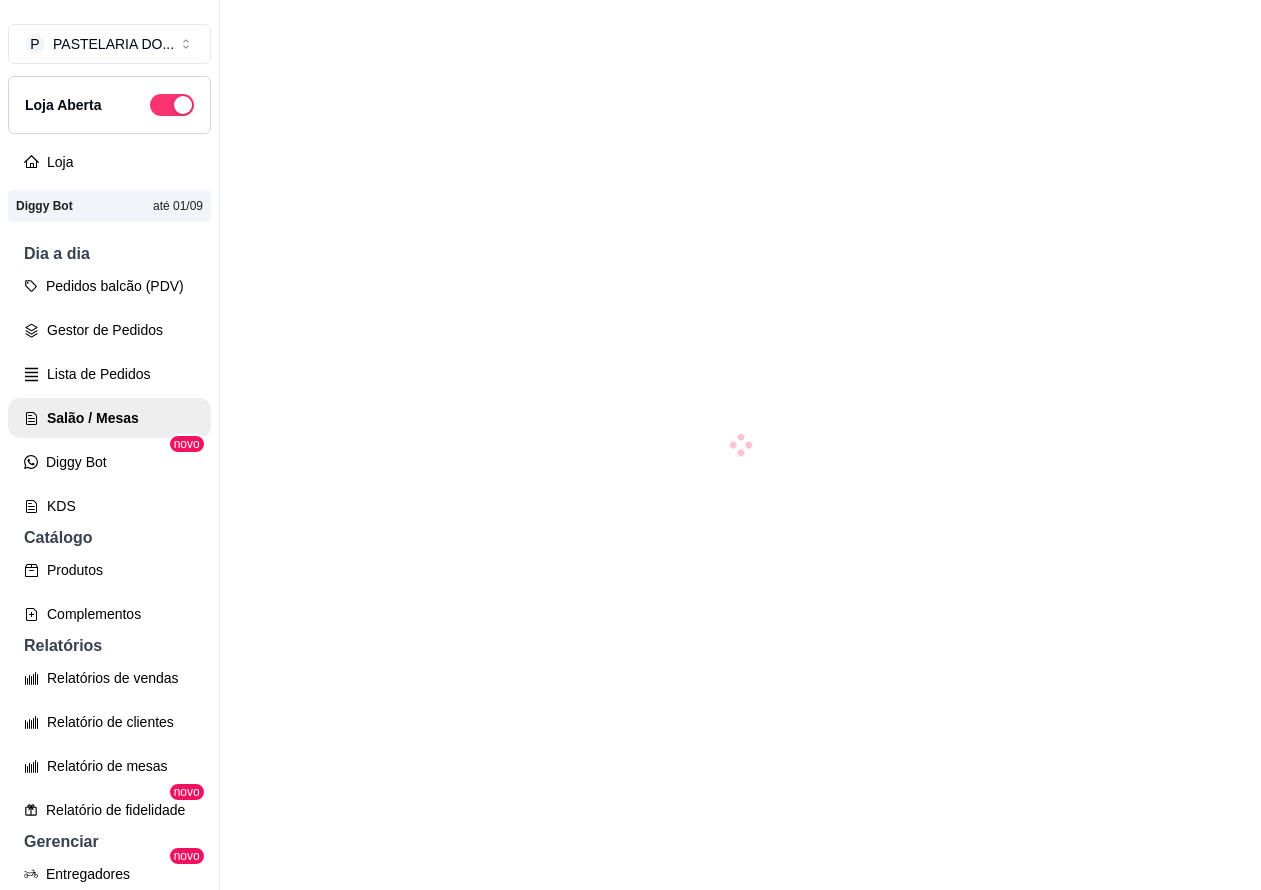 scroll, scrollTop: 0, scrollLeft: 0, axis: both 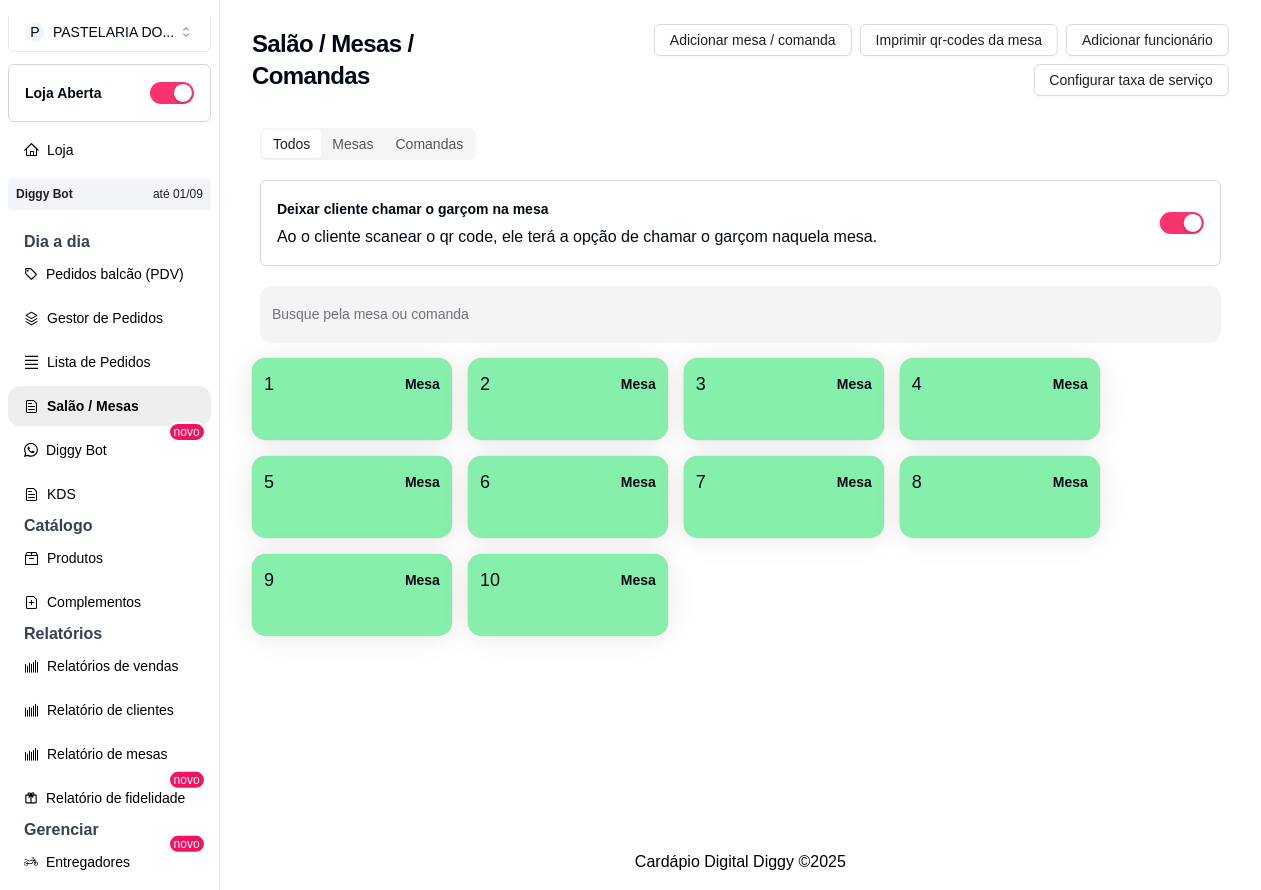 click on "4 Mesa" at bounding box center [1000, 384] 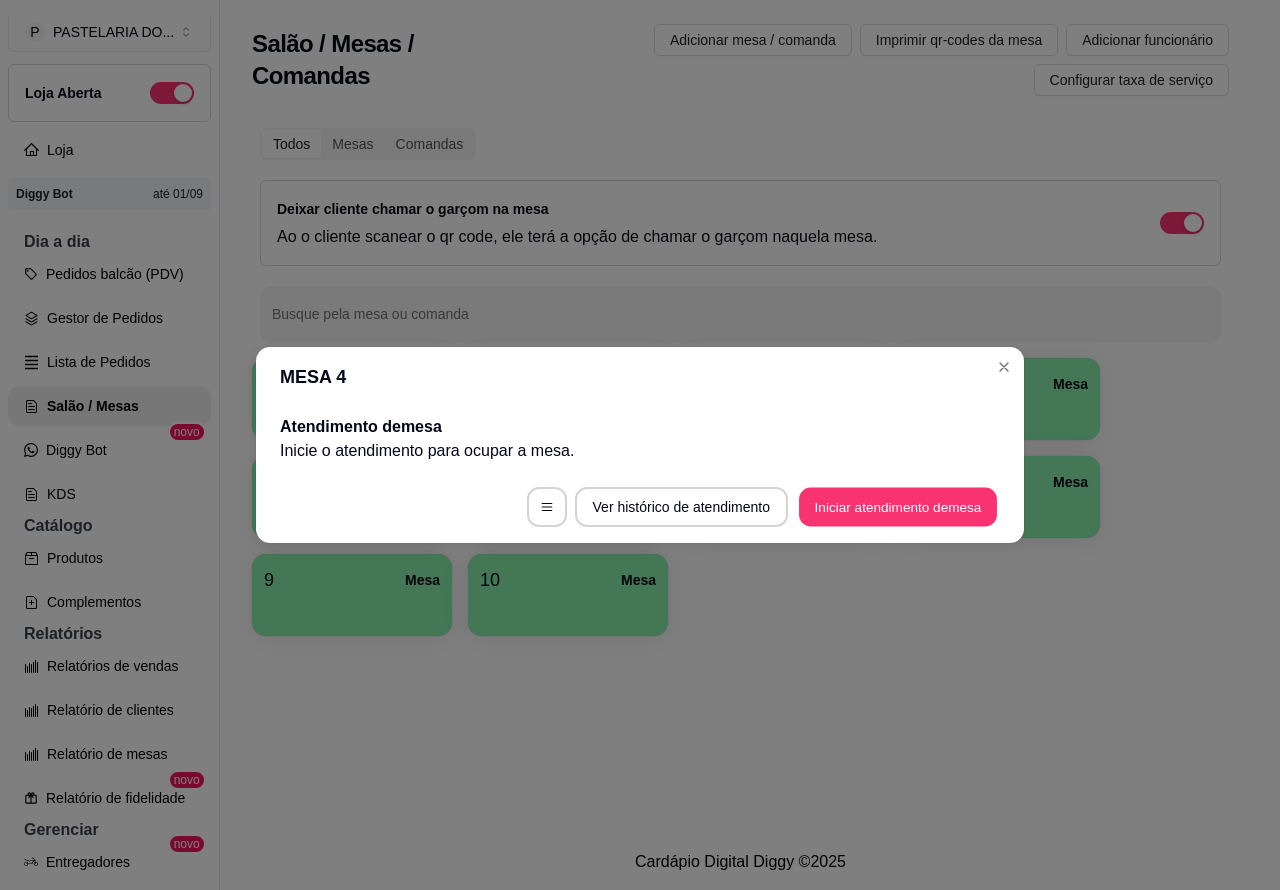 click on "Iniciar atendimento de  mesa" at bounding box center [898, 507] 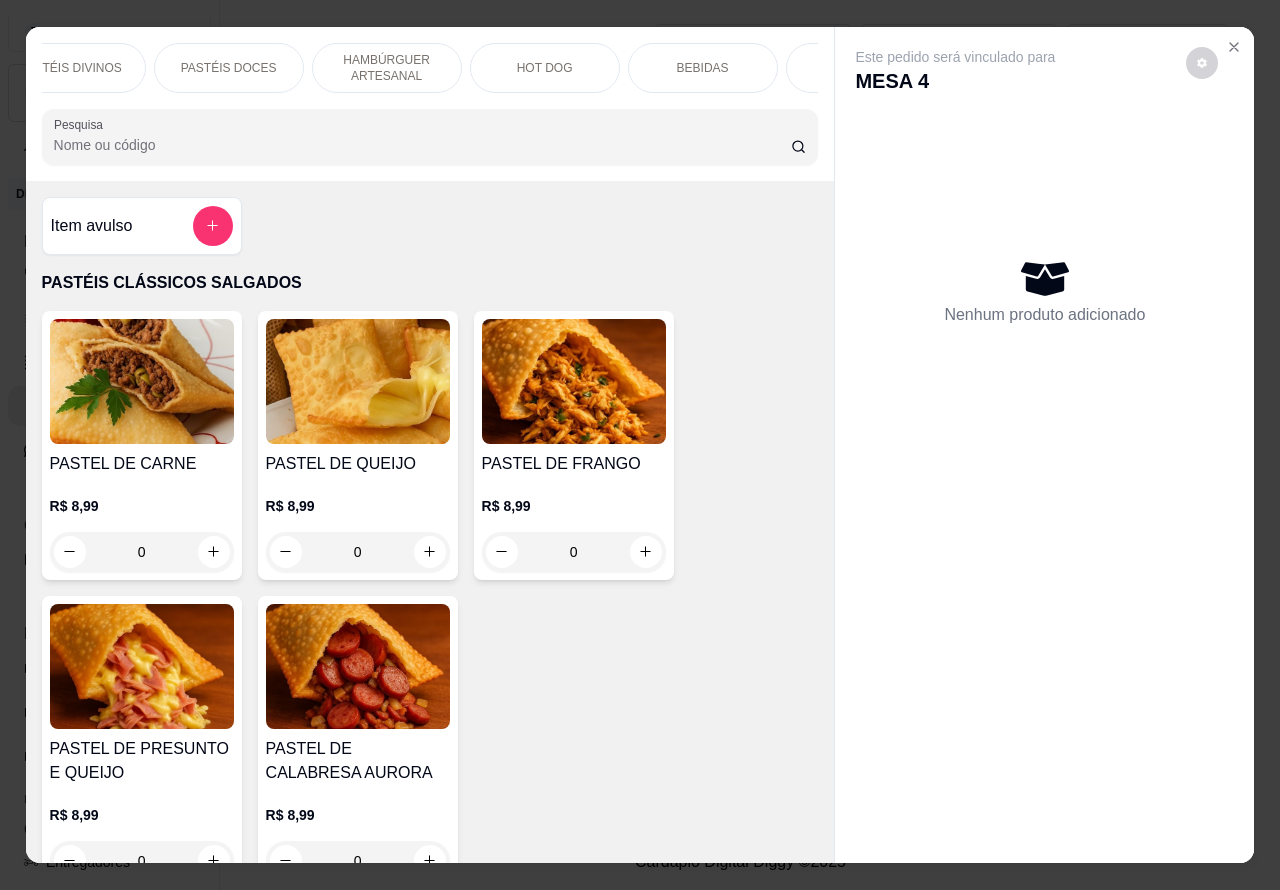scroll, scrollTop: 0, scrollLeft: 417, axis: horizontal 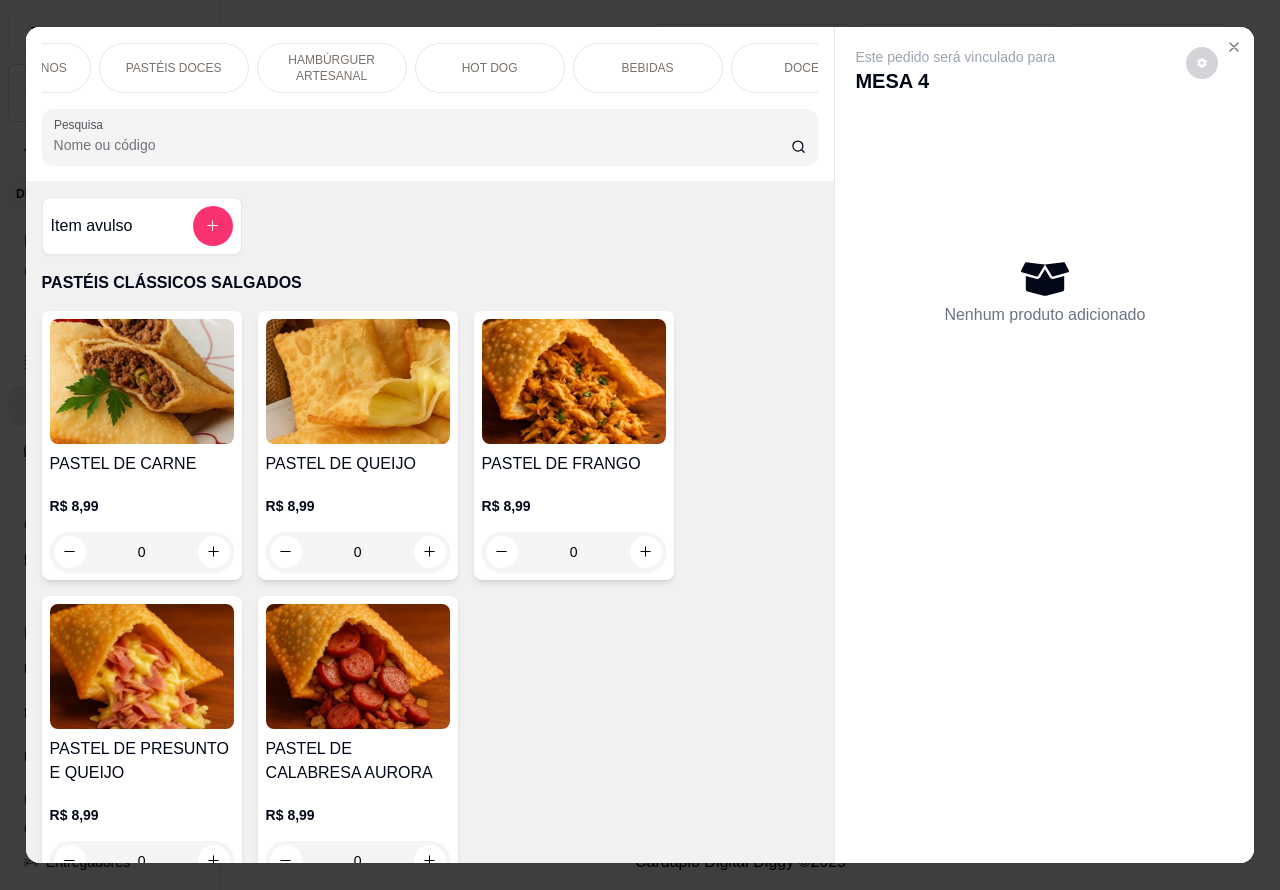 click on "BEBIDAS" at bounding box center (648, 68) 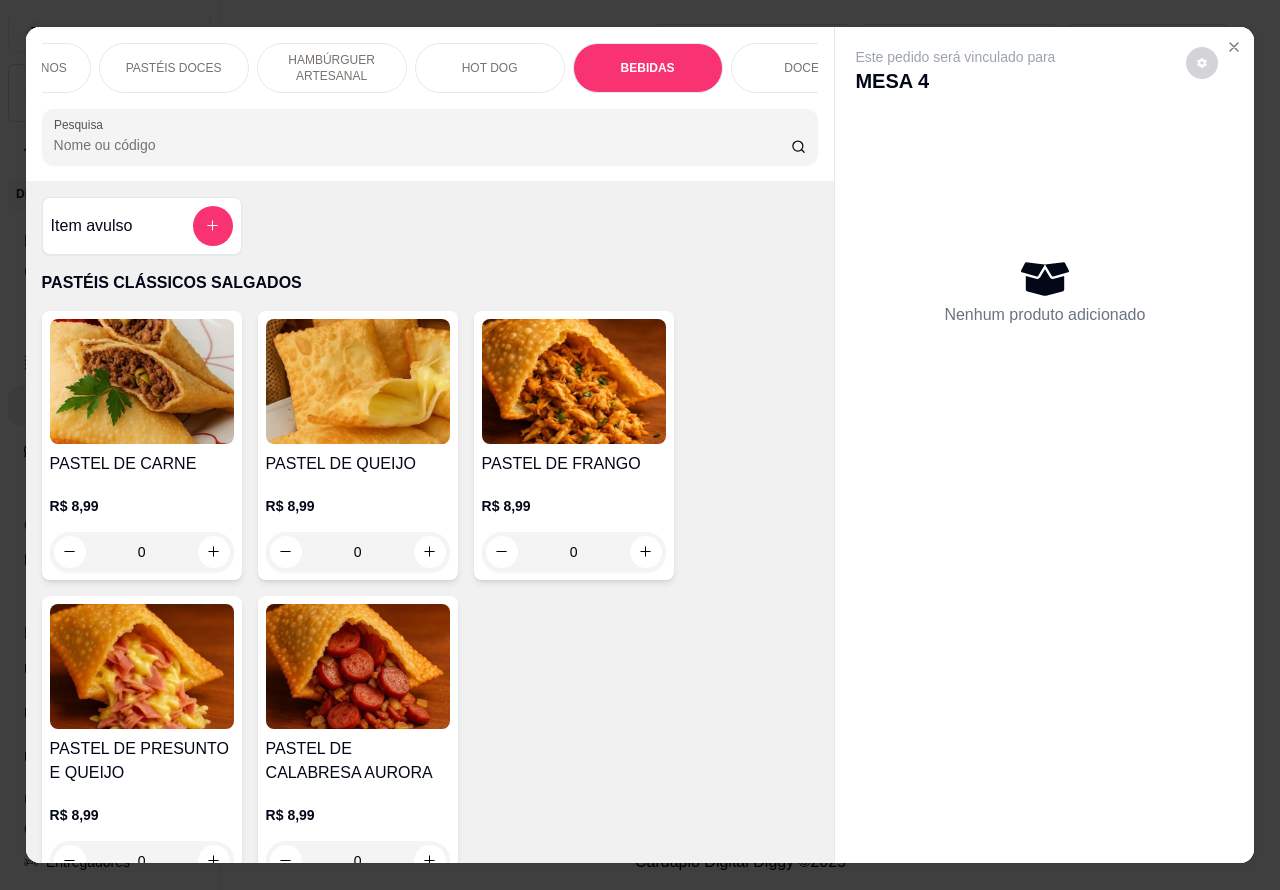 scroll, scrollTop: 6650, scrollLeft: 0, axis: vertical 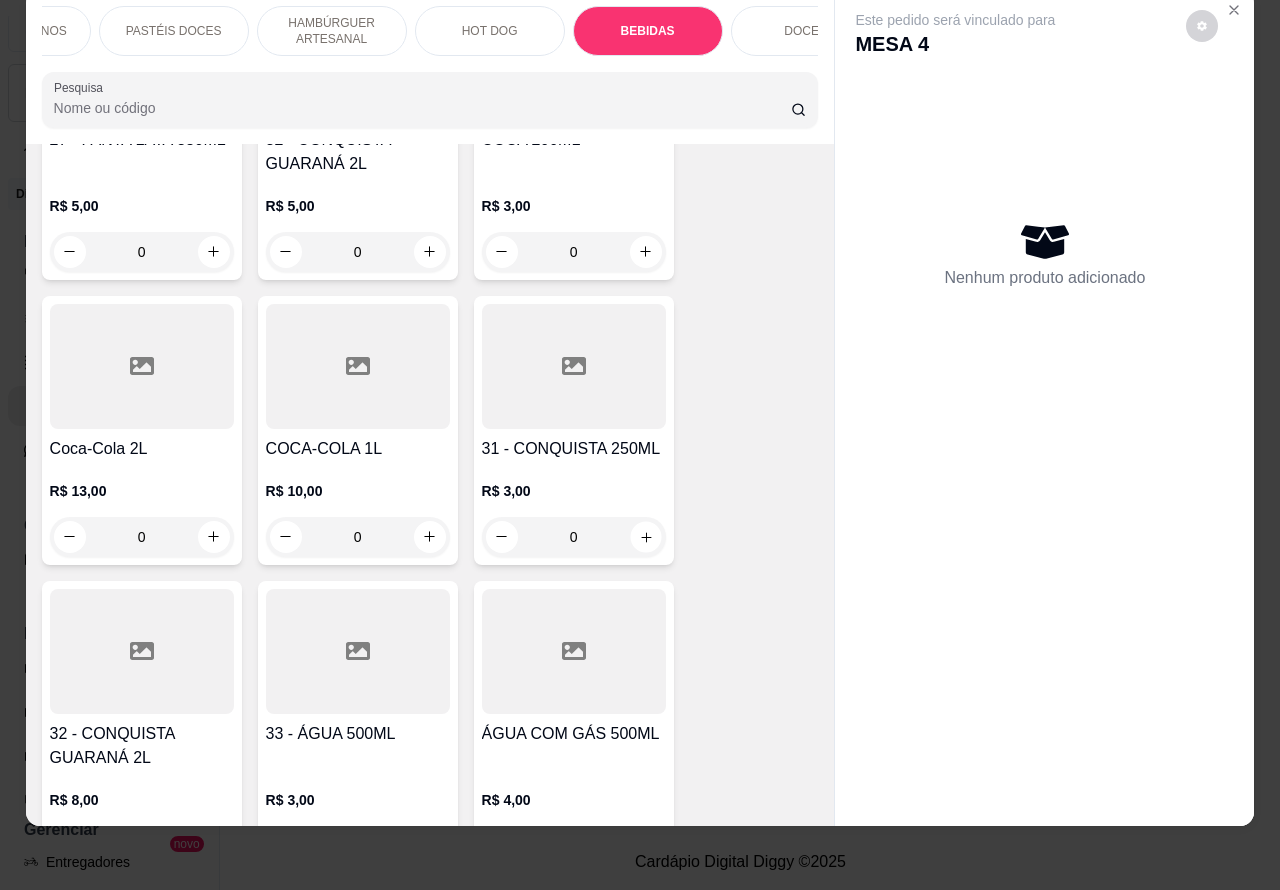click 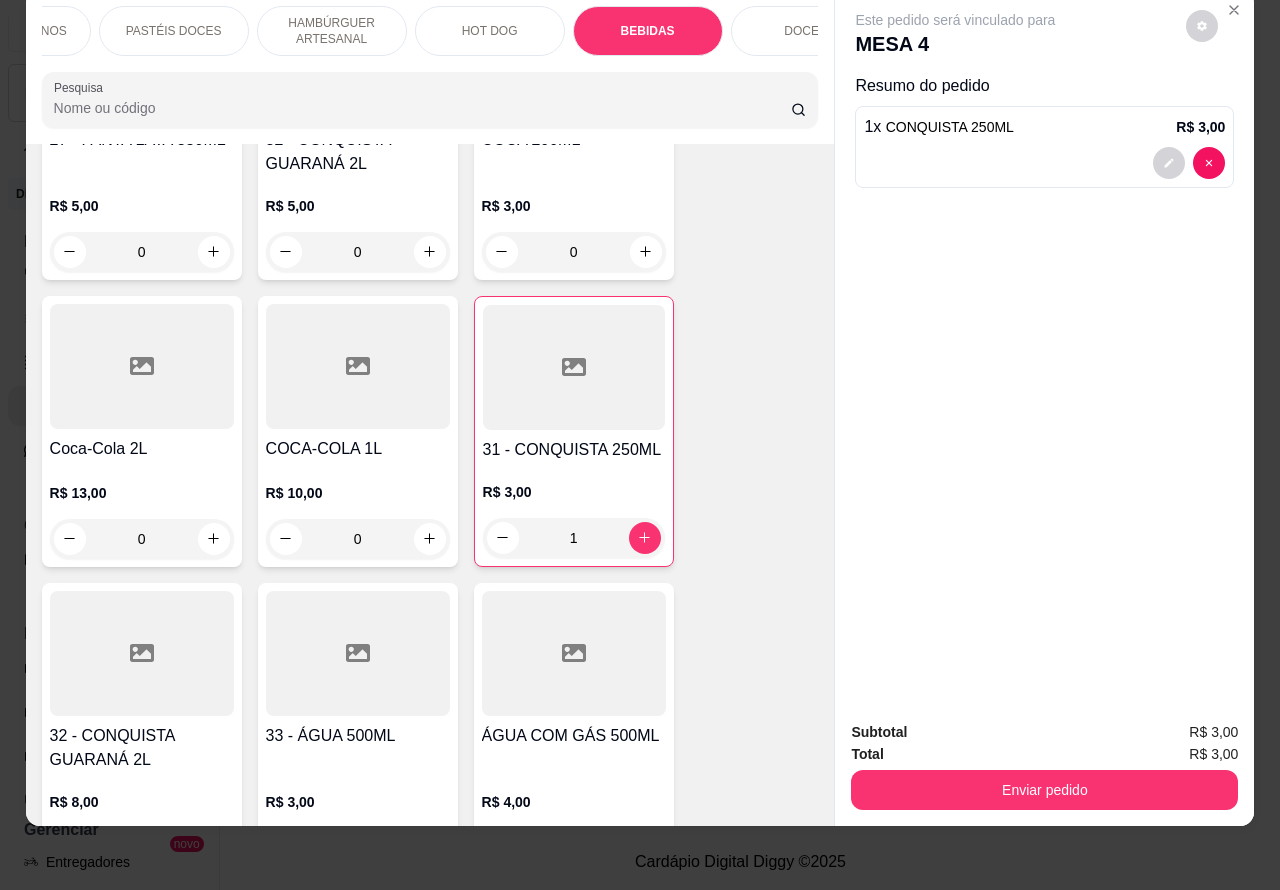 click 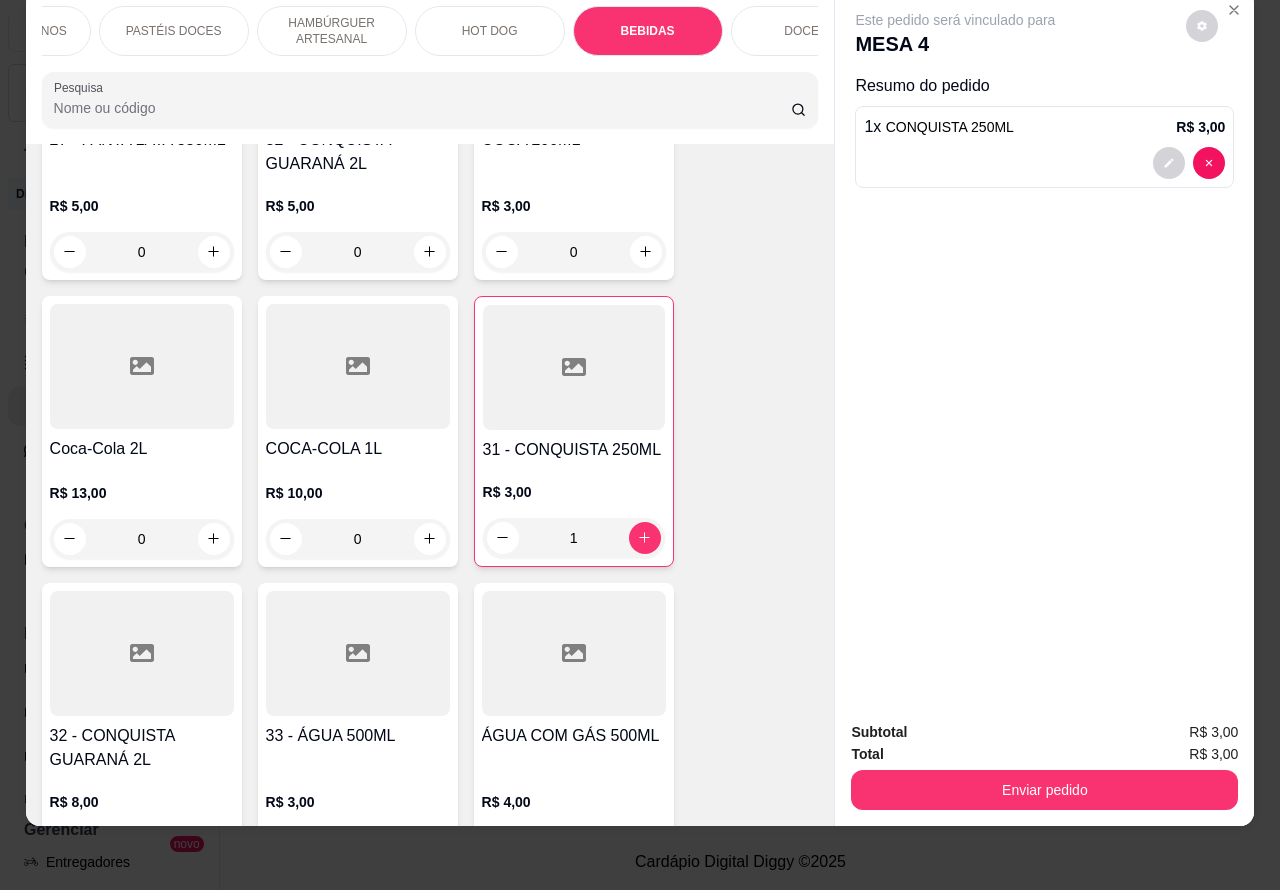 type on "2" 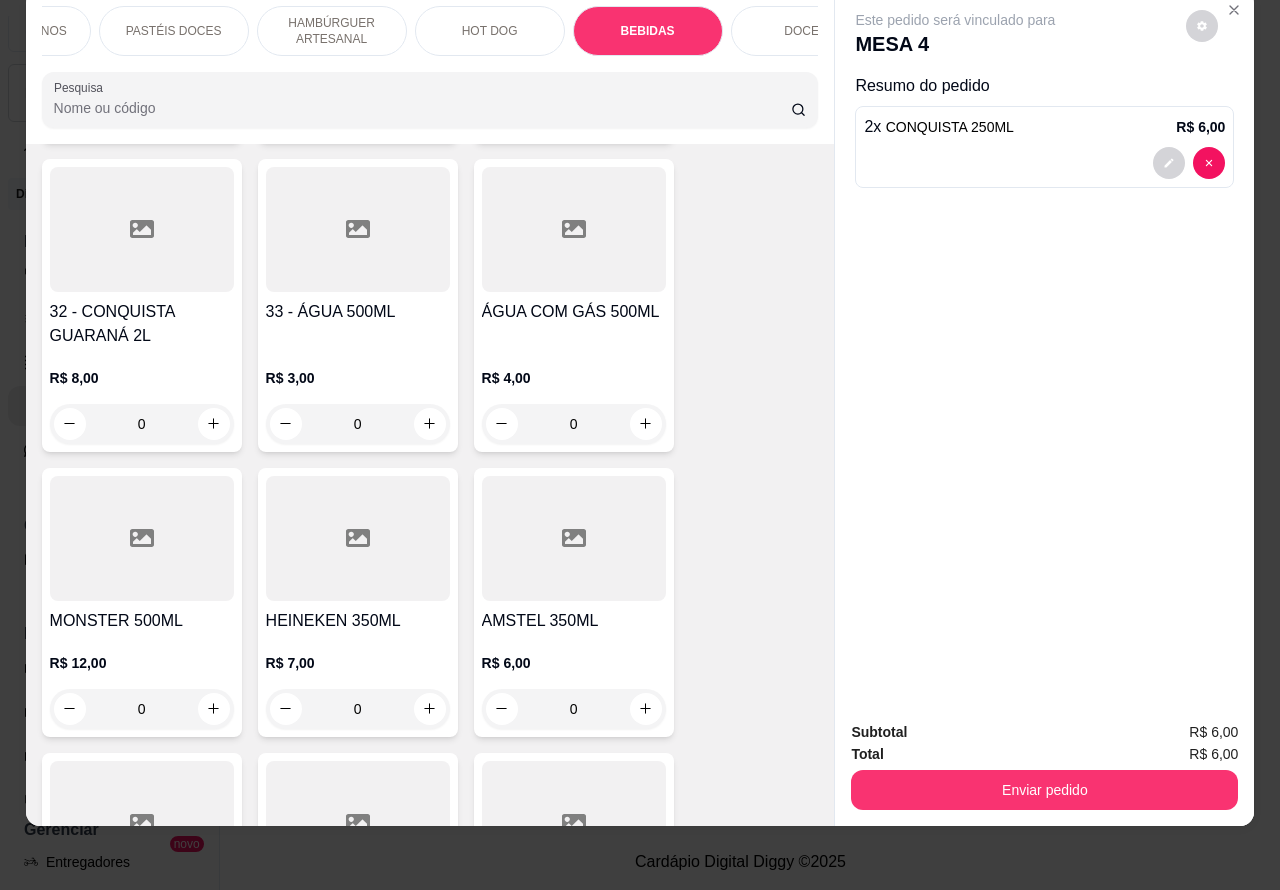 scroll, scrollTop: 7625, scrollLeft: 0, axis: vertical 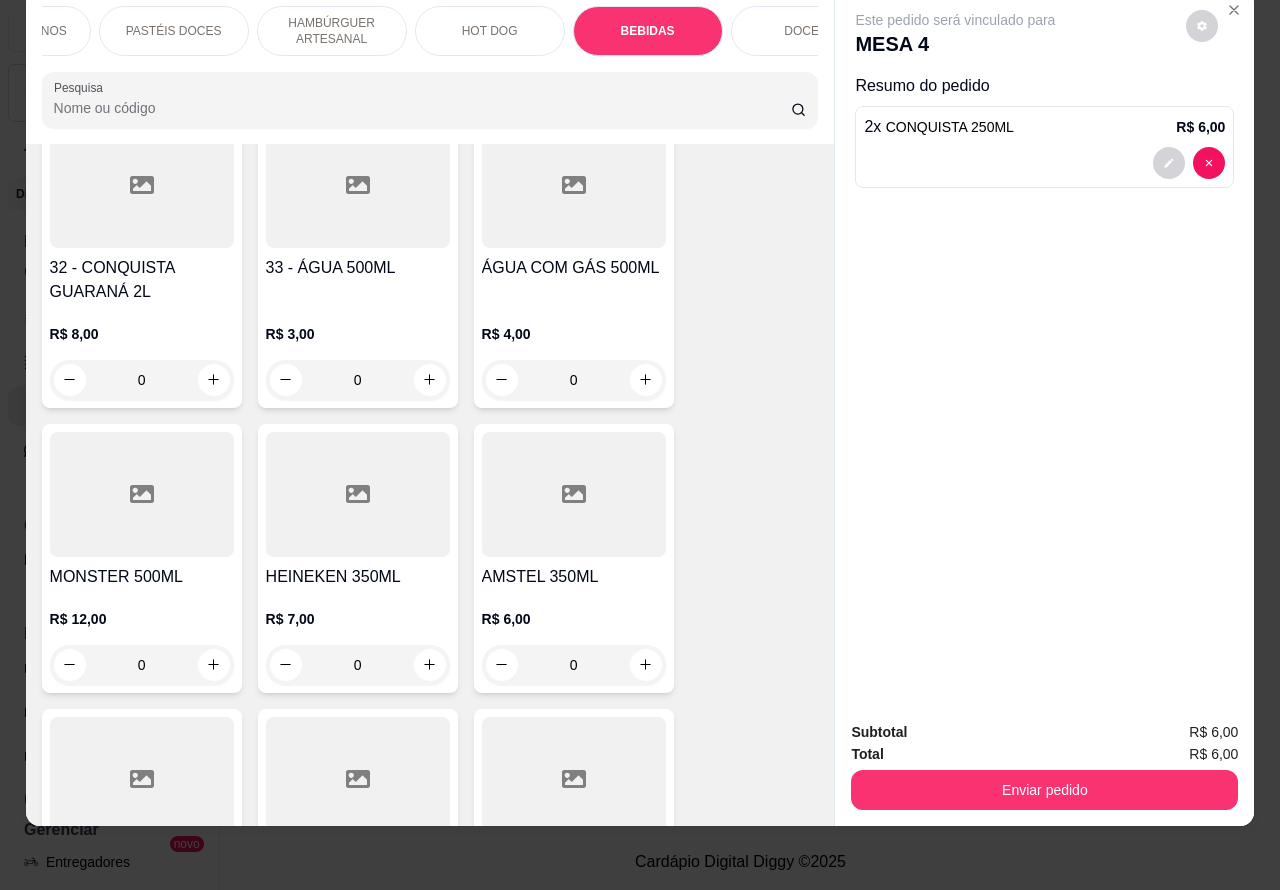 click 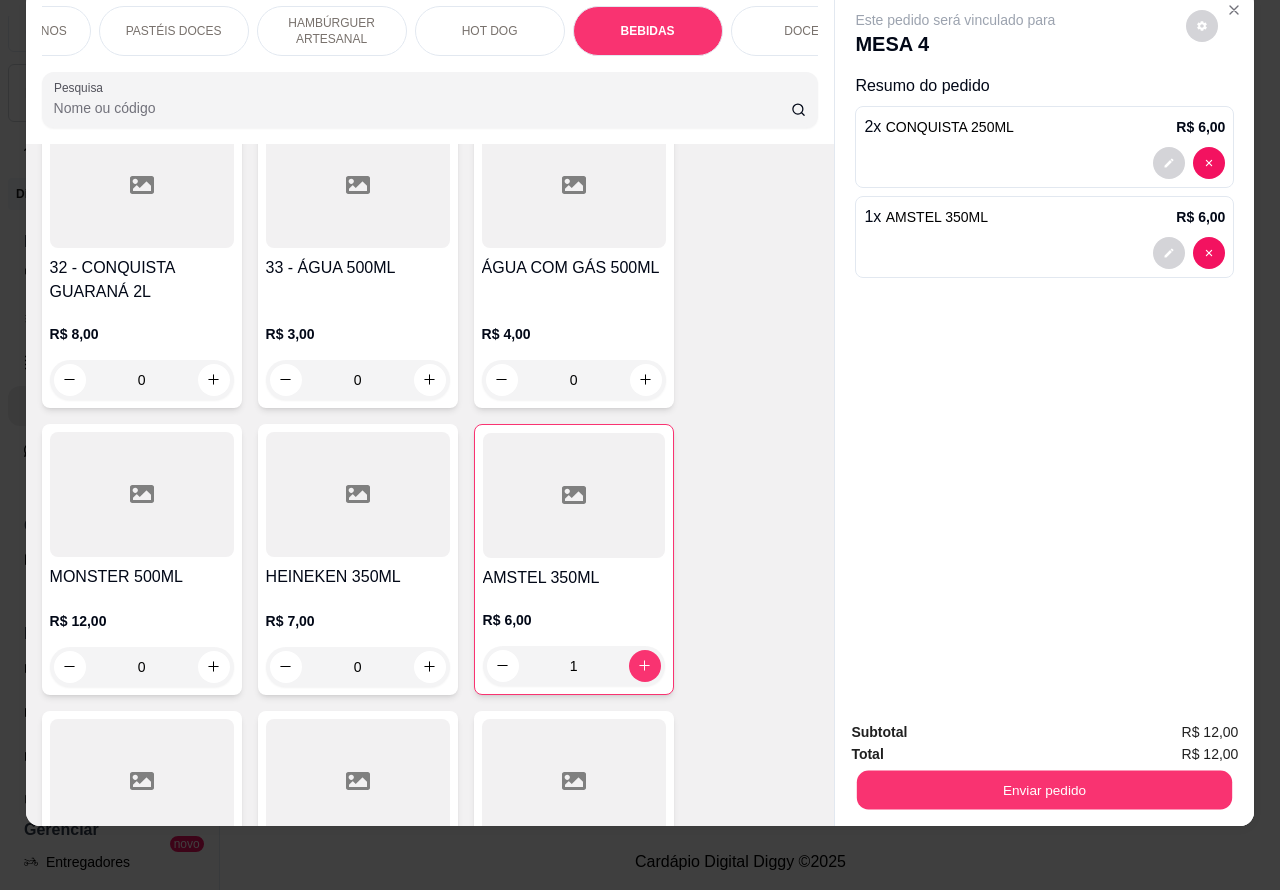 click on "Enviar pedido" at bounding box center (1044, 790) 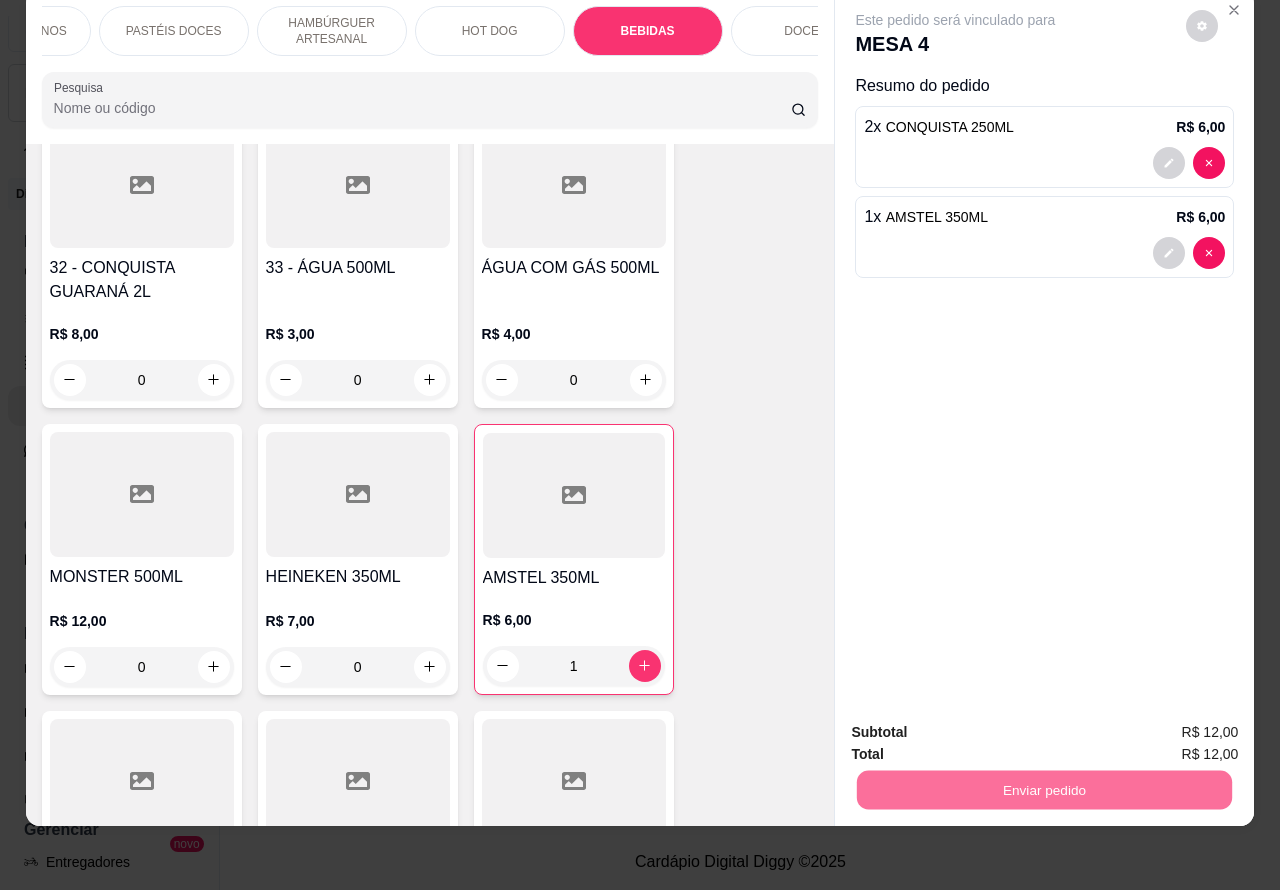 click on "Não registrar e enviar pedido" at bounding box center (977, 723) 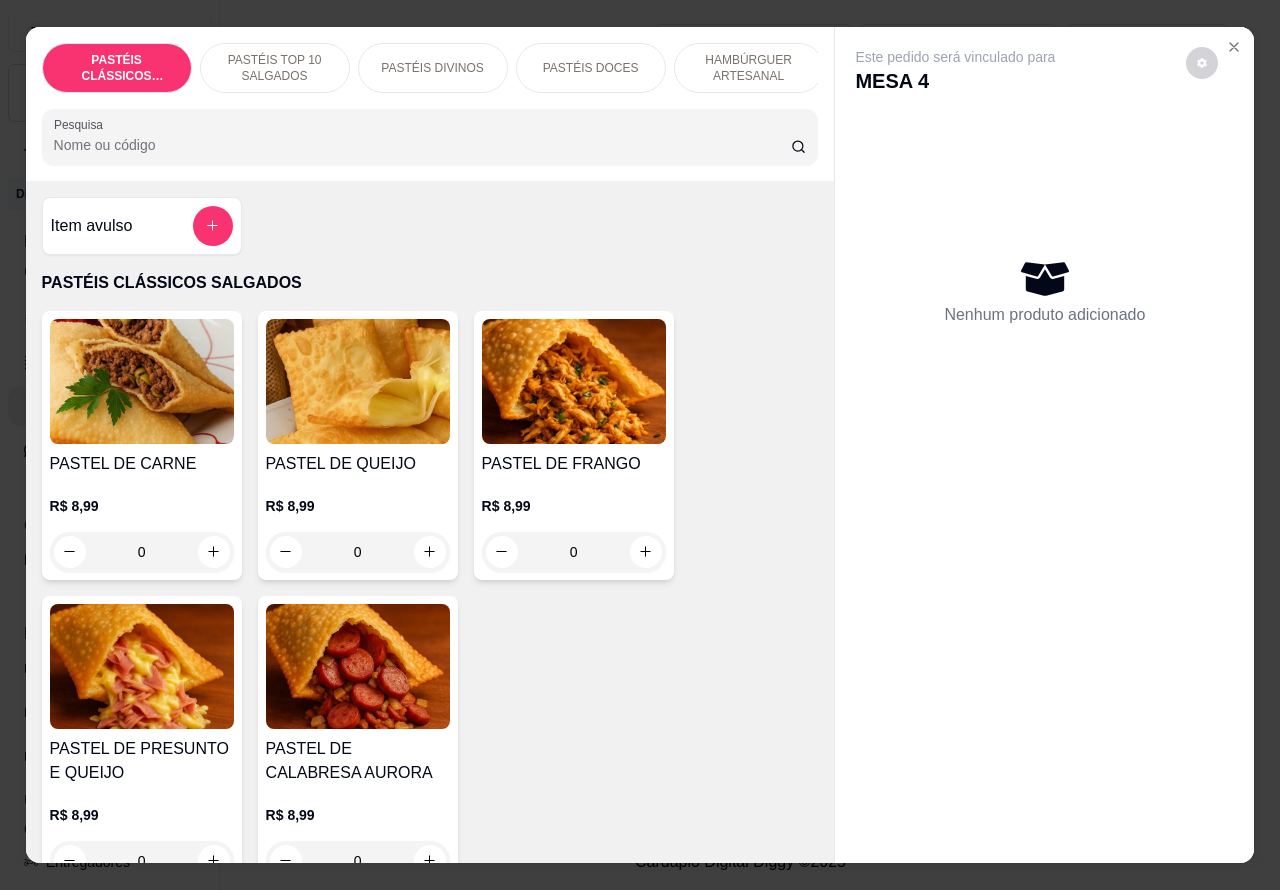 click on "PASTÉIS TOP 10 SALGADOS" at bounding box center (275, 68) 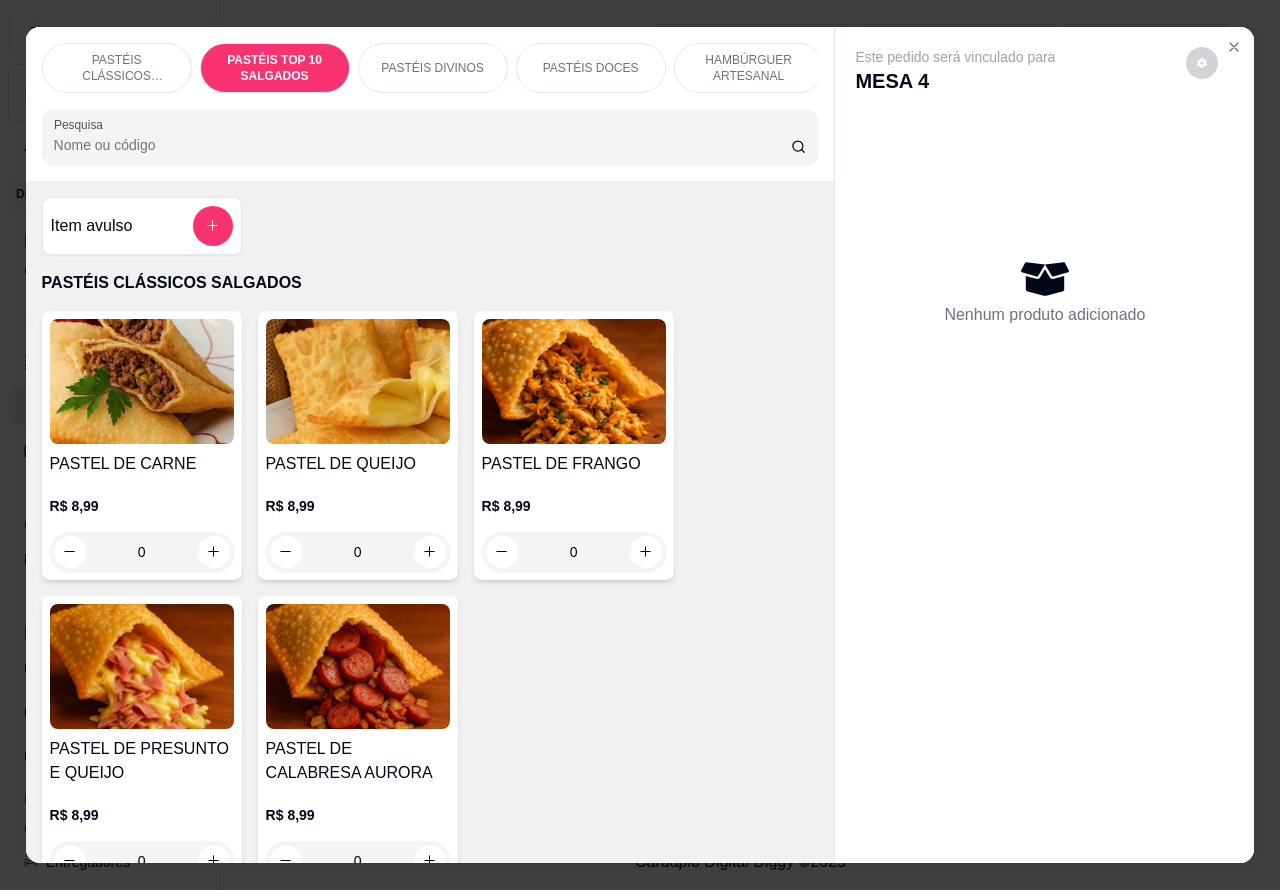 scroll, scrollTop: 723, scrollLeft: 0, axis: vertical 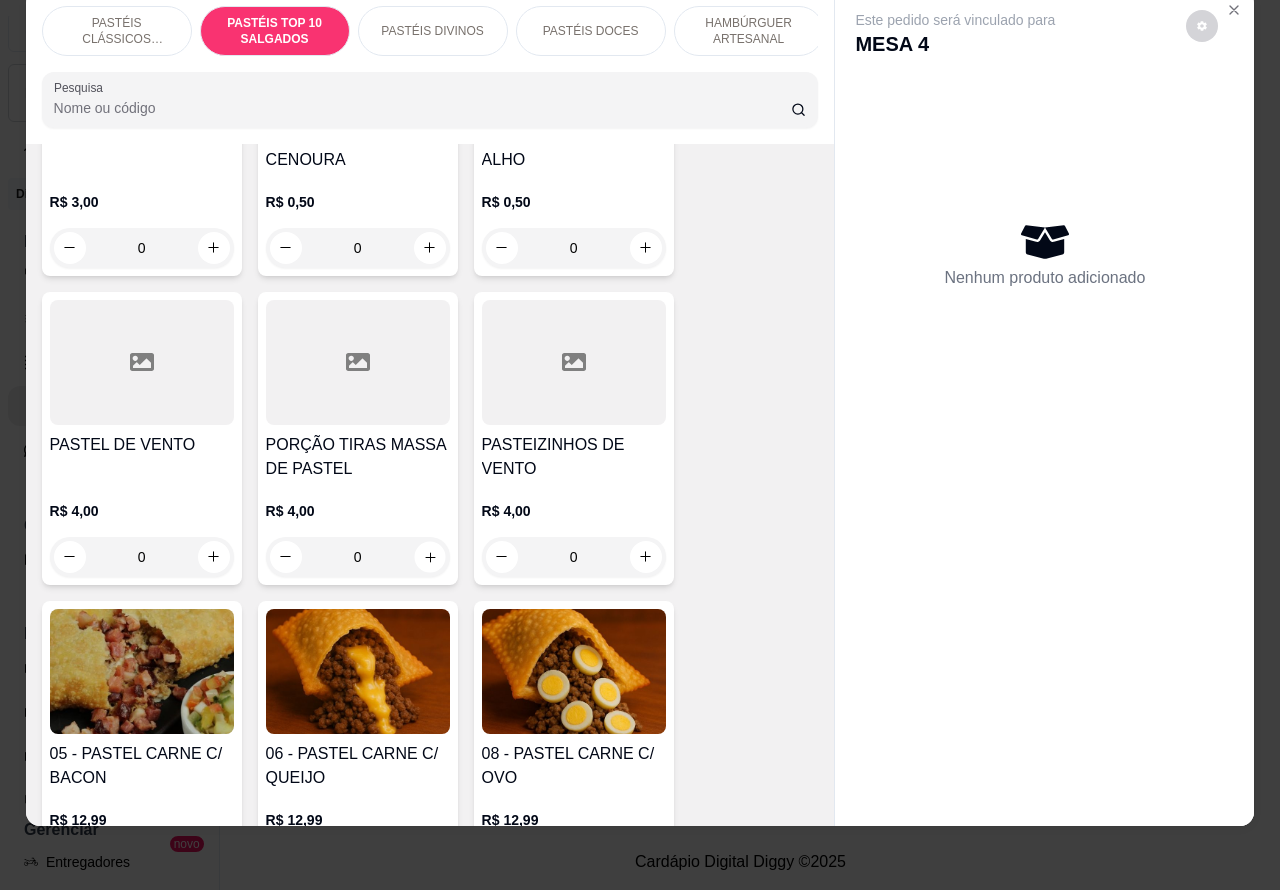 click 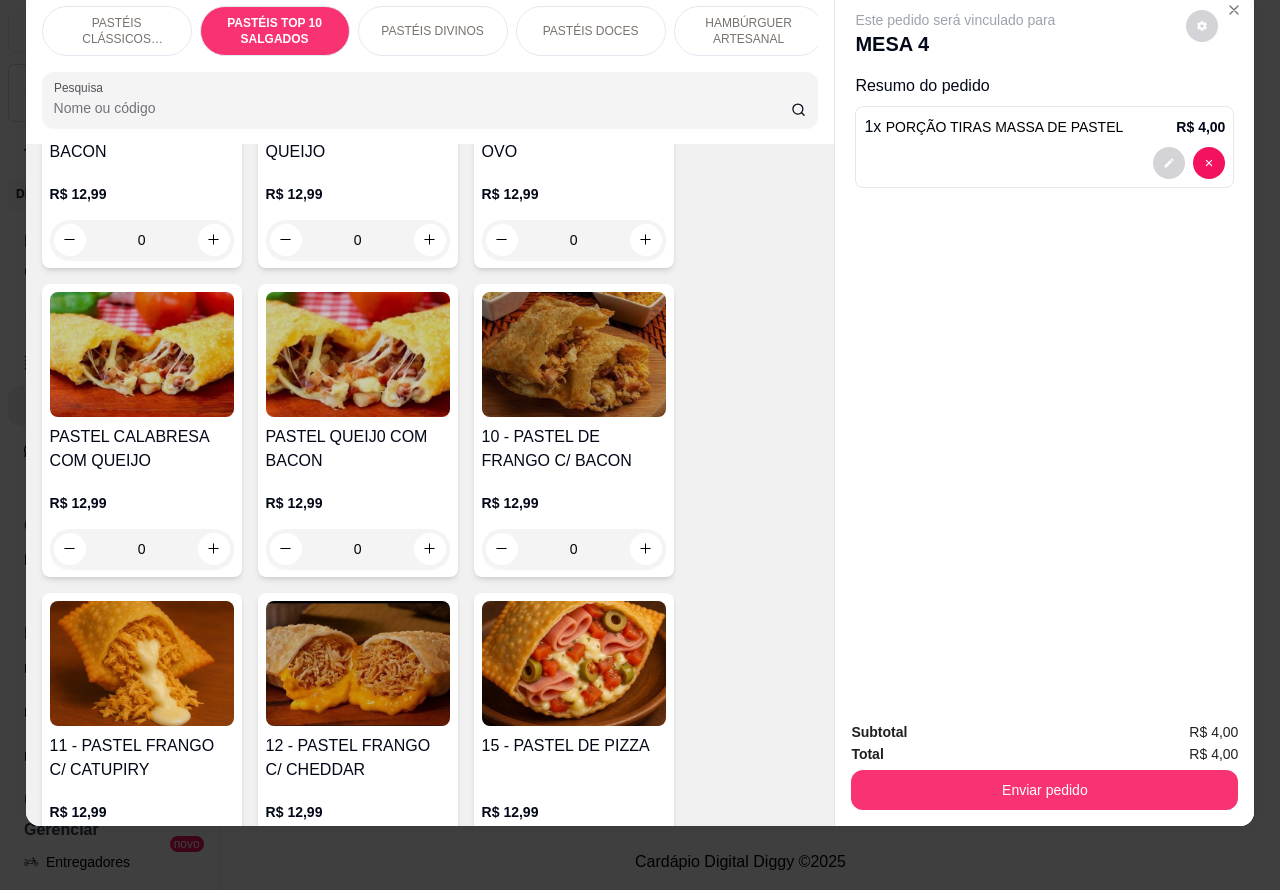 scroll, scrollTop: 1701, scrollLeft: 0, axis: vertical 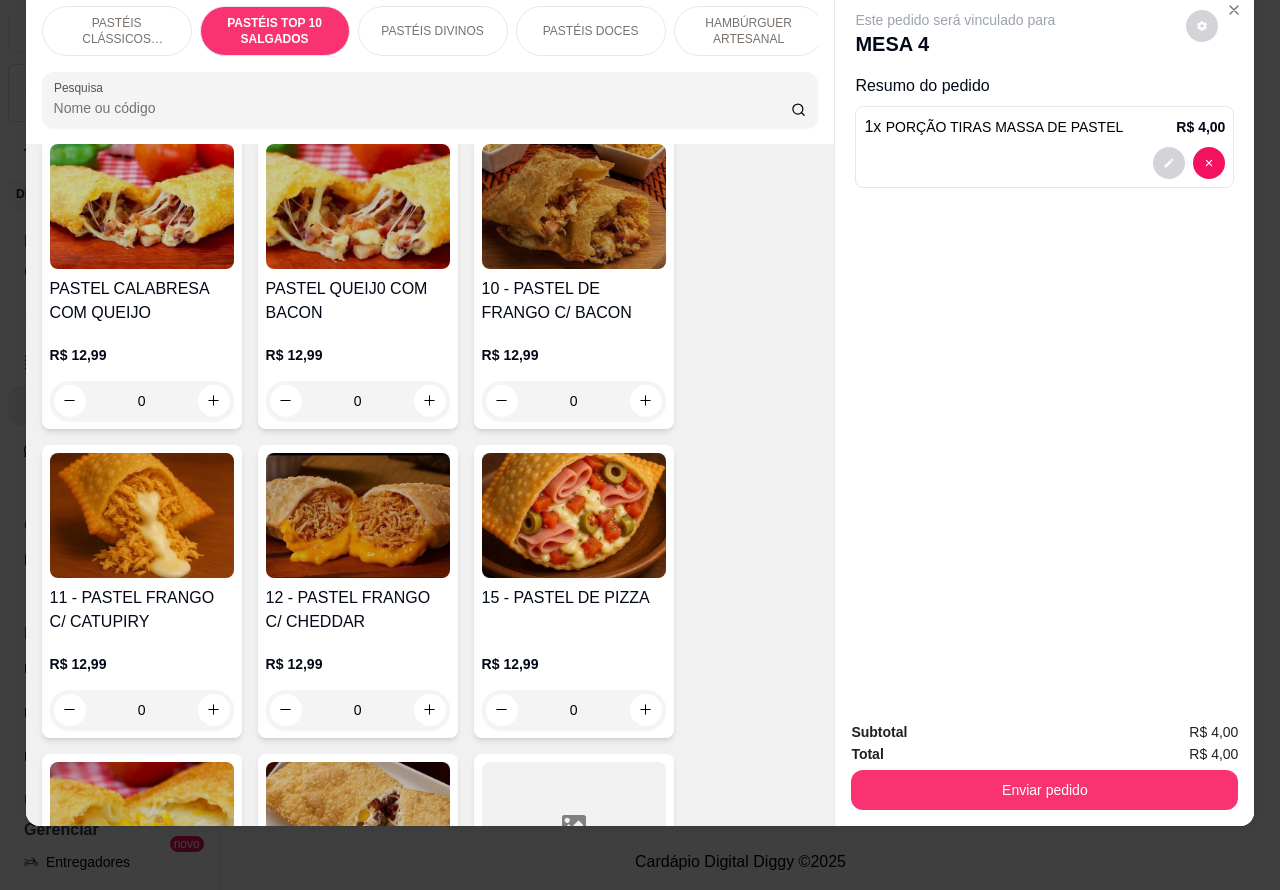 click on "0" at bounding box center (574, 710) 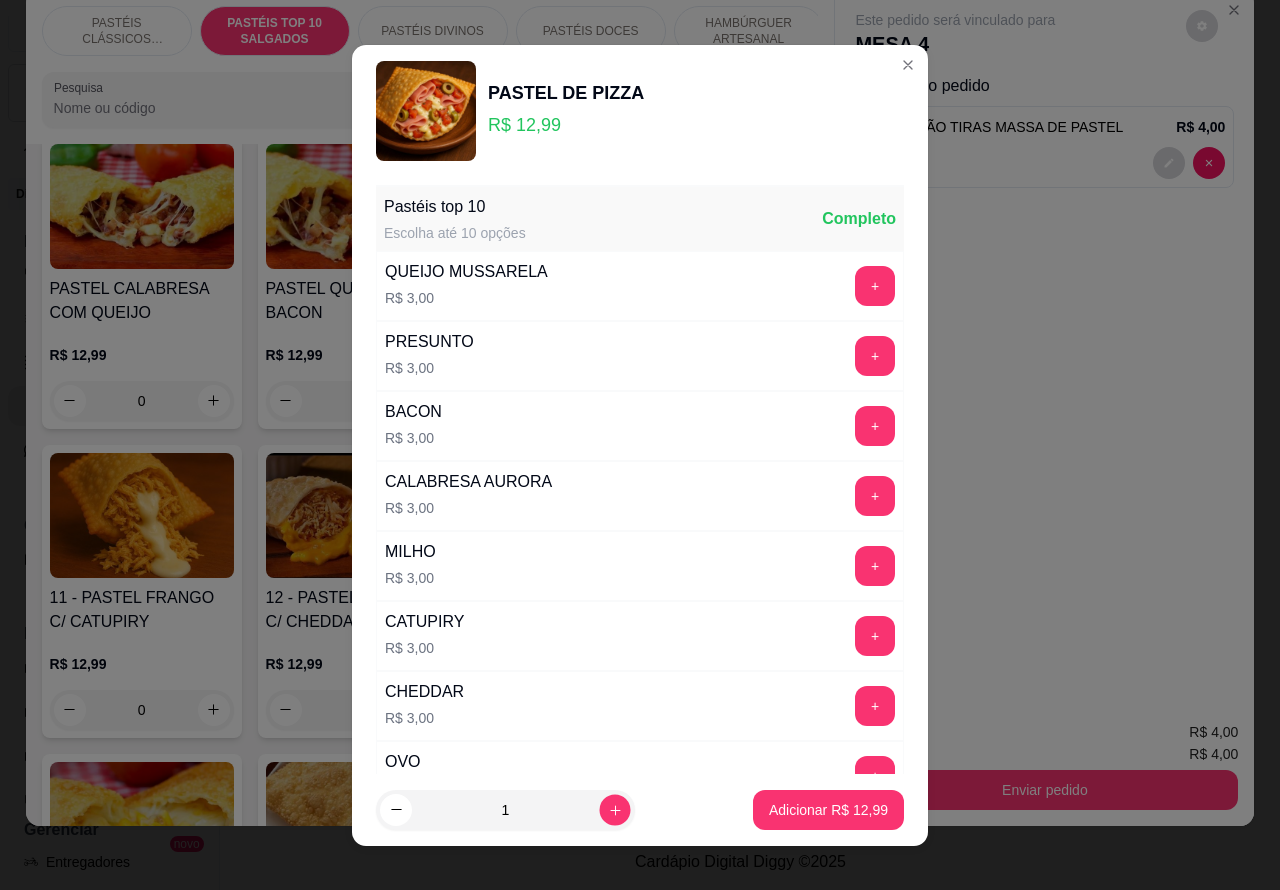 click 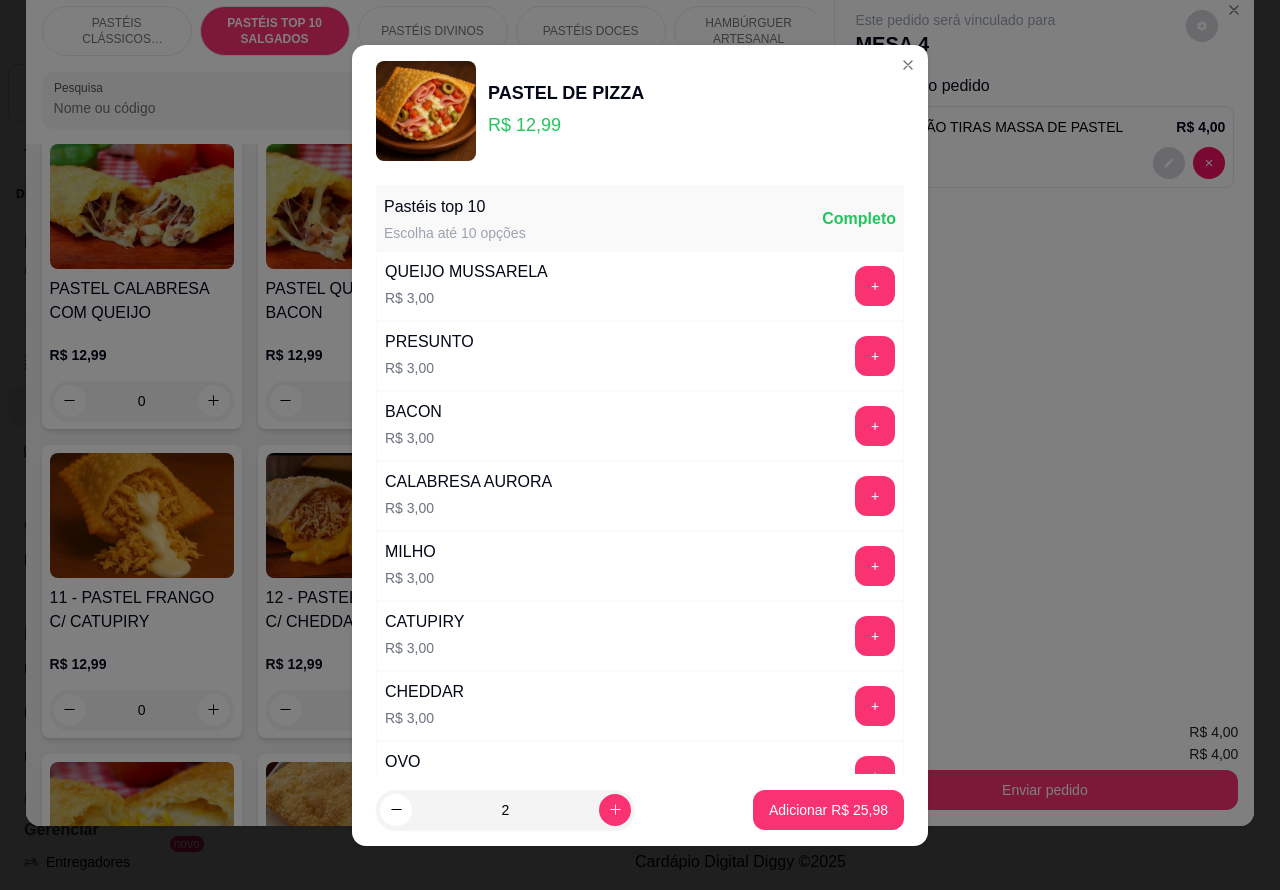 click on "Adicionar   R$ 25,98" at bounding box center (828, 810) 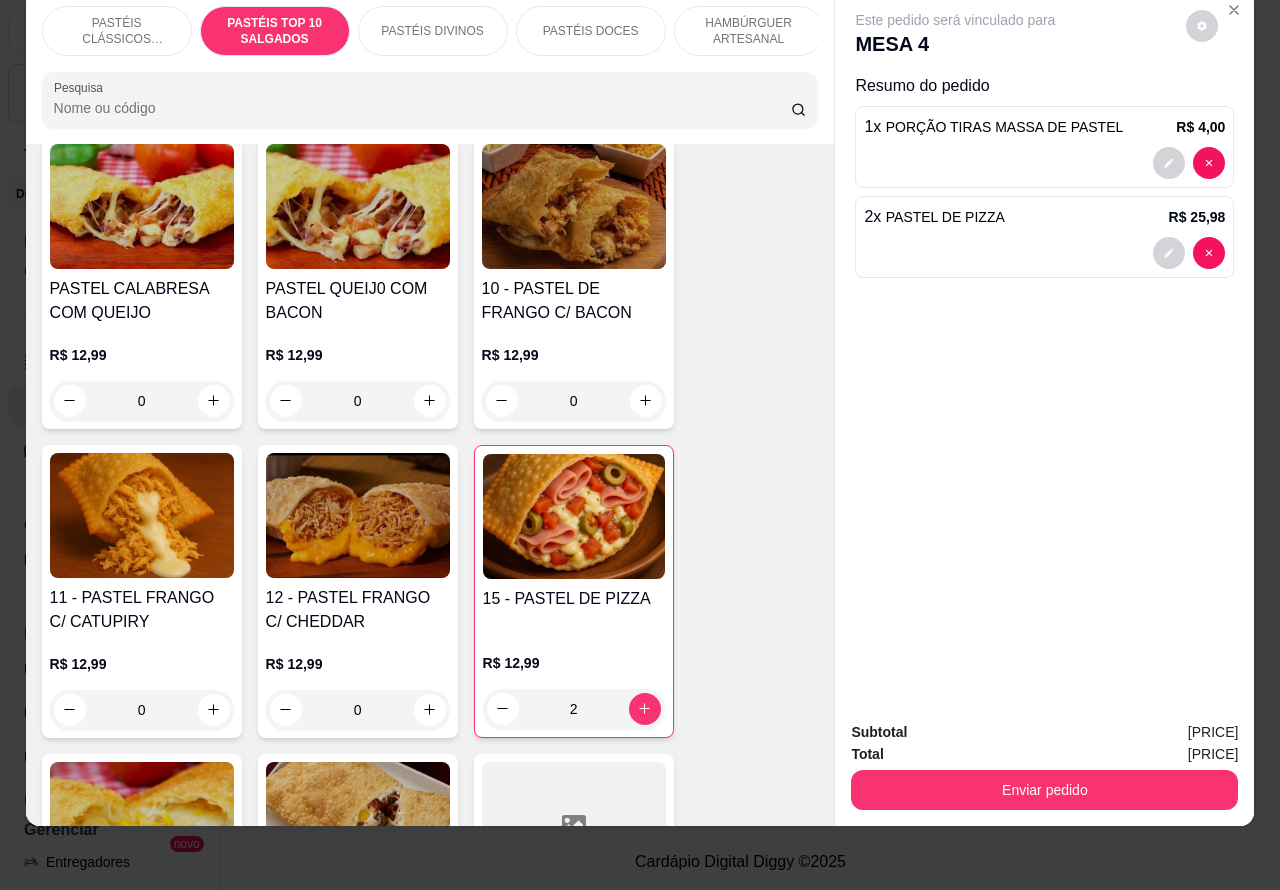 click on "Enviar pedido" at bounding box center (1044, 790) 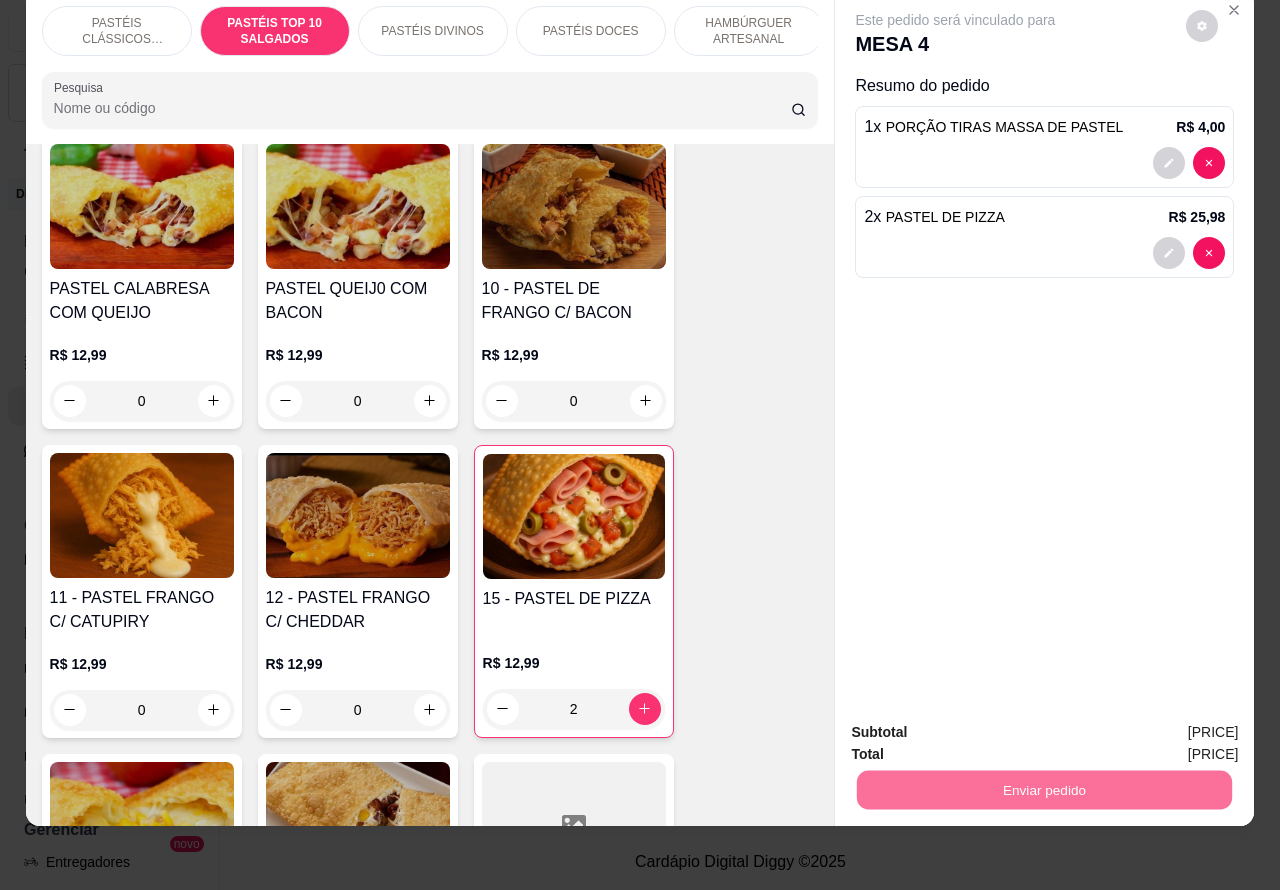 click on "Não registrar e enviar pedido" at bounding box center [977, 722] 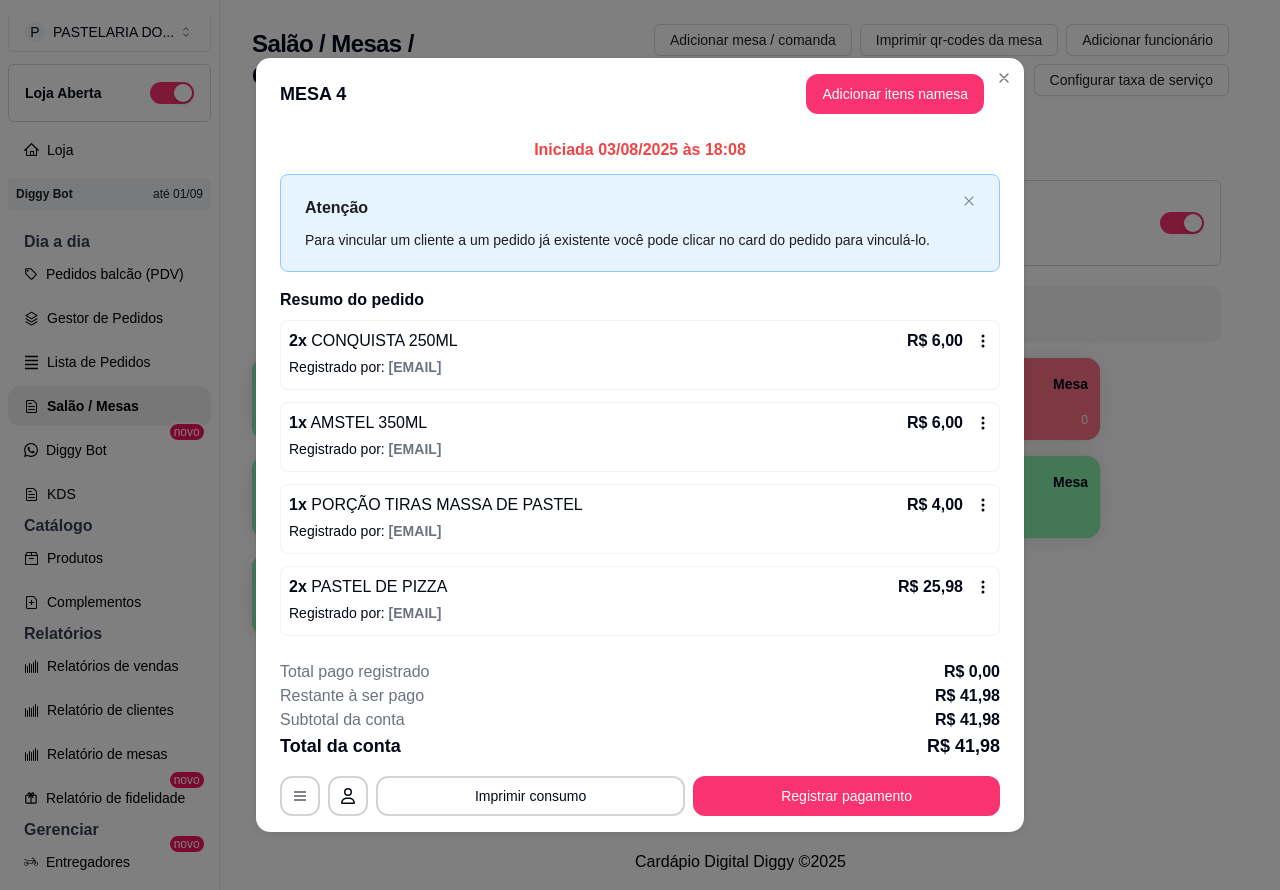 click on "Salão / Mesas / Comandas Adicionar mesa / comanda Imprimir qr-codes da mesa Adicionar funcionário Configurar taxa de serviço Todos Mesas Comandas Deixar cliente chamar o garçom na mesa Ao o cliente scanear o qr code, ele terá a opção de chamar o garçom naquela mesa. Busque pela mesa ou comanda
1 Mesa 2 Mesa 3 Mesa 4 Mesa R$ 0,00 0 5 Mesa 6 Mesa 7 Mesa 8 Mesa 9 Mesa 10 Mesa" at bounding box center (740, 417) 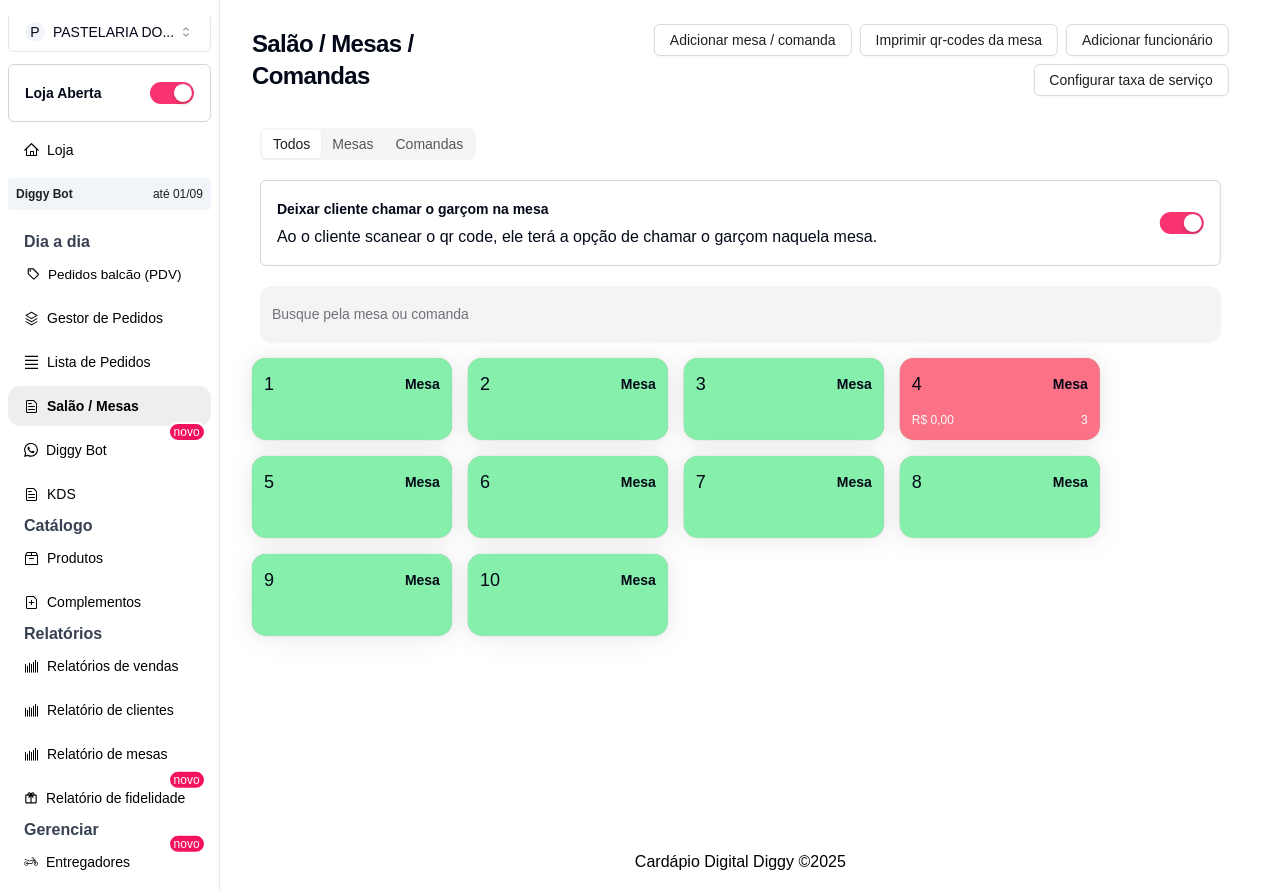 click on "Pedidos balcão (PDV)" at bounding box center (109, 274) 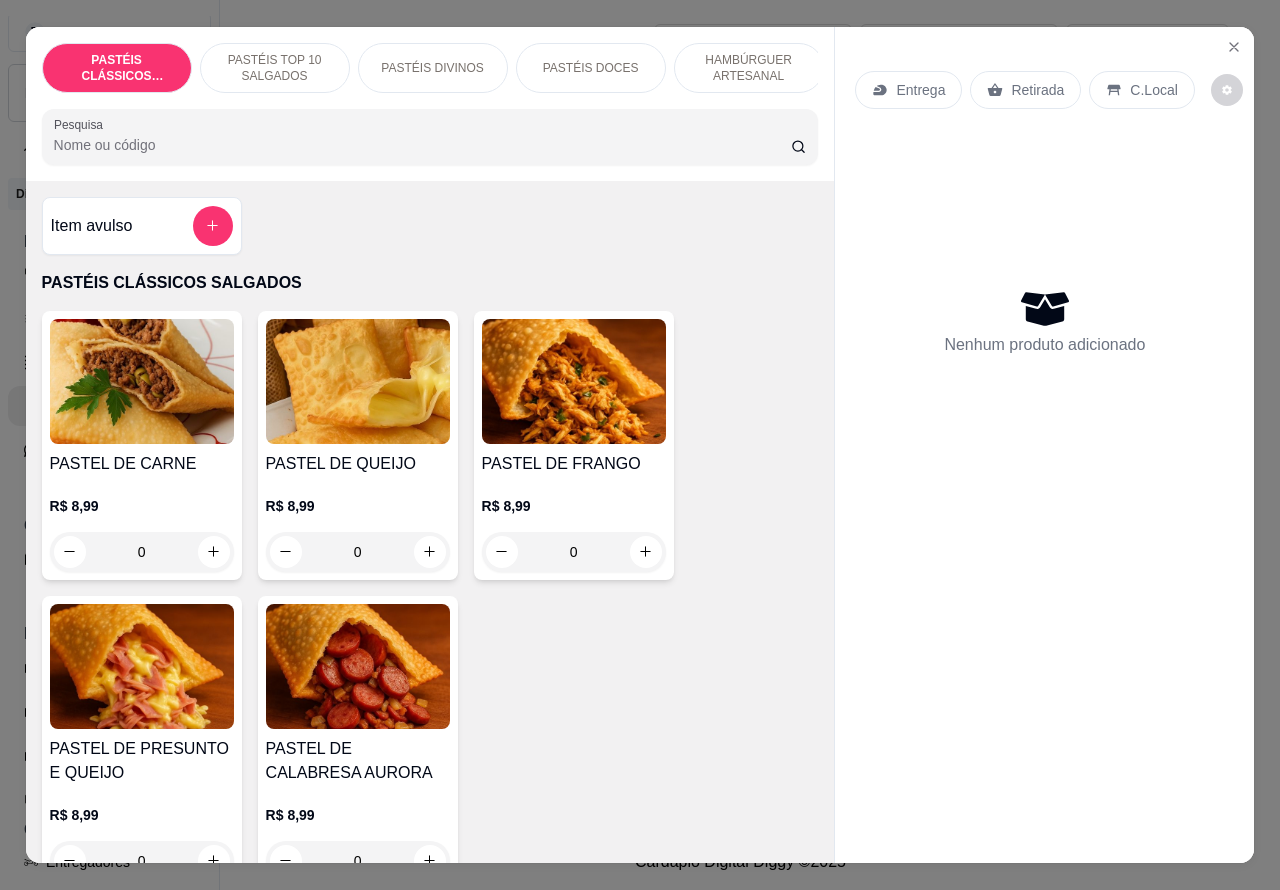 click on "Retirada" at bounding box center (1037, 90) 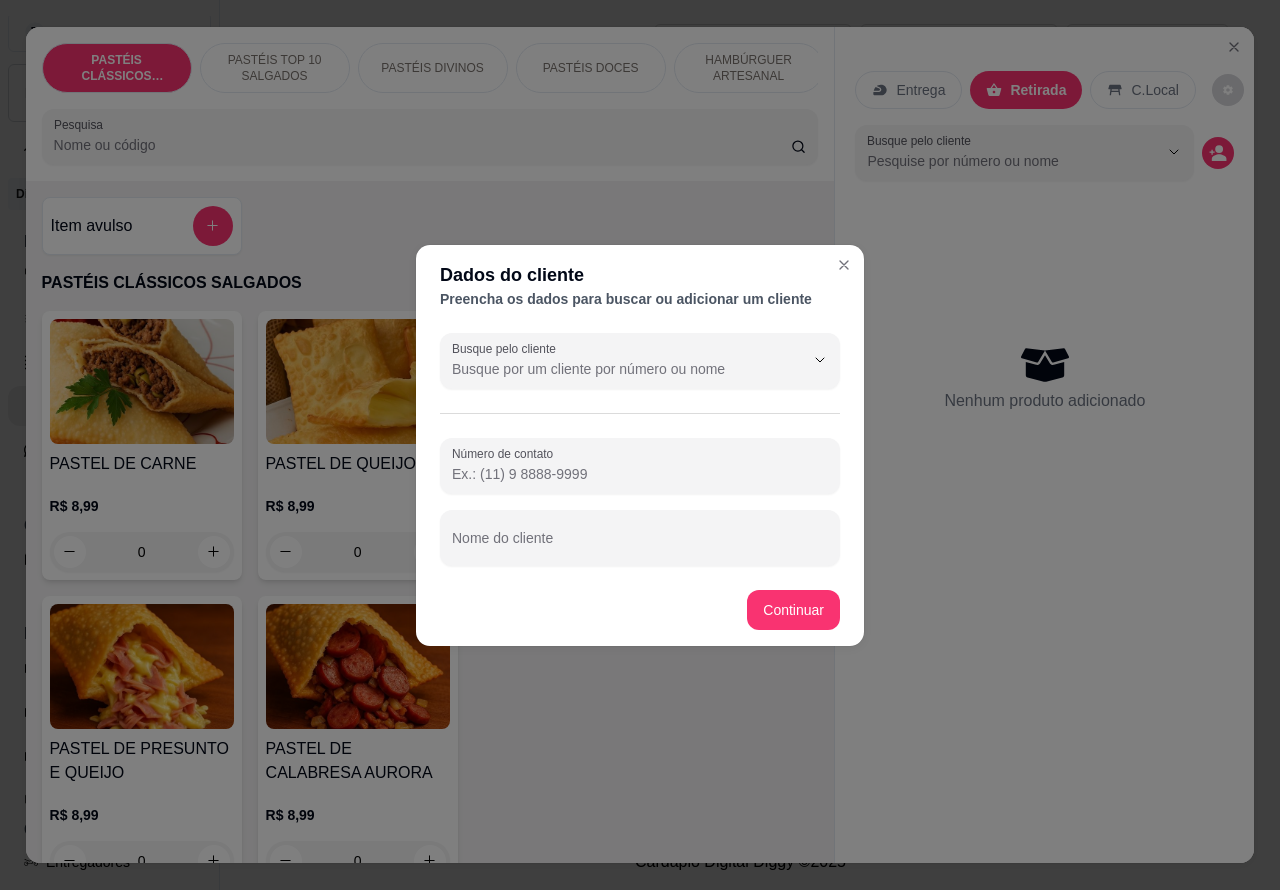 click on "Nome do cliente" at bounding box center (640, 546) 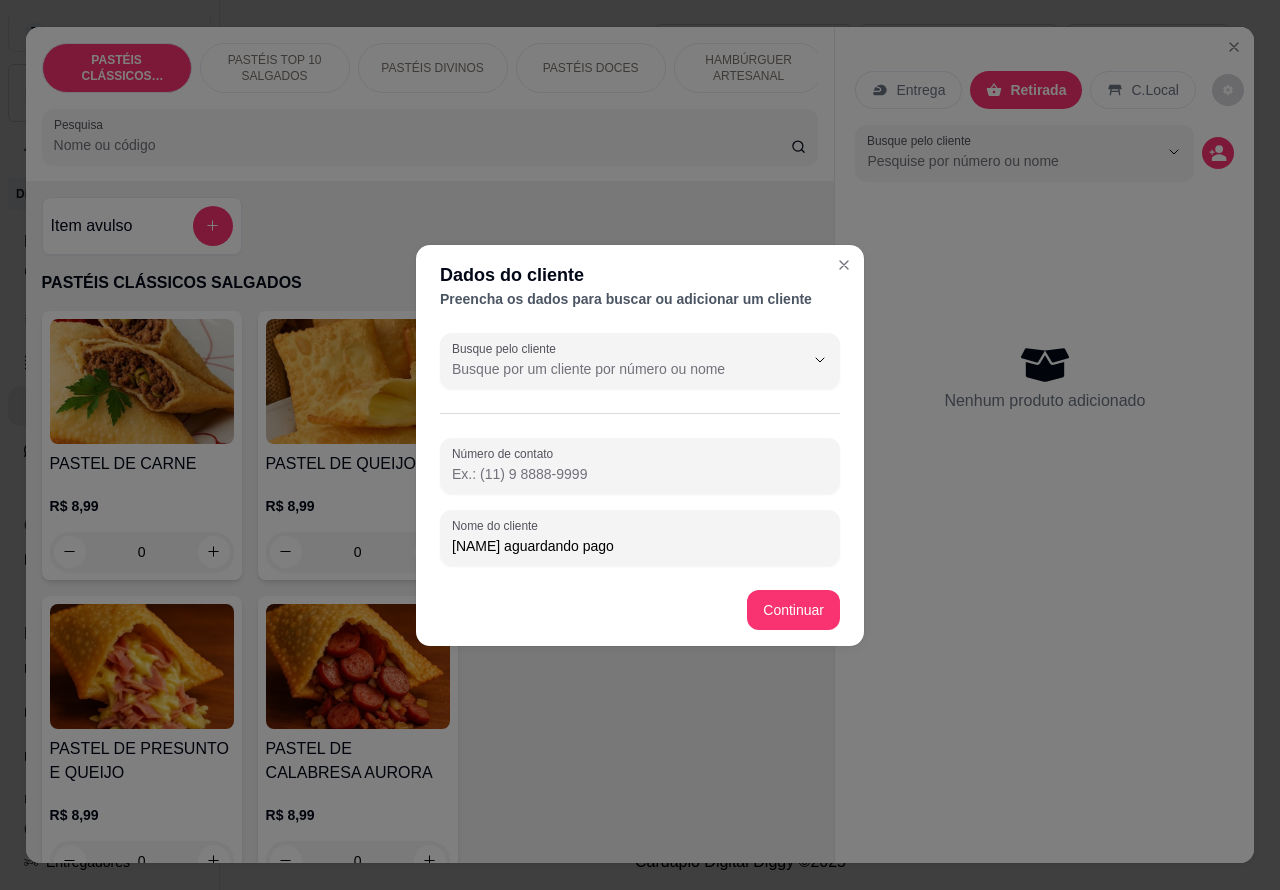 type on "[NAME] aguardando pago" 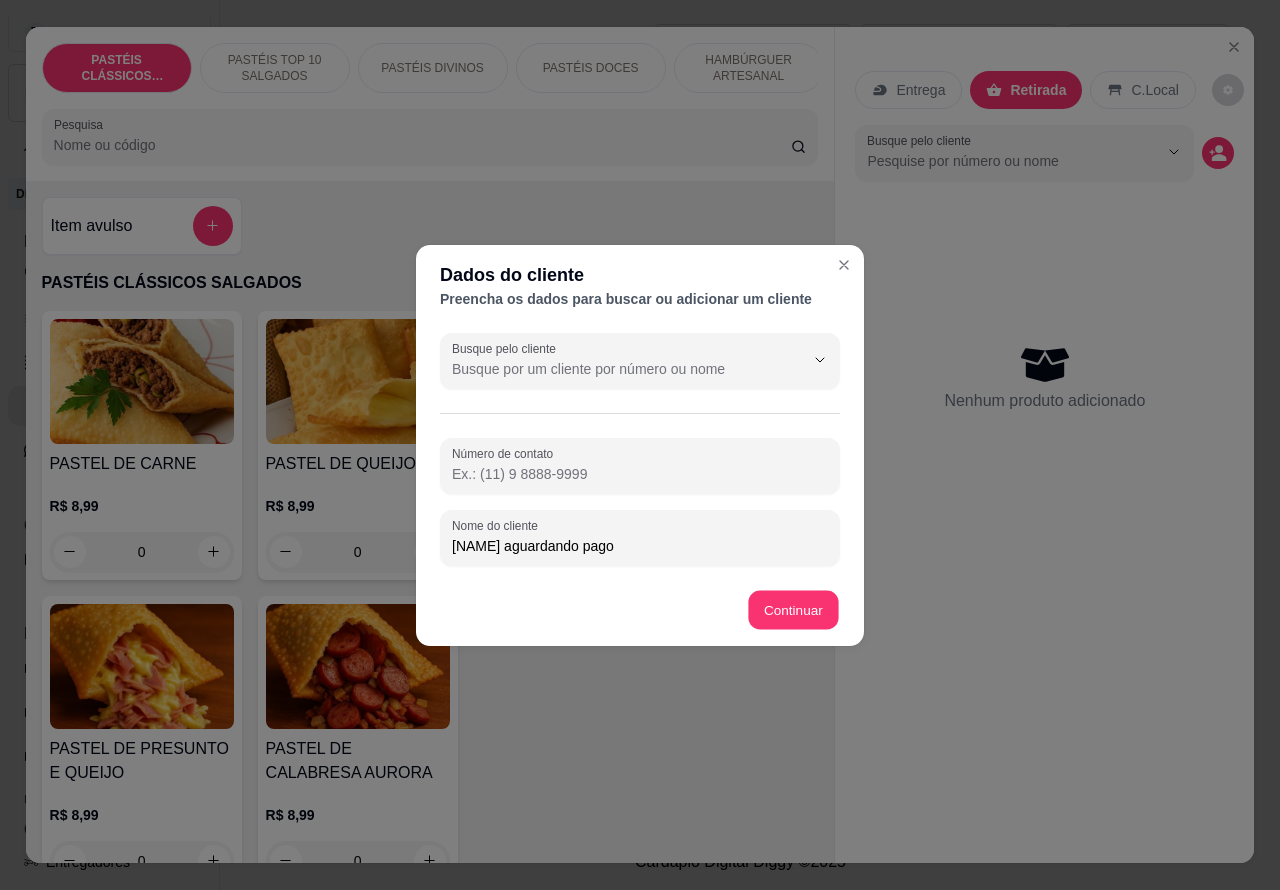 click on "Item avulso PASTÉIS CLÁSSICOS SALGADOS  PASTEL DE CARNE    R$ 8,99 0 PASTEL DE QUEIJO    R$ 8,99 0 PASTEL DE FRANGO   R$ 8,99 0 PASTEL DE PRESUNTO E QUEIJO    R$ 8,99 0 PASTEL DE CALABRESA AURORA   R$ 8,99 0 PASTÉIS TOP 10 SALGADOS 00 - ADICIONAIS    R$ 3,00 0 MOLHO EXTRA DE CENOURA    R$ 0,50 0 MOLHO EXTRA DE ALHO   R$ 0,50 0 PASTEL DE VENTO   R$ 4,00 0 PORÇÃO TIRAS MASSA DE PASTEL   R$ 4,00 0 PASTEIZINHOS DE VENTO   R$ 4,00 0 05 - PASTEL CARNE C/ BACON   R$ 12,99 0 06 - PASTEL CARNE C/ QUEIJO   R$ 12,99 0 08 - PASTEL CARNE C/ OVO   R$ 12,99 0 PASTEL CALABRESA COM QUEIJO   R$ 12,99 0 PASTEL QUEIJ0 COM BACON   R$ 12,99 0 10 - PASTEL DE FRANGO C/ BACON   R$ 12,99 0 11 - PASTEL FRANGO C/ CATUPIRY    R$ 12,99 0 12 - PASTEL FRANGO C/ CHEDDAR   R$ 12,99 0 15 - PASTEL DE PIZZA   R$ 12,99 0 QUEIJO COM MILHO   R$ 12,99 0 14 - PASTEL FRANGO CAIPIRA   R$ 14,99 0 09 - PASTEL CARNE SECA C/ CATUPIRY    R$ 14,99 0 PASTEL CARNE SECA COM QUEIJO   R$ 14,99 0 PASTÉIS DIVINOS  DIVINO CARNE CATUPIRY" at bounding box center (430, 522) 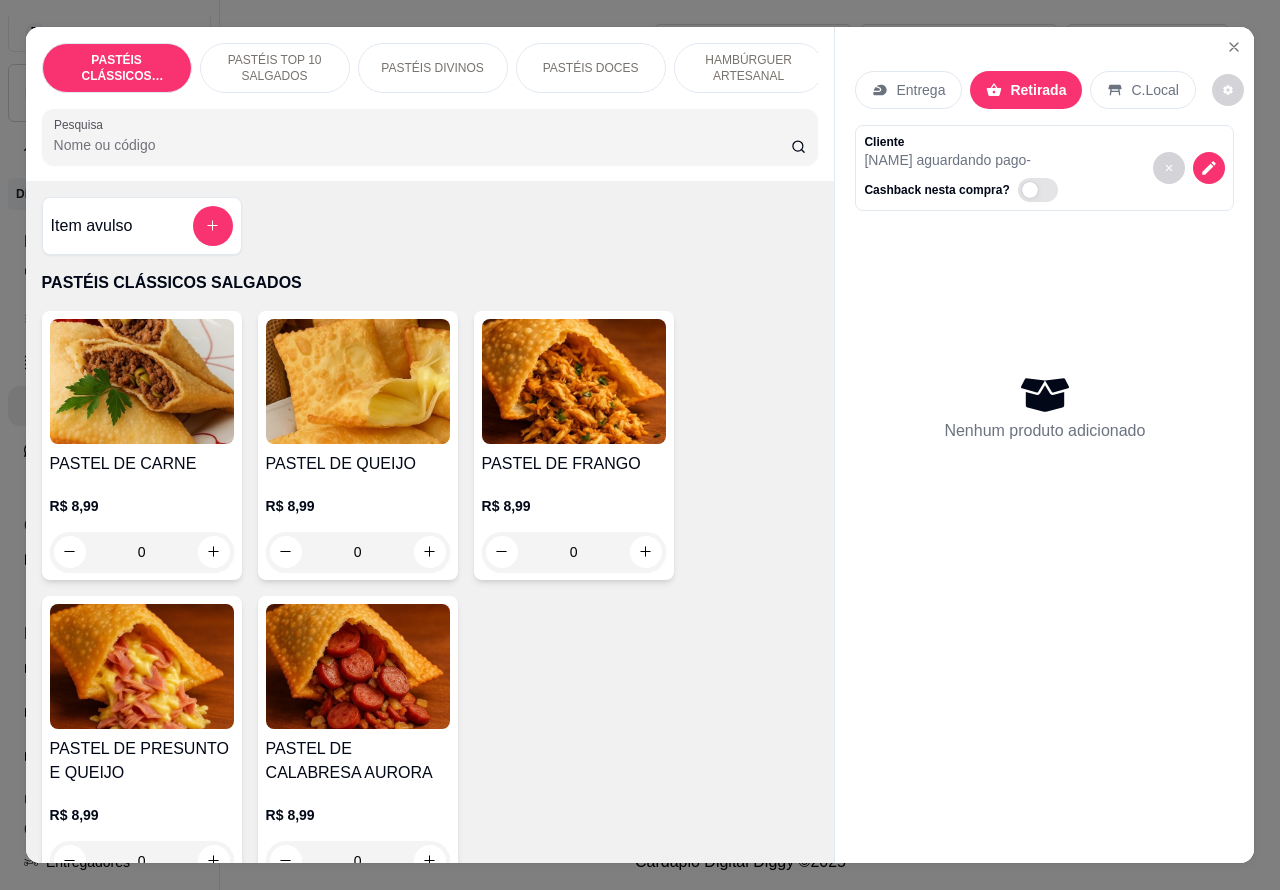 click on "HAMBÚRGUER ARTESANAL" at bounding box center [749, 68] 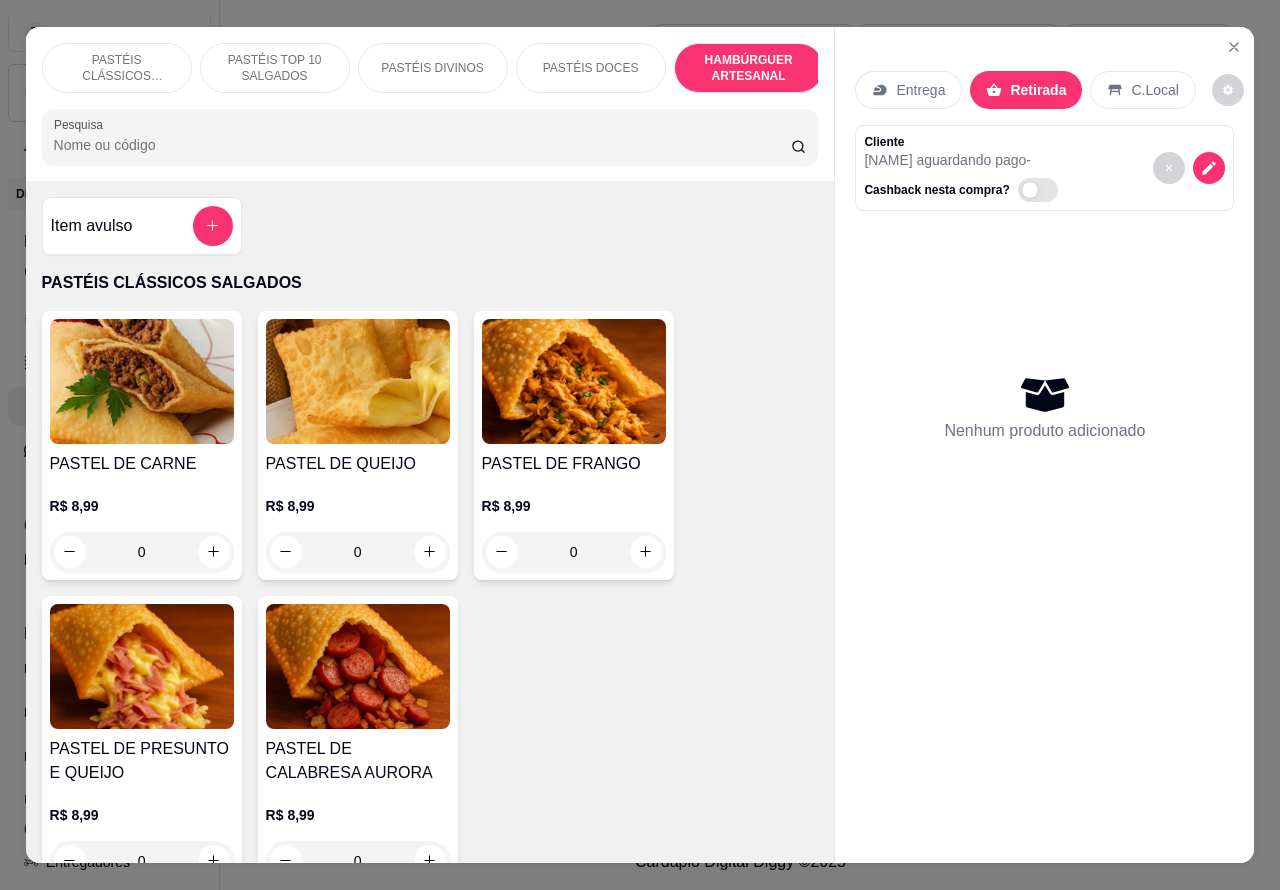 scroll, scrollTop: 4527, scrollLeft: 0, axis: vertical 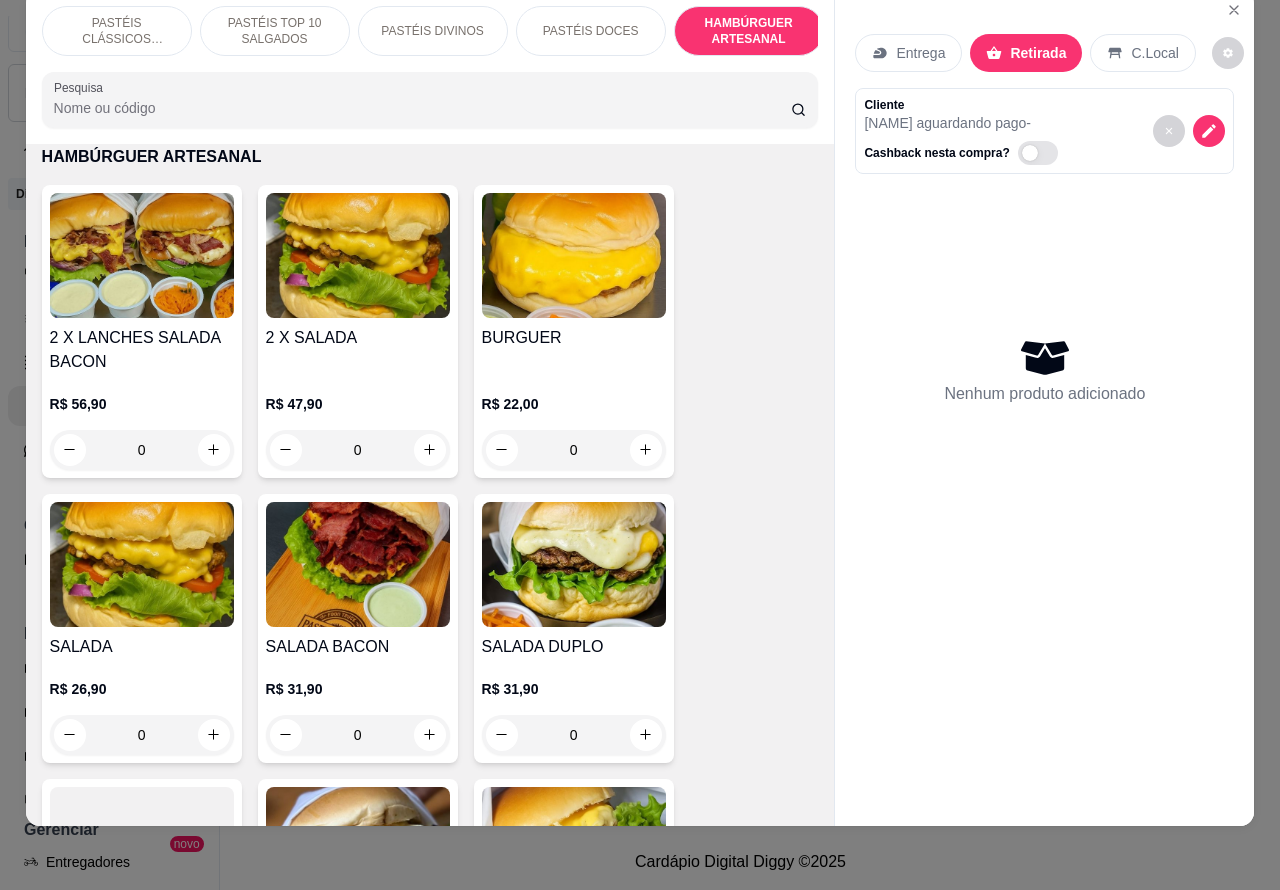 click on "0" at bounding box center [142, 735] 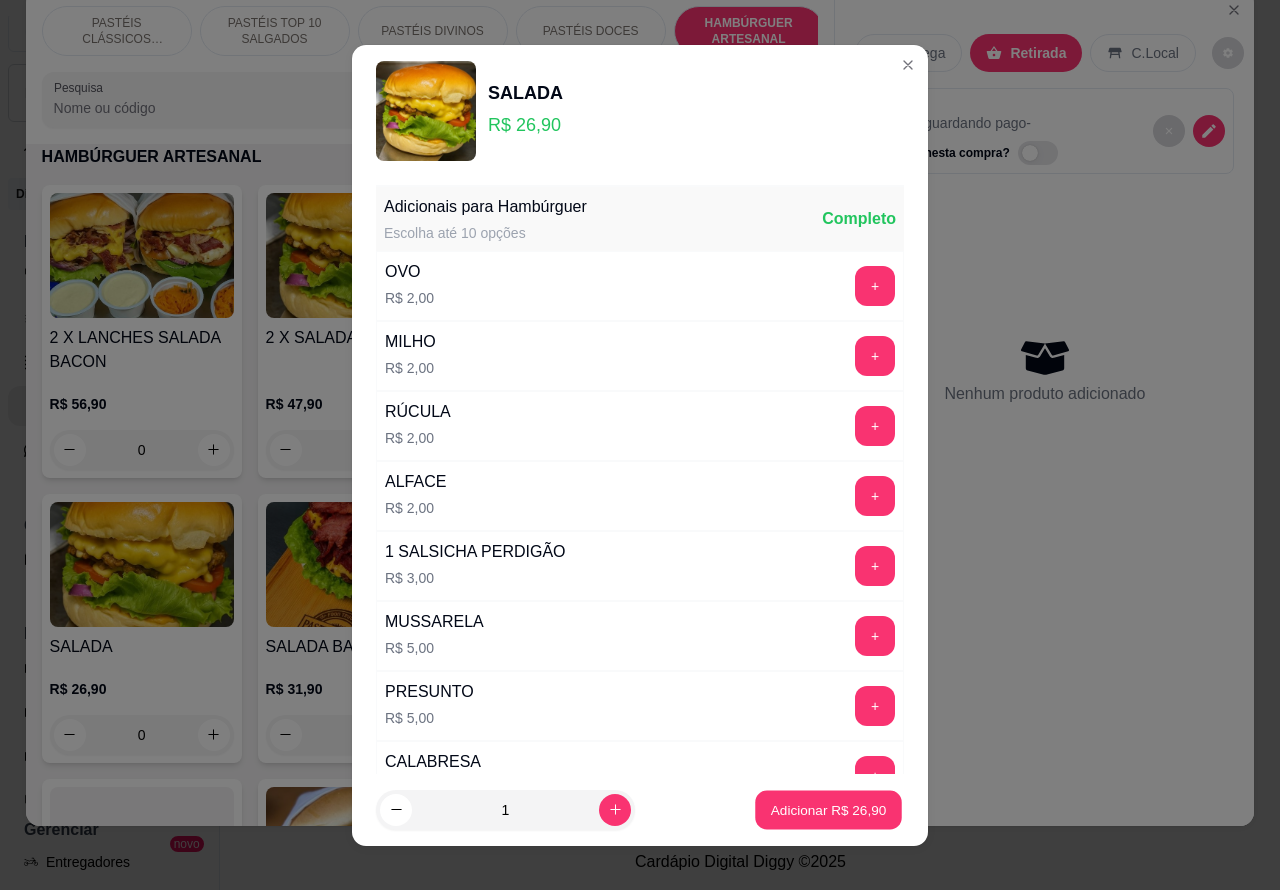 click on "Adicionar   R$ 26,90" at bounding box center (829, 809) 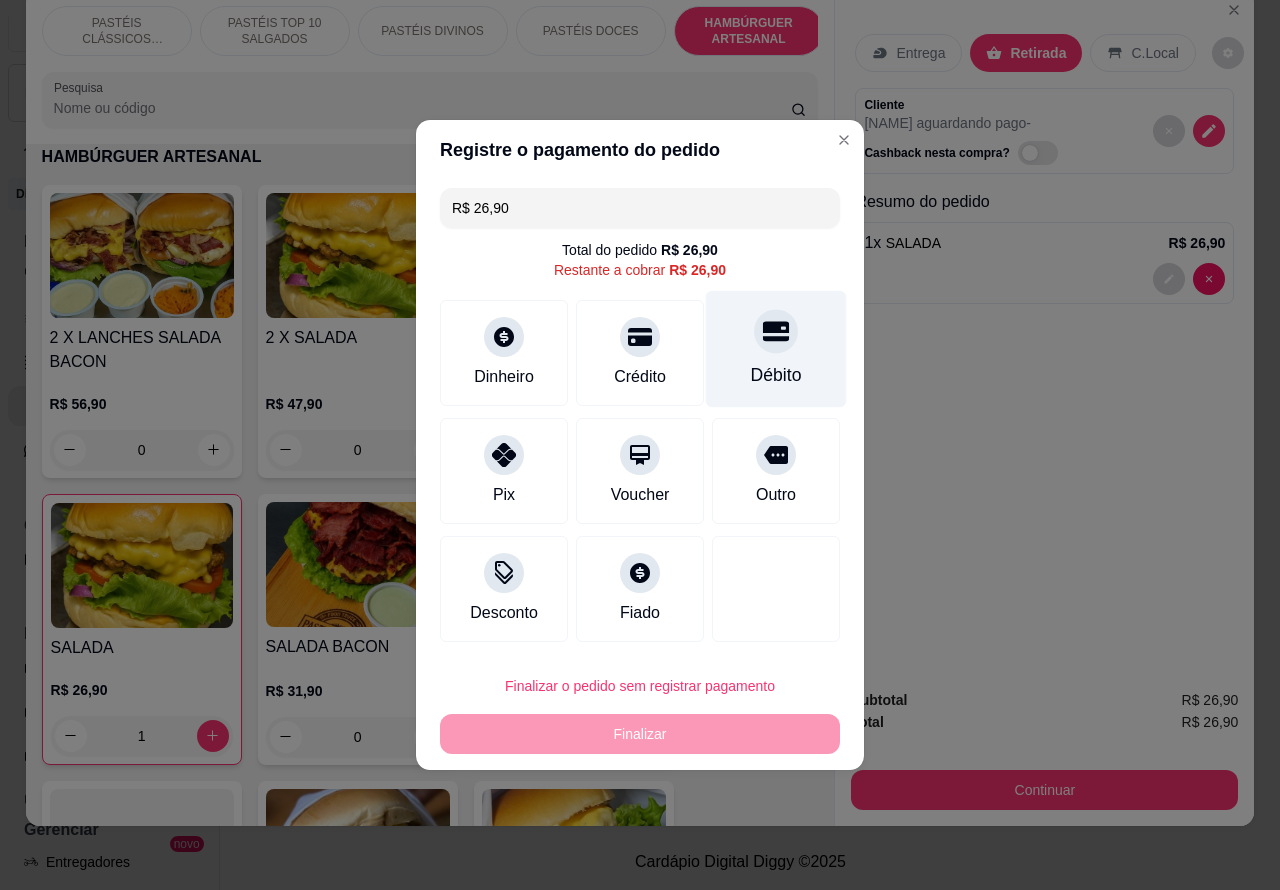 click 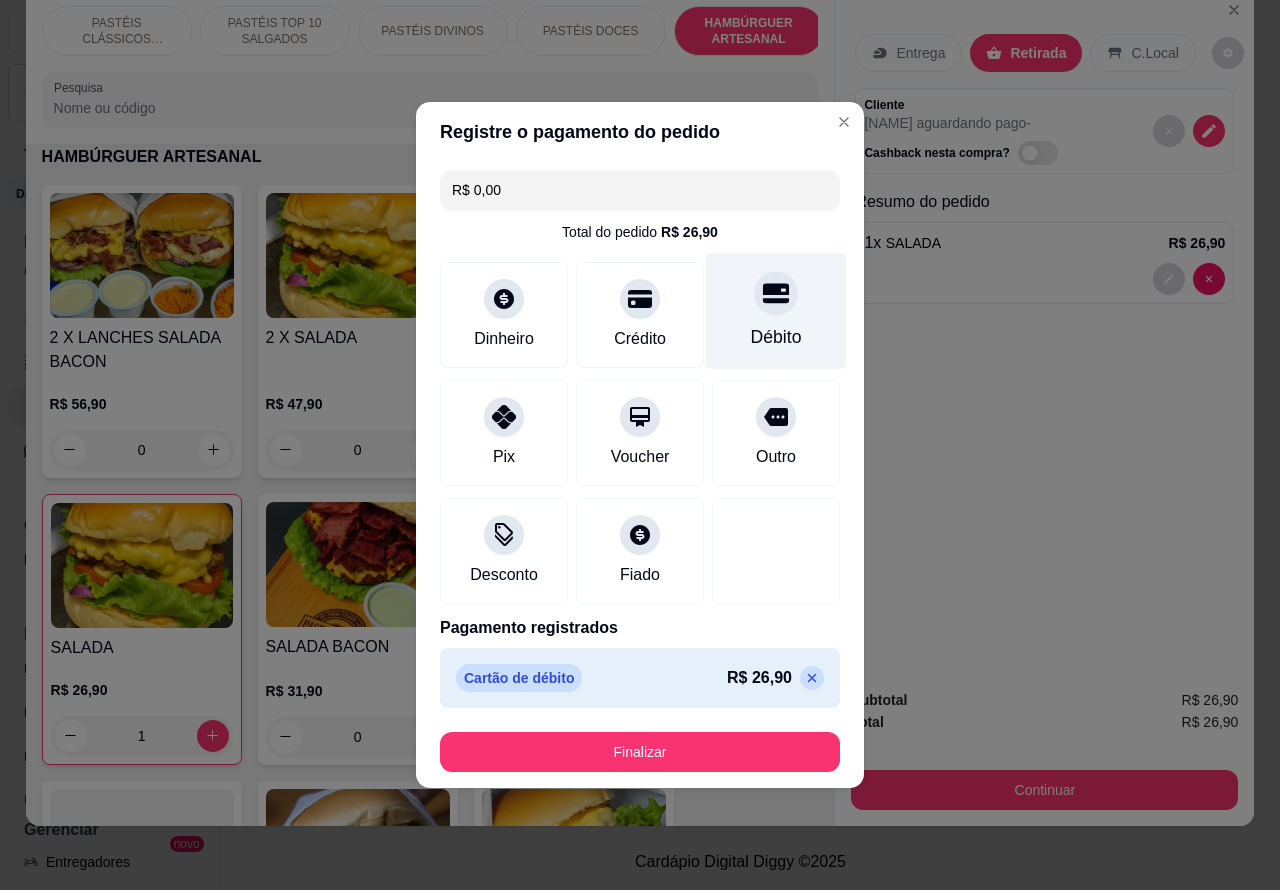 click on "Finalizar" at bounding box center (640, 752) 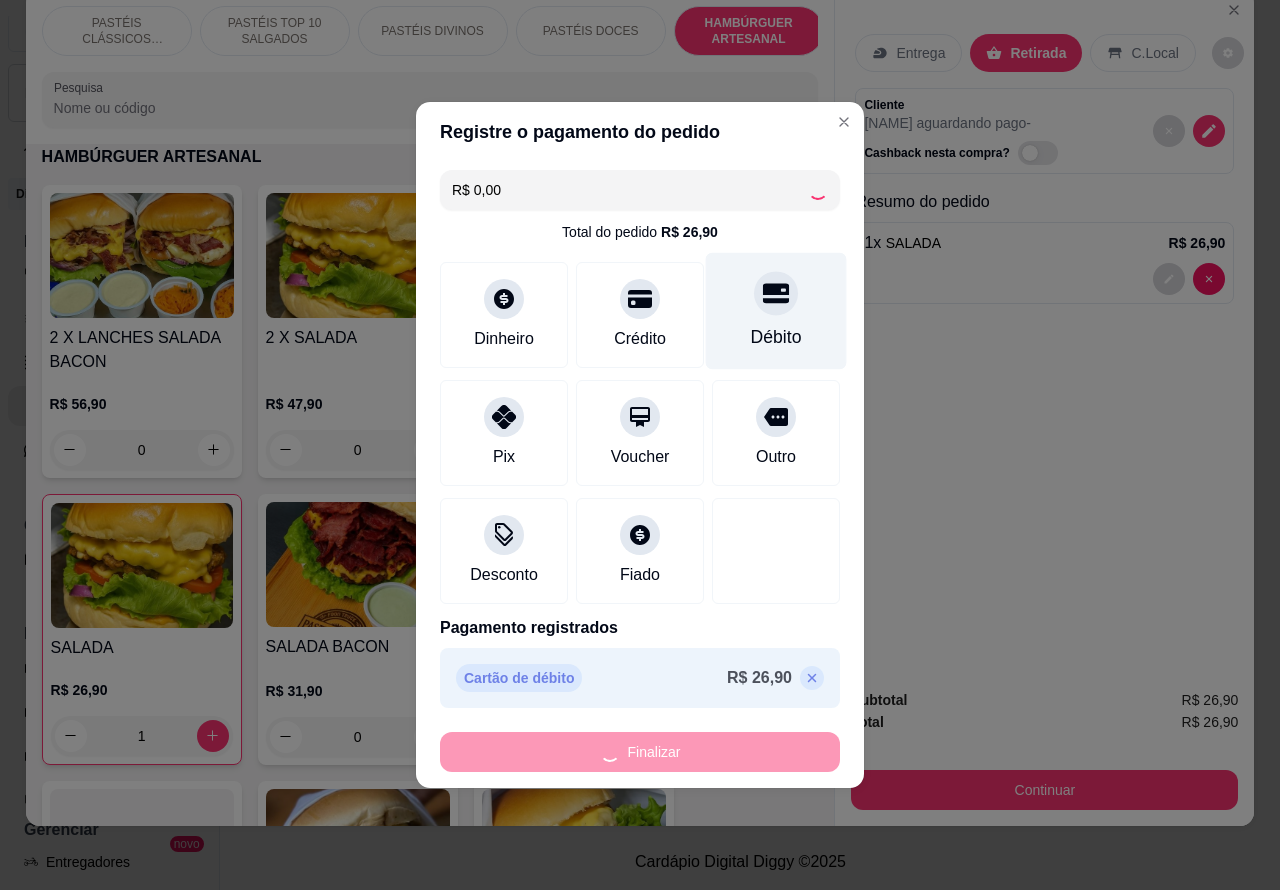 type on "0" 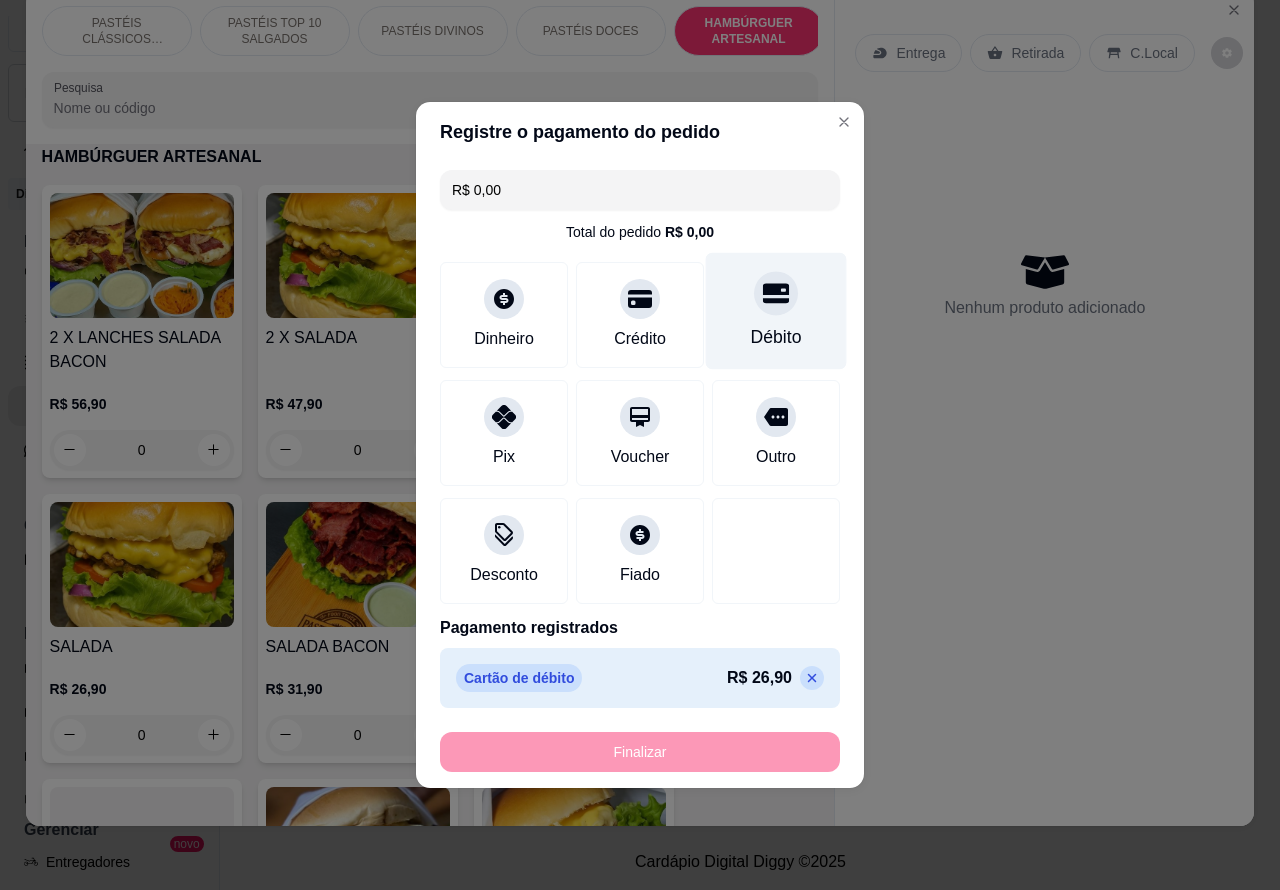 type on "-R$ 26,90" 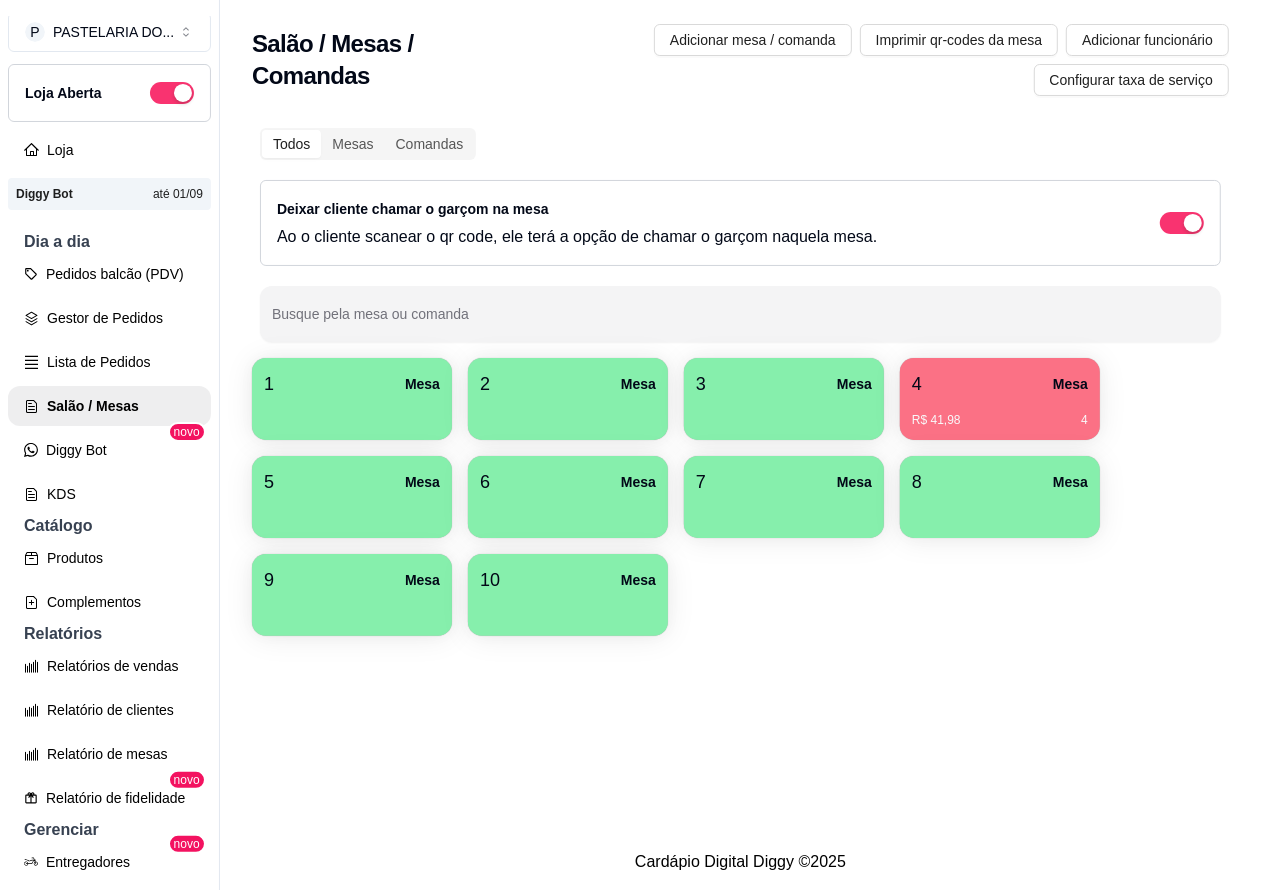 click on "Pedidos balcão (PDV)" at bounding box center (109, 274) 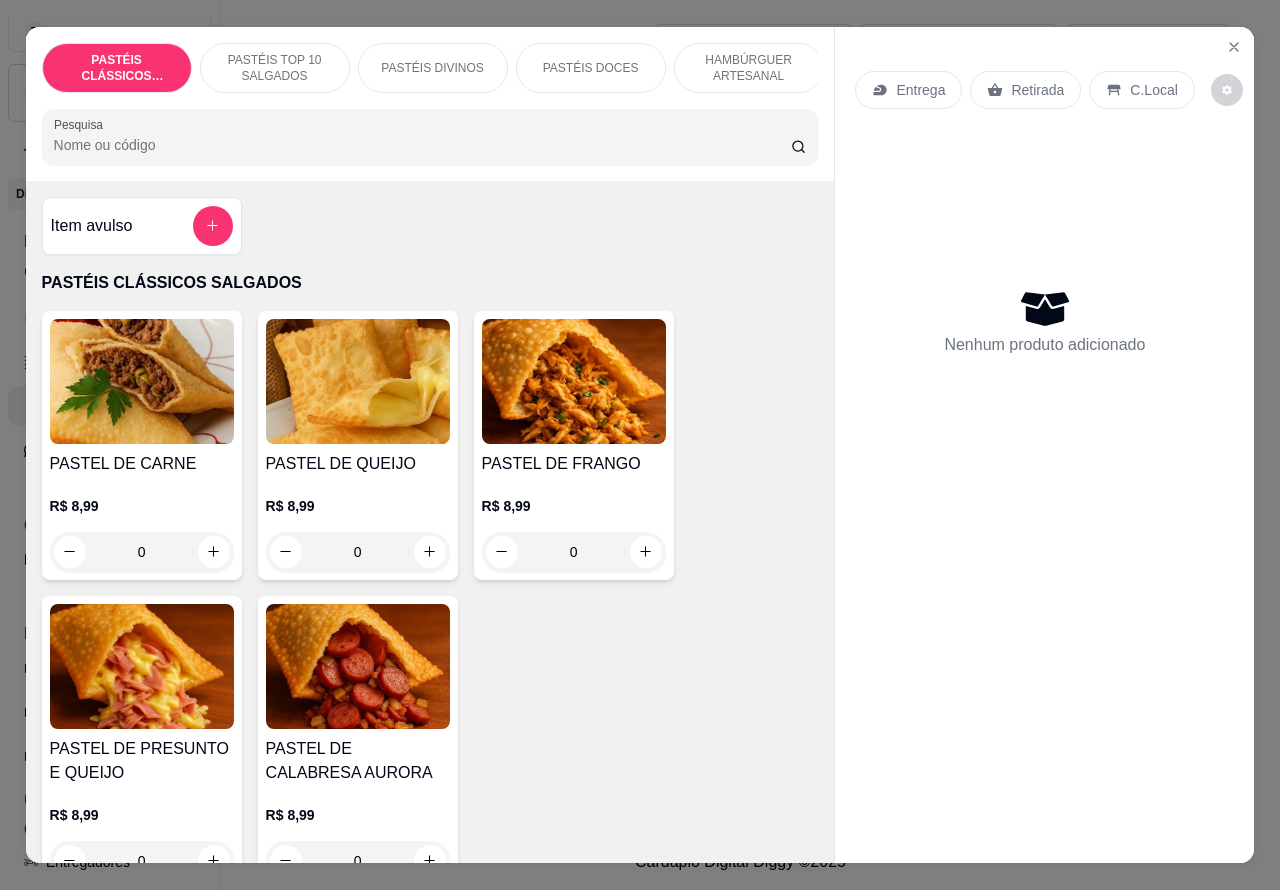 click on "Retirada" at bounding box center (1037, 90) 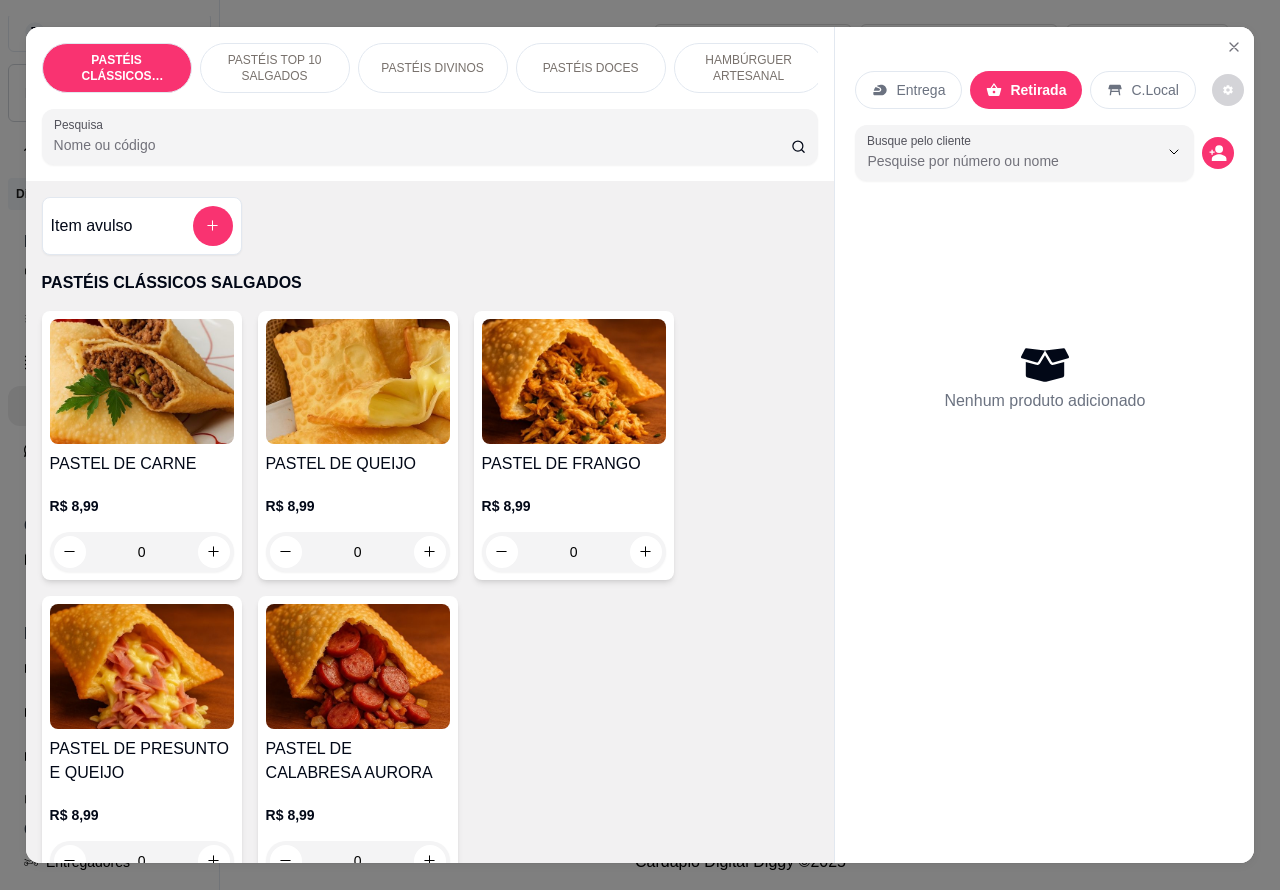 click on "PASTÉIS DIVINOS" at bounding box center (432, 68) 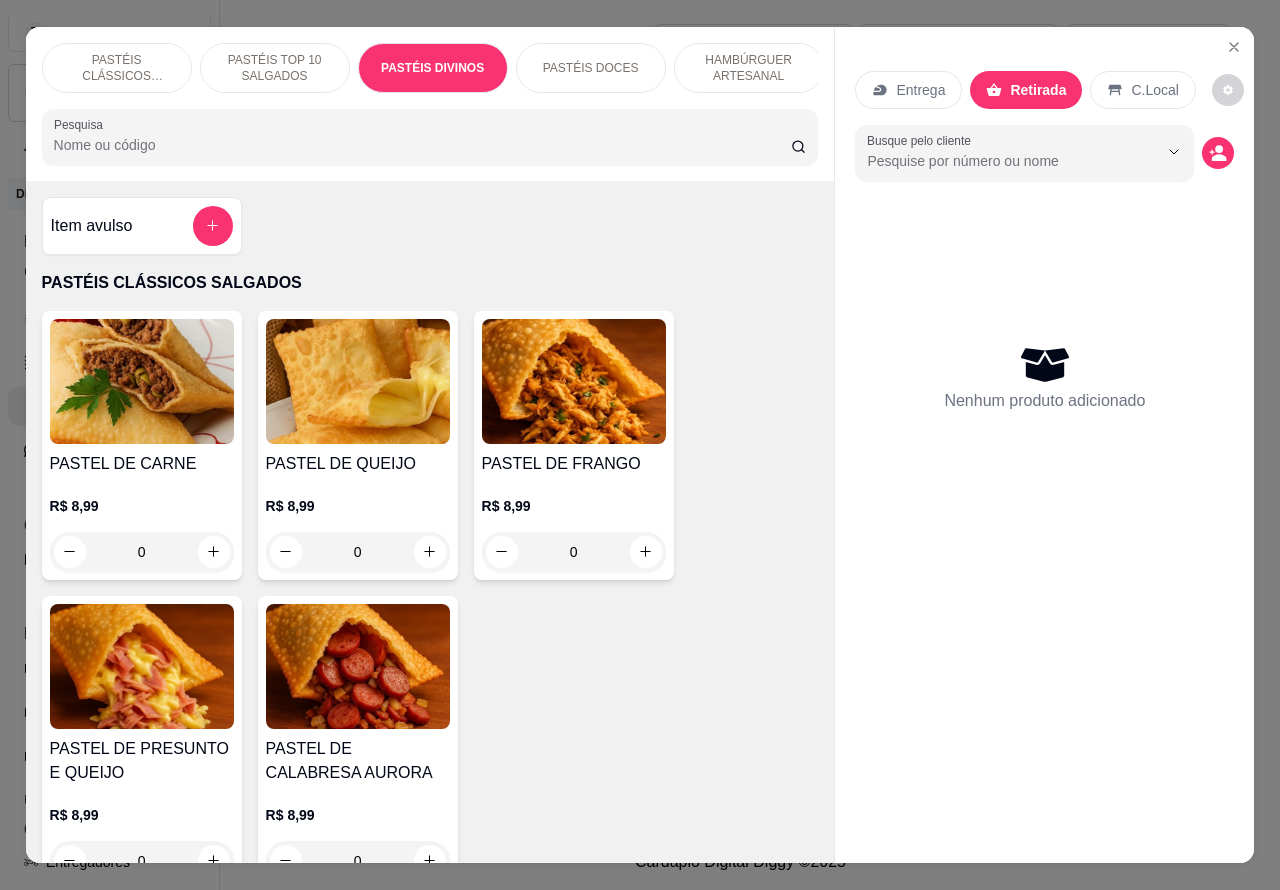 scroll, scrollTop: 2926, scrollLeft: 0, axis: vertical 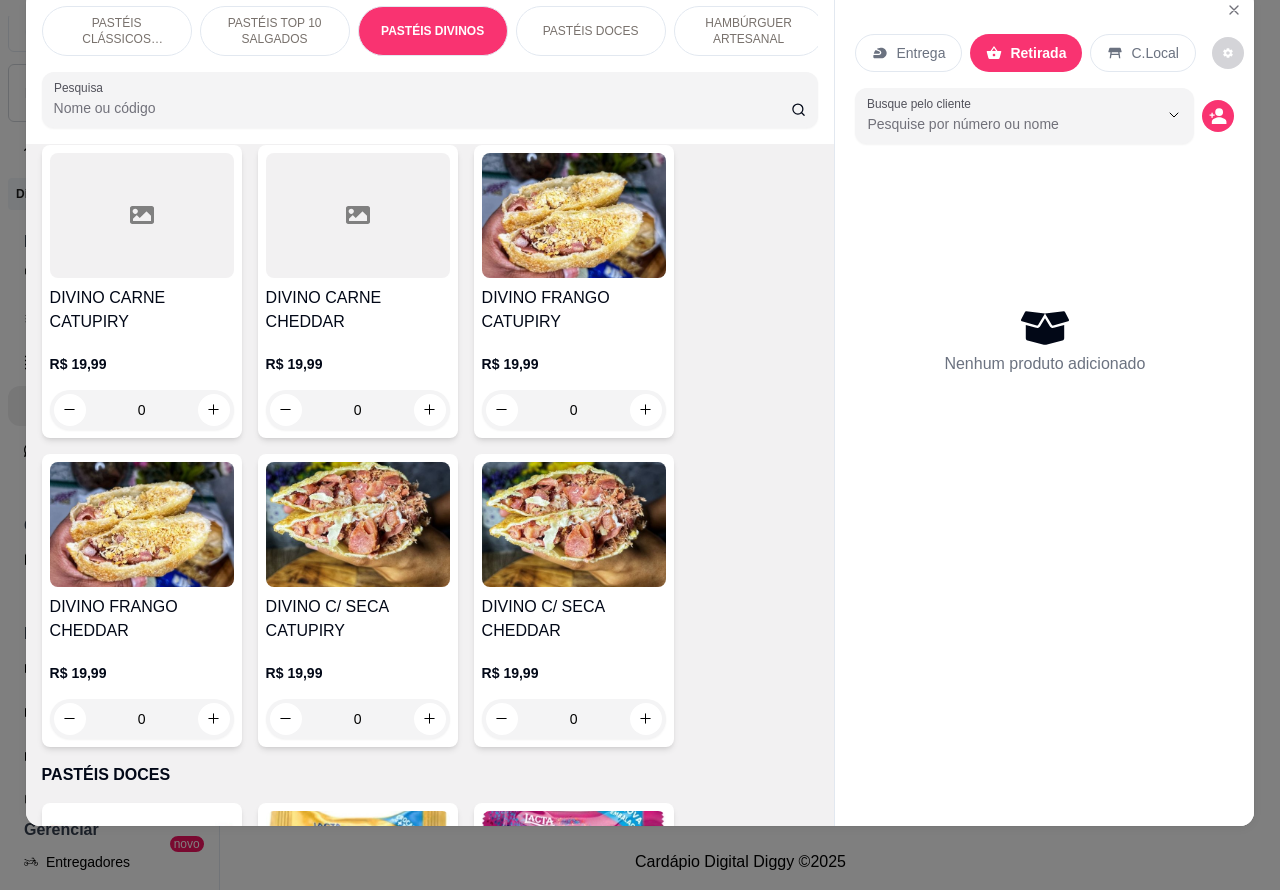 click on "0" at bounding box center (574, 410) 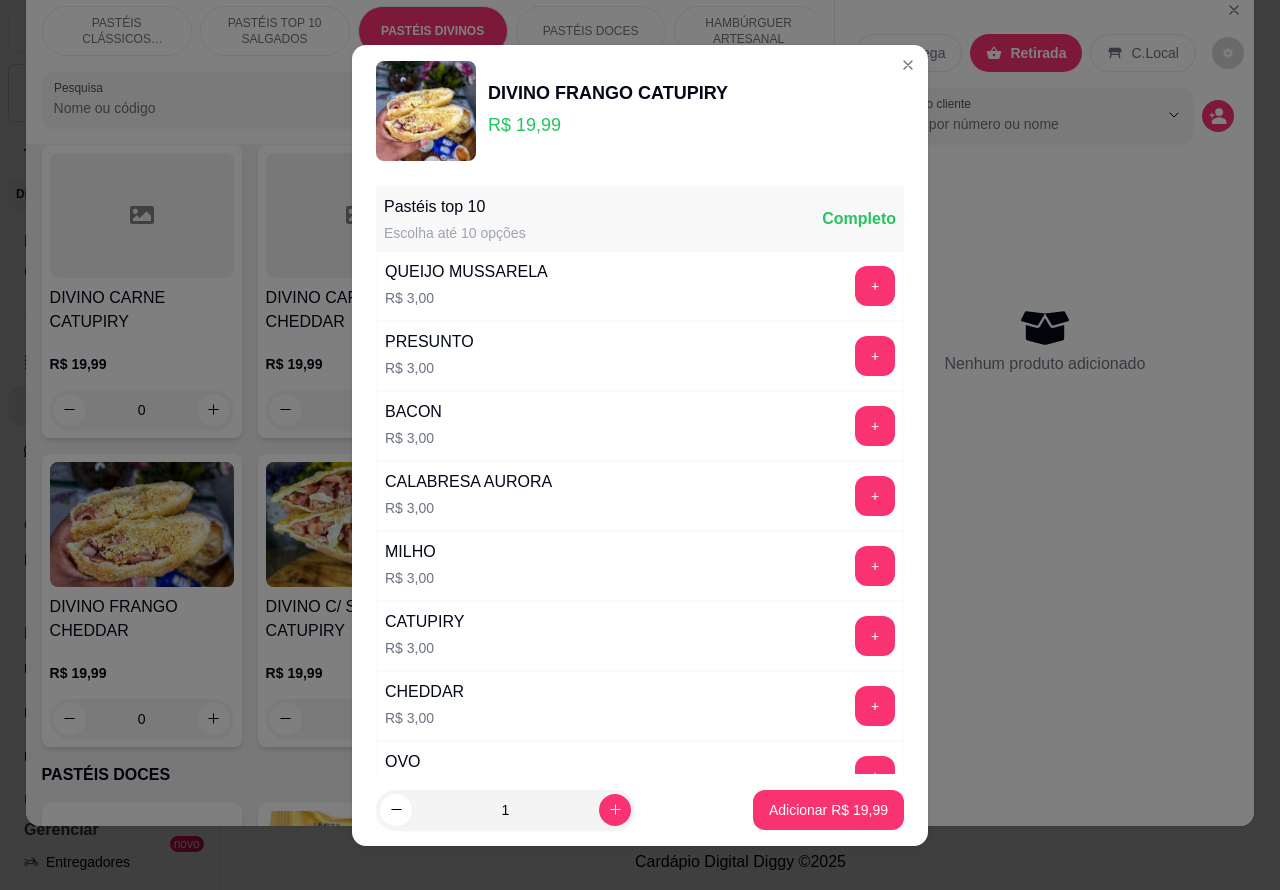 click on "Adicionar   R$ 19,99" at bounding box center [828, 810] 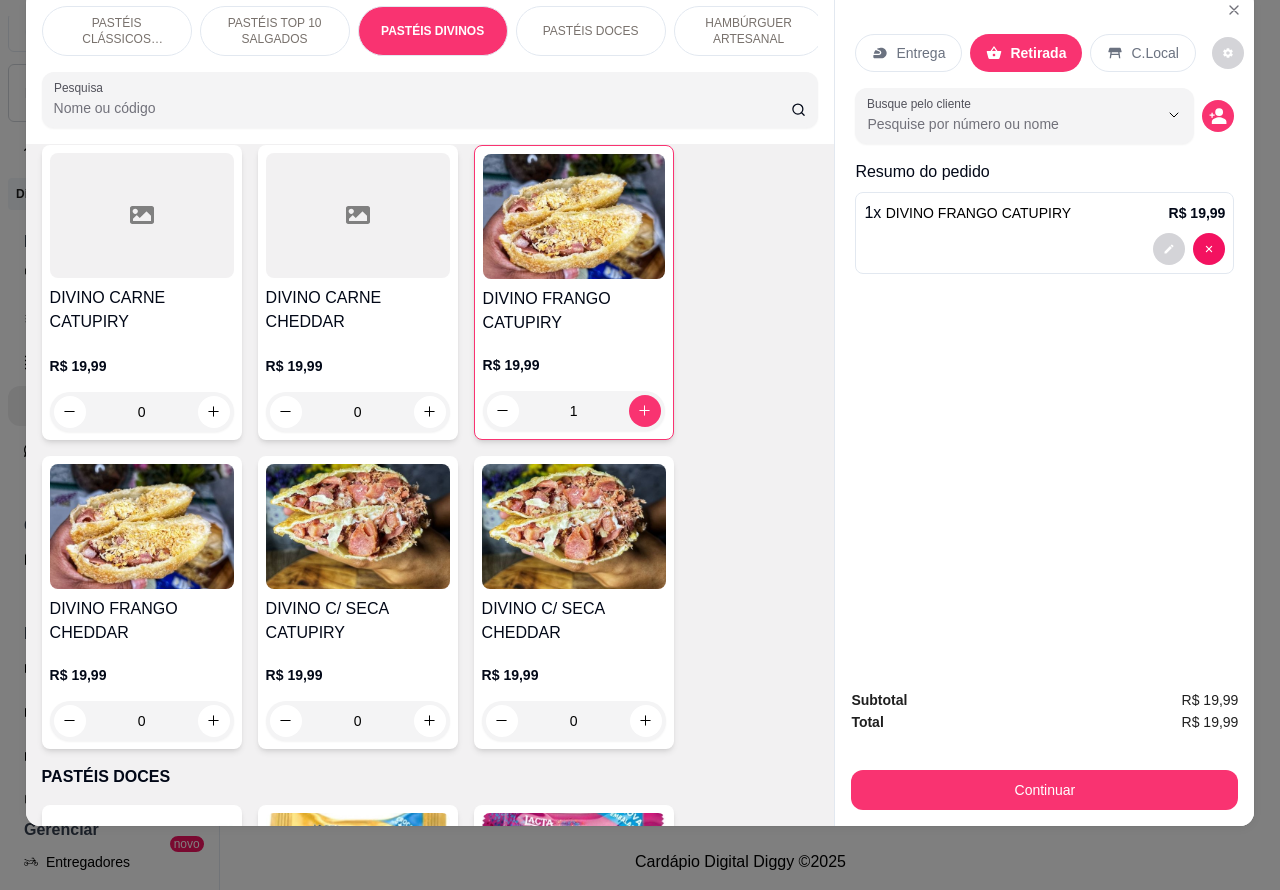 click on "PASTÉIS CLÁSSICOS SALGADOS" at bounding box center (117, 31) 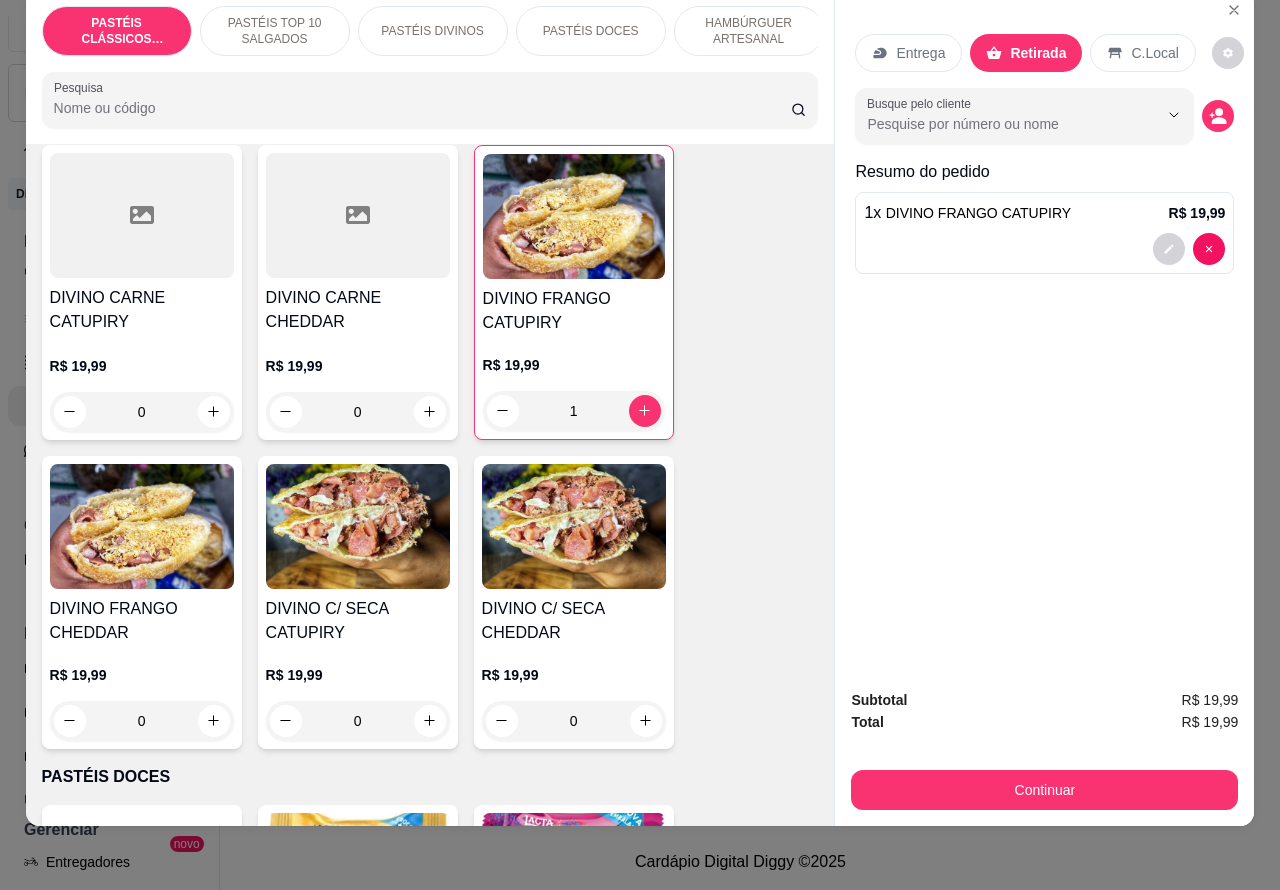 scroll, scrollTop: 90, scrollLeft: 0, axis: vertical 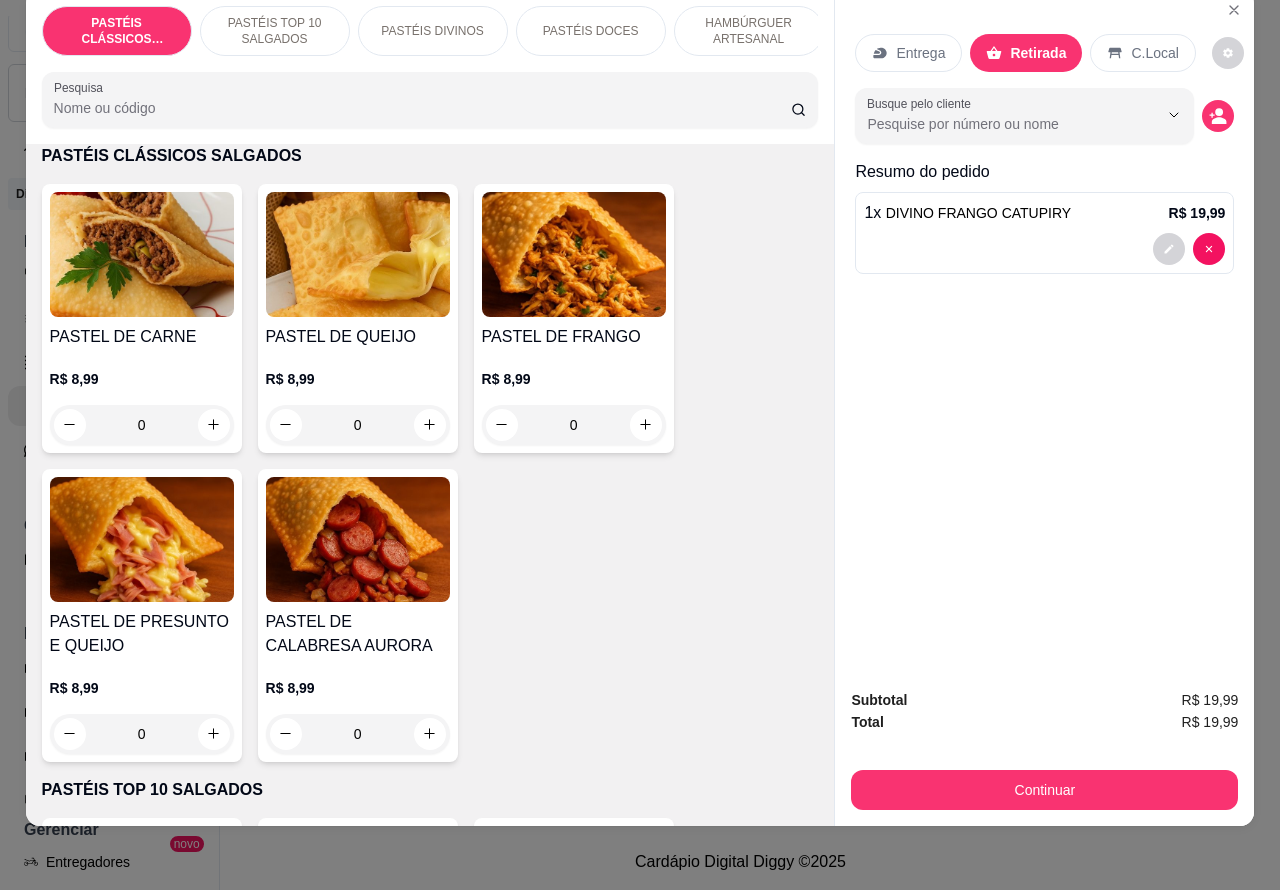 click on "R$ 8,99 0" at bounding box center [142, 706] 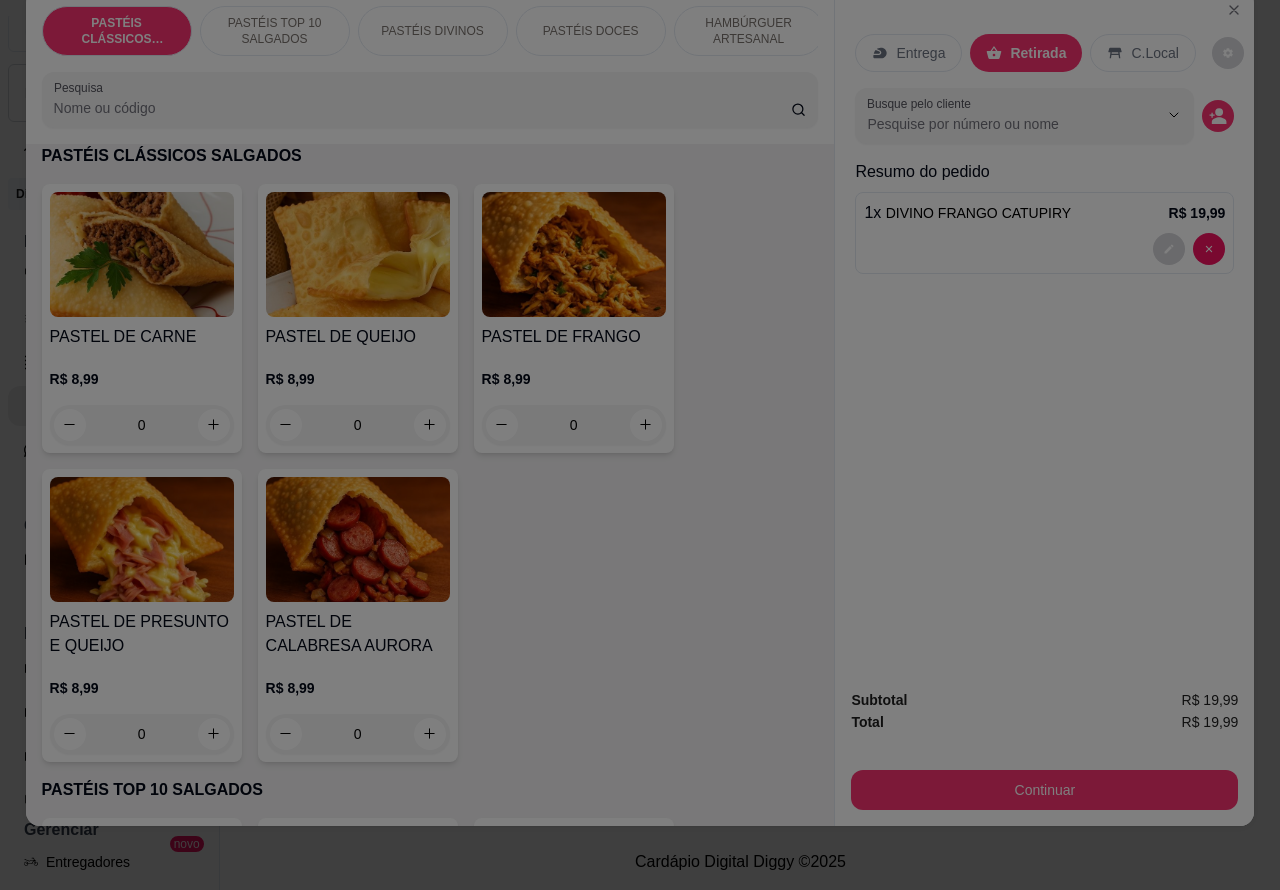 scroll, scrollTop: 17, scrollLeft: 0, axis: vertical 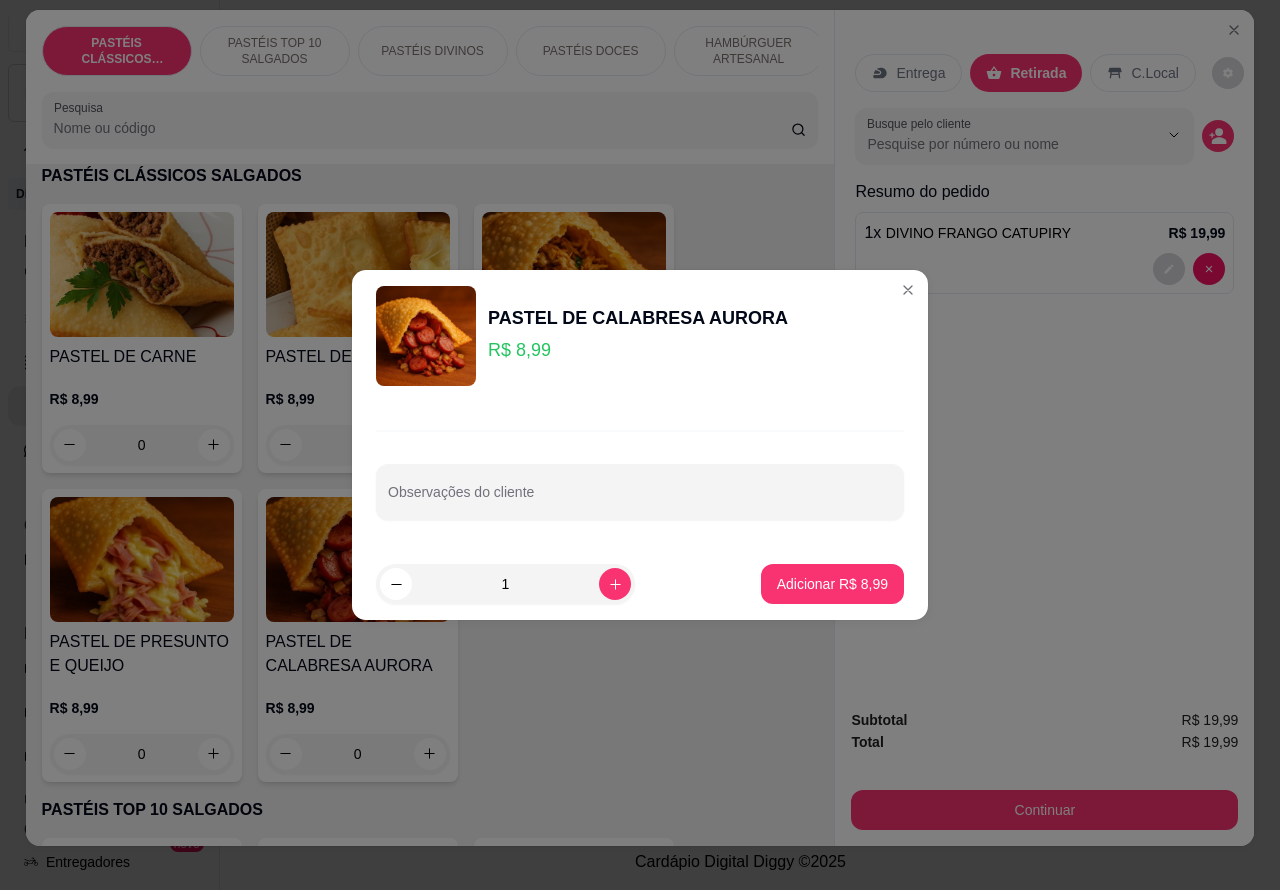 click on "Resumo do pedido 1 x   DIVINO FRANGO CATUPIRY  R$ 19,99" at bounding box center [1044, 241] 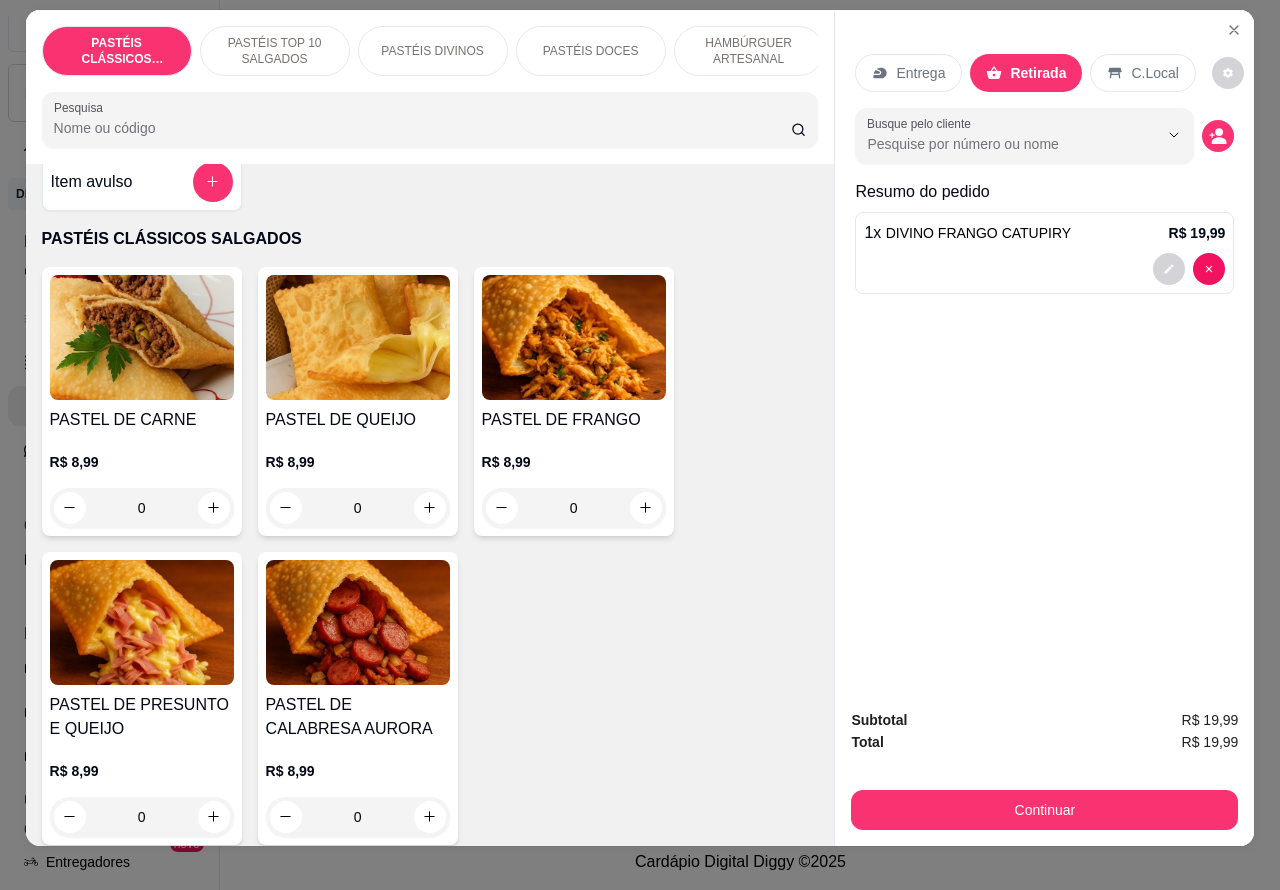 scroll, scrollTop: 0, scrollLeft: 0, axis: both 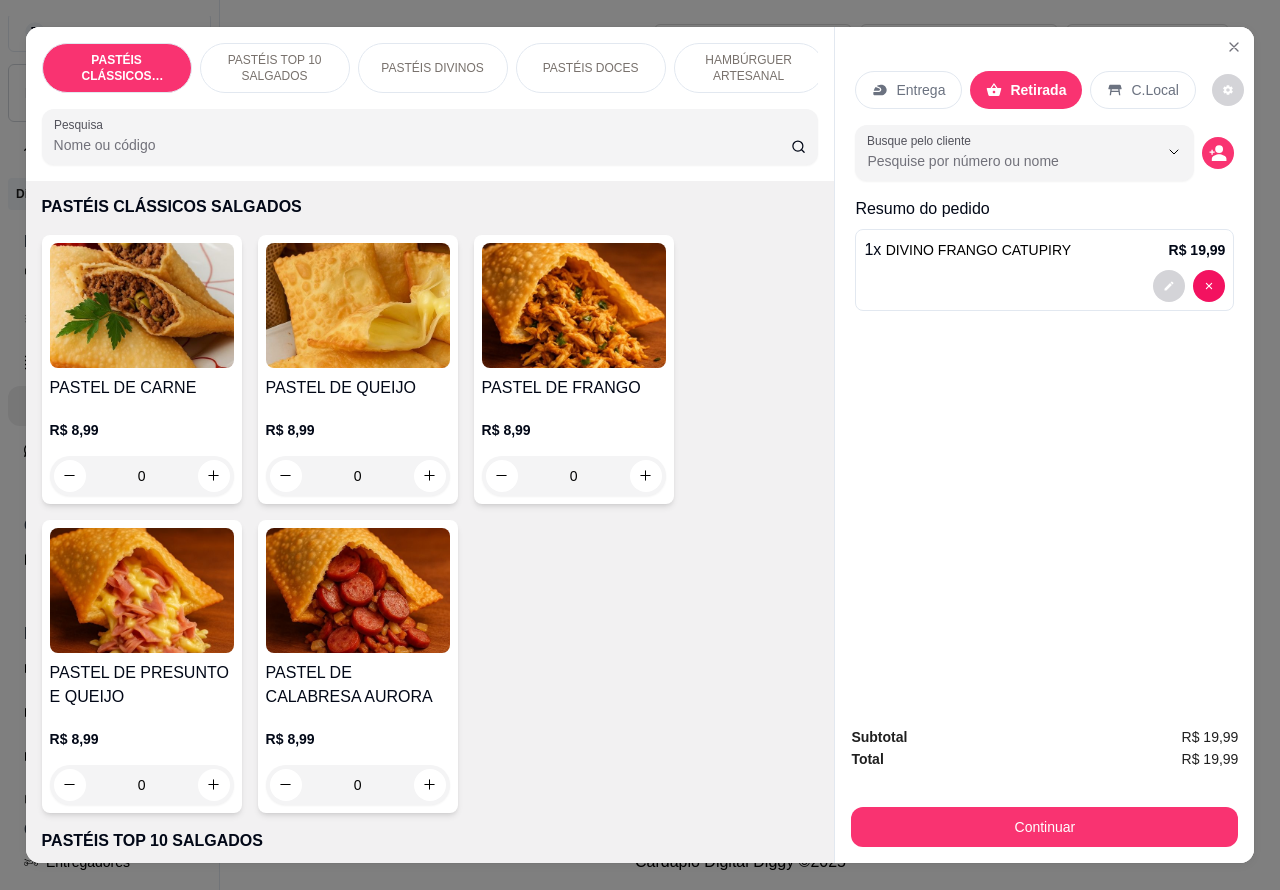 click 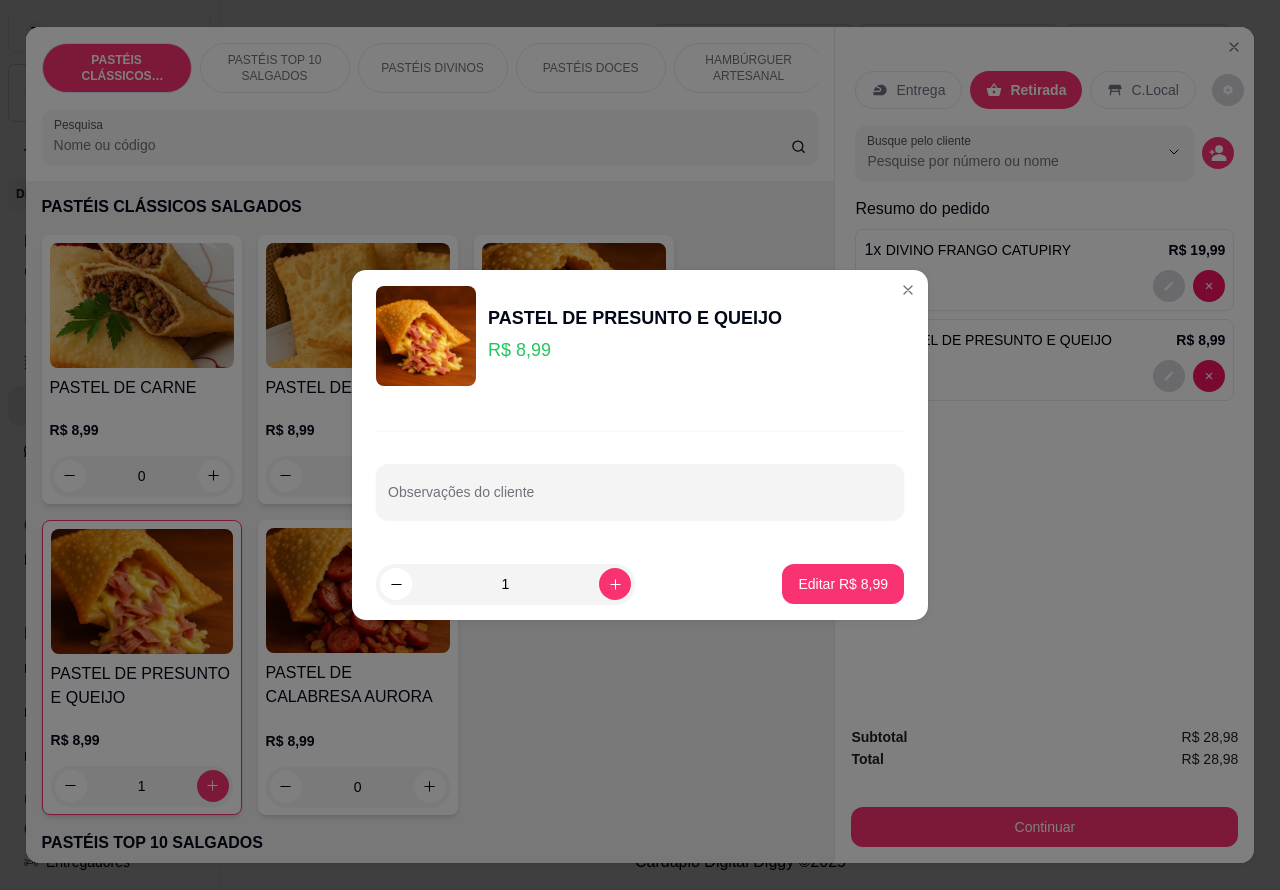 click on "Observações do cliente" at bounding box center [640, 500] 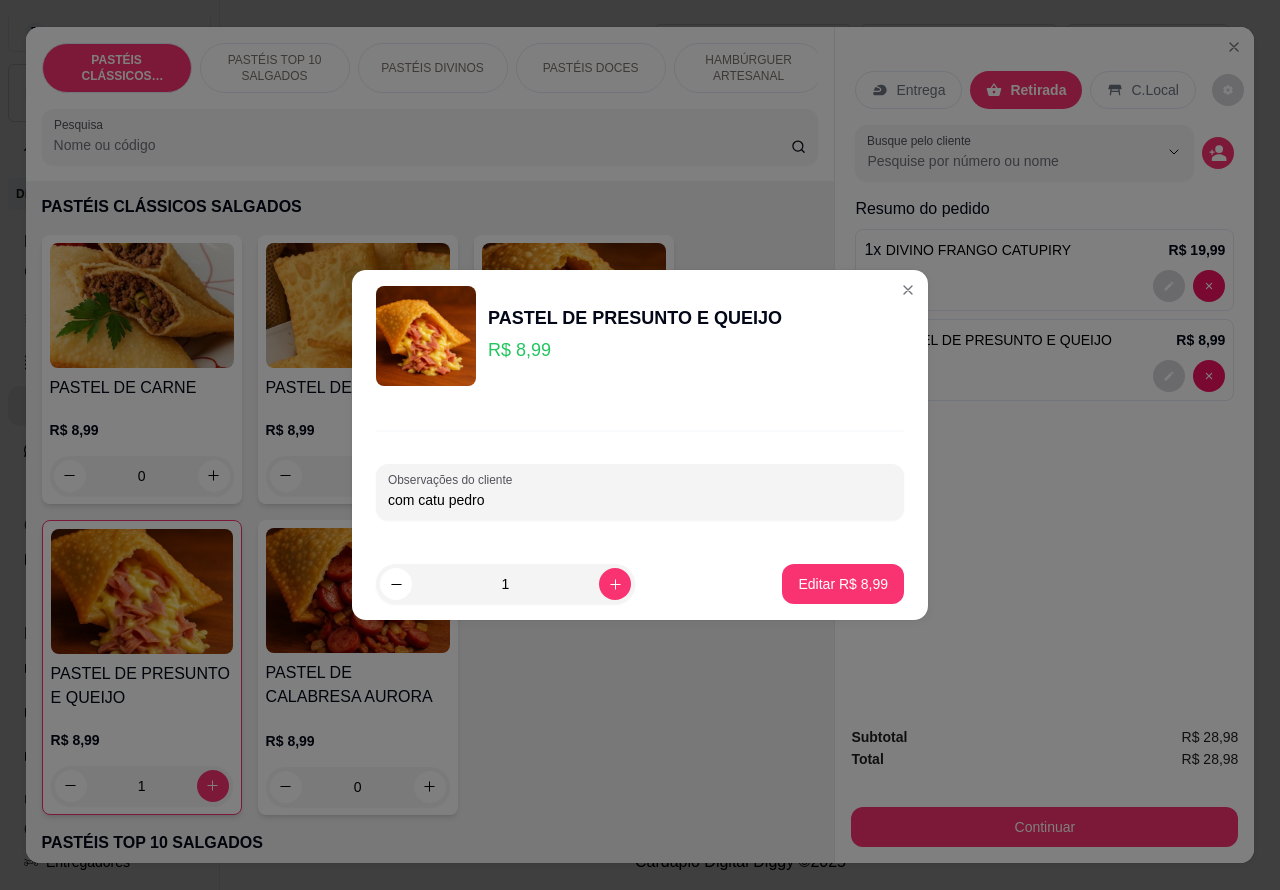 type on "com catu pedro" 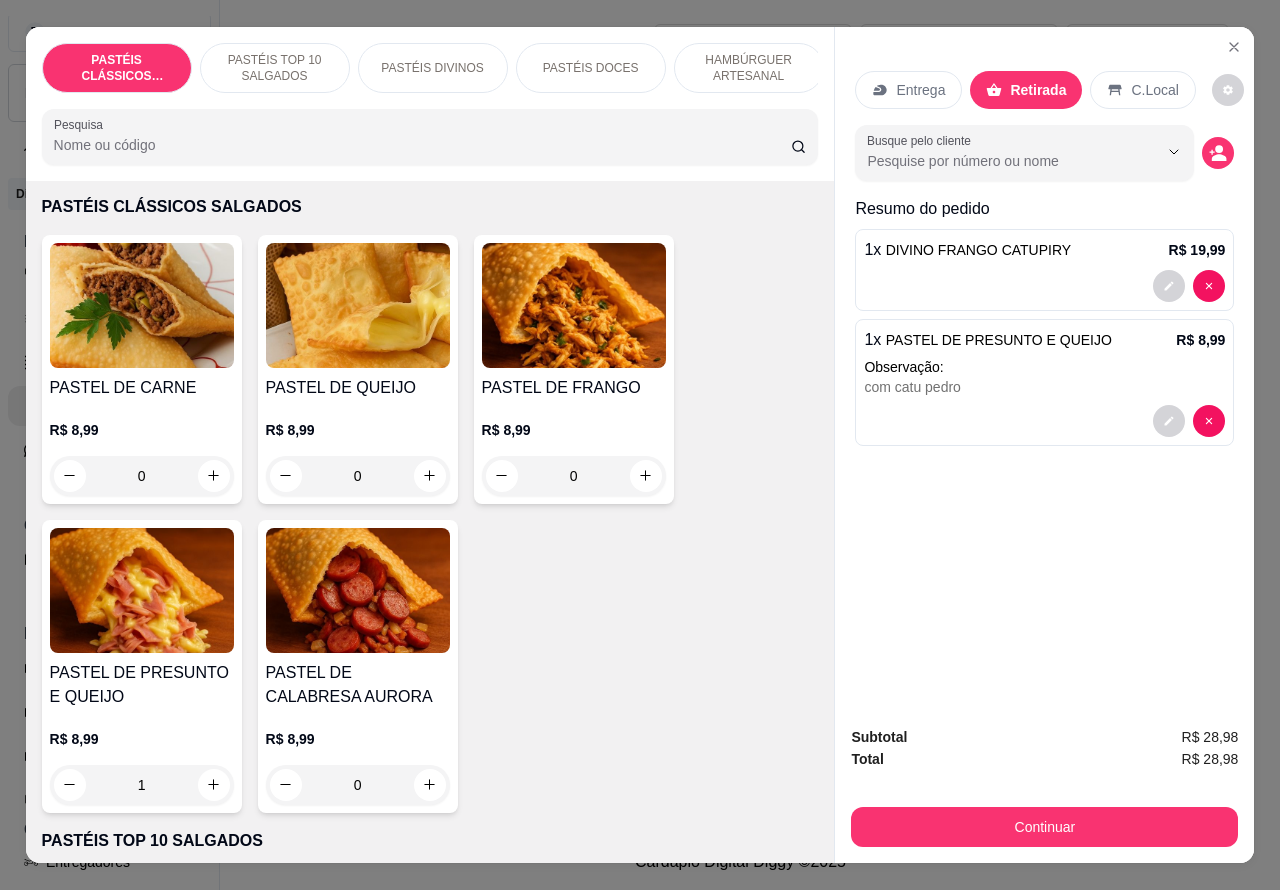 type on "0" 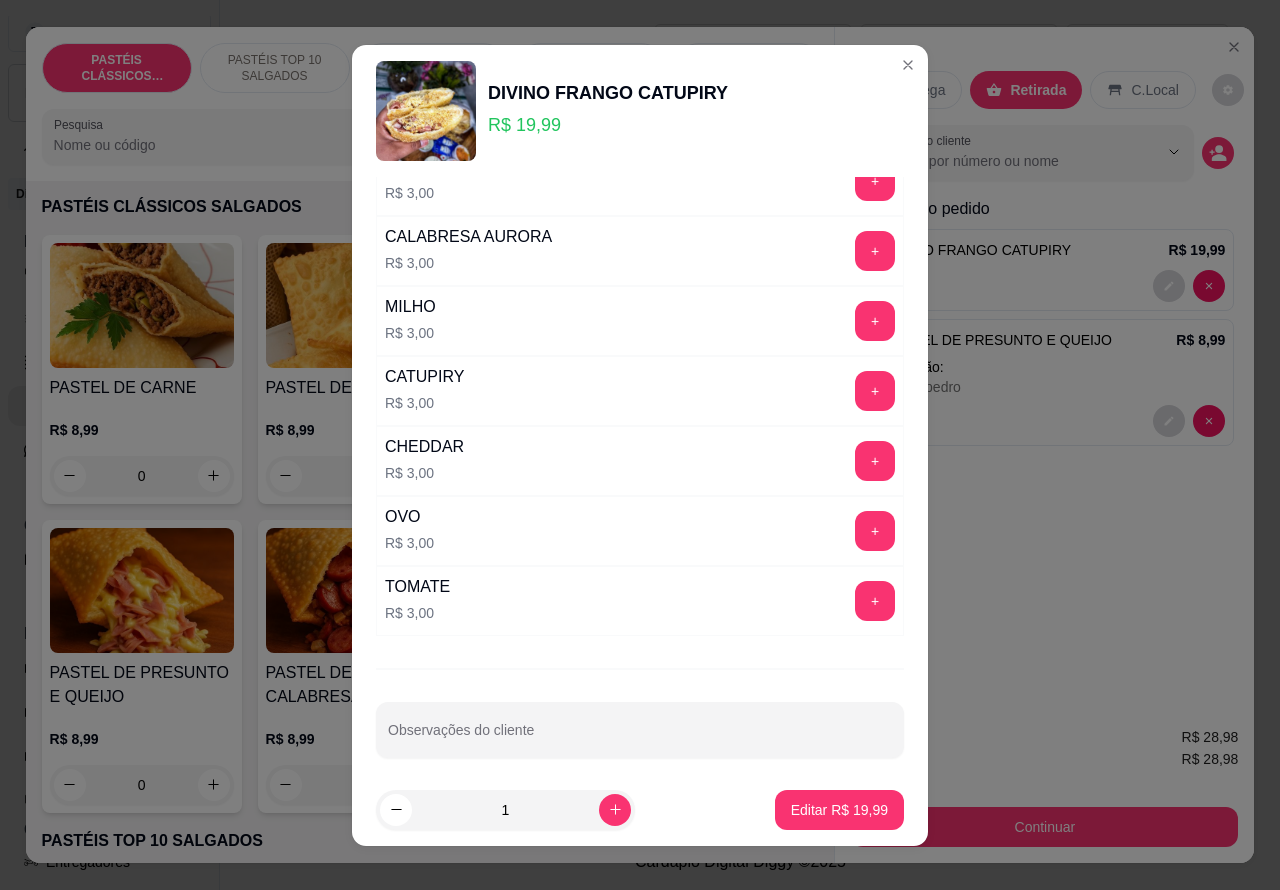 scroll, scrollTop: 261, scrollLeft: 0, axis: vertical 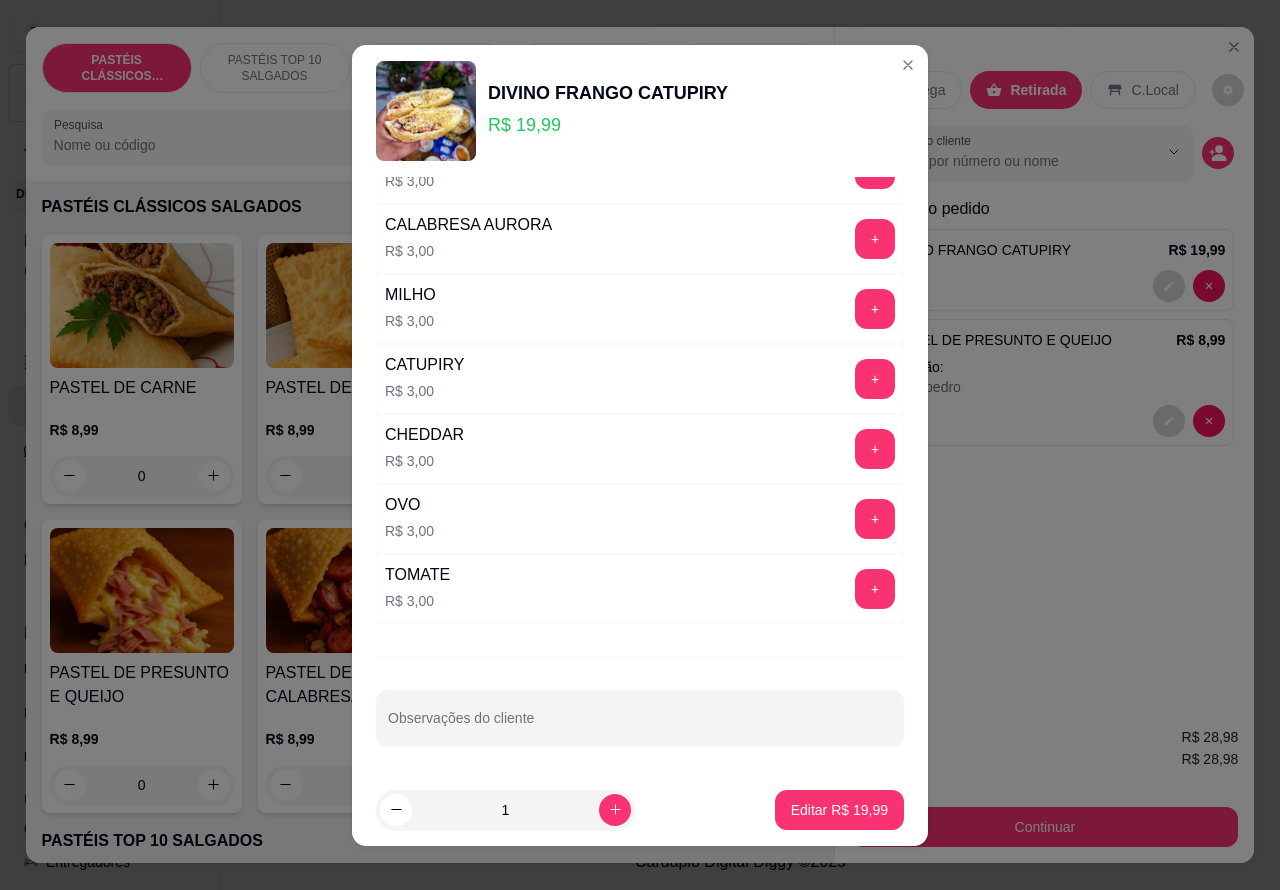 click on "Observações do cliente" at bounding box center (640, 718) 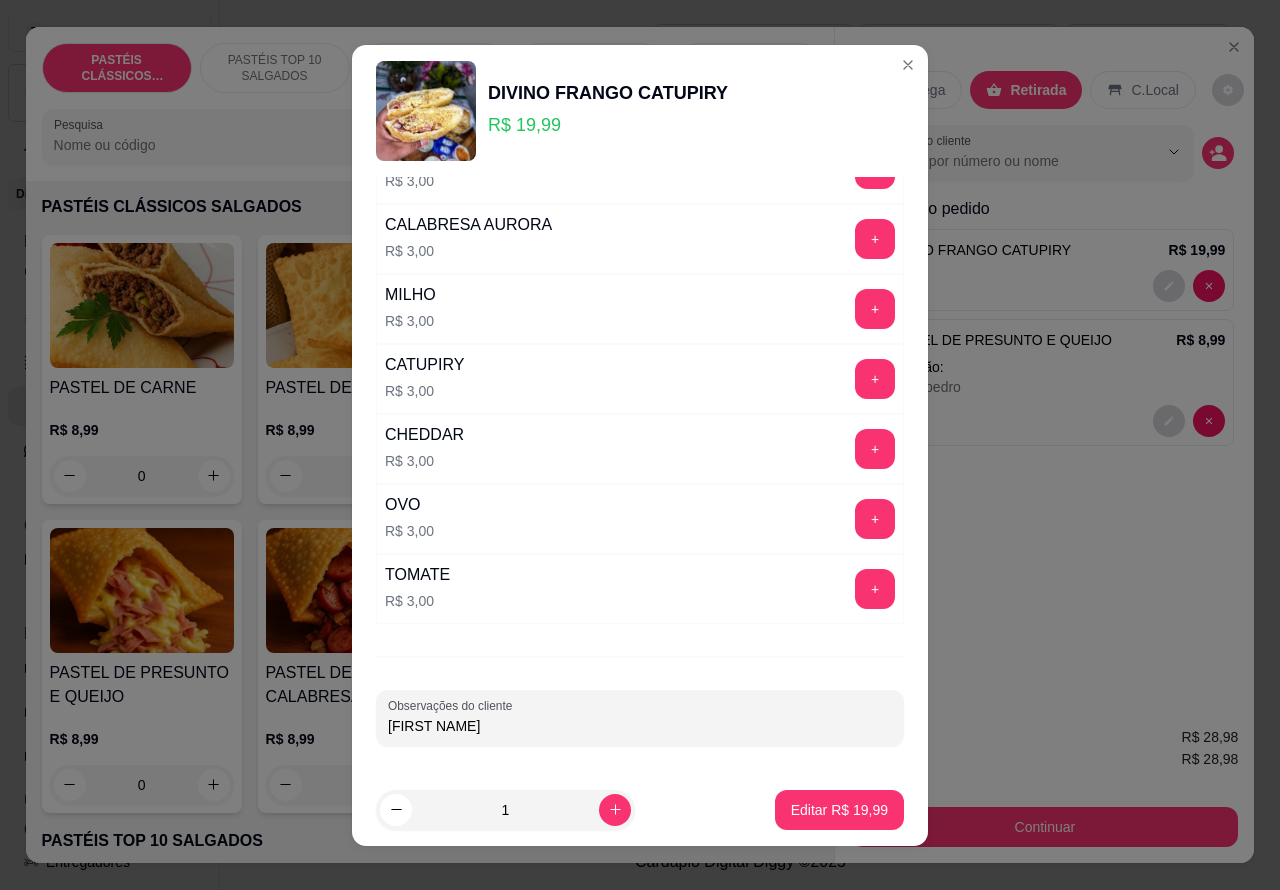 type on "[FIRST NAME]" 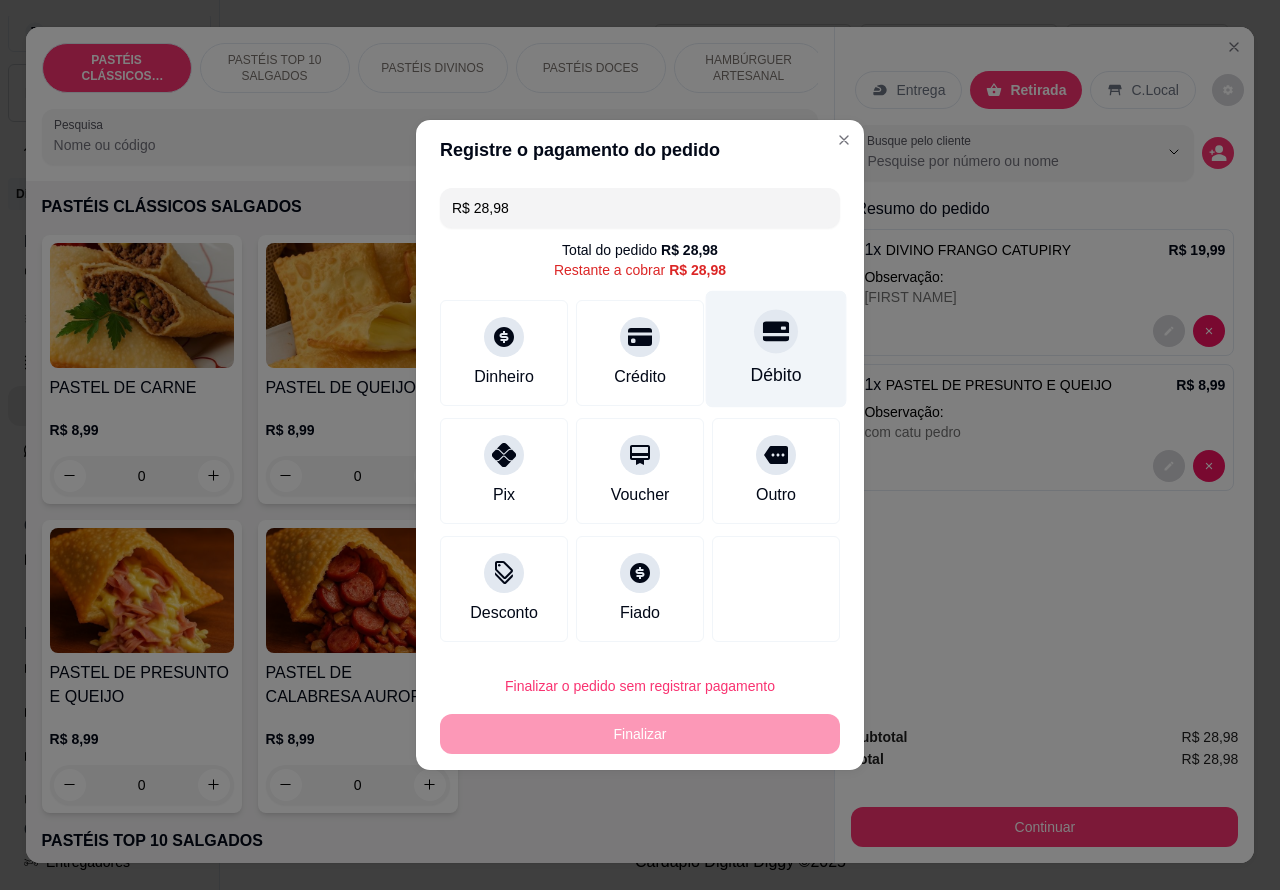 click at bounding box center [776, 331] 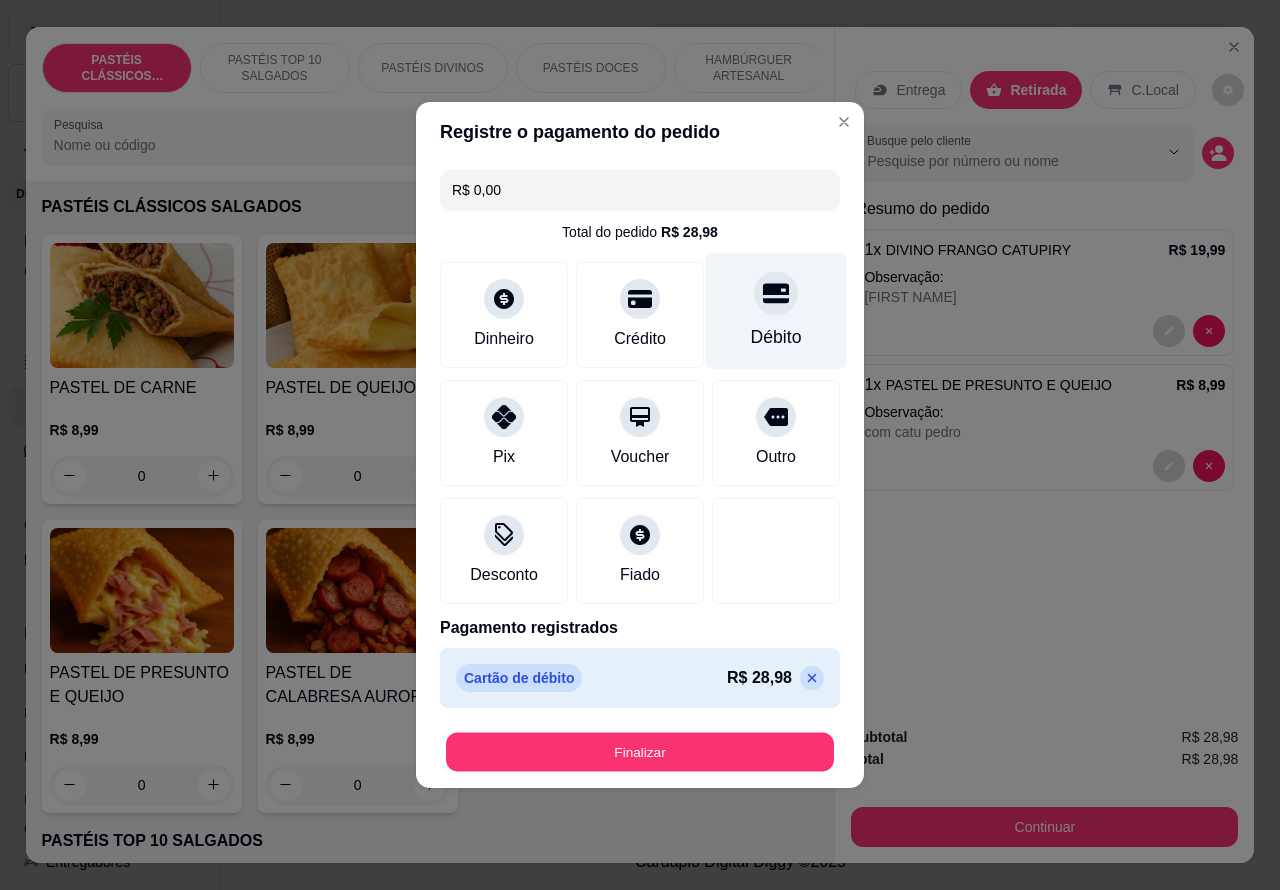 click on "Finalizar" at bounding box center [640, 752] 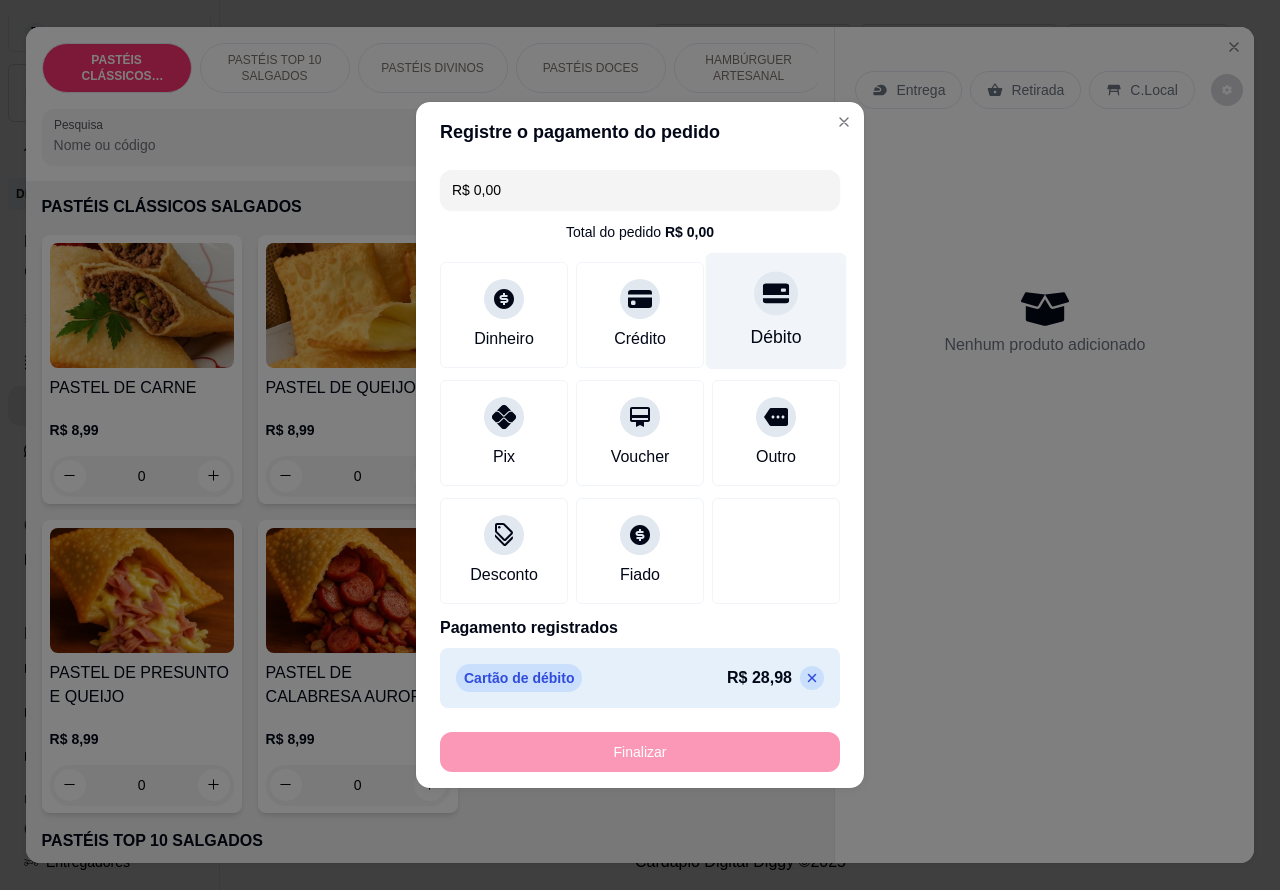 type on "-R$ 28,98" 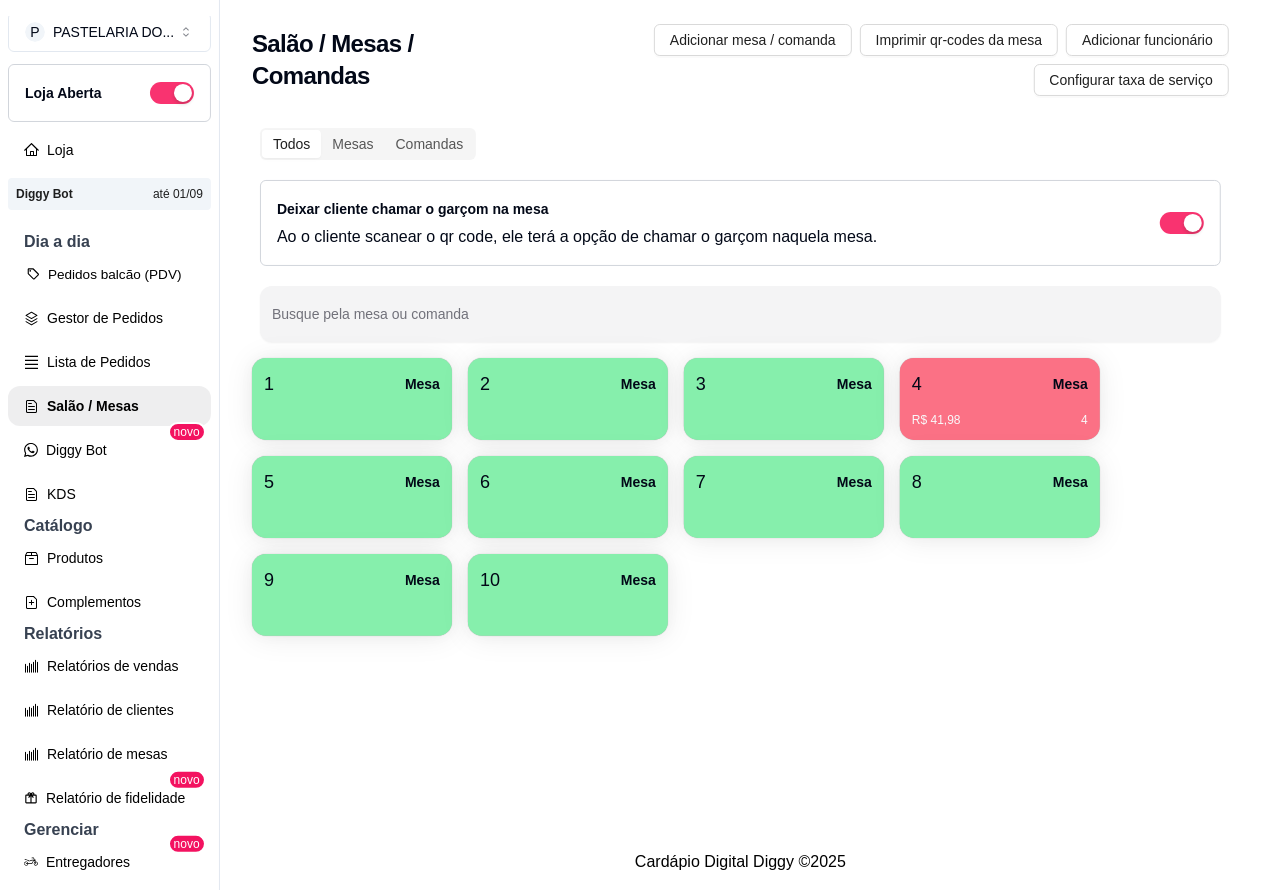 click on "Pedidos balcão (PDV)" at bounding box center (109, 274) 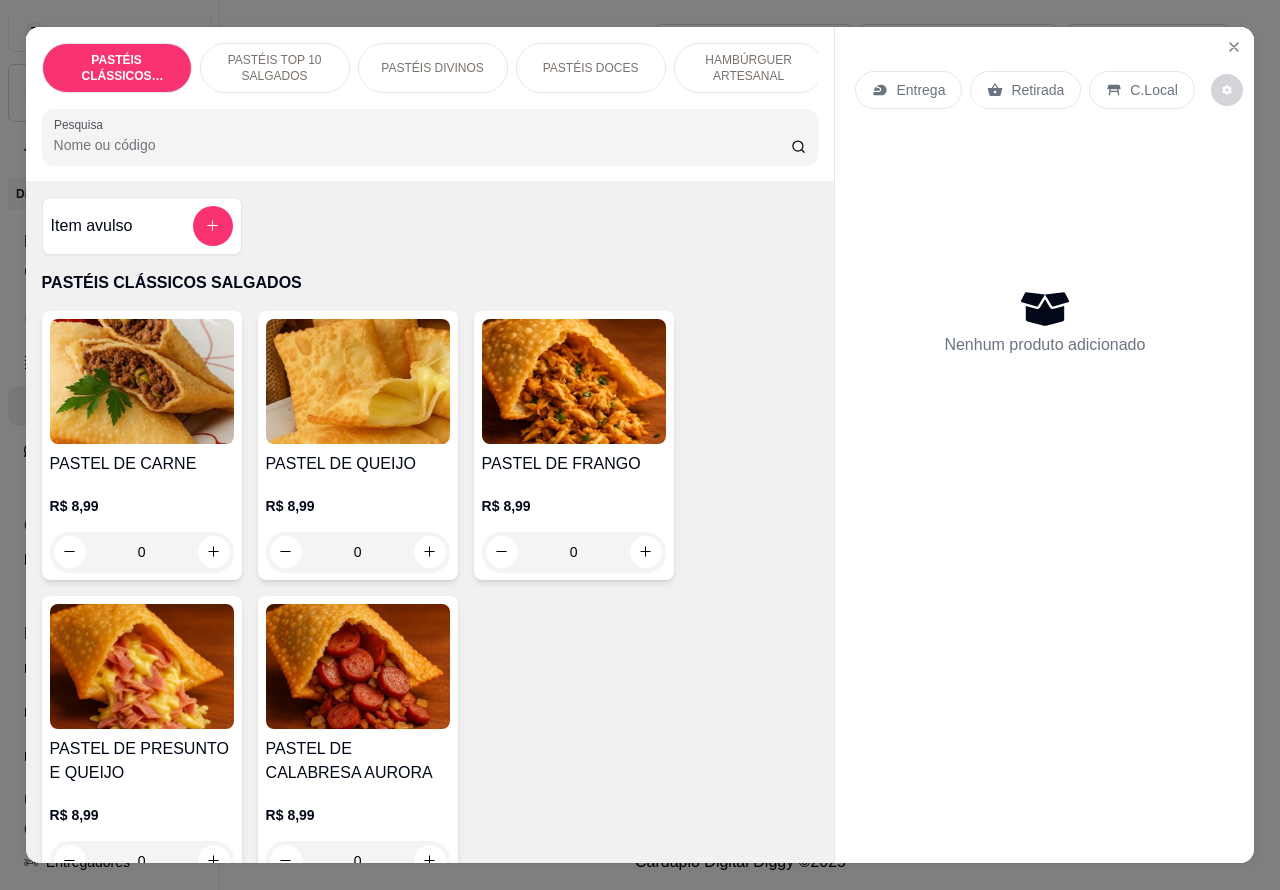 click on "Entrega" at bounding box center (920, 90) 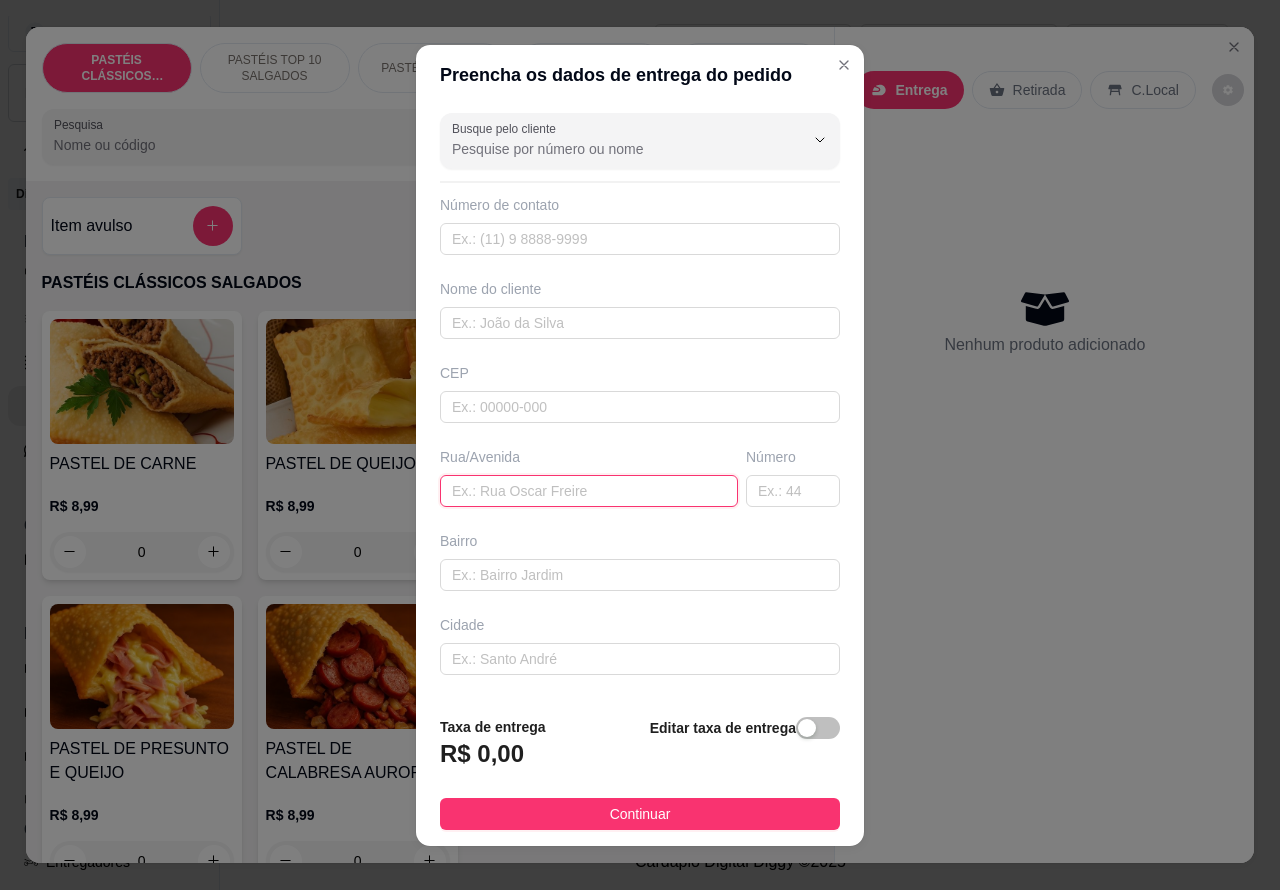 click at bounding box center (589, 491) 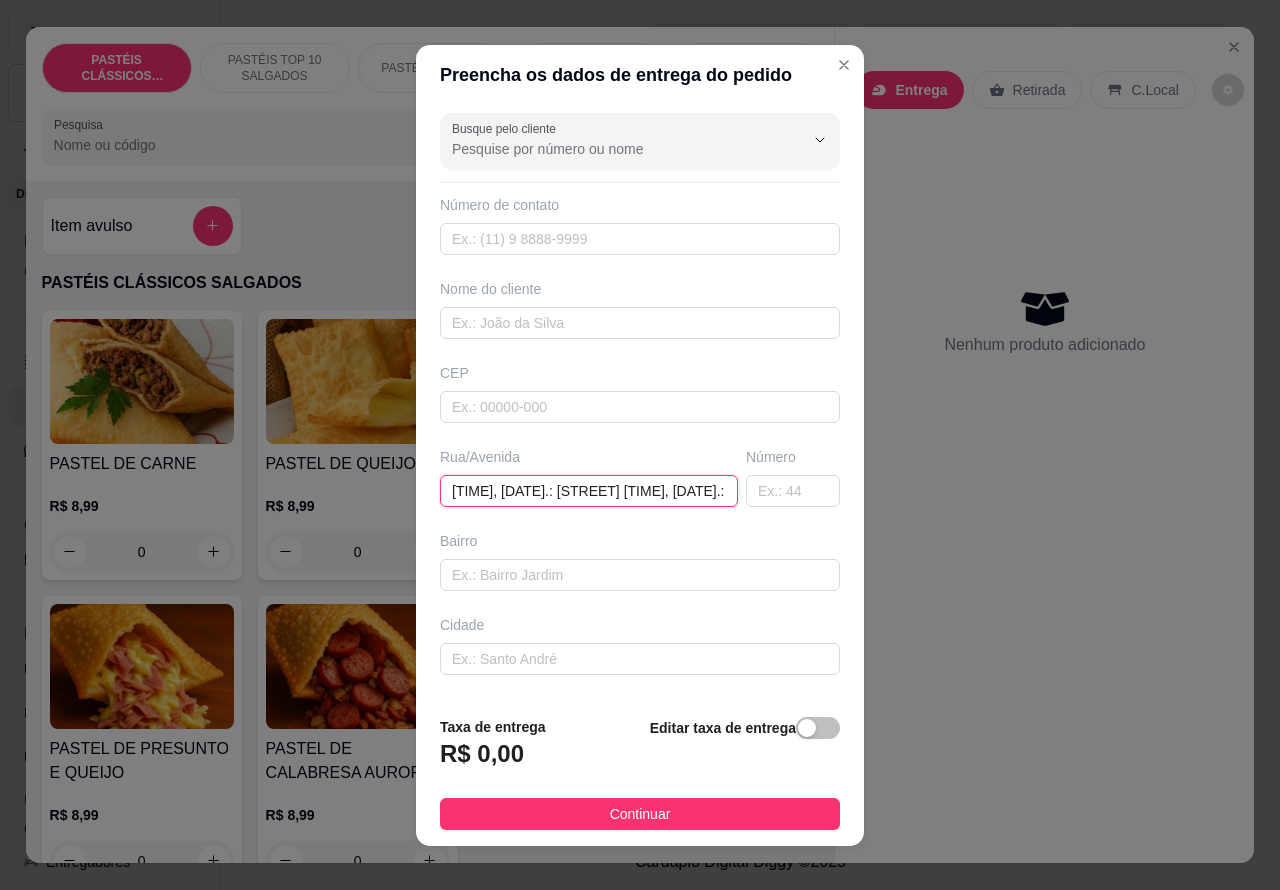 scroll, scrollTop: 0, scrollLeft: 266, axis: horizontal 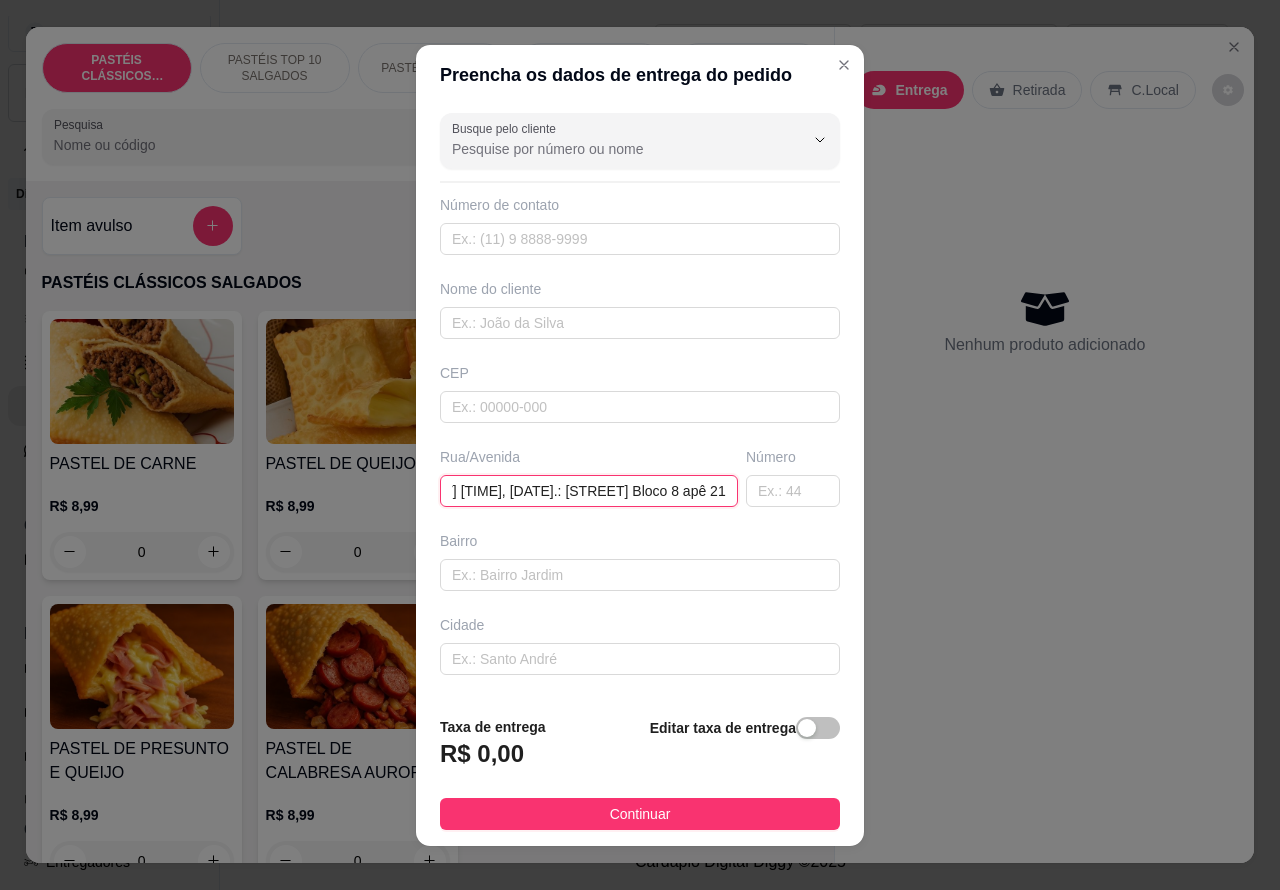 click on "[TIME], [DATE].: [STREET] [TIME], [DATE].: [STREET] Bloco 8 apê 21" at bounding box center [589, 491] 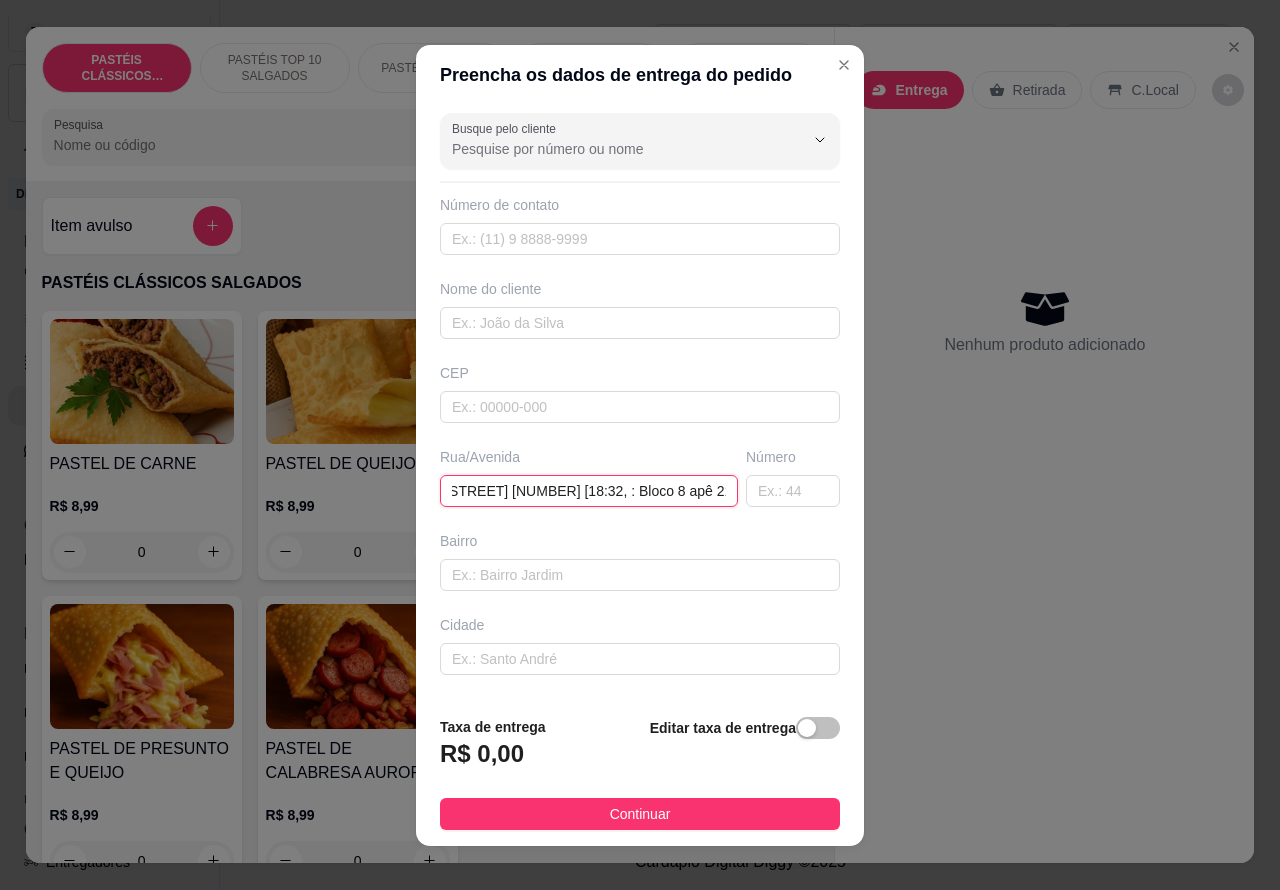 scroll, scrollTop: 0, scrollLeft: 140, axis: horizontal 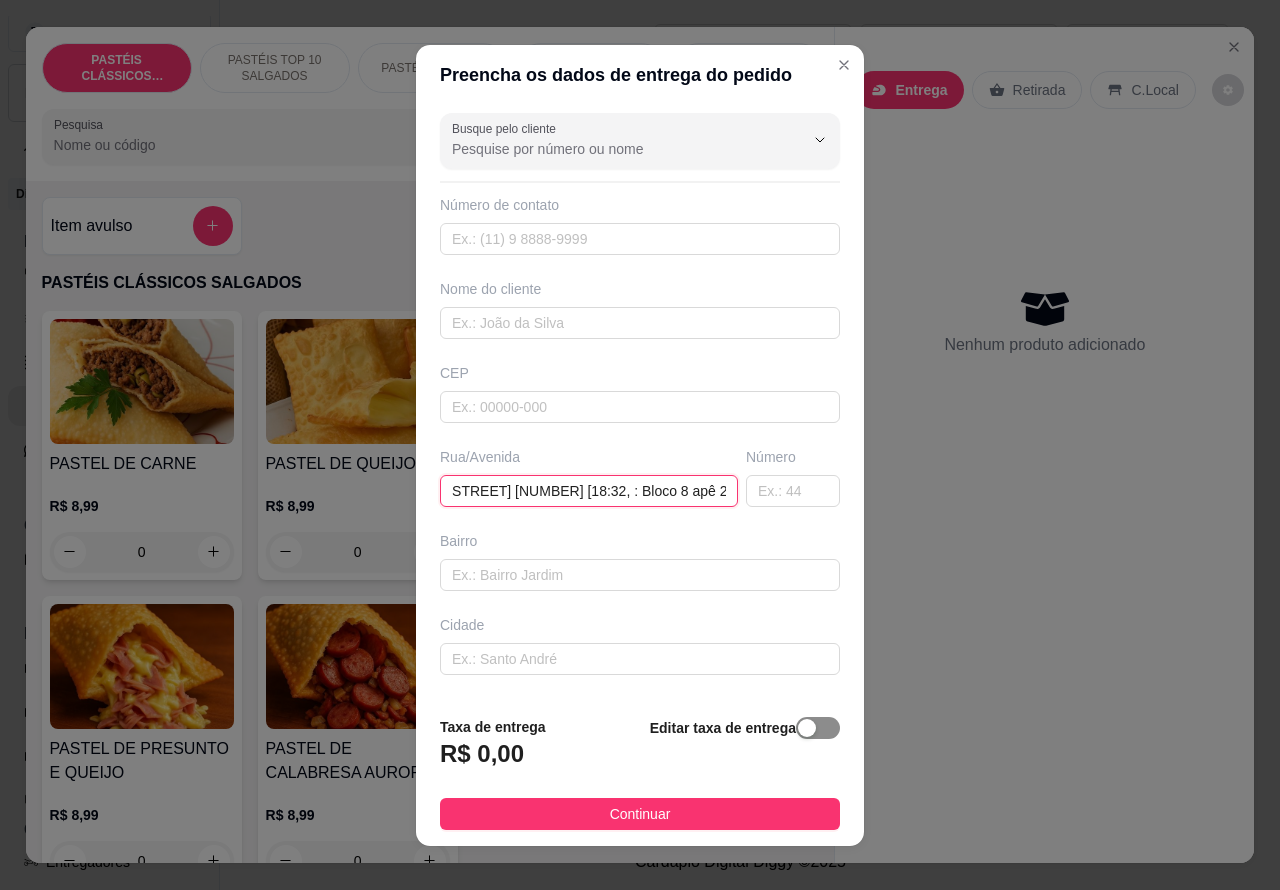 type on "[18:32, 31/07/2025] .: [STREET] [NUMBER] [18:32, : Bloco 8 apê 21" 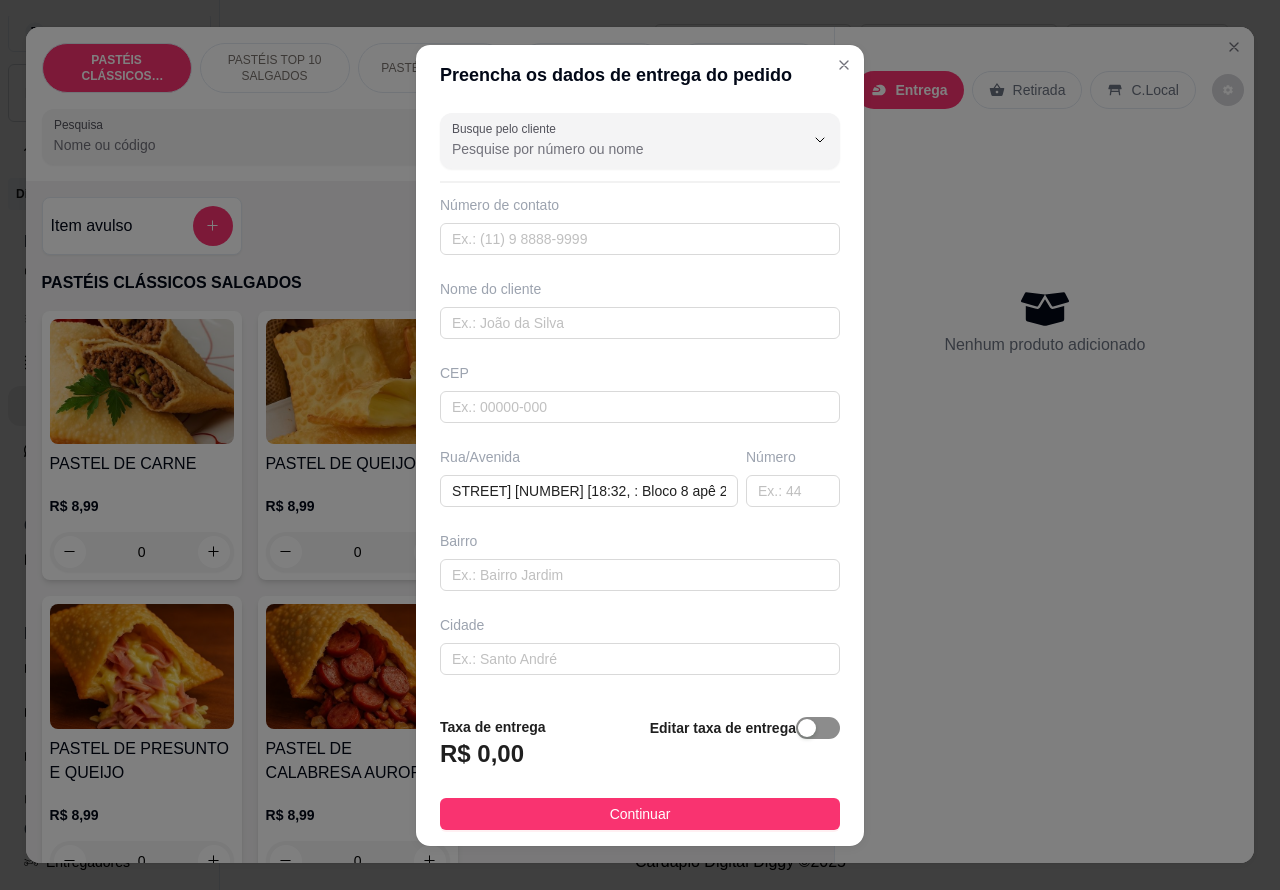 click at bounding box center [818, 728] 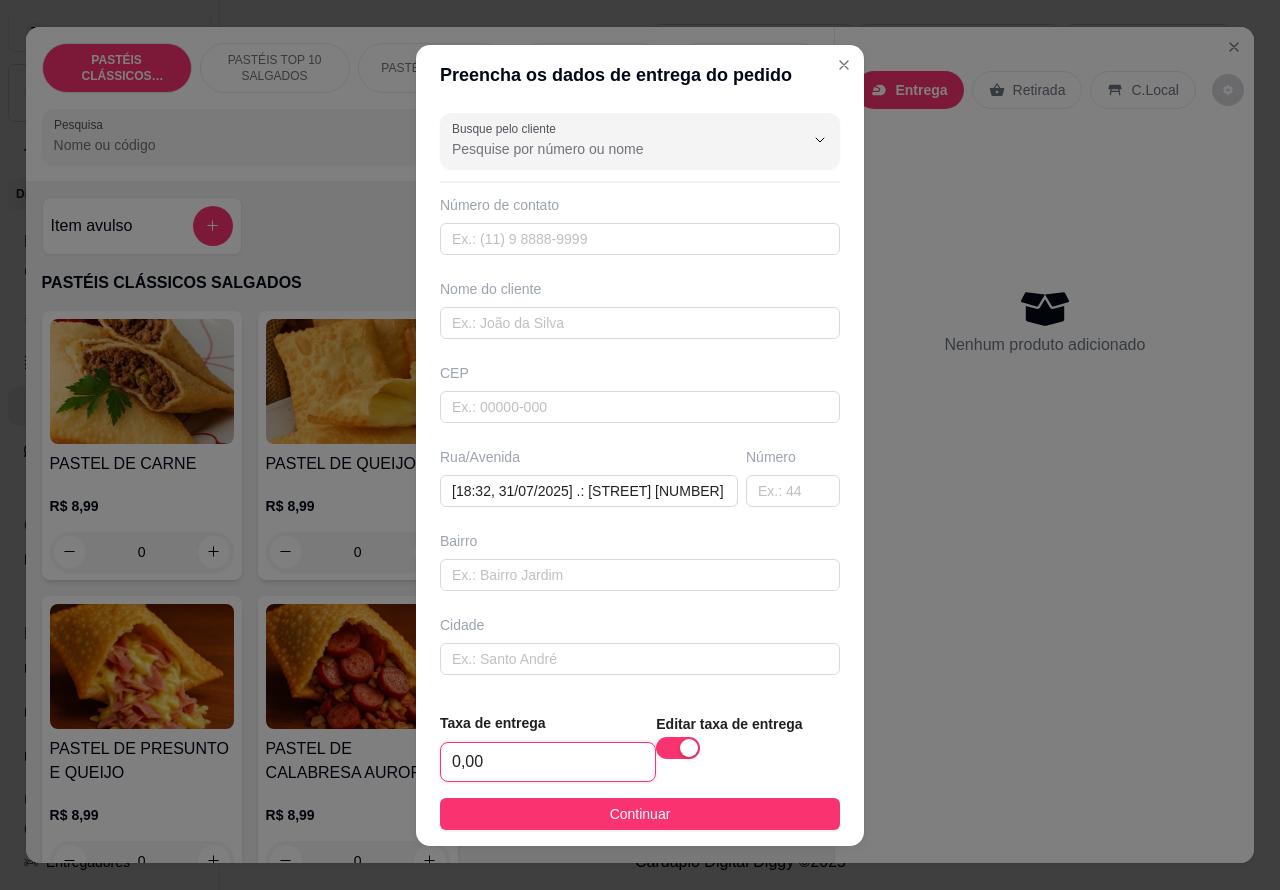 click on "0,00" at bounding box center [548, 762] 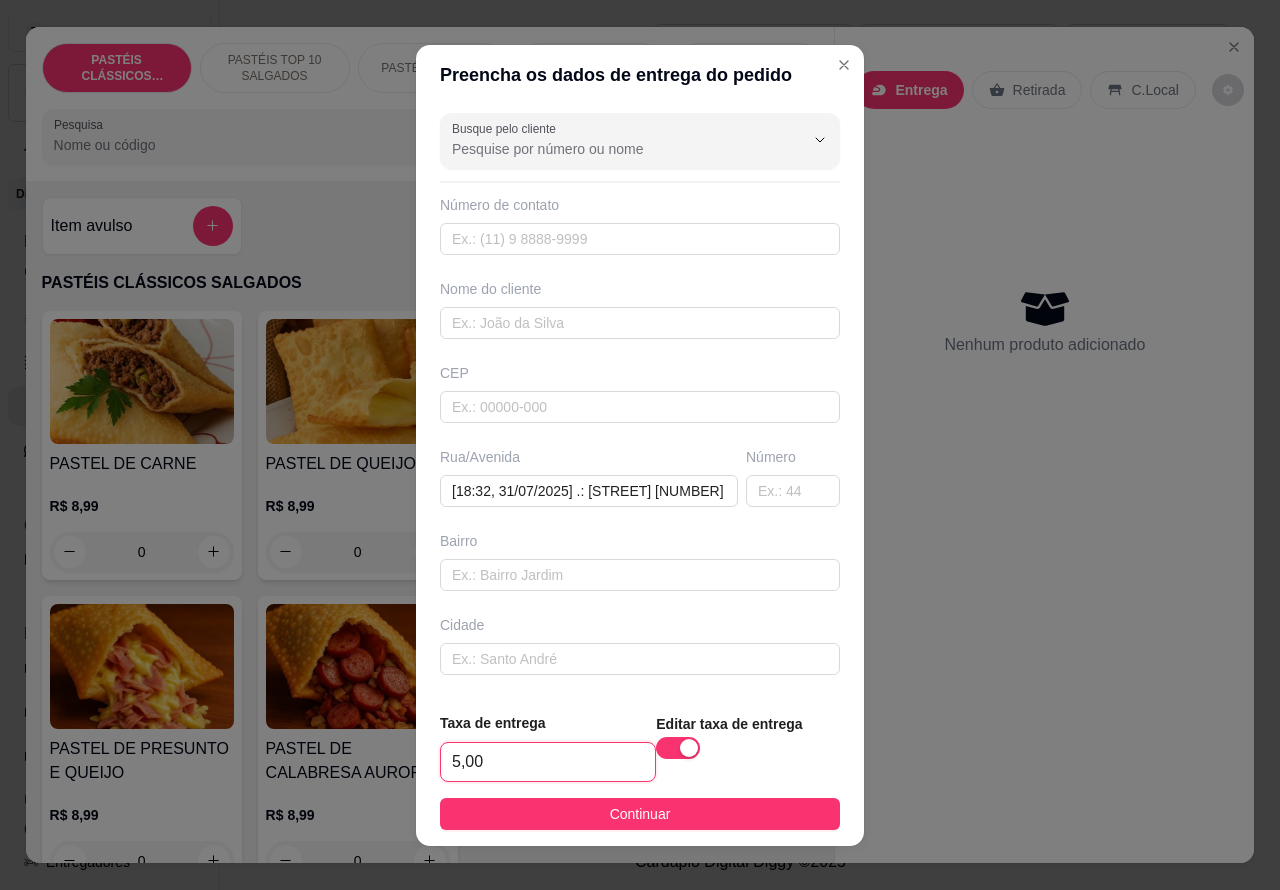 type on "5,00" 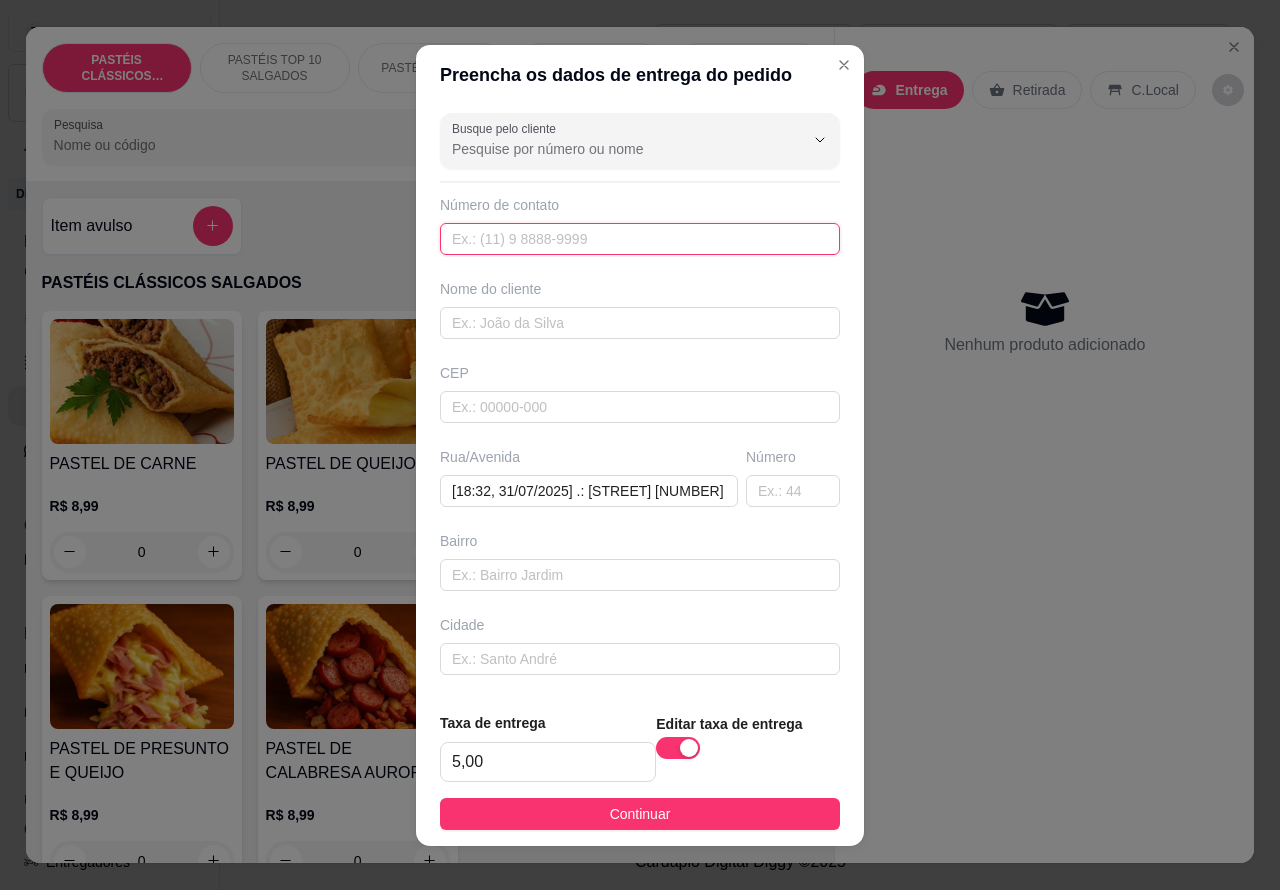 click at bounding box center (640, 239) 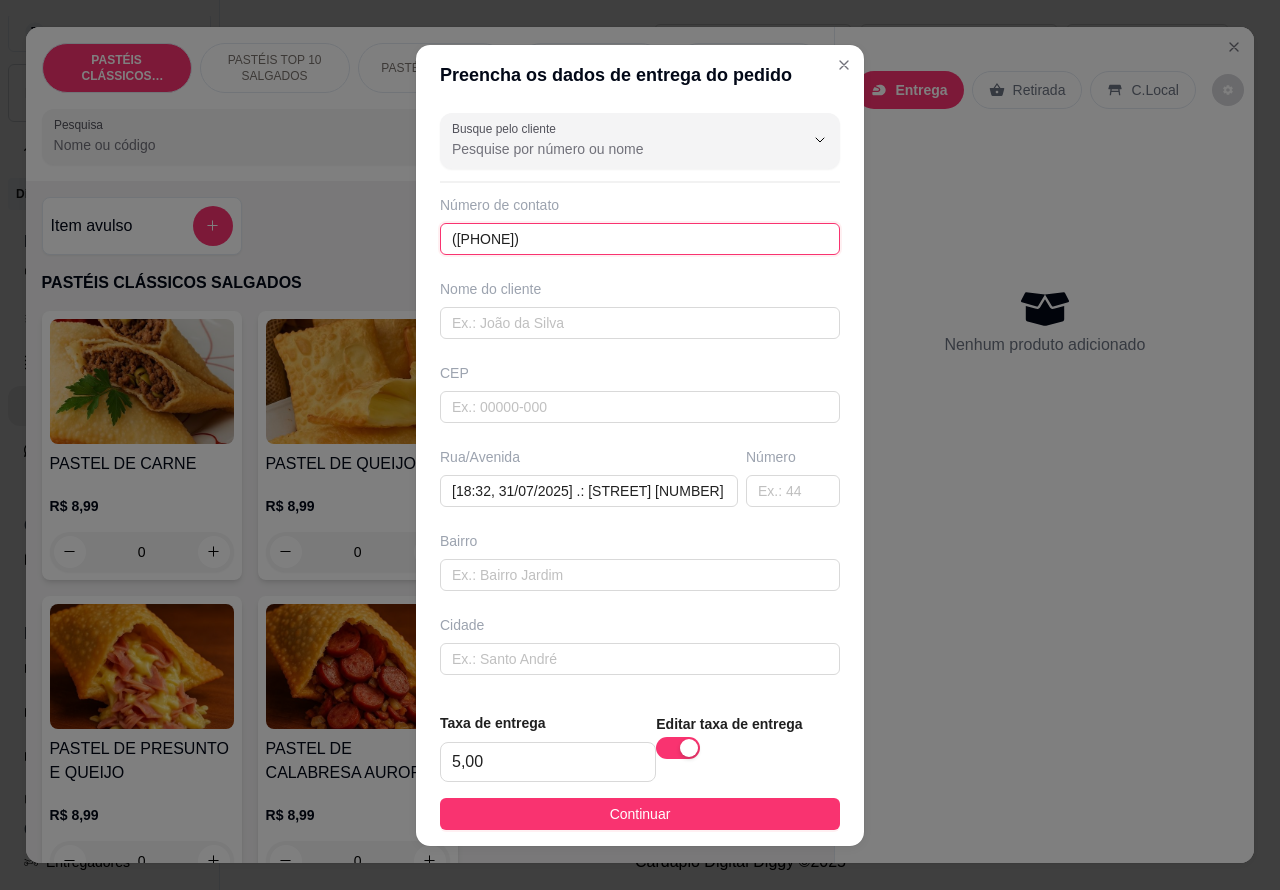 type on "([PHONE])" 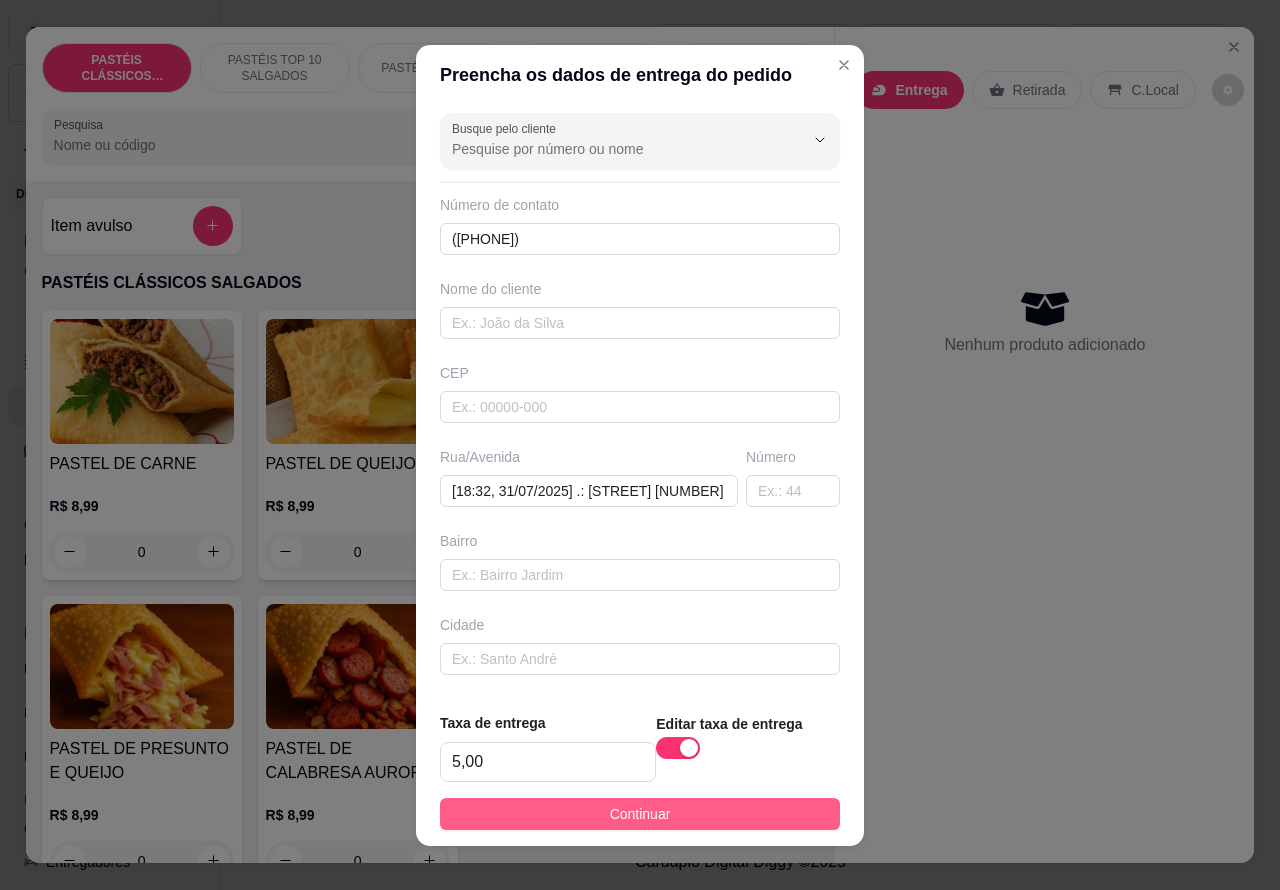 click on "Continuar" at bounding box center [640, 814] 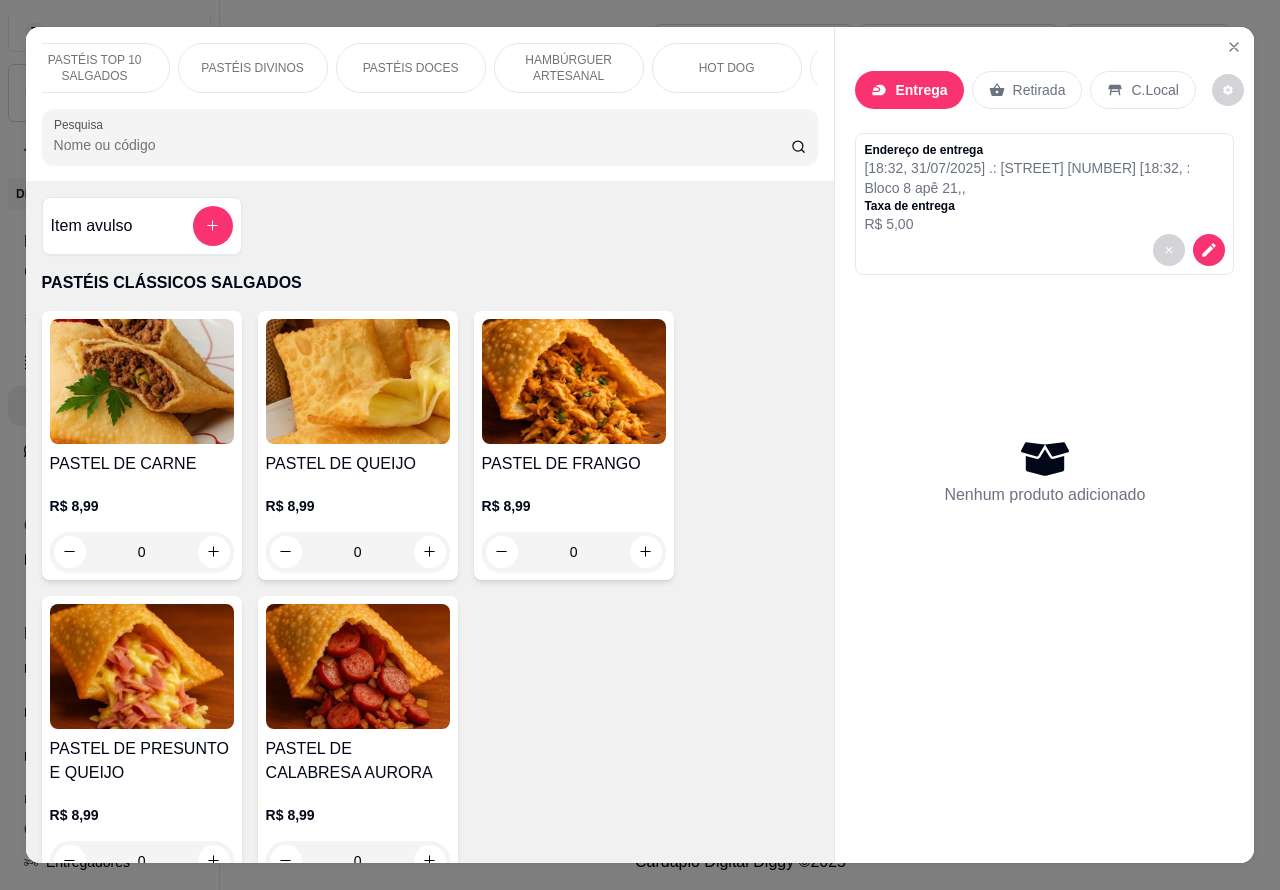 scroll, scrollTop: 0, scrollLeft: 181, axis: horizontal 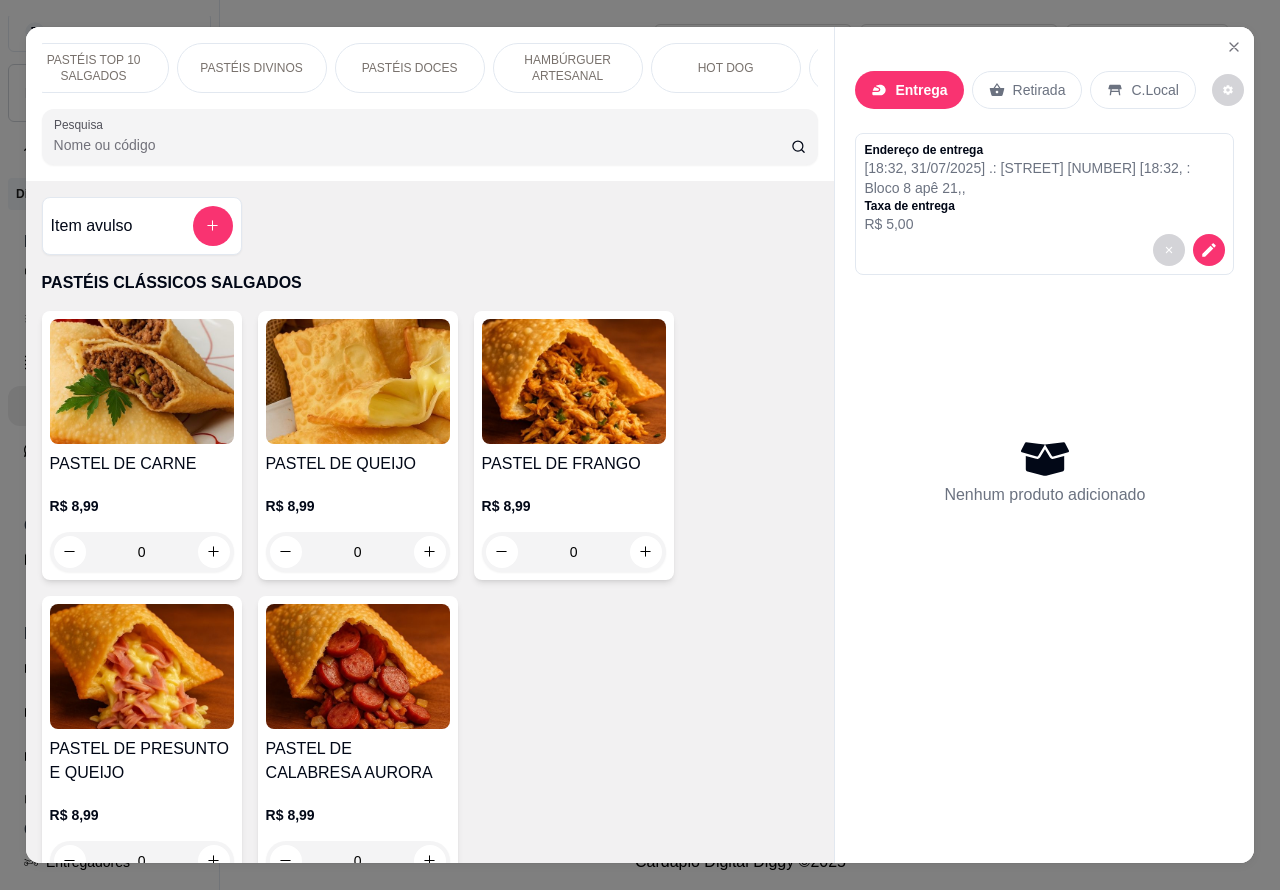 click on "HOT DOG" at bounding box center [726, 68] 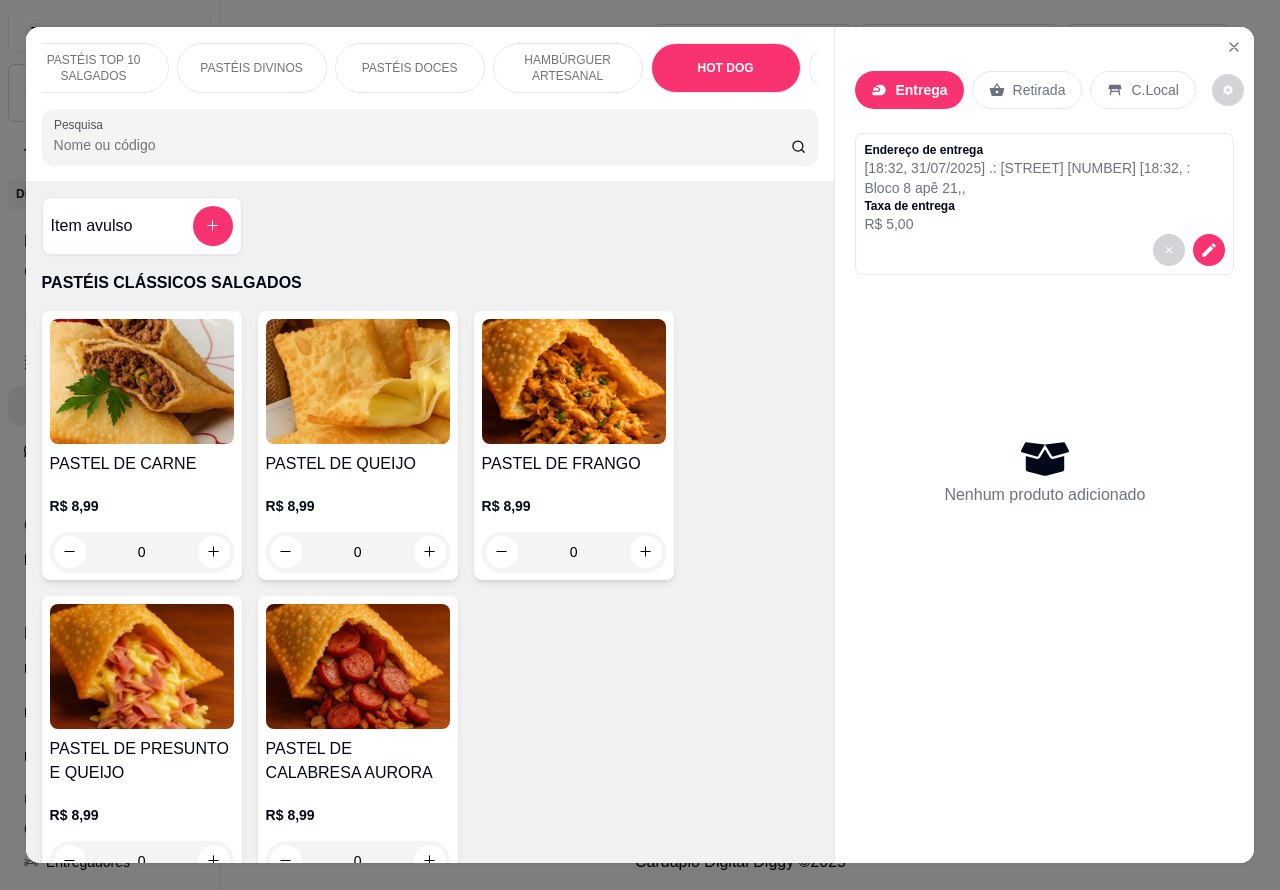 scroll, scrollTop: 6325, scrollLeft: 0, axis: vertical 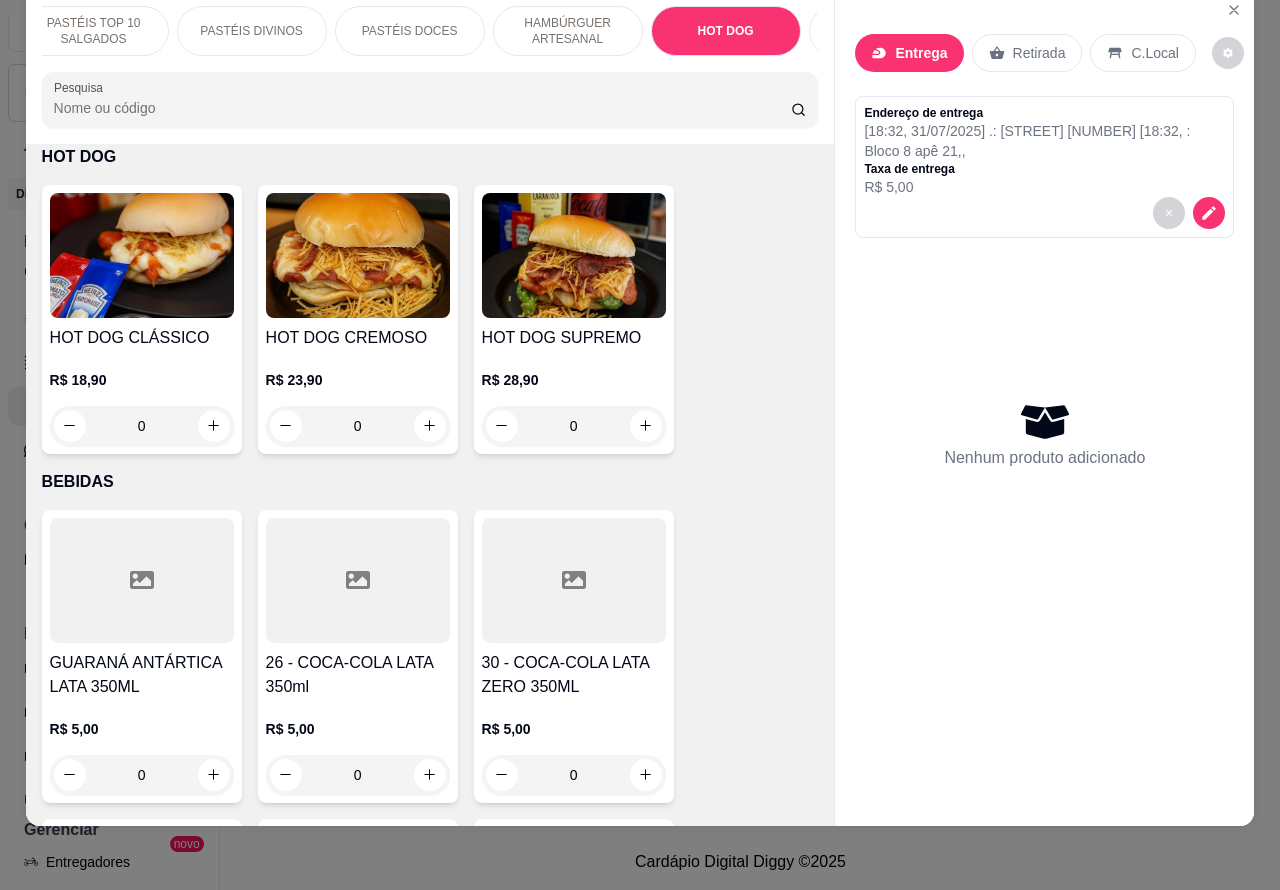 click on "0" at bounding box center (358, 426) 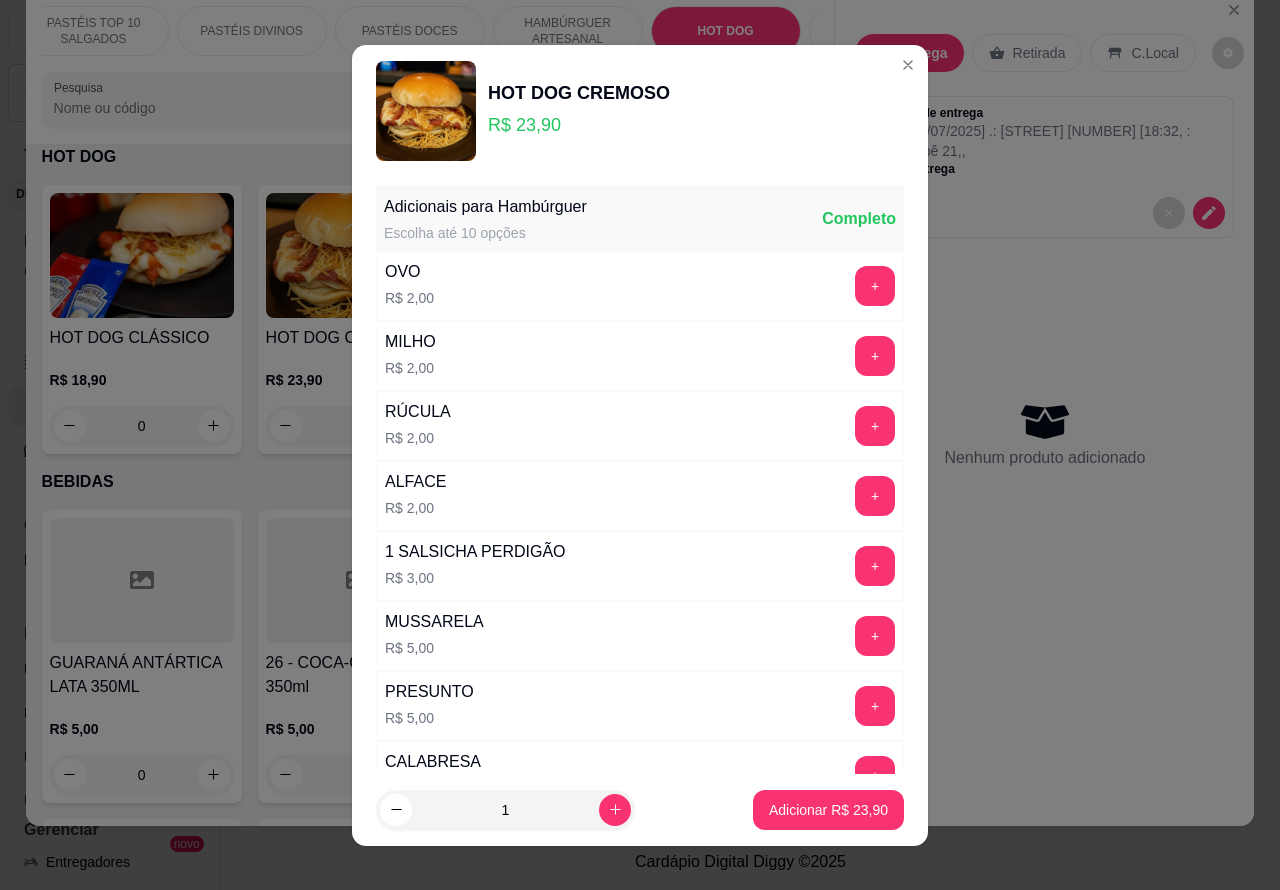 click on "Adicionar   R$ 23,90" at bounding box center [828, 810] 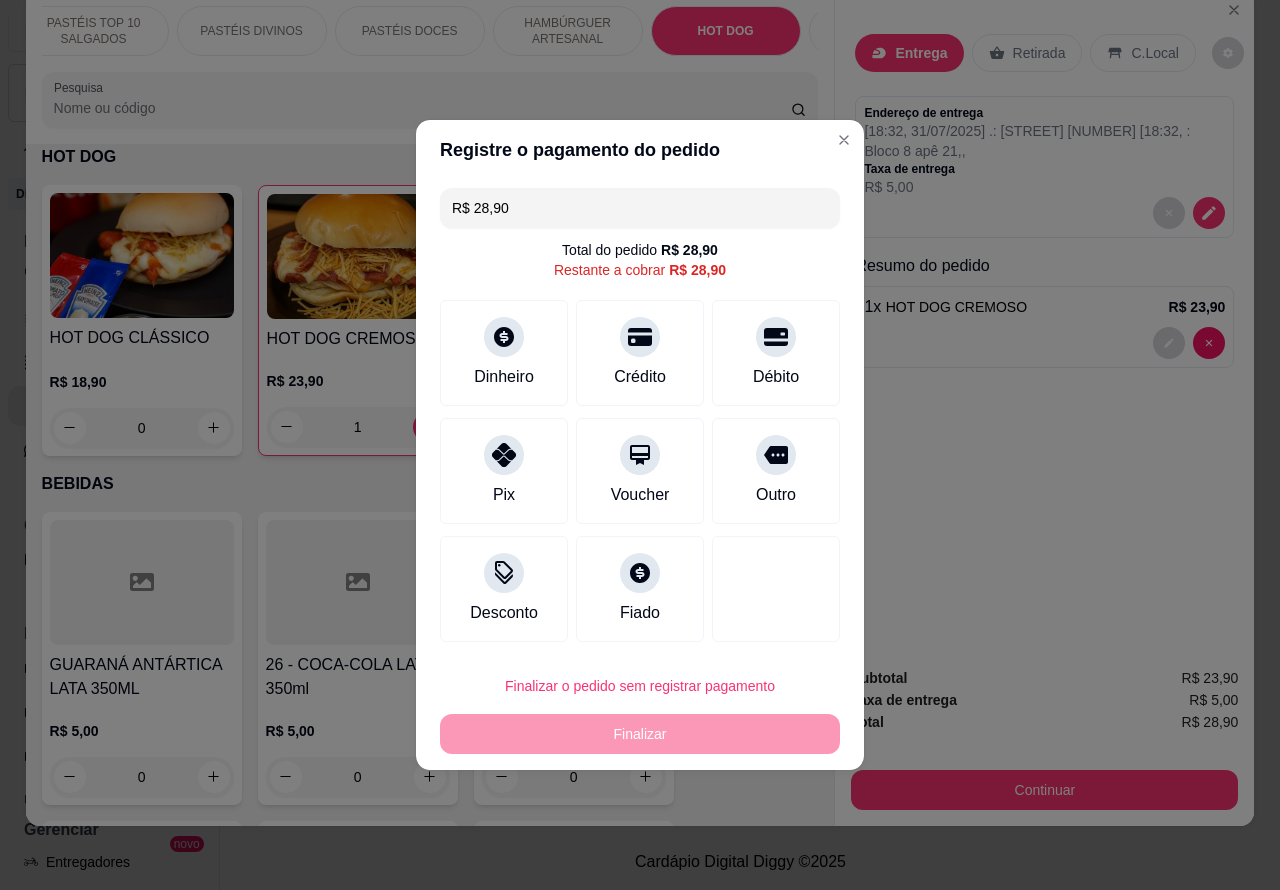 click on "Endereço de entrega [DATE] .: [STREET] [NUMBER] : Bloco 8 apê 21 ,  ,   Taxa de entrega R$ 5,00 Resumo do pedido 1 x   HOT DOG CREMOSO  R$ 23,90" at bounding box center (1044, 321) 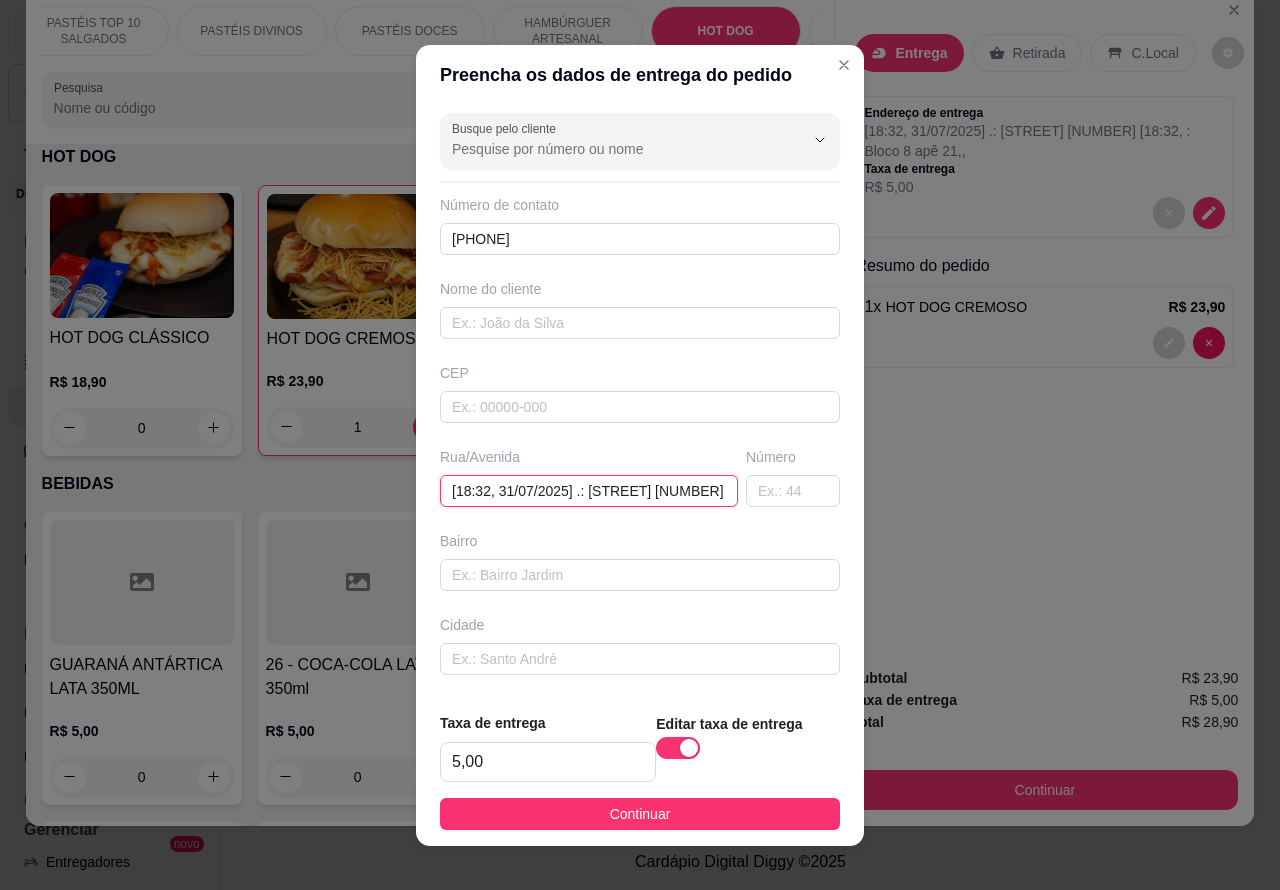 click on "[18:32, 31/07/2025] .: [STREET] [NUMBER] [18:32, : Bloco 8 apê 21" at bounding box center [589, 491] 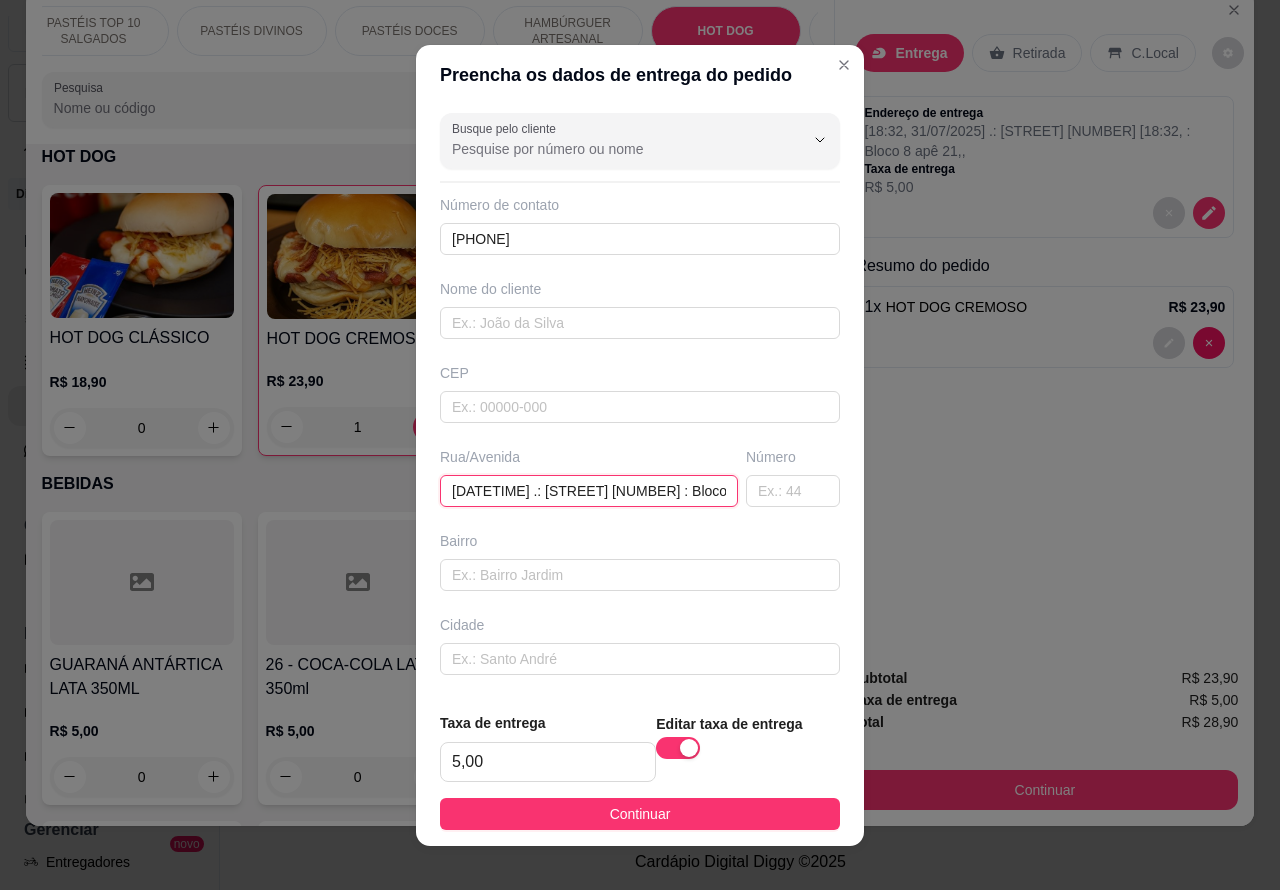 click on "[DATETIME] .: [STREET] [NUMBER] : Bloco 8 apê 21" at bounding box center [589, 491] 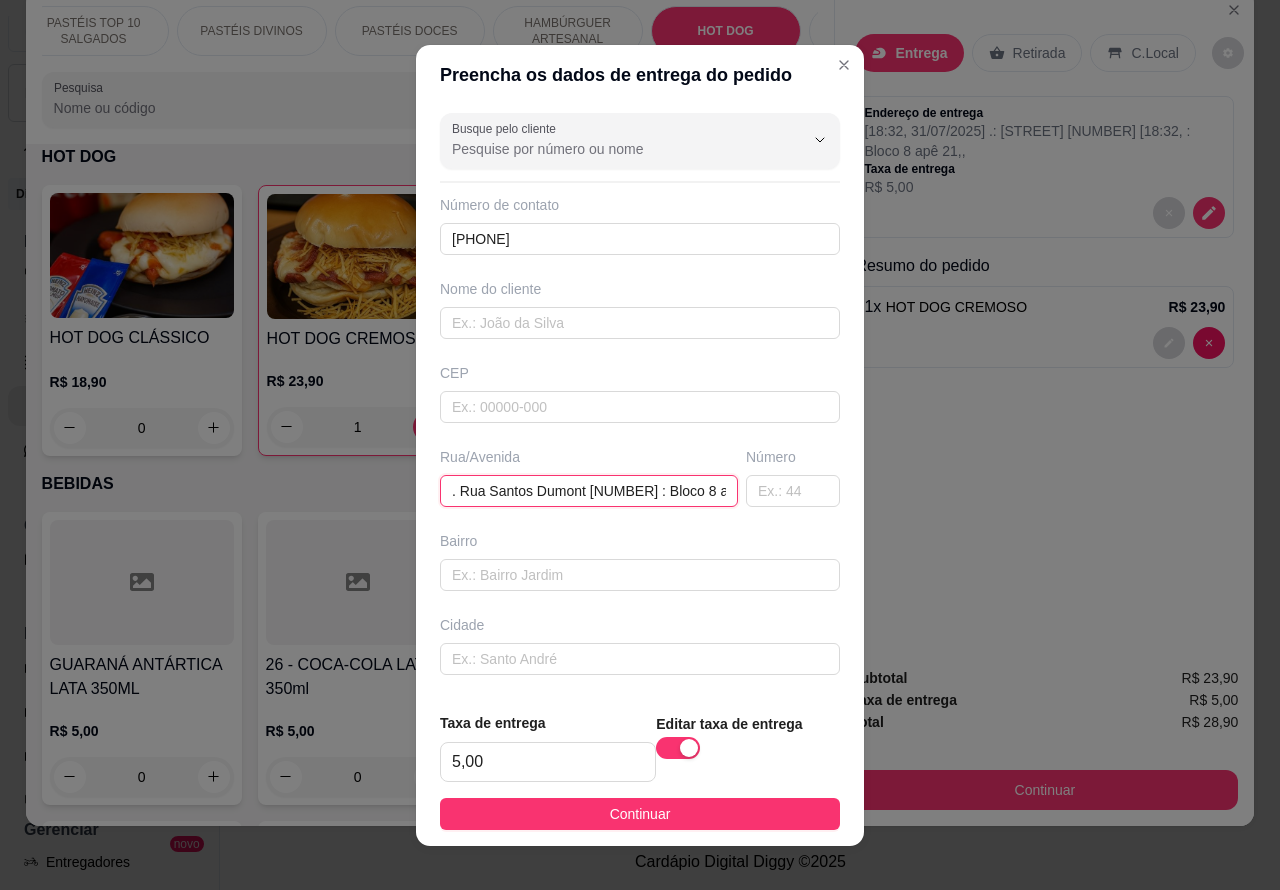 type on "[STREET] [NUMBER] : Bloco 8 apê 21" 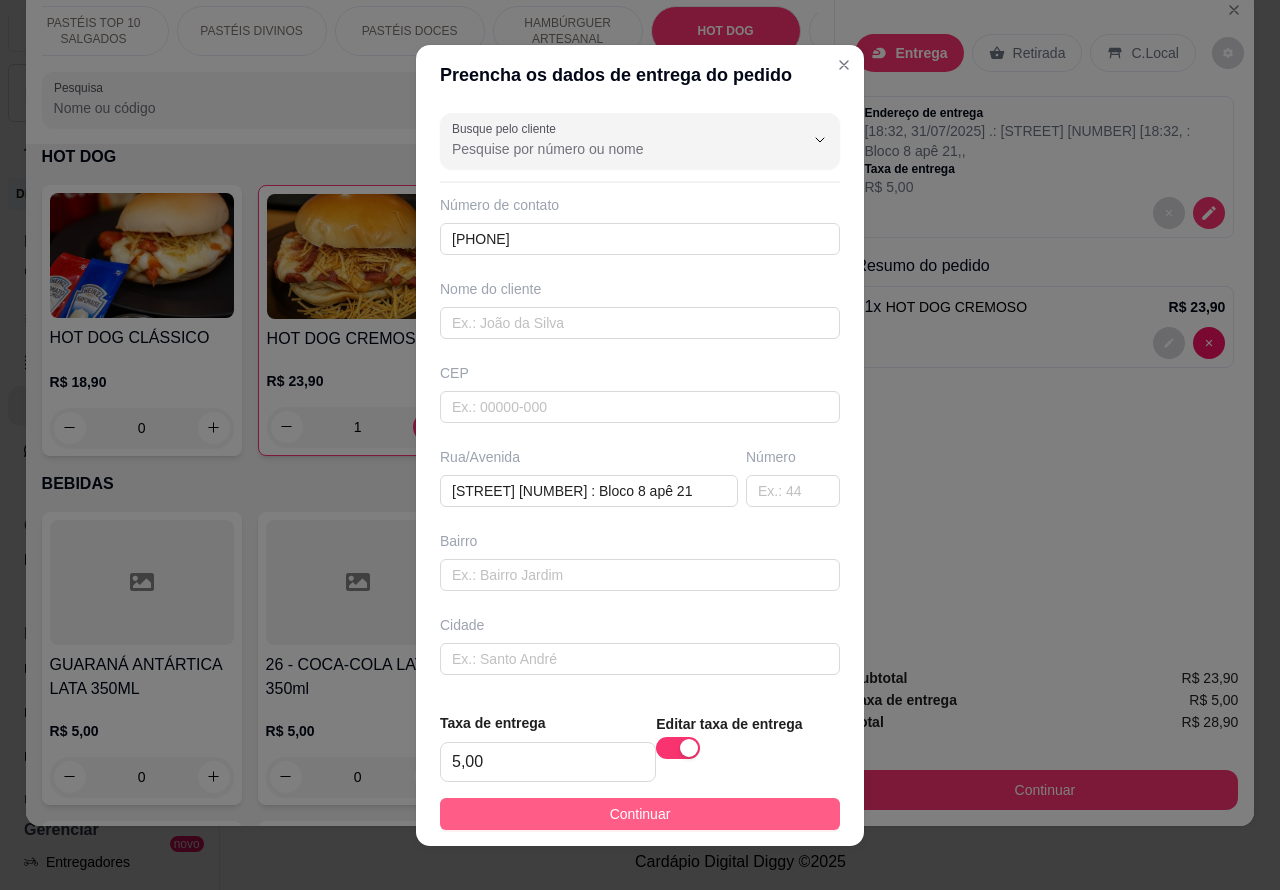 click on "Continuar" at bounding box center (640, 814) 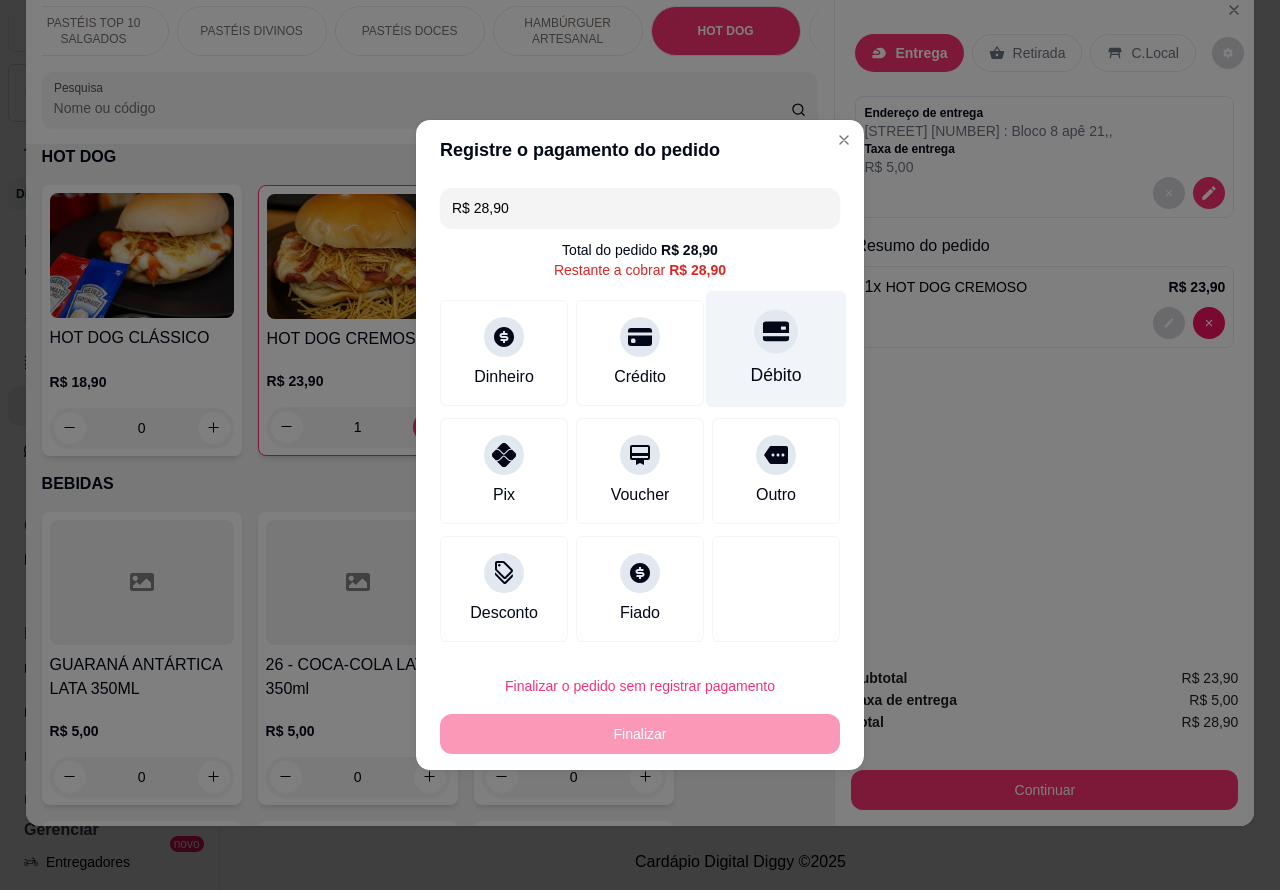 click 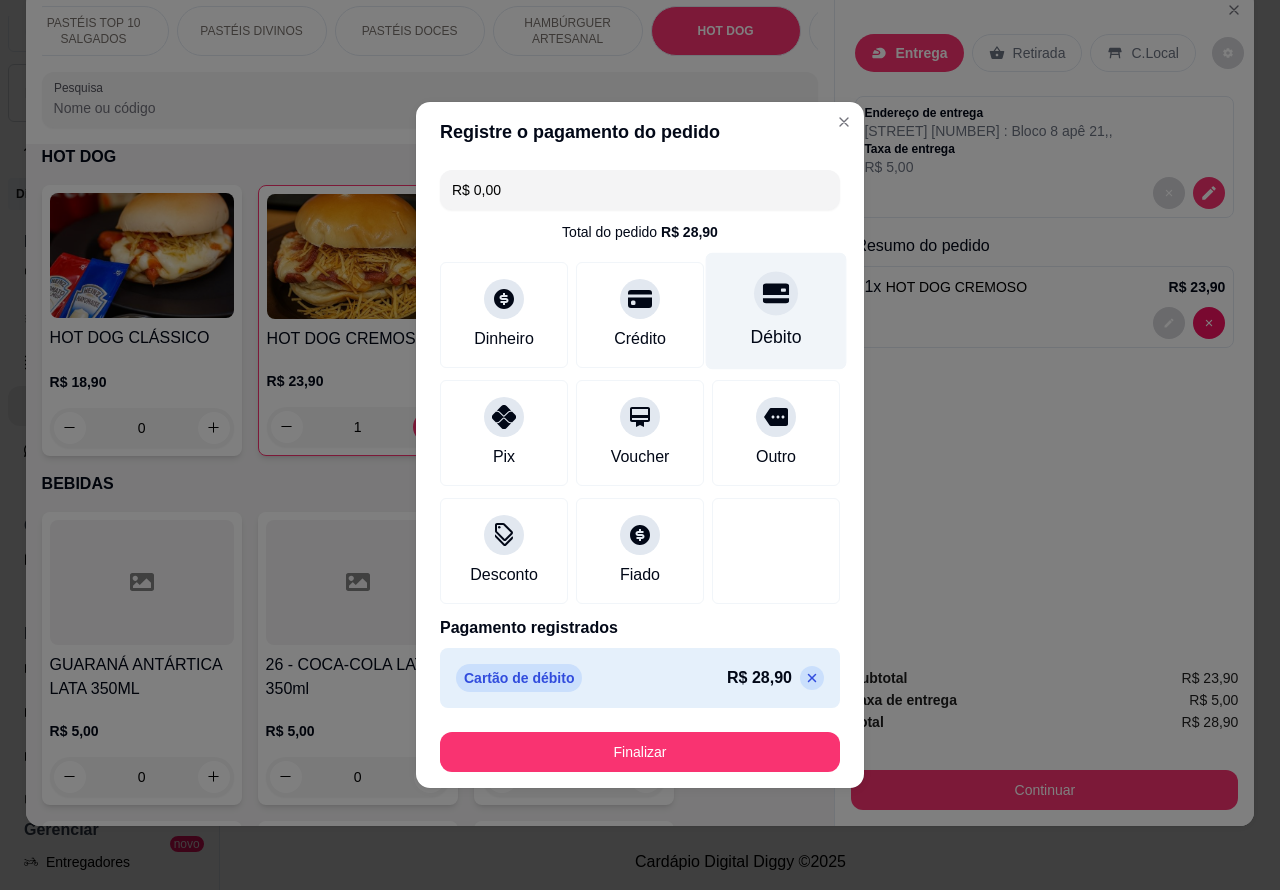click on "Finalizar" at bounding box center (640, 752) 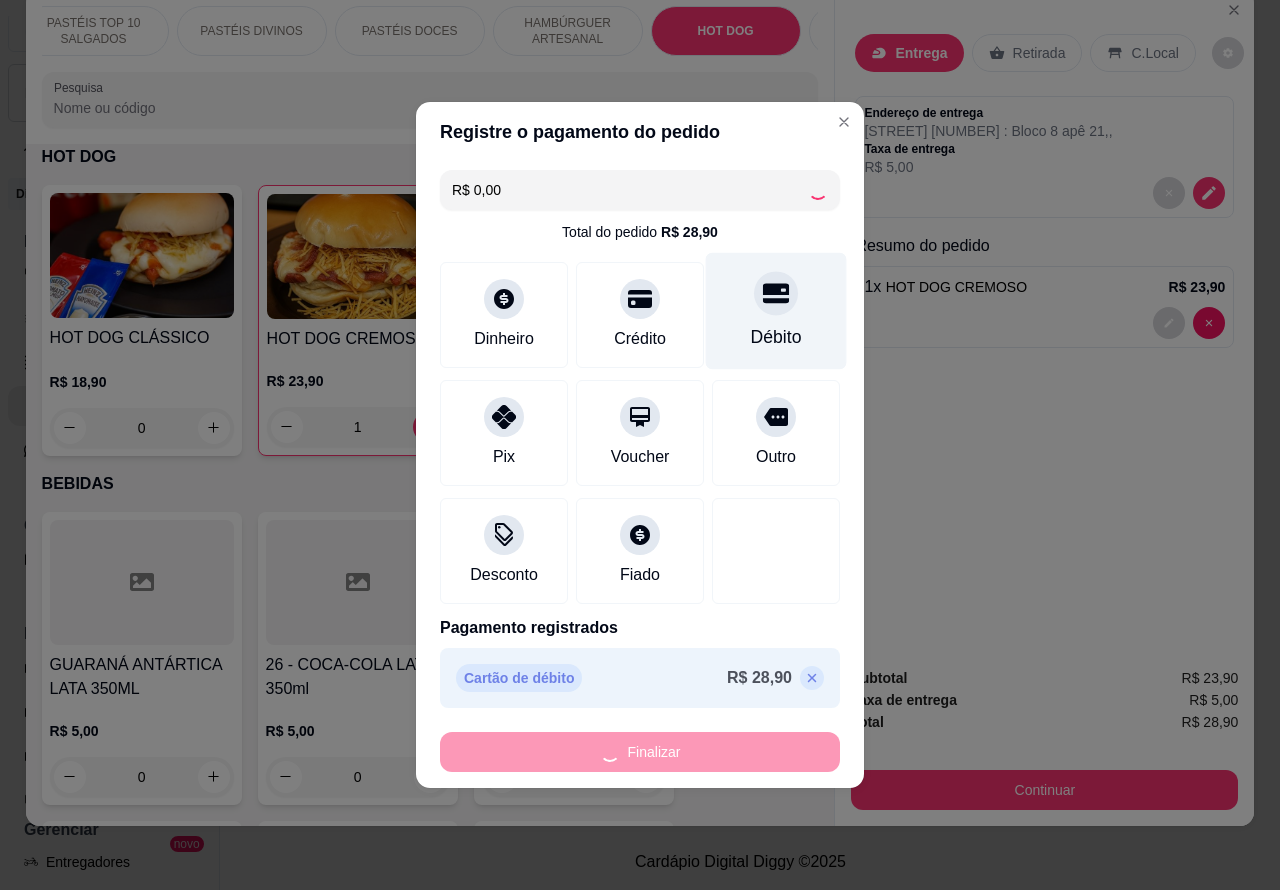 type on "0" 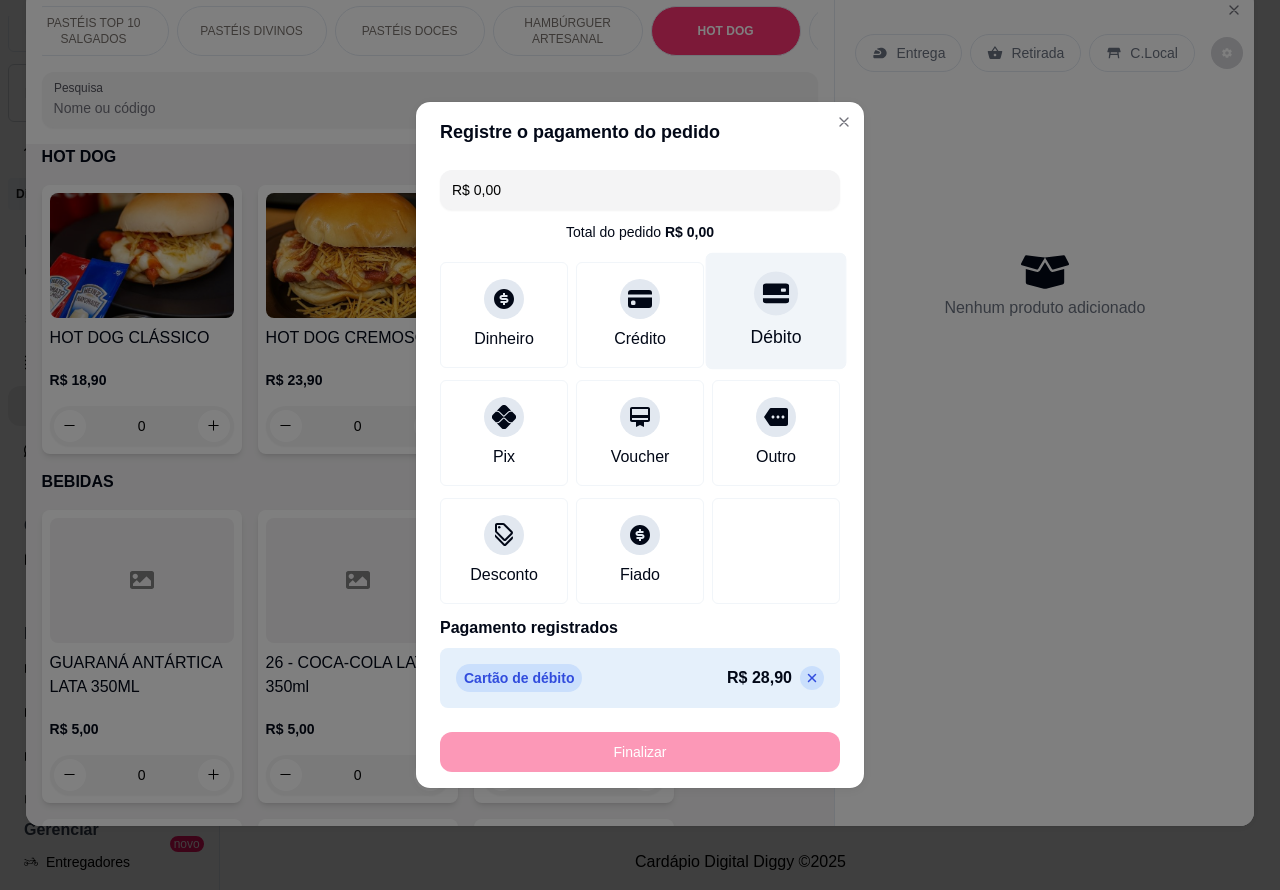 type on "-R$ 28,90" 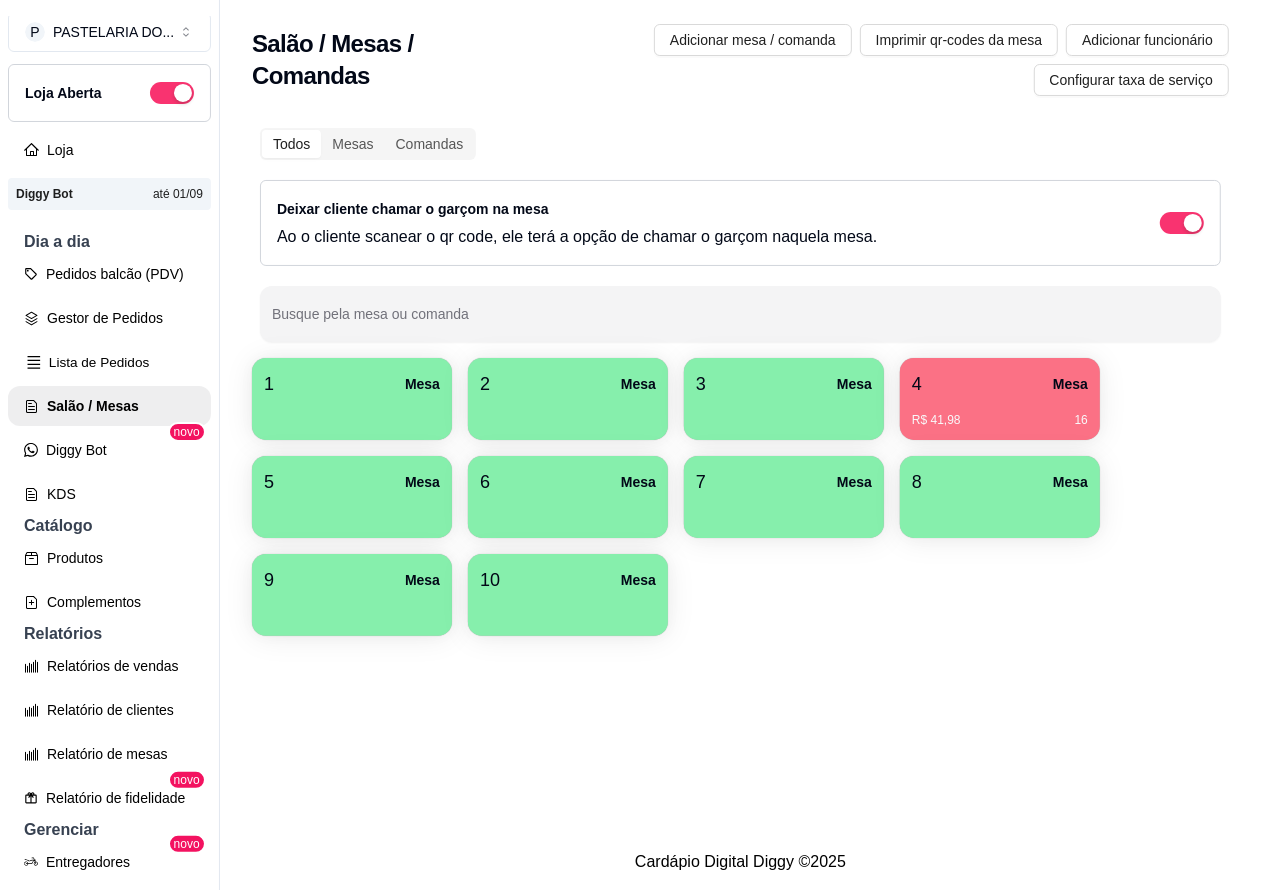 click on "Lista de Pedidos" at bounding box center (109, 362) 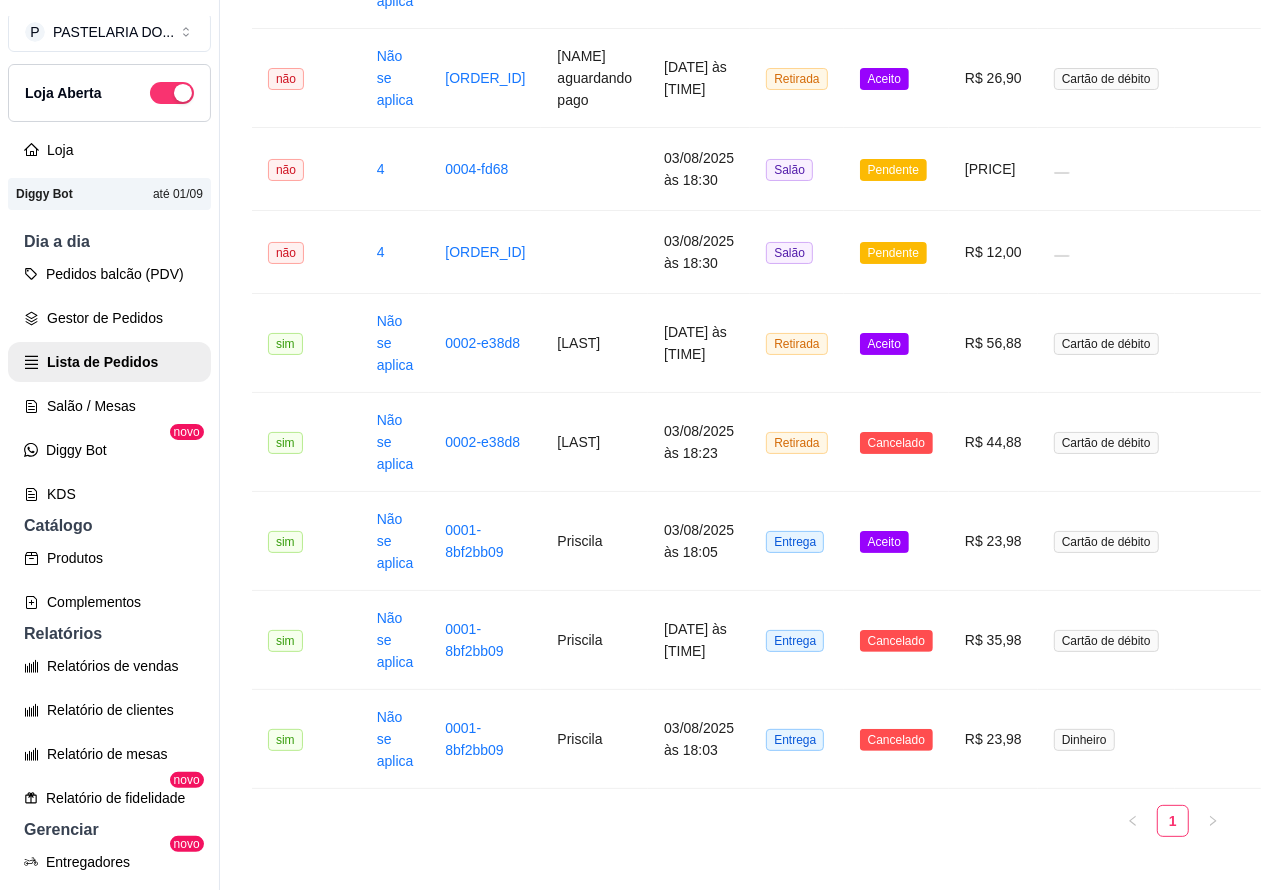 scroll, scrollTop: 490, scrollLeft: 0, axis: vertical 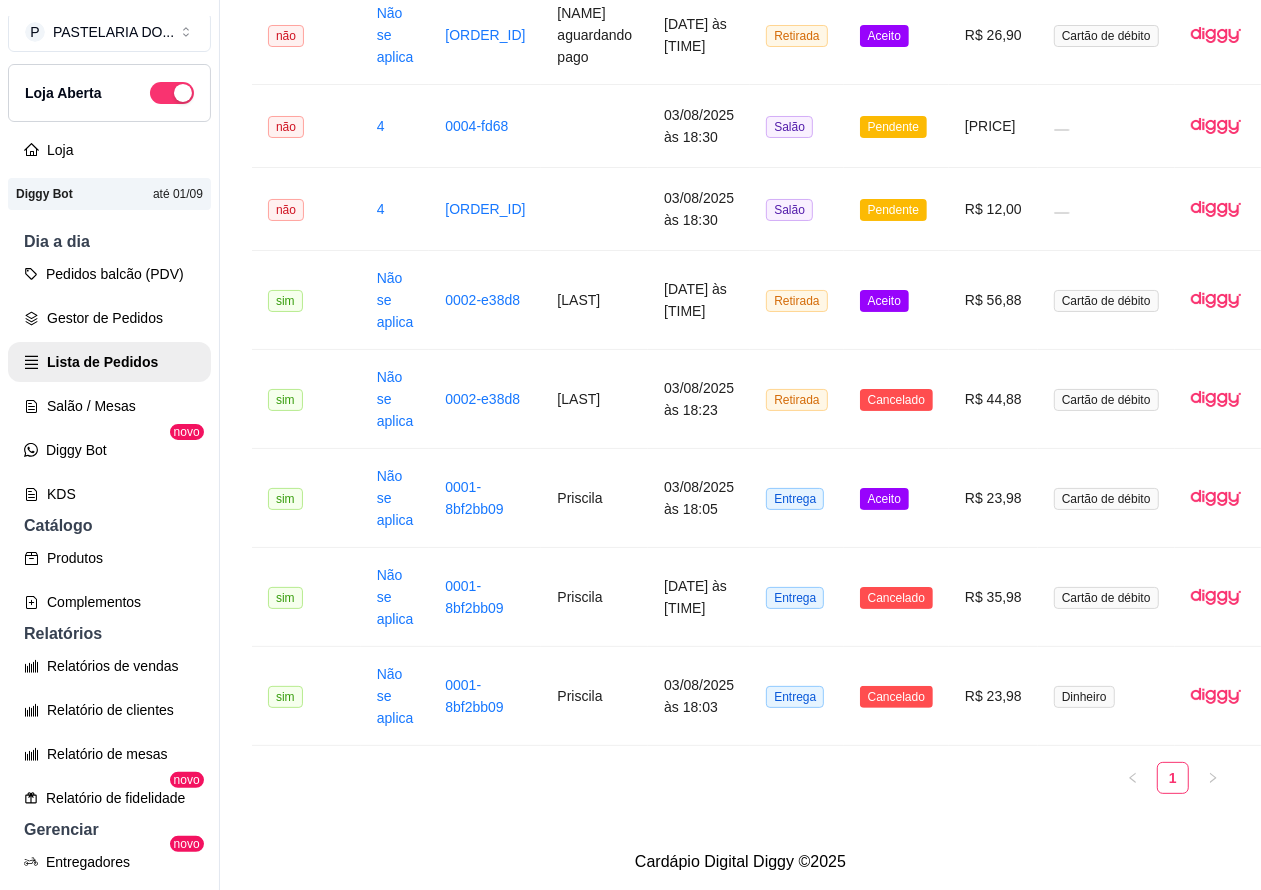 click on "Aceito" at bounding box center (884, 499) 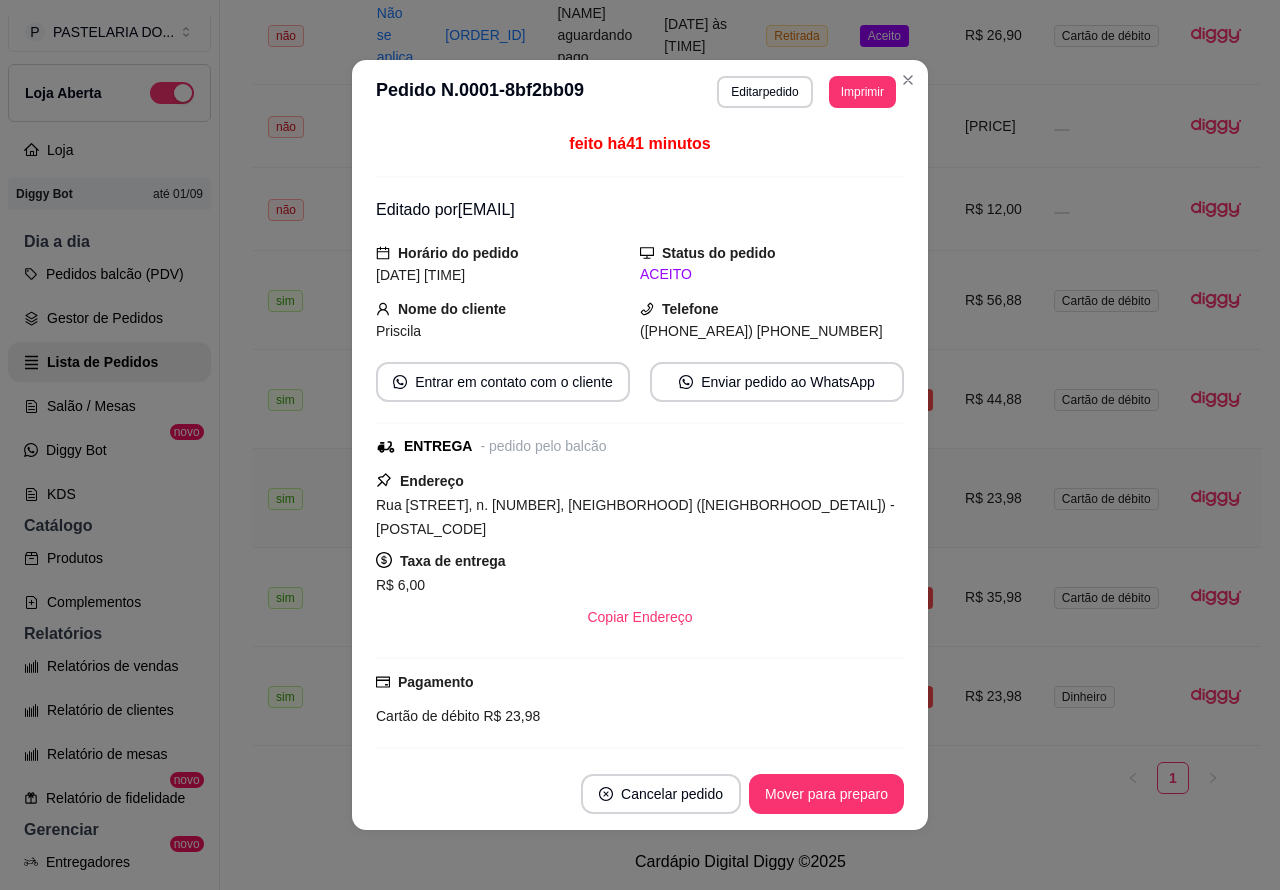 click on "Mover para preparo" at bounding box center [826, 794] 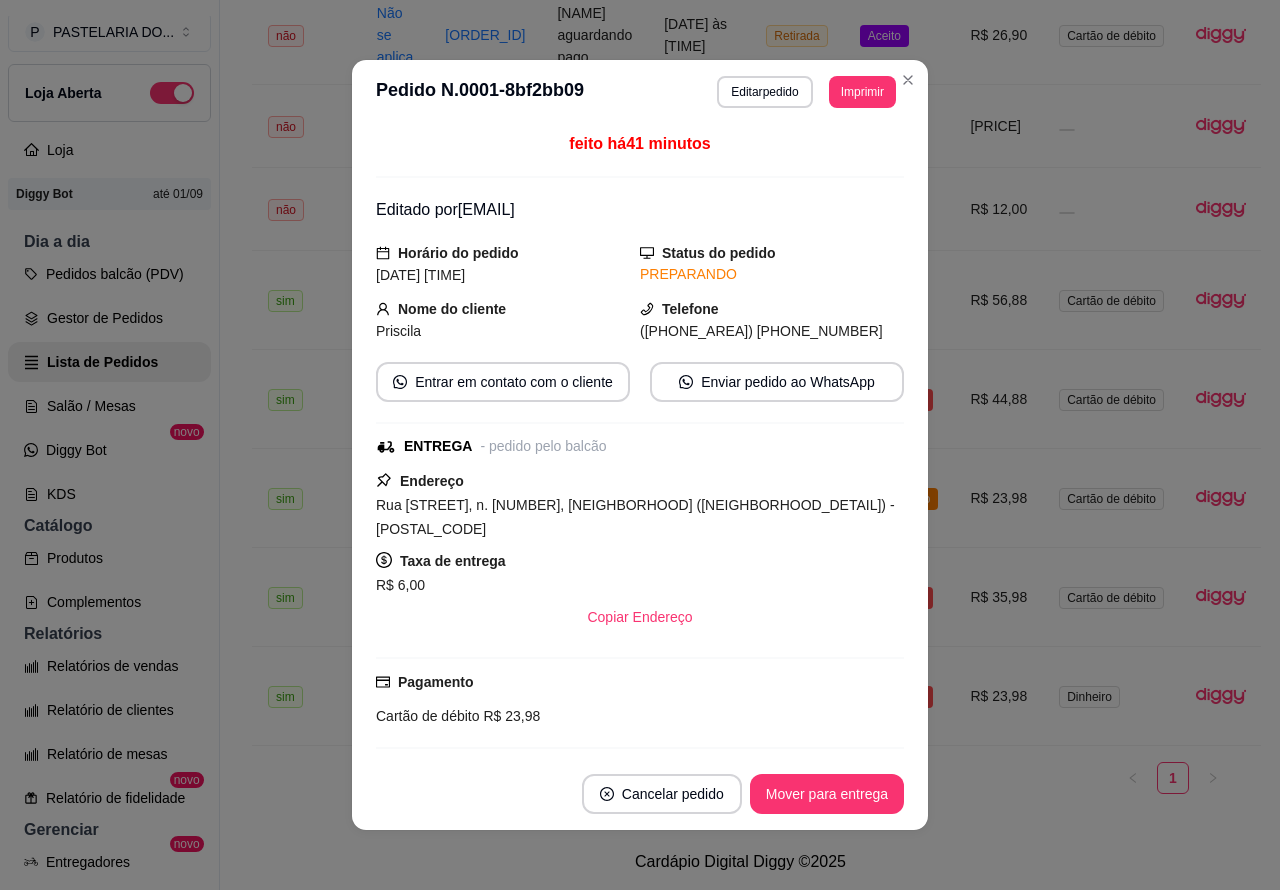 click on "Mover para entrega" at bounding box center [827, 794] 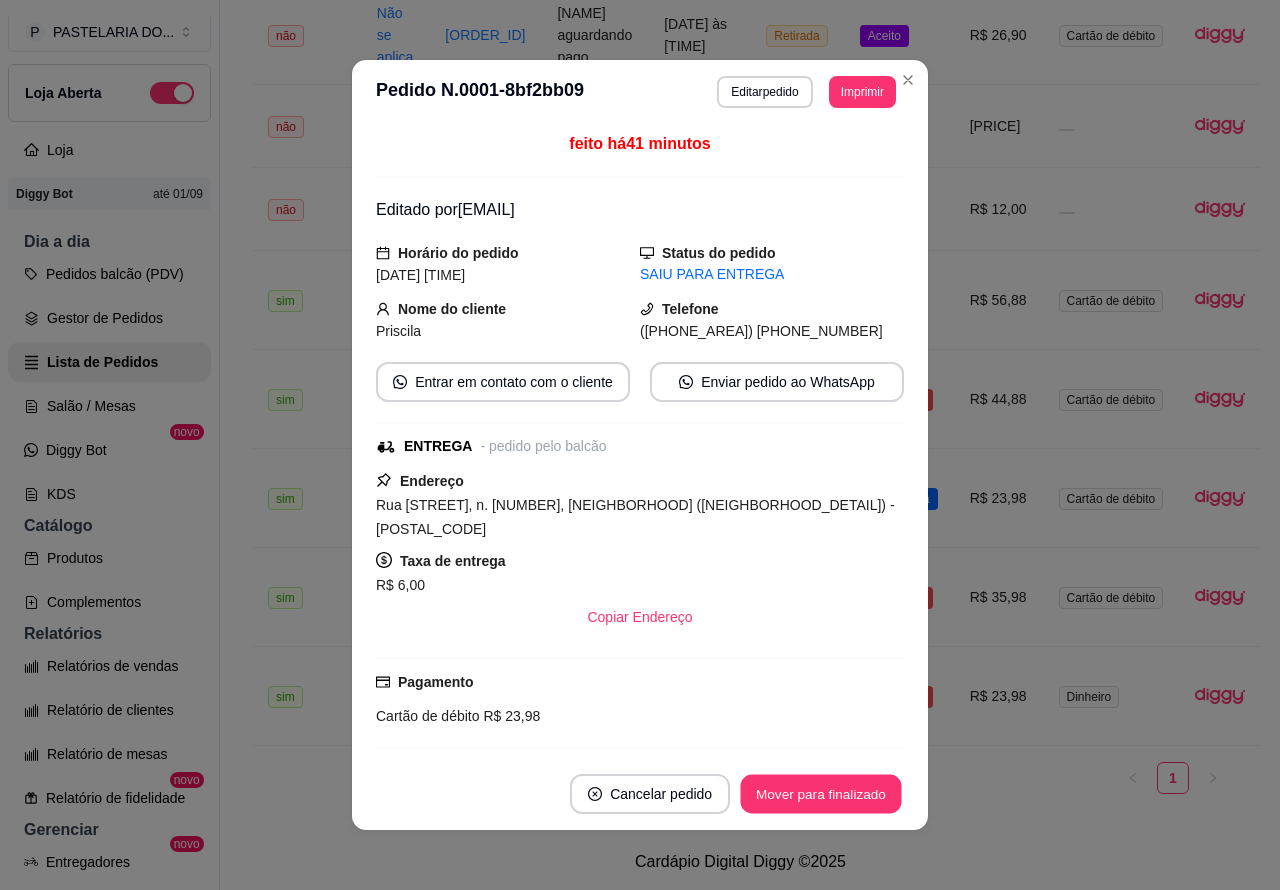 click on "Mover para finalizado" at bounding box center (821, 794) 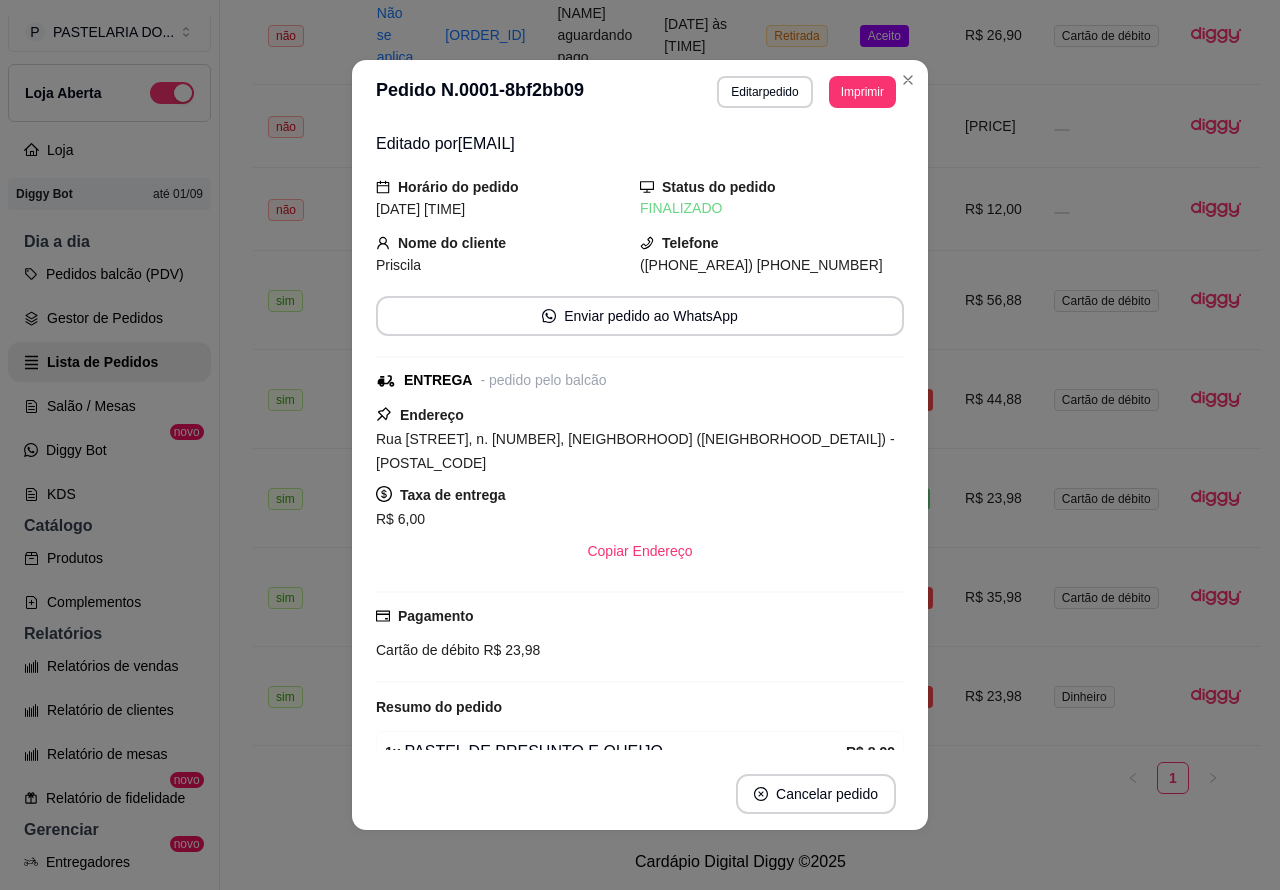 click on "**********" at bounding box center (740, 260) 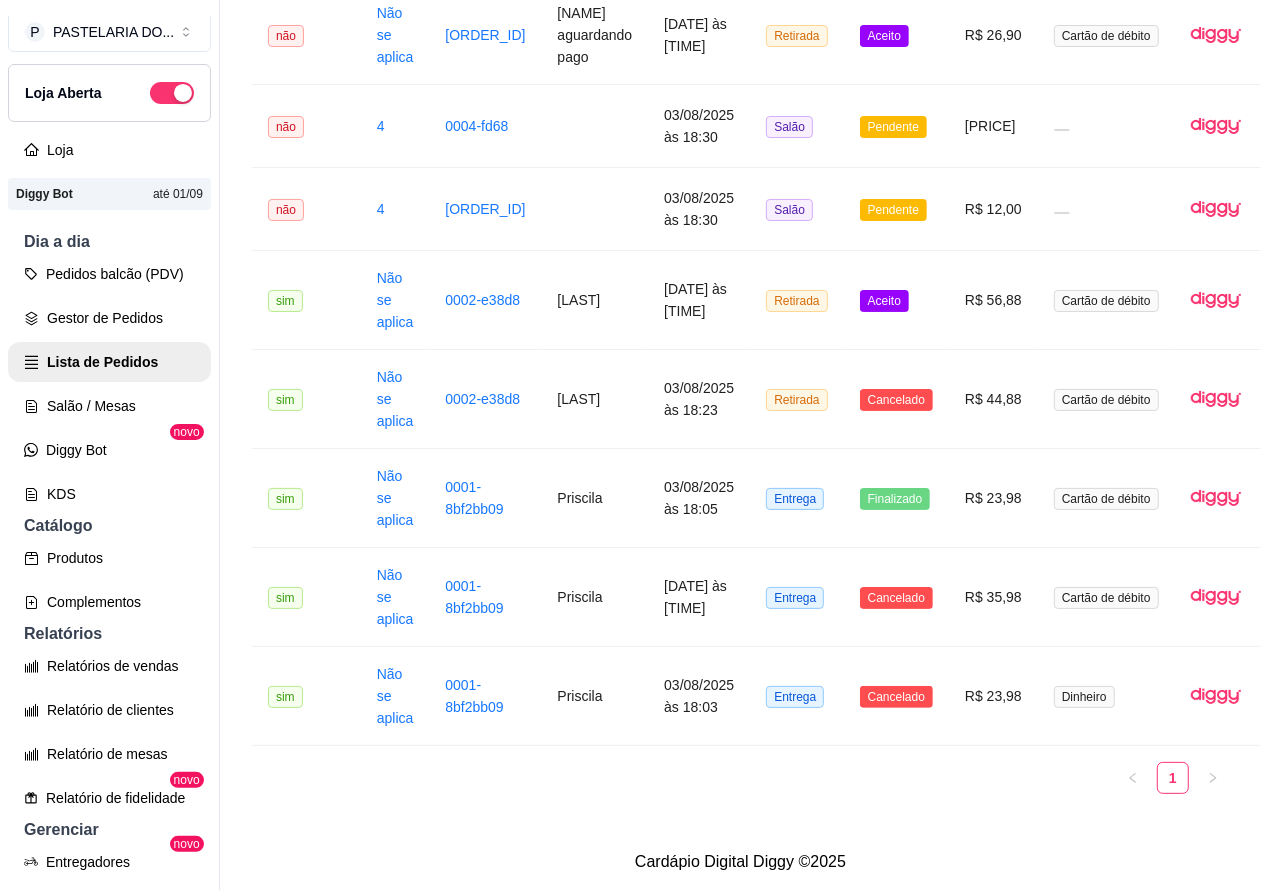 click on "Aceito" at bounding box center (884, 301) 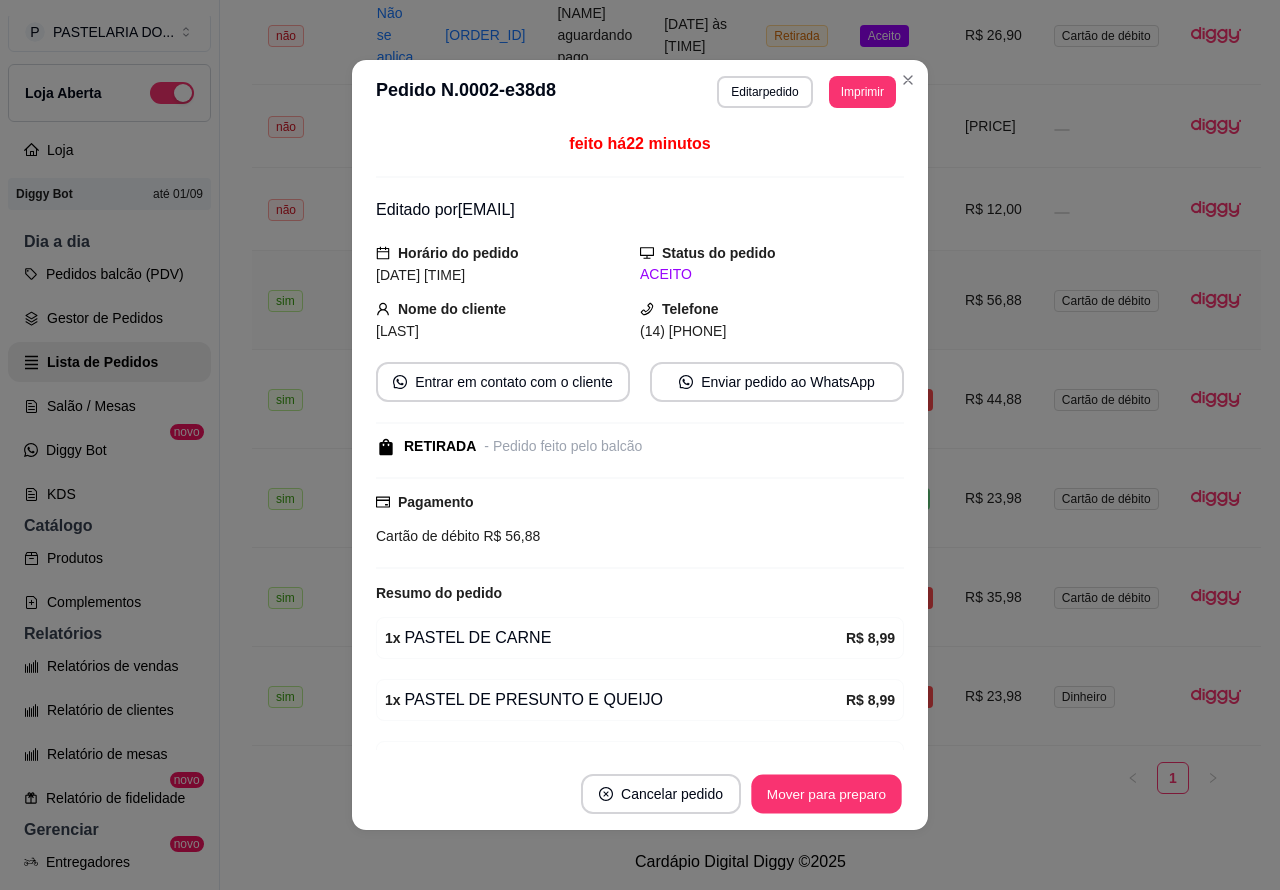 click on "Mover para preparo" at bounding box center (826, 794) 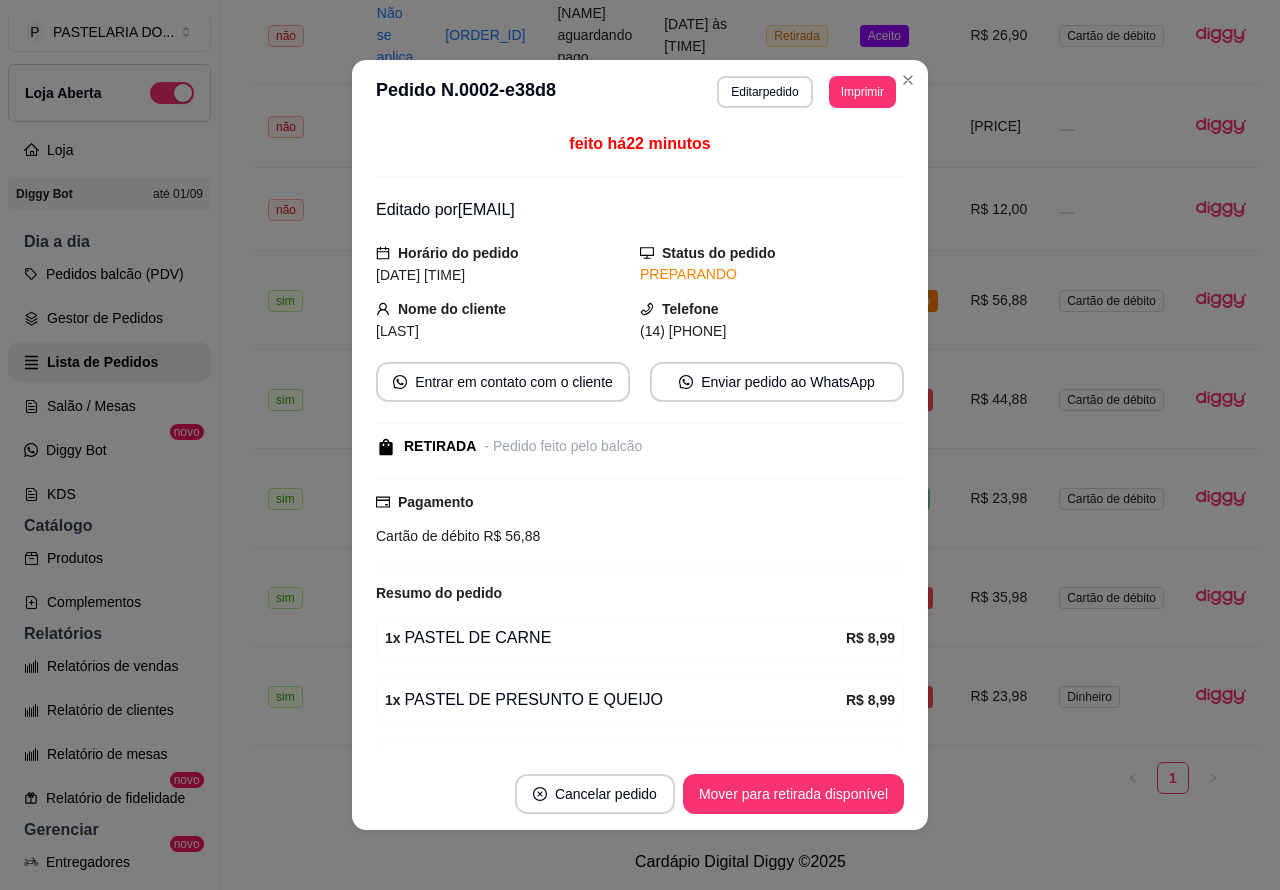 click on "Mover para retirada disponível" at bounding box center [793, 794] 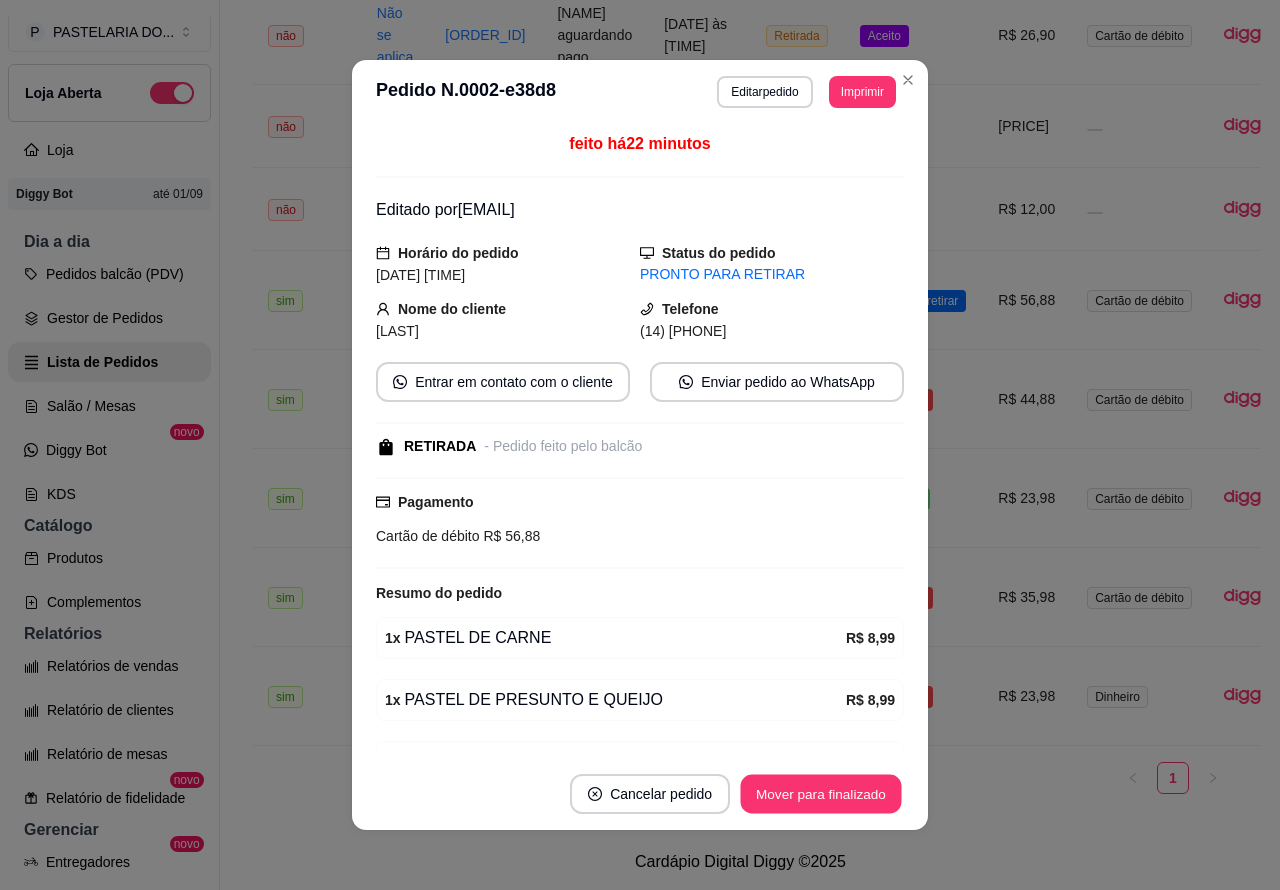 click on "Mover para finalizado" at bounding box center (821, 794) 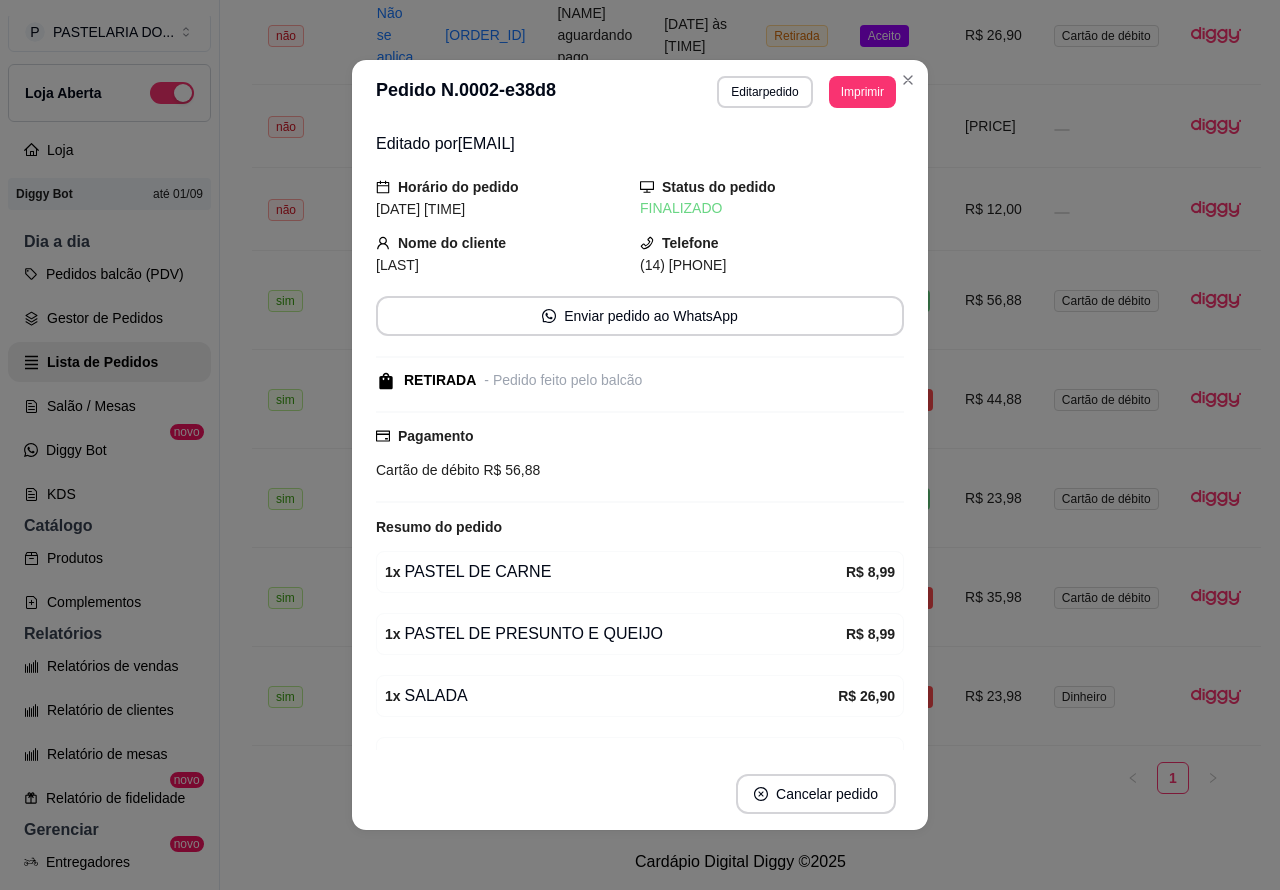 click on "**********" at bounding box center (740, 260) 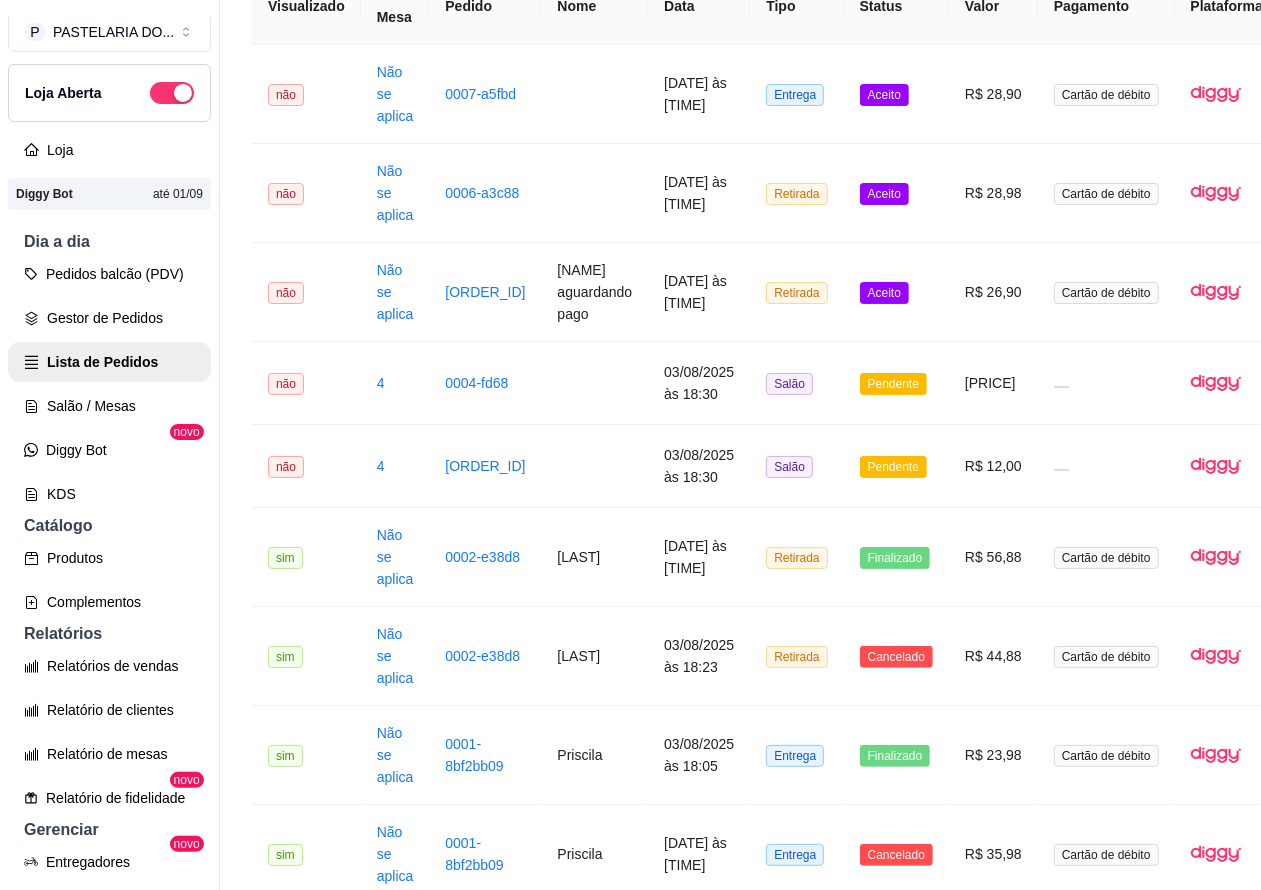 scroll, scrollTop: 181, scrollLeft: 0, axis: vertical 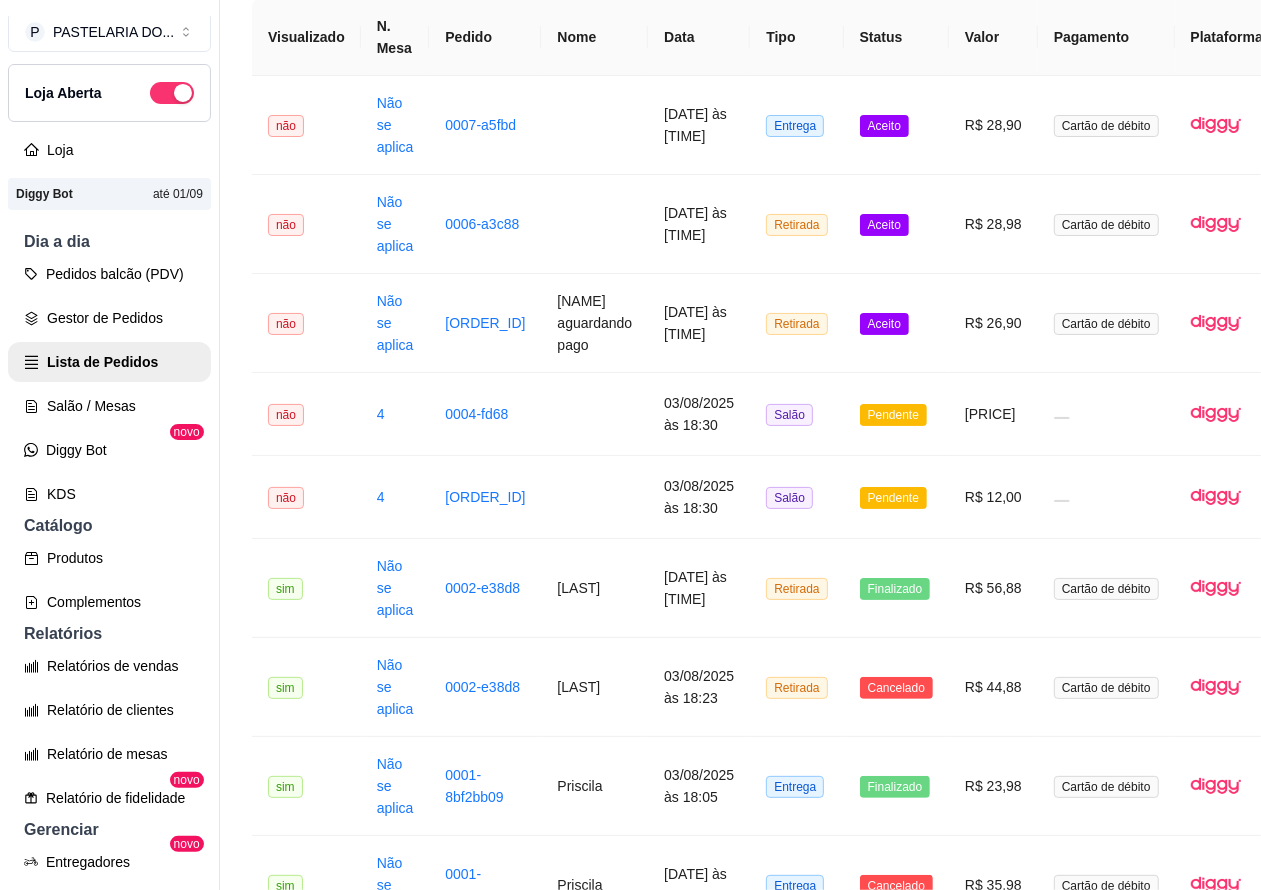 click on "Pendente" at bounding box center [893, 498] 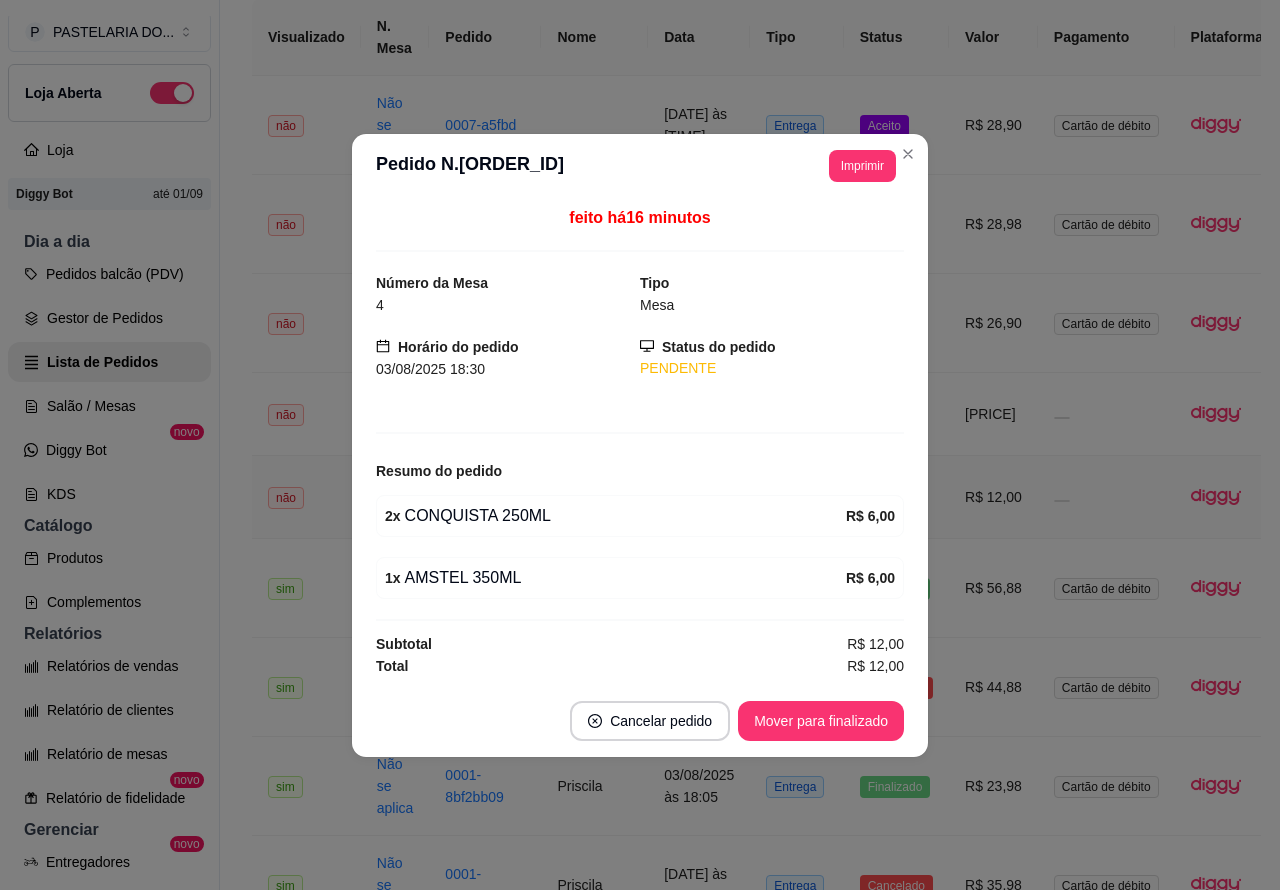 click on "Mover para finalizado" at bounding box center [821, 721] 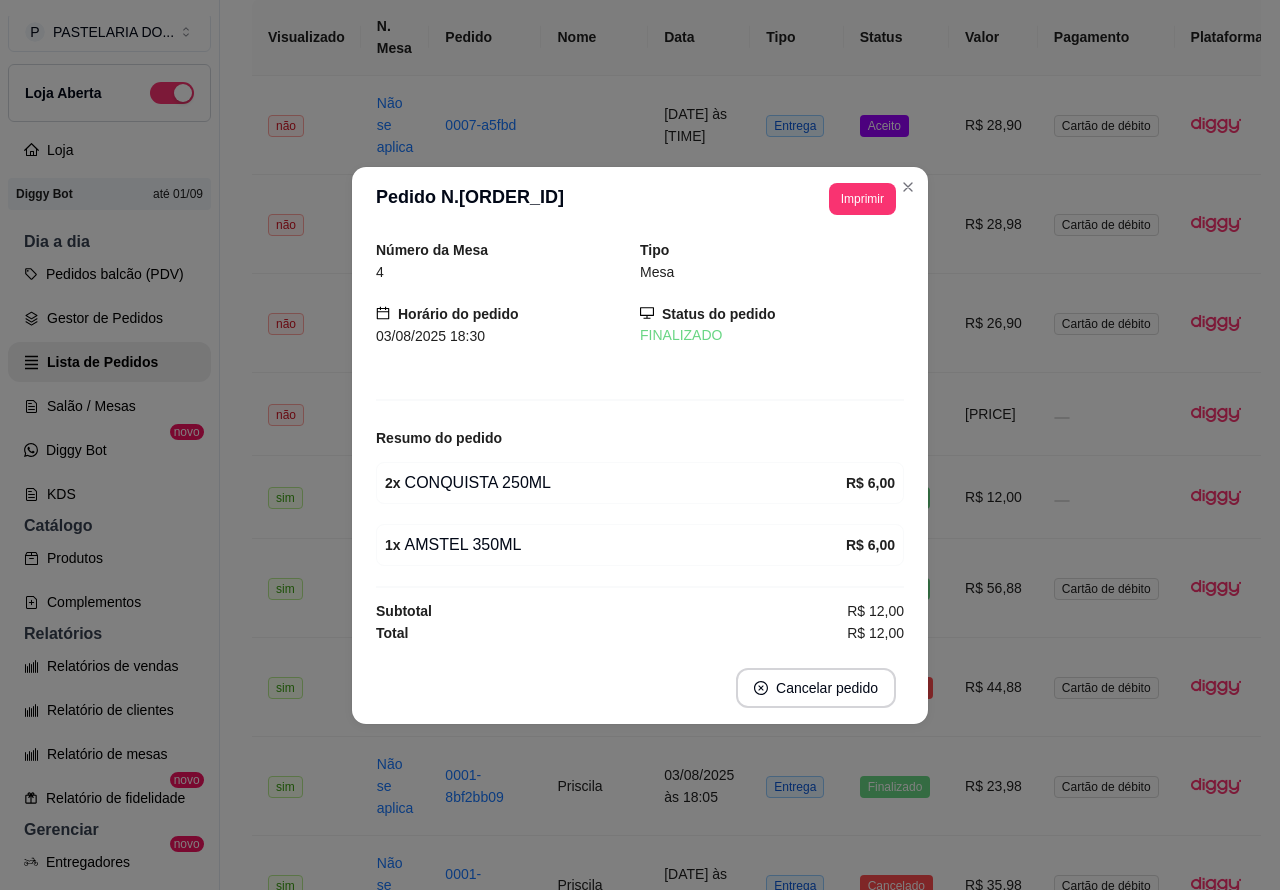 click on "R$ 23,98" at bounding box center [993, 786] 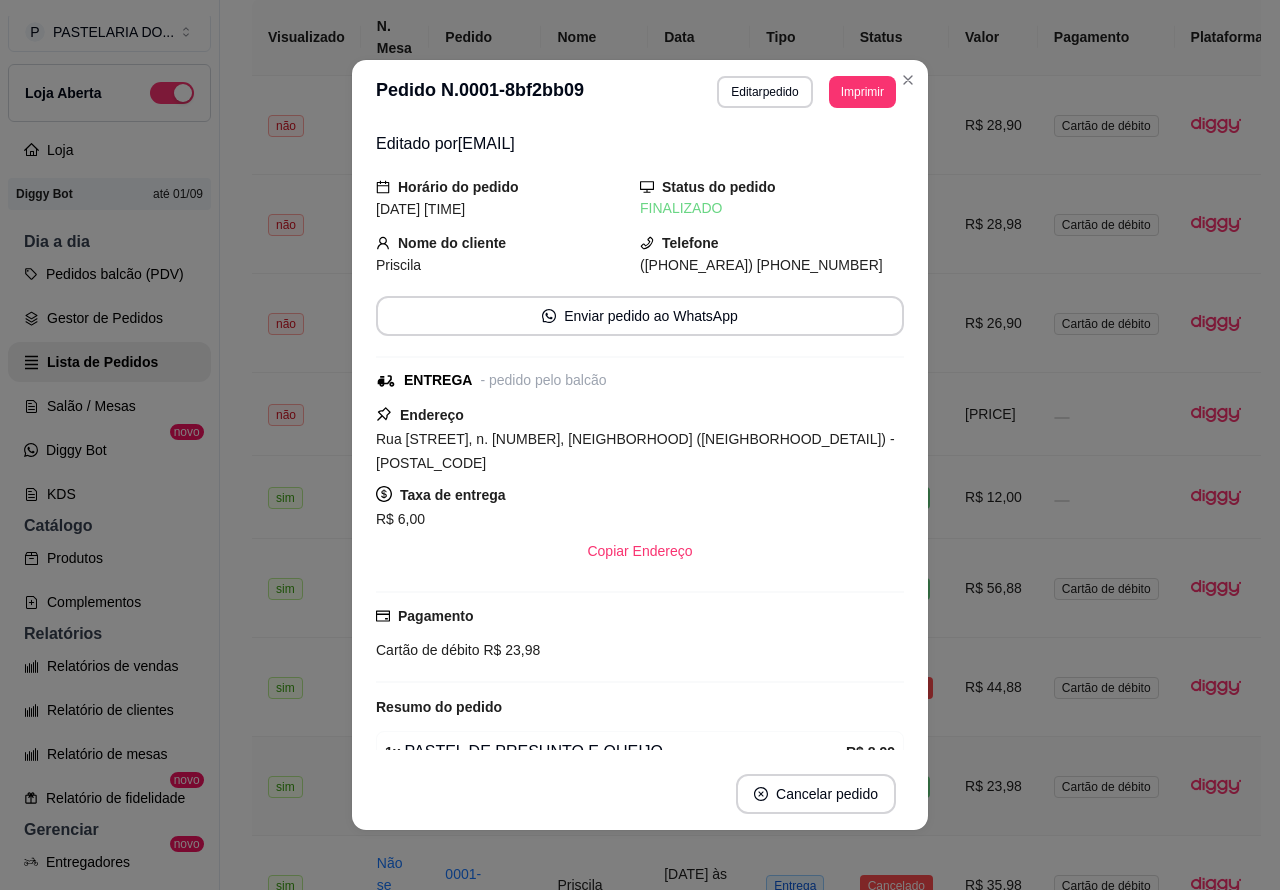 click on "P PASTELARIA DO ... Loja Aberta Loja Diggy Bot até 01/09 Dia a dia Pedidos balcão (PDV) Gestor de Pedidos Lista de Pedidos Salão / Mesas Diggy Bot novo KDS Catálogo Produtos Complementos Relatórios Relatórios de vendas Relatório de clientes Relatório de mesas Relatório de fidelidade novo Gerenciar Entregadores novo Nota Fiscal (NFC-e) Controle de caixa Controle de fiado Cupons Clientes Estoque Configurações Diggy Planos Precisa de ajuda? Sair" at bounding box center [110, 461] 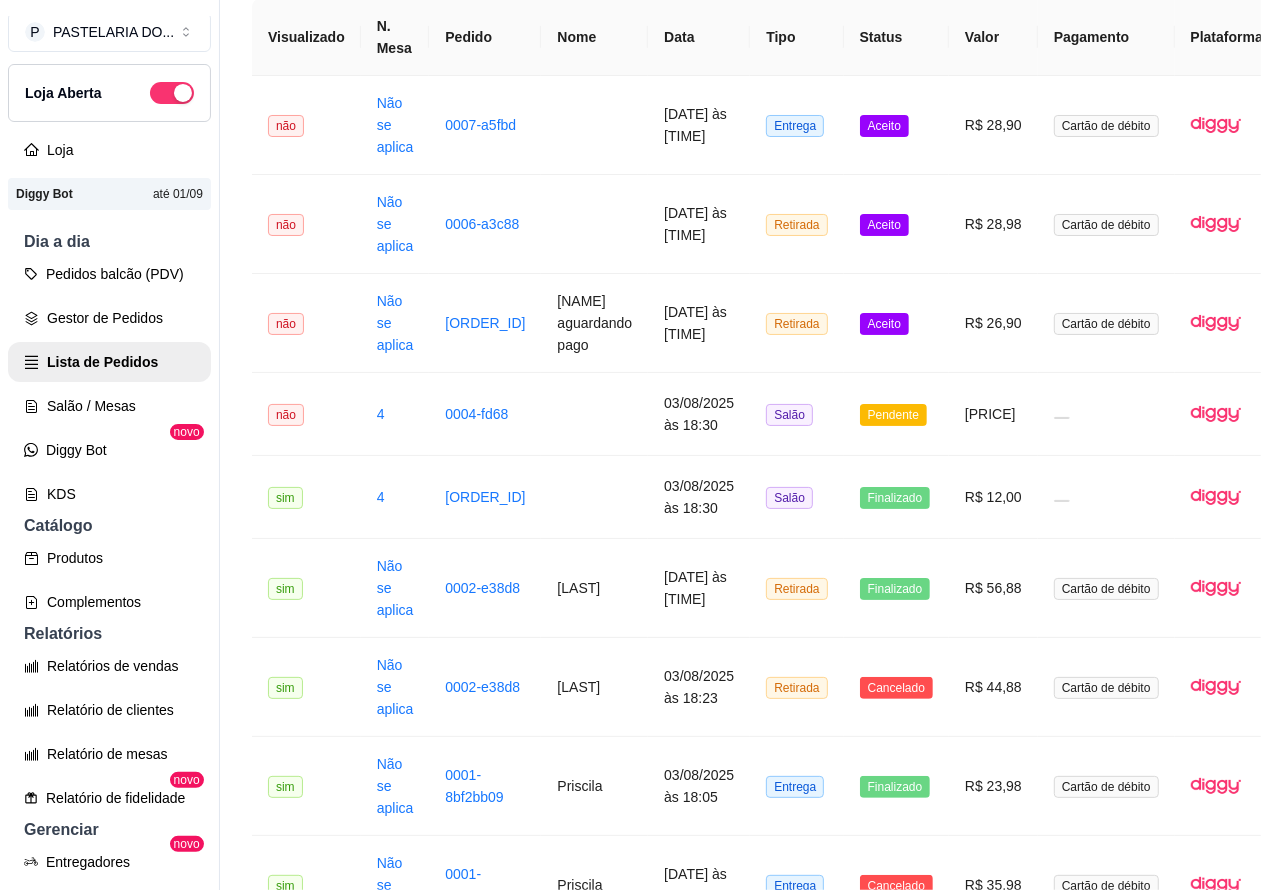 click on "Pendente" at bounding box center (893, 415) 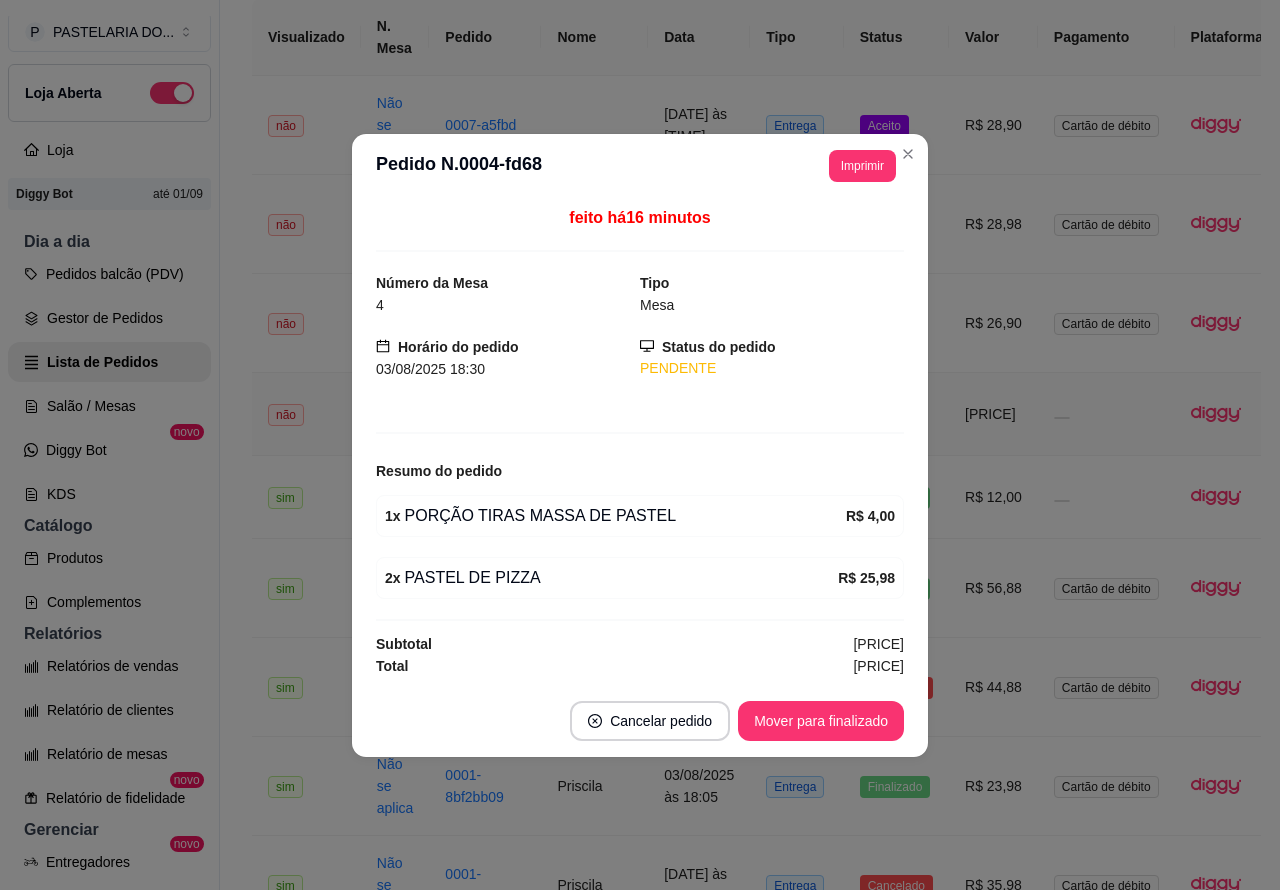 click on "Mover para finalizado" at bounding box center (821, 721) 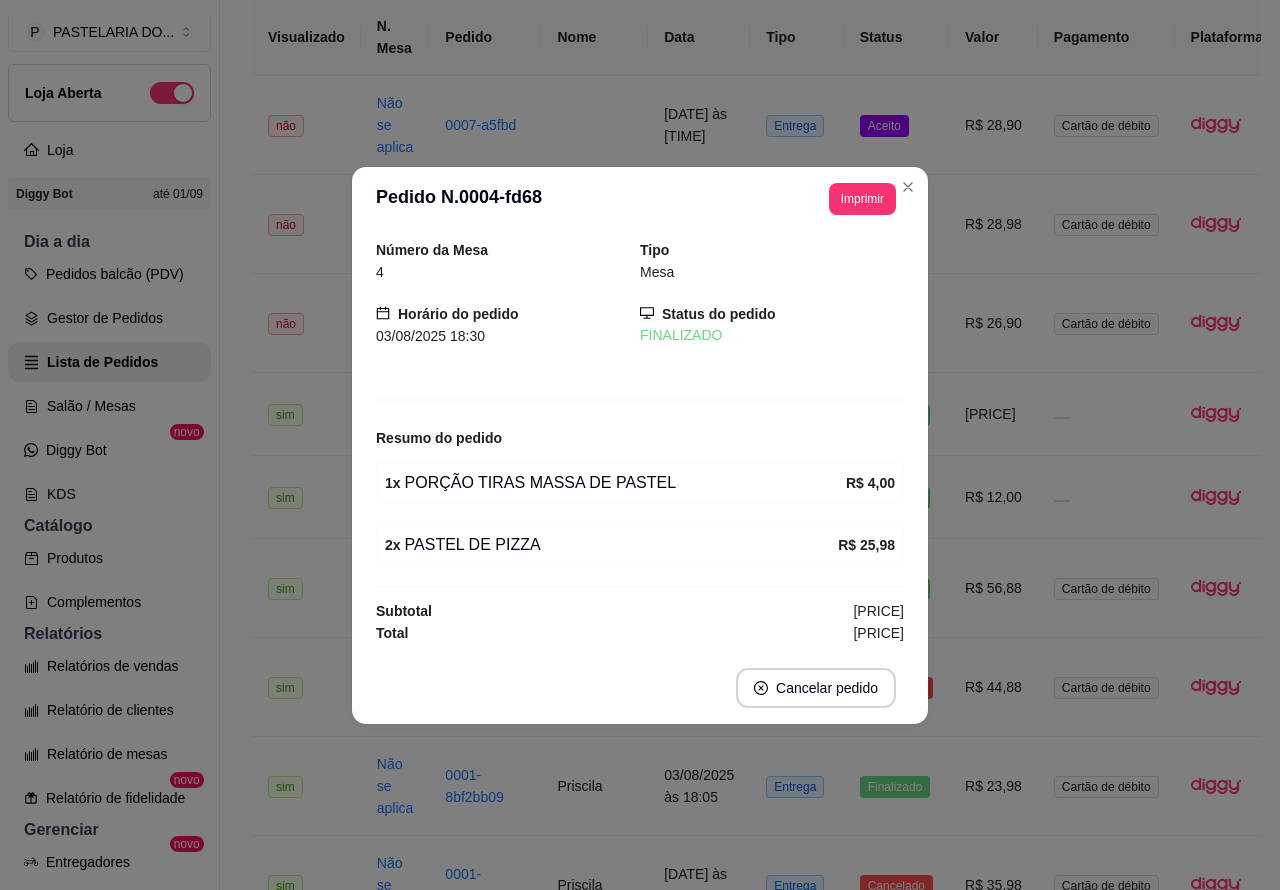 click on "Complementos" at bounding box center [109, 602] 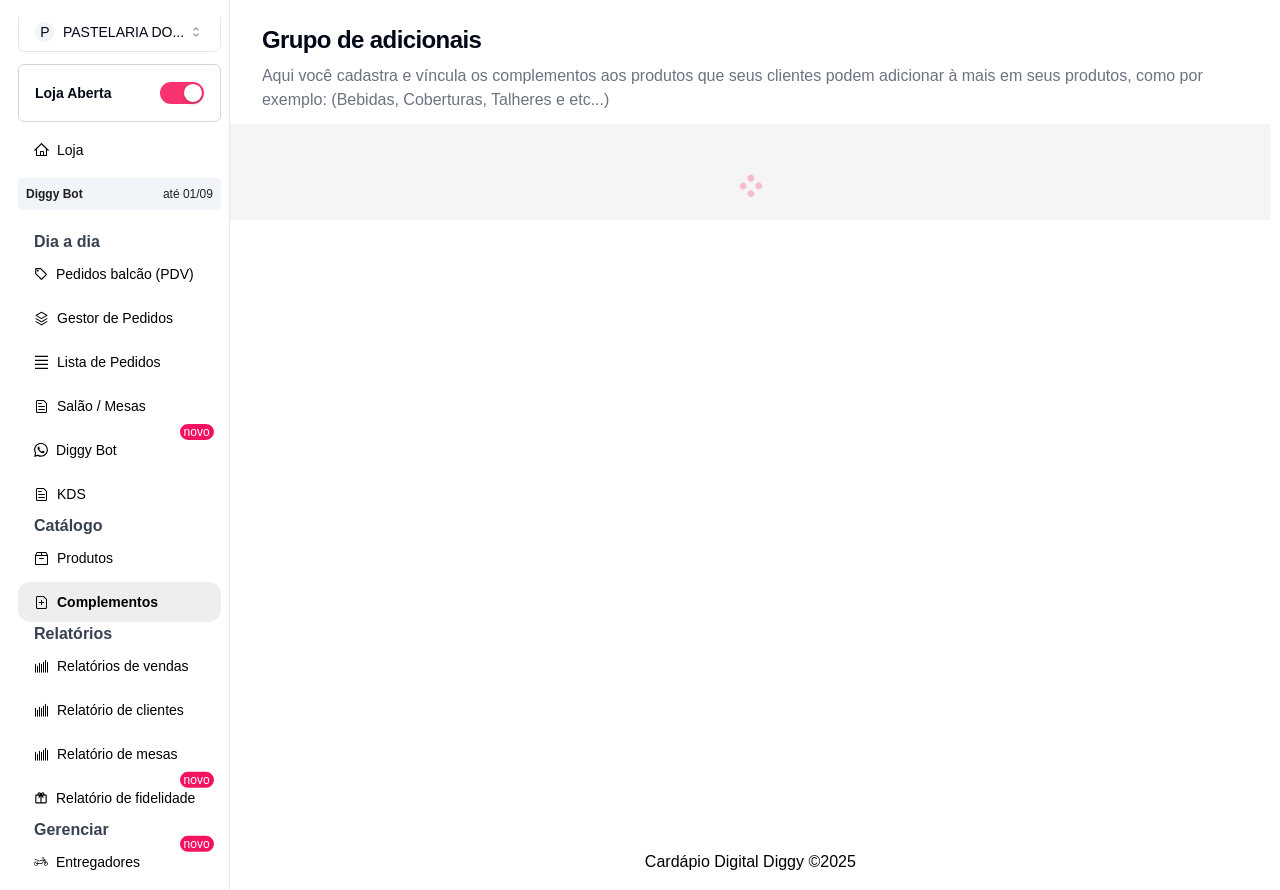 scroll, scrollTop: 0, scrollLeft: 0, axis: both 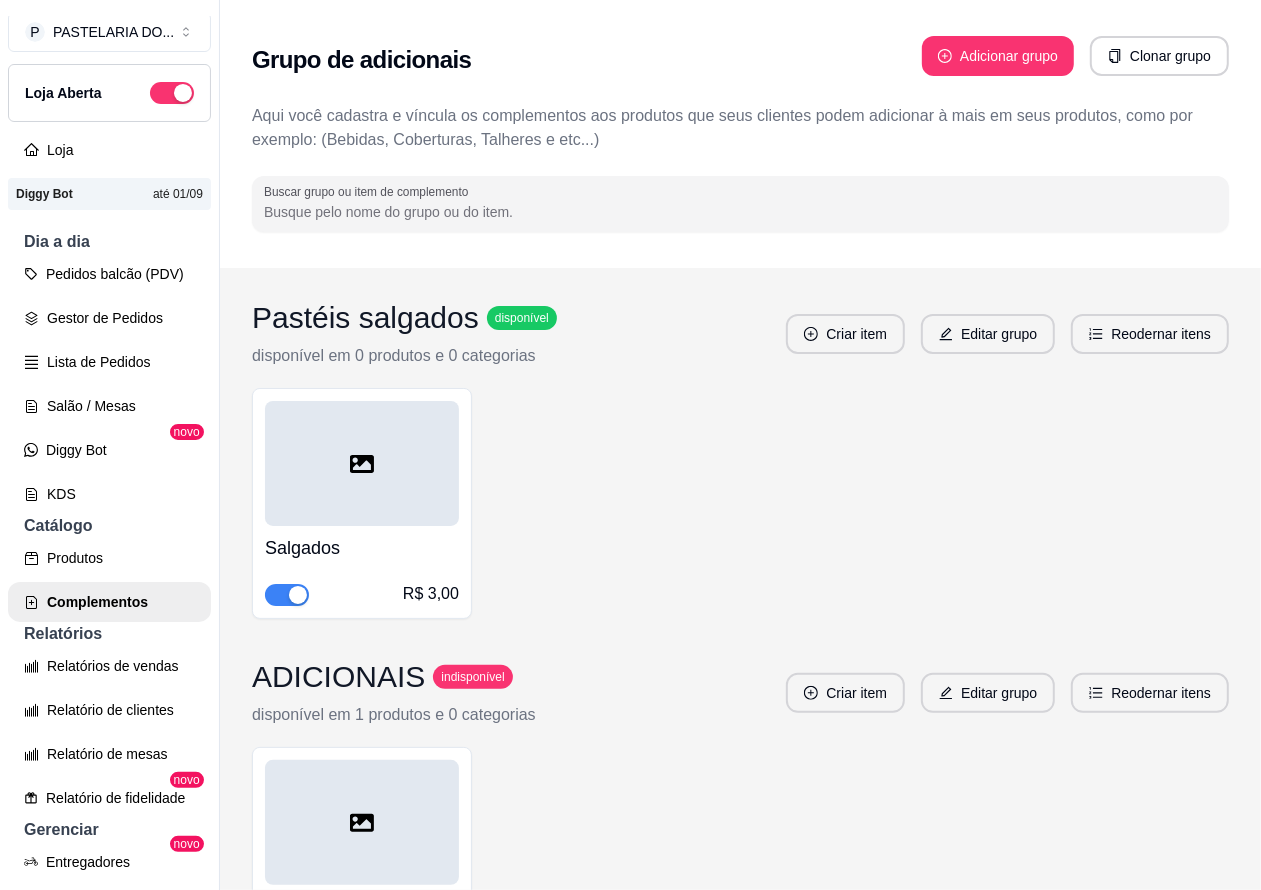 click on "Lista de Pedidos" at bounding box center [109, 362] 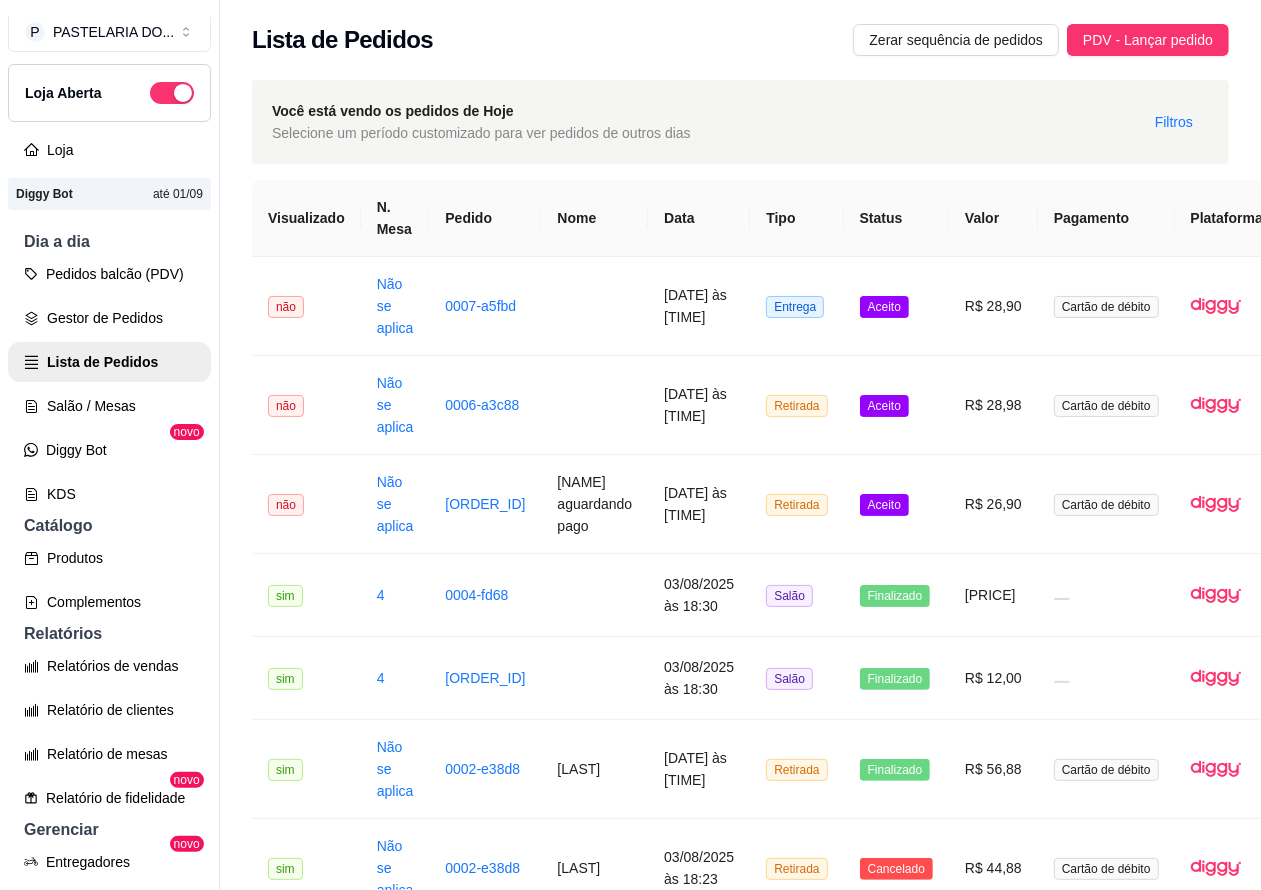 click on "Aceito" at bounding box center (884, 505) 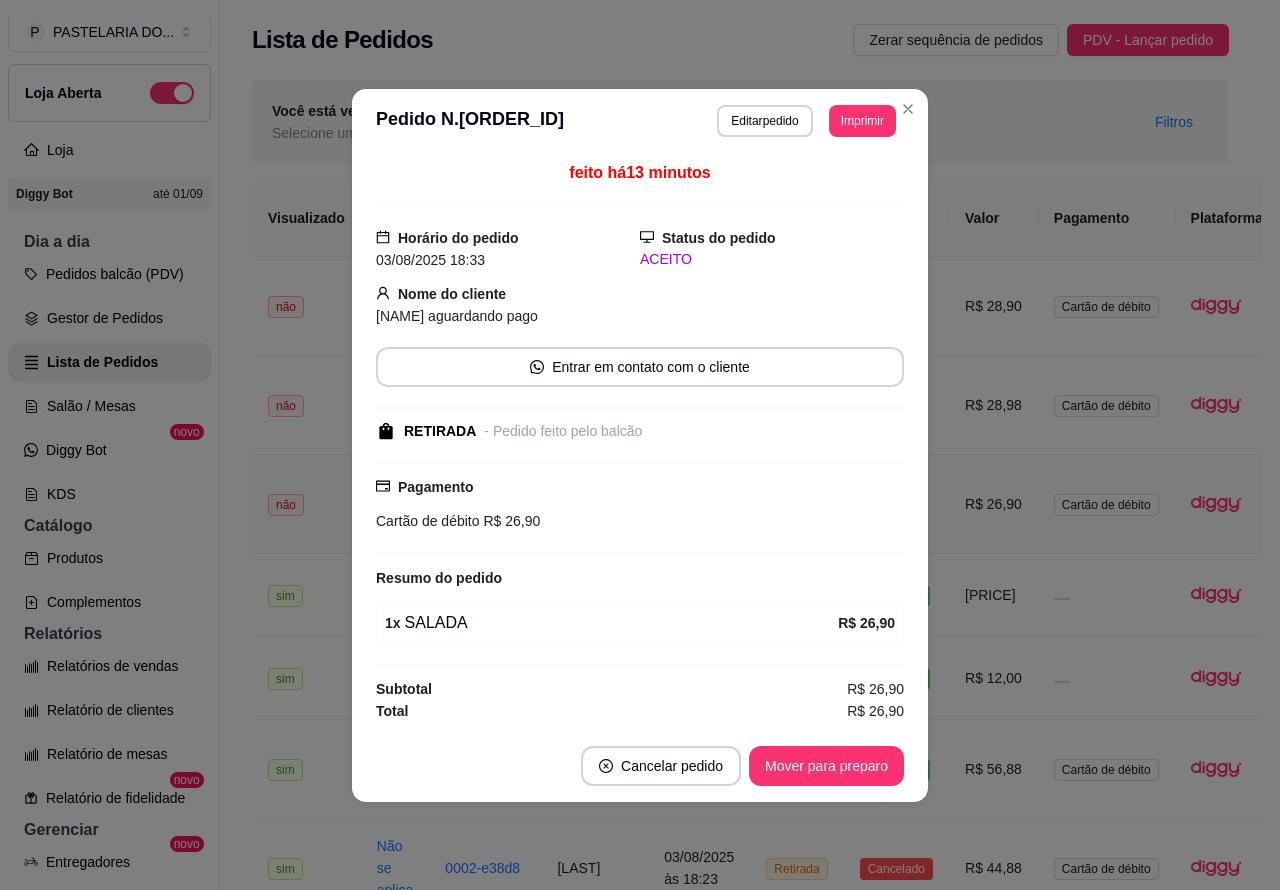 click on "Mover para preparo" at bounding box center (826, 766) 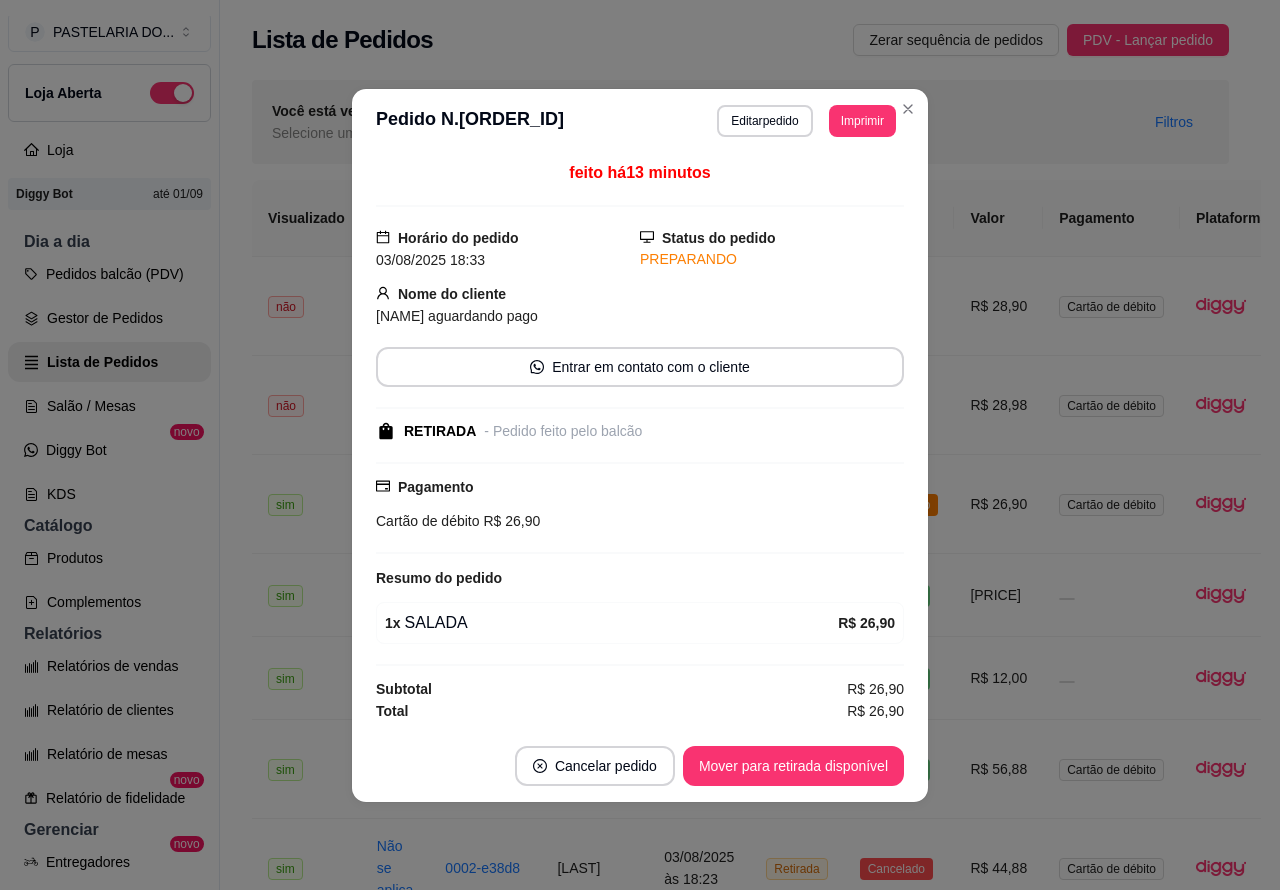 click on "Mover para retirada disponível" at bounding box center (793, 766) 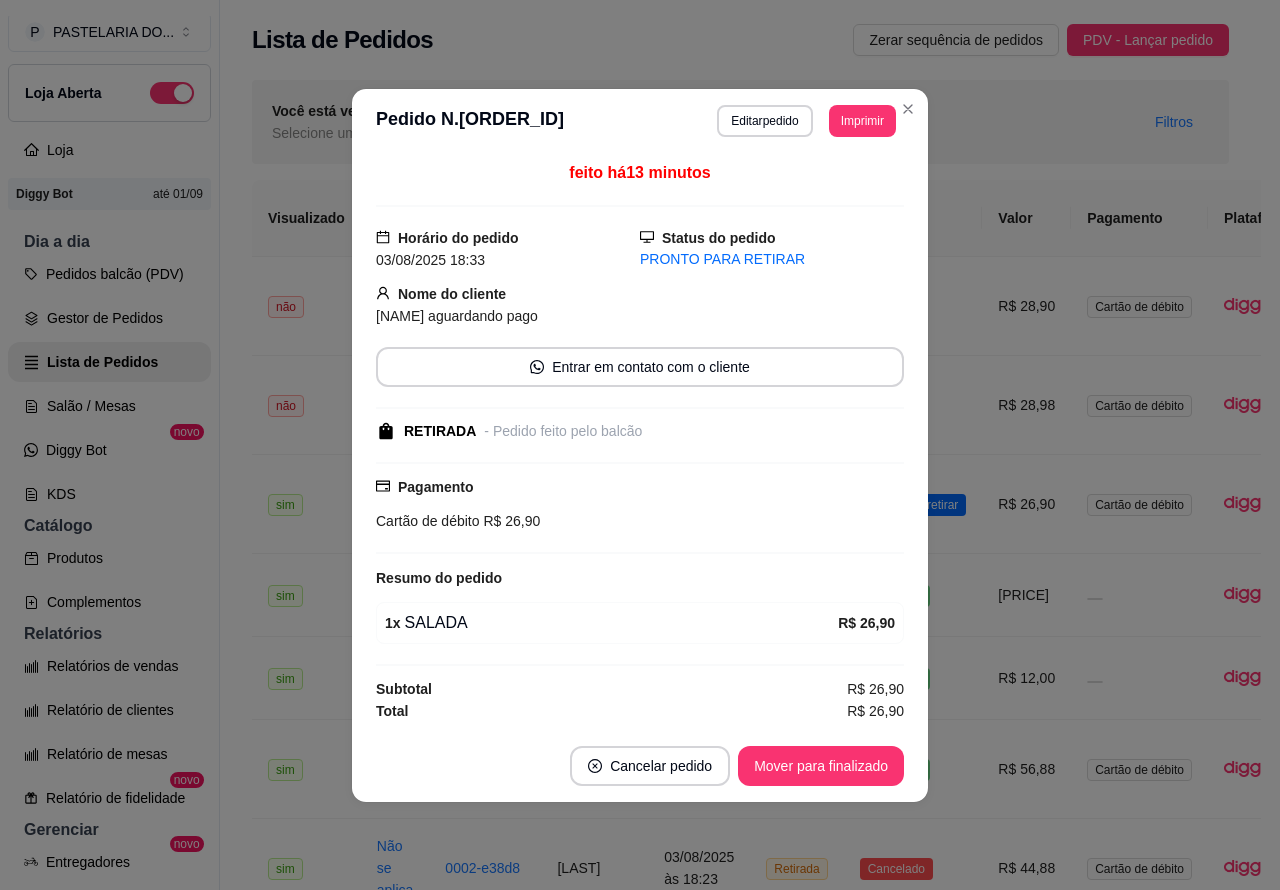click on "Você está vendo os pedidos de   Hoje Selecione um período customizado para ver pedidos de outros dias Filtros" at bounding box center [740, 122] 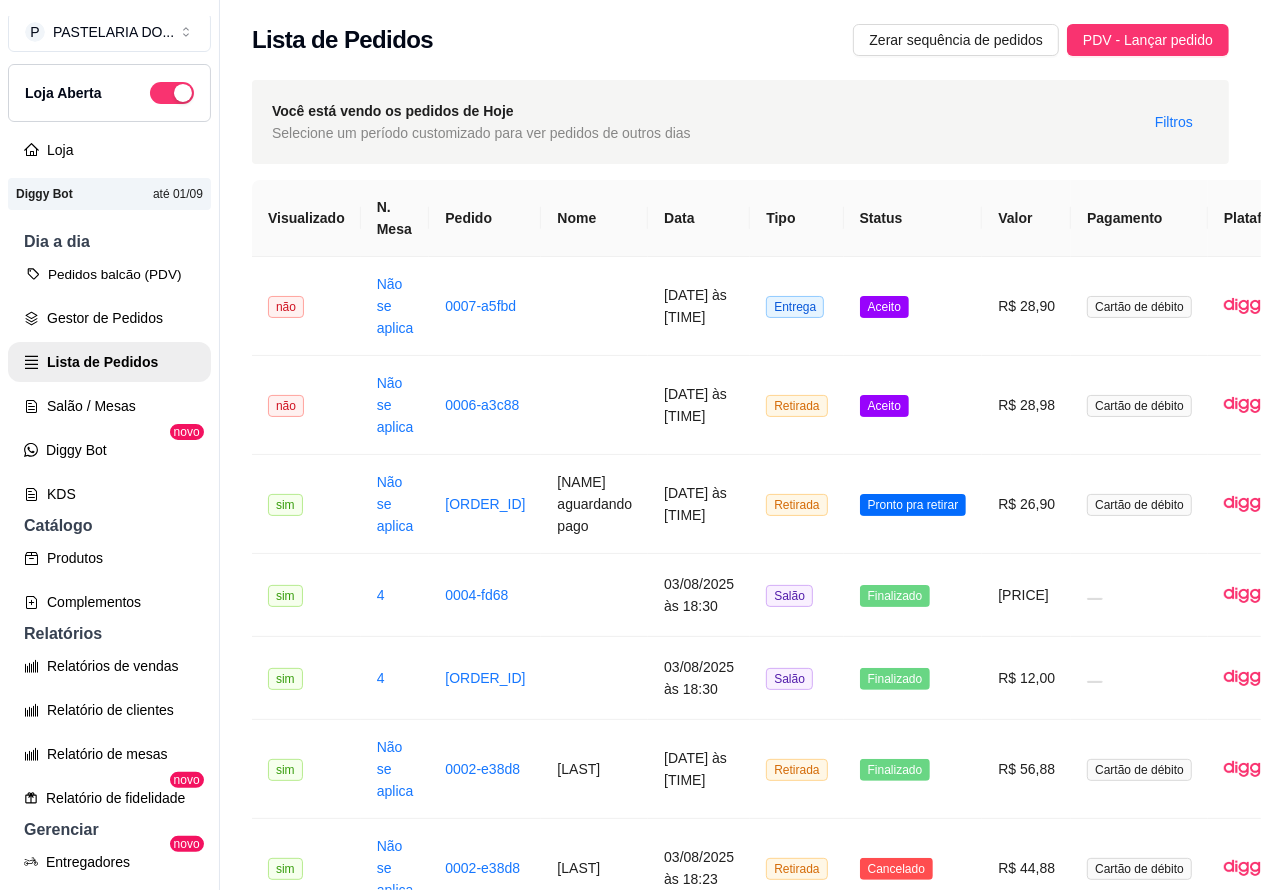 click on "Pedidos balcão (PDV)" at bounding box center [109, 274] 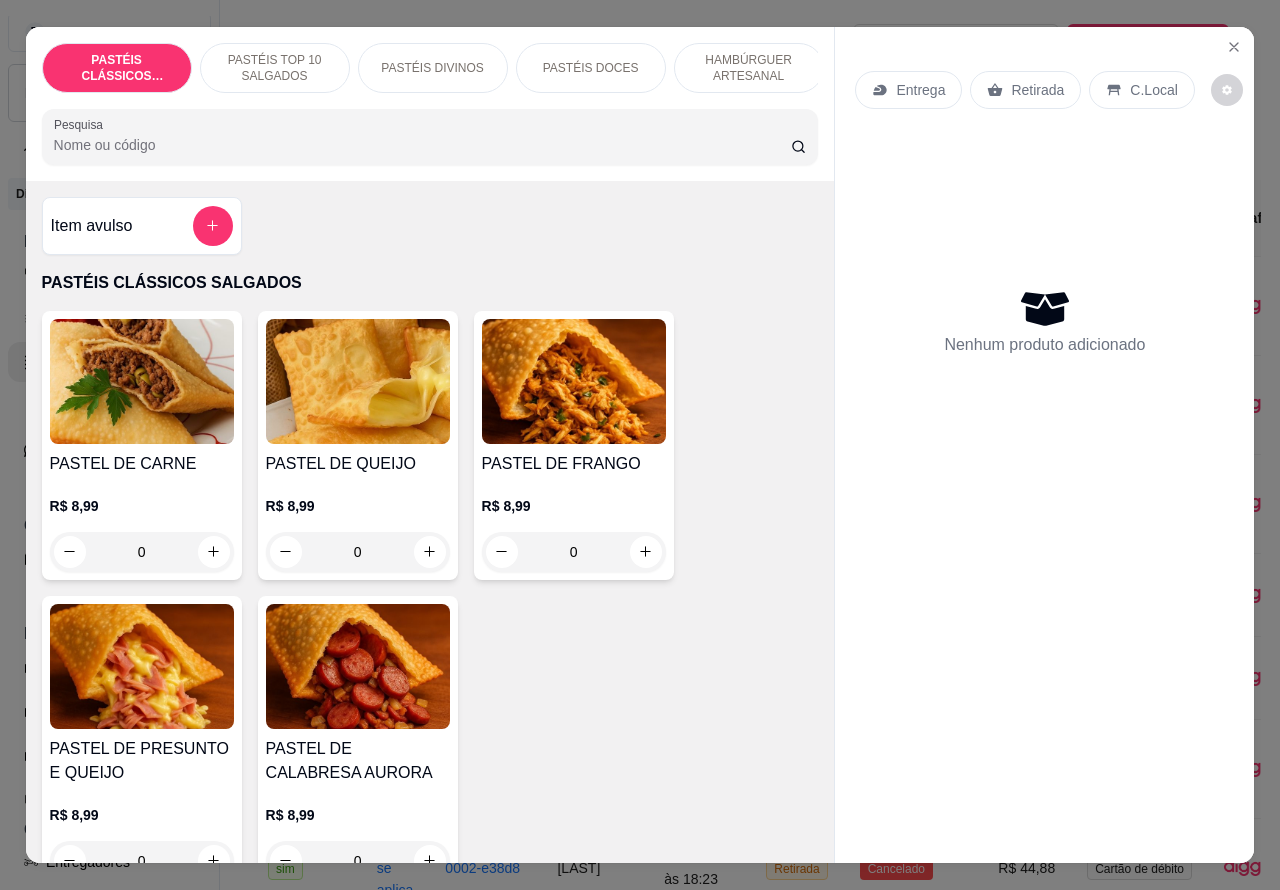click on "Retirada" at bounding box center (1037, 90) 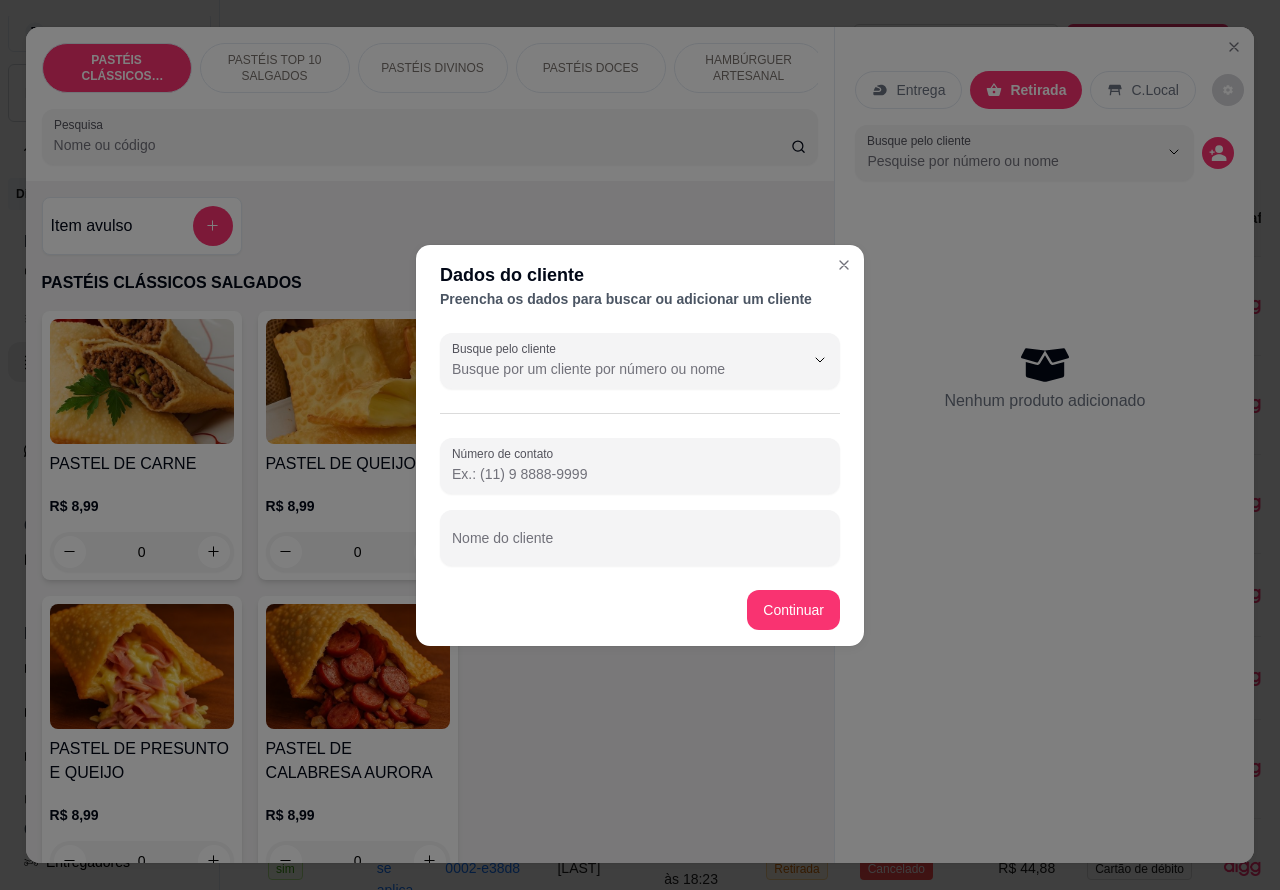 click on "Número de contato" at bounding box center (640, 474) 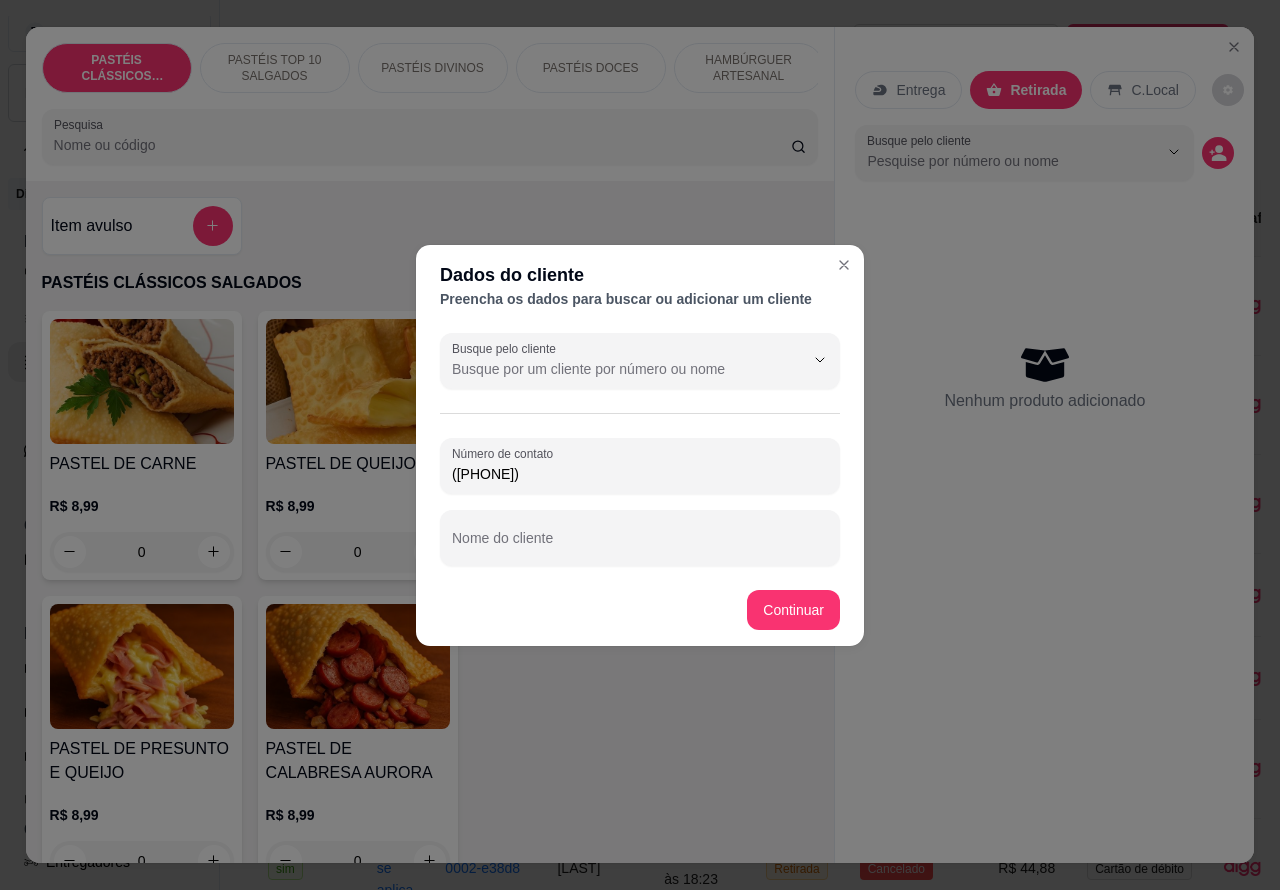 type on "([PHONE])" 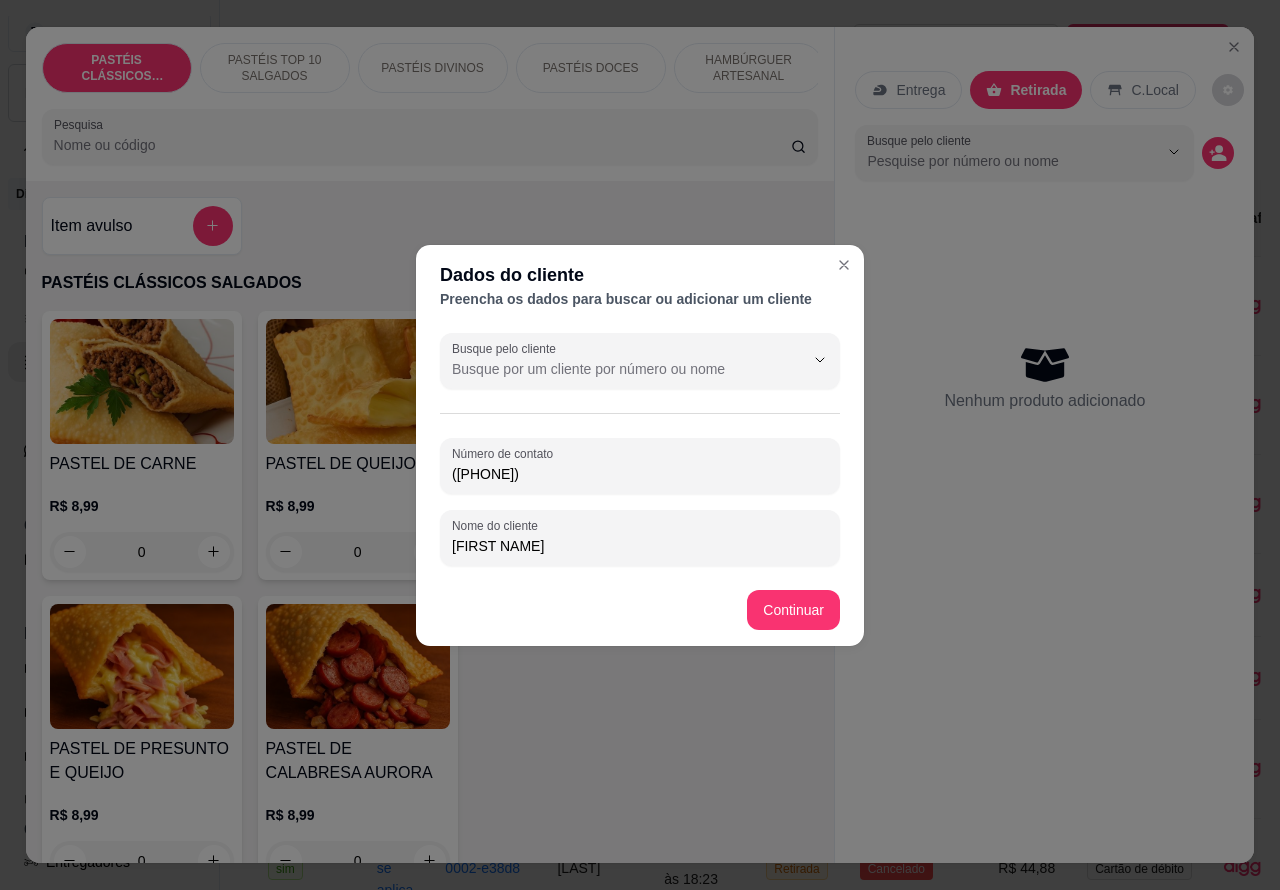 type on "[FIRST NAME]" 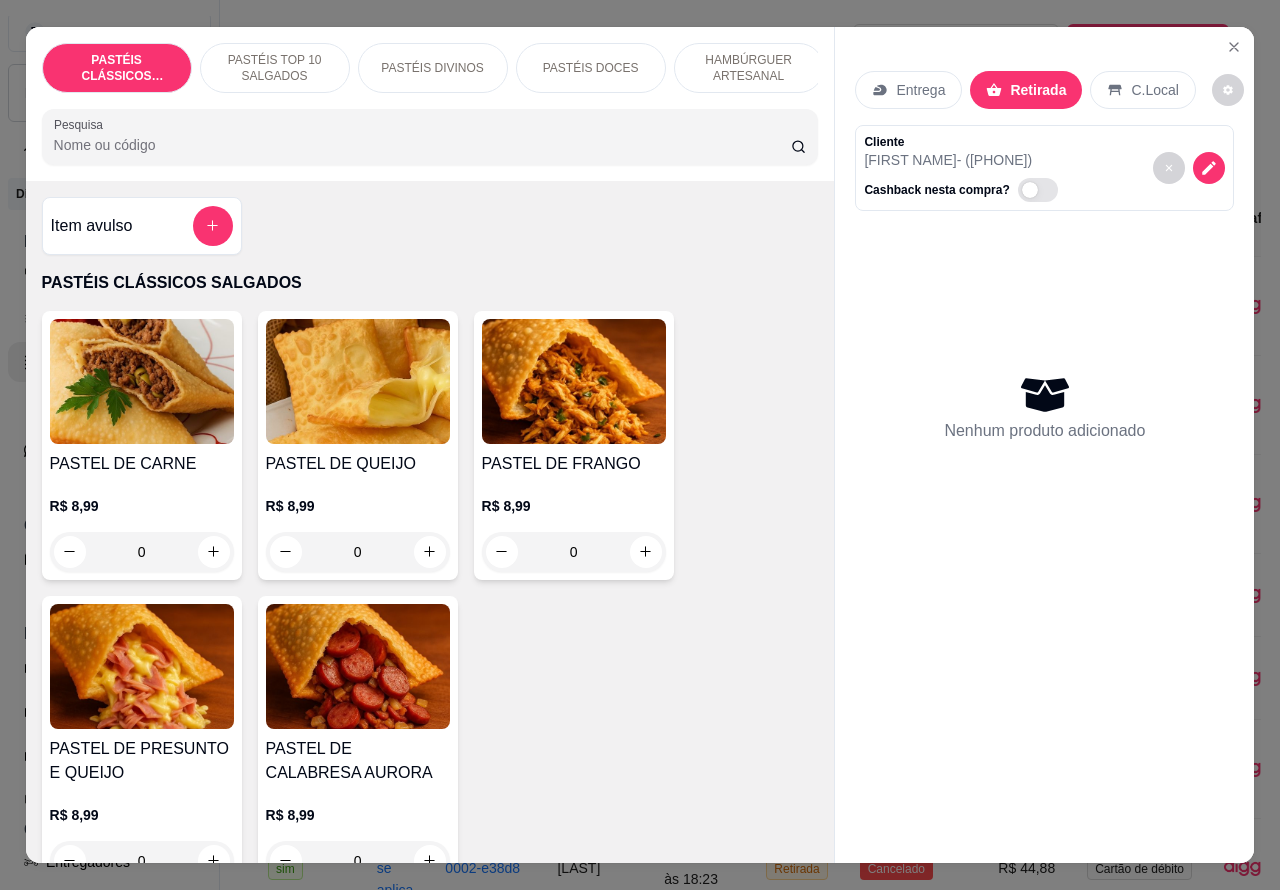 click on "HAMBÚRGUER ARTESANAL" at bounding box center [749, 68] 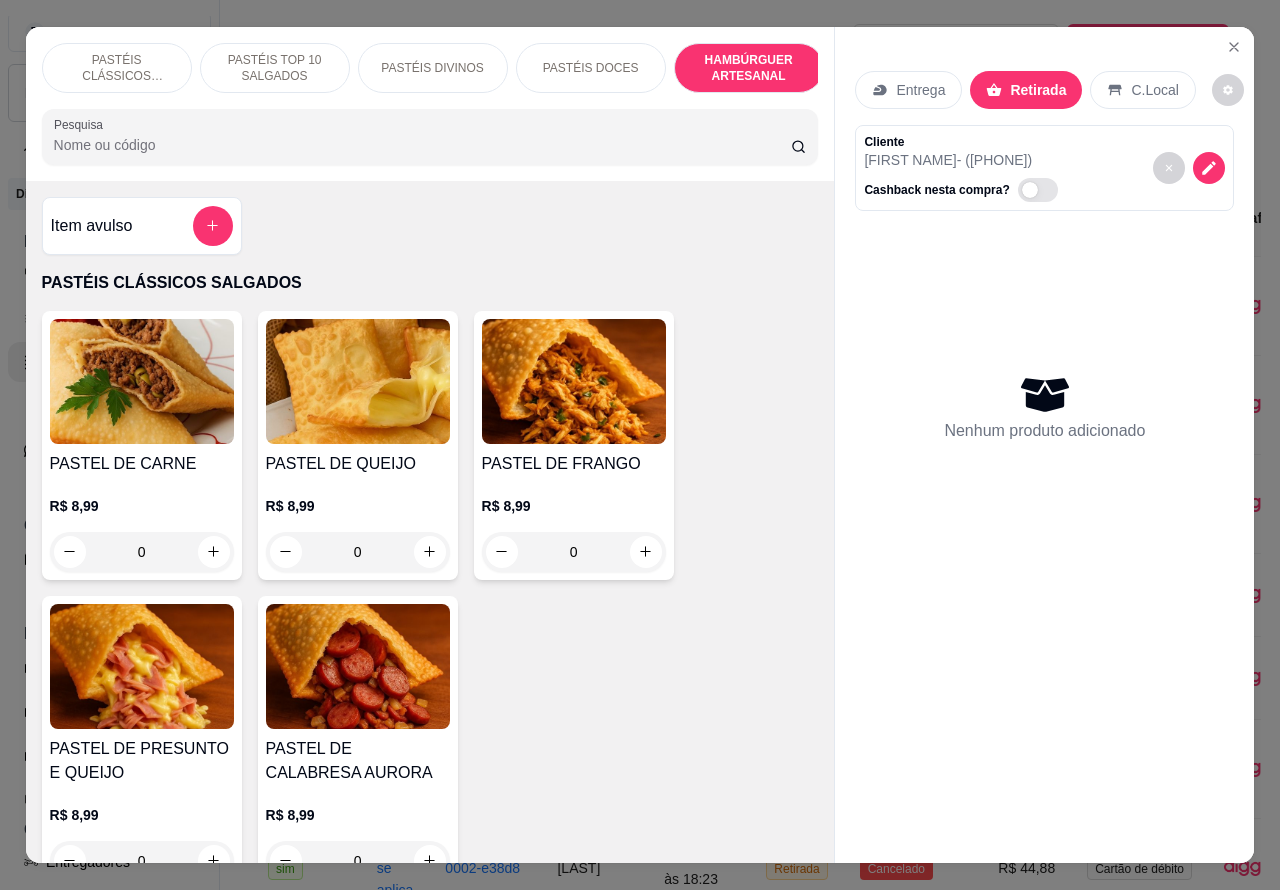scroll, scrollTop: 4527, scrollLeft: 0, axis: vertical 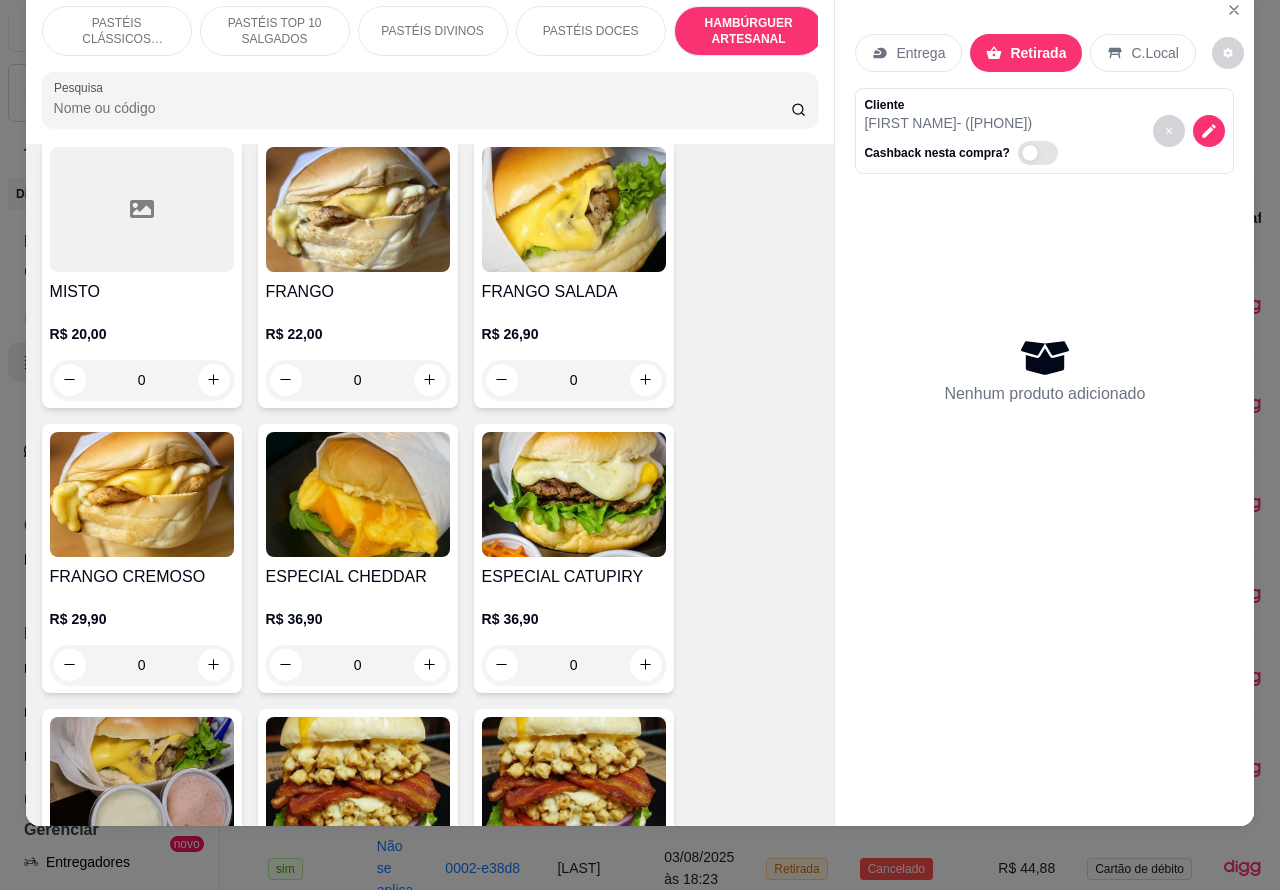 click on "0" at bounding box center (574, 665) 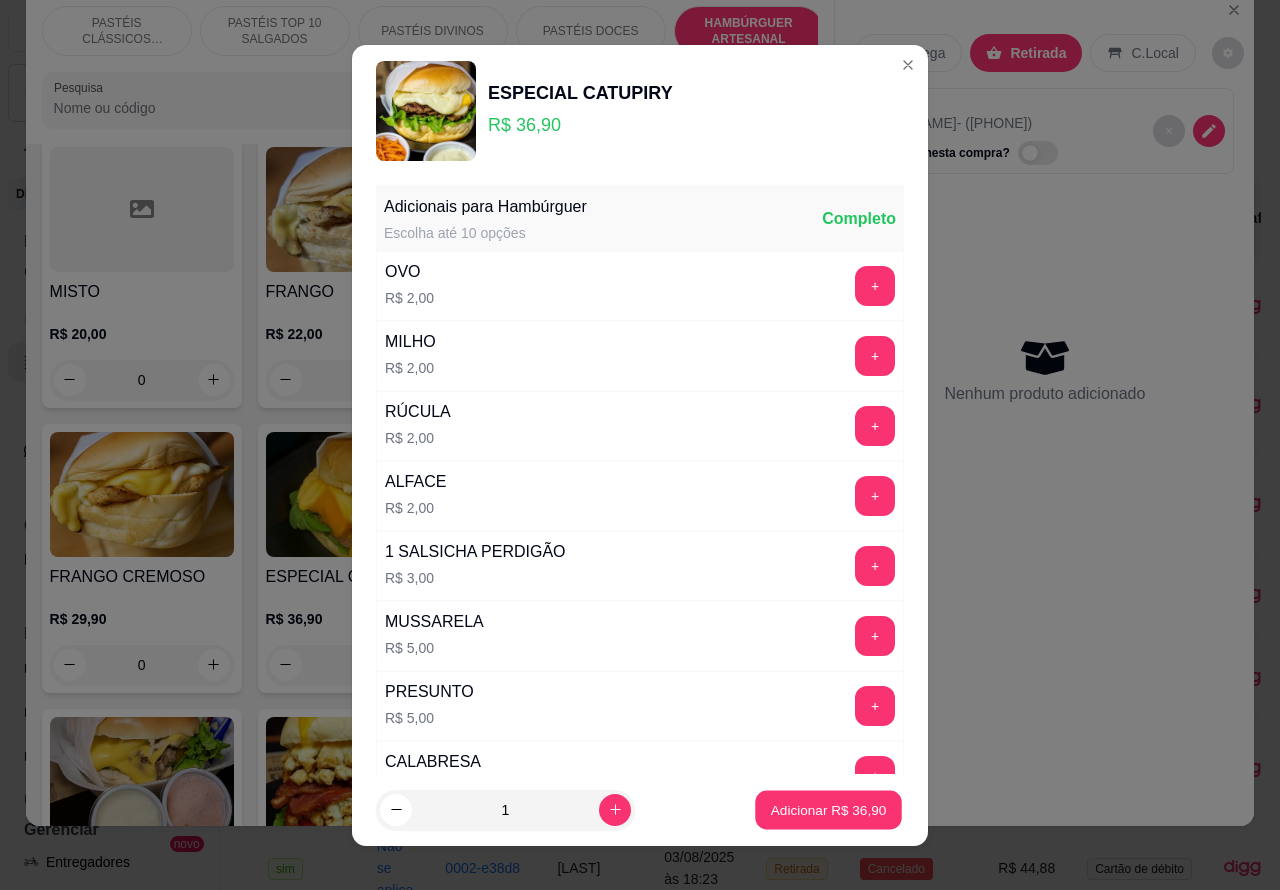 click on "Adicionar   R$ 36,90" at bounding box center (829, 809) 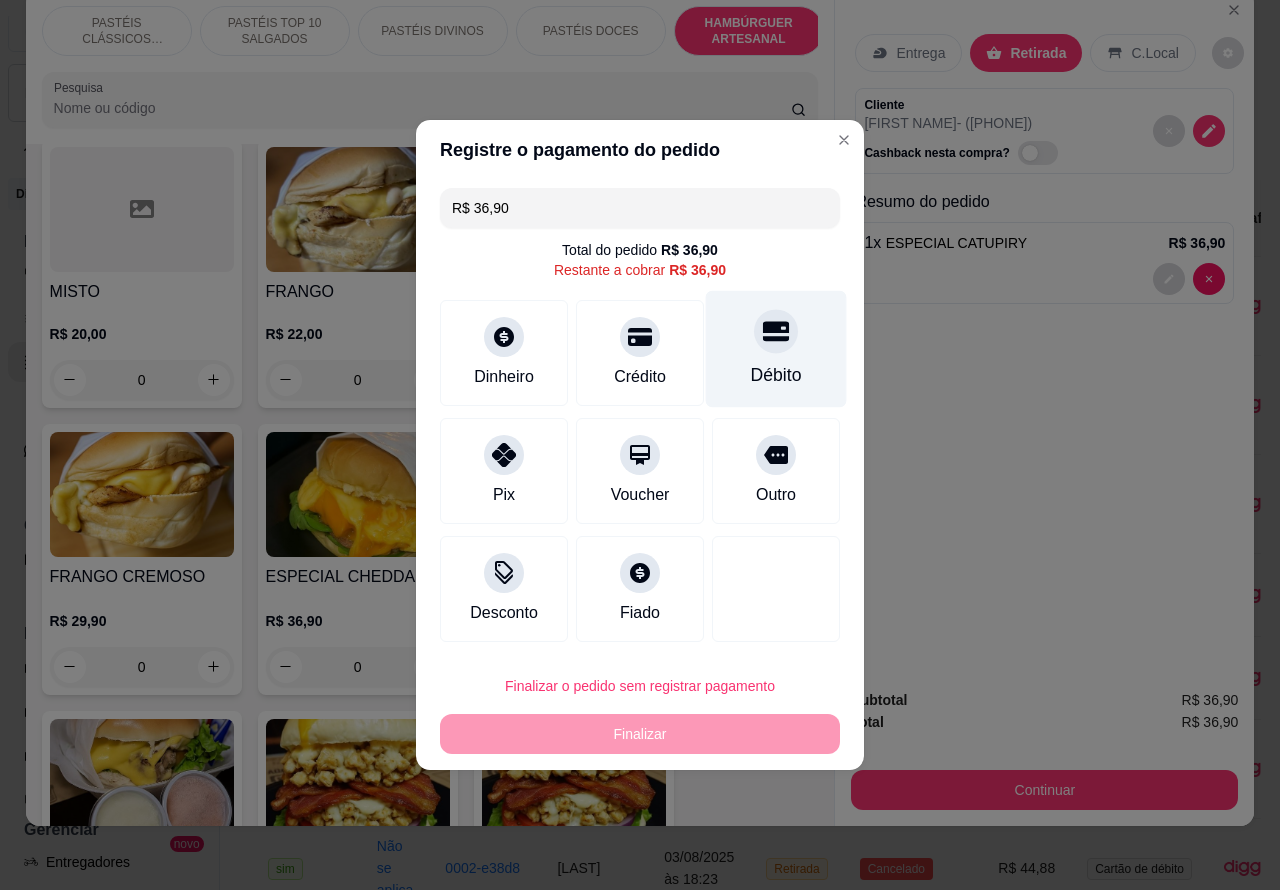 click 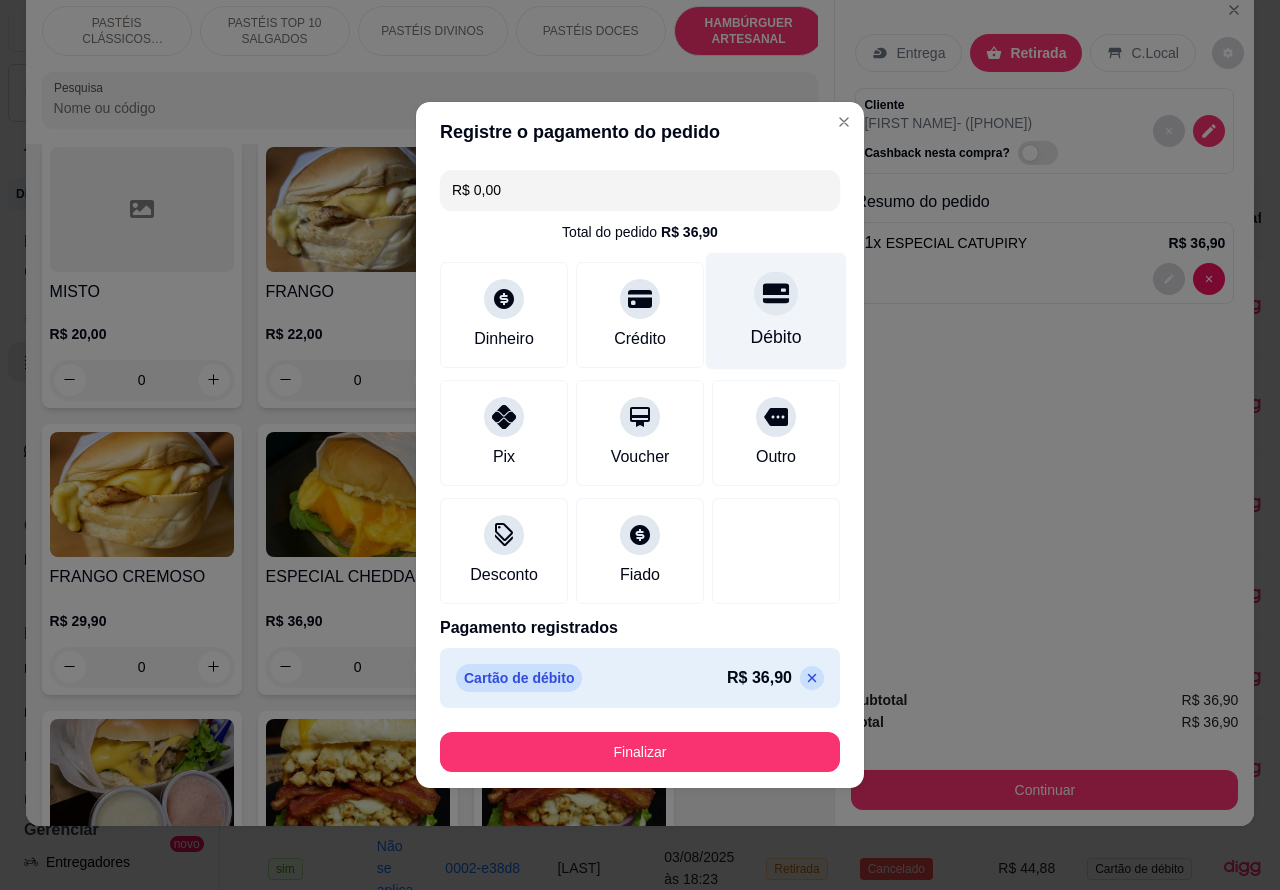 click on "Finalizar" at bounding box center [640, 752] 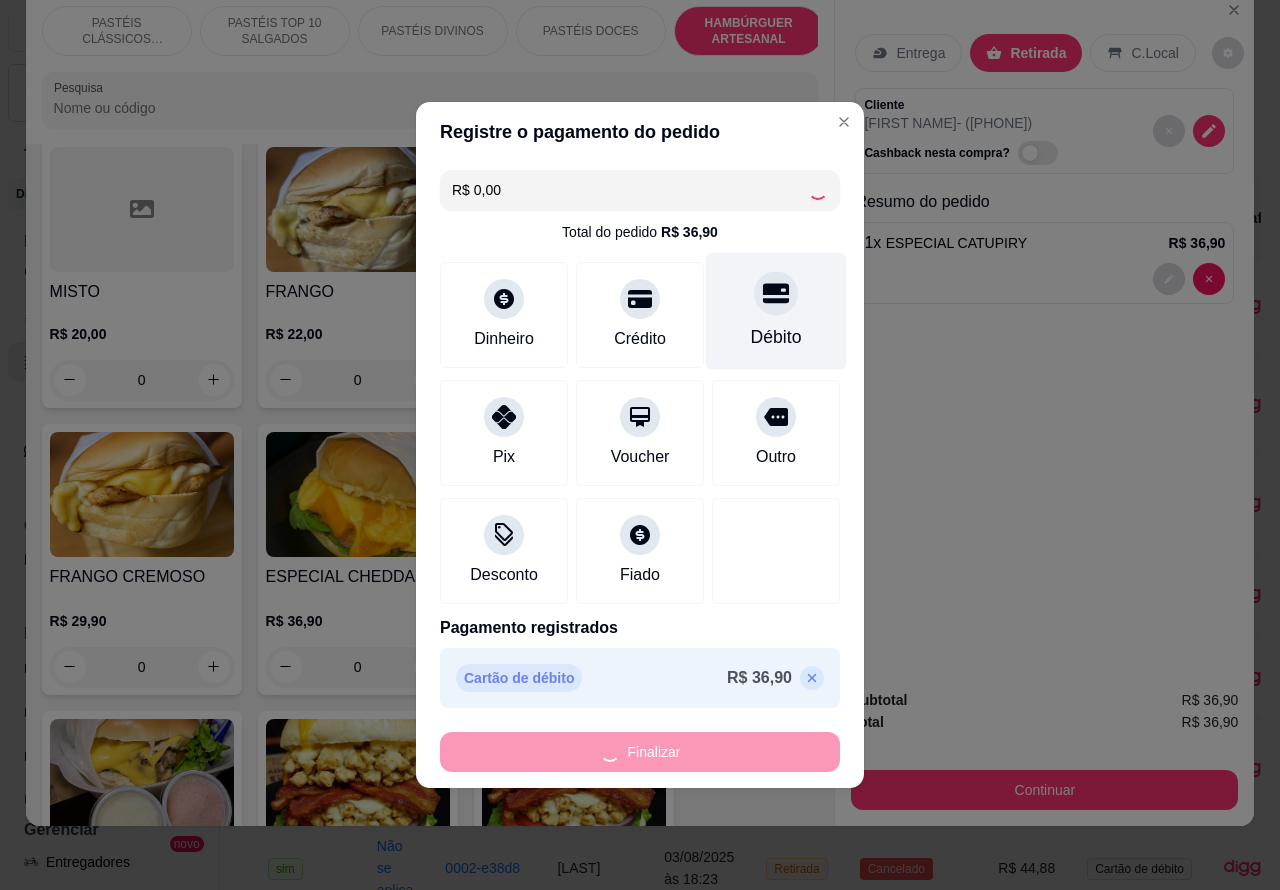 type on "0" 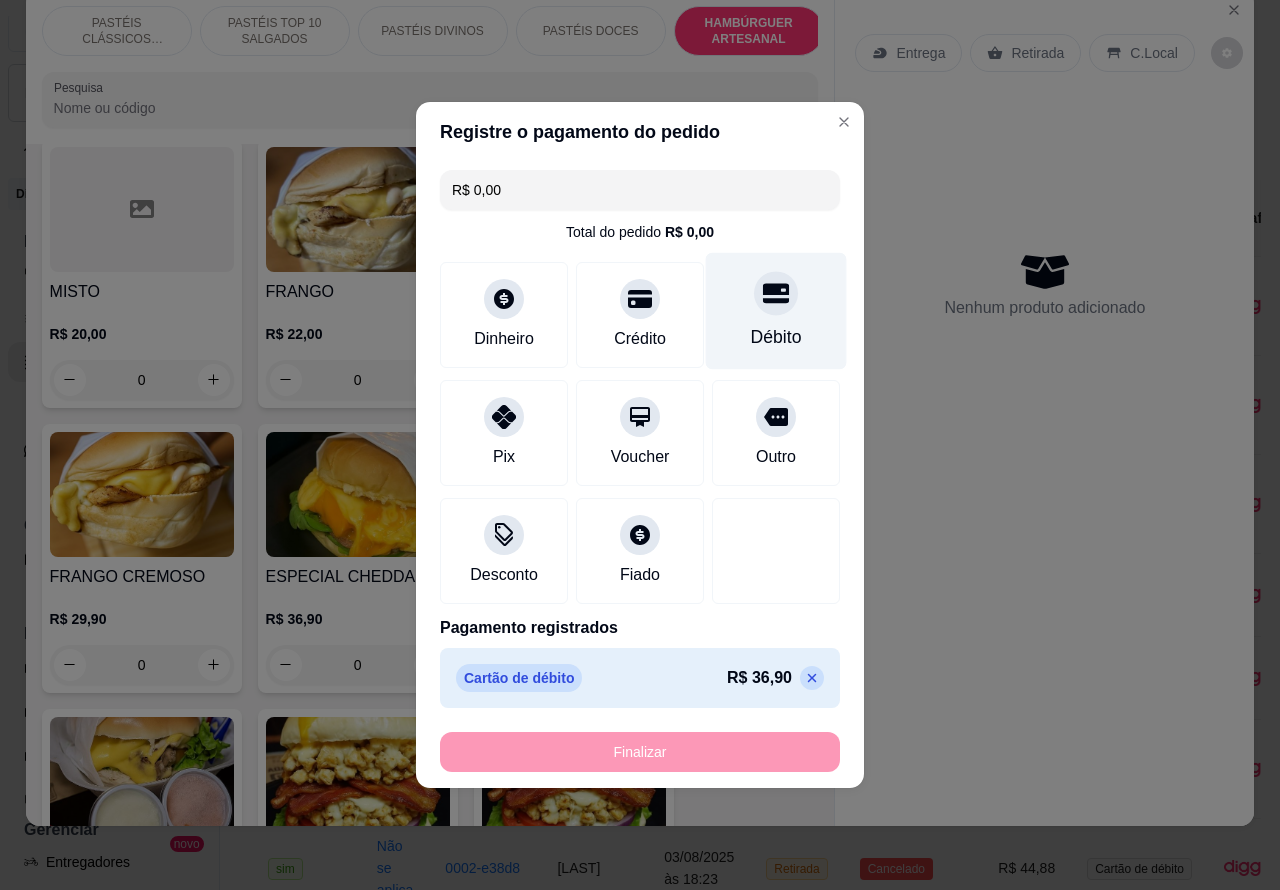 type on "-R$ 36,90" 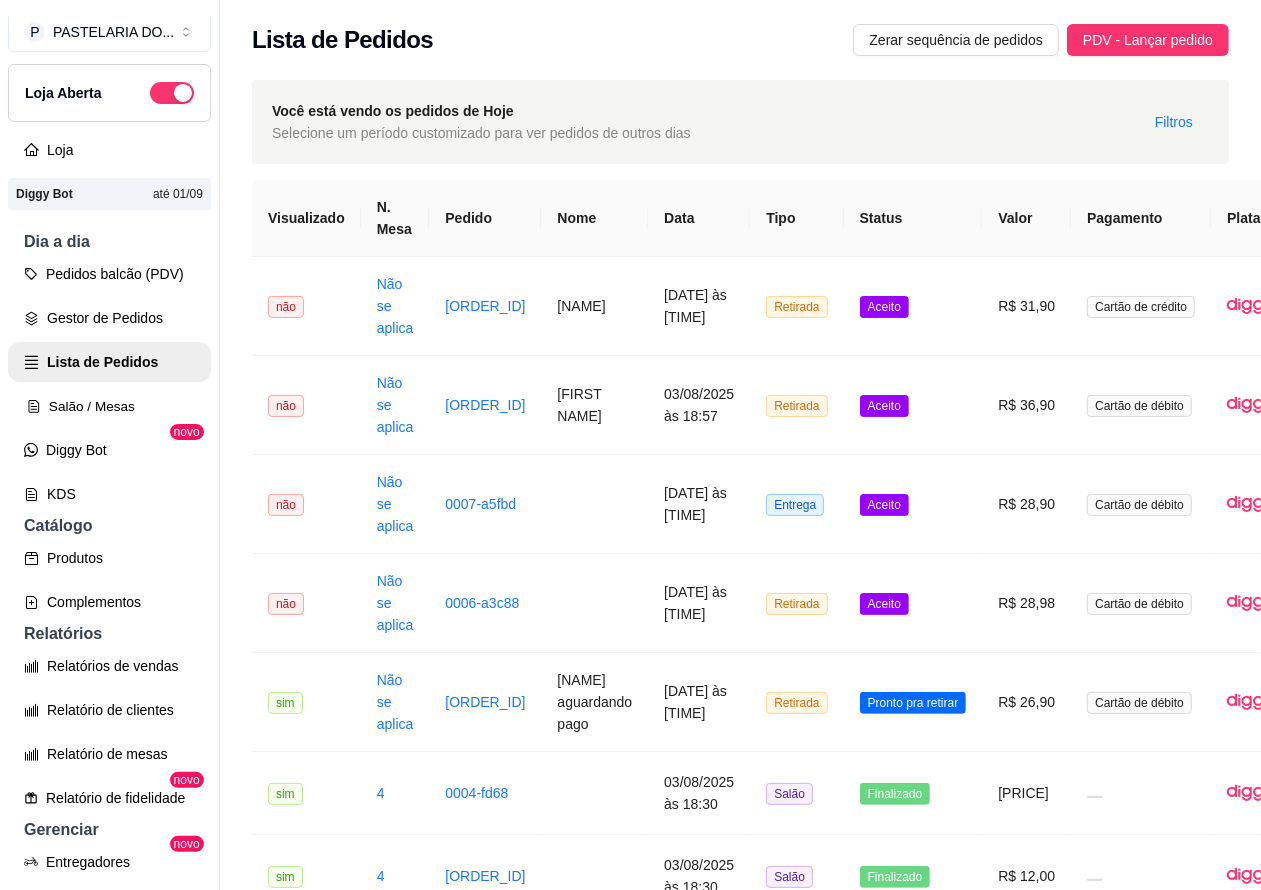 click on "Salão / Mesas" at bounding box center (109, 406) 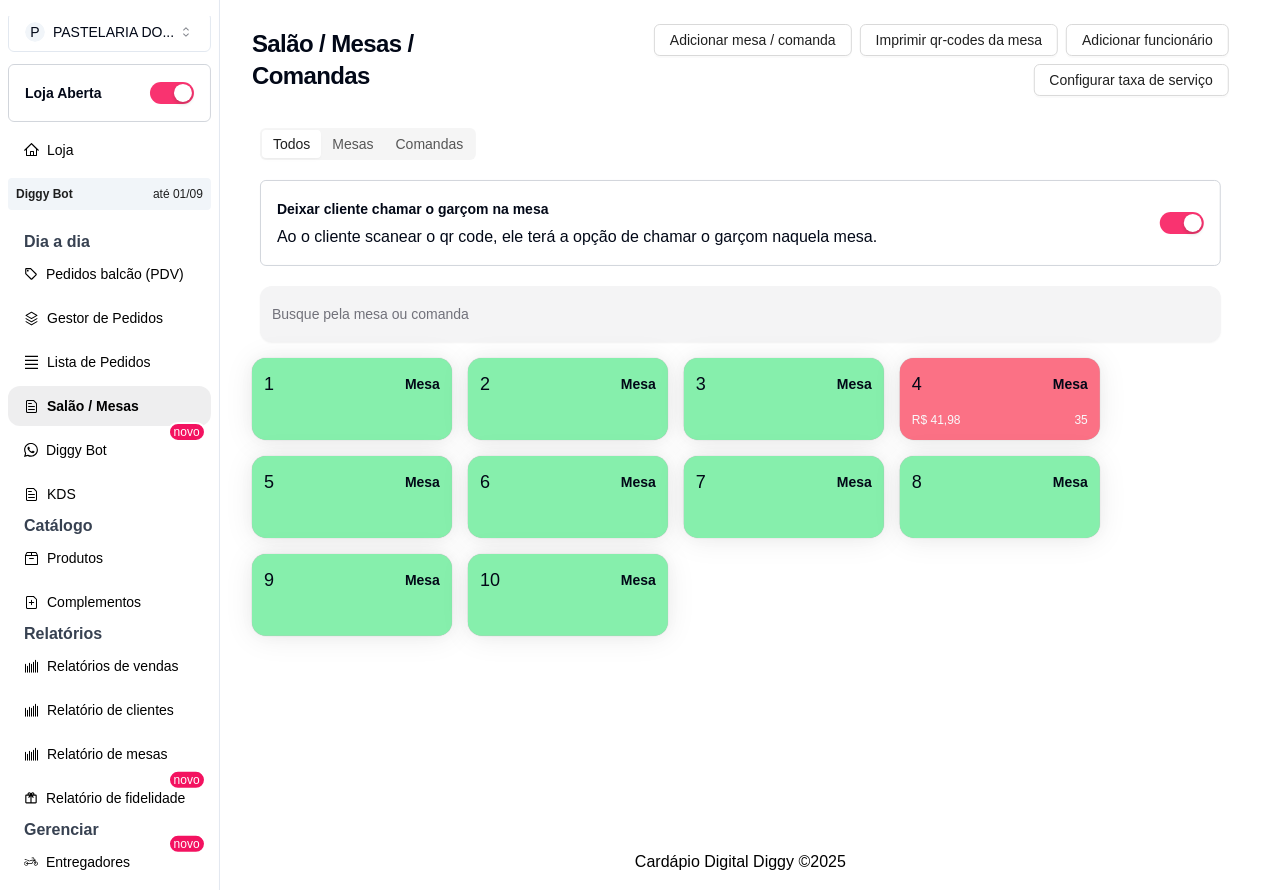 click on "R$ 41,98 35" at bounding box center (1000, 413) 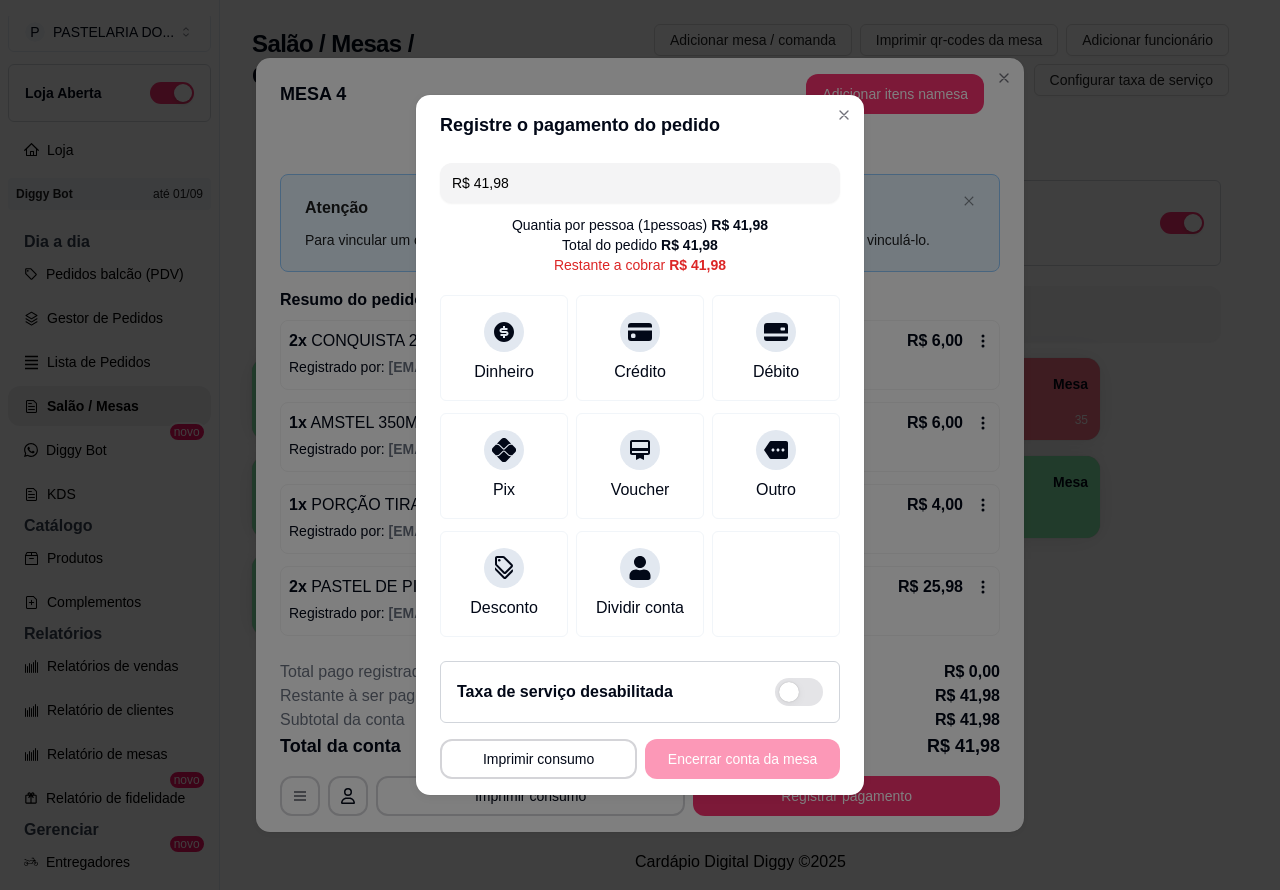click on "**********" at bounding box center [640, 445] 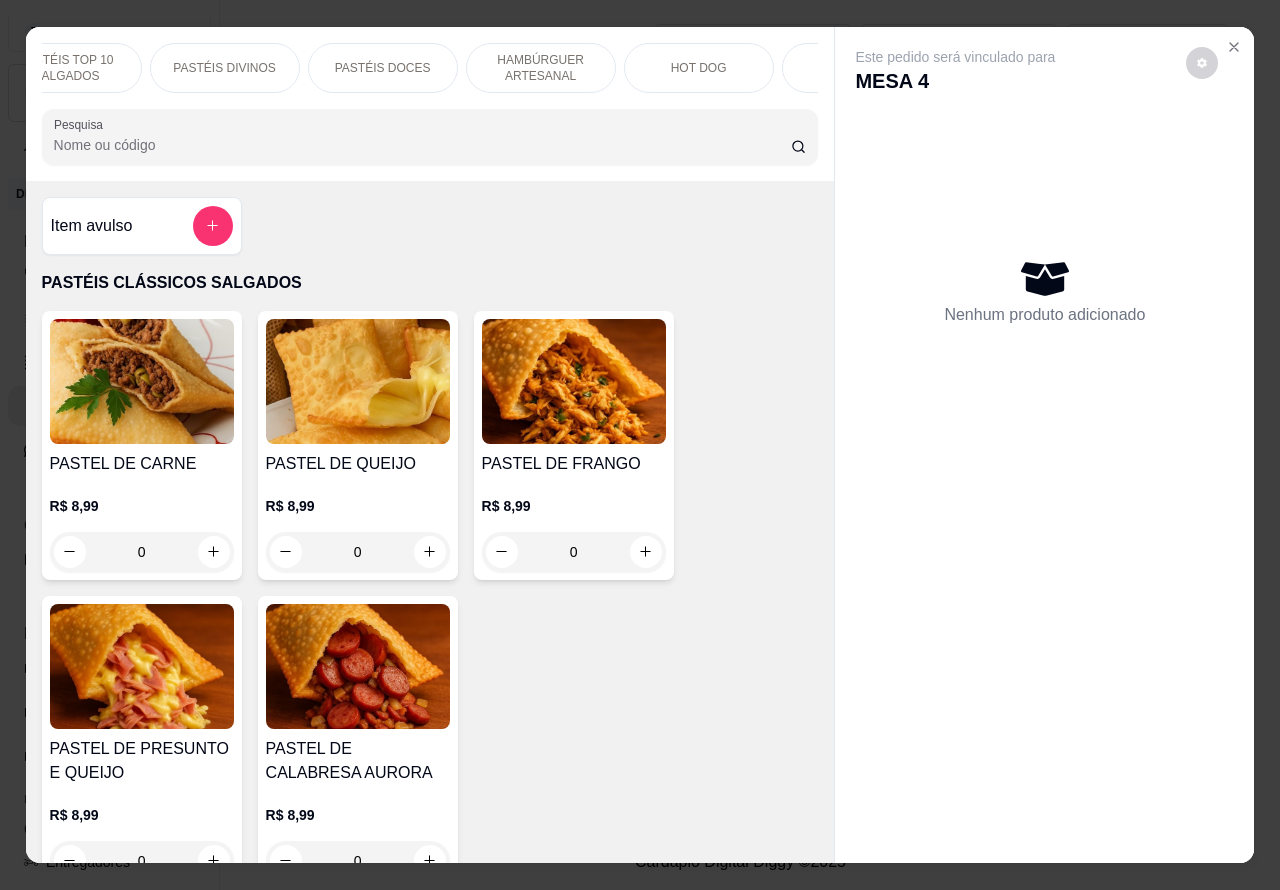 scroll, scrollTop: 0, scrollLeft: 303, axis: horizontal 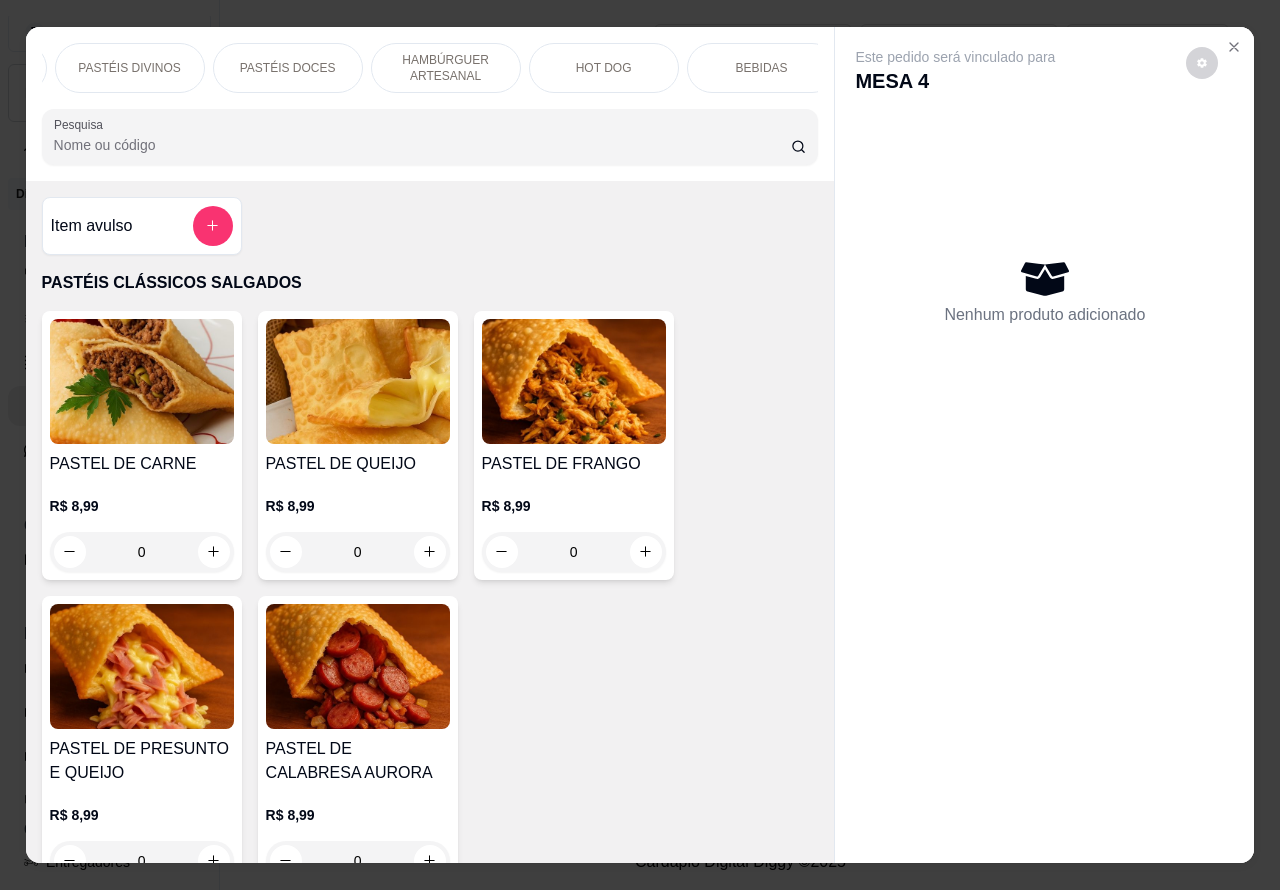click on "BEBIDAS" at bounding box center (762, 68) 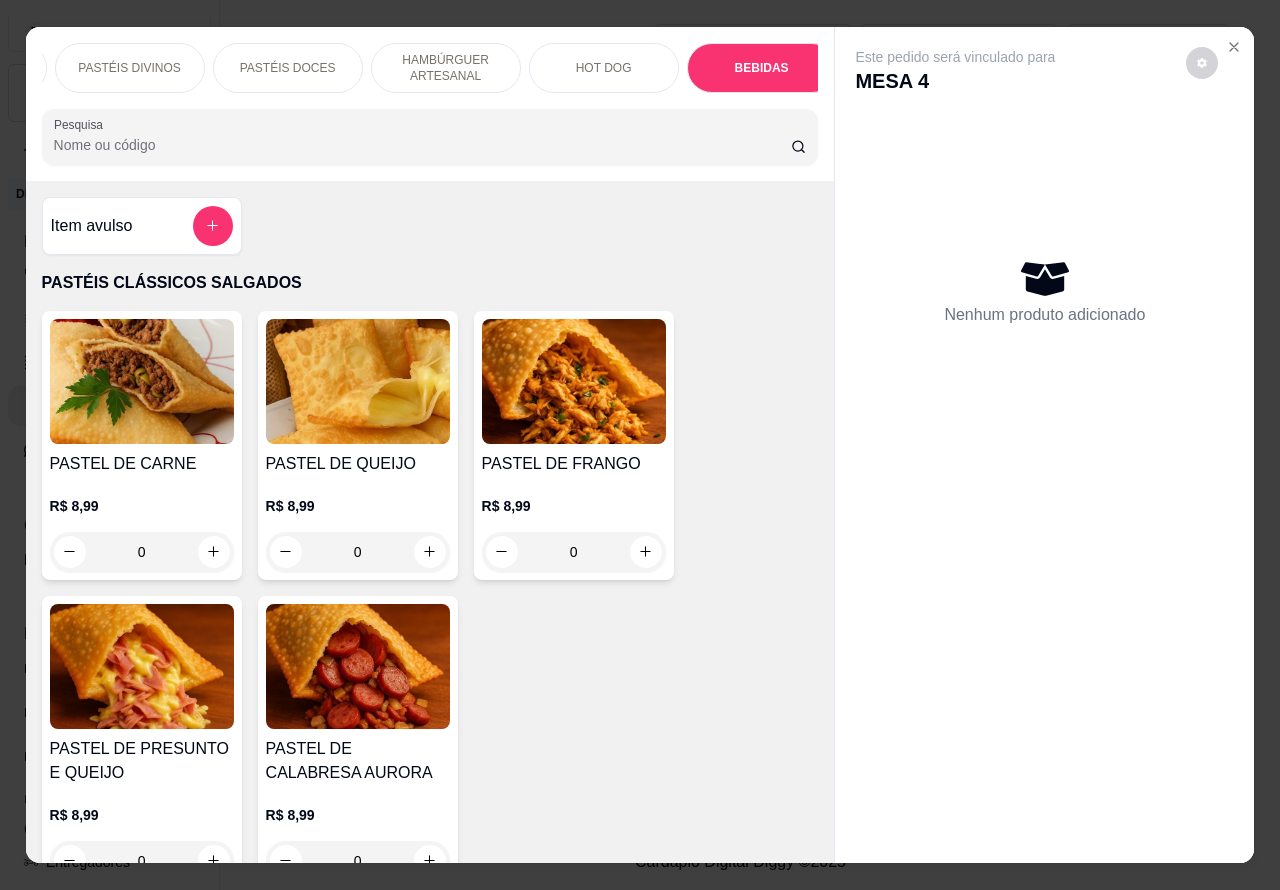 scroll, scrollTop: 6650, scrollLeft: 0, axis: vertical 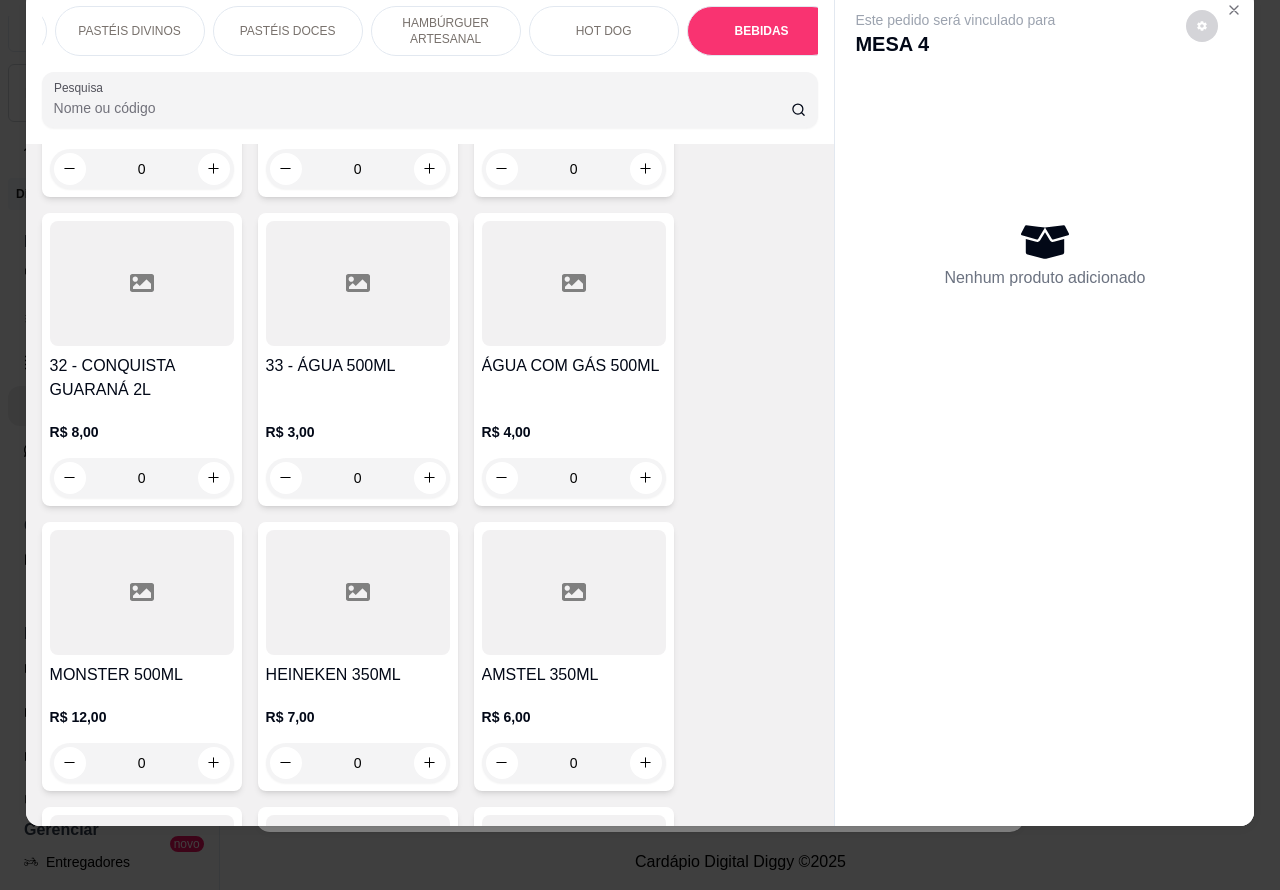 click 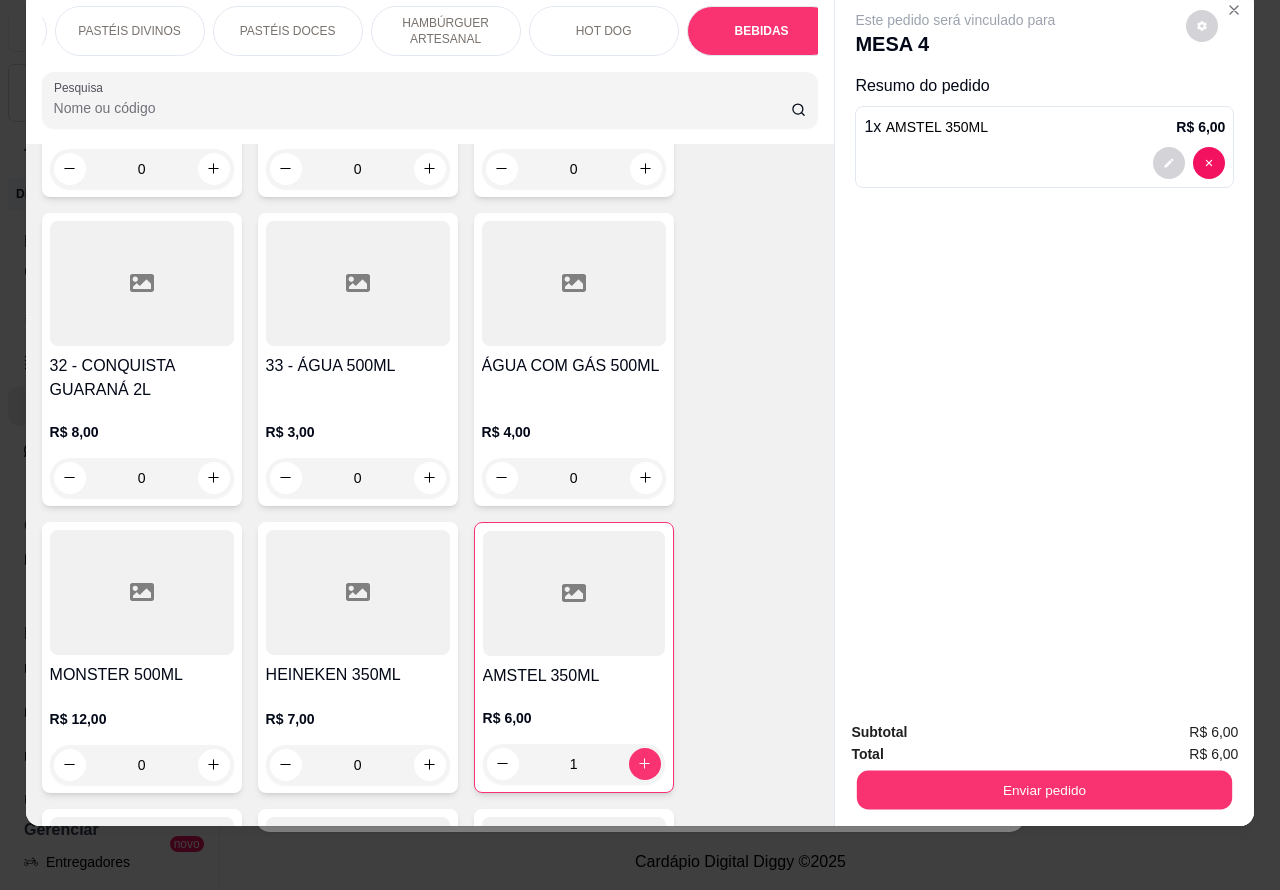 click on "Enviar pedido" at bounding box center (1044, 790) 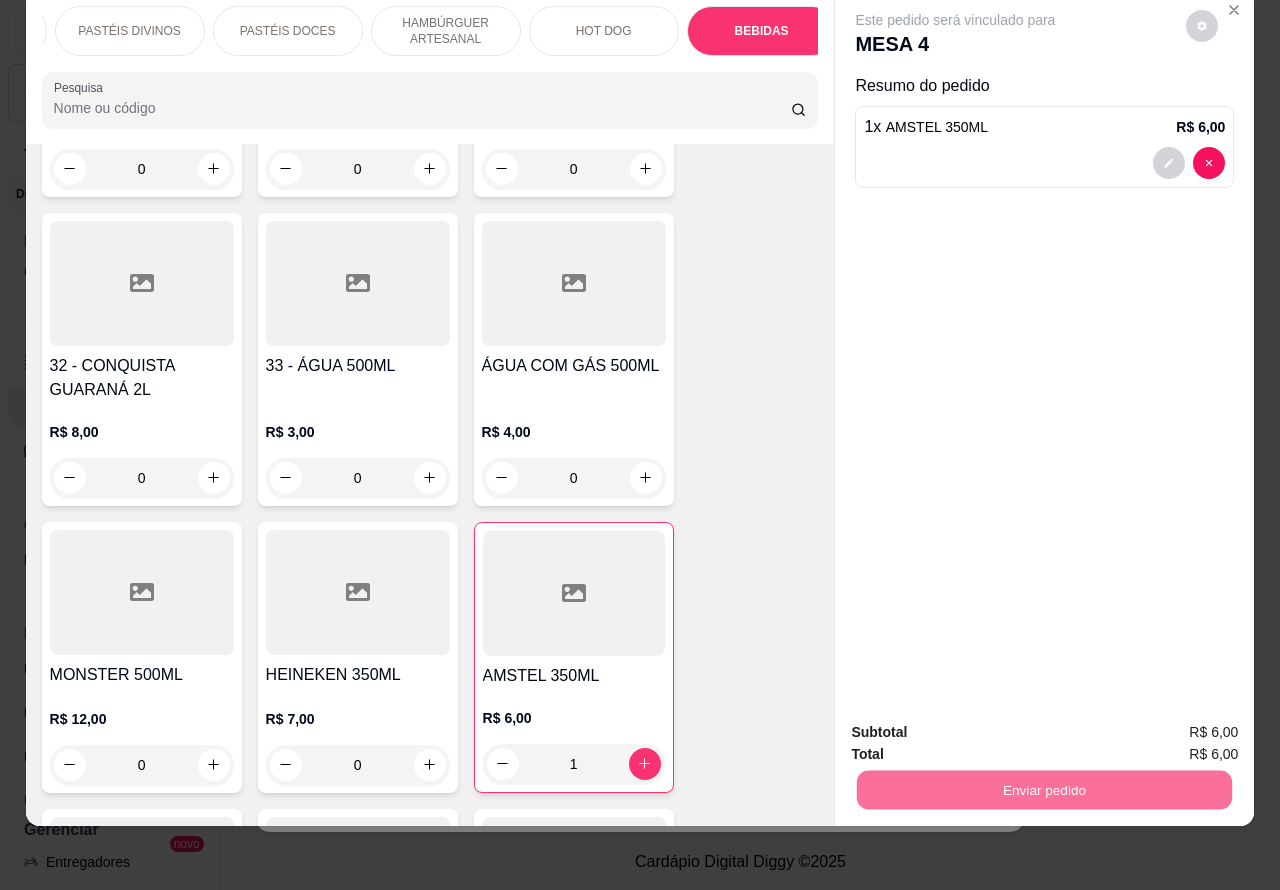 click on "Não registrar e enviar pedido" at bounding box center [977, 722] 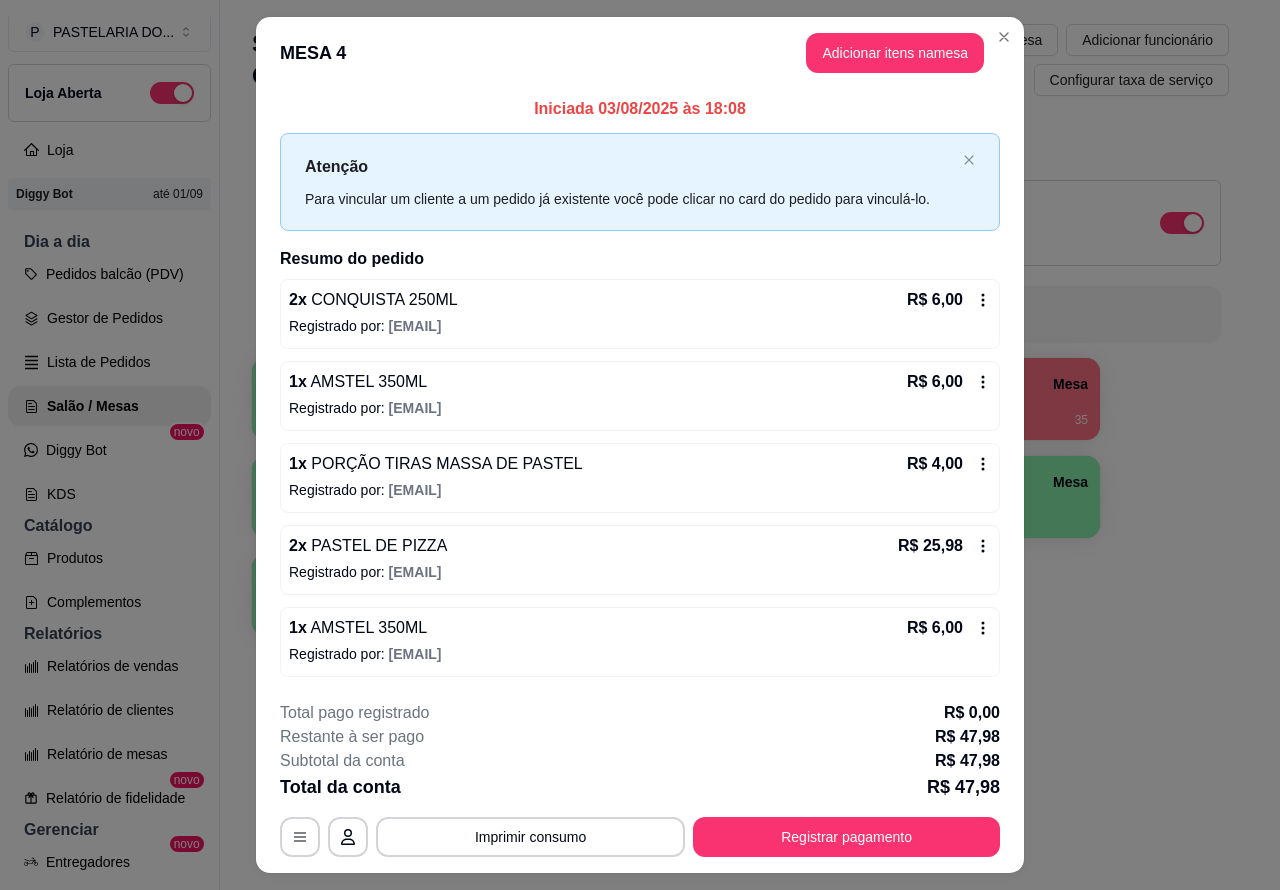 click on "Cardápio Digital Diggy © 2025" at bounding box center [740, 862] 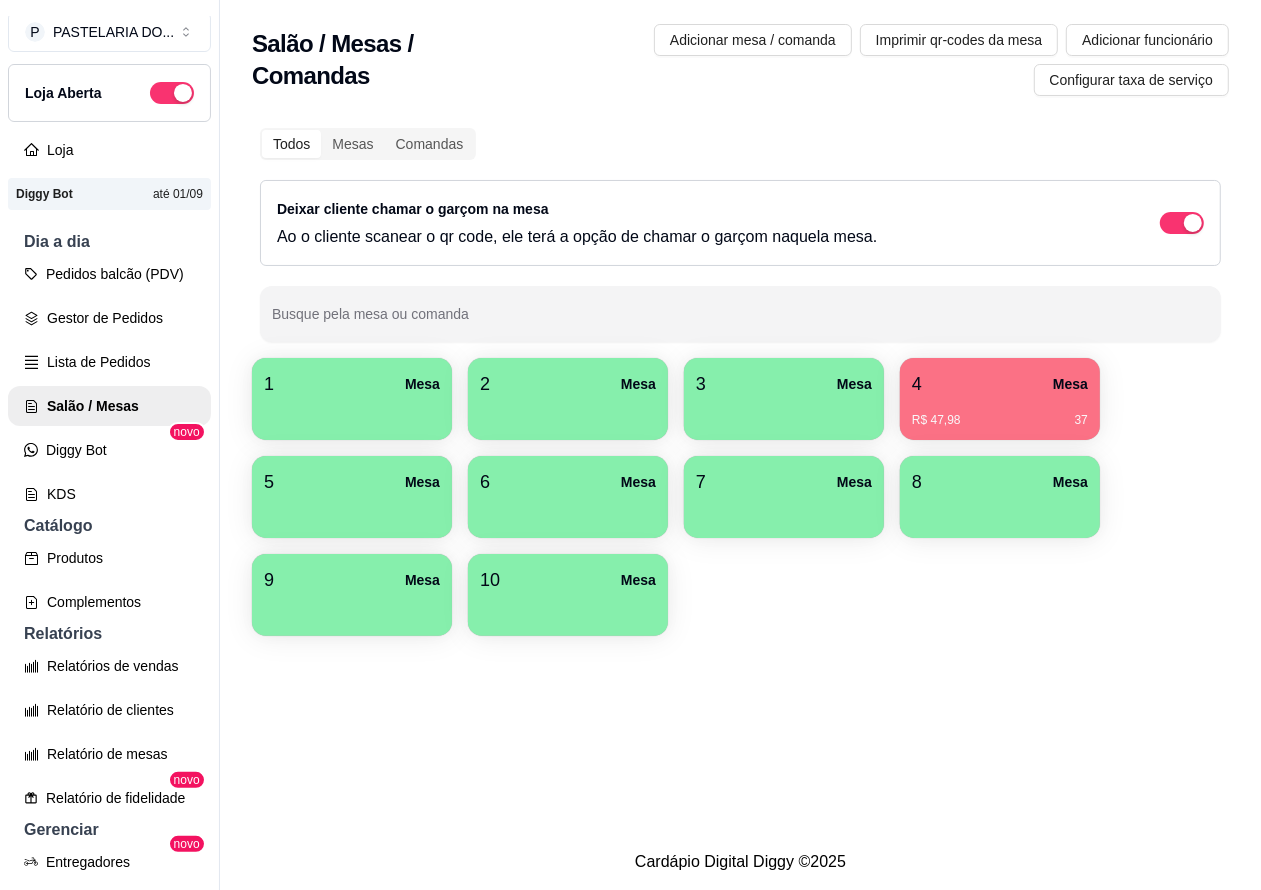 click on "Lista de Pedidos" at bounding box center [109, 362] 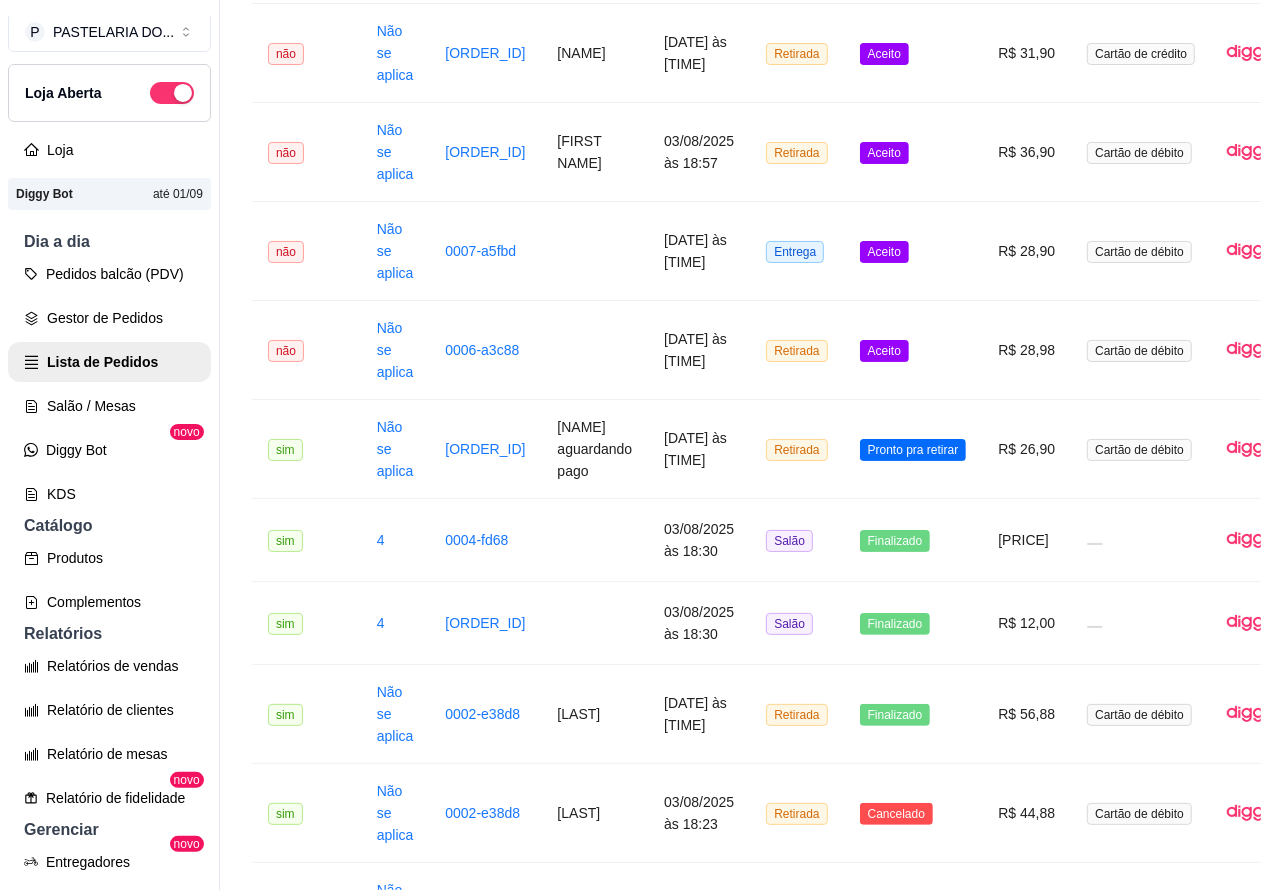 scroll, scrollTop: 445, scrollLeft: 0, axis: vertical 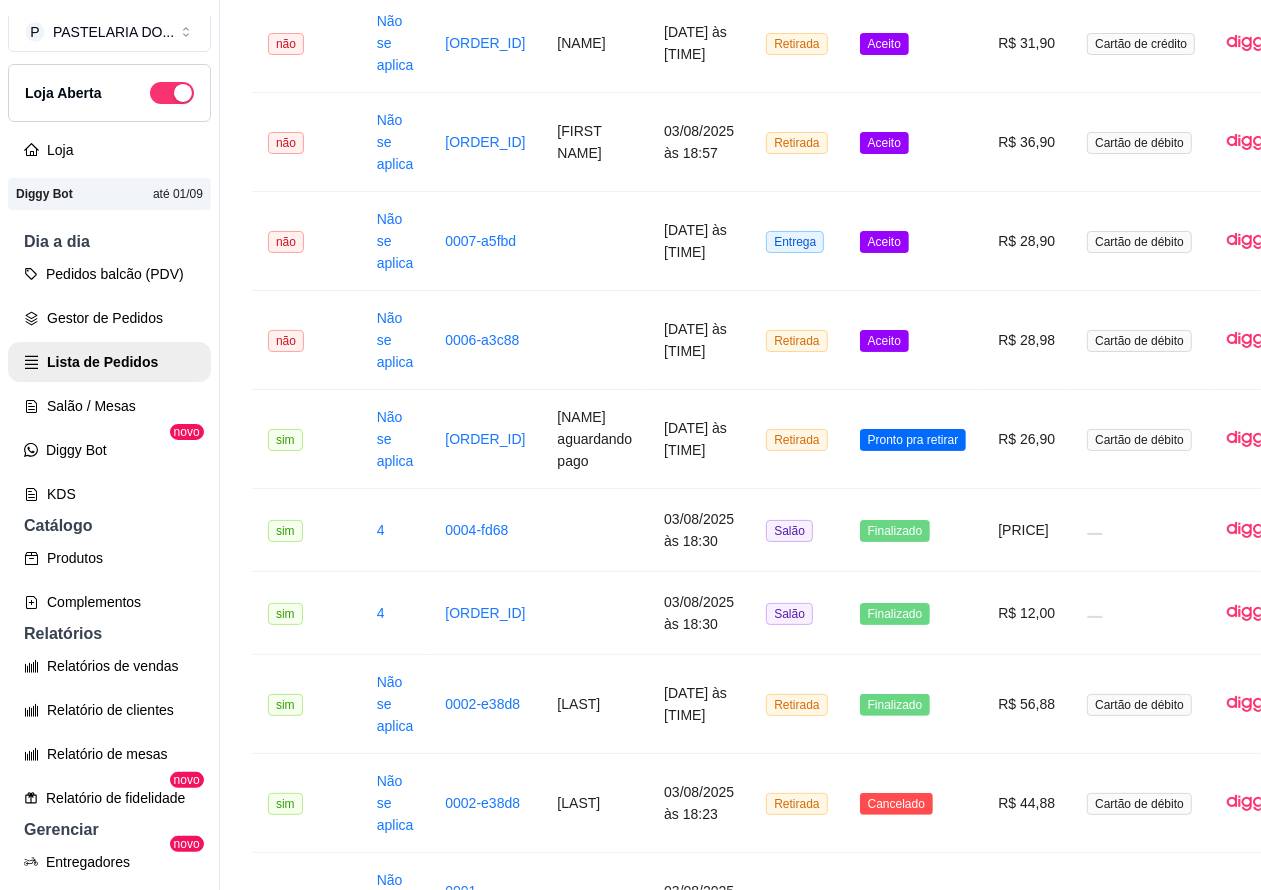 click on "Pronto pra retirar" at bounding box center (913, 440) 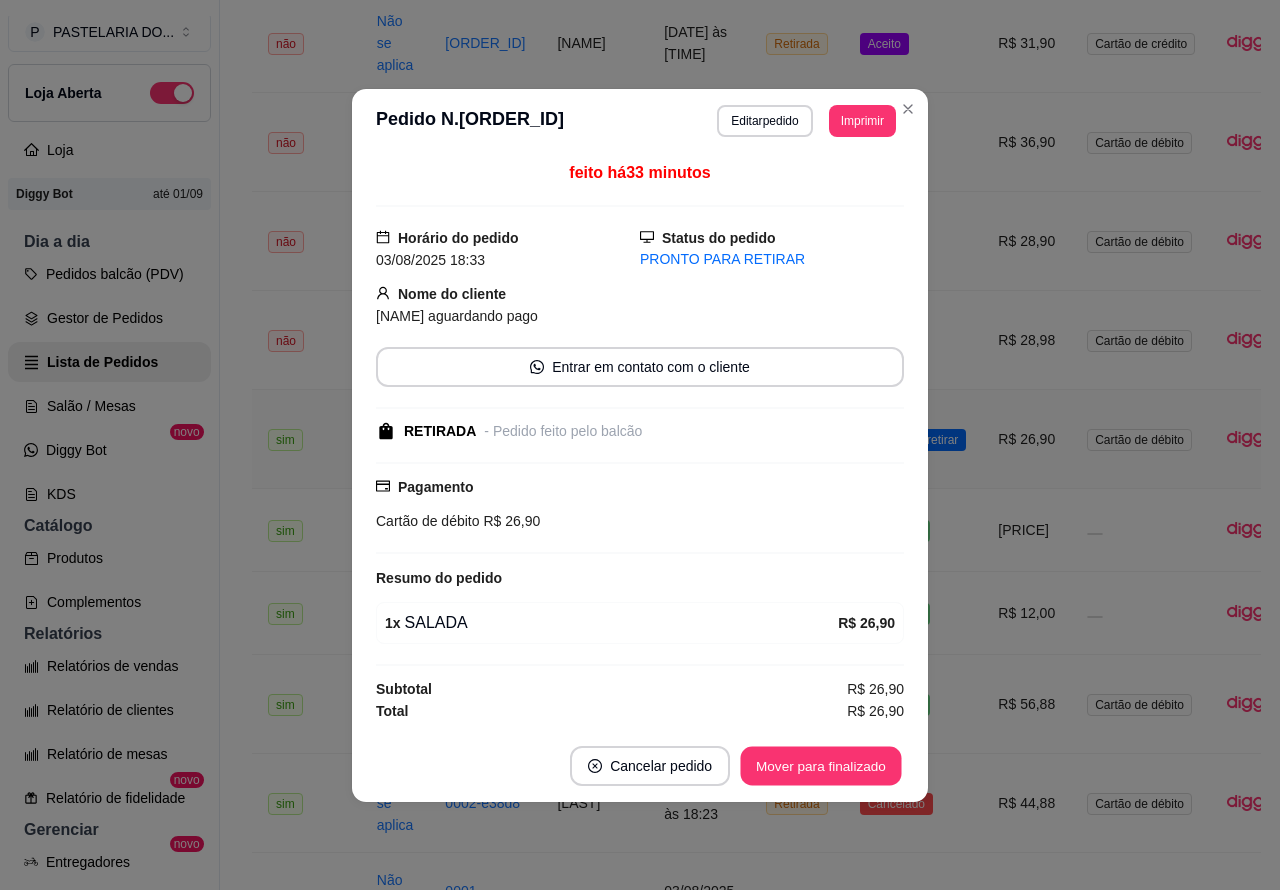 click on "Mover para finalizado" at bounding box center [821, 765] 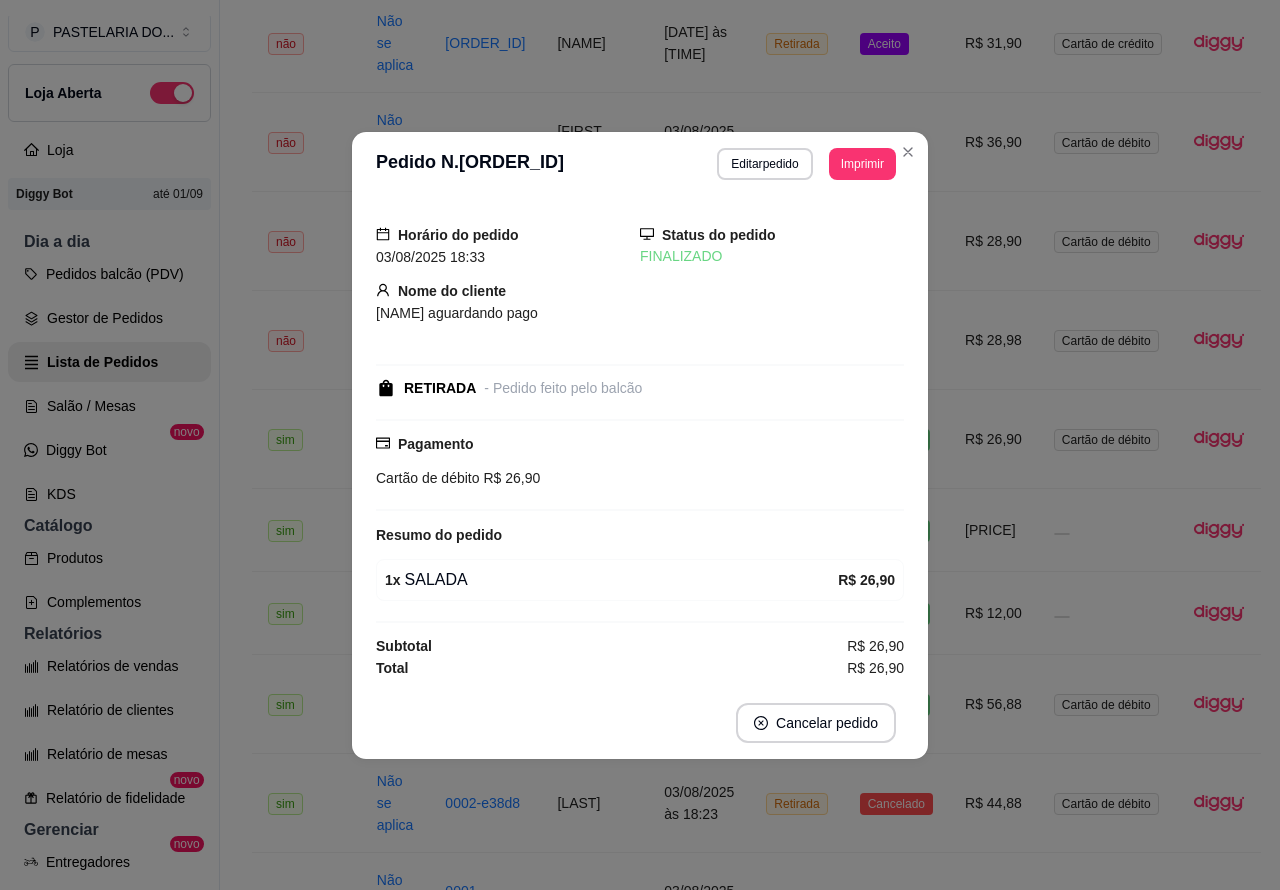 click on "**********" at bounding box center [740, 430] 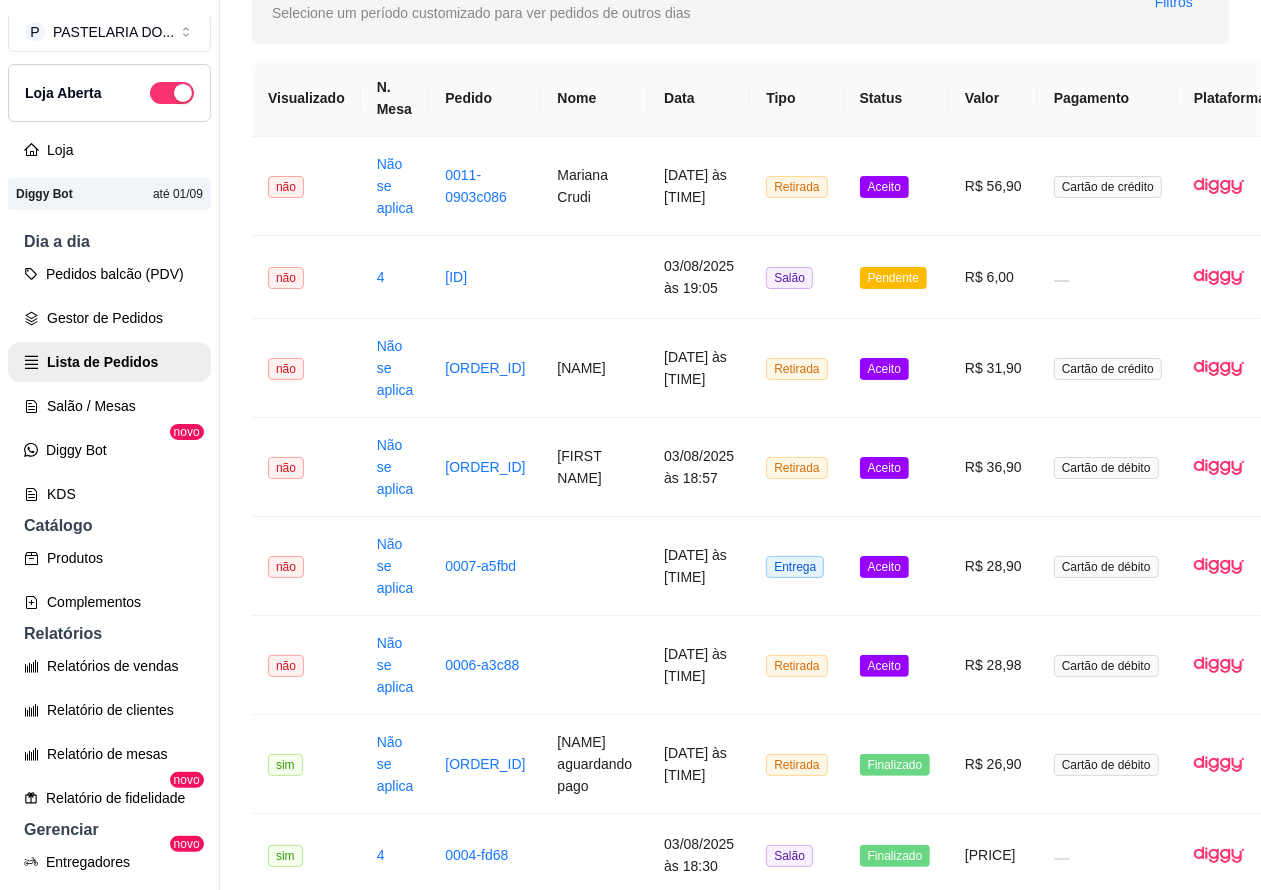 scroll, scrollTop: 108, scrollLeft: 0, axis: vertical 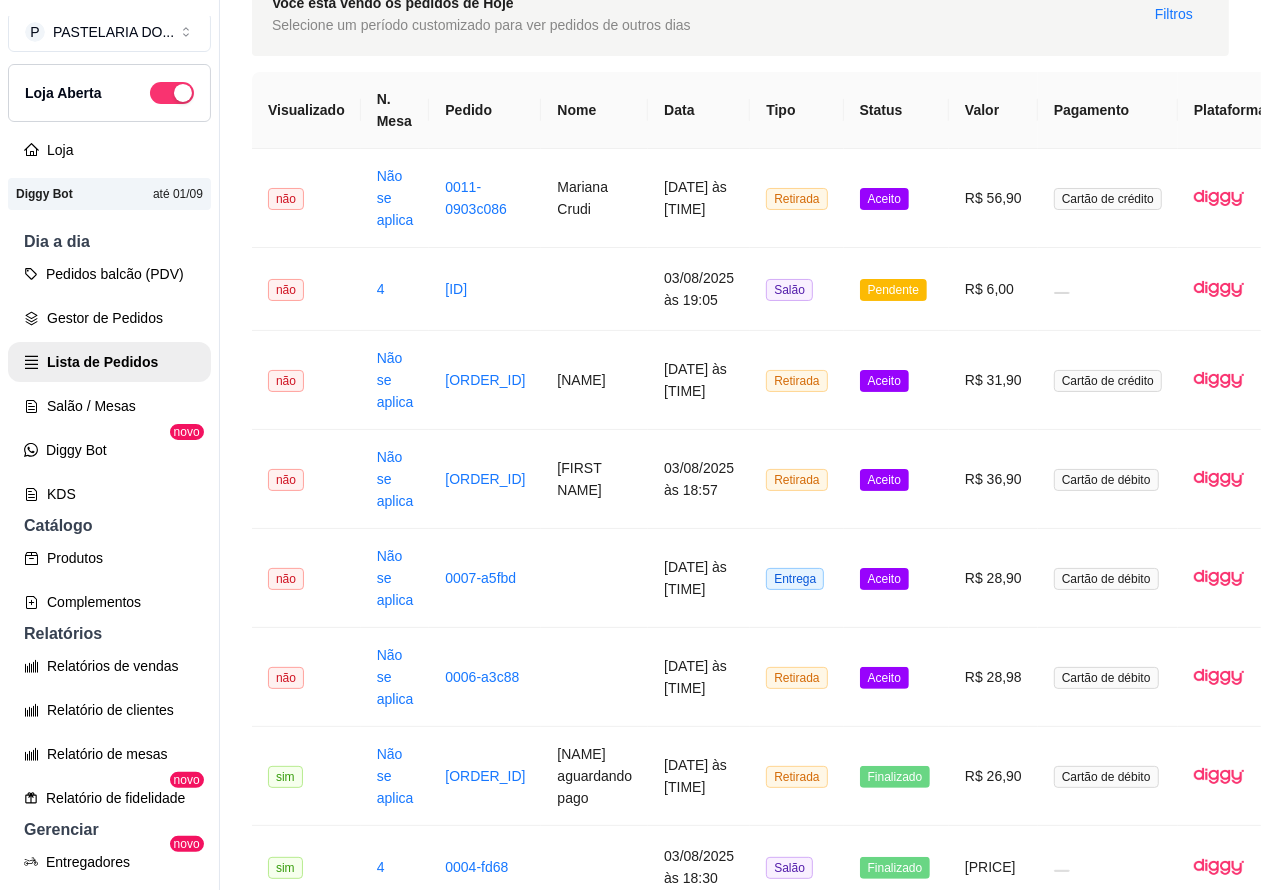 click on "Aceito" at bounding box center (884, 678) 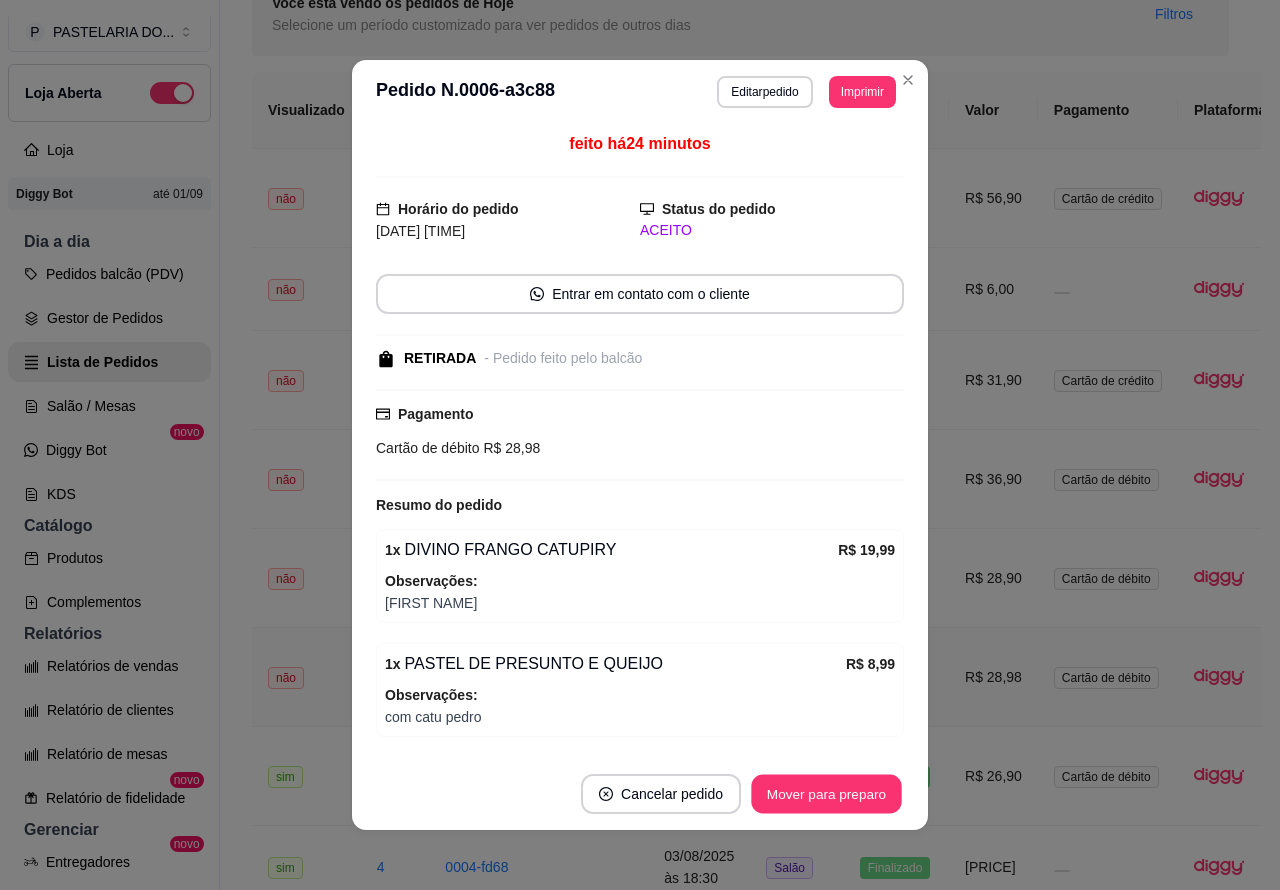 click on "Mover para preparo" at bounding box center (826, 794) 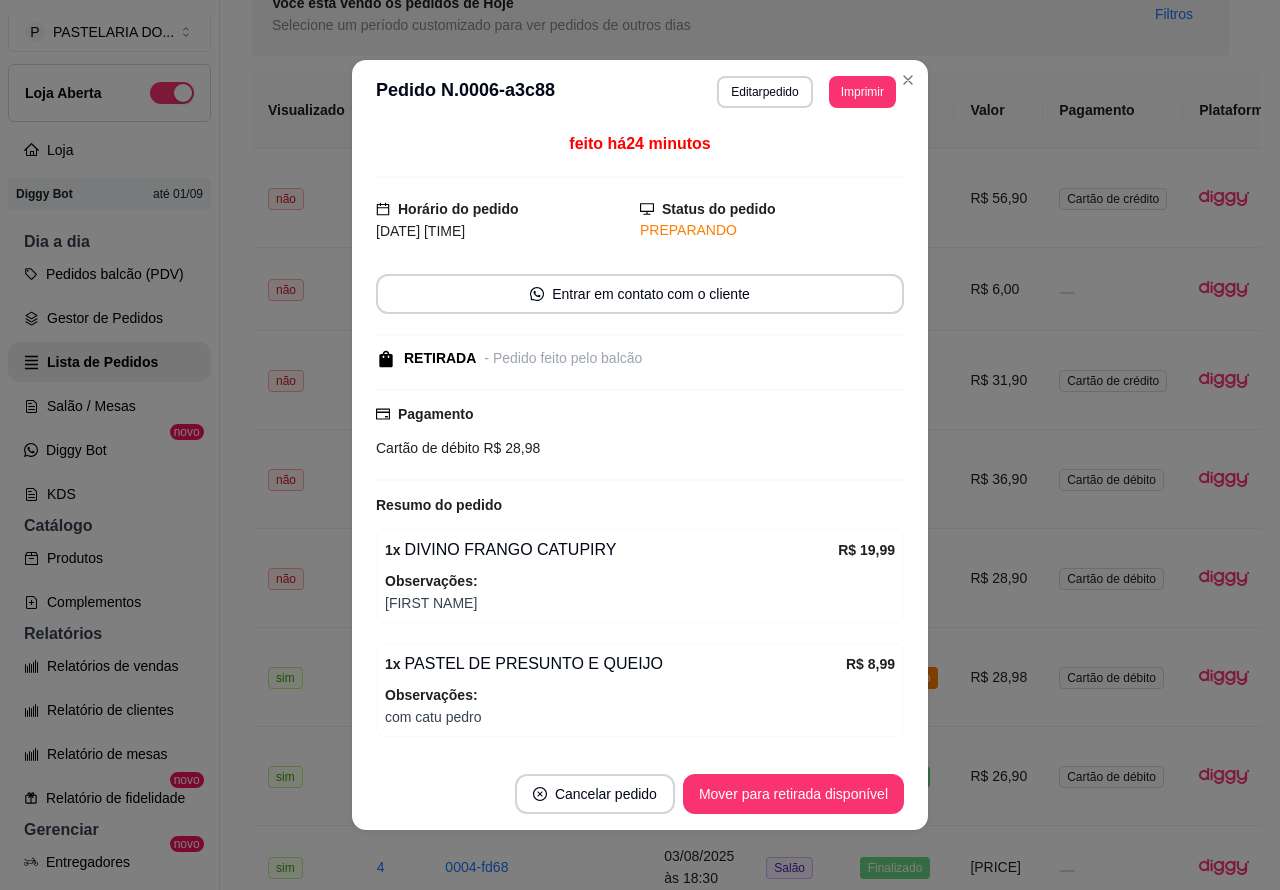 click on "Mover para retirada disponível" at bounding box center (793, 794) 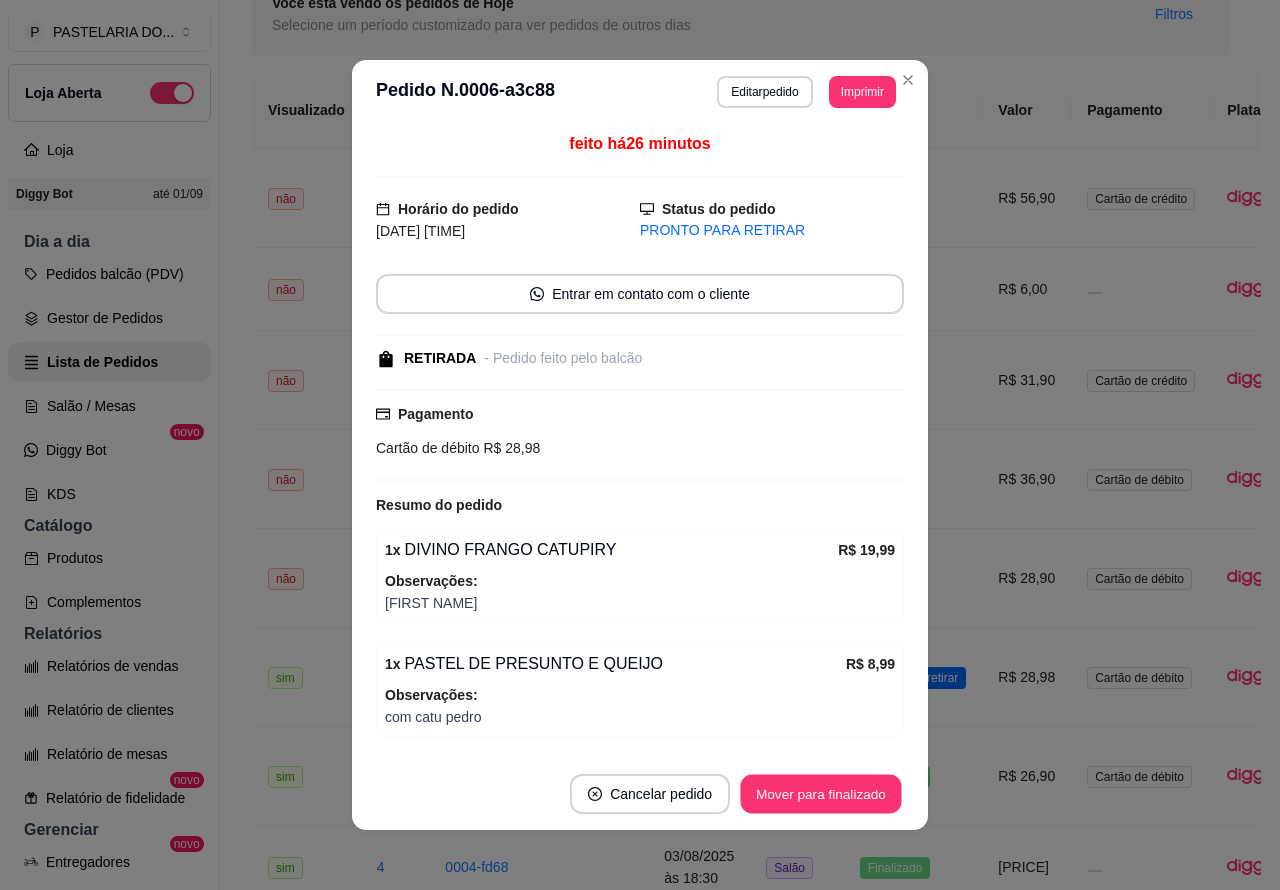 click on "Mover para finalizado" at bounding box center [821, 794] 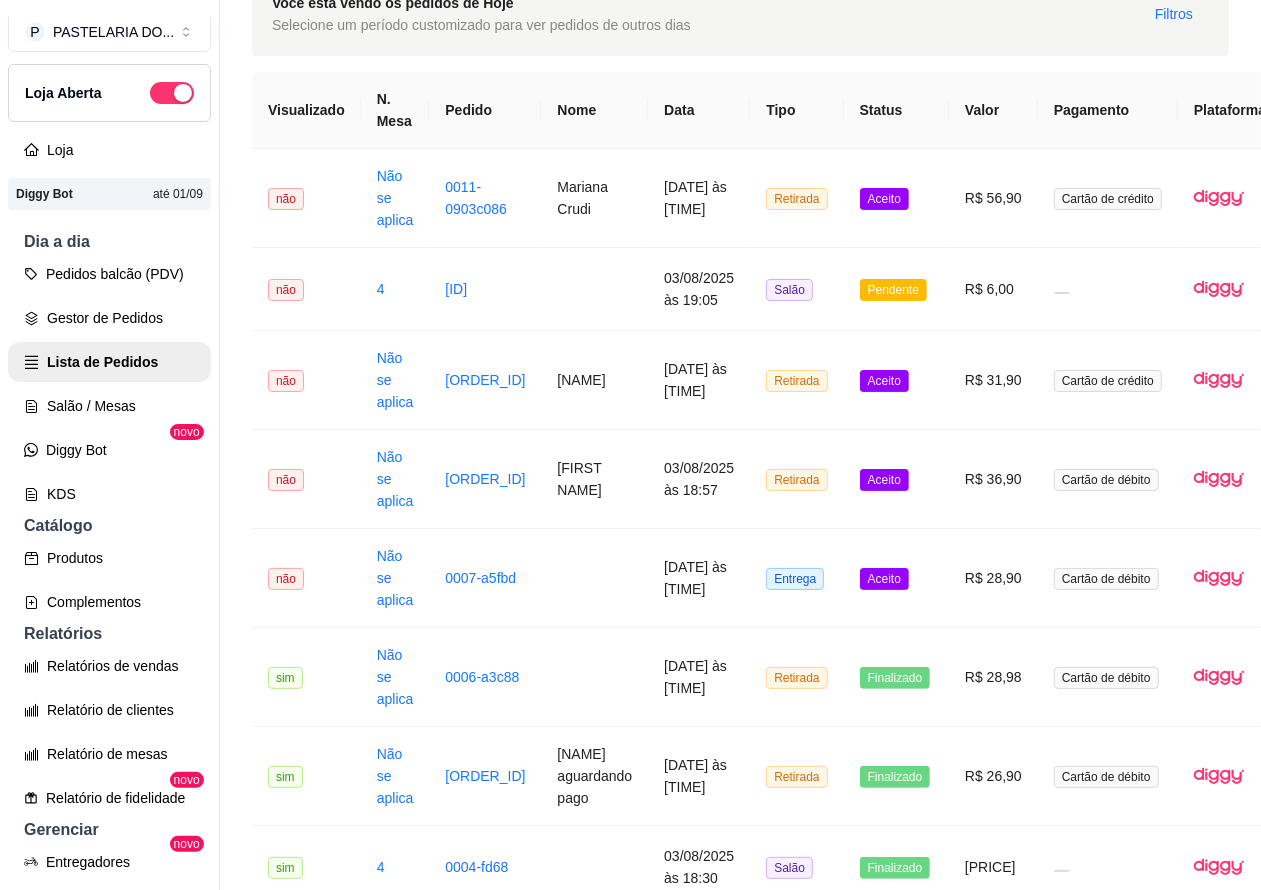 click on "Aceito" at bounding box center (884, 579) 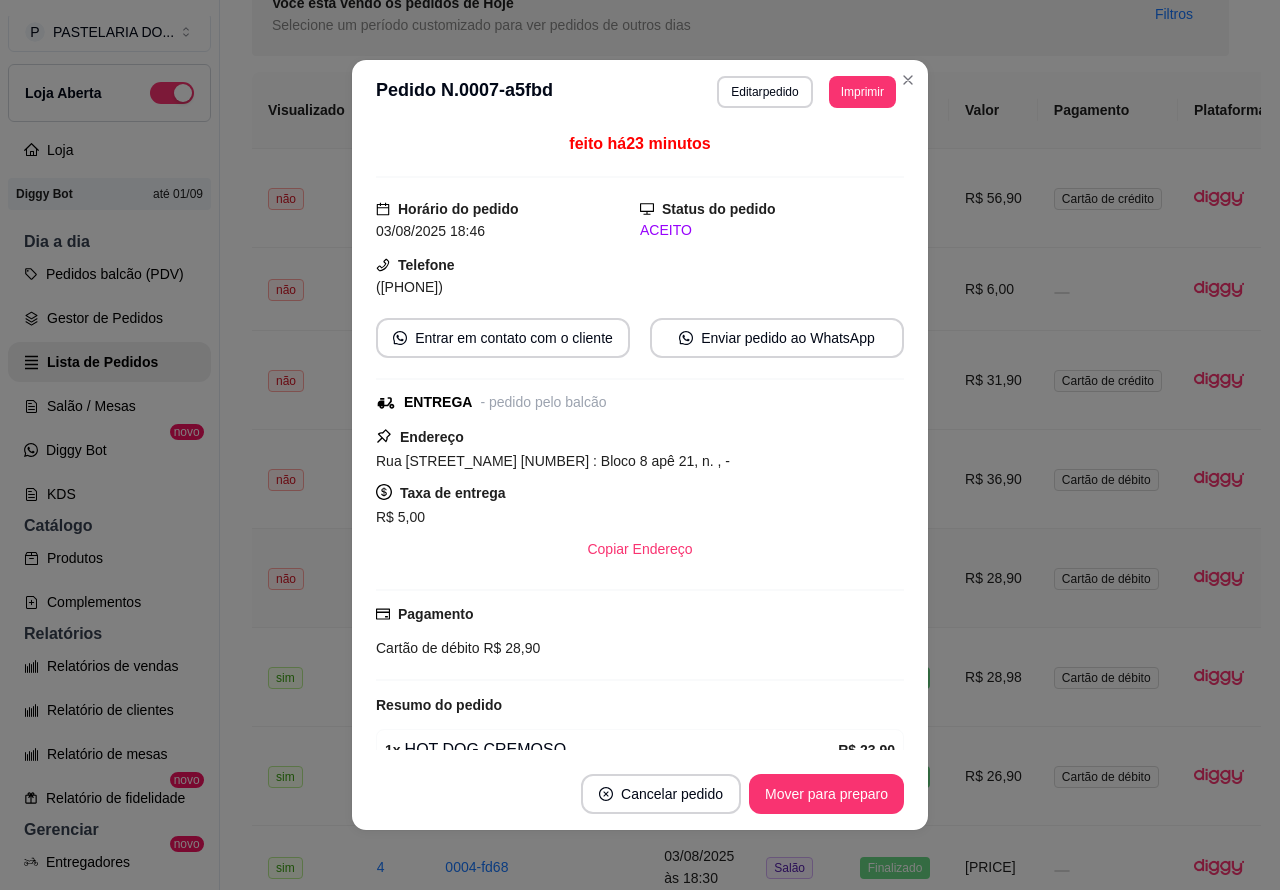 click on "Mover para preparo" at bounding box center [826, 794] 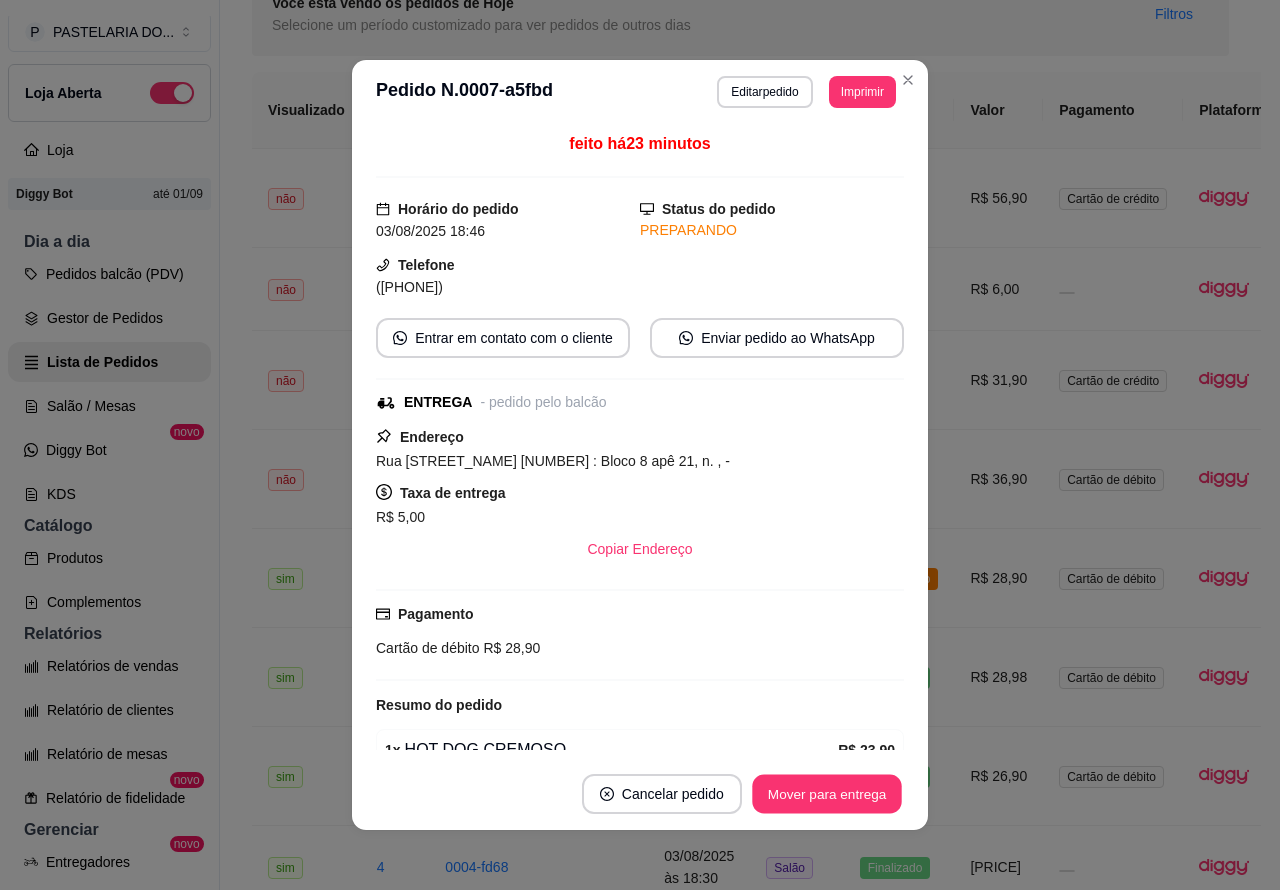 click on "Mover para entrega" at bounding box center (827, 794) 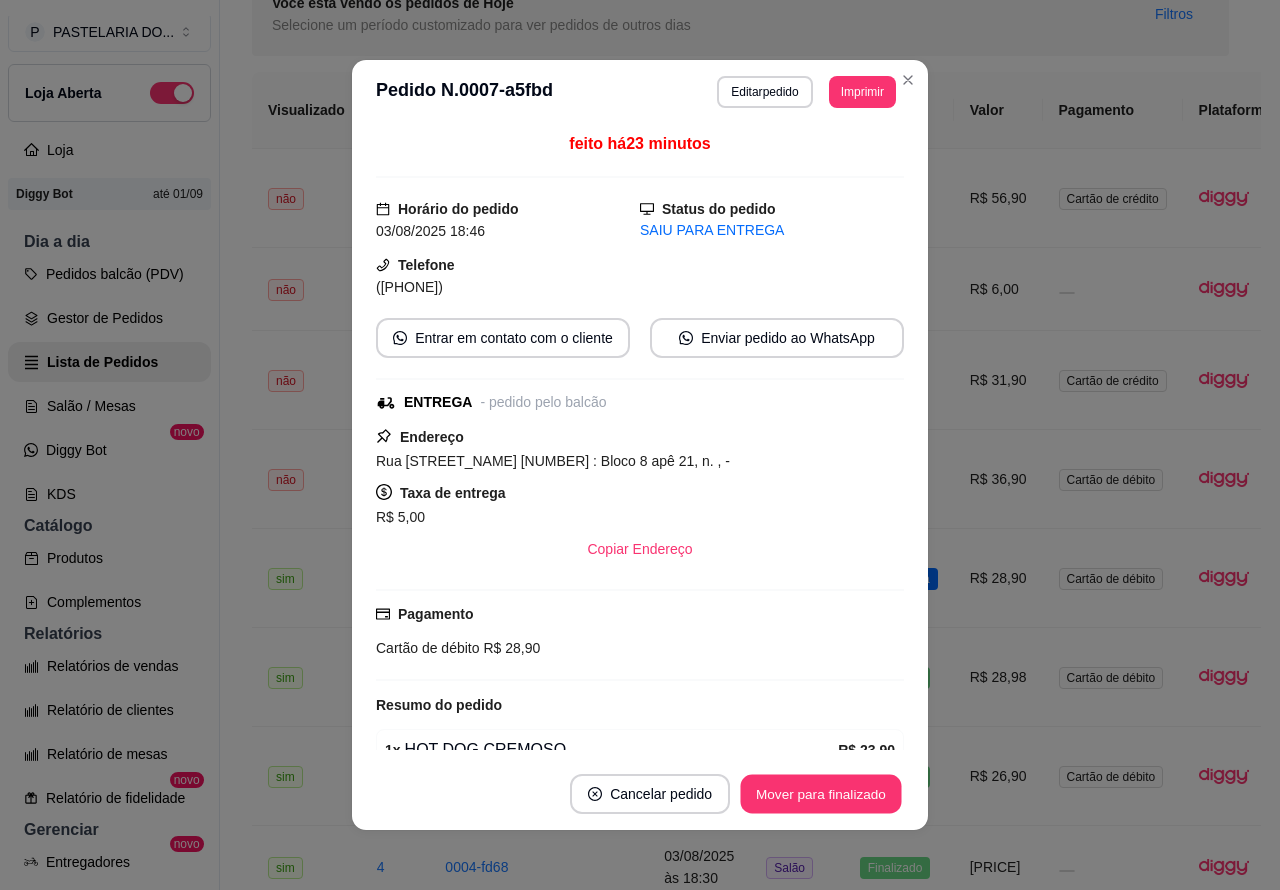 click on "Mover para finalizado" at bounding box center (821, 794) 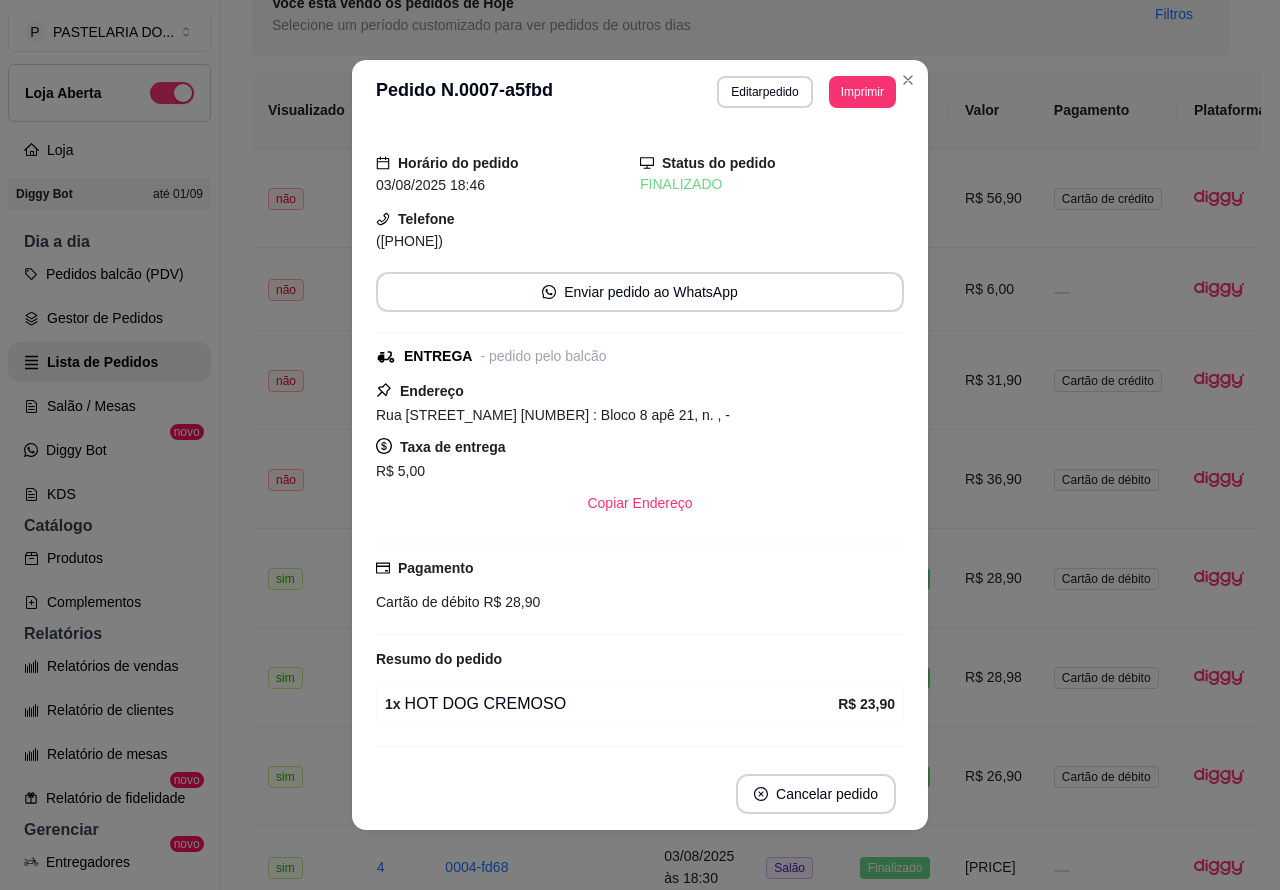 click on "**********" at bounding box center (740, 767) 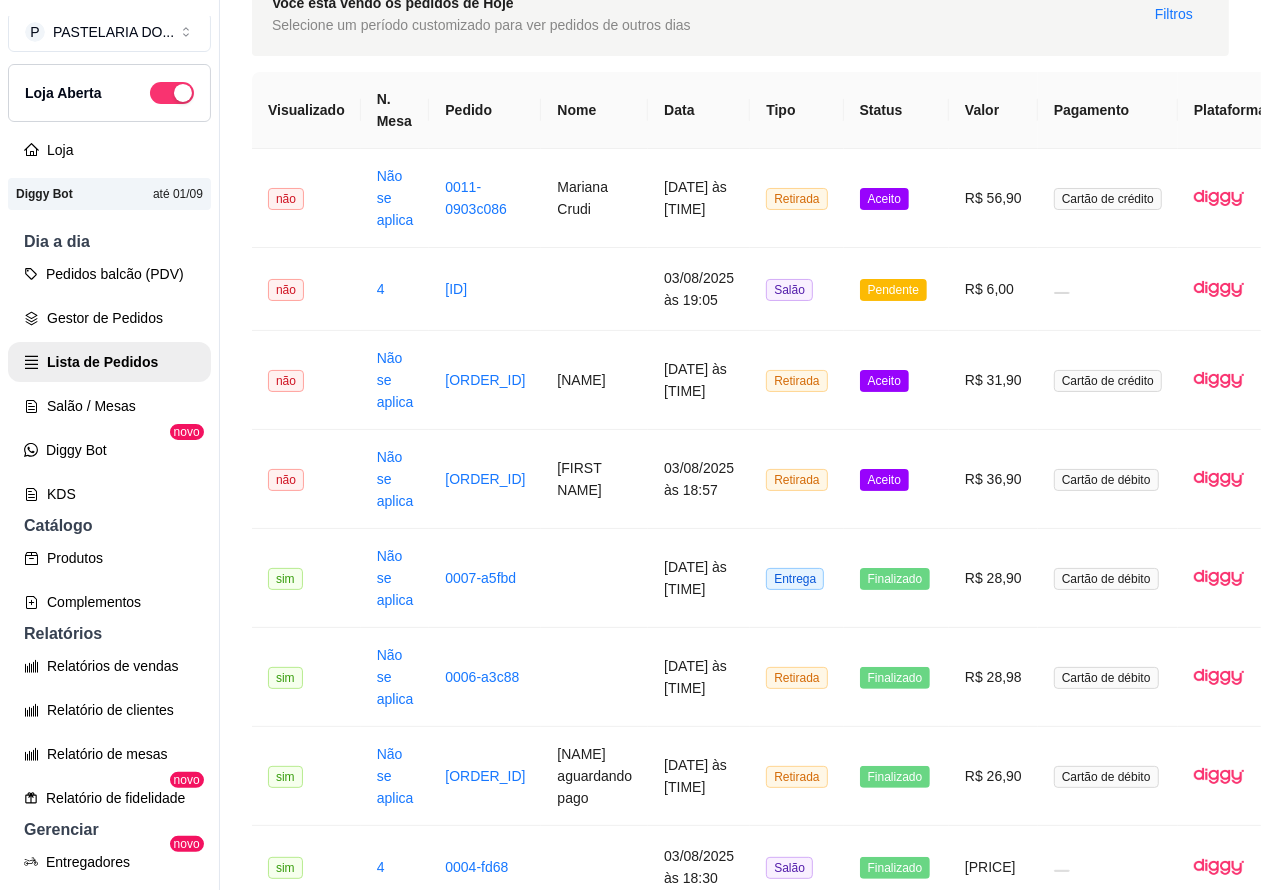 click on "Aceito" at bounding box center [896, 479] 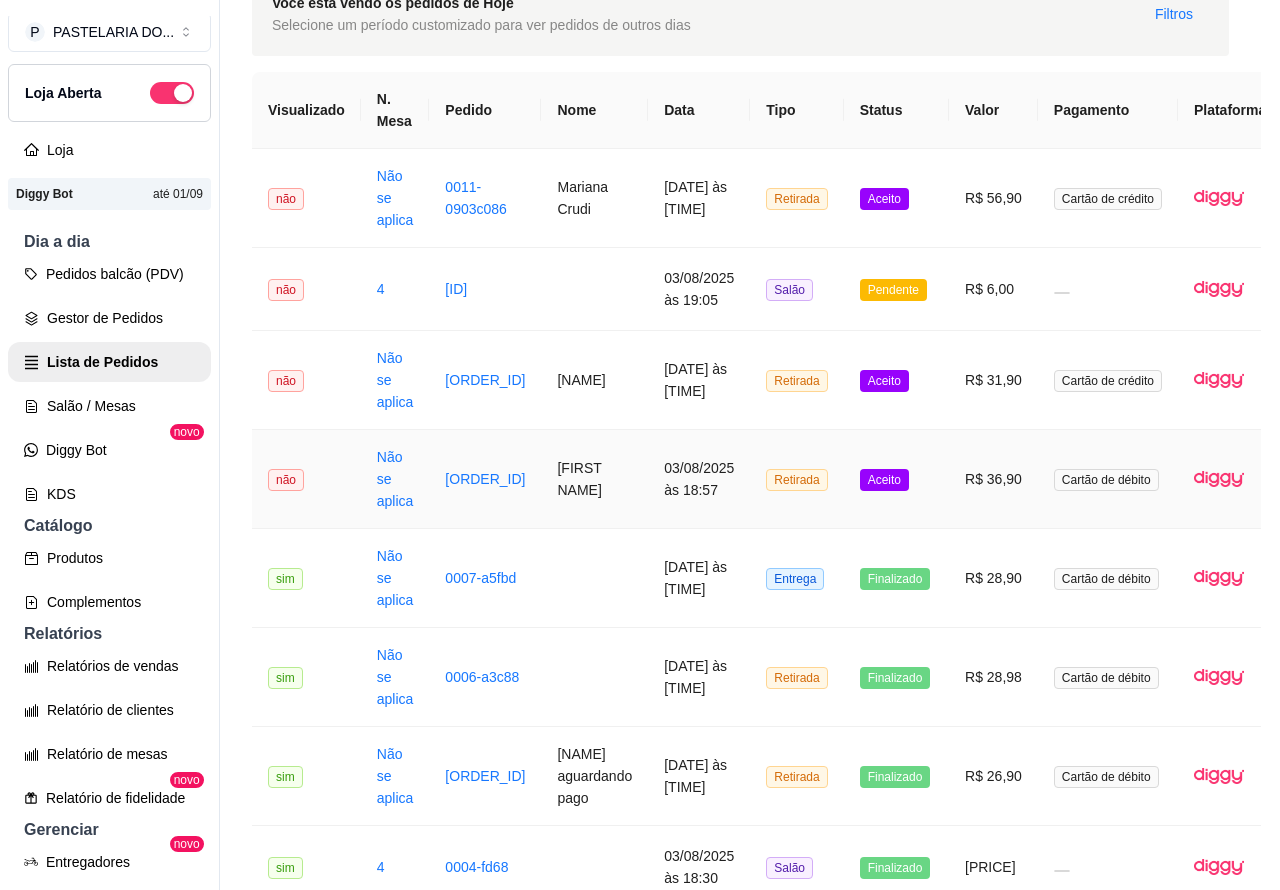 click on "Mover para preparo" at bounding box center (826, 766) 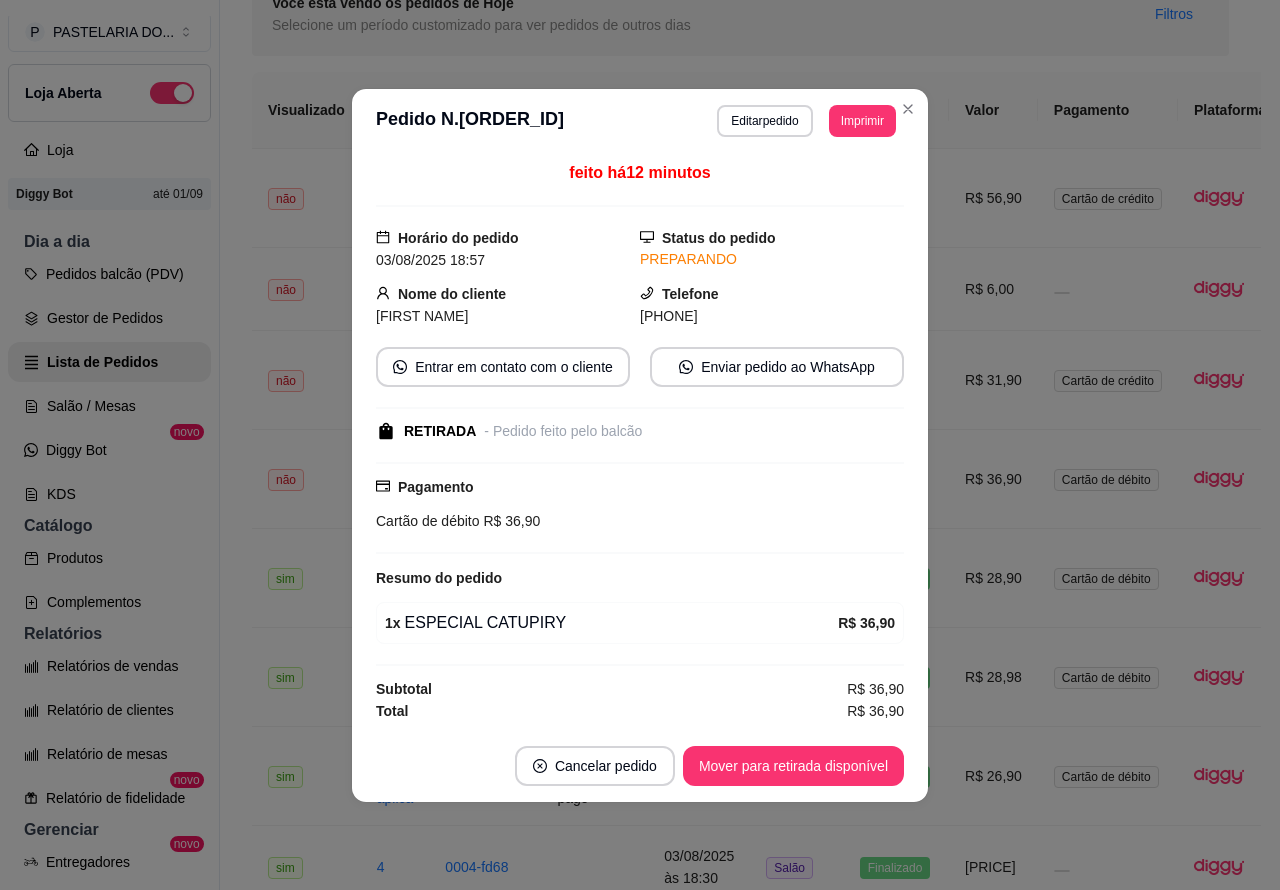 click on "Mover para retirada disponível" at bounding box center (793, 766) 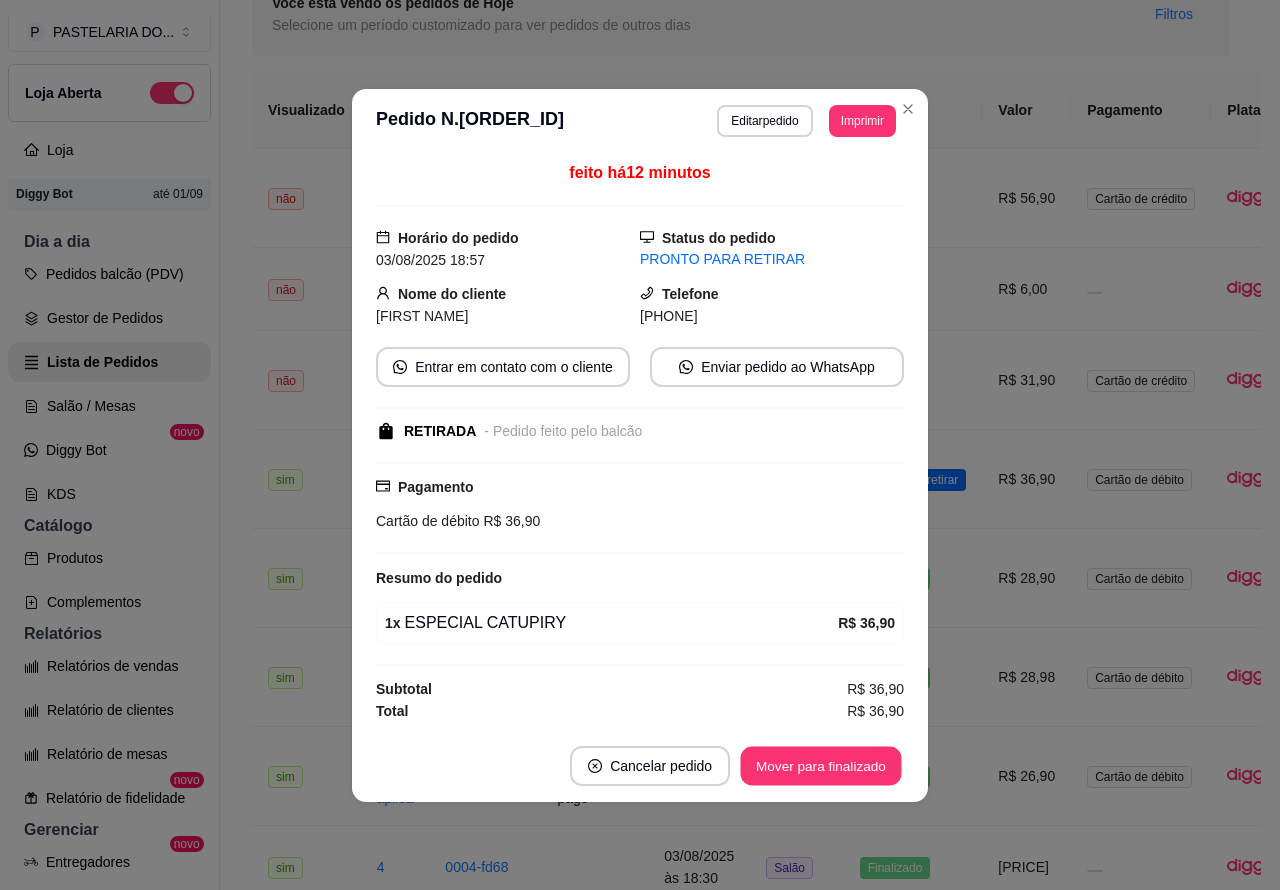 click on "Mover para finalizado" at bounding box center (821, 765) 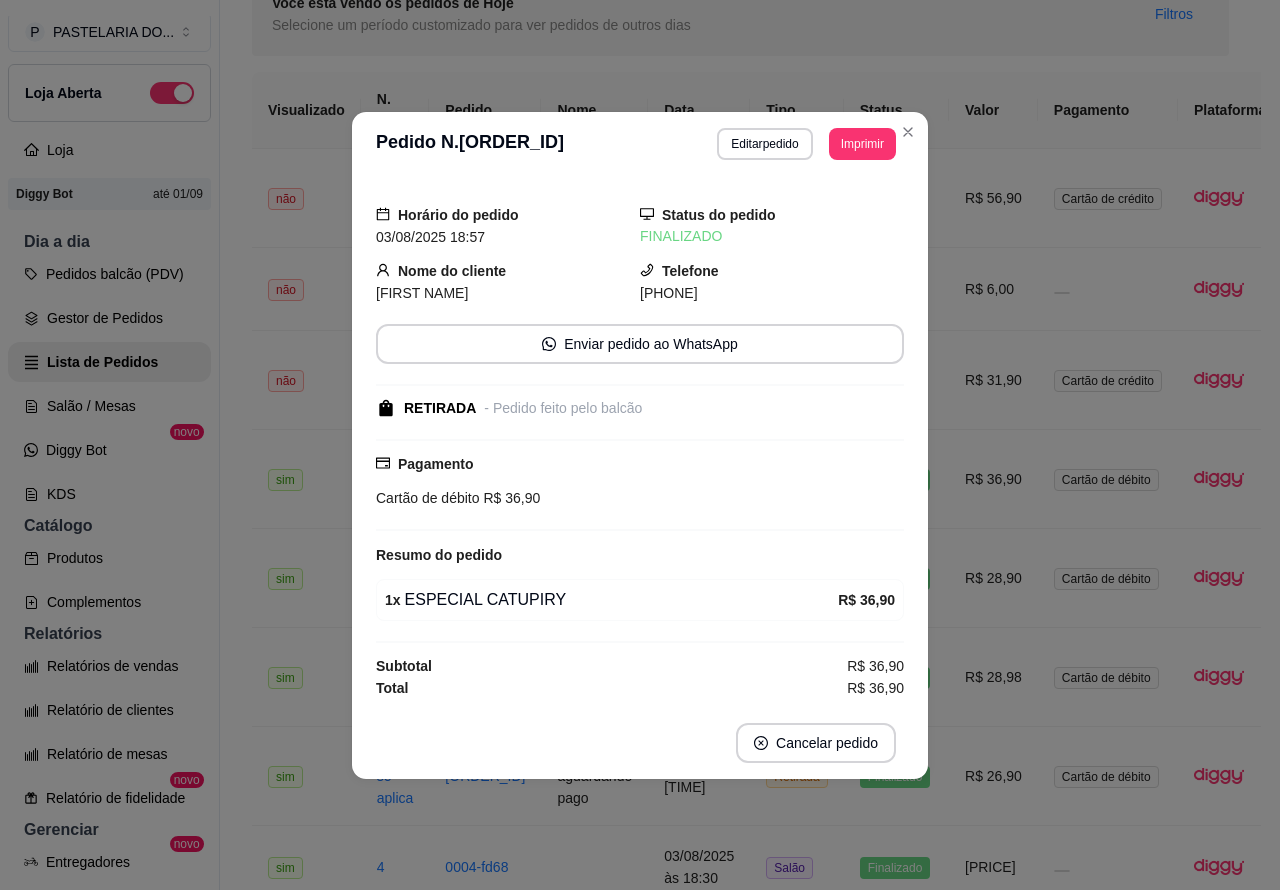 click on "P PASTELARIA DO ... Loja Aberta Loja Diggy Bot até 01/09 Dia a dia Pedidos balcão (PDV) Gestor de Pedidos Lista de Pedidos Salão / Mesas Diggy Bot novo KDS Catálogo Produtos Complementos Relatórios Relatórios de vendas Relatório de clientes Relatório de mesas Relatório de fidelidade novo Gerenciar Entregadores novo Nota Fiscal (NFC-e) Controle de caixa Controle de fiado Cupons Clientes Estoque Configurações Diggy Planos Precisa de ajuda? Sair" at bounding box center [110, 461] 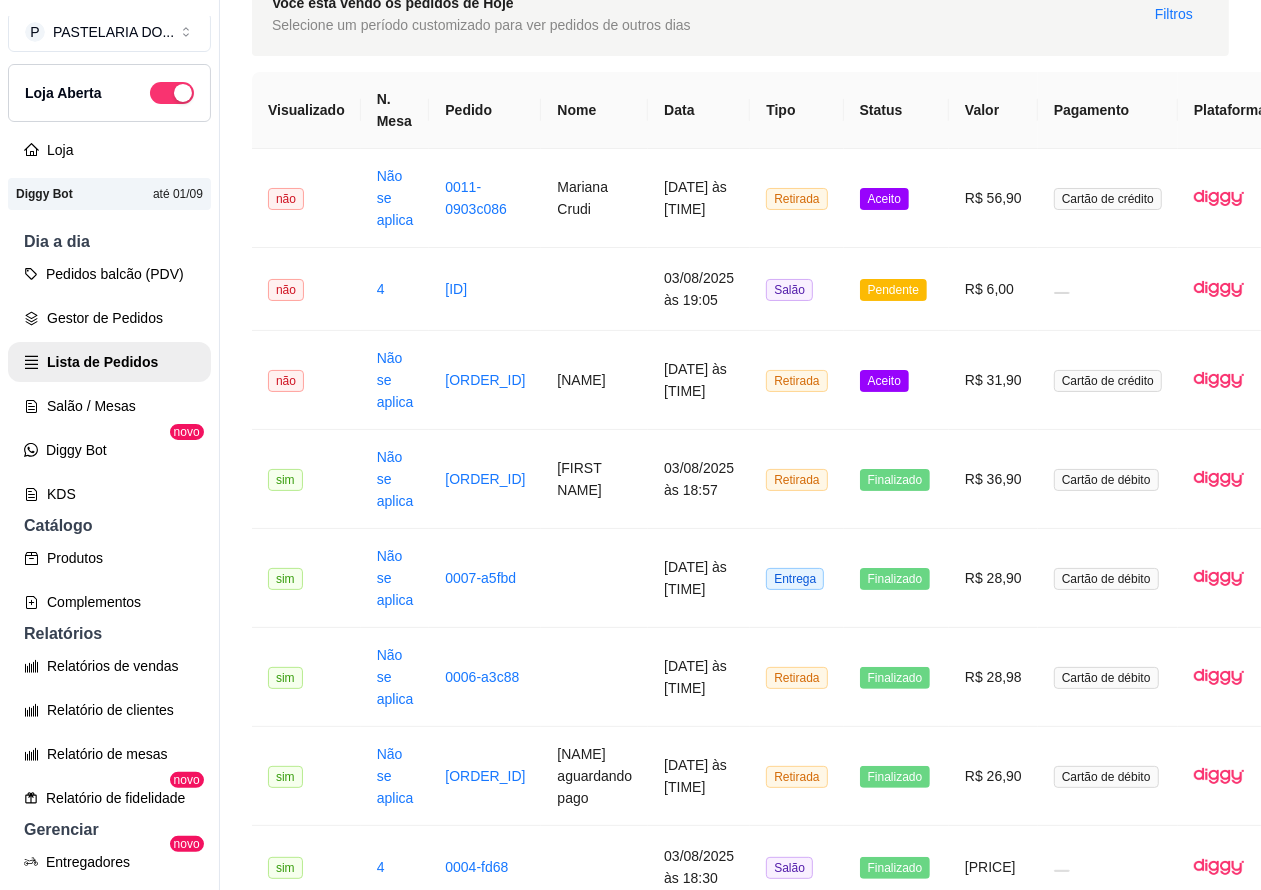 click on "Aceito" at bounding box center [884, 381] 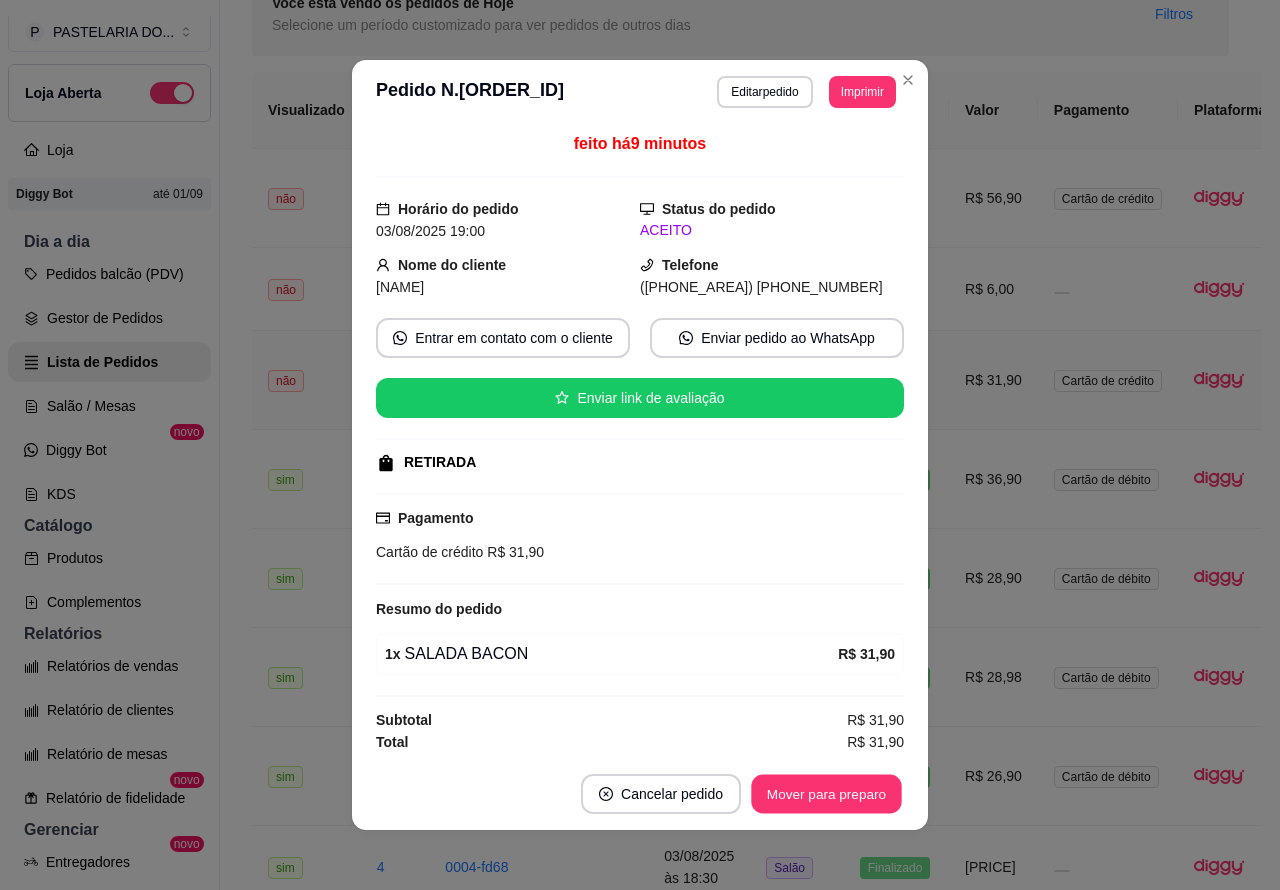click on "Mover para preparo" at bounding box center [826, 794] 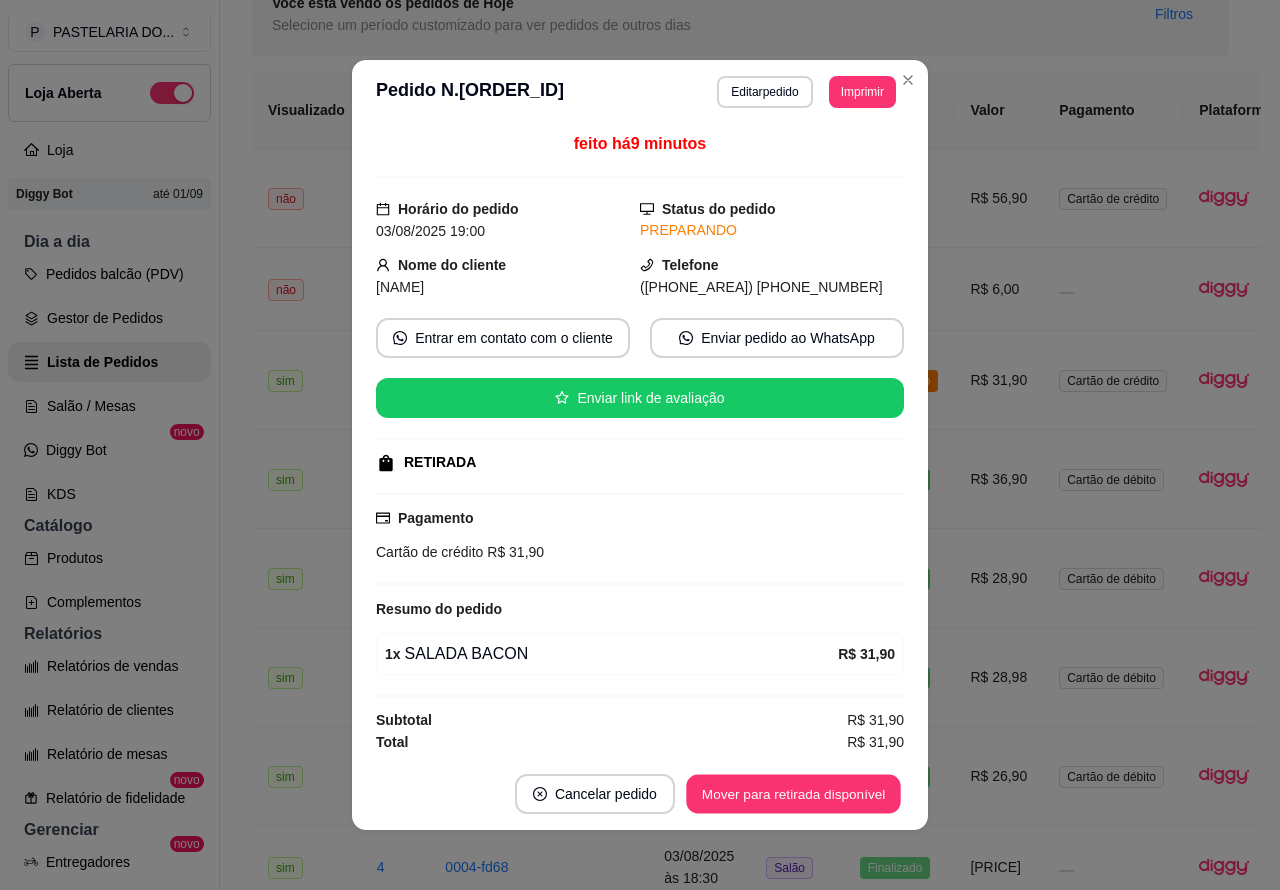 click on "Mover para retirada disponível" at bounding box center (793, 794) 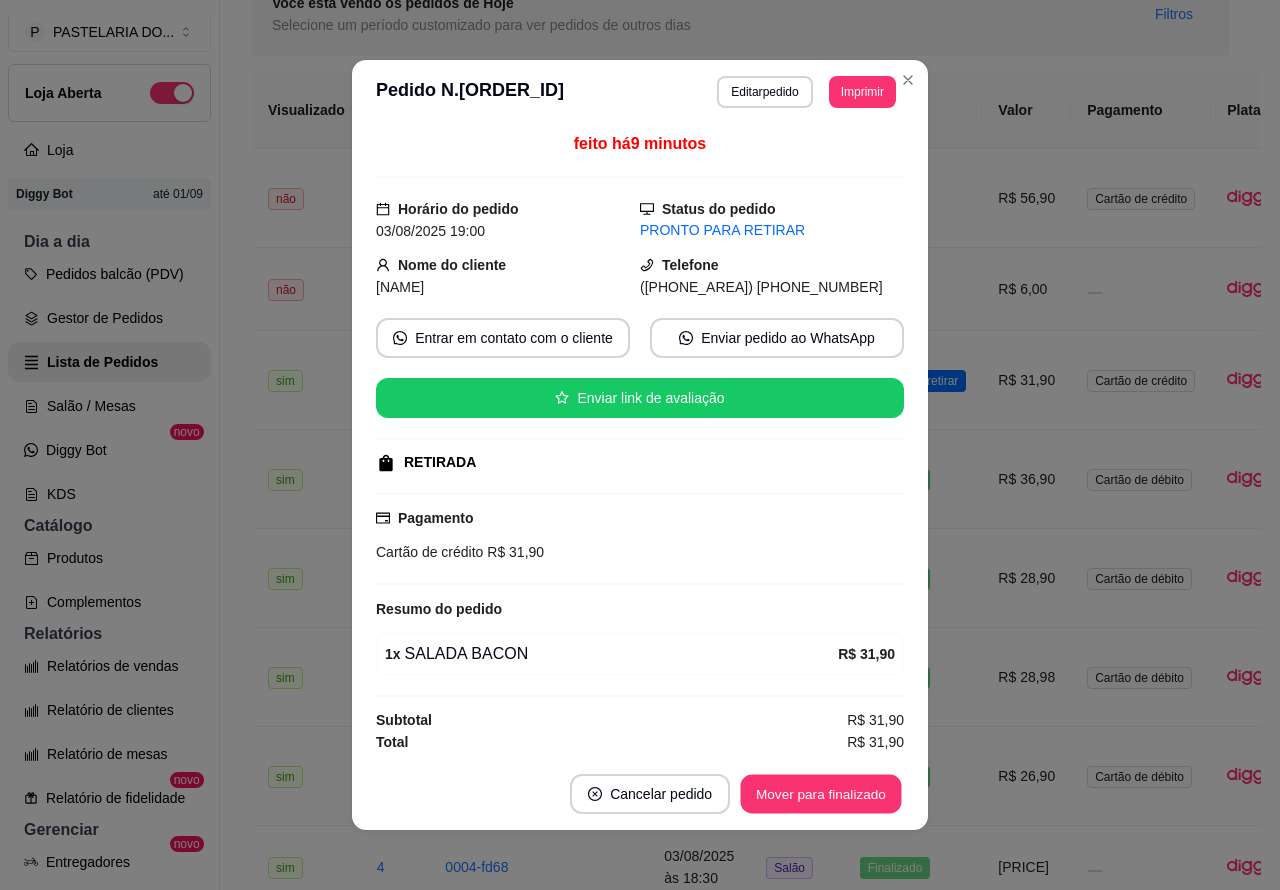 click on "Mover para finalizado" at bounding box center (821, 794) 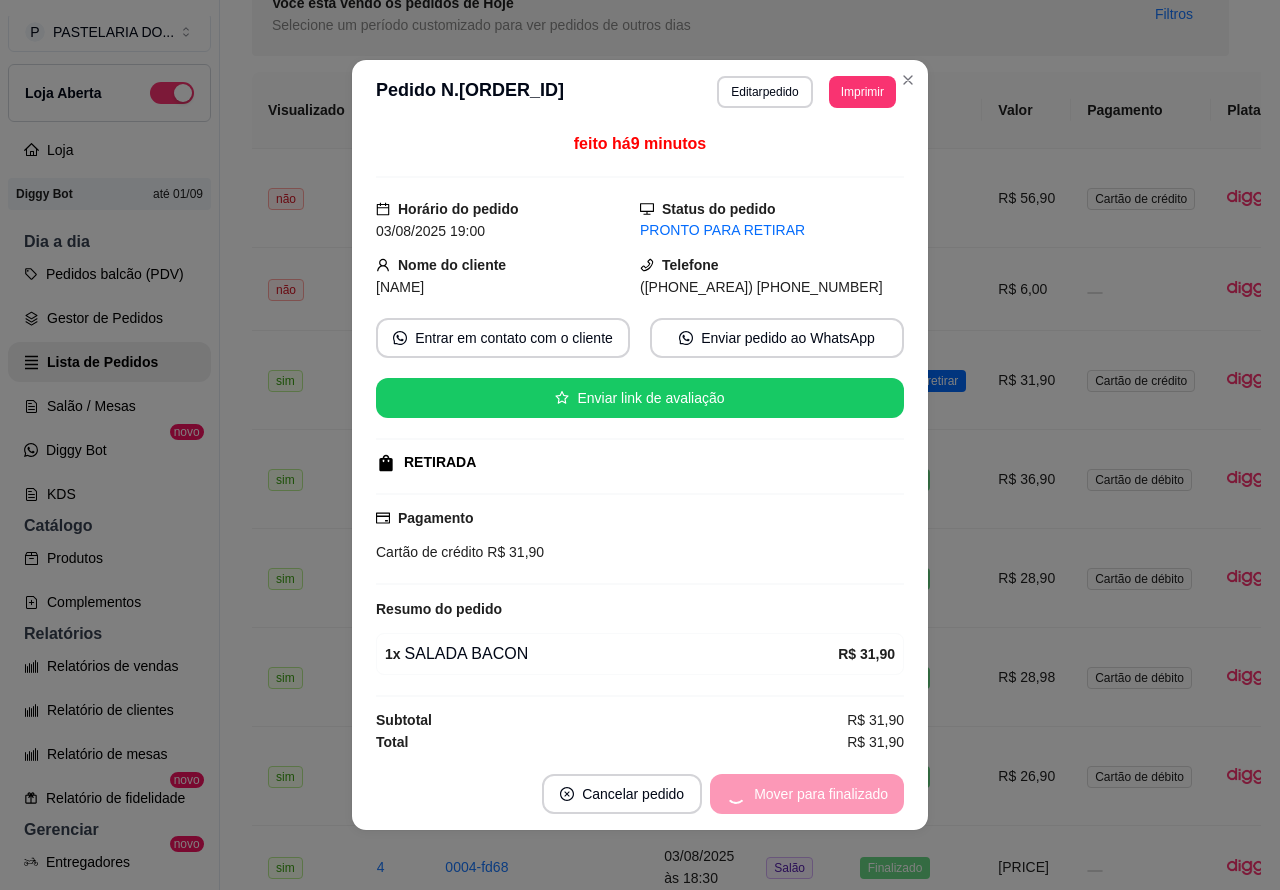click on "P PASTELARIA DO ... Loja Aberta Loja Diggy Bot até 01/09 Dia a dia Pedidos balcão (PDV) Gestor de Pedidos Lista de Pedidos Salão / Mesas Diggy Bot novo KDS Catálogo Produtos Complementos Relatórios Relatórios de vendas Relatório de clientes Relatório de mesas Relatório de fidelidade novo Gerenciar Entregadores novo Nota Fiscal (NFC-e) Controle de caixa Controle de fiado Cupons Clientes Estoque Configurações Diggy Planos Precisa de ajuda? Sair" at bounding box center (110, 461) 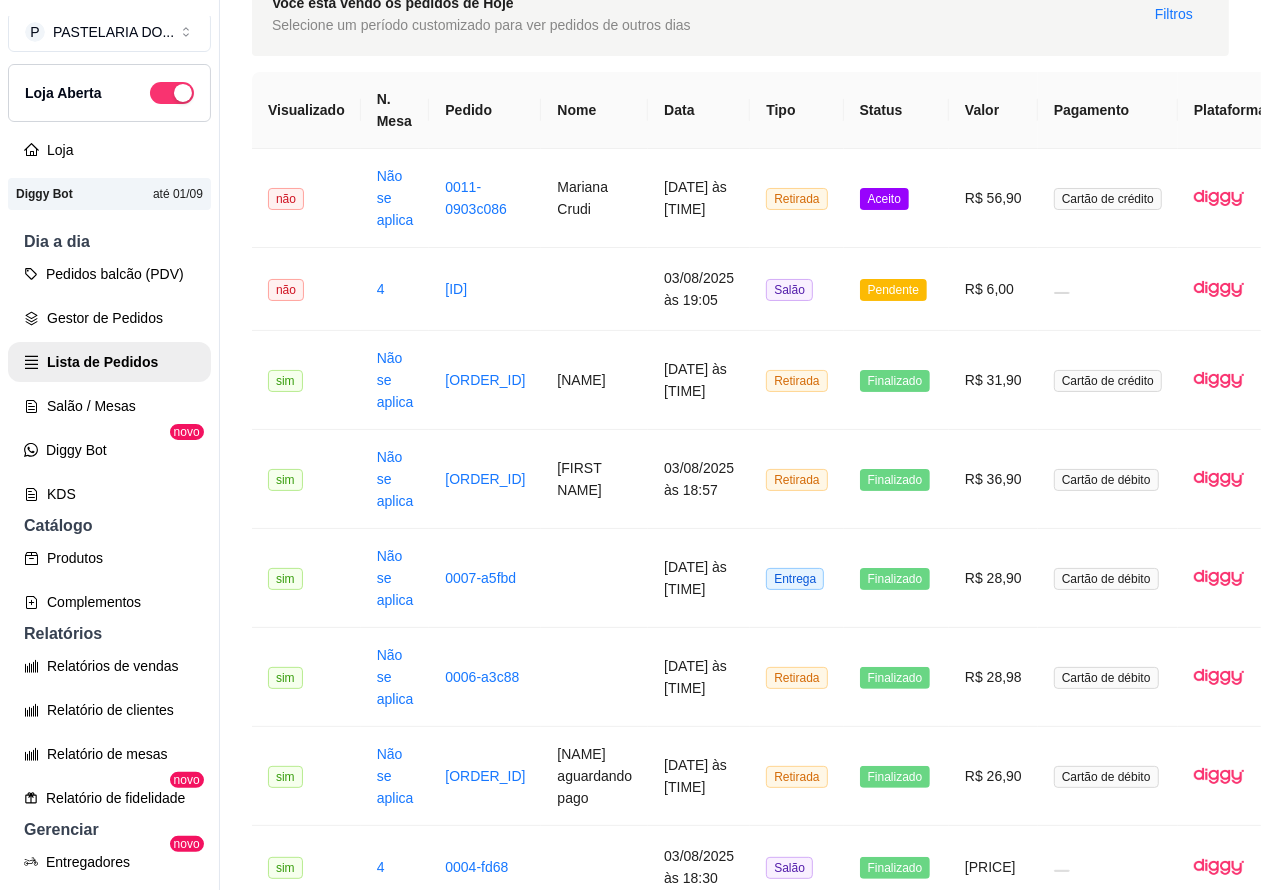 click on "Salão / Mesas" at bounding box center (109, 406) 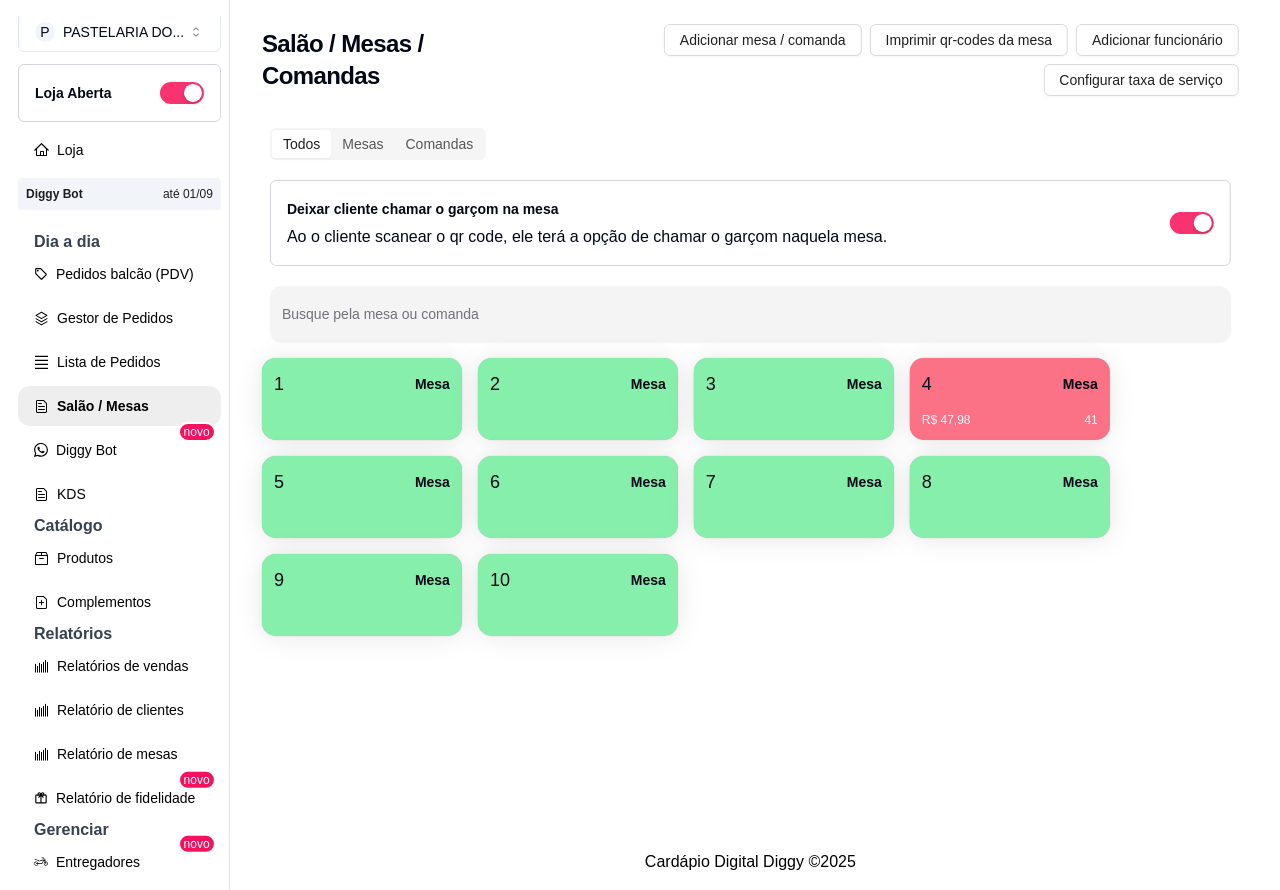 scroll, scrollTop: 0, scrollLeft: 0, axis: both 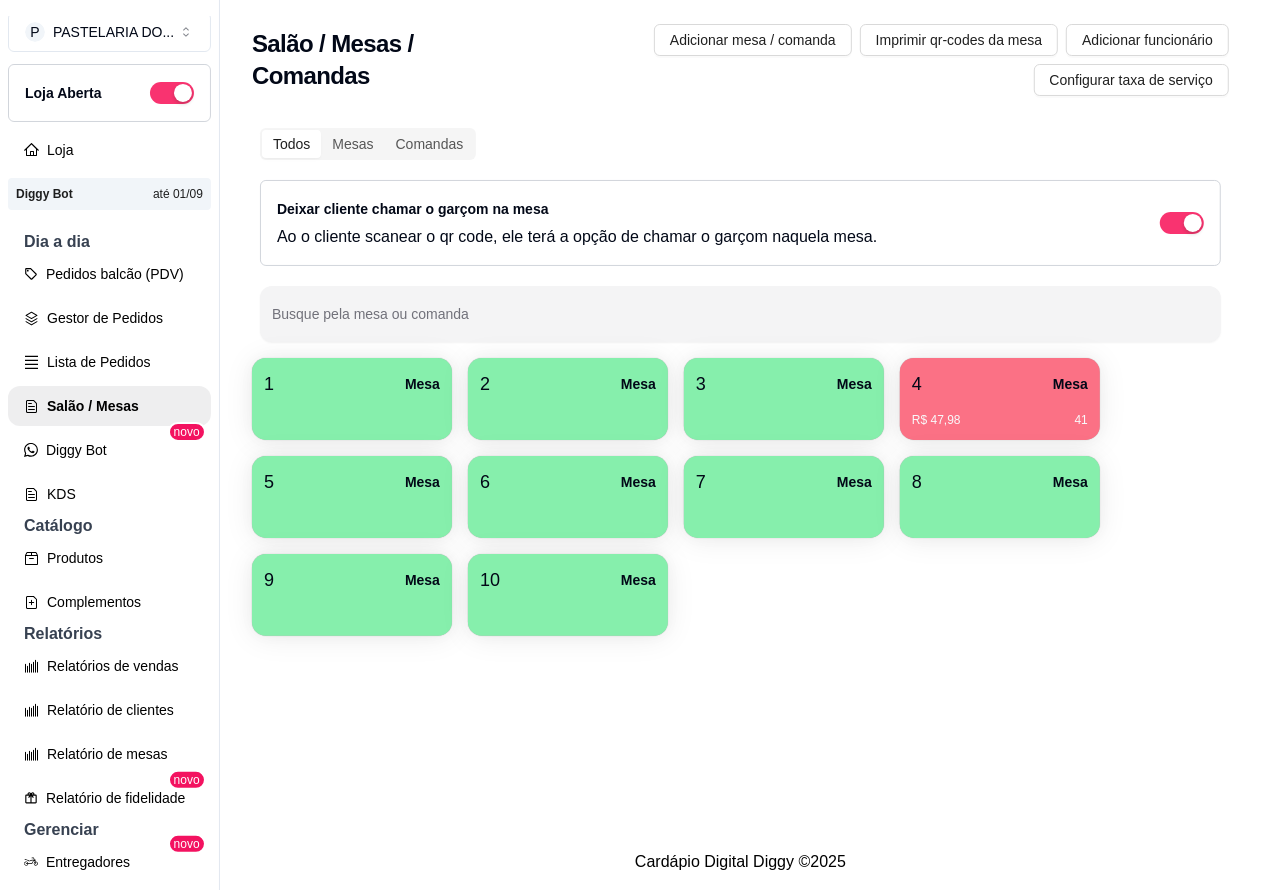 click on "6 Mesa" at bounding box center (568, 482) 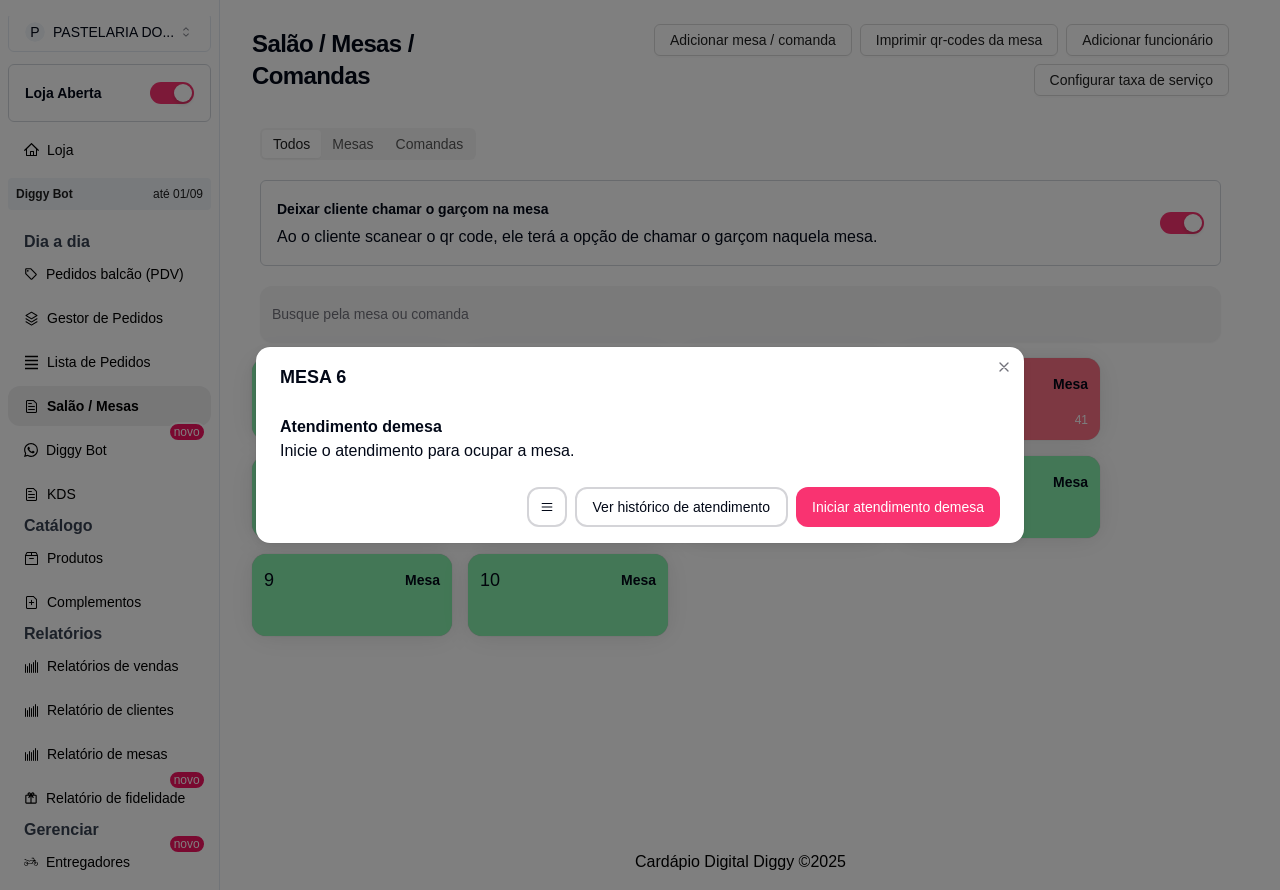 click on "Iniciar atendimento de  mesa" at bounding box center [898, 507] 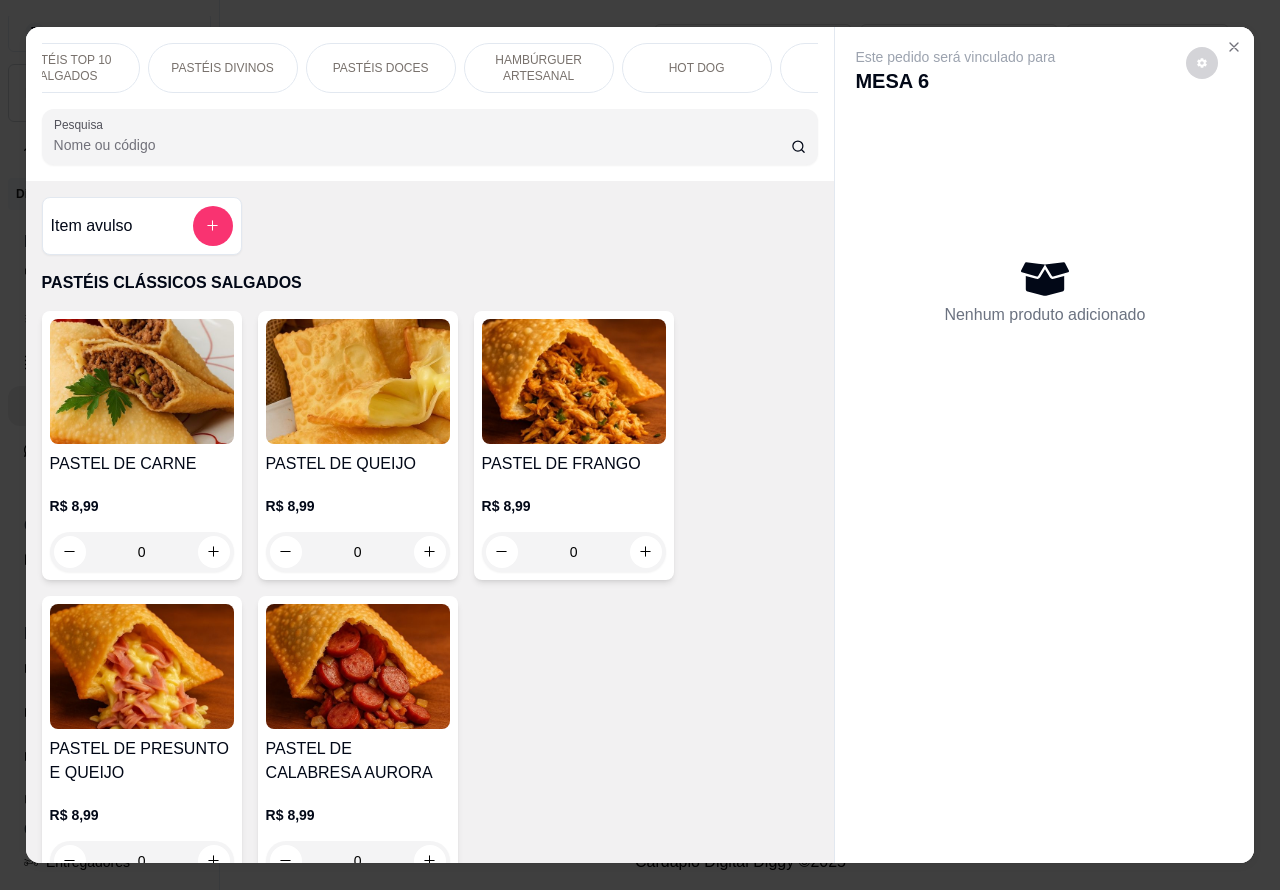 scroll, scrollTop: 0, scrollLeft: 220, axis: horizontal 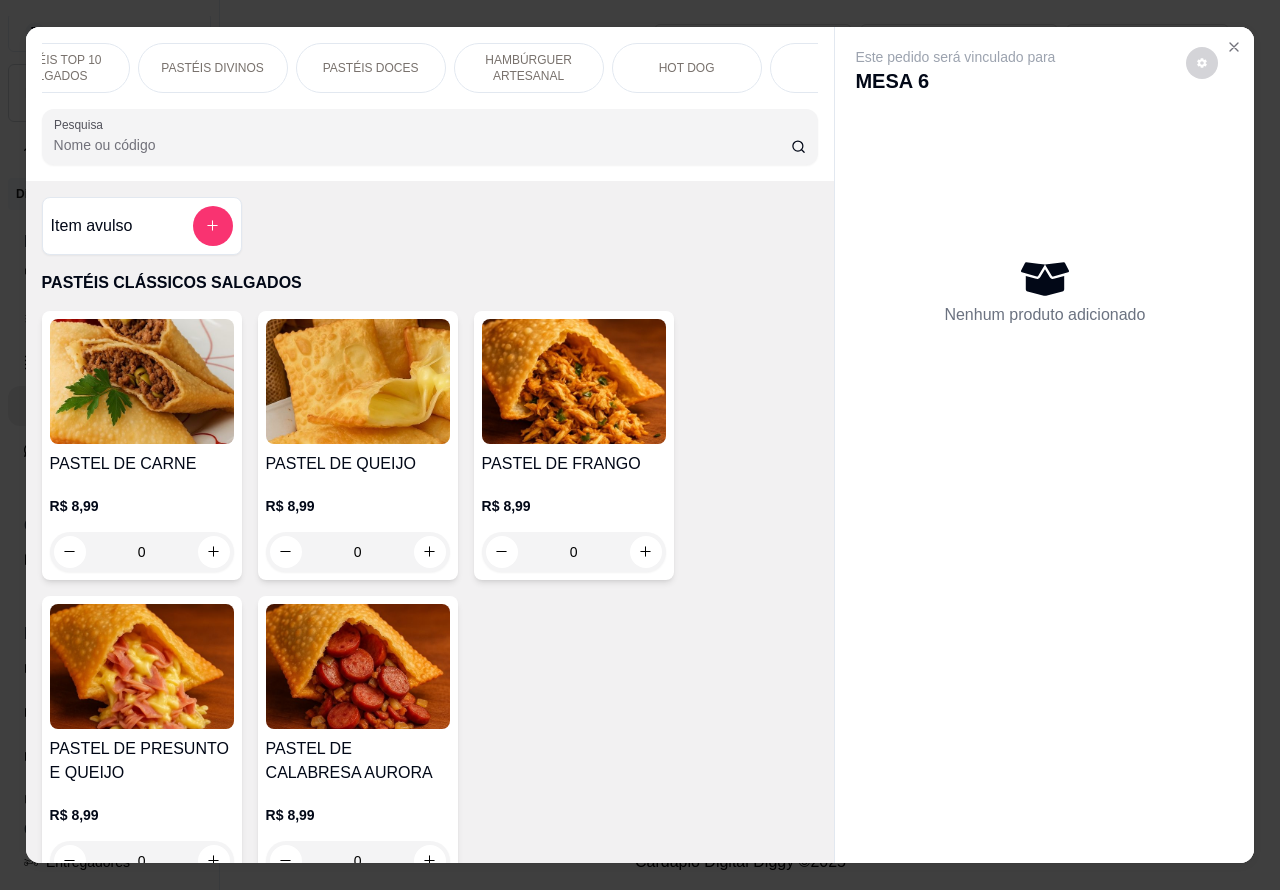 click on "HAMBÚRGUER ARTESANAL" at bounding box center [529, 68] 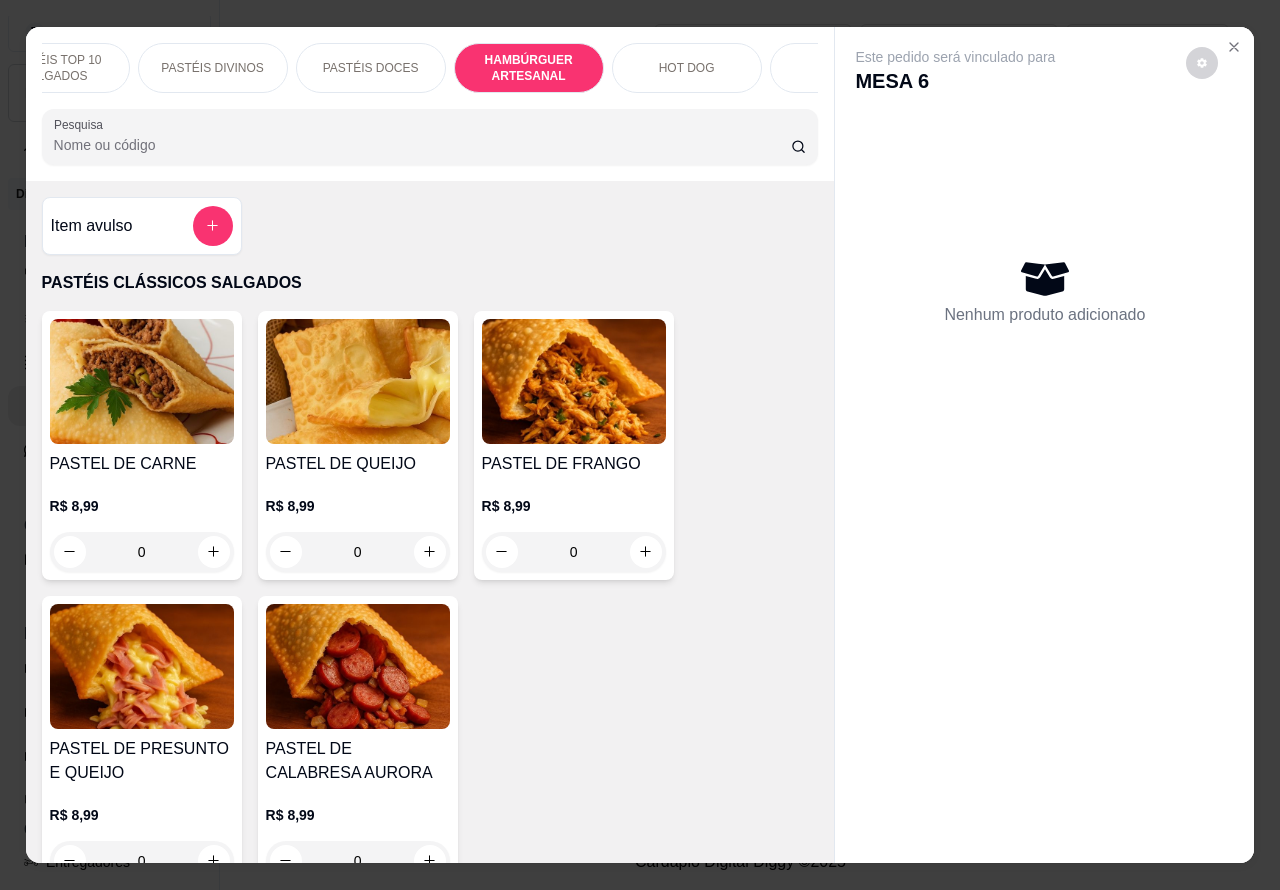 scroll, scrollTop: 4527, scrollLeft: 0, axis: vertical 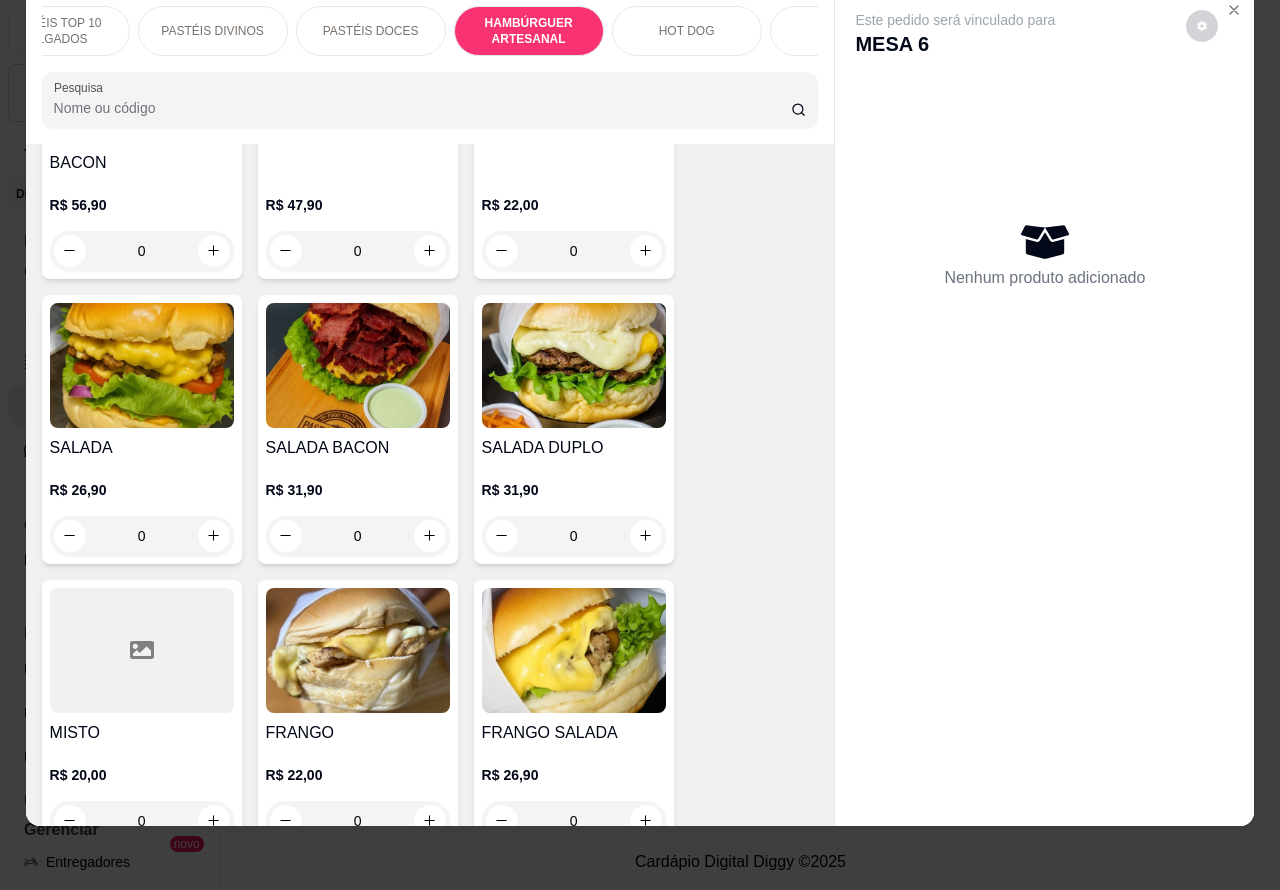 click on "0" at bounding box center [358, 536] 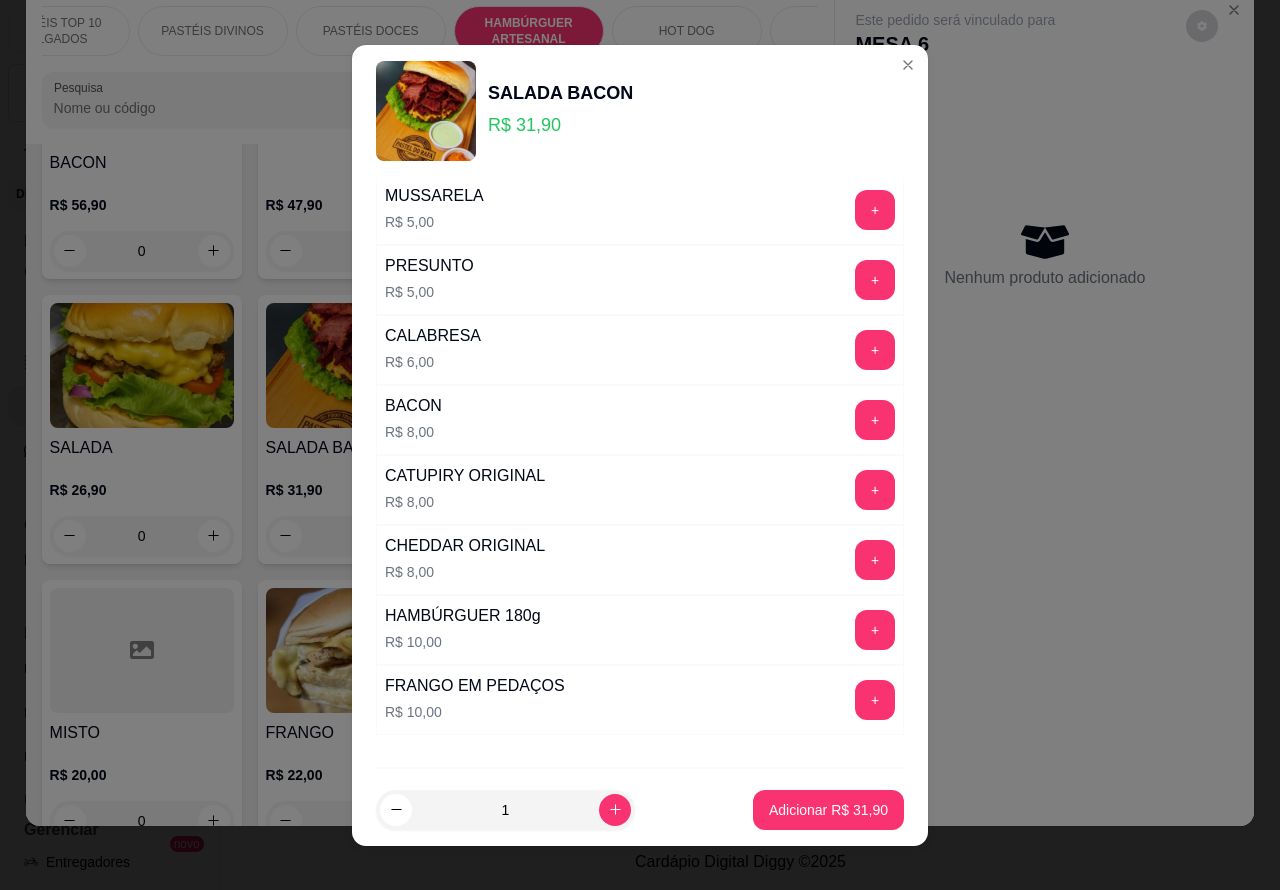 scroll, scrollTop: 542, scrollLeft: 0, axis: vertical 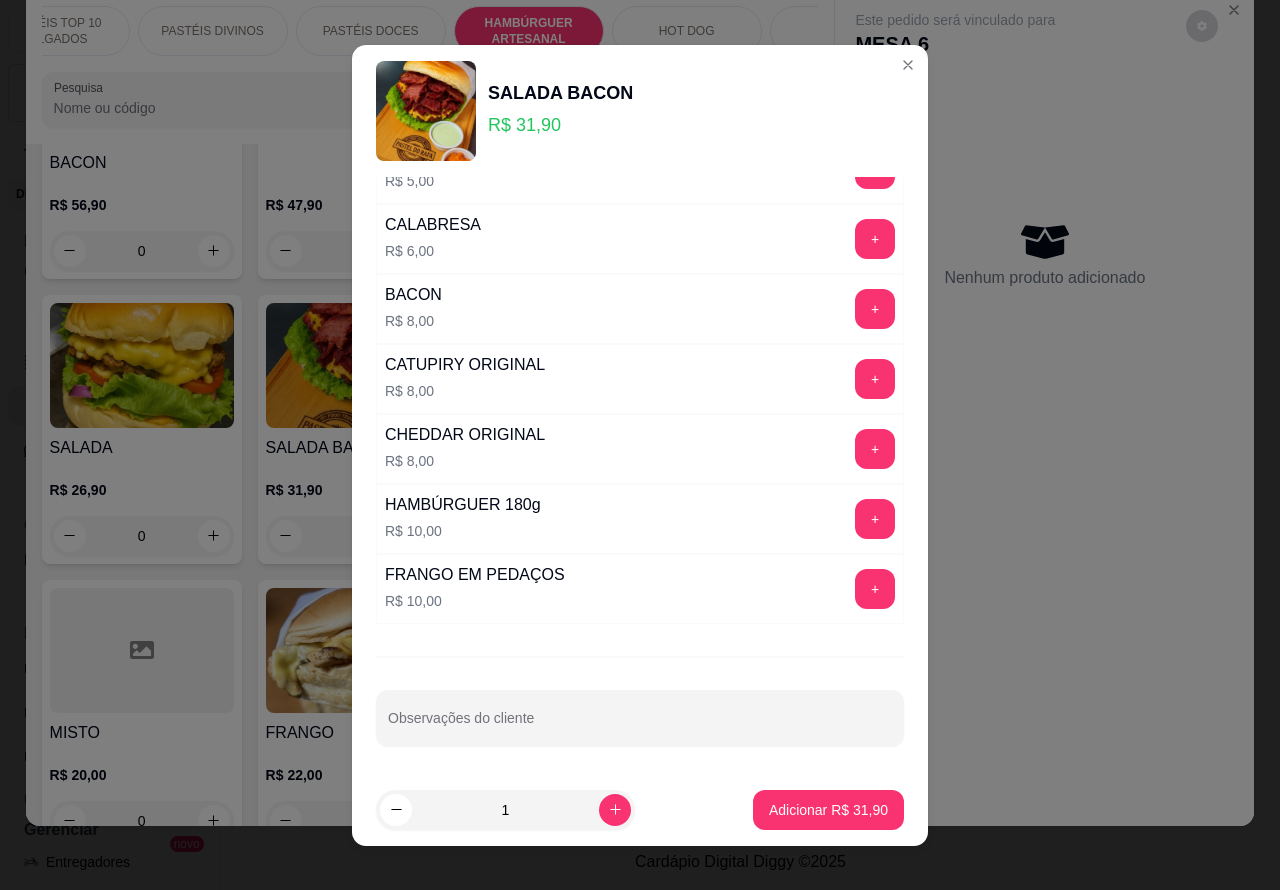 click on "Observações do cliente" at bounding box center [640, 726] 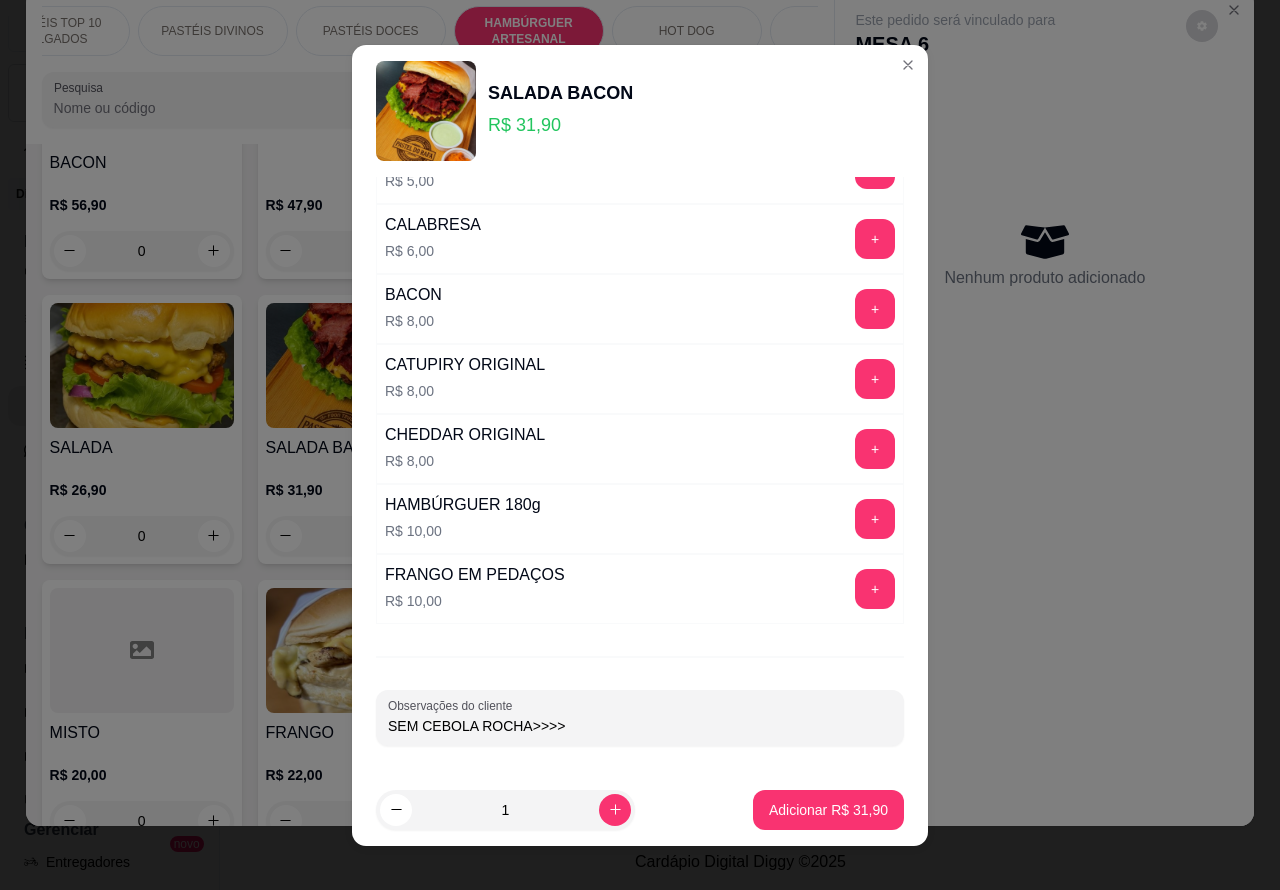 type on "SEM CEBOLA ROCHA>>>>" 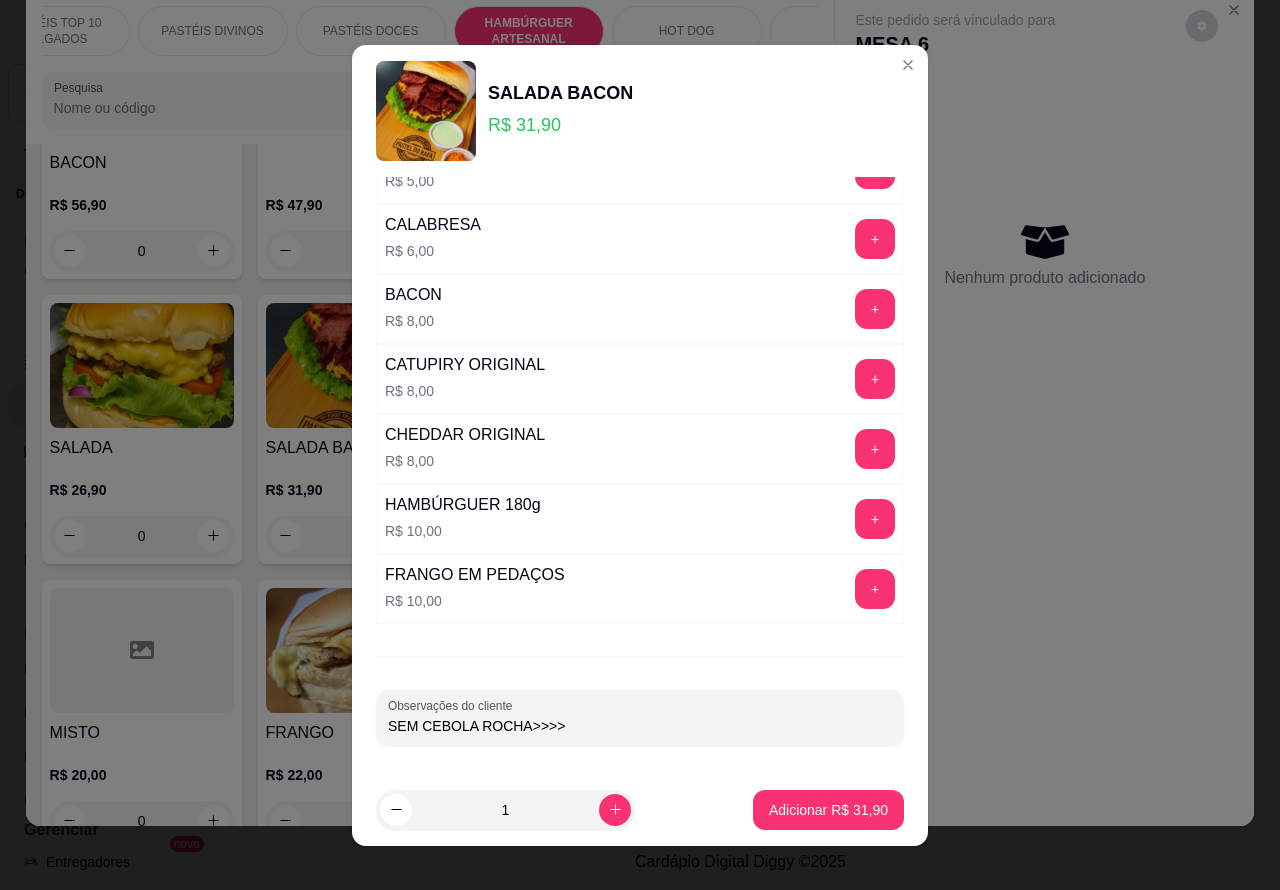 click on "Este pedido será vinculado para   MESA 6 Nenhum produto adicionado" at bounding box center [1044, 392] 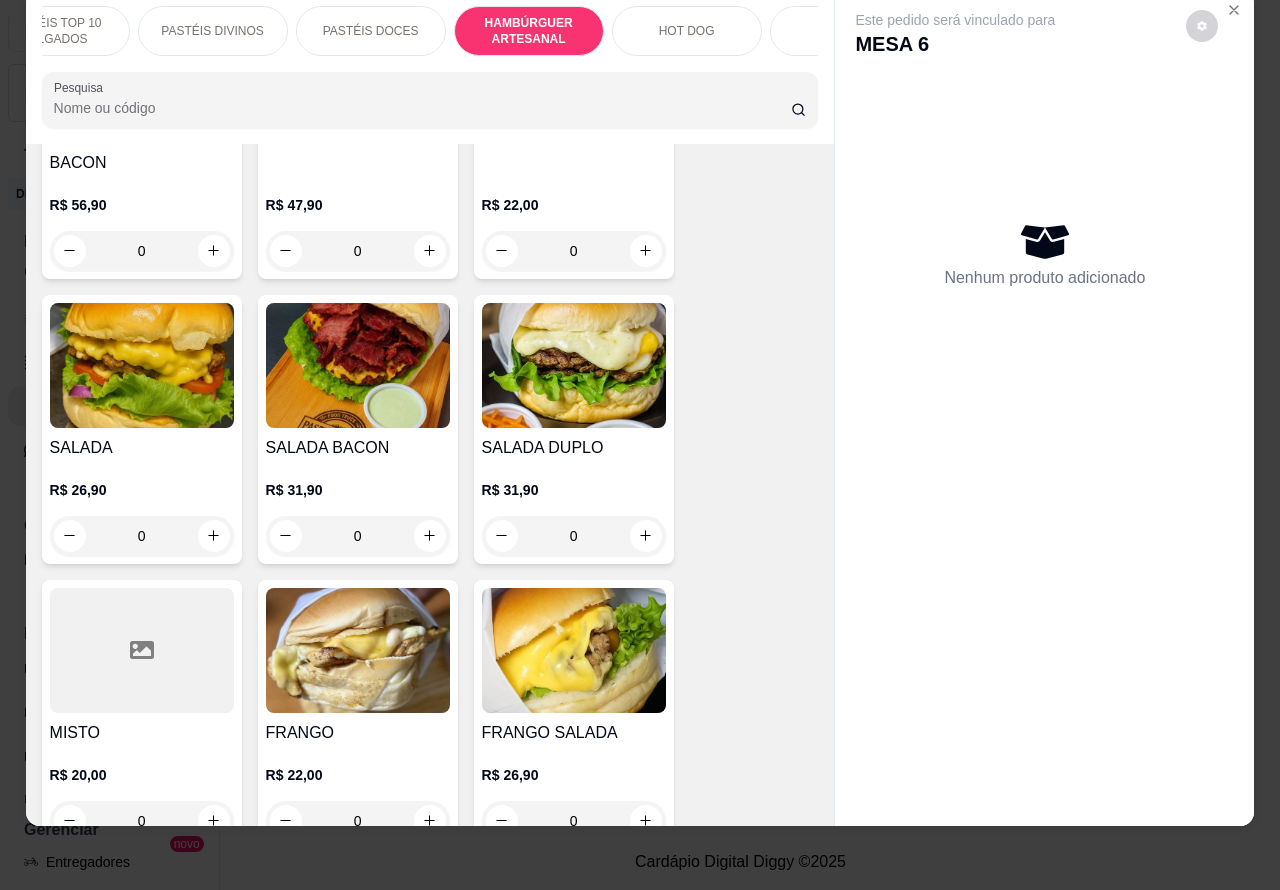 click on "0" at bounding box center [358, 536] 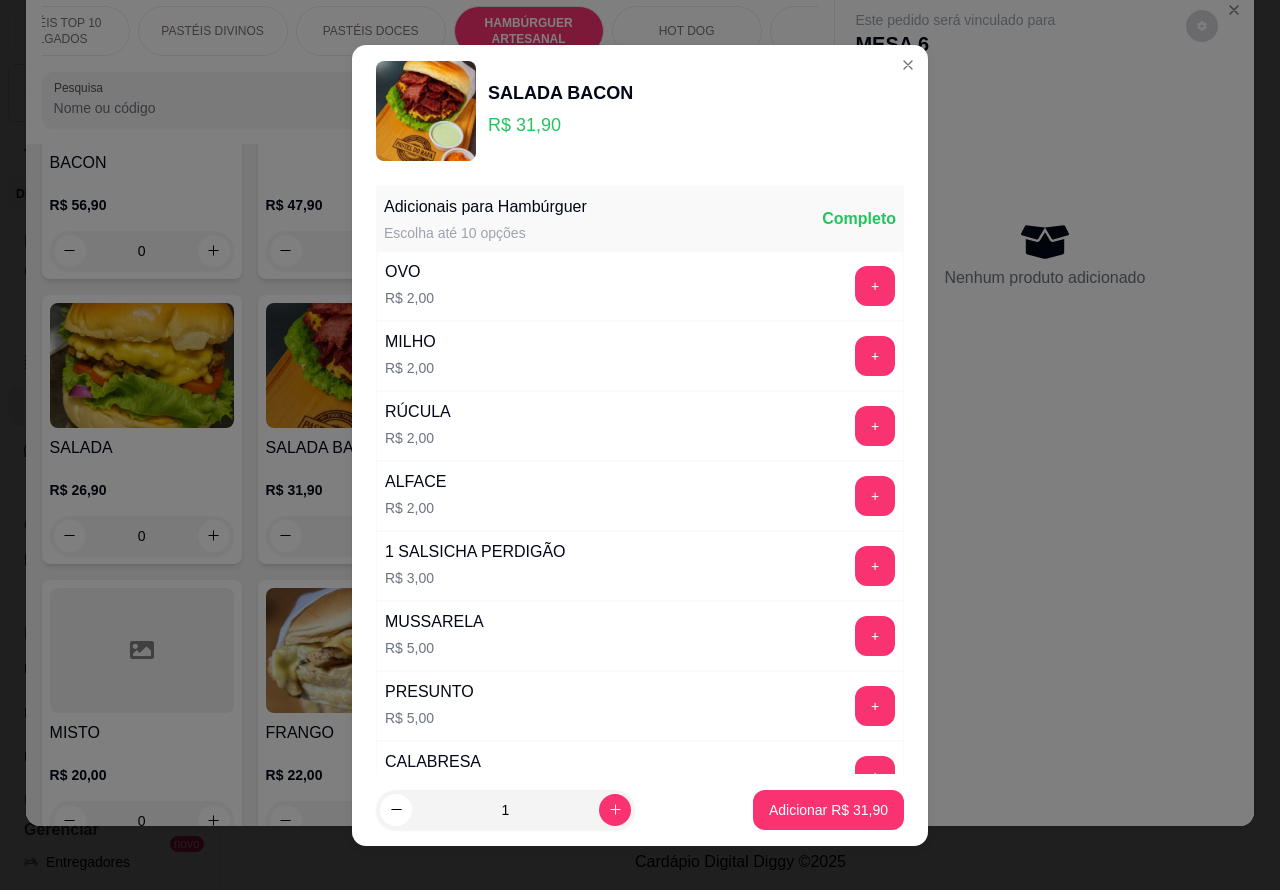 click on "+" at bounding box center (875, 636) 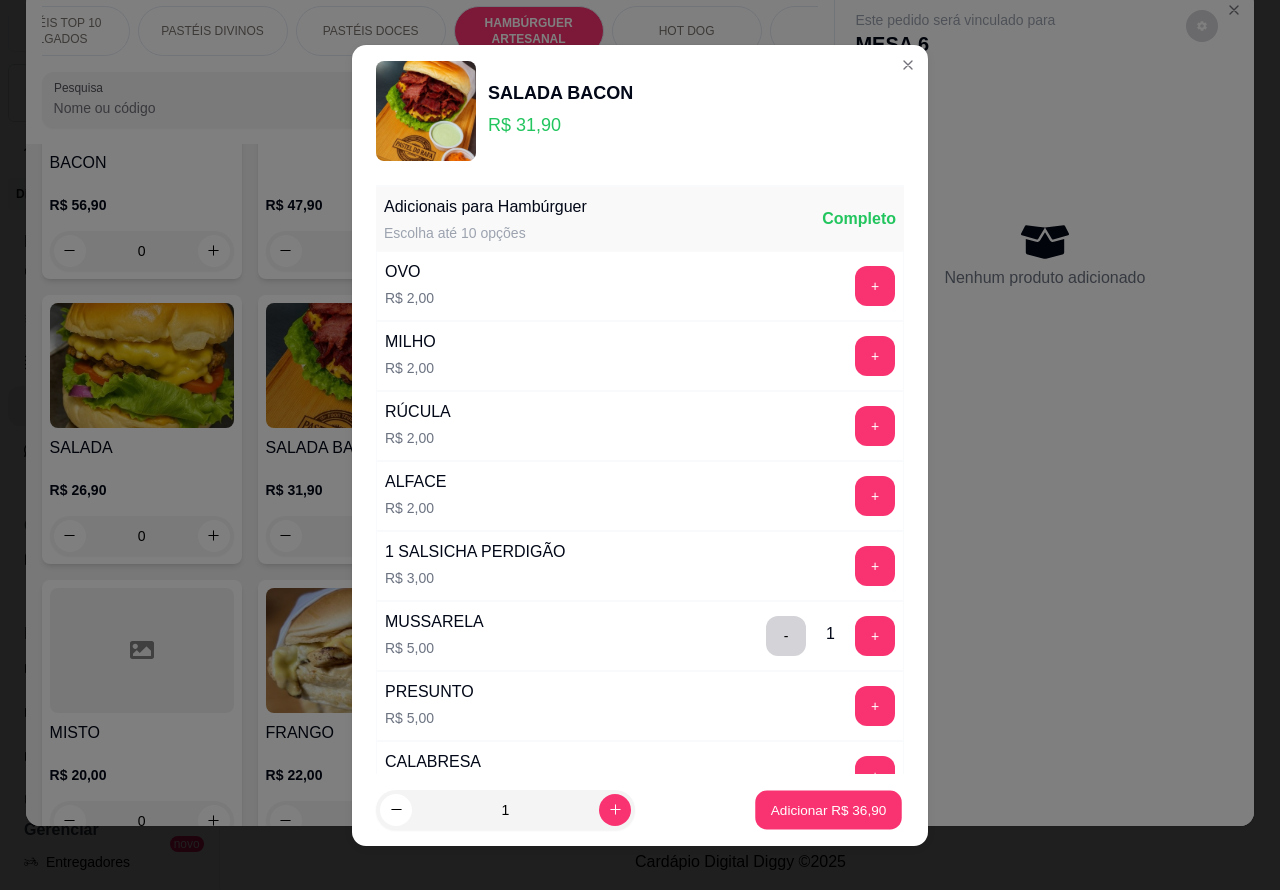 click on "Adicionar   R$ 36,90" at bounding box center (829, 809) 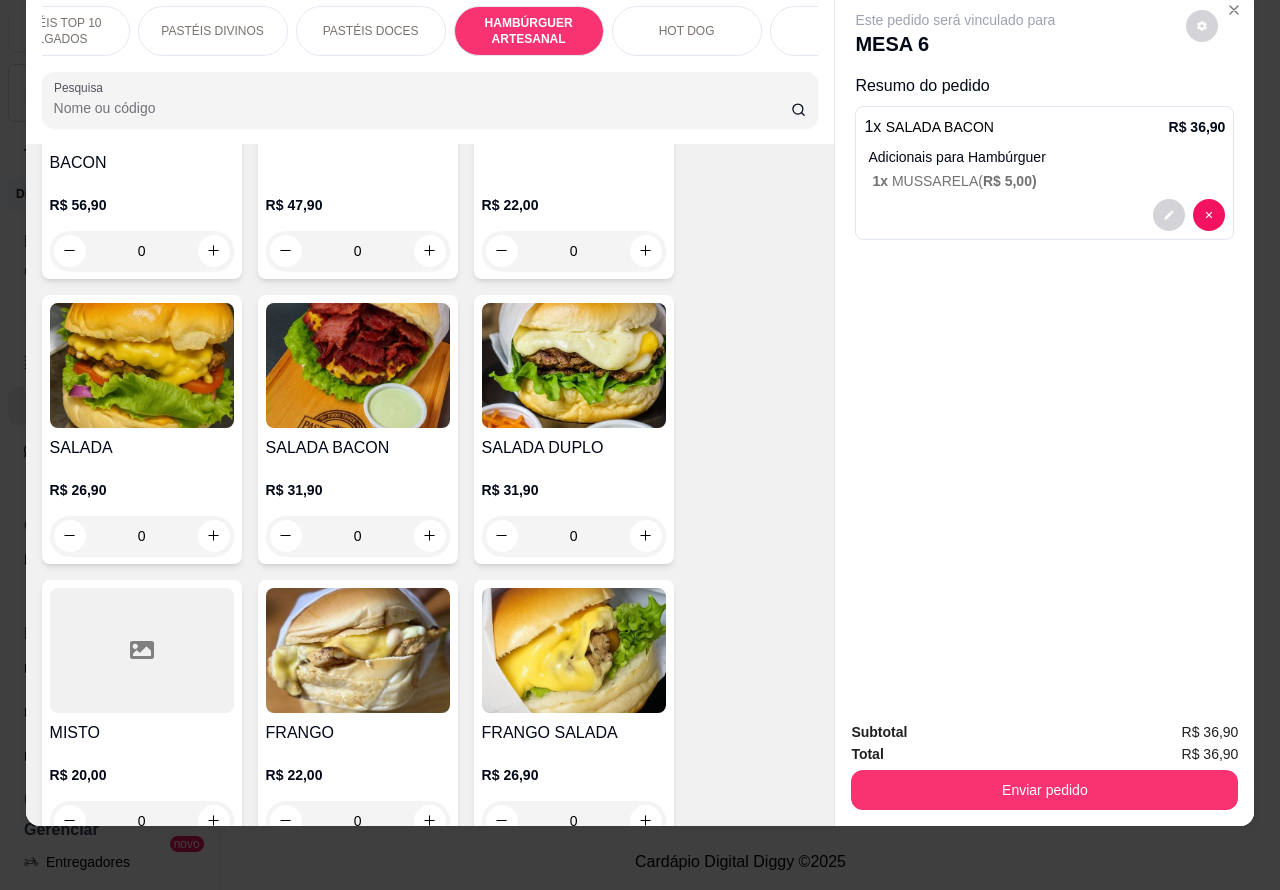 click on "PASTÉIS DOCES" at bounding box center [371, 31] 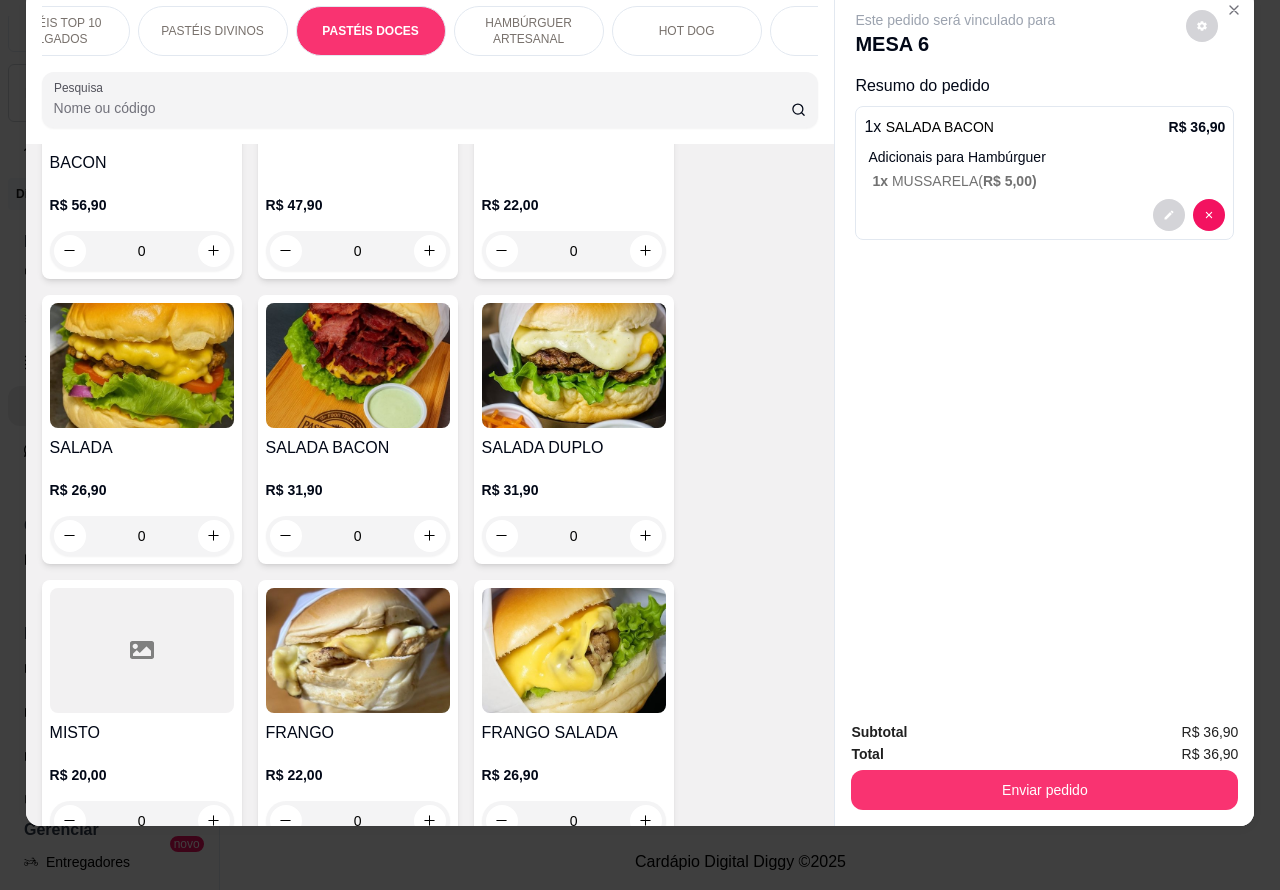 scroll, scrollTop: 3585, scrollLeft: 0, axis: vertical 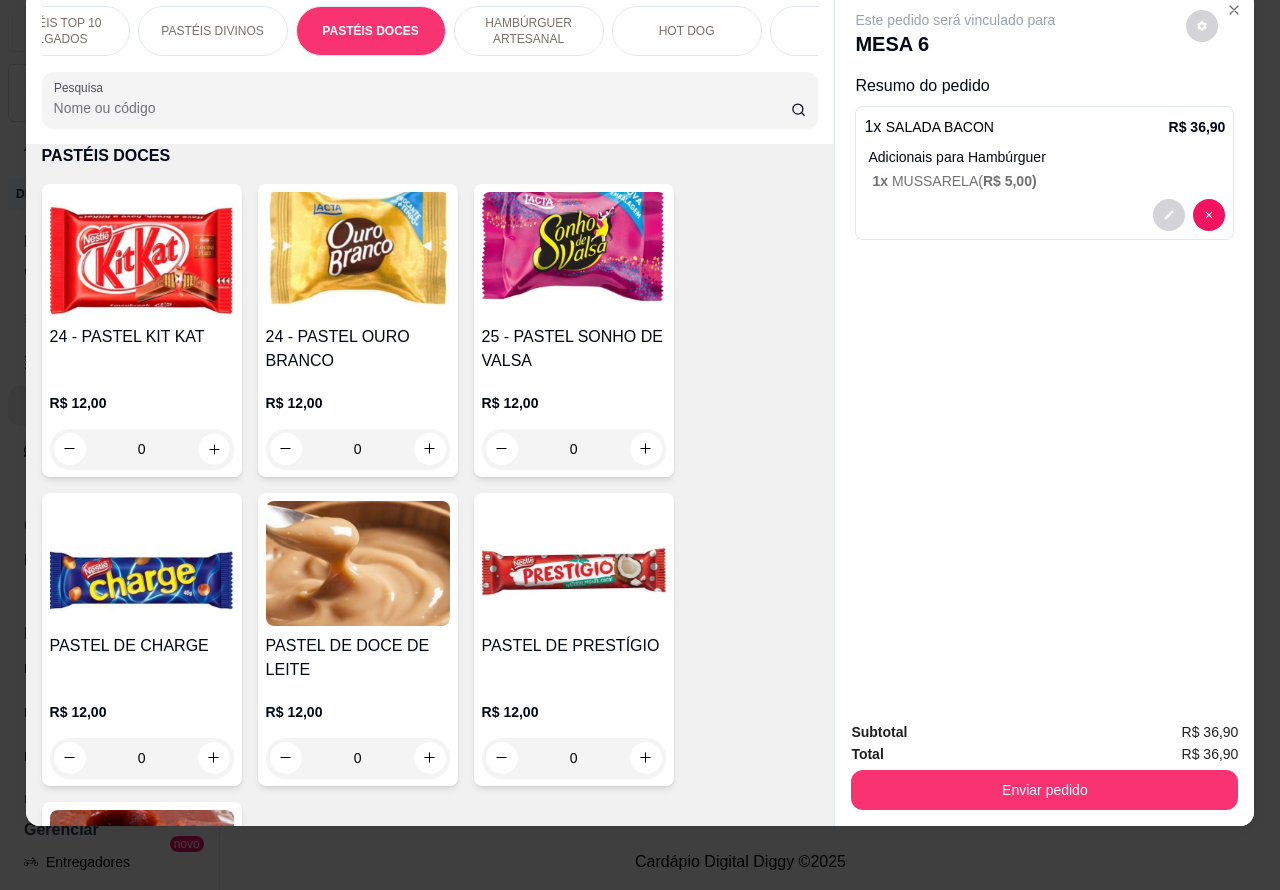 click 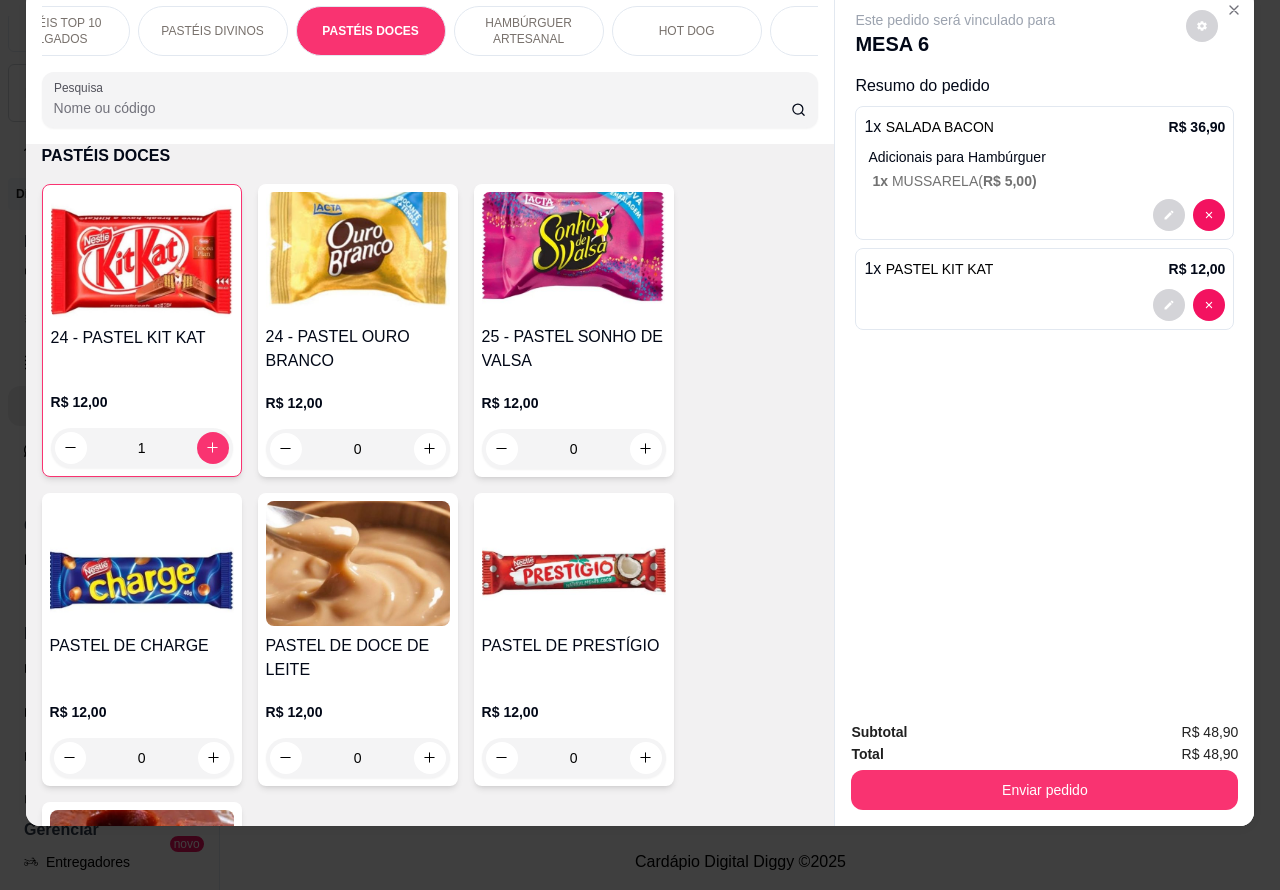 click 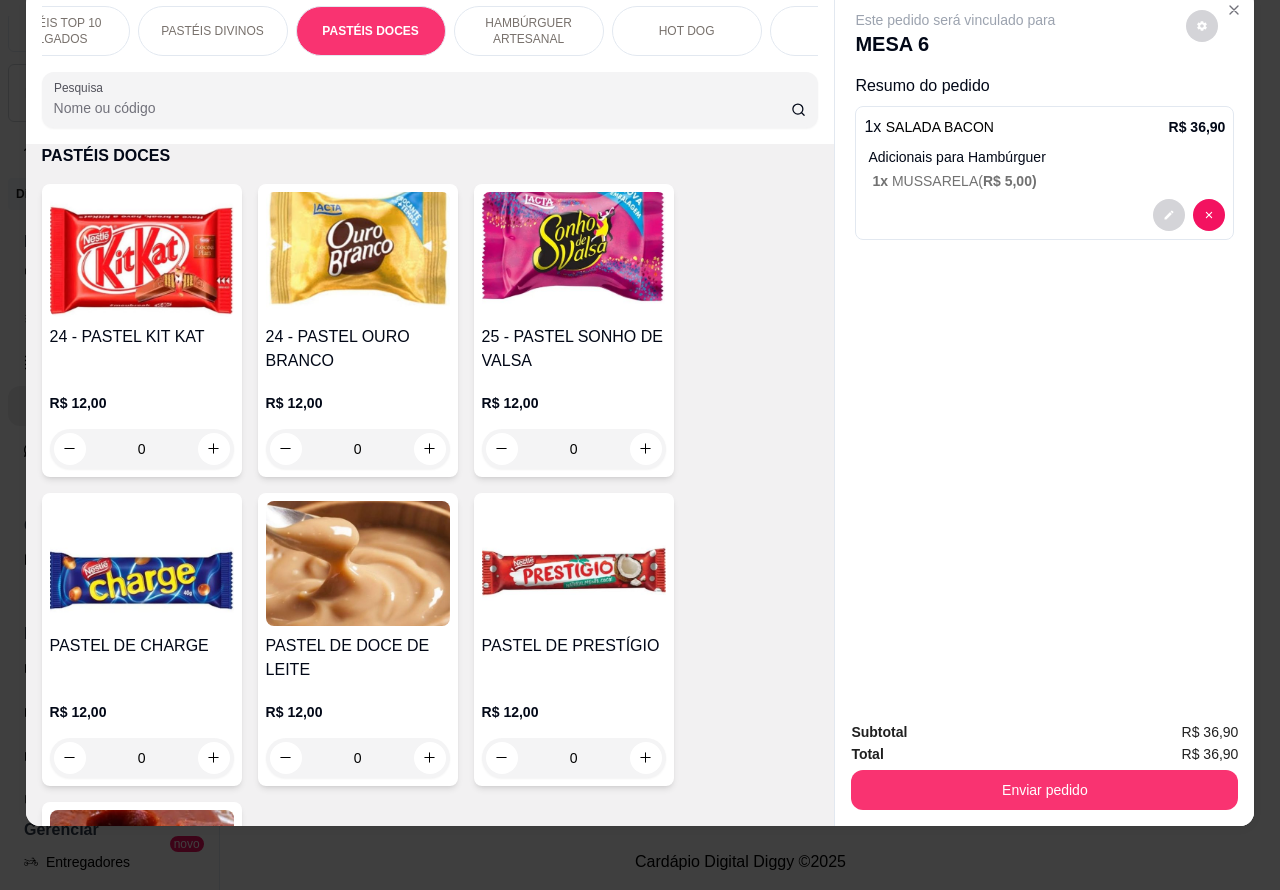 scroll, scrollTop: 0, scrollLeft: 0, axis: both 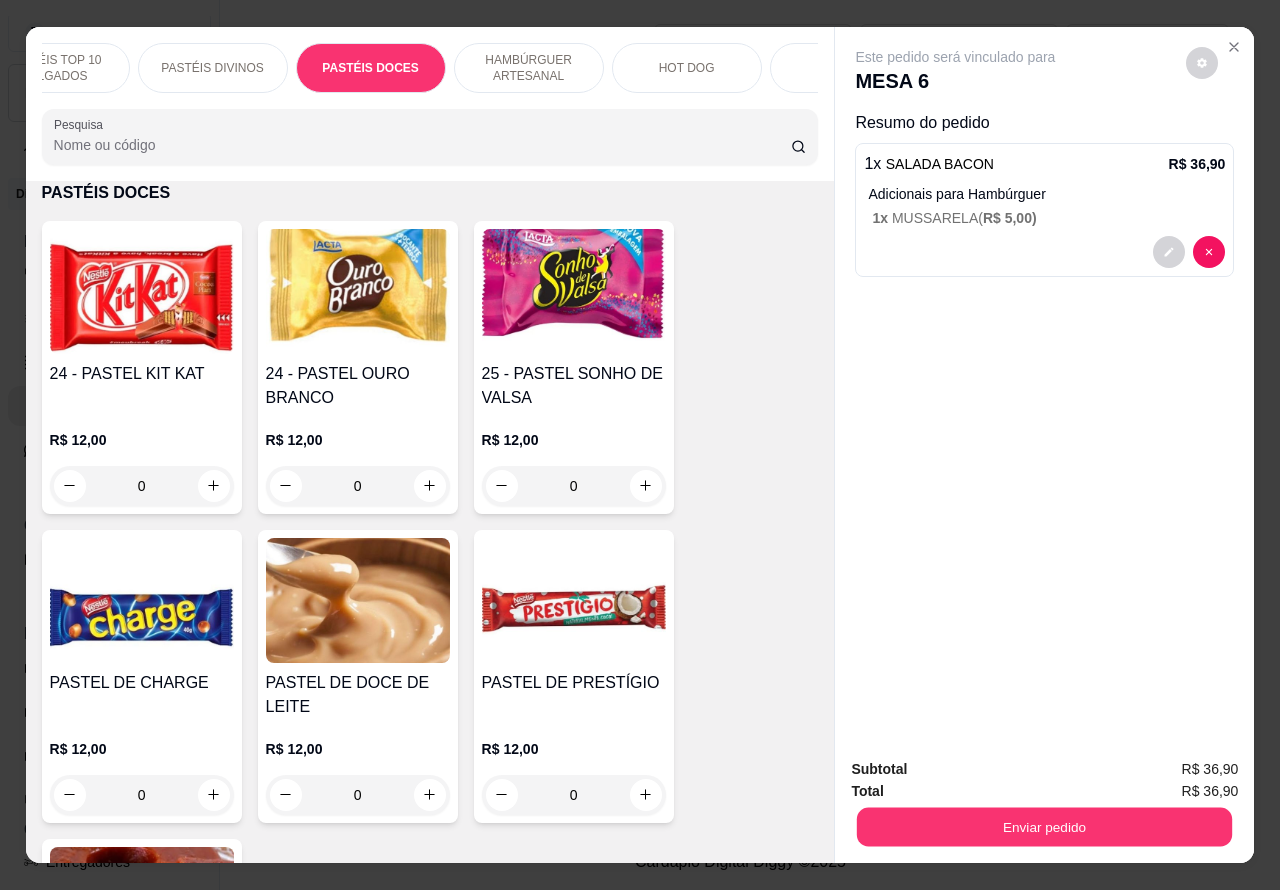 click on "Enviar pedido" at bounding box center [1044, 827] 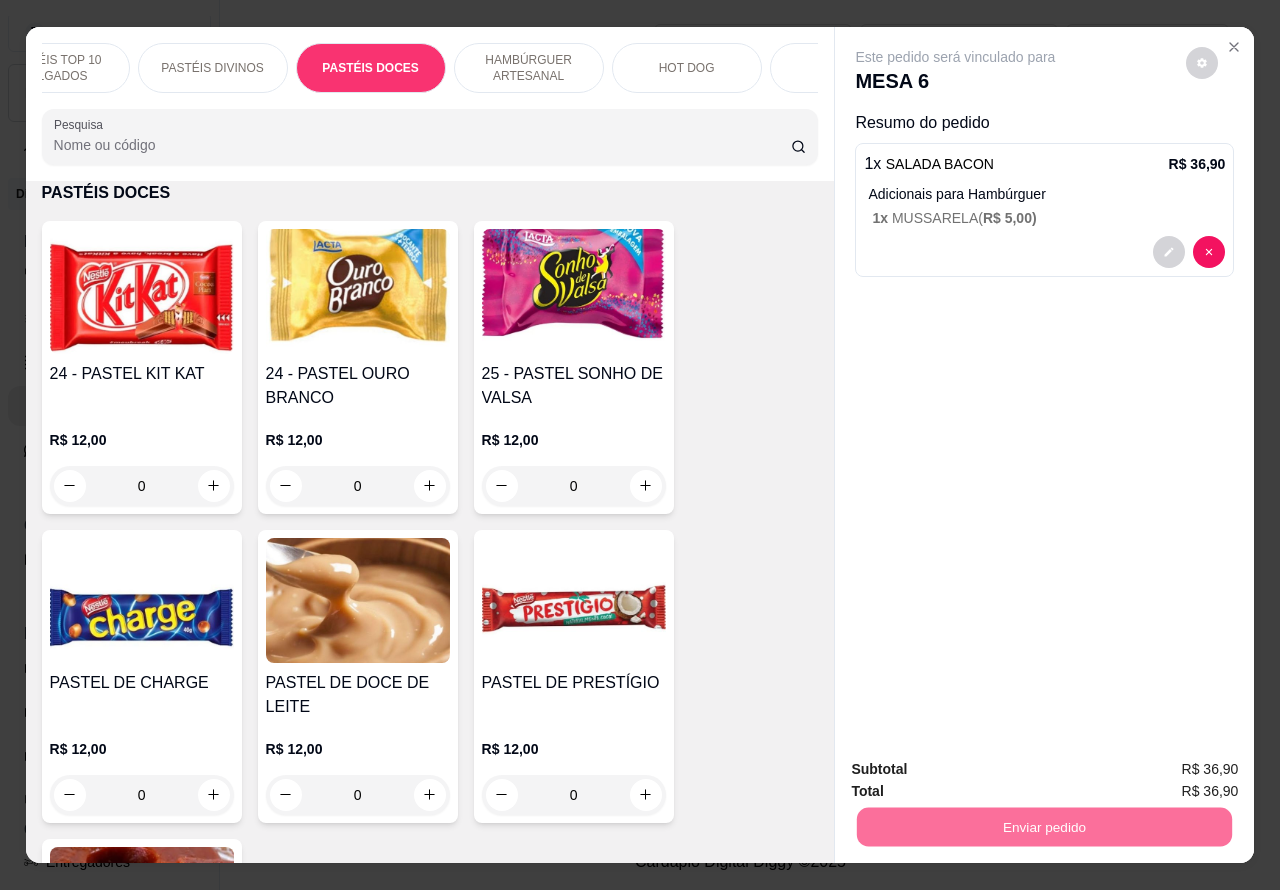 click on "Não registrar e enviar pedido" at bounding box center (977, 768) 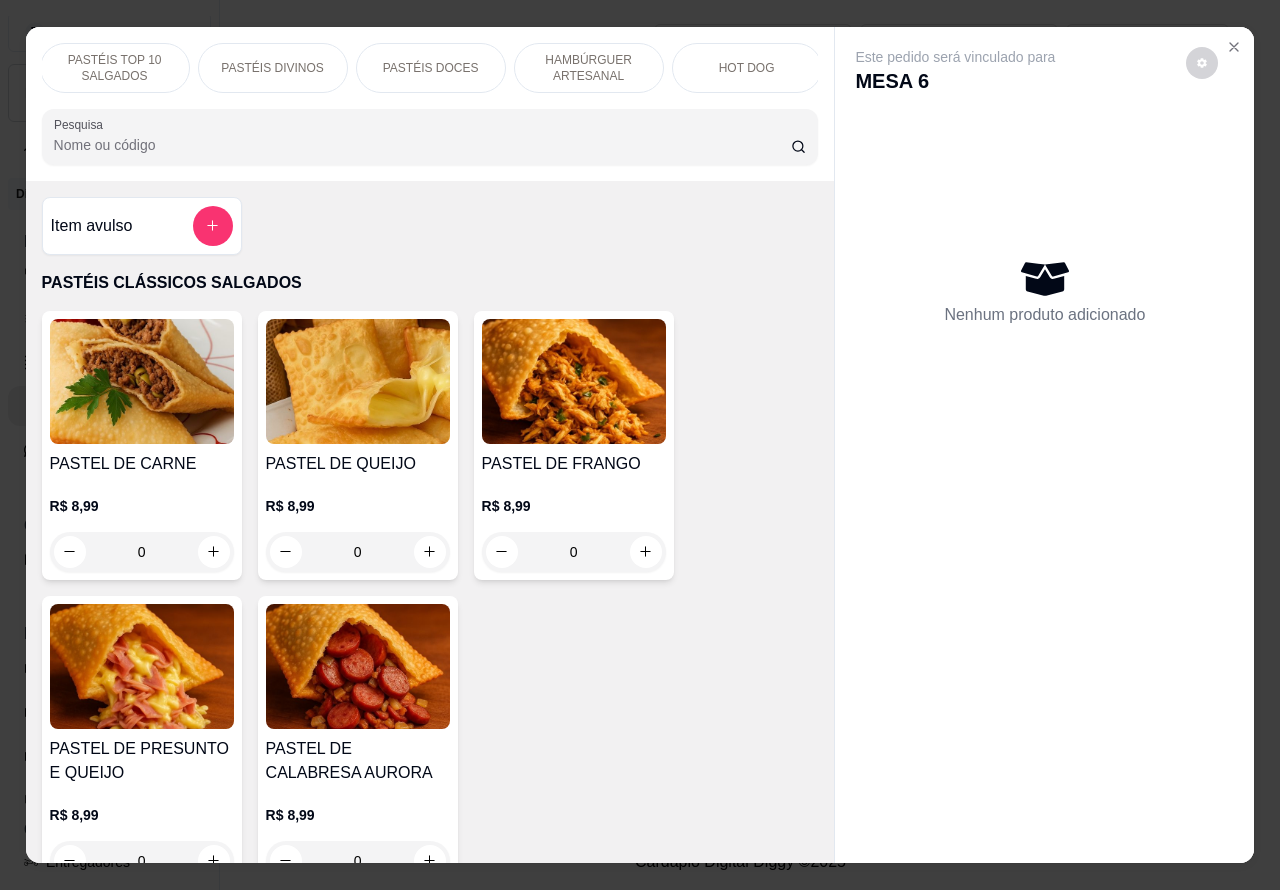 scroll, scrollTop: 0, scrollLeft: 185, axis: horizontal 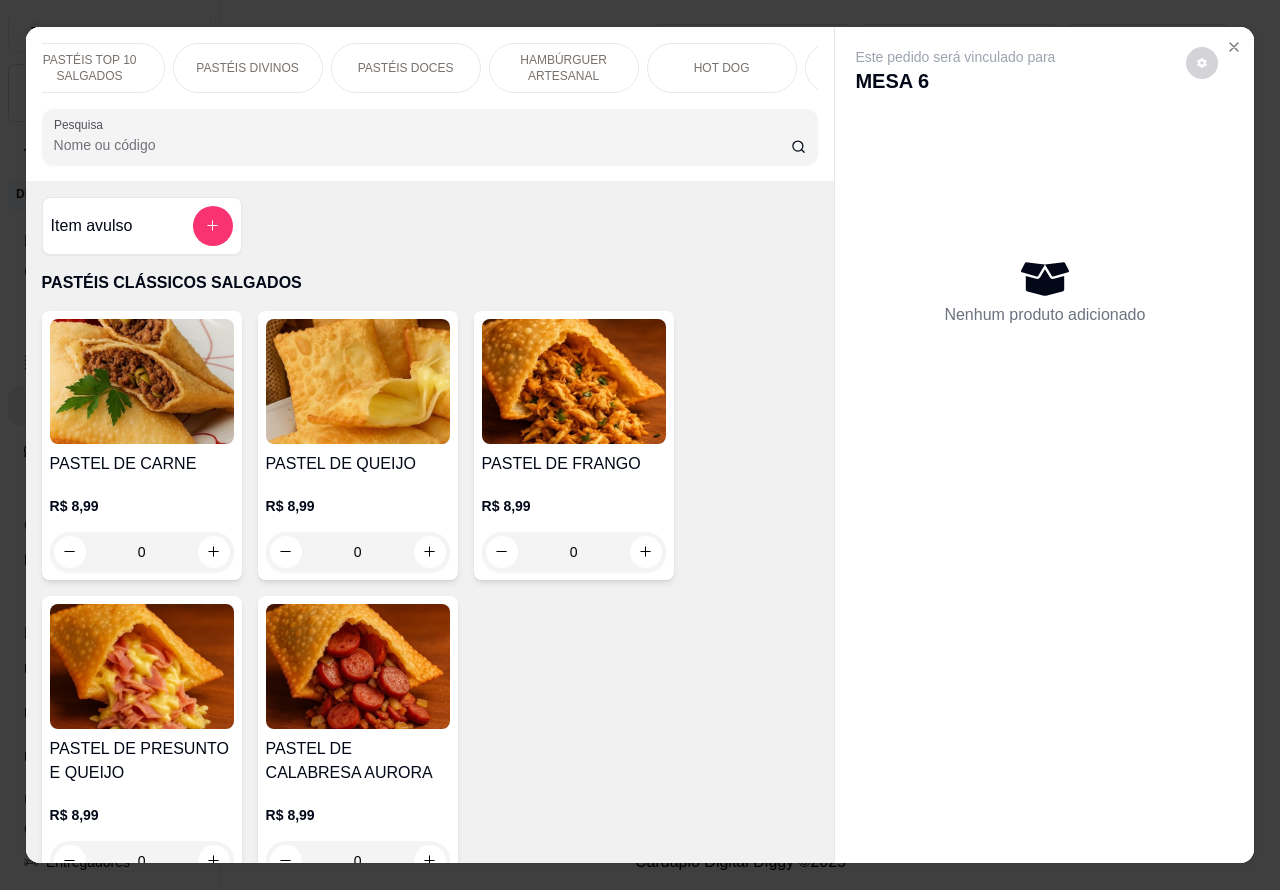 click on "PASTÉIS DOCES" at bounding box center [406, 68] 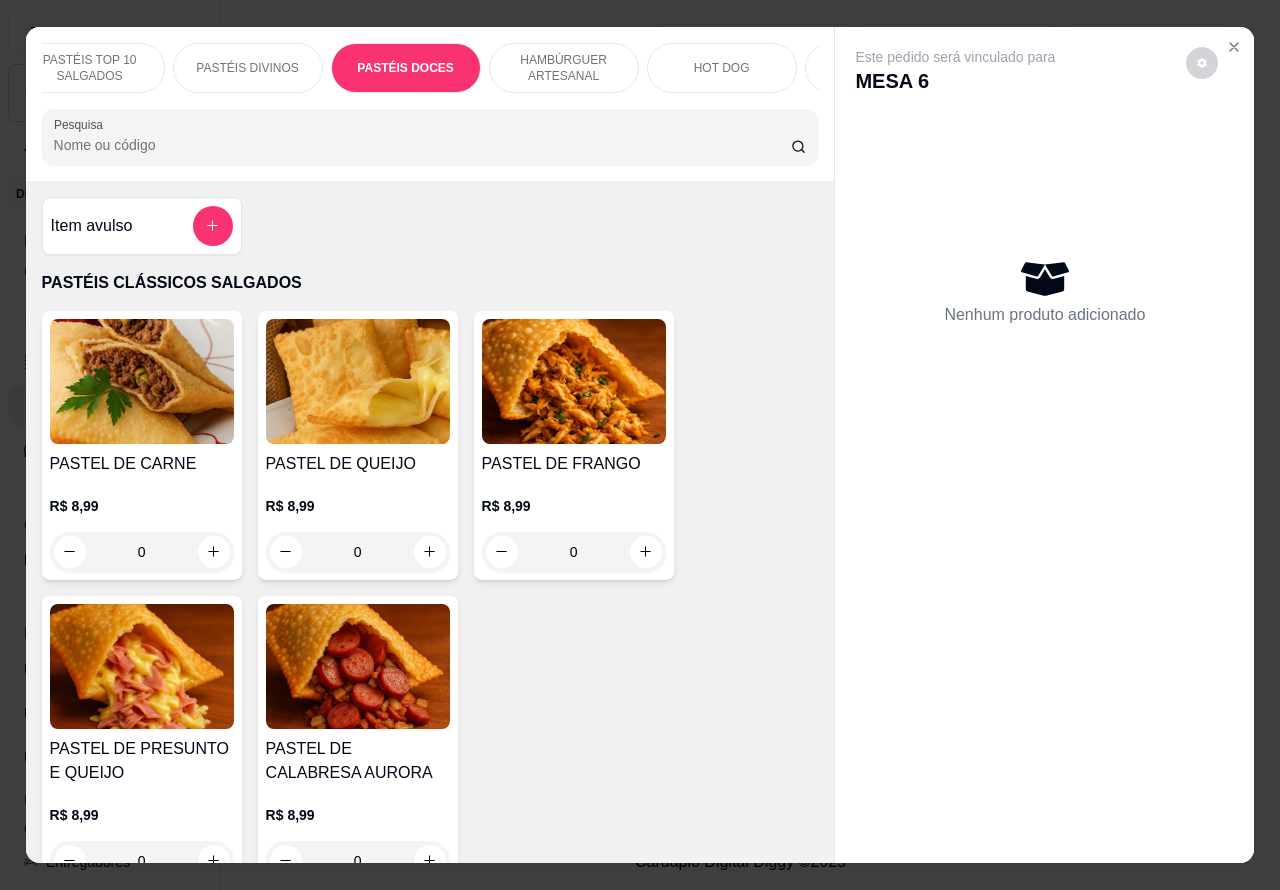 scroll, scrollTop: 3585, scrollLeft: 0, axis: vertical 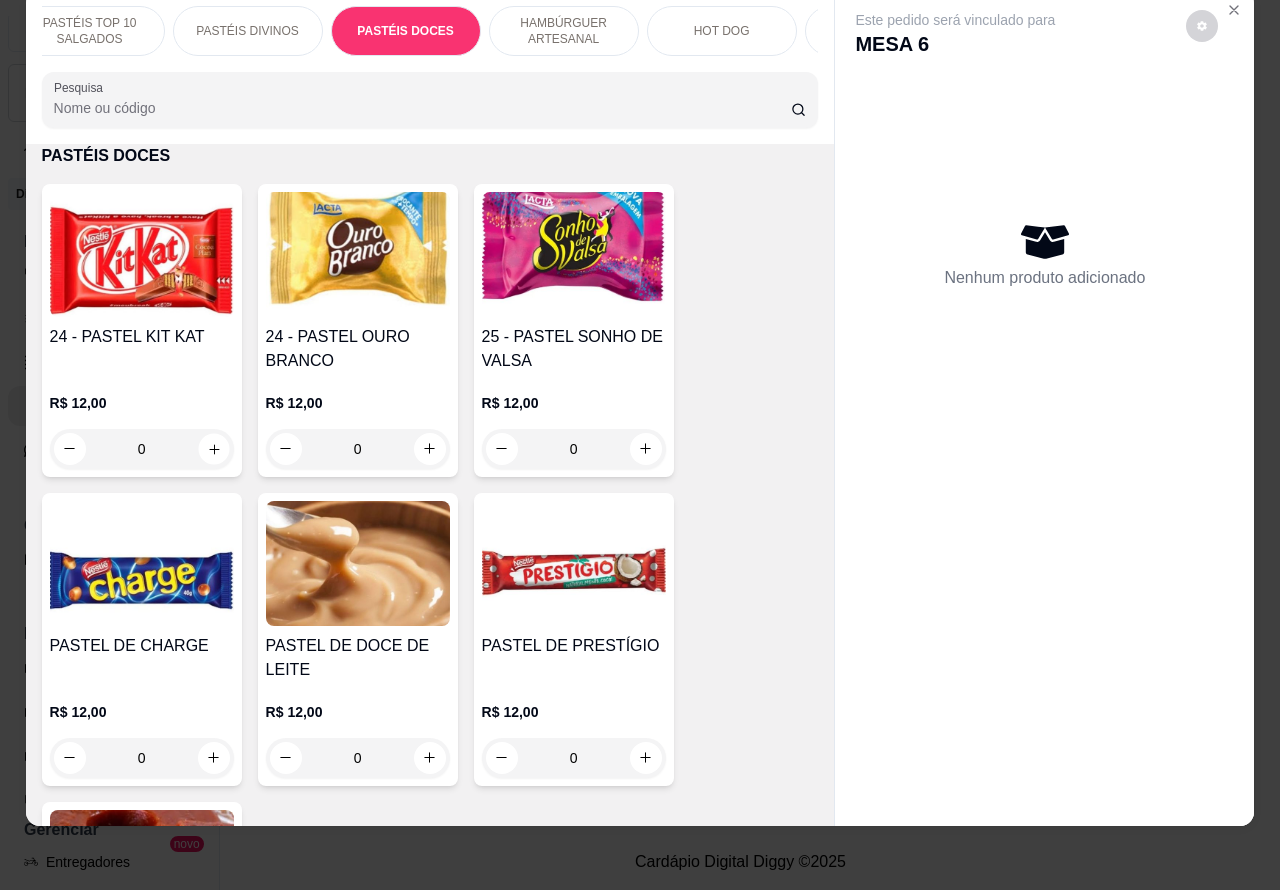 click 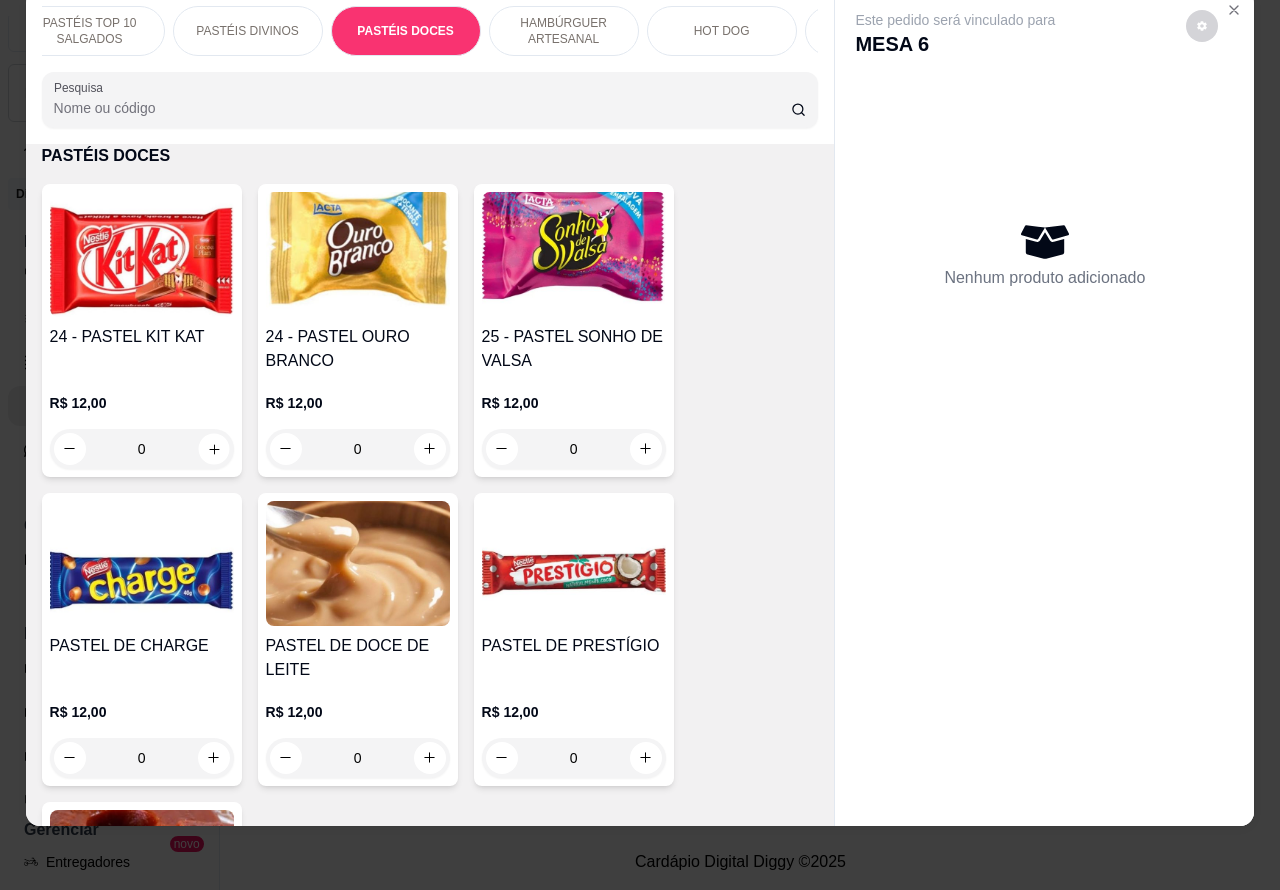 type on "1" 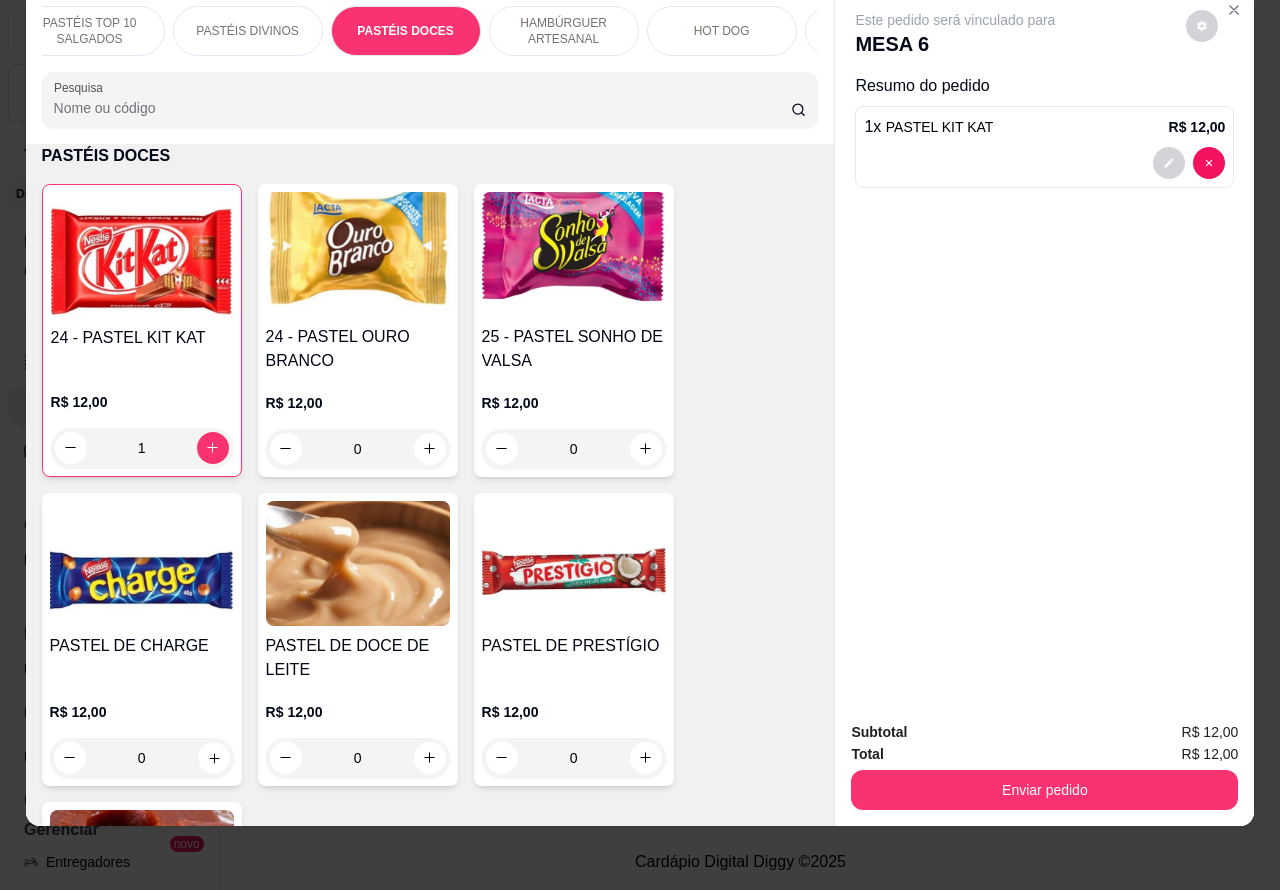 click 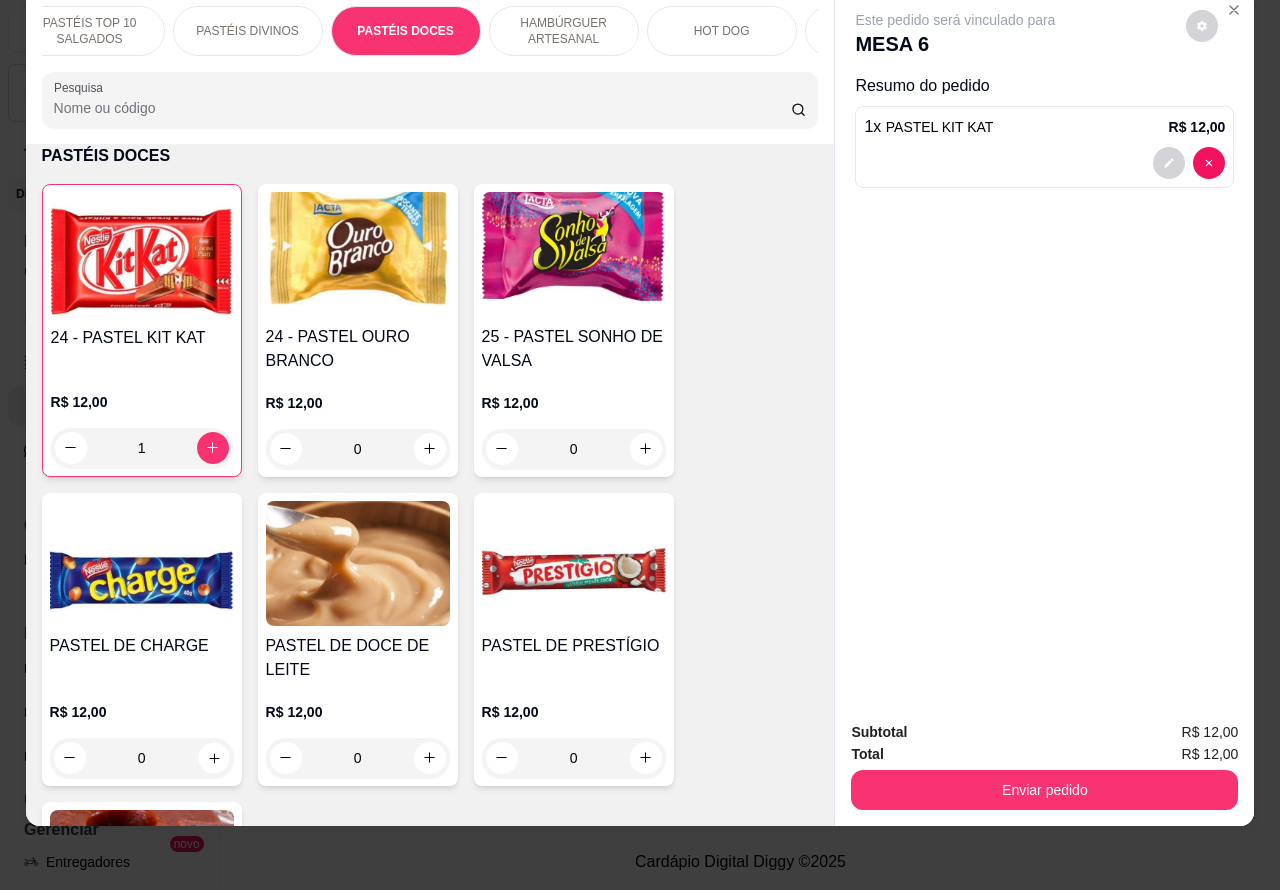 type on "1" 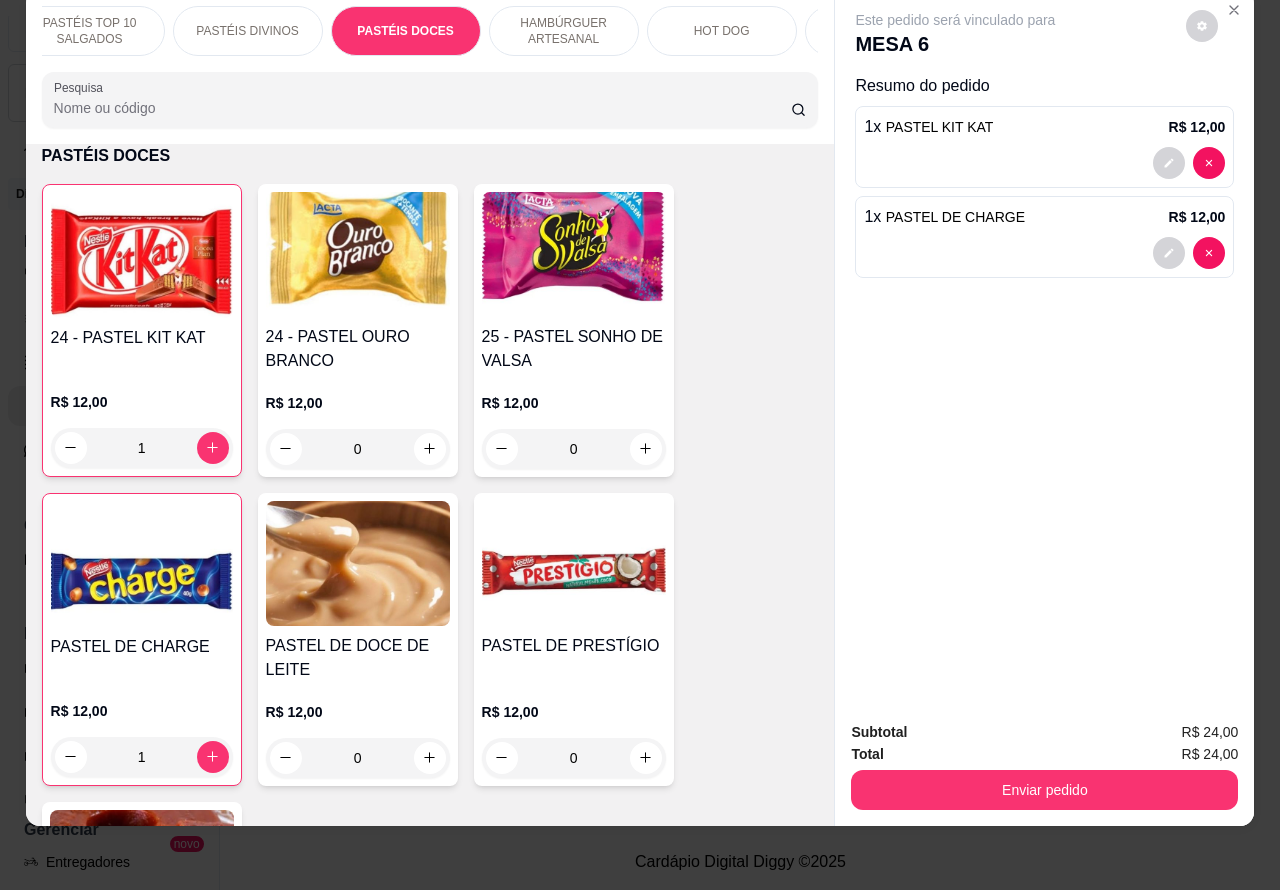click on "Enviar pedido" at bounding box center [1044, 790] 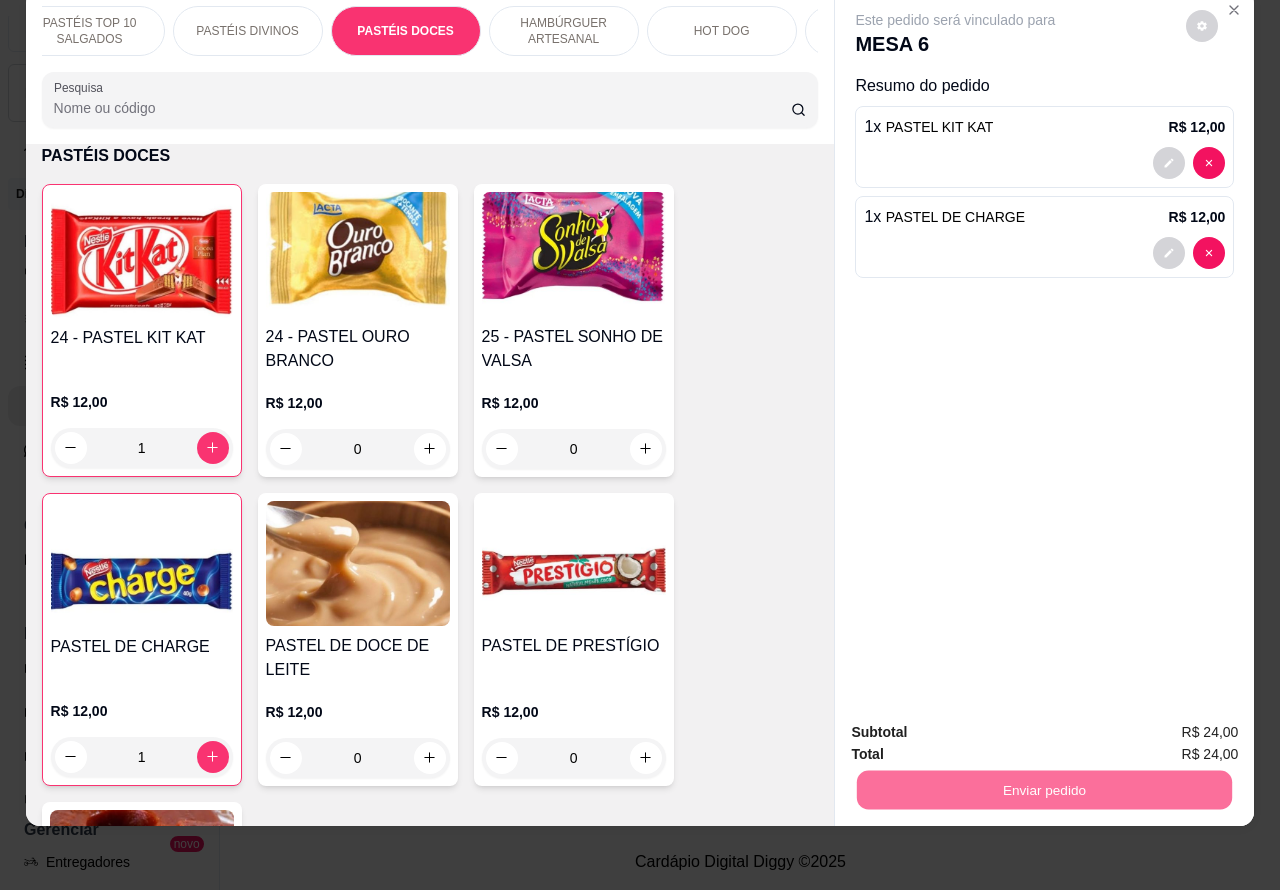 click on "Não registrar e enviar pedido" at bounding box center (977, 723) 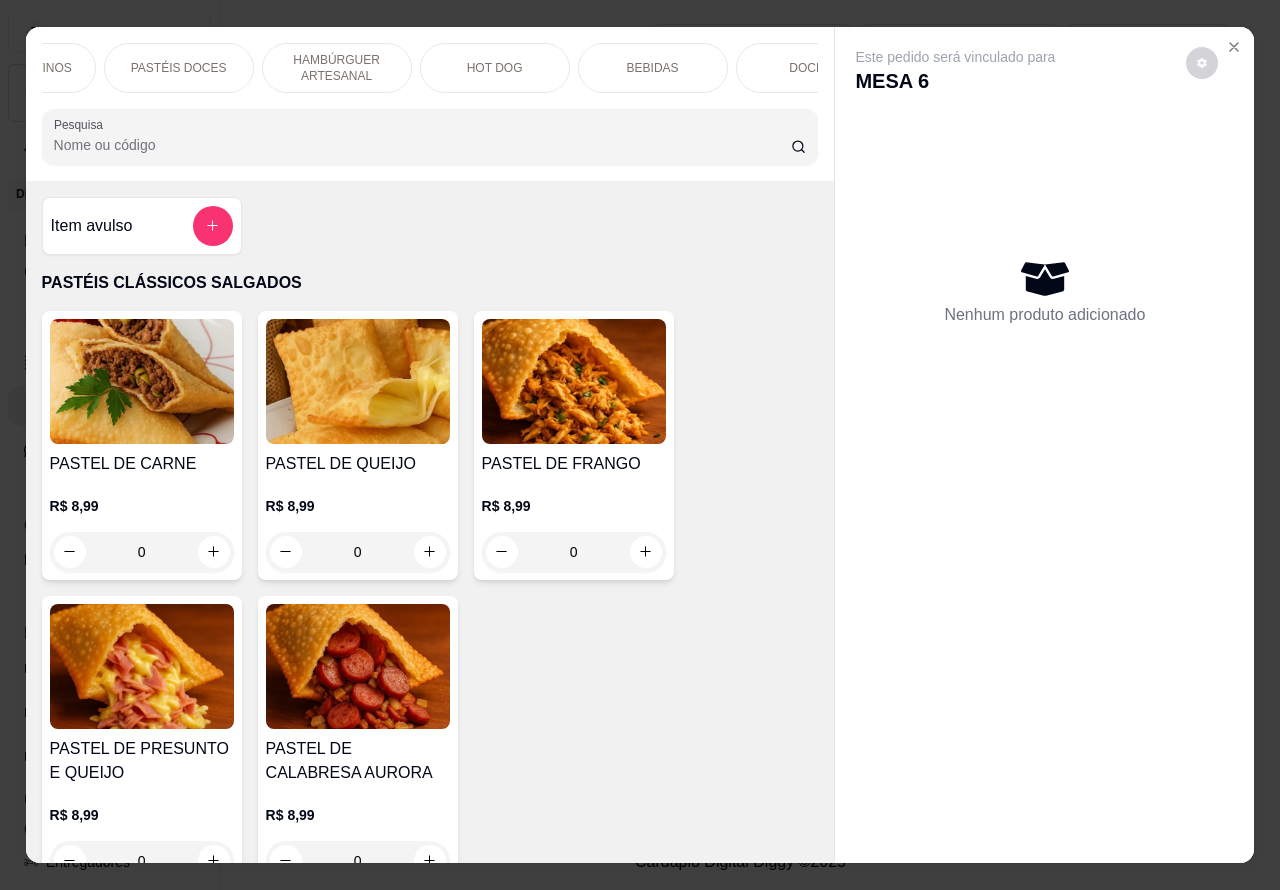 scroll, scrollTop: 0, scrollLeft: 418, axis: horizontal 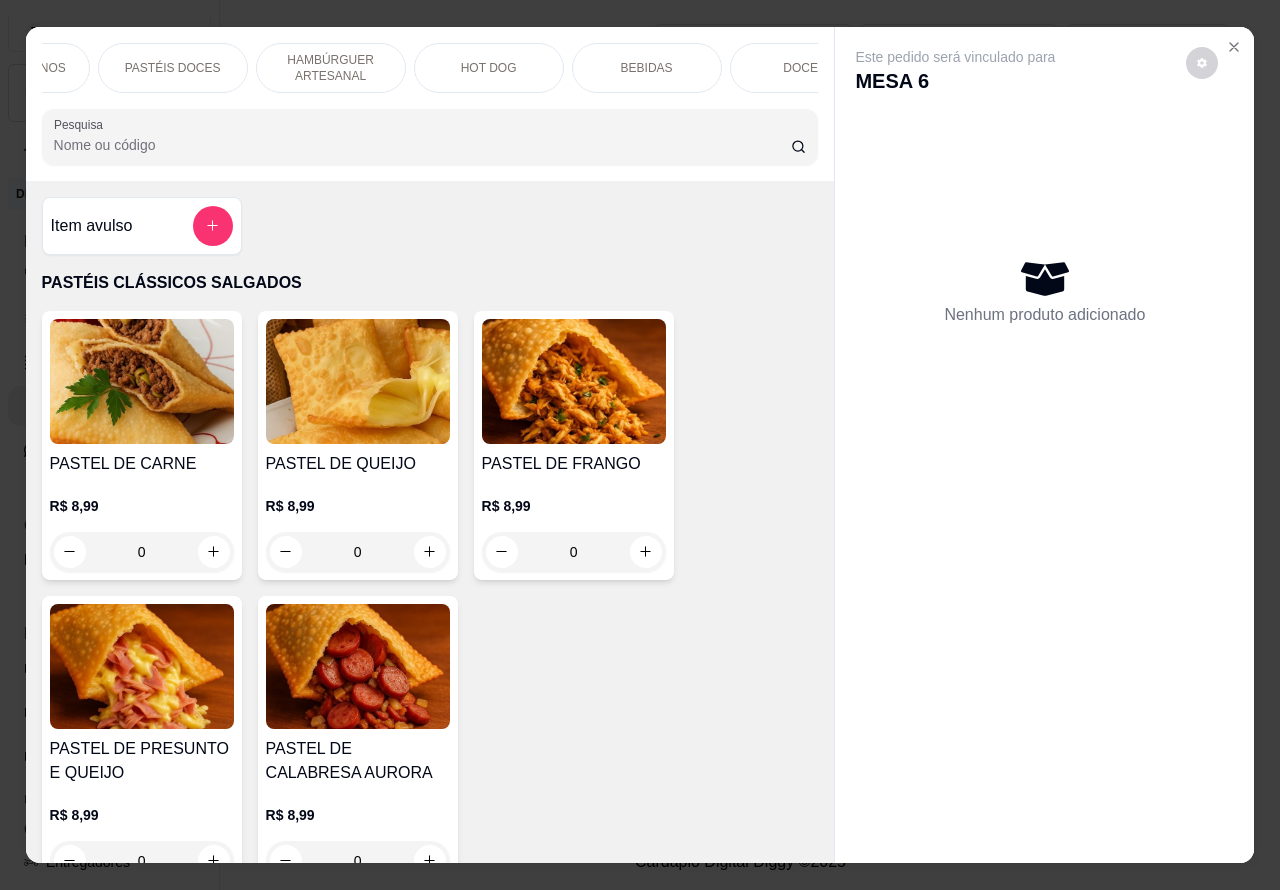 click on "BEBIDAS" at bounding box center (647, 68) 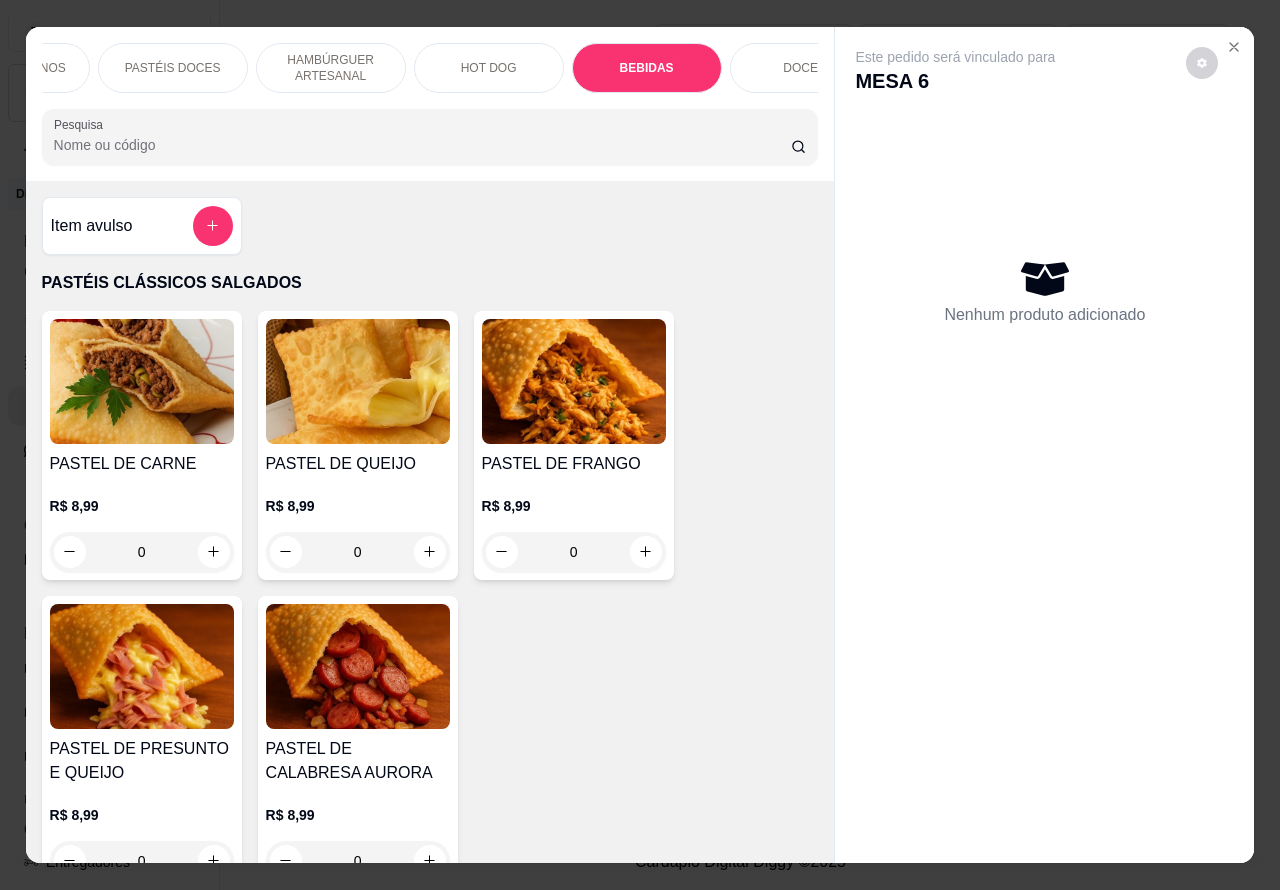 scroll, scrollTop: 6650, scrollLeft: 0, axis: vertical 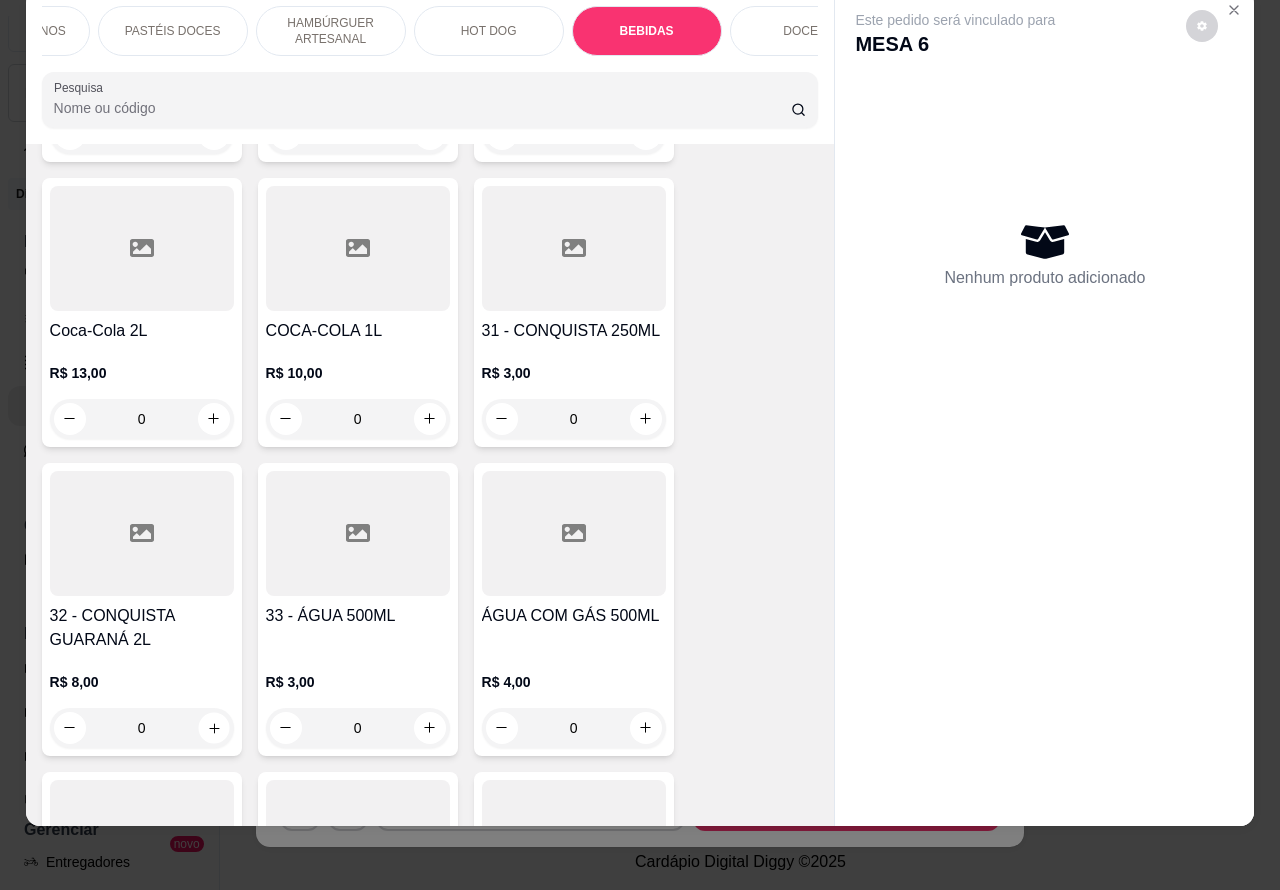 click 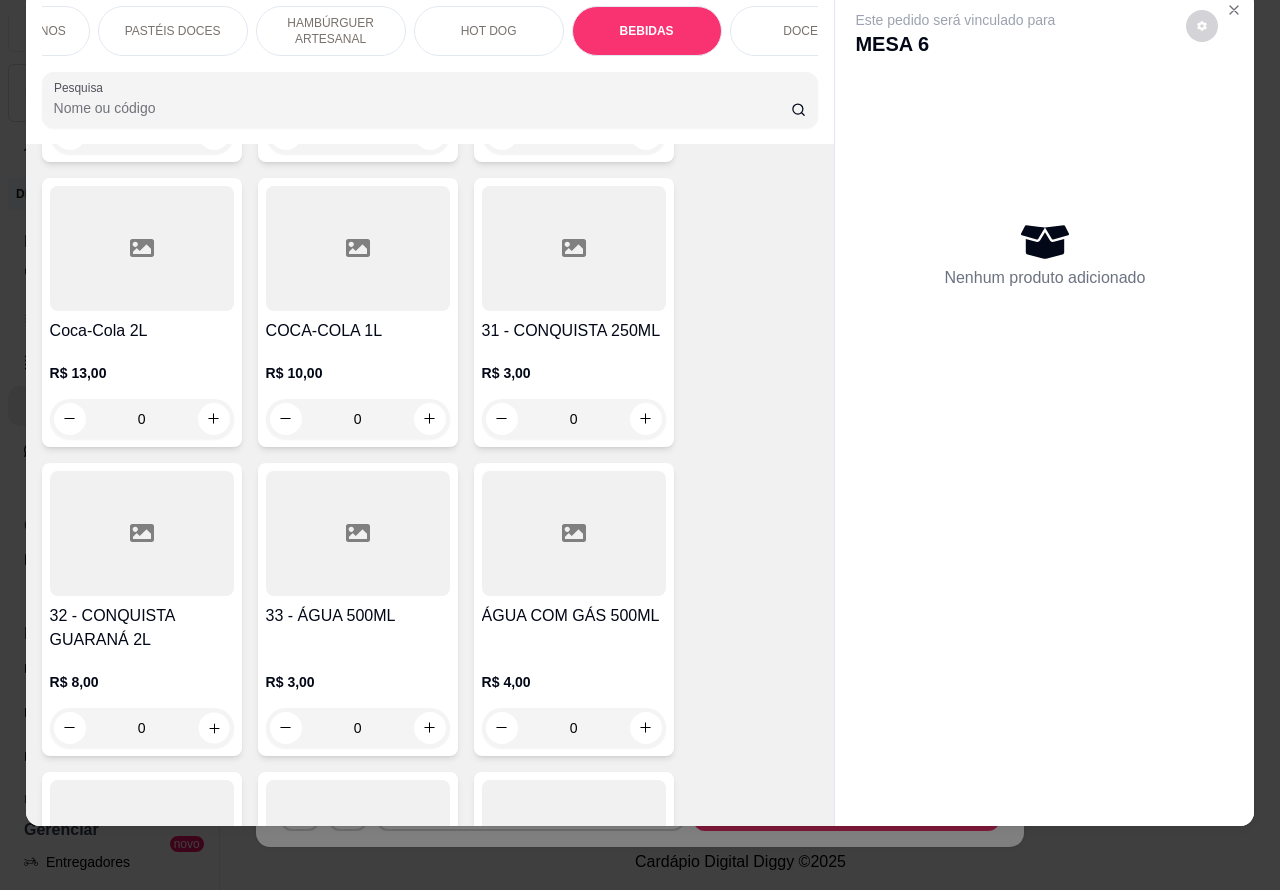 type on "1" 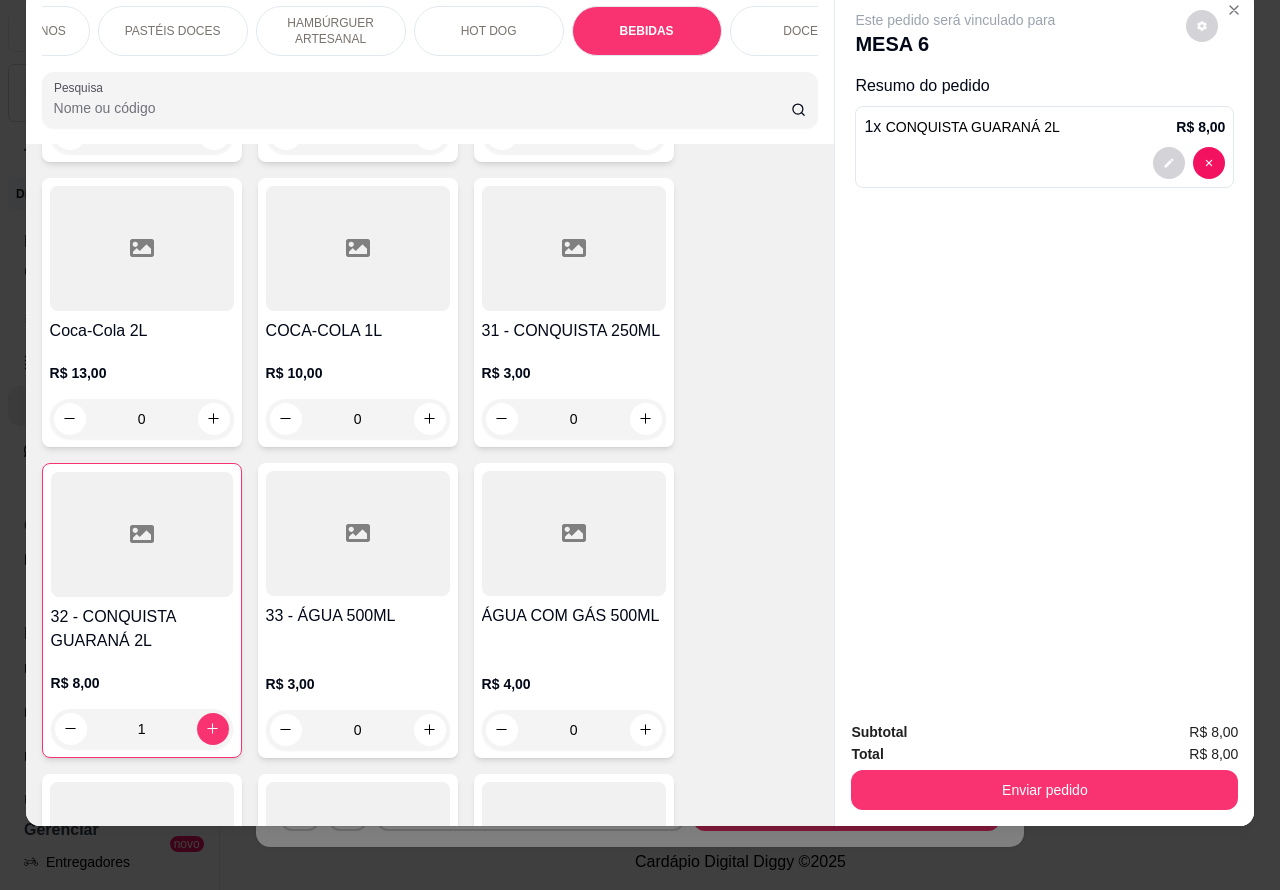 click on "Enviar pedido" at bounding box center (1044, 790) 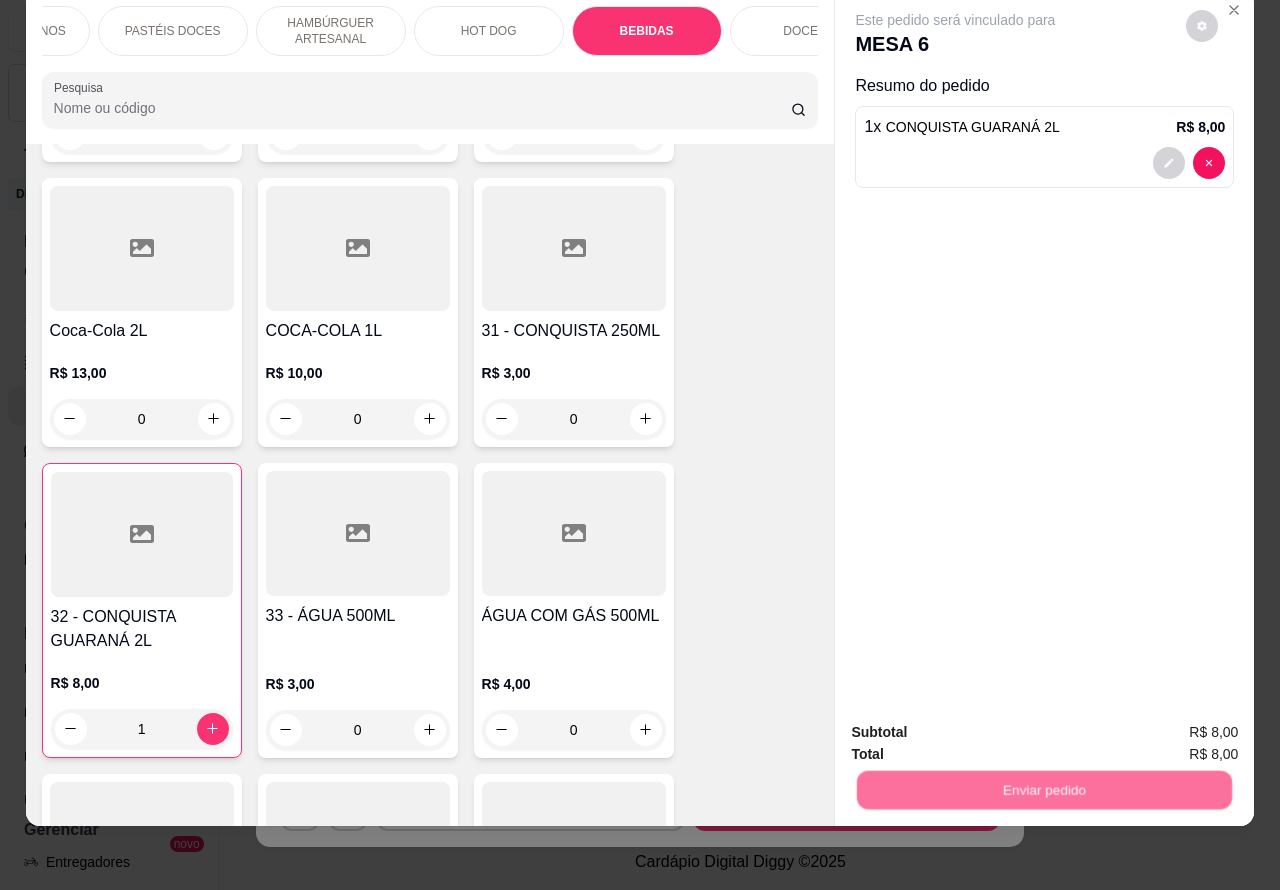 click on "Não registrar e enviar pedido" at bounding box center [977, 723] 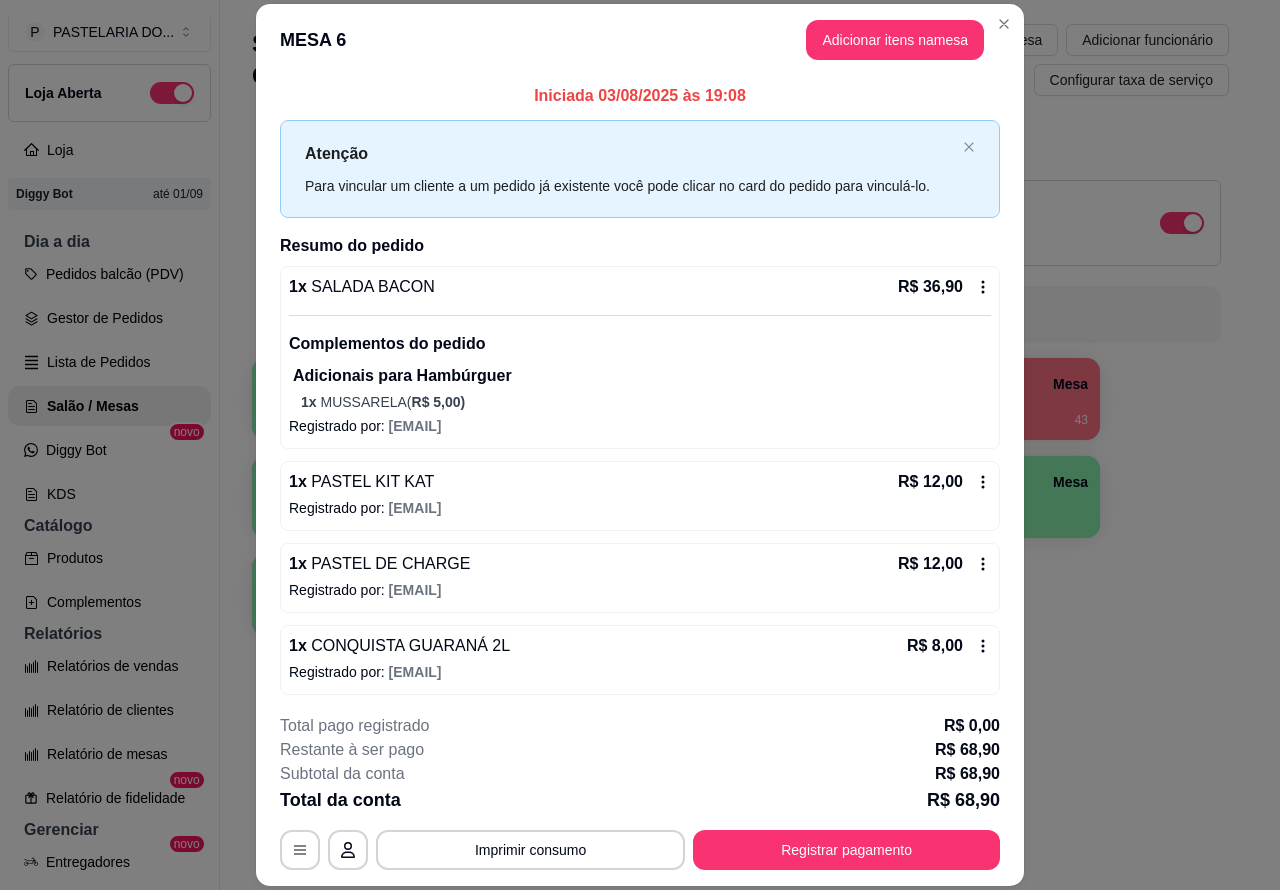 click on "Salão / Mesas / Comandas Adicionar mesa / comanda Imprimir qr-codes da mesa Adicionar funcionário Configurar taxa de serviço Todos Mesas Comandas Deixar cliente chamar o garçom na mesa Ao o cliente scanear o qr code, ele terá a opção de chamar o garçom naquela mesa. Busque pela mesa ou comanda
1 Mesa 2 Mesa 3 Mesa 4 Mesa R$ 47,98 43 5 Mesa 6 Mesa R$ 60,90 2 7 Mesa 8 Mesa 9 Mesa 10 Mesa" at bounding box center [740, 417] 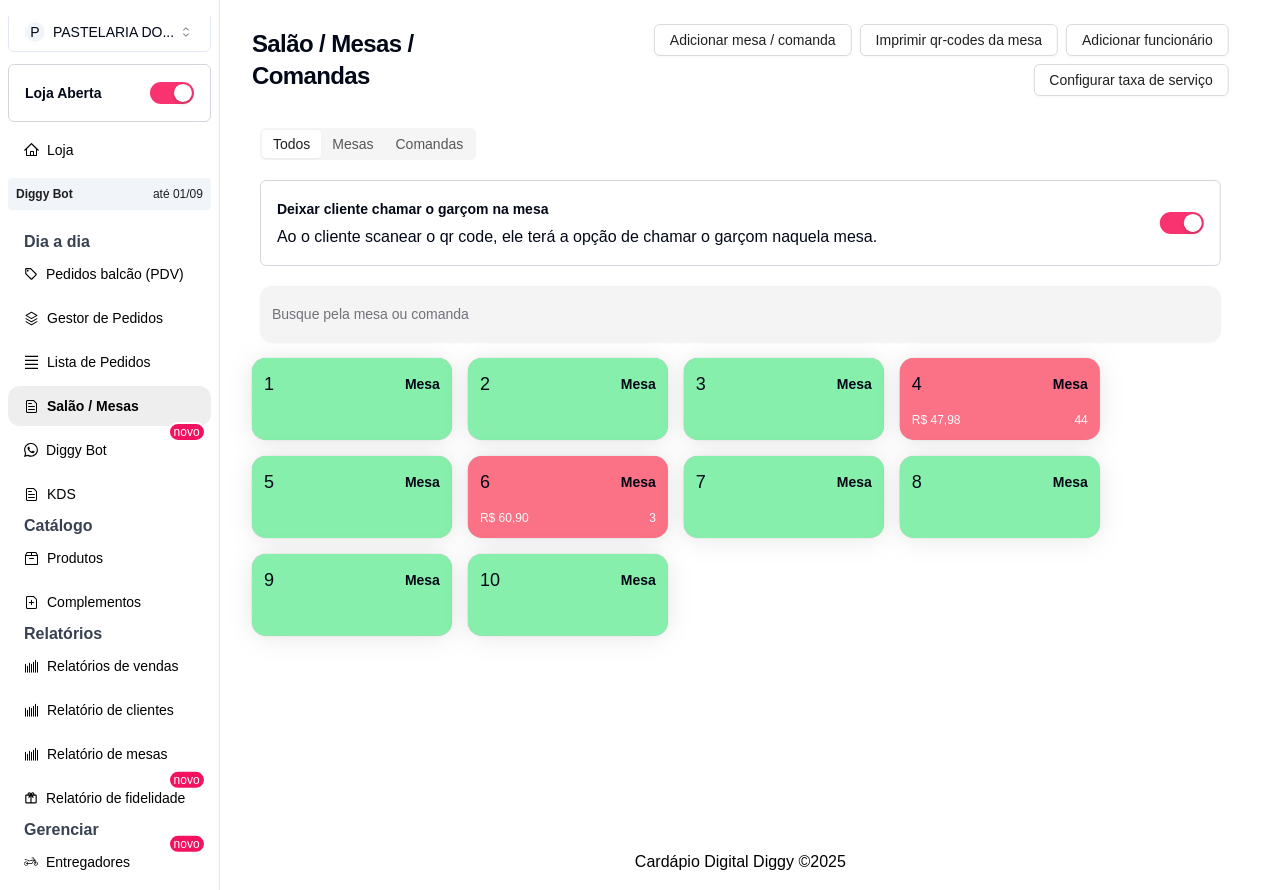 click on "4 Mesa" at bounding box center (1000, 384) 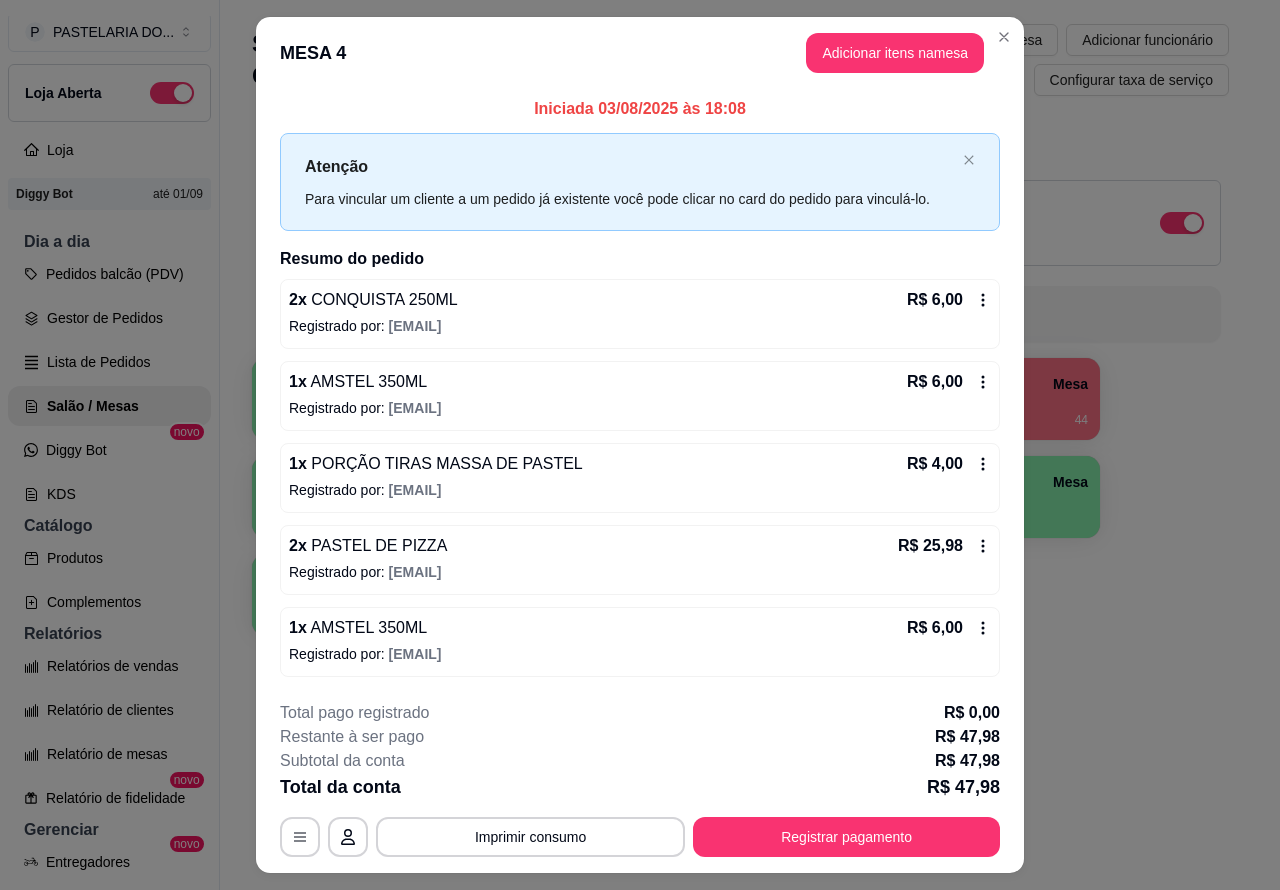 click on "Imprimir consumo" at bounding box center [530, 837] 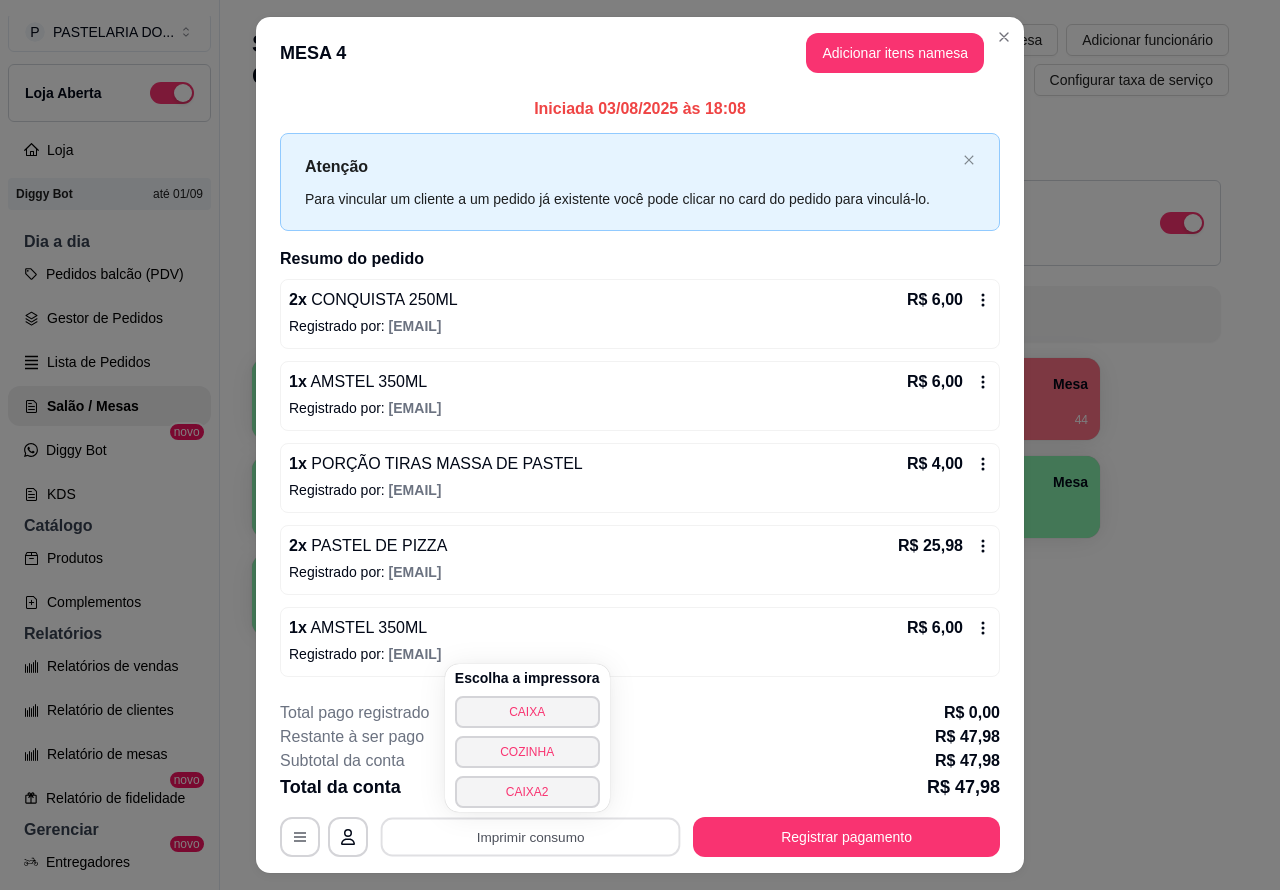 click on "CAIXA2" at bounding box center [527, 792] 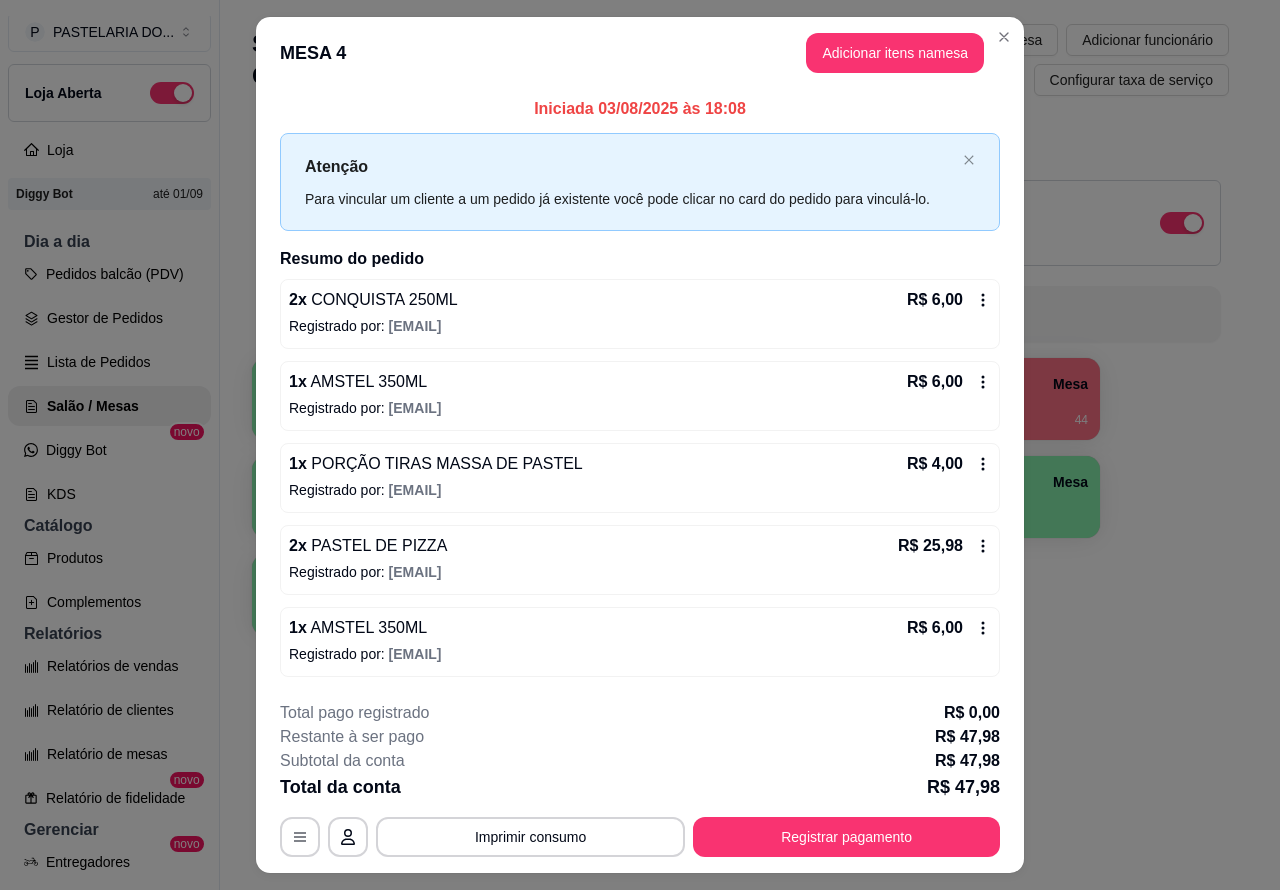 click on "Salão / Mesas / Comandas Adicionar mesa / comanda Imprimir qr-codes da mesa Adicionar funcionário Configurar taxa de serviço Todos Mesas Comandas Deixar cliente chamar o garçom na mesa Ao o cliente scanear o qr code, ele terá a opção de chamar o garçom naquela mesa. Busque pela mesa ou comanda
1 Mesa 2 Mesa 3 Mesa 4 Mesa R$ 47,98 44 5 Mesa 6 Mesa R$ 60,90 3 7 Mesa 8 Mesa 9 Mesa 10 Mesa" at bounding box center [740, 417] 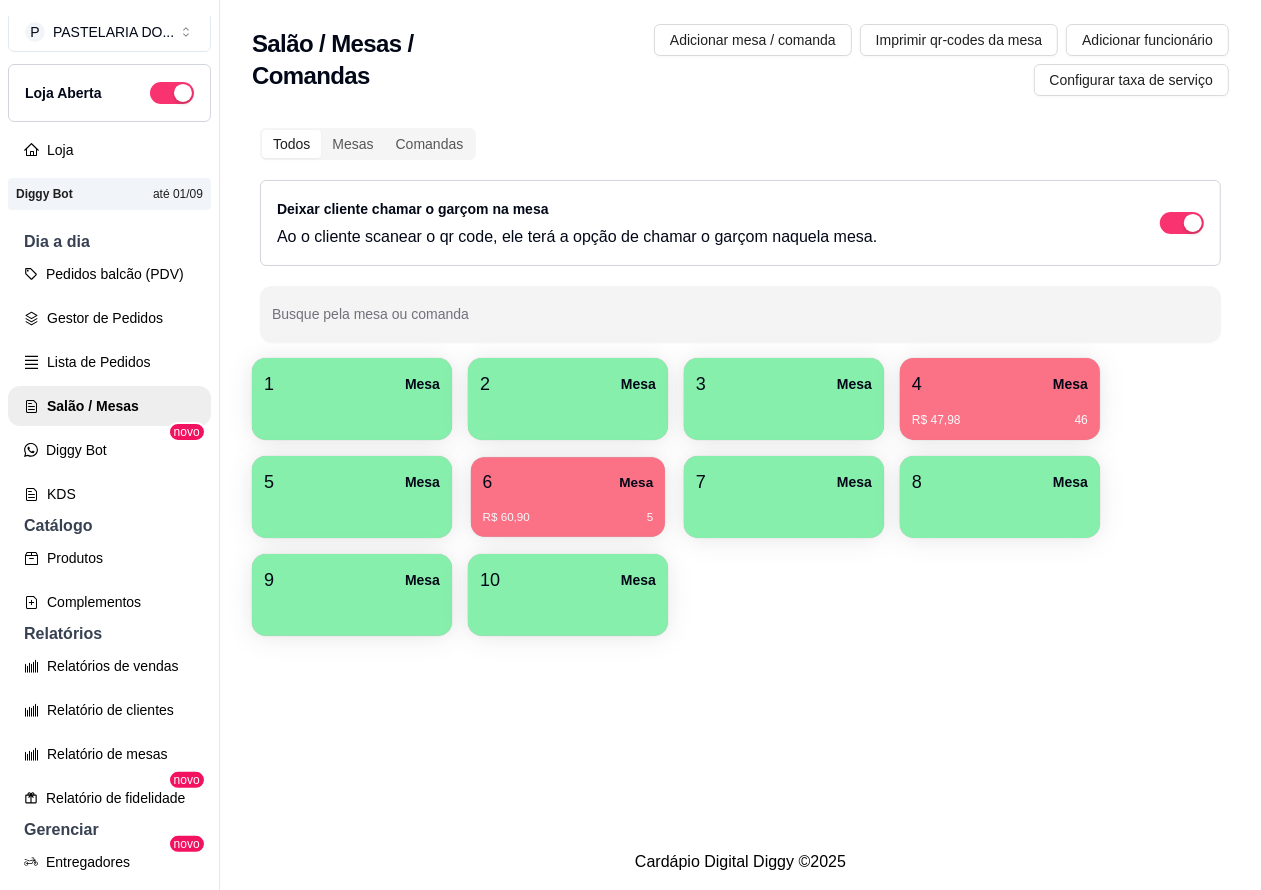 click on "6 Mesa" at bounding box center [568, 482] 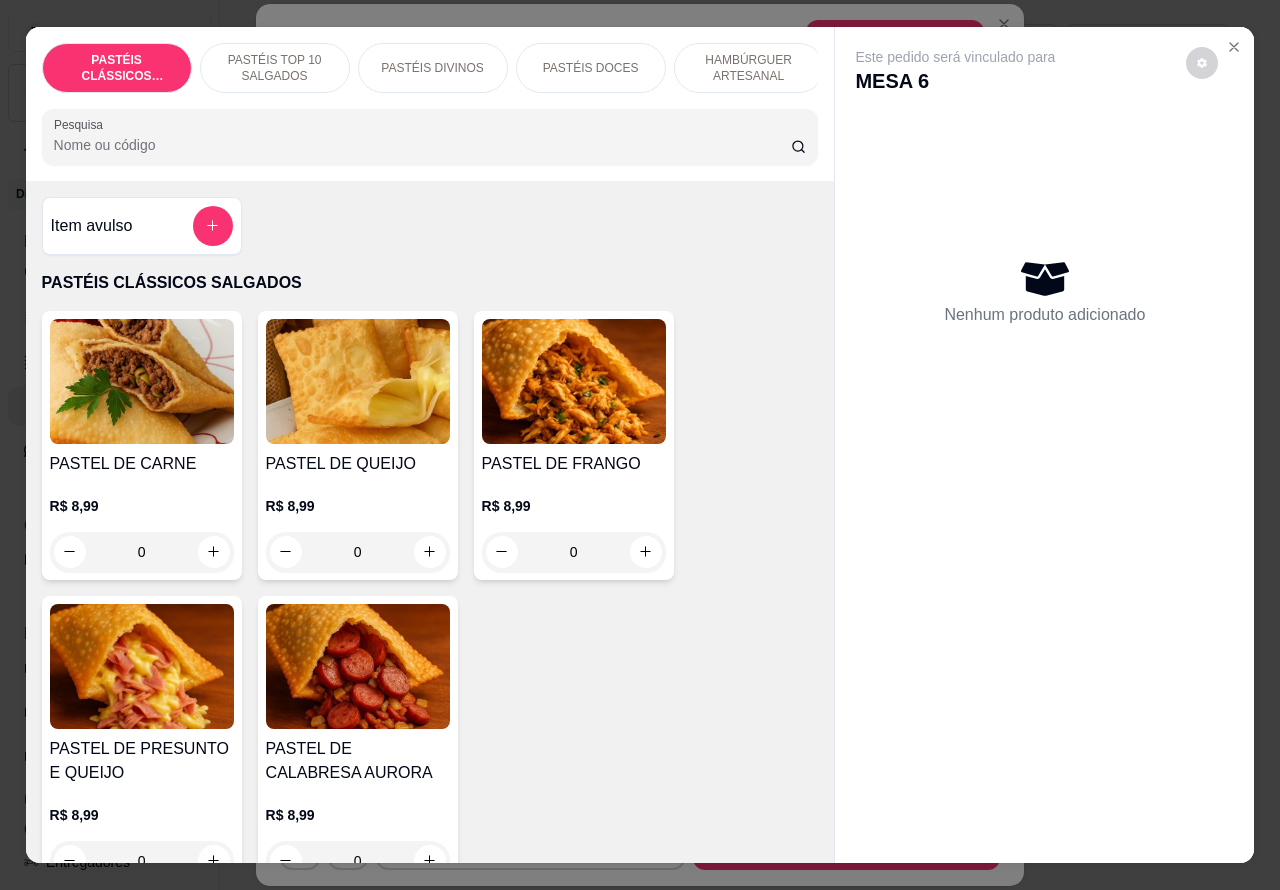 click 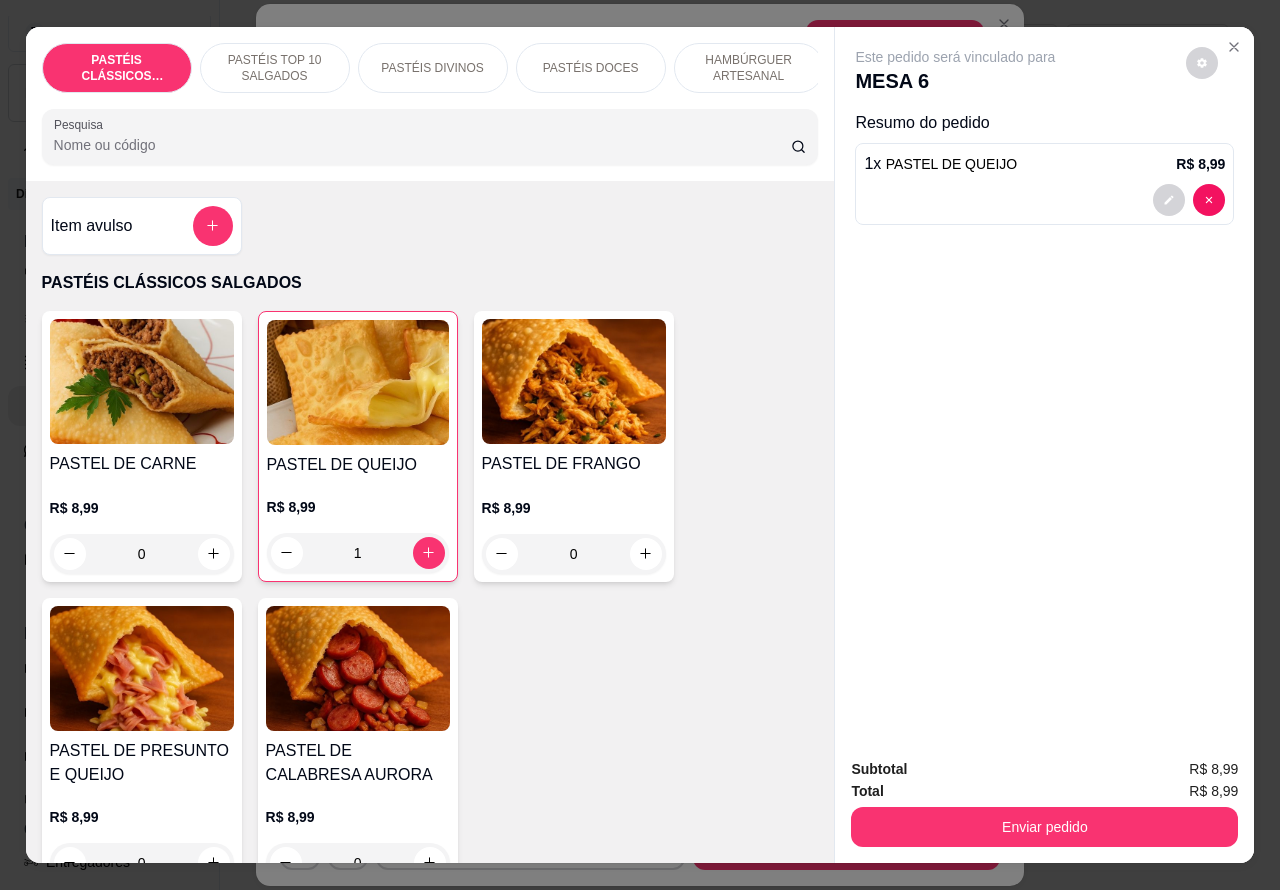 click on "Enviar pedido" at bounding box center (1044, 827) 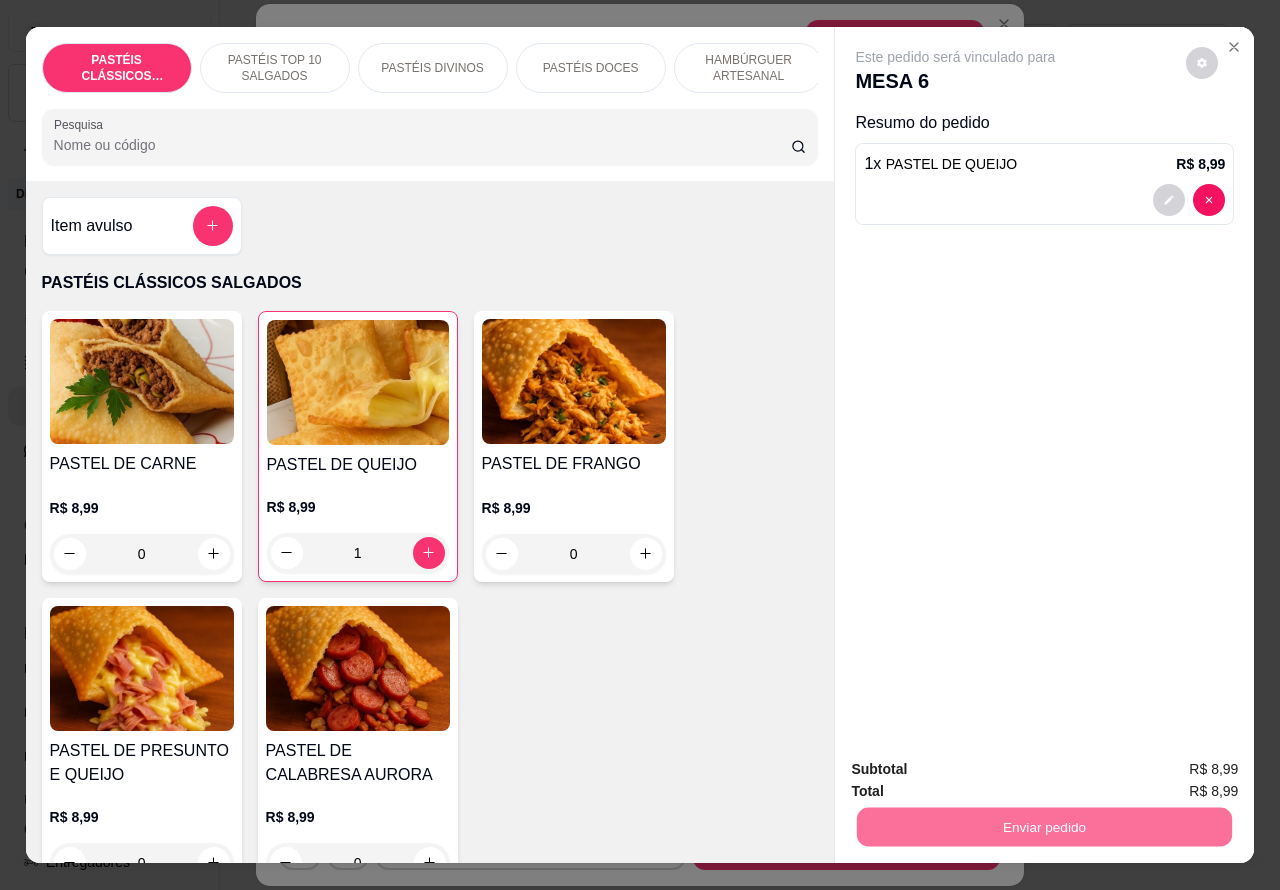 click on "Não registrar e enviar pedido" at bounding box center [977, 768] 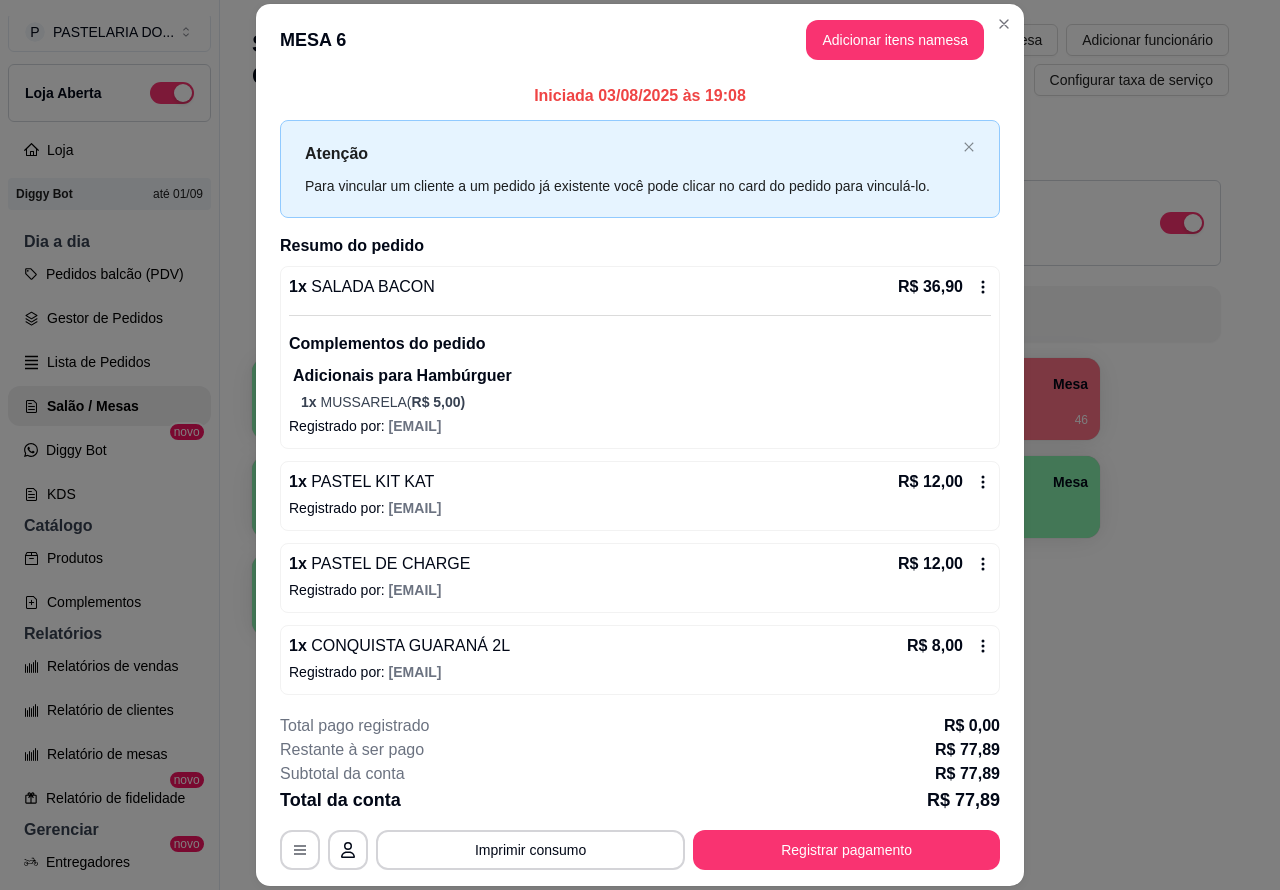 click on "Salão / Mesas / Comandas Adicionar mesa / comanda Imprimir qr-codes da mesa Adicionar funcionário Configurar taxa de serviço Todos Mesas Comandas Deixar cliente chamar o garçom na mesa Ao o cliente scanear o qr code, ele terá a opção de chamar o garçom naquela mesa. Busque pela mesa ou comanda
1 Mesa 2 Mesa 3 Mesa 4 Mesa R$ 47,98 46 5 Mesa 6 Mesa R$ 60,90 5 7 Mesa 8 Mesa 9 Mesa 10 Mesa" at bounding box center [740, 417] 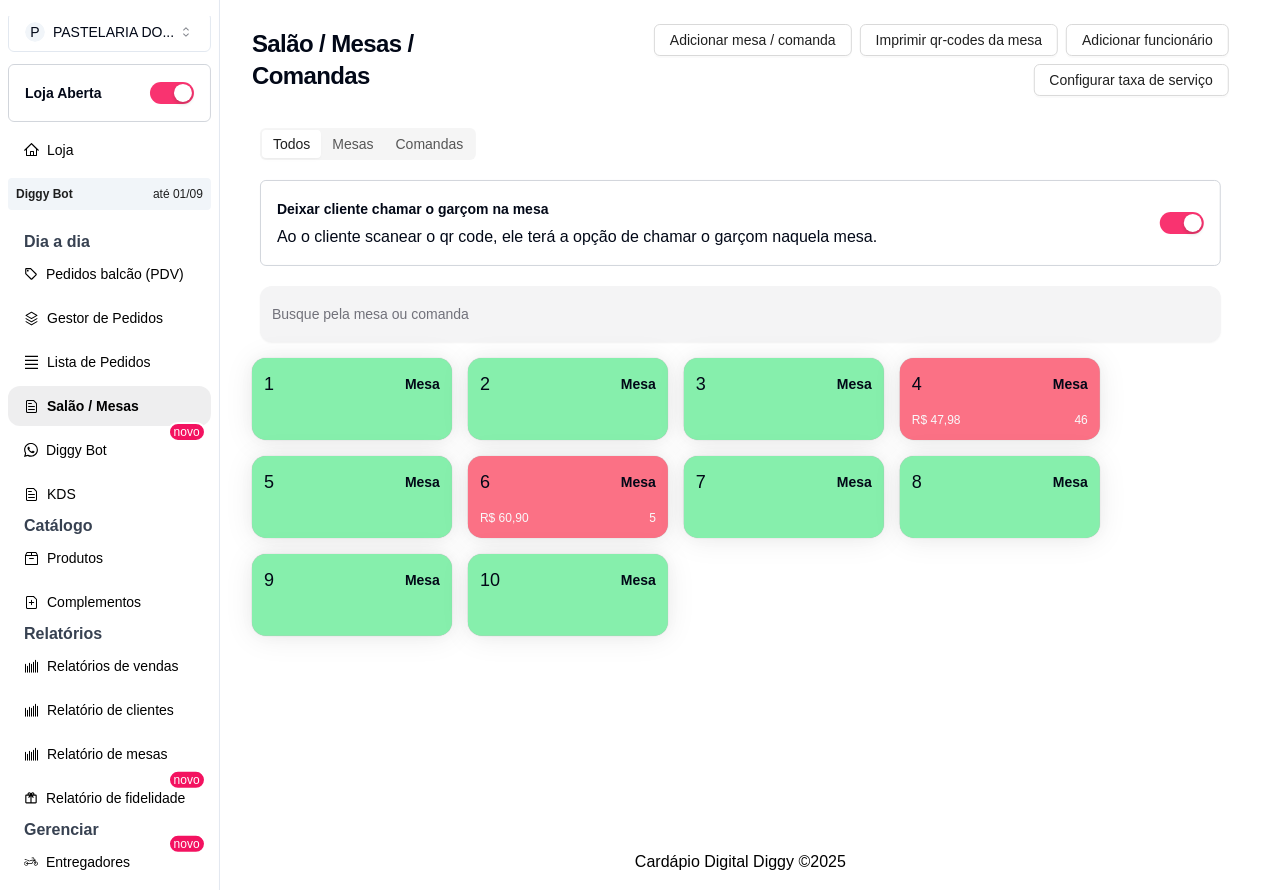 click on "Pedidos balcão (PDV)" at bounding box center (109, 274) 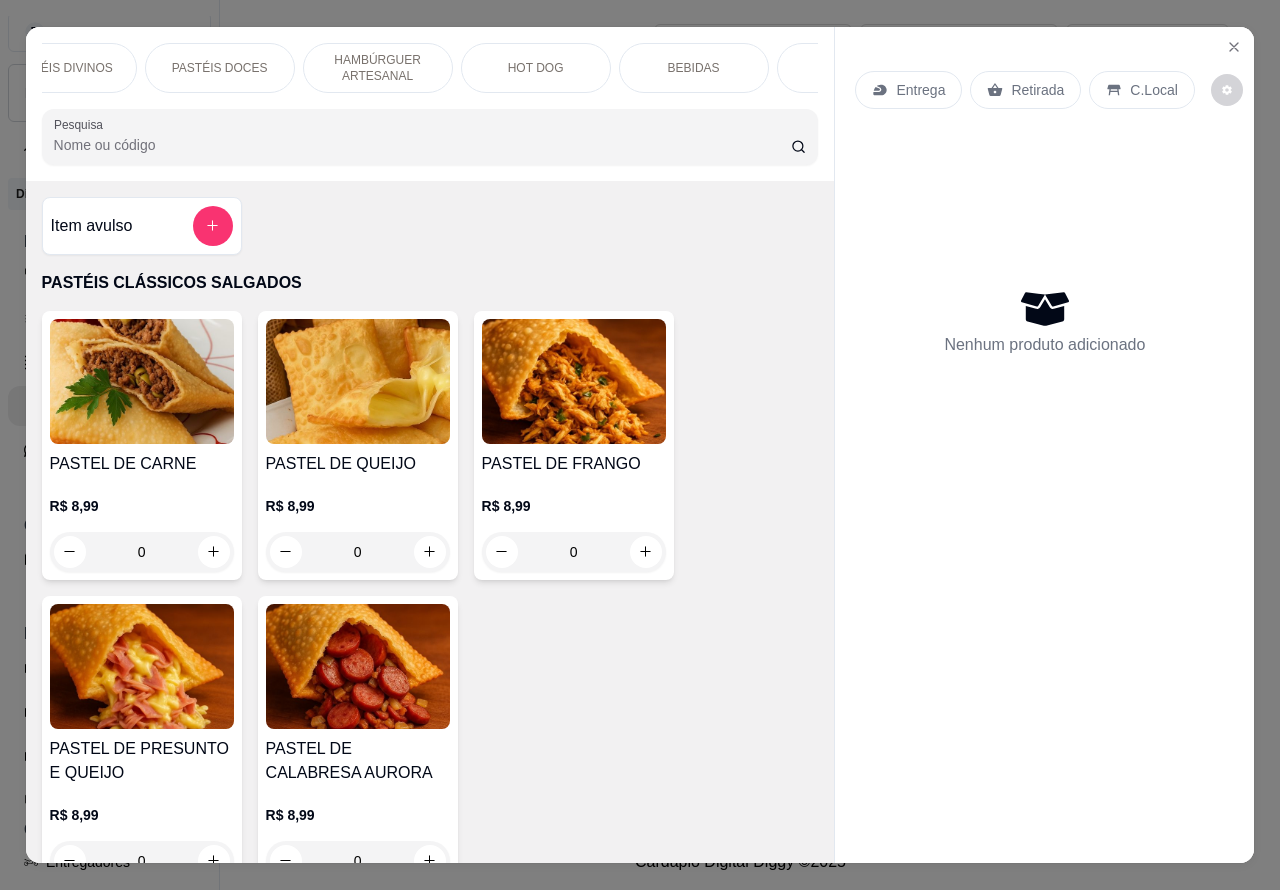 scroll, scrollTop: 0, scrollLeft: 480, axis: horizontal 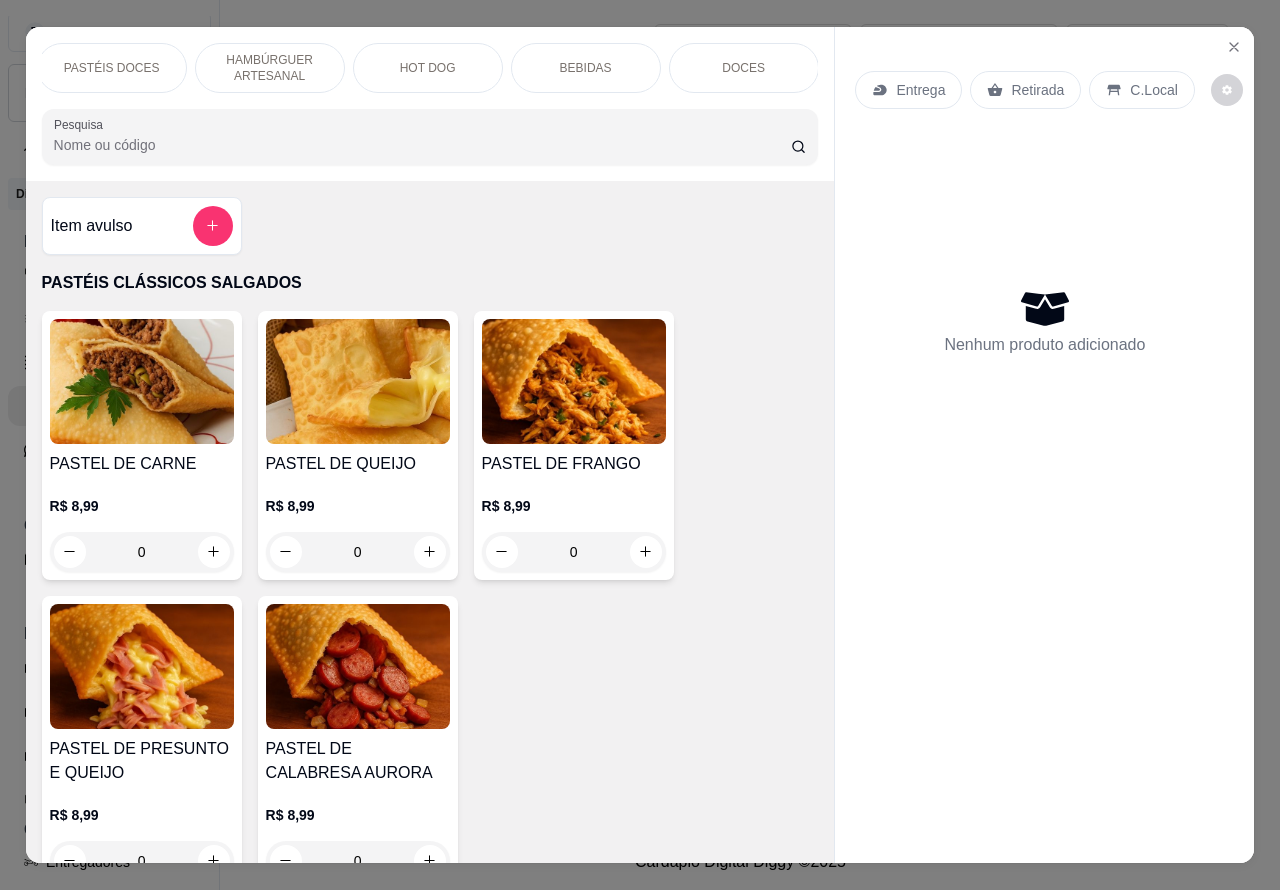 click on "BEBIDAS" at bounding box center [586, 68] 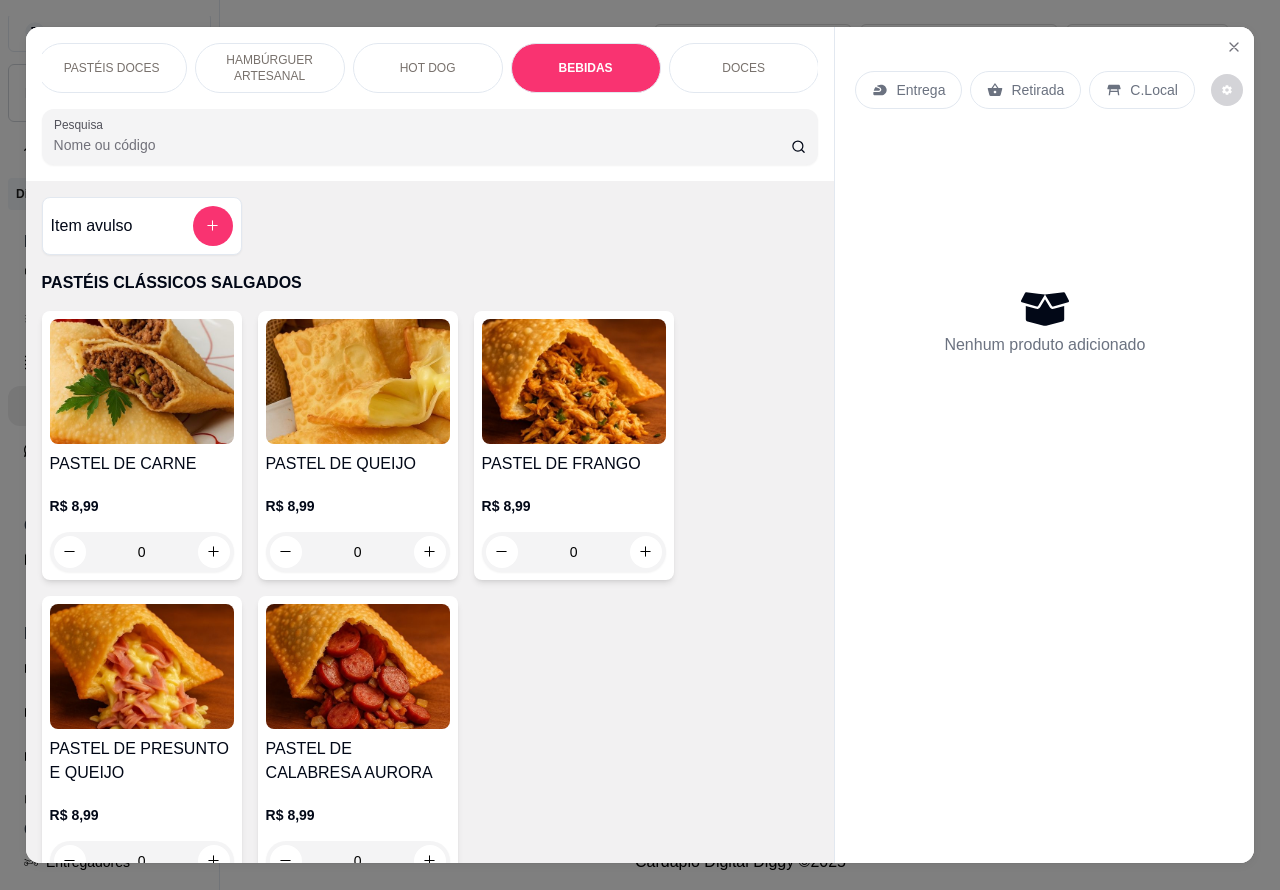 scroll, scrollTop: 6650, scrollLeft: 0, axis: vertical 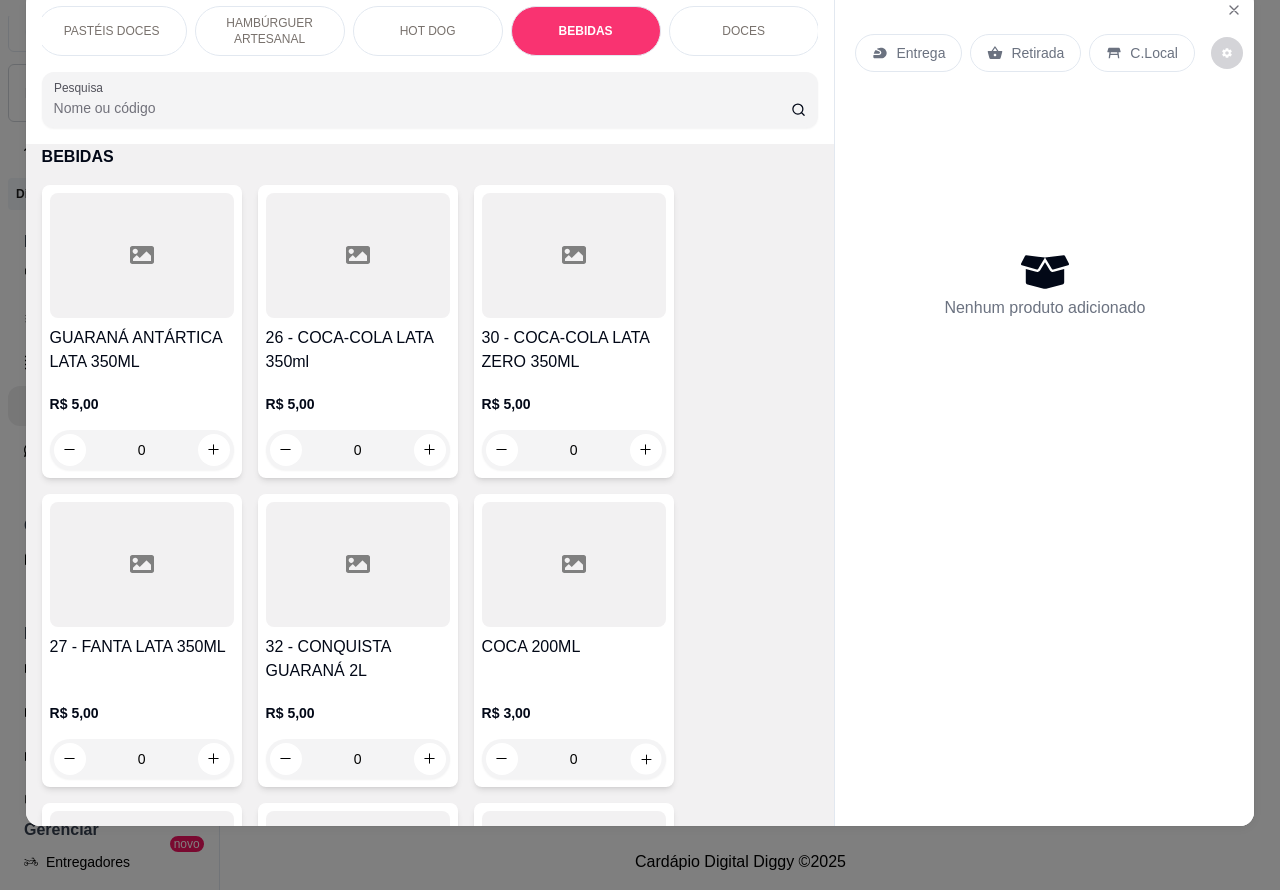 click 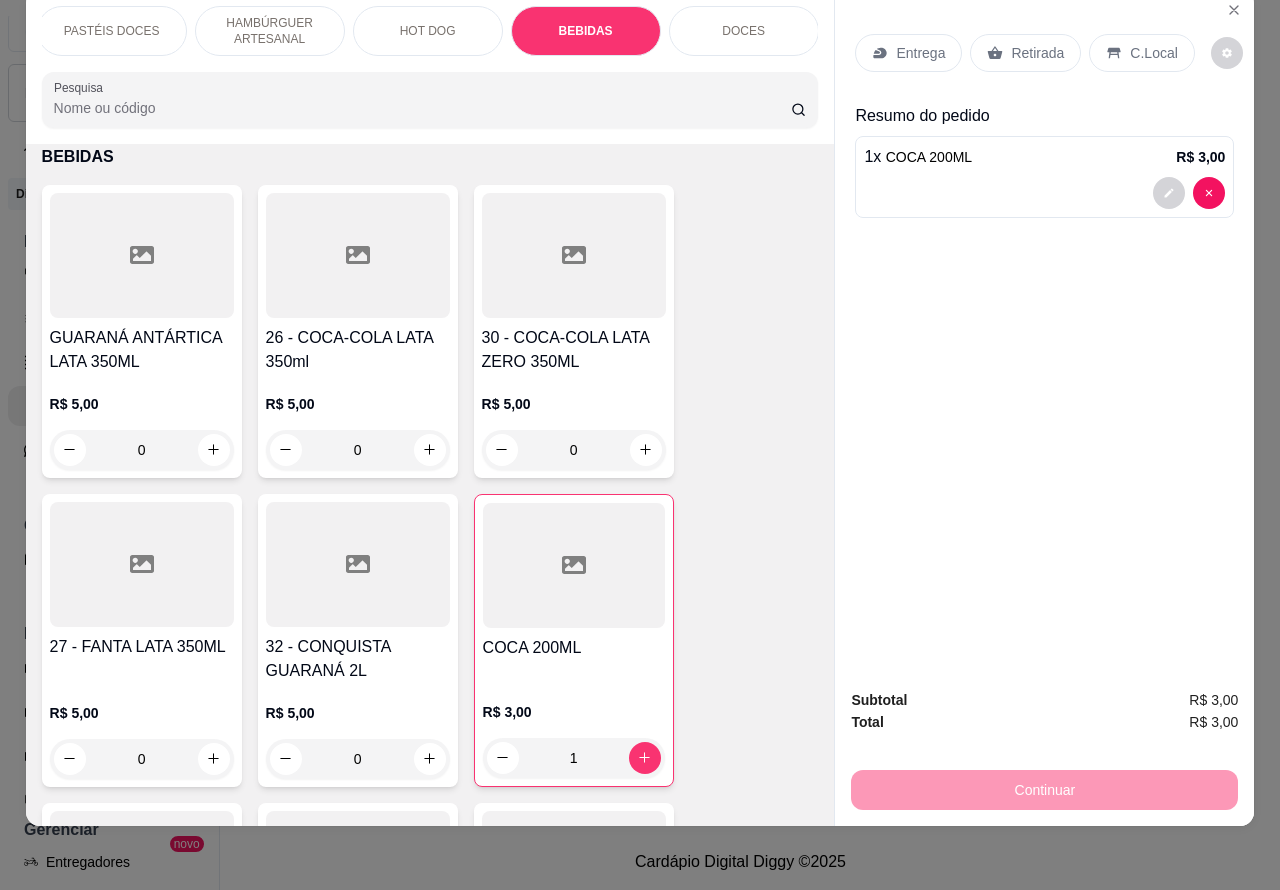 click on "Continuar" at bounding box center [1044, 787] 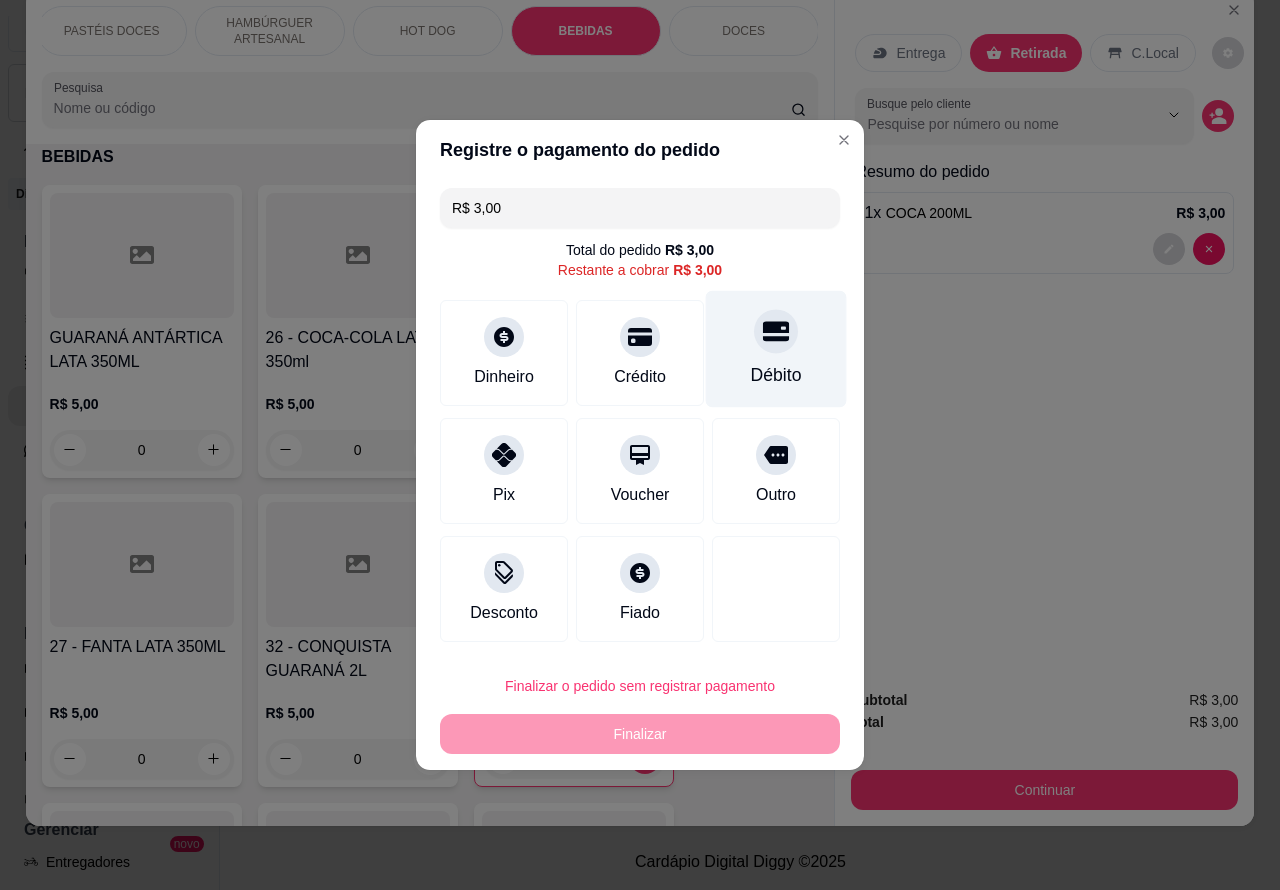 click 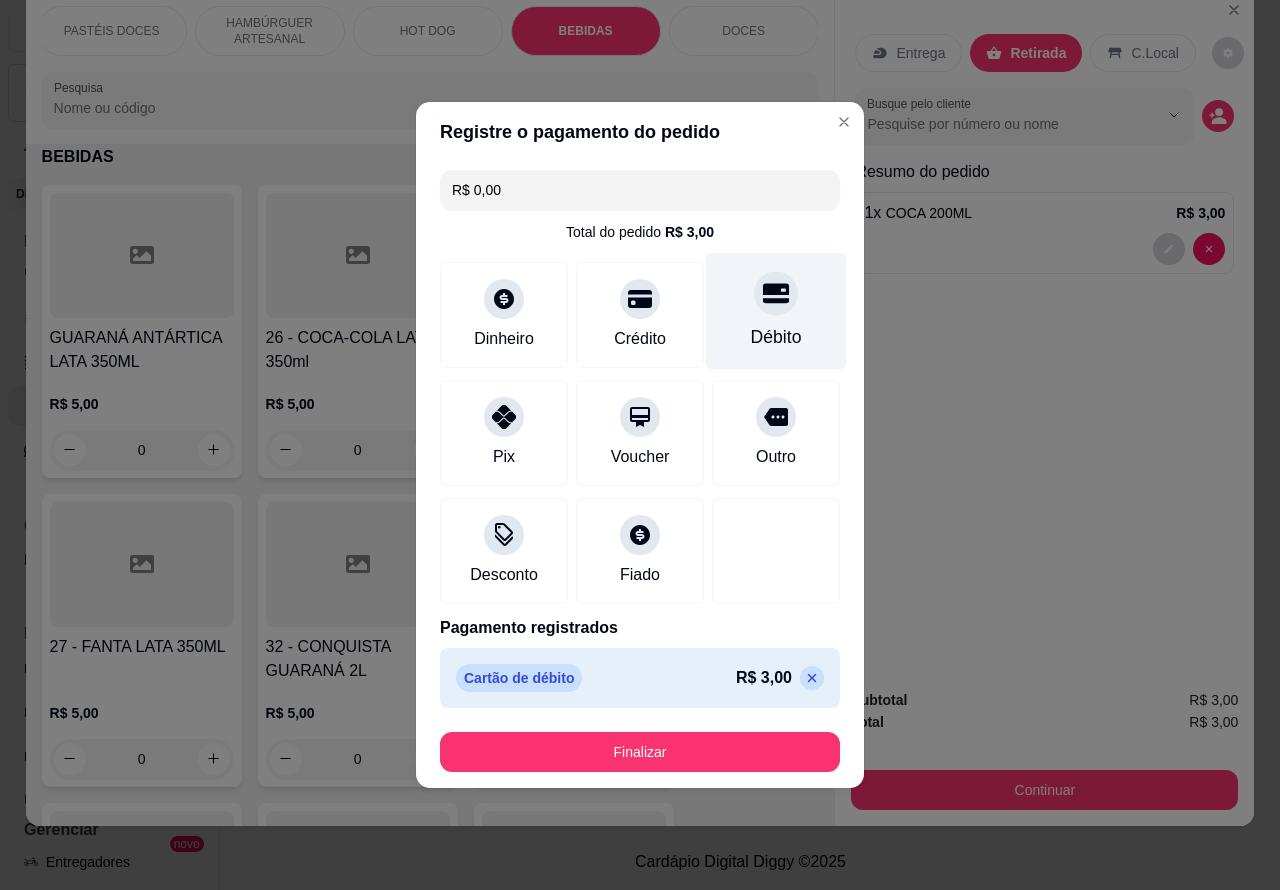 type on "R$ 0,00" 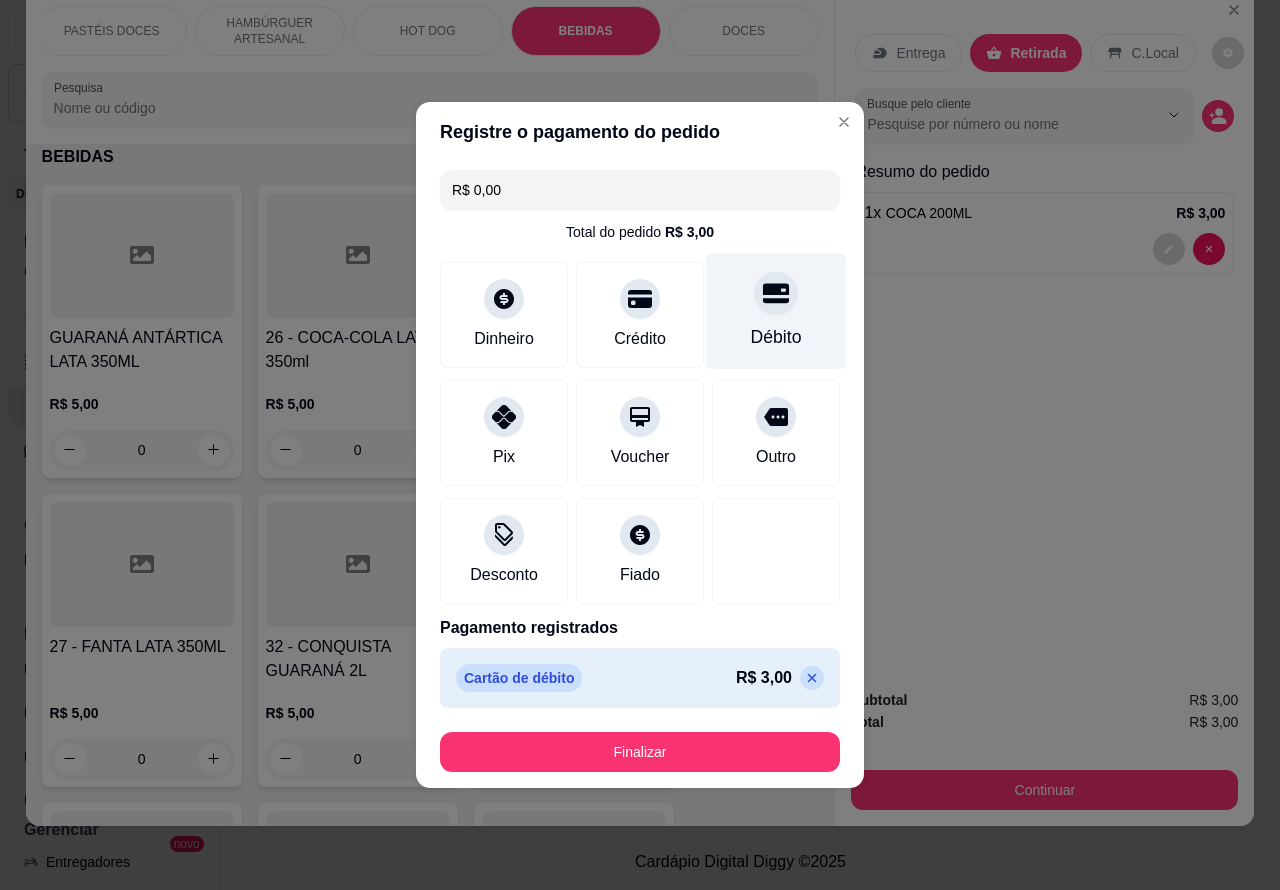 click on "Finalizar" at bounding box center (640, 752) 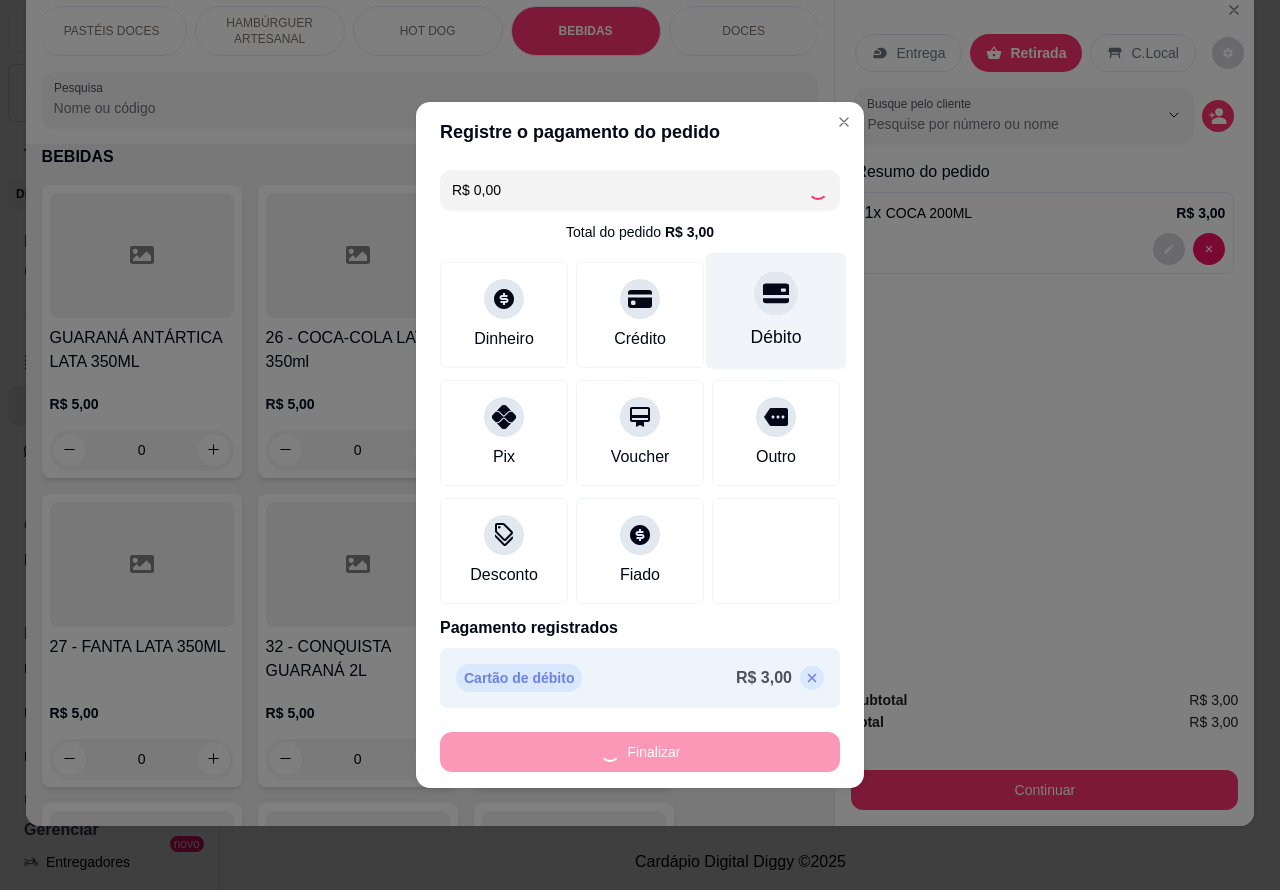 type on "0" 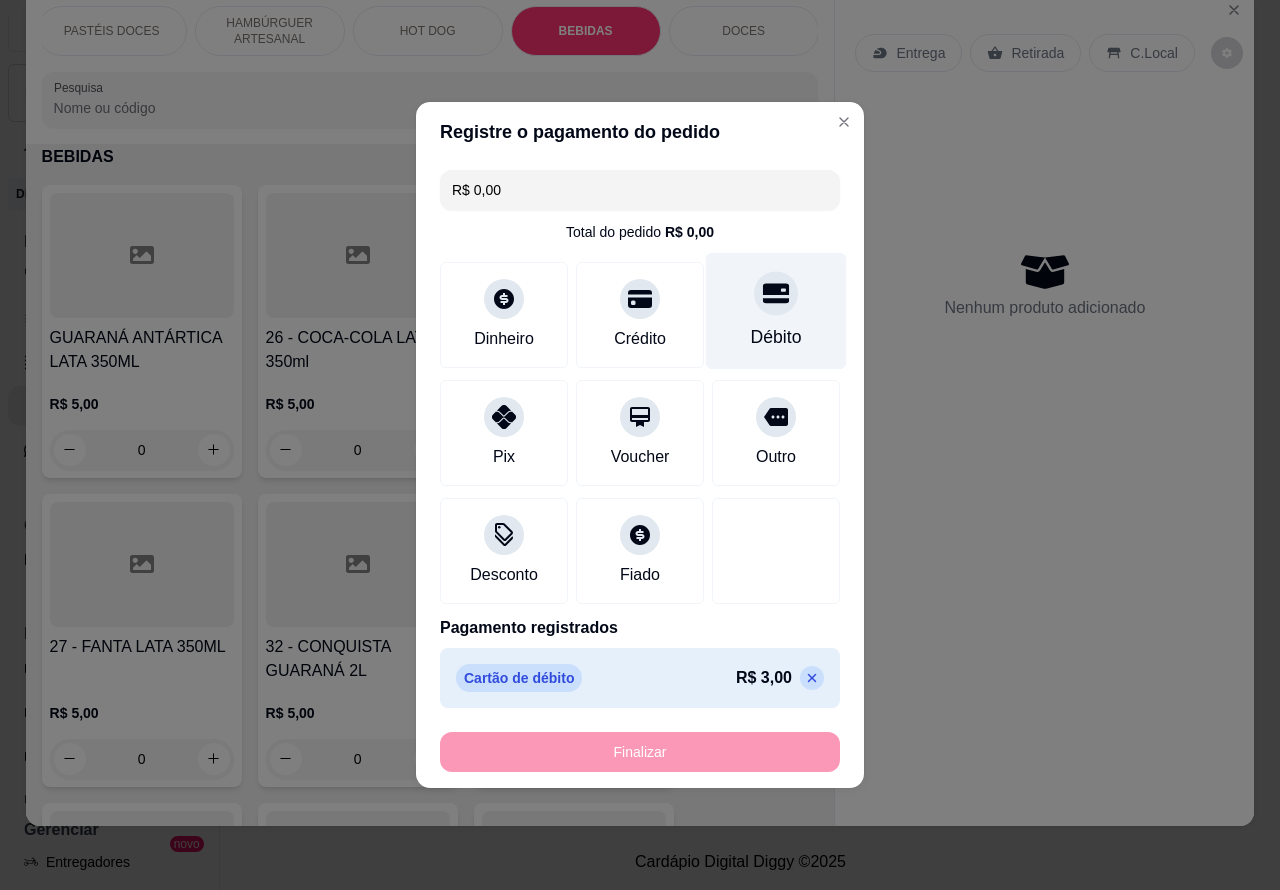 type on "-R$ 3,00" 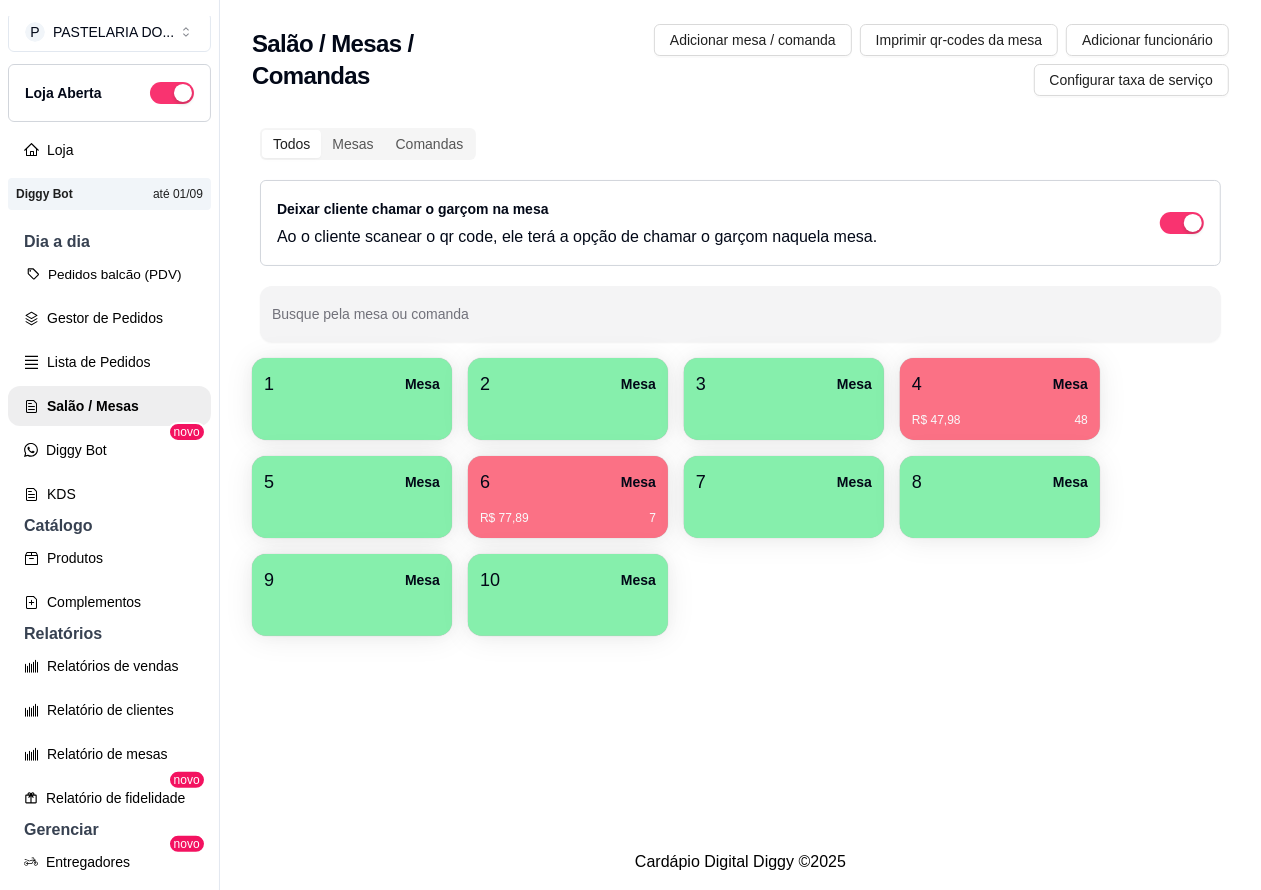 click on "Pedidos balcão (PDV)" at bounding box center [109, 274] 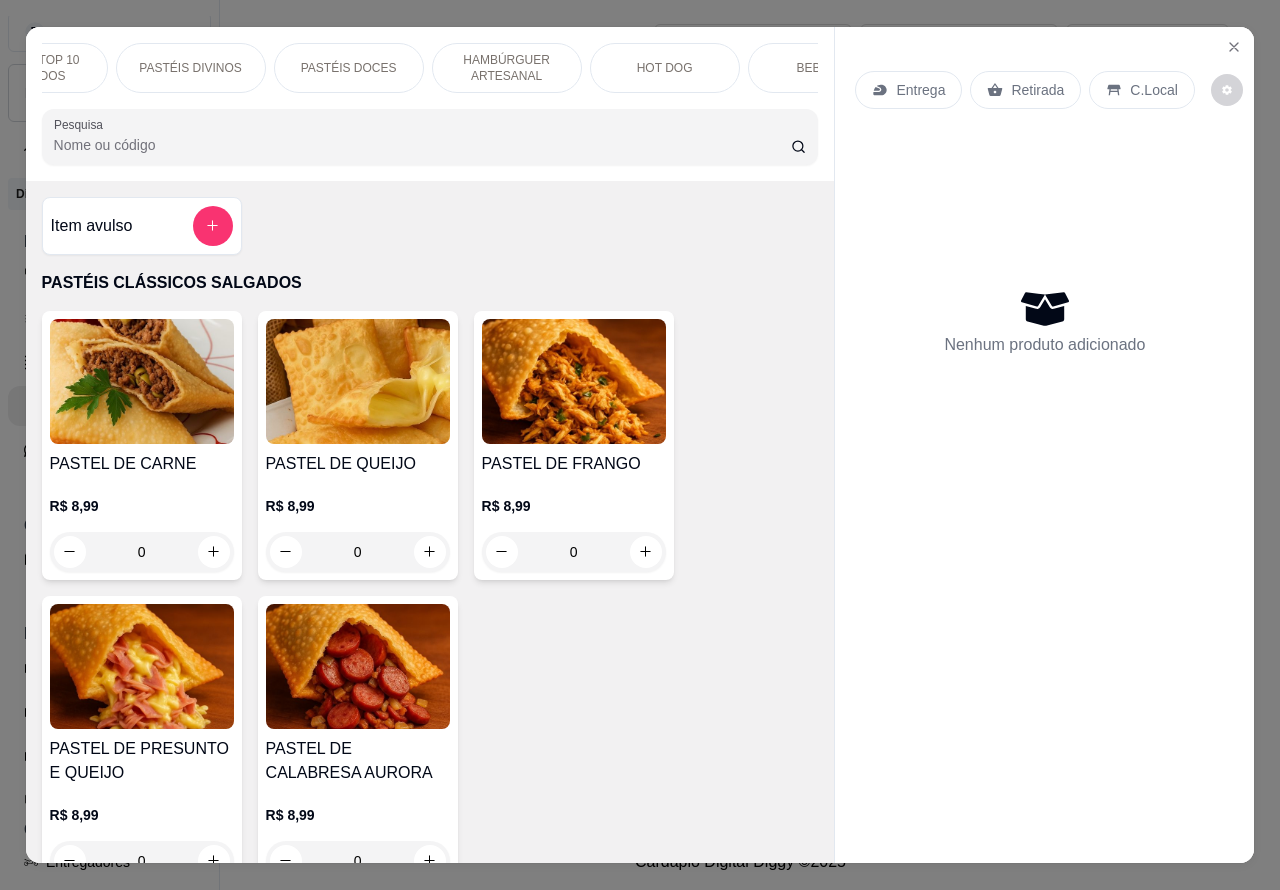scroll, scrollTop: 0, scrollLeft: 268, axis: horizontal 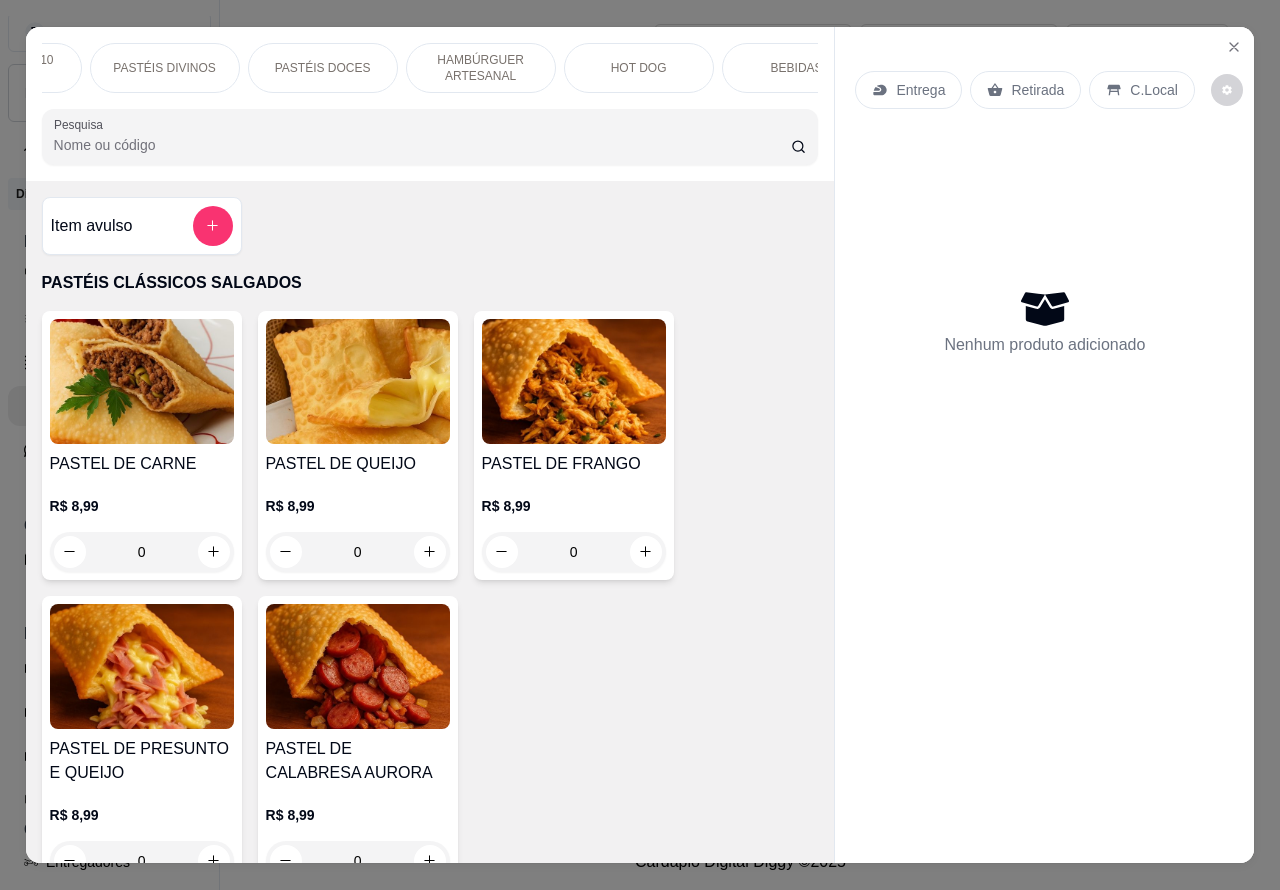 click on "BEBIDAS" at bounding box center (797, 68) 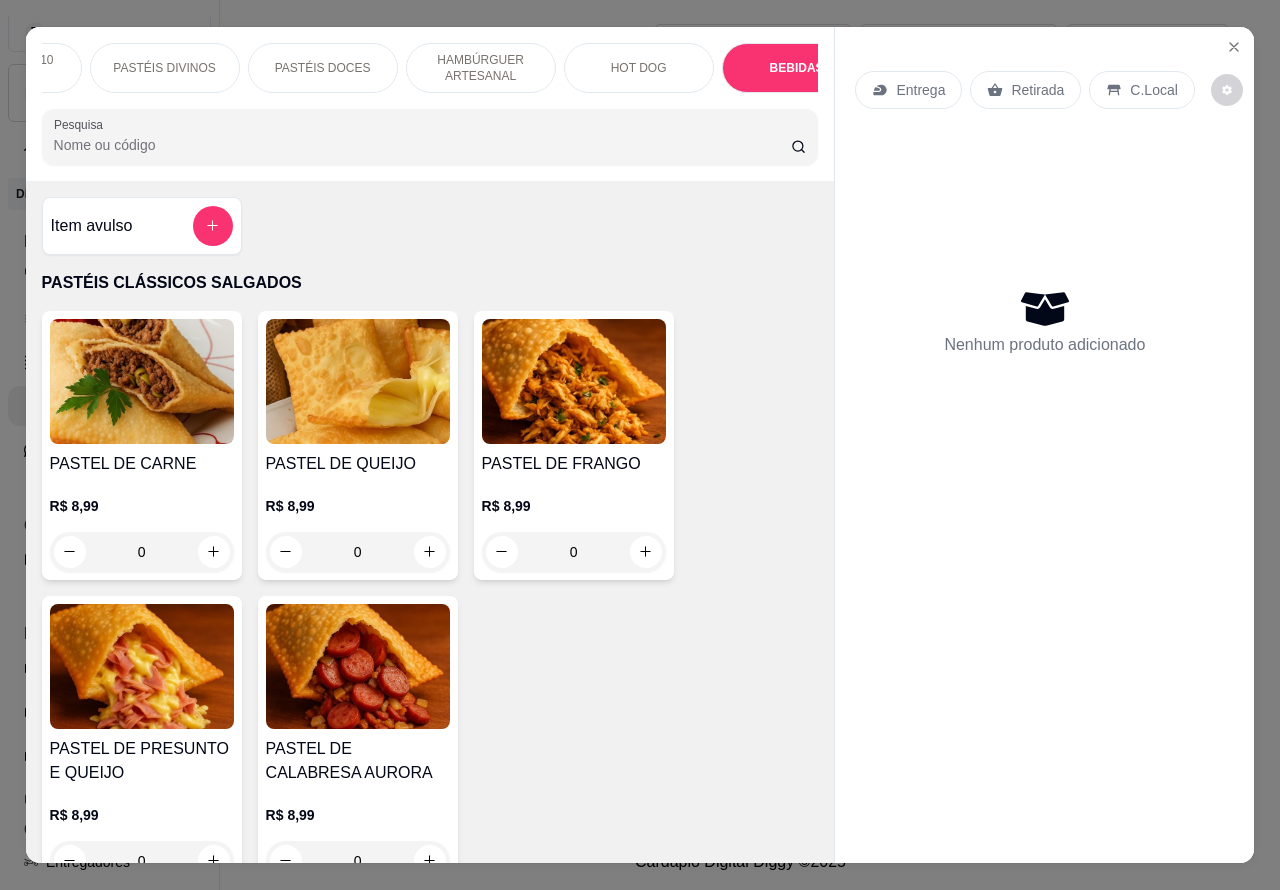 scroll, scrollTop: 6650, scrollLeft: 0, axis: vertical 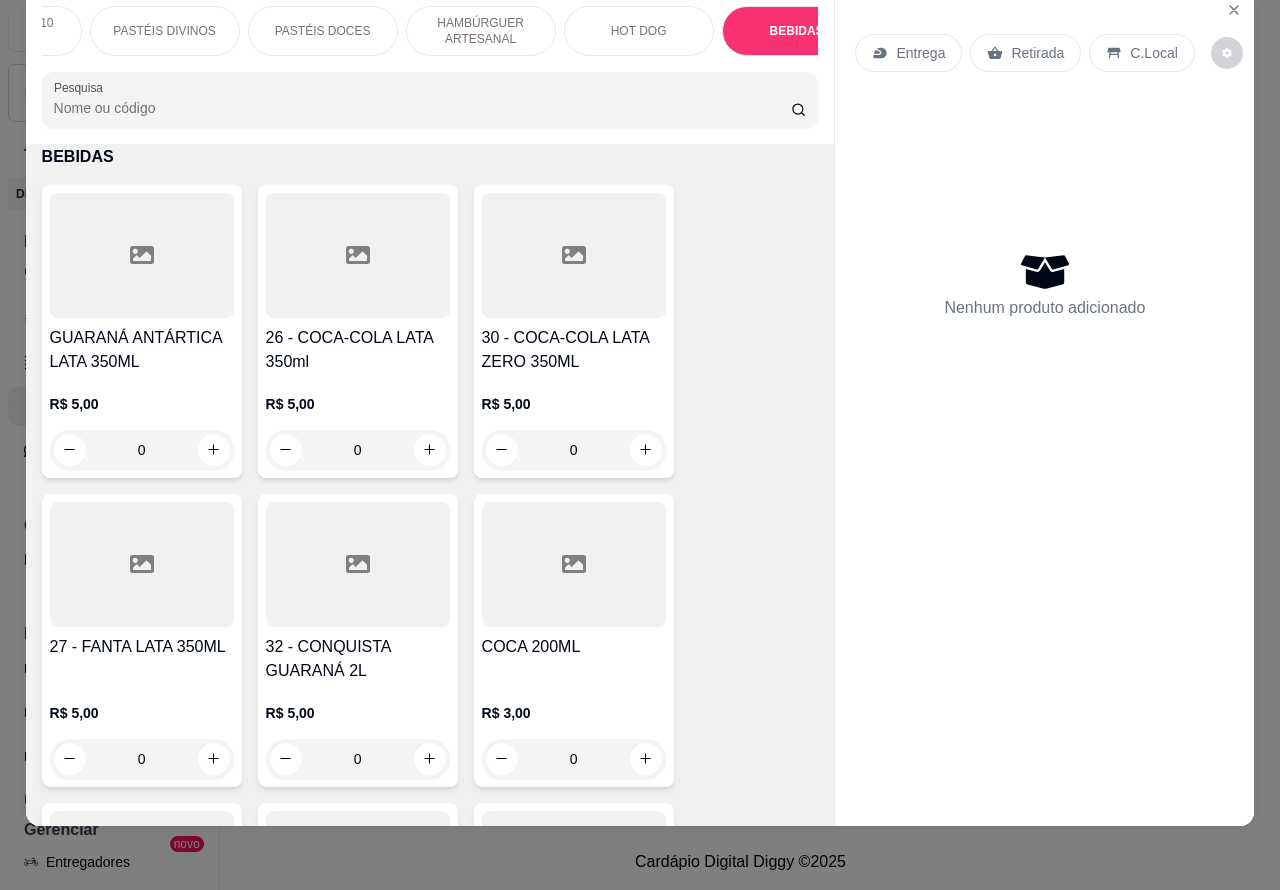 click 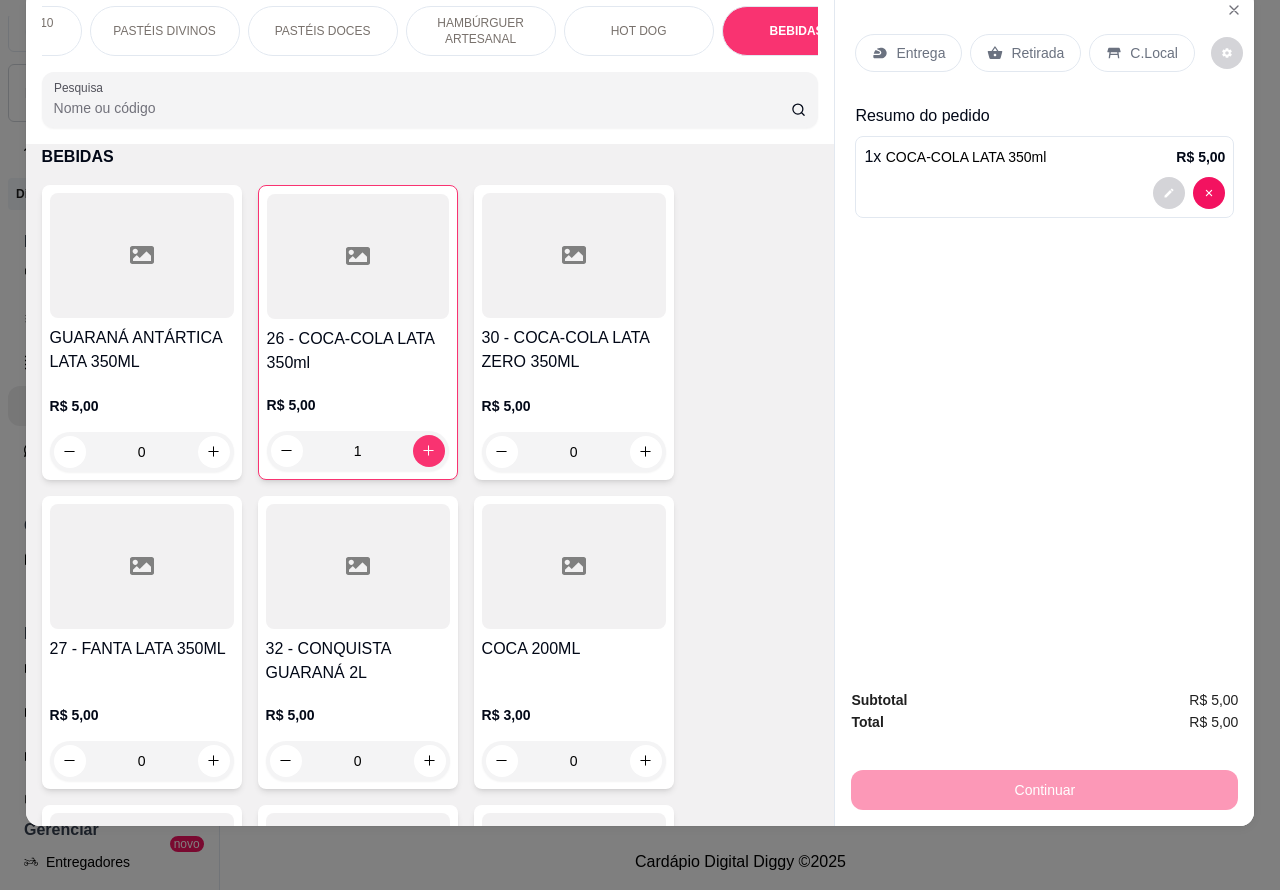 click on "Retirada" at bounding box center [1037, 53] 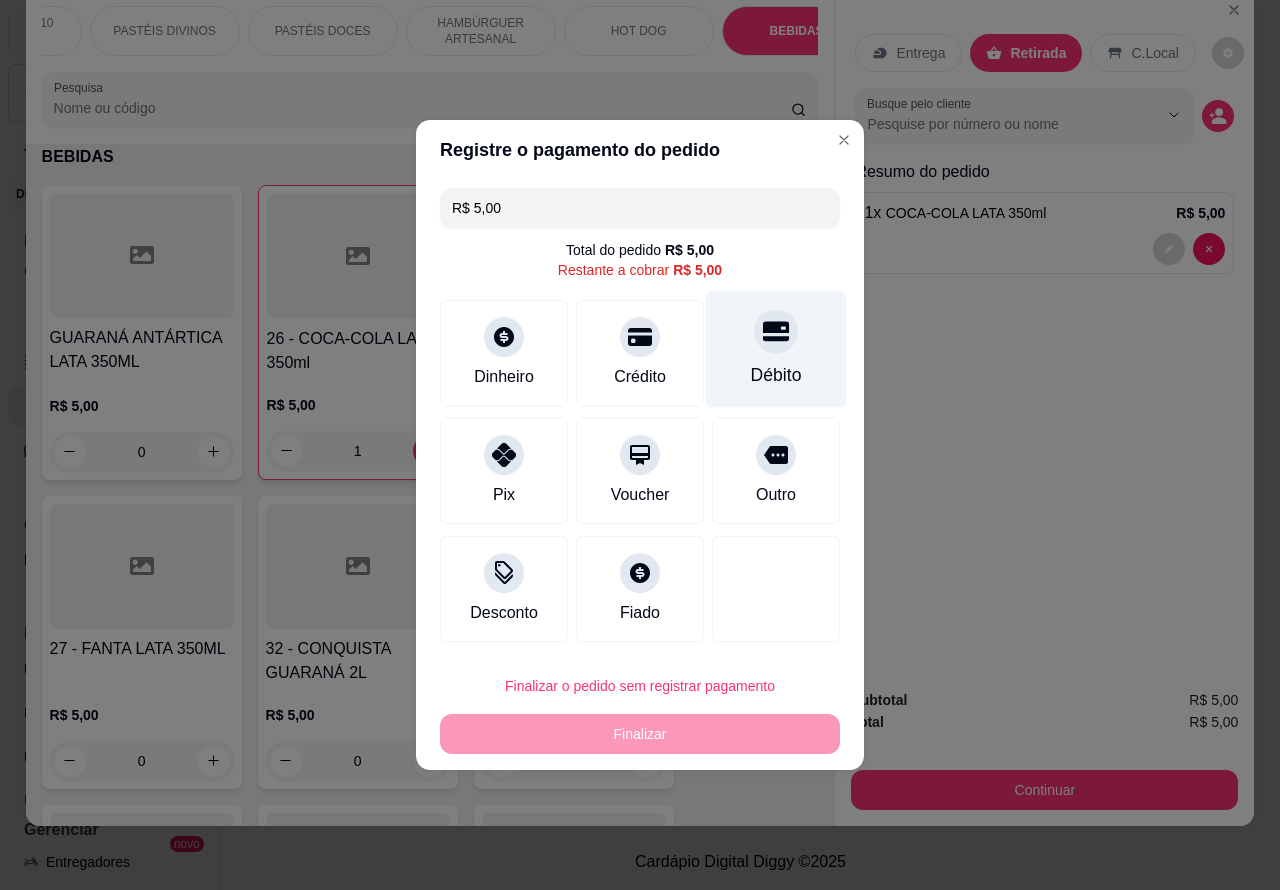 click 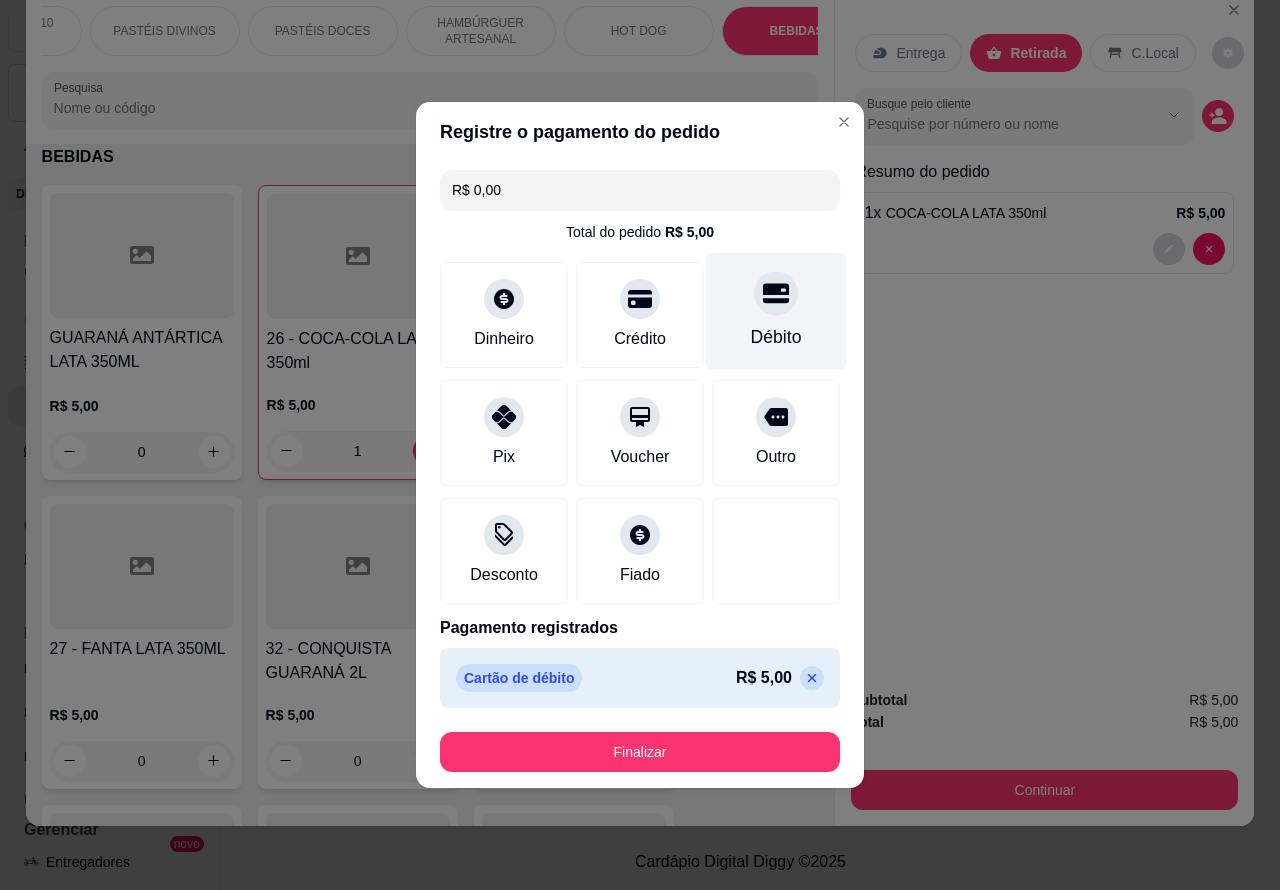 click on "Finalizar" at bounding box center [640, 752] 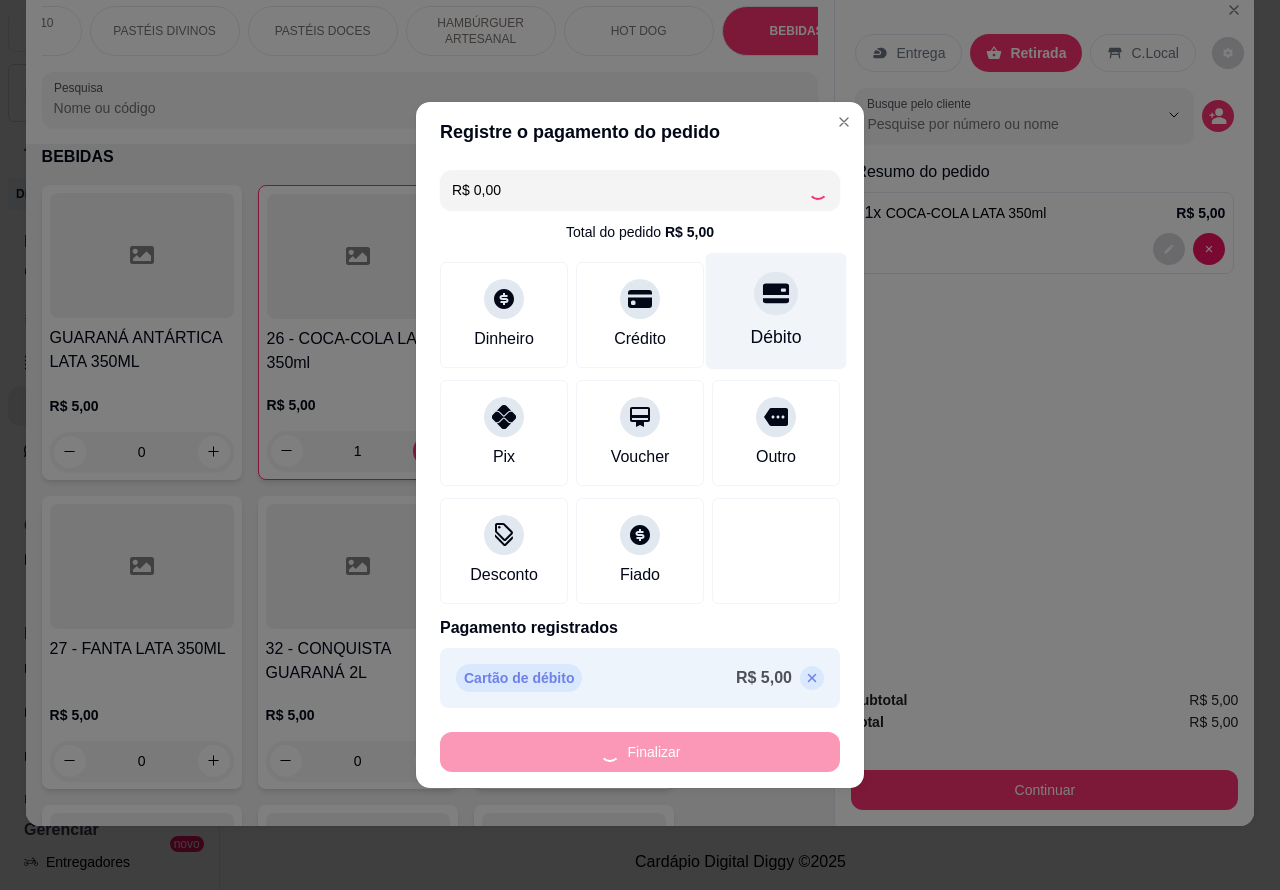 type on "0" 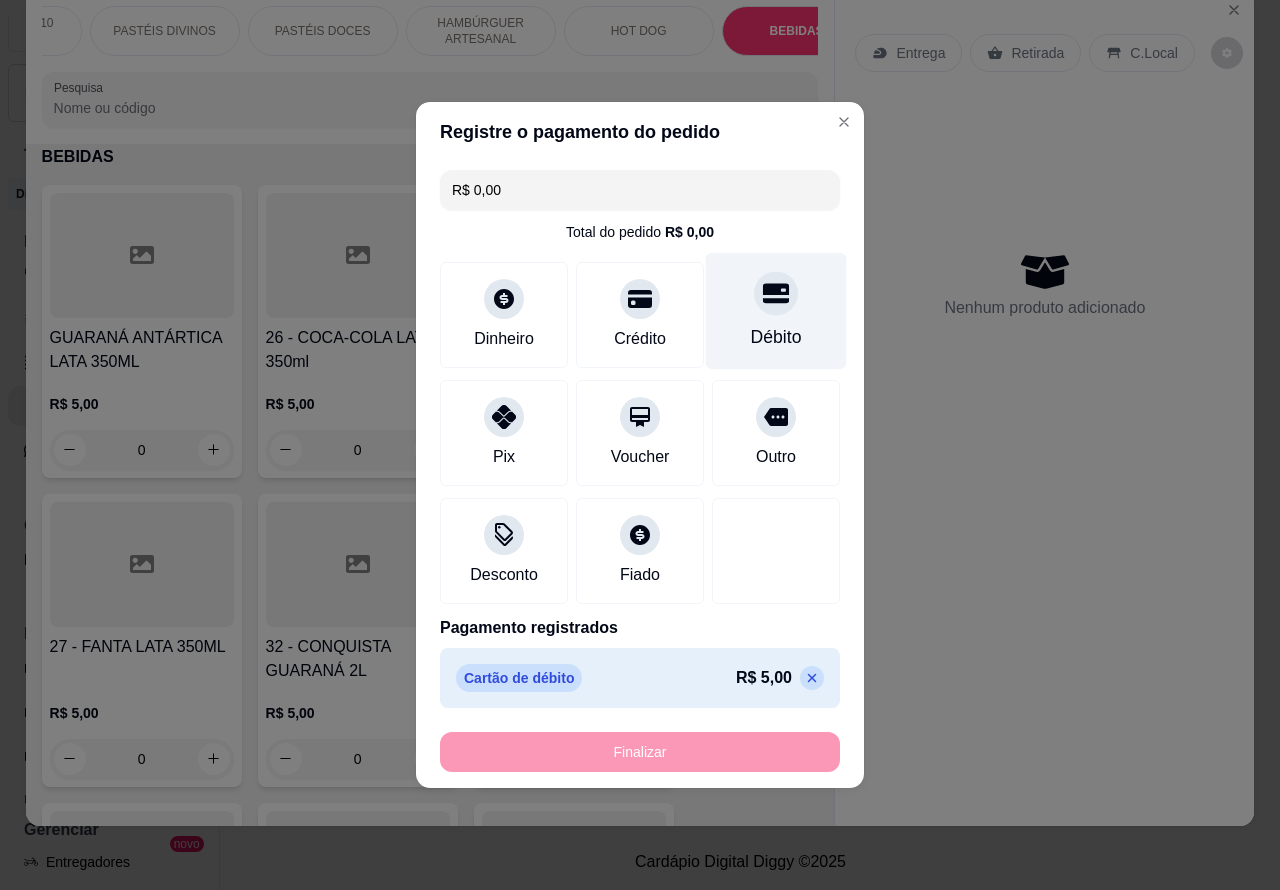 type on "-R$ 5,00" 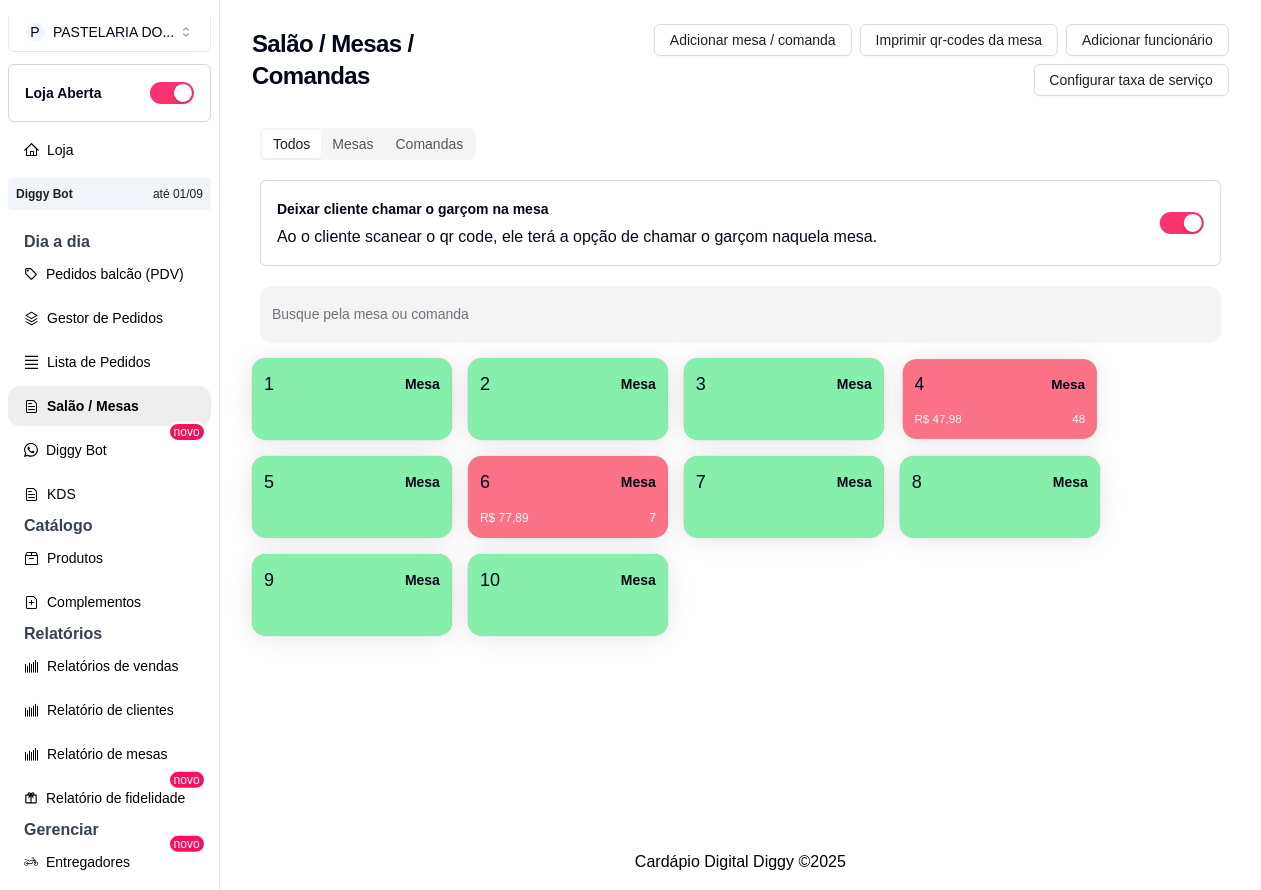 click on "R$ 47,98 48" at bounding box center (1000, 420) 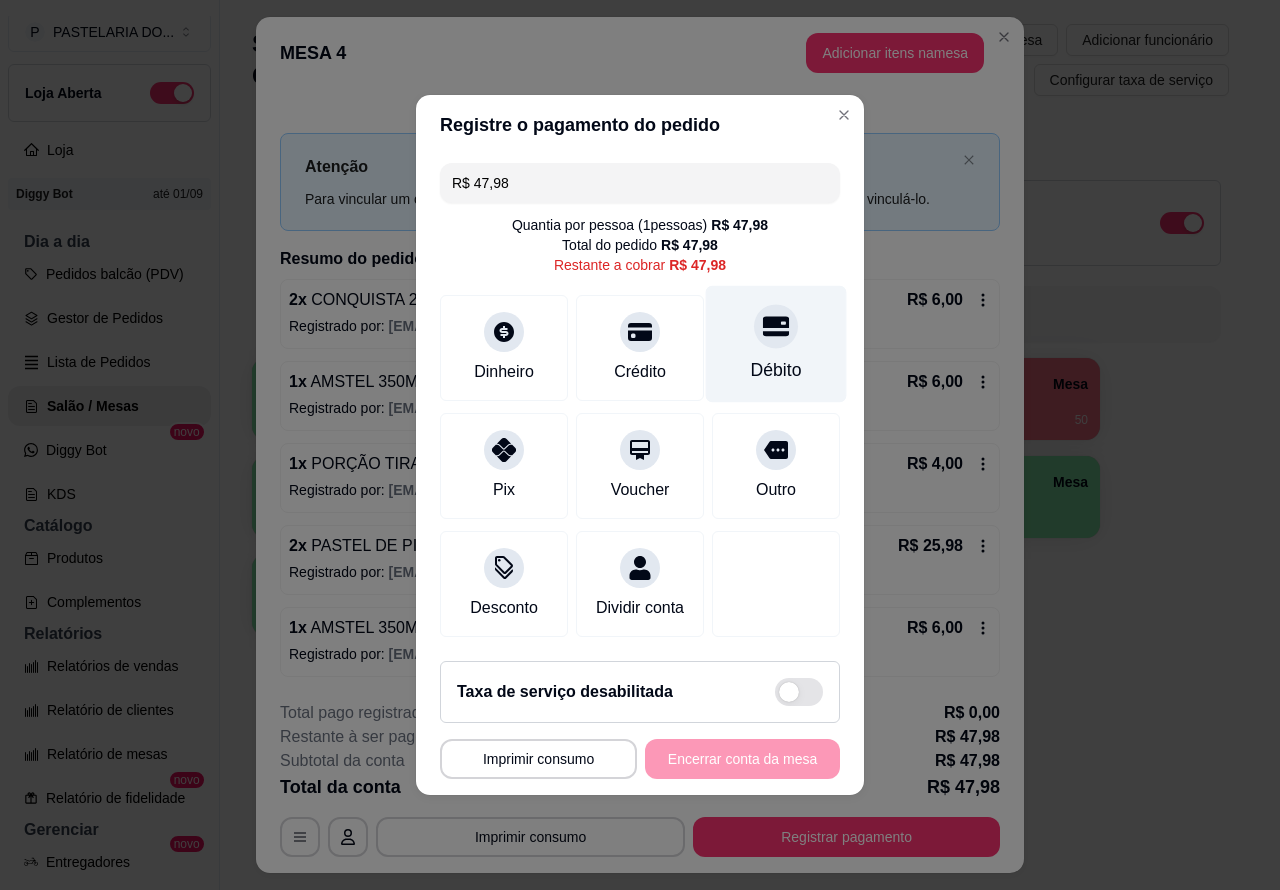click 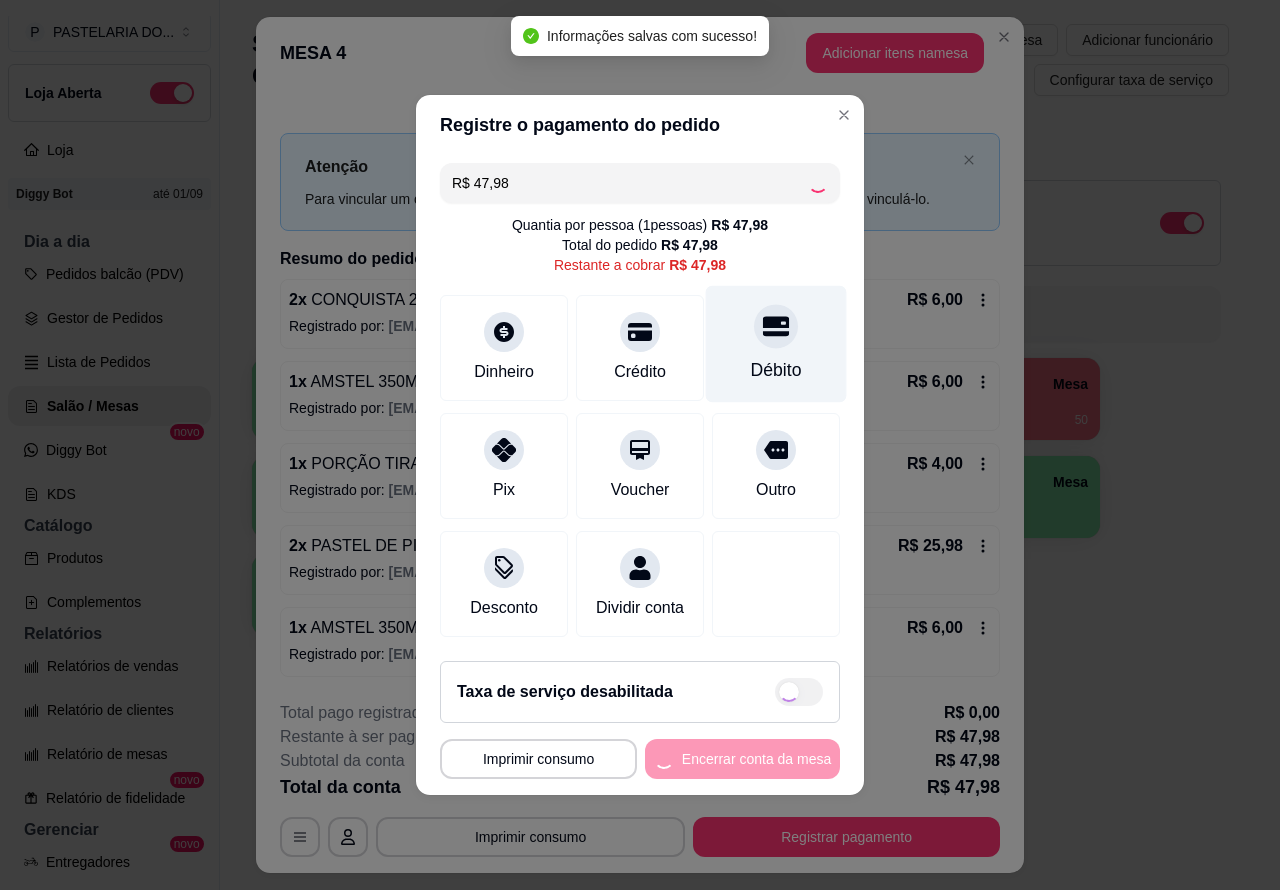 type on "R$ 0,00" 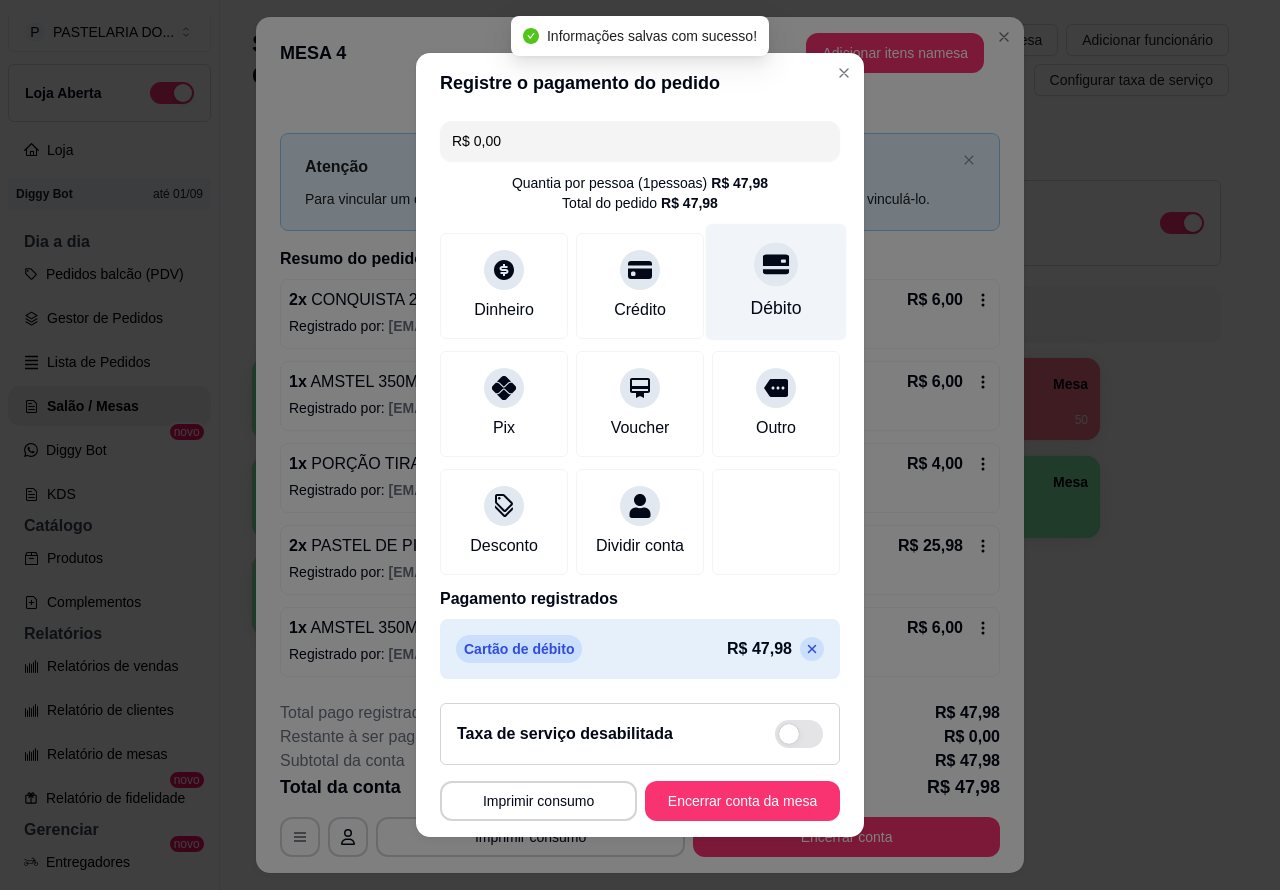 click on "Encerrar conta da mesa" at bounding box center [742, 801] 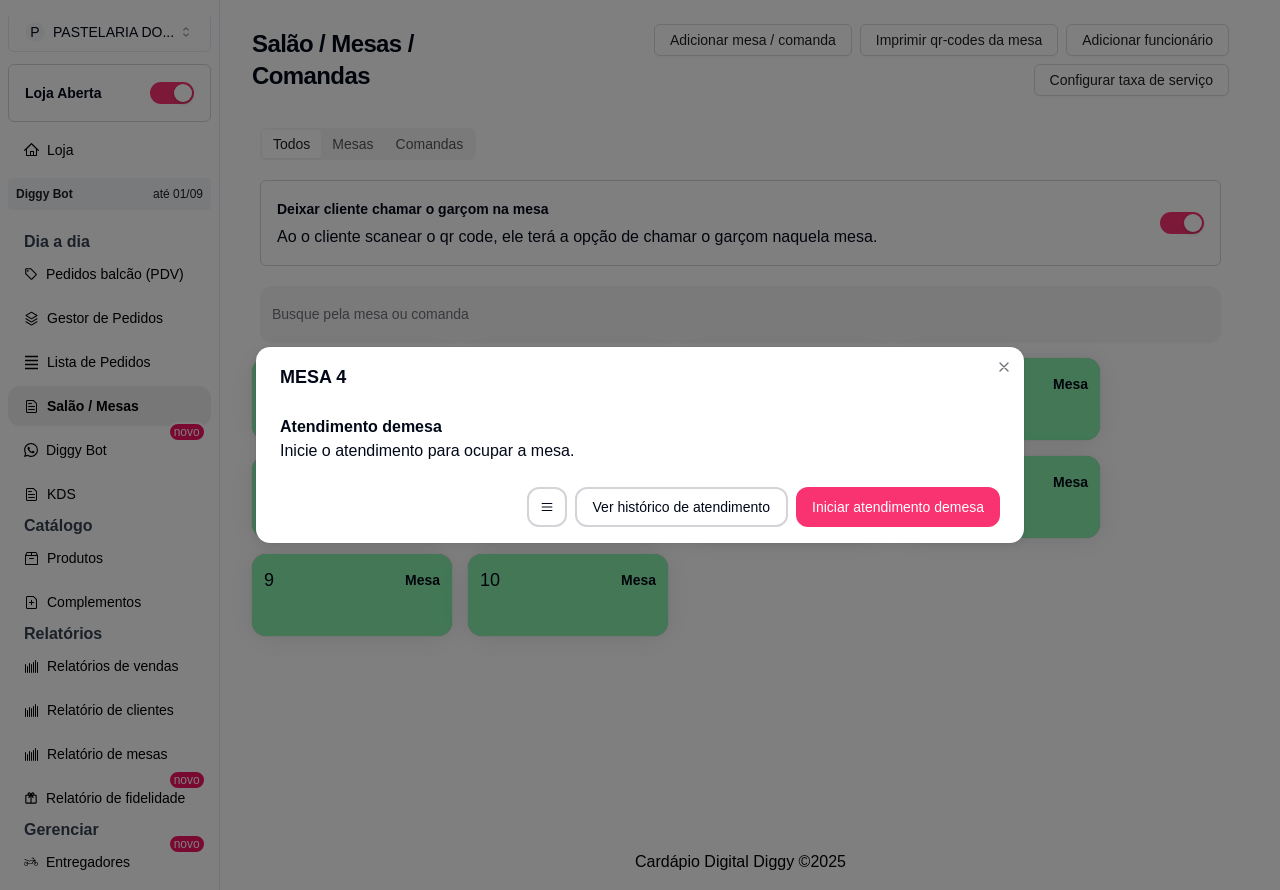 click on "Salão / Mesas / Comandas Adicionar mesa / comanda Imprimir qr-codes da mesa Adicionar funcionário Configurar taxa de serviço Todos Mesas Comandas Deixar cliente chamar o garçom na mesa Ao o cliente scanear o qr code, ele terá a opção de chamar o garçom naquela mesa. Busque pela mesa ou comanda 1 Mesa 2 Mesa 3 Mesa 4 Mesa 5 Mesa 6 Mesa R$ 77,89 9 7 Mesa 8 Mesa 9 Mesa 10 Mesa" at bounding box center (740, 417) 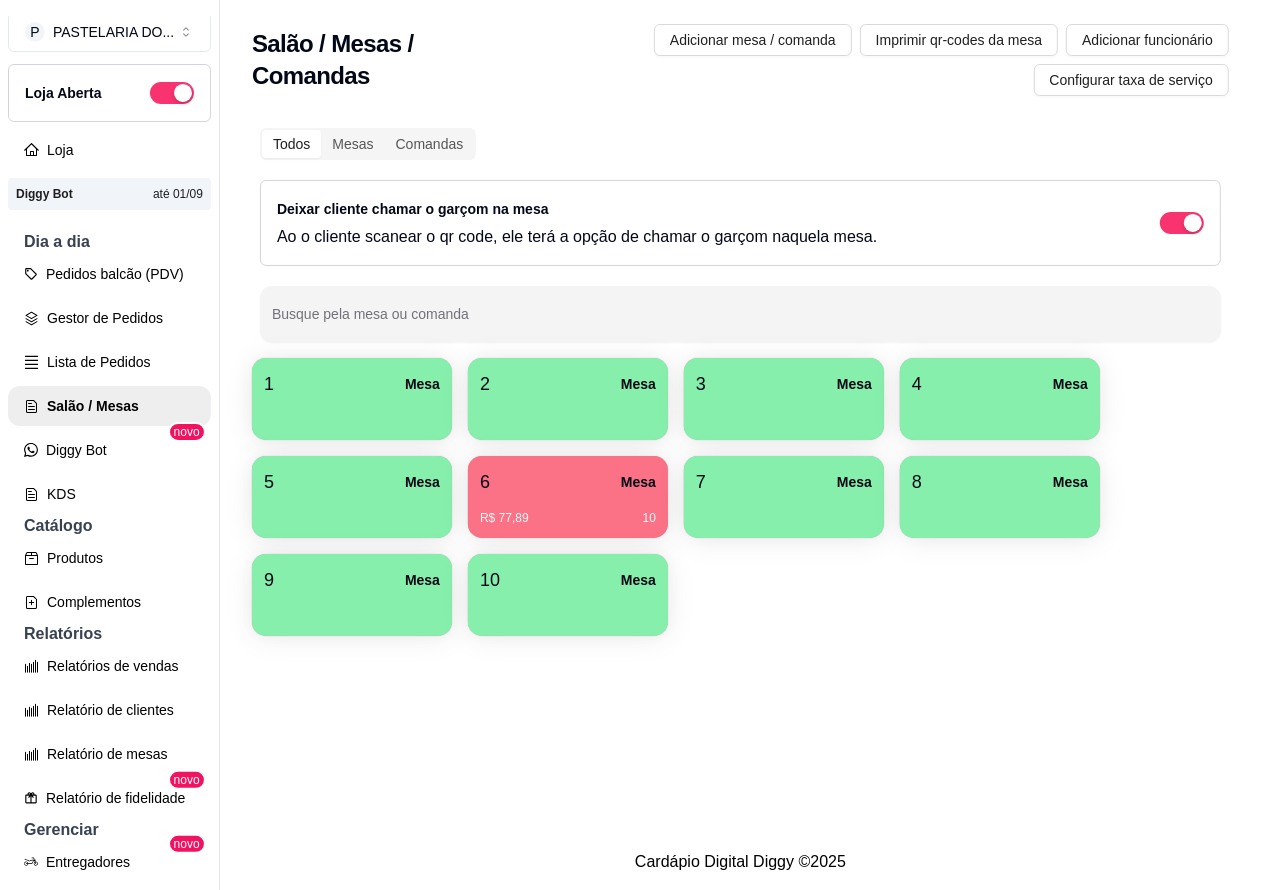 click on "Lista de Pedidos" at bounding box center (109, 362) 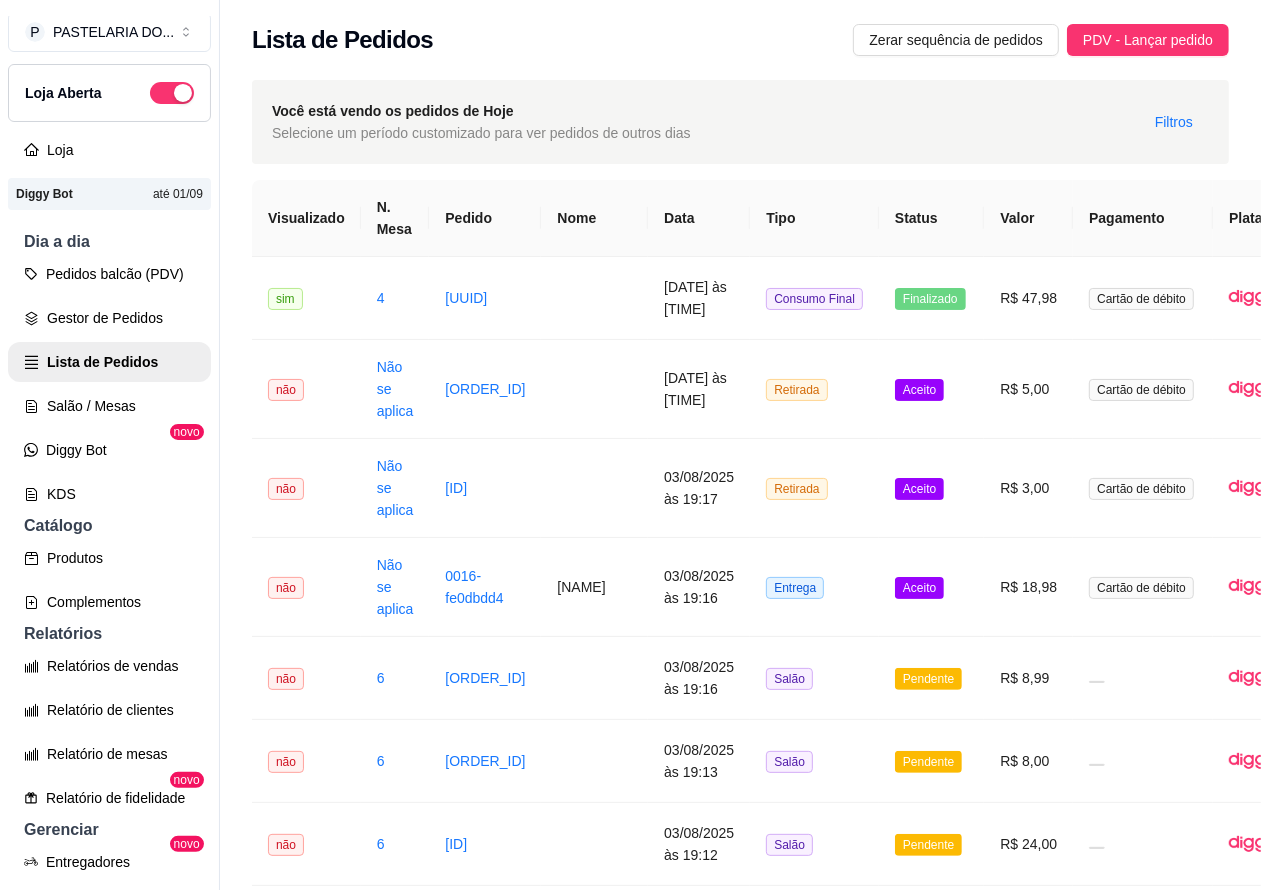 click on "Pedidos balcão (PDV)" at bounding box center (109, 274) 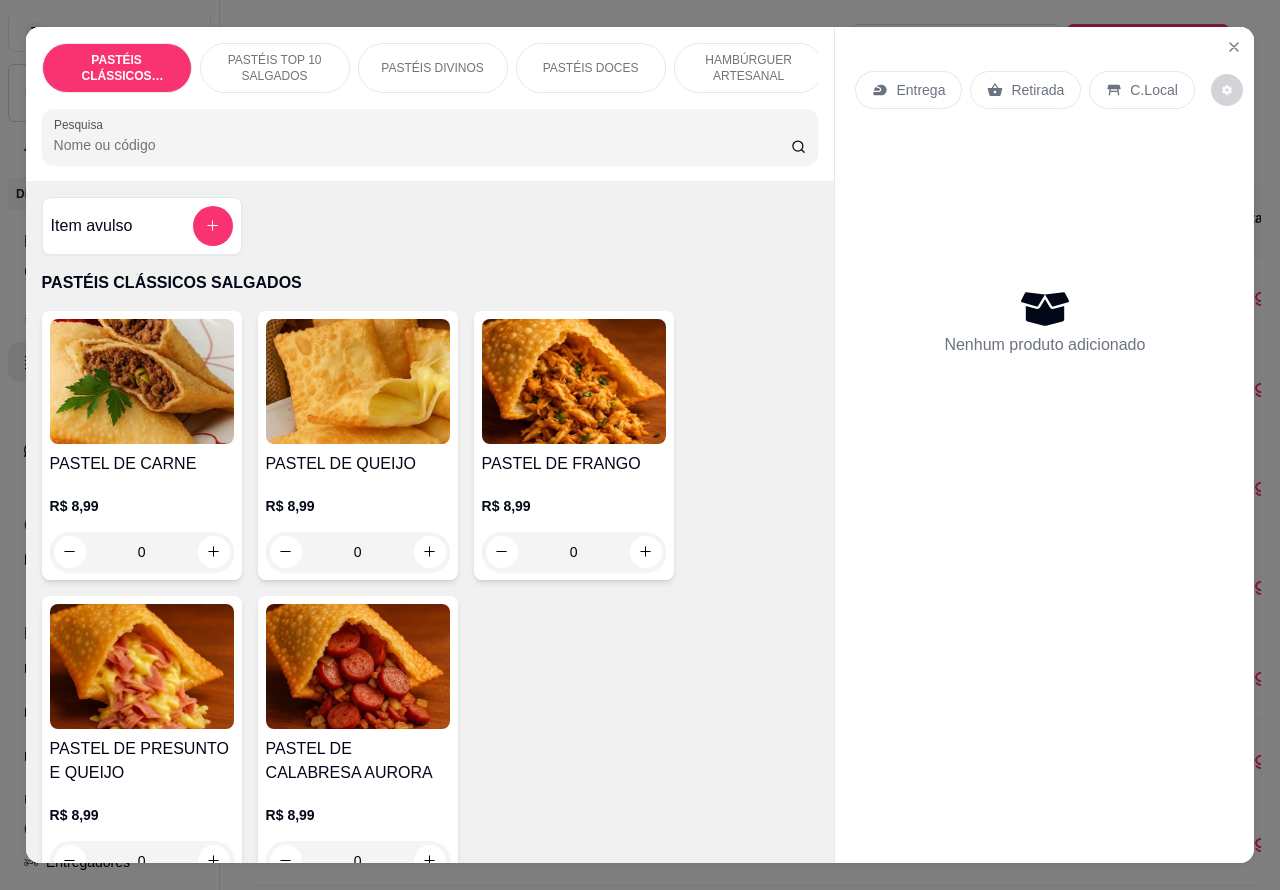 click on "PASTÉIS TOP 10 SALGADOS" at bounding box center [275, 68] 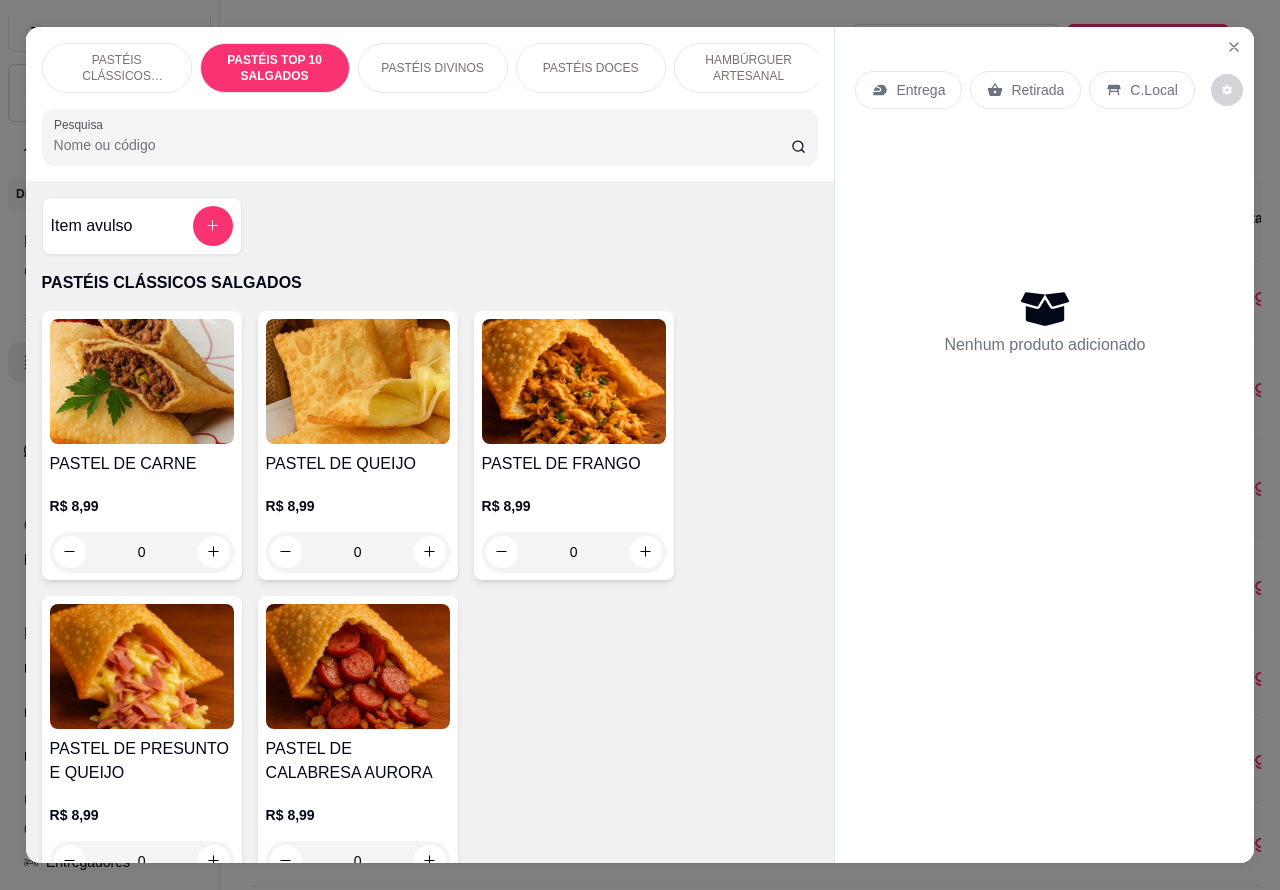 scroll, scrollTop: 723, scrollLeft: 0, axis: vertical 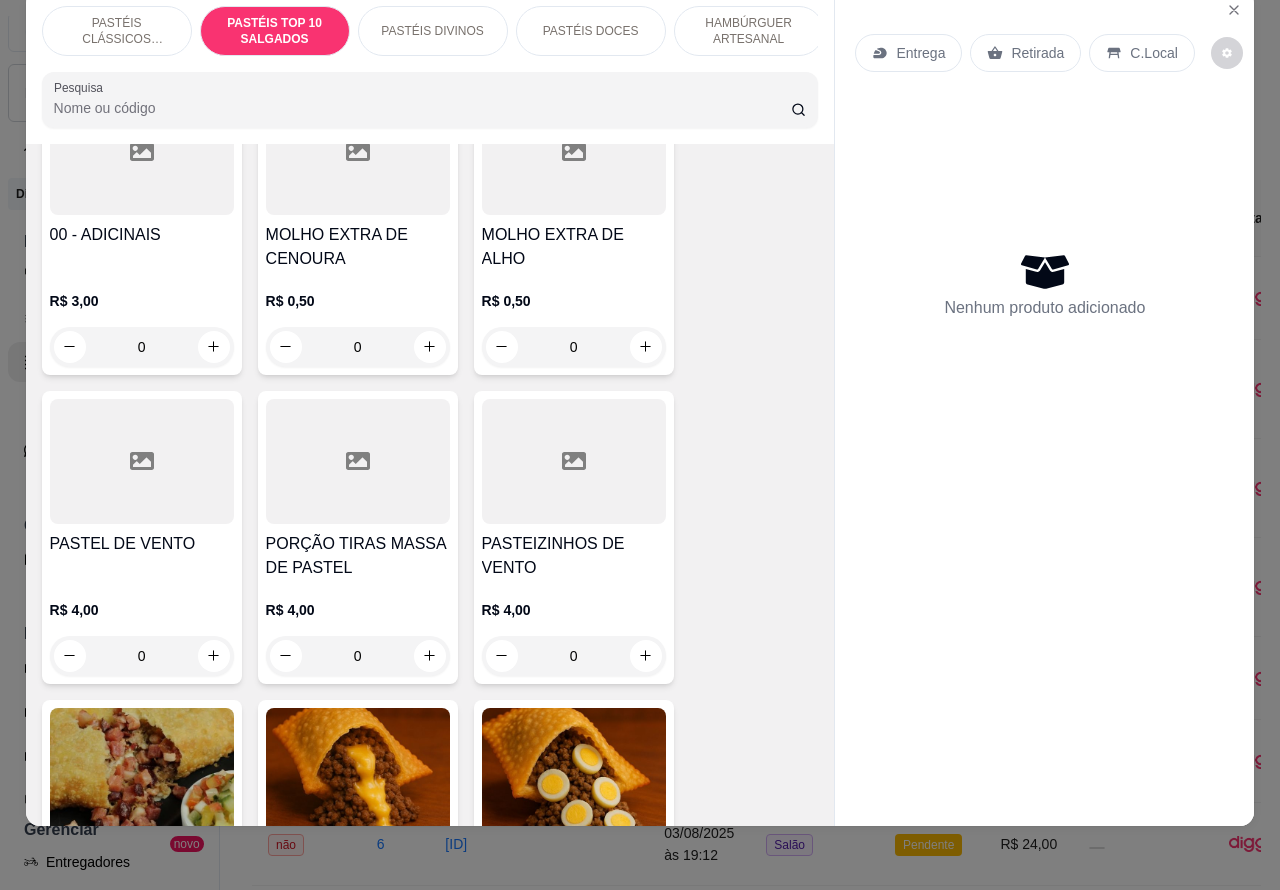 click 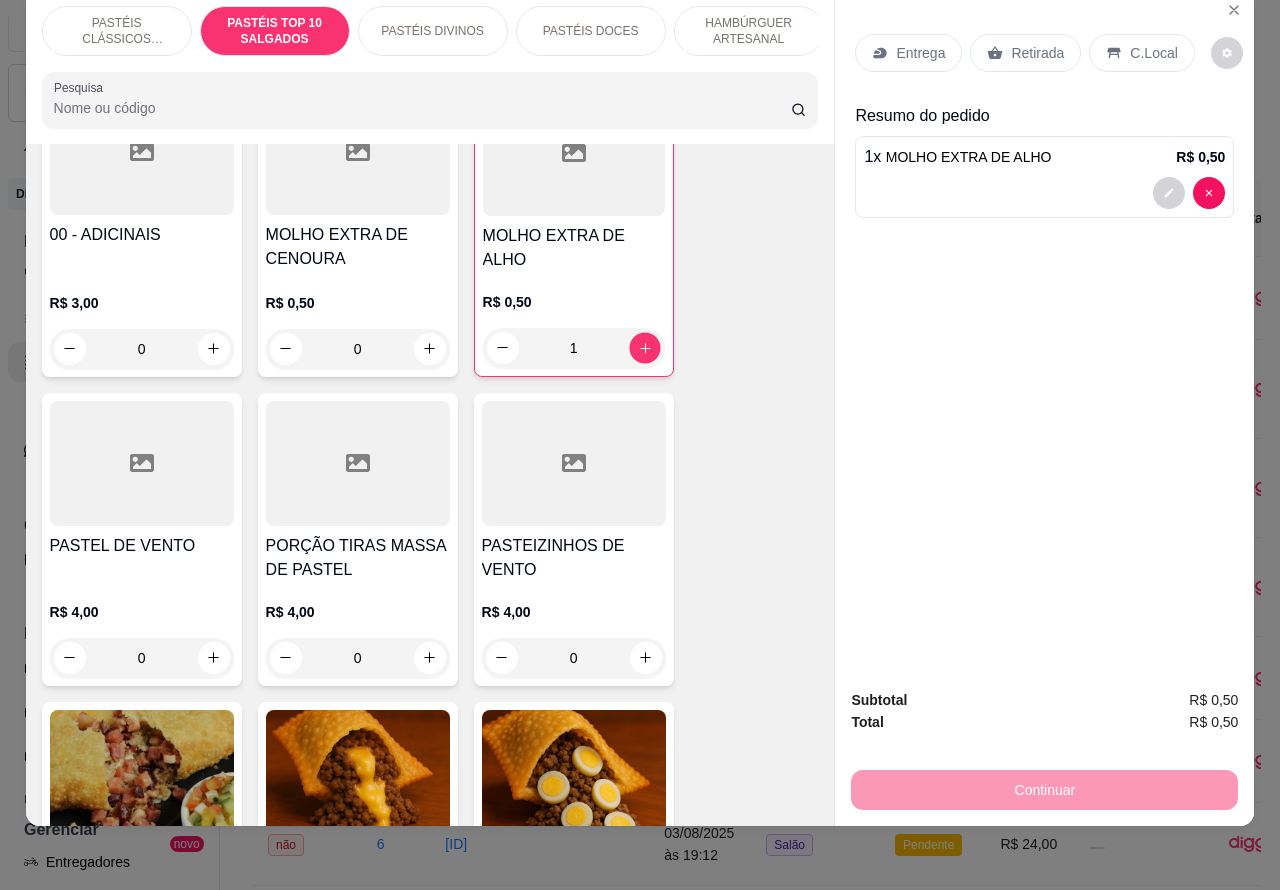 click 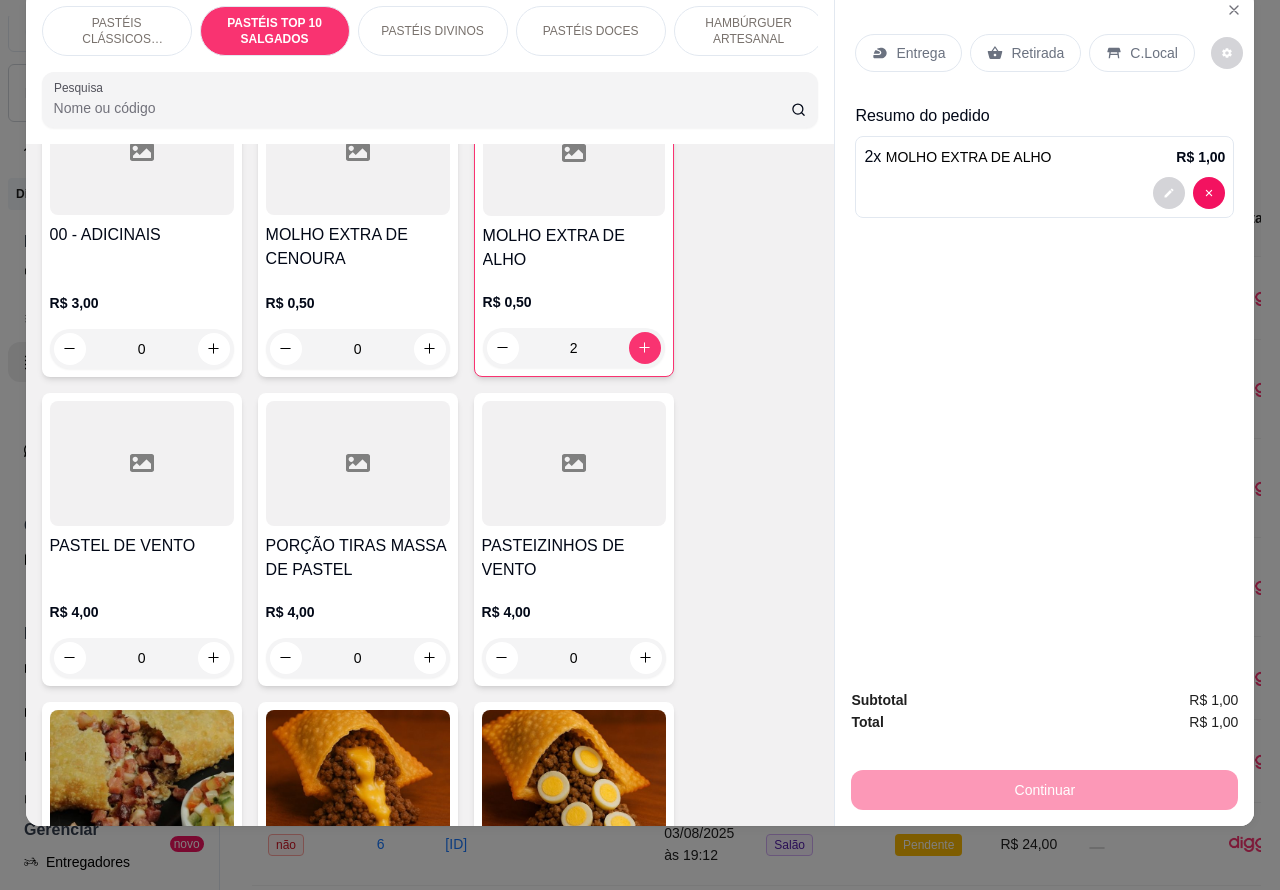click on "Retirada" at bounding box center [1037, 53] 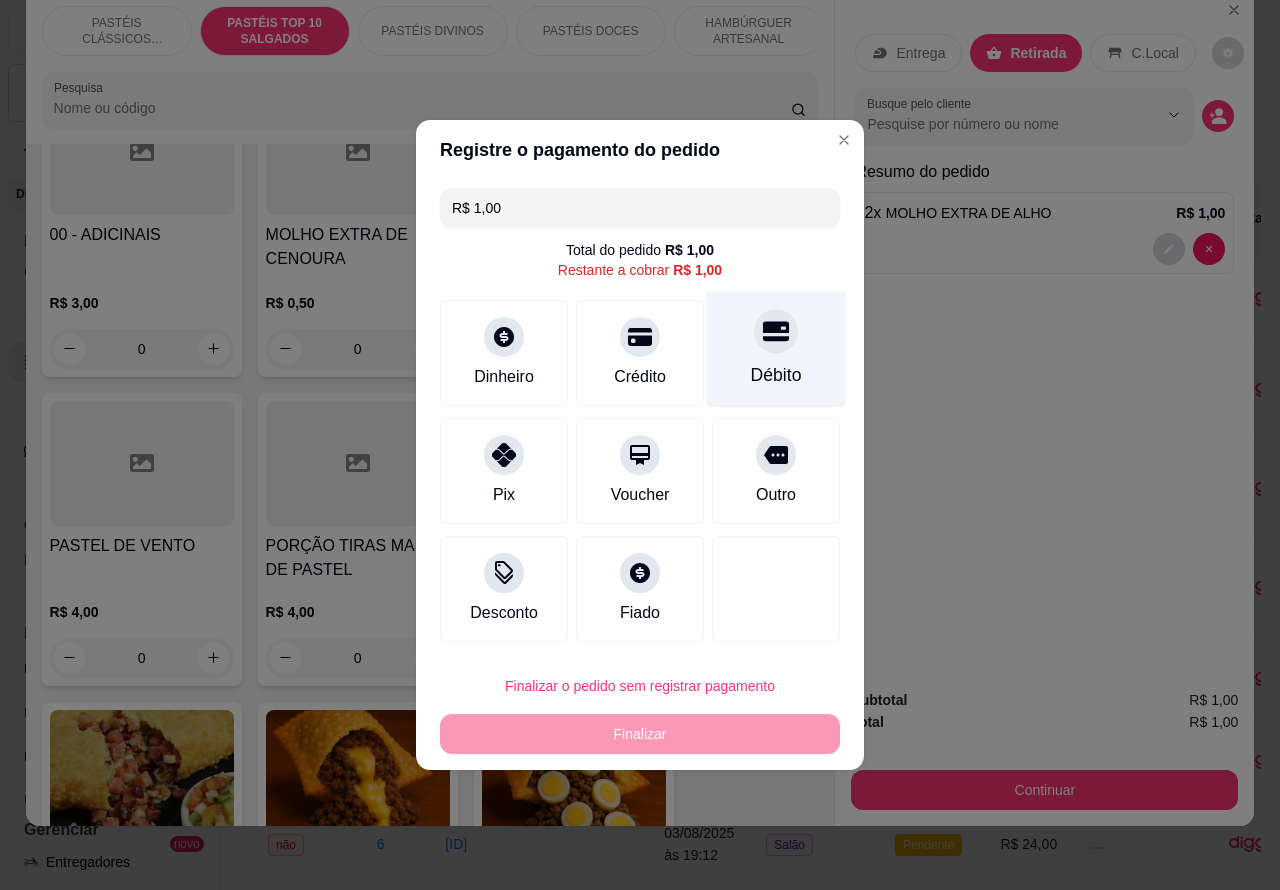 click at bounding box center [776, 331] 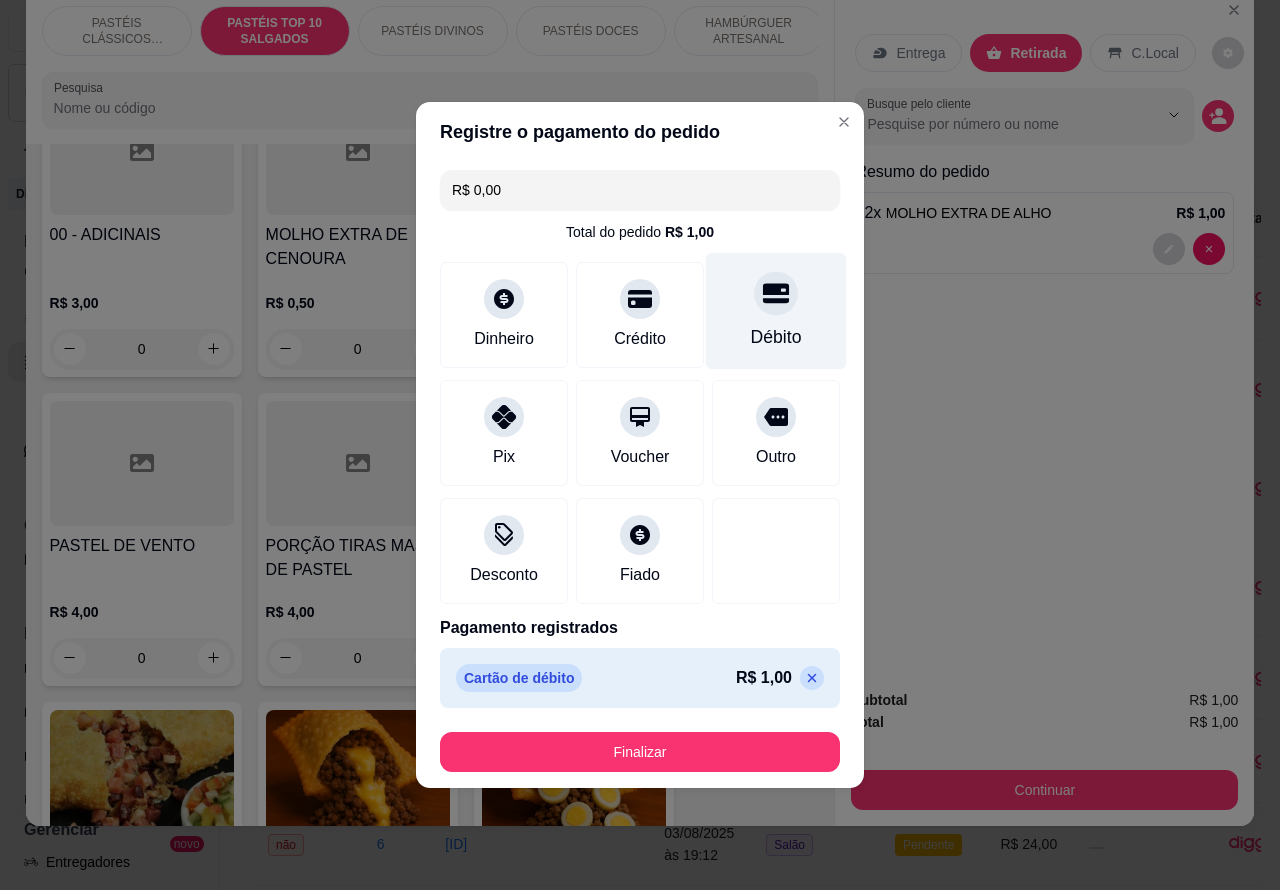 click on "Finalizar" at bounding box center (640, 752) 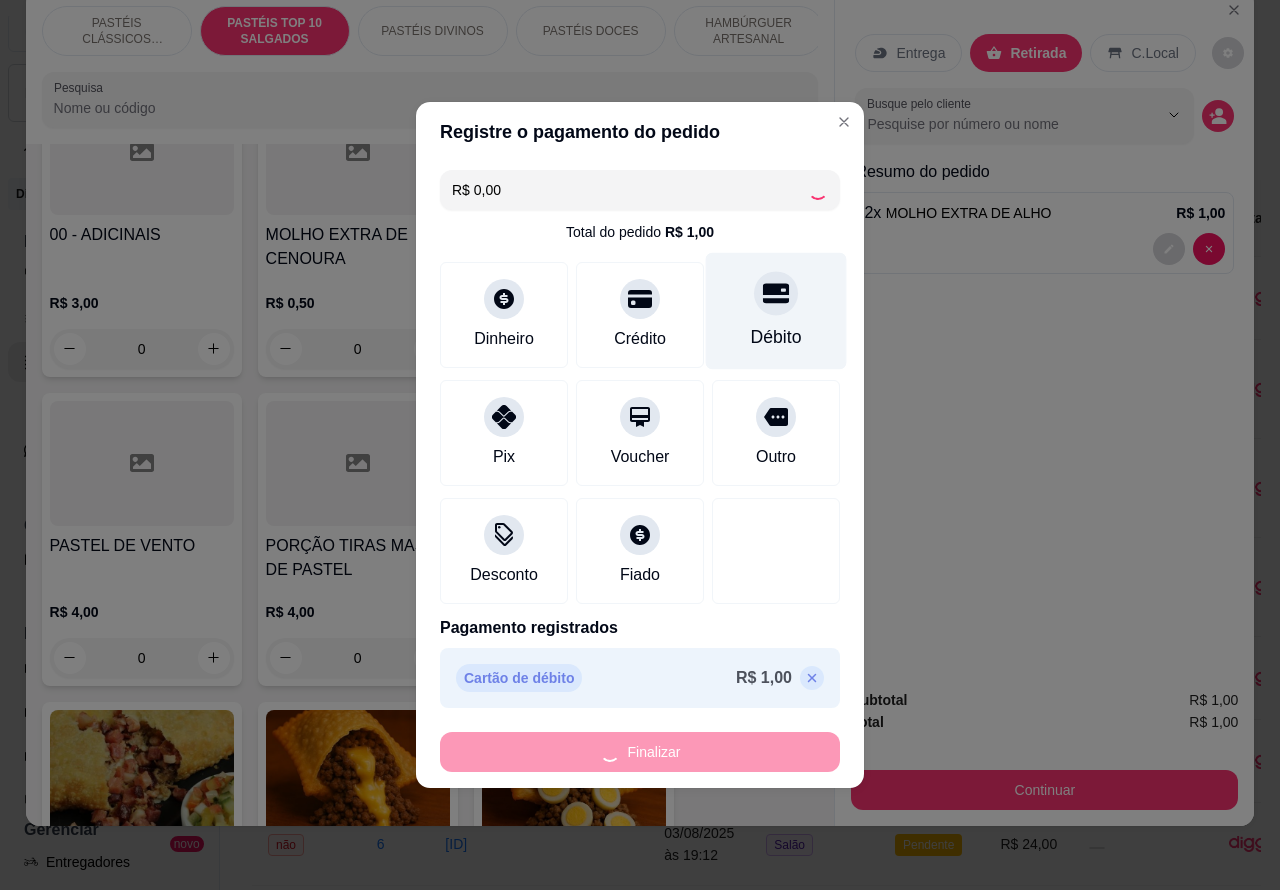 type on "0" 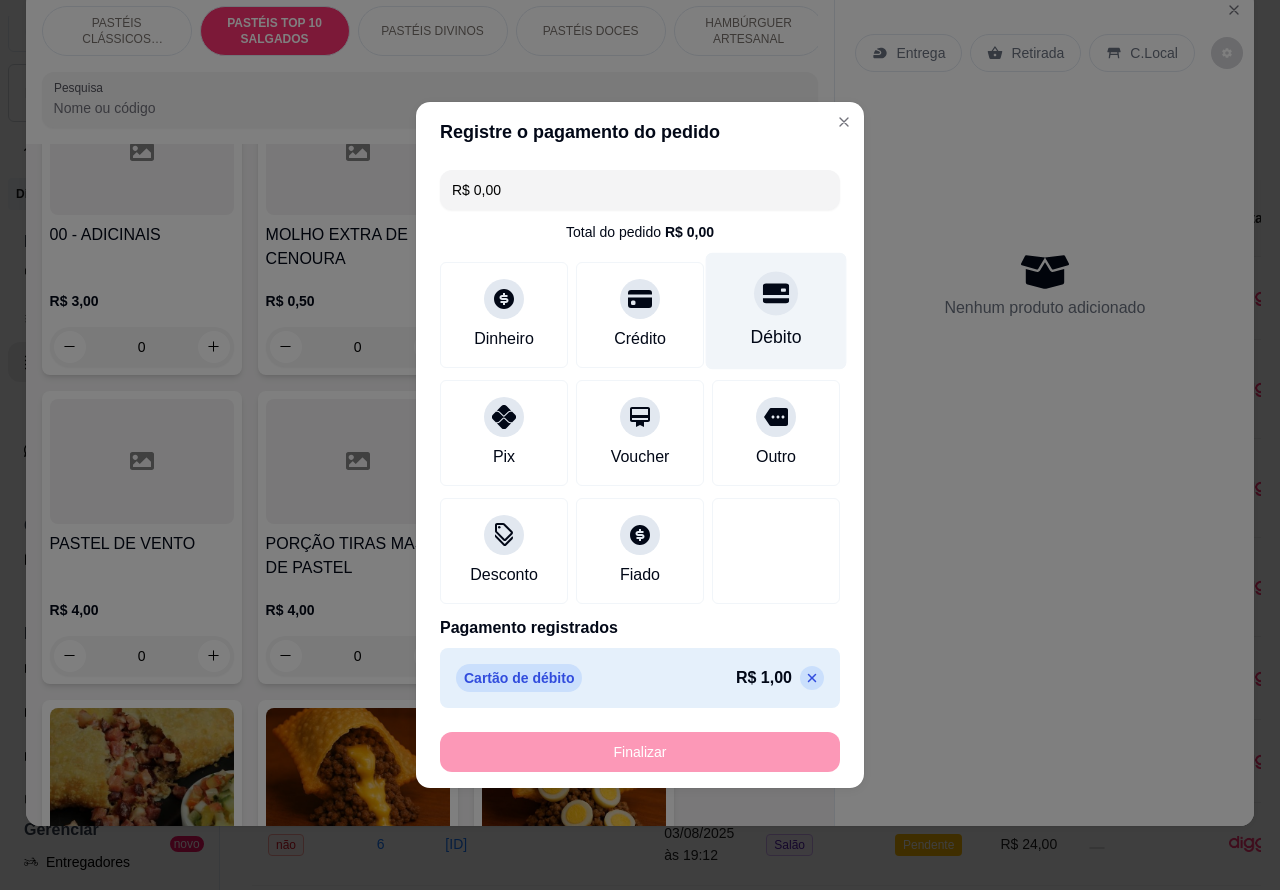 type on "-R$ 1,00" 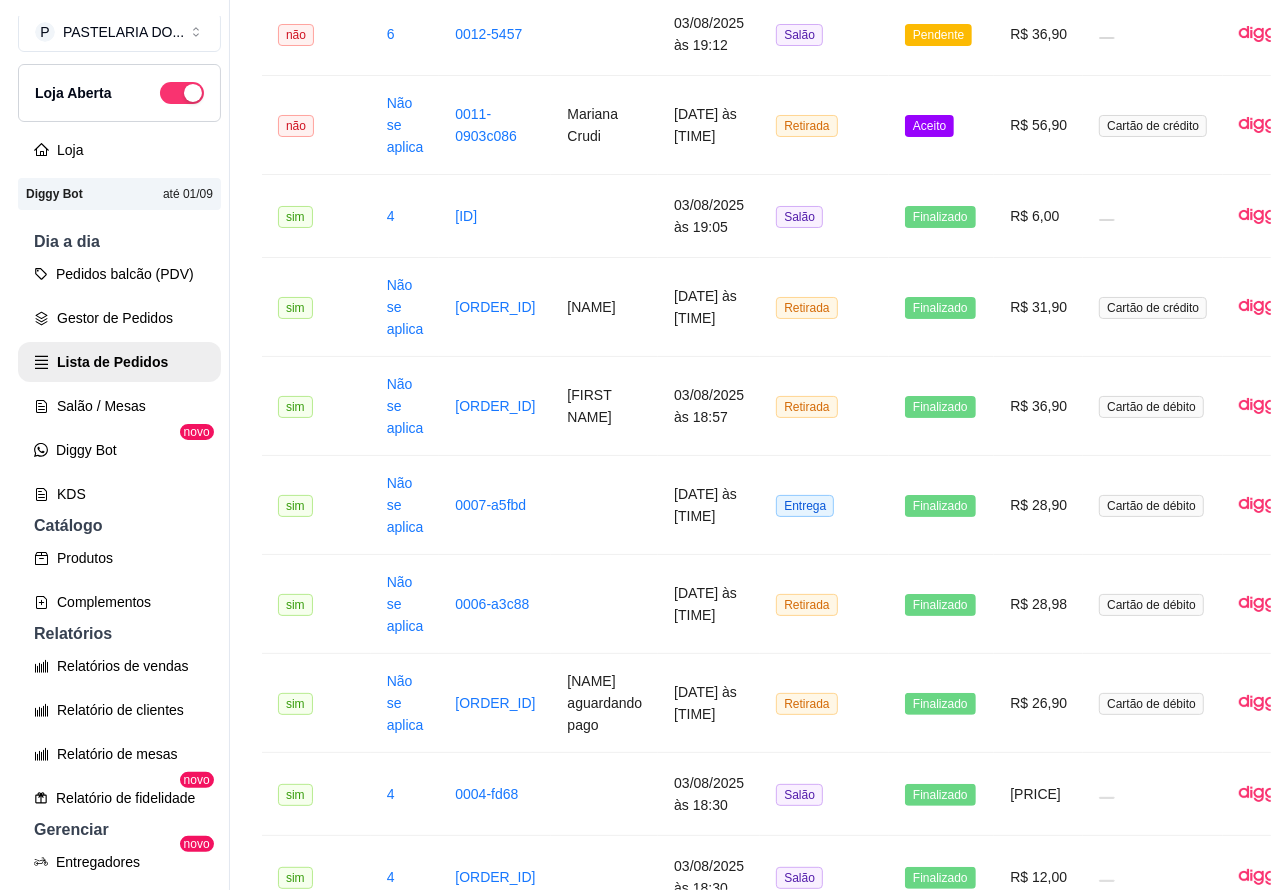 scroll, scrollTop: 1020, scrollLeft: 0, axis: vertical 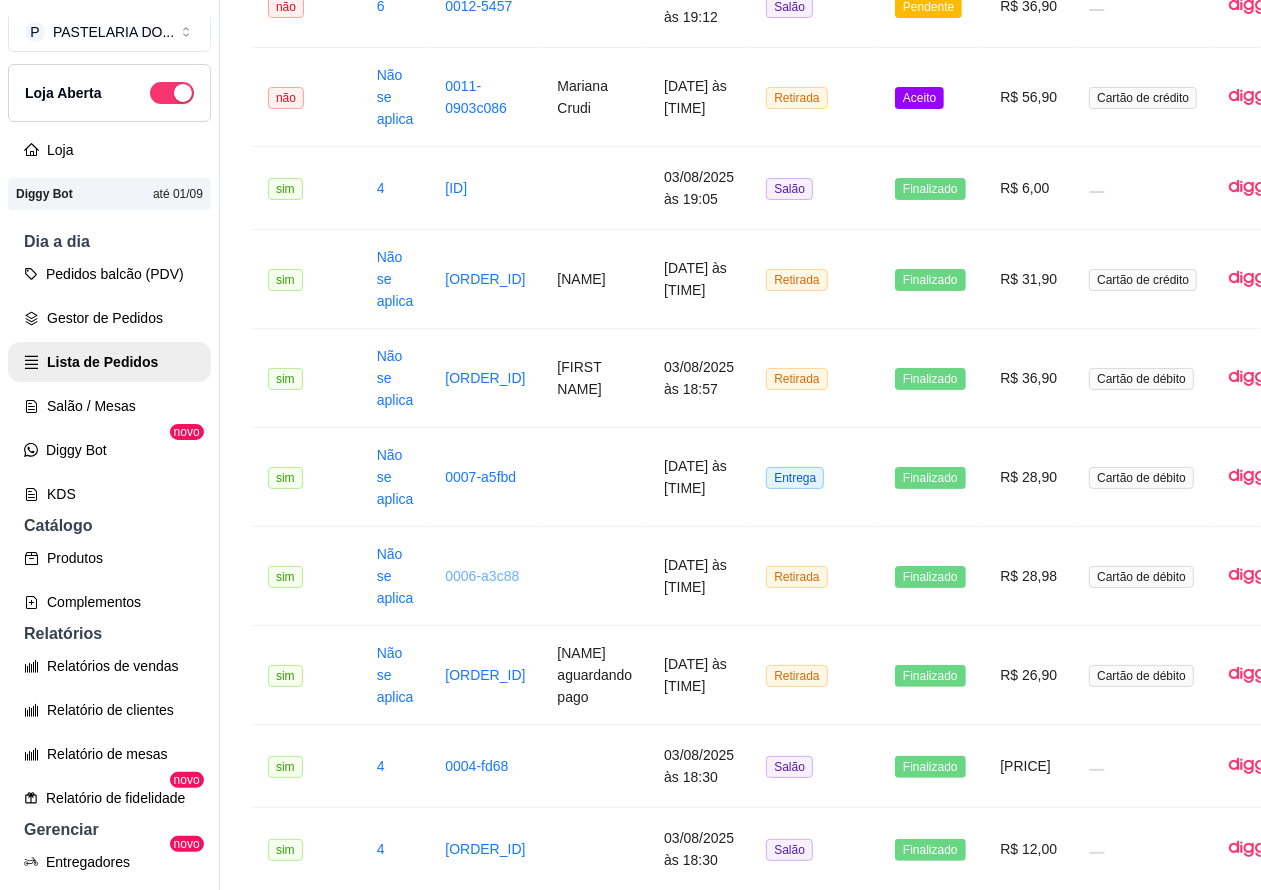 click on "0006-a3c88" at bounding box center (482, 576) 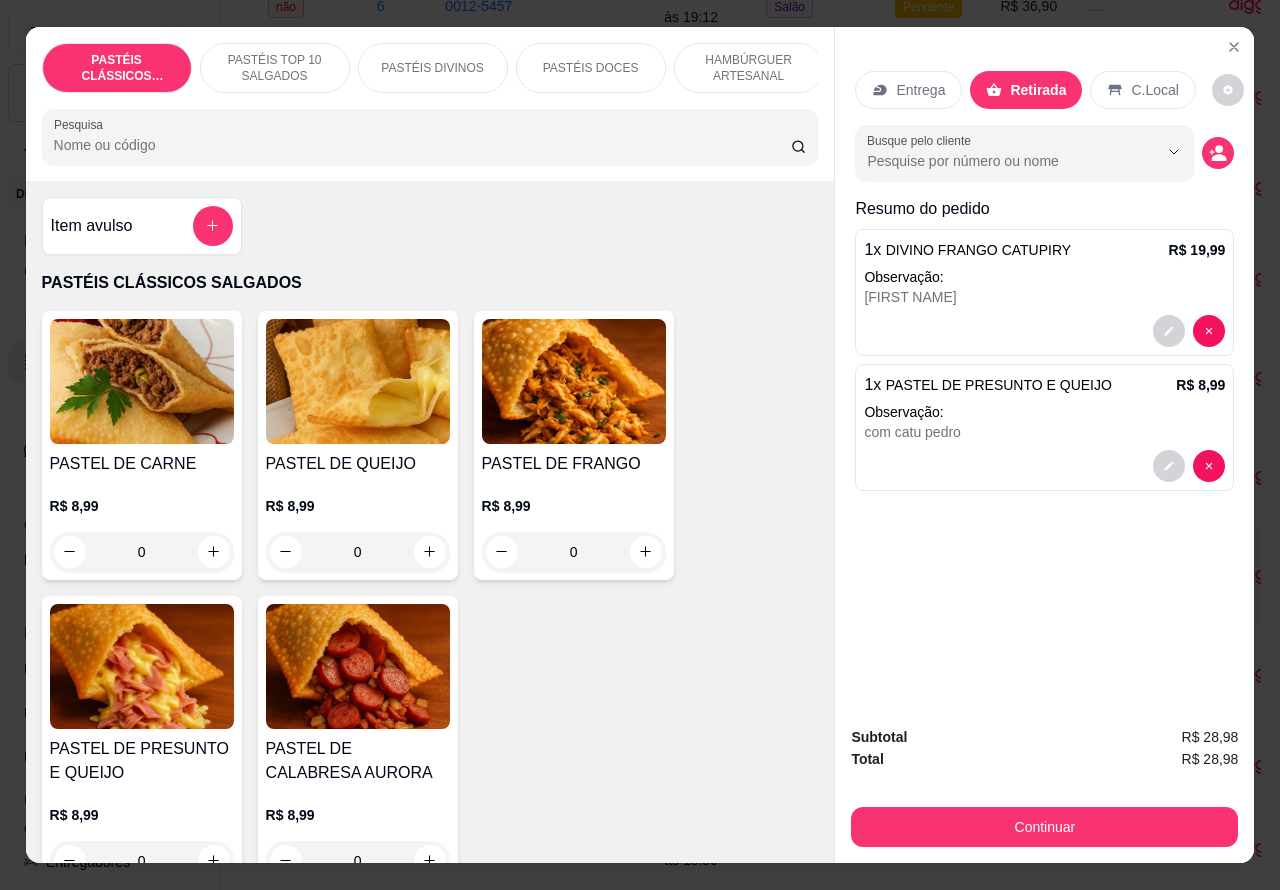 click on "Entrega Retirada C.Local Busque pelo cliente Resumo do pedido 1 x DIVINO FRANGO CATUPIRY R$ [PRICE] Observação: [LAST] 1 x PASTEL DE PRESUNTO E QUEIJO R$ [PRICE] Observação: com catu [LAST]" at bounding box center [1044, 369] 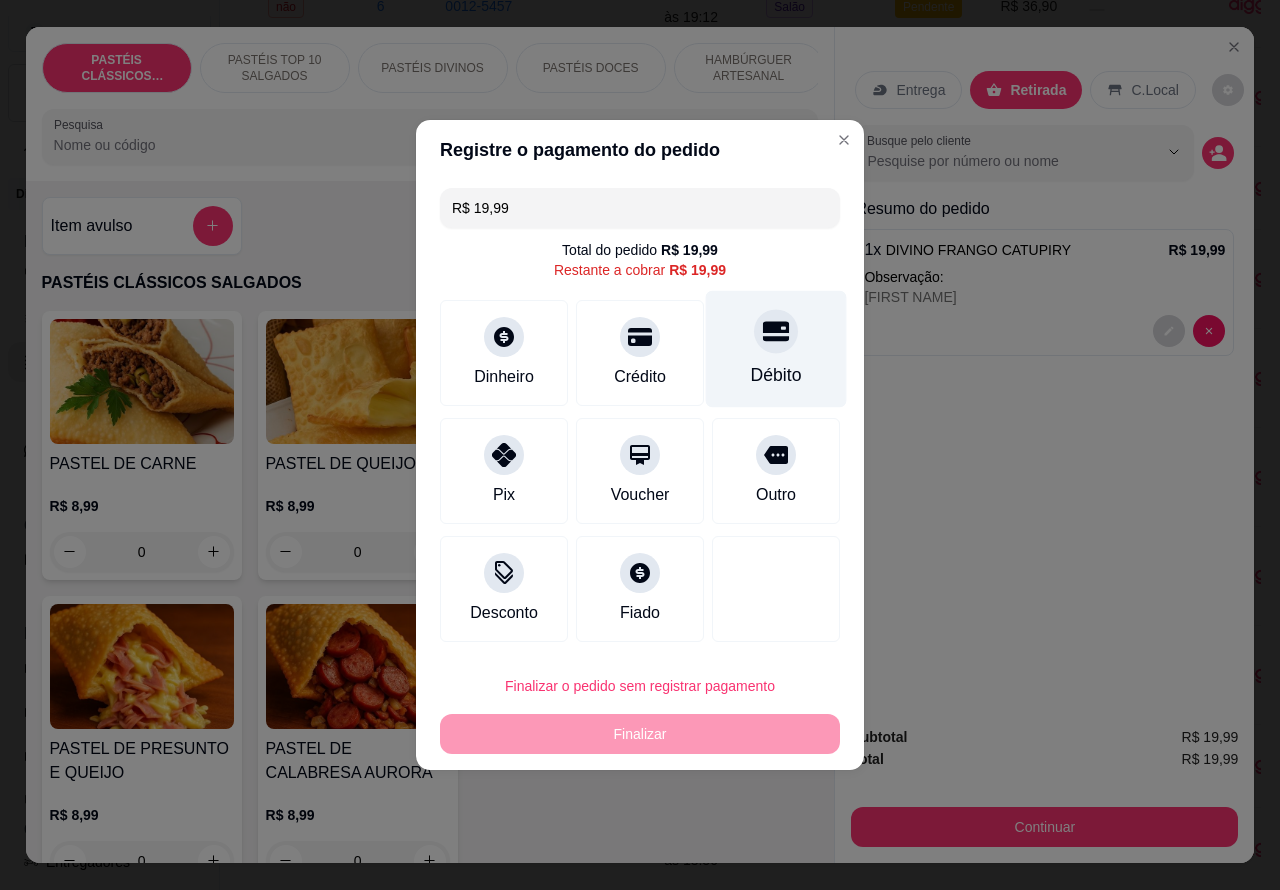 click 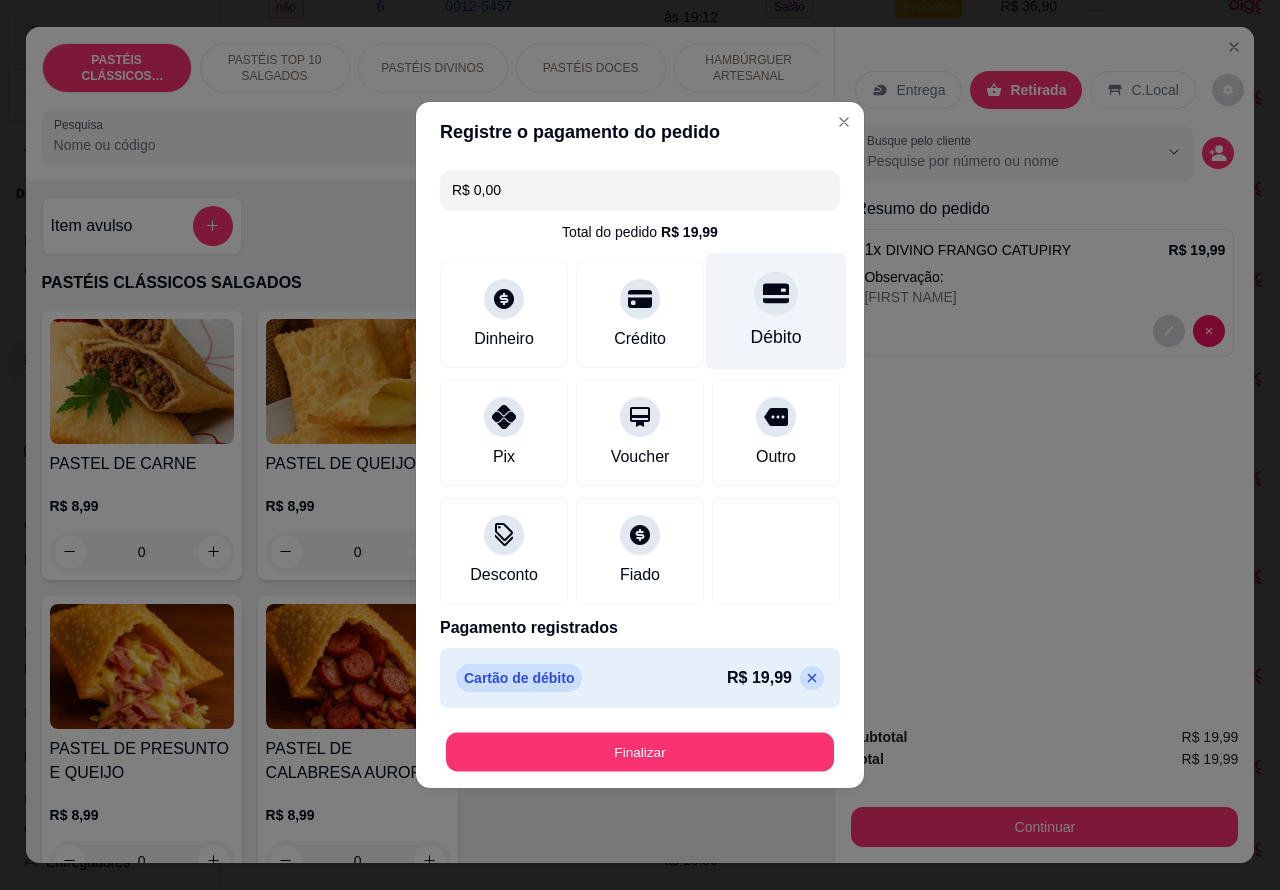 click on "Finalizar" at bounding box center [640, 752] 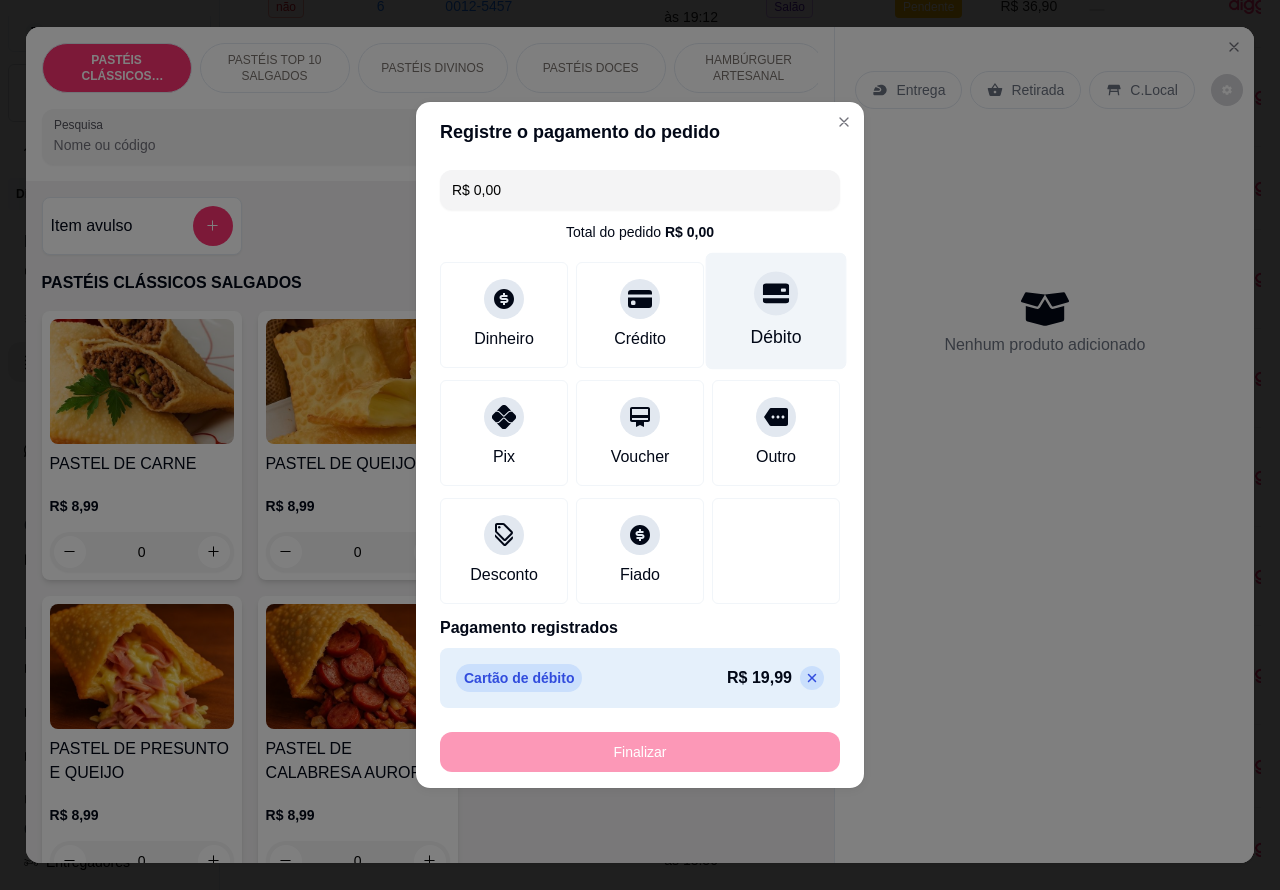 type on "-R$ 19,99" 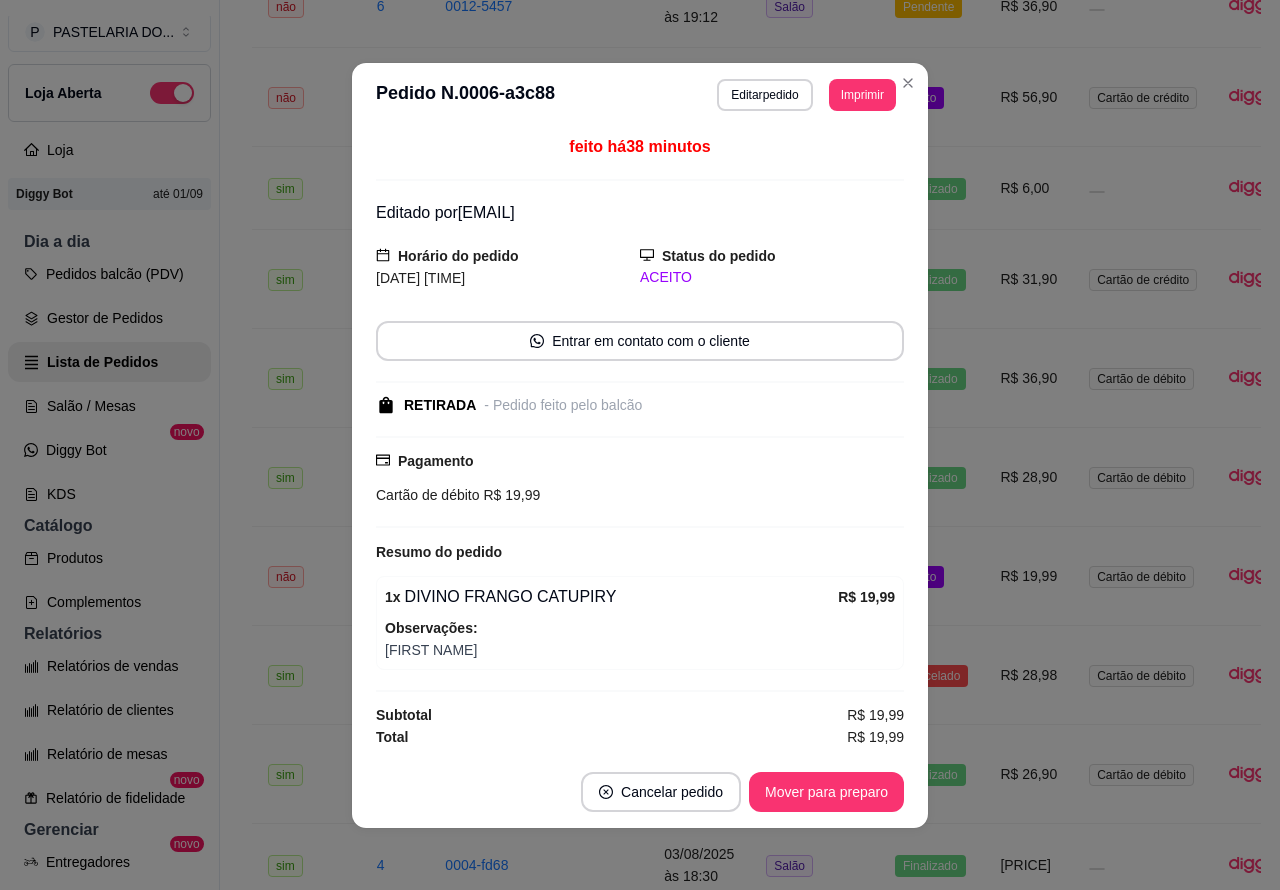 click on "Pendente" at bounding box center (931, 6) 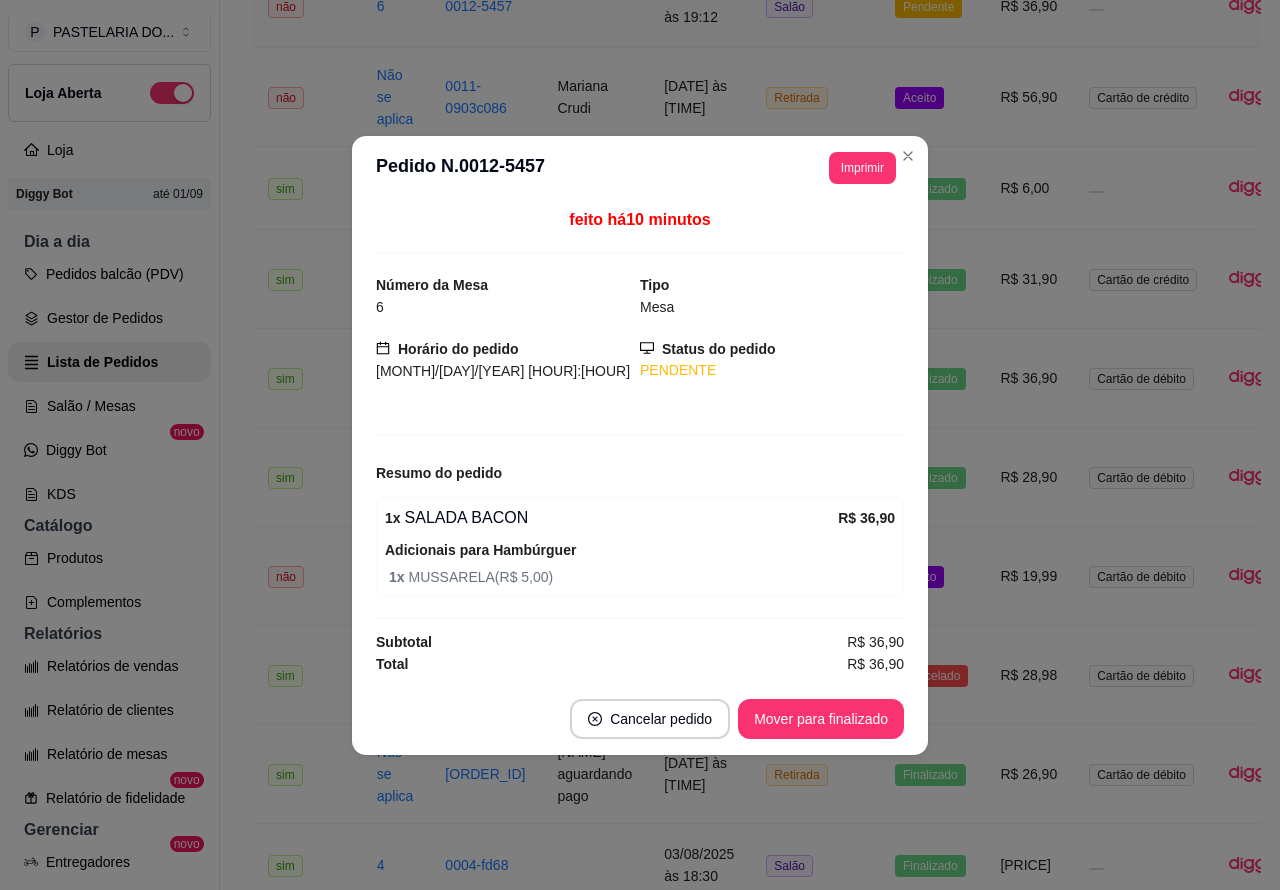 click on "Pedidos balcão (PDV)" at bounding box center [109, 274] 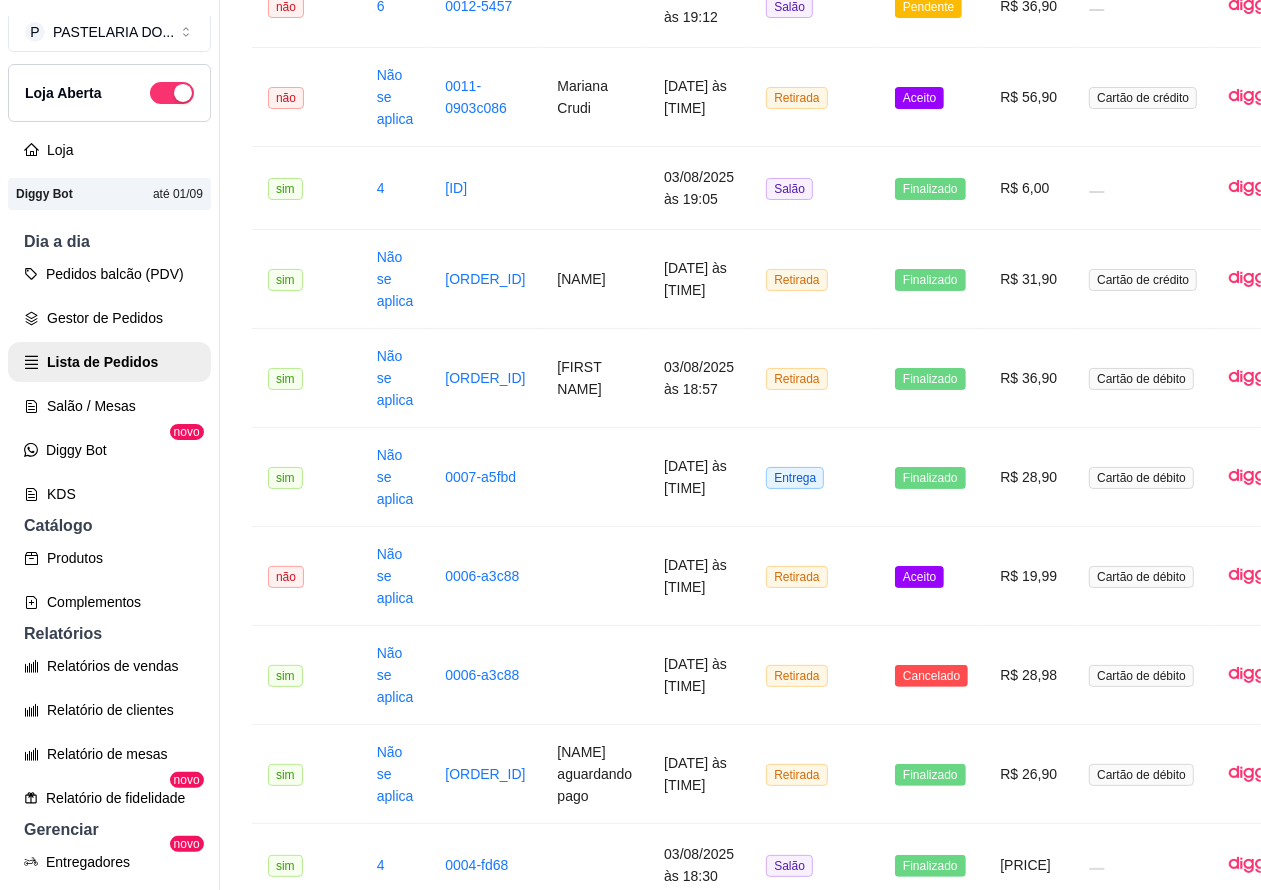 click on "Pedidos balcão (PDV)" at bounding box center (109, 274) 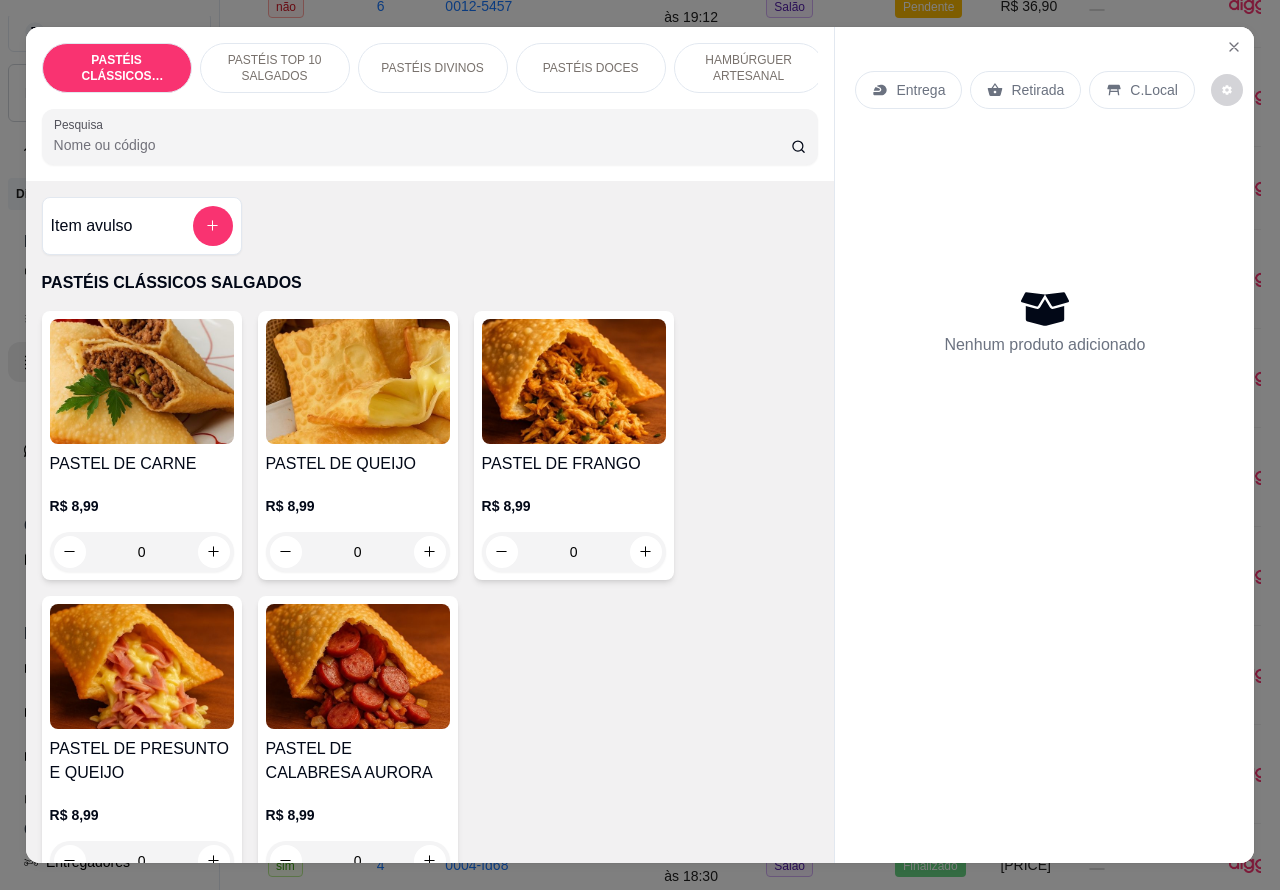 click on "PASTÉIS TOP 10 SALGADOS" at bounding box center (275, 68) 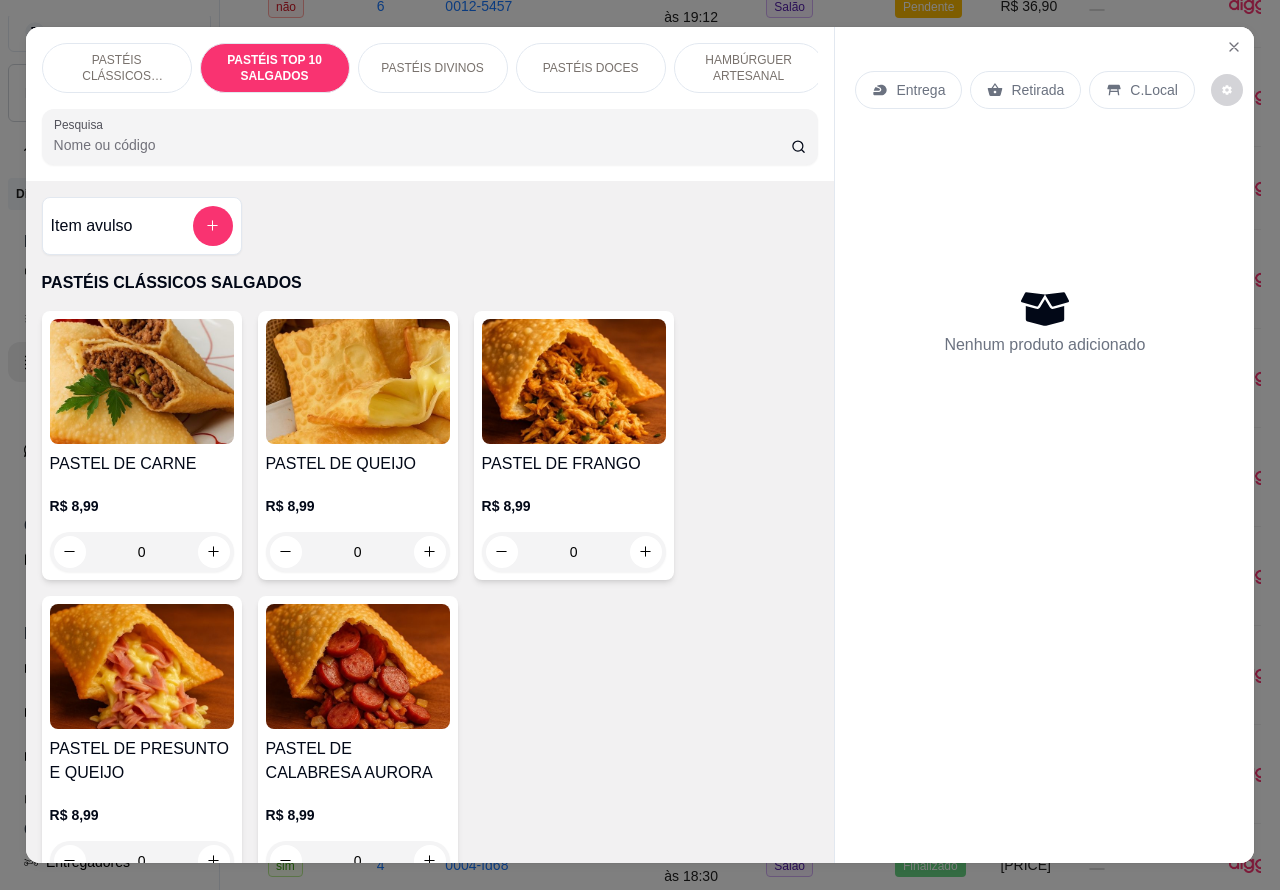 scroll, scrollTop: 723, scrollLeft: 0, axis: vertical 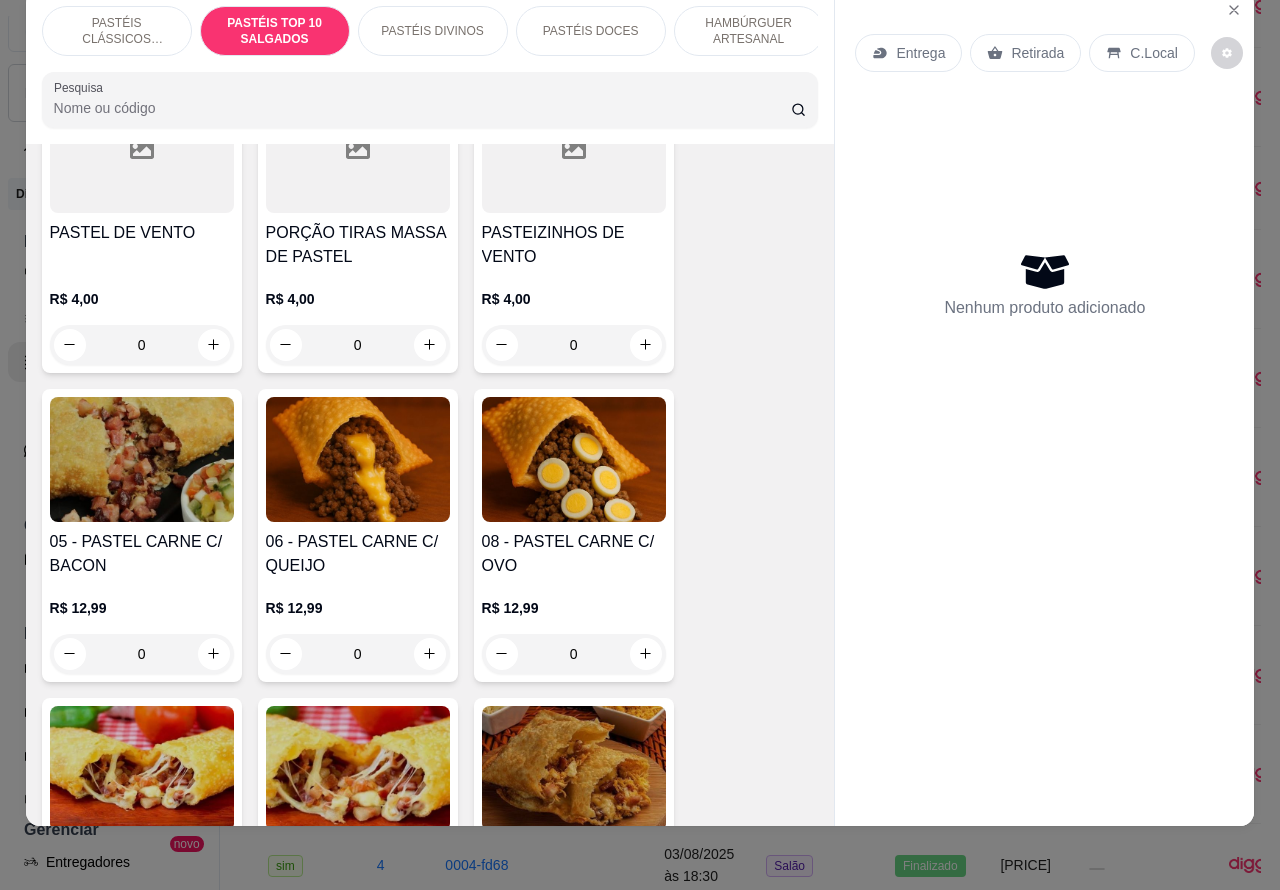 click on "0" at bounding box center [574, 654] 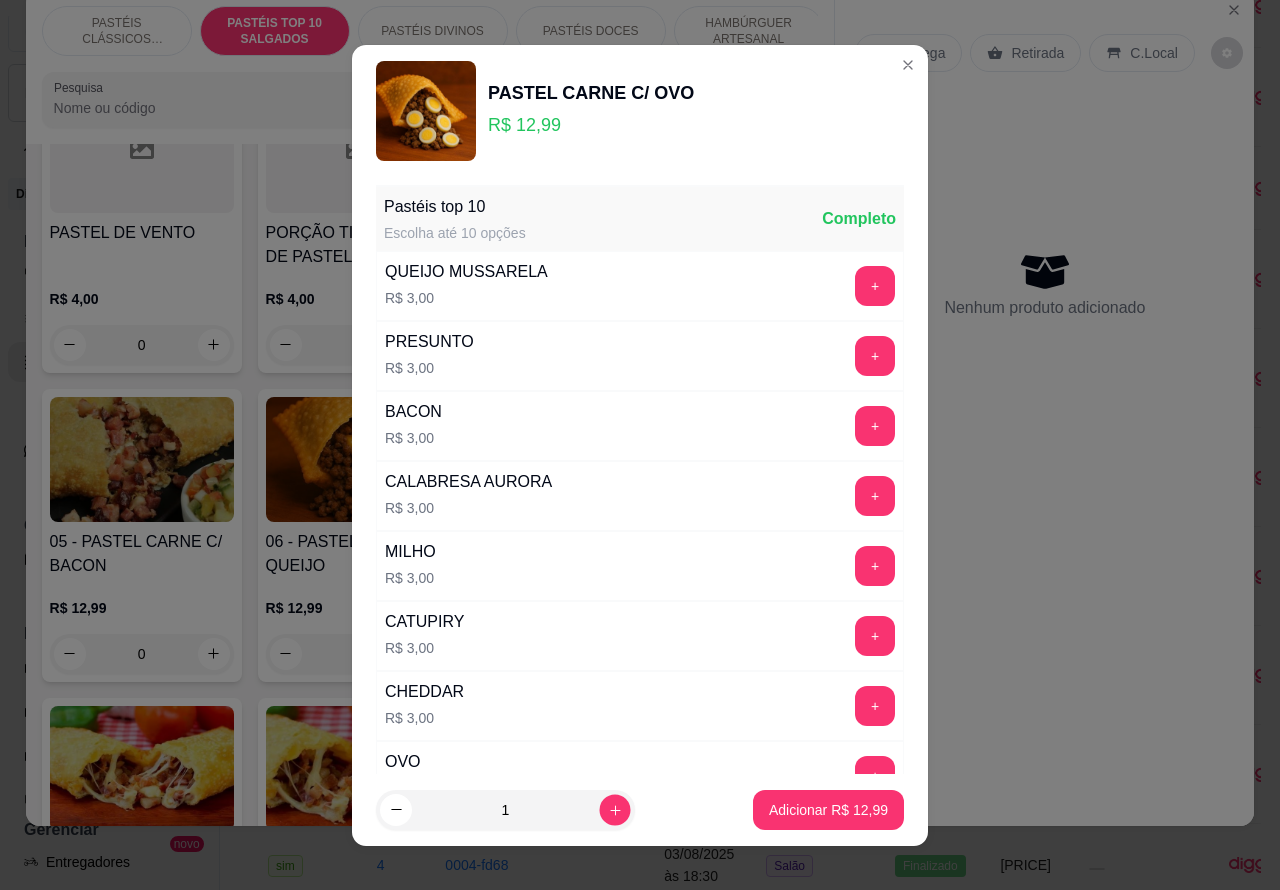 click 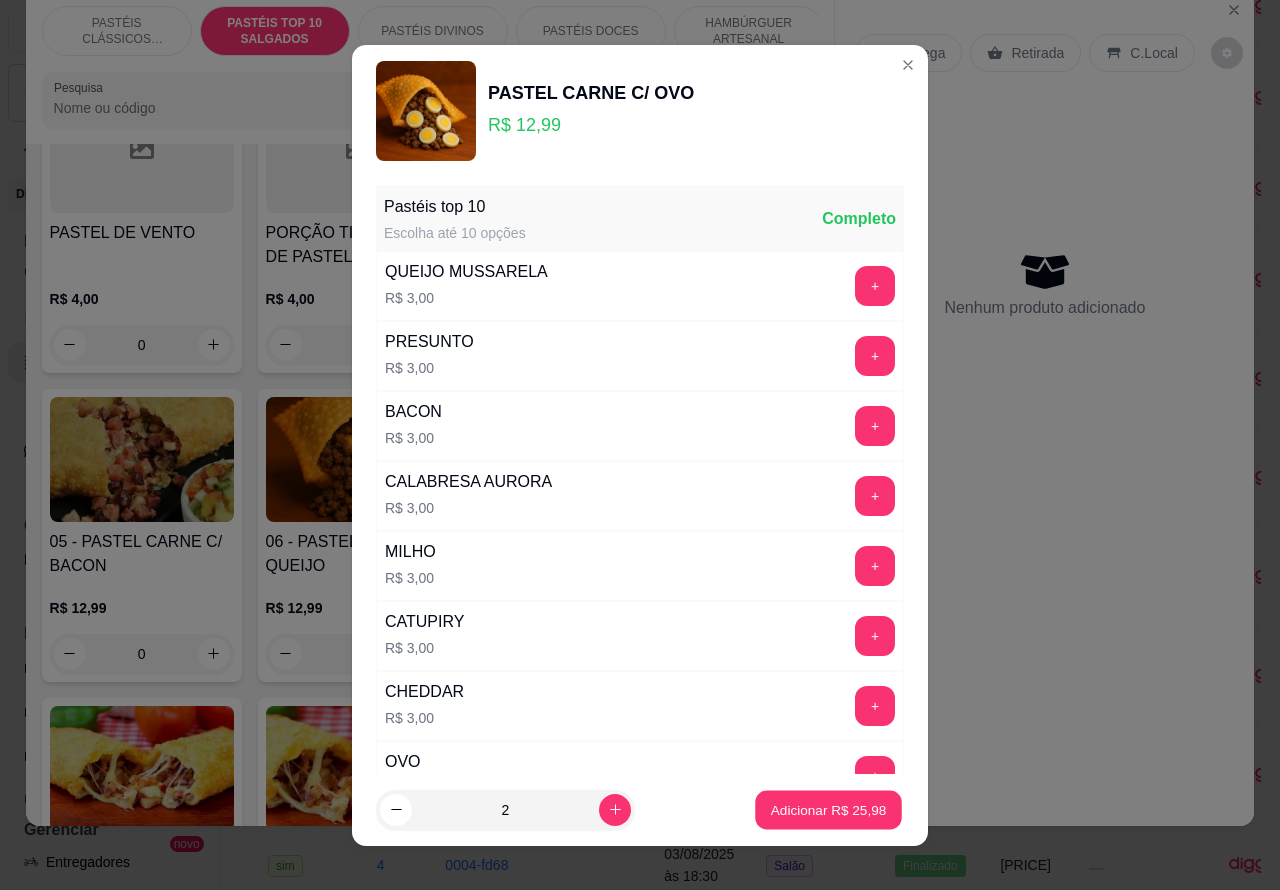 click on "Adicionar   R$ 25,98" at bounding box center (829, 809) 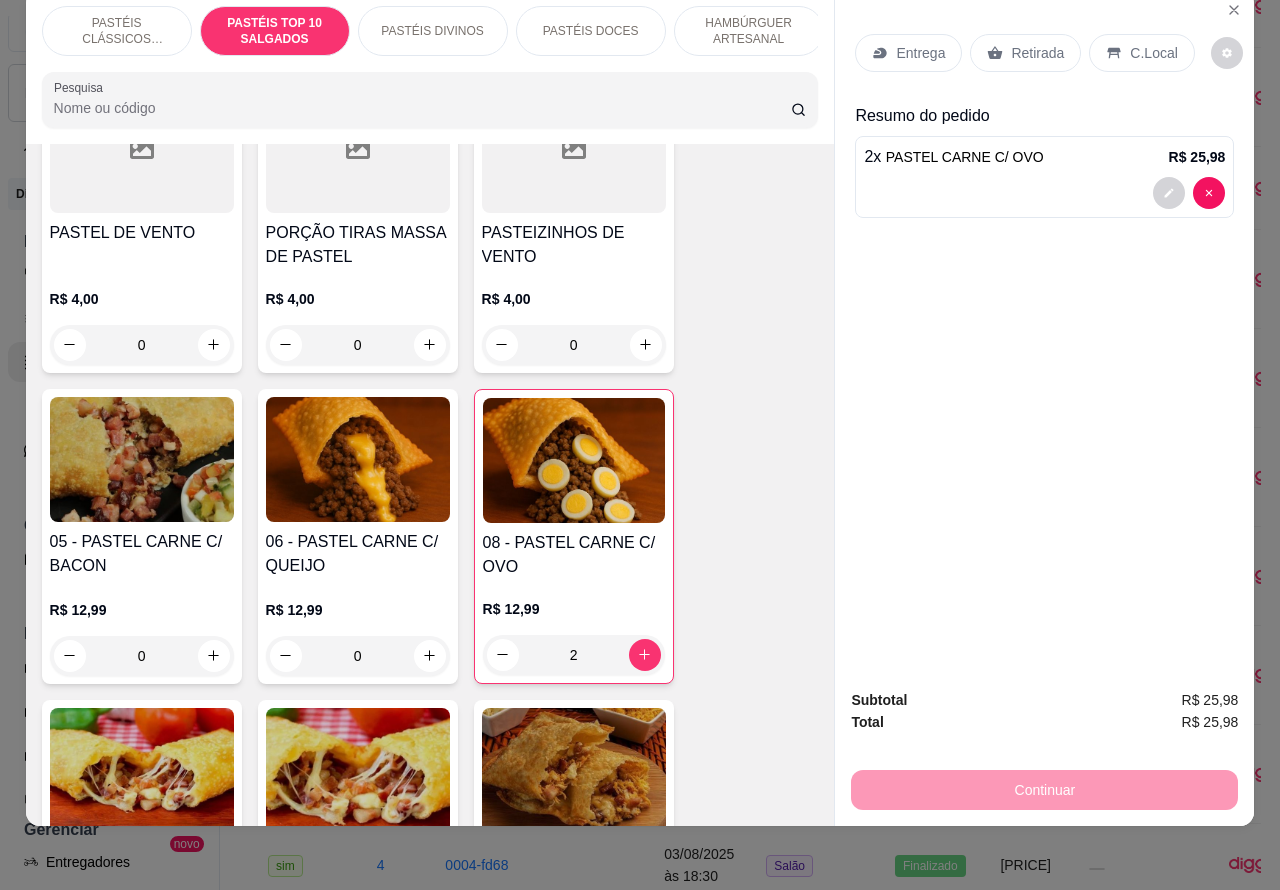 click on "Retirada" at bounding box center [1037, 53] 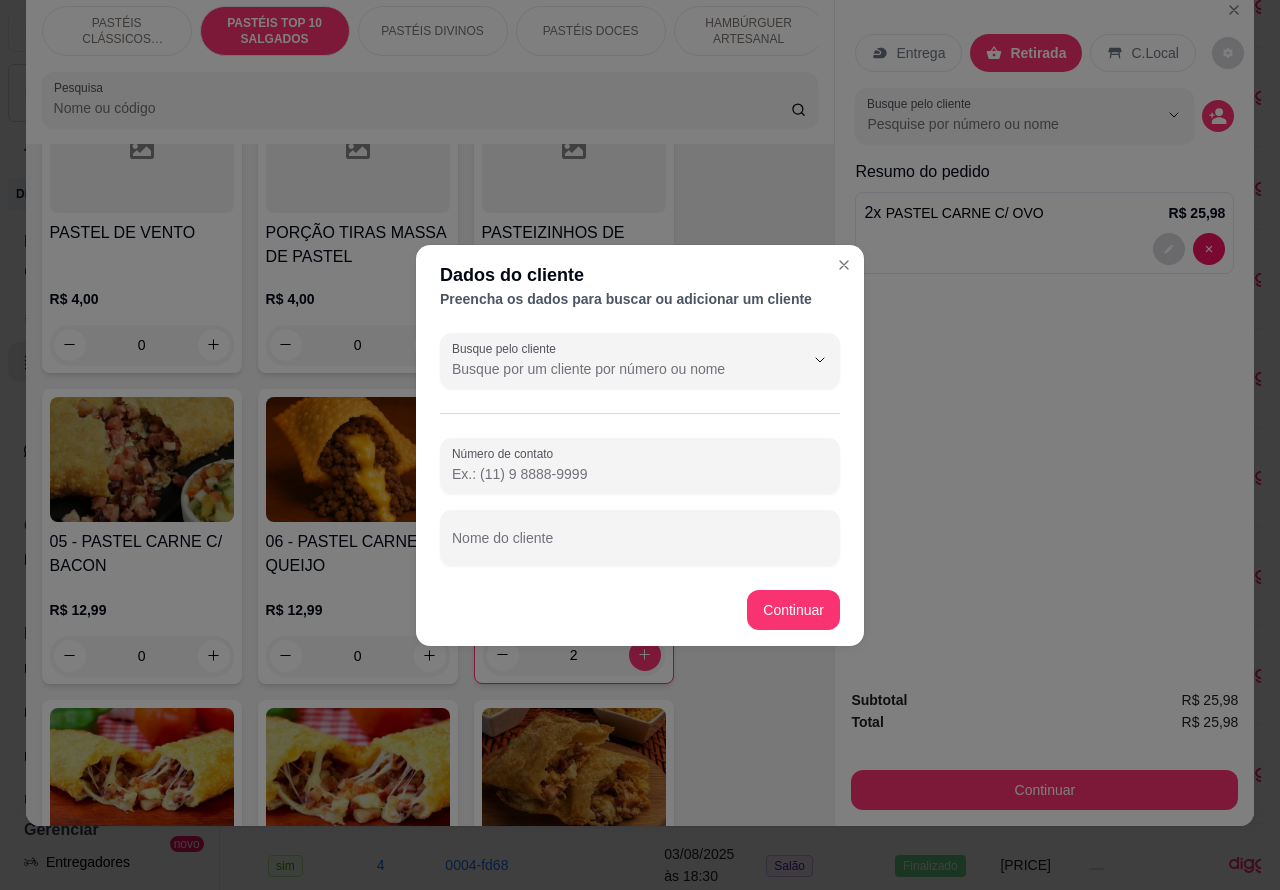 click on "Nome do cliente" at bounding box center (640, 546) 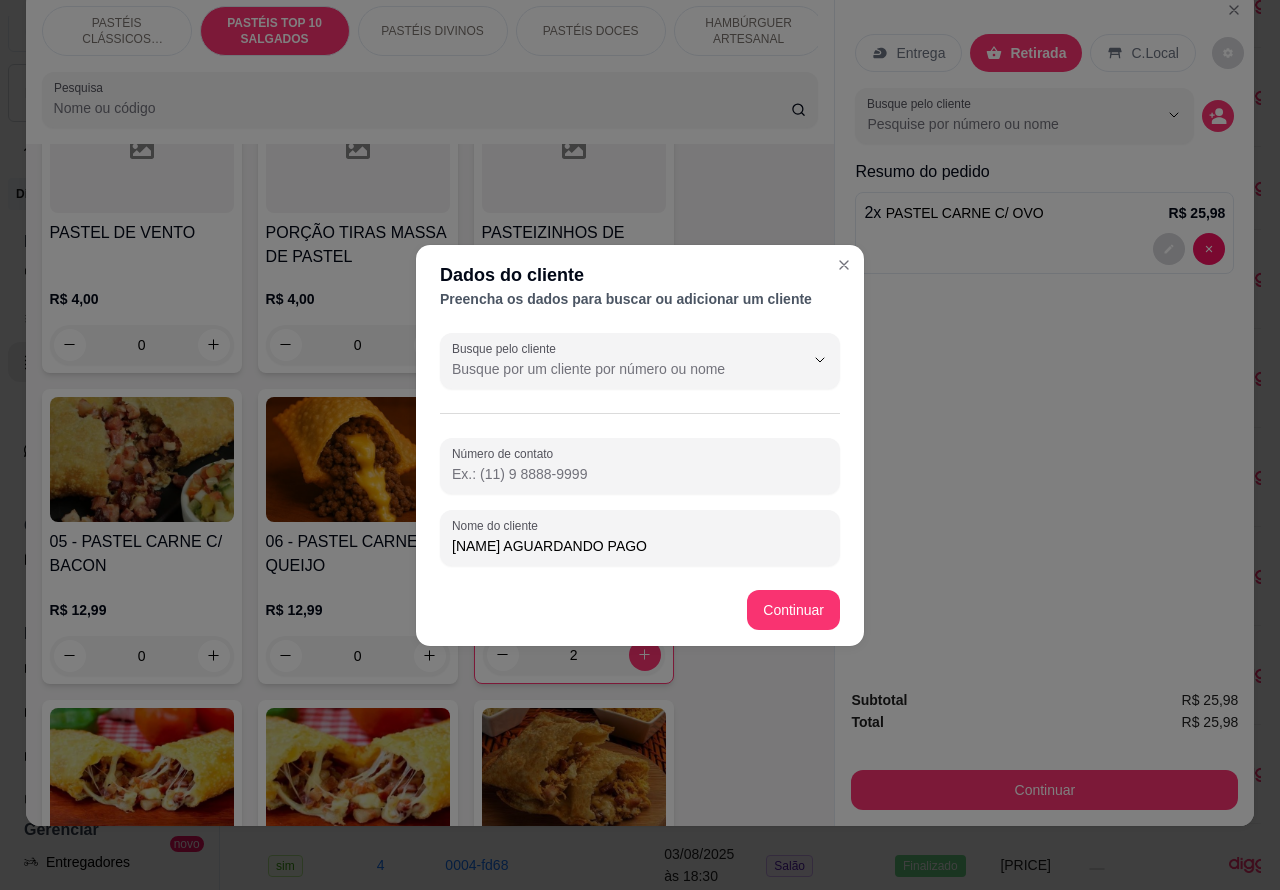 type on "[NAME] AGUARDANDO PAGO" 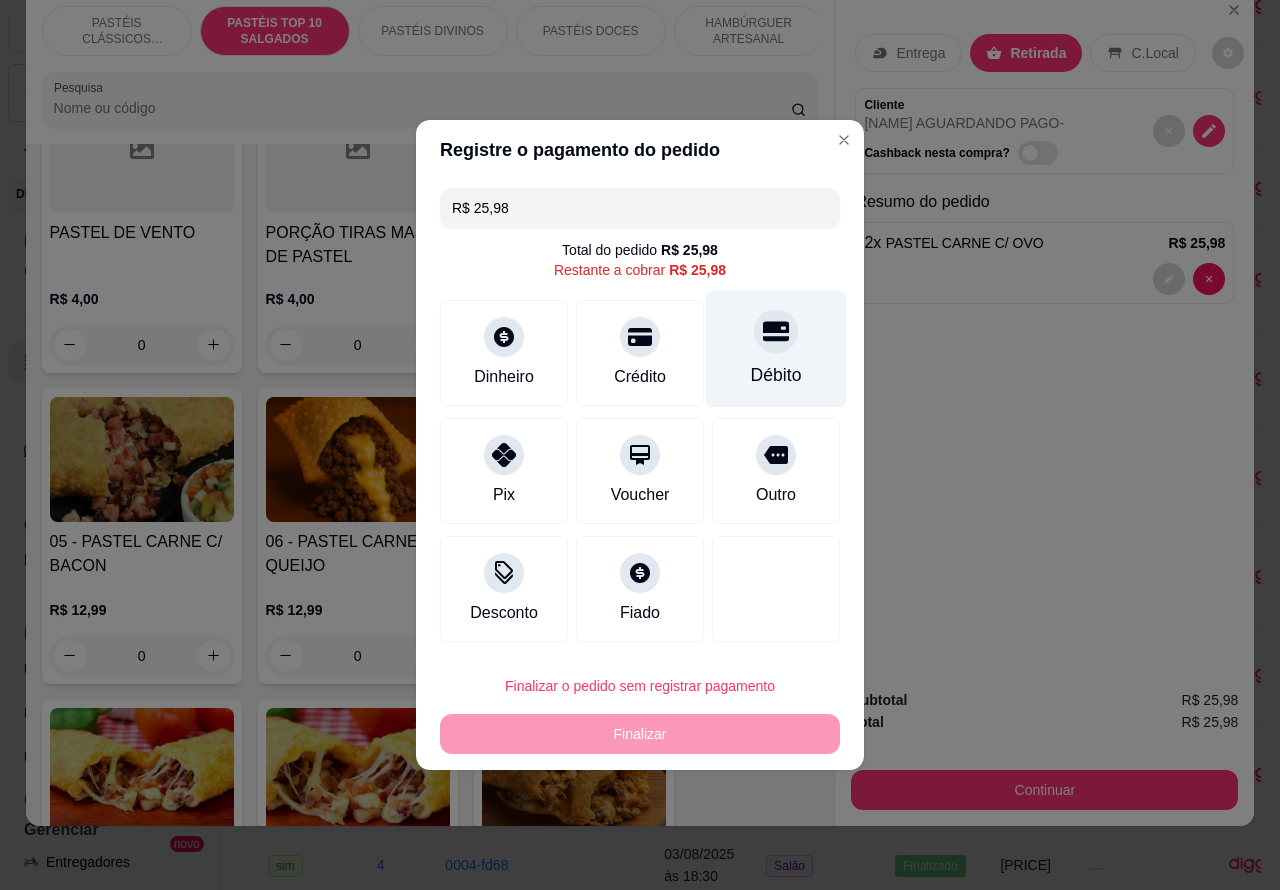 click 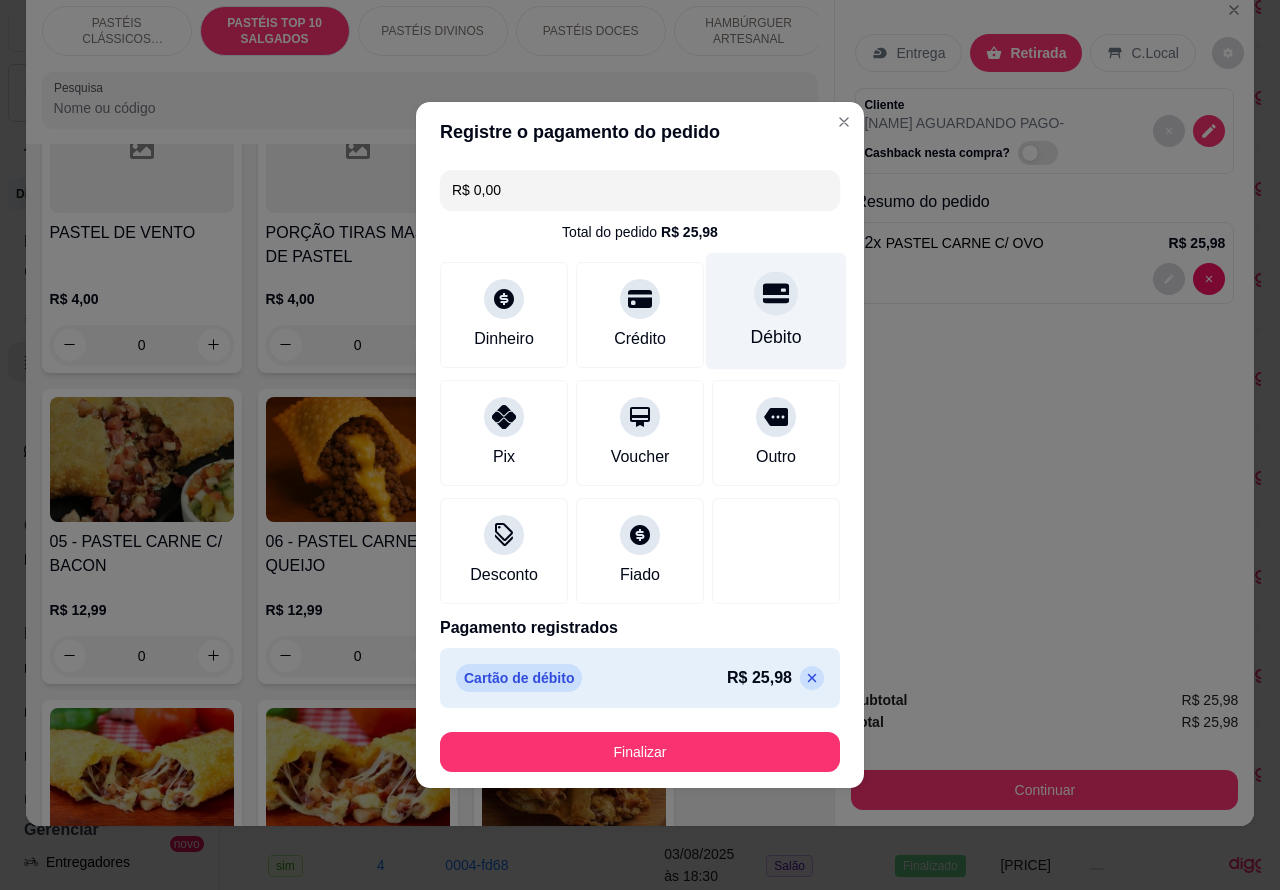 click on "Finalizar" at bounding box center (640, 752) 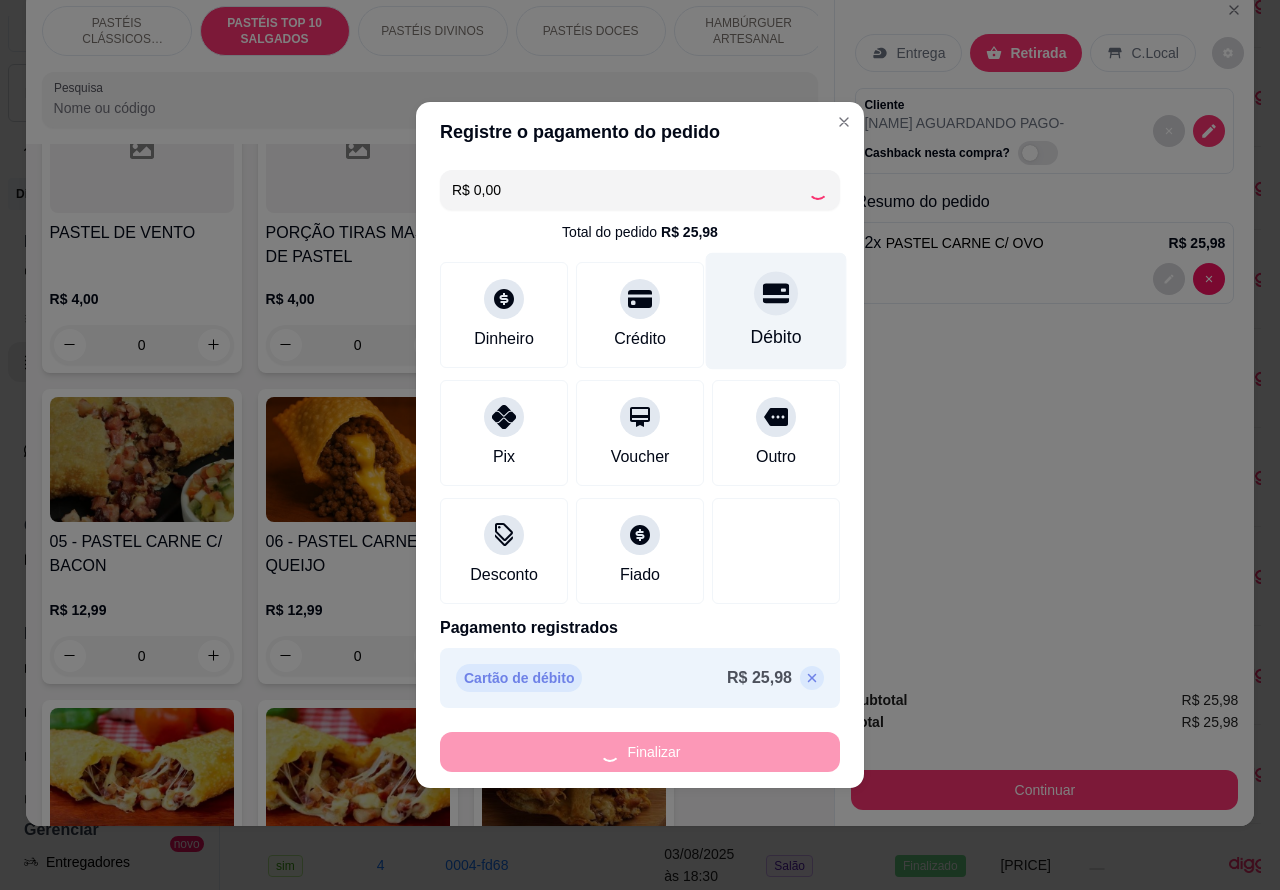 type on "0" 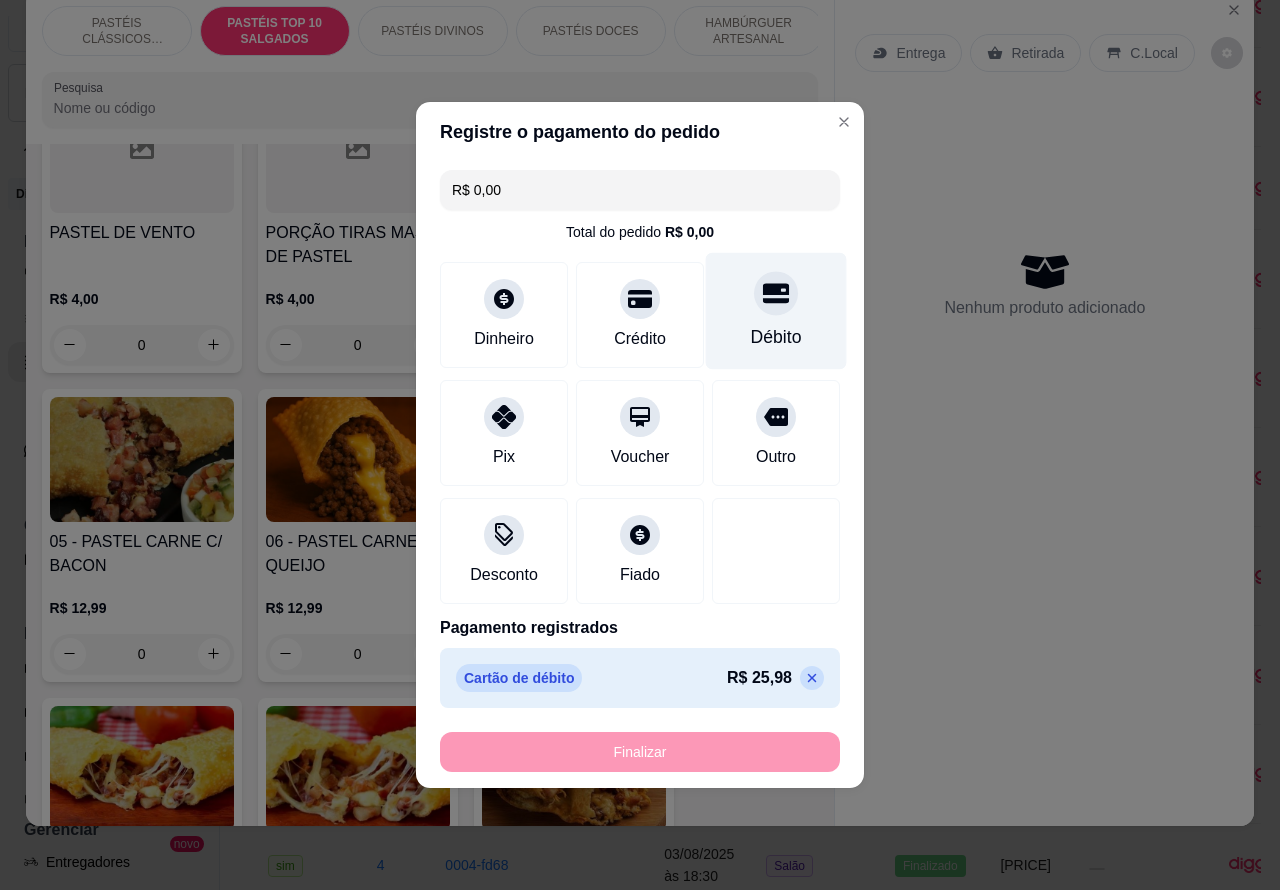 type on "-R$ 25,98" 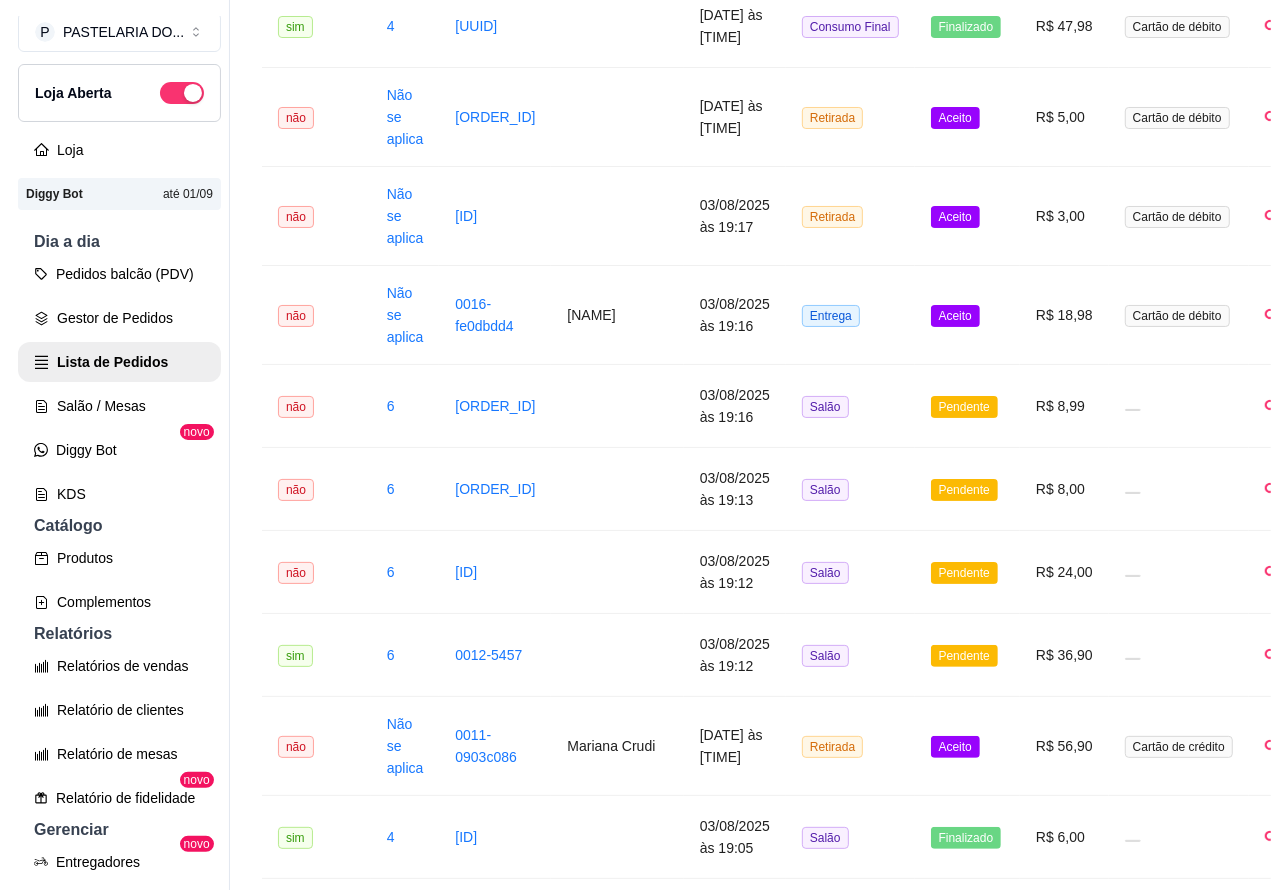 scroll, scrollTop: 475, scrollLeft: 0, axis: vertical 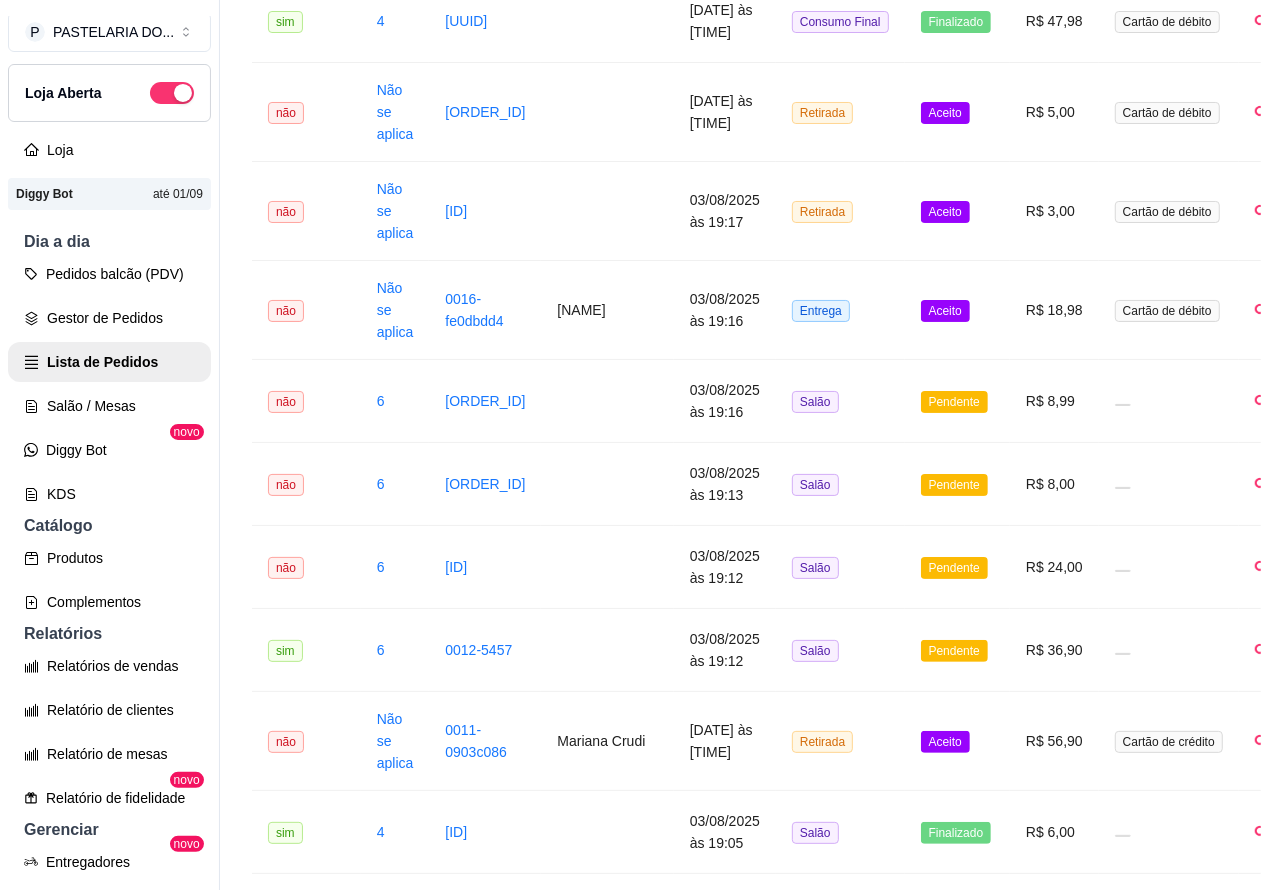 click on "Pedidos balcão (PDV)" at bounding box center [109, 274] 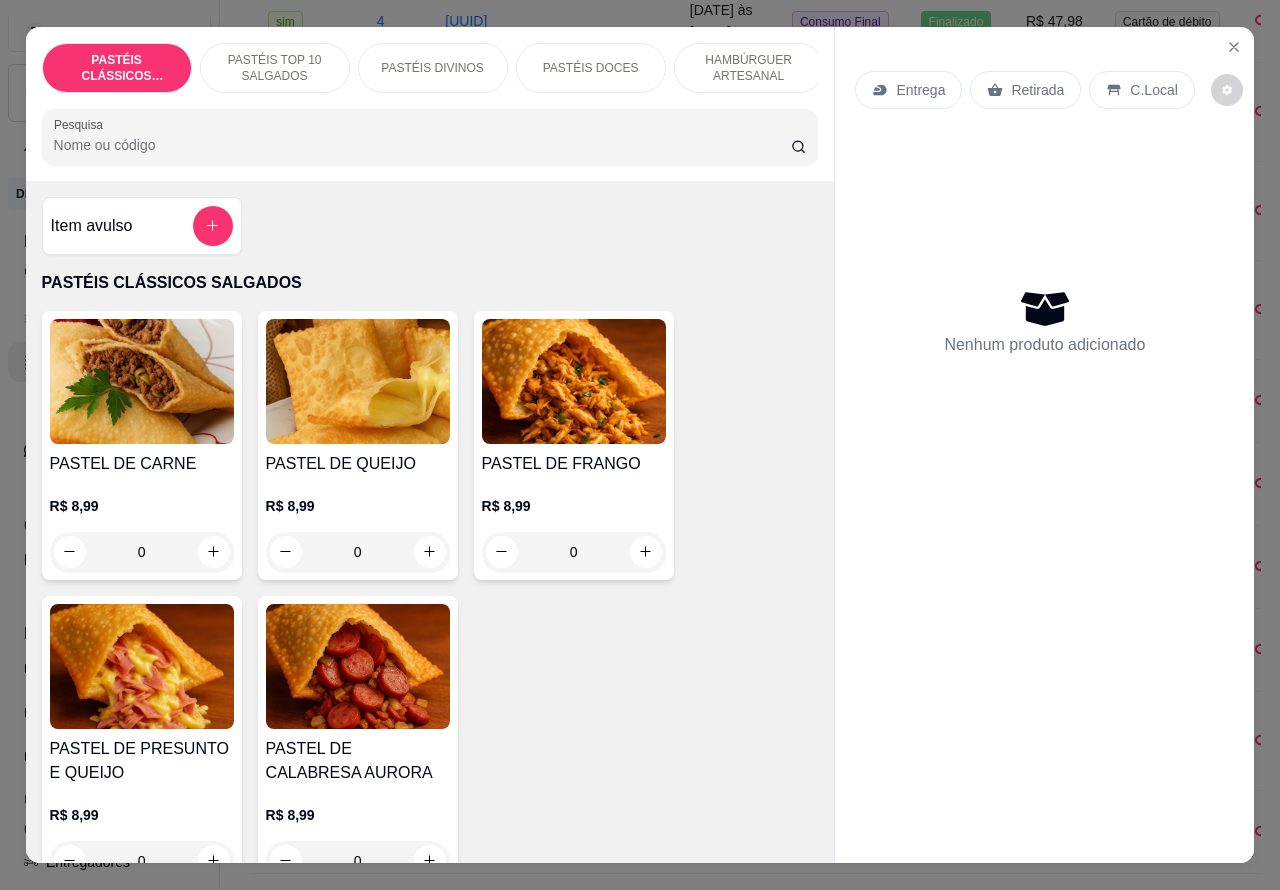 click on "Retirada" at bounding box center (1037, 90) 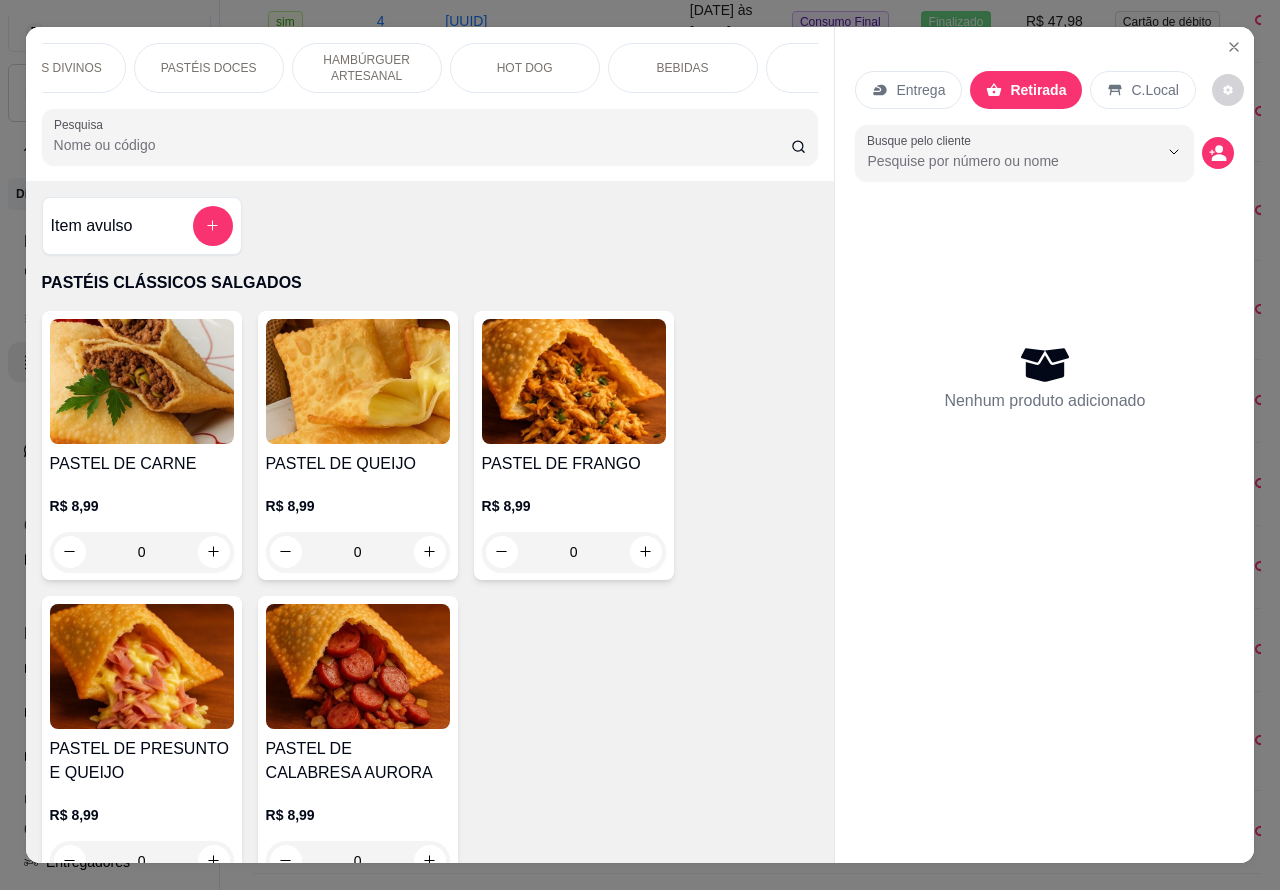scroll, scrollTop: 0, scrollLeft: 392, axis: horizontal 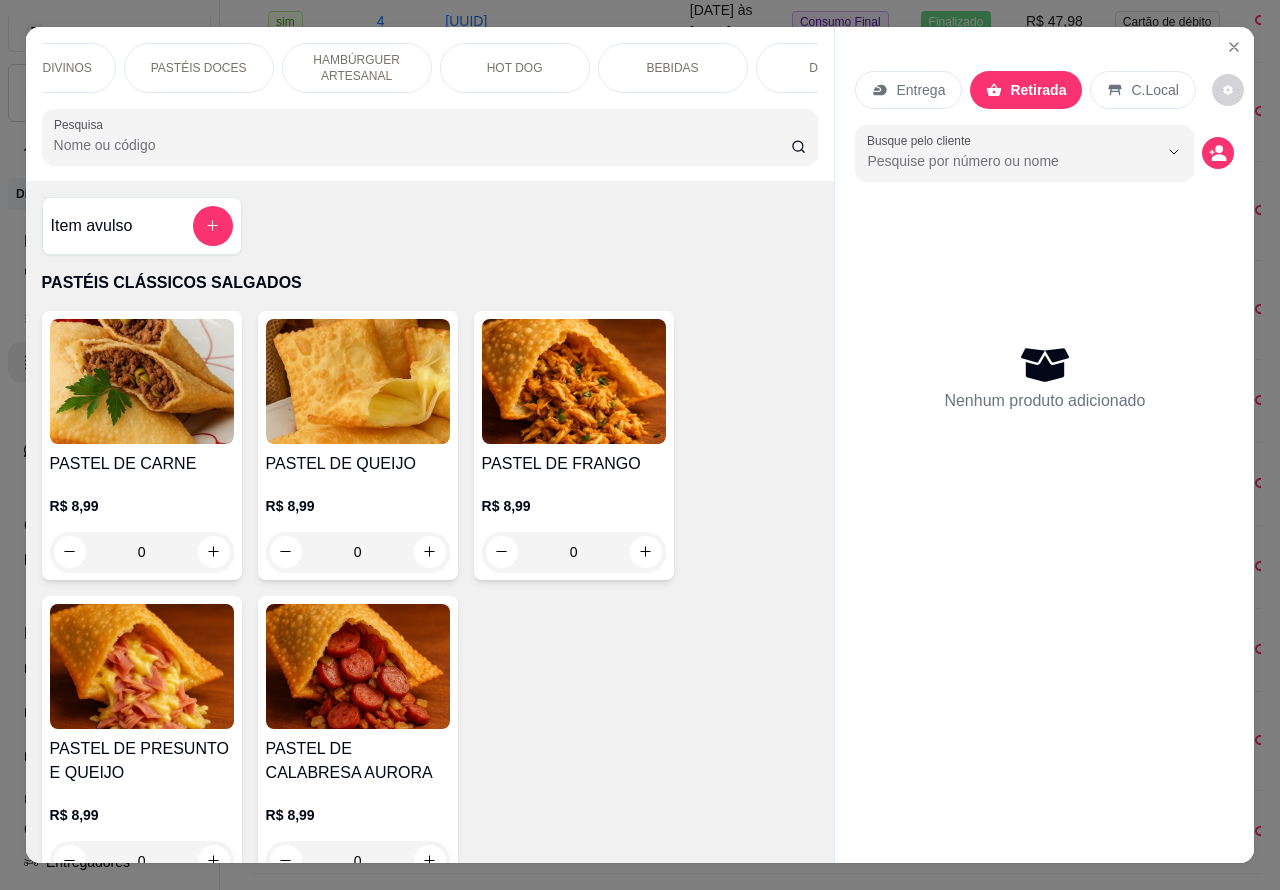 click on "BEBIDAS" at bounding box center [673, 68] 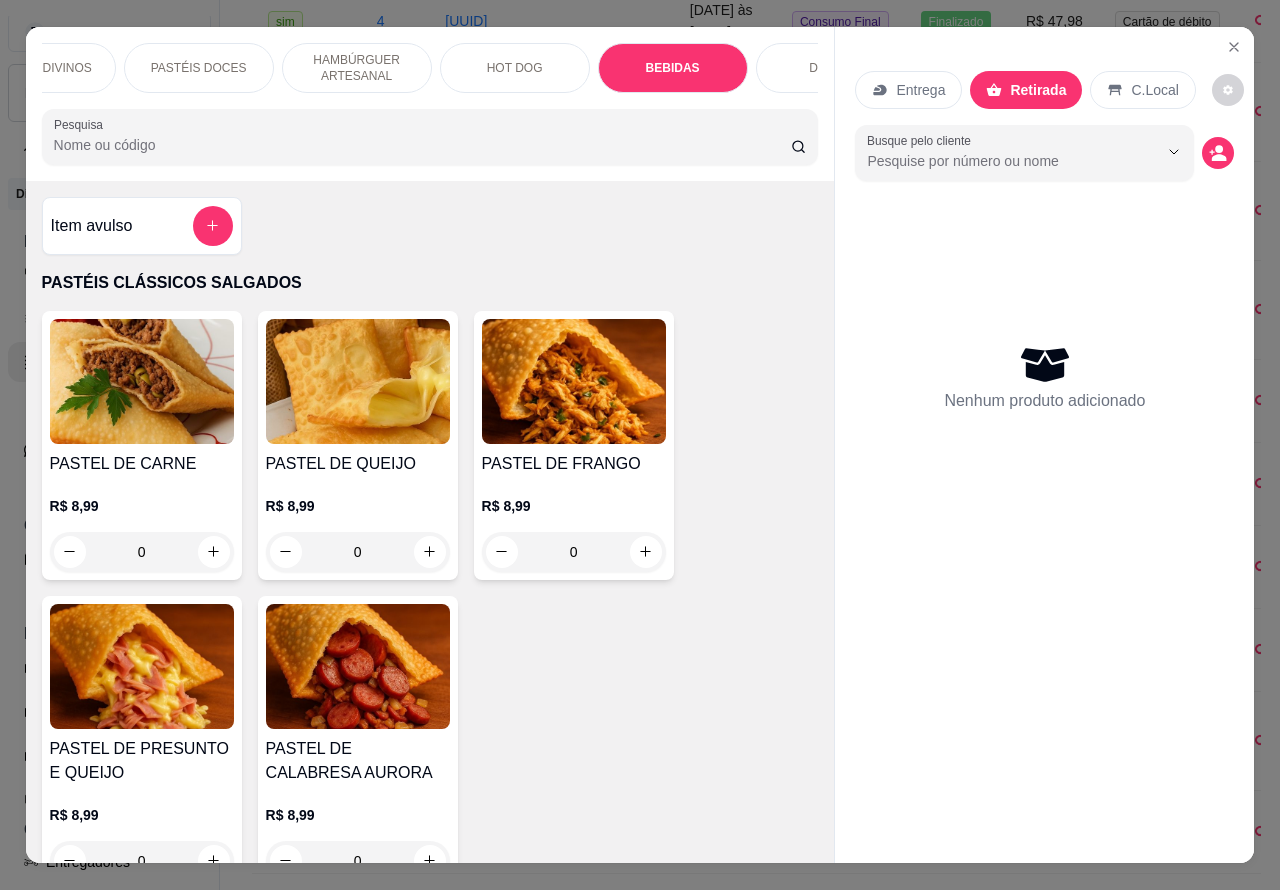 scroll, scrollTop: 6650, scrollLeft: 0, axis: vertical 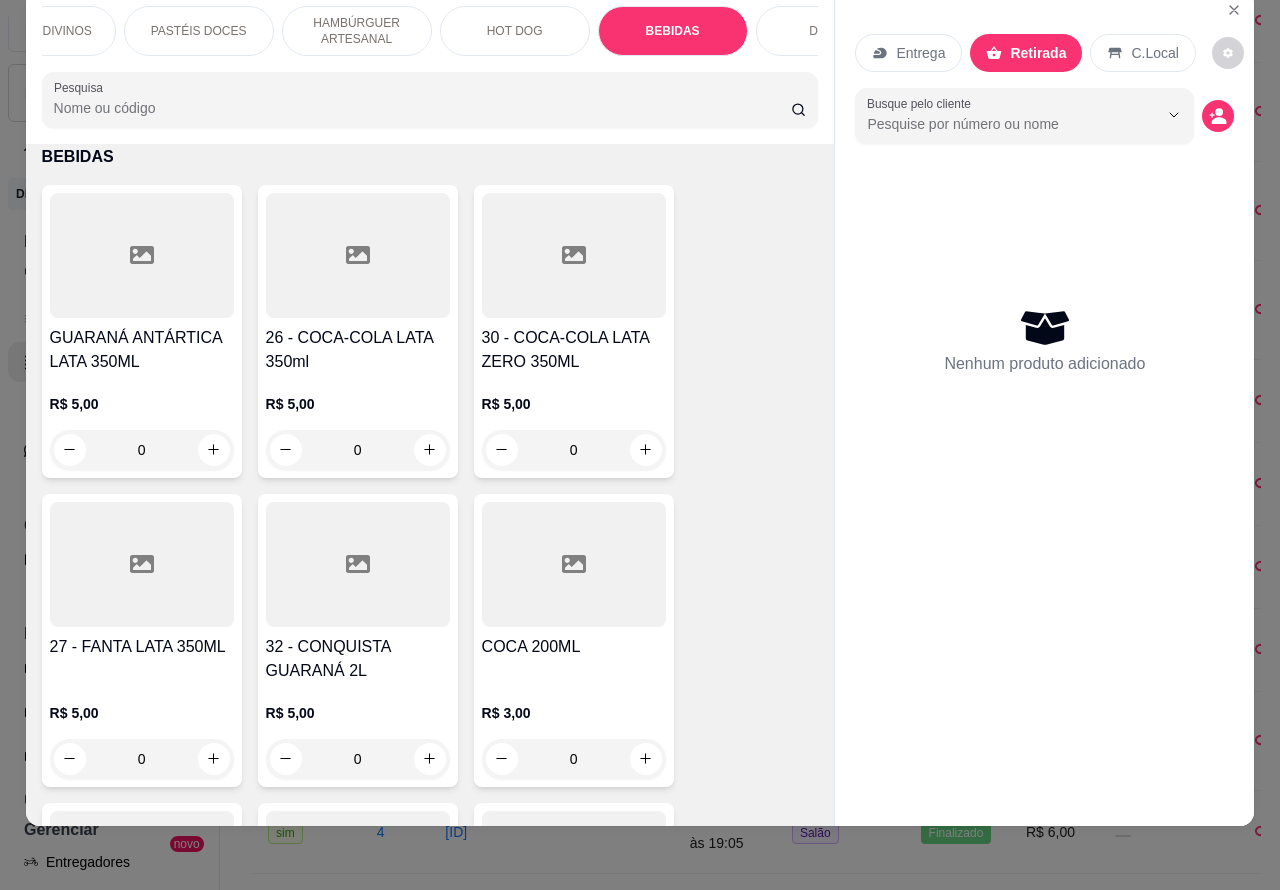 click 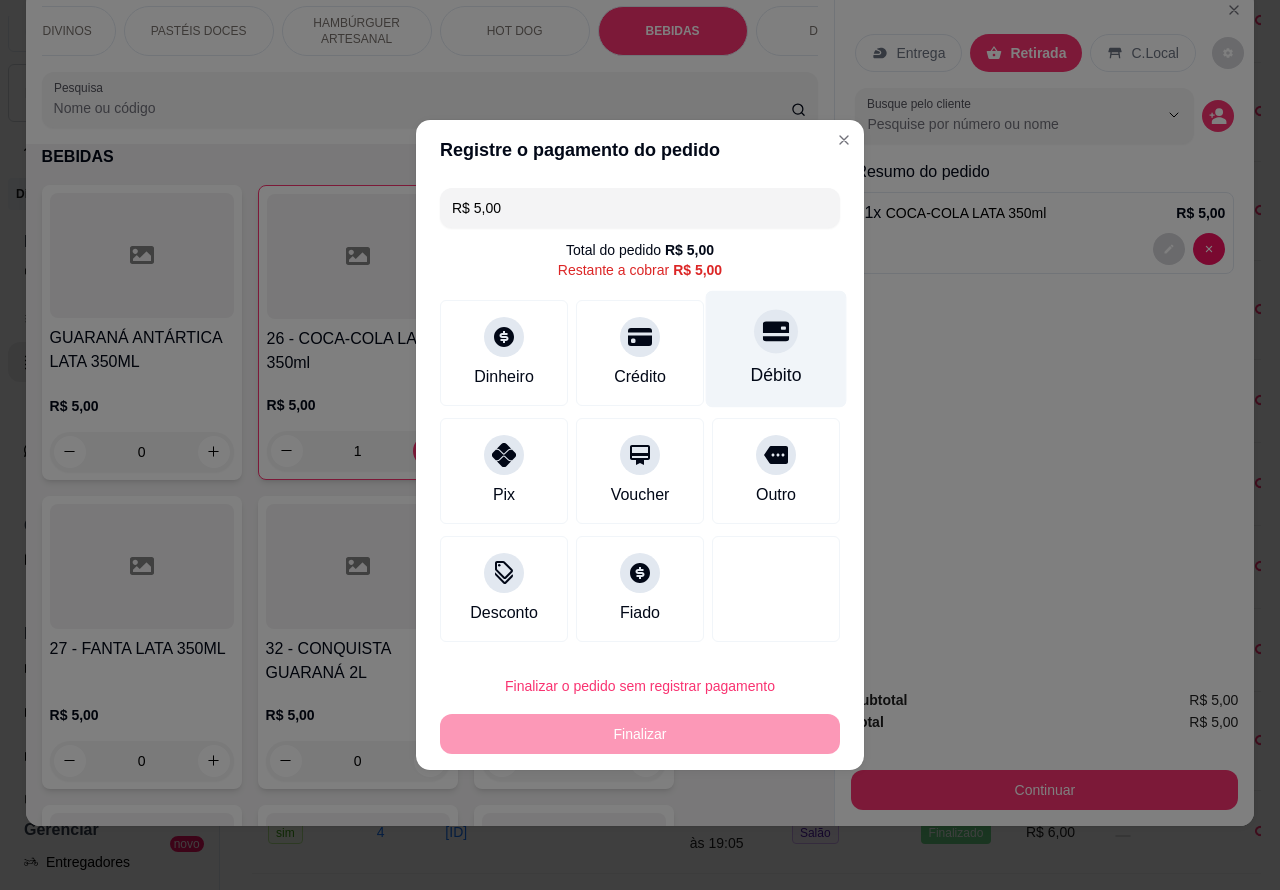 click 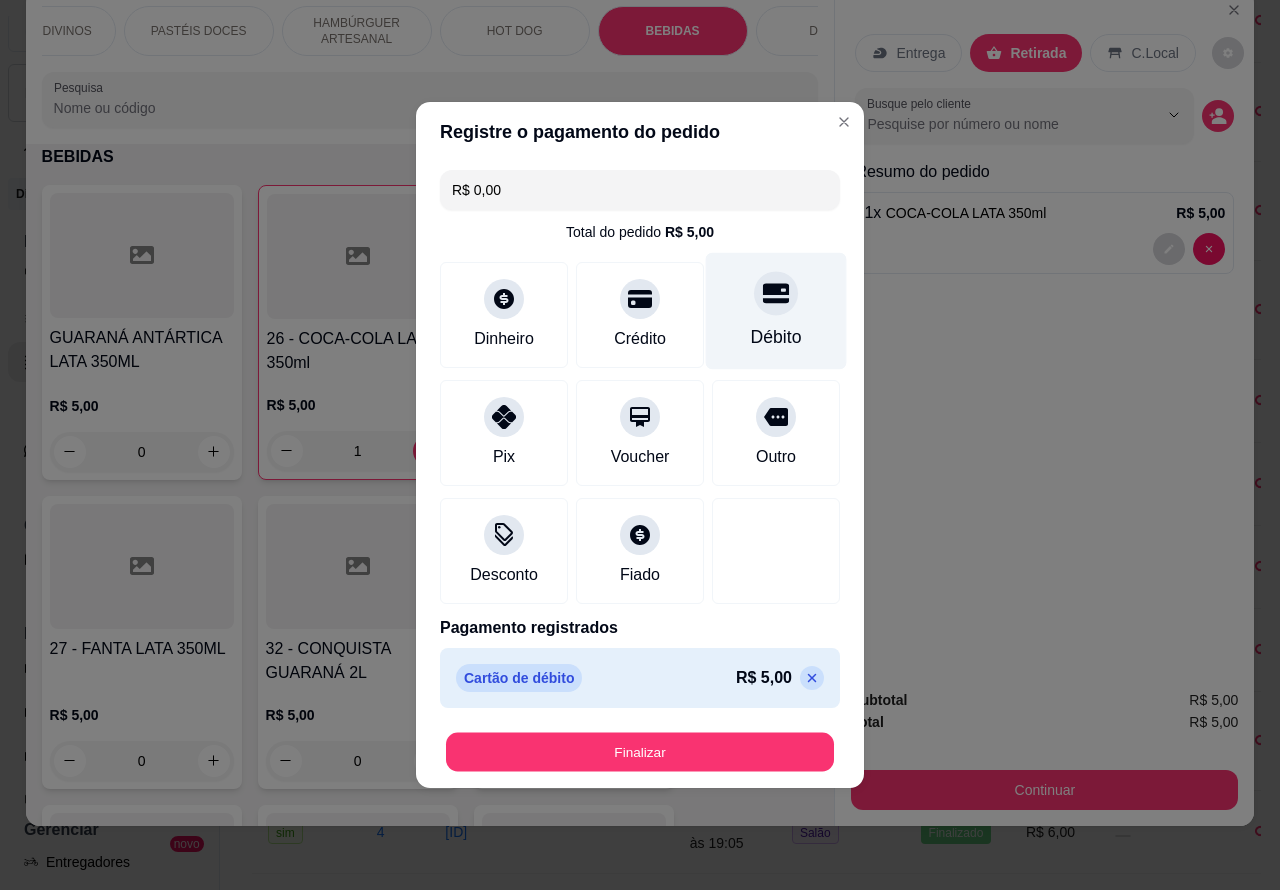 click on "Finalizar" at bounding box center (640, 752) 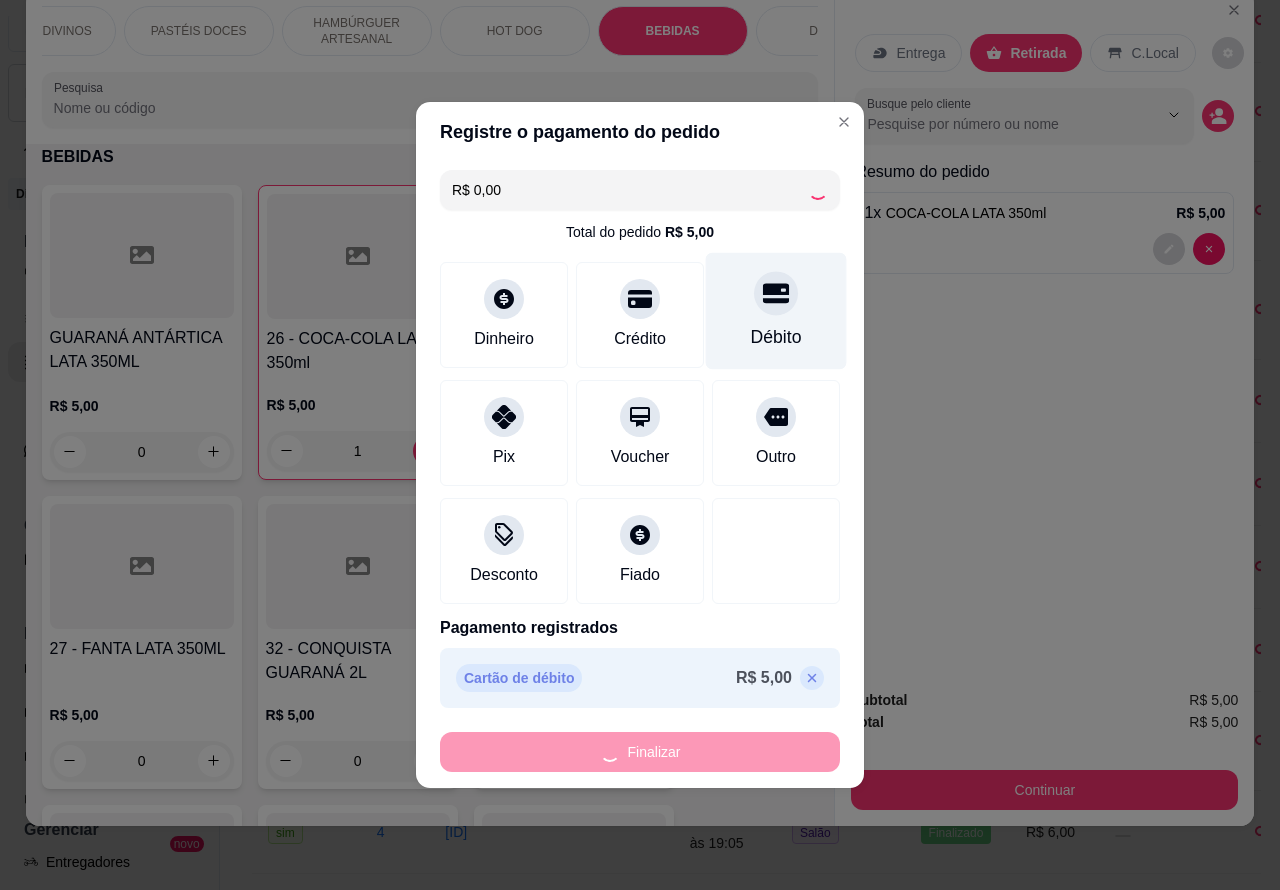 type on "0" 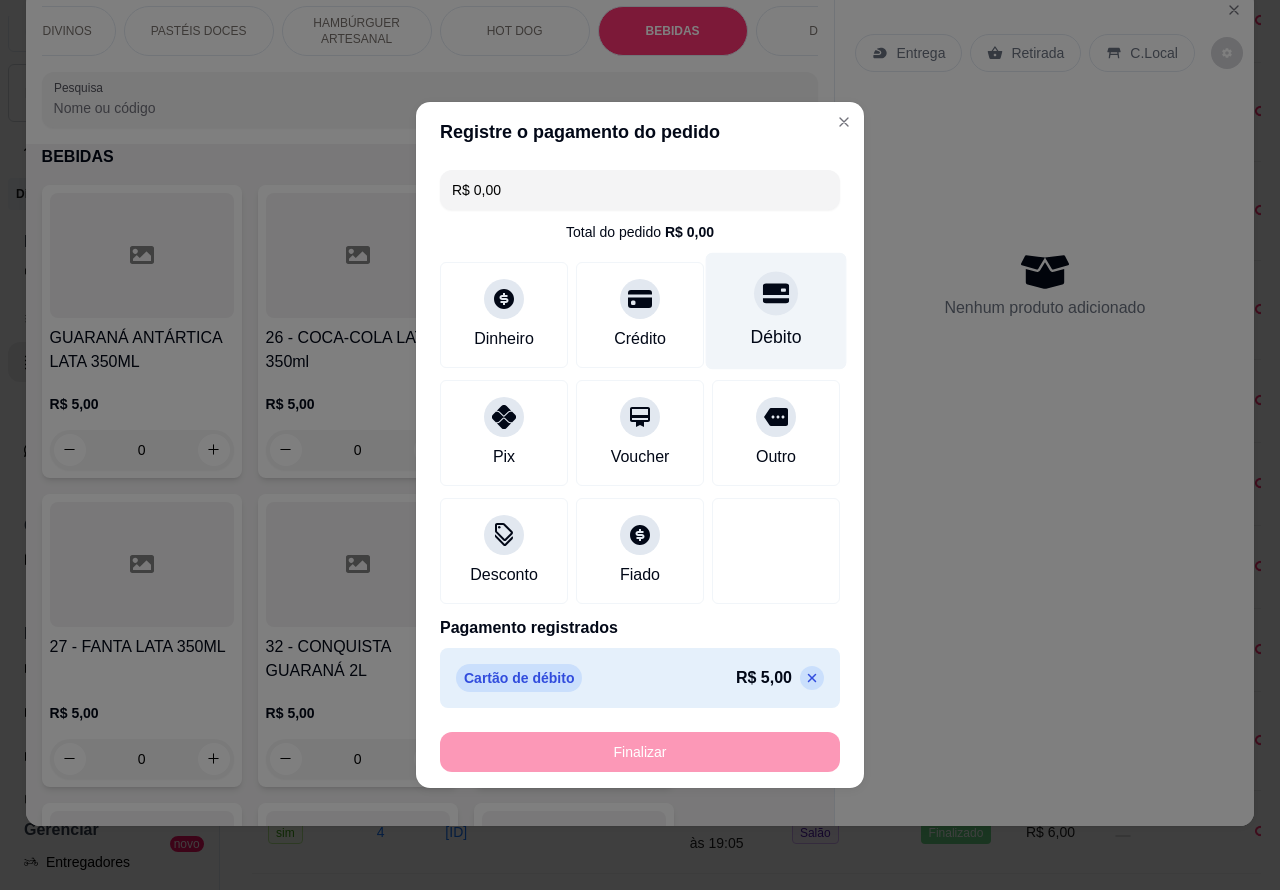 type on "-R$ 5,00" 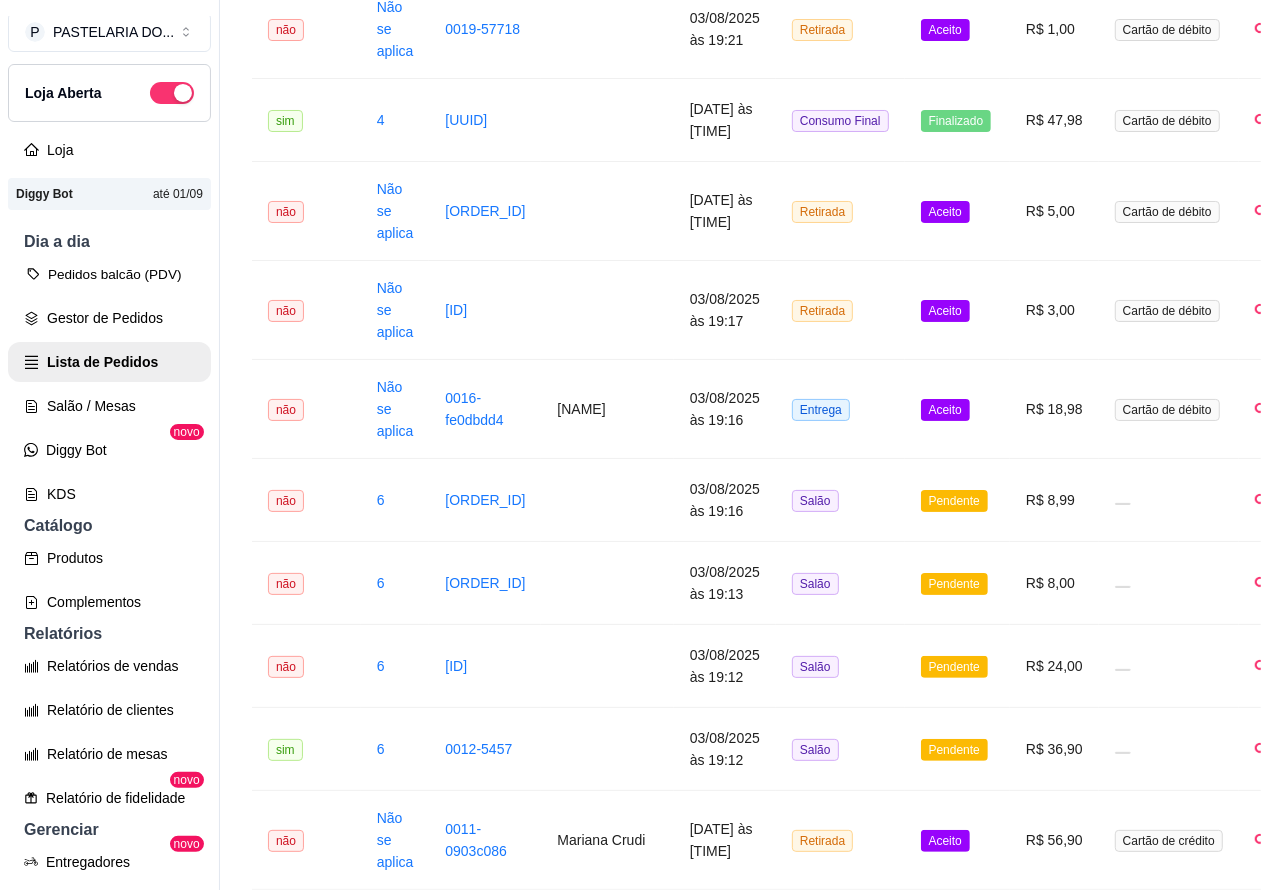 click on "Pedidos balcão (PDV)" at bounding box center (109, 274) 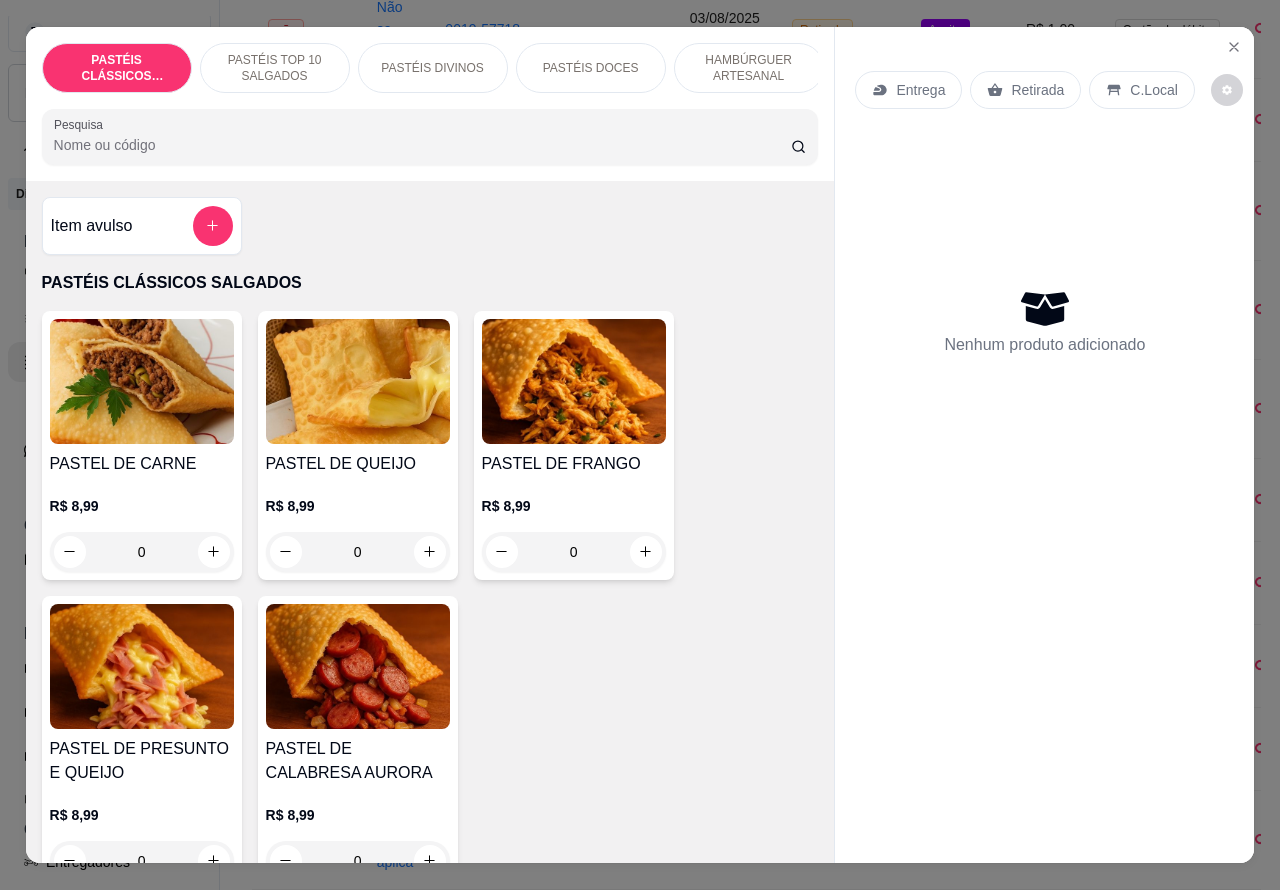 click on "Entrega" at bounding box center (920, 90) 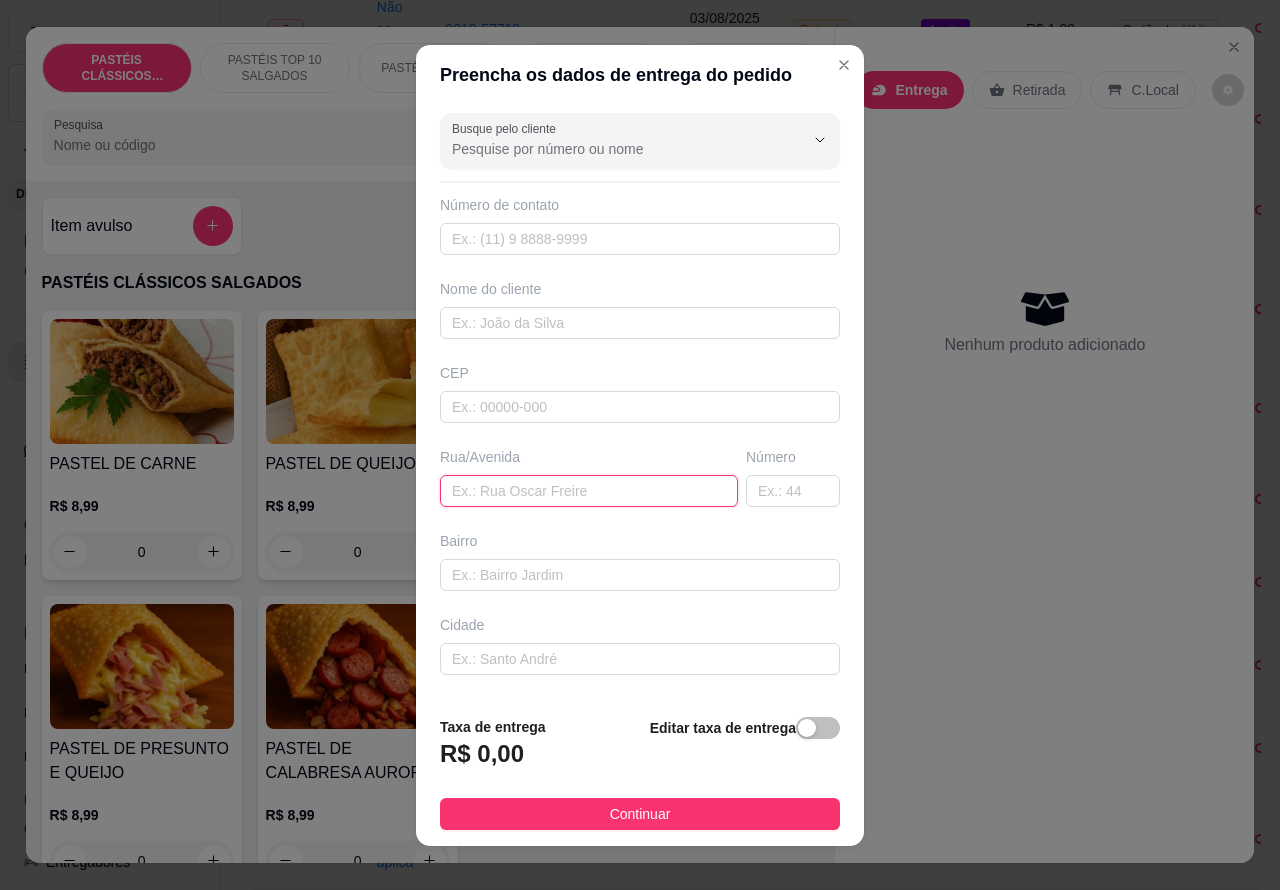 paste on "[FULL_NAME], [NUMBER]" 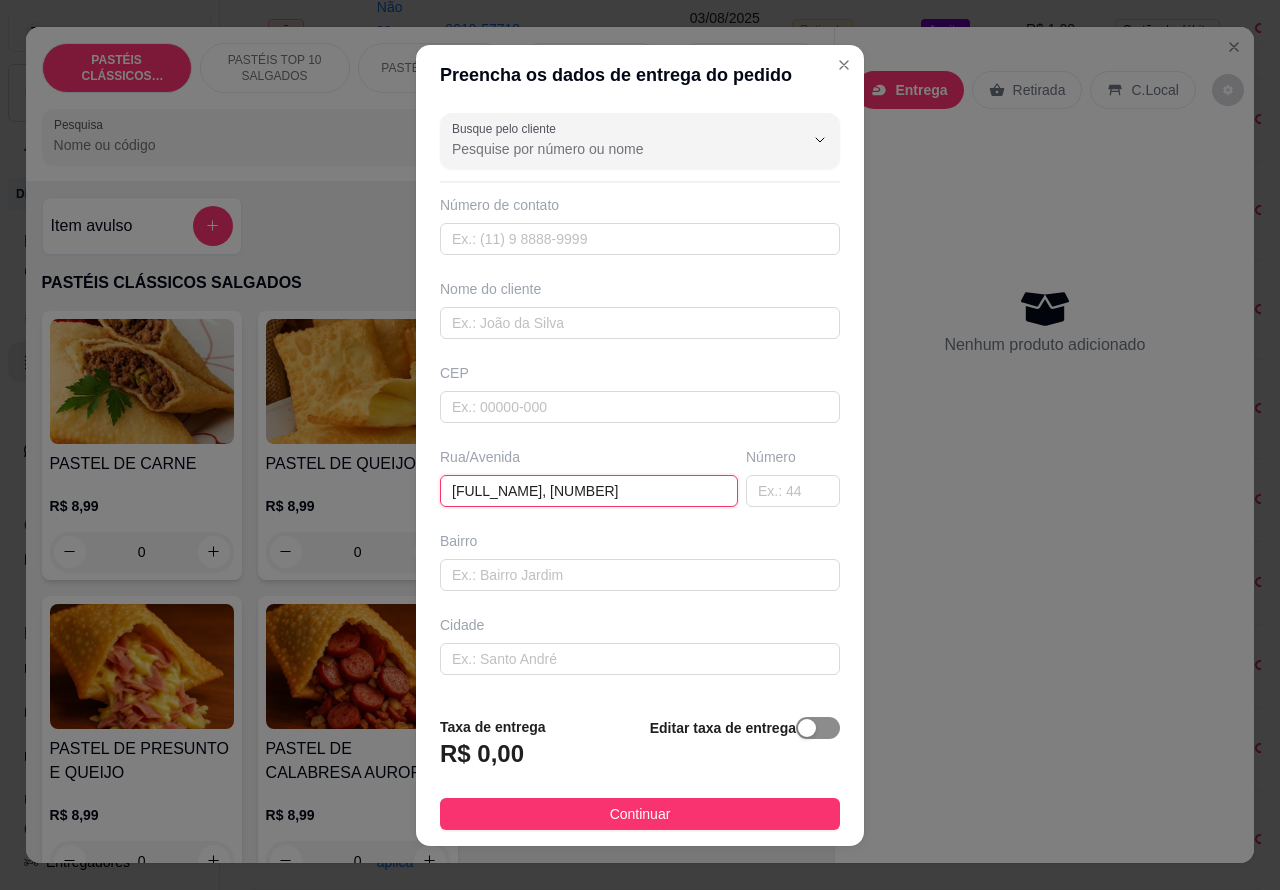 type on "[FULL_NAME], [NUMBER]" 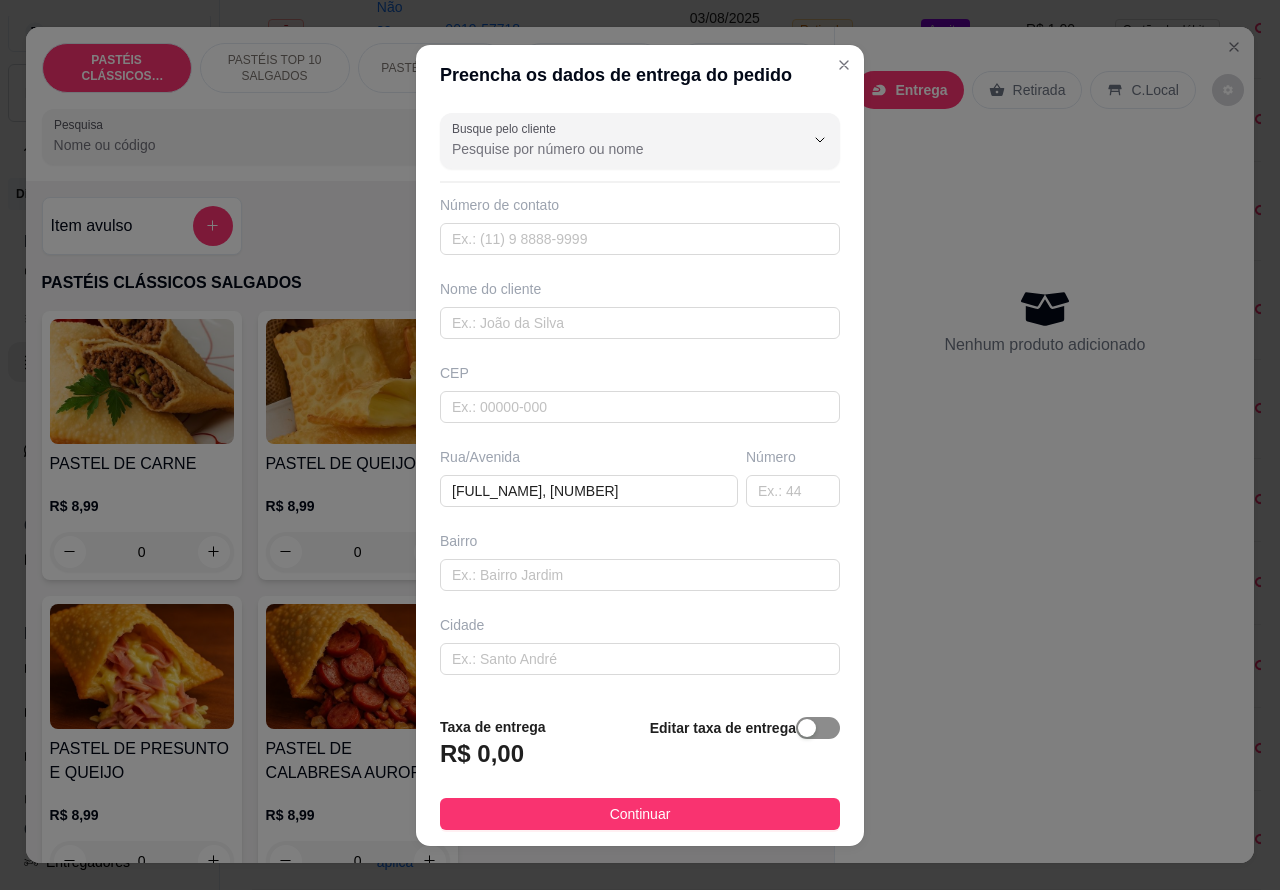 click at bounding box center (807, 728) 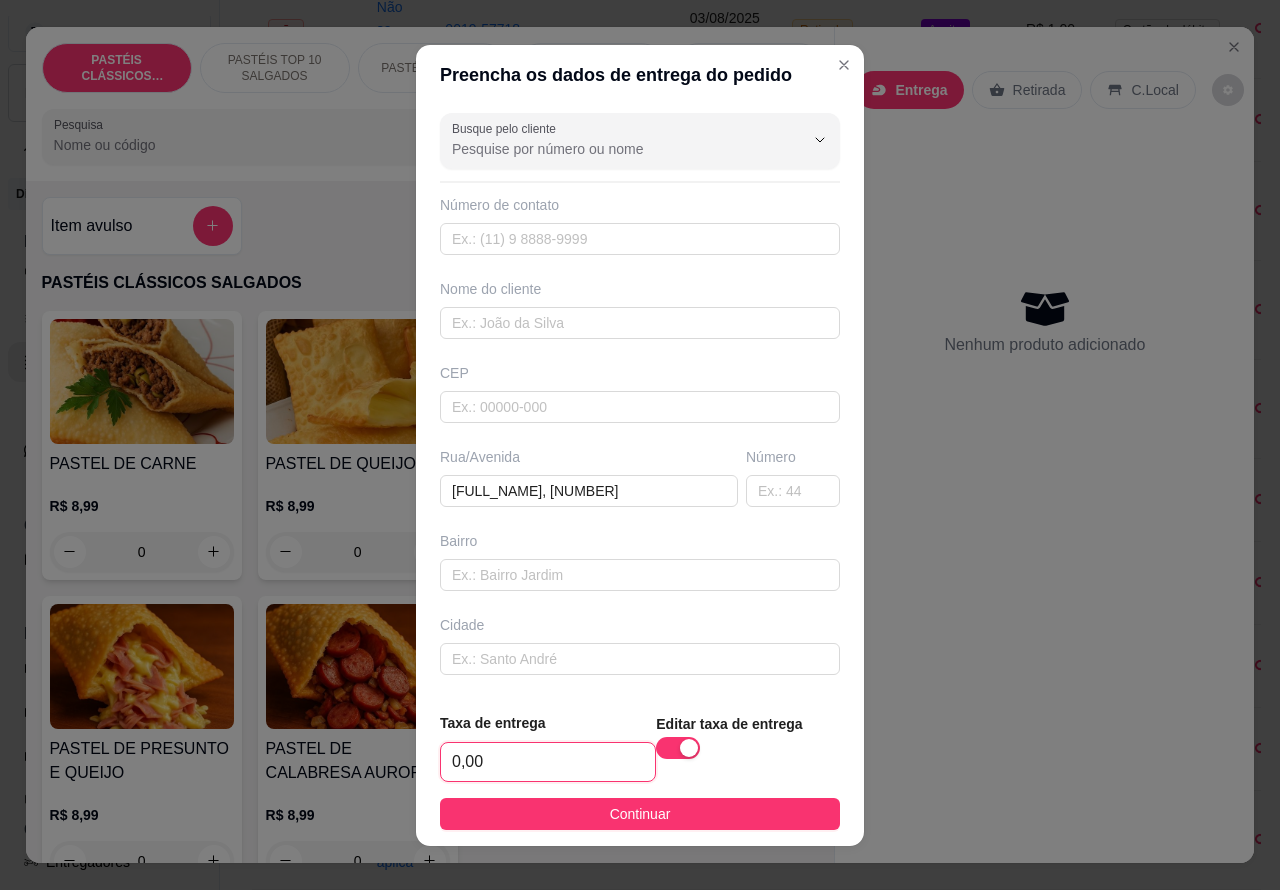 click on "0,00" at bounding box center [548, 762] 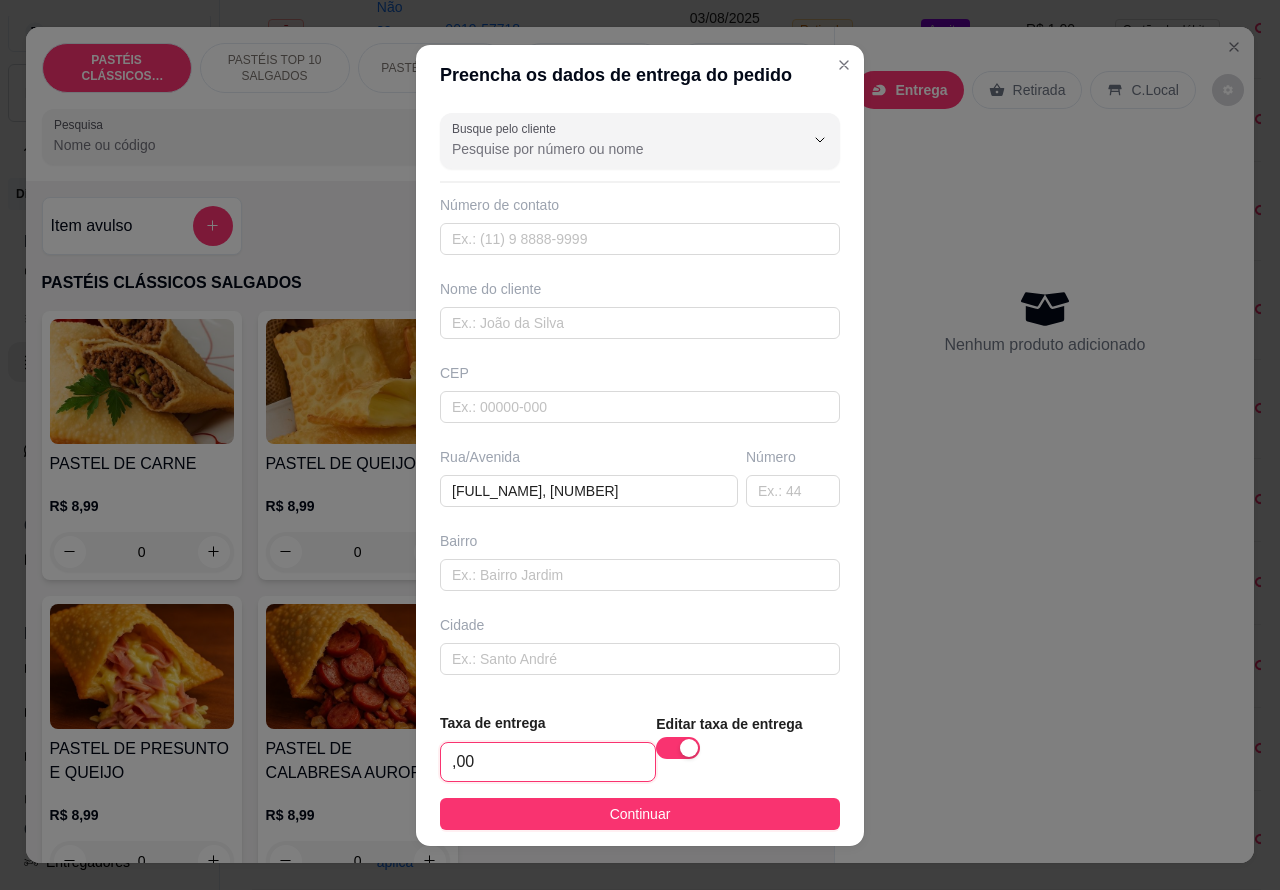 type on "1,00" 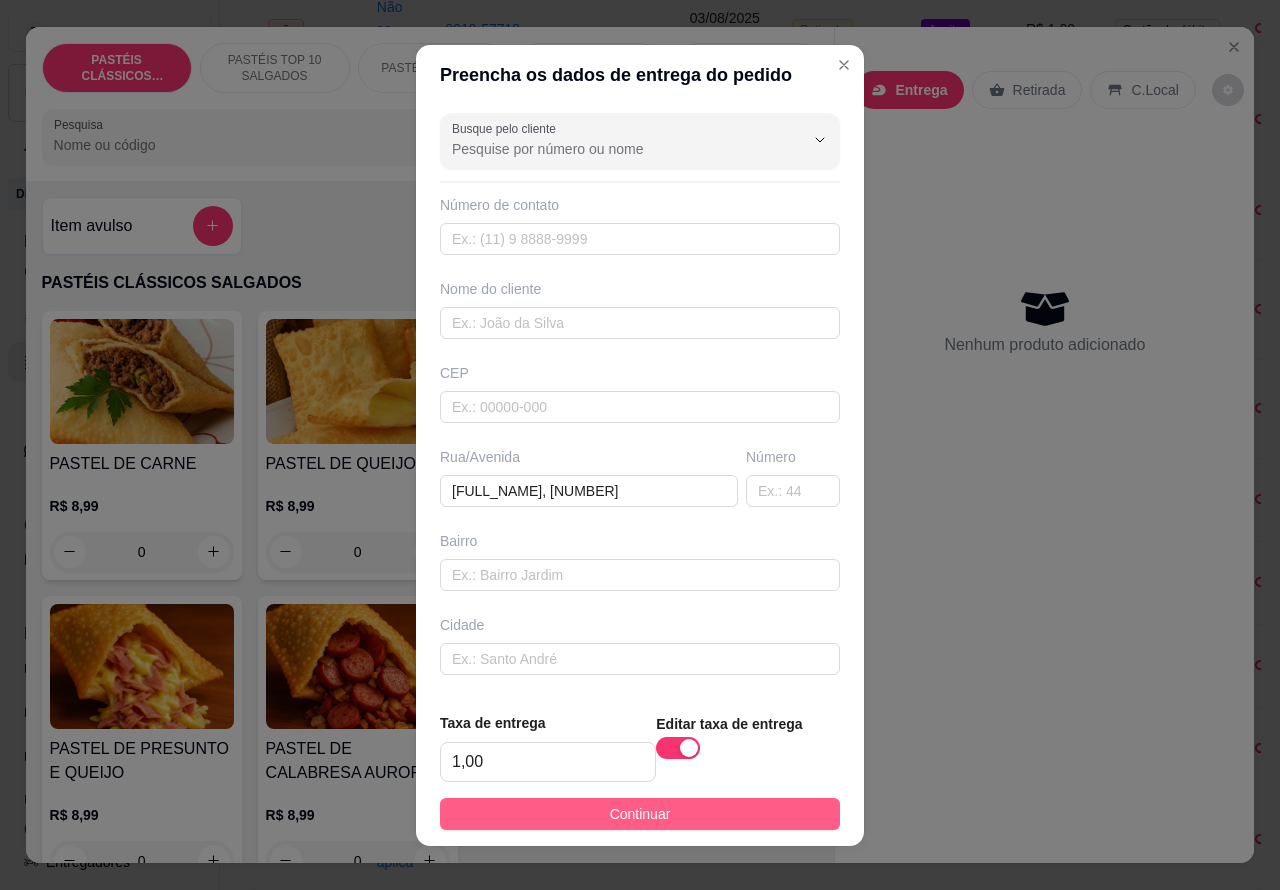 click on "Continuar" at bounding box center (640, 814) 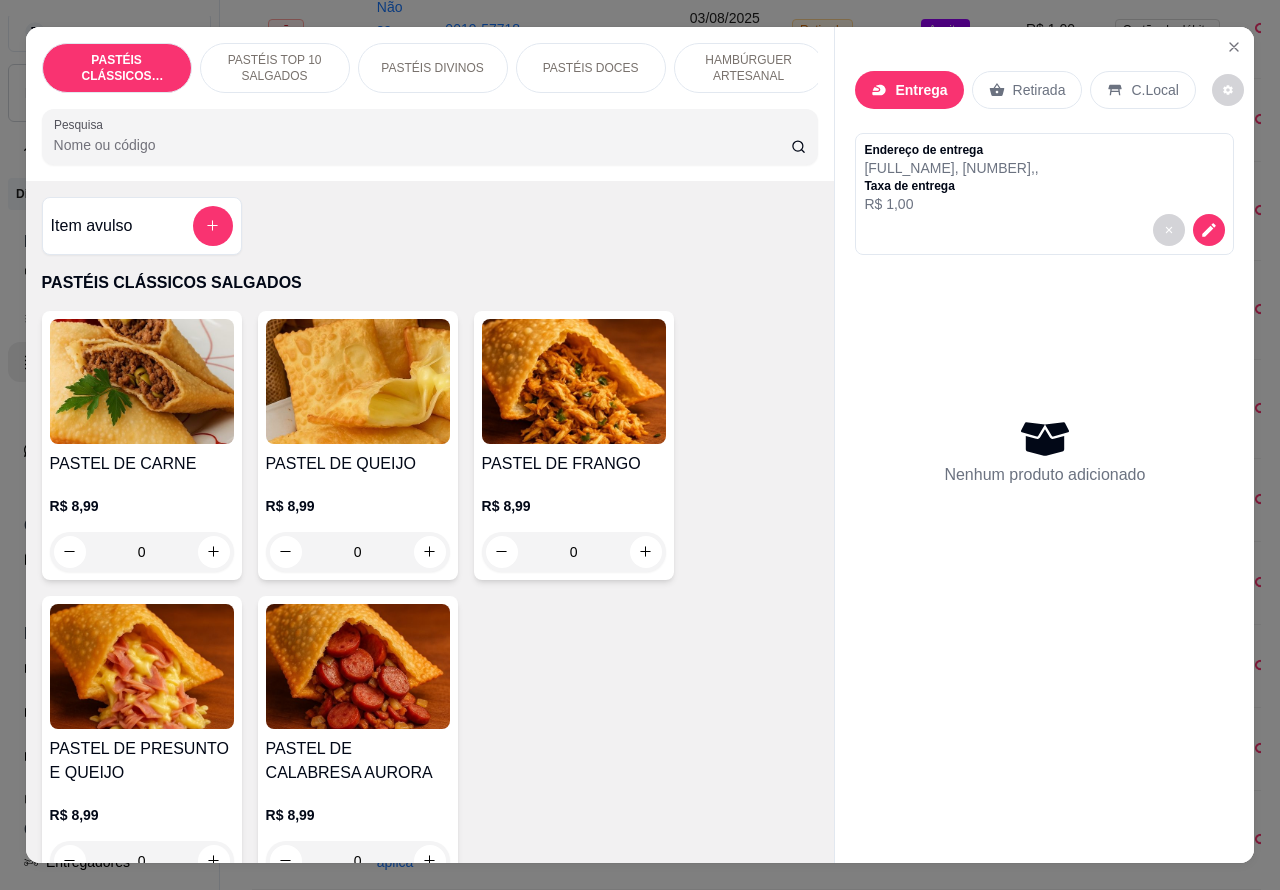 click on "HAMBÚRGUER ARTESANAL" at bounding box center [749, 68] 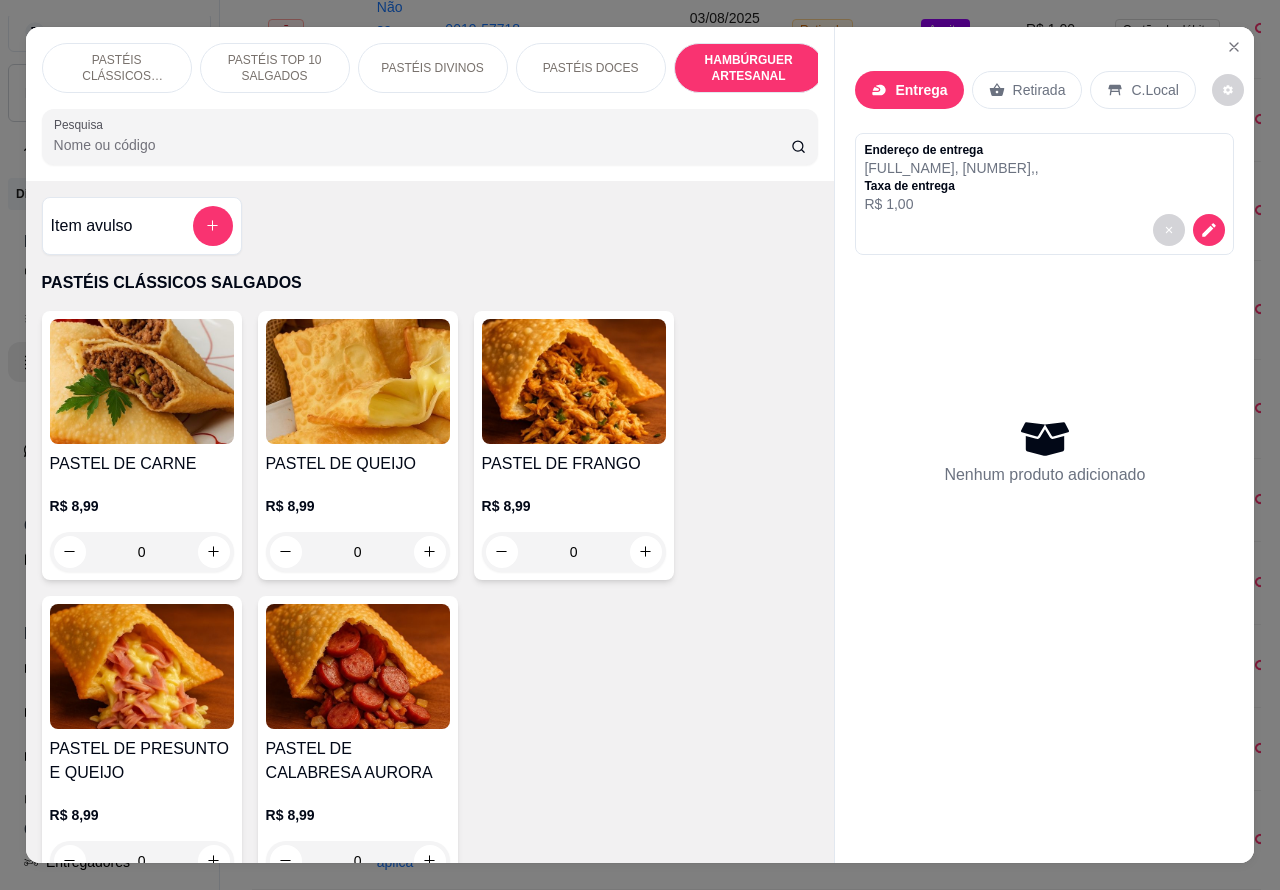 scroll, scrollTop: 4527, scrollLeft: 0, axis: vertical 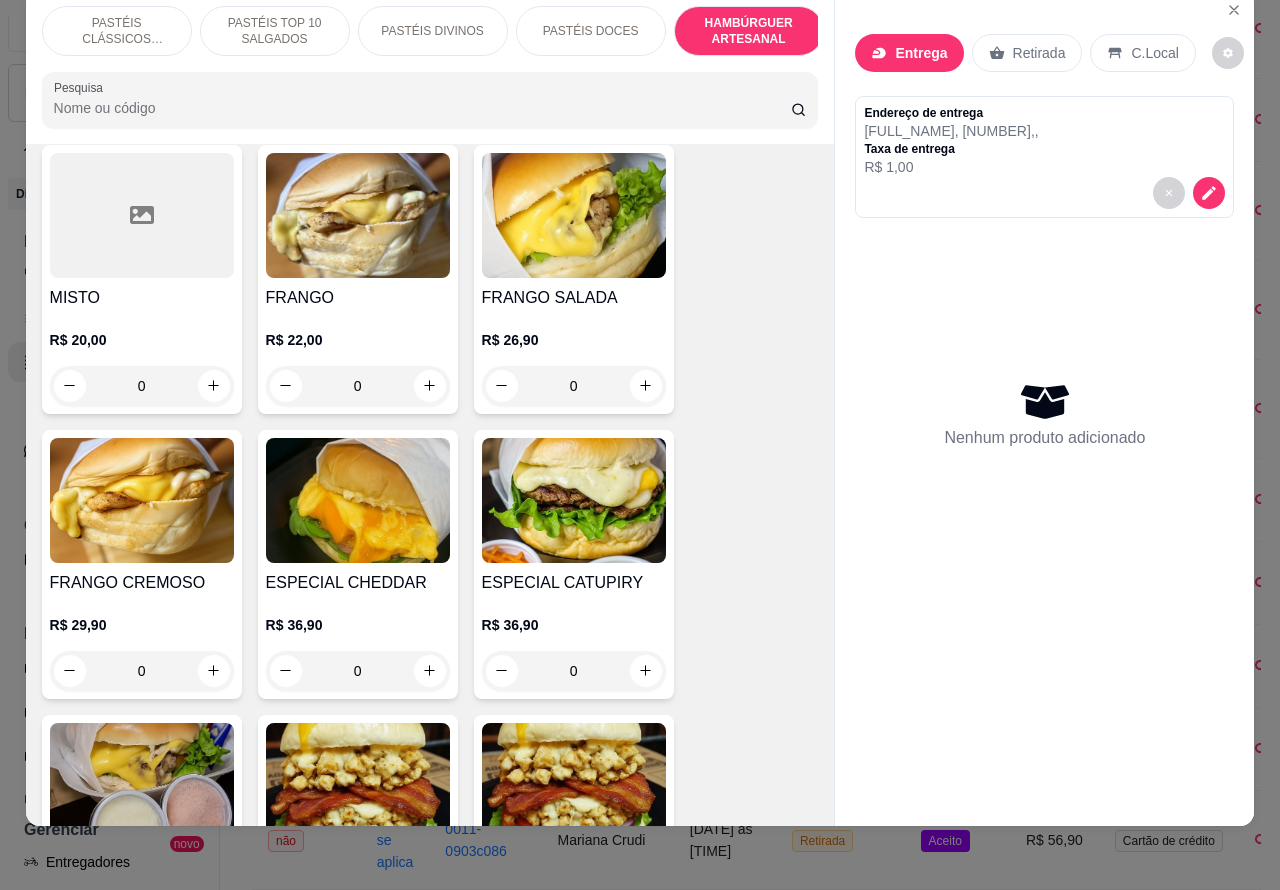 click on "0" at bounding box center [574, 386] 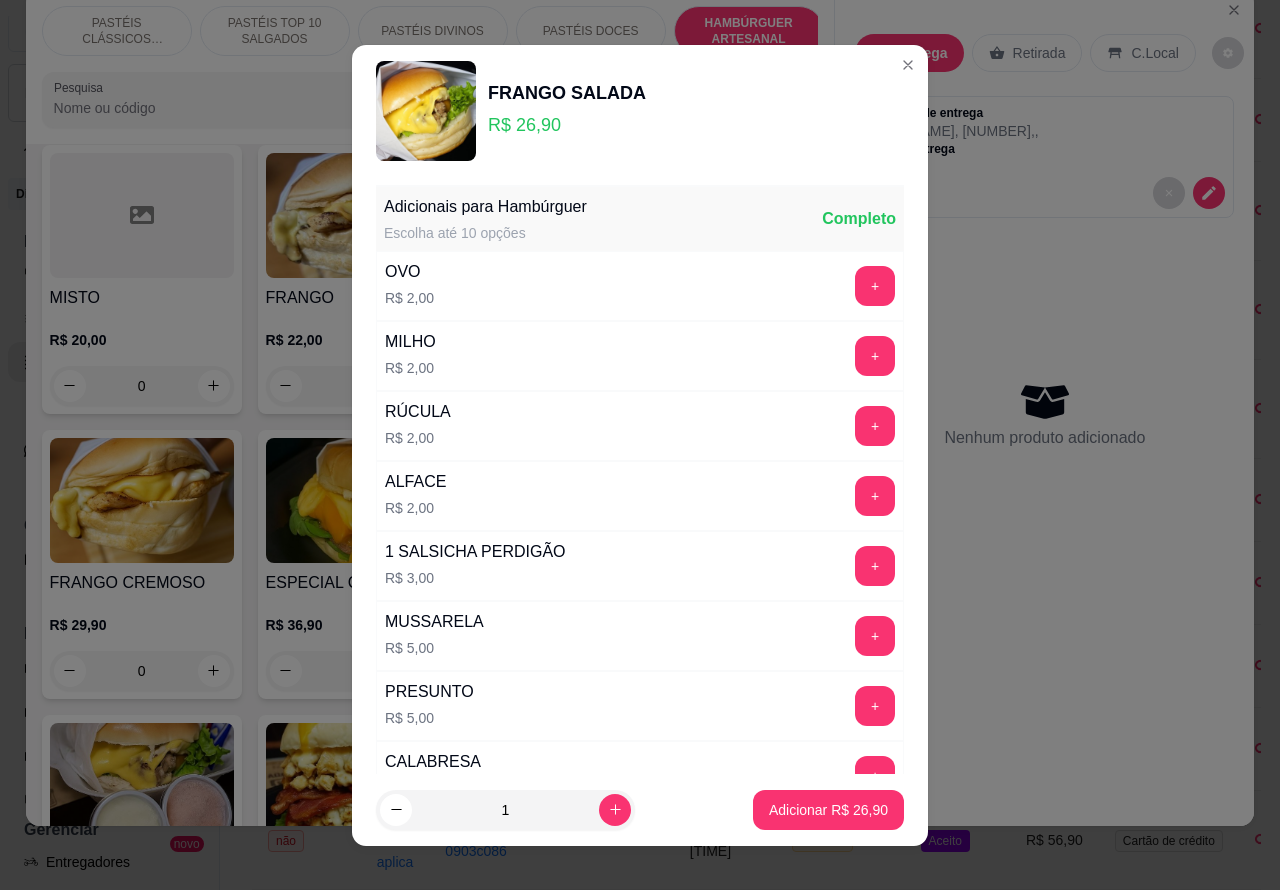 click 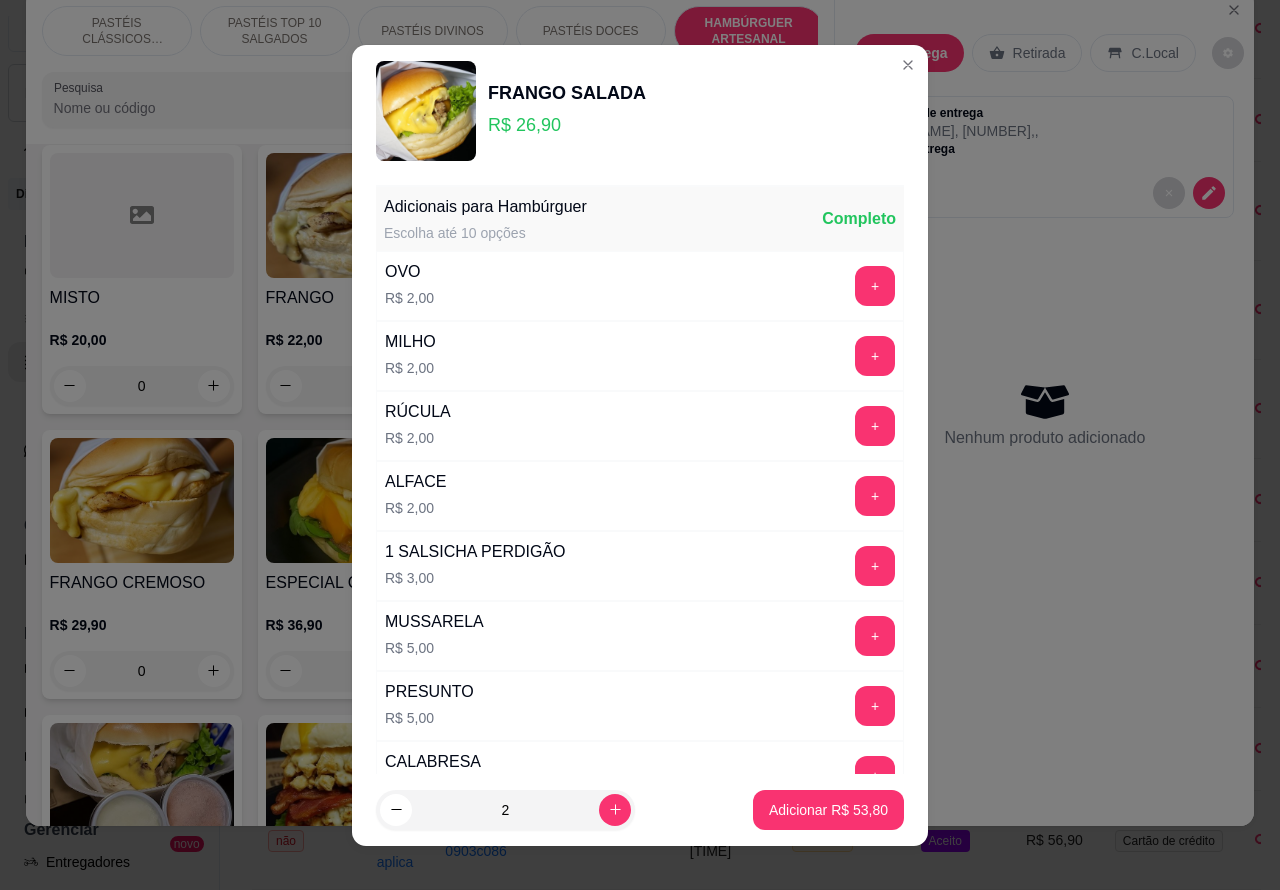 click on "Adicionar   R$ 53,80" at bounding box center [828, 810] 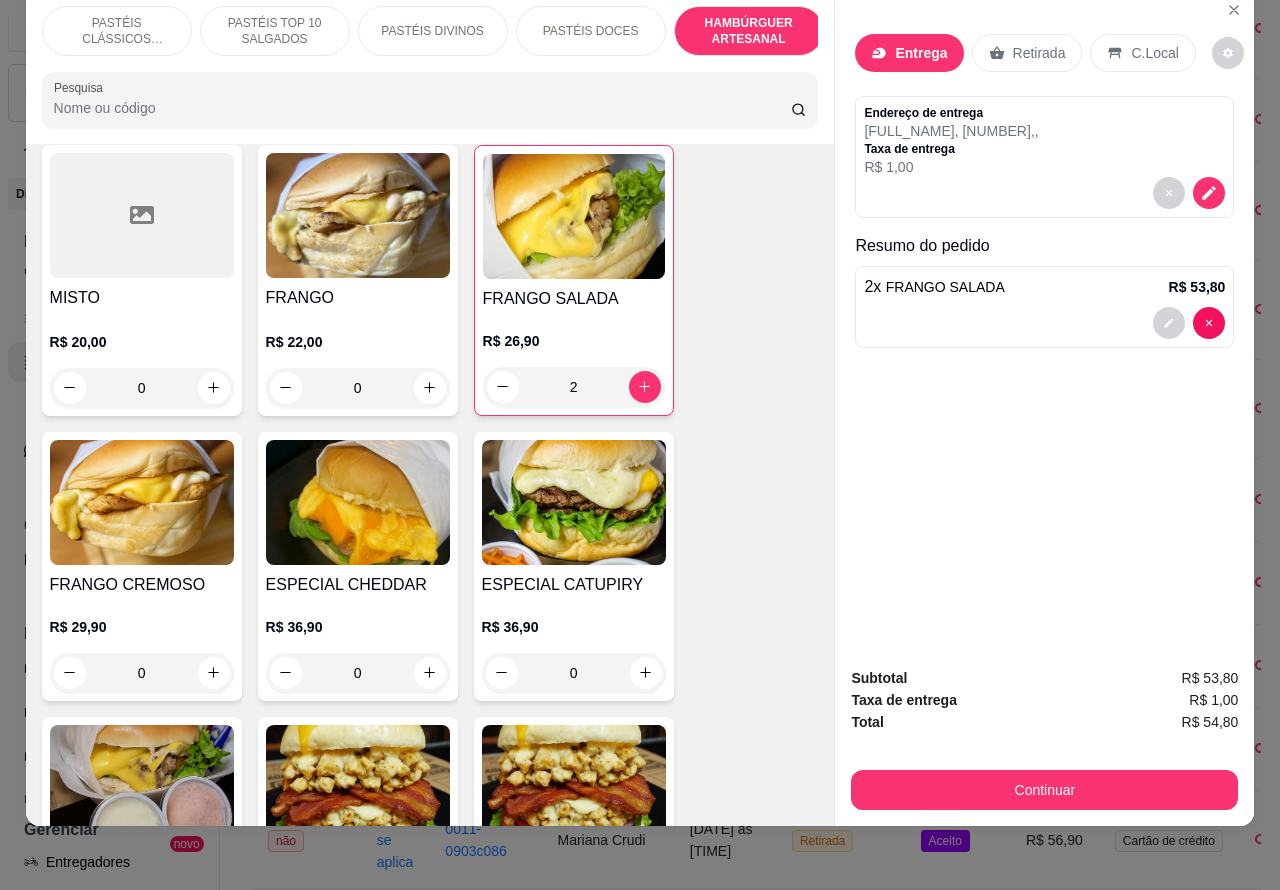 type on "2" 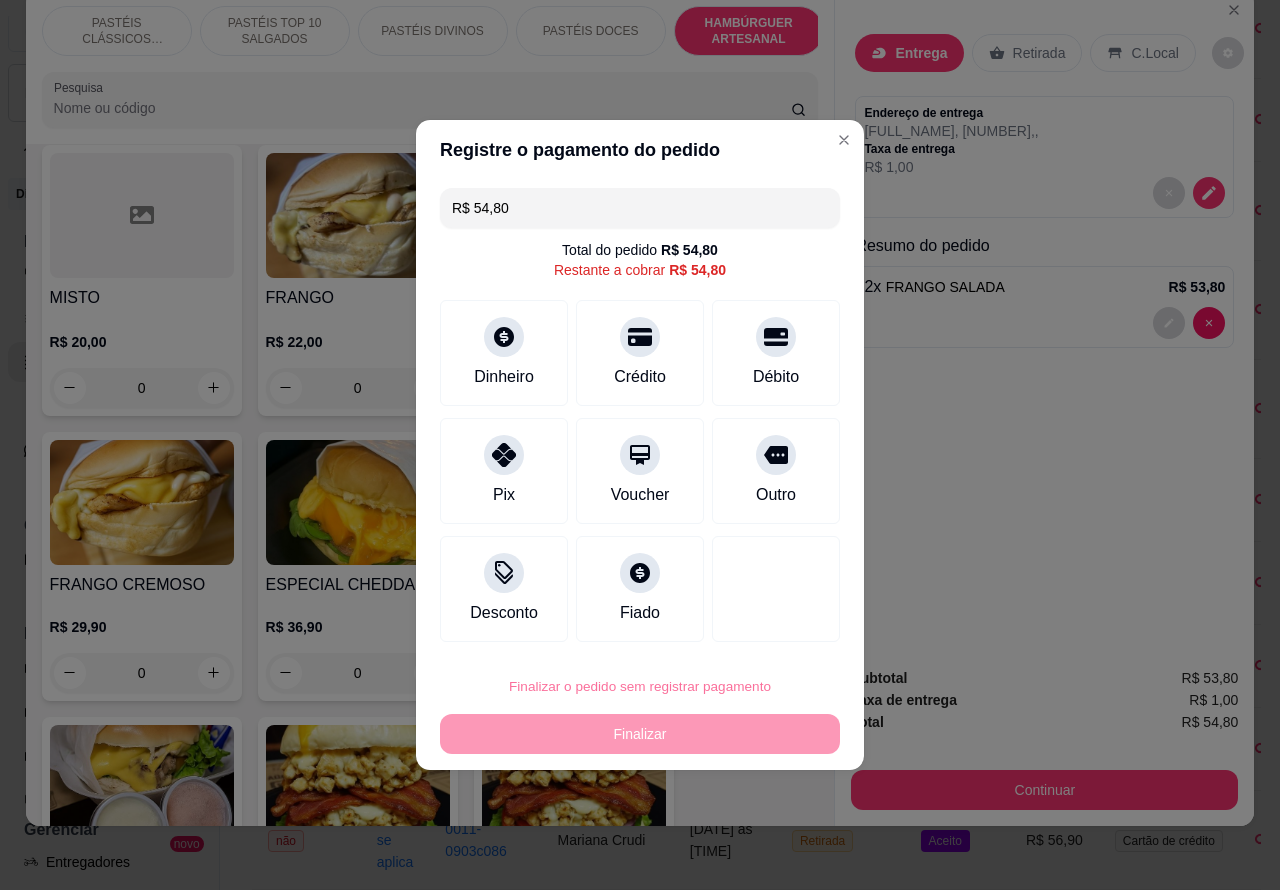 click on "Confirmar" at bounding box center (759, 630) 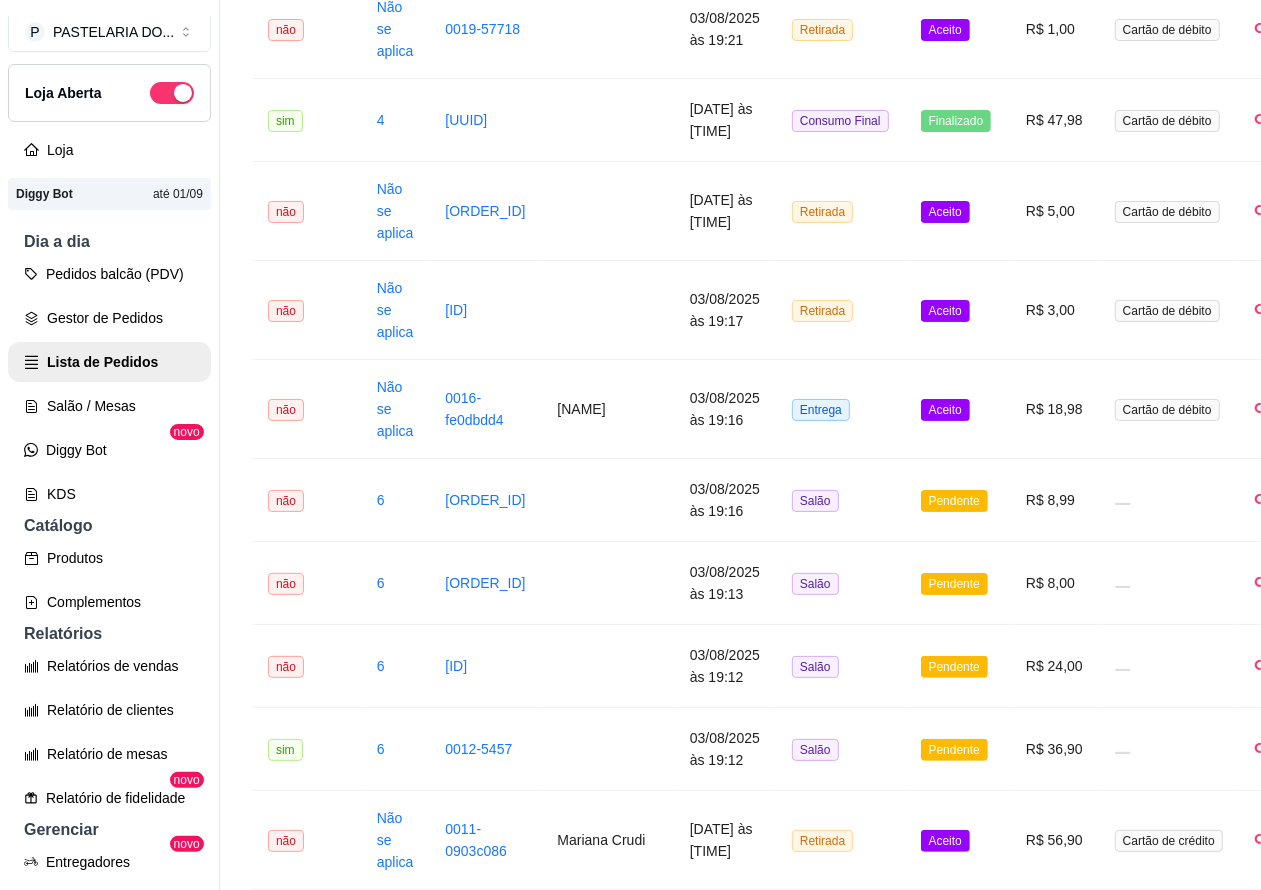 click on "Pedidos balcão (PDV)" at bounding box center [109, 274] 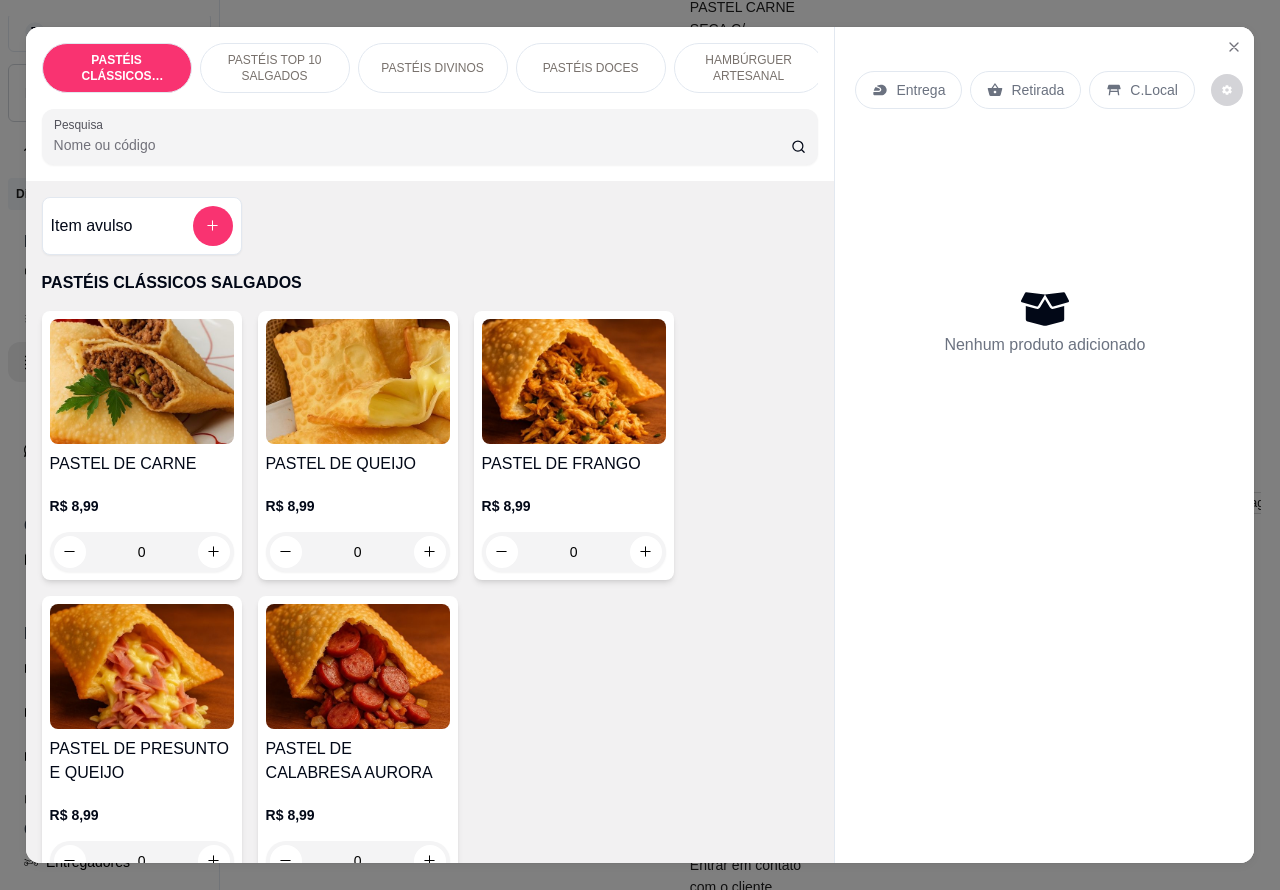 click on "Retirada" at bounding box center (1037, 90) 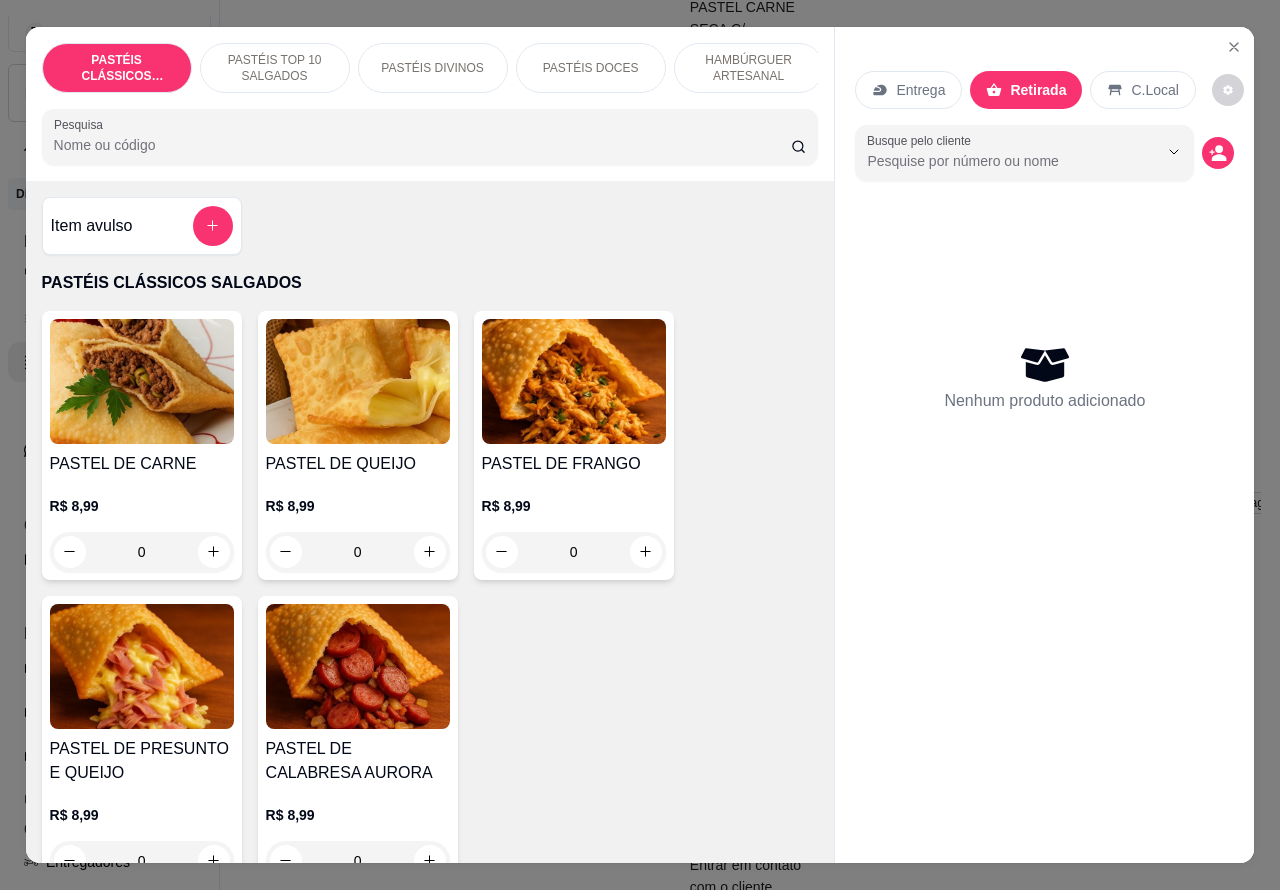 click on "HAMBÚRGUER ARTESANAL" at bounding box center [749, 68] 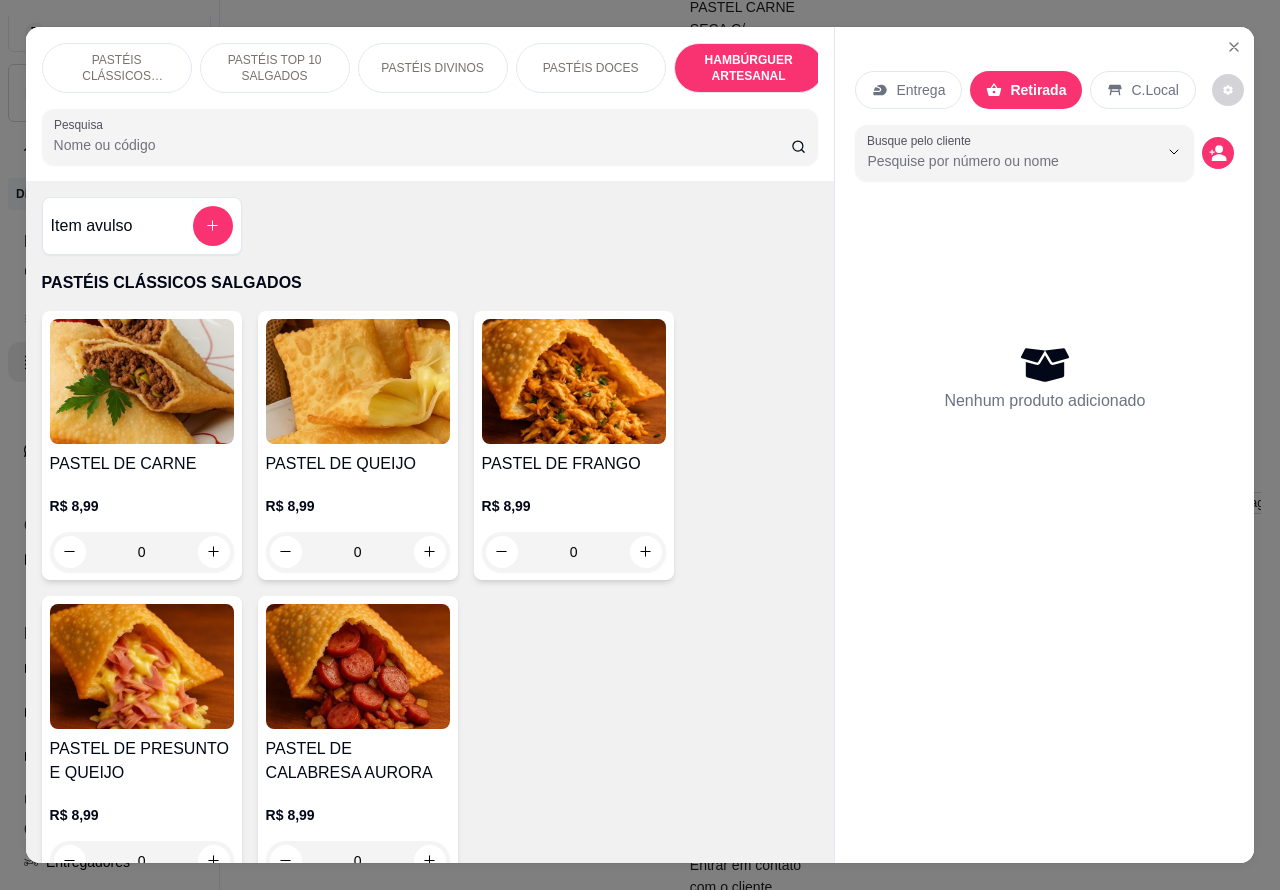 scroll, scrollTop: 4527, scrollLeft: 0, axis: vertical 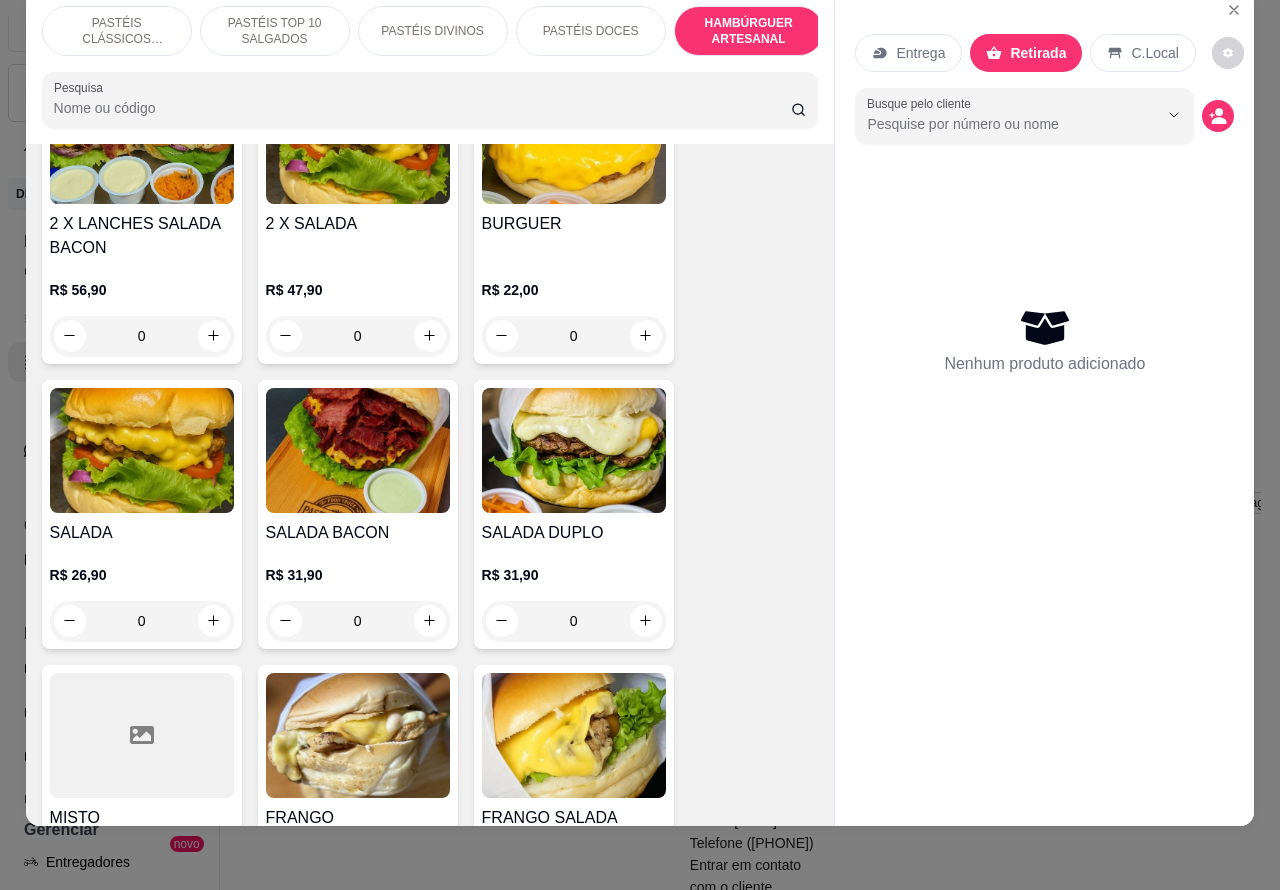 click on "0" at bounding box center (142, 621) 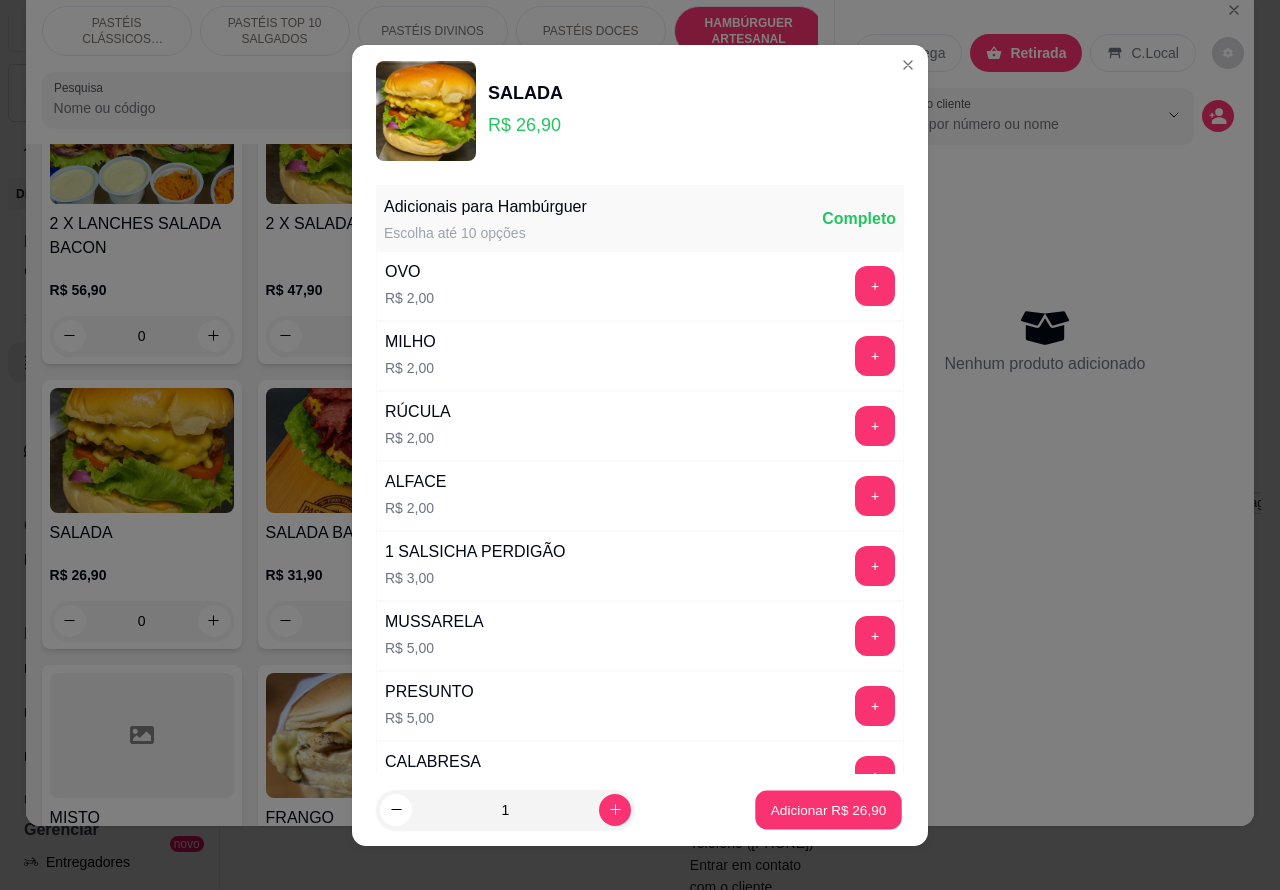 click on "Adicionar   R$ 26,90" at bounding box center [829, 809] 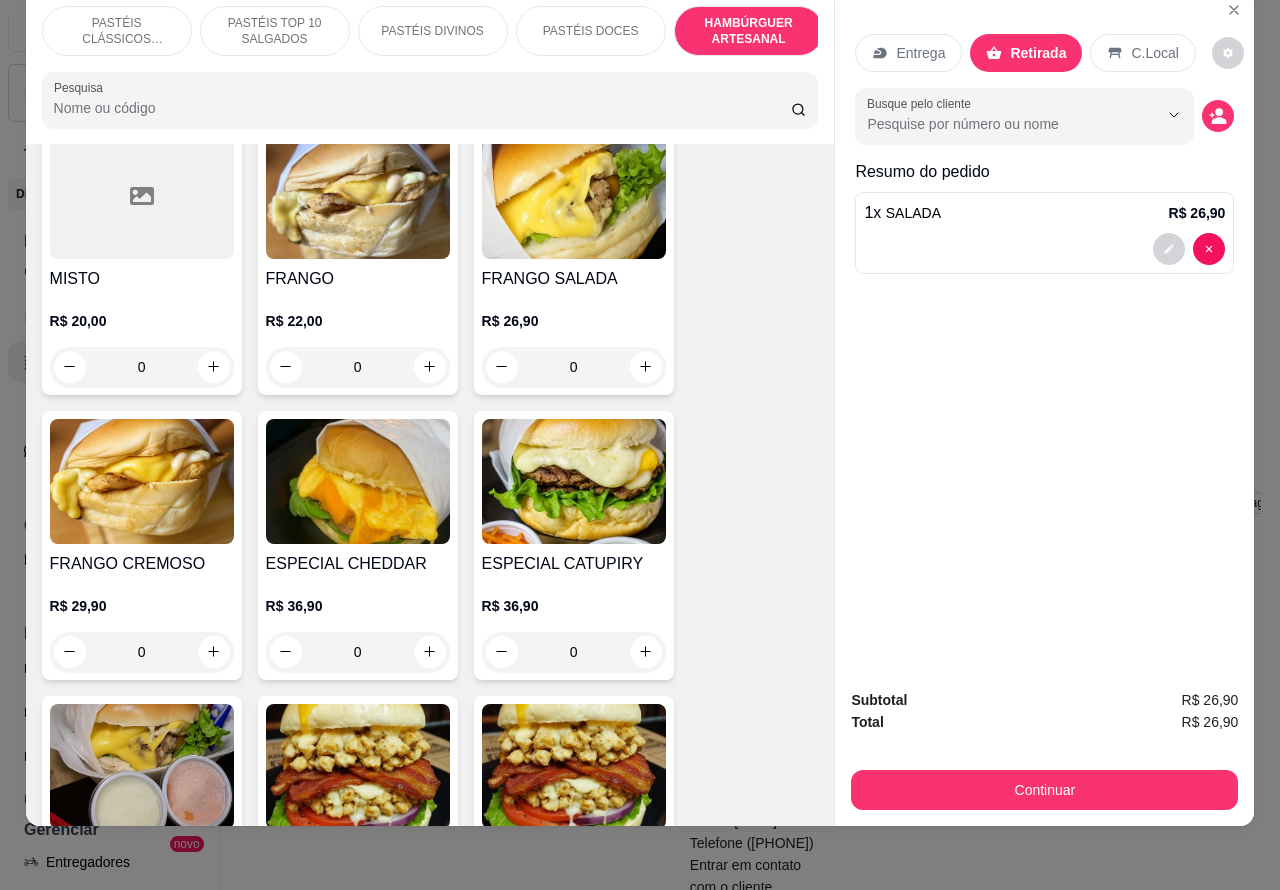 scroll, scrollTop: 5177, scrollLeft: 0, axis: vertical 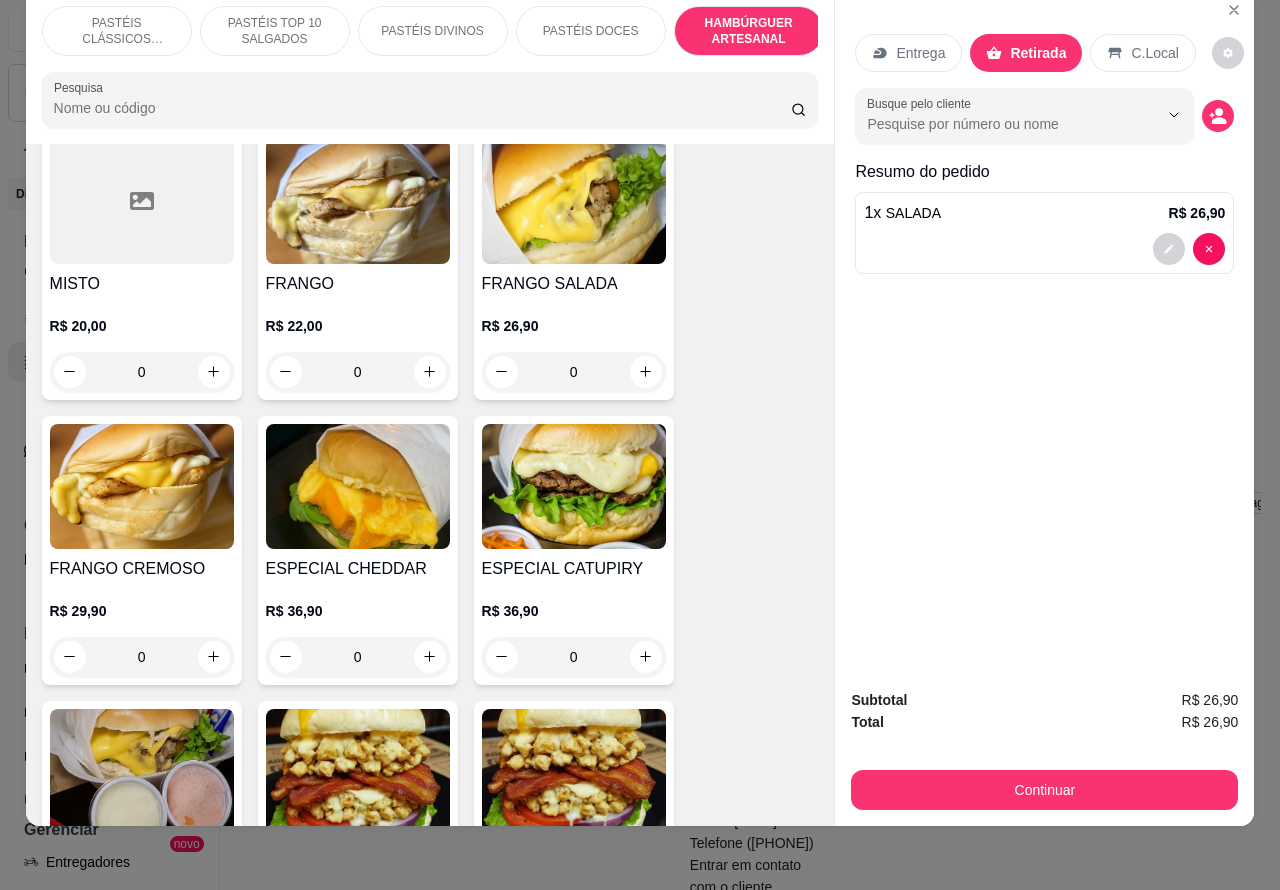 click at bounding box center [574, 201] 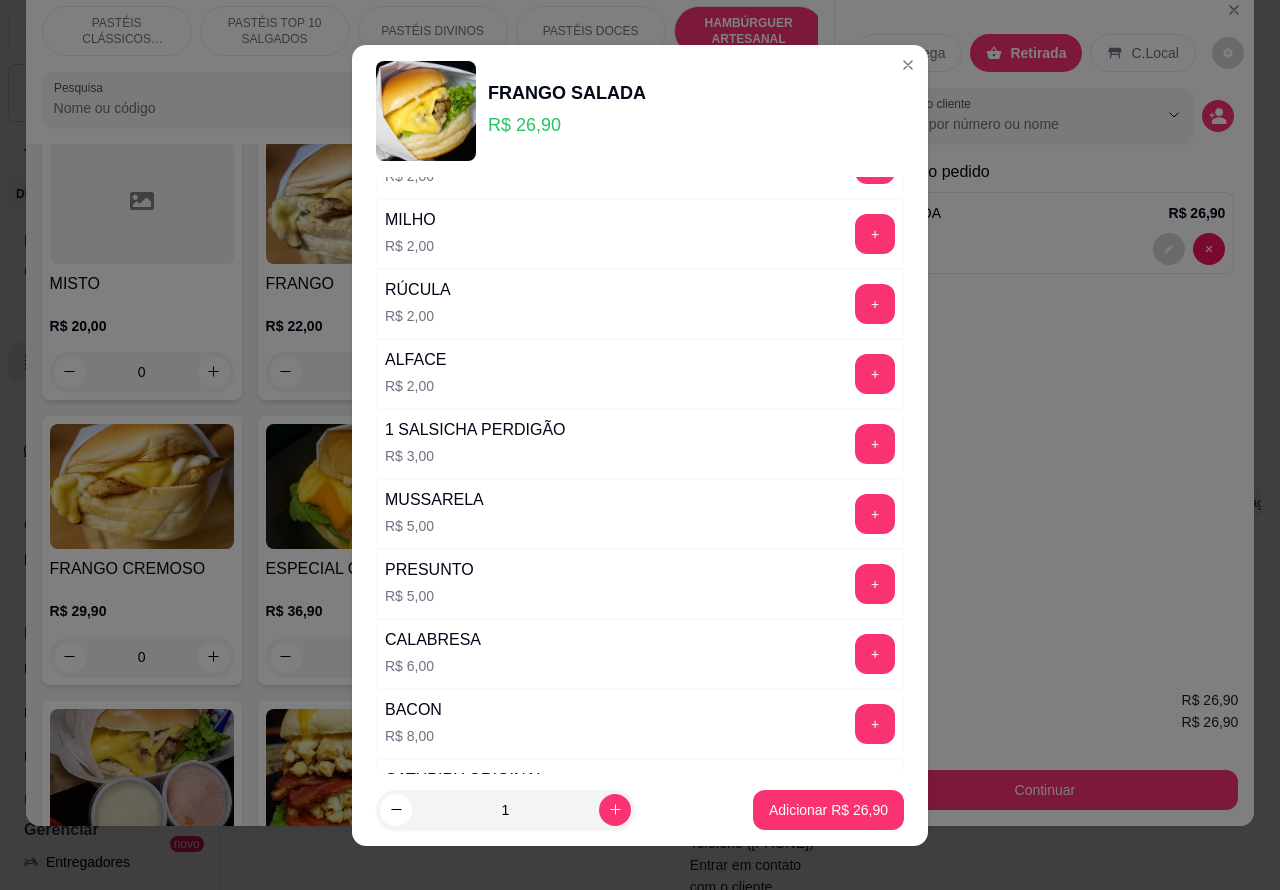 scroll, scrollTop: 0, scrollLeft: 0, axis: both 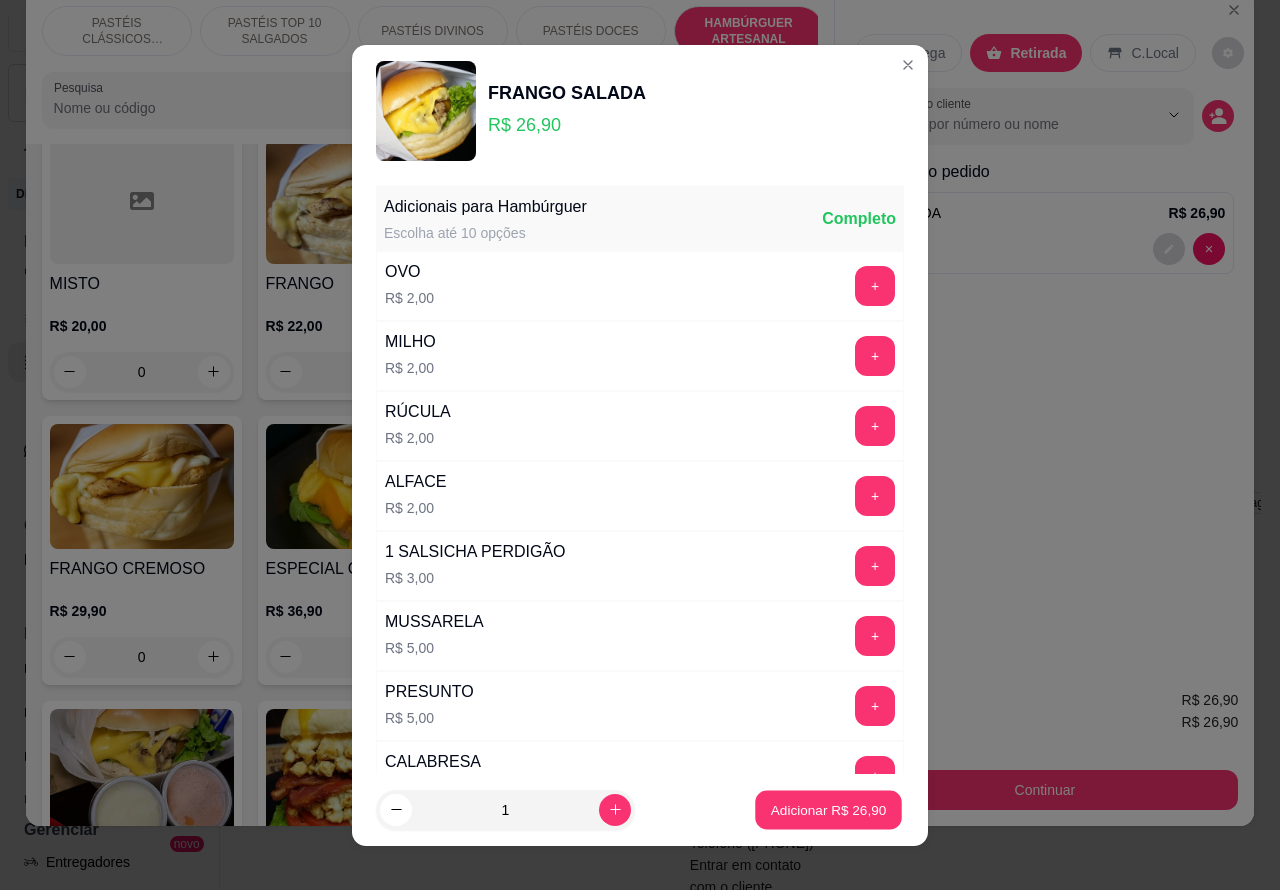 click on "Adicionar   R$ 26,90" at bounding box center (829, 809) 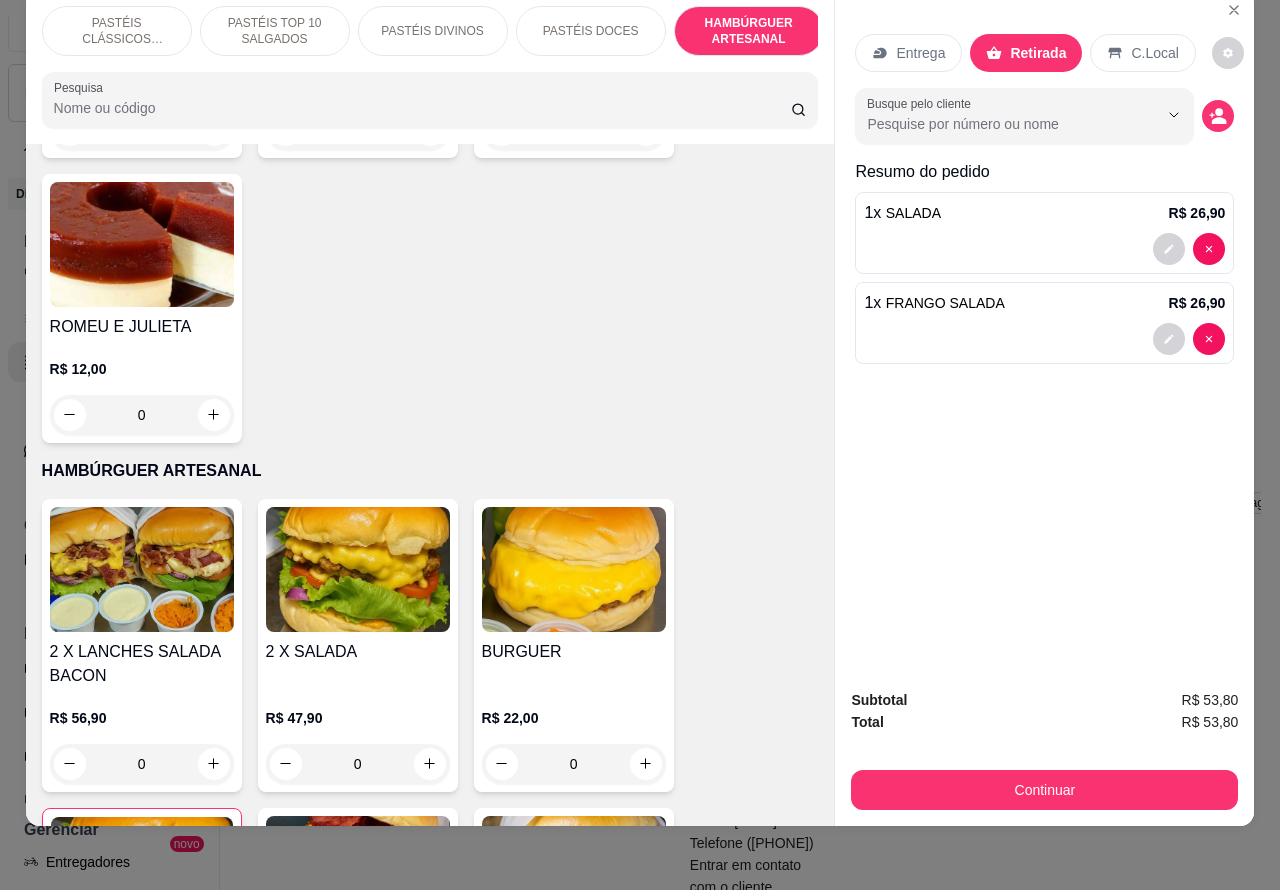 scroll, scrollTop: 4365, scrollLeft: 0, axis: vertical 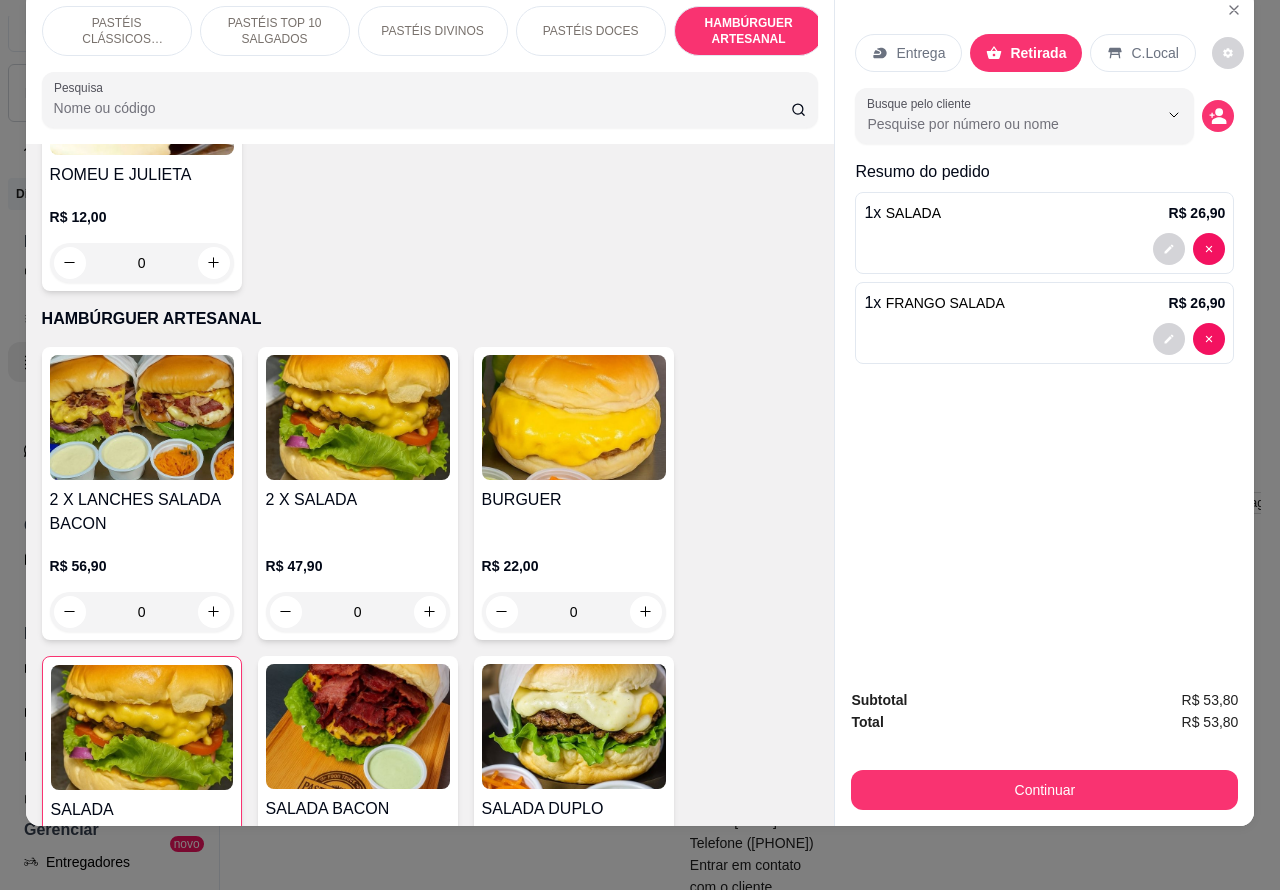 click on "0" at bounding box center [574, 612] 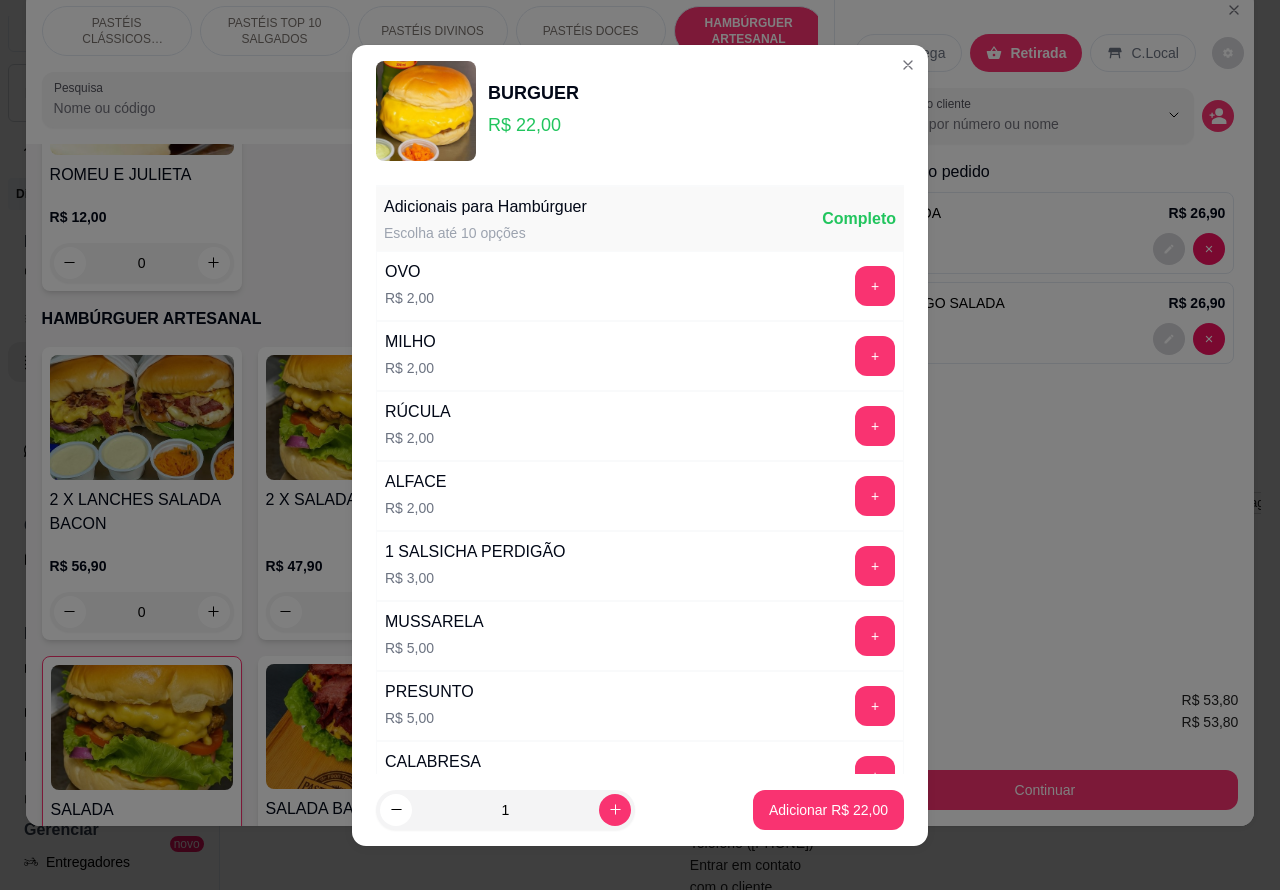 click on "Adicionar   R$ 22,00" at bounding box center (828, 810) 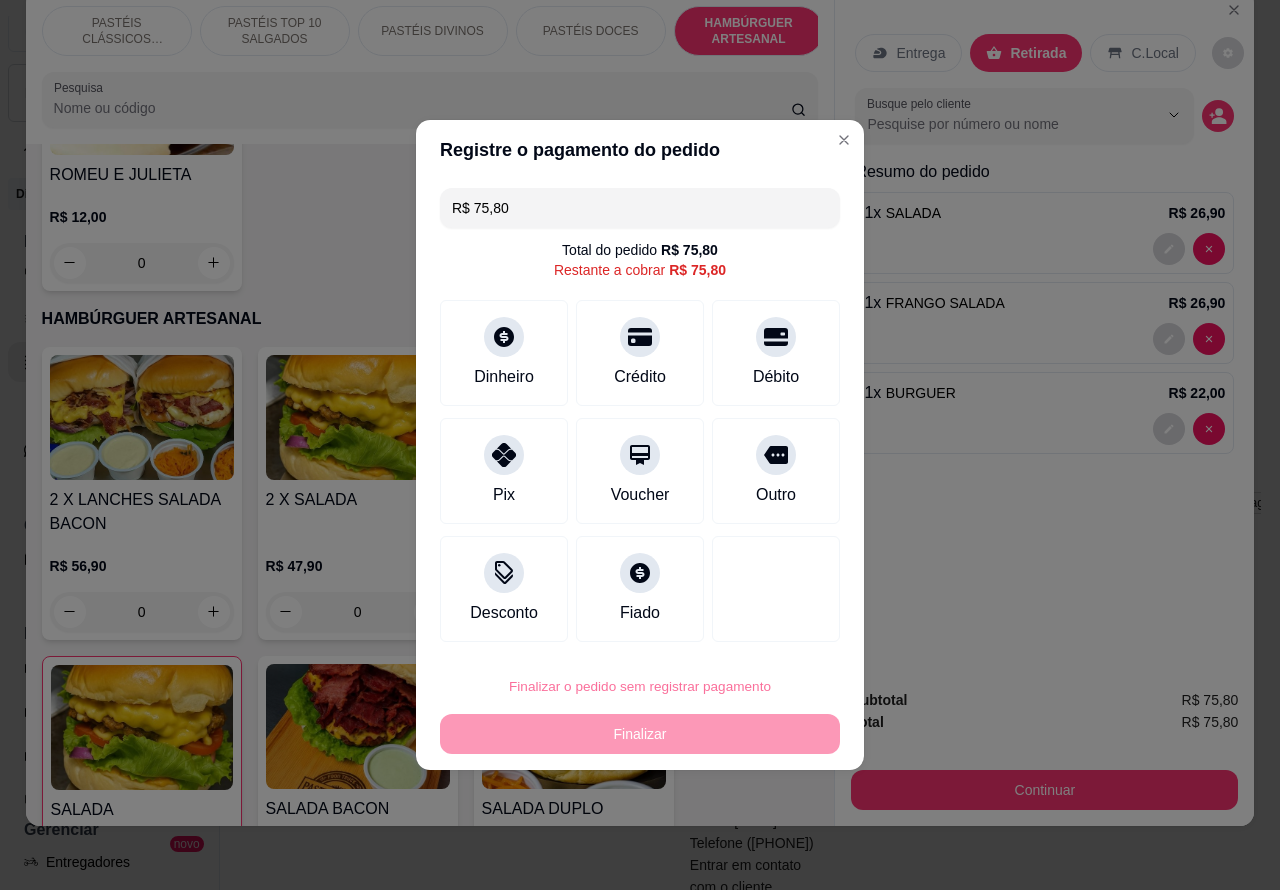 click on "Confirmar" at bounding box center (759, 630) 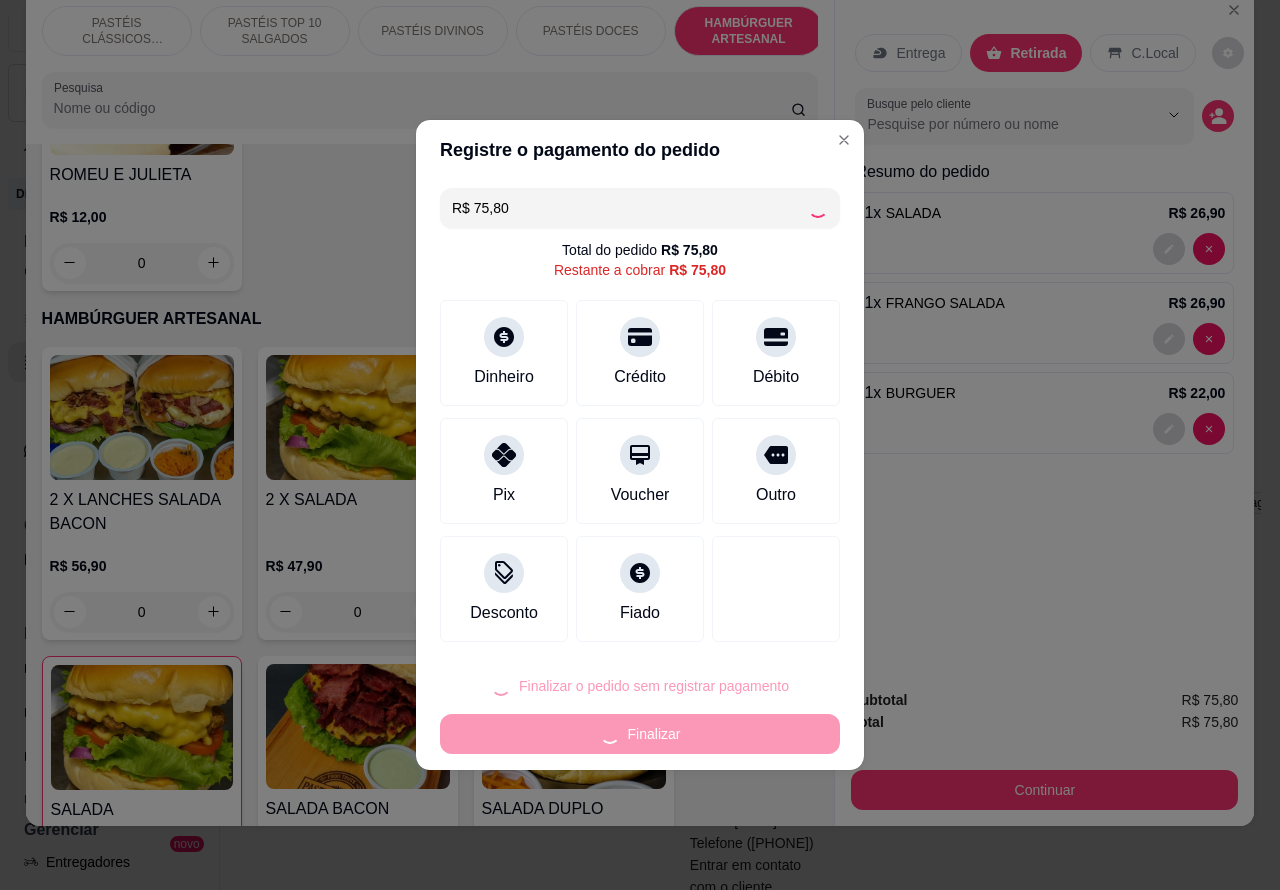 type on "0" 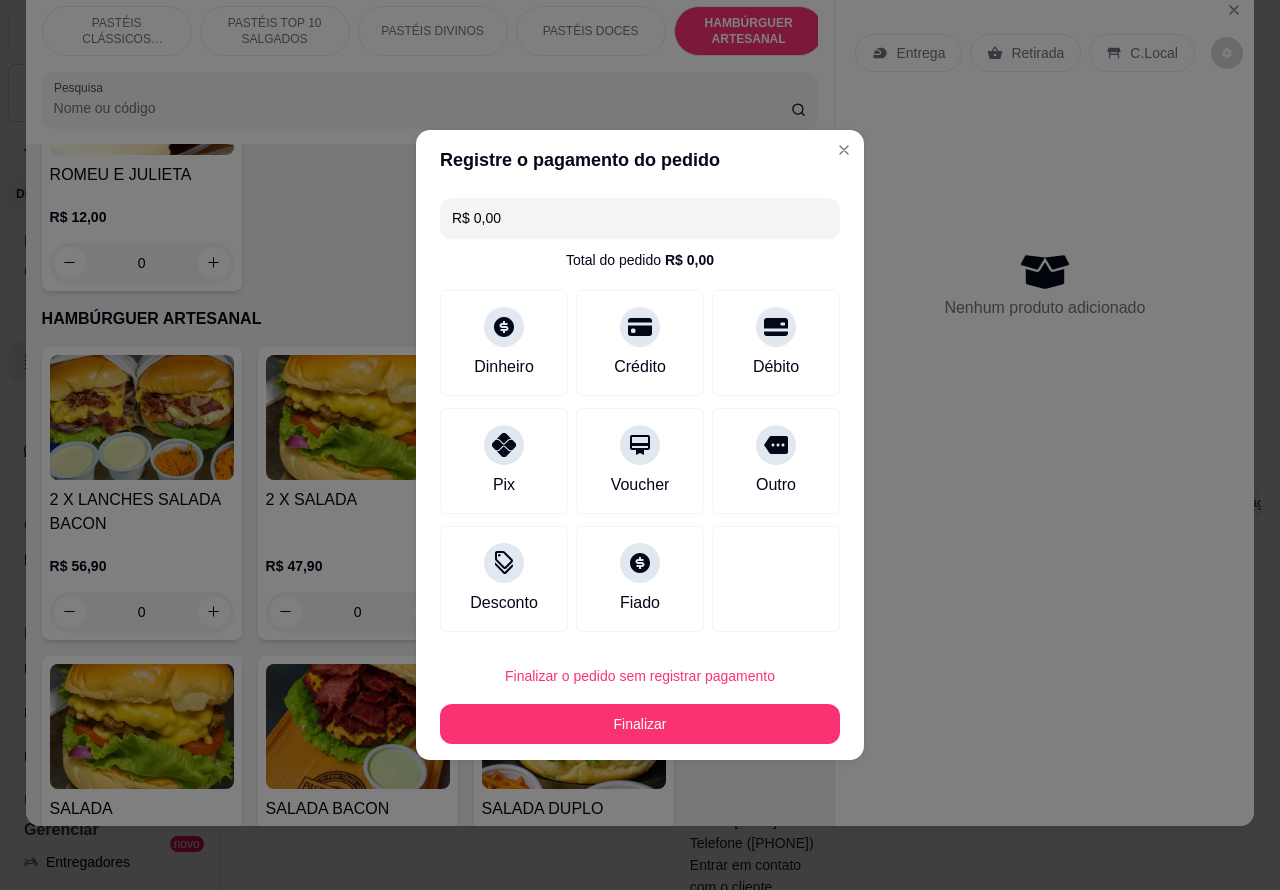 type on "R$ 0,00" 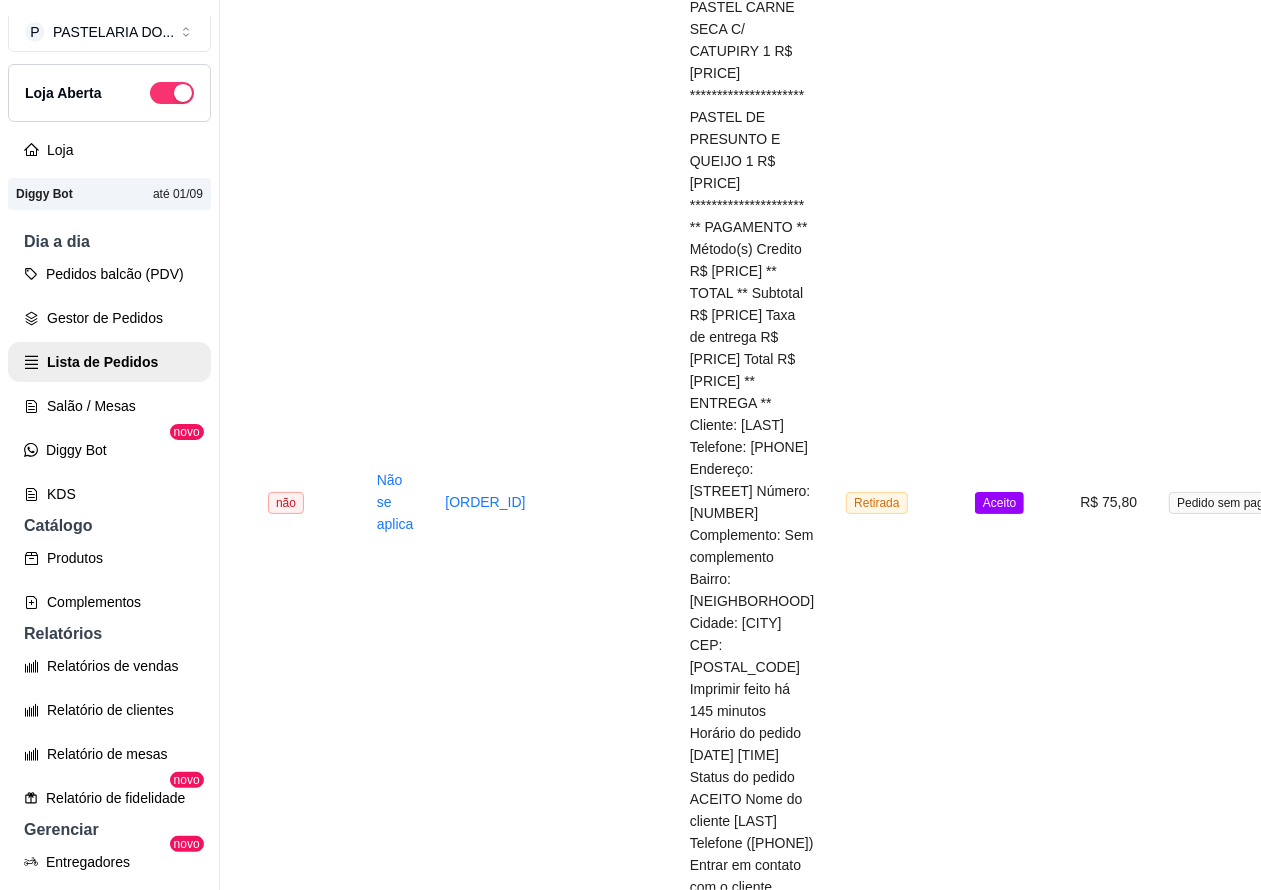click on "Pedidos balcão (PDV)" at bounding box center (109, 274) 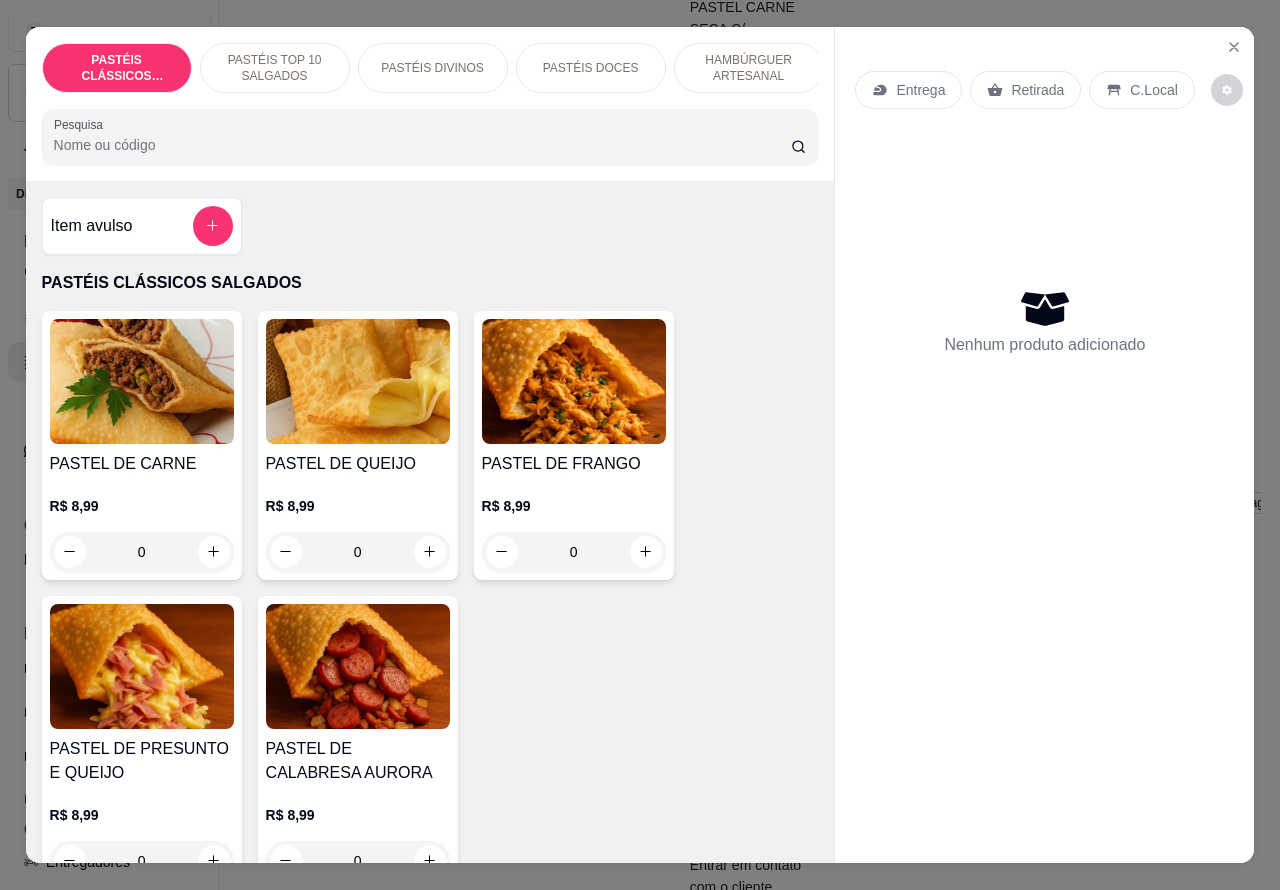 click on "PASTÉIS TOP 10 SALGADOS" at bounding box center (275, 68) 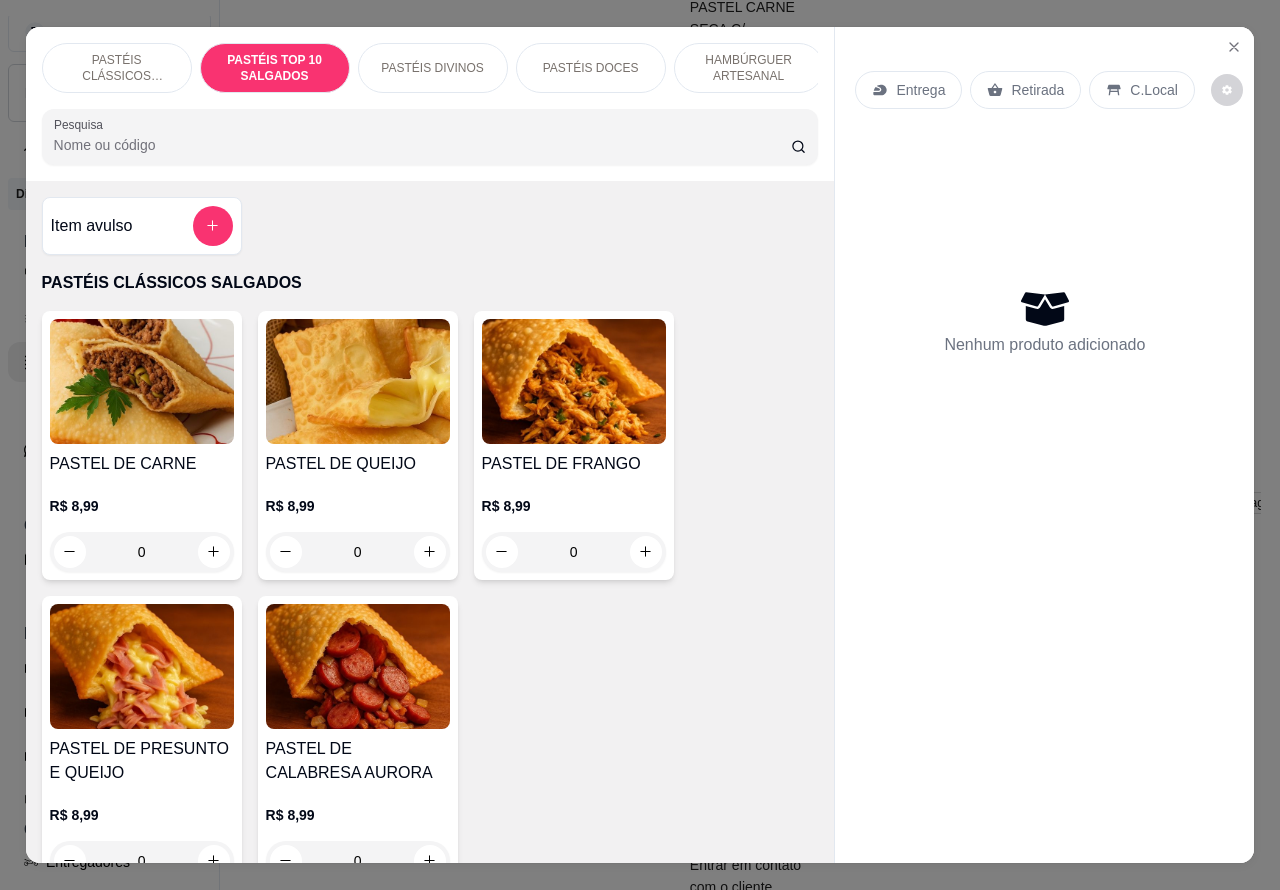 scroll, scrollTop: 723, scrollLeft: 0, axis: vertical 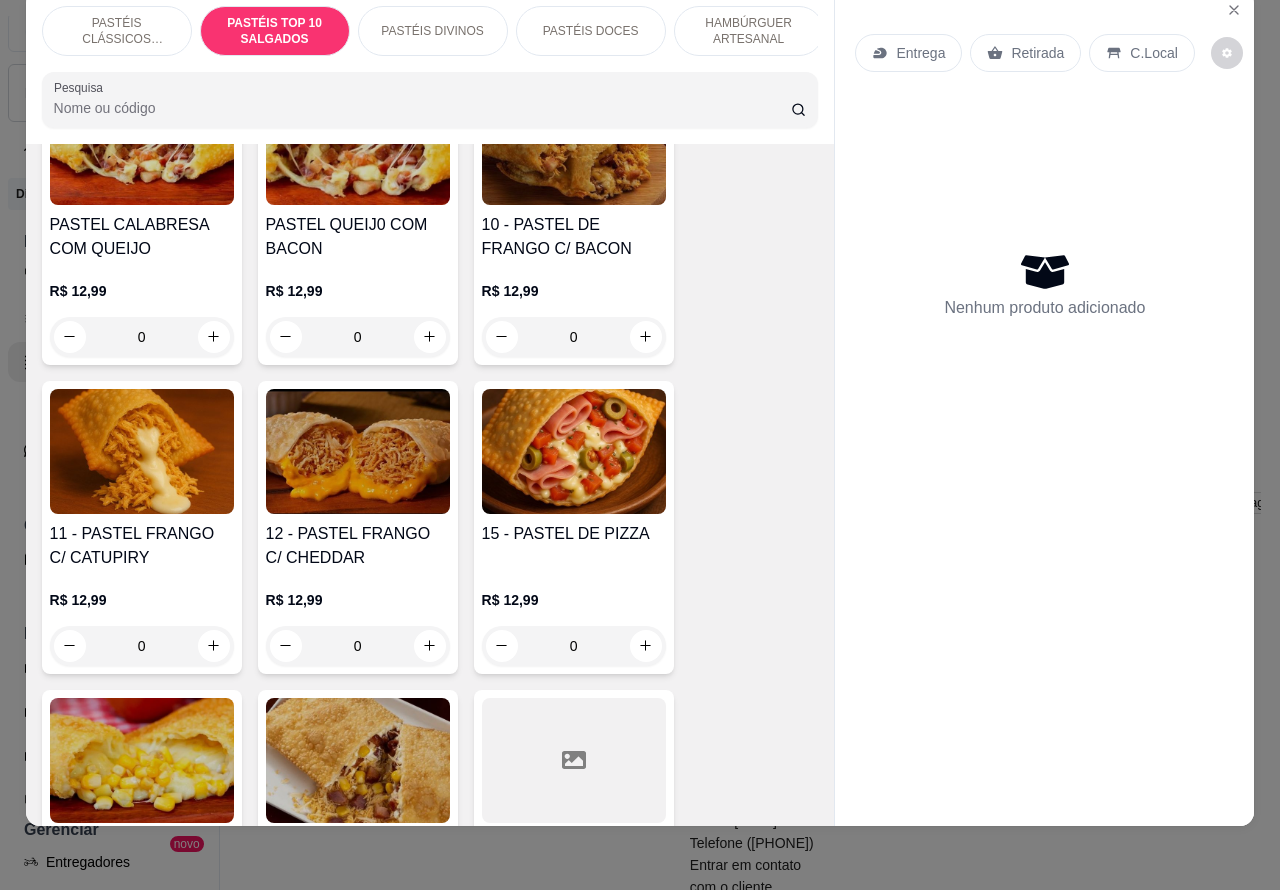 click on "0" at bounding box center [574, 646] 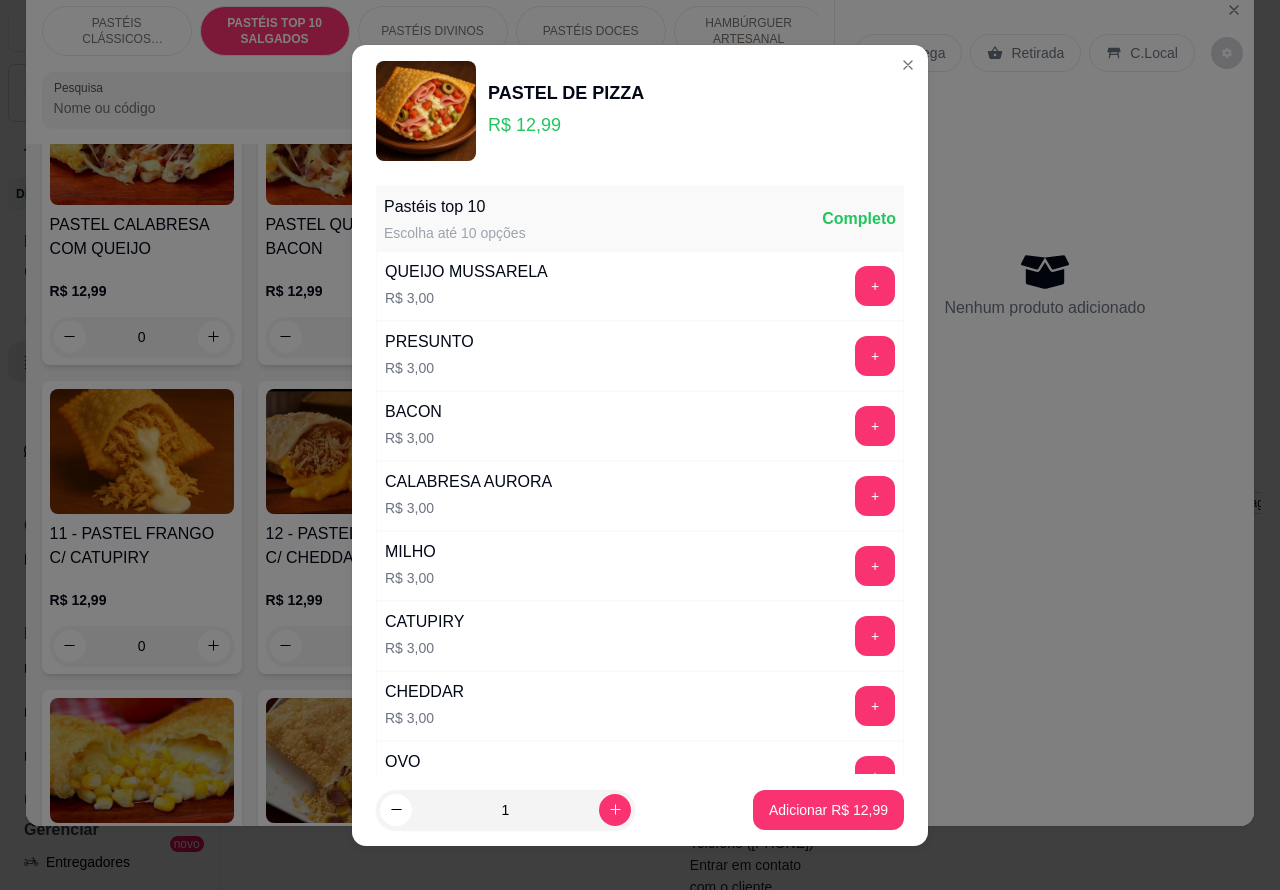 click on "Adicionar   R$ 12,99" at bounding box center (828, 810) 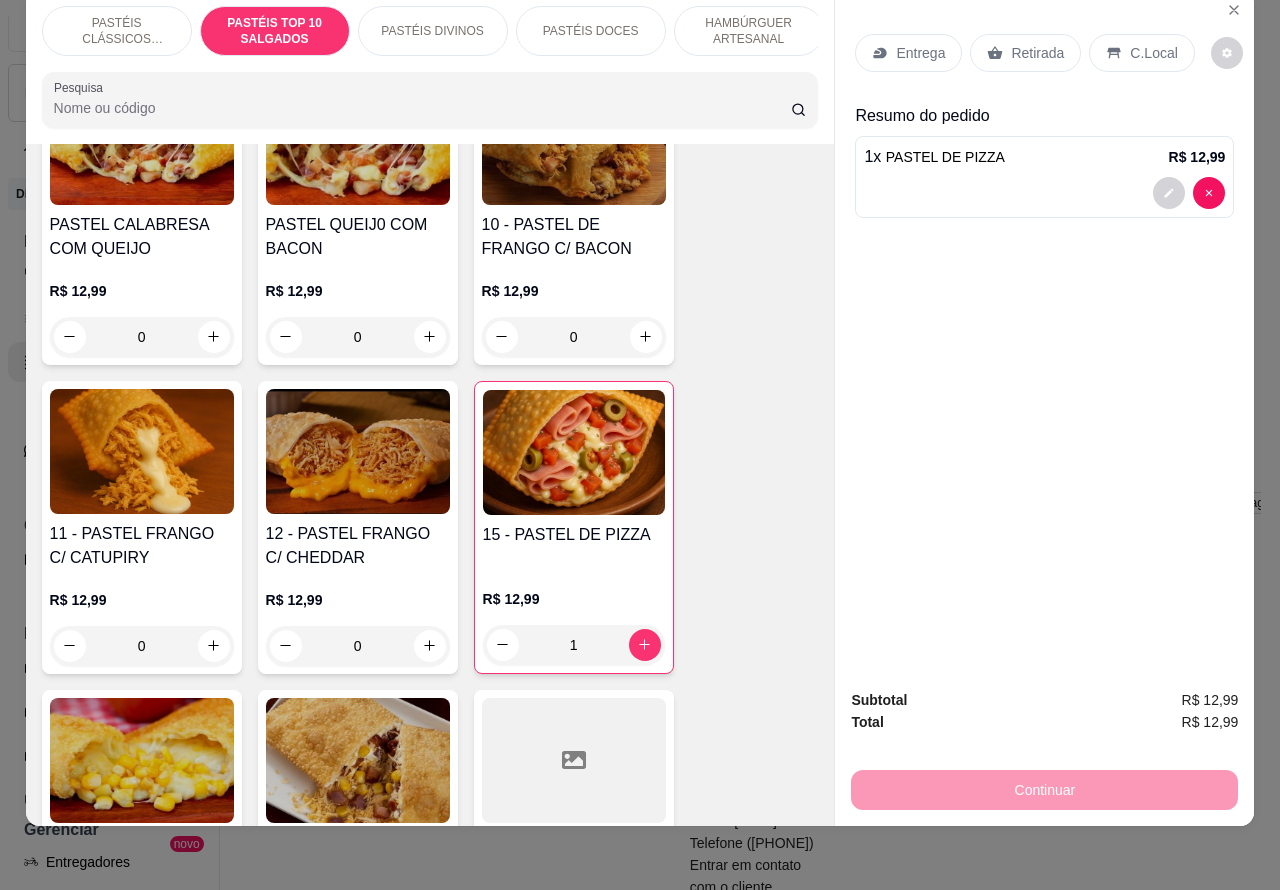 type on "1" 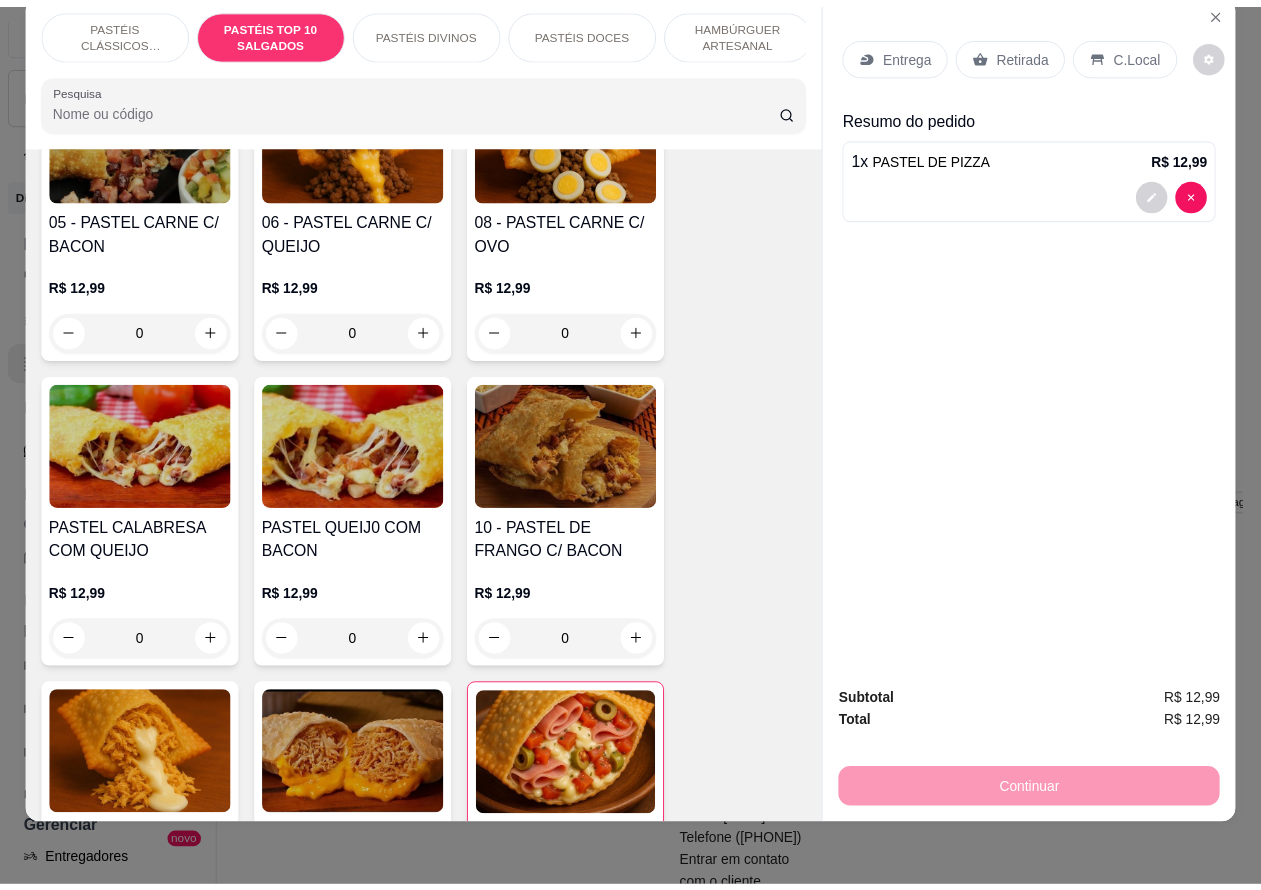 scroll, scrollTop: 1441, scrollLeft: 0, axis: vertical 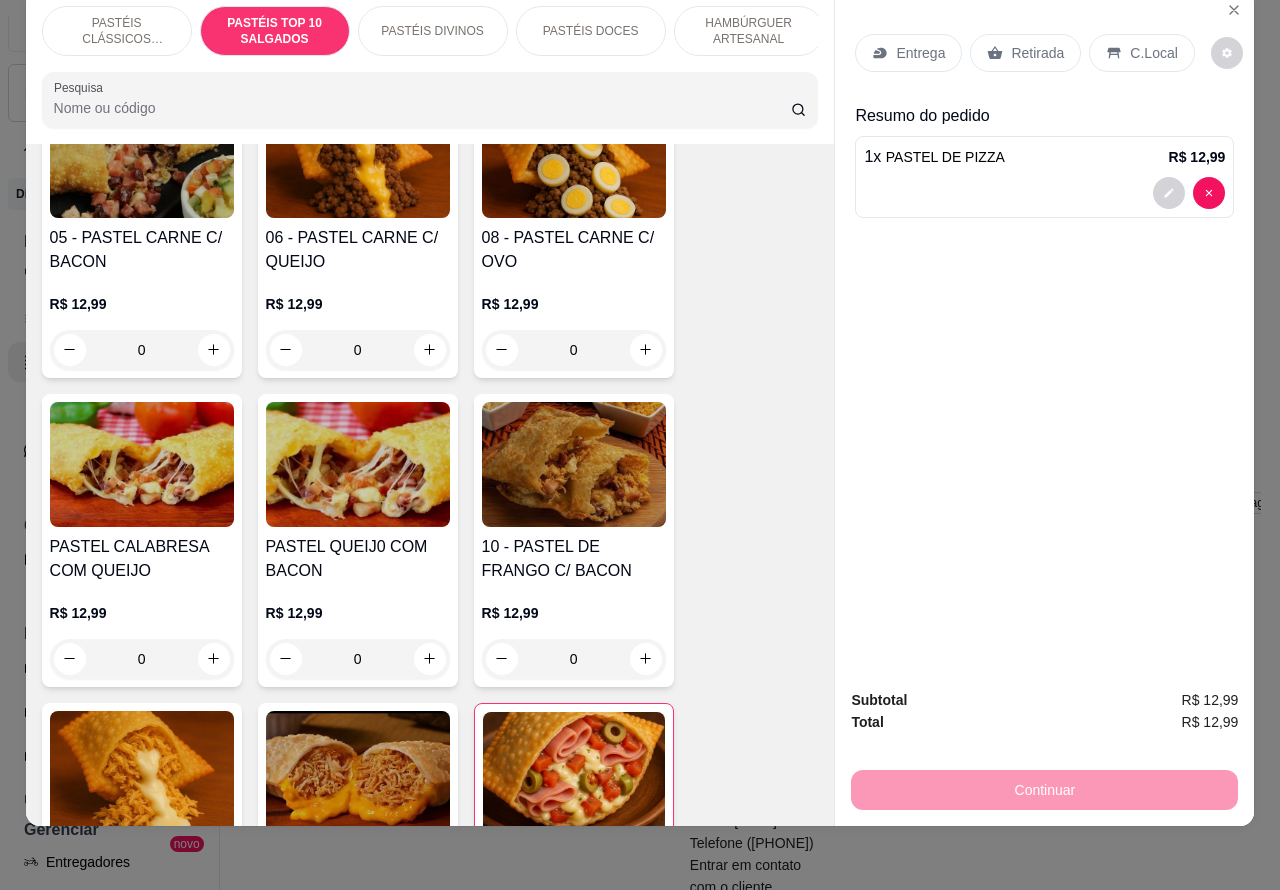click on "0" at bounding box center [574, 350] 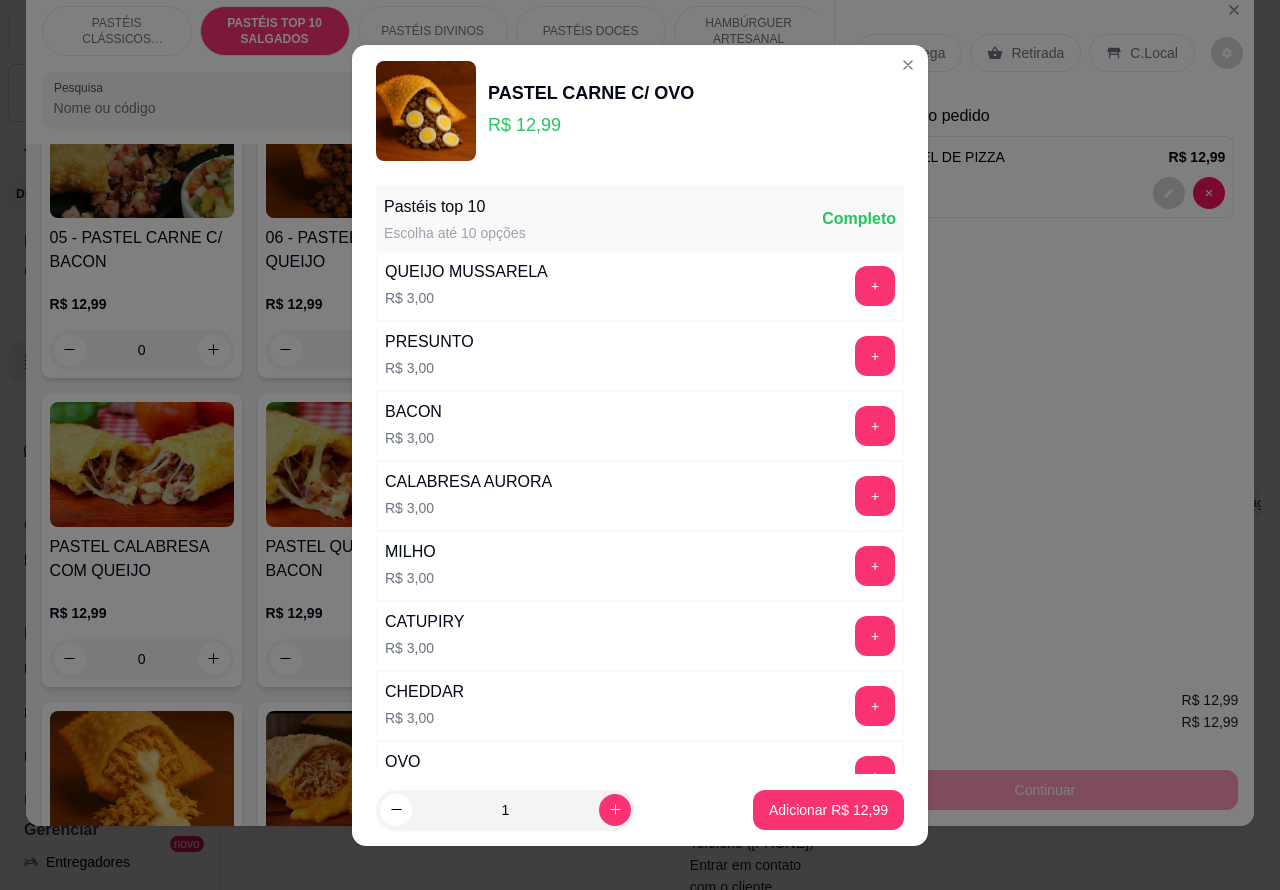 click on "Adicionar   R$ 12,99" at bounding box center (828, 810) 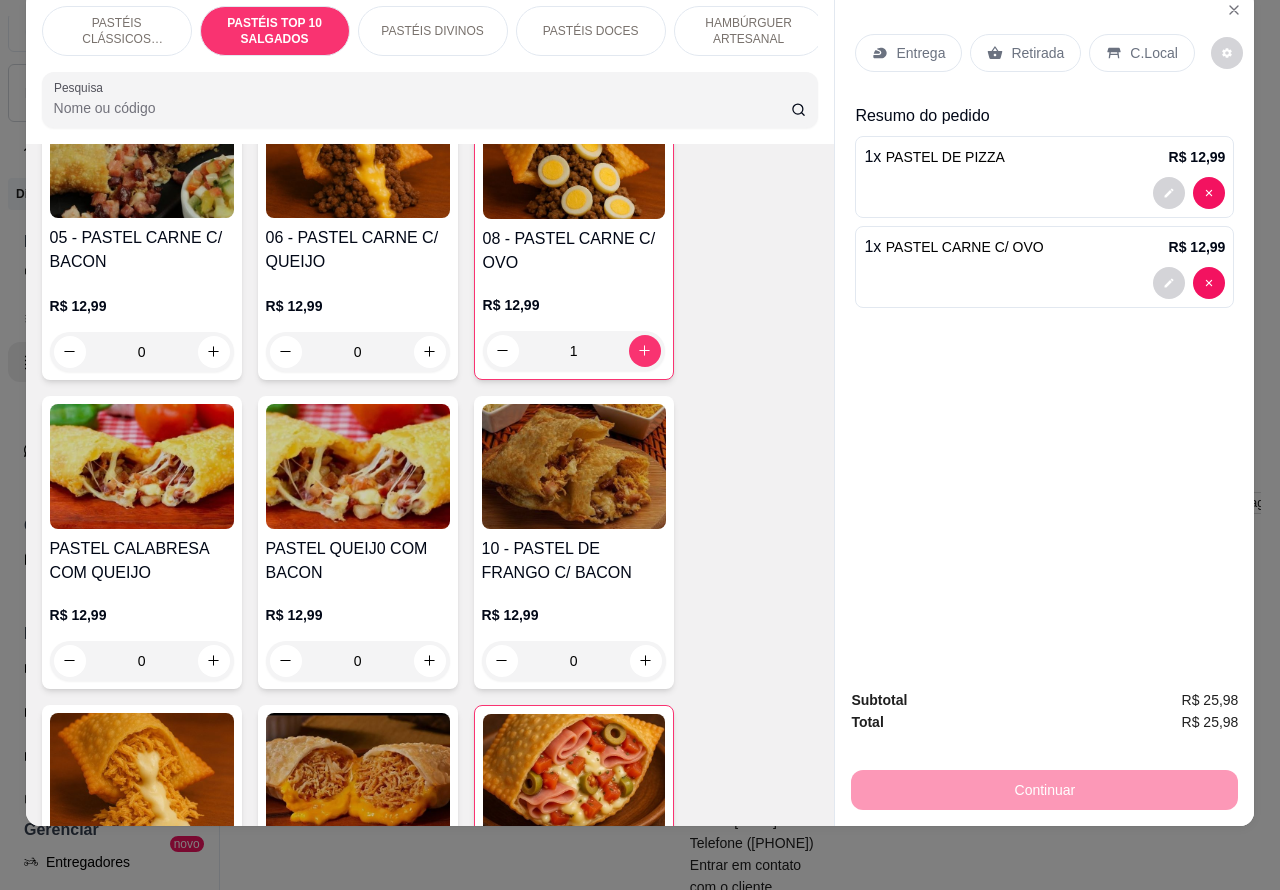 type on "1" 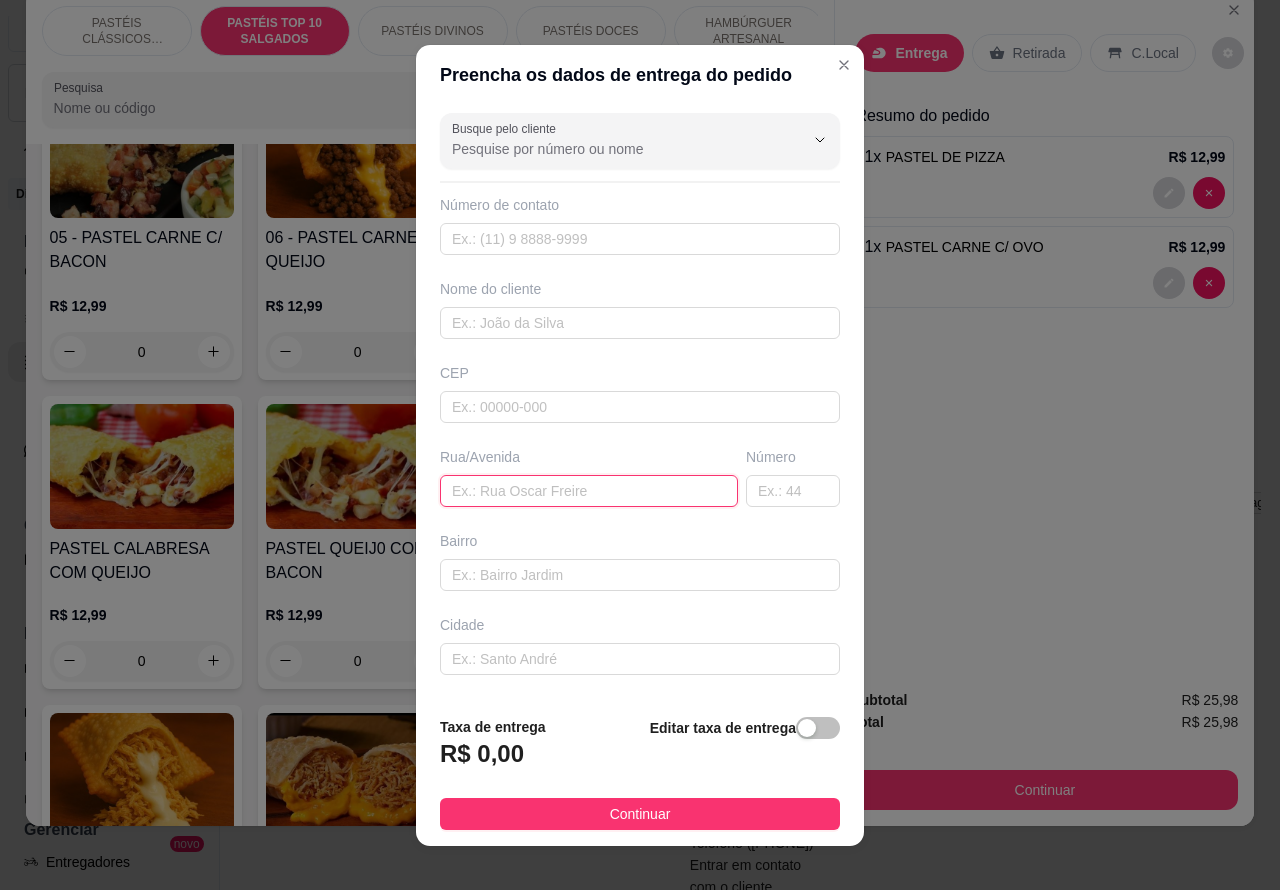 click at bounding box center (589, 491) 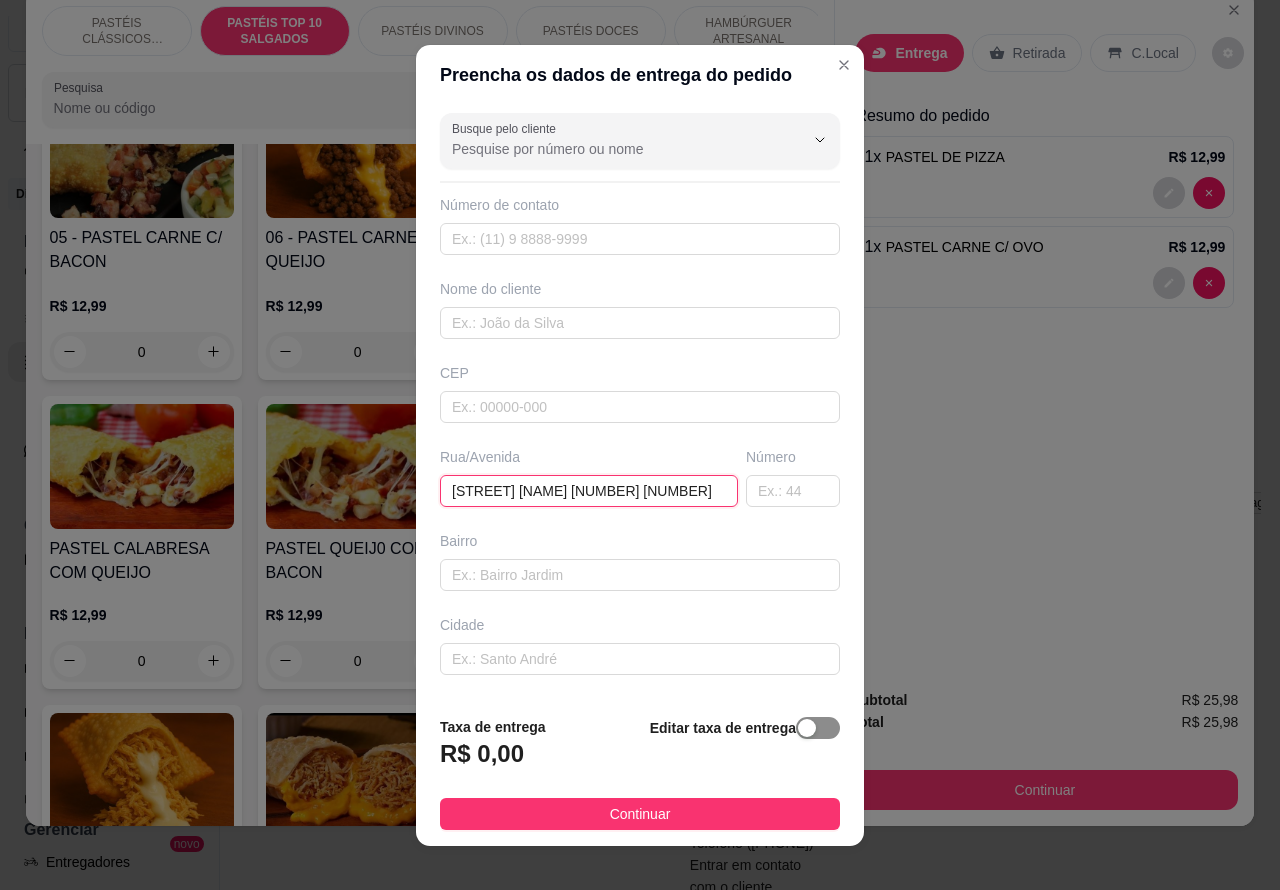 type on "[STREET] [NAME] [NUMBER] [NUMBER]" 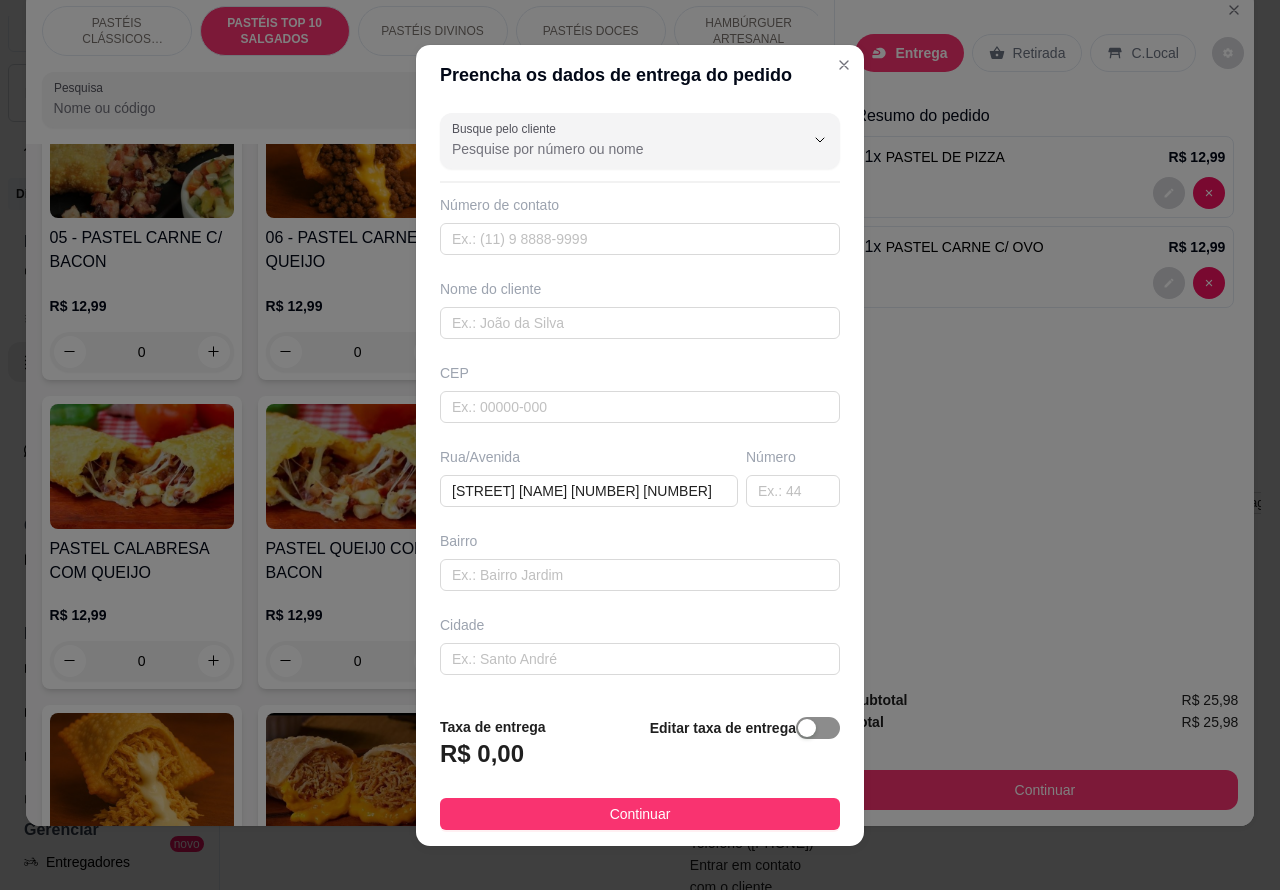 click at bounding box center [818, 728] 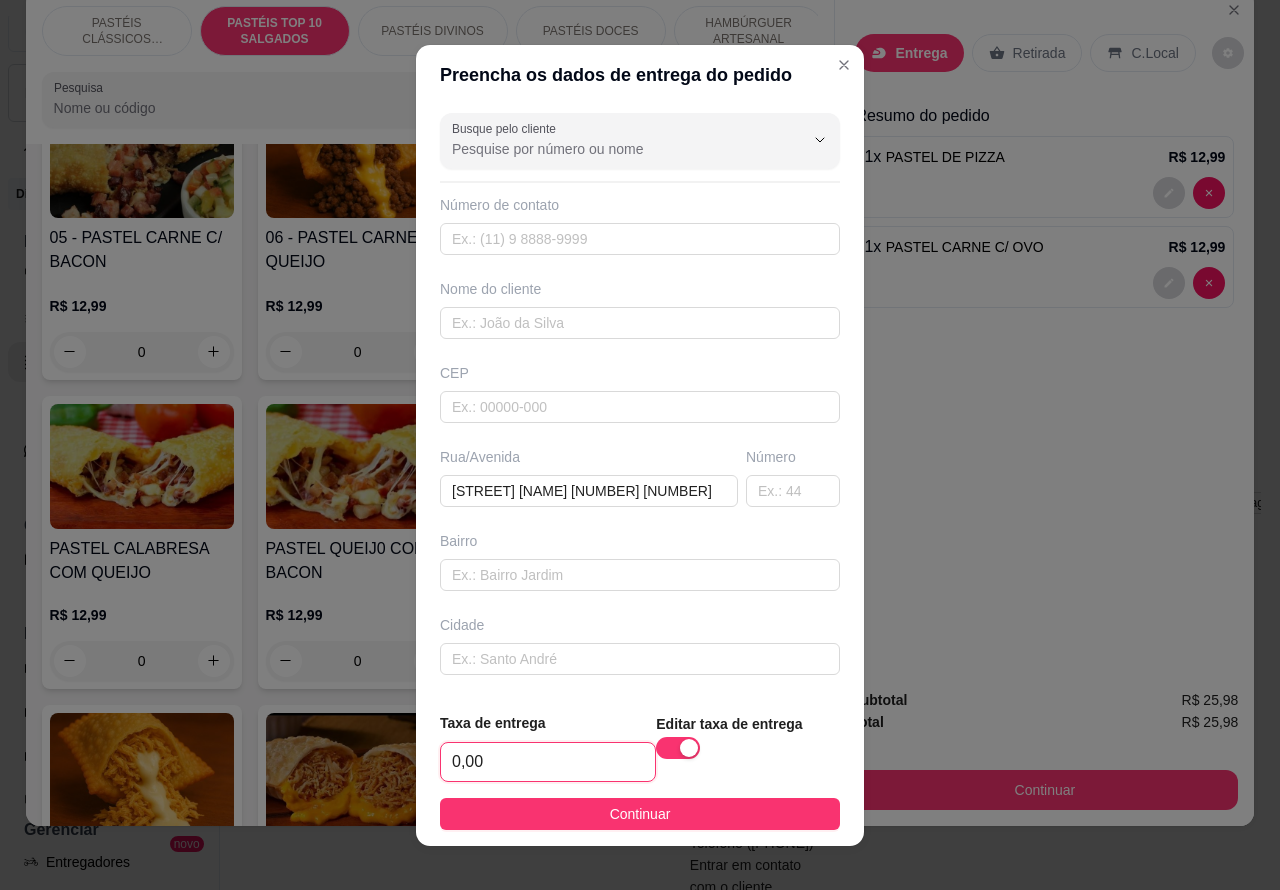 click on "0,00" at bounding box center (548, 762) 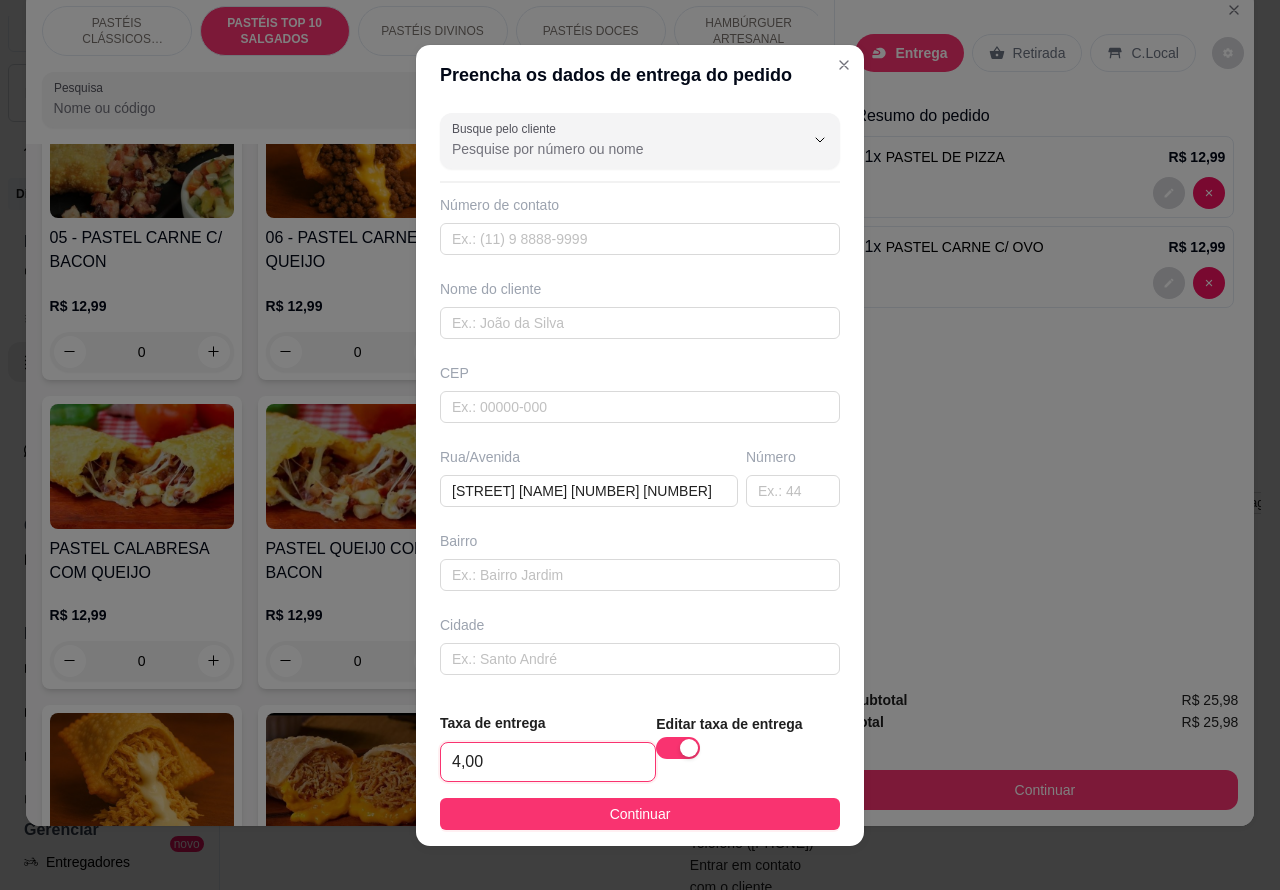 type on "4,00" 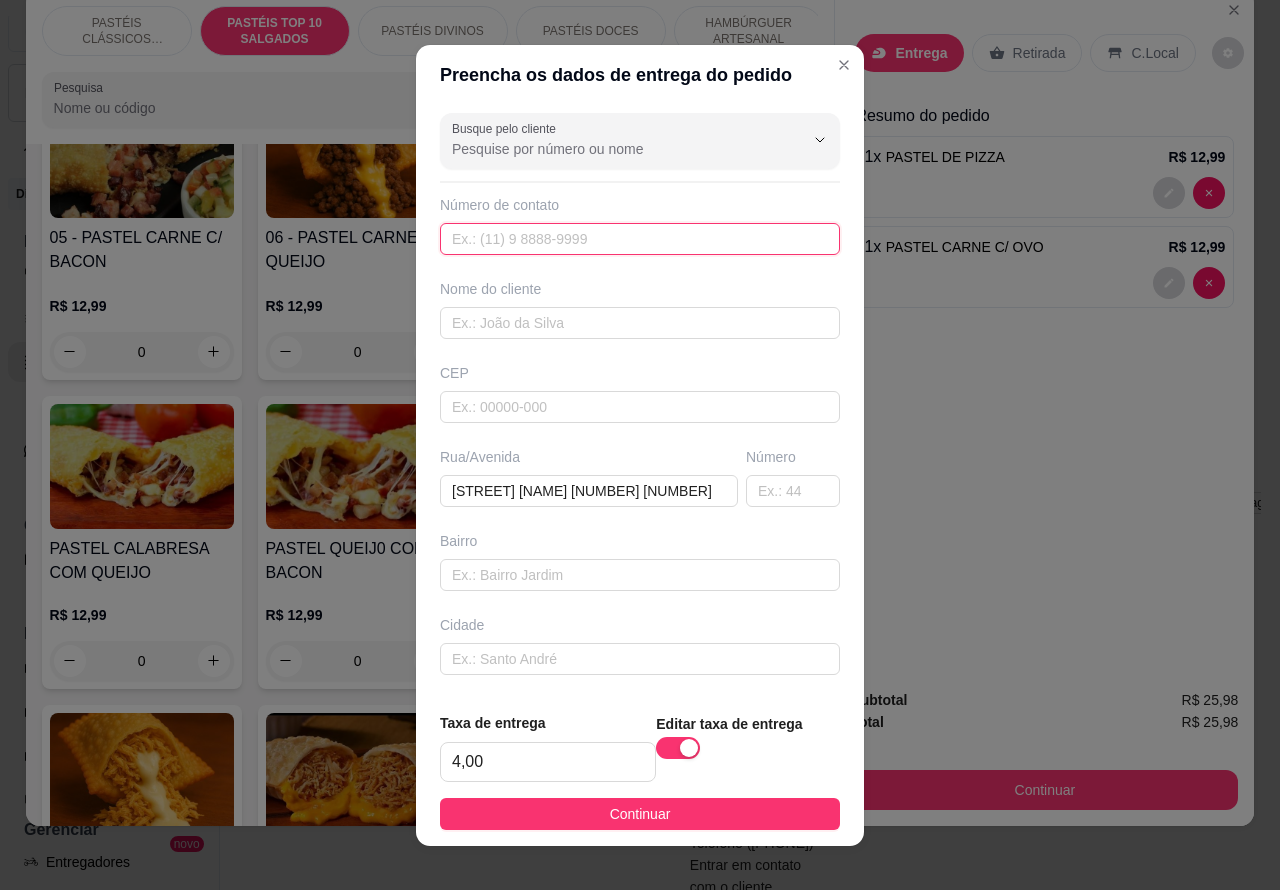 click at bounding box center [640, 239] 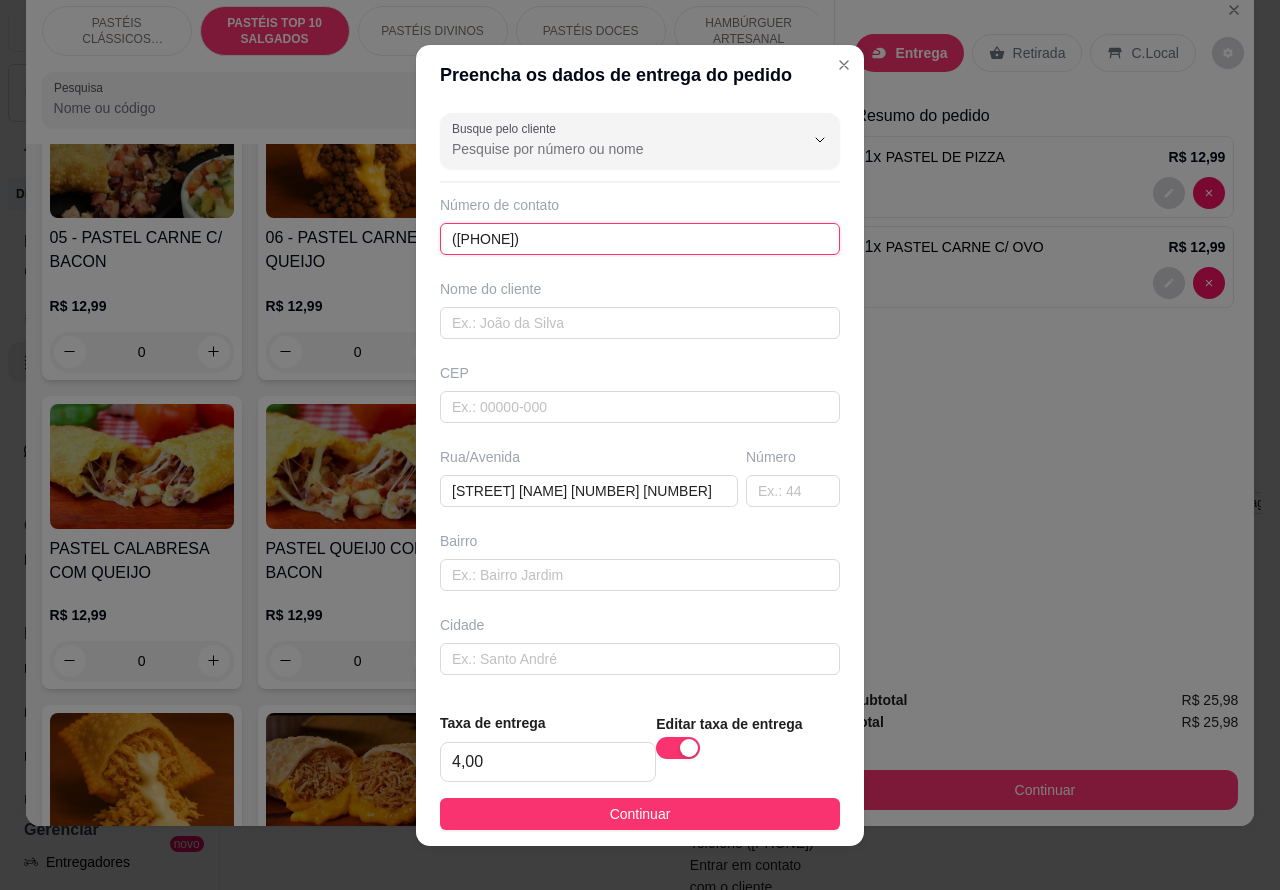 type on "([PHONE])" 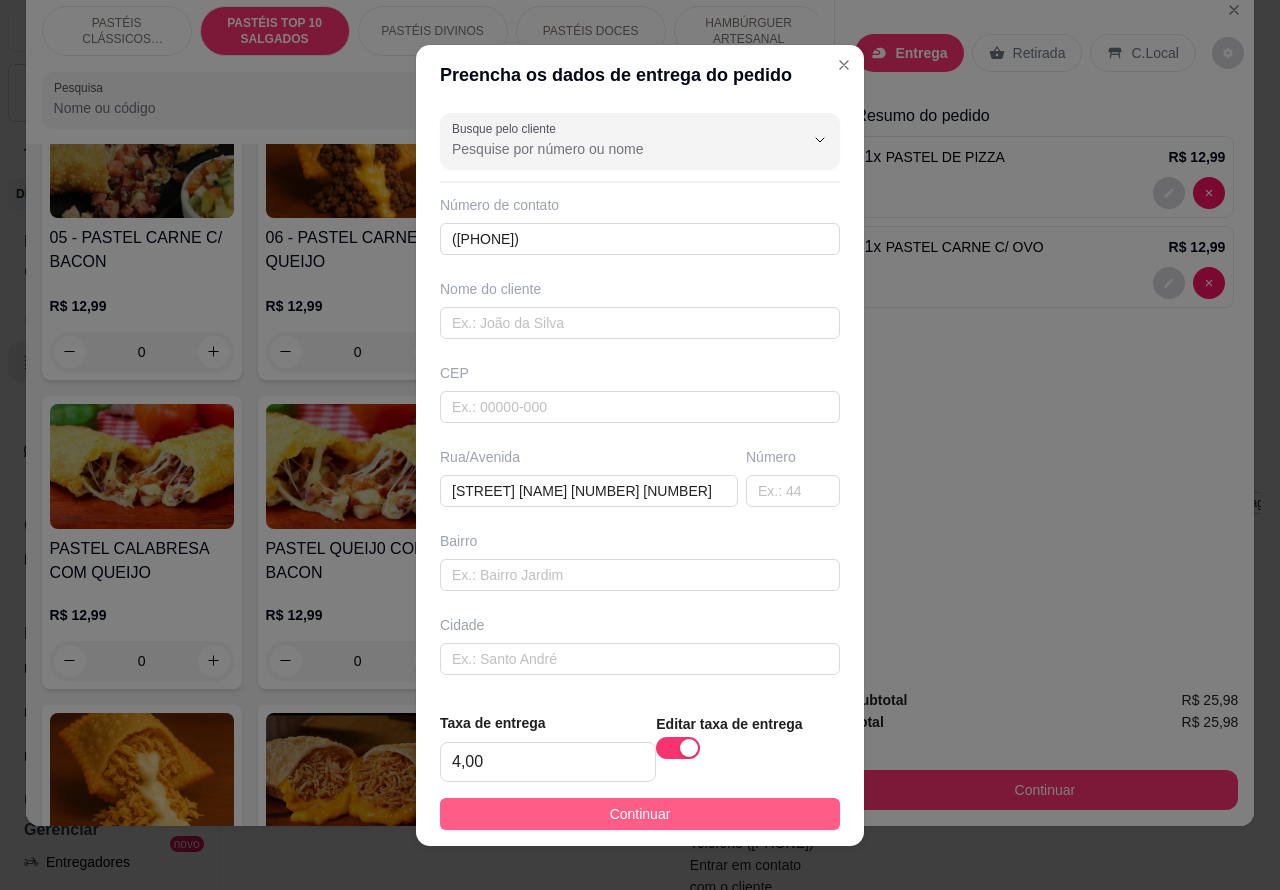click on "Continuar" at bounding box center [640, 814] 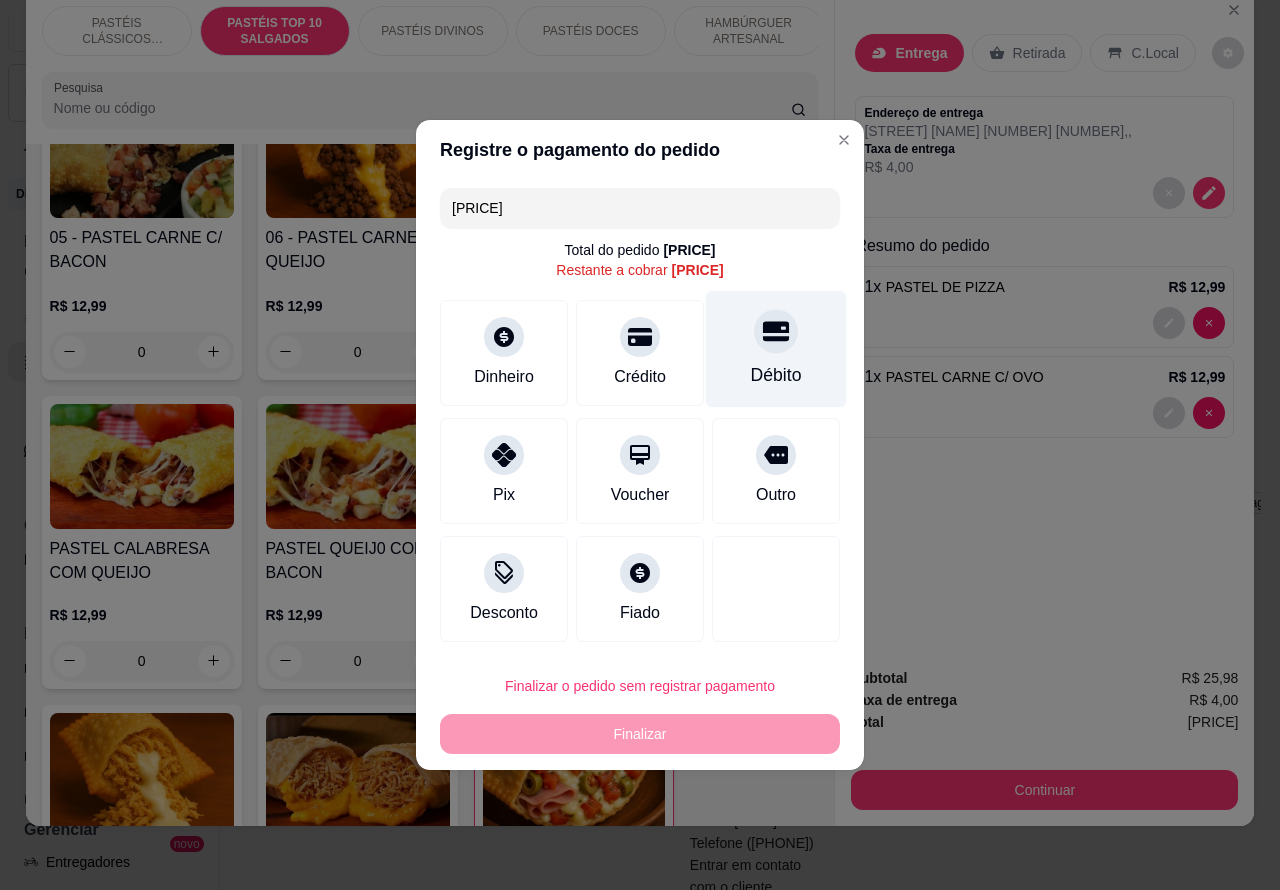 click 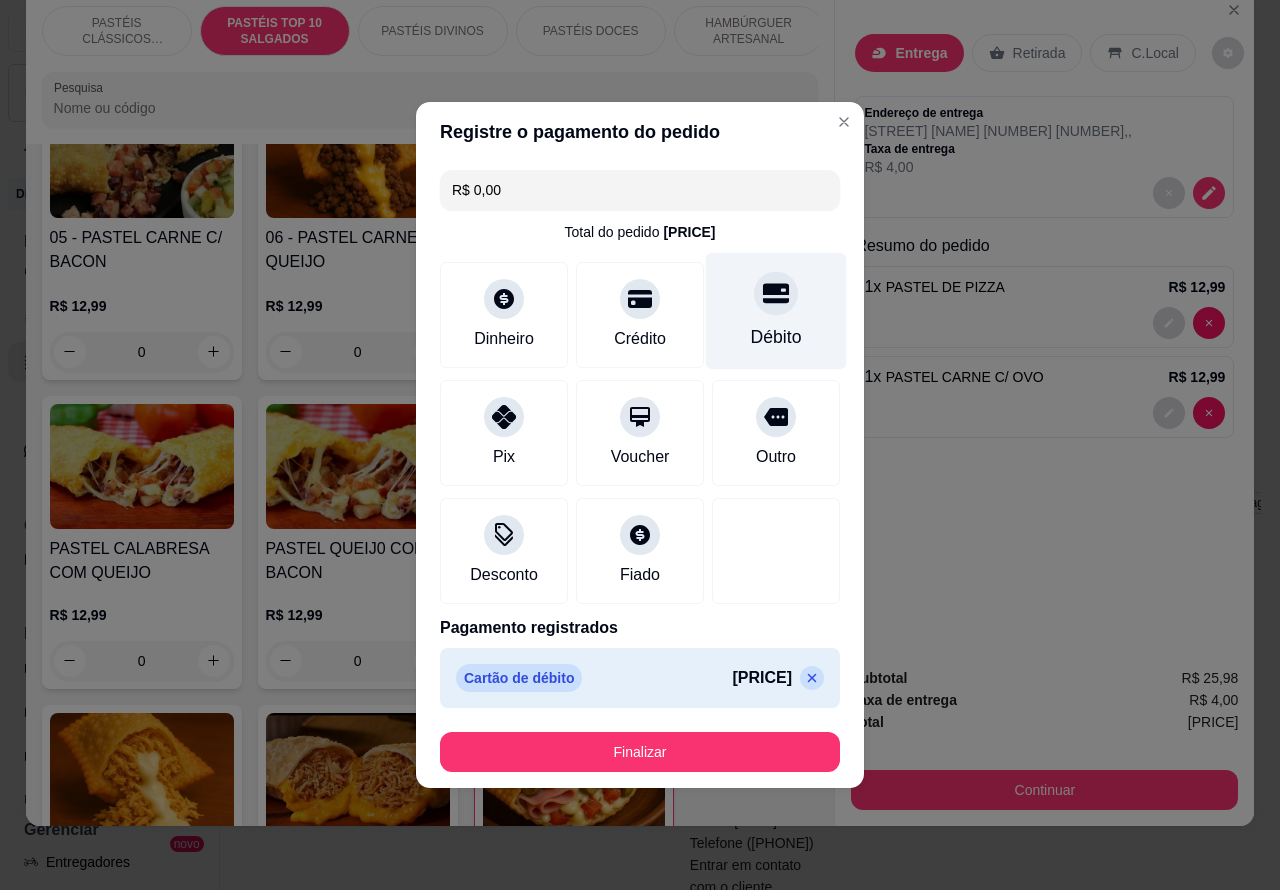click on "PASTÉIS CLÁSSICOS SALGADOS  PASTÉIS TOP 10 SALGADOS PASTÉIS DIVINOS  PASTÉIS DOCES HAMBÚRGUER ARTESANAL HOT DOG  BEBIDAS DOCES Pesquisa" at bounding box center [430, 67] 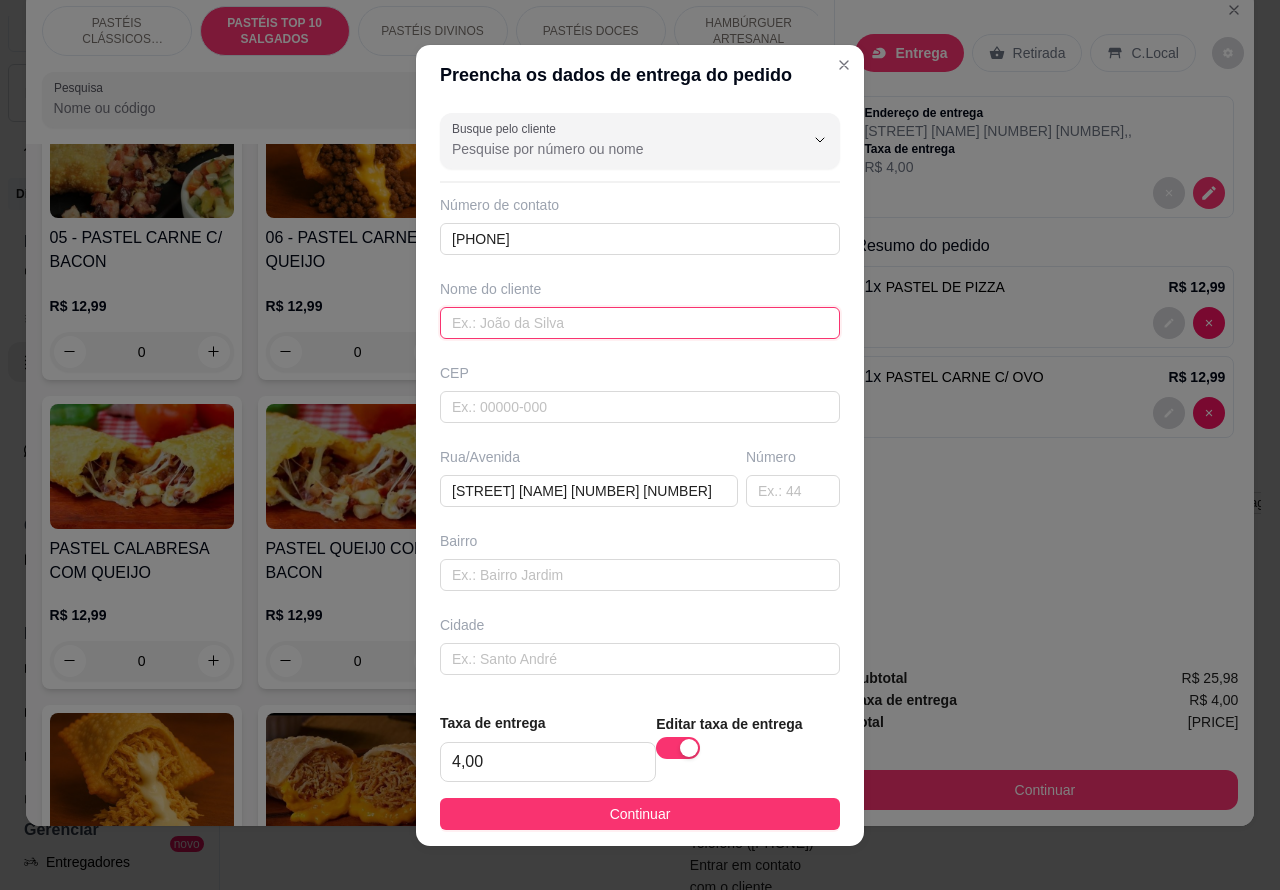 click at bounding box center [640, 323] 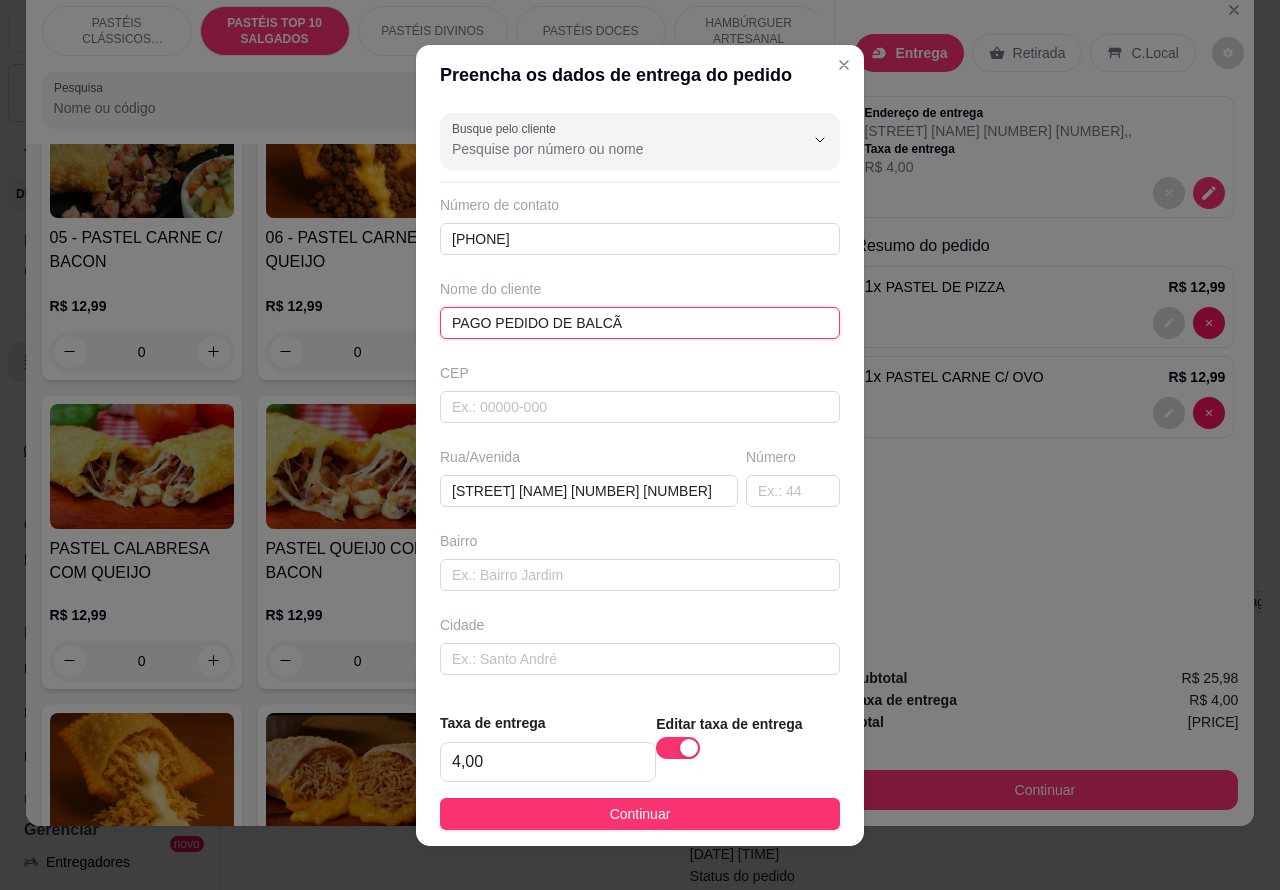 type on "PAGO PEDIDO DE BALCÃO" 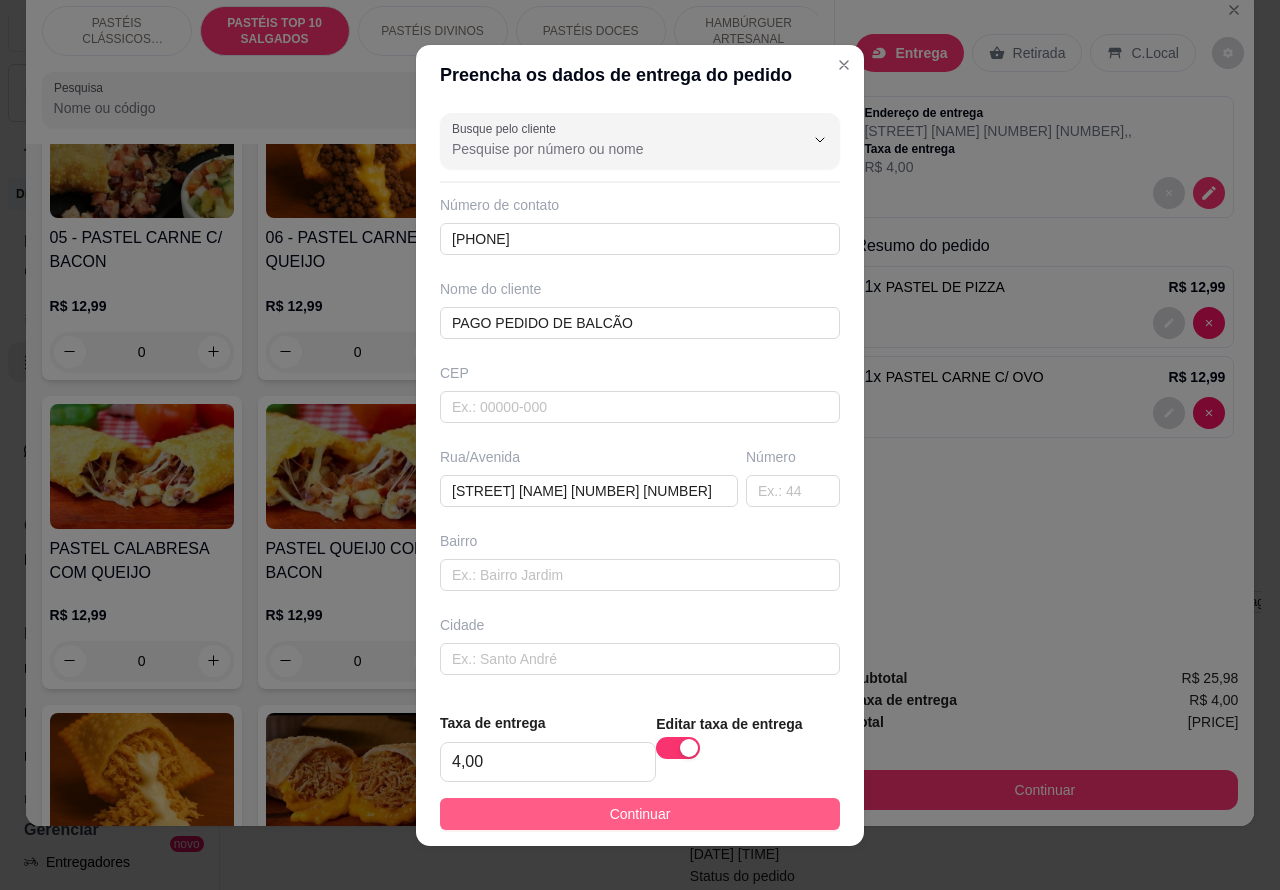click on "Continuar" at bounding box center [640, 814] 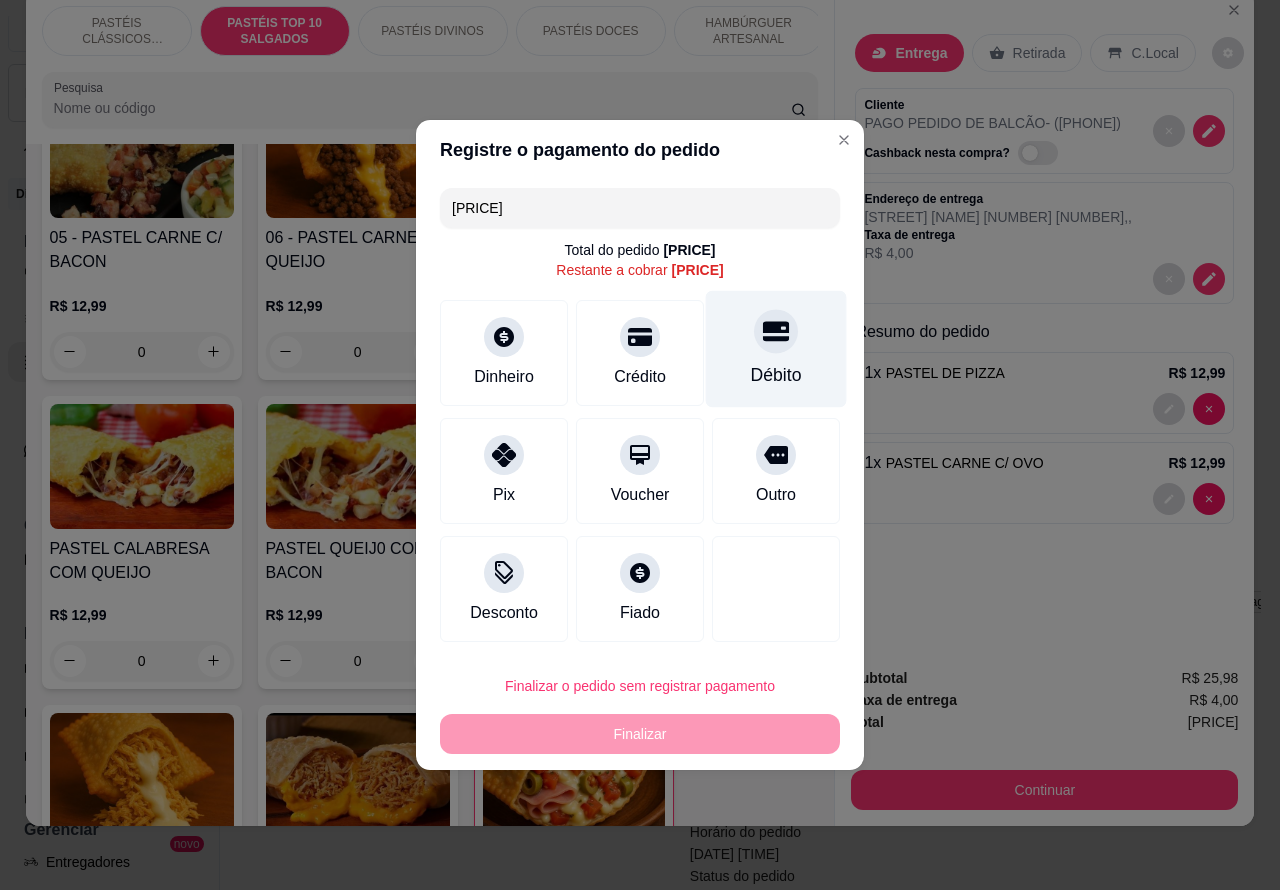 click 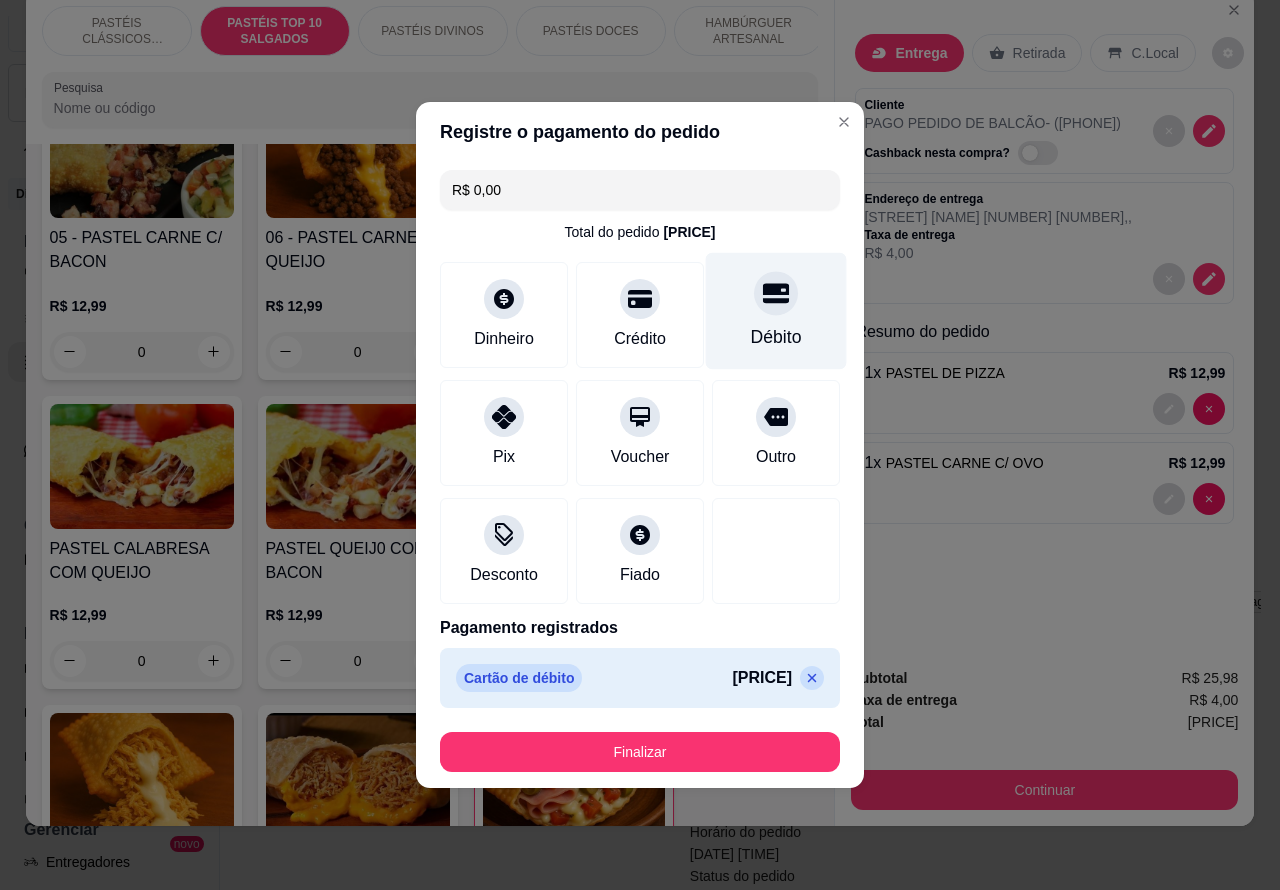 click on "Finalizar" at bounding box center (640, 752) 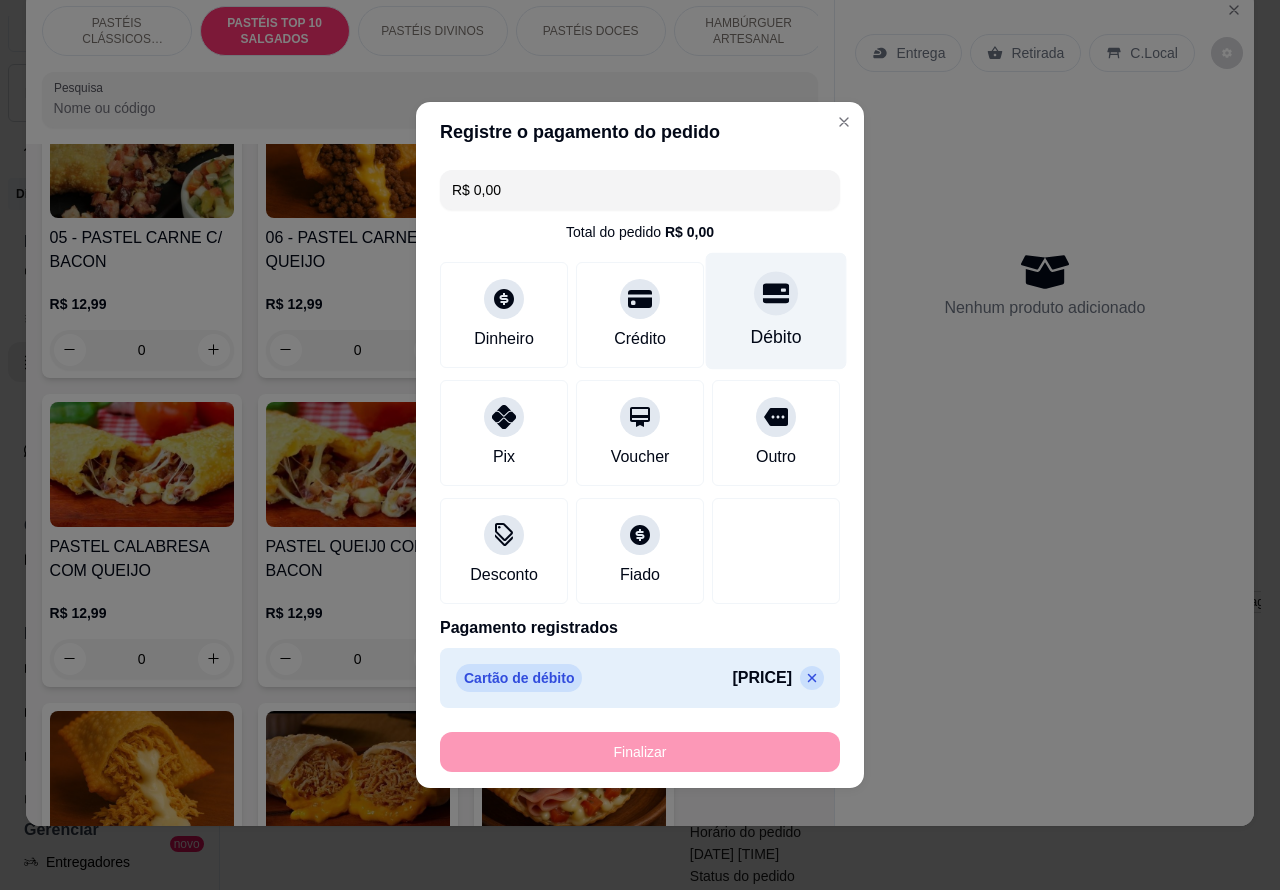 type on "0" 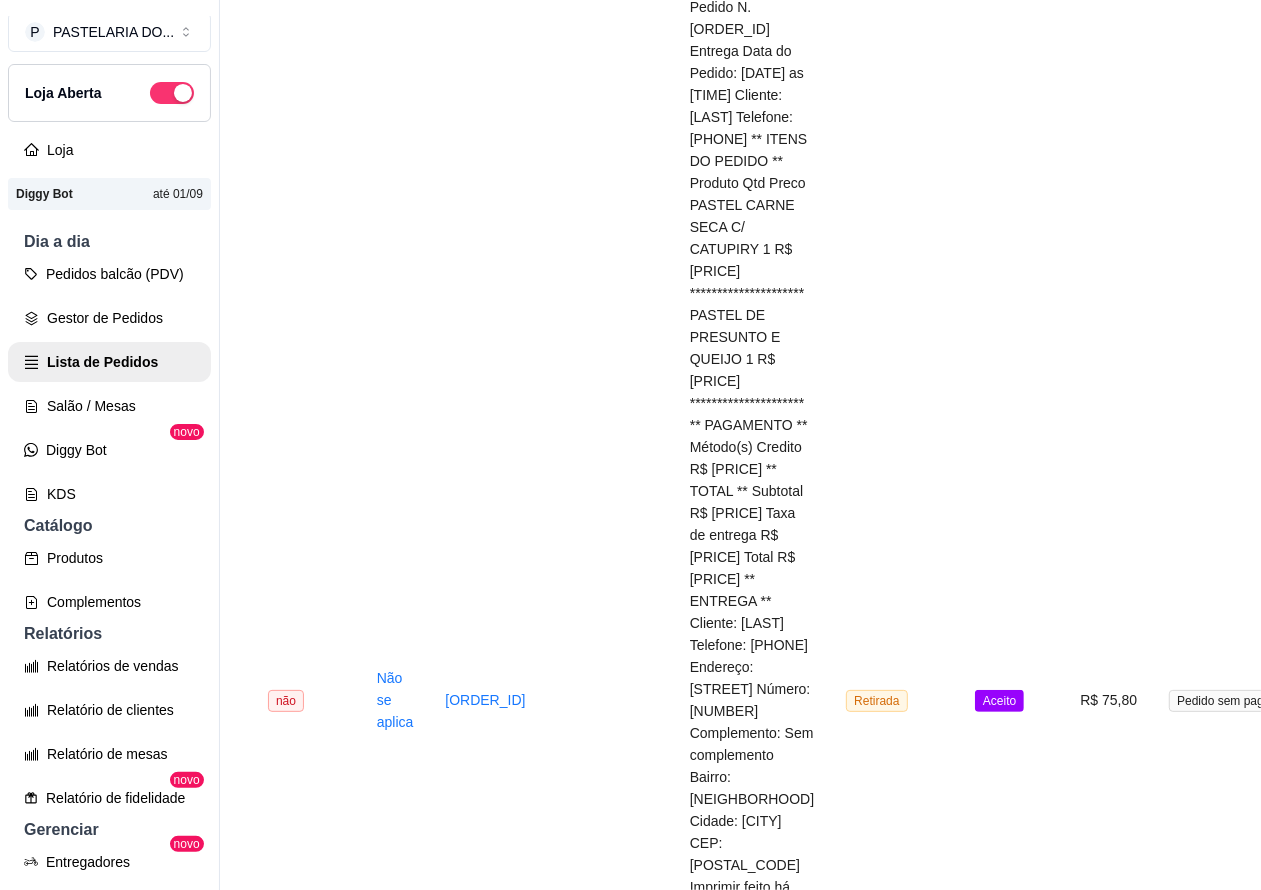 click on "Salão / Mesas" at bounding box center (109, 406) 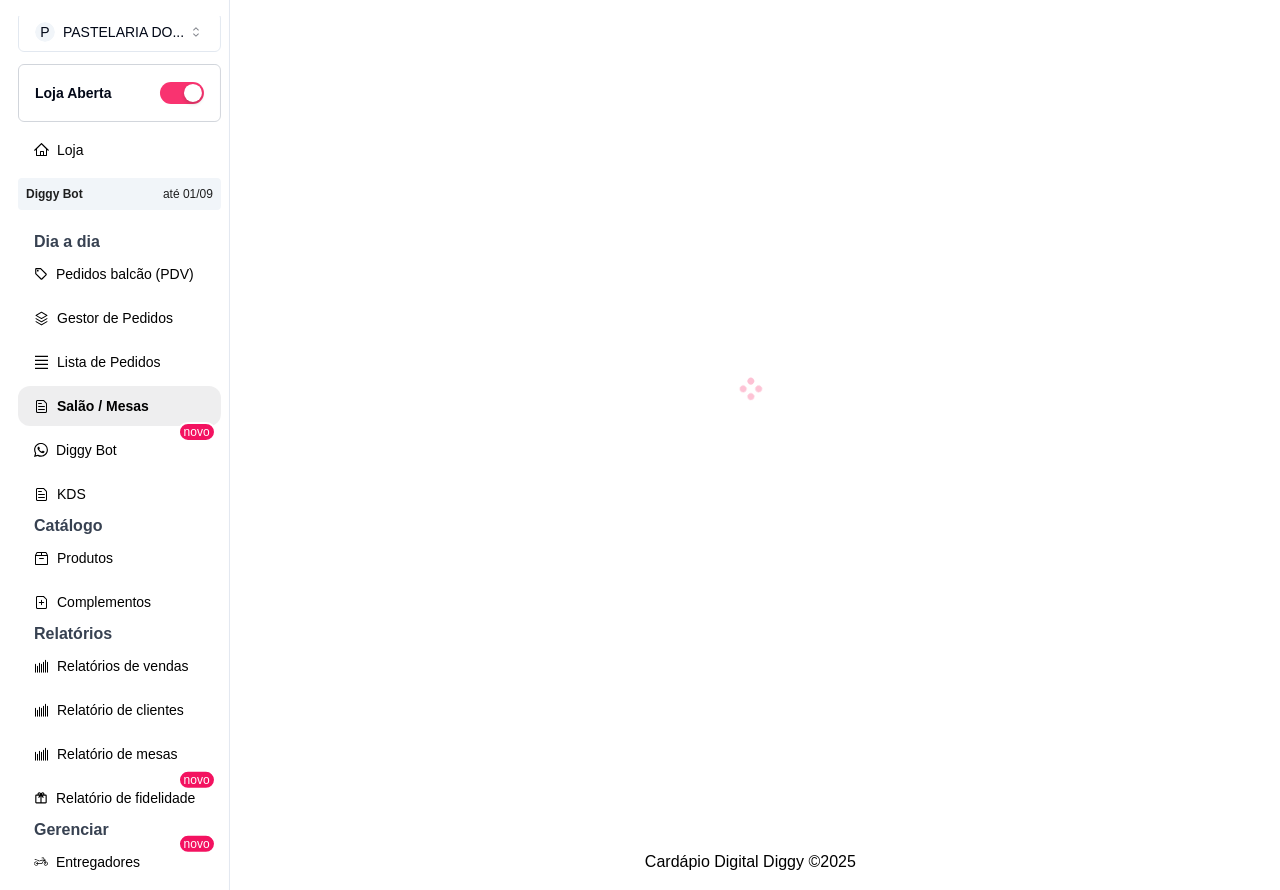 scroll, scrollTop: 0, scrollLeft: 0, axis: both 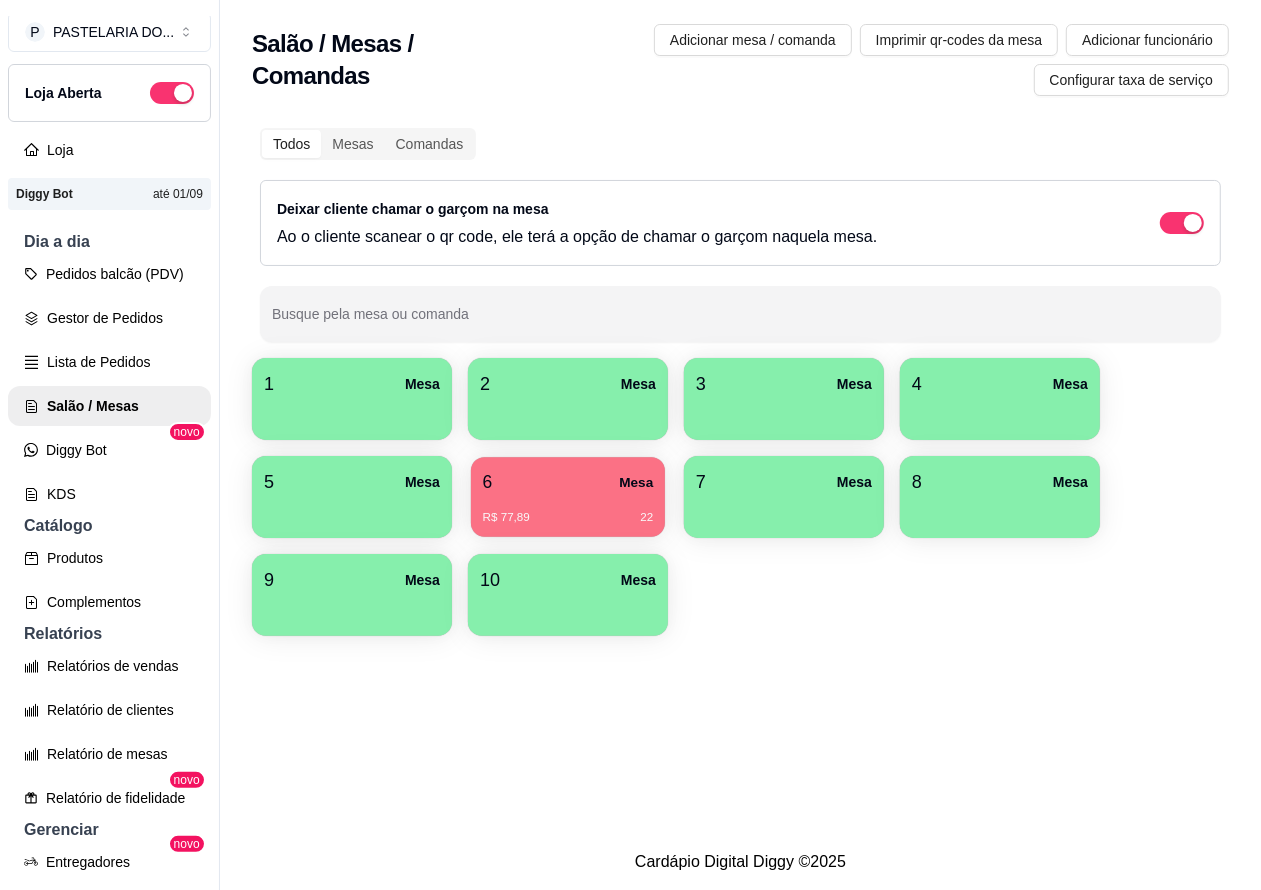 click on "6 Mesa" at bounding box center (568, 482) 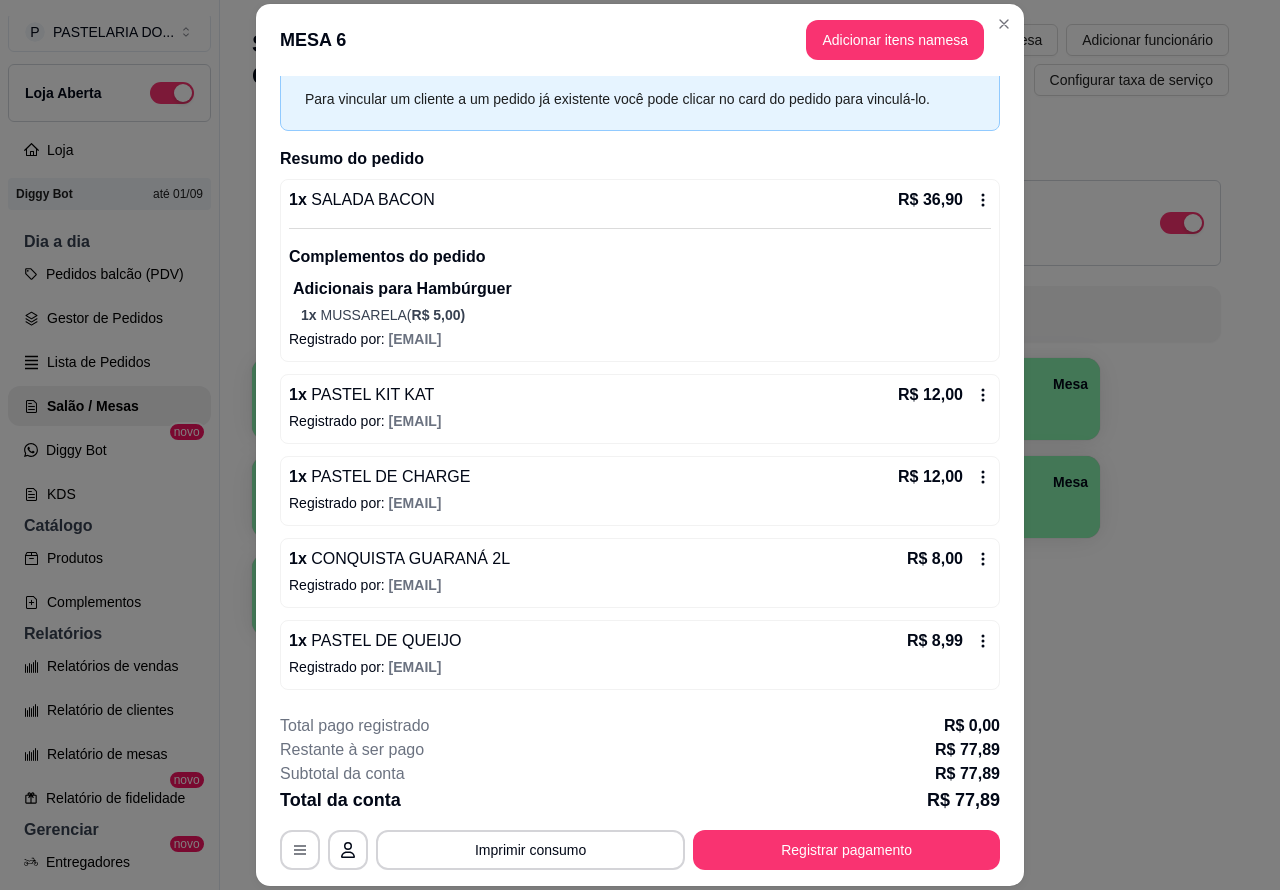 scroll, scrollTop: 88, scrollLeft: 0, axis: vertical 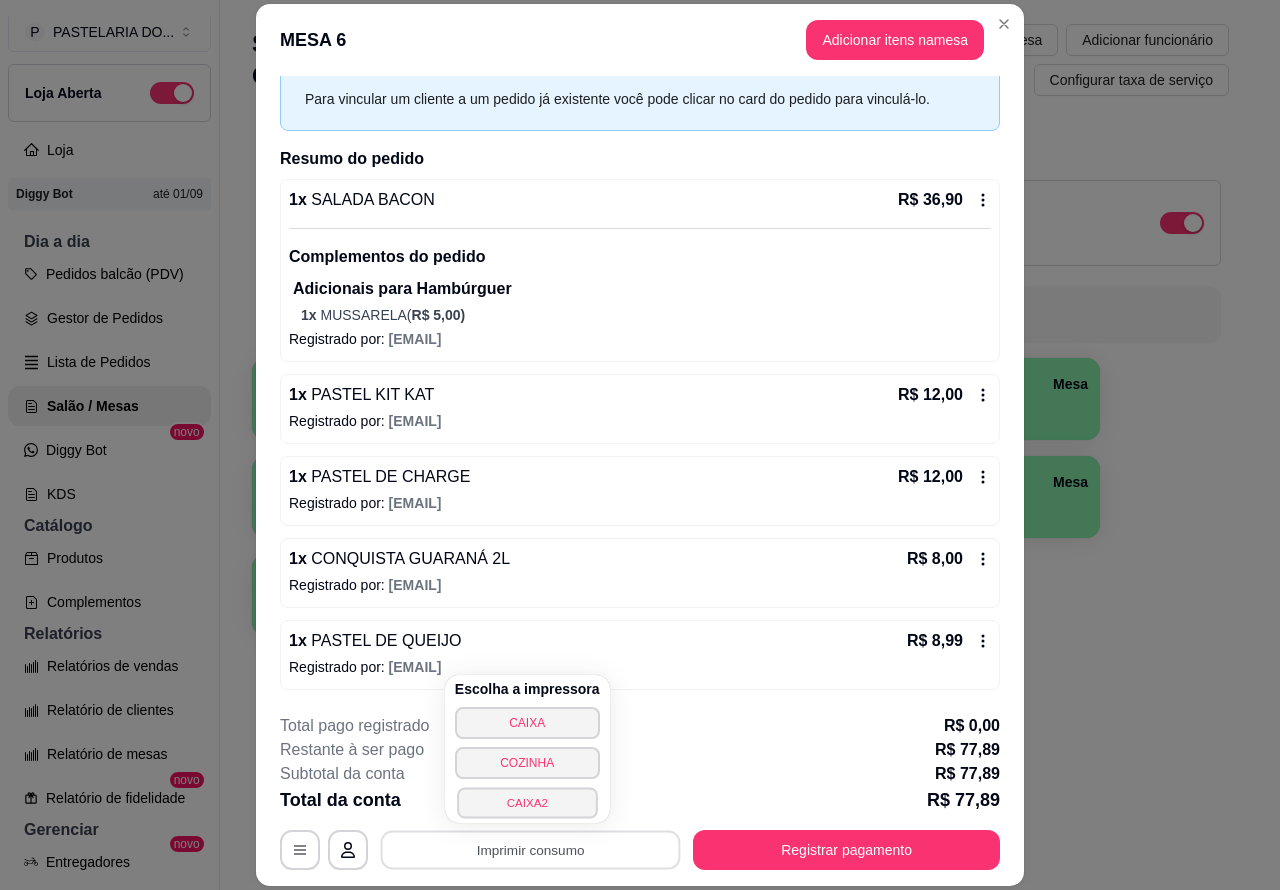 click on "CAIXA2" at bounding box center (527, 802) 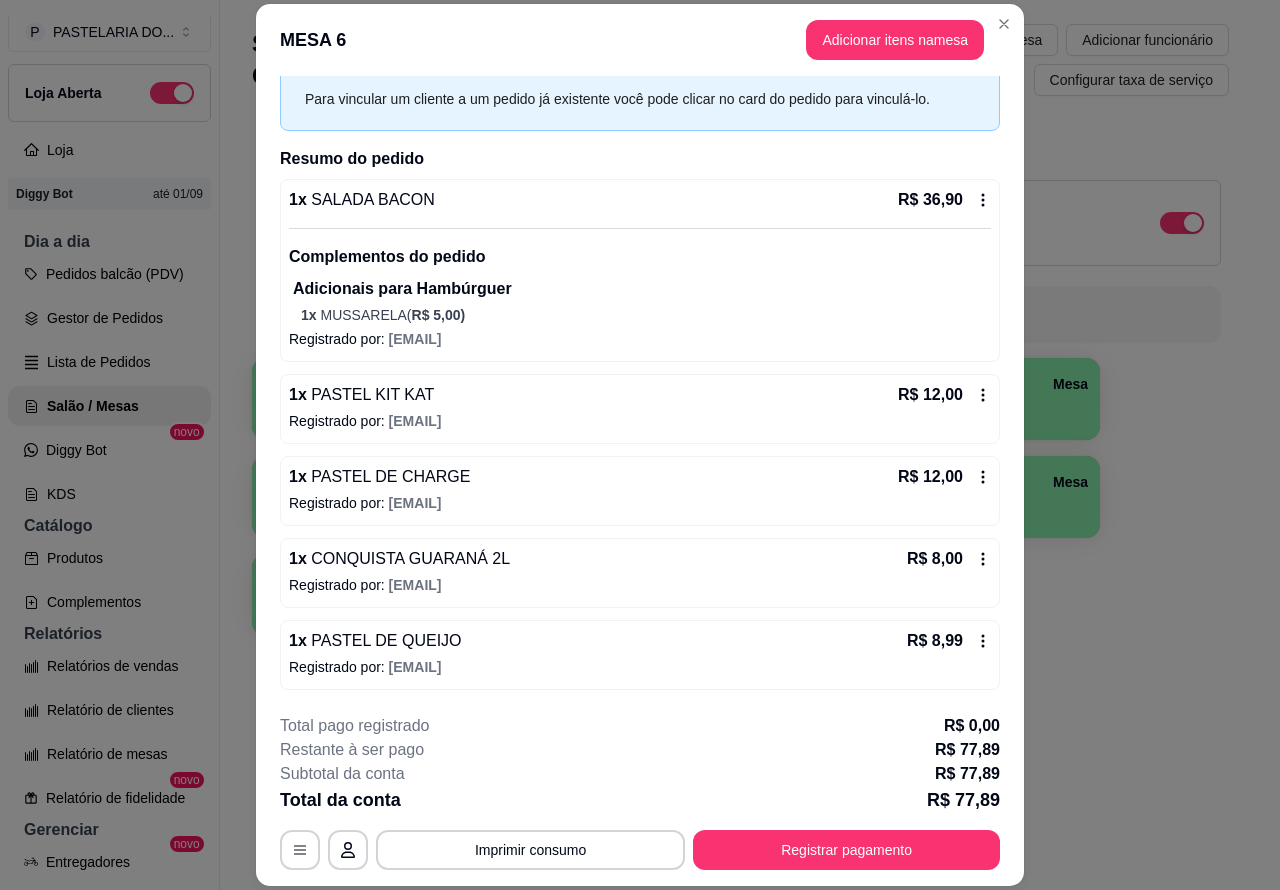 click on "Imprimir consumo" at bounding box center (530, 850) 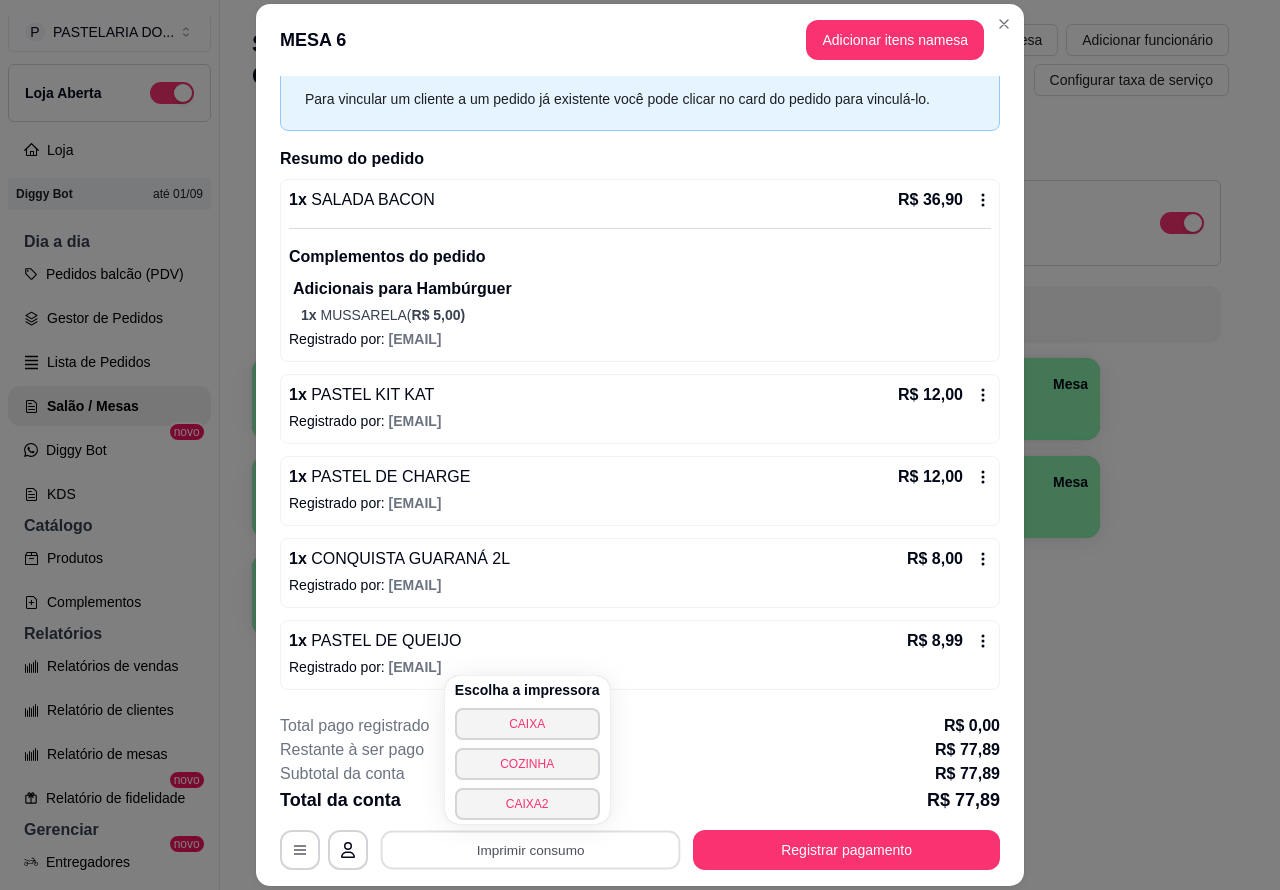 click on "CAIXA2" at bounding box center (527, 804) 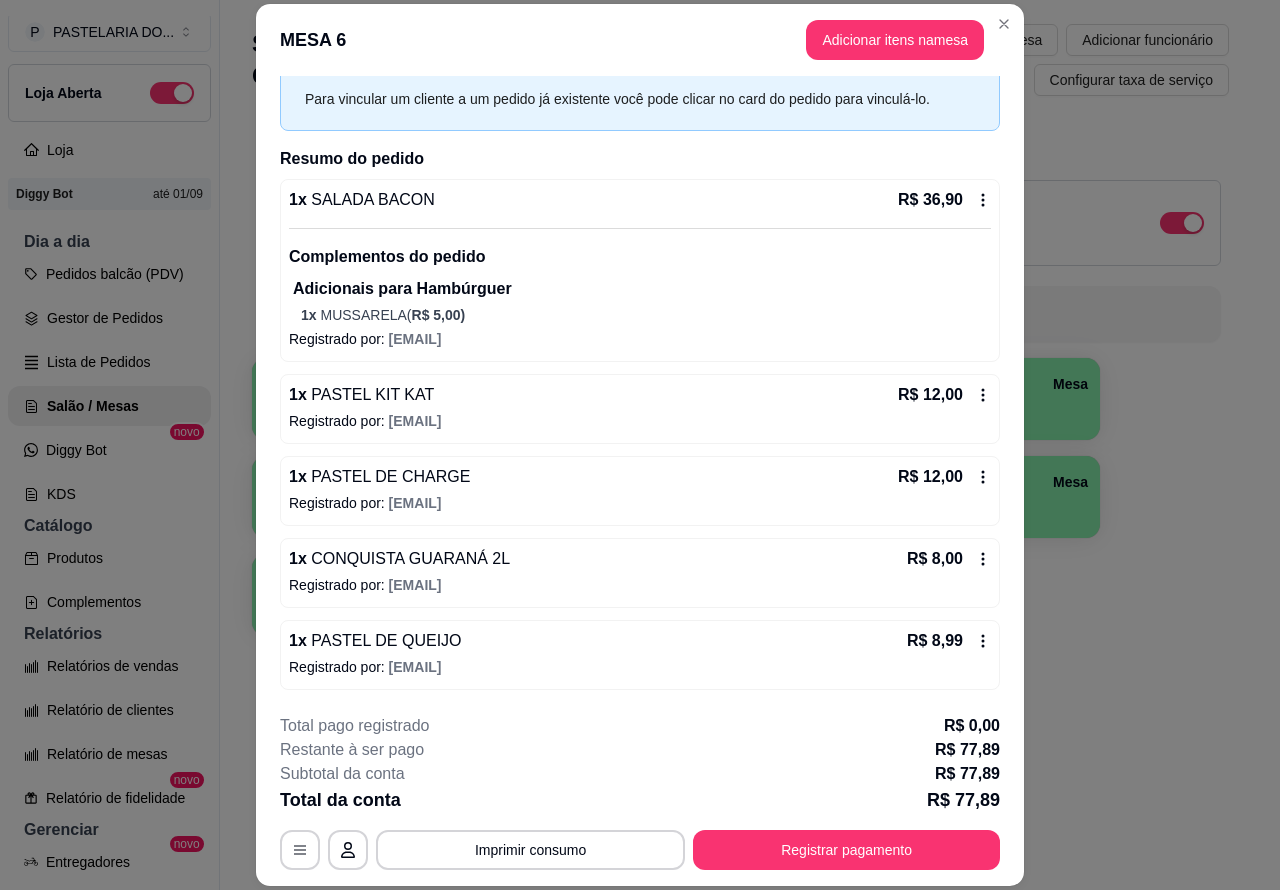 click on "Salão / Mesas / Comandas Adicionar mesa / comanda Imprimir qr-codes da mesa Adicionar funcionário Configurar taxa de serviço Todos Mesas Comandas Deixar cliente chamar o garçom na mesa Ao o cliente scanear o qr code, ele terá a opção de chamar o garçom naquela mesa. Busque pela mesa ou comanda
1 Mesa 2 Mesa 3 Mesa 4 Mesa 5 Mesa 6 Mesa R$ 77,89 22 7 Mesa 8 Mesa 9 Mesa 10 Mesa" at bounding box center (740, 417) 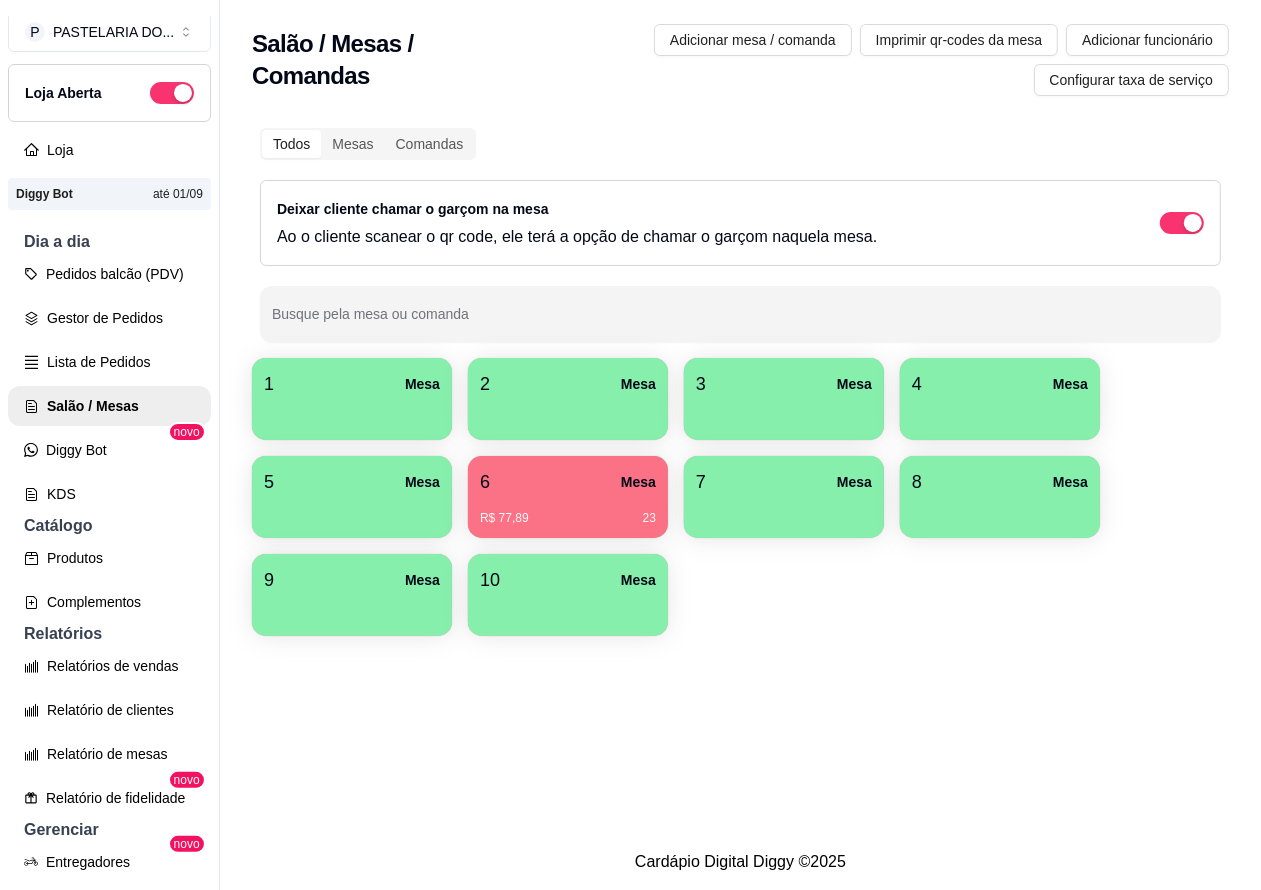 click on "6 Mesa" at bounding box center (568, 482) 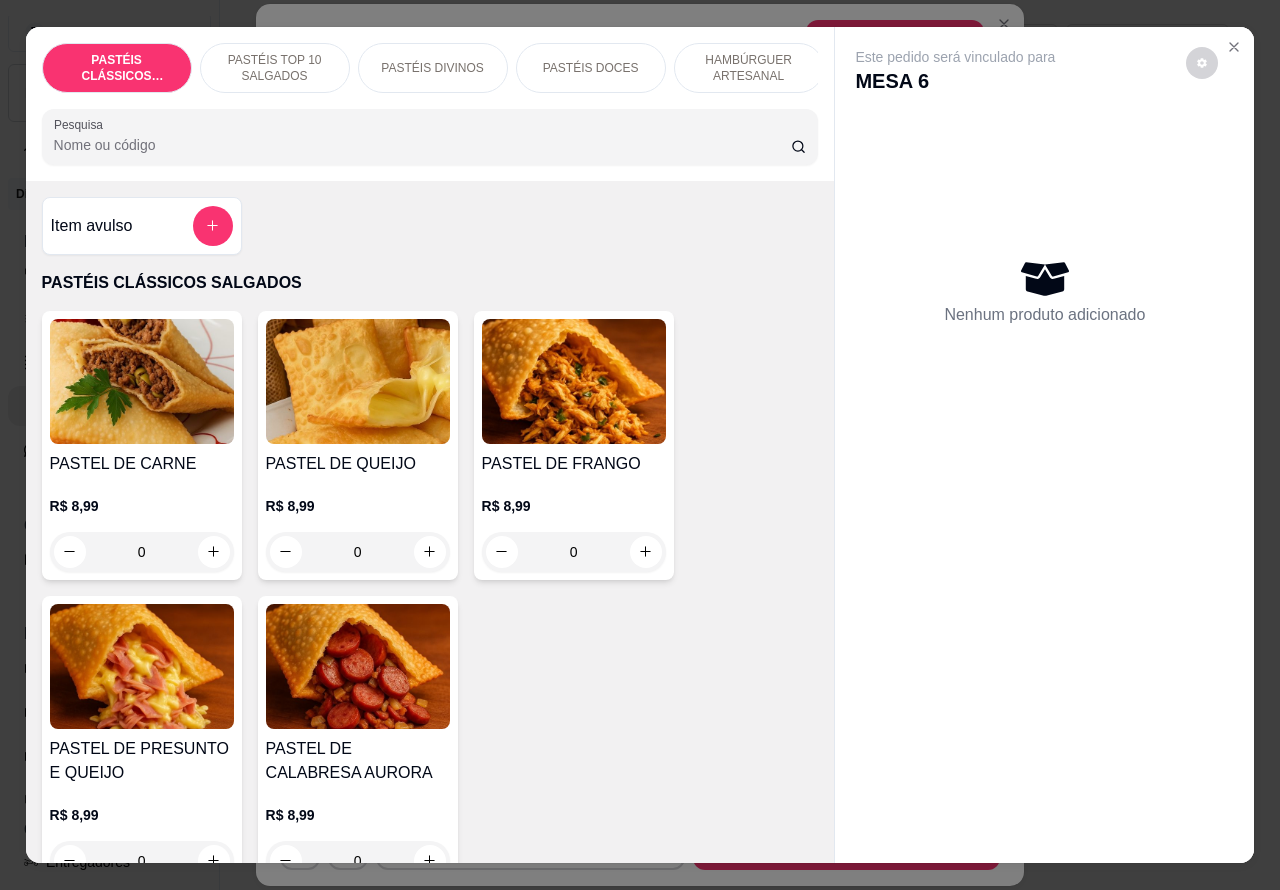 click on "HAMBÚRGUER ARTESANAL" at bounding box center (749, 68) 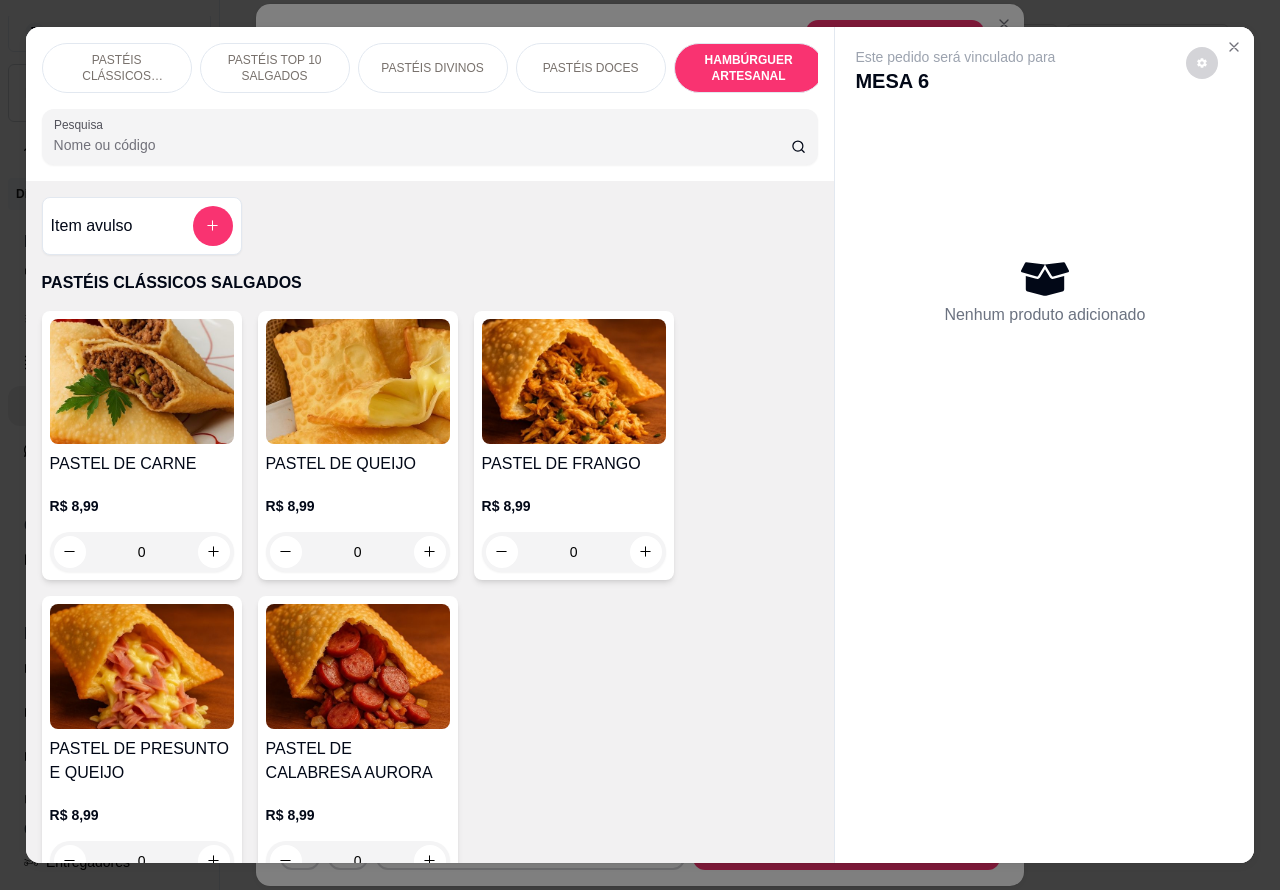 scroll, scrollTop: 4527, scrollLeft: 0, axis: vertical 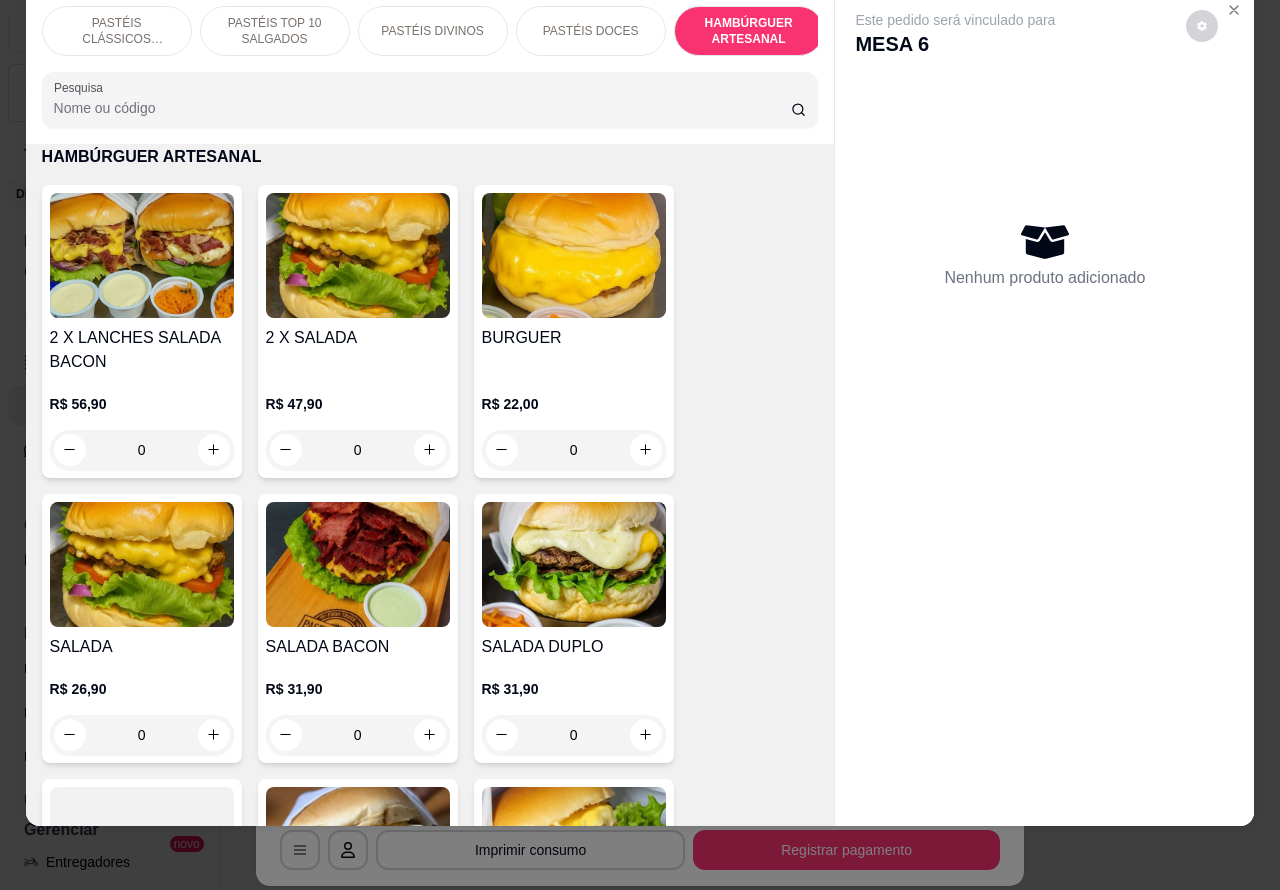 click on "0" at bounding box center [358, 735] 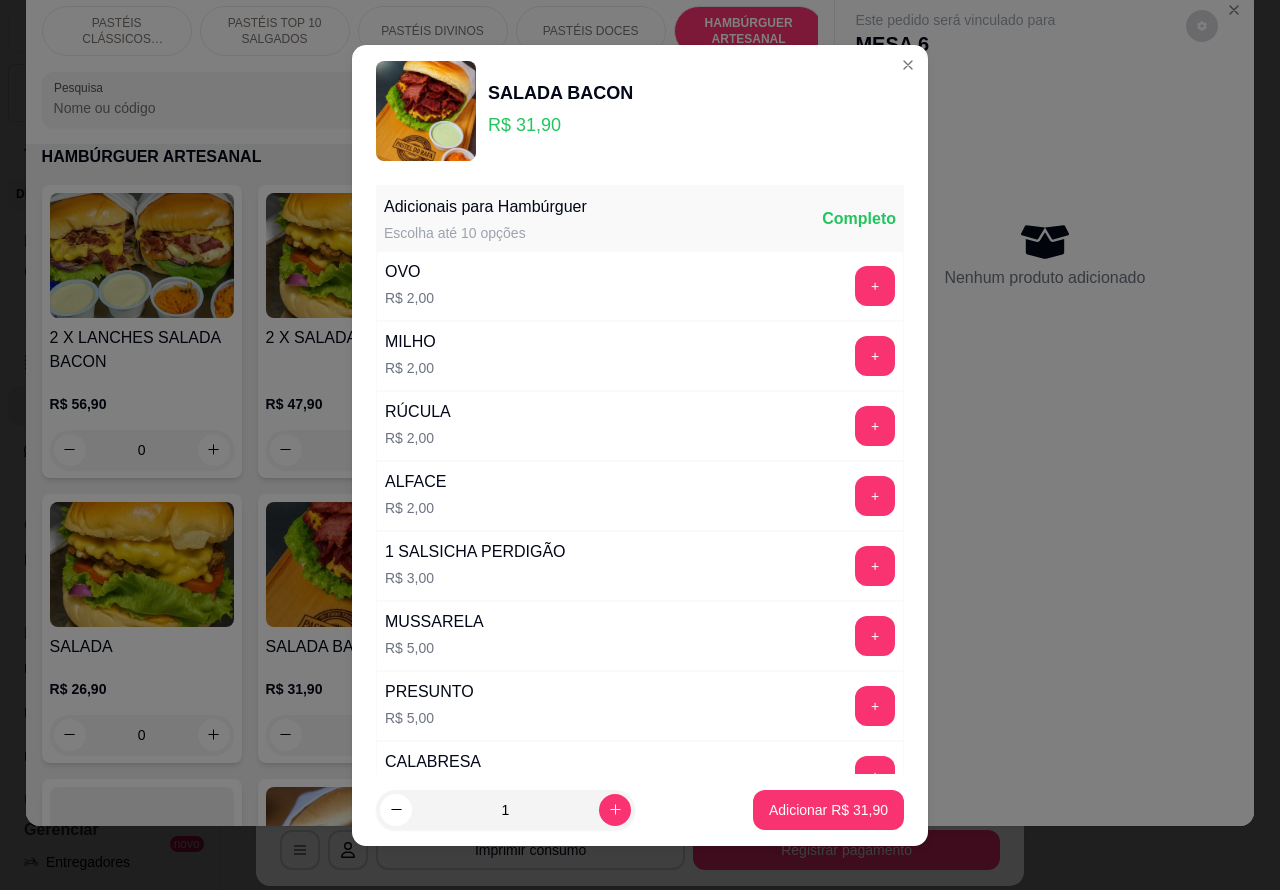 click on "+" at bounding box center [875, 636] 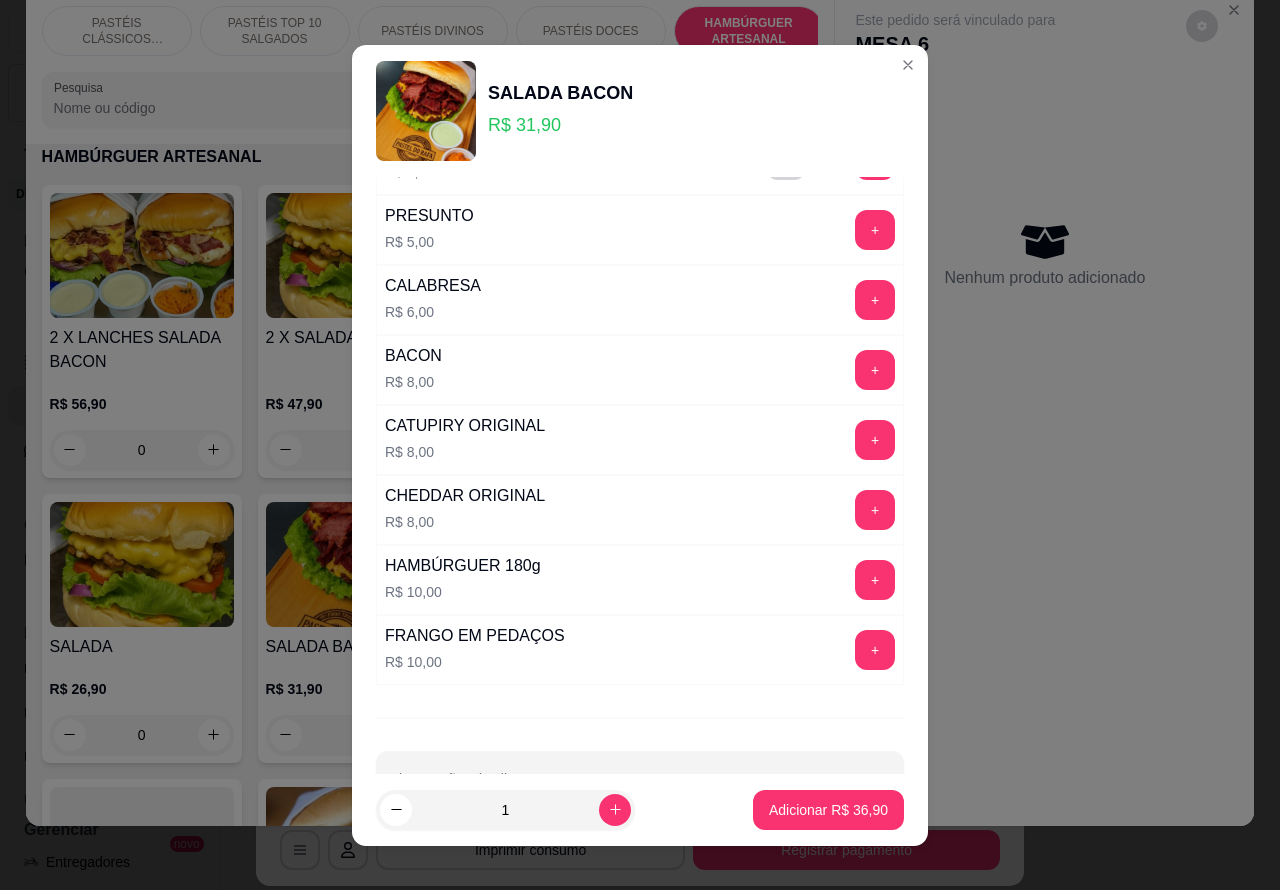 scroll, scrollTop: 542, scrollLeft: 0, axis: vertical 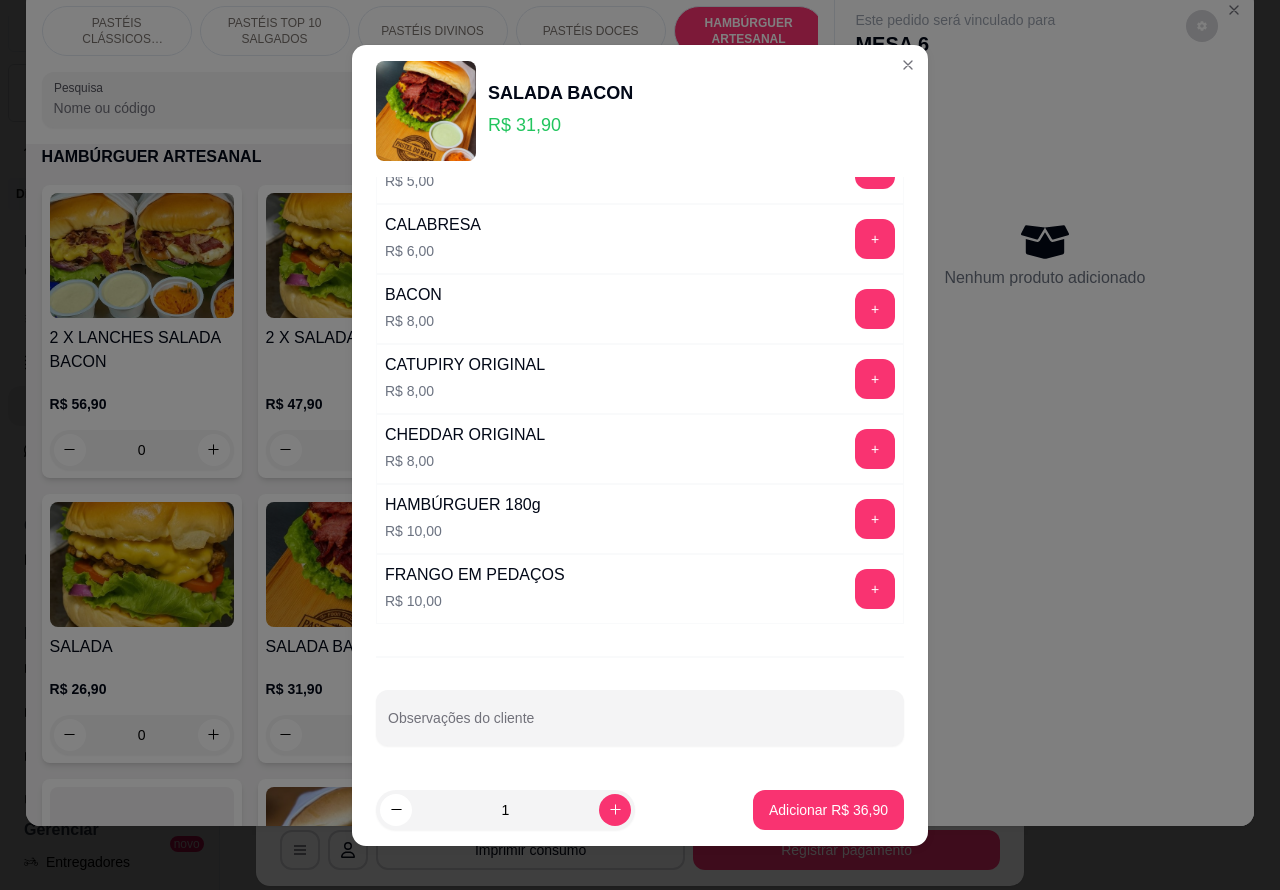 click on "Observações do cliente" at bounding box center (640, 726) 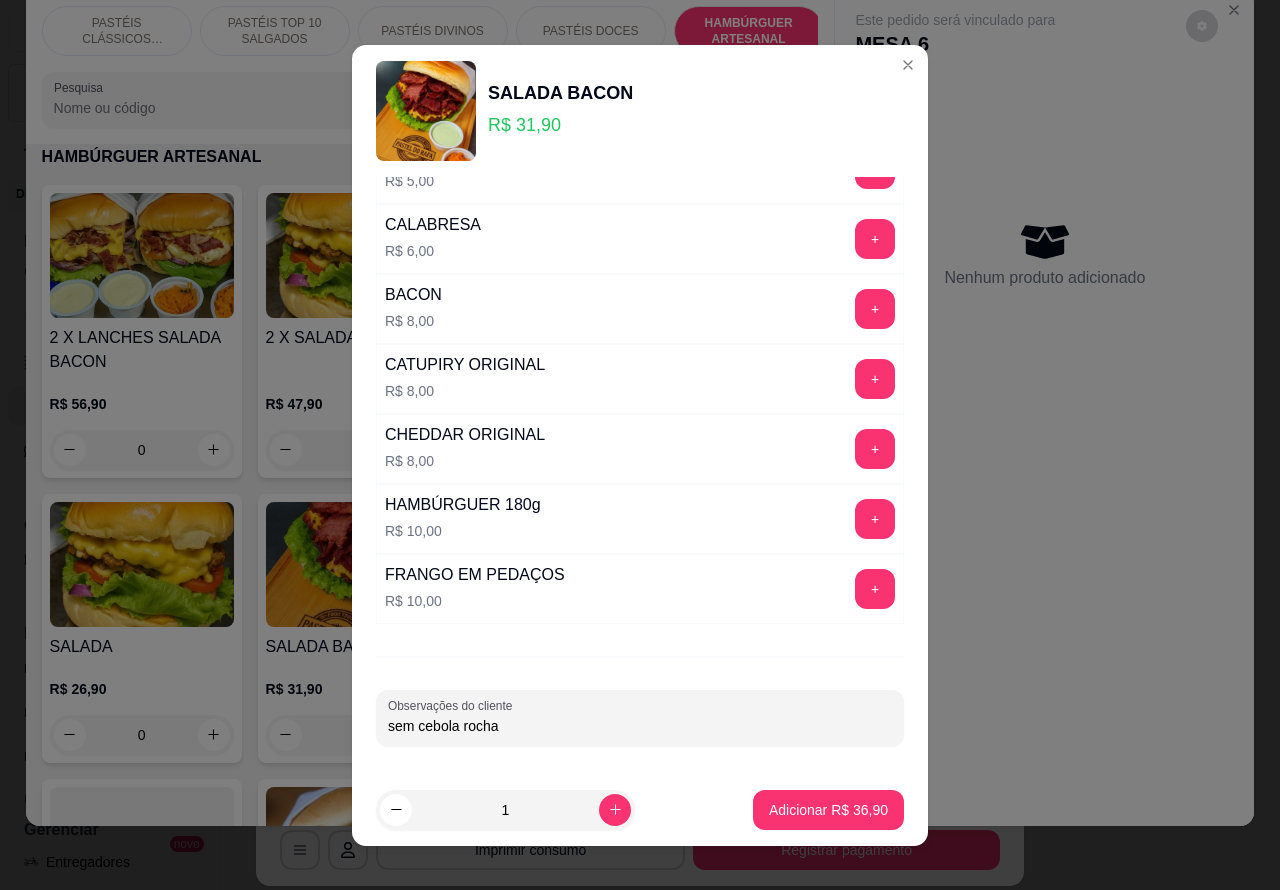 type on "sem cebola rocha" 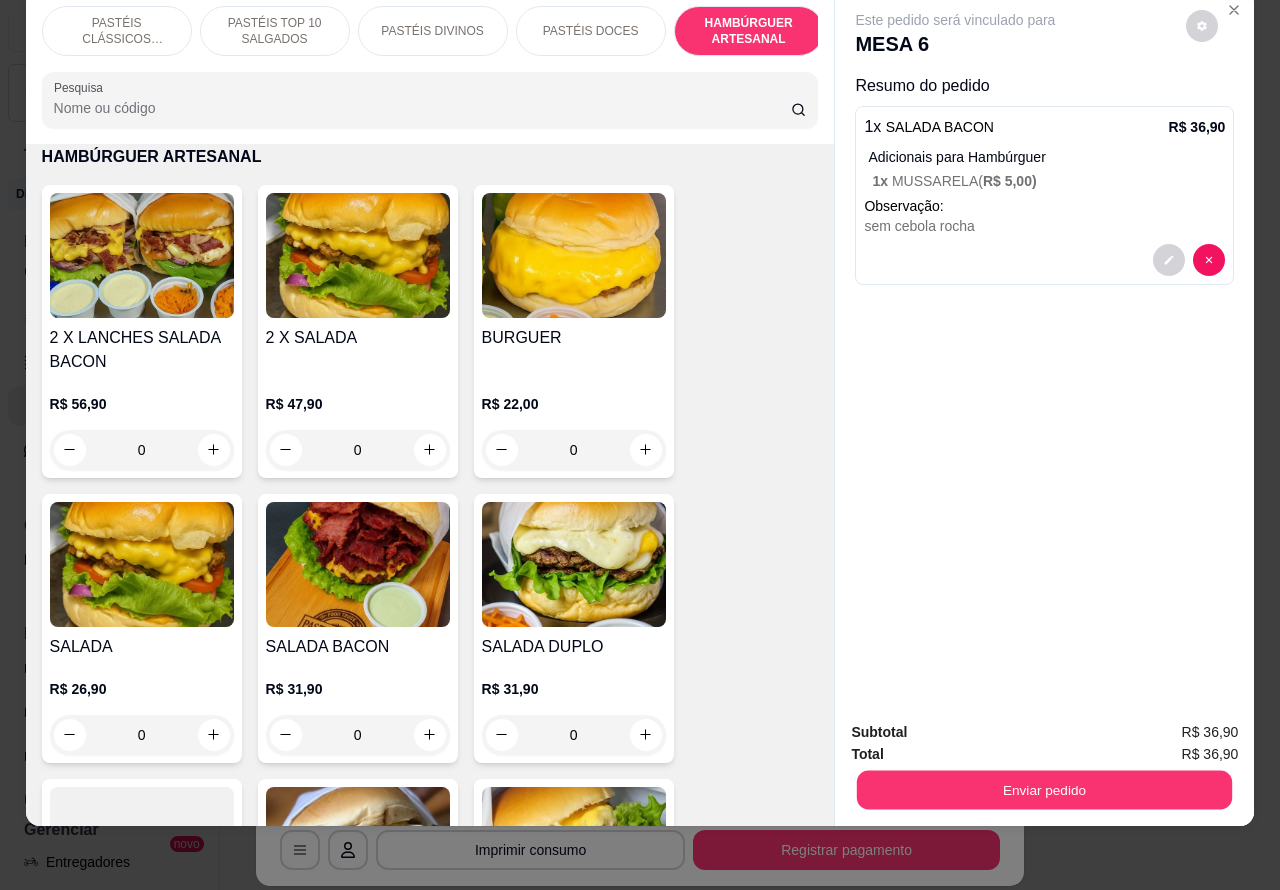 click on "Enviar pedido" at bounding box center [1044, 790] 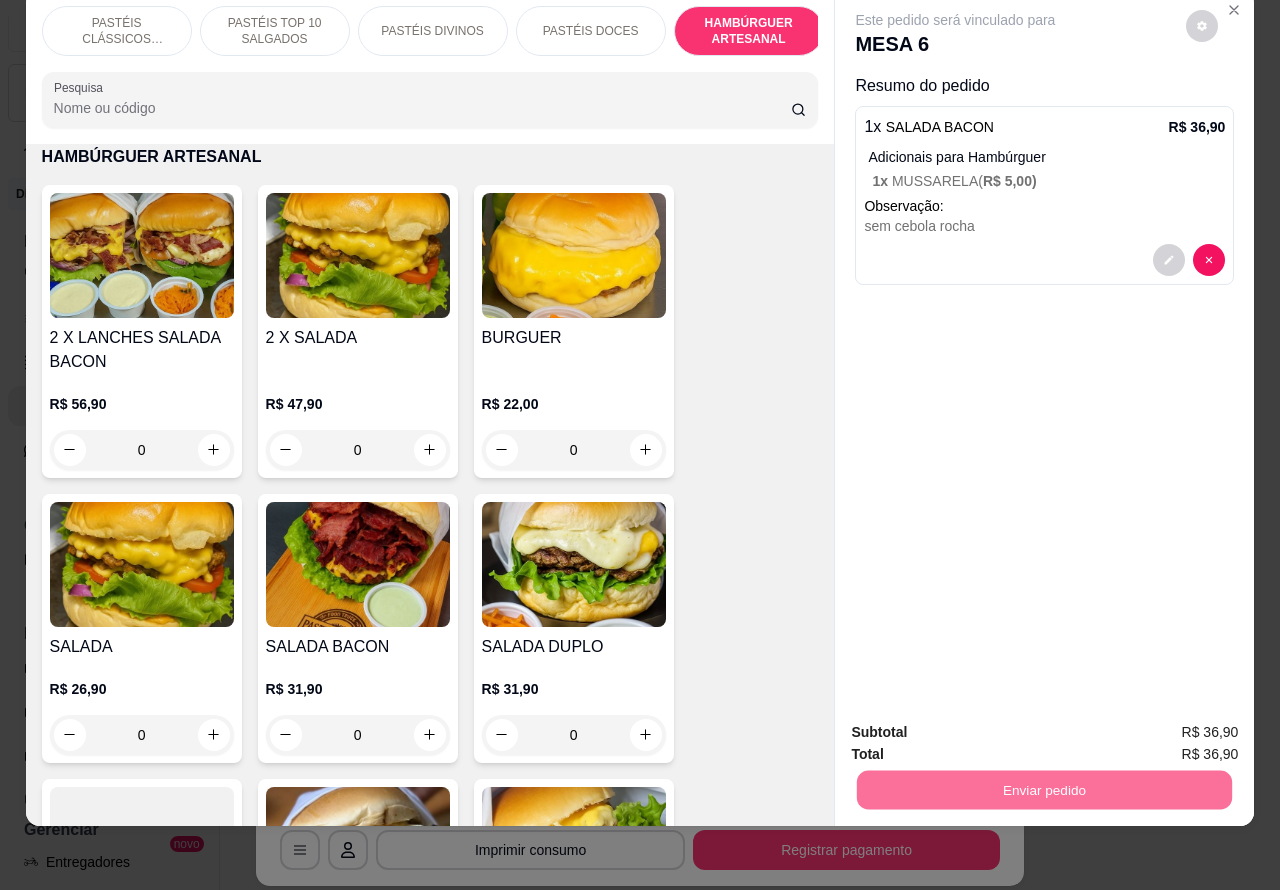 click on "Não registrar e enviar pedido" at bounding box center (977, 723) 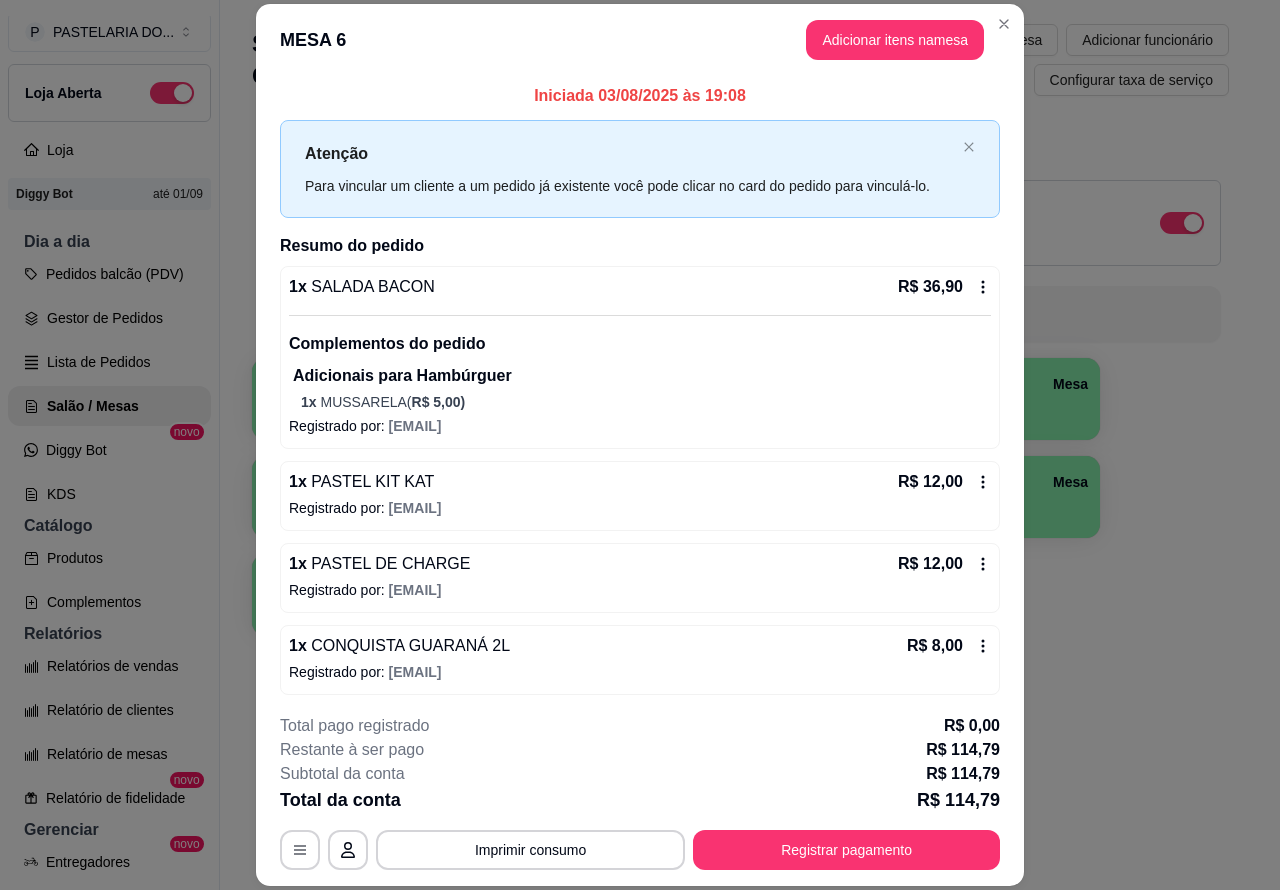 click on "Imprimir qr-codes da mesa" at bounding box center (959, 40) 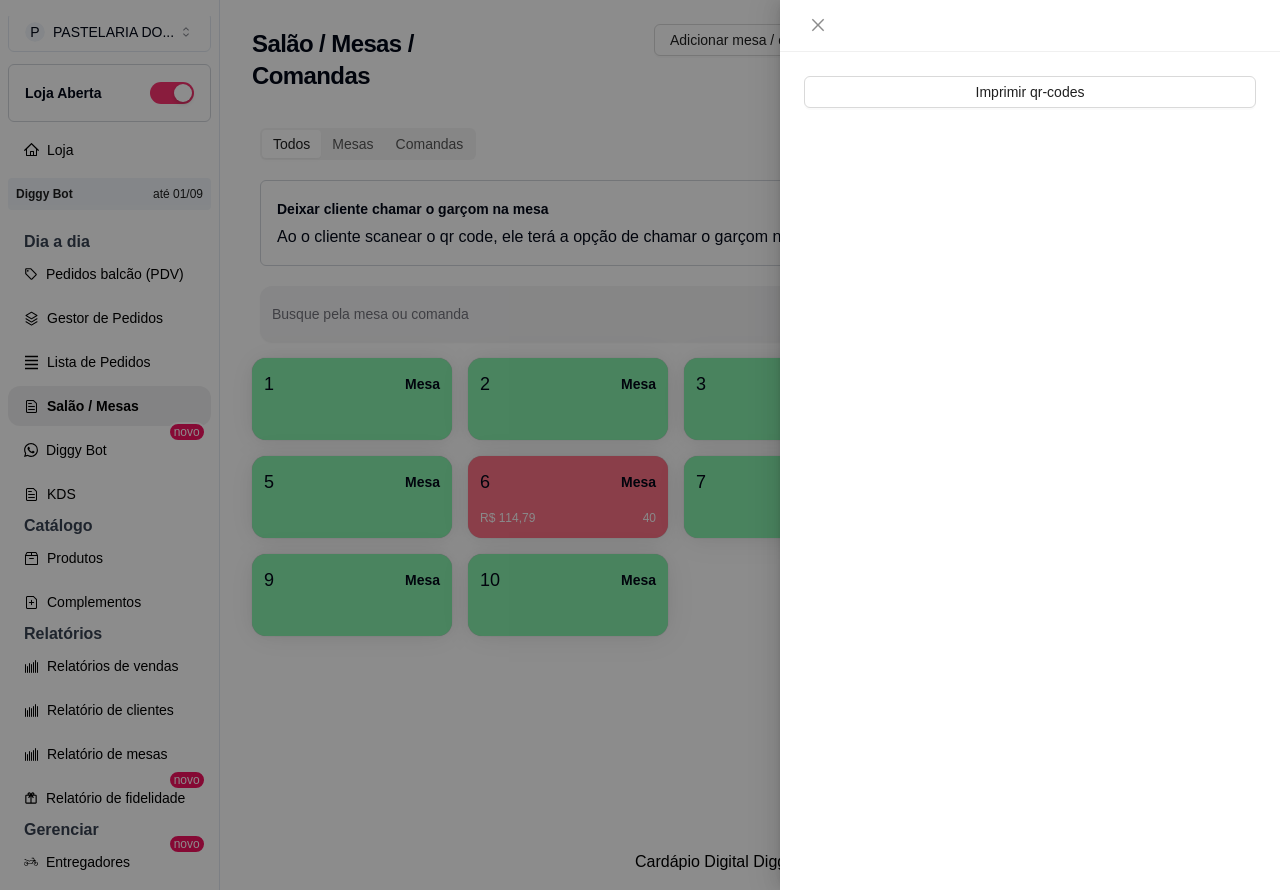 click at bounding box center (640, 445) 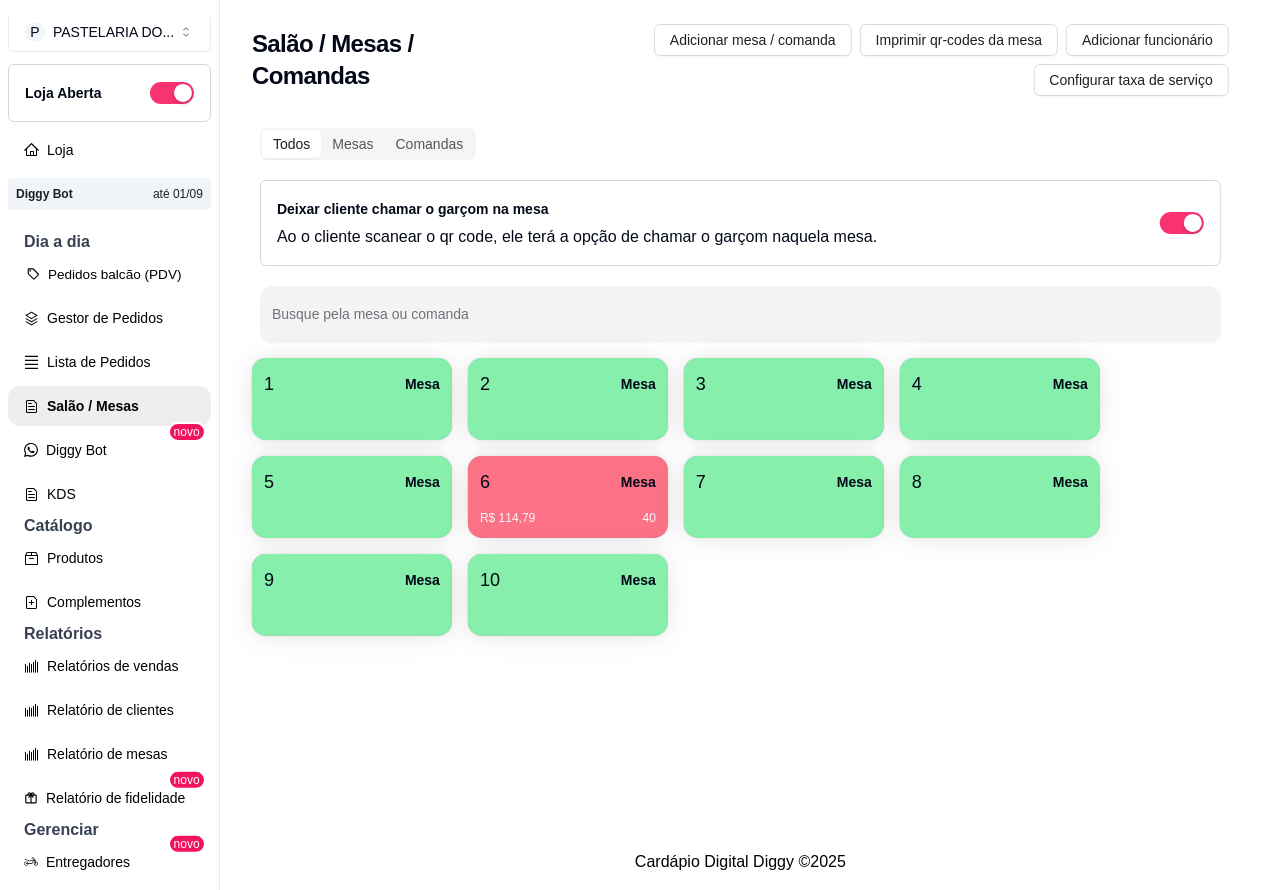 click on "Pedidos balcão (PDV)" at bounding box center [109, 274] 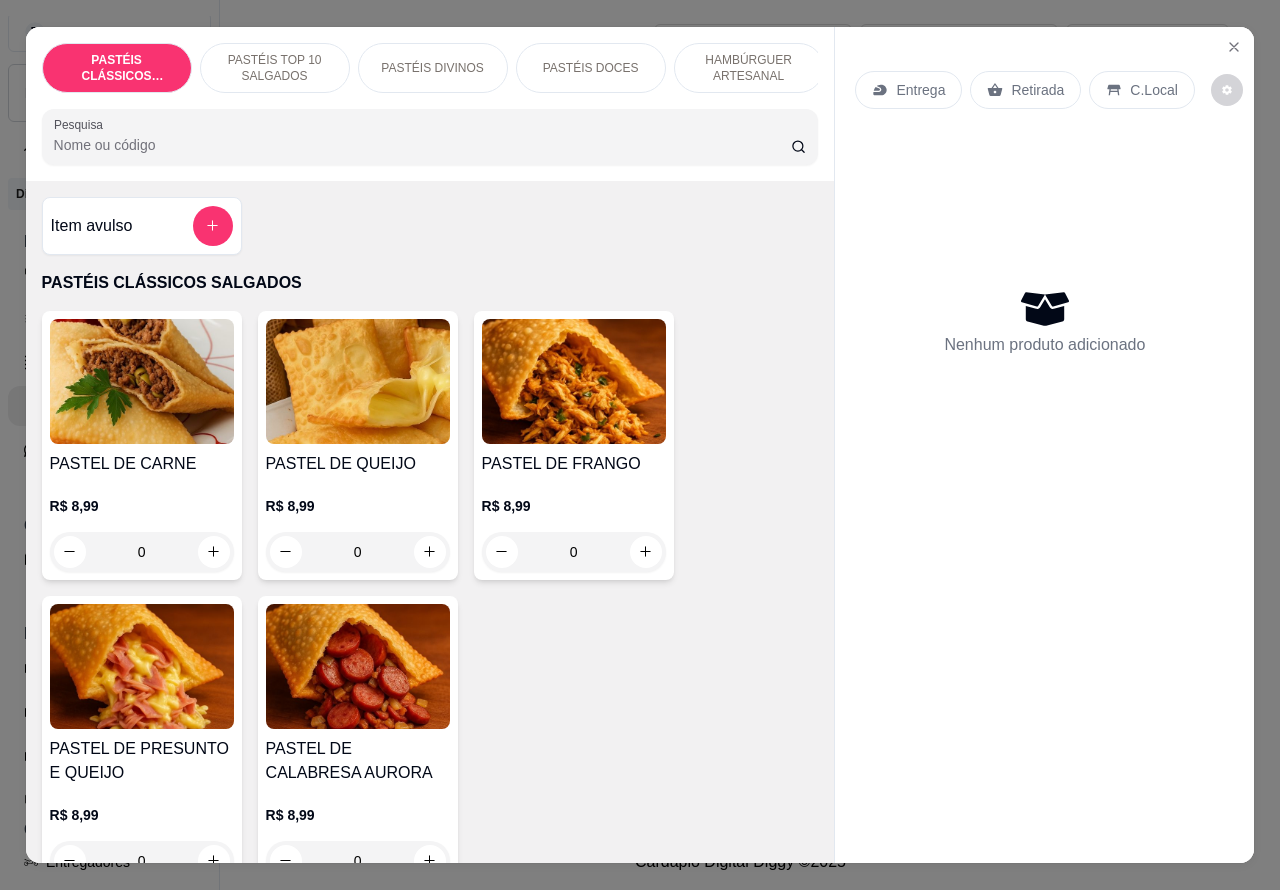 click on "Entrega" at bounding box center [920, 90] 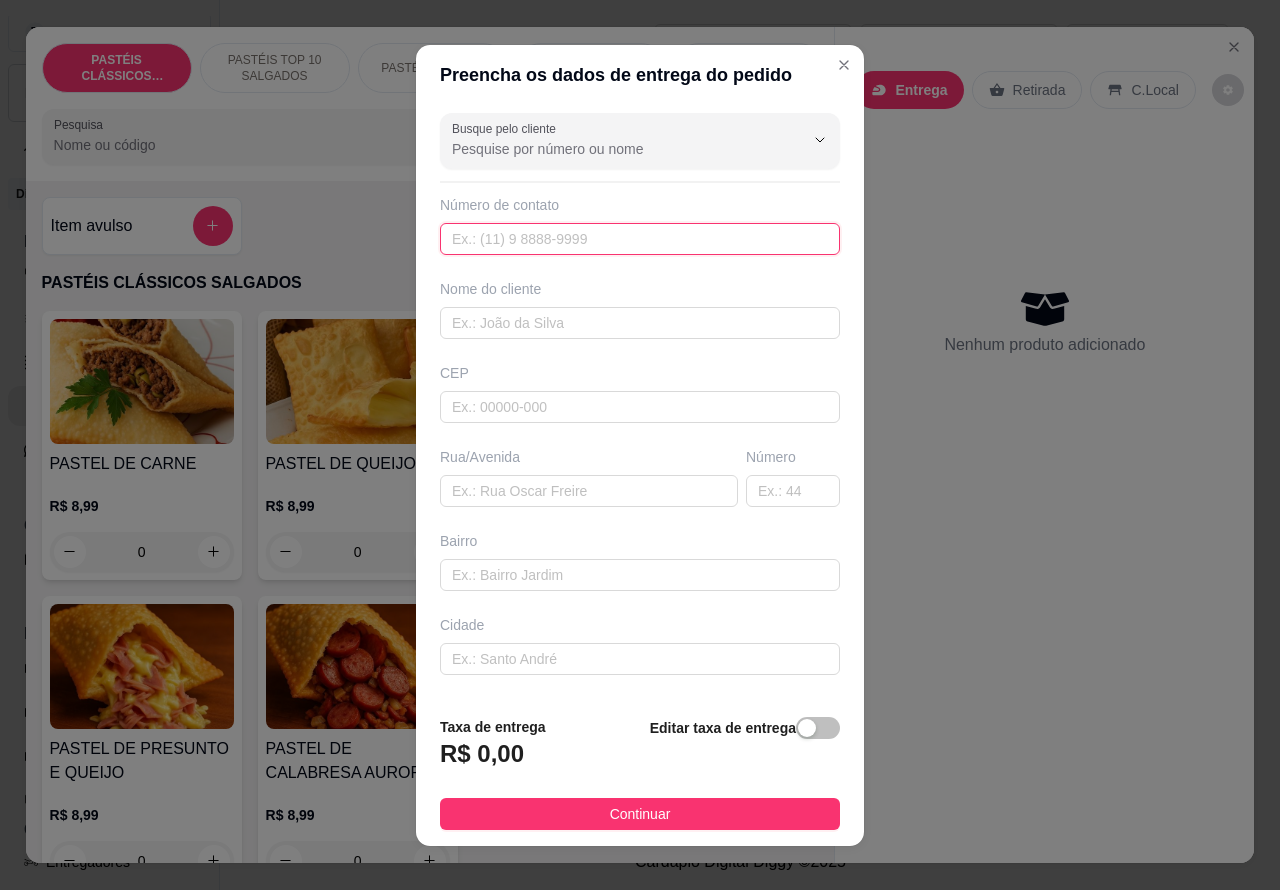 click at bounding box center [640, 239] 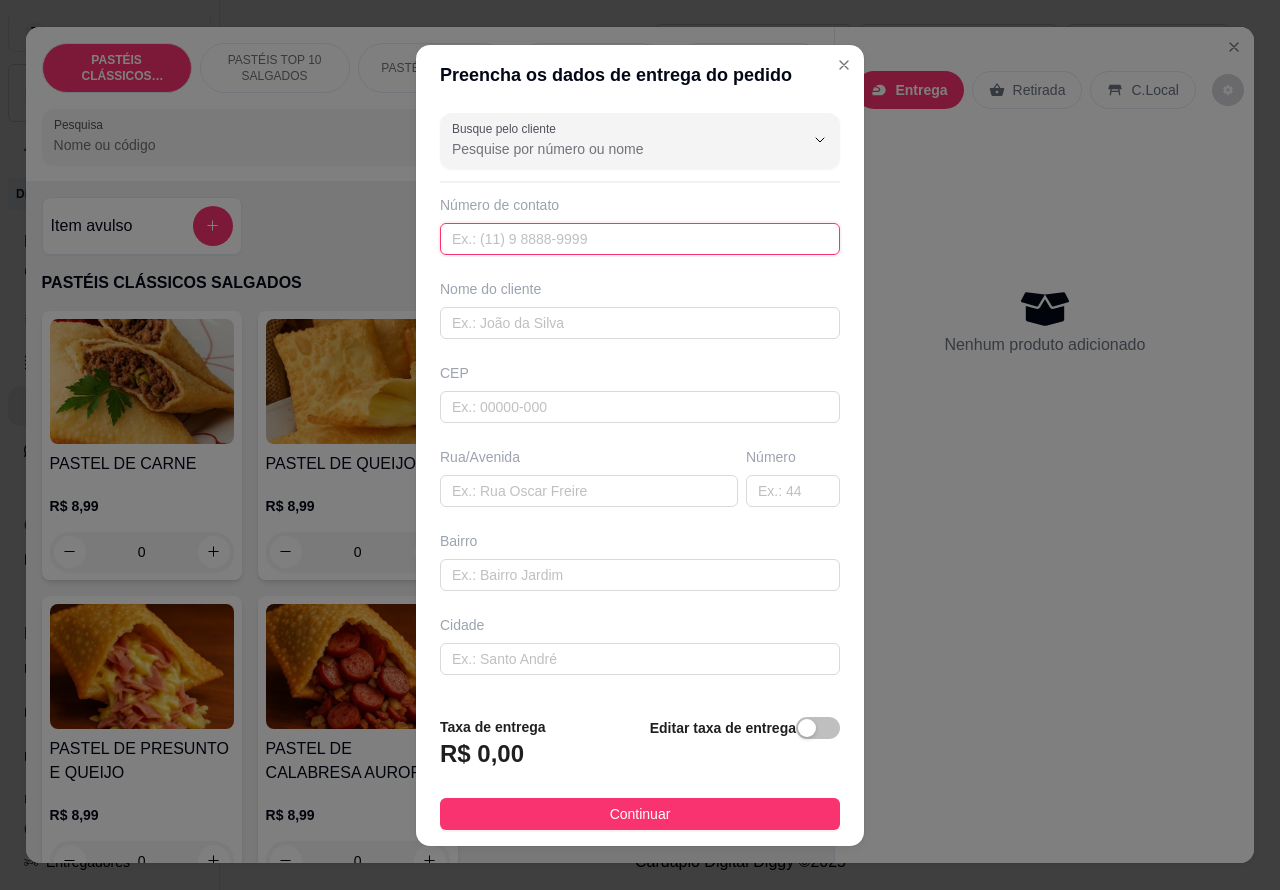 paste on "([PHONE])" 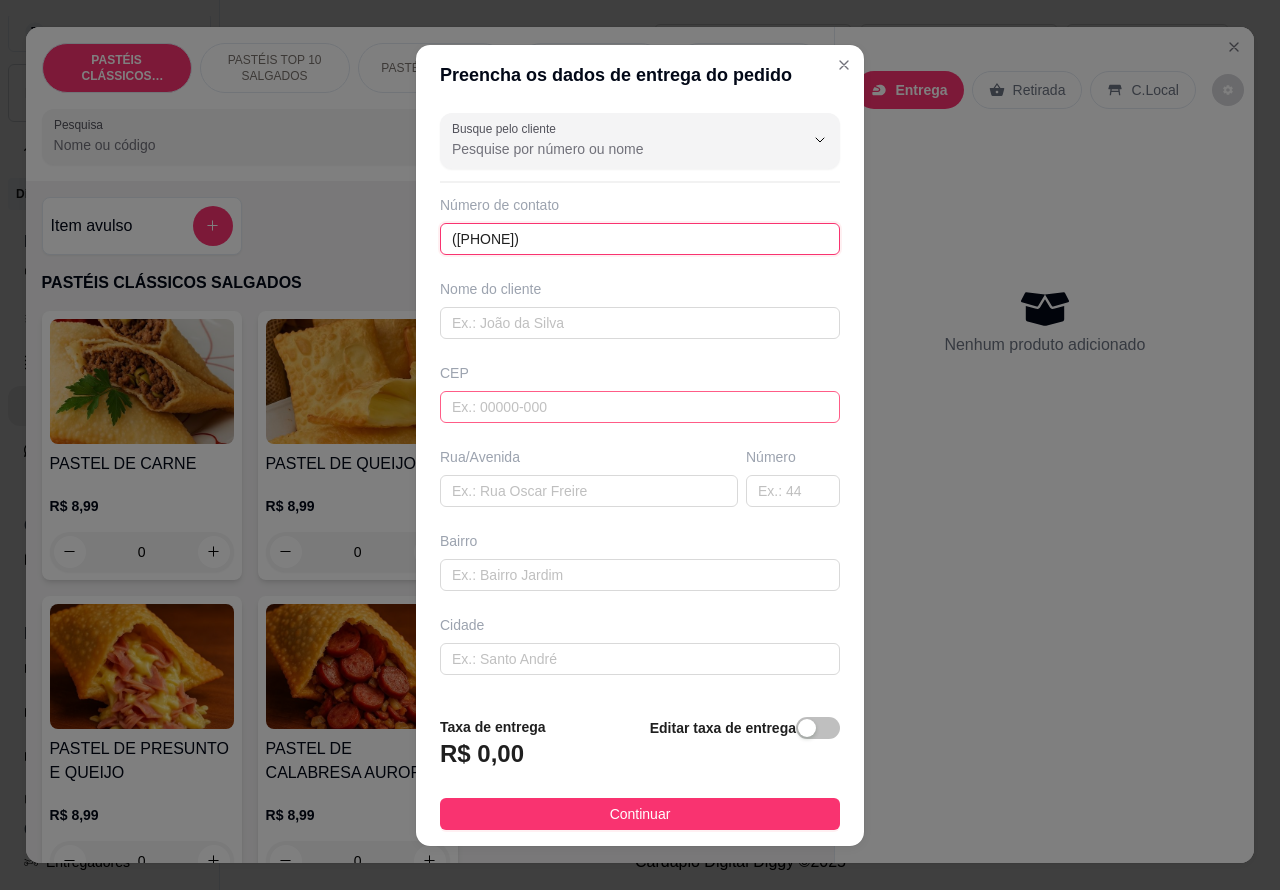 type on "([PHONE])" 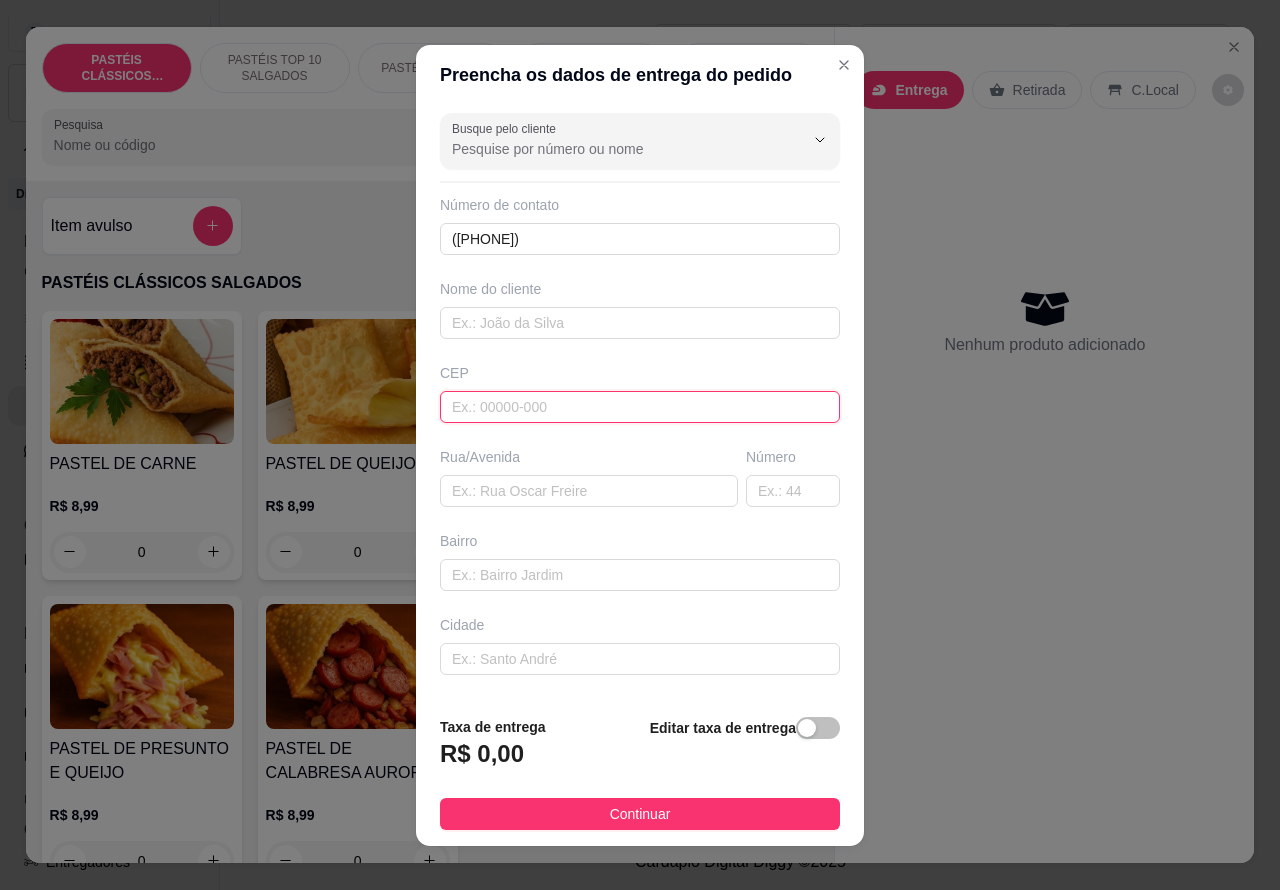 click at bounding box center [640, 407] 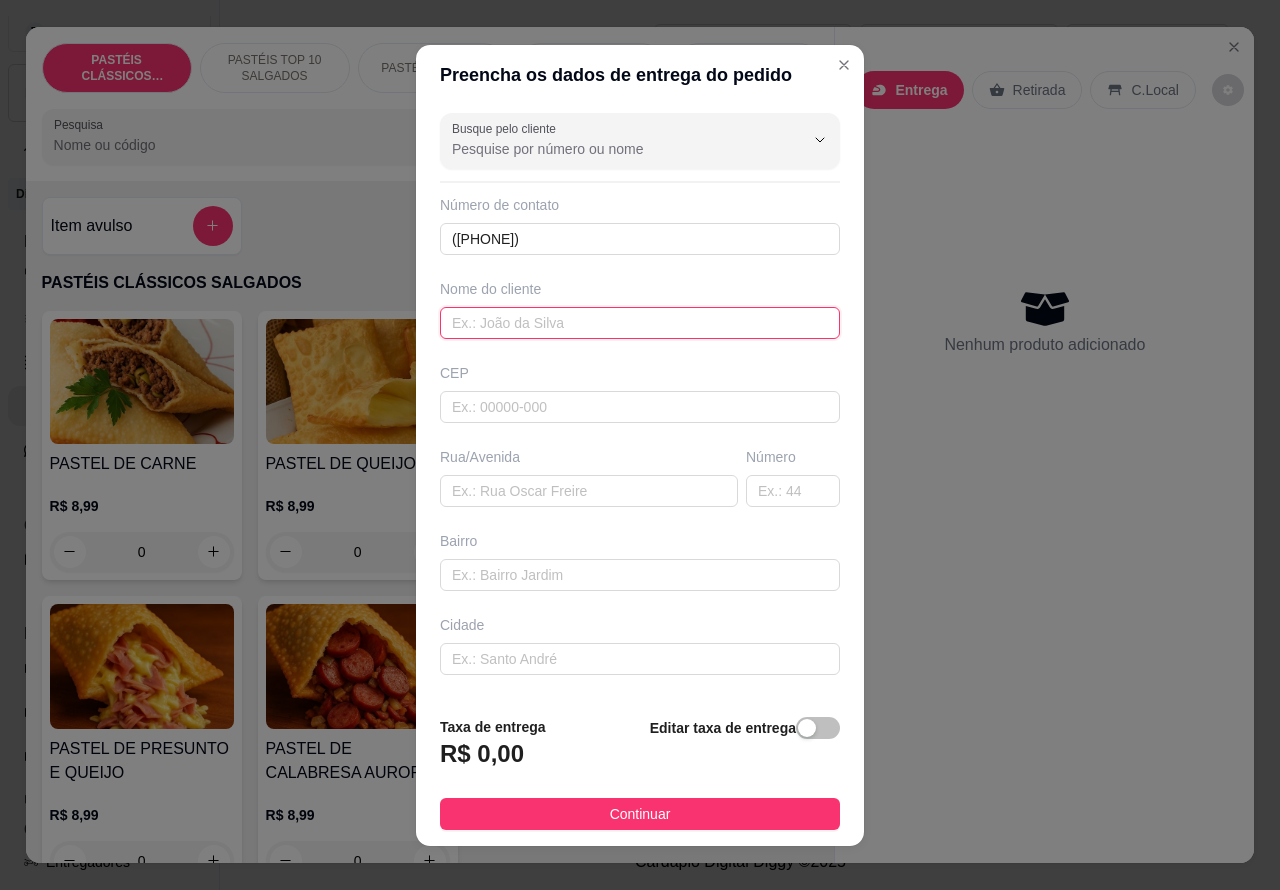 click at bounding box center [640, 323] 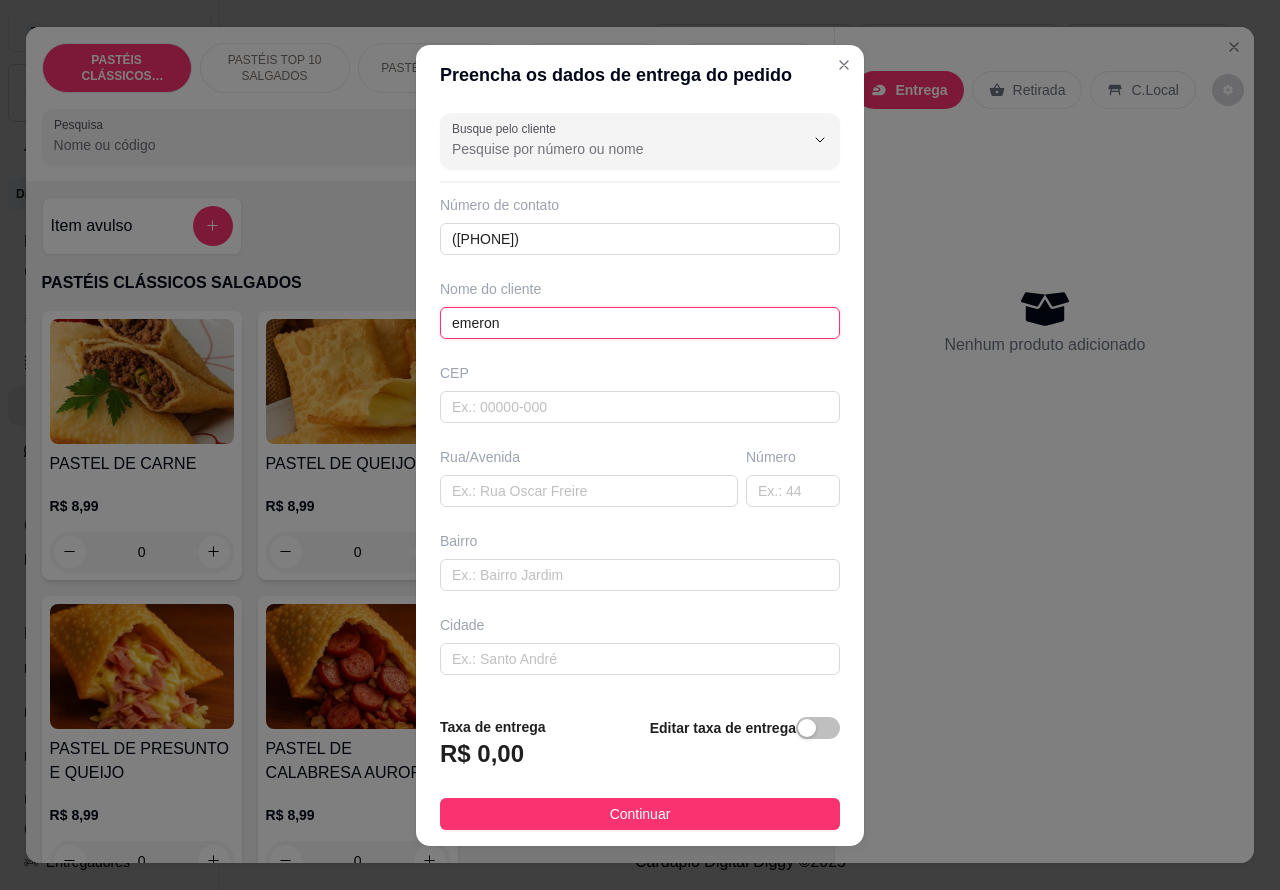 type on "emeron" 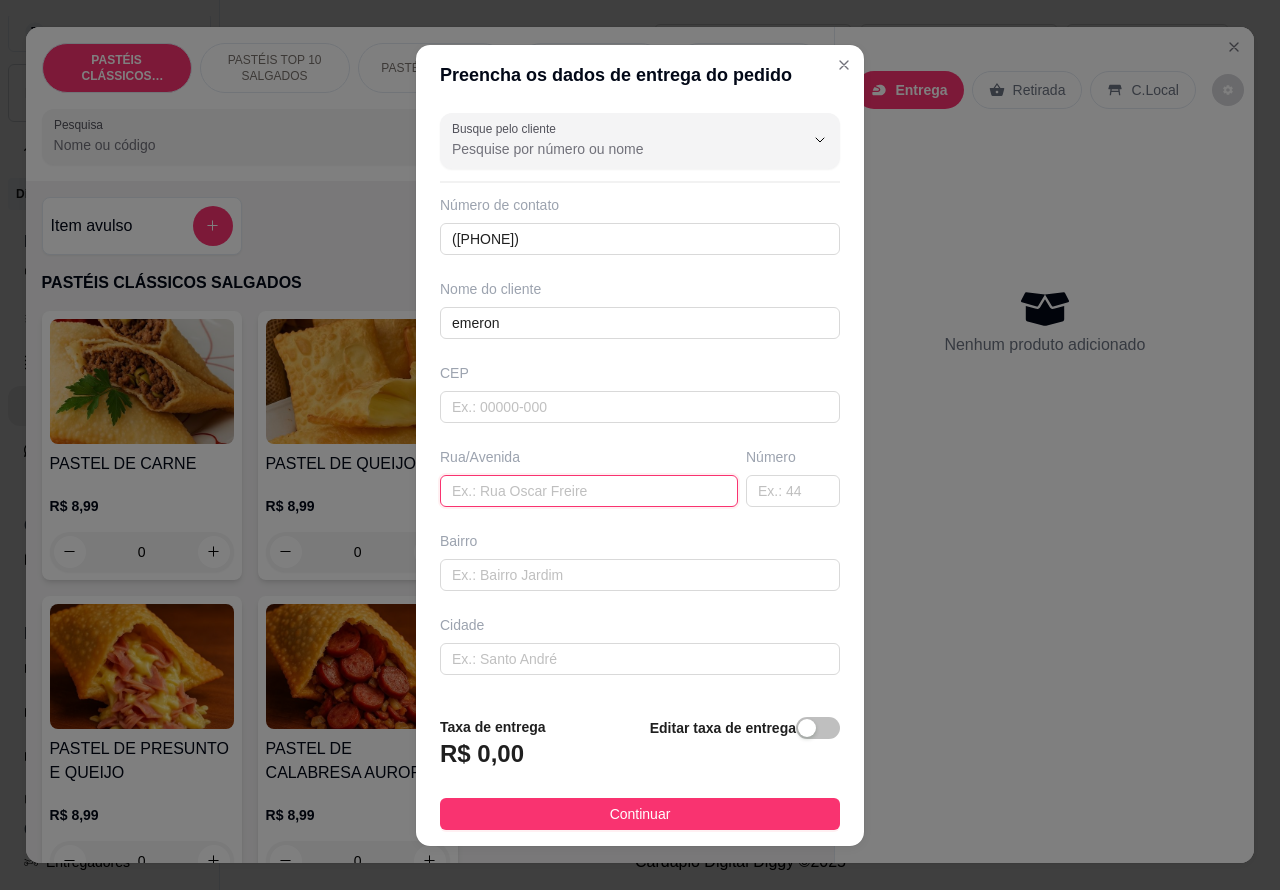click at bounding box center (589, 491) 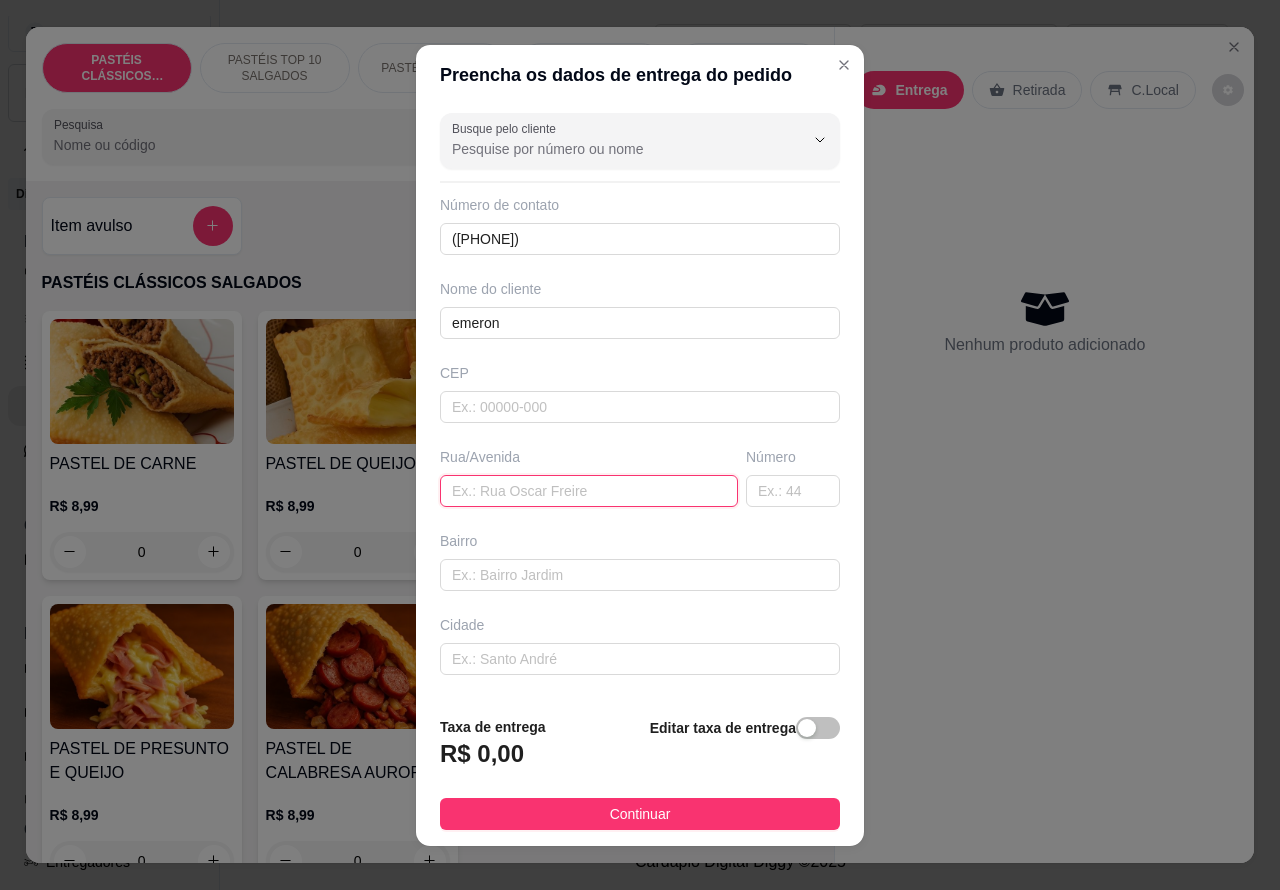 paste on "[STREET] [NAME] junior,[NUMBER]" 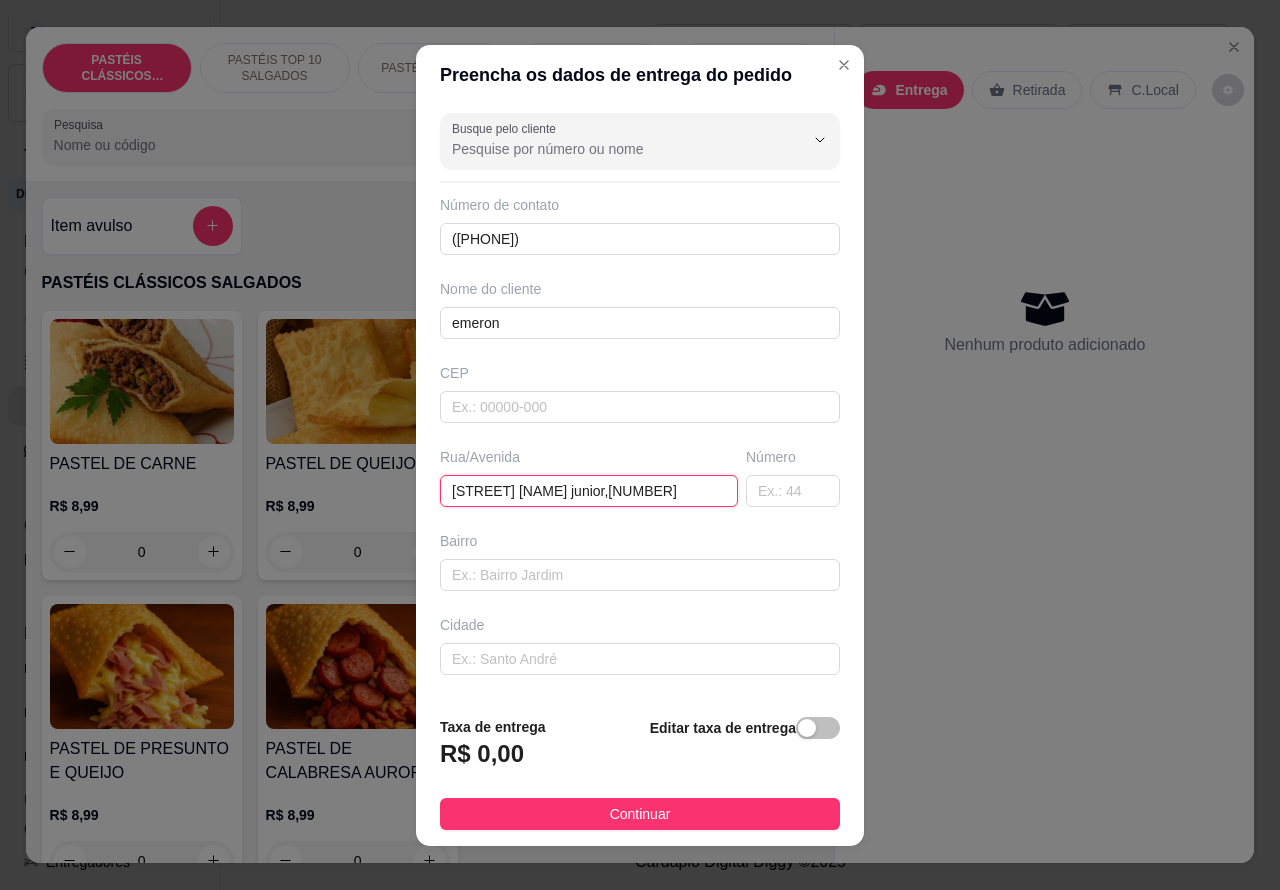 type on "[STREET] [NAME] junior,[NUMBER]" 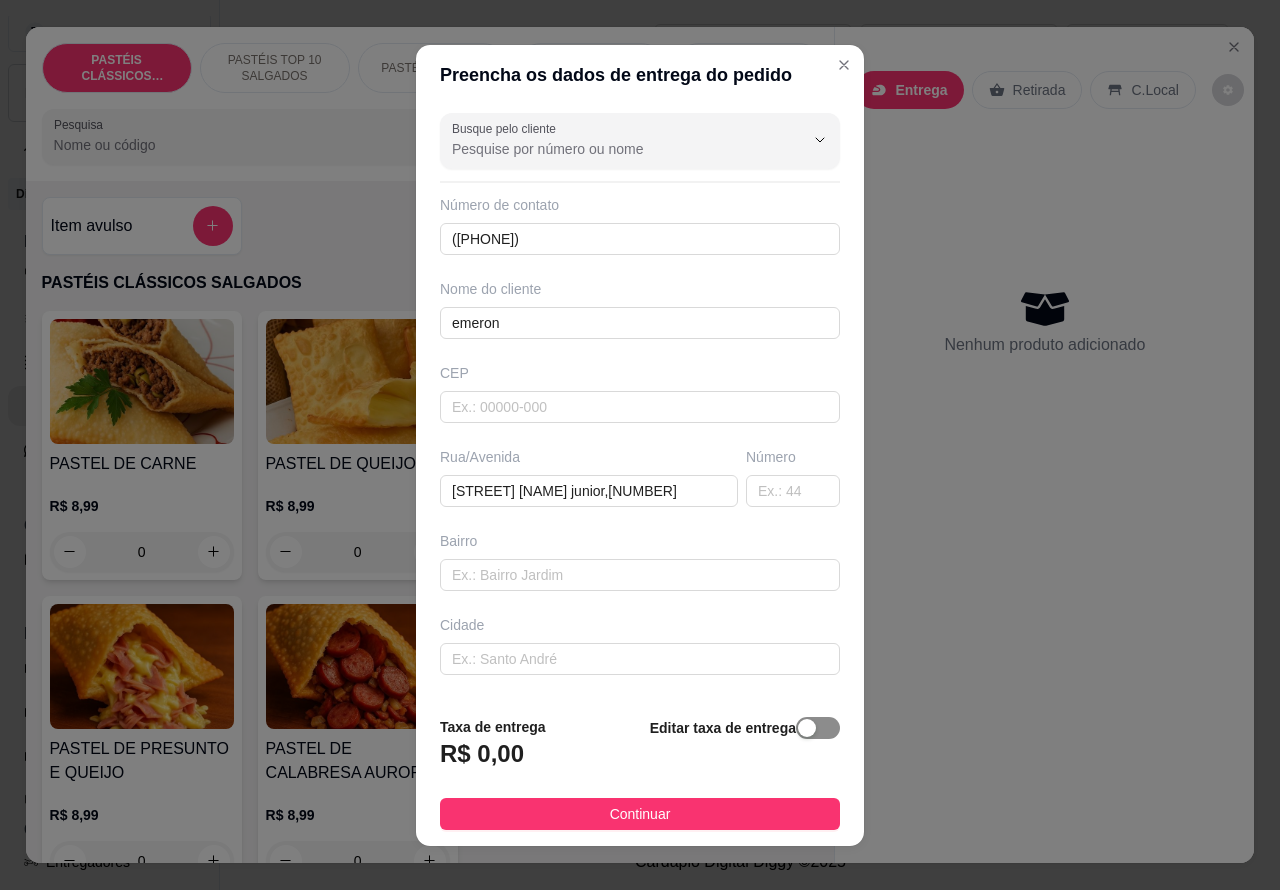 click at bounding box center [807, 728] 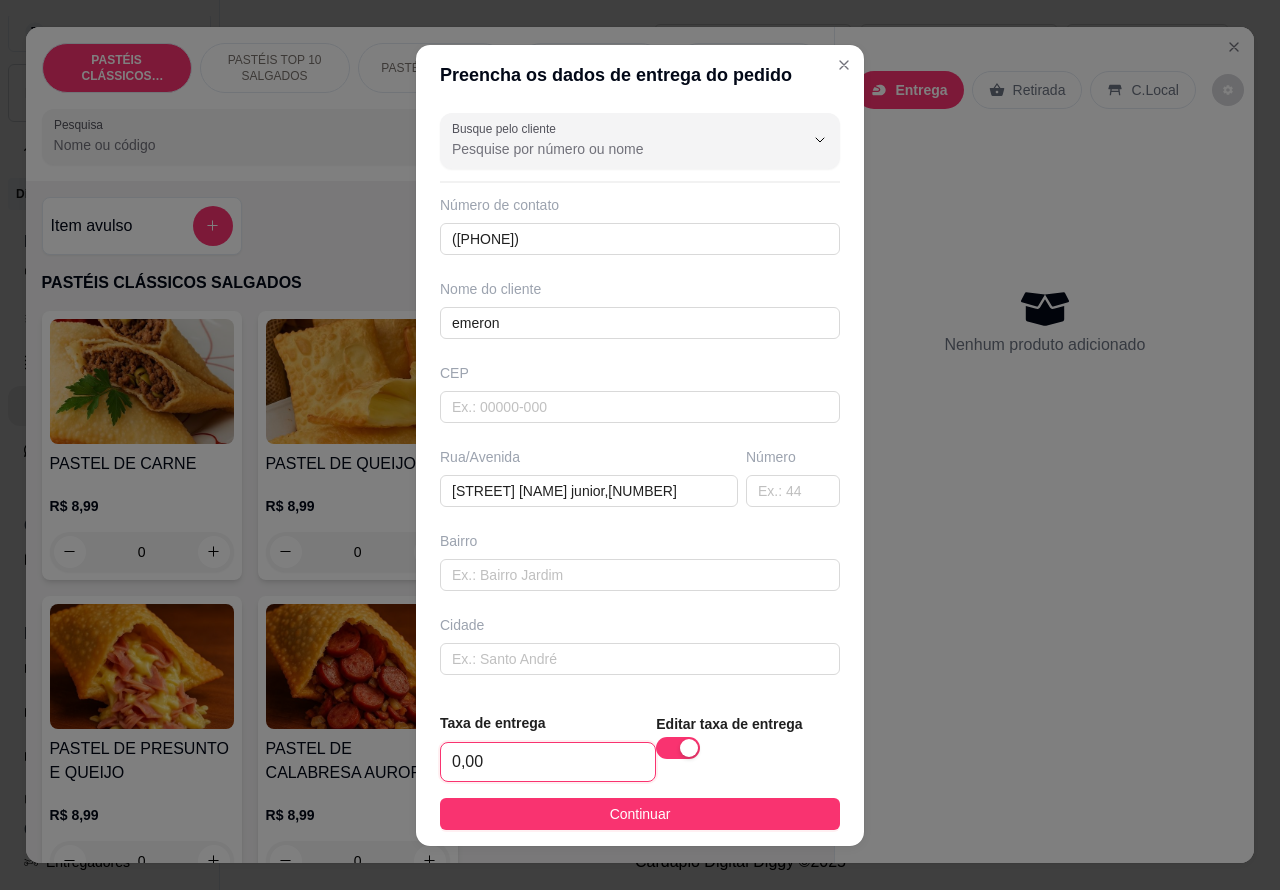 click on "0,00" at bounding box center (548, 762) 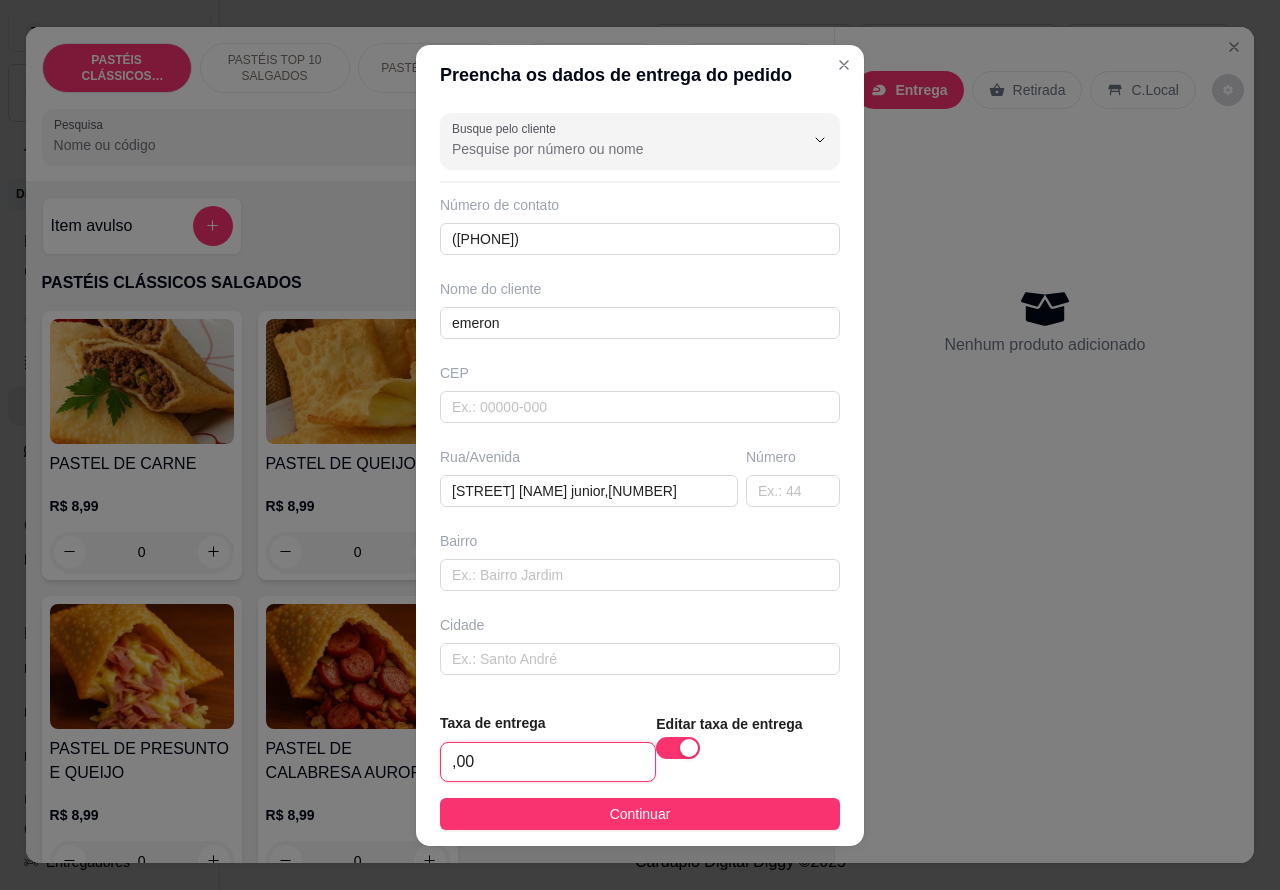 type on "1,00" 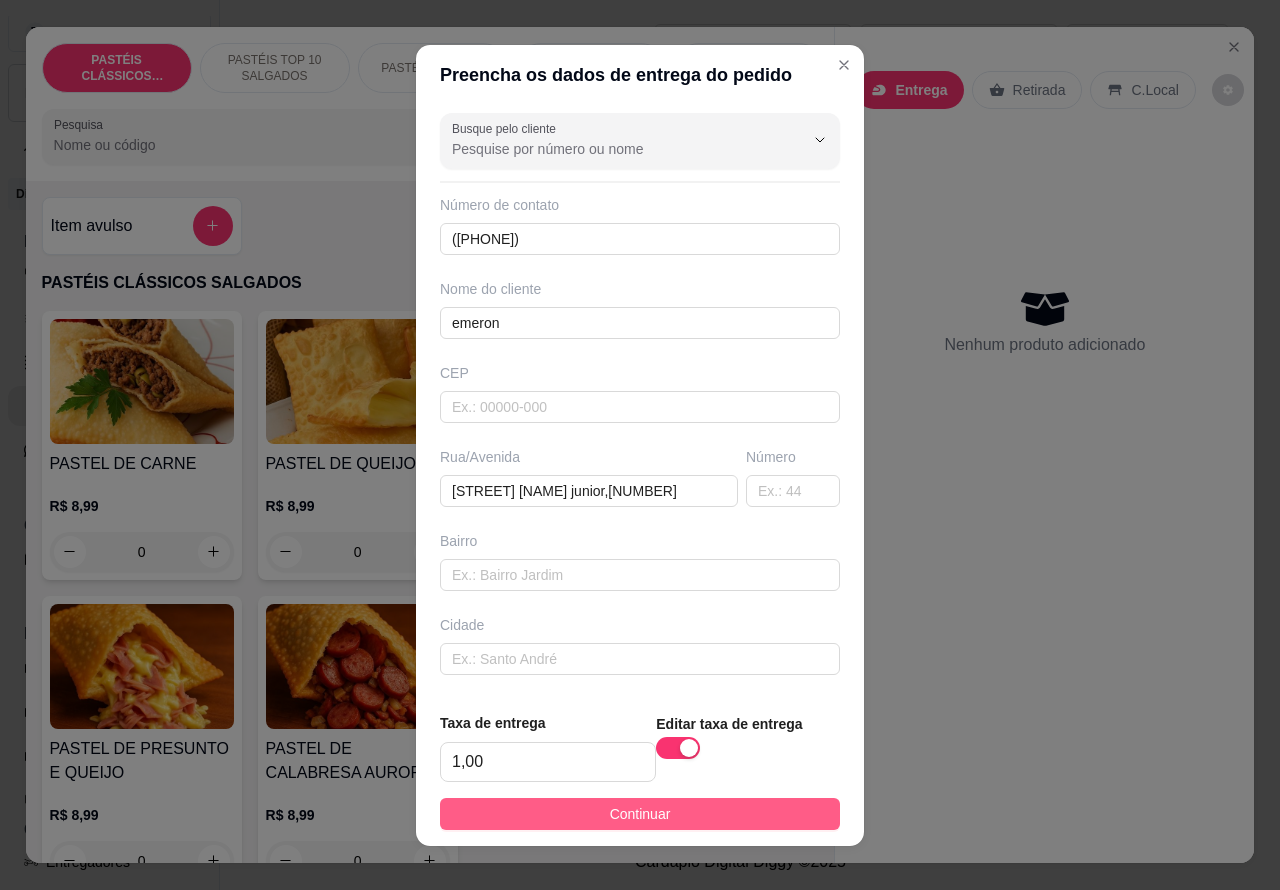 click on "Continuar" at bounding box center (640, 814) 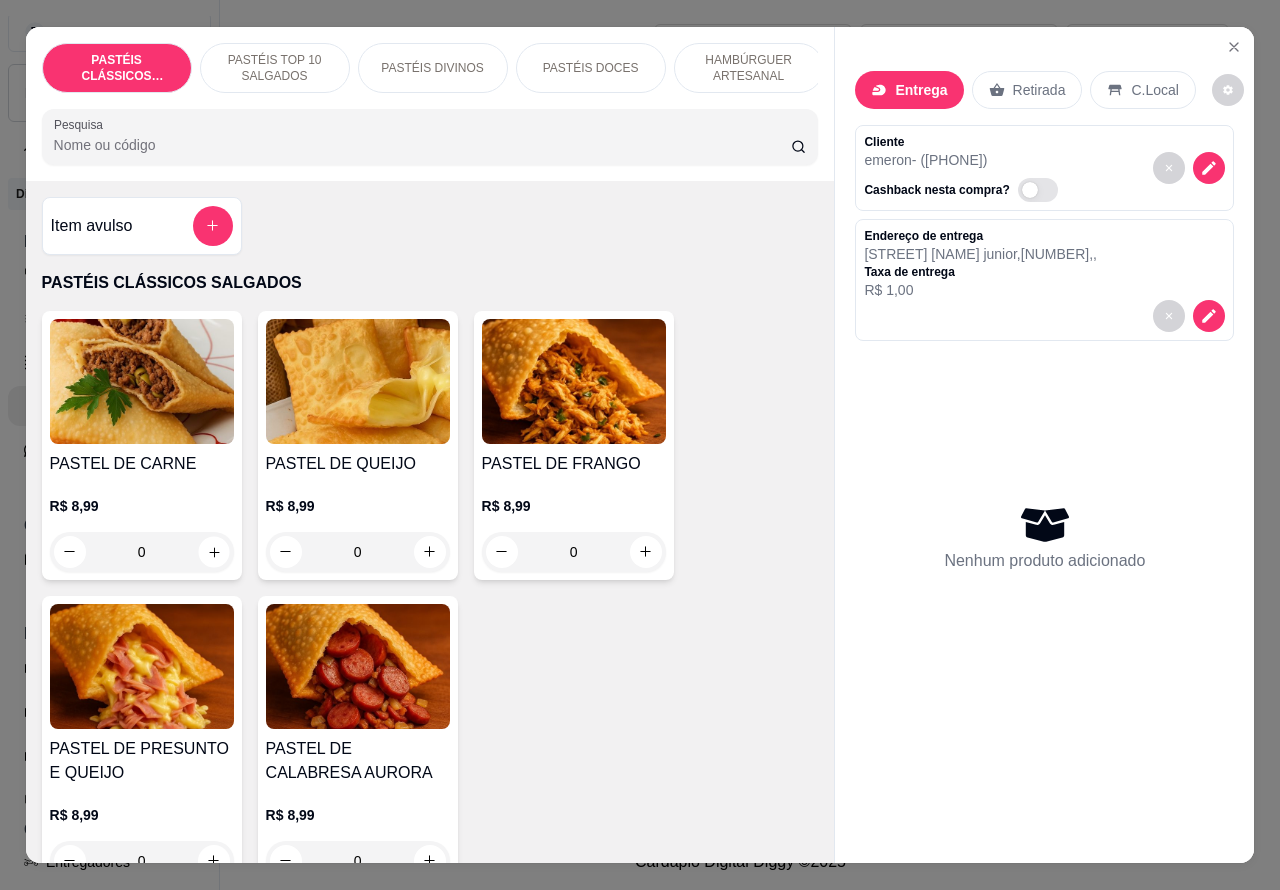 click 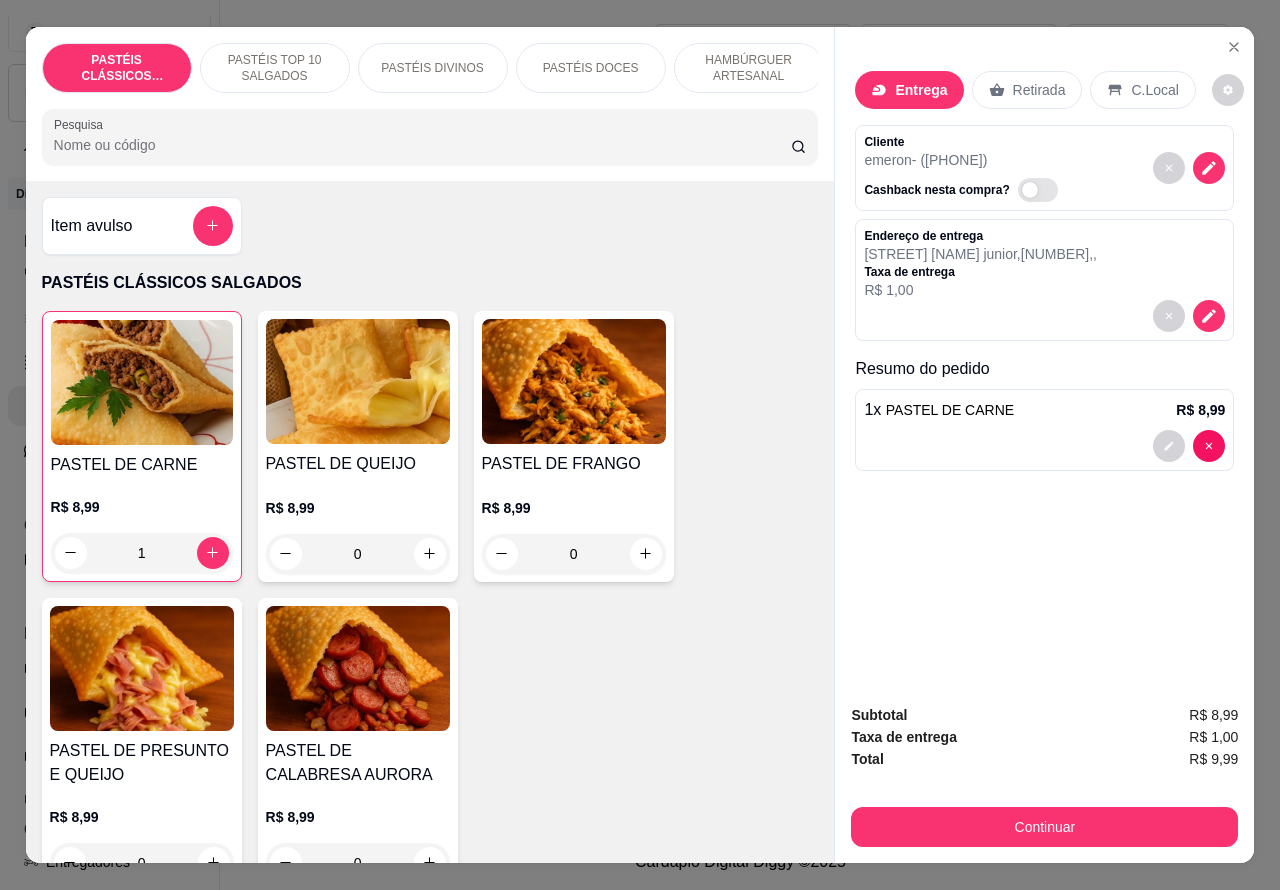 click on "PASTÉIS TOP 10 SALGADOS" at bounding box center (275, 68) 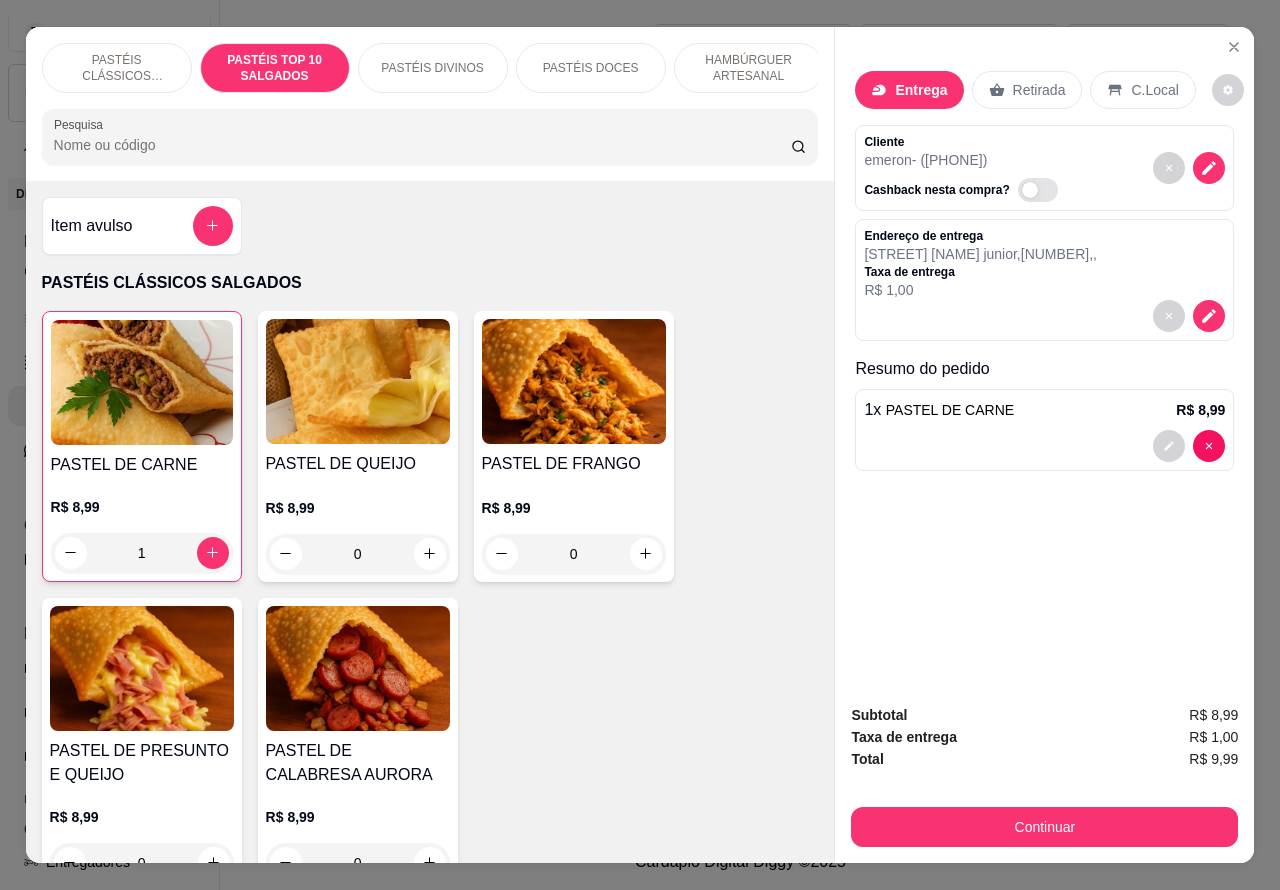 scroll, scrollTop: 726, scrollLeft: 0, axis: vertical 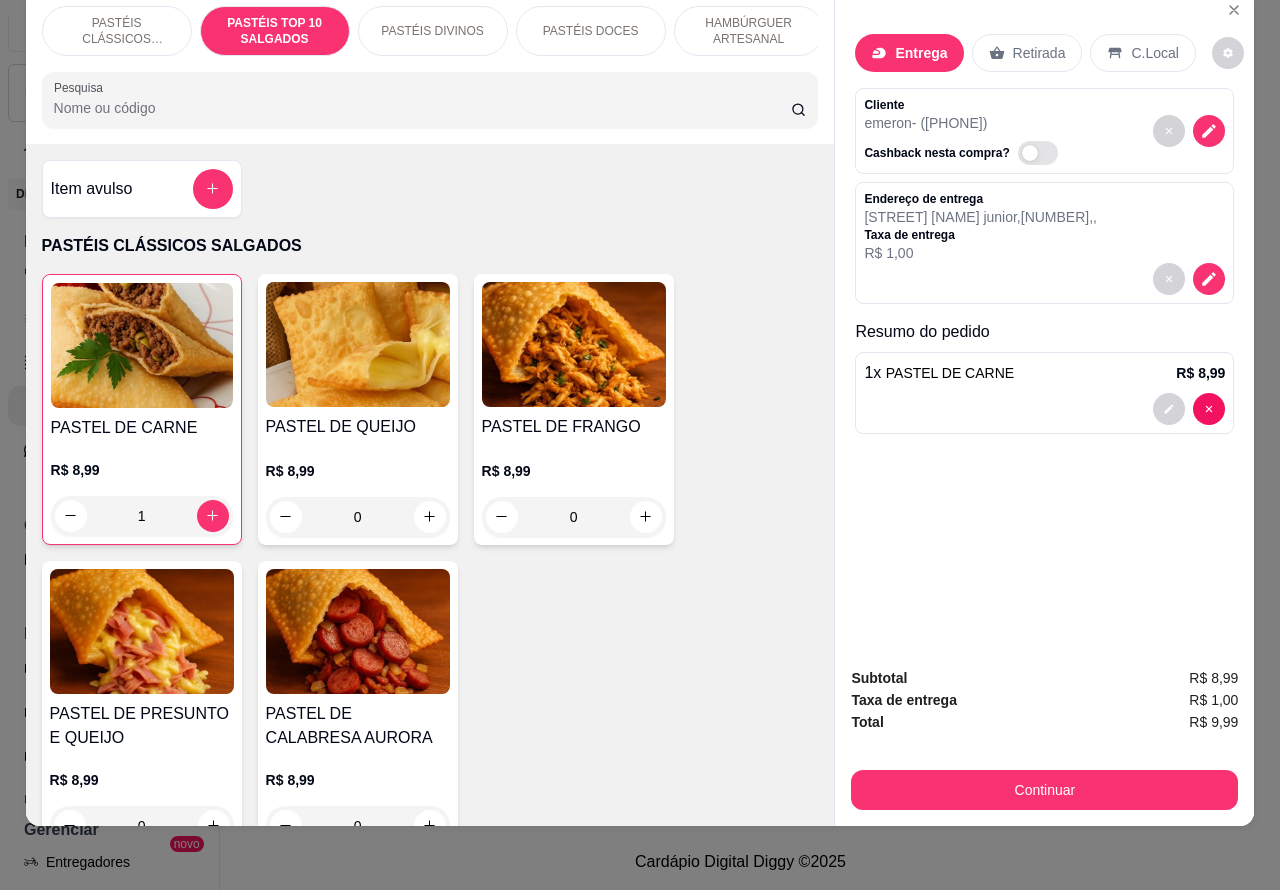 click 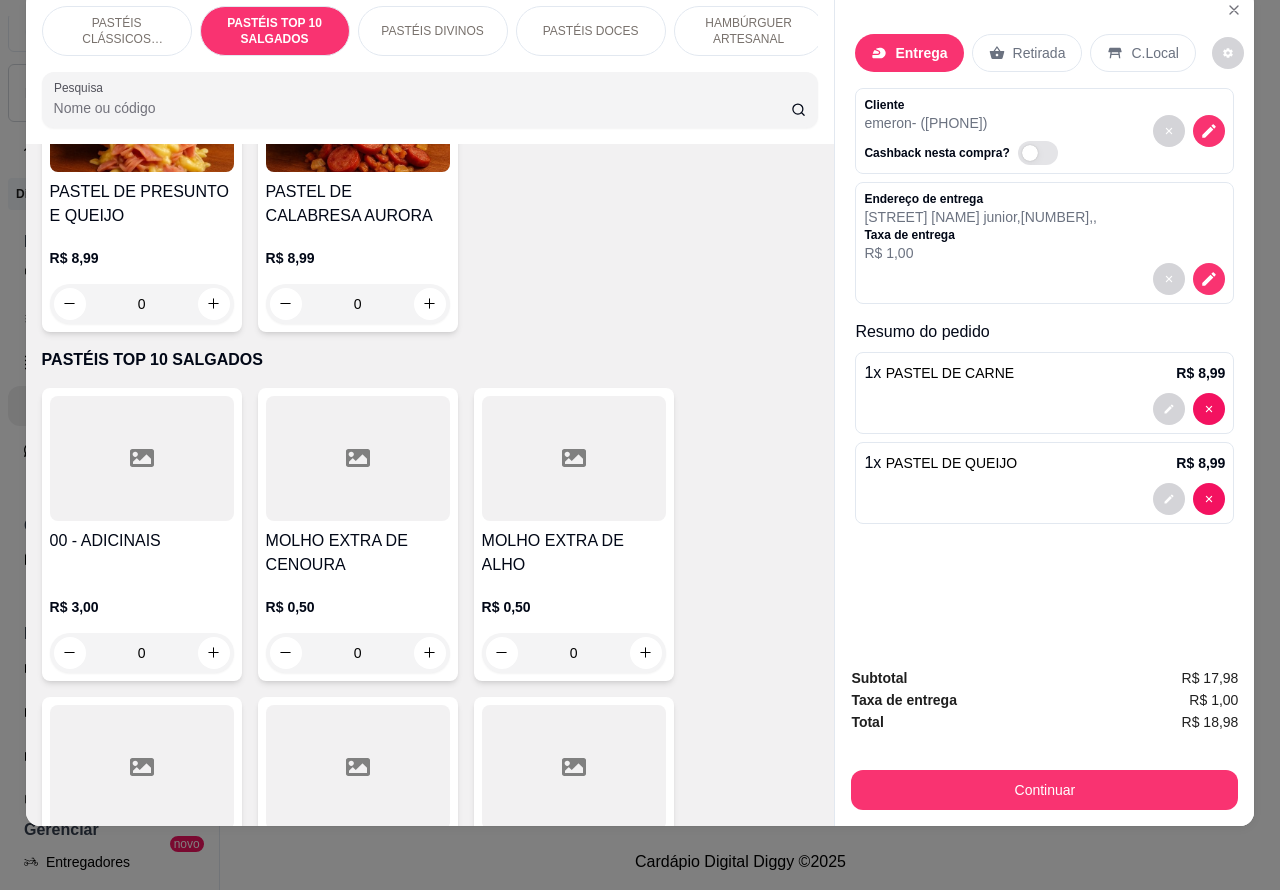 scroll, scrollTop: 570, scrollLeft: 0, axis: vertical 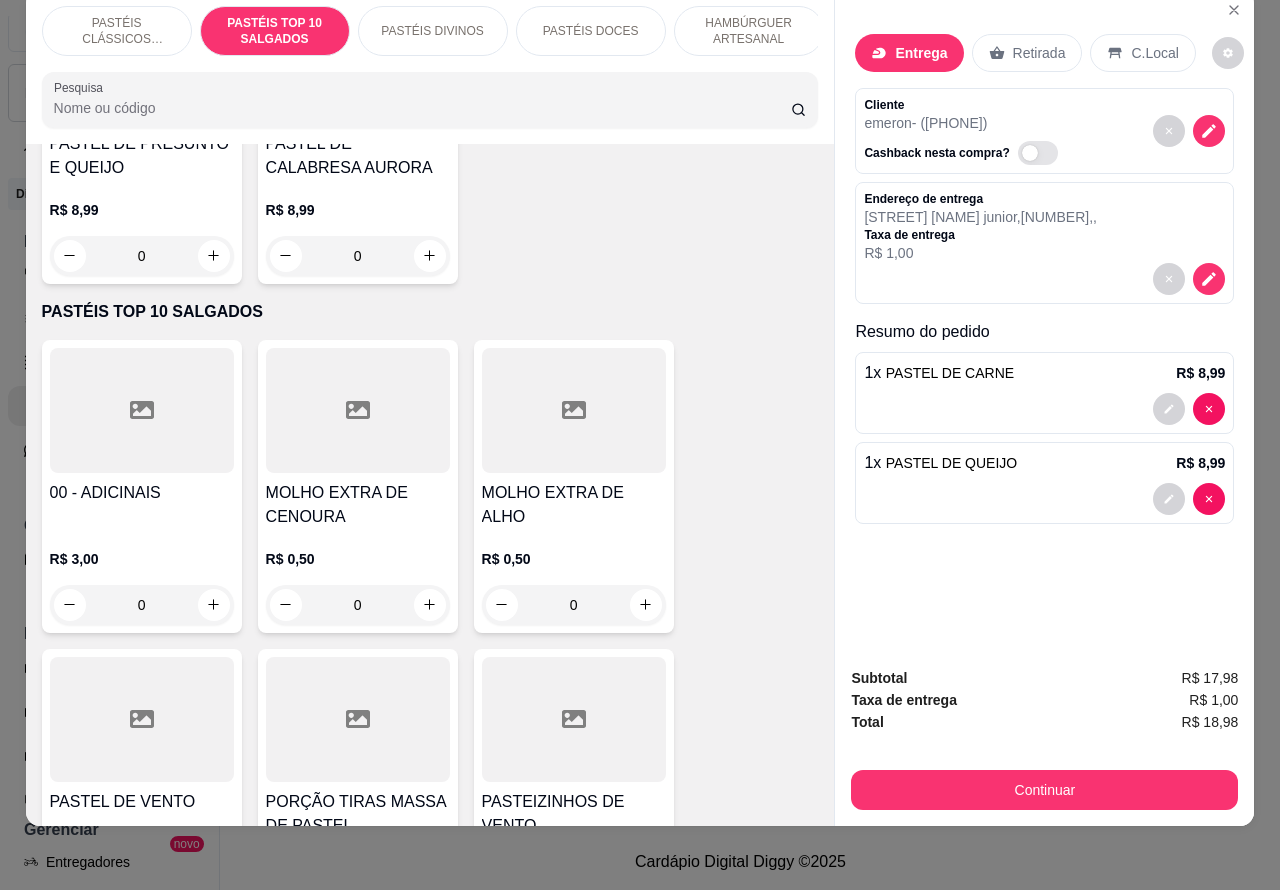 click 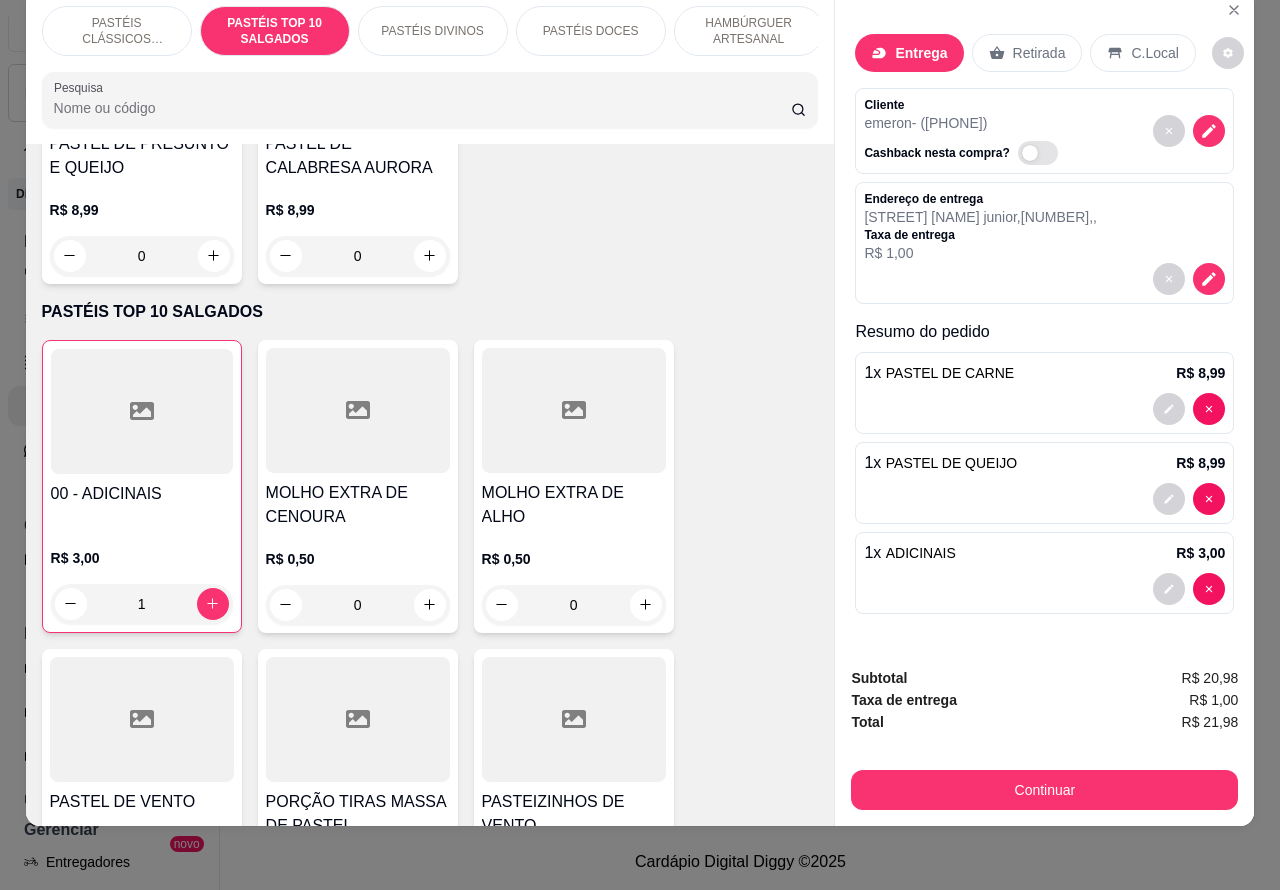 type on "1" 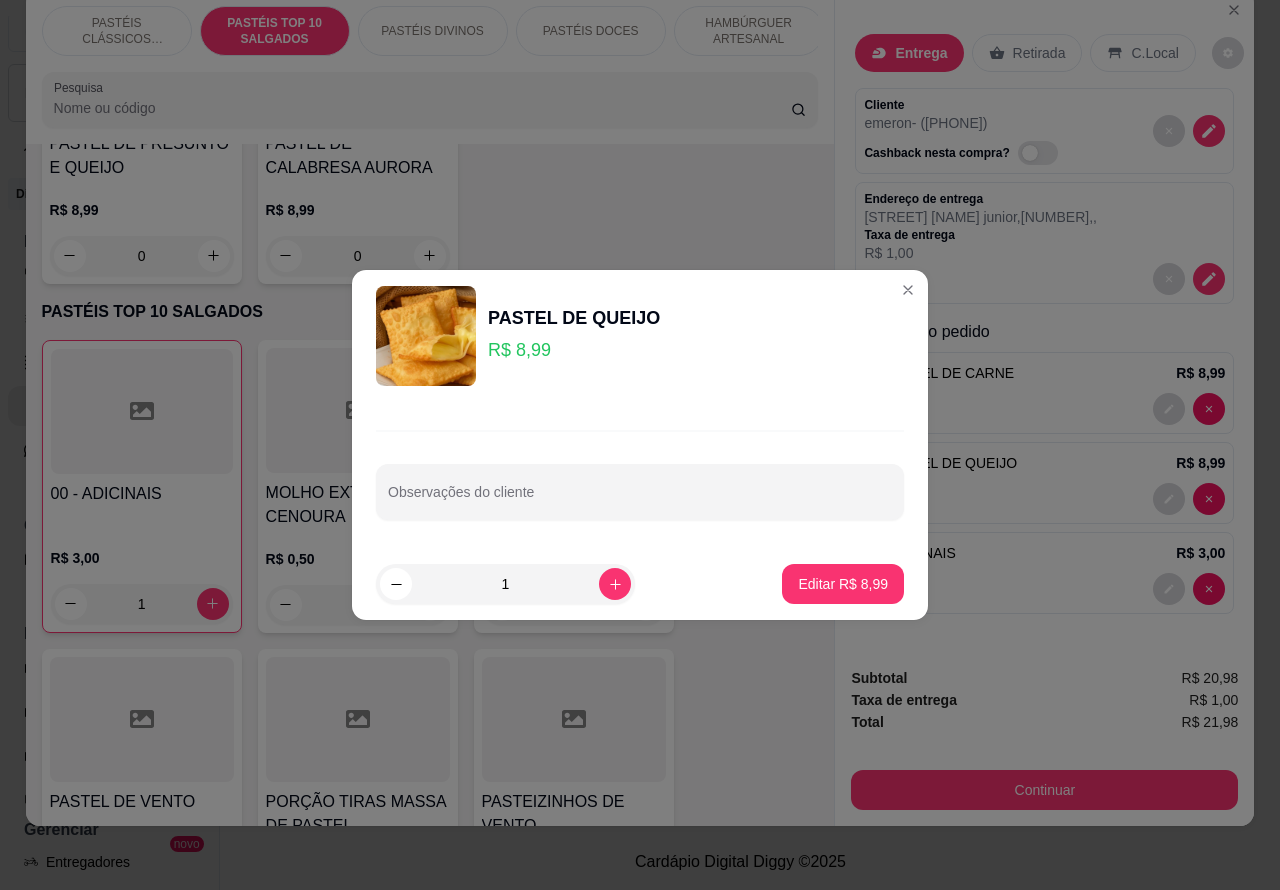click on "Observações do cliente" at bounding box center (640, 500) 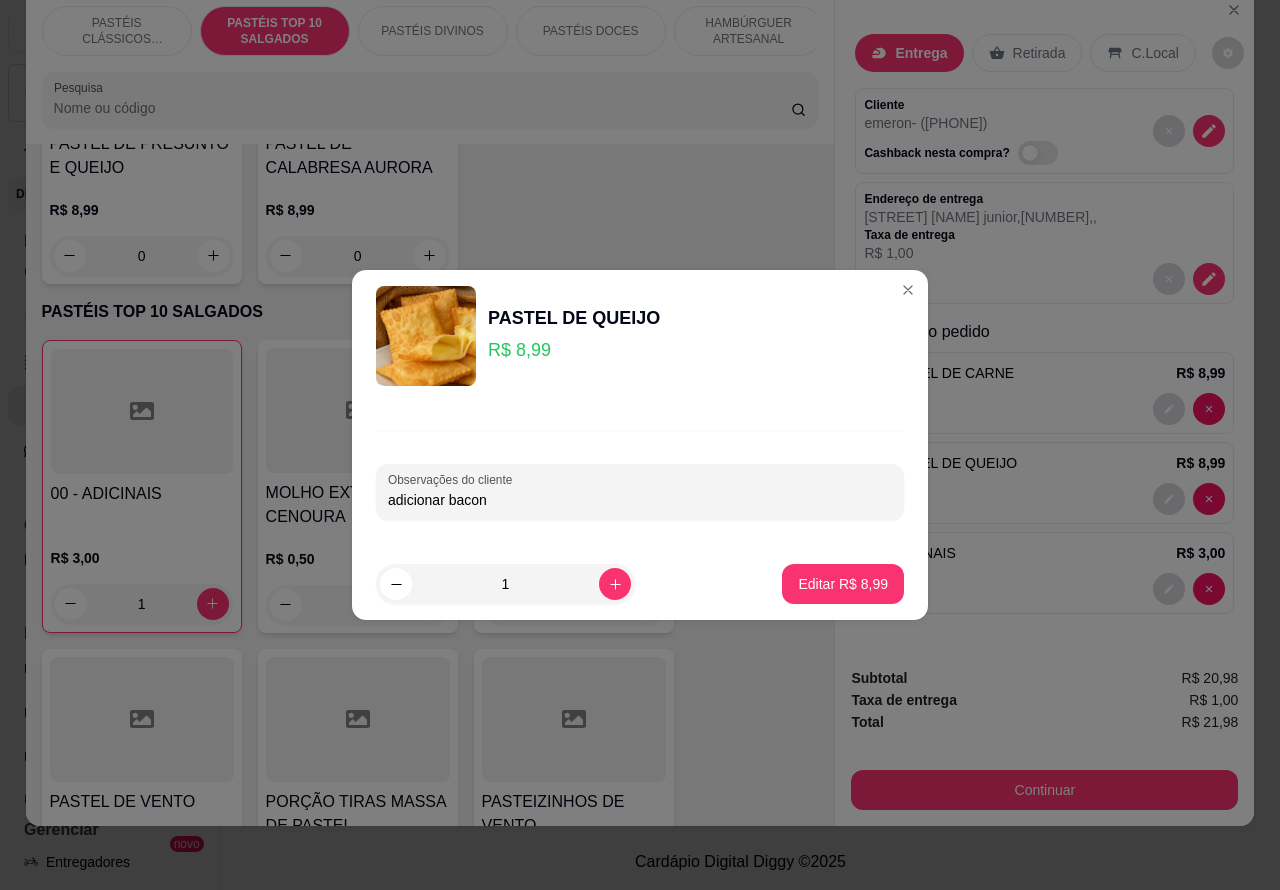 type on "adicionar bacon" 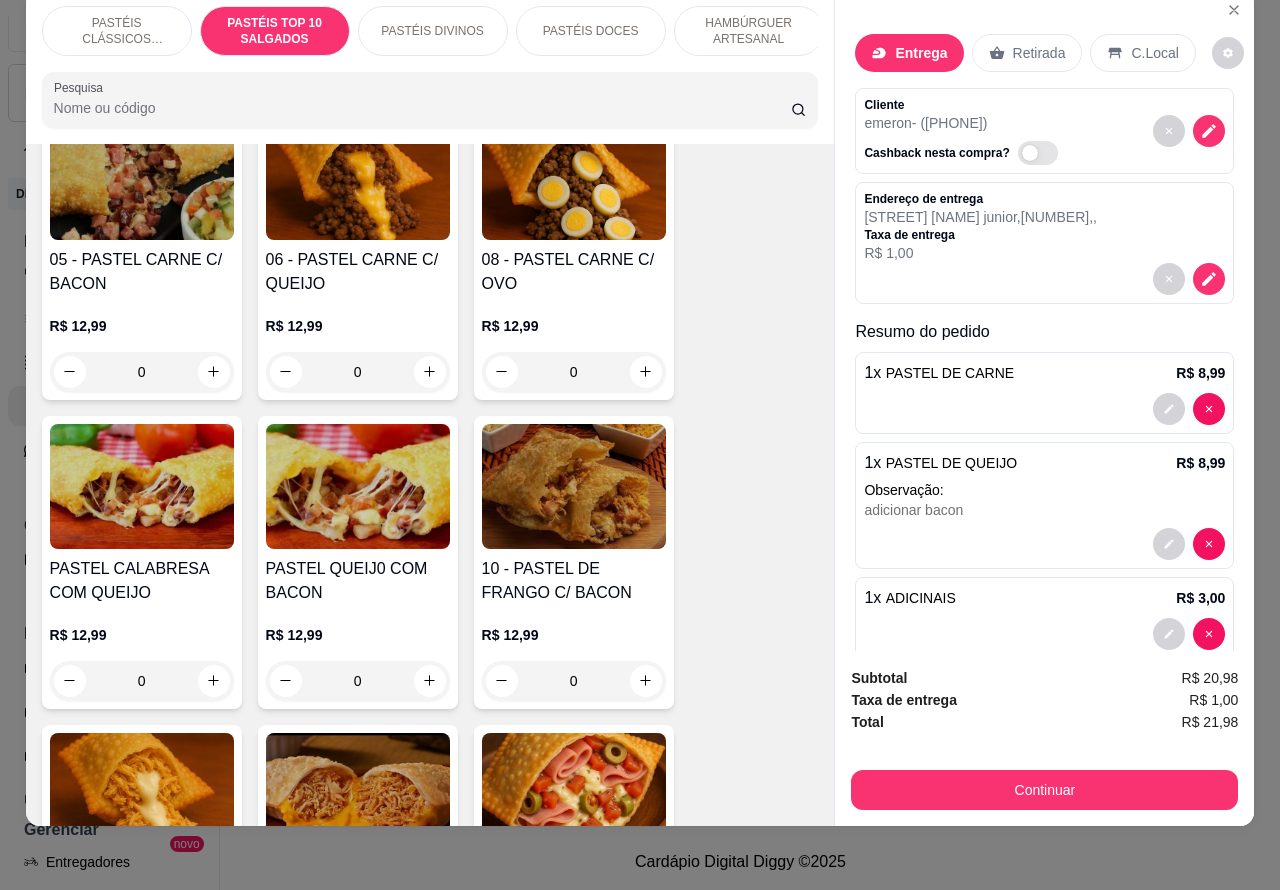 scroll, scrollTop: 1438, scrollLeft: 0, axis: vertical 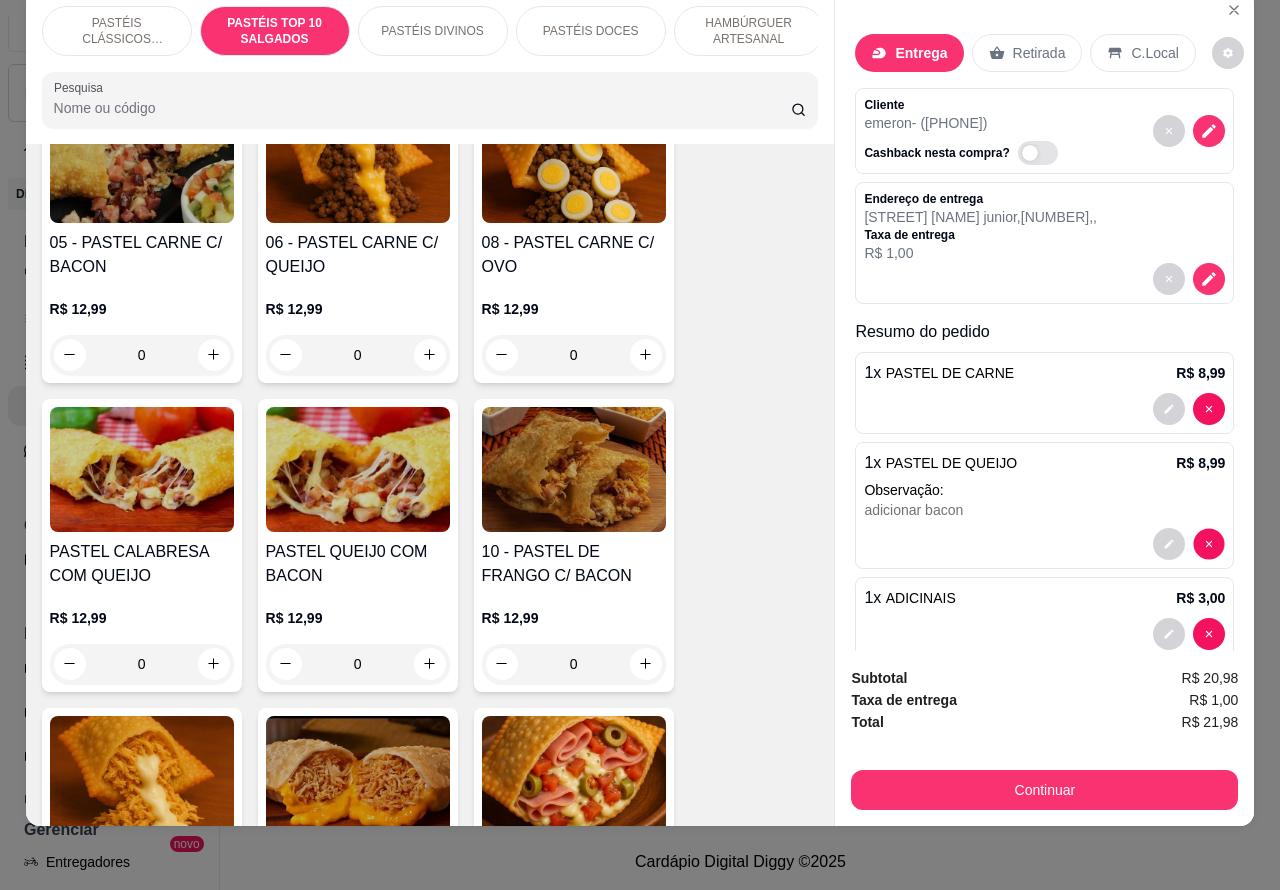 click on "Entrega Retirada C.Local Cliente [FULL NAME] - [PHONE] Cashback nesta compra? Endereço de entrega [STREET], , Taxa de entrega R$ 1,00 Resumo do pedido 1 x PASTEL DE CARNE R$ 8,99 1 x PASTEL DE QUEIJO R$ 8,99 Observação: adicionar bacon 1 x ADICIONAIS R$ 3,00" at bounding box center (1044, 321) 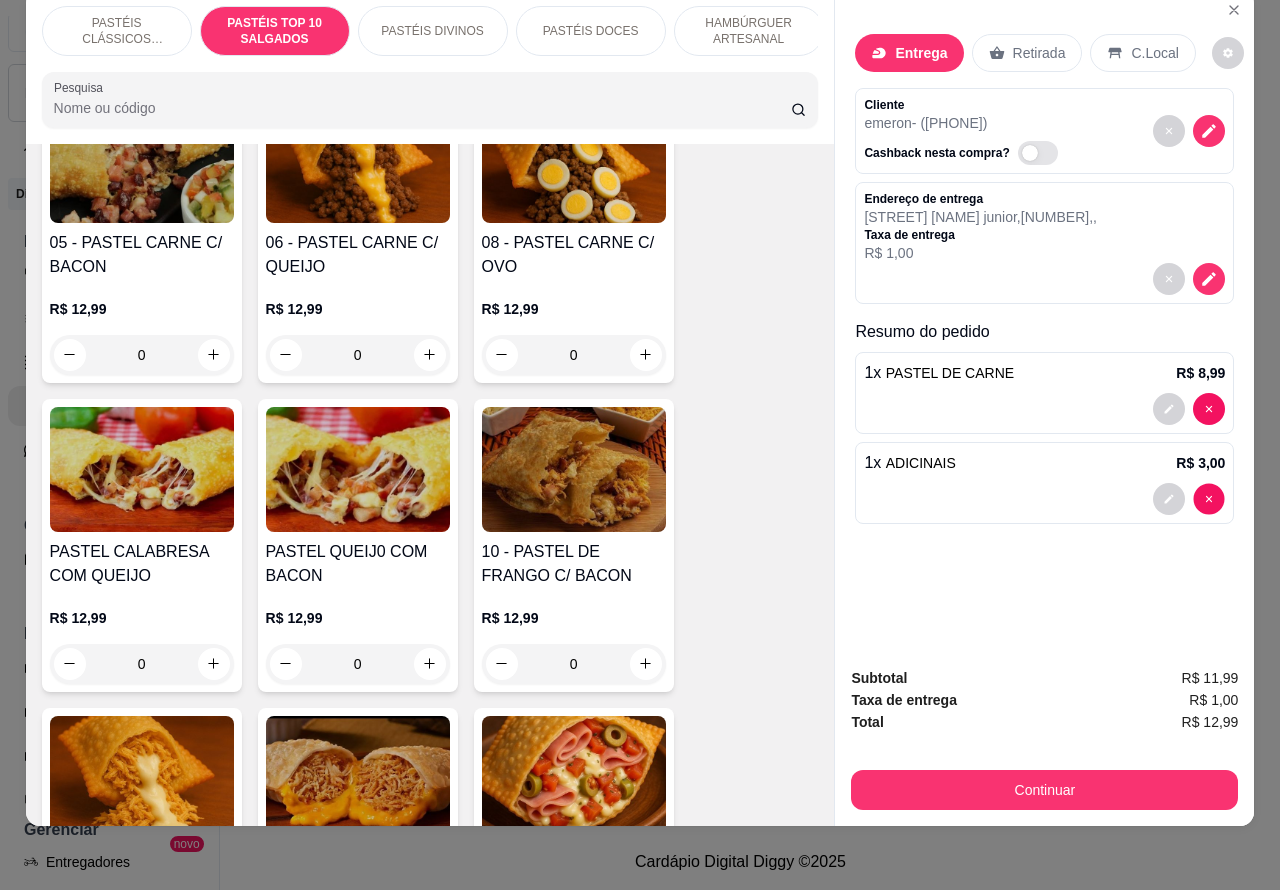 click on "Entrega Retirada C.Local Cliente [LAST] - ([PHONE]) Cashback nesta compra? Endereço de entrega [STREET] [LAST] [NUMBER] , , Taxa de entrega R$ [PRICE] Resumo do pedido 1 x PASTEL DE CARNE R$ [PRICE] 1 x ADICIONAIS R$ [PRICE]" at bounding box center (1044, 321) 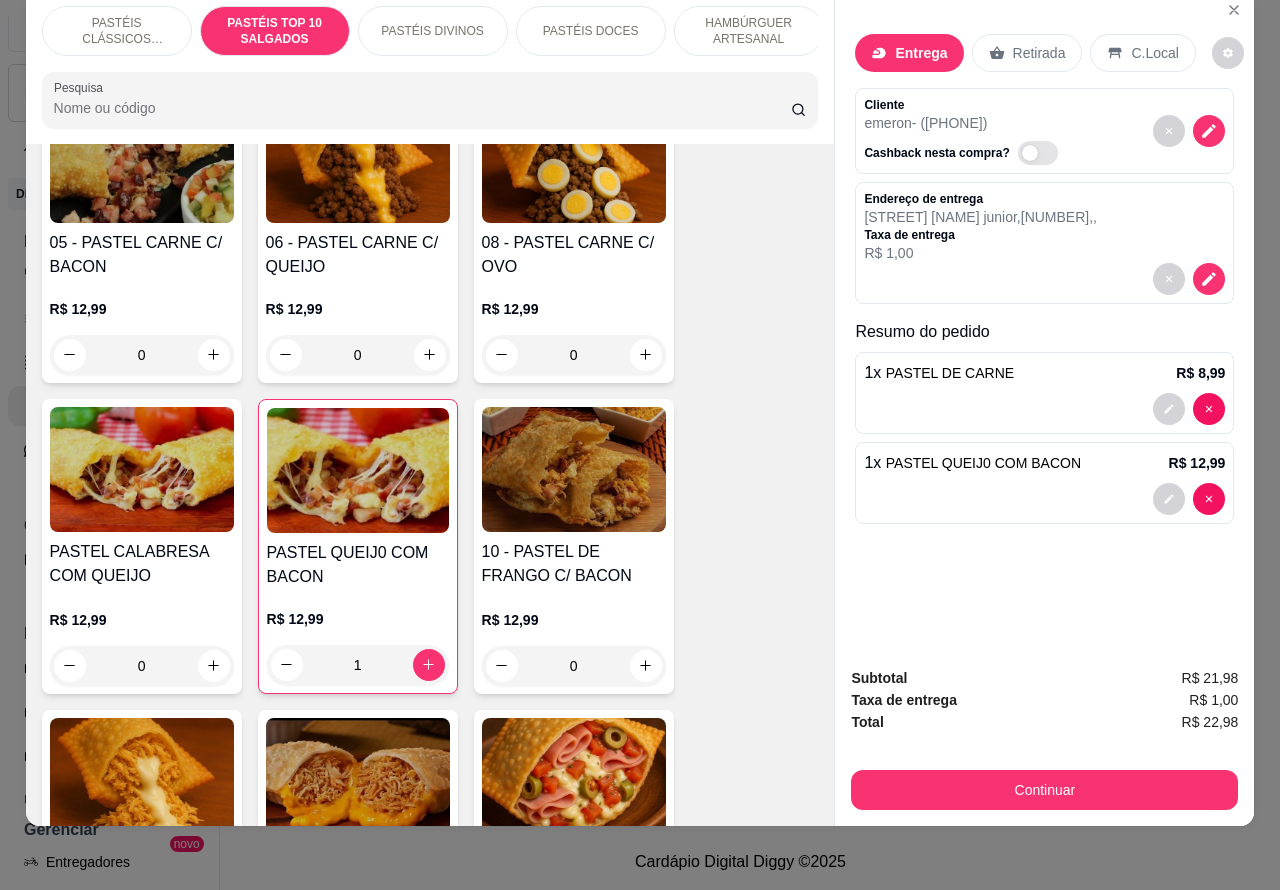 click 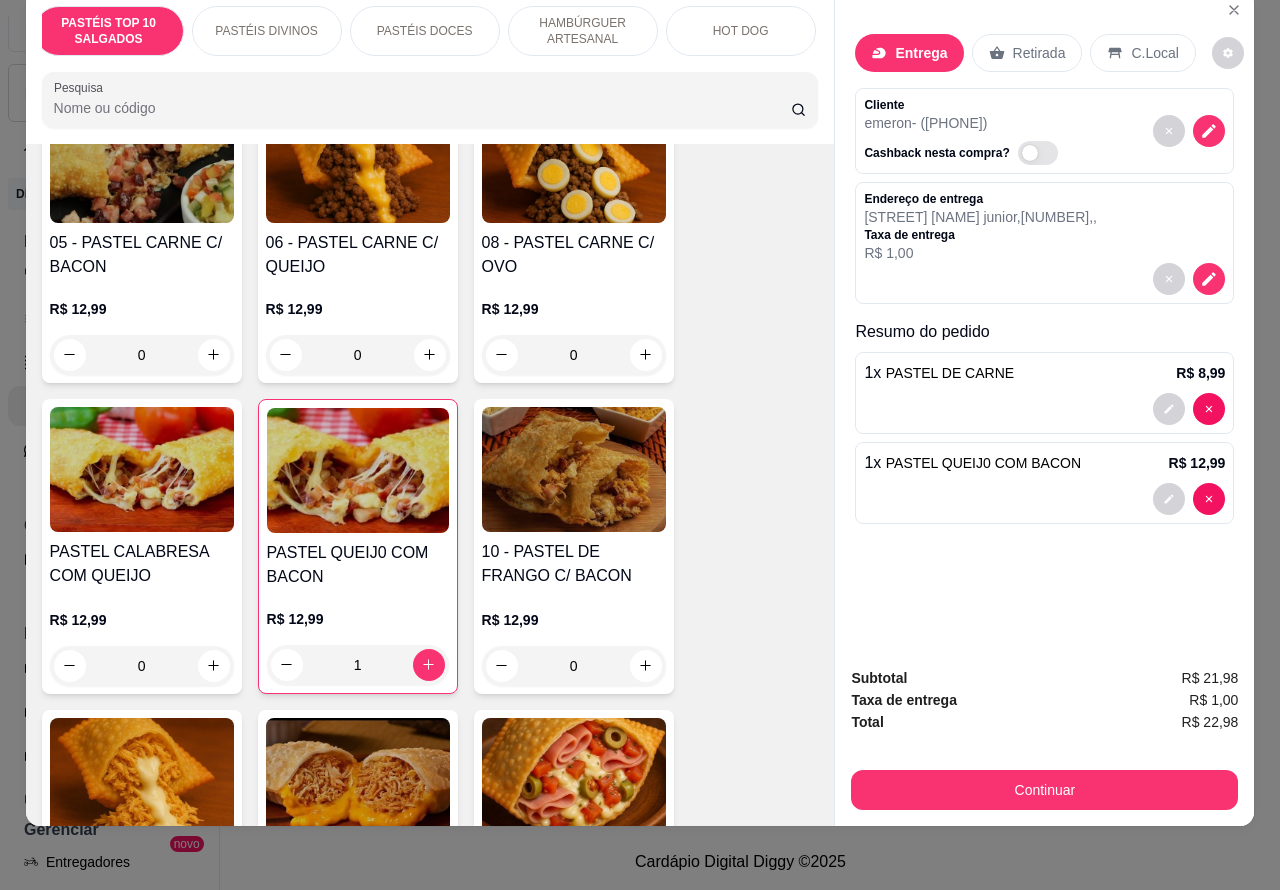 scroll, scrollTop: 0, scrollLeft: 268, axis: horizontal 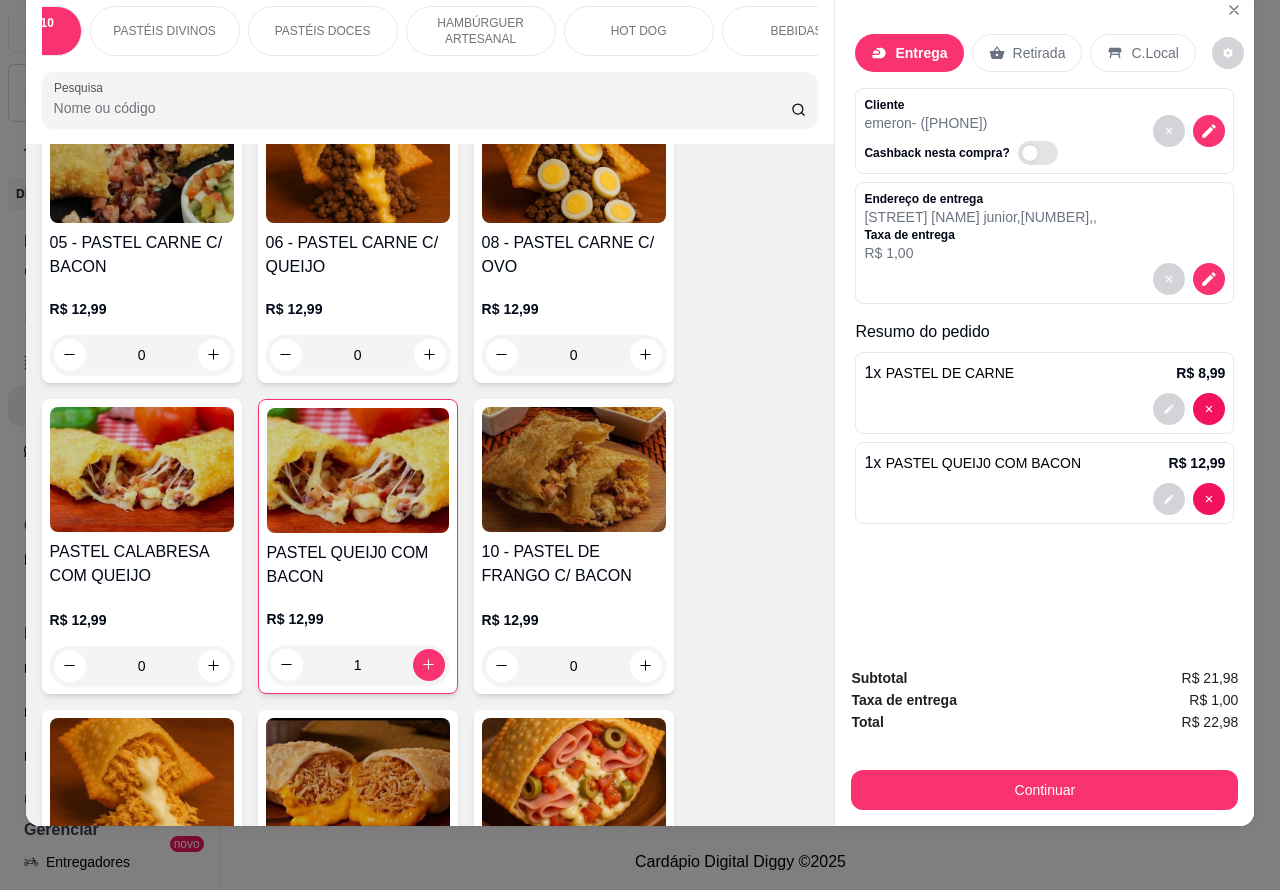 click on "HOT DOG" at bounding box center (639, 31) 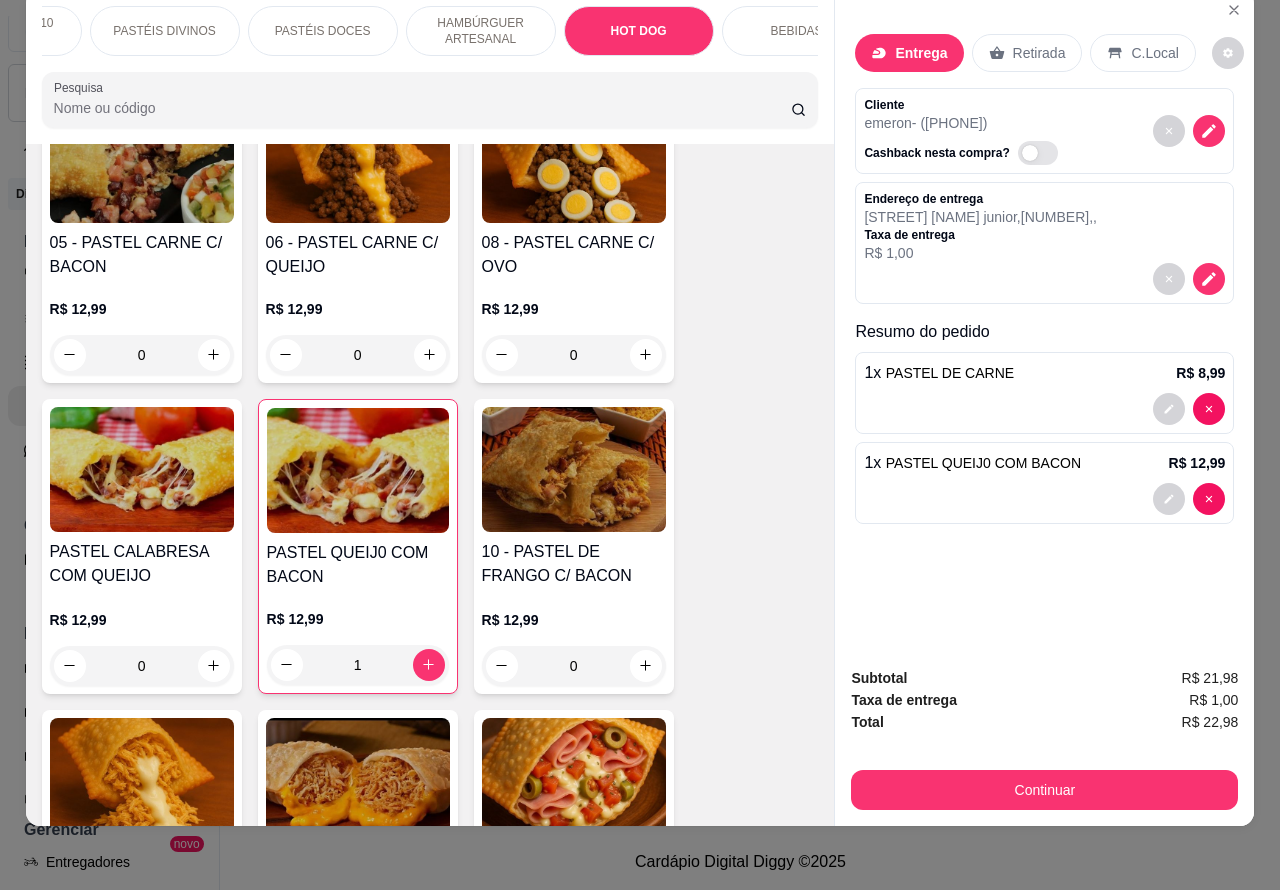 scroll, scrollTop: 6330, scrollLeft: 0, axis: vertical 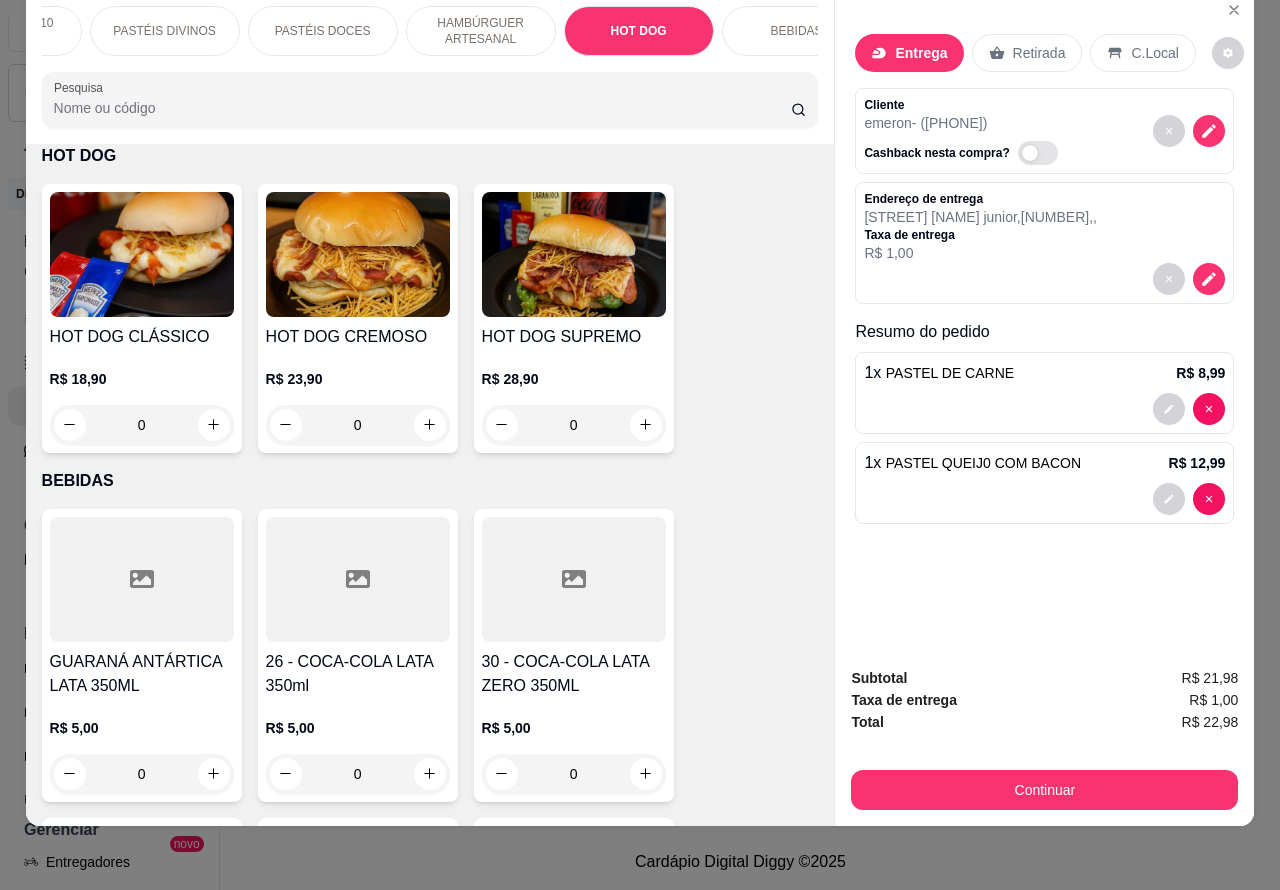 click on "0" at bounding box center [142, 425] 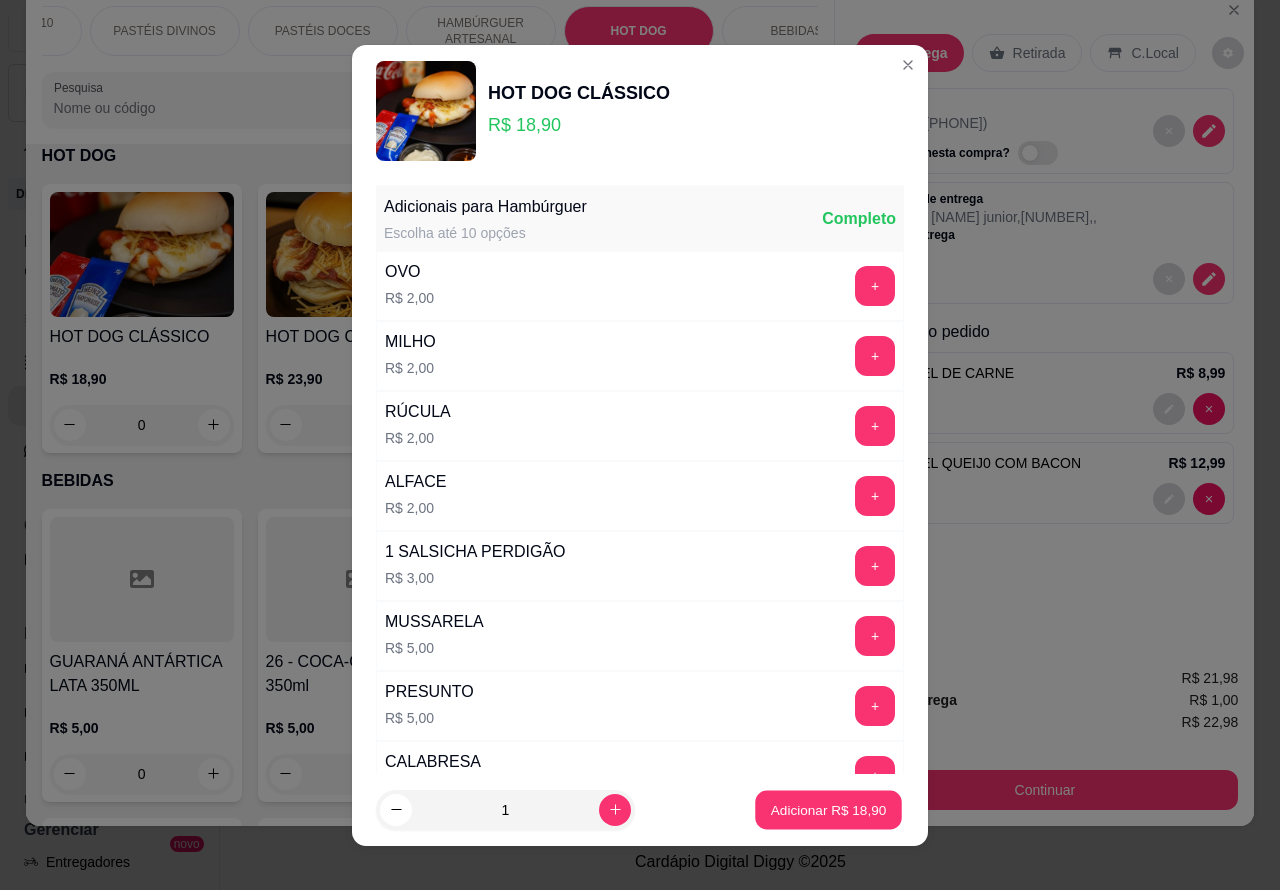 click on "Adicionar   R$ 18,90" at bounding box center (829, 809) 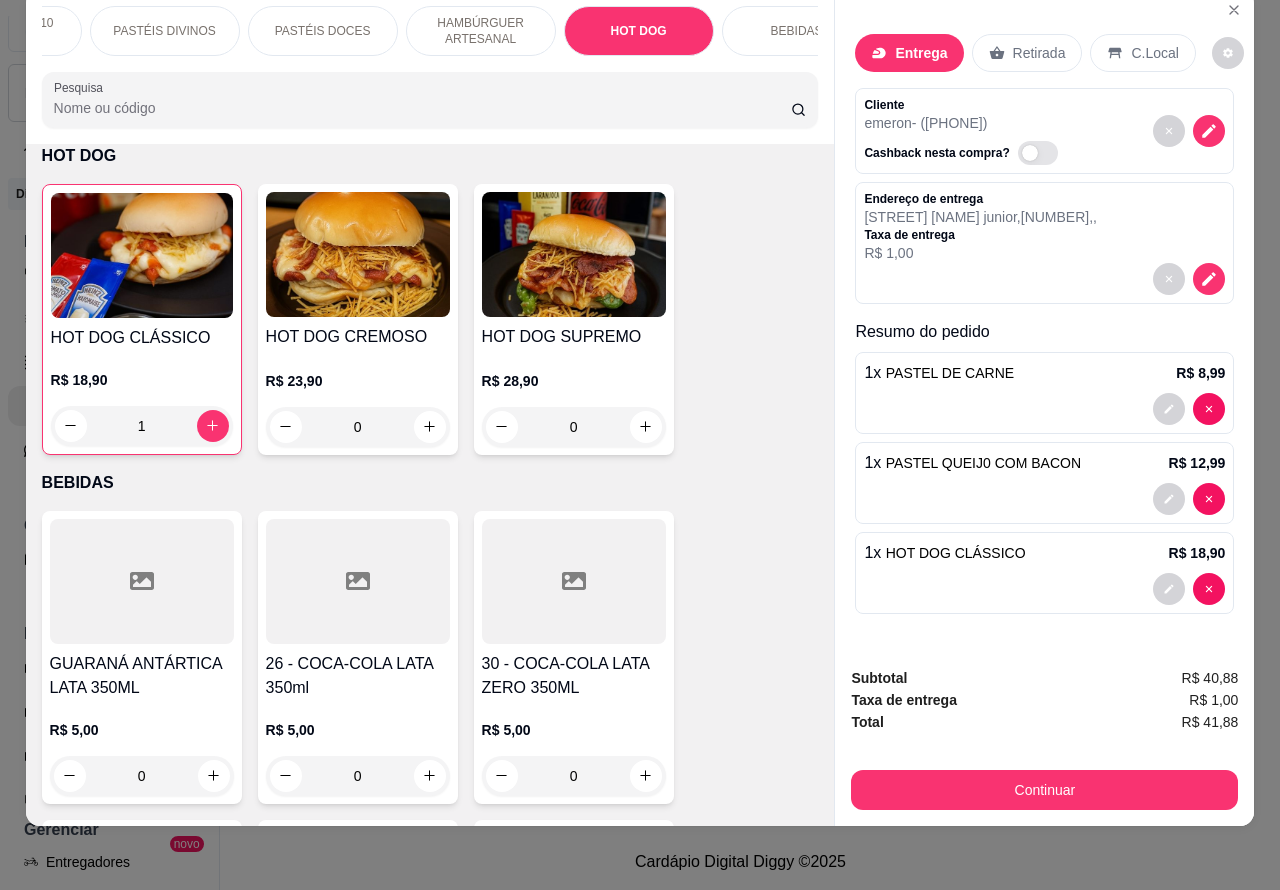 click on "BEBIDAS" at bounding box center (797, 31) 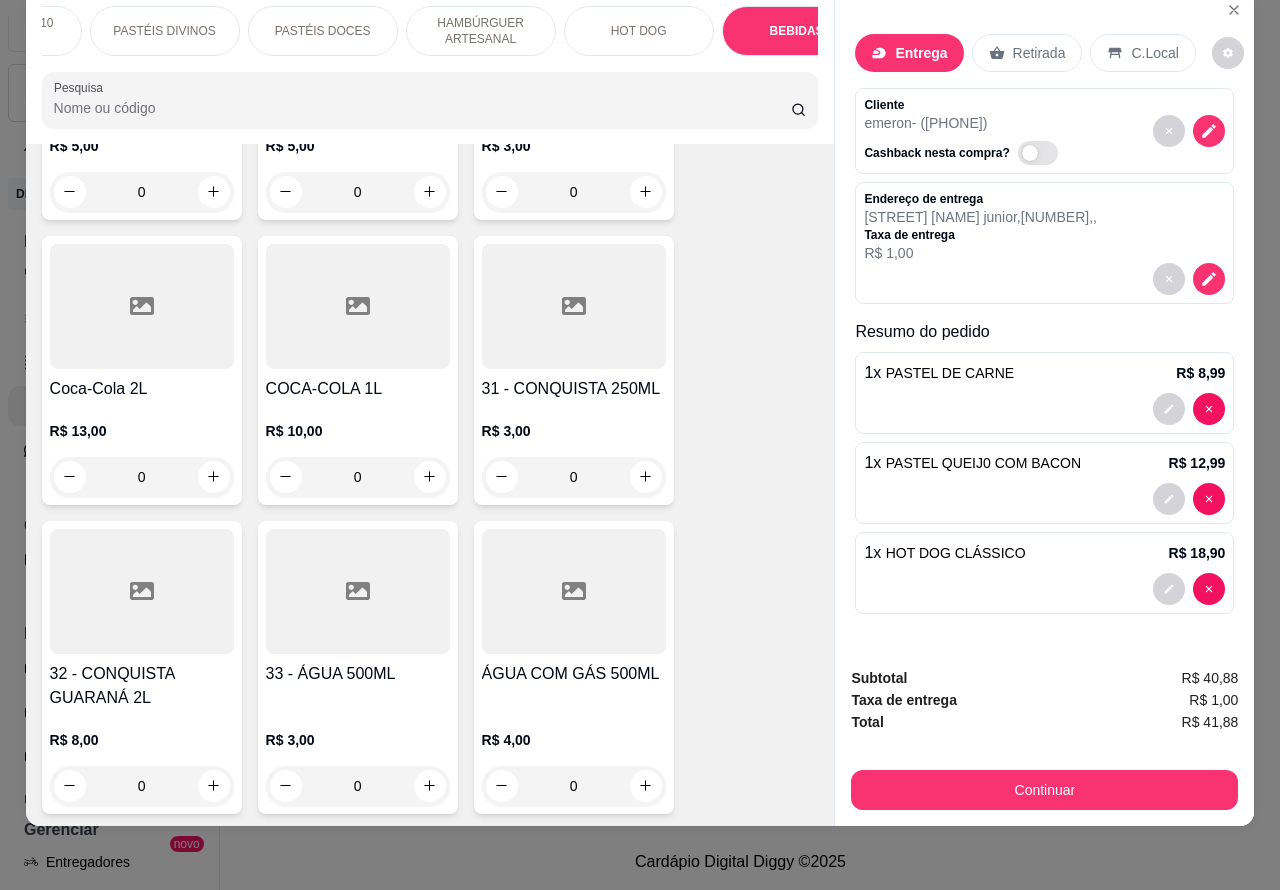scroll, scrollTop: 7222, scrollLeft: 0, axis: vertical 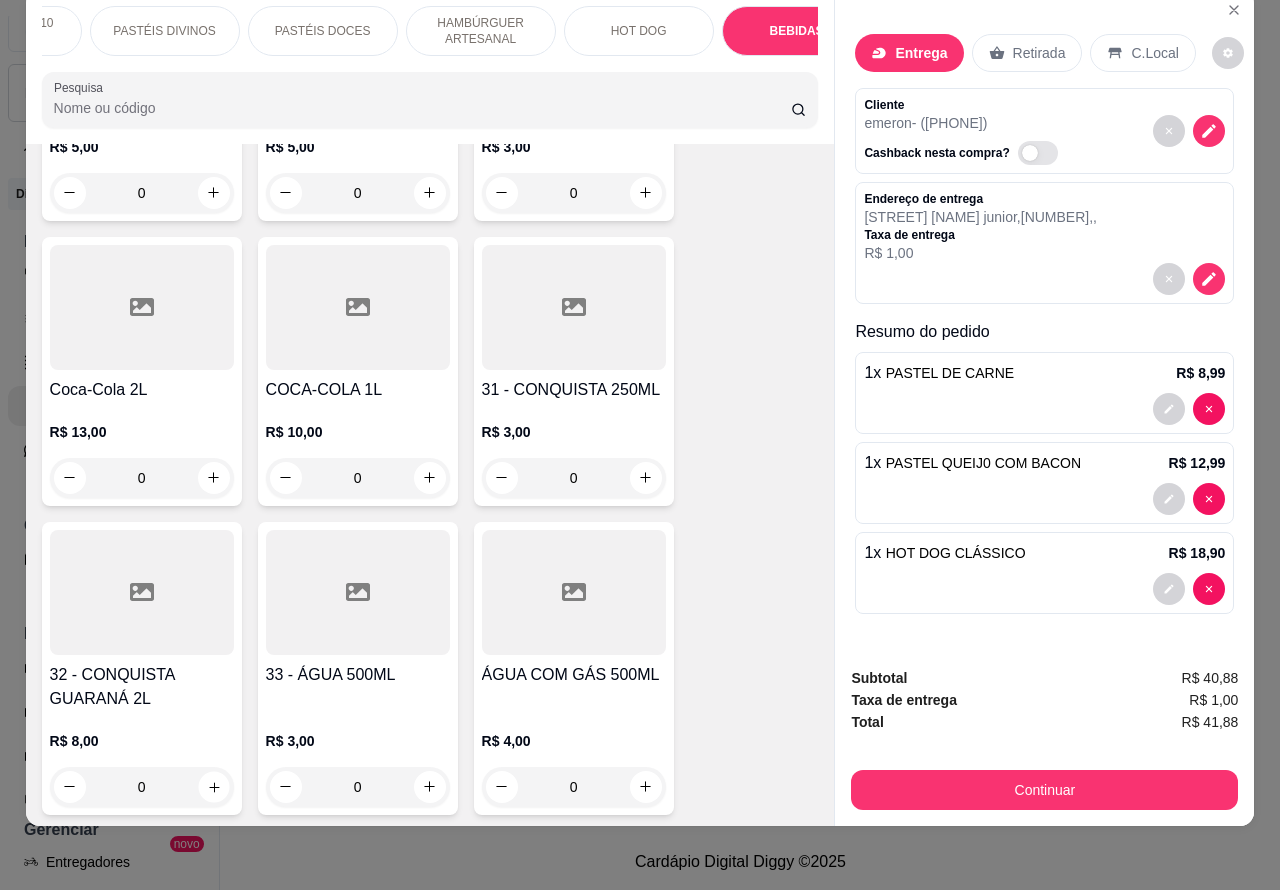 click 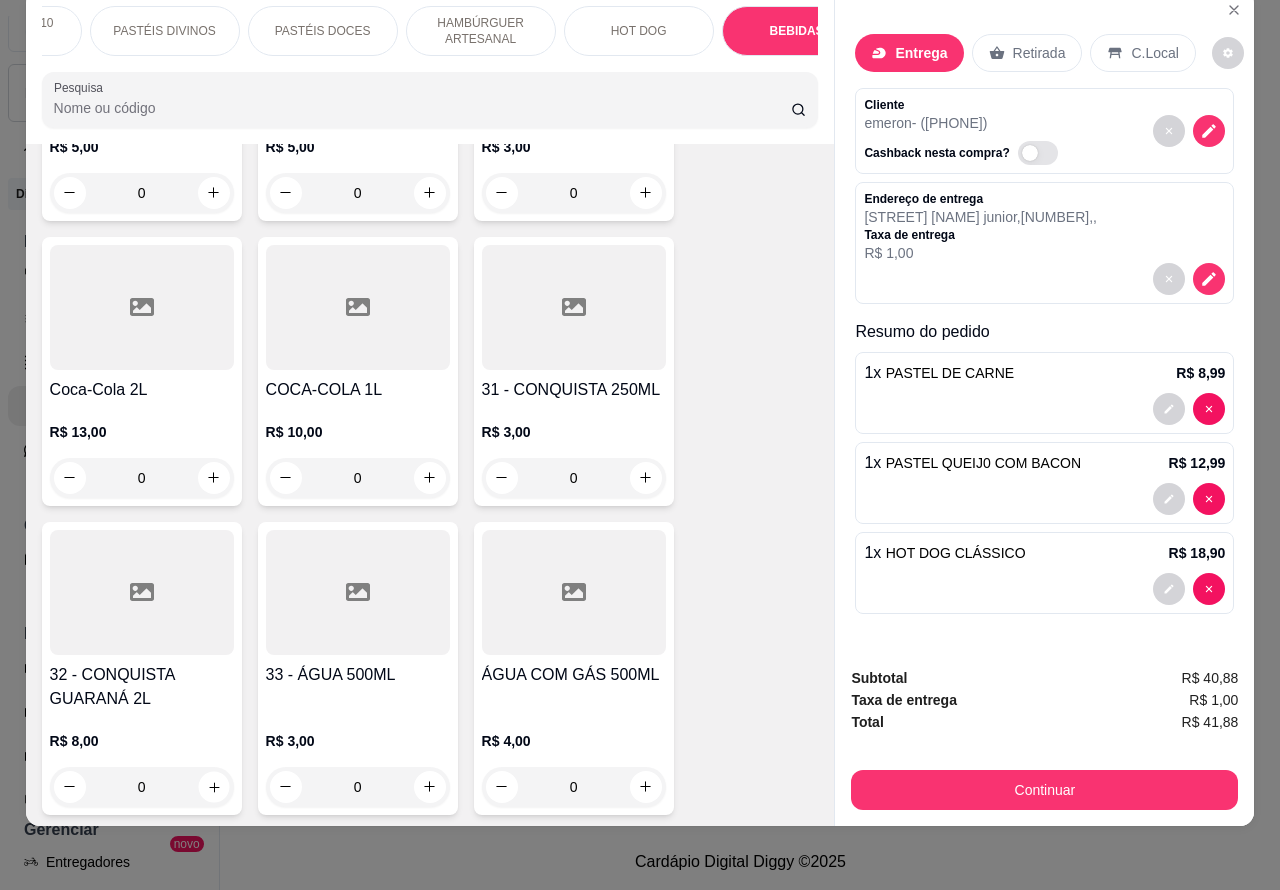 type on "1" 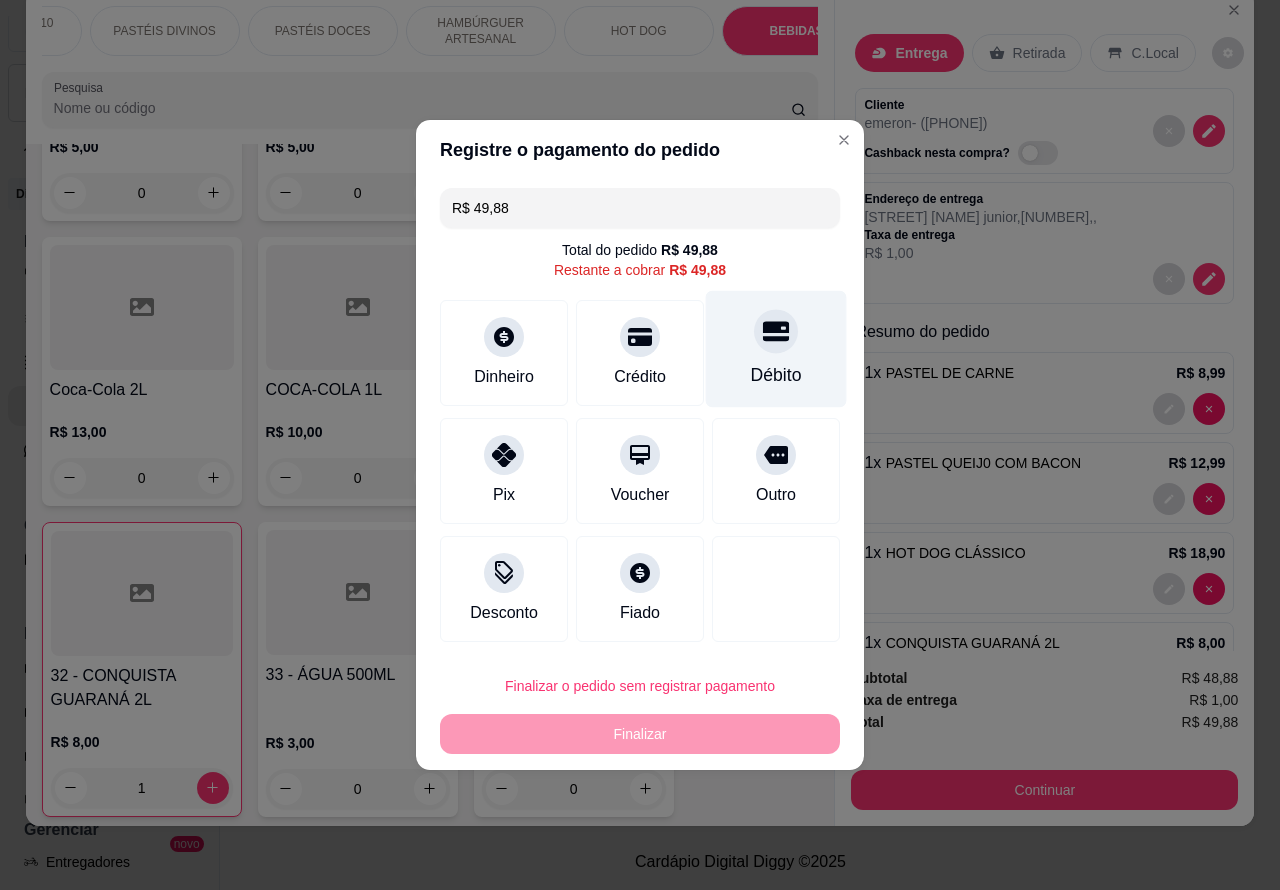 click 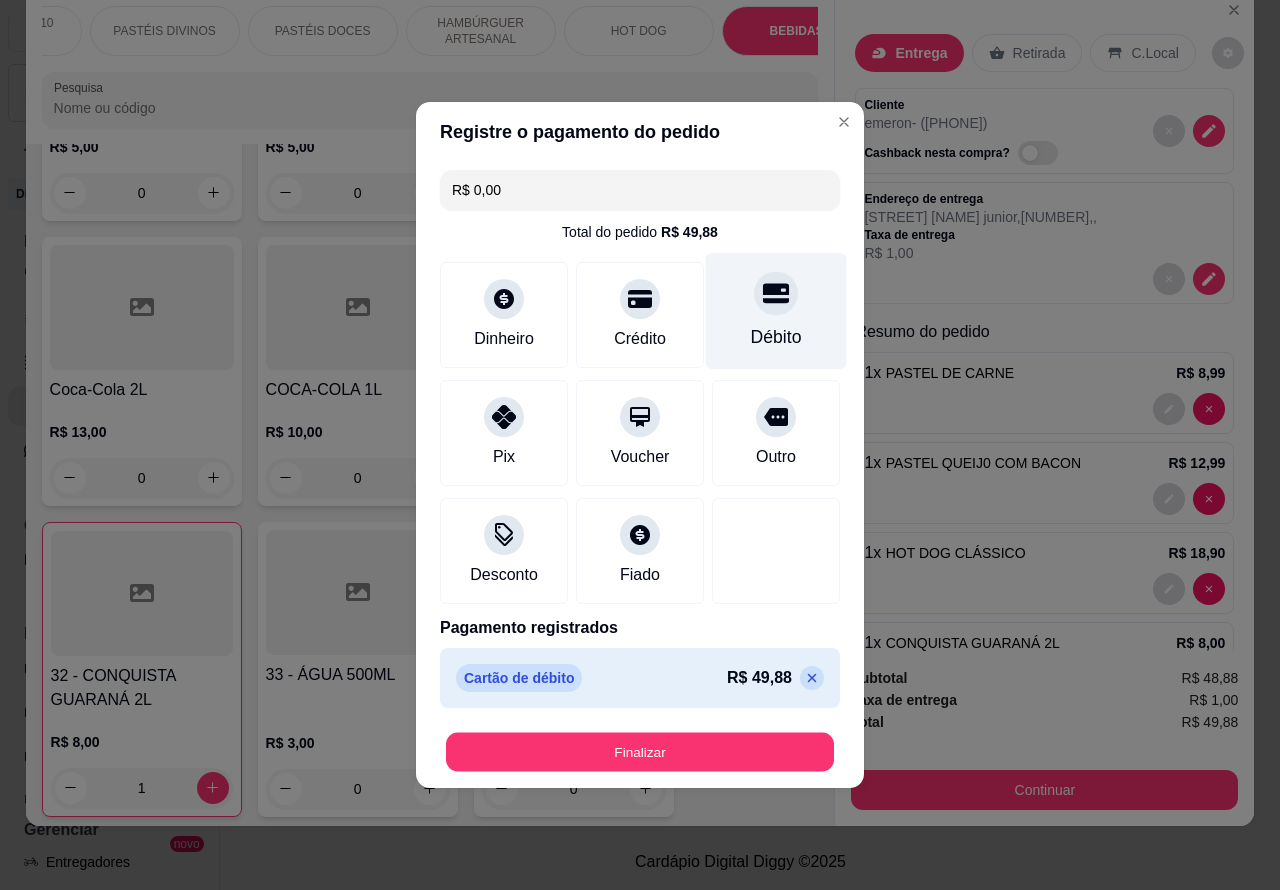 click on "Finalizar" at bounding box center [640, 752] 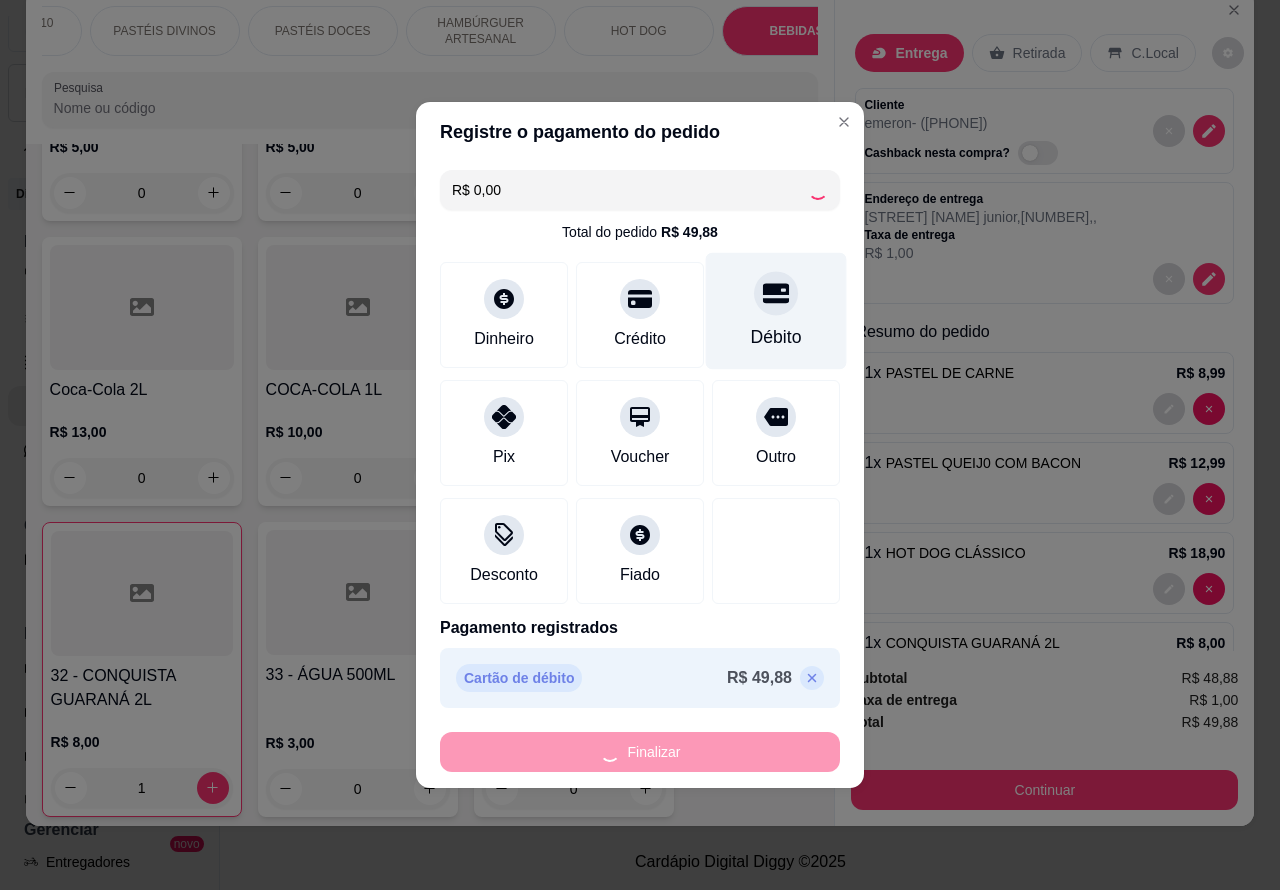 type on "0" 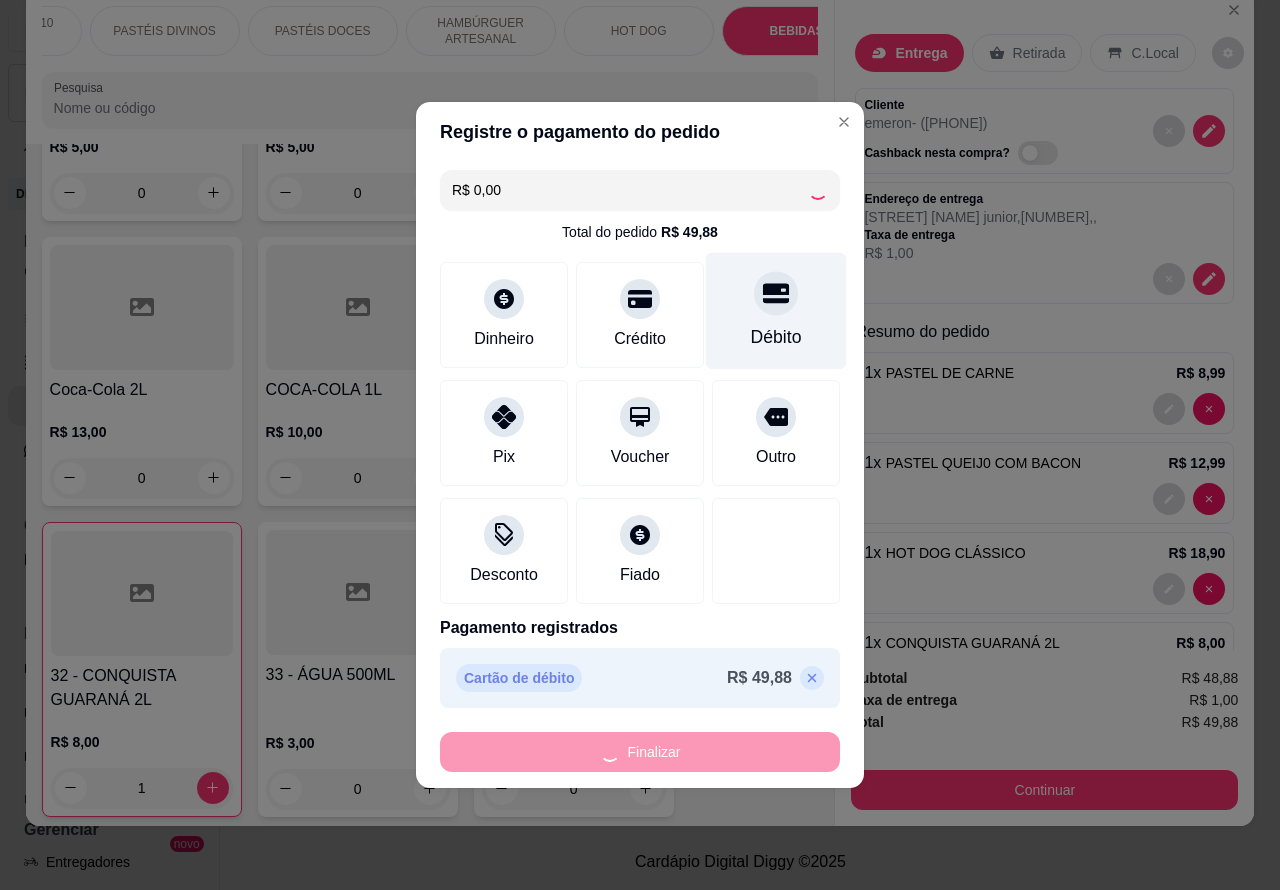 type on "0" 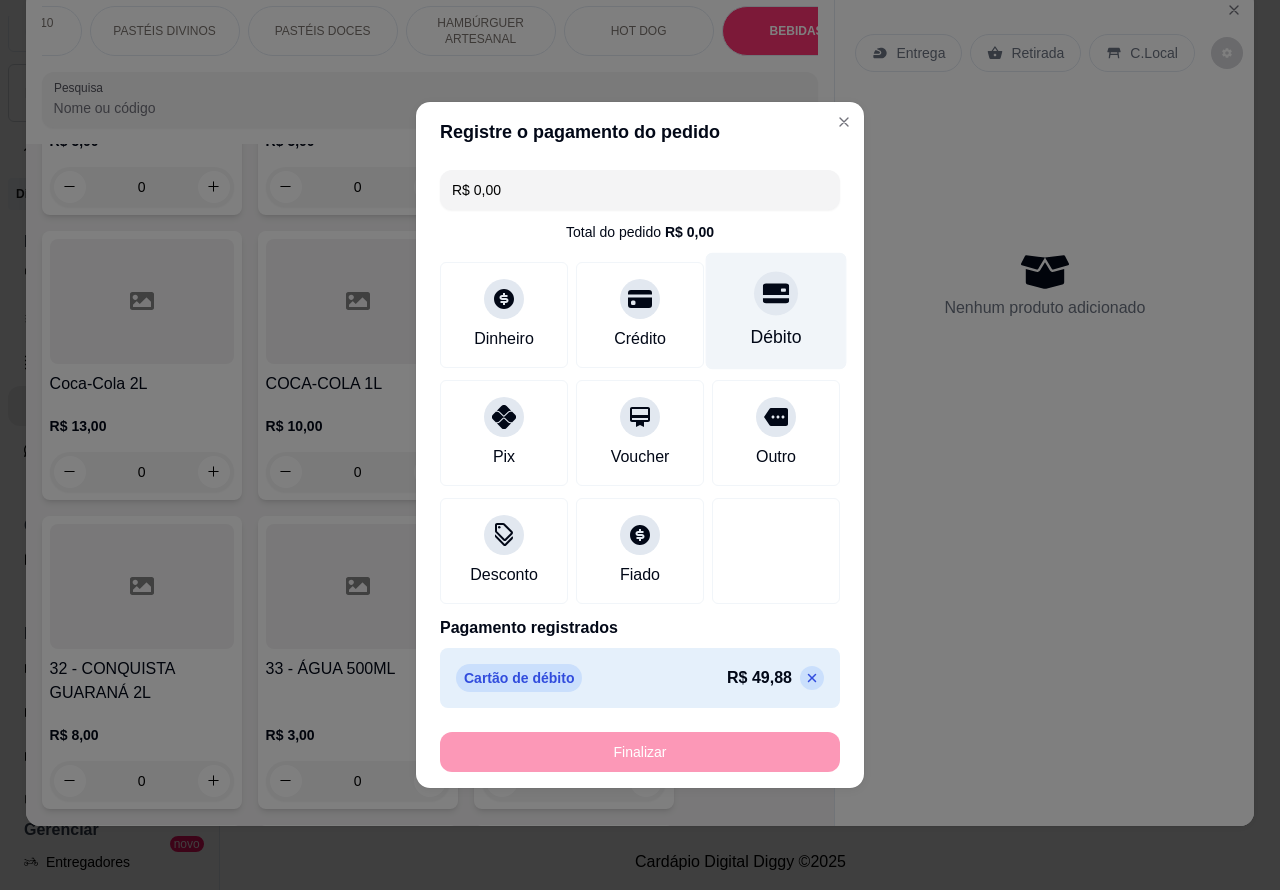 type on "-R$ 49,88" 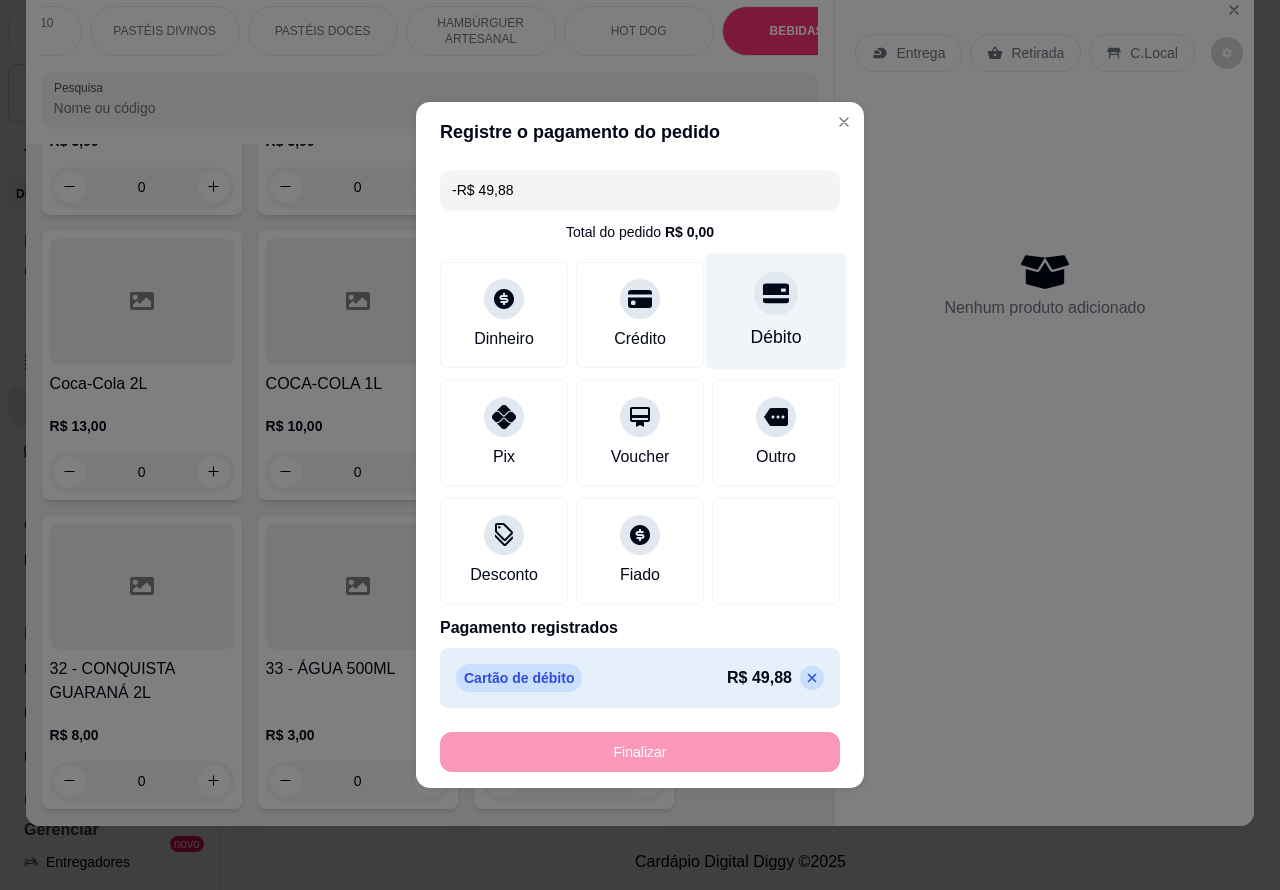 scroll, scrollTop: 7215, scrollLeft: 0, axis: vertical 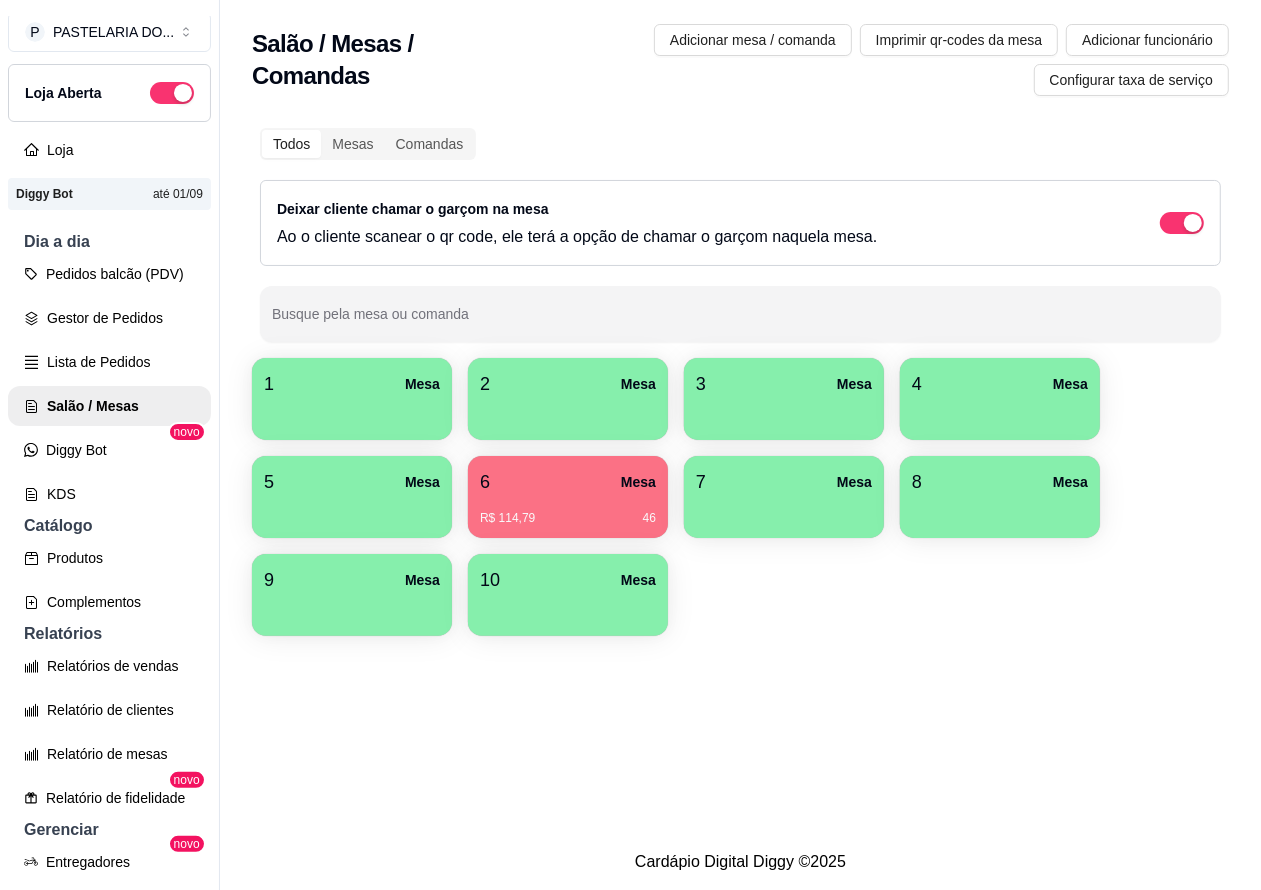 click on "Pedidos balcão (PDV)" at bounding box center (109, 274) 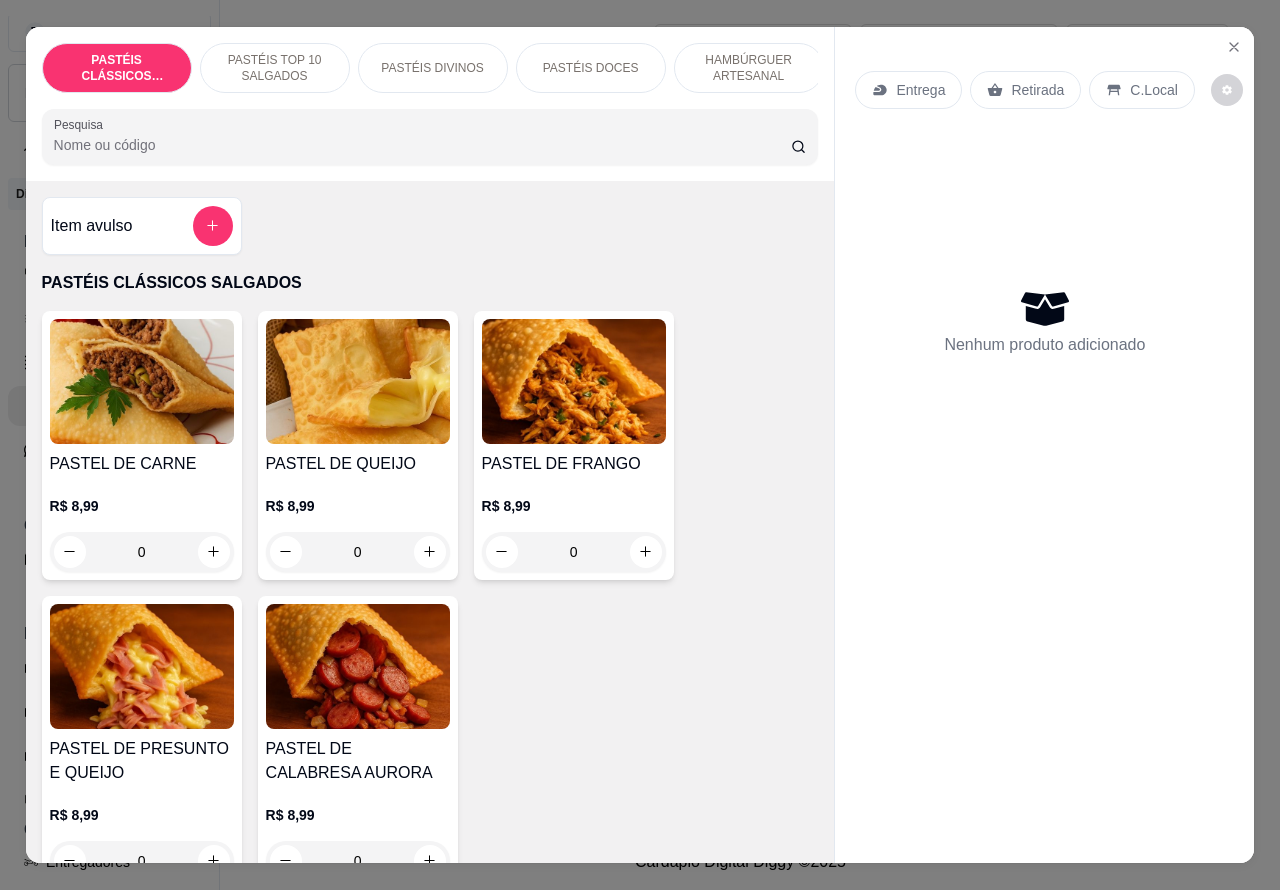click on "Retirada" at bounding box center [1037, 90] 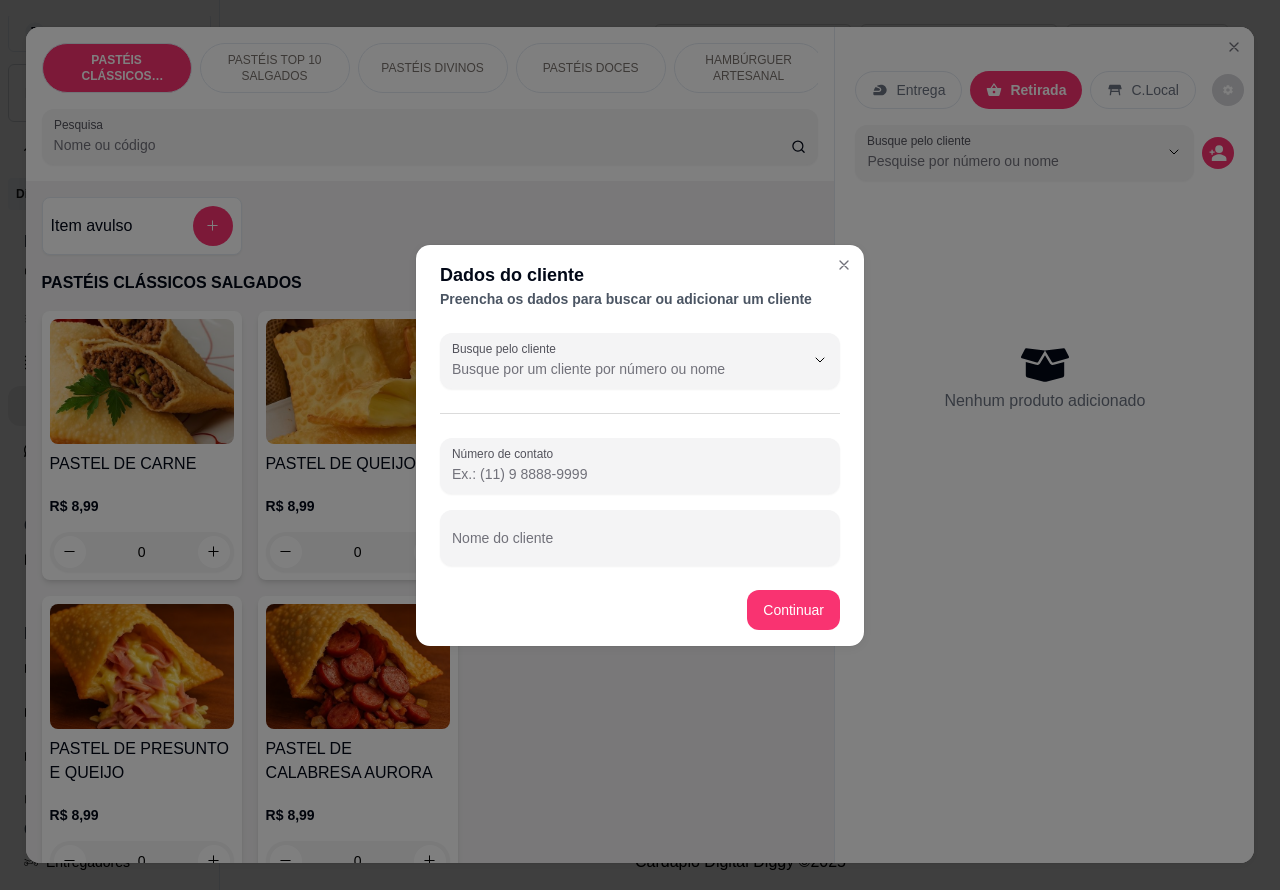 click on "Número de contato" at bounding box center (640, 474) 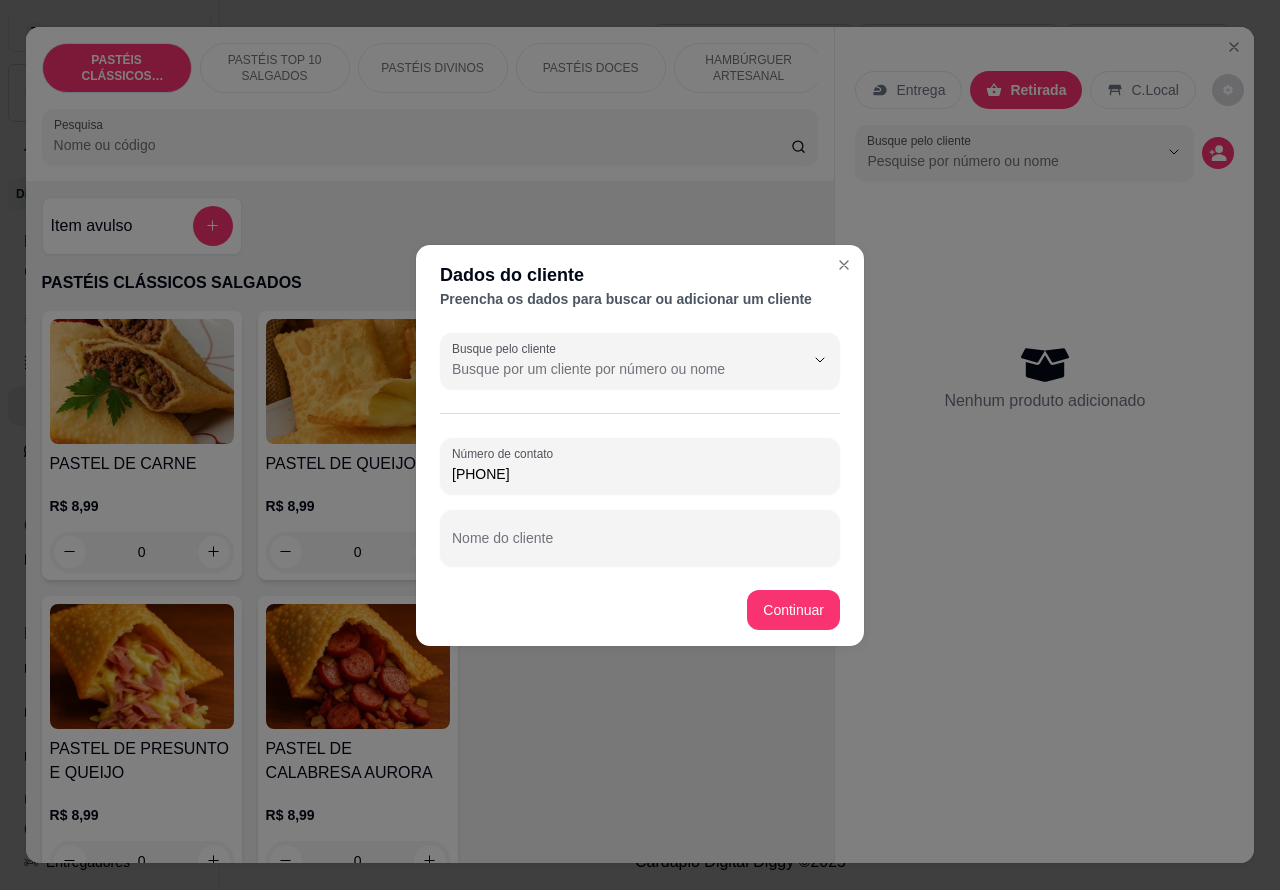type on "[PHONE]" 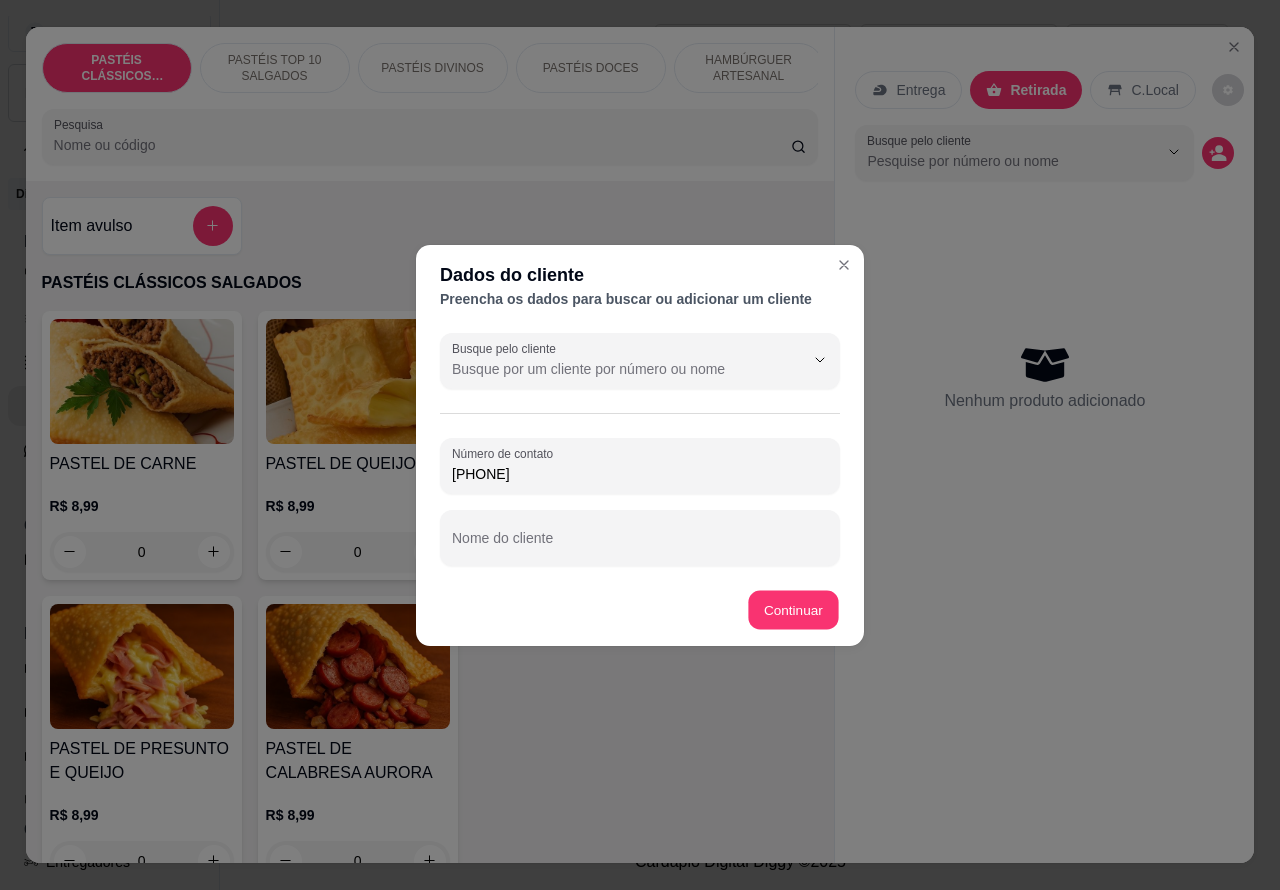 click on "Continuar" at bounding box center [794, 609] 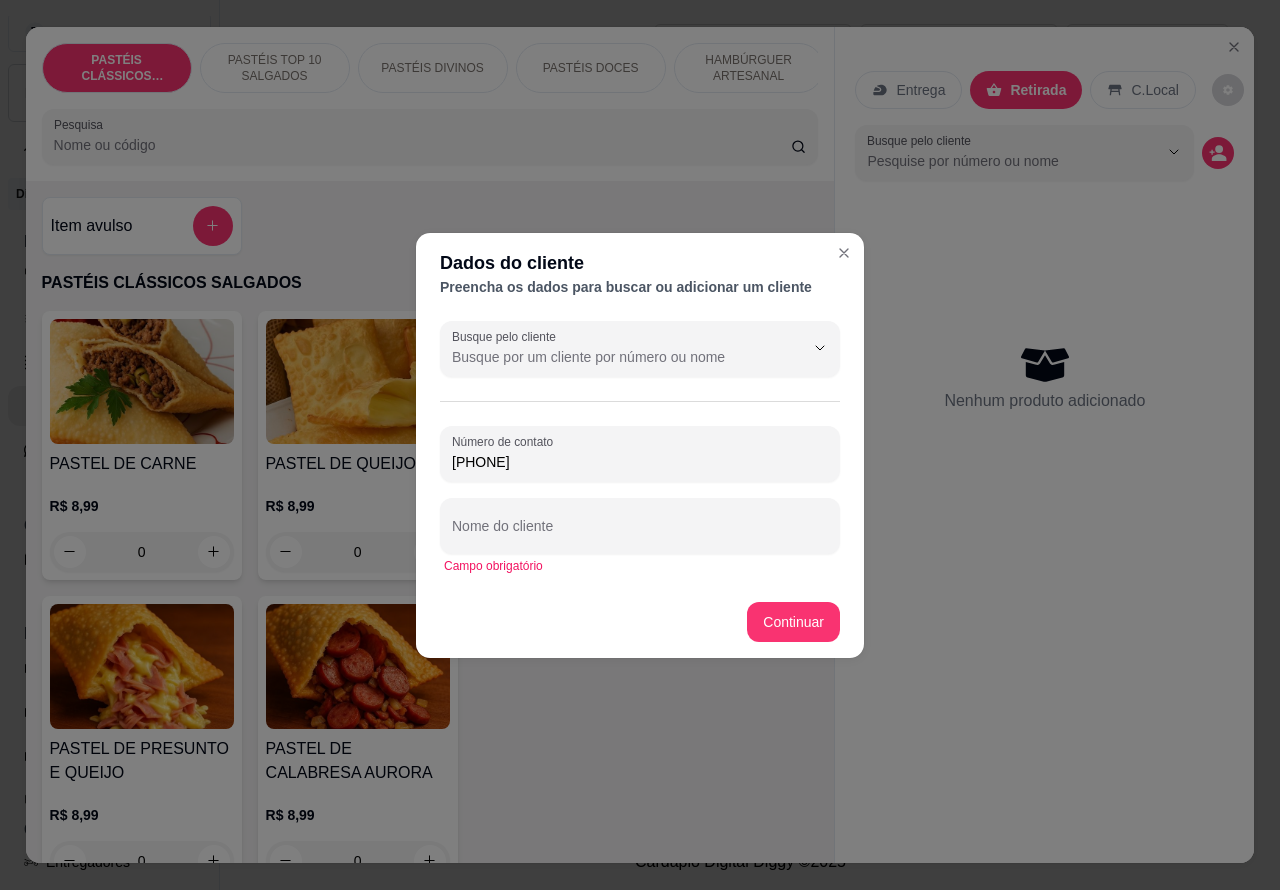 click on "Continuar" at bounding box center [793, 622] 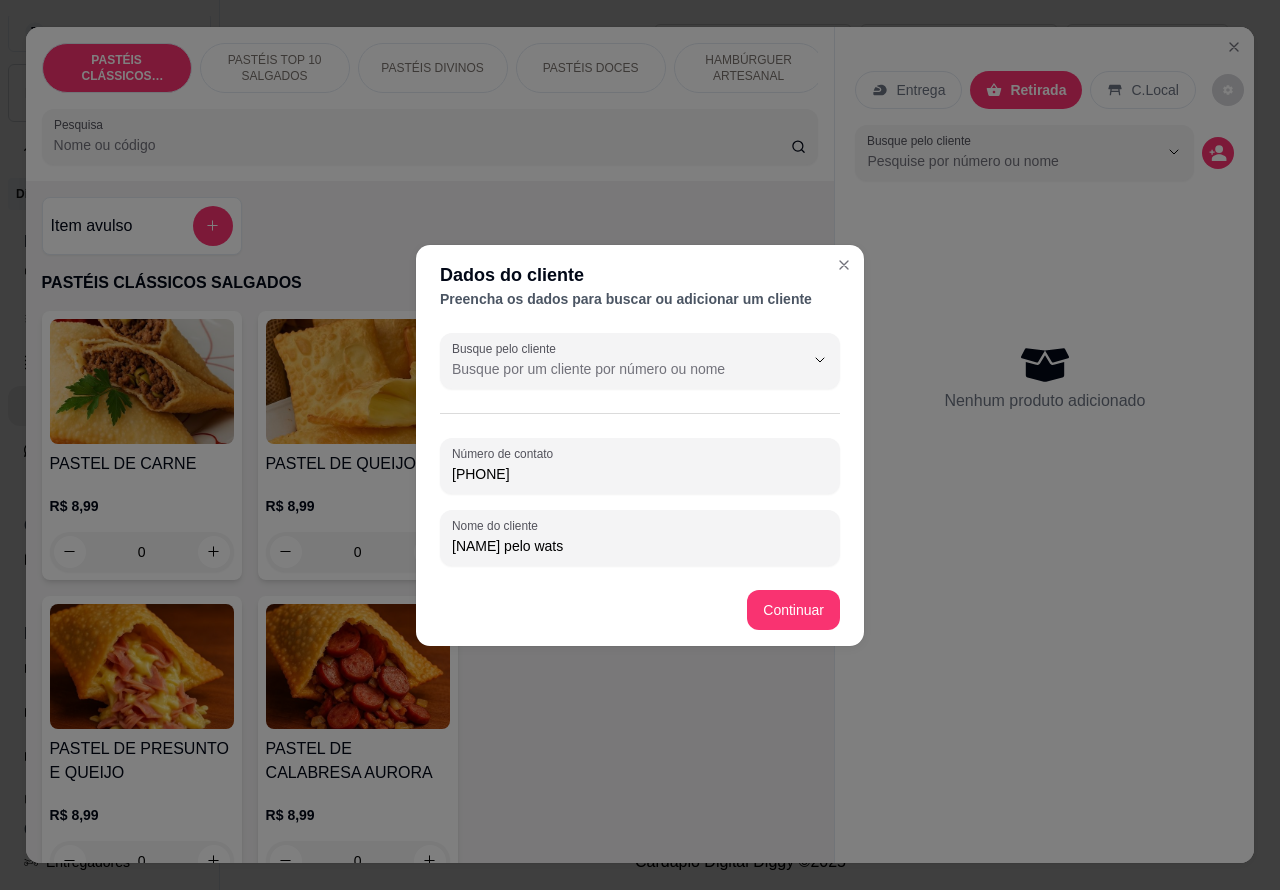type on "[NAME] pelo wats" 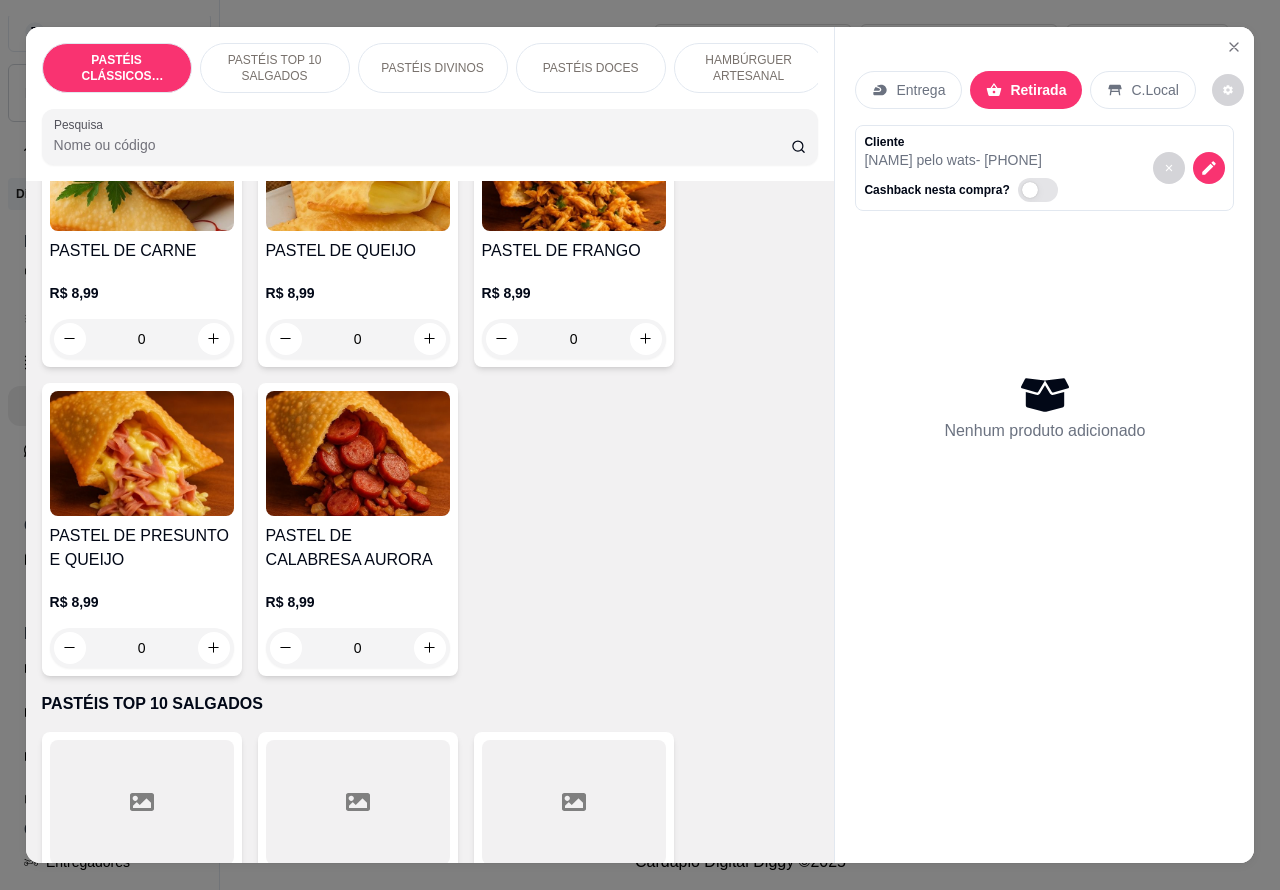 click on "PASTÉIS TOP 10 SALGADOS" at bounding box center (275, 68) 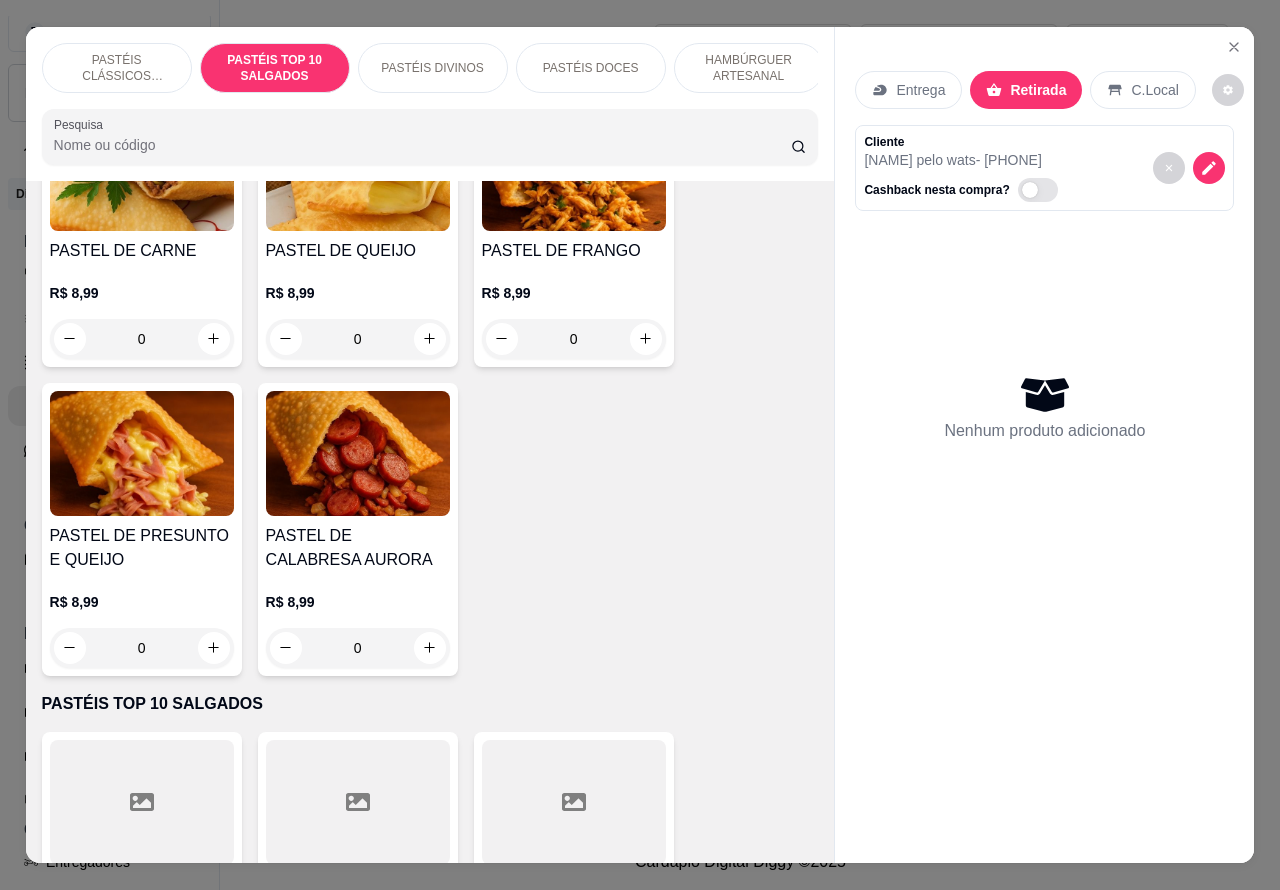 scroll, scrollTop: 723, scrollLeft: 0, axis: vertical 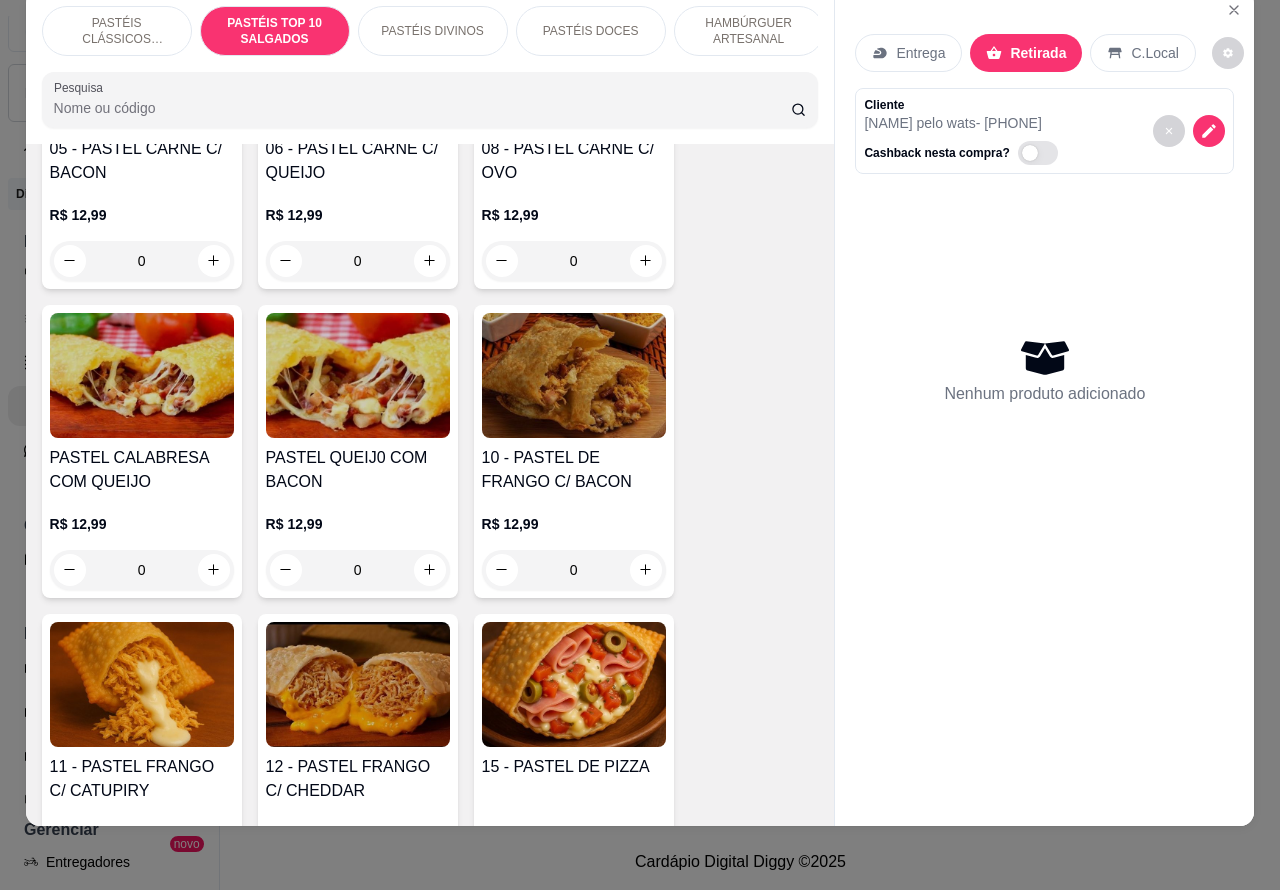 click on "0" at bounding box center (574, 570) 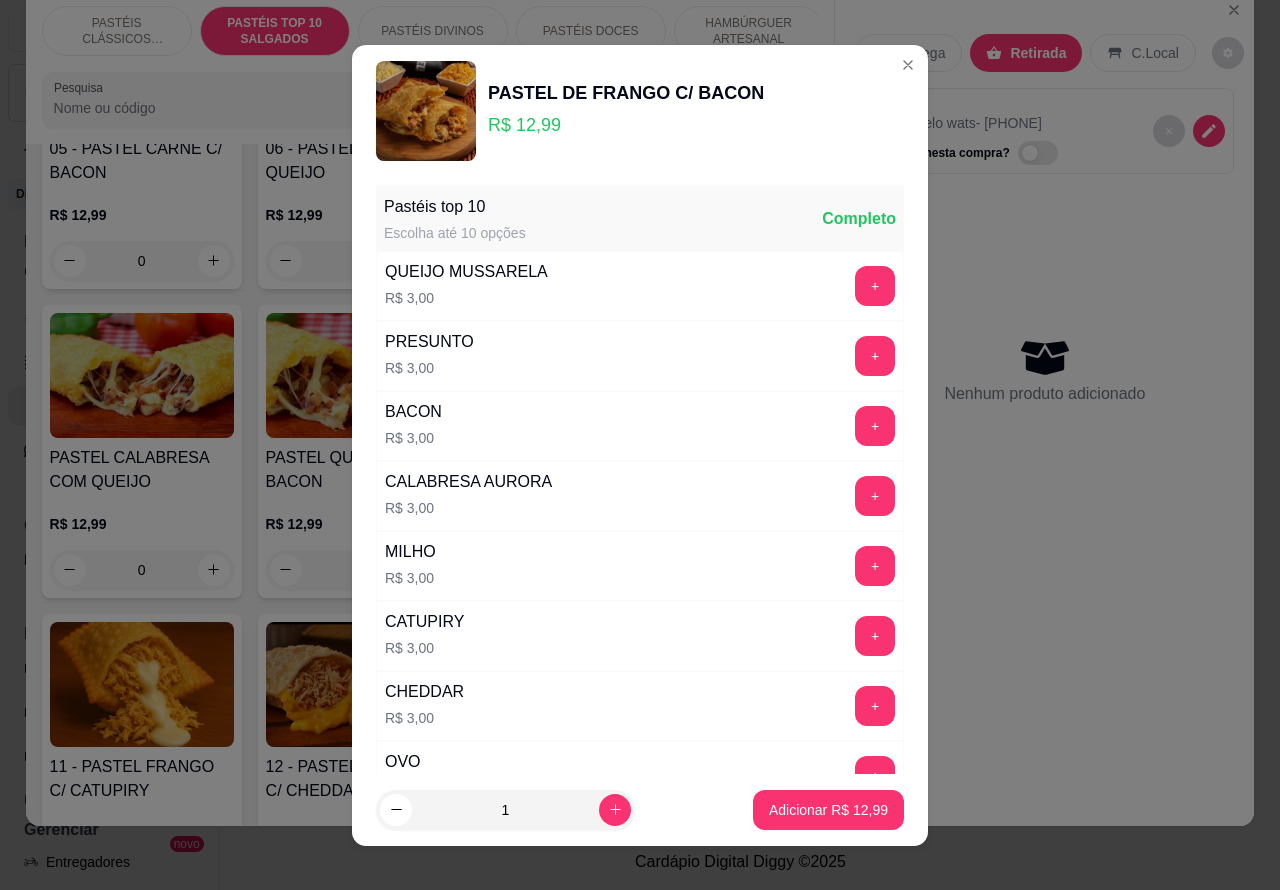 click on "+" at bounding box center (875, 706) 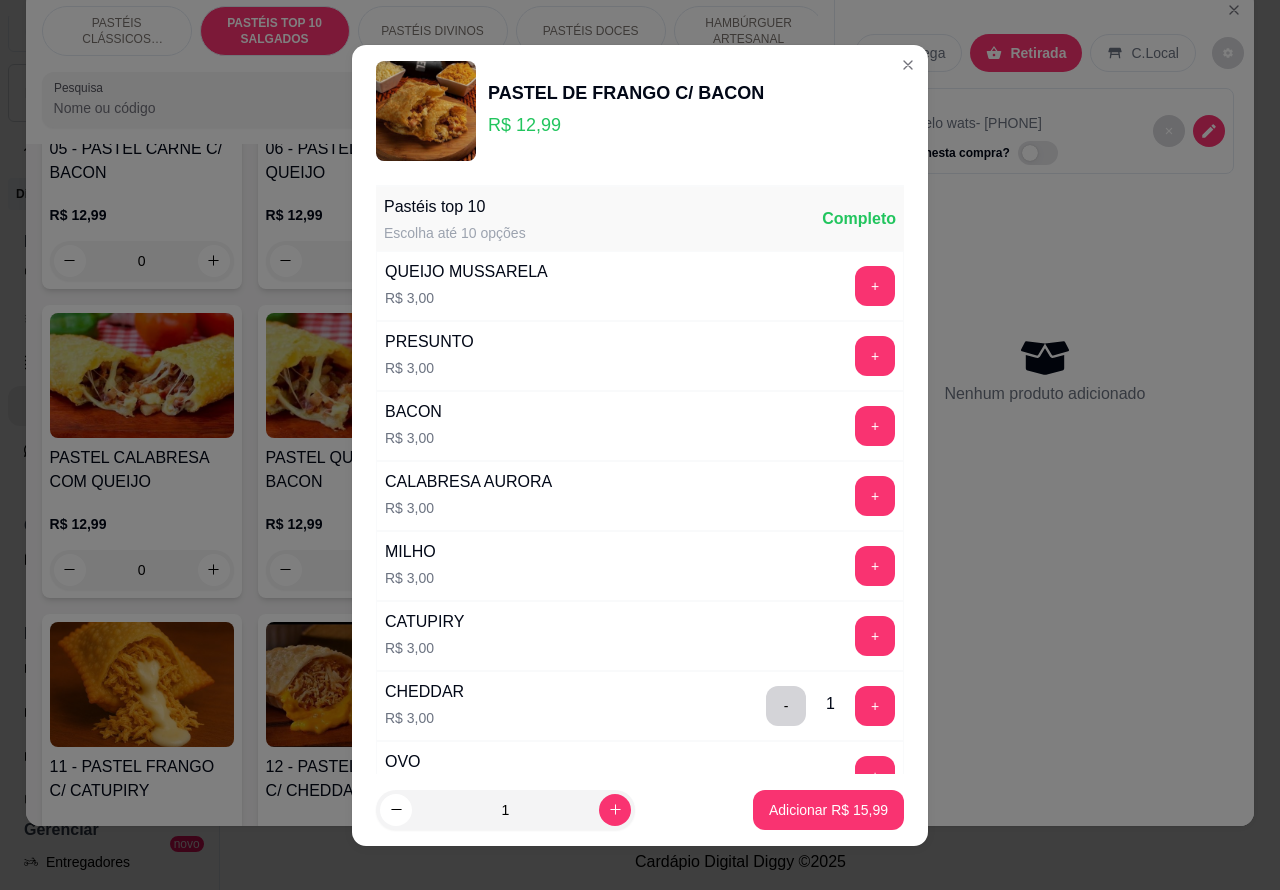 click on "Adicionar   R$ 15,99" at bounding box center (828, 810) 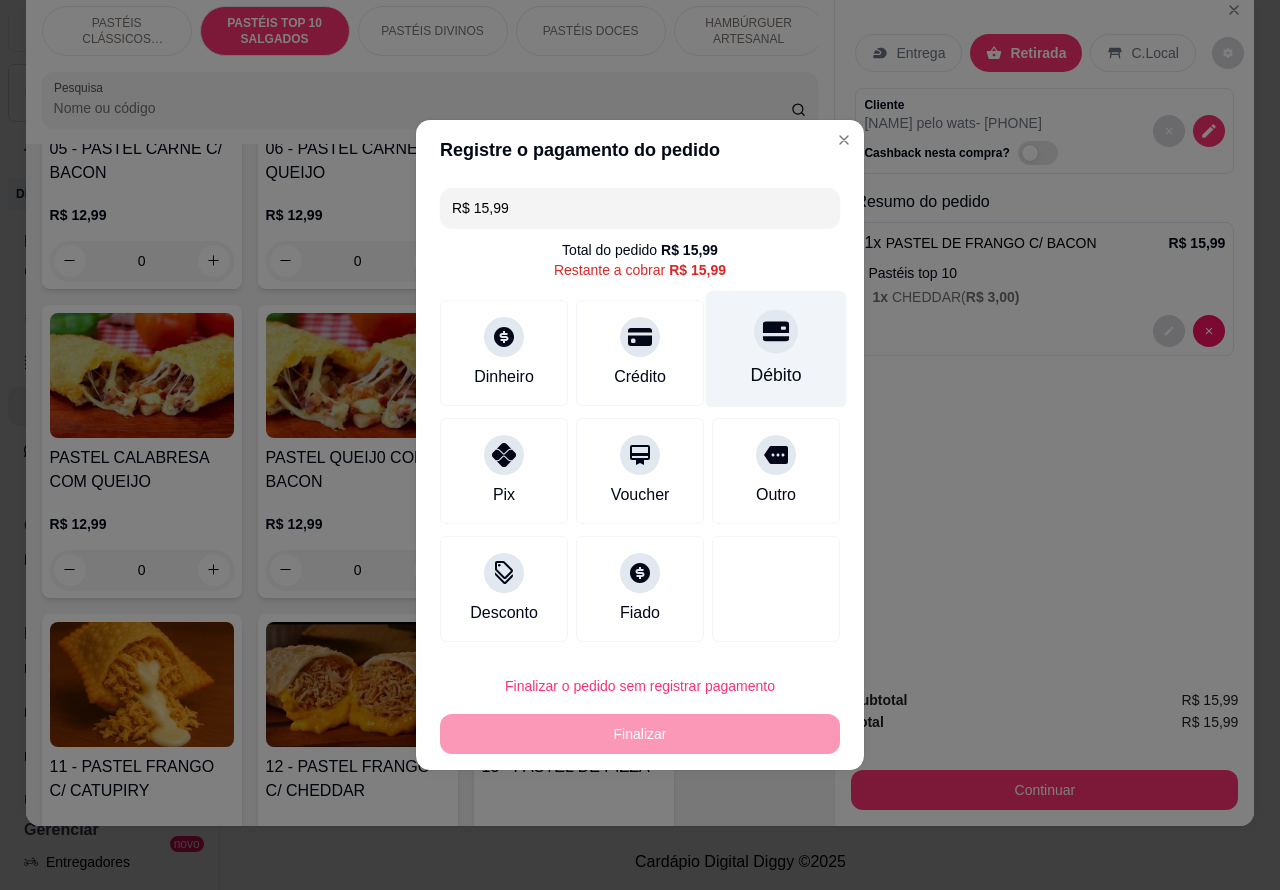 click 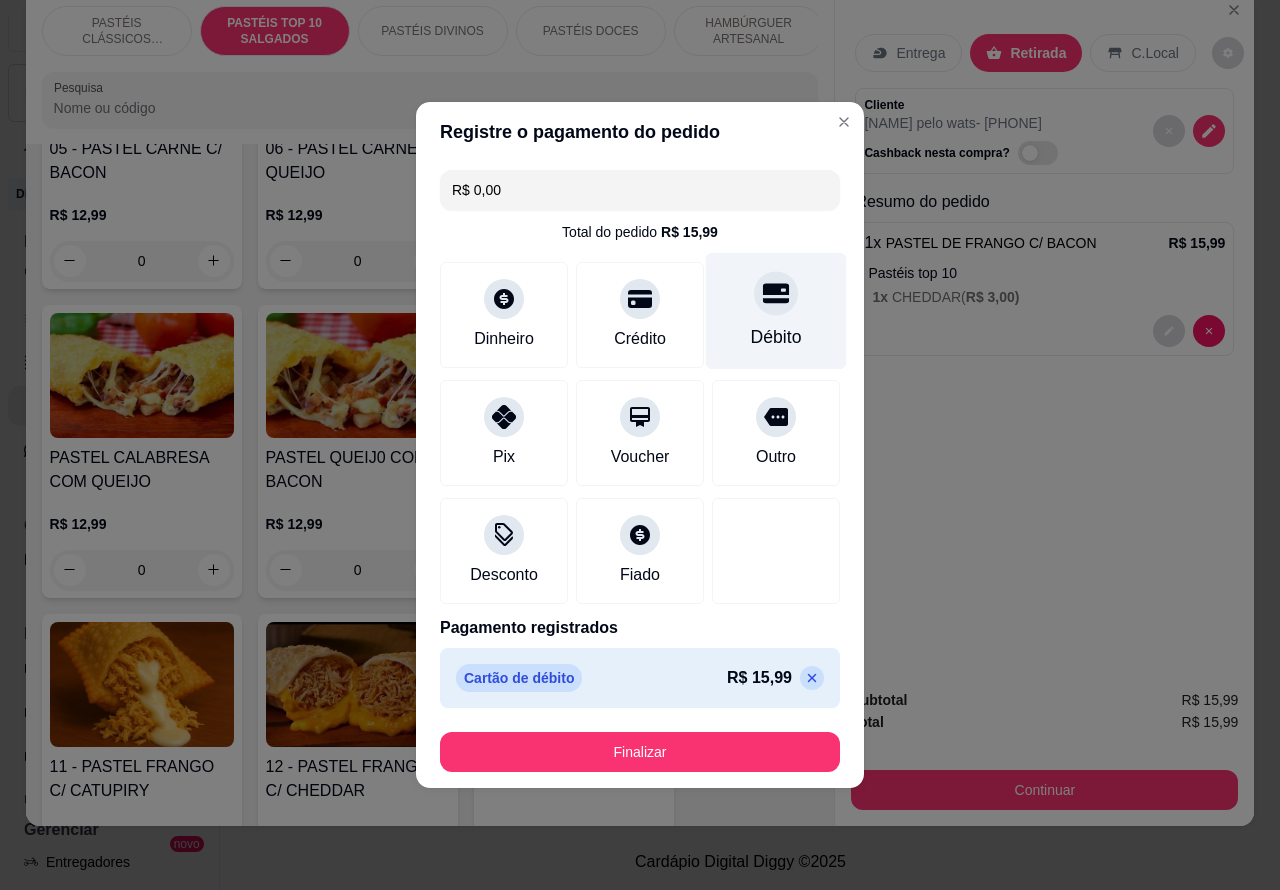 click on "Finalizar" at bounding box center (640, 752) 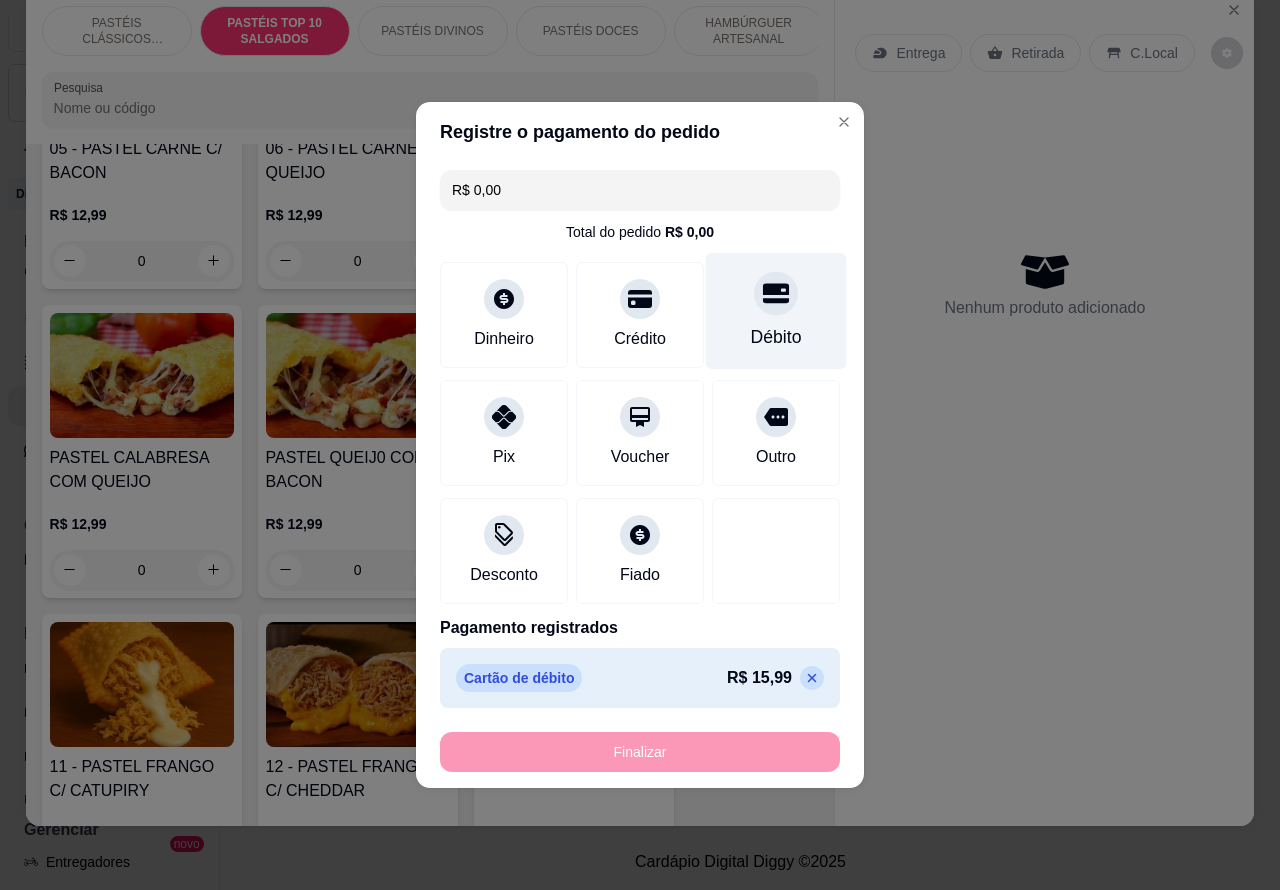 type on "[PRICE]" 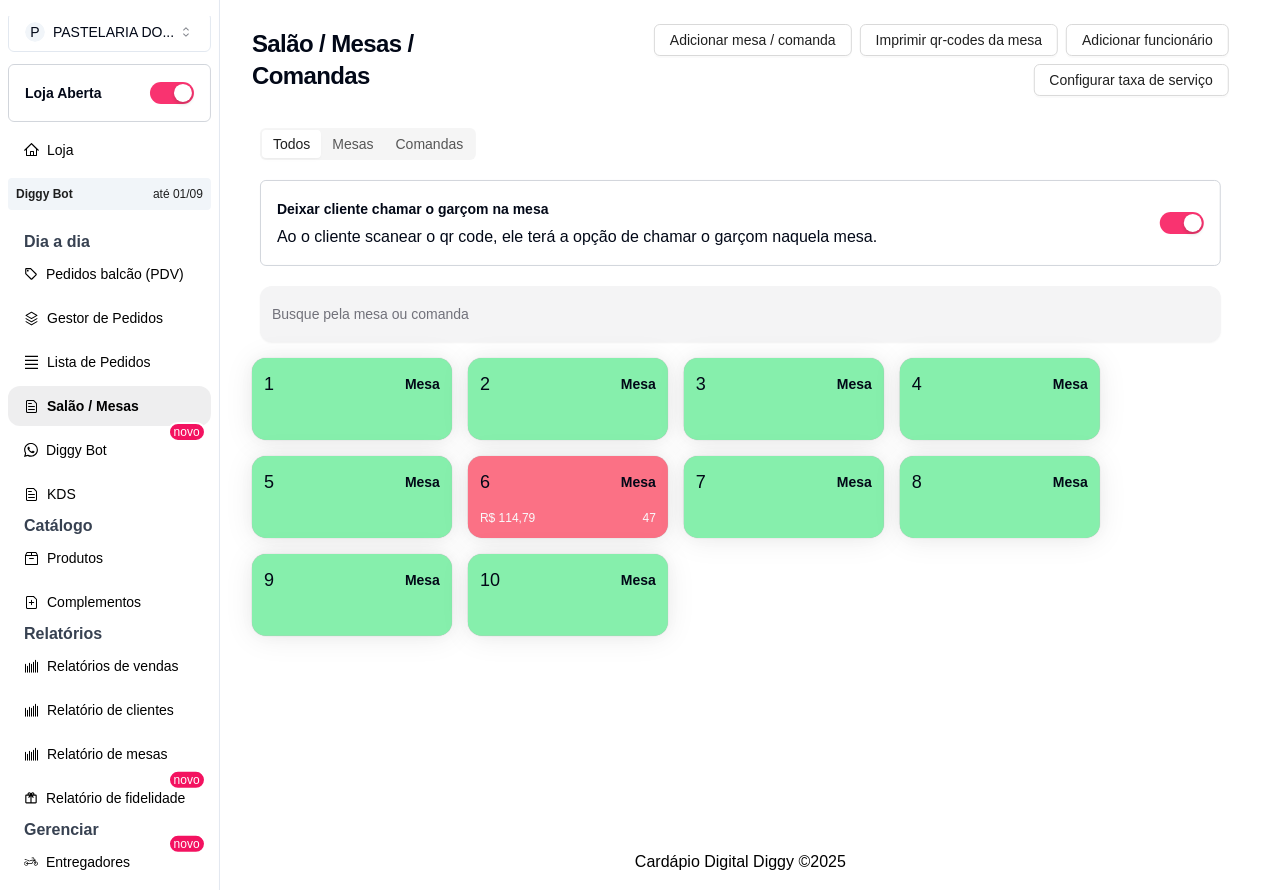click on "Pedidos balcão (PDV)" at bounding box center [109, 274] 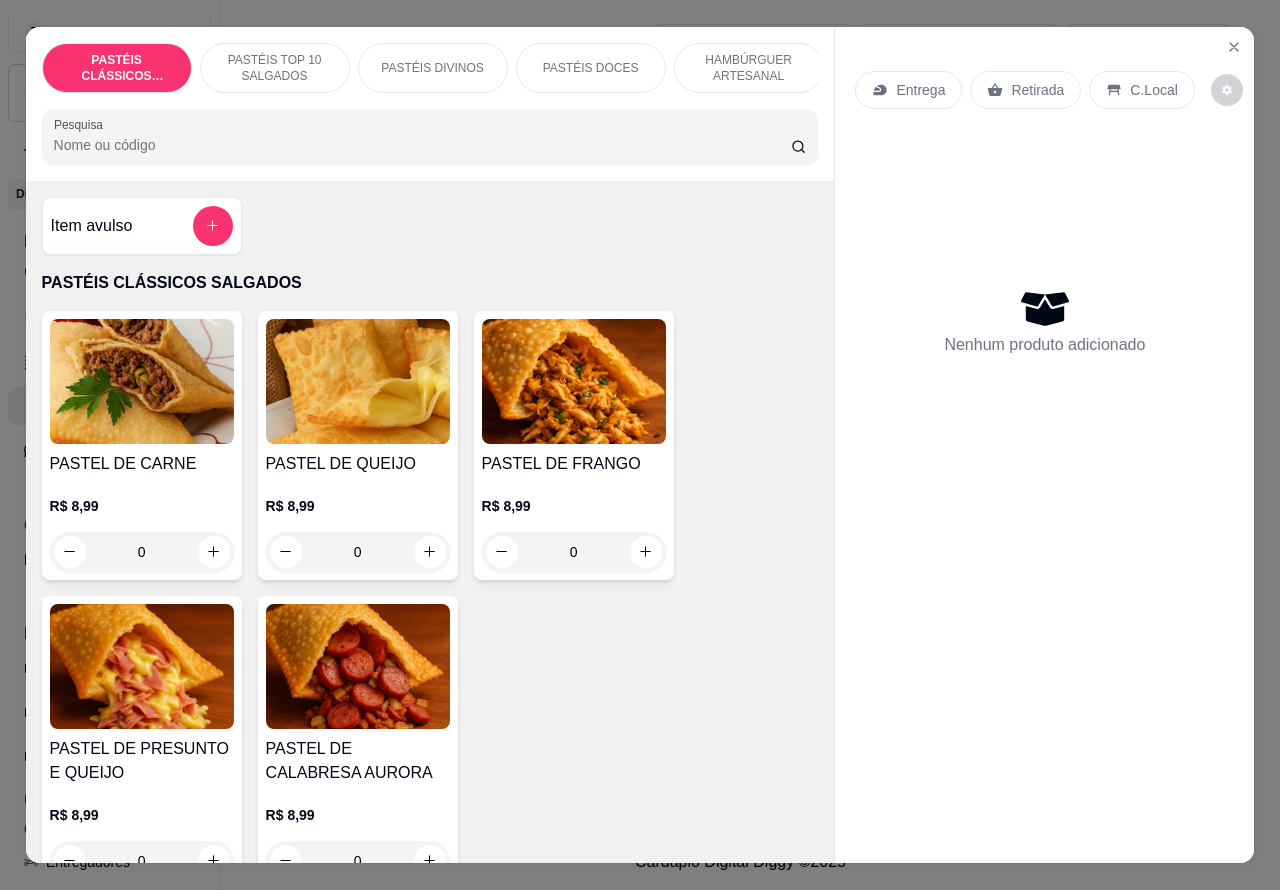 click on "Retirada" at bounding box center (1037, 90) 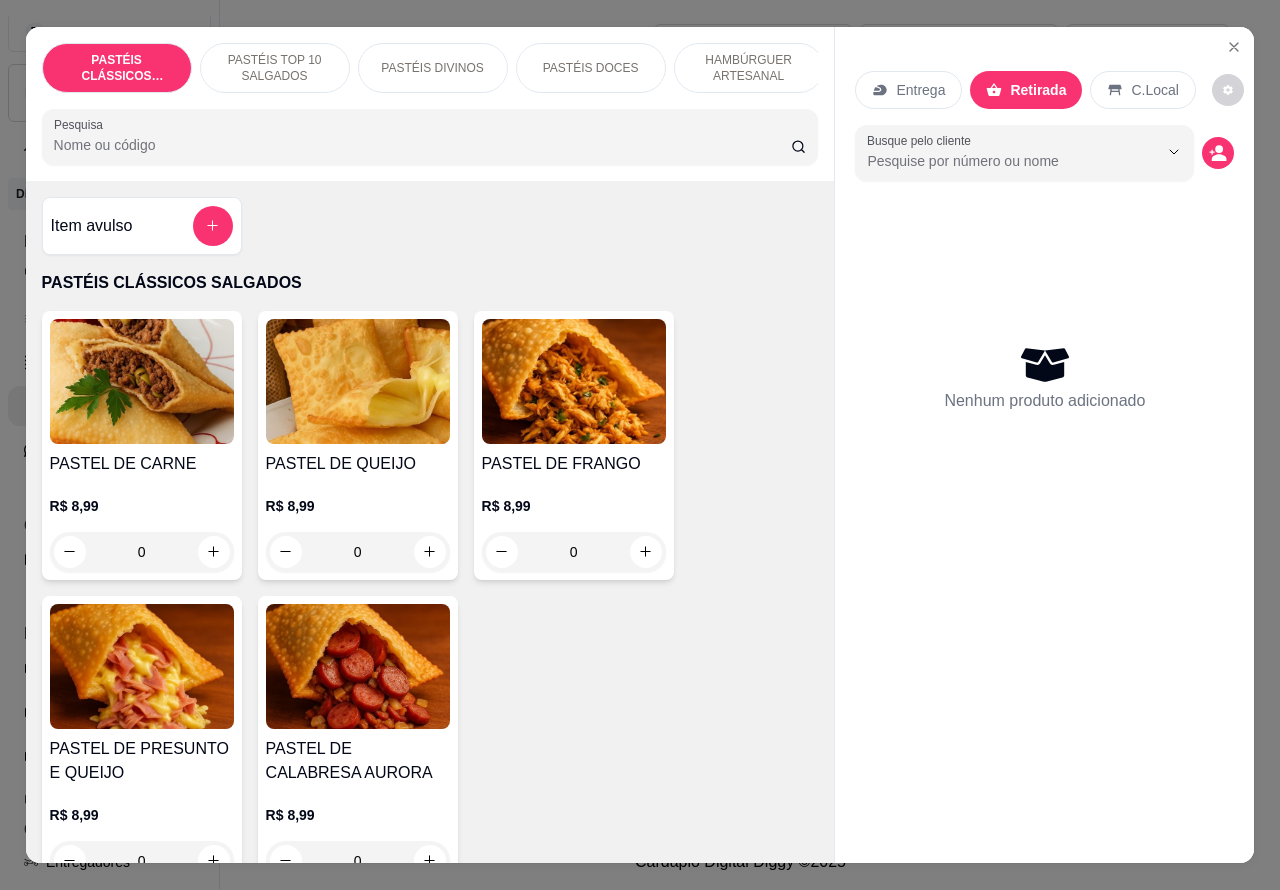 click on "Entrega" at bounding box center [920, 90] 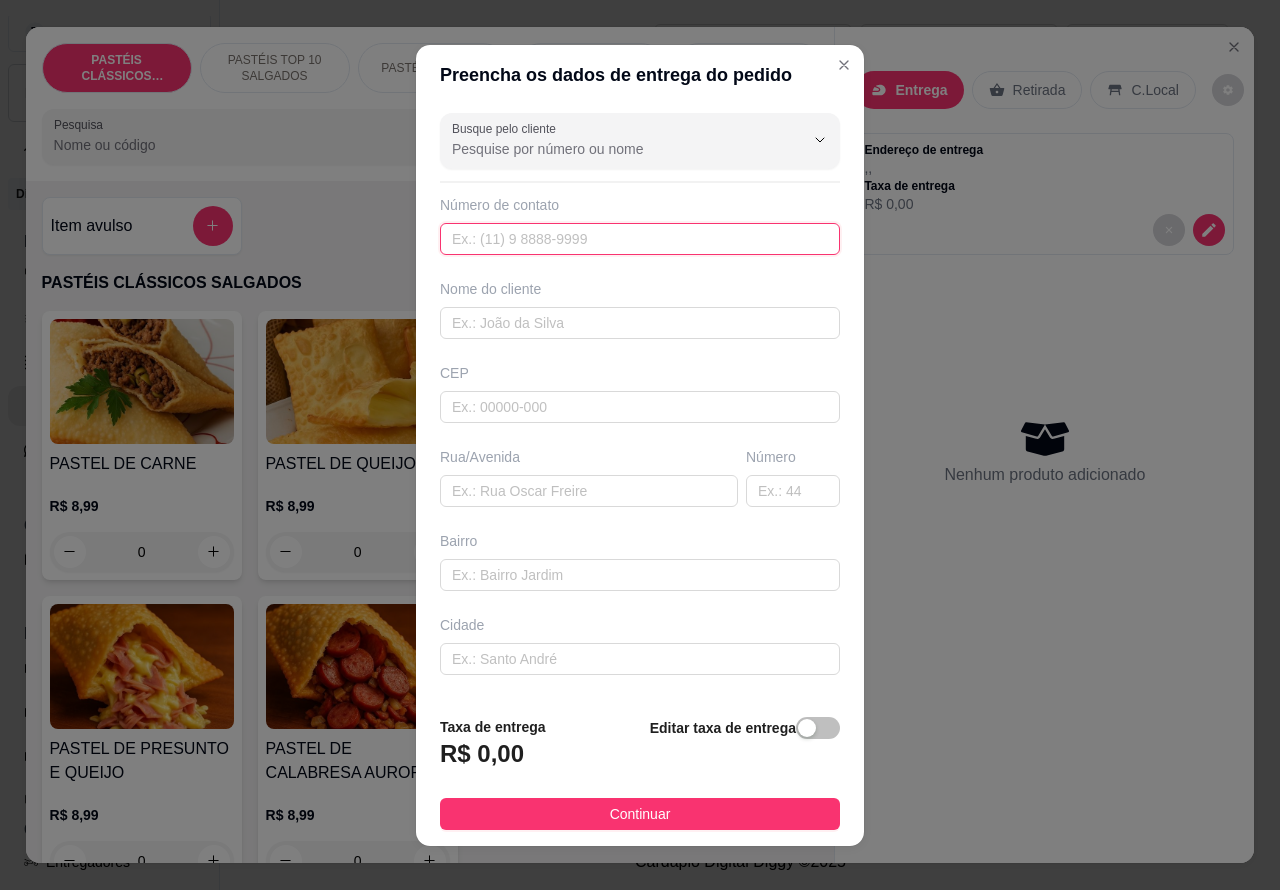click at bounding box center (640, 239) 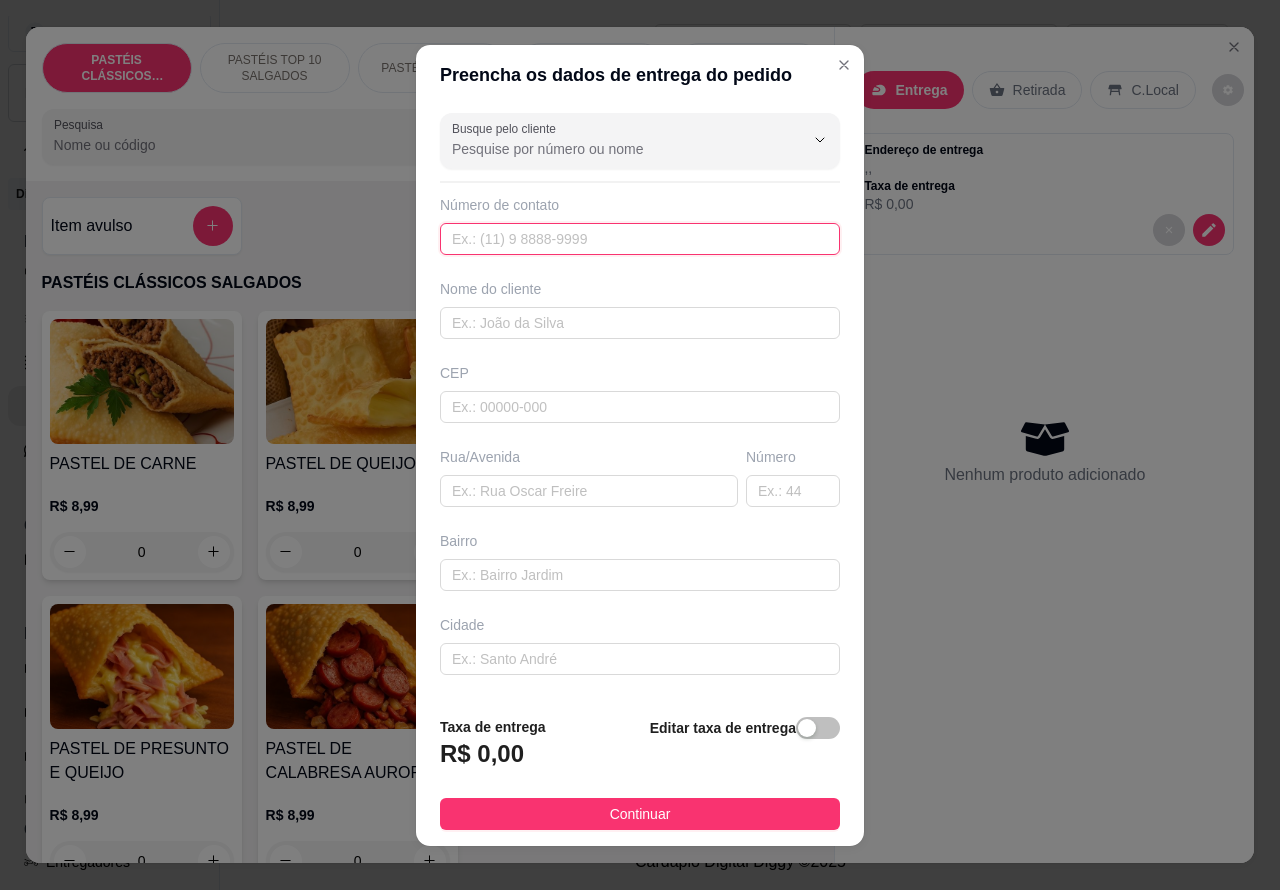 paste on "[PHONE]" 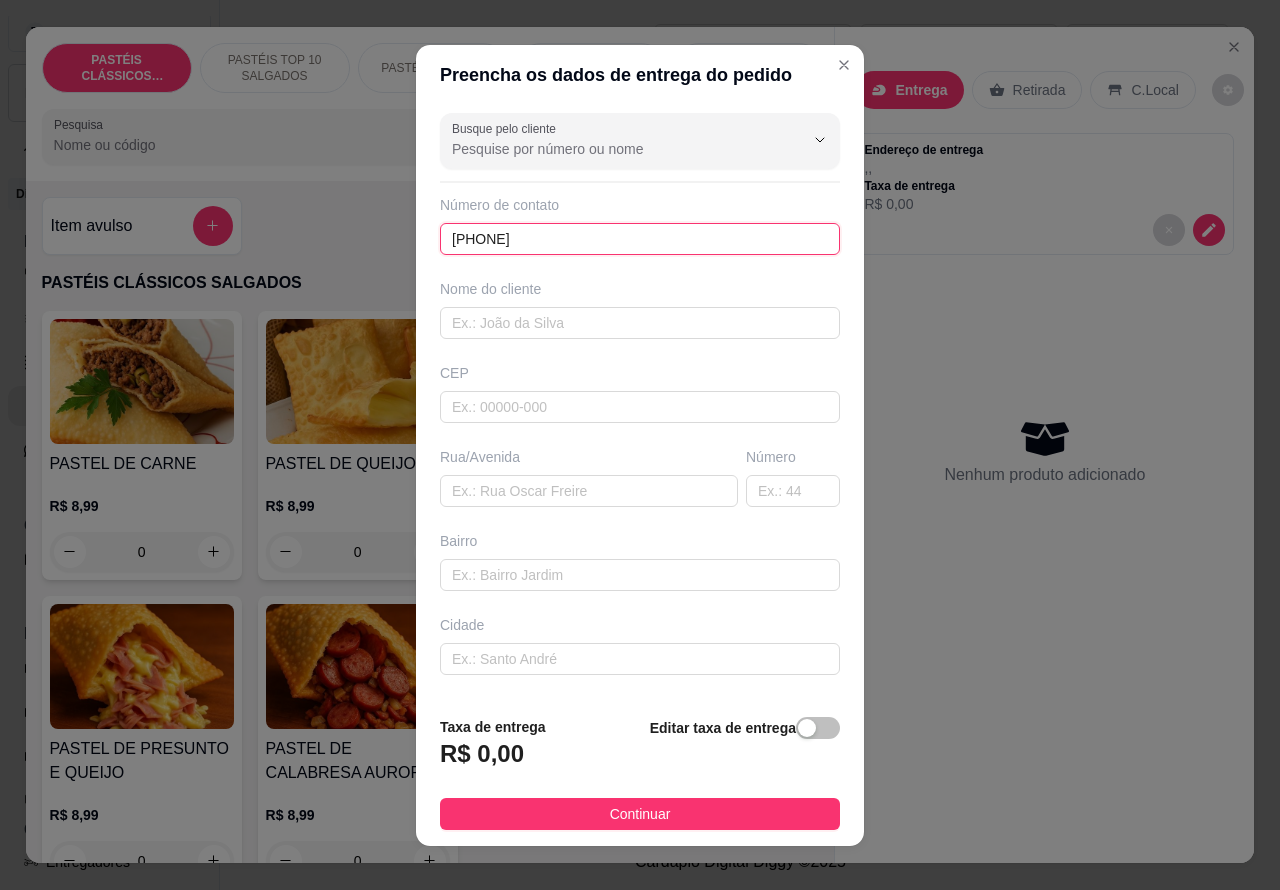 type on "[PHONE]" 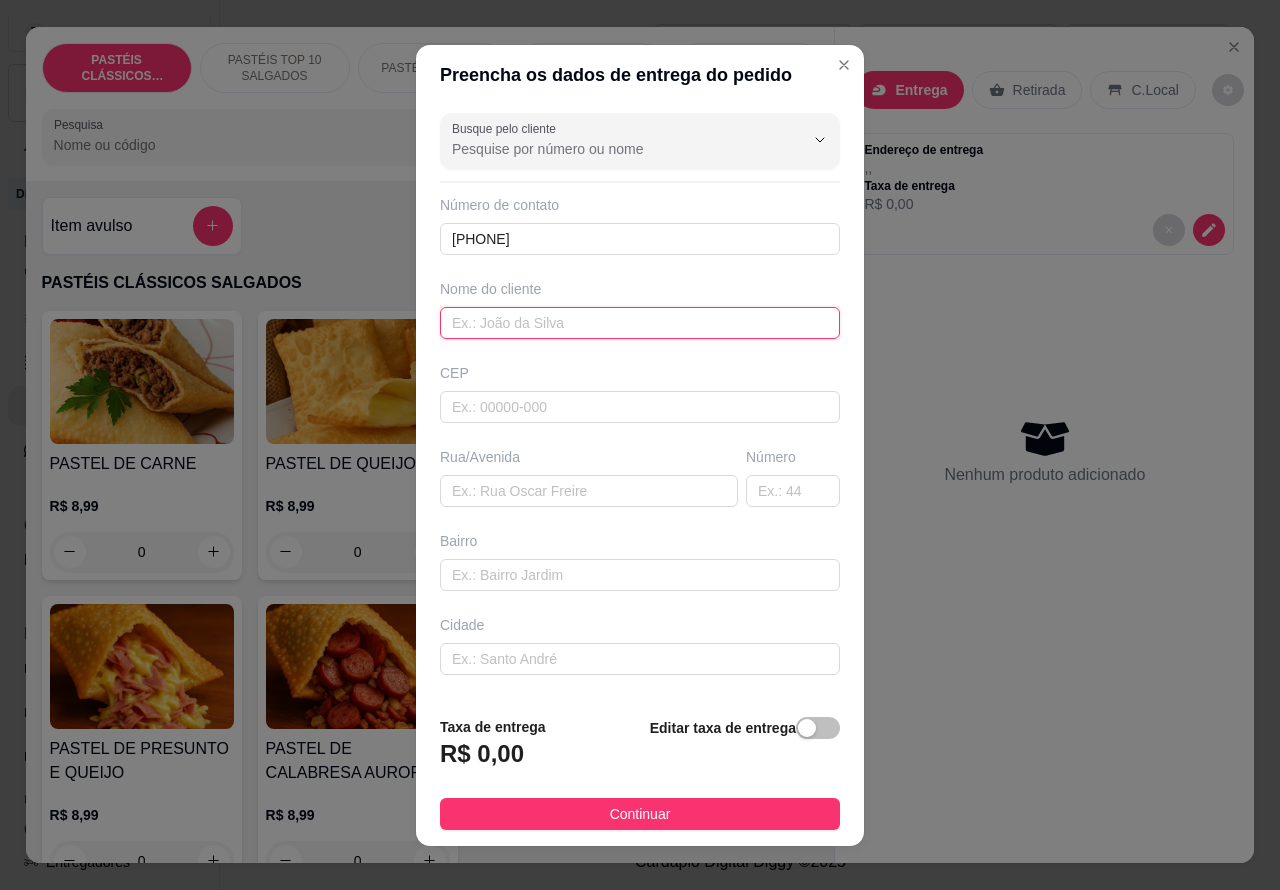 click at bounding box center [640, 323] 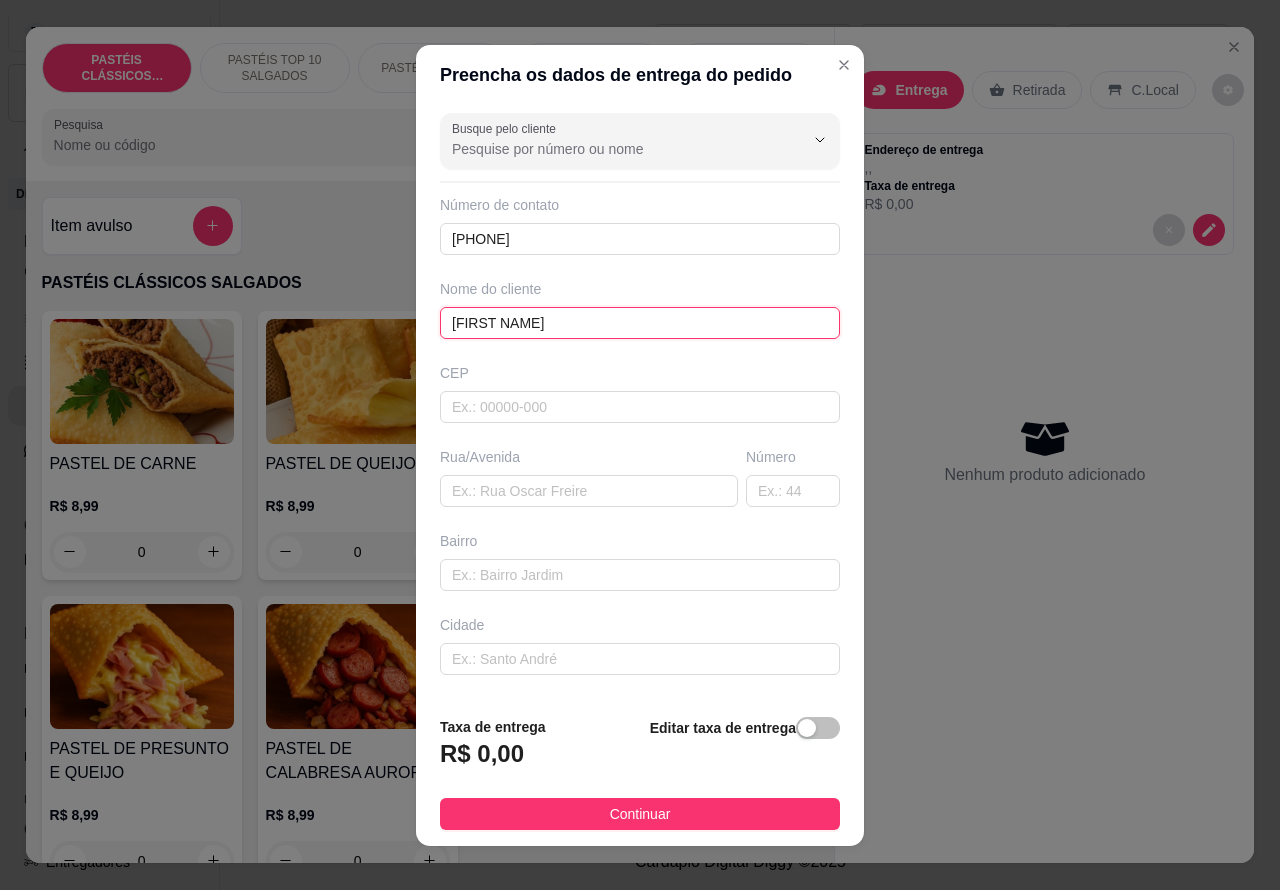 type on "[FIRST NAME]" 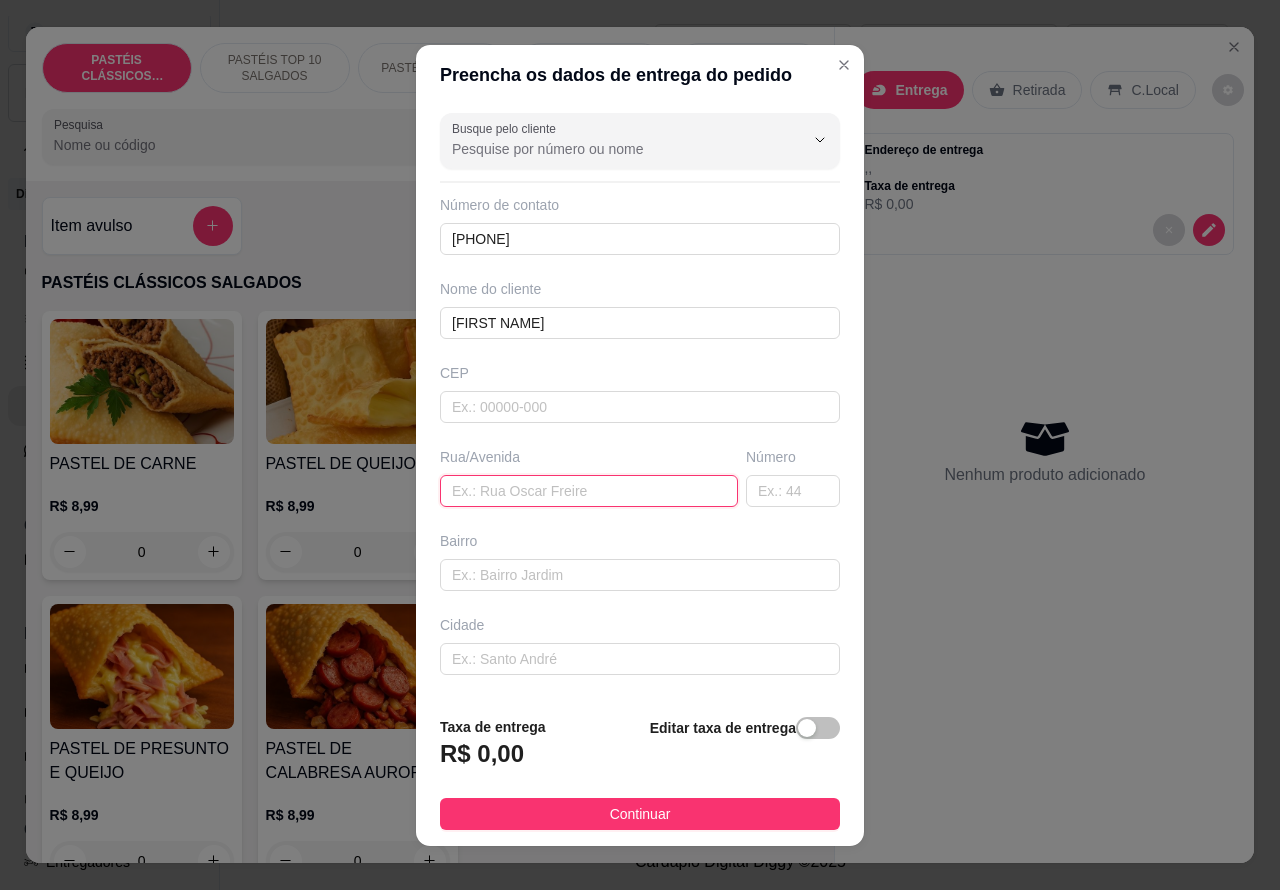 click at bounding box center [589, 491] 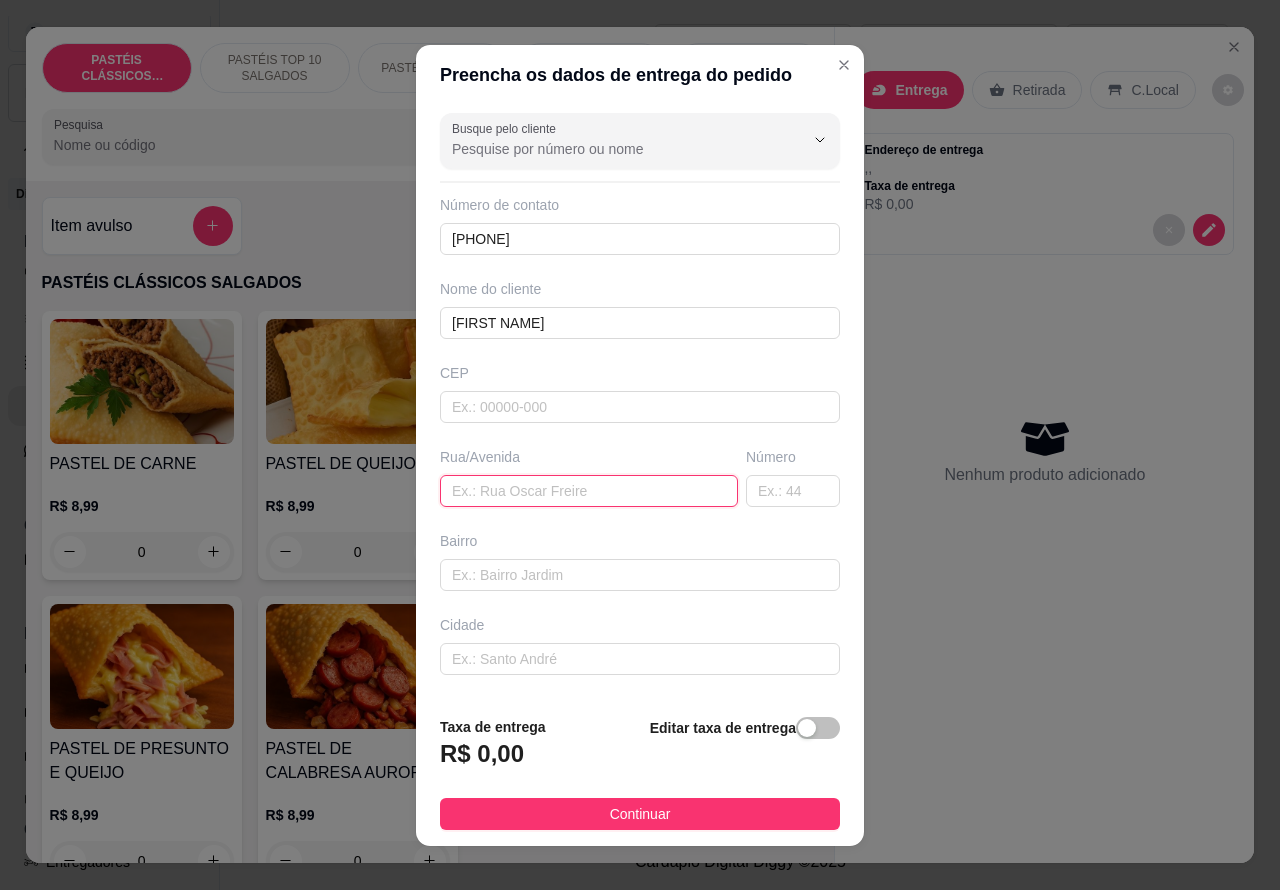 paste on "[FULL NAME]" 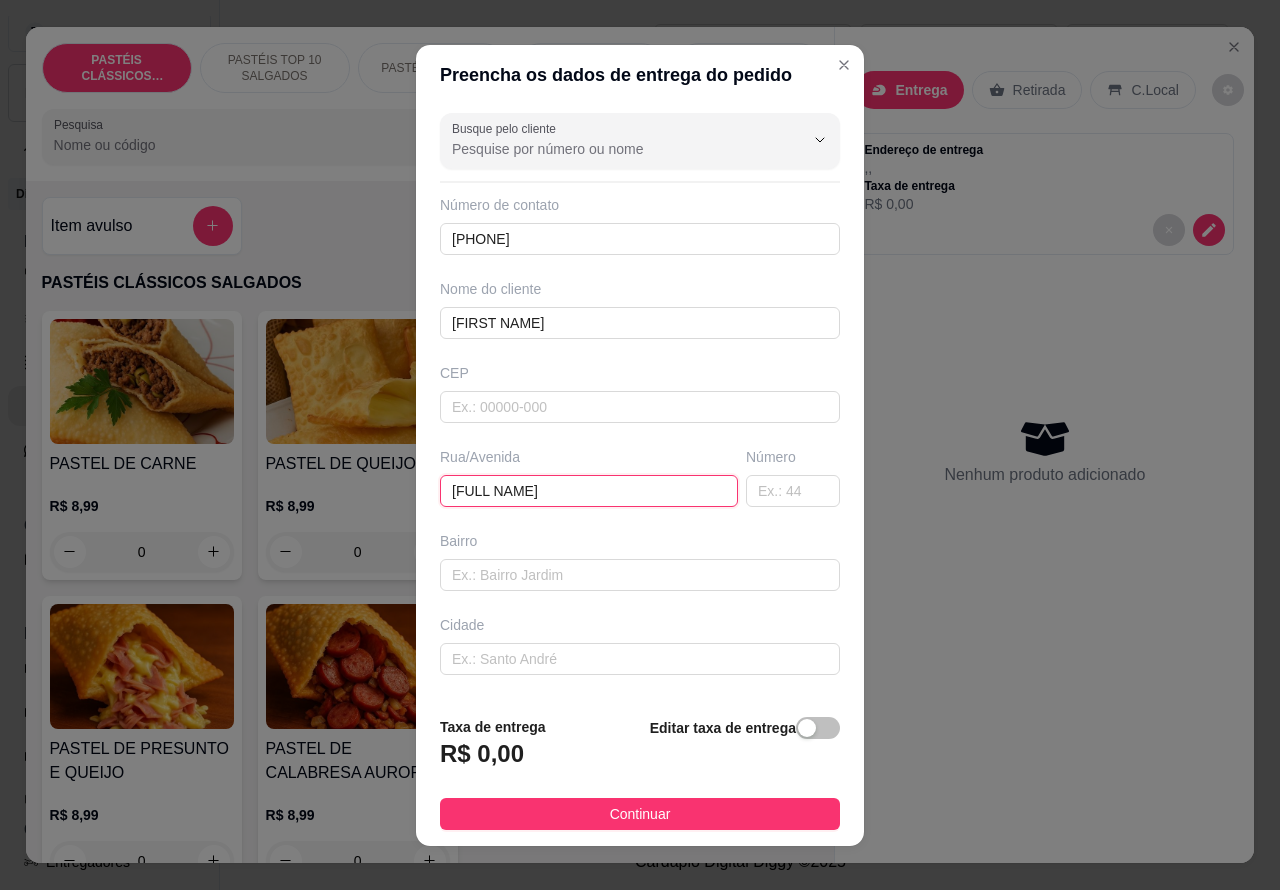 type on "[FULL NAME]" 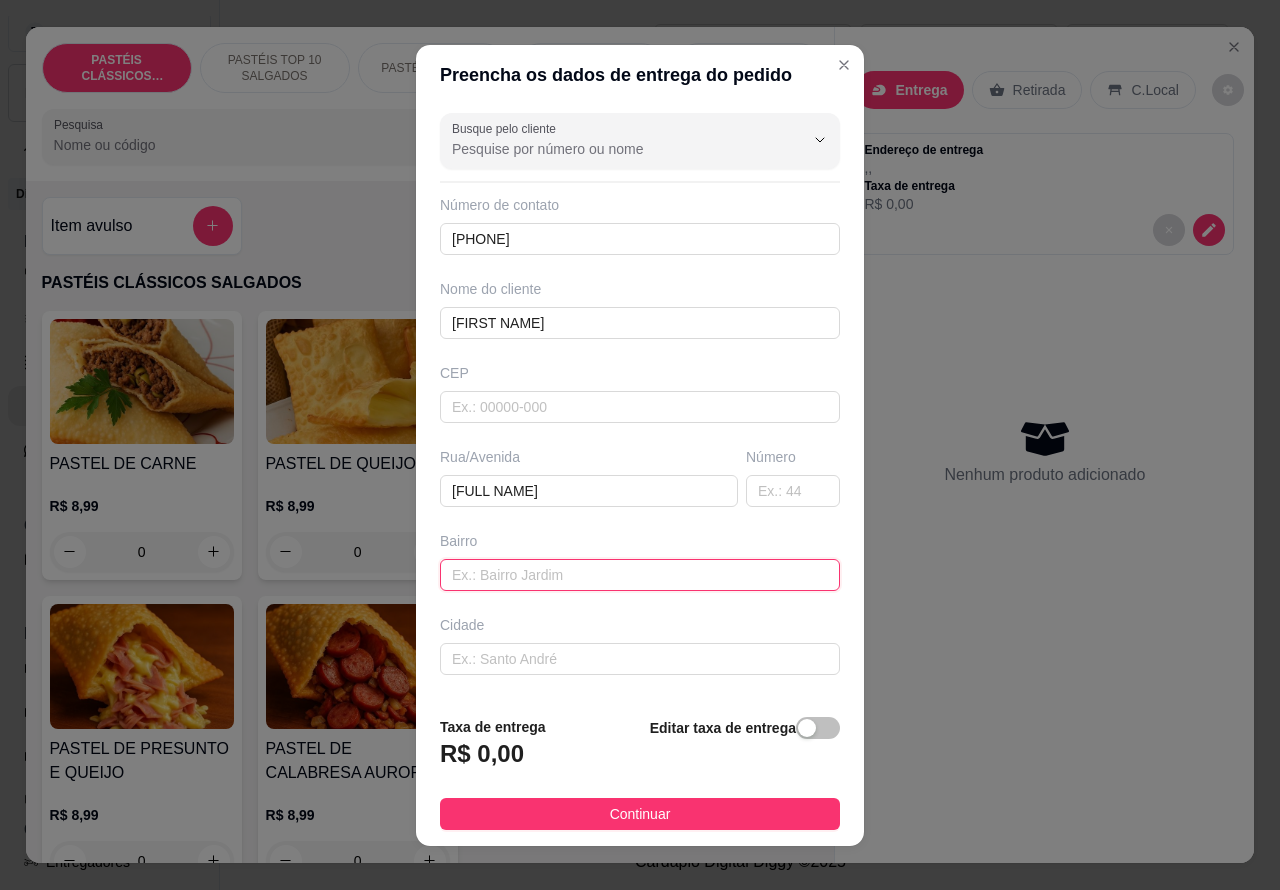 click at bounding box center (640, 575) 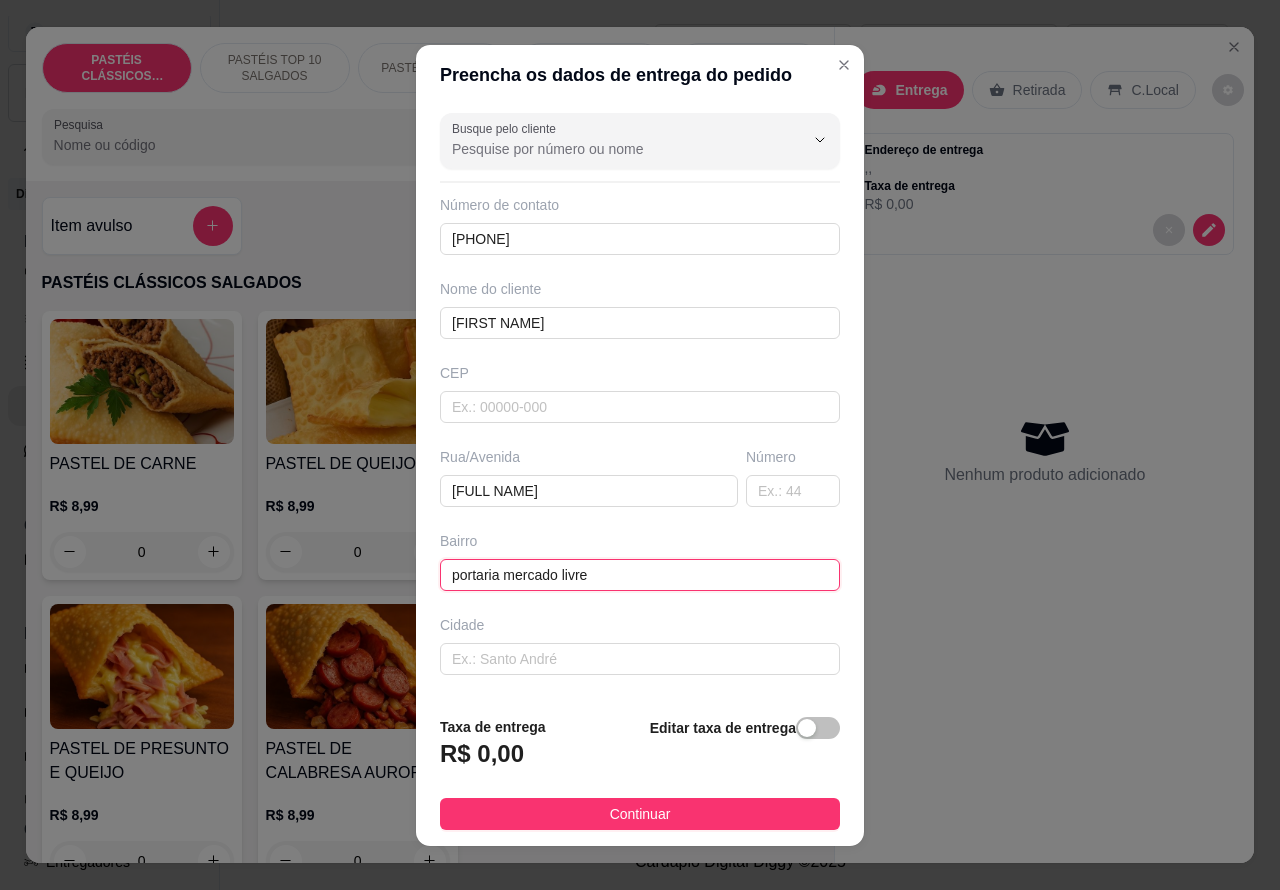type on "portaria mercado livre" 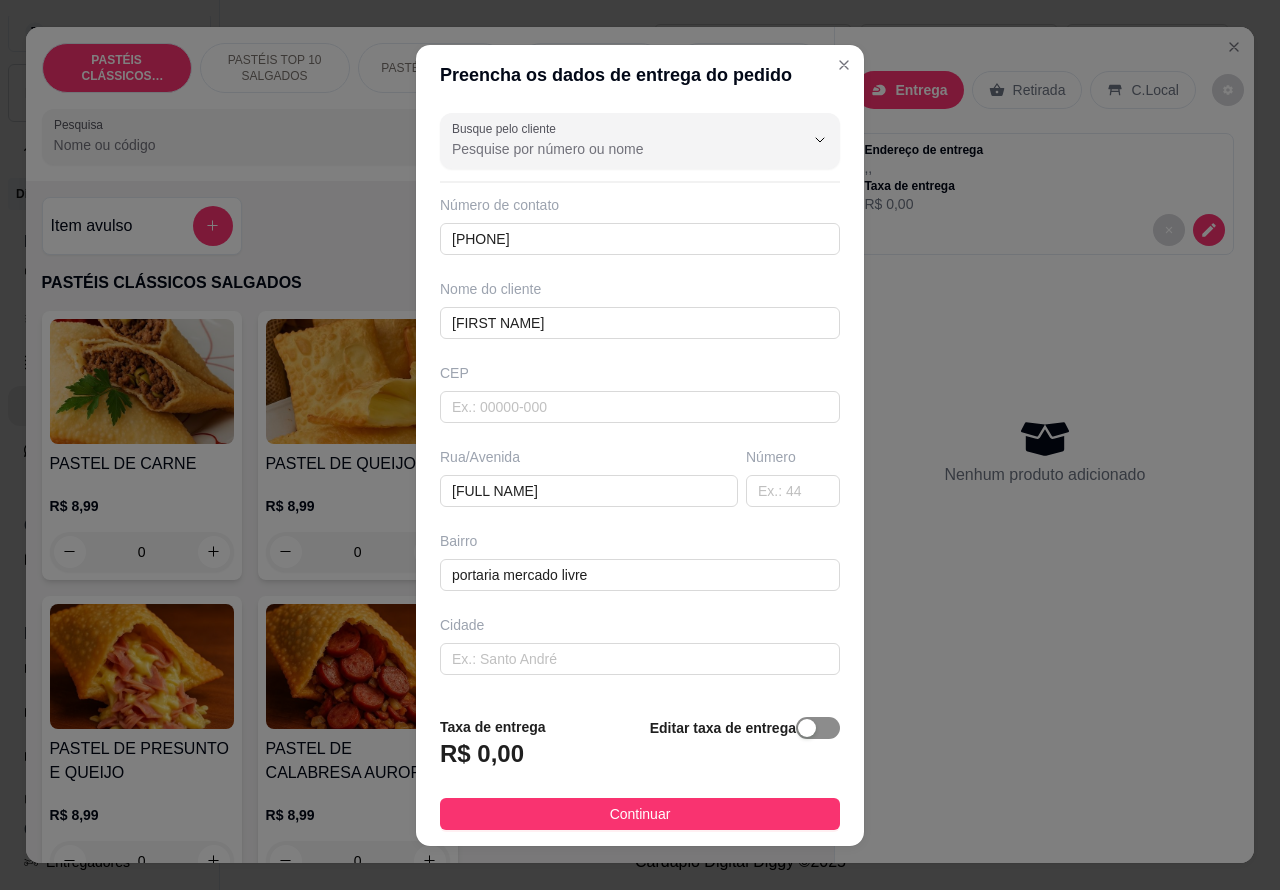 click at bounding box center (818, 728) 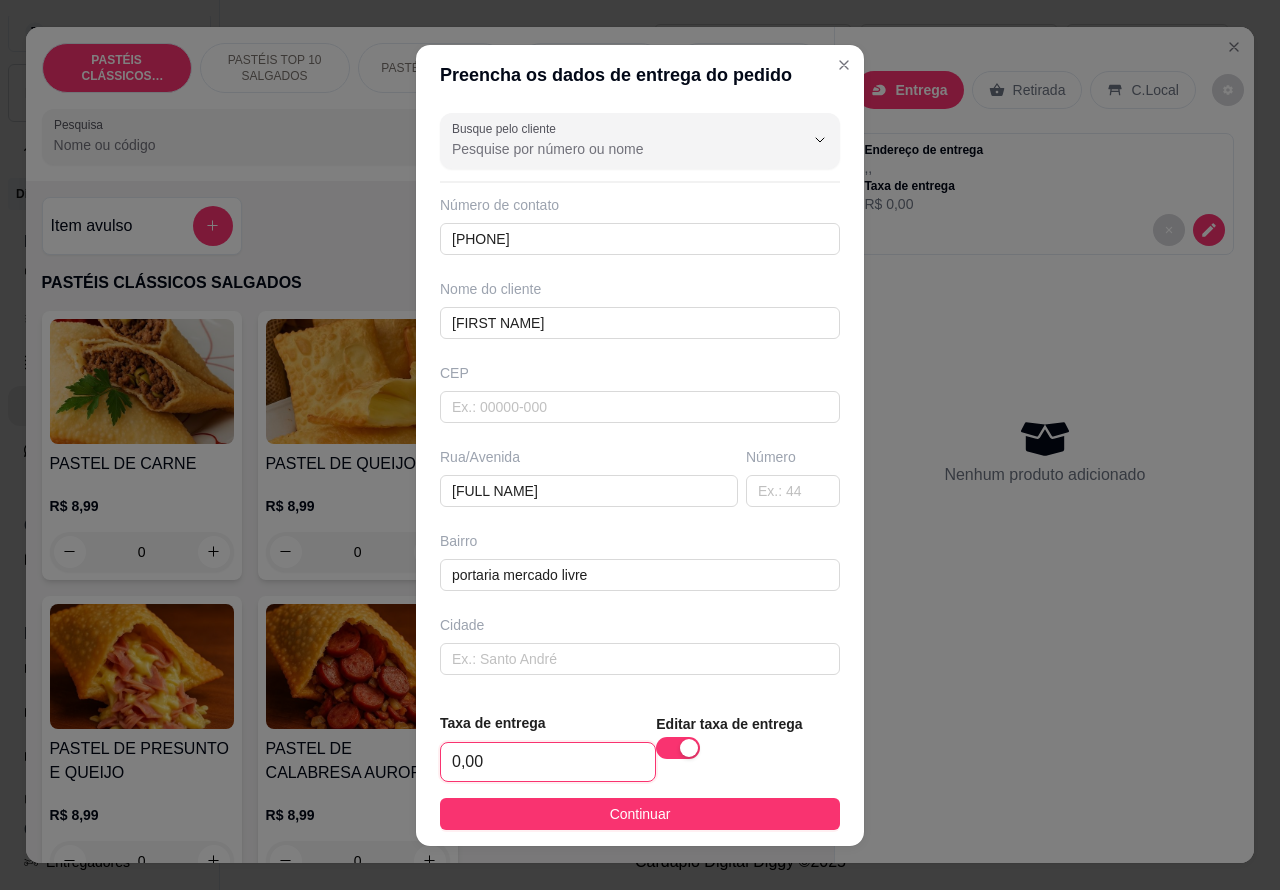 click on "0,00" at bounding box center (548, 762) 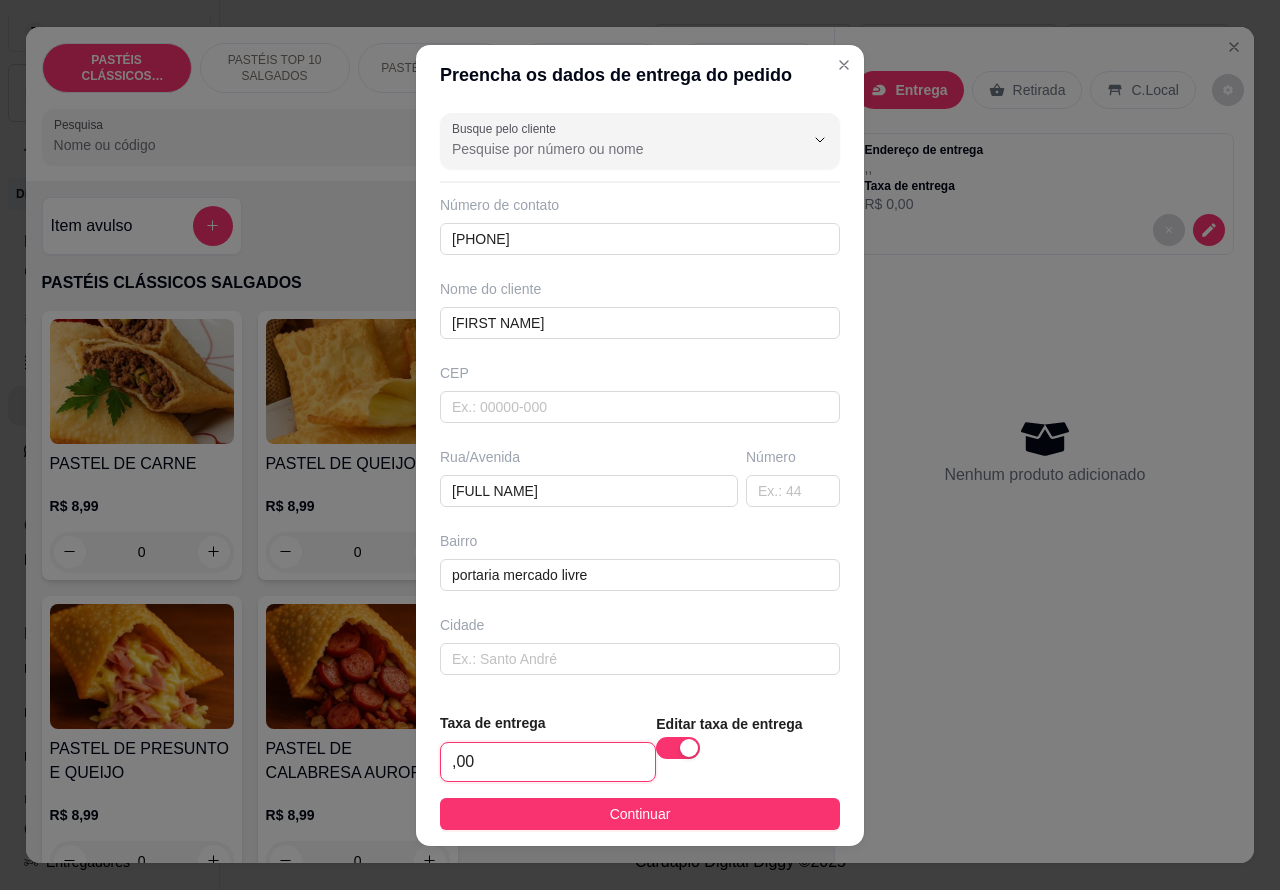 type on "4,00" 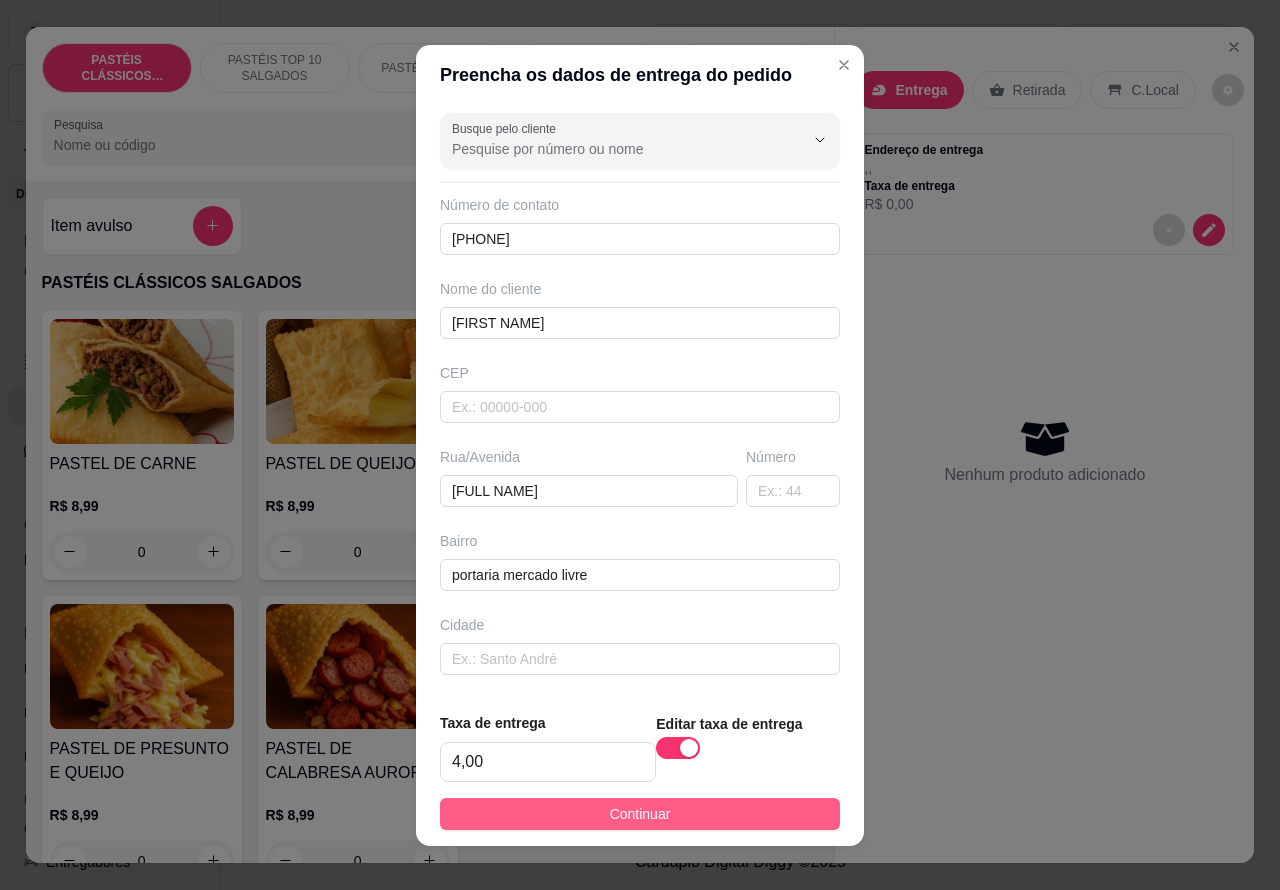 click on "Continuar" at bounding box center [640, 814] 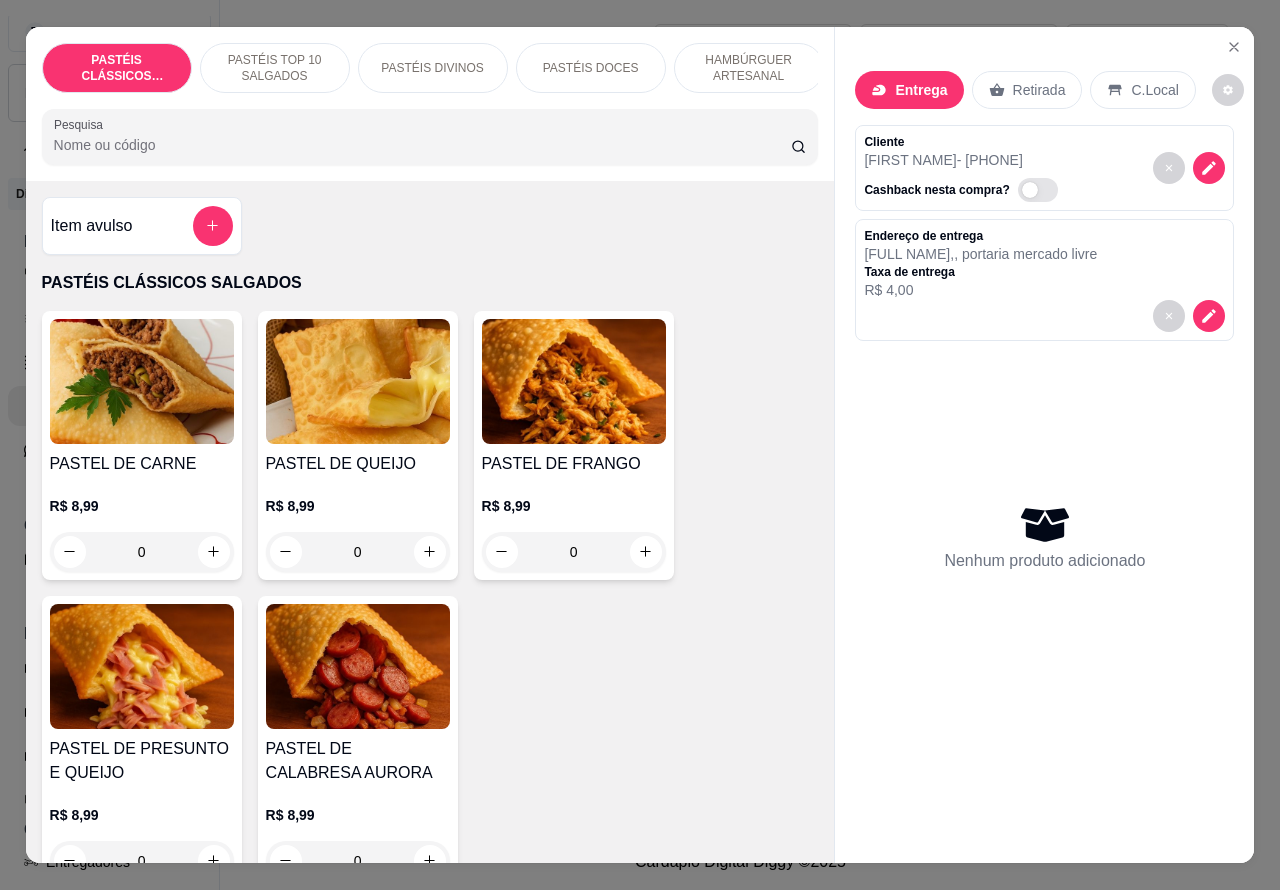 click 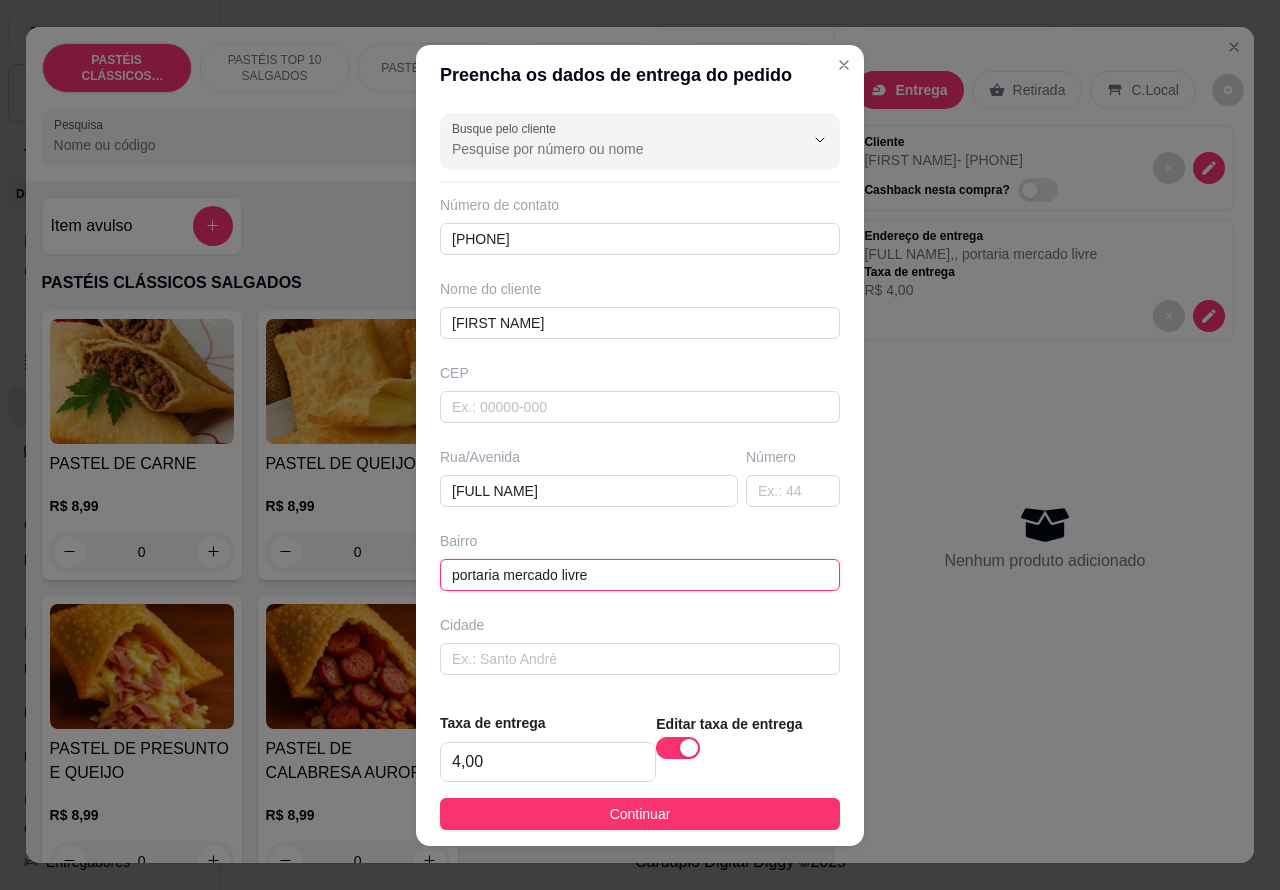 click on "portaria mercado livre" at bounding box center (640, 575) 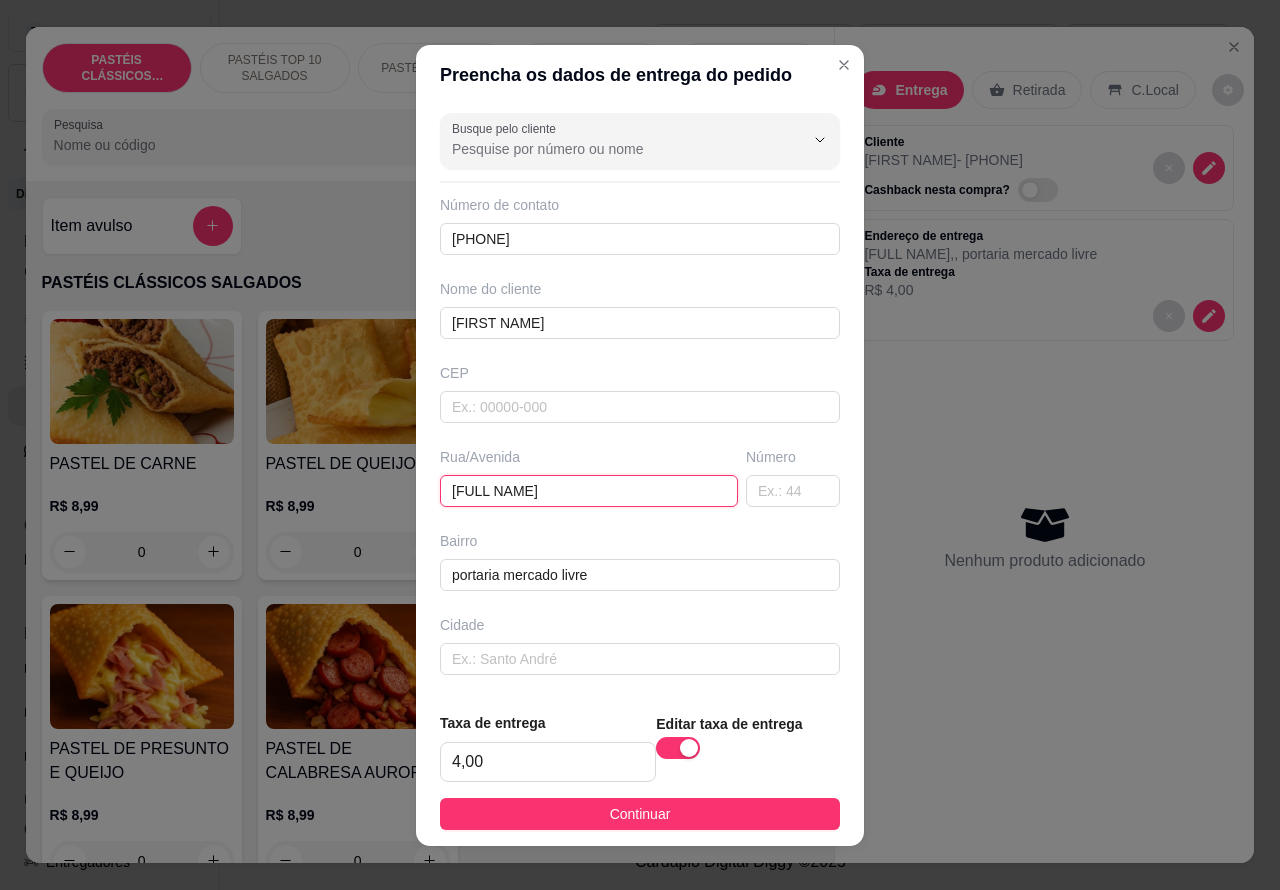 click on "[FULL NAME]" at bounding box center (589, 491) 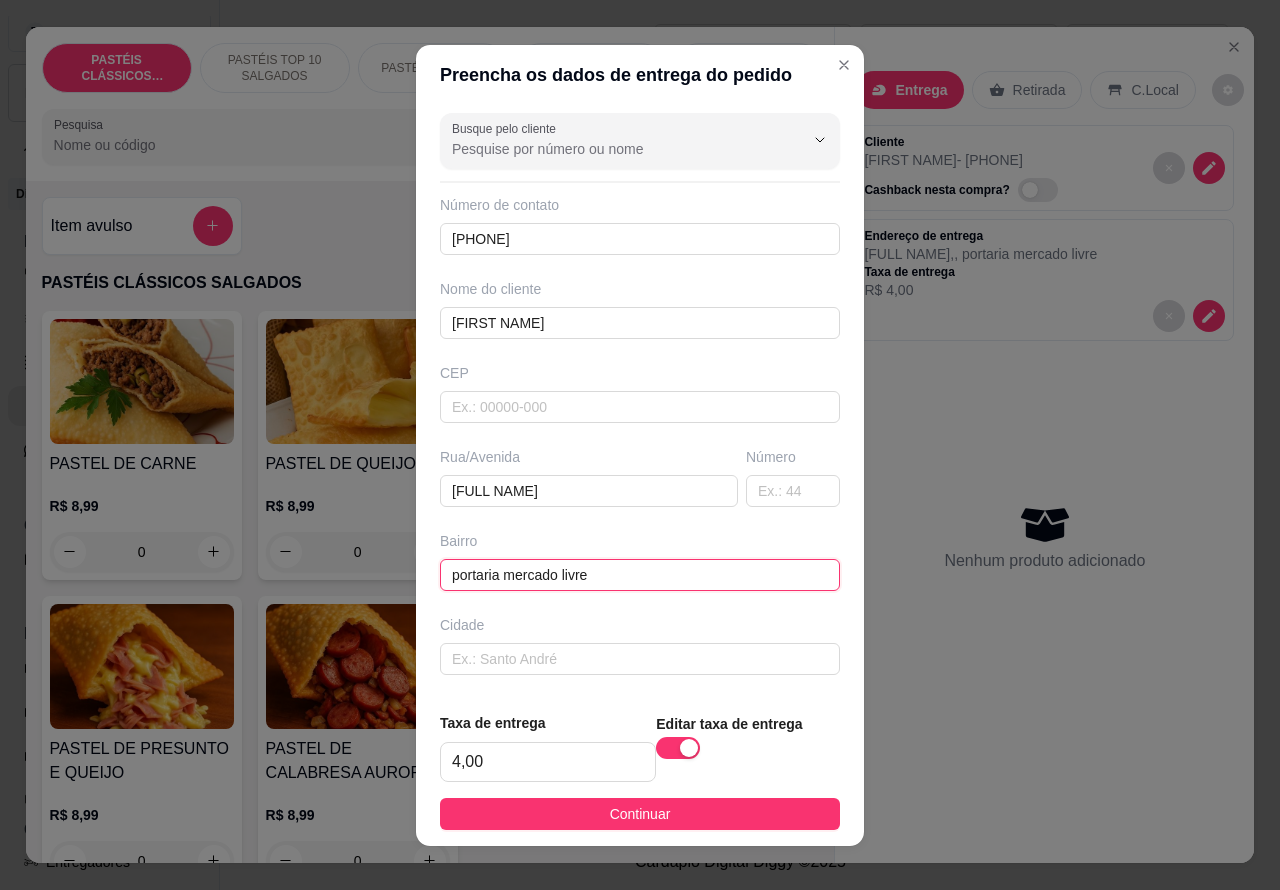 click on "portaria mercado livre" at bounding box center [640, 575] 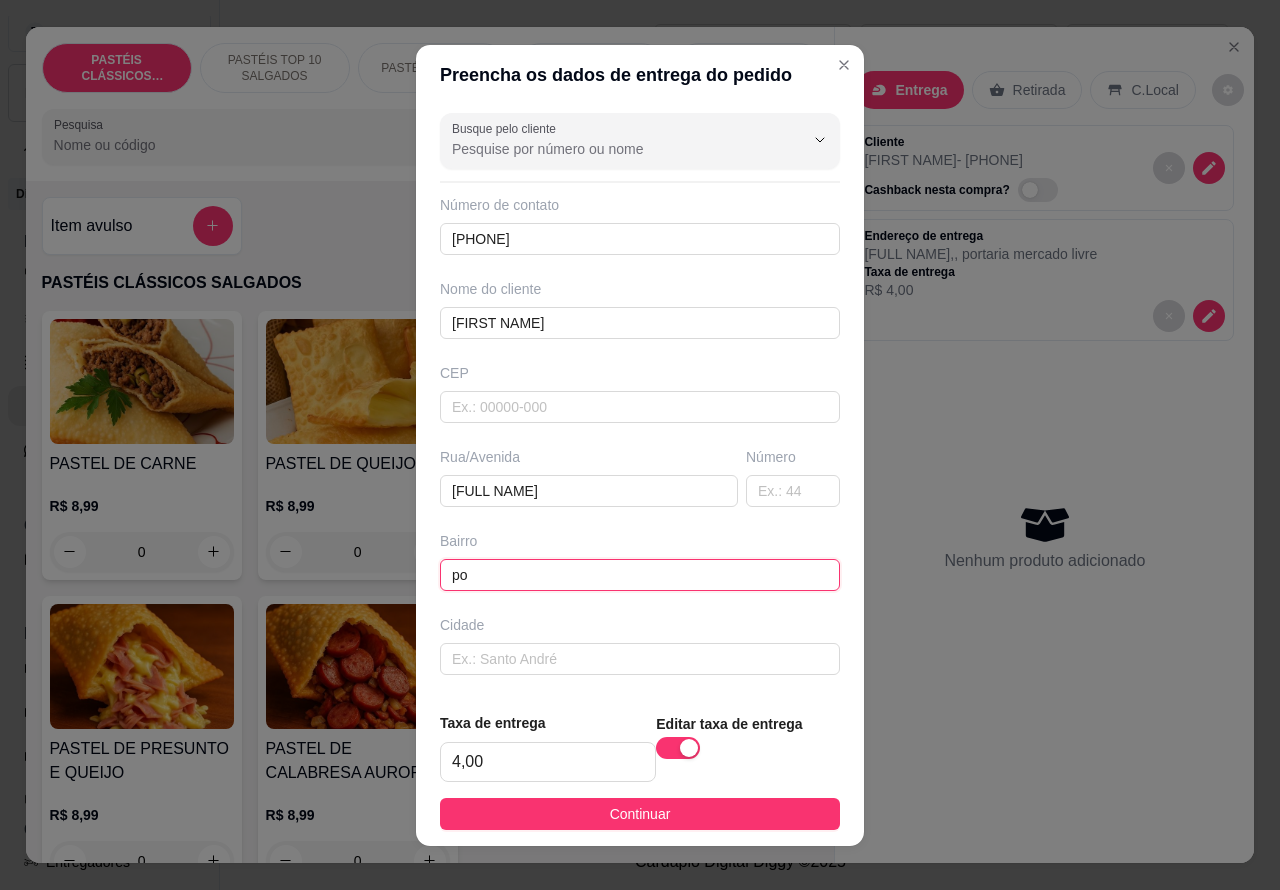 type on "p" 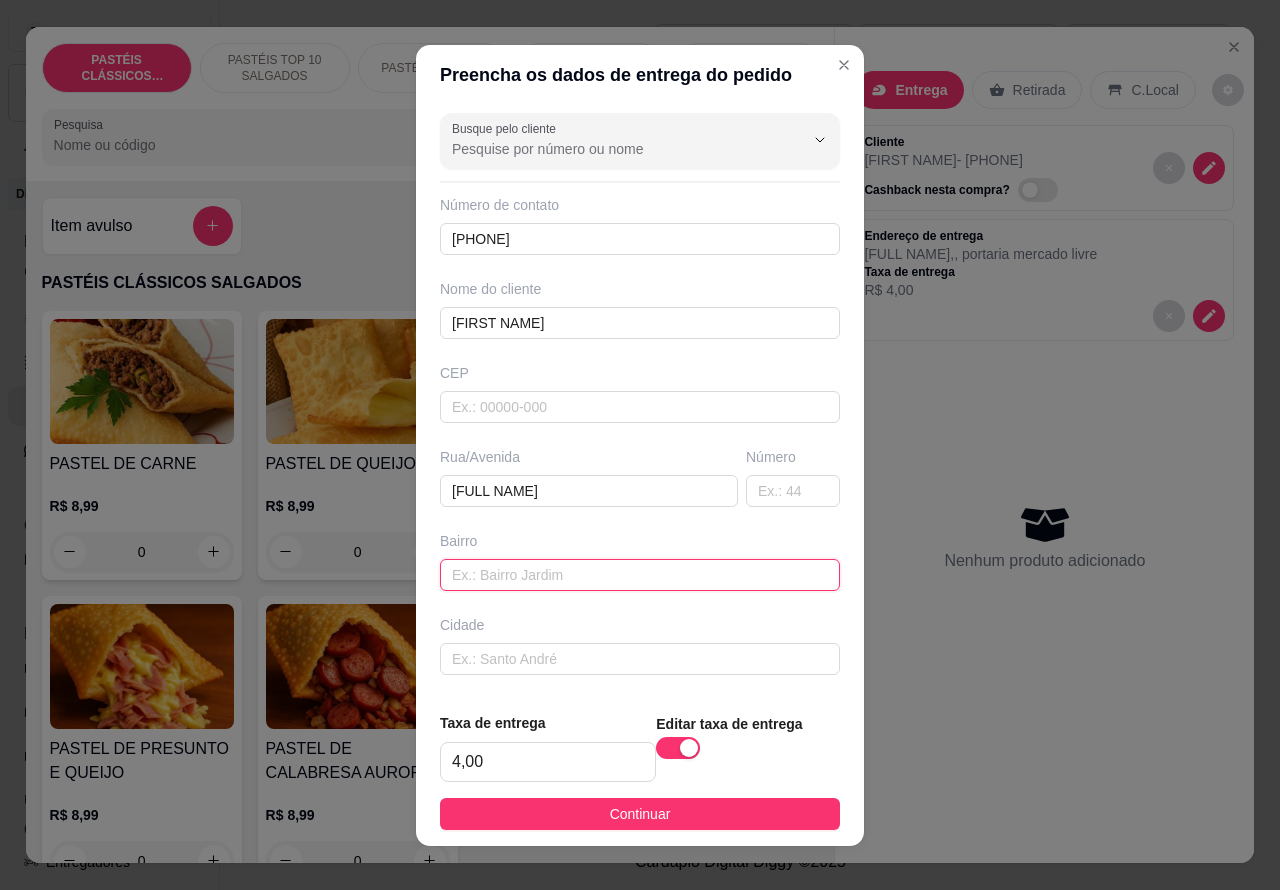 paste on "[LOCATION_DESCRIPTION]" 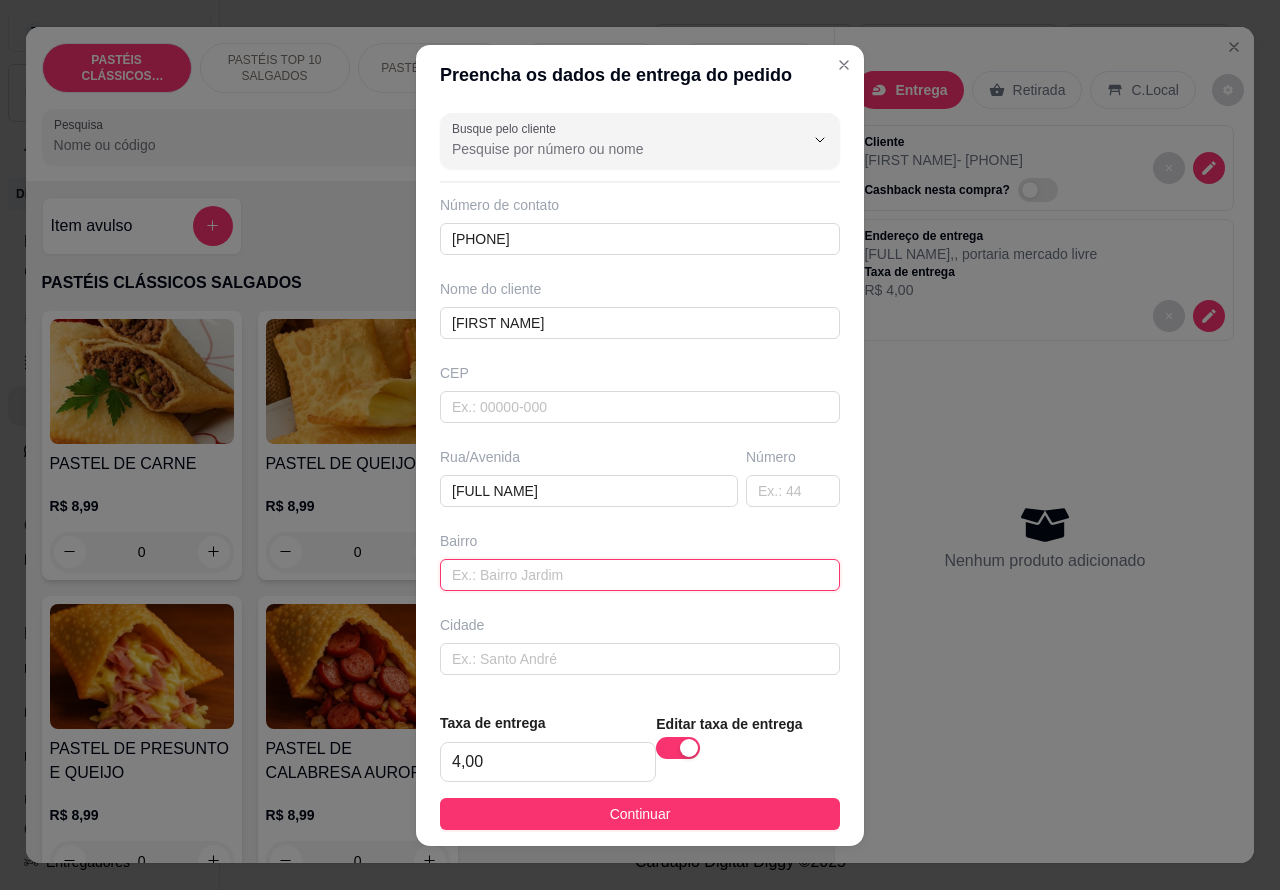 type on "[LOCATION_DESCRIPTION]" 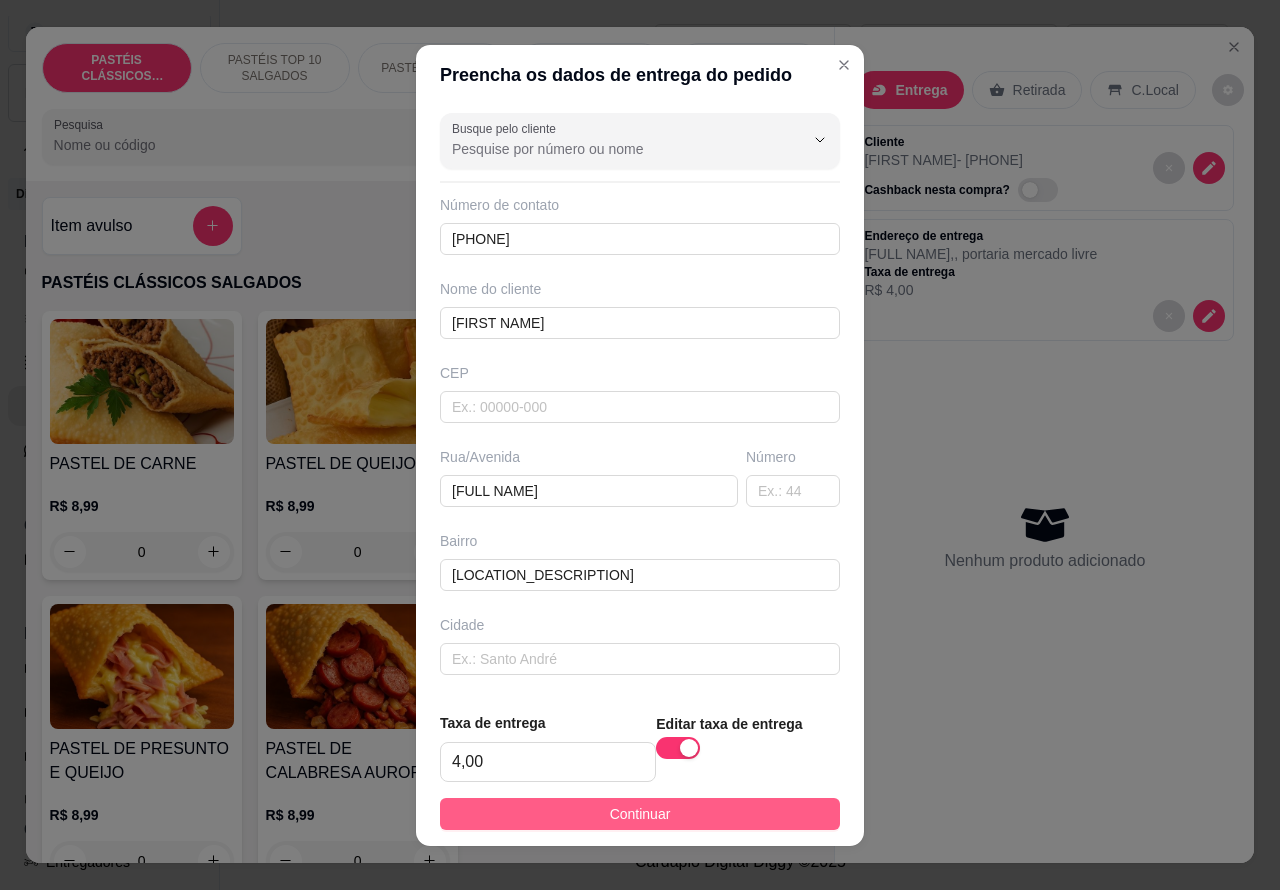 click on "Continuar" at bounding box center (640, 814) 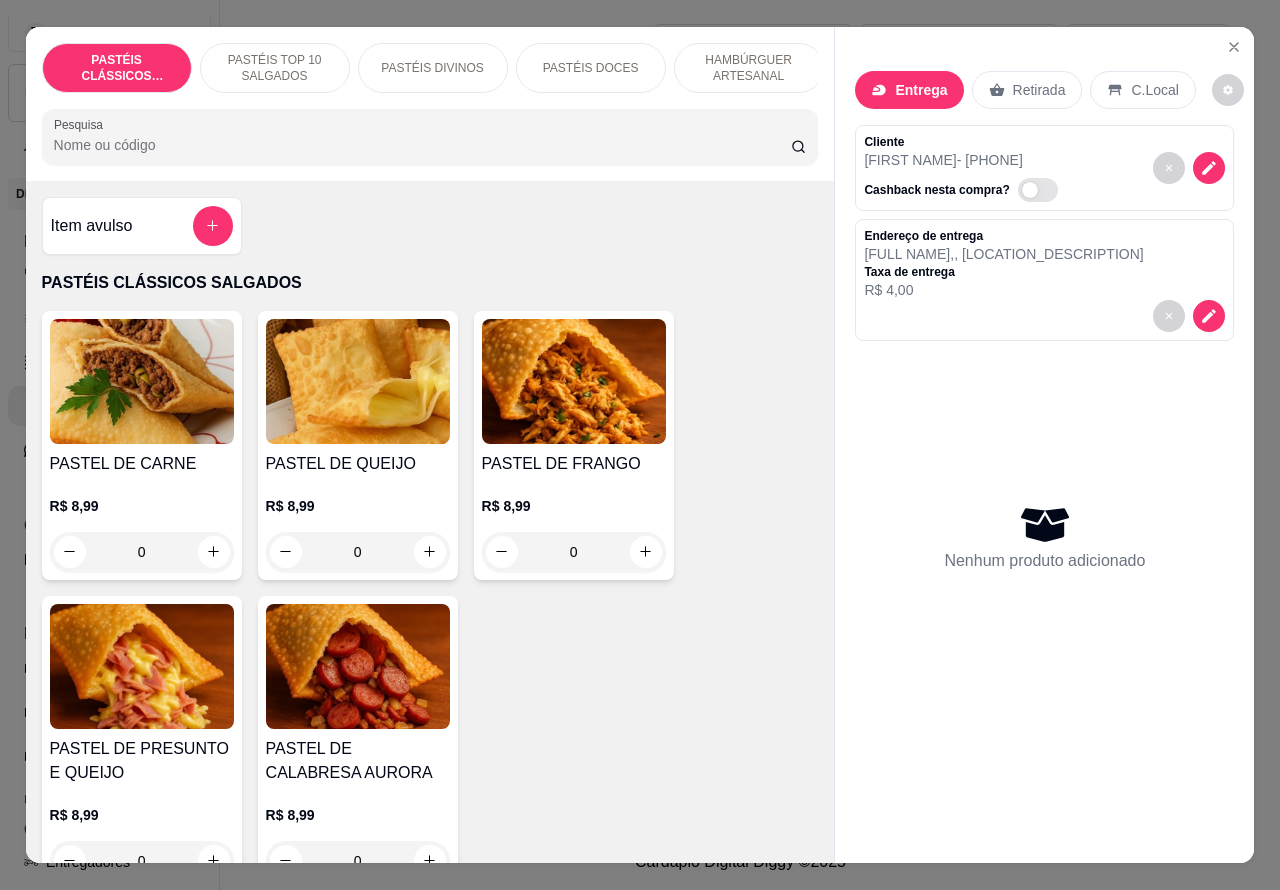 click 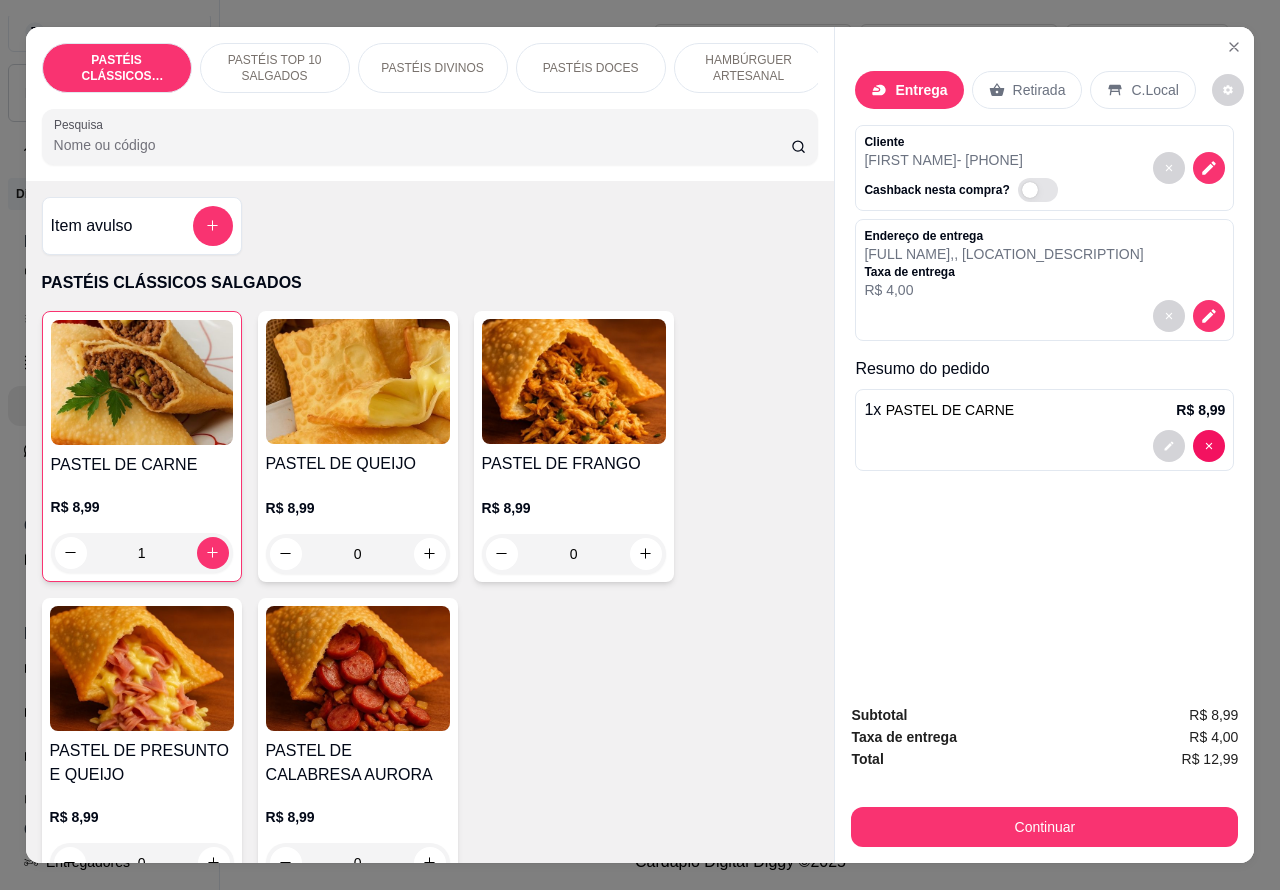 click on "PASTÉIS TOP 10 SALGADOS" at bounding box center [275, 68] 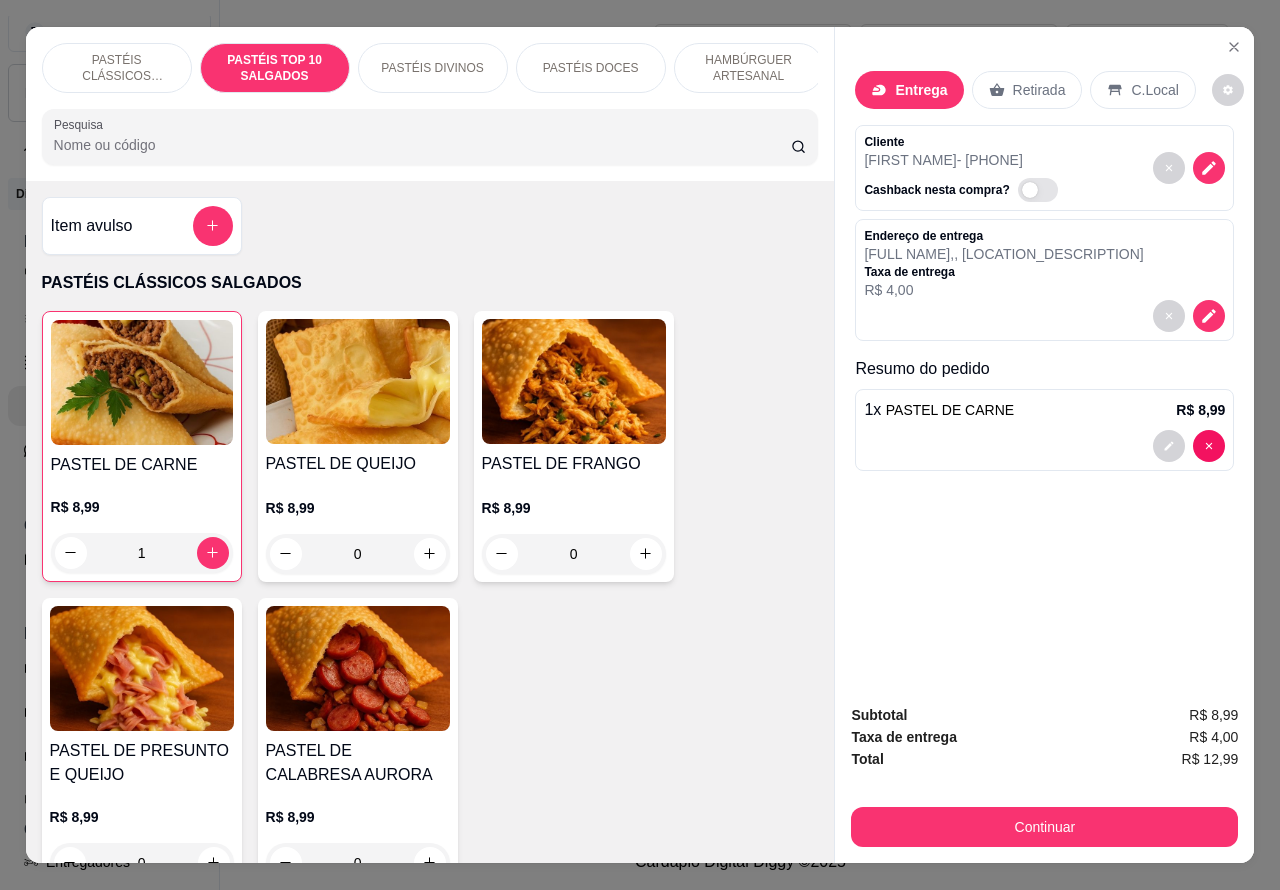 scroll, scrollTop: 726, scrollLeft: 0, axis: vertical 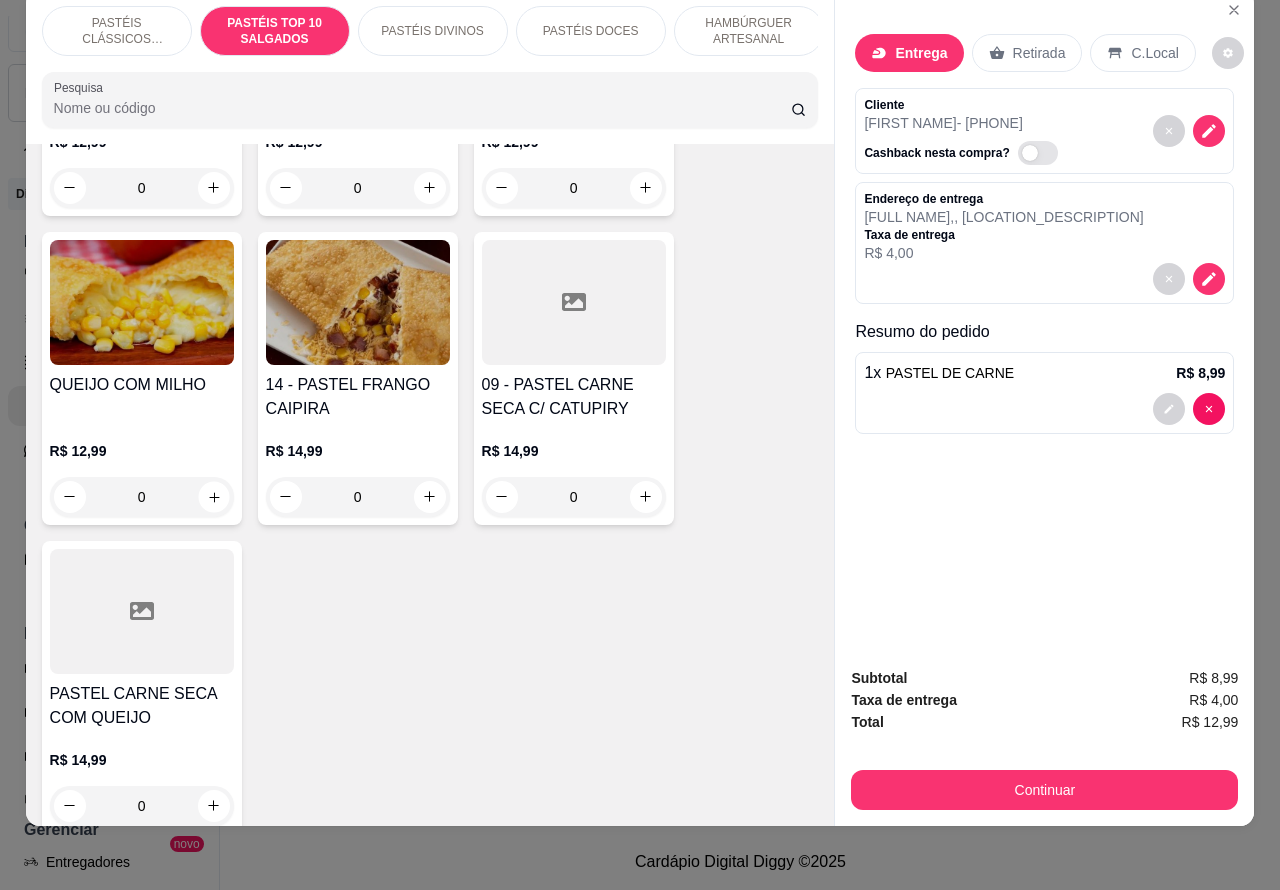 click 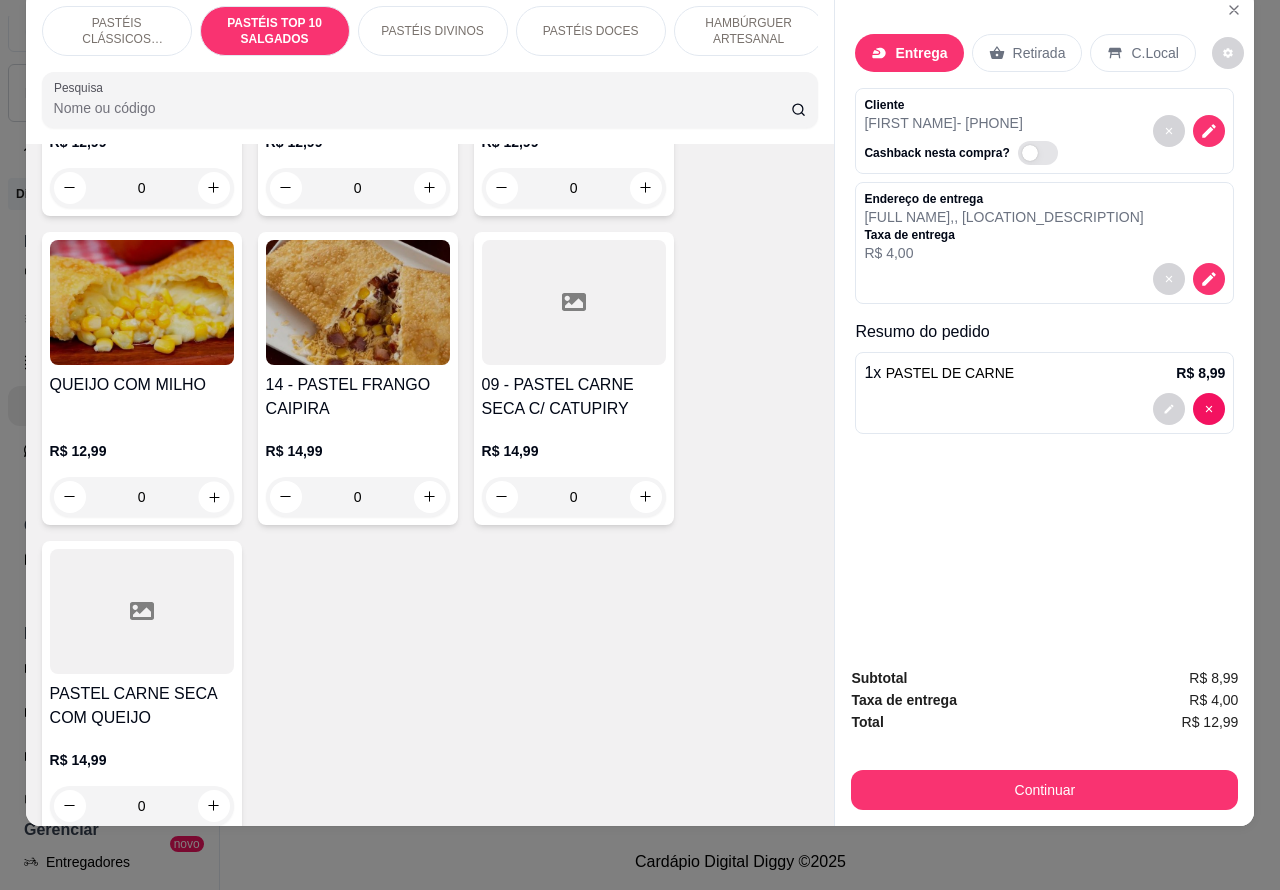 type on "1" 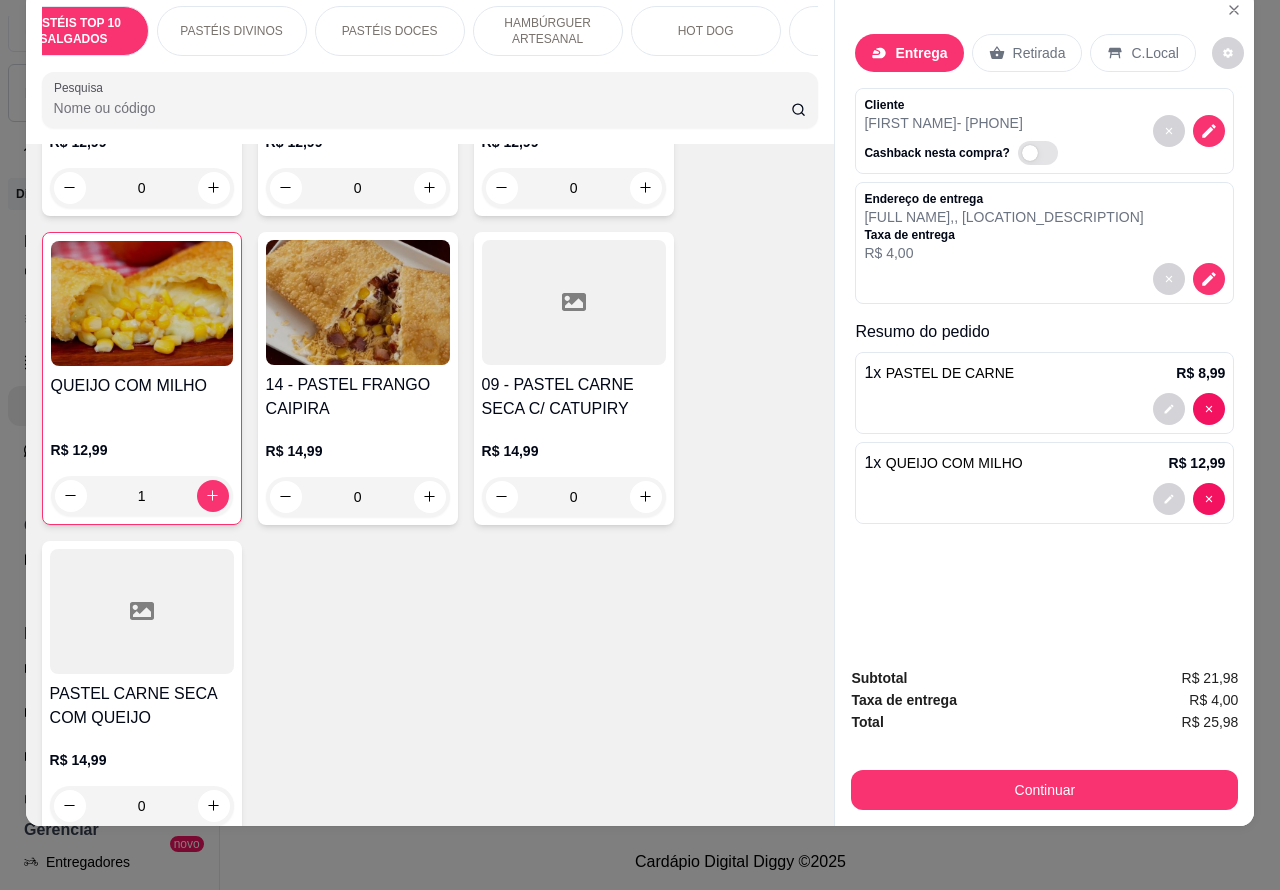 scroll, scrollTop: 0, scrollLeft: 262, axis: horizontal 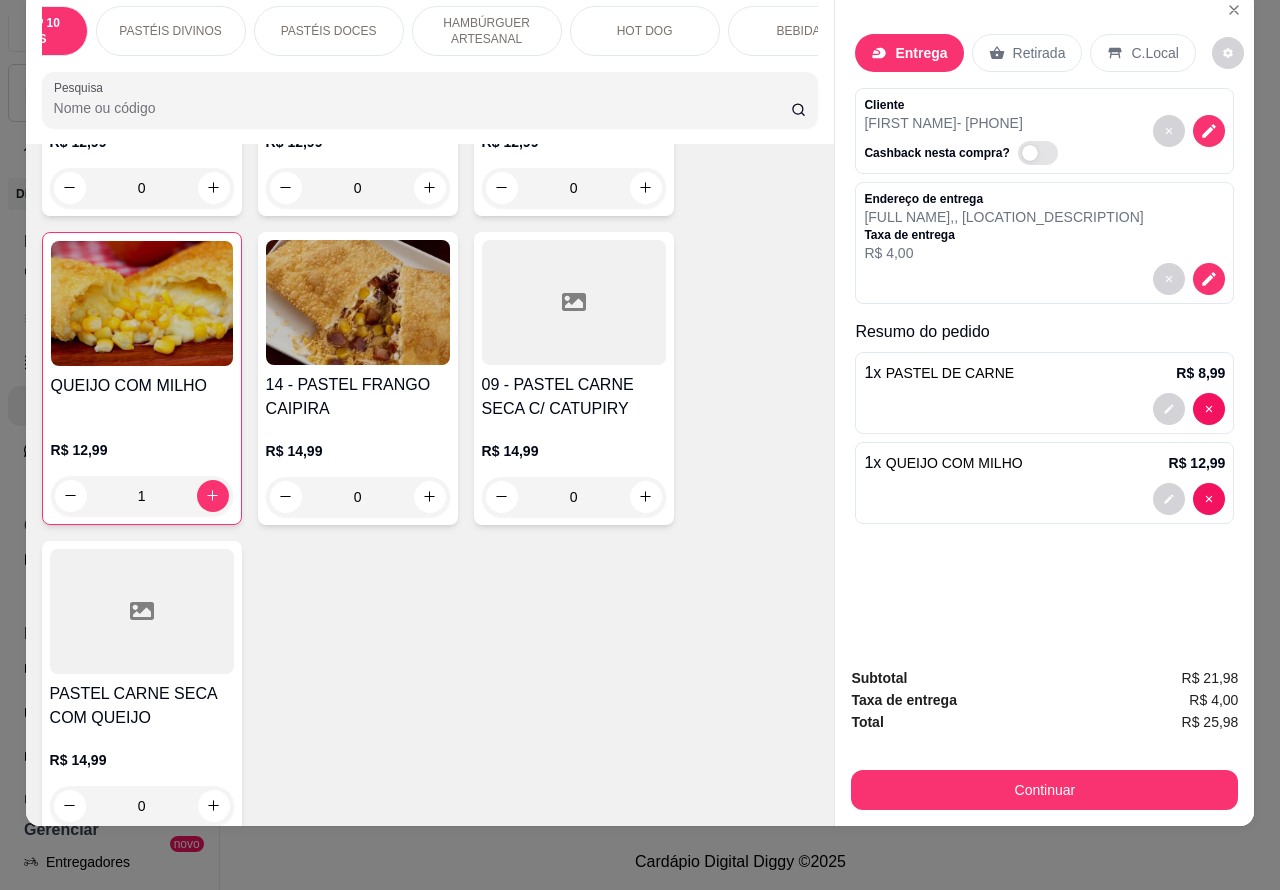click on "BEBIDAS" at bounding box center [803, 31] 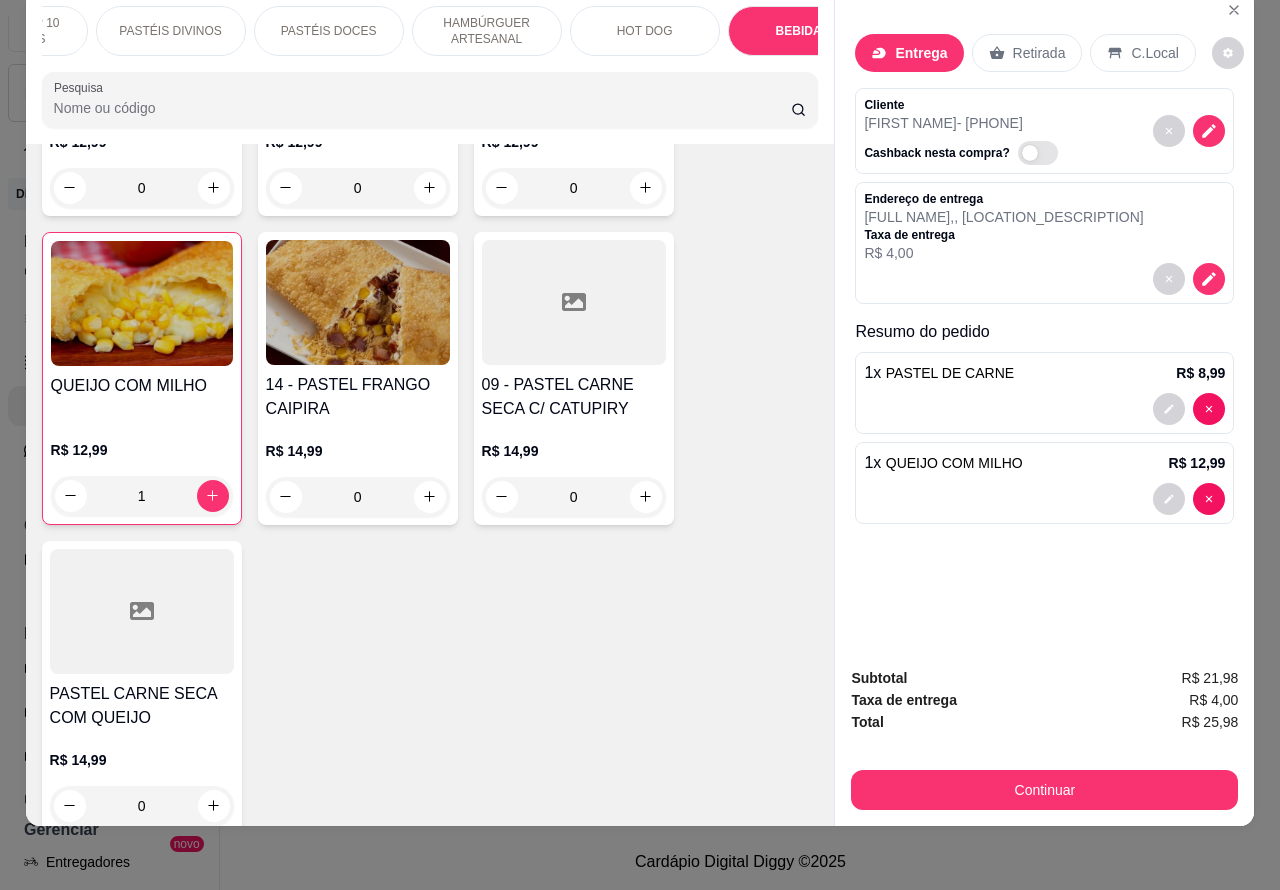 scroll, scrollTop: 6652, scrollLeft: 0, axis: vertical 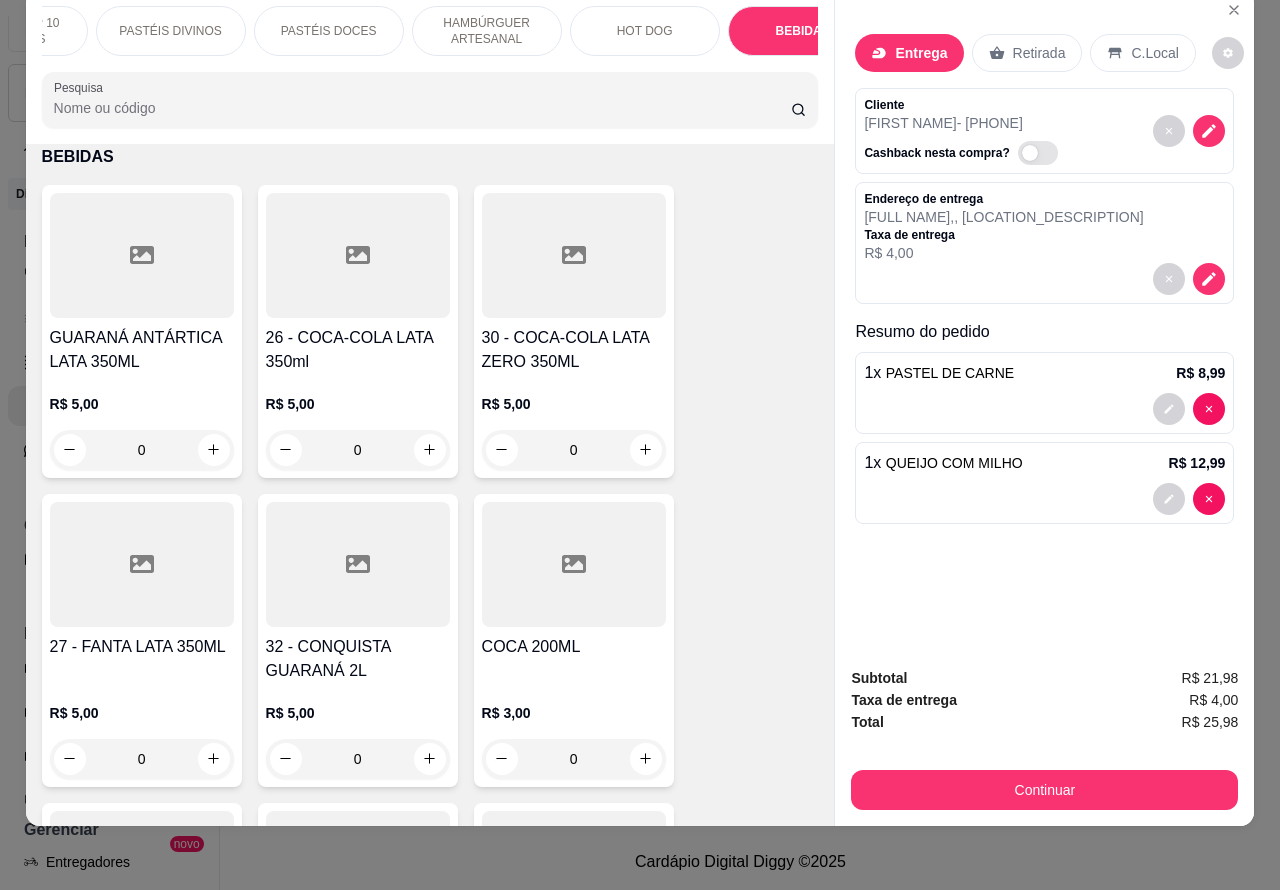 click 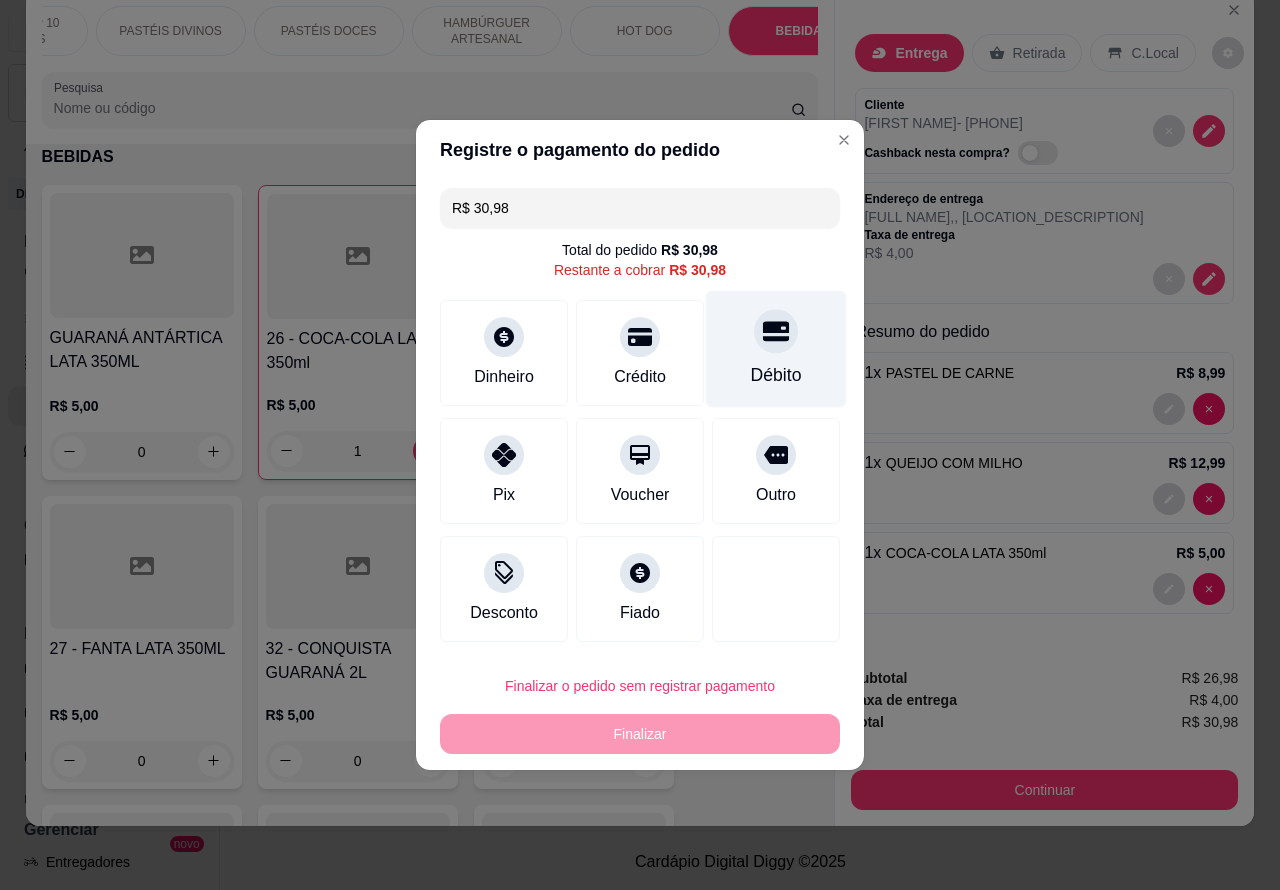 click 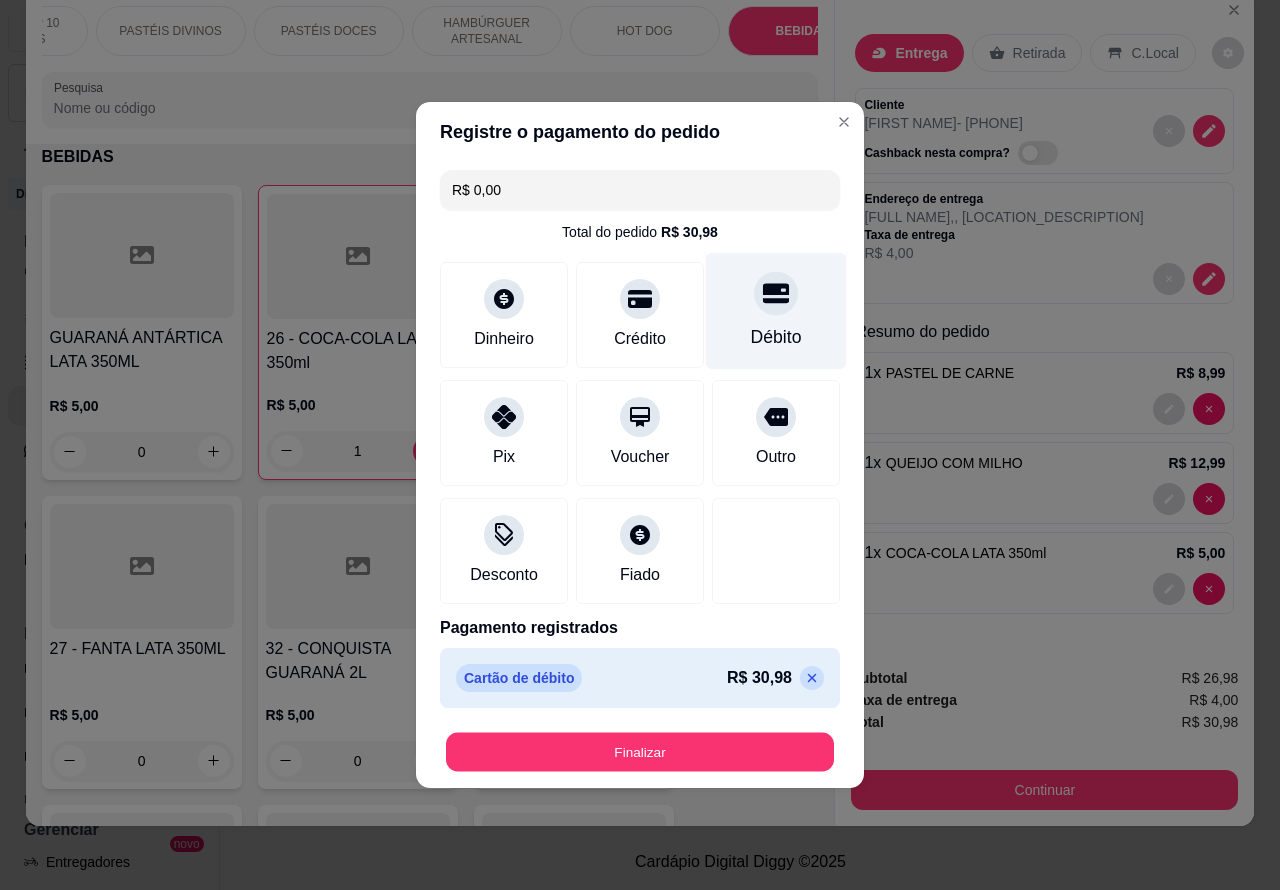 click on "Finalizar" at bounding box center (640, 752) 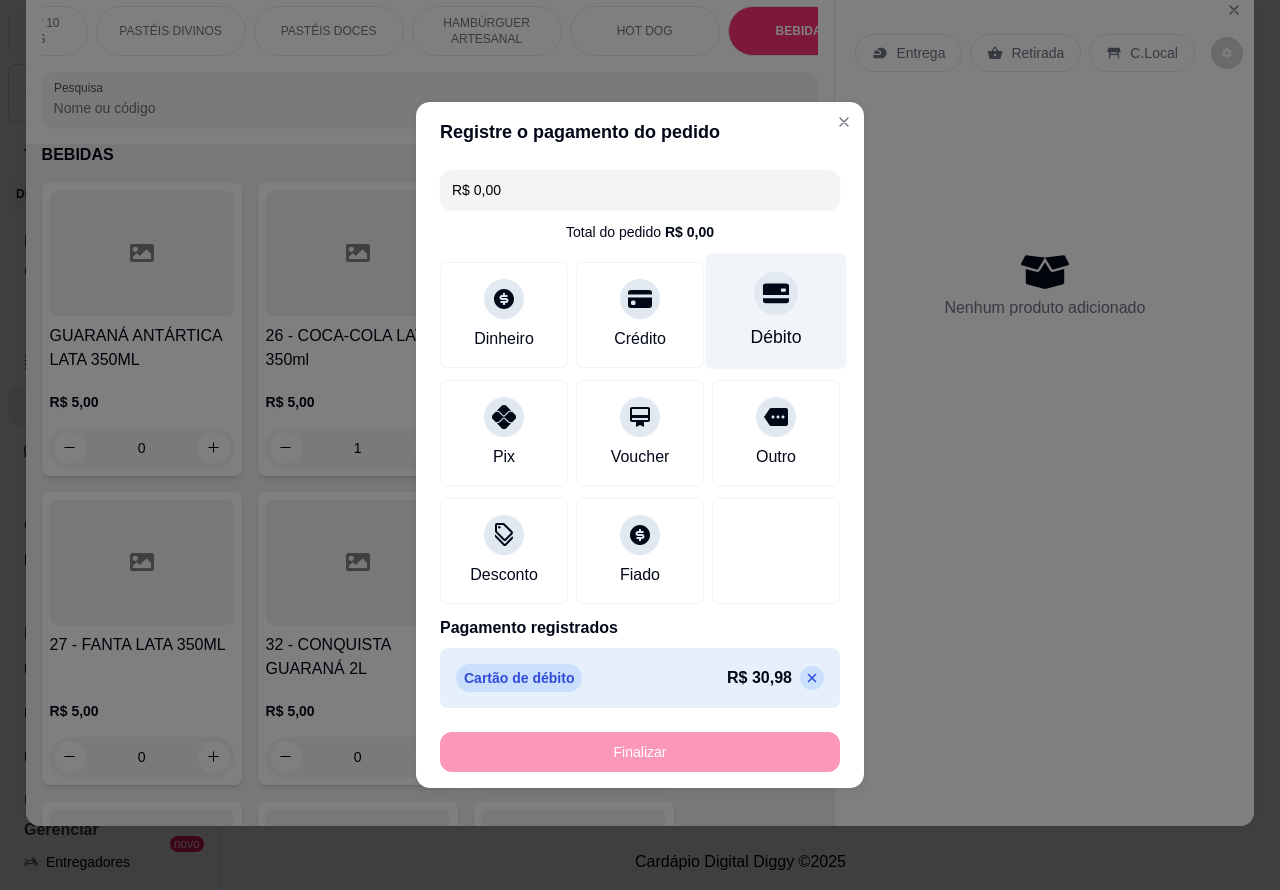 type on "0" 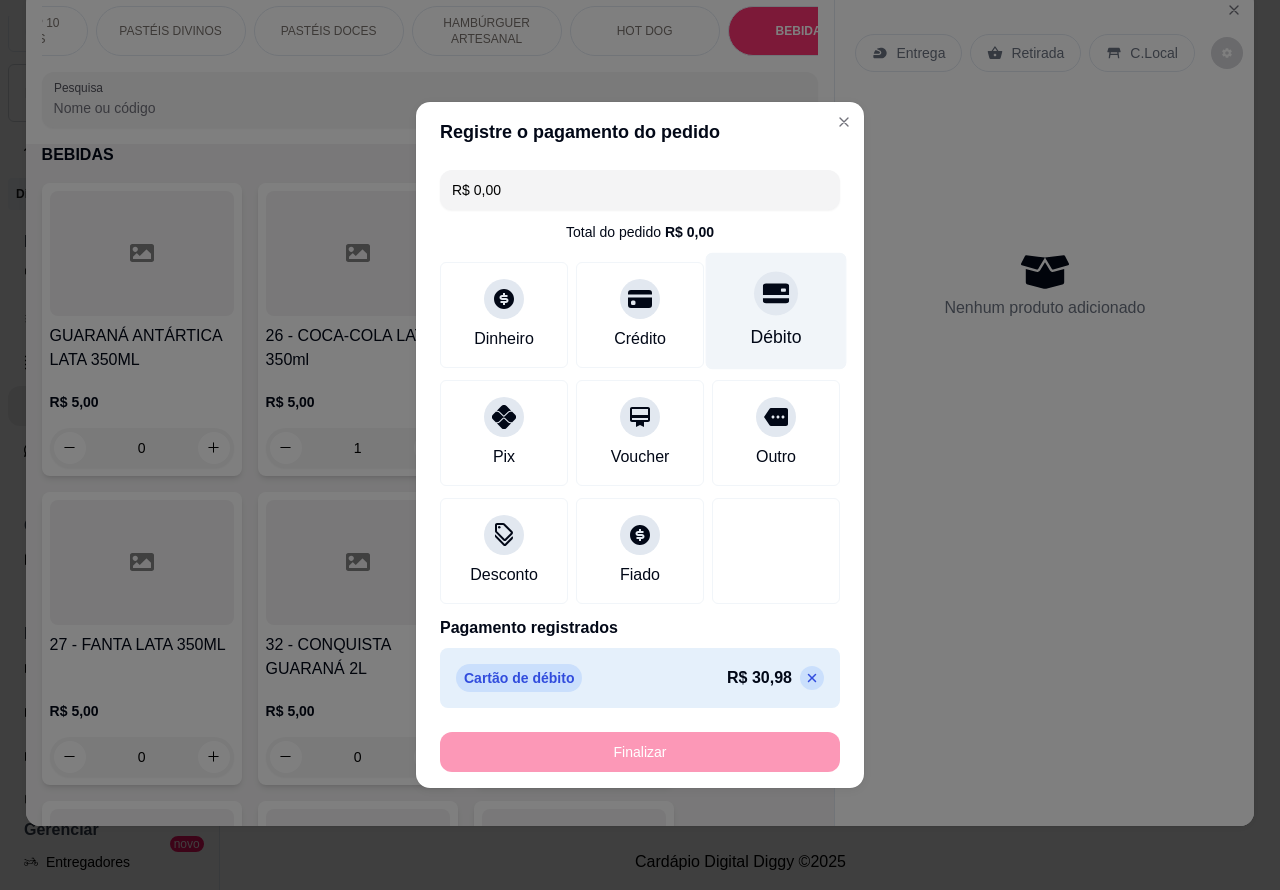 type on "0" 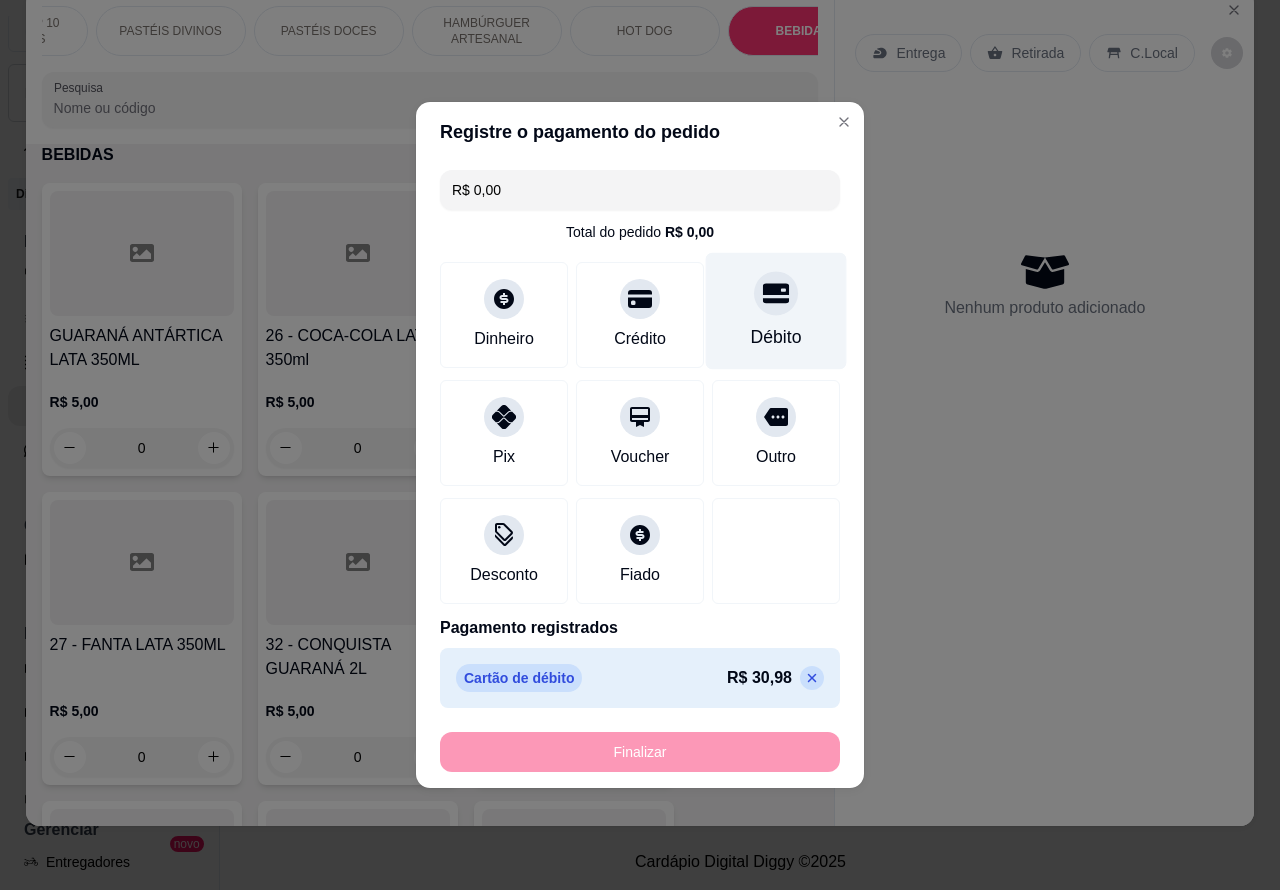 type on "-R$ 30,98" 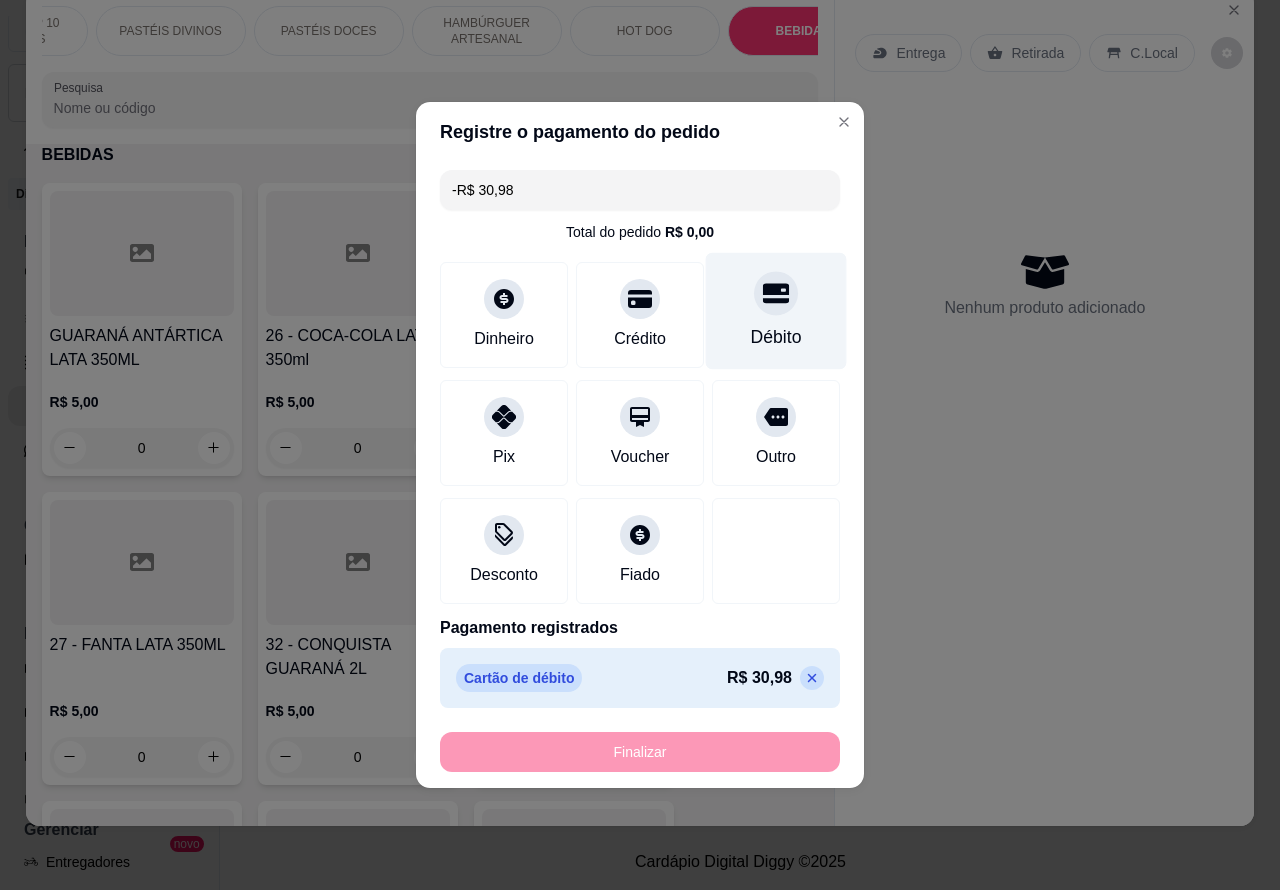 scroll, scrollTop: 6650, scrollLeft: 0, axis: vertical 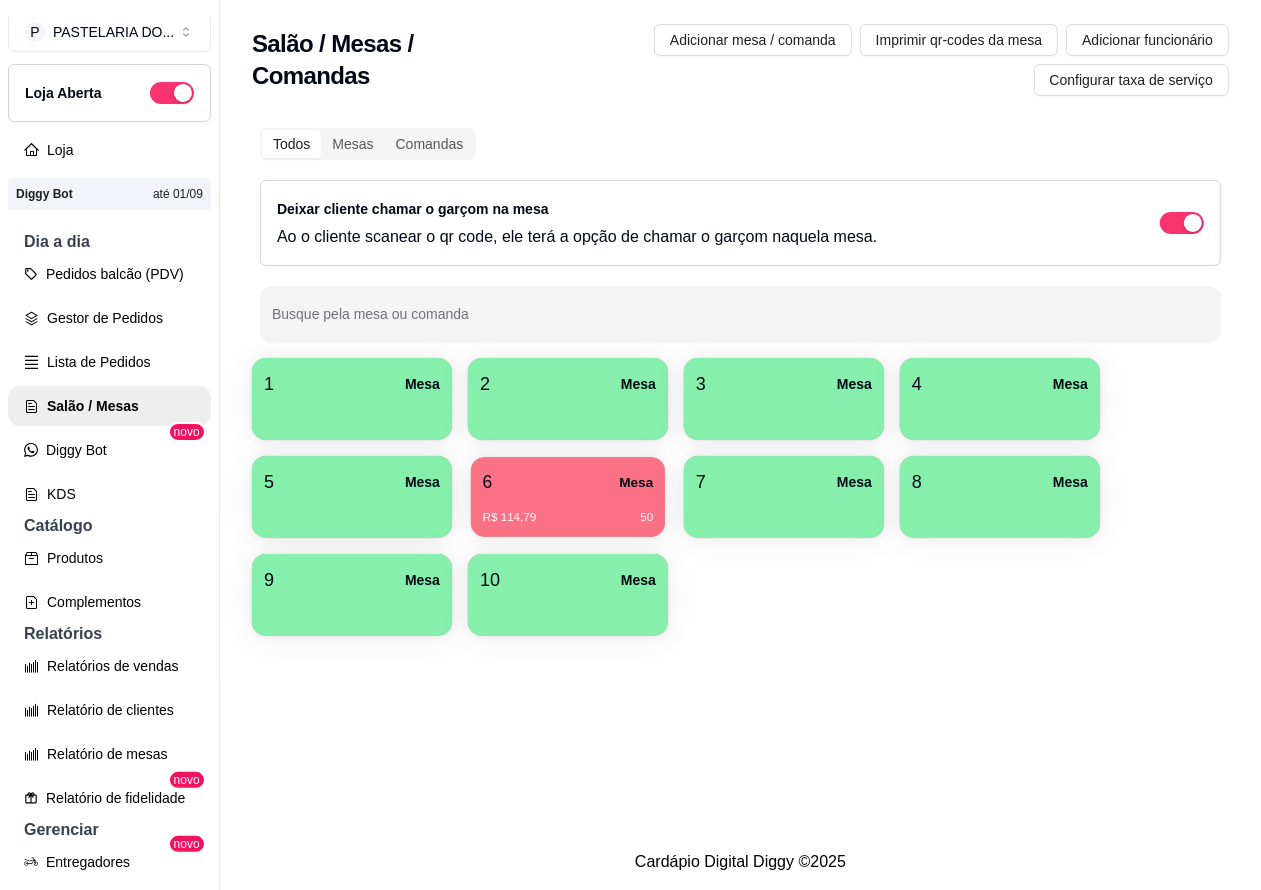 click on "6 Mesa" at bounding box center (568, 482) 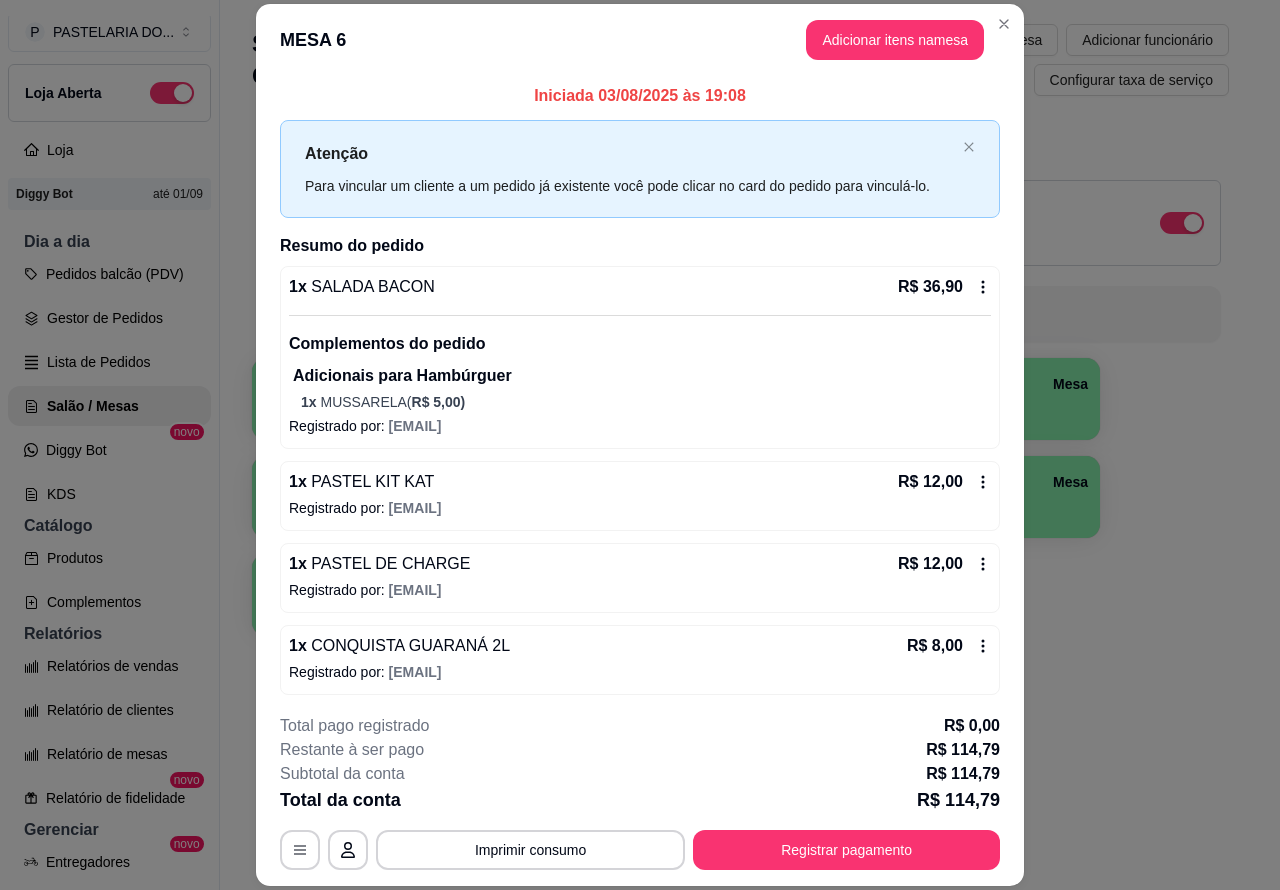 click on "Imprimir consumo" at bounding box center [530, 850] 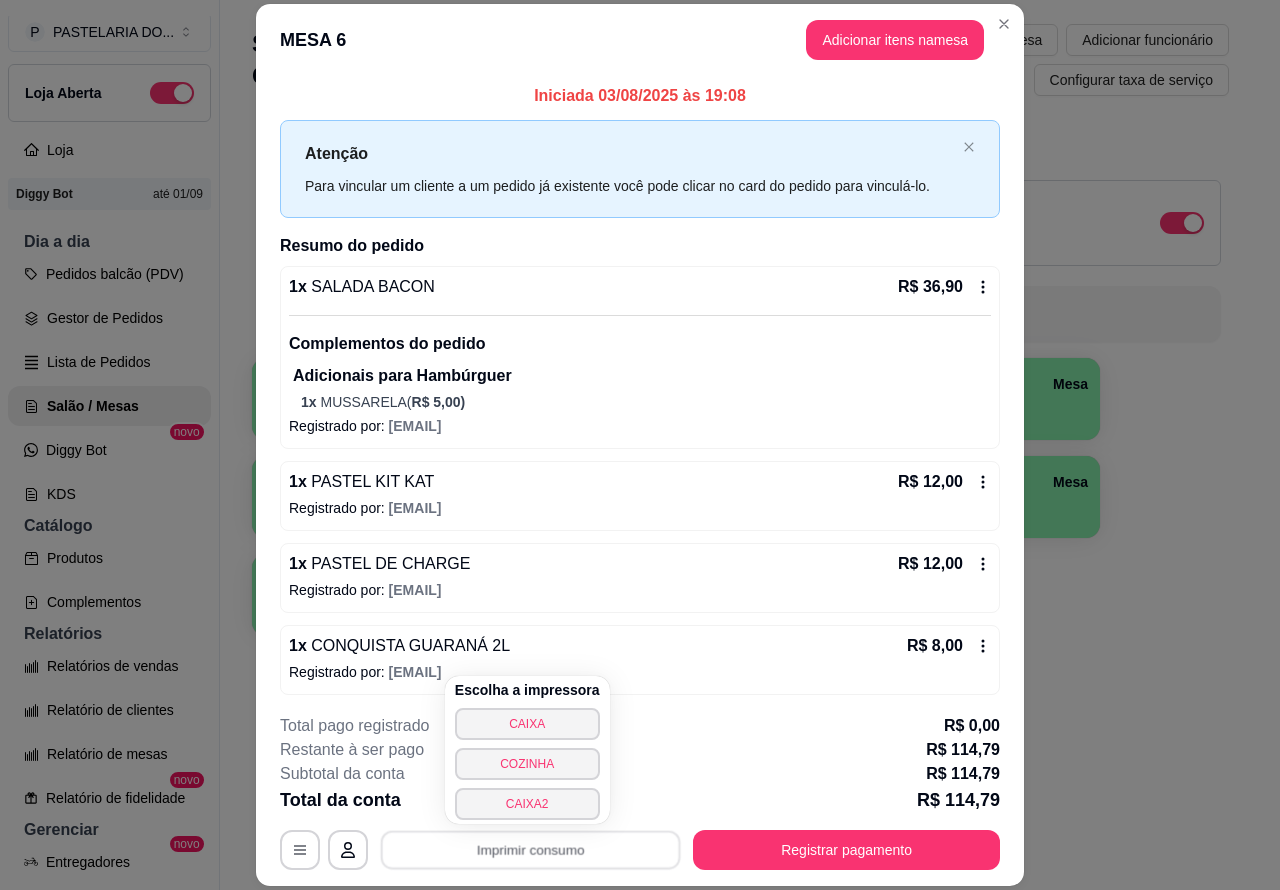 click on "CAIXA2" at bounding box center (527, 804) 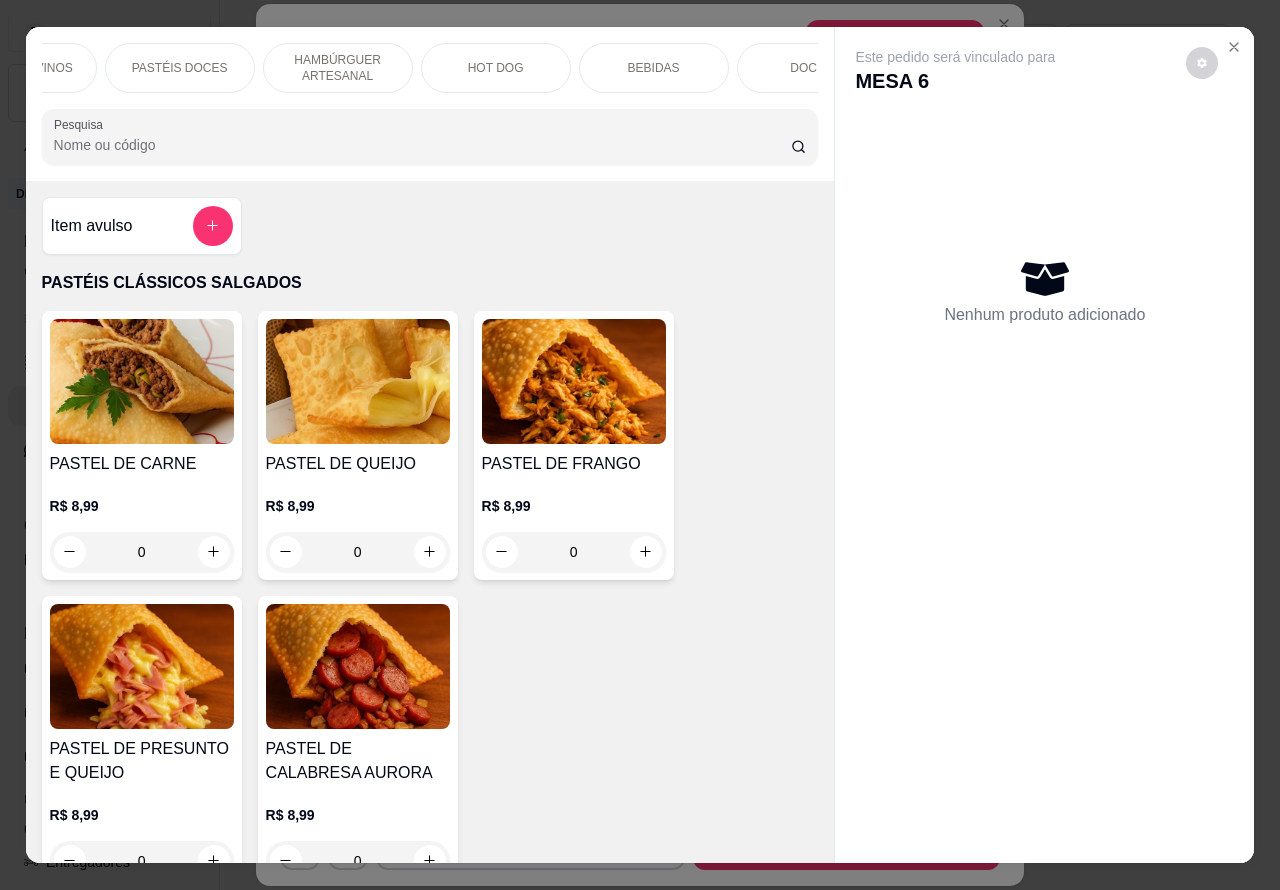 scroll, scrollTop: 0, scrollLeft: 438, axis: horizontal 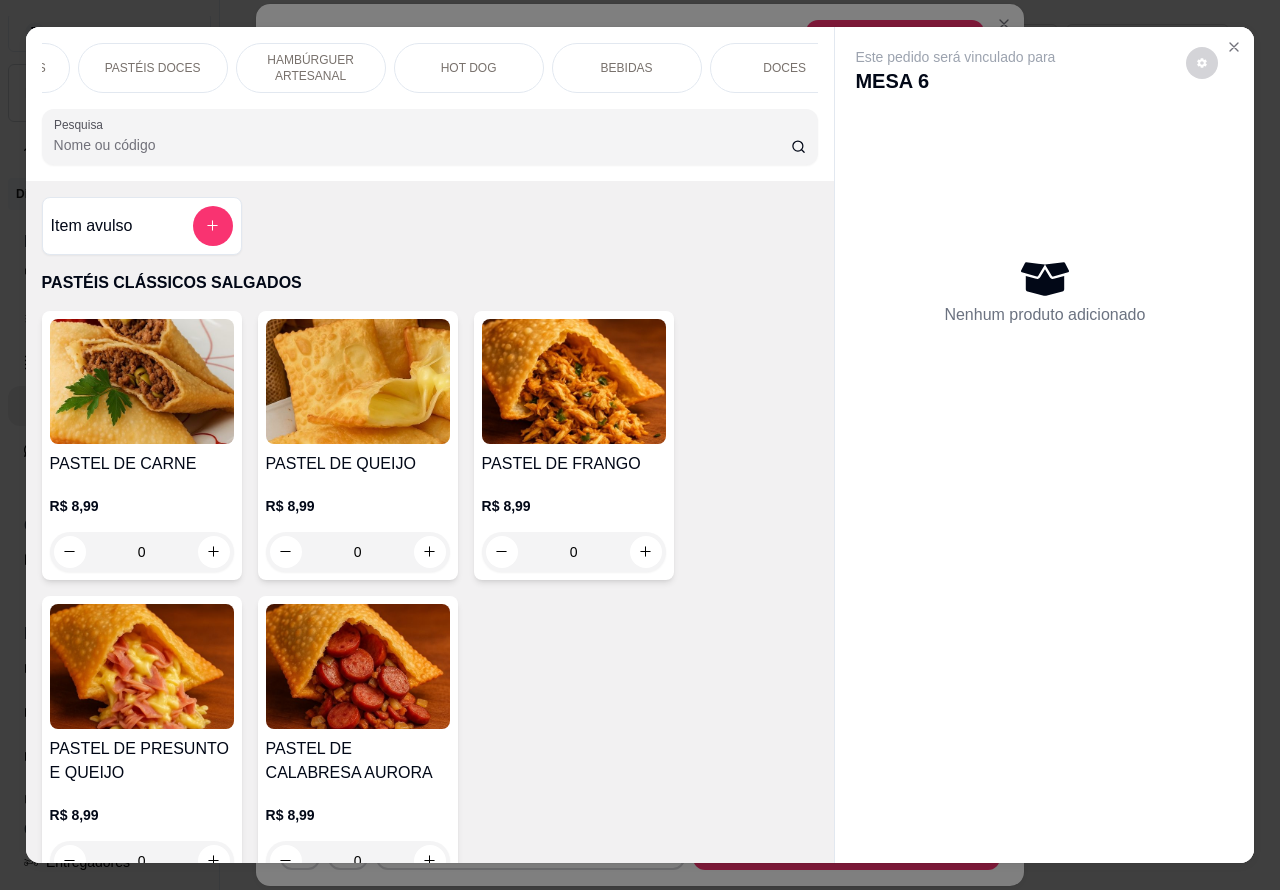 click on "HAMBÚRGUER ARTESANAL" at bounding box center (311, 68) 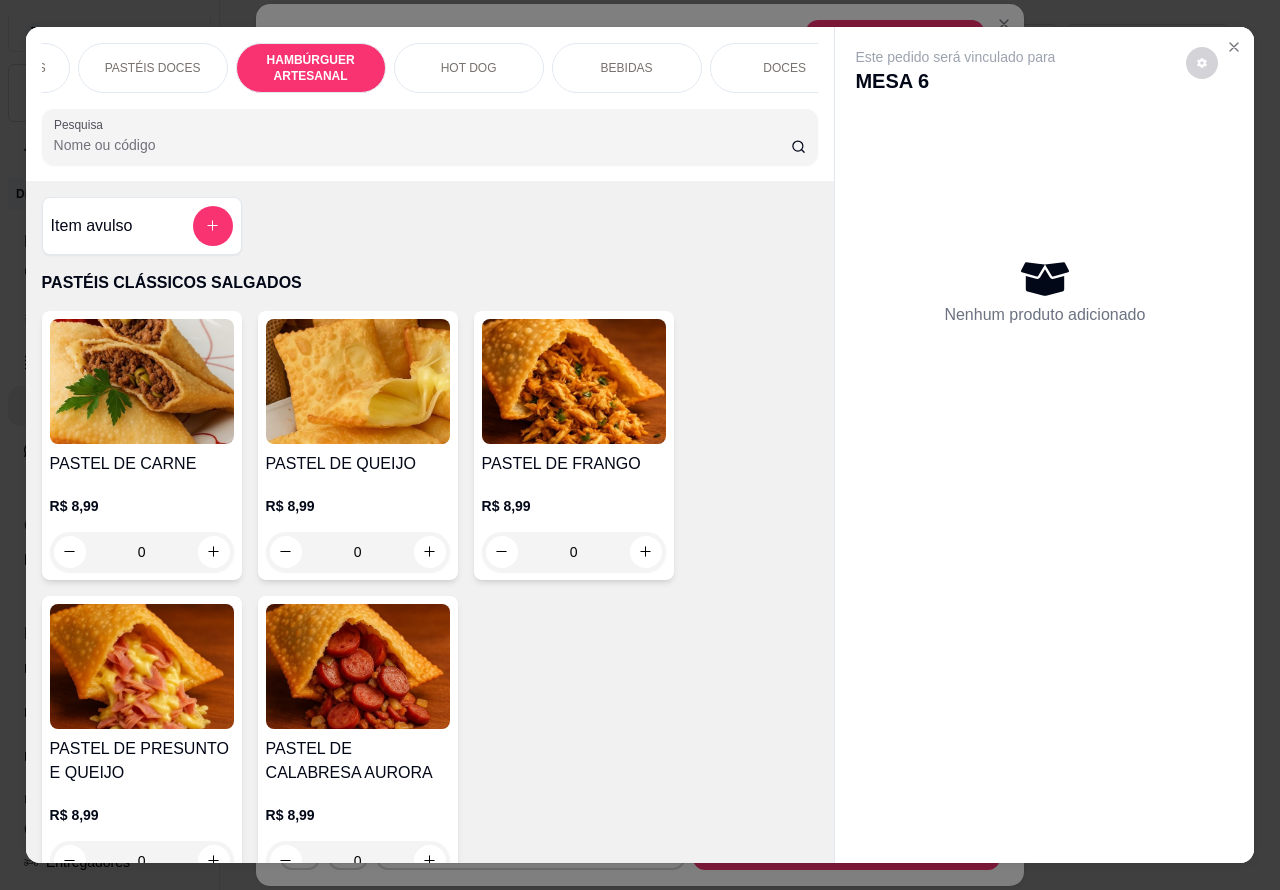 scroll, scrollTop: 4527, scrollLeft: 0, axis: vertical 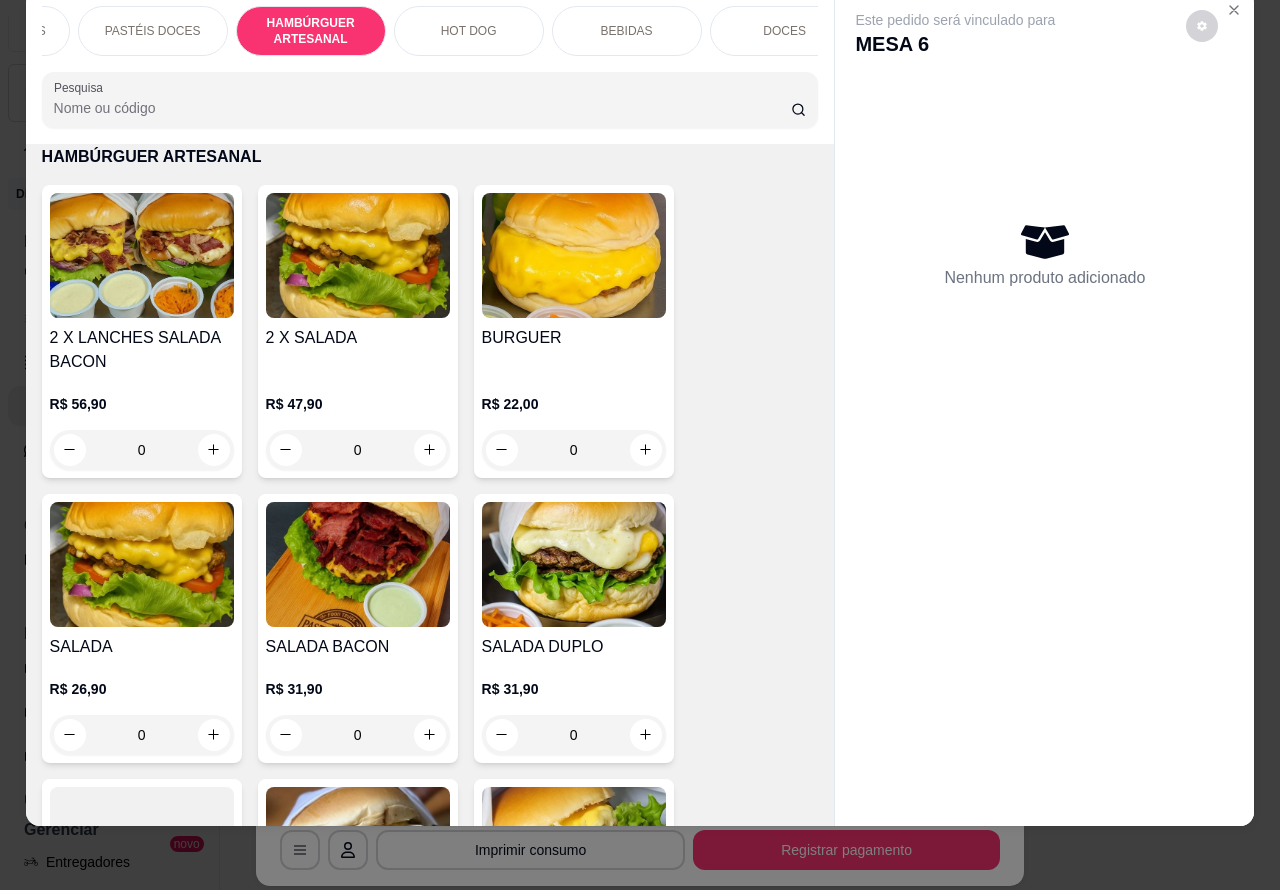 click on "0" at bounding box center [574, 450] 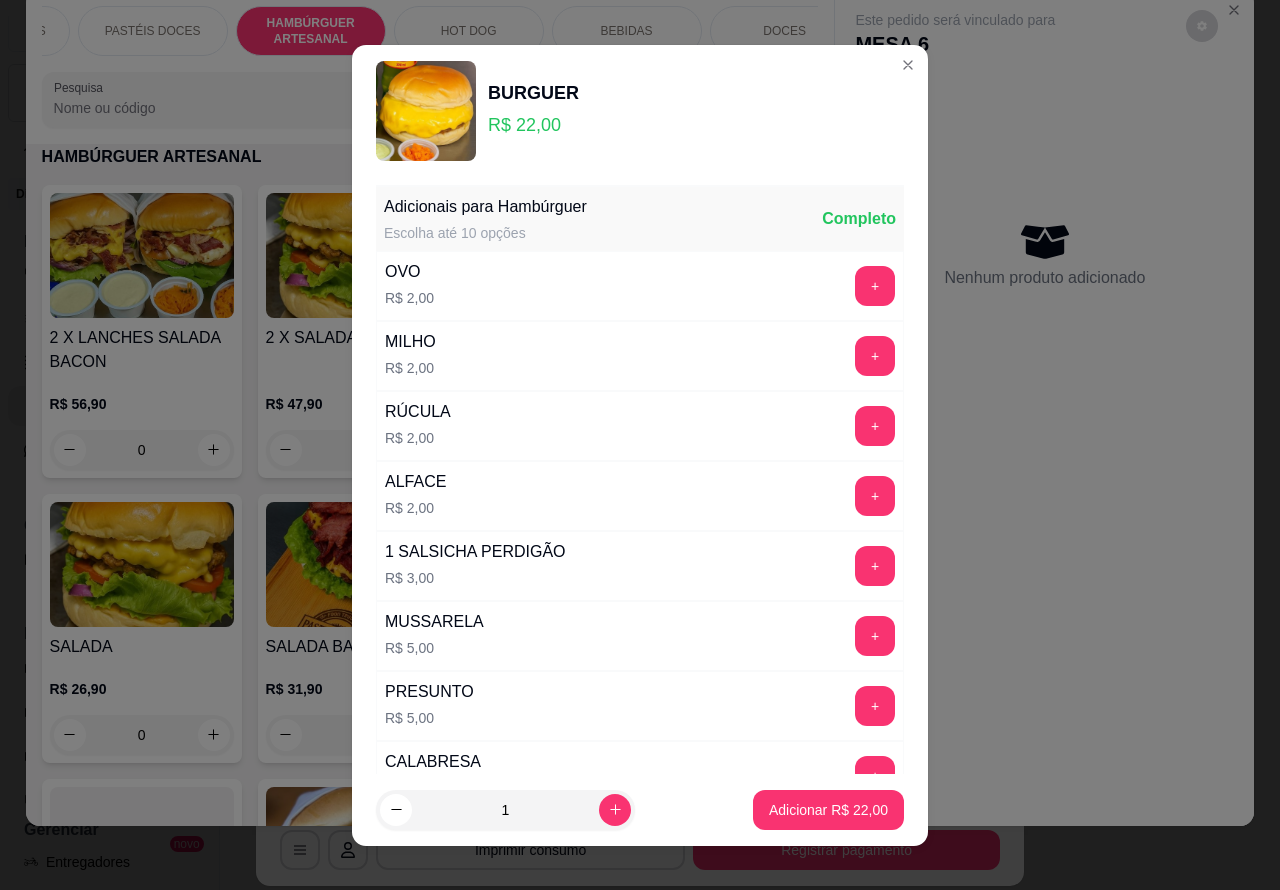 click on "Adicionar   R$ 22,00" at bounding box center (828, 810) 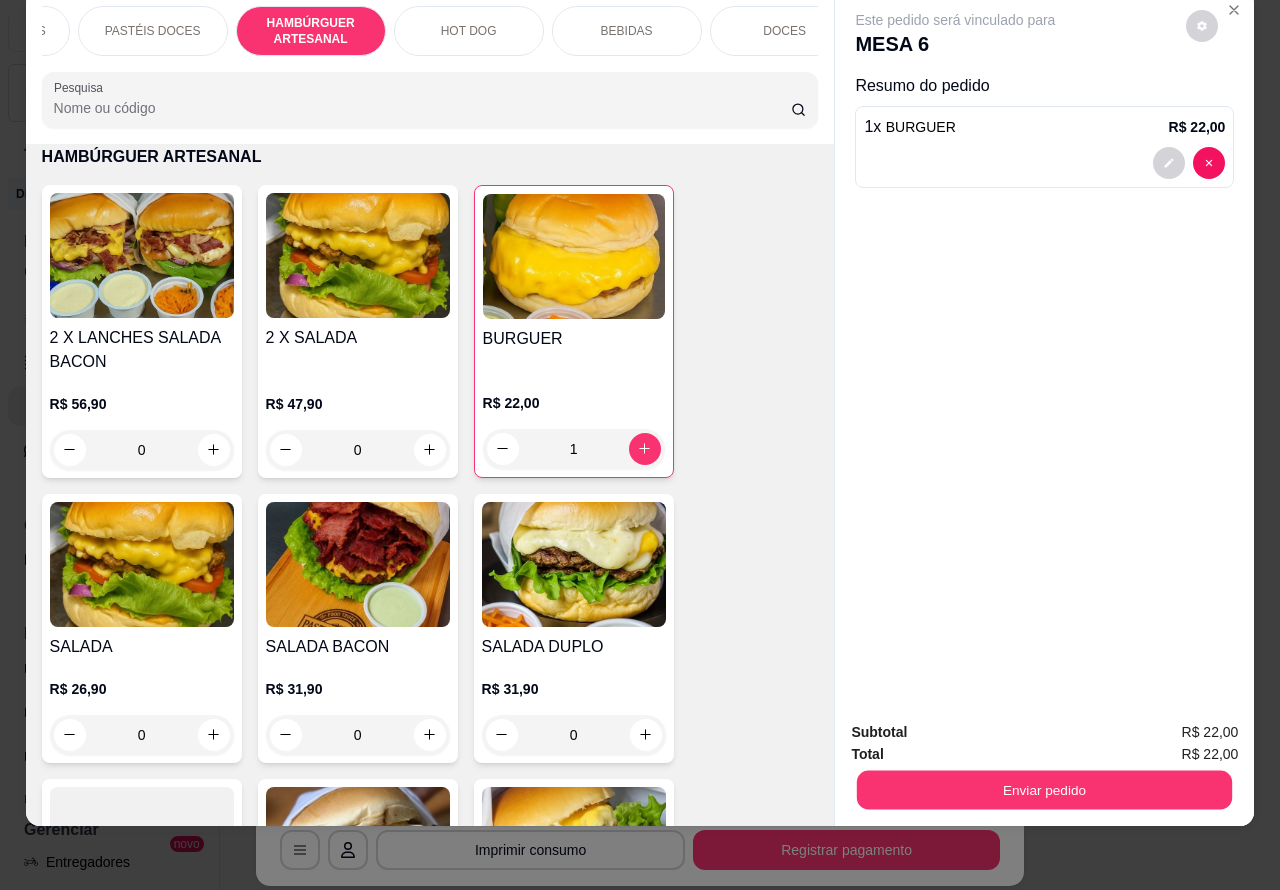 click on "Enviar pedido" at bounding box center (1044, 790) 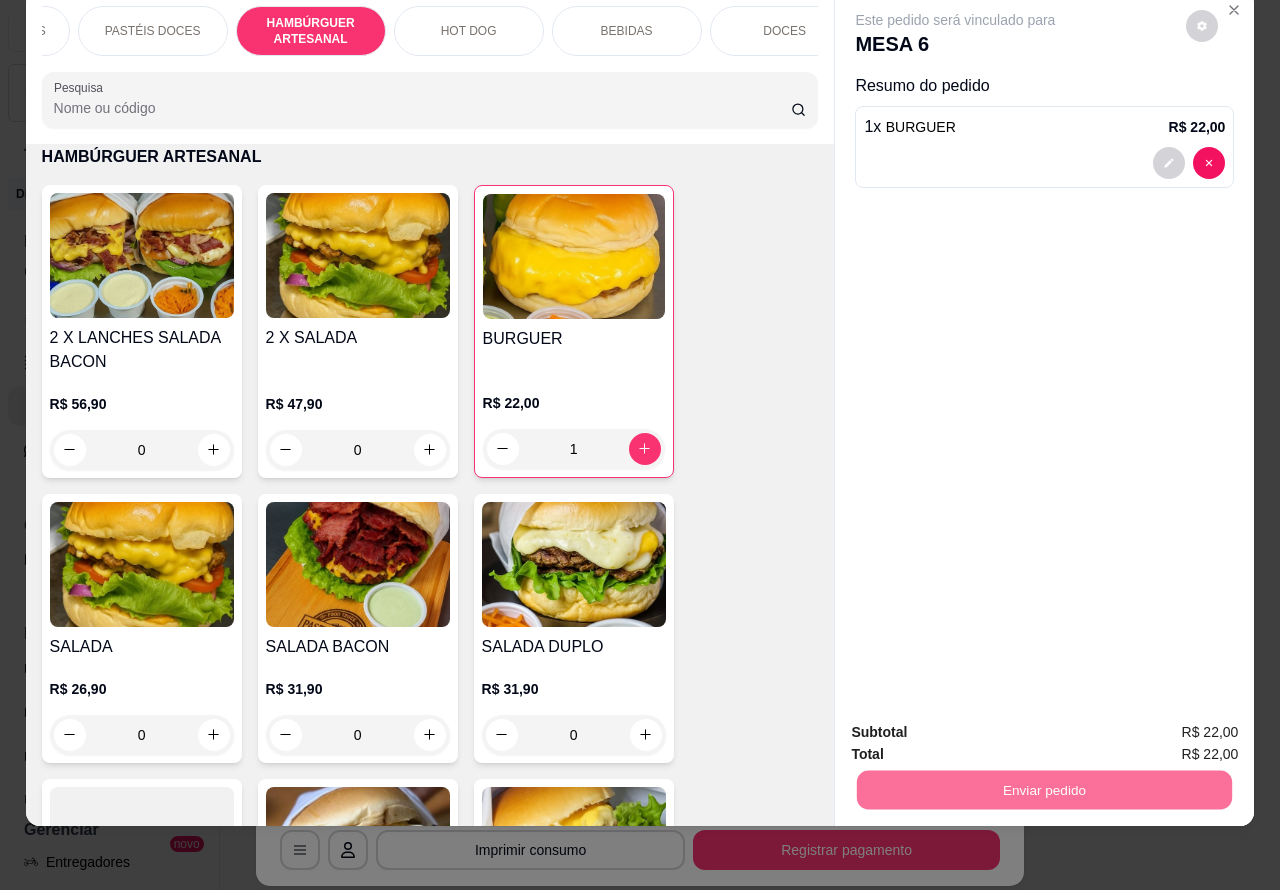 click on "Não registrar e enviar pedido" at bounding box center [977, 723] 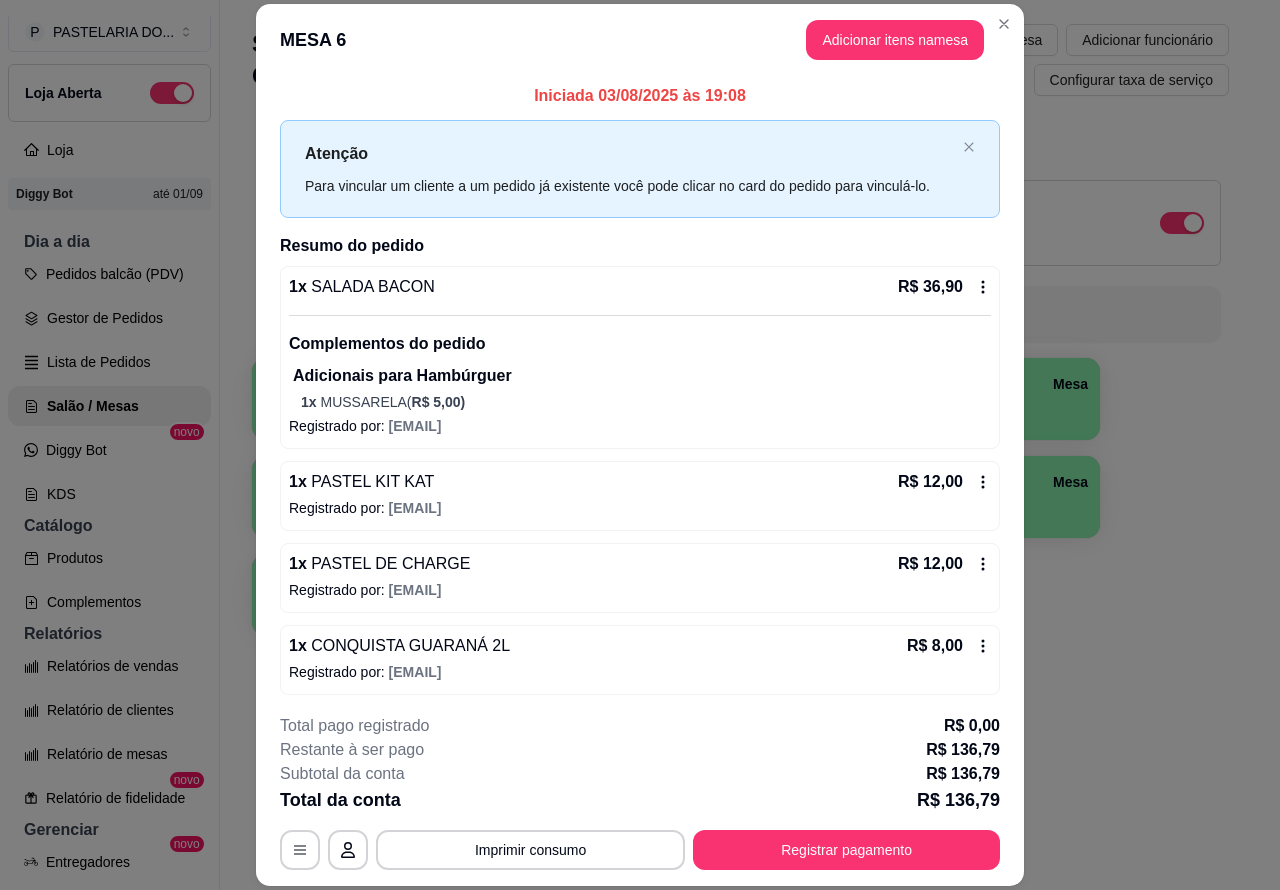 click on "Imprimir consumo" at bounding box center (530, 850) 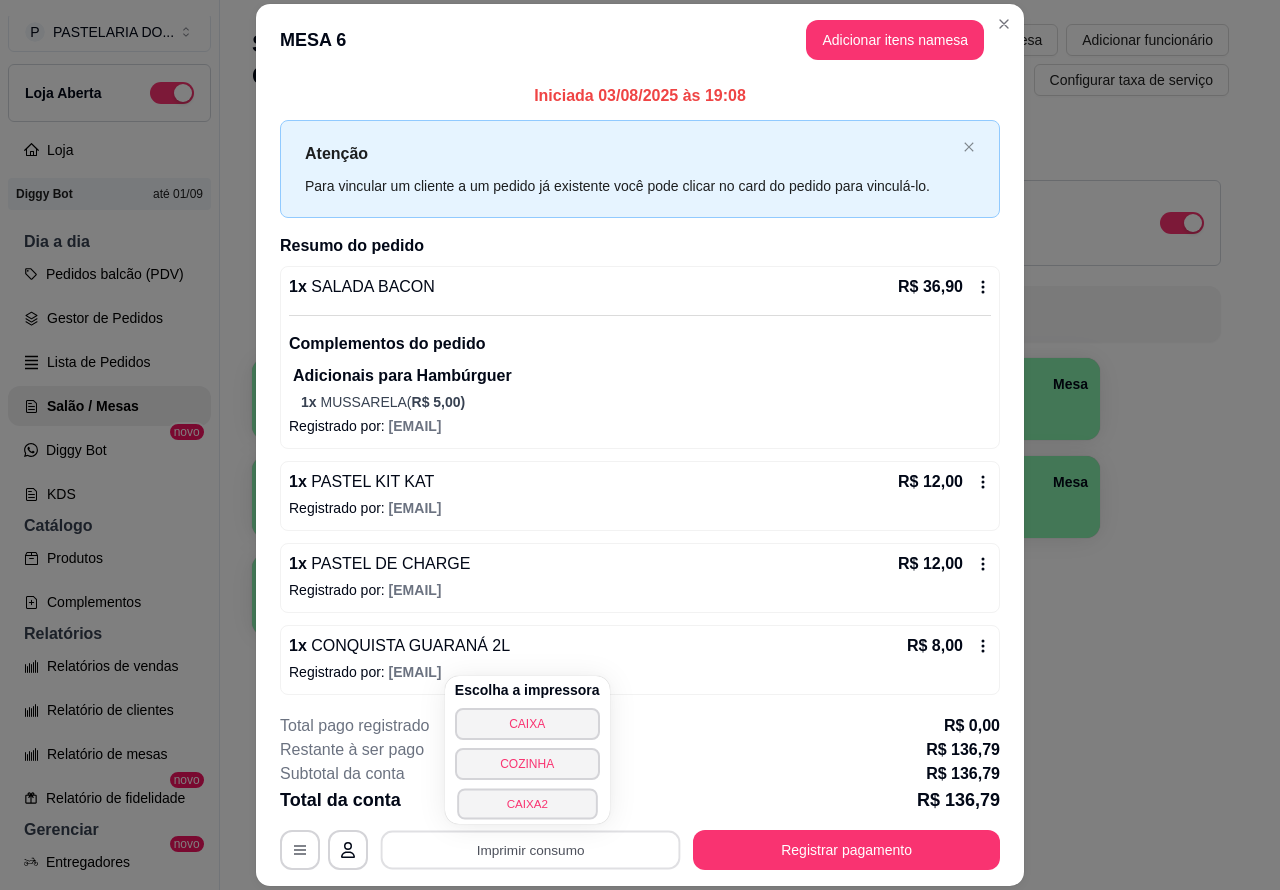 click on "CAIXA2" at bounding box center [527, 803] 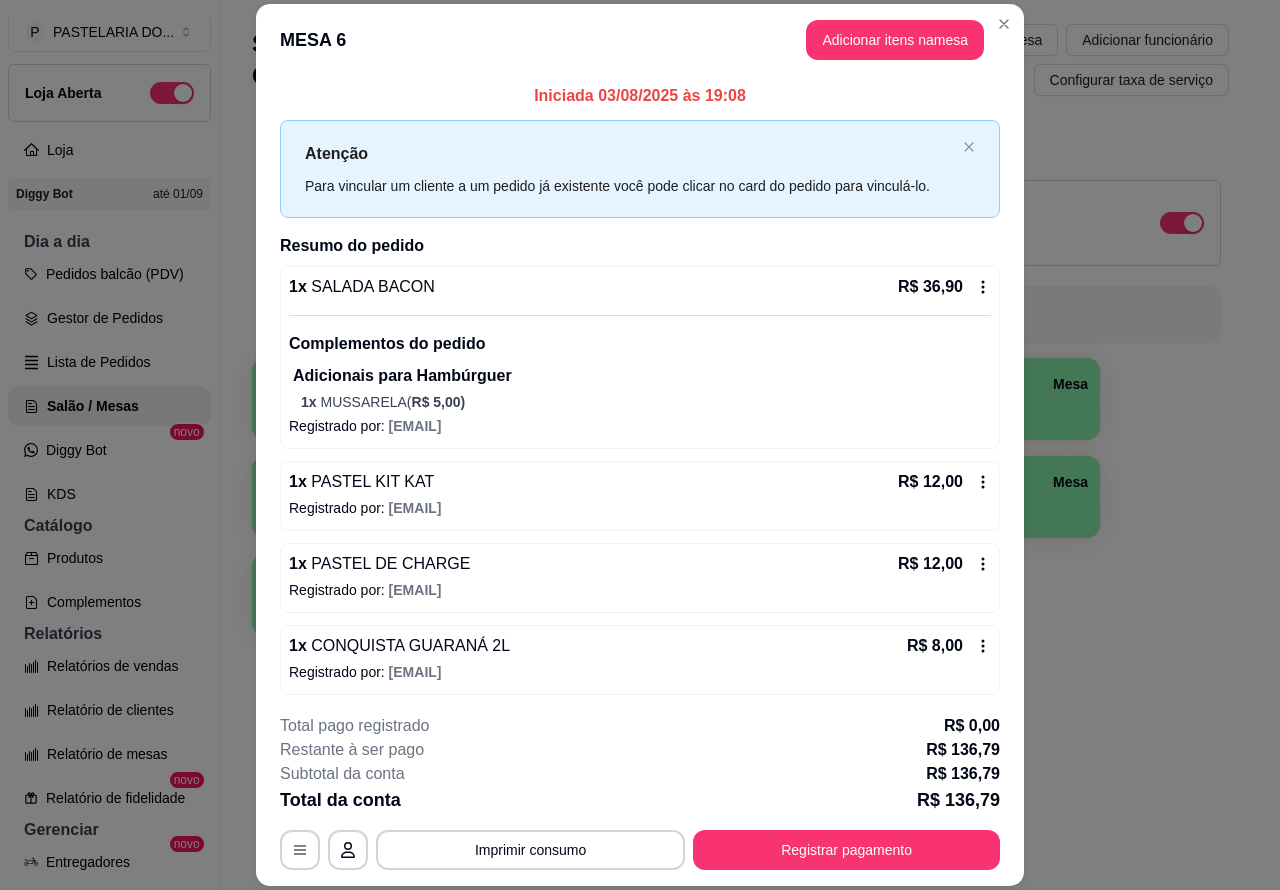 click on "Salão / Mesas / Comandas Adicionar mesa / comanda Imprimir qr-codes da mesa Adicionar funcionário Configurar taxa de serviço Todos Mesas Comandas Deixar cliente chamar o garçom na mesa Ao o cliente scanear o qr code, ele terá a opção de chamar o garçom naquela mesa. Busque pela mesa ou comanda
1 Mesa 2 Mesa 3 Mesa 4 Mesa 5 Mesa 6 Mesa R$ 114,79 50 7 Mesa 8 Mesa 9 Mesa 10 Mesa" at bounding box center [740, 417] 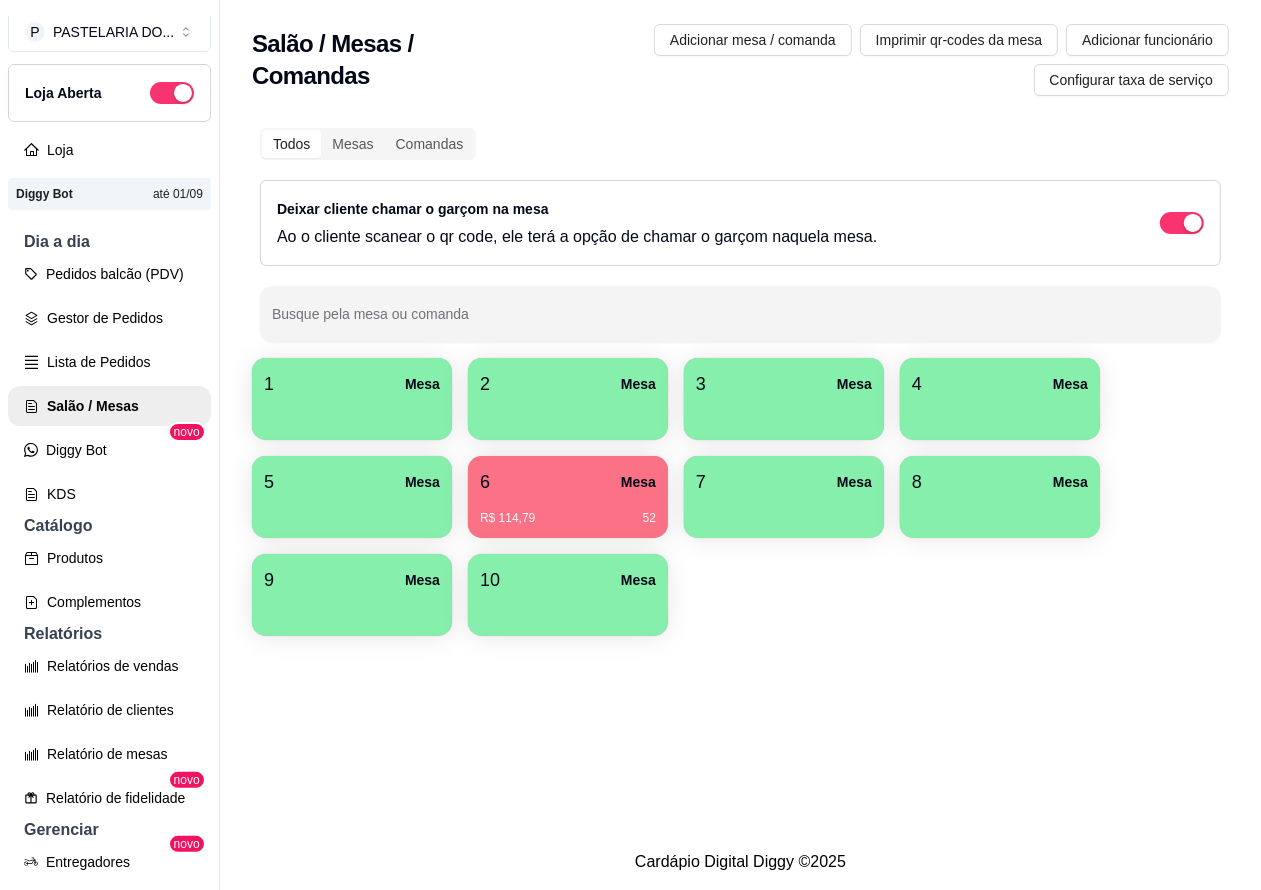 click on "Lista de Pedidos" at bounding box center (109, 362) 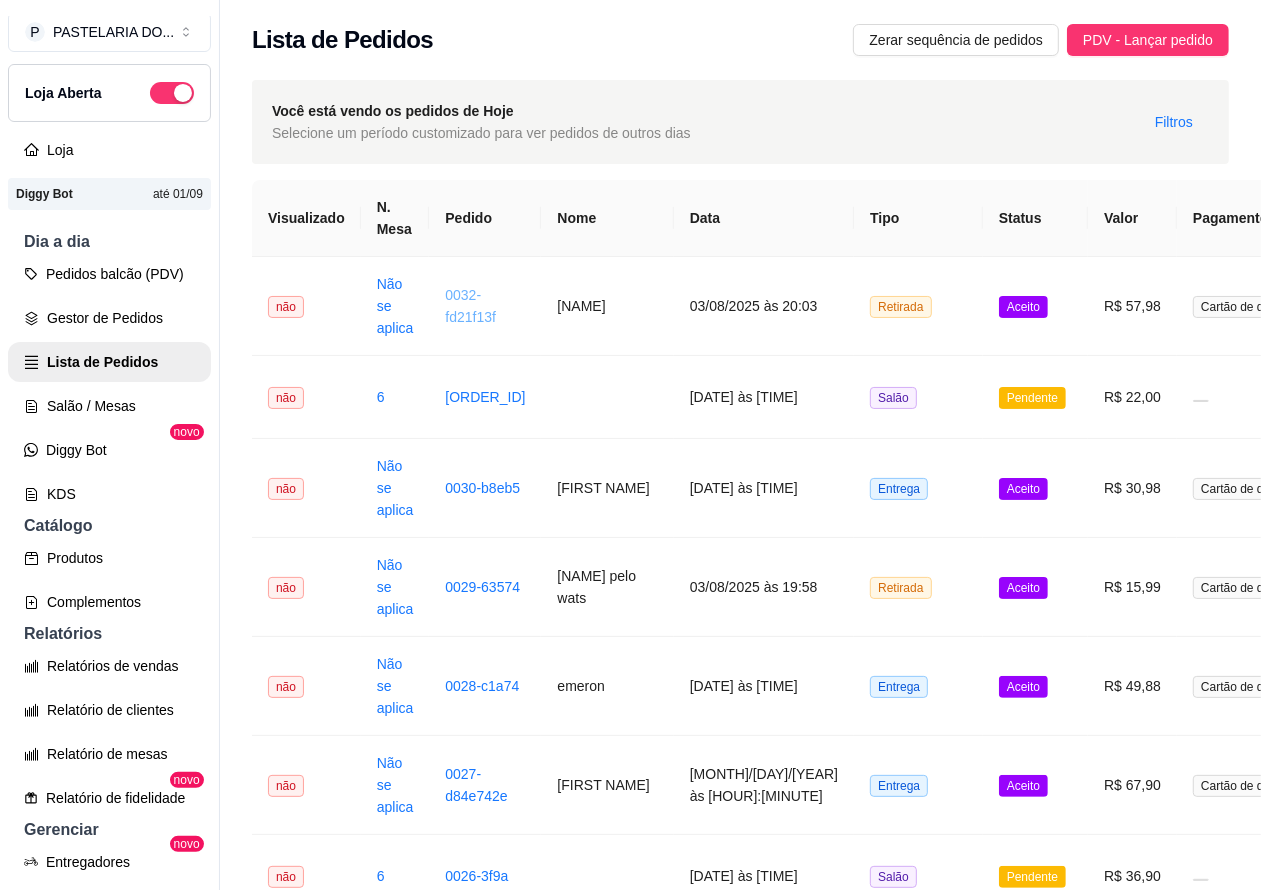 click on "0032-fd21f13f" at bounding box center (470, 306) 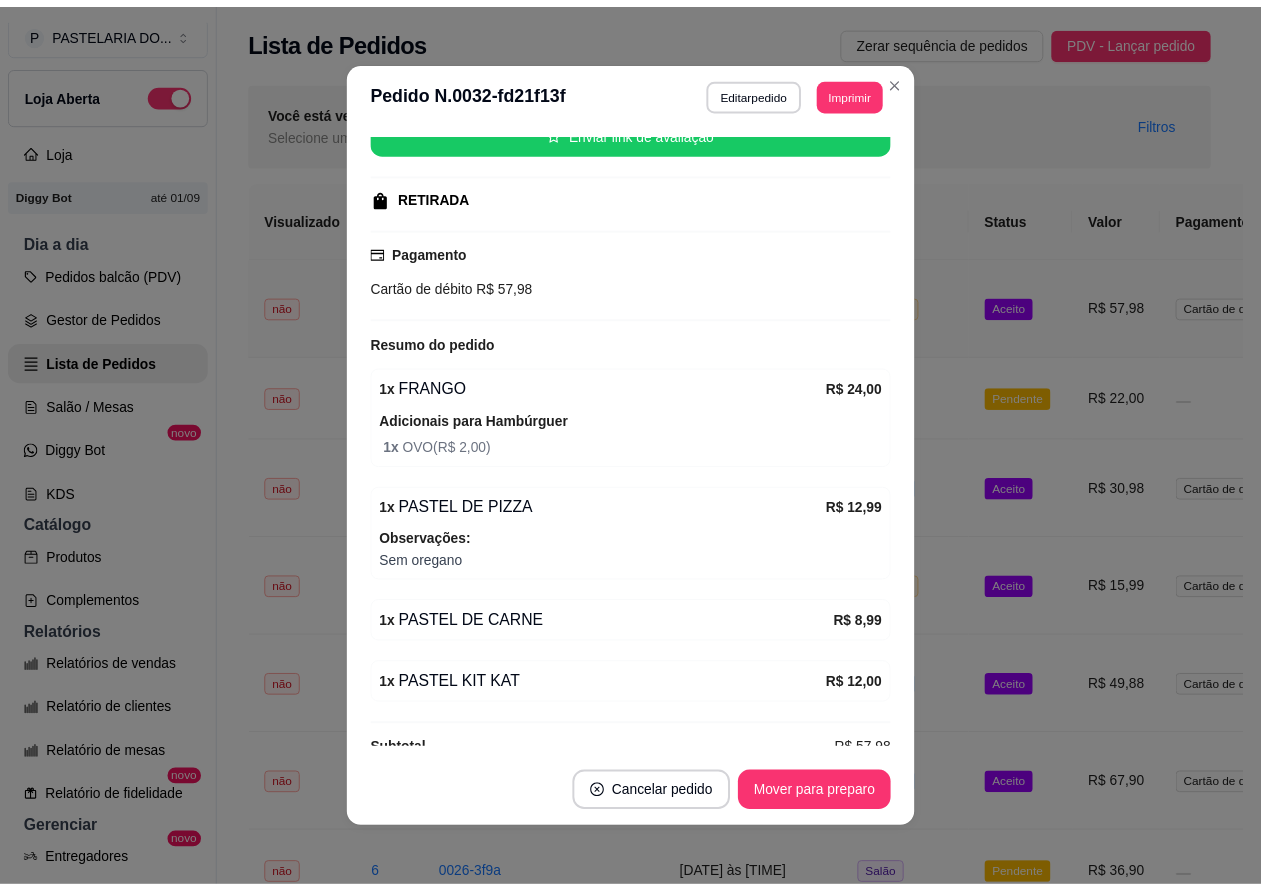 scroll, scrollTop: 280, scrollLeft: 0, axis: vertical 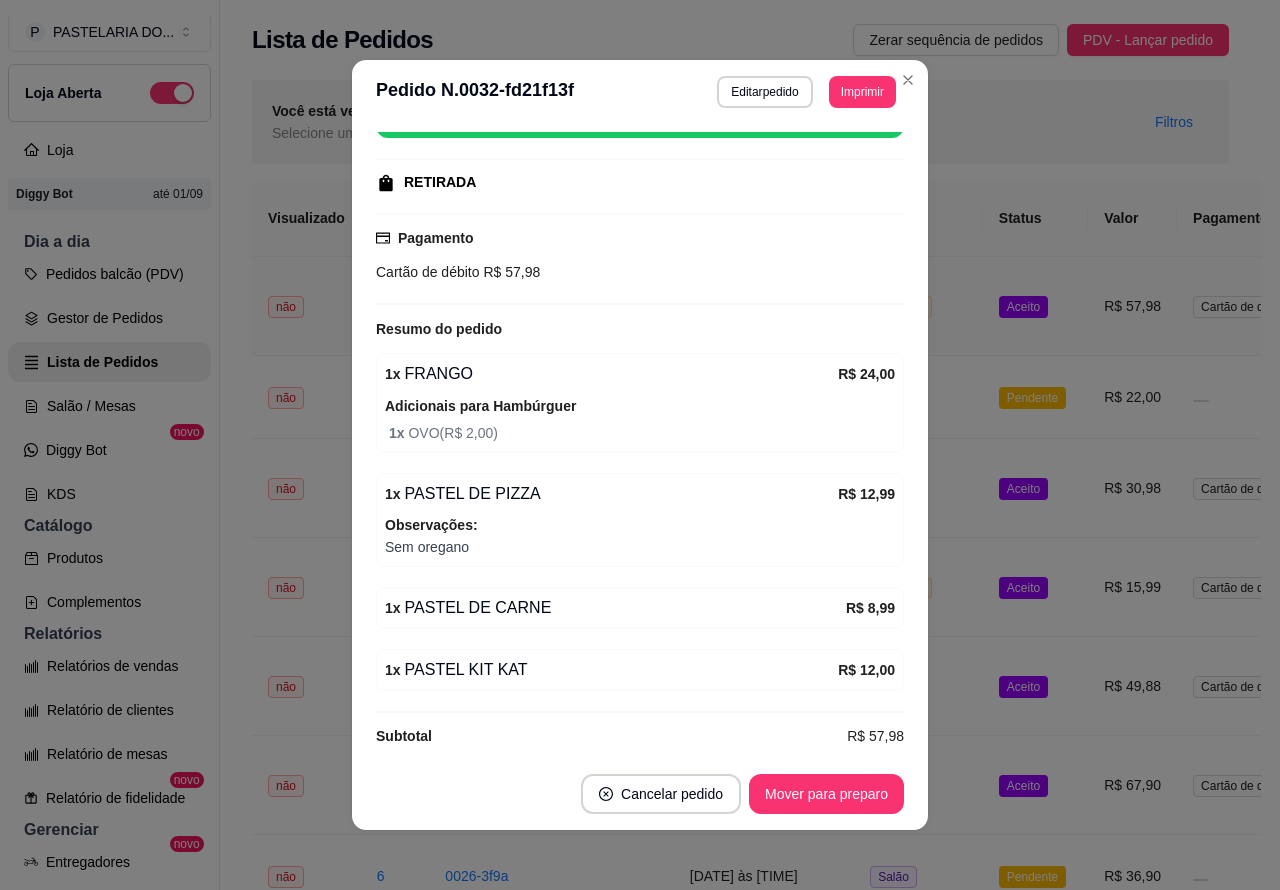 click on "Imprimir" at bounding box center (862, 92) 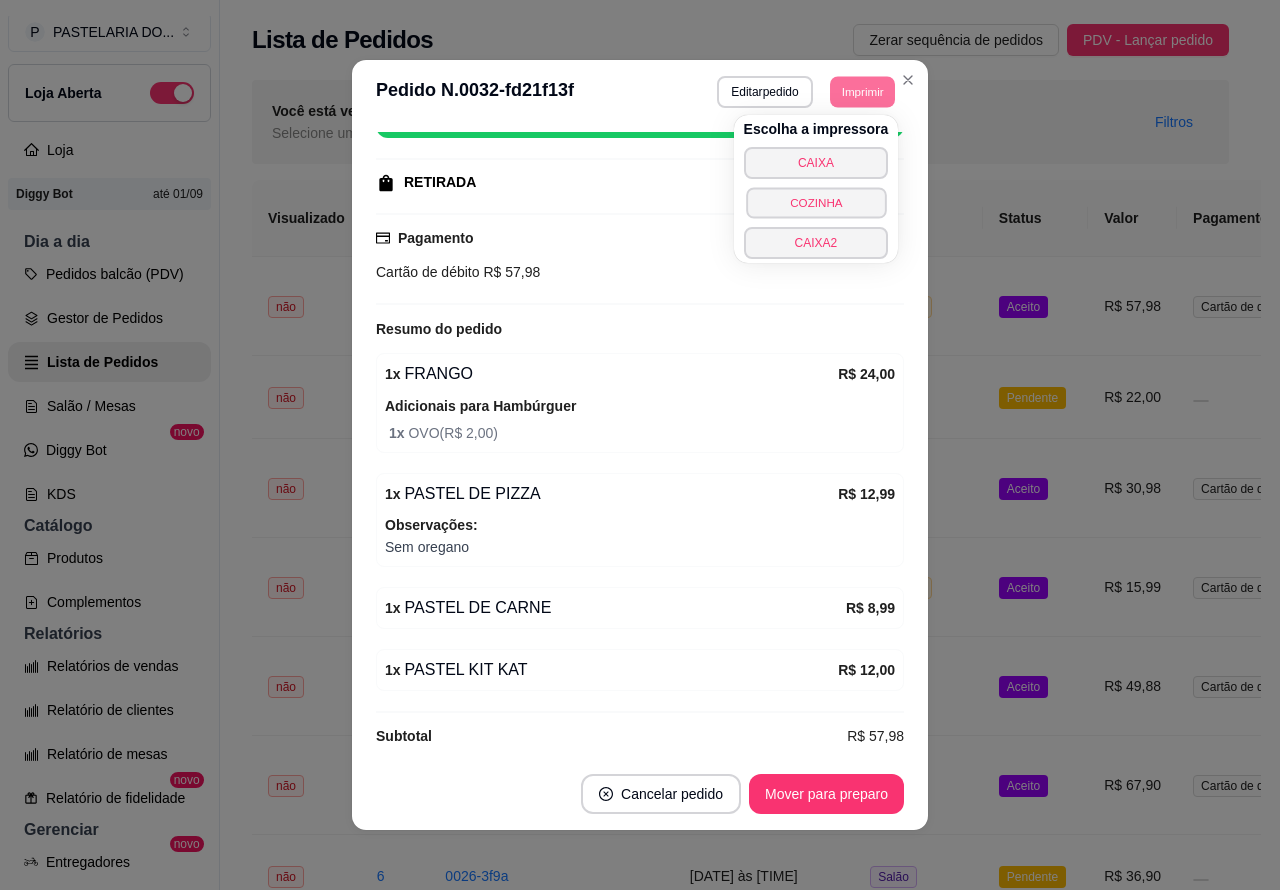 click on "COZINHA" at bounding box center (816, 202) 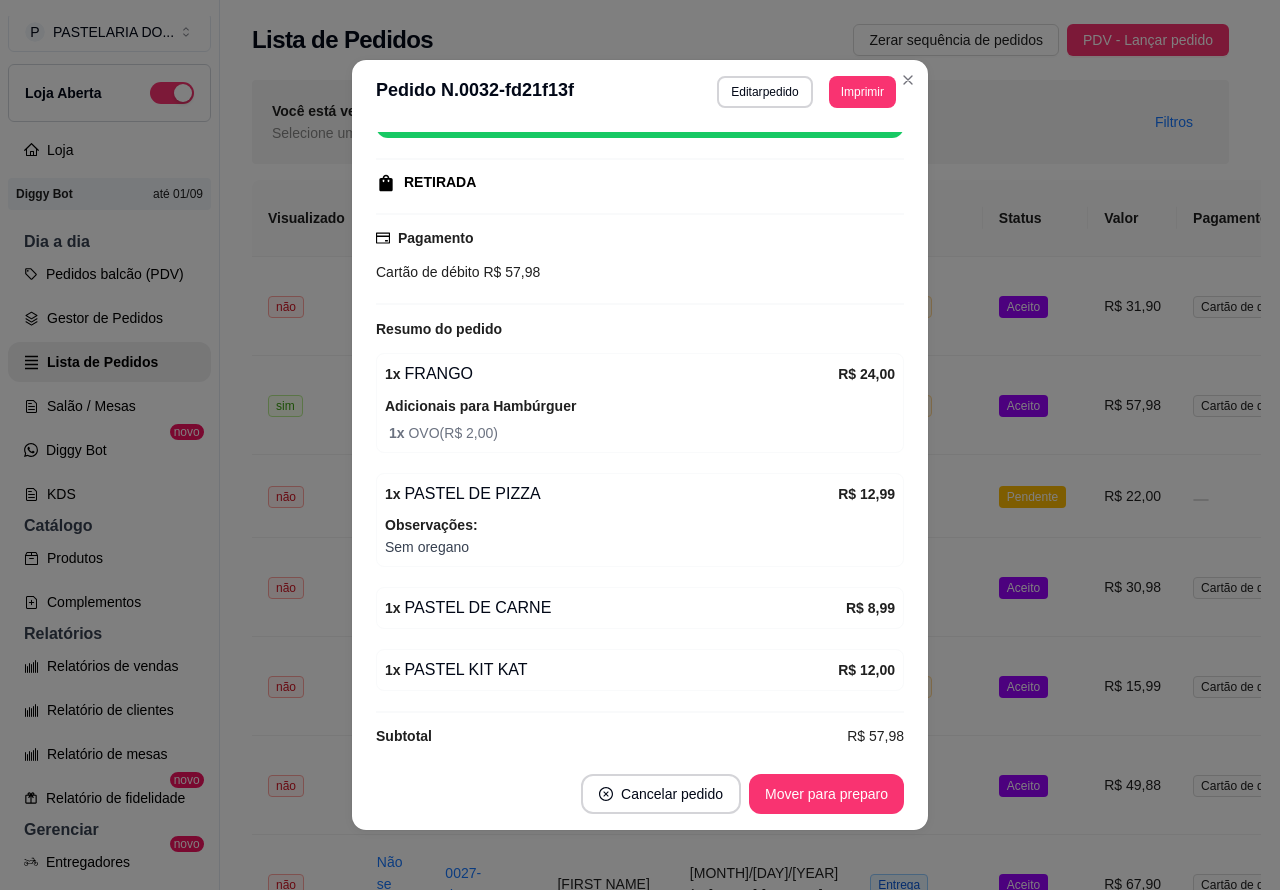 click on "**********" at bounding box center [740, 2683] 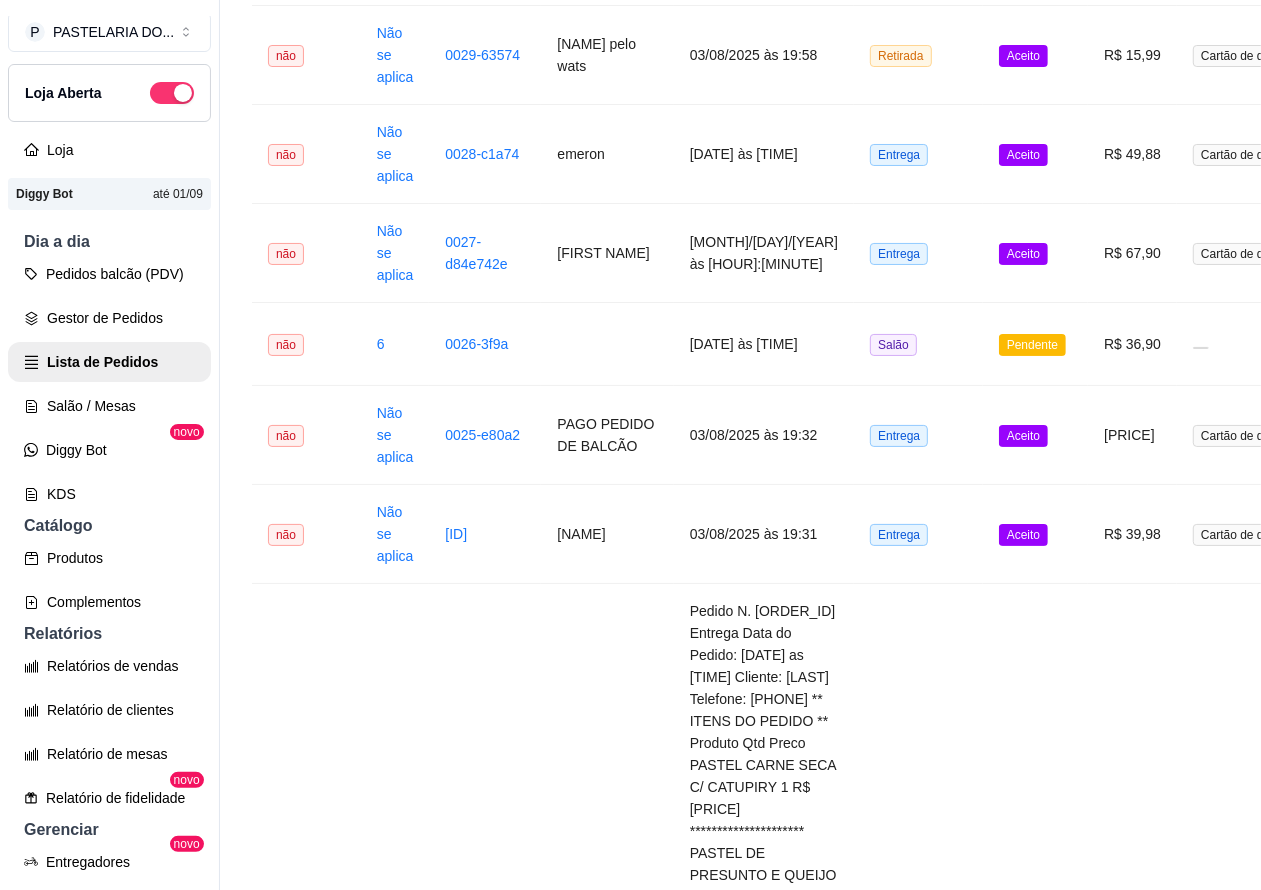 scroll, scrollTop: 656, scrollLeft: 0, axis: vertical 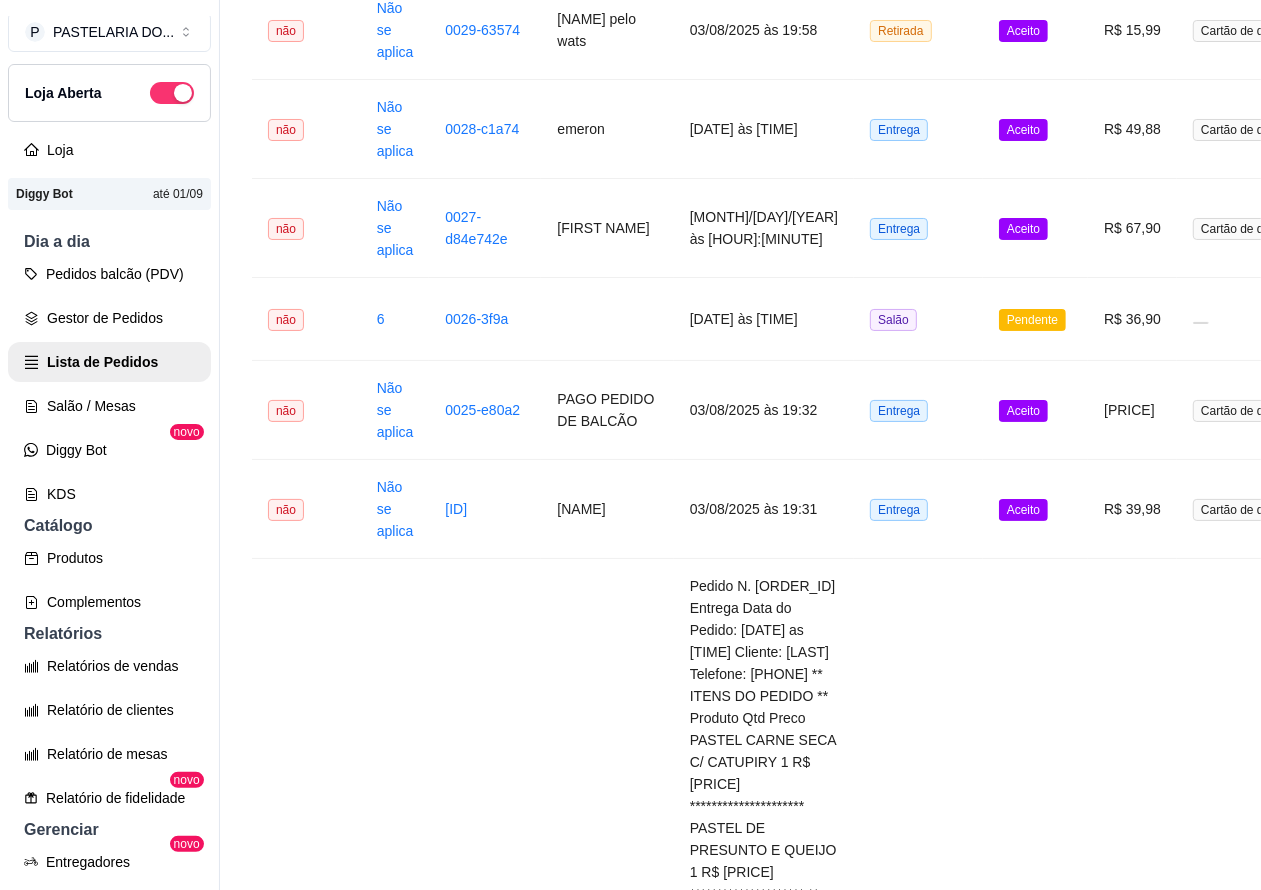 click on "[ORDER_ID]" at bounding box center (485, 1136) 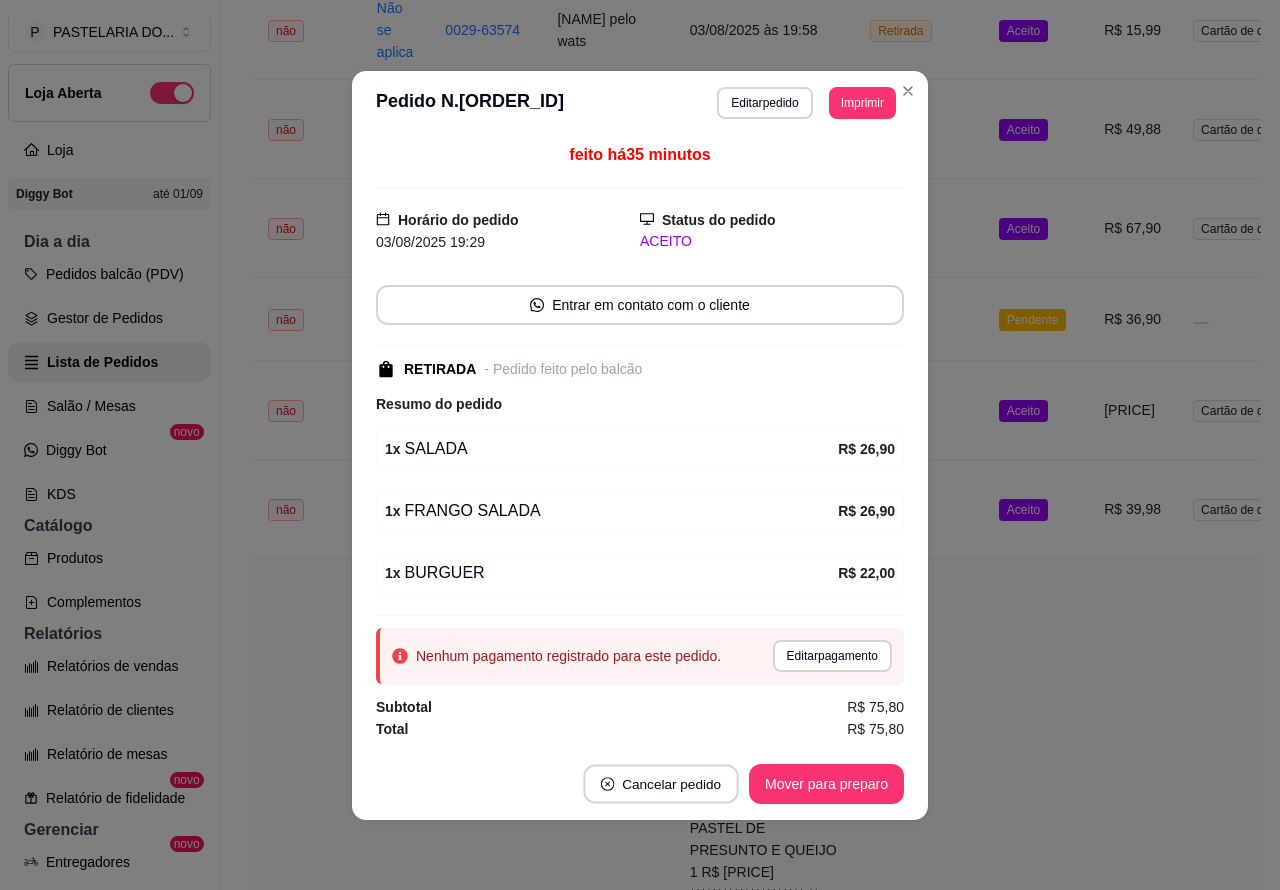 click on "Cancelar pedido" at bounding box center (660, 783) 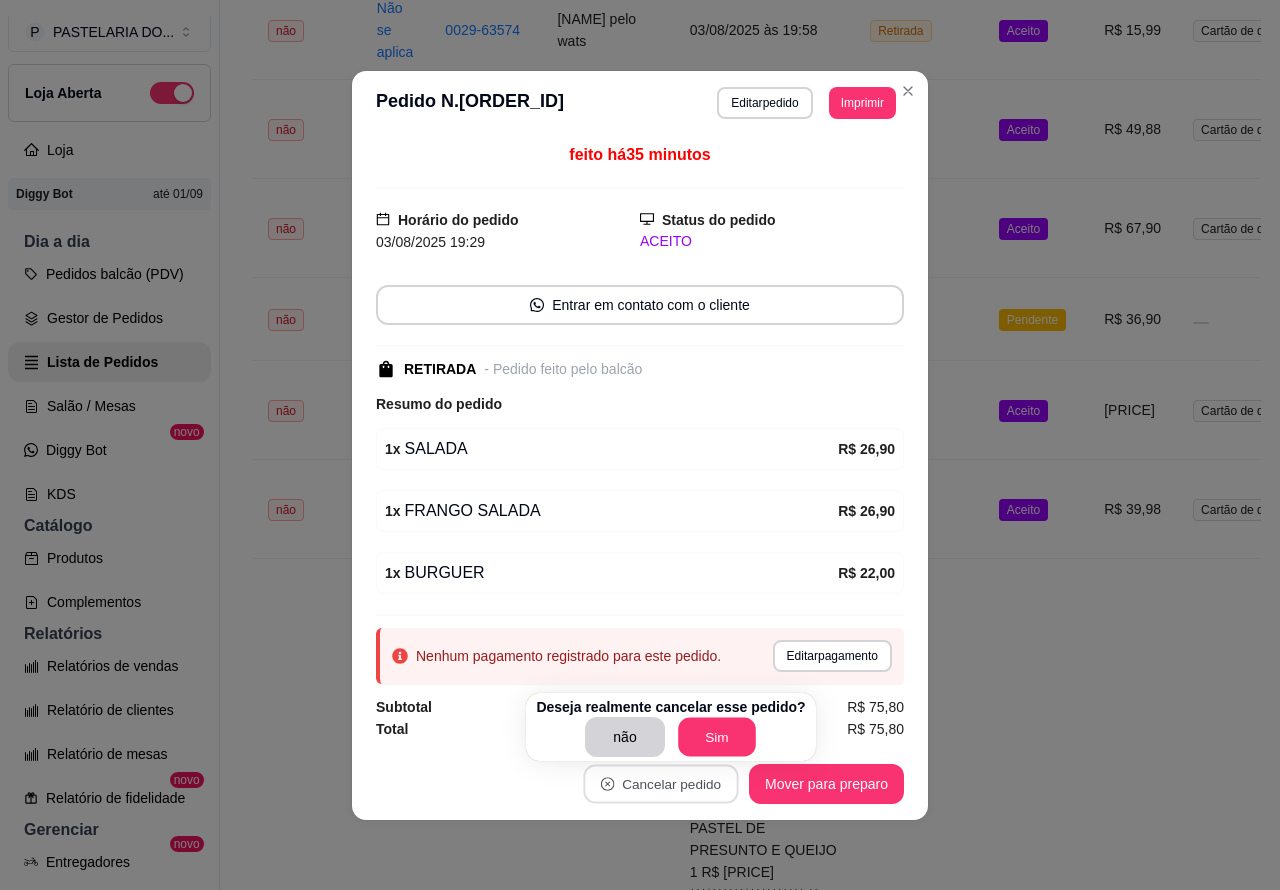 click on "Sim" at bounding box center (717, 737) 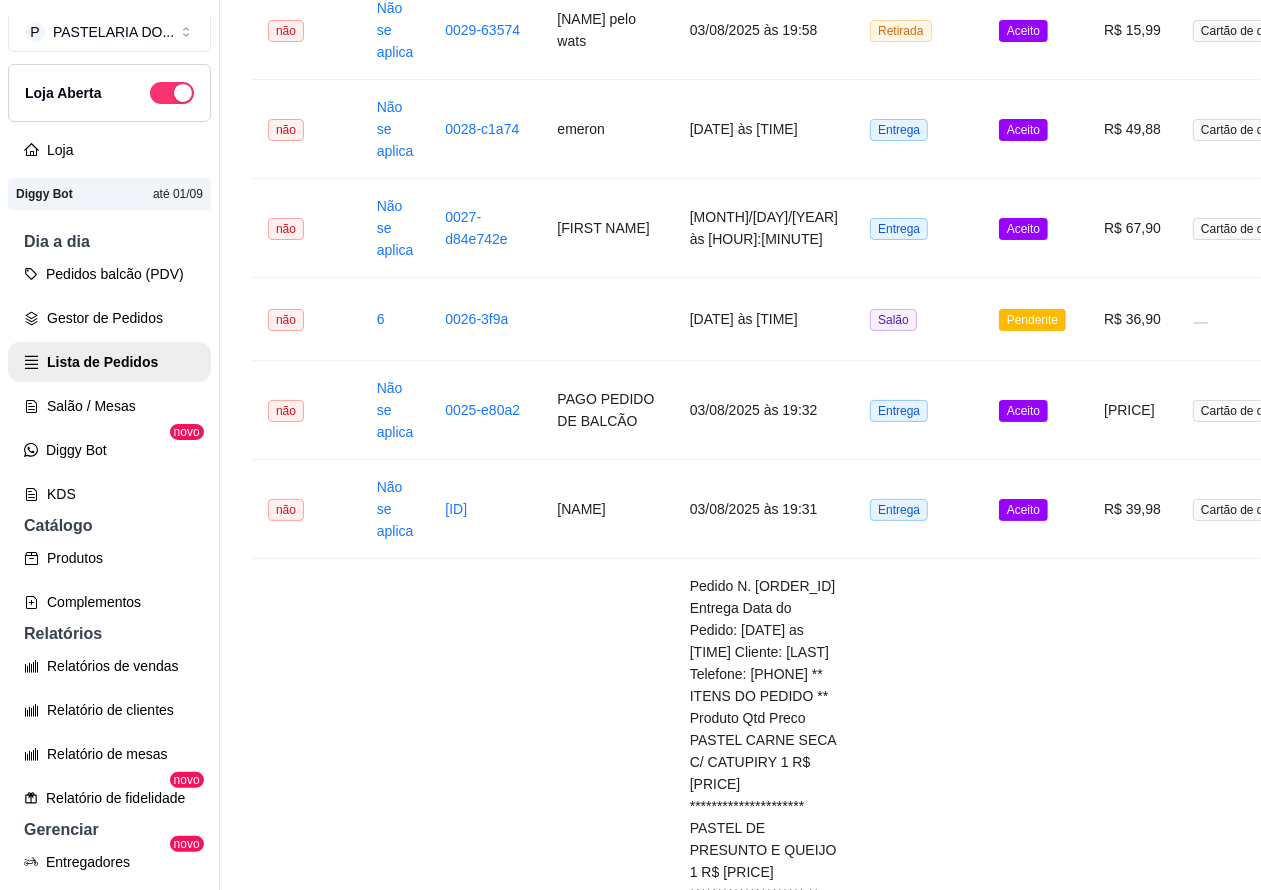 click on "Salão / Mesas" at bounding box center [109, 406] 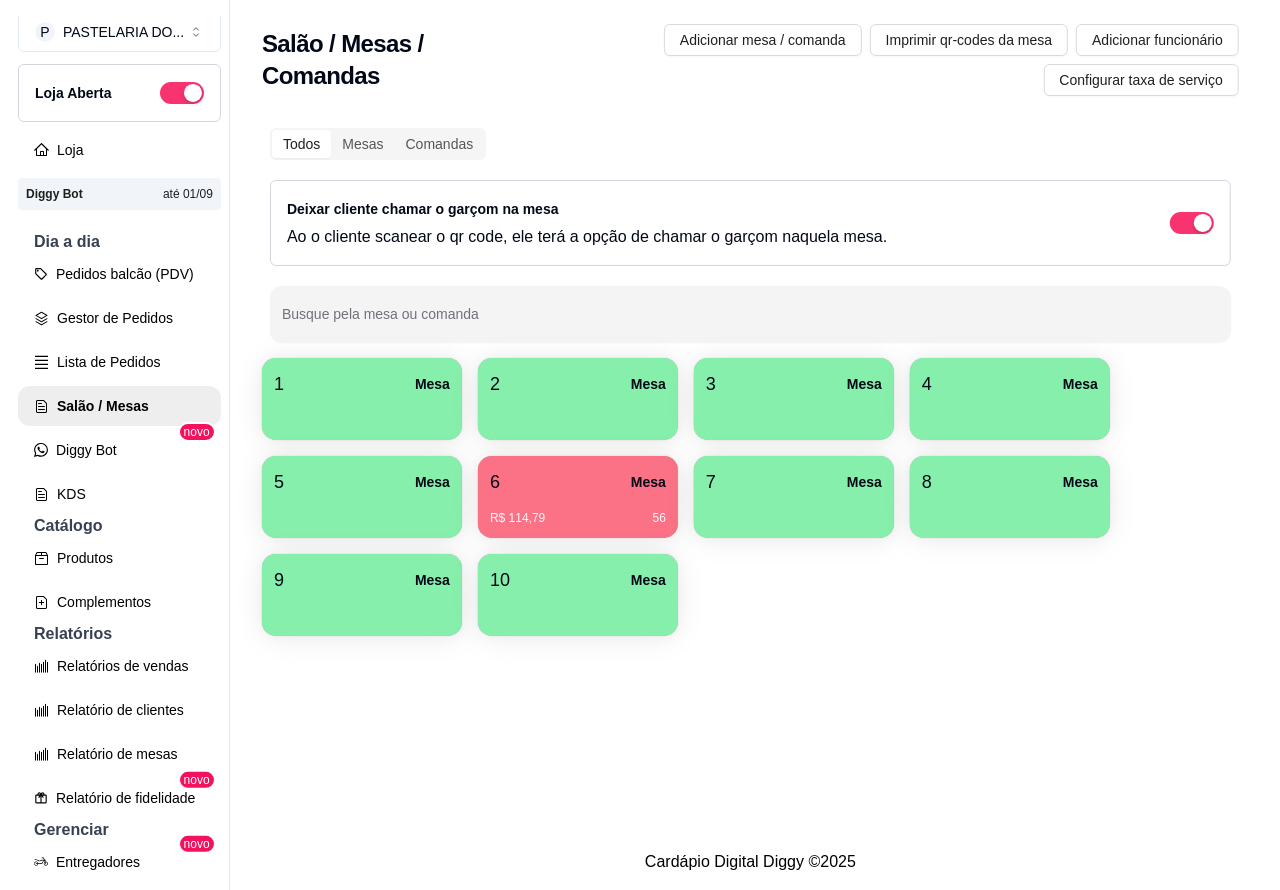 scroll, scrollTop: 0, scrollLeft: 0, axis: both 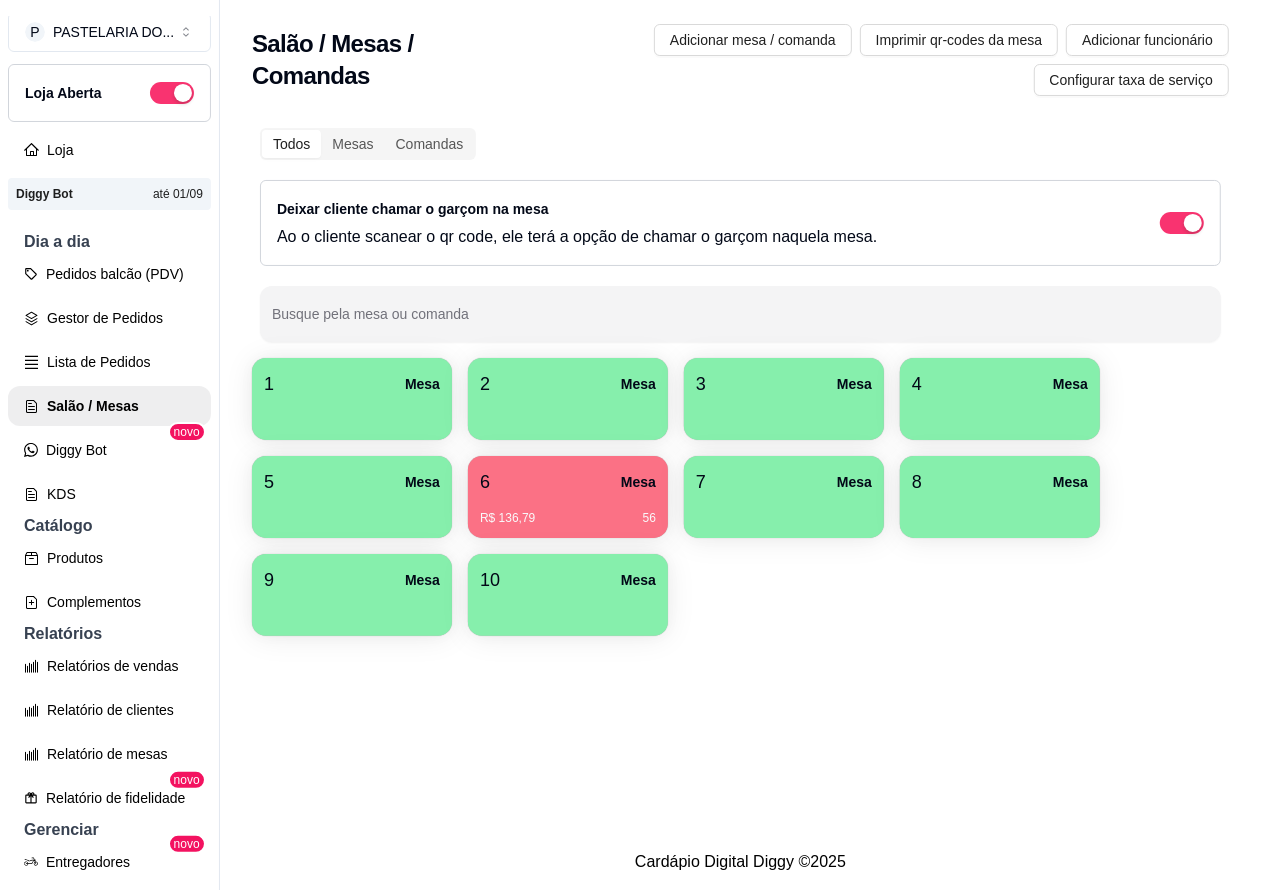 click on "3 Mesa" at bounding box center (784, 384) 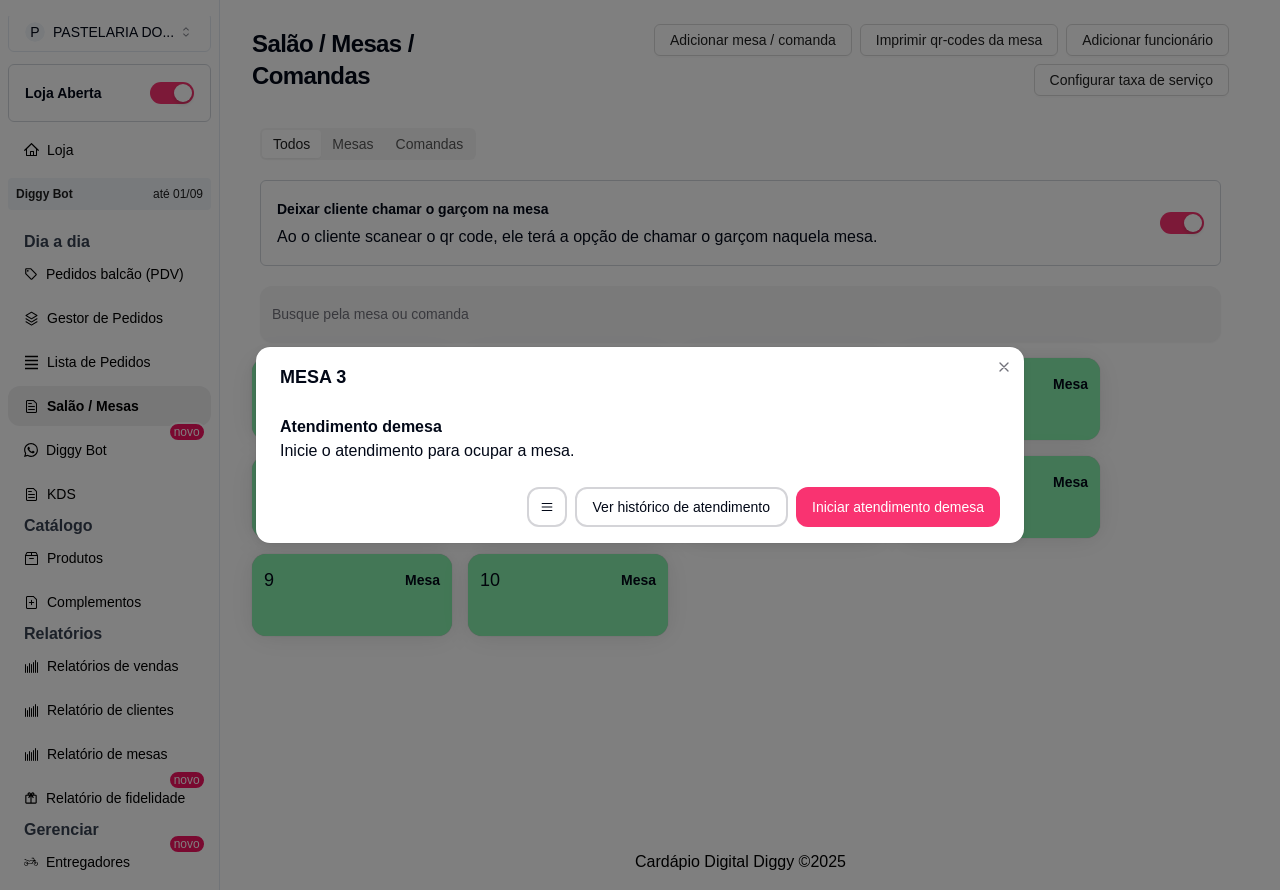 click on "Salão / Mesas / Comandas Adicionar mesa / comanda Imprimir qr-codes da mesa Adicionar funcionário Configurar taxa de serviço Todos Mesas Comandas Deixar cliente chamar o garçom na mesa Ao o cliente scanear o qr code, ele terá a opção de chamar o garçom naquela mesa. Busque pela mesa ou comanda
1 Mesa 2 Mesa 3 Mesa 4 Mesa 5 Mesa 6 Mesa R$ 136,79 56 7 Mesa 8 Mesa 9 Mesa 10 Mesa" at bounding box center (740, 417) 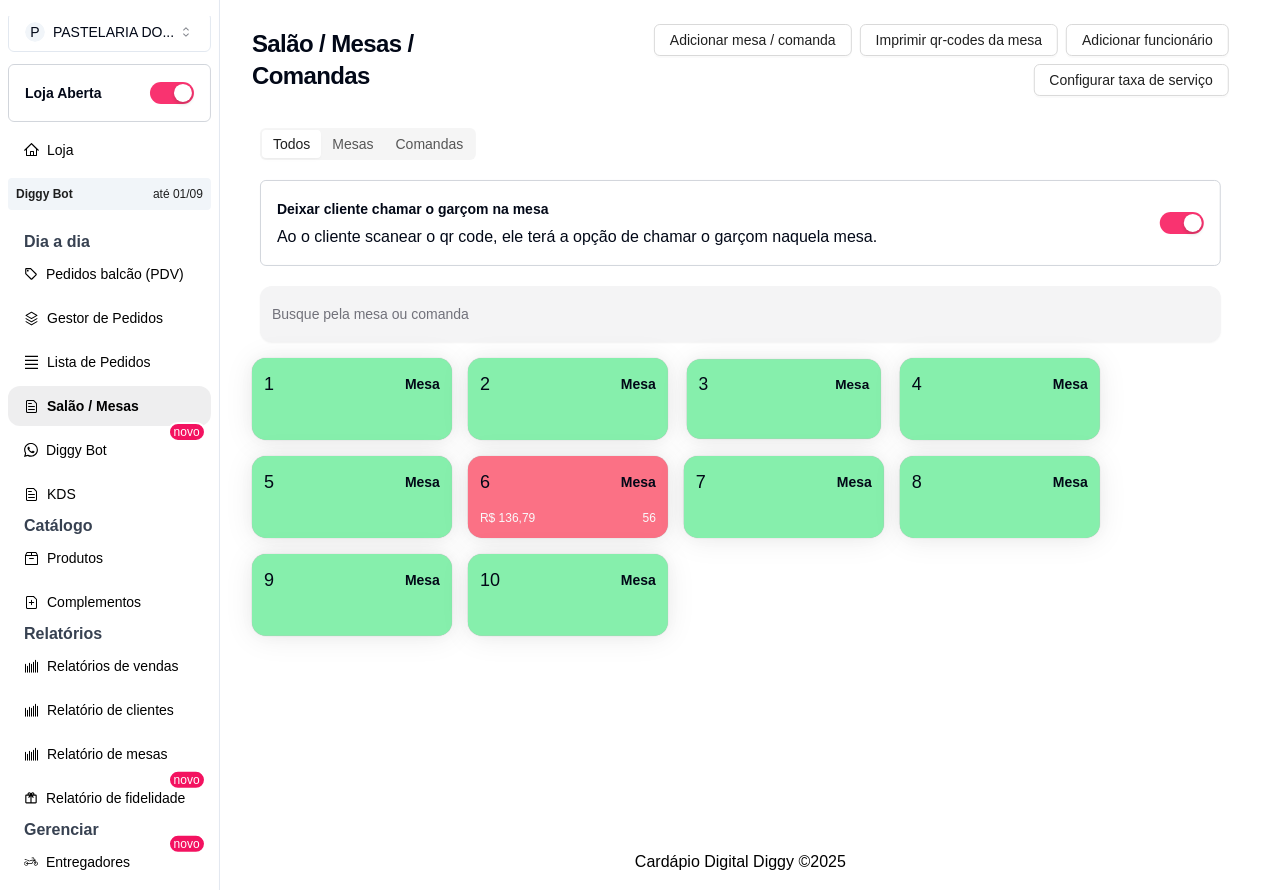 click on "3 Mesa" at bounding box center [784, 384] 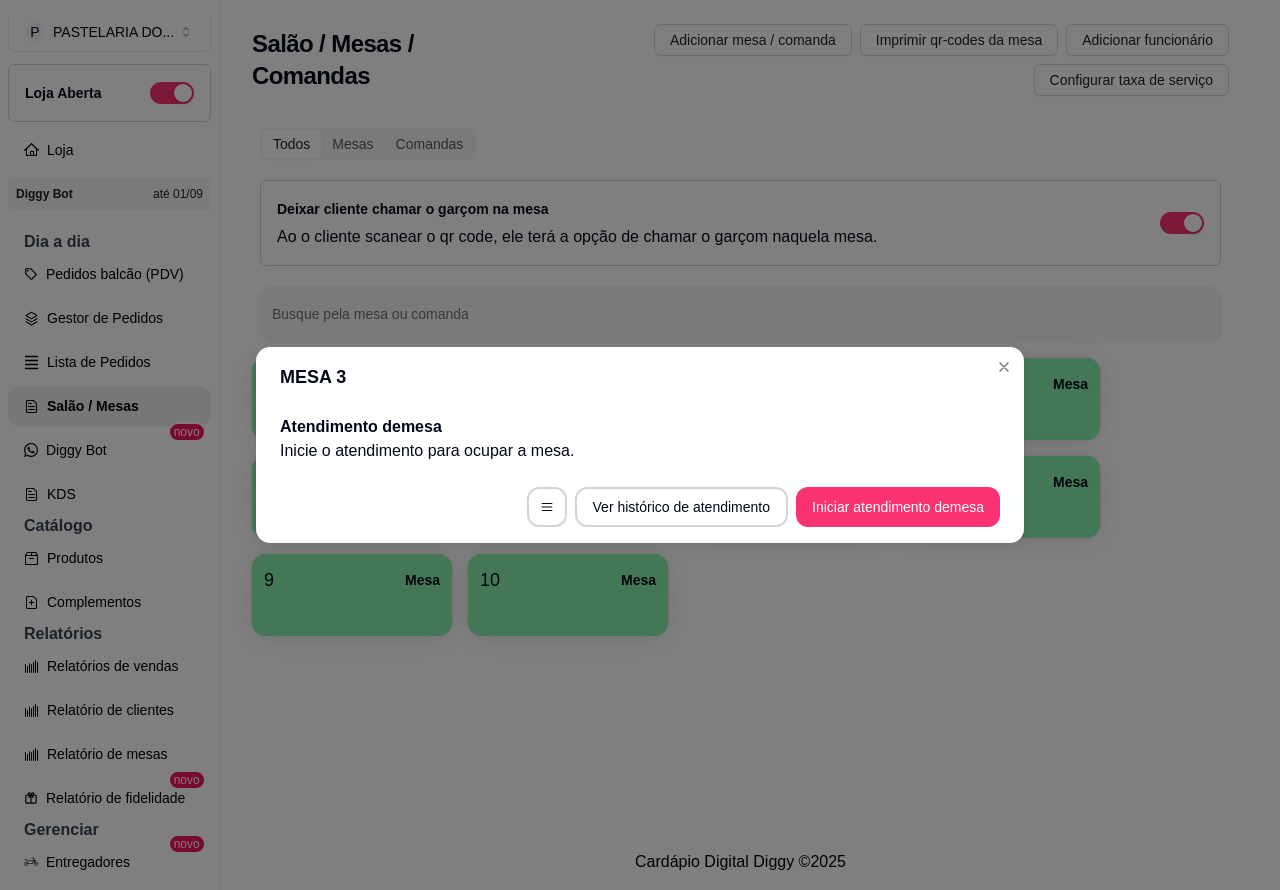 click on "Iniciar atendimento de  mesa" at bounding box center [898, 507] 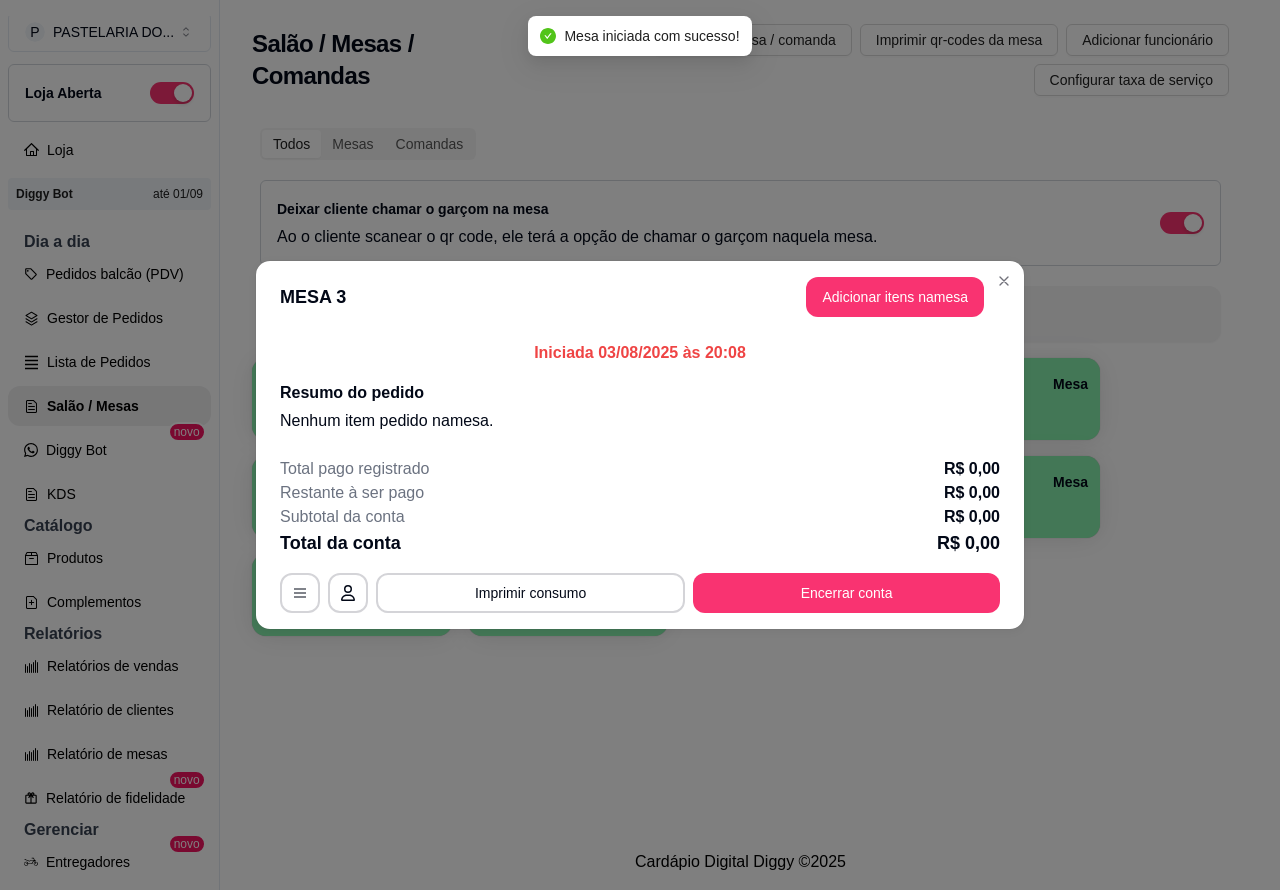 click on "Nenhum produto adicionado" at bounding box center [1057, 286] 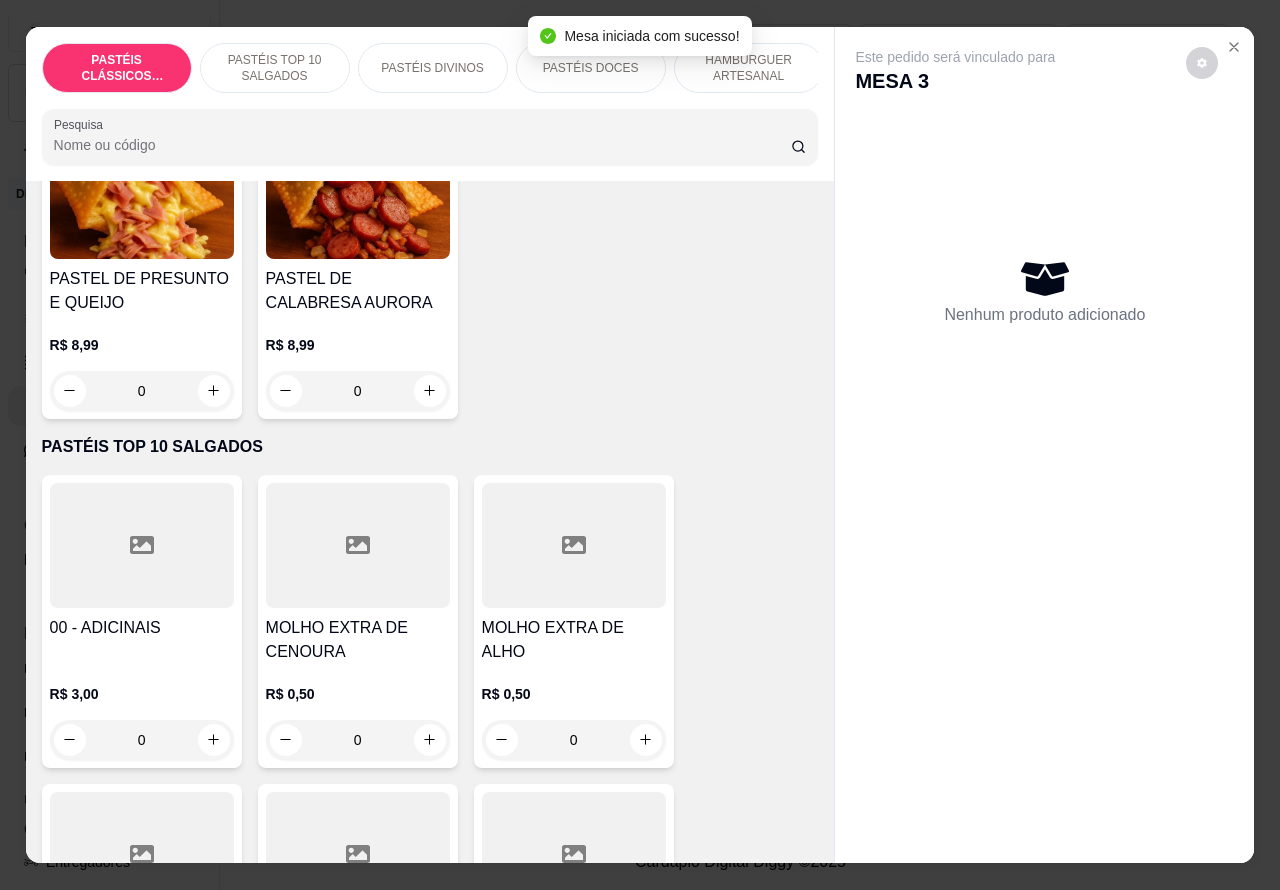 scroll, scrollTop: 206, scrollLeft: 0, axis: vertical 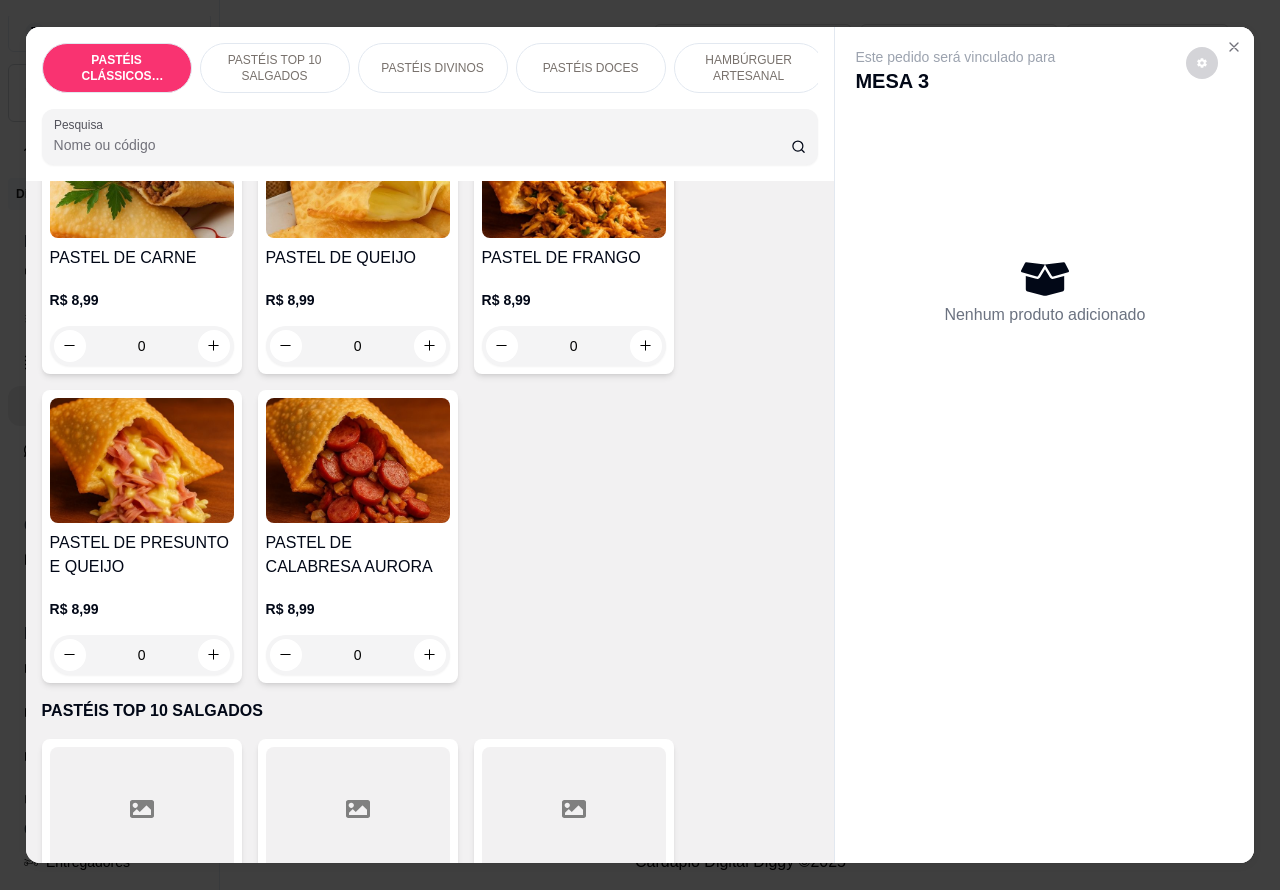 click on "PASTÉIS TOP 10 SALGADOS" at bounding box center [275, 68] 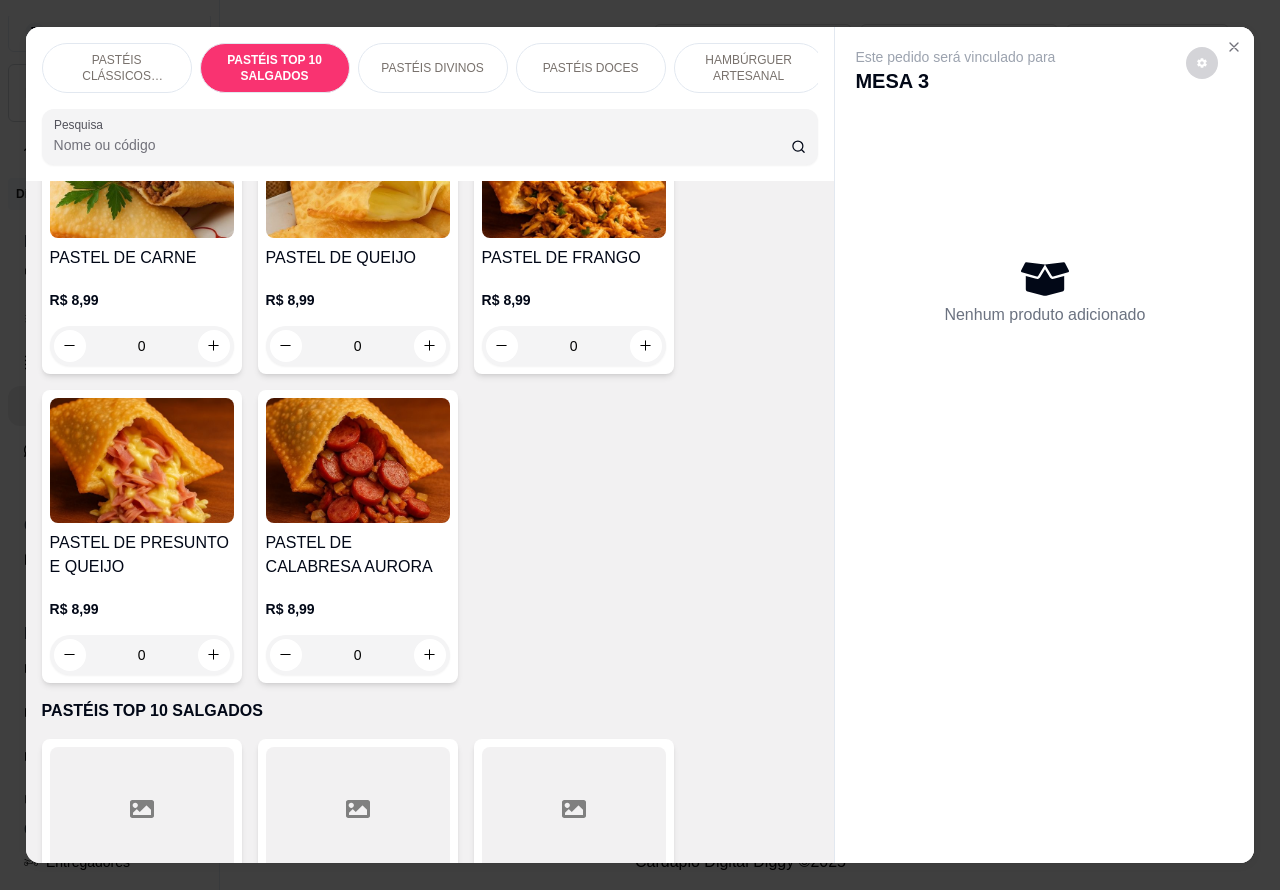 scroll, scrollTop: 723, scrollLeft: 0, axis: vertical 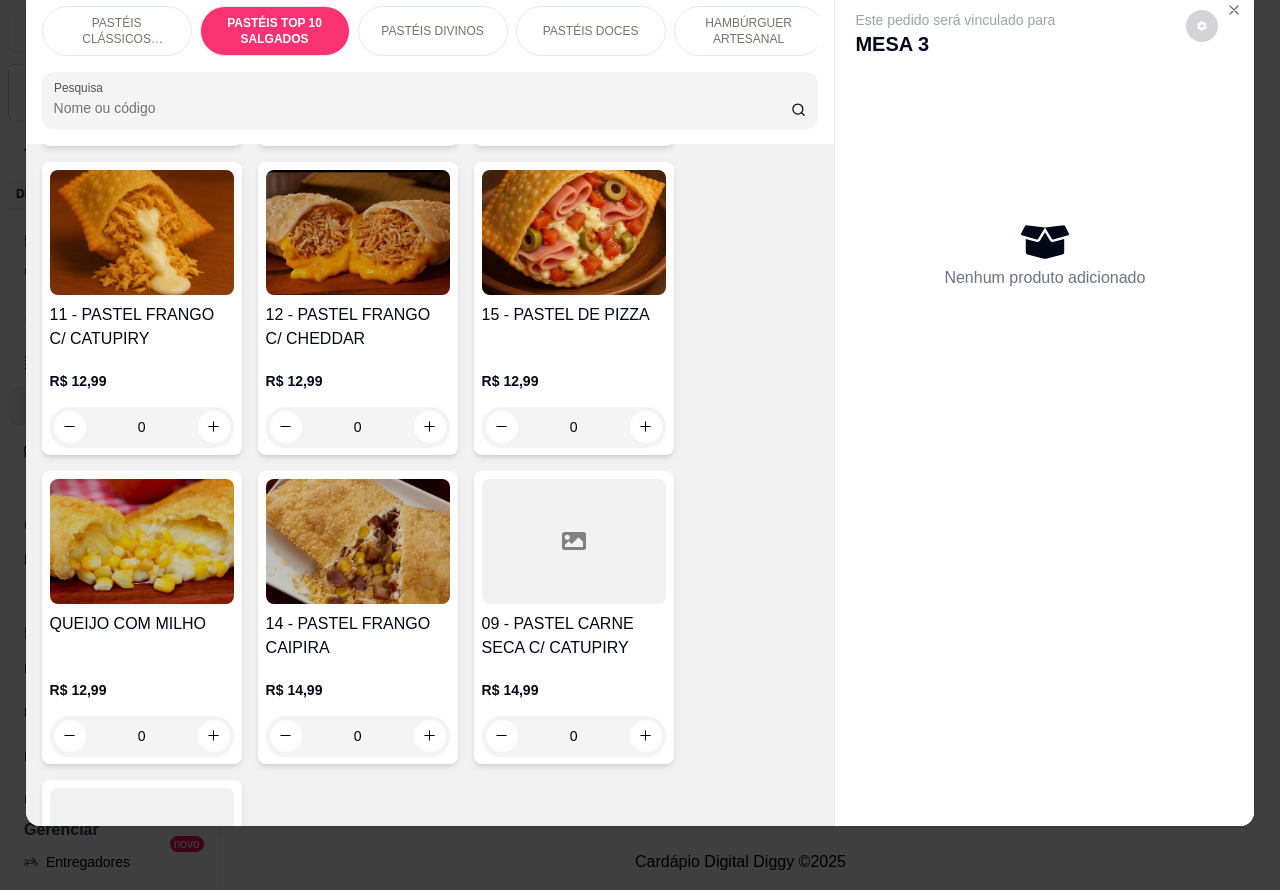click on "0" at bounding box center (142, 427) 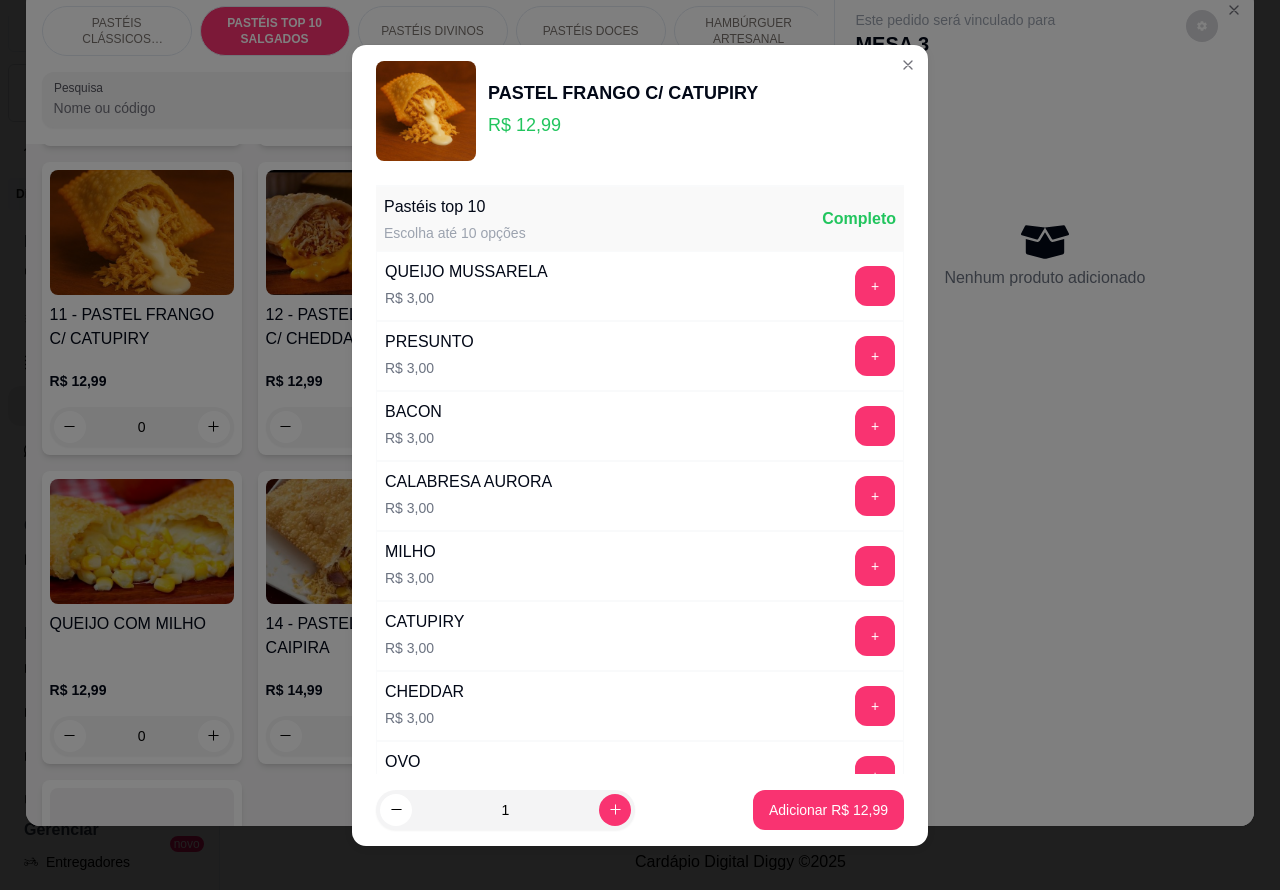 click 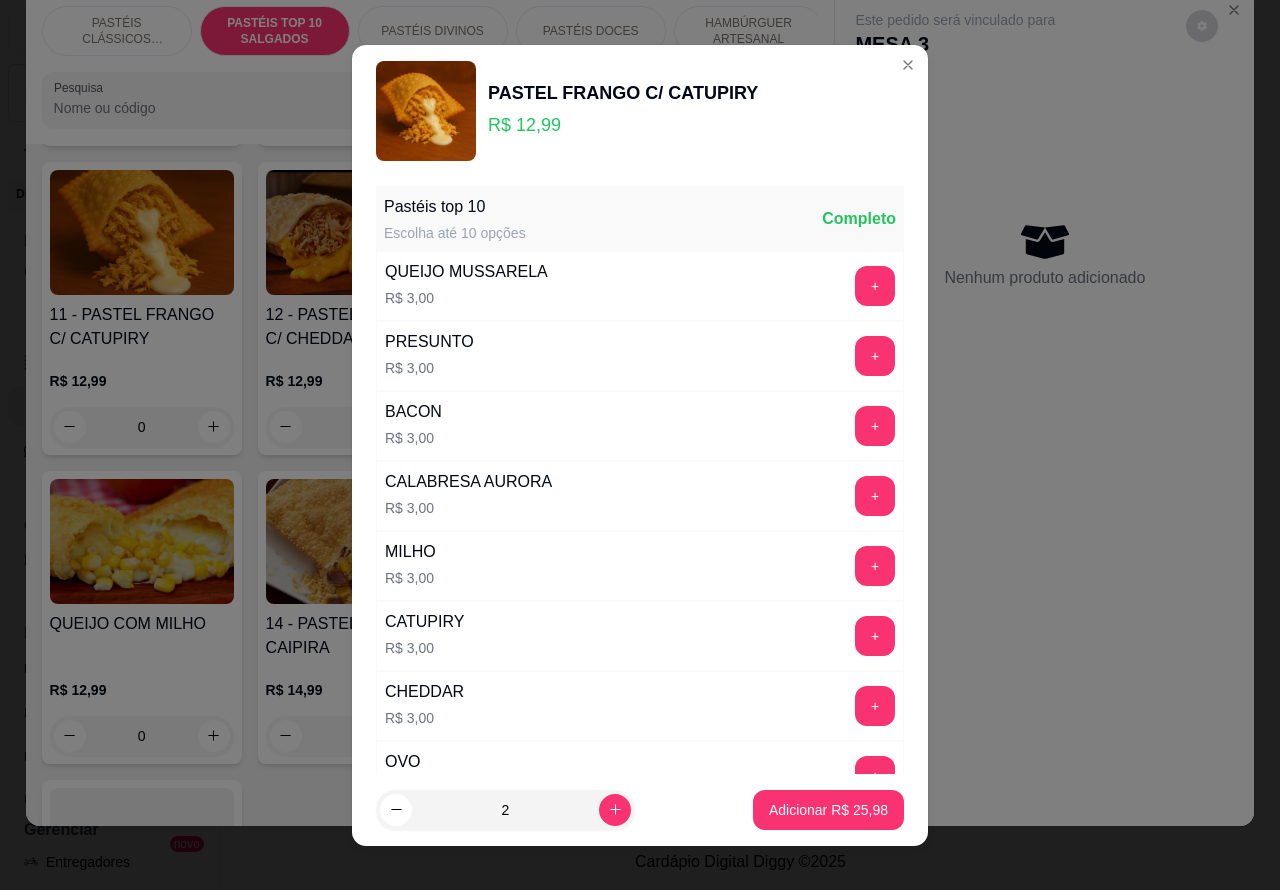 click on "Adicionar   R$ 25,98" at bounding box center (828, 810) 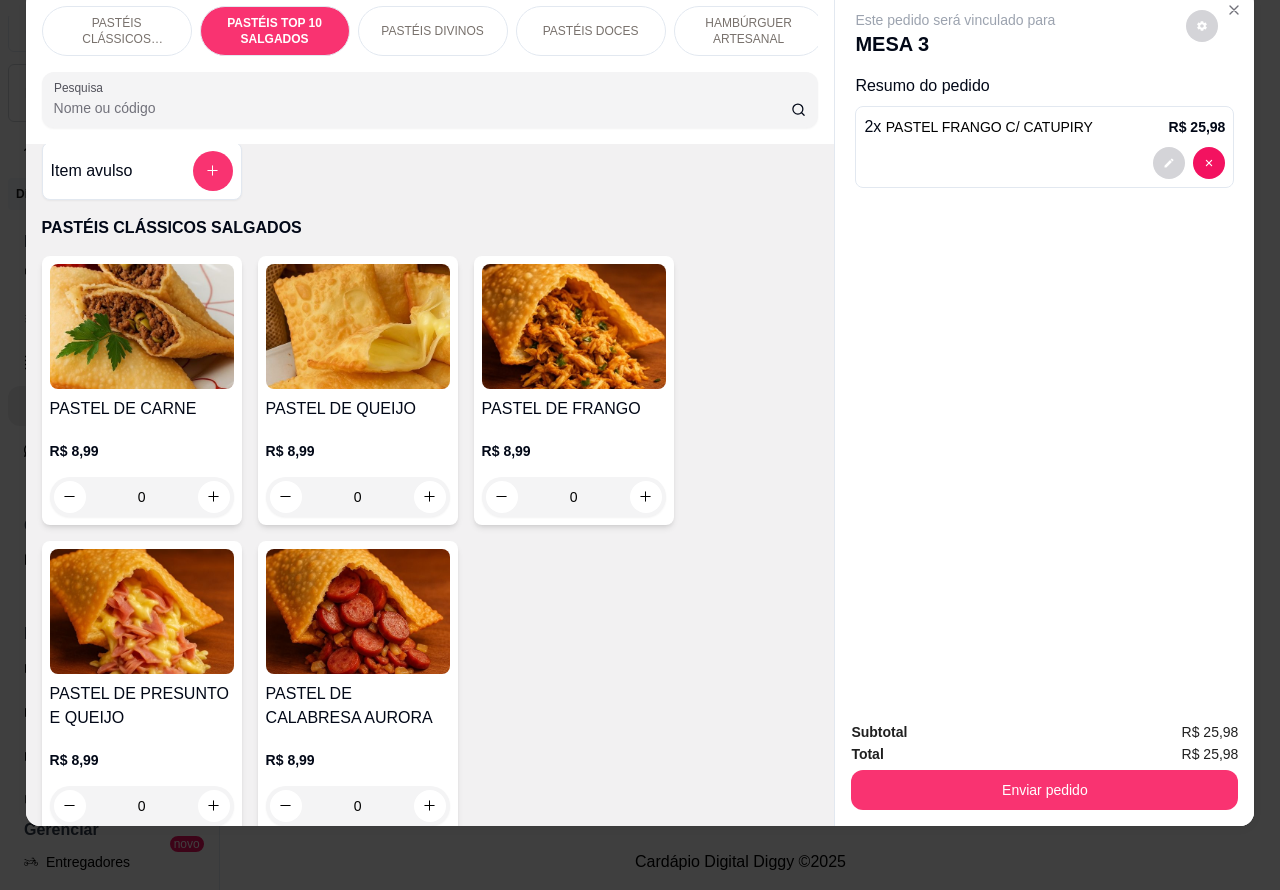 scroll, scrollTop: 0, scrollLeft: 0, axis: both 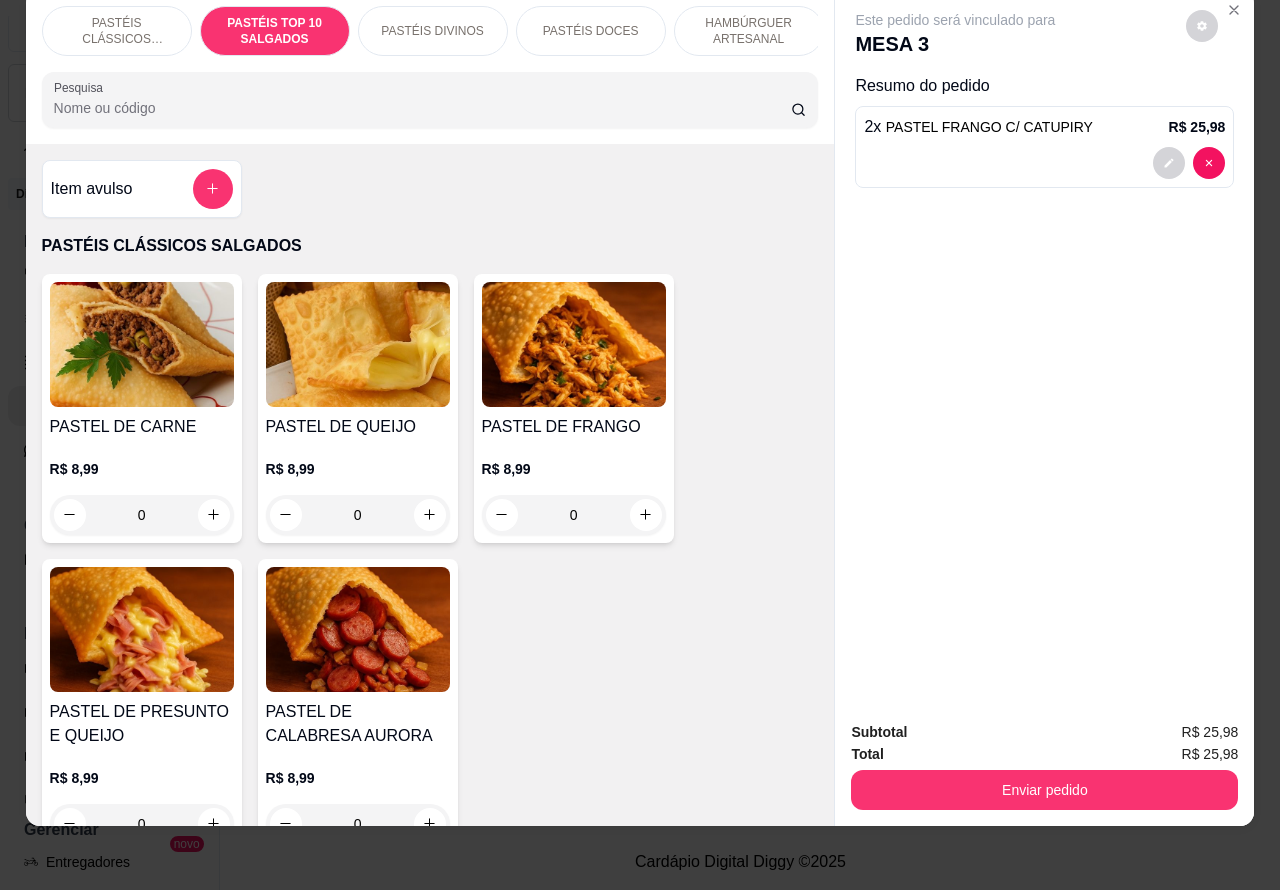 click 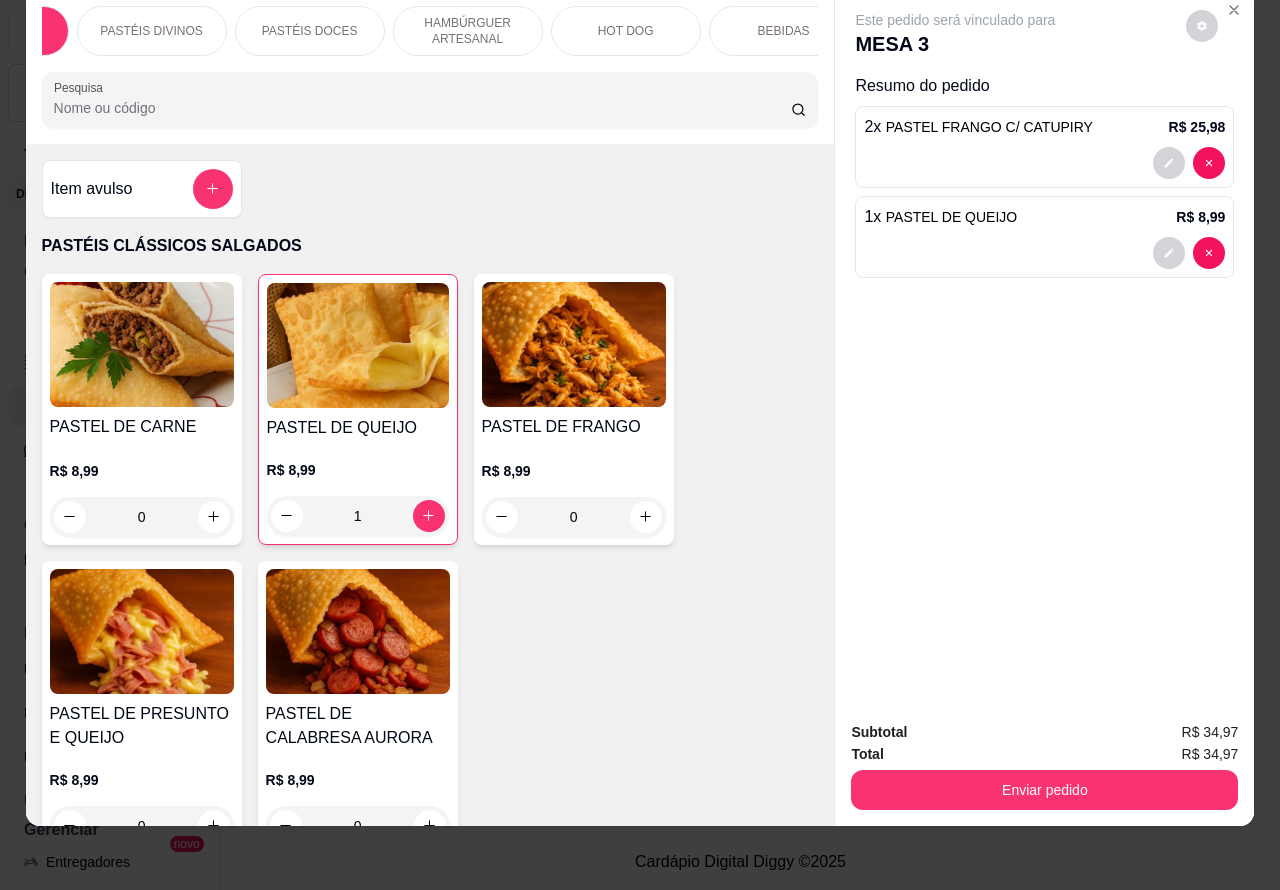 scroll, scrollTop: 0, scrollLeft: 283, axis: horizontal 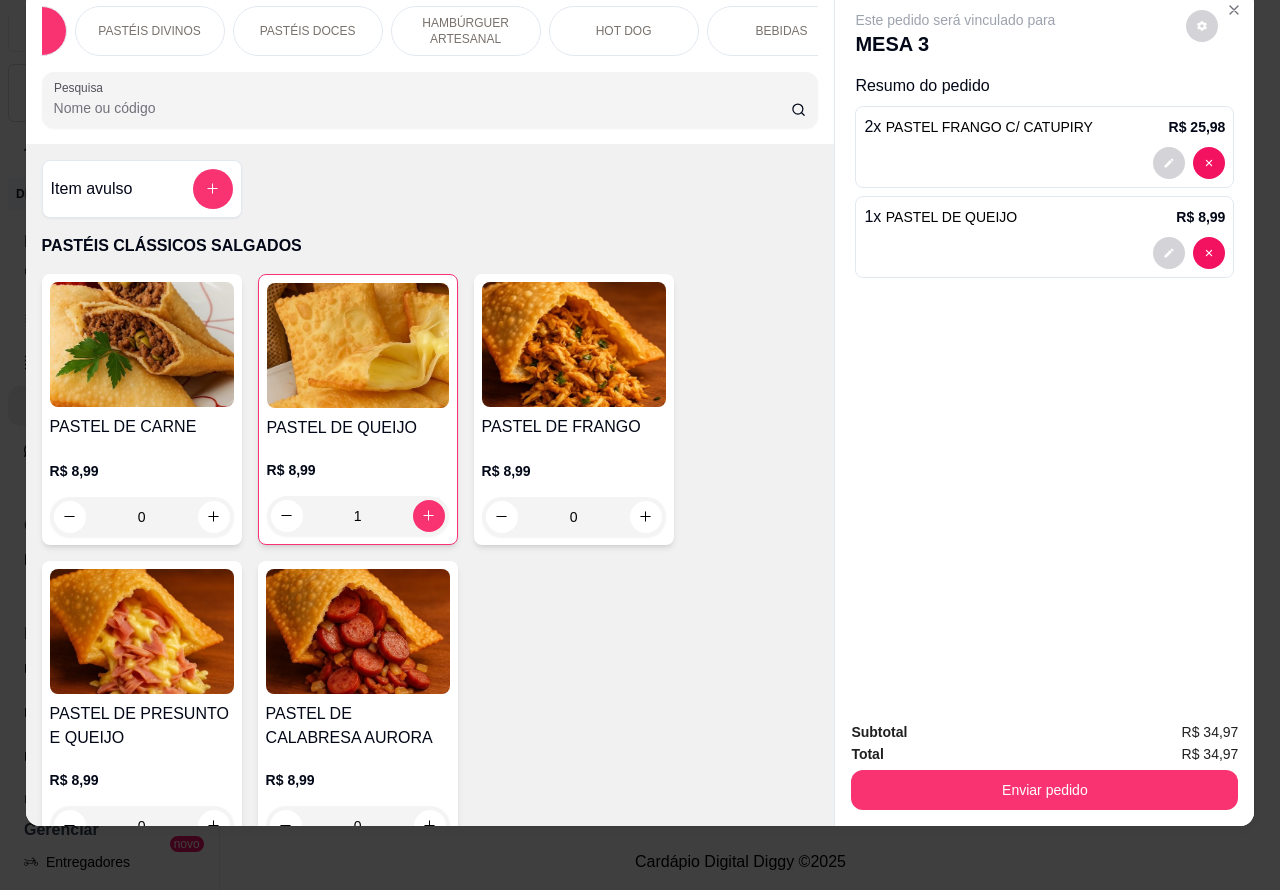 click on "BEBIDAS" at bounding box center [782, 31] 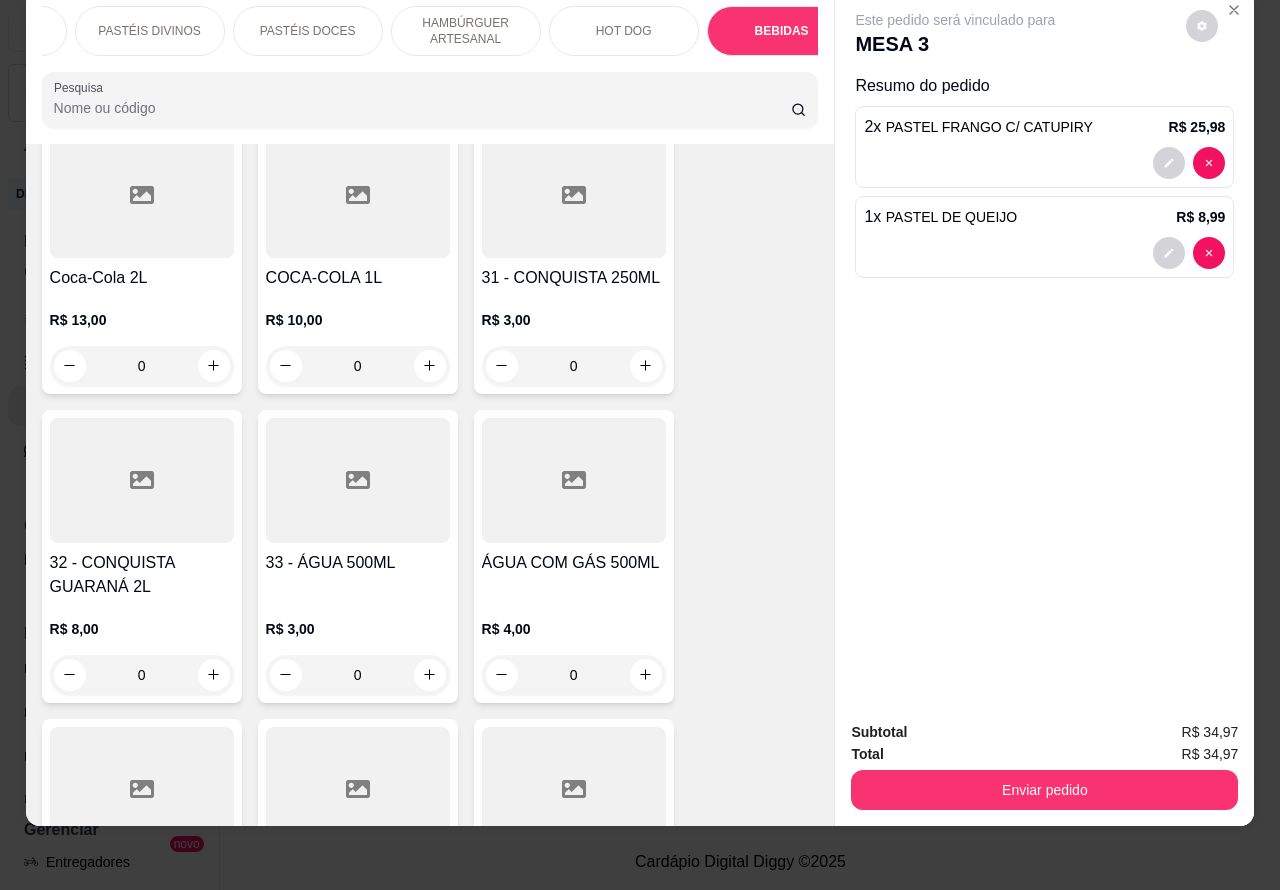 scroll, scrollTop: 7333, scrollLeft: 0, axis: vertical 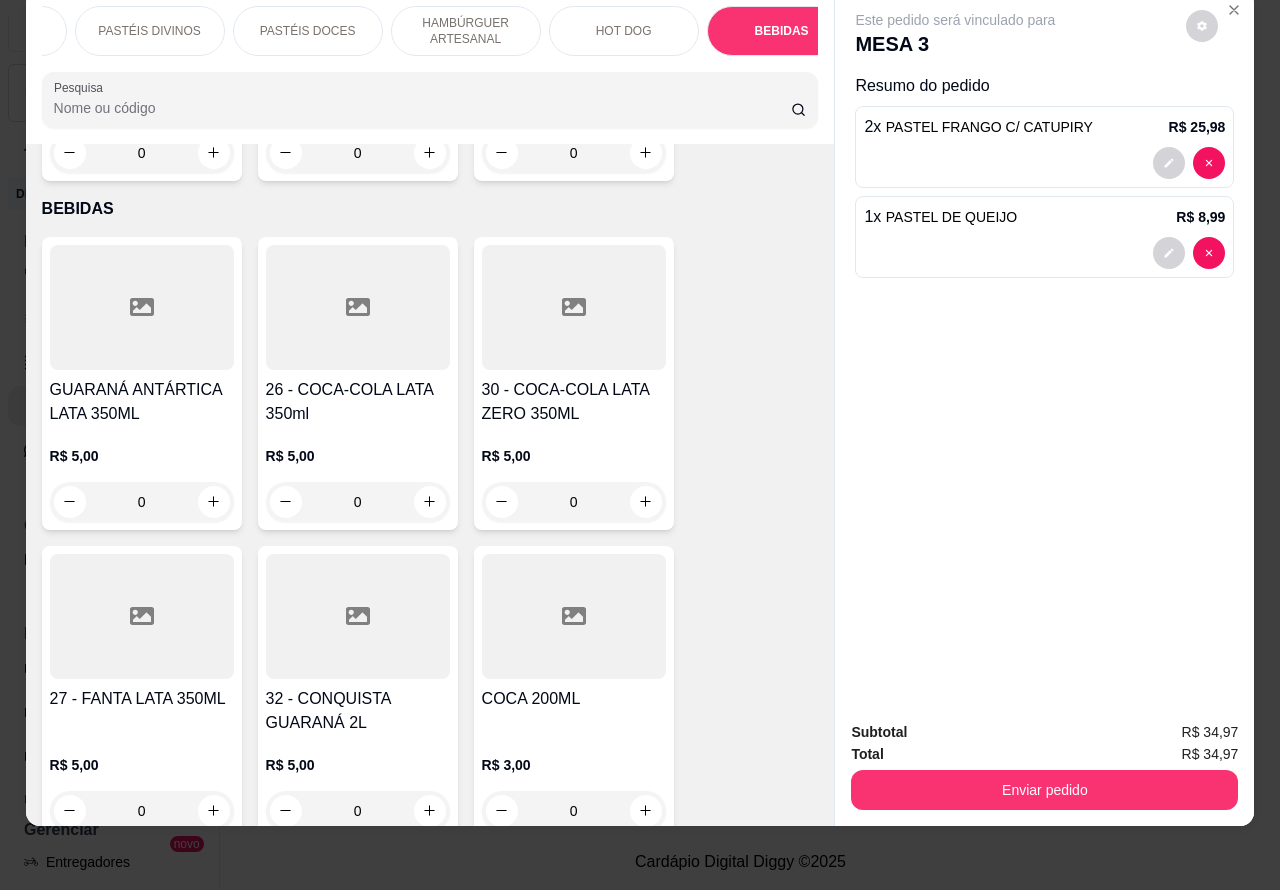 click 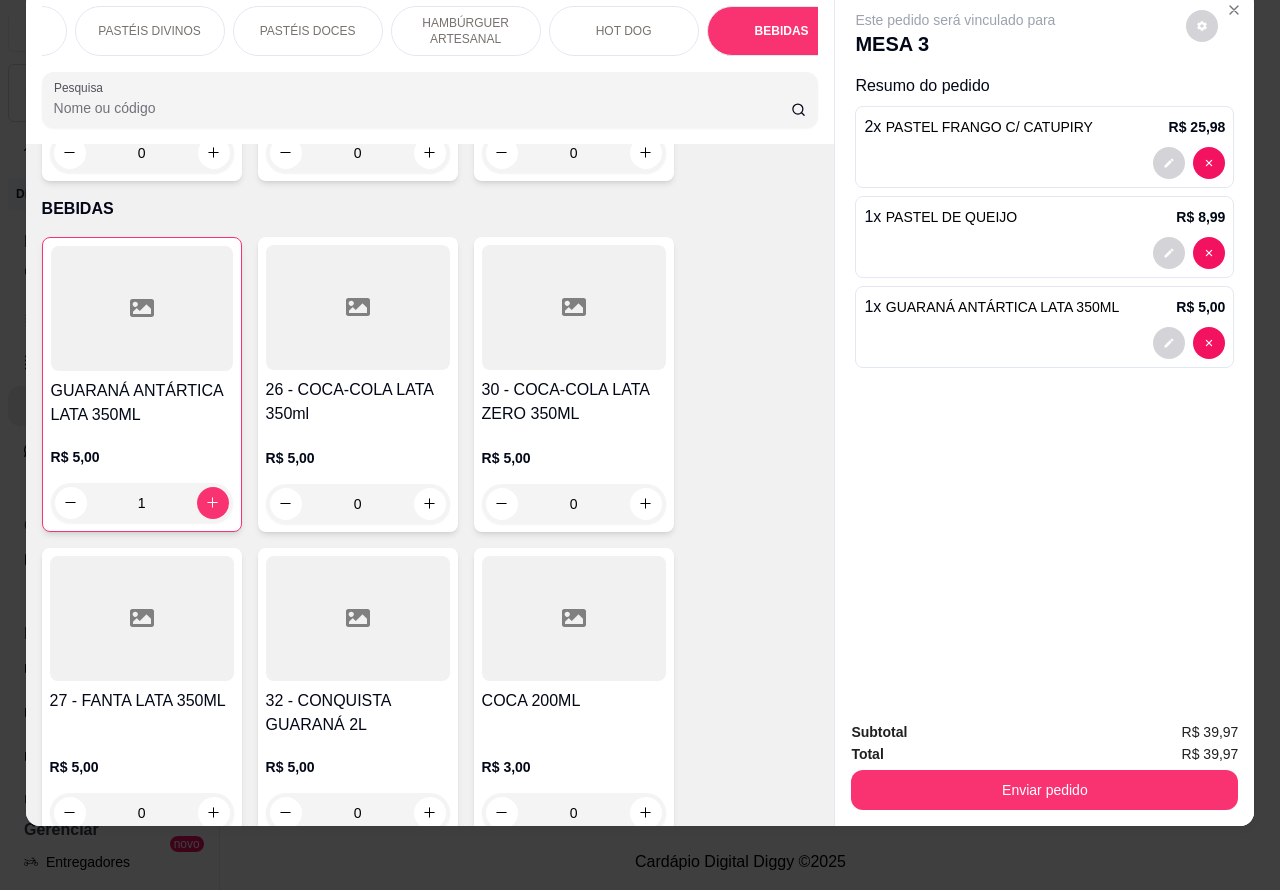 click 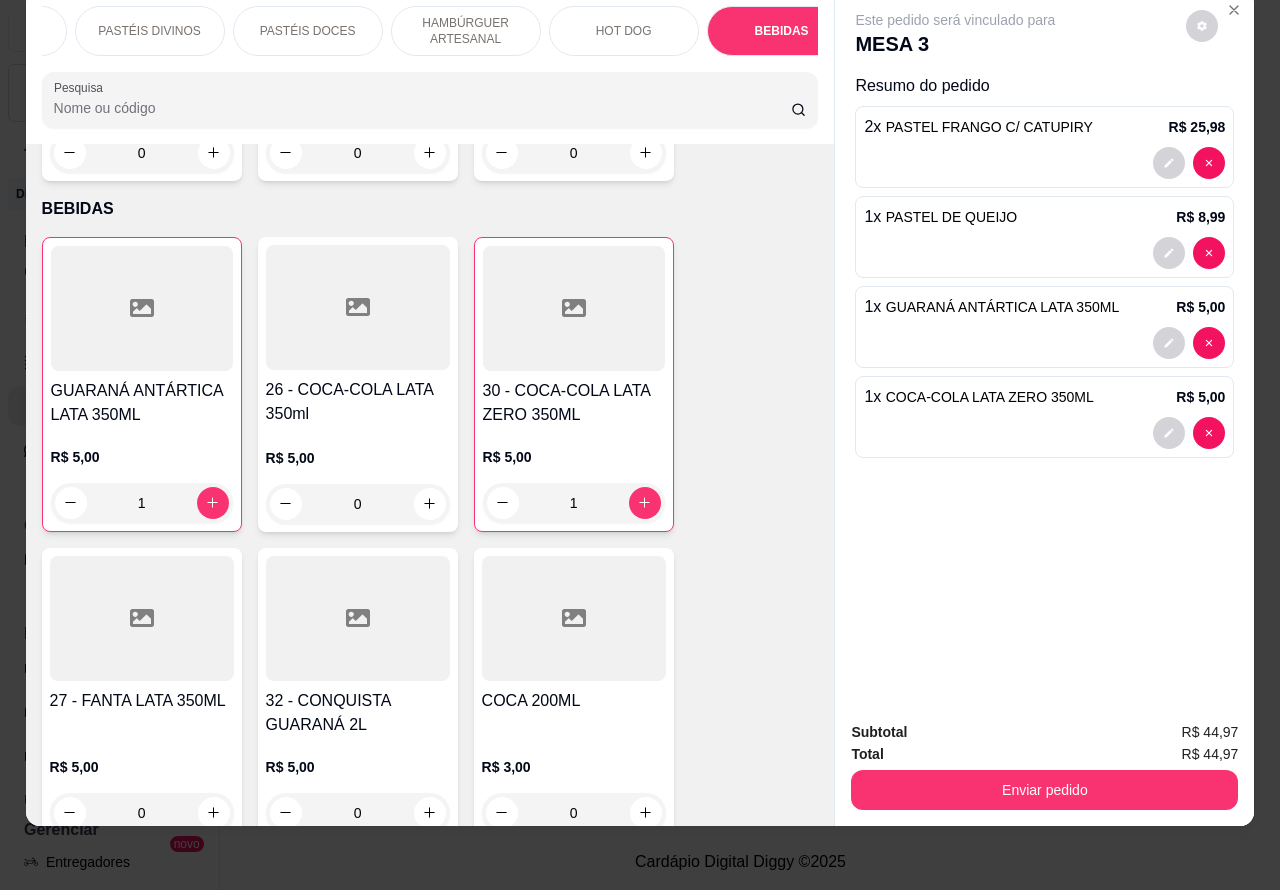 click on "Enviar pedido" at bounding box center [1044, 790] 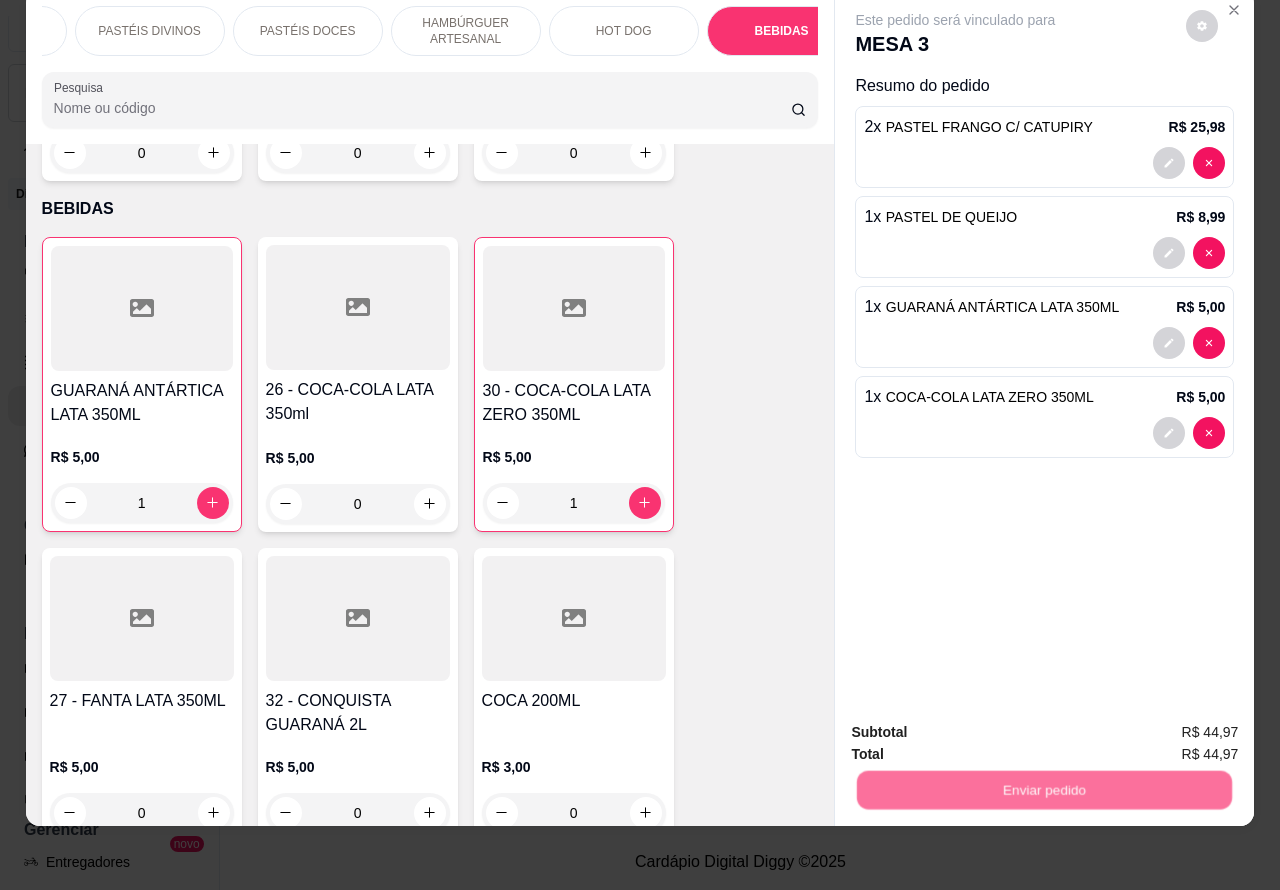 click on "Não registrar e enviar pedido" at bounding box center (977, 723) 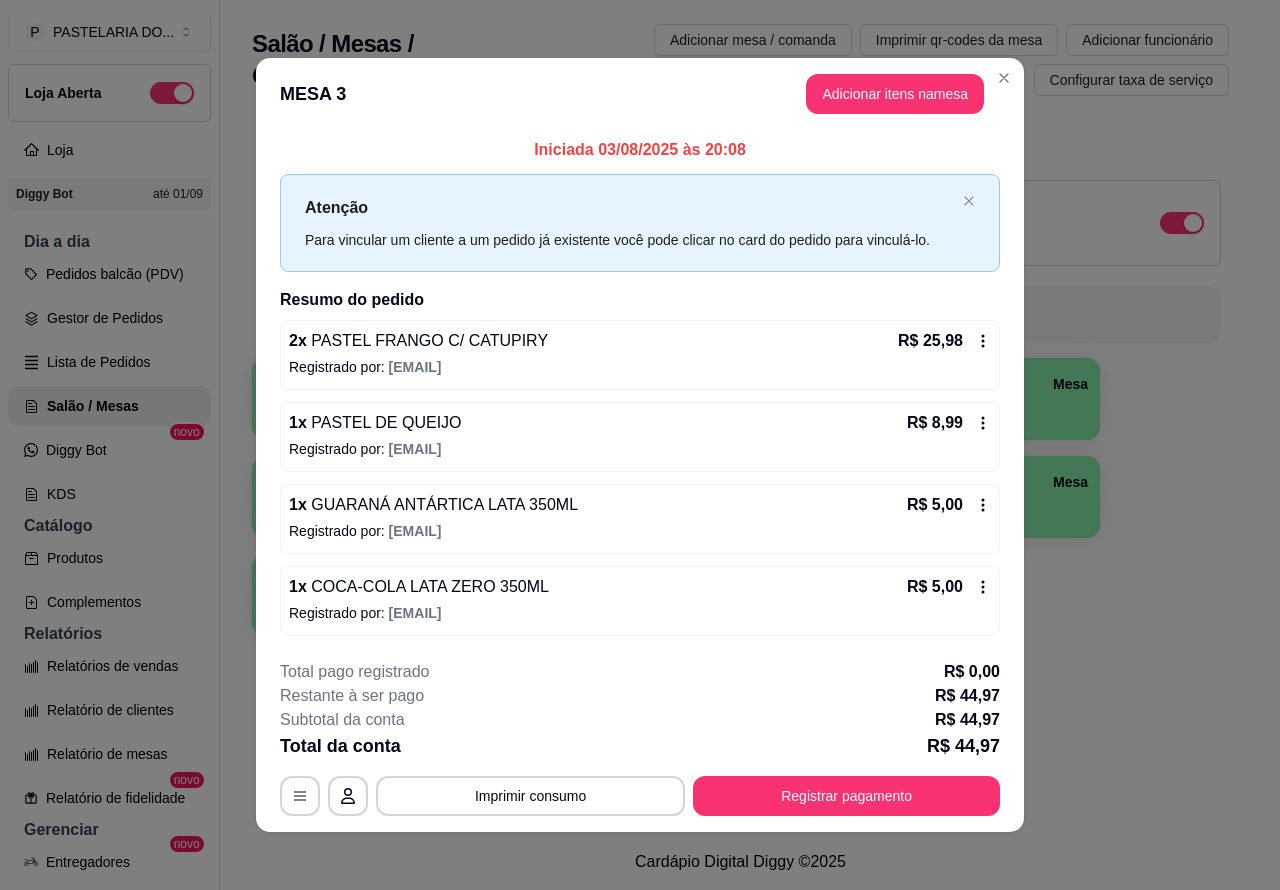 click on "Salão / Mesas / Comandas Adicionar mesa / comanda Imprimir qr-codes da mesa Adicionar funcionário Configurar taxa de serviço Todos Mesas Comandas Deixar cliente chamar o garçom na mesa Ao o cliente scanear o qr code, ele terá a opção de chamar o garçom naquela mesa. Busque pela mesa ou comanda
1 Mesa 2 Mesa 3 Mesa 4 Mesa 5 Mesa 6 Mesa R$ 77,89 22 7 Mesa 8 Mesa 9 Mesa 10 Mesa" at bounding box center [740, 417] 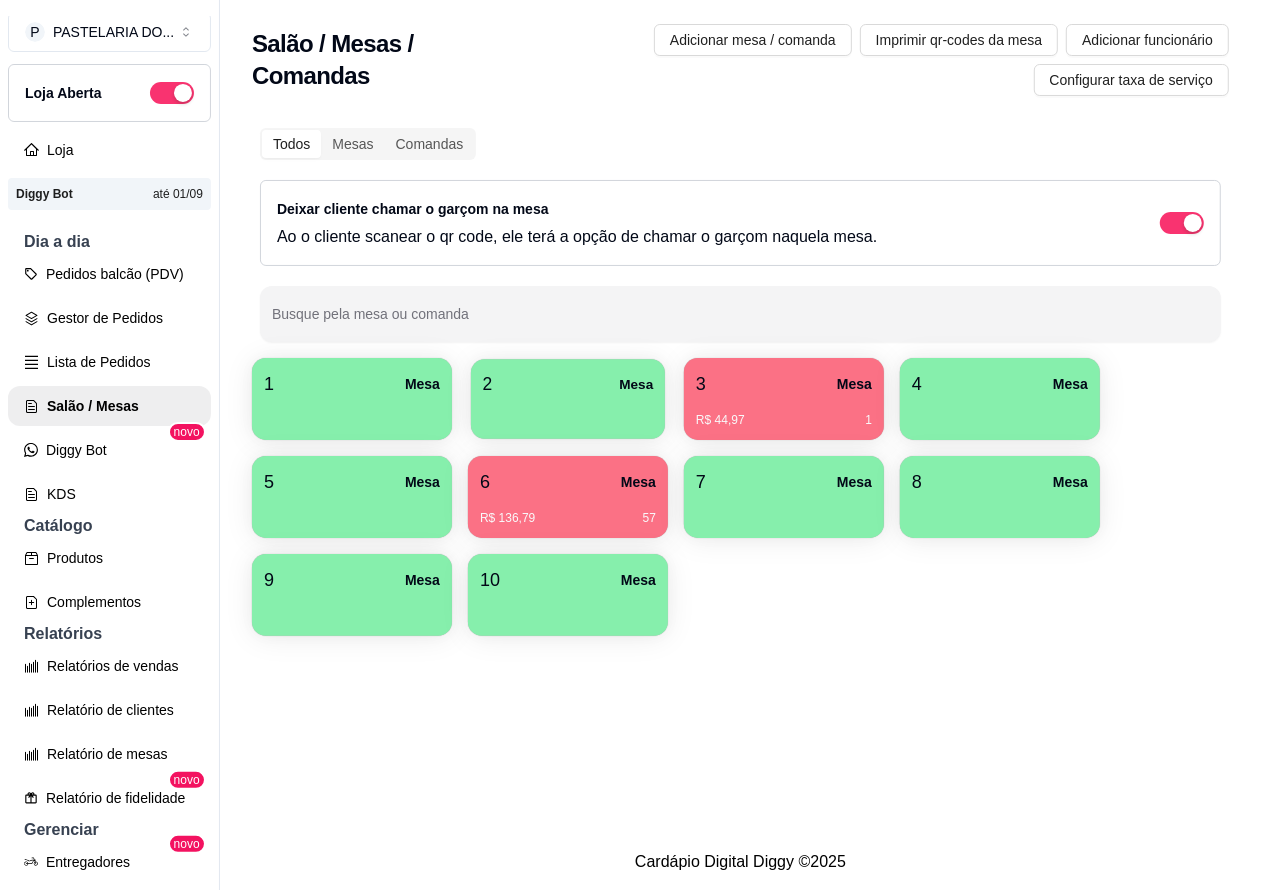click at bounding box center [568, 412] 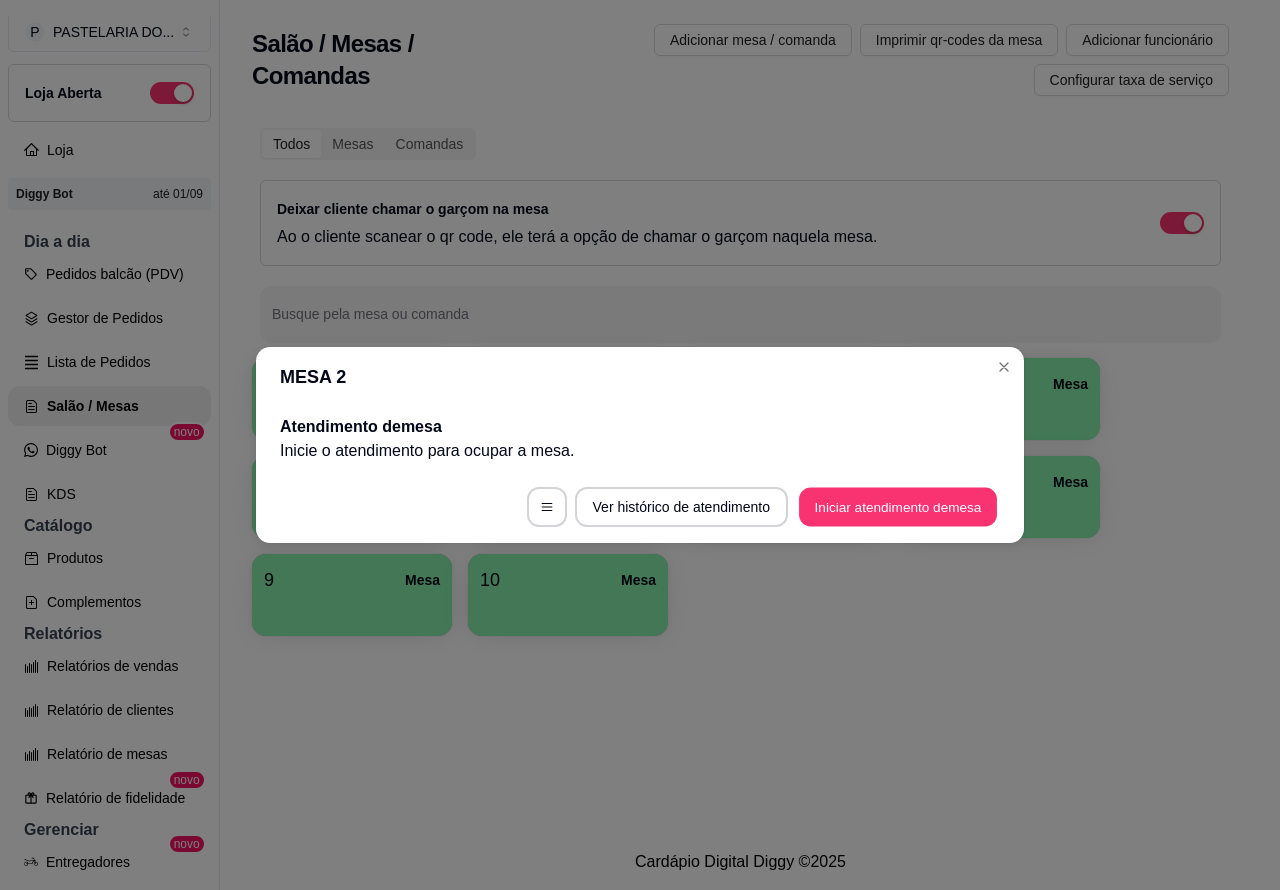 click on "Iniciar atendimento de  mesa" at bounding box center (898, 507) 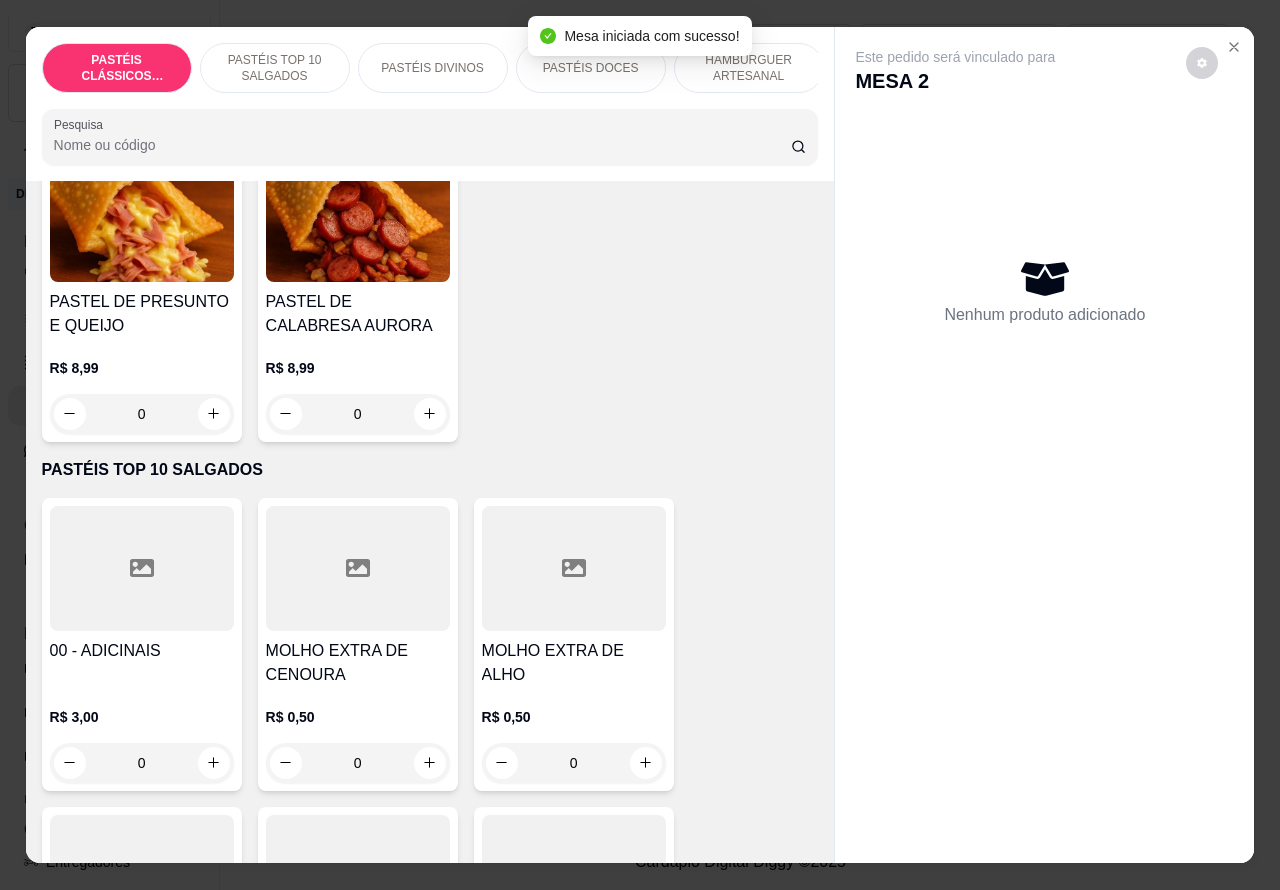 scroll, scrollTop: 467, scrollLeft: 0, axis: vertical 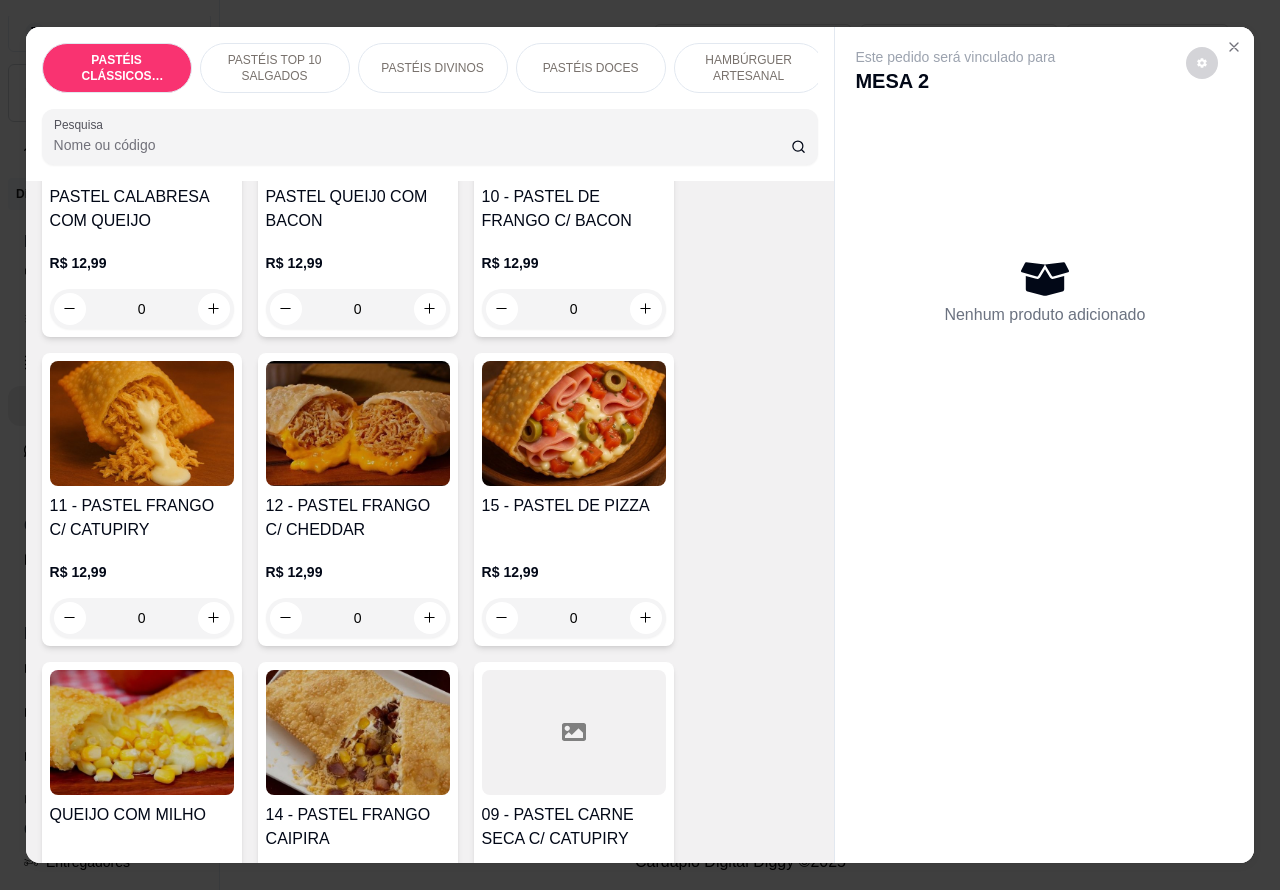 click on "0" at bounding box center [142, 618] 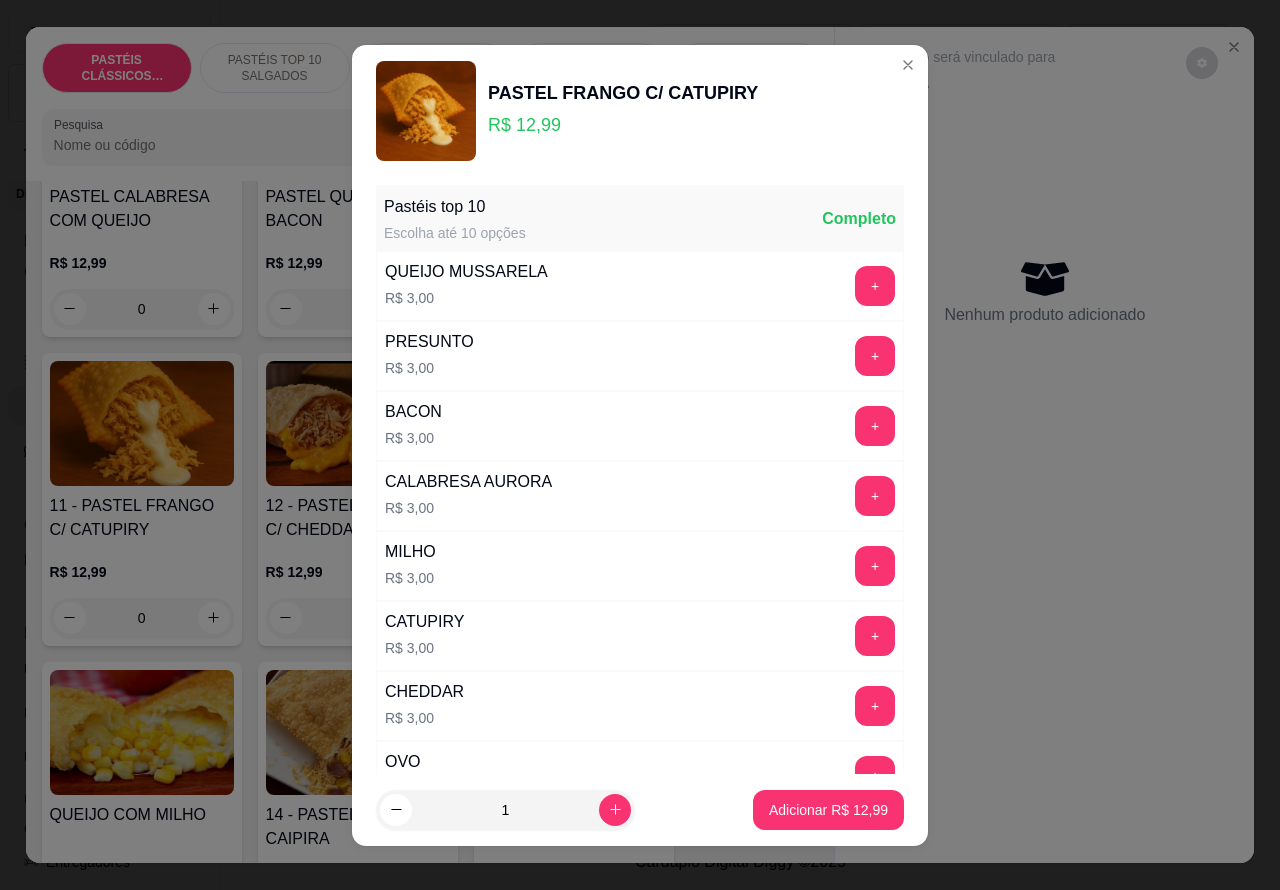 click 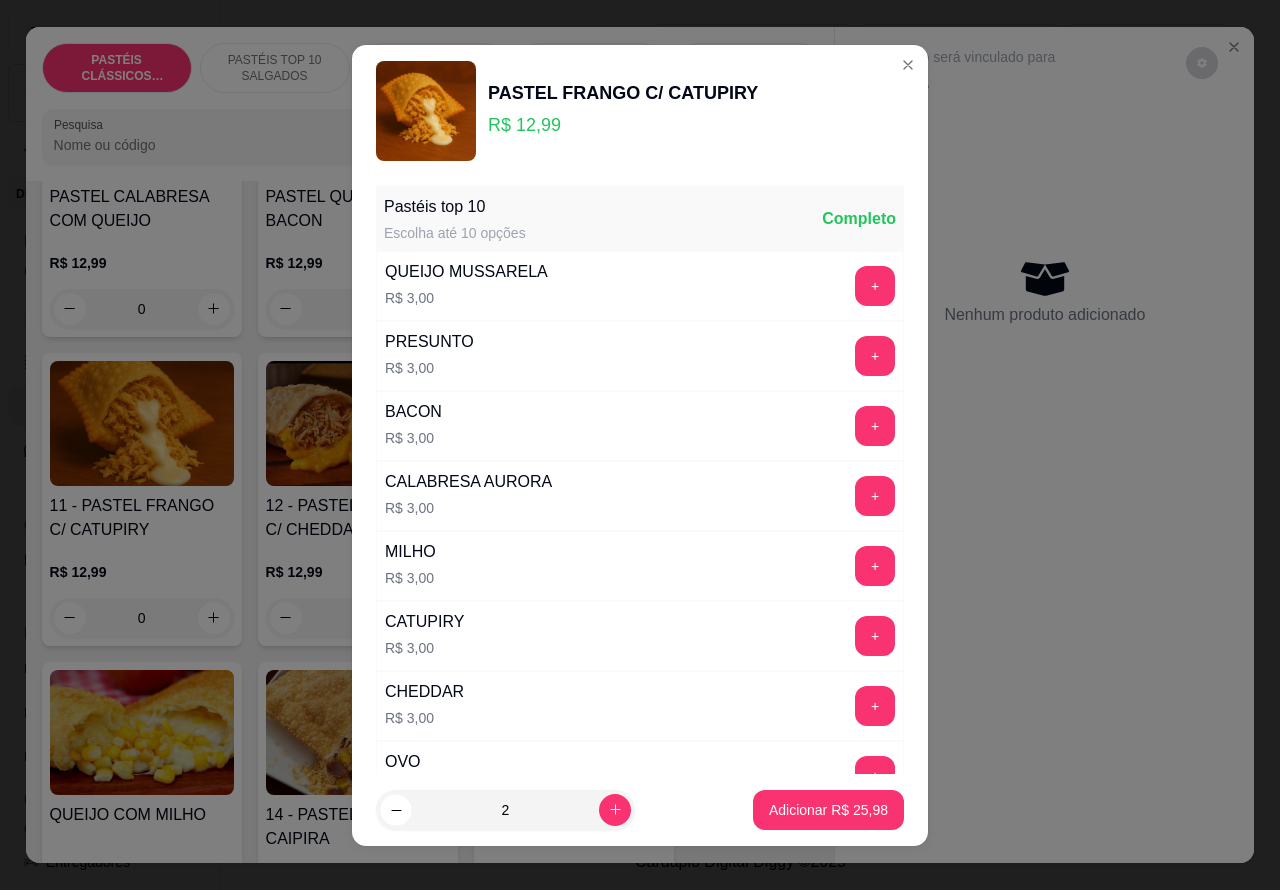 click 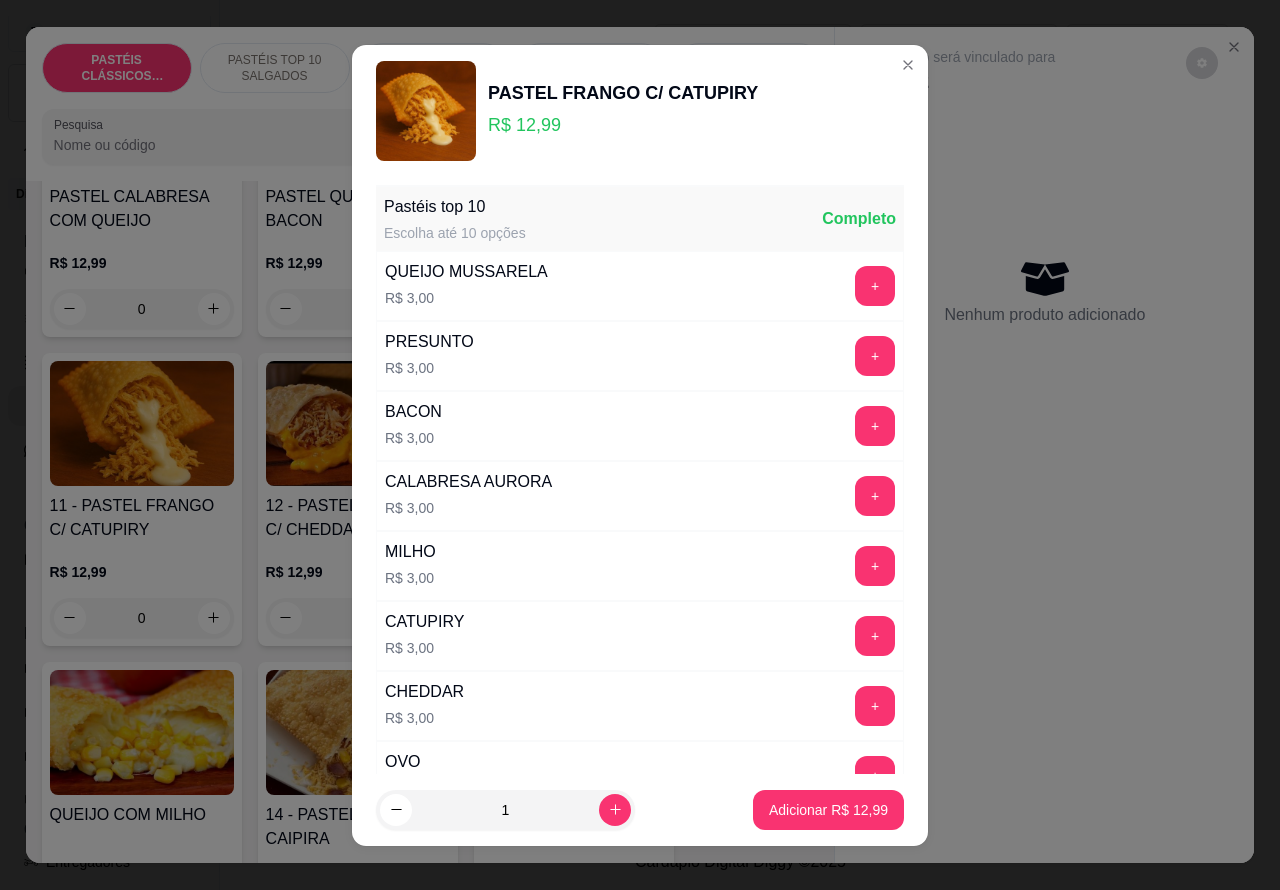 click on "Adicionar   R$ 12,99" at bounding box center [828, 810] 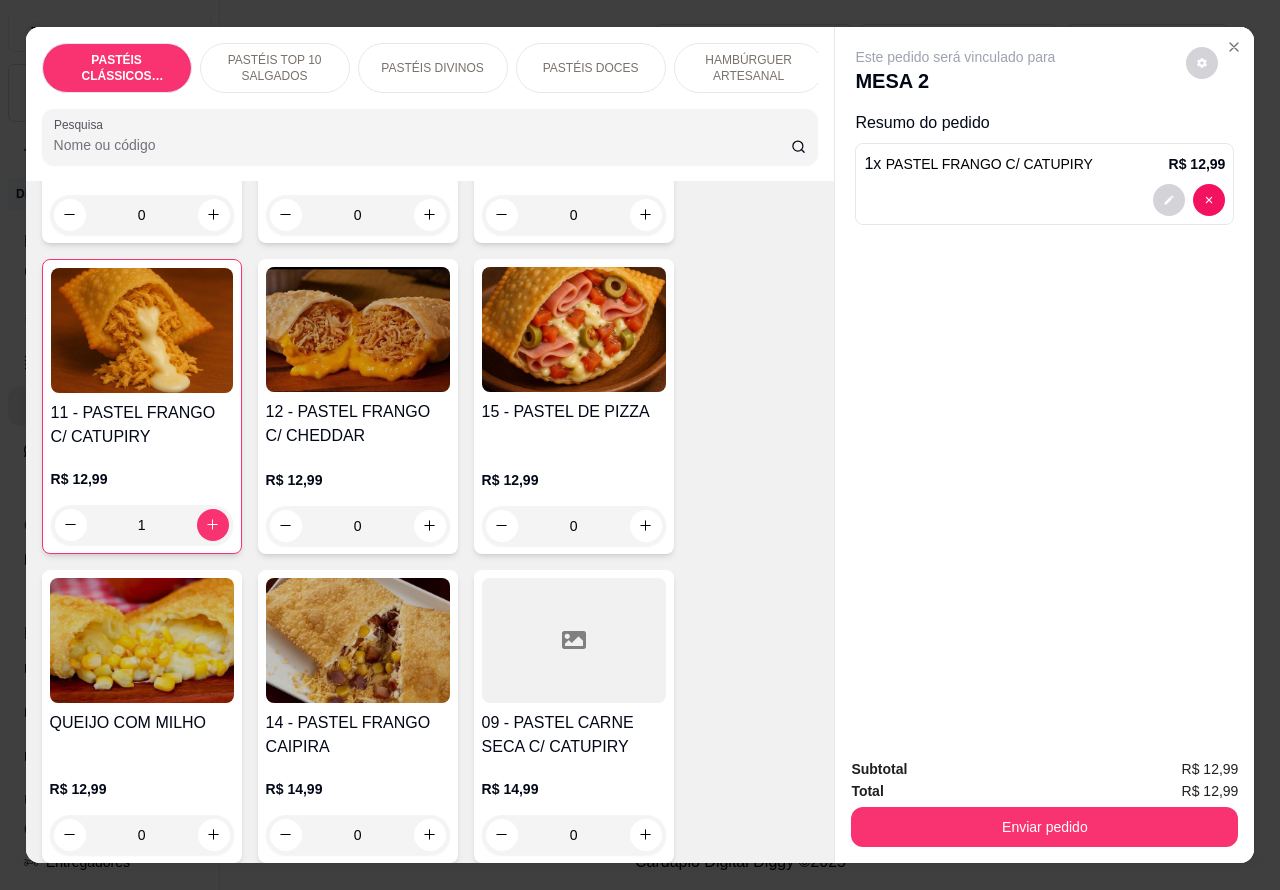 scroll, scrollTop: 2075, scrollLeft: 0, axis: vertical 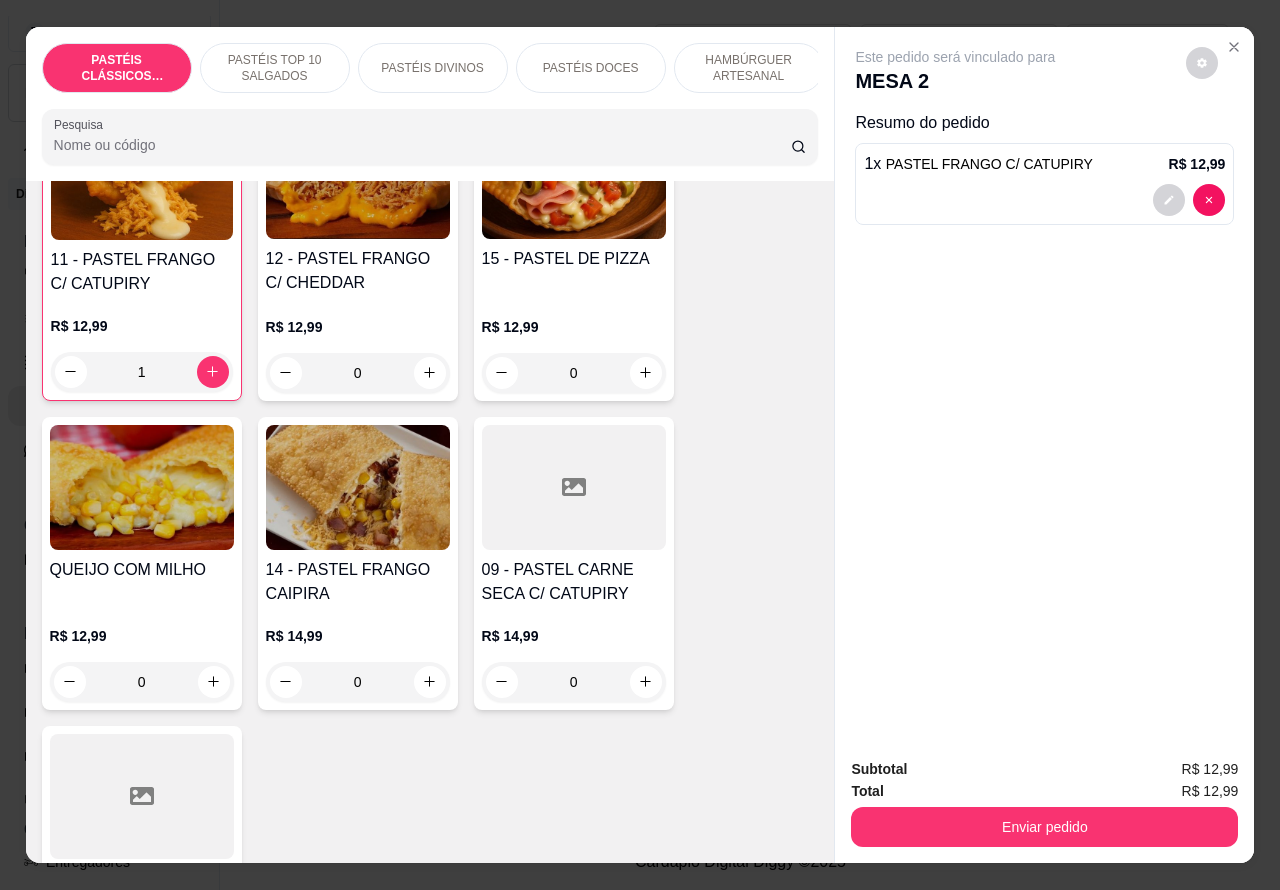 click on "0" at bounding box center [358, 682] 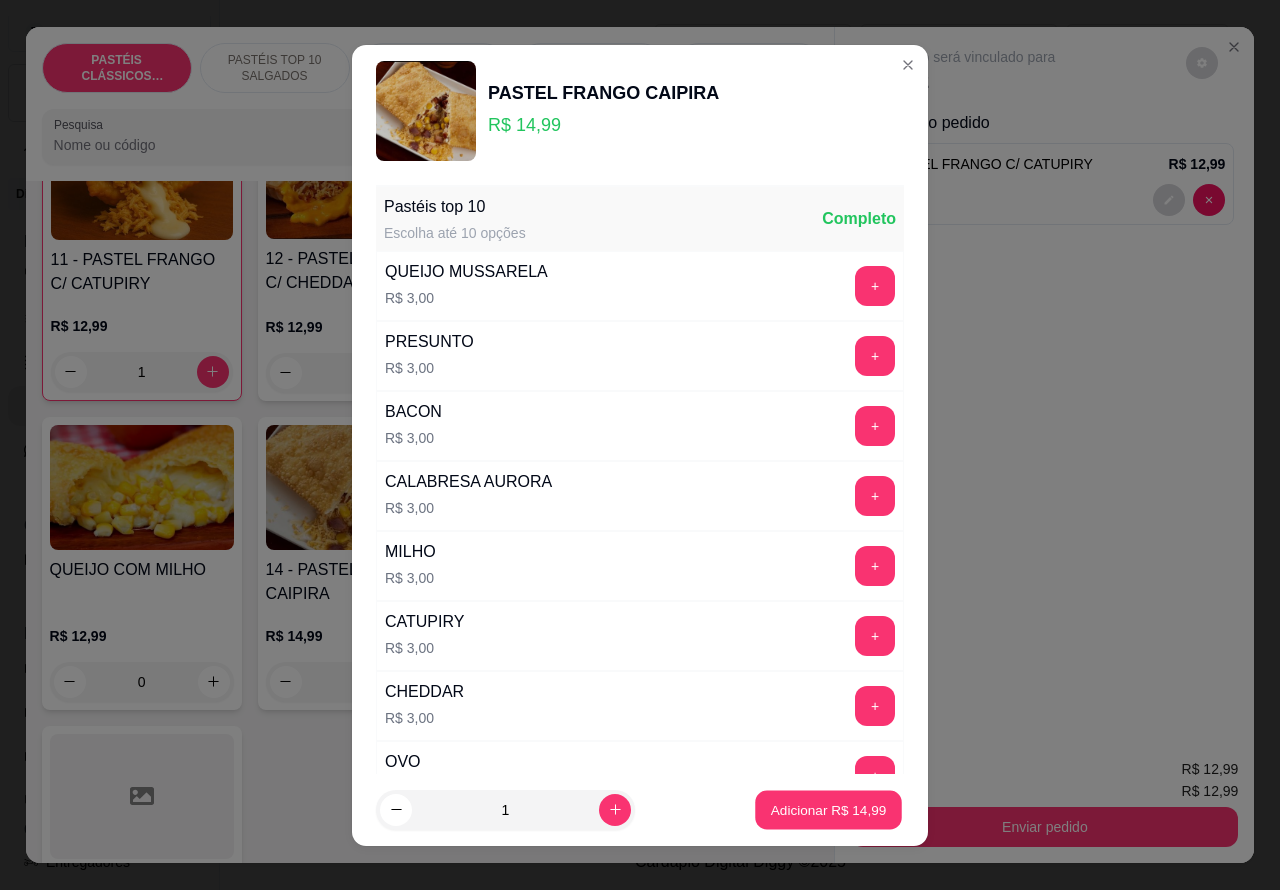 click on "Adicionar R$ [PRICE]" at bounding box center [829, 809] 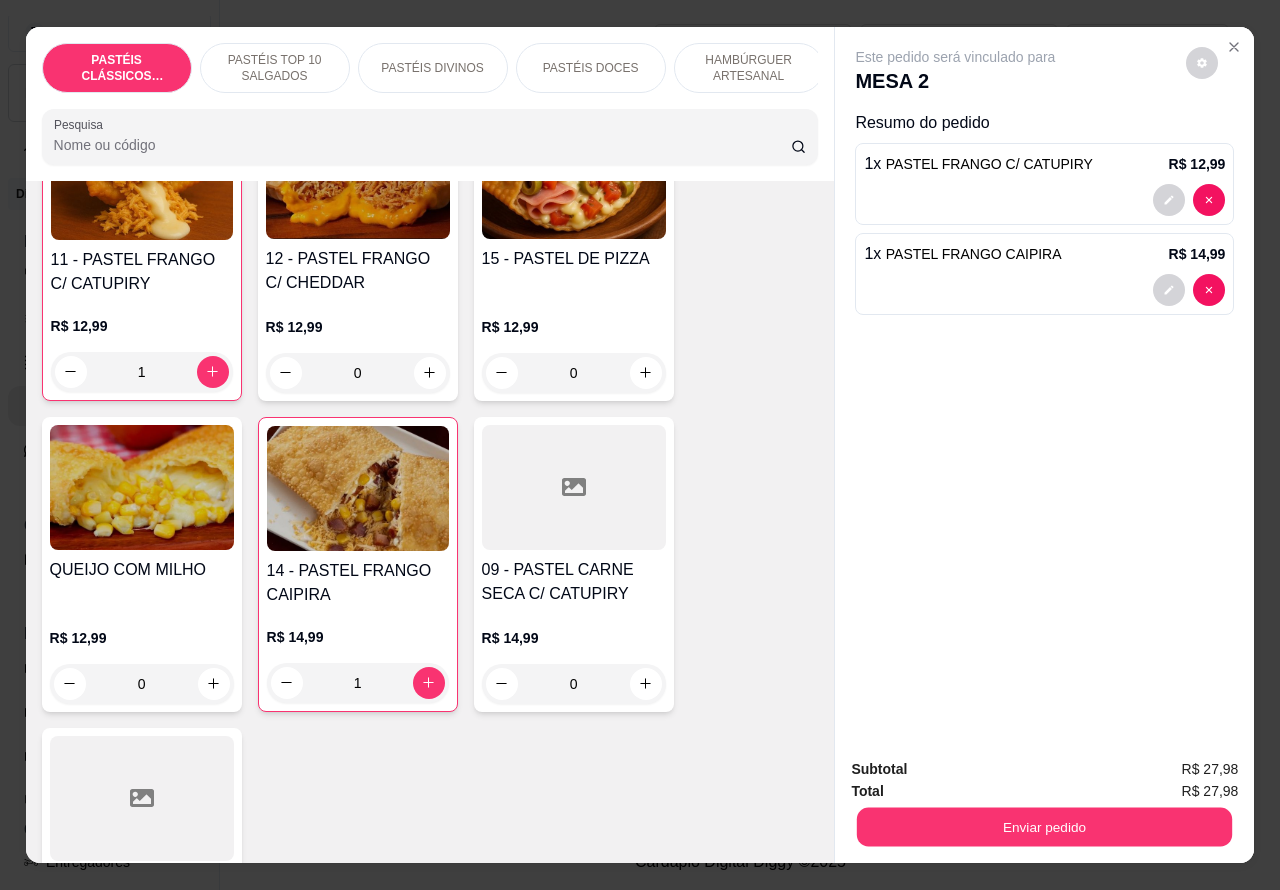 click on "Enviar pedido" at bounding box center (1044, 827) 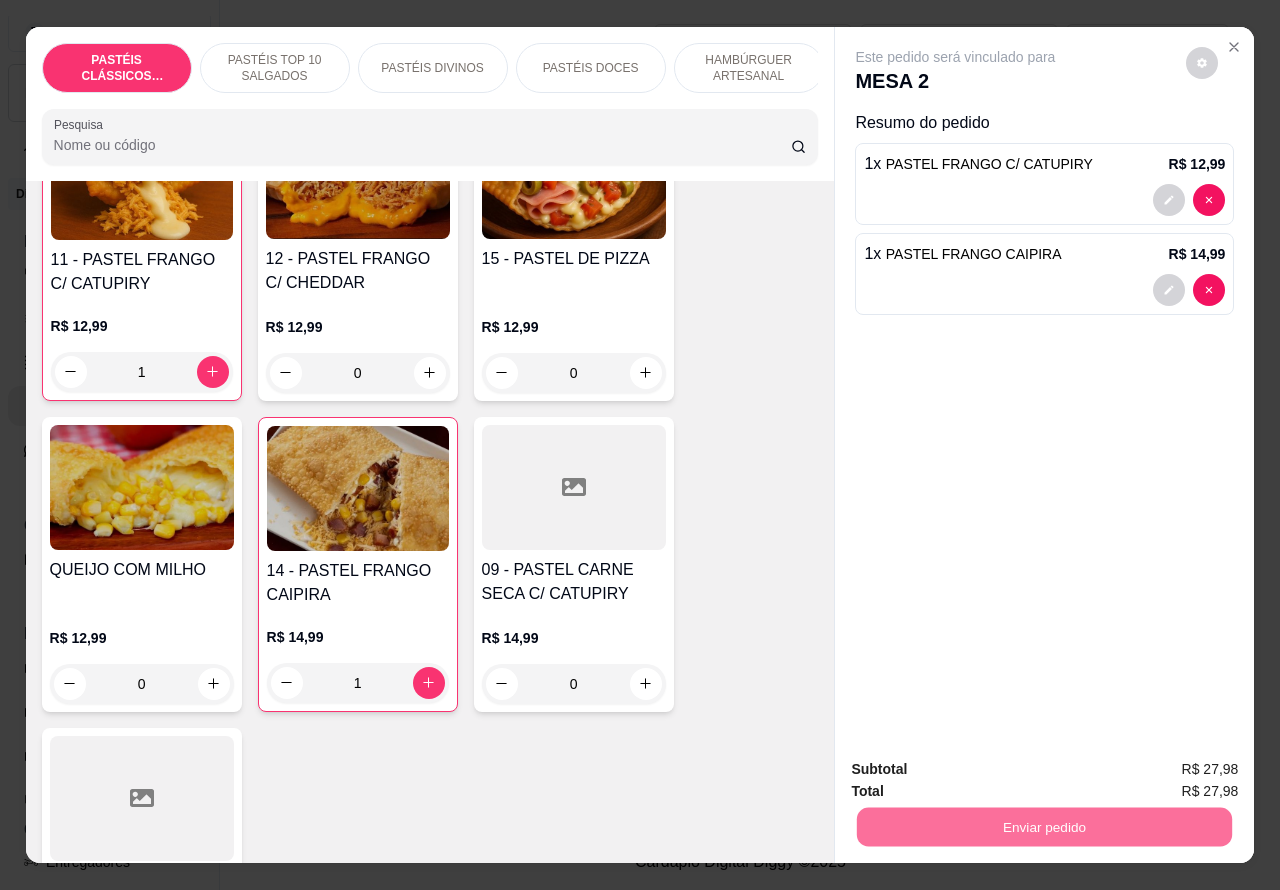 click on "Enviar pedido" at bounding box center [1044, 827] 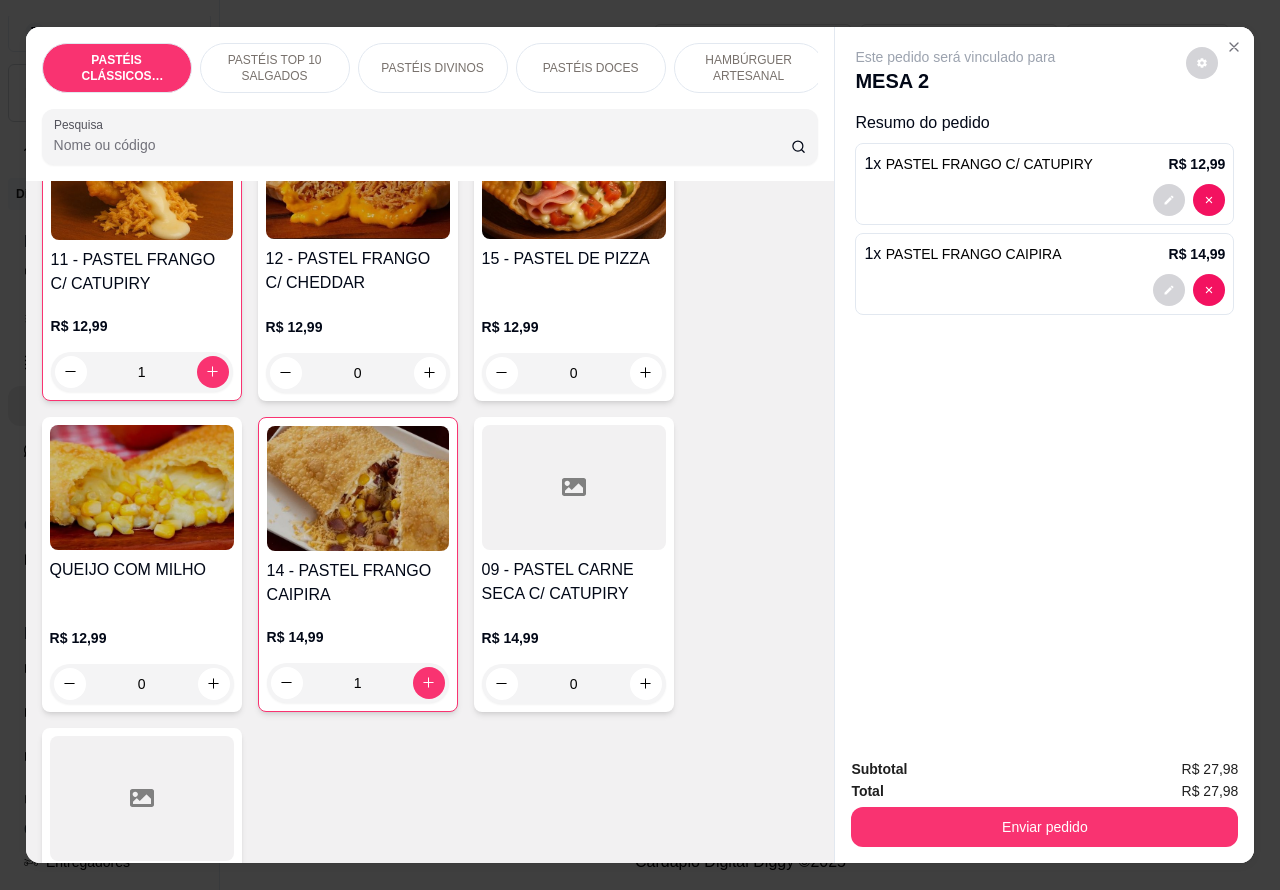 click on "Enviar pedido" at bounding box center (1044, 827) 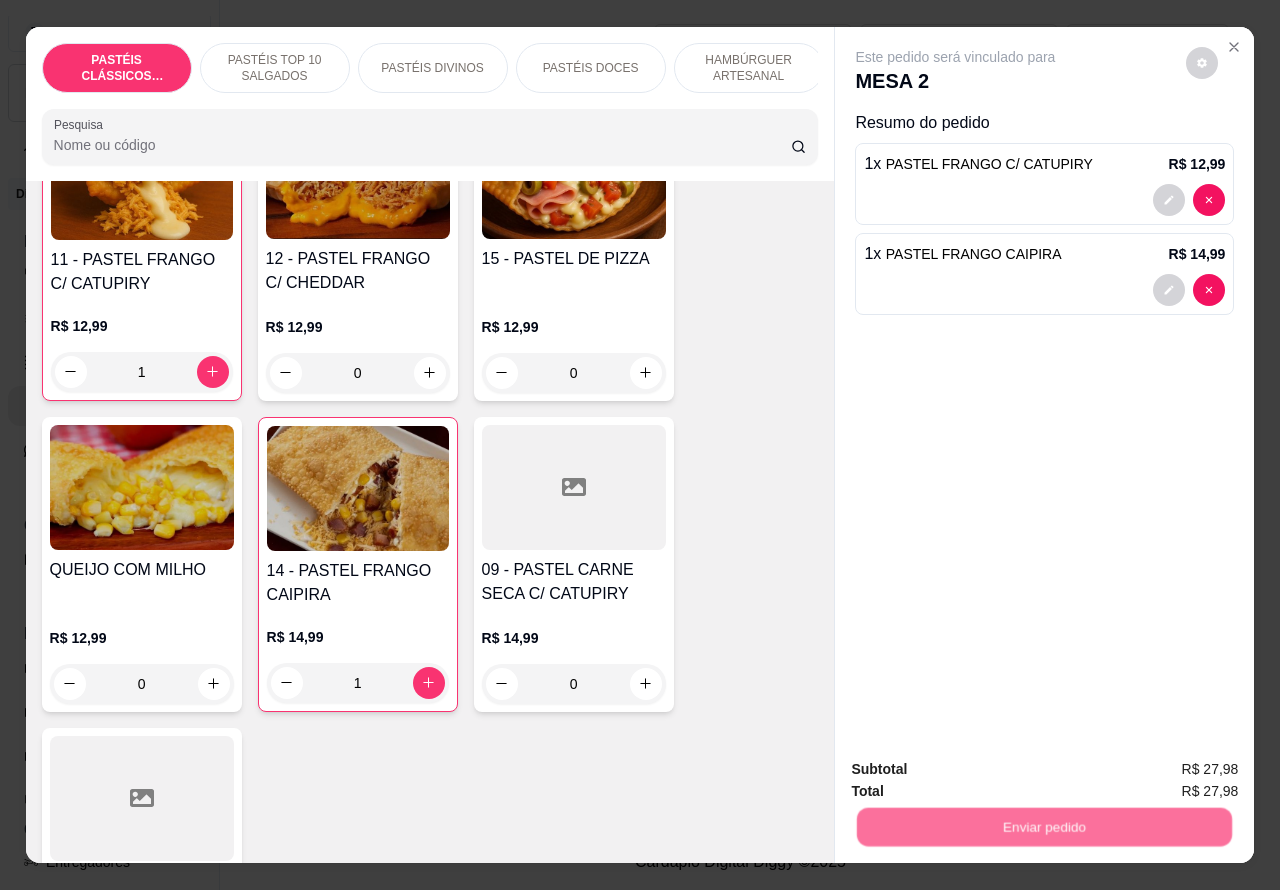 click on "Não registrar e enviar pedido" at bounding box center (977, 769) 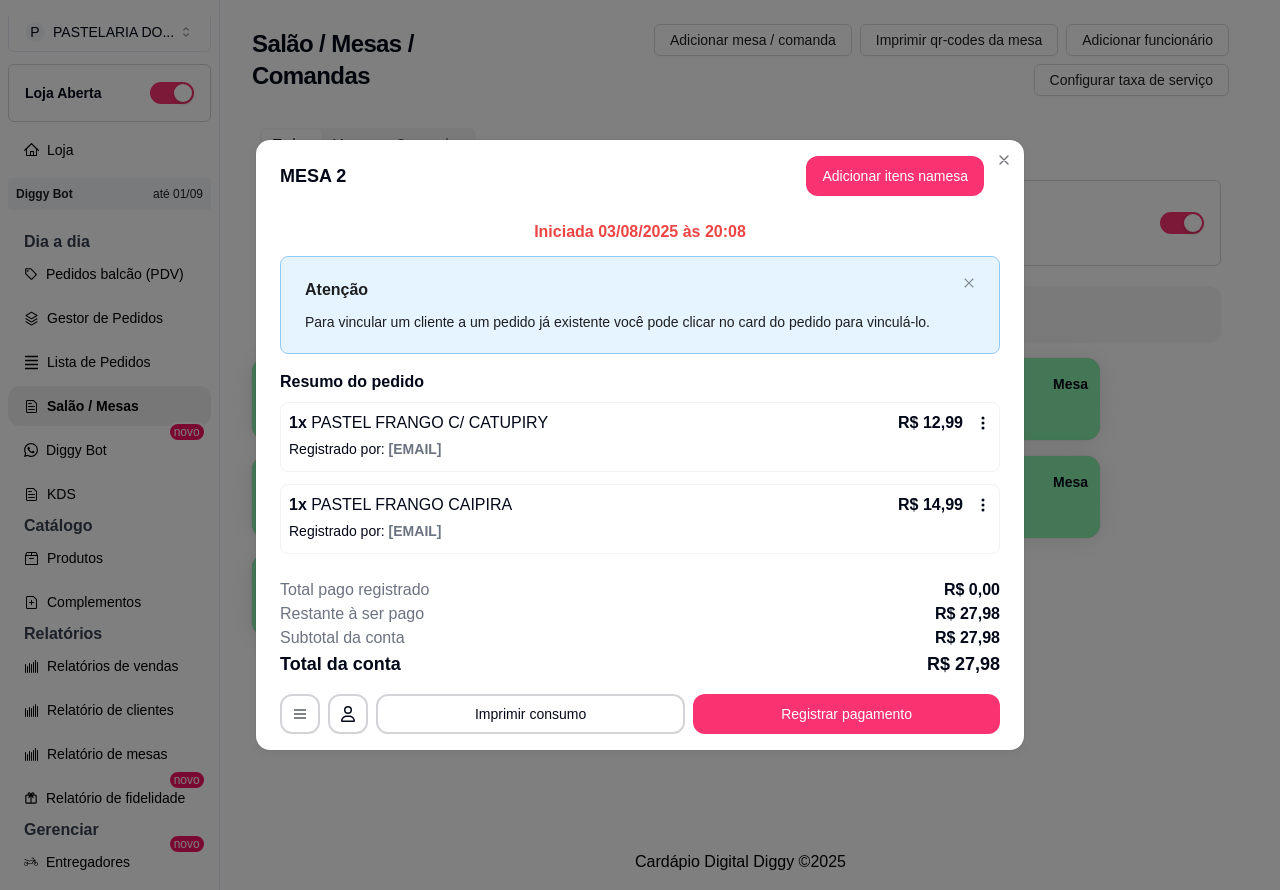 click on "Salão / Mesas / Comandas Adicionar mesa / comanda Imprimir qr-codes da mesa Adicionar funcionário Configurar taxa de serviço Todos Mesas Comandas Deixar cliente chamar o garçom na mesa Ao o cliente scanear o qr code, ele terá a opção de chamar o garçom naquela mesa. Busque pela mesa ou comanda
1 Mesa 2 Mesa 3 Mesa R$ 44,97 1 4 Mesa 5 Mesa 6 Mesa R$ 136,79 57 7 Mesa 8 Mesa 9 Mesa 10 Mesa" at bounding box center [740, 417] 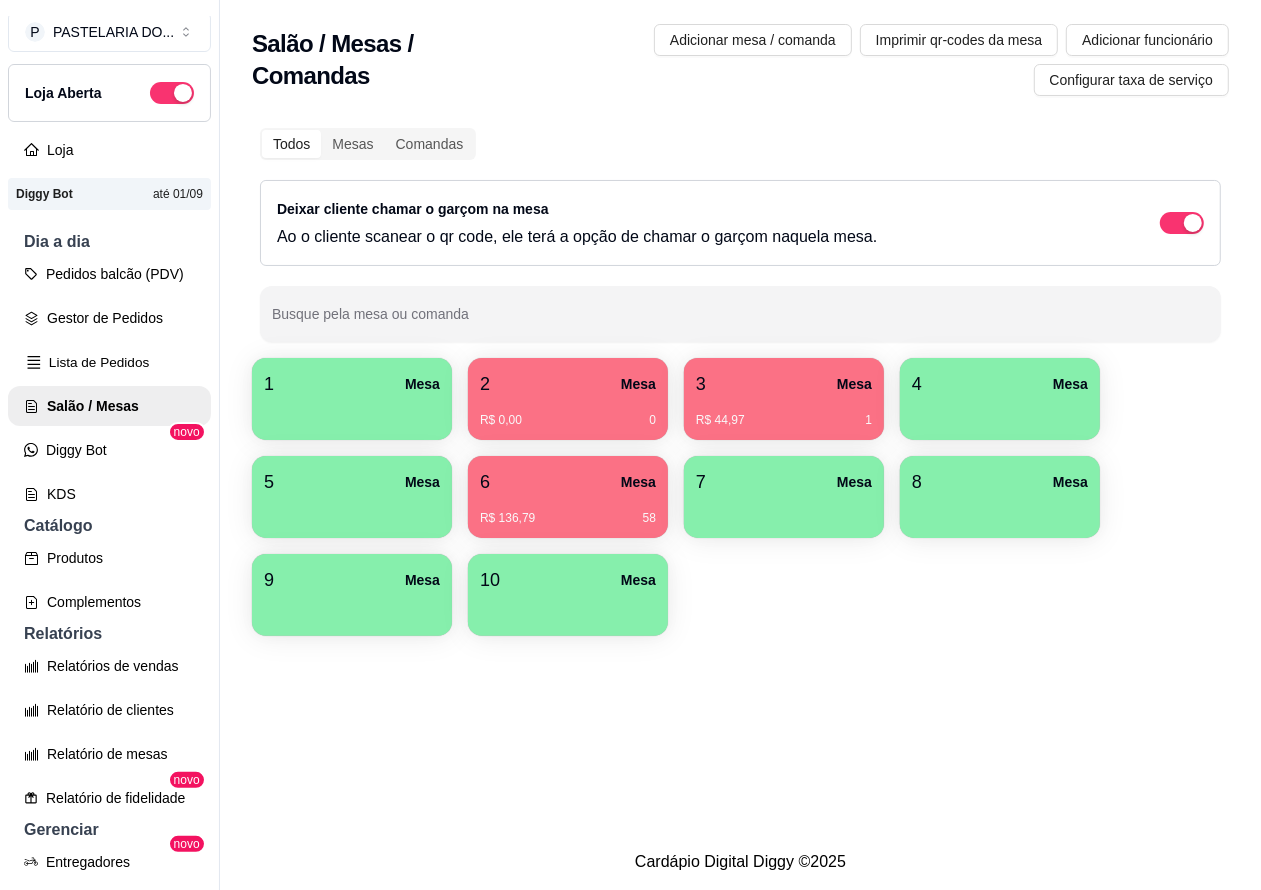 click on "Lista de Pedidos" at bounding box center (109, 362) 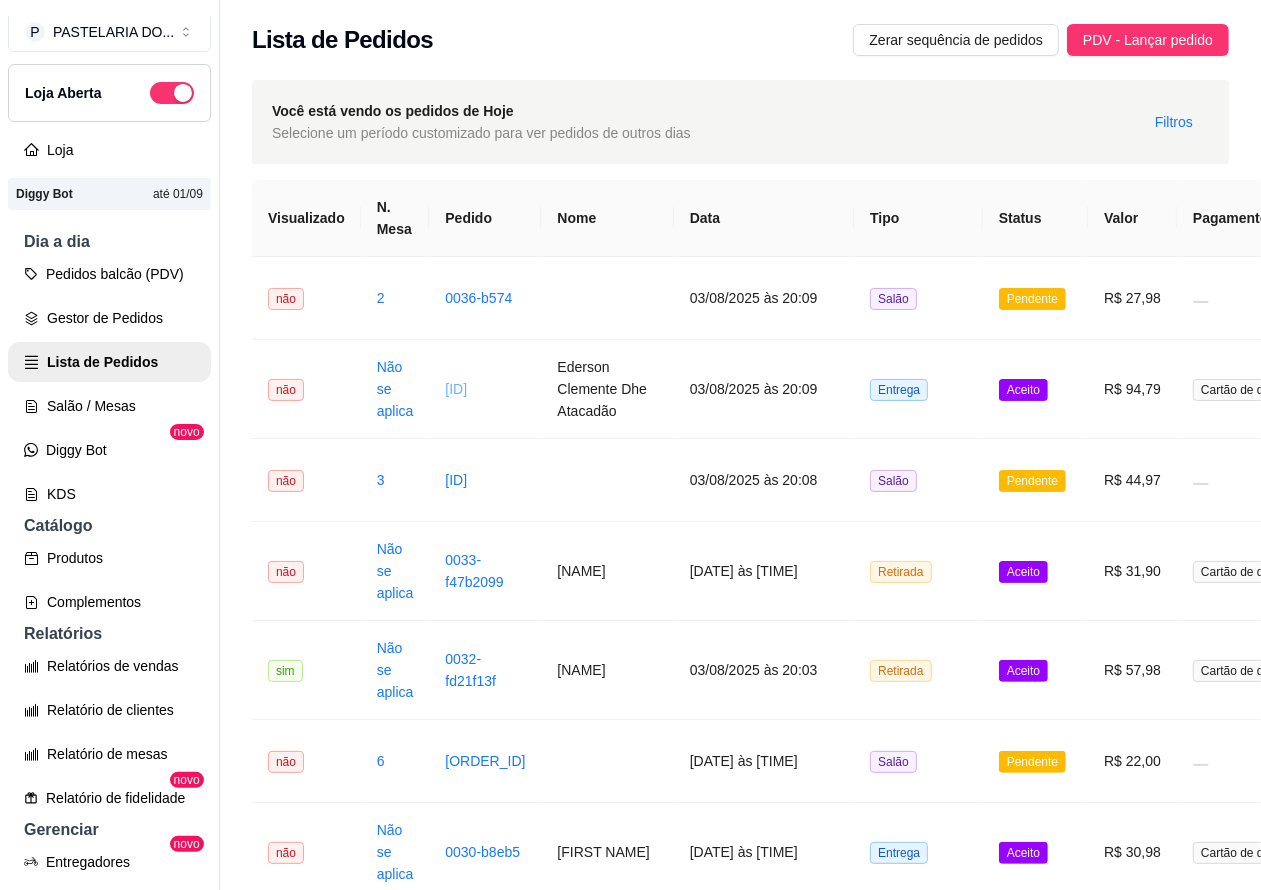 click on "[ID]" at bounding box center [456, 389] 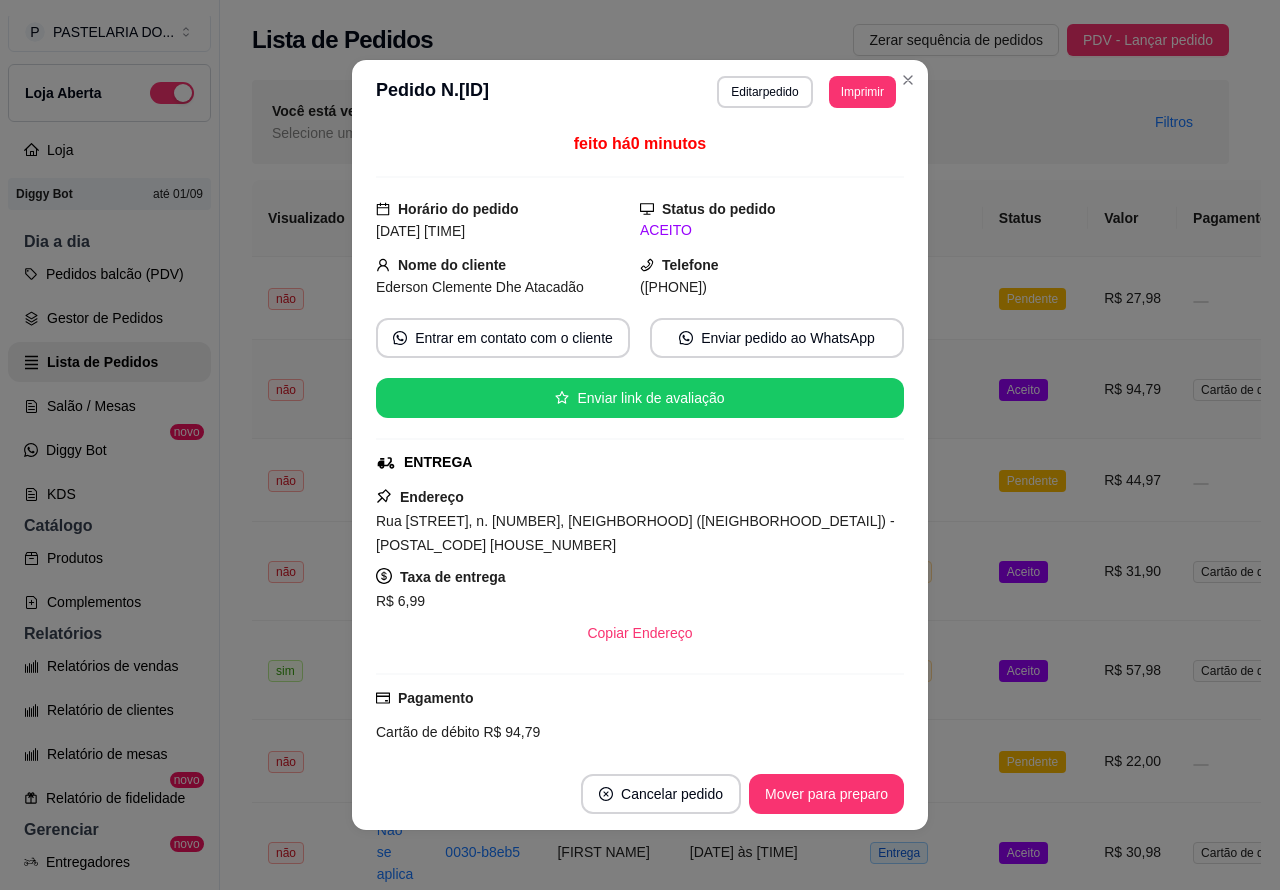 click on "Imprimir" at bounding box center [862, 92] 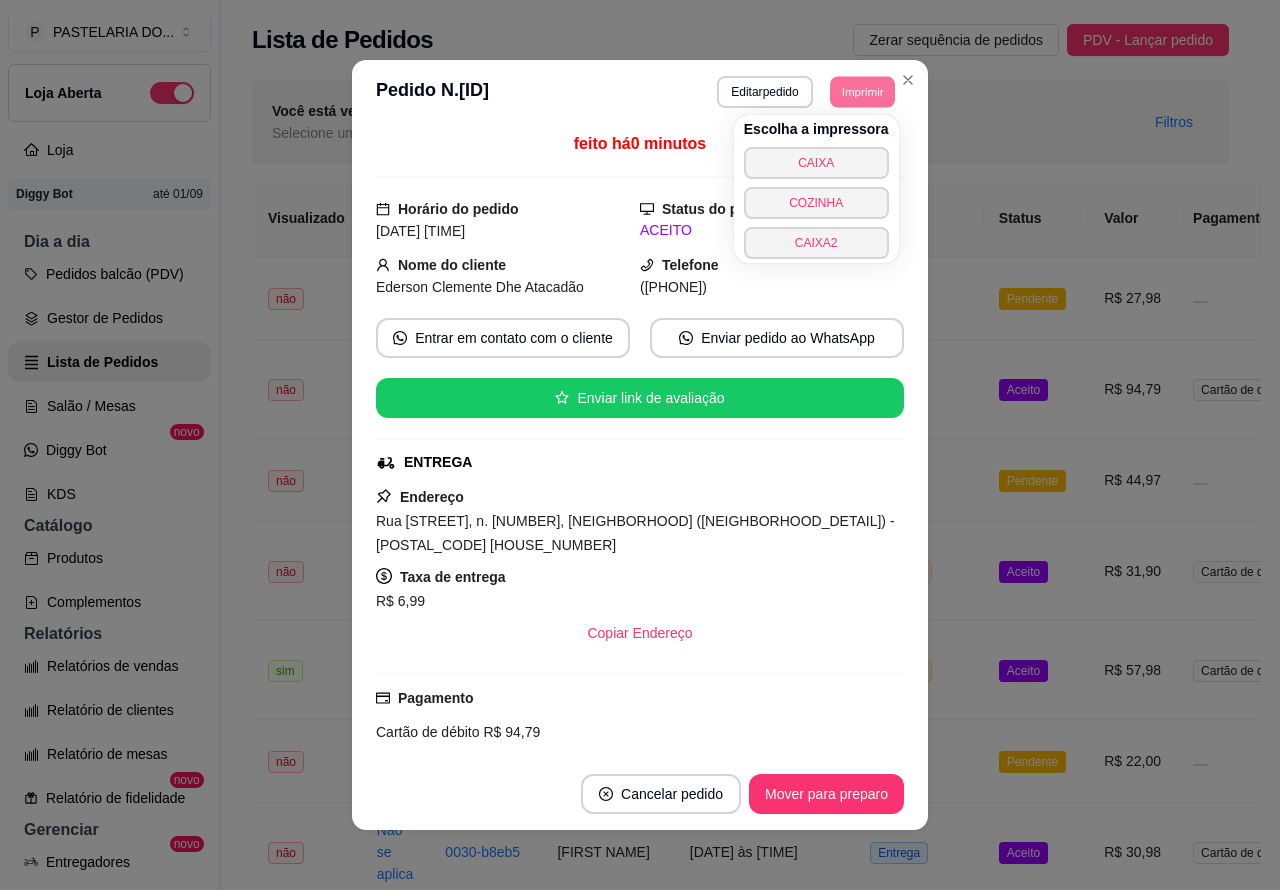 click on "COZINHA" at bounding box center (816, 203) 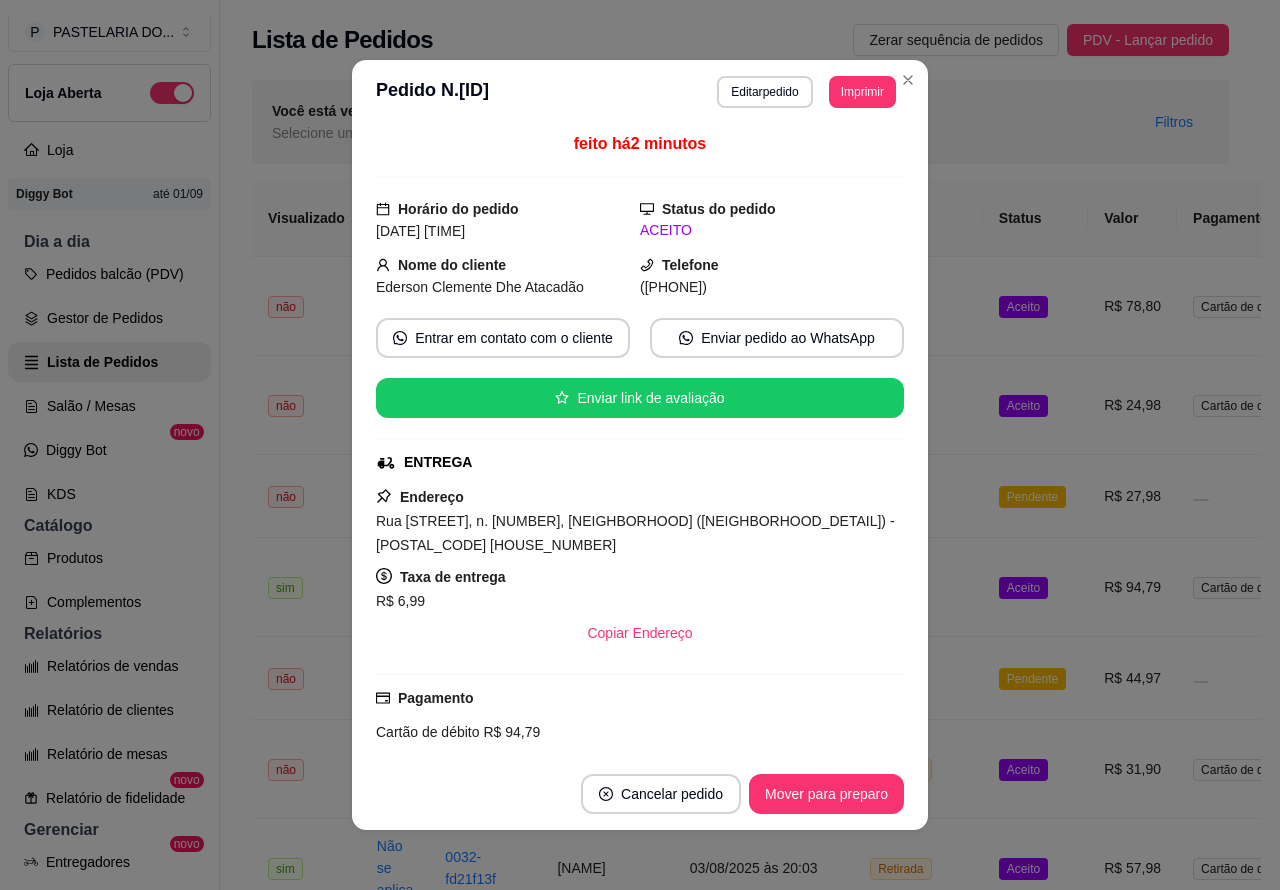 click on "**********" at bounding box center (740, 2667) 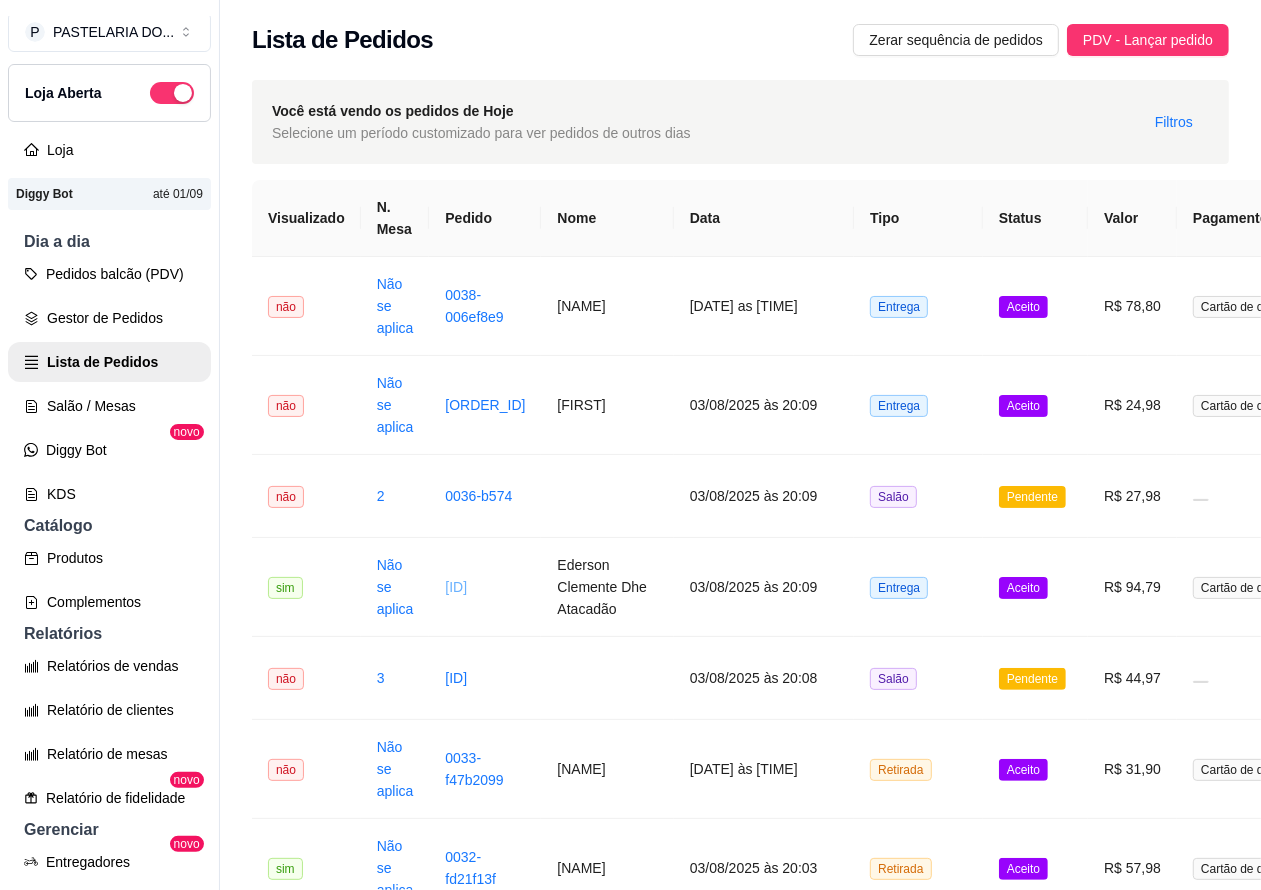 click on "Pedidos balcão (PDV)" at bounding box center (109, 274) 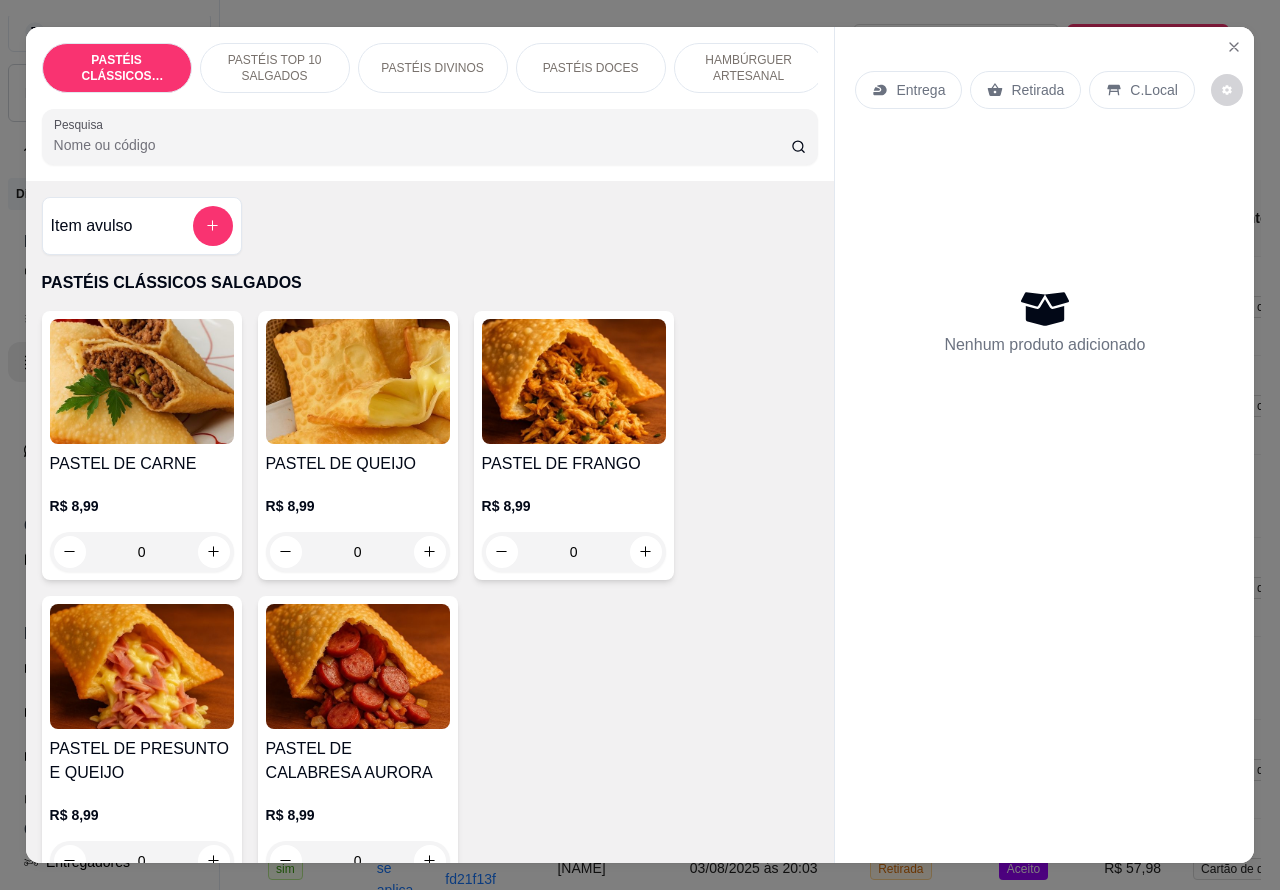 click on "PASTÉIS DOCES" at bounding box center [591, 68] 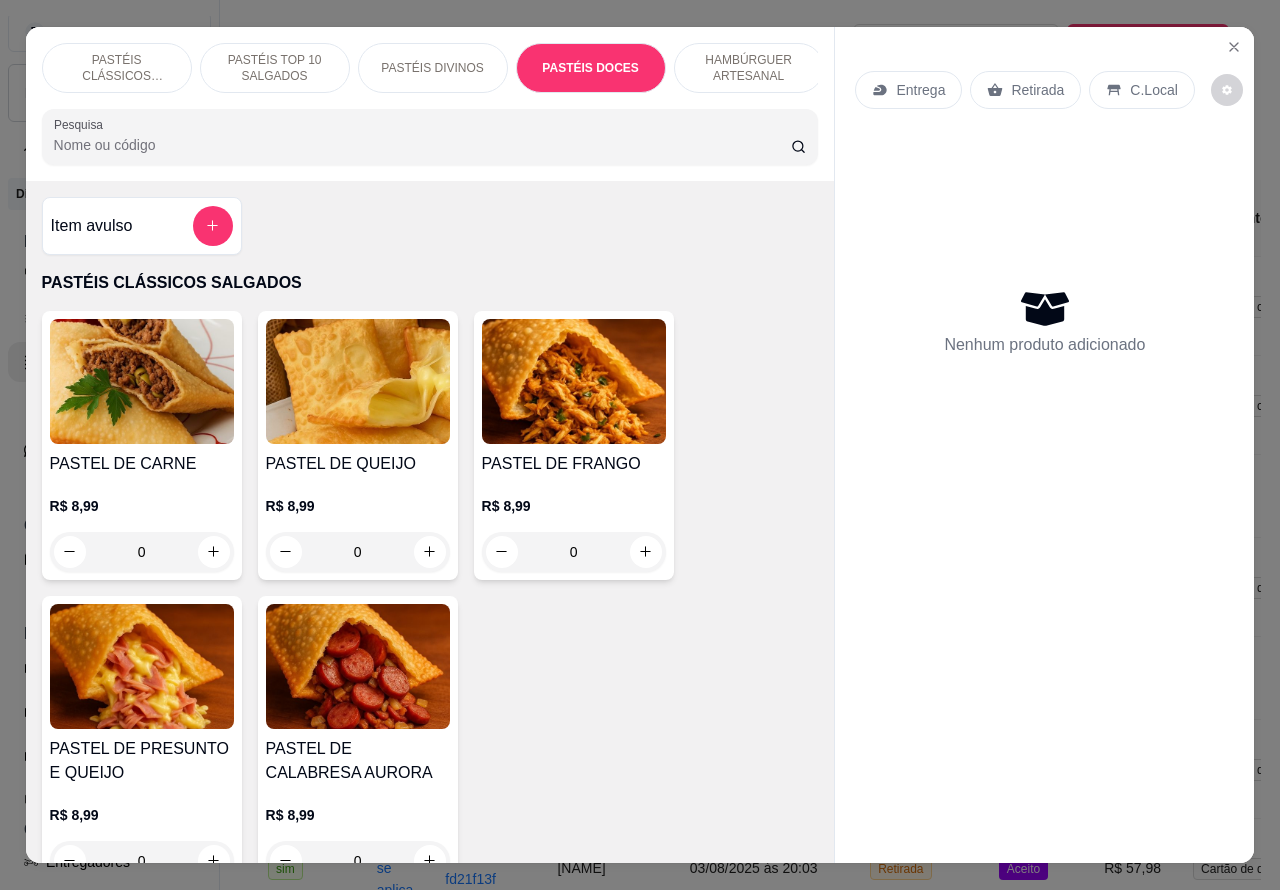 scroll, scrollTop: 3585, scrollLeft: 0, axis: vertical 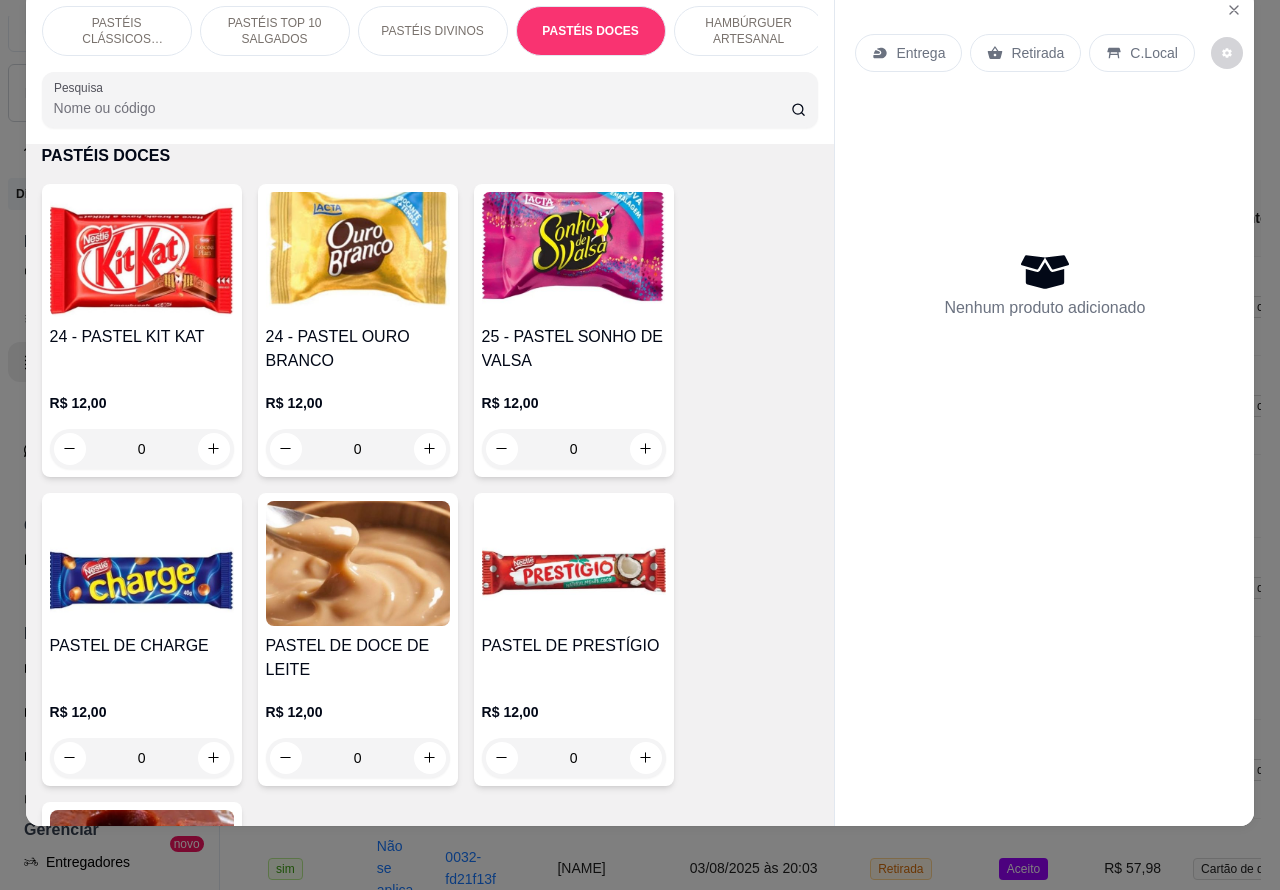 click 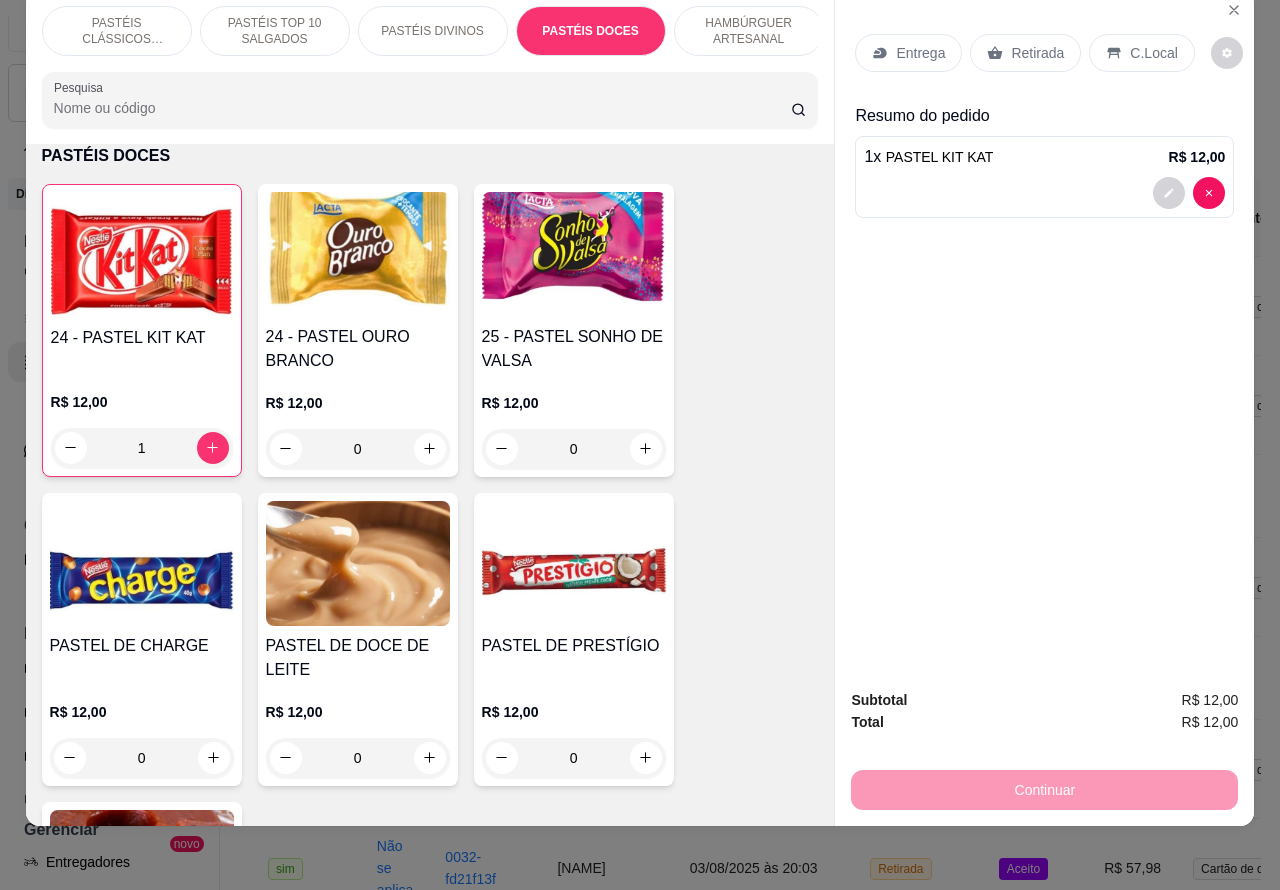 click on "Entrega" at bounding box center [920, 53] 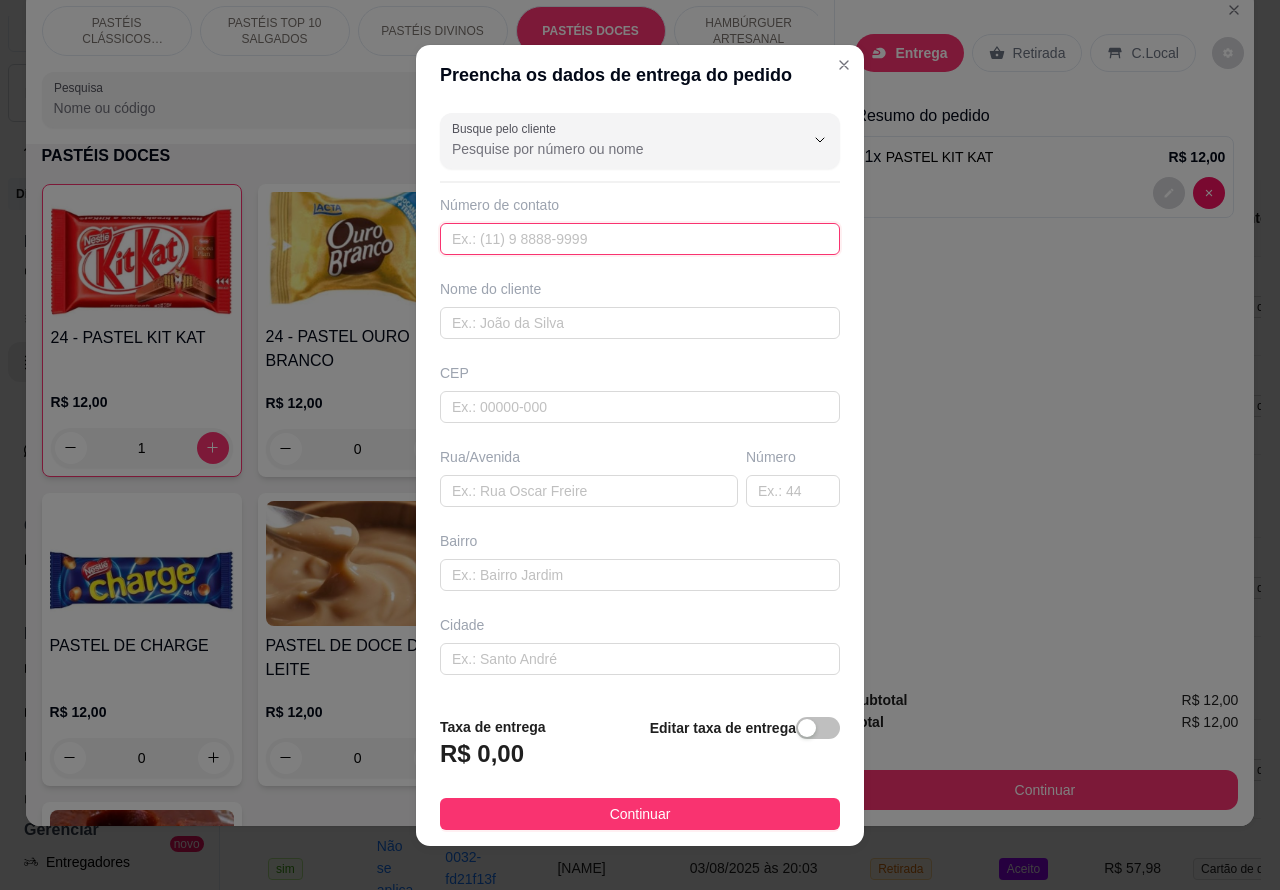 click at bounding box center [640, 239] 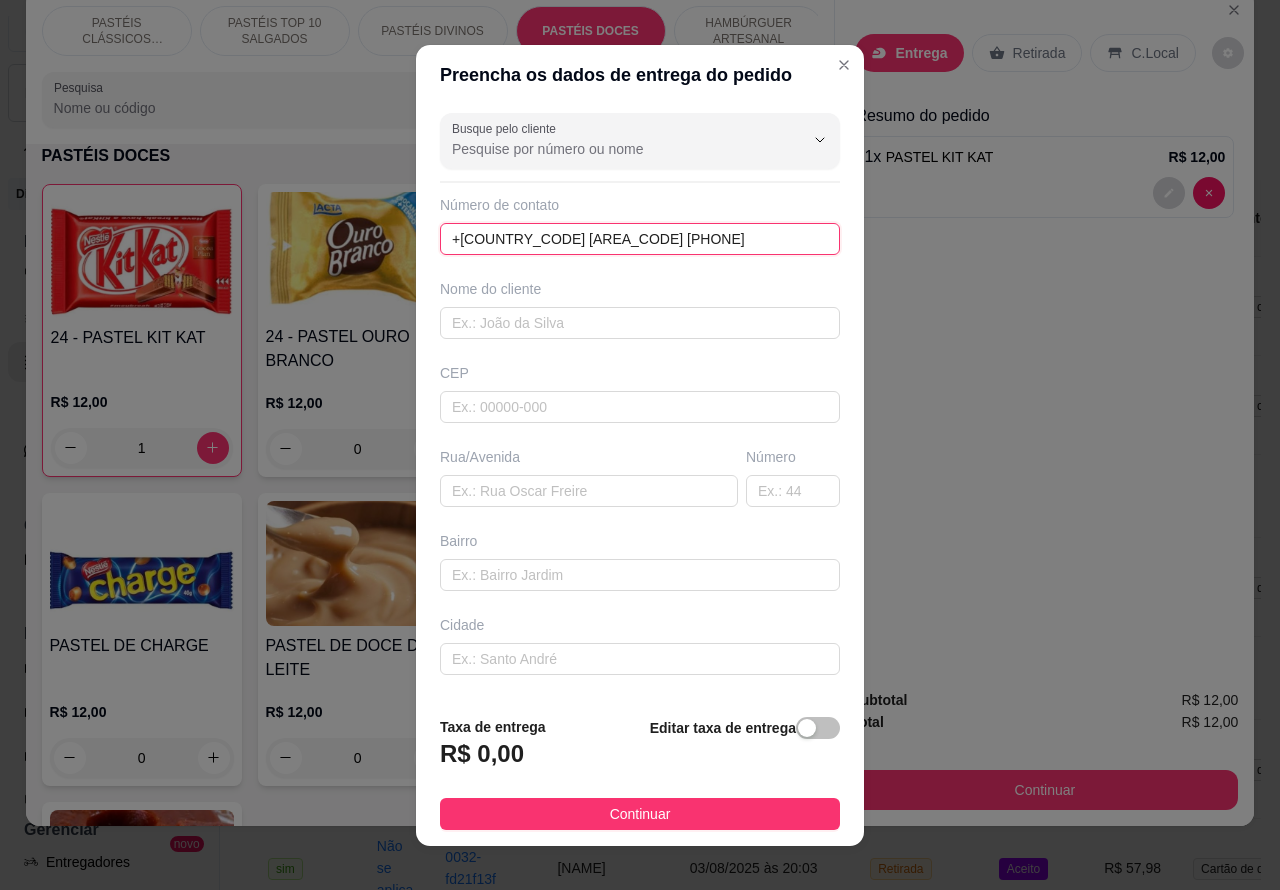 click on "+[COUNTRY_CODE] [AREA_CODE] [PHONE]" at bounding box center [640, 239] 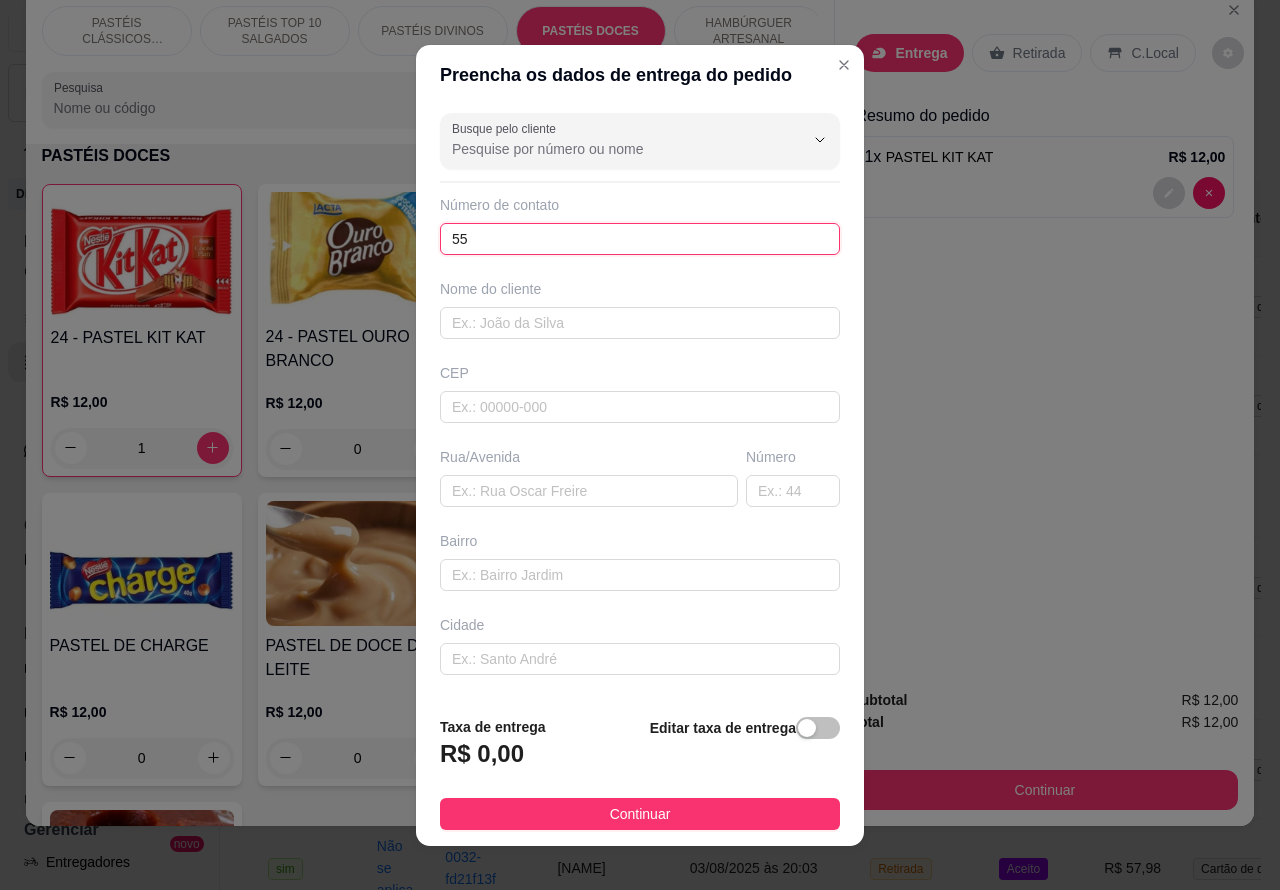 type on "5" 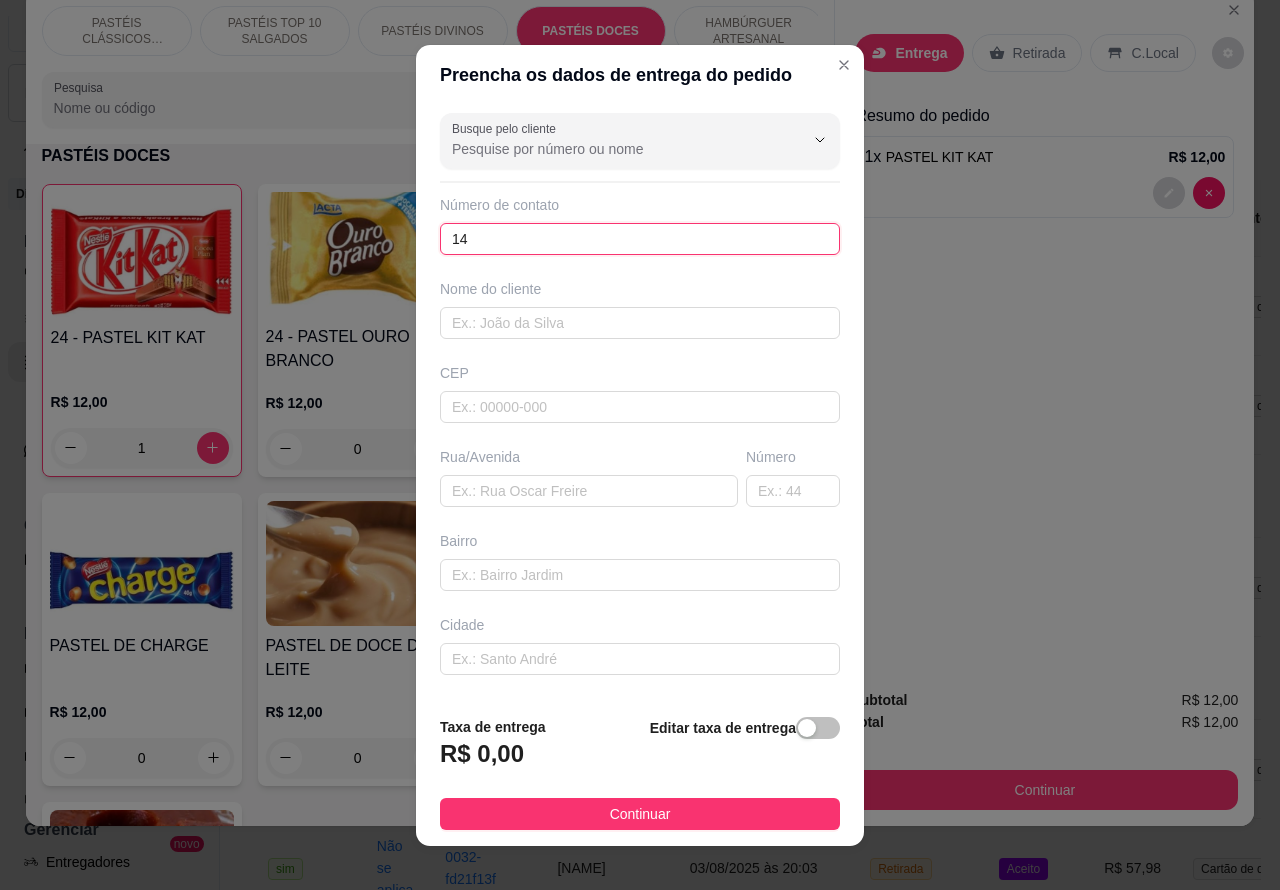 type on "1" 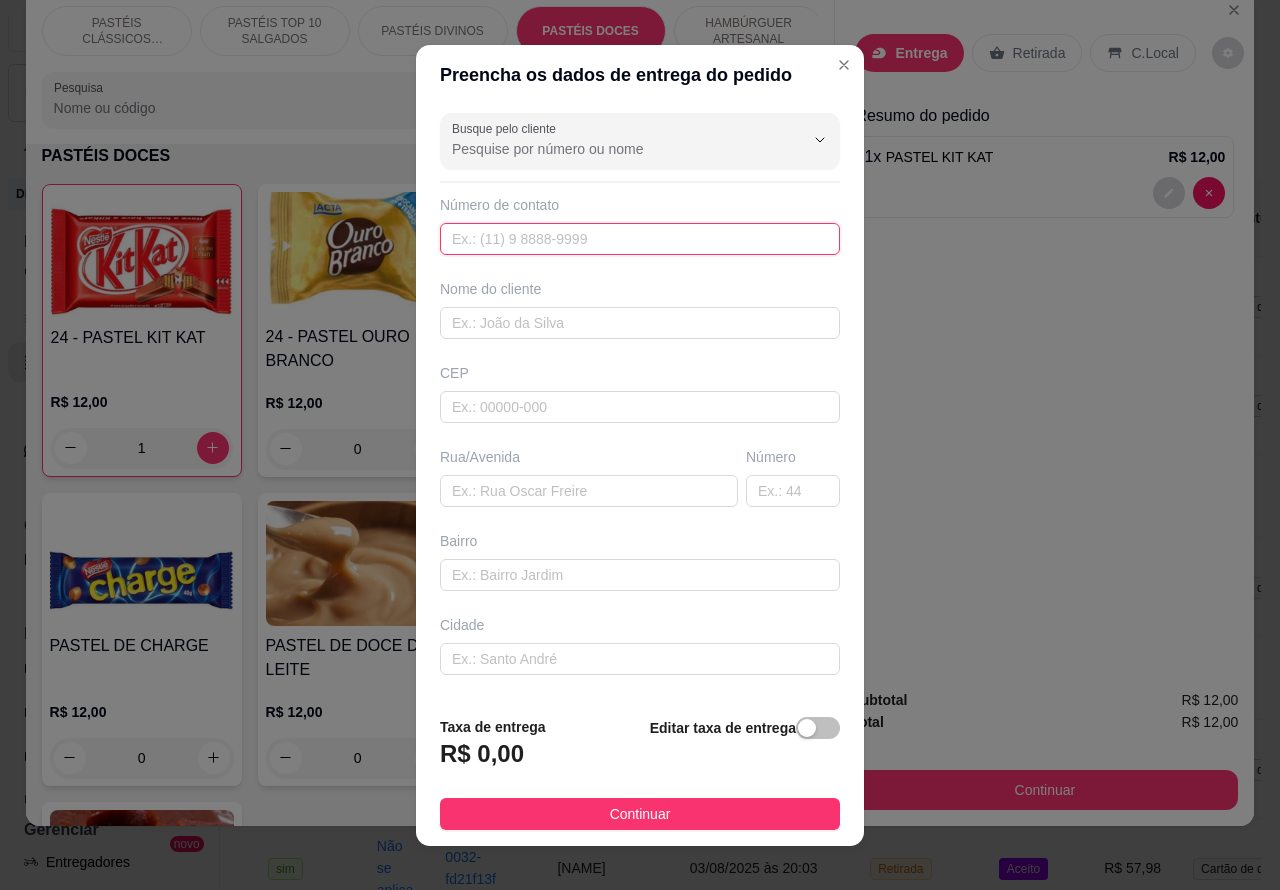 paste on "[PHONE]" 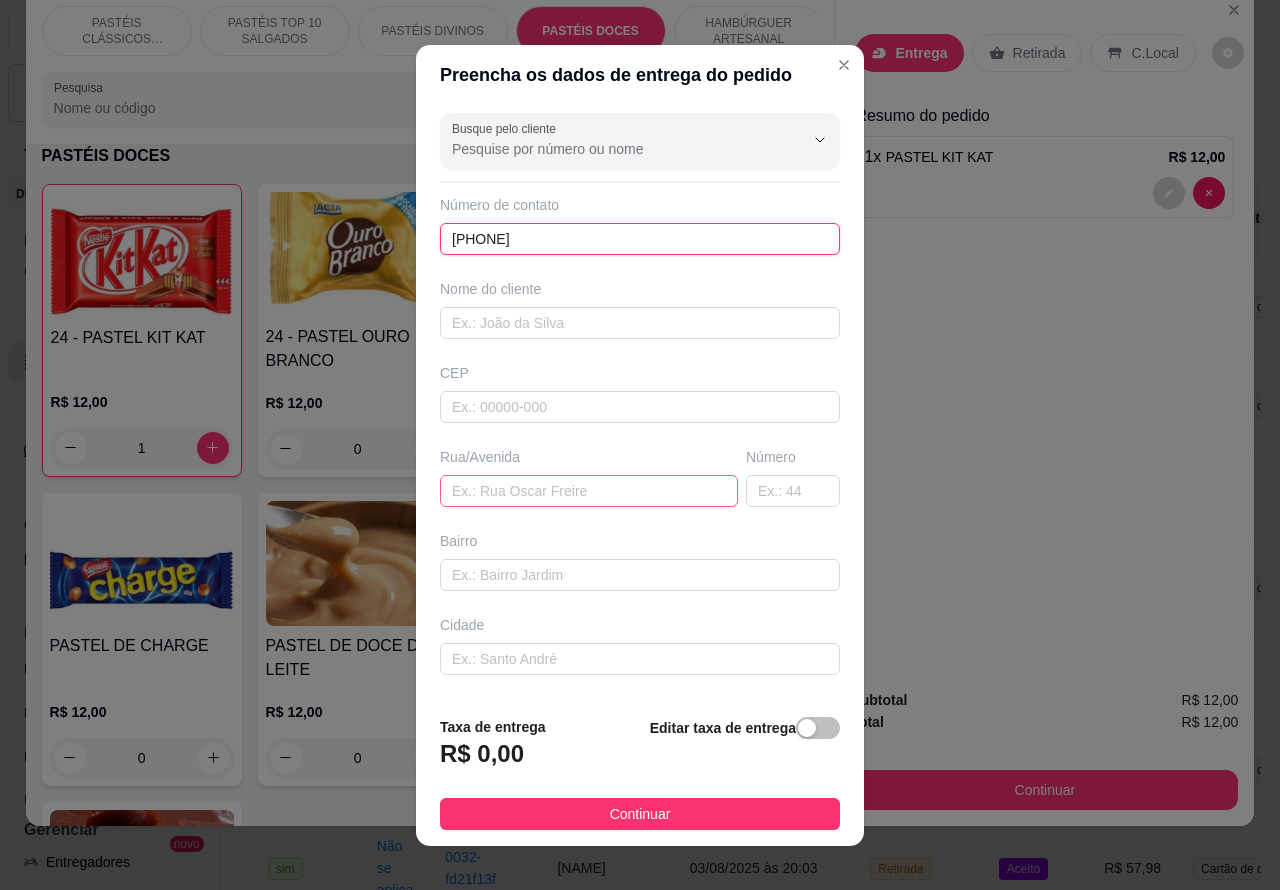 type on "[PHONE]" 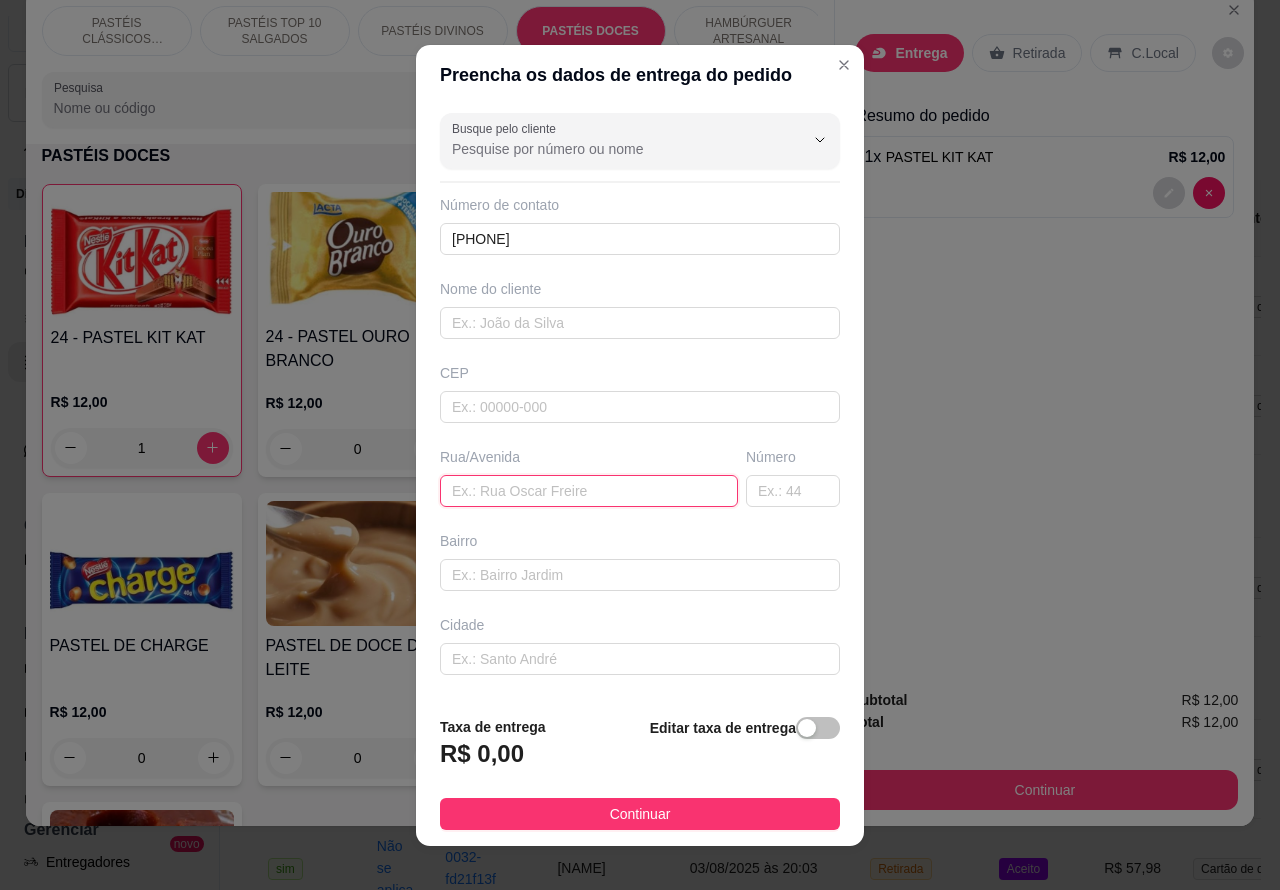 click at bounding box center (589, 491) 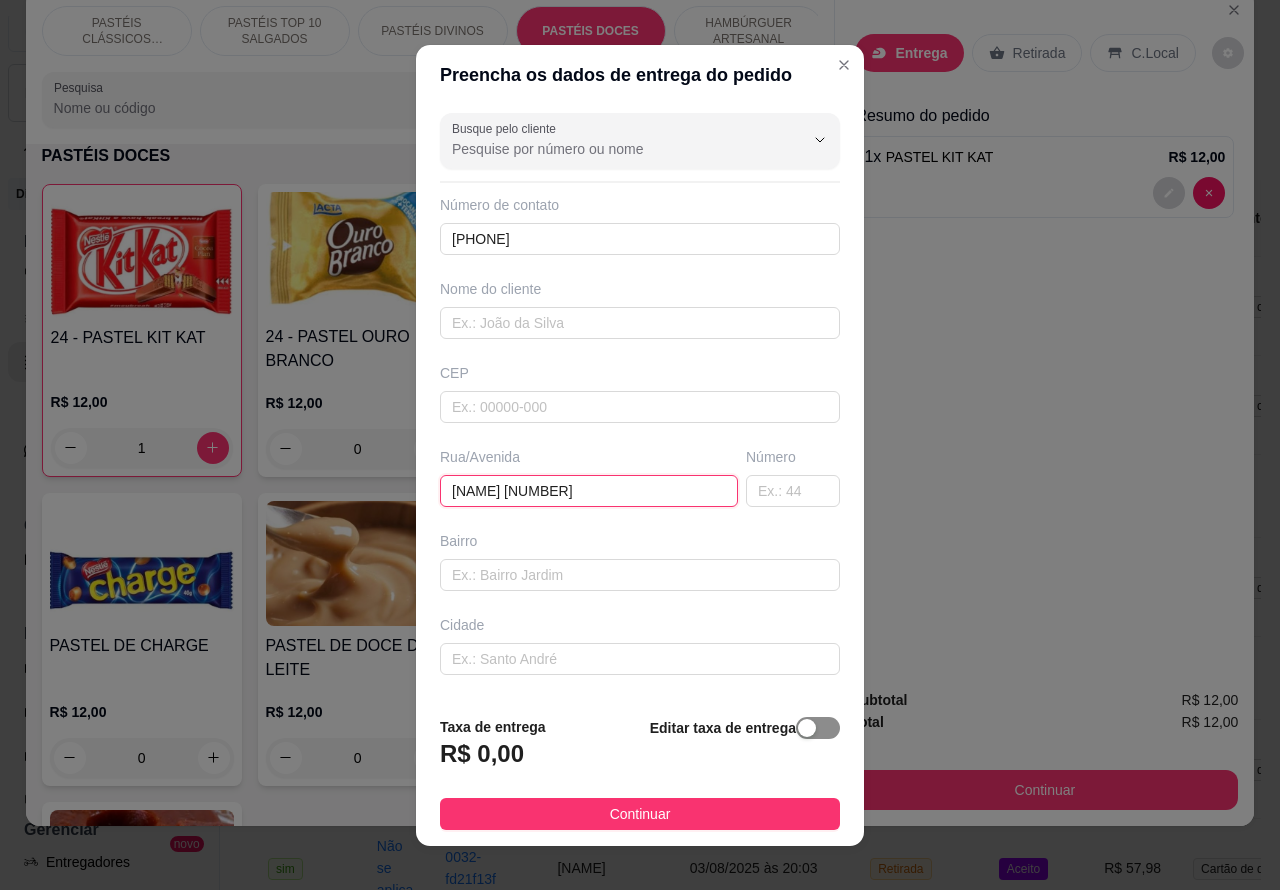 type on "[NAME] [NUMBER]" 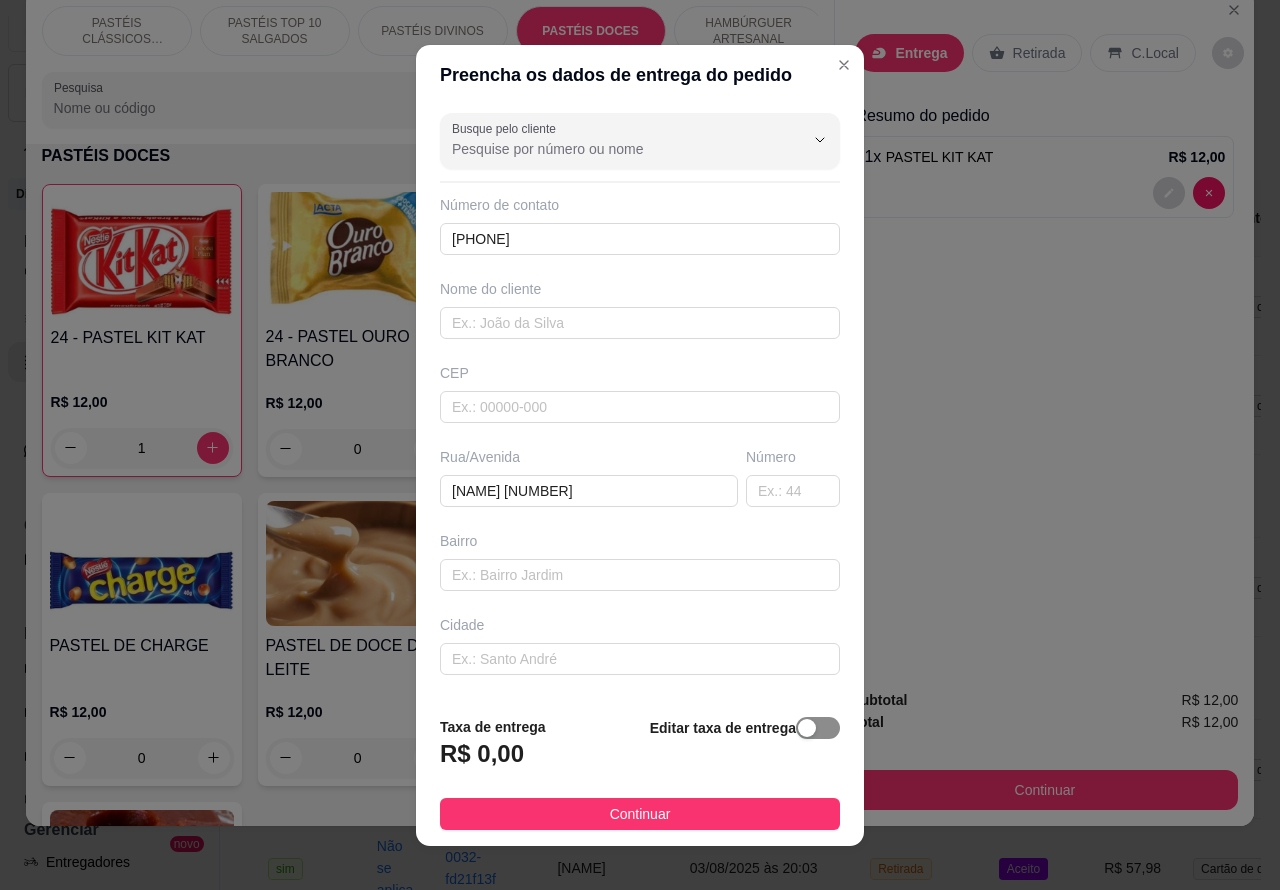 click at bounding box center [818, 728] 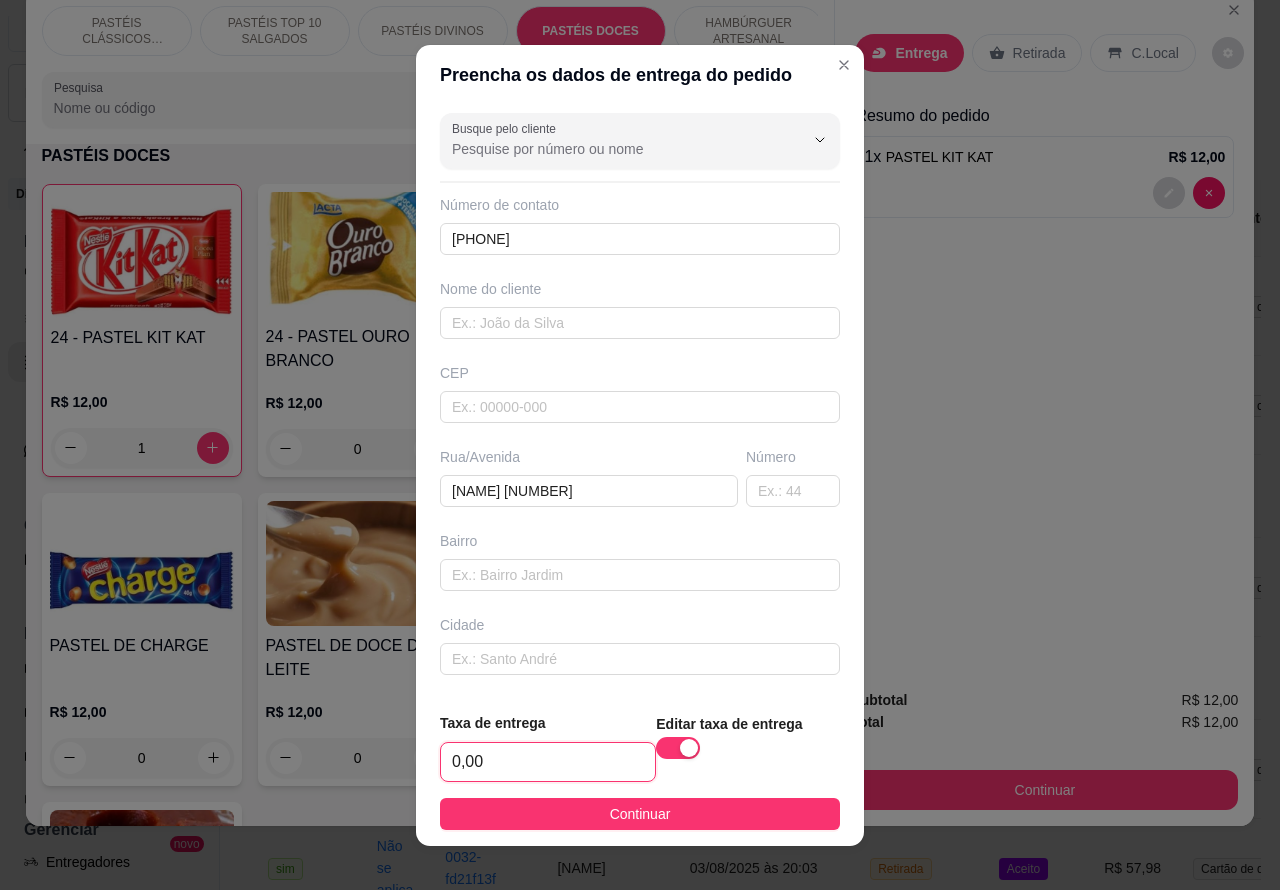 click on "0,00" at bounding box center (548, 762) 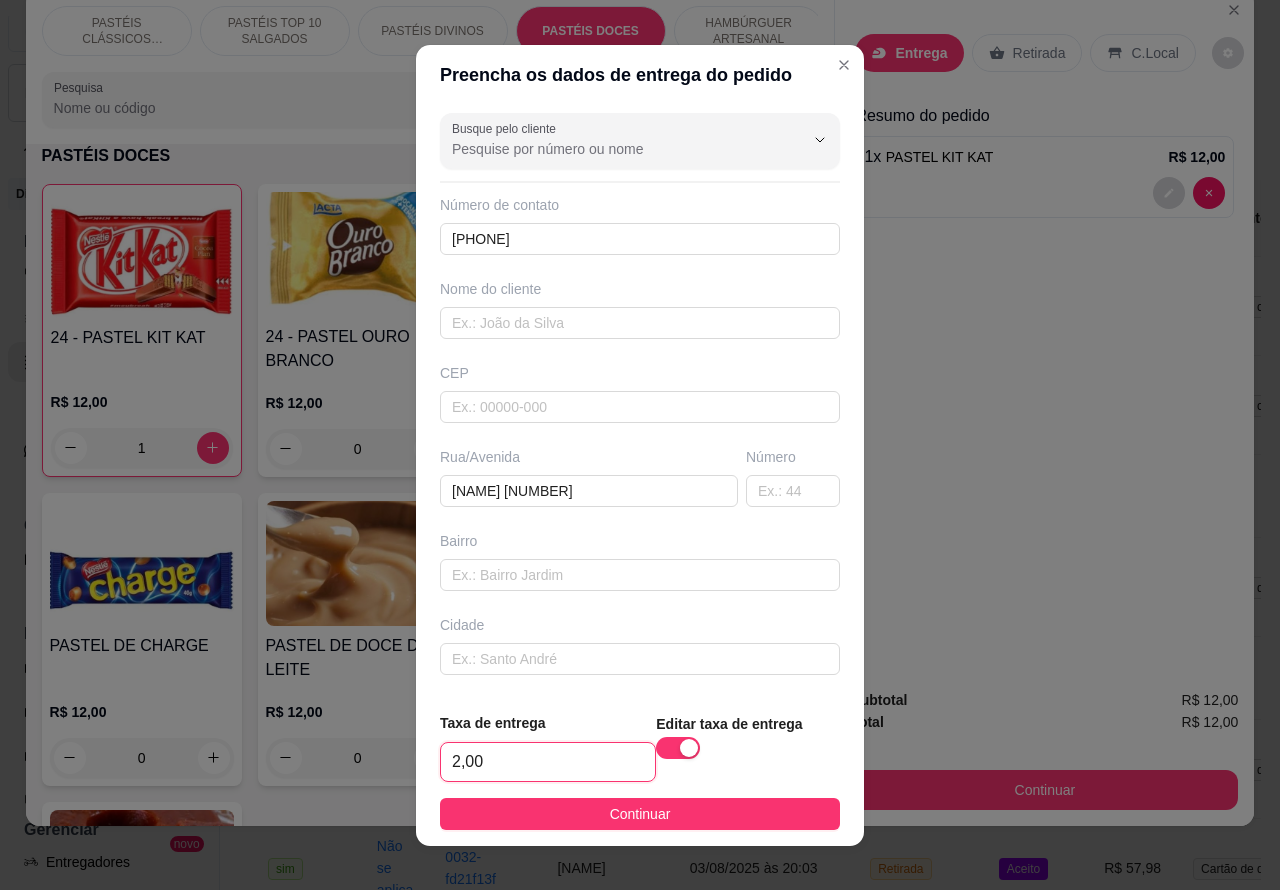 type on "2,00" 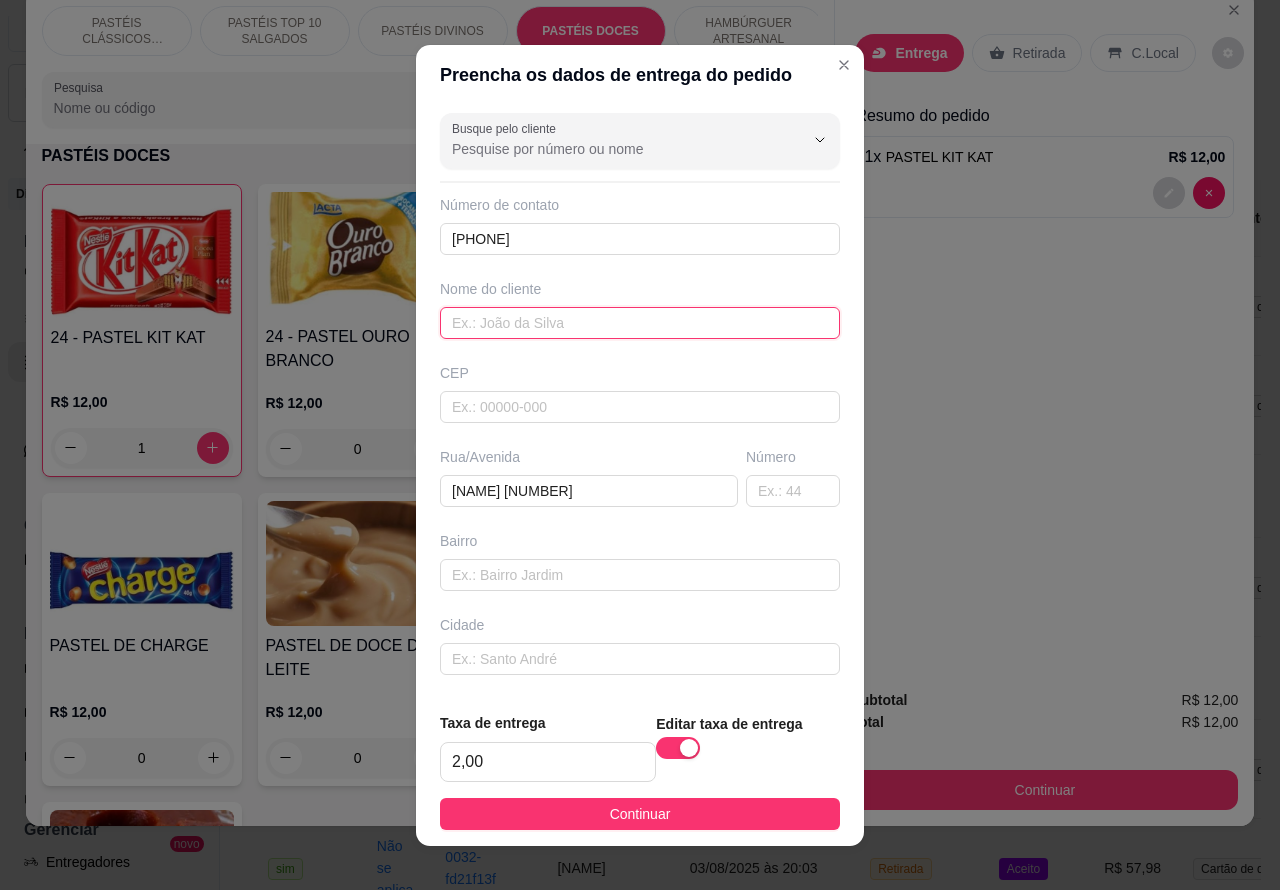 click at bounding box center [640, 323] 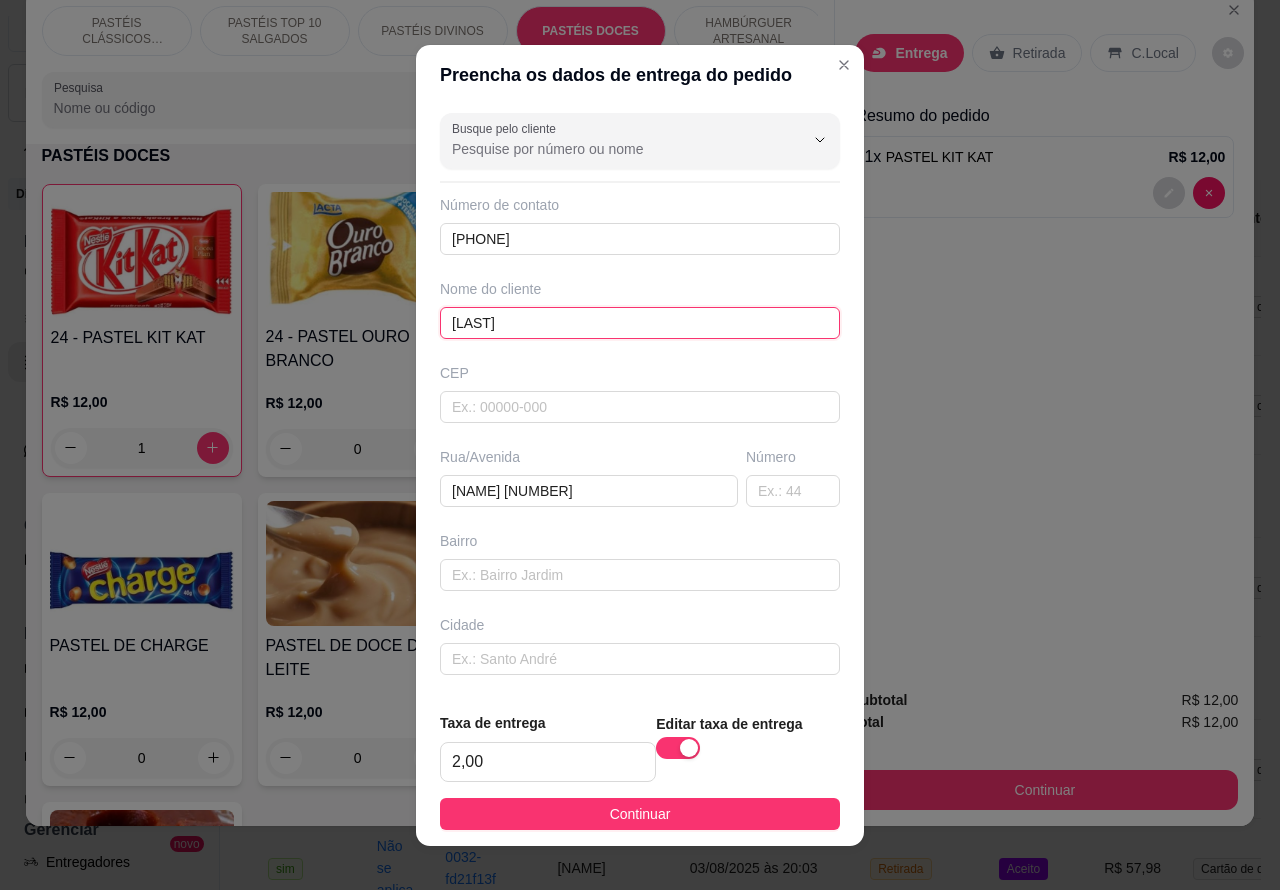 type on "[FIRST]" 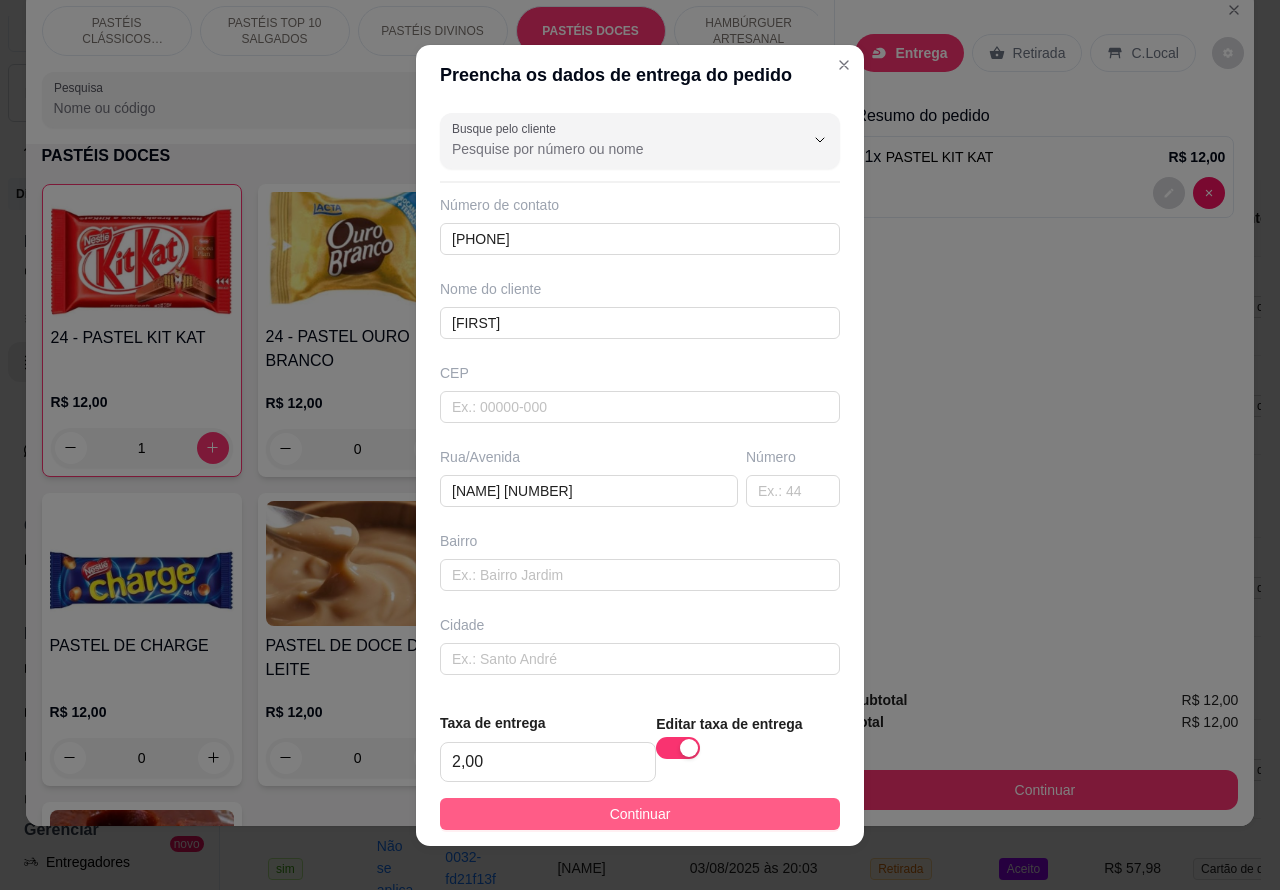 click on "Continuar" at bounding box center (640, 814) 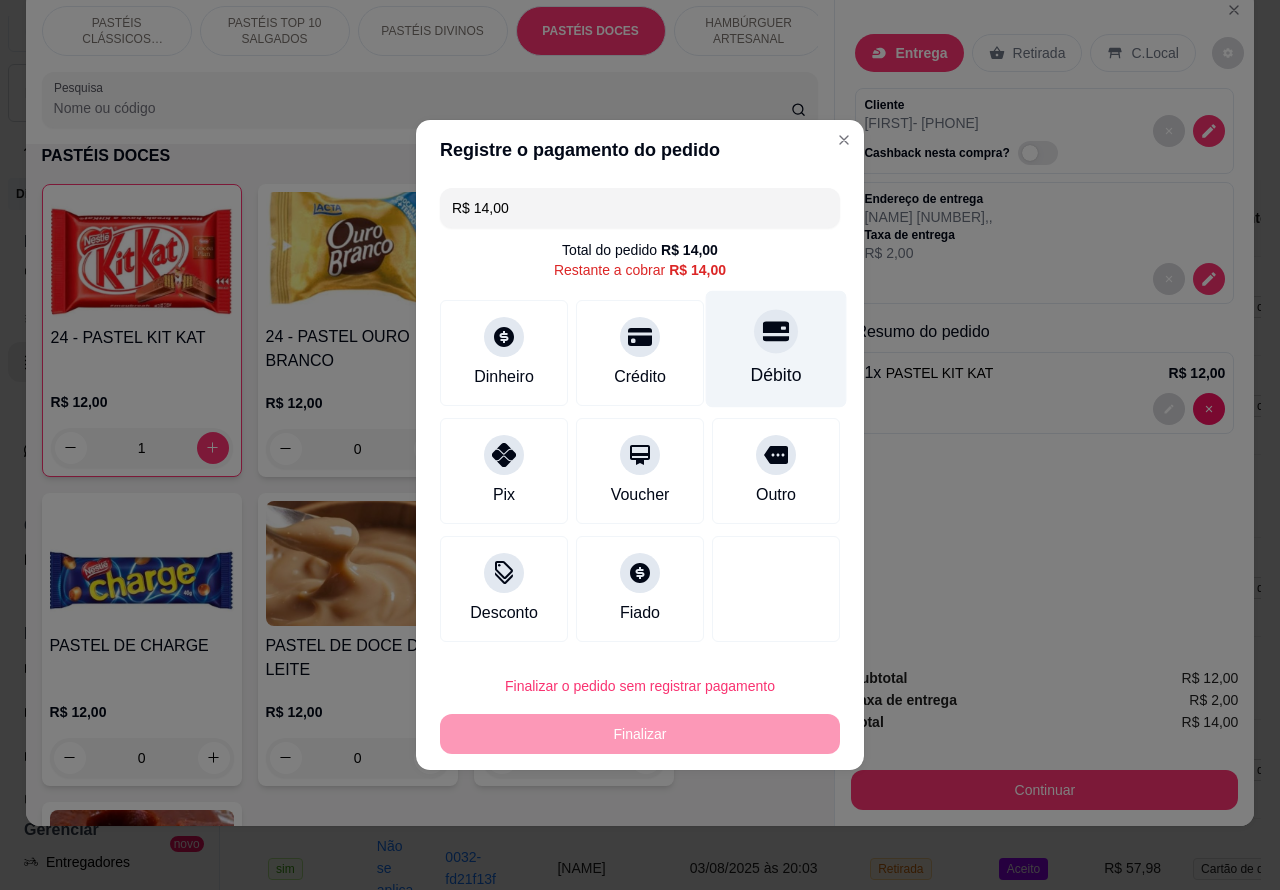 click 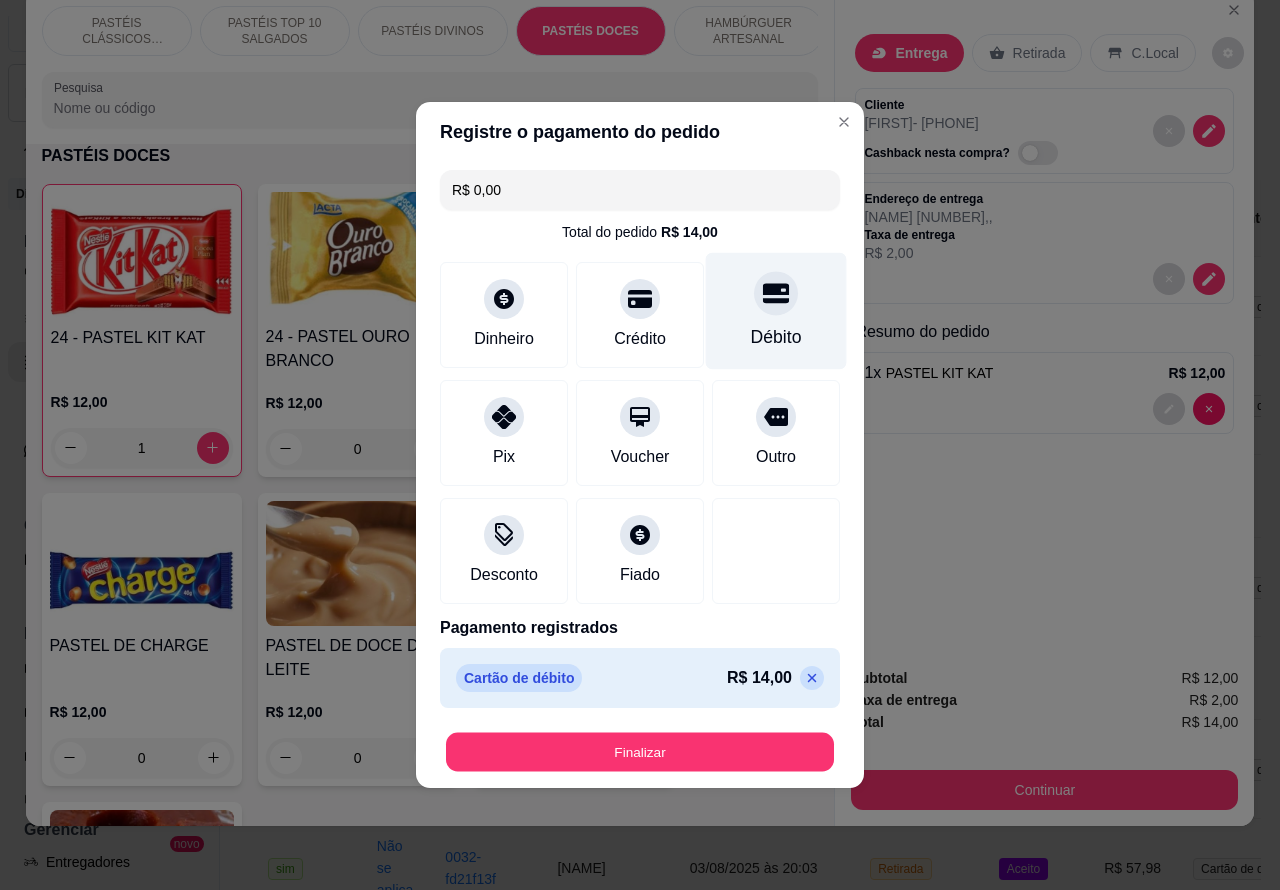 click on "Finalizar" at bounding box center (640, 752) 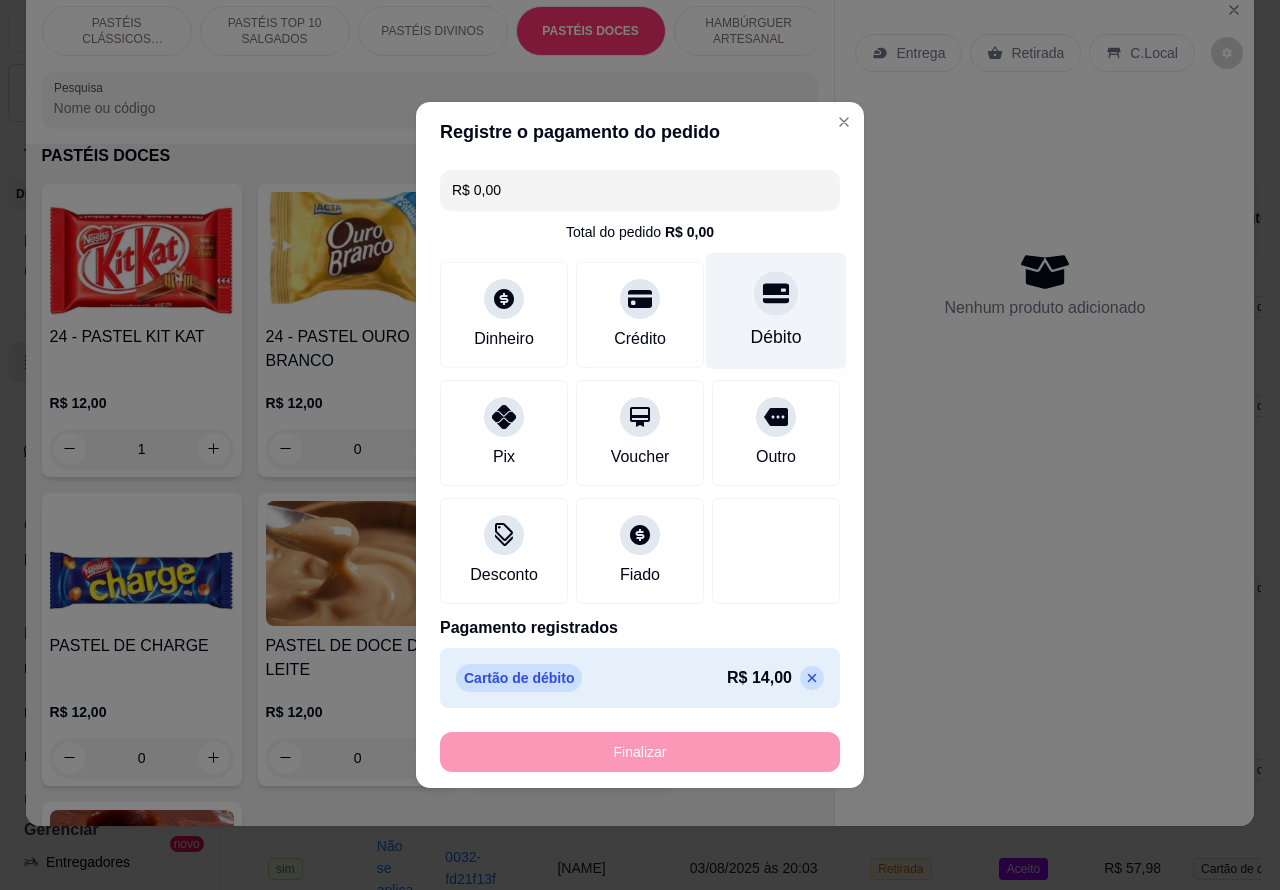 type on "0" 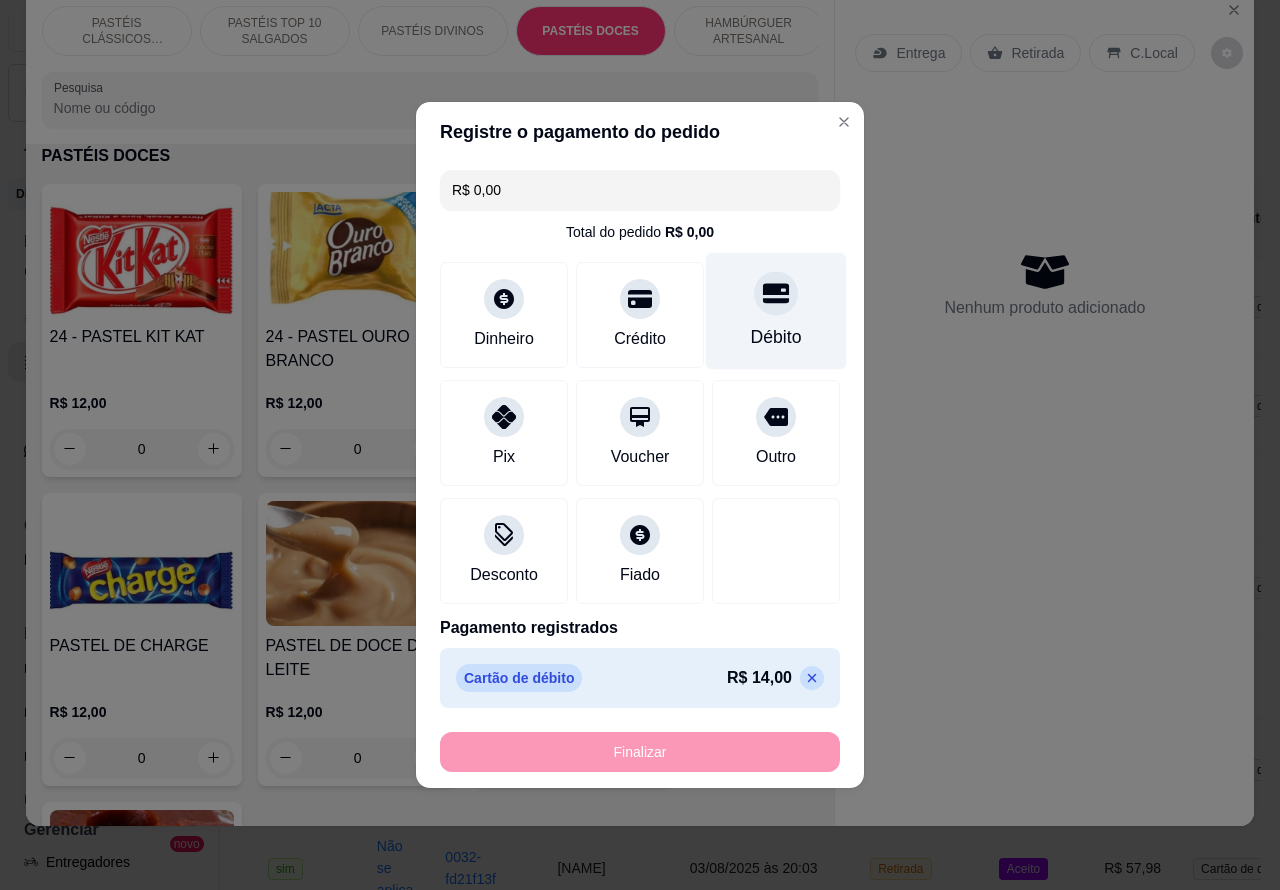 type on "-R$ 14,00" 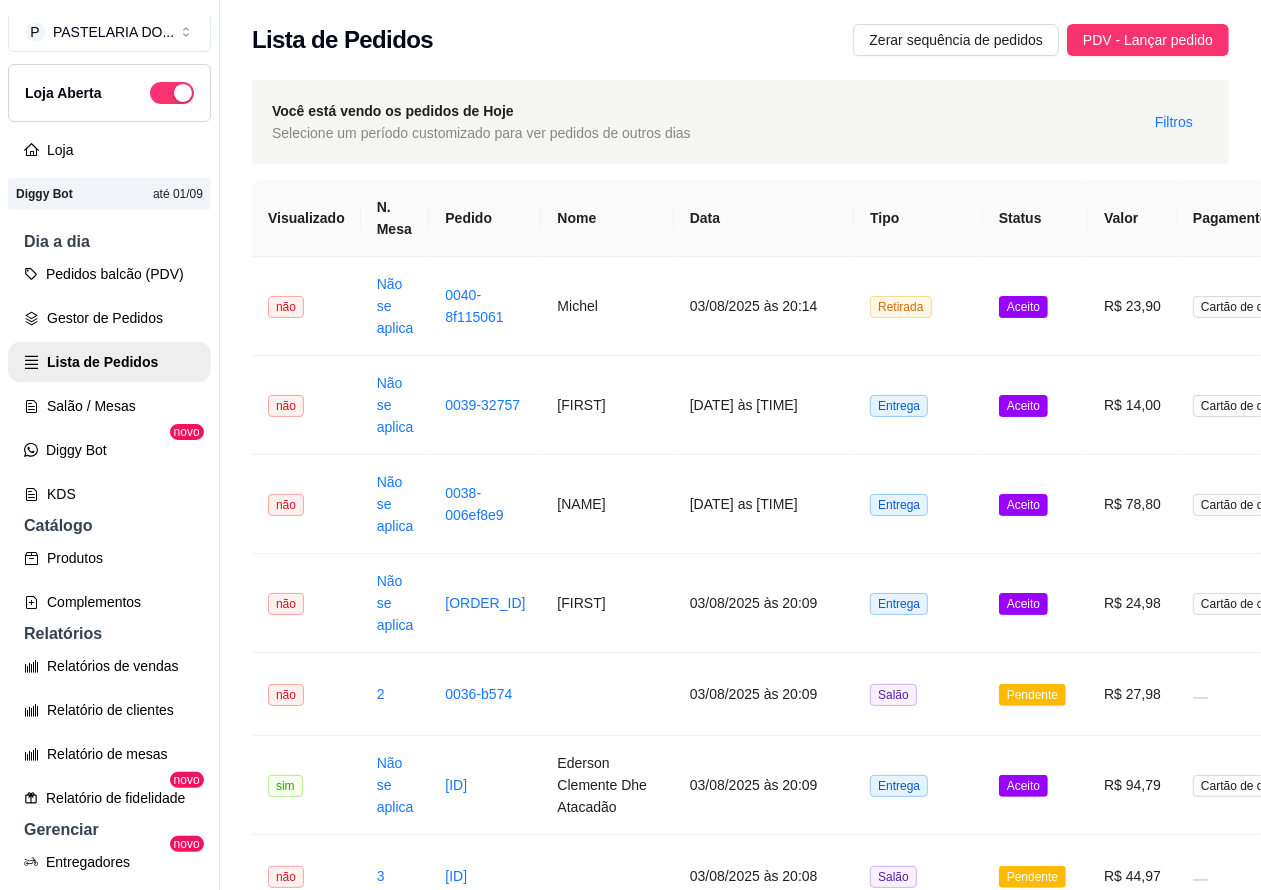 click on "Salão / Mesas" at bounding box center [109, 406] 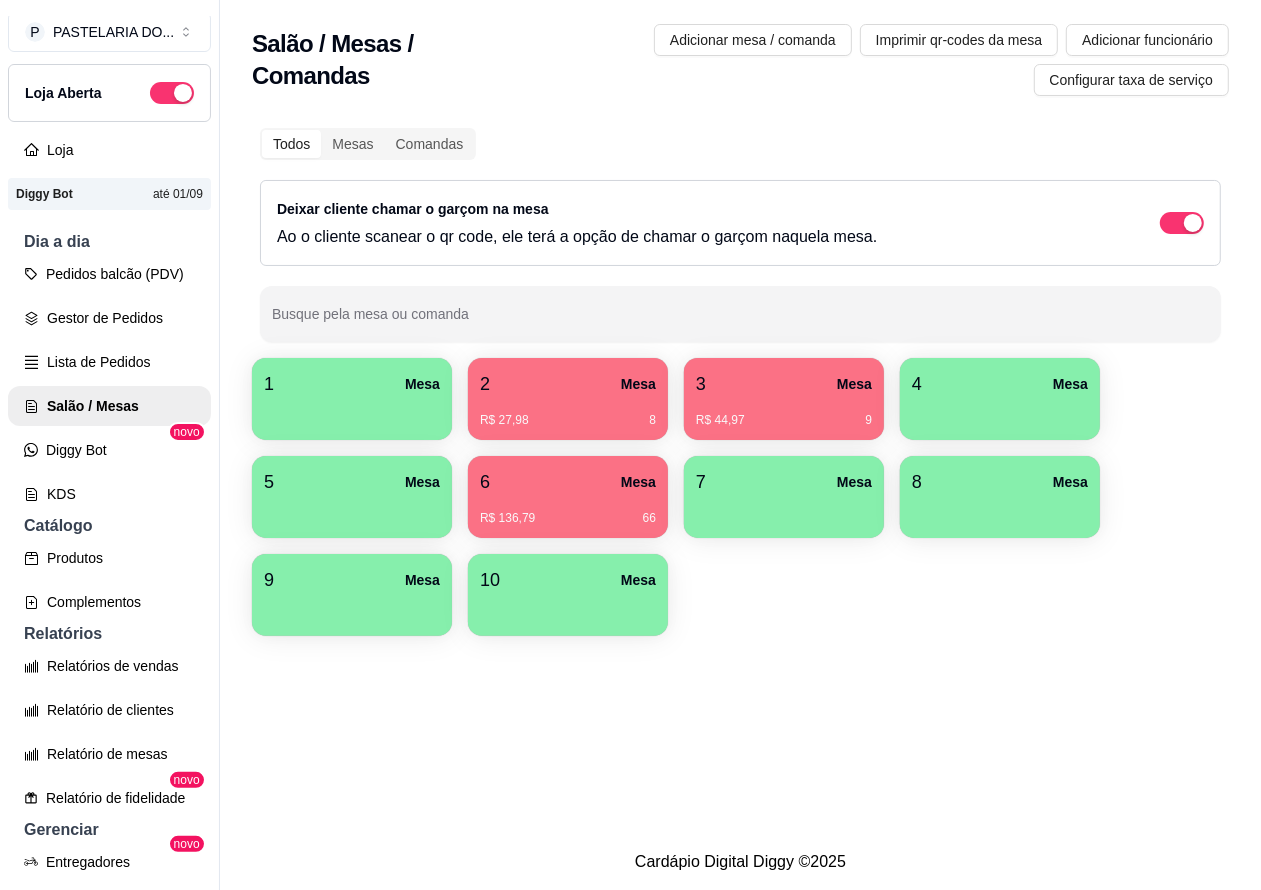 click on "4 Mesa" at bounding box center (1000, 384) 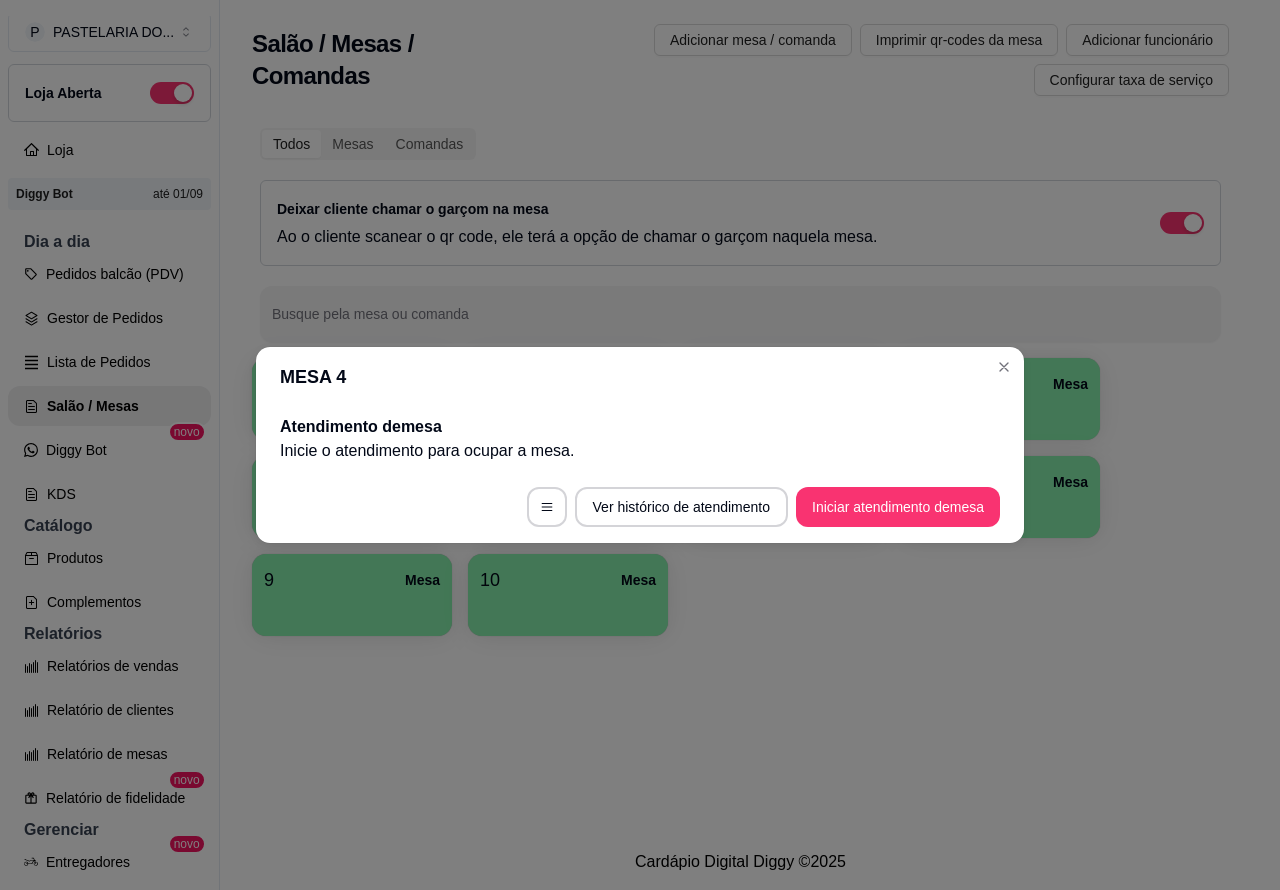 click on "Iniciar atendimento de  mesa" at bounding box center (898, 507) 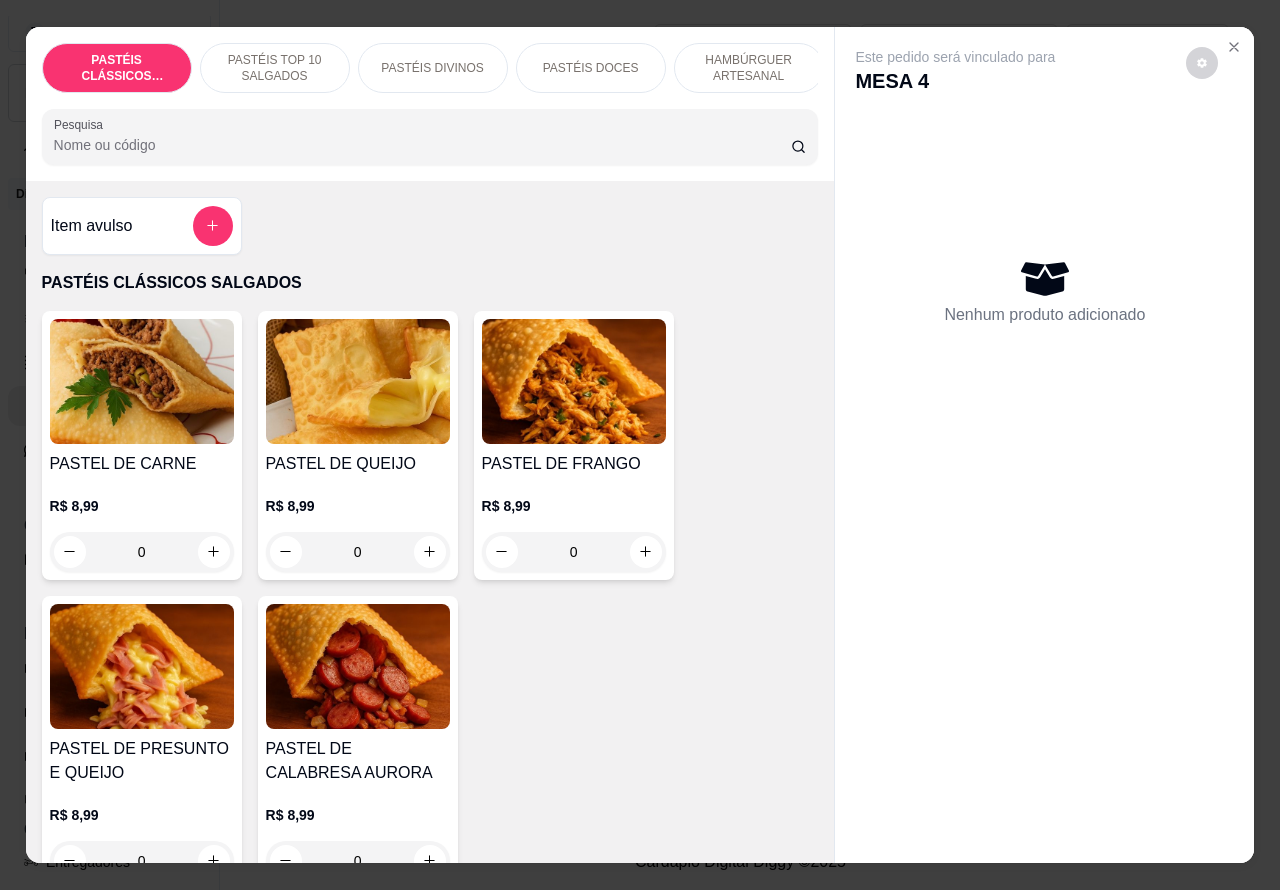 click on "PASTÉIS TOP 10 SALGADOS" at bounding box center [275, 68] 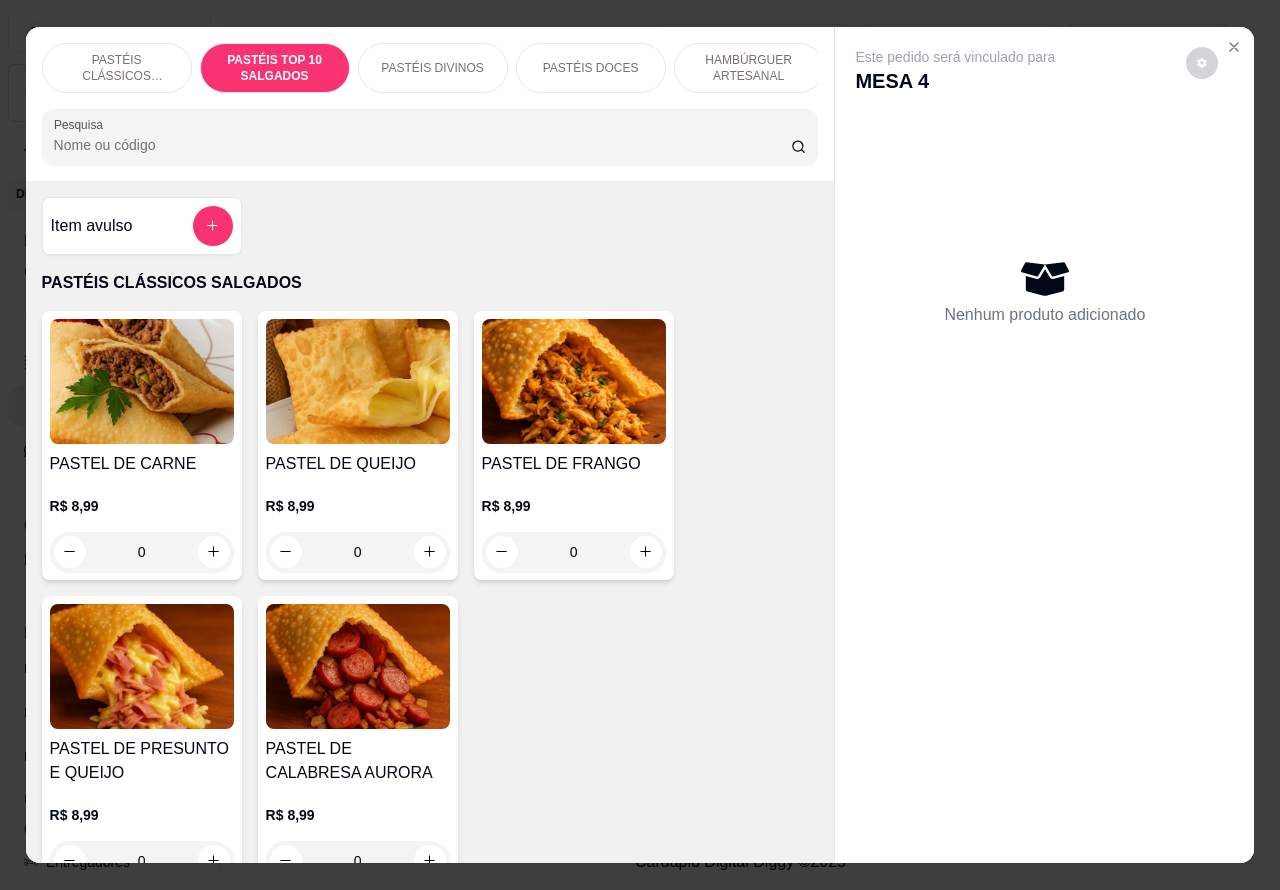 scroll, scrollTop: 723, scrollLeft: 0, axis: vertical 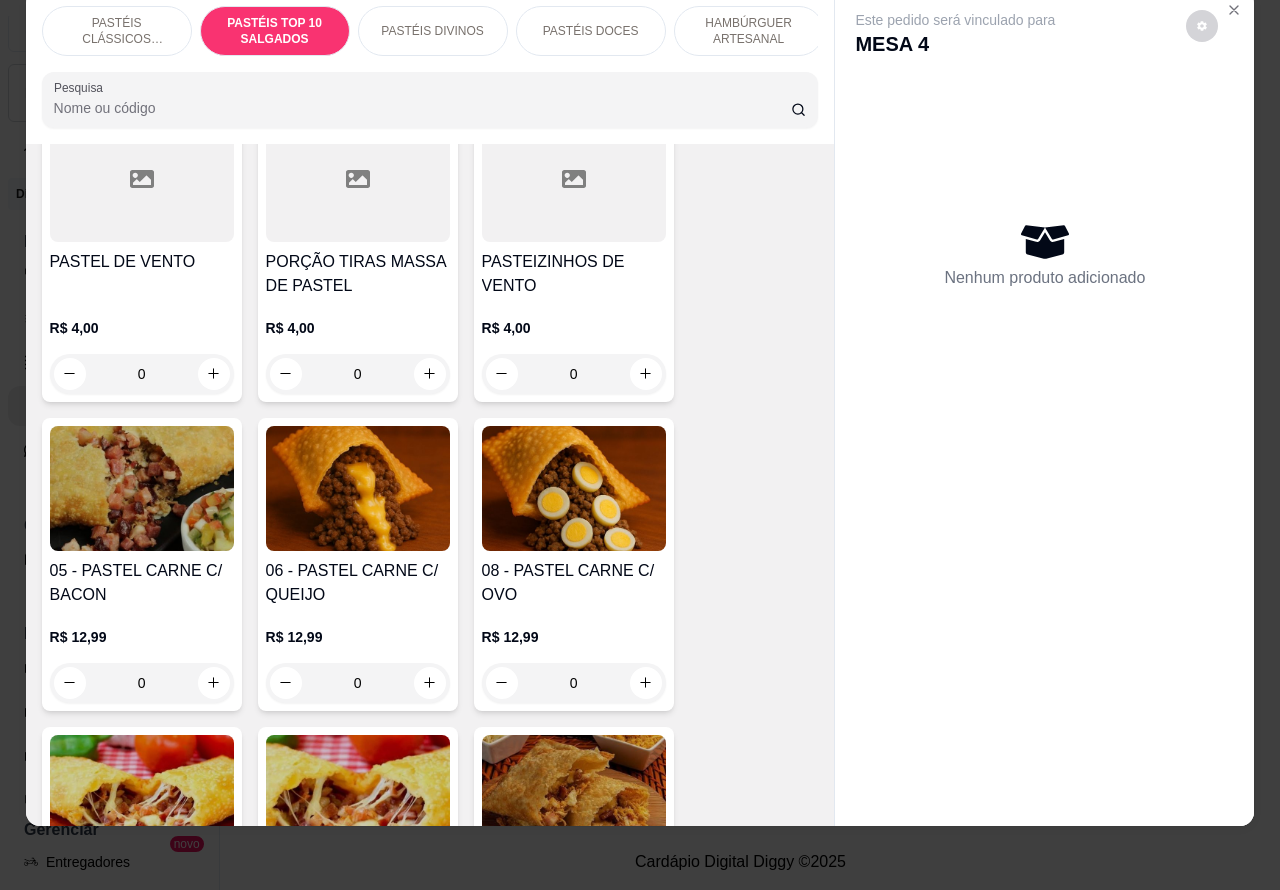 click 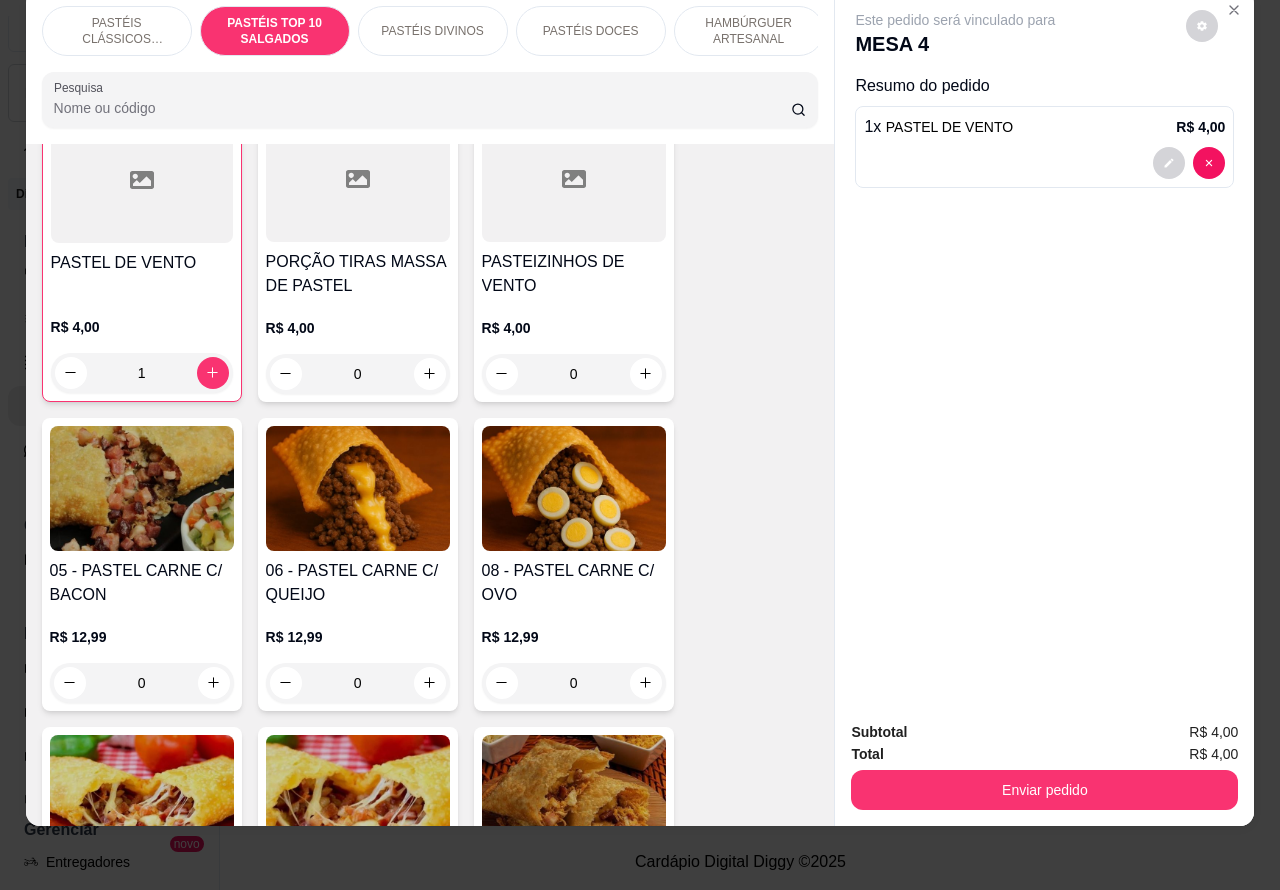 scroll, scrollTop: 1110, scrollLeft: 0, axis: vertical 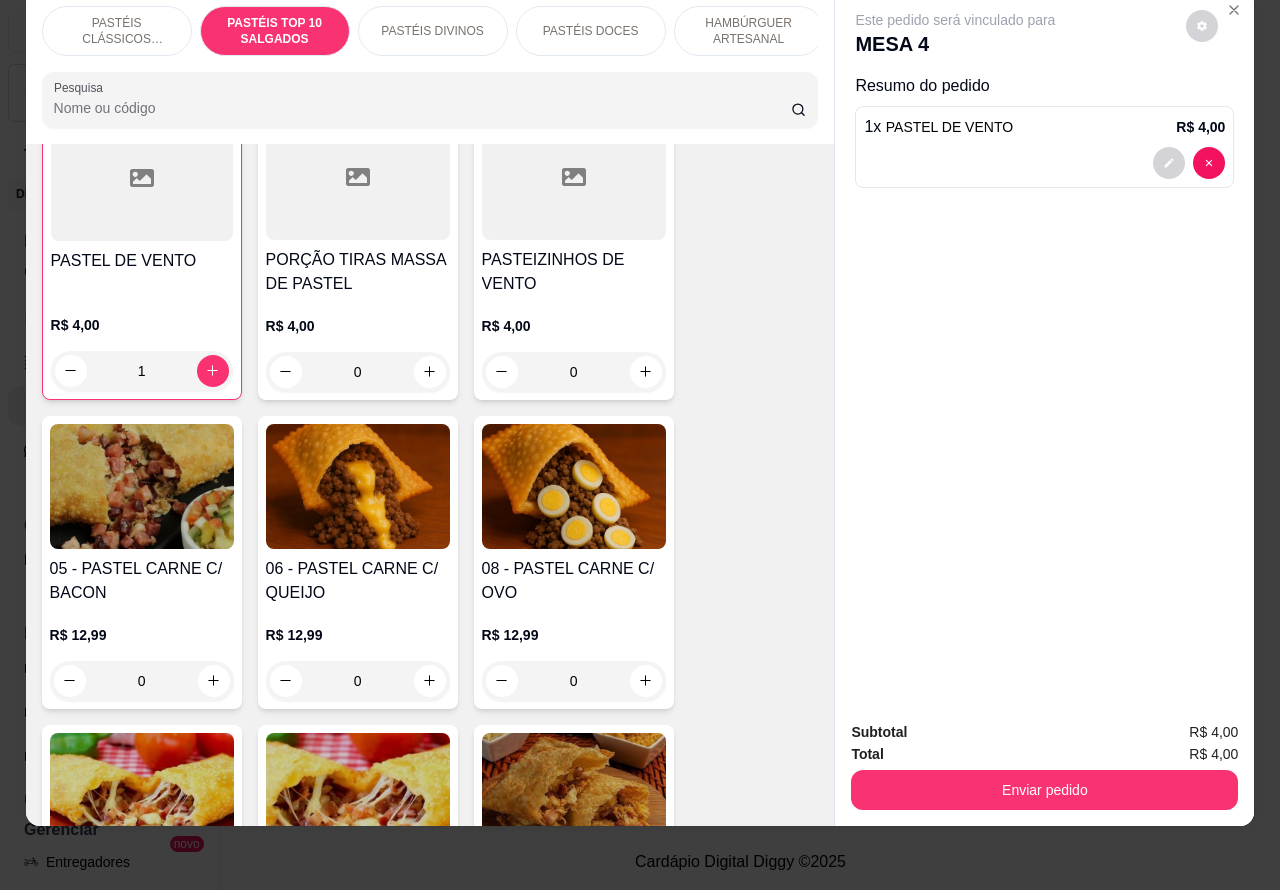 click on "HAMBÚRGUER ARTESANAL" at bounding box center [749, 31] 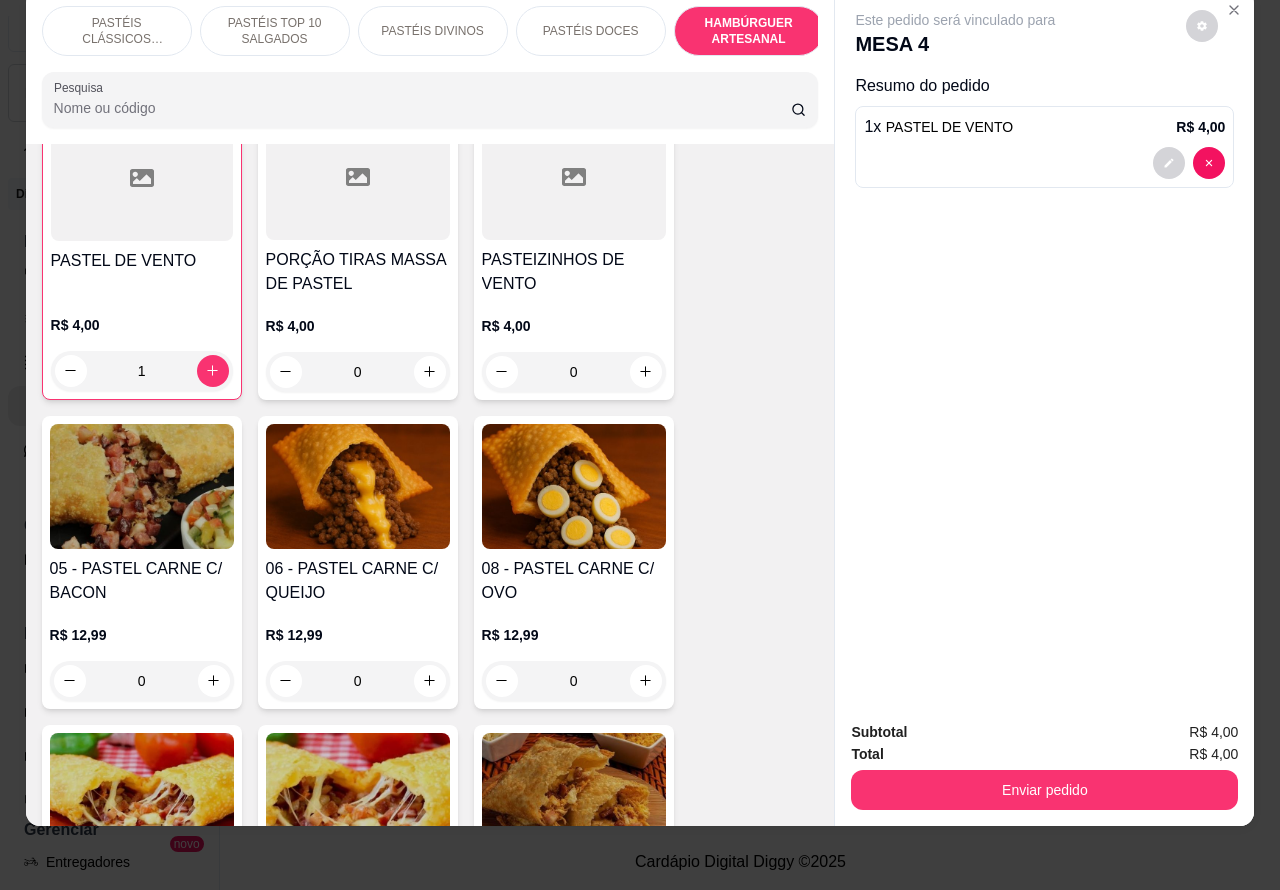scroll, scrollTop: 4527, scrollLeft: 0, axis: vertical 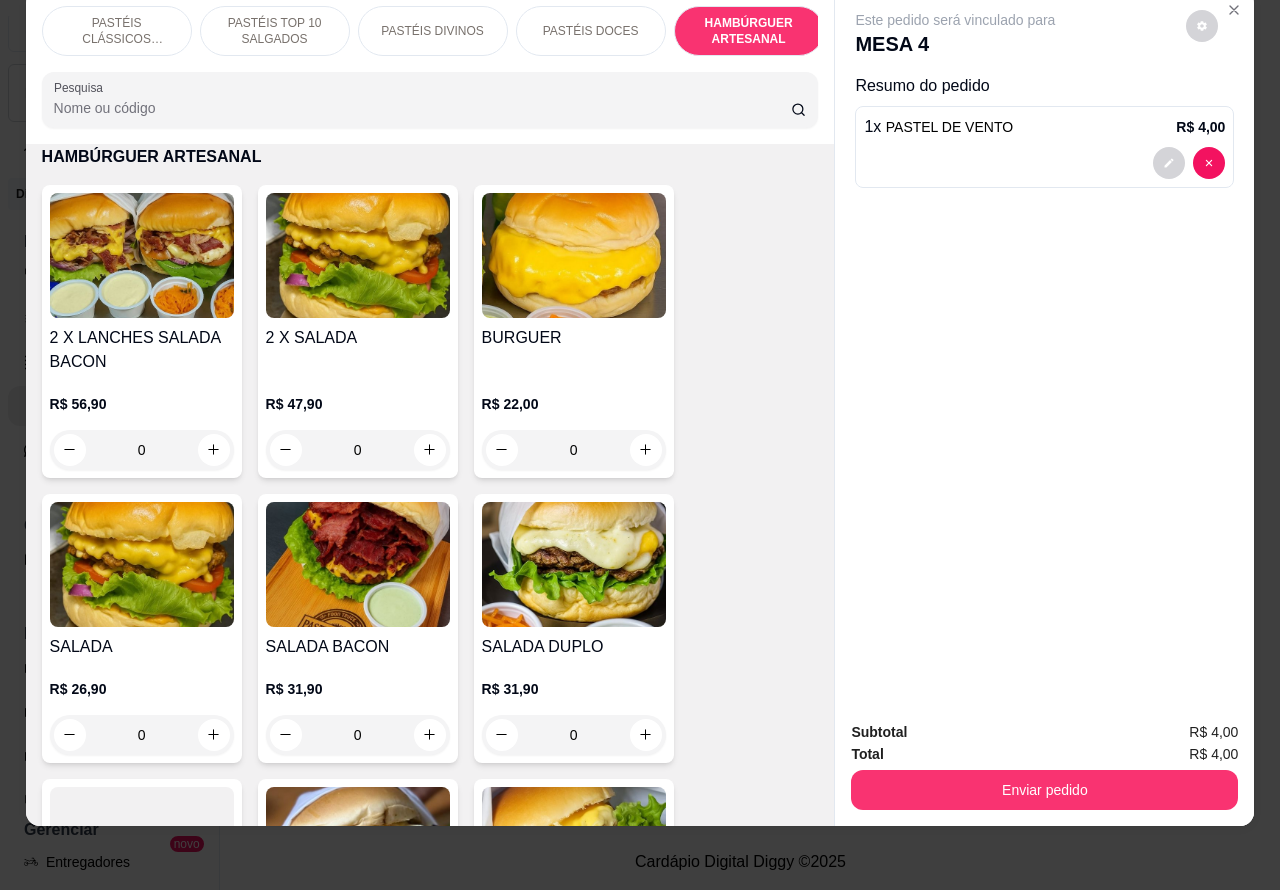 click on "0" at bounding box center [142, 735] 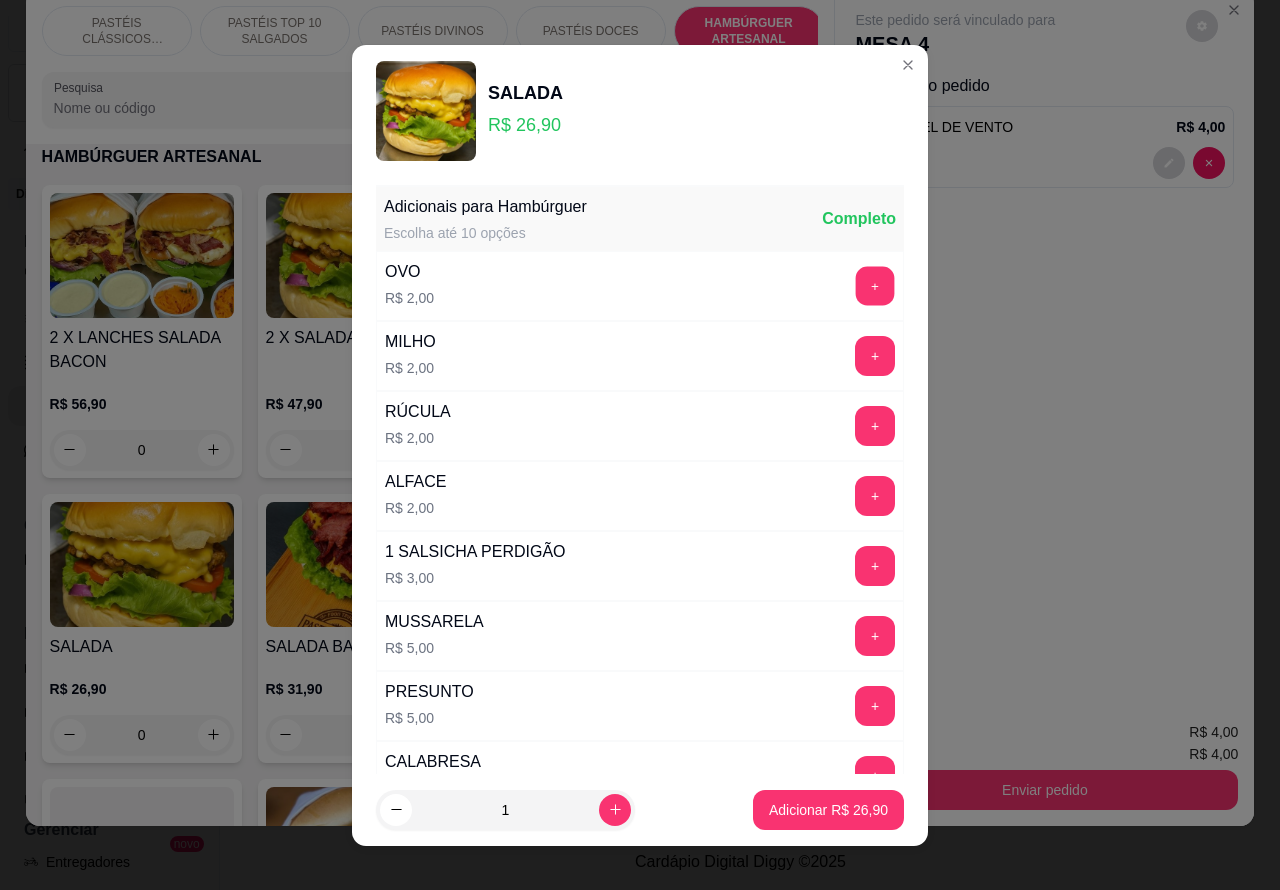 click on "+" at bounding box center [875, 285] 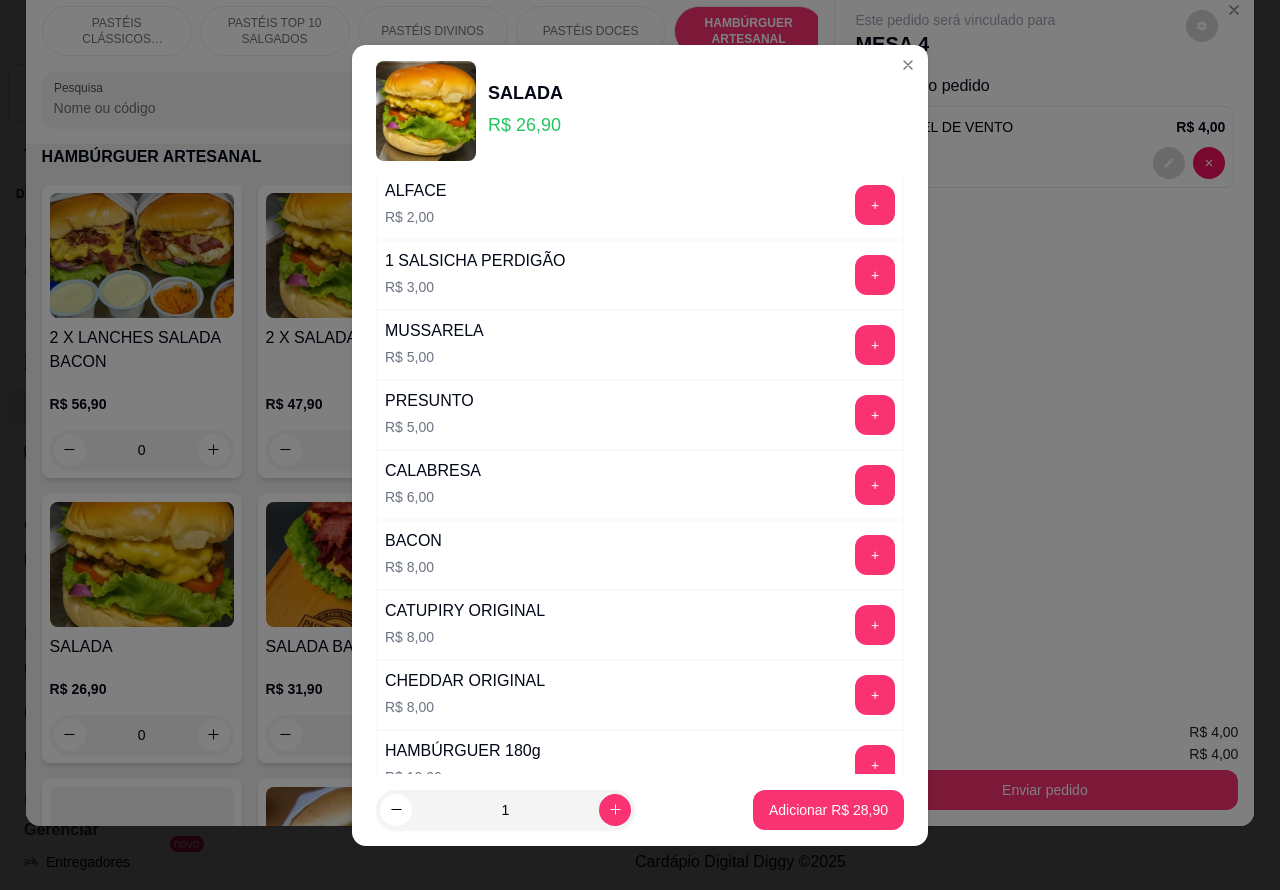 scroll, scrollTop: 542, scrollLeft: 0, axis: vertical 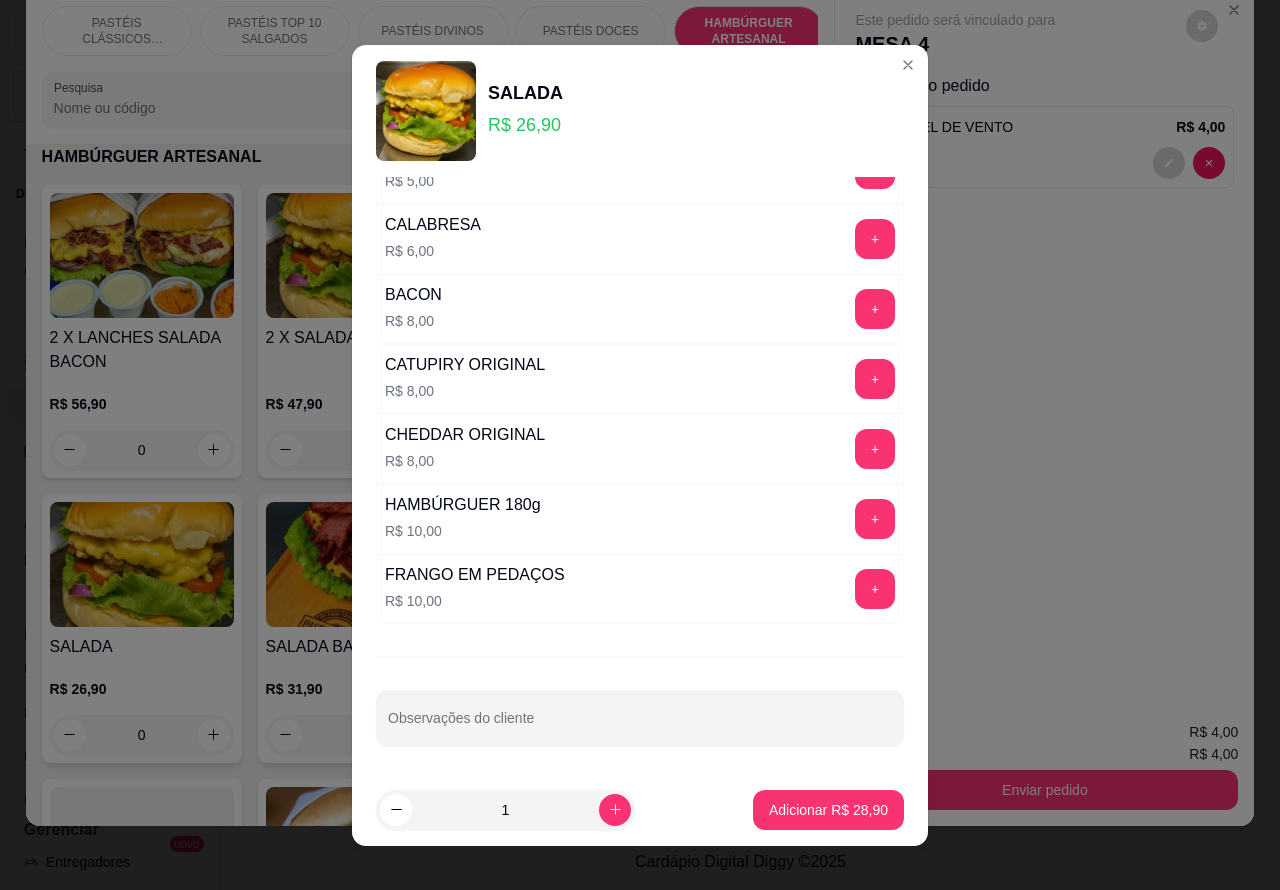 click on "Observações do cliente" at bounding box center [640, 726] 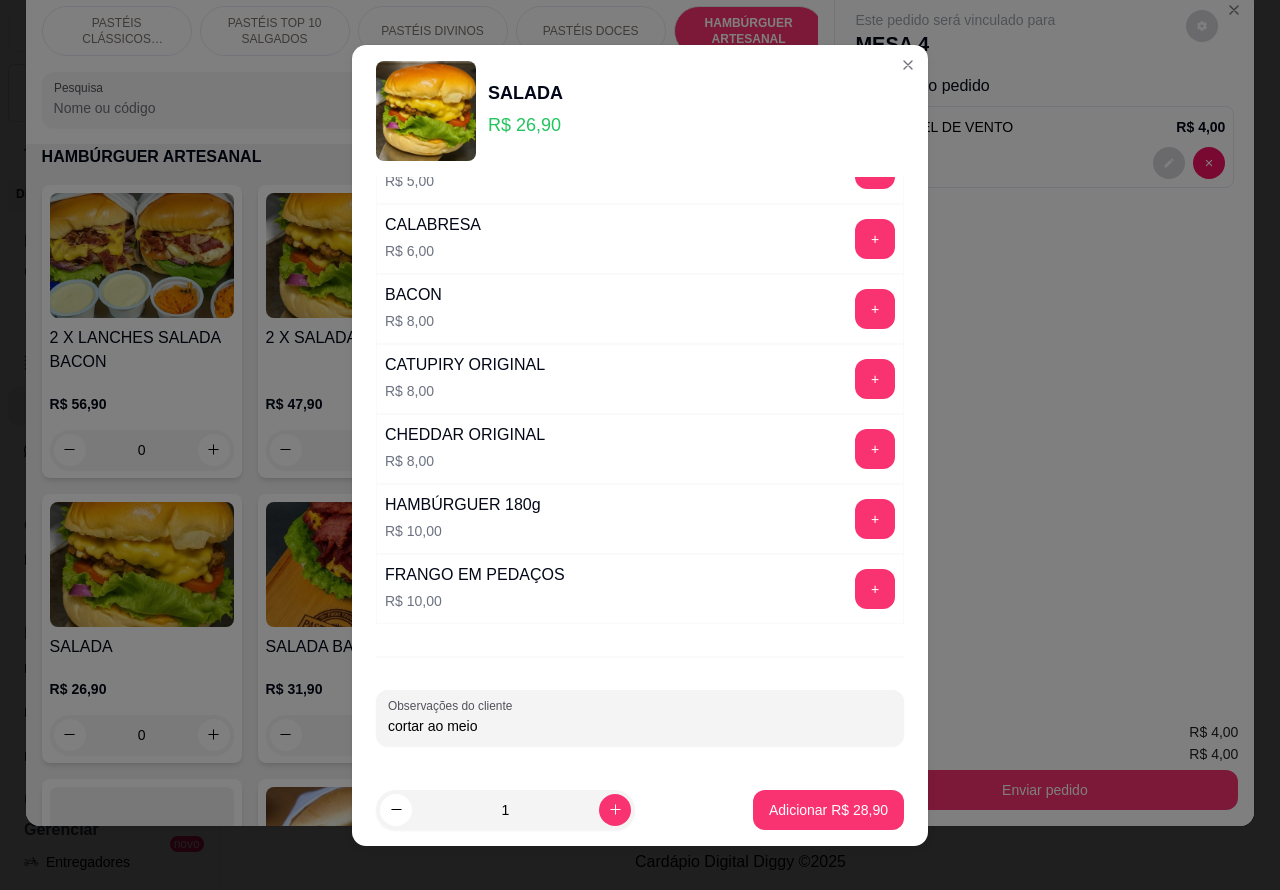 type on "cortar ao meio" 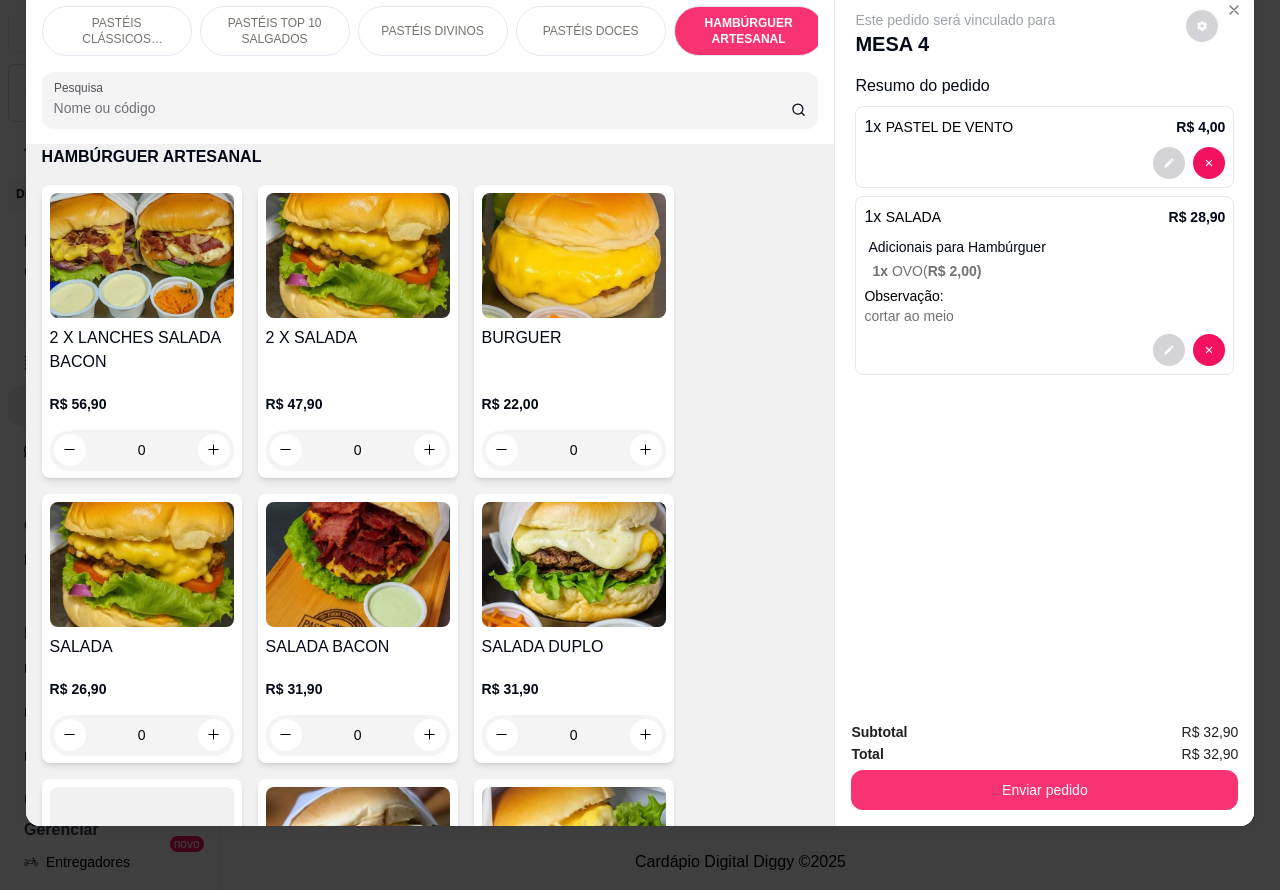 click on "0" at bounding box center (142, 735) 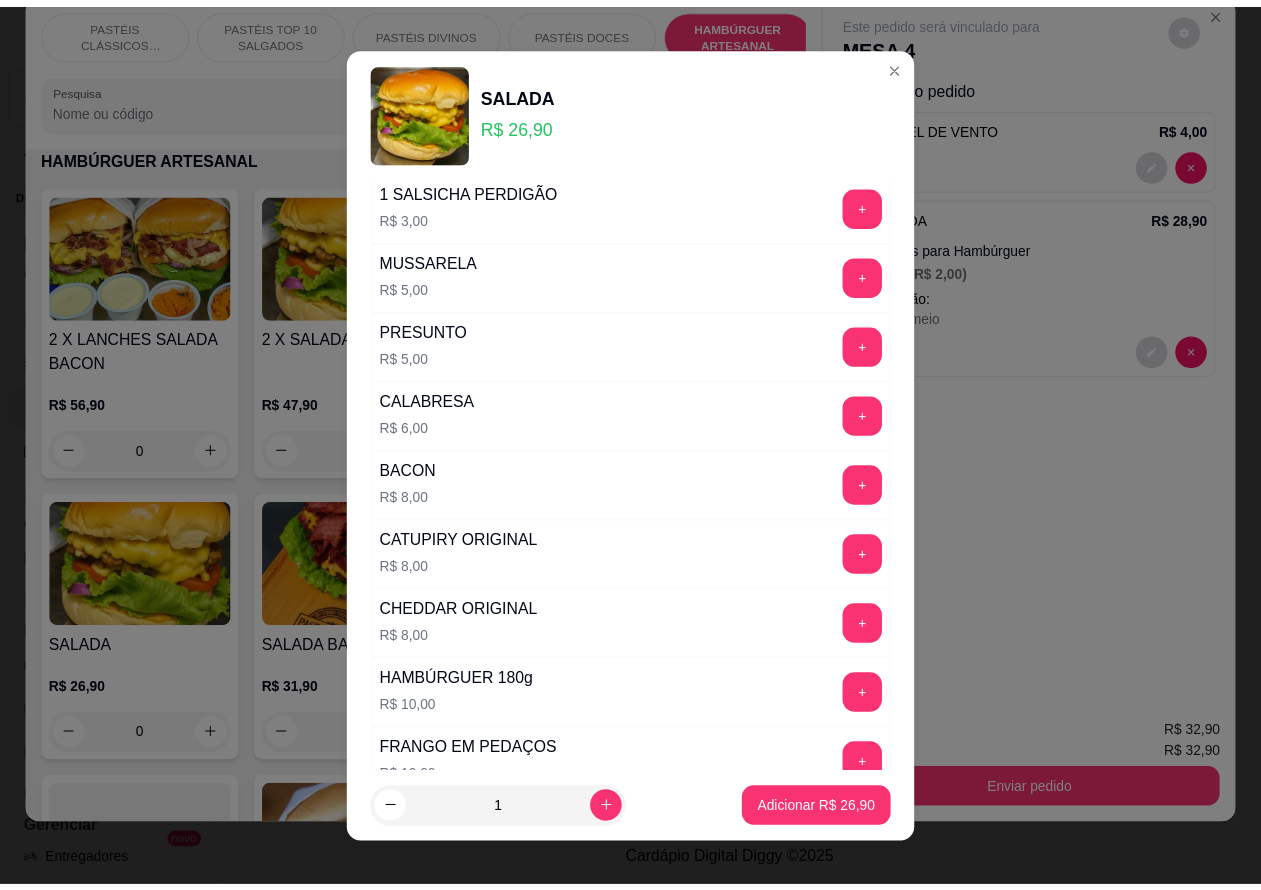 scroll, scrollTop: 407, scrollLeft: 0, axis: vertical 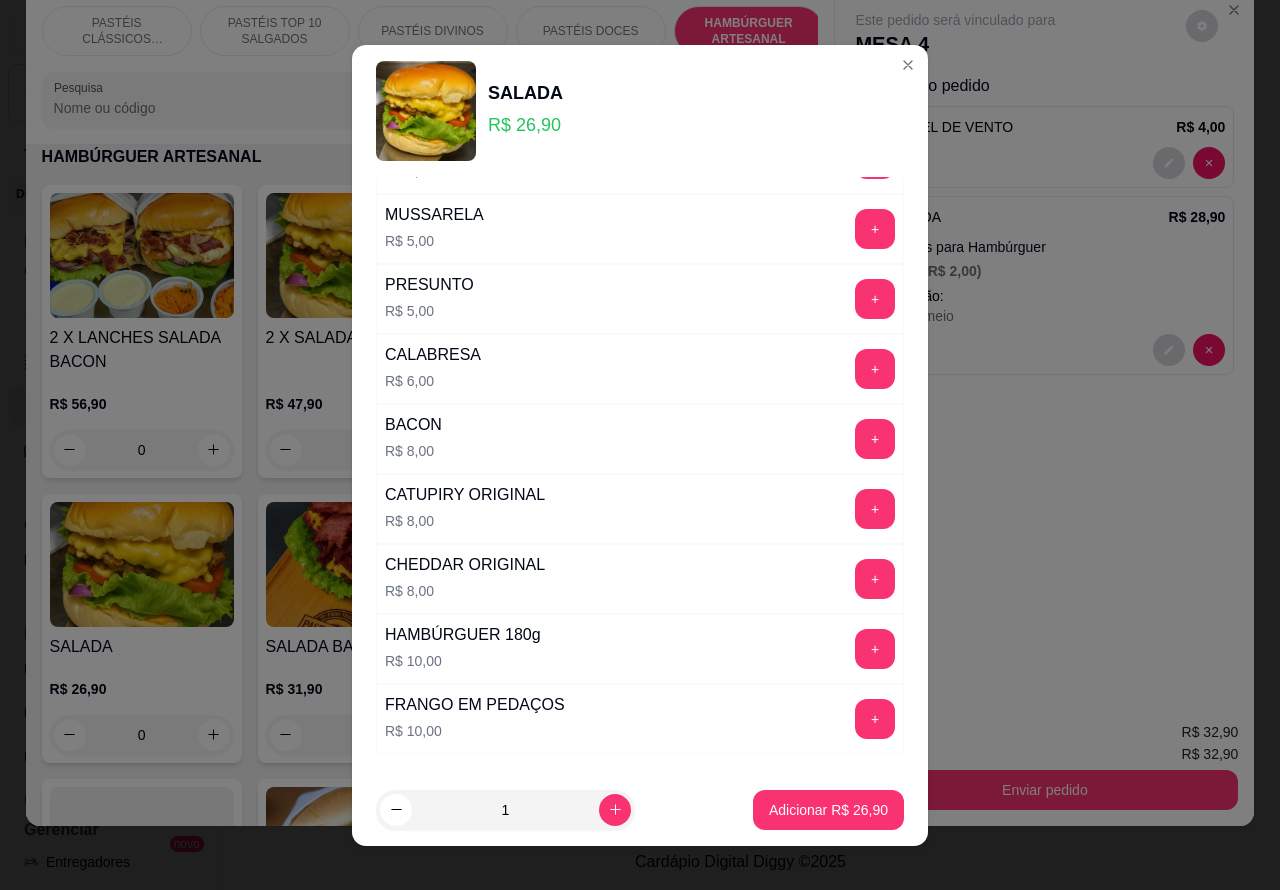 click on "+" at bounding box center [875, 579] 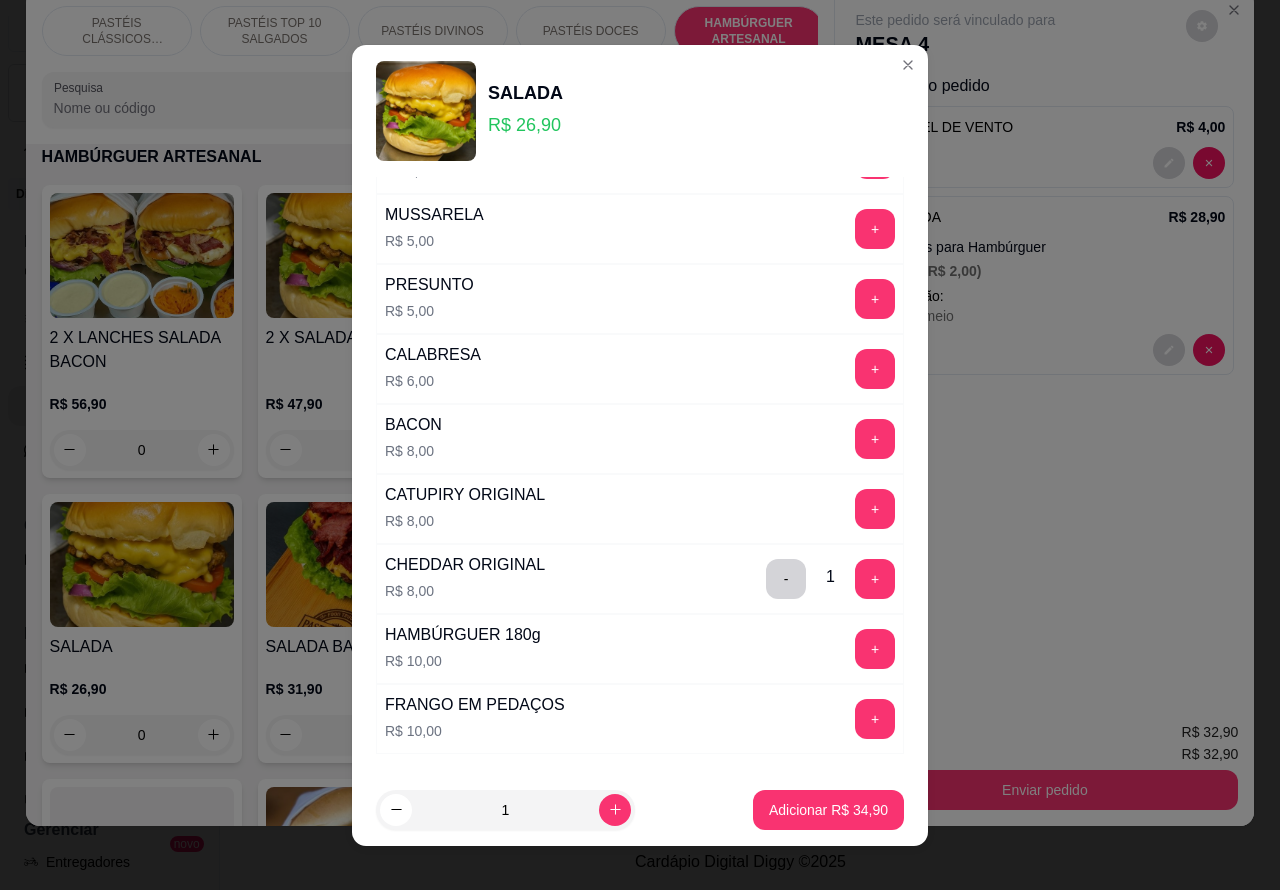 click on "Adicionar   R$ 34,90" at bounding box center [828, 810] 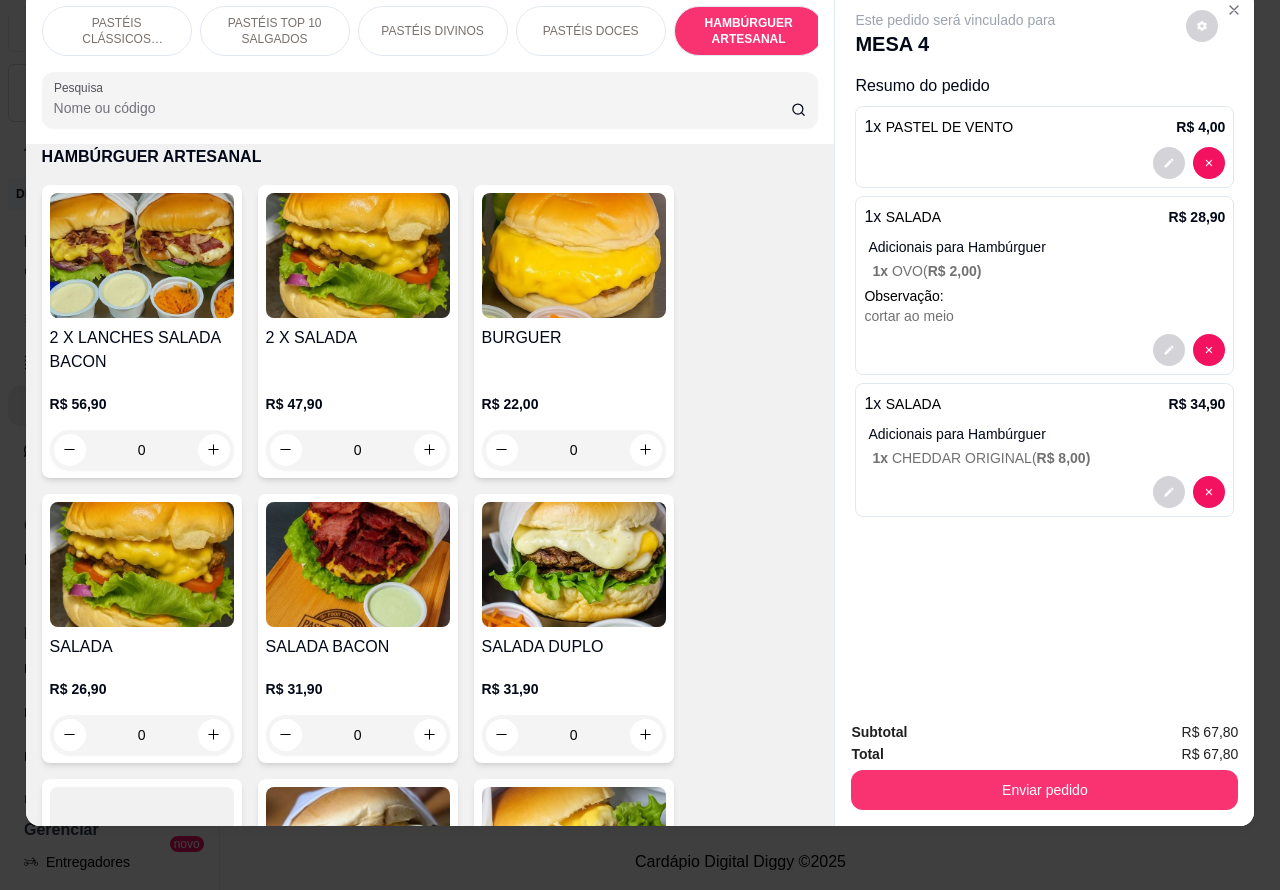 click at bounding box center [1169, 492] 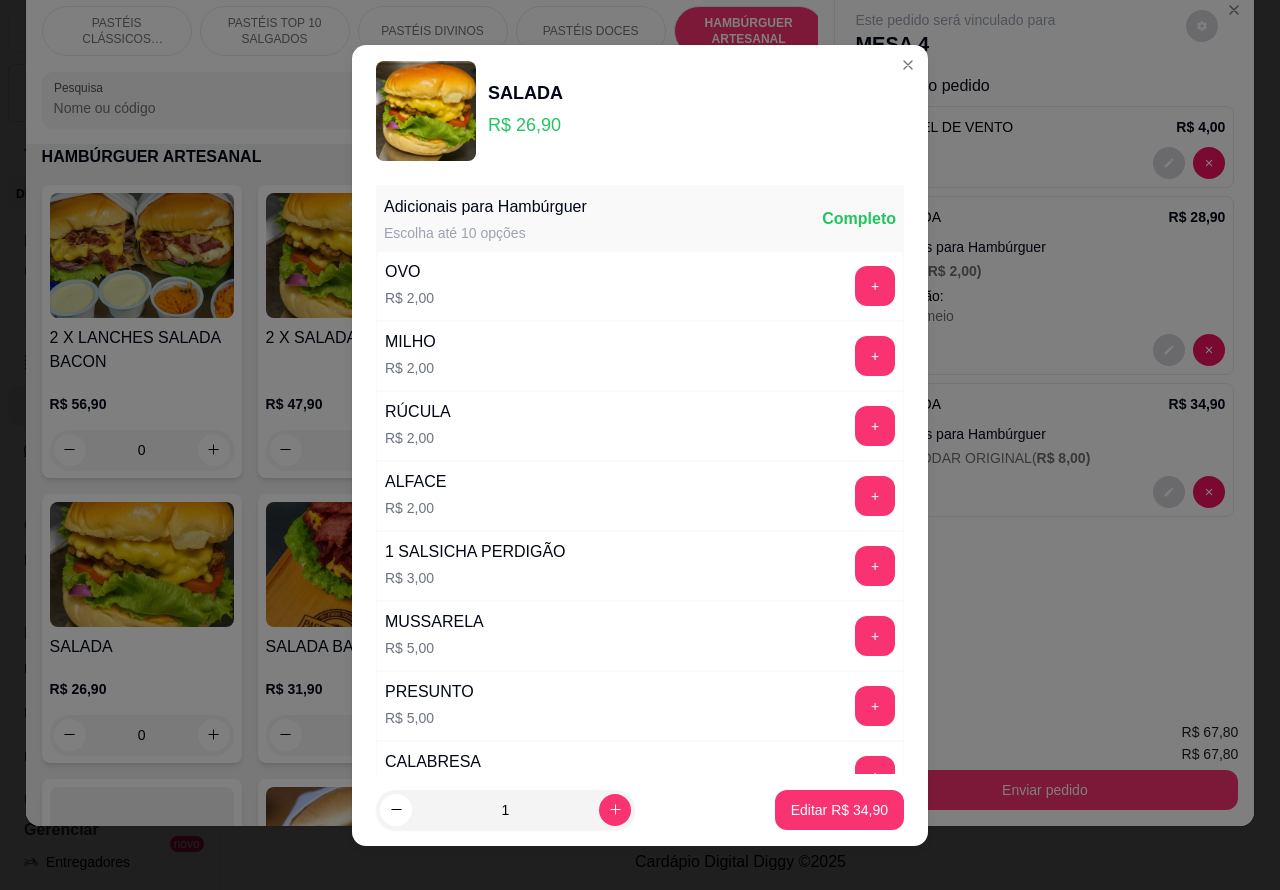 click on "Este pedido será vinculado para MESA 4 Resumo do pedido 1 x PASTEL DE VENTO R$ 4,00 1 x SALADA R$ 28,90 Adicionais para Hambúrguer 1 x OVO ( R$ 2,00 ) Observação: cortar ao meio 1 x SALADA R$ 34,90 Adicionais para Hambúrguer 1 x CHEDDAR ORIGINAL ( R$ 8,00 )" at bounding box center [1044, 348] 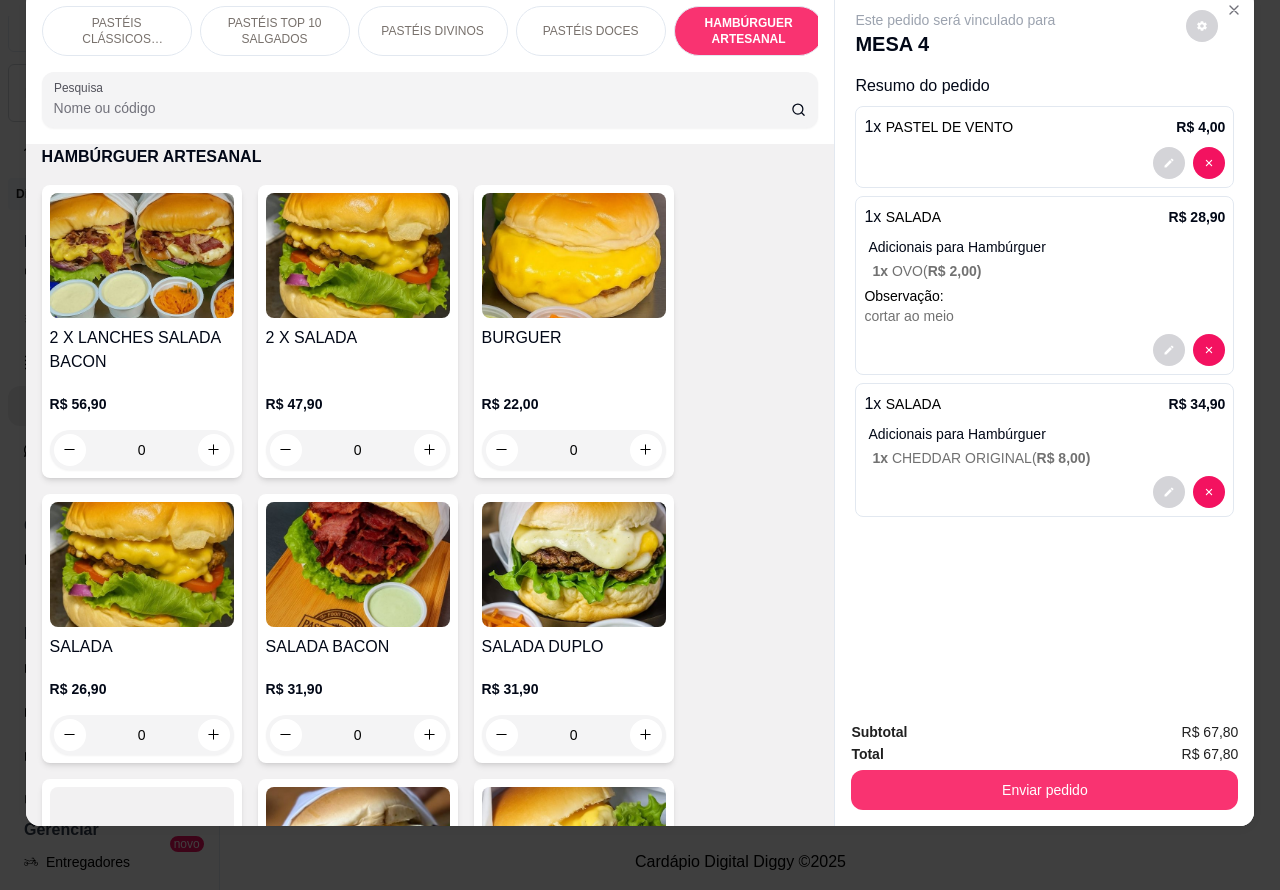 click on "Enviar pedido" at bounding box center [1044, 790] 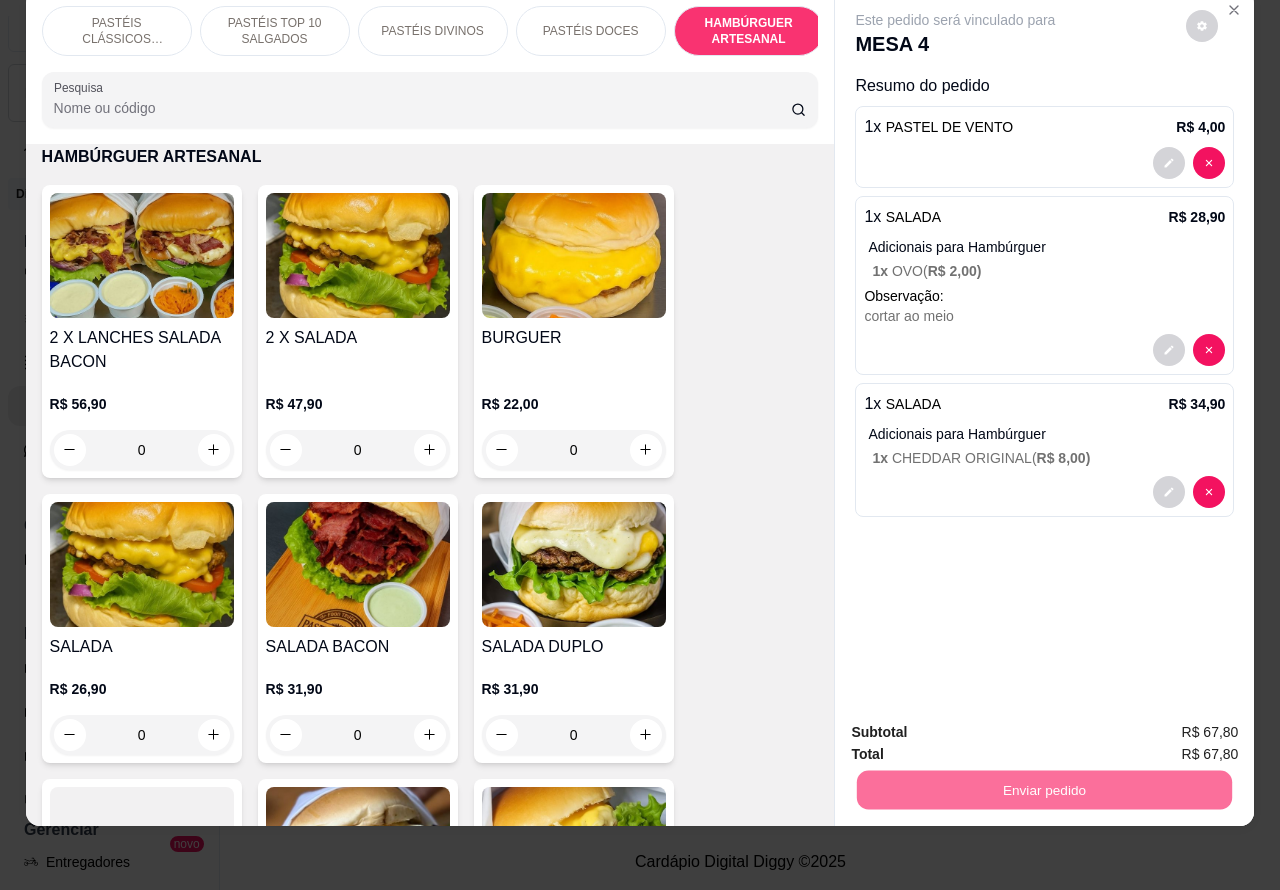 click on "Não registrar e enviar pedido" at bounding box center (977, 723) 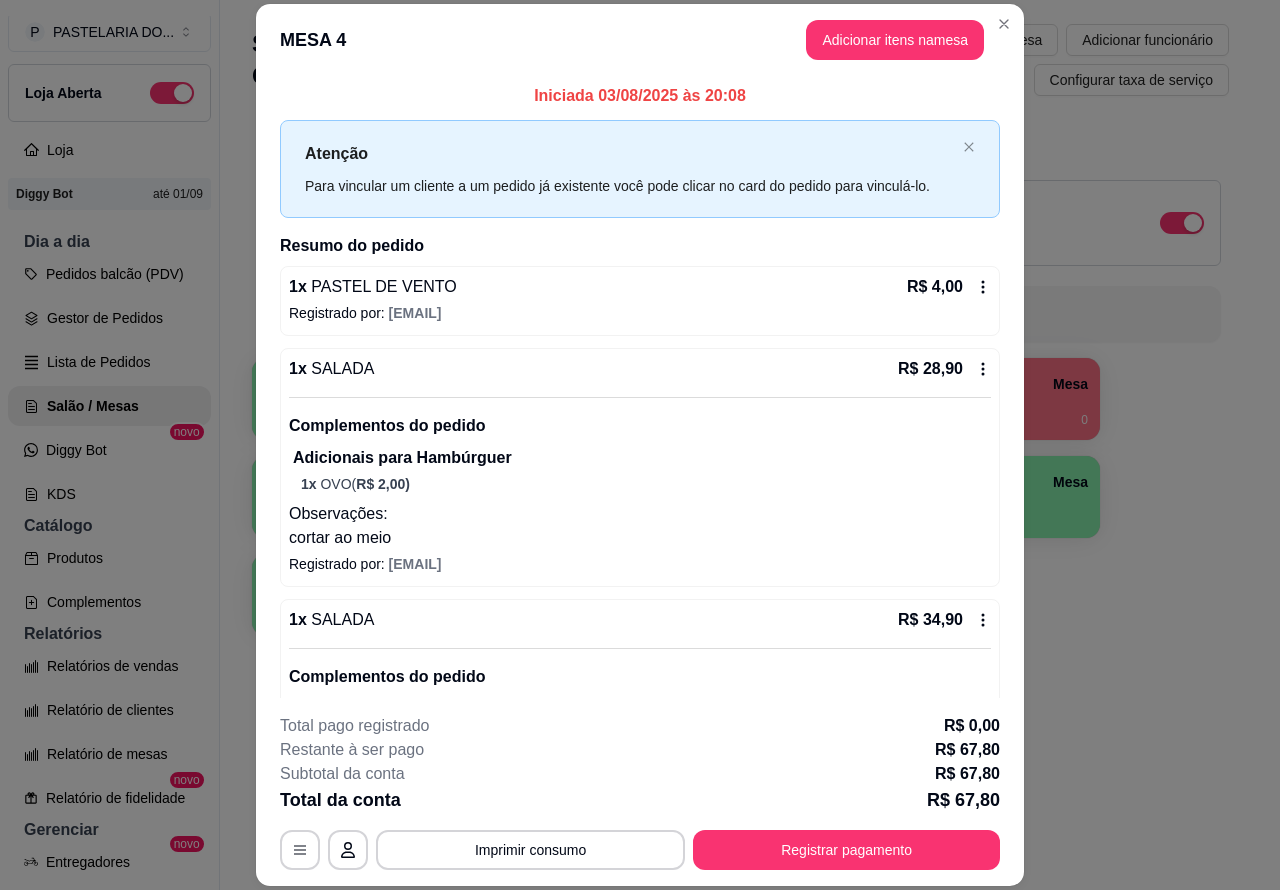 click on "Salão / Mesas / Comandas Adicionar mesa / comanda Imprimir qr-codes da mesa Adicionar funcionário Configurar taxa de serviço Todos Mesas Comandas Deixar cliente chamar o garçom na mesa Ao o cliente scanear o qr code, ele terá a opção de chamar o garçom naquela mesa. Busque pela mesa ou comanda
1 Mesa 2 Mesa R$ 27,98 8 3 Mesa R$ 44,97 9 4 Mesa R$ 0,00 0 5 Mesa 6 Mesa R$ 136,79 66 7 Mesa 8 Mesa 9 Mesa 10 Mesa" at bounding box center (740, 417) 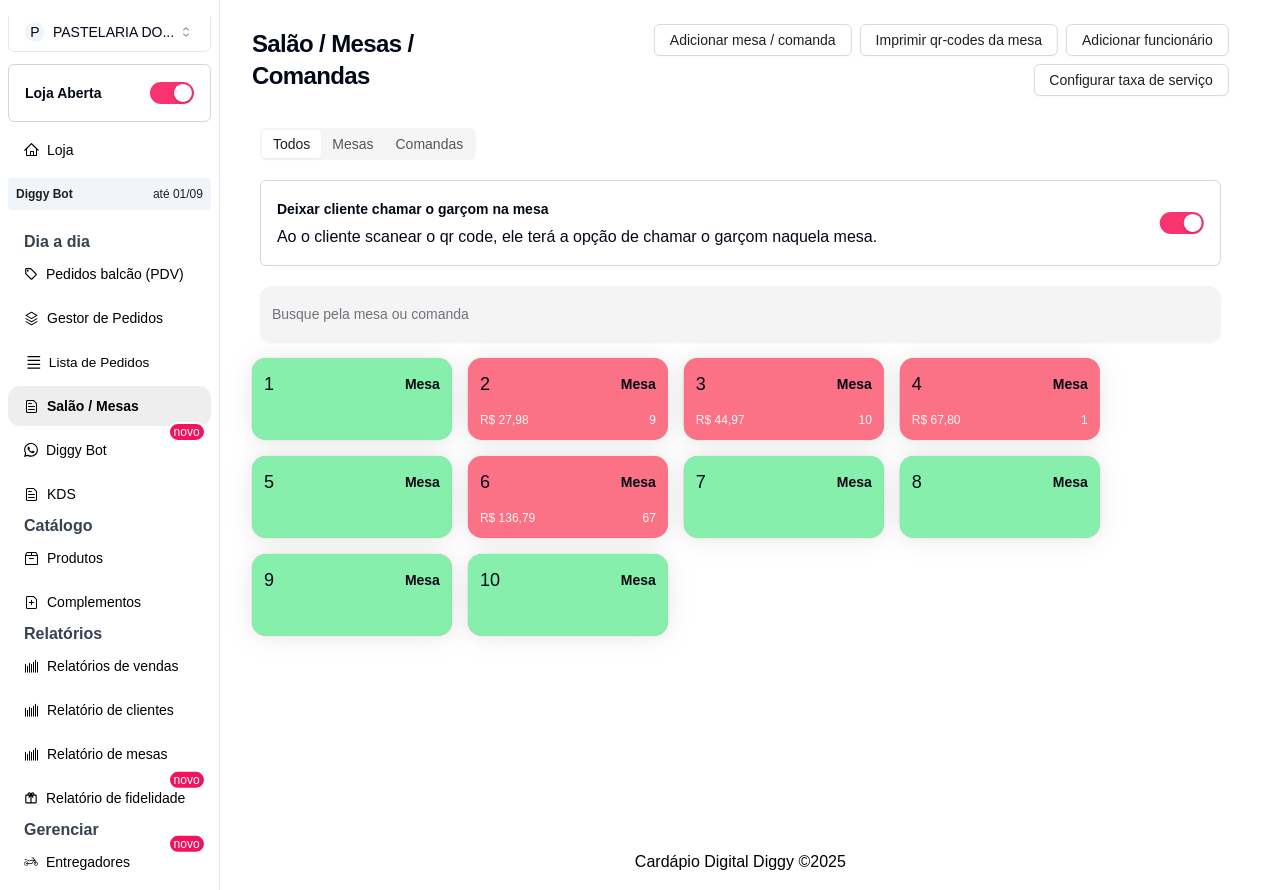 click on "Lista de Pedidos" at bounding box center (109, 362) 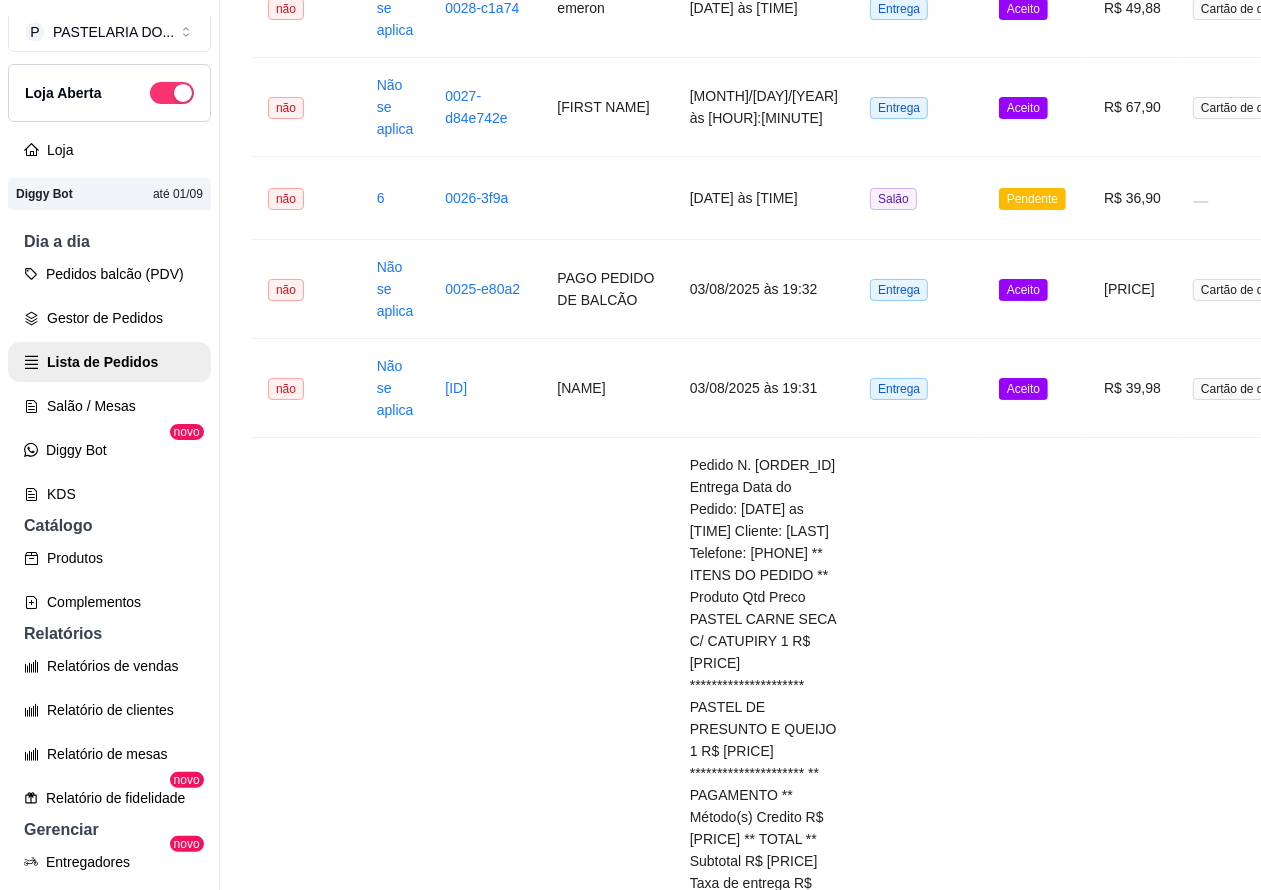 scroll, scrollTop: 1537, scrollLeft: 0, axis: vertical 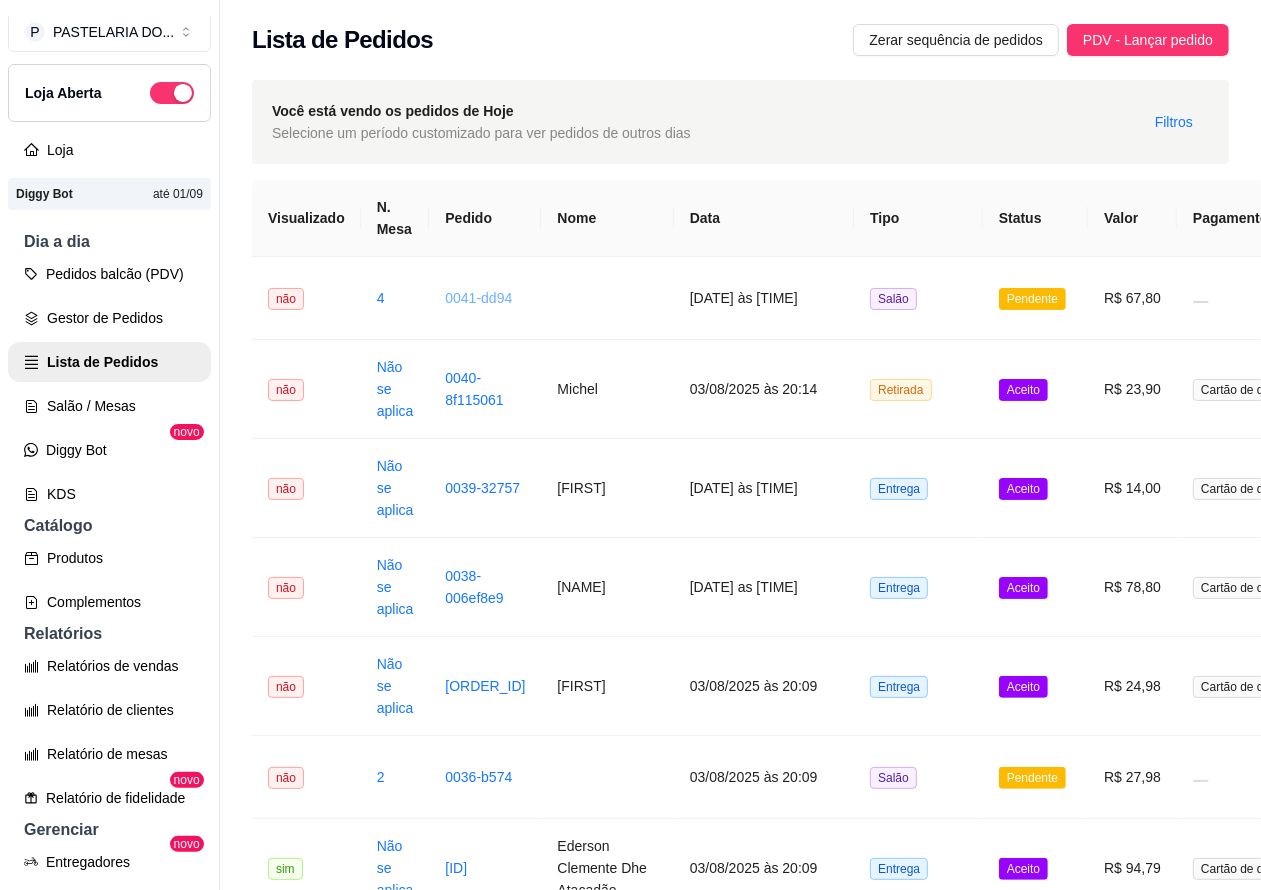 click on "0041-dd94" at bounding box center (478, 298) 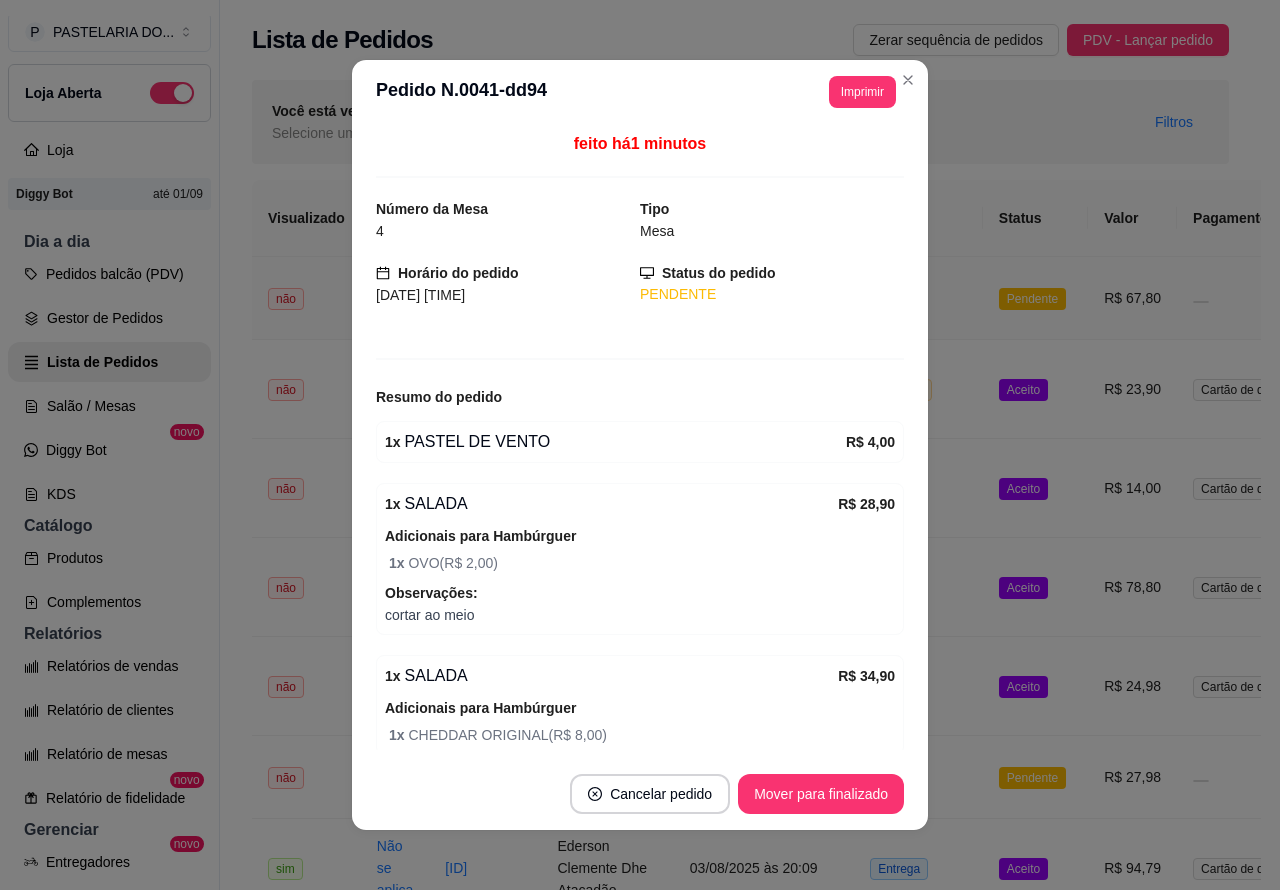 click on "Imprimir" at bounding box center [862, 92] 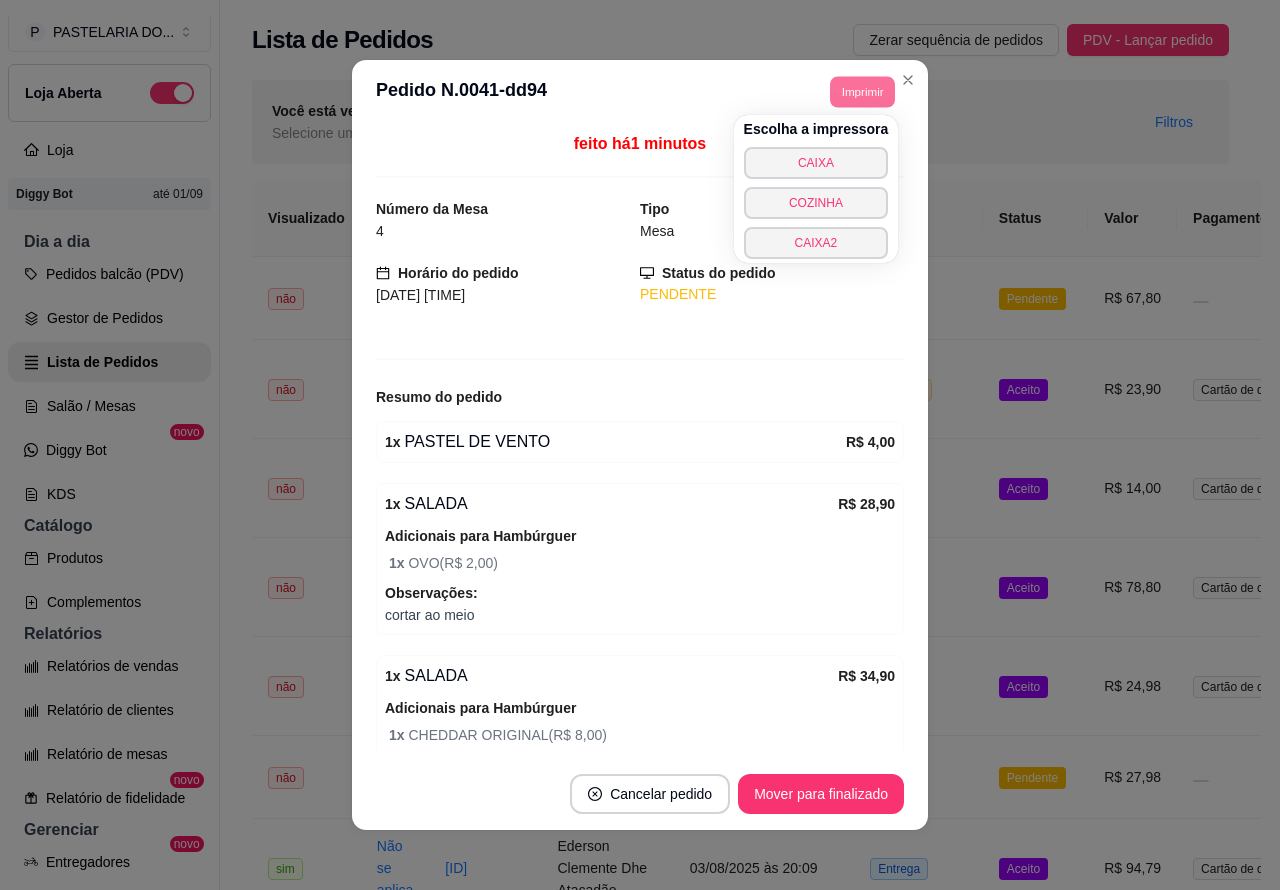 click on "COZINHA" at bounding box center (816, 203) 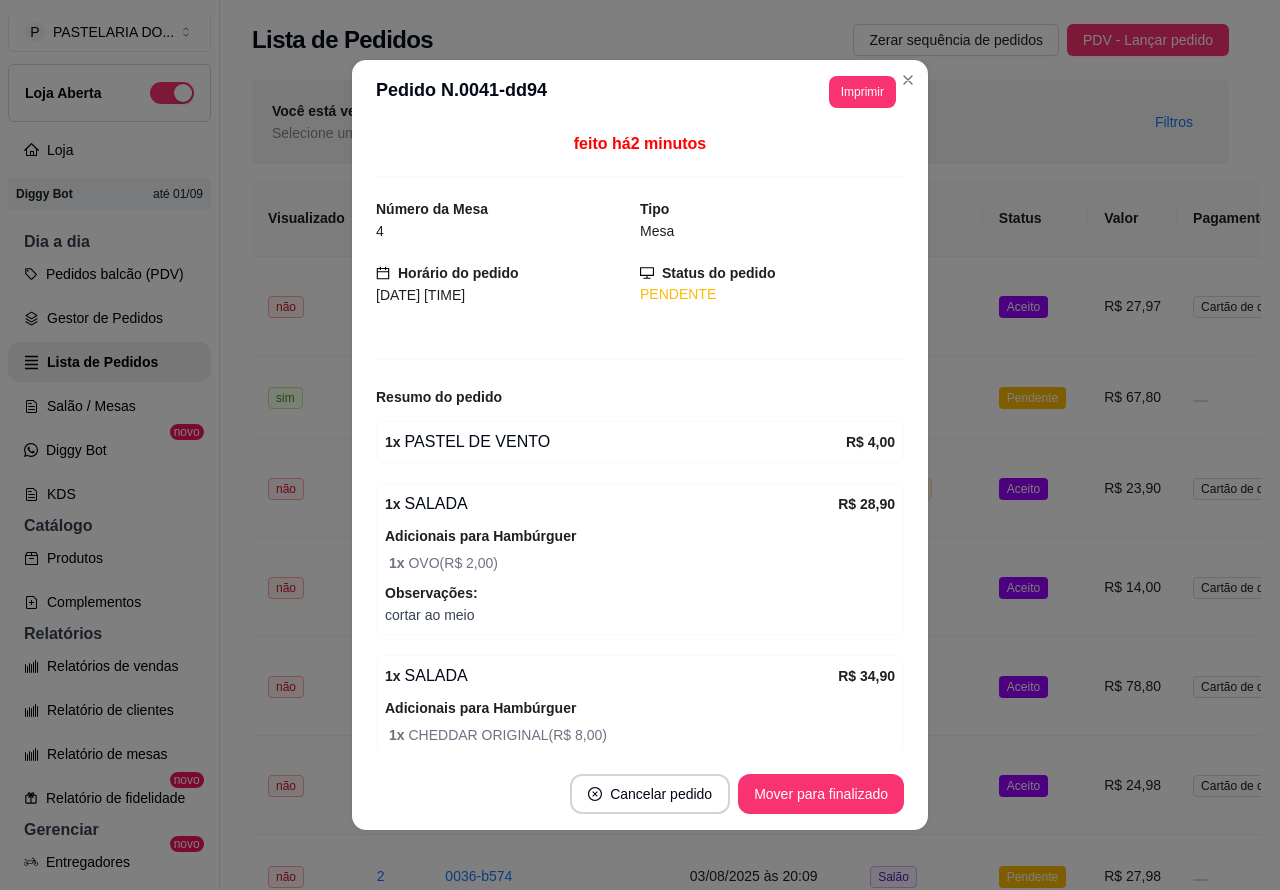 click on "Você está vendo os pedidos de   Hoje Selecione um período customizado para ver pedidos de outros dias Filtros" at bounding box center [740, 122] 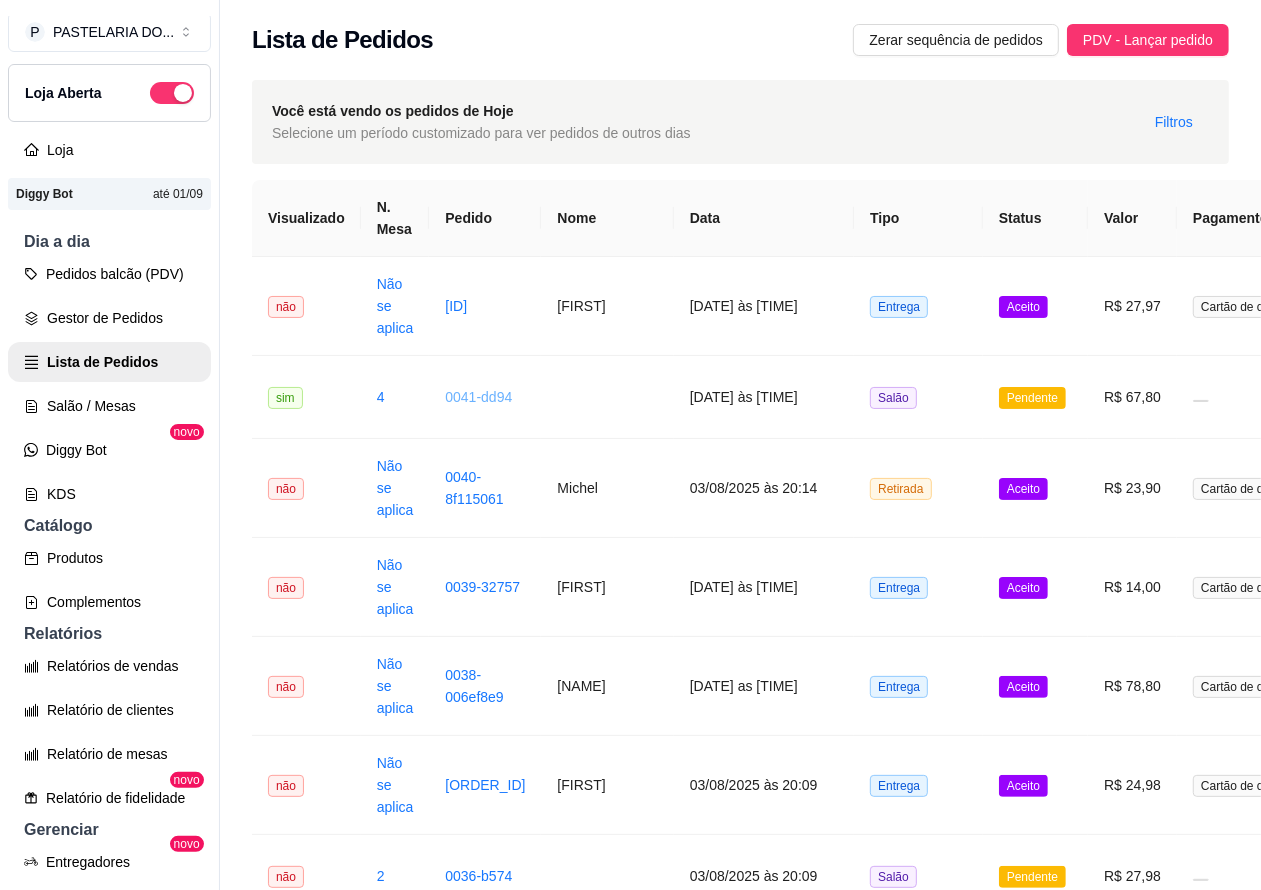 click on "Pedidos balcão (PDV)" at bounding box center [109, 274] 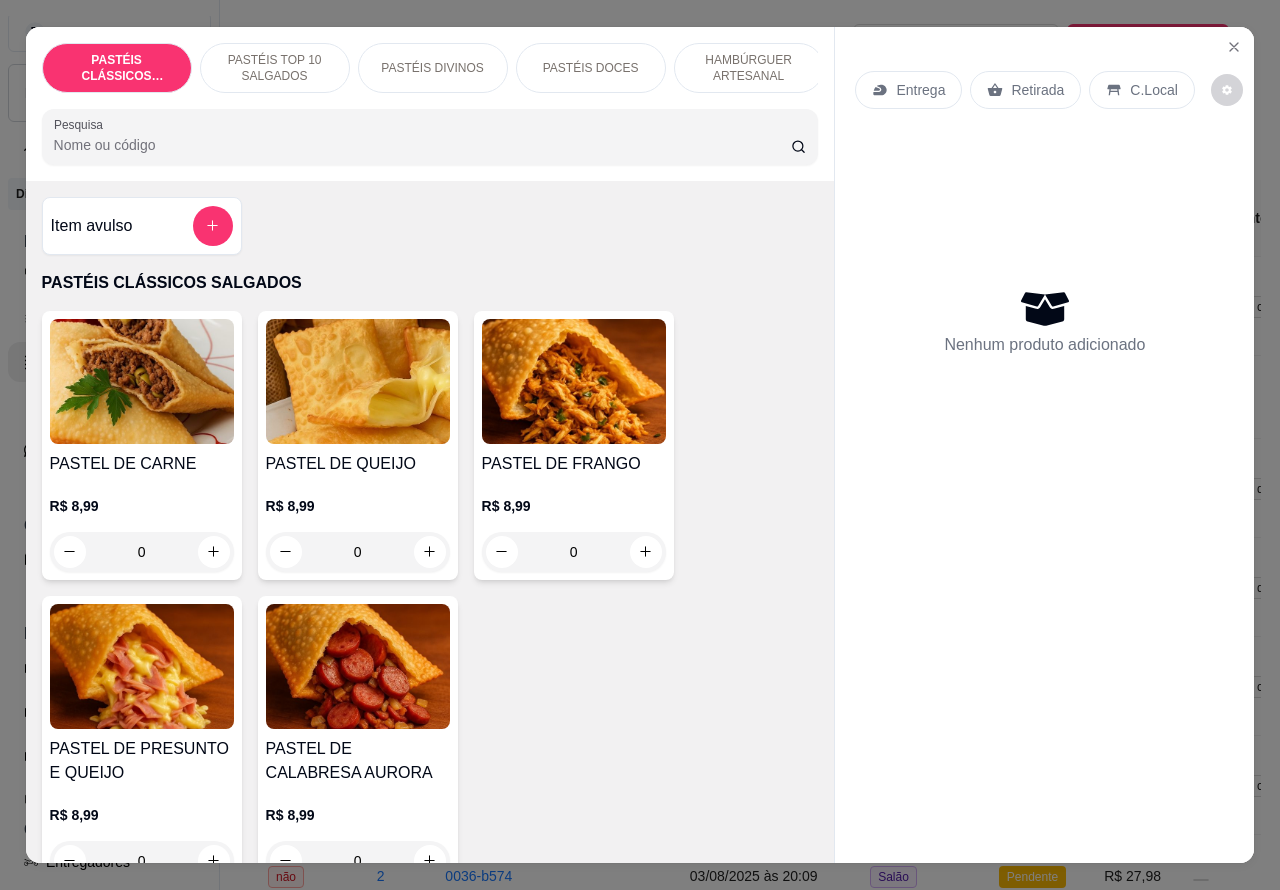 click on "Entrega" at bounding box center [920, 90] 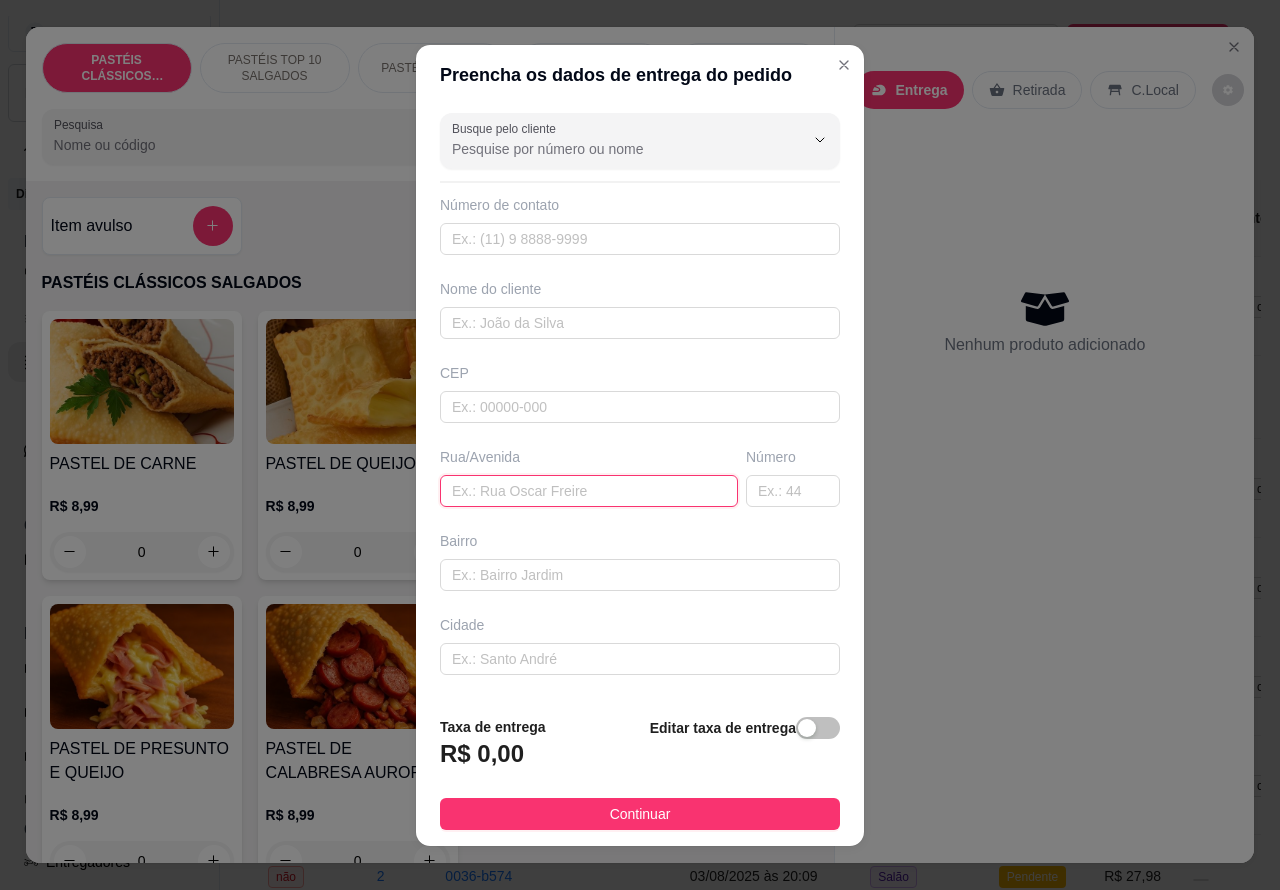 click at bounding box center (589, 491) 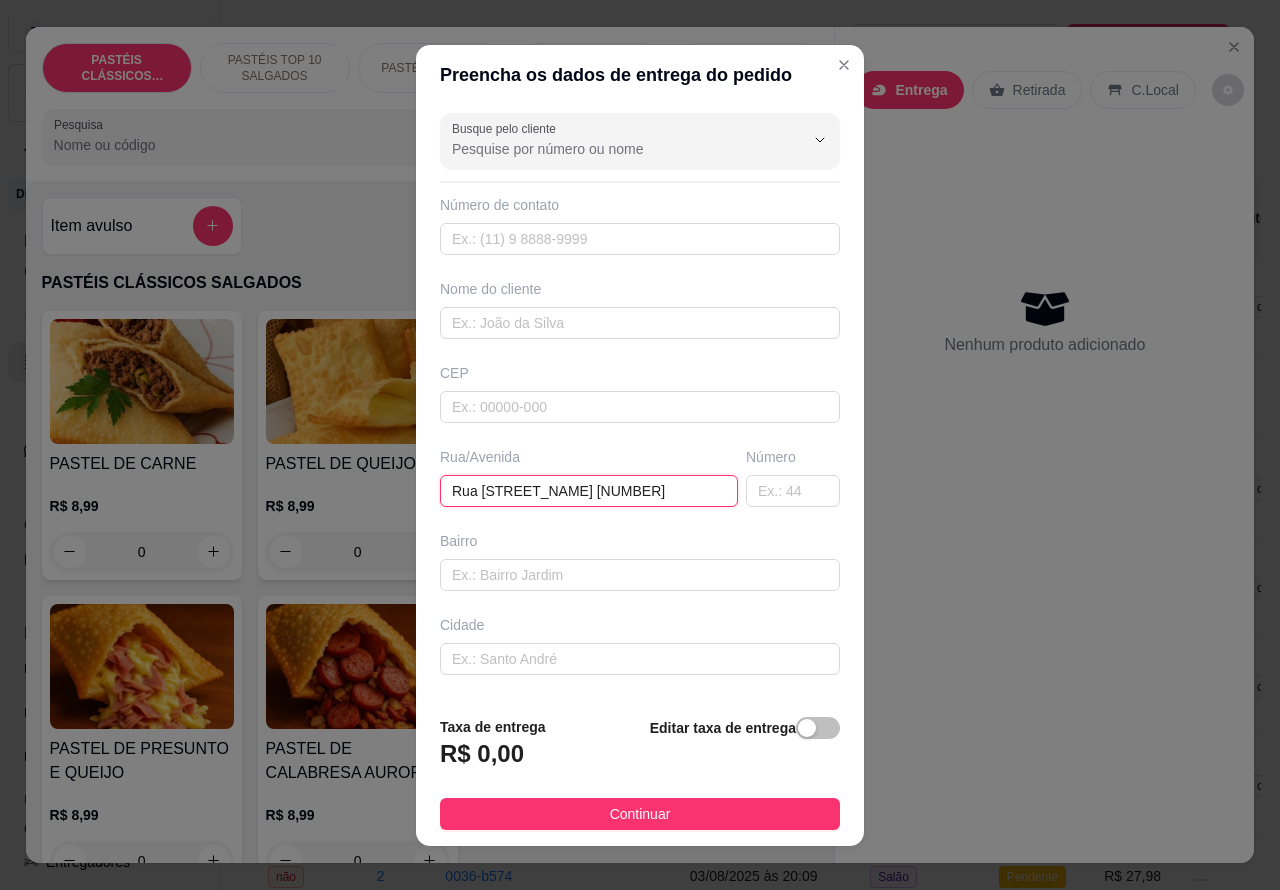 type on "Rua [STREET_NAME] [NUMBER]" 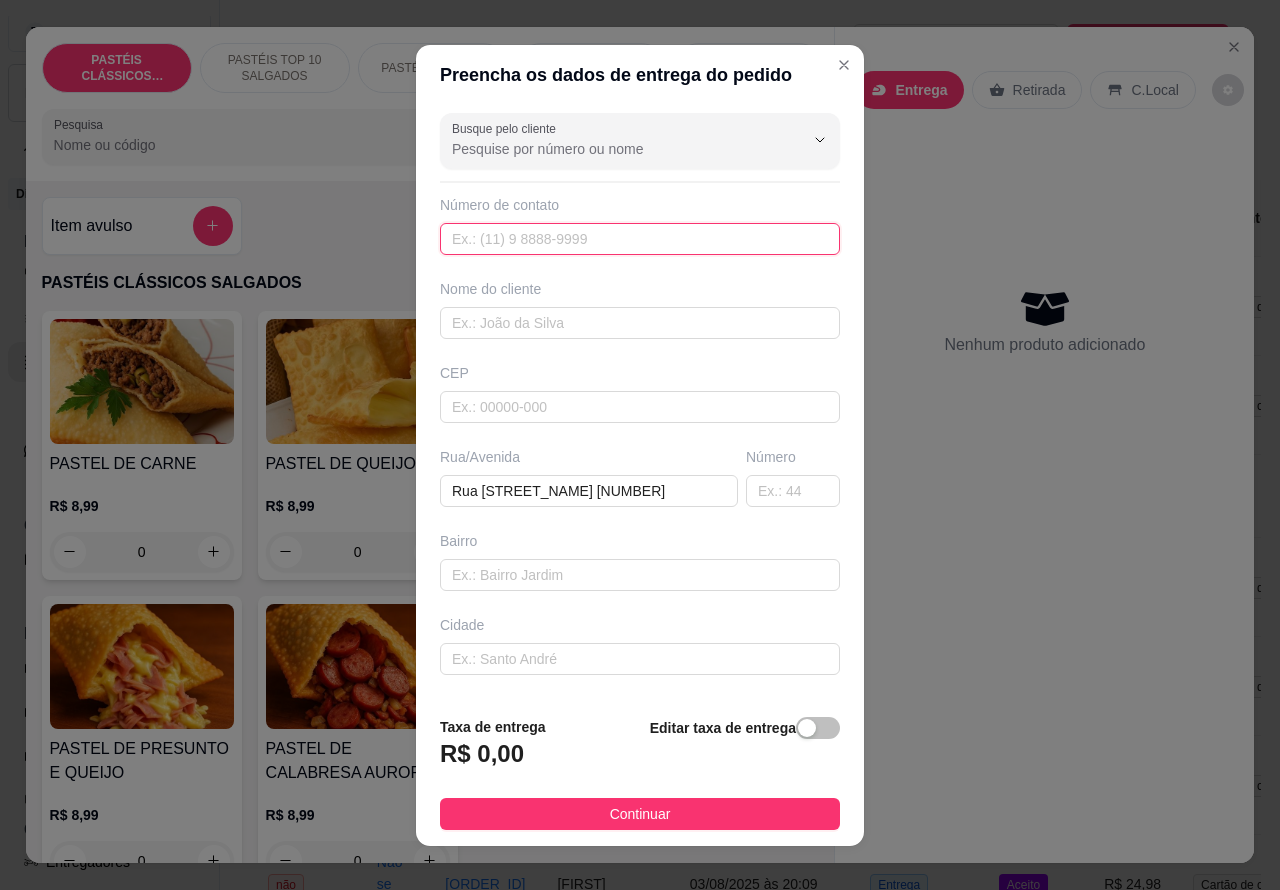 click at bounding box center (640, 239) 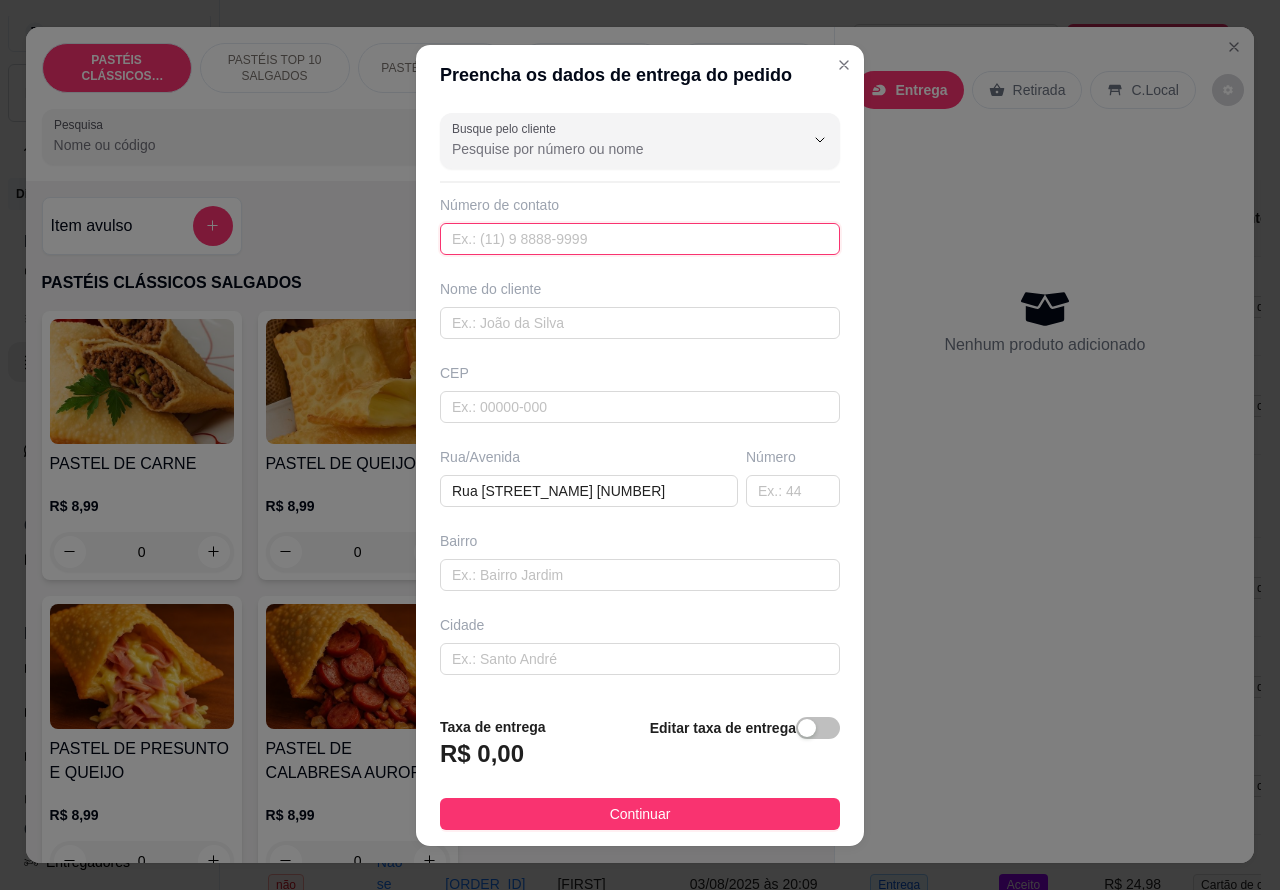 paste on "([PHONE_AREA]) [PHONE_NUMBER]" 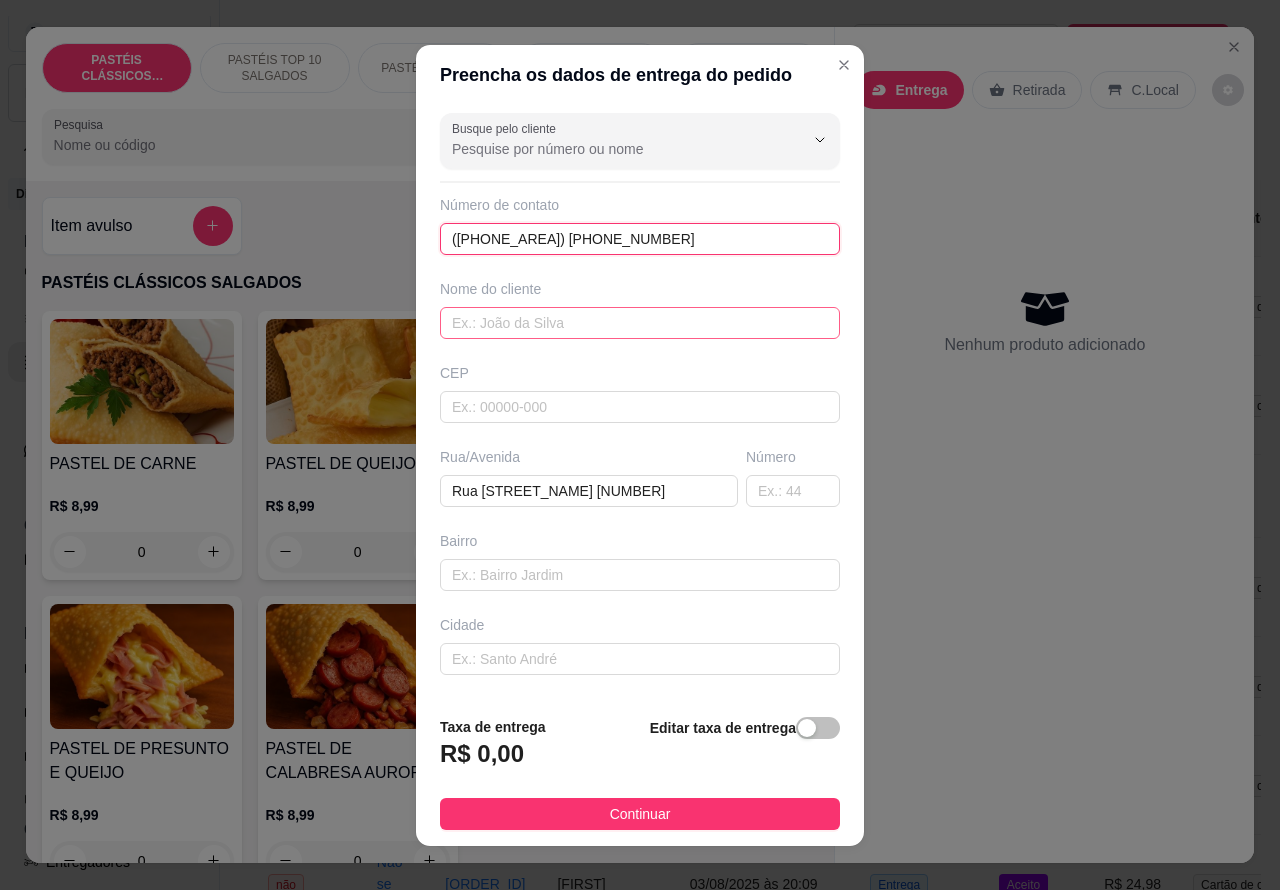 type on "([PHONE_AREA]) [PHONE_NUMBER]" 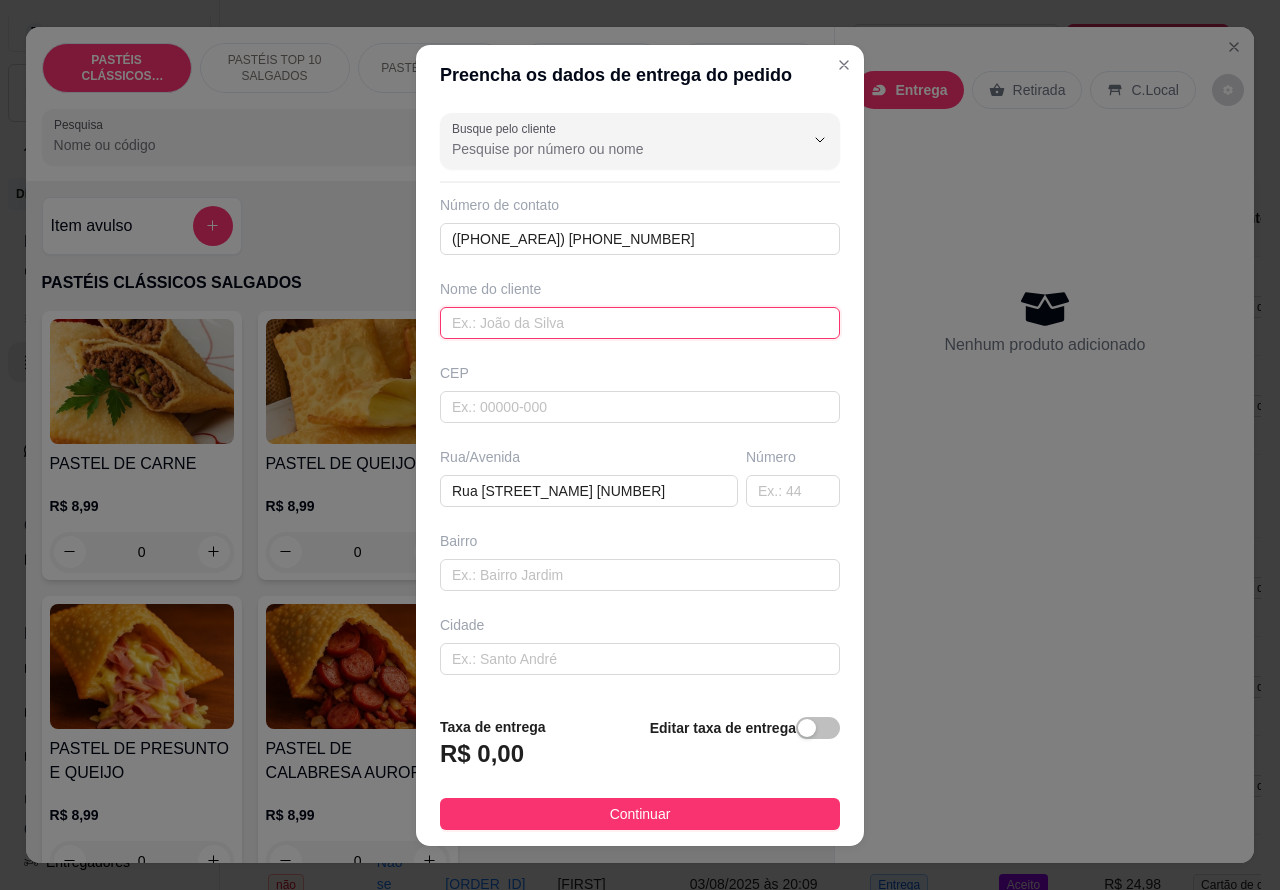 click at bounding box center (640, 323) 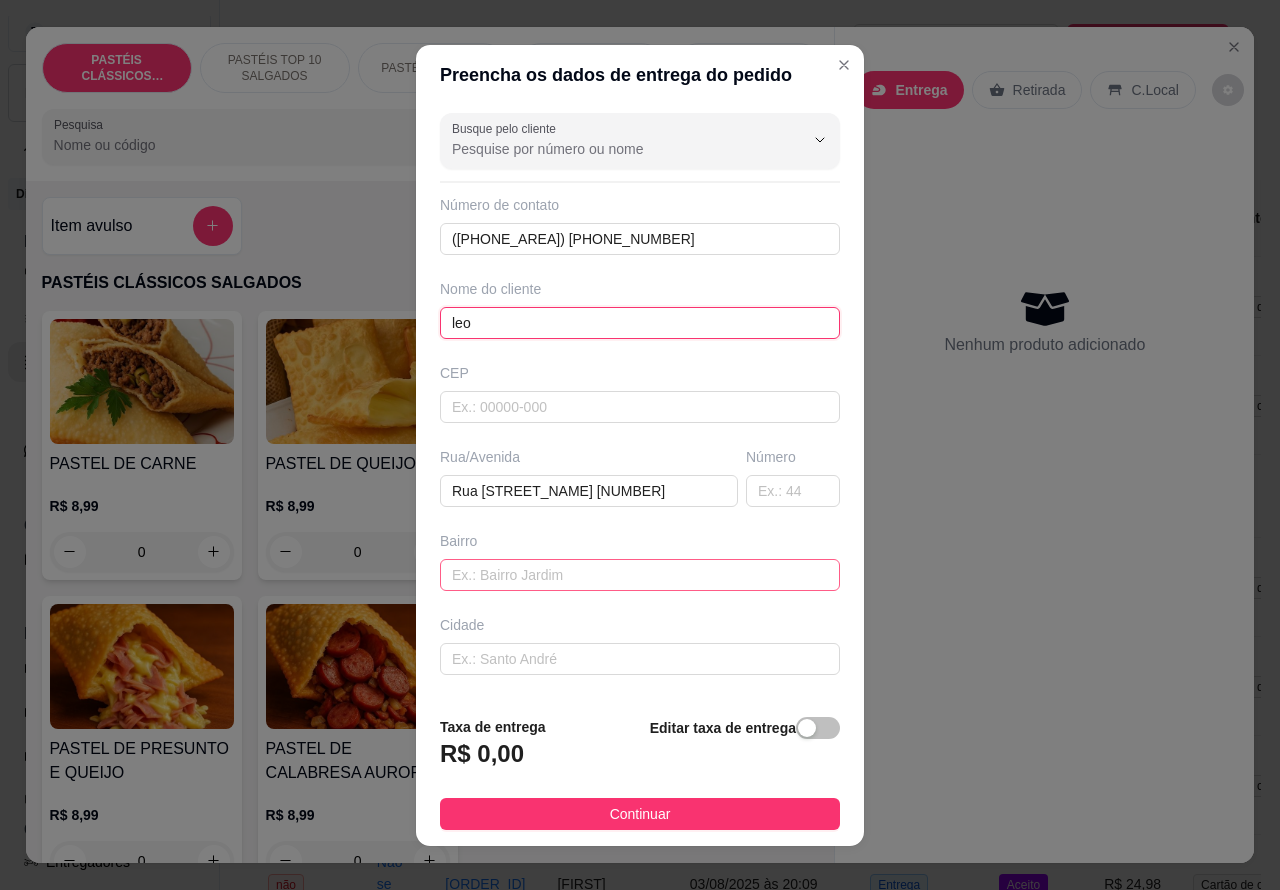 type on "leo" 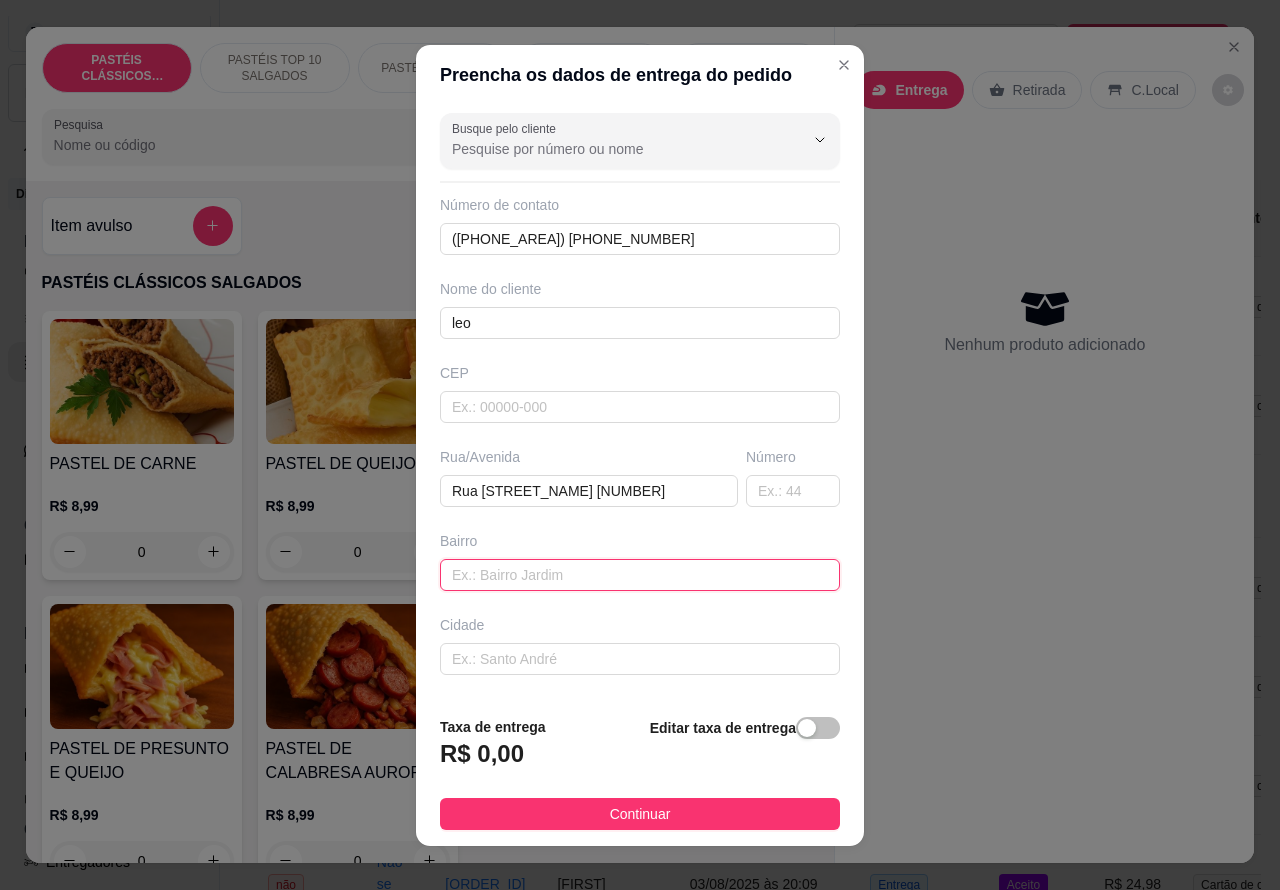 click at bounding box center [640, 575] 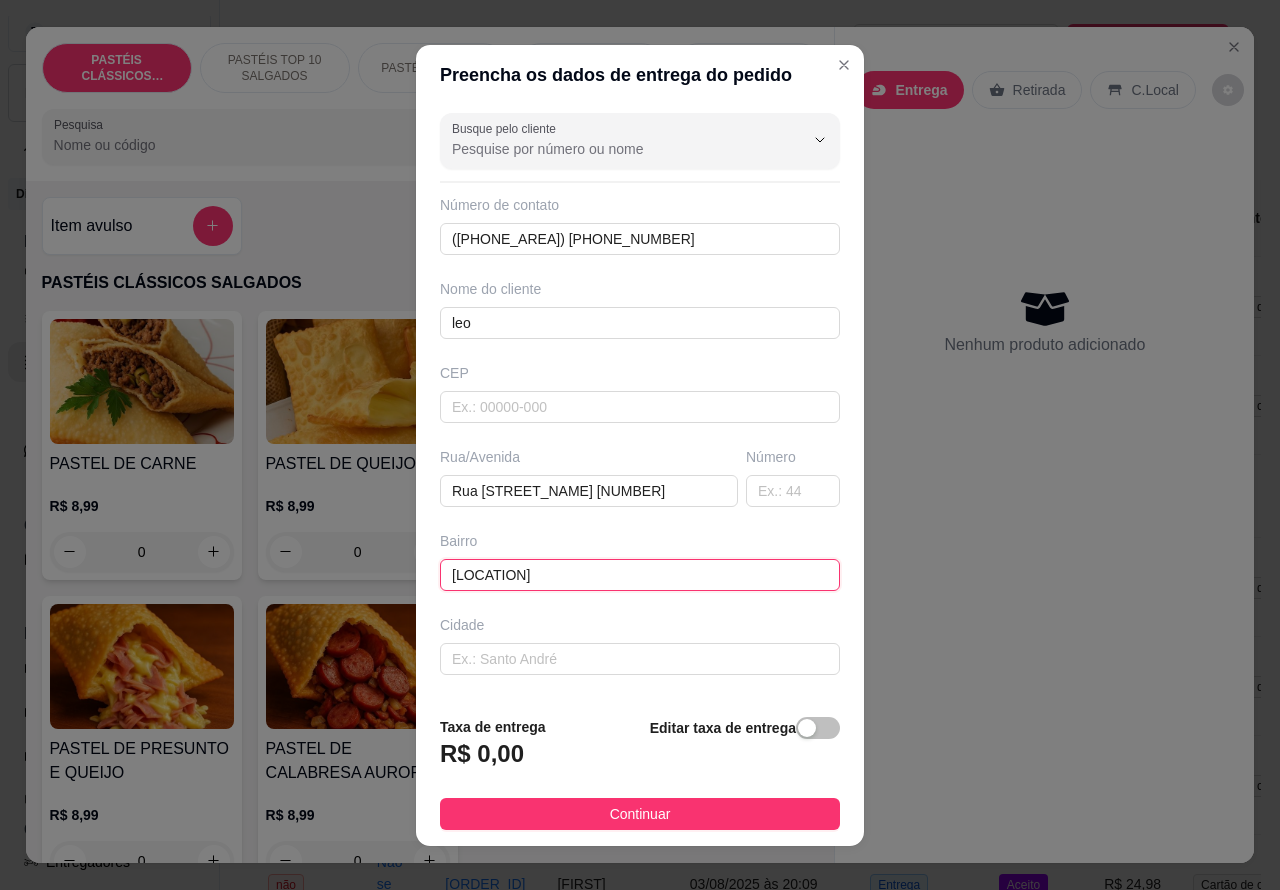 type on "[LOCATION]" 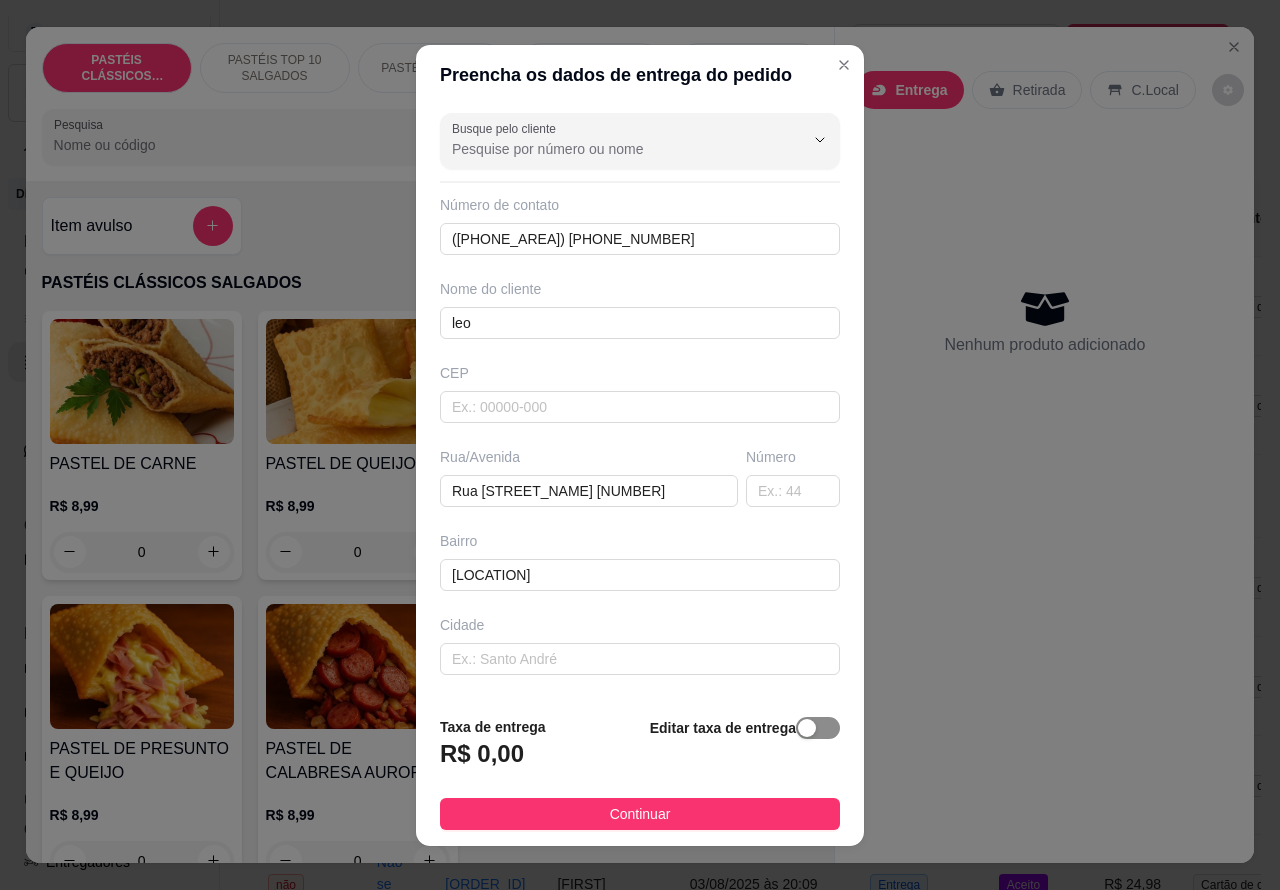 click at bounding box center [818, 728] 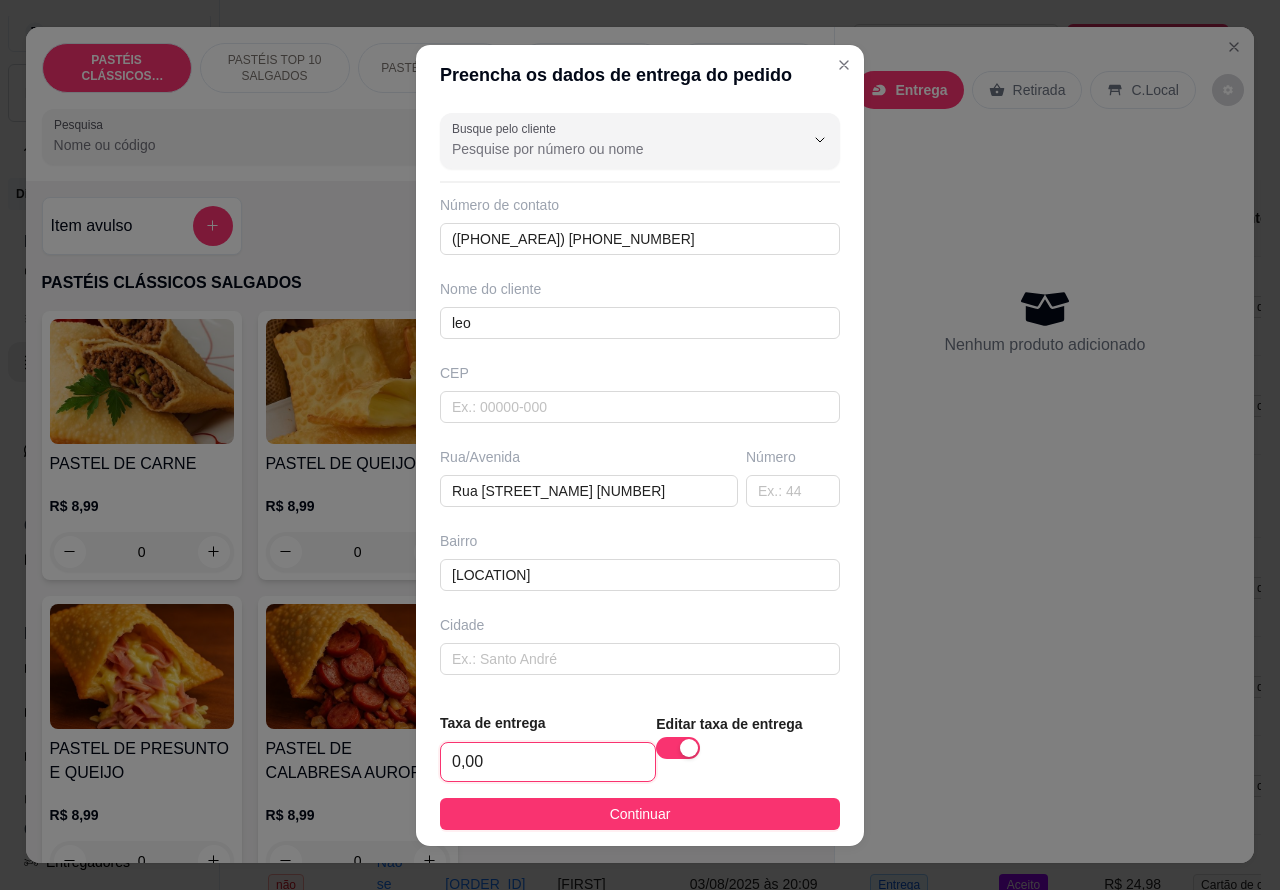 click on "0,00" at bounding box center (548, 762) 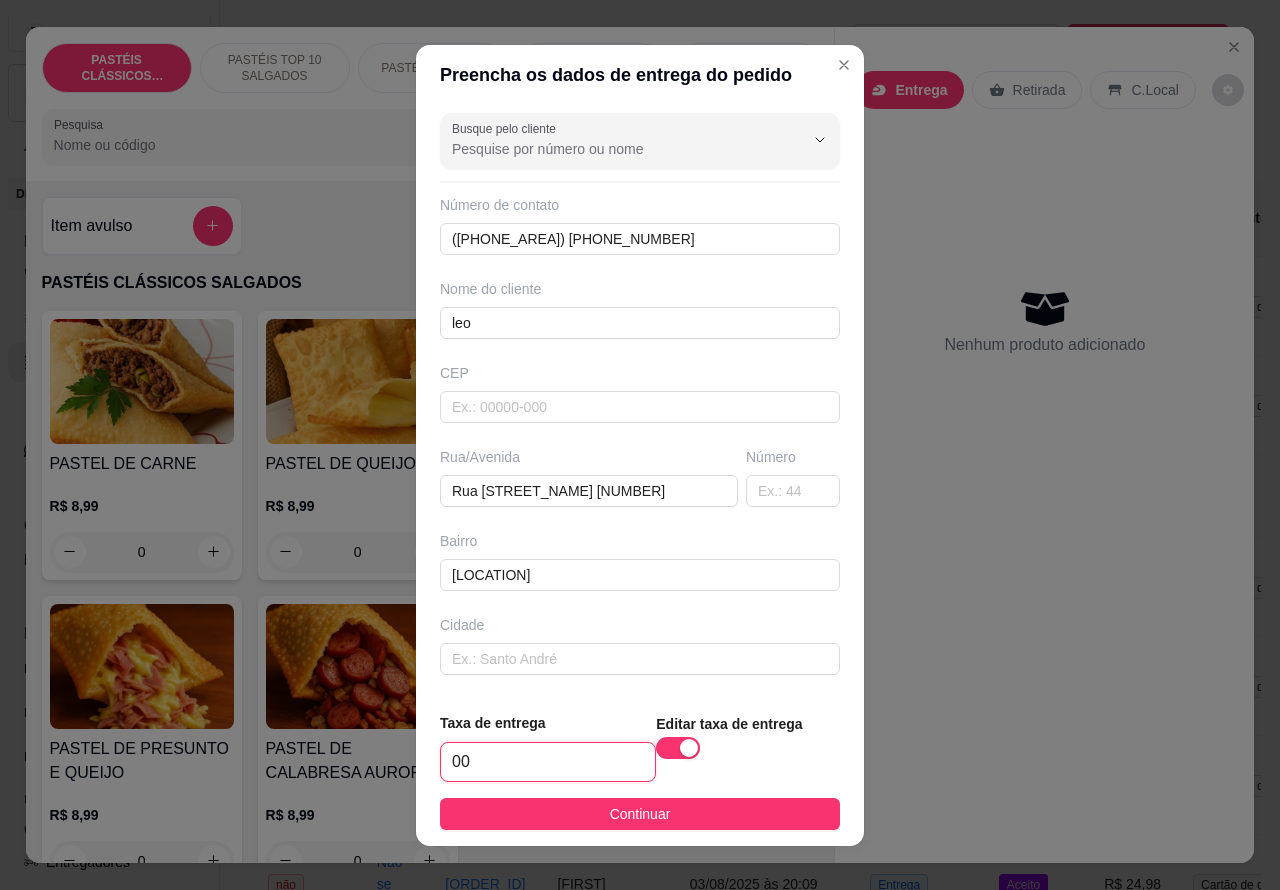 type on "5,00" 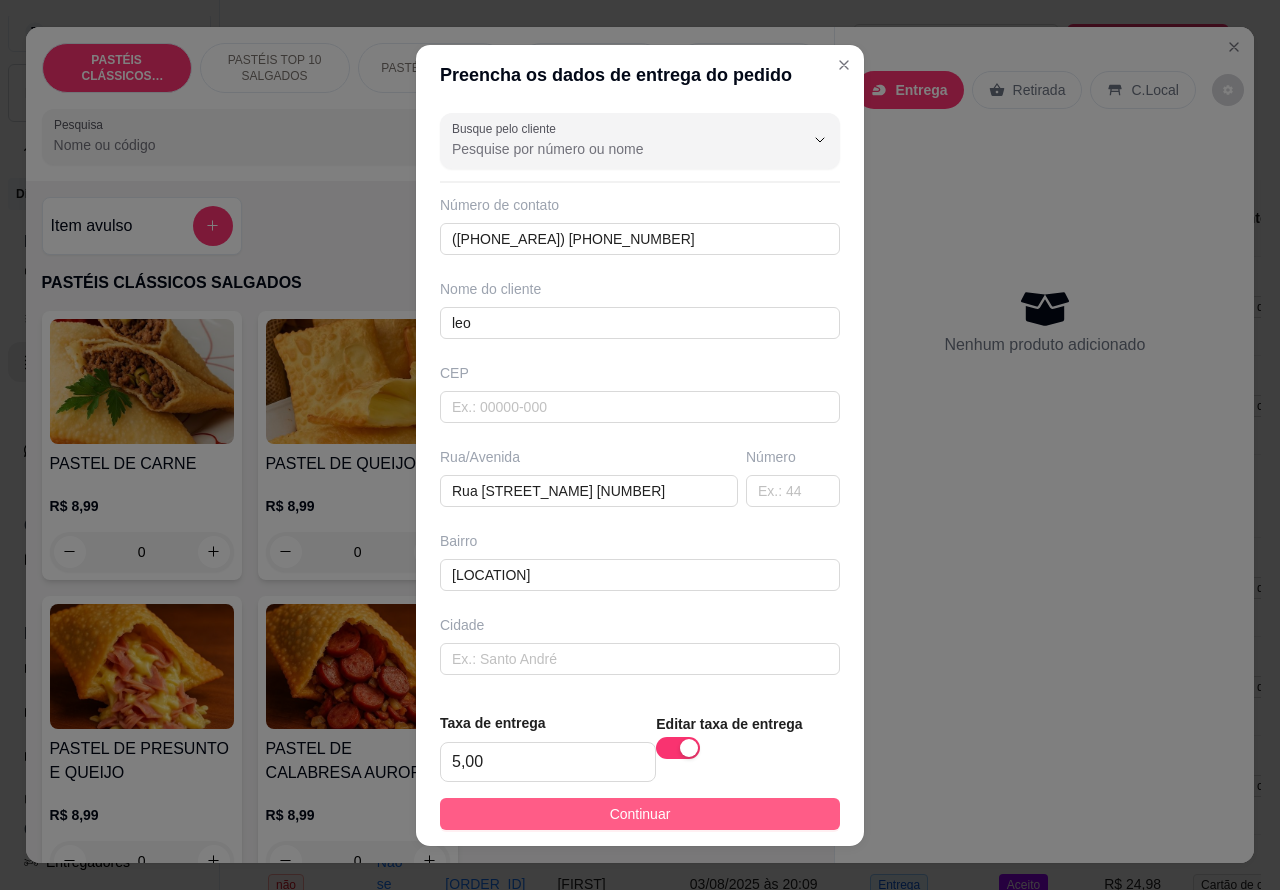click on "Continuar" at bounding box center [640, 814] 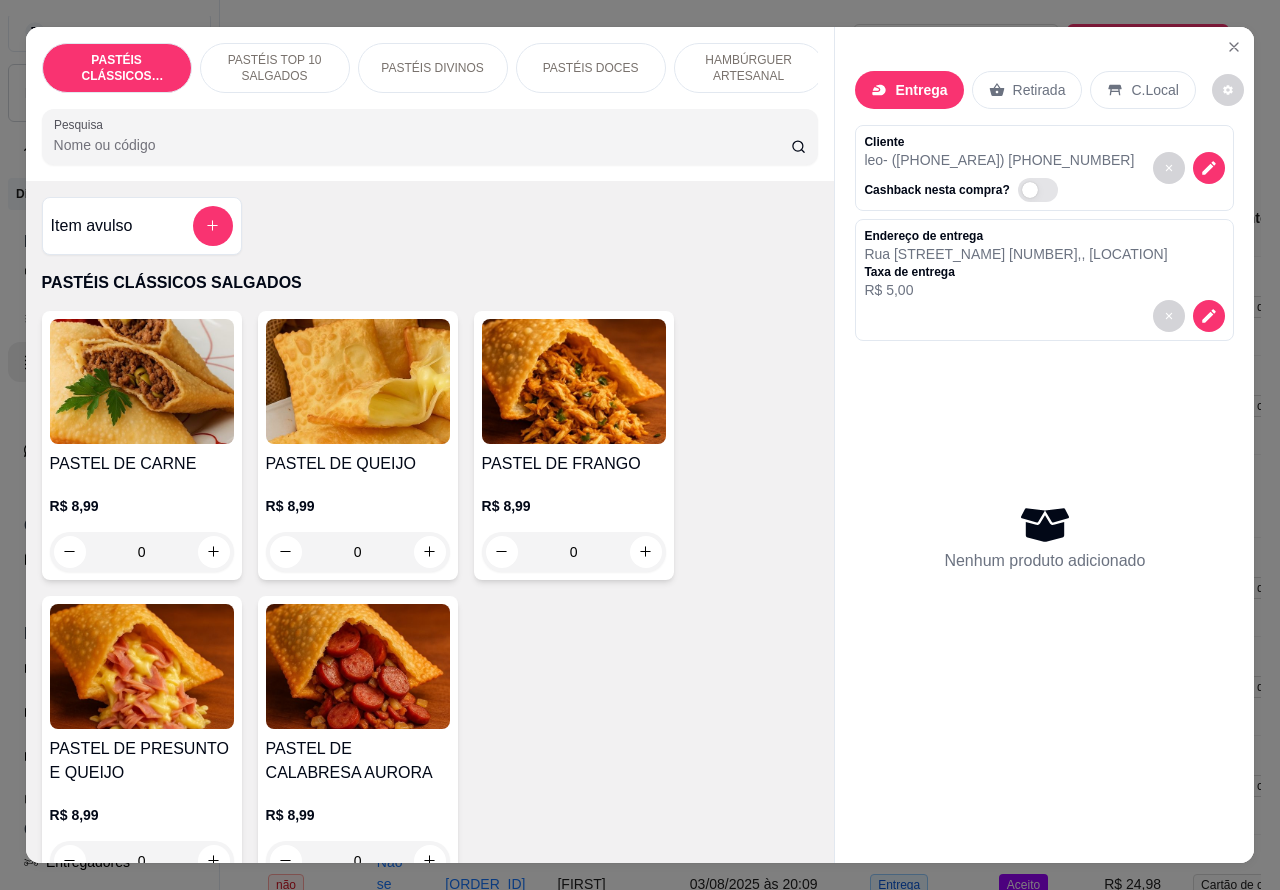 click on "HAMBÚRGUER ARTESANAL" at bounding box center (749, 68) 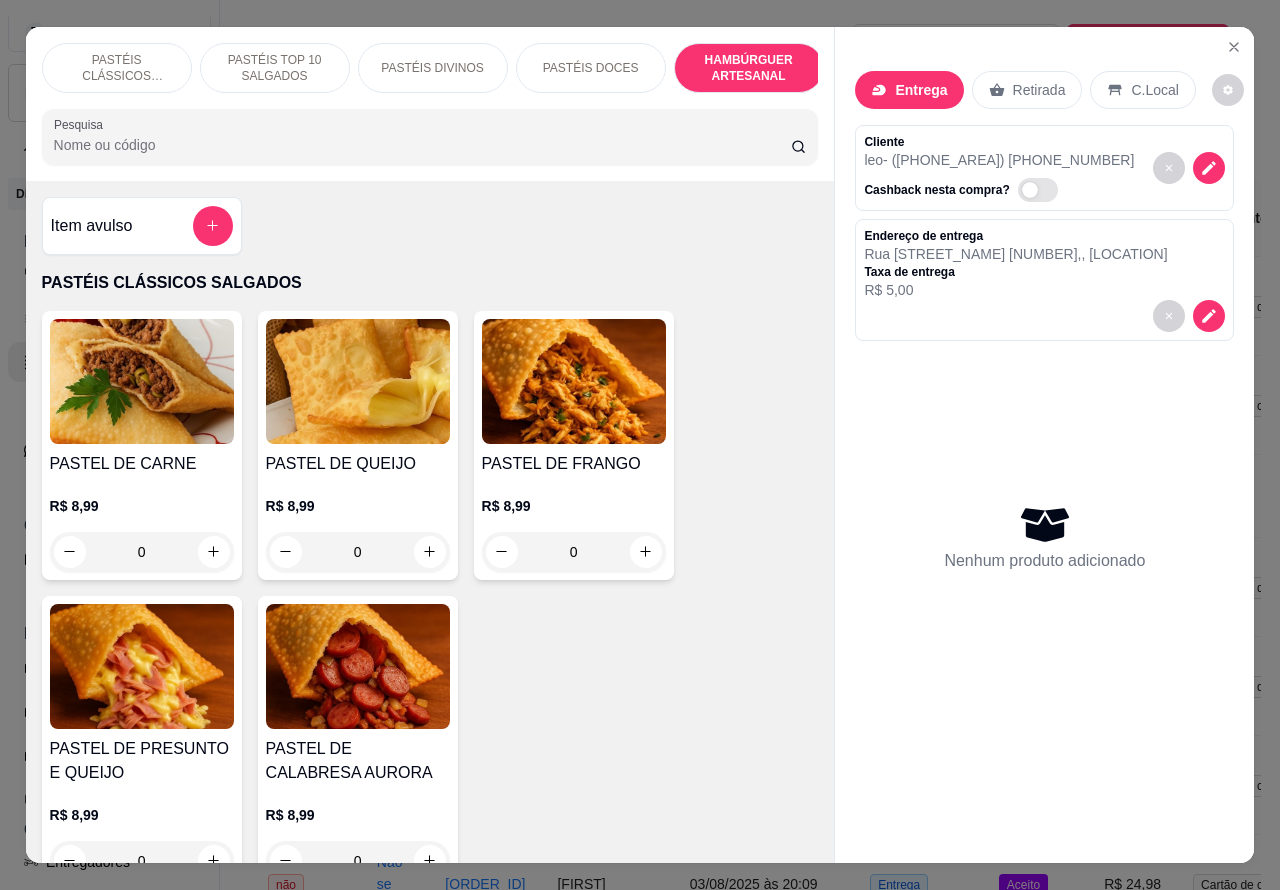 scroll, scrollTop: 4527, scrollLeft: 0, axis: vertical 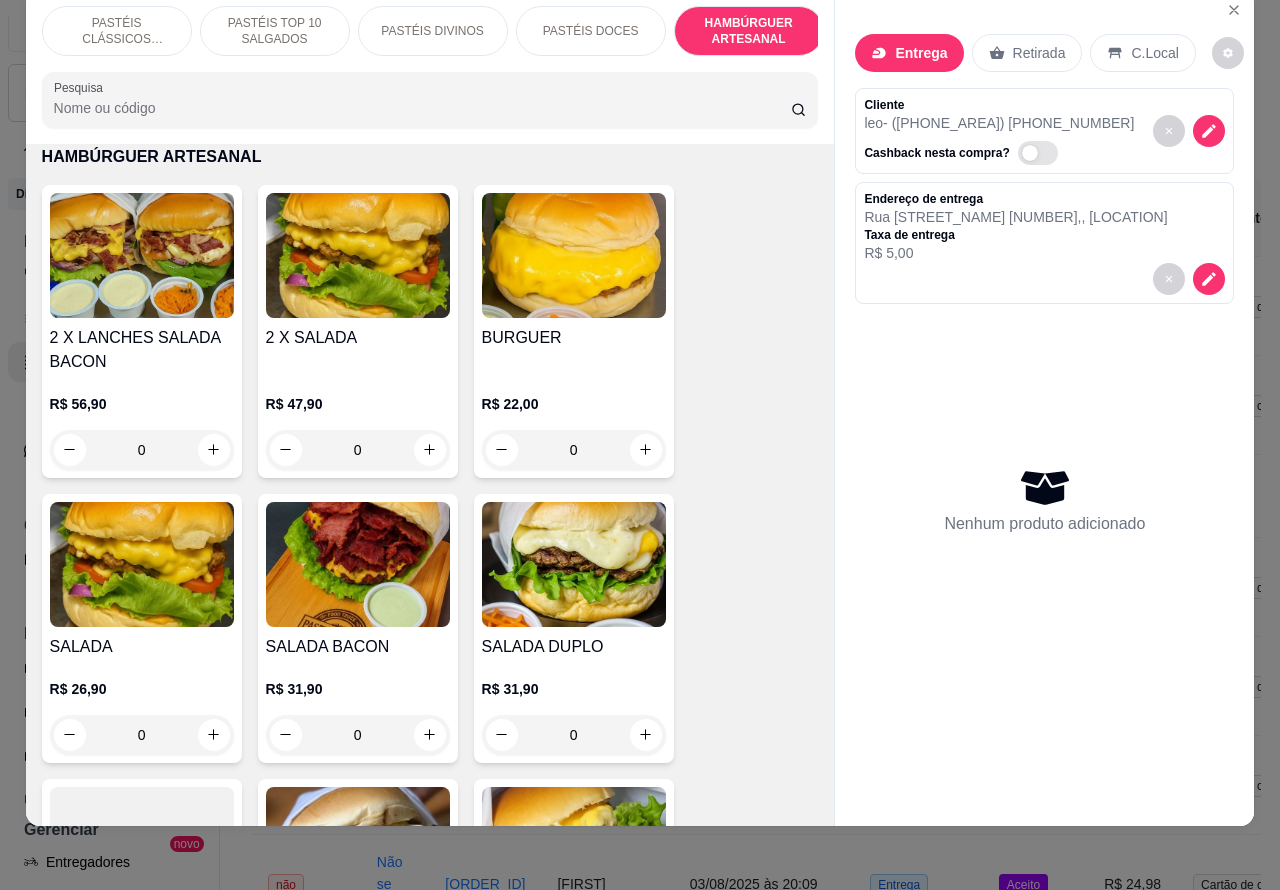 click on "0" at bounding box center (142, 450) 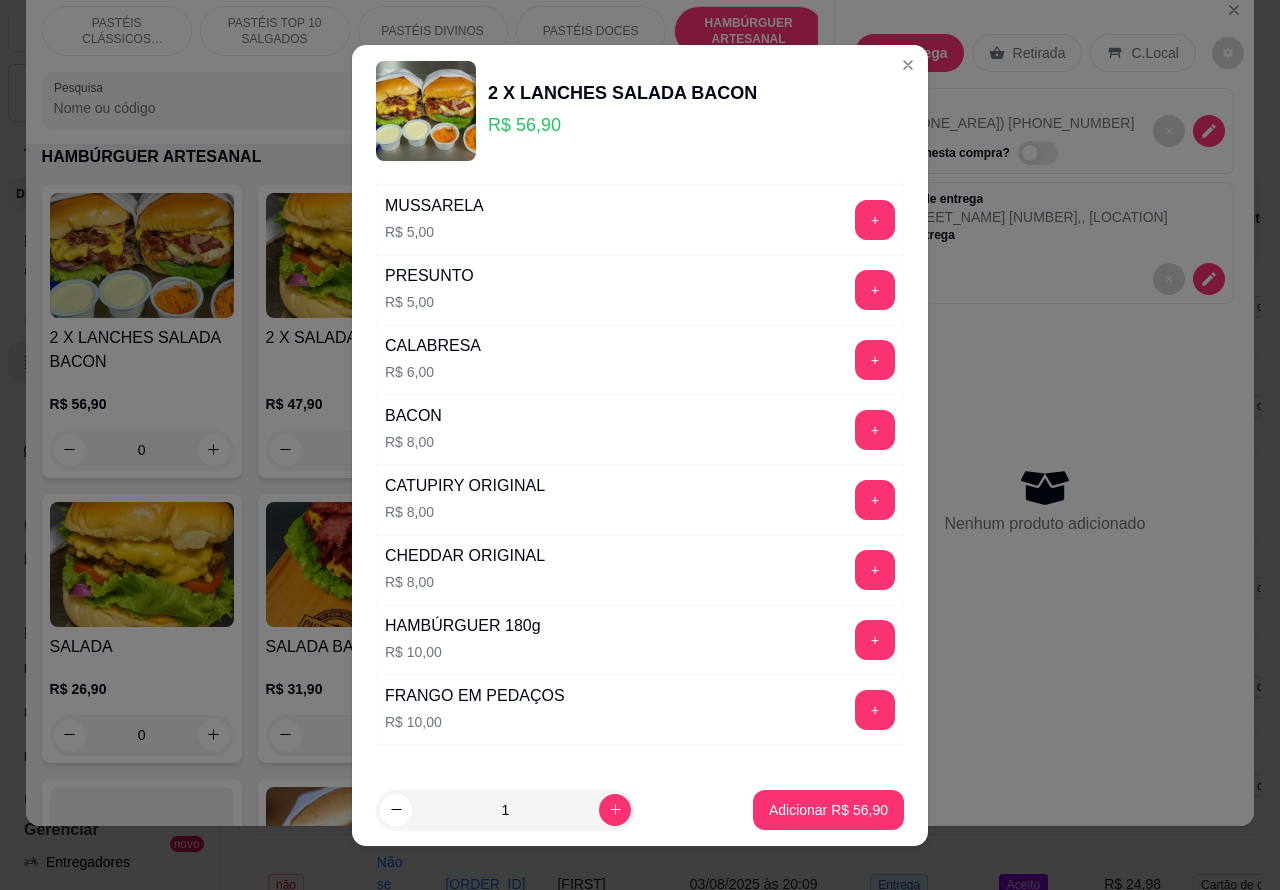 scroll, scrollTop: 542, scrollLeft: 0, axis: vertical 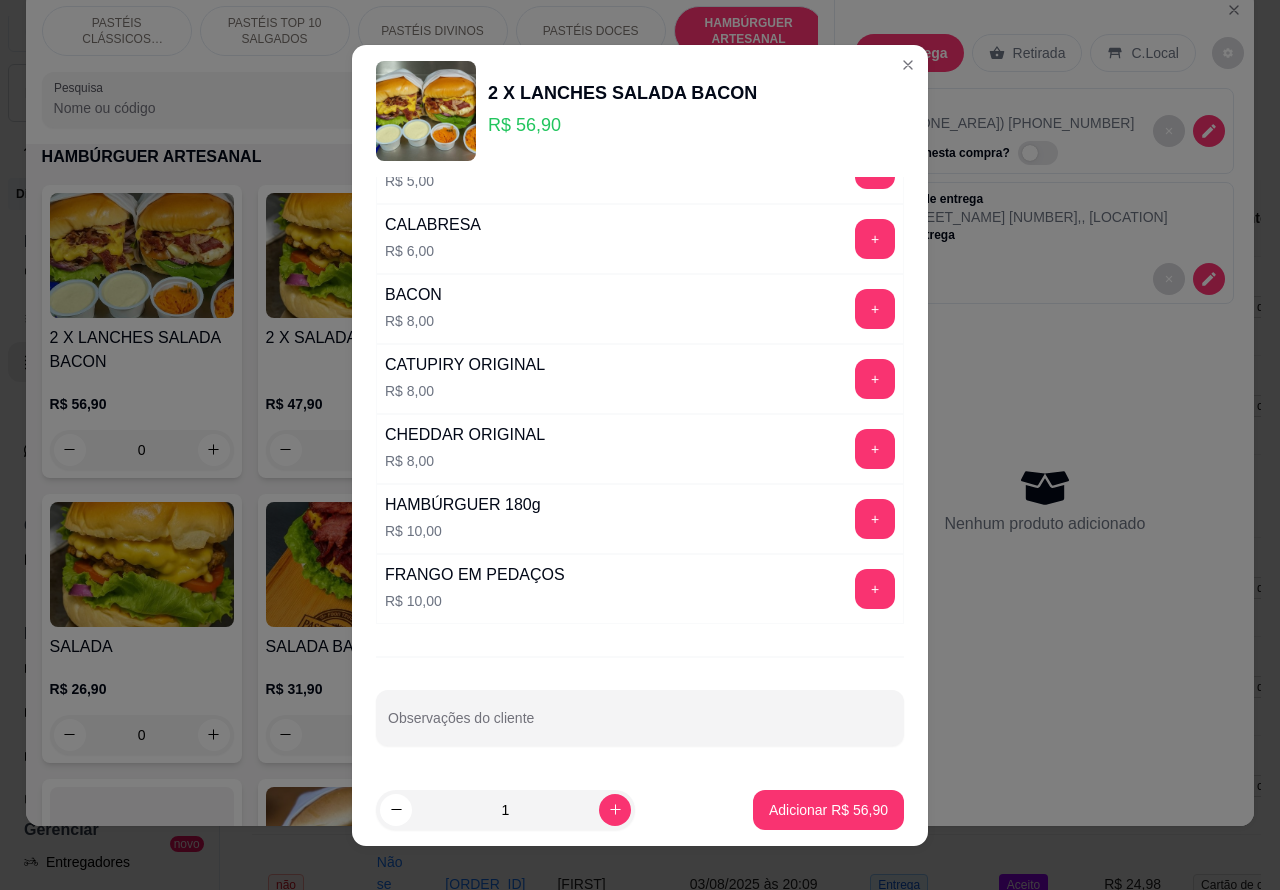 click on "Observações do cliente" at bounding box center (640, 726) 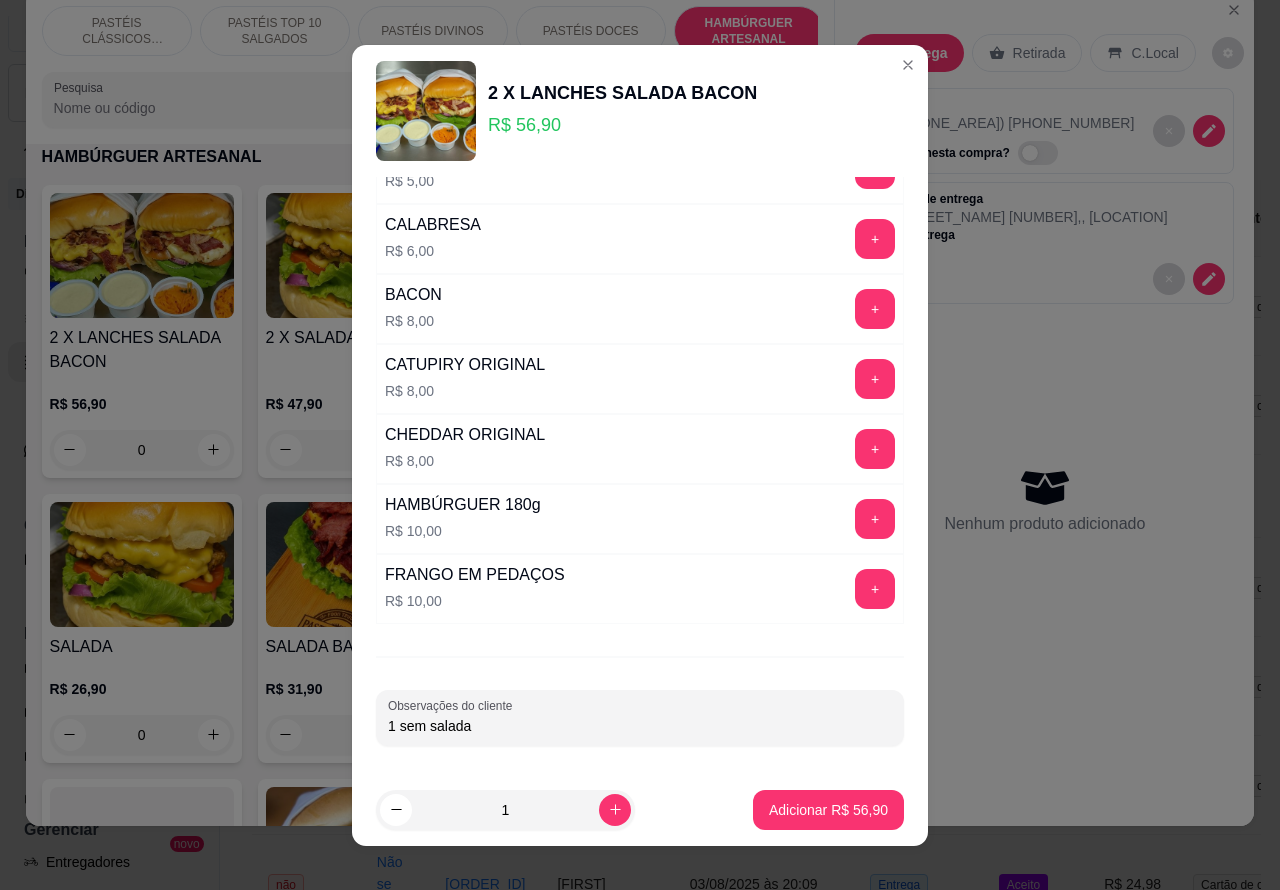 type on "1 sem salada" 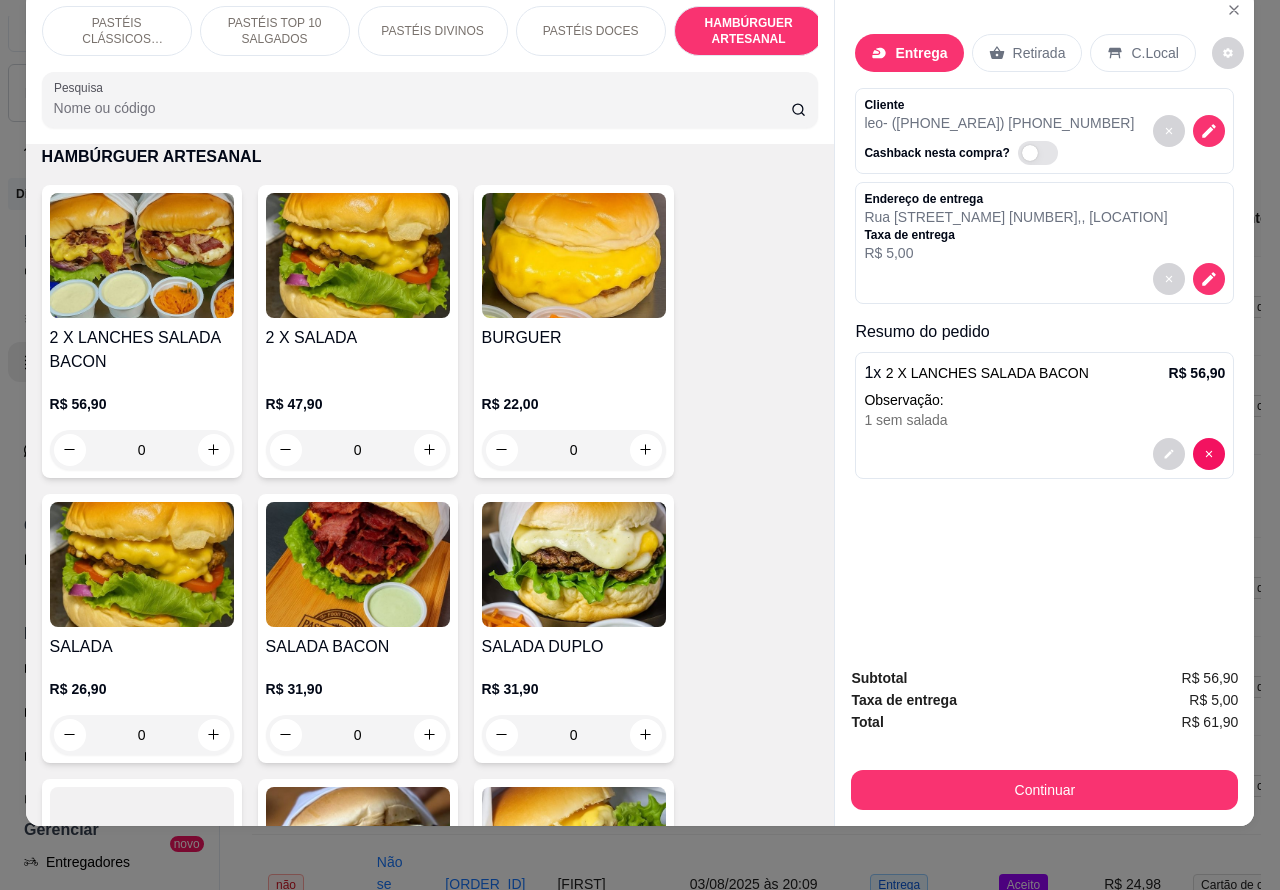click on "0" at bounding box center [358, 735] 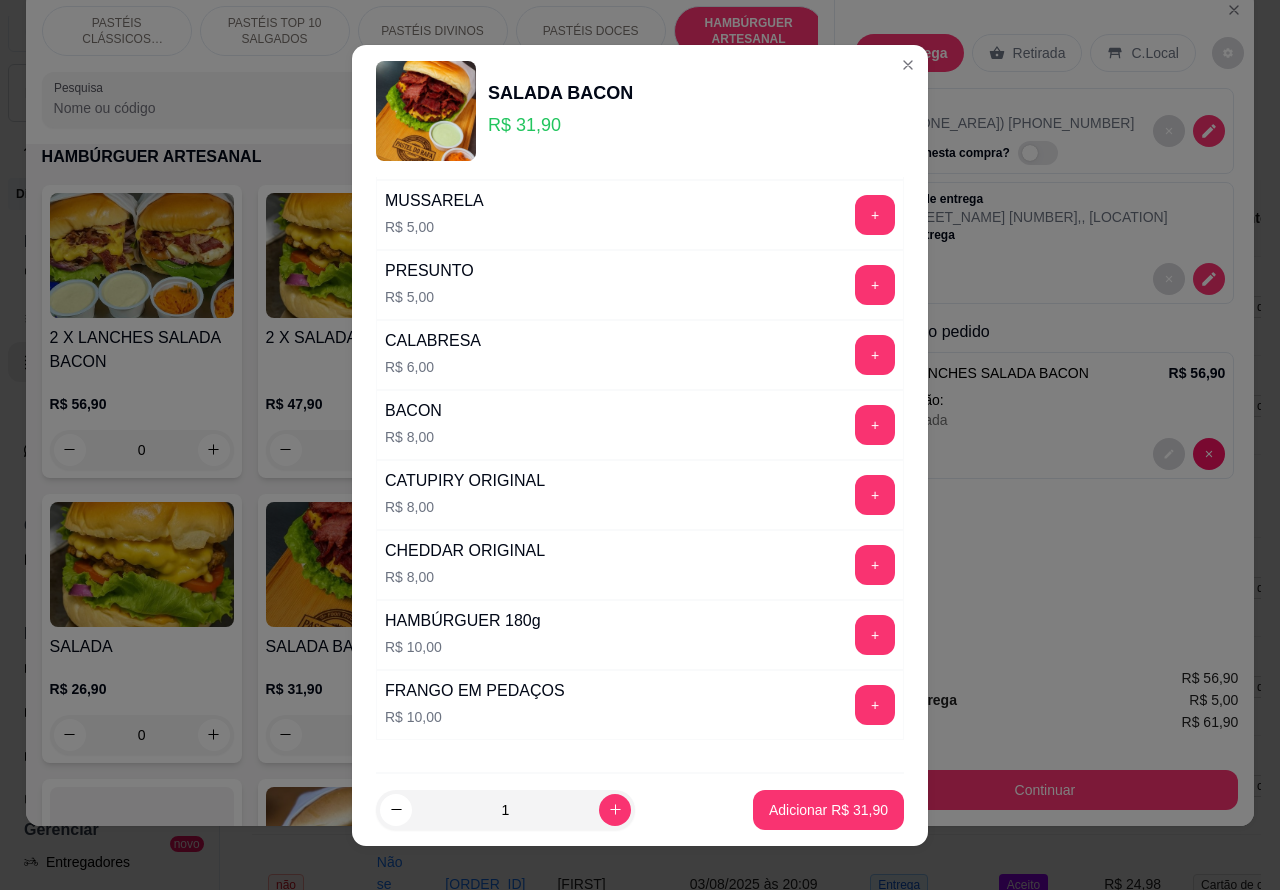 scroll, scrollTop: 423, scrollLeft: 0, axis: vertical 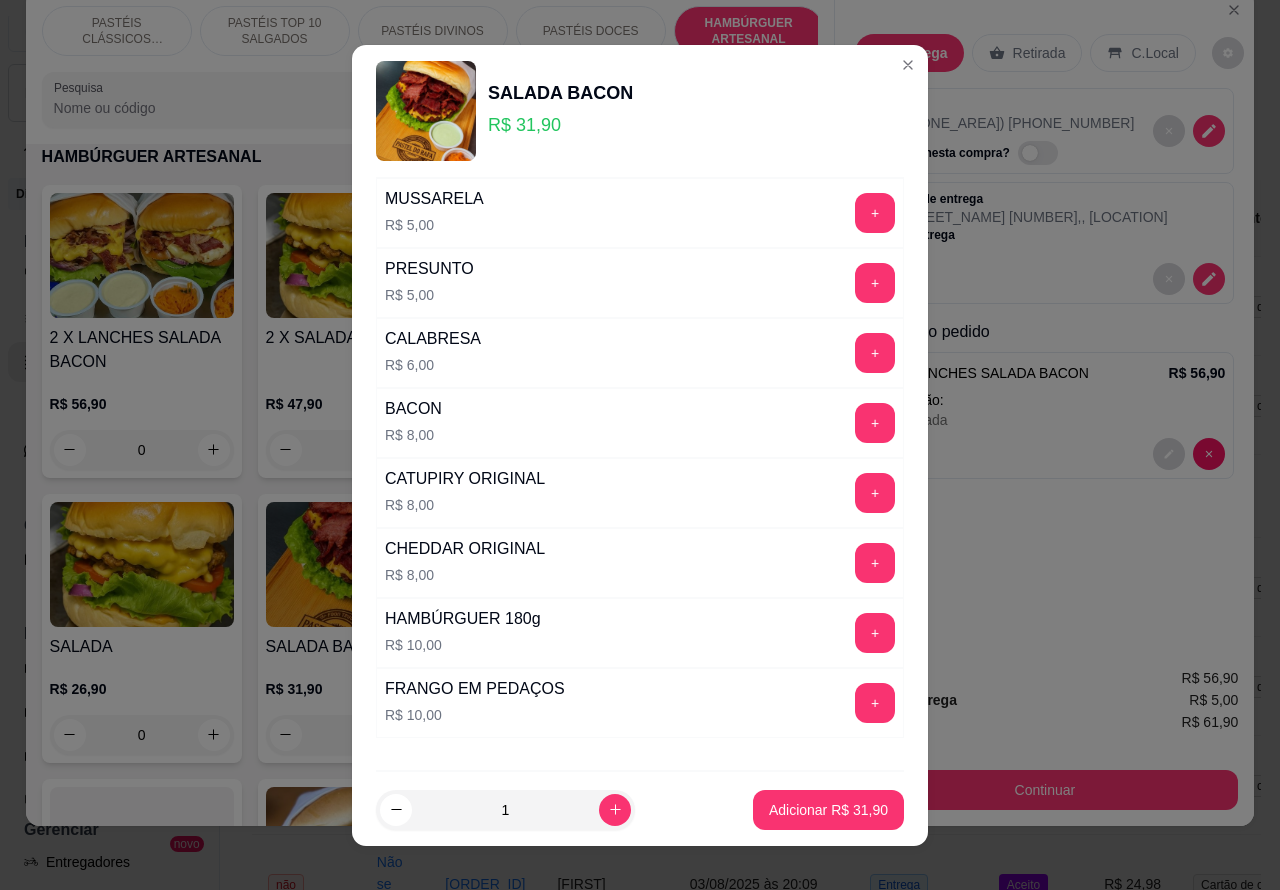 click on "+" at bounding box center (875, 563) 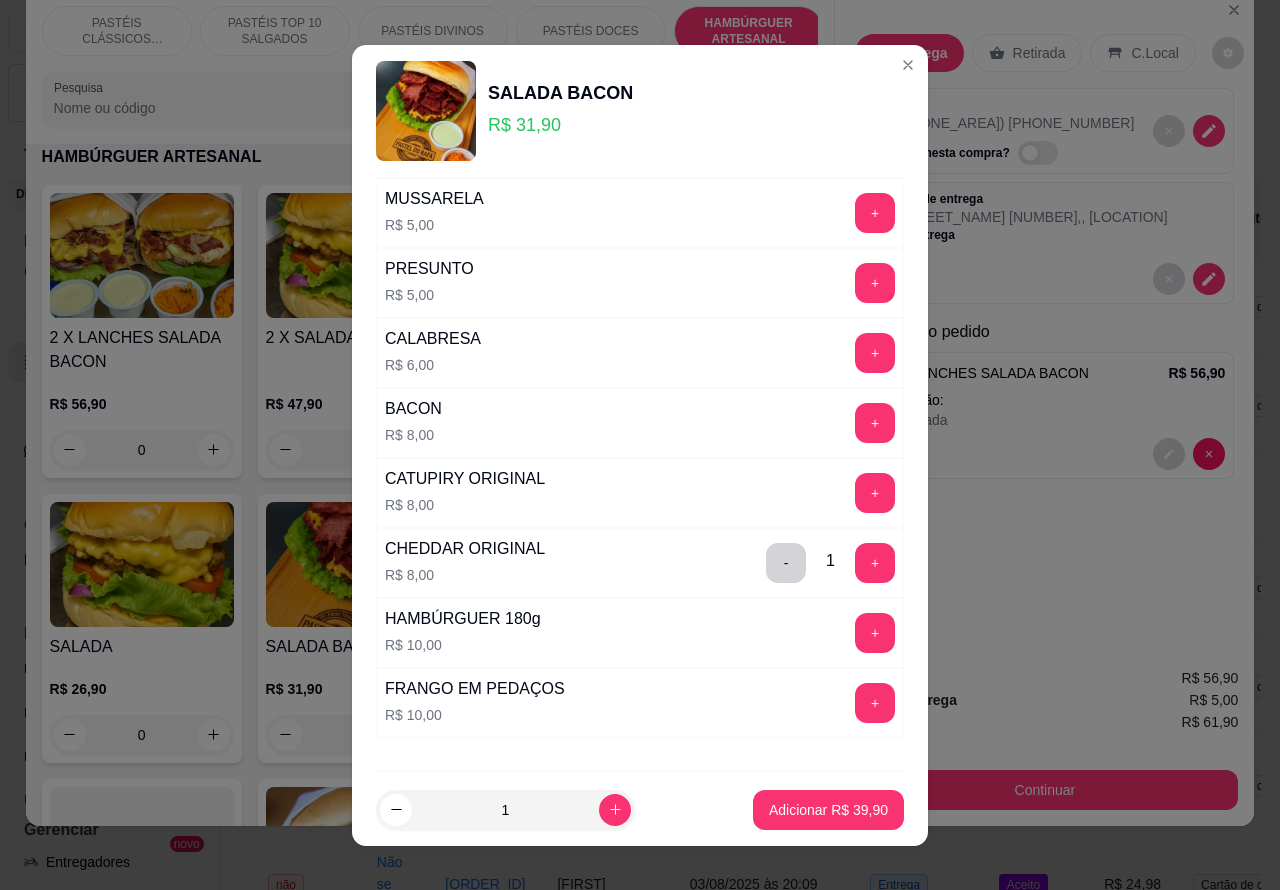 click on "Adicionar   R$ 39,90" at bounding box center [828, 810] 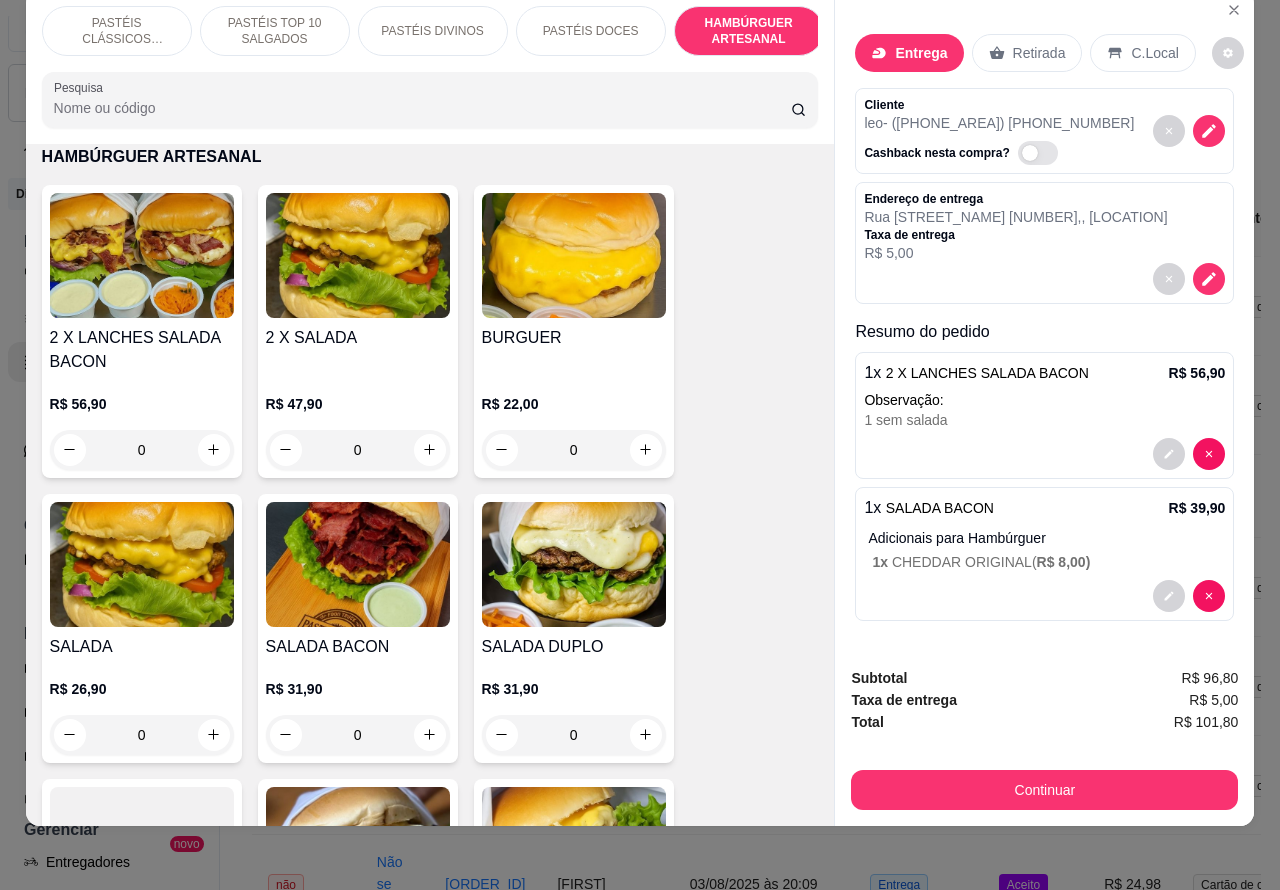 click on "0" at bounding box center (574, 450) 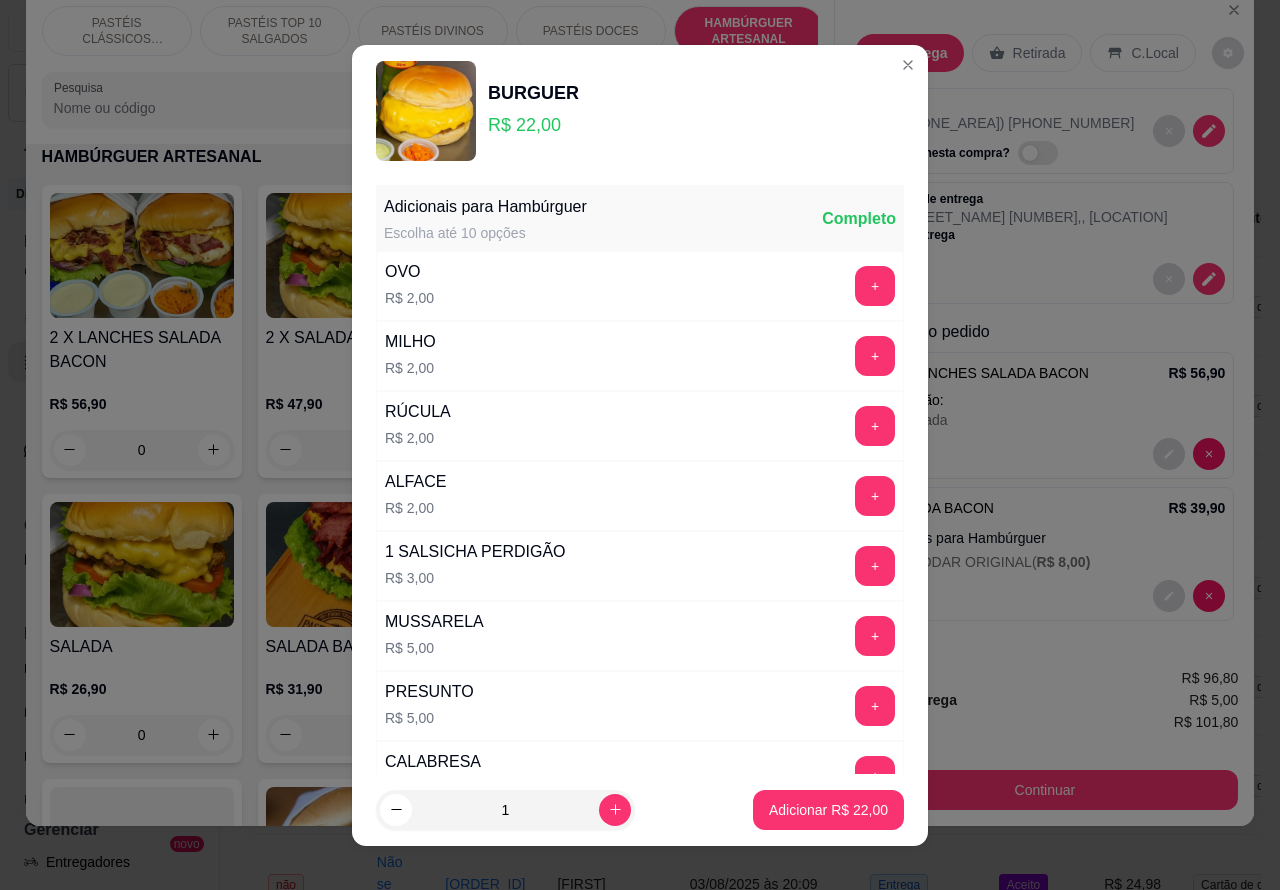 click on "Adicionar   R$ 22,00" at bounding box center (828, 810) 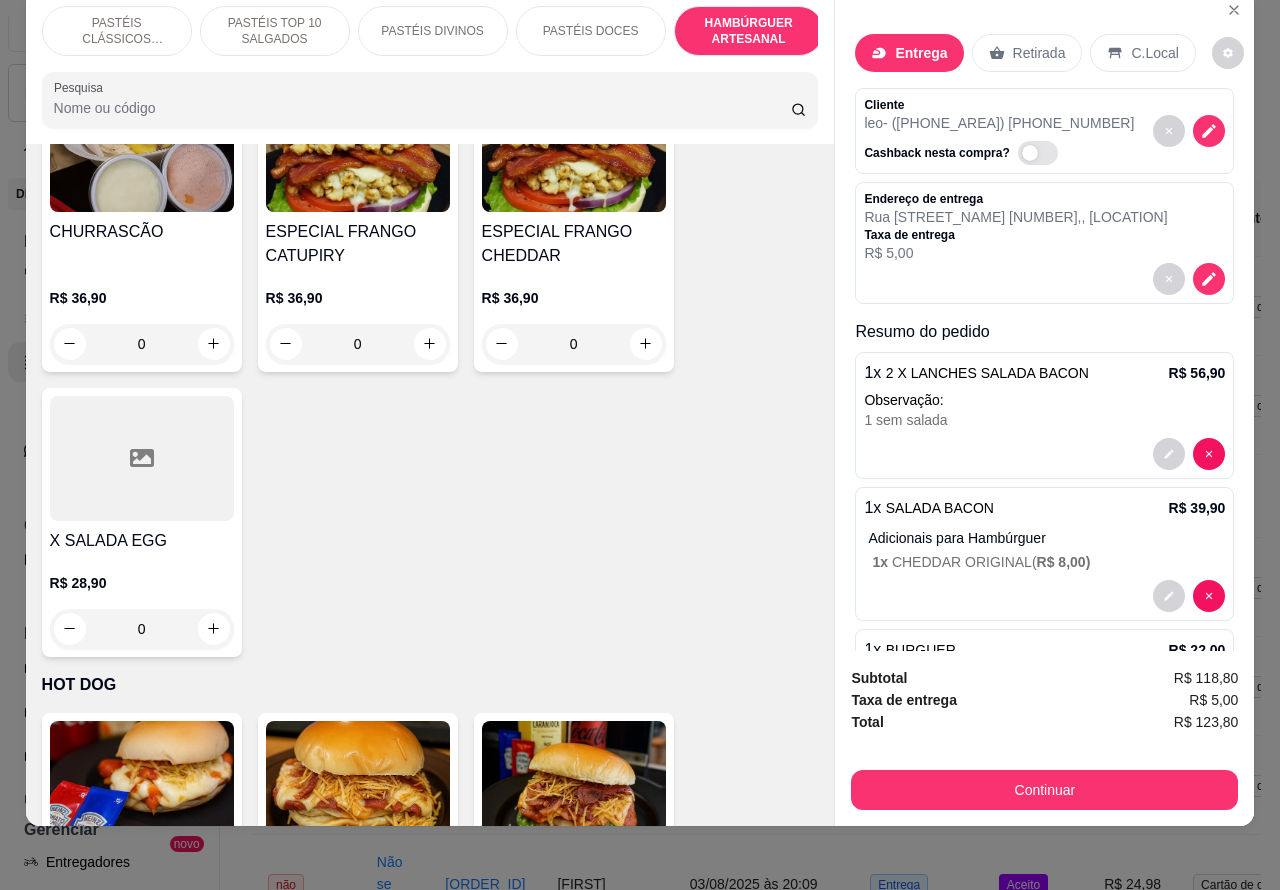 scroll, scrollTop: 5836, scrollLeft: 0, axis: vertical 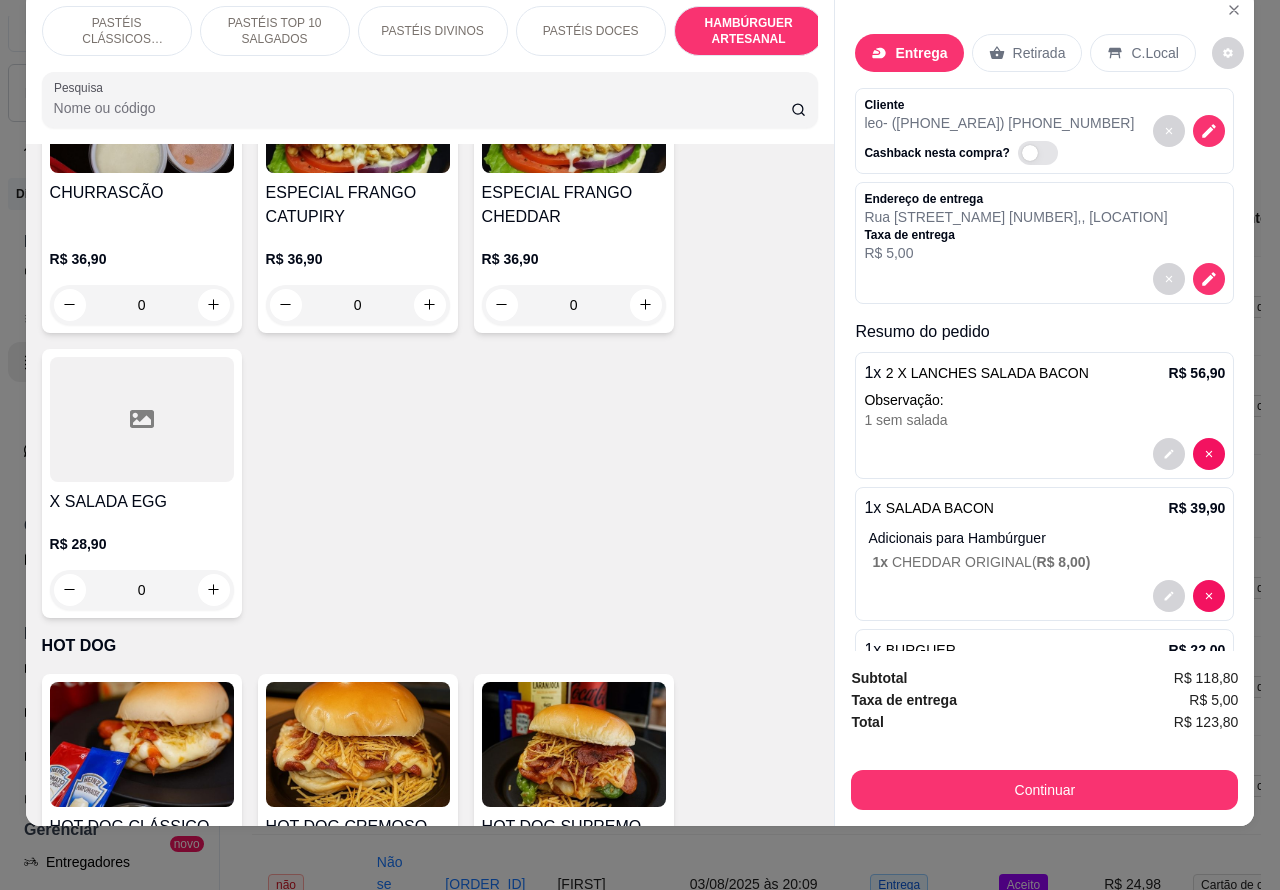 click on "0" at bounding box center (142, 590) 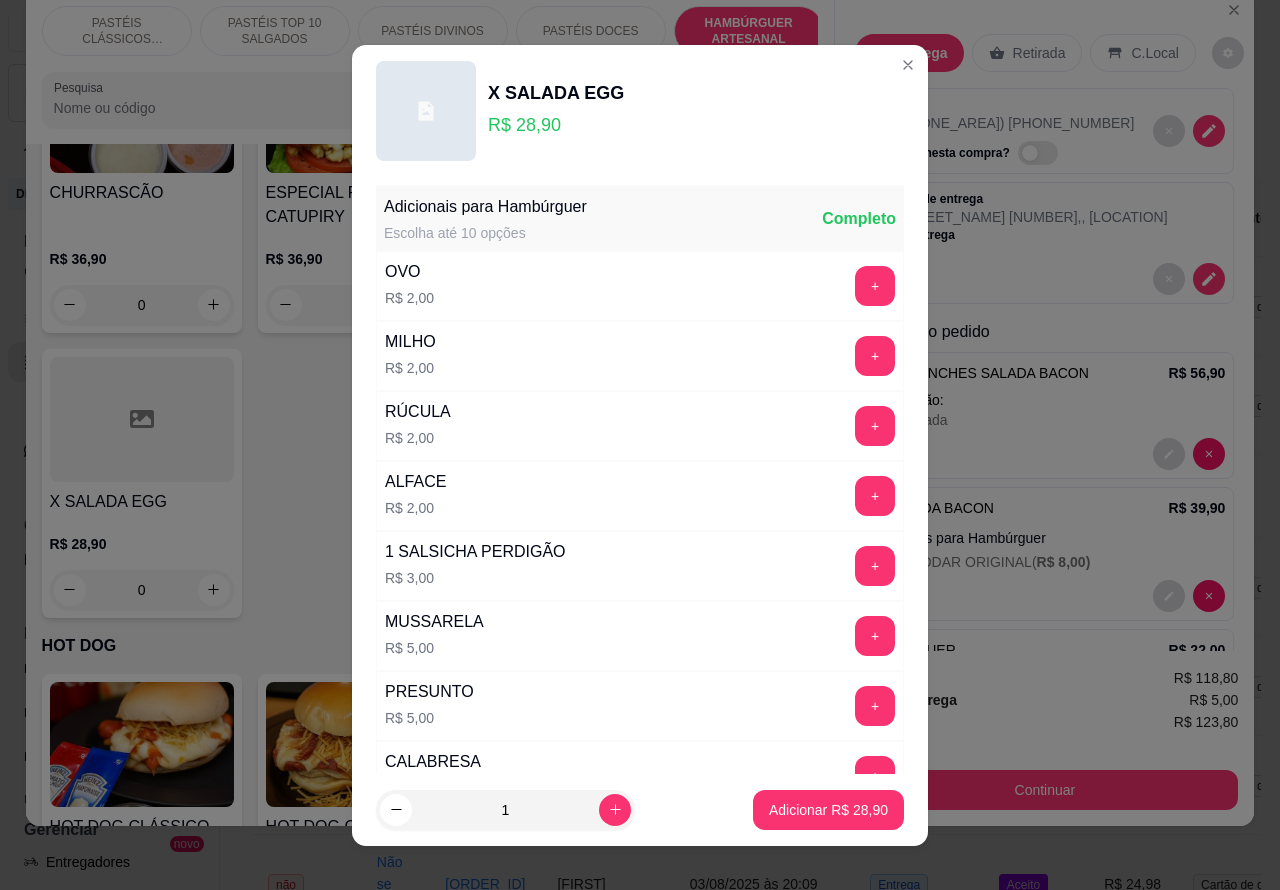 click on "Adicionar R$ [PRICE]" at bounding box center (828, 810) 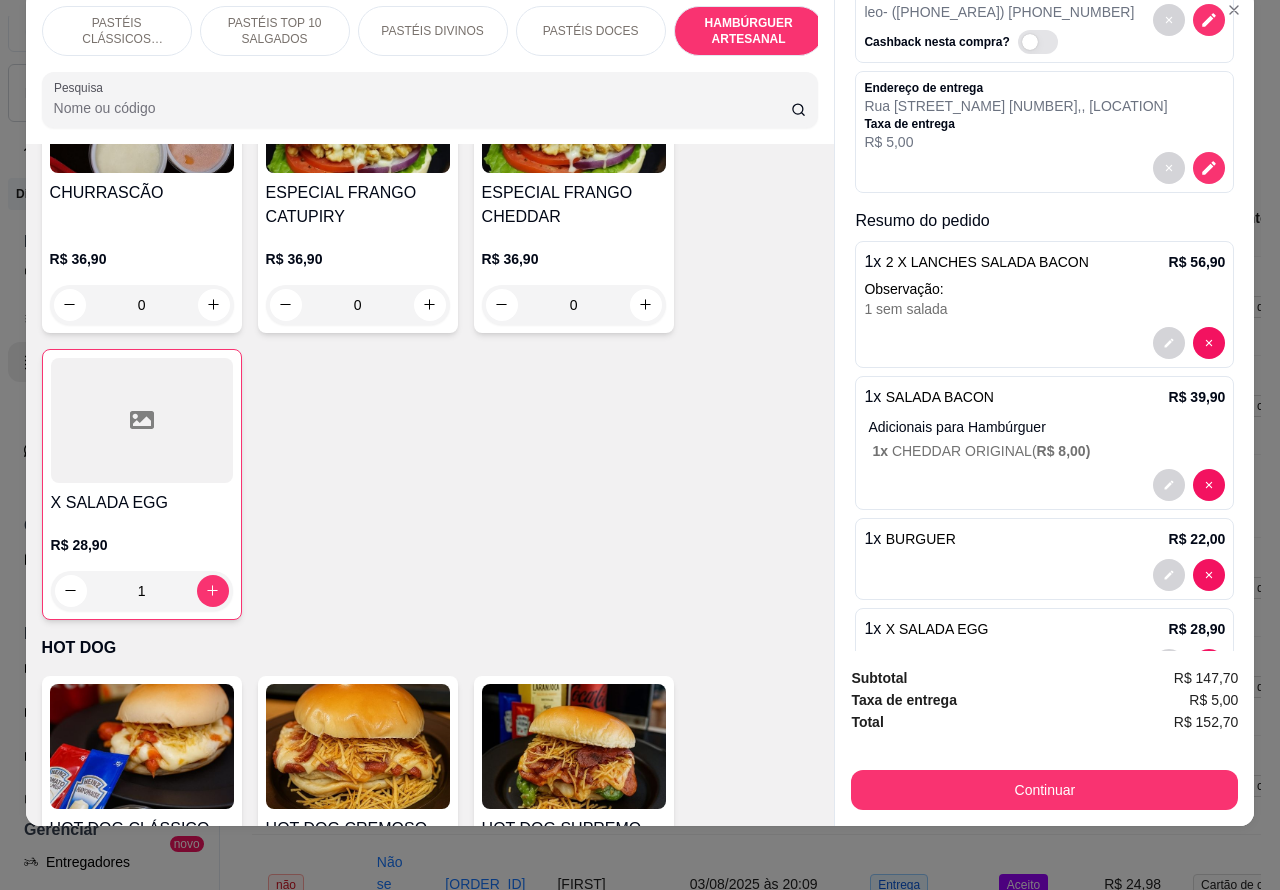 scroll, scrollTop: 180, scrollLeft: 0, axis: vertical 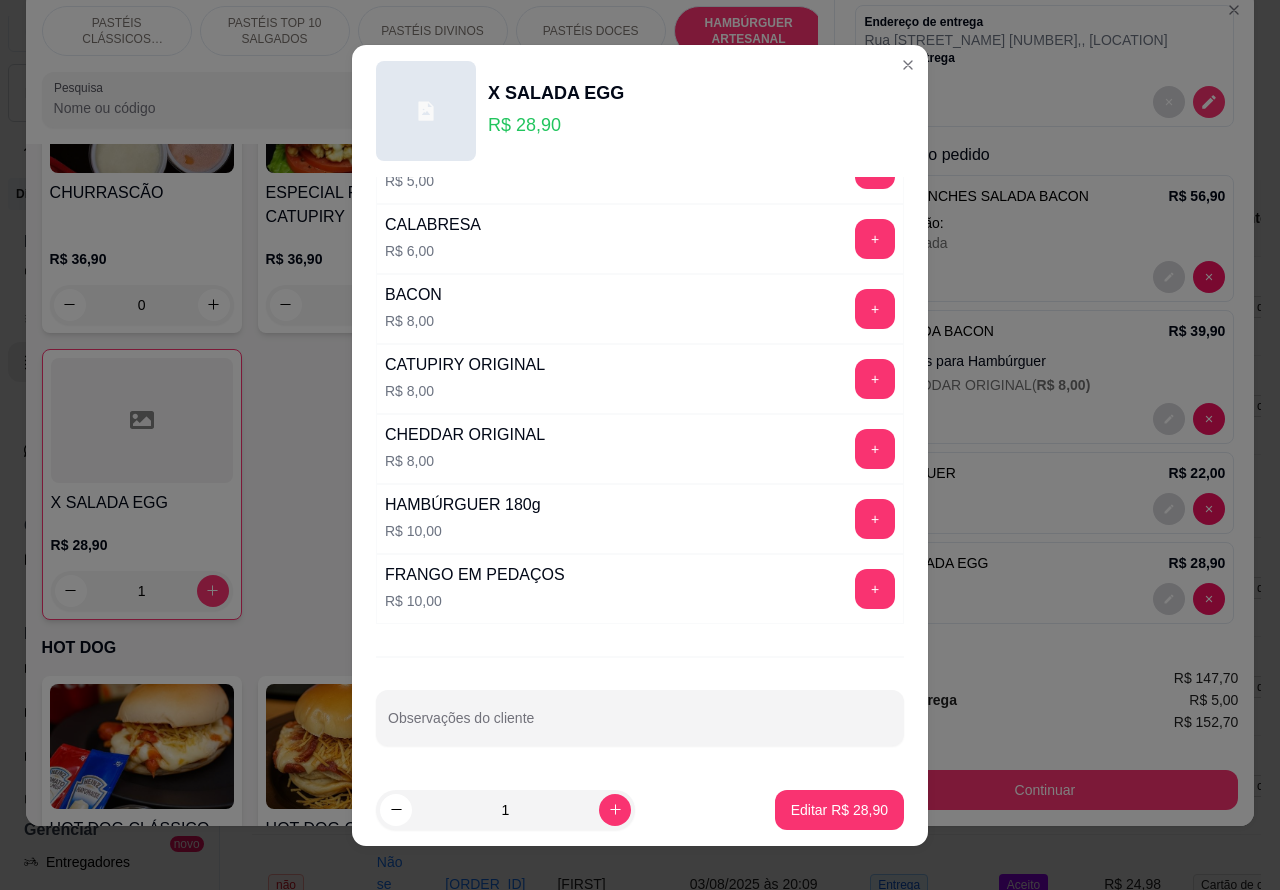click on "Observações do cliente" at bounding box center (640, 718) 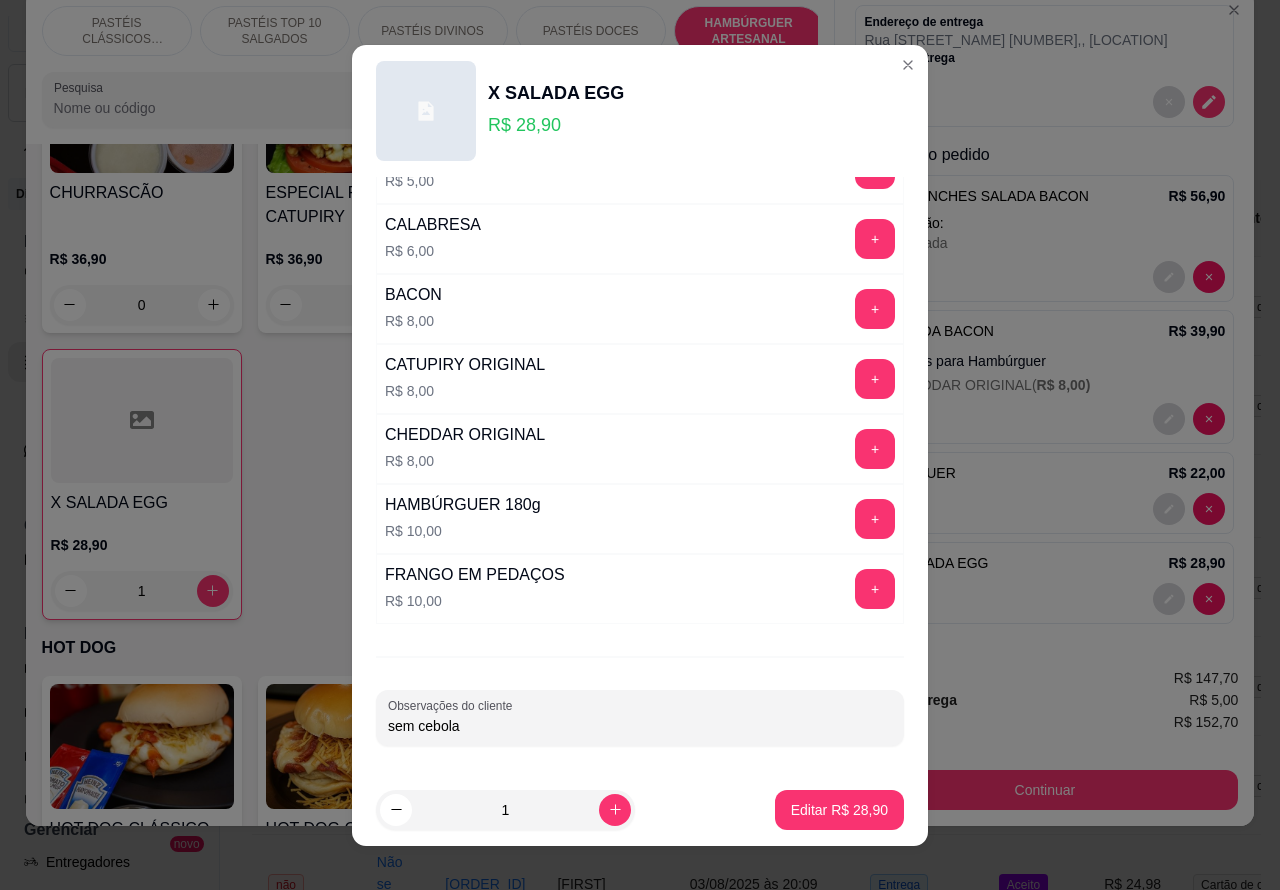 type on "sem cebola" 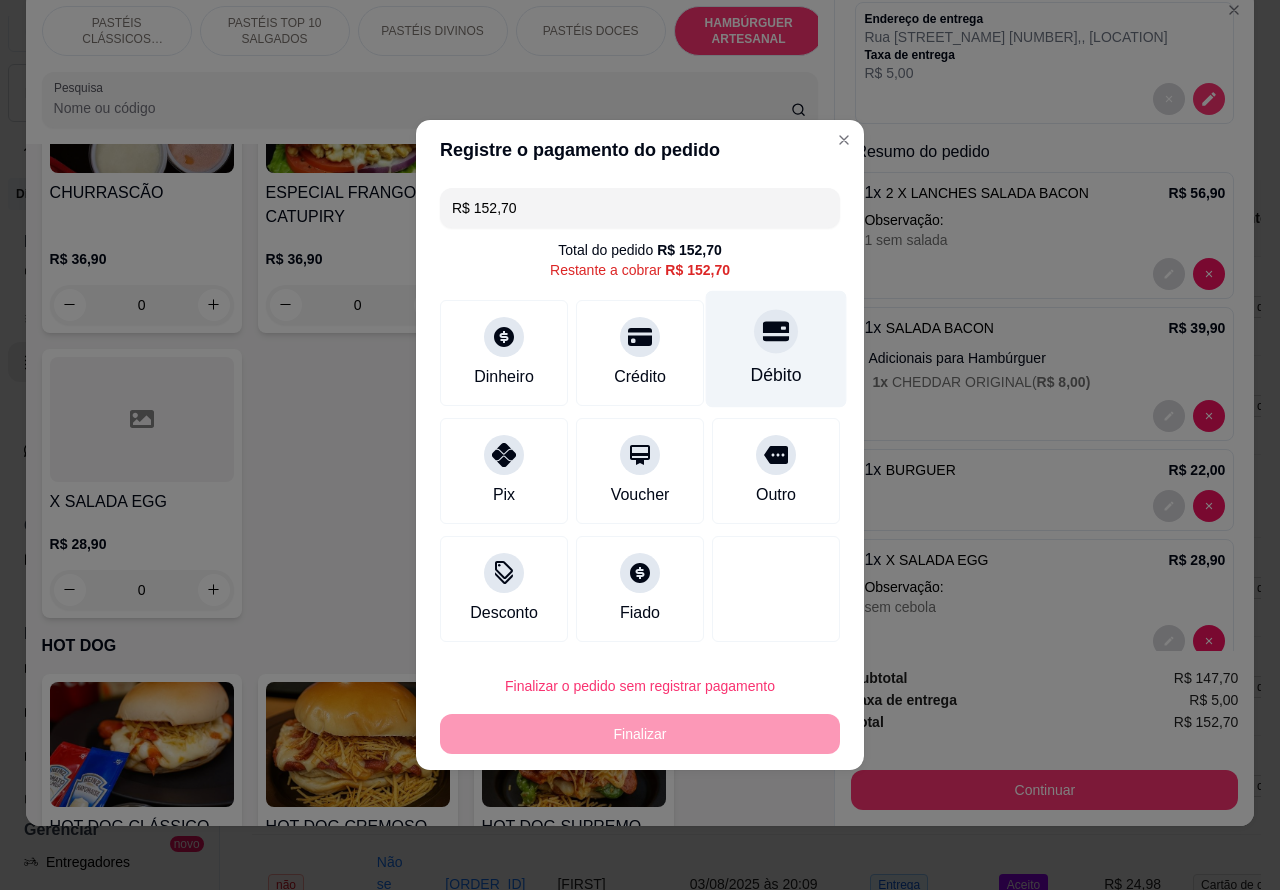click 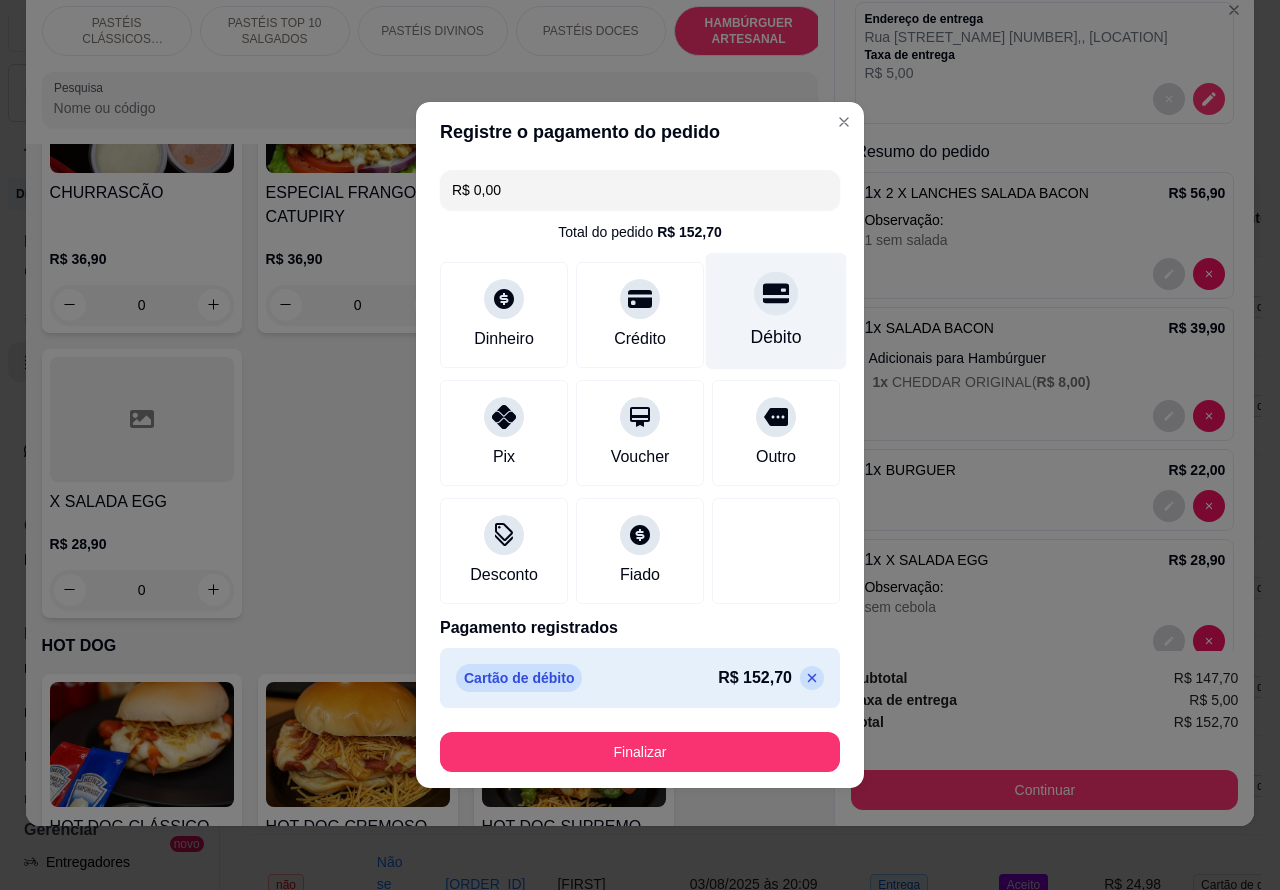 click on "Finalizar" at bounding box center (640, 752) 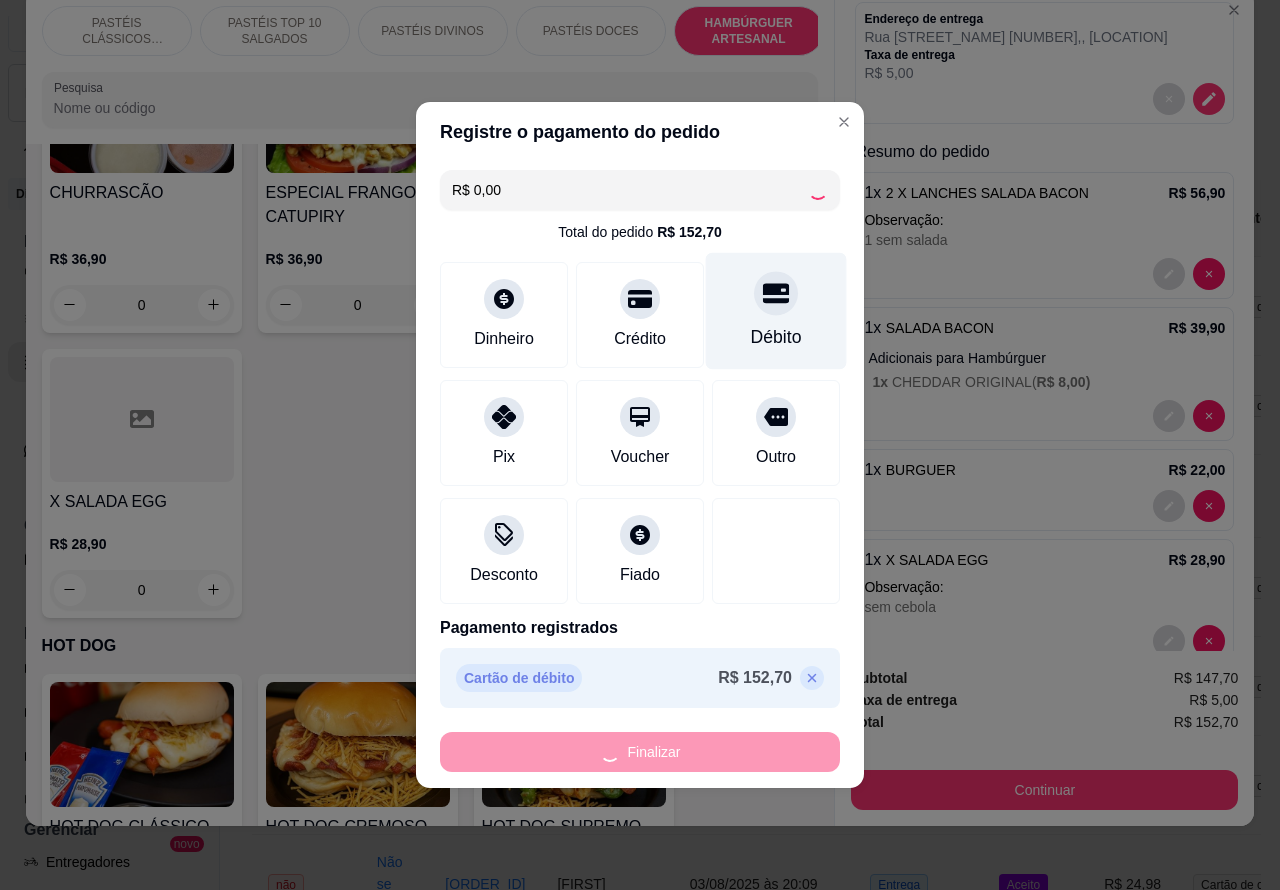 type on "0" 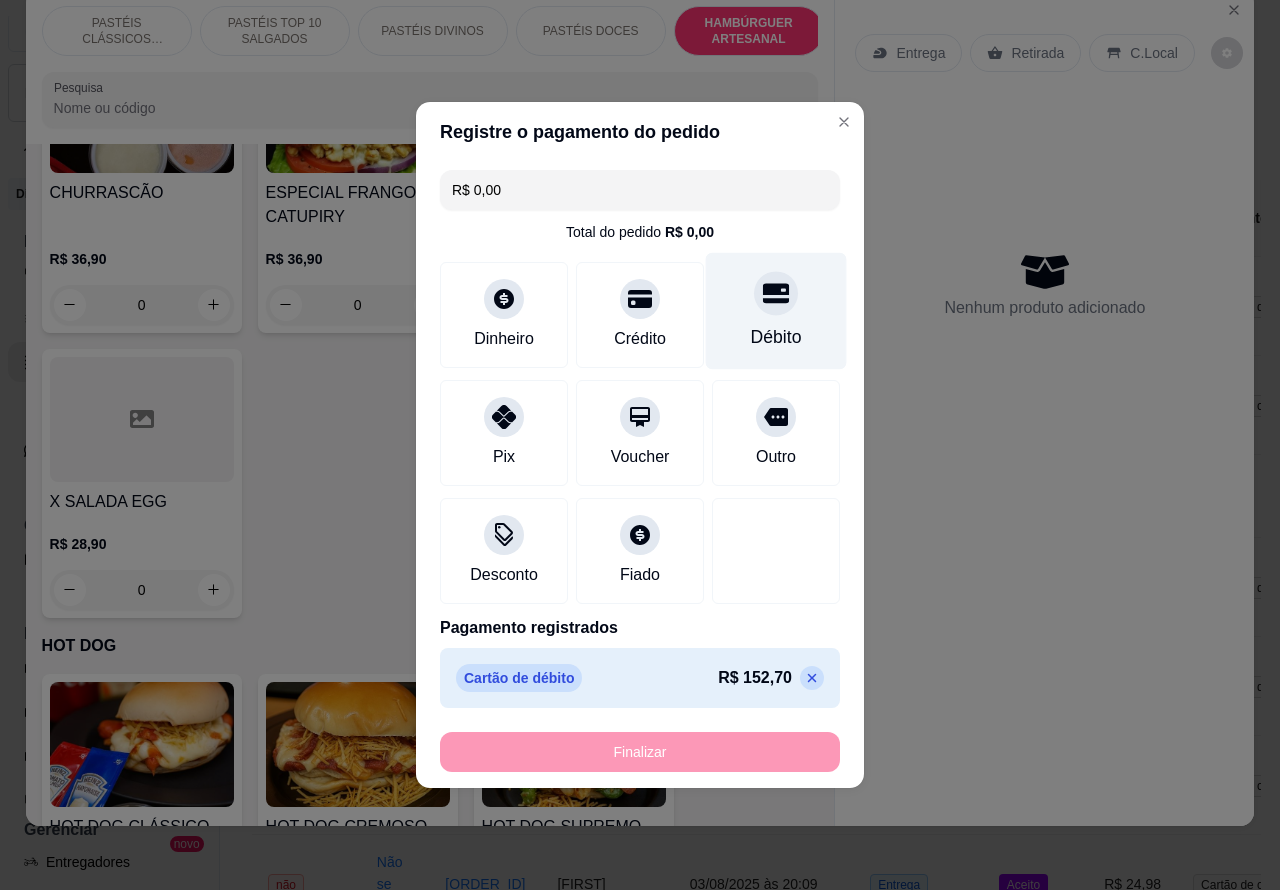 type on "-R$ 152,70" 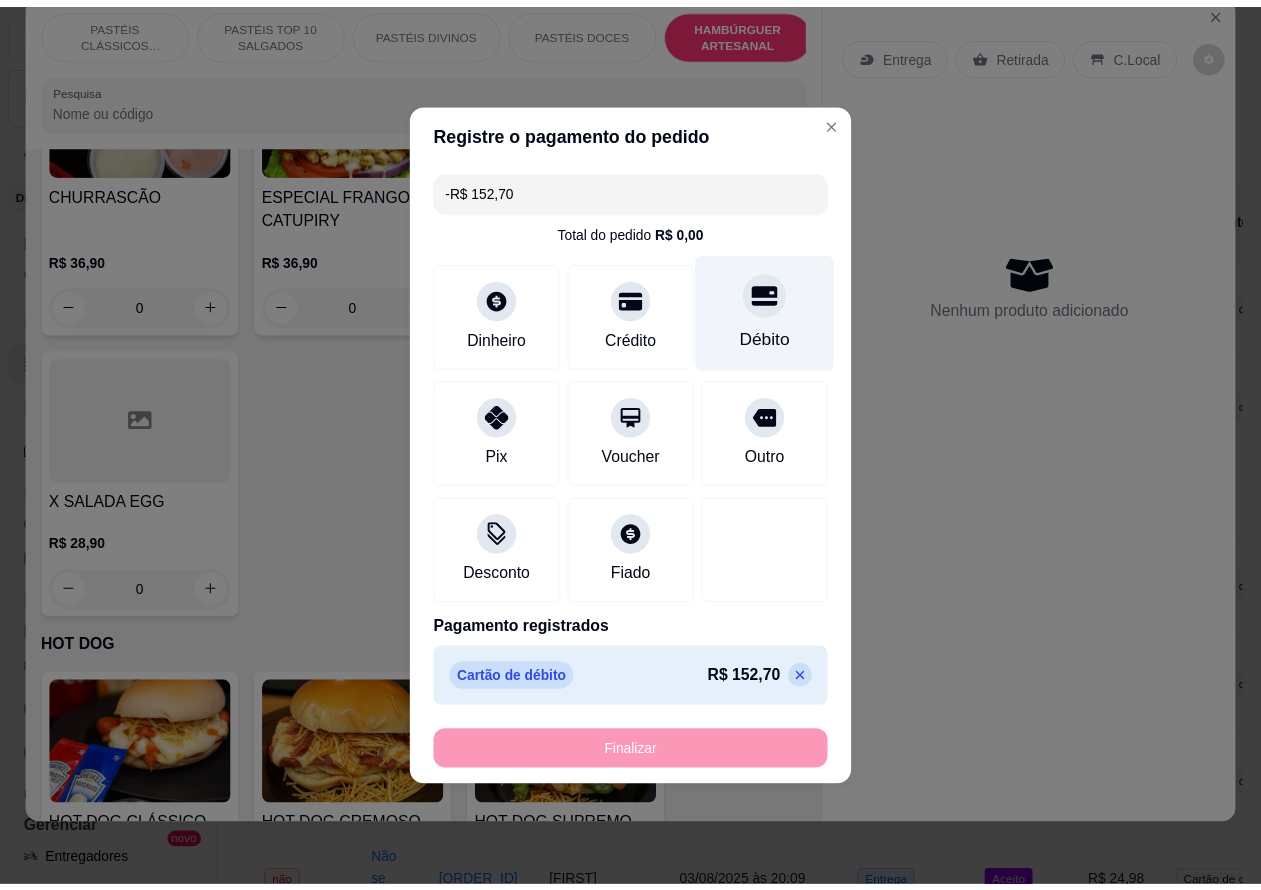scroll, scrollTop: 0, scrollLeft: 0, axis: both 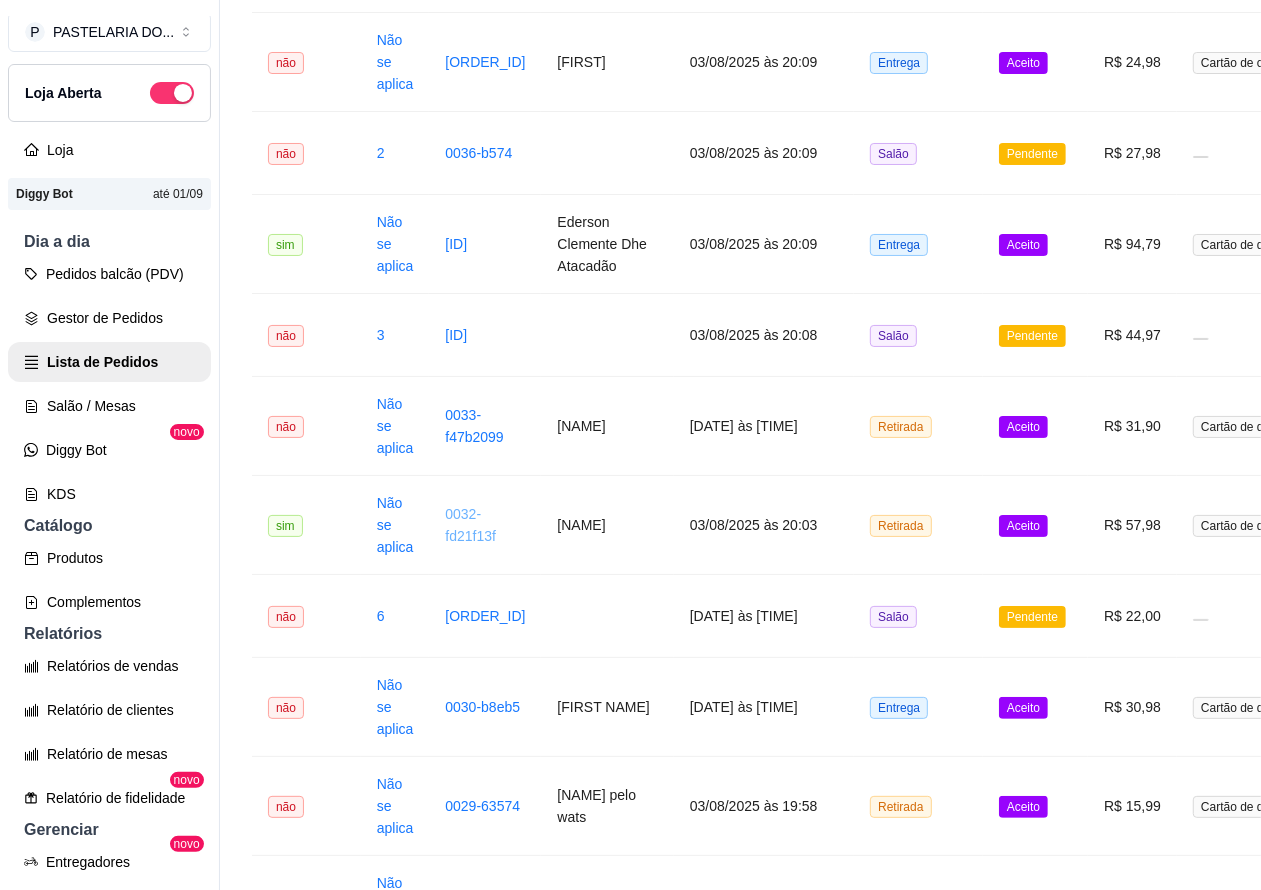 click on "0032-fd21f13f" at bounding box center [470, 525] 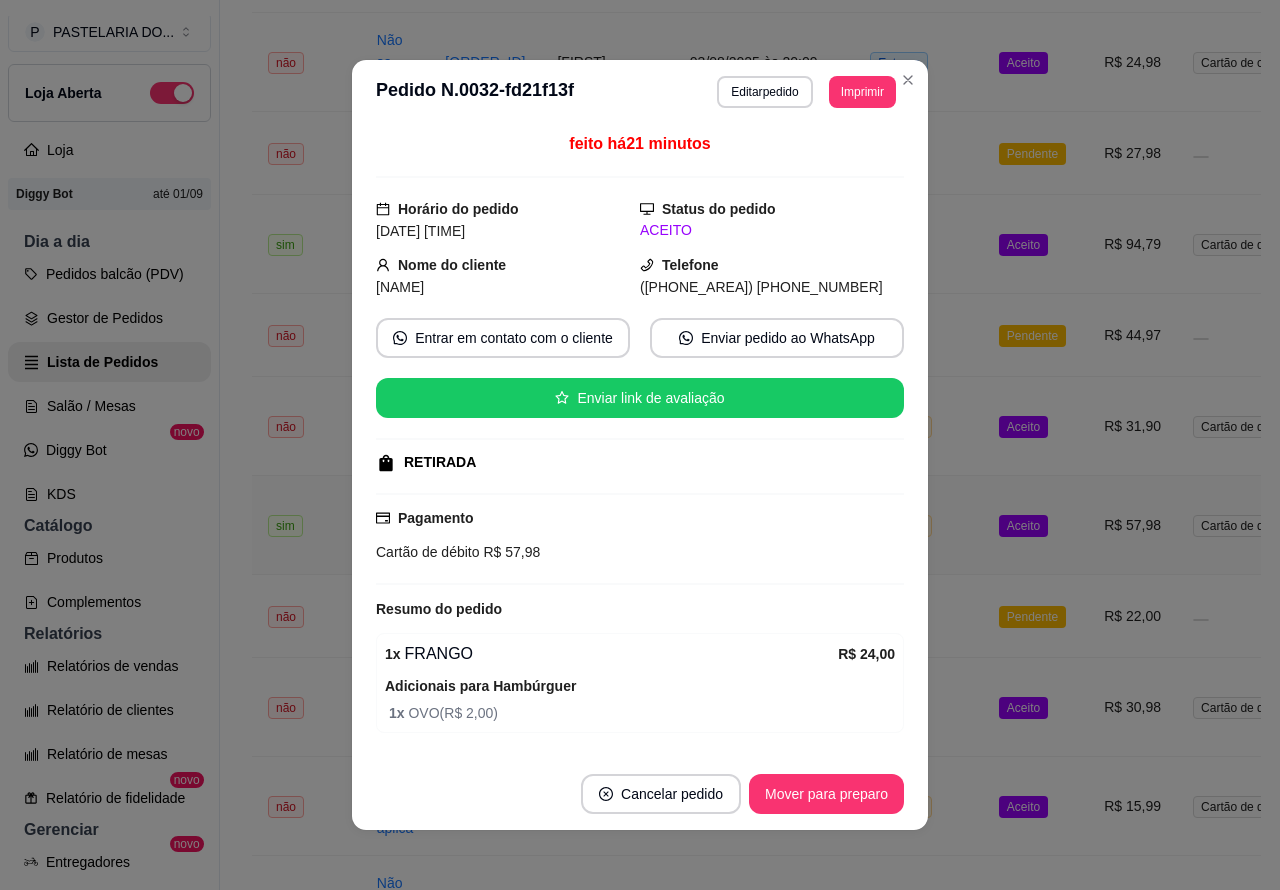 click on "Imprimir" at bounding box center (862, 92) 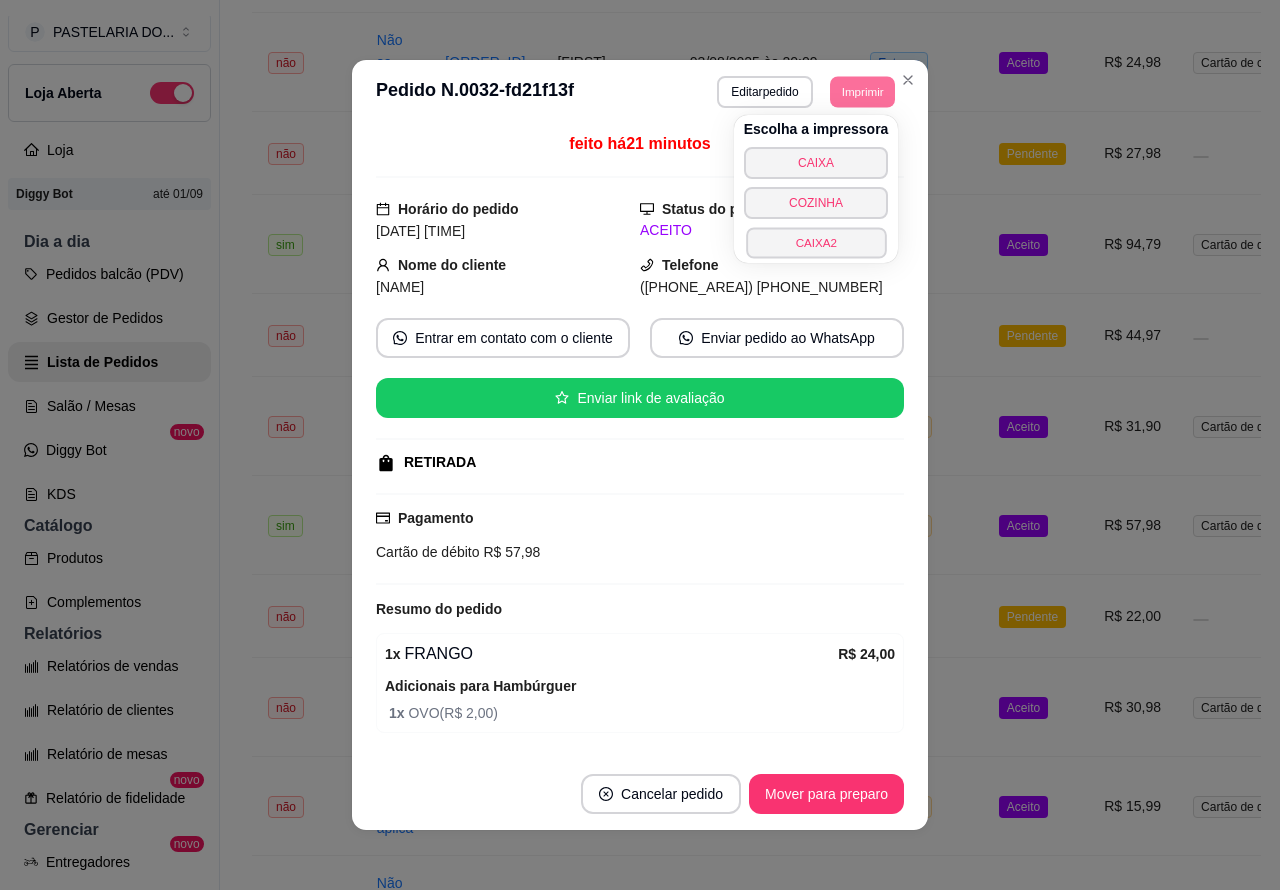 click on "CAIXA2" at bounding box center [816, 242] 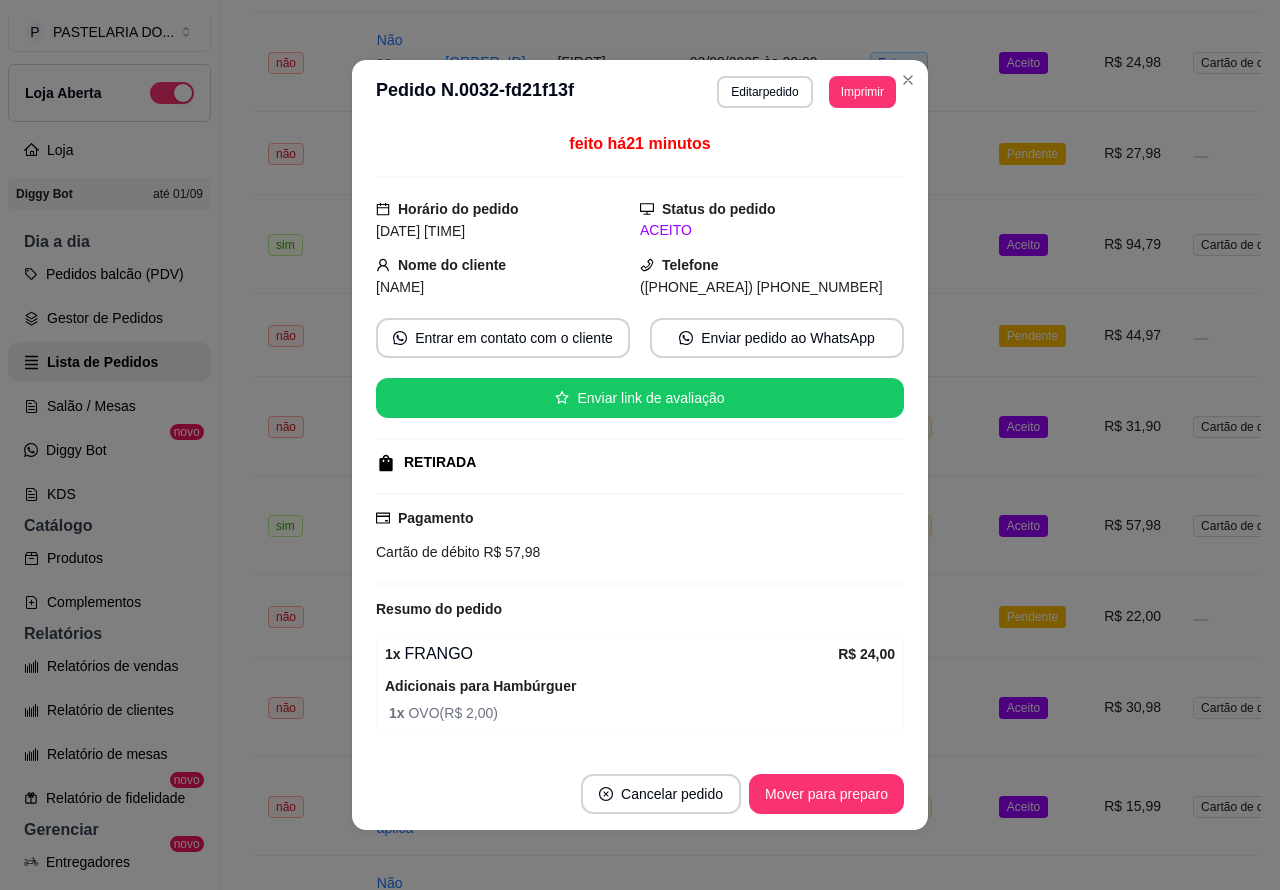 click on "**********" at bounding box center (740, 1869) 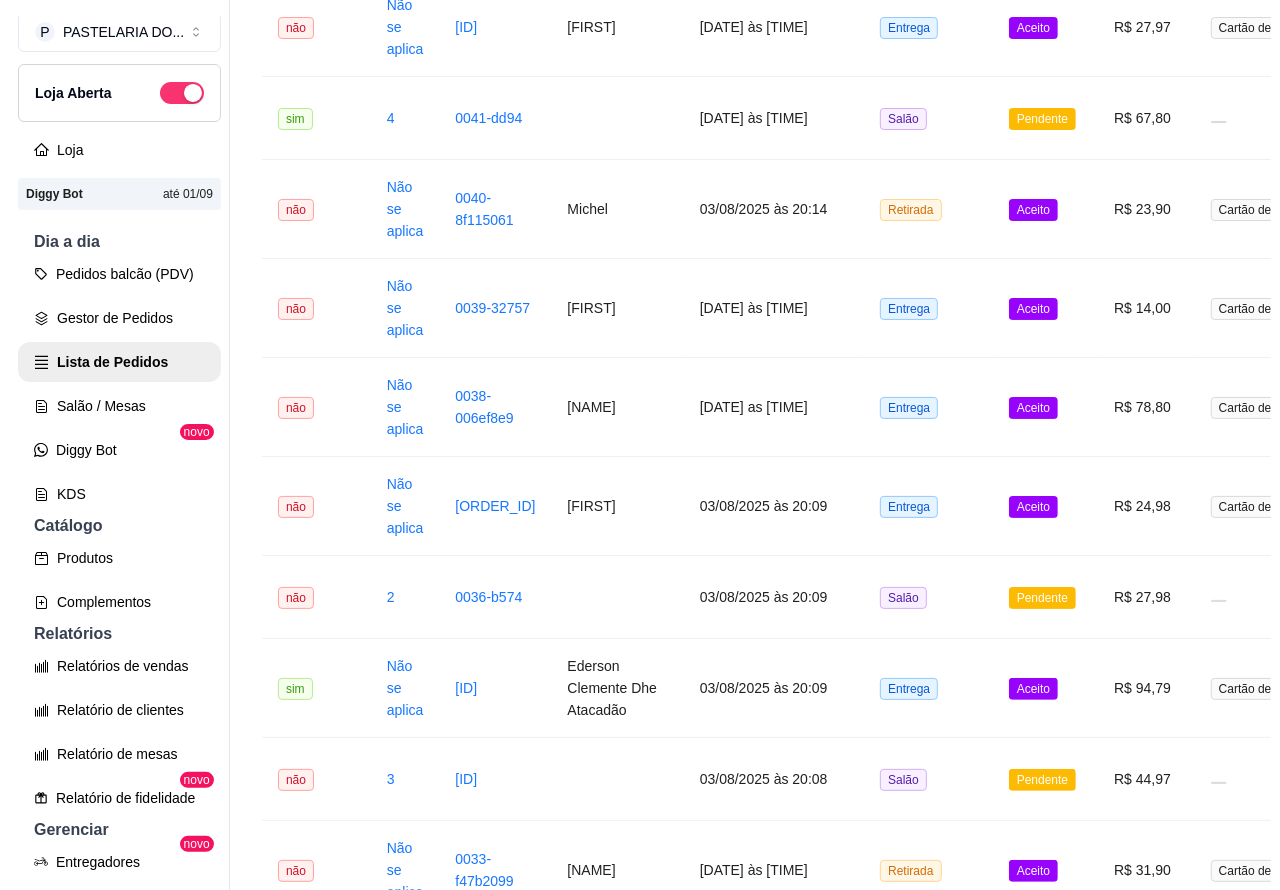 scroll, scrollTop: 0, scrollLeft: 0, axis: both 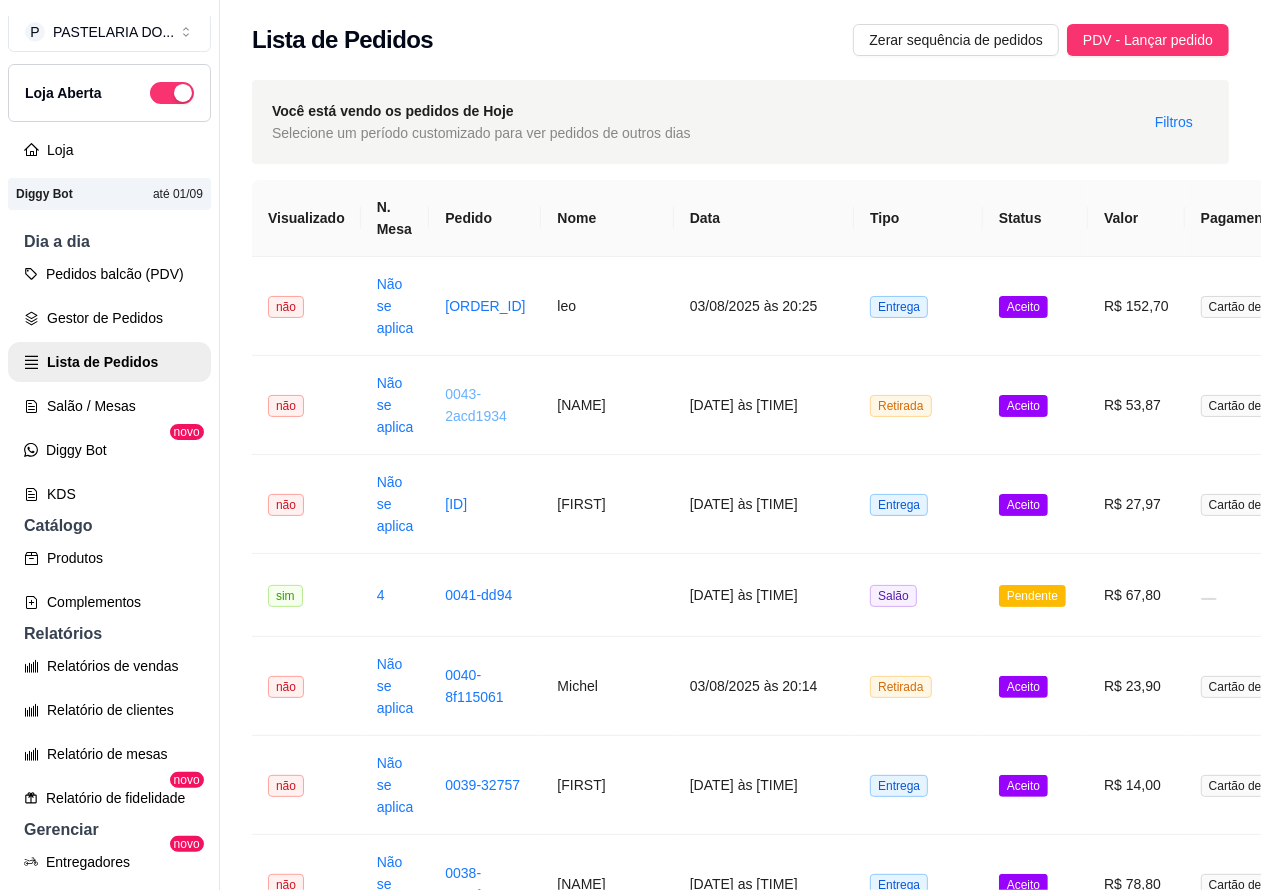 click on "0043-2acd1934" at bounding box center (476, 405) 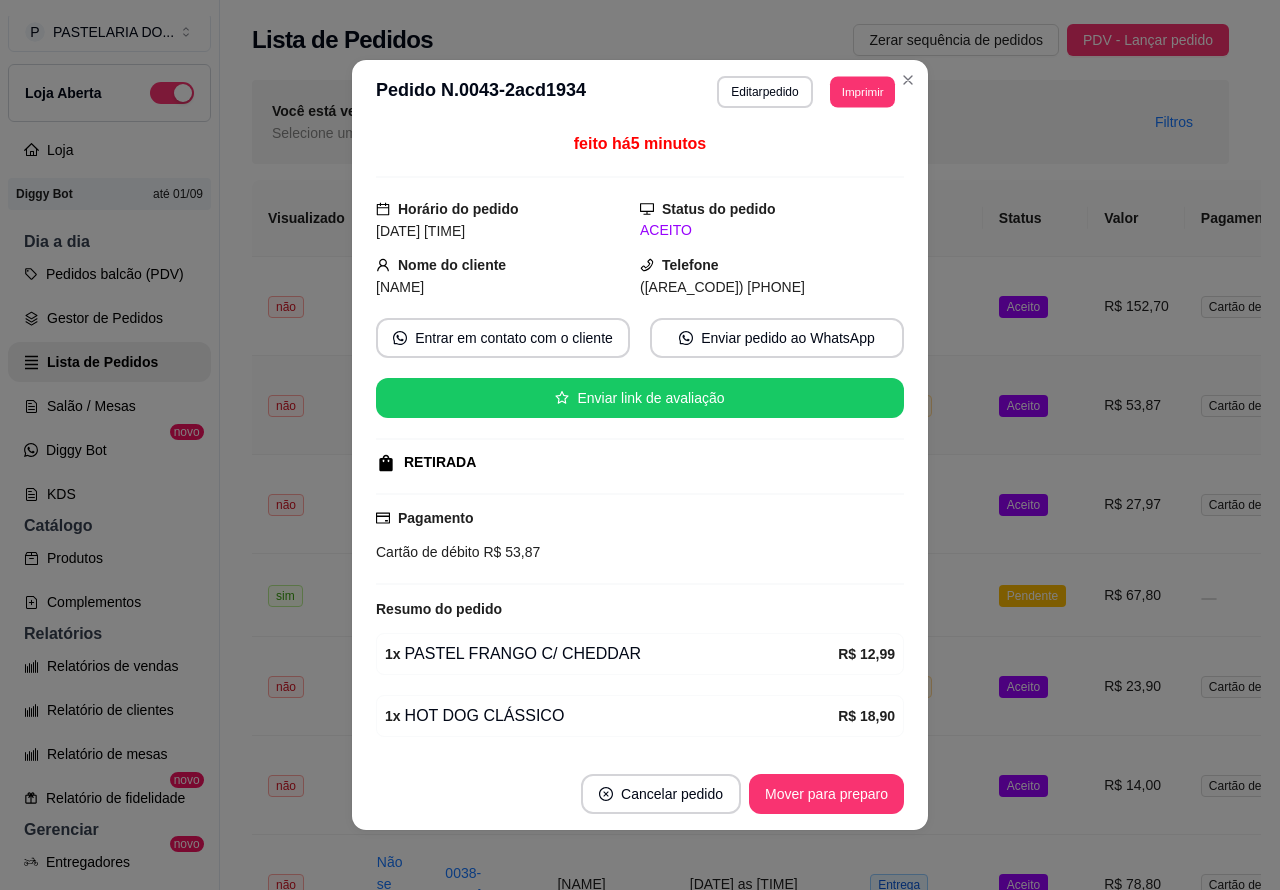 click on "Imprimir" at bounding box center (862, 91) 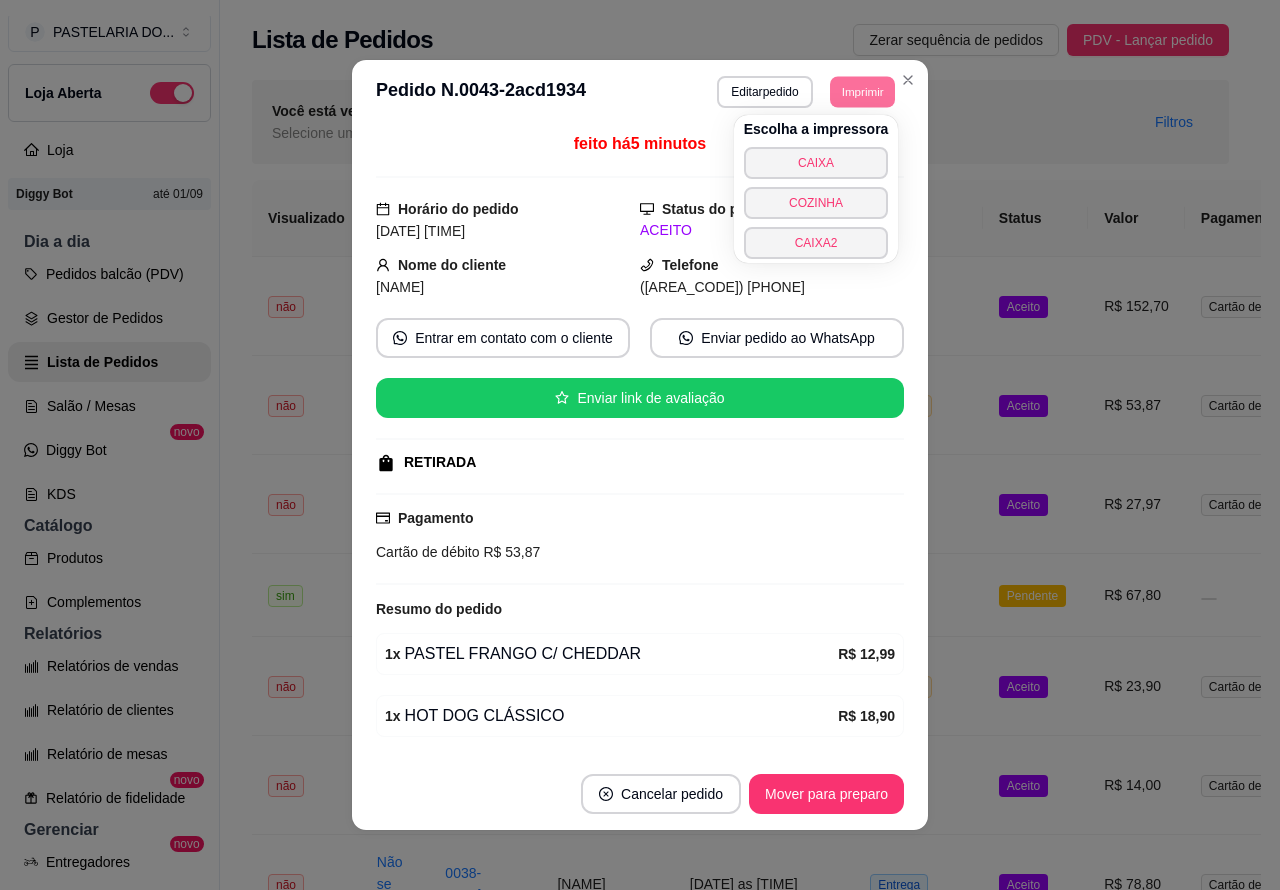 click on "COZINHA" at bounding box center (816, 203) 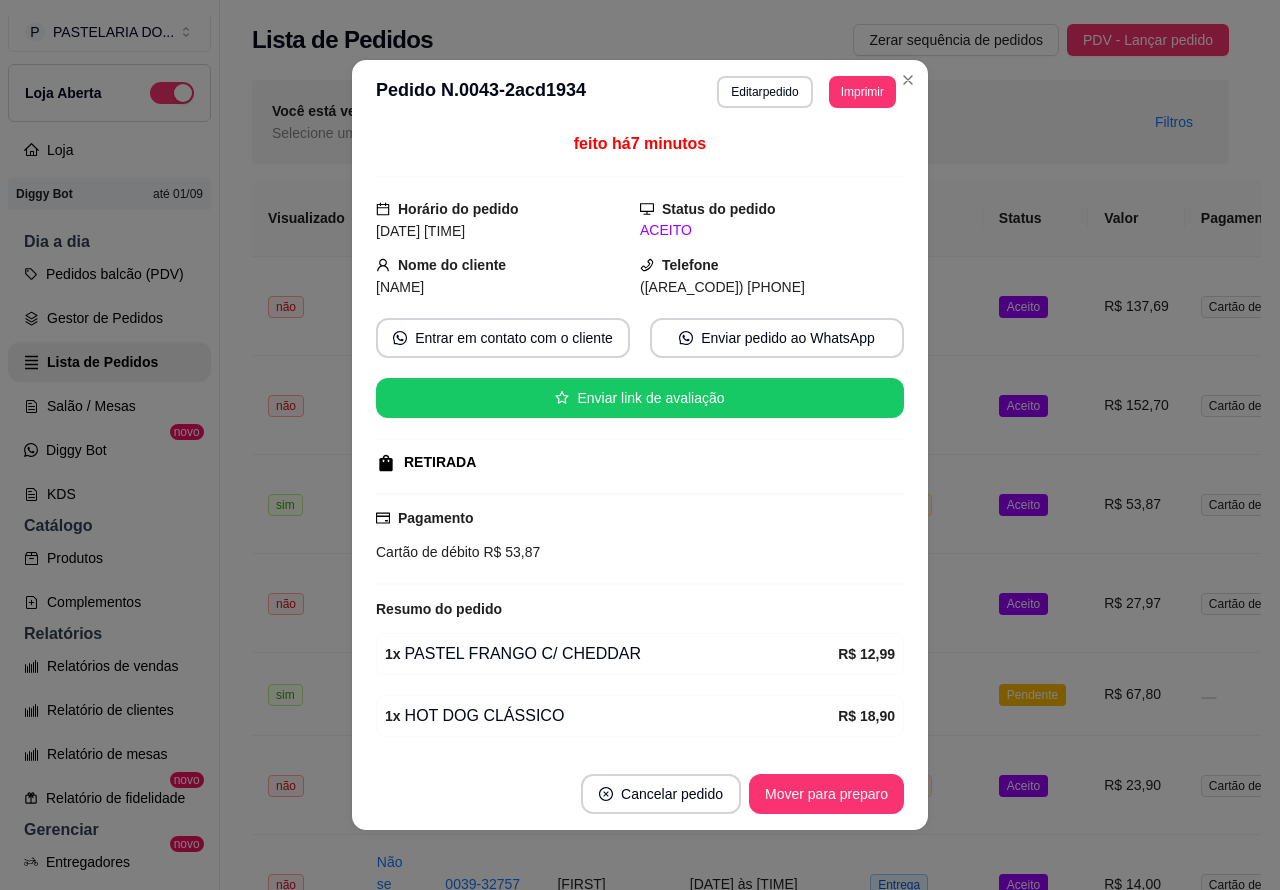 click on "**********" at bounding box center [740, 2699] 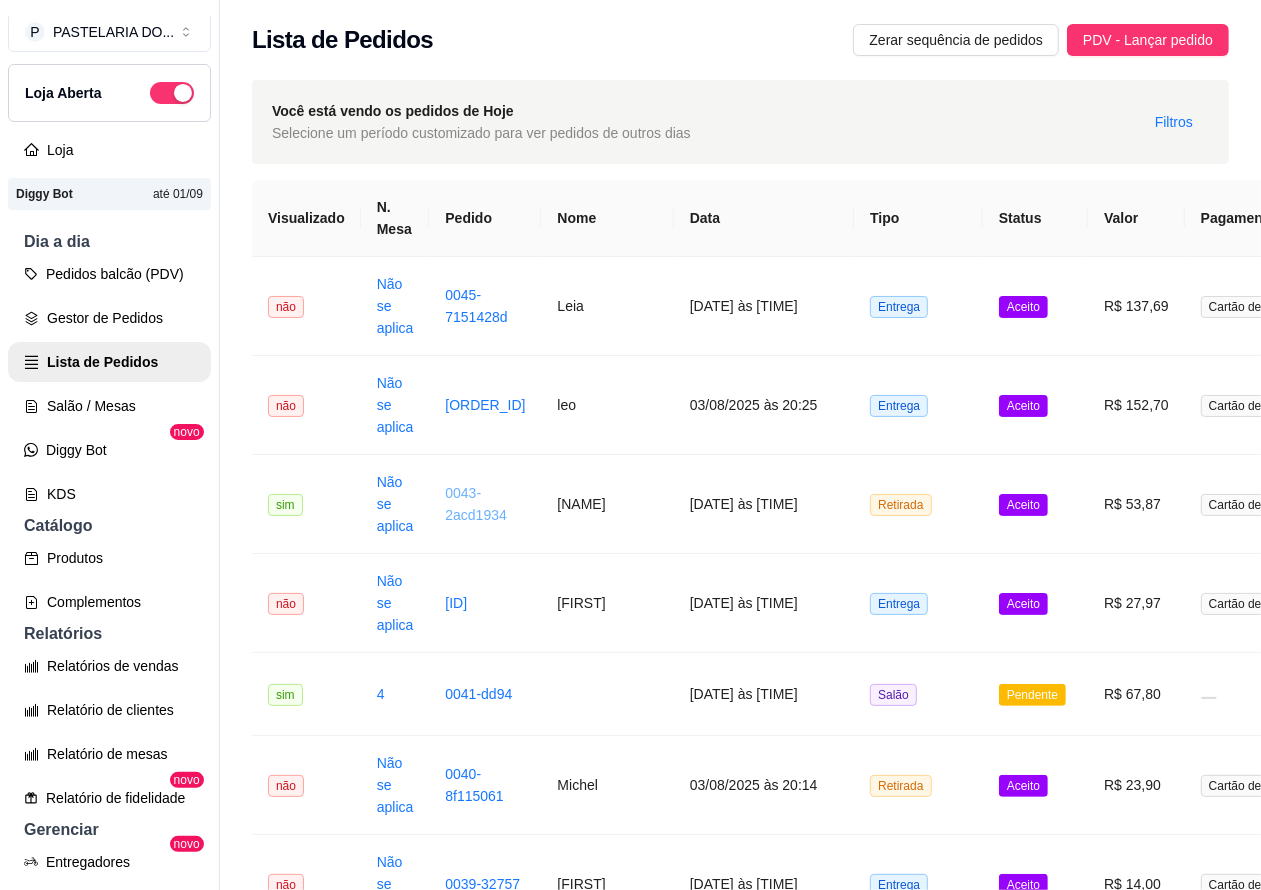 click on "Salão / Mesas" at bounding box center (109, 406) 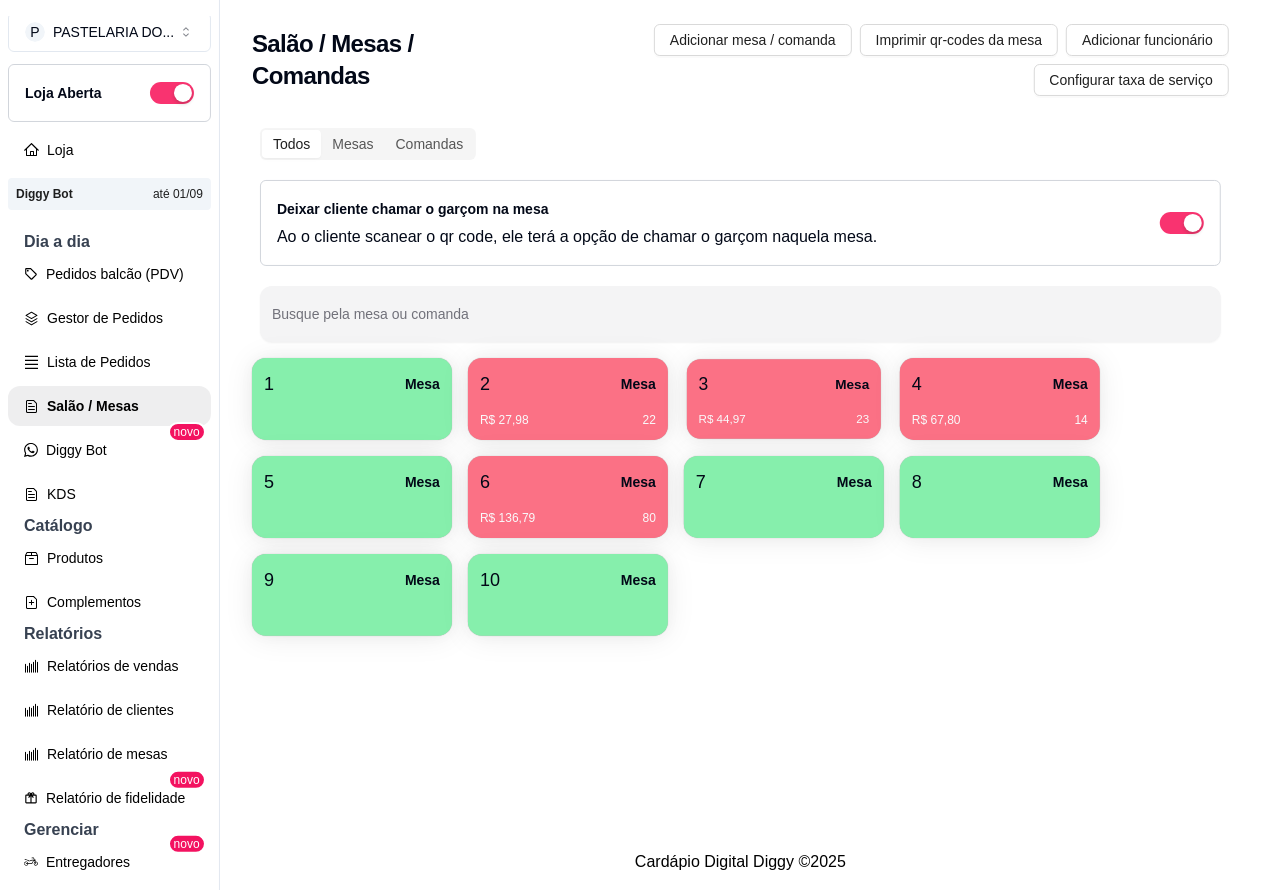 click on "3 Mesa" at bounding box center (784, 384) 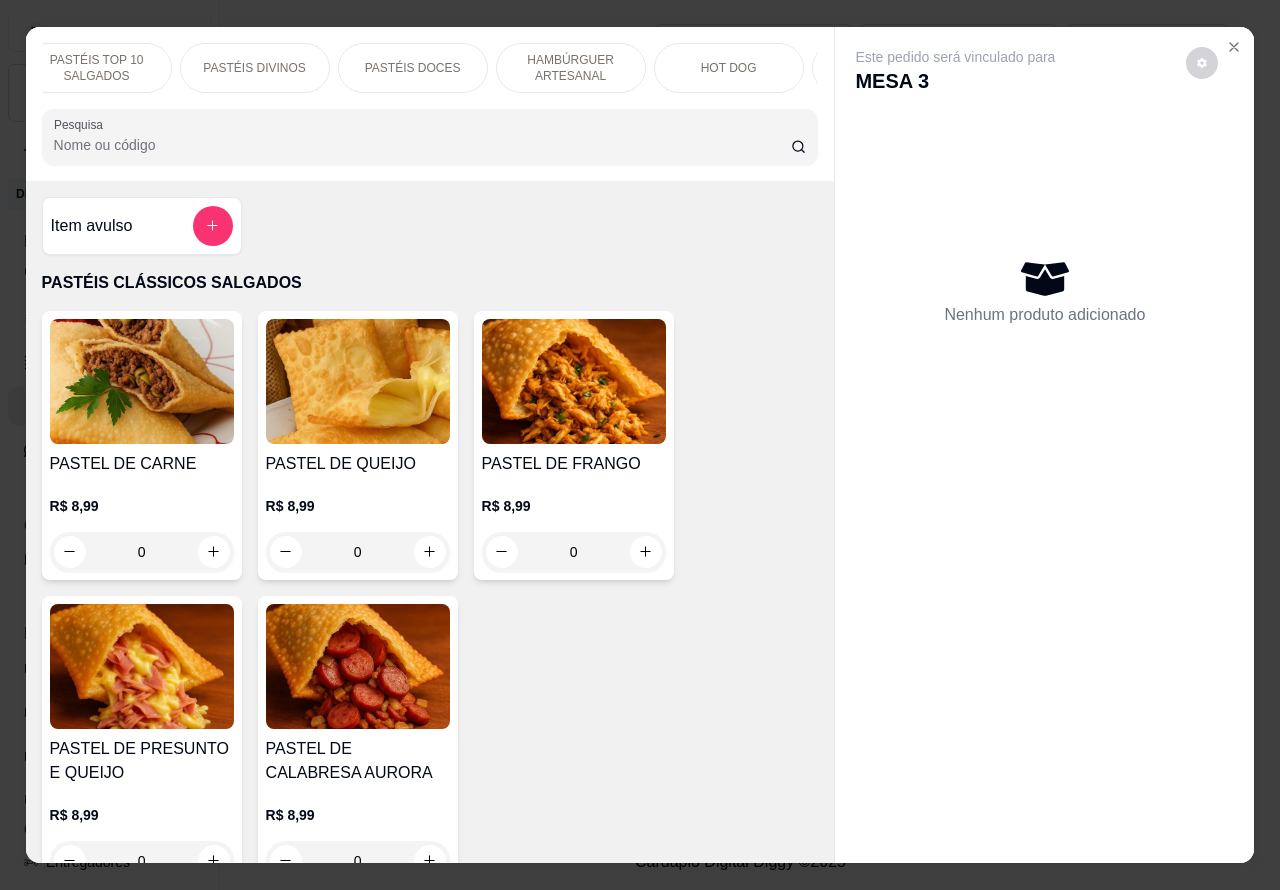 scroll, scrollTop: 0, scrollLeft: 231, axis: horizontal 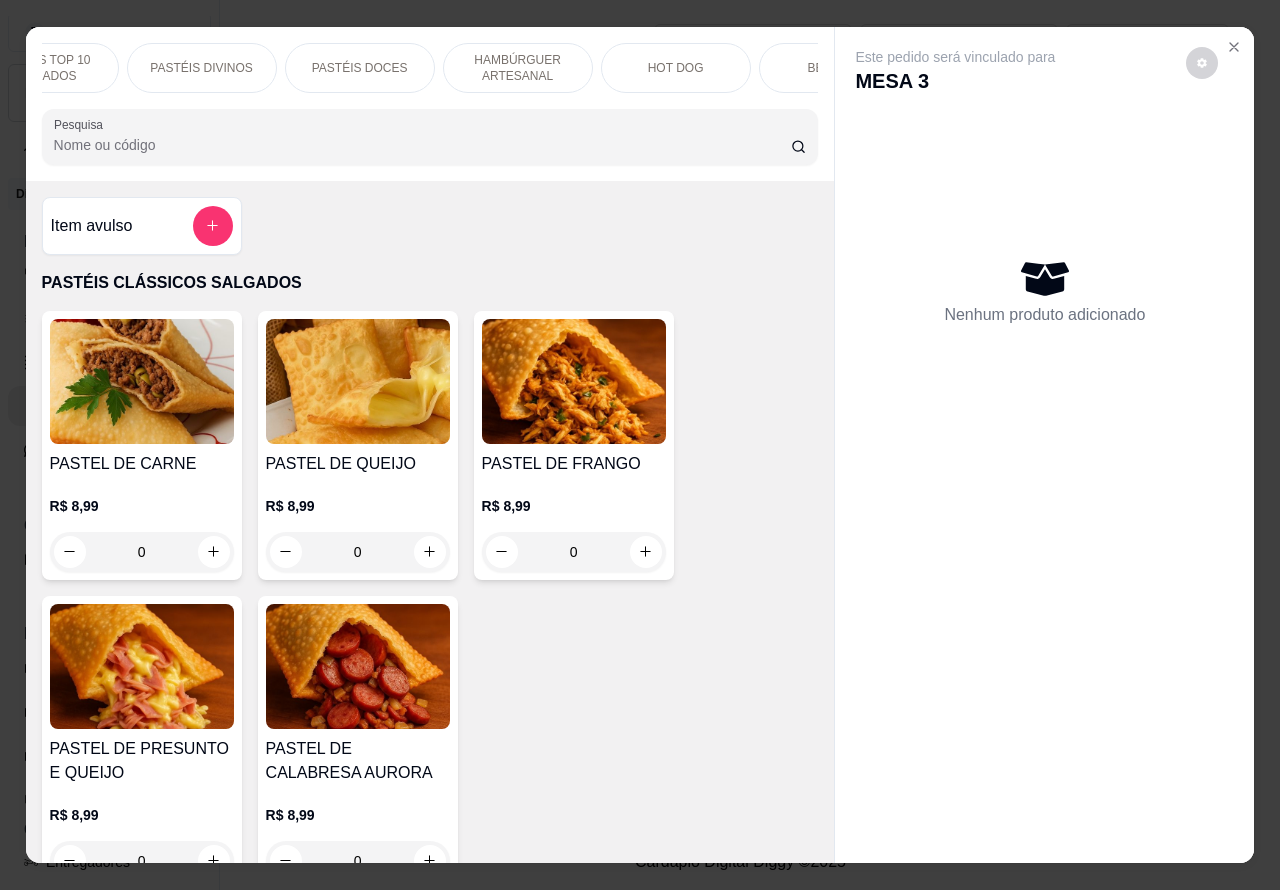 click on "PASTÉIS DOCES" at bounding box center (360, 68) 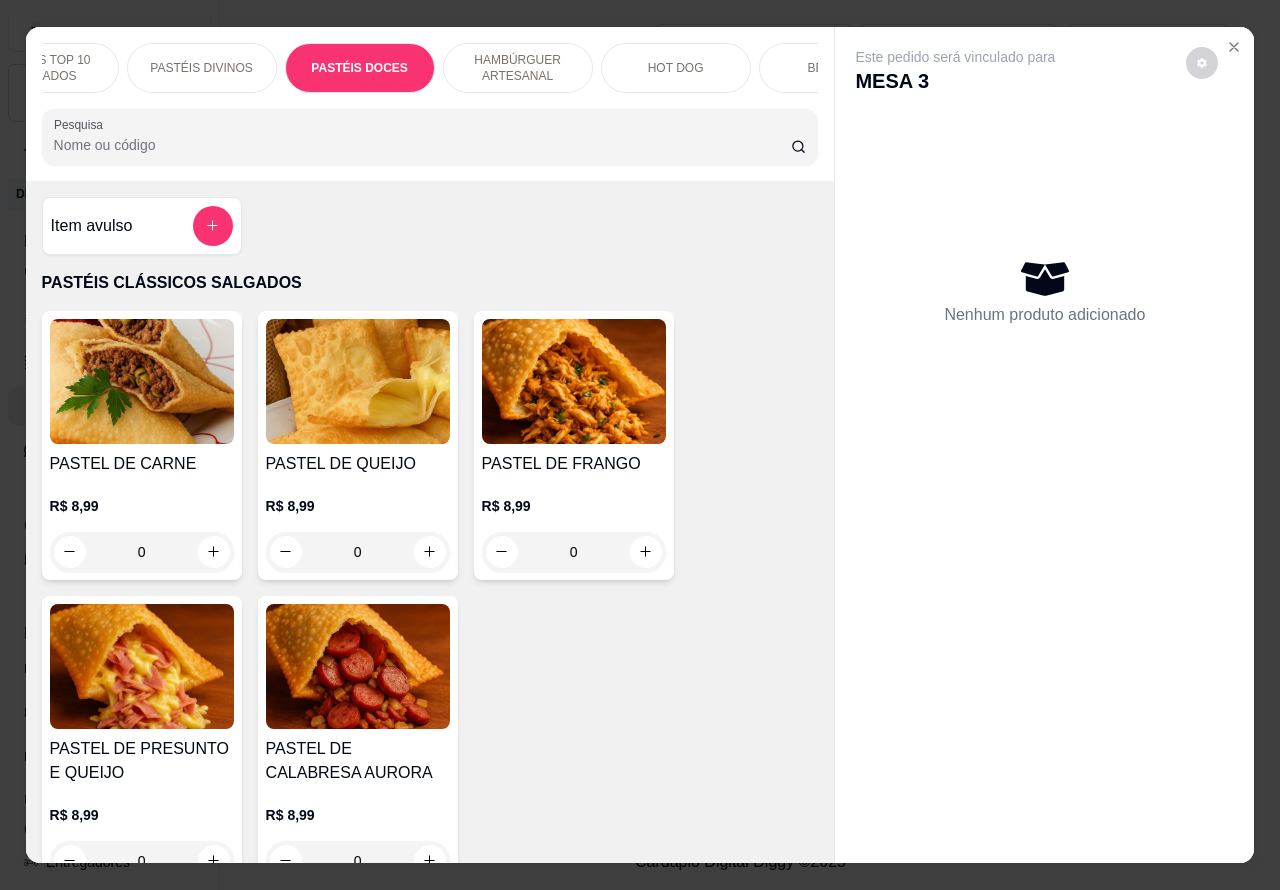 scroll, scrollTop: 3585, scrollLeft: 0, axis: vertical 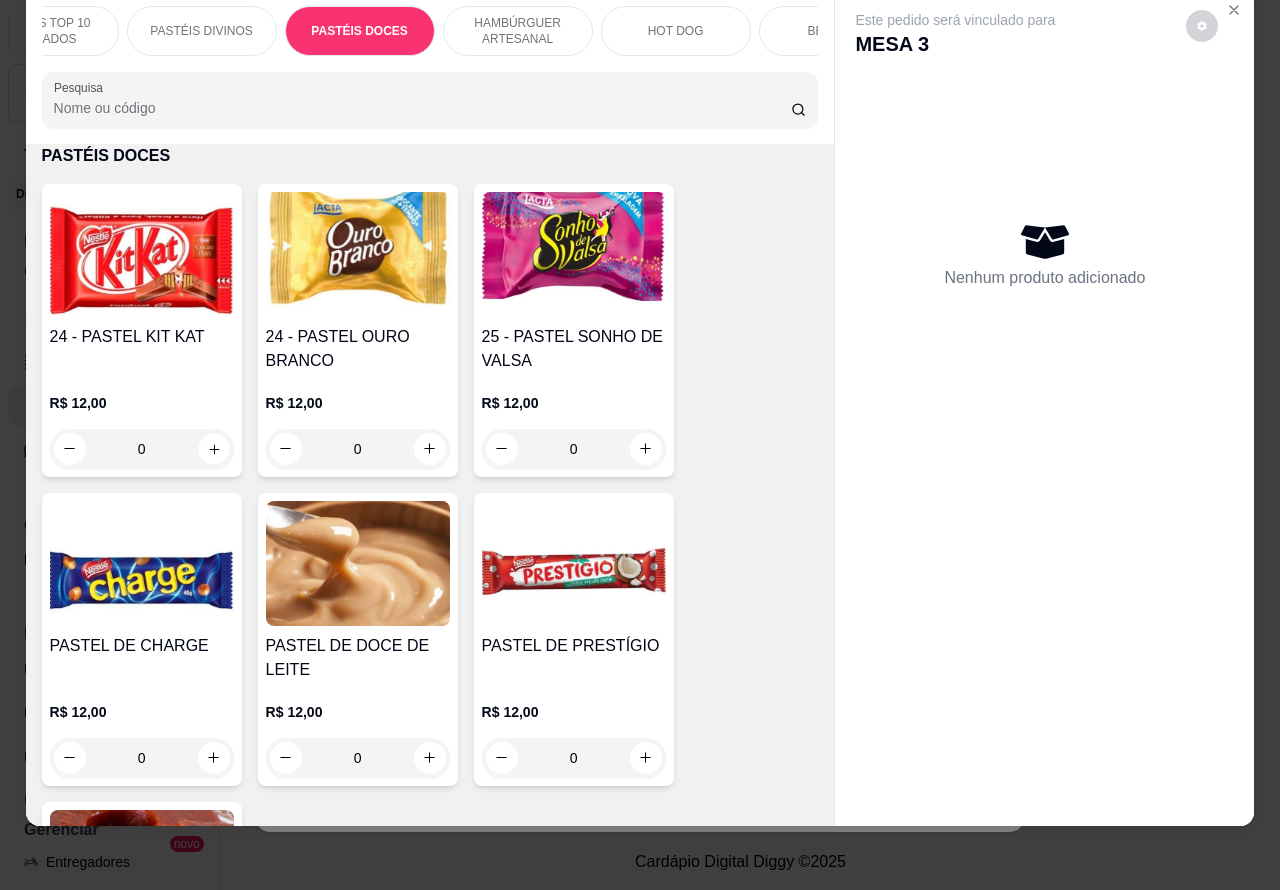 click 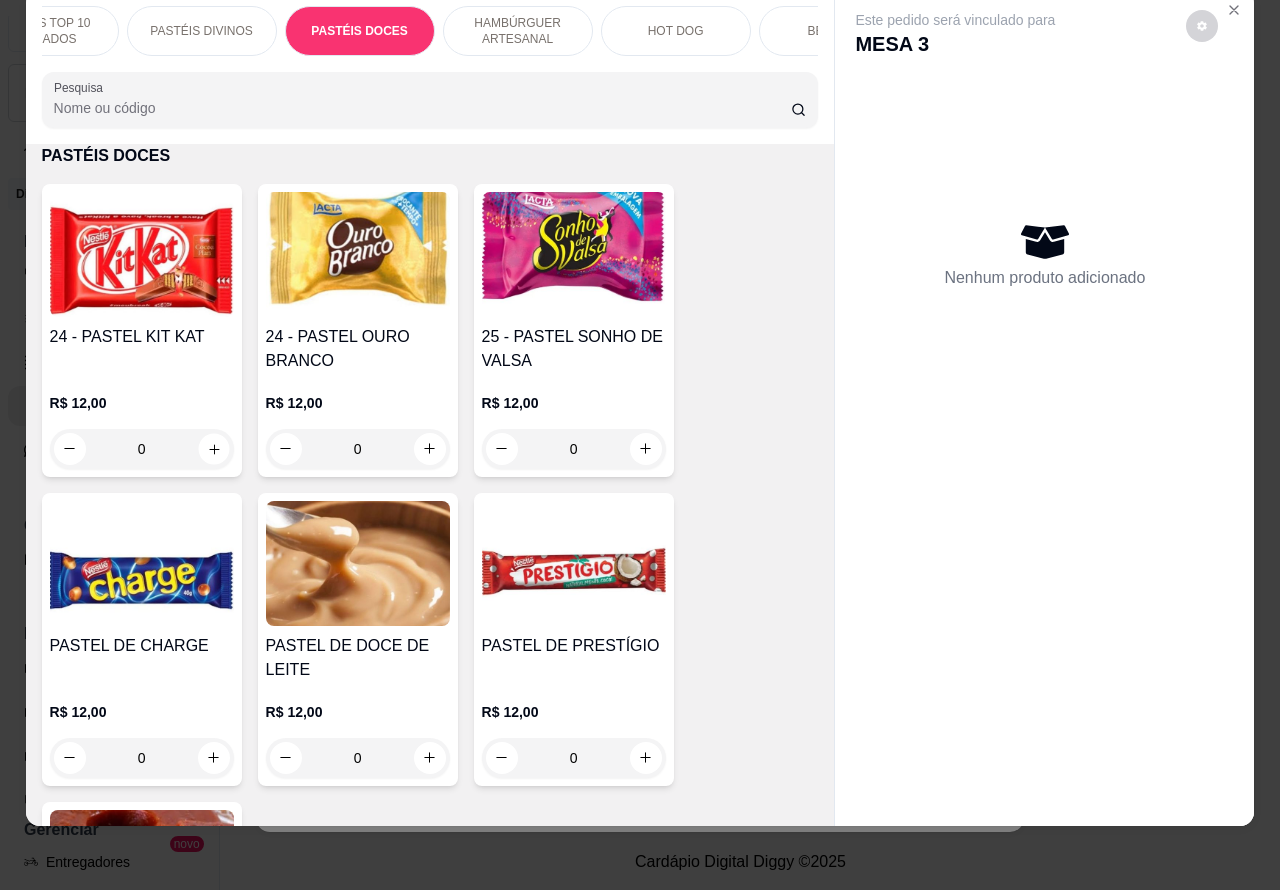 type on "1" 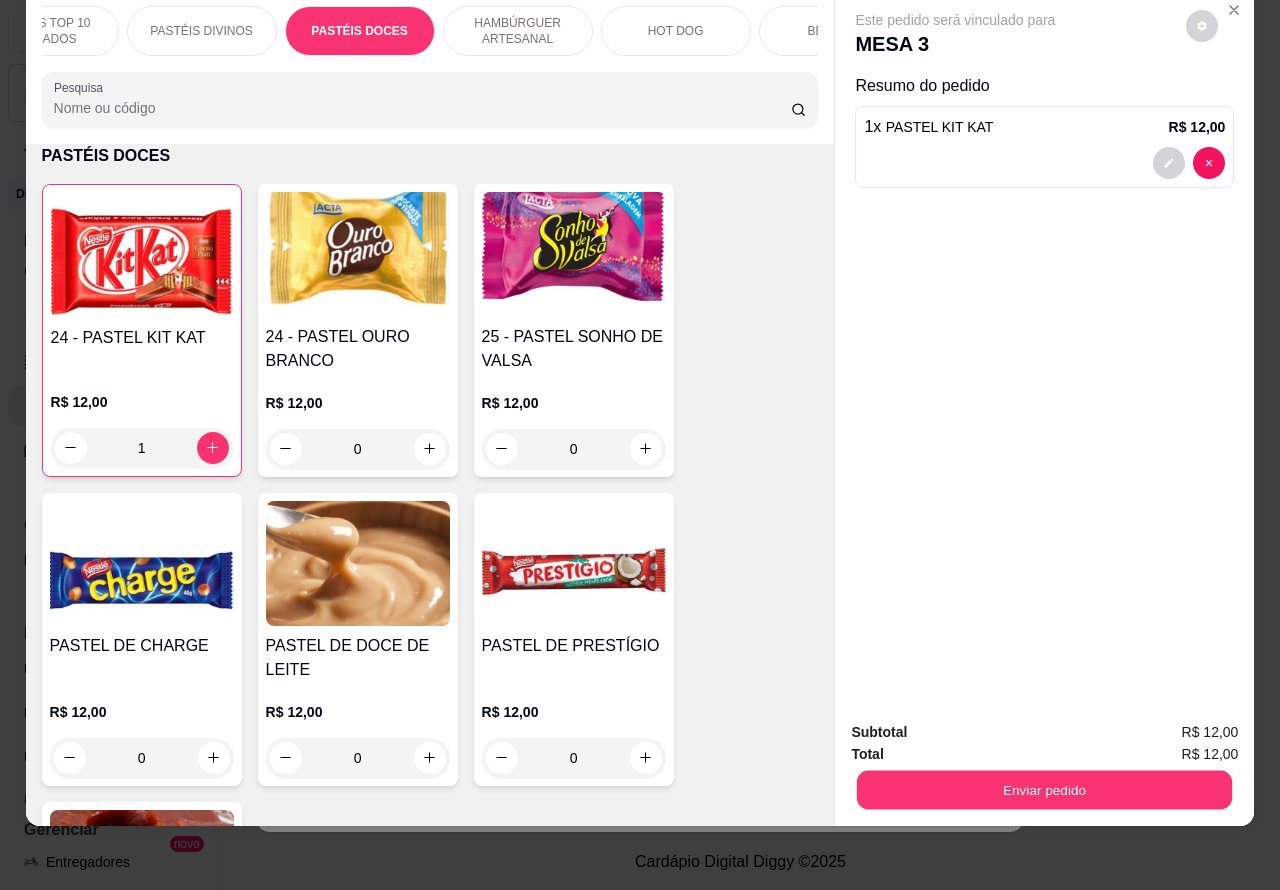 click on "Enviar pedido" at bounding box center [1044, 790] 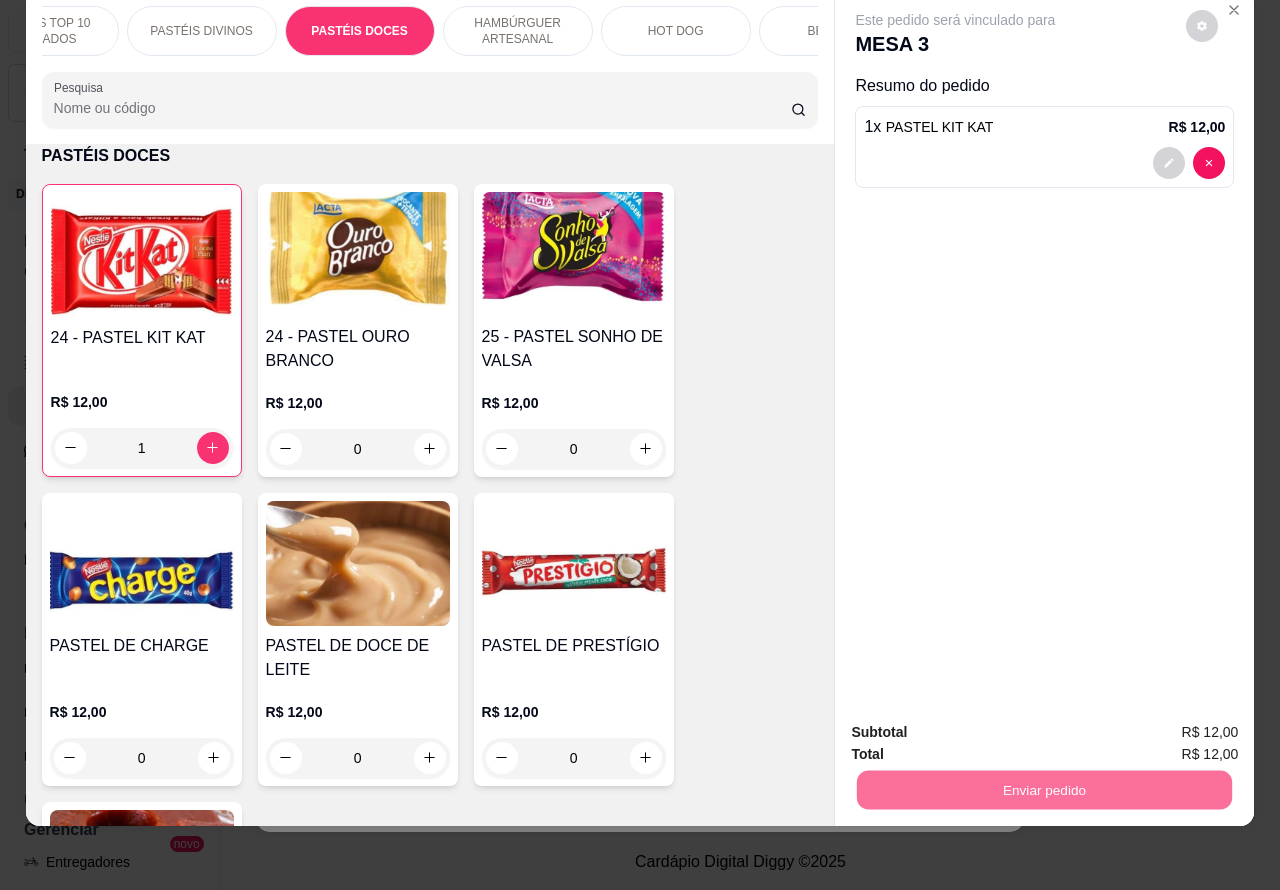 click on "Não registrar e enviar pedido" at bounding box center [977, 723] 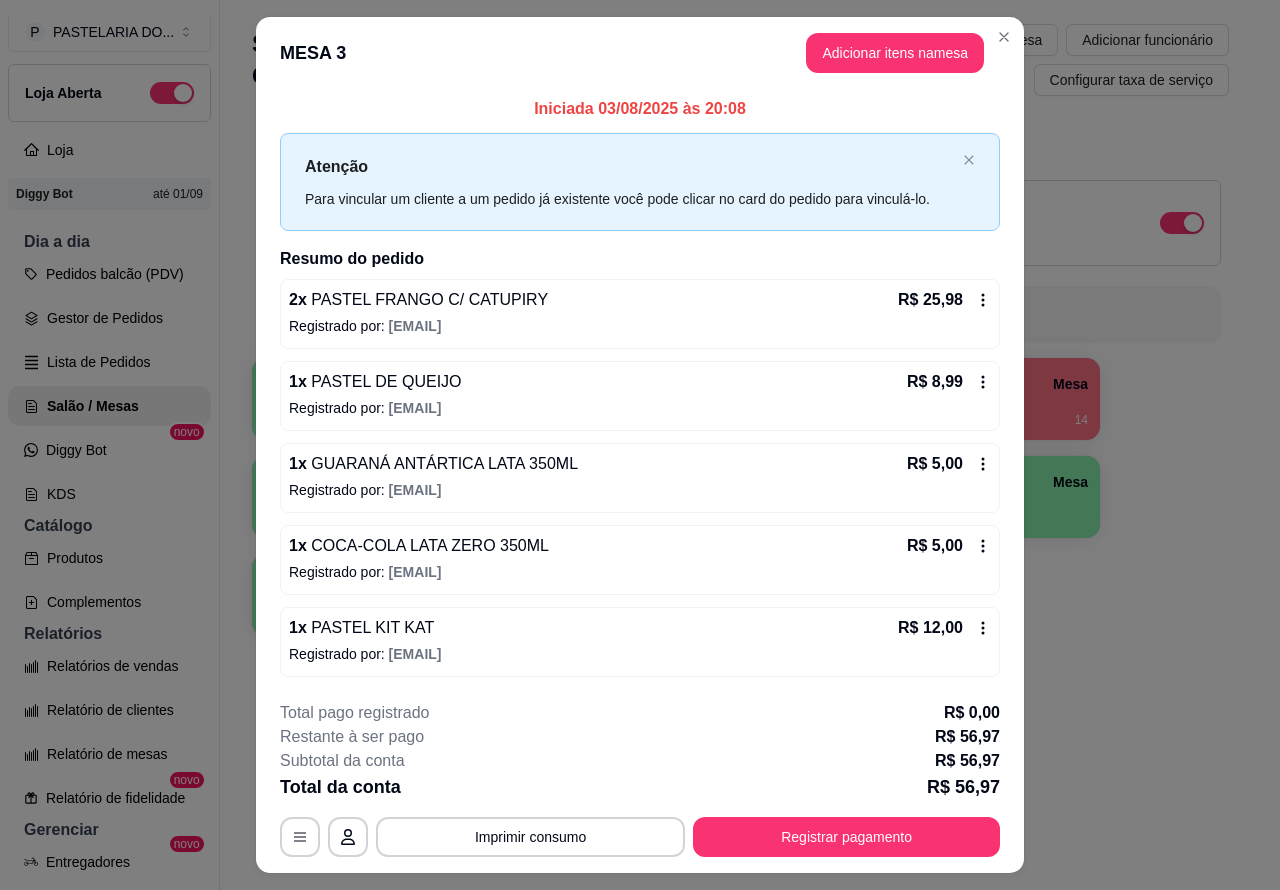 click on "Salão / Mesas / Comandas Adicionar mesa / comanda Imprimir qr-codes da mesa Adicionar funcionário Configurar taxa de serviço Todos Mesas Comandas Deixar cliente chamar o garçom na mesa Ao o cliente scanear o qr code, ele terá a opção de chamar o garçom naquela mesa. Busque pela mesa ou comanda 1 Mesa 2 Mesa R$ [PRICE] 22 3 Mesa R$ [PRICE] 23 4 Mesa R$ [PRICE] 14 5 Mesa 6 Mesa R$ [PRICE] 80 7 Mesa 8 Mesa 9 Mesa 10 Mesa" at bounding box center [740, 417] 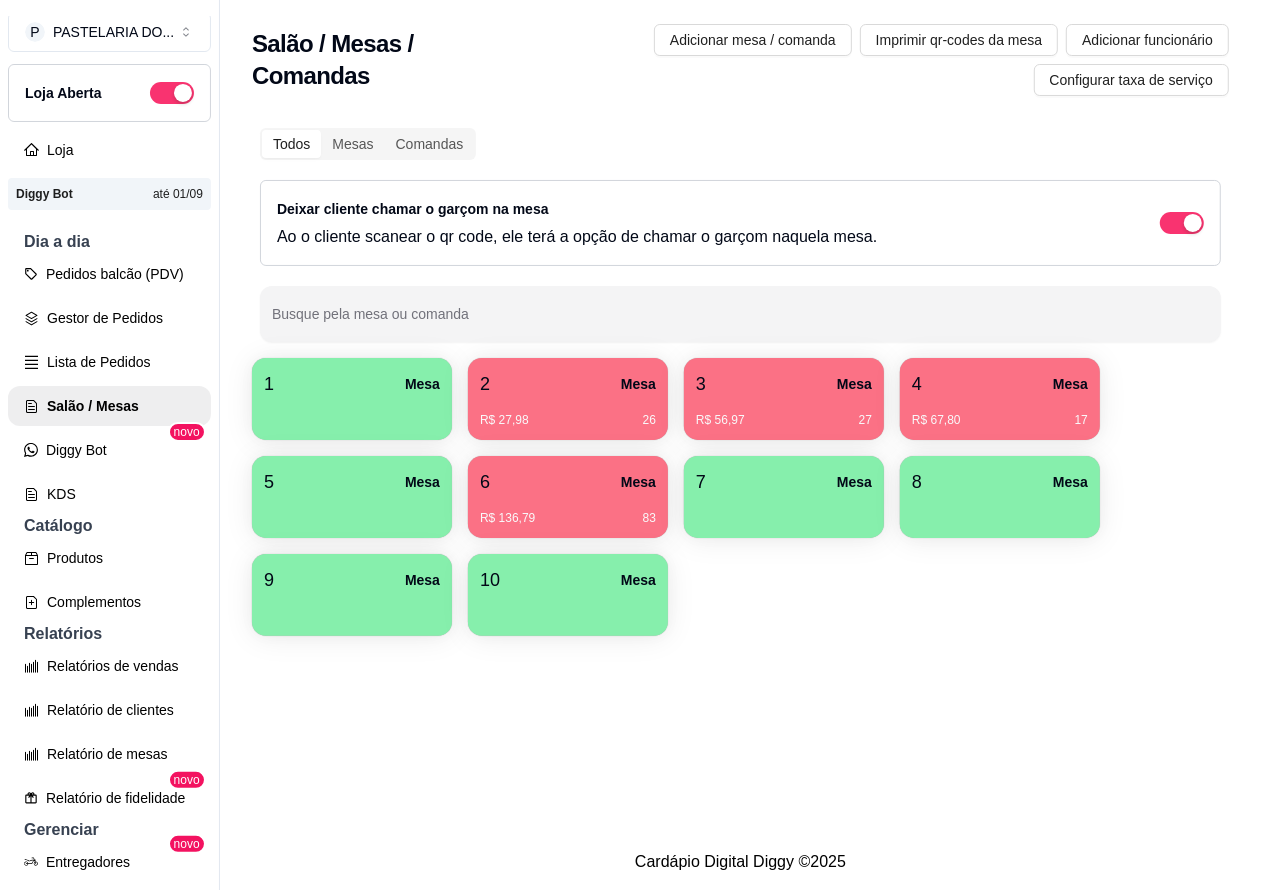 click on "Pedidos balcão (PDV)" at bounding box center (109, 274) 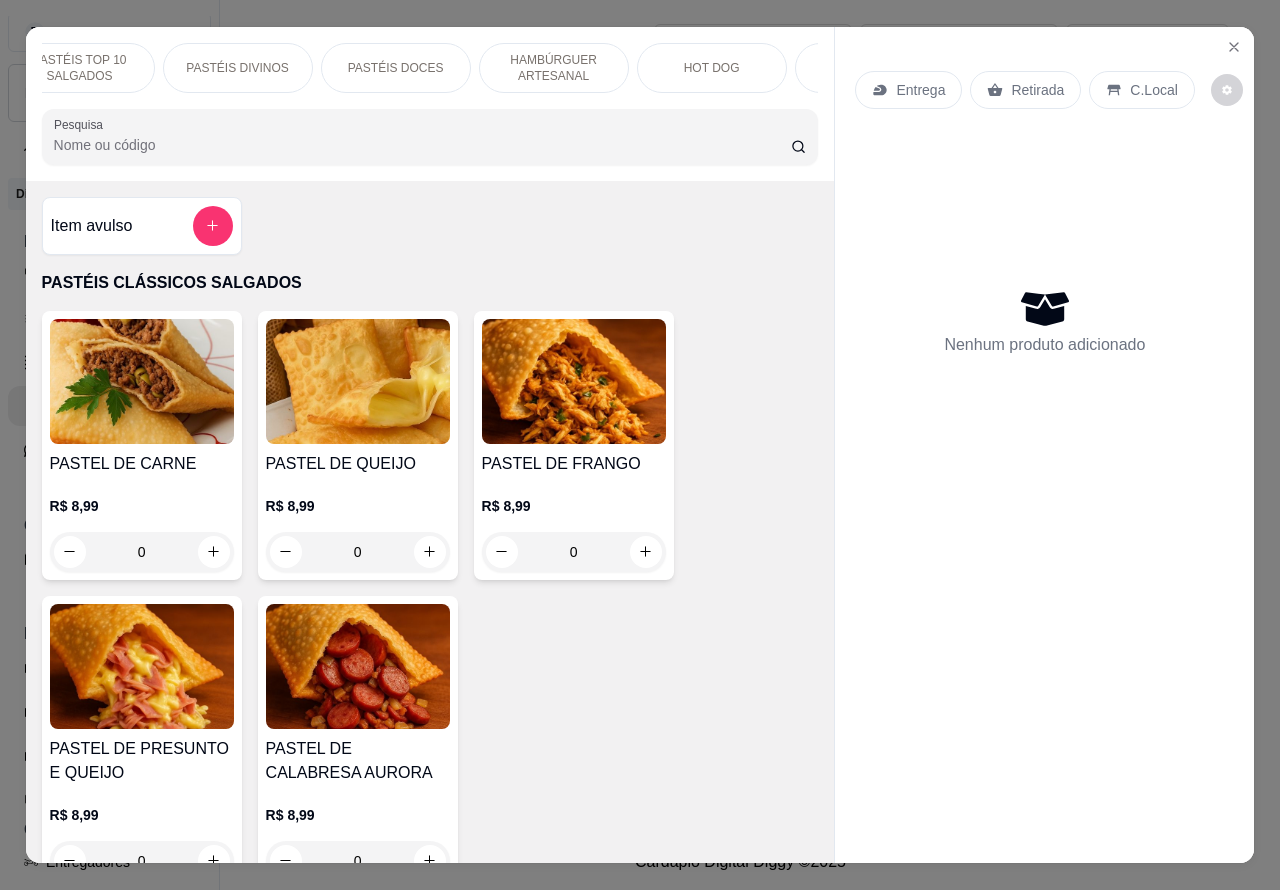 scroll, scrollTop: 0, scrollLeft: 196, axis: horizontal 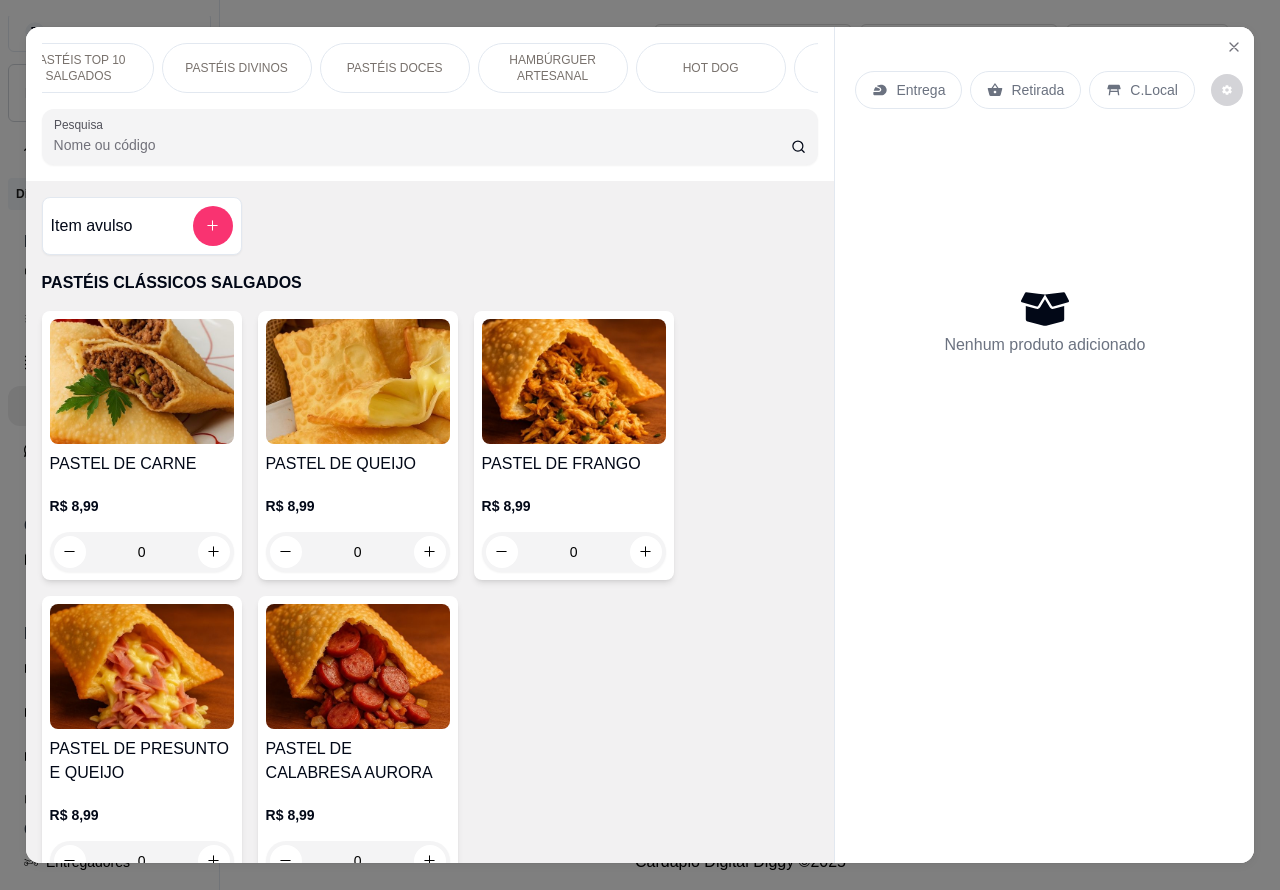 click on "HAMBÚRGUER ARTESANAL" at bounding box center [553, 68] 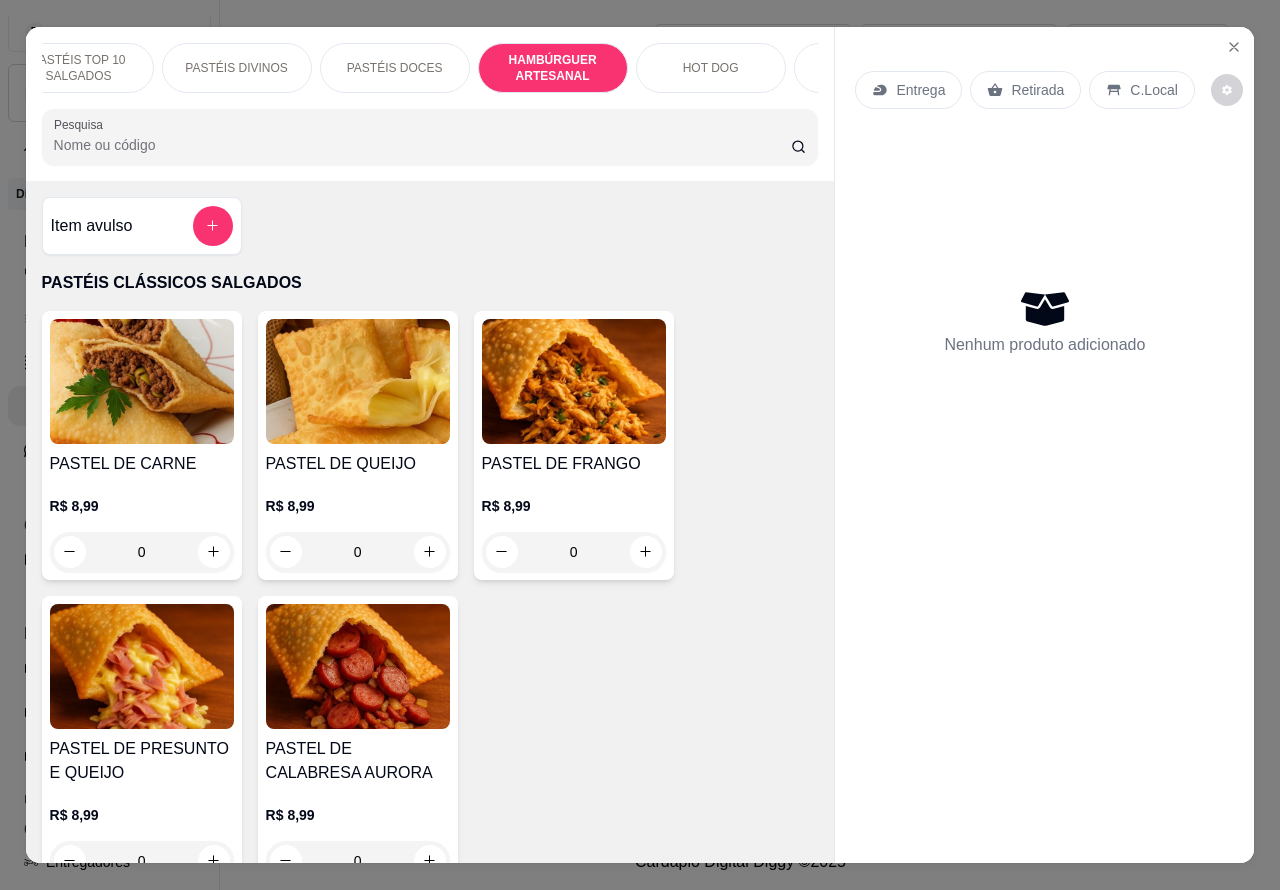 scroll, scrollTop: 4527, scrollLeft: 0, axis: vertical 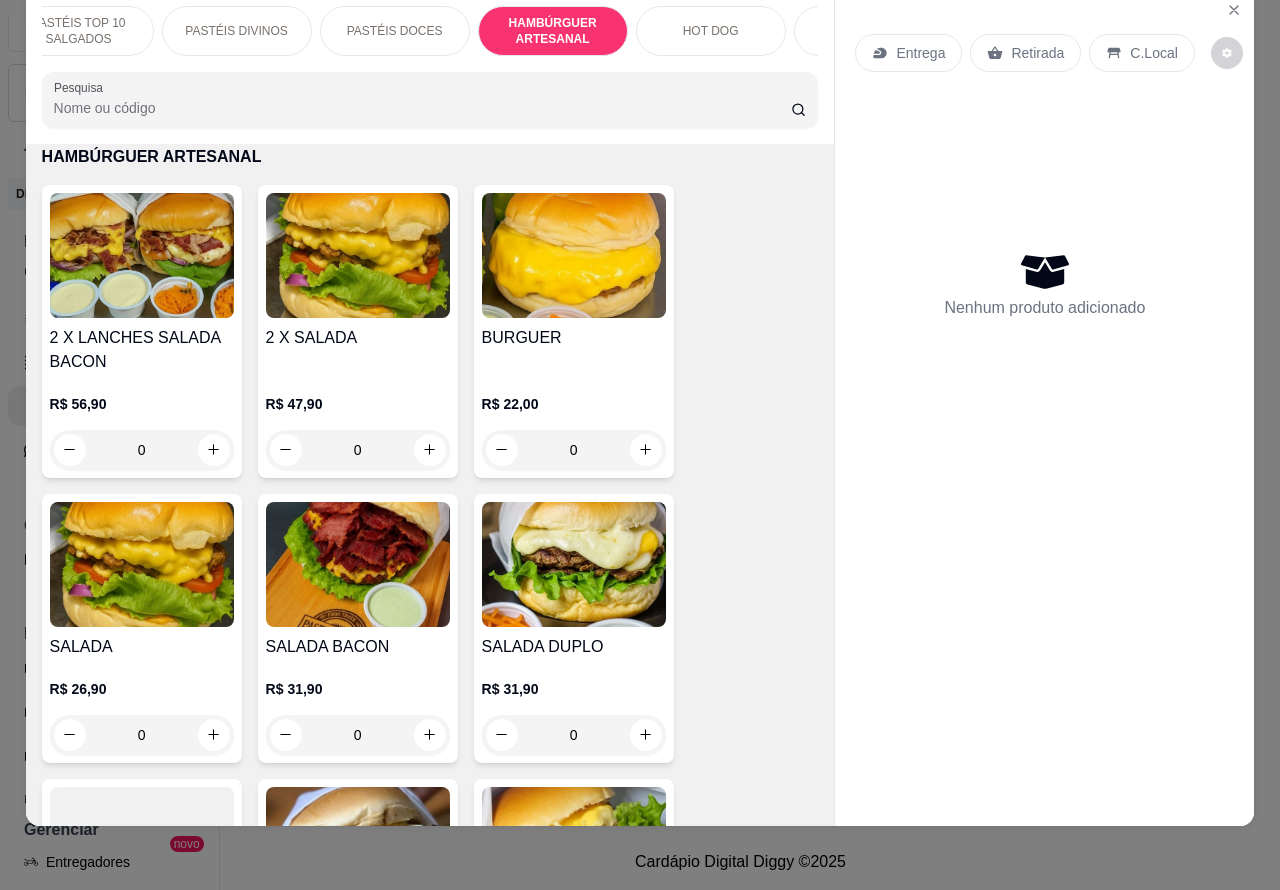 click on "Retirada" at bounding box center [1037, 53] 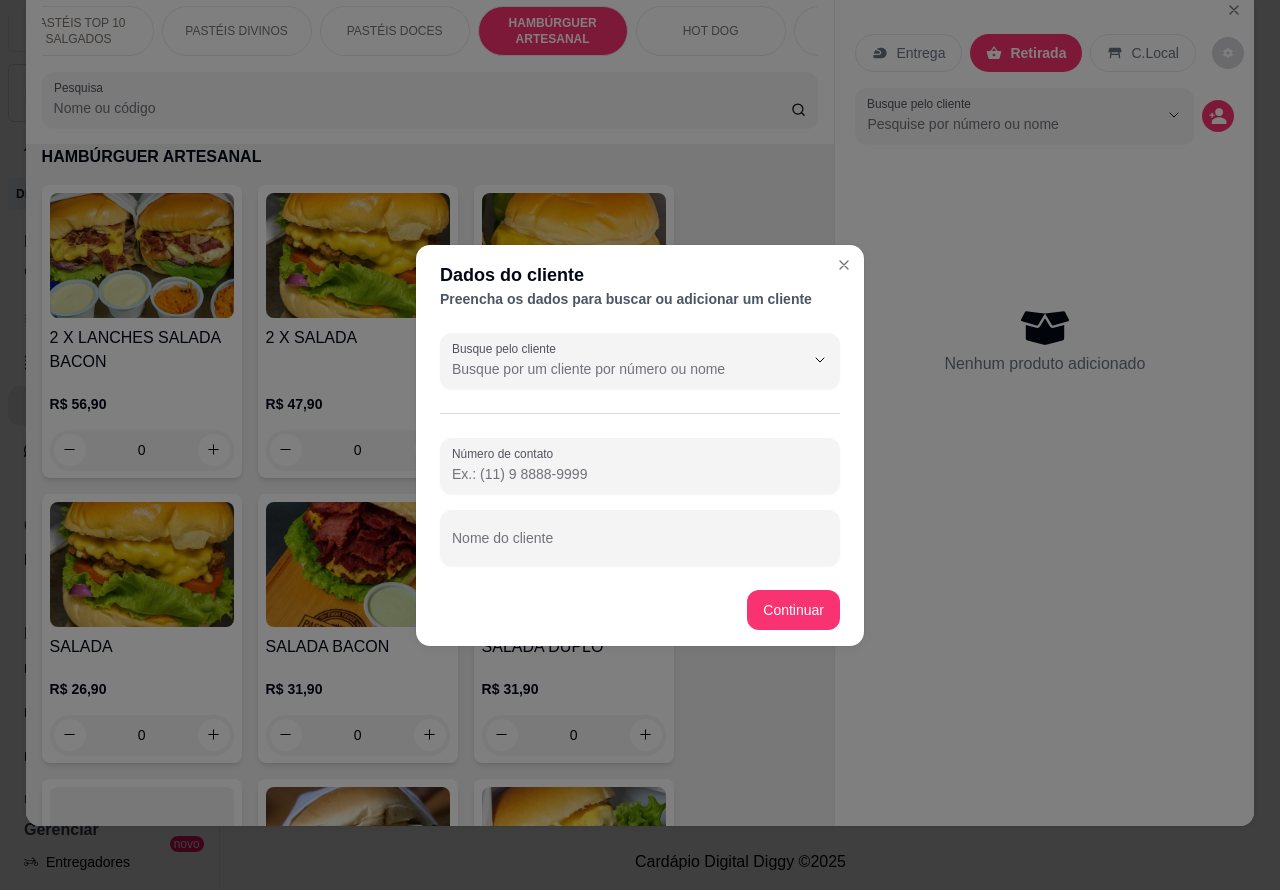 click on "Número de contato" at bounding box center [640, 474] 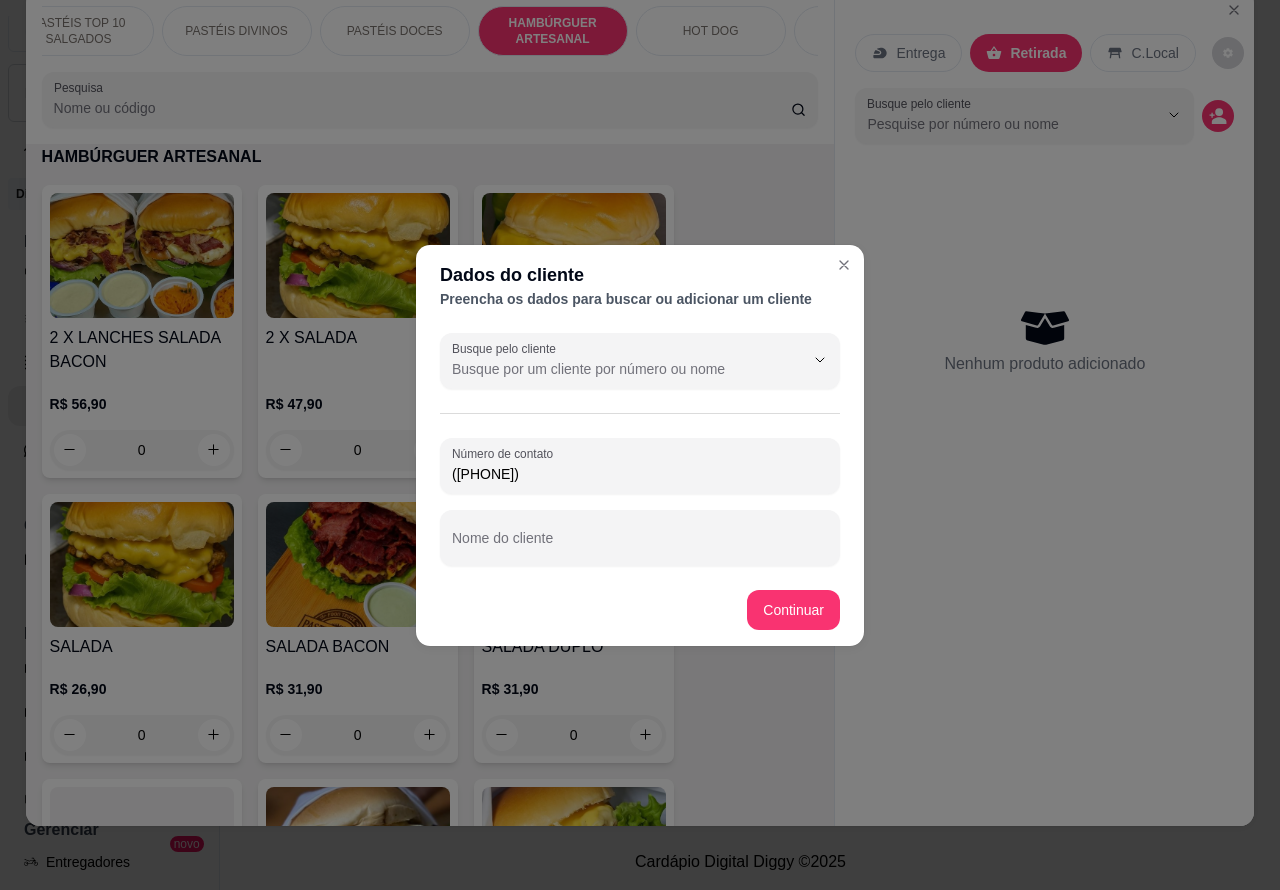 type on "([PHONE])" 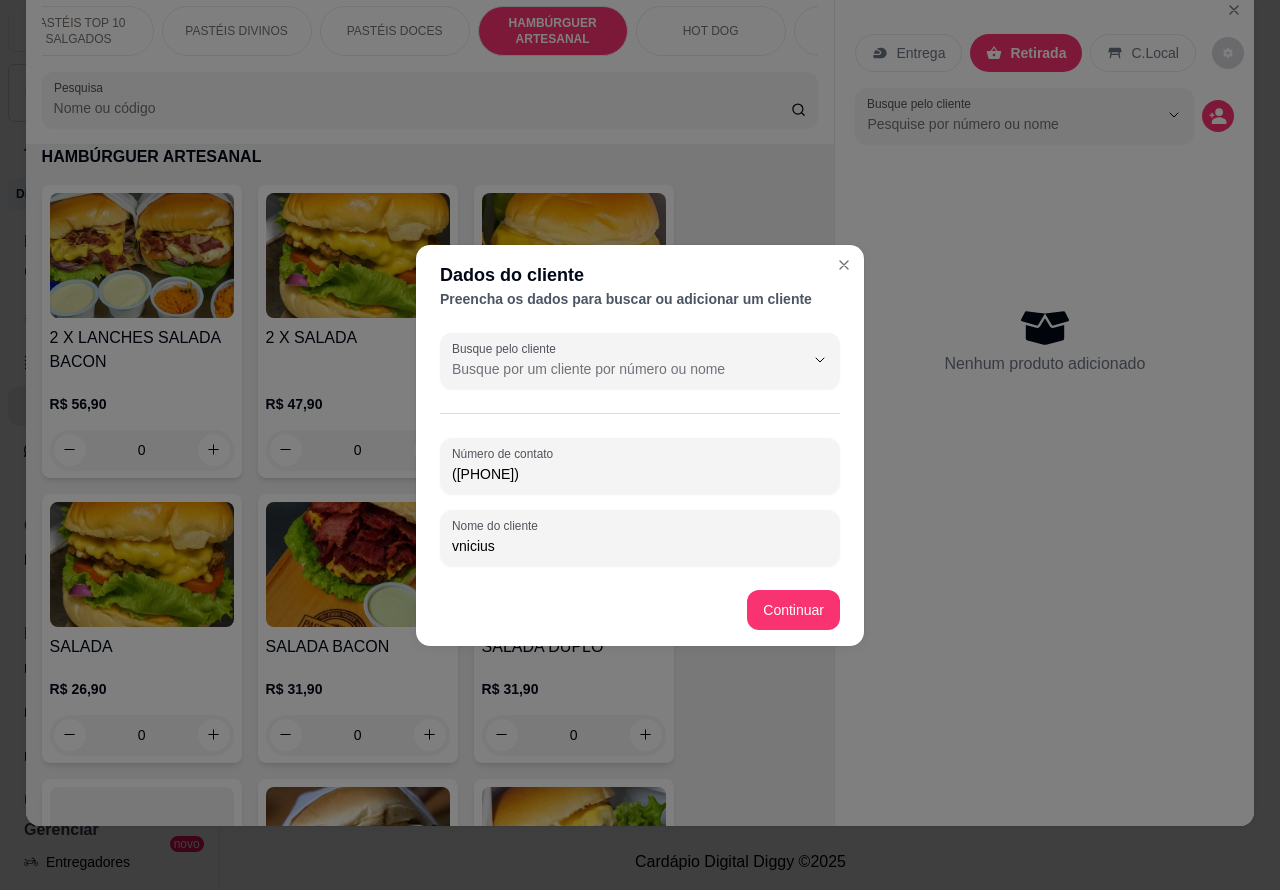 type on "vnicius" 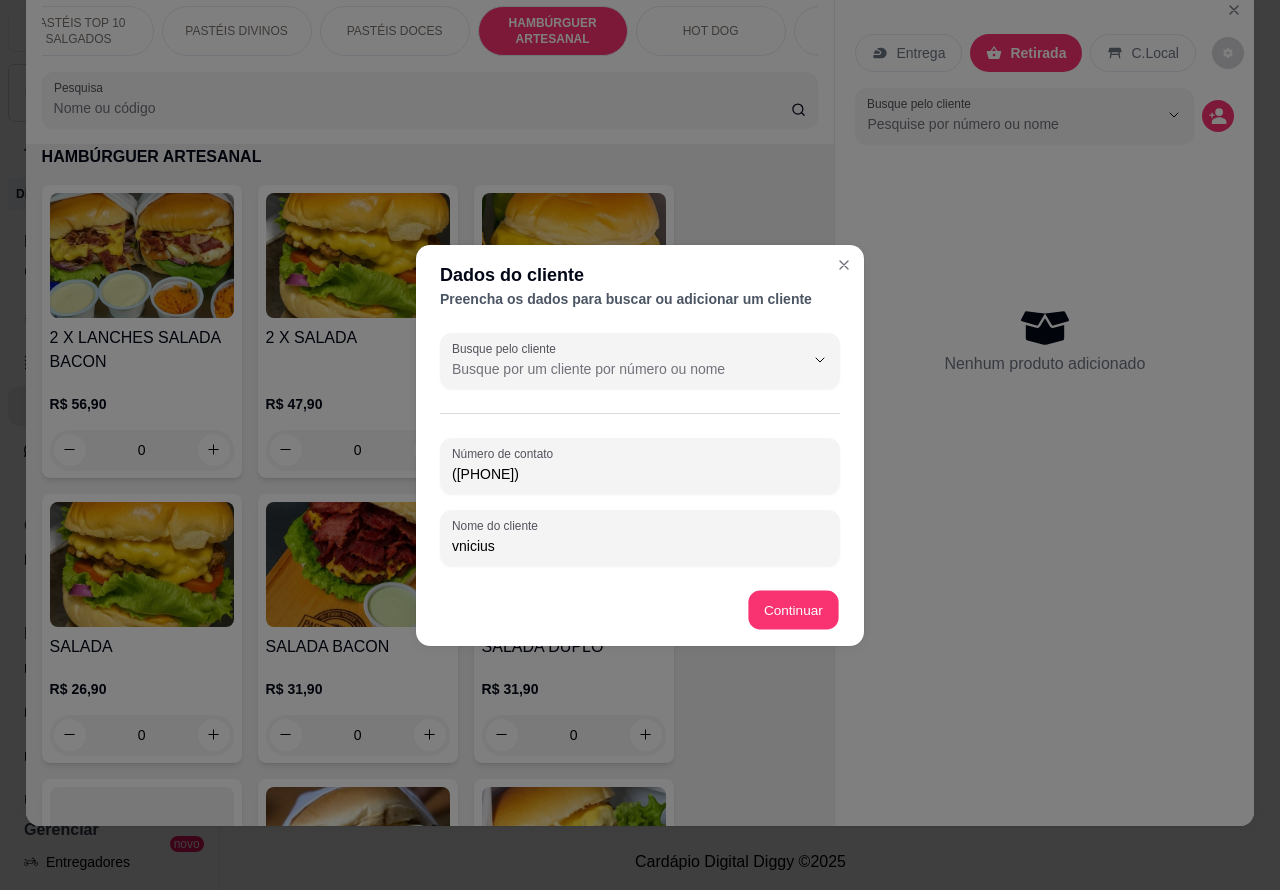 click on "Item avulso PASTÉIS CLÁSSICOS SALGADOS  PASTEL DE CARNE    R$ 8,99 0 PASTEL DE QUEIJO    R$ 8,99 0 PASTEL DE FRANGO   R$ 8,99 0 PASTEL DE PRESUNTO E QUEIJO    R$ 8,99 0 PASTEL DE CALABRESA AURORA   R$ 8,99 0 PASTÉIS TOP 10 SALGADOS 00 - ADICIONAIS    R$ 3,00 0 MOLHO EXTRA DE CENOURA    R$ 0,50 0 MOLHO EXTRA DE ALHO   R$ 0,50 0 PASTEL DE VENTO   R$ 4,00 0 PORÇÃO TIRAS MASSA DE PASTEL   R$ 4,00 0 PASTEIZINHOS DE VENTO   R$ 4,00 0 05 - PASTEL CARNE C/ BACON   R$ 12,99 0 06 - PASTEL CARNE C/ QUEIJO   R$ 12,99 0 08 - PASTEL CARNE C/ OVO   R$ 12,99 0 PASTEL CALABRESA COM QUEIJO   R$ 12,99 0 PASTEL QUEIJ0 COM BACON   R$ 12,99 0 10 - PASTEL DE FRANGO C/ BACON   R$ 12,99 0 11 - PASTEL FRANGO C/ CATUPIRY    R$ 12,99 0 12 - PASTEL FRANGO C/ CHEDDAR   R$ 12,99 0 15 - PASTEL DE PIZZA   R$ 12,99 0 QUEIJO COM MILHO   R$ 12,99 0 14 - PASTEL FRANGO CAIPIRA   R$ 14,99 0 09 - PASTEL CARNE SECA C/ CATUPIRY    R$ 14,99 0 PASTEL CARNE SECA COM QUEIJO   R$ 14,99 0 PASTÉIS DIVINOS  DIVINO CARNE CATUPIRY" at bounding box center (430, 485) 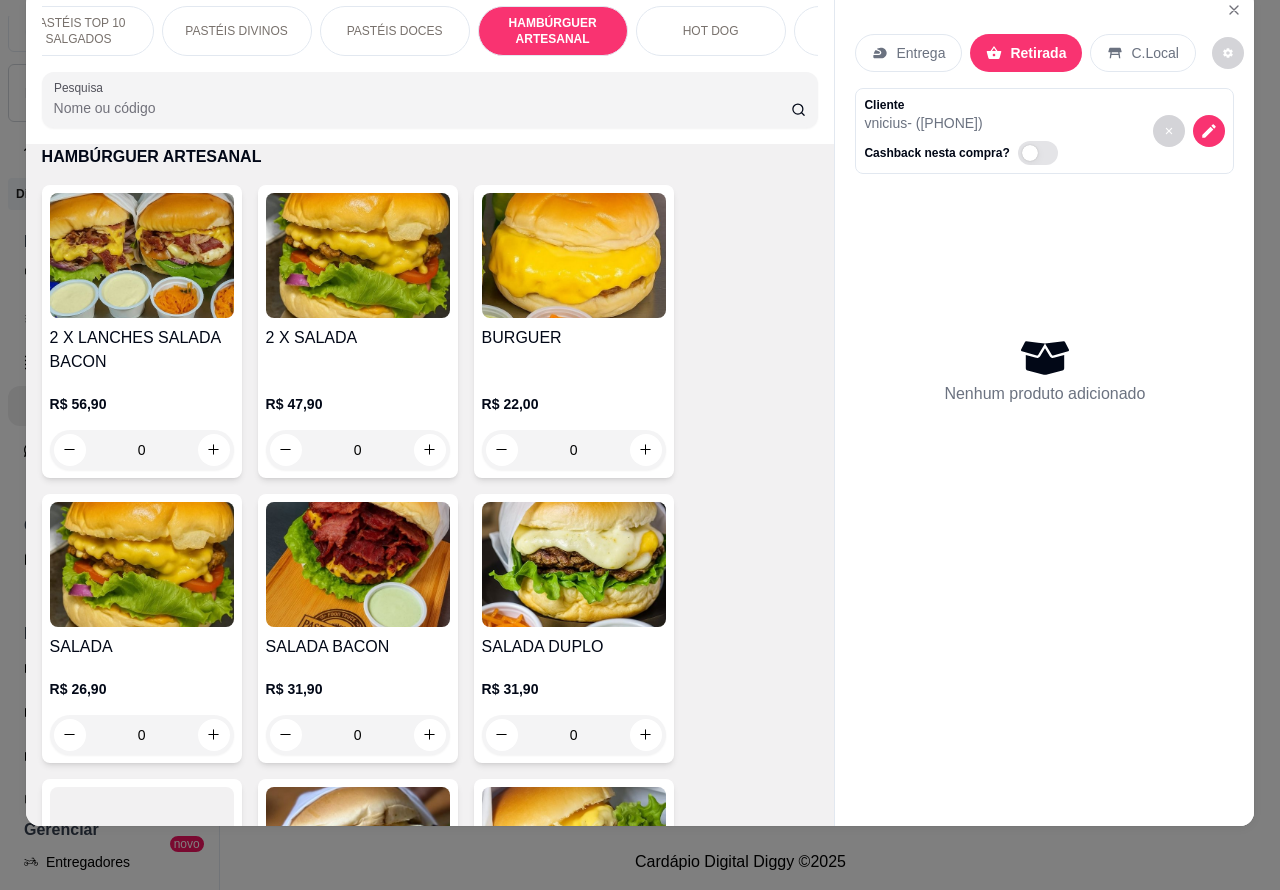 click on "0" at bounding box center [142, 735] 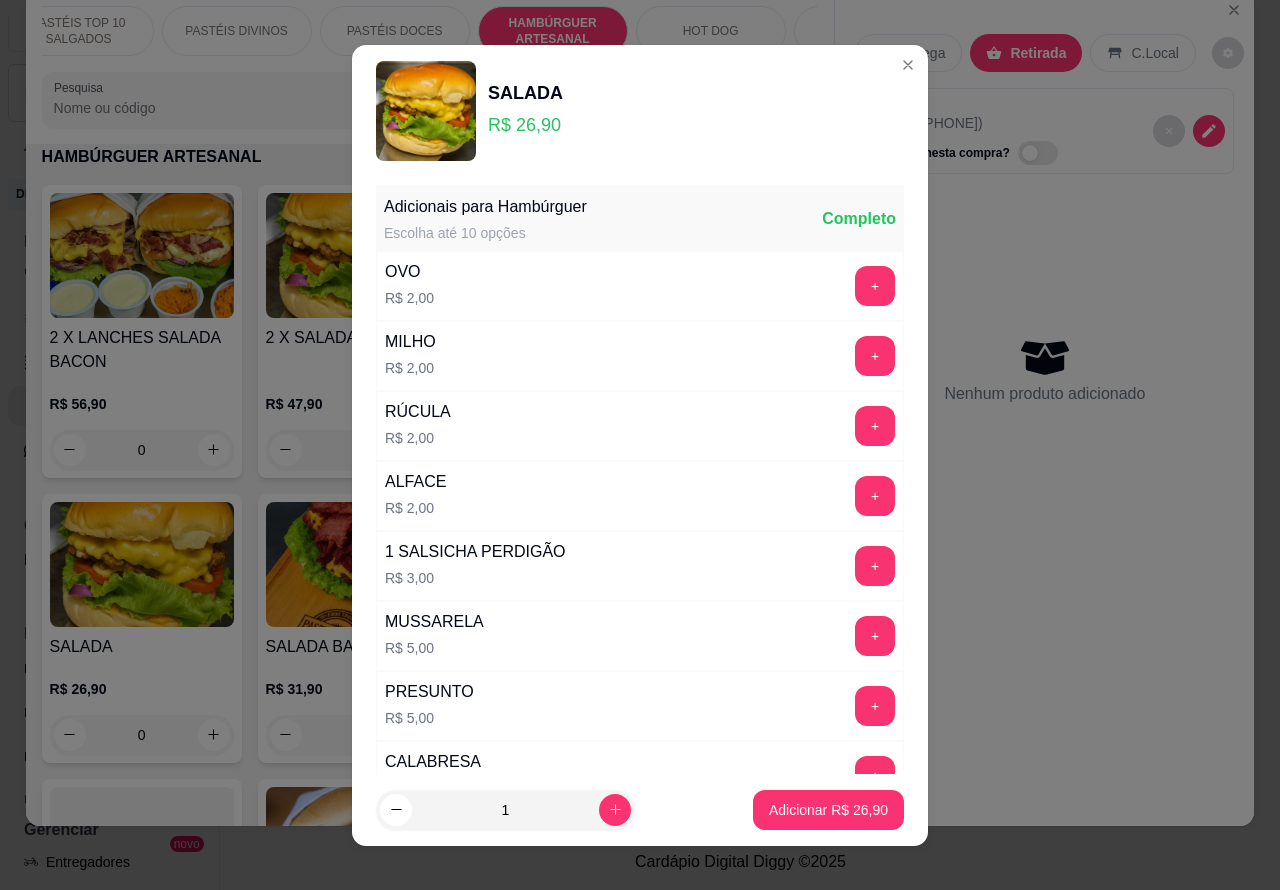 click on "Adicionar   R$ 26,90" at bounding box center [828, 810] 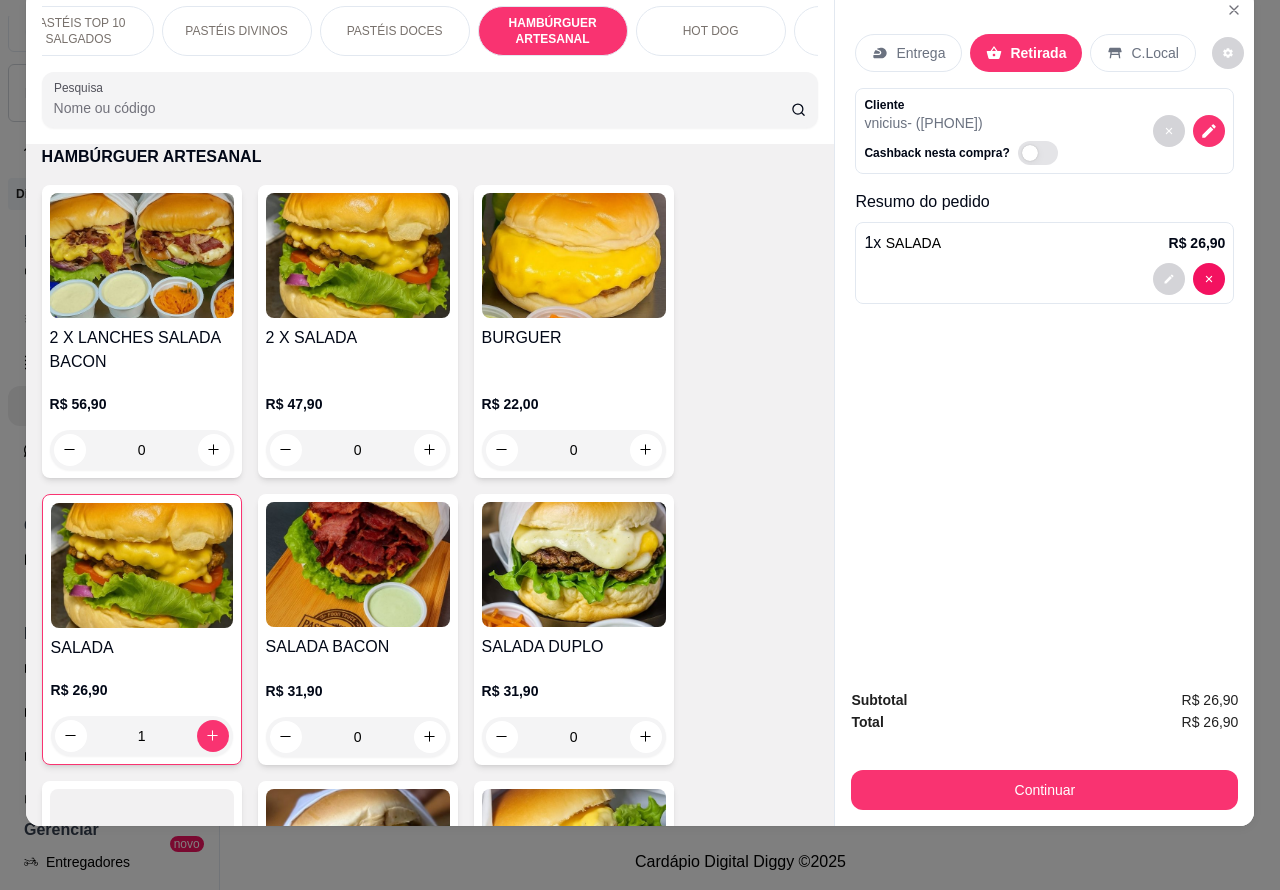 click on "0" at bounding box center [574, 737] 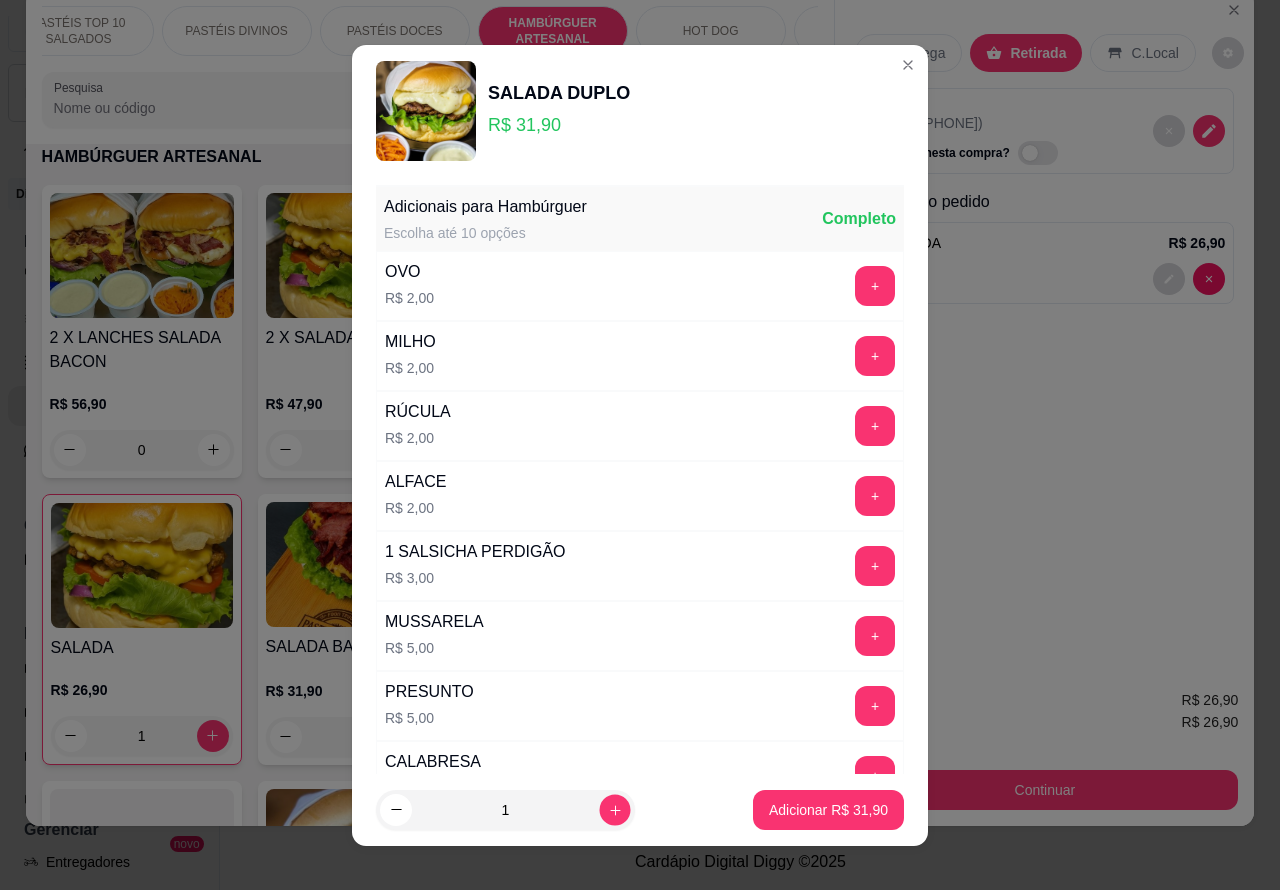 click 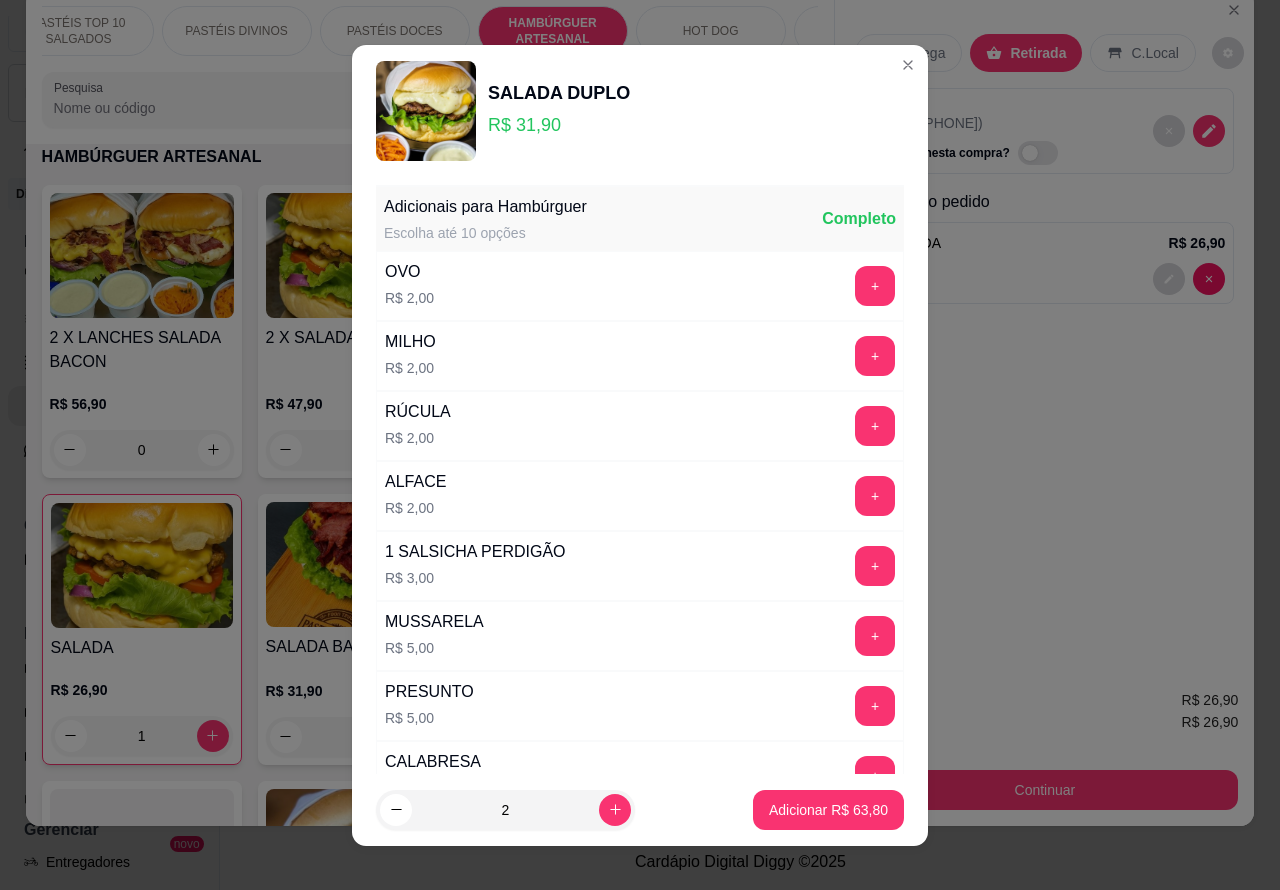 click on "Adicionar   R$ 63,80" at bounding box center [828, 810] 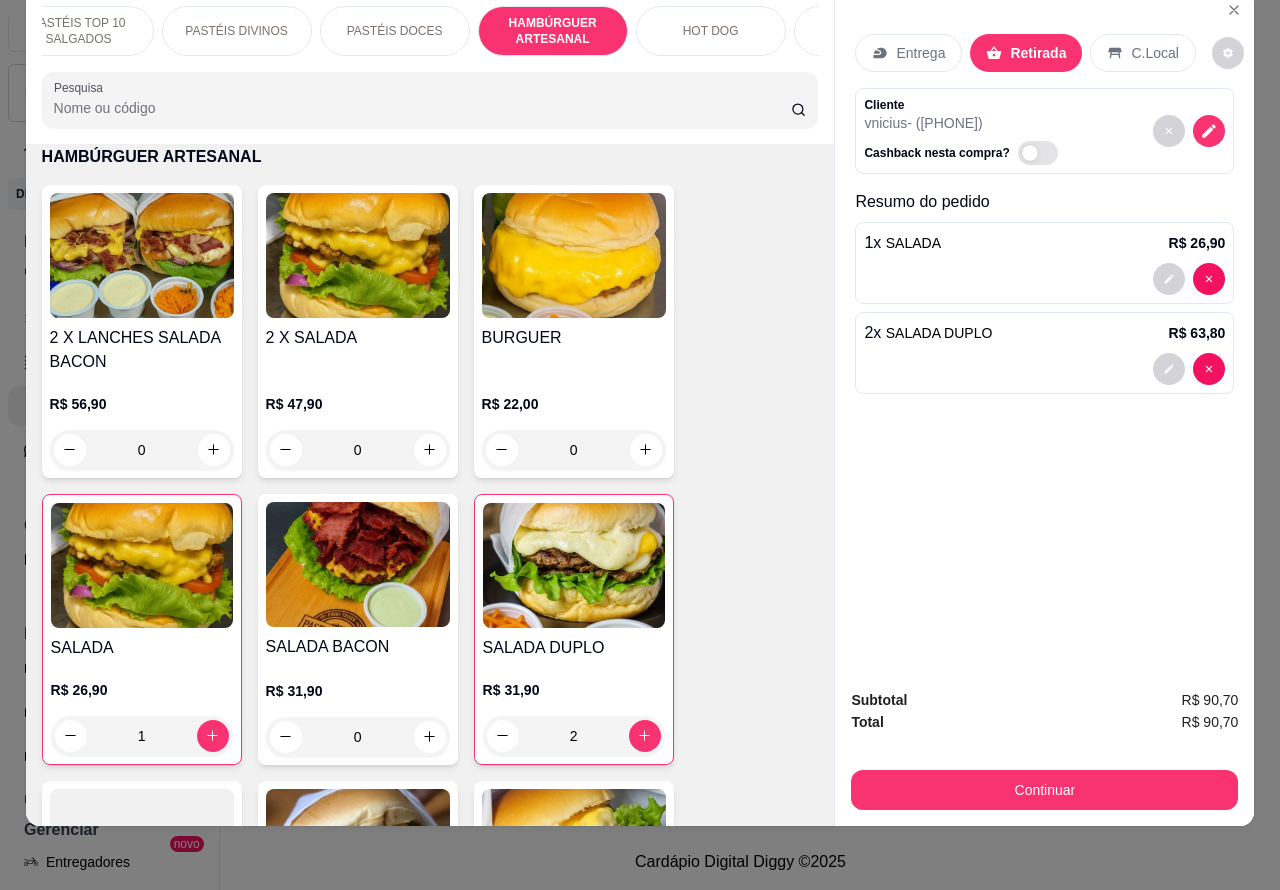 click on "Continuar" at bounding box center (1044, 790) 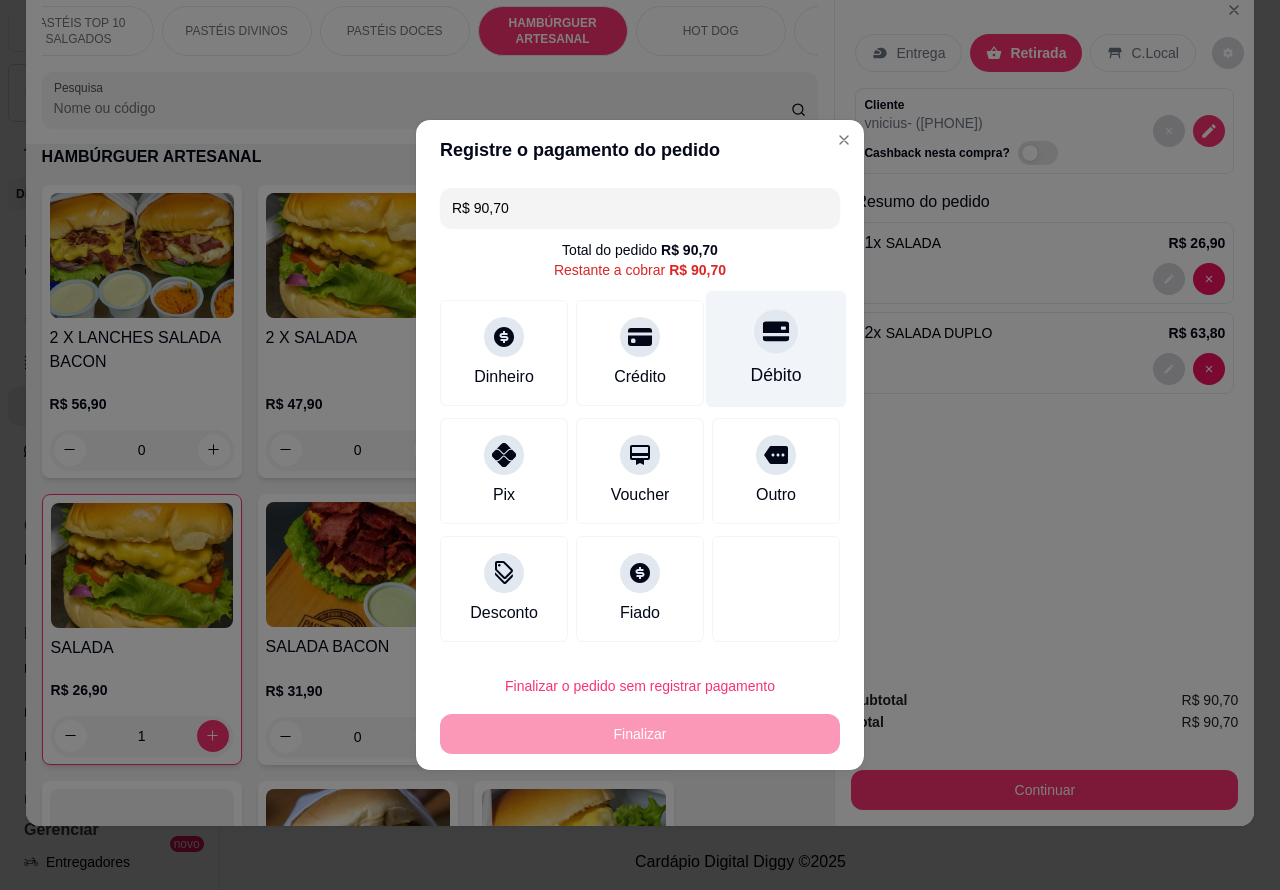 click 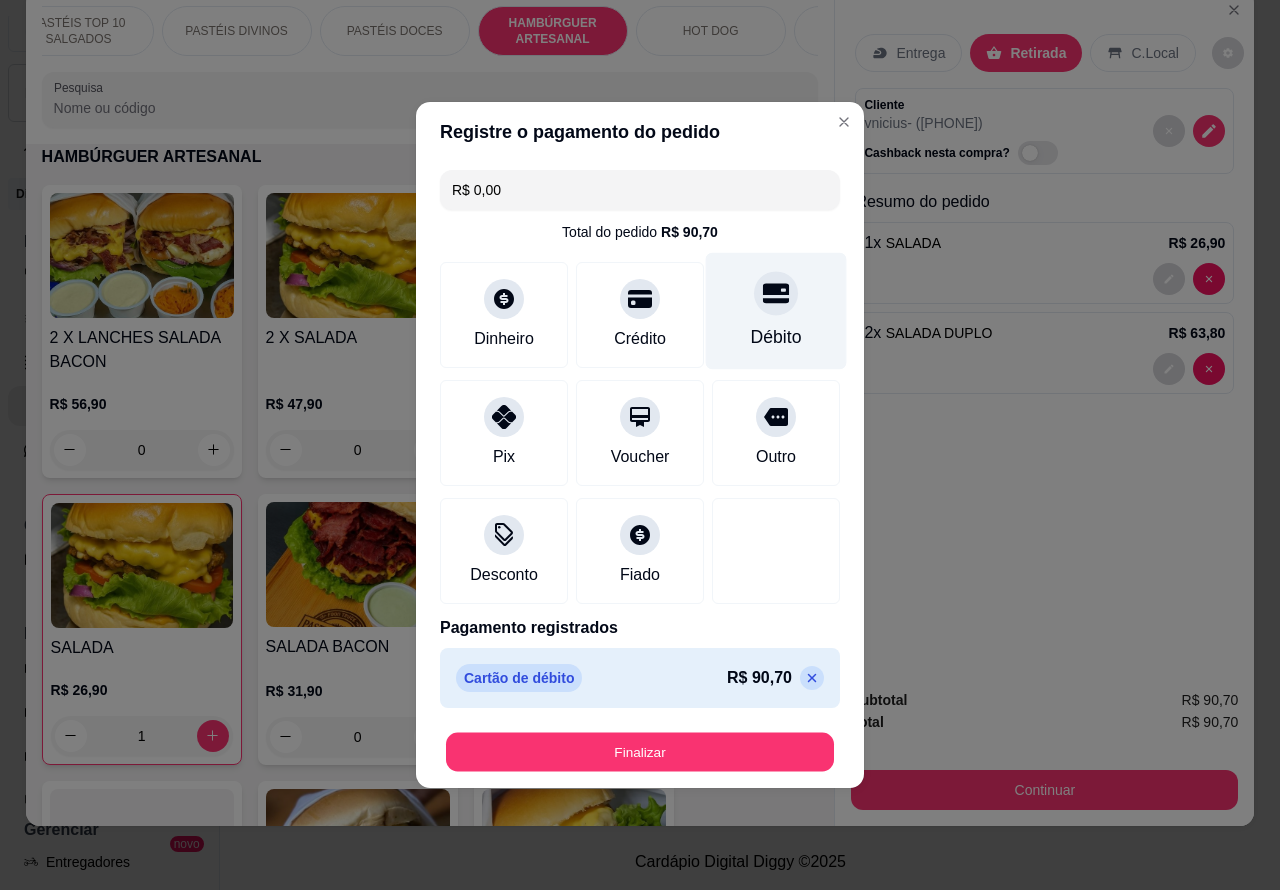 click on "Finalizar" at bounding box center [640, 752] 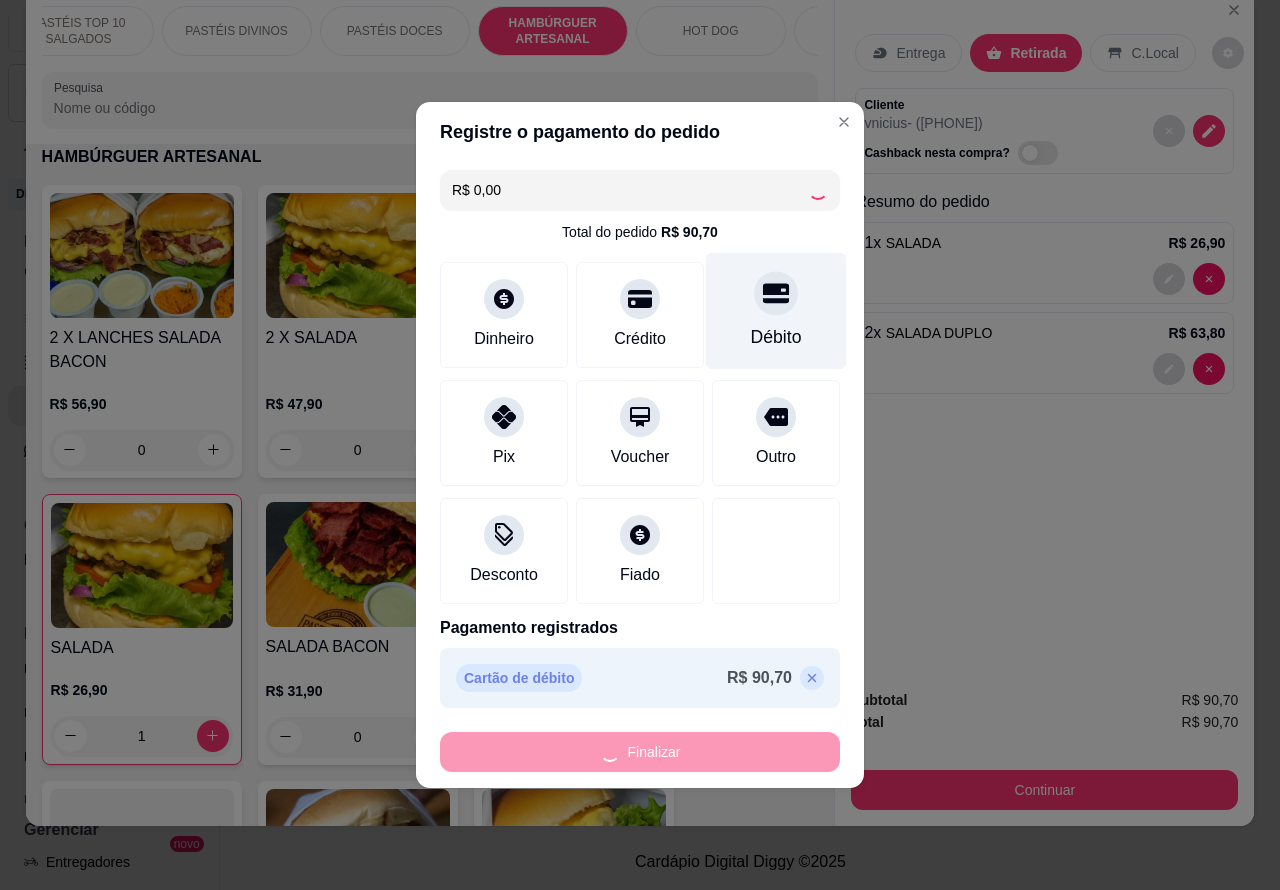 type on "0" 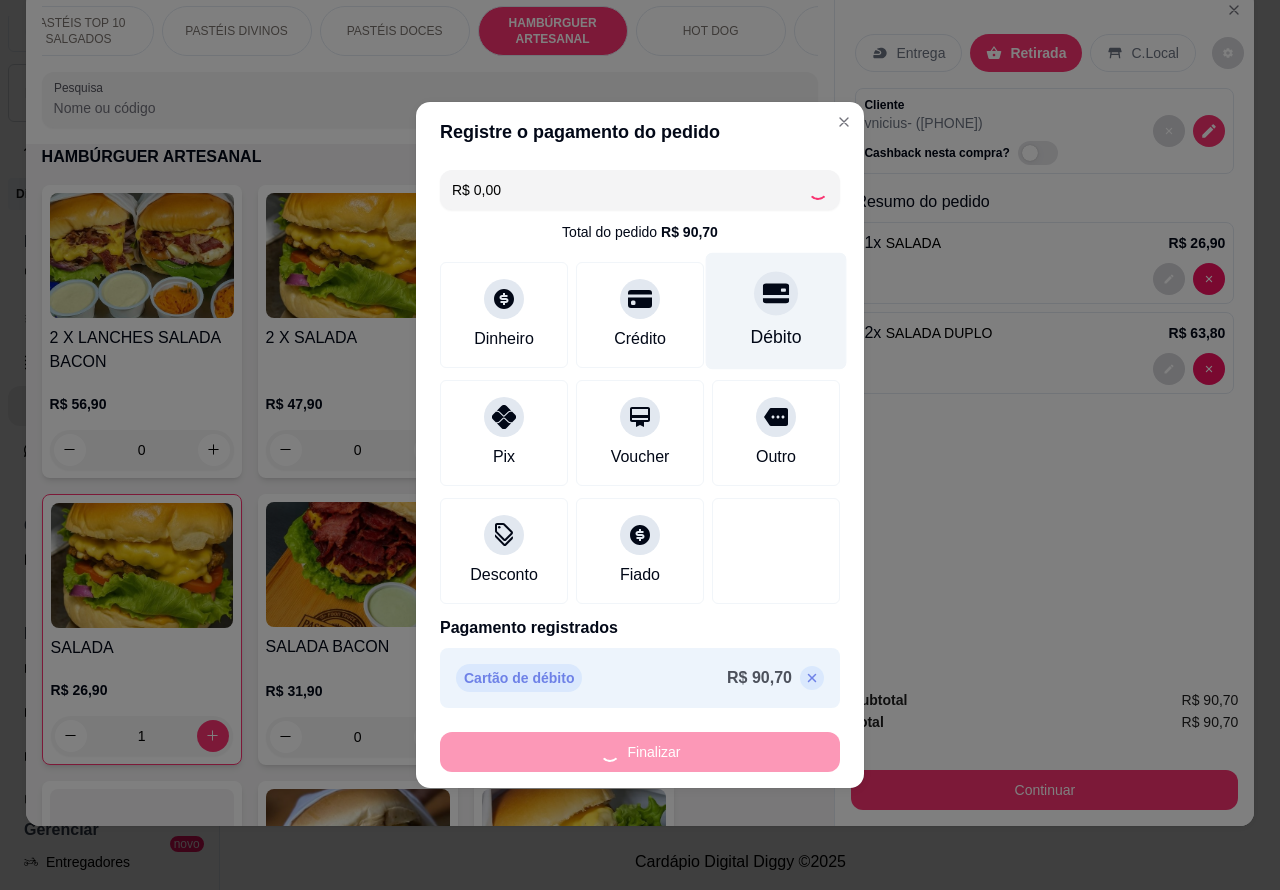 type on "0" 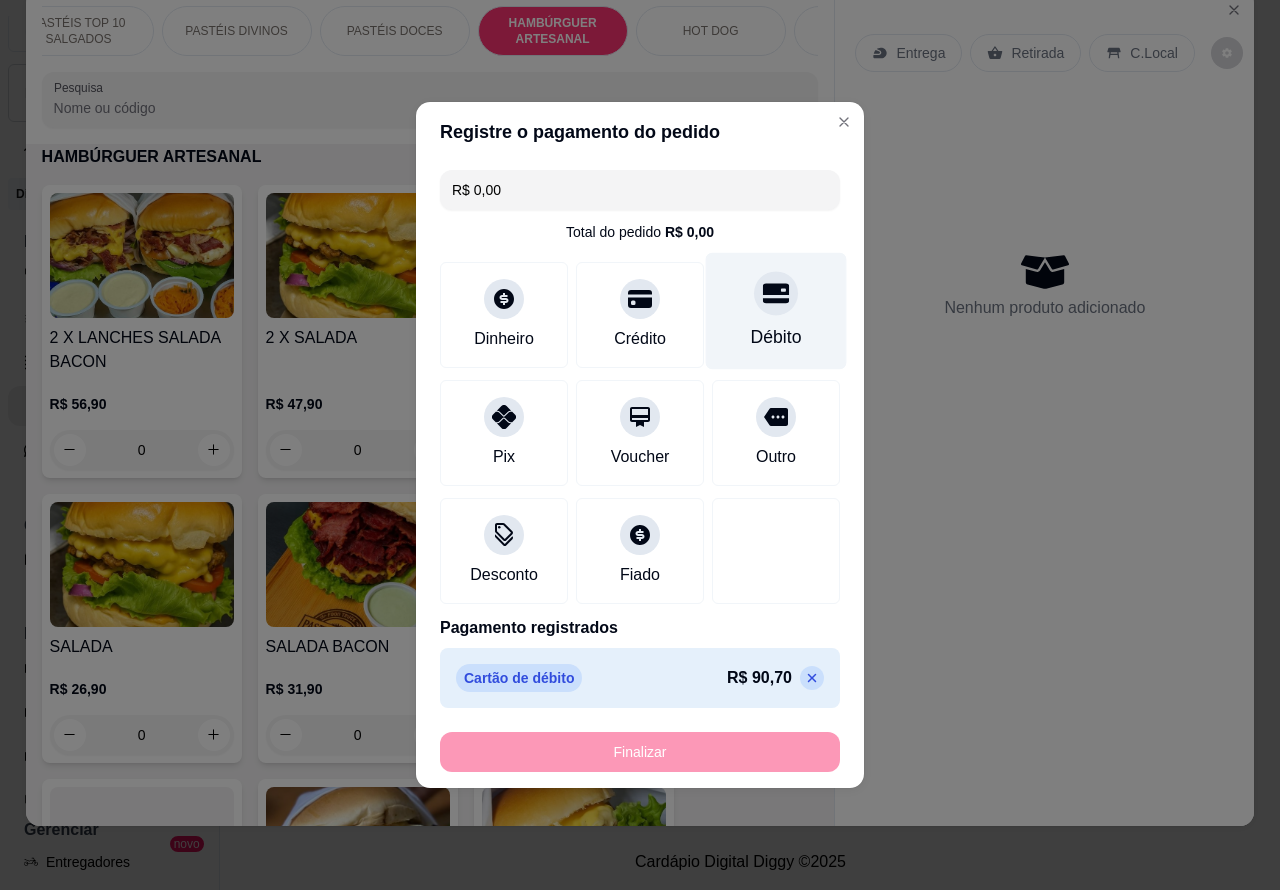 type on "-R$ 90,70" 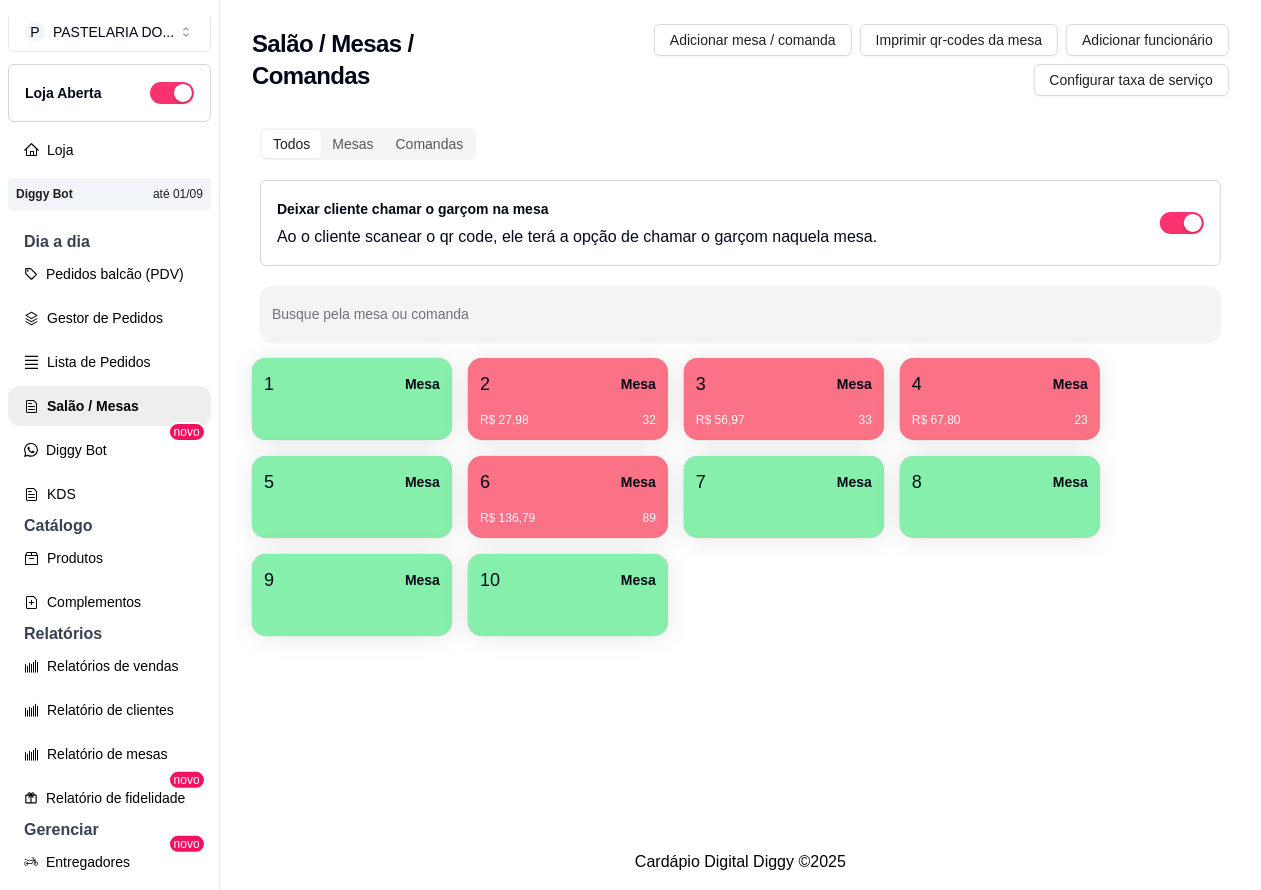 click on "4 Mesa" at bounding box center [1000, 384] 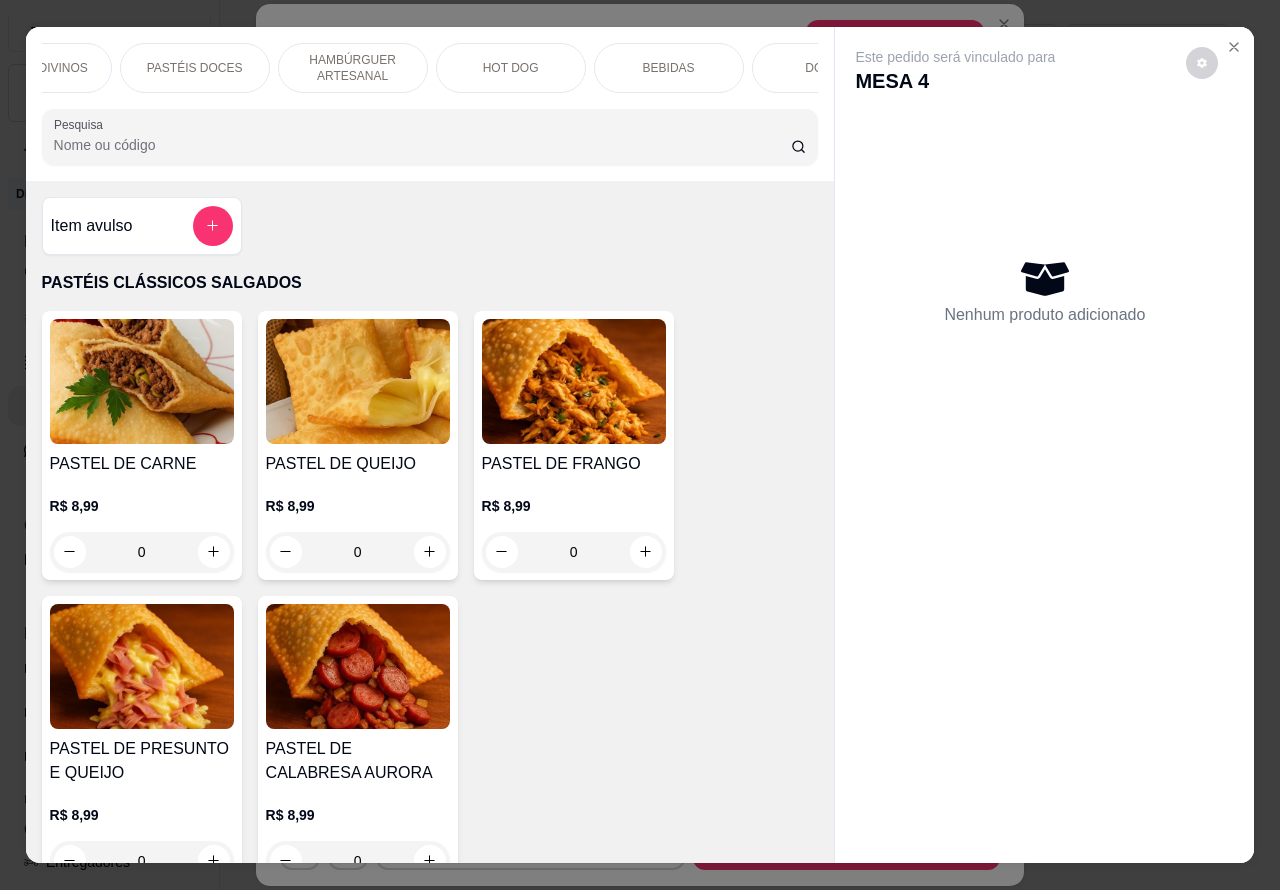 scroll, scrollTop: 0, scrollLeft: 422, axis: horizontal 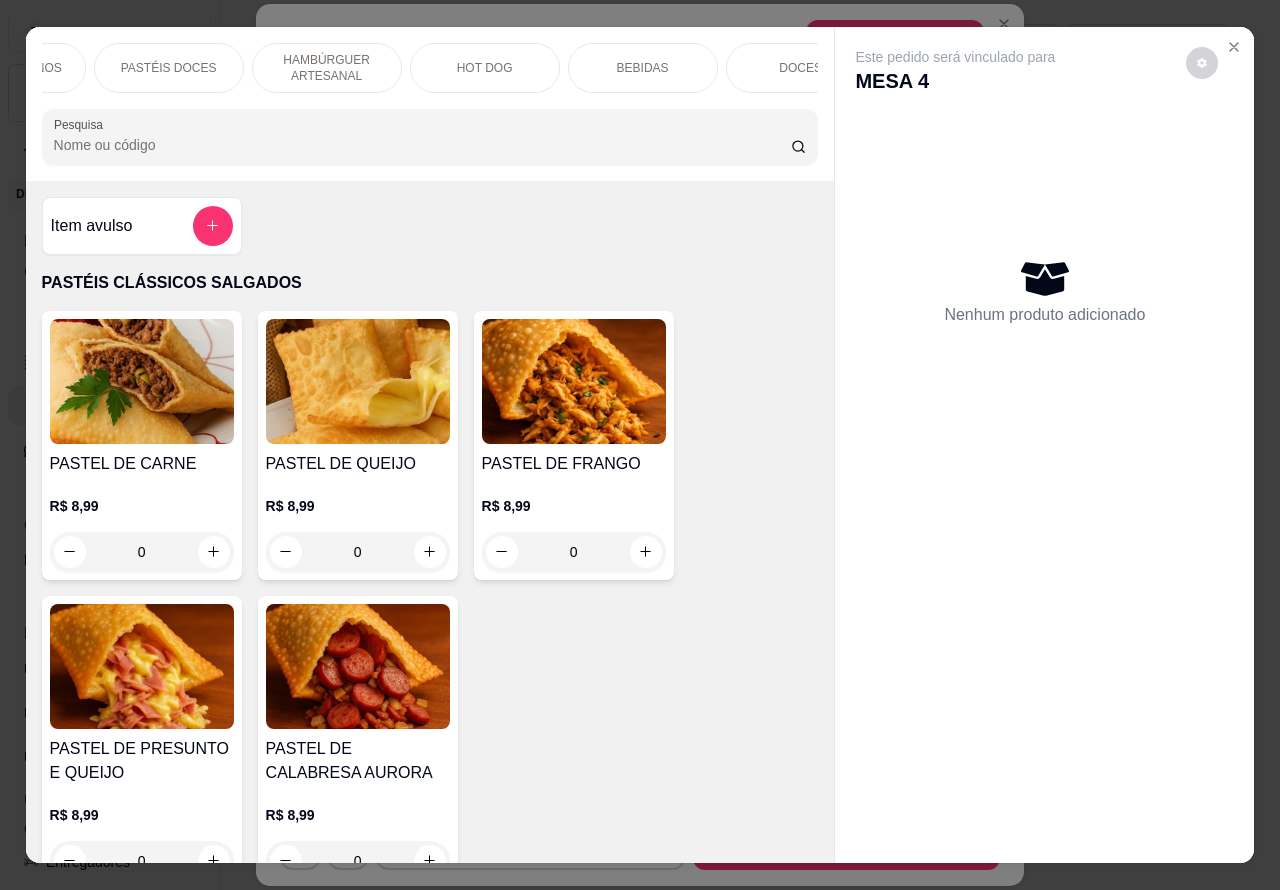 click on "BEBIDAS" at bounding box center [643, 68] 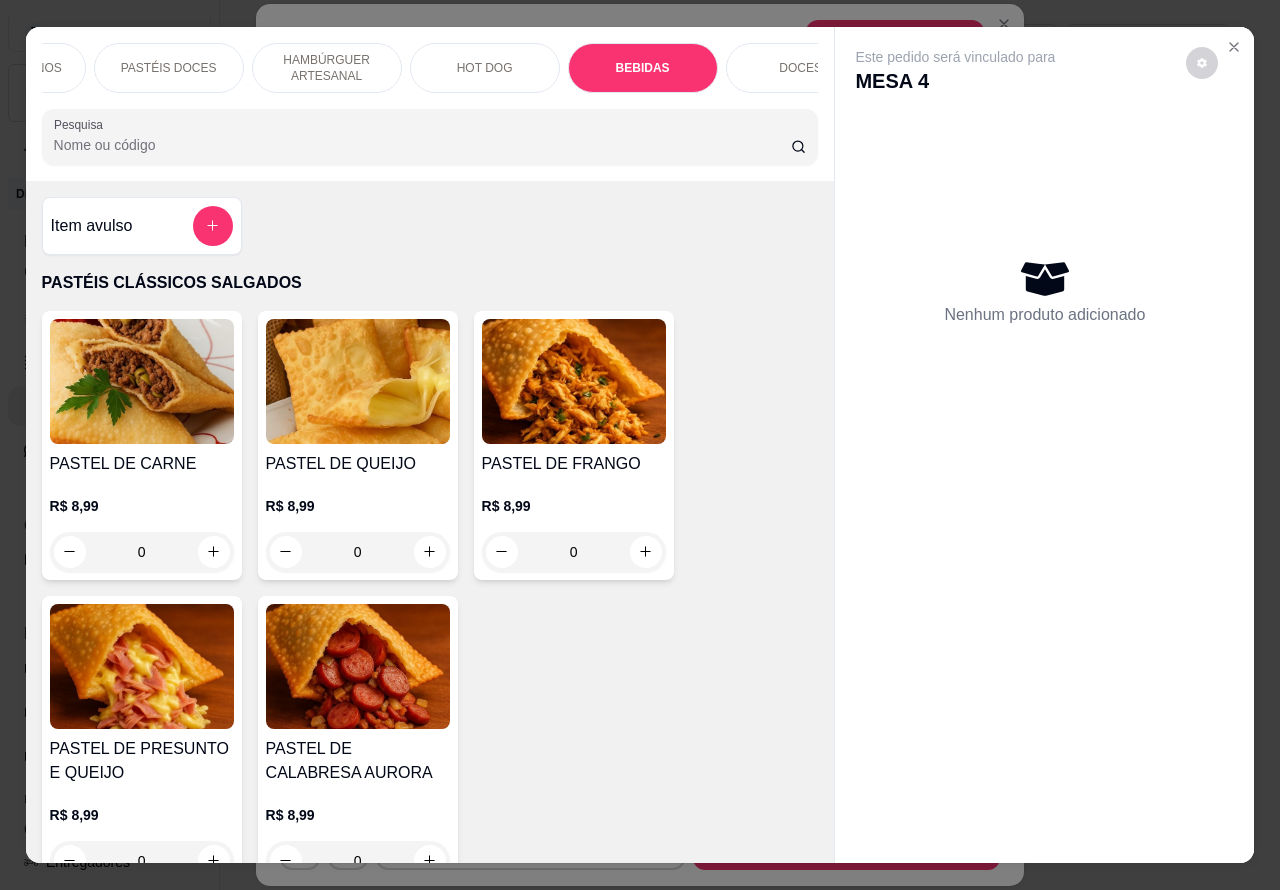 scroll, scrollTop: 6650, scrollLeft: 0, axis: vertical 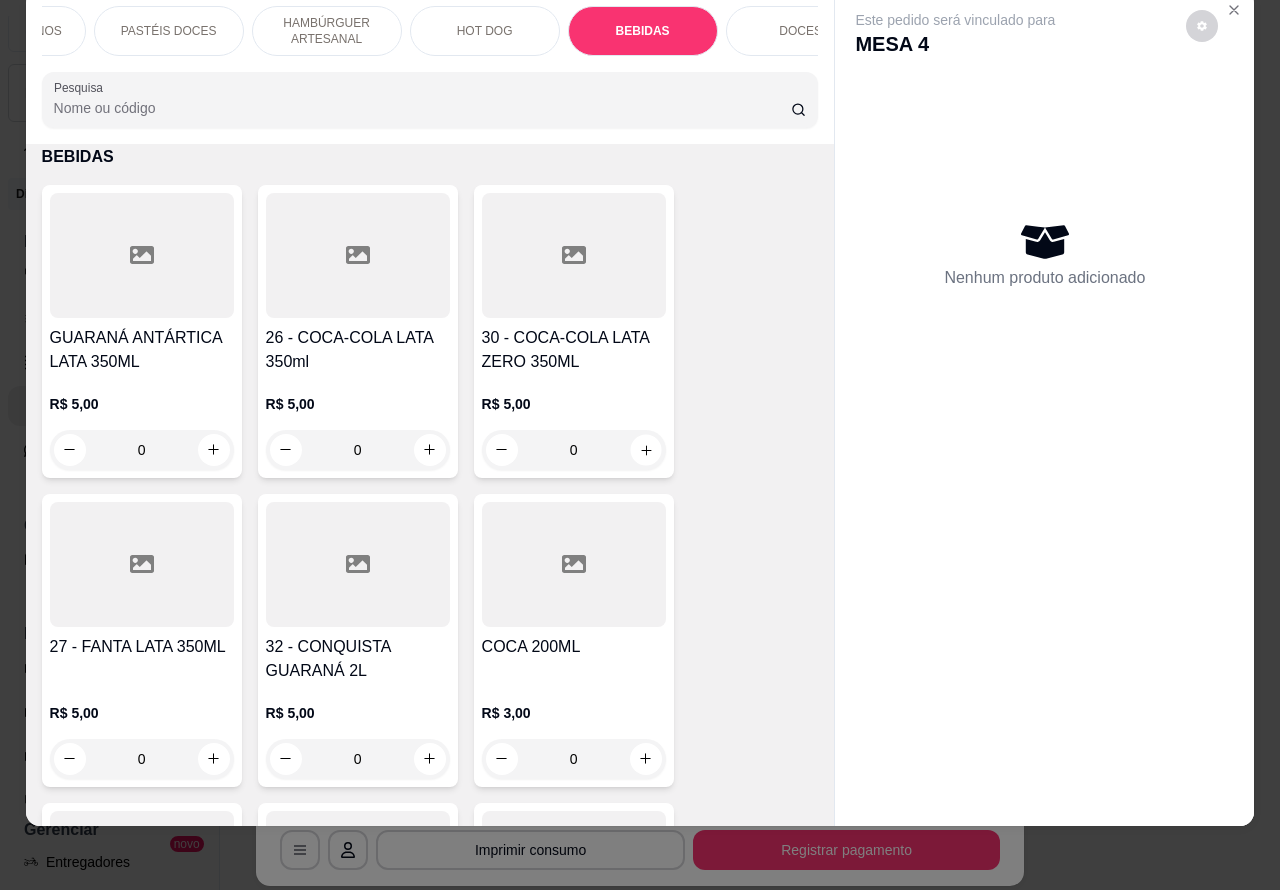 click at bounding box center [645, 449] 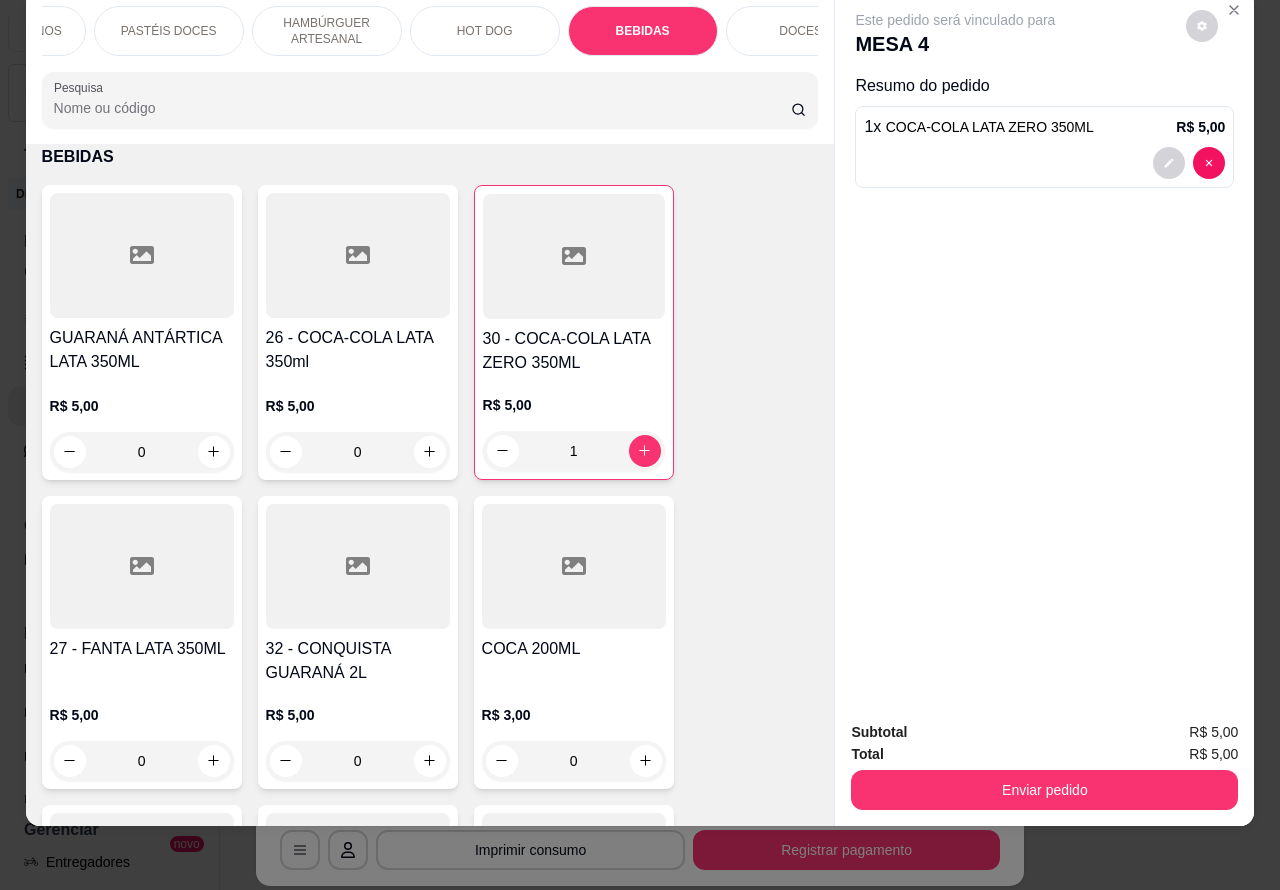click on "Enviar pedido" at bounding box center [1044, 790] 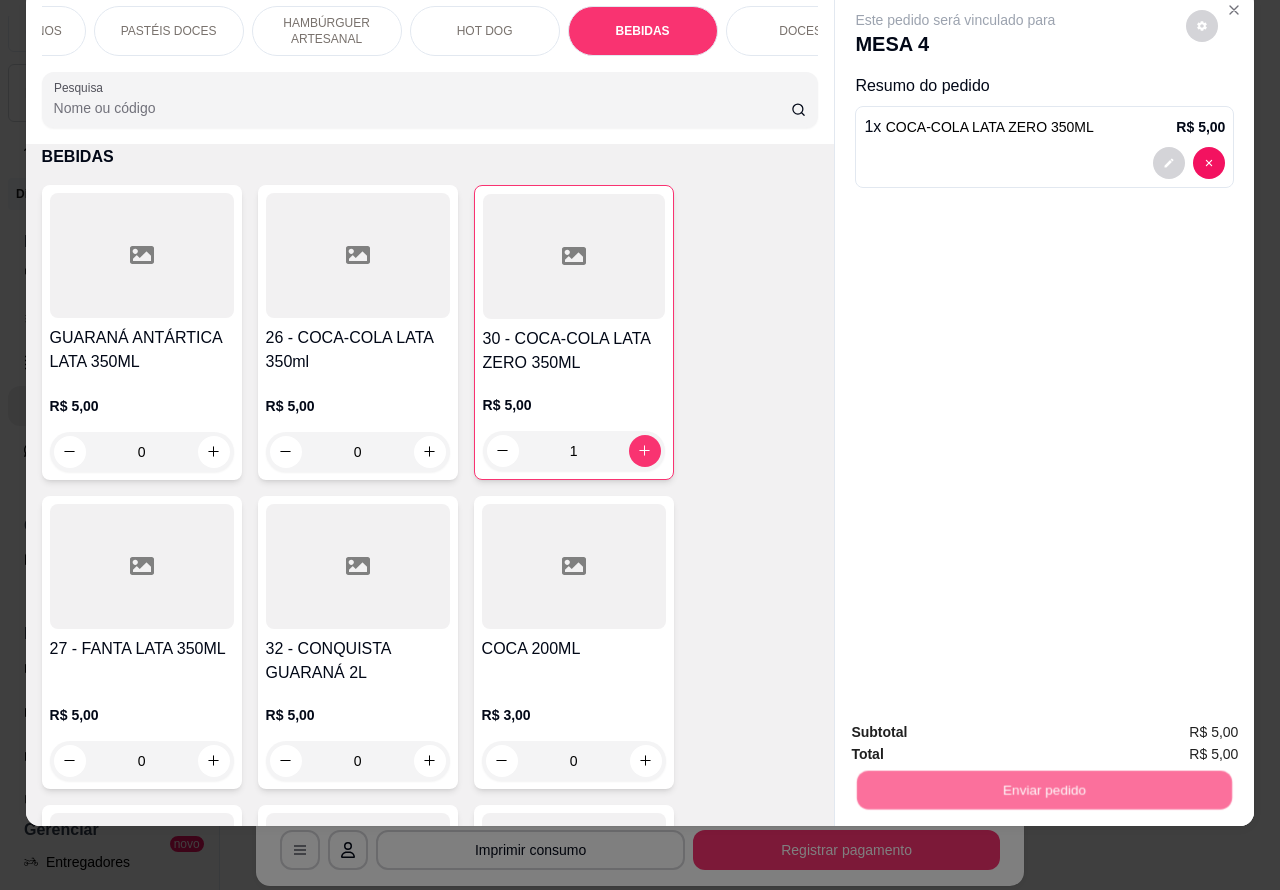 click on "Não registrar e enviar pedido" at bounding box center (977, 723) 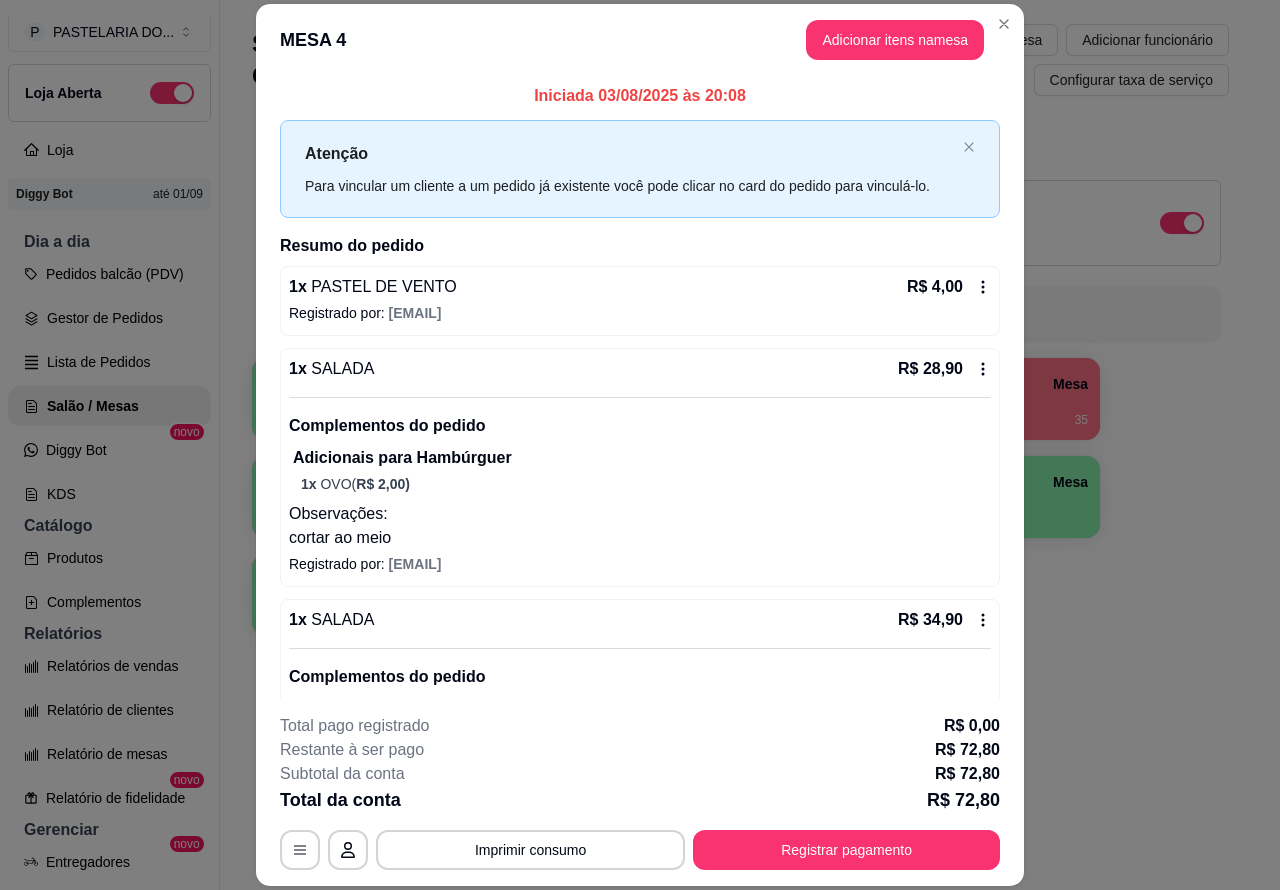 click on "Imprimir qr-codes da mesa" at bounding box center (959, 40) 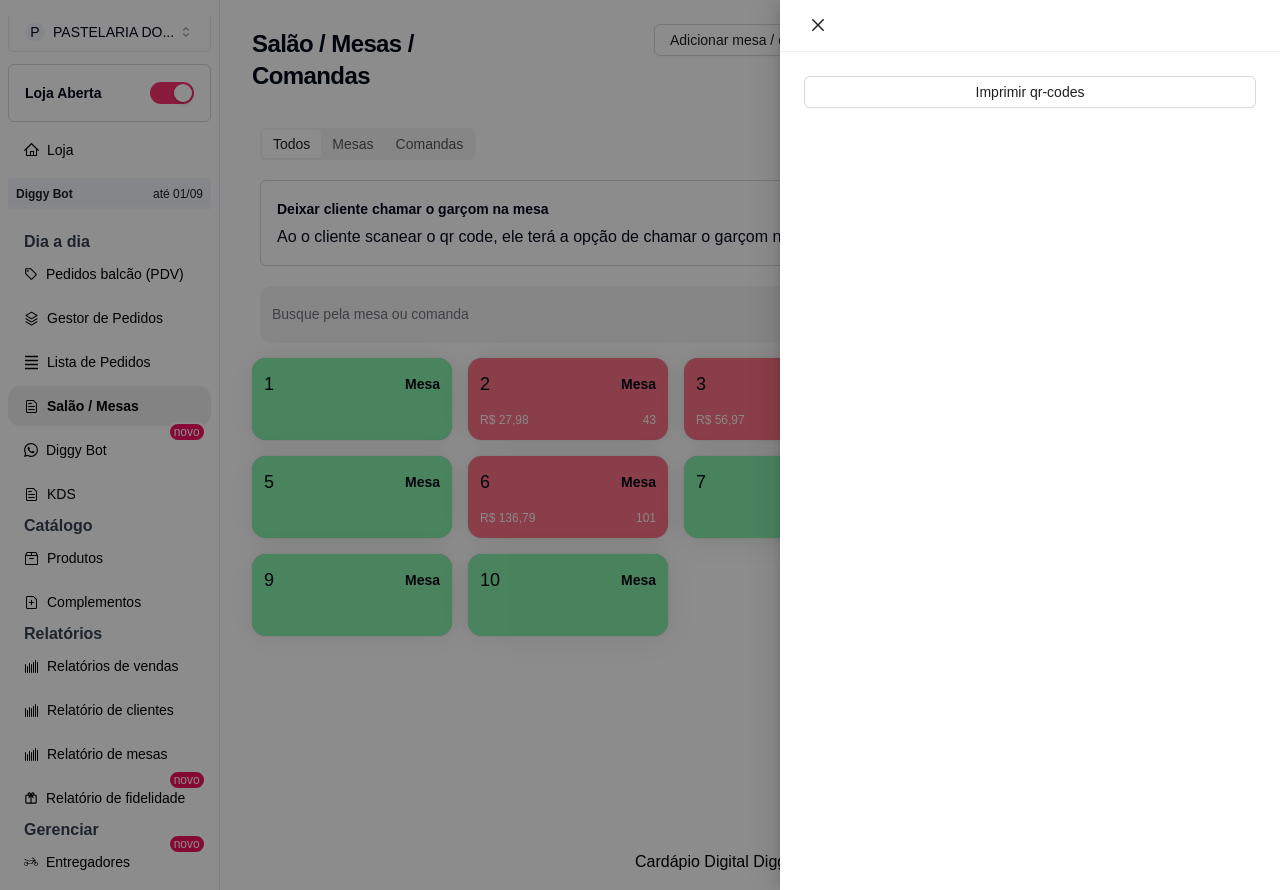 click 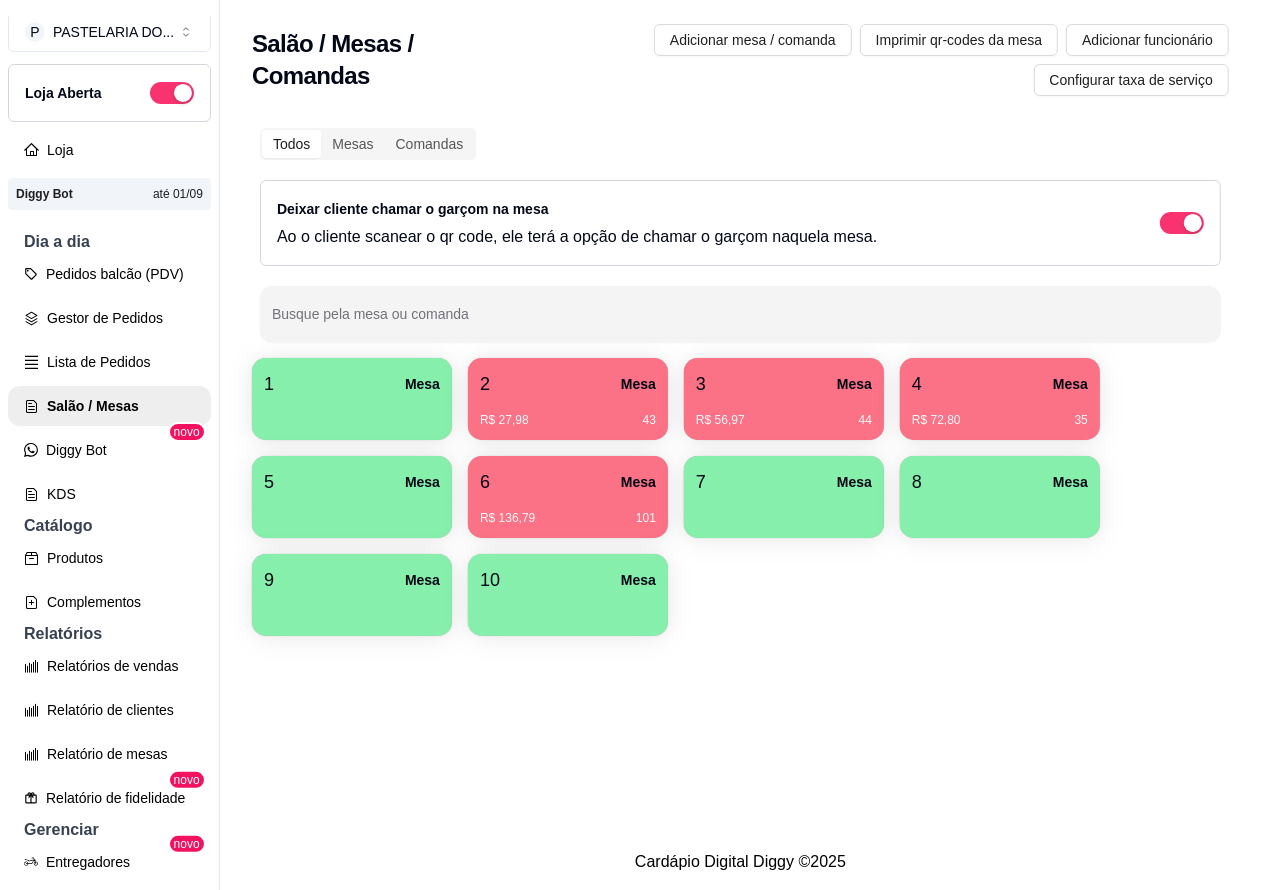 click on "2 Mesa" at bounding box center (568, 384) 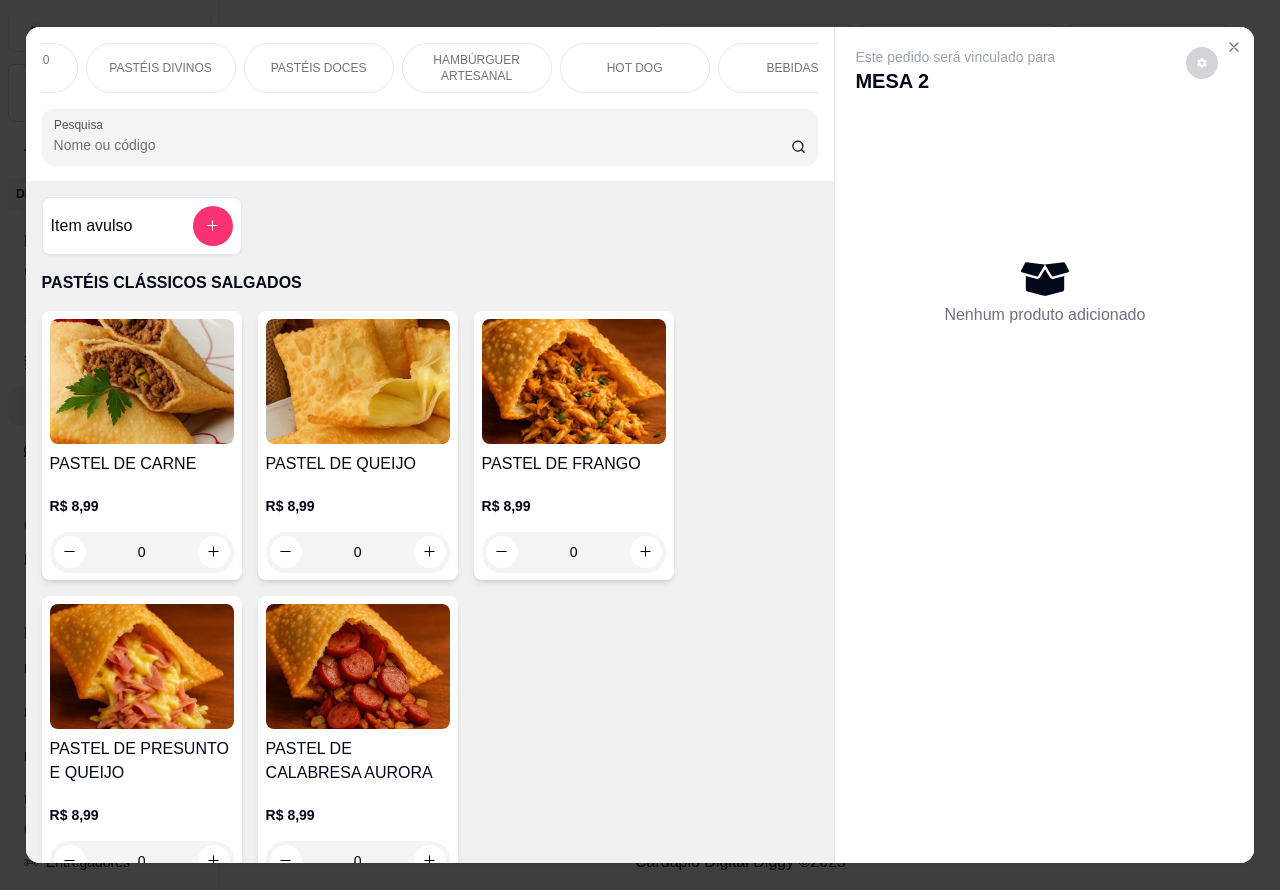 scroll, scrollTop: 0, scrollLeft: 293, axis: horizontal 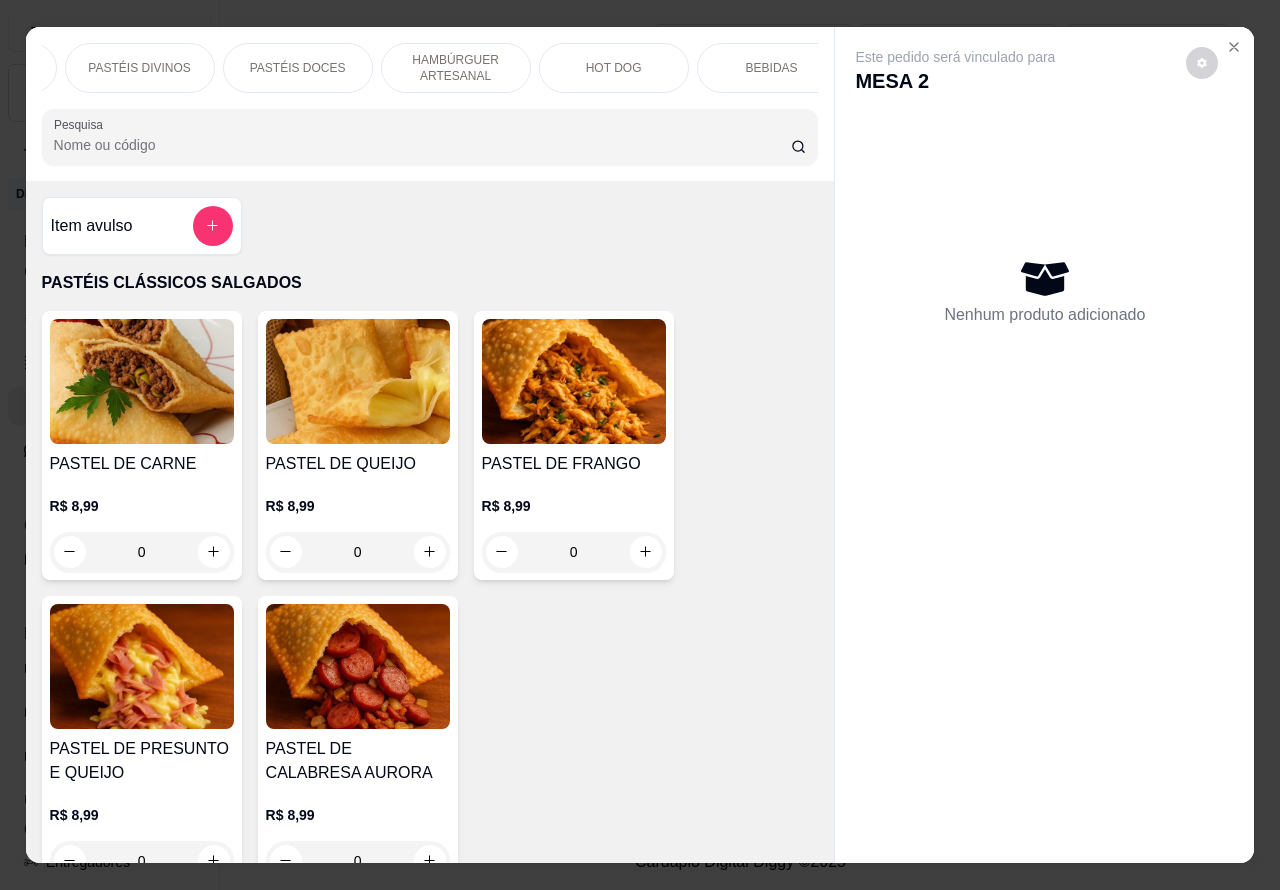click on "BEBIDAS" at bounding box center [772, 68] 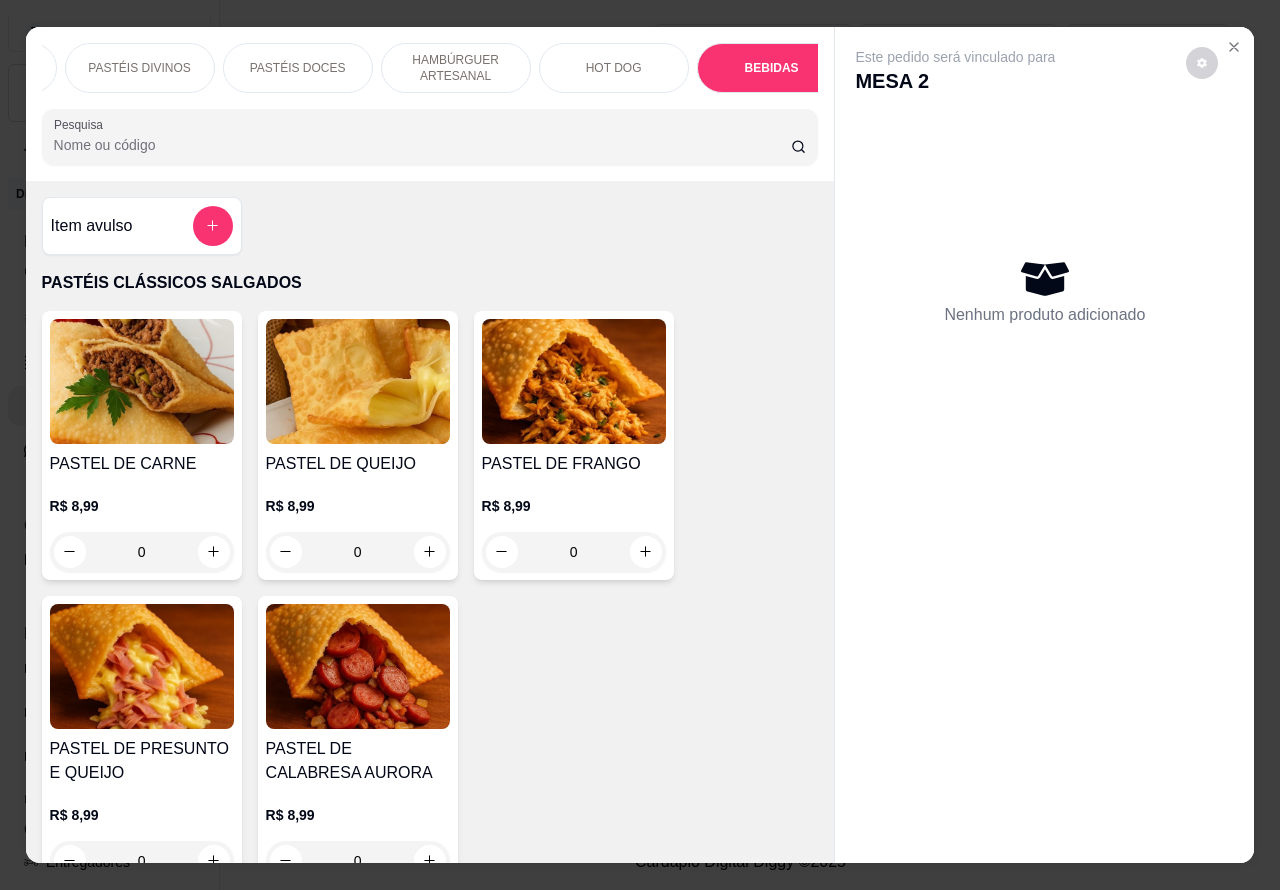 scroll, scrollTop: 6650, scrollLeft: 0, axis: vertical 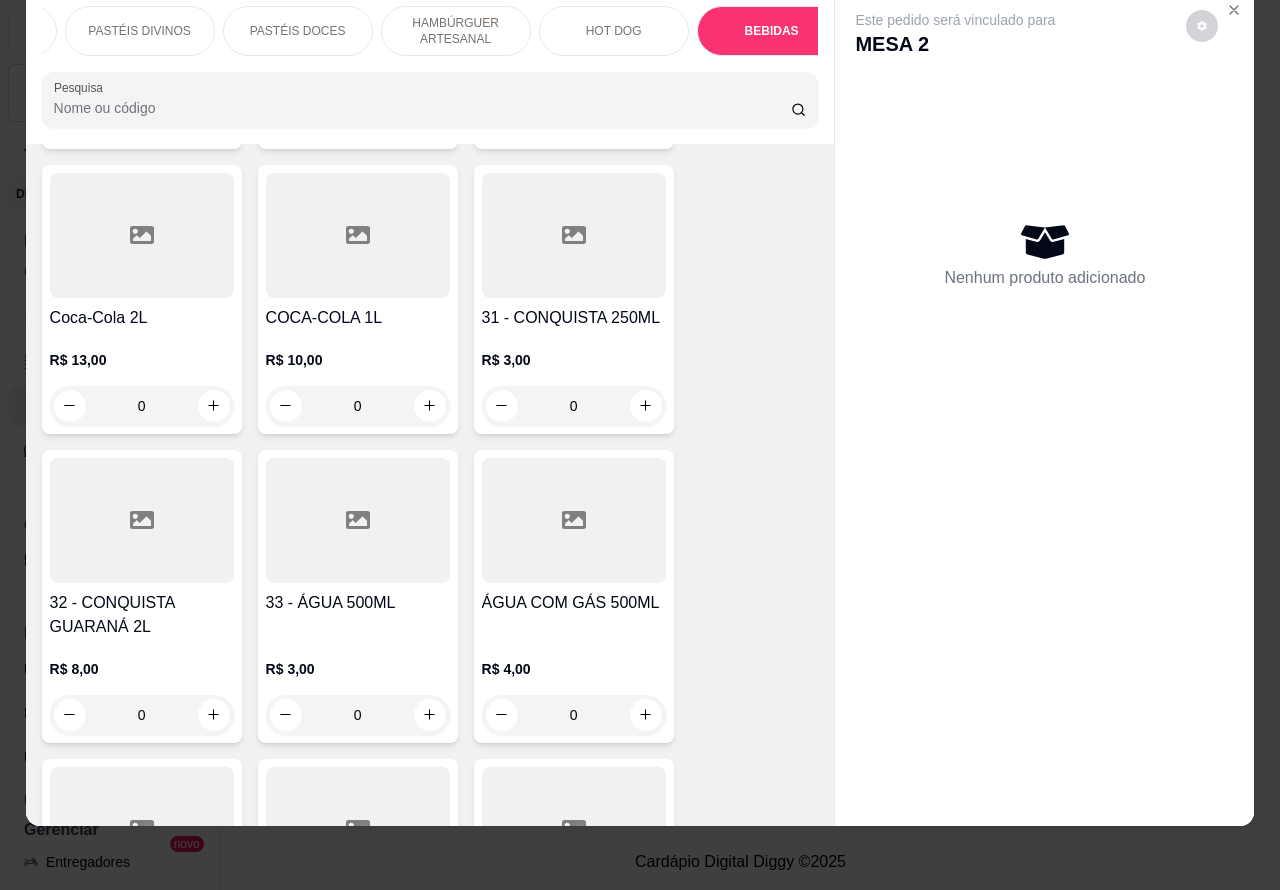 click 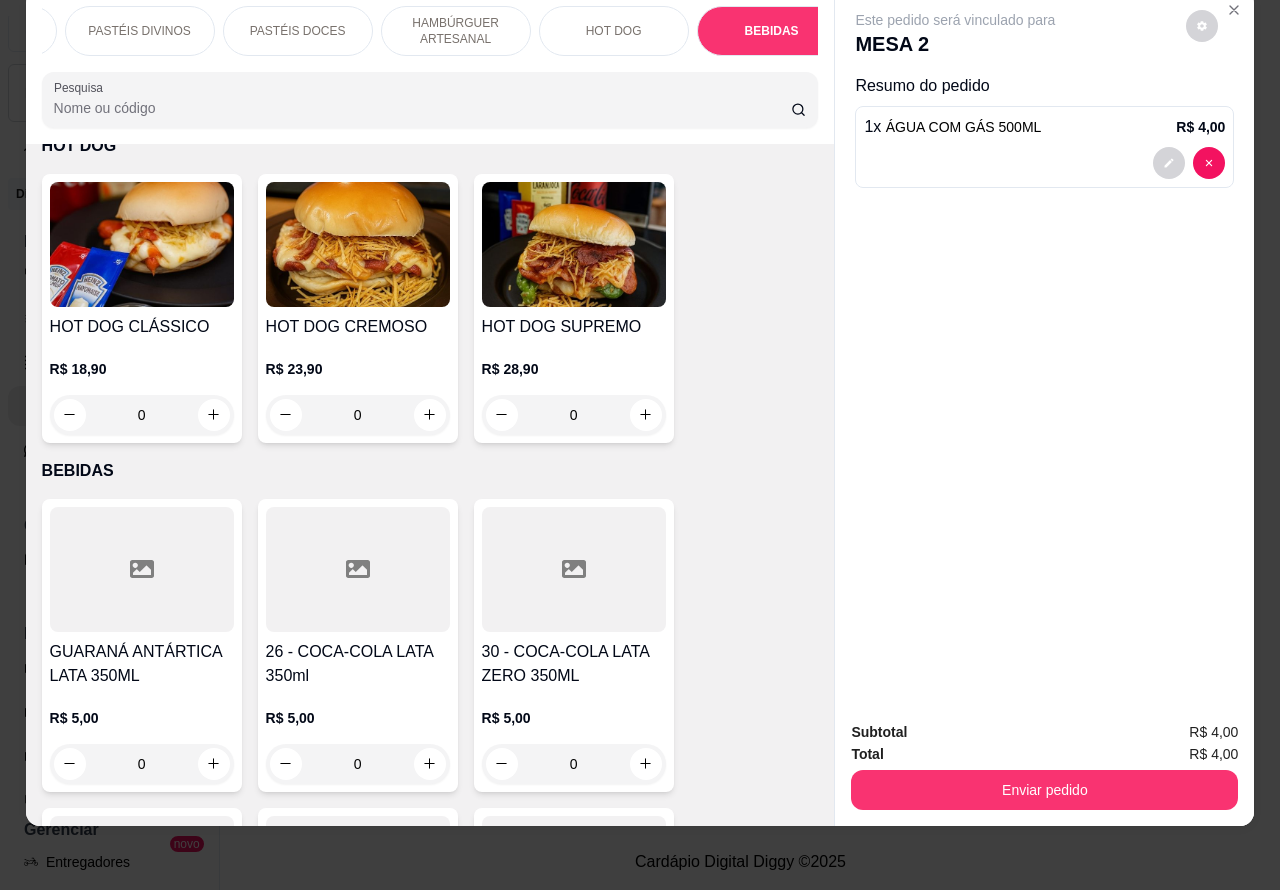 scroll, scrollTop: 6341, scrollLeft: 0, axis: vertical 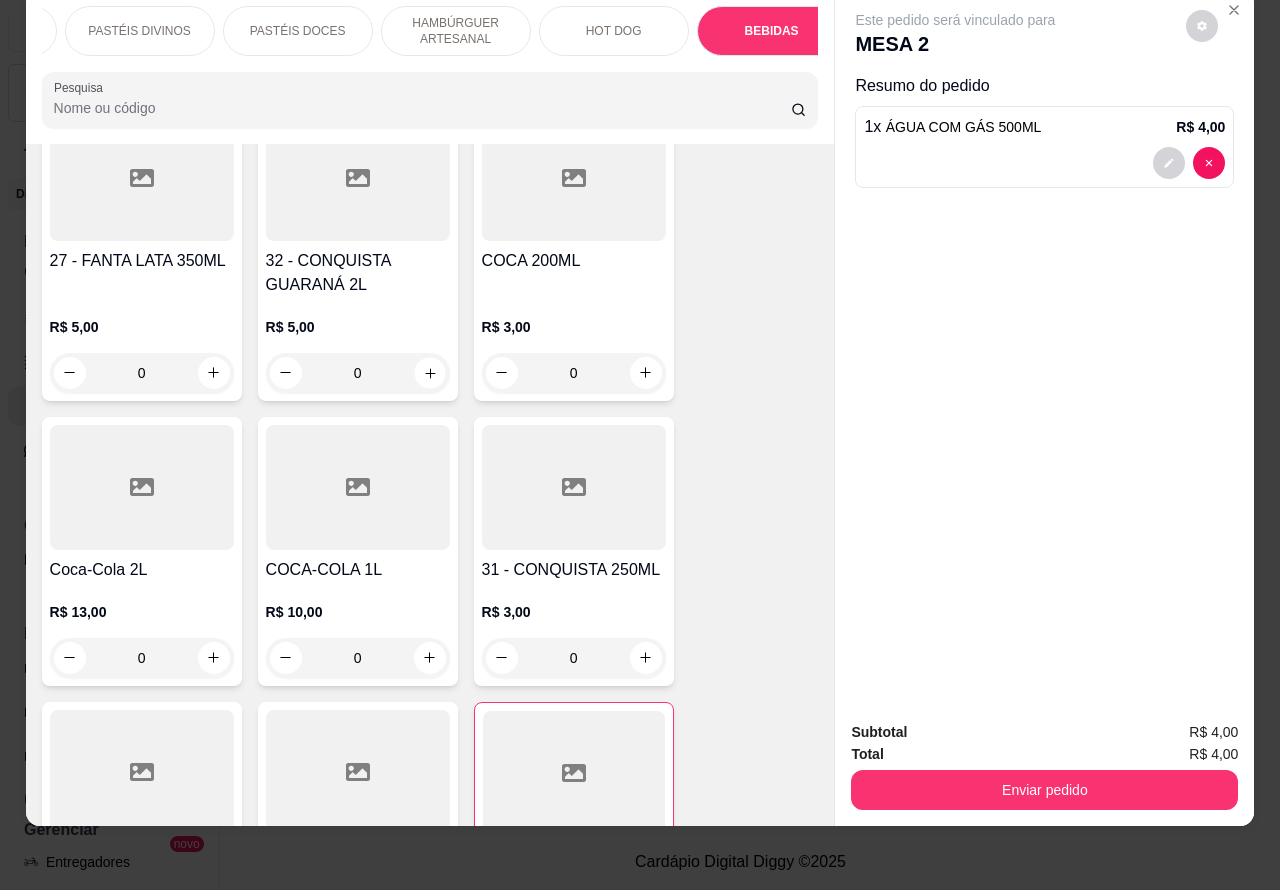 click 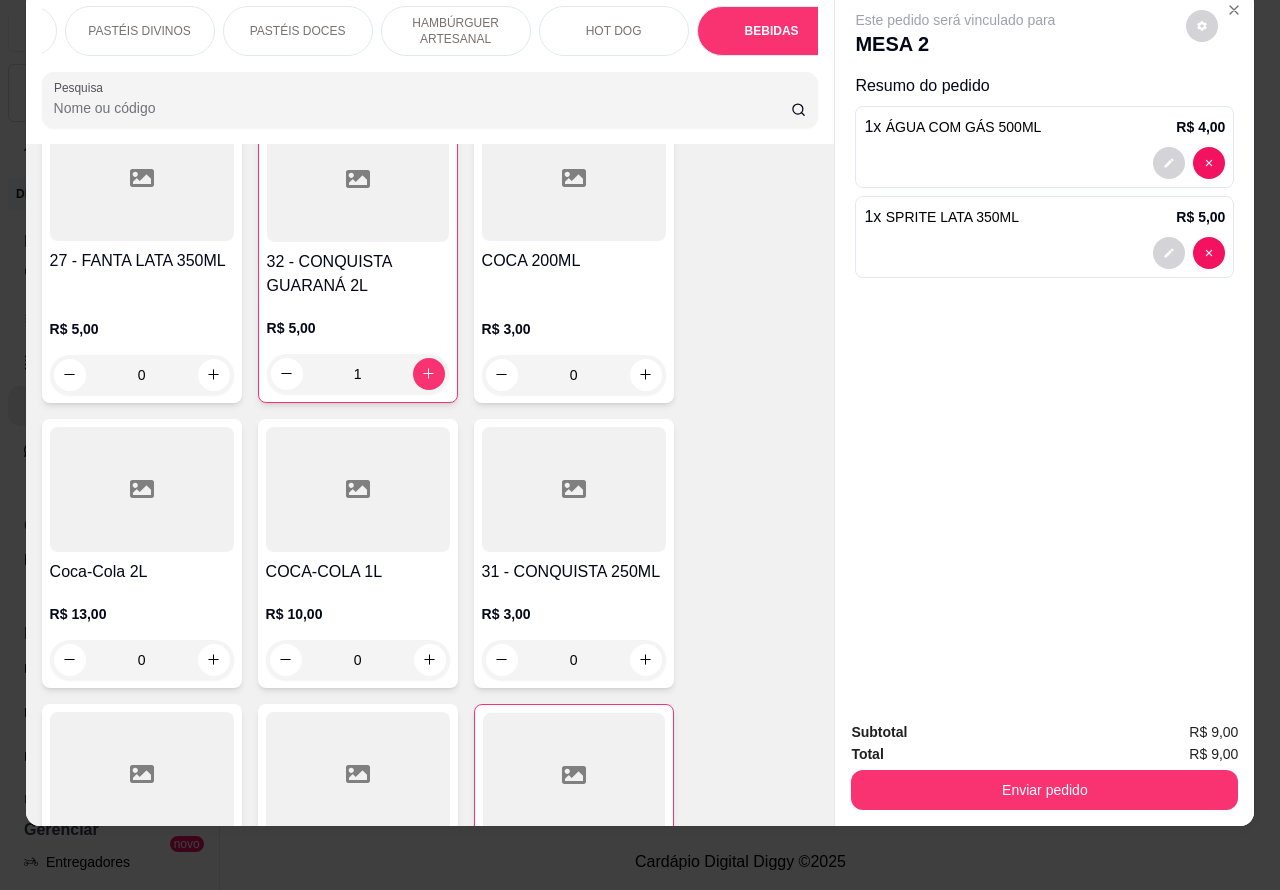 click 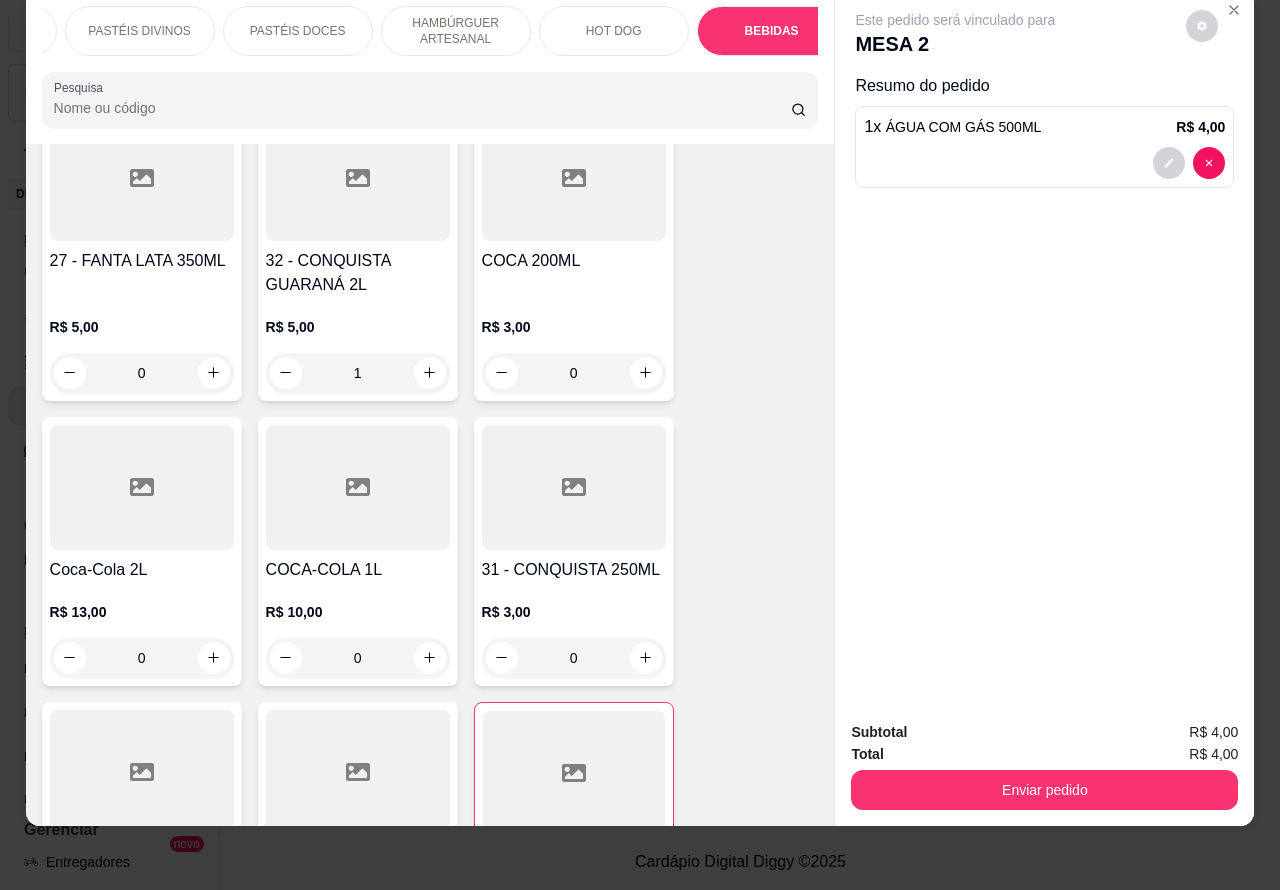 type on "0" 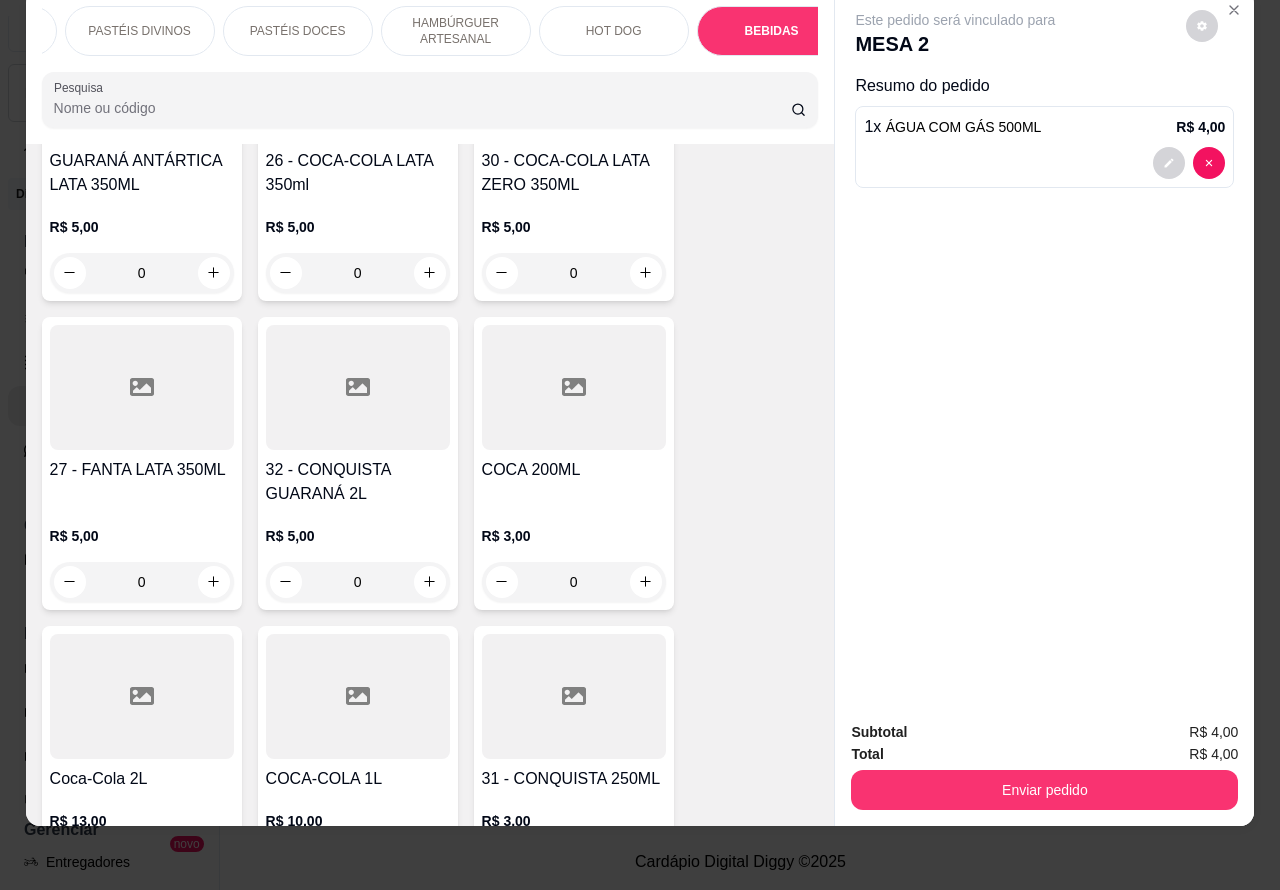 scroll, scrollTop: 6821, scrollLeft: 0, axis: vertical 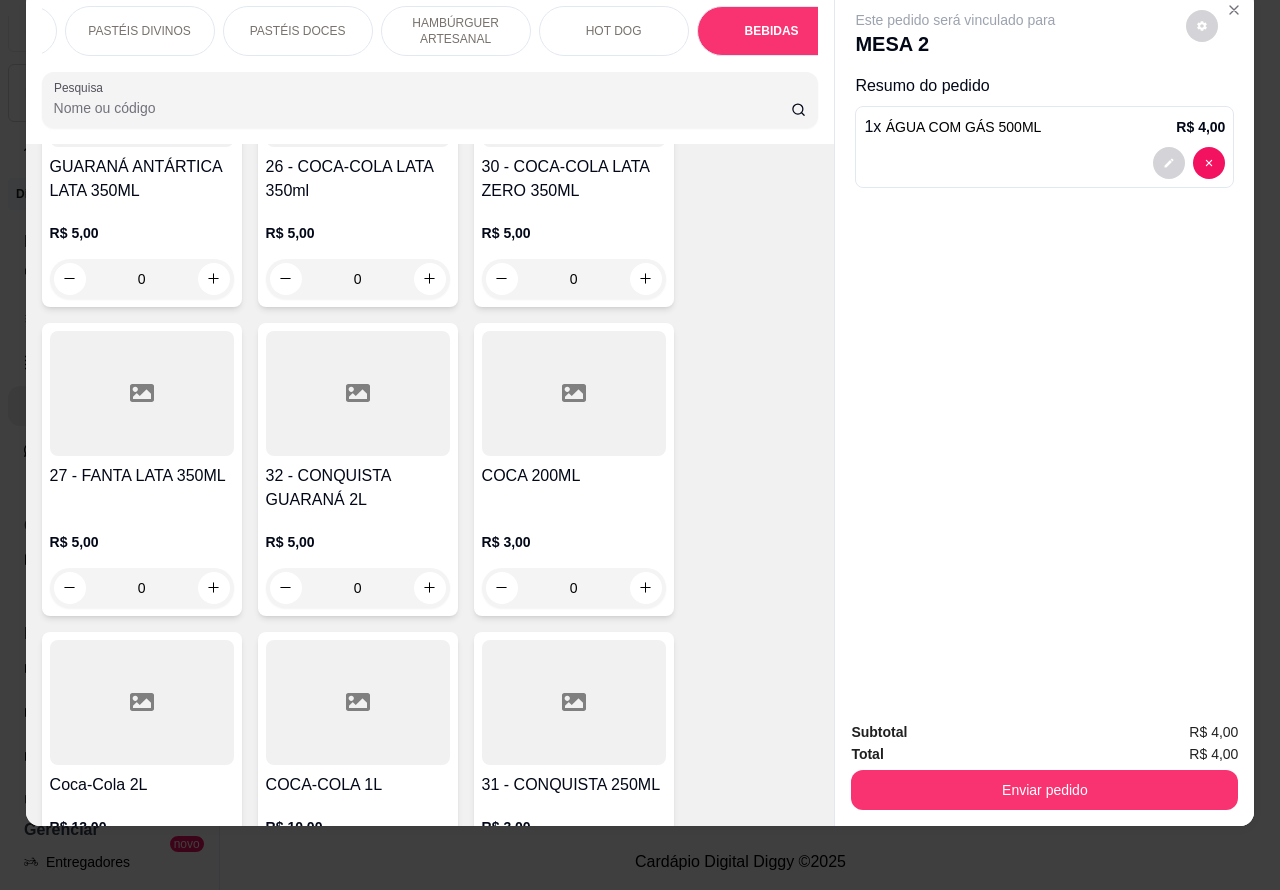 click 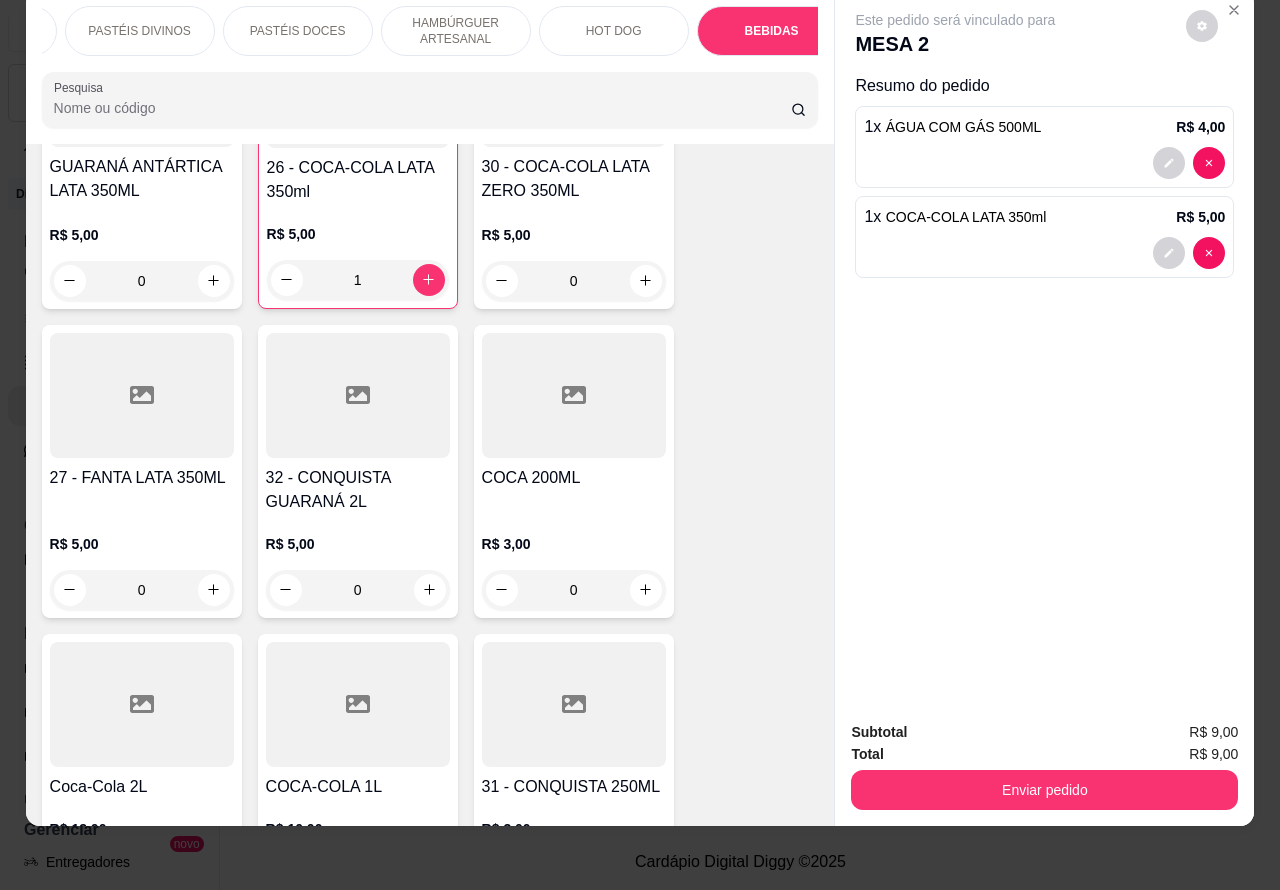 click 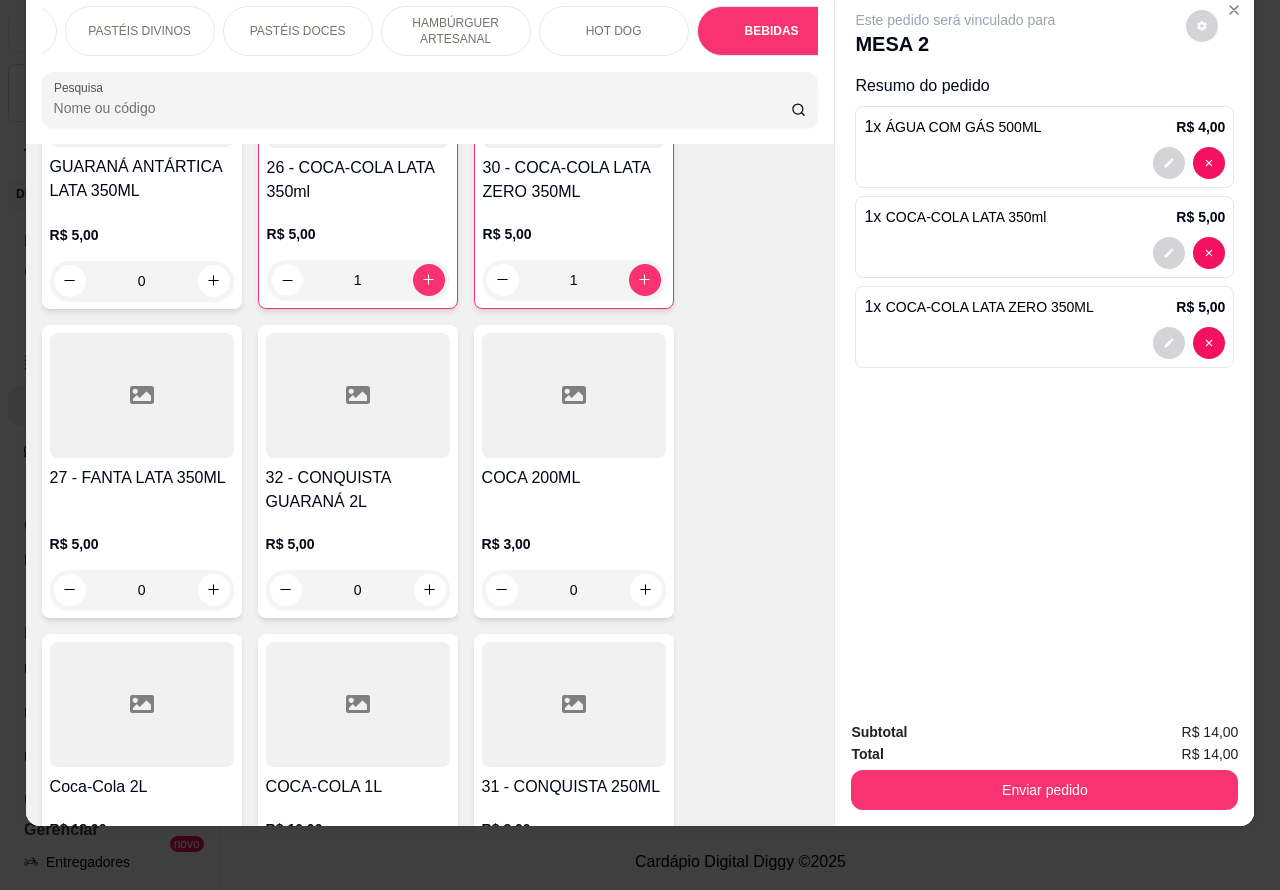click 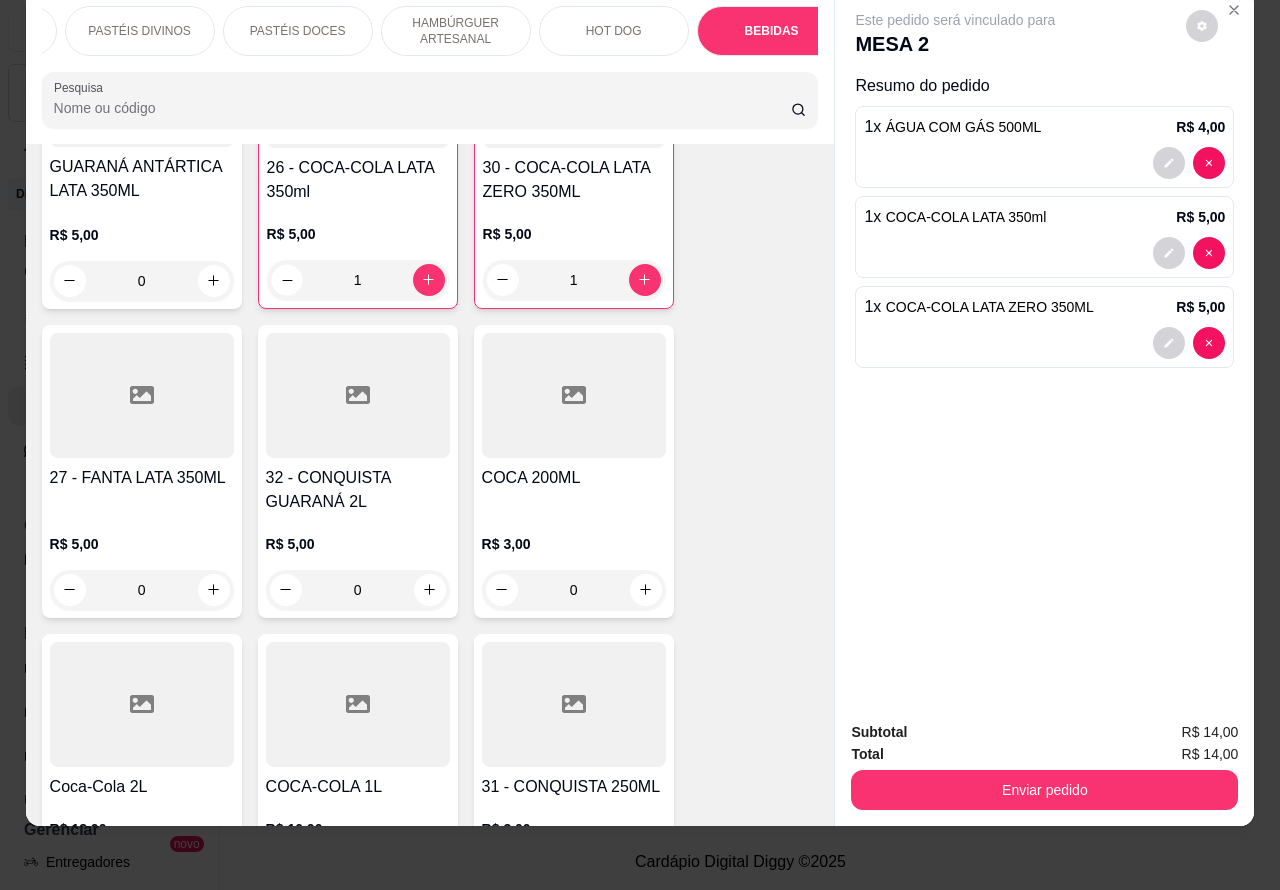 type on "0" 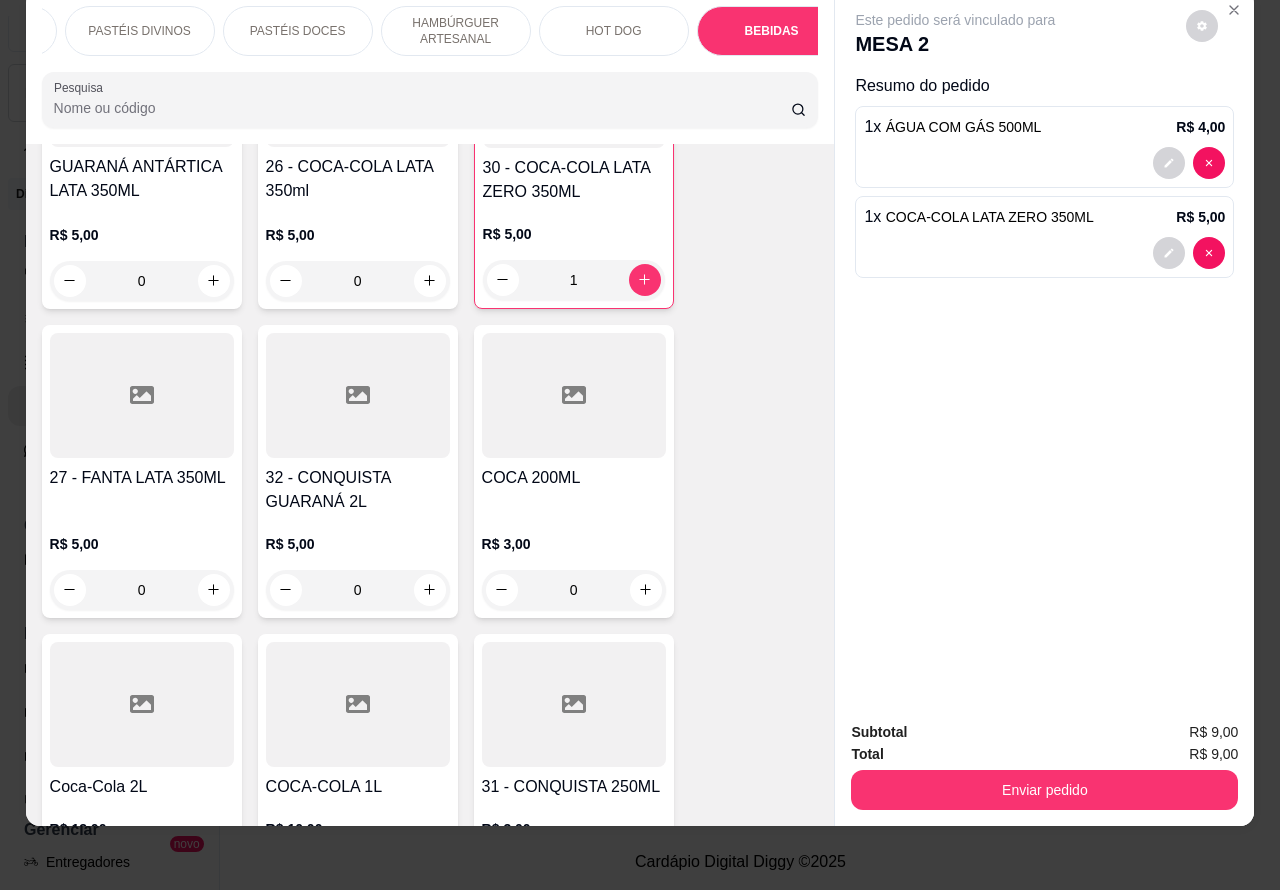 click 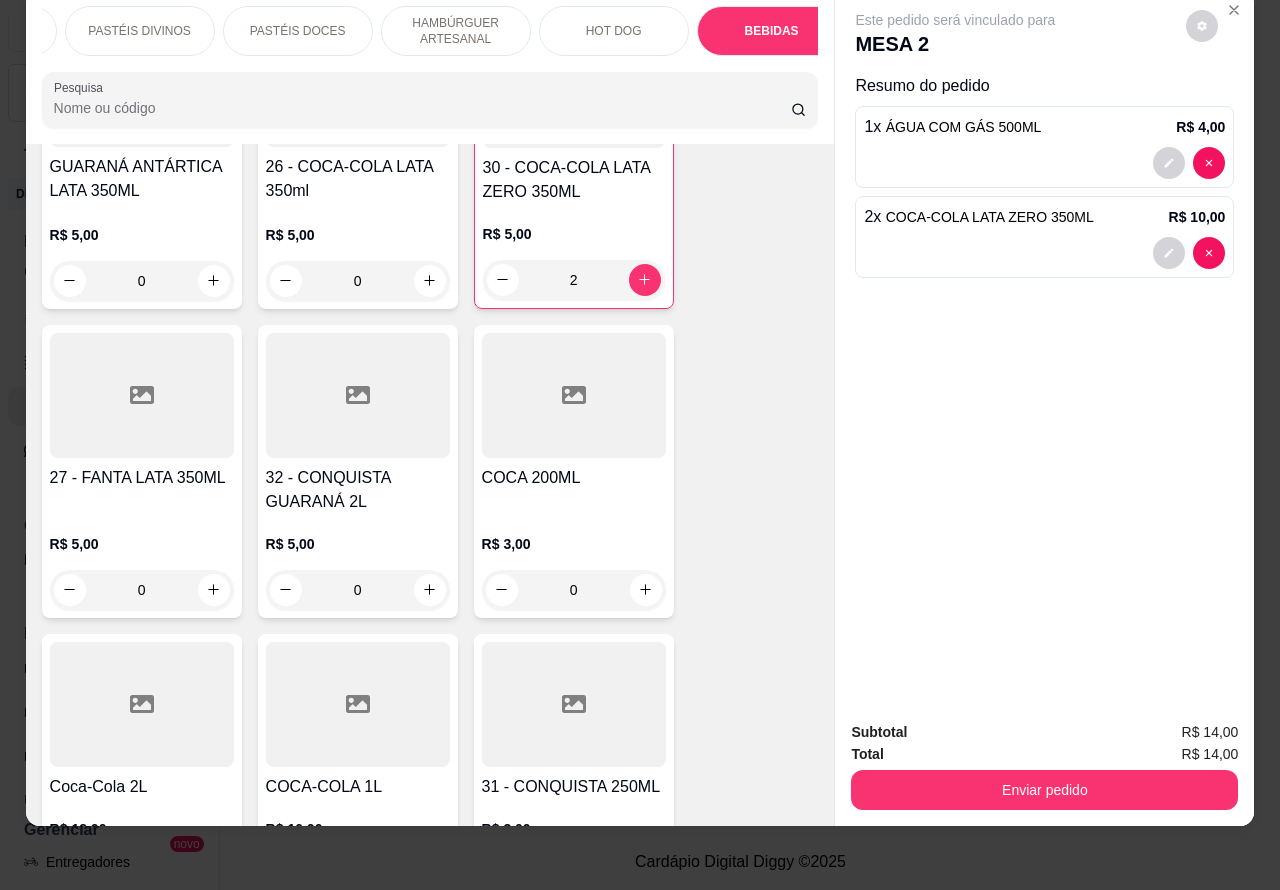 click on "Enviar pedido" at bounding box center (1044, 790) 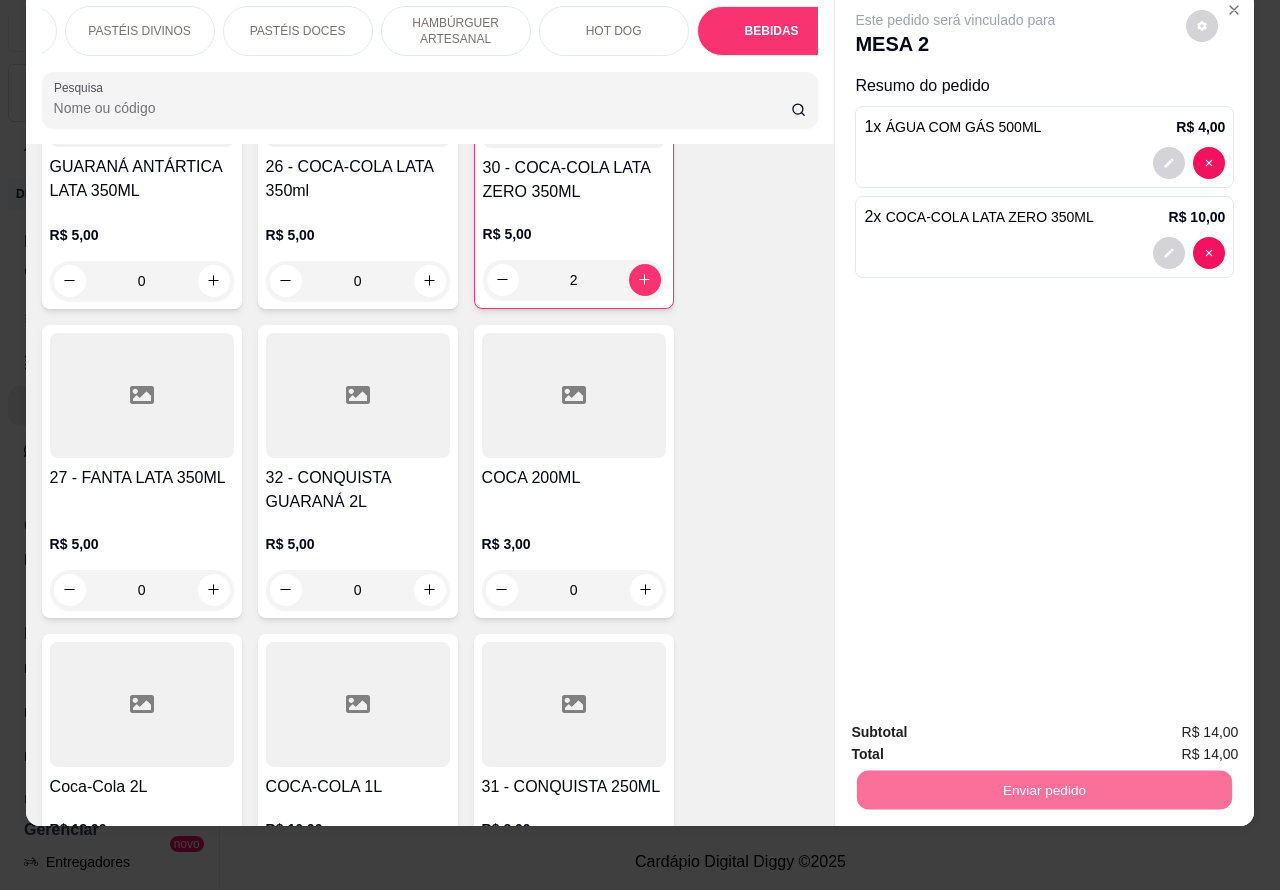 click on "Não registrar e enviar pedido" at bounding box center (977, 723) 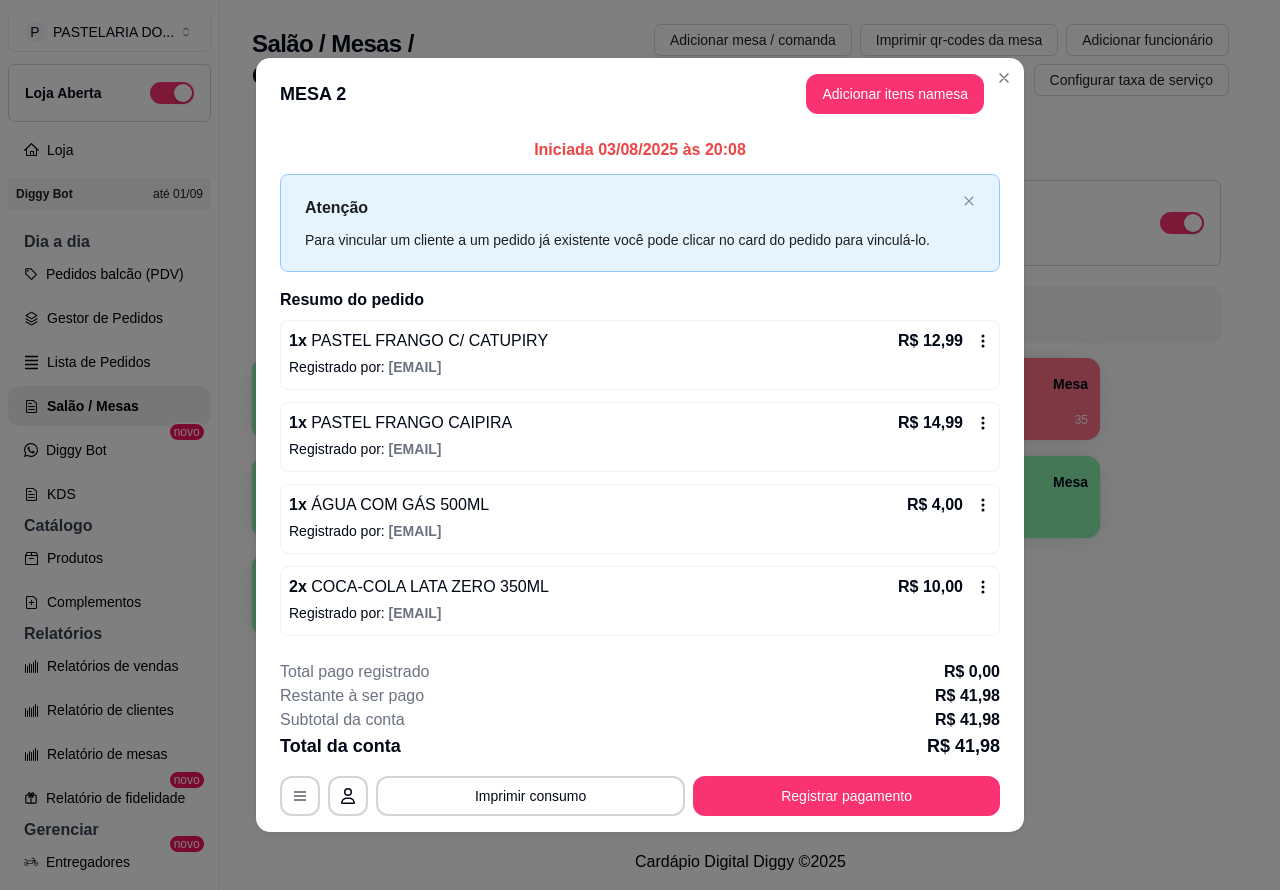 click on "Imprimir consumo" at bounding box center (530, 796) 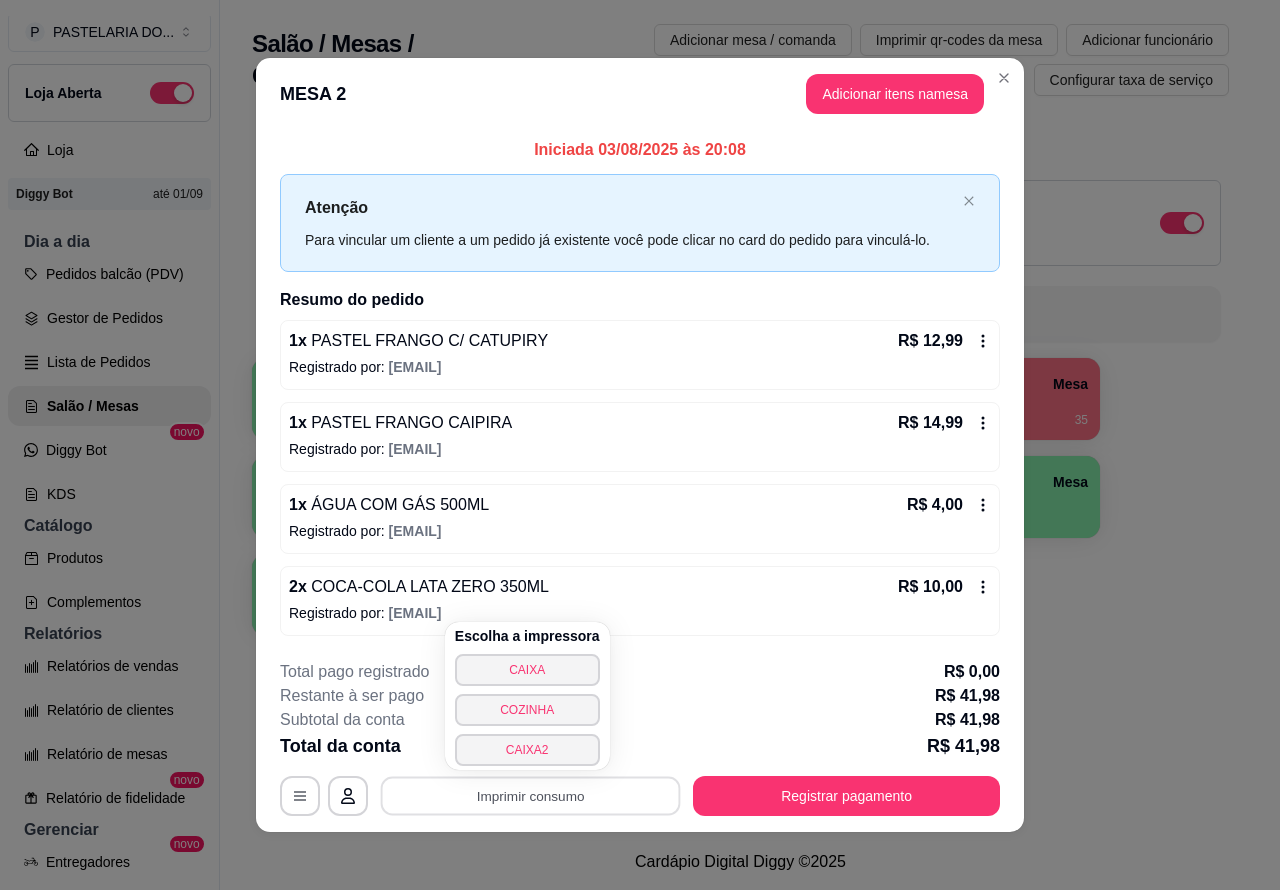 click on "CAIXA2" at bounding box center [527, 750] 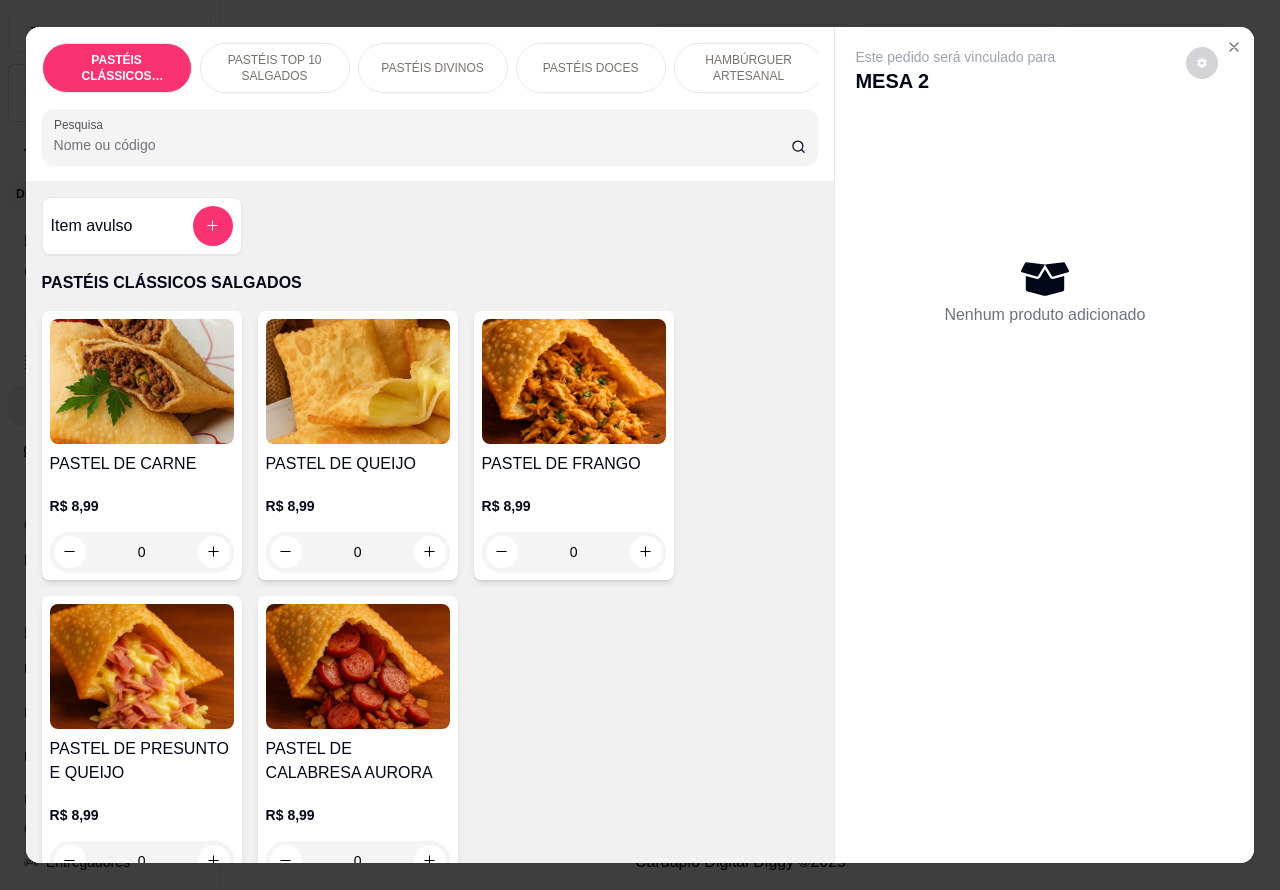 scroll, scrollTop: 0, scrollLeft: 260, axis: horizontal 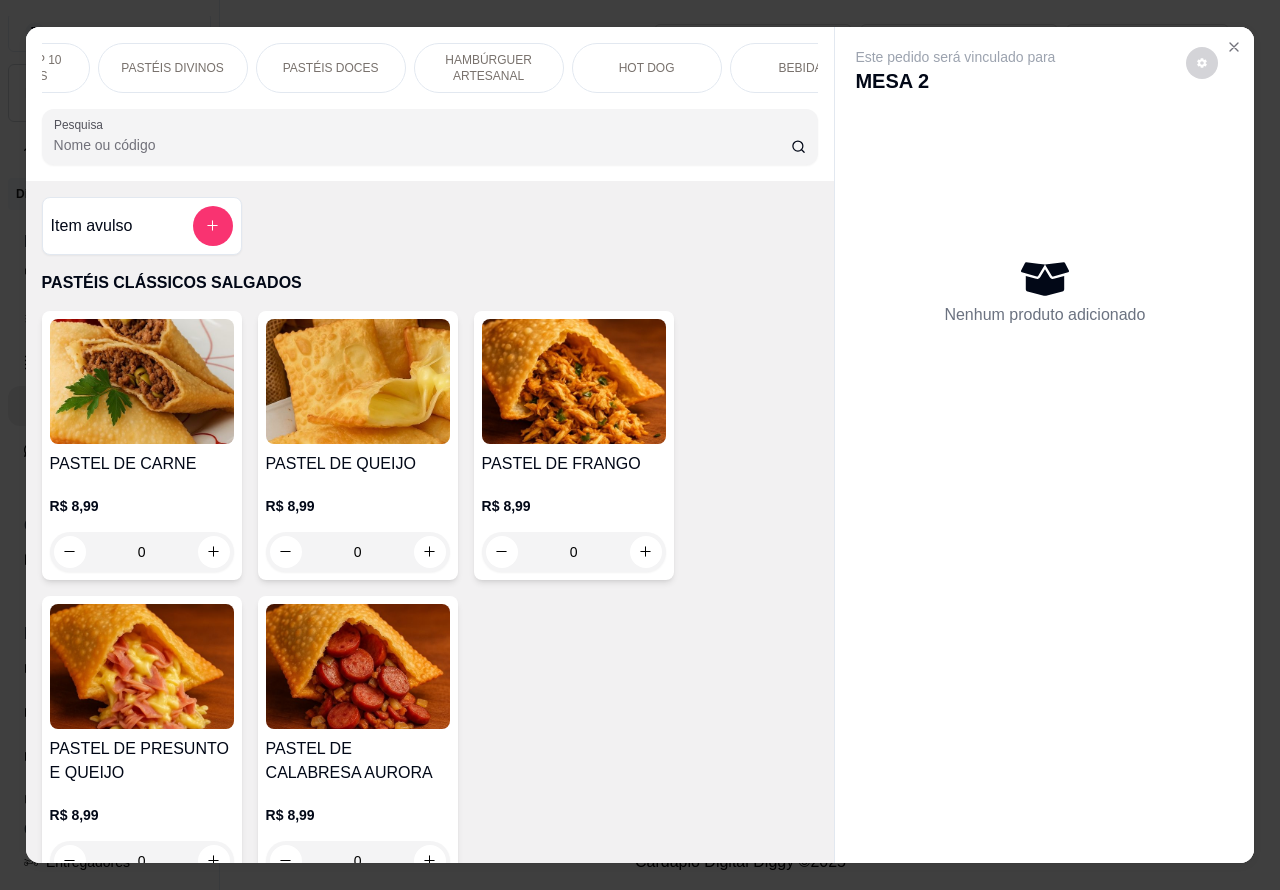click on "PASTÉIS DOCES" at bounding box center [331, 68] 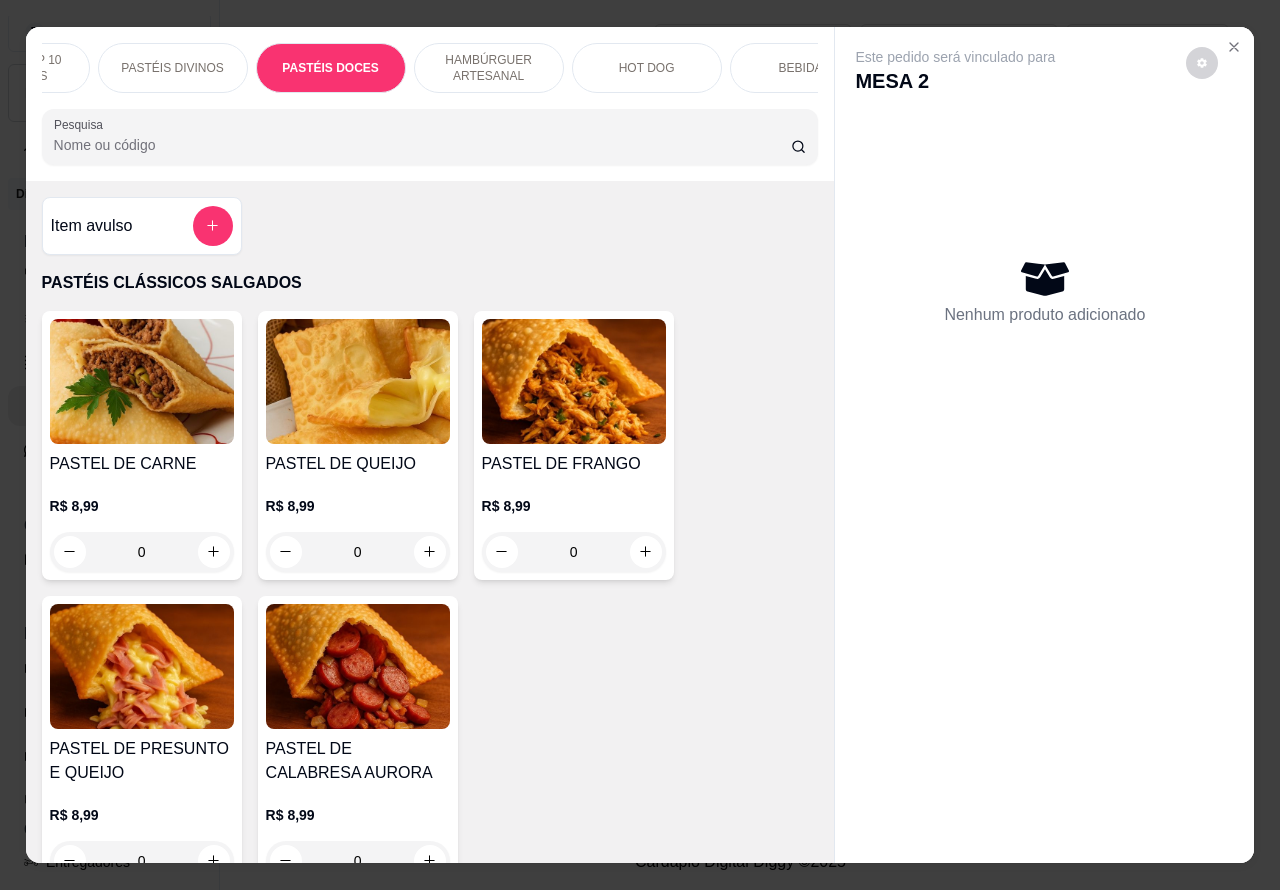 scroll, scrollTop: 3585, scrollLeft: 0, axis: vertical 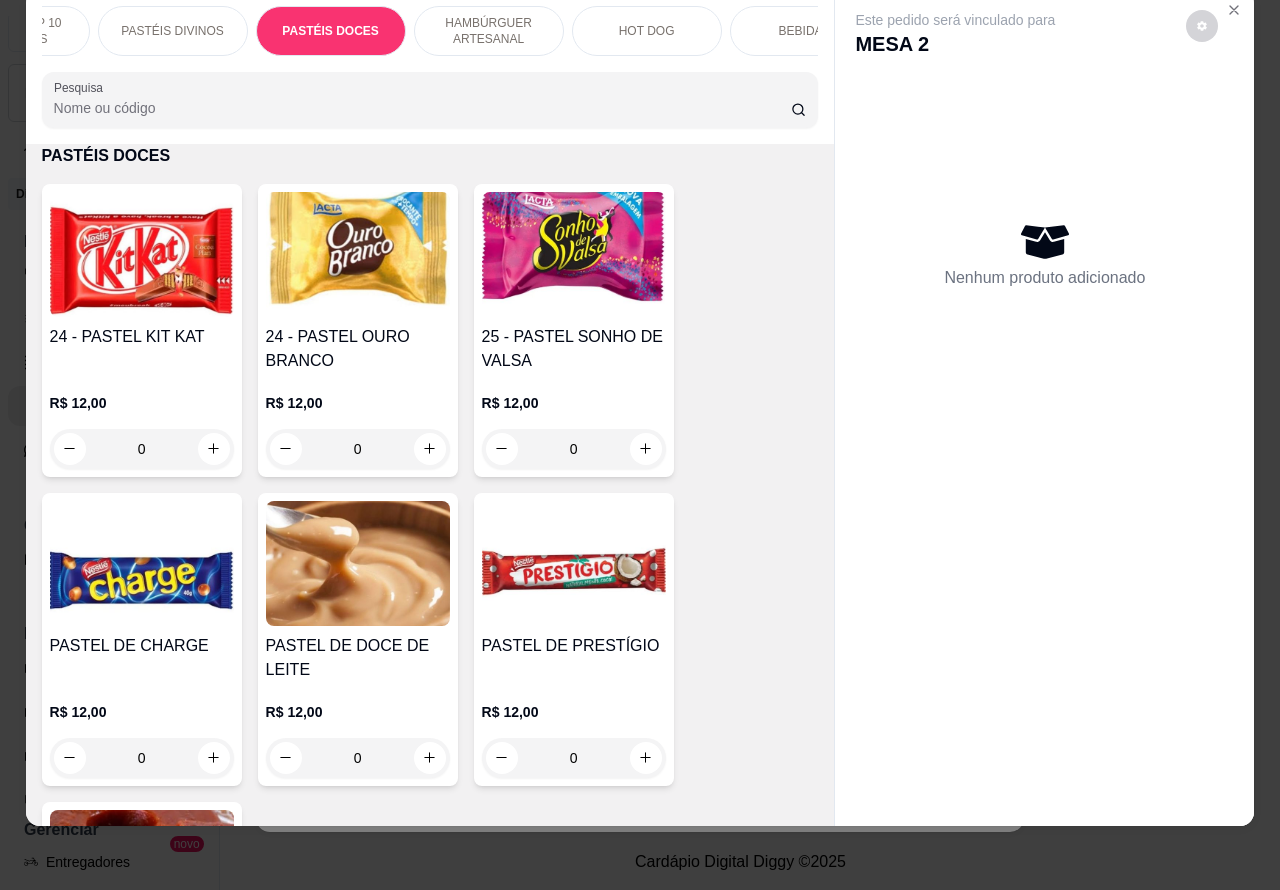 click 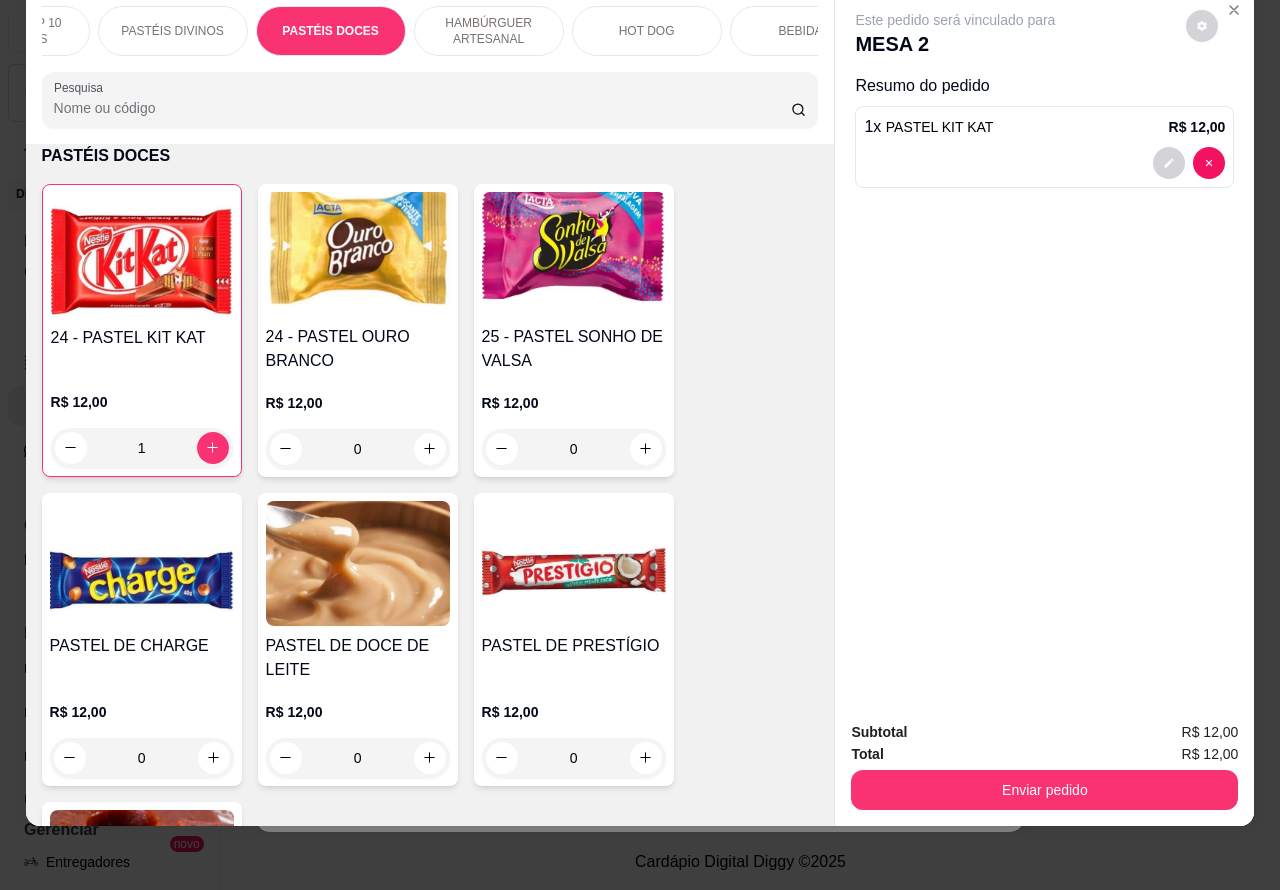 click on "Enviar pedido" at bounding box center (1044, 790) 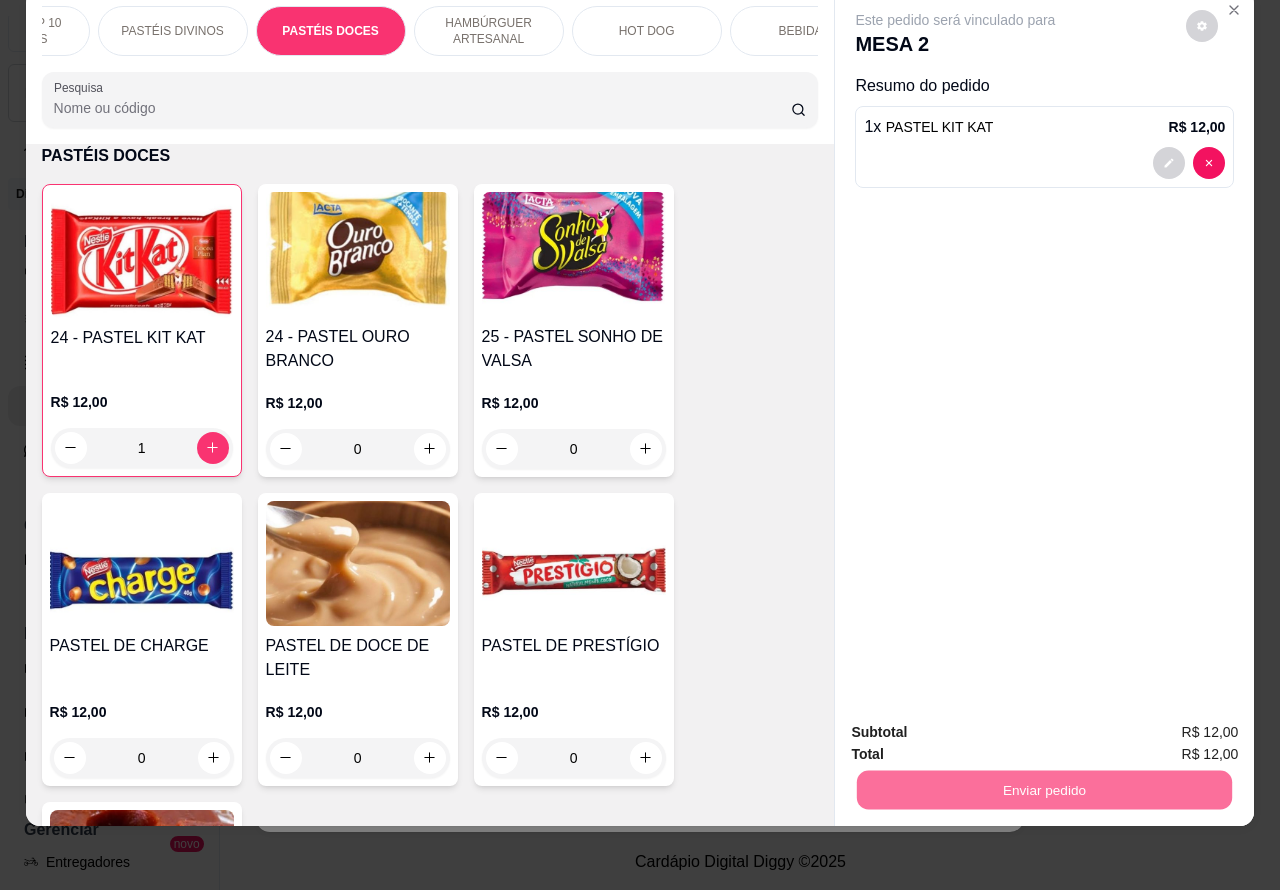 click on "Não registrar e enviar pedido" at bounding box center [977, 723] 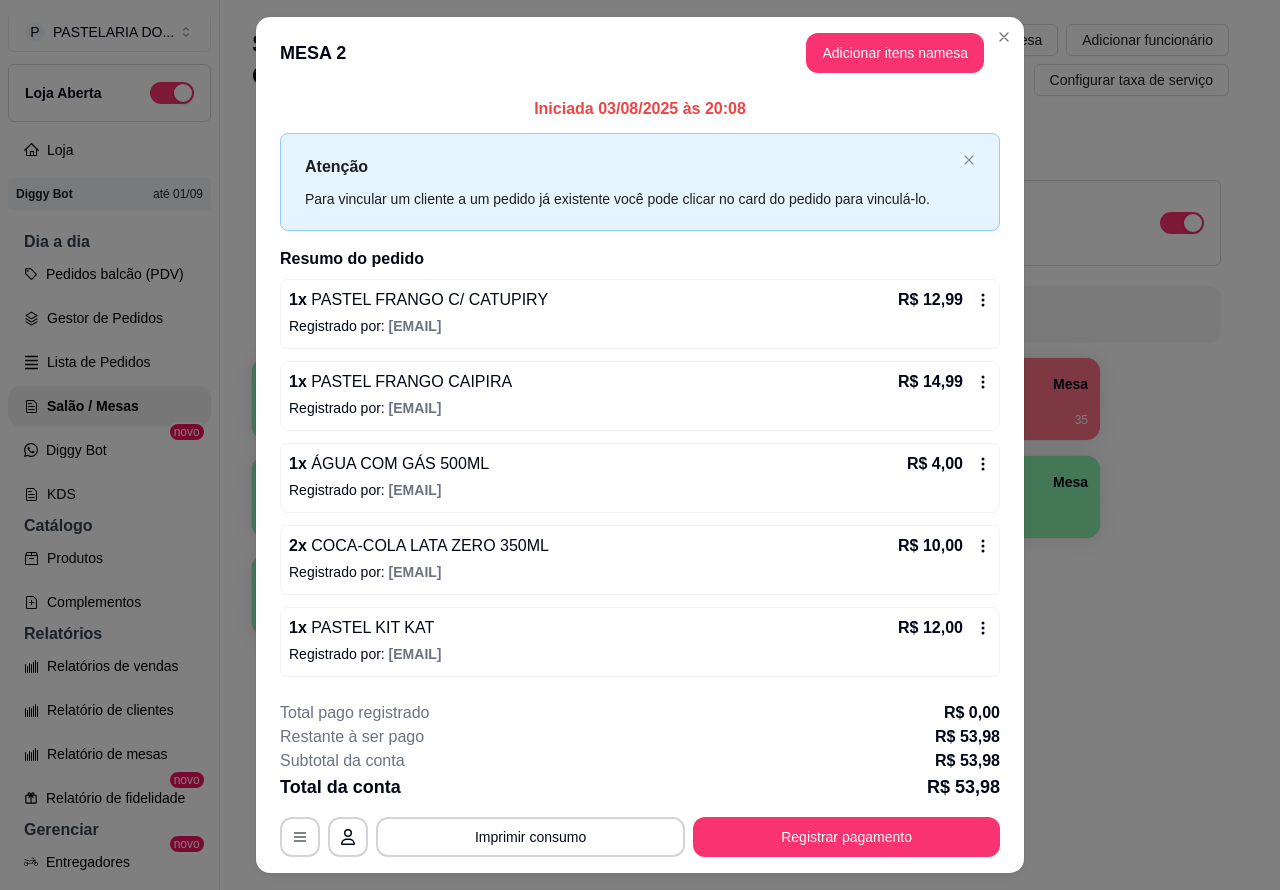 click 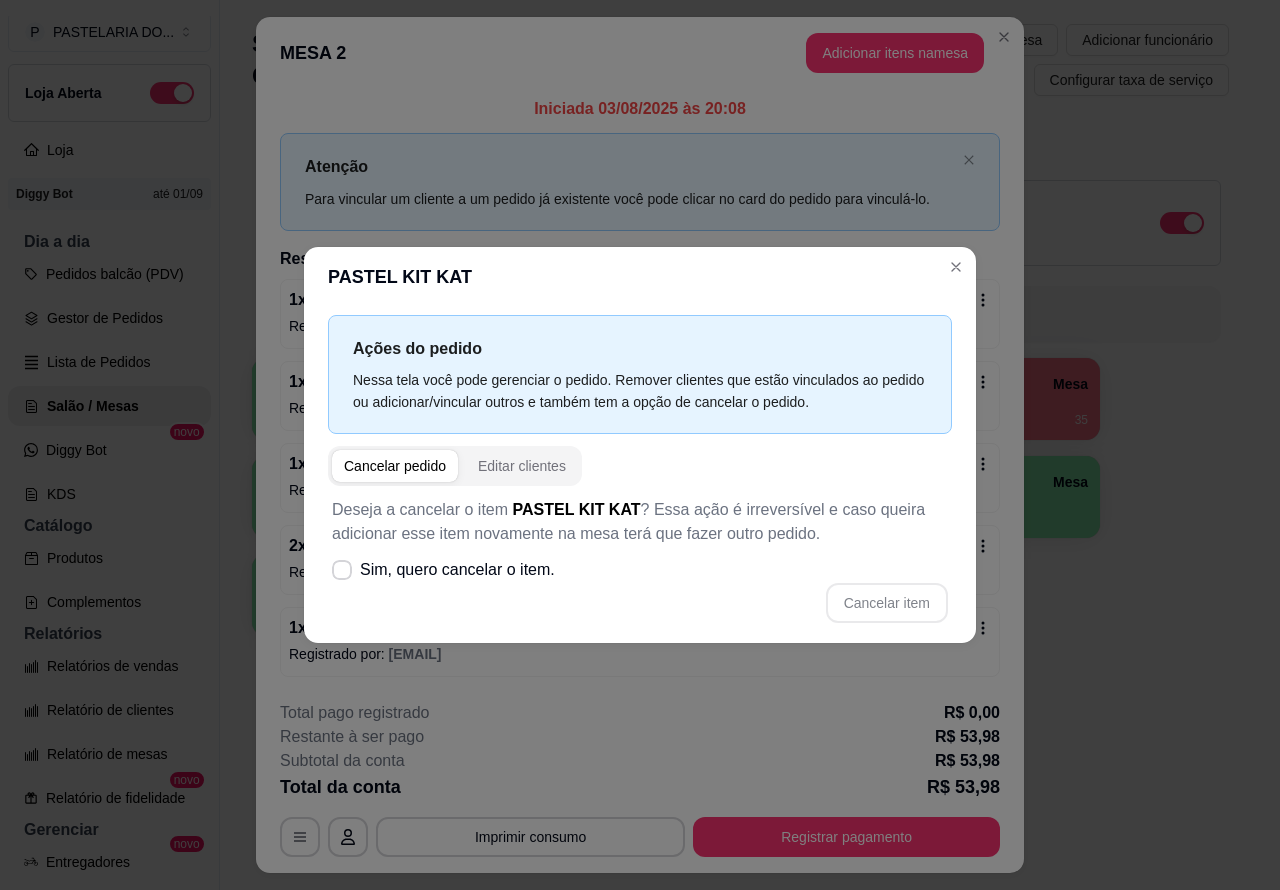 click 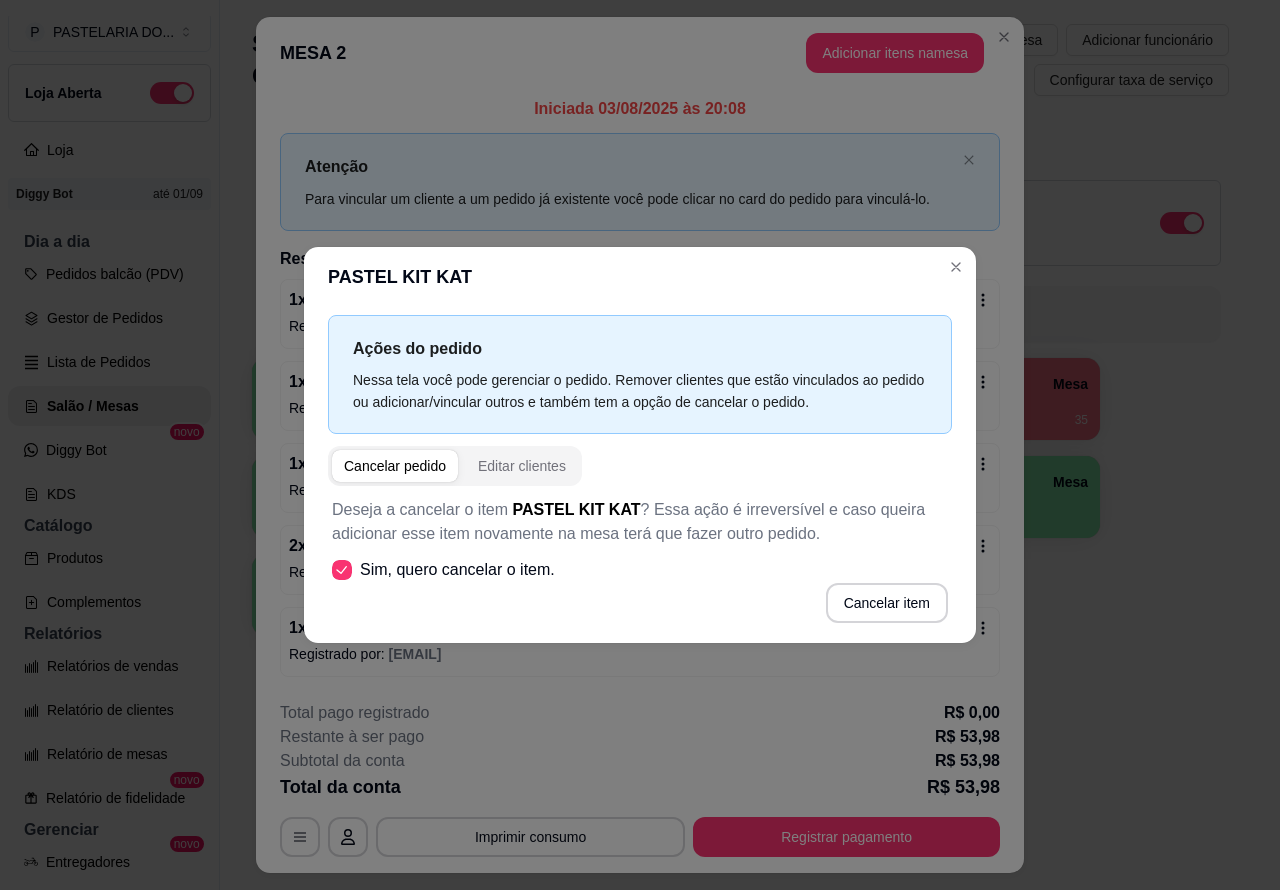click on "Cancelar item" at bounding box center [887, 603] 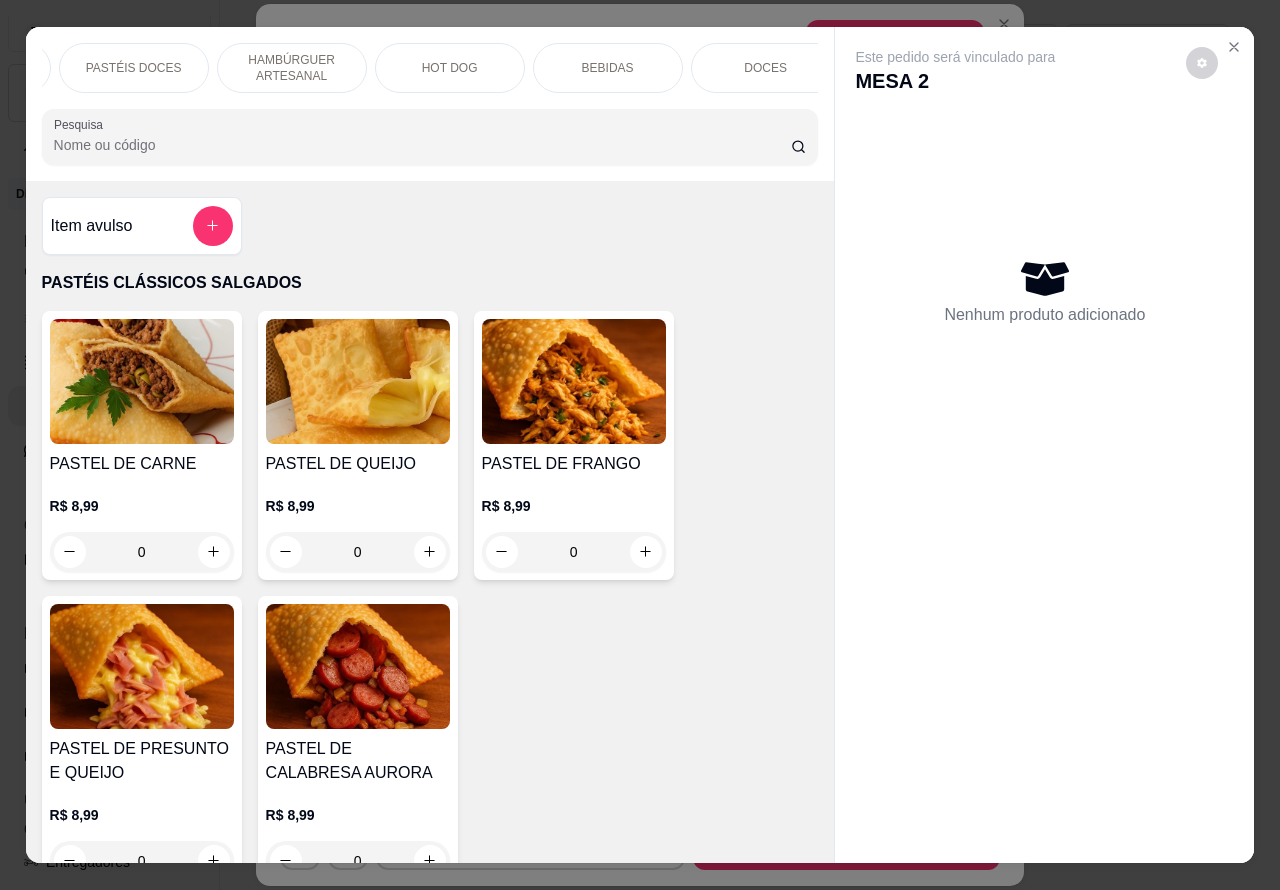 scroll, scrollTop: 0, scrollLeft: 465, axis: horizontal 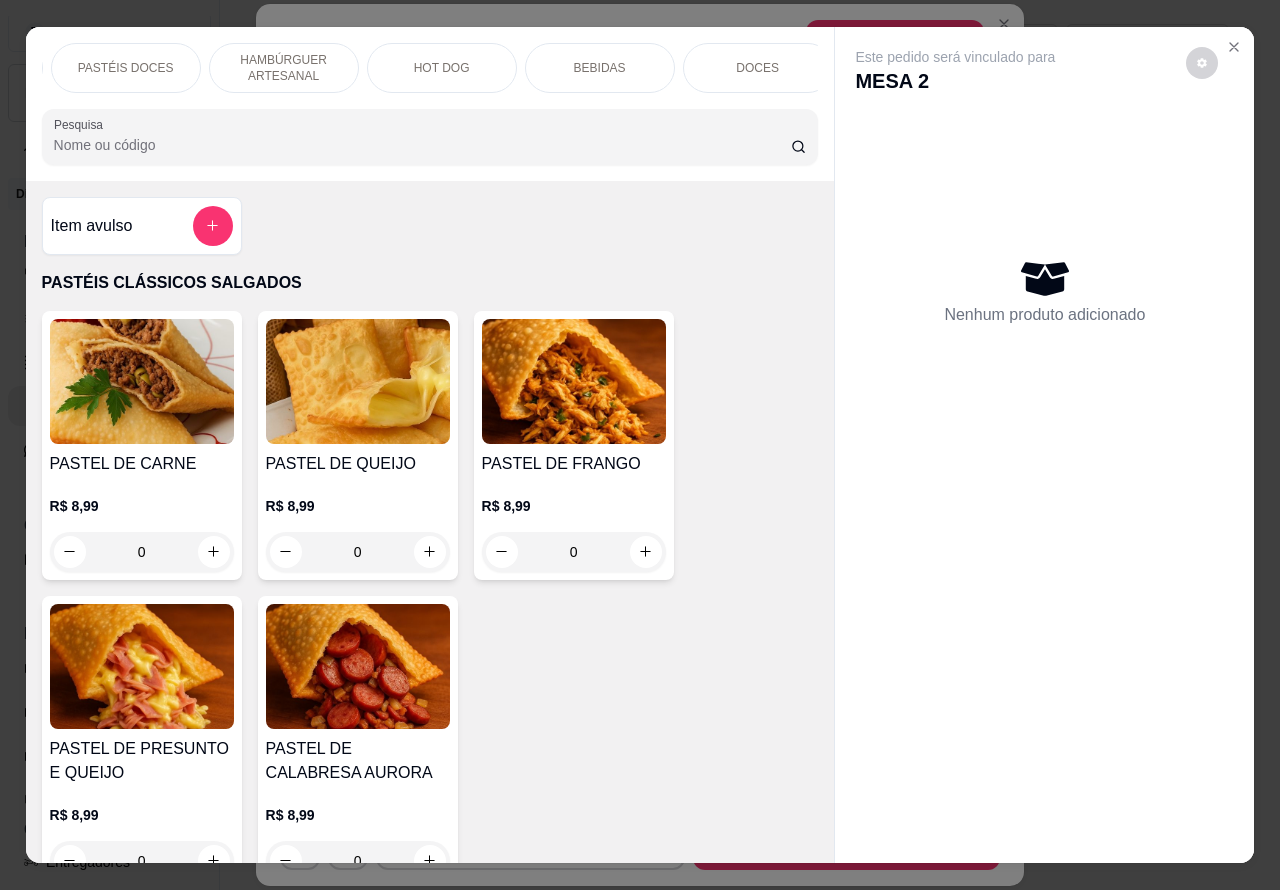 click on "DOCES" at bounding box center (757, 68) 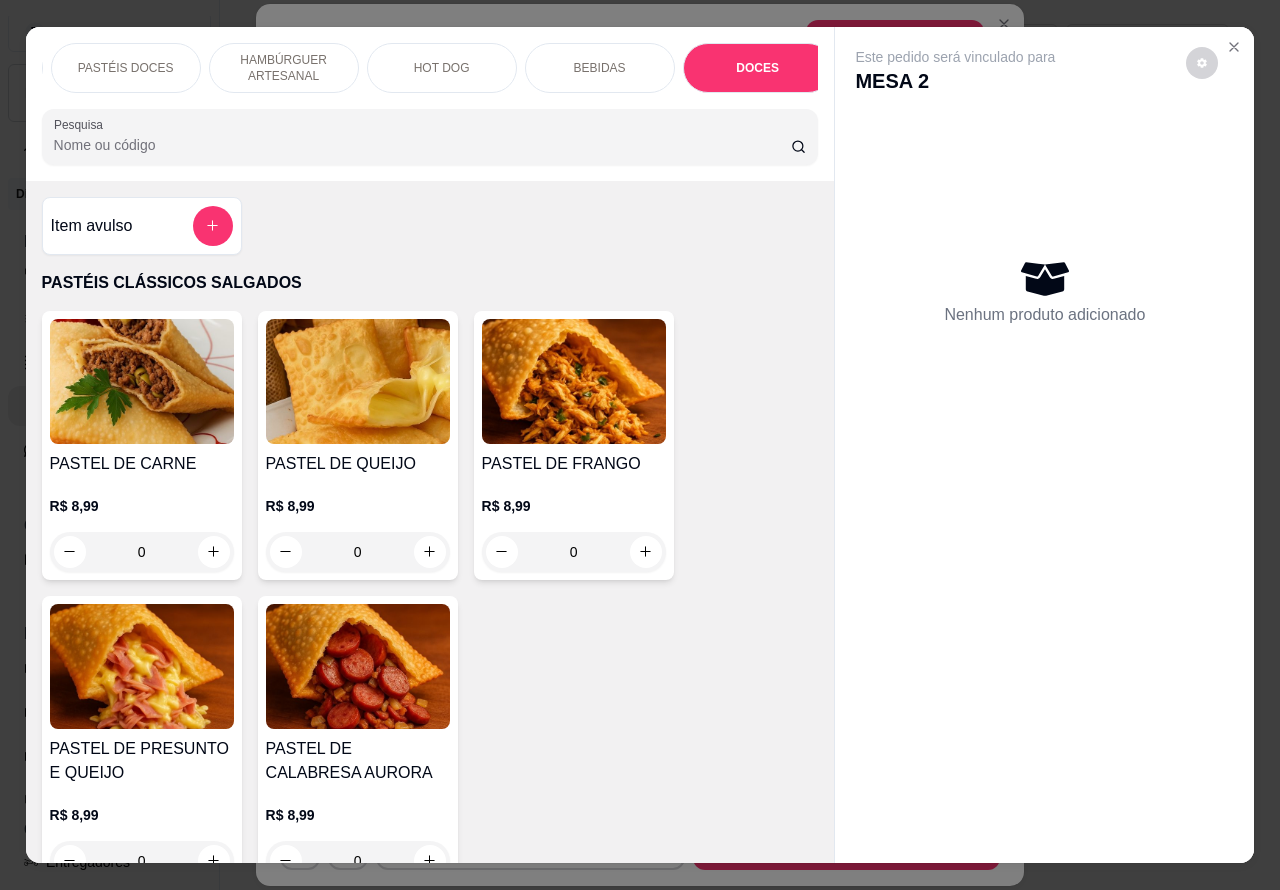 scroll, scrollTop: 8756, scrollLeft: 0, axis: vertical 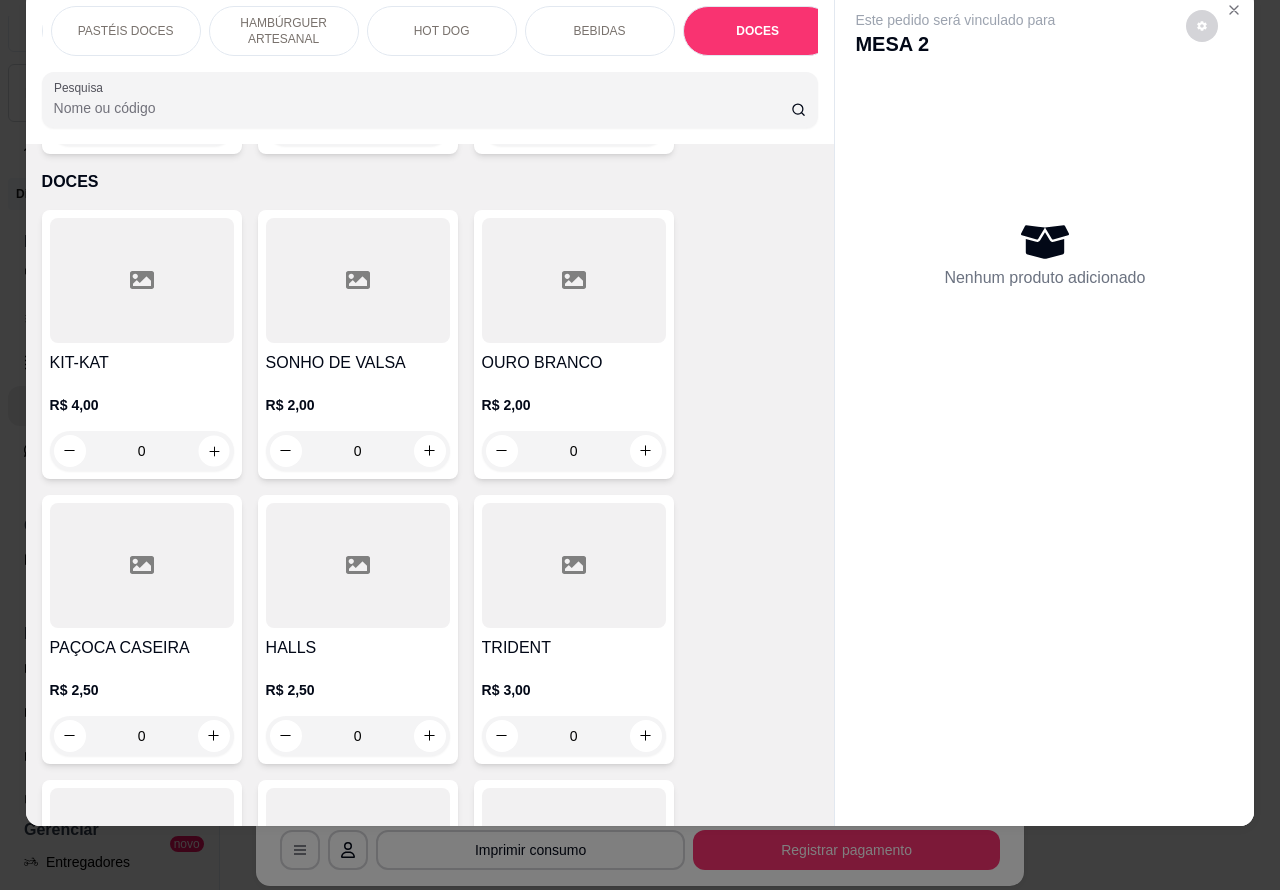 click 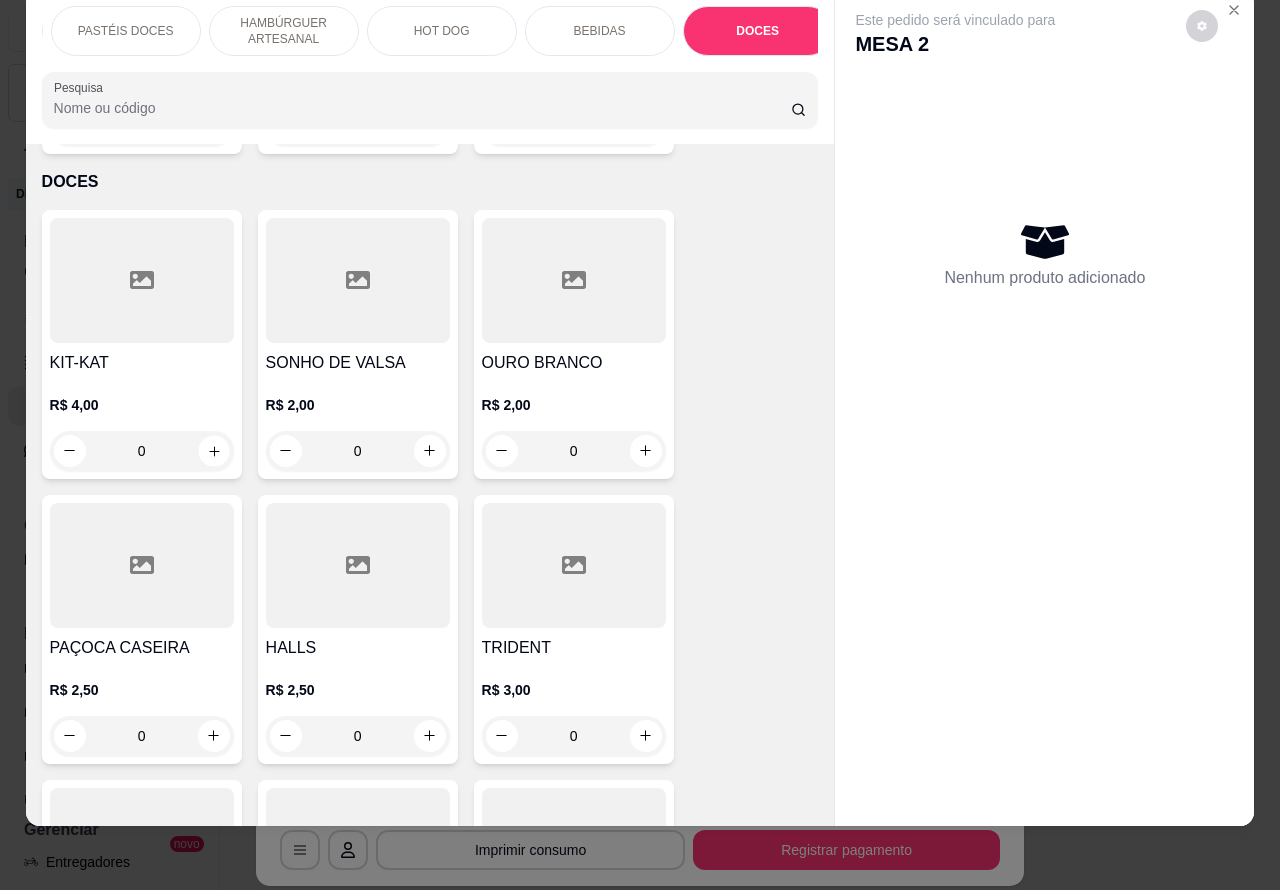 type on "1" 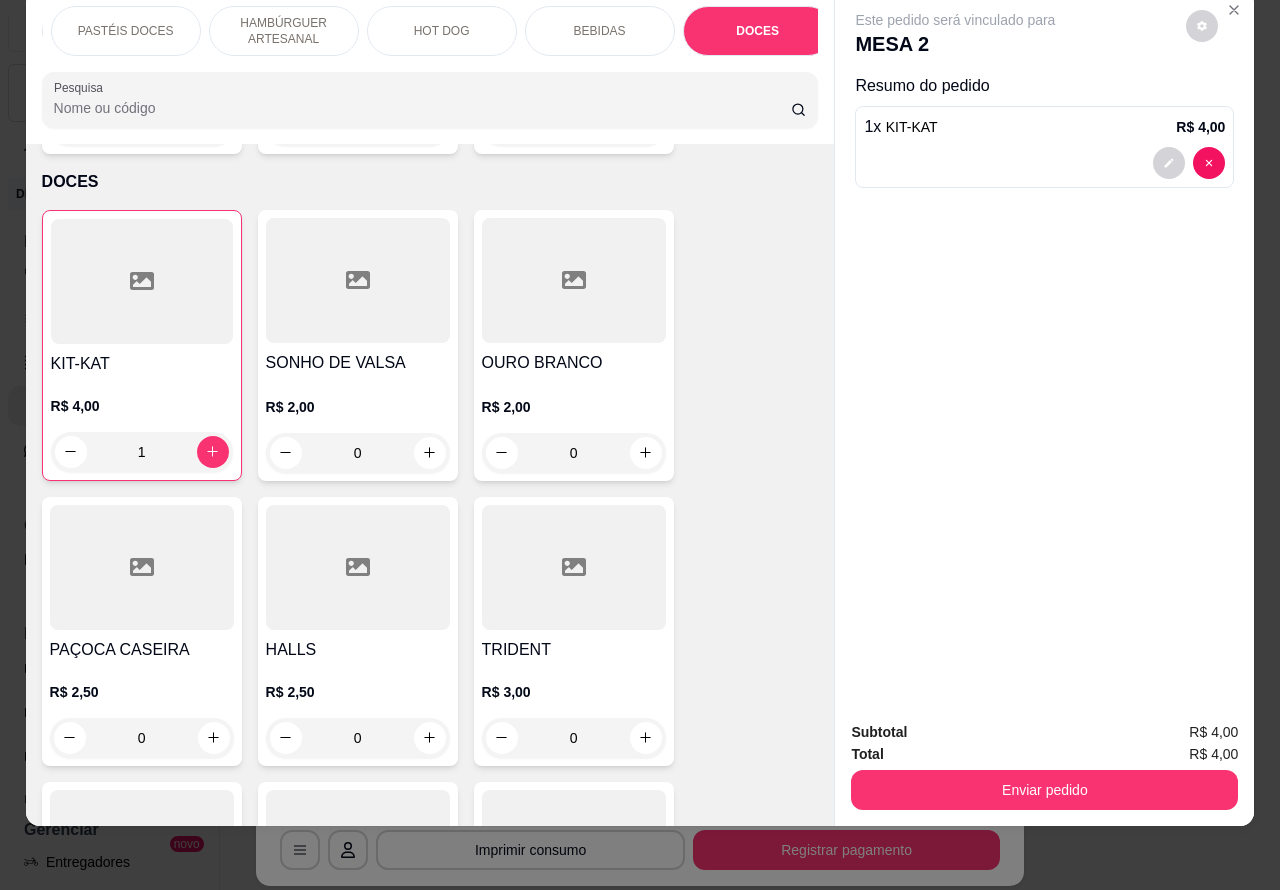 click on "Enviar pedido" at bounding box center [1044, 790] 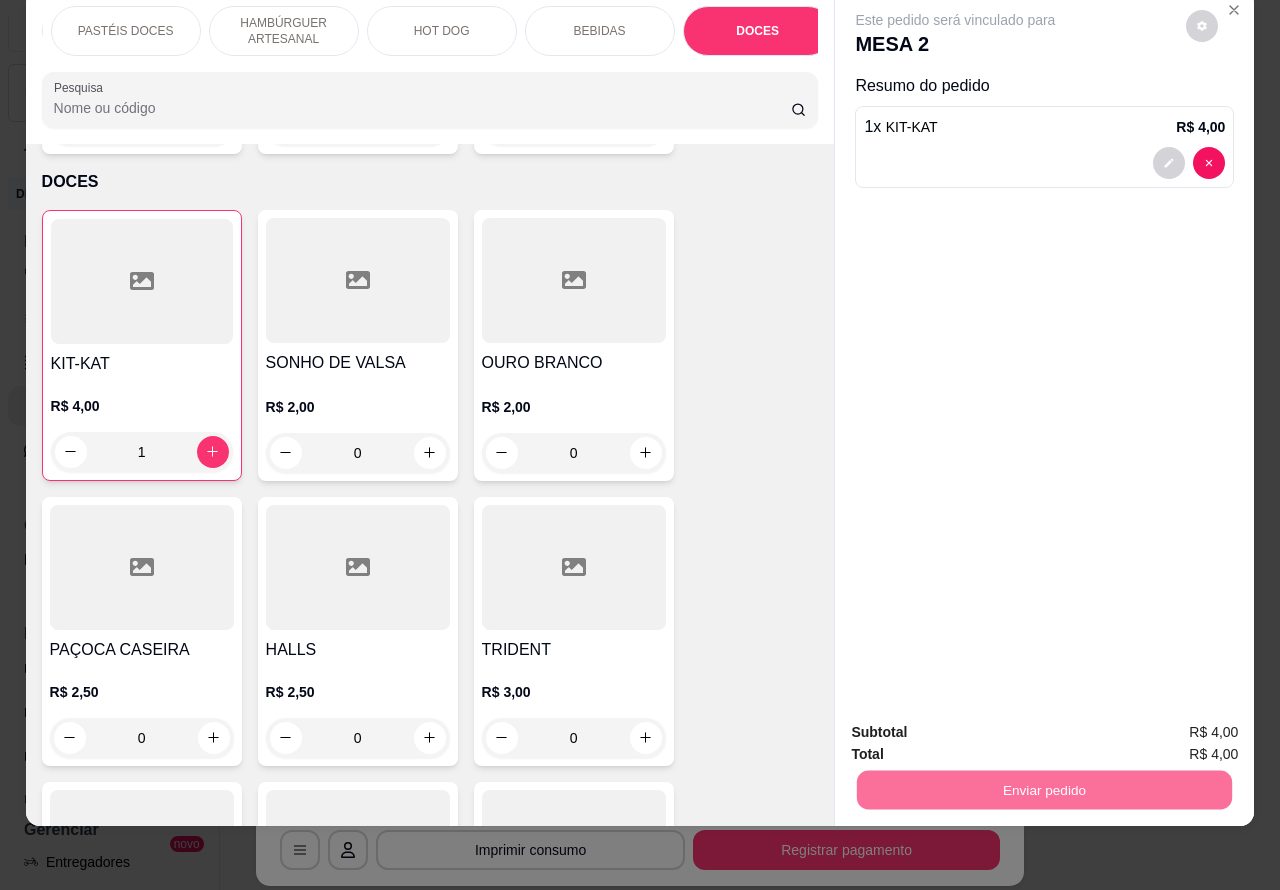 click on "Não registrar e enviar pedido" at bounding box center [977, 722] 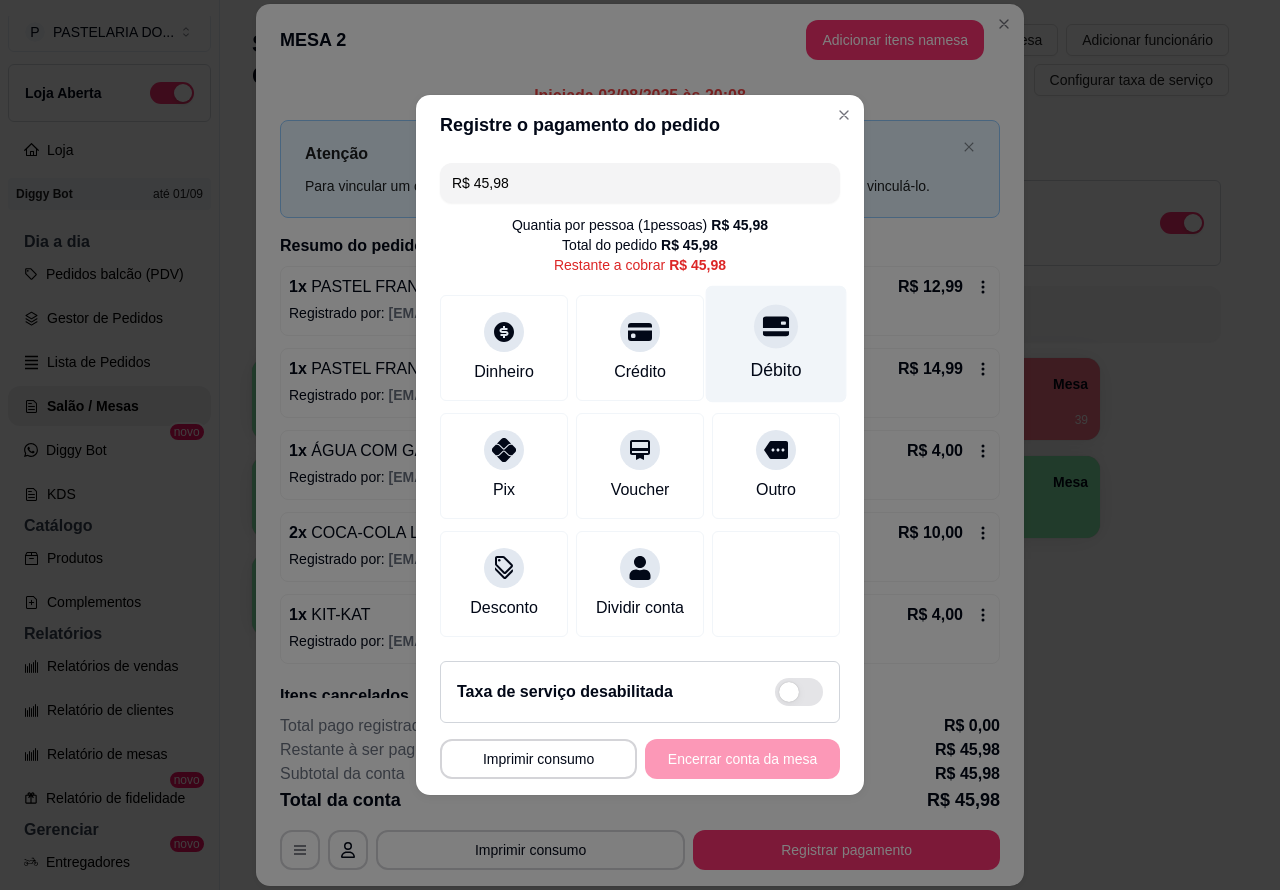 click 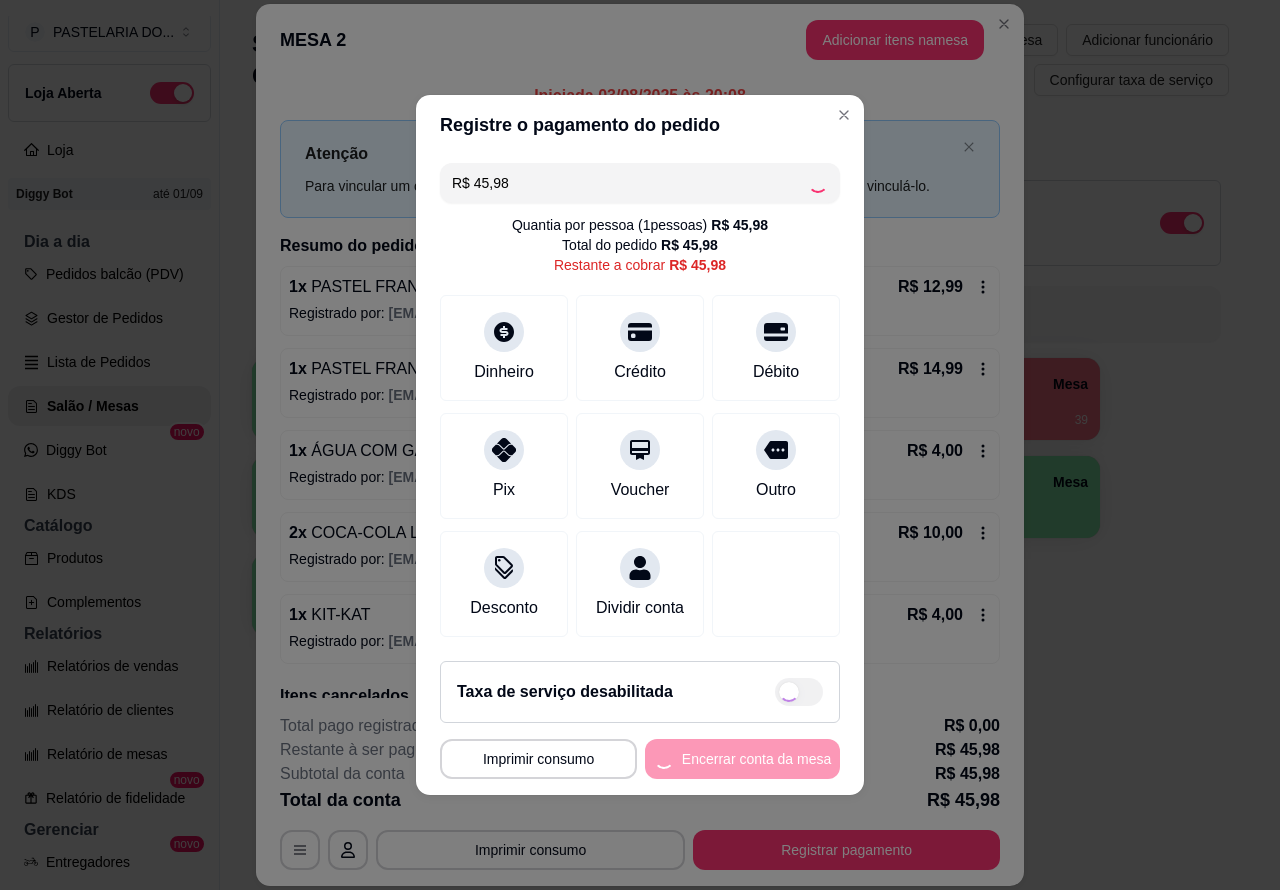 click on "**********" at bounding box center (640, 759) 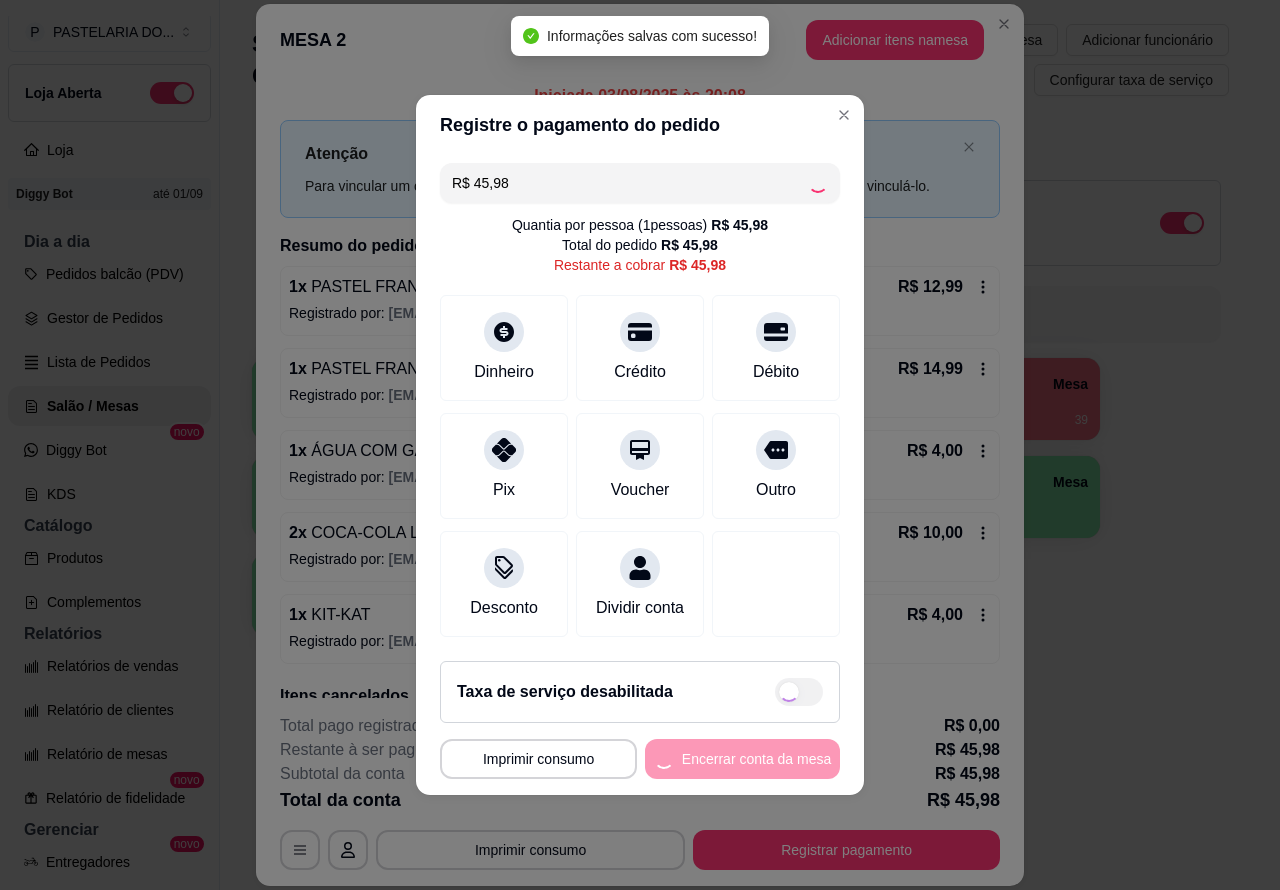 type on "R$ 0,00" 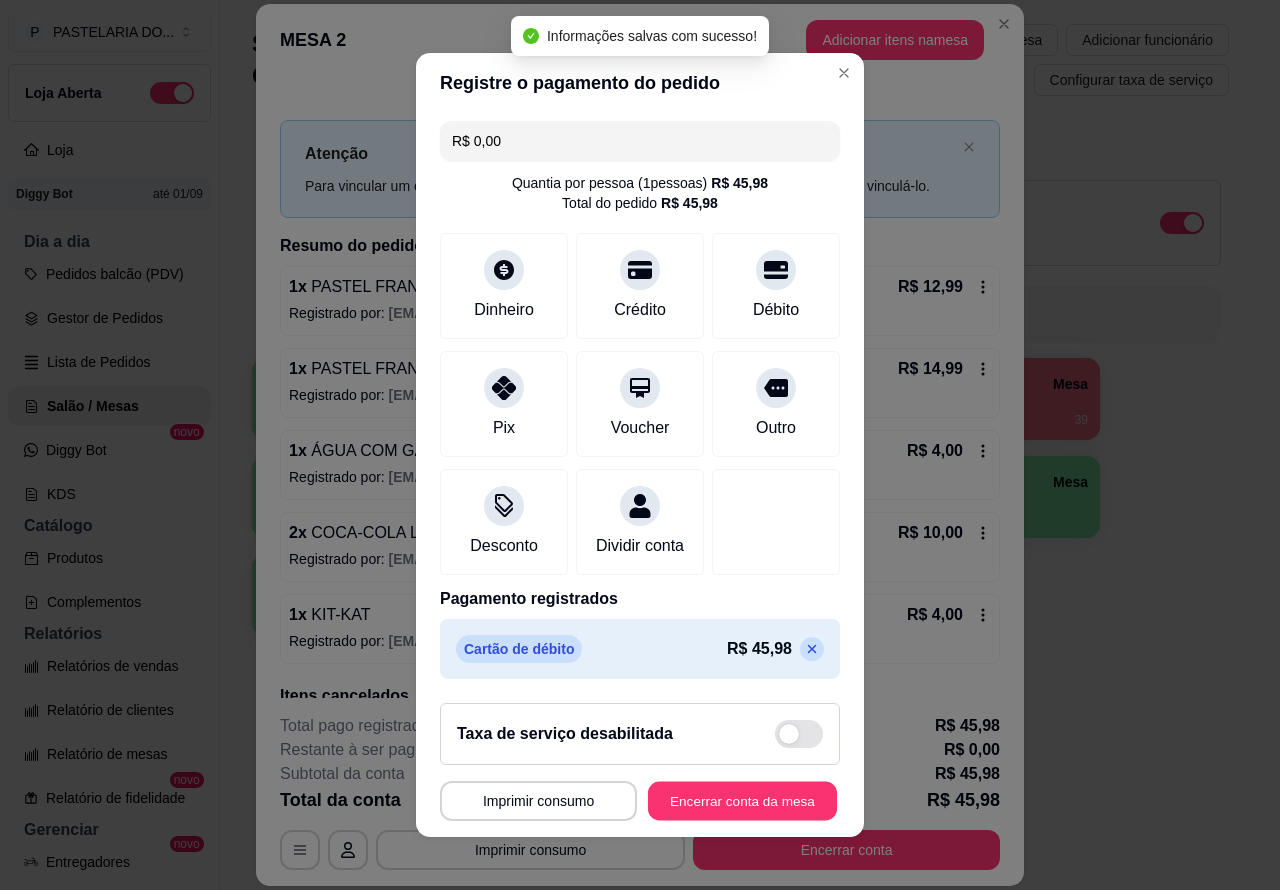 click on "Encerrar conta da mesa" at bounding box center (742, 801) 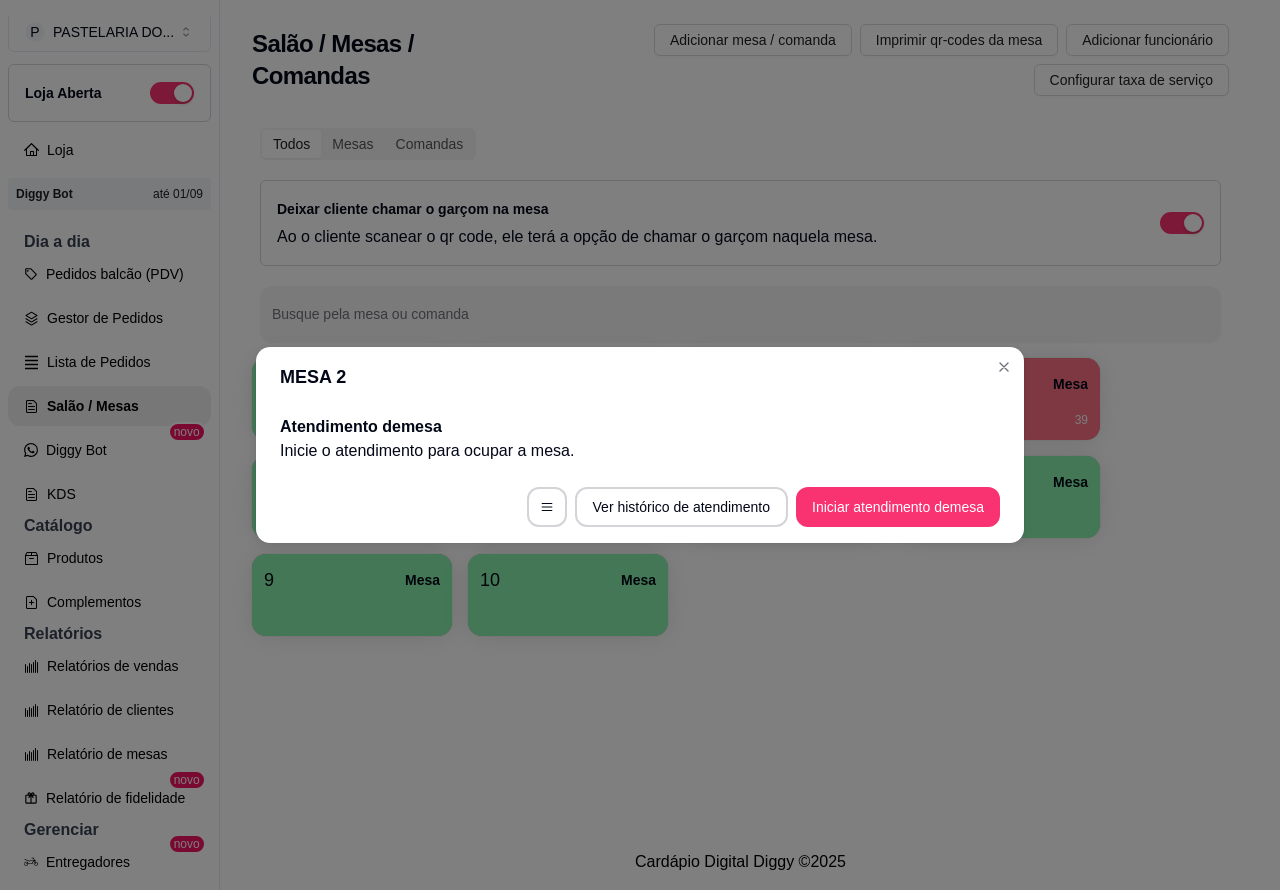 click on "Salão / Mesas / Comandas Adicionar mesa / comanda Imprimir qr-codes da mesa Adicionar funcionário Configurar taxa de serviço Todos Mesas Comandas Deixar cliente chamar o garçom na mesa Ao o cliente scanear o qr code, ele terá a opção de chamar o garçom naquela mesa. Busque pela mesa ou comanda 1 Mesa 2 Mesa 3 Mesa R$ 56,97 49 4 Mesa R$ 72,80 39 5 Mesa 6 Mesa R$ 136,79 106 7 Mesa 8 Mesa 9 Mesa 10 Mesa" at bounding box center [740, 417] 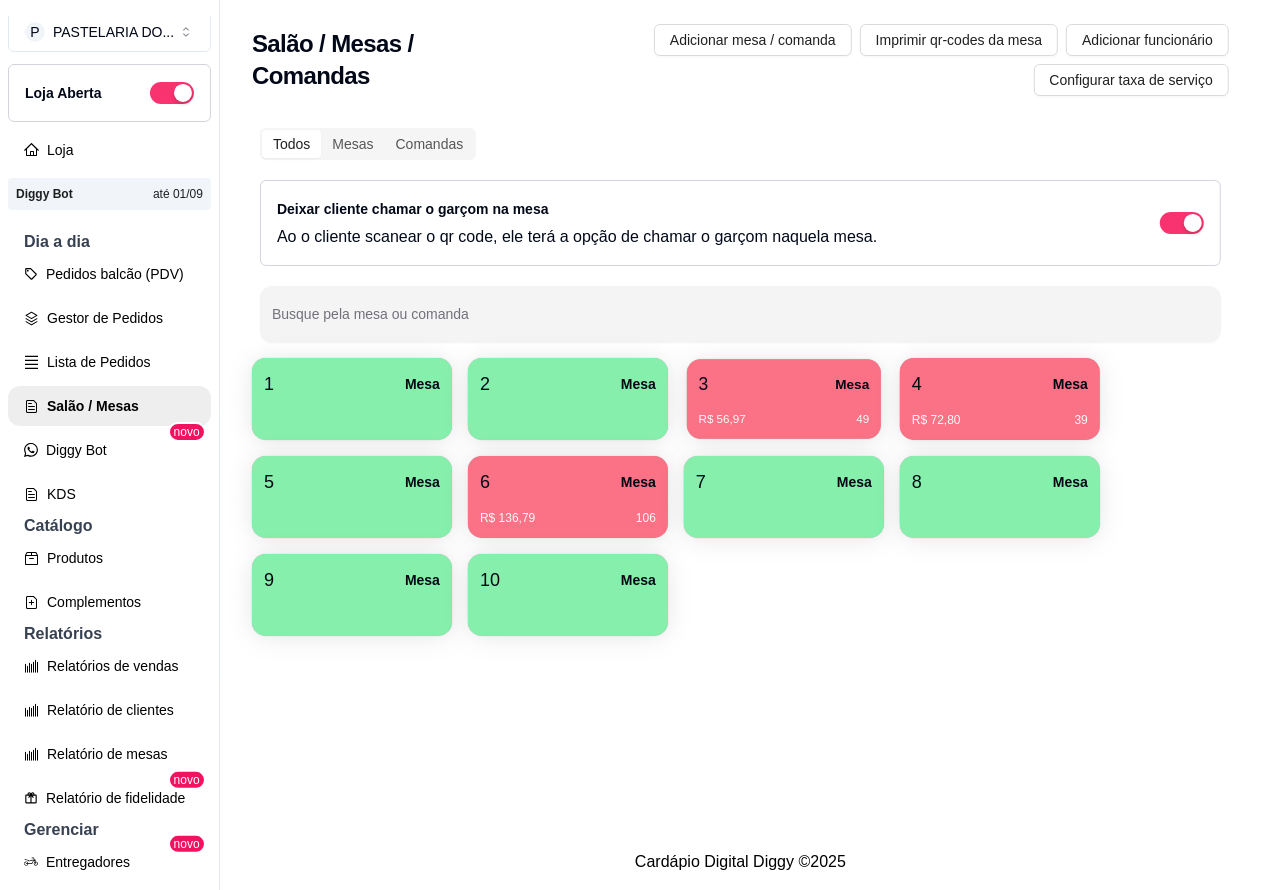 click on "R$ 56,97 49" at bounding box center (784, 412) 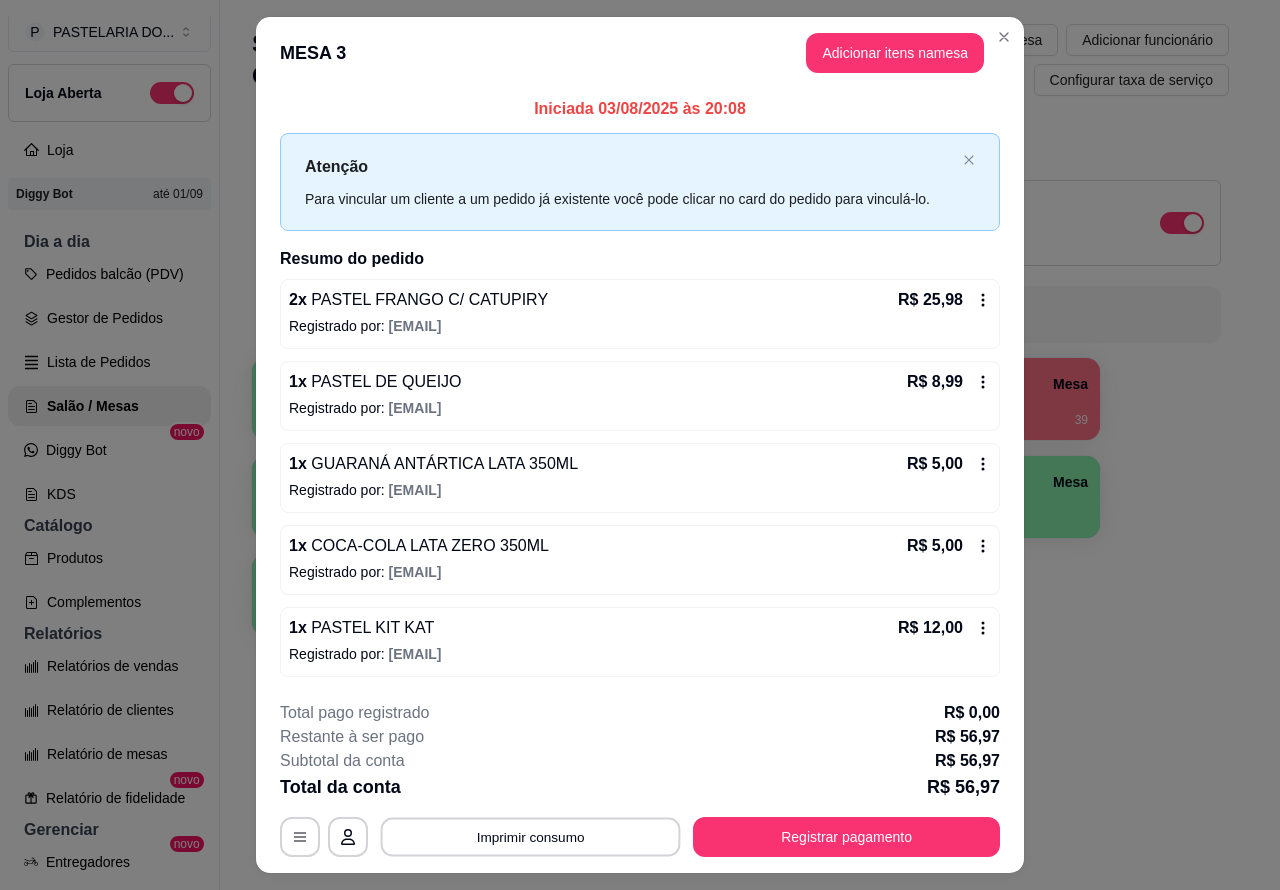 click on "Imprimir consumo" at bounding box center (531, 836) 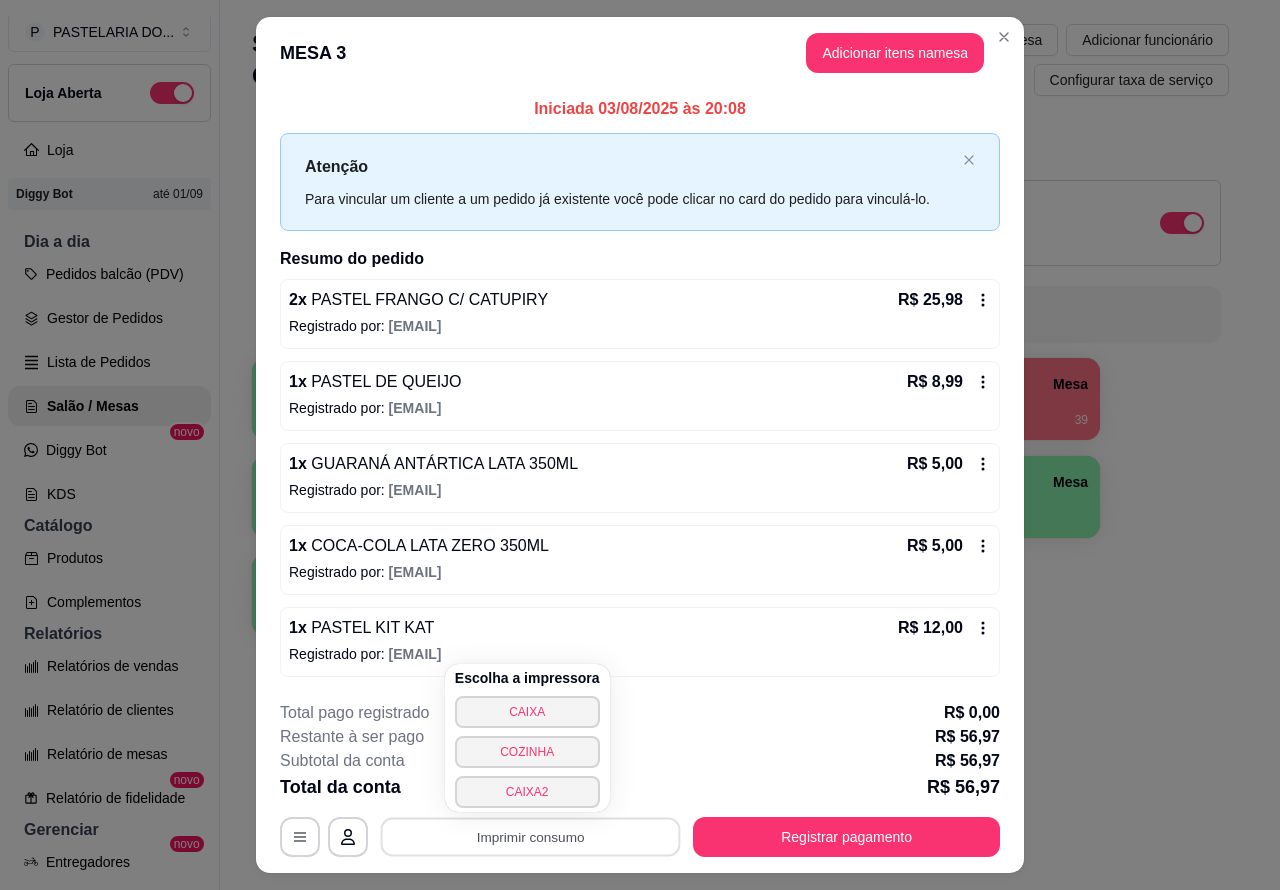 click on "CAIXA2" at bounding box center (527, 792) 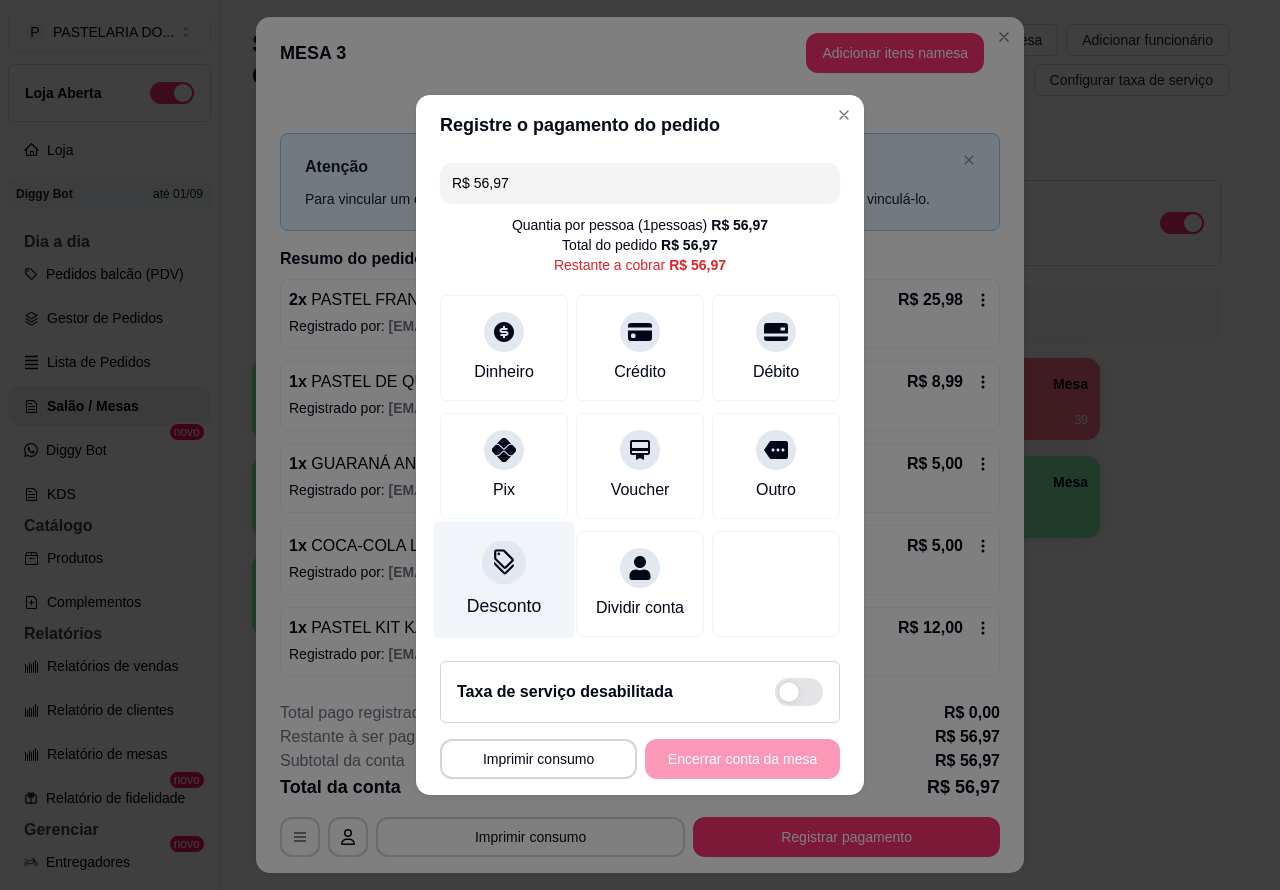 click 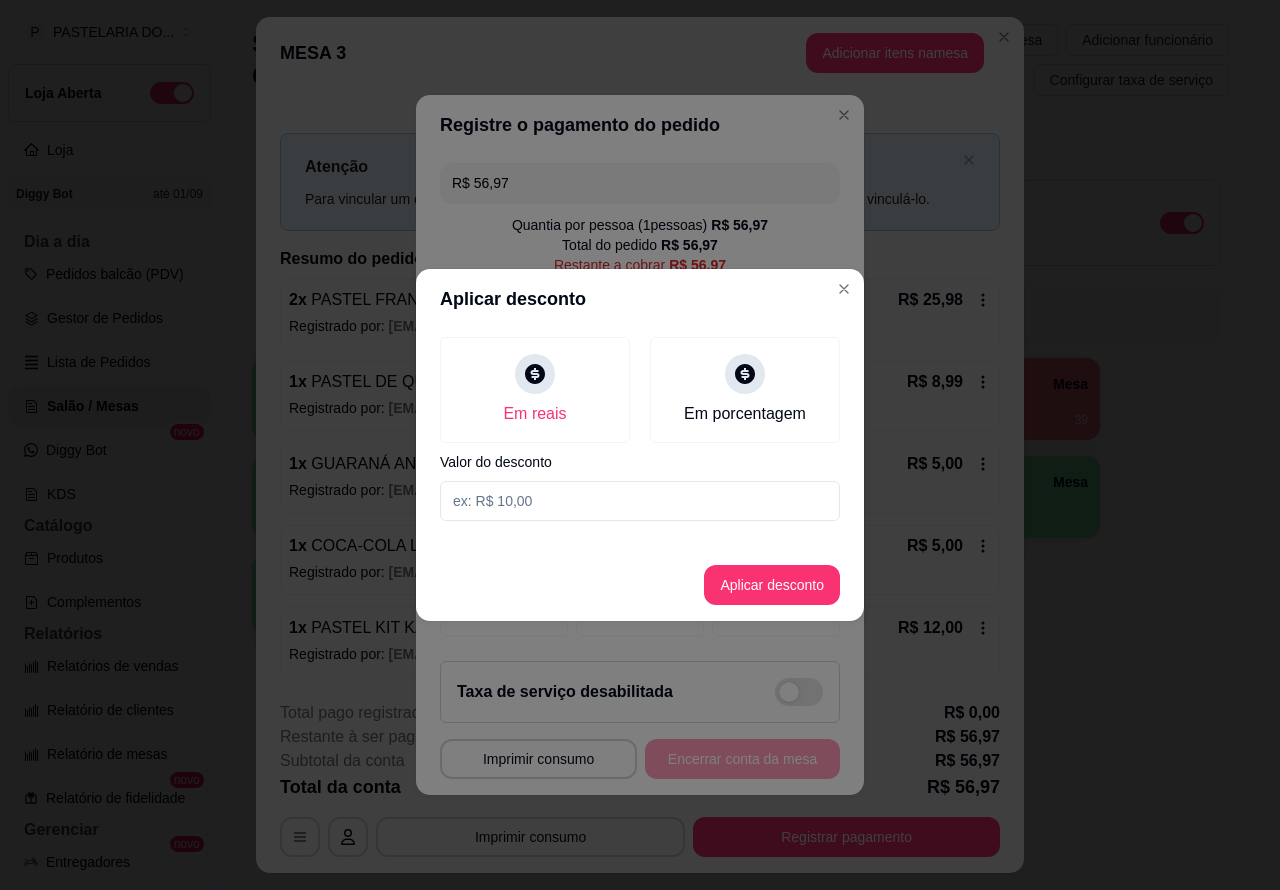 click at bounding box center (640, 501) 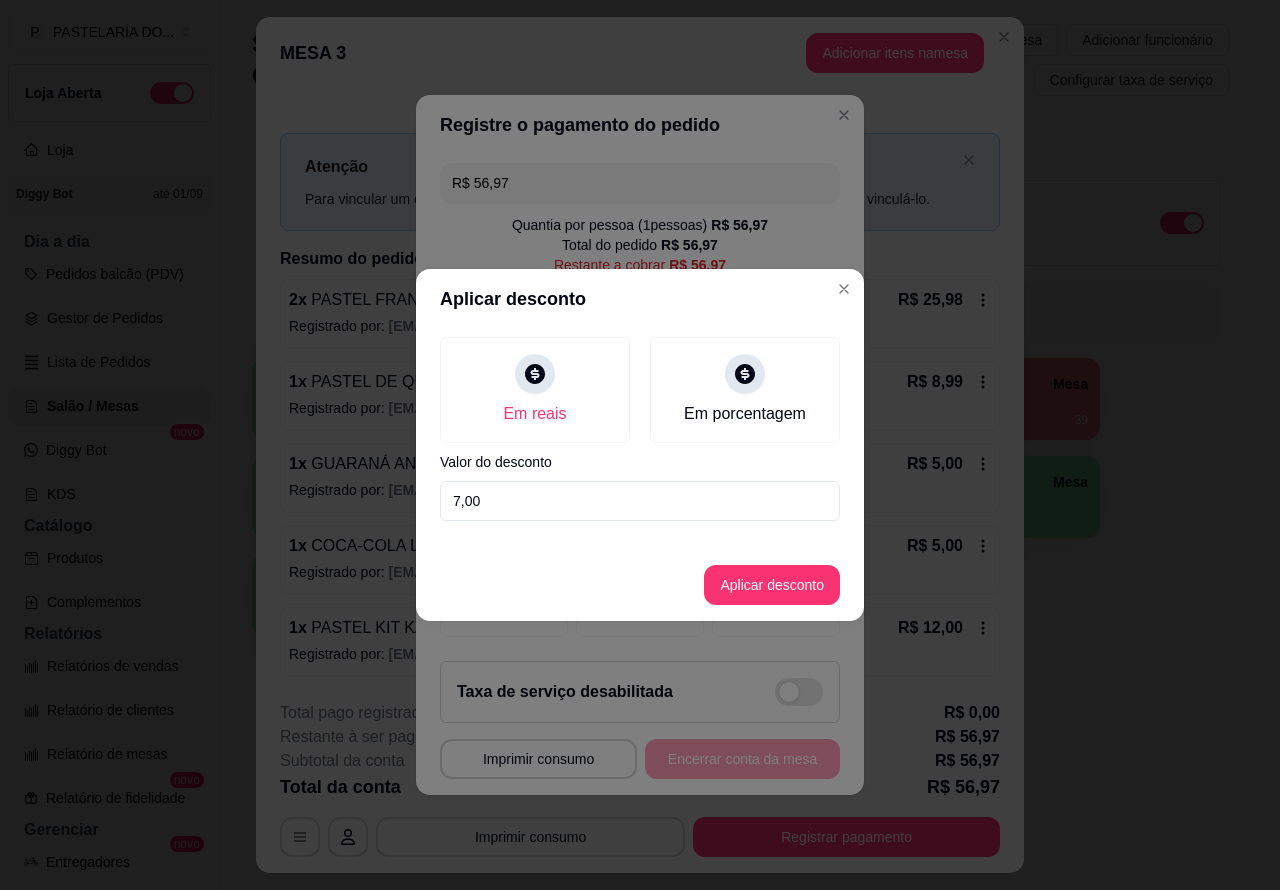 type on "7,00" 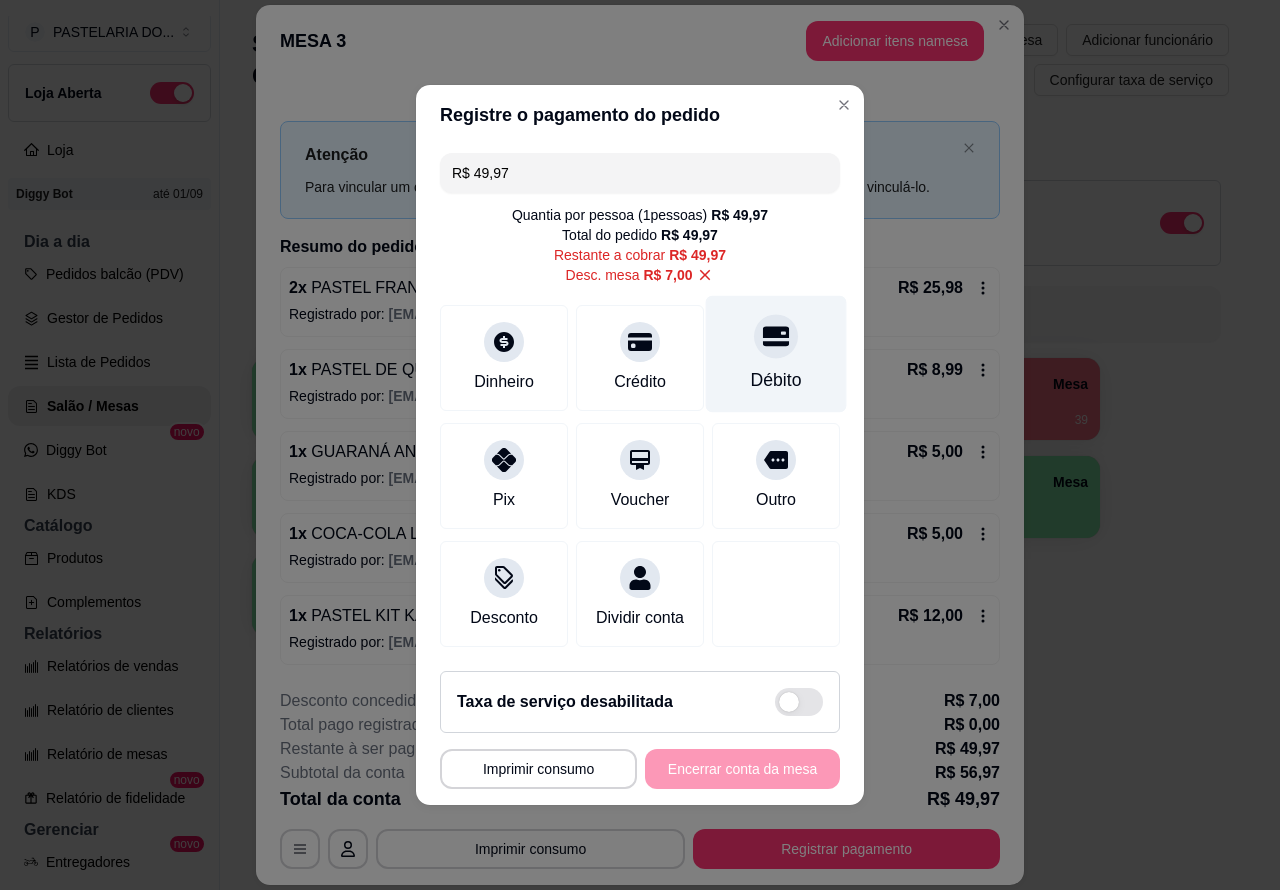click 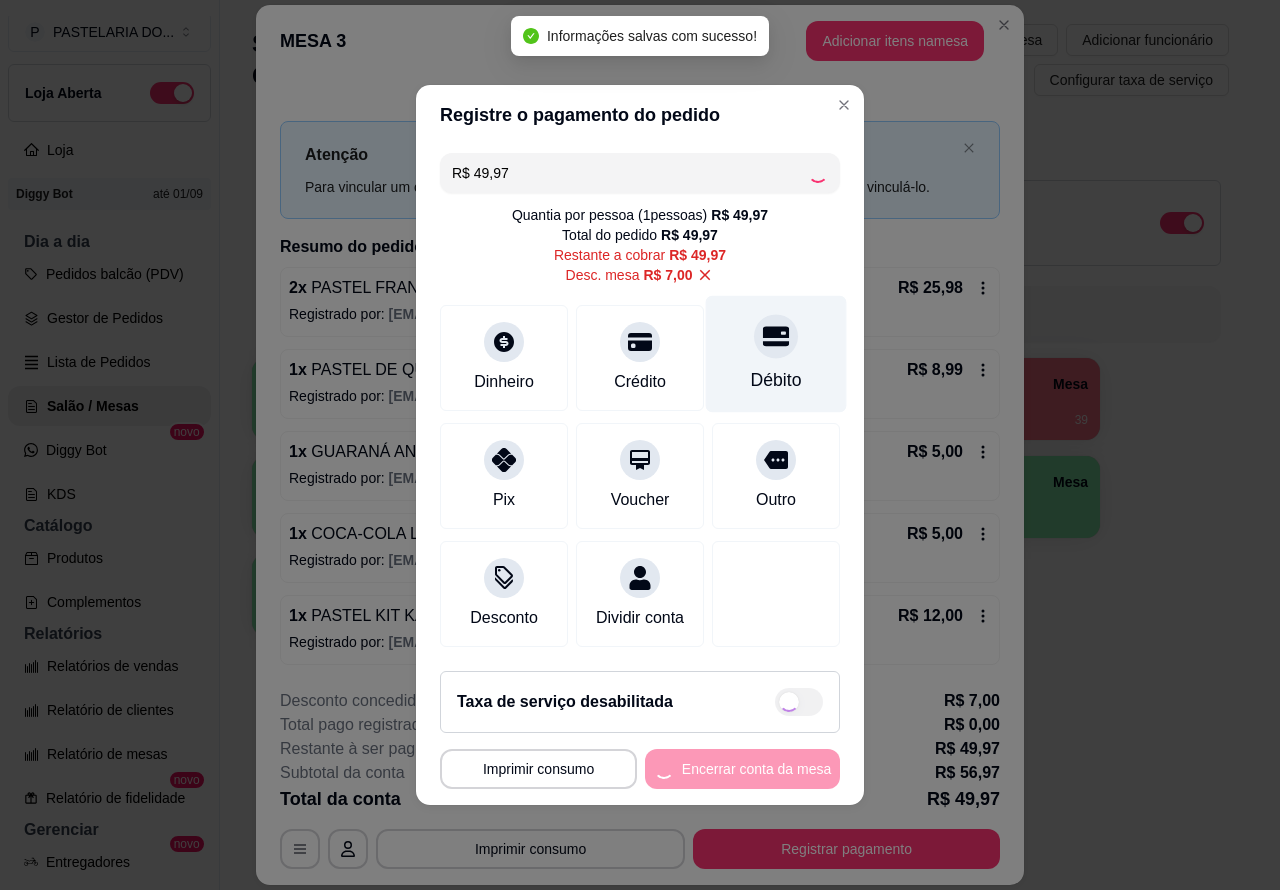 type on "R$ 0,00" 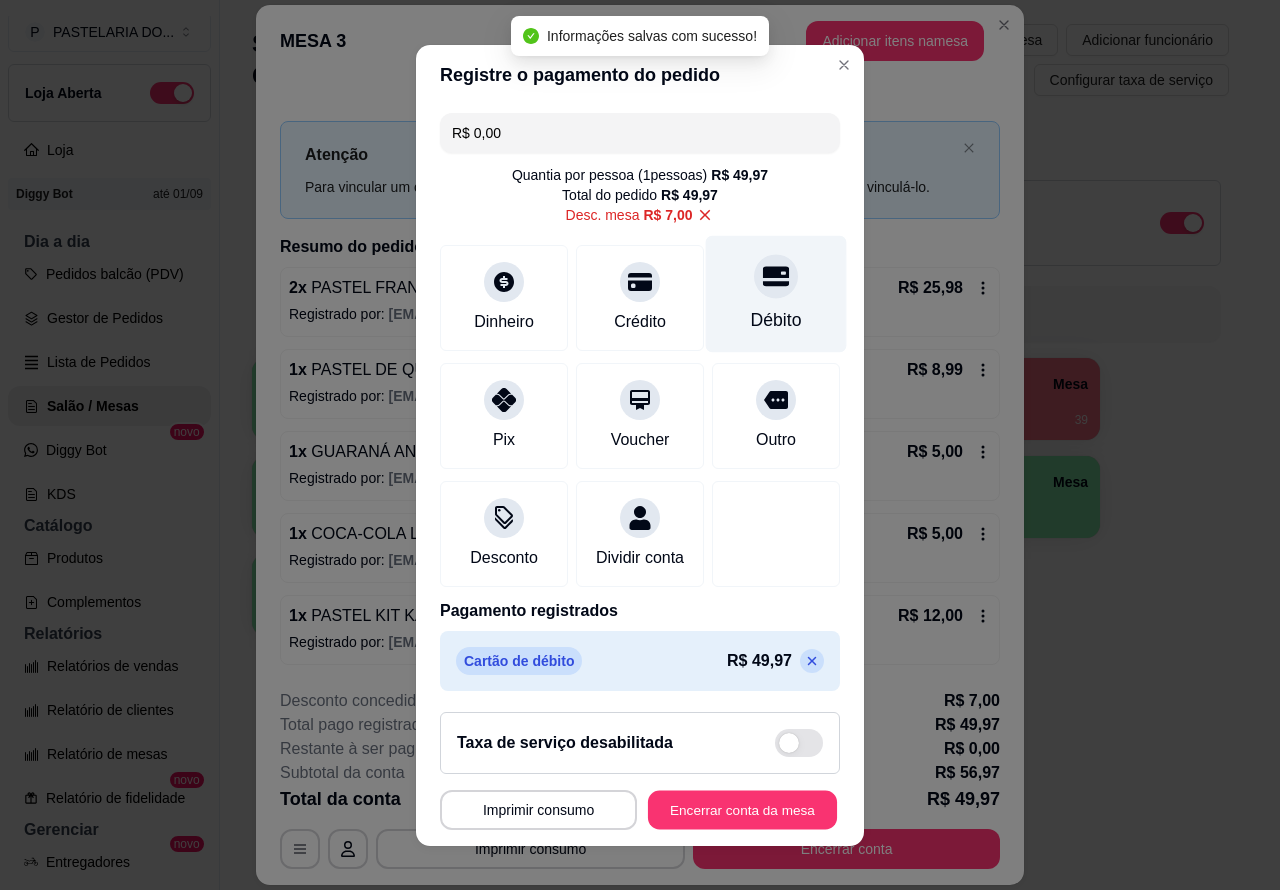 click on "Encerrar conta da mesa" at bounding box center (742, 809) 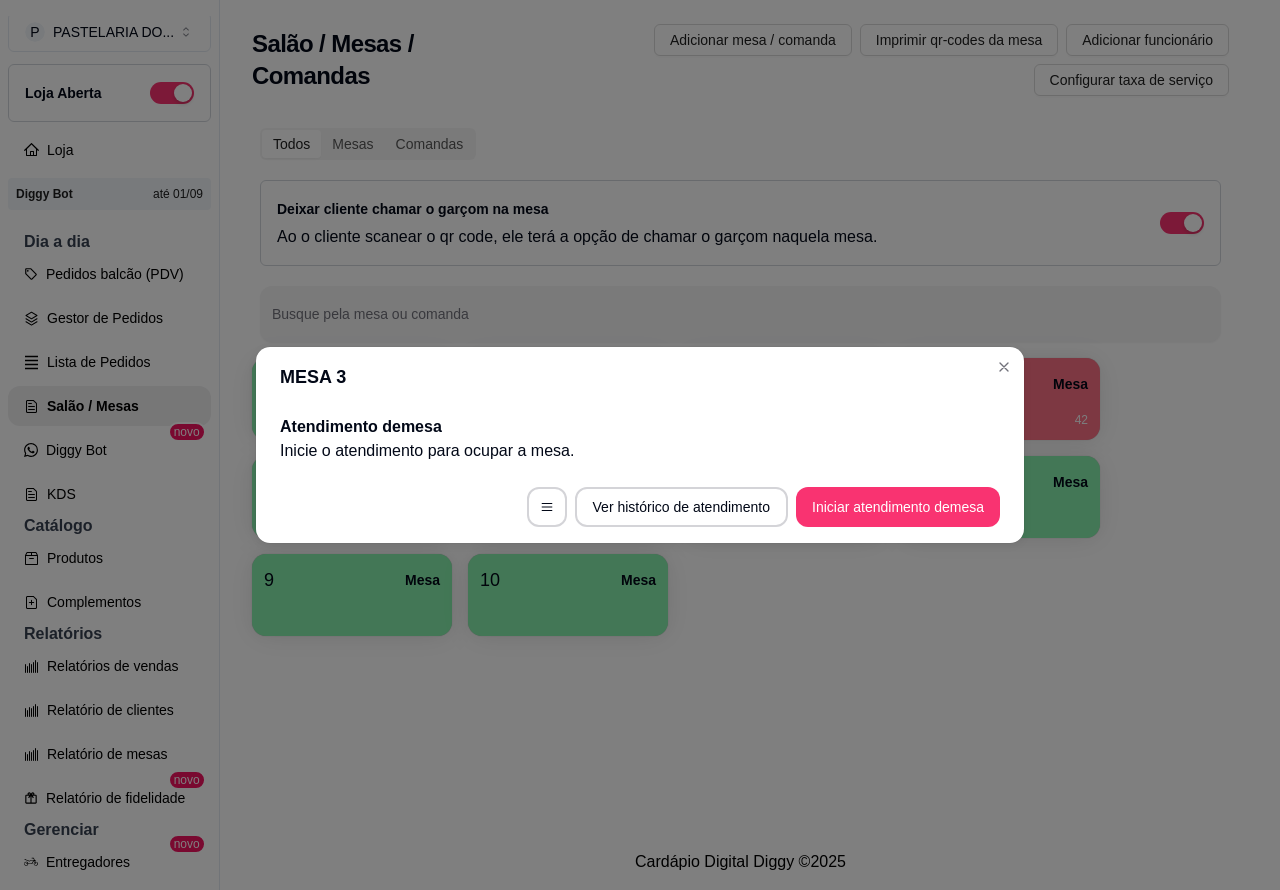 click on "4 Mesa R$ 72,80 42" at bounding box center (1000, 399) 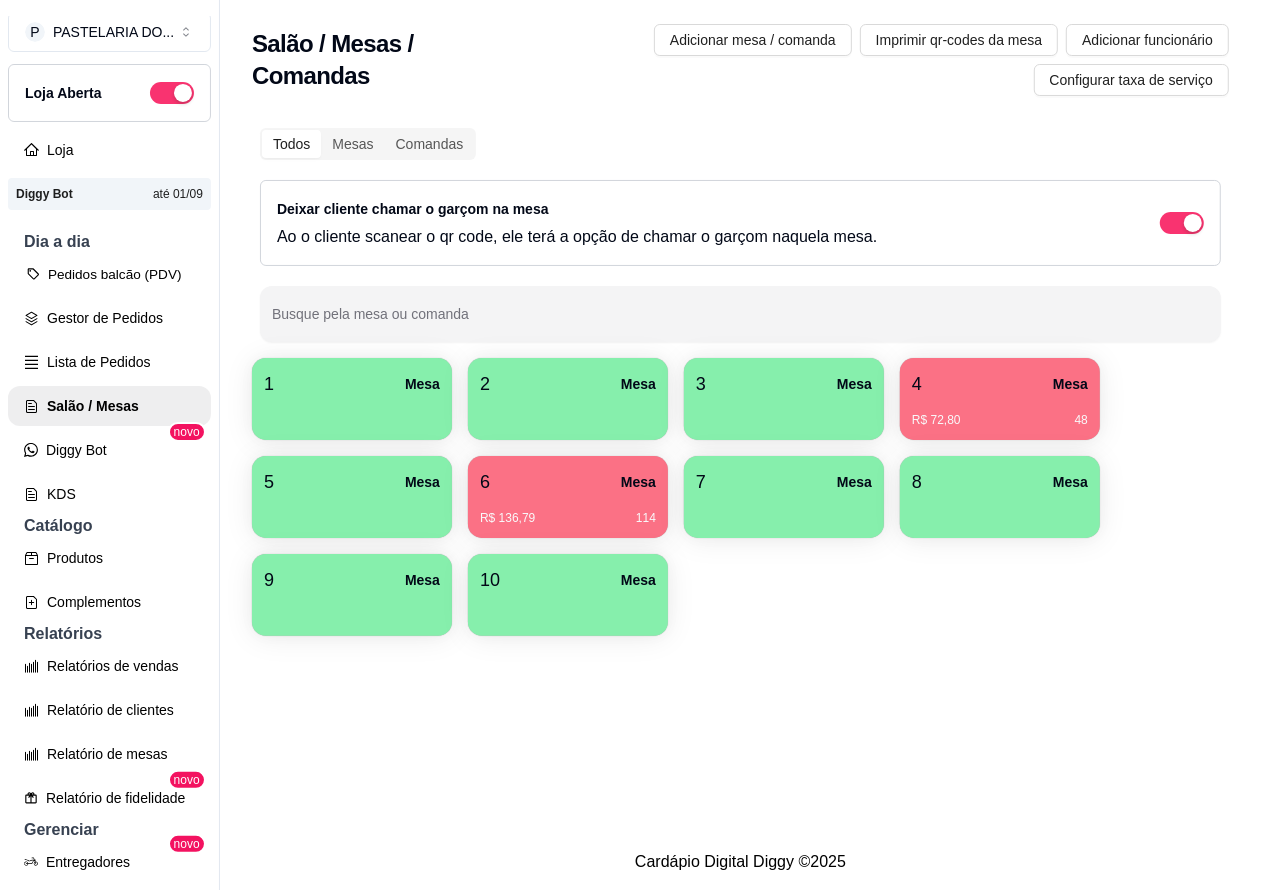 click on "Pedidos balcão (PDV)" at bounding box center (109, 274) 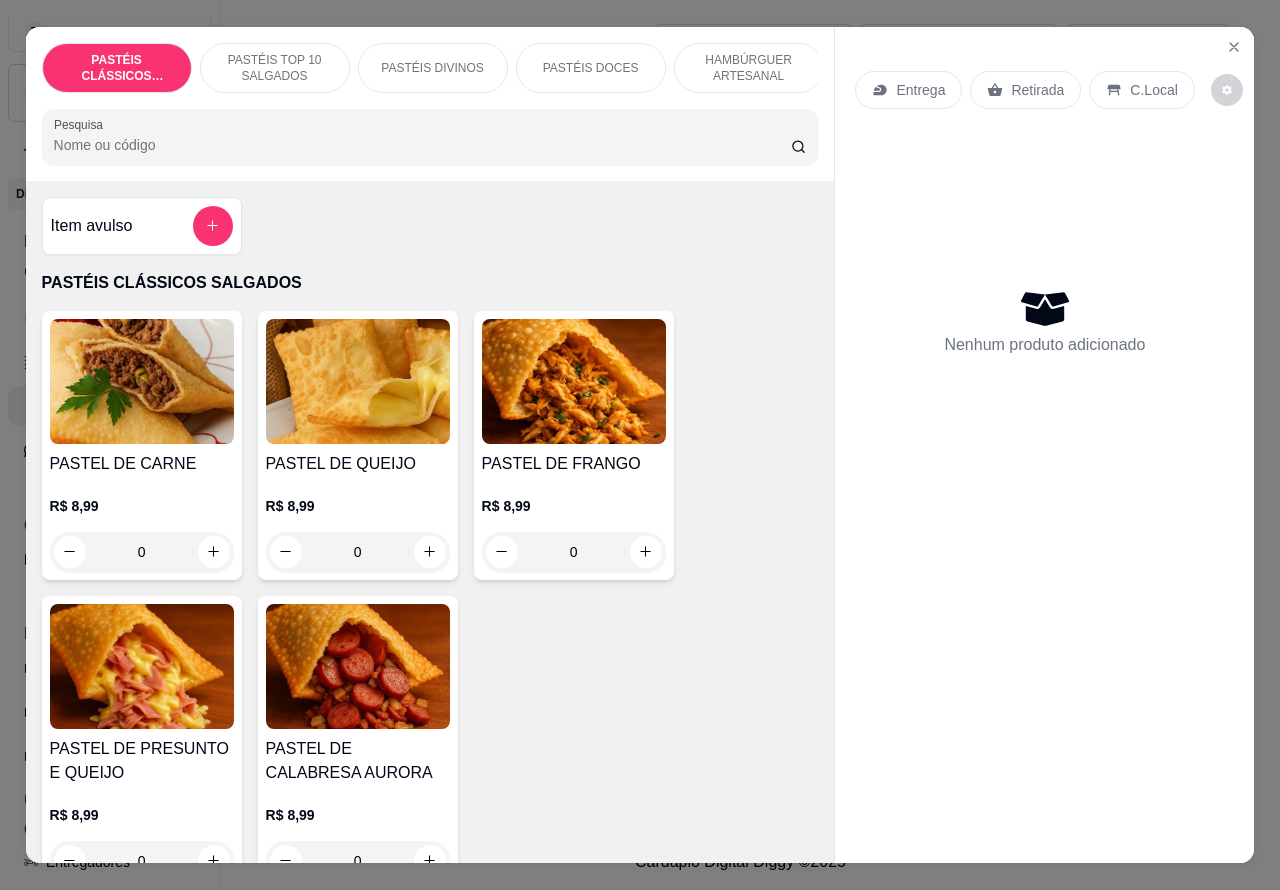 click on "Retirada" at bounding box center (1037, 90) 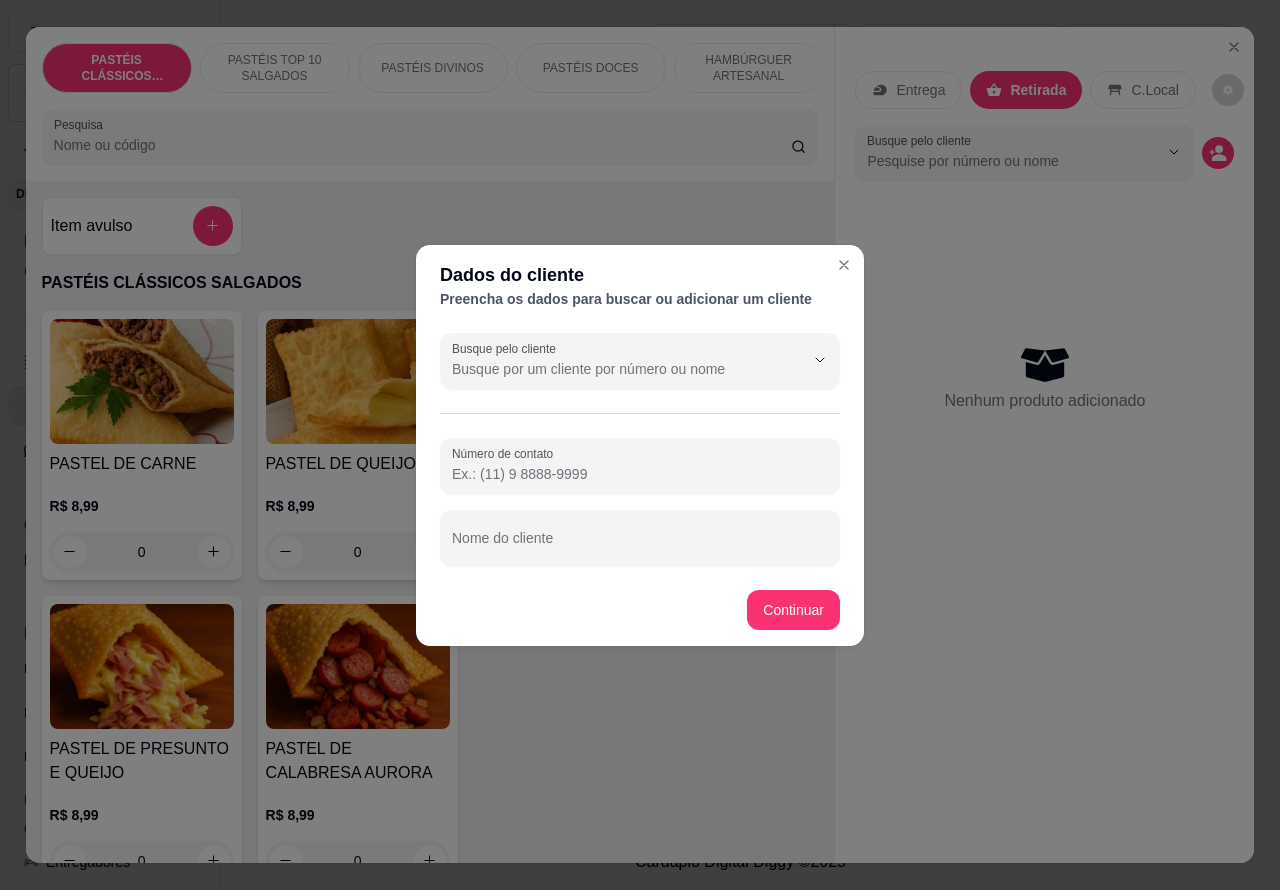 click on "Número de contato" at bounding box center (640, 474) 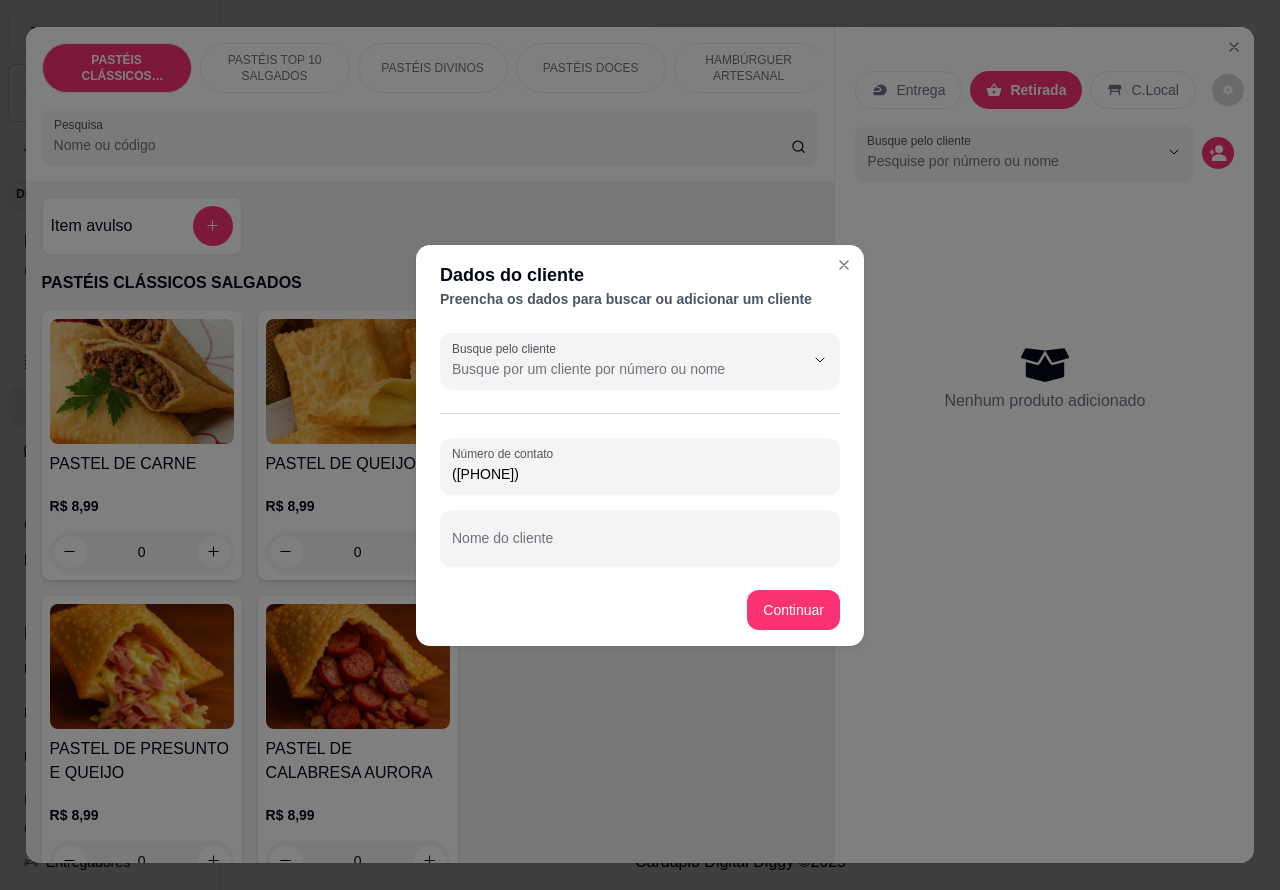 type on "([PHONE])" 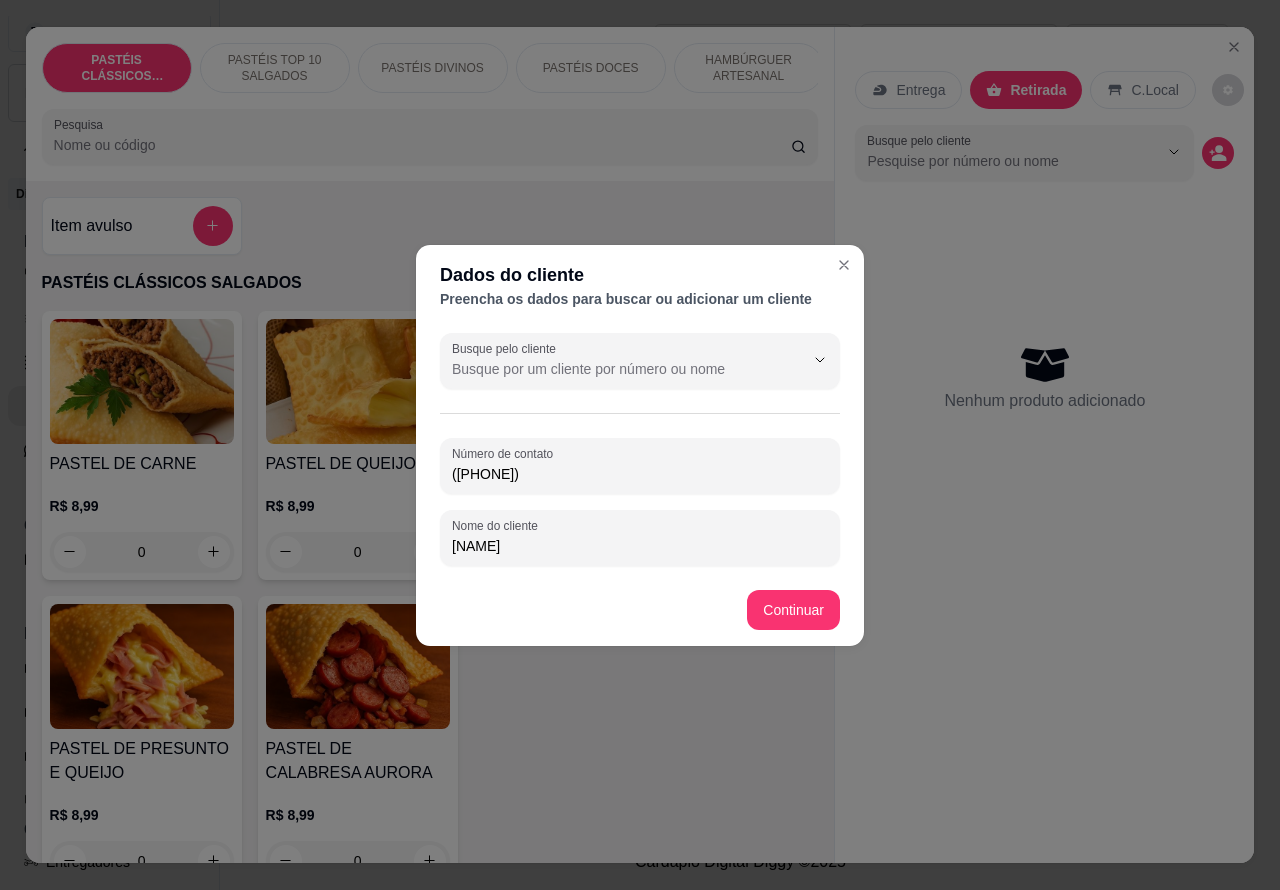 type on "[NAME]" 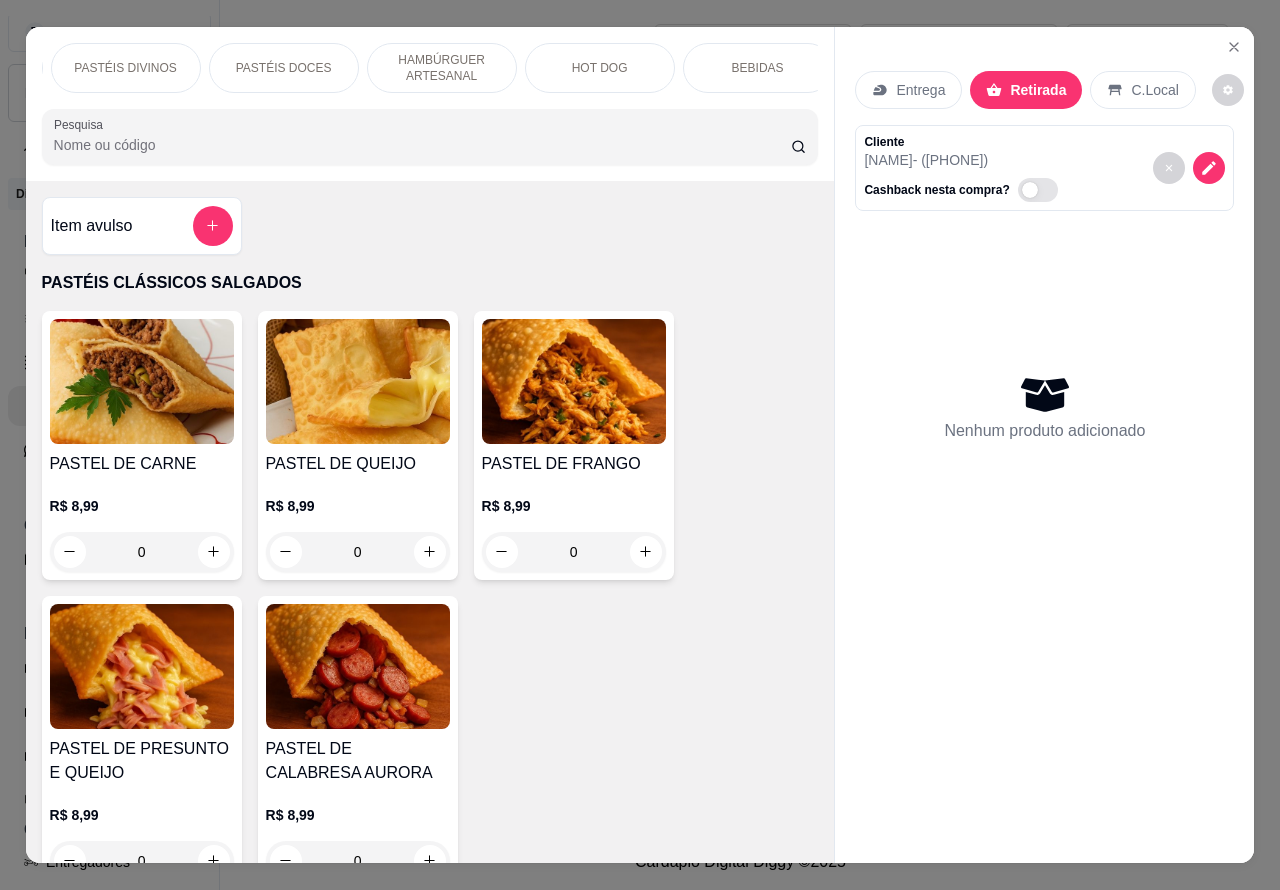 scroll, scrollTop: 0, scrollLeft: 308, axis: horizontal 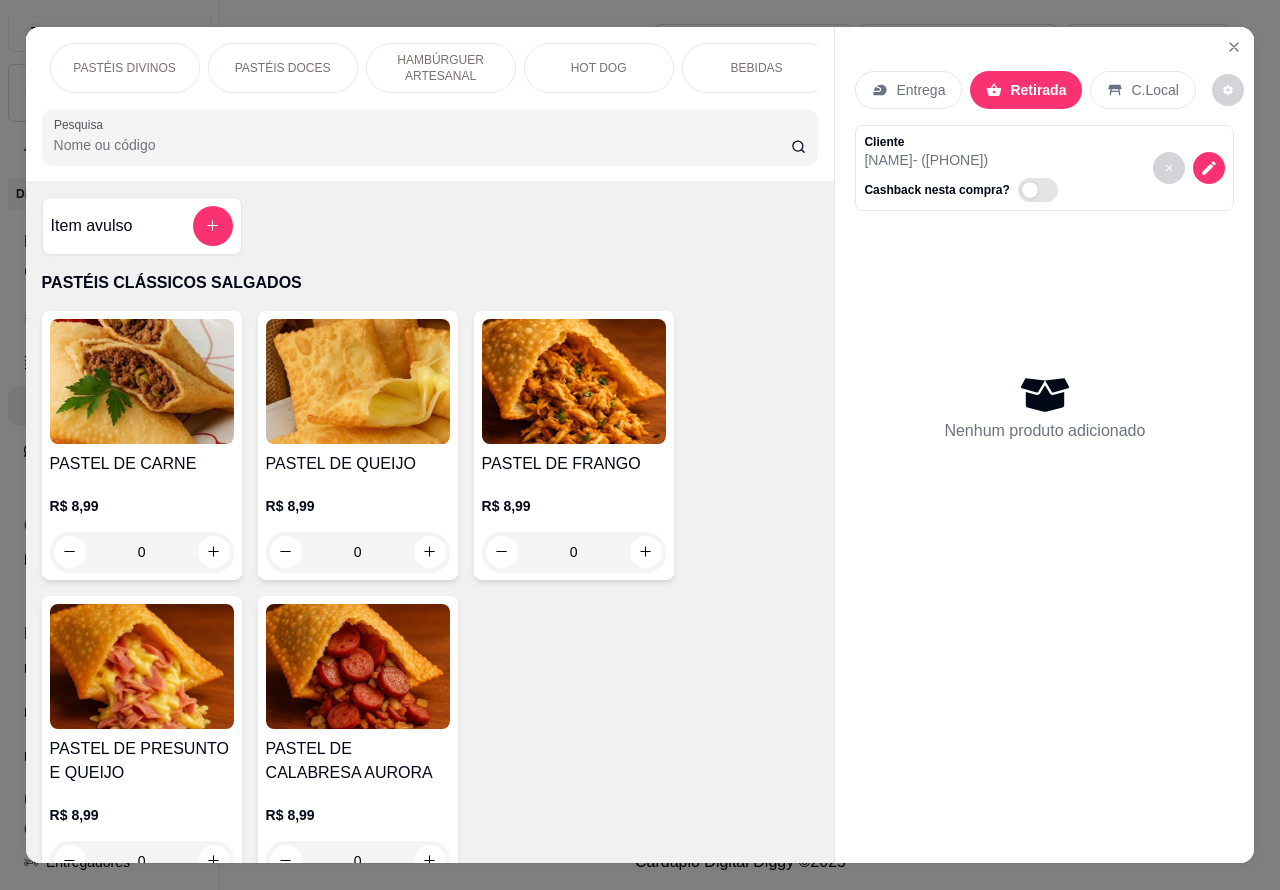 click on "HOT DOG" at bounding box center (599, 68) 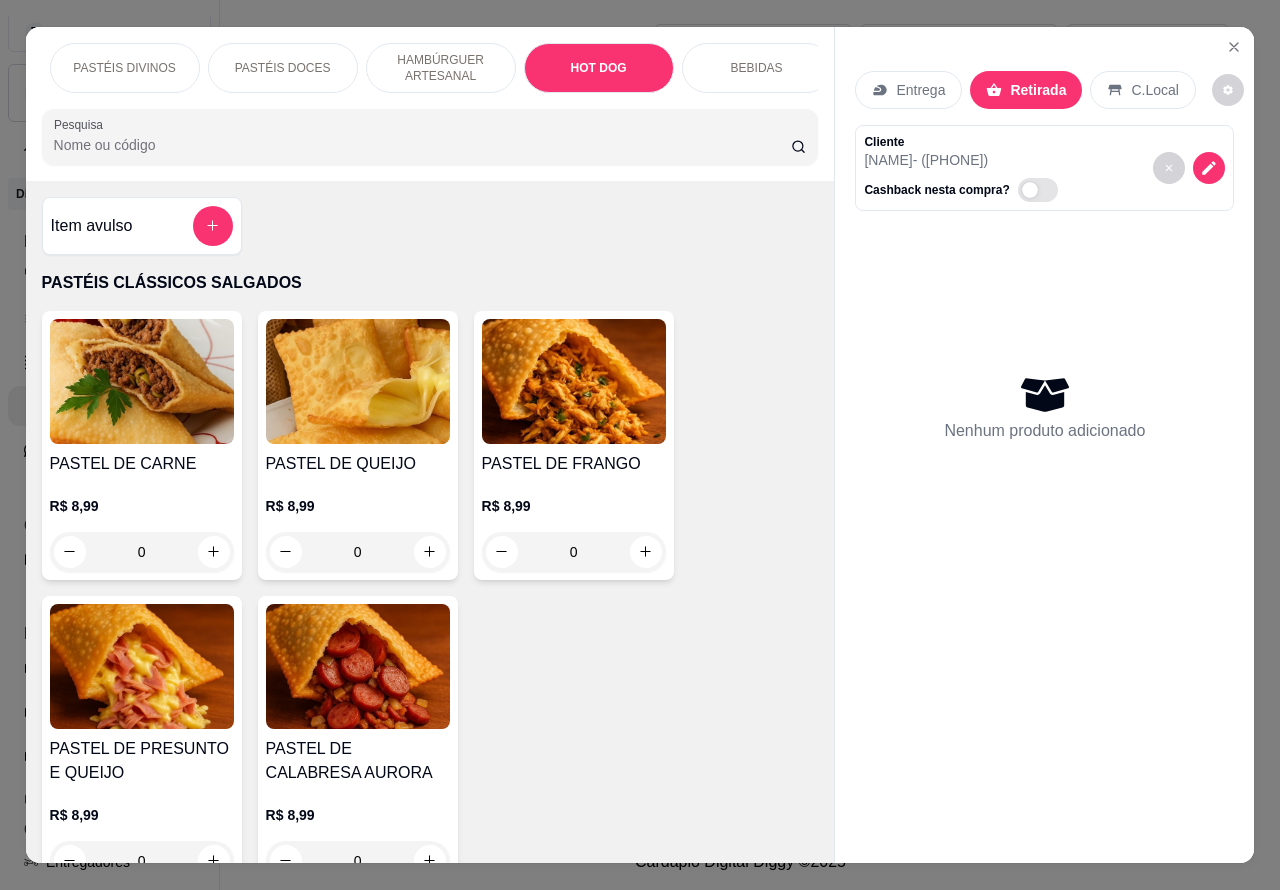 scroll, scrollTop: 6325, scrollLeft: 0, axis: vertical 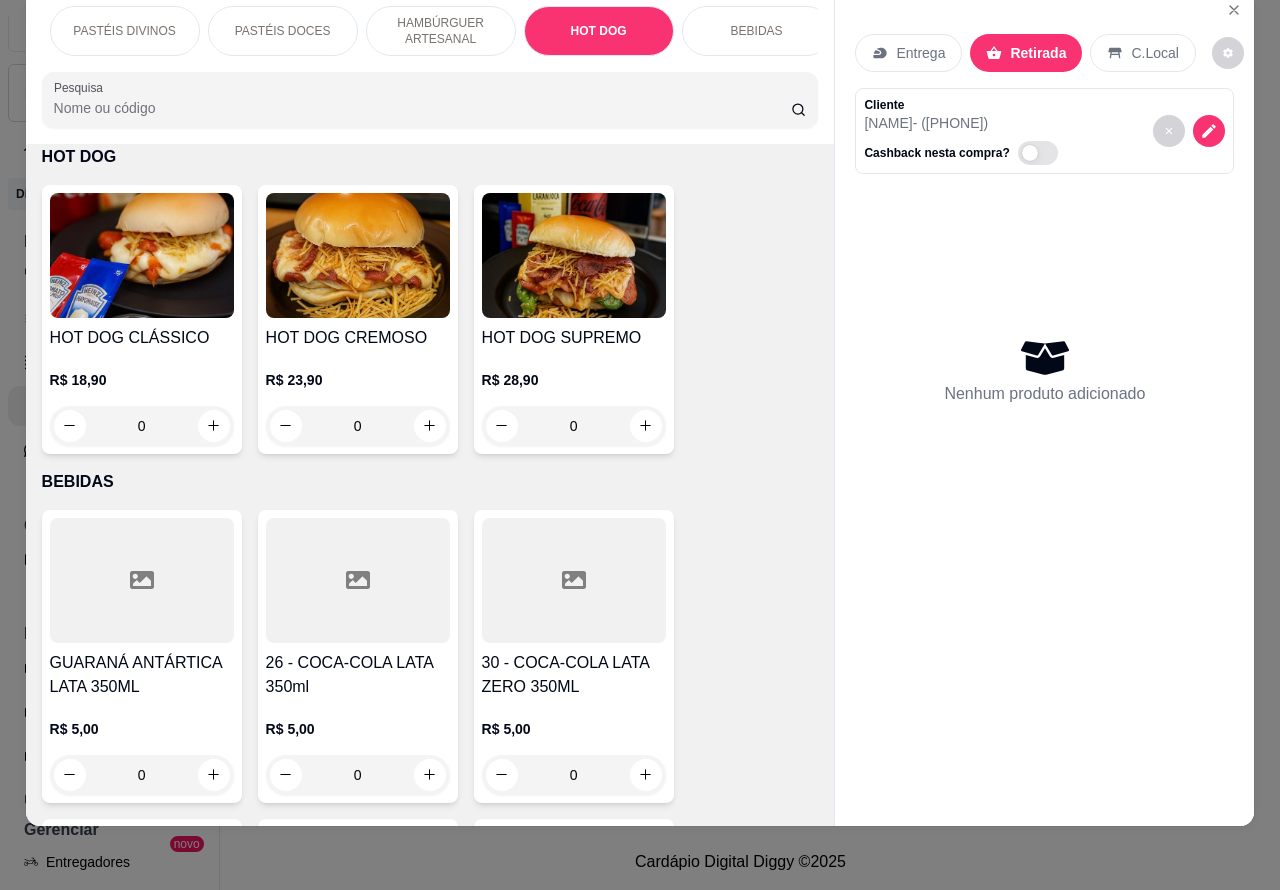click on "0" at bounding box center [358, 426] 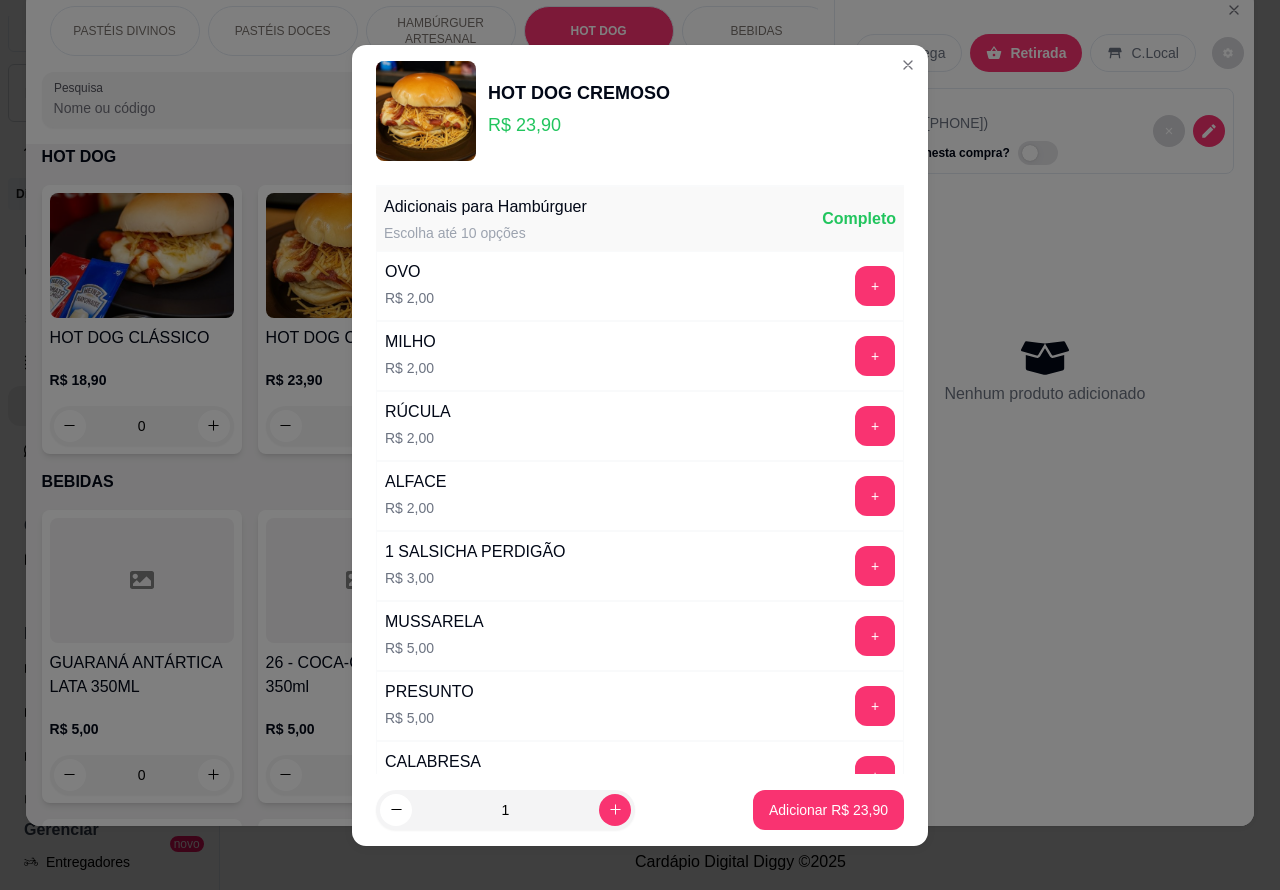 click on "Adicionar   R$ 23,90" at bounding box center [828, 810] 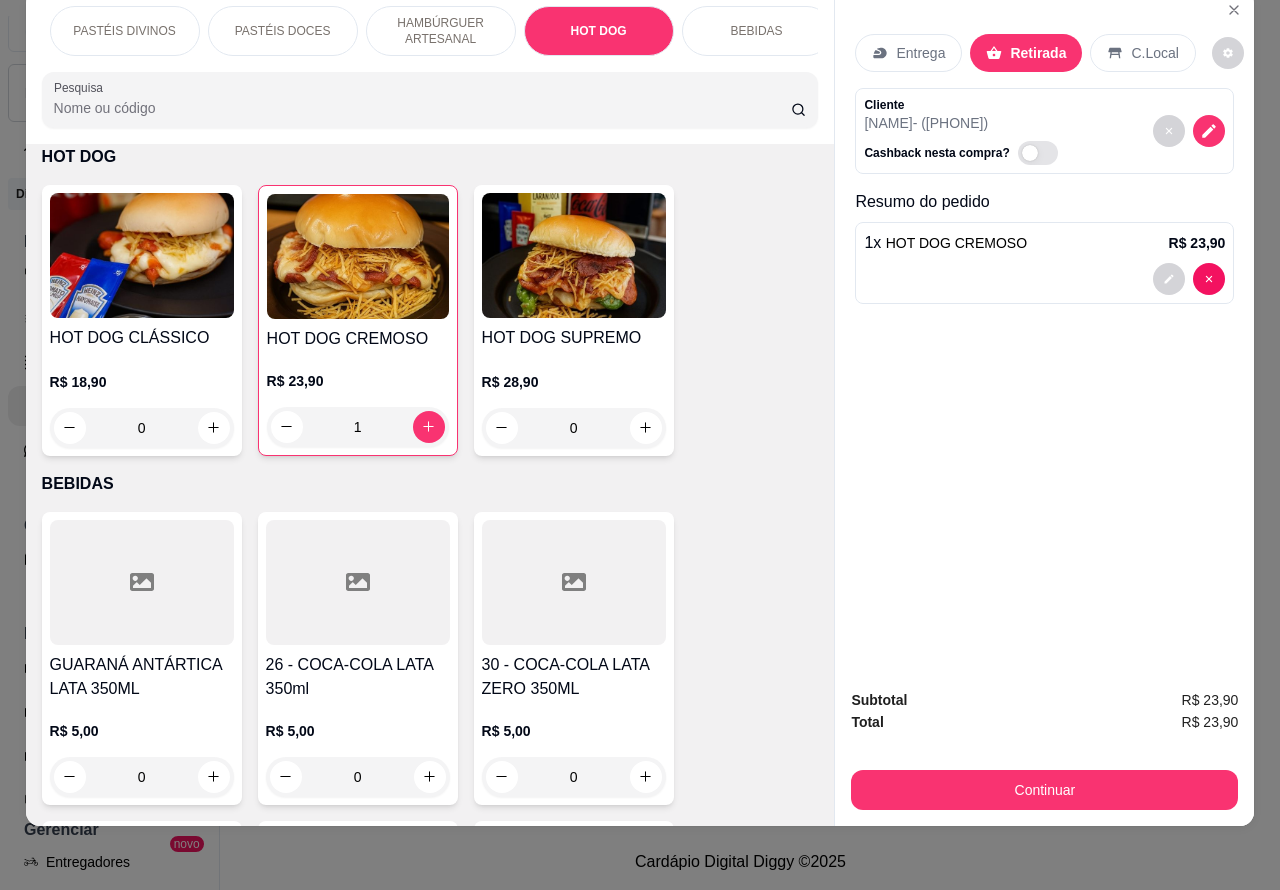 click on "BEBIDAS" at bounding box center (757, 31) 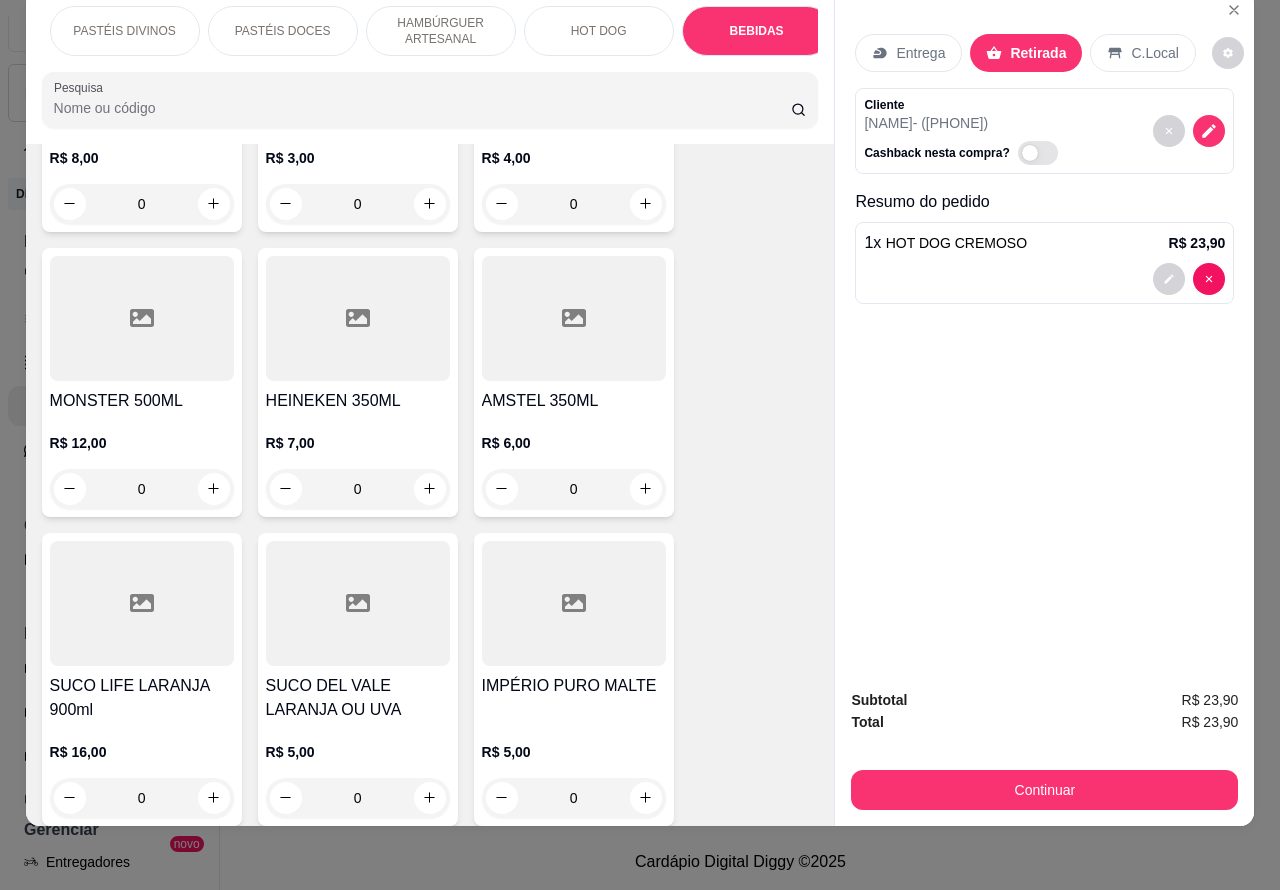 scroll, scrollTop: 7883, scrollLeft: 0, axis: vertical 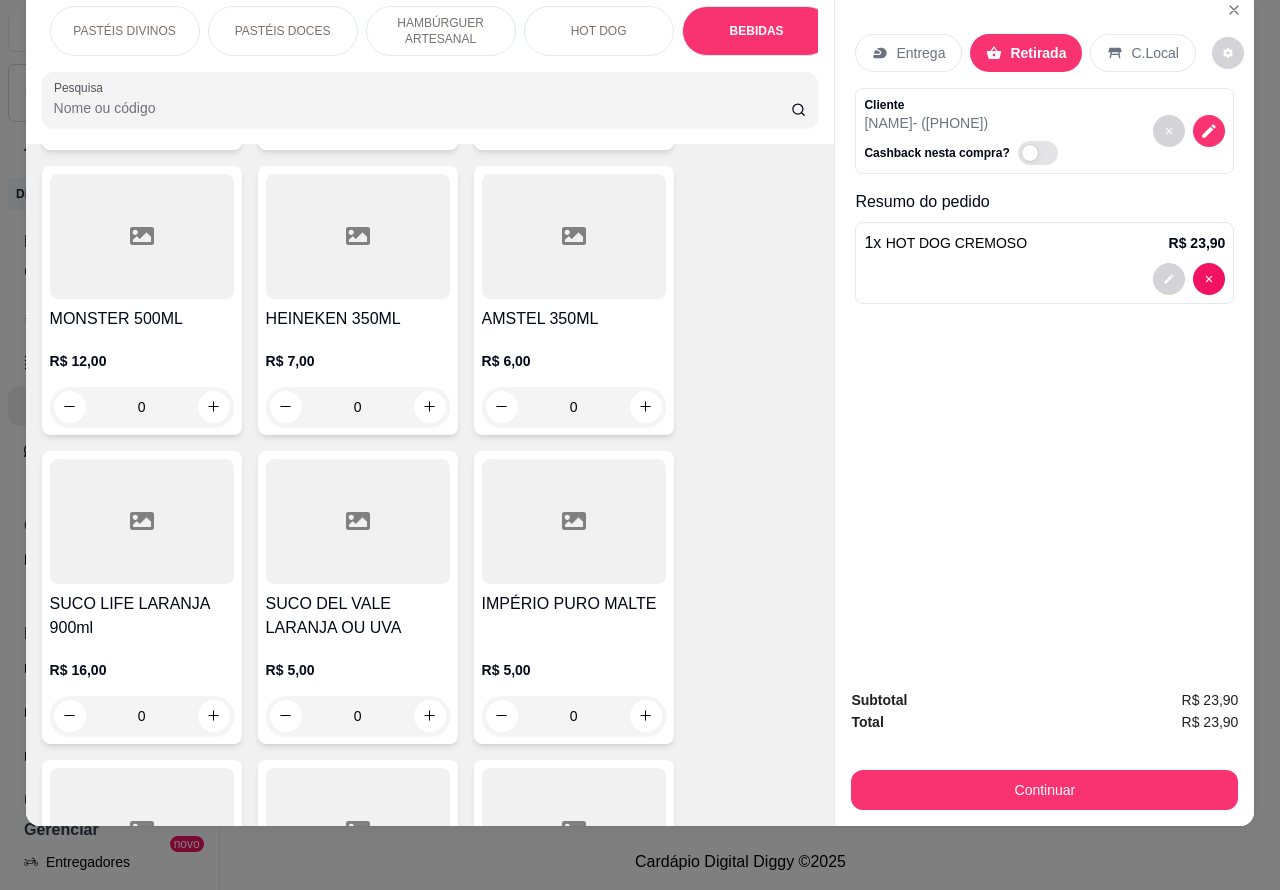 click 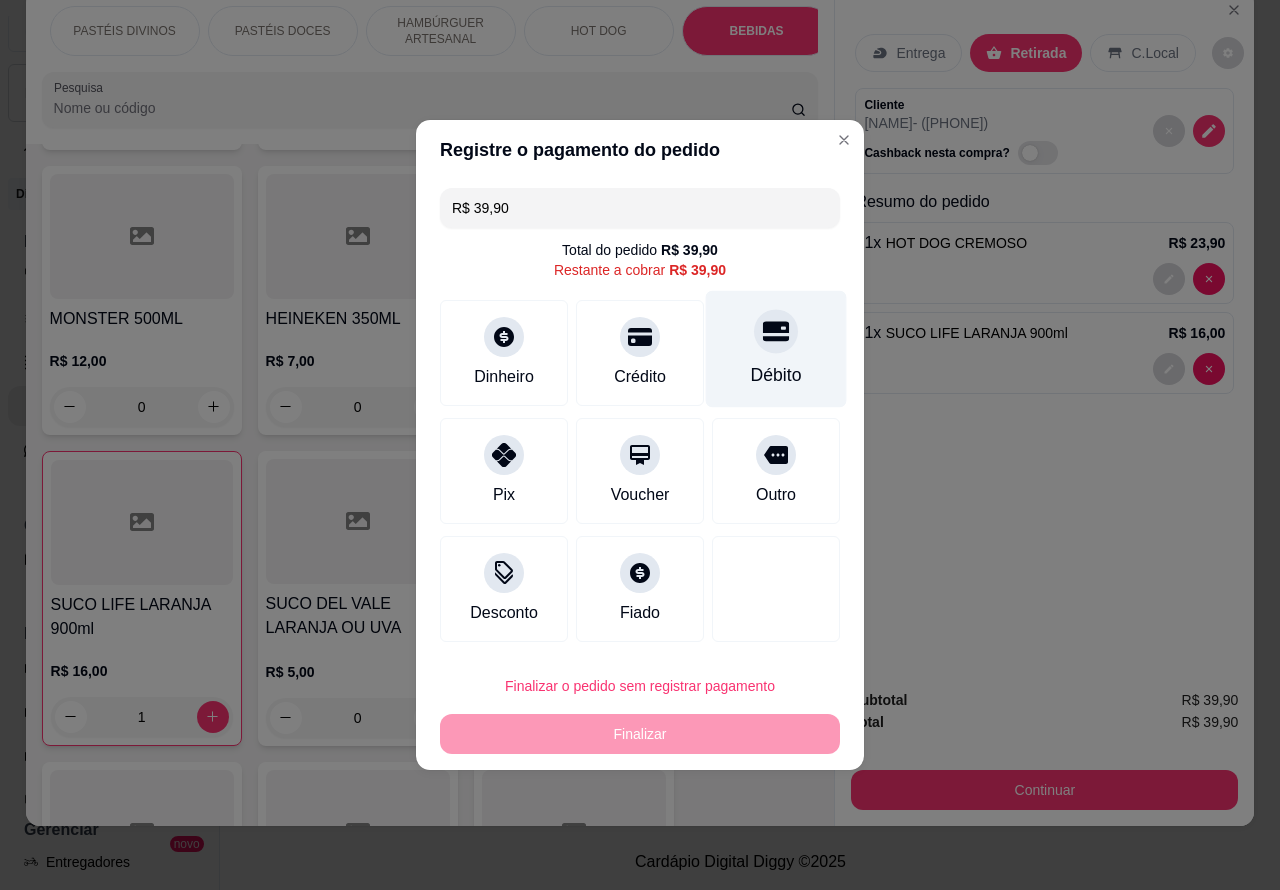 click at bounding box center [776, 331] 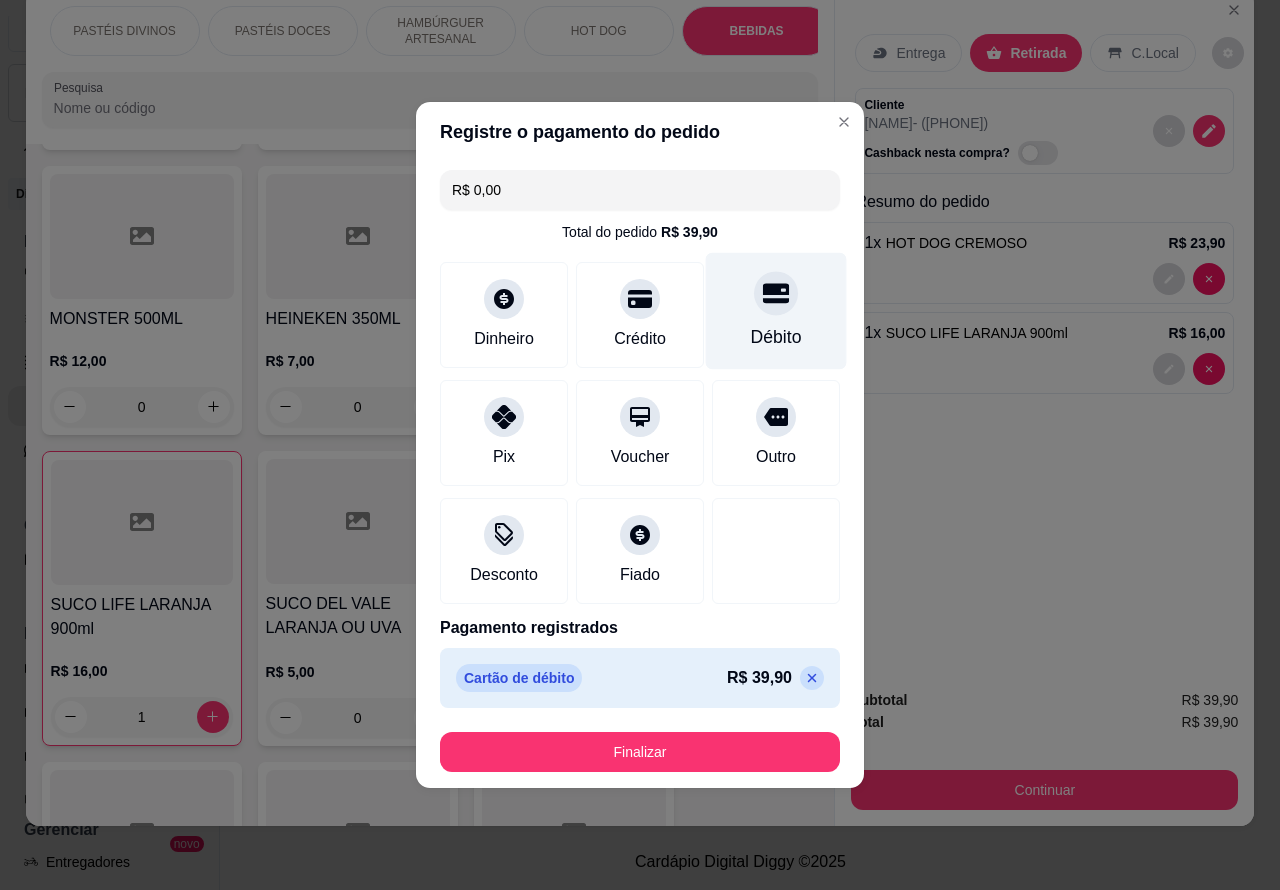 click on "Finalizar" at bounding box center [640, 752] 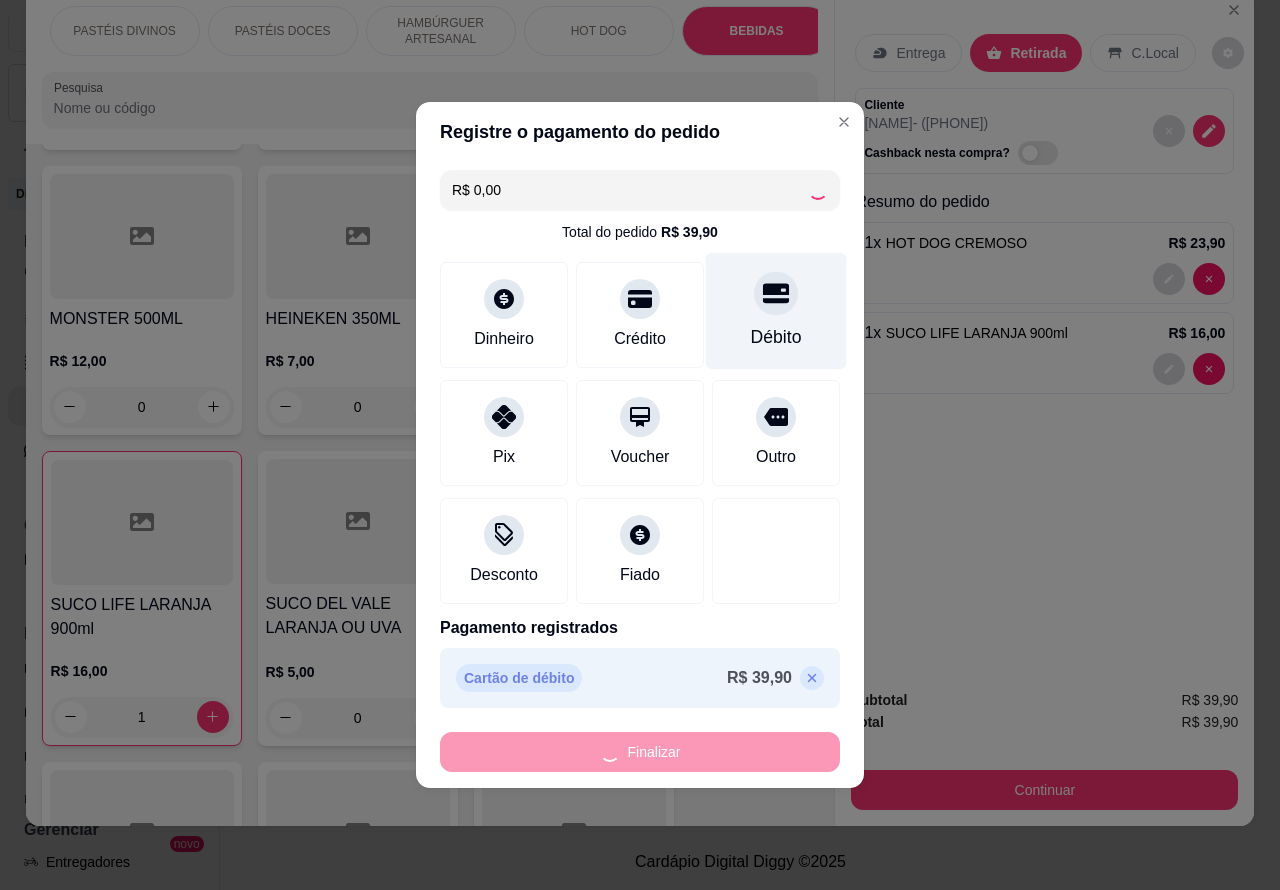 type on "0" 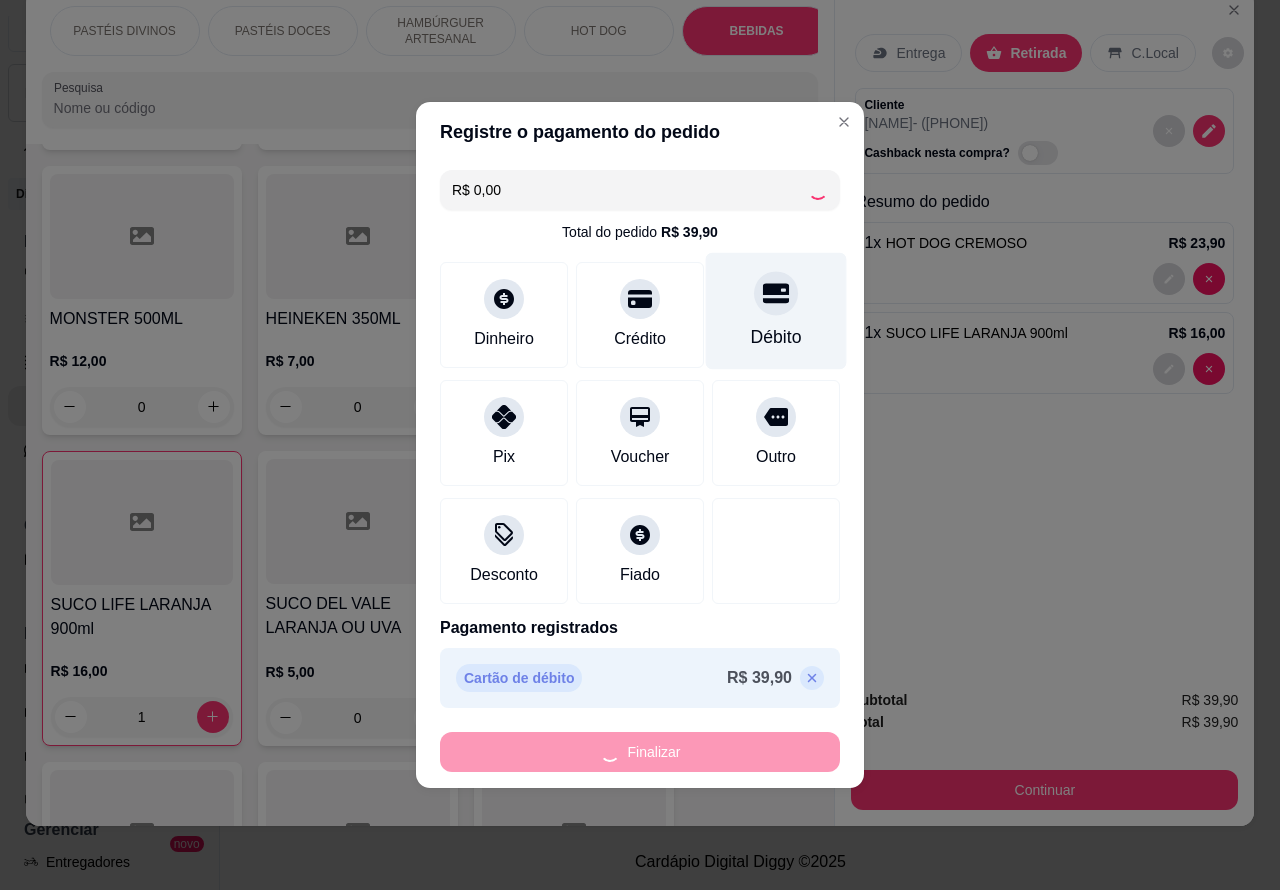 type on "0" 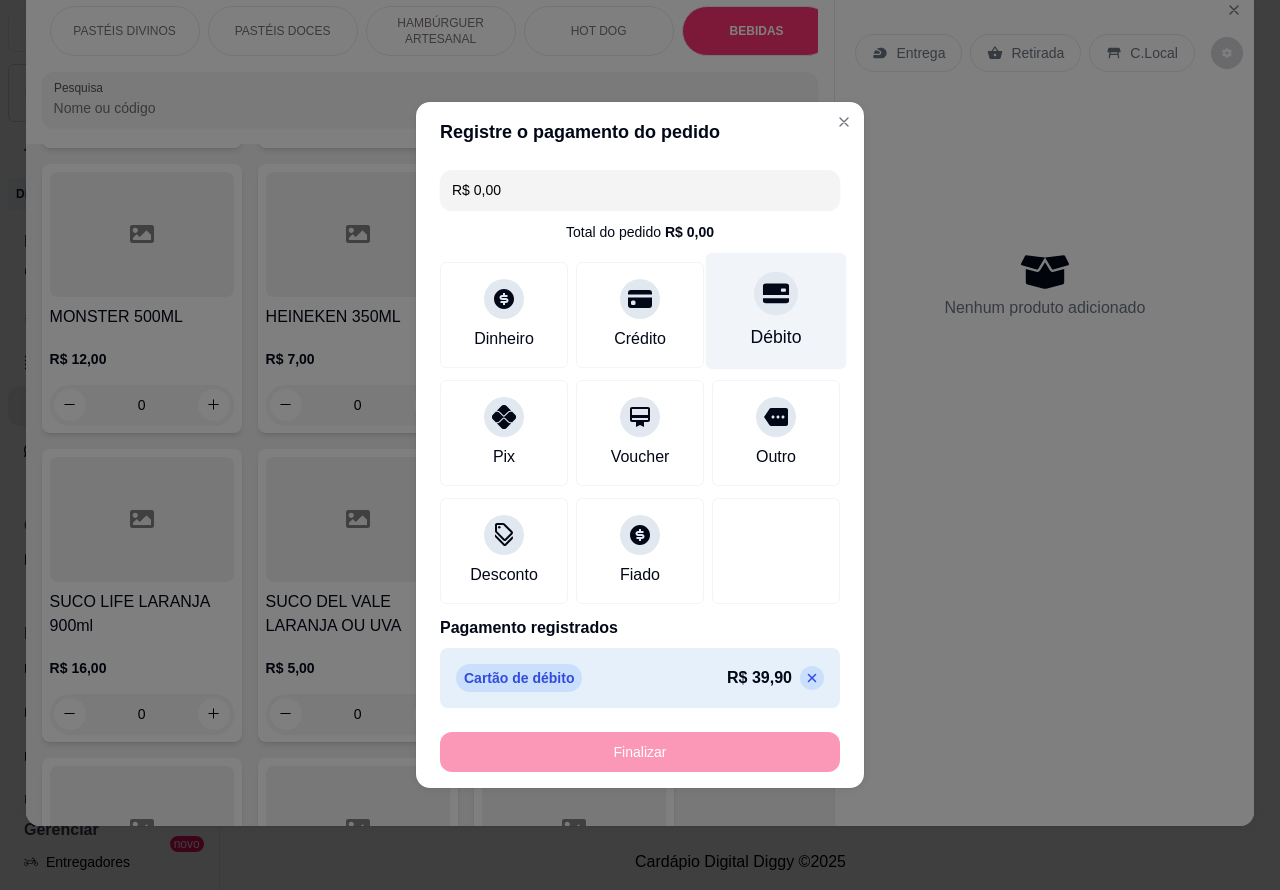 type on "-R$ 39,90" 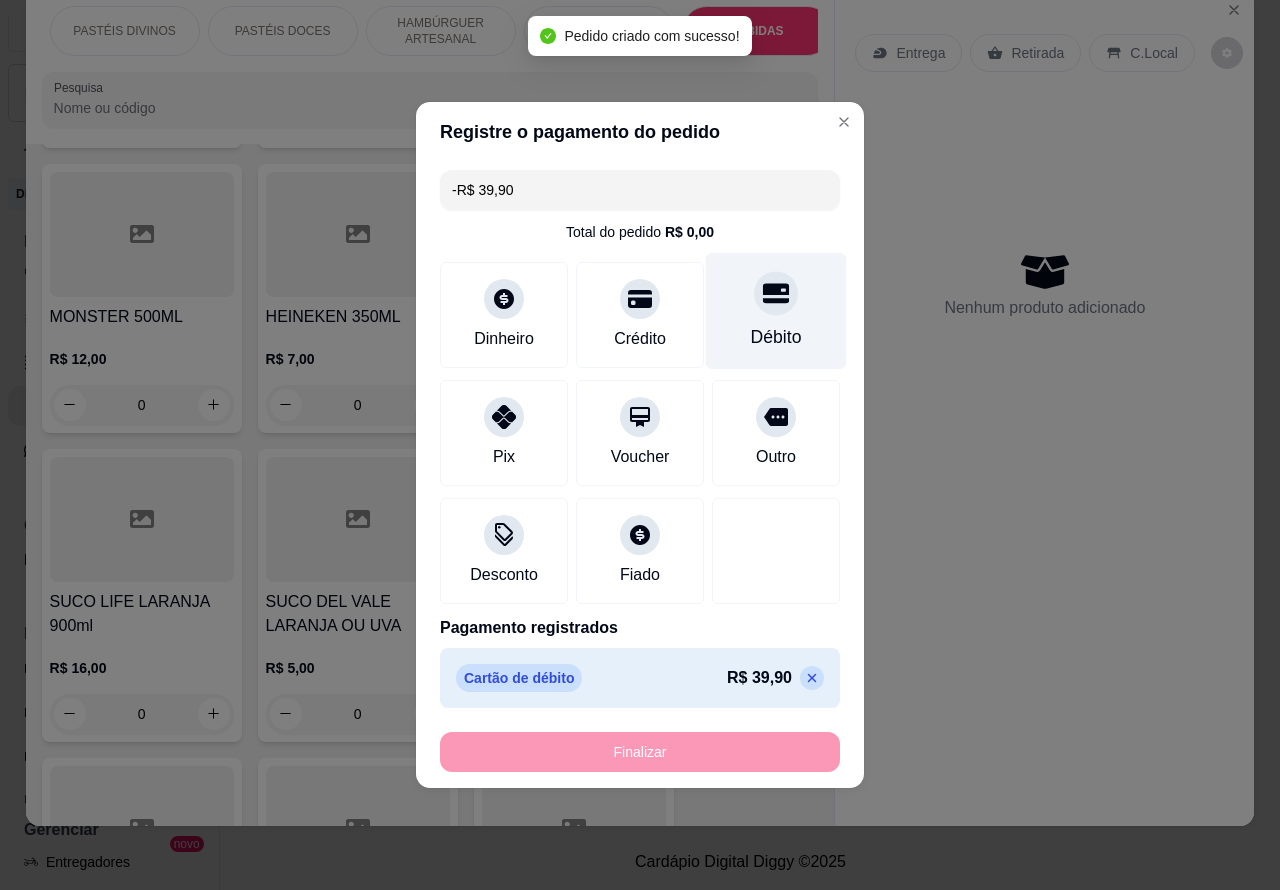 scroll, scrollTop: 7881, scrollLeft: 0, axis: vertical 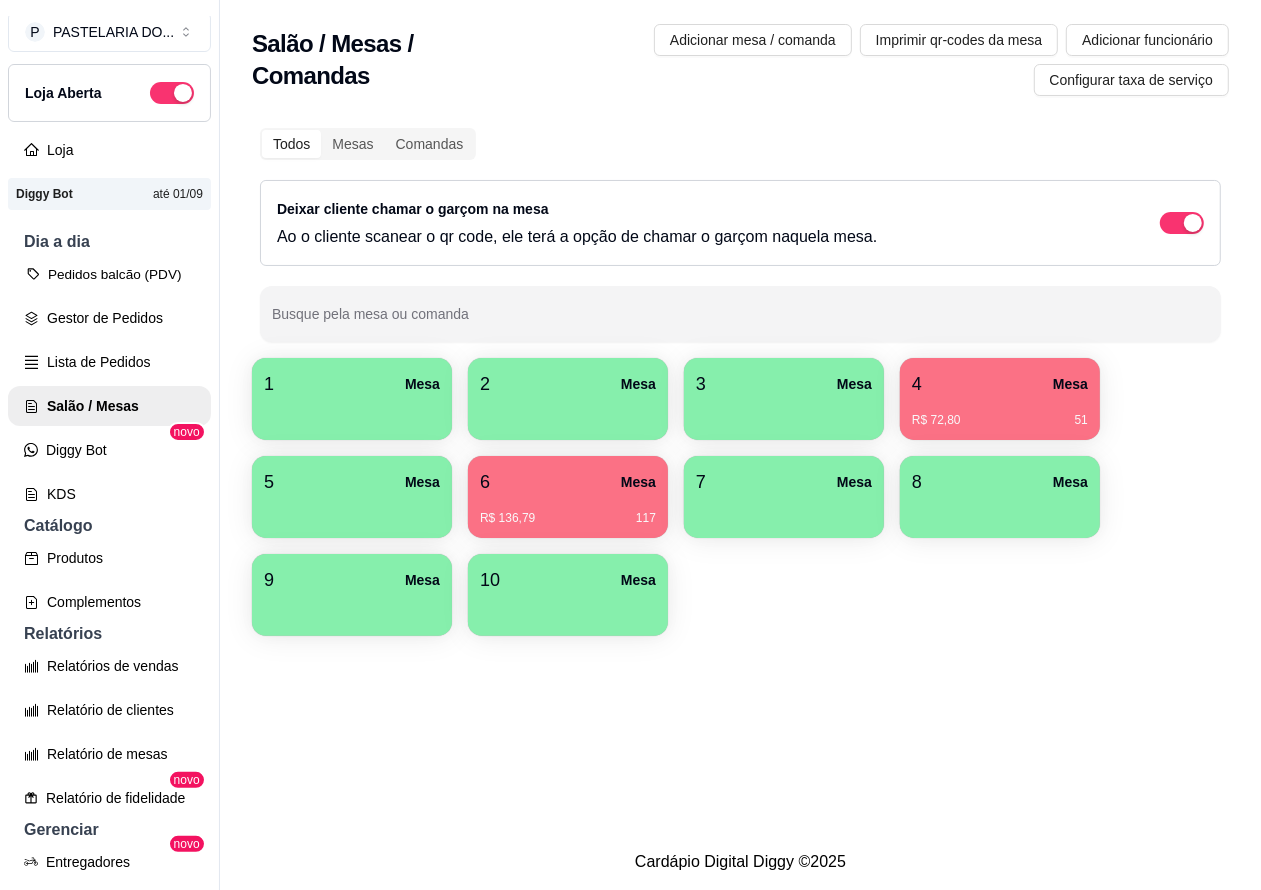 click on "Pedidos balcão (PDV)" at bounding box center [109, 274] 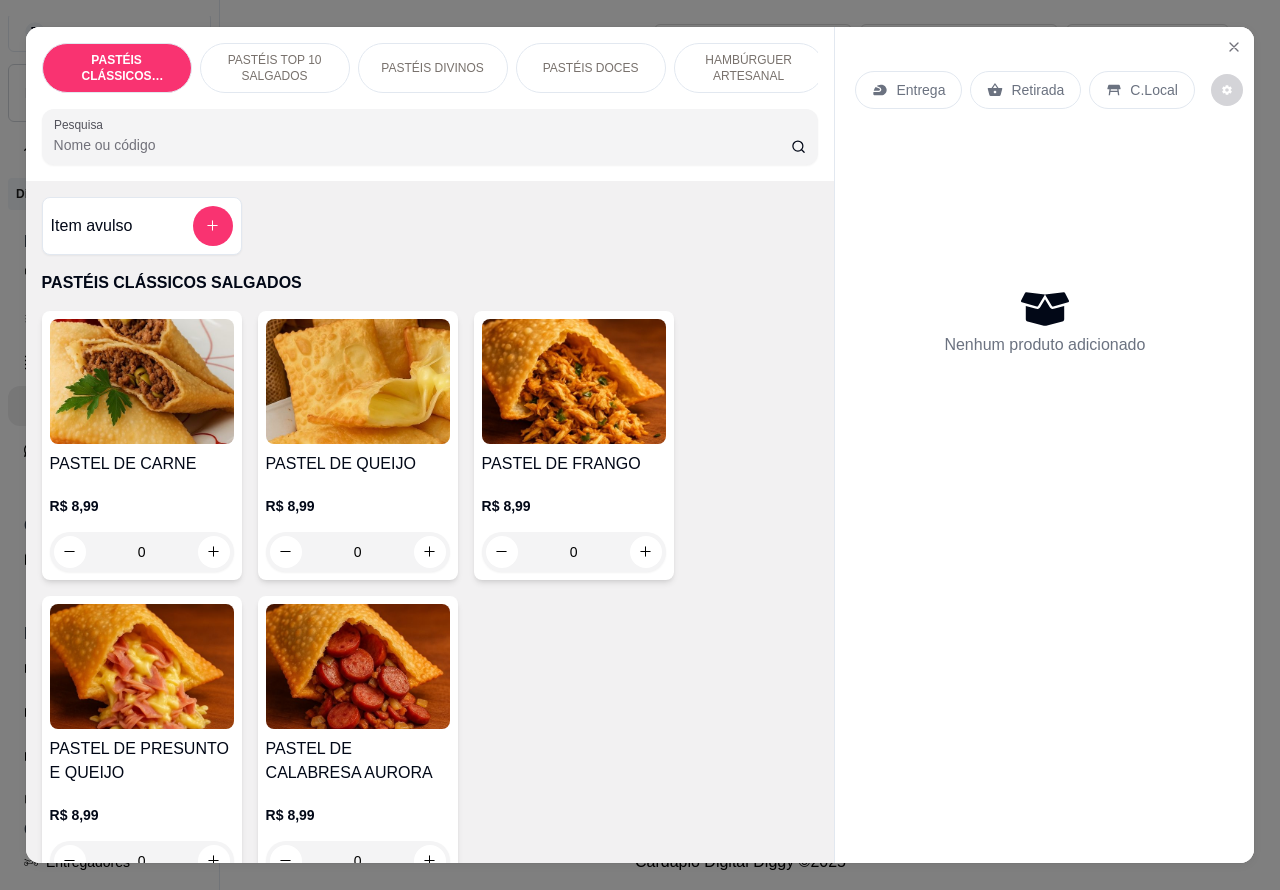 click on "Retirada" at bounding box center (1037, 90) 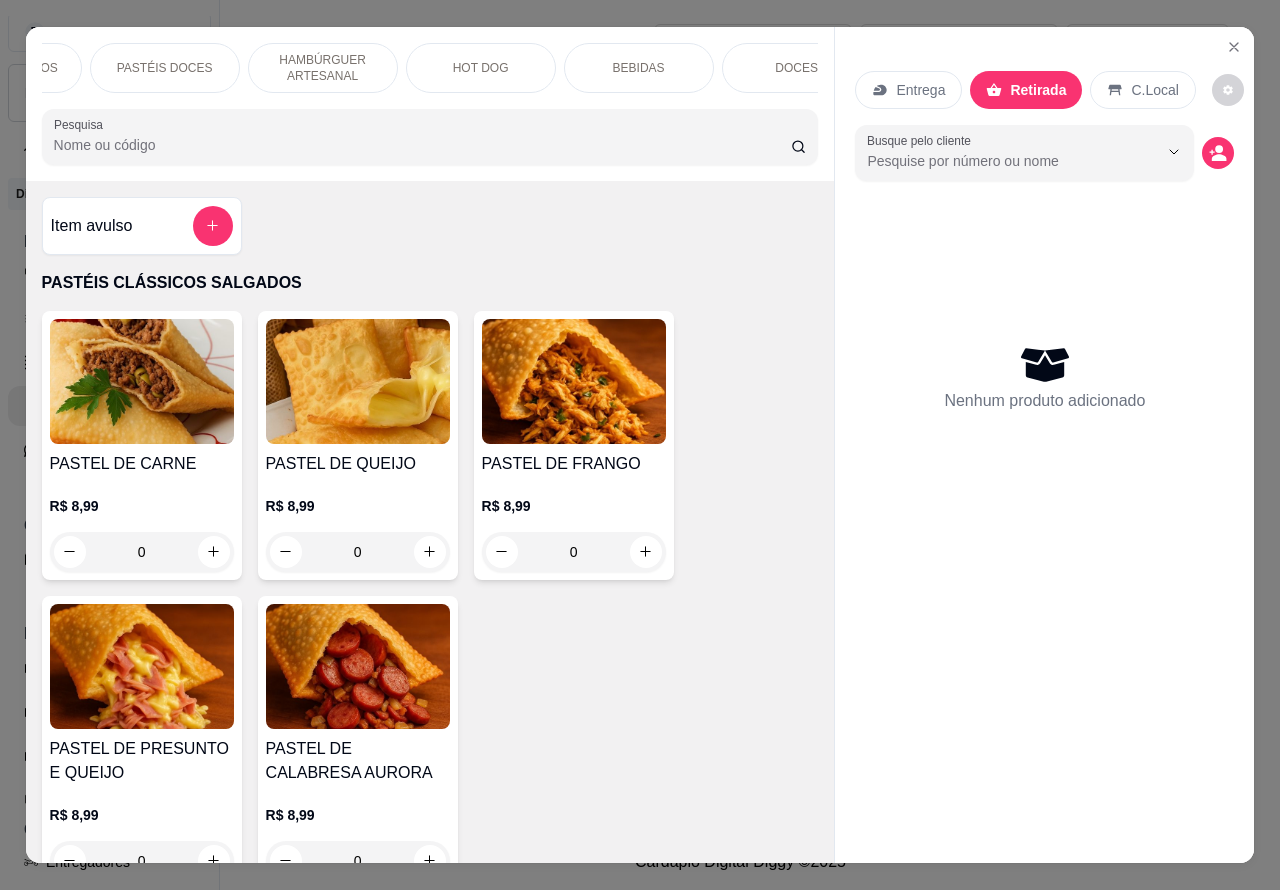 scroll, scrollTop: 0, scrollLeft: 441, axis: horizontal 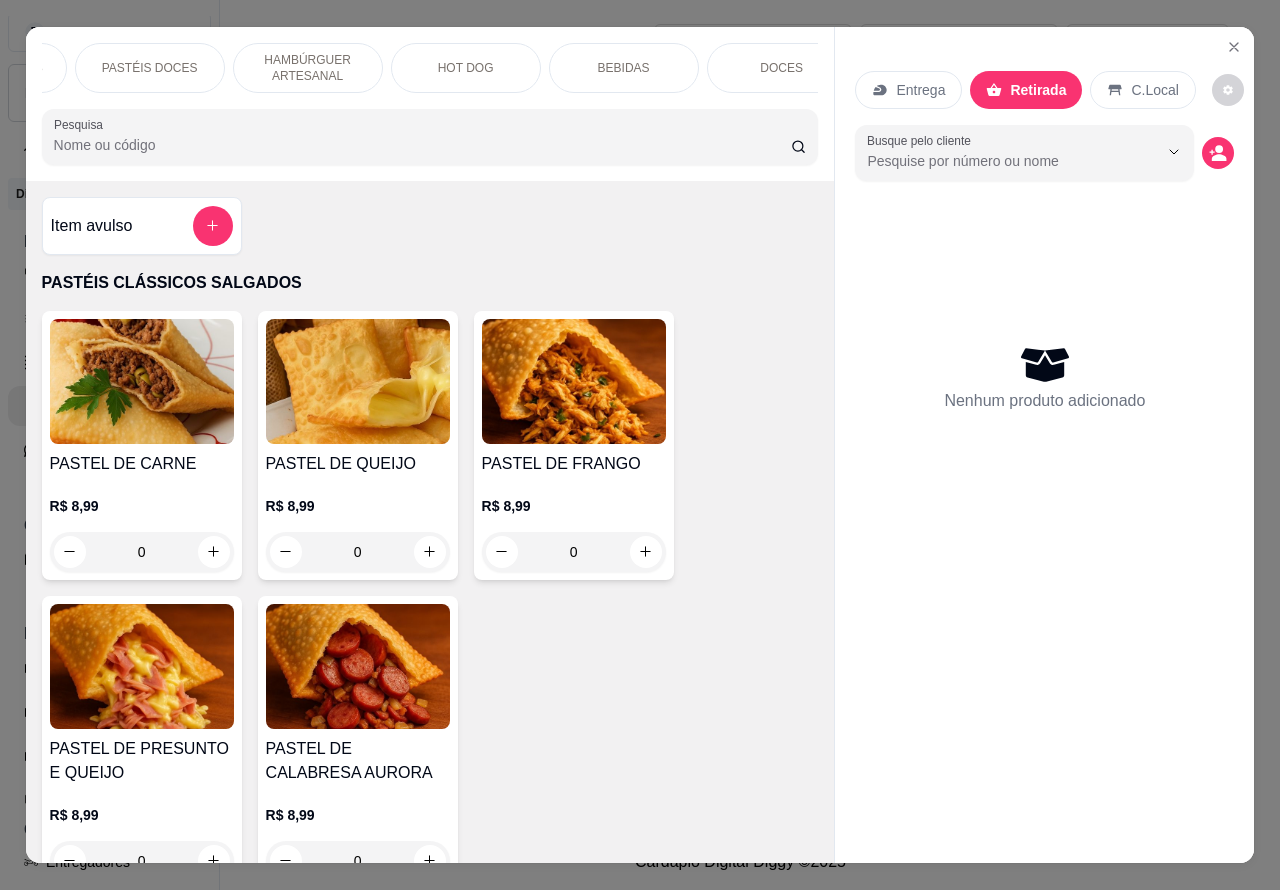 click on "BEBIDAS" at bounding box center [624, 68] 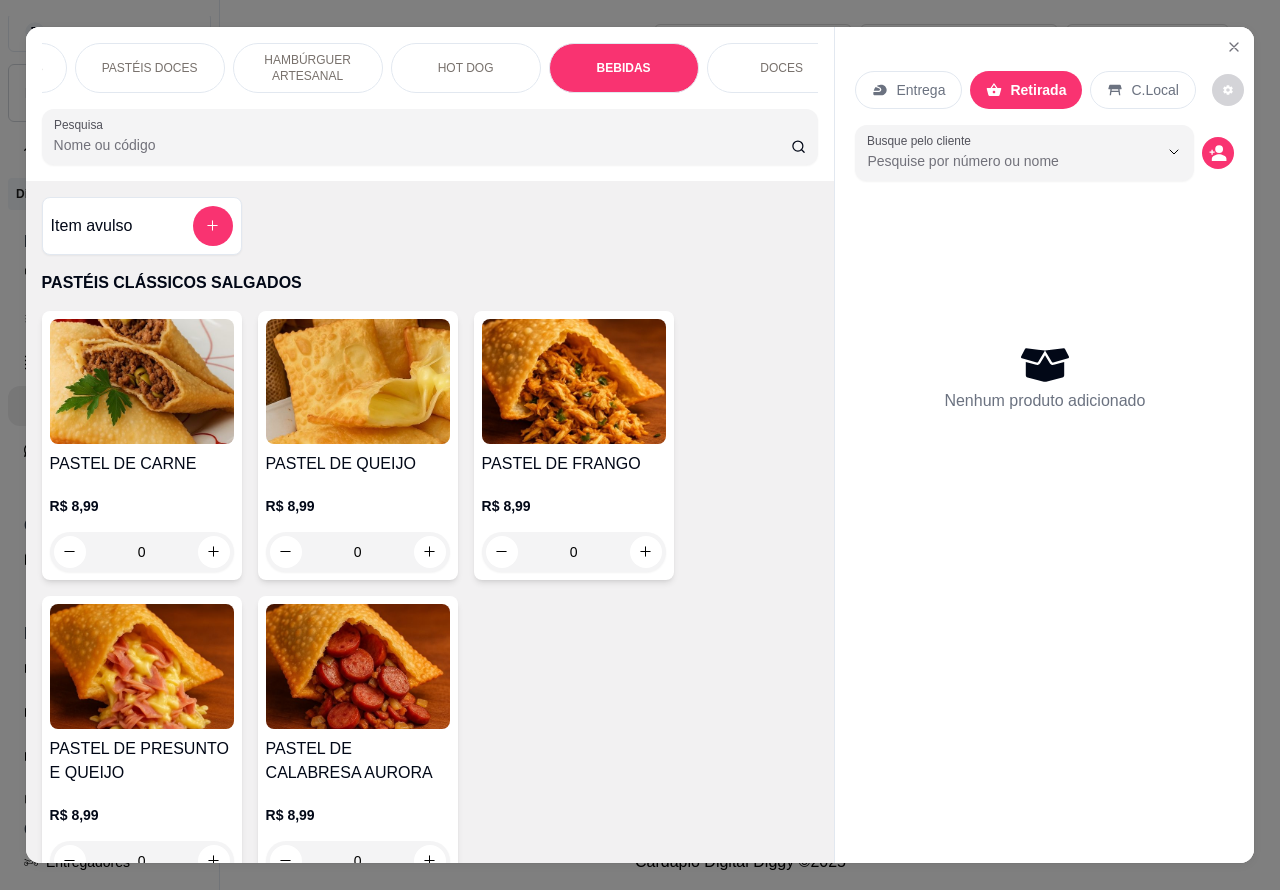 scroll, scrollTop: 6650, scrollLeft: 0, axis: vertical 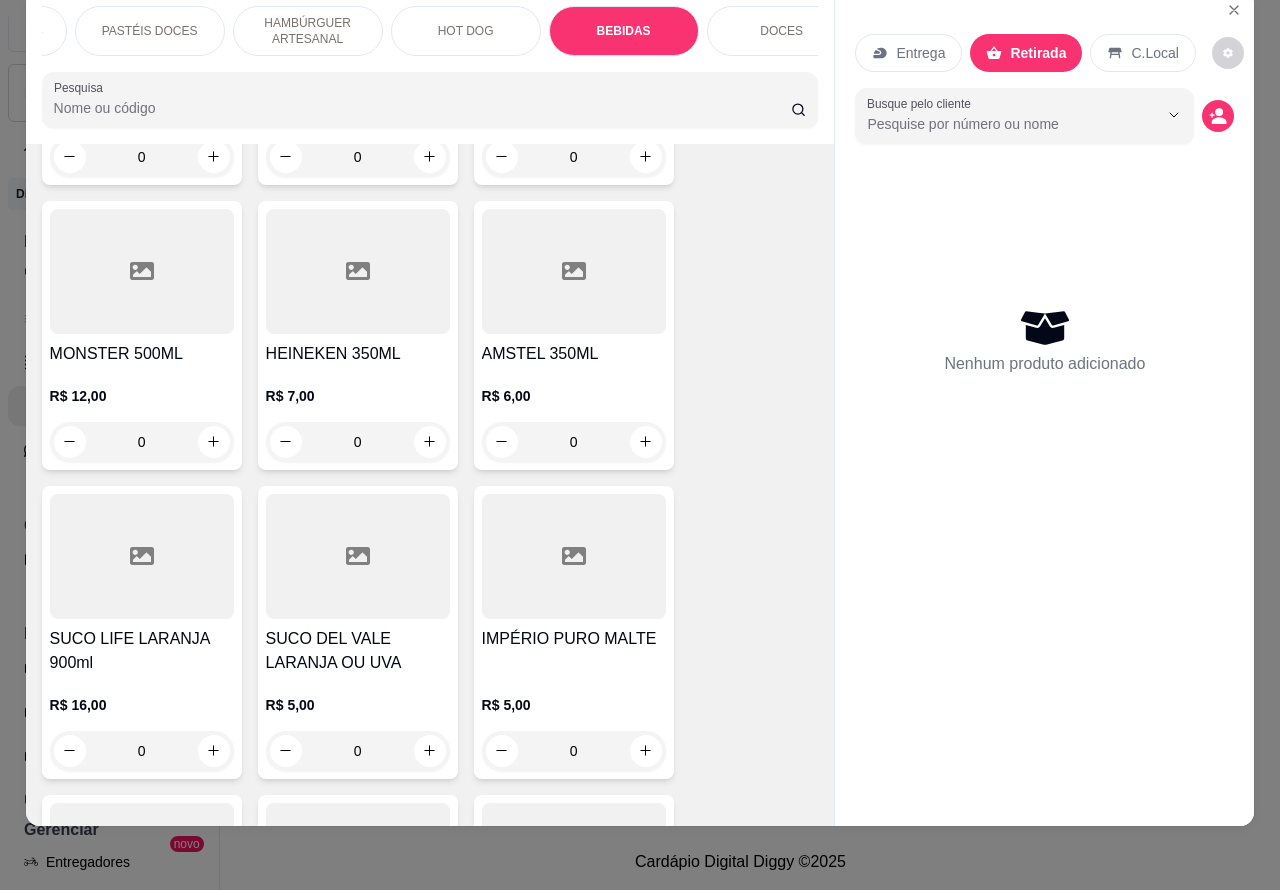 click 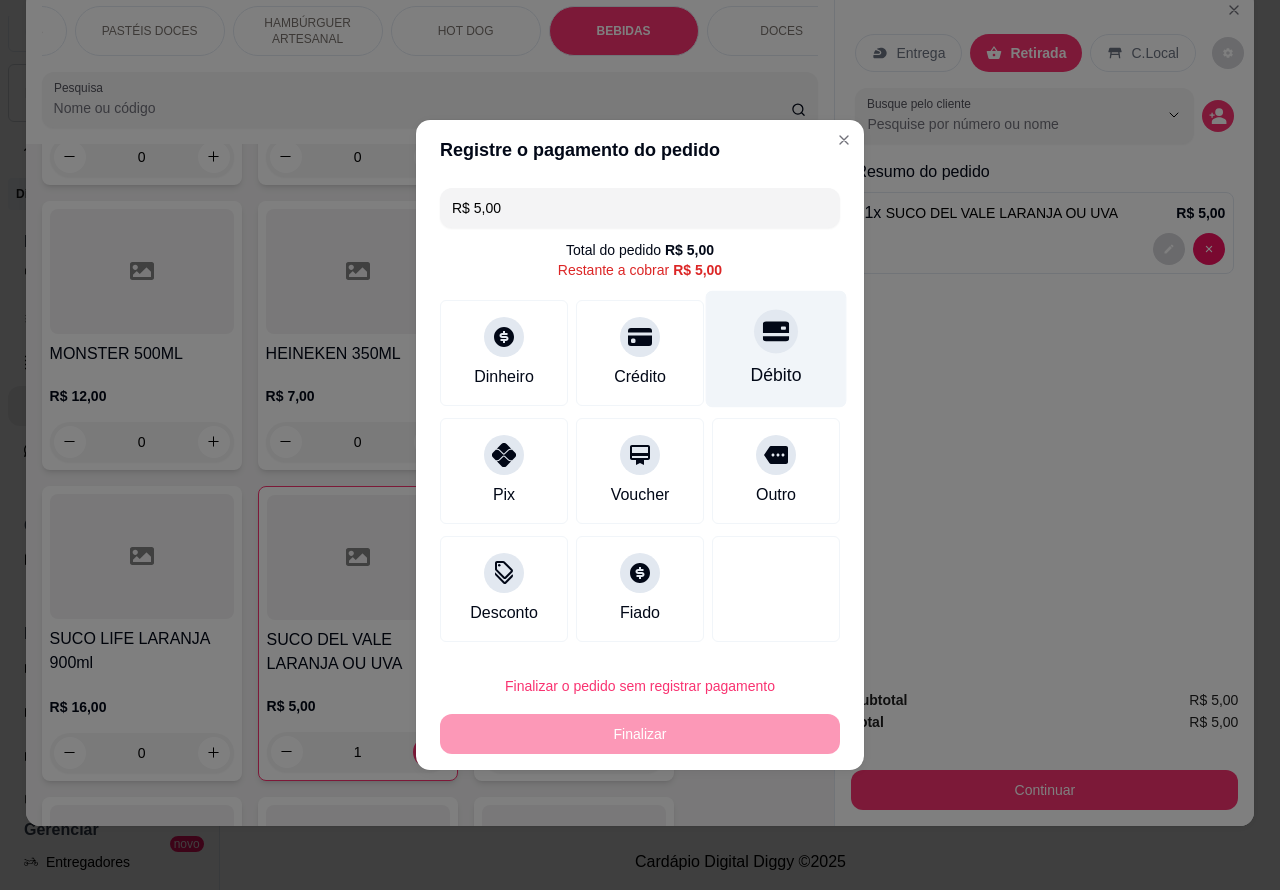 click at bounding box center (776, 331) 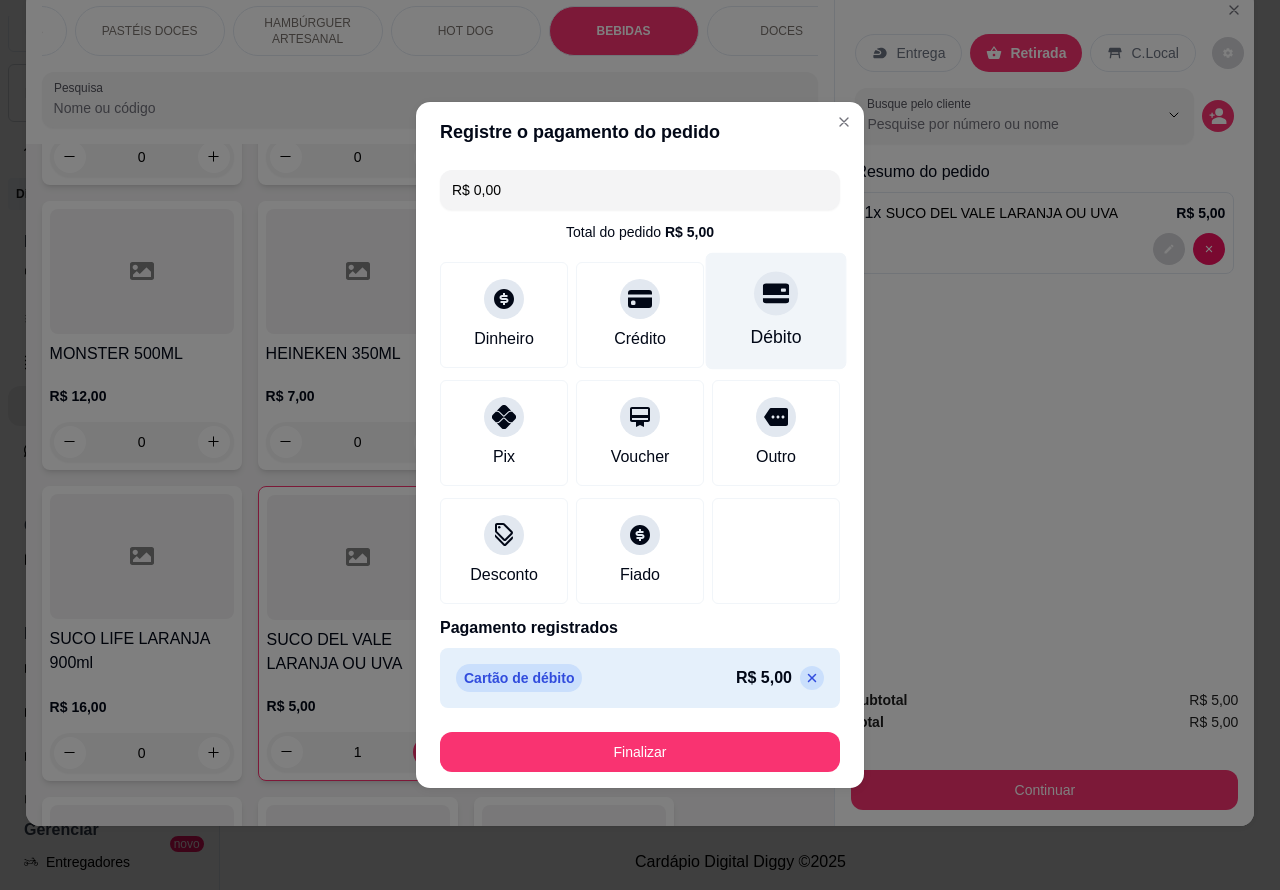 click on "Finalizar" at bounding box center [640, 752] 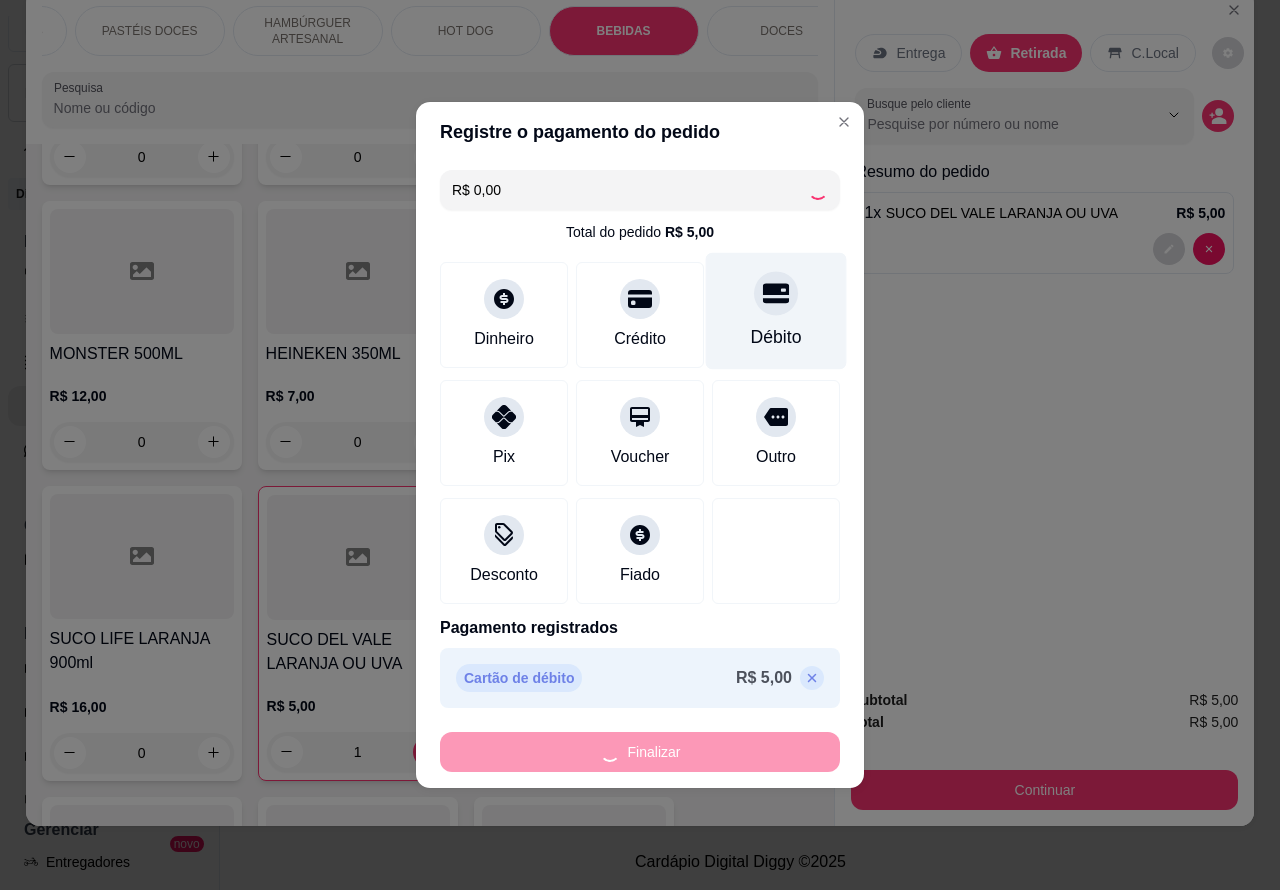type on "0" 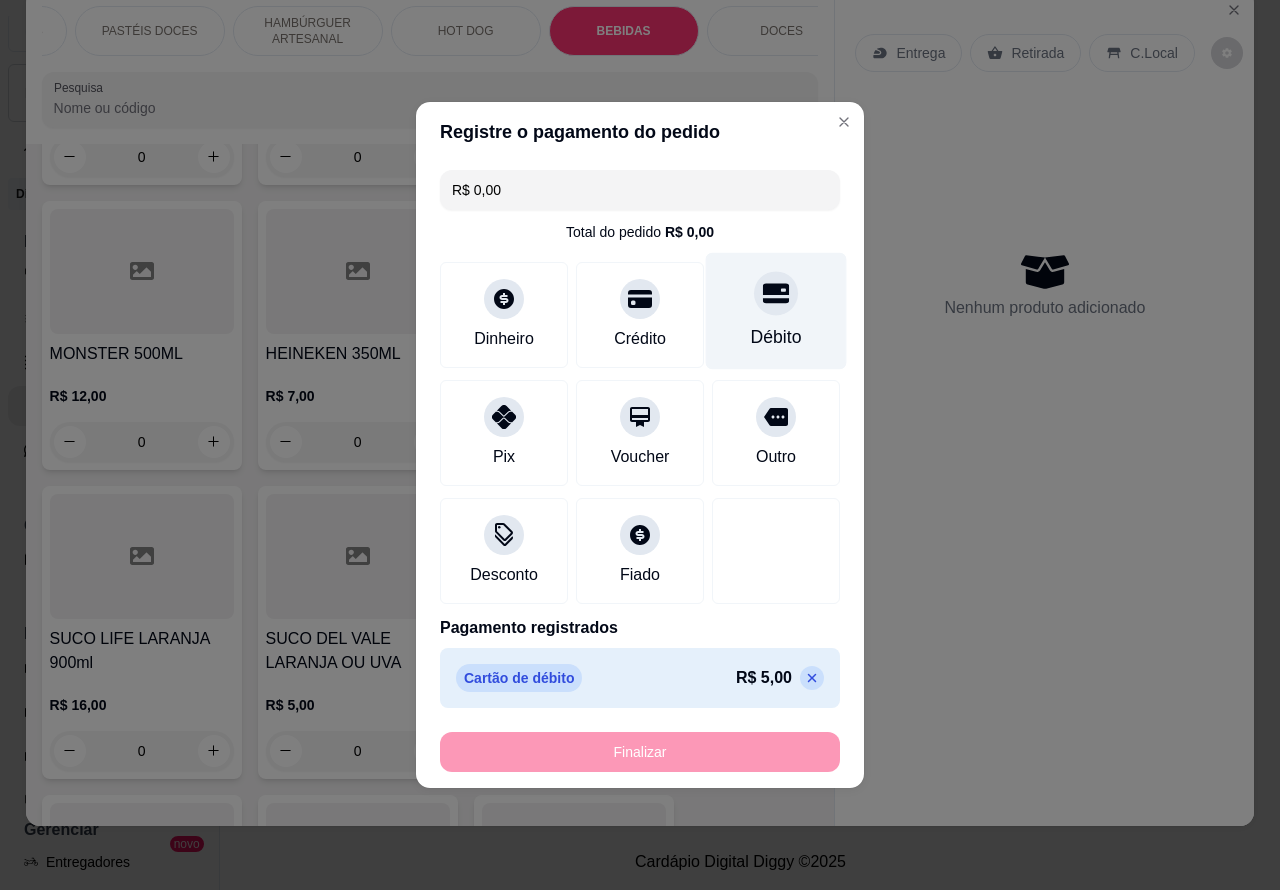 type on "-R$ 5,00" 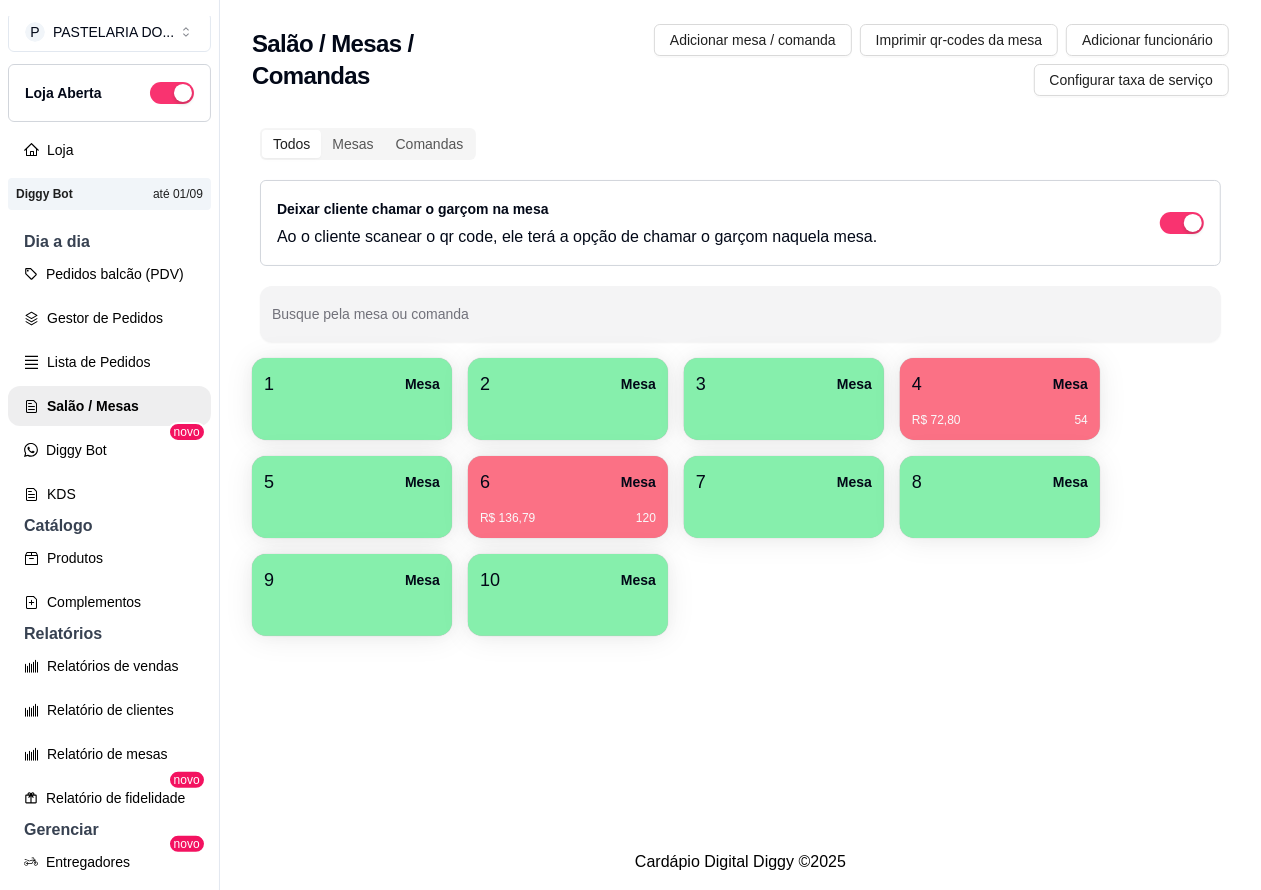 click on "Lista de Pedidos" at bounding box center [109, 362] 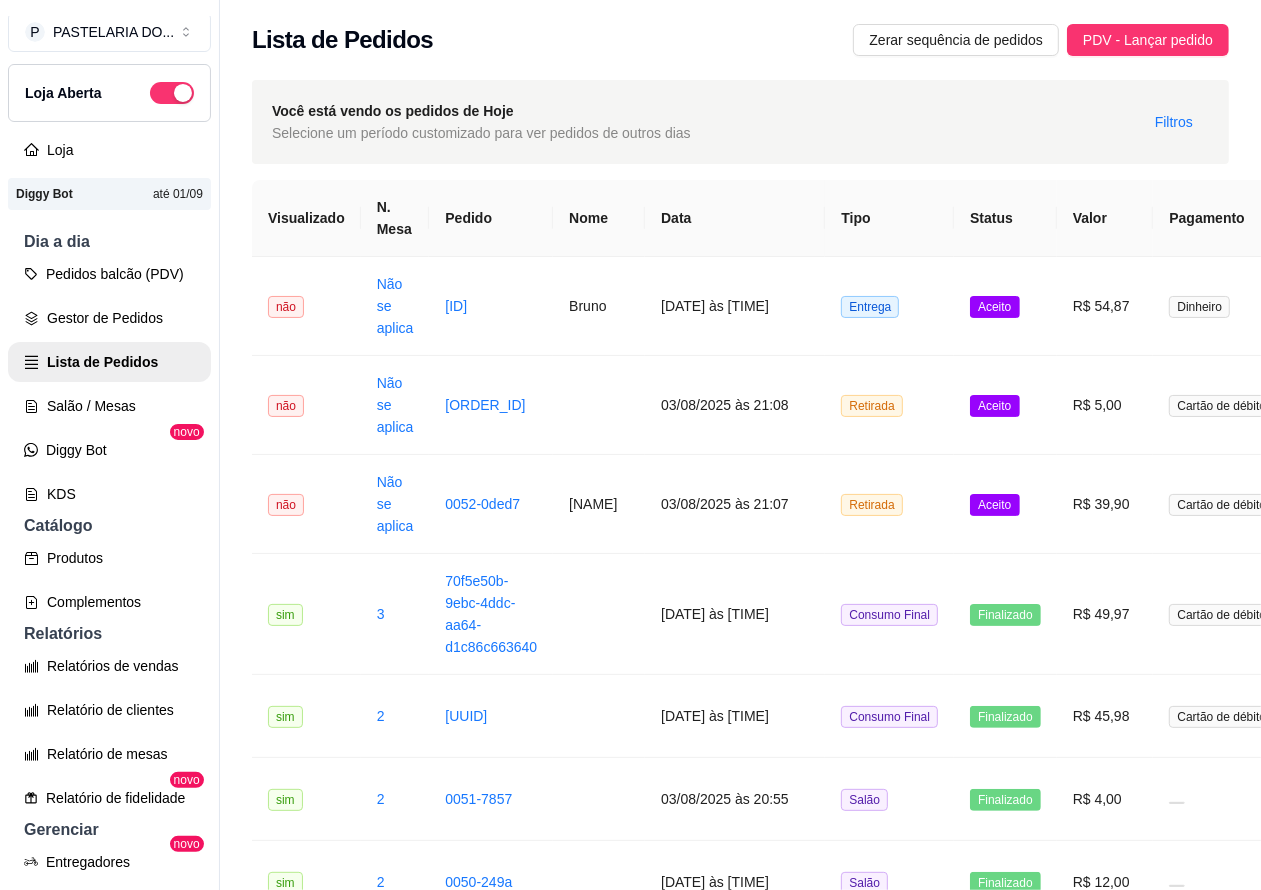 click on "[ID]" at bounding box center (491, 306) 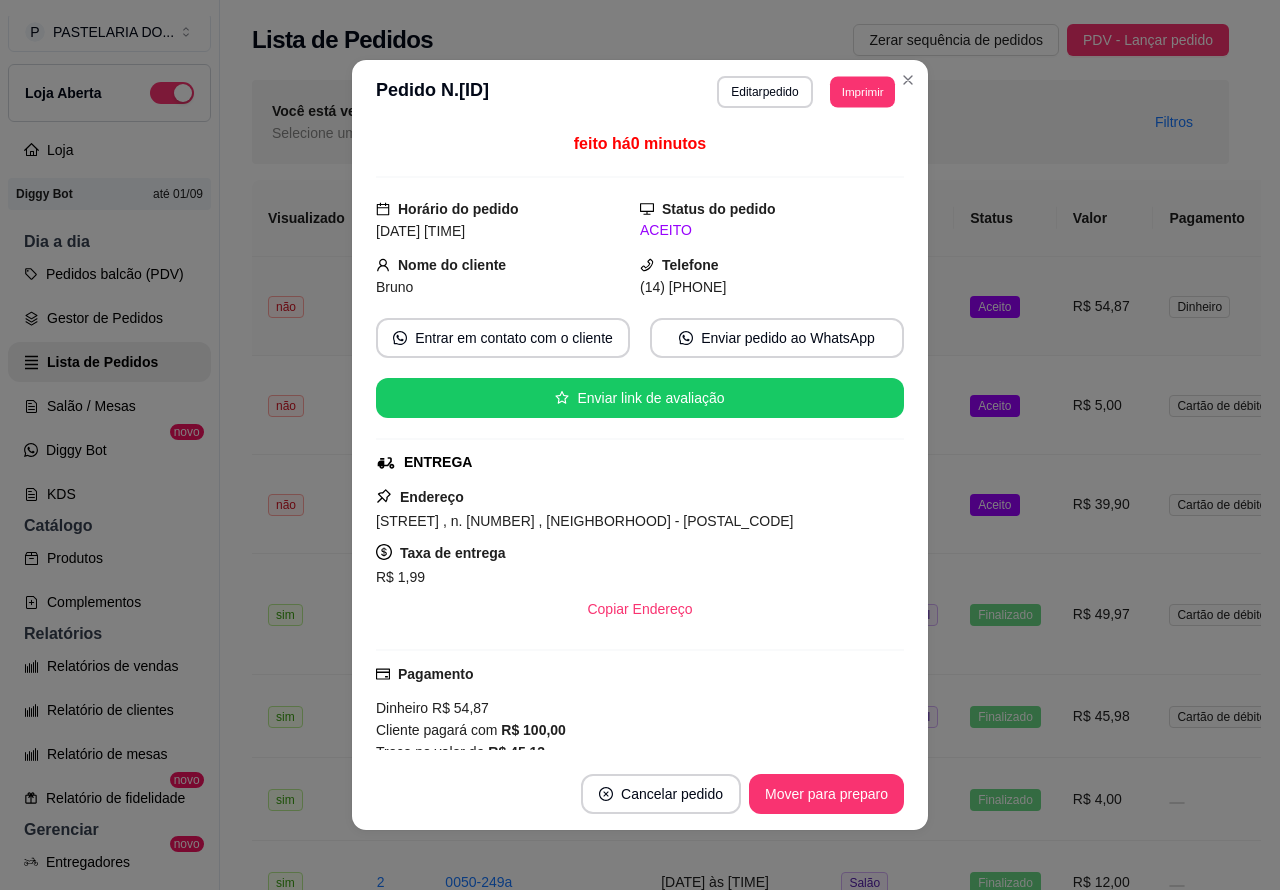 click on "Imprimir" at bounding box center [862, 91] 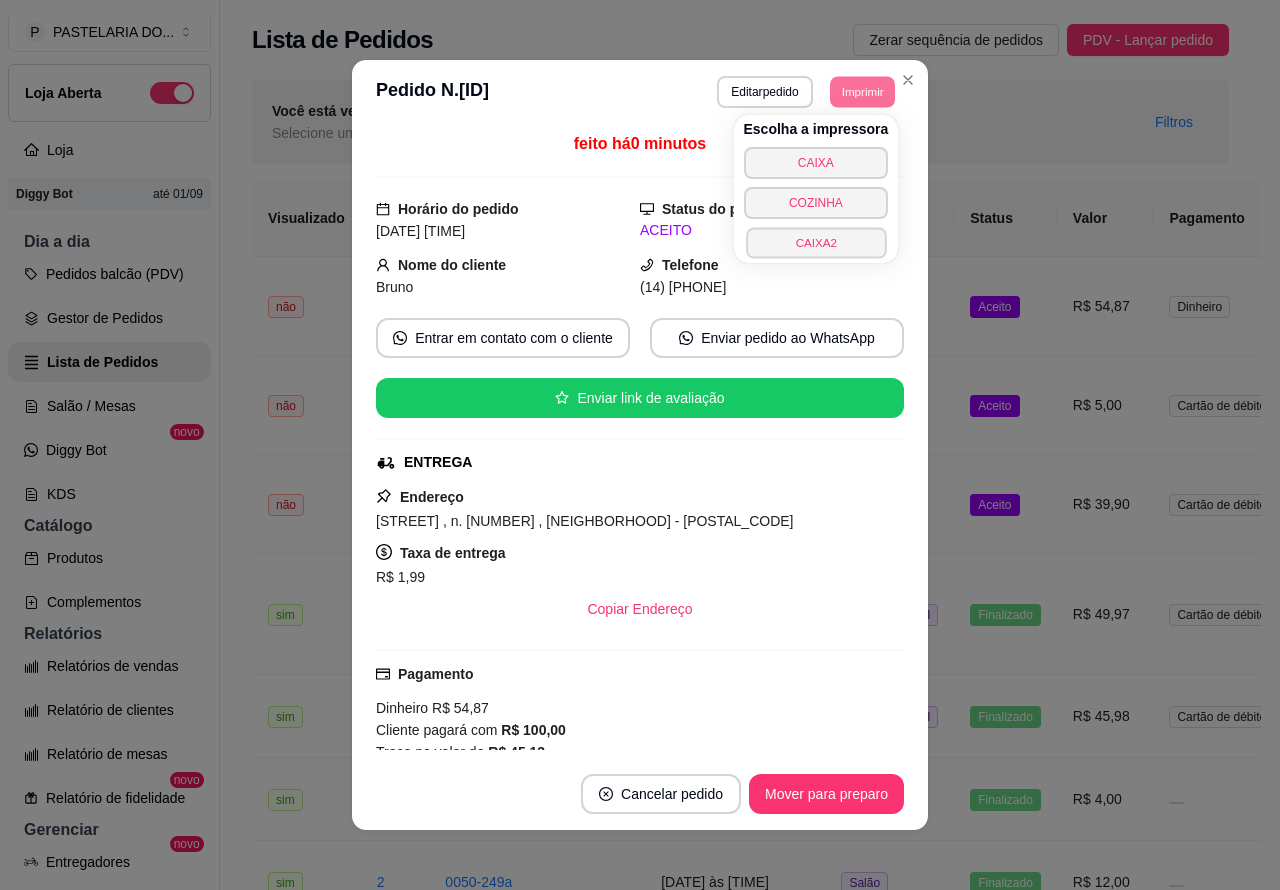 click on "CAIXA2" at bounding box center [816, 242] 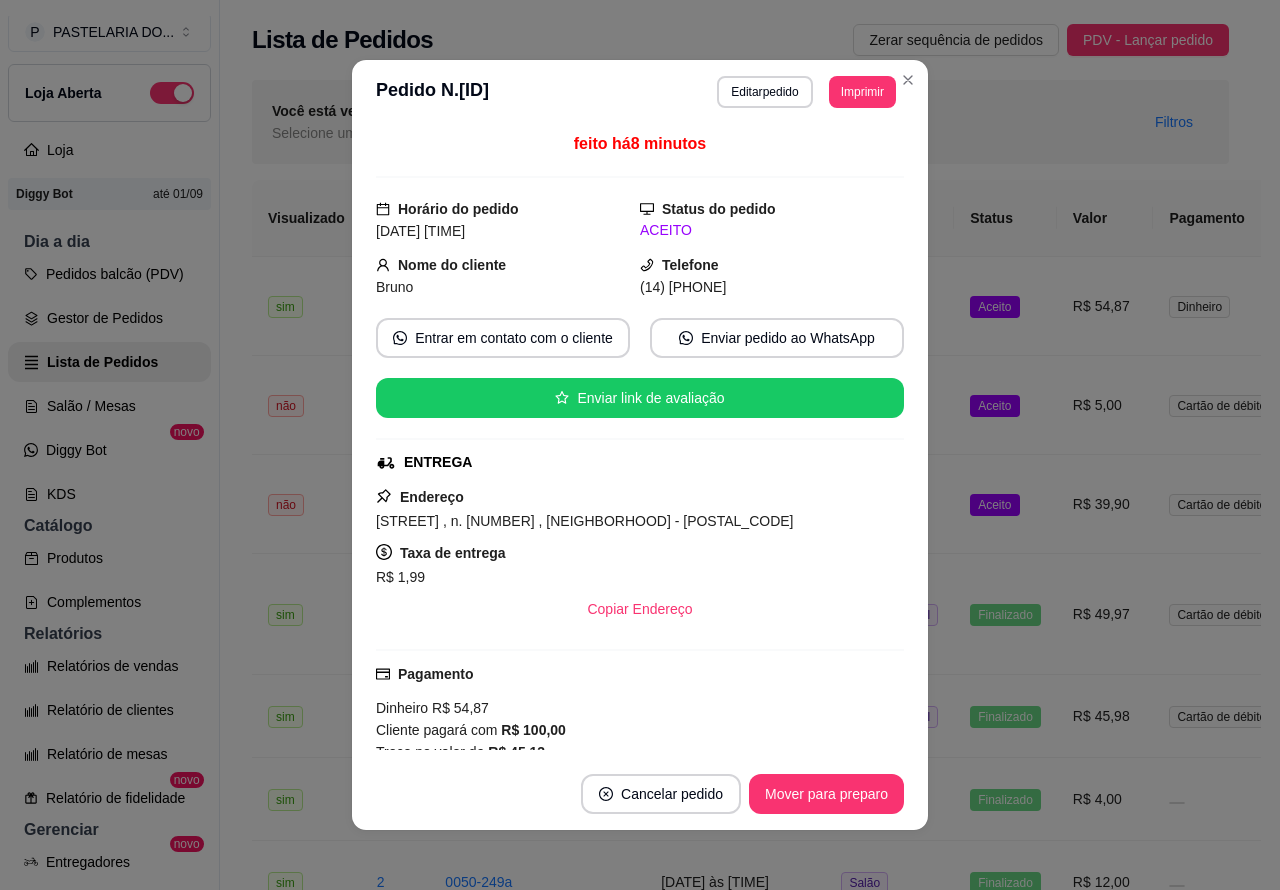 click on "P PASTELARIA DO ... Loja Aberta Loja Diggy Bot até 01/09 Dia a dia Pedidos balcão (PDV) Gestor de Pedidos Lista de Pedidos Salão / Mesas Diggy Bot novo KDS Catálogo Produtos Complementos Relatórios Relatórios de vendas Relatório de clientes Relatório de mesas Relatório de fidelidade novo Gerenciar Entregadores novo Nota Fiscal (NFC-e) Controle de caixa Controle de fiado Cupons Clientes Estoque Configurações Diggy Planos Precisa de ajuda? Sair" at bounding box center (110, 461) 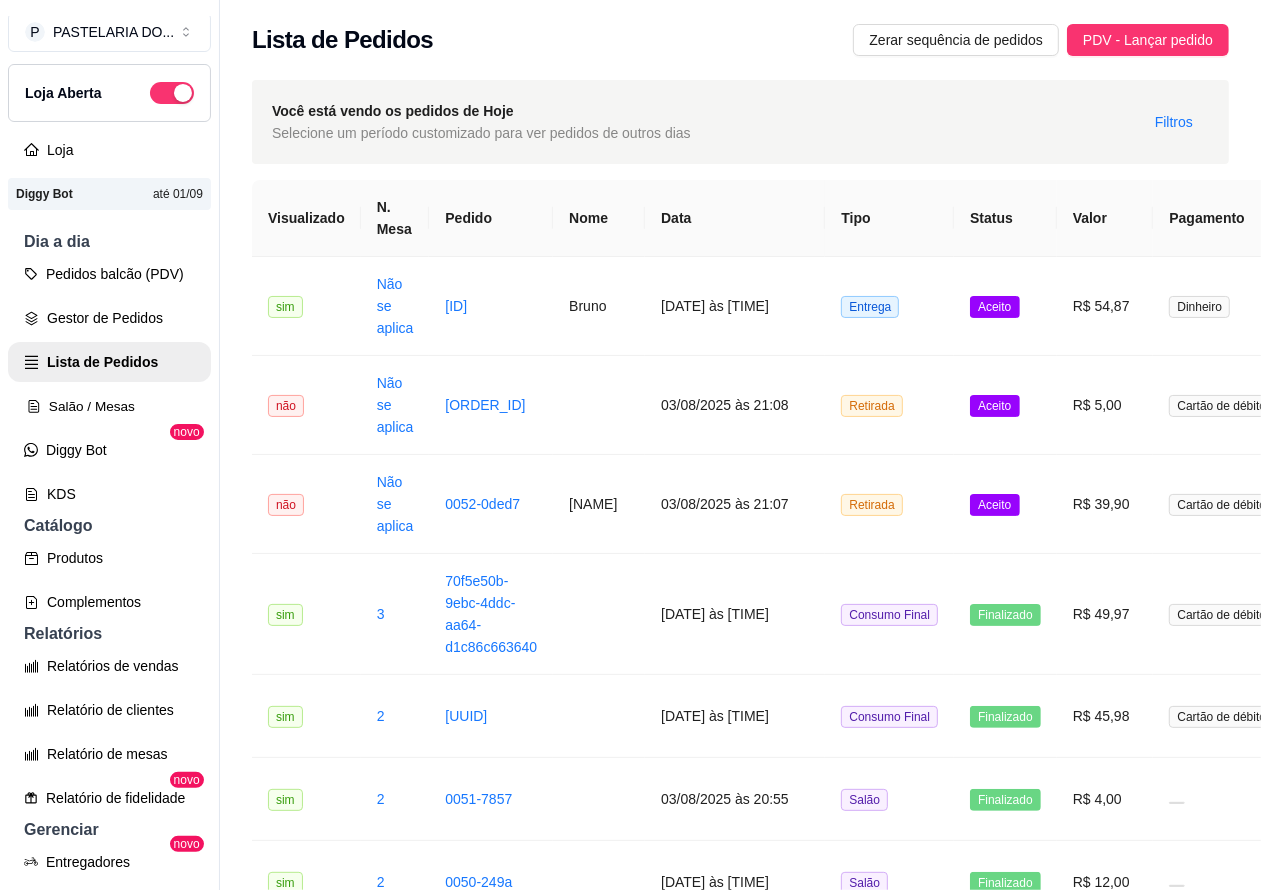click on "Salão / Mesas" at bounding box center [109, 406] 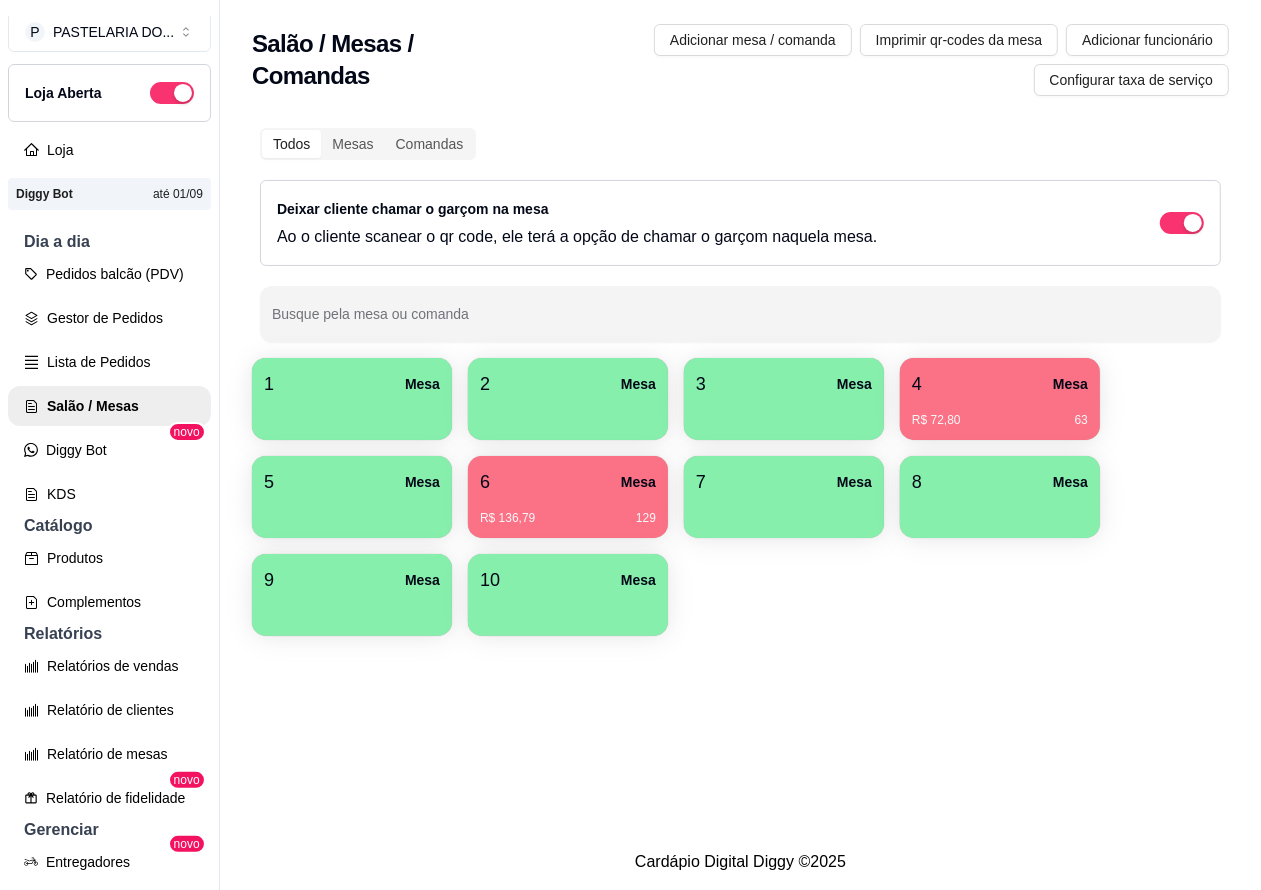 click on "2 Mesa" at bounding box center (568, 384) 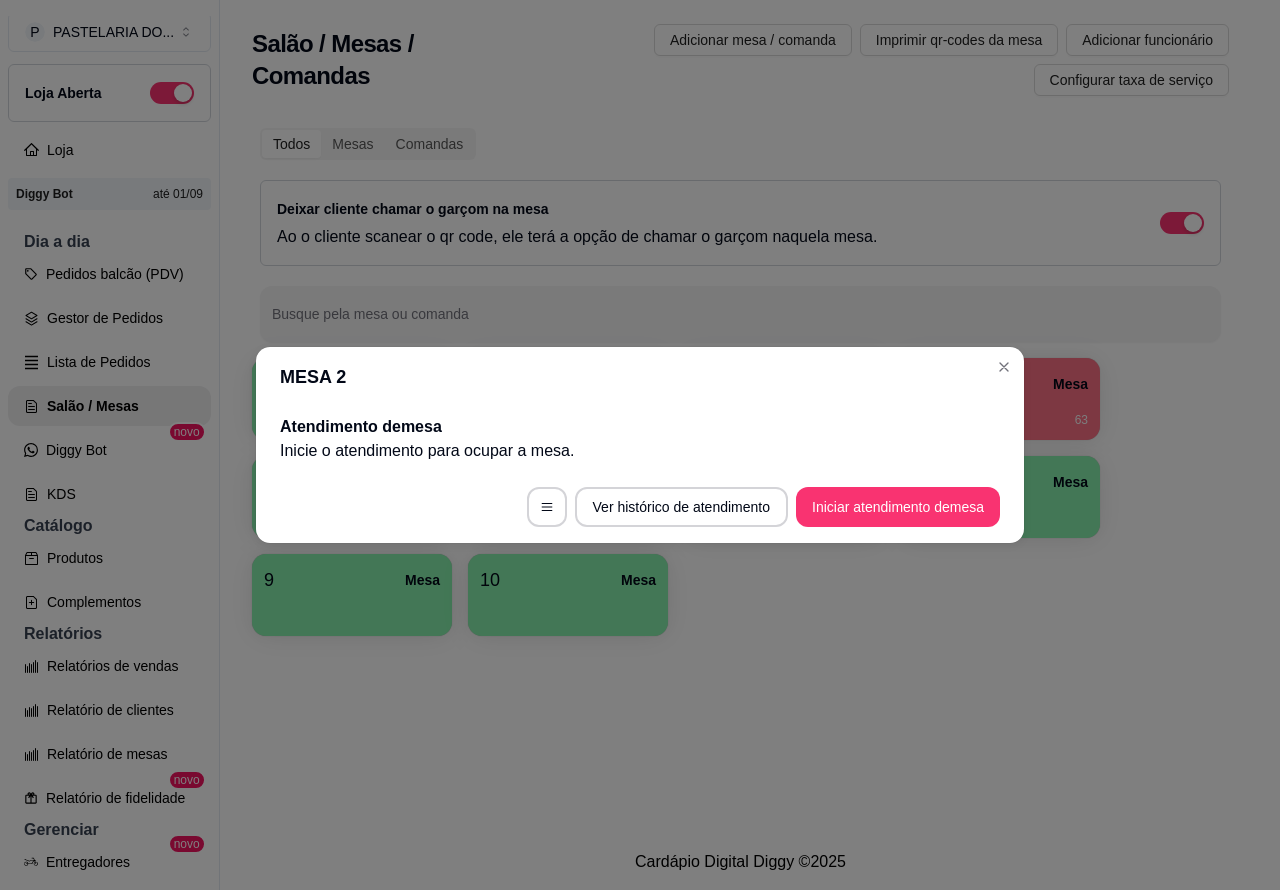click on "Iniciar atendimento de  mesa" at bounding box center (898, 507) 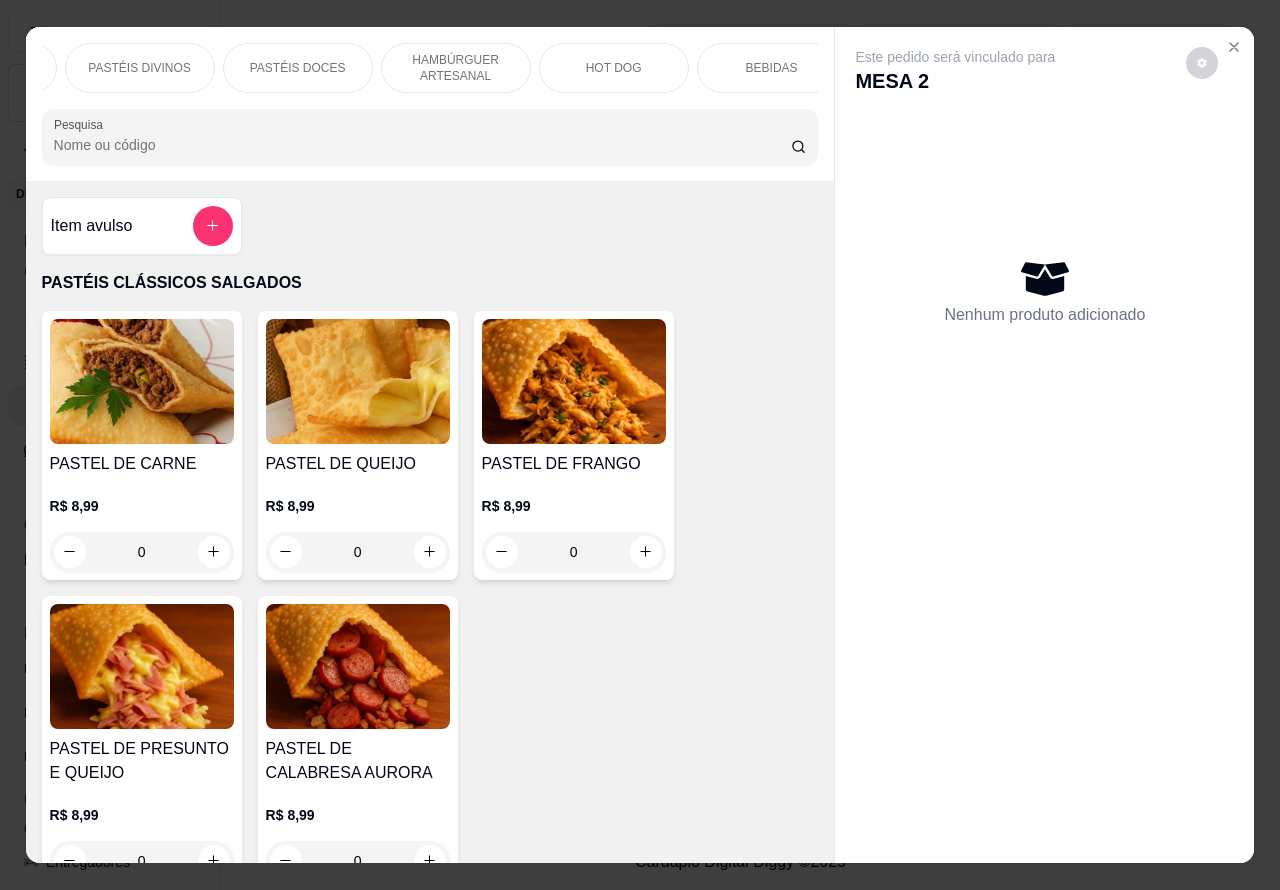 scroll, scrollTop: 0, scrollLeft: 300, axis: horizontal 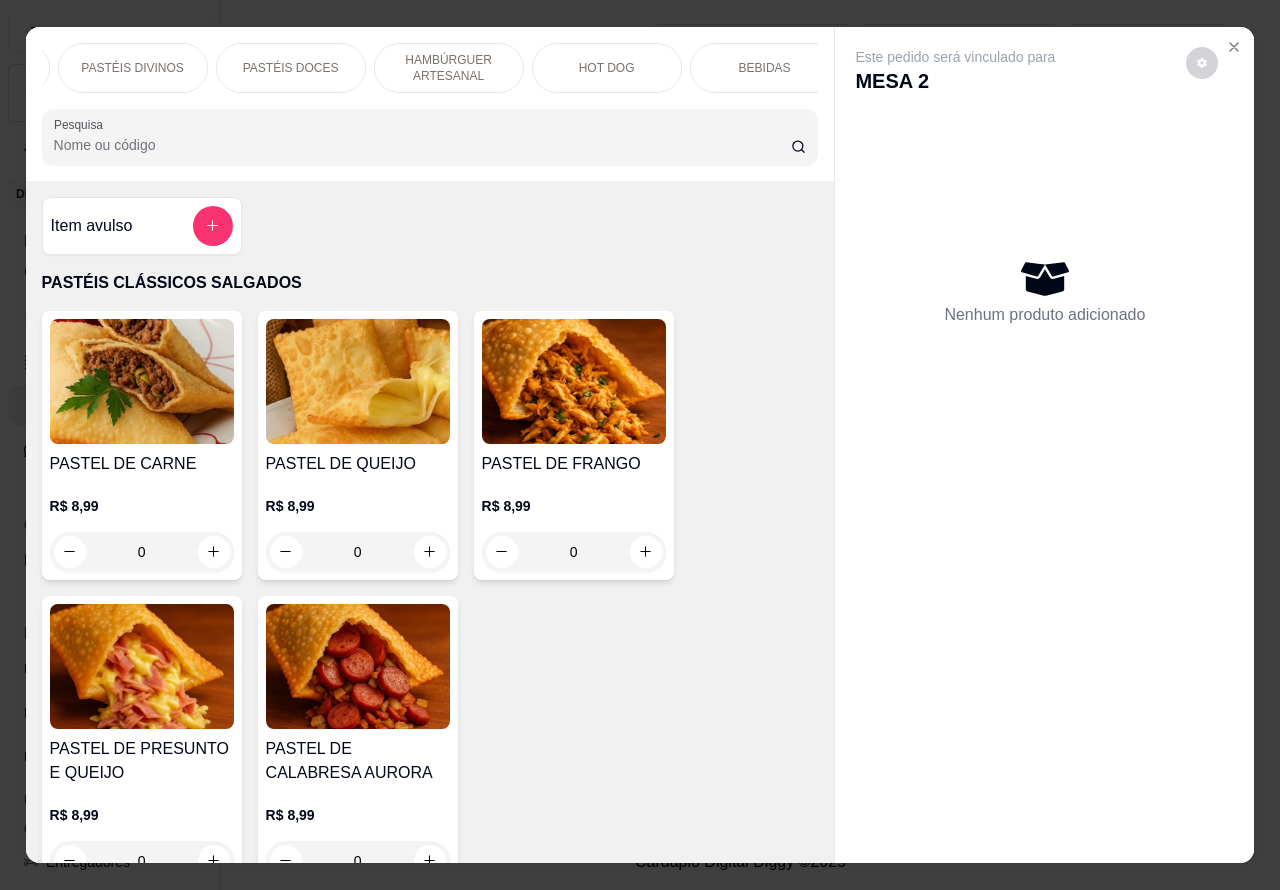 click on "HOT DOG" at bounding box center (607, 68) 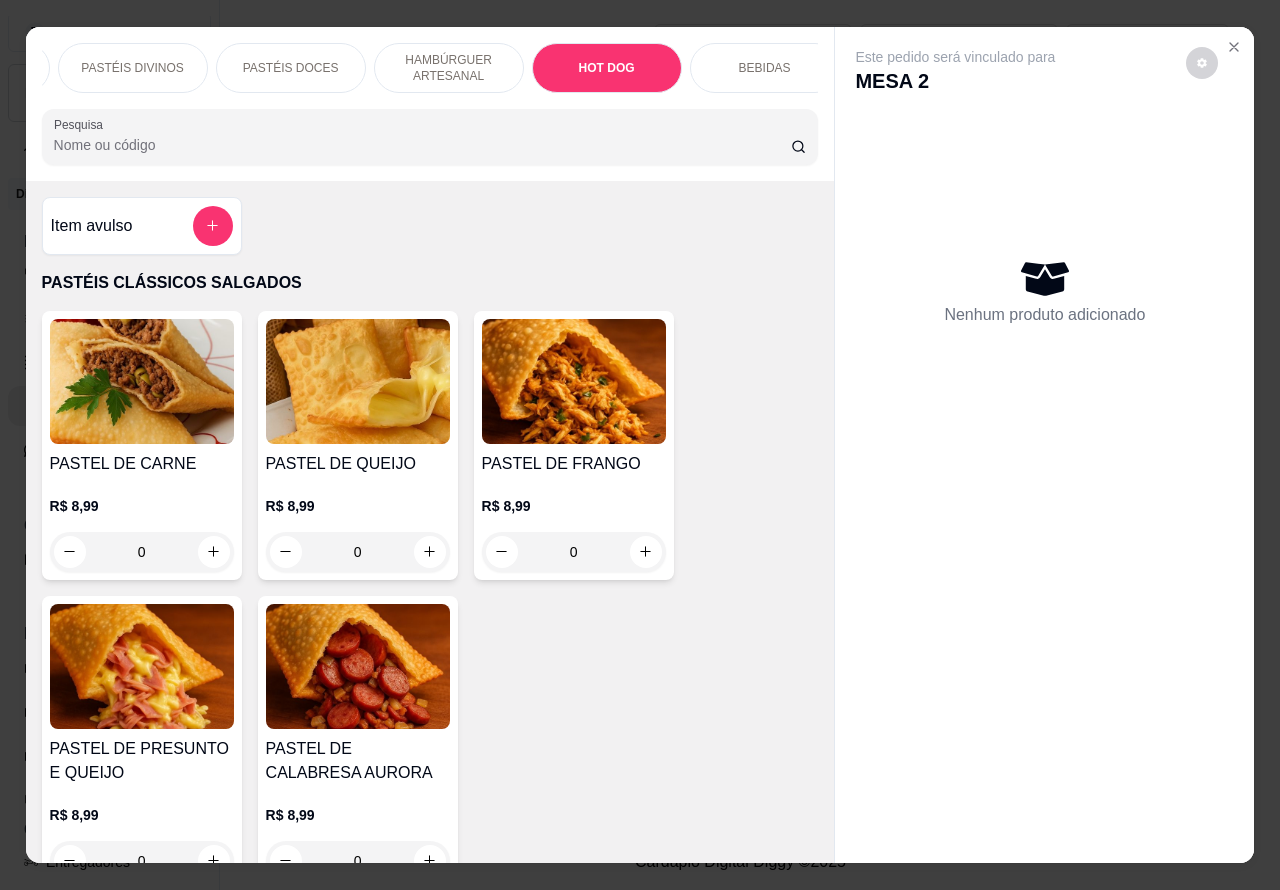 scroll, scrollTop: 6325, scrollLeft: 0, axis: vertical 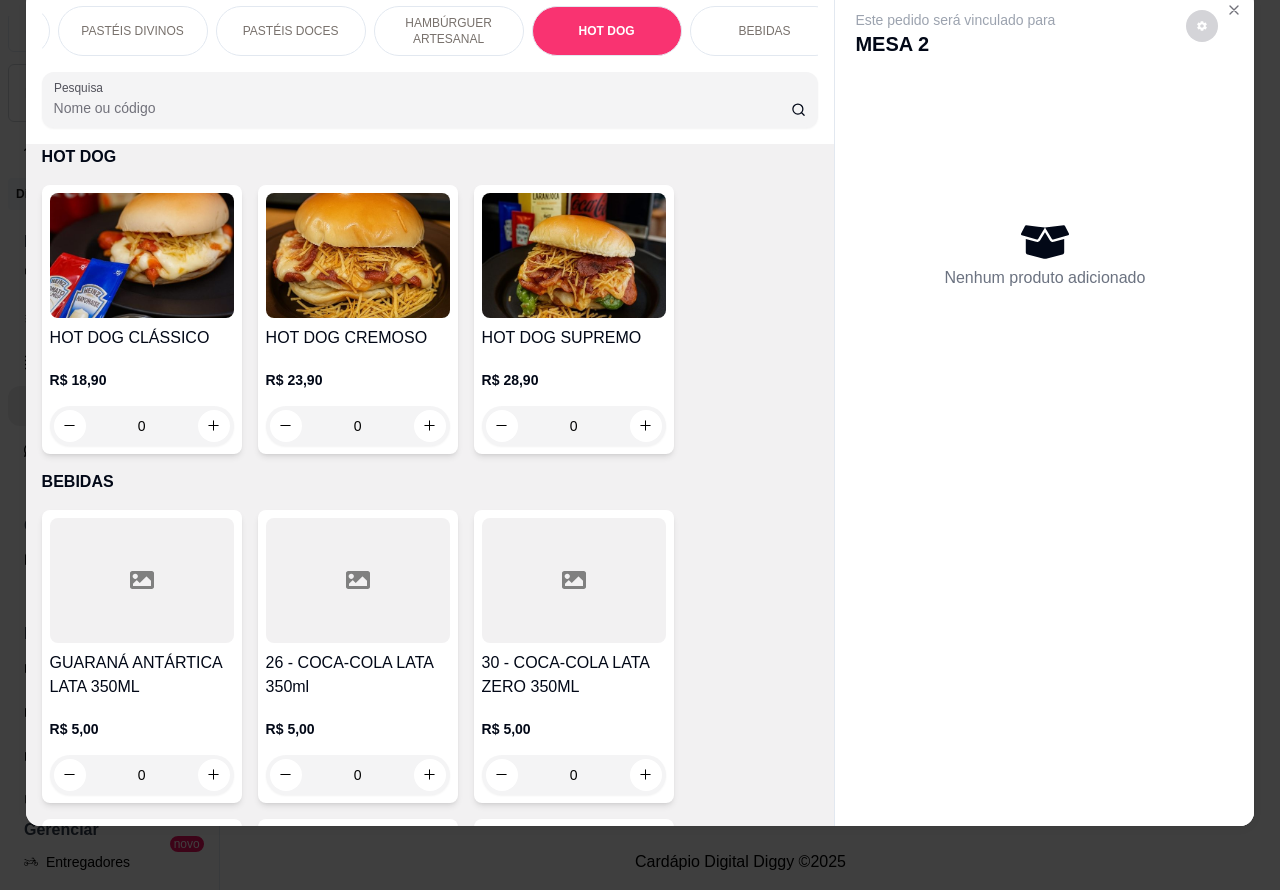 click on "0" at bounding box center (358, 426) 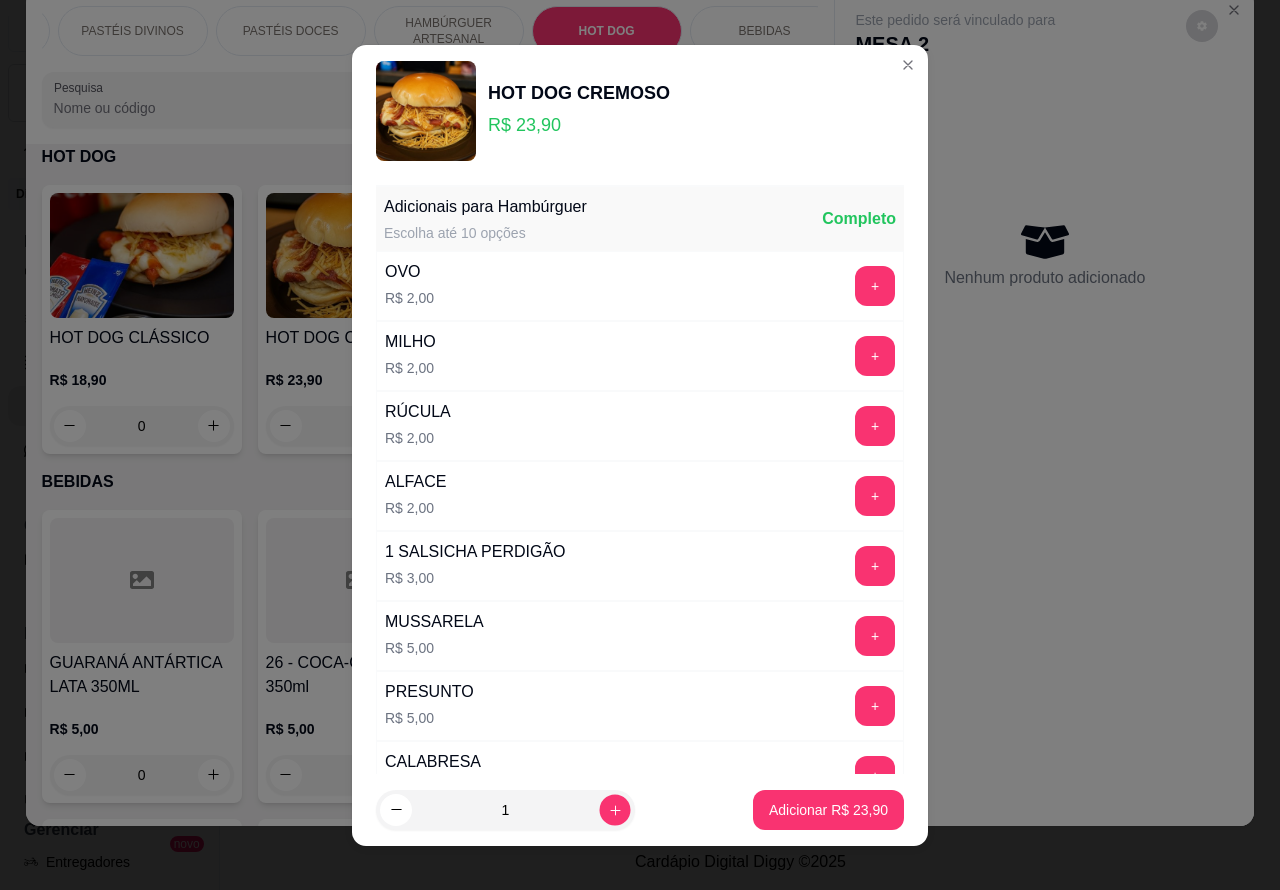click 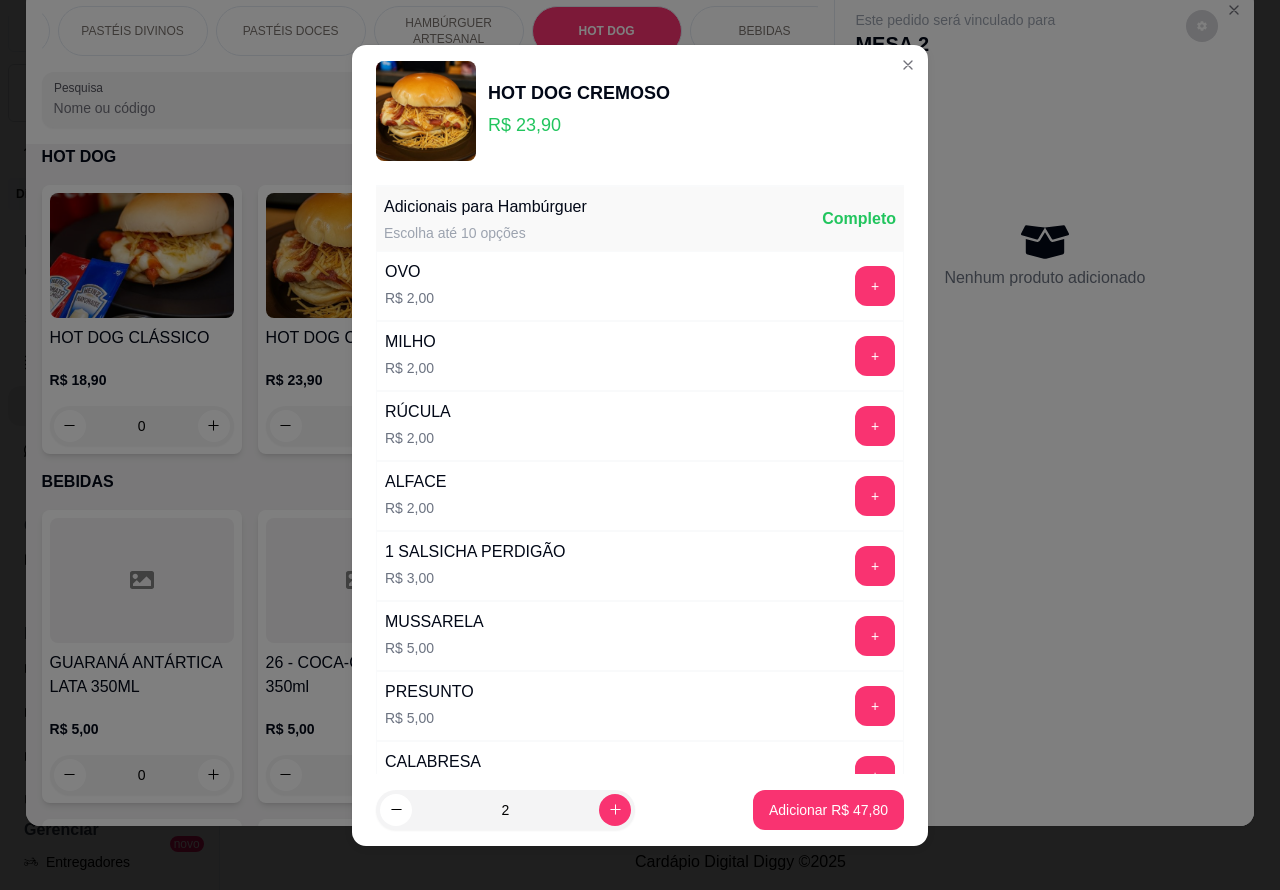 click on "Adicionar   R$ 47,80" at bounding box center (828, 810) 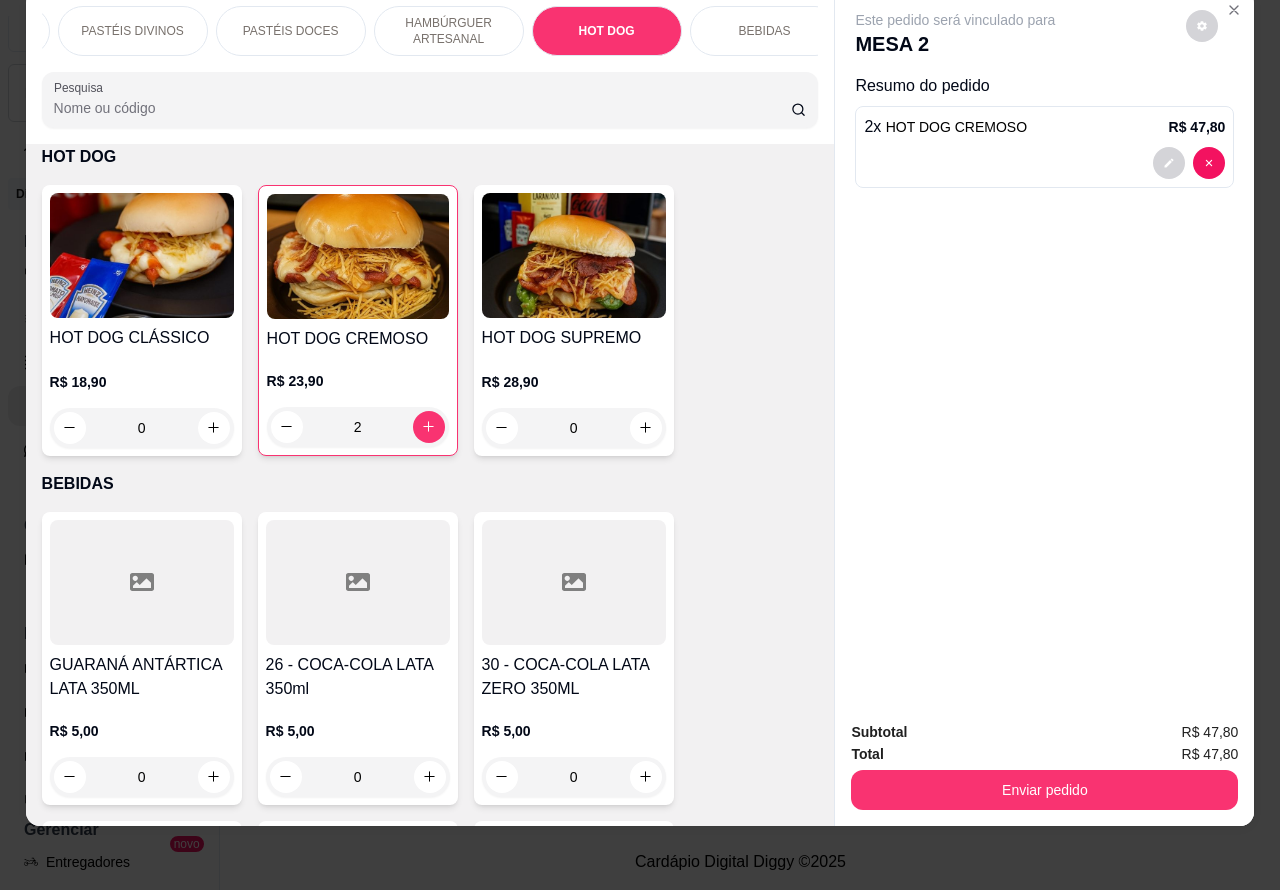 click on "0" at bounding box center [574, 428] 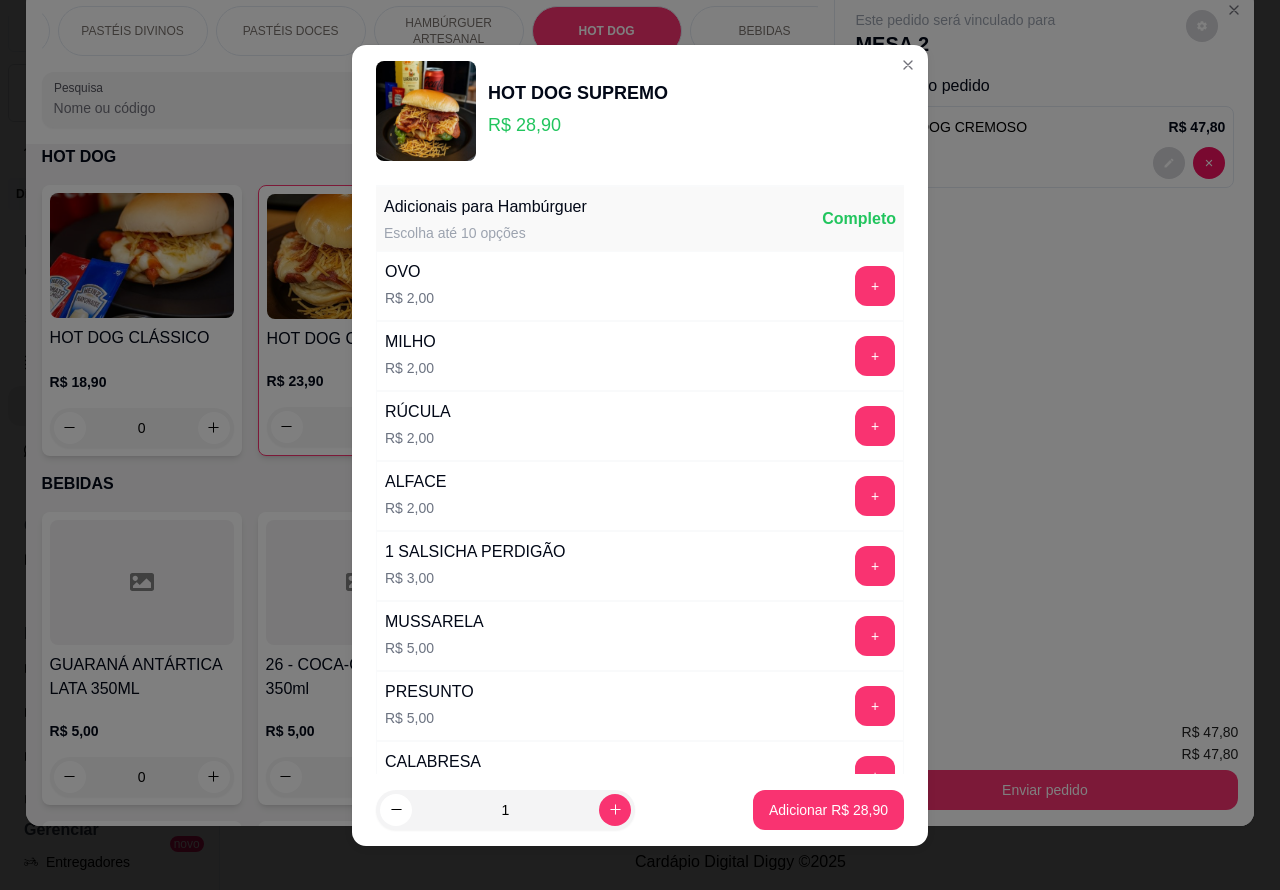 click on "Adicionar R$ [PRICE]" at bounding box center [828, 810] 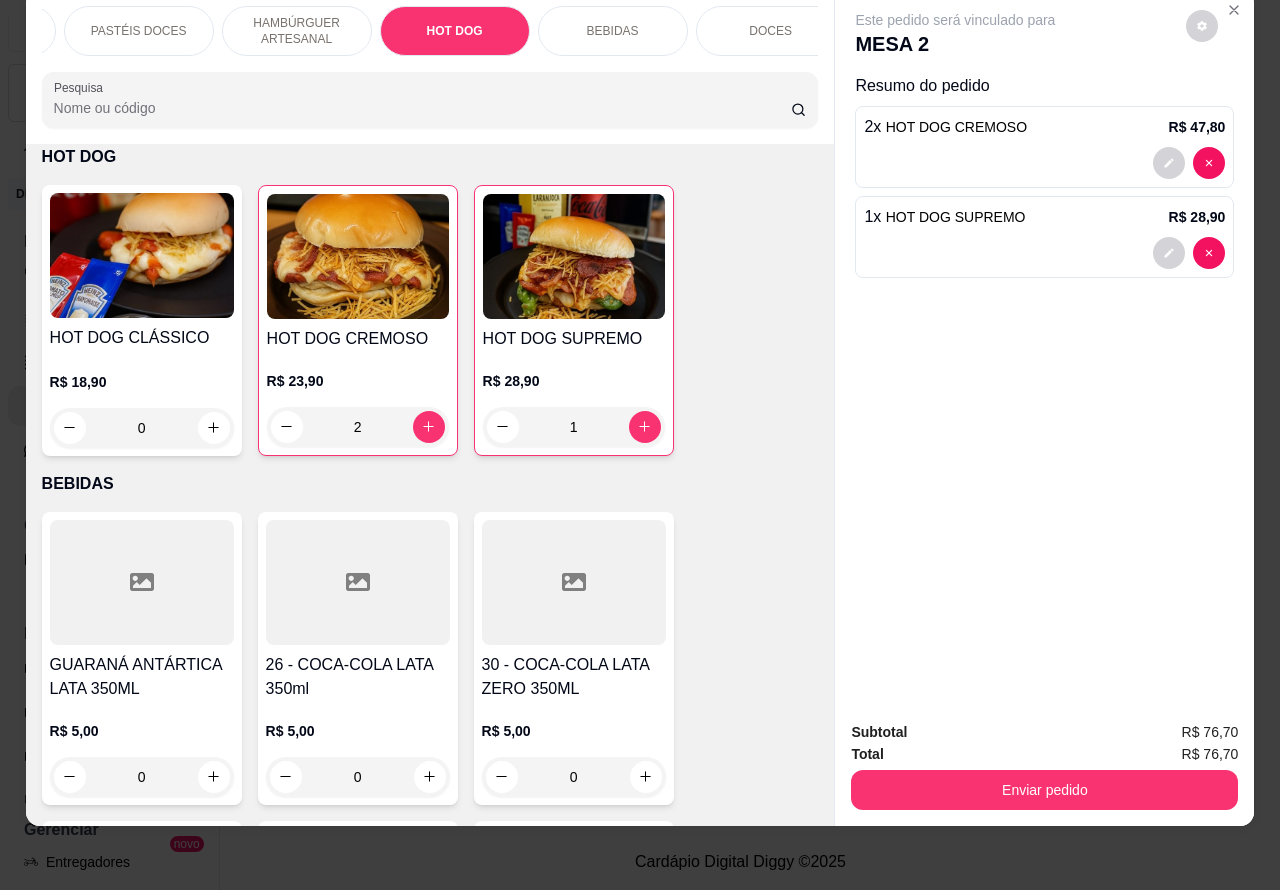 scroll, scrollTop: 0, scrollLeft: 480, axis: horizontal 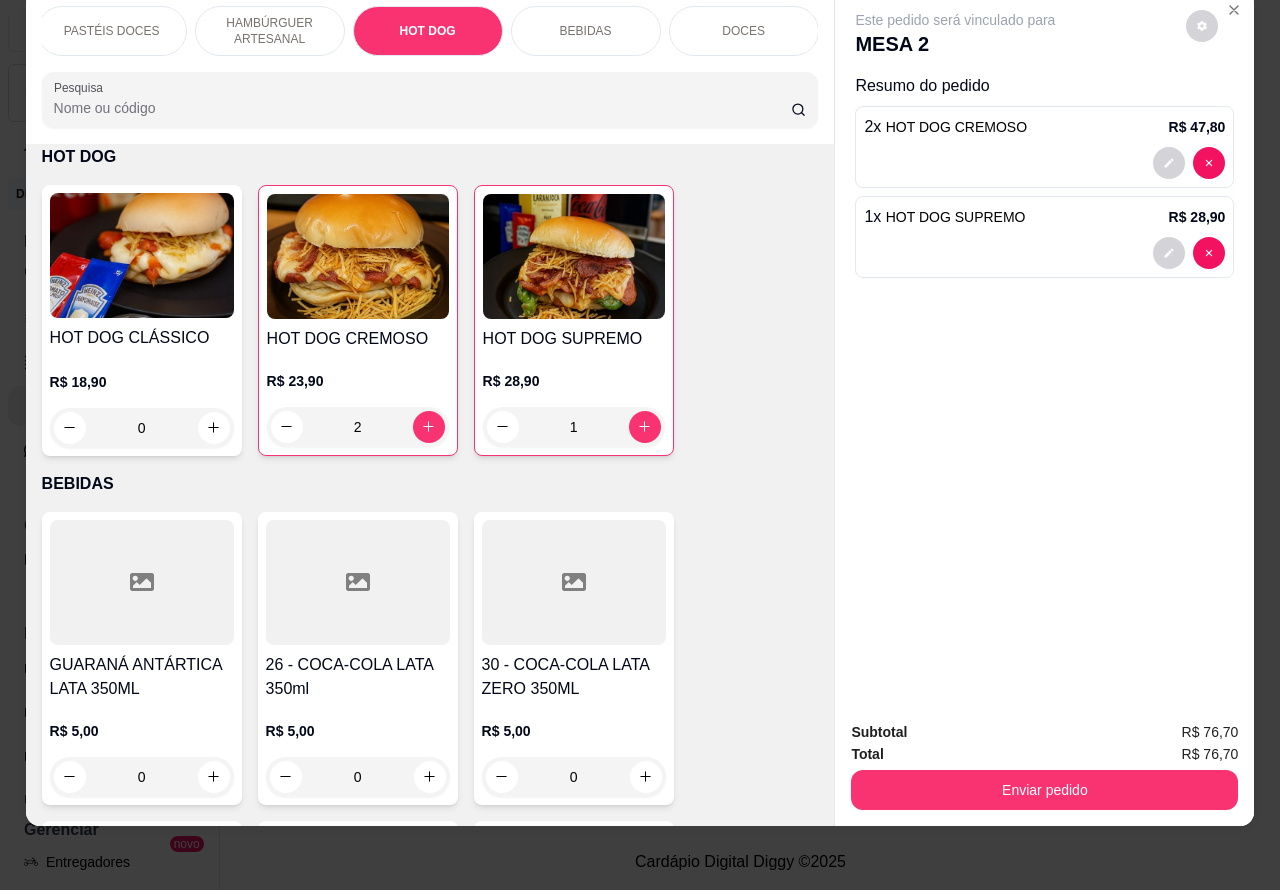 click on "BEBIDAS" at bounding box center (586, 31) 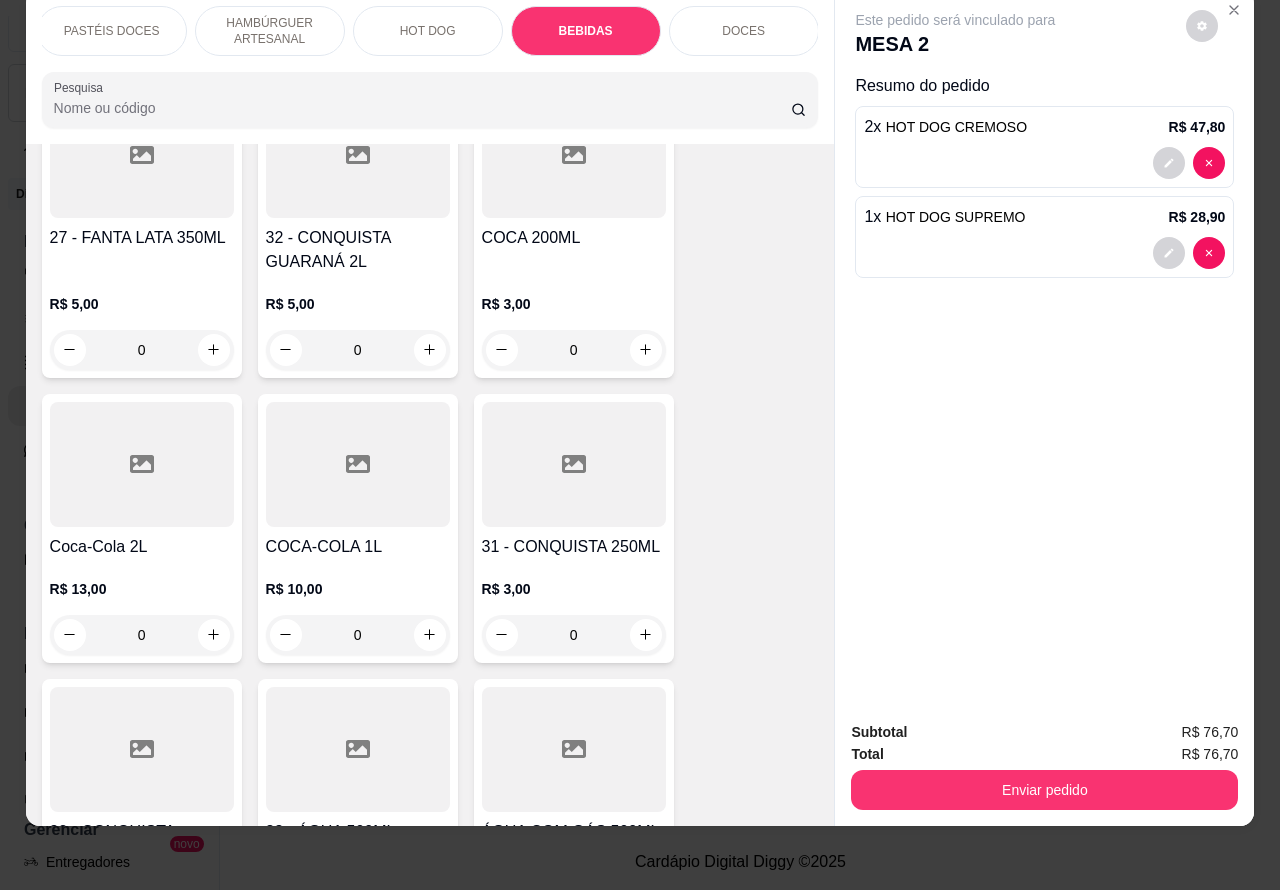 scroll, scrollTop: 7130, scrollLeft: 0, axis: vertical 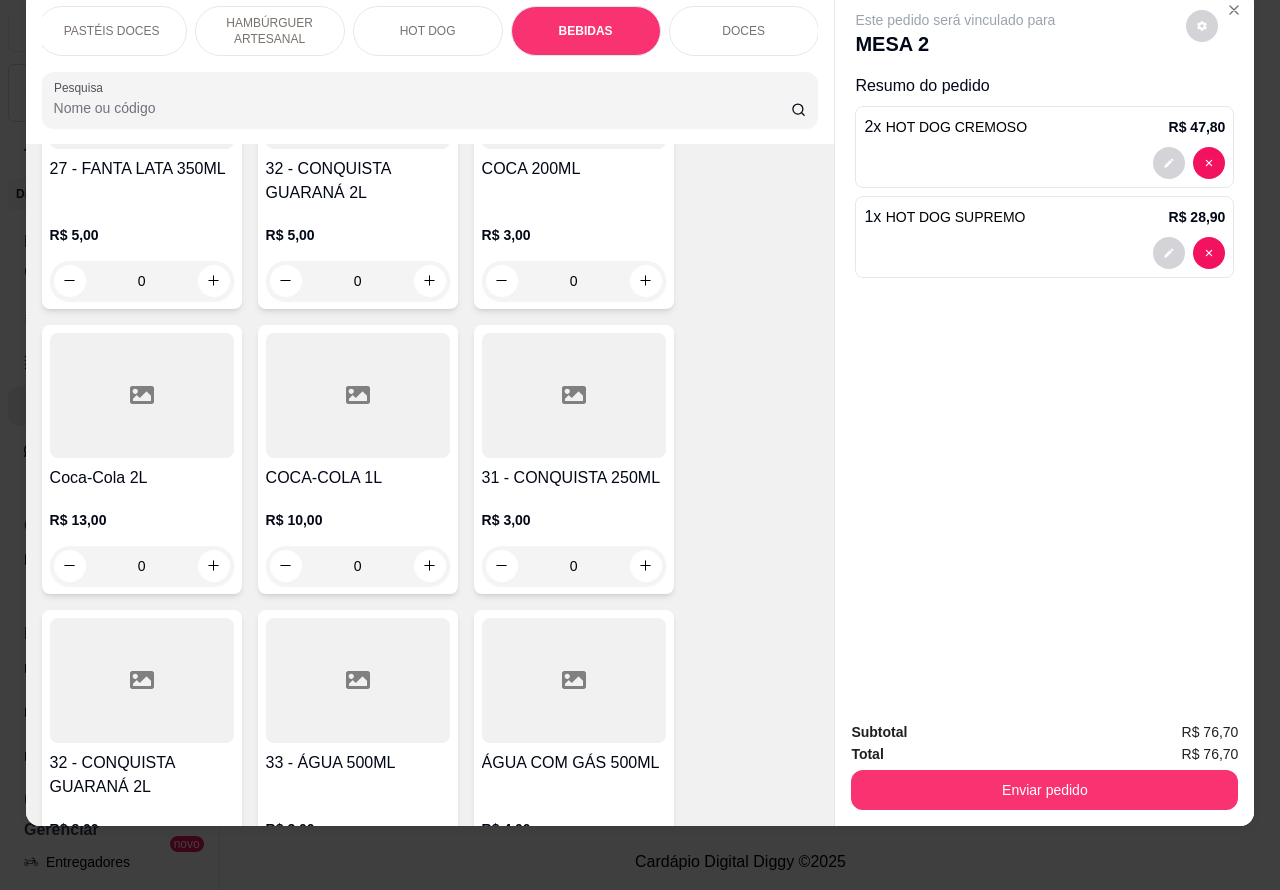 click 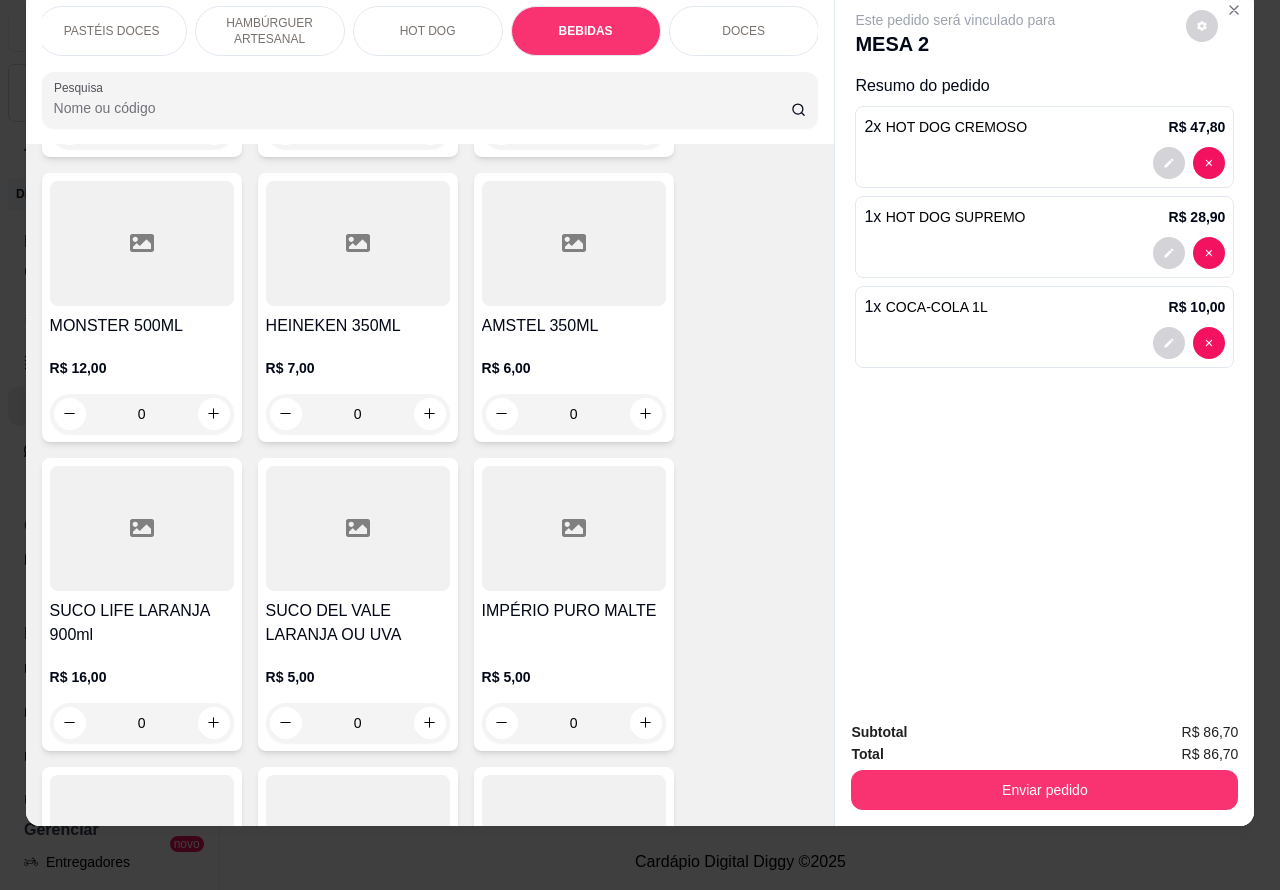 scroll, scrollTop: 7946, scrollLeft: 0, axis: vertical 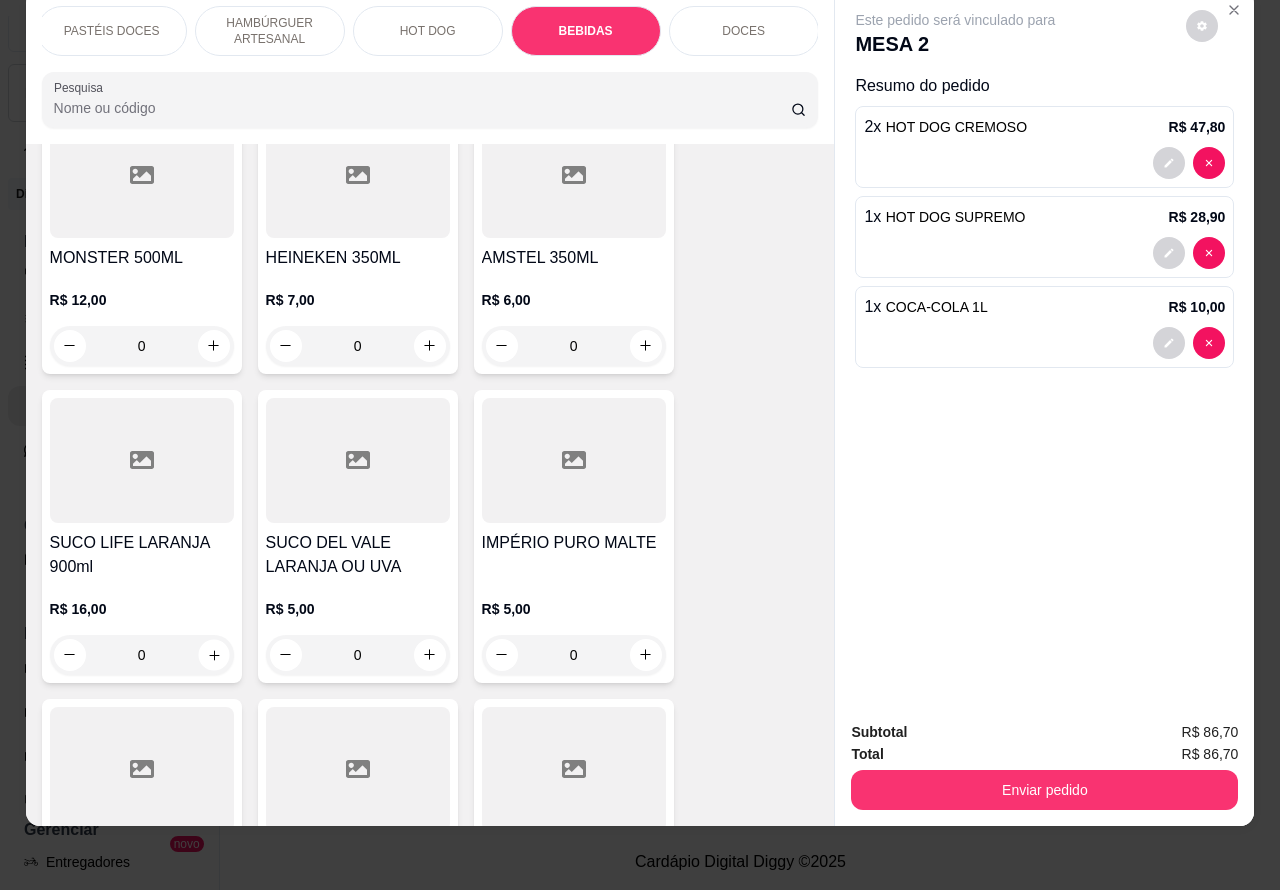 click 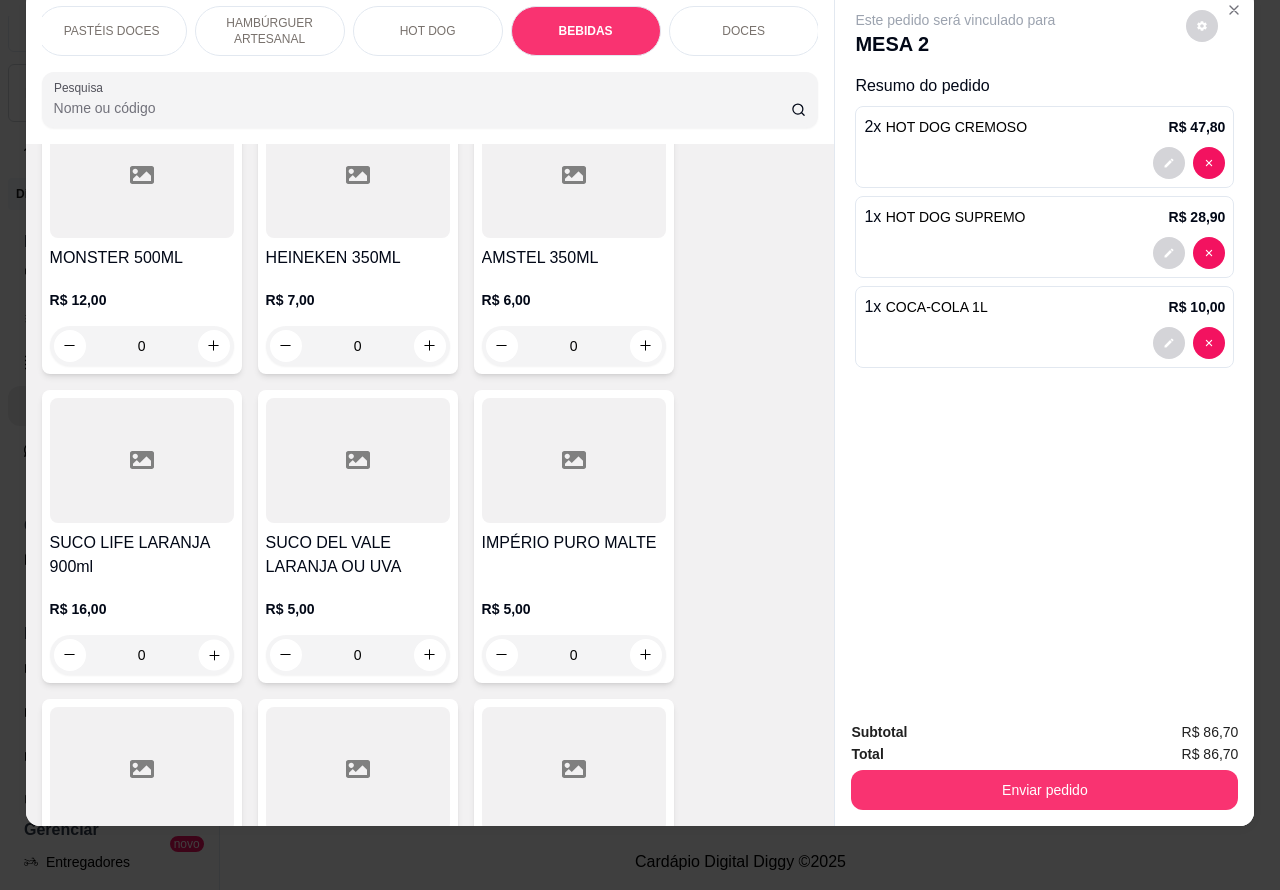 type on "1" 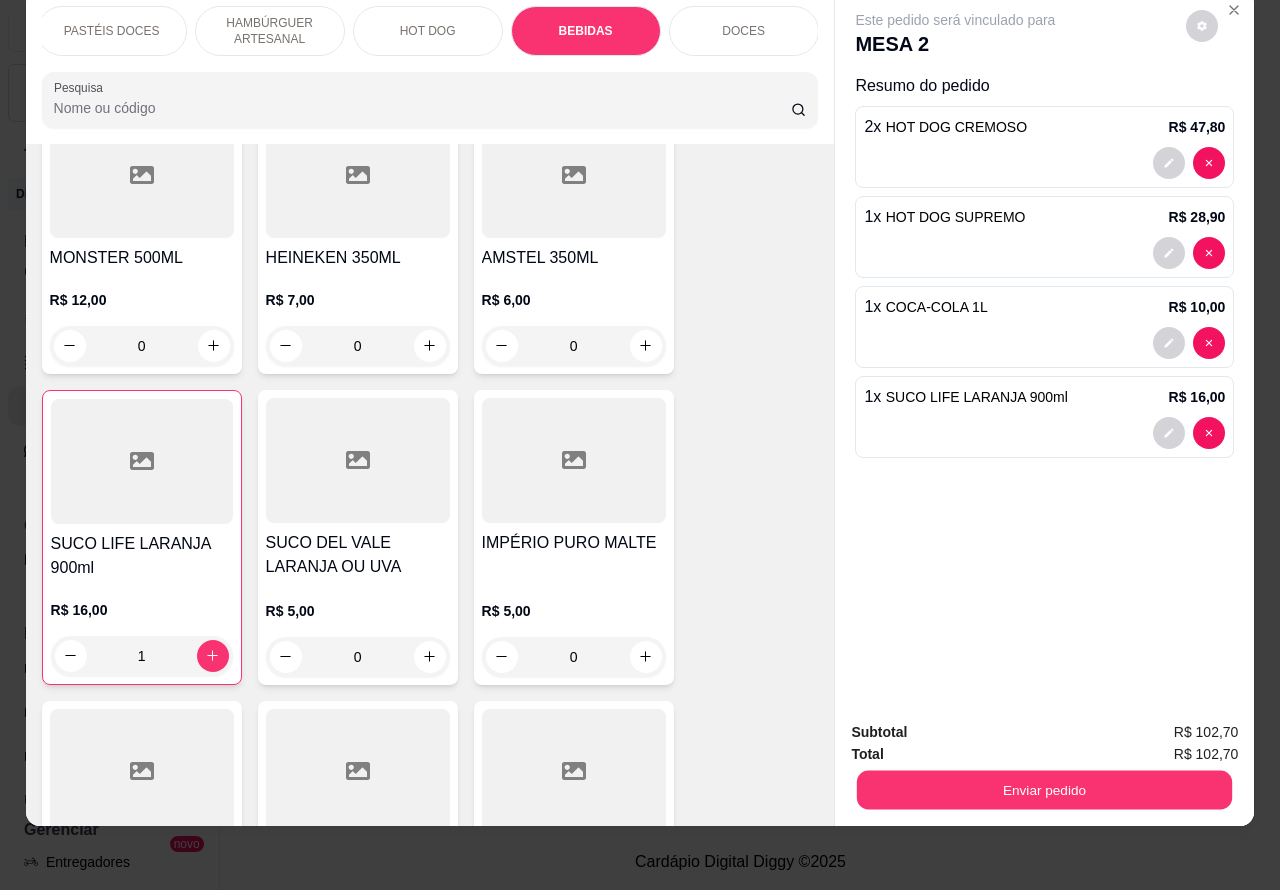 click on "Enviar pedido" at bounding box center (1044, 790) 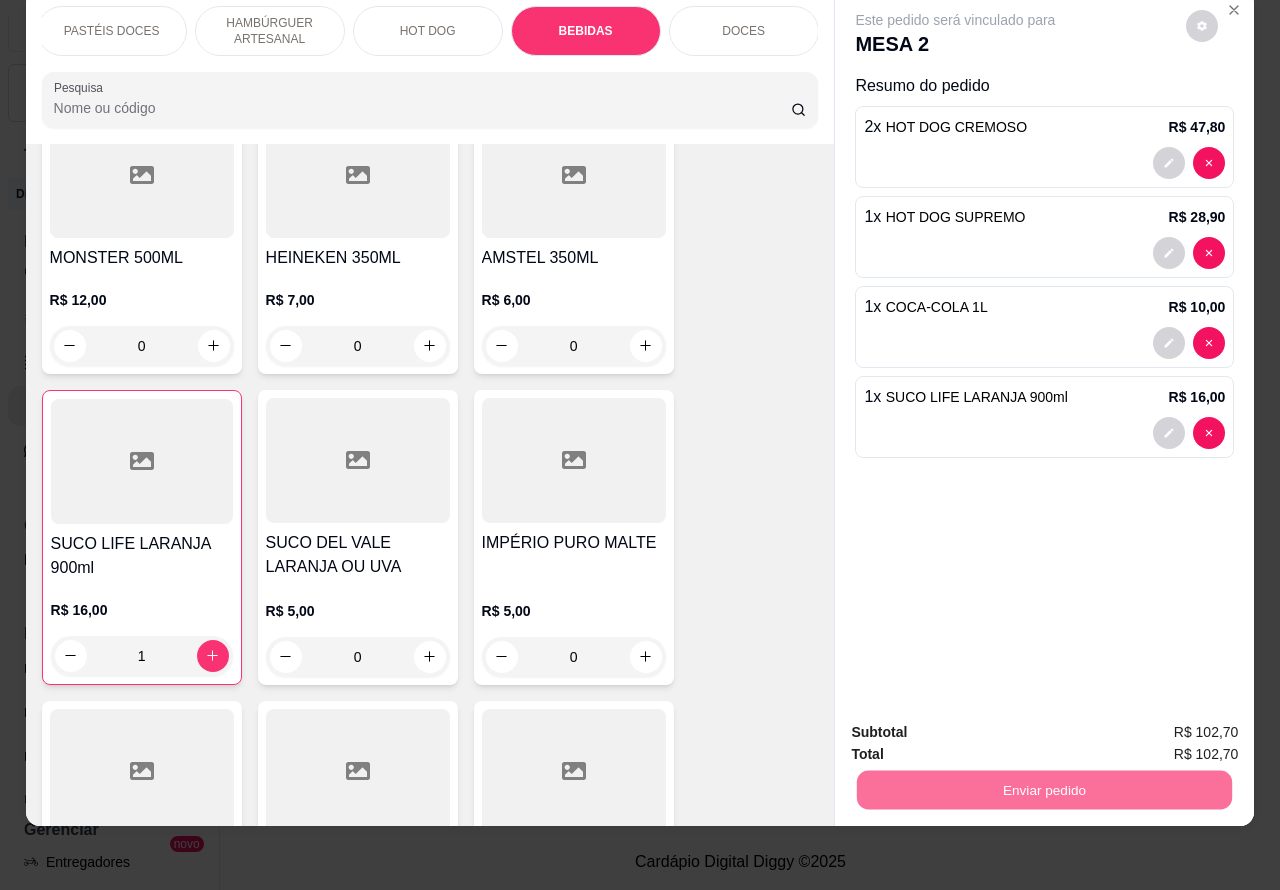 click on "Não registrar e enviar pedido" at bounding box center [977, 723] 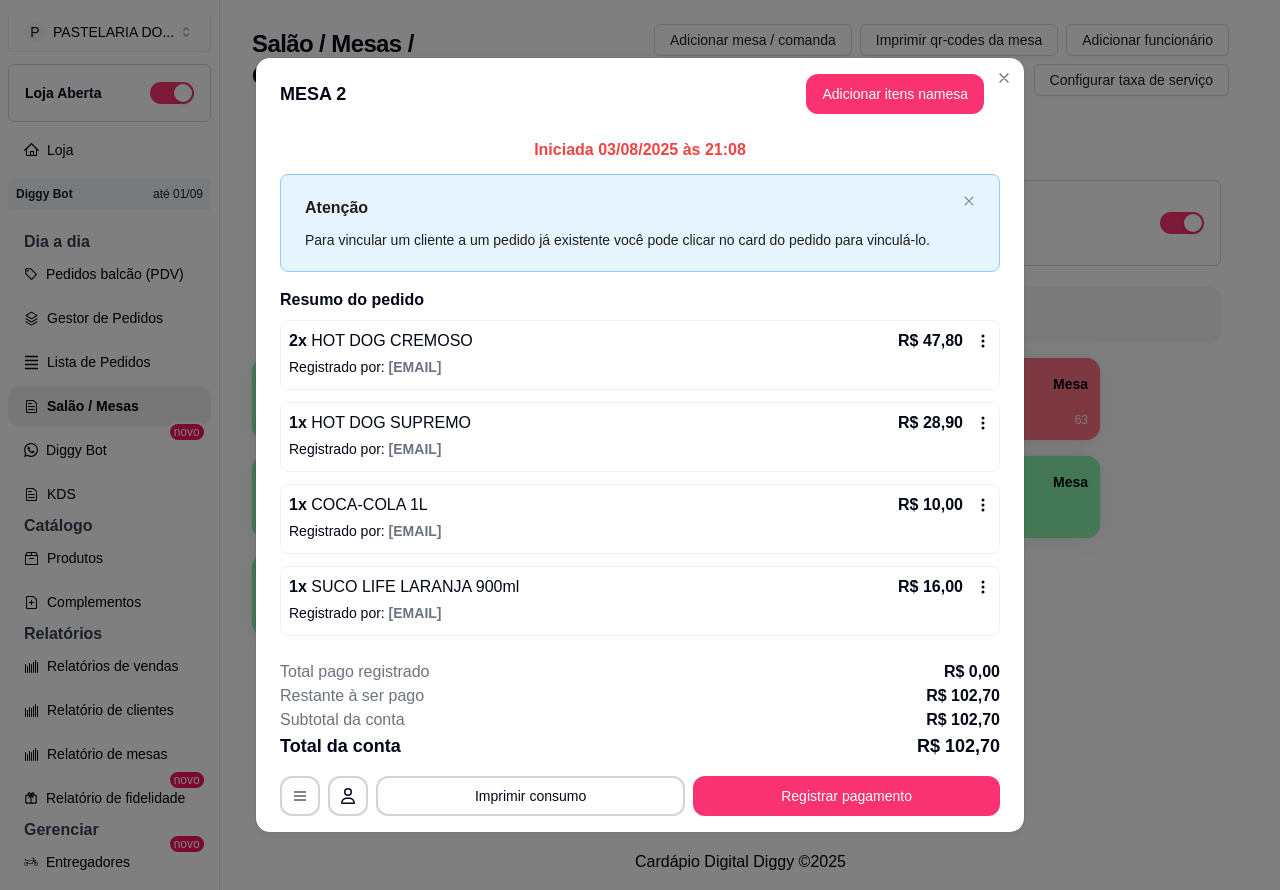 click on "Salão / Mesas / Comandas Adicionar mesa / comanda Imprimir qr-codes da mesa Adicionar funcionário Configurar taxa de serviço Todos Mesas Comandas Deixar cliente chamar o garçom na mesa Ao o cliente scanear o qr code, ele terá a opção de chamar o garçom naquela mesa. Busque pela mesa ou comanda
1 Mesa 2 Mesa R$ 0,00 0 3 Mesa 4 Mesa R$ 72,80 63 5 Mesa 6 Mesa R$ 136,79 129 7 Mesa 8 Mesa 9 Mesa 10 Mesa" at bounding box center [740, 417] 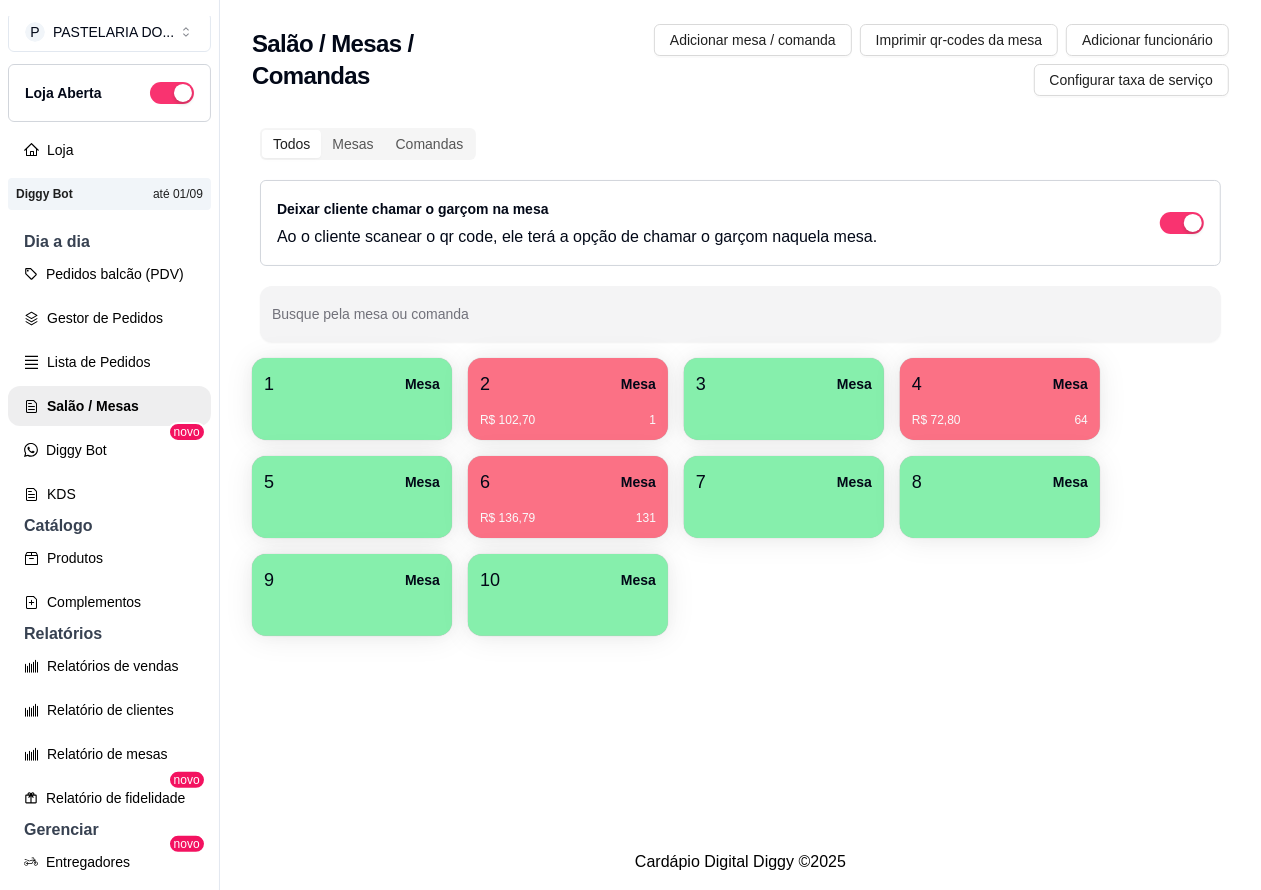 click on "1 Mesa" at bounding box center (352, 384) 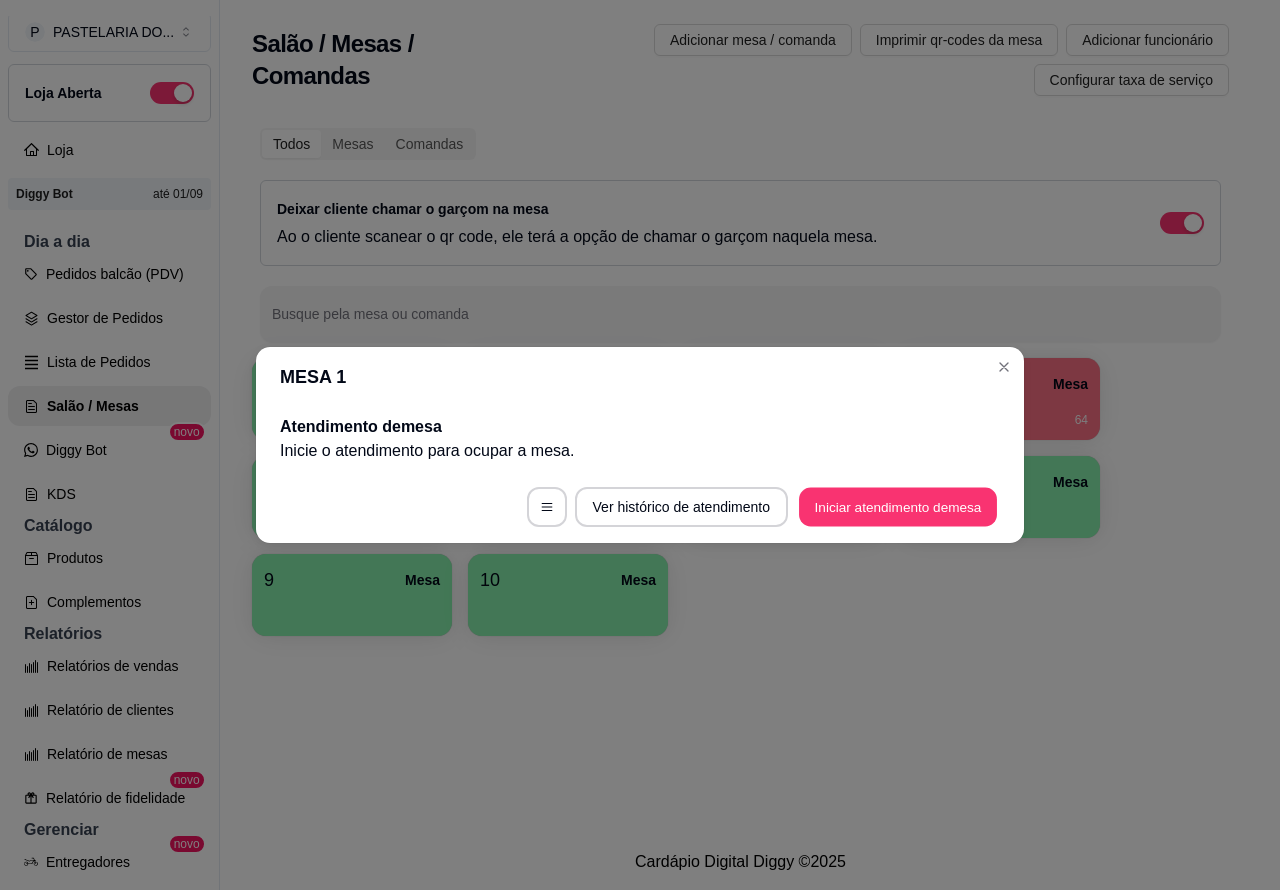 click on "Iniciar atendimento de  mesa" at bounding box center (898, 507) 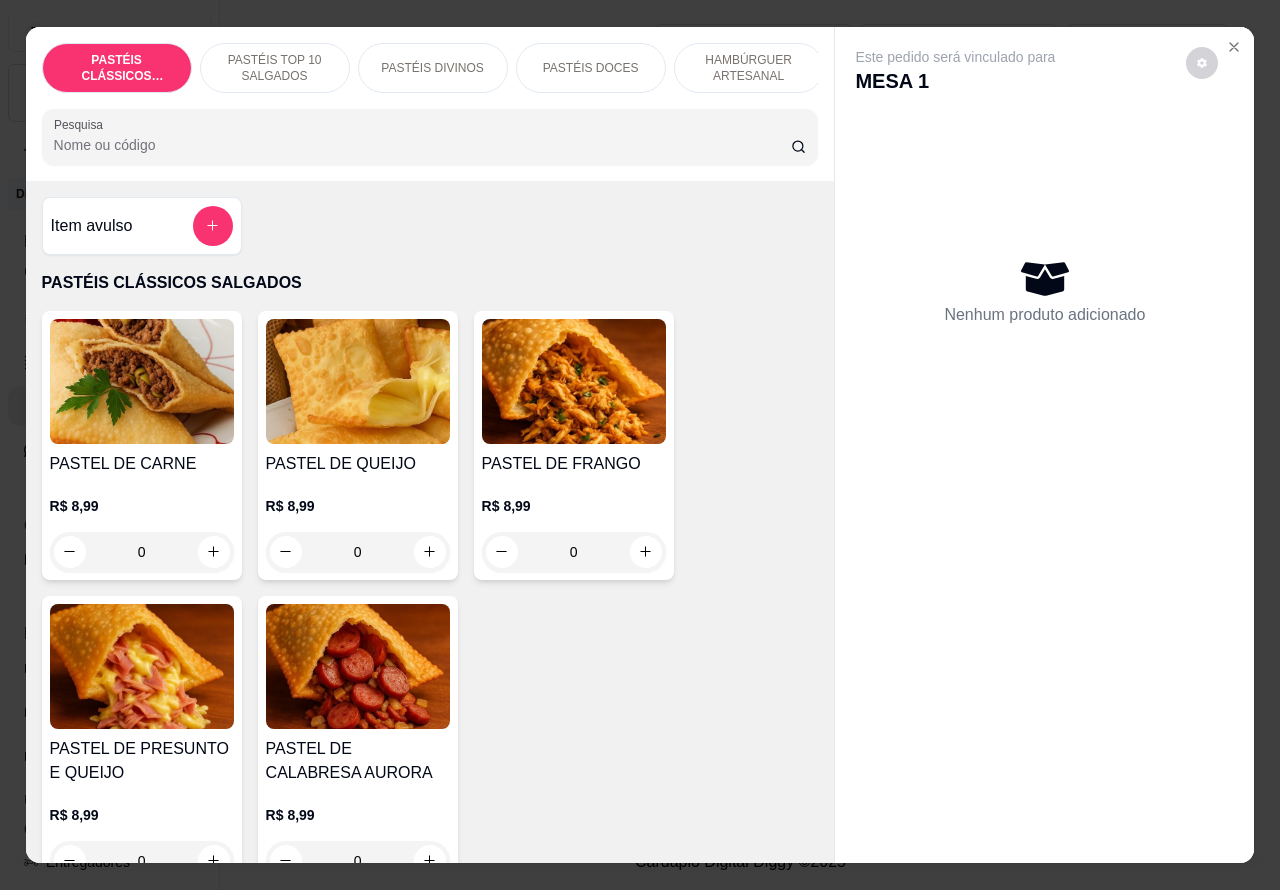 click on "PASTÉIS TOP 10 SALGADOS" at bounding box center (275, 68) 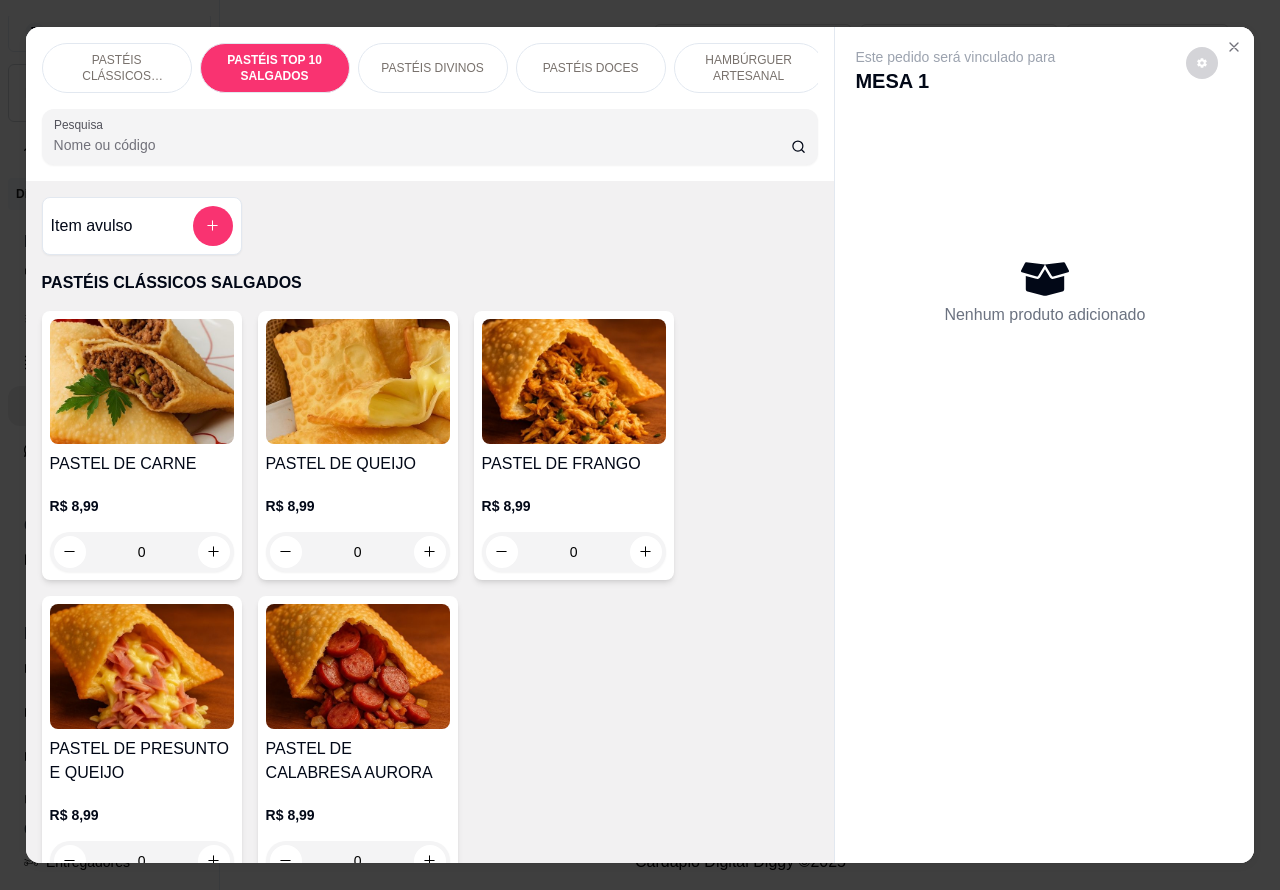 scroll, scrollTop: 723, scrollLeft: 0, axis: vertical 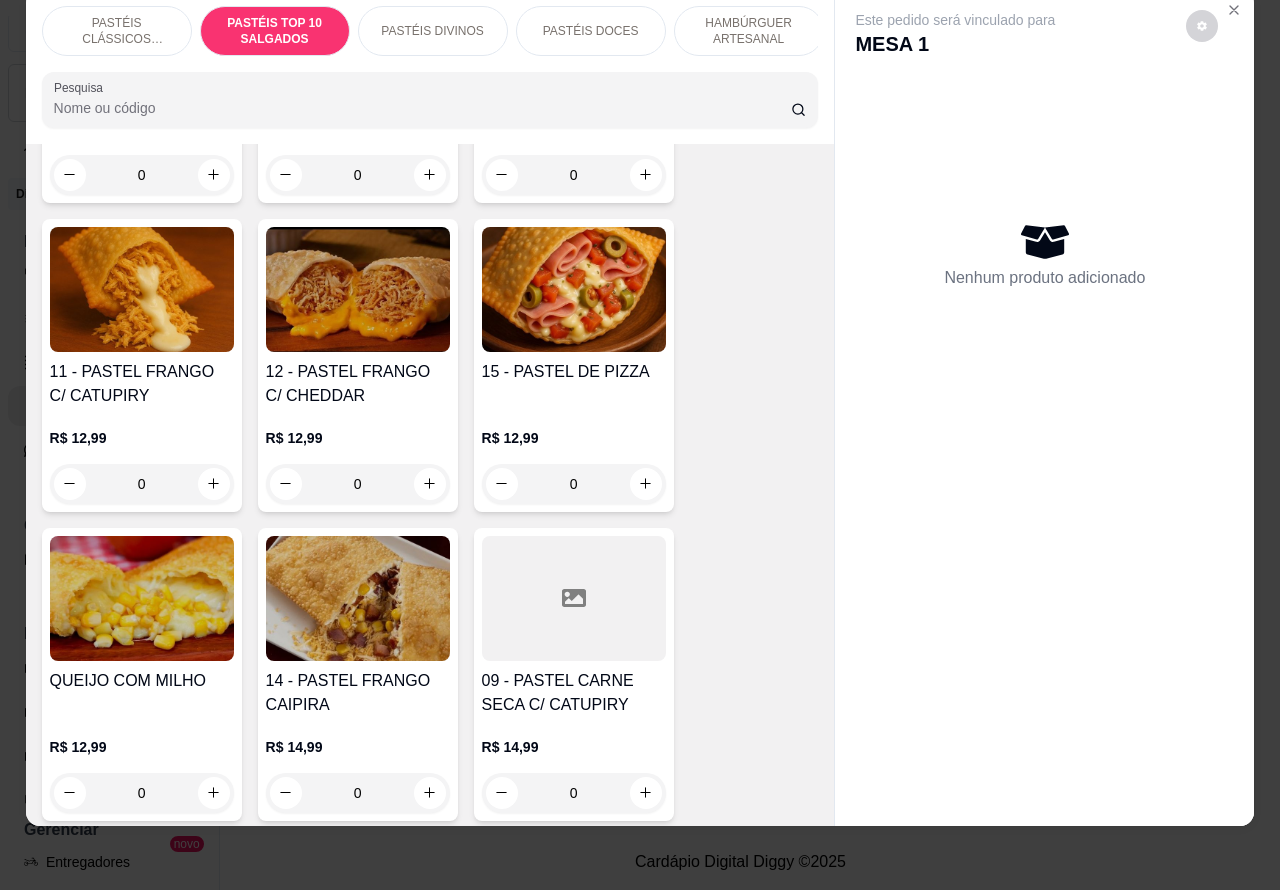 click on "0" at bounding box center (142, 484) 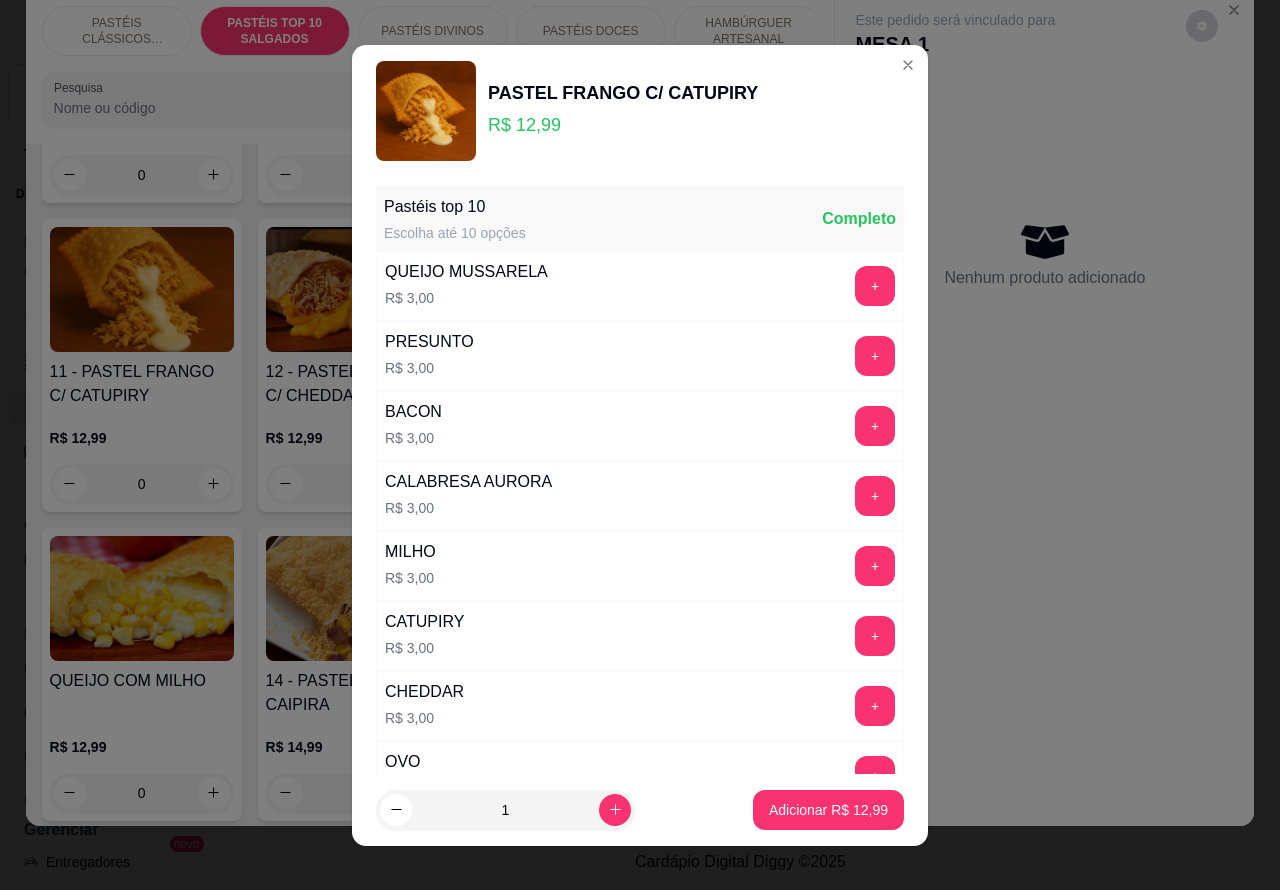 click on "Adicionar   R$ 12,99" at bounding box center (828, 810) 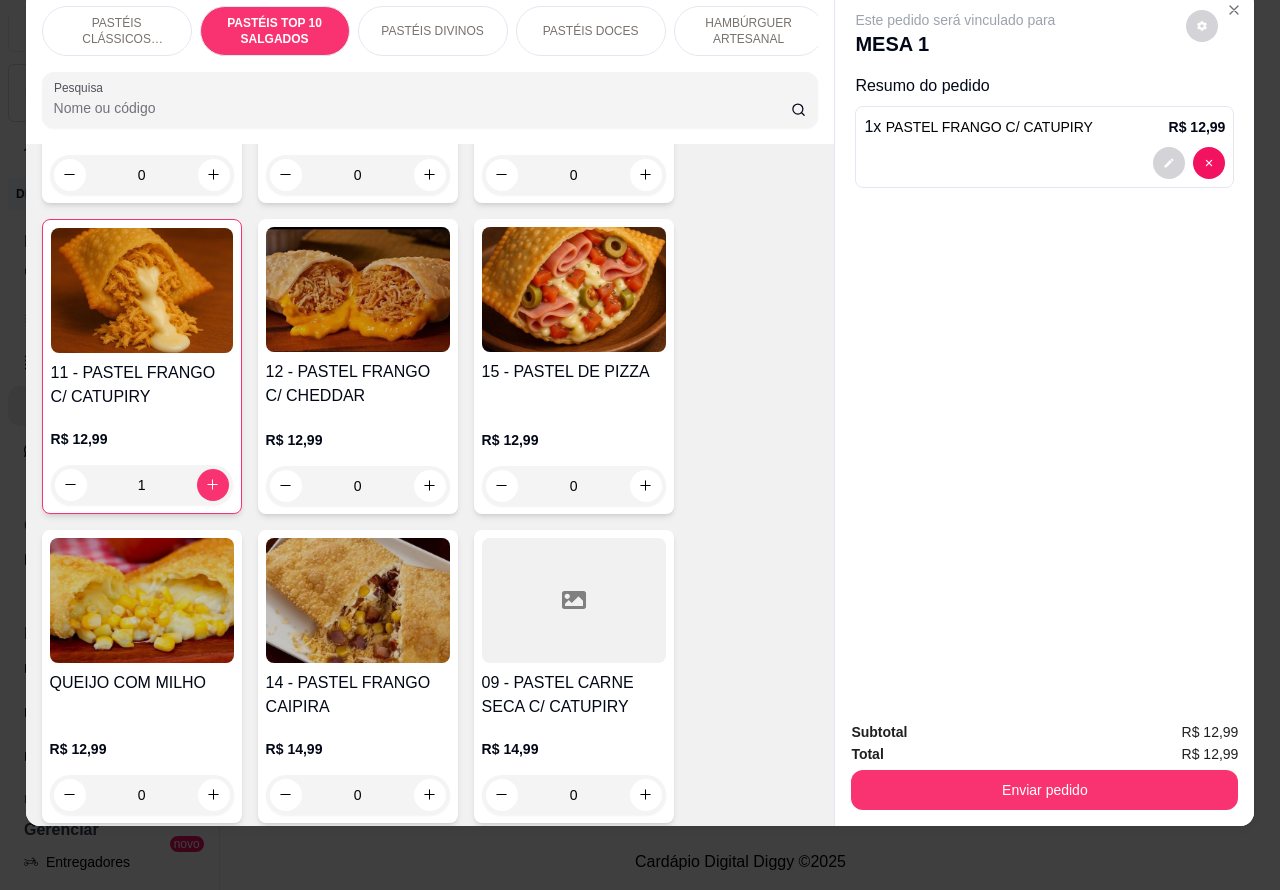 click on "PASTÉIS CLÁSSICOS SALGADOS" at bounding box center (117, 31) 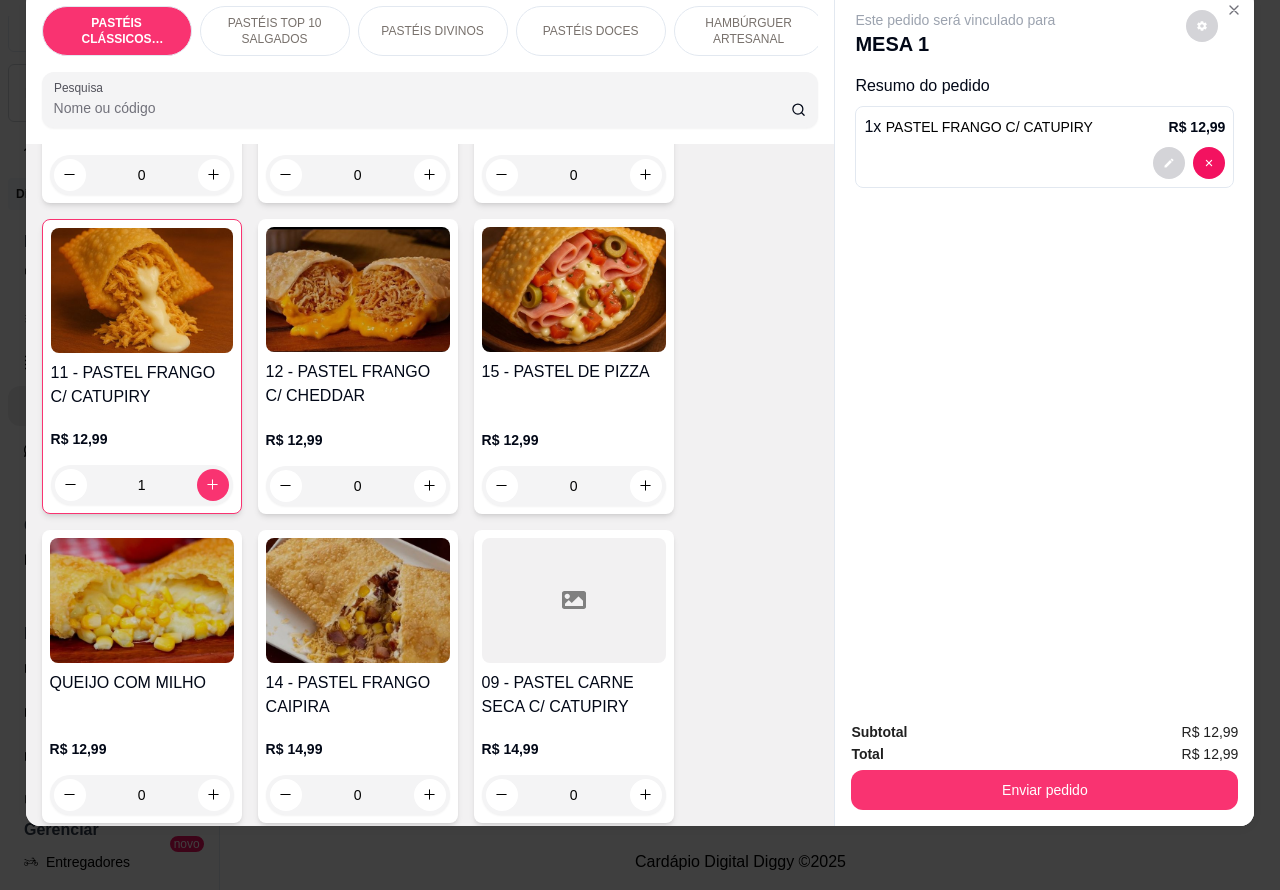 scroll, scrollTop: 90, scrollLeft: 0, axis: vertical 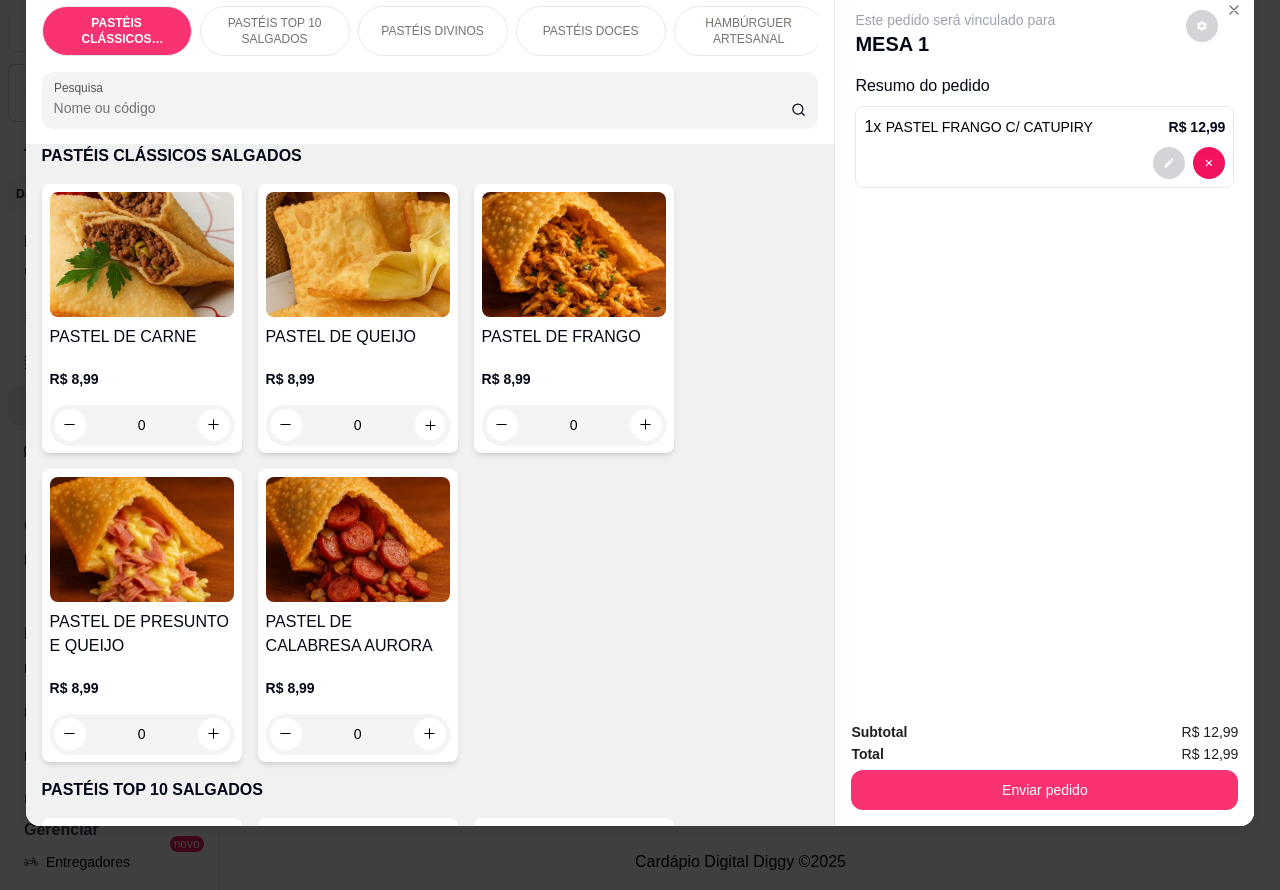 click 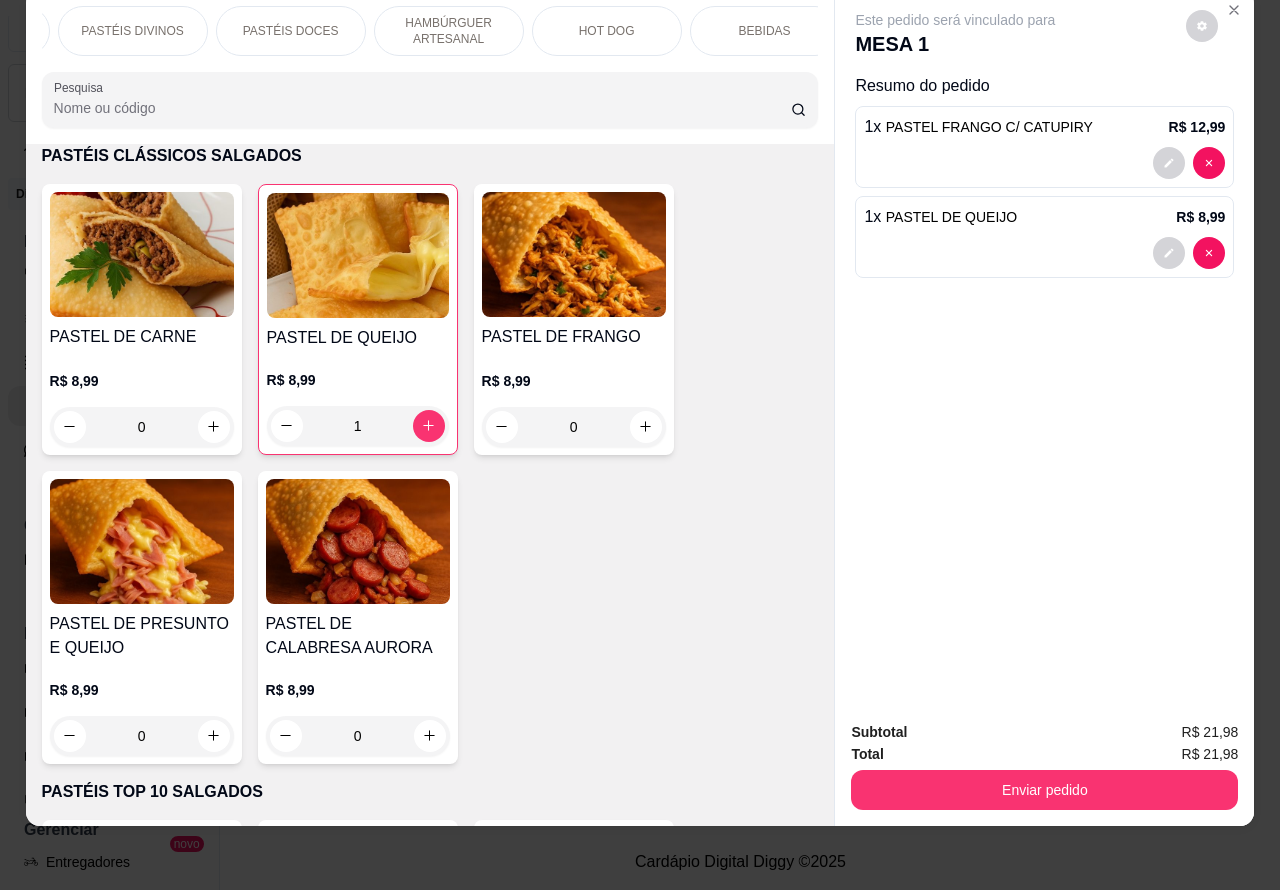scroll, scrollTop: 0, scrollLeft: 307, axis: horizontal 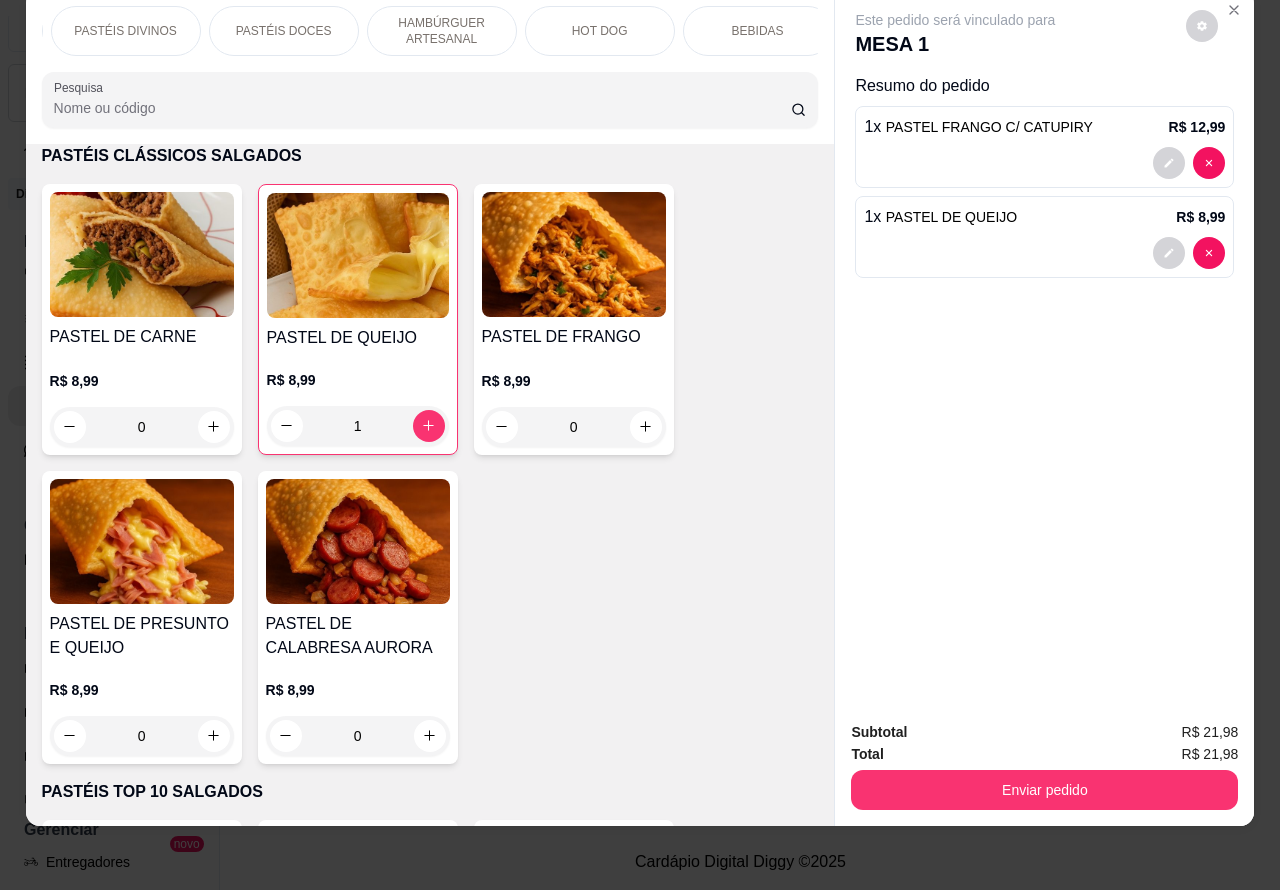 click on "BEBIDAS" at bounding box center (758, 31) 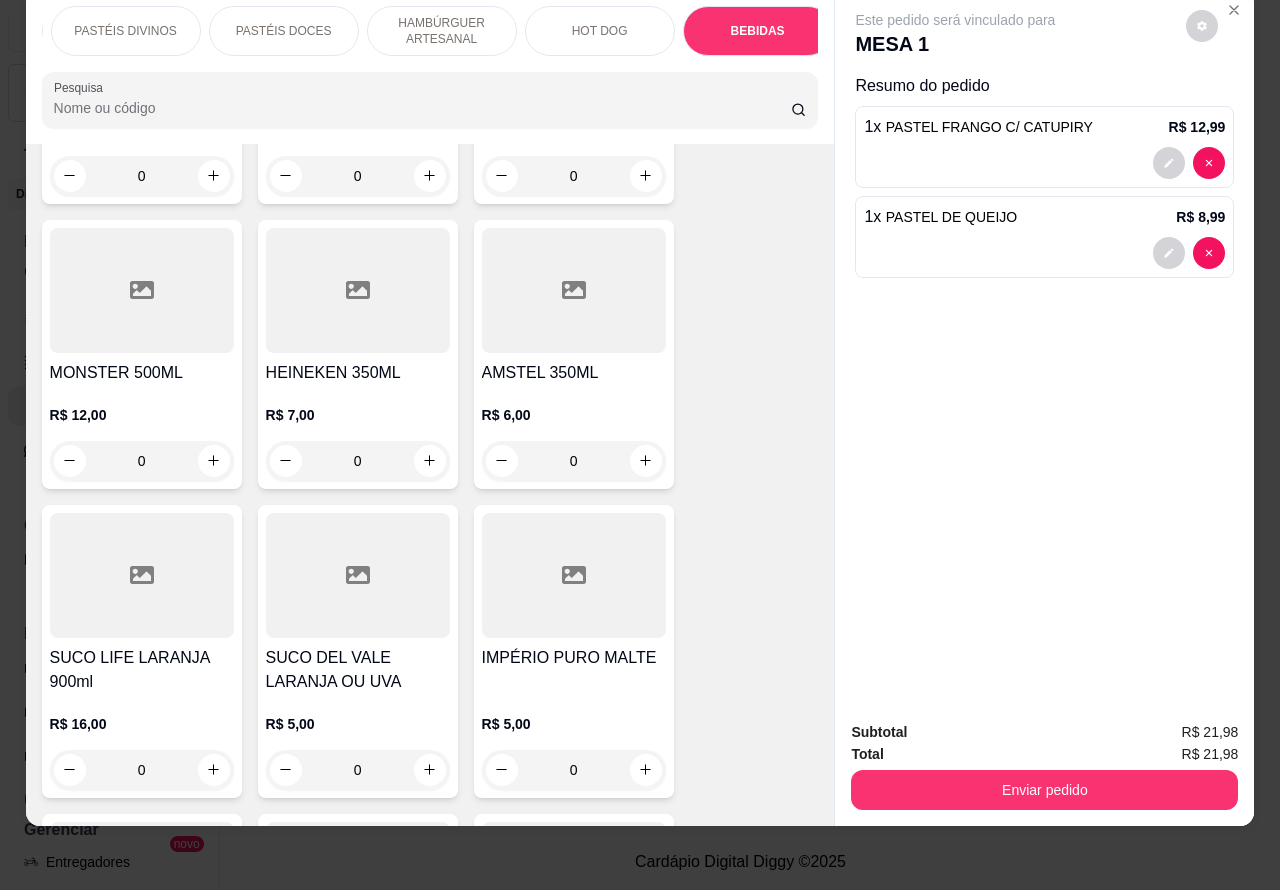 scroll, scrollTop: 7853, scrollLeft: 0, axis: vertical 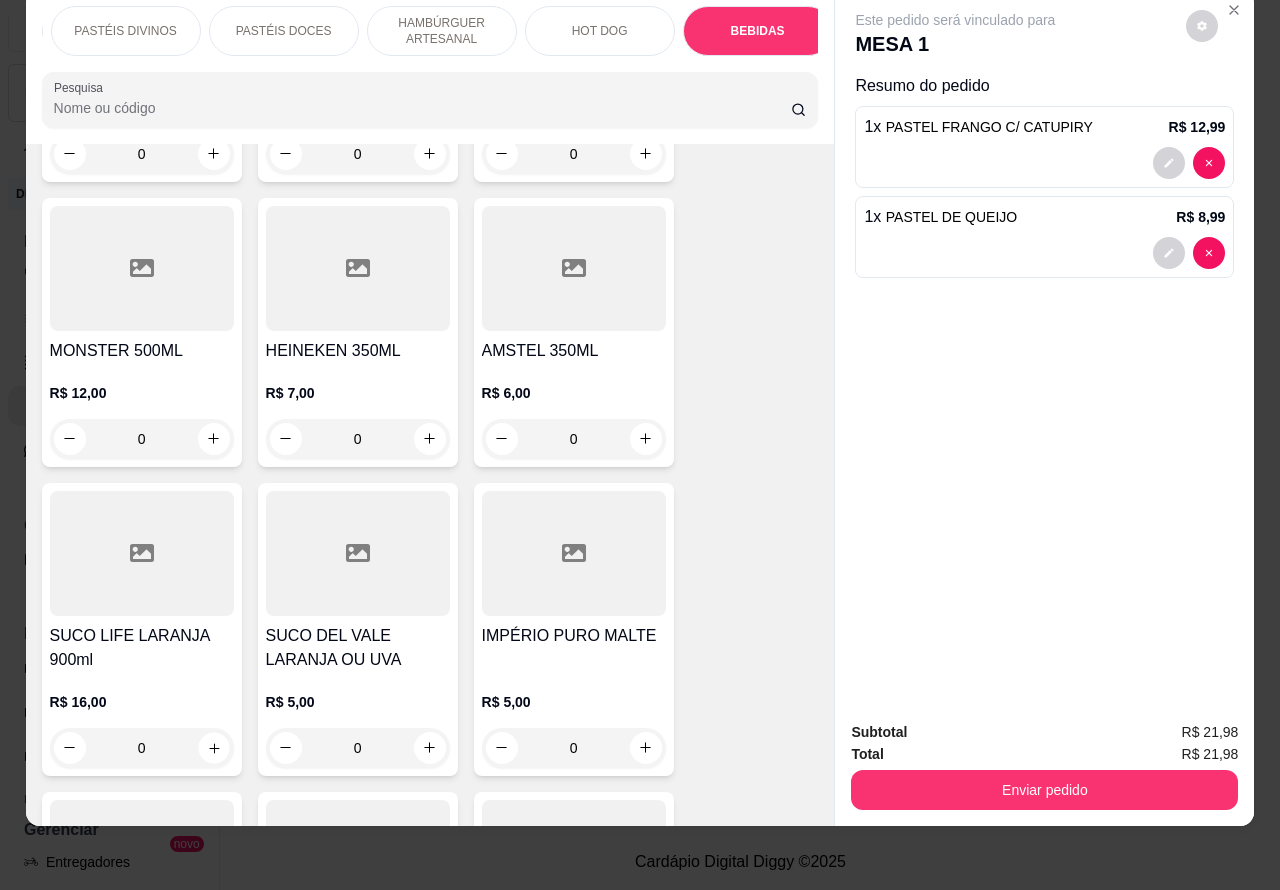 click 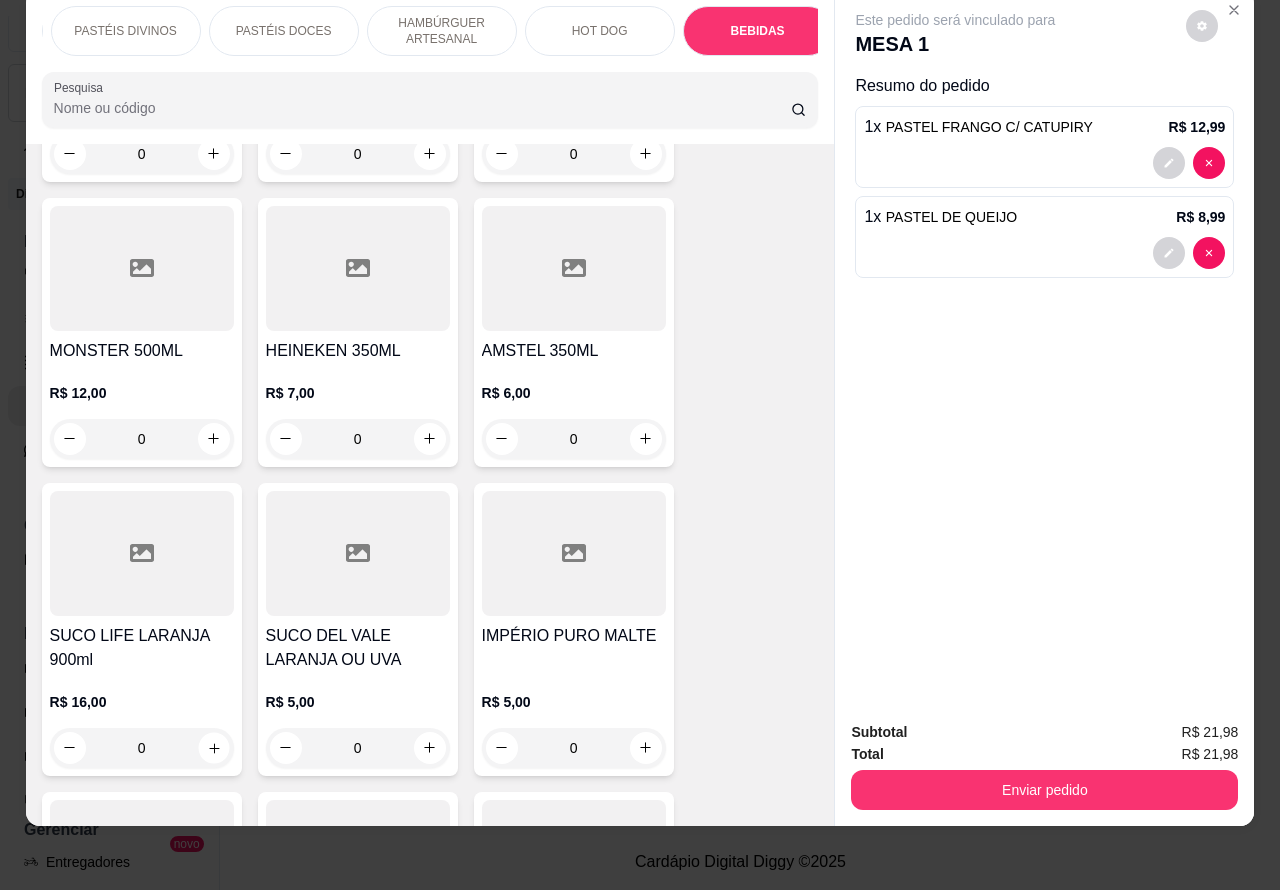 type on "1" 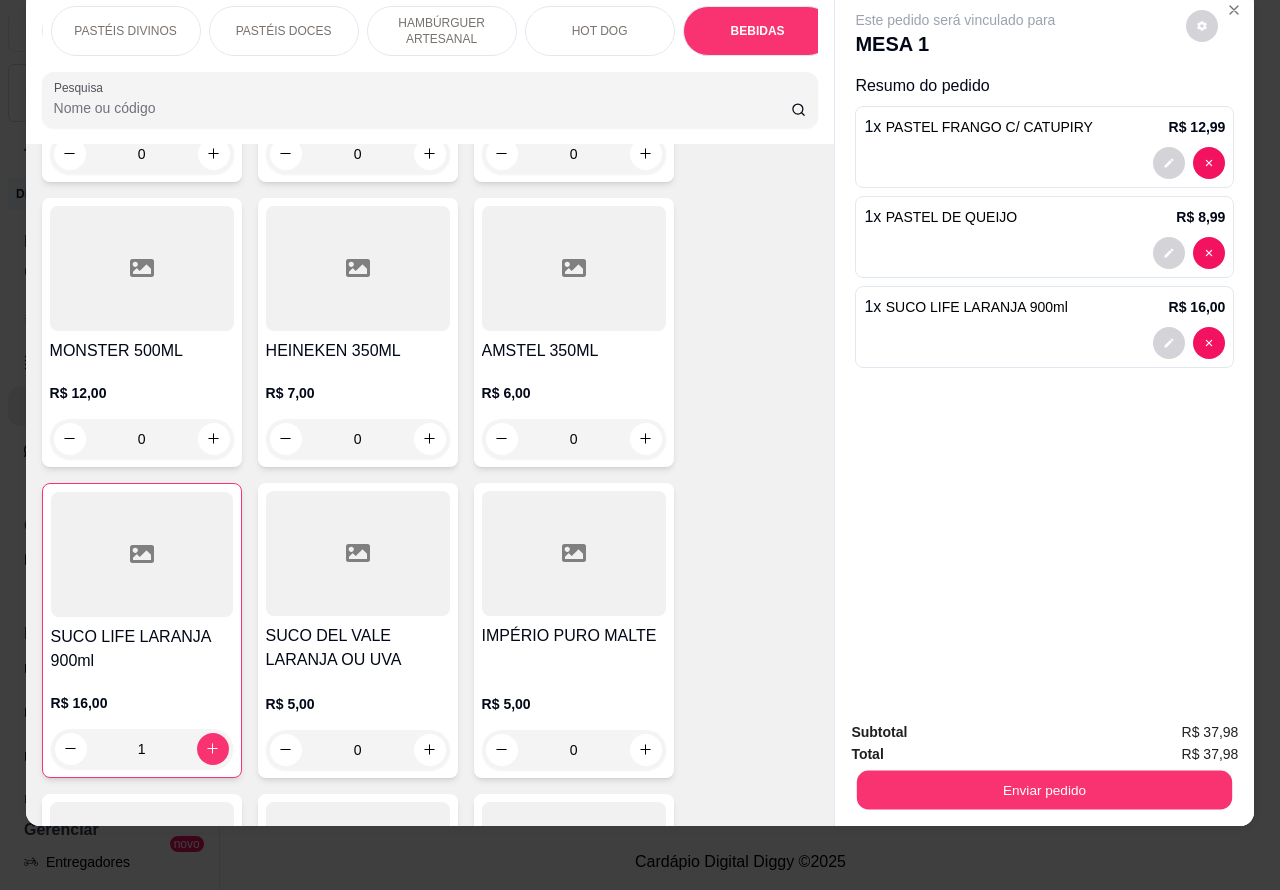 click on "Enviar pedido" at bounding box center [1044, 790] 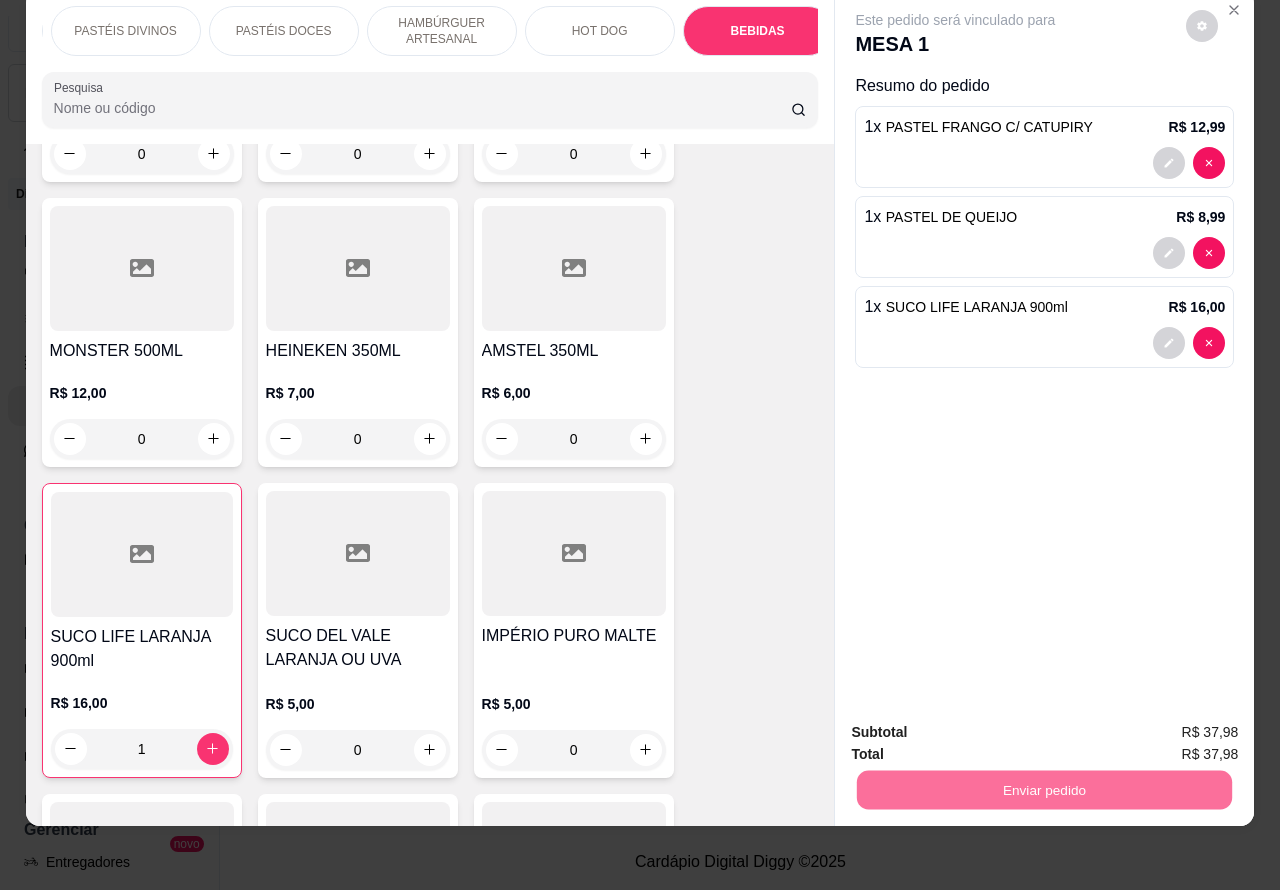click on "Não registrar e enviar pedido" at bounding box center (977, 723) 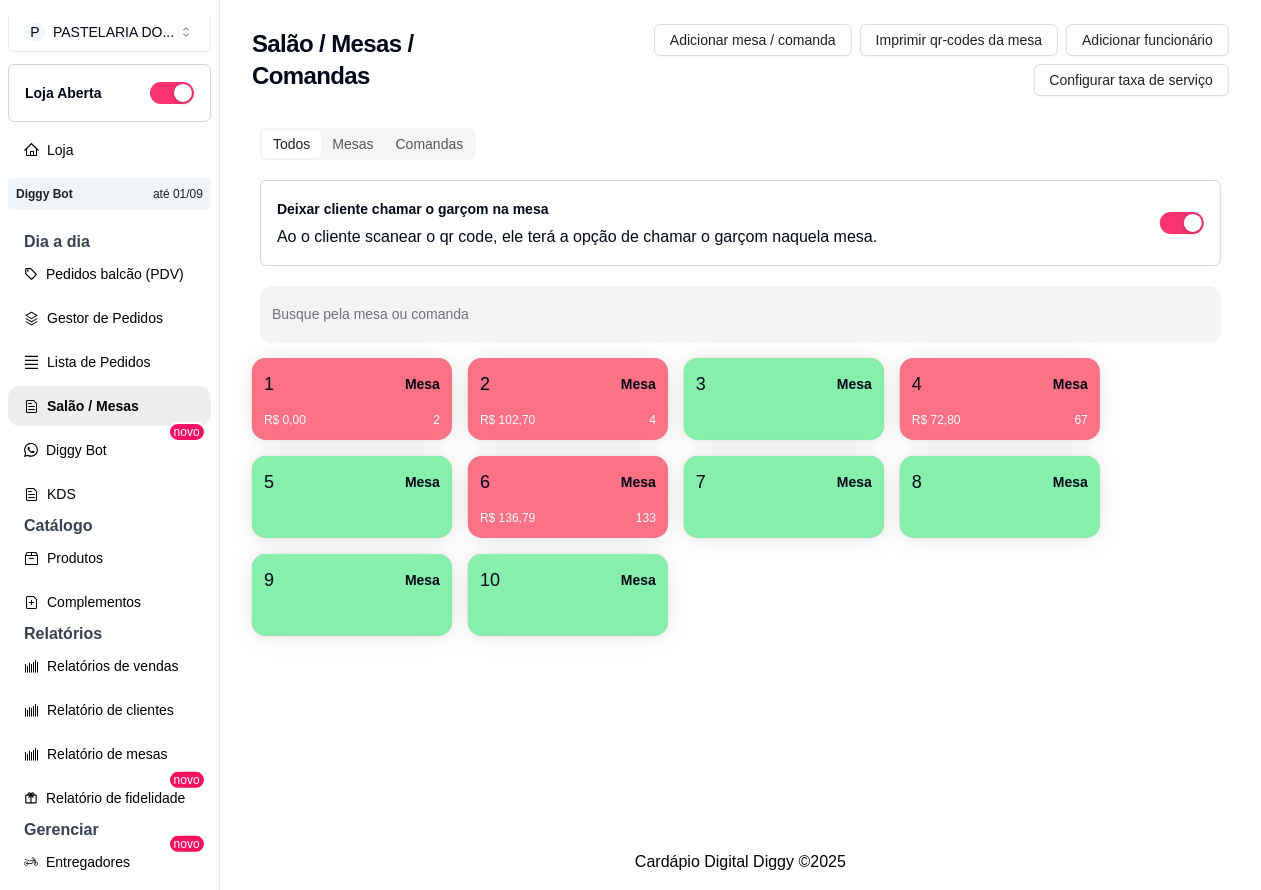 click on "R$ 136,79 133" at bounding box center (568, 511) 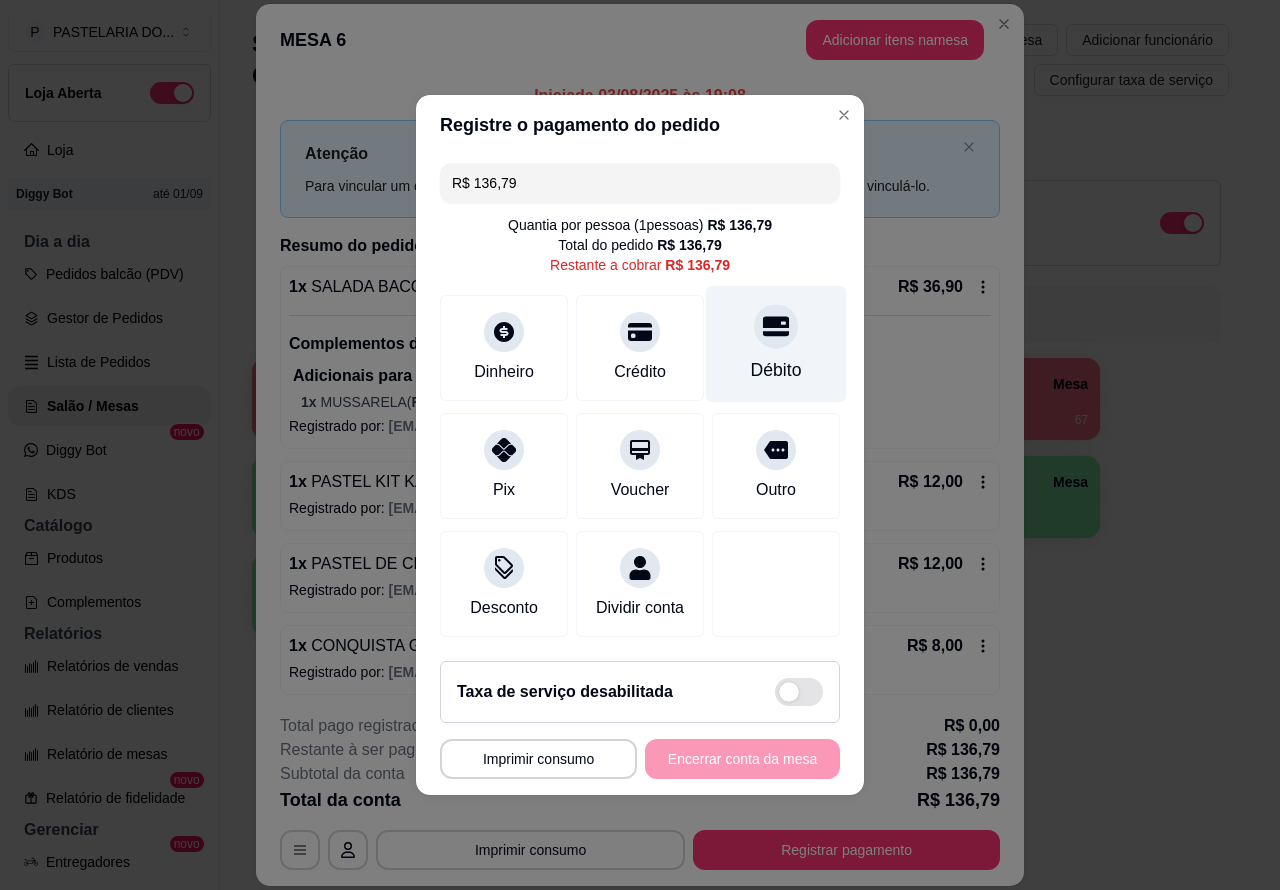 click 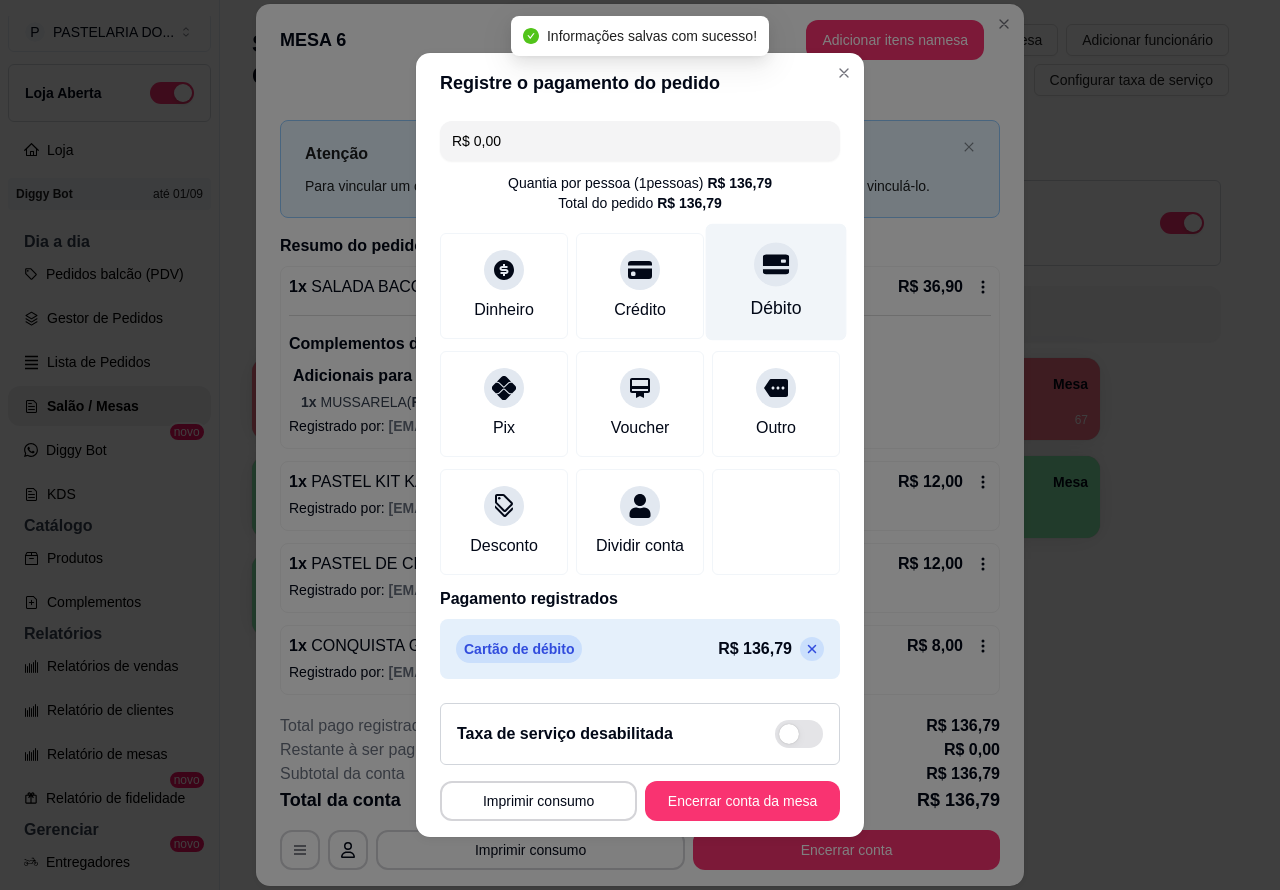 type on "R$ 0,00" 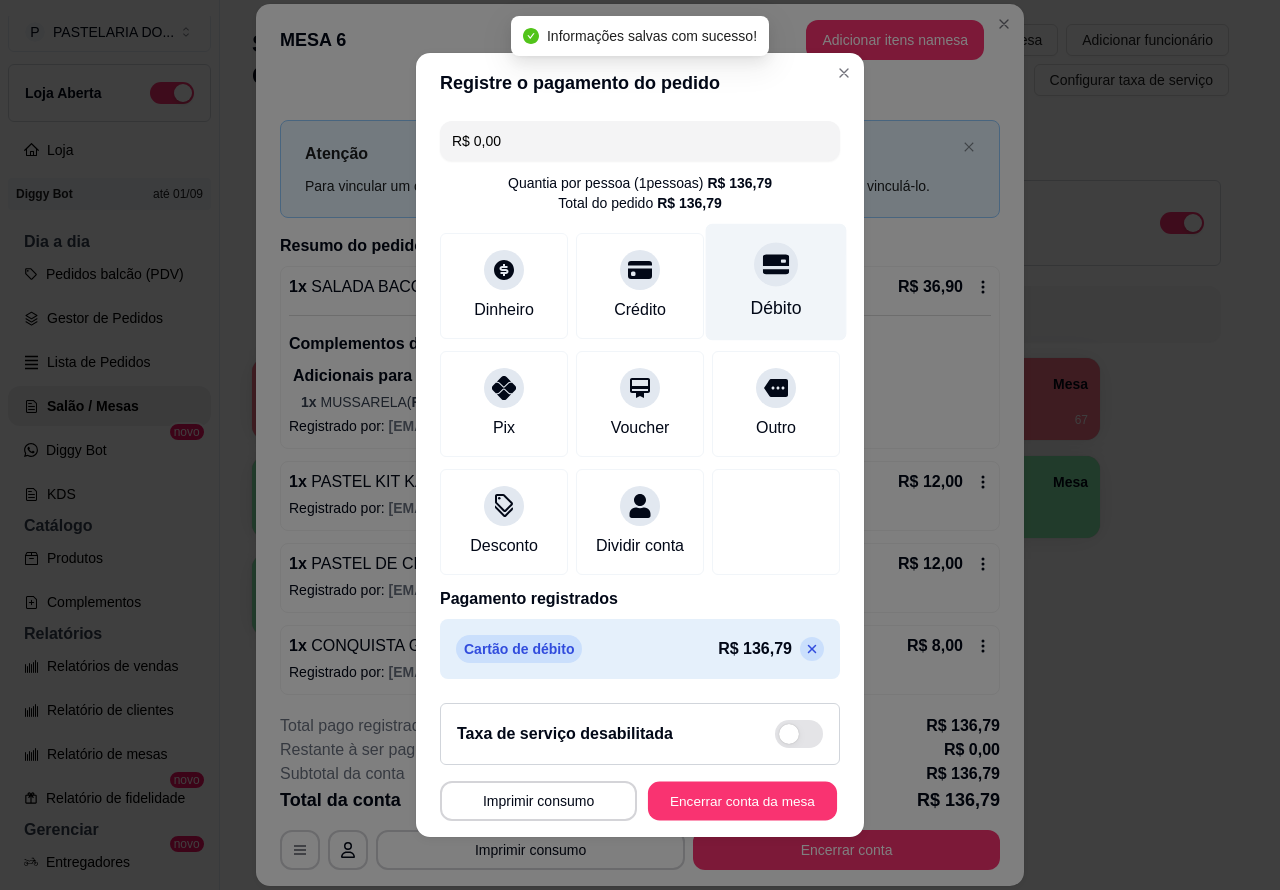 click on "Encerrar conta da mesa" at bounding box center [742, 801] 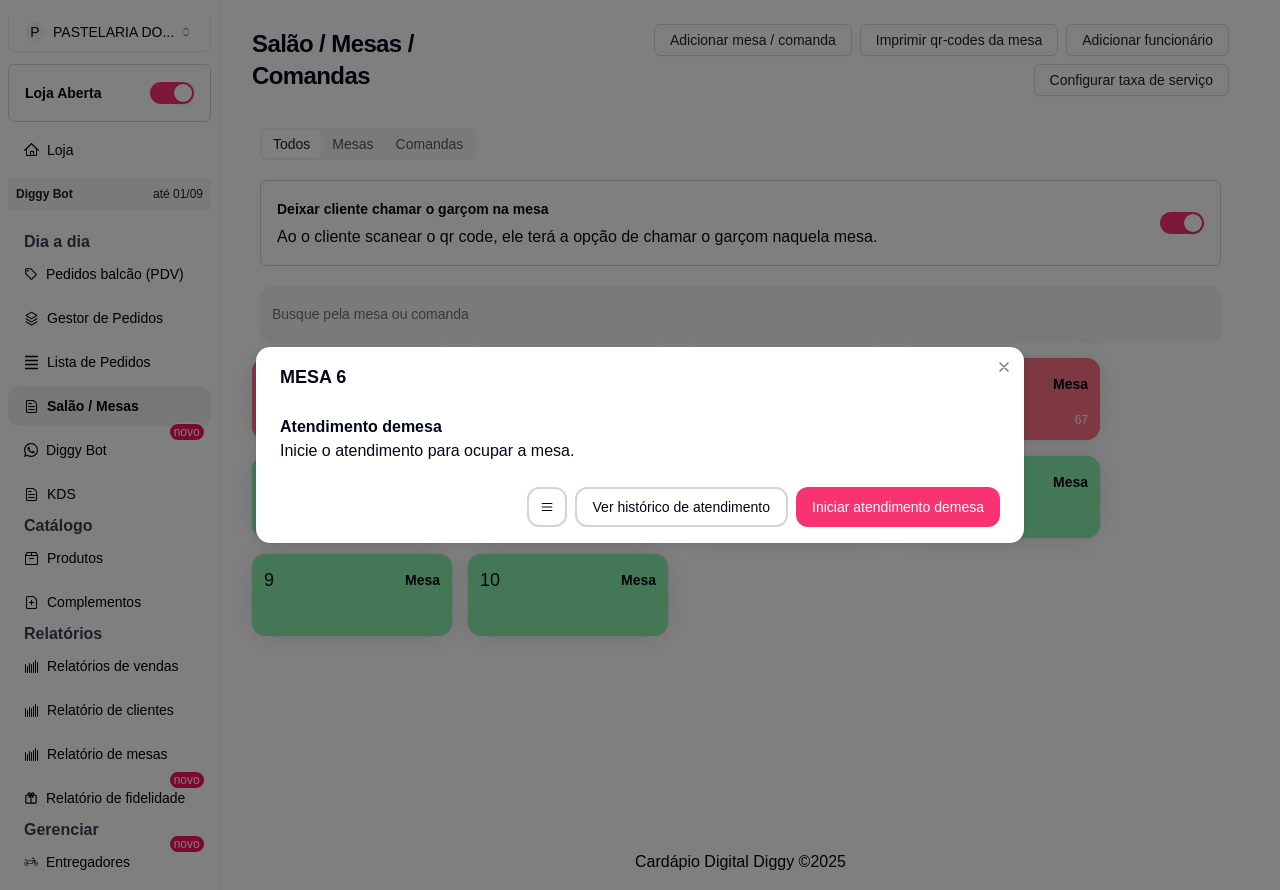 click on "4 Mesa R$ [PRICE] 67" at bounding box center [1000, 399] 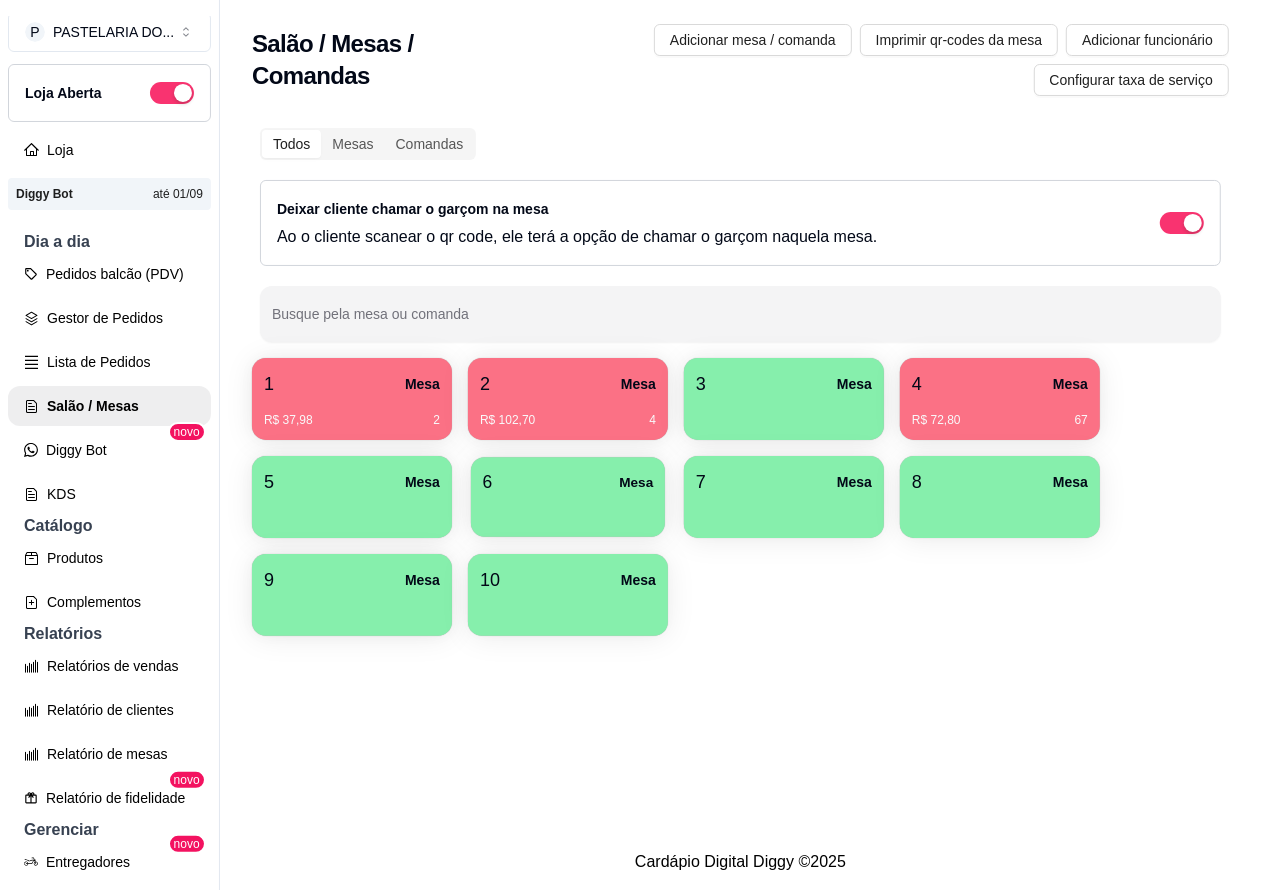 click on "6 Mesa" at bounding box center [568, 482] 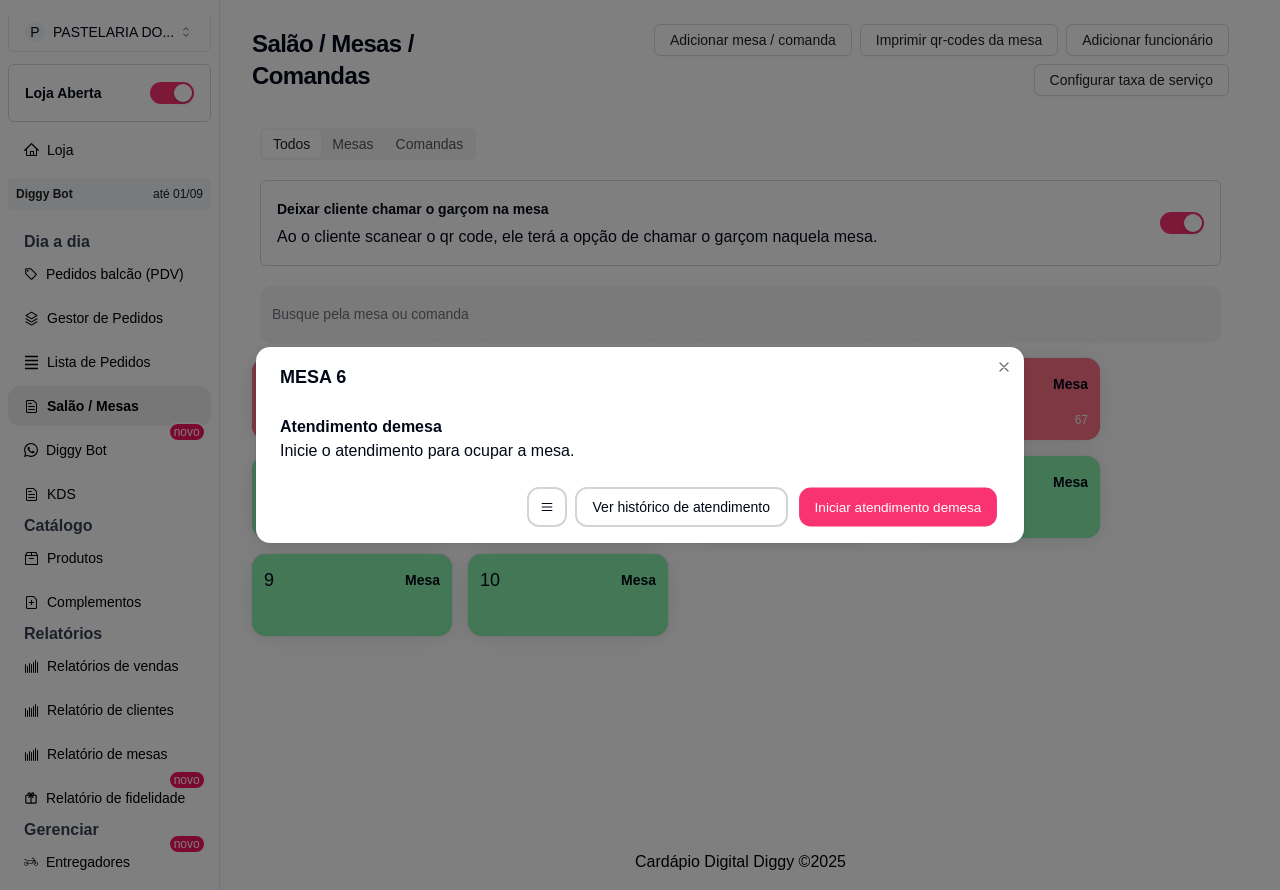 click on "Iniciar atendimento de  mesa" at bounding box center [898, 507] 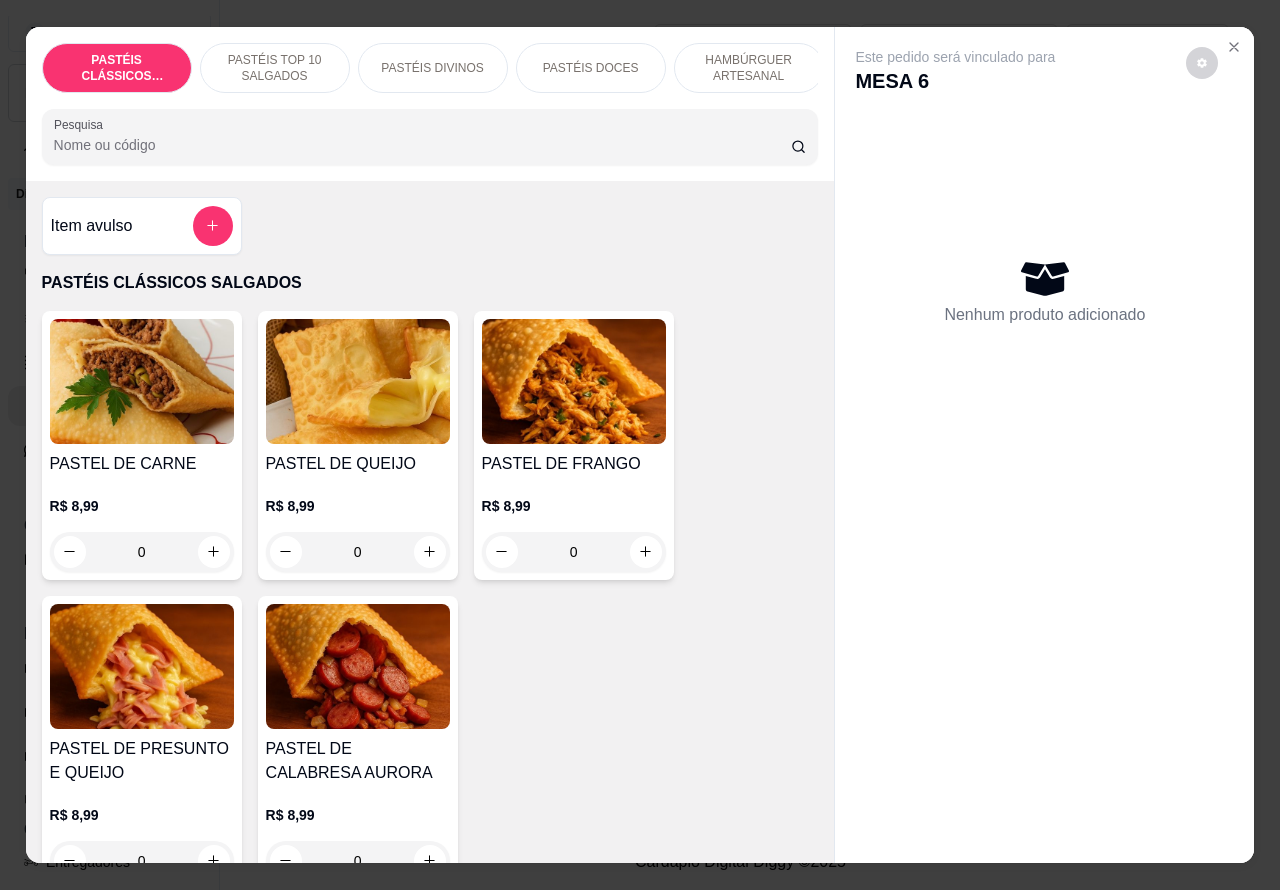 click on "HAMBÚRGUER ARTESANAL" at bounding box center [749, 68] 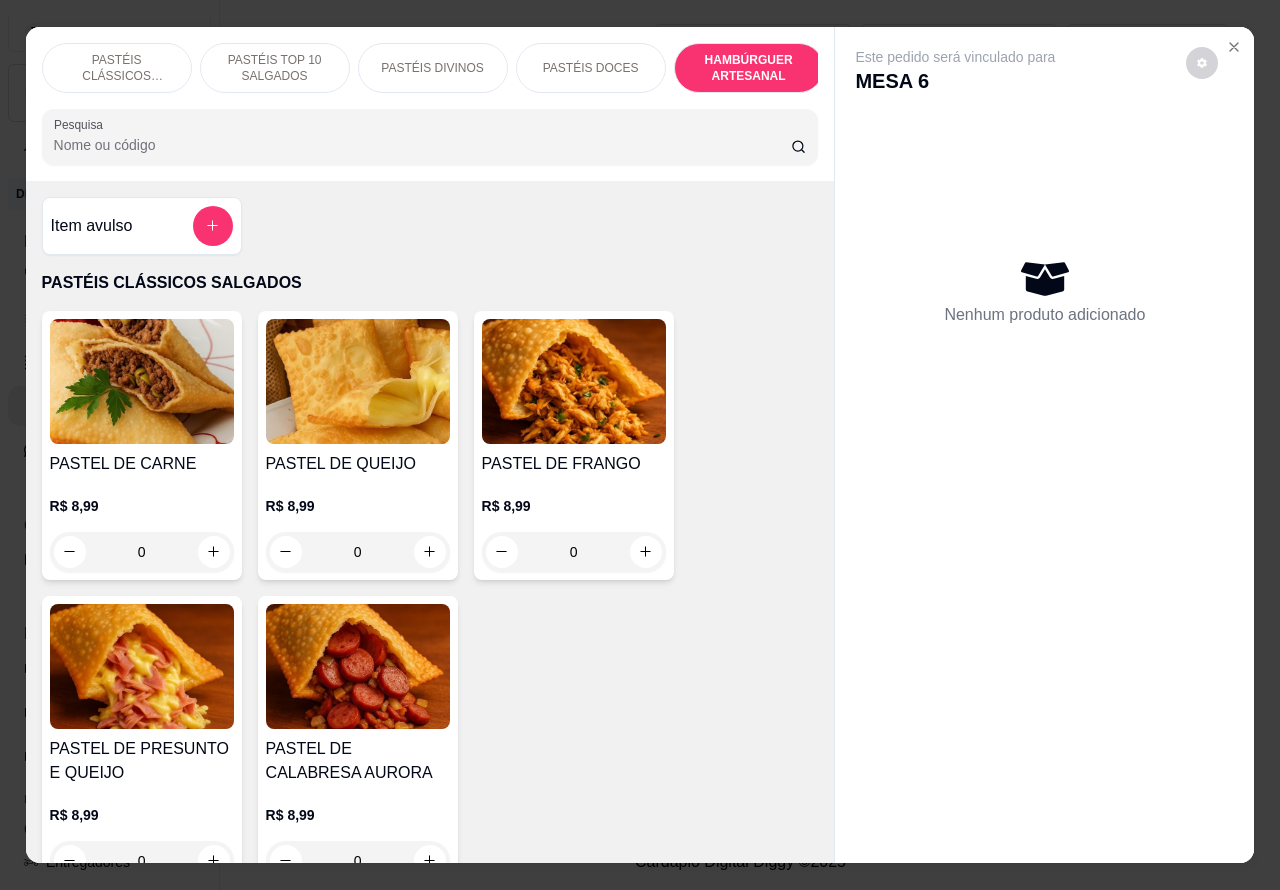 scroll, scrollTop: 4527, scrollLeft: 0, axis: vertical 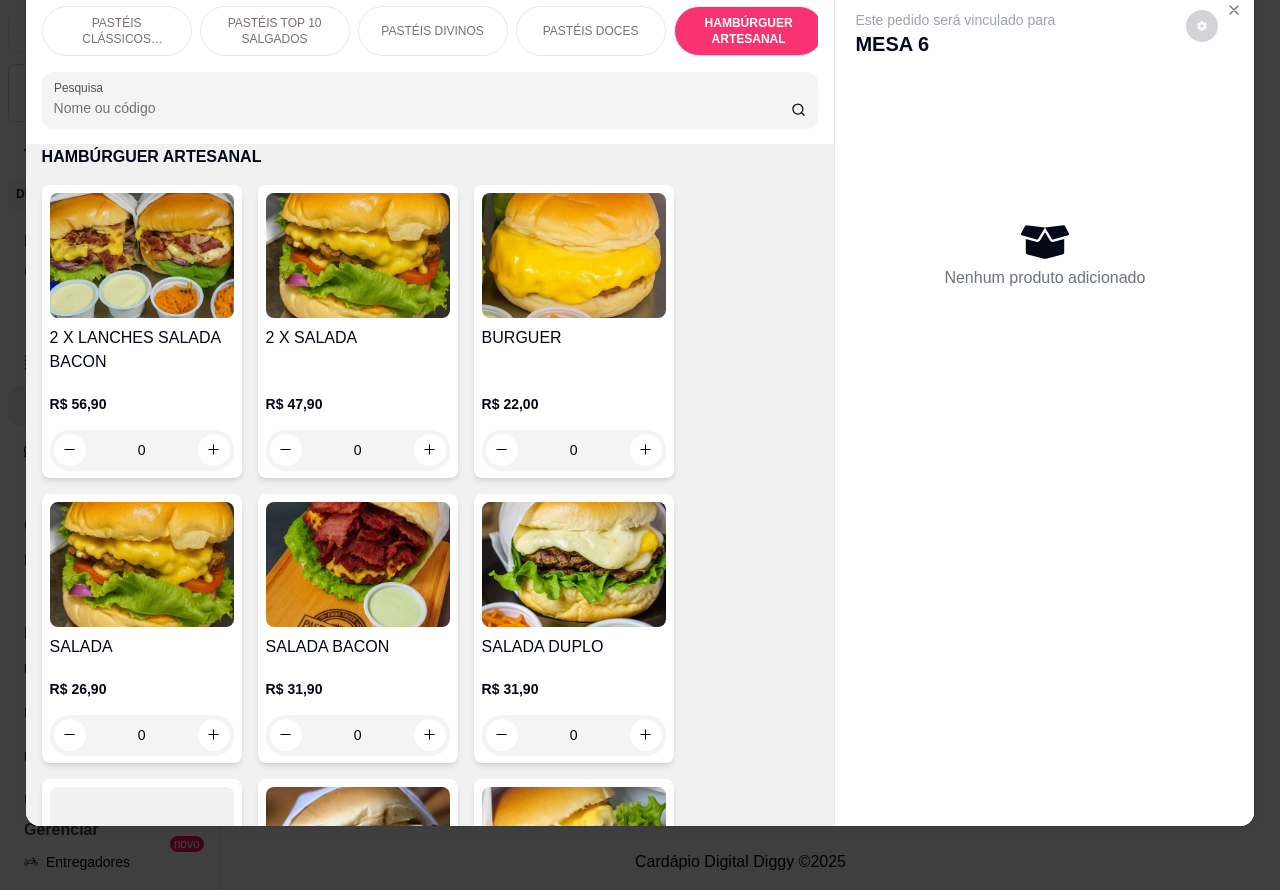 click on "0" at bounding box center (358, 735) 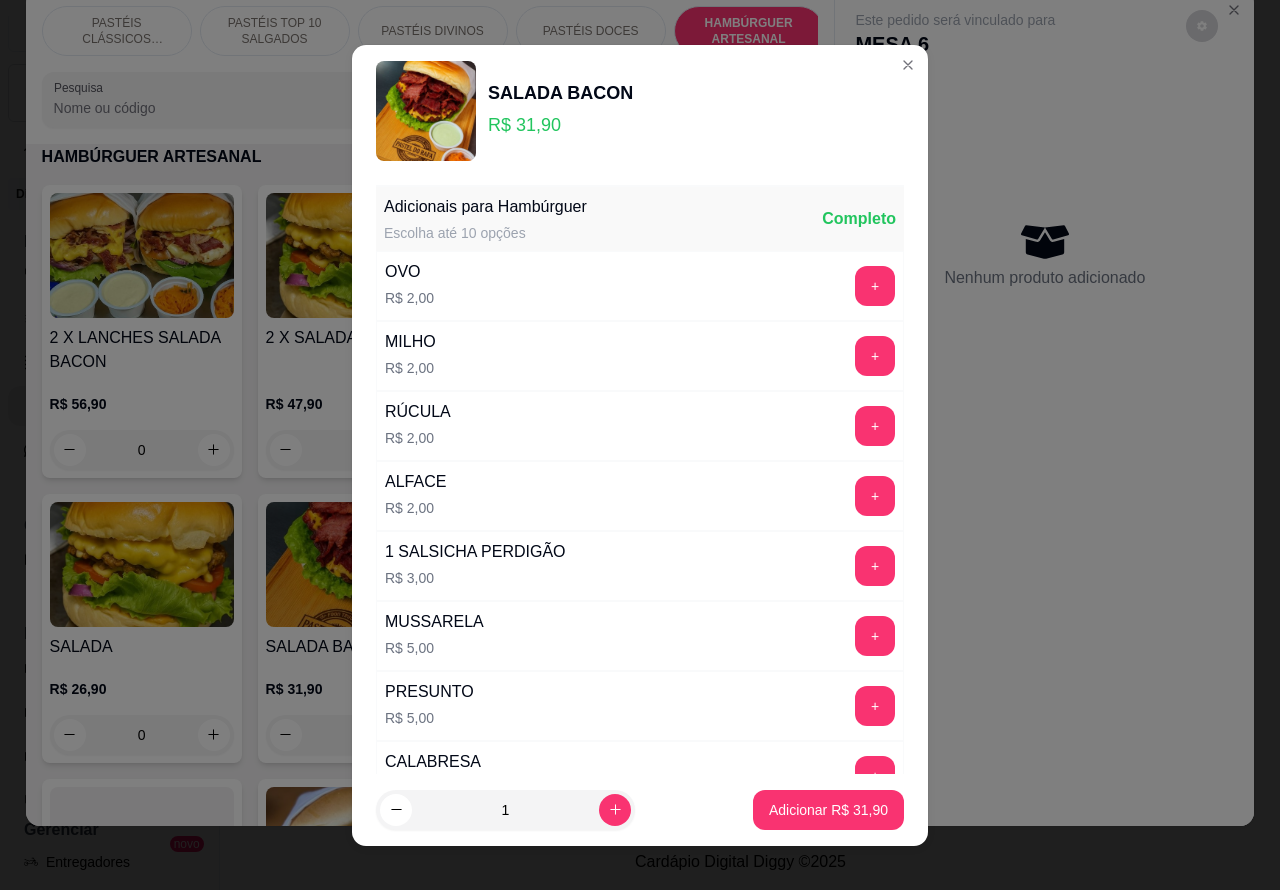 click on "Adicionar   R$ 31,90" at bounding box center [828, 810] 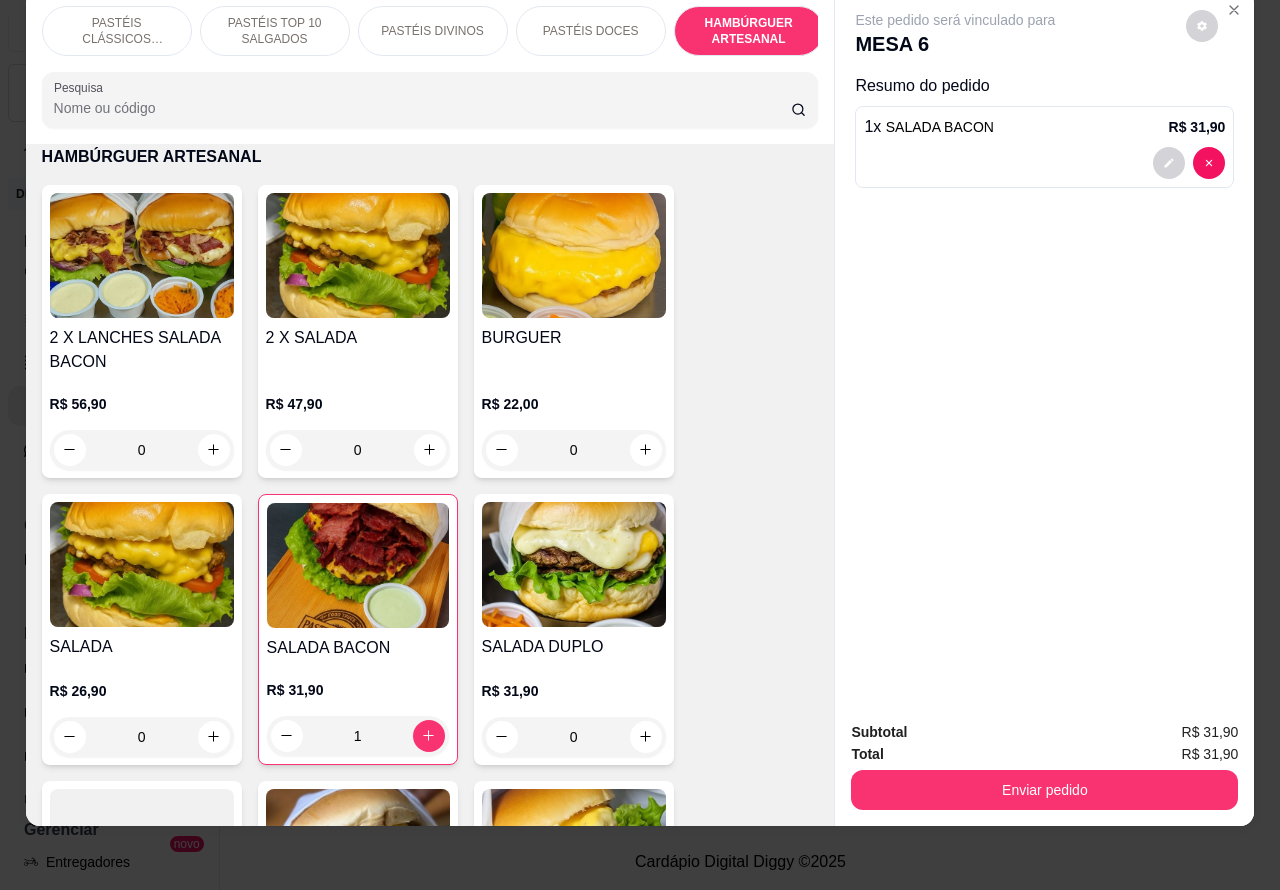 click on "0" at bounding box center (574, 737) 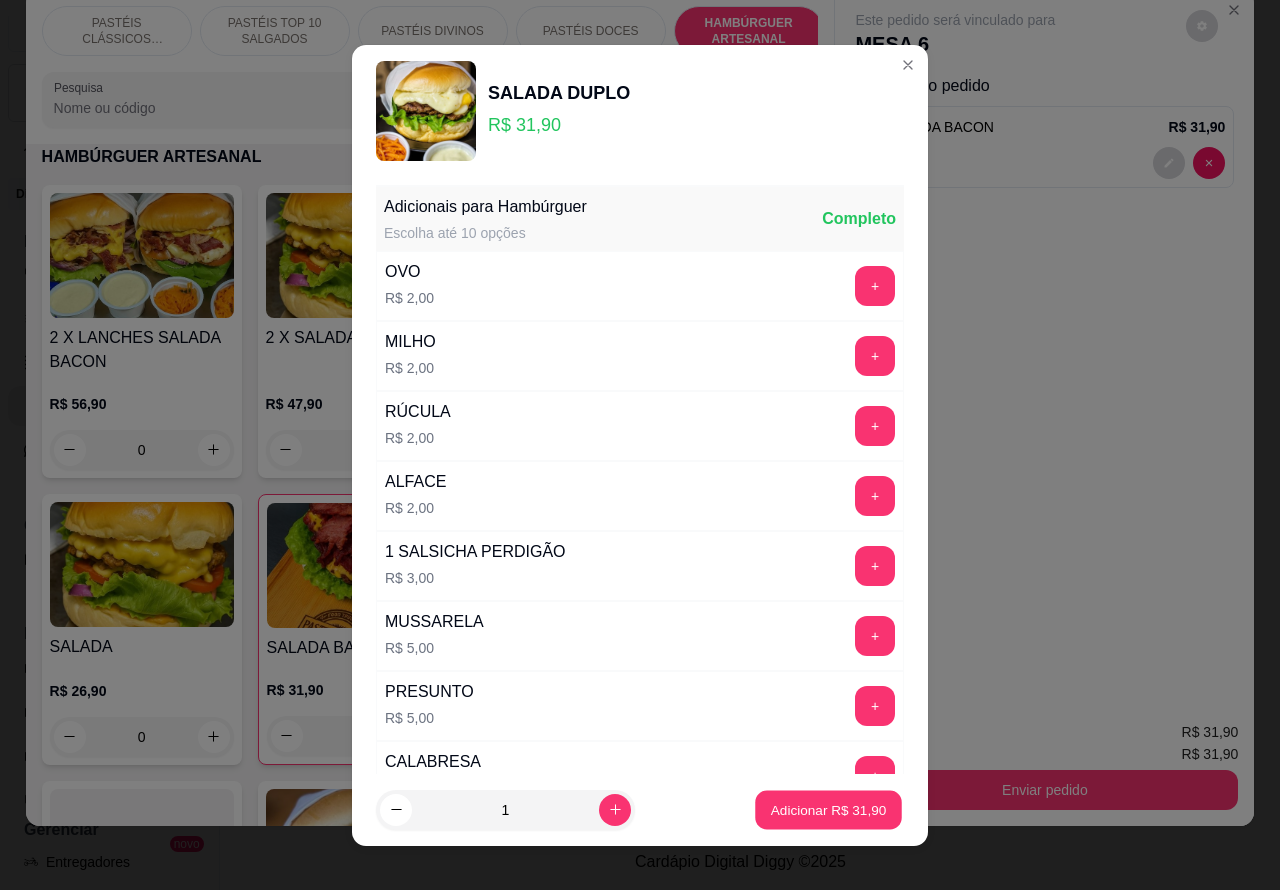 click on "Adicionar   R$ 31,90" at bounding box center (829, 809) 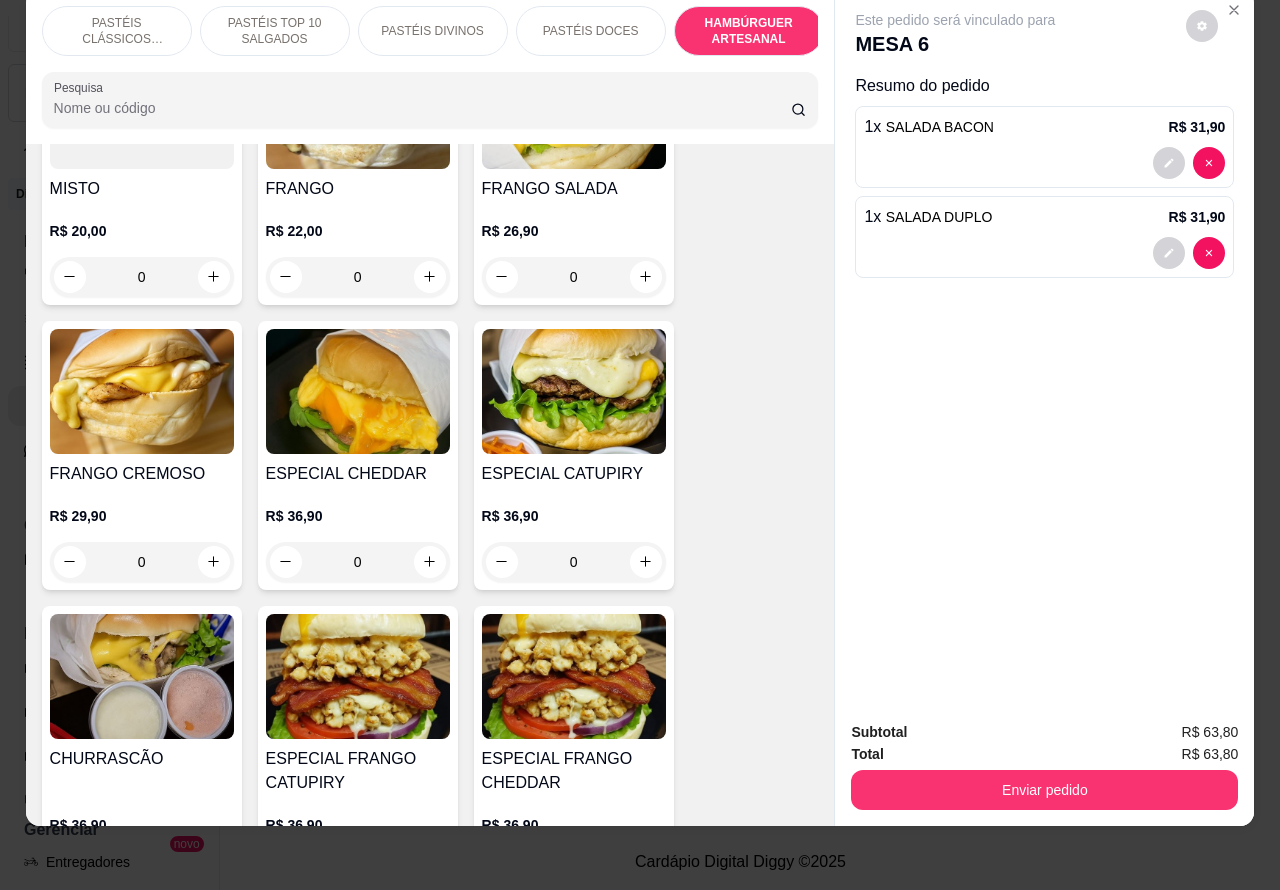 scroll, scrollTop: 5365, scrollLeft: 0, axis: vertical 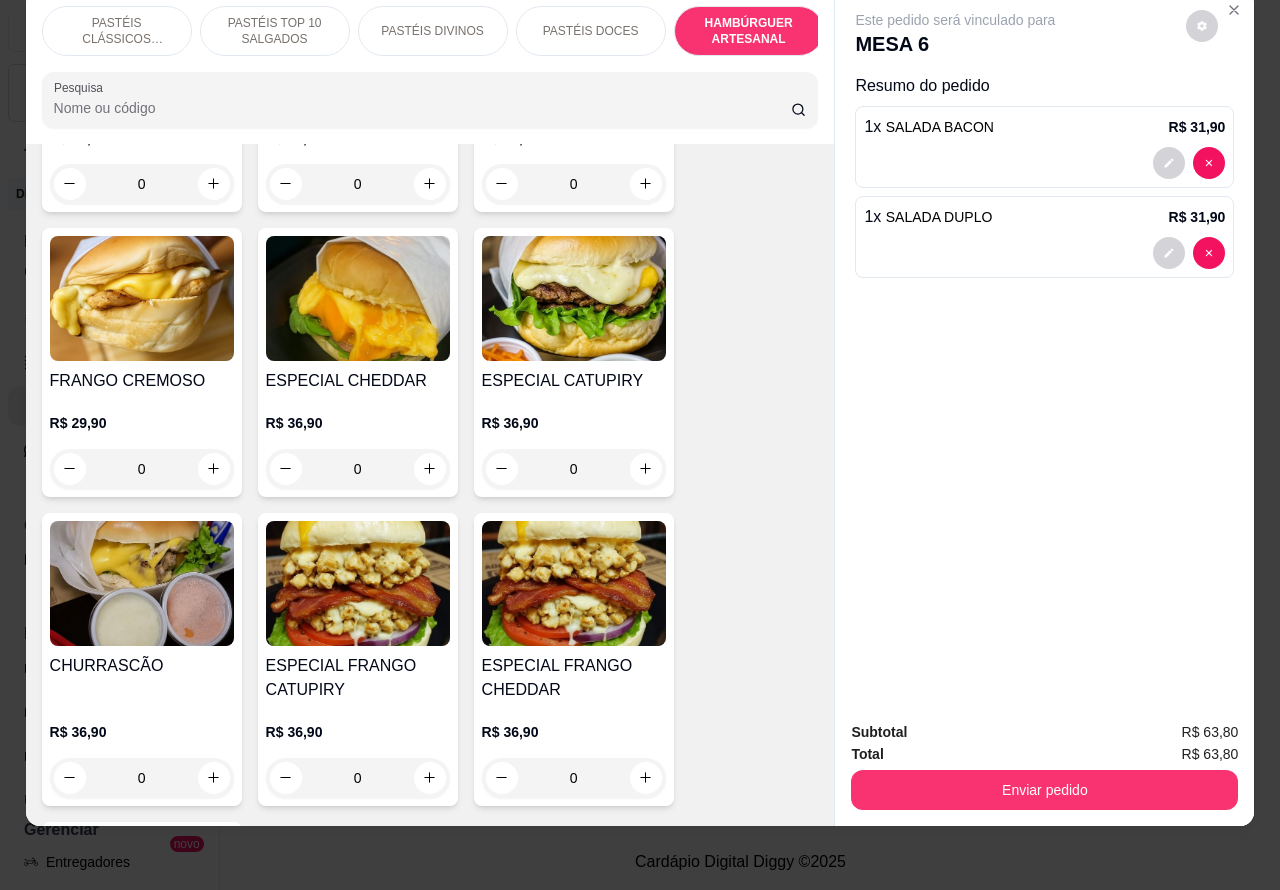 click on "0" at bounding box center [142, 778] 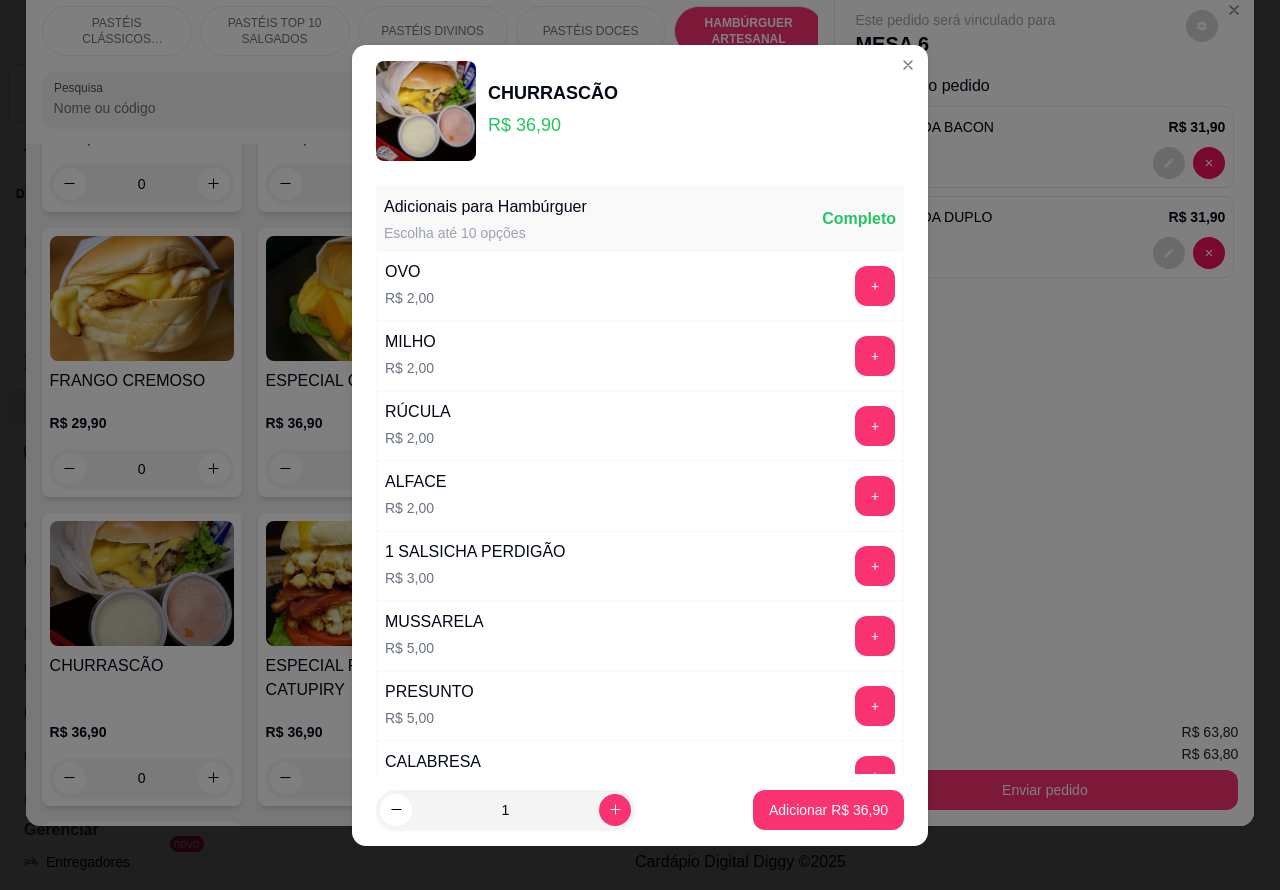 click on "Adicionar   R$ 36,90" at bounding box center [828, 810] 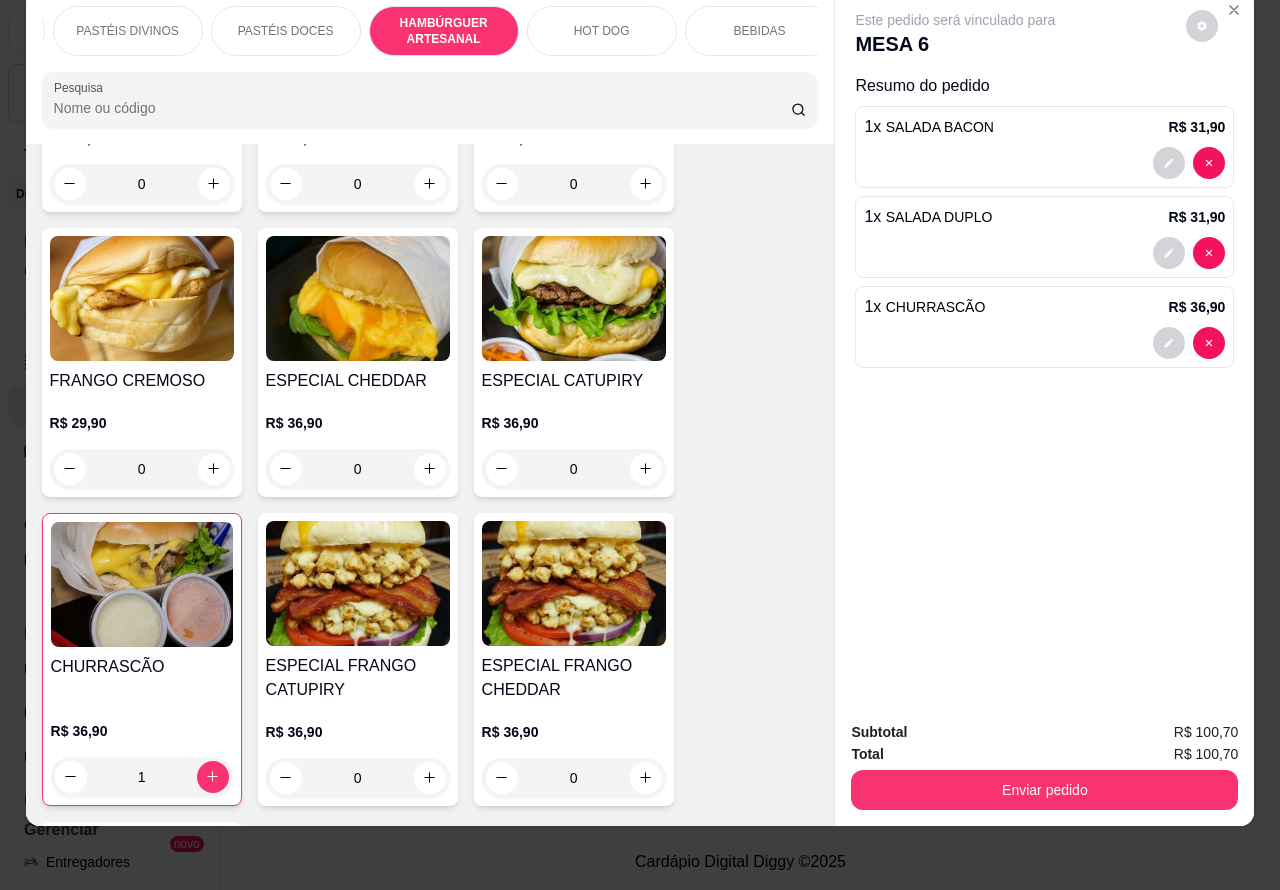scroll, scrollTop: 0, scrollLeft: 313, axis: horizontal 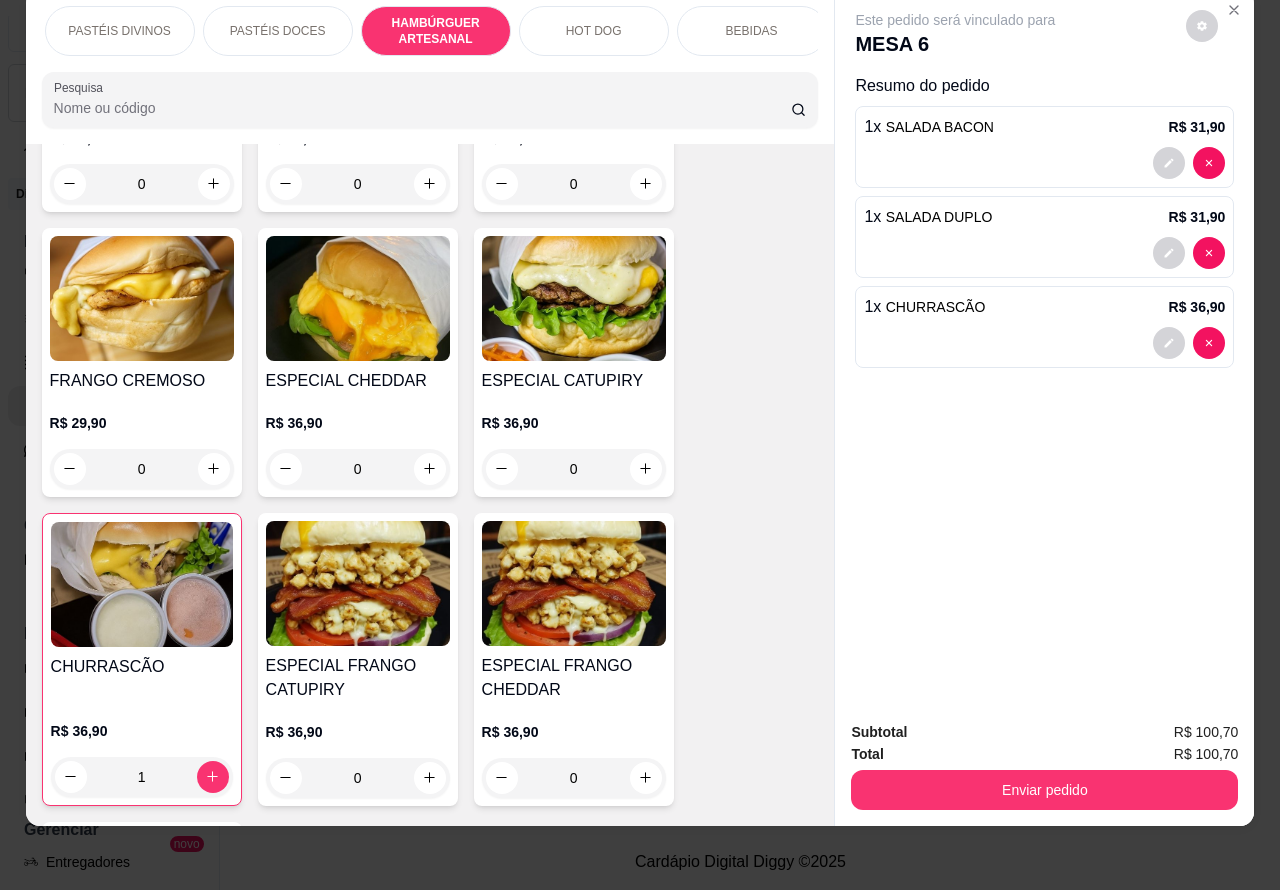 click on "BEBIDAS" at bounding box center (752, 31) 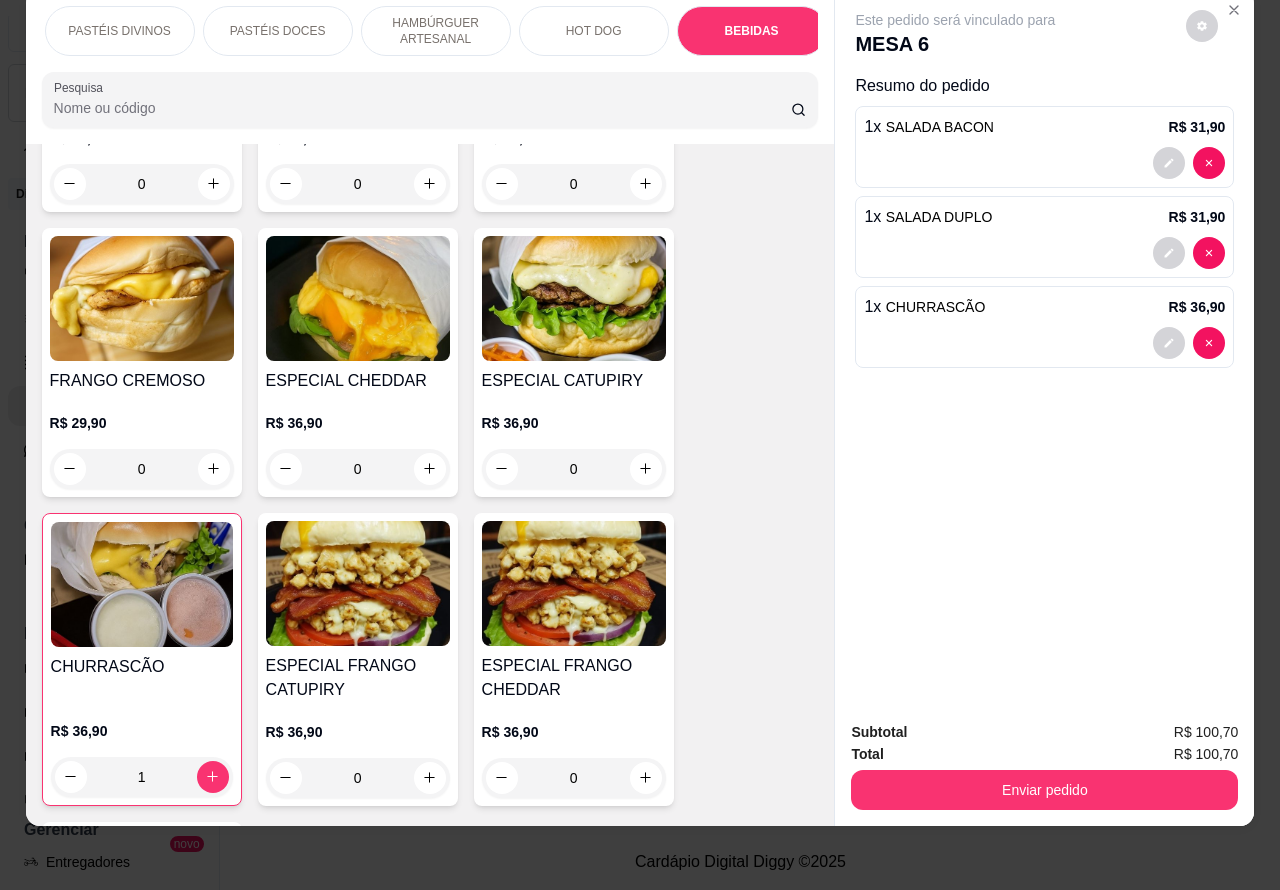 scroll, scrollTop: 6652, scrollLeft: 0, axis: vertical 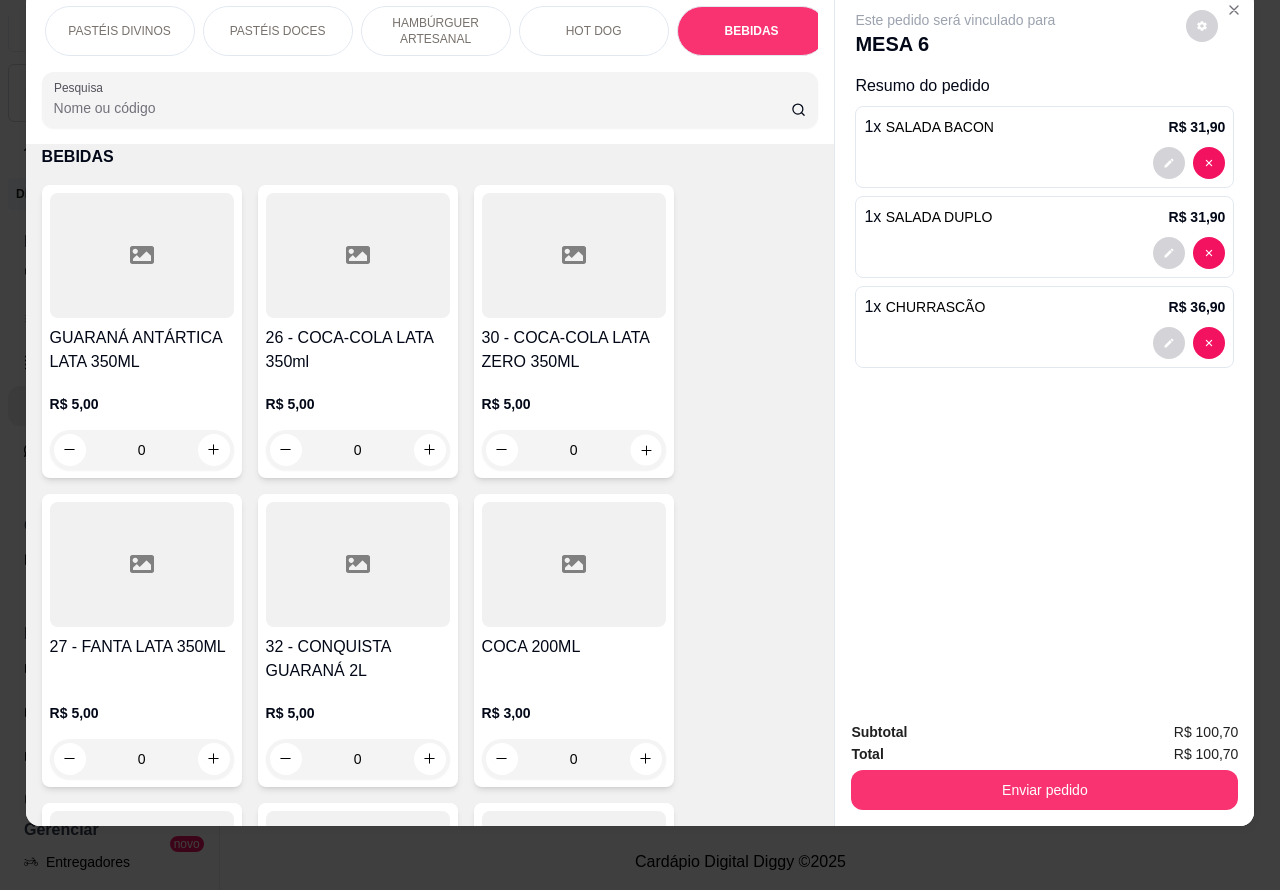 click 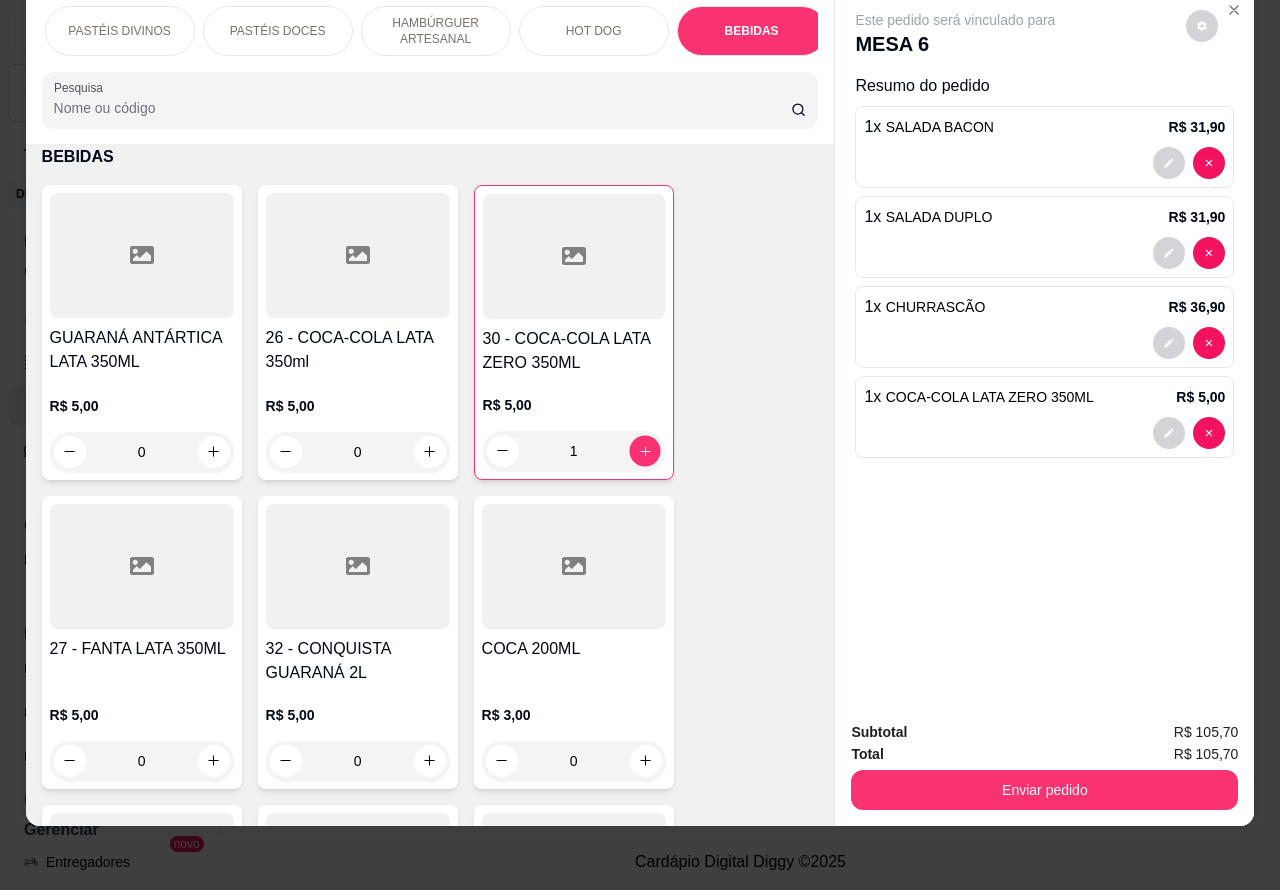click 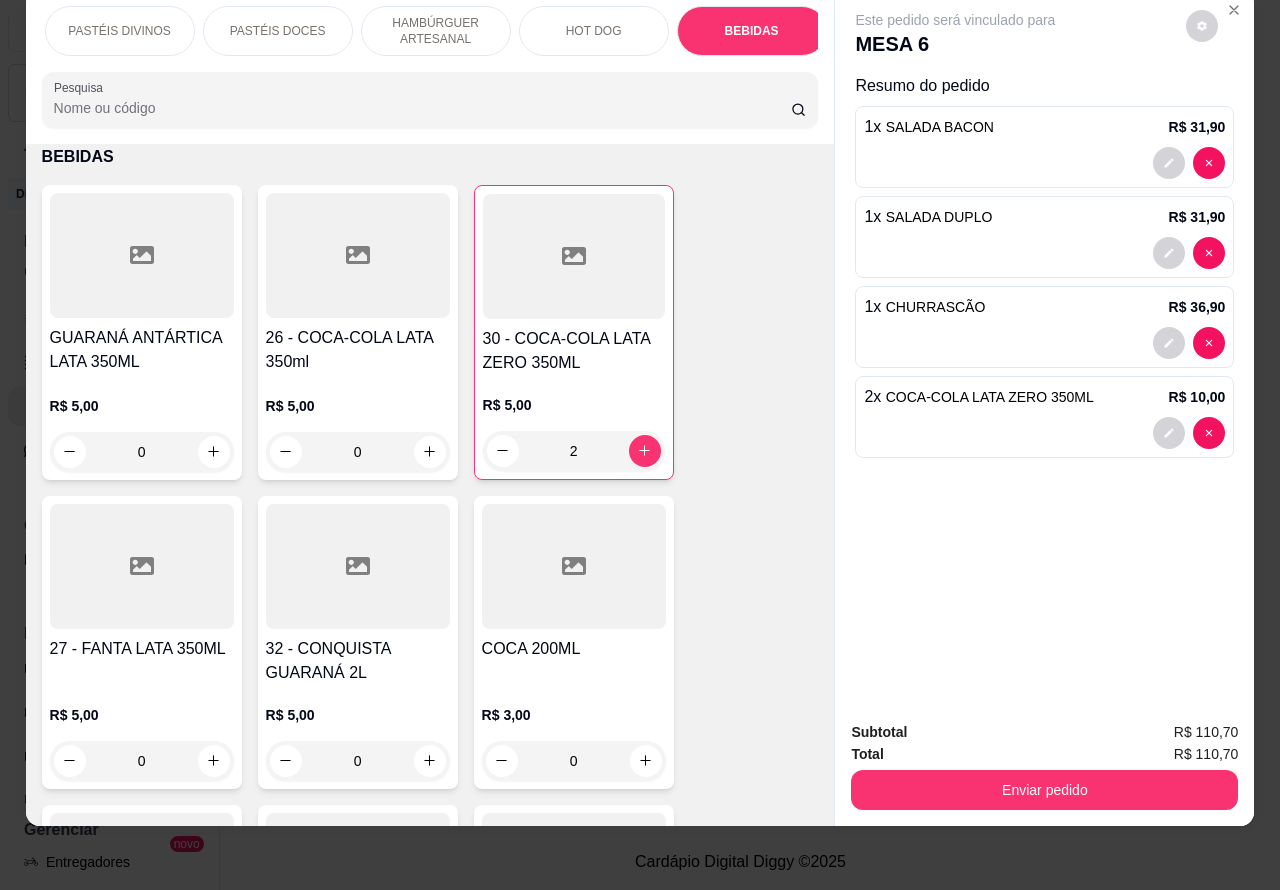 click 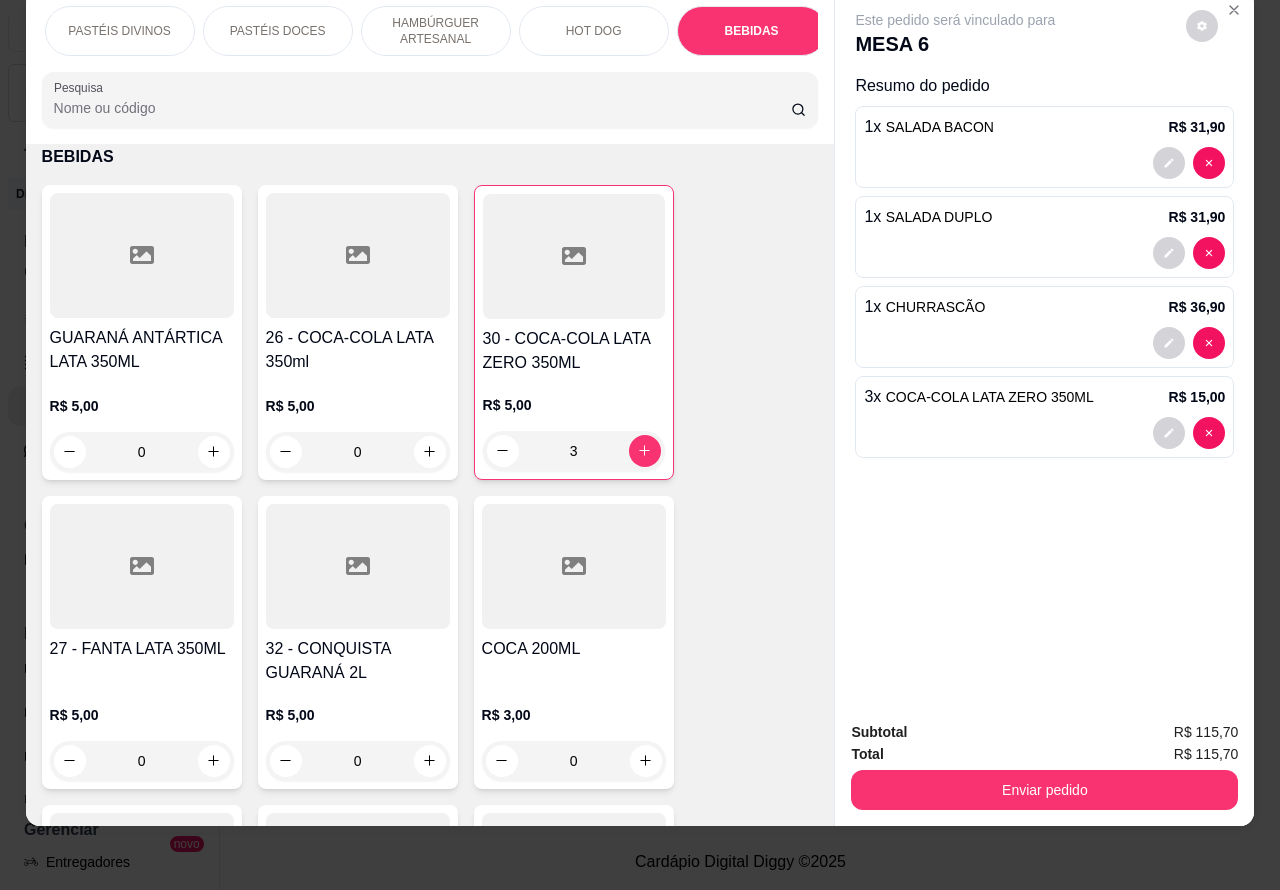 click 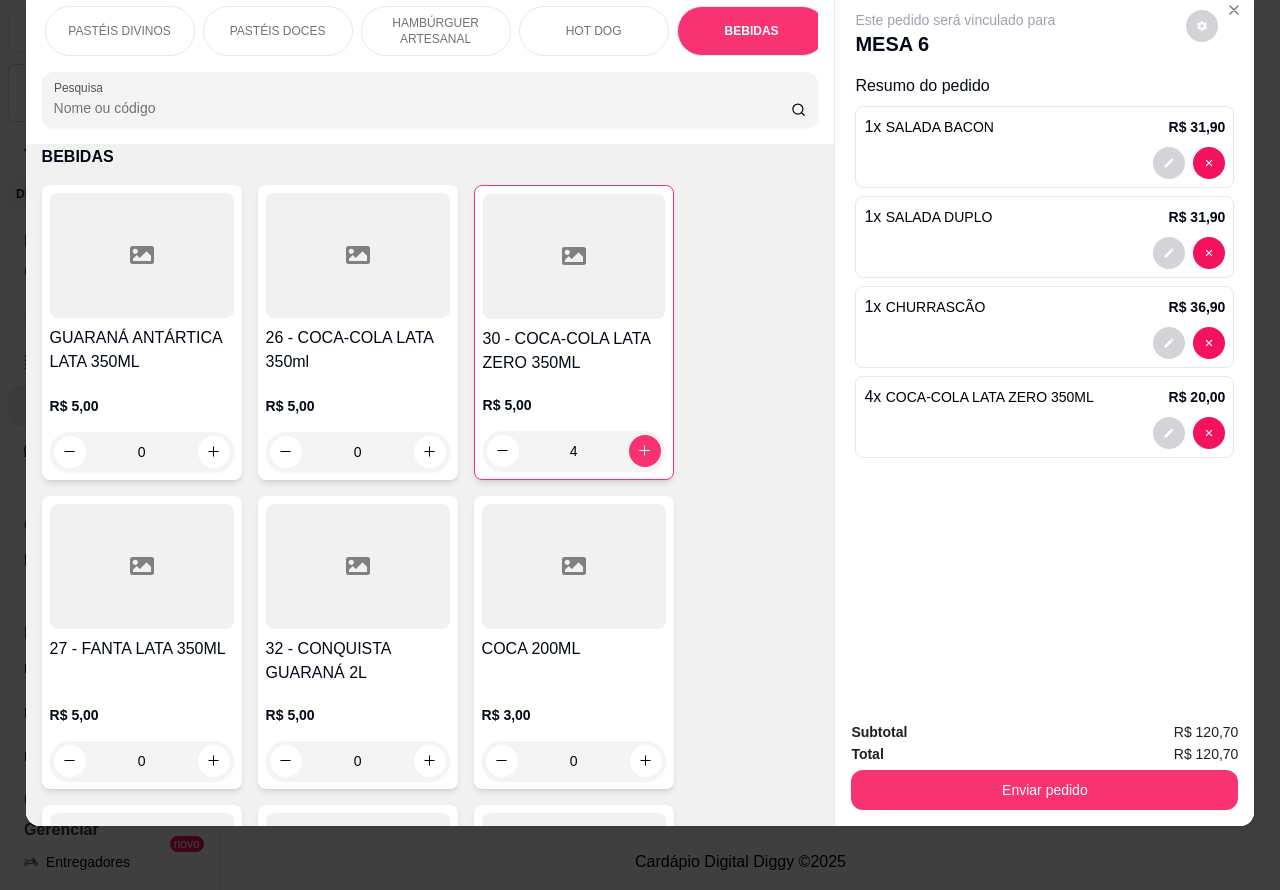 click on "Enviar pedido" at bounding box center (1044, 790) 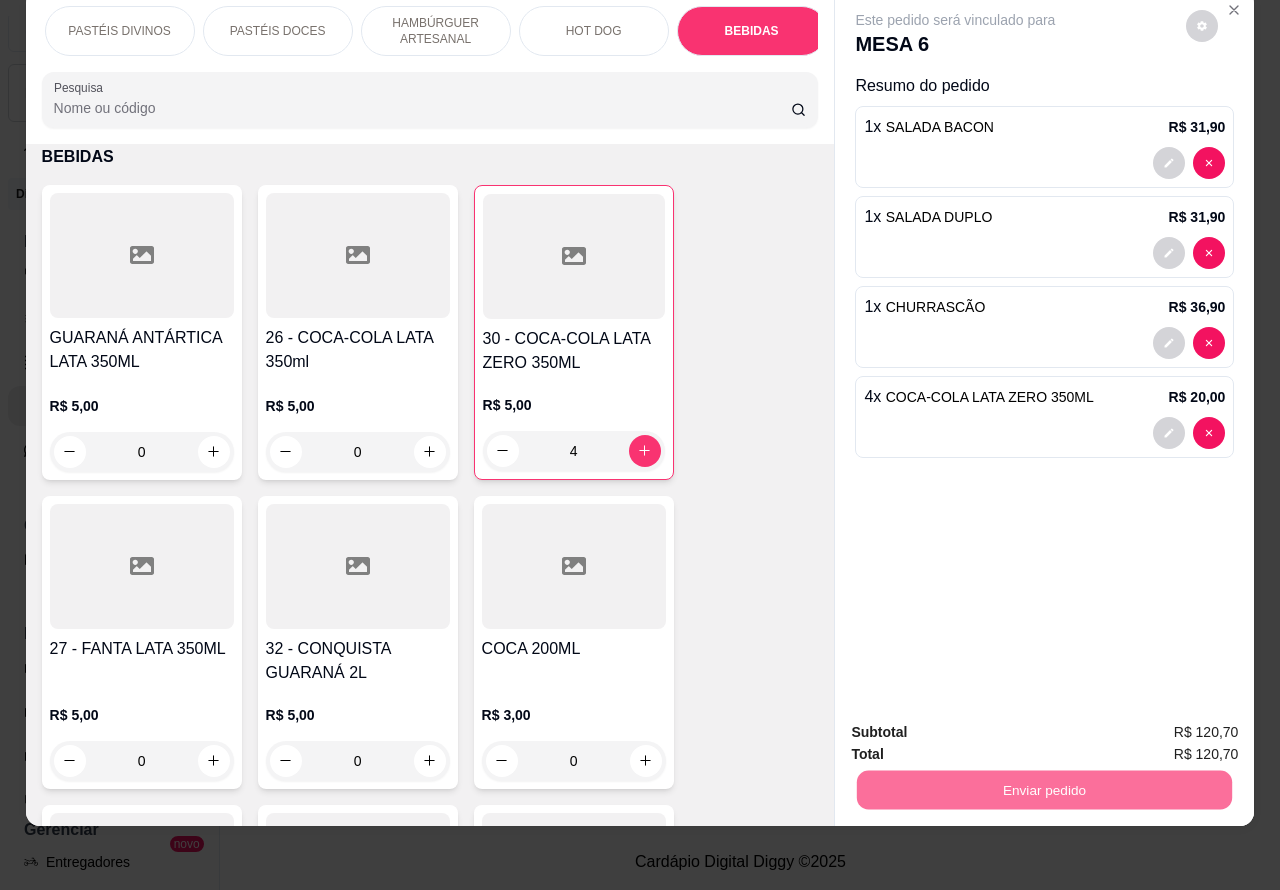 click on "Não registrar e enviar pedido" at bounding box center [977, 723] 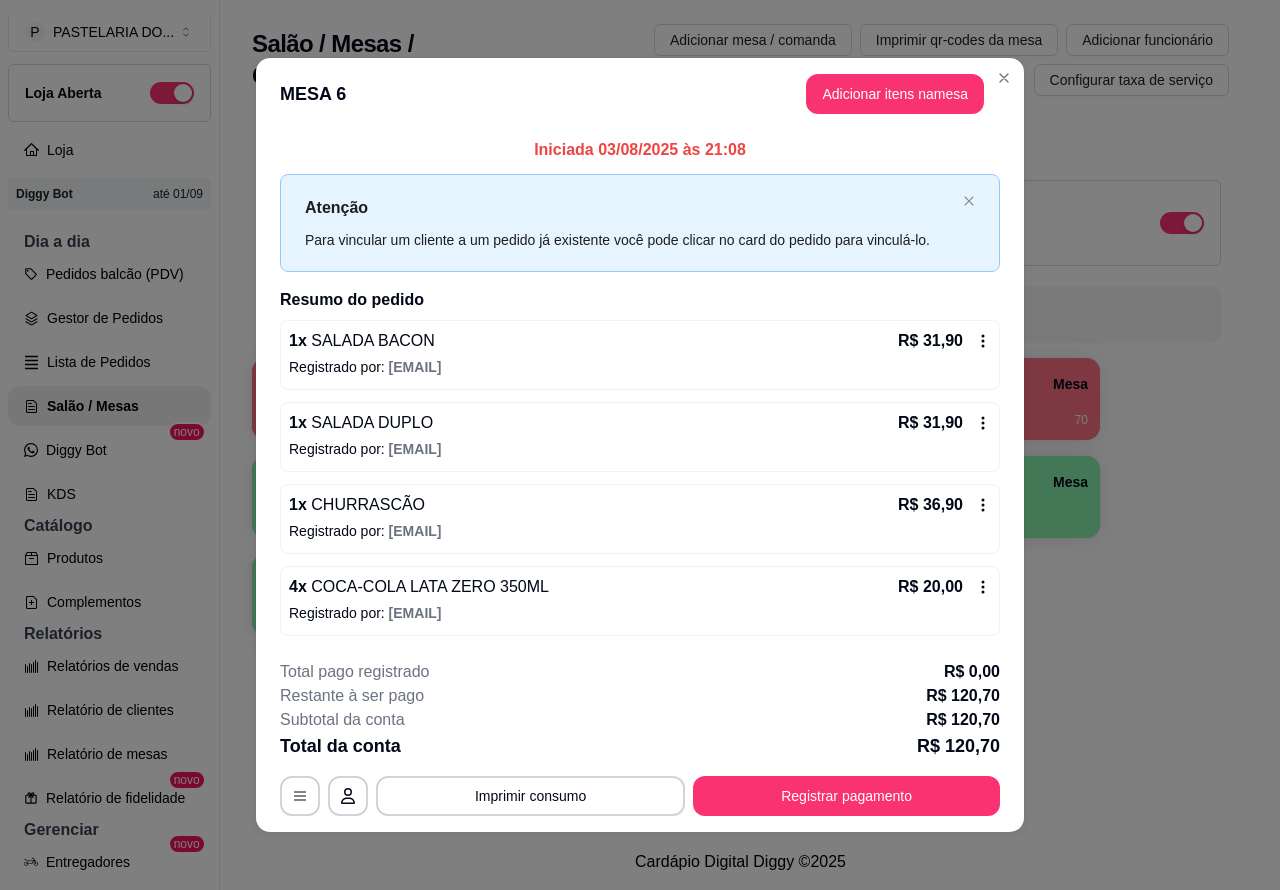 click 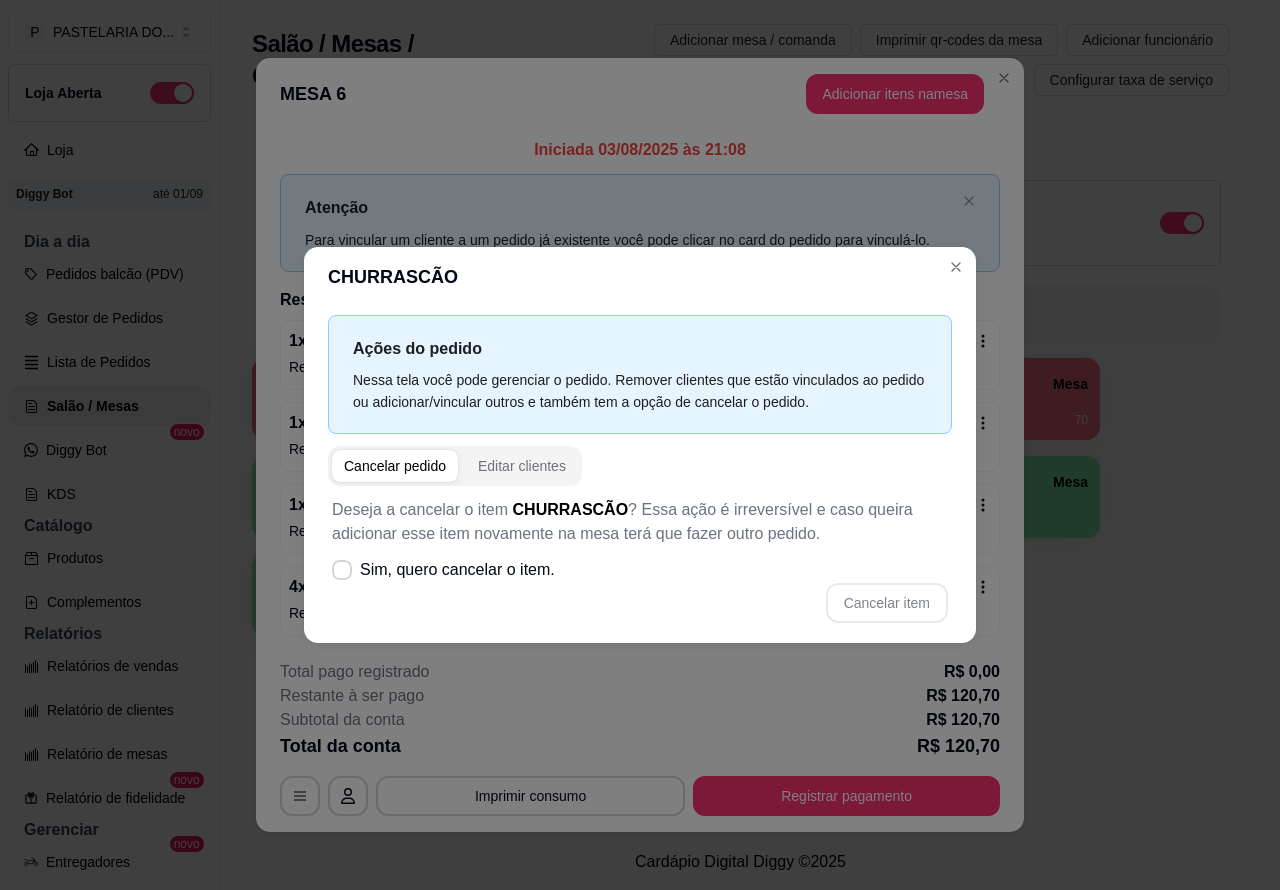 click on "Atenção Para vincular um cliente a um pedido já existente você pode clicar no card do pedido para vinculá-lo." at bounding box center [640, 222] 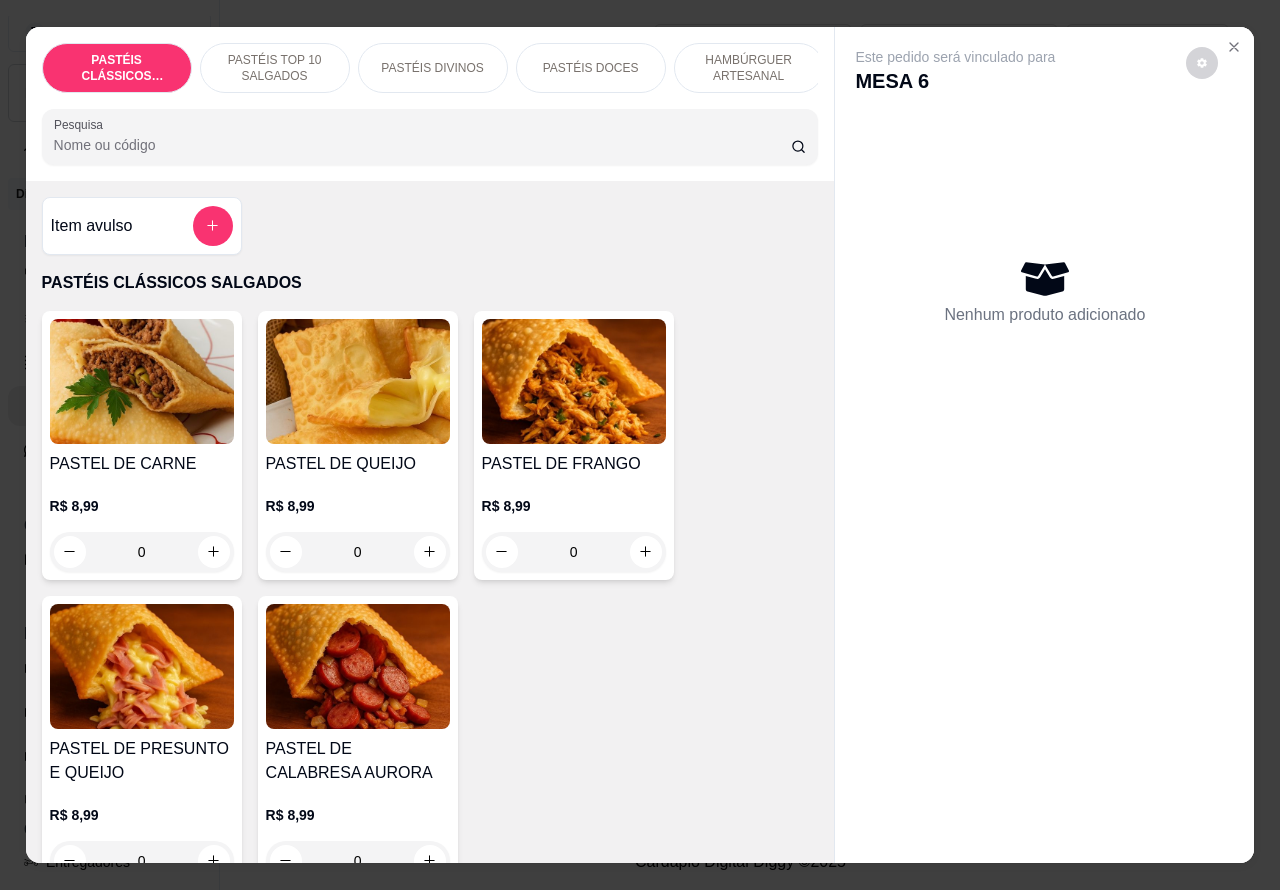 click 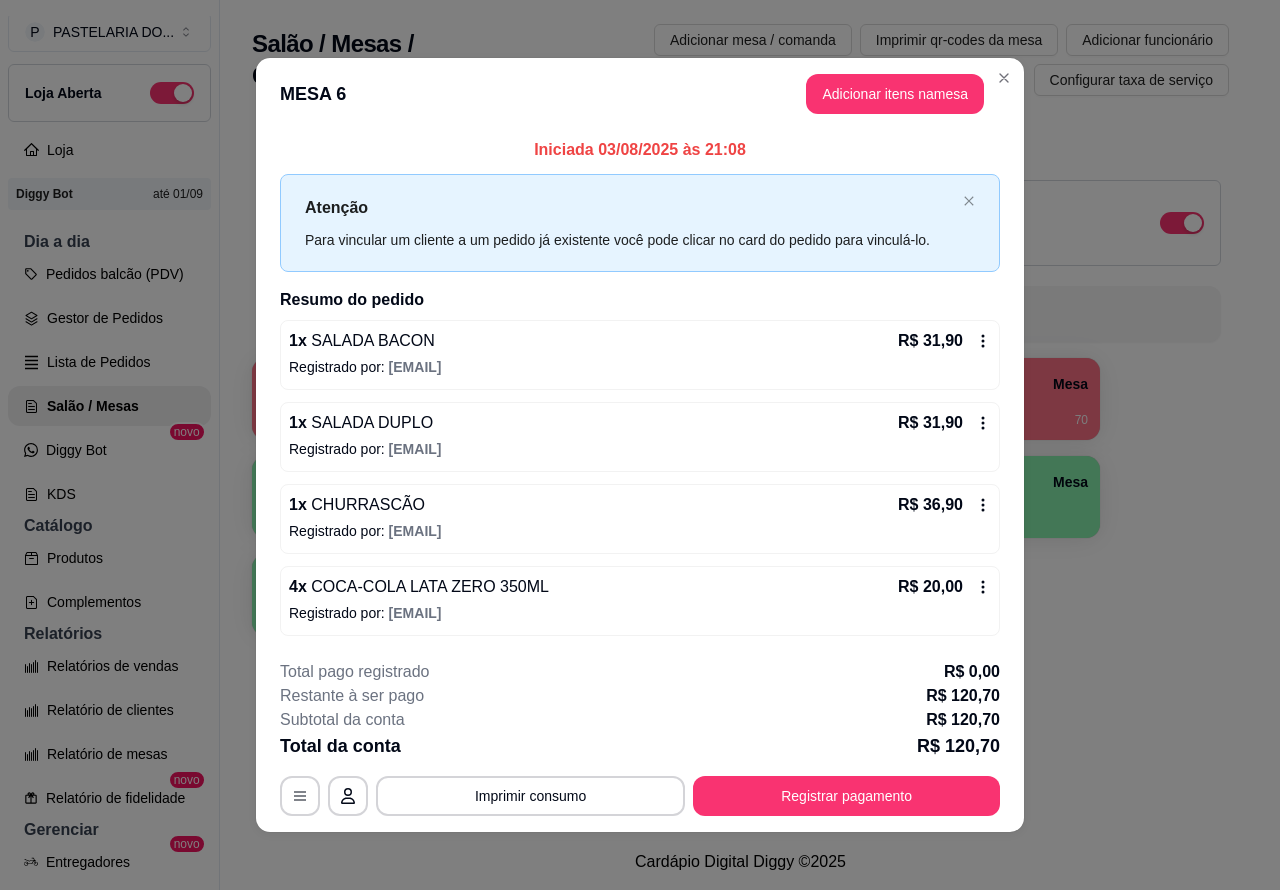click 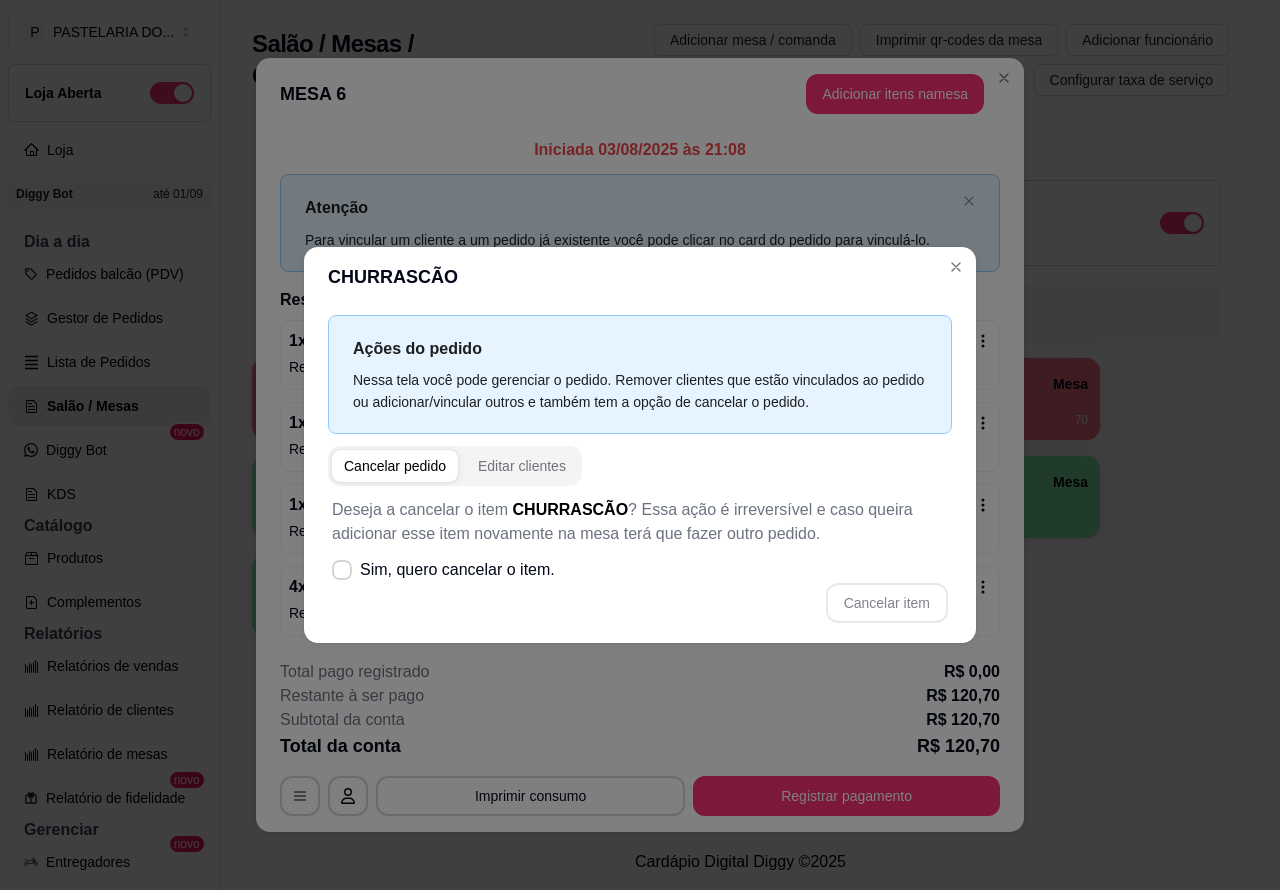 click on "Ações do pedido Nessa tela você pode gerenciar o pedido. Remover clientes que estão vinculados ao pedido ou adicionar/vincular outros e também tem a opção de cancelar o pedido. Cancelar pedido Editar clientes Deseja a cancelar o item CHURRASCÃO ? Essa ação é irreversível e caso queira adicionar esse item novamente na mesa terá que fazer outro pedido. Sim, quero cancelar o item. Cancelar item" at bounding box center [640, 475] 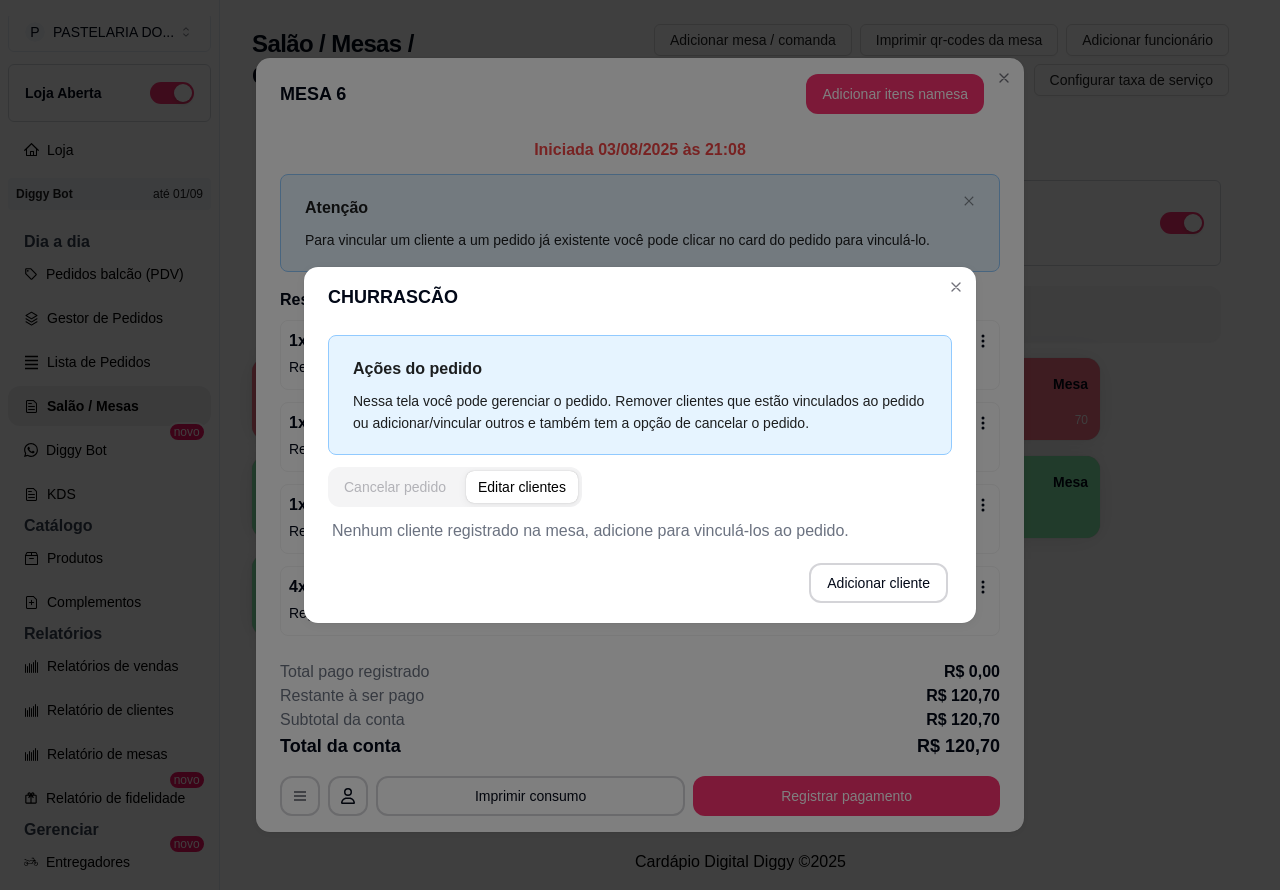 click on "Cancelar pedido Editar clientes" at bounding box center (455, 487) 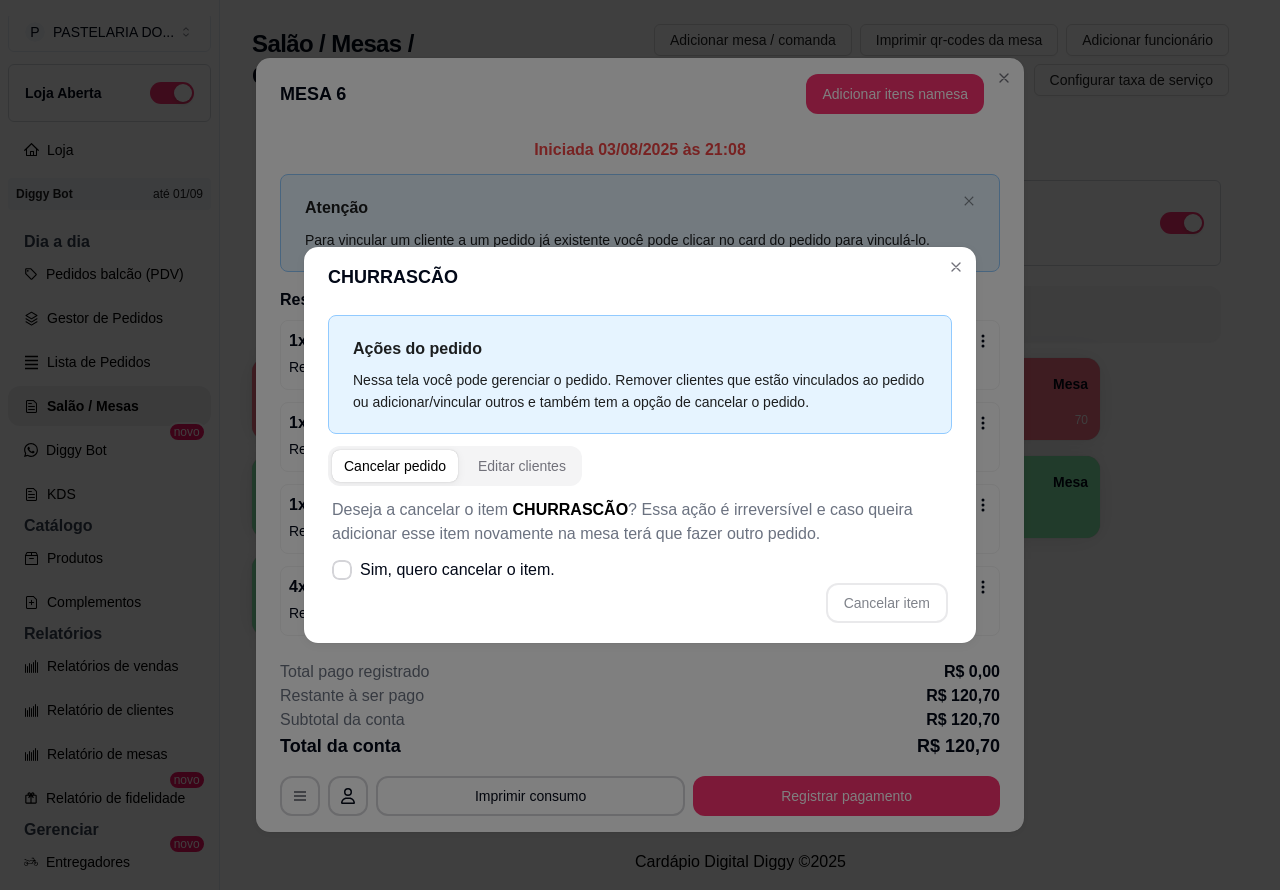 click on "Atenção Para vincular um cliente a um pedido já existente você pode clicar no card do pedido para vinculá-lo." at bounding box center (640, 222) 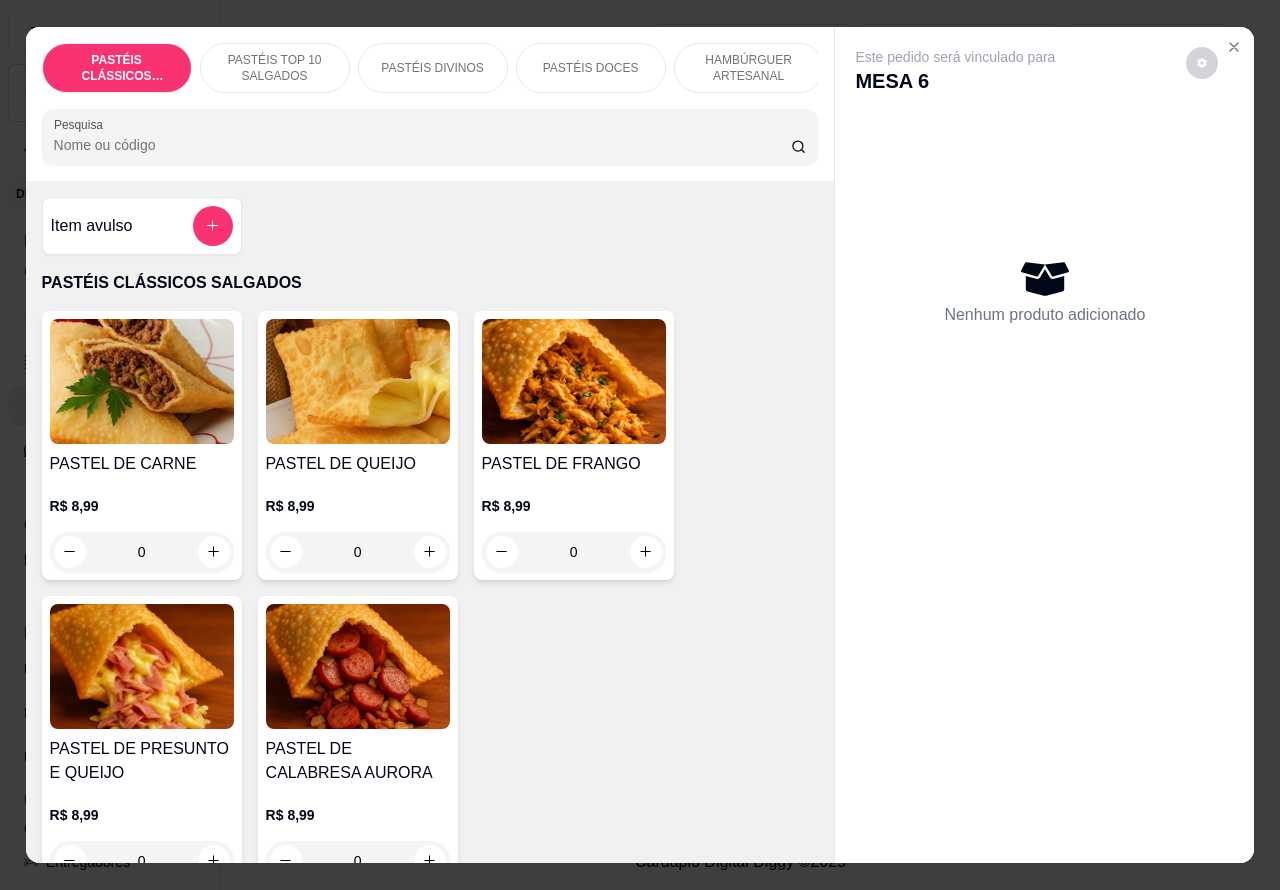 click on "PASTÉIS TOP 10 SALGADOS" at bounding box center (275, 68) 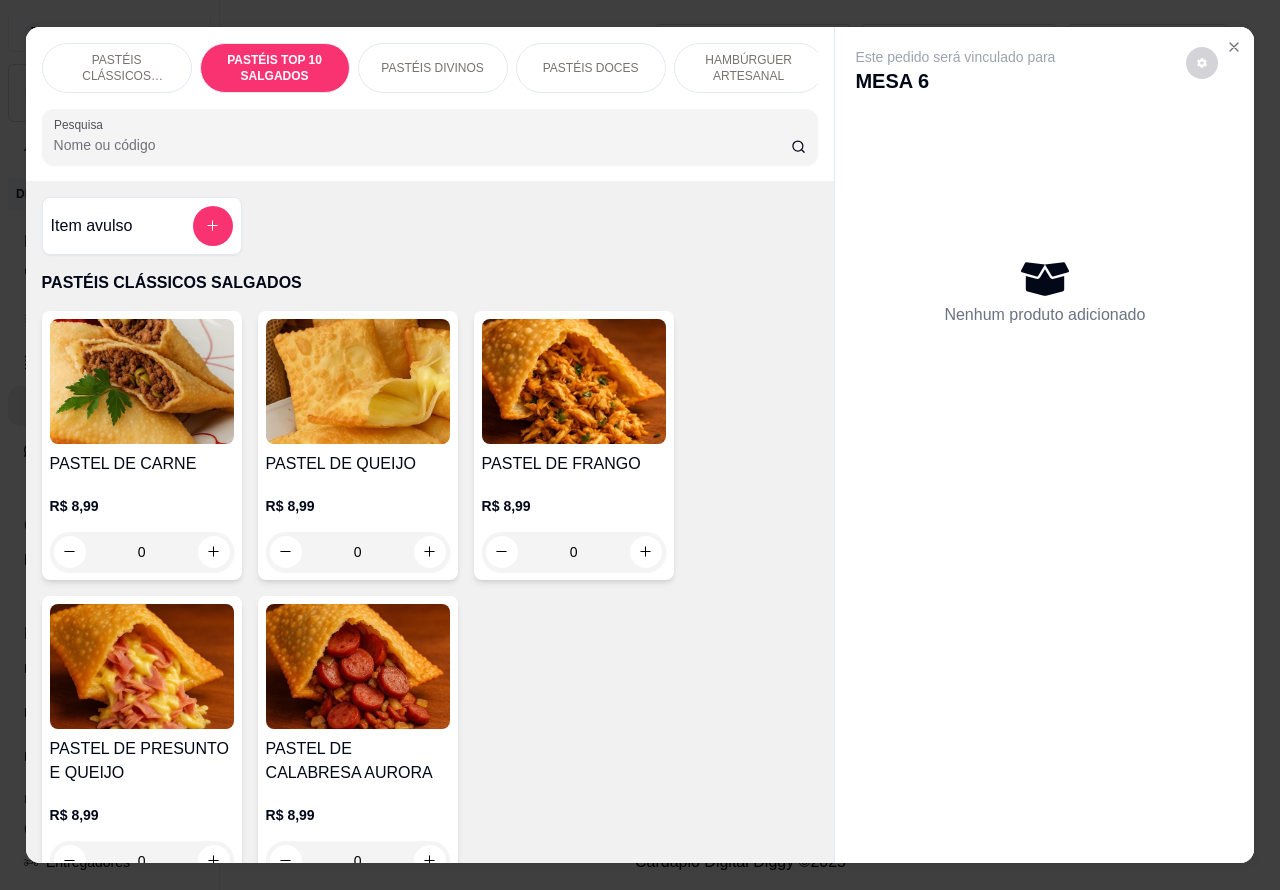 scroll, scrollTop: 723, scrollLeft: 0, axis: vertical 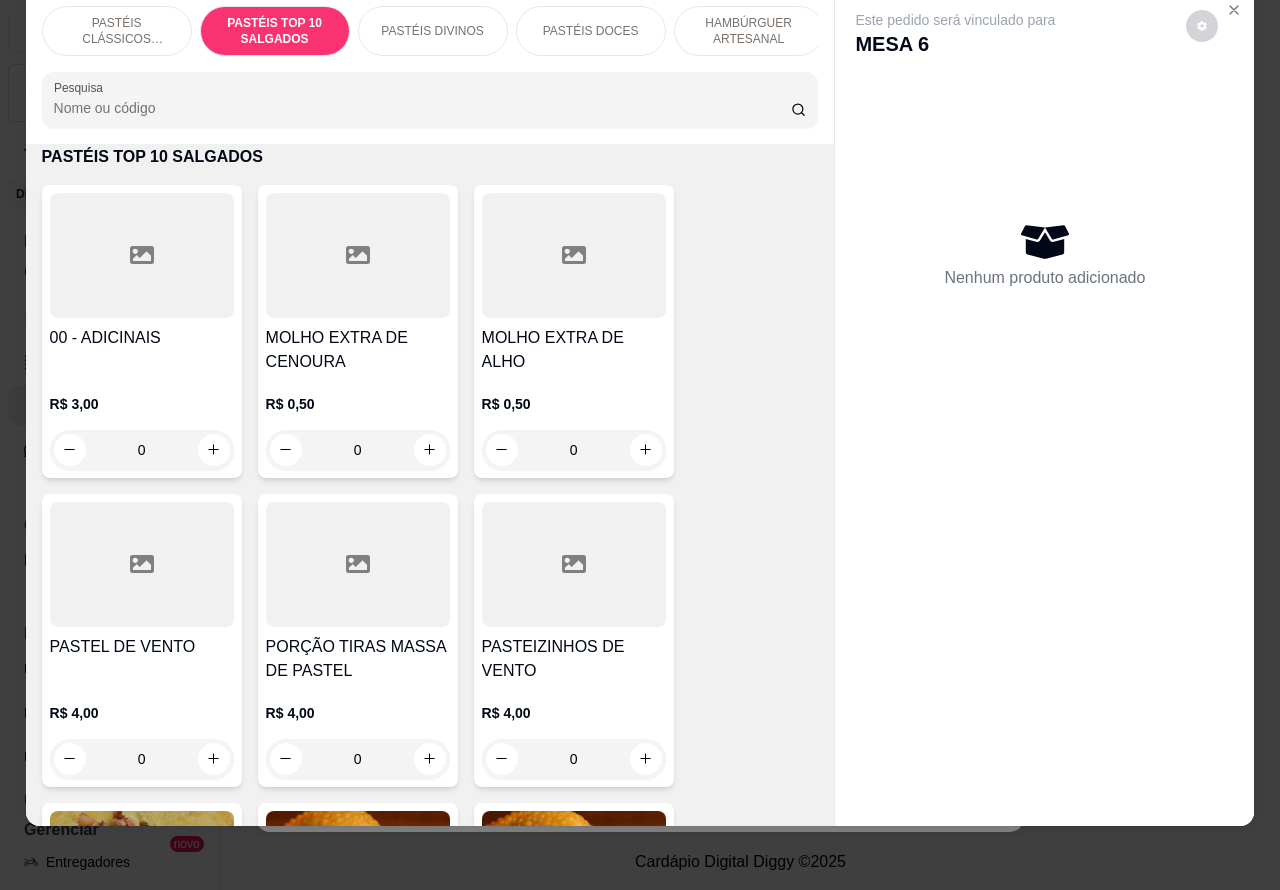 click 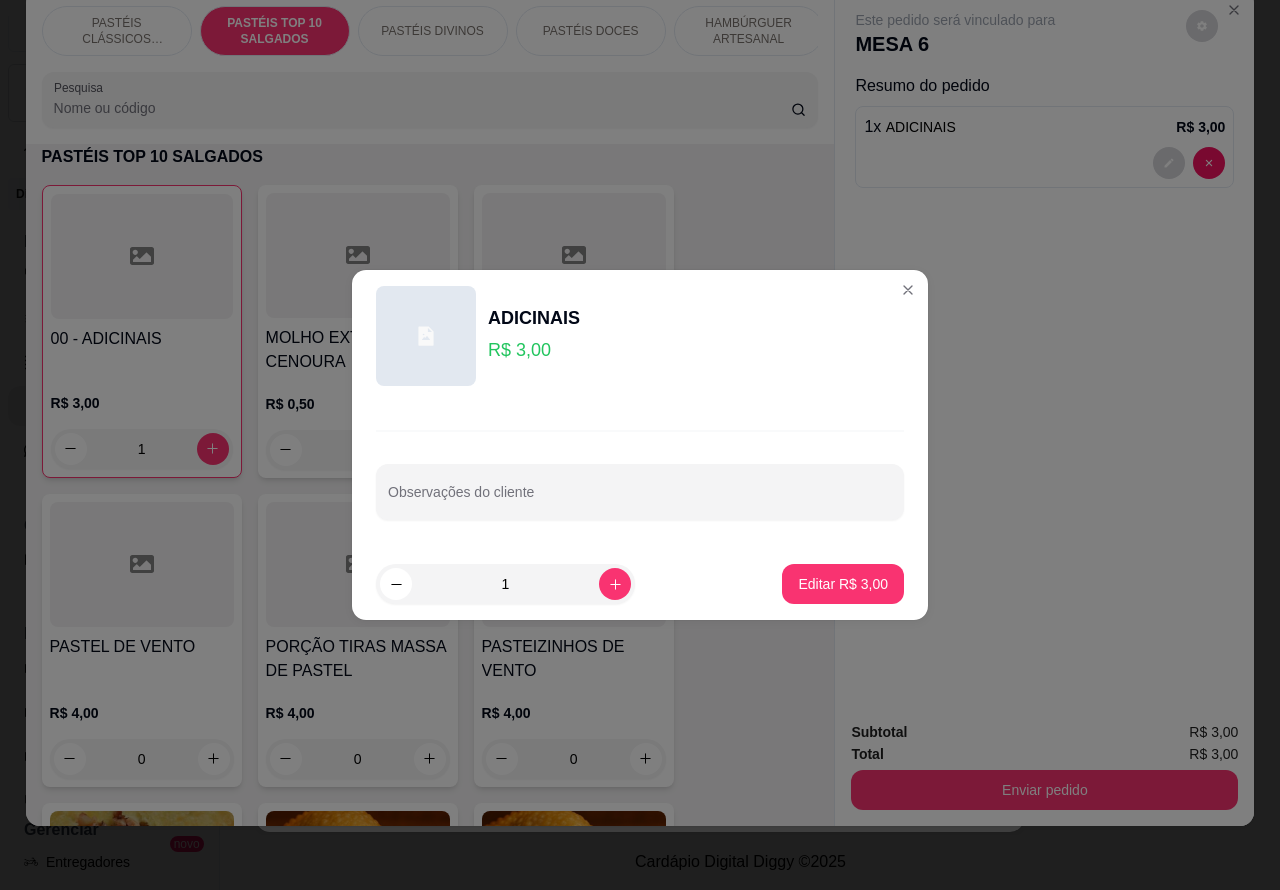 click on "Observações do cliente" at bounding box center (640, 500) 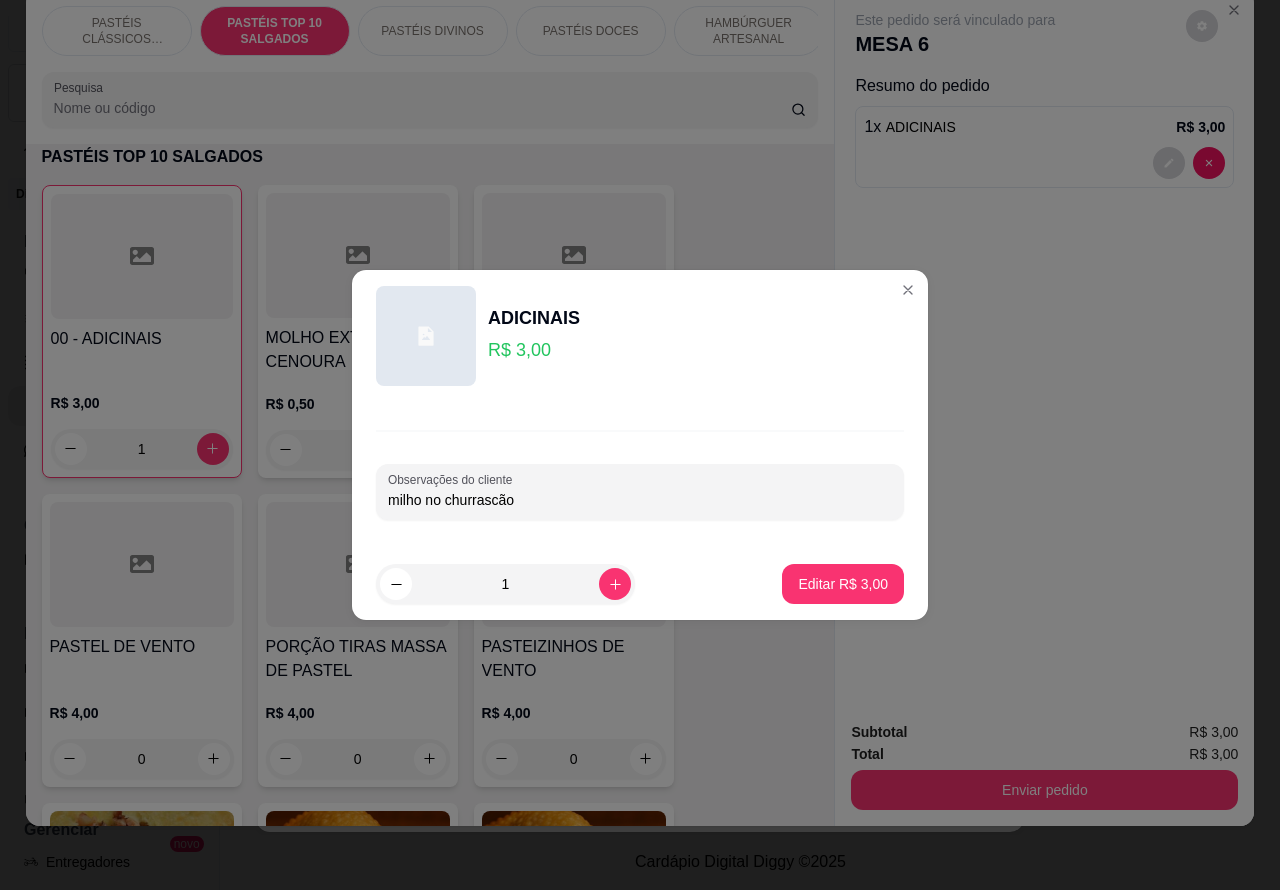 click on "Editar   R$ 3,00" at bounding box center [843, 584] 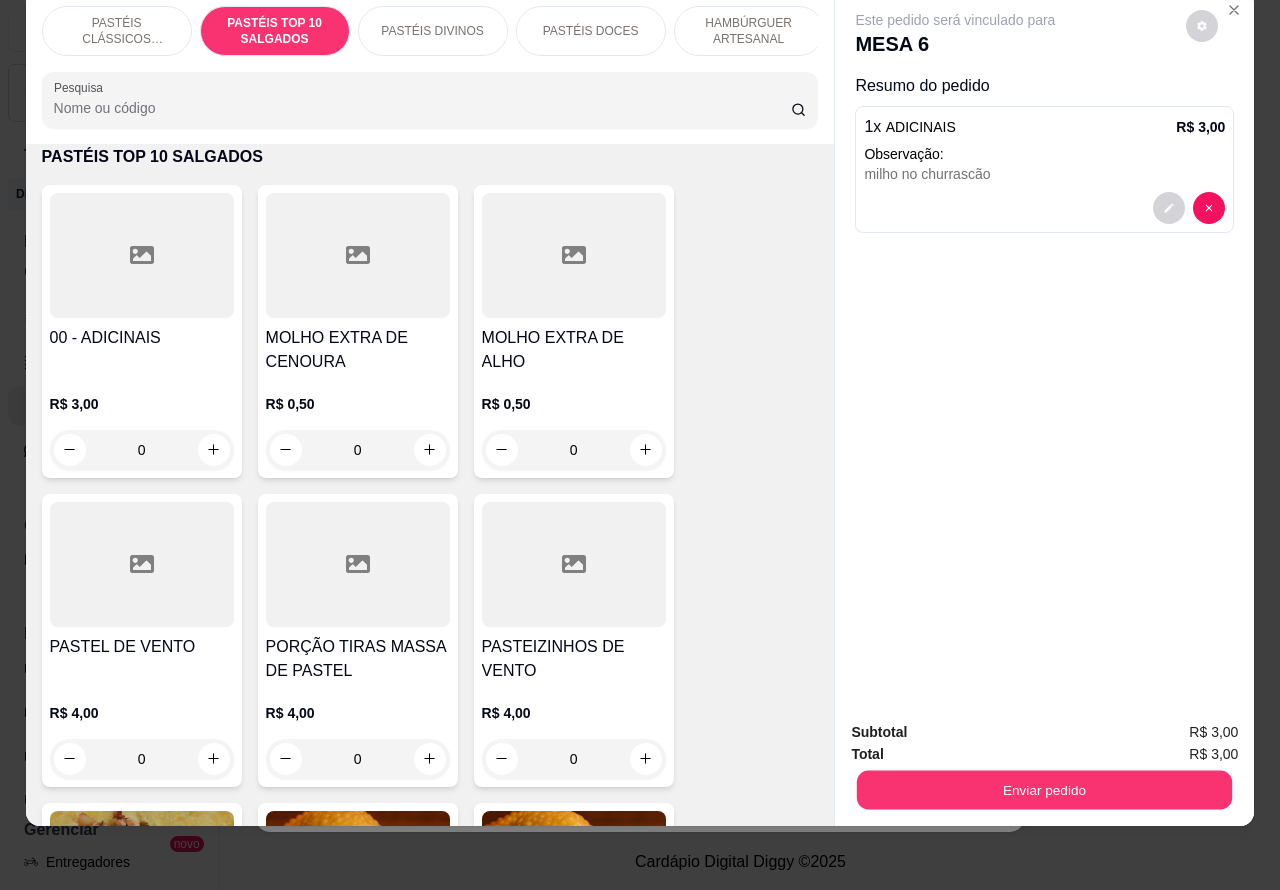 click on "Enviar pedido" at bounding box center (1044, 790) 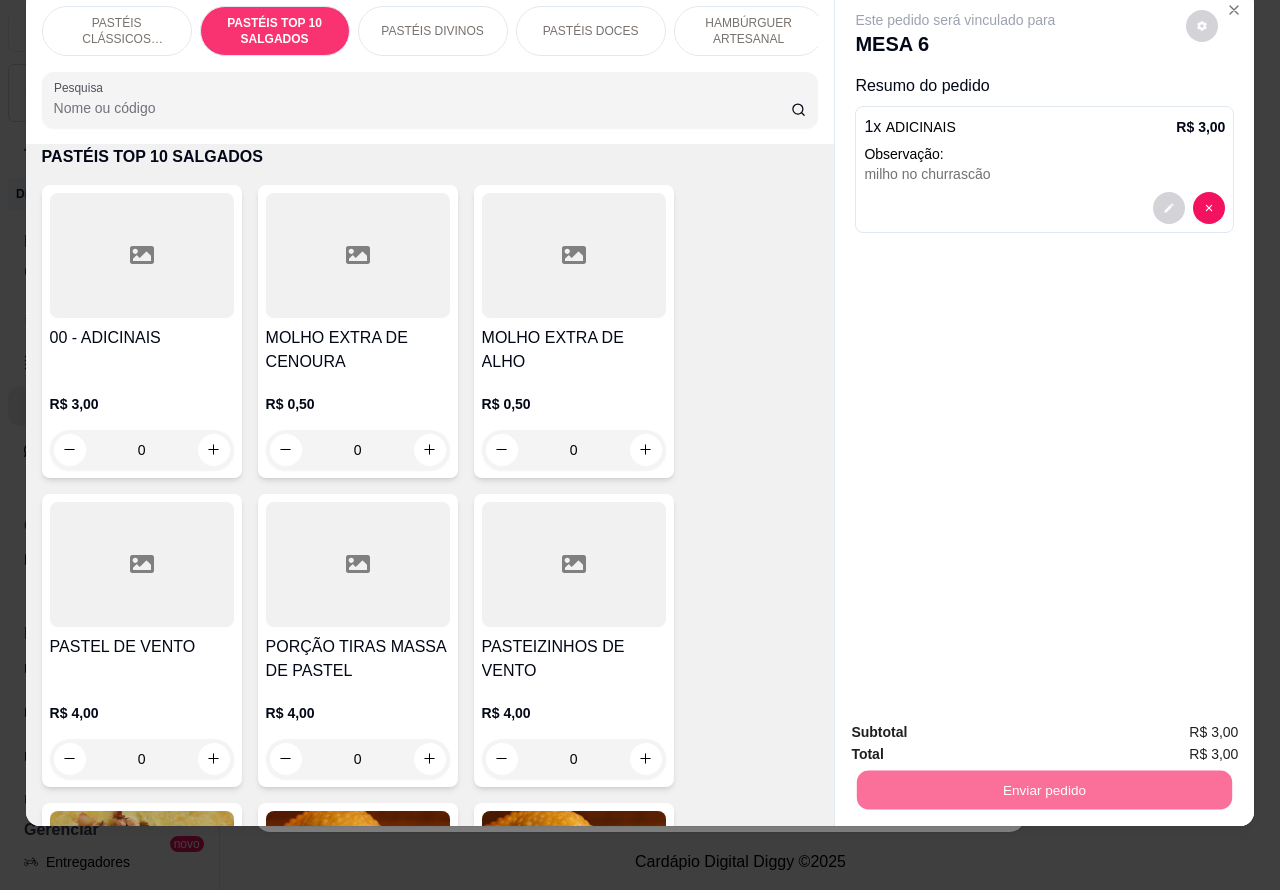 click on "Não registrar e enviar pedido" at bounding box center [977, 722] 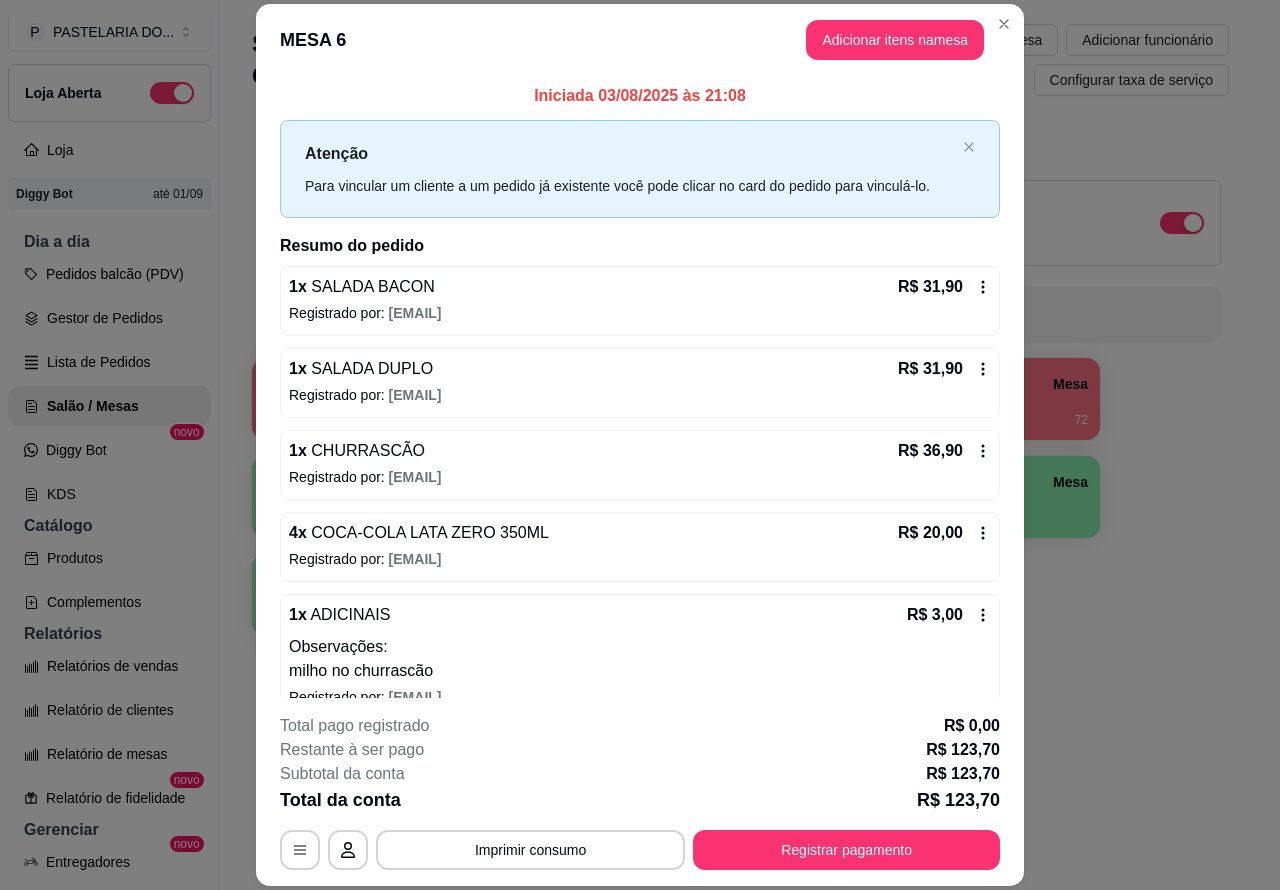 click on "Salão / Mesas / Comandas Adicionar mesa / comanda Imprimir qr-codes da mesa Adicionar funcionário Configurar taxa de serviço" at bounding box center [740, 54] 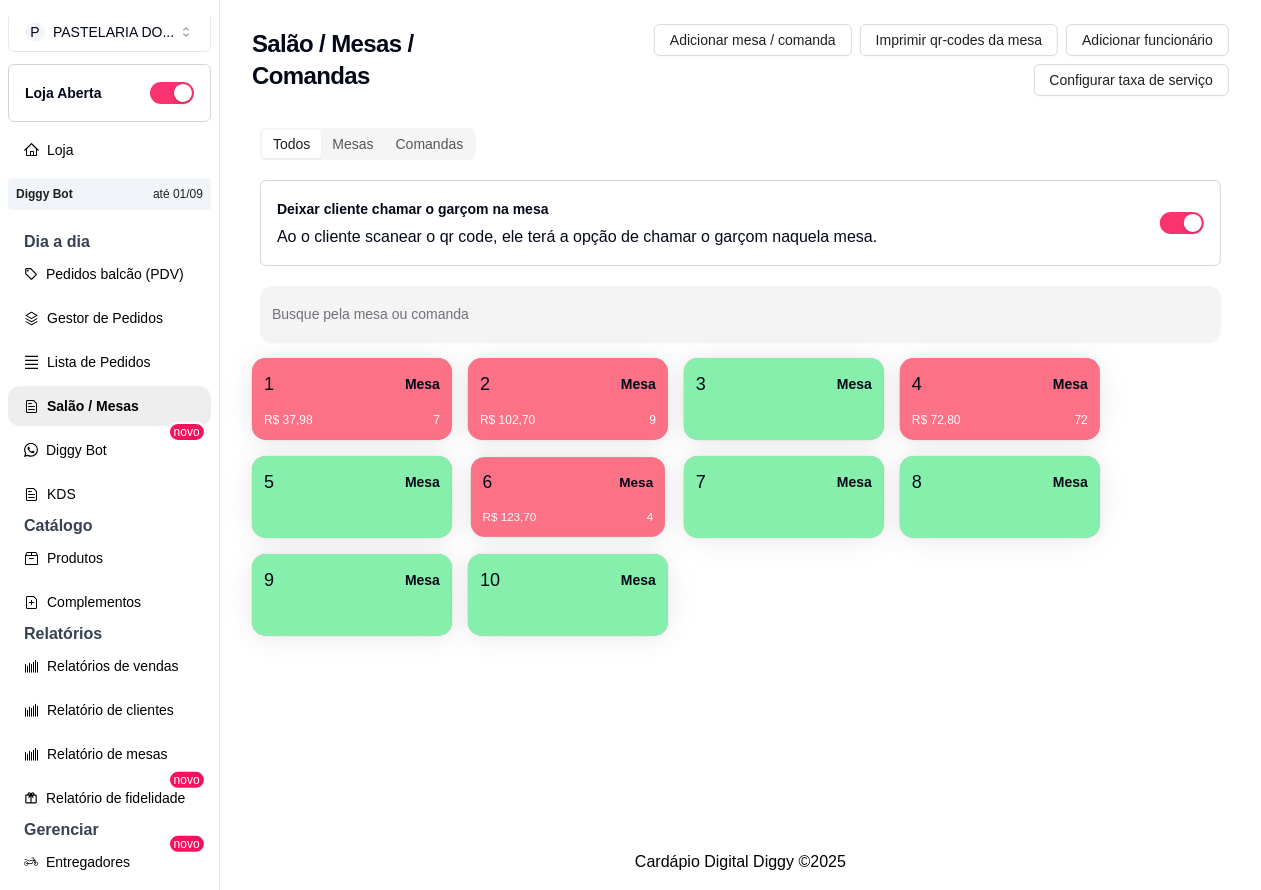 click on "6 Mesa" at bounding box center (568, 482) 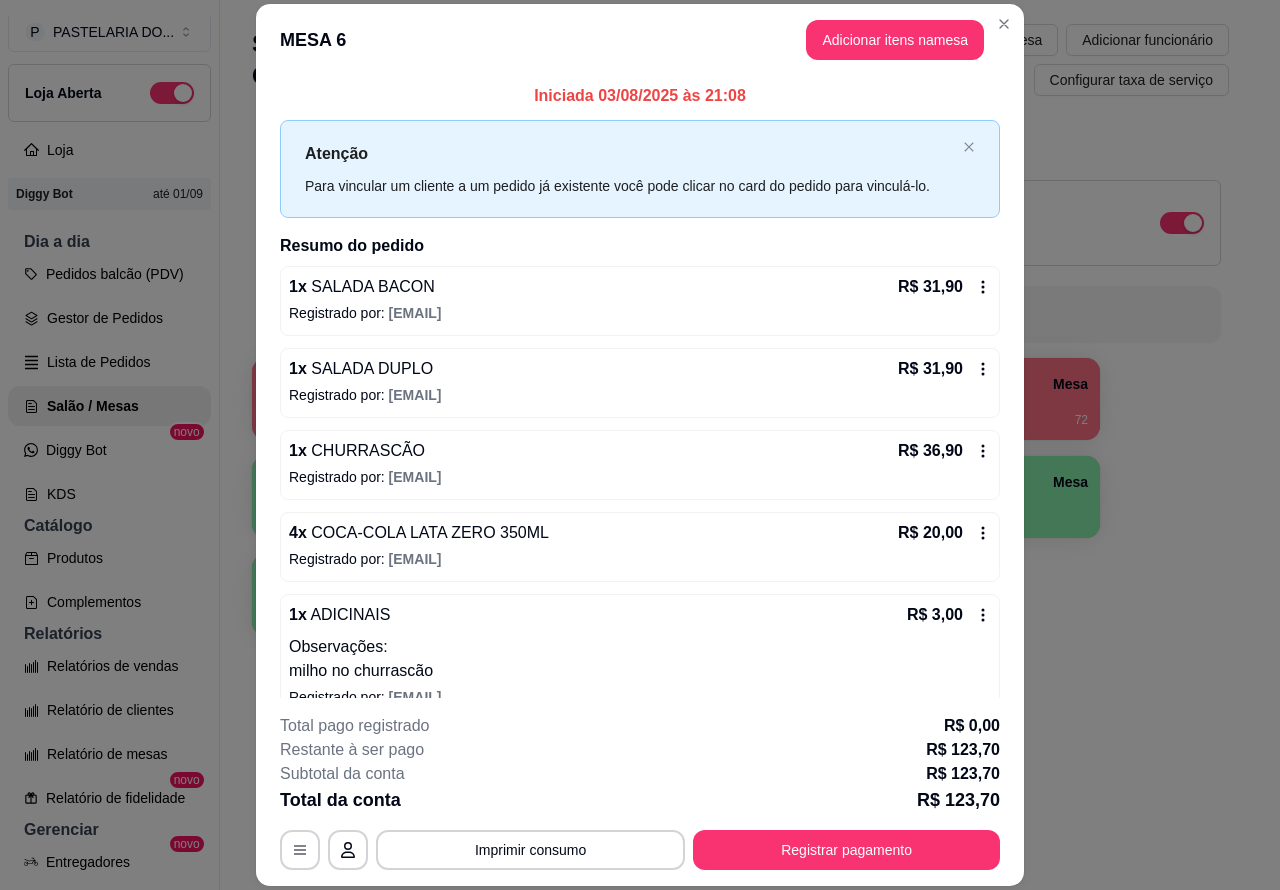 click on "Imprimir consumo" at bounding box center [530, 850] 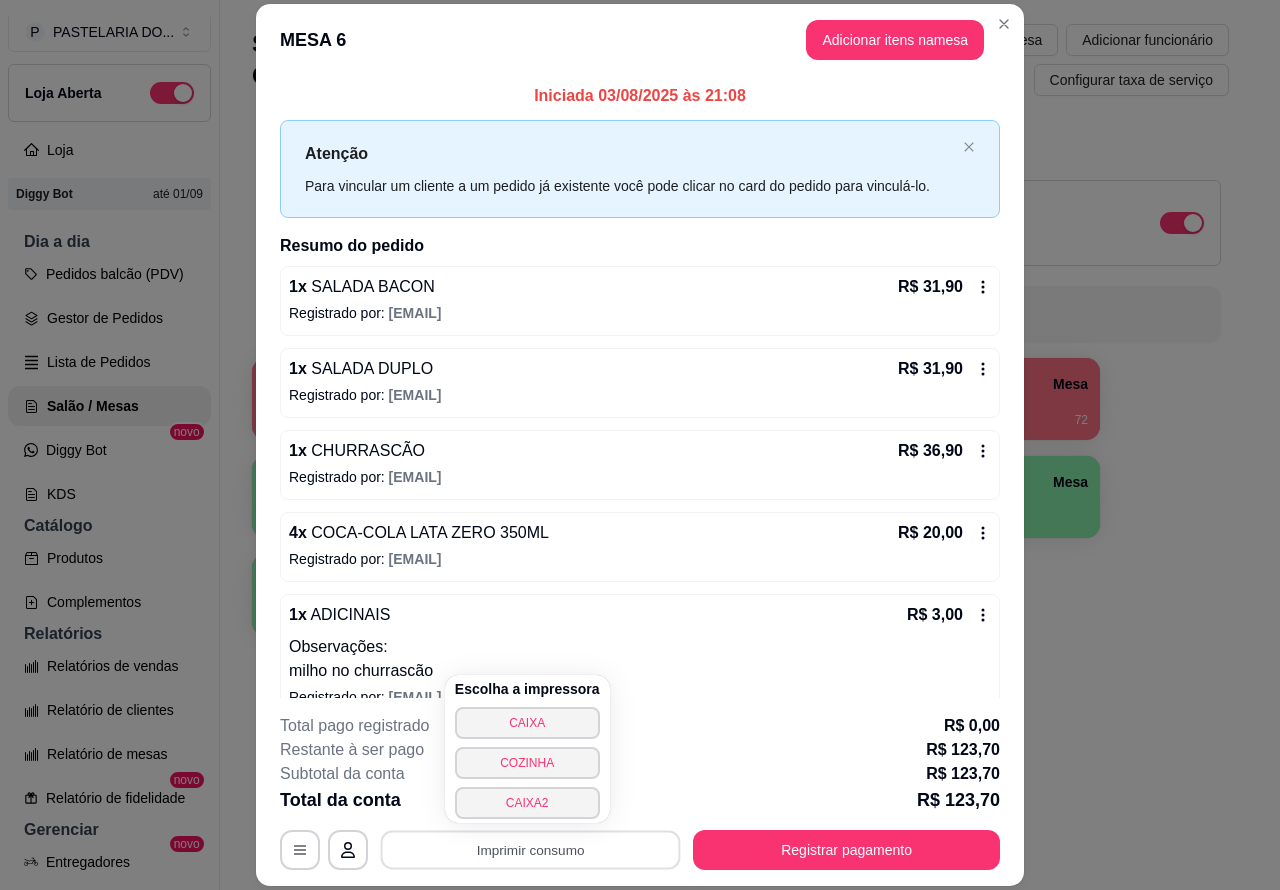 click on "CAIXA2" at bounding box center (527, 803) 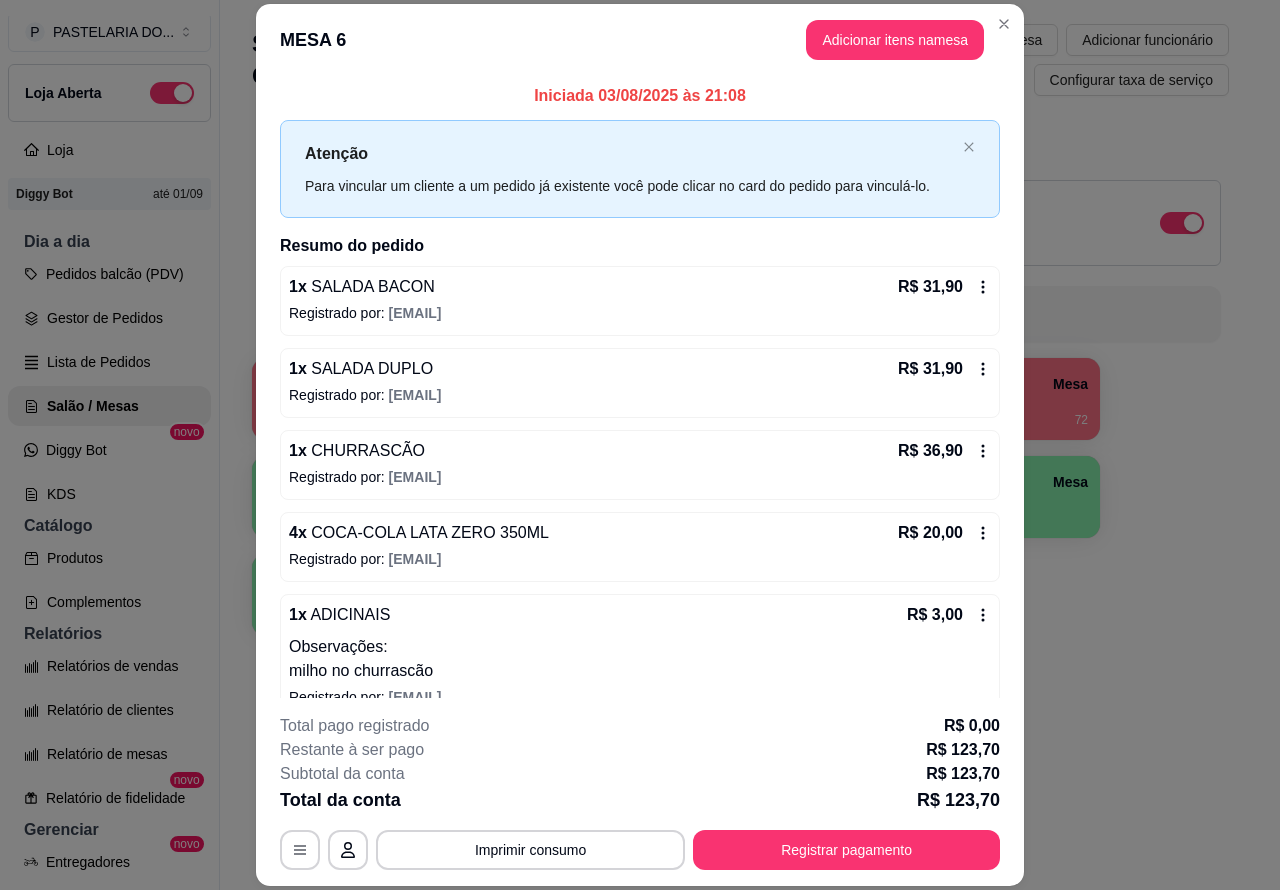 click on "Salão / Mesas / Comandas Adicionar mesa / comanda Imprimir qr-codes da mesa Adicionar funcionário Configurar taxa de serviço Todos Mesas Comandas Deixar cliente chamar o garçom na mesa Ao o cliente scanear o qr code, ele terá a opção de chamar o garçom naquela mesa. Busque pela mesa ou comanda
1 Mesa R$ 37,98 7 2 Mesa R$ 102,70 9 3 Mesa 4 Mesa R$ 72,80 72 5 Mesa 6 Mesa R$ 123,70 4 7 Mesa 8 Mesa 9 Mesa 10 Mesa" at bounding box center (740, 417) 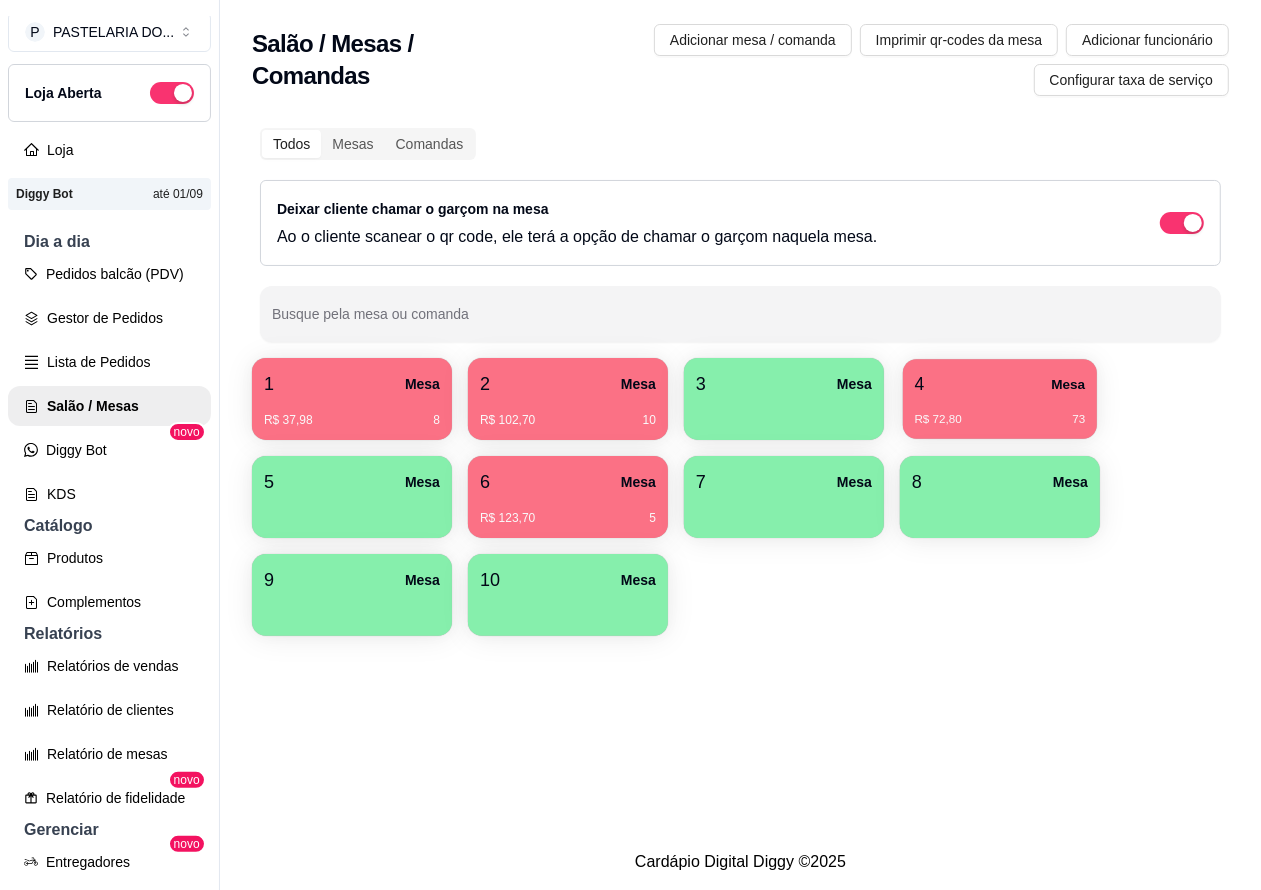 click on "4 Mesa" at bounding box center (1000, 384) 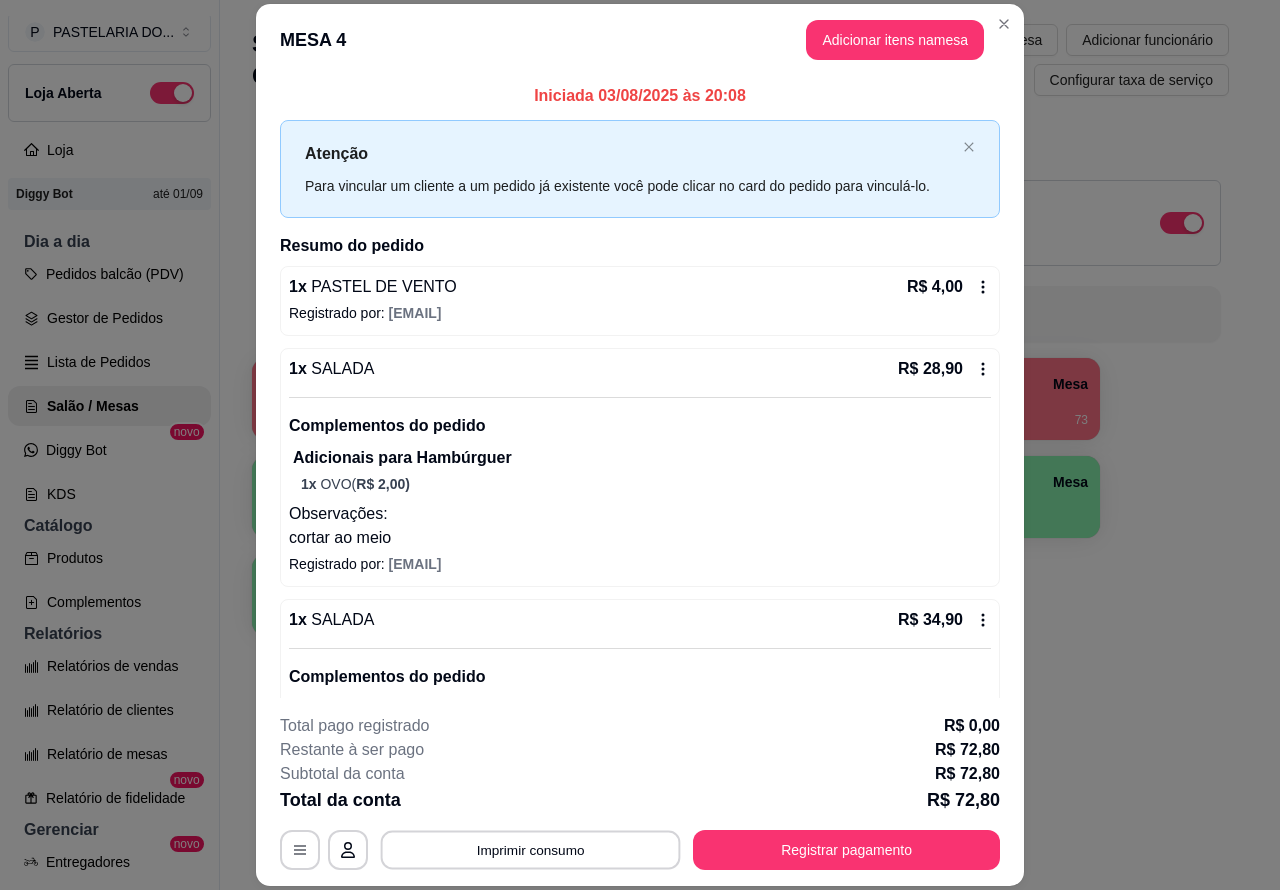 click on "Imprimir consumo" at bounding box center [531, 849] 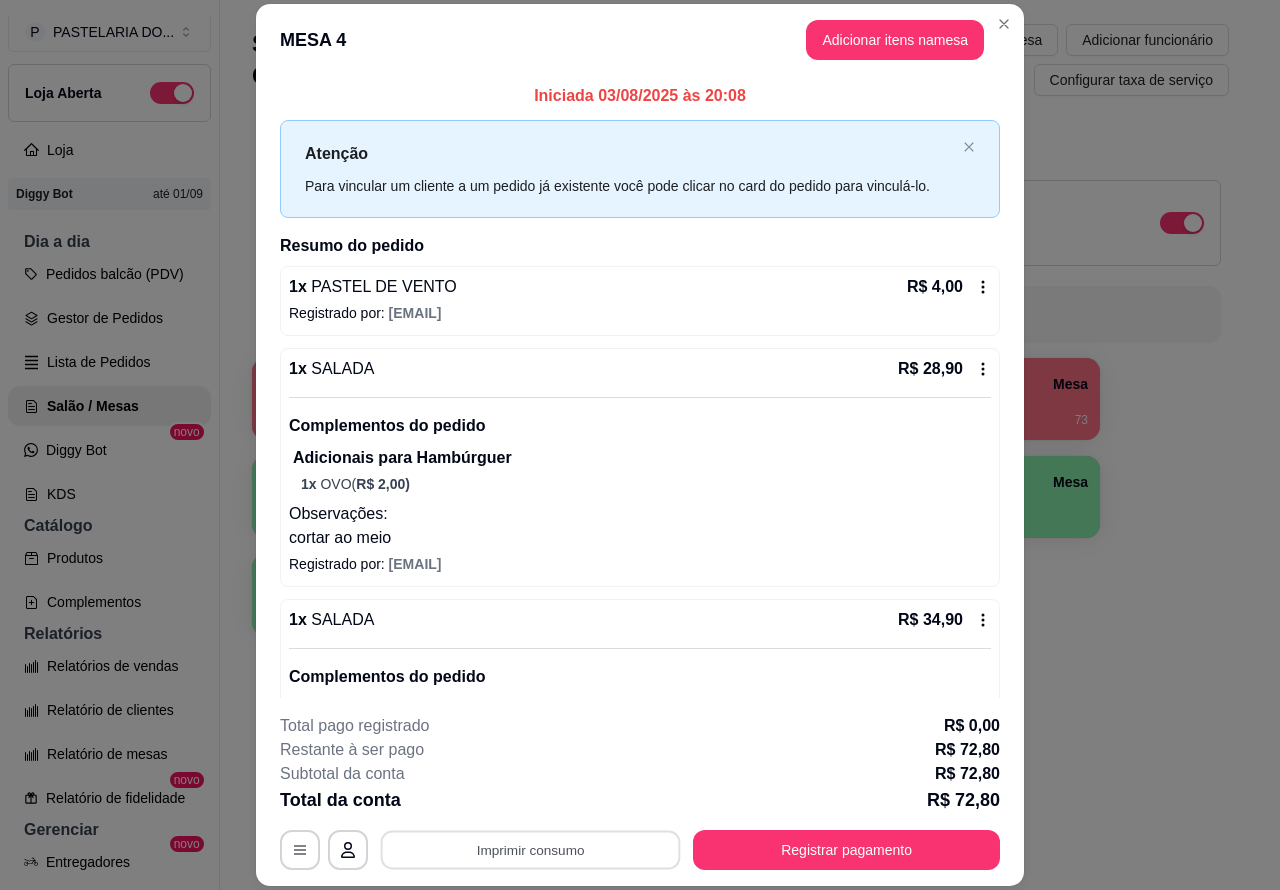 click on "**********" at bounding box center (640, 445) 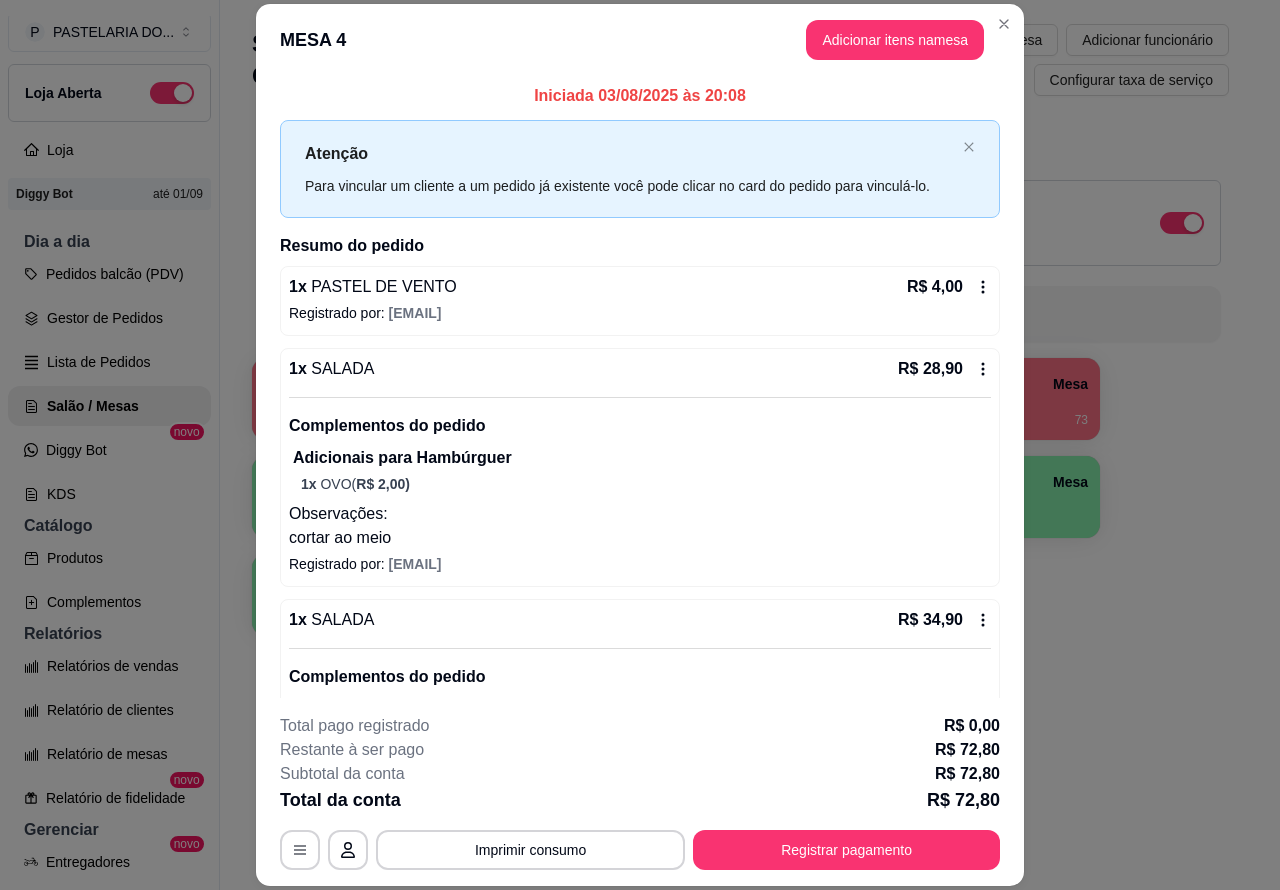 click on "Imprimir qr-codes da mesa" at bounding box center [959, 40] 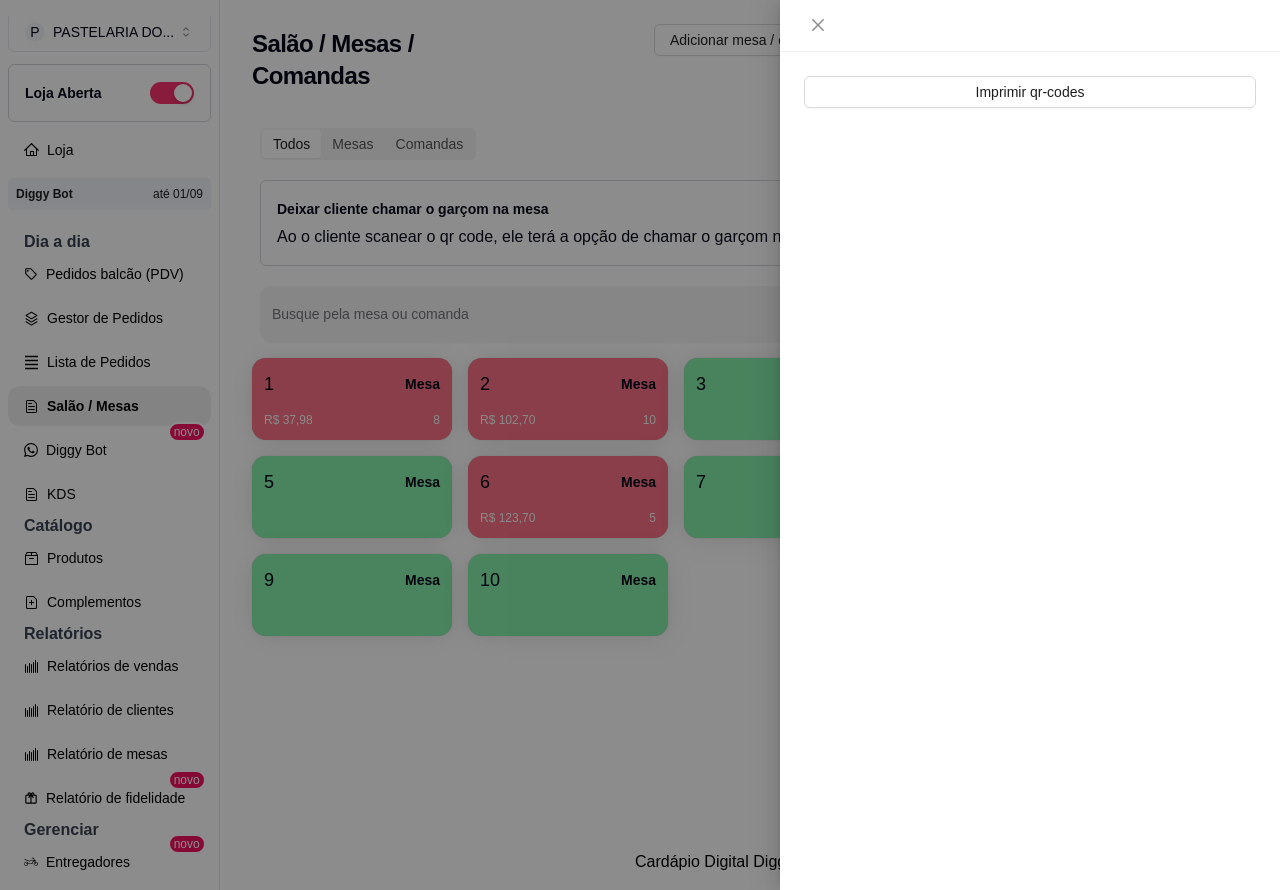click at bounding box center [640, 445] 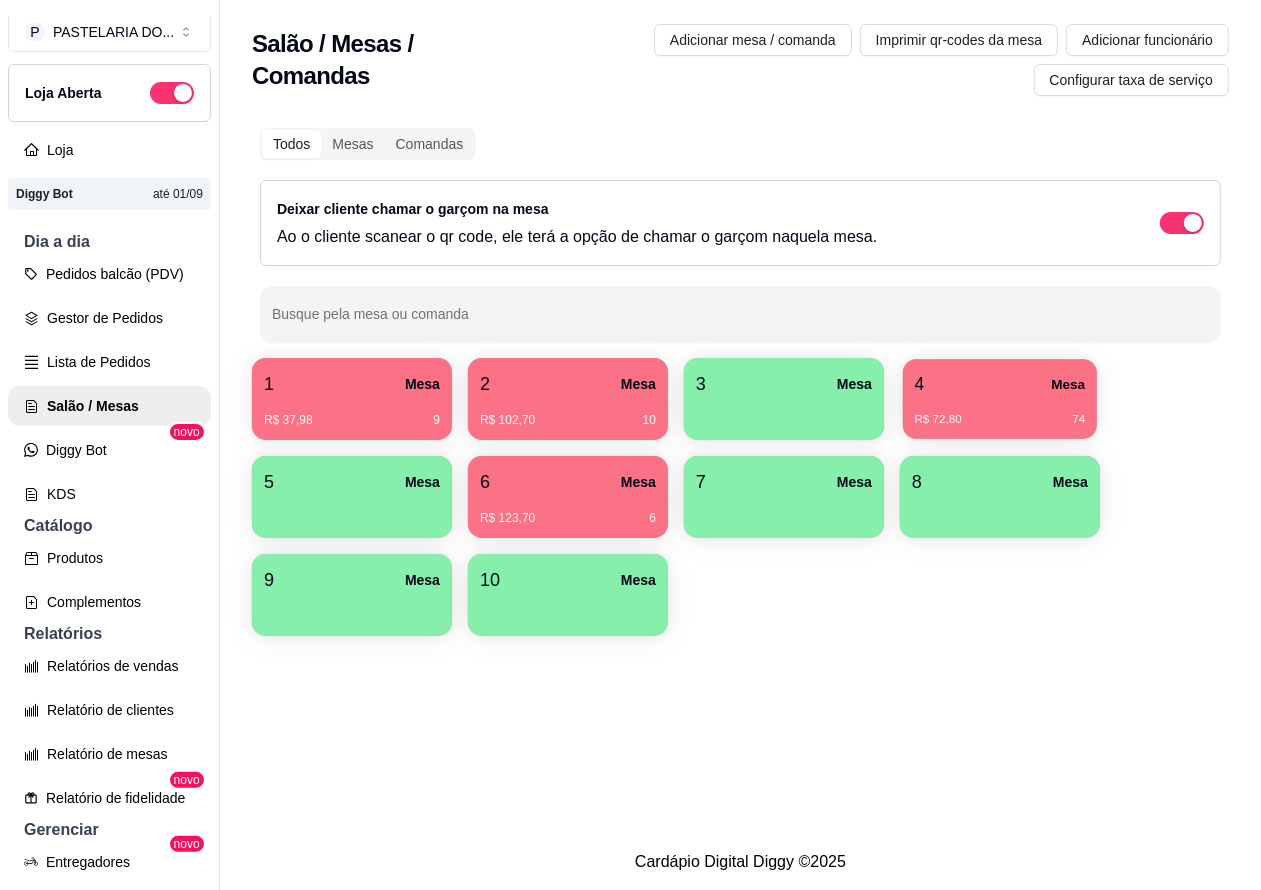 click on "4 Mesa" at bounding box center [1000, 384] 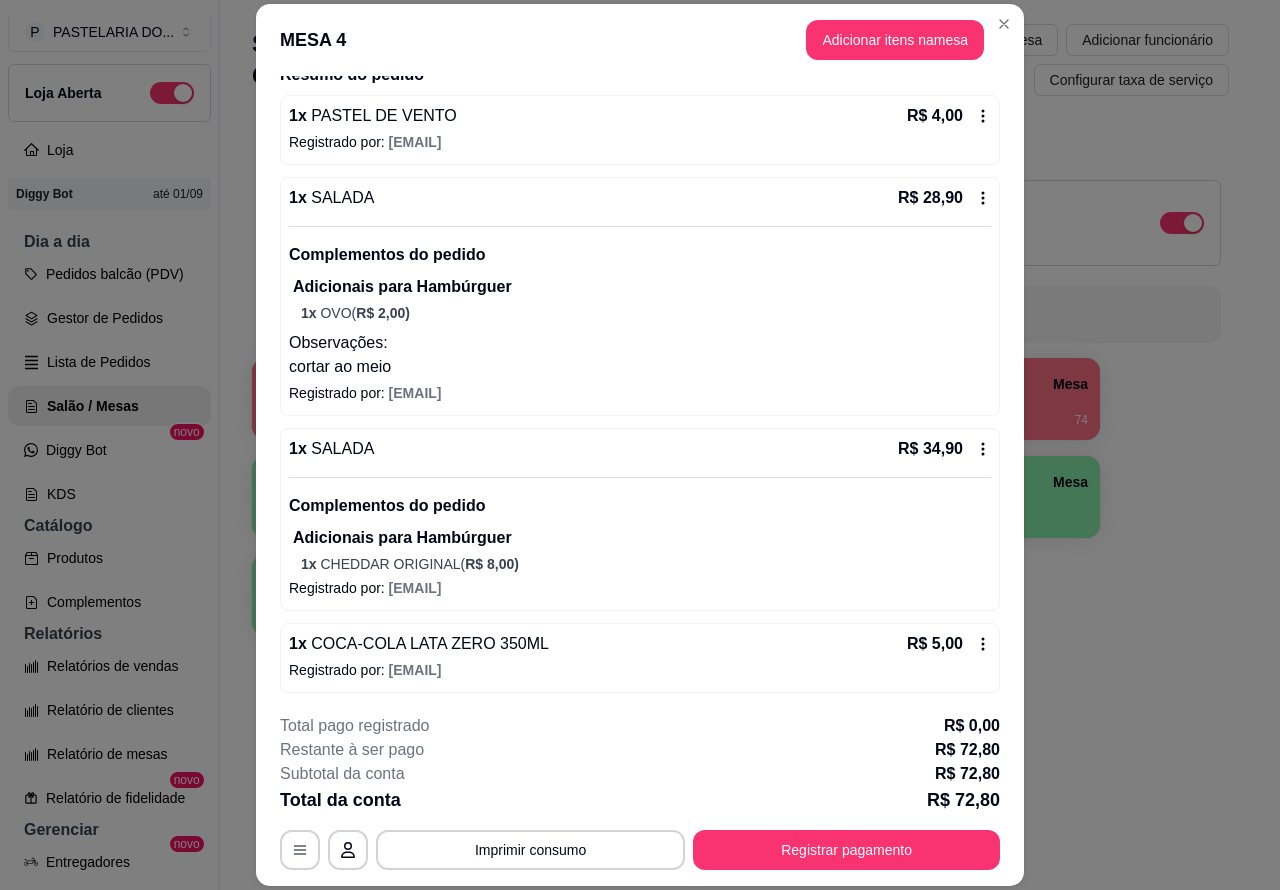 scroll, scrollTop: 176, scrollLeft: 0, axis: vertical 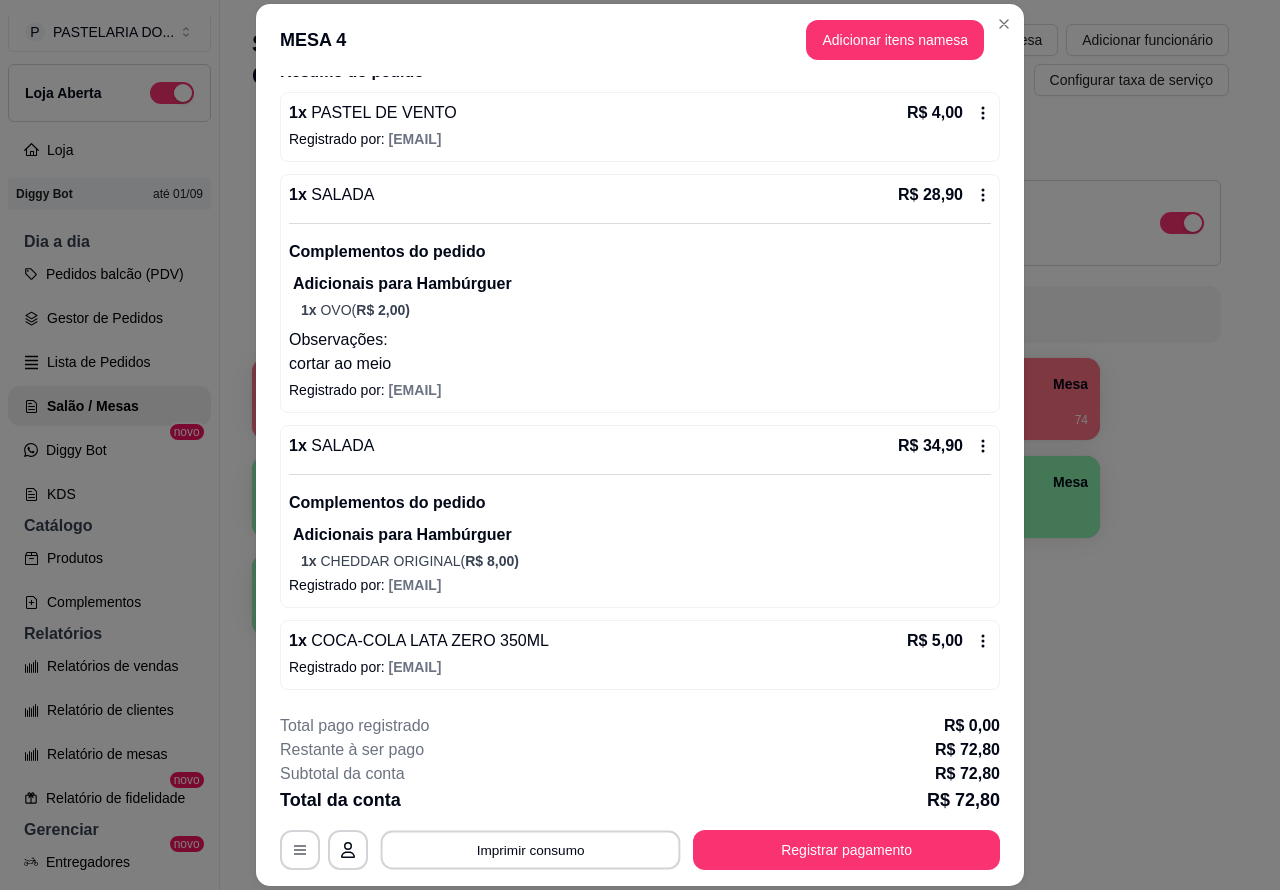 click on "Imprimir consumo" at bounding box center (531, 849) 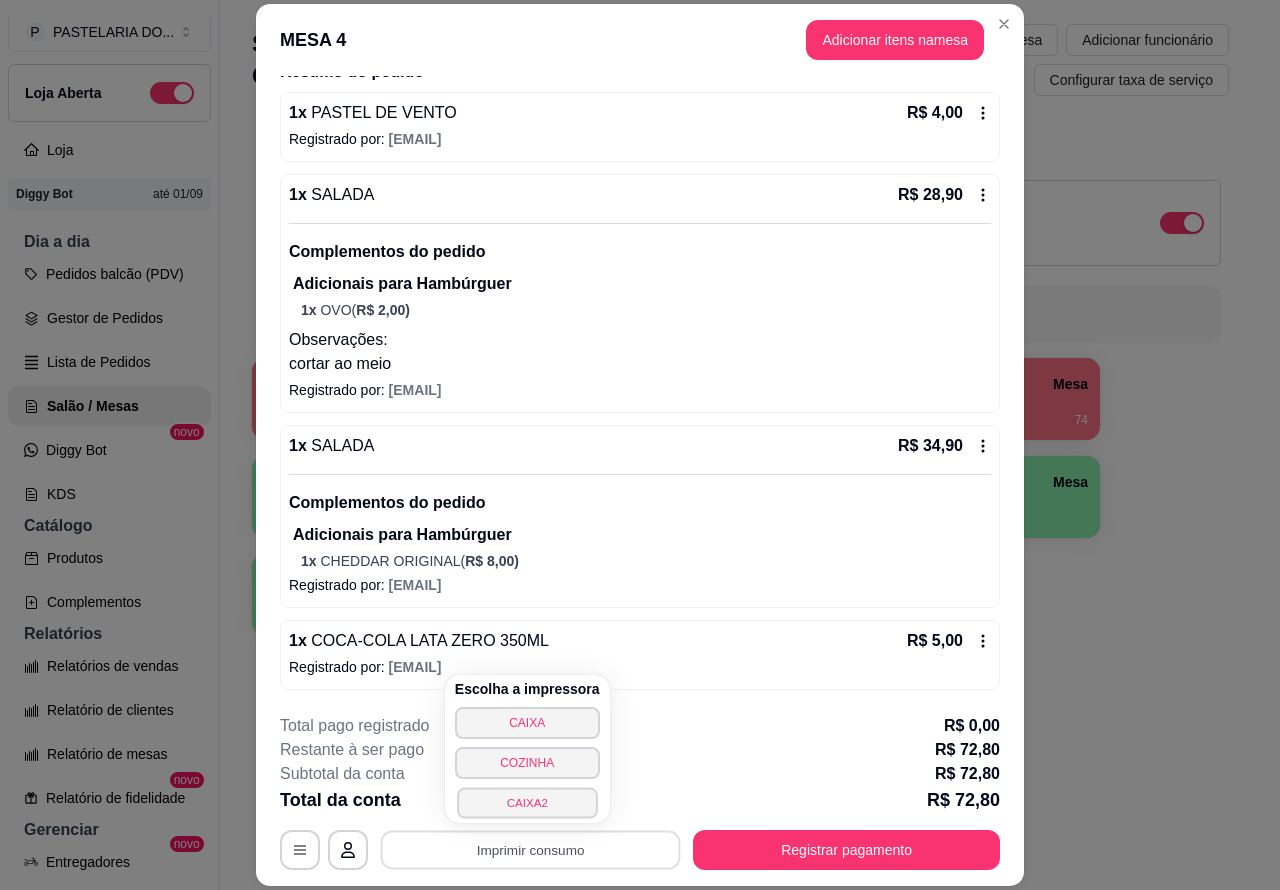 click on "CAIXA2" at bounding box center (527, 802) 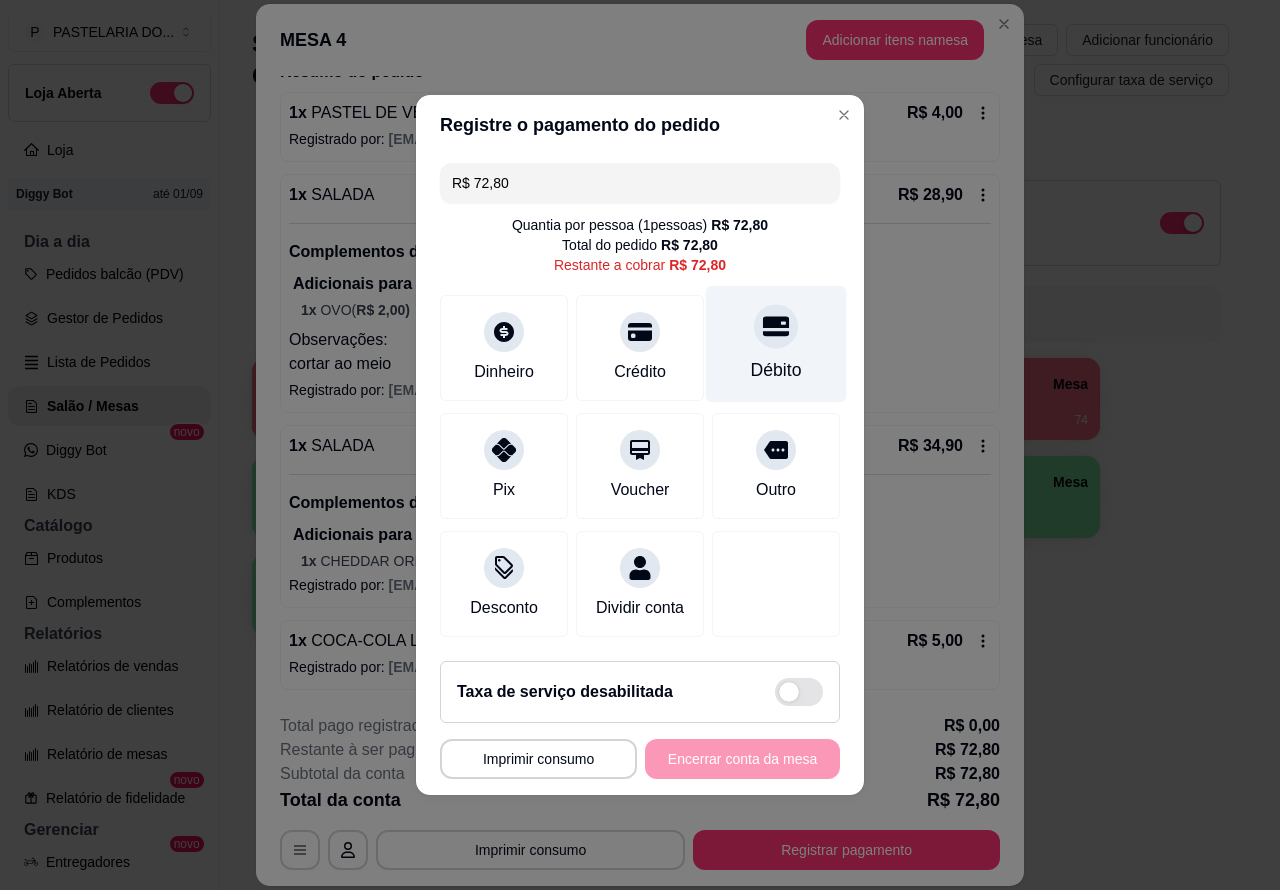 click 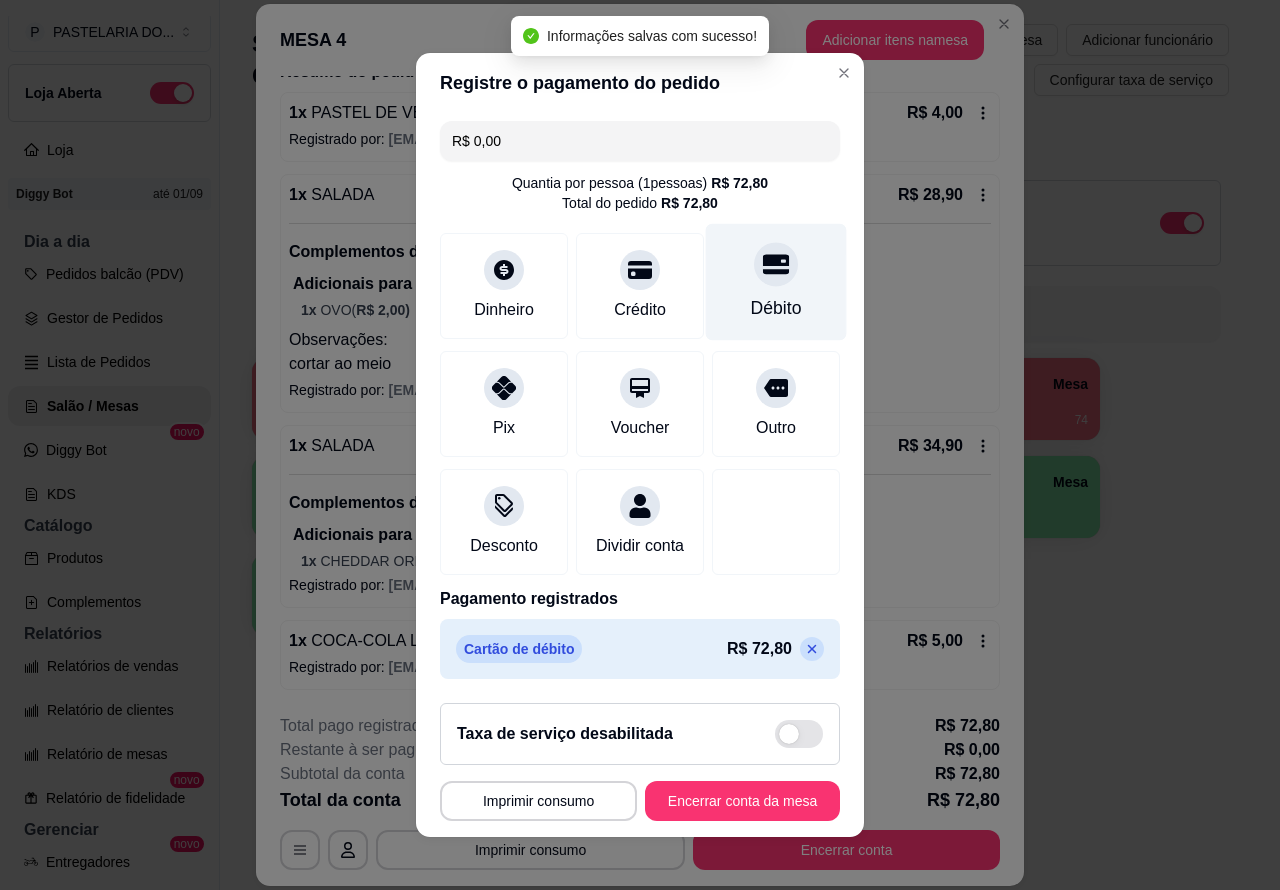 click on "Encerrar conta da mesa" at bounding box center [742, 801] 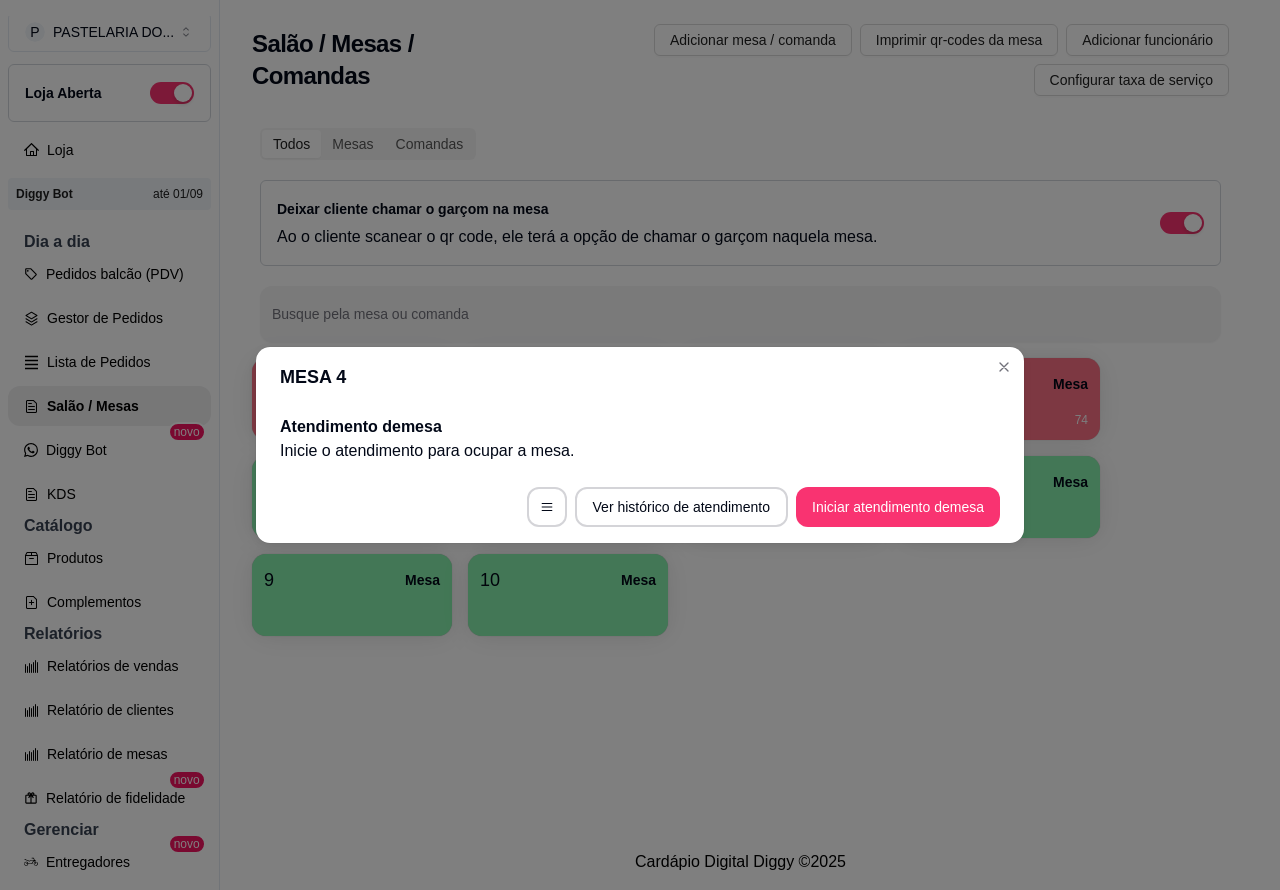 scroll, scrollTop: 0, scrollLeft: 0, axis: both 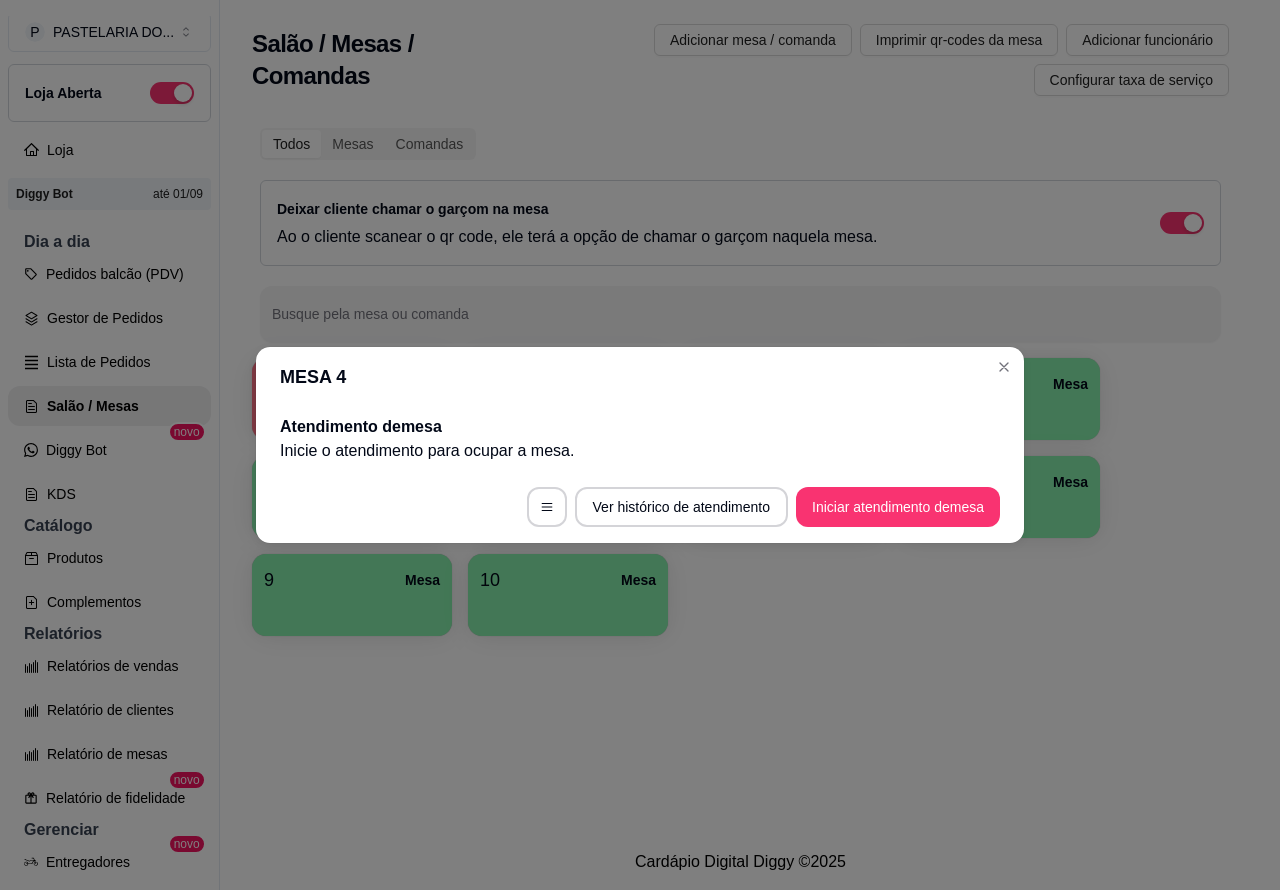 click on "4 Mesa" at bounding box center [1000, 399] 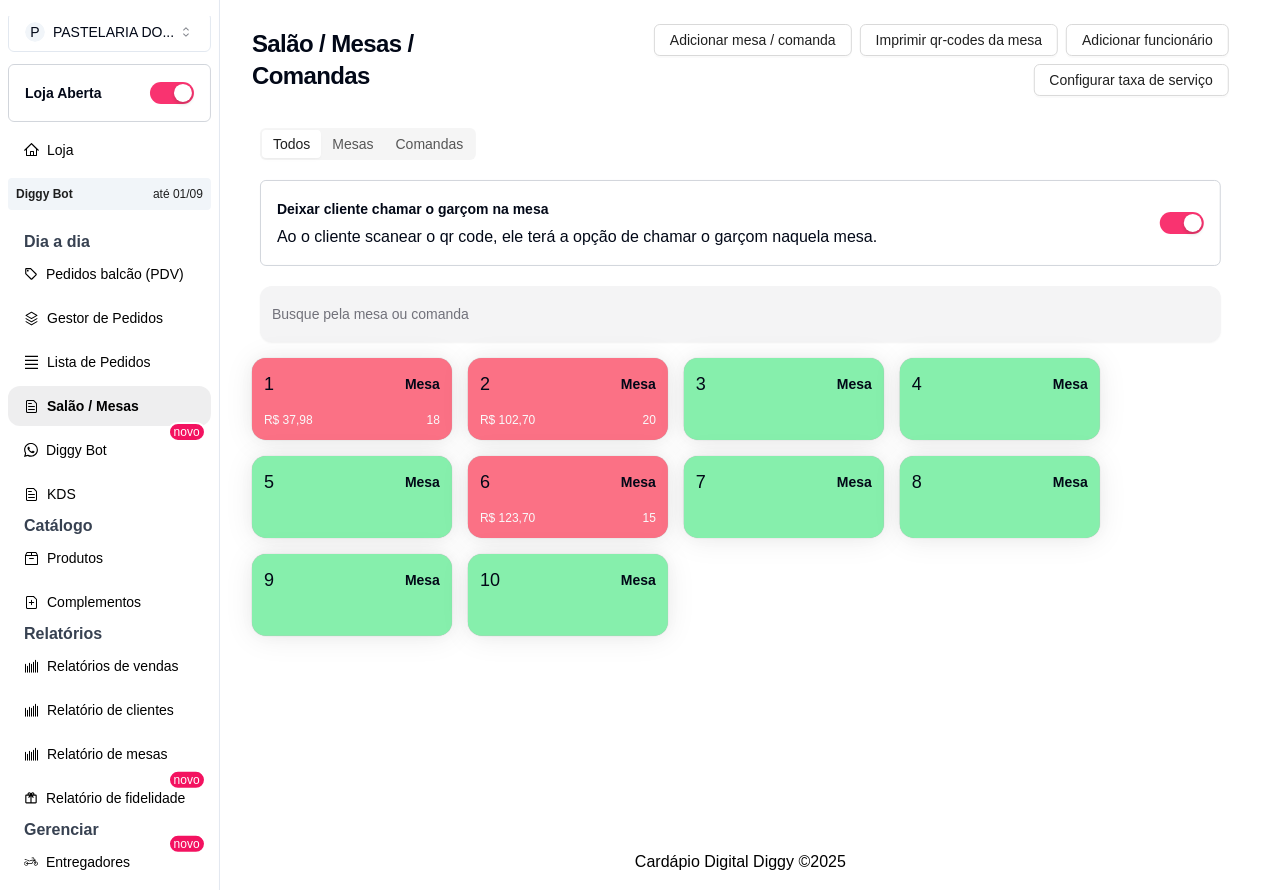 click on "6 Mesa" at bounding box center (568, 482) 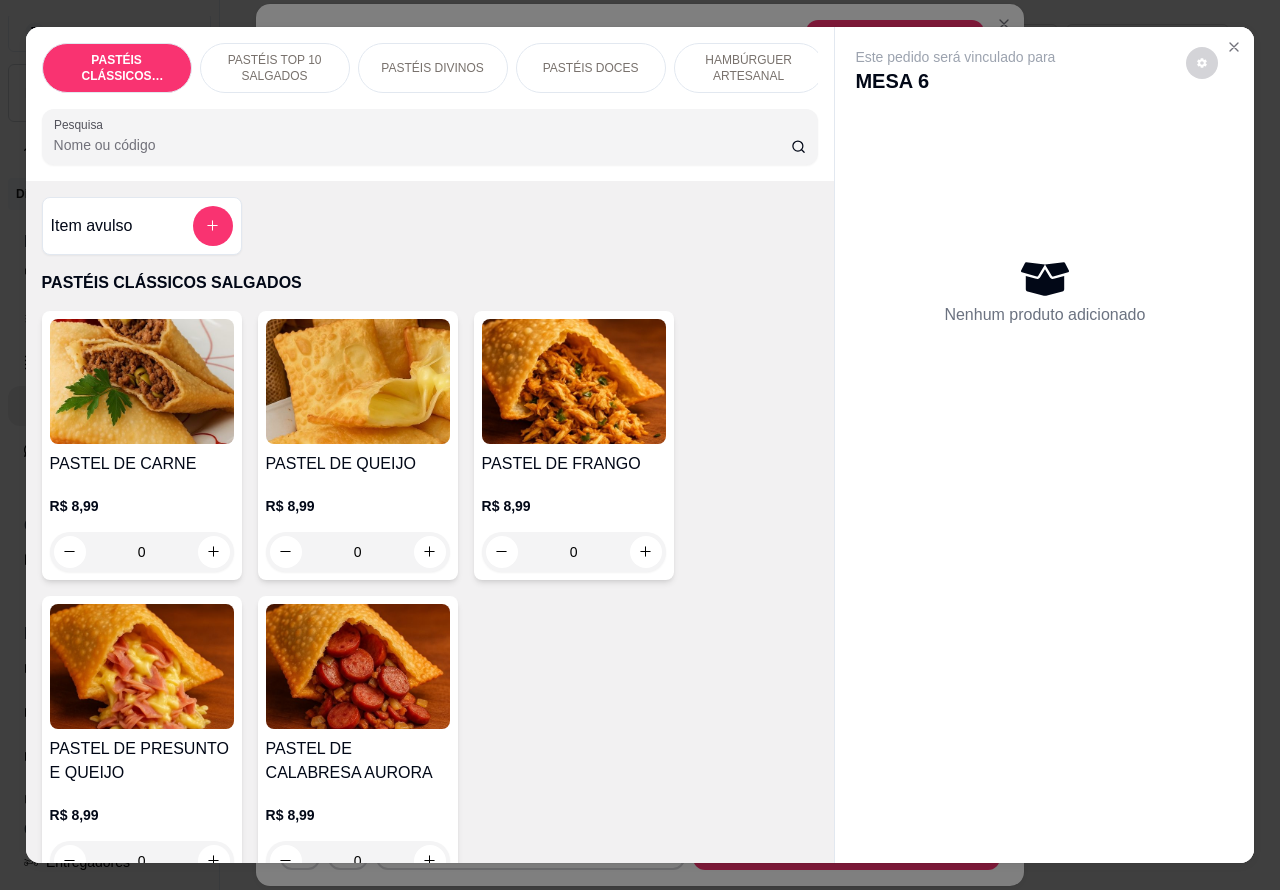 click on "PASTÉIS TOP 10 SALGADOS" at bounding box center (275, 68) 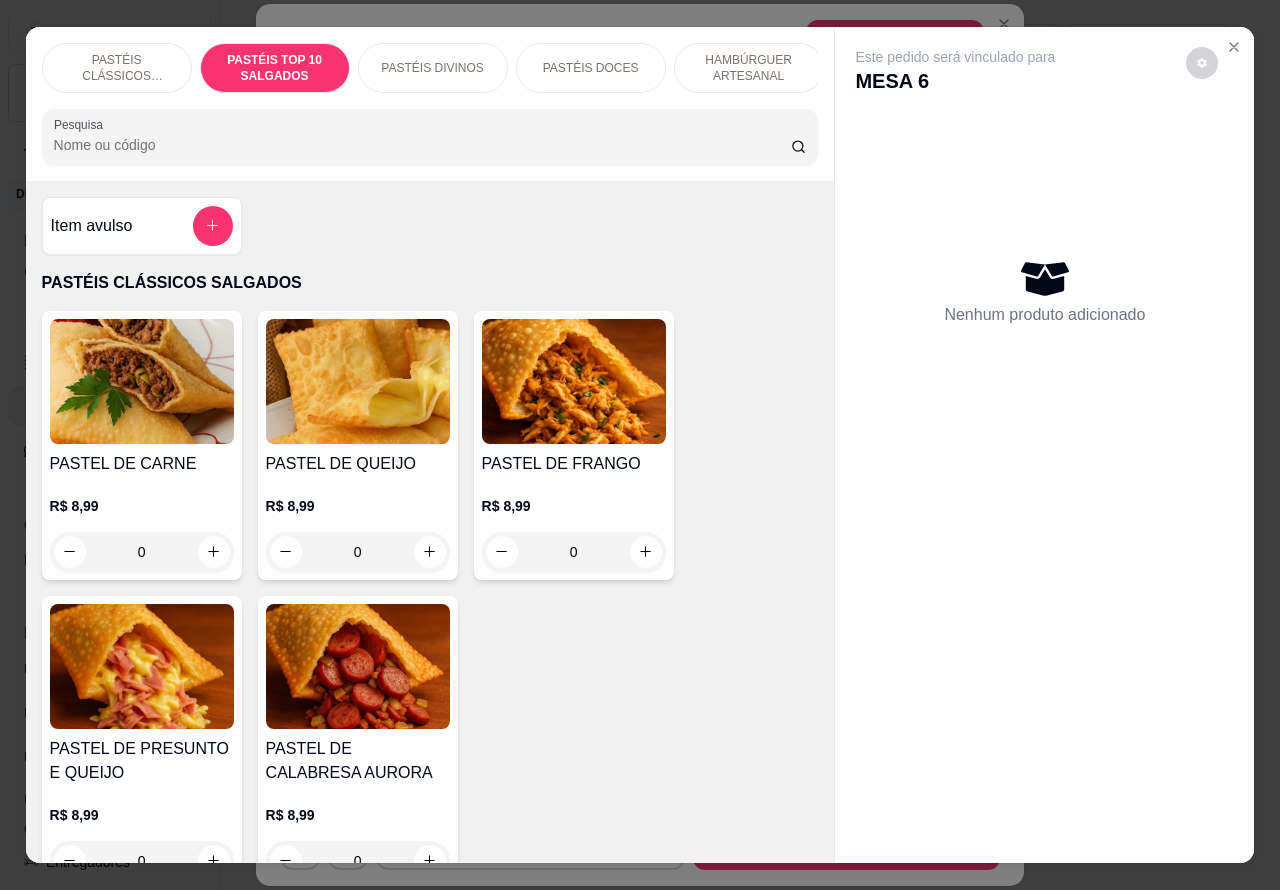 scroll, scrollTop: 723, scrollLeft: 0, axis: vertical 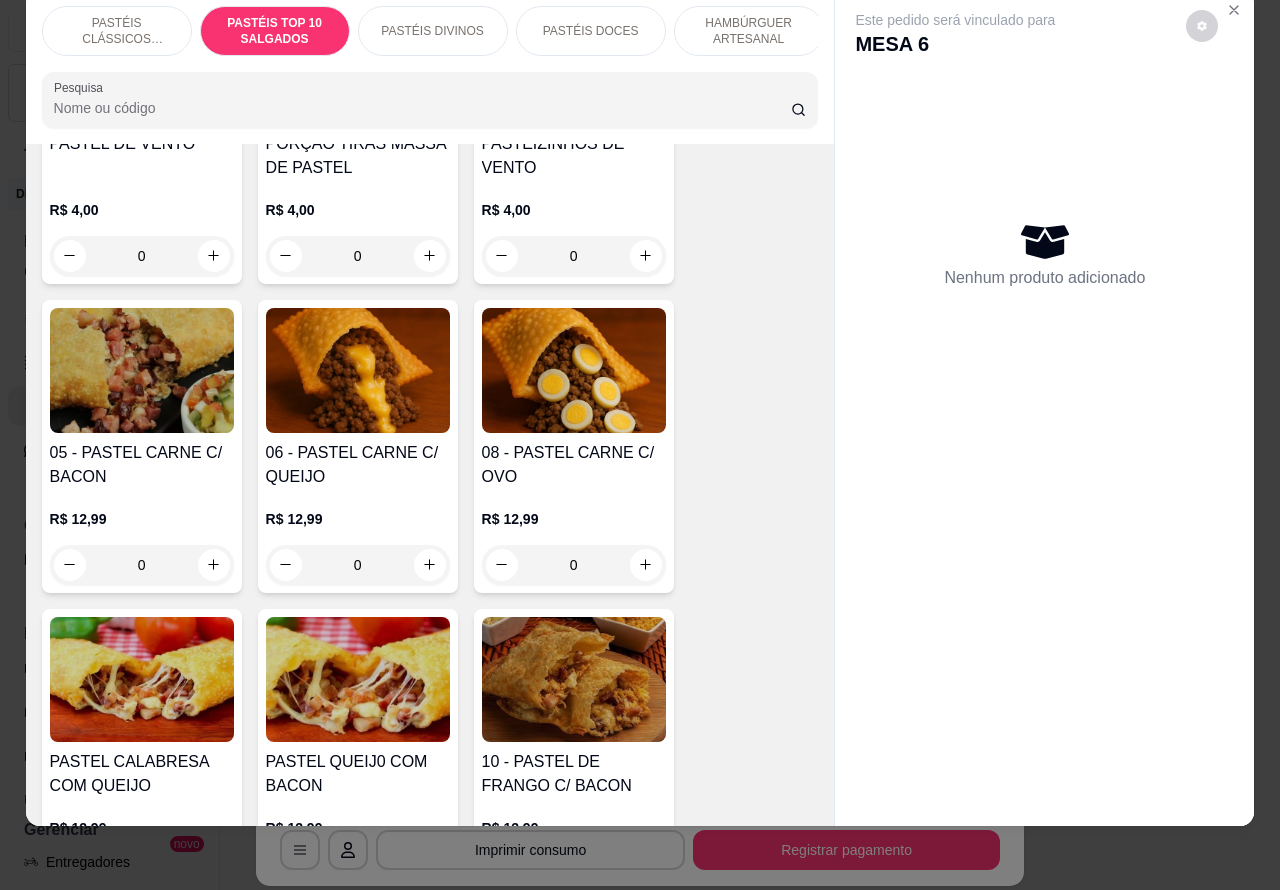 click on "0" at bounding box center (358, 565) 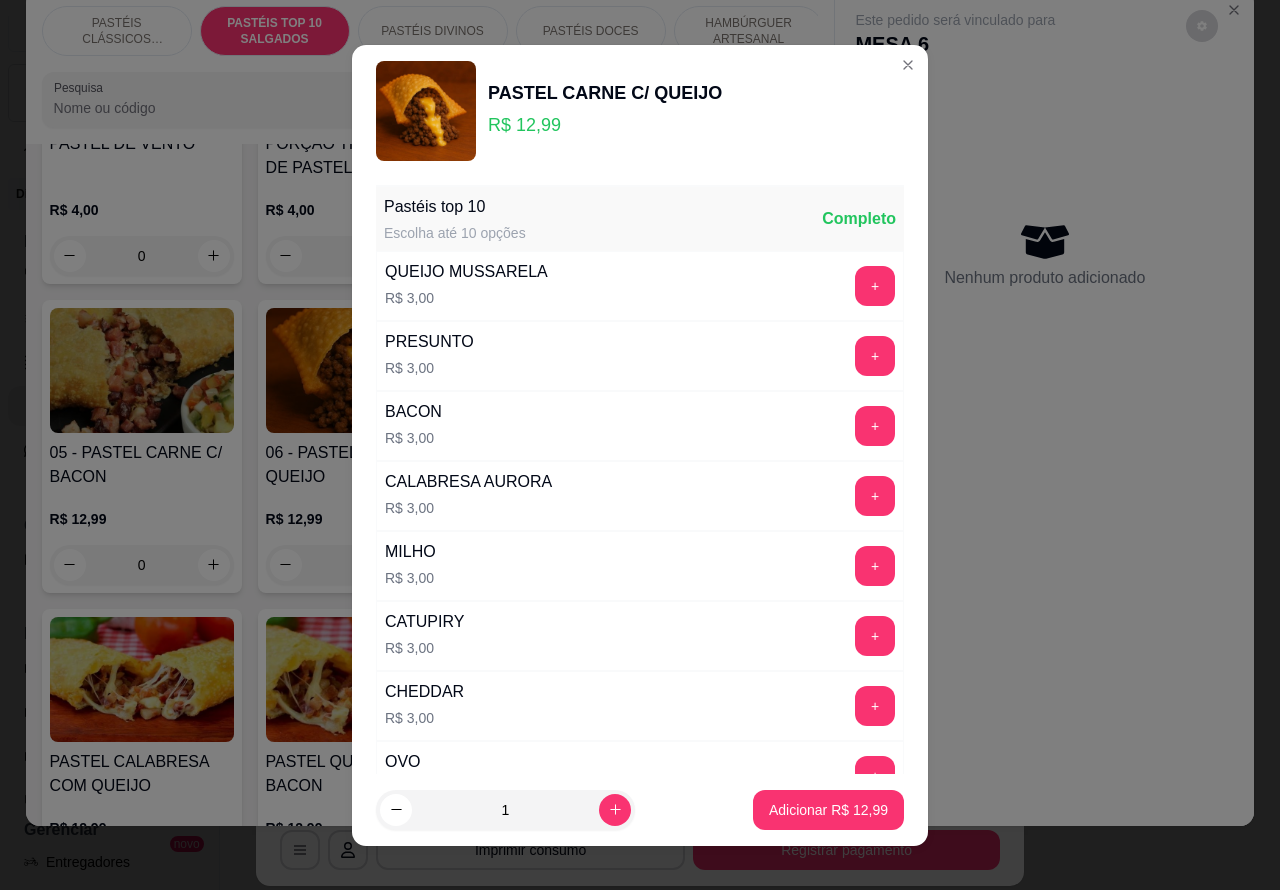 click on "Adicionar   R$ 12,99" at bounding box center (828, 810) 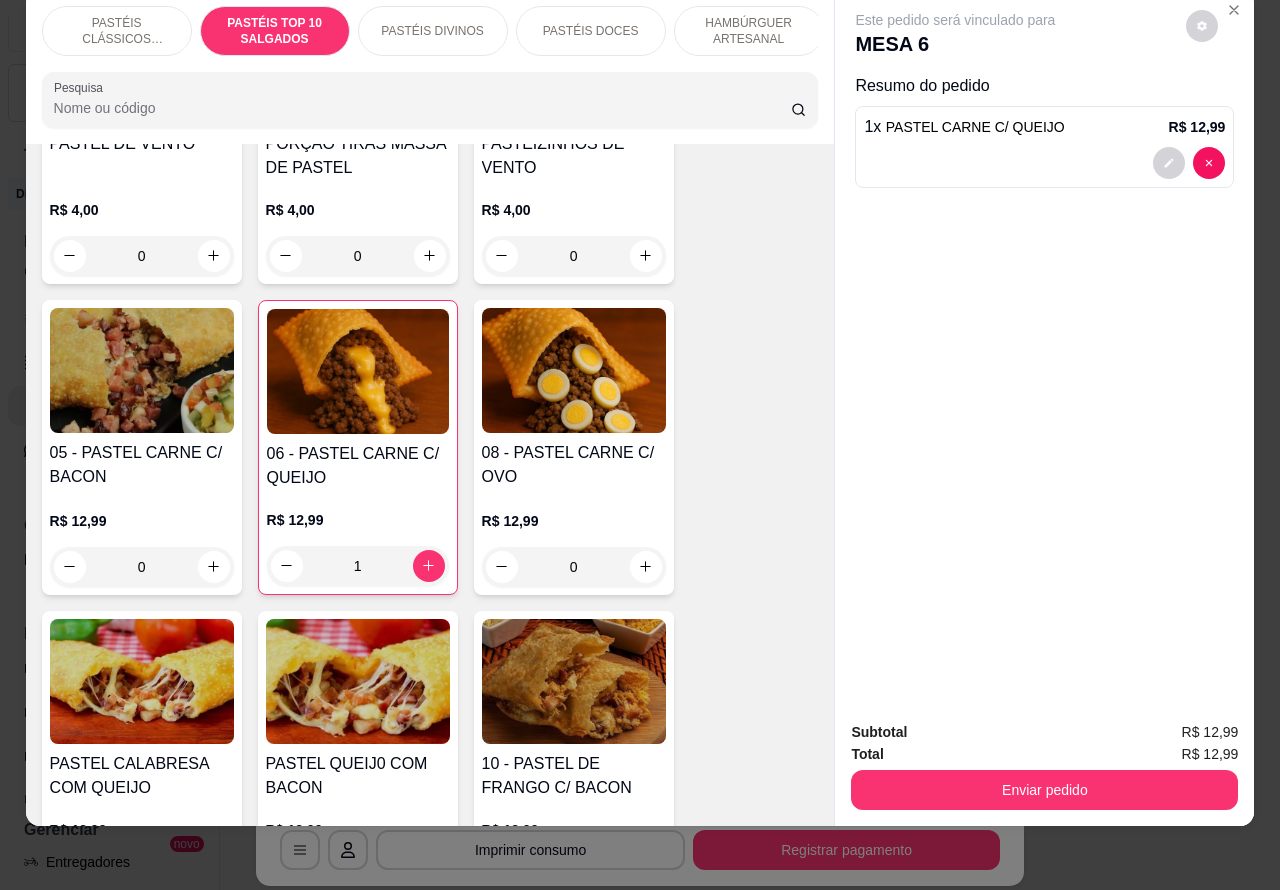 click on "Enviar pedido" at bounding box center (1044, 790) 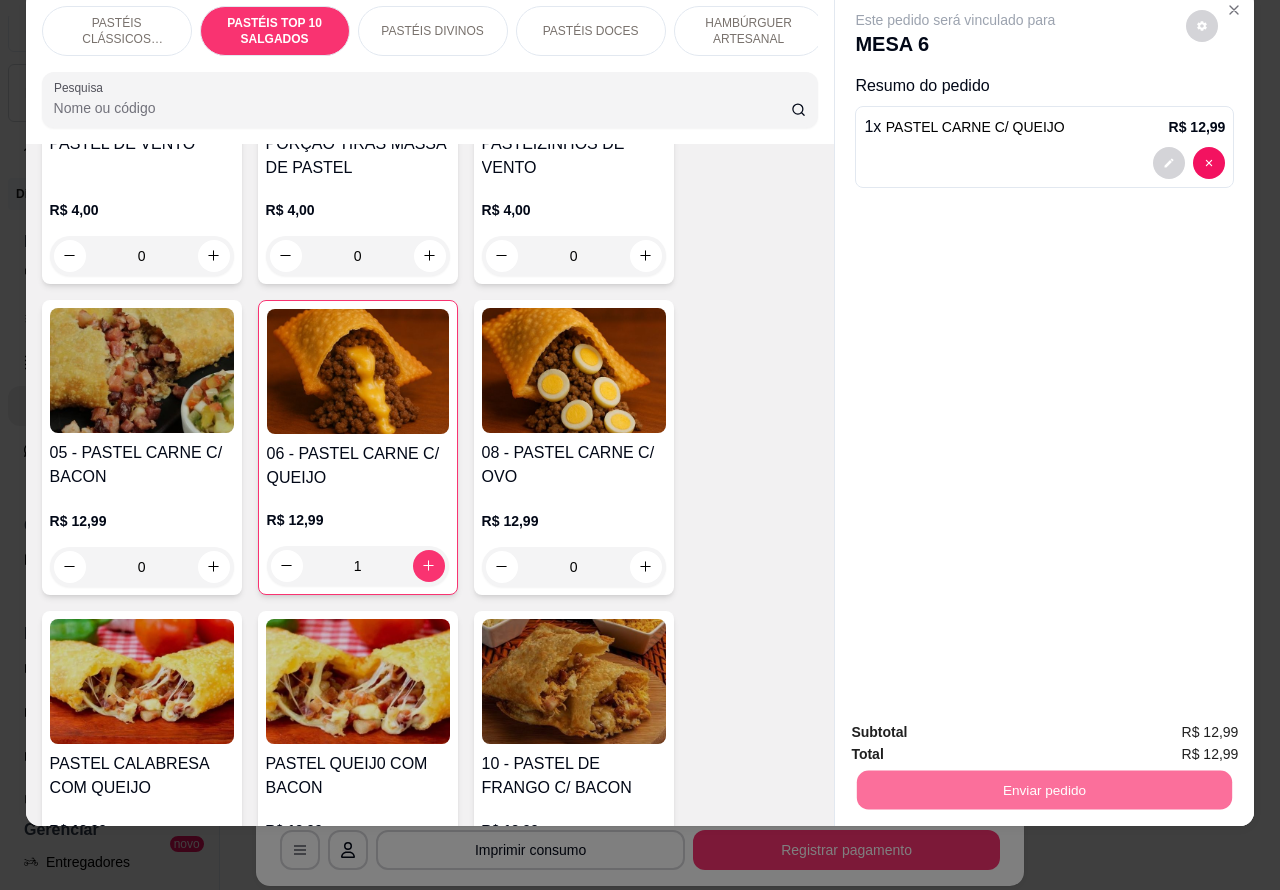 click on "Não registrar e enviar pedido" at bounding box center [977, 723] 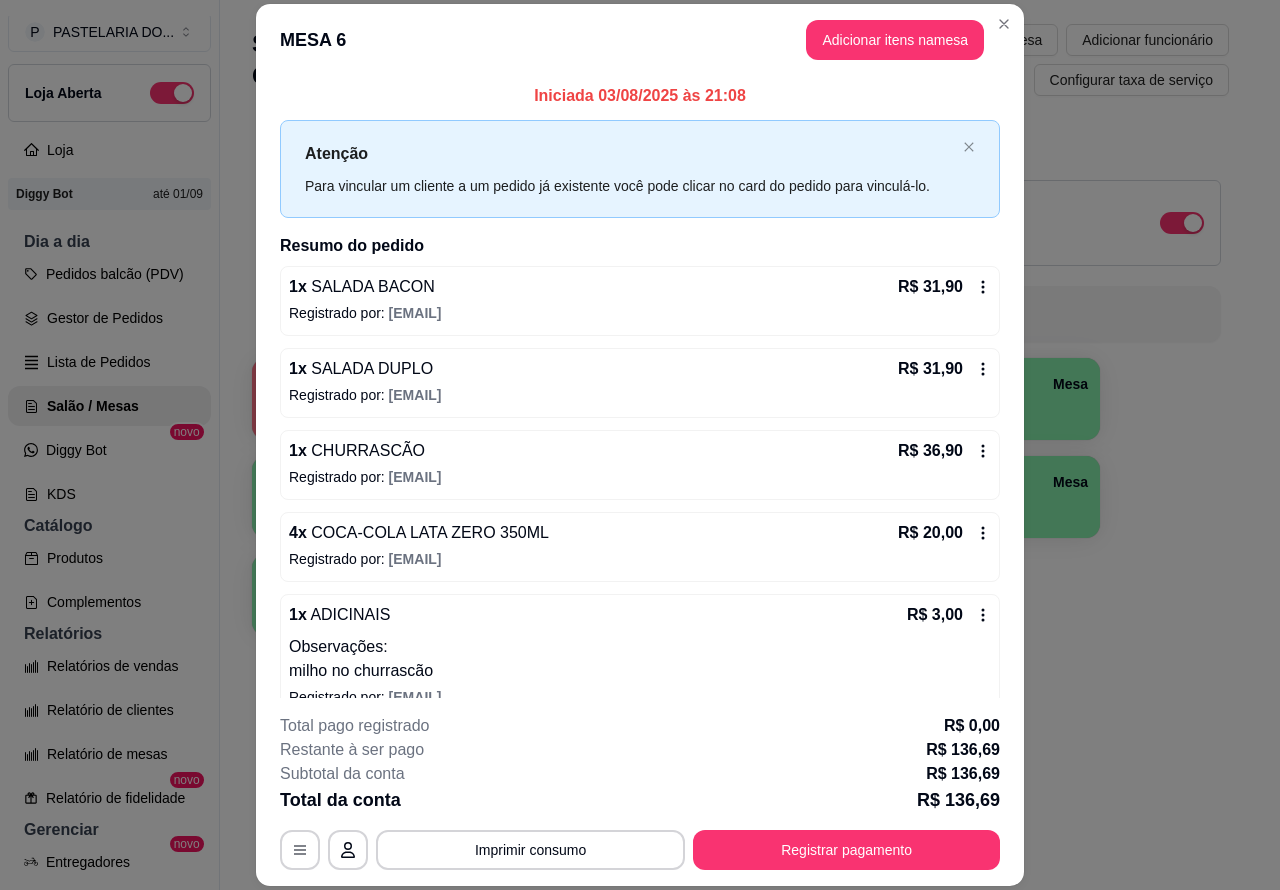 click on "Cardápio Digital Diggy © 2025" at bounding box center [740, 862] 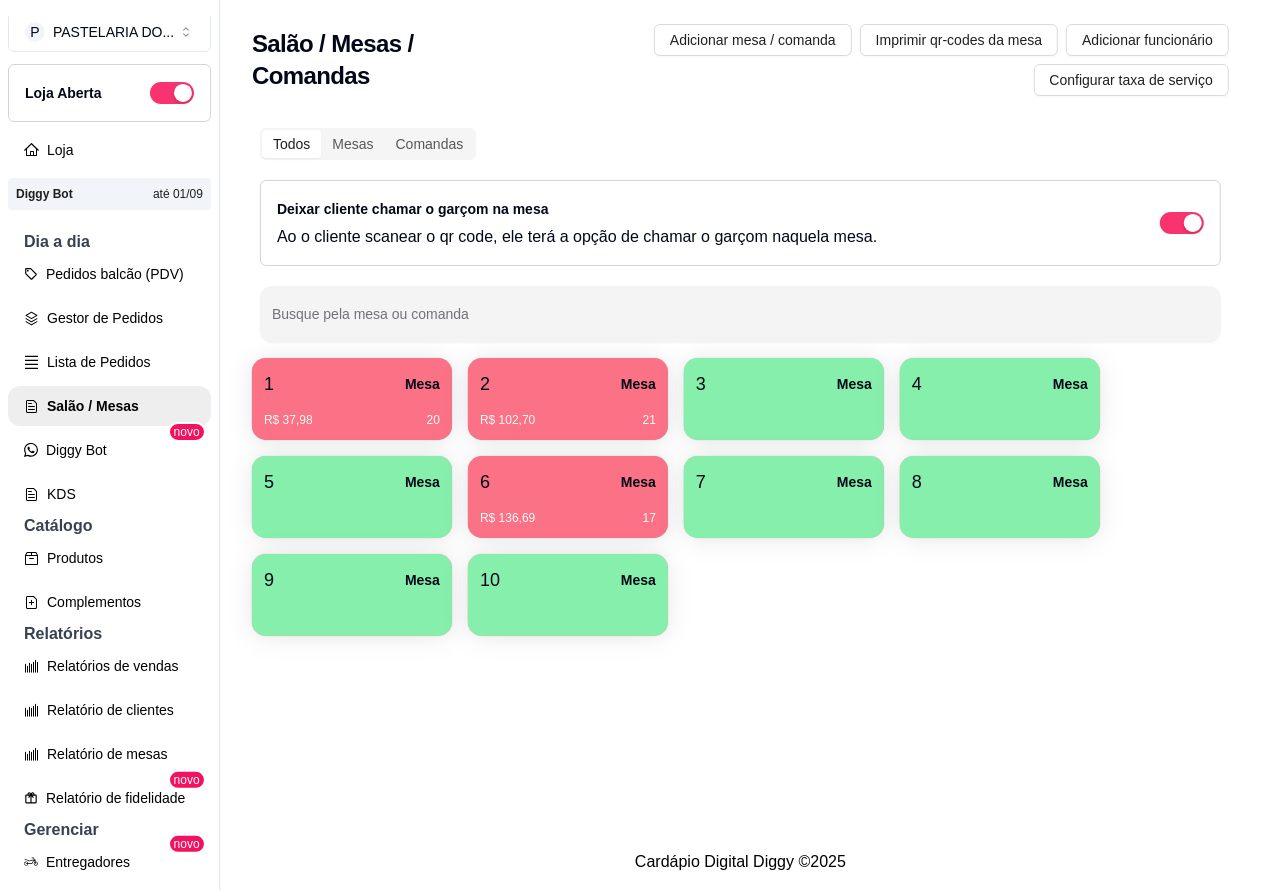 click on "Pedidos balcão (PDV)" at bounding box center (109, 274) 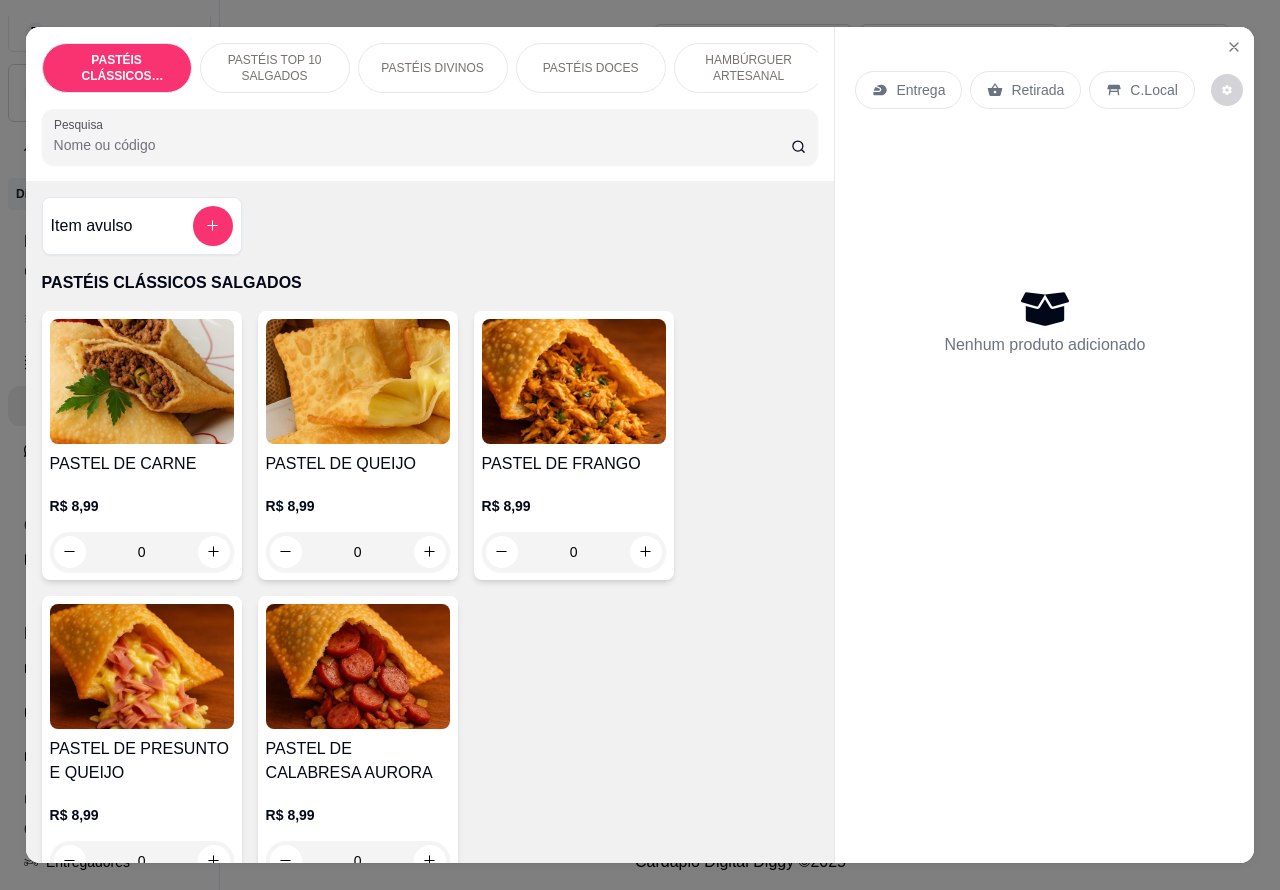 click on "Retirada" at bounding box center [1037, 90] 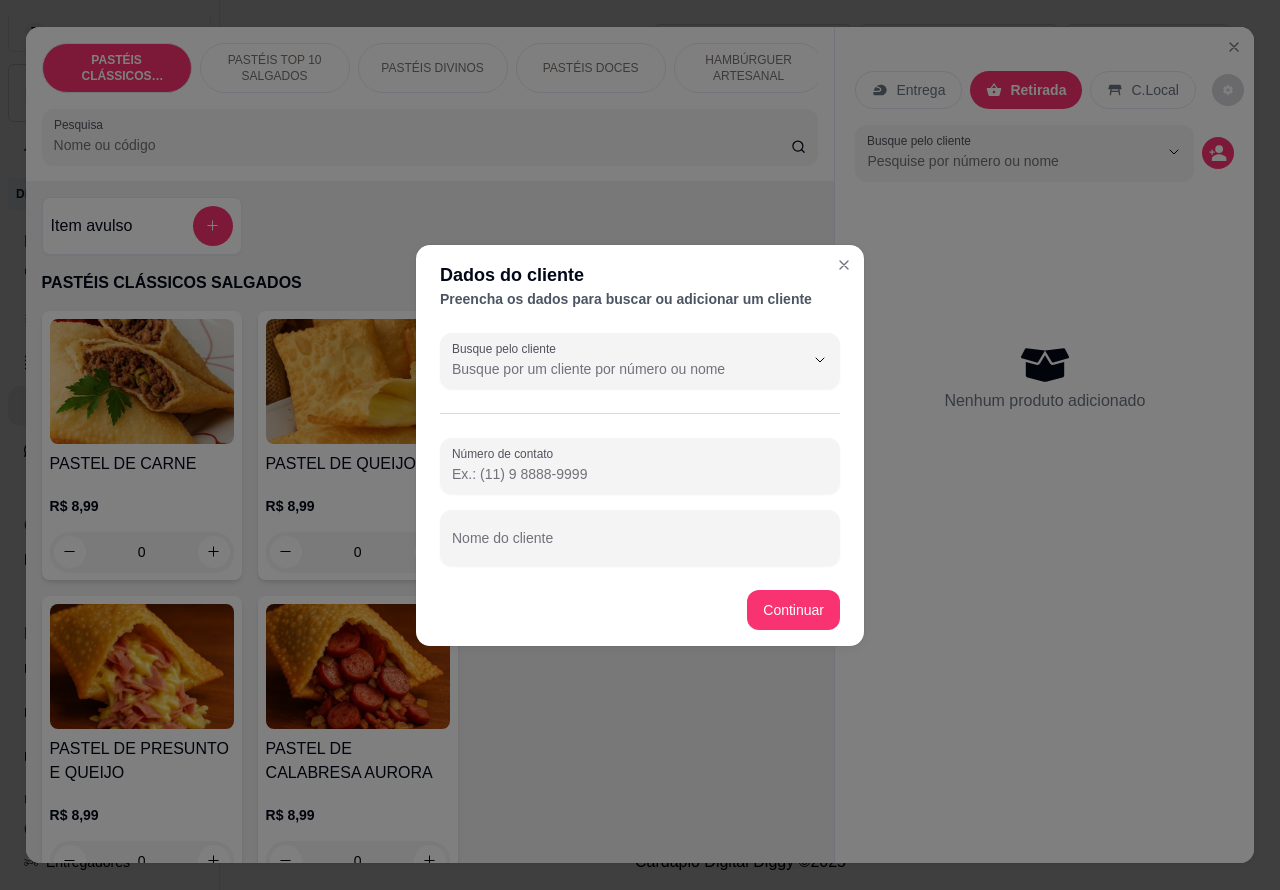 click on "Nome do cliente" at bounding box center [640, 546] 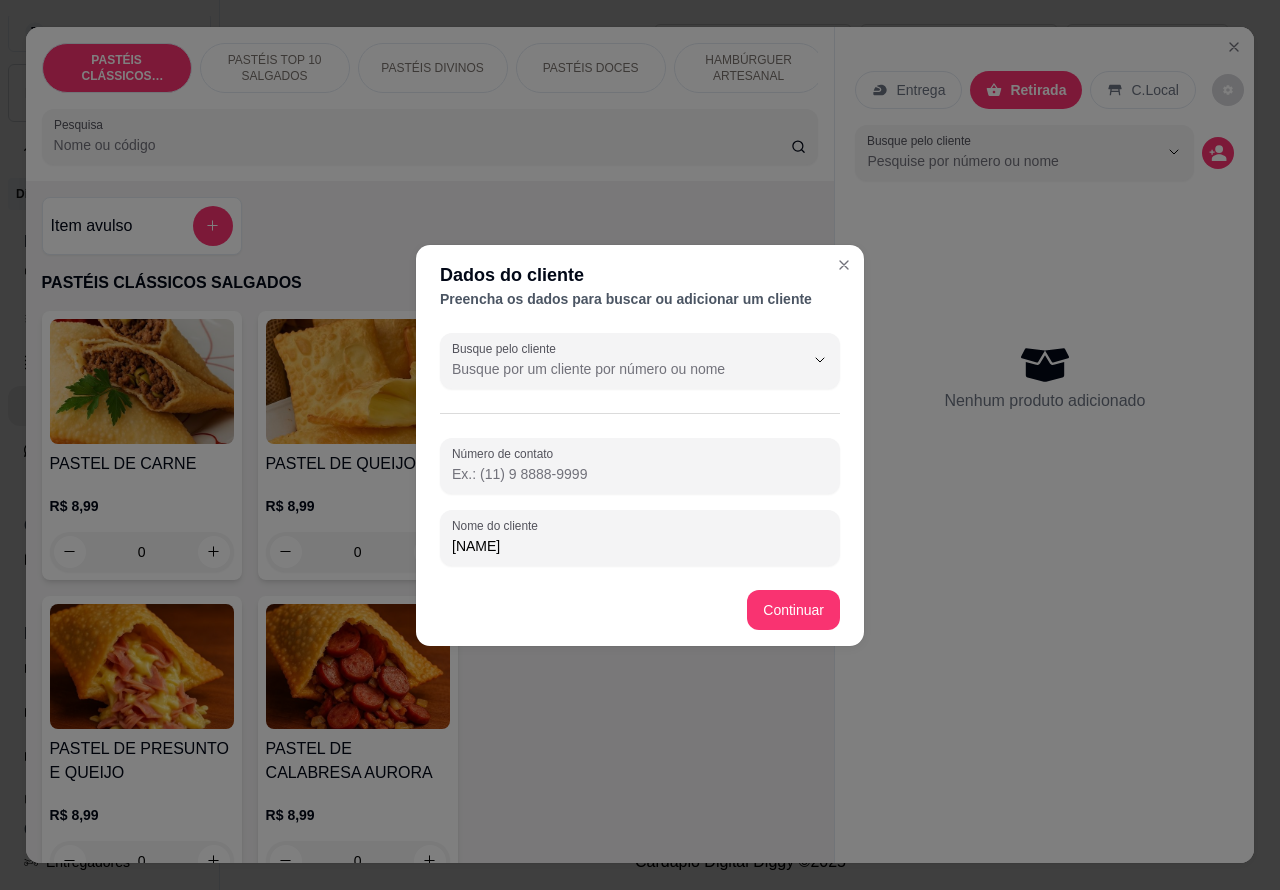 click on "Número de contato" at bounding box center [640, 474] 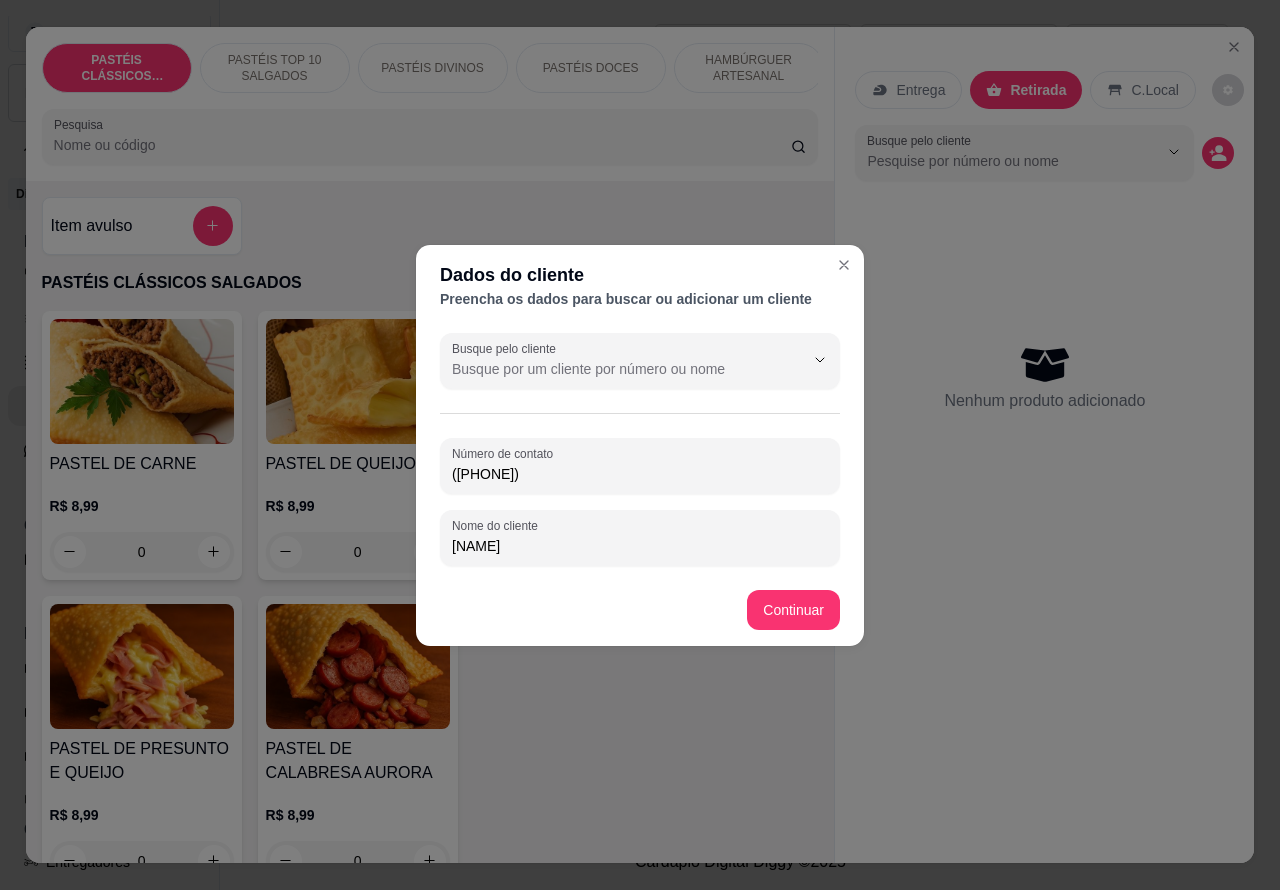 click on "PASTEL DE CARNE    R$ 8,99 0 PASTEL DE QUEIJO    R$ 8,99 0 PASTEL DE FRANGO   R$ 8,99 0 PASTEL DE PRESUNTO E QUEIJO    R$ 8,99 0 PASTEL DE CALABRESA AURORA   R$ 8,99 0" at bounding box center [430, 600] 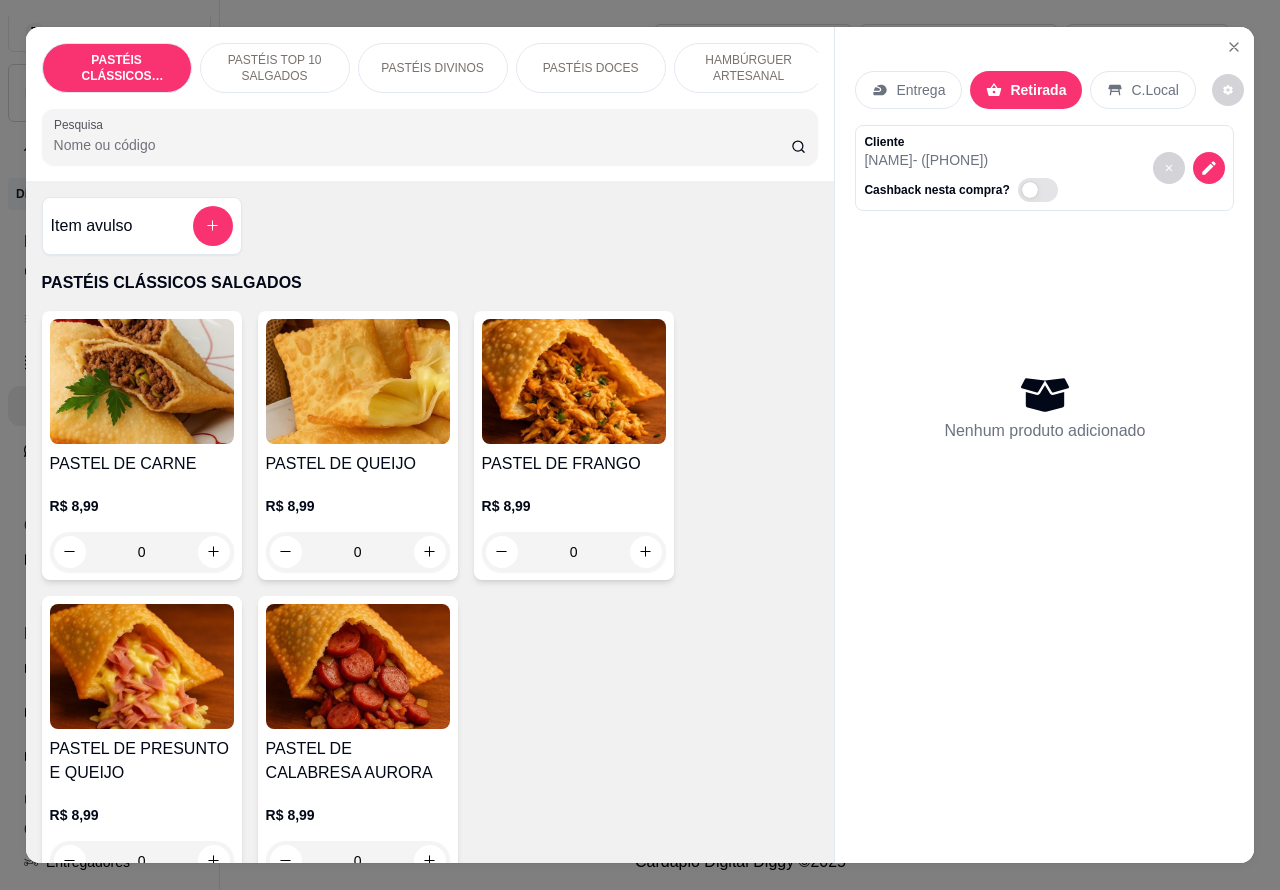 click on "PASTÉIS TOP 10 SALGADOS" at bounding box center [275, 68] 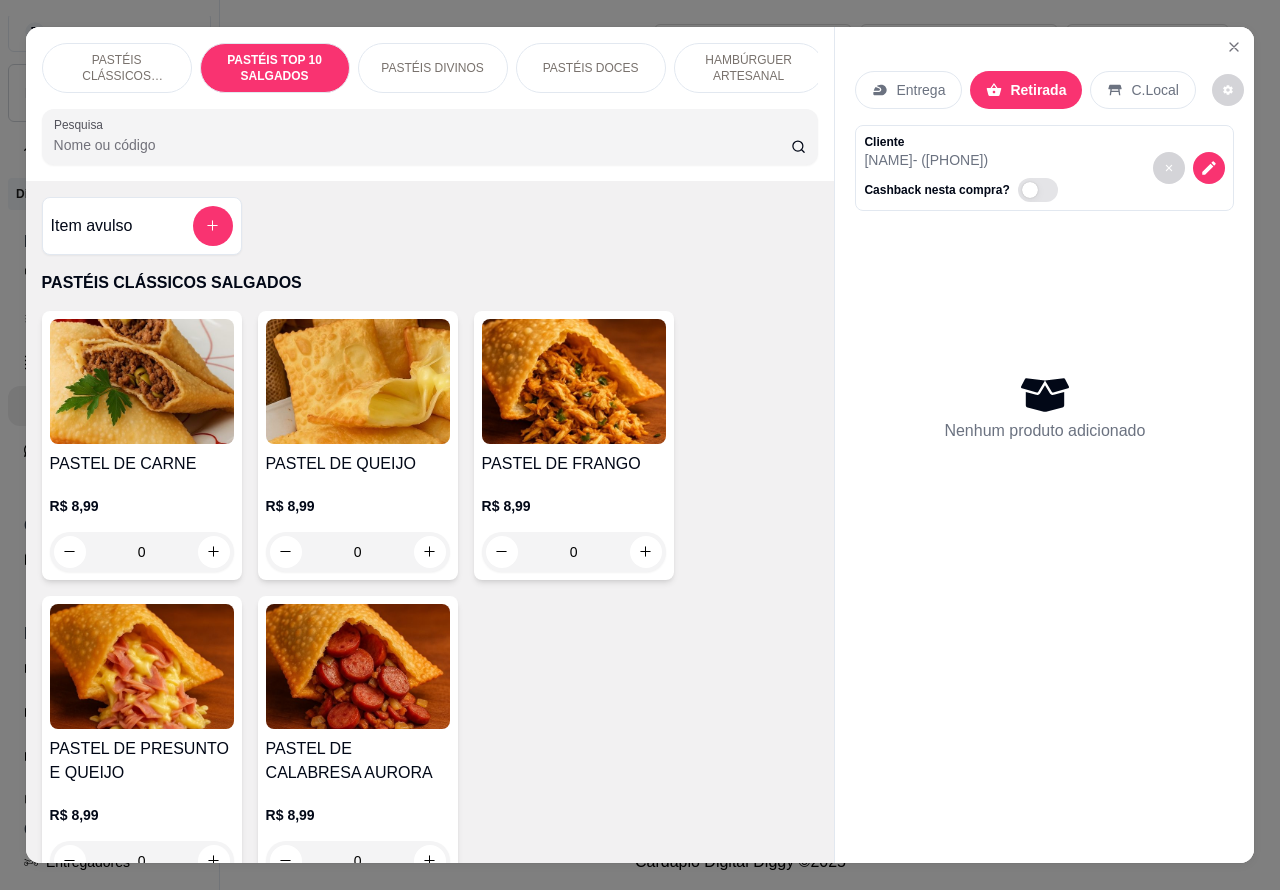 scroll, scrollTop: 723, scrollLeft: 0, axis: vertical 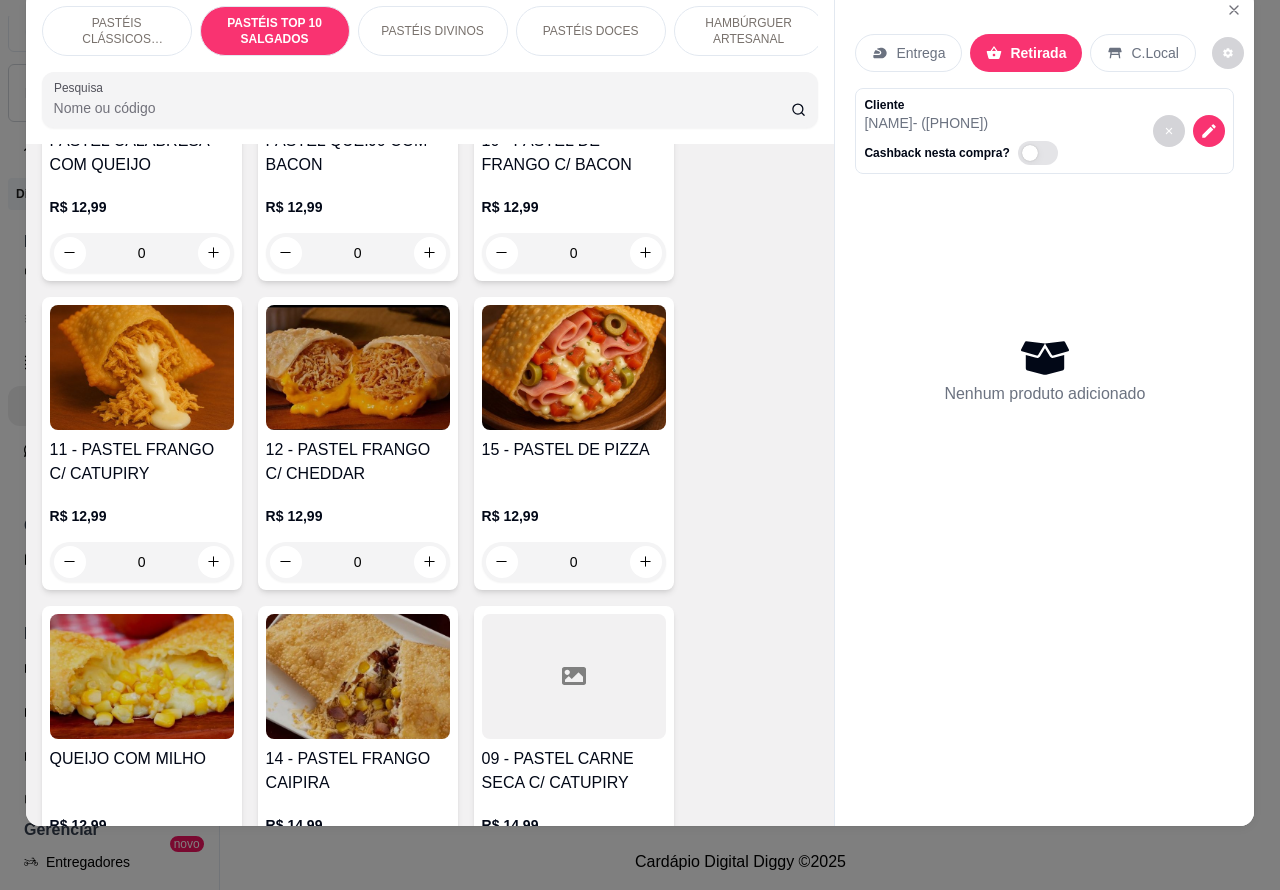 click on "0" at bounding box center [574, 562] 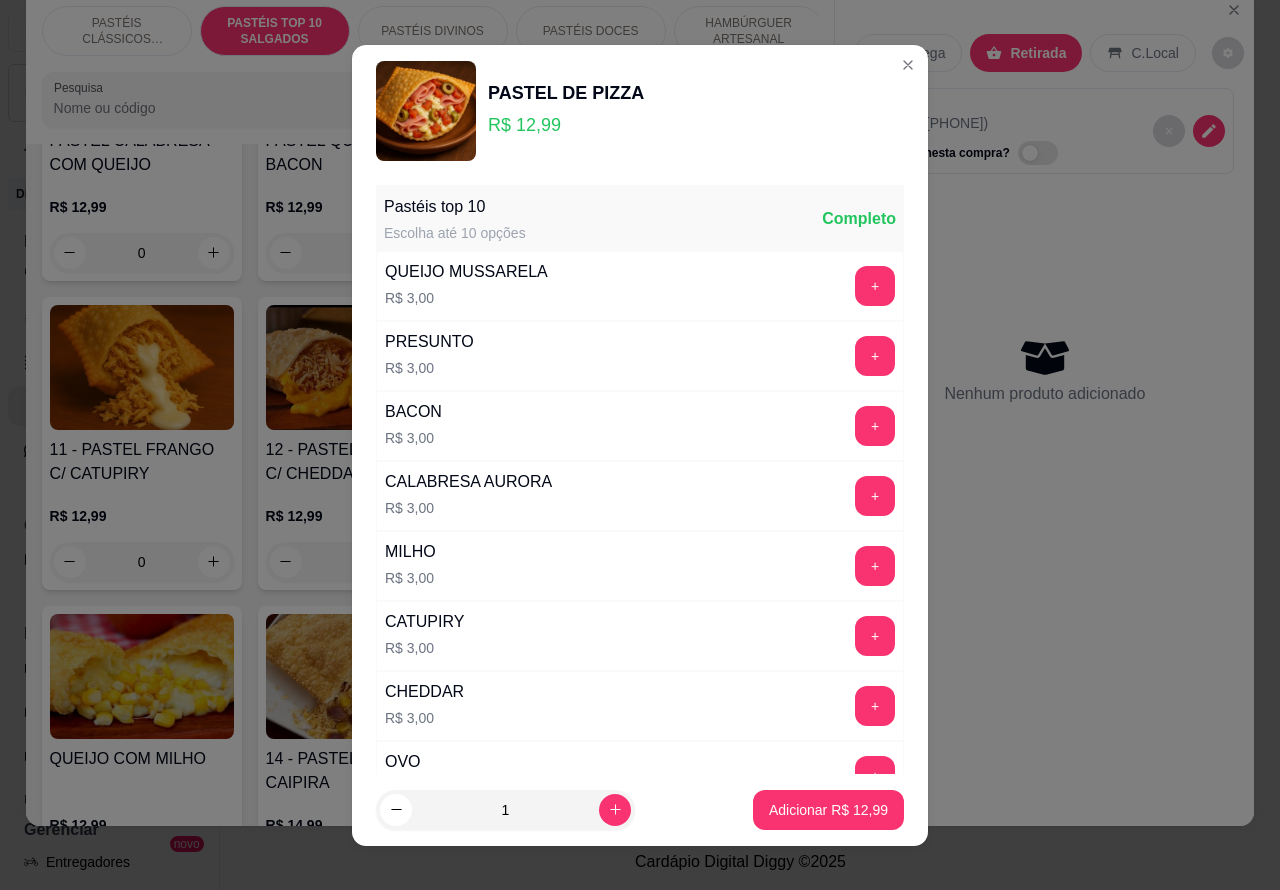 click 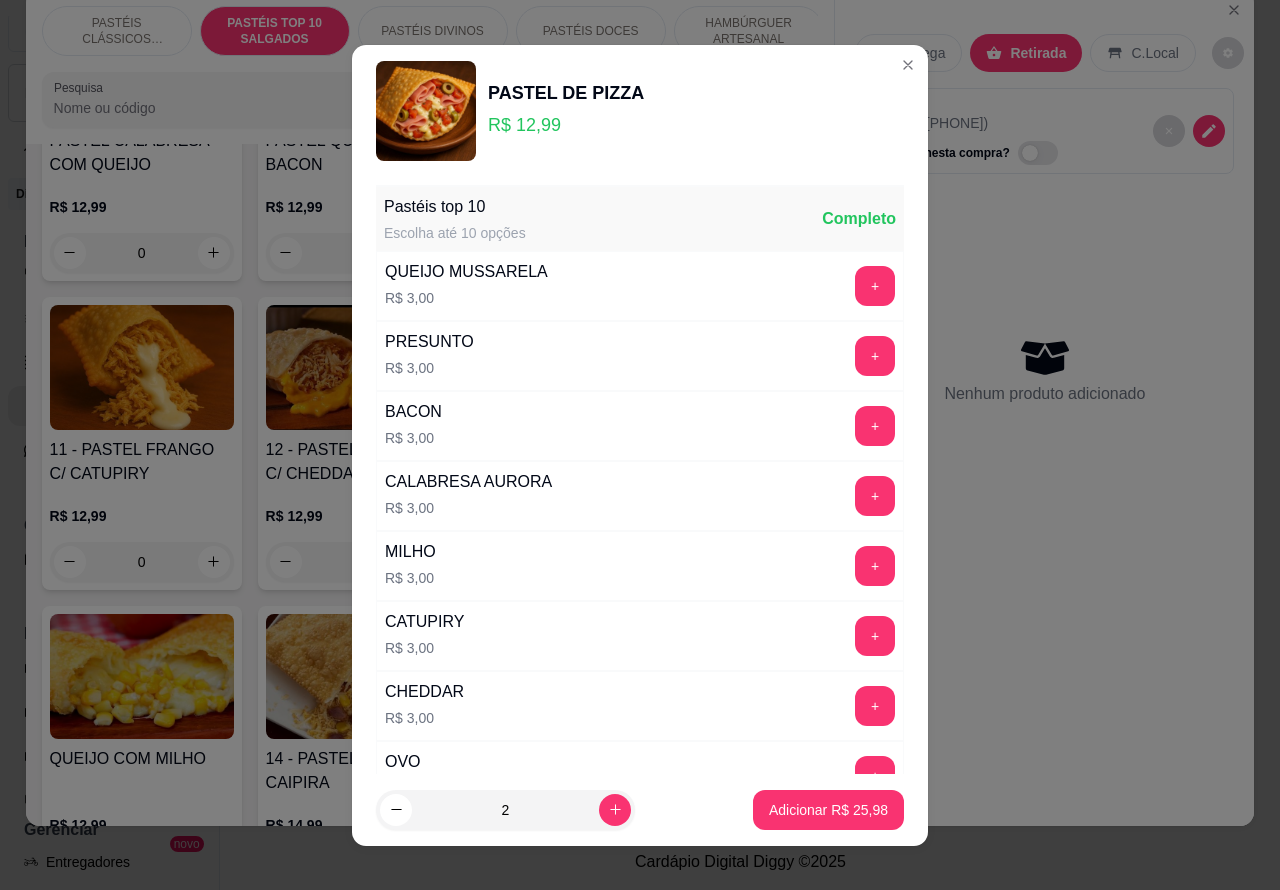 click on "Adicionar   R$ 25,98" at bounding box center (828, 810) 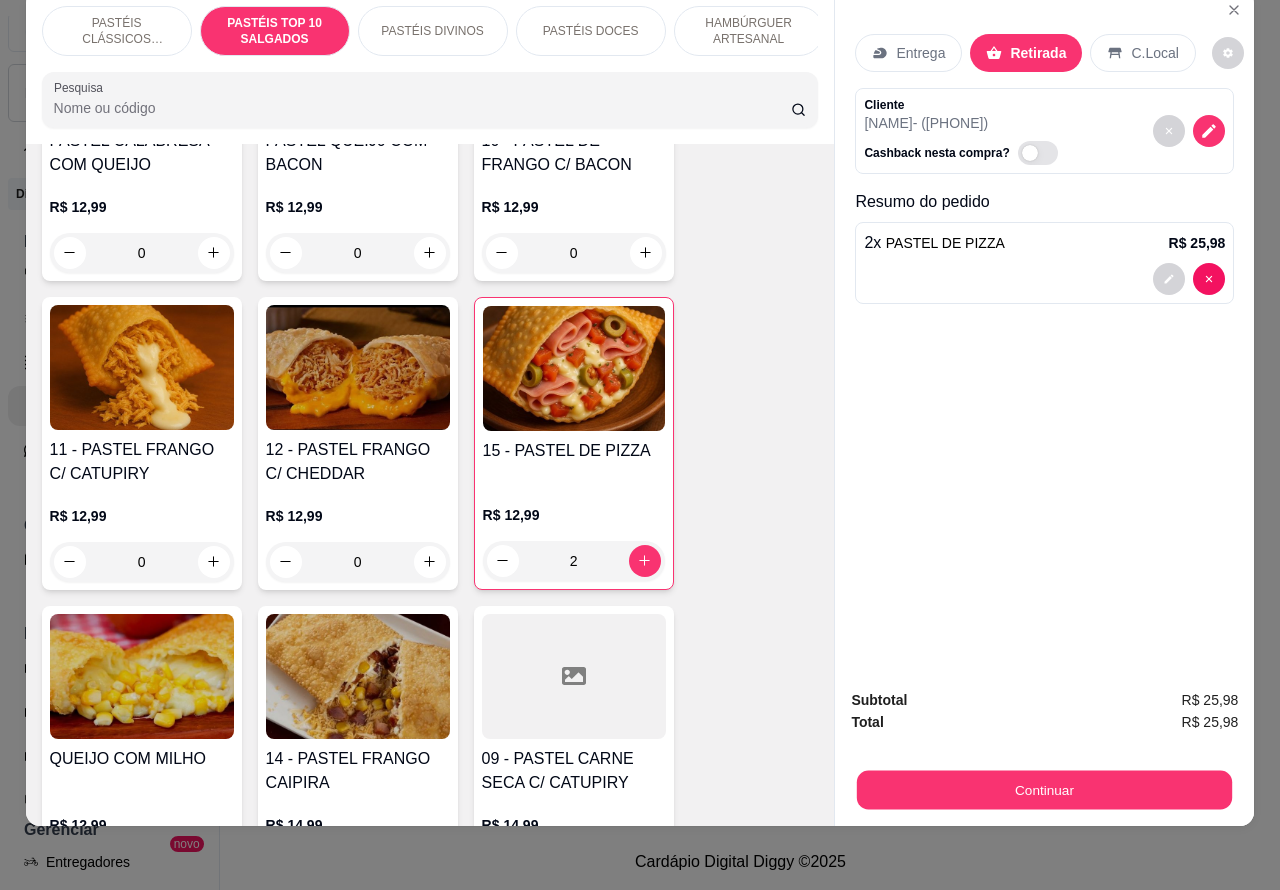 click on "Continuar" at bounding box center [1044, 790] 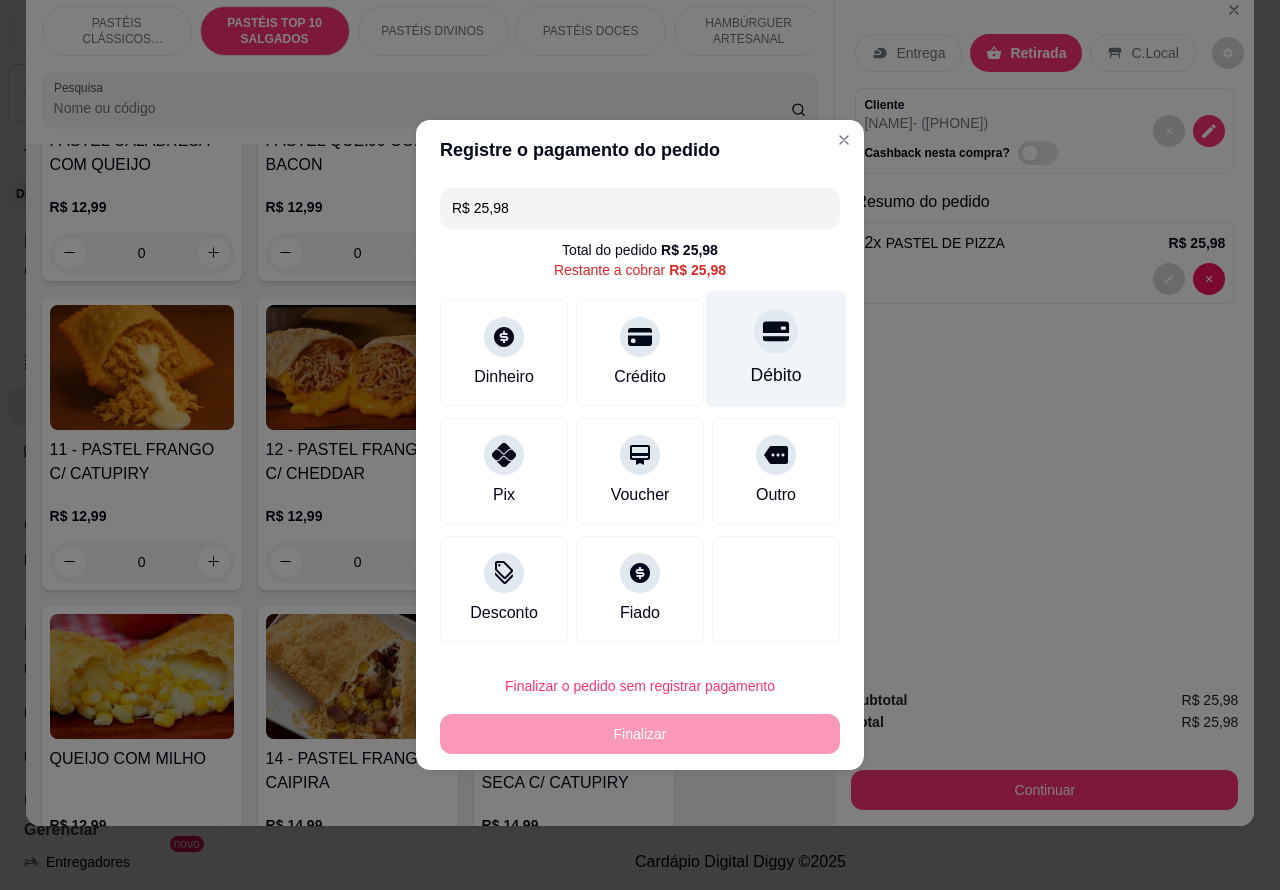 click on "Débito" at bounding box center (776, 349) 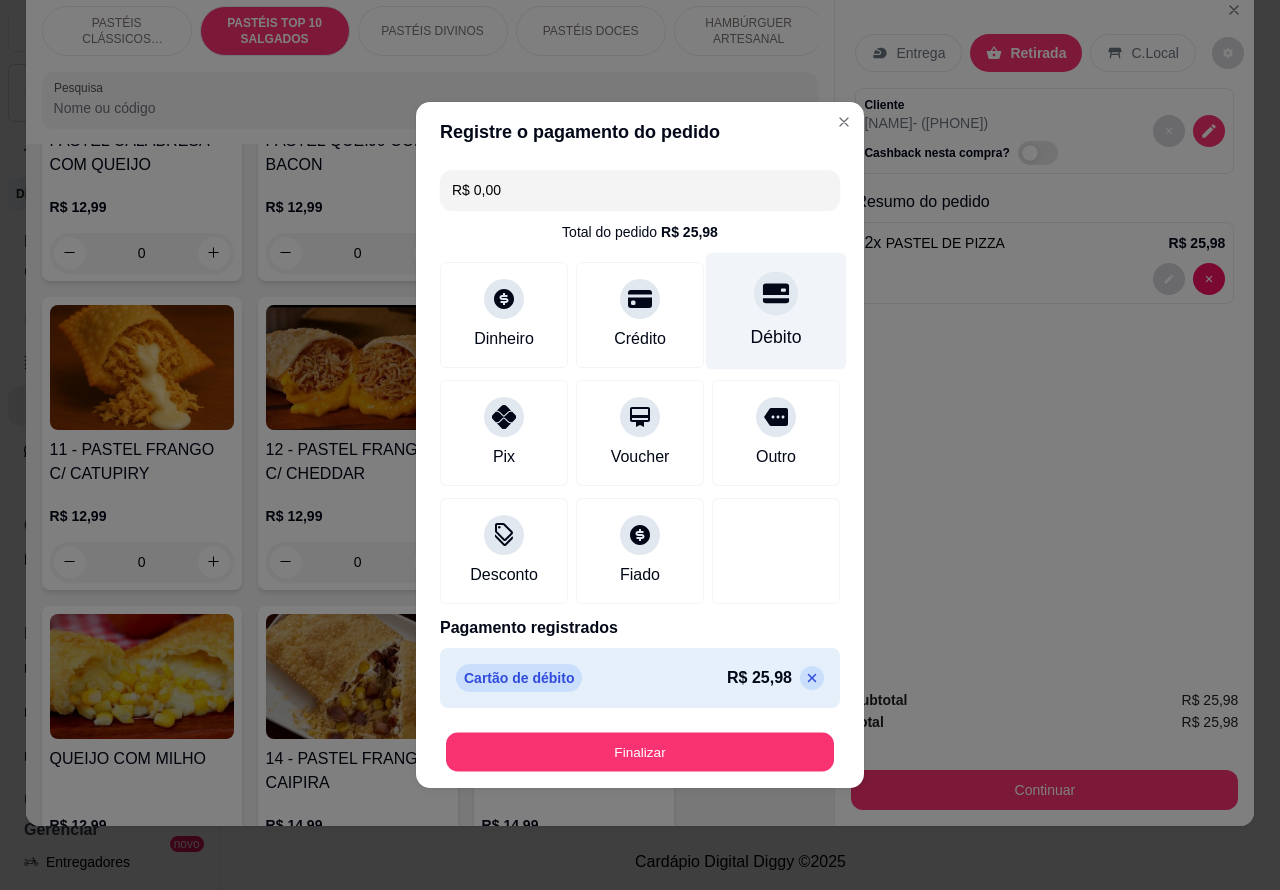 click on "Finalizar" at bounding box center (640, 752) 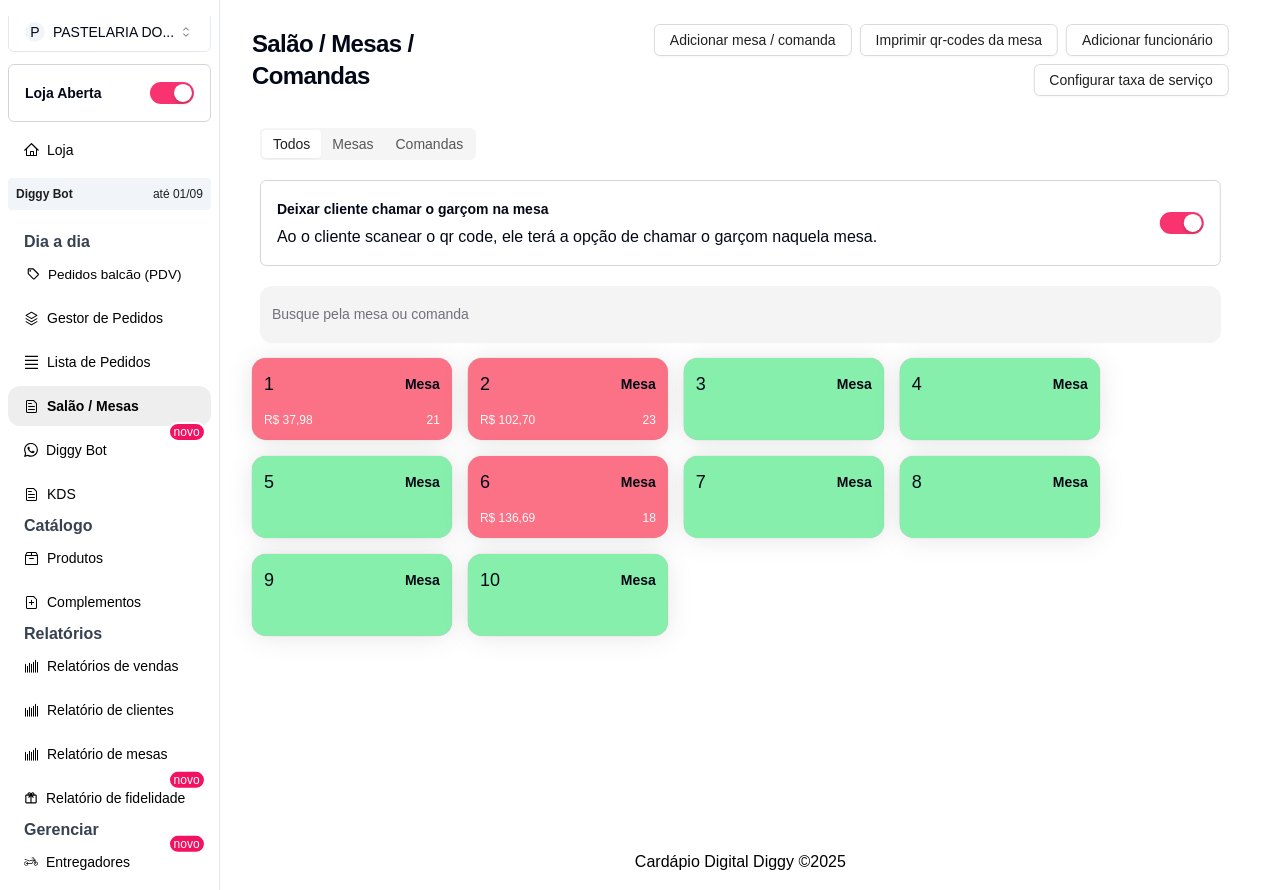 click on "Pedidos balcão (PDV)" at bounding box center (109, 274) 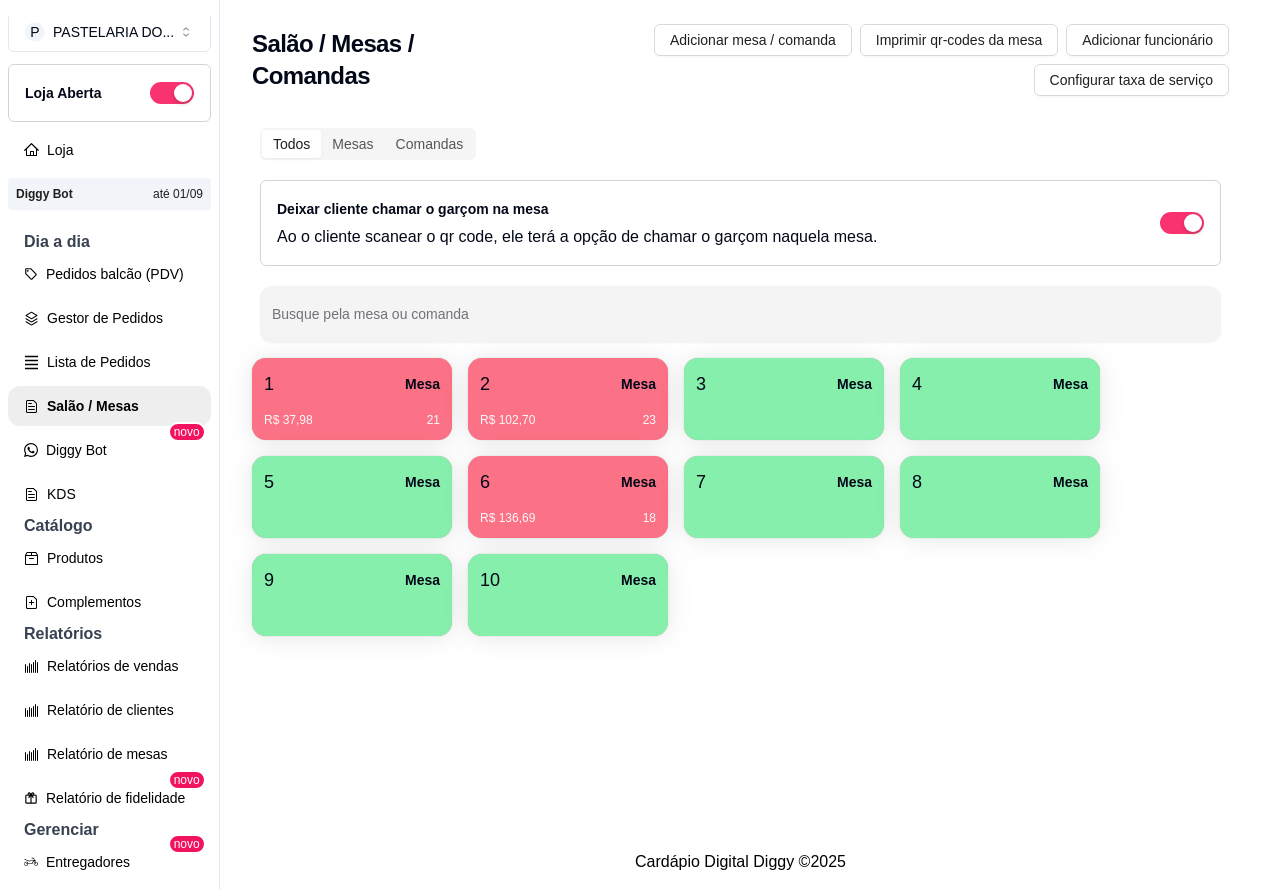 click on "Retirada" at bounding box center (1037, 90) 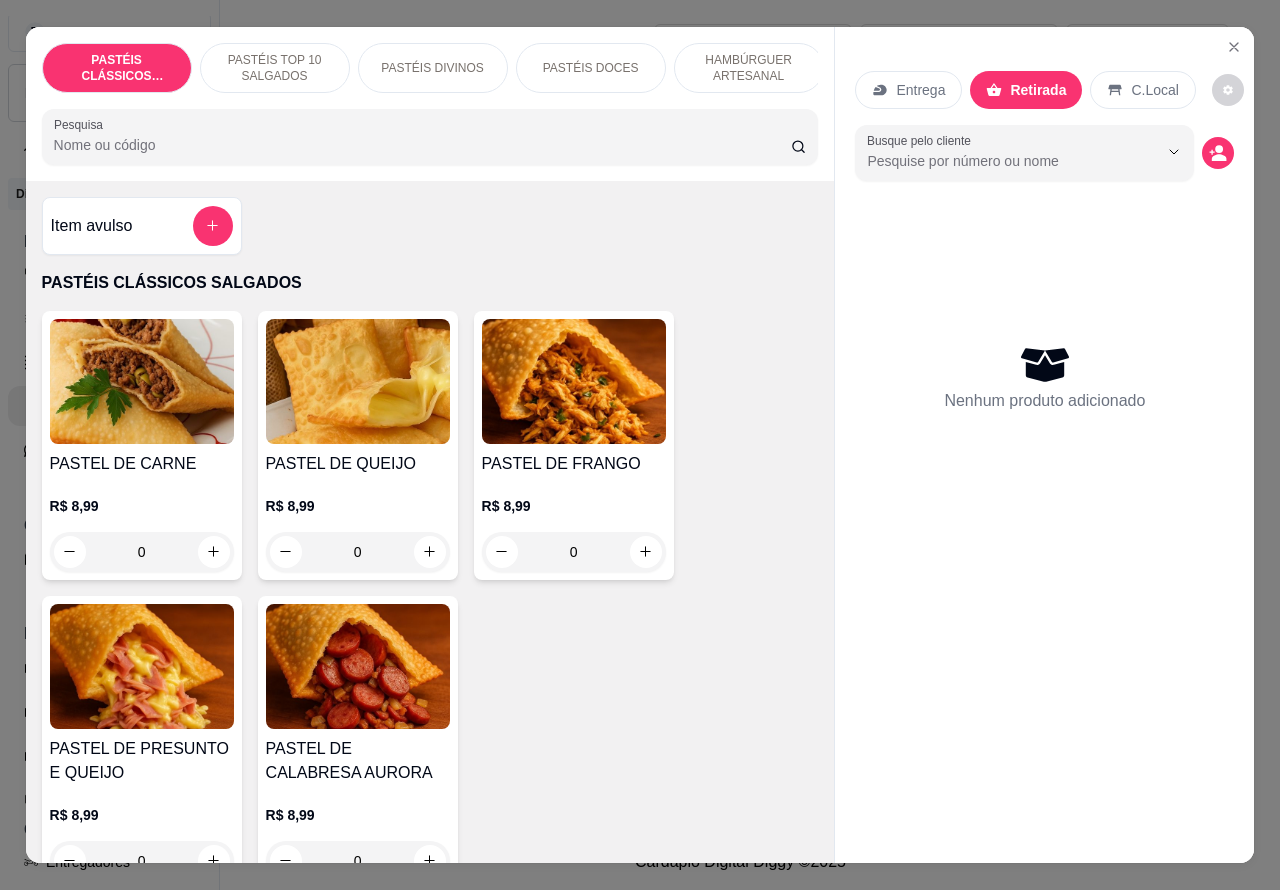click on "PASTÉIS DOCES" at bounding box center (591, 68) 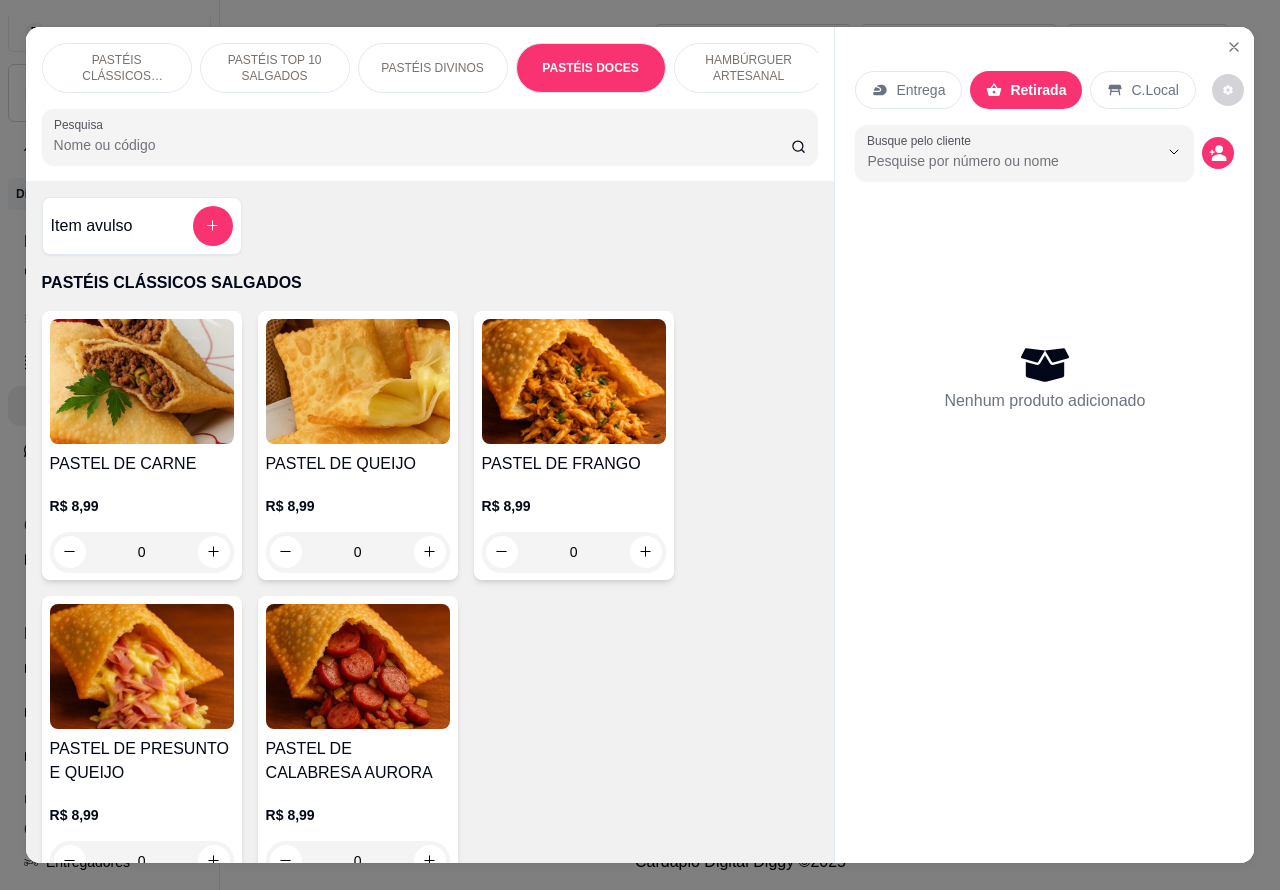scroll, scrollTop: 3585, scrollLeft: 0, axis: vertical 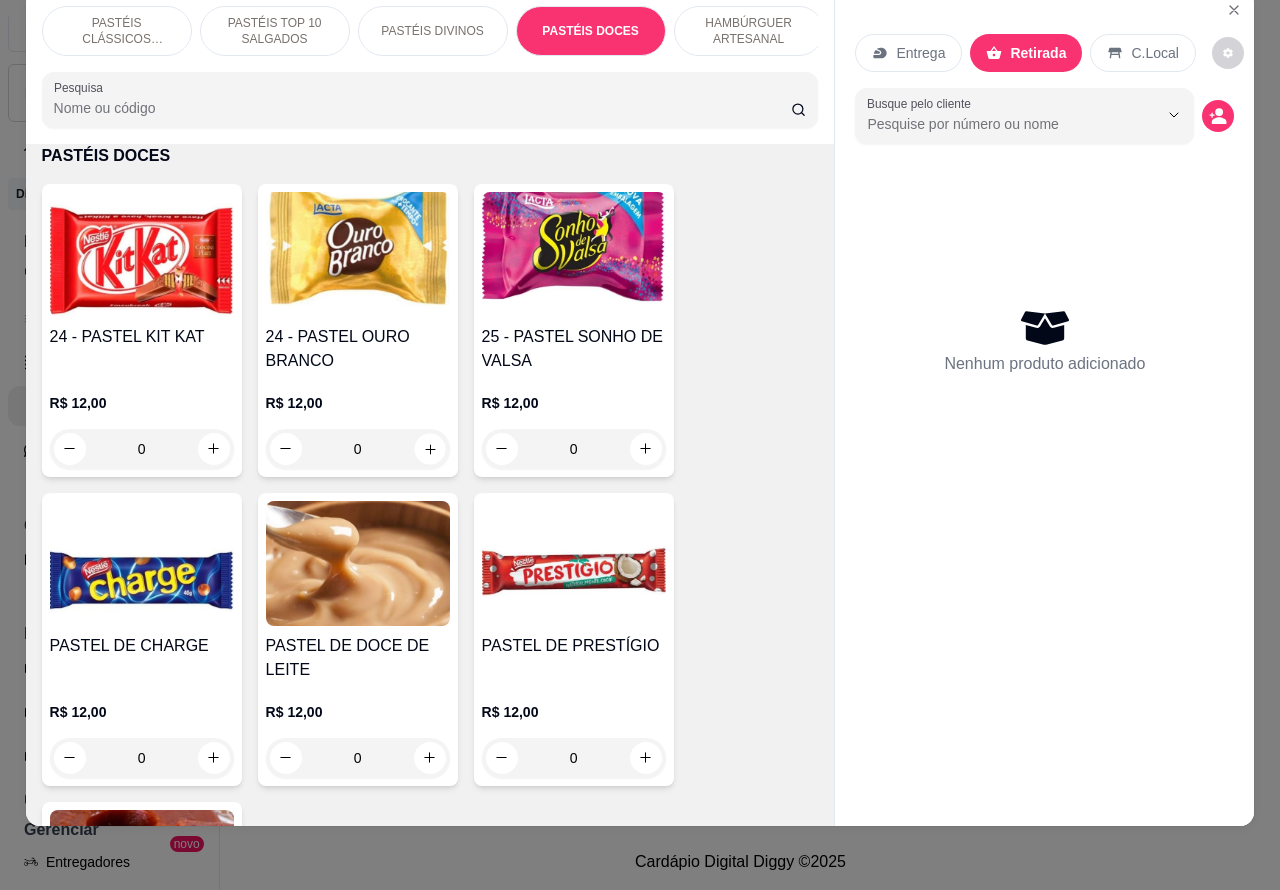 click 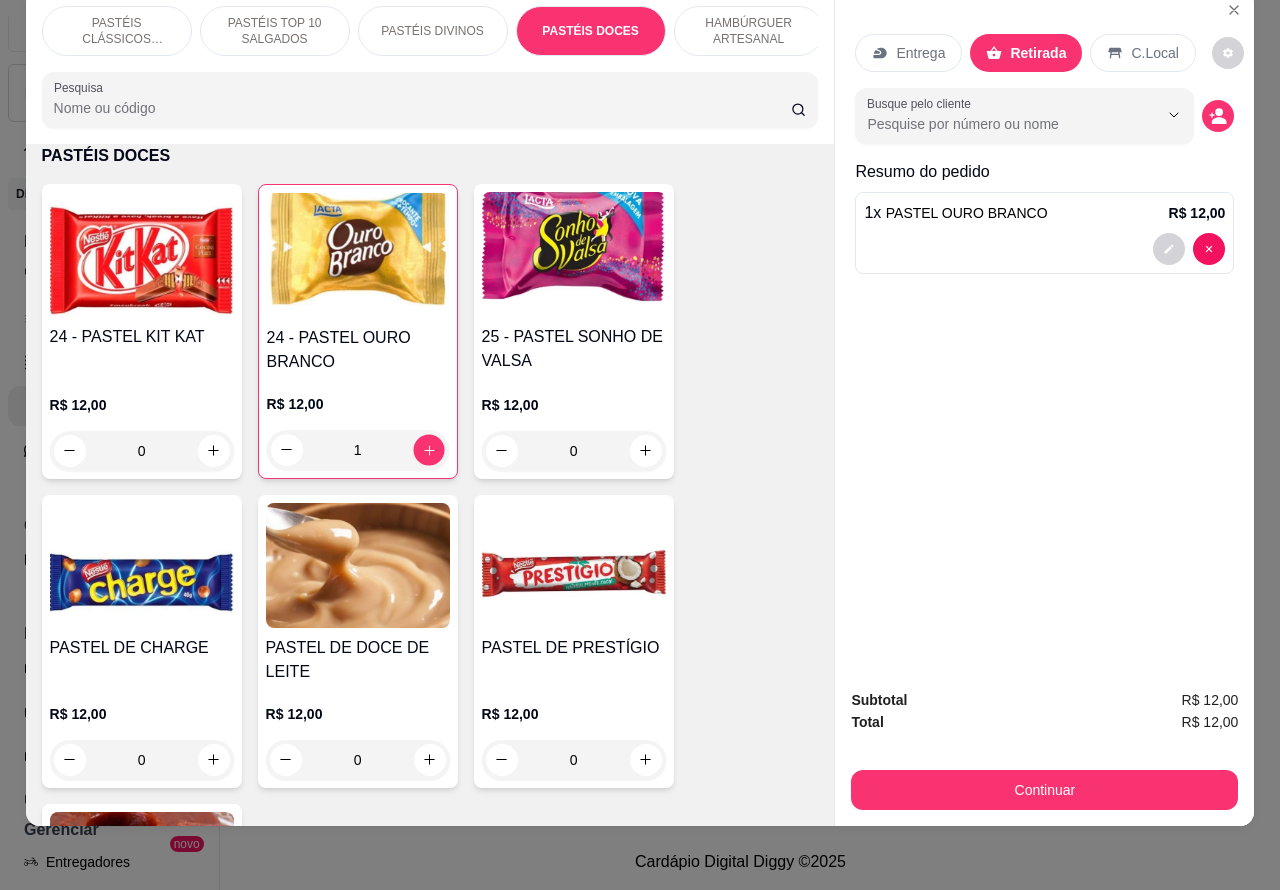 click 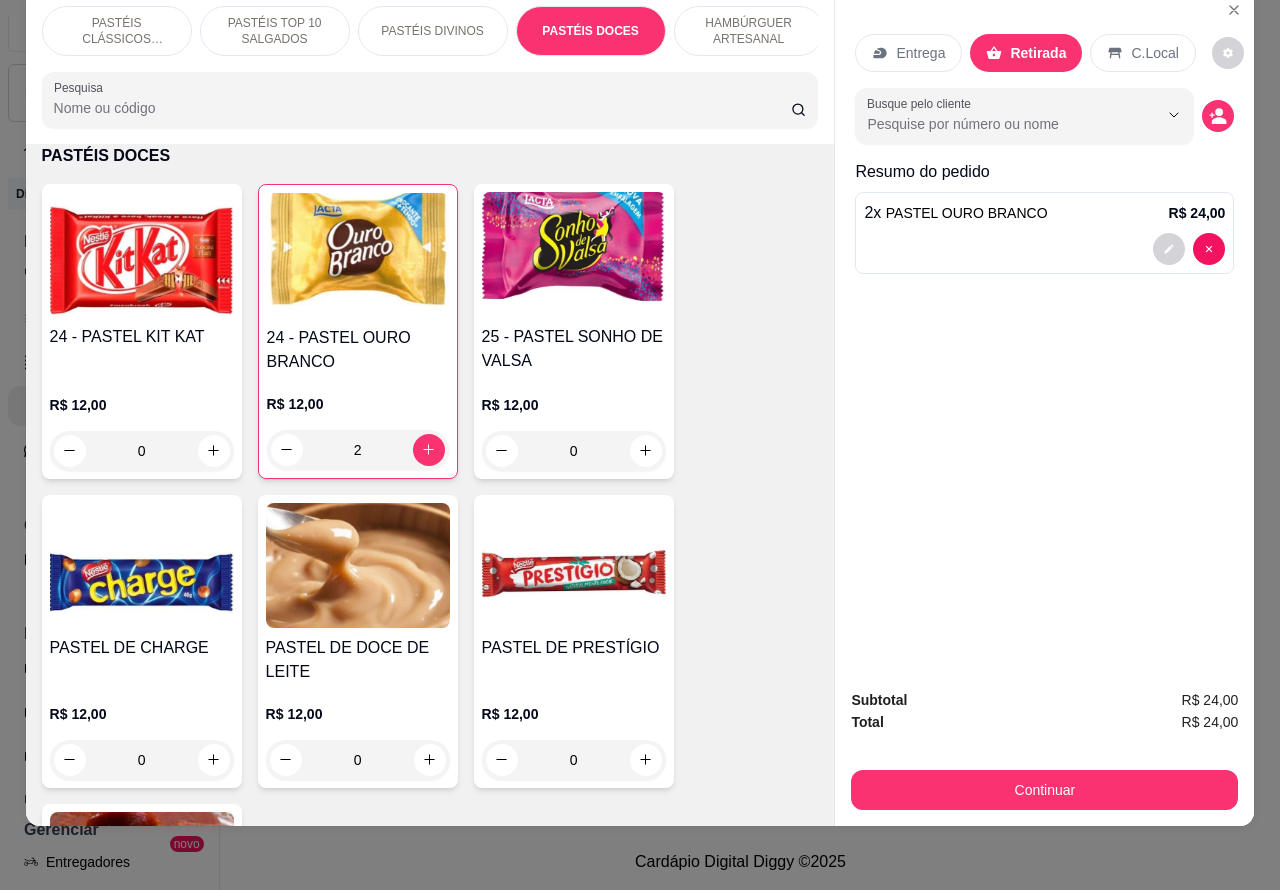 click on "PASTÉIS CLÁSSICOS SALGADOS" at bounding box center (117, 31) 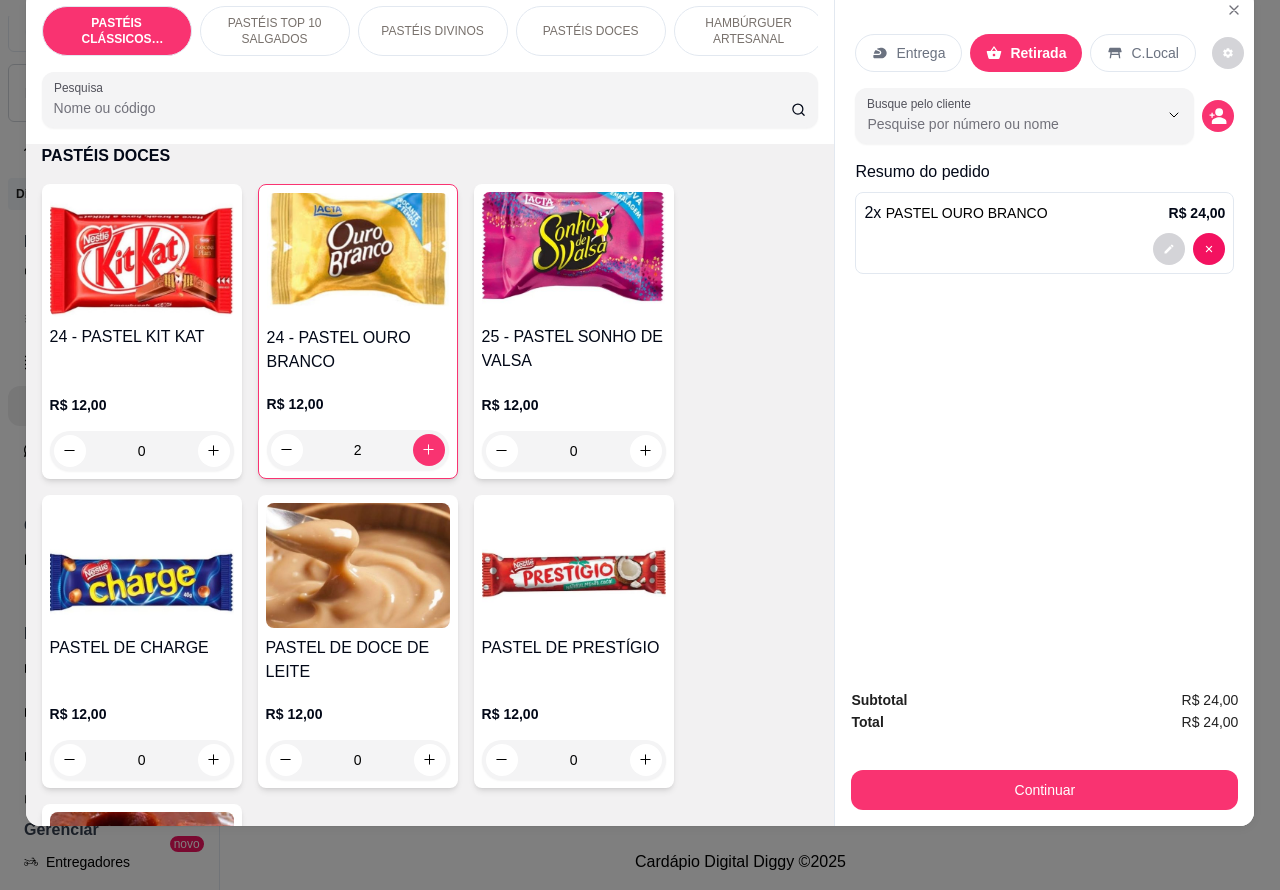 scroll, scrollTop: 90, scrollLeft: 0, axis: vertical 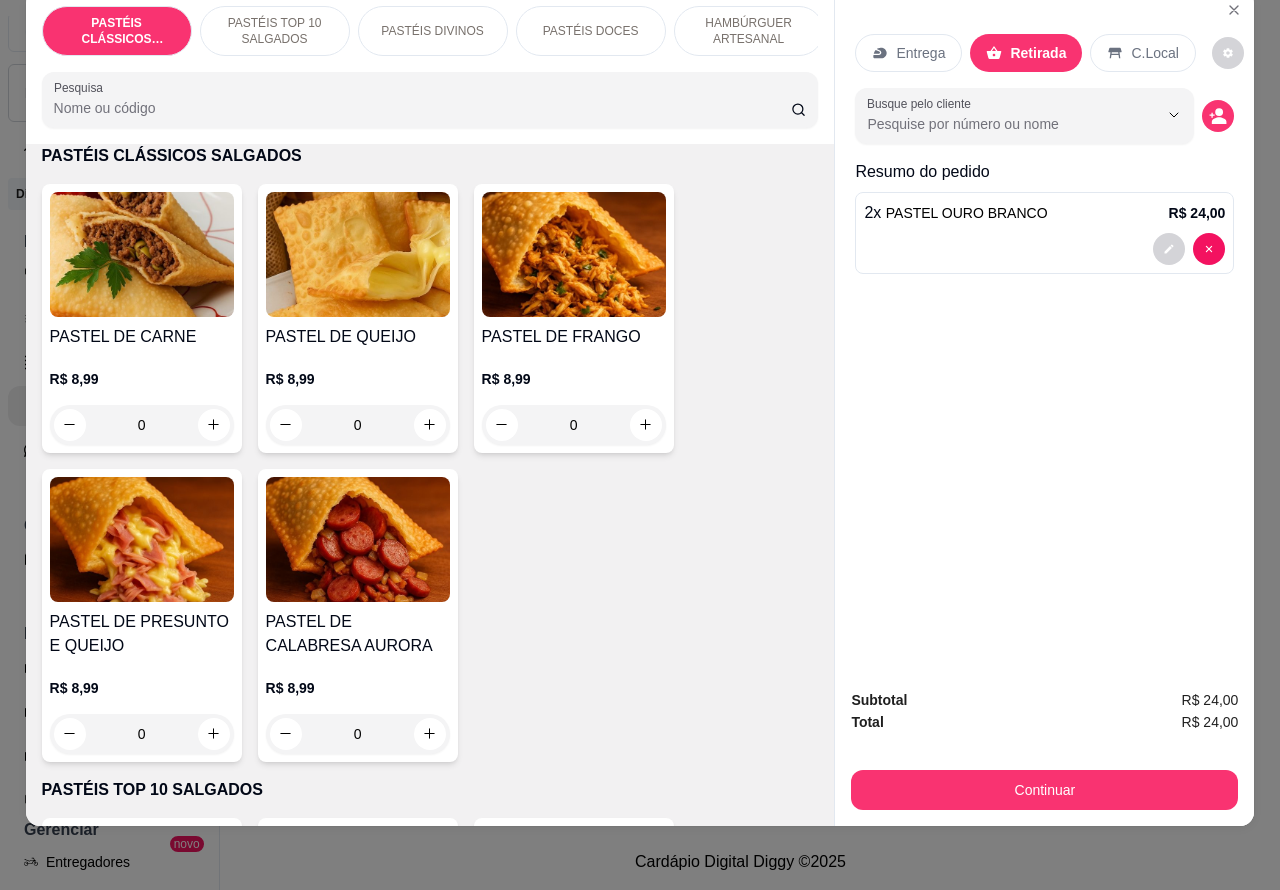 click 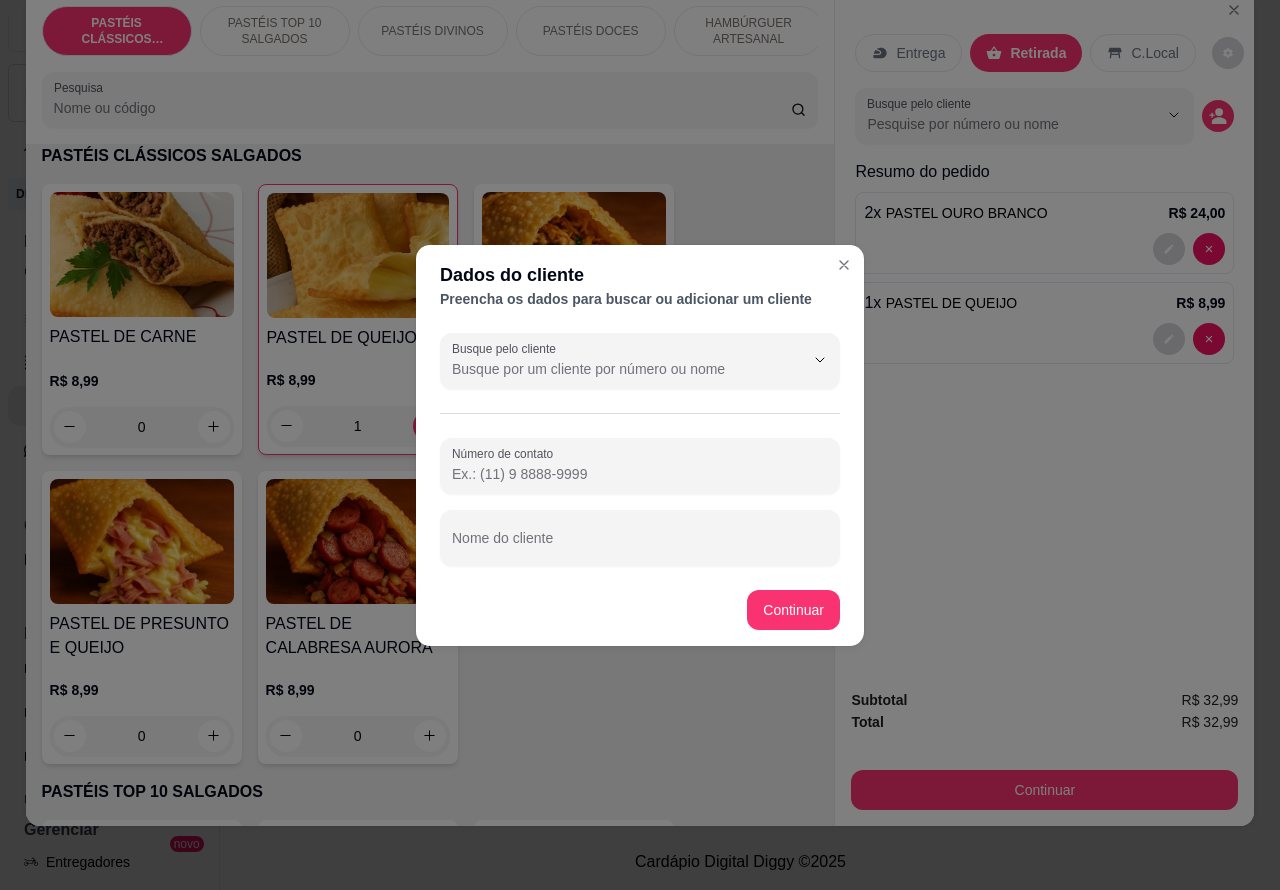click on "Número de contato" at bounding box center [640, 474] 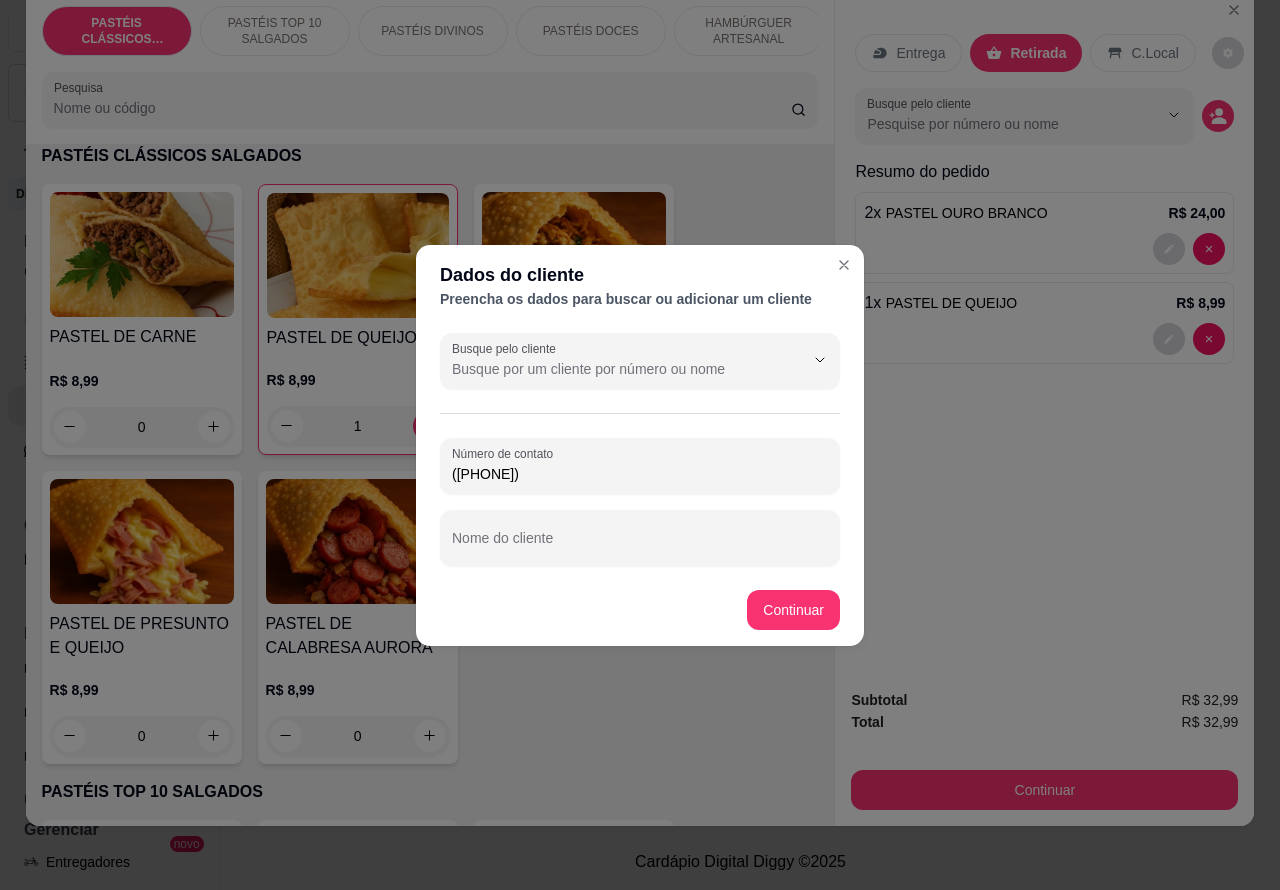 click on "Nome do cliente" at bounding box center [640, 546] 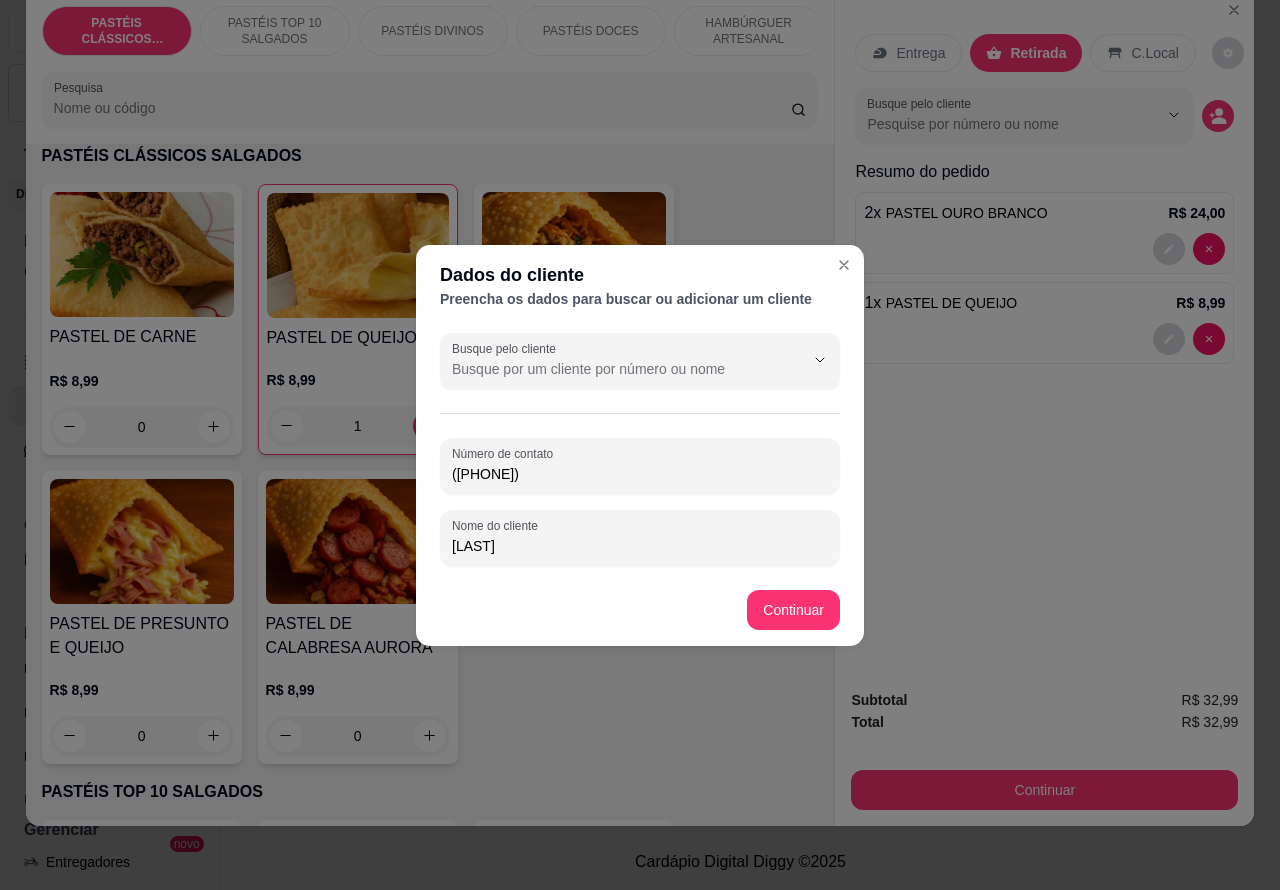 click on "Item avulso PASTÉIS CLÁSSICOS SALGADOS PASTEL DE CARNE R$ 8,99 0 PASTEL DE QUEIJO R$ 8,99 1 PASTEL DE FRANGO R$ 8,99 0 PASTEL DE PRESUNTO E QUEIJO R$ 8,99 0 PASTEL DE CALABRESA AURORA R$ 8,99 0 PASTÉIS TOP 10 SALGADOS 00 - ADICIONAIS R$ 3,00 0 MOLHO EXTRA DE CENOURA R$ 0,50 0 MOLHO EXTRA DE ALHO R$ 0,50 0 PASTEL DE VENTO R$ 4,00 0 PORÇÃO TIRAS MASSA DE PASTEL R$ 4,00 0 PASTEIZINHOS DE VENTO R$ 4,00 0 05 - PASTEL CARNE C/ BACON R$ 12,99 0 06 - PASTEL CARNE C/ QUEIJO R$ 12,99 0 08 - PASTEL CARNE C/ OVO R$ 12,99 0 PASTEL CALABRESA COM QUEIJO R$ 12,99 0 PASTEL QUEIJ0 COM BACON R$ 12,99 0 10 - PASTEL DE FRANGO C/ BACON R$ 12,99 0 11 - PASTEL FRANGO C/ CATUPIRY R$ 12,99 0 12 - PASTEL FRANGO C/ CHEDDAR R$ 12,99 0 15 - PASTEL DE PIZZA R$ 12,99 0 QUEIJO COM MILHO R$ 12,99 0 14 - PASTEL FRANGO CAIPIRA R$ 14,99 0 09 - PASTEL CARNE SECA C/ CATUPIRY R$ 14,99 0 PASTEL CARNE SECA COM QUEIJO R$ 14,99 0 PASTÉIS DIVINOS DIVINO CARNE CATUPIRY" at bounding box center (430, 485) 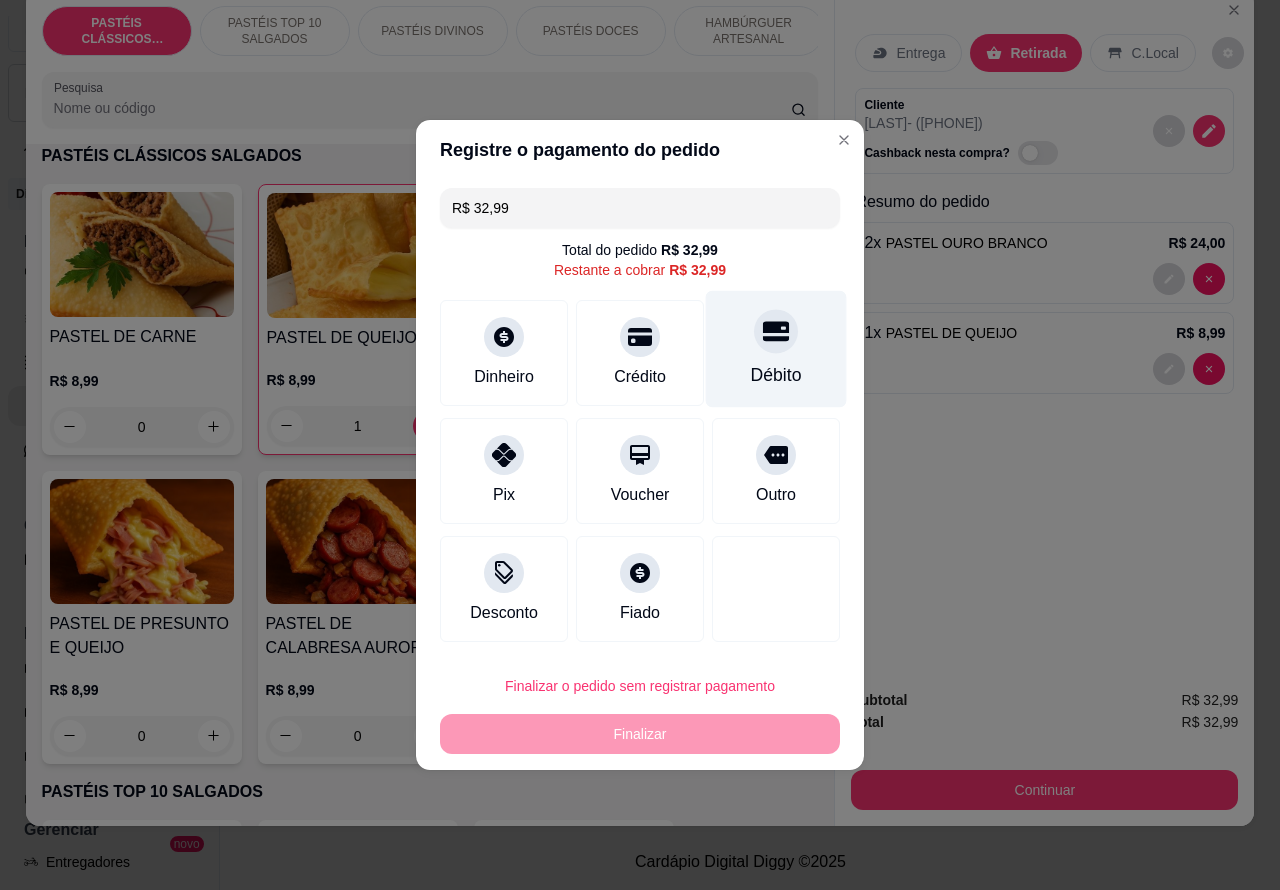 click 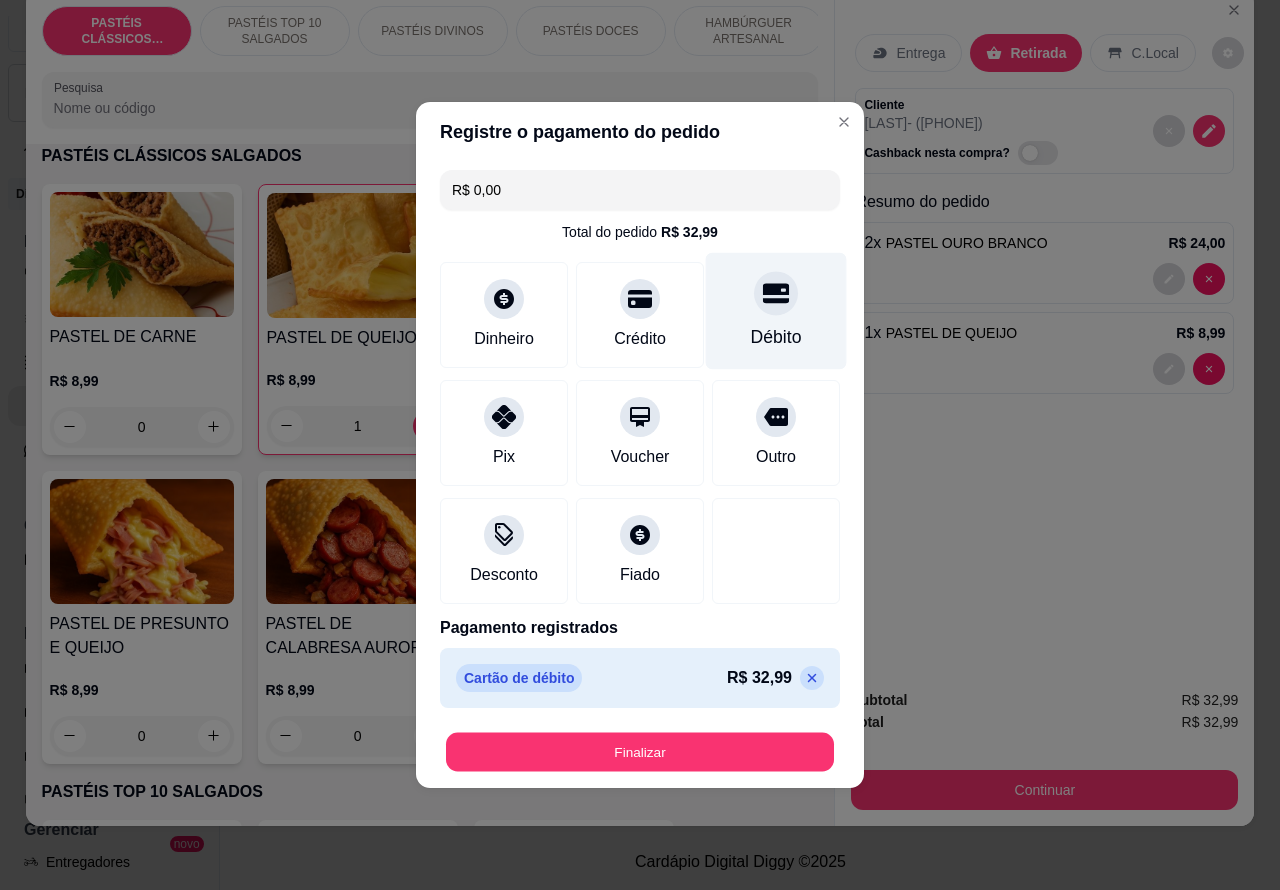 click on "Finalizar" at bounding box center [640, 752] 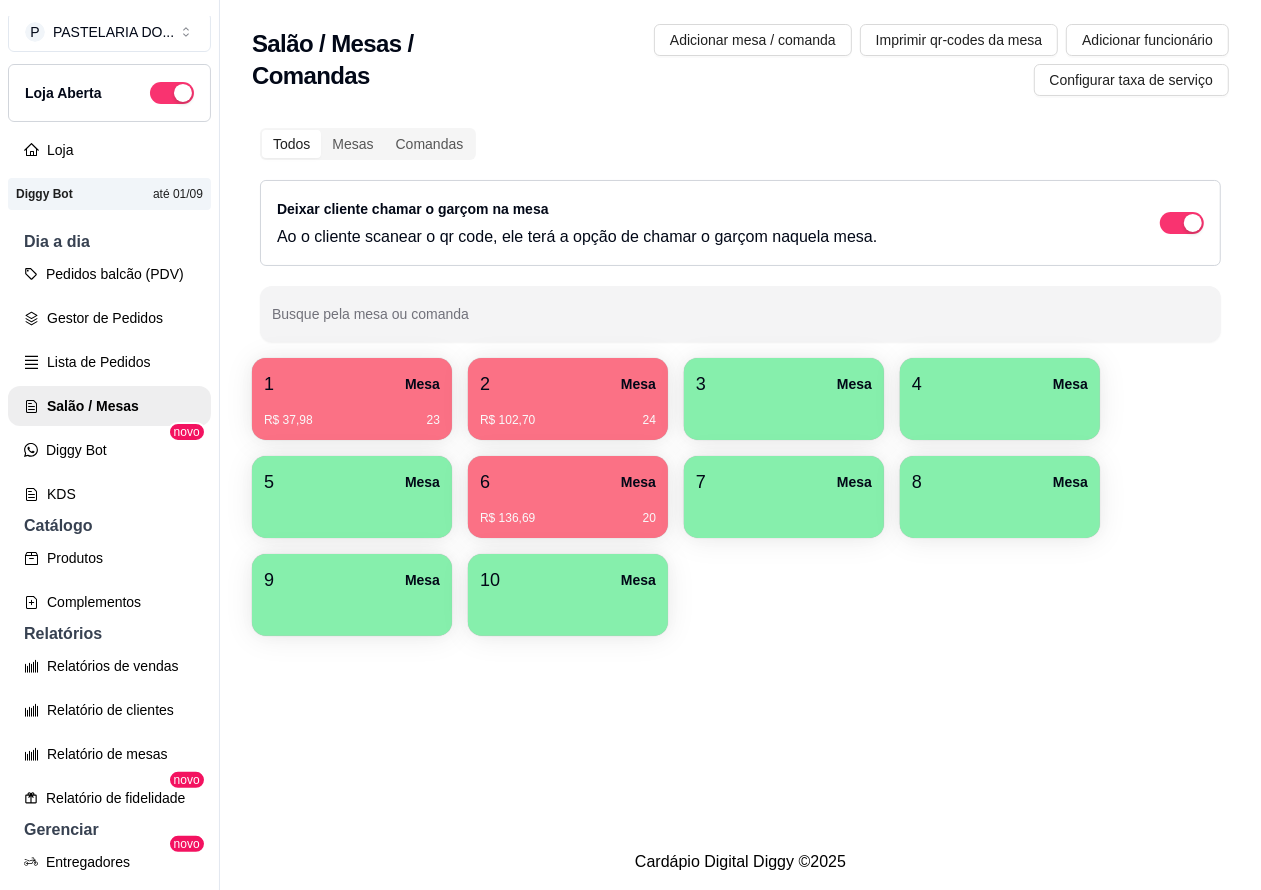 click on "1 Mesa" at bounding box center (352, 384) 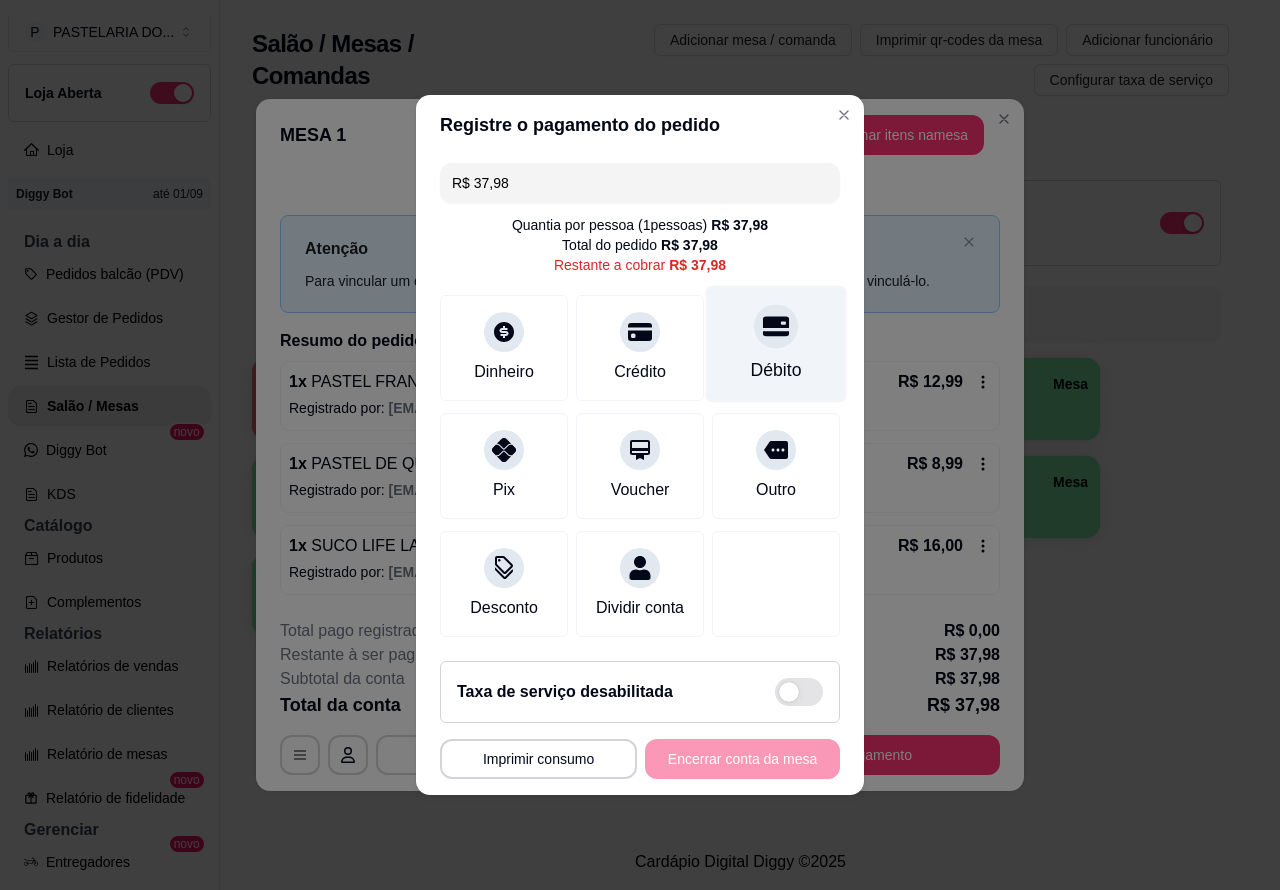 click at bounding box center (776, 326) 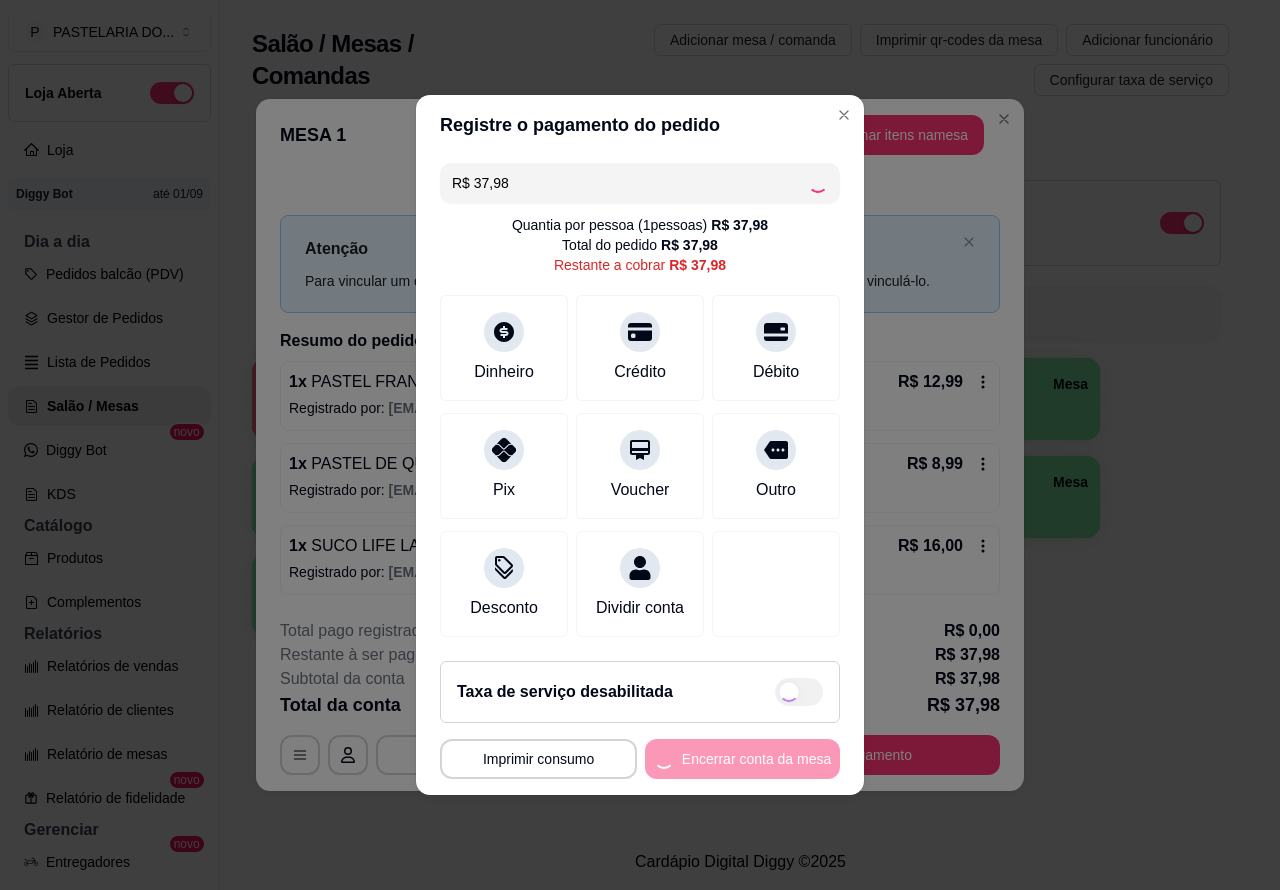 click on "Taxa de serviço   desabilitada" at bounding box center [640, 692] 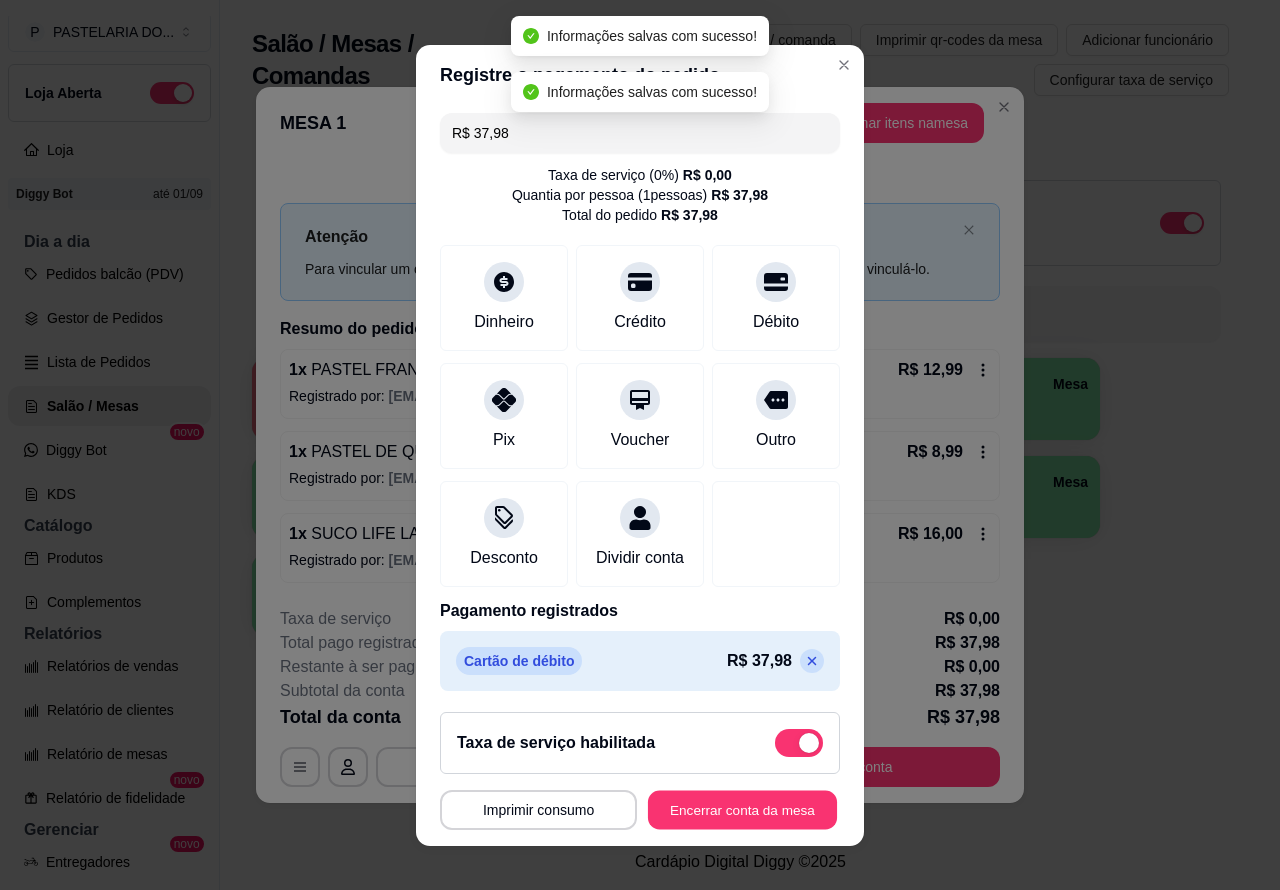 click on "Encerrar conta da mesa" at bounding box center [742, 809] 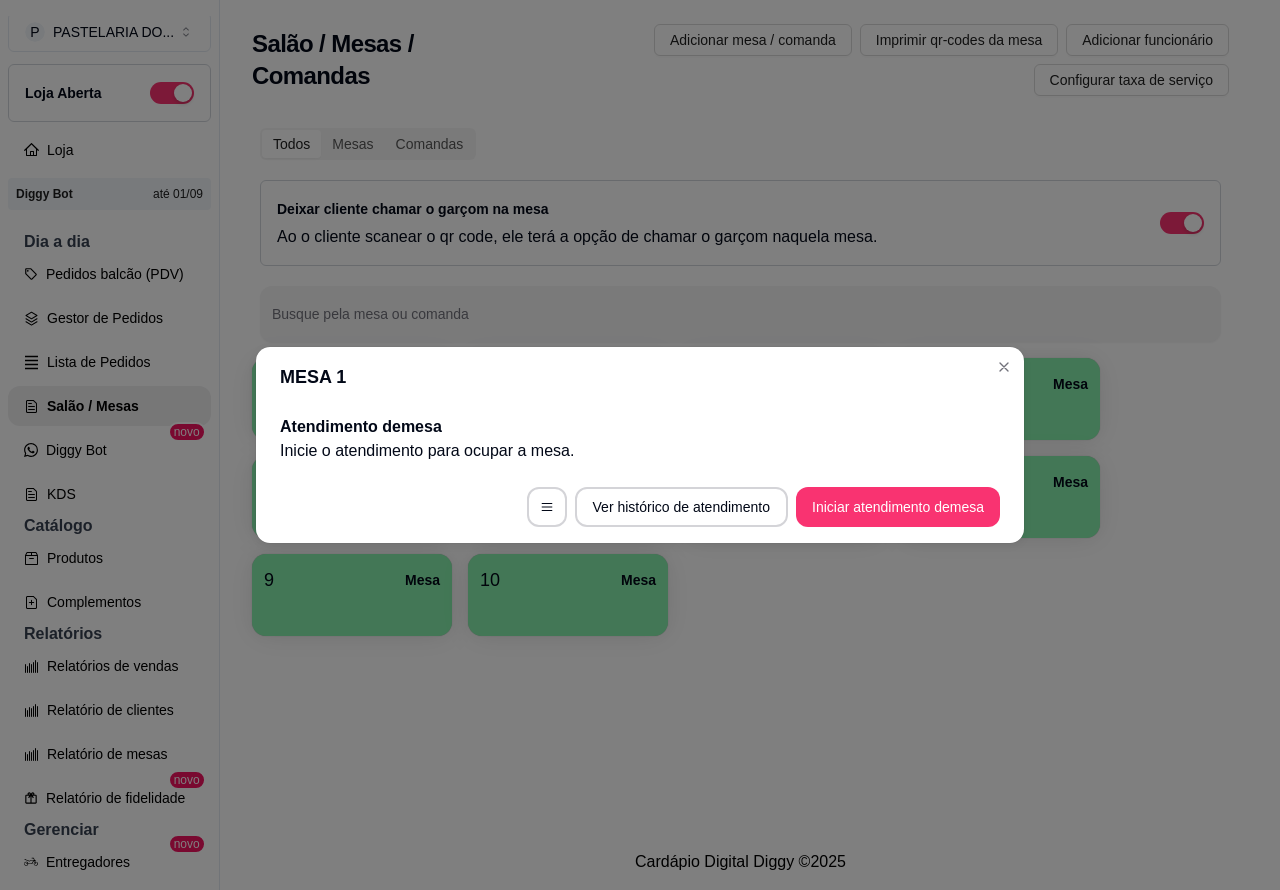click on "Salão / Mesas / Comandas Adicionar mesa / comanda Imprimir qr-codes da mesa Adicionar funcionário Configurar taxa de serviço Todos Mesas Comandas Deixar cliente chamar o garçom na mesa Ao o cliente scanear o qr code, ele terá a opção de chamar o garçom naquela mesa. Busque pela mesa ou comanda
1 Mesa 2 Mesa R$ 102,70 29 3 Mesa 4 Mesa 5 Mesa 6 Mesa R$ 136,69 25 7 Mesa 8 Mesa 9 Mesa 10 Mesa" at bounding box center (740, 417) 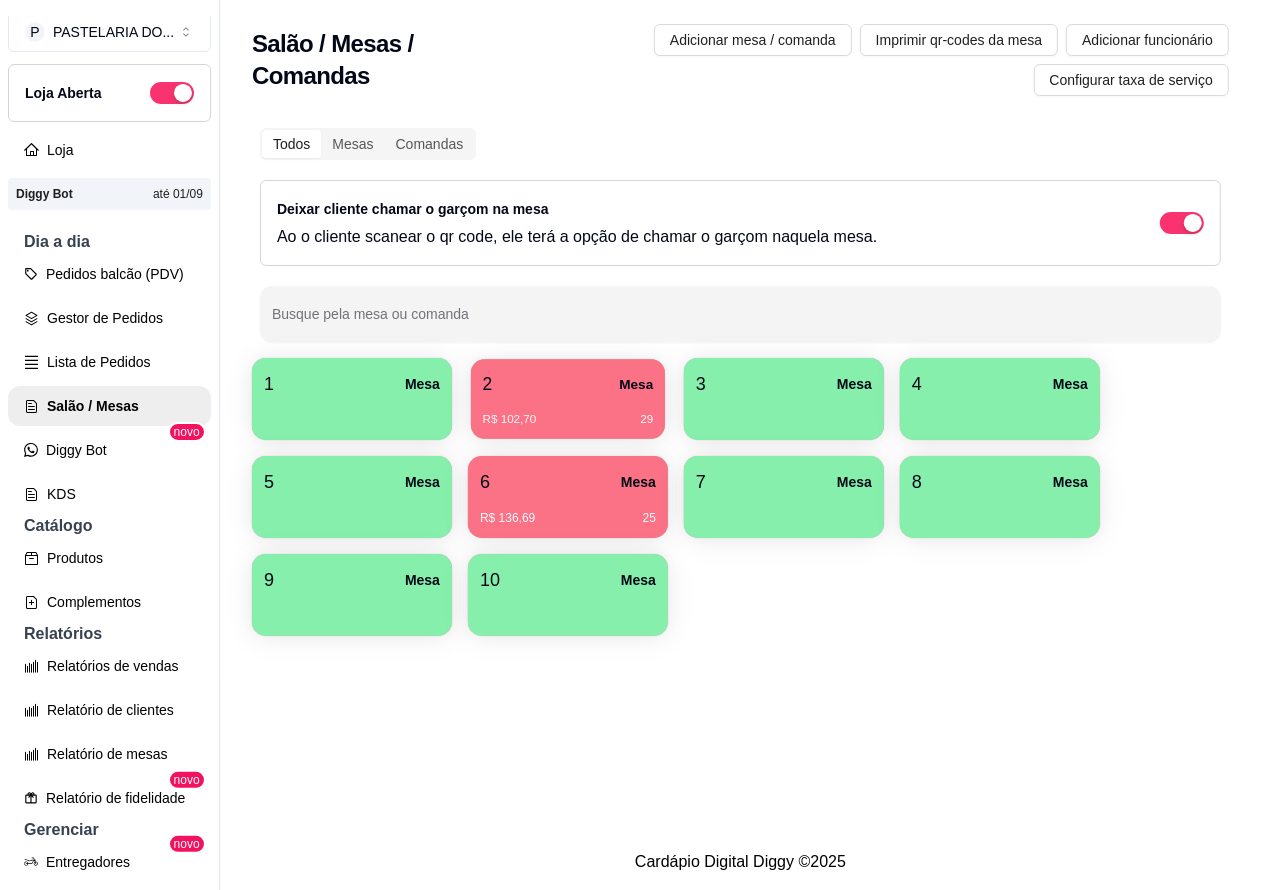 click on "2 Mesa" at bounding box center [568, 384] 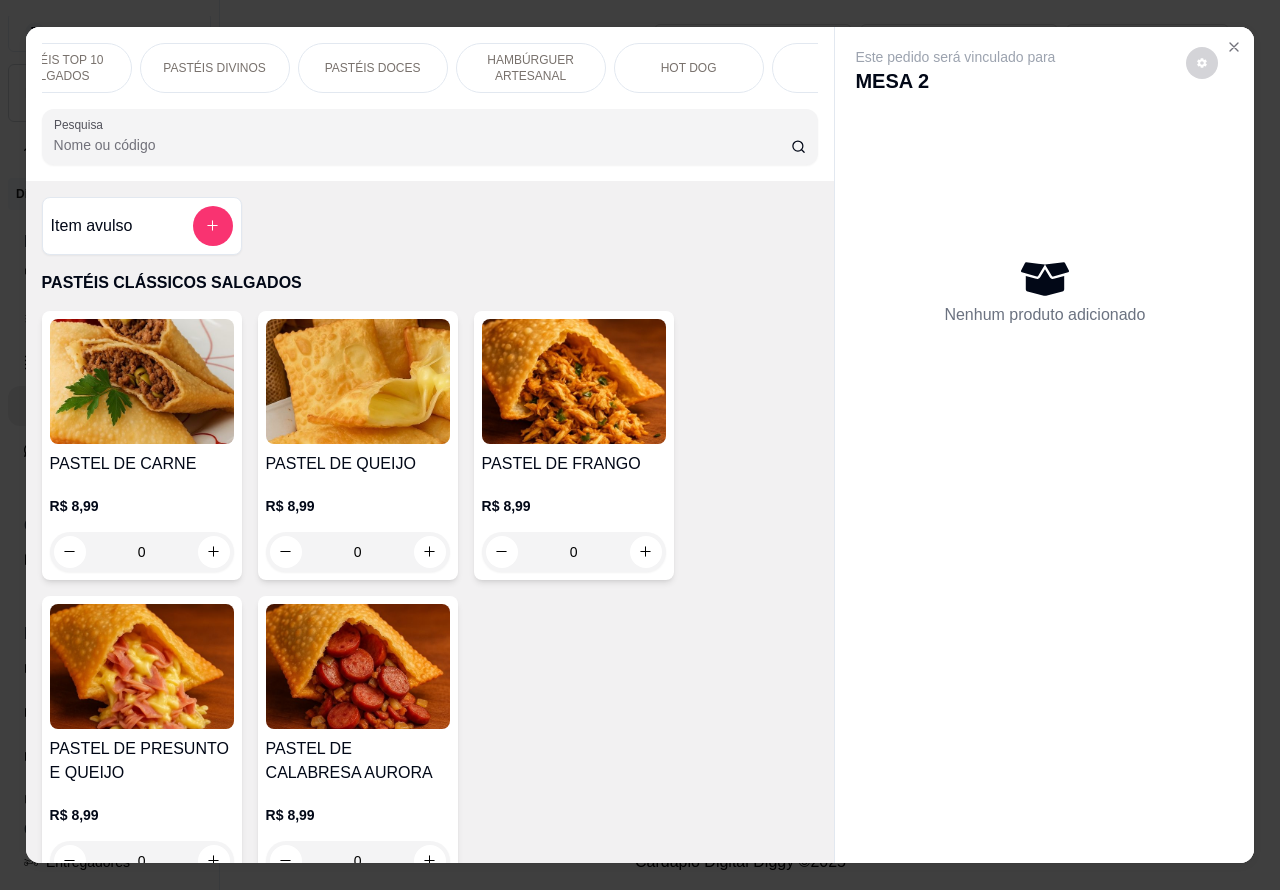 scroll, scrollTop: 0, scrollLeft: 308, axis: horizontal 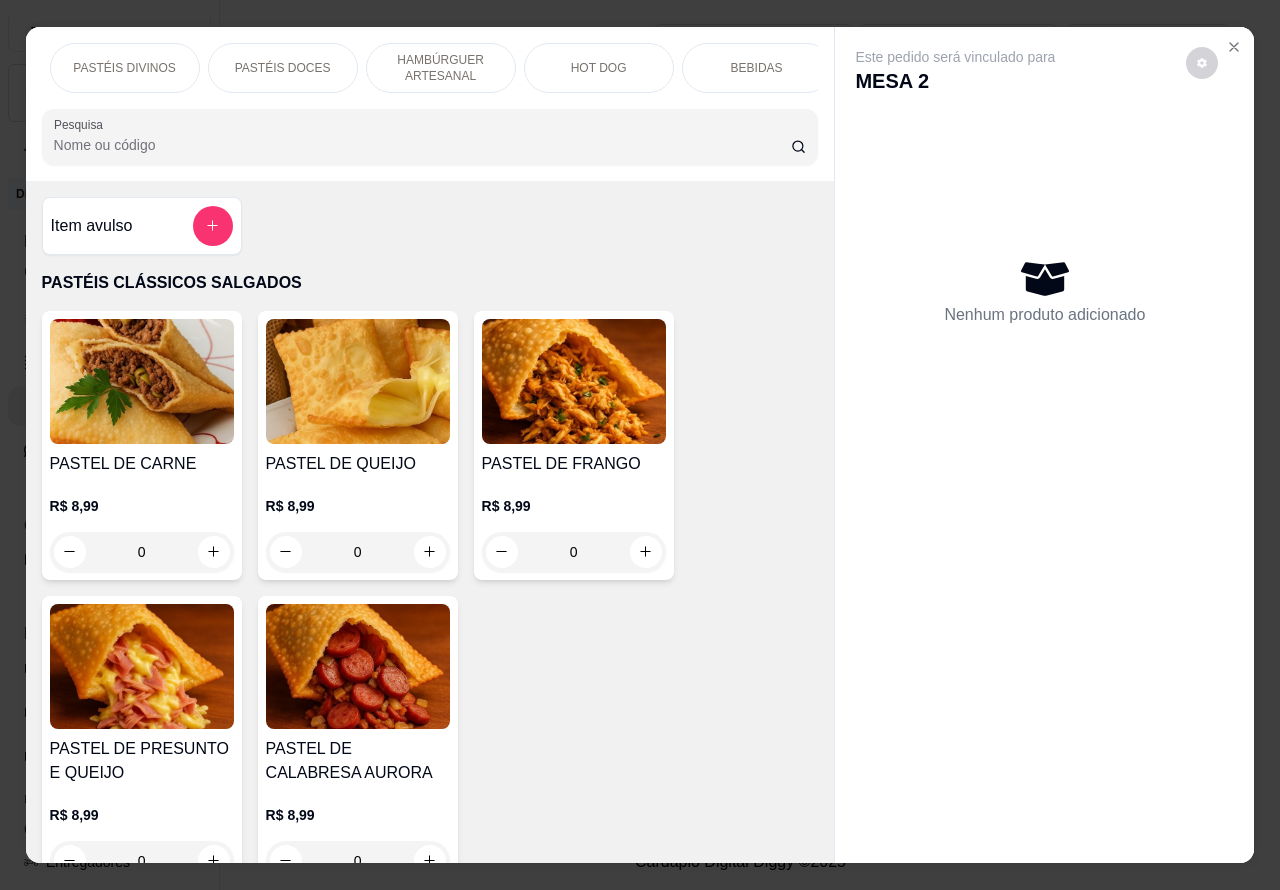 click on "HOT DOG" at bounding box center (599, 68) 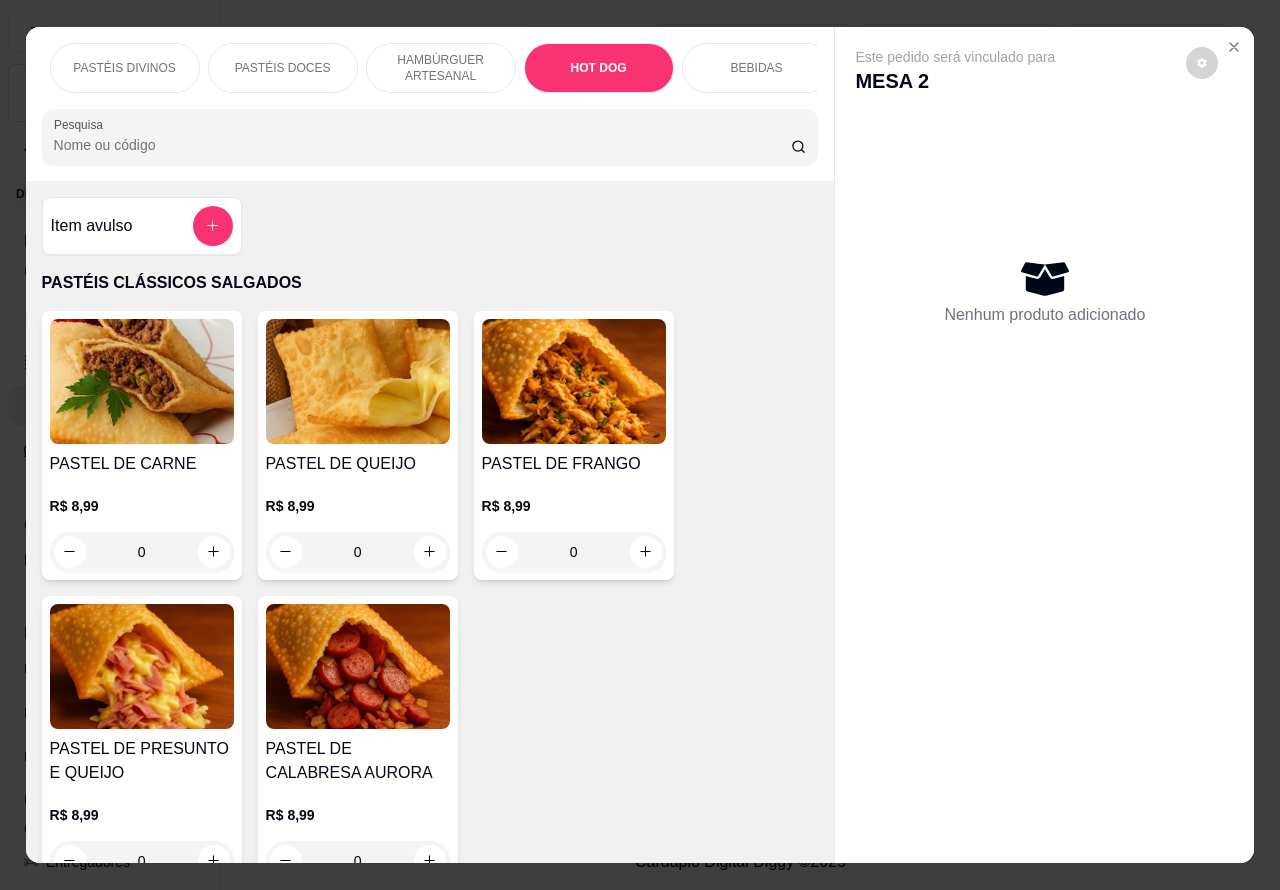 scroll, scrollTop: 6325, scrollLeft: 0, axis: vertical 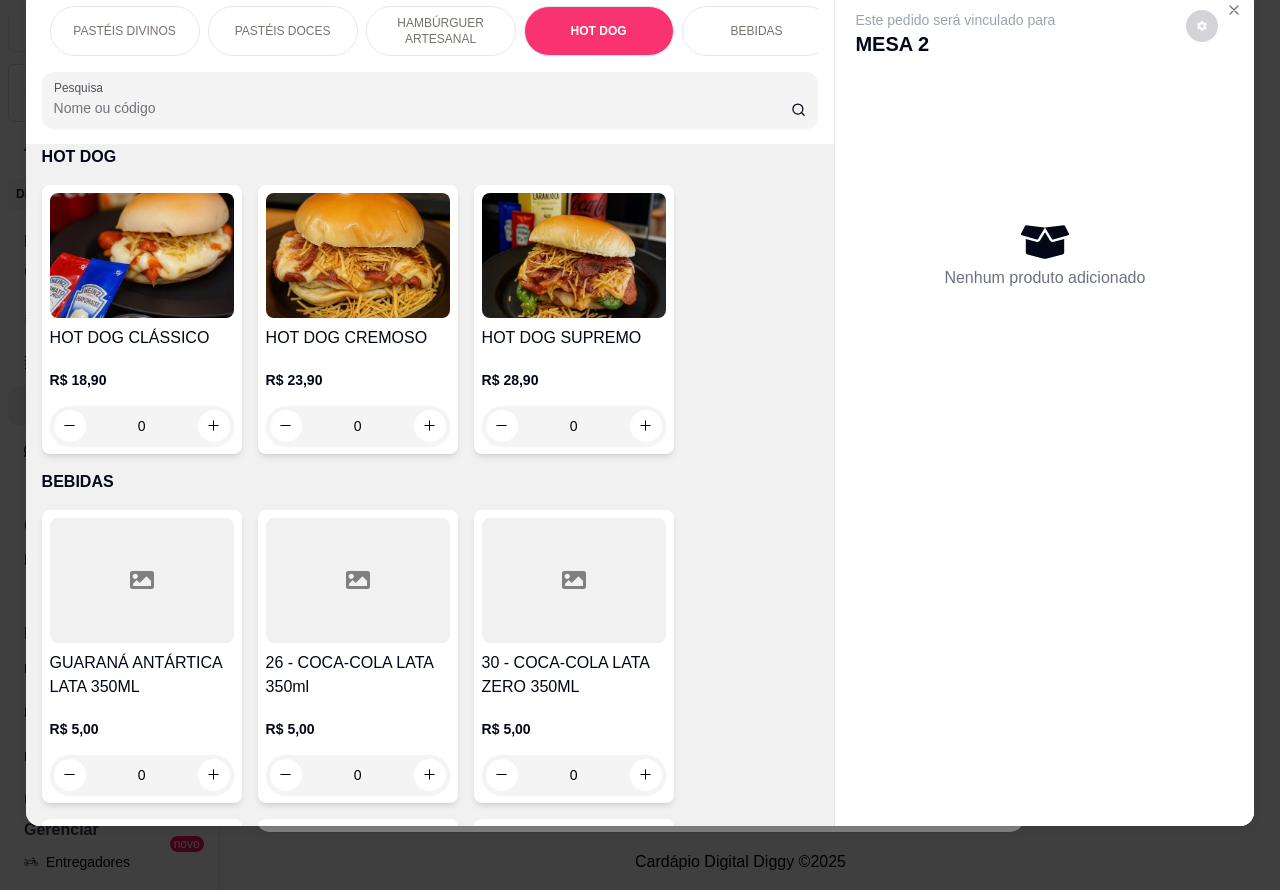 click on "0" at bounding box center (358, 426) 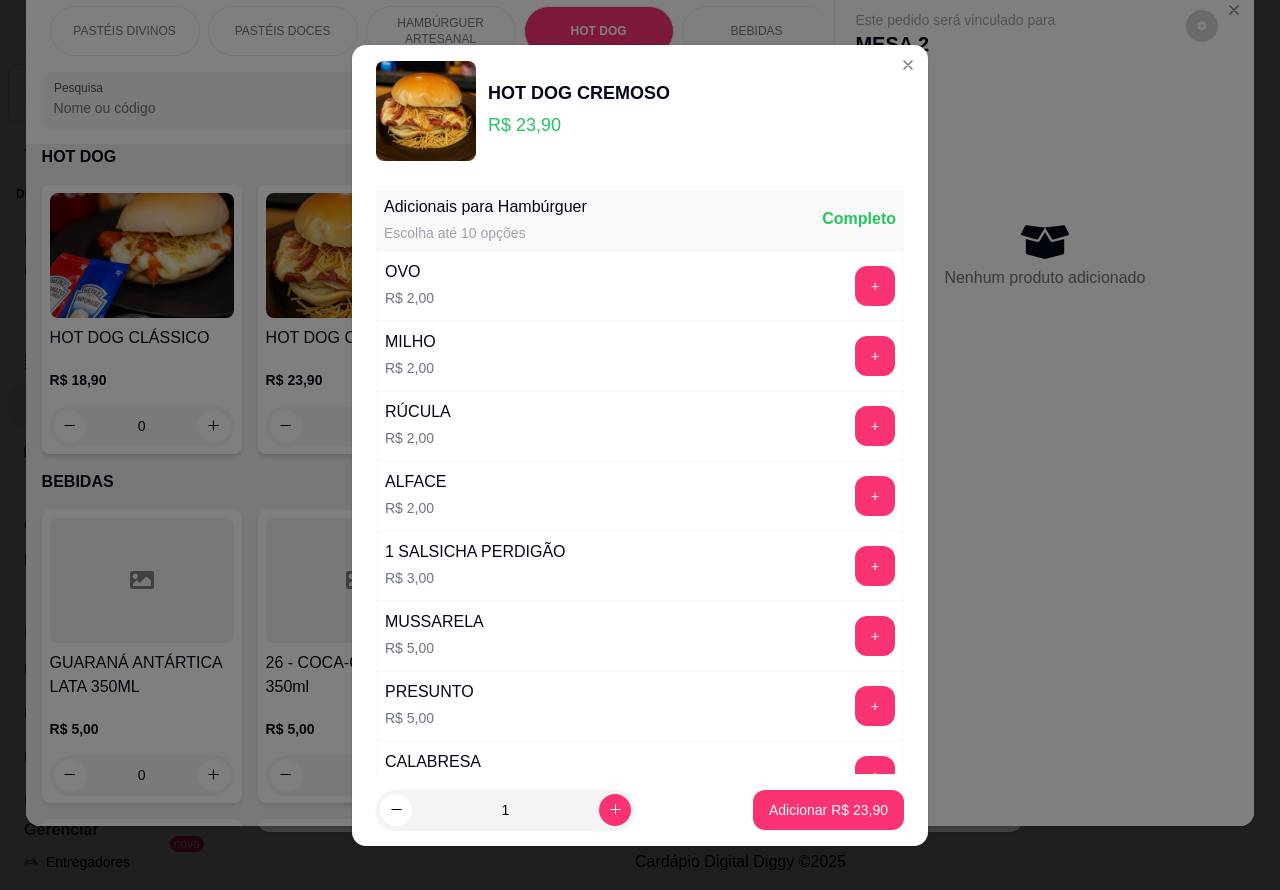 scroll, scrollTop: 542, scrollLeft: 0, axis: vertical 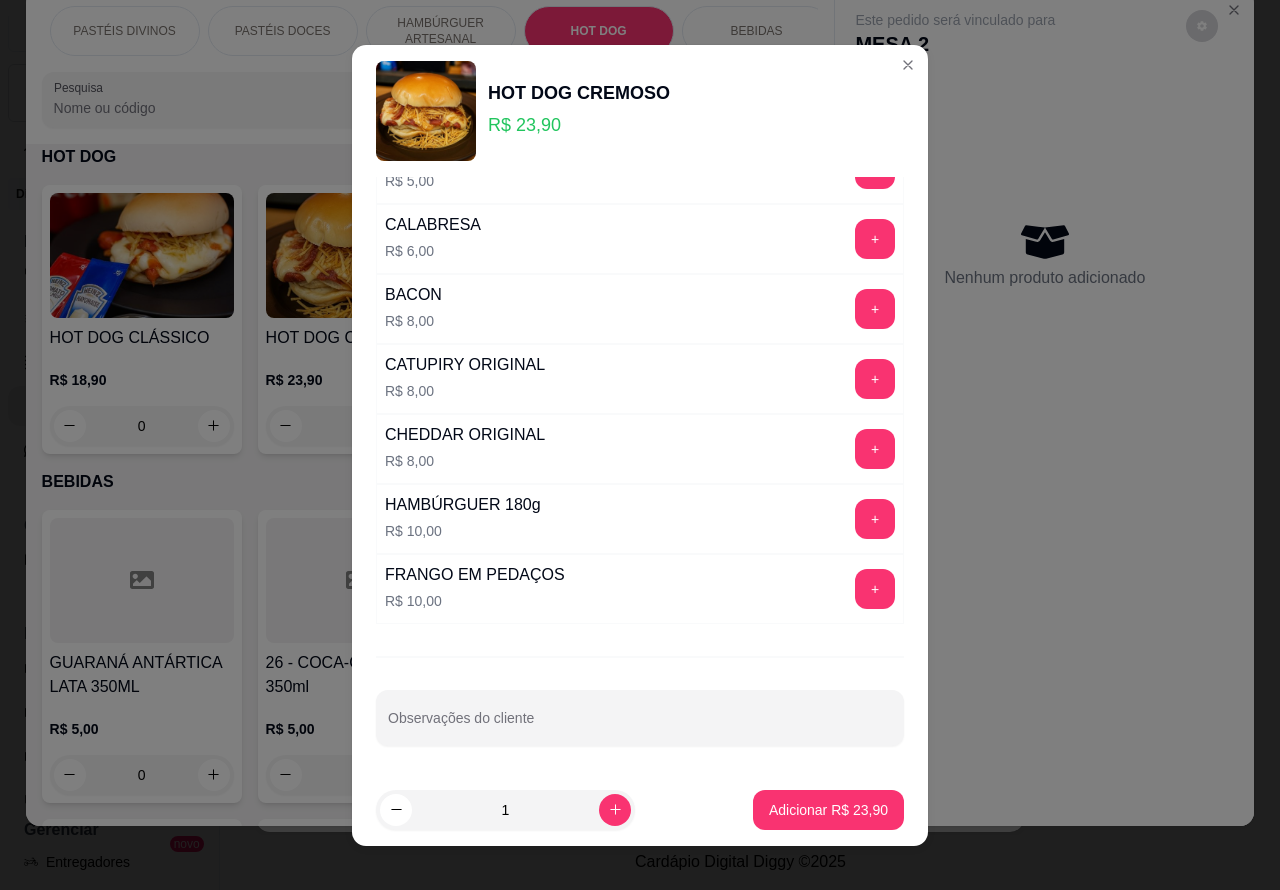 click on "Observações do cliente" at bounding box center (640, 726) 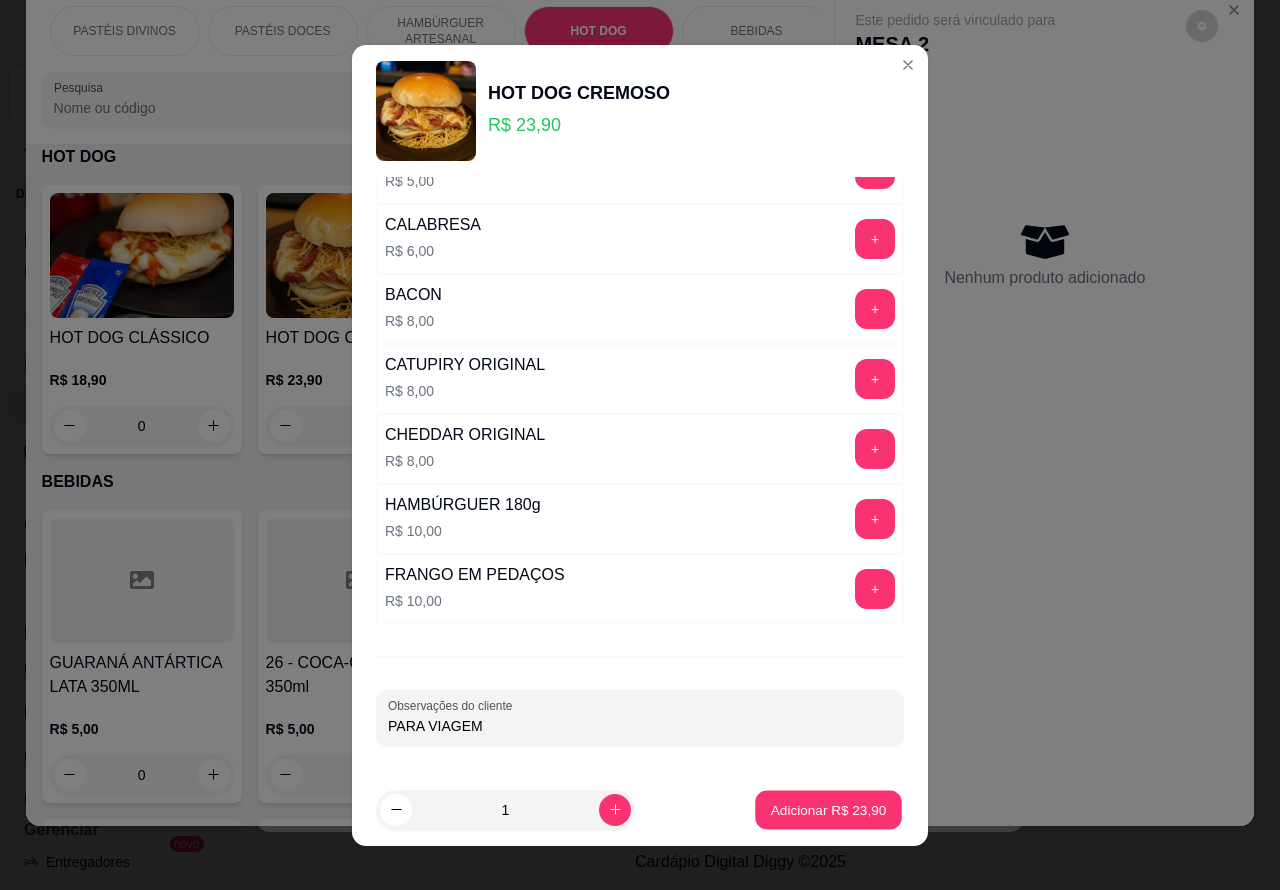 click on "Adicionar   R$ 23,90" at bounding box center [829, 809] 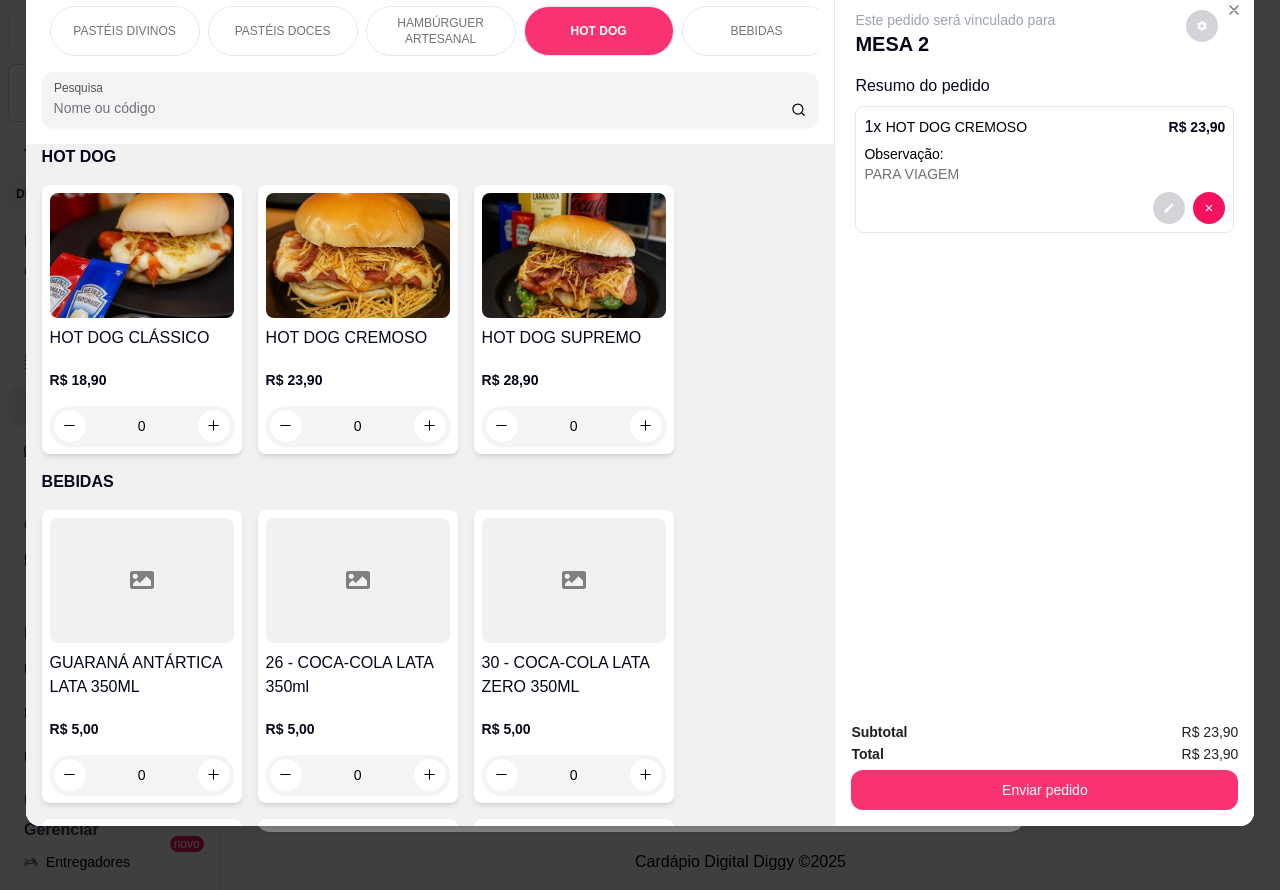 click on "Enviar pedido" at bounding box center [1044, 790] 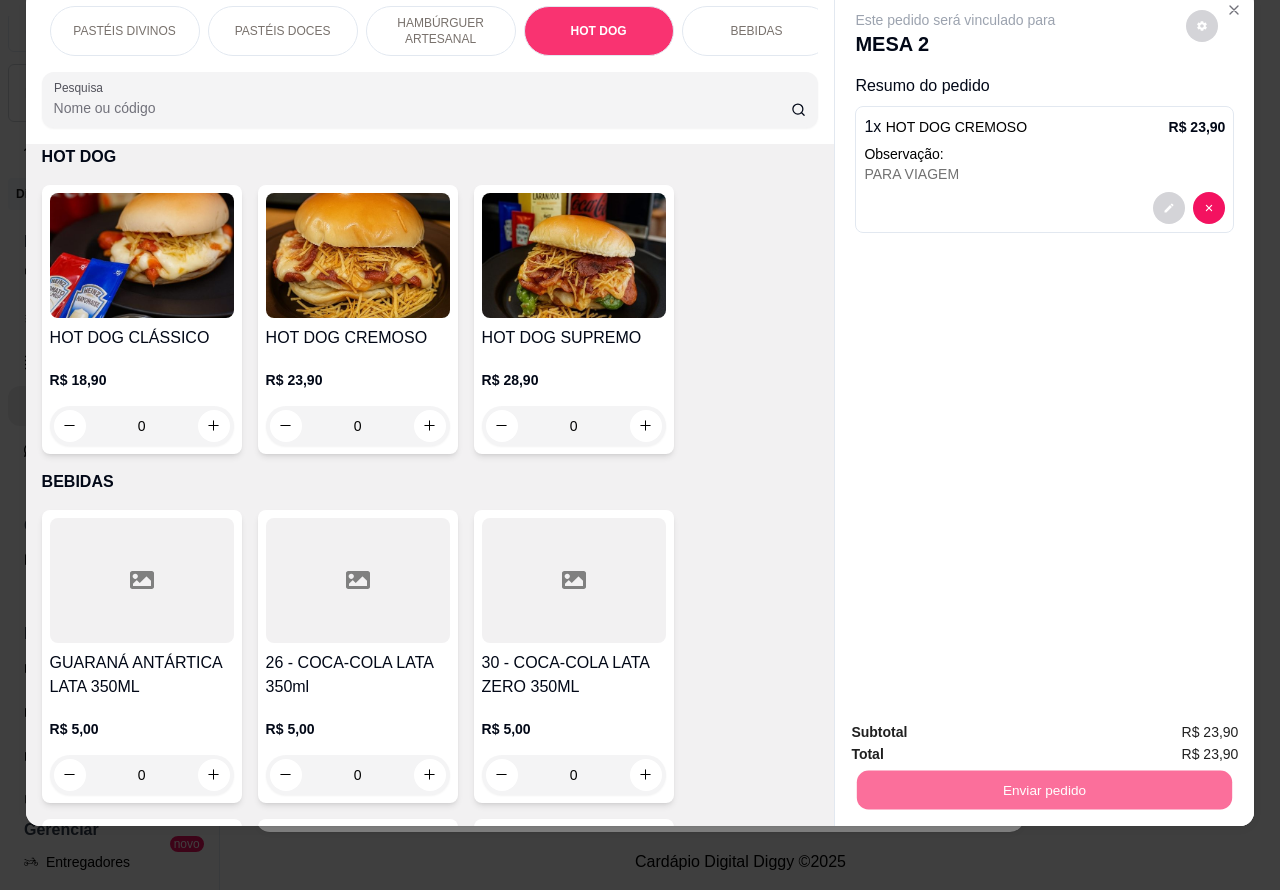 click on "Não registrar e enviar pedido" at bounding box center (977, 722) 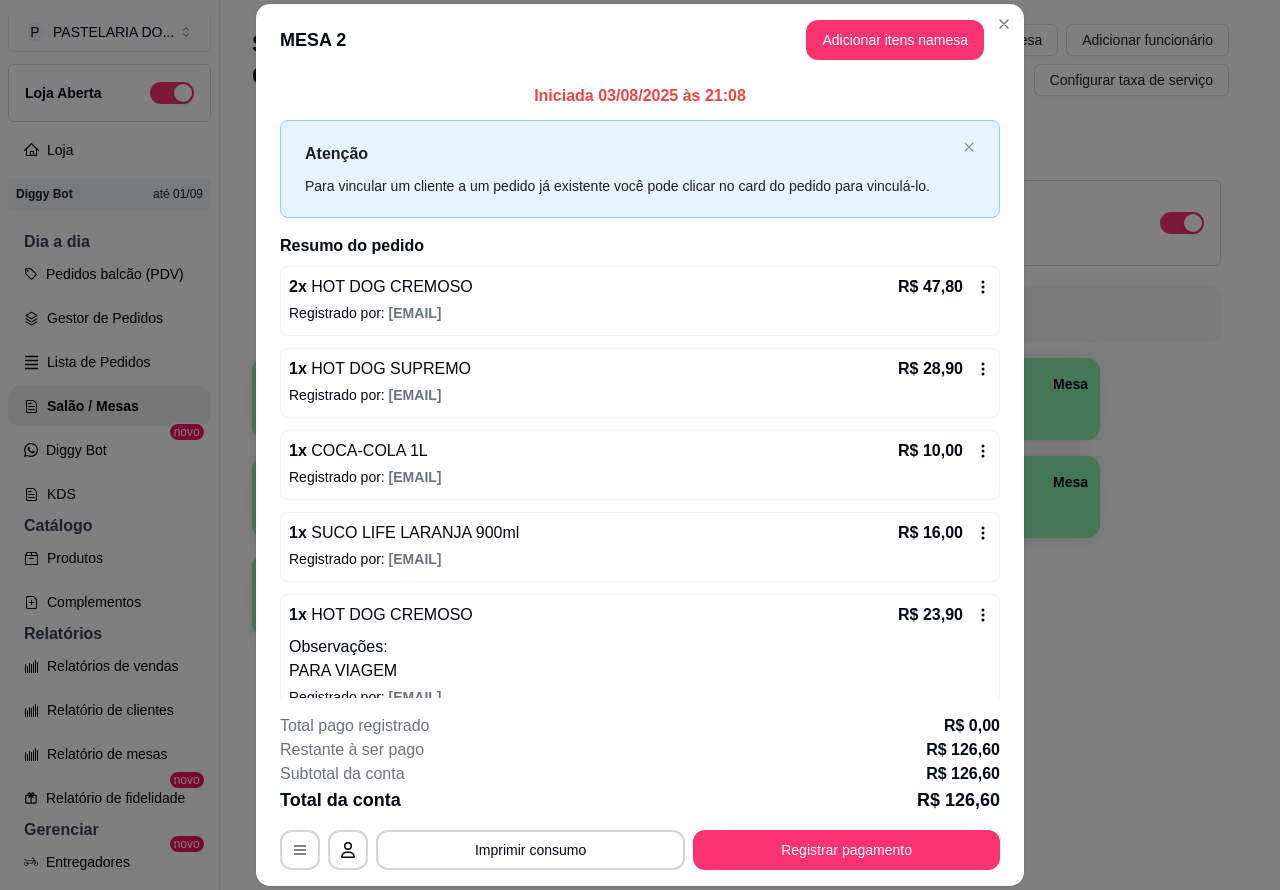 click on "Pedidos balcão (PDV)" at bounding box center [109, 274] 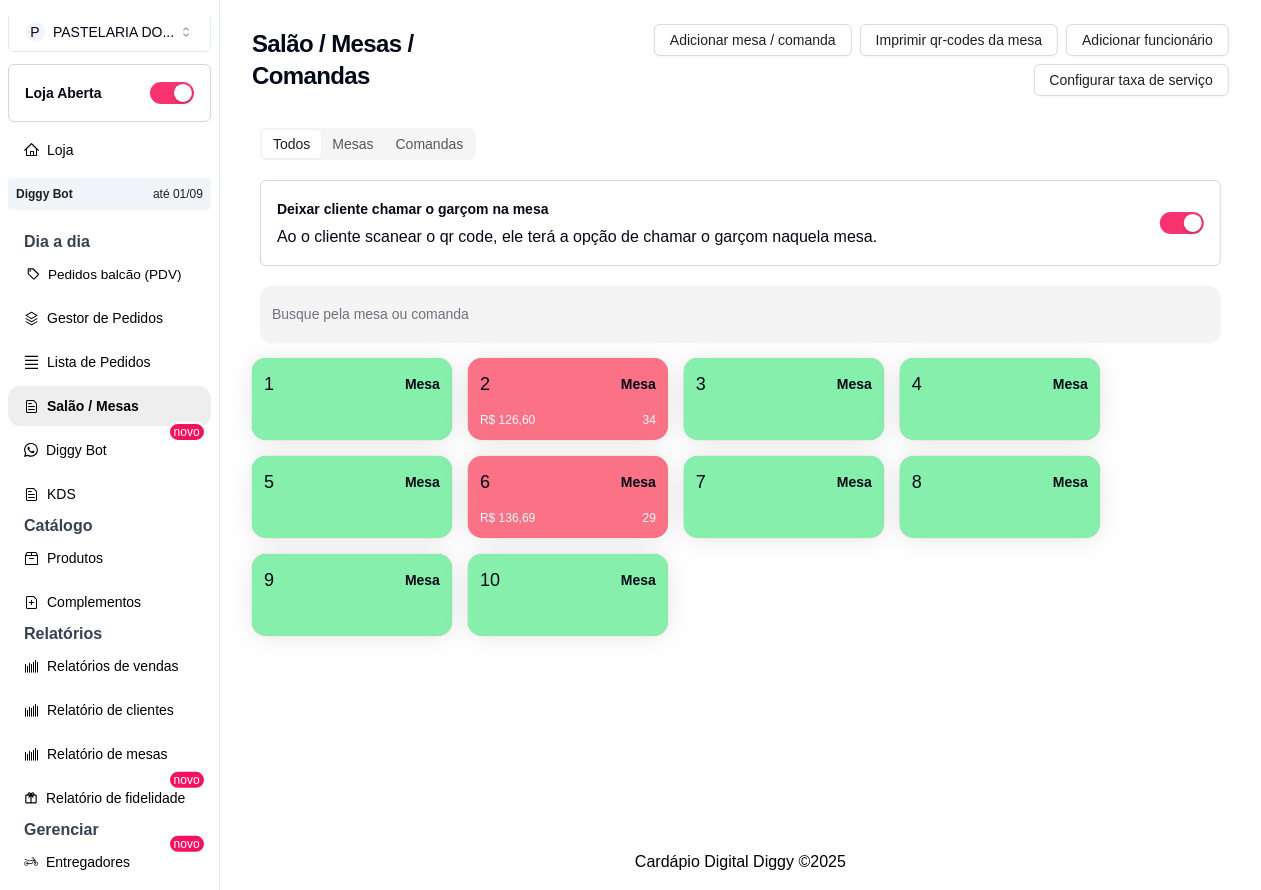click on "Pedidos balcão (PDV)" at bounding box center [109, 274] 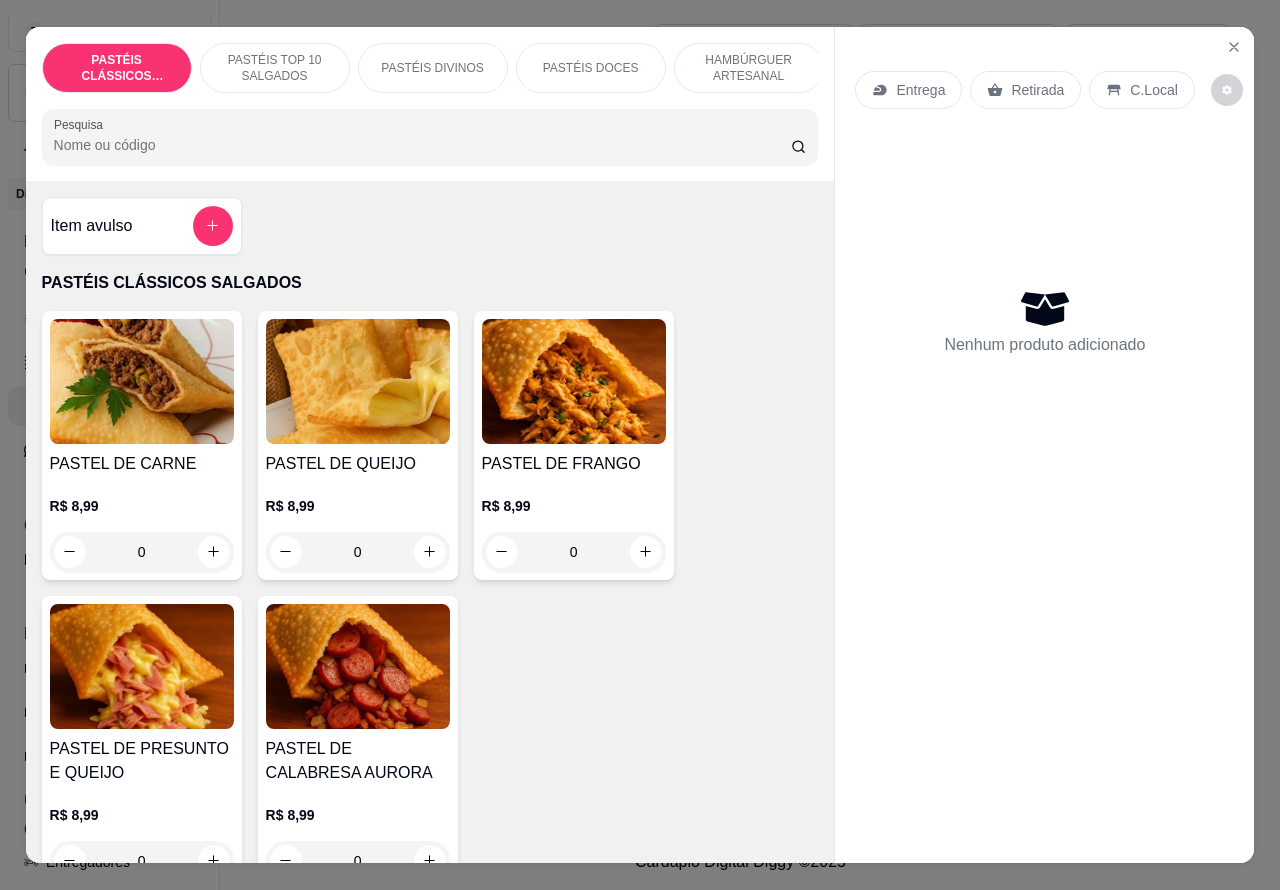 click on "HAMBÚRGUER ARTESANAL" at bounding box center [749, 68] 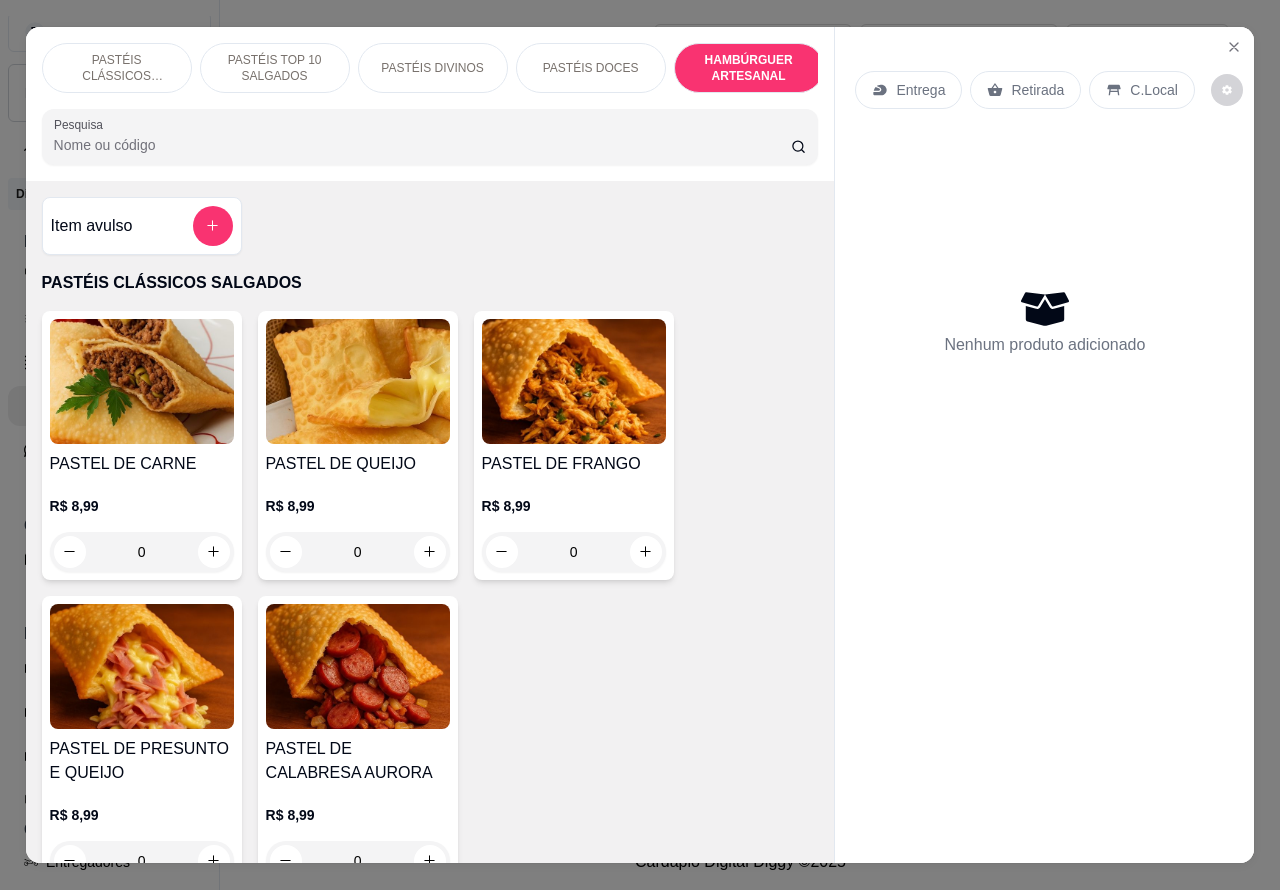 scroll, scrollTop: 4527, scrollLeft: 0, axis: vertical 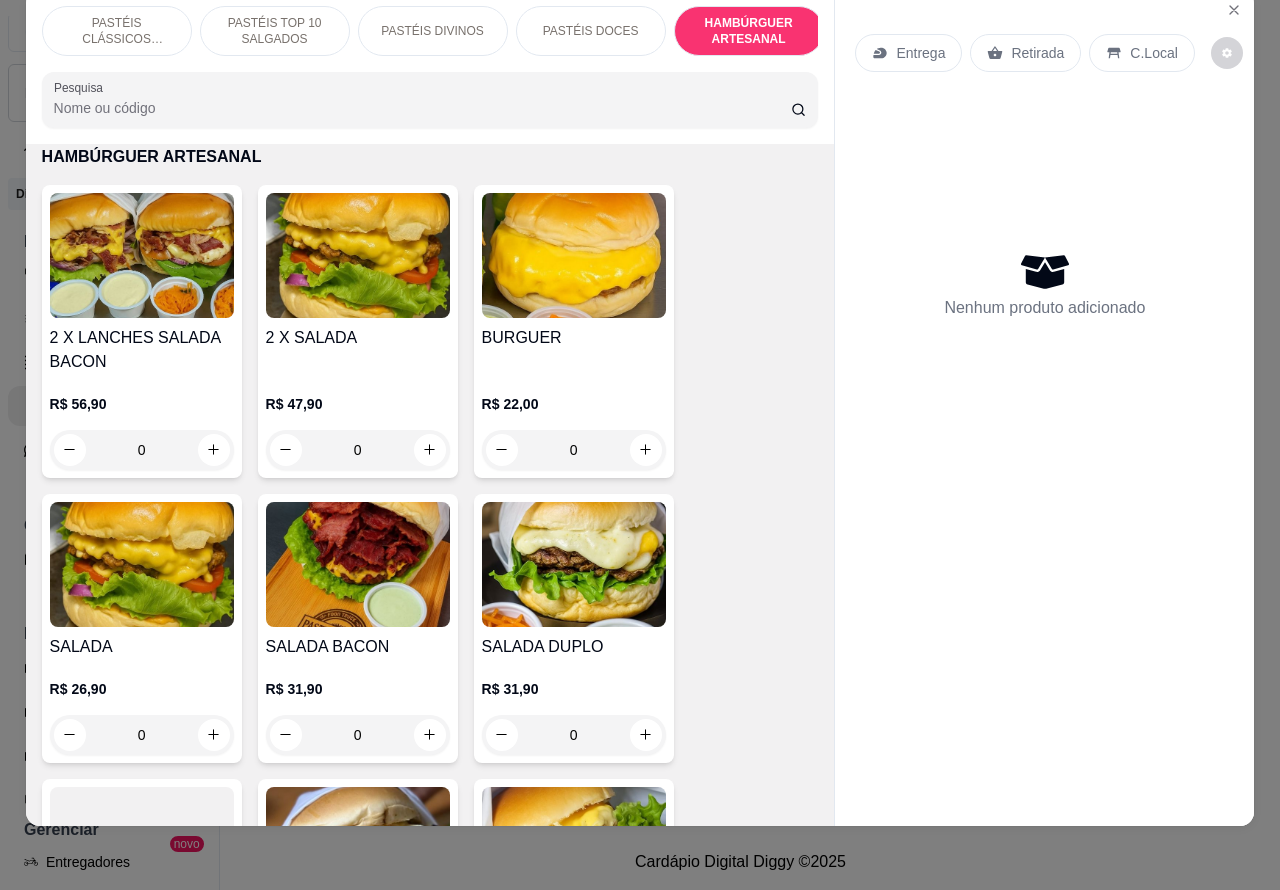 click on "0" at bounding box center [574, 450] 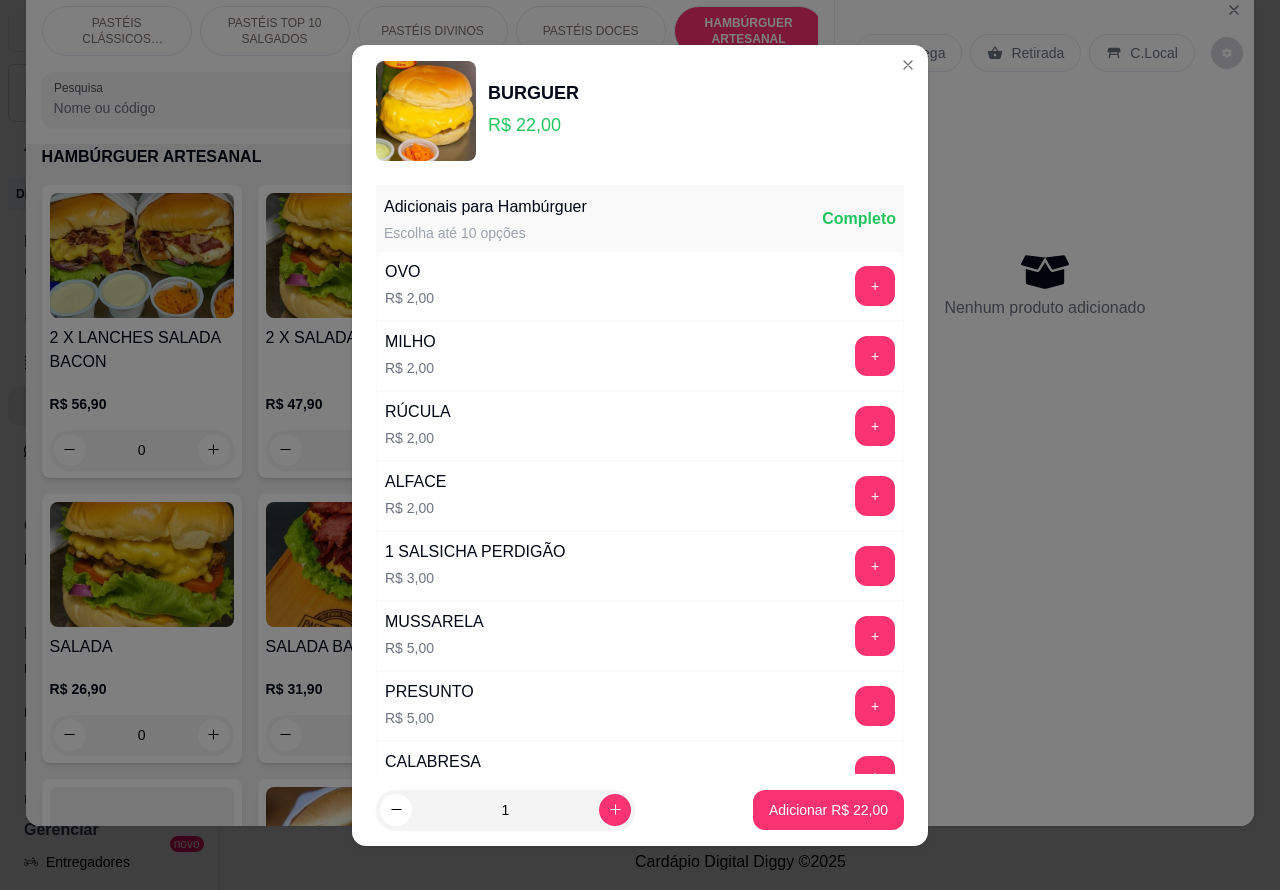 click on "Adicionar   R$ 22,00" at bounding box center [828, 810] 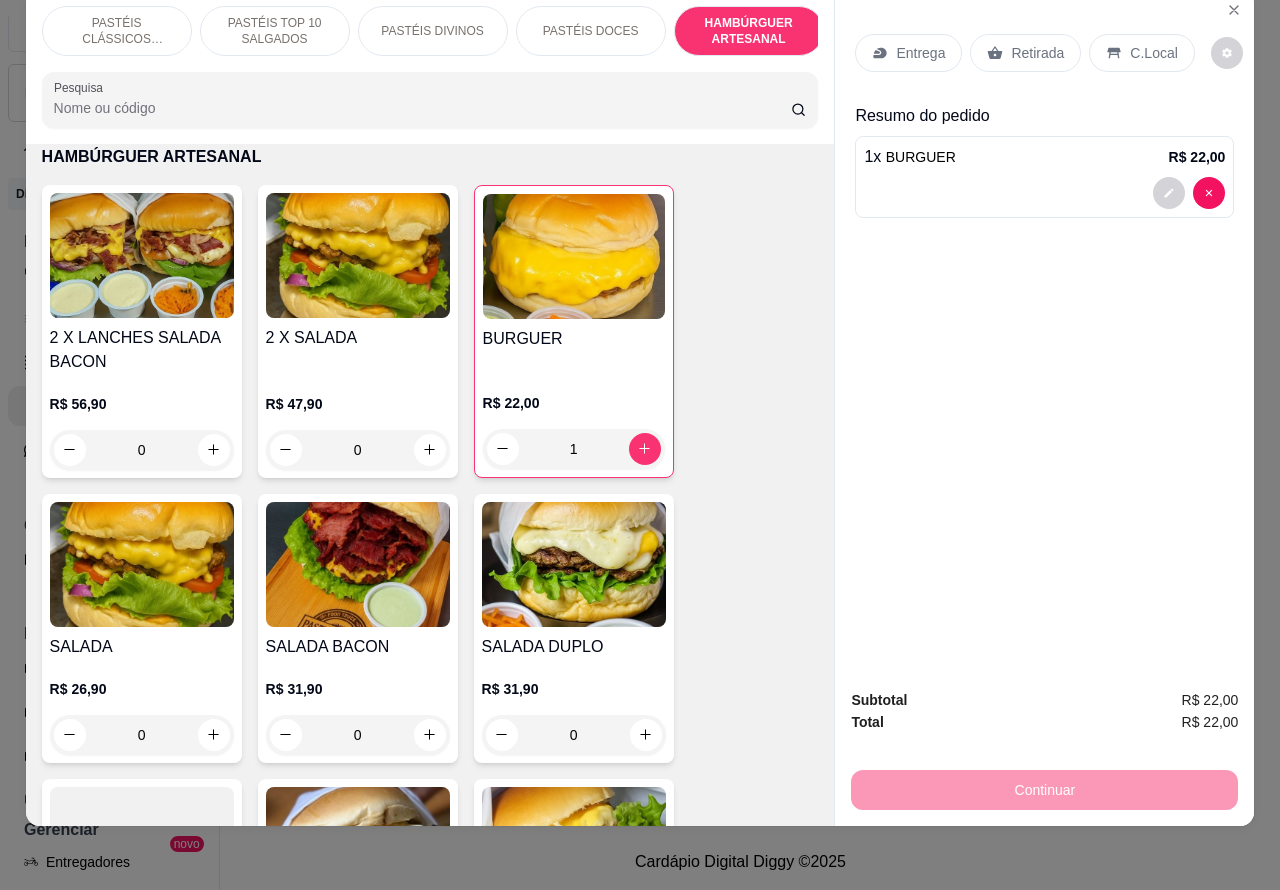 click on "1 x   BURGUER R$ 22,00" at bounding box center (1044, 177) 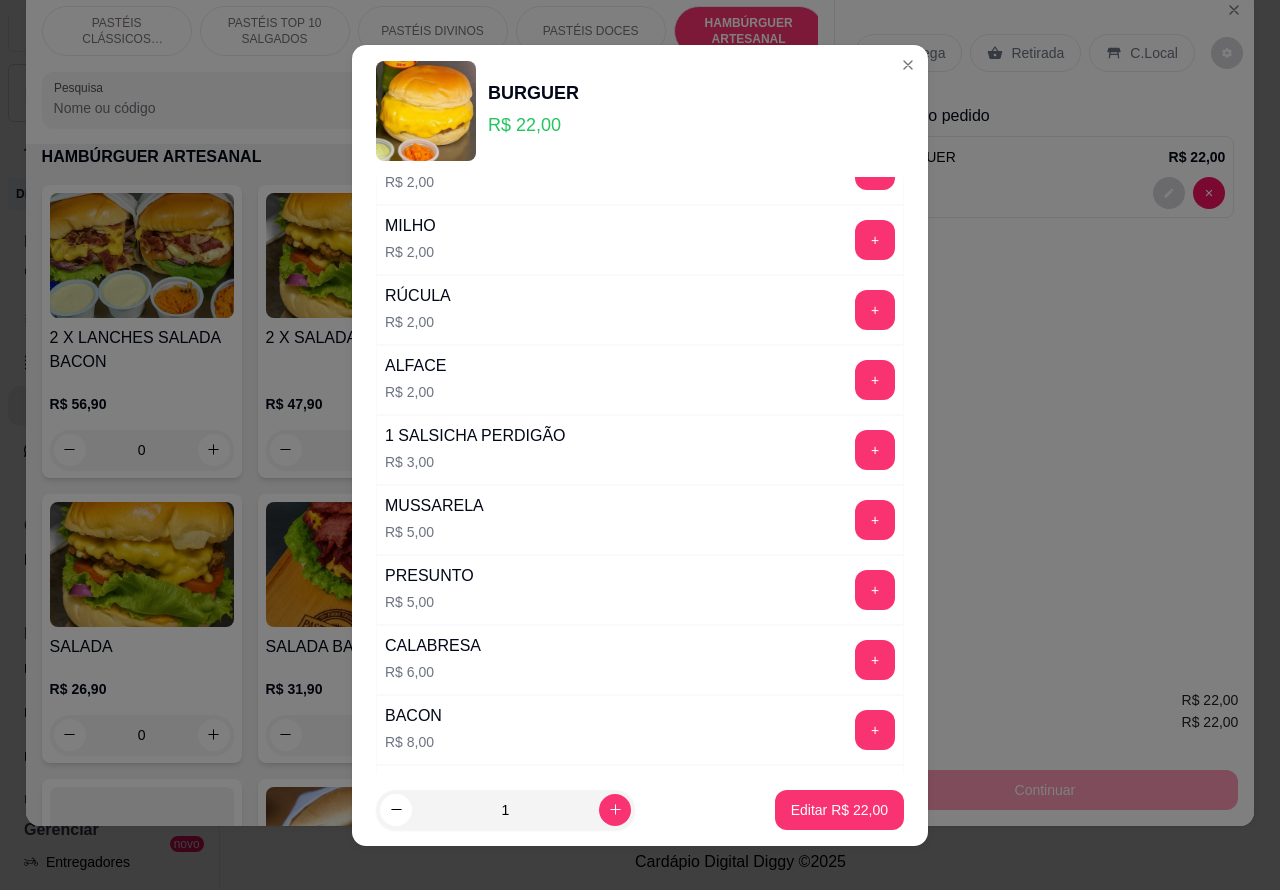 scroll, scrollTop: 161, scrollLeft: 0, axis: vertical 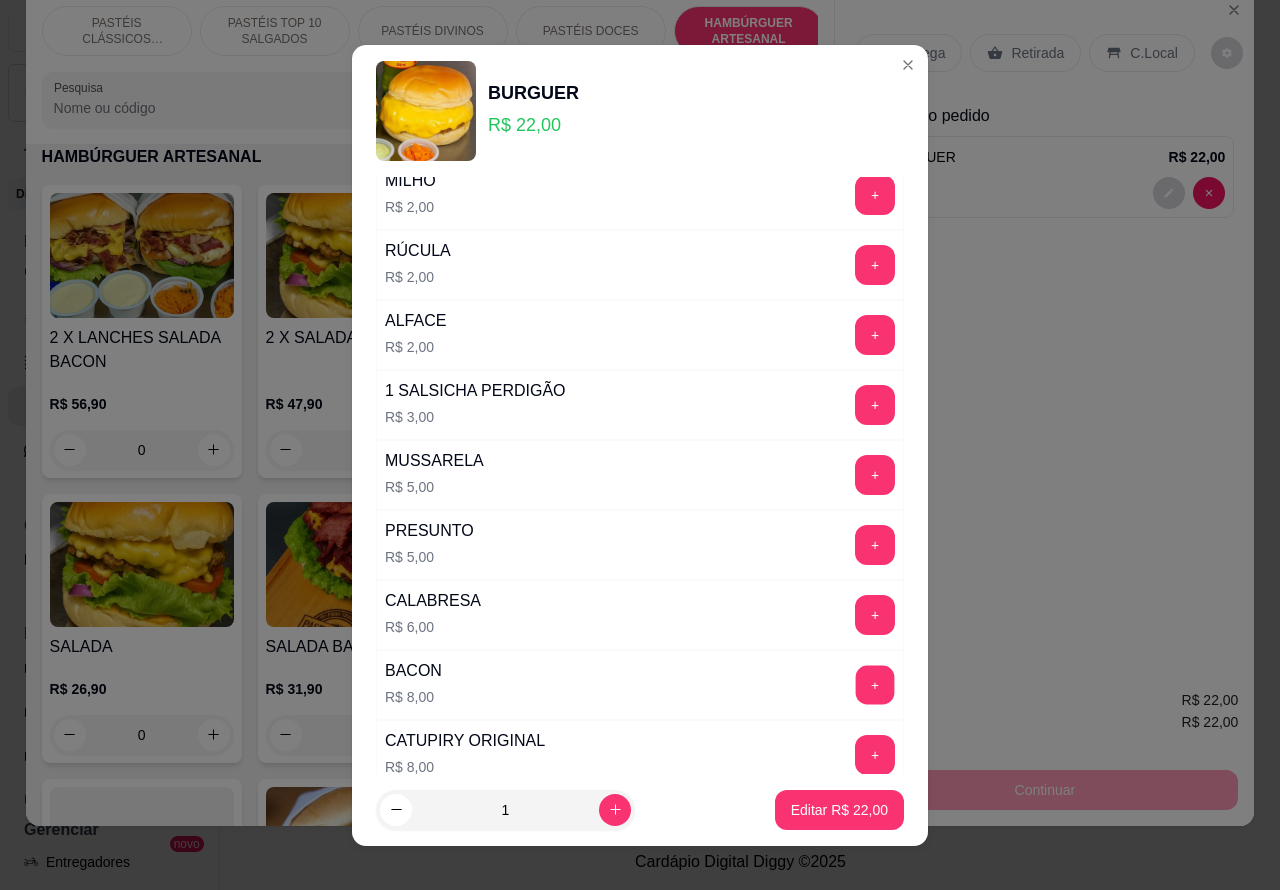 click on "+" at bounding box center (875, 684) 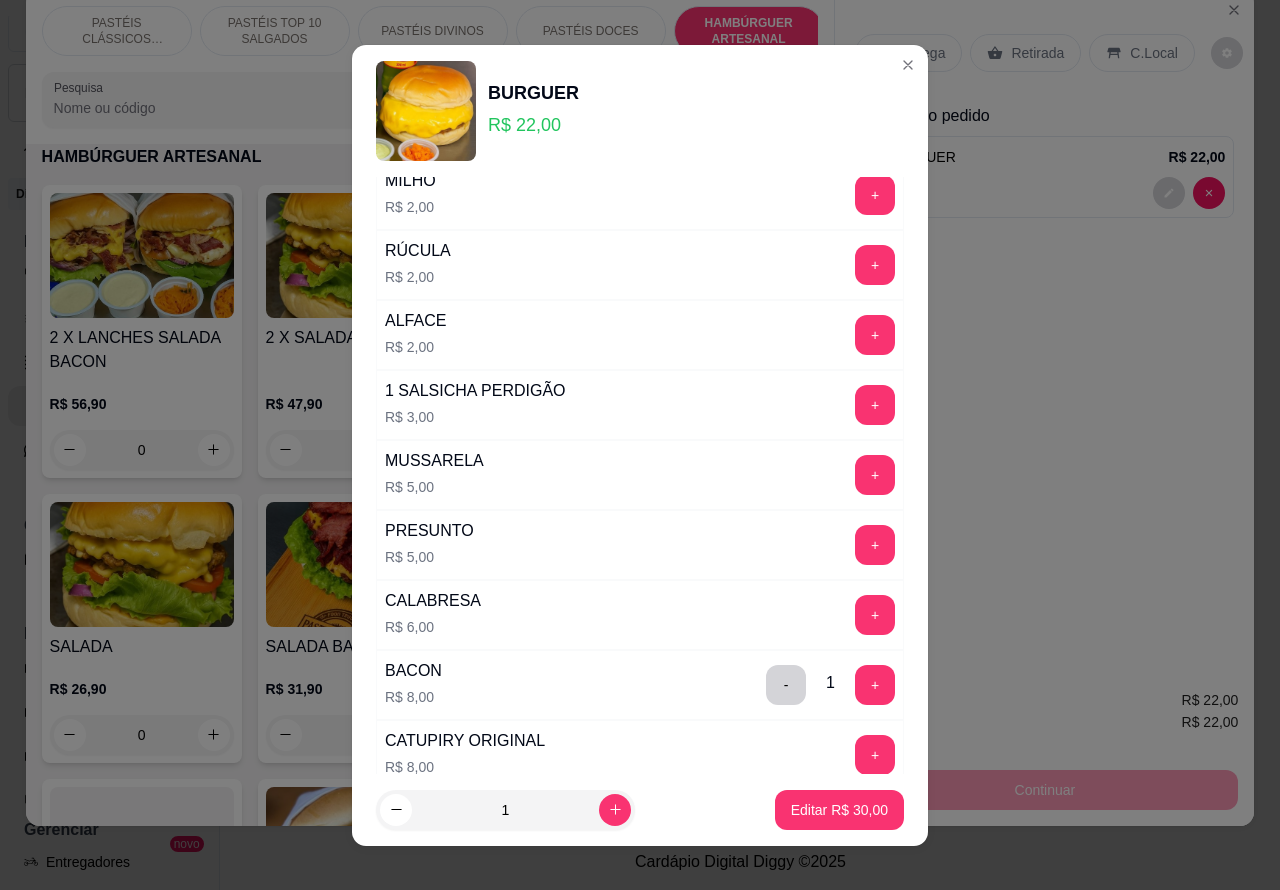 click on "Editar R$ 30,00" at bounding box center (839, 810) 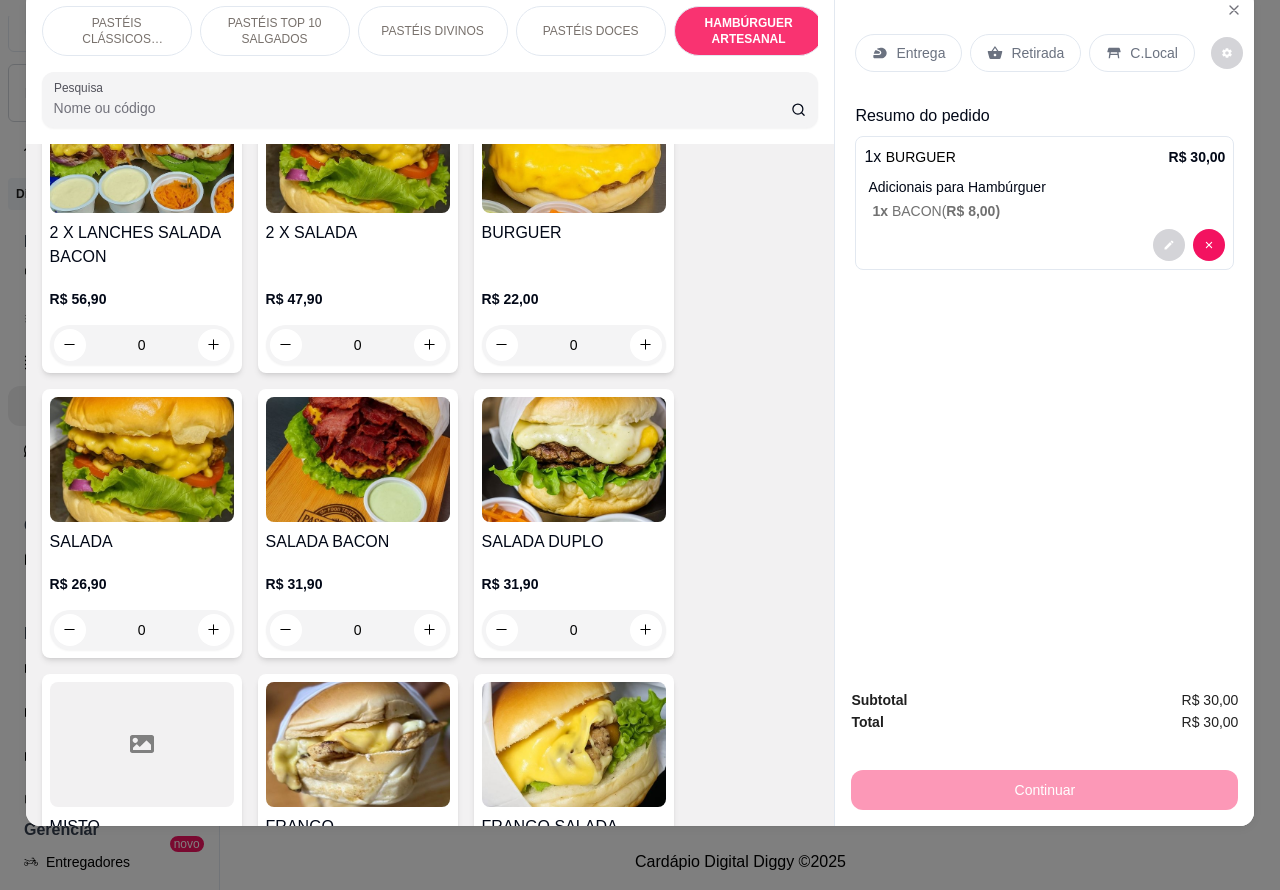 scroll, scrollTop: 4631, scrollLeft: 0, axis: vertical 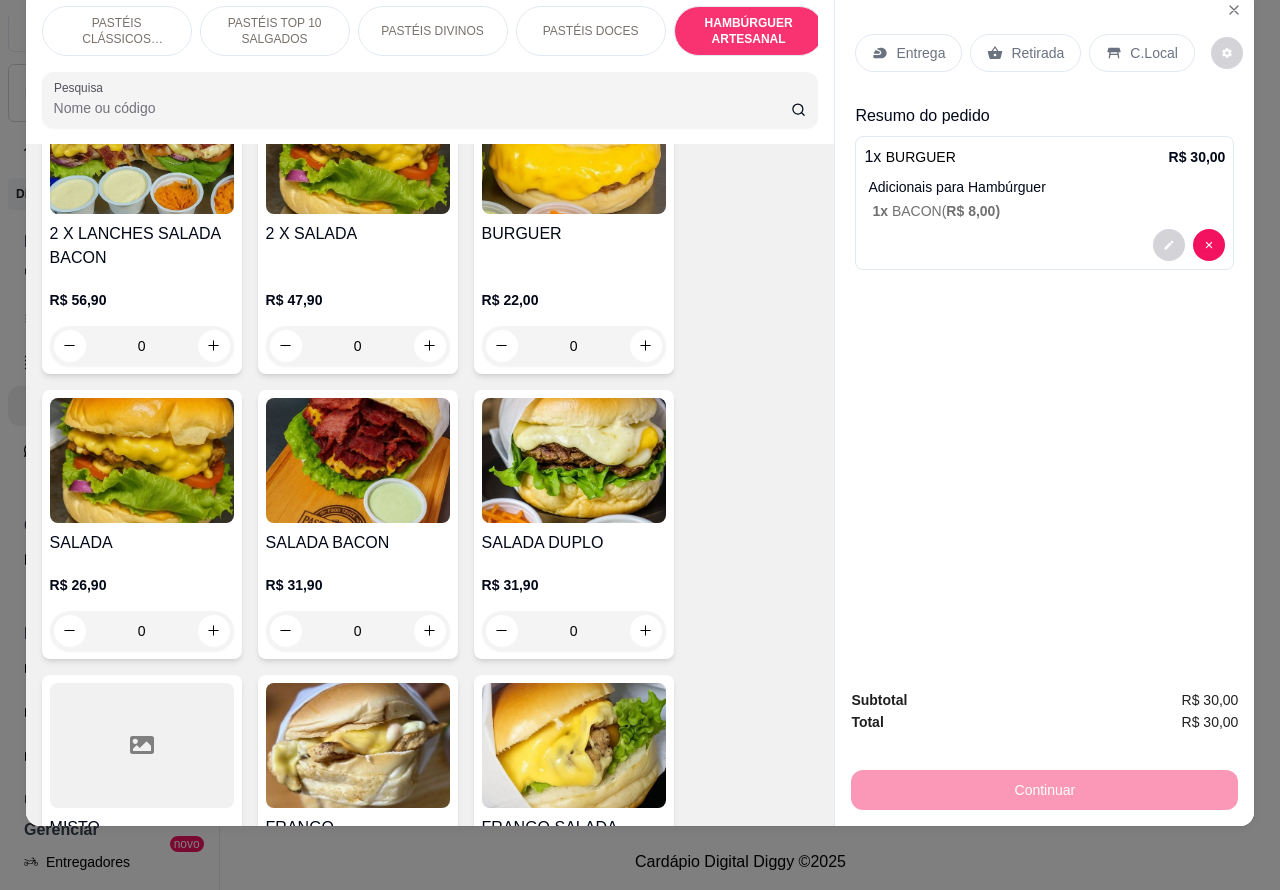 click on "0" at bounding box center [358, 631] 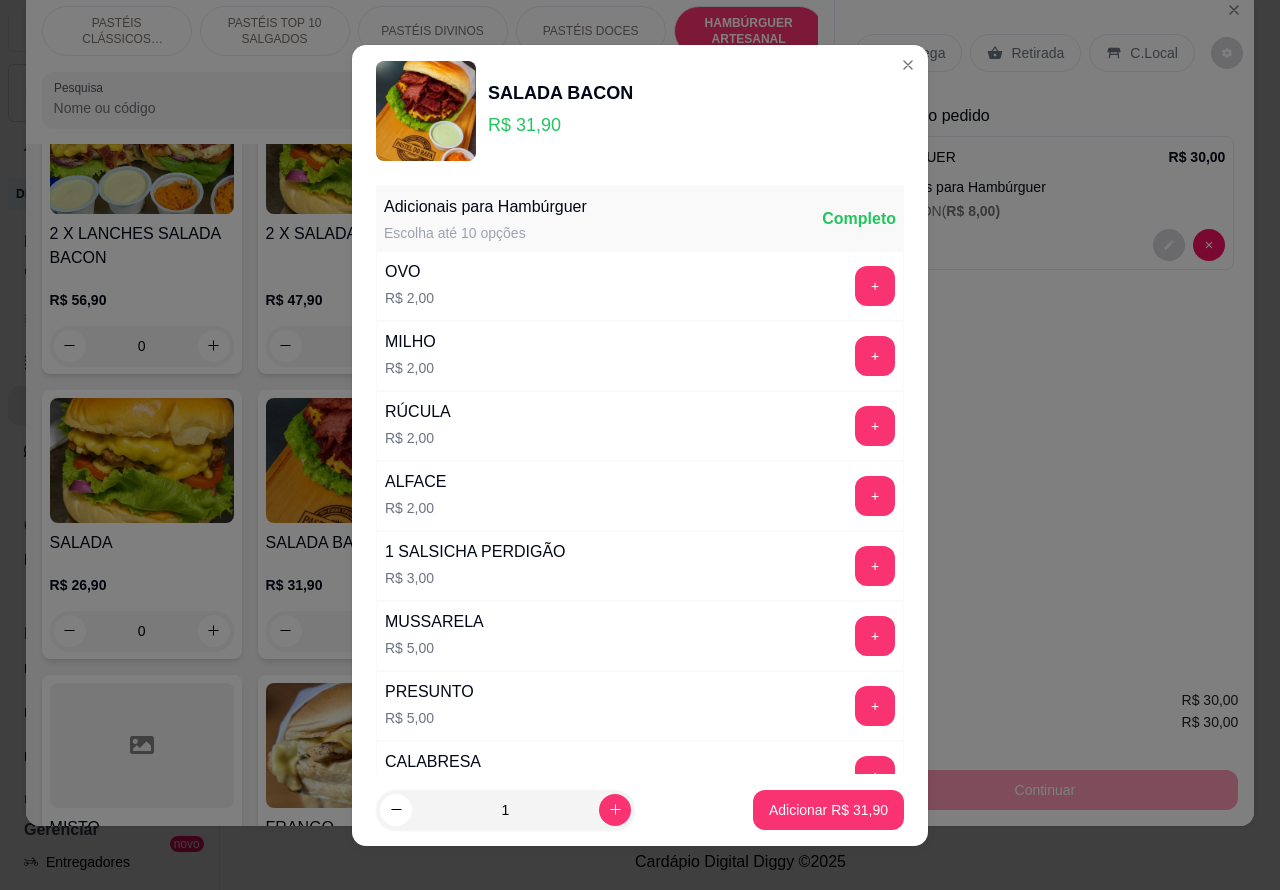 click on "Adicionar   R$ 31,90" at bounding box center [828, 810] 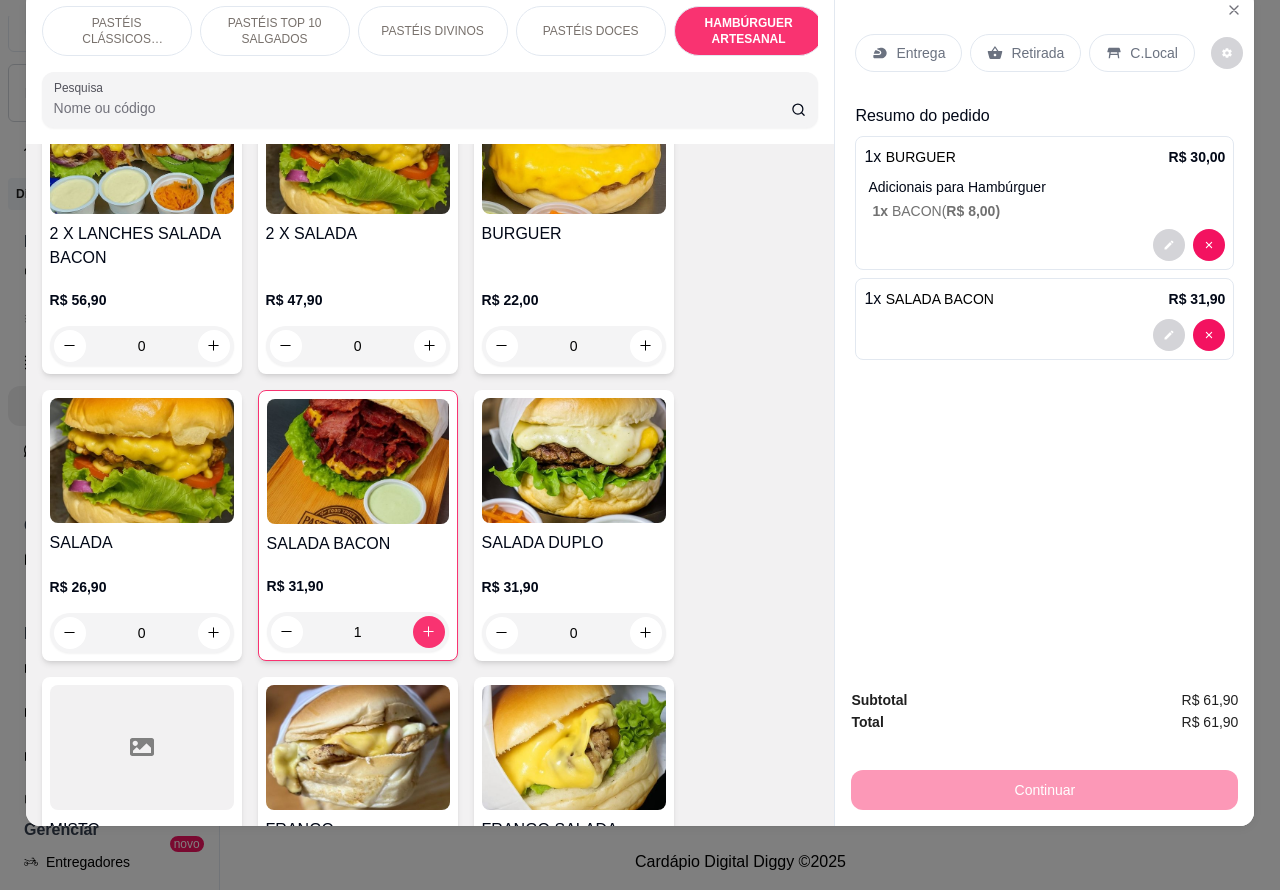 click at bounding box center (1044, 335) 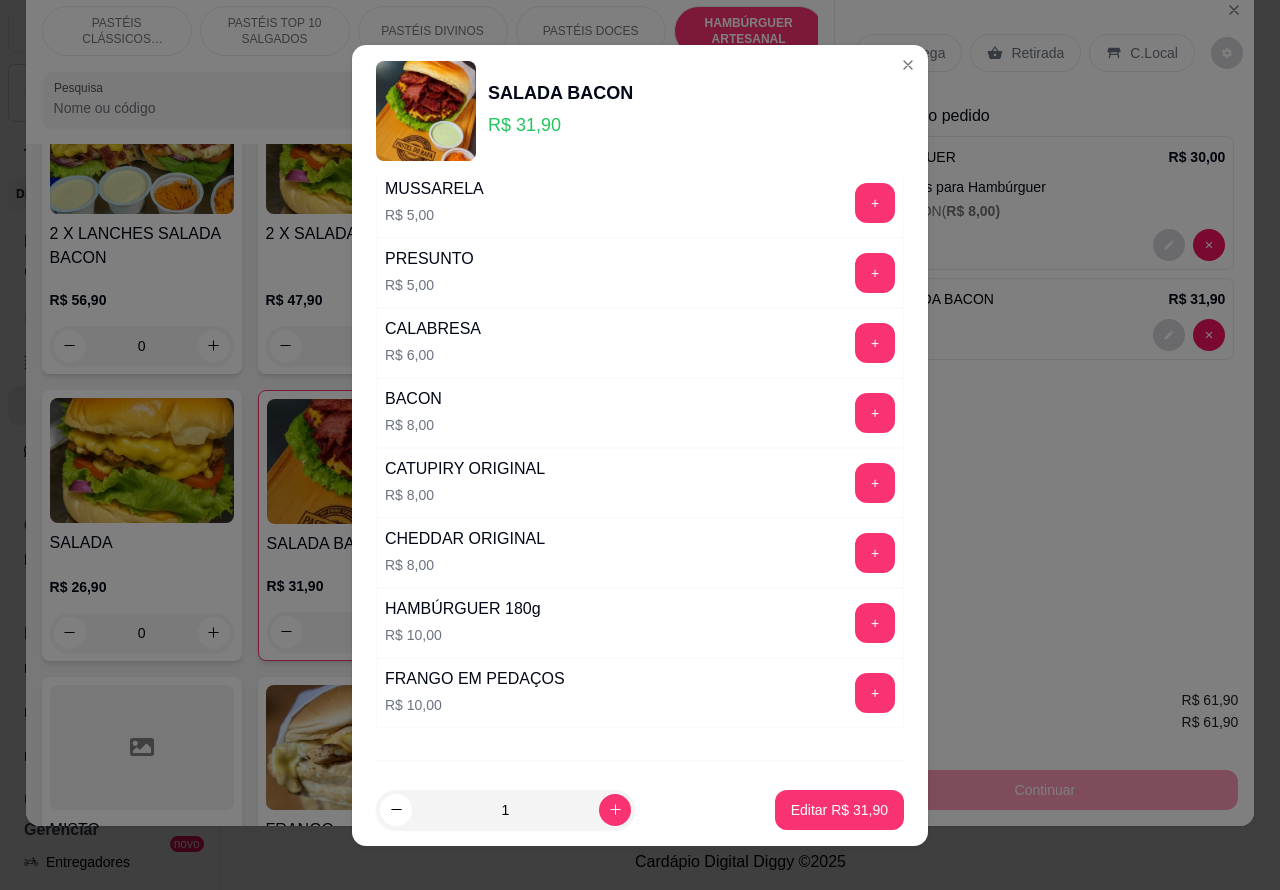 scroll, scrollTop: 542, scrollLeft: 0, axis: vertical 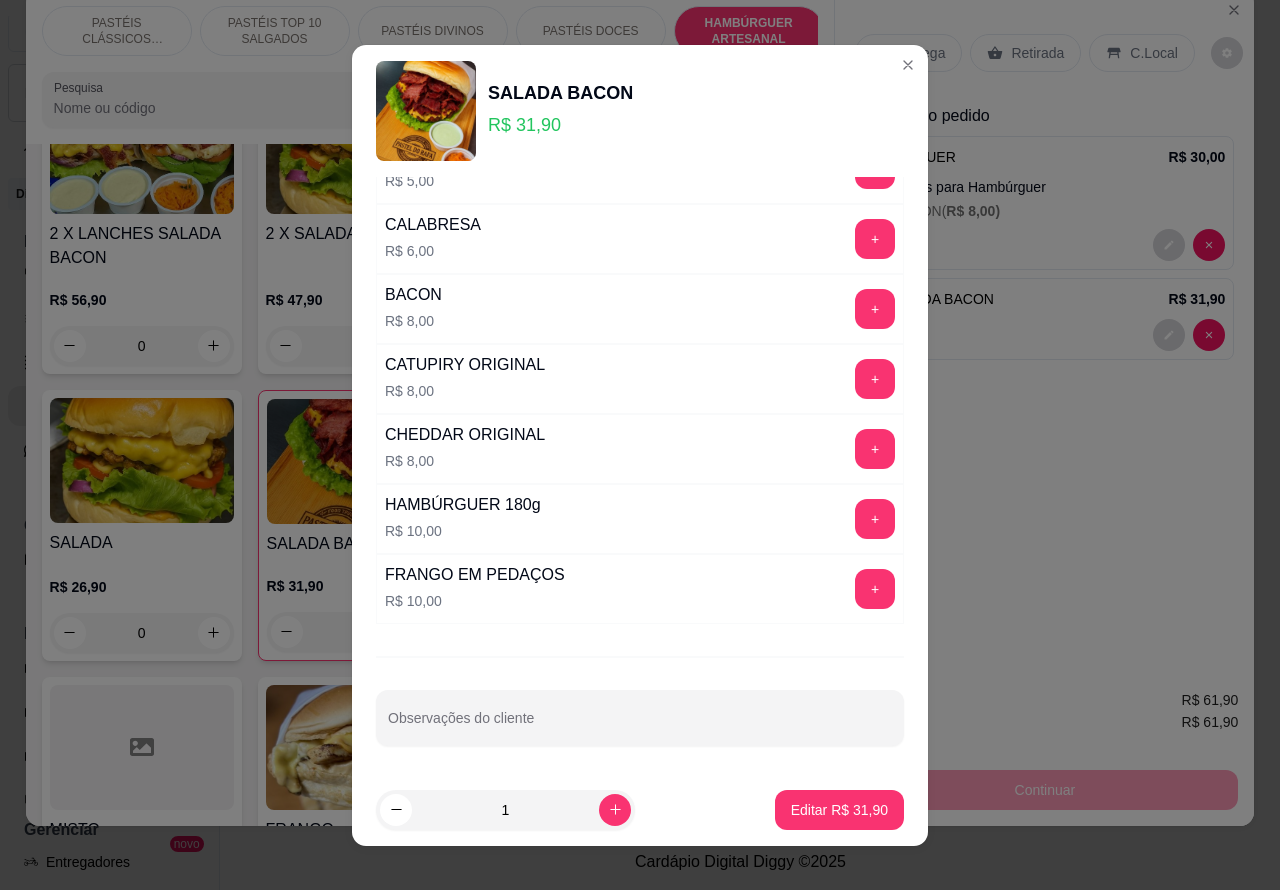 click on "Observações do cliente" at bounding box center [640, 726] 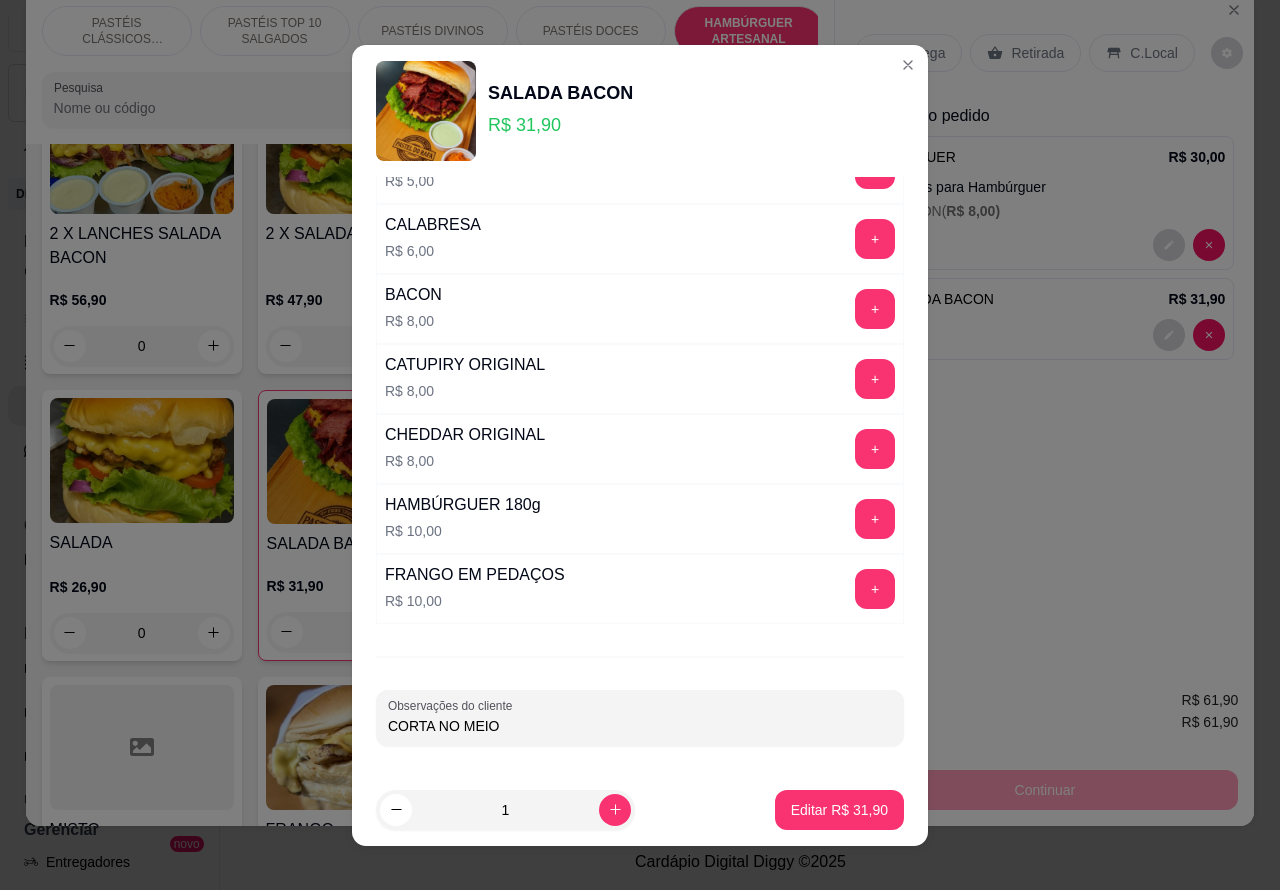 click on "Editar   R$ 31,90" at bounding box center (839, 810) 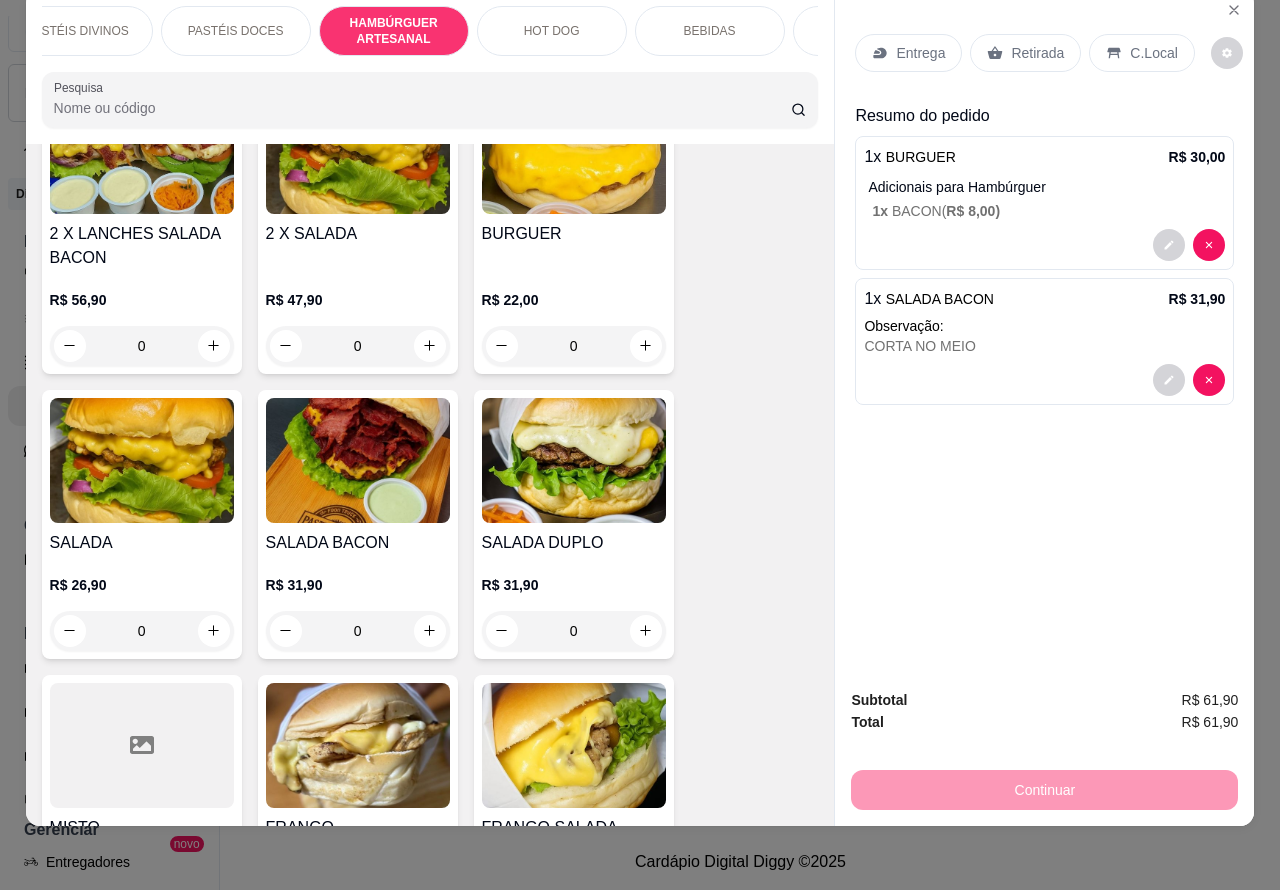 scroll, scrollTop: 0, scrollLeft: 366, axis: horizontal 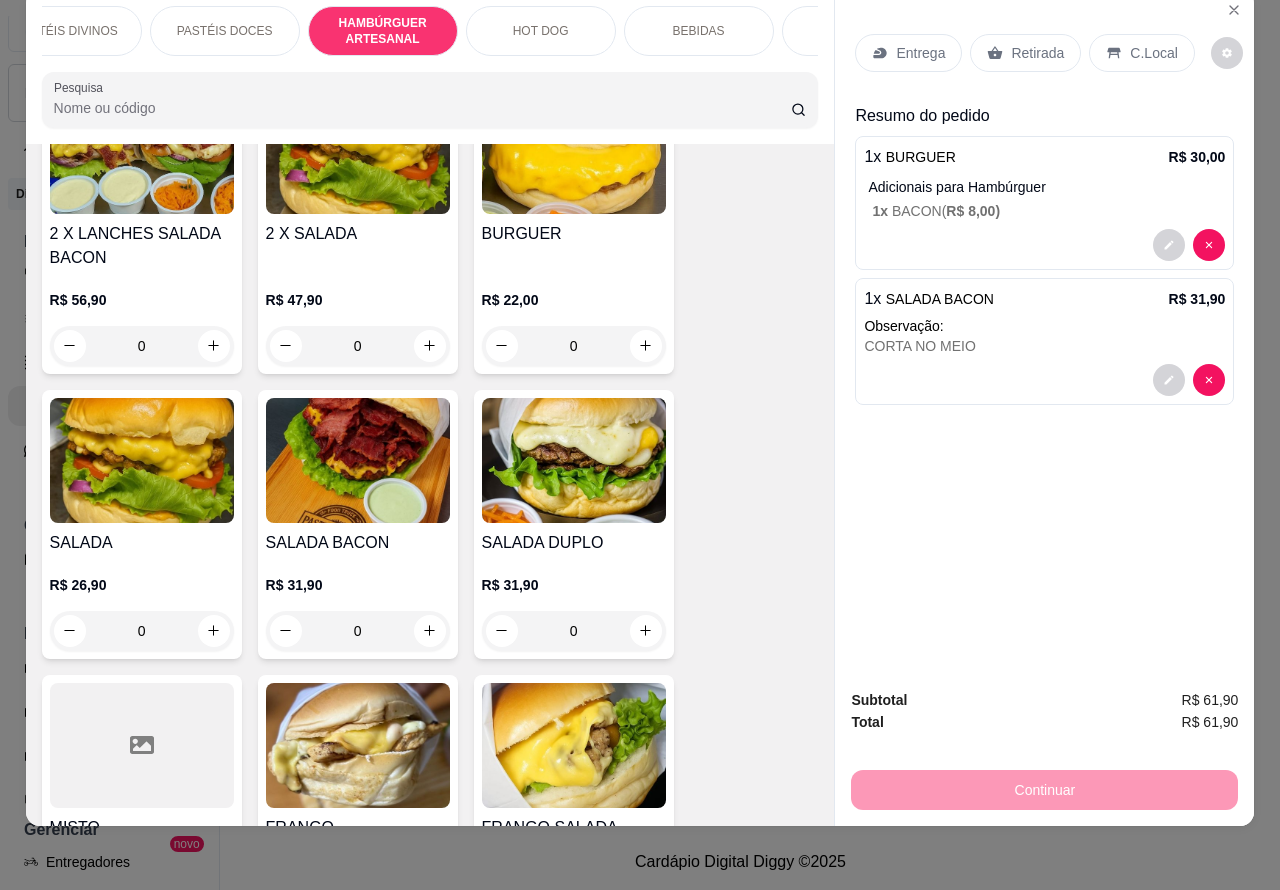click on "BEBIDAS" at bounding box center (699, 31) 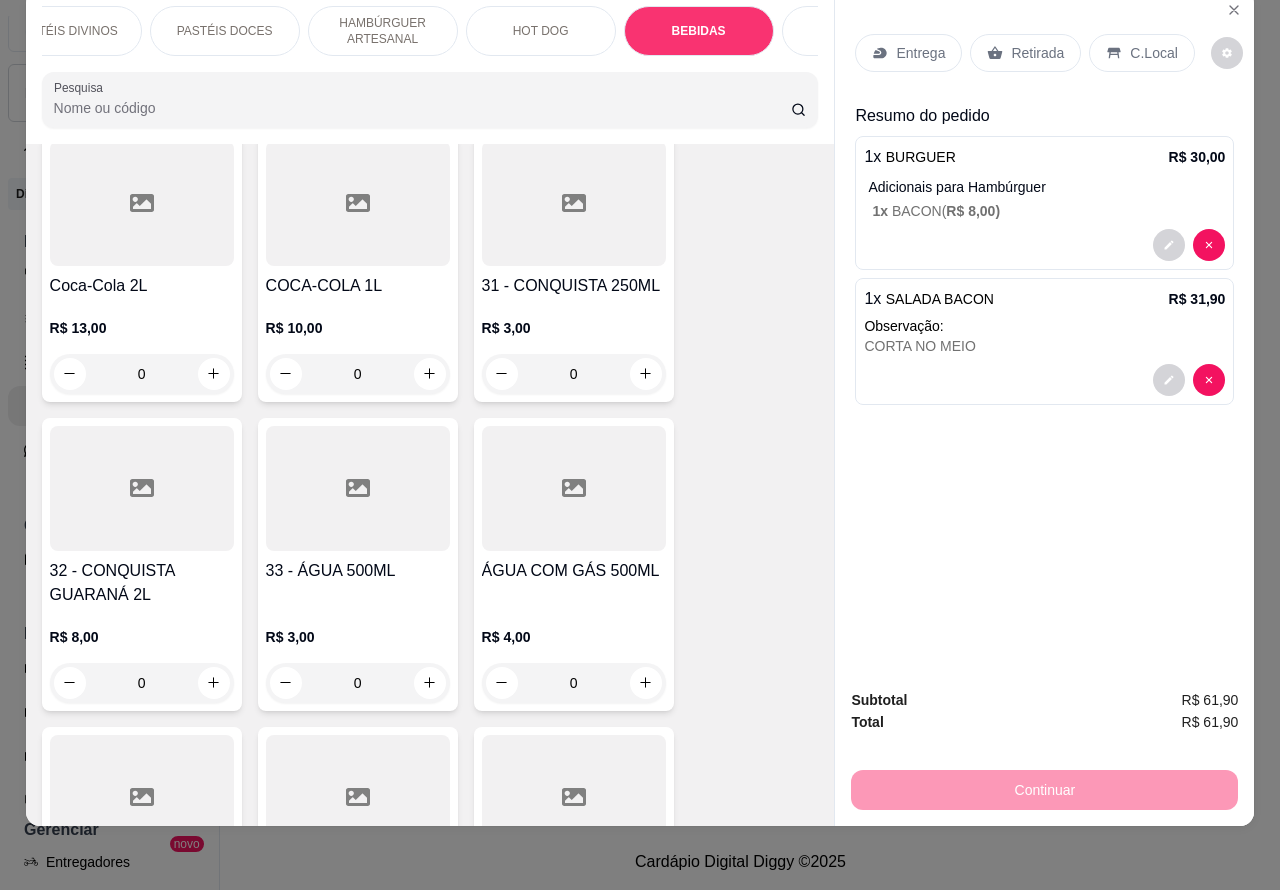 scroll, scrollTop: 7323, scrollLeft: 0, axis: vertical 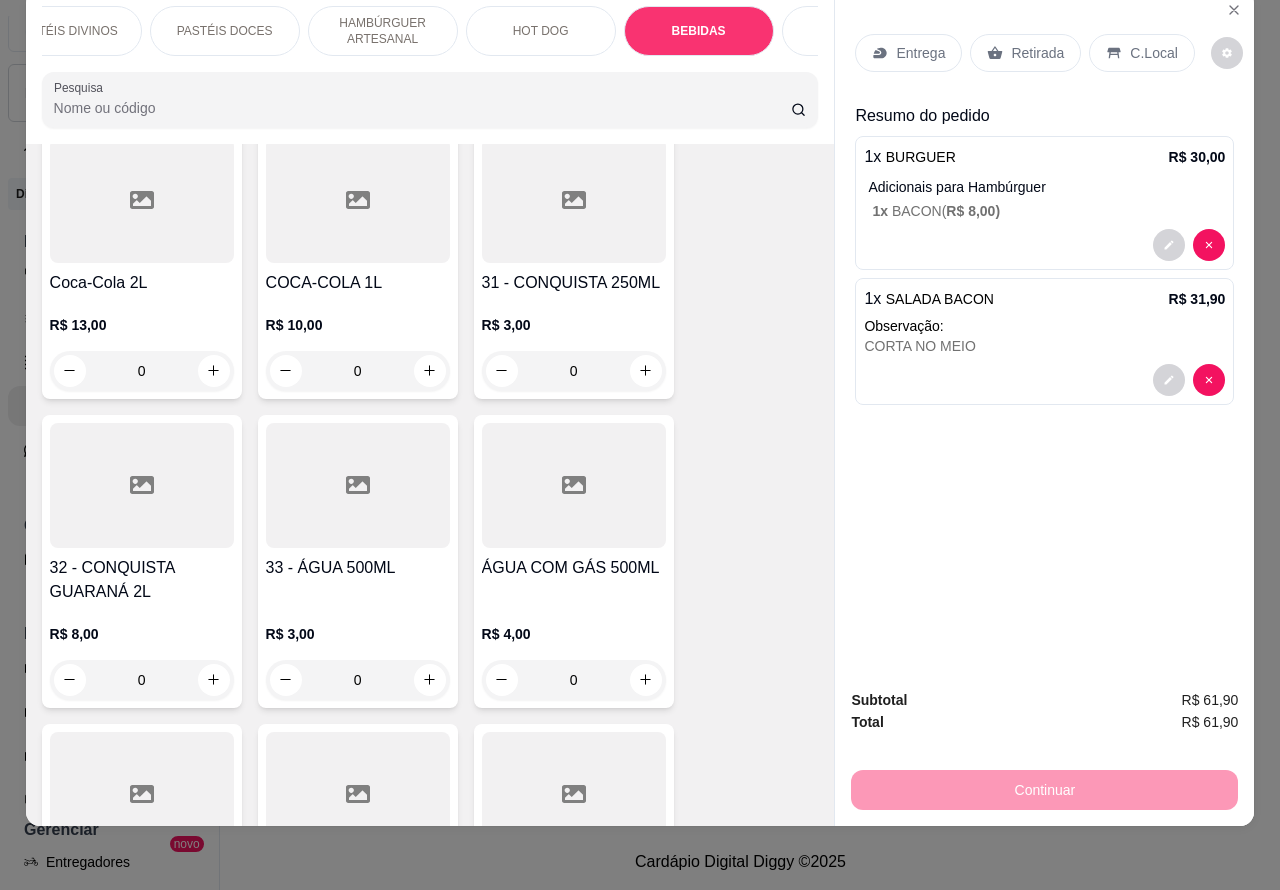click 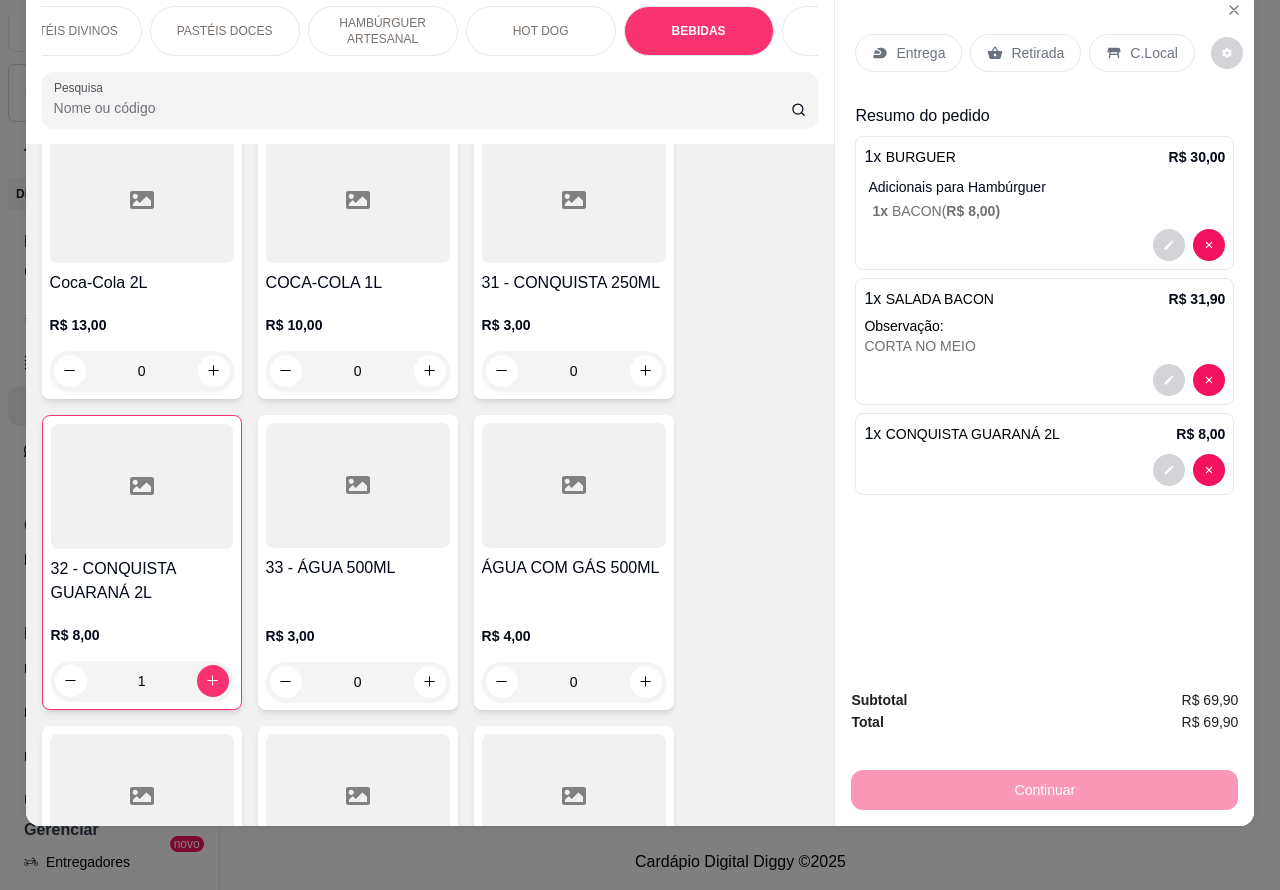 scroll, scrollTop: 0, scrollLeft: 0, axis: both 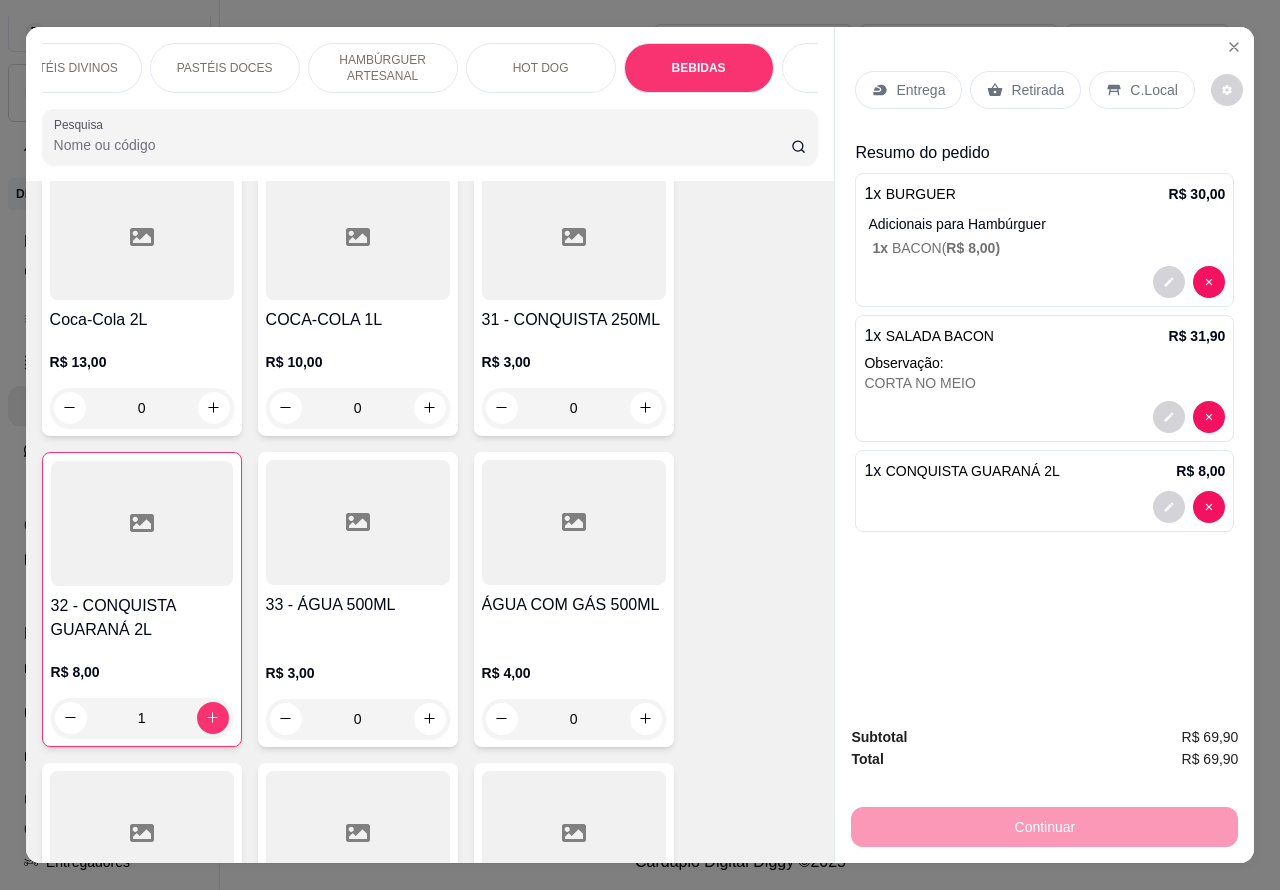 click on "C.Local" at bounding box center (1141, 90) 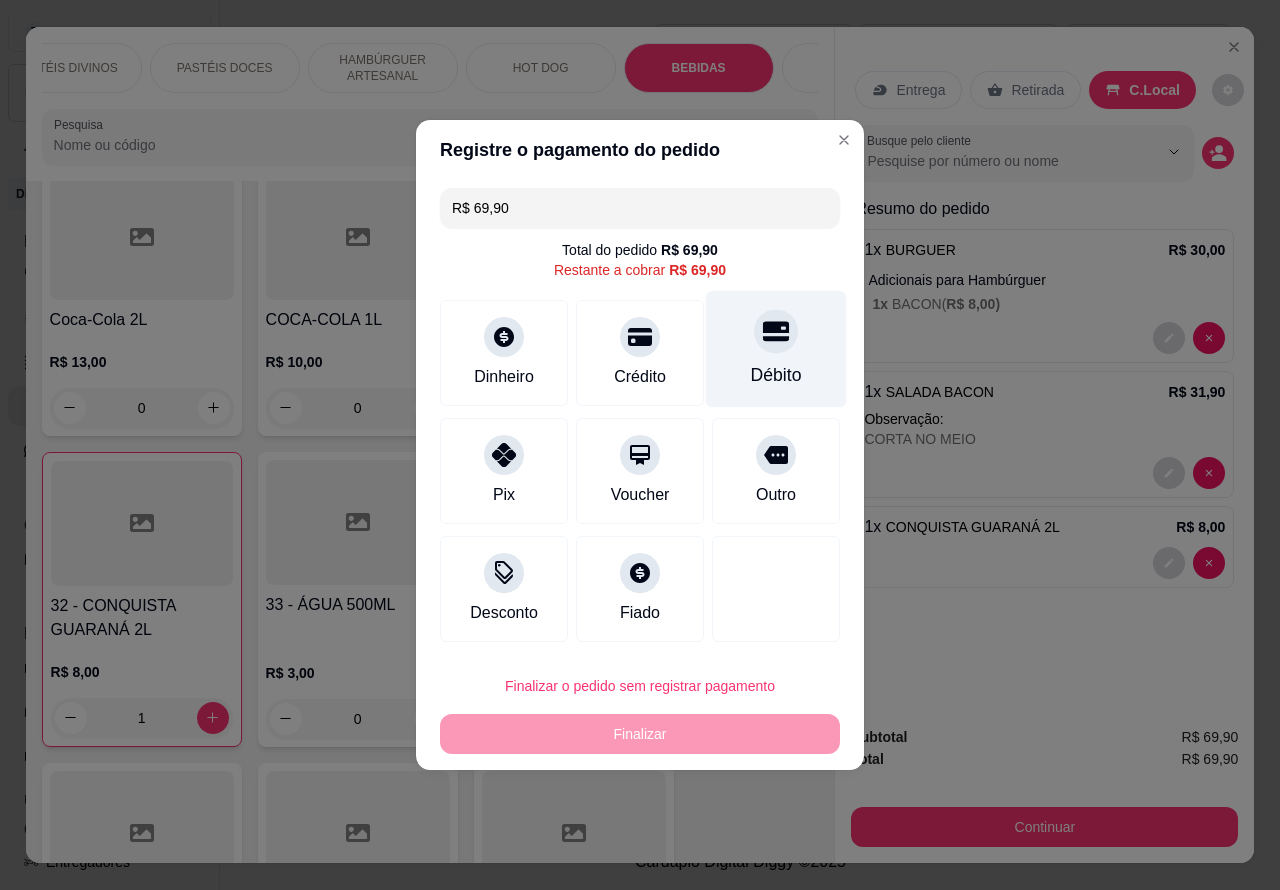click on "Débito" at bounding box center [776, 349] 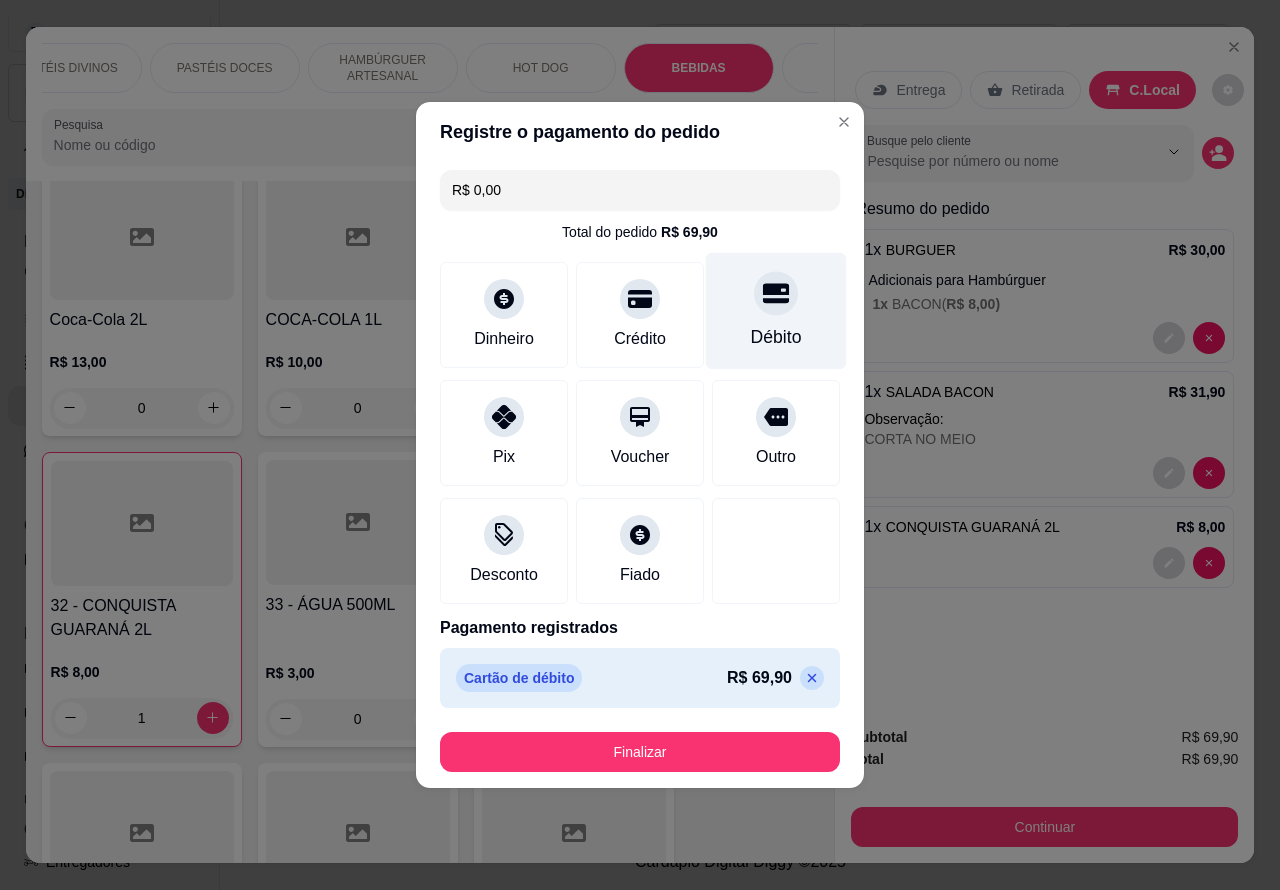 click on "Finalizar" at bounding box center (640, 752) 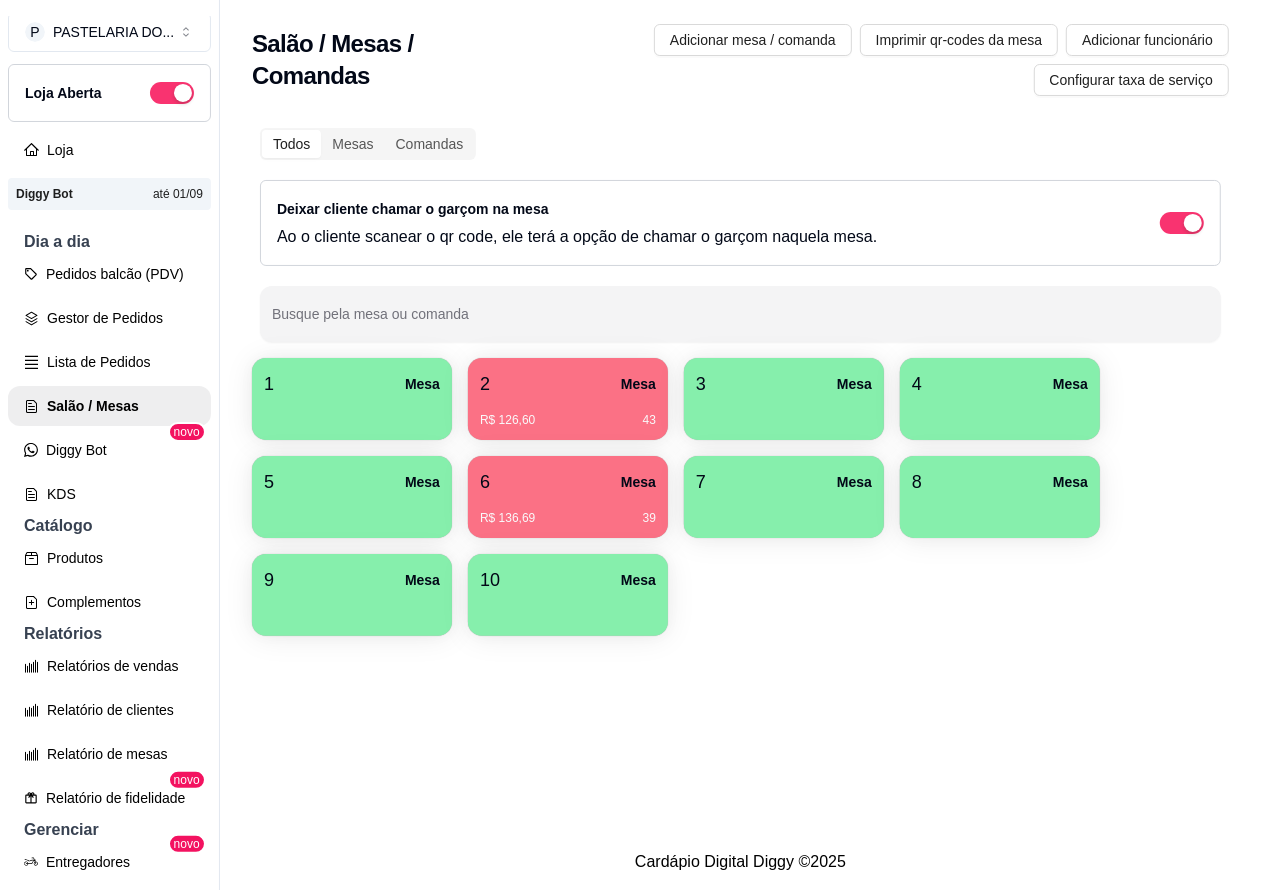 click on "Pedidos balcão (PDV)" at bounding box center [109, 274] 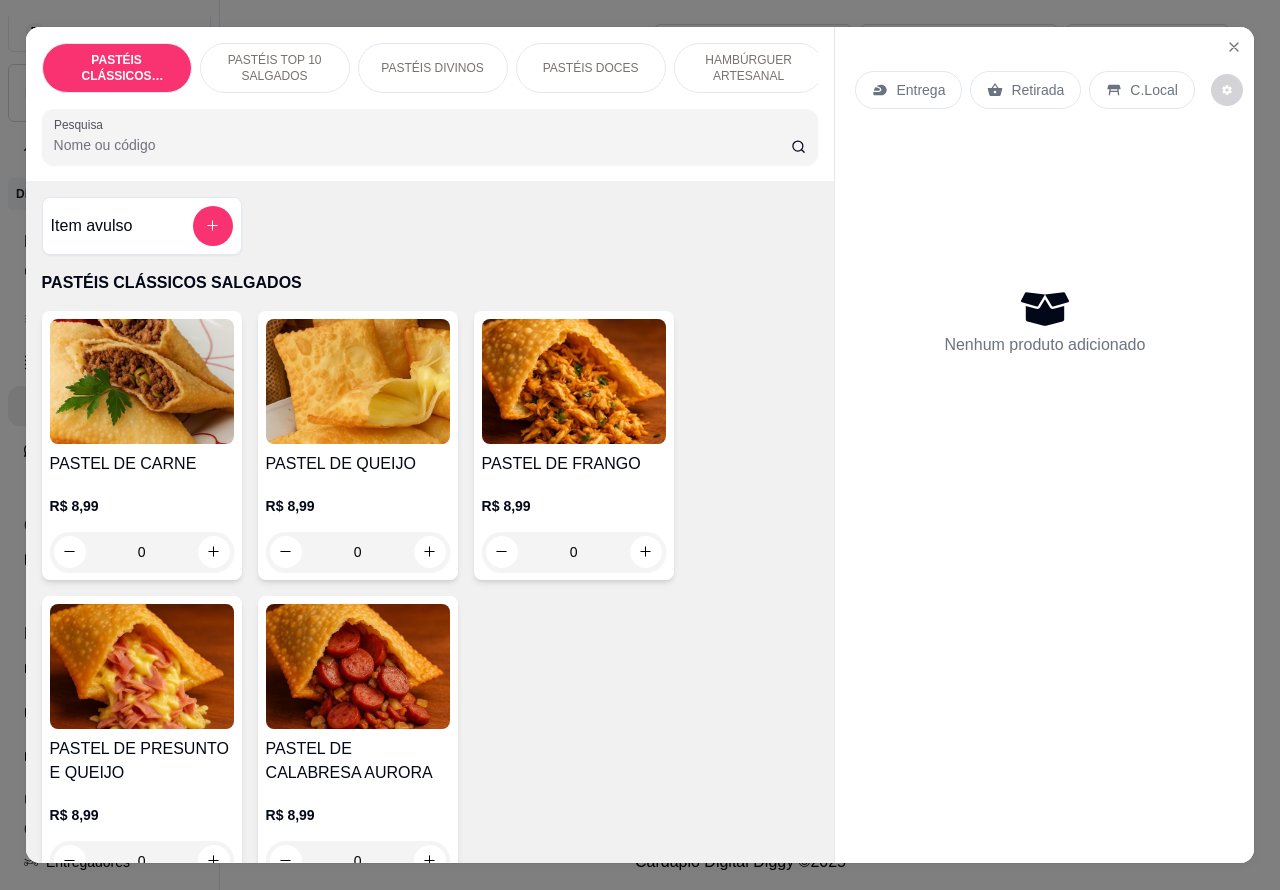 click on "Entrega" at bounding box center (920, 90) 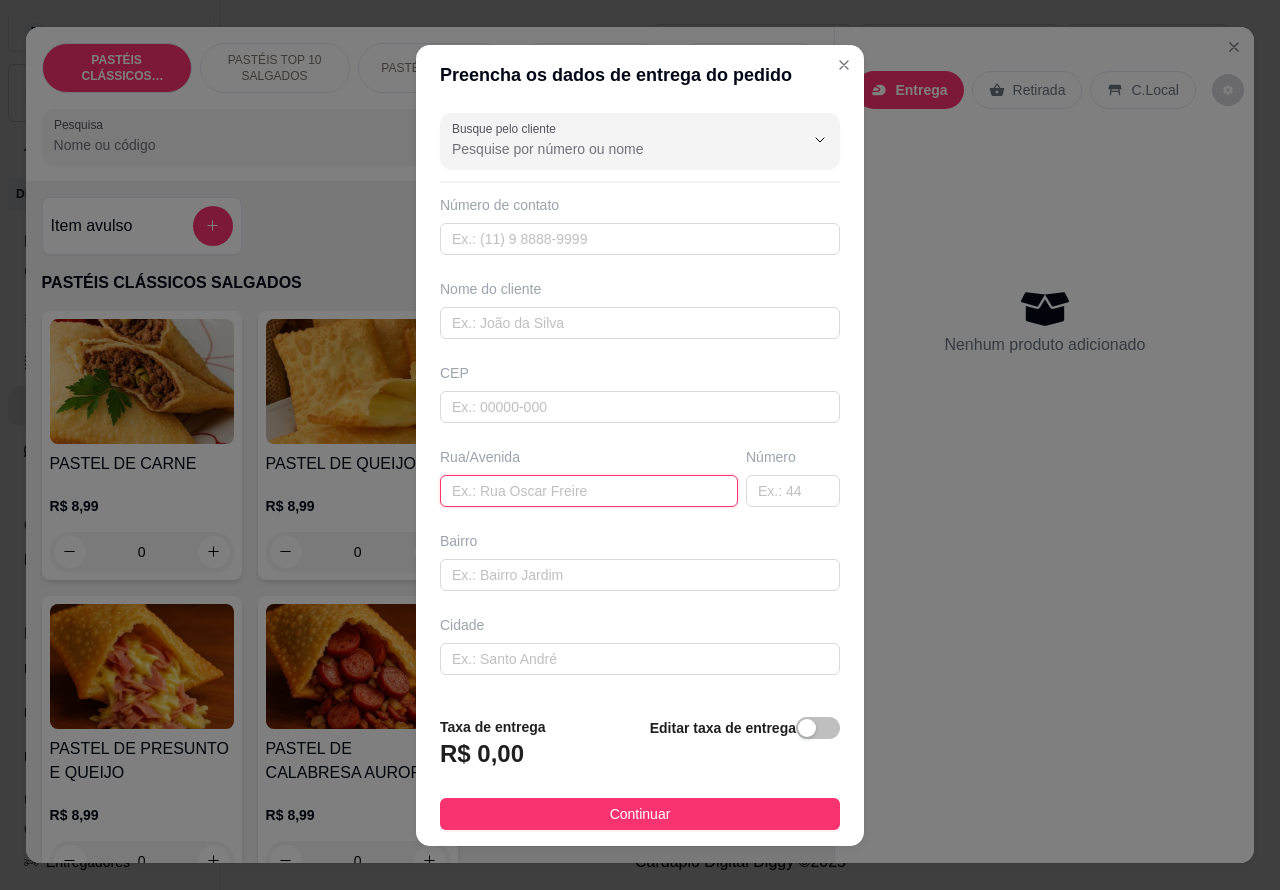 click at bounding box center (589, 491) 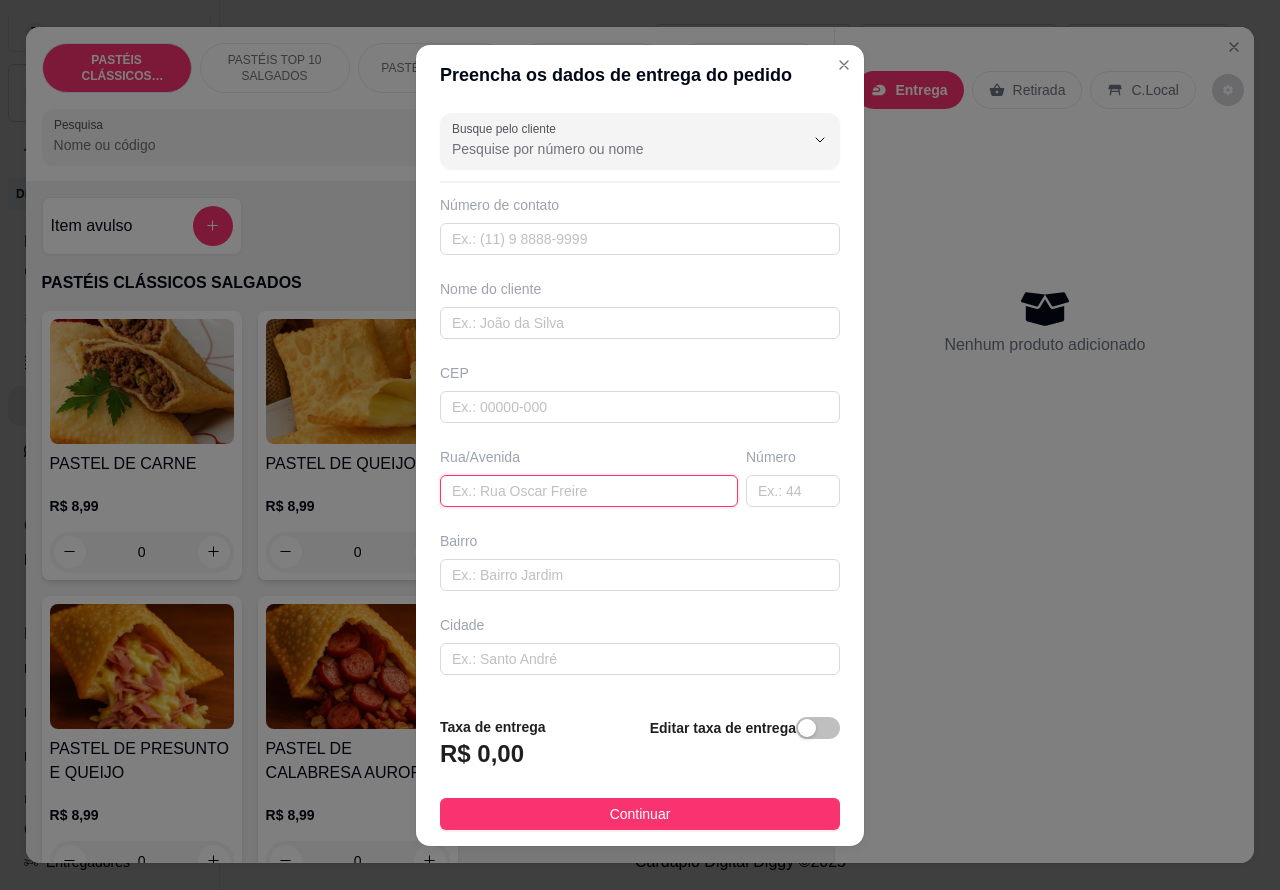 paste on "Santa Cecília [NUMBER] f" 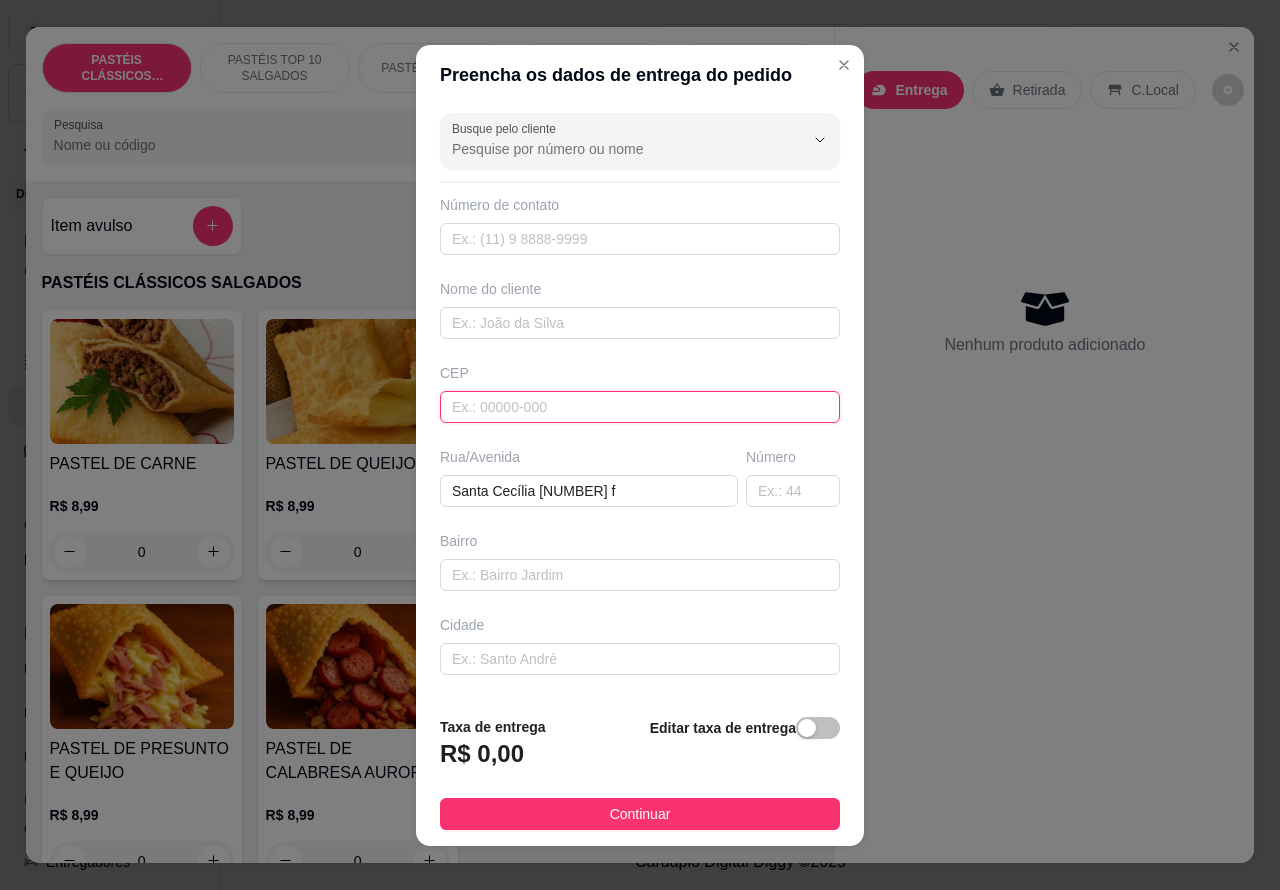 click at bounding box center [640, 407] 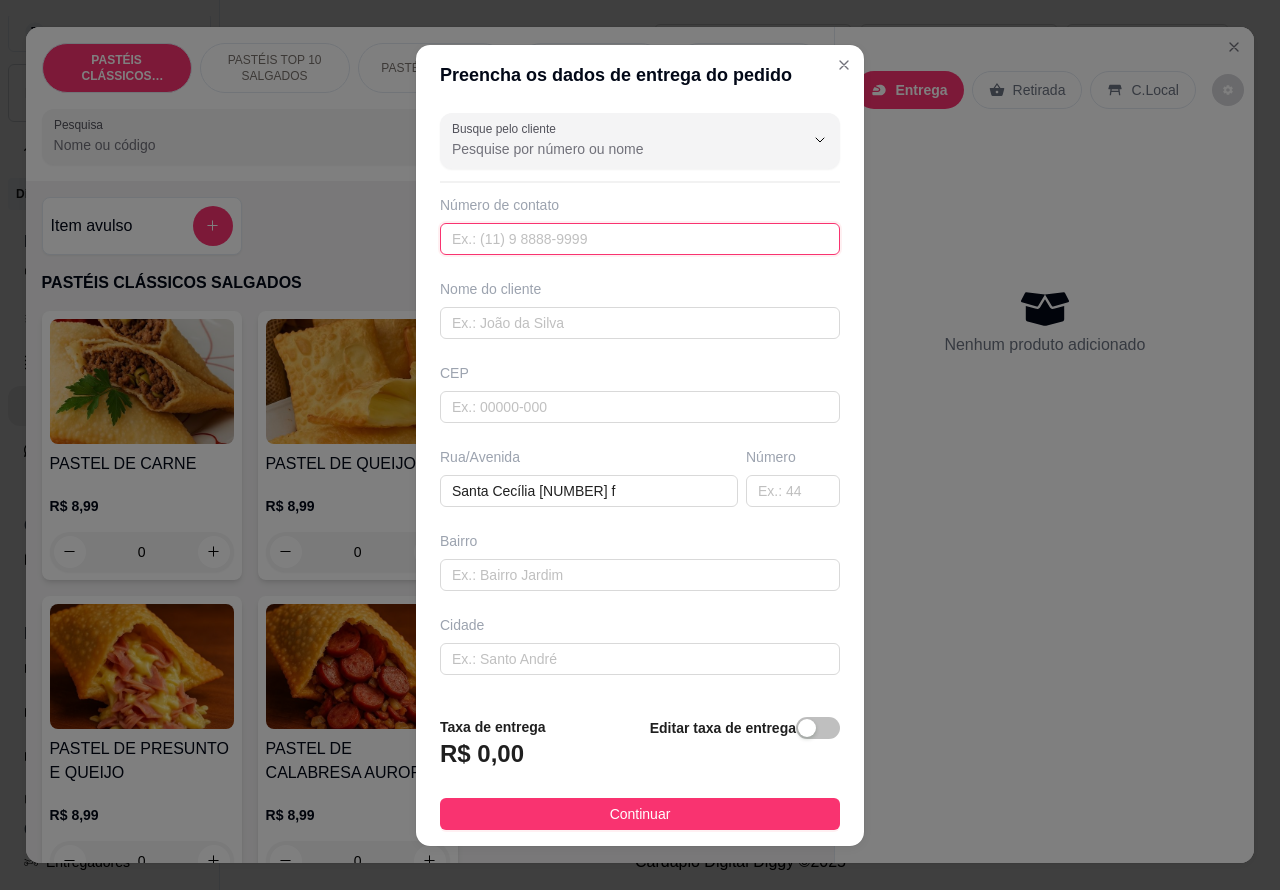 click at bounding box center [640, 239] 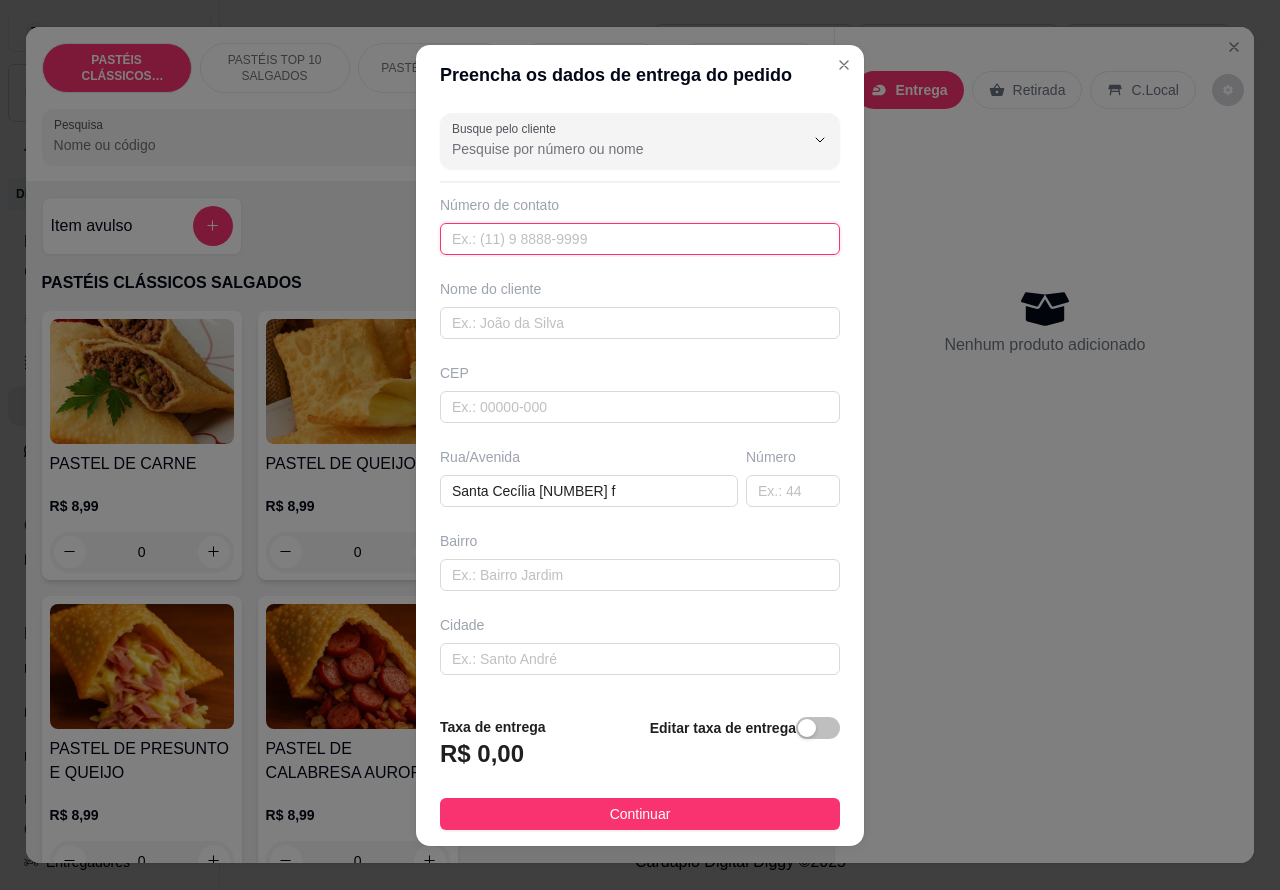 paste on "(14) [PHONE]" 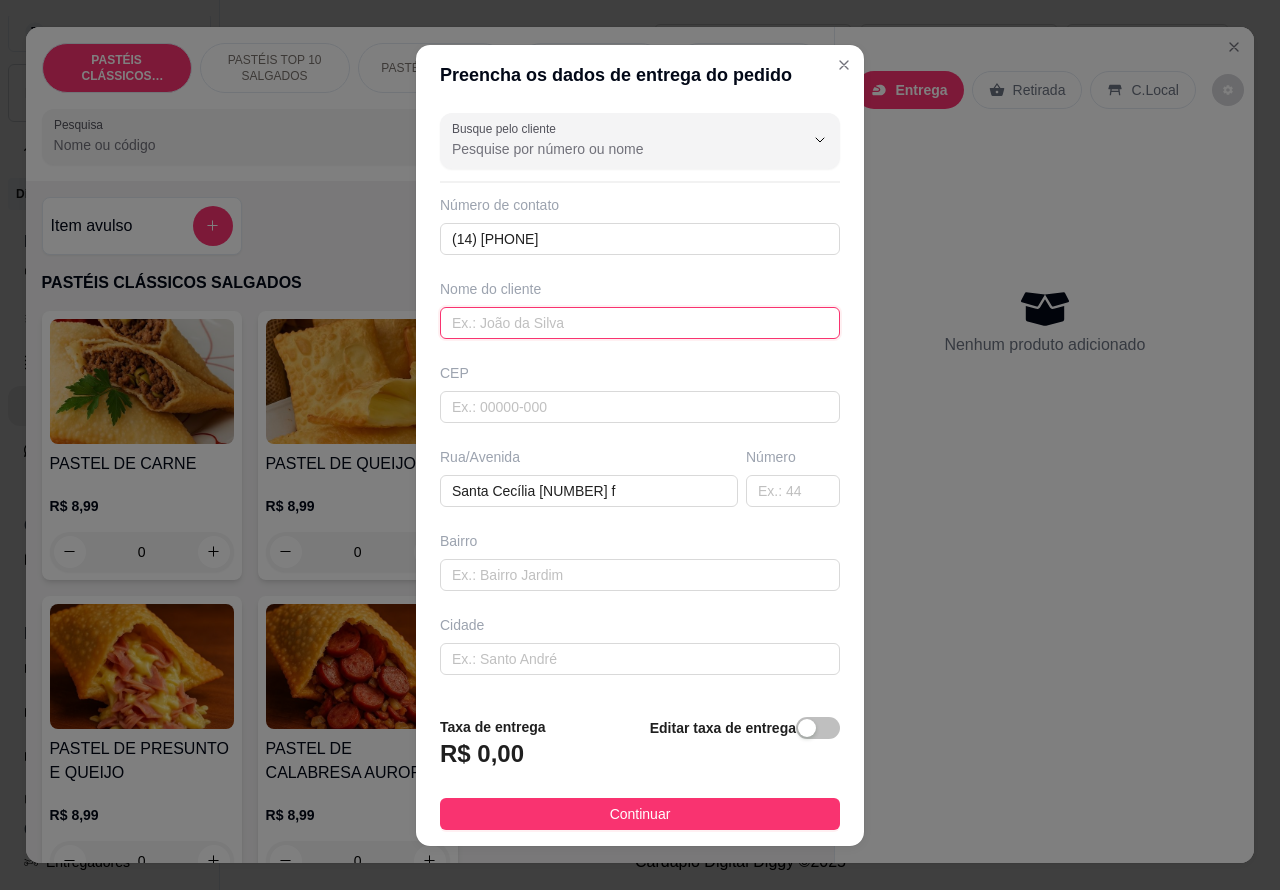 click at bounding box center [640, 323] 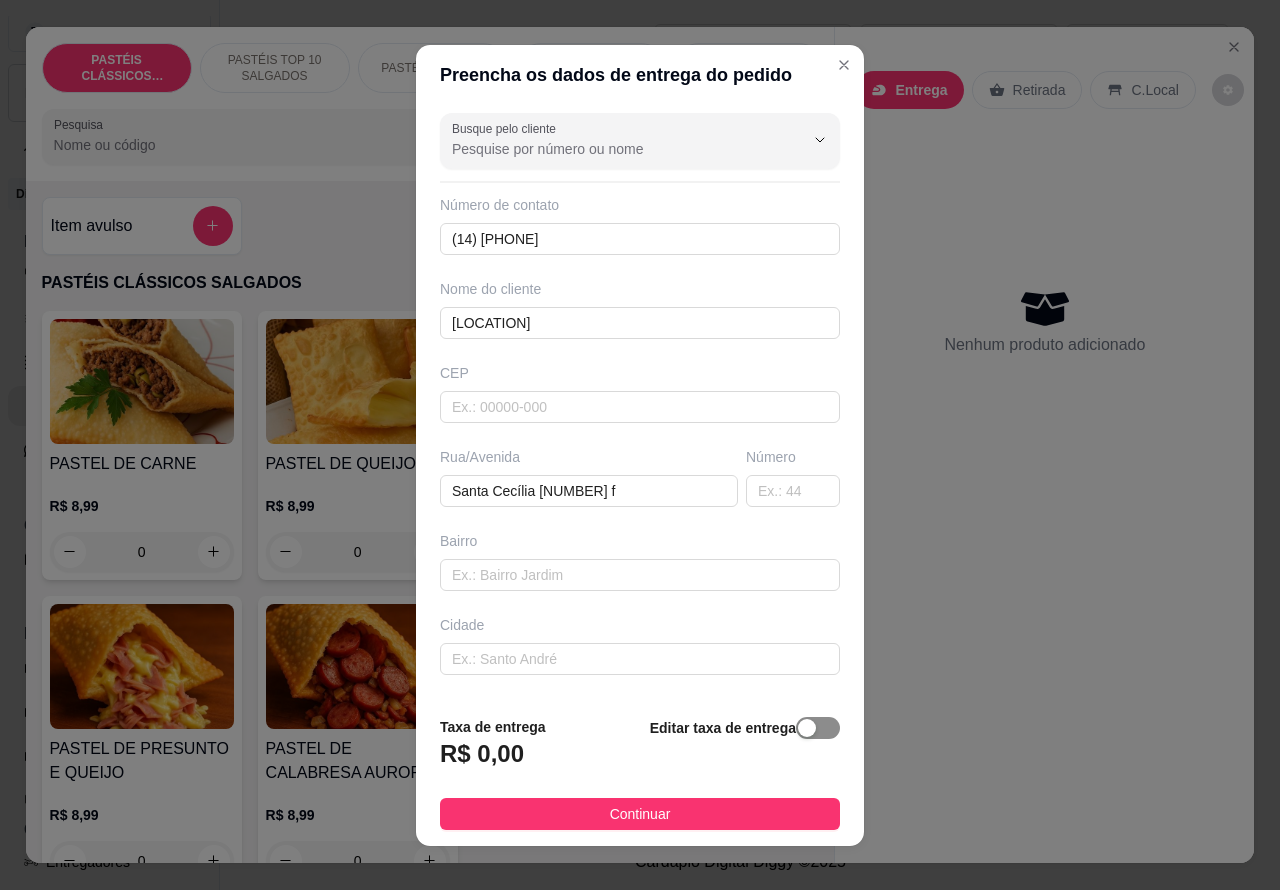 click at bounding box center [818, 728] 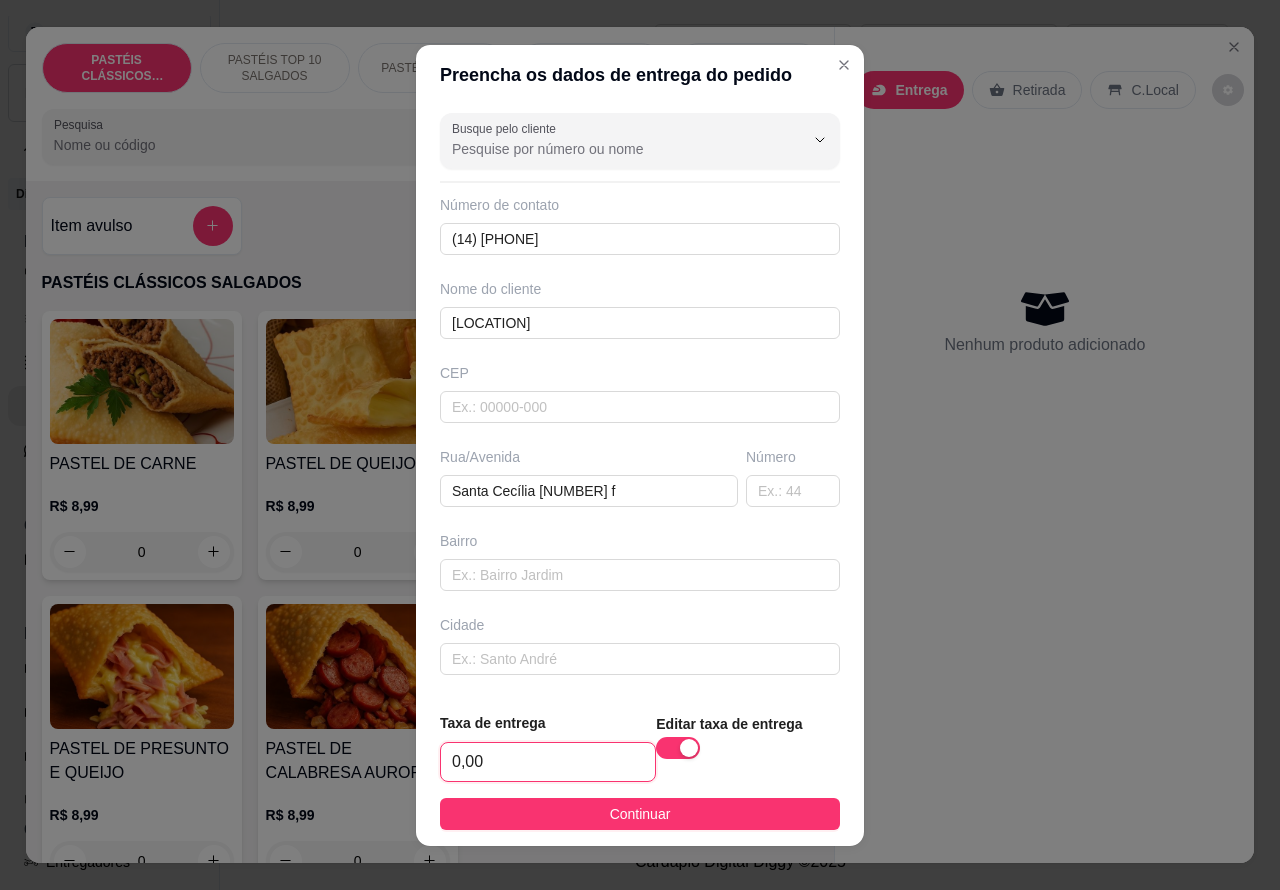 click on "0,00" at bounding box center [548, 762] 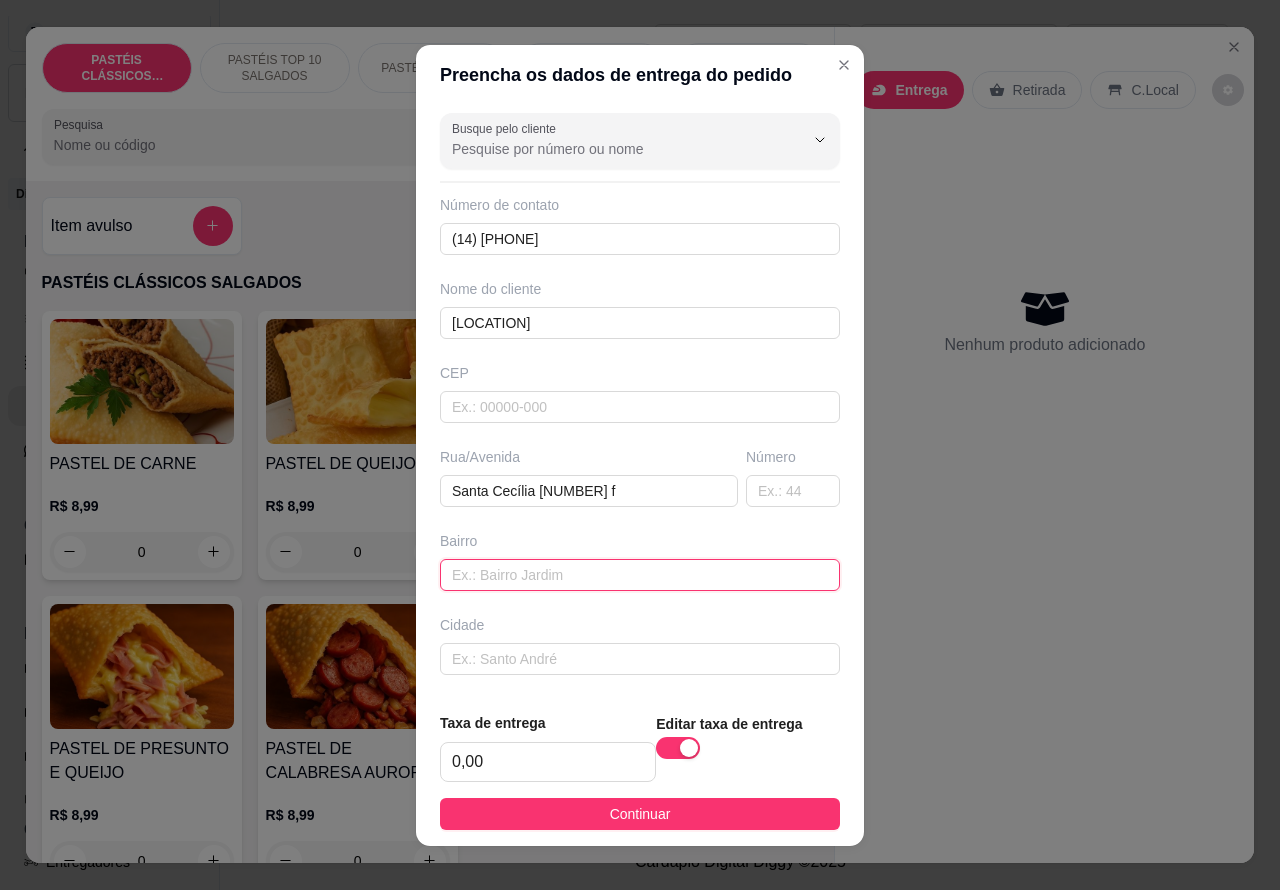 click at bounding box center (640, 575) 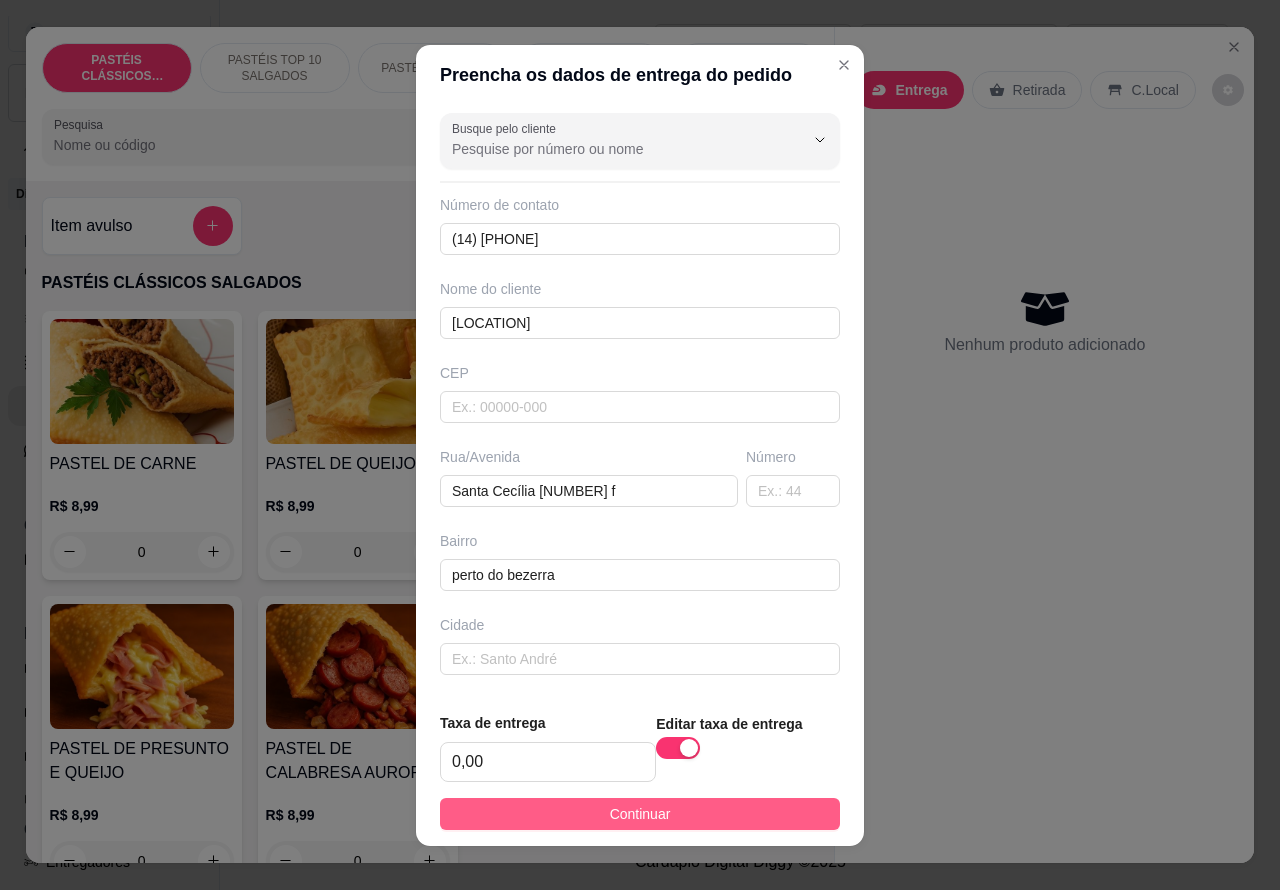 click on "Continuar" at bounding box center [640, 814] 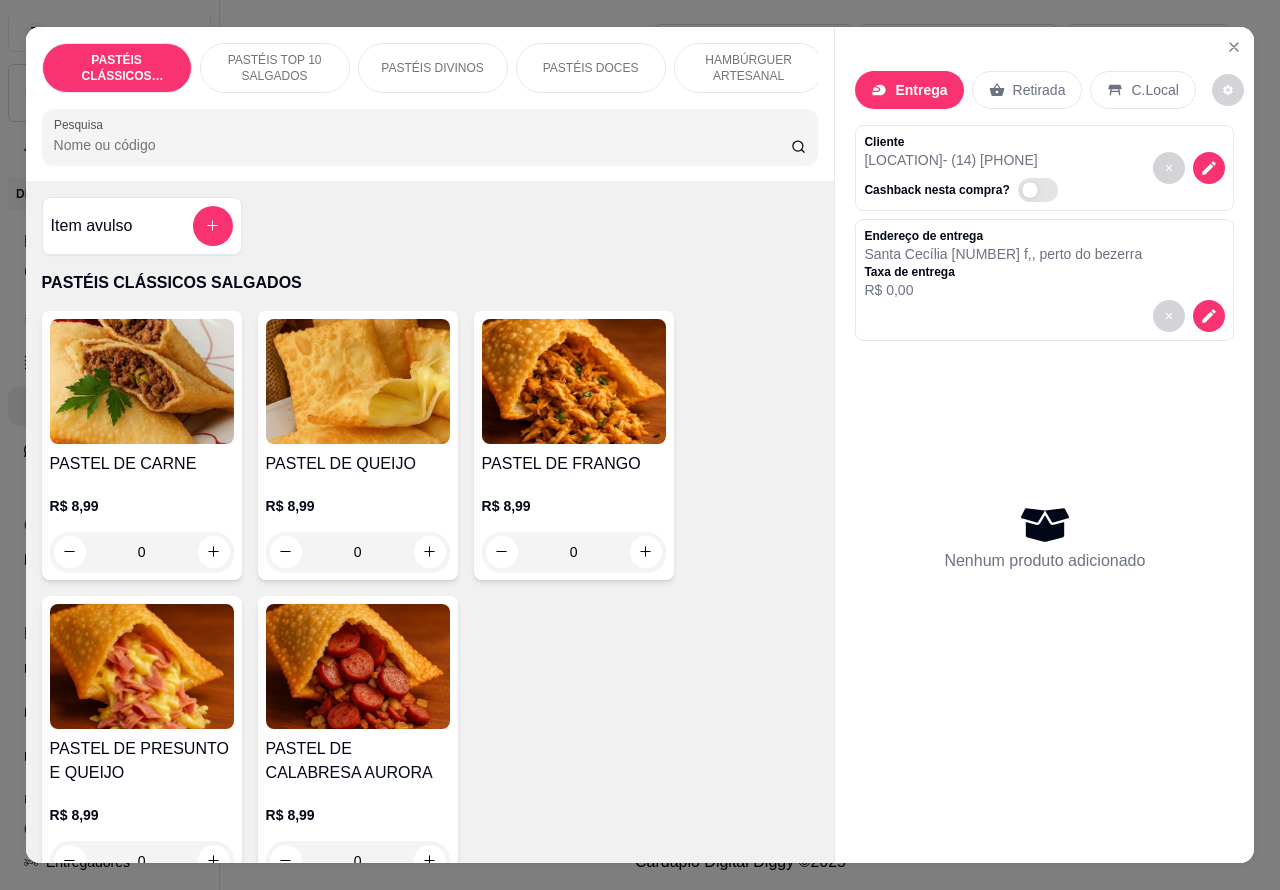 click on "HAMBÚRGUER ARTESANAL" at bounding box center [749, 68] 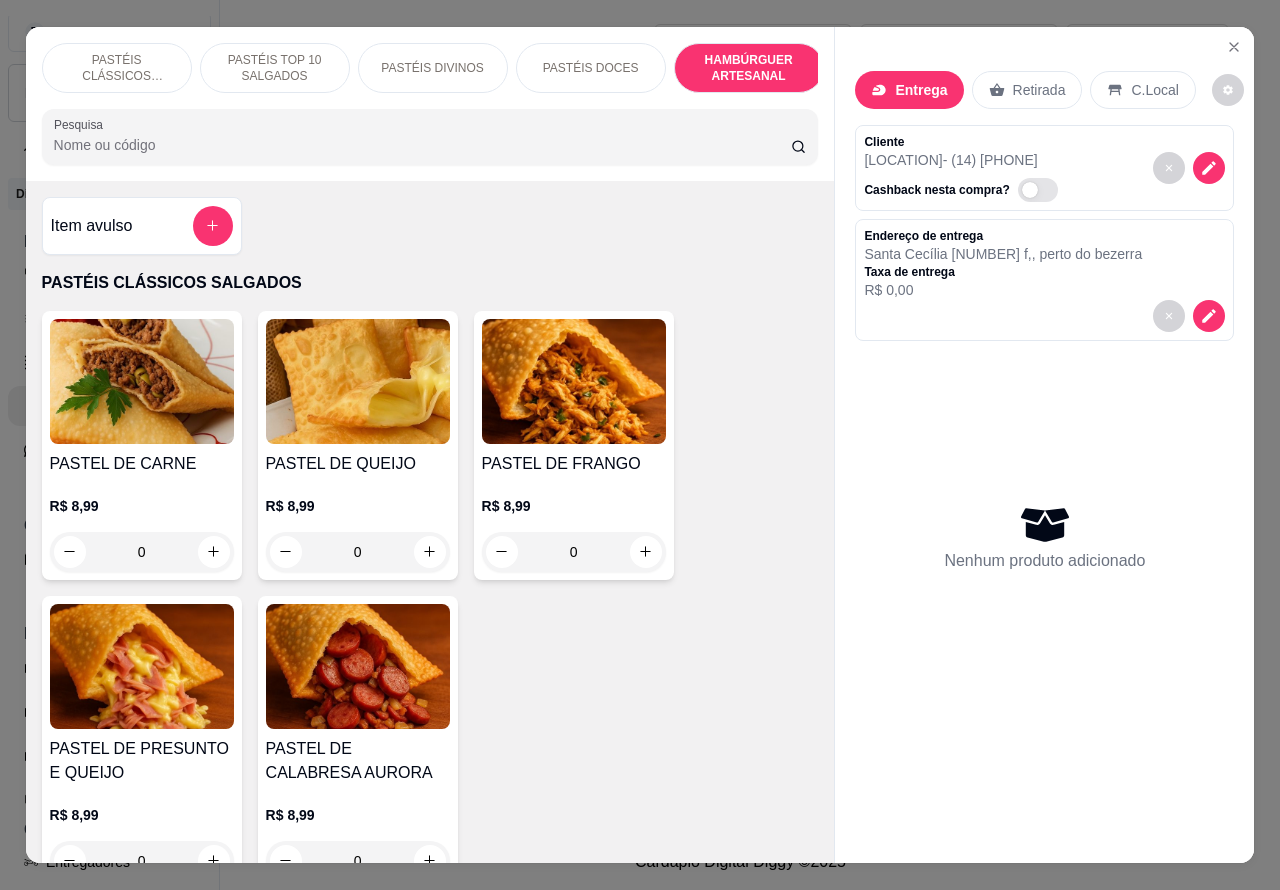 scroll, scrollTop: 4527, scrollLeft: 0, axis: vertical 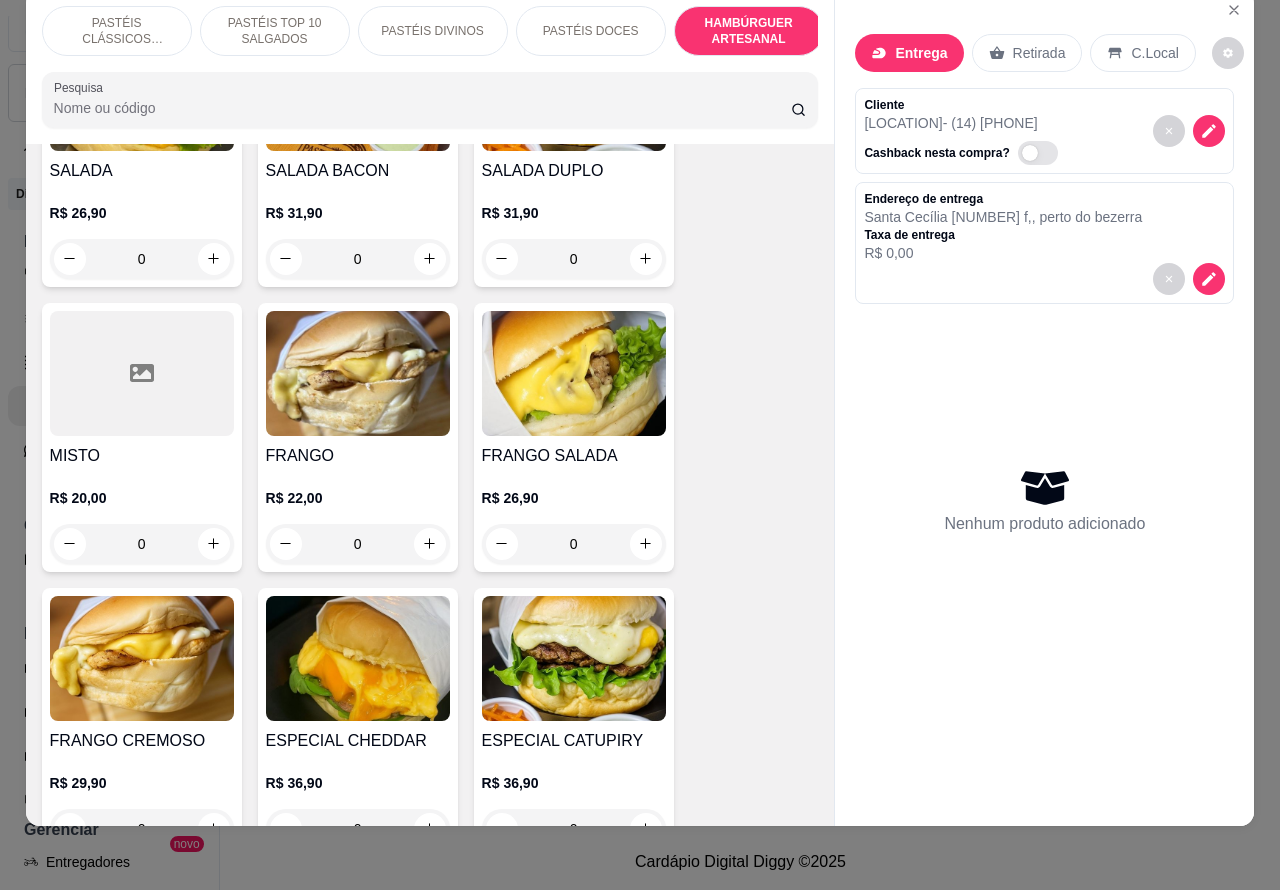click on "0" at bounding box center [574, 544] 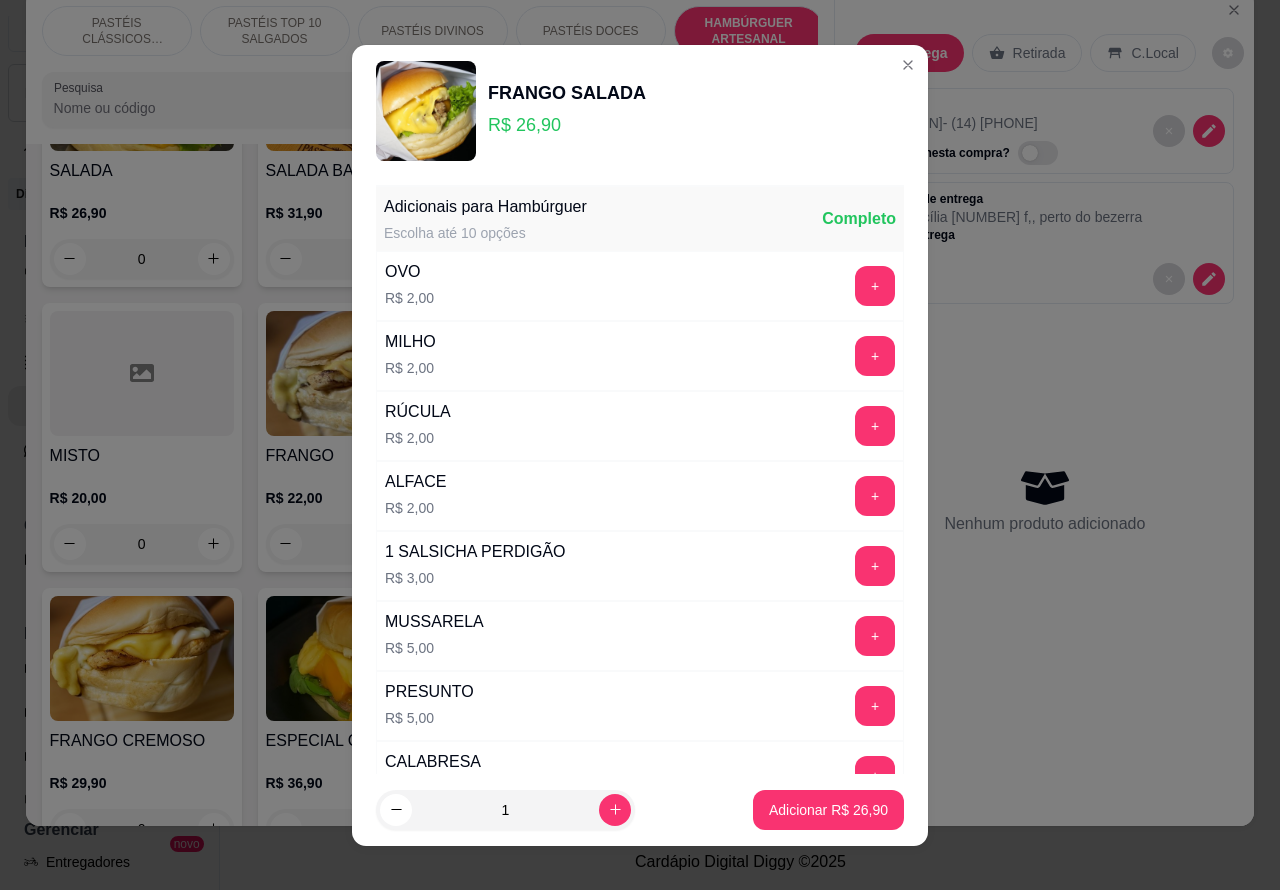 click 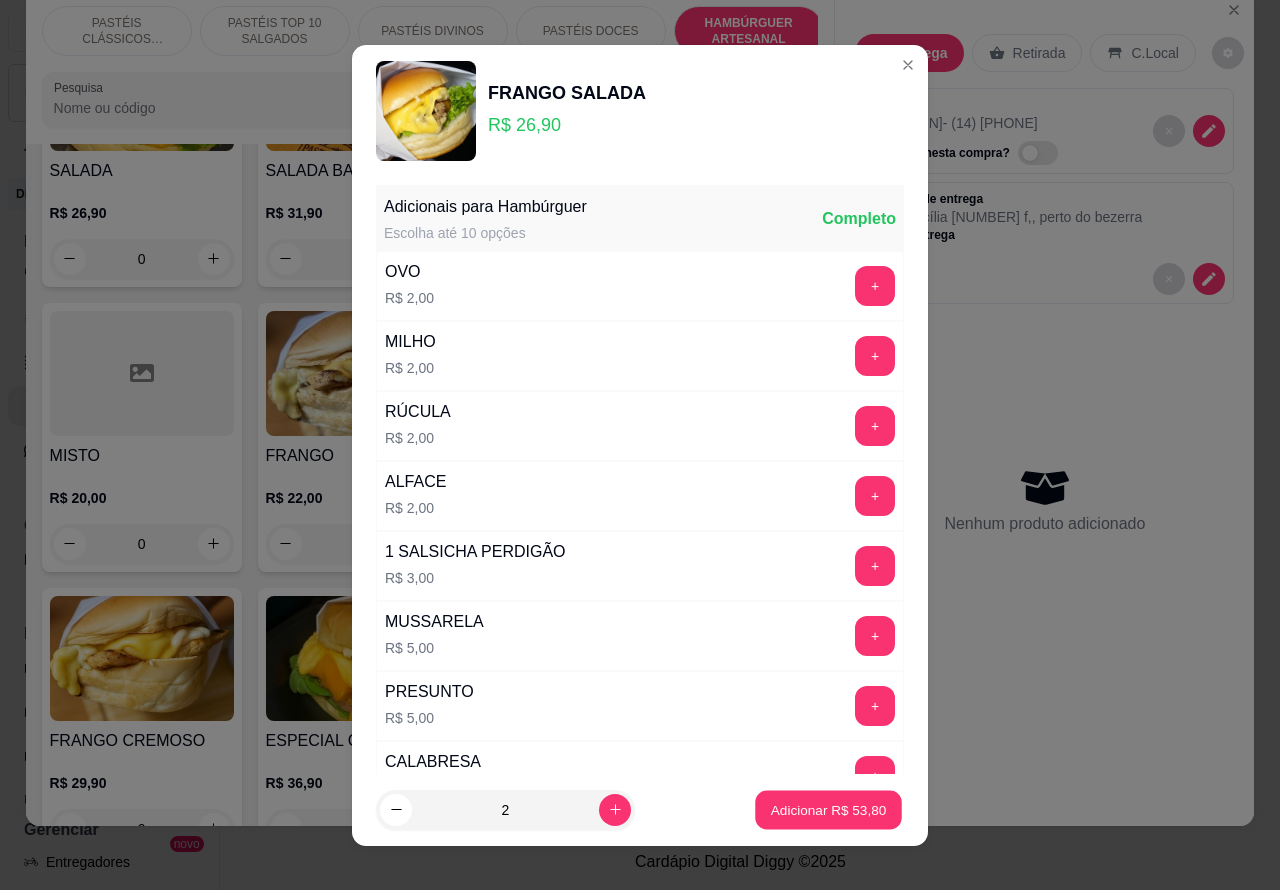 click on "Adicionar   R$ 53,80" at bounding box center (829, 809) 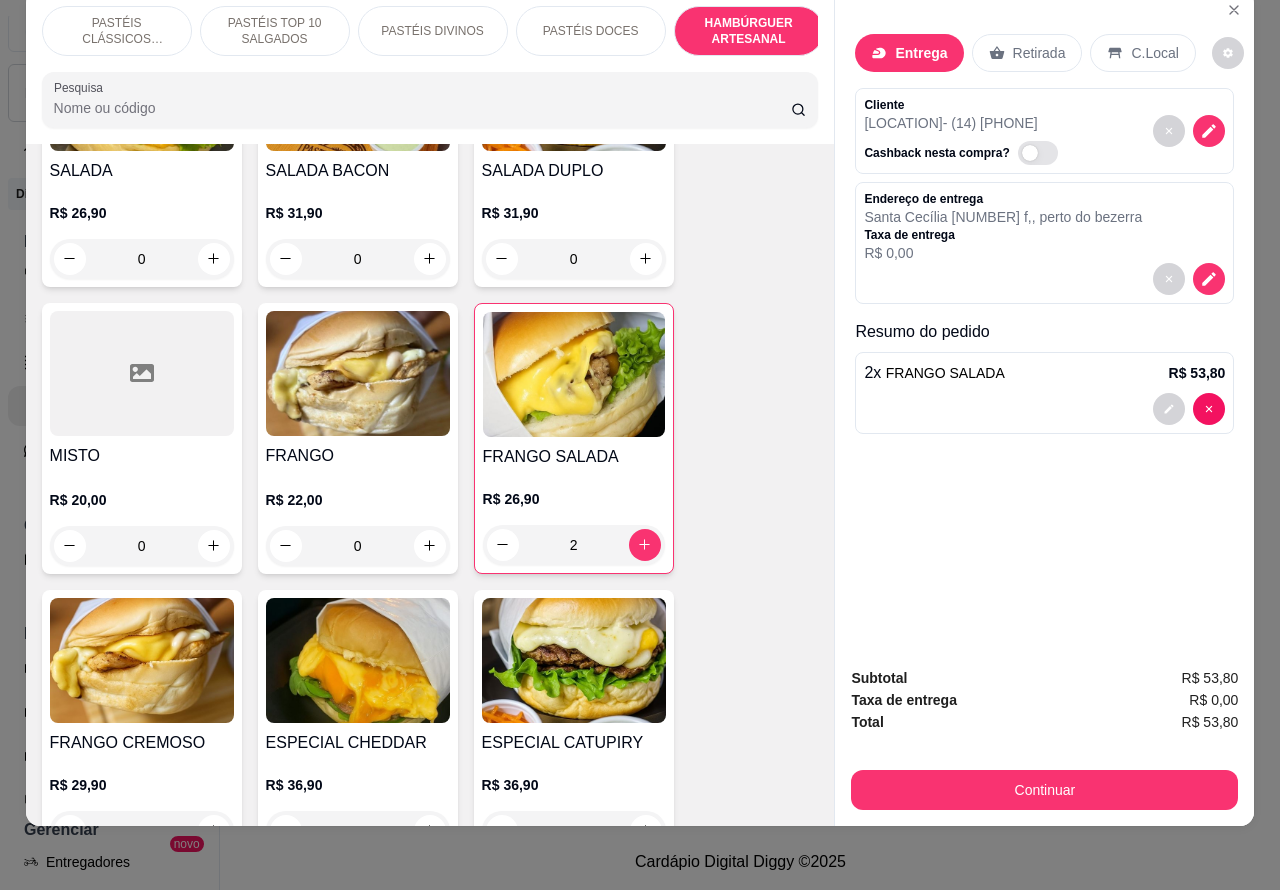 click on "Registre o pagamento do pedido R$ [PRICE] Total do pedido R$ [PRICE] Restante a cobrar R$ [PRICE] Dinheiro Crédito Débito Pix Voucher Outro Desconto Fiado Finalizar o pedido sem registrar pagamento Finalizar" at bounding box center (640, 445) 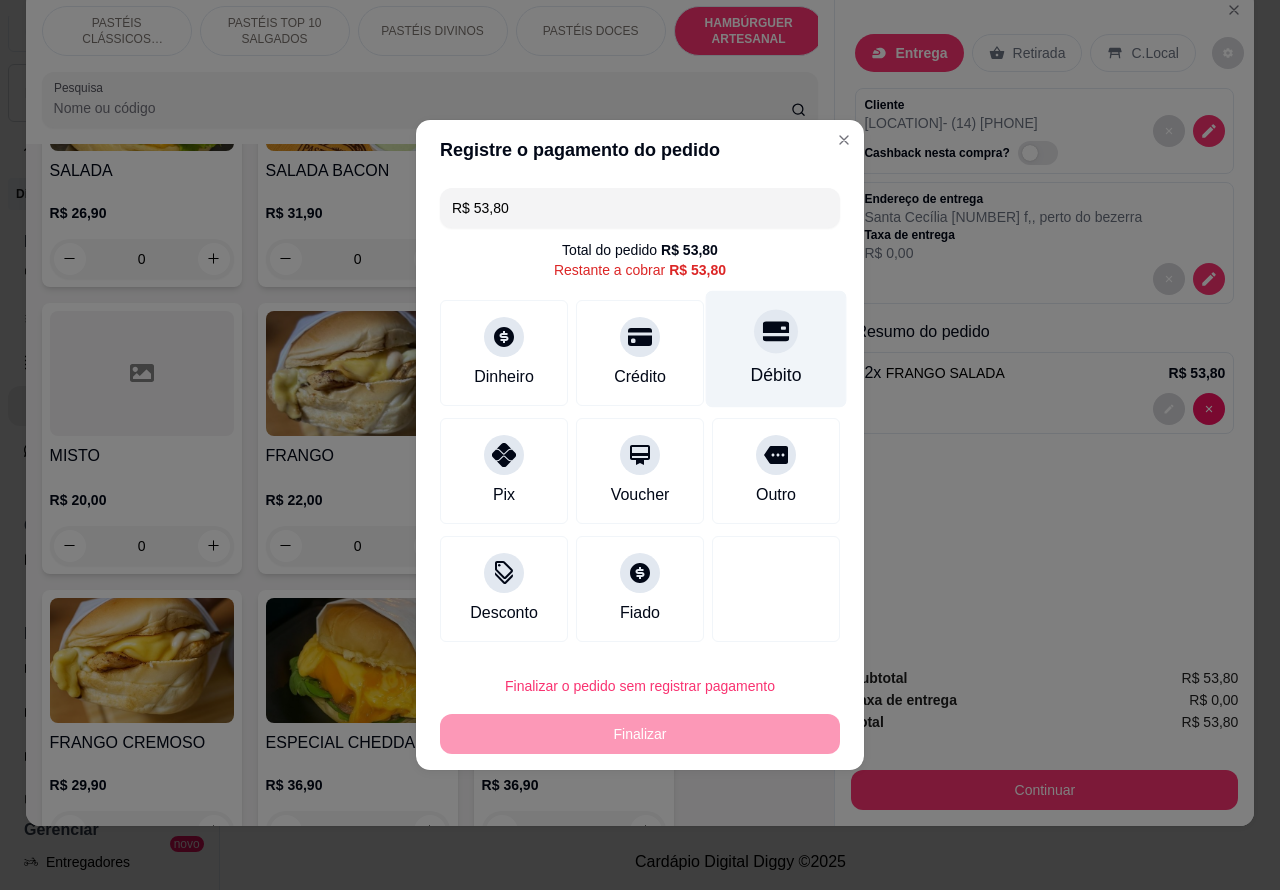 click 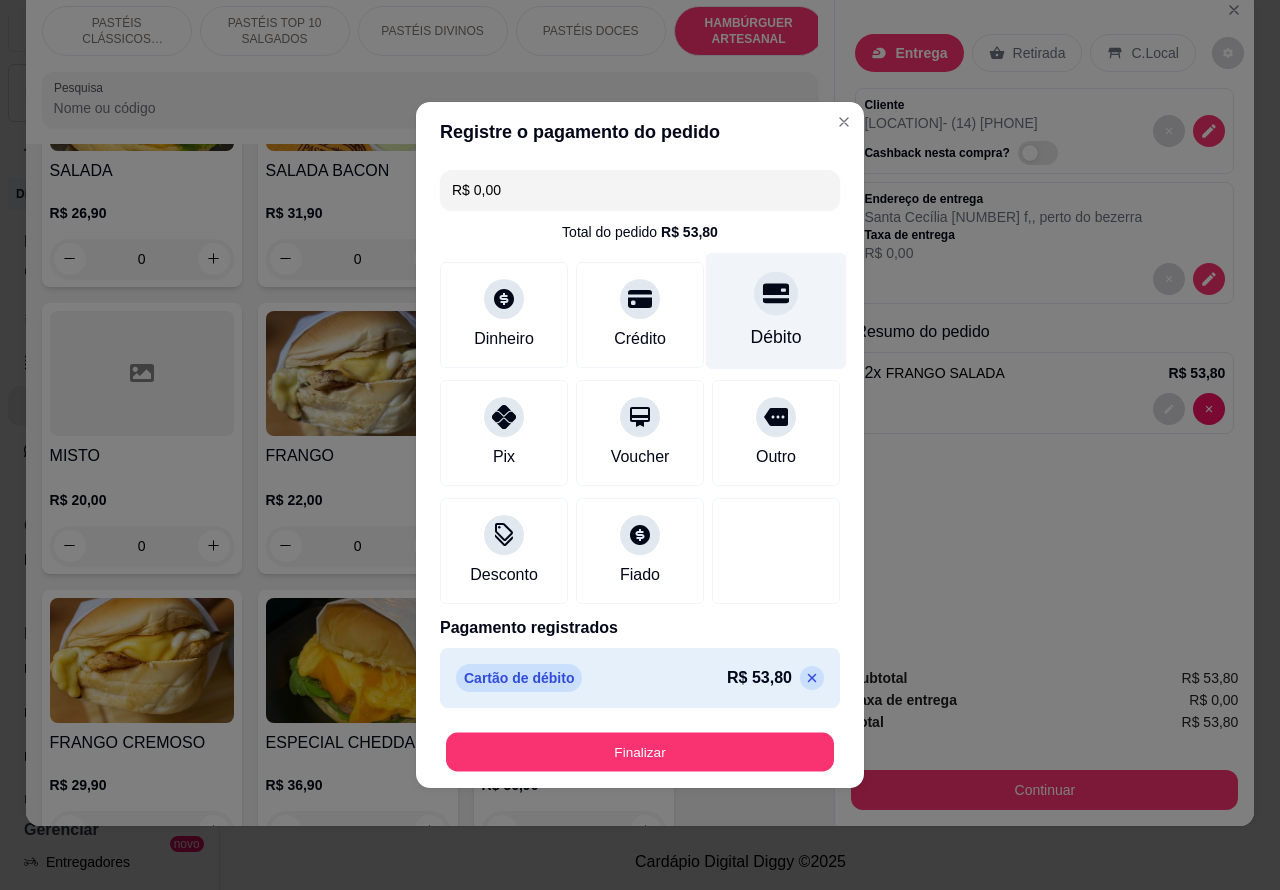 click on "Finalizar" at bounding box center [640, 752] 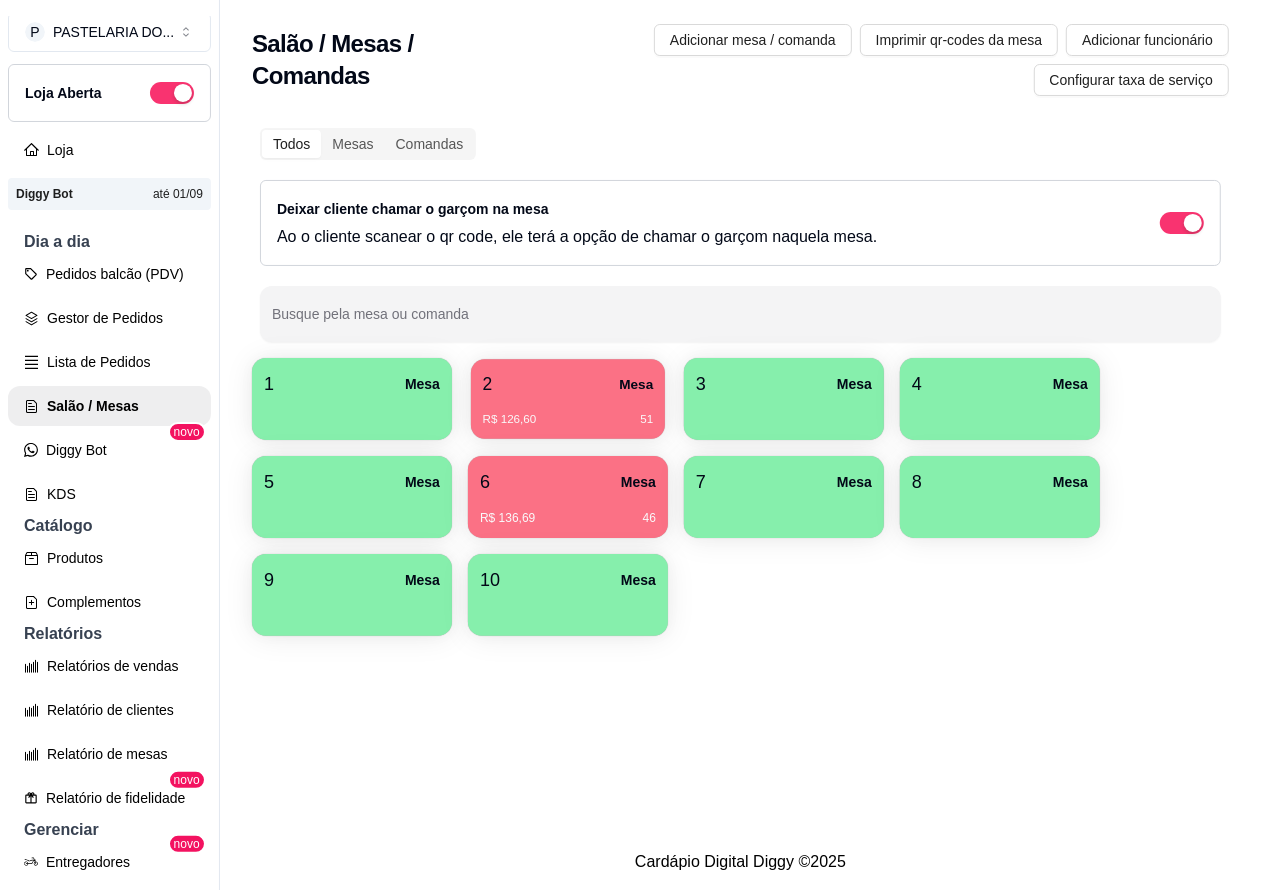 click on "2 Mesa" at bounding box center (568, 384) 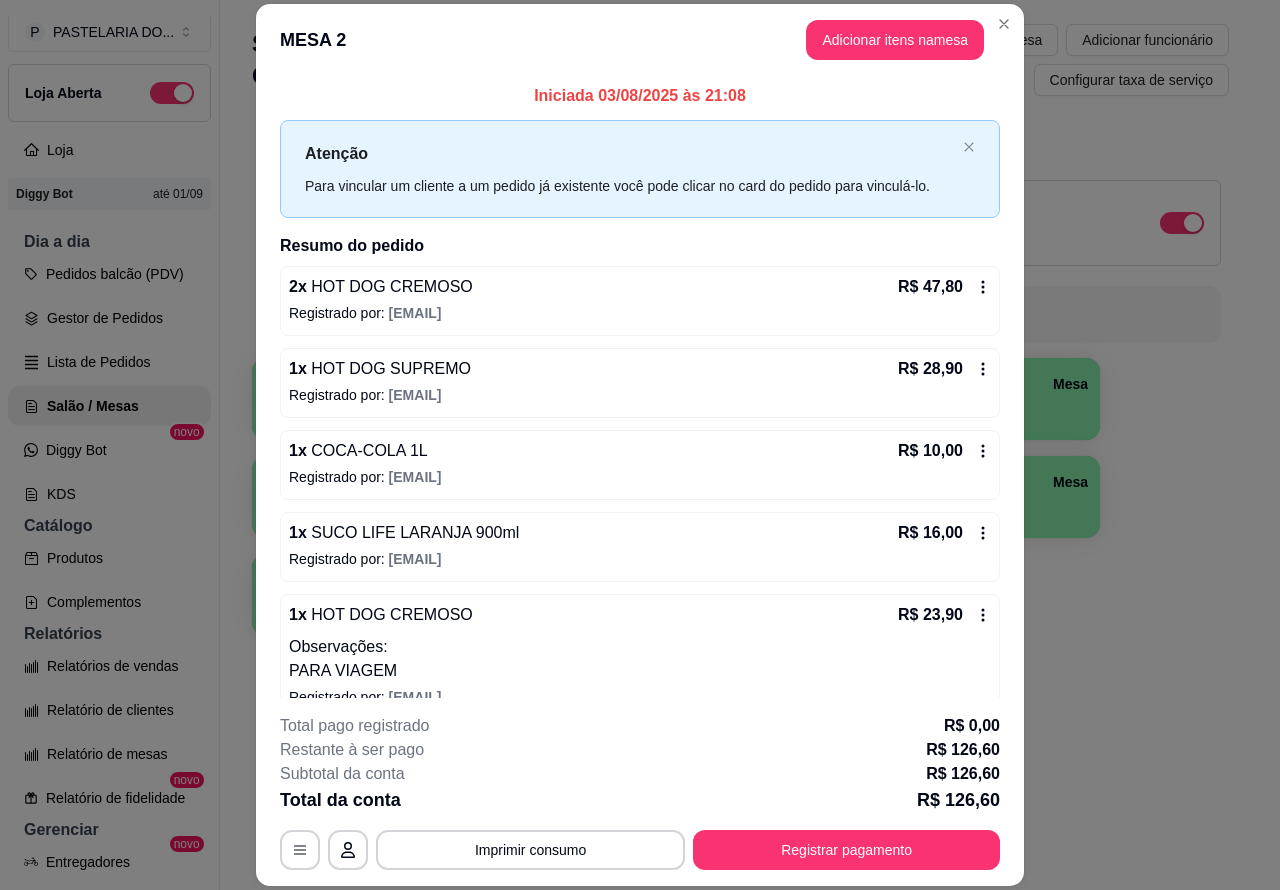 click on "Imprimir consumo" at bounding box center (530, 850) 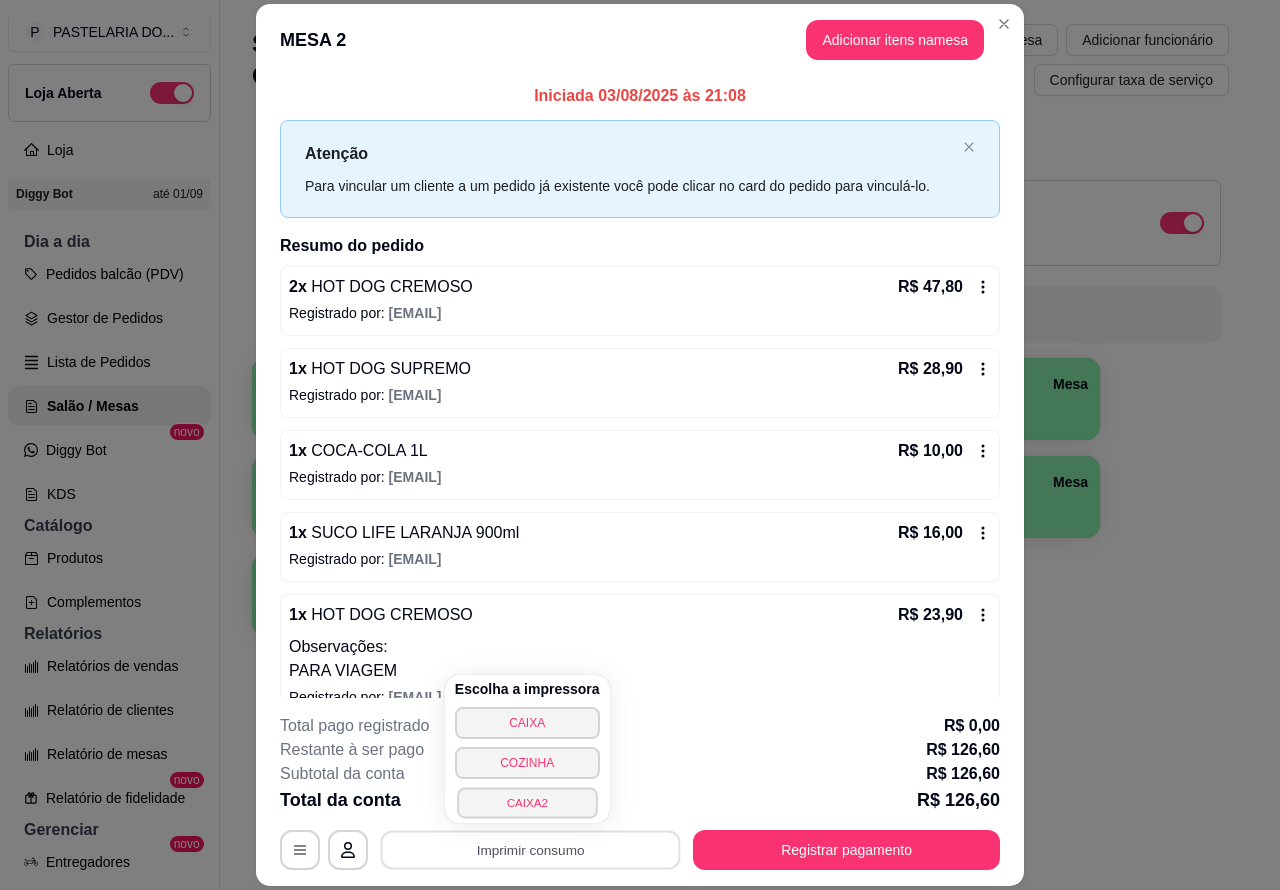 click on "CAIXA2" at bounding box center [527, 802] 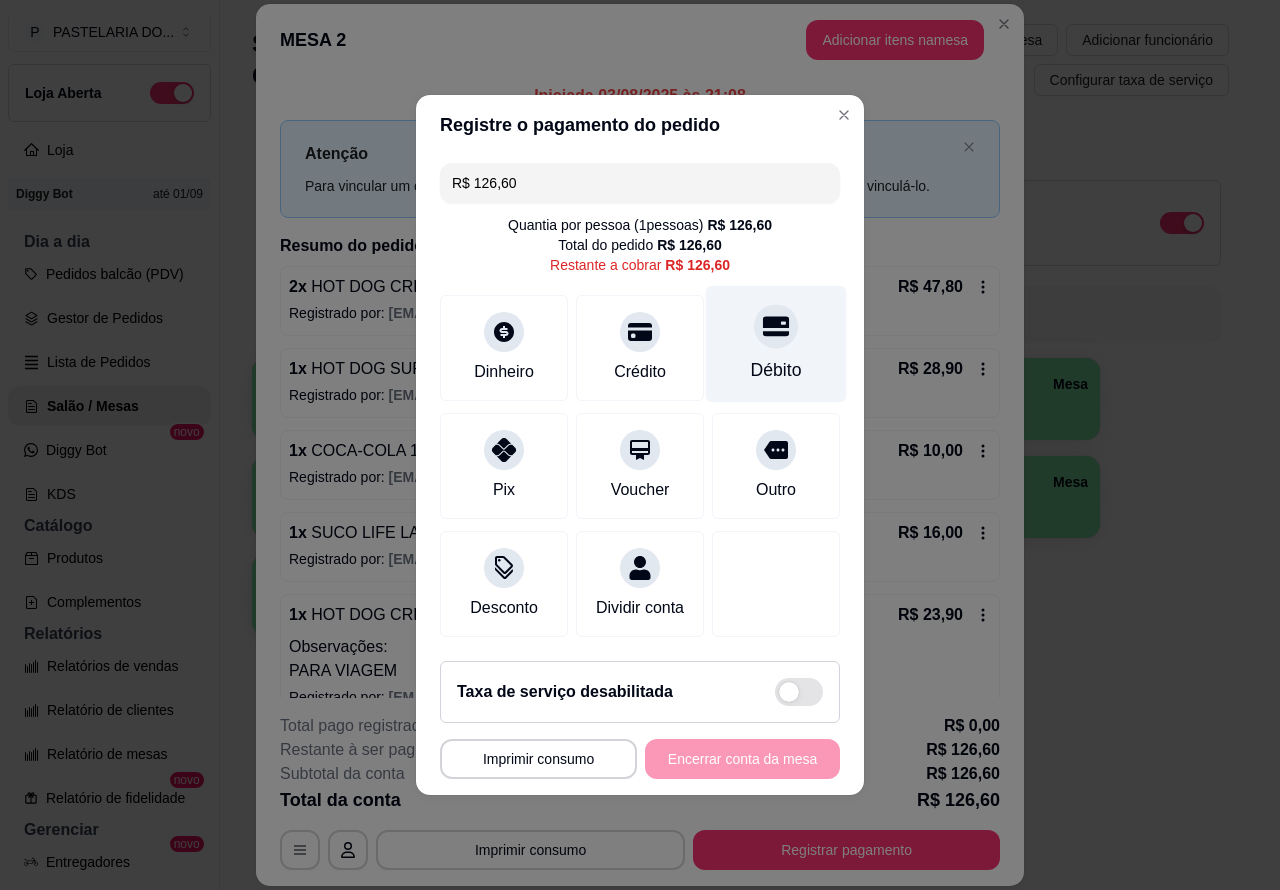 click on "Débito" at bounding box center (776, 344) 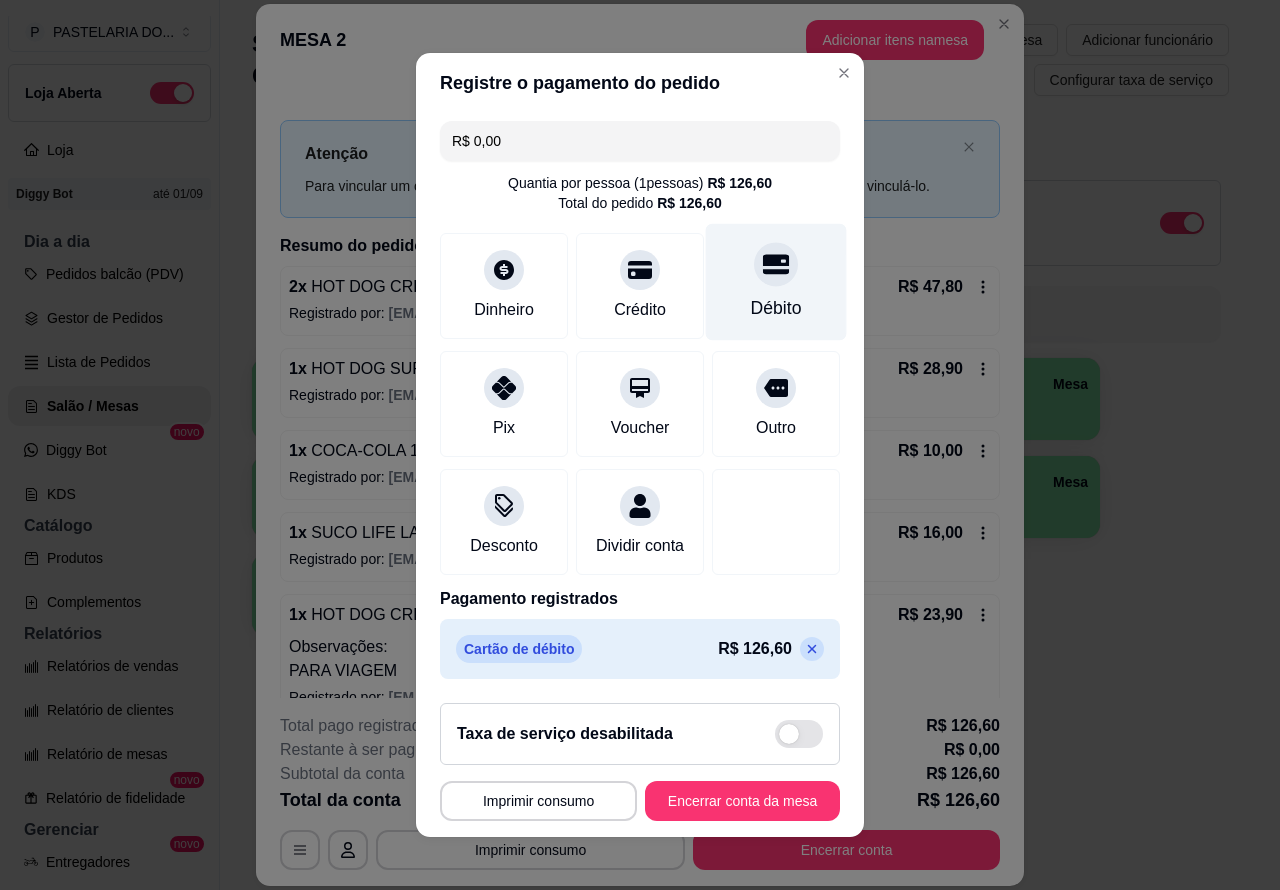 click on "**********" at bounding box center [640, 445] 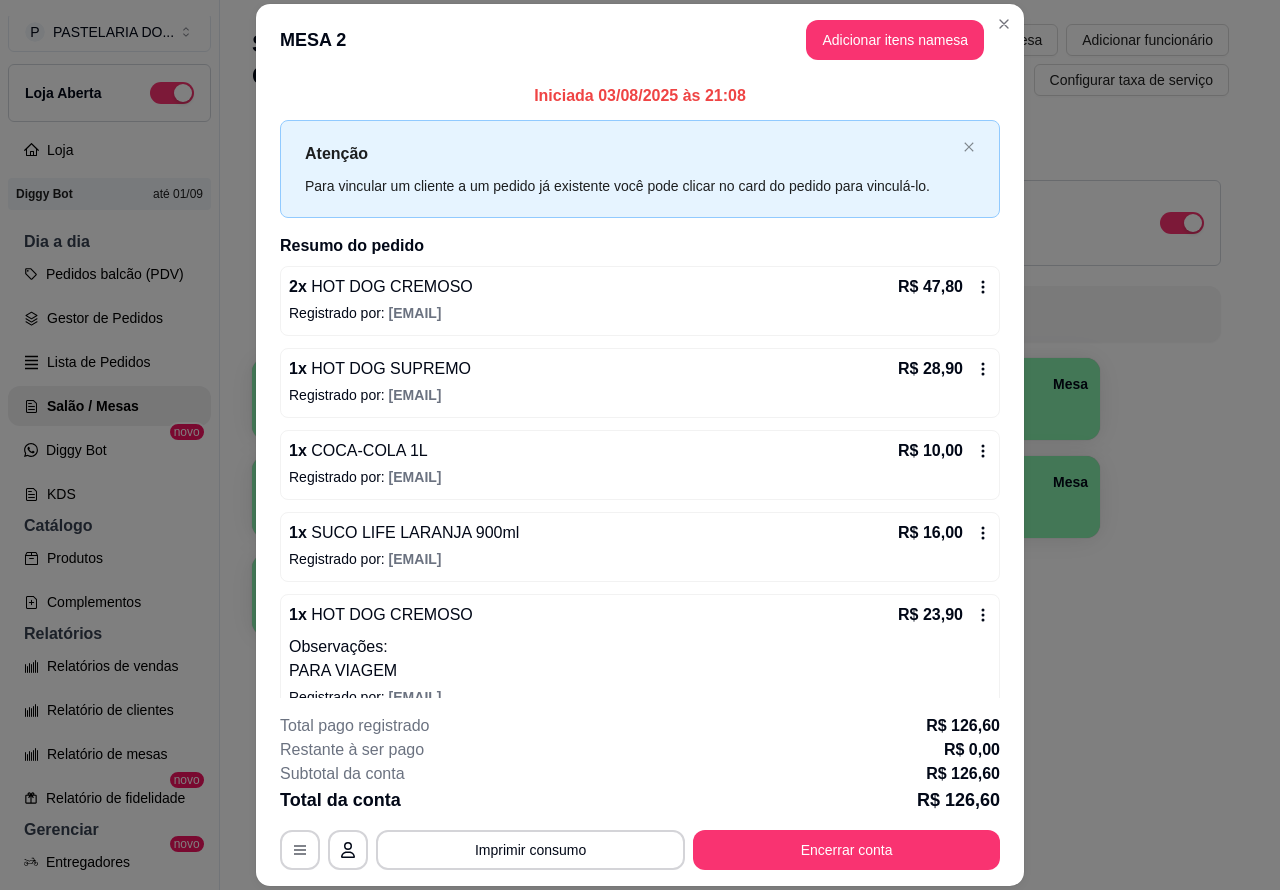 click on "Imprimir qr-codes da mesa" at bounding box center [959, 40] 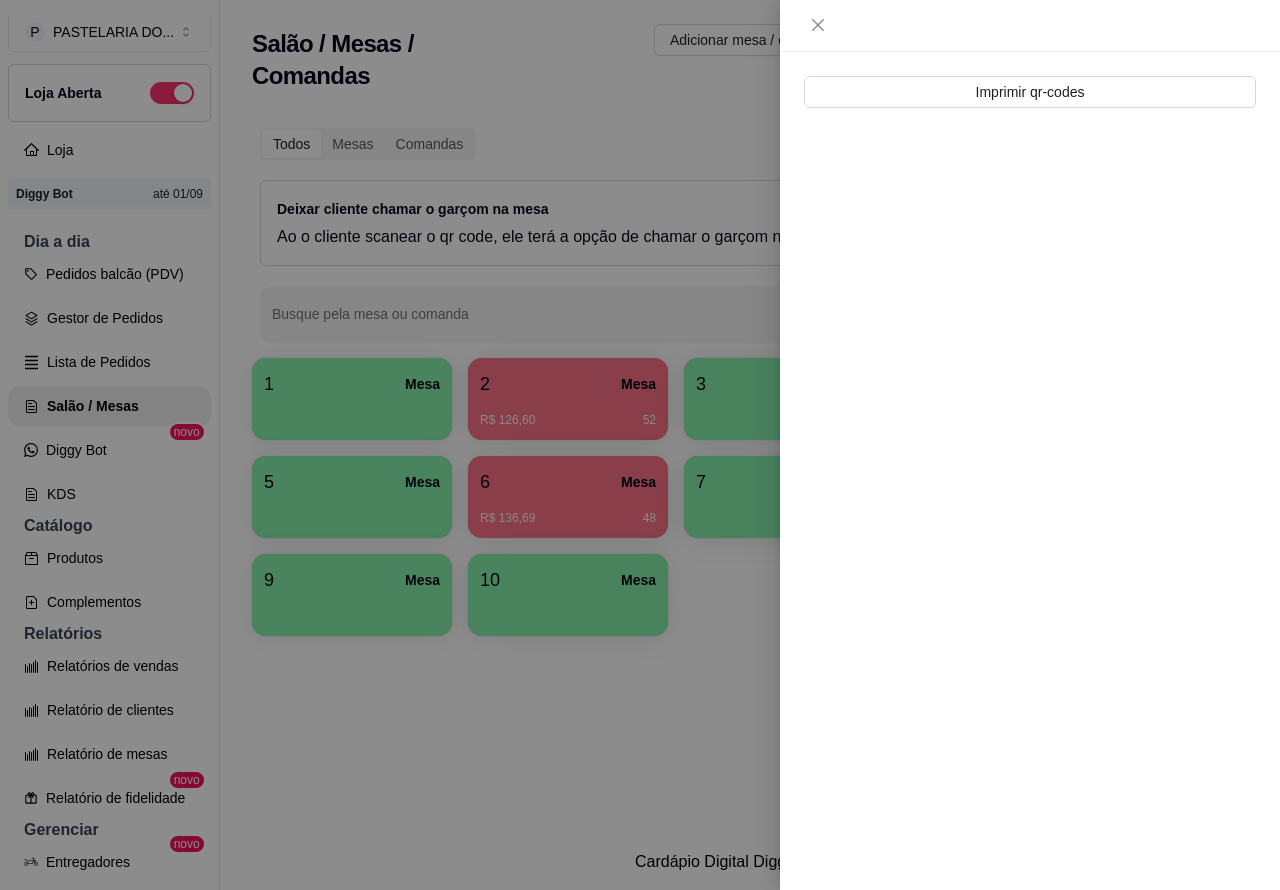 click at bounding box center [640, 445] 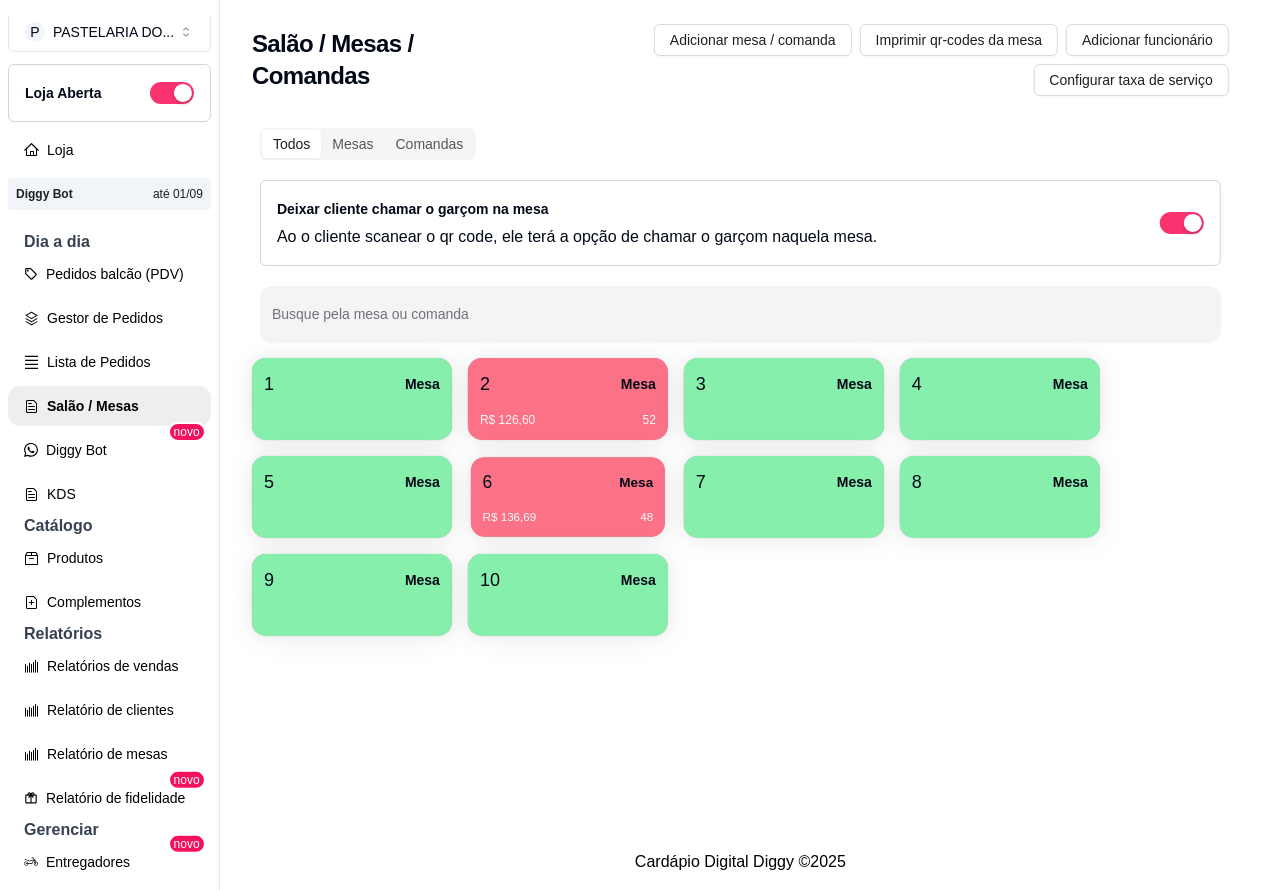 click on "6 Mesa" at bounding box center (568, 482) 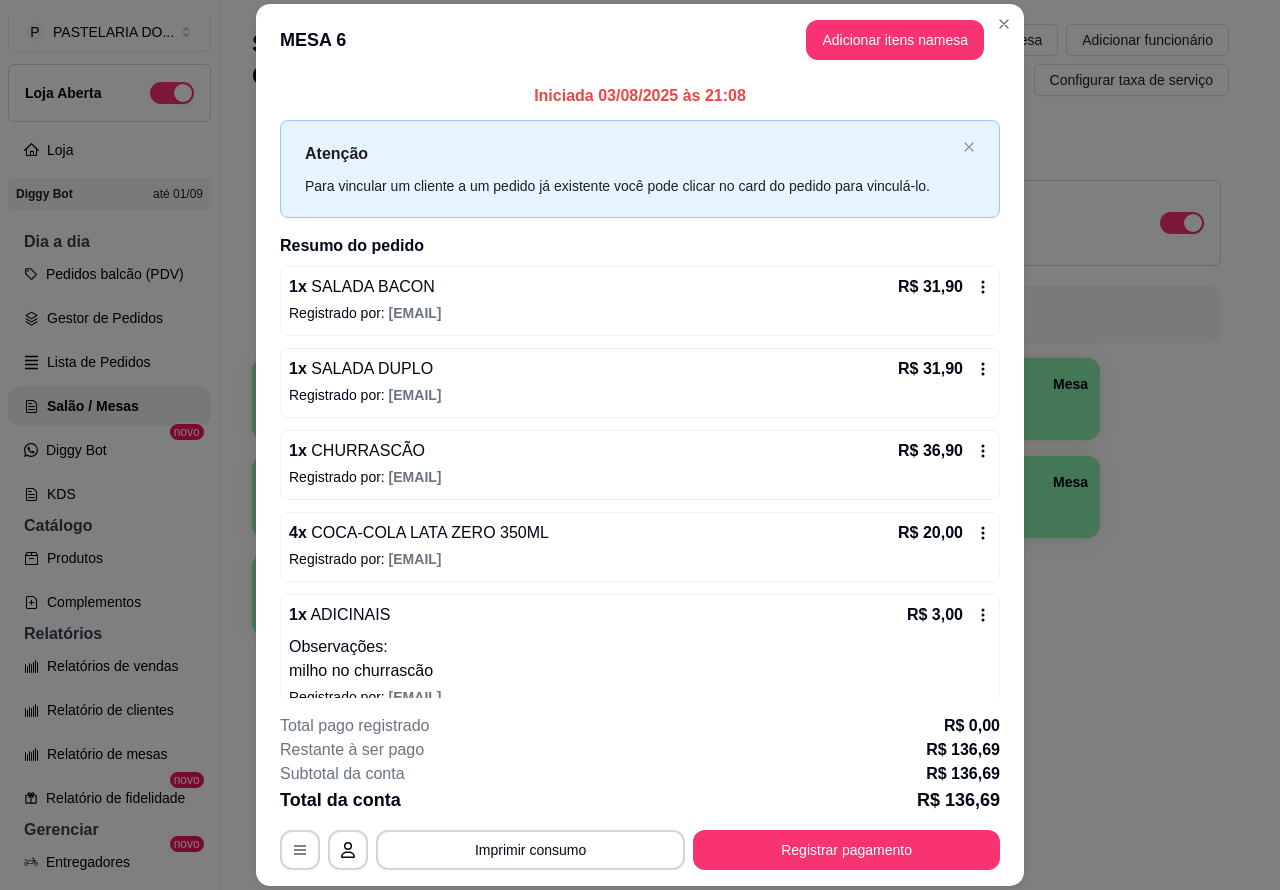 click on "Este pedido será vinculado para" at bounding box center [956, 55] 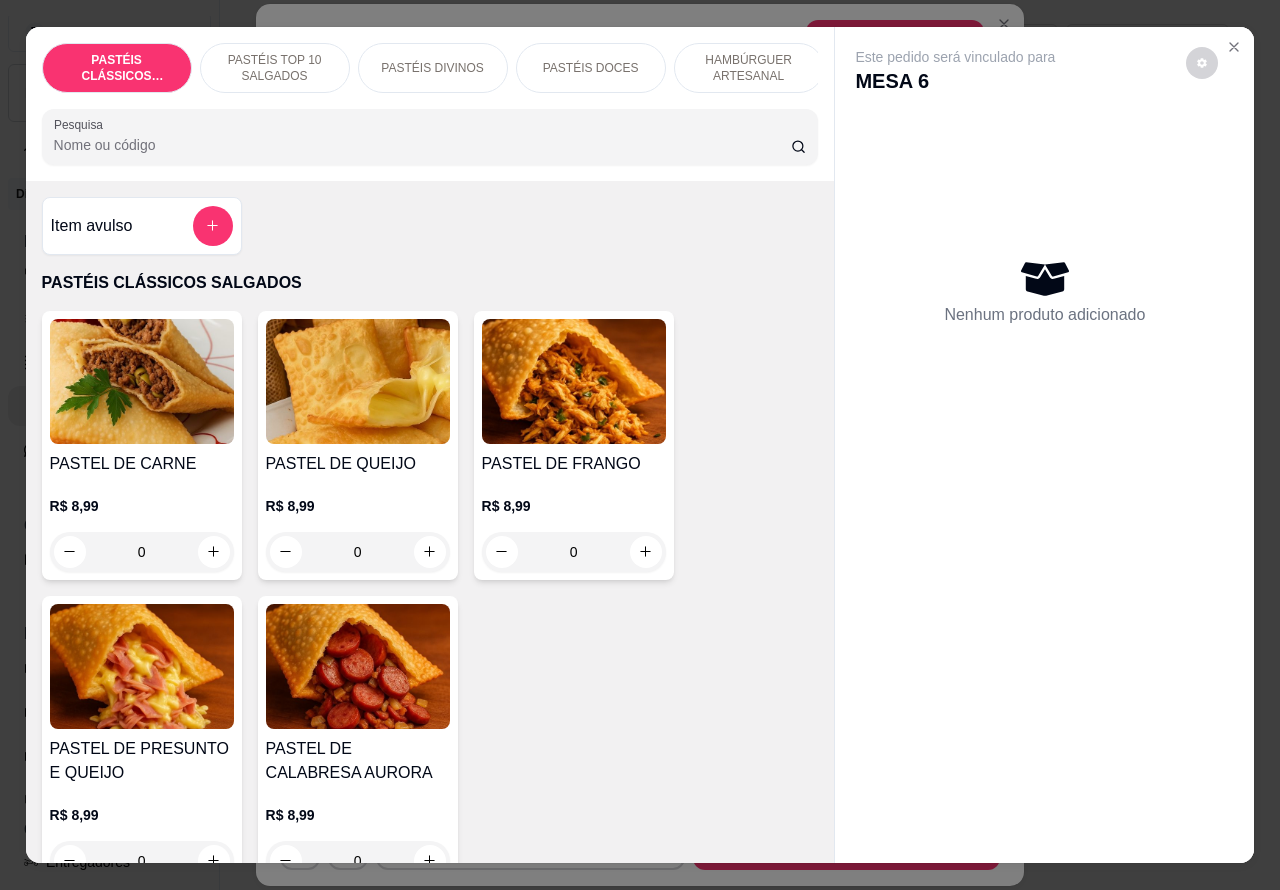 click on "HAMBÚRGUER ARTESANAL" at bounding box center (749, 68) 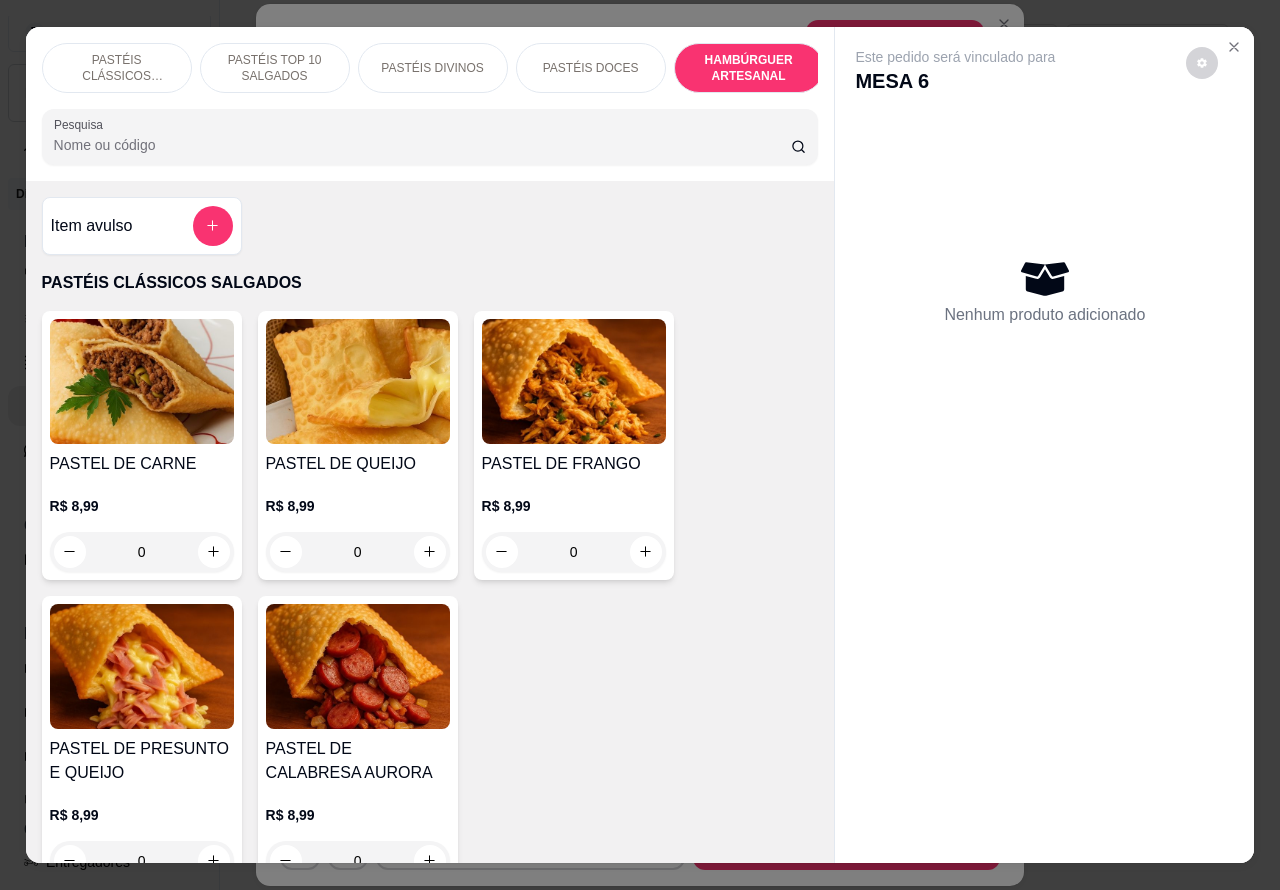 scroll, scrollTop: 4527, scrollLeft: 0, axis: vertical 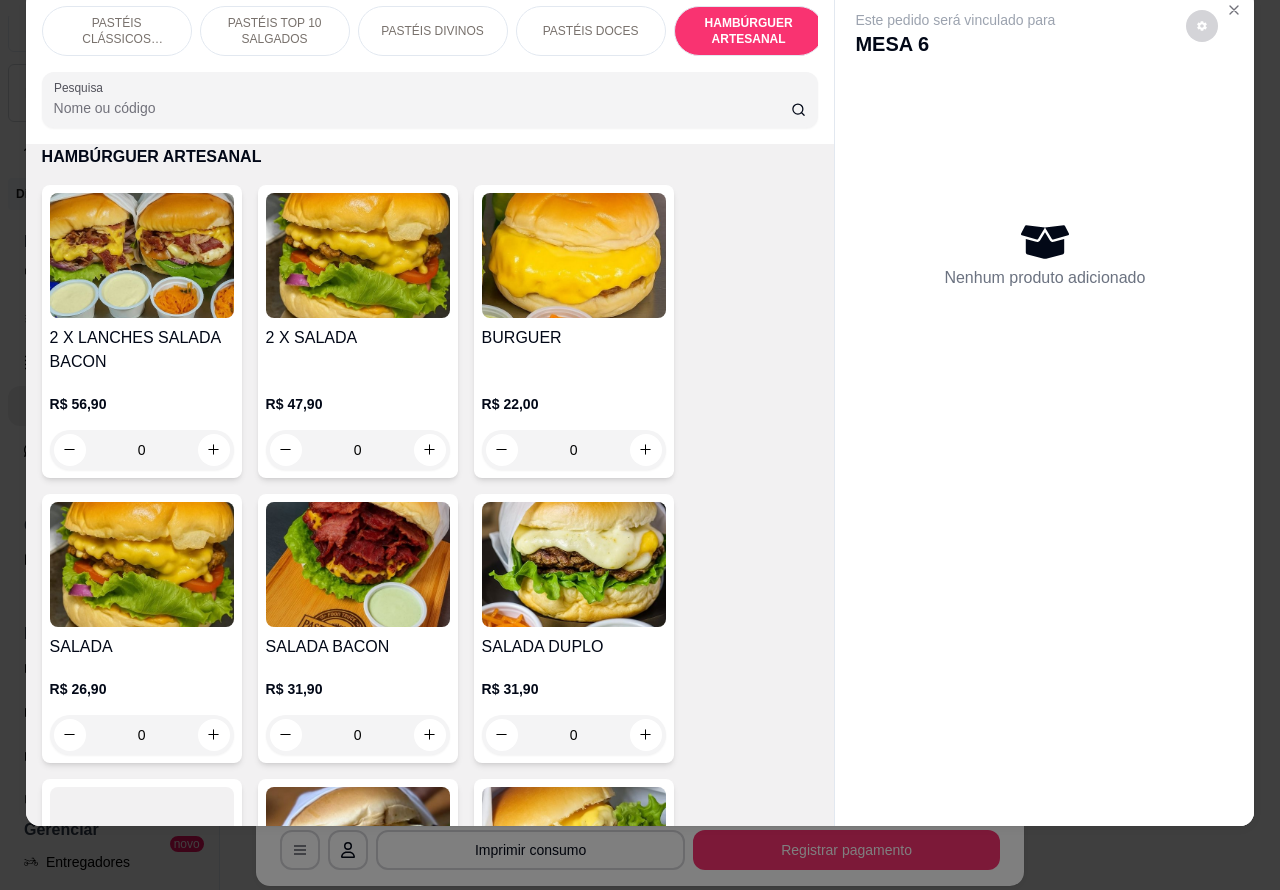 click on "0" at bounding box center [574, 735] 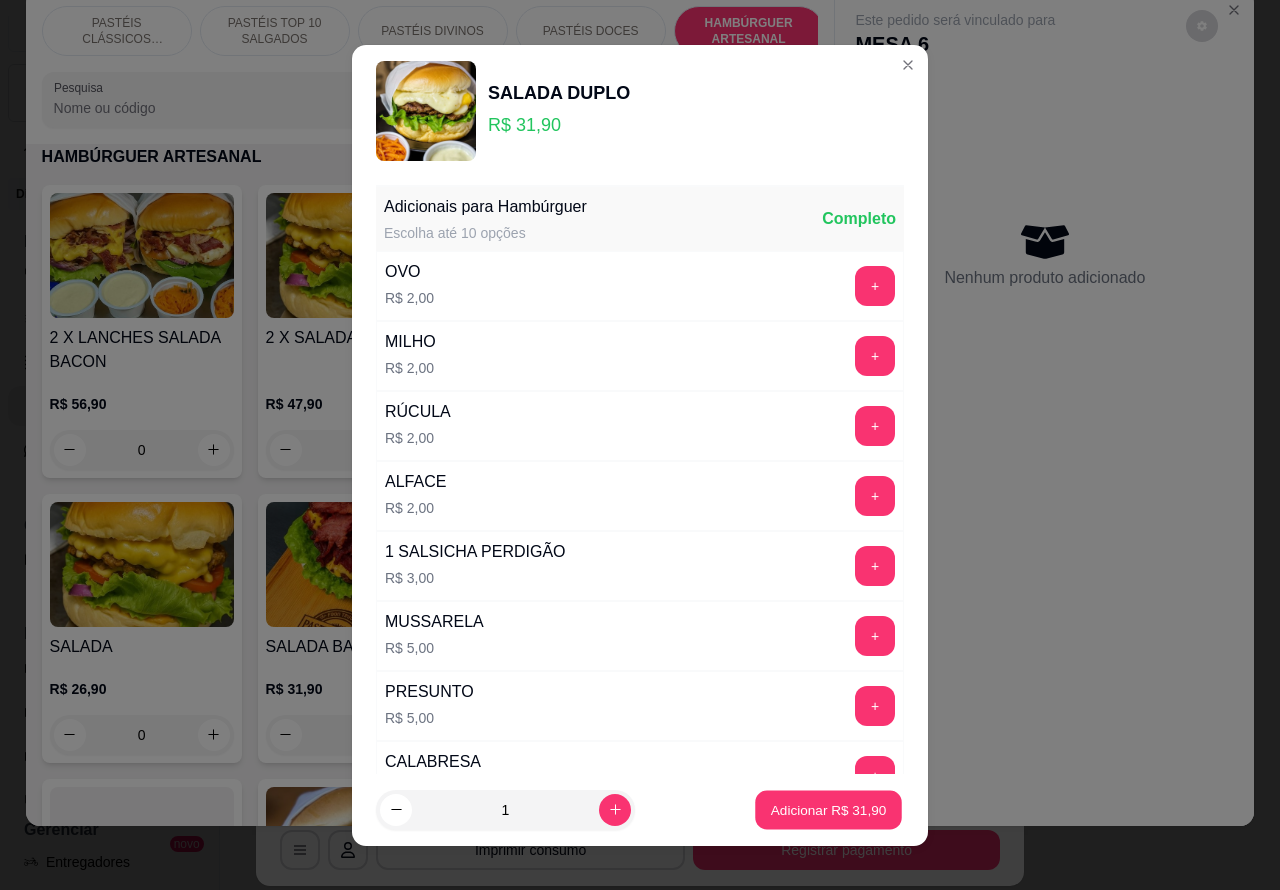 click on "Adicionar   R$ 31,90" at bounding box center (829, 809) 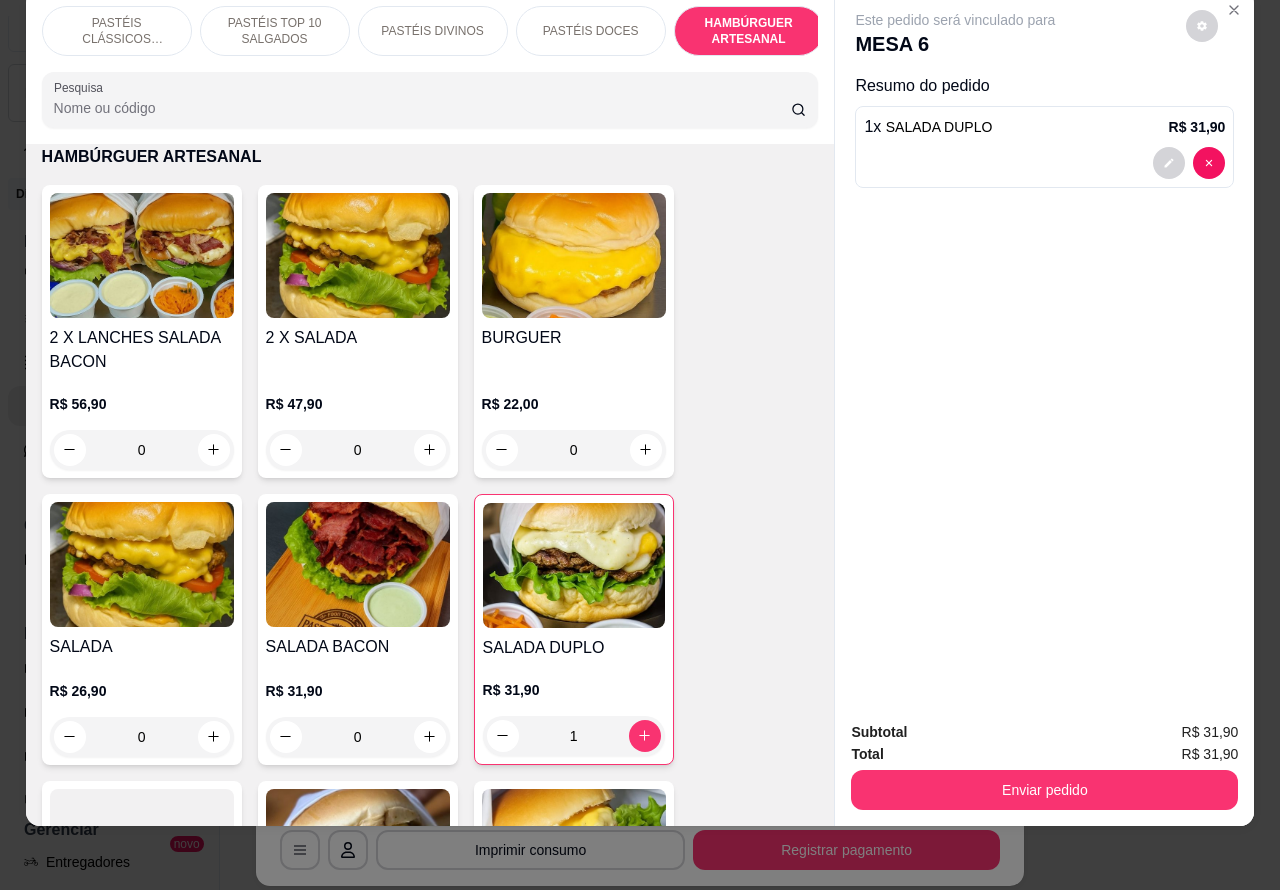 click on "0" at bounding box center (358, 737) 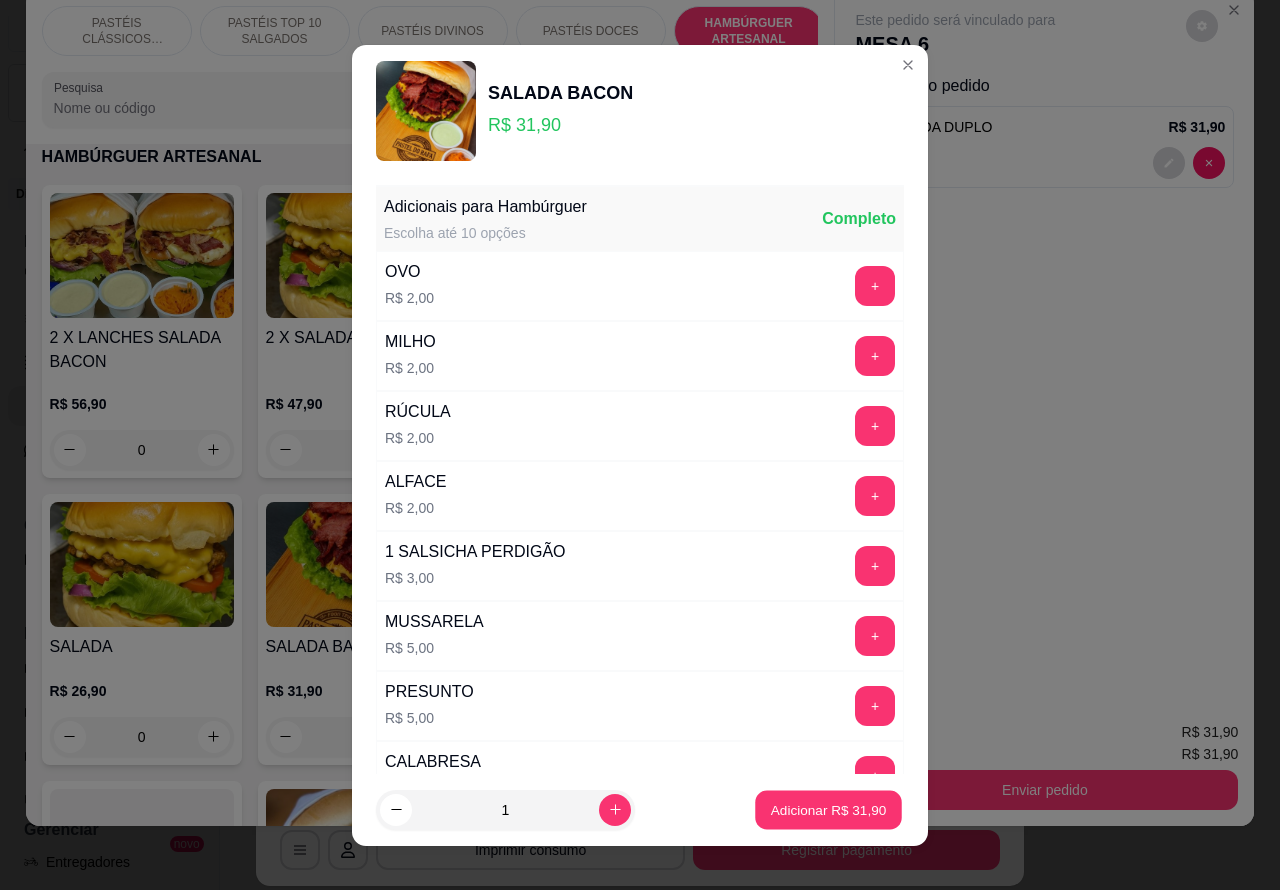 click on "Adicionar   R$ 31,90" at bounding box center (829, 809) 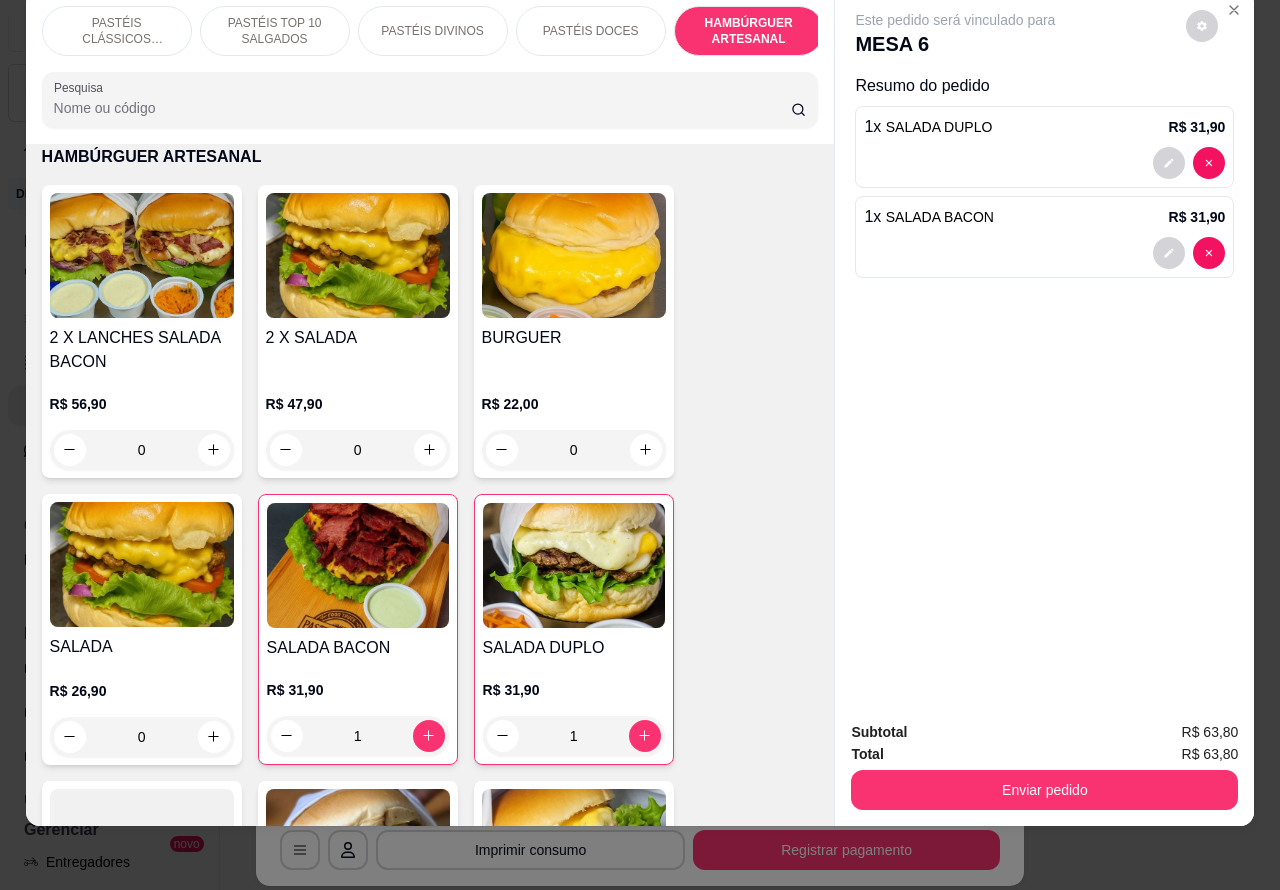 click on "PASTÉIS TOP 10 SALGADOS" at bounding box center [275, 31] 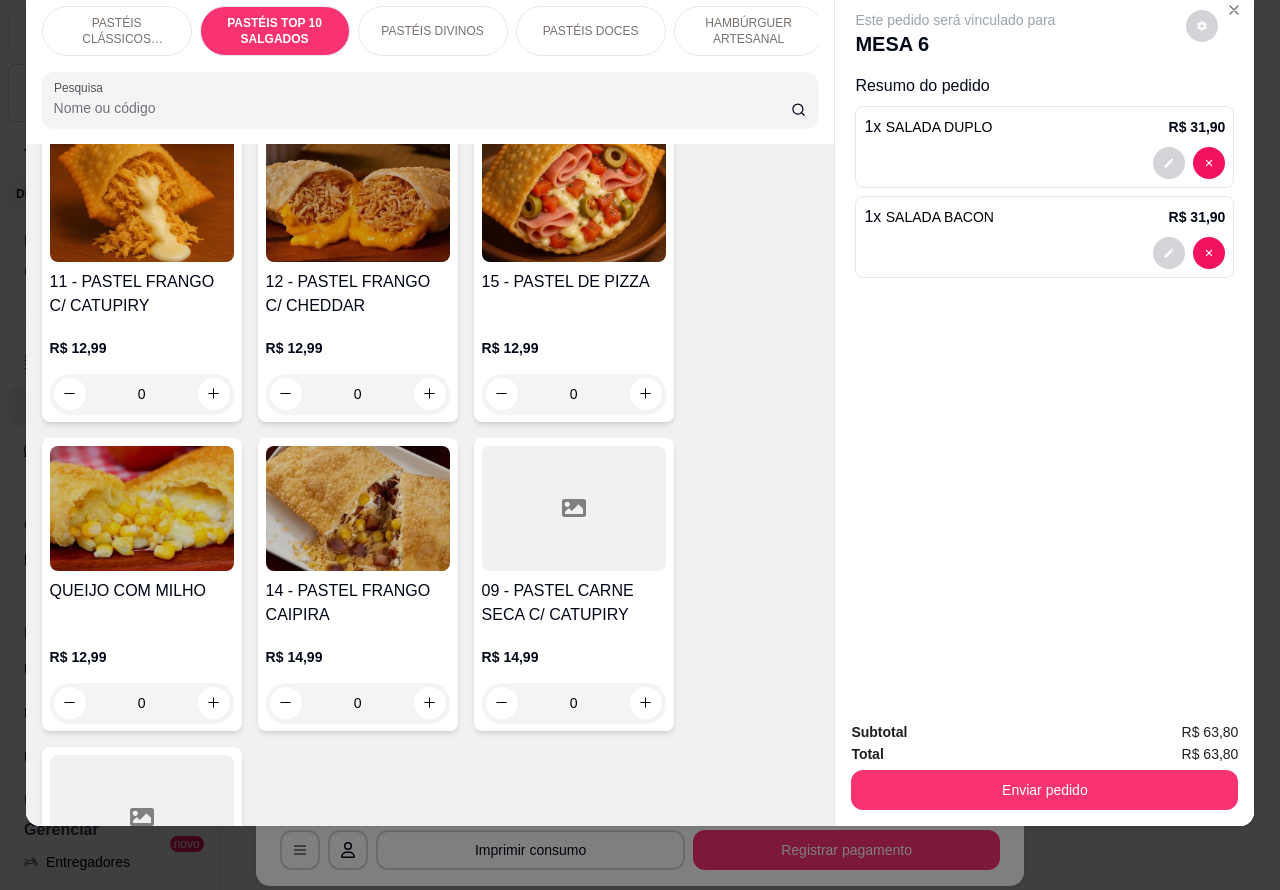 scroll, scrollTop: 2017, scrollLeft: 0, axis: vertical 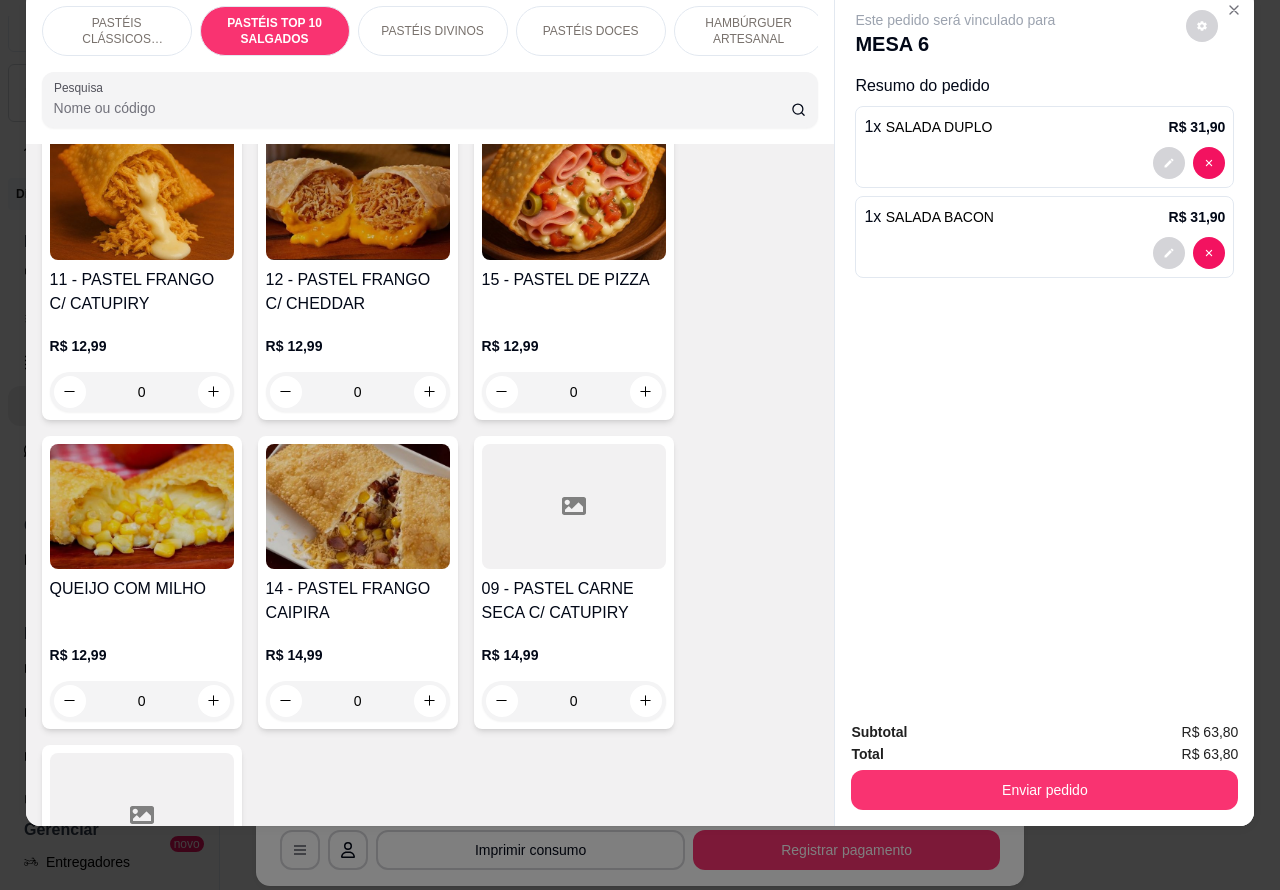 click on "0" at bounding box center [358, 701] 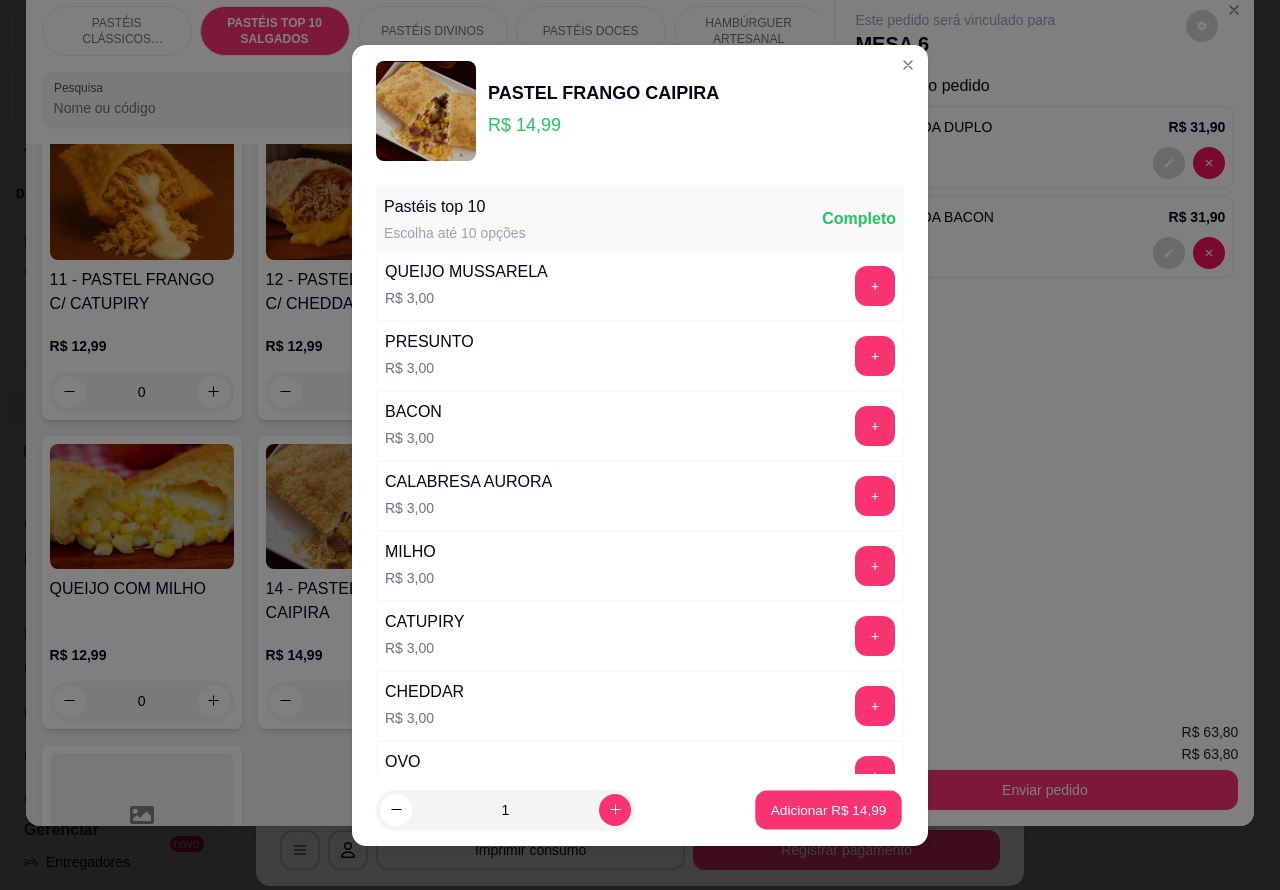 click on "Adicionar R$ [PRICE]" at bounding box center [829, 809] 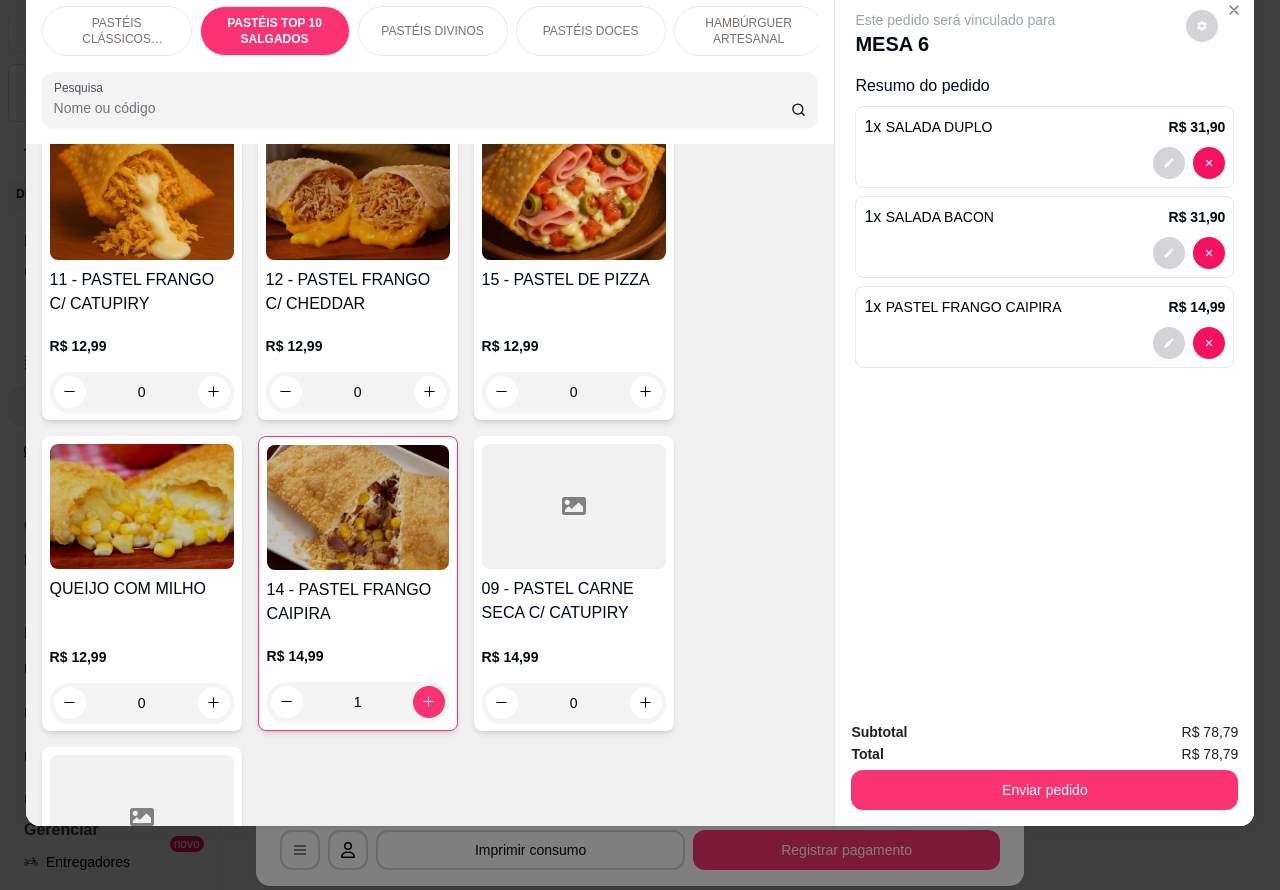 click on "PASTÉIS CLÁSSICOS SALGADOS" at bounding box center (117, 31) 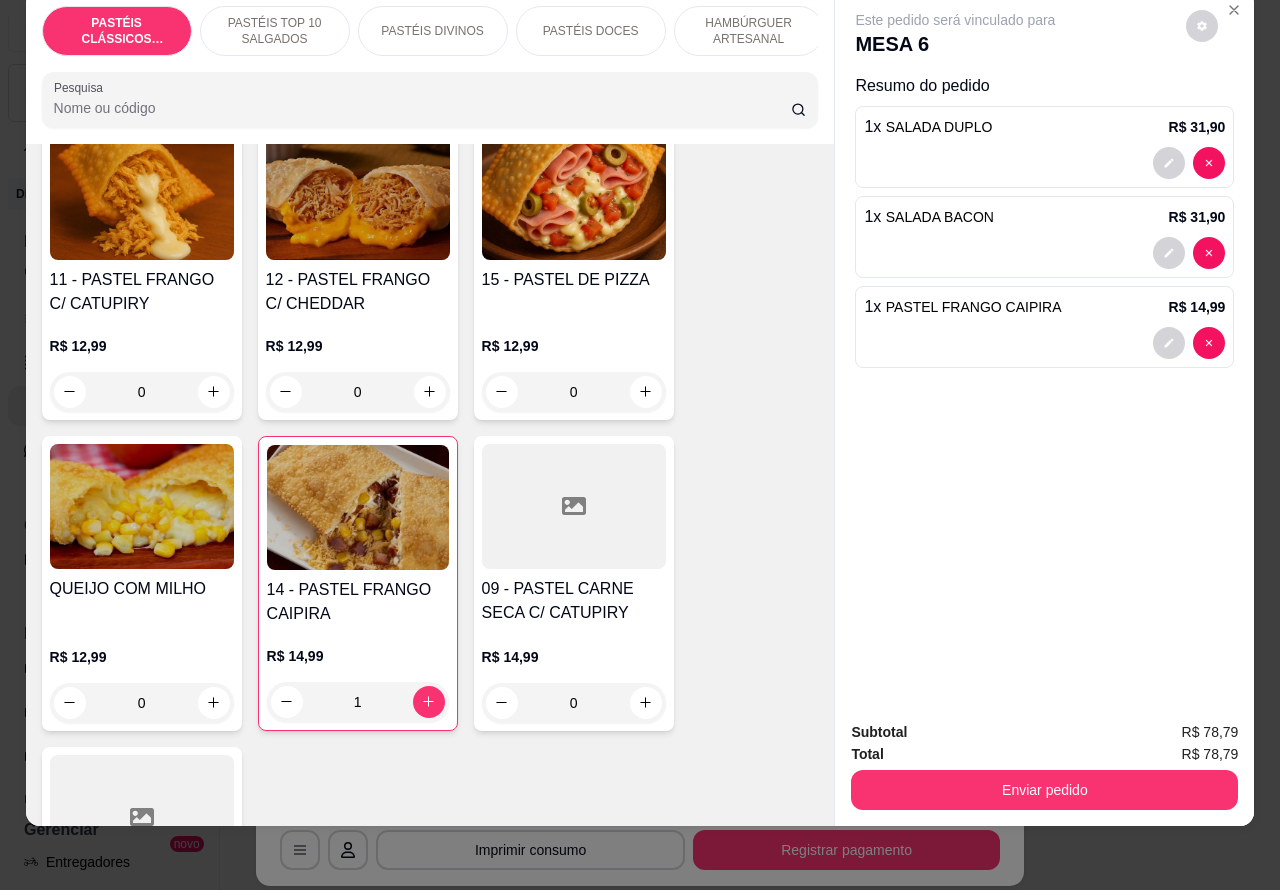 scroll, scrollTop: 90, scrollLeft: 0, axis: vertical 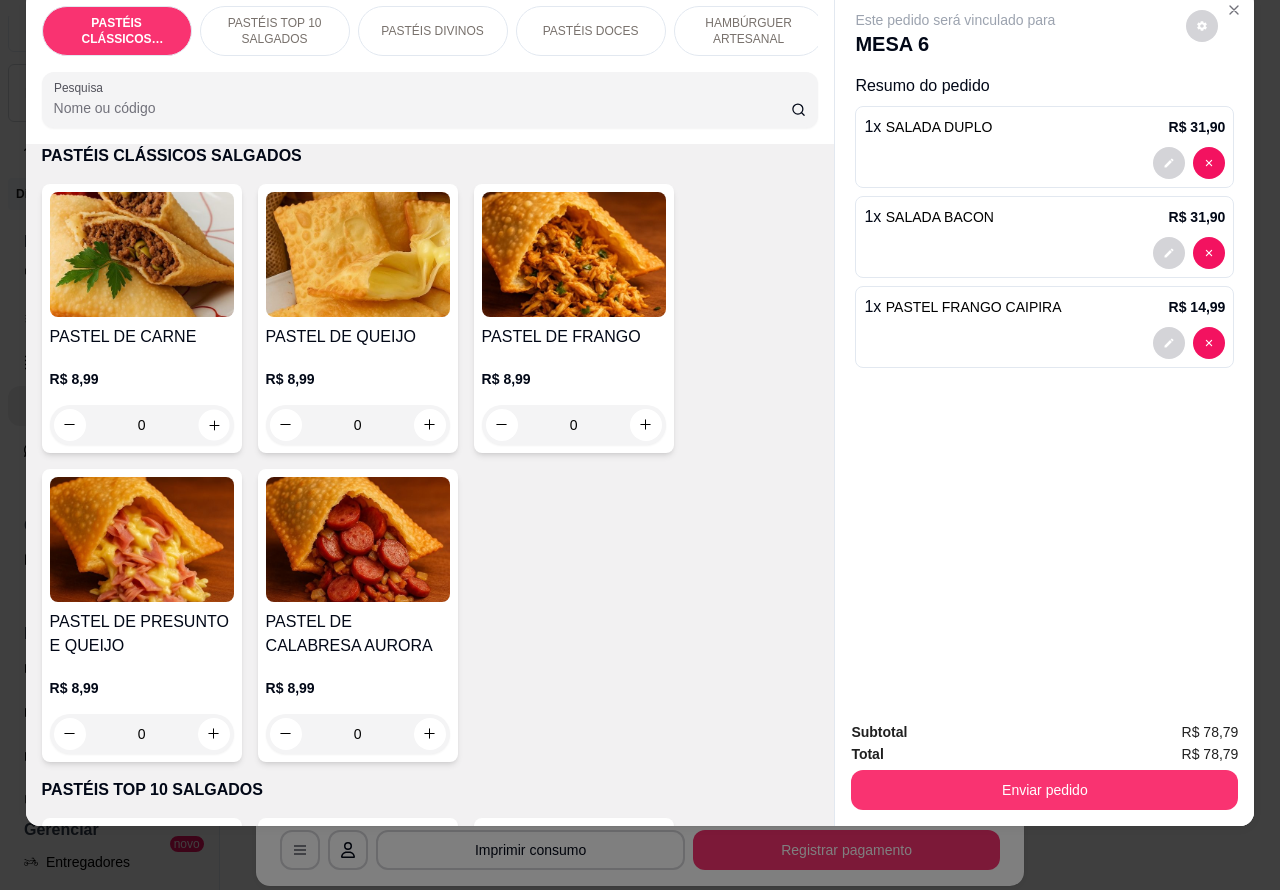 click 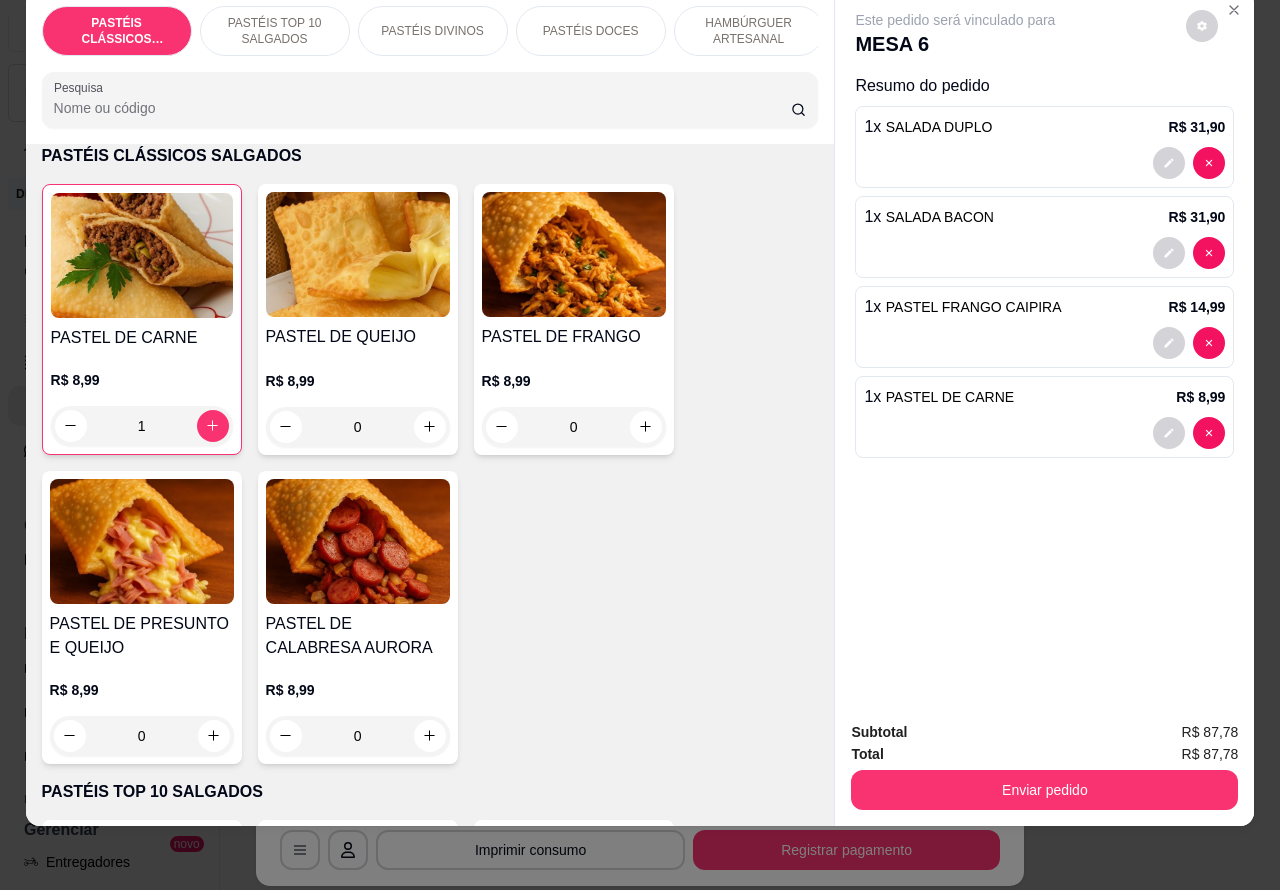click on "PASTÉIS TOP 10 SALGADOS" at bounding box center [275, 31] 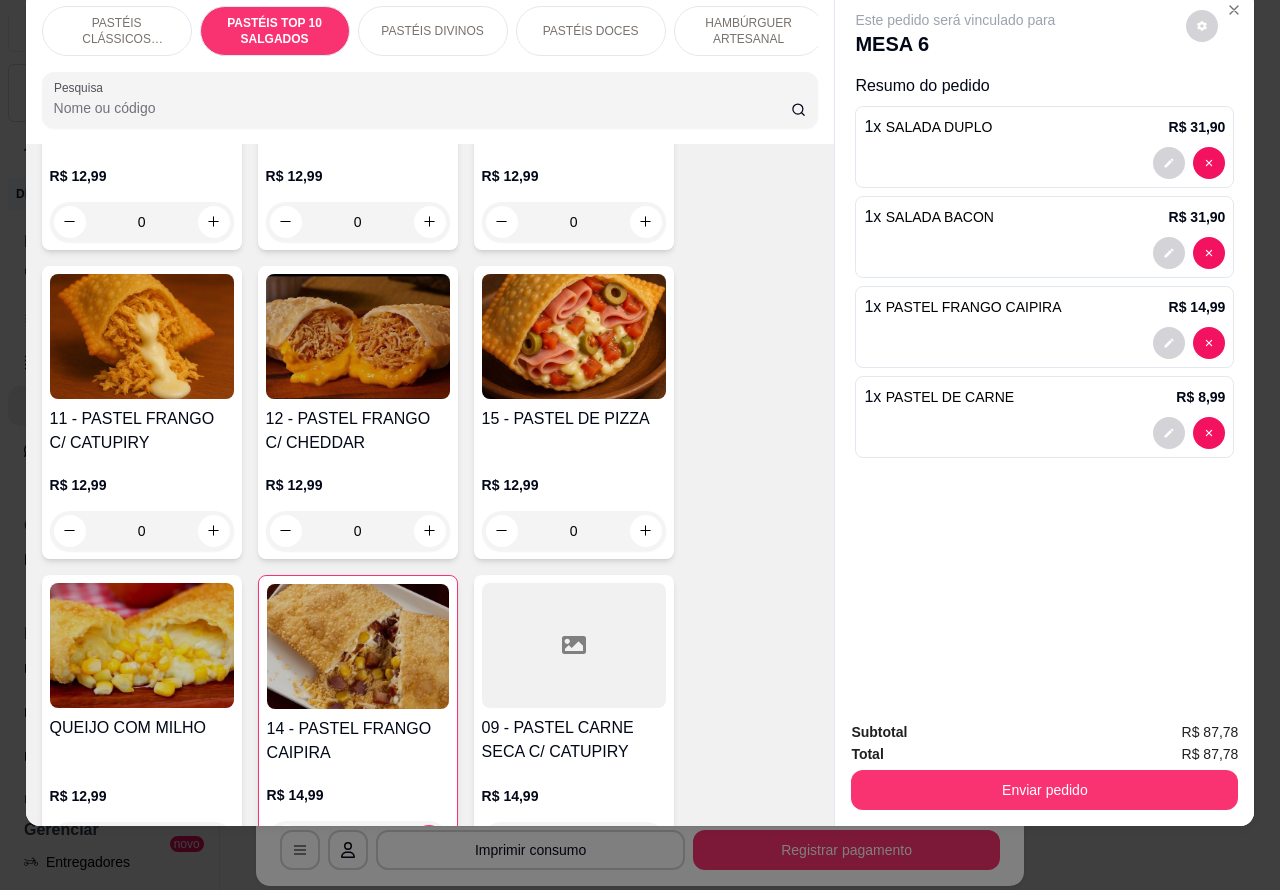 scroll, scrollTop: 2007, scrollLeft: 0, axis: vertical 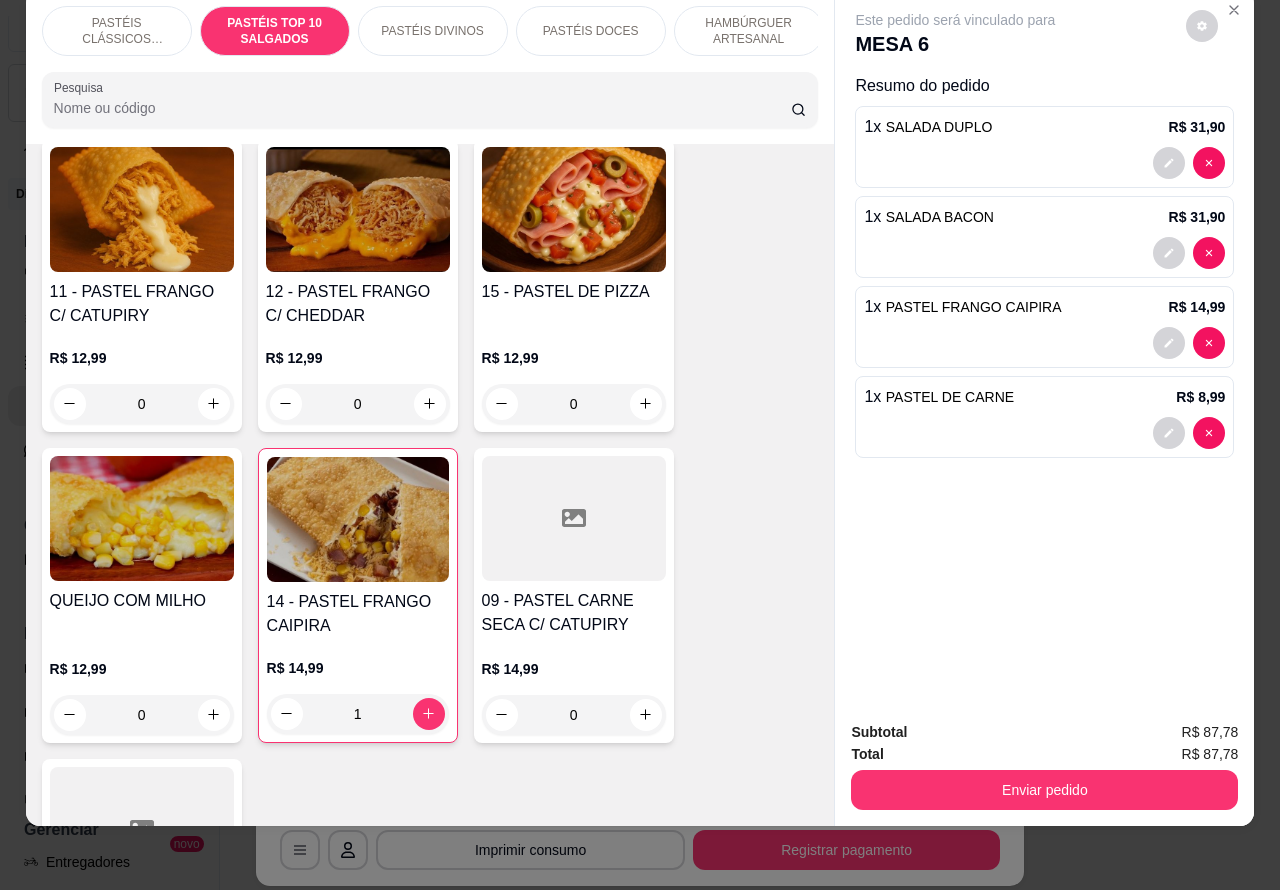 click on "0" at bounding box center (574, 715) 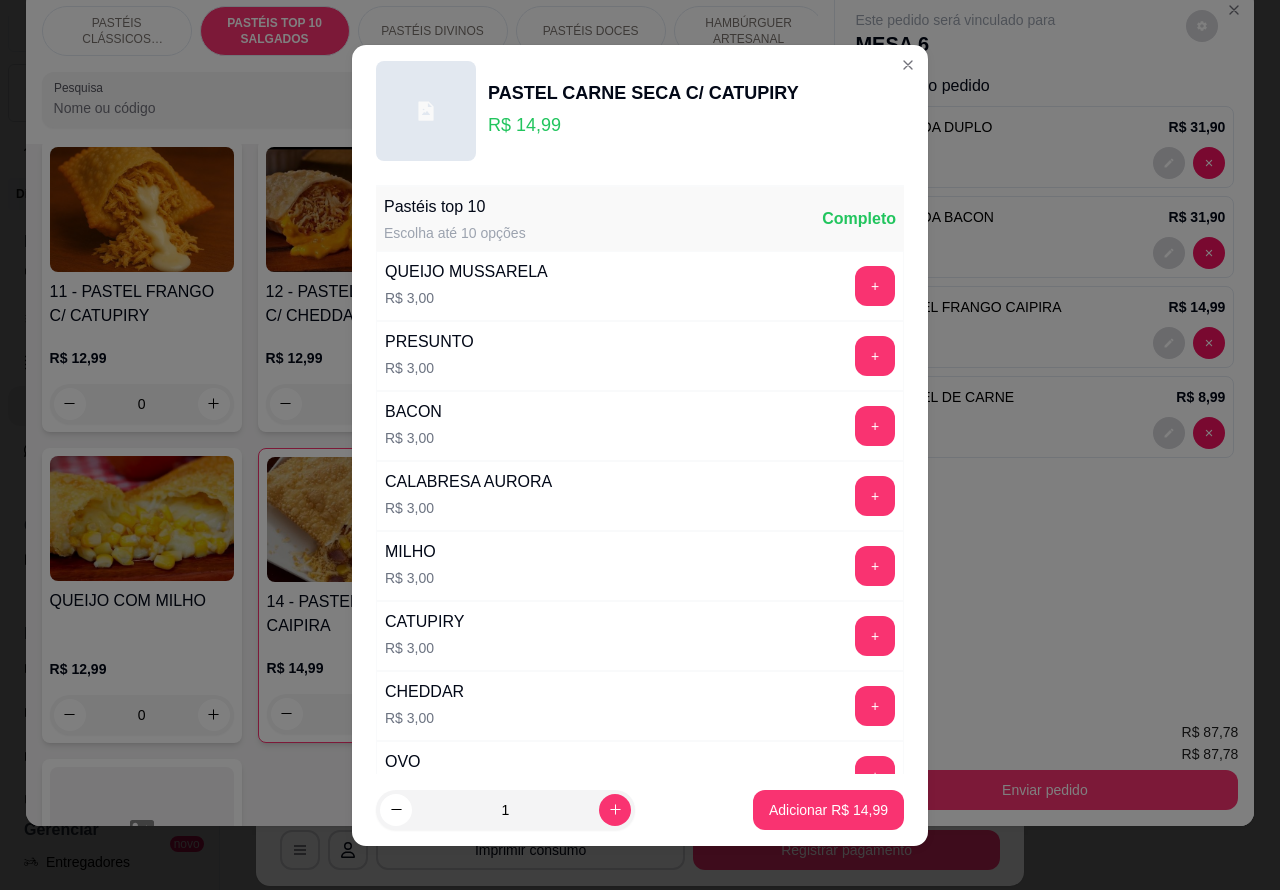 click on "Adicionar R$ [PRICE]" at bounding box center [828, 810] 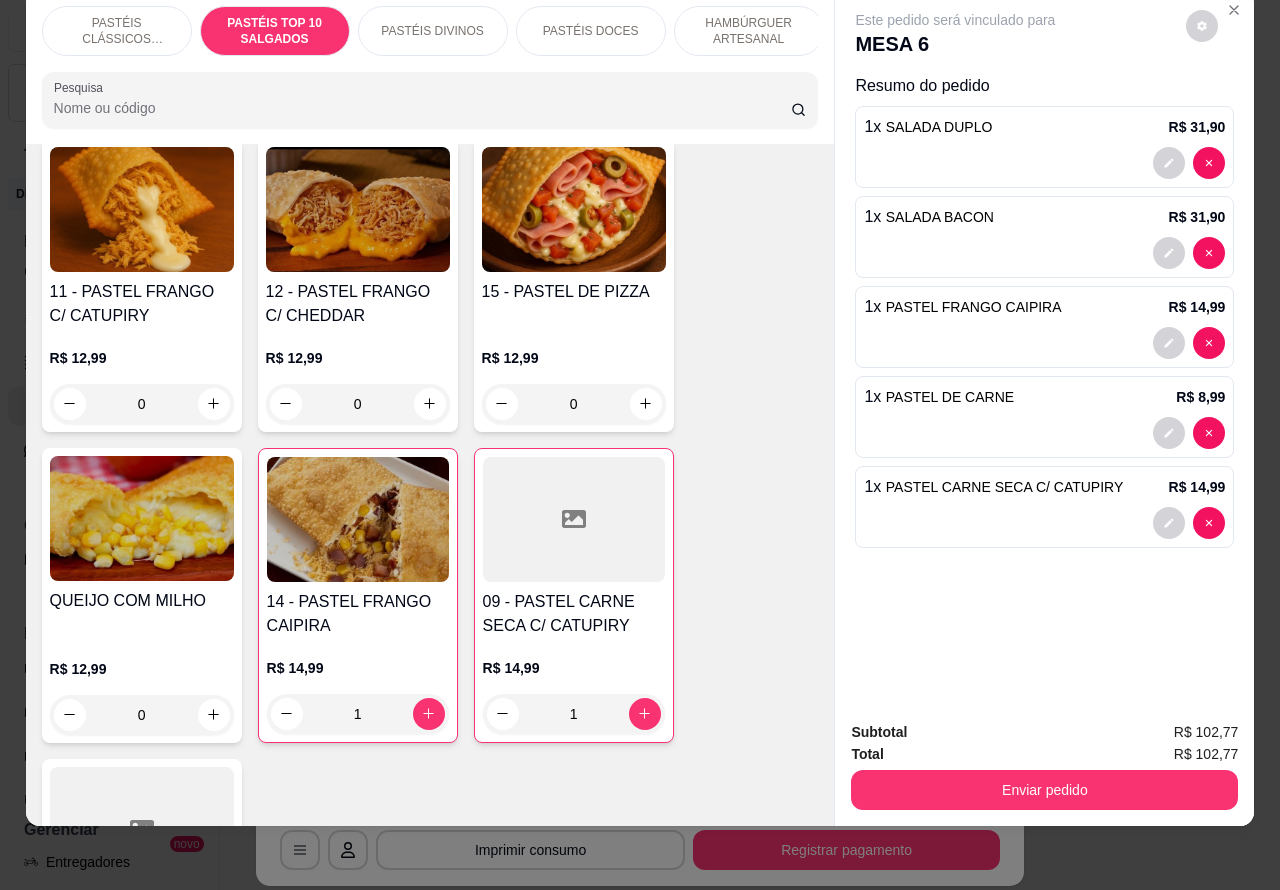 click on "HAMBÚRGUER ARTESANAL" at bounding box center [749, 31] 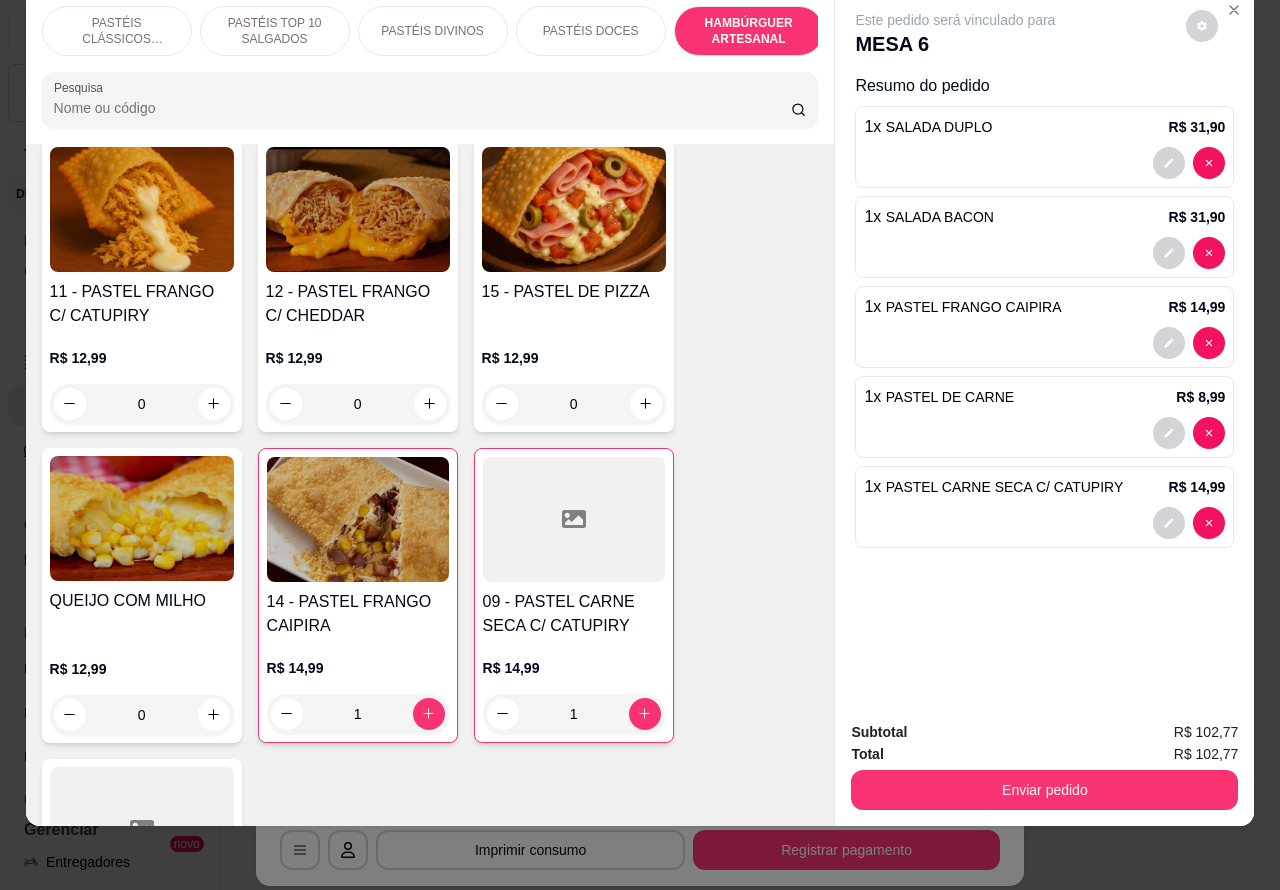 scroll, scrollTop: 4532, scrollLeft: 0, axis: vertical 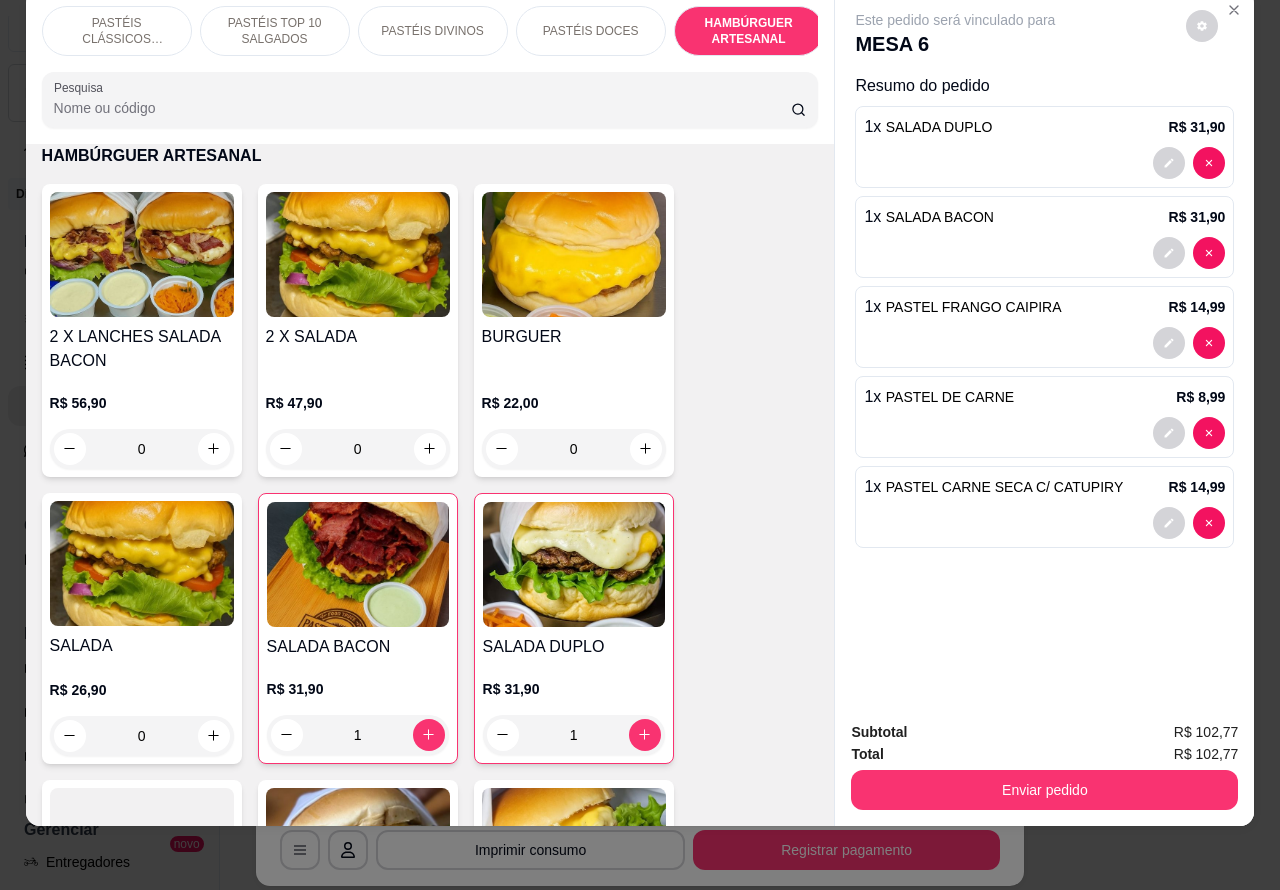 click on "1" at bounding box center (358, 735) 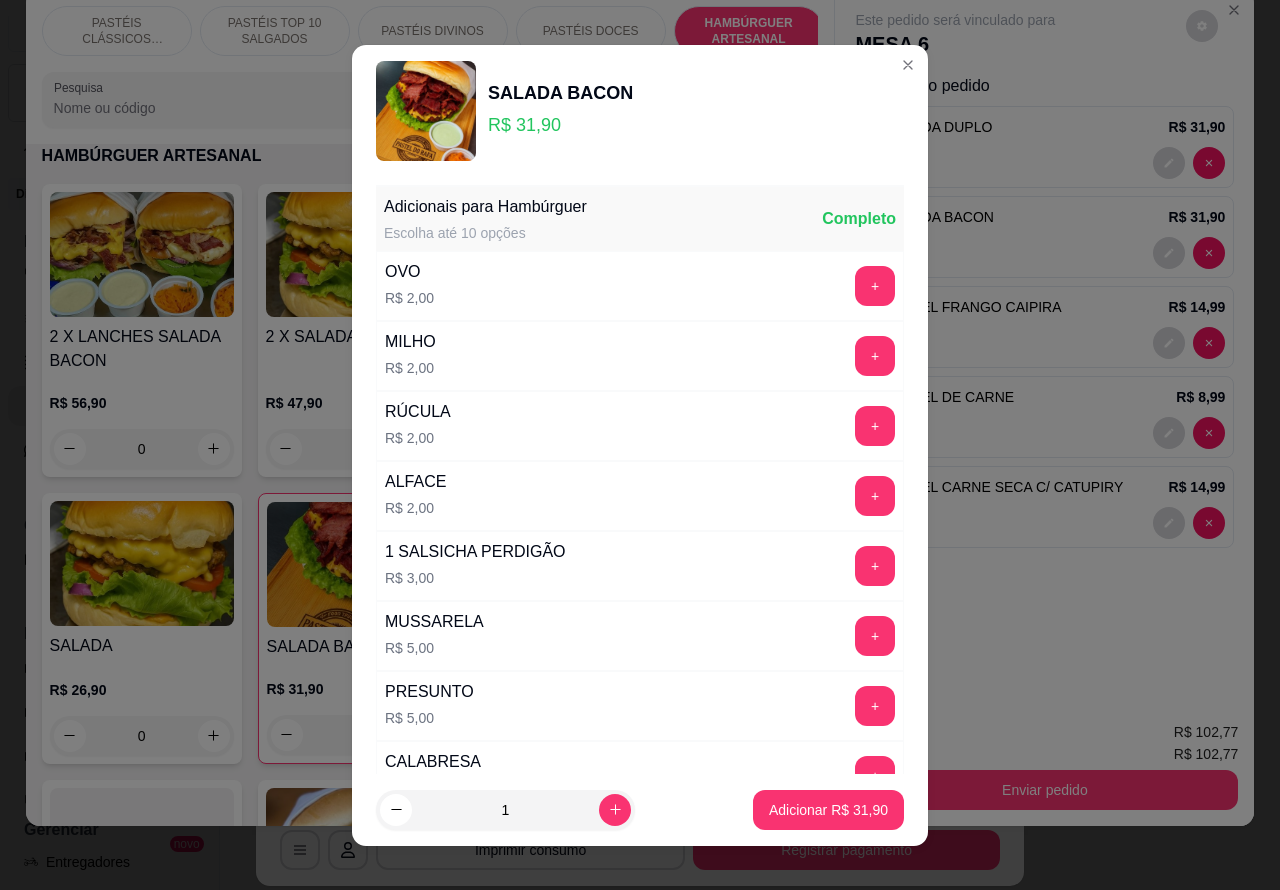 click on "Adicionar   R$ 31,90" at bounding box center (828, 810) 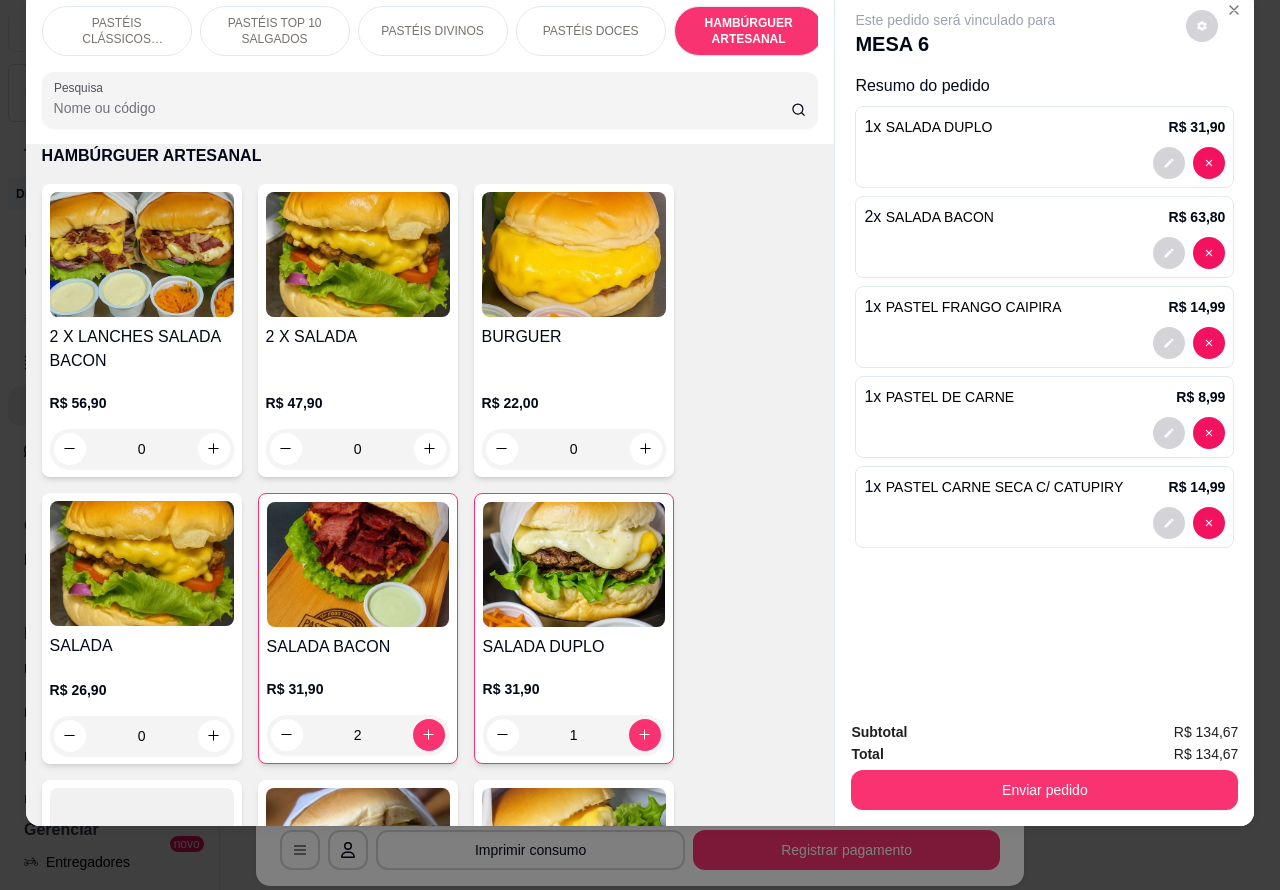click on "0" at bounding box center (142, 736) 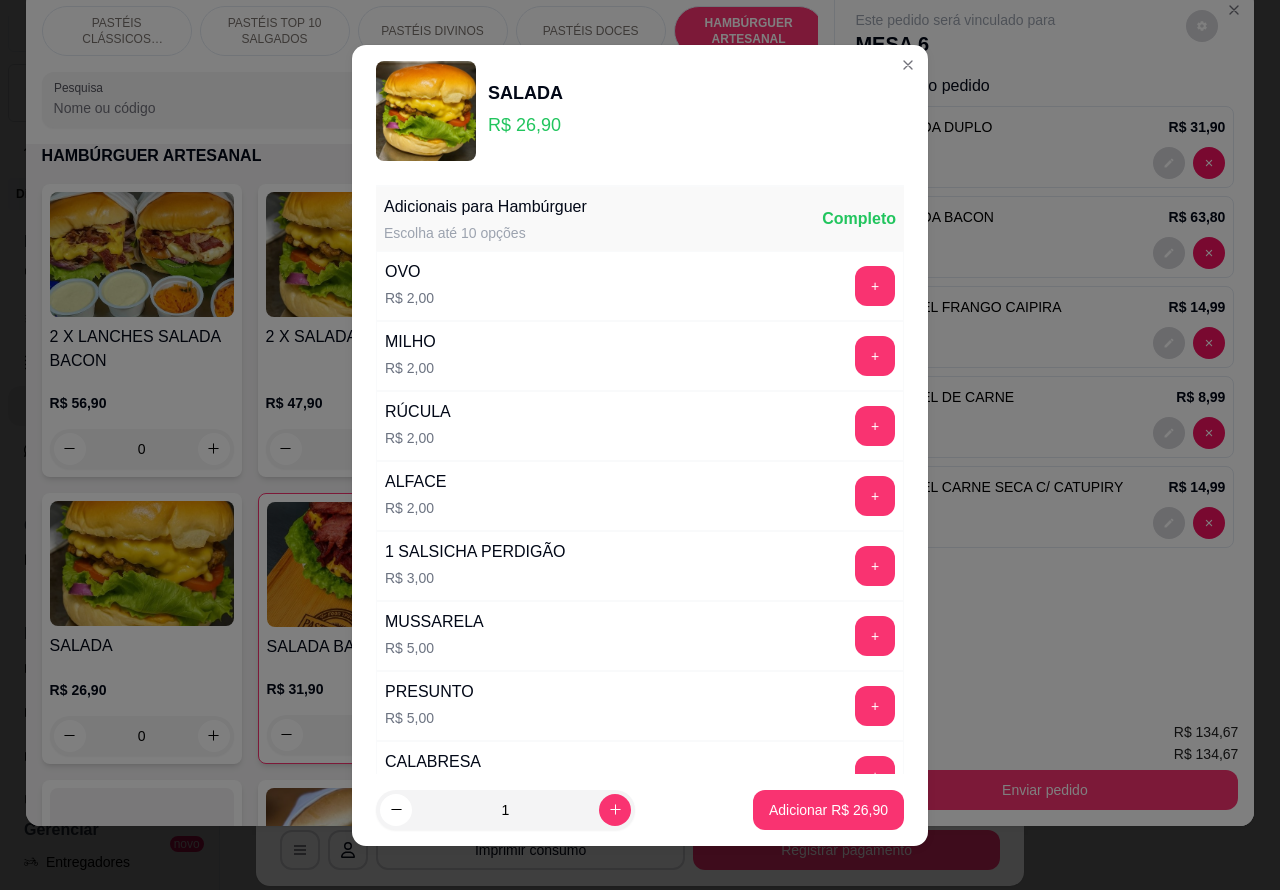 click on "Adicionar   R$ 26,90" at bounding box center (828, 810) 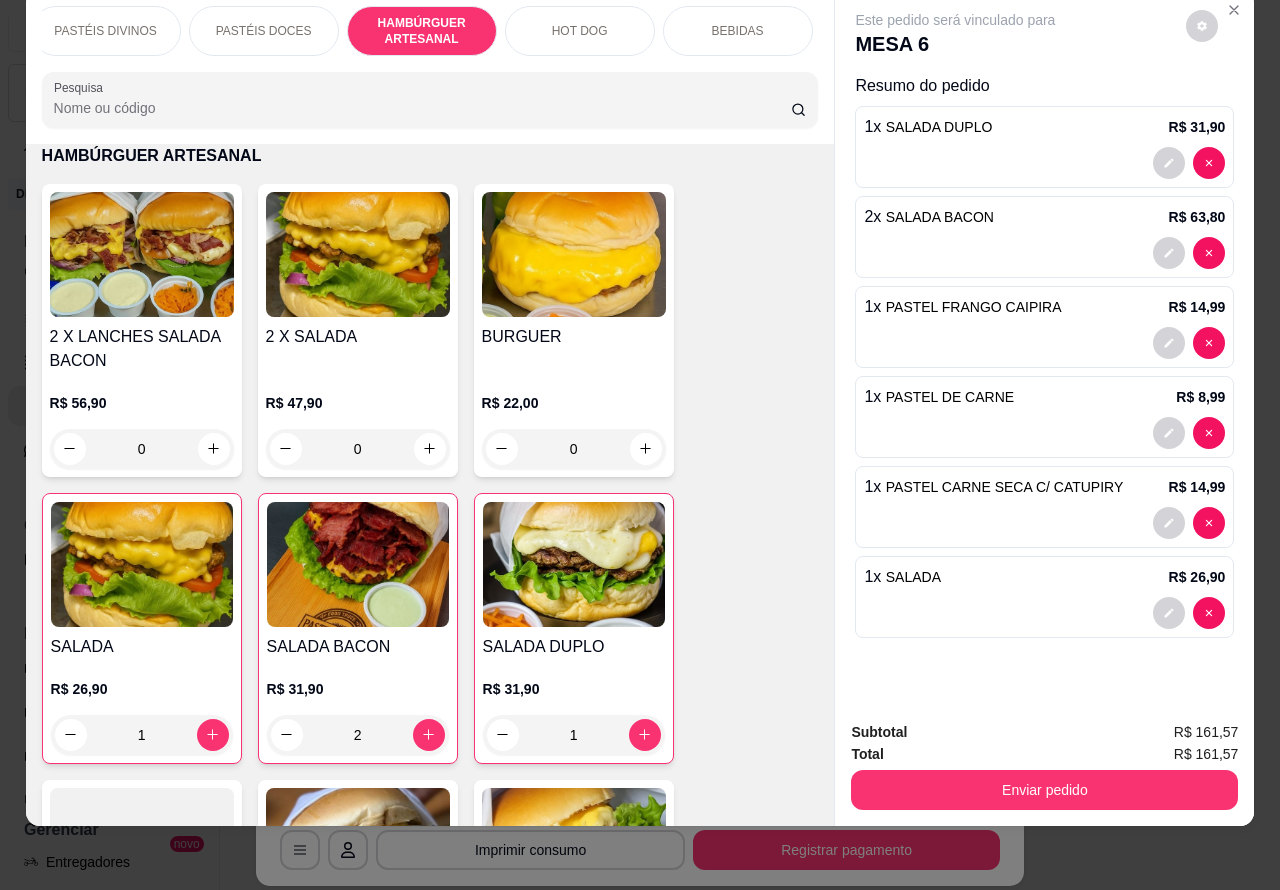 scroll, scrollTop: 0, scrollLeft: 480, axis: horizontal 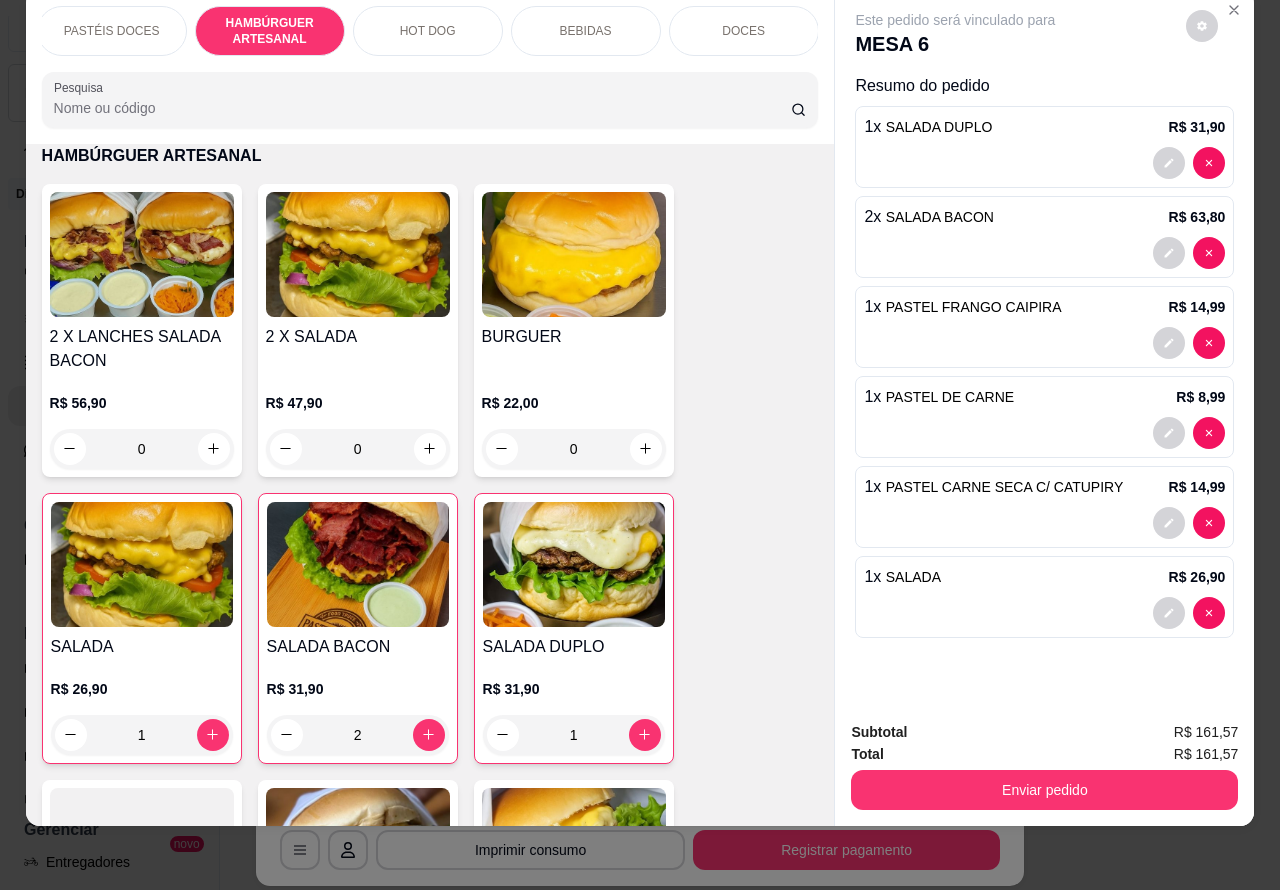 click on "BEBIDAS" at bounding box center [586, 31] 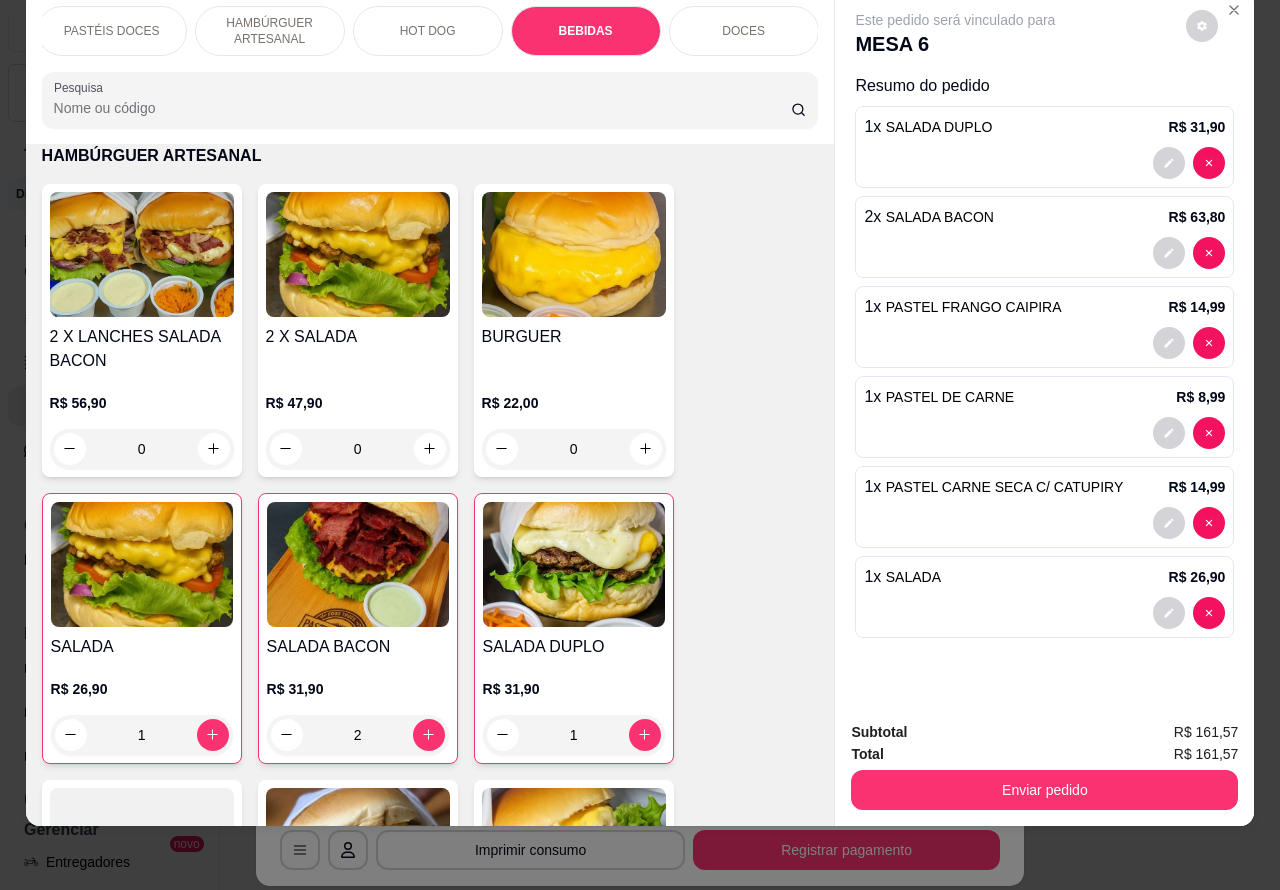 scroll, scrollTop: 6657, scrollLeft: 0, axis: vertical 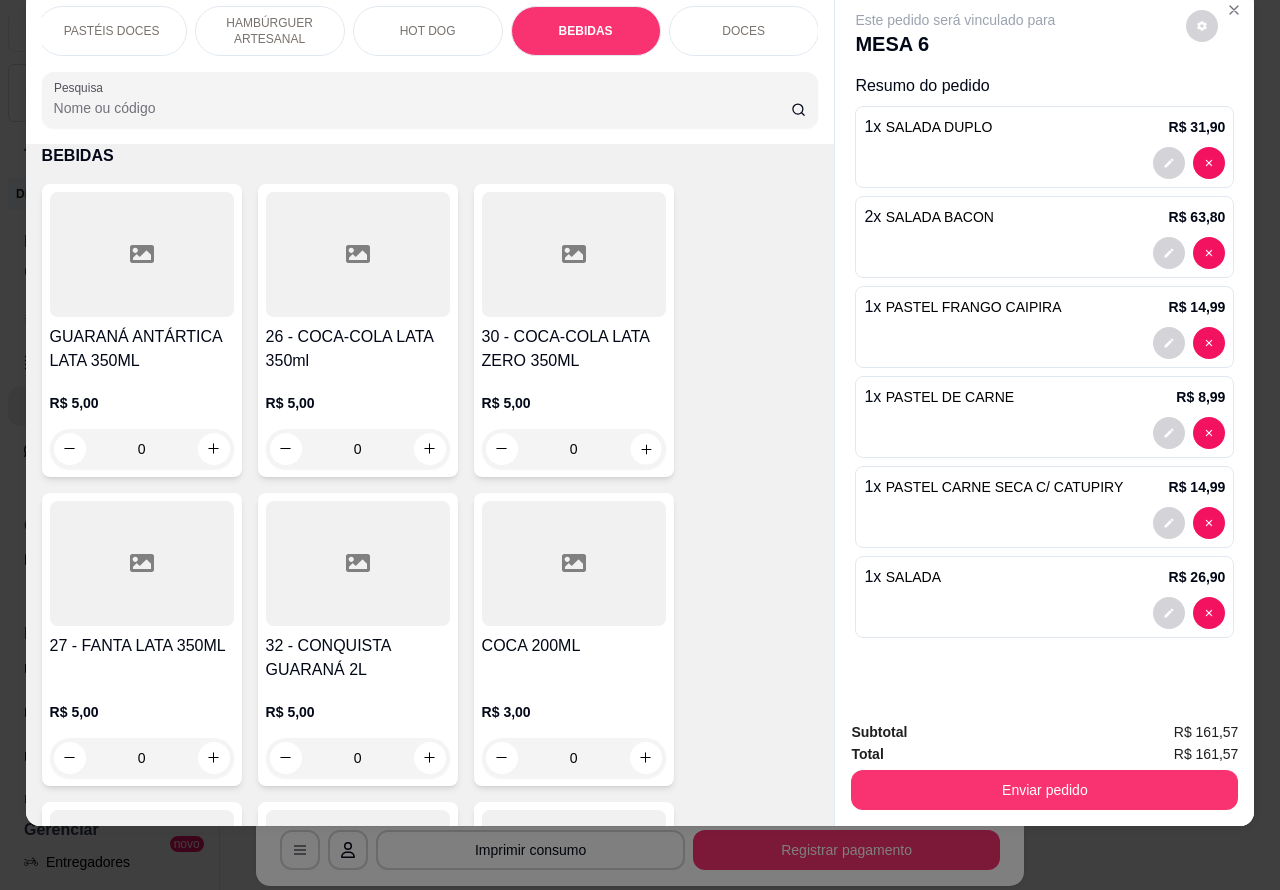 click 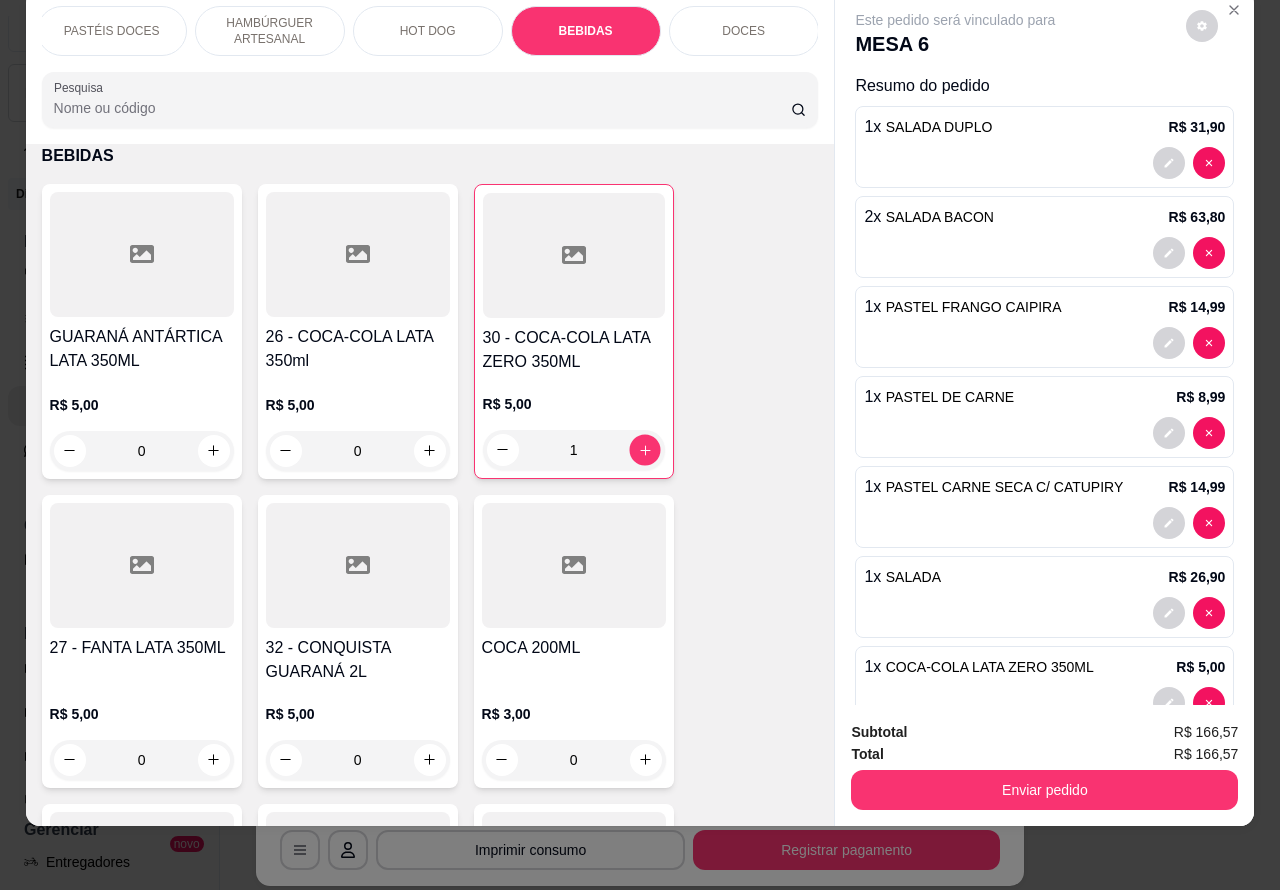 click 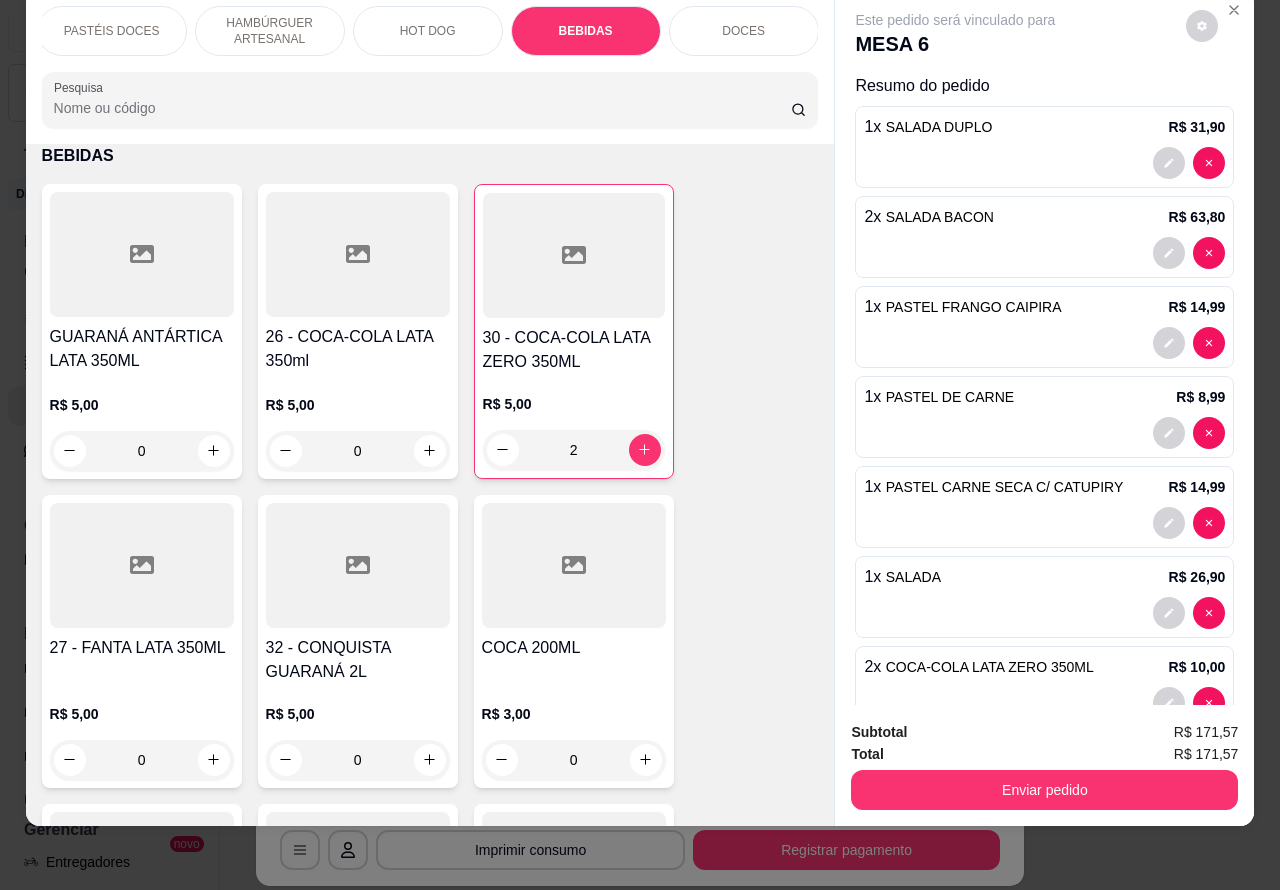 click 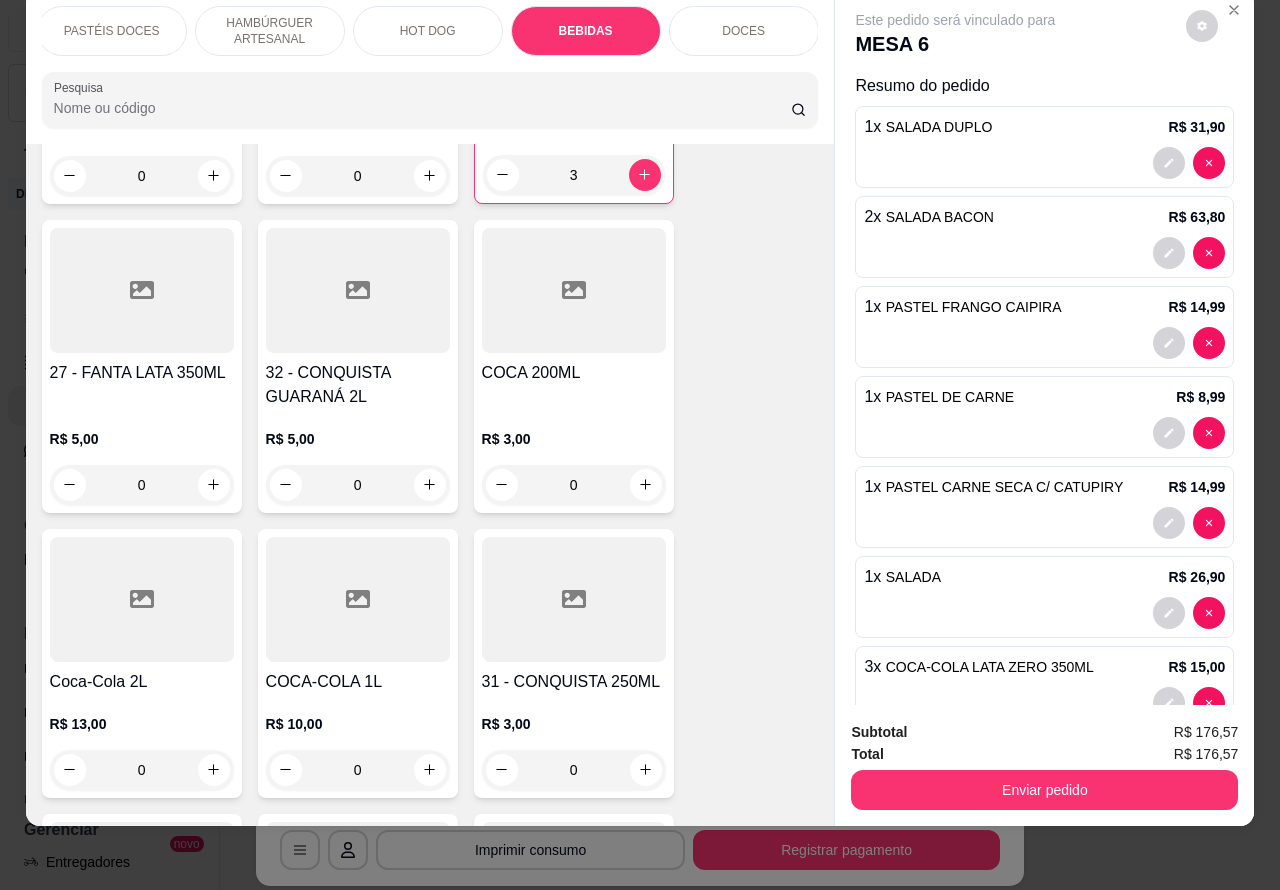 scroll, scrollTop: 6946, scrollLeft: 0, axis: vertical 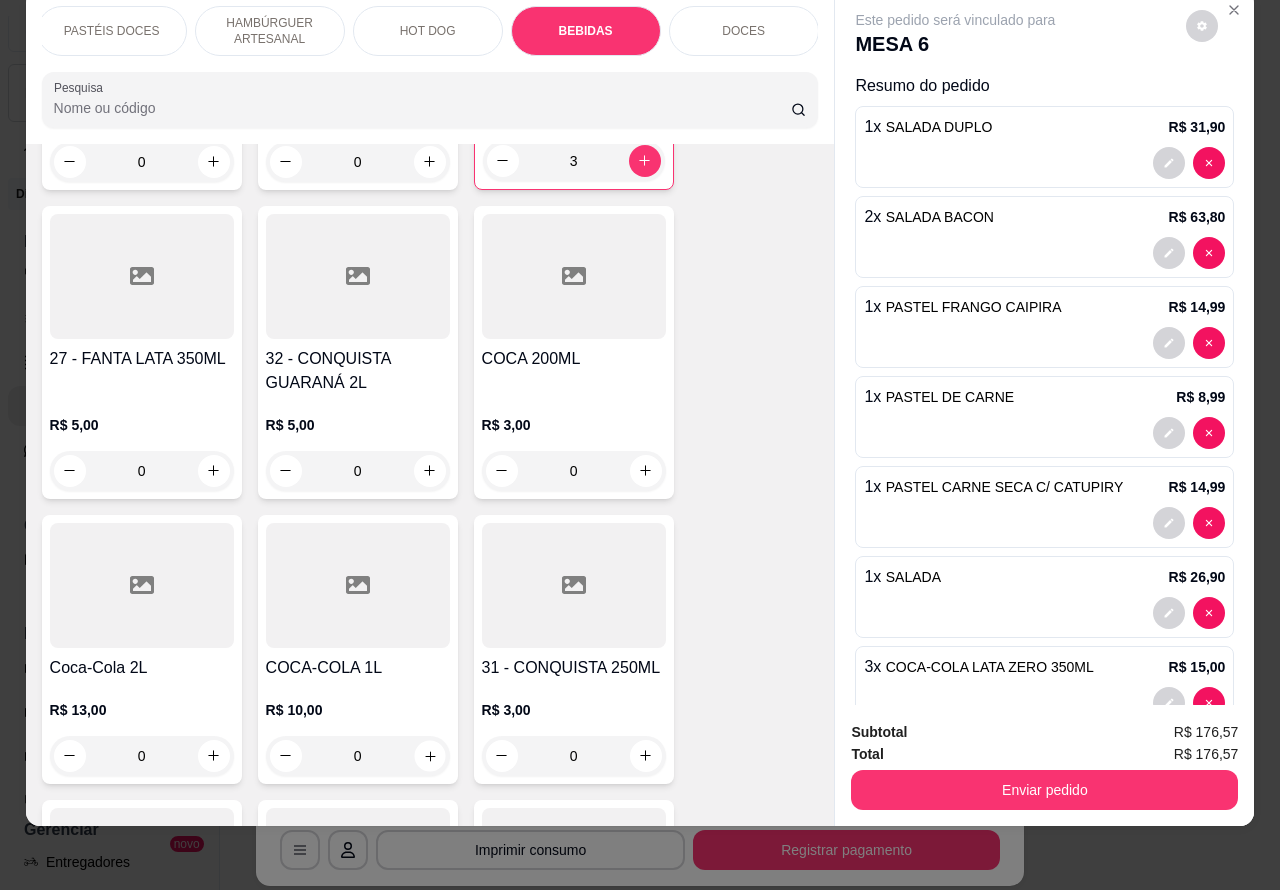 click 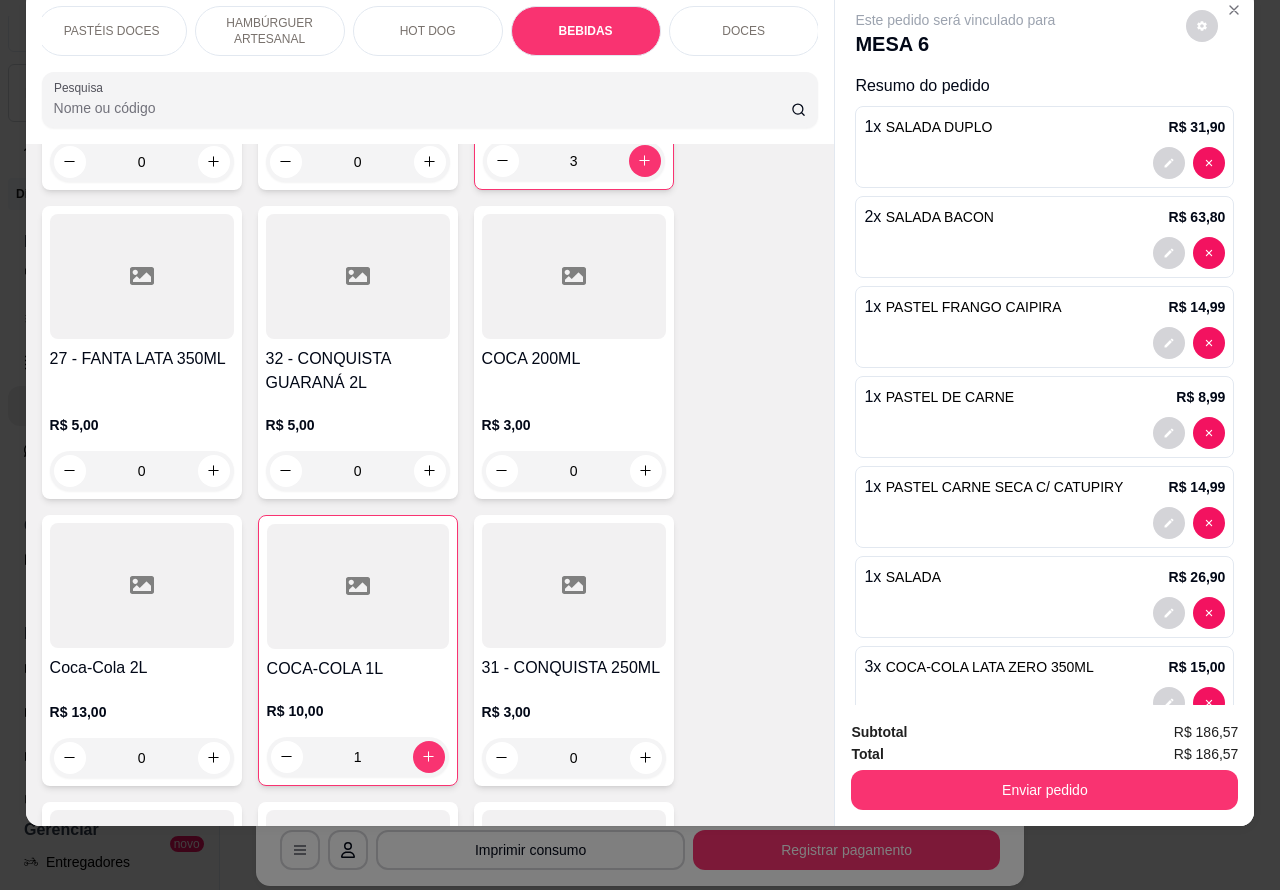 scroll, scrollTop: 0, scrollLeft: 0, axis: both 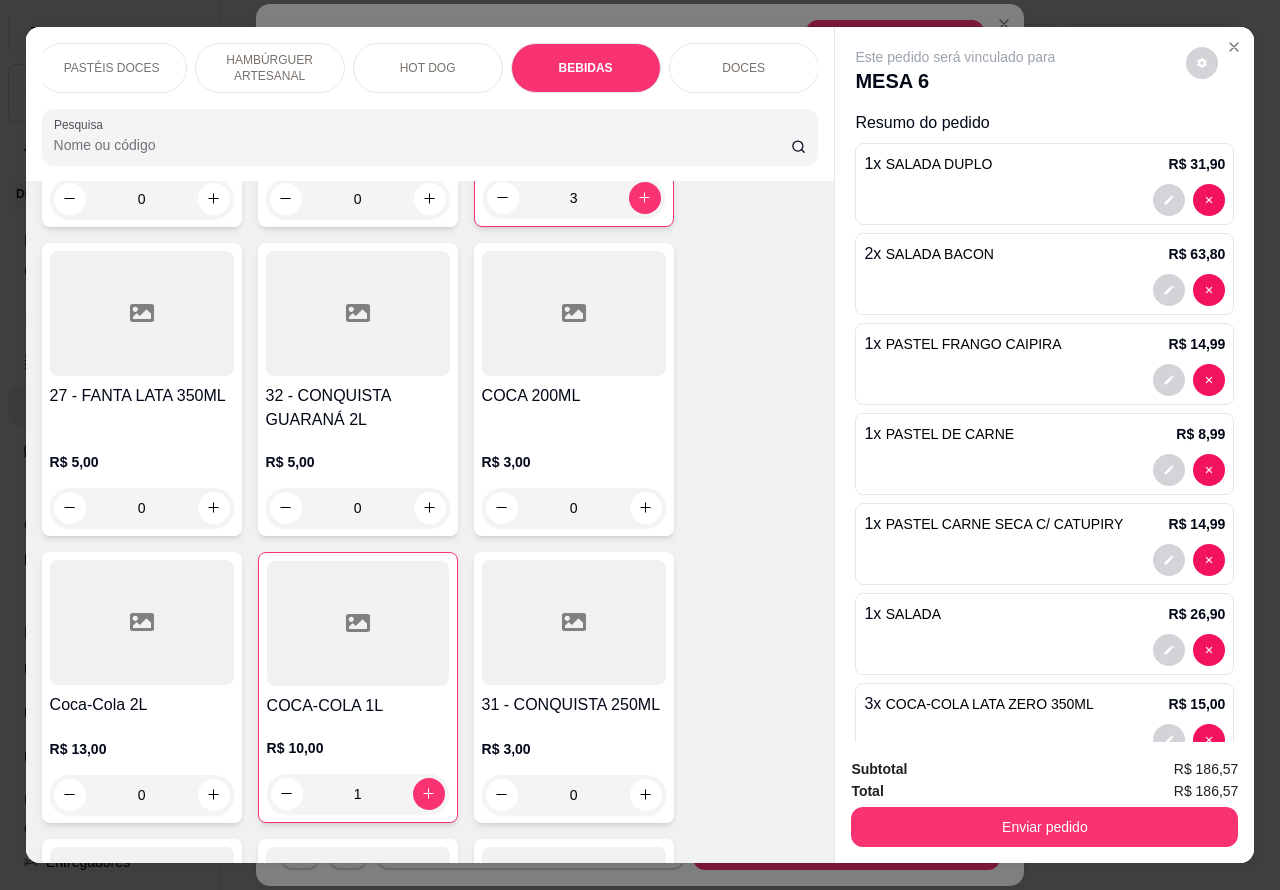 click 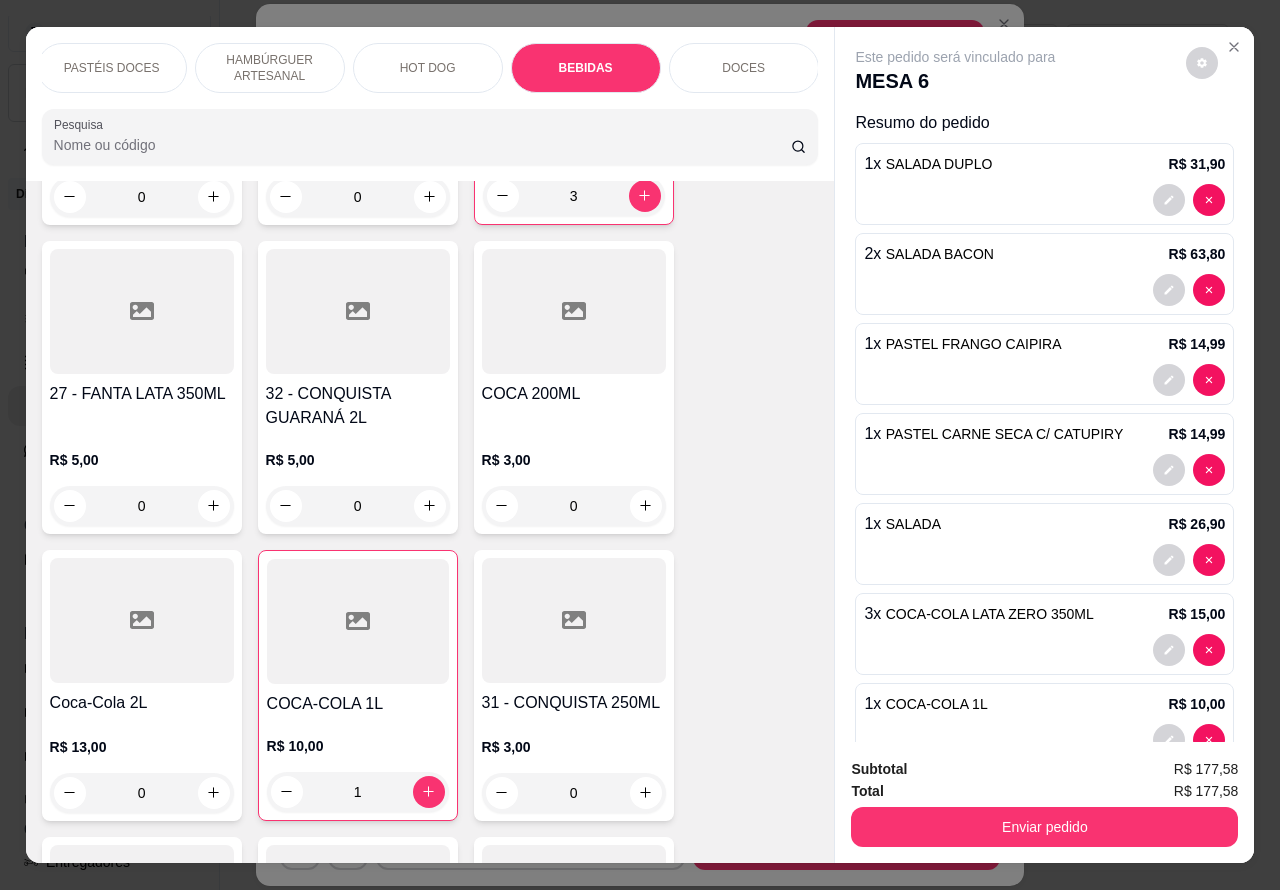 scroll, scrollTop: 6943, scrollLeft: 0, axis: vertical 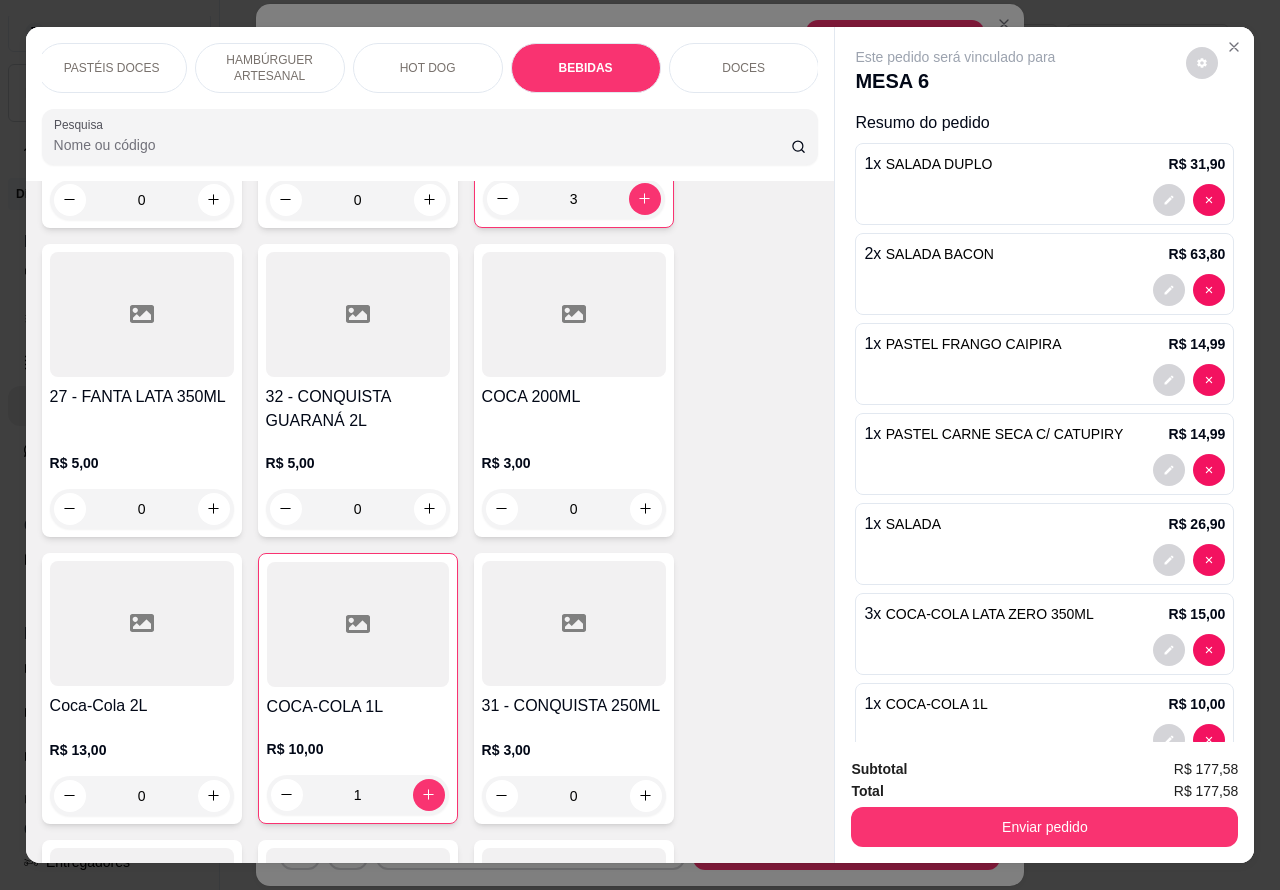 click on "Enviar pedido" at bounding box center (1044, 827) 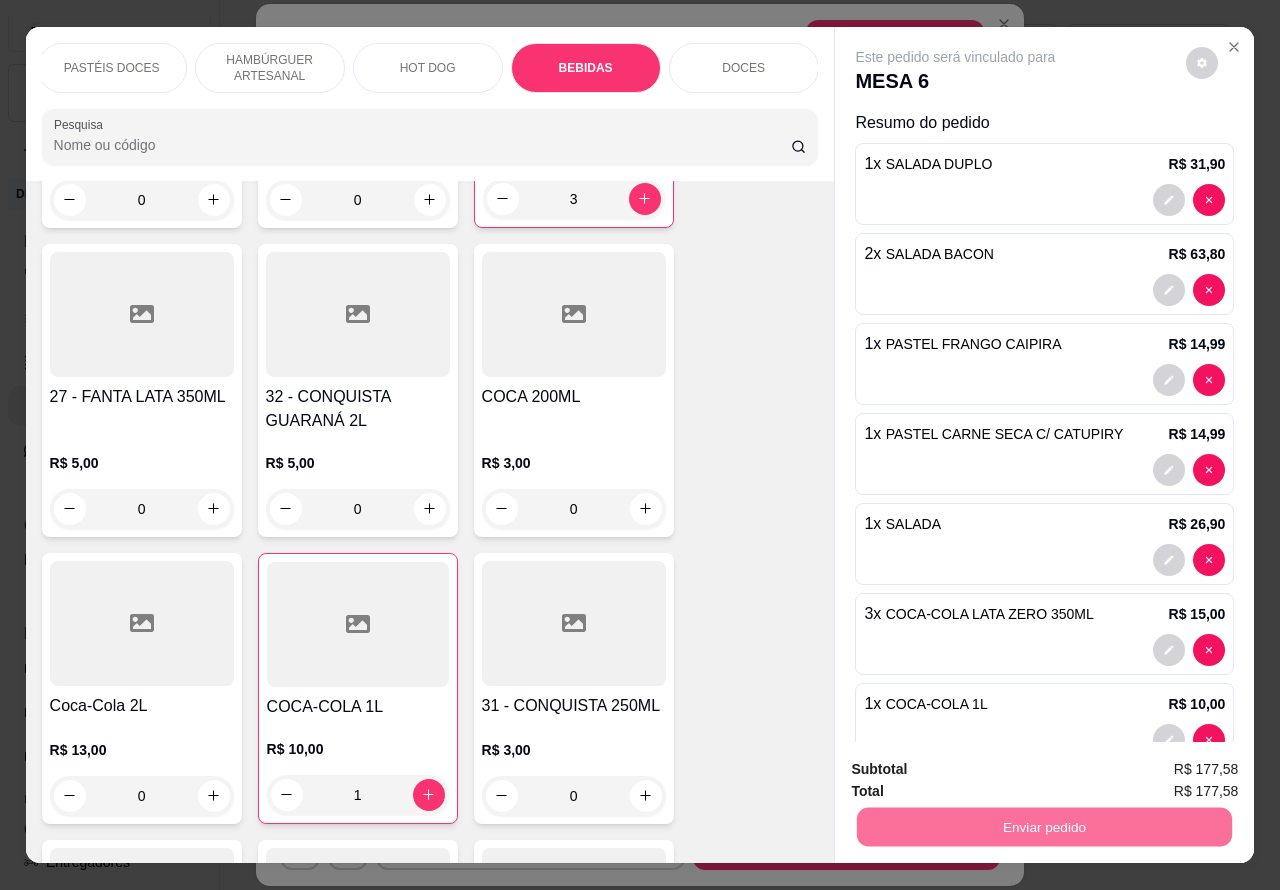 click on "Não registrar e enviar pedido" at bounding box center (977, 769) 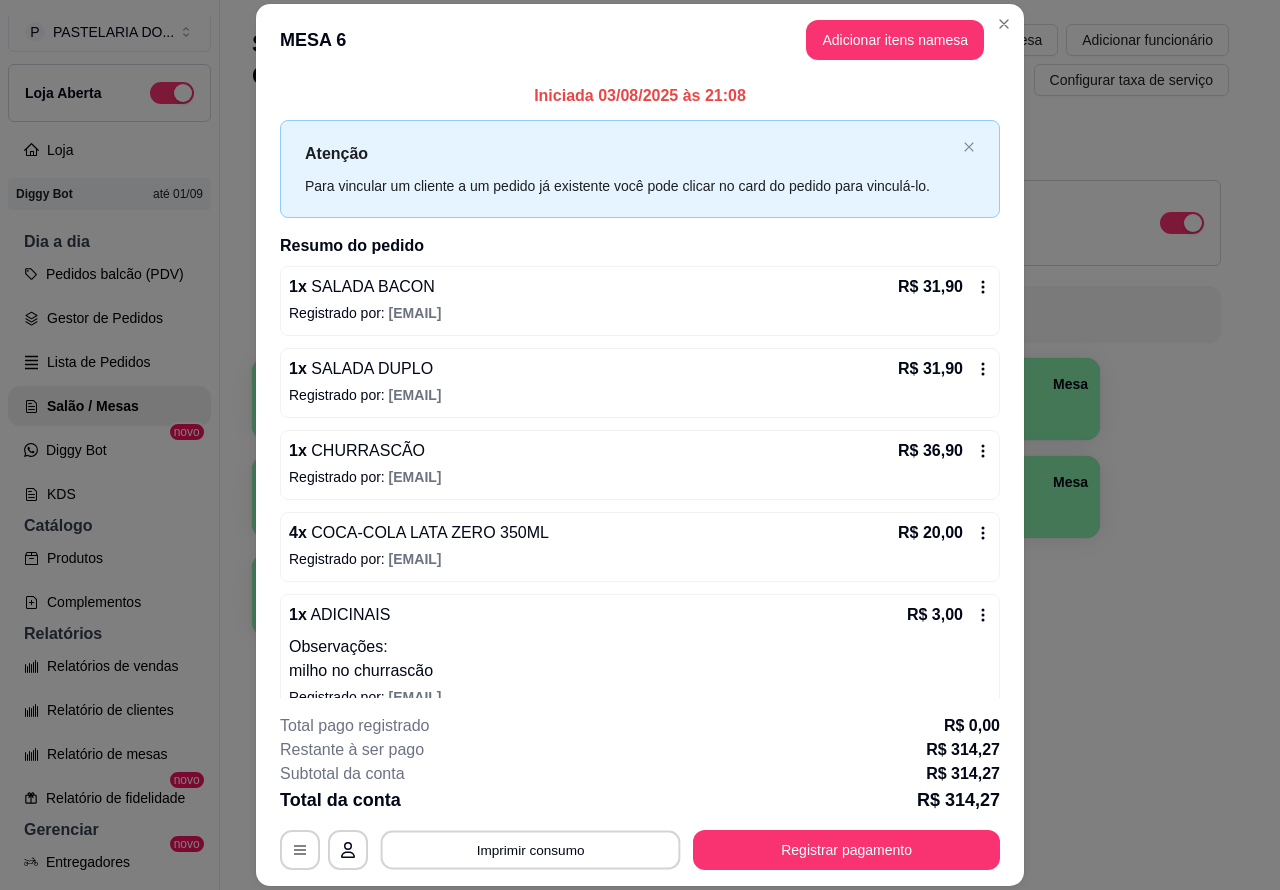 click on "Imprimir consumo" at bounding box center (531, 849) 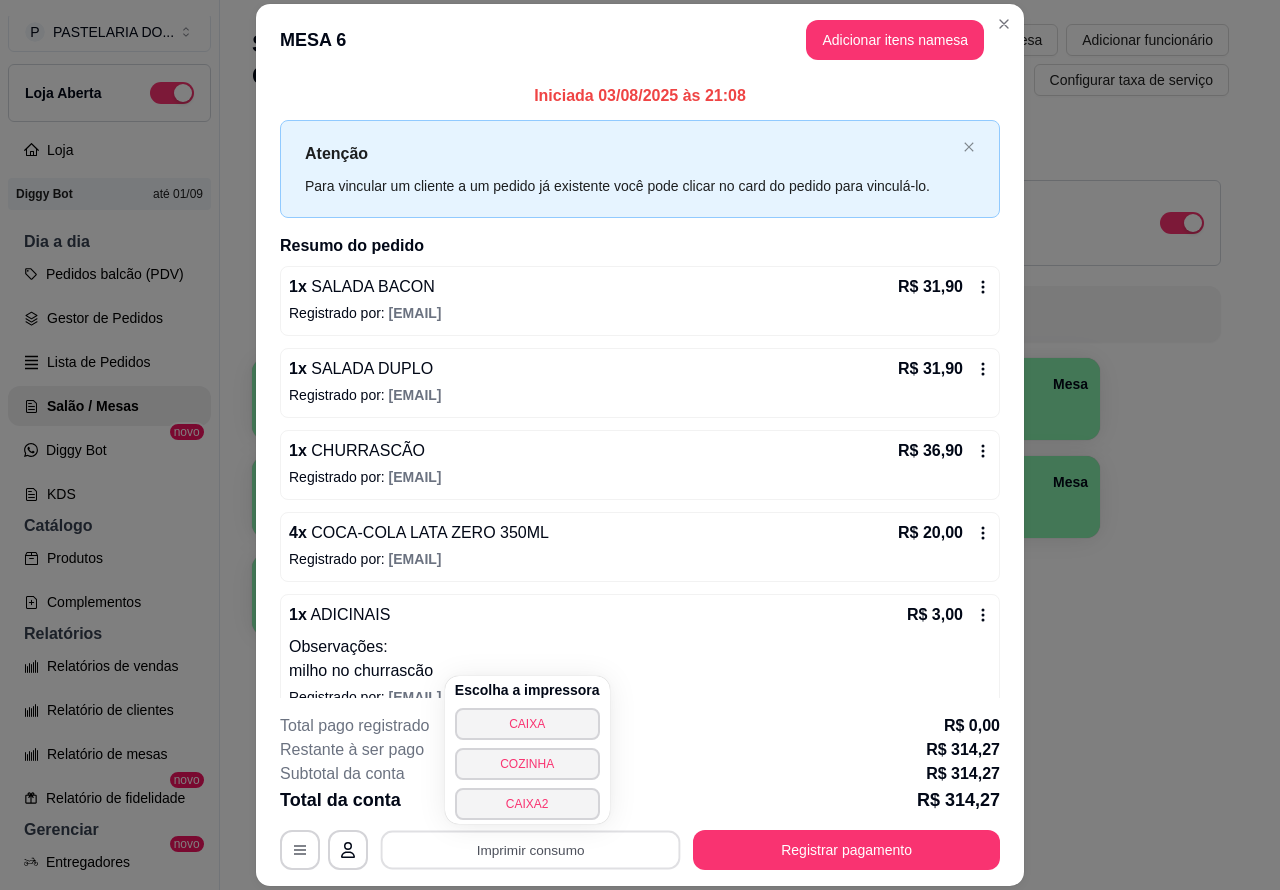 click on "COZINHA" at bounding box center (527, 764) 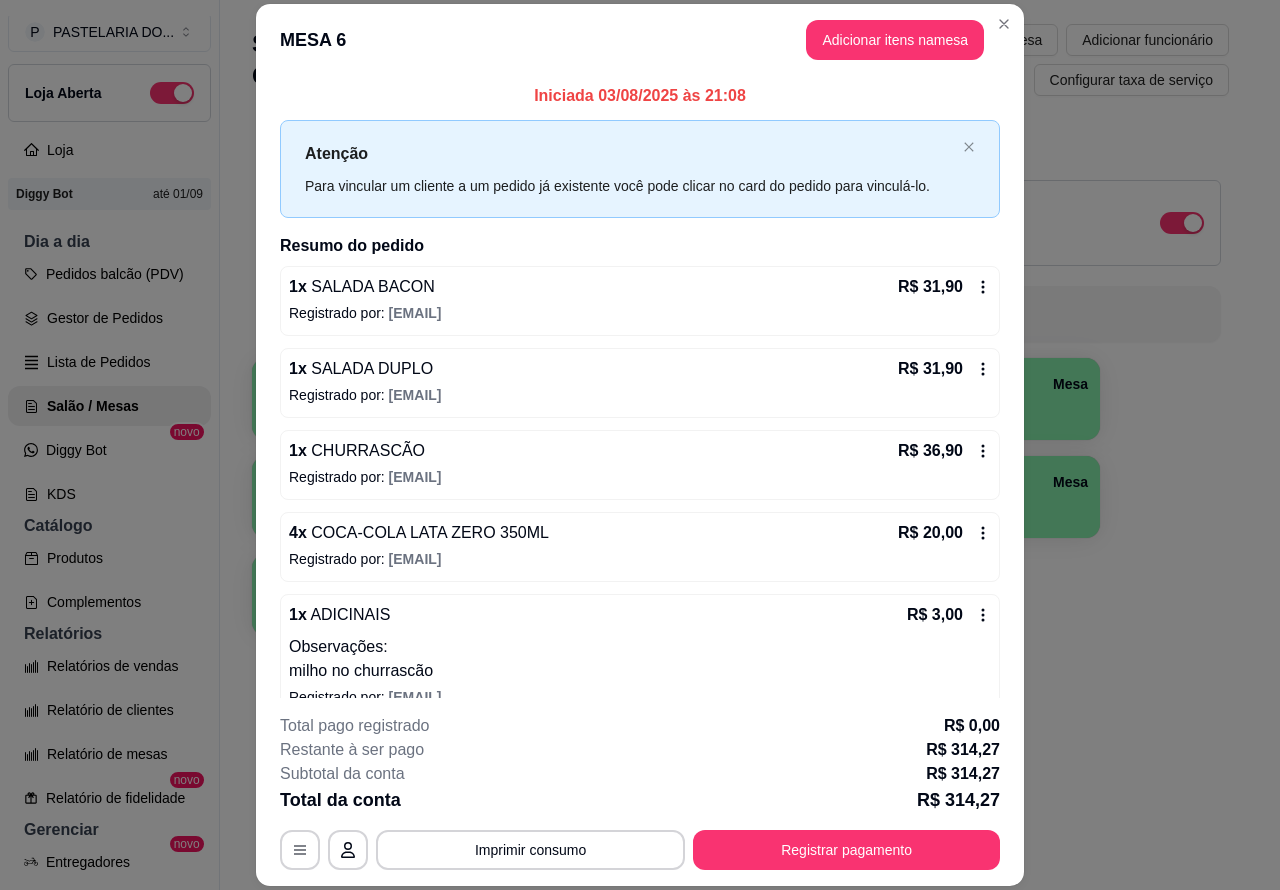 click on "Salão / Mesas / Comandas Adicionar mesa / comanda Imprimir qr-codes da mesa Adicionar funcionário Configurar taxa de serviço Todos Mesas Comandas Deixar cliente chamar o garçom na mesa Ao o cliente scanear o qr code, ele terá a opção de chamar o garçom naquela mesa. Busque pela mesa ou comanda 1 Mesa 2 Mesa R$ 126,60 52 3 Mesa 4 Mesa 5 Mesa 6 Mesa R$ 136,69 48 7 Mesa 8 Mesa 9 Mesa 10 Mesa" at bounding box center (740, 417) 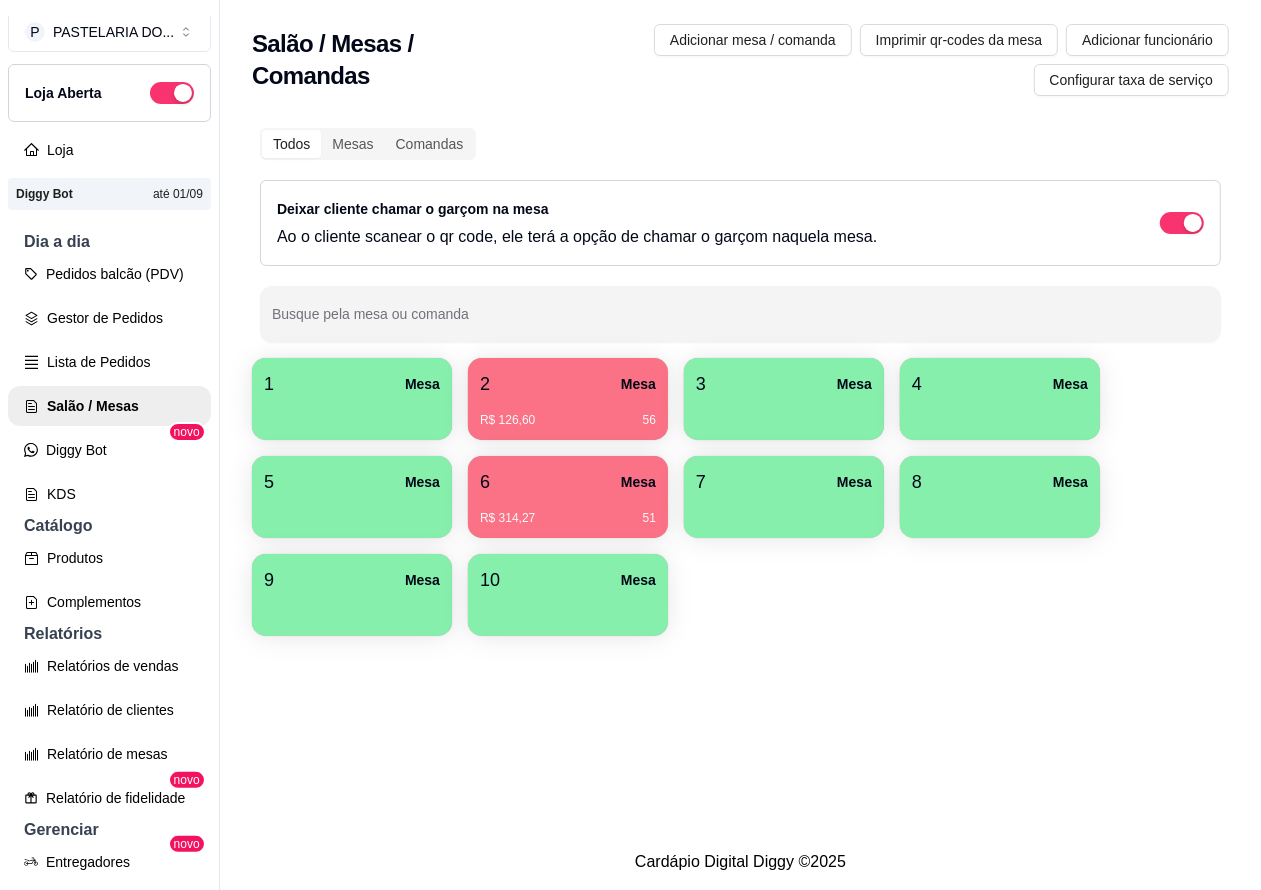 click on "Pedidos balcão (PDV)" at bounding box center [109, 274] 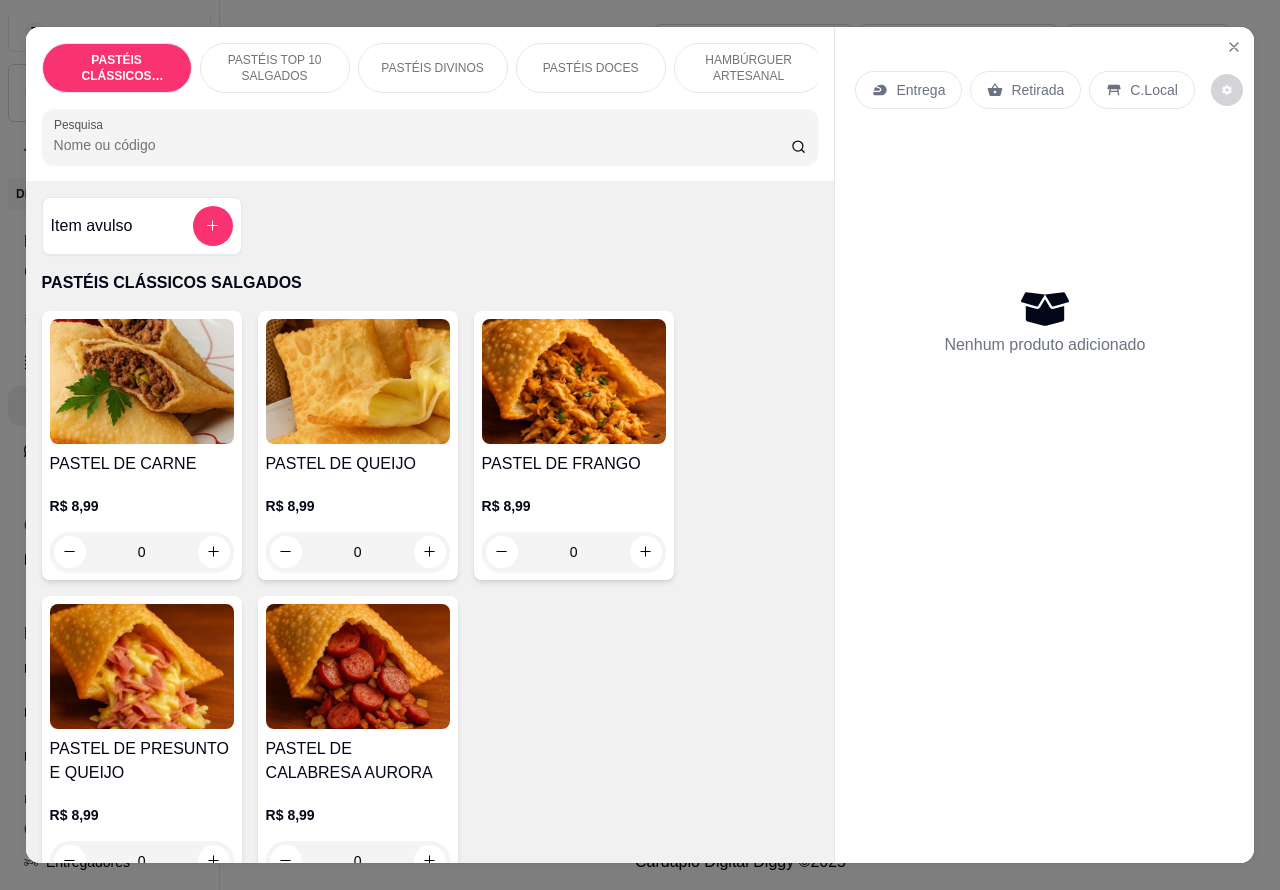 click on "Entrega" at bounding box center (920, 90) 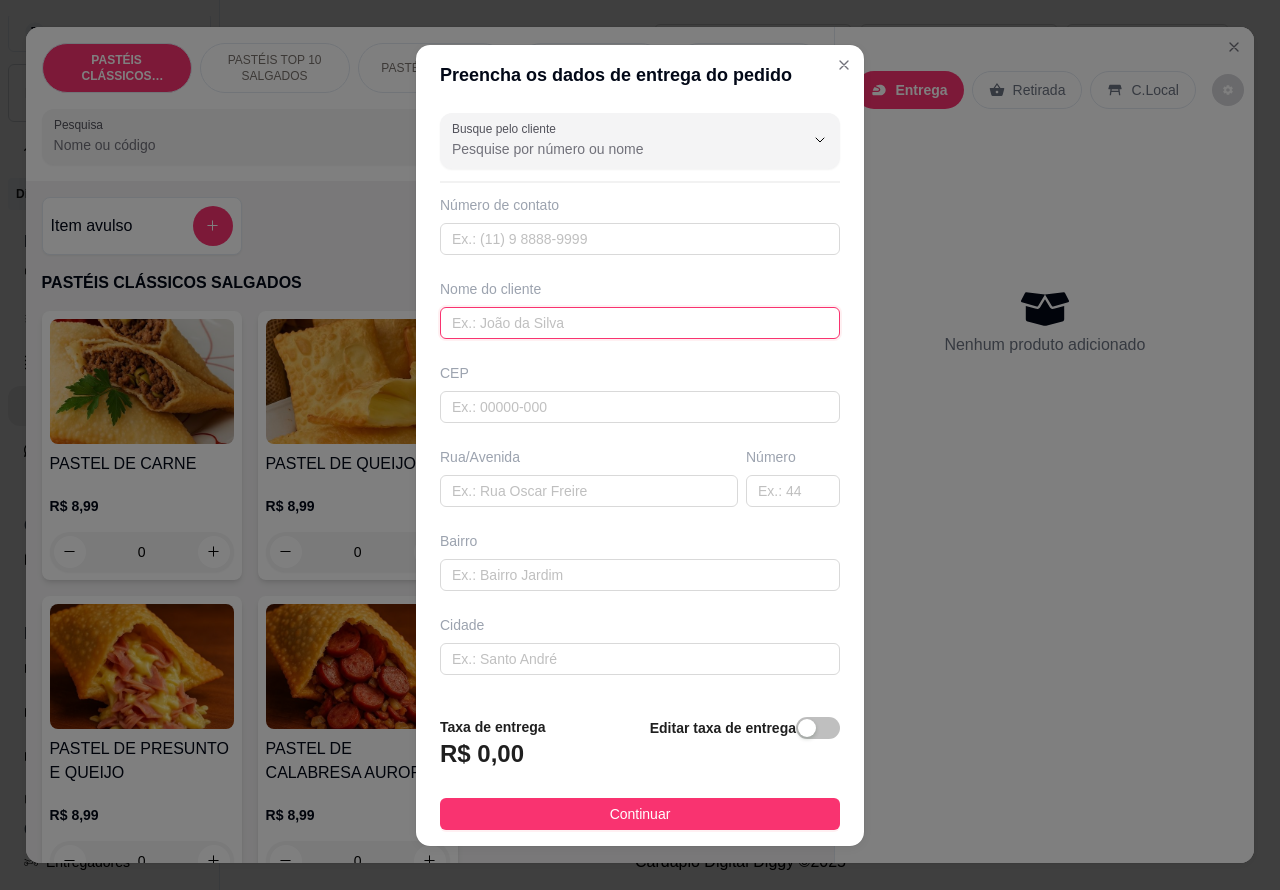 click at bounding box center [640, 323] 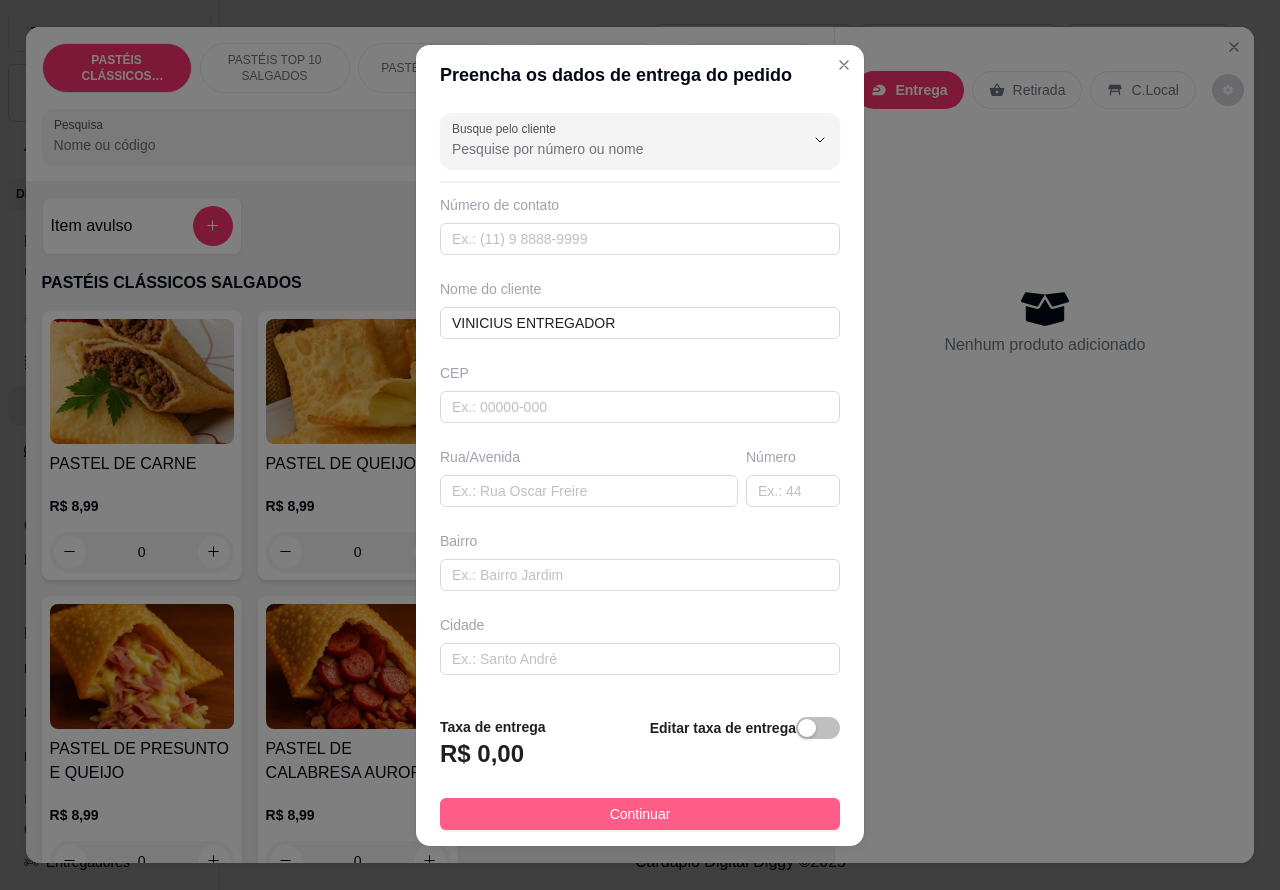 click on "Continuar" at bounding box center (640, 814) 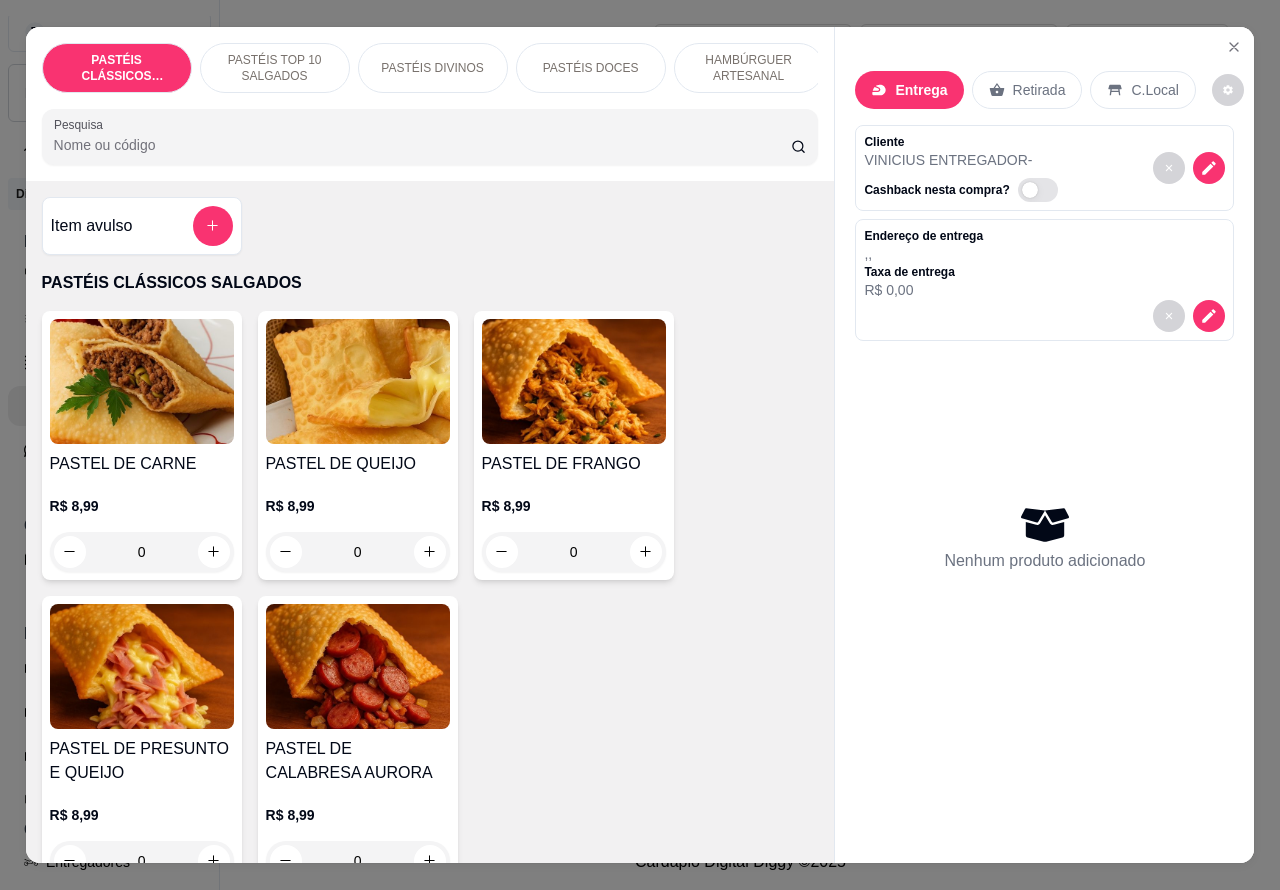 click on "HAMBÚRGUER ARTESANAL" at bounding box center (749, 68) 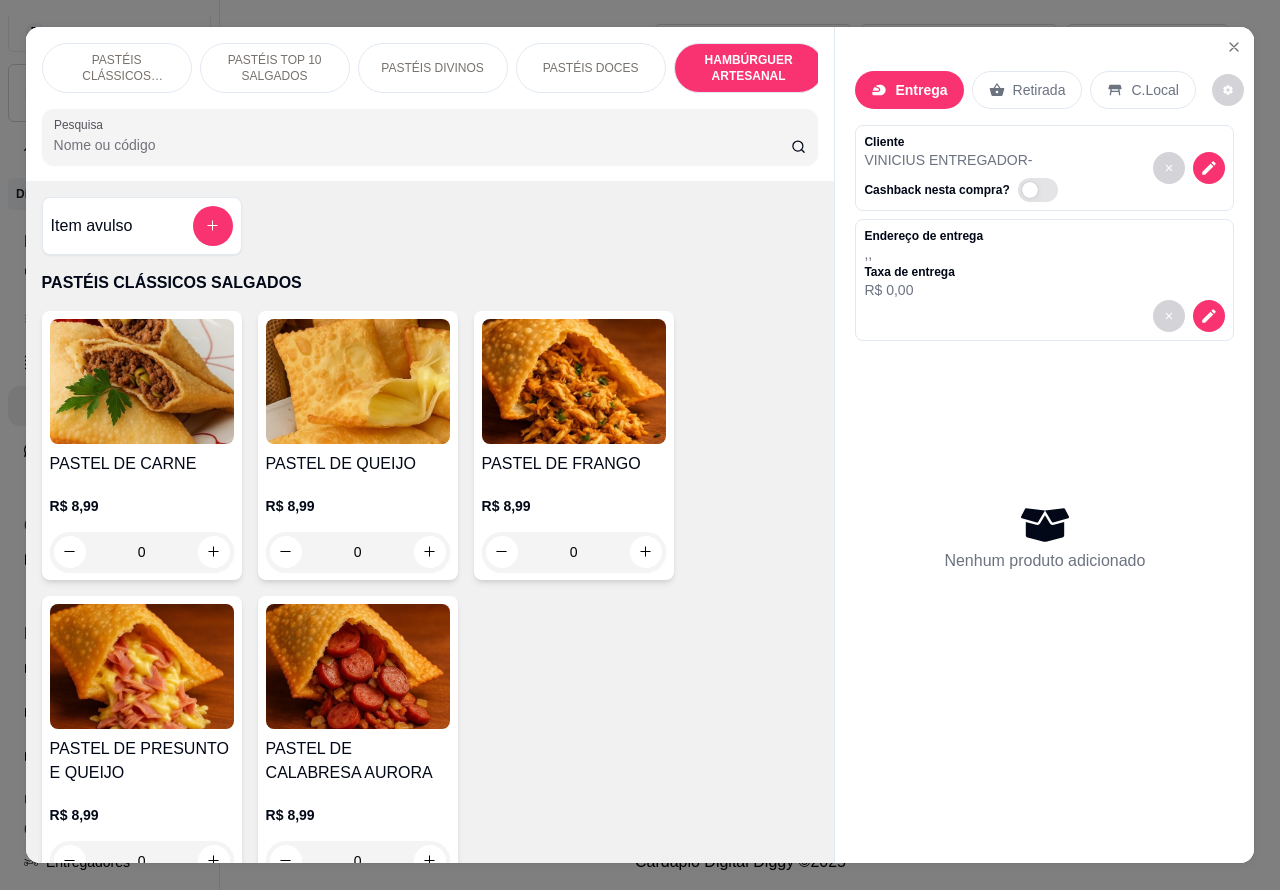 scroll, scrollTop: 4527, scrollLeft: 0, axis: vertical 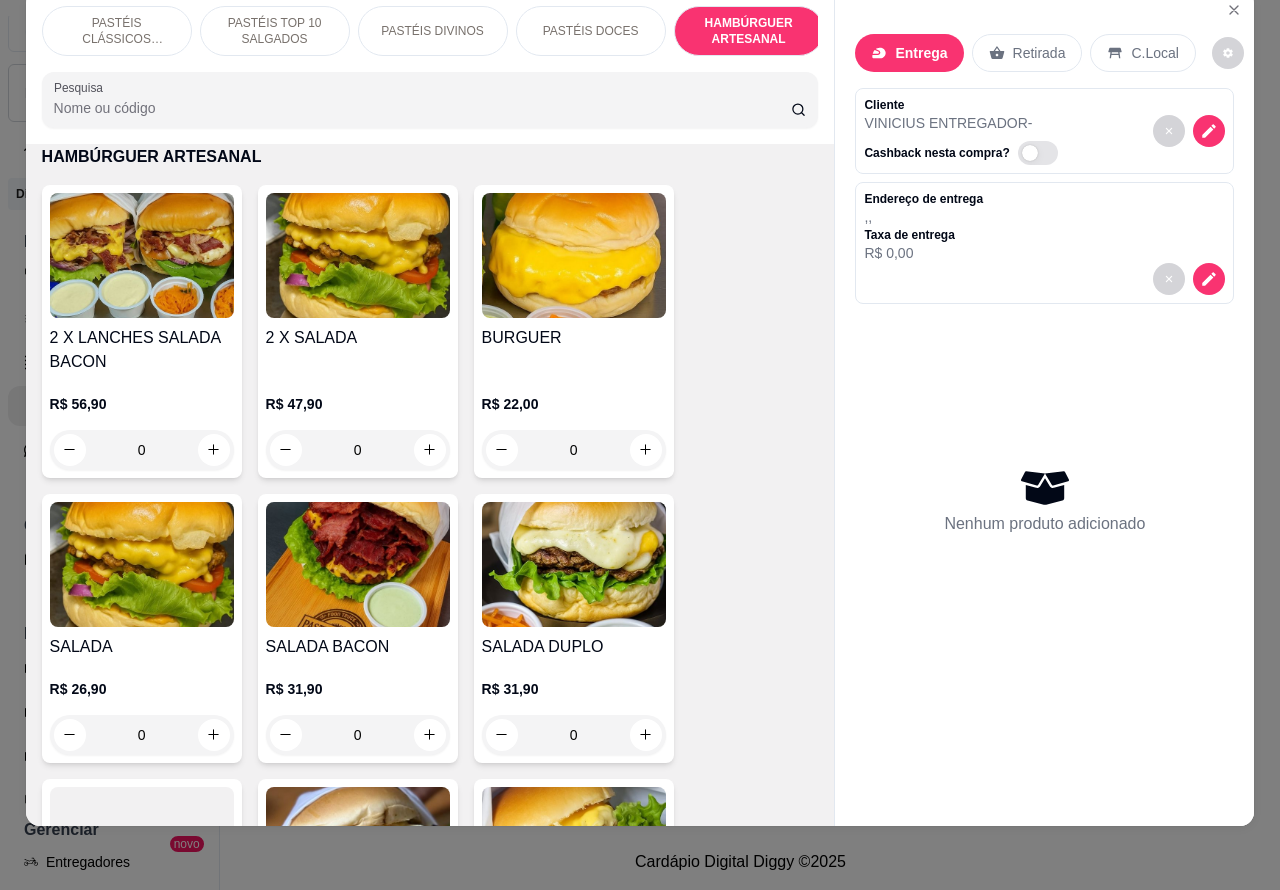 click on "0" at bounding box center (142, 735) 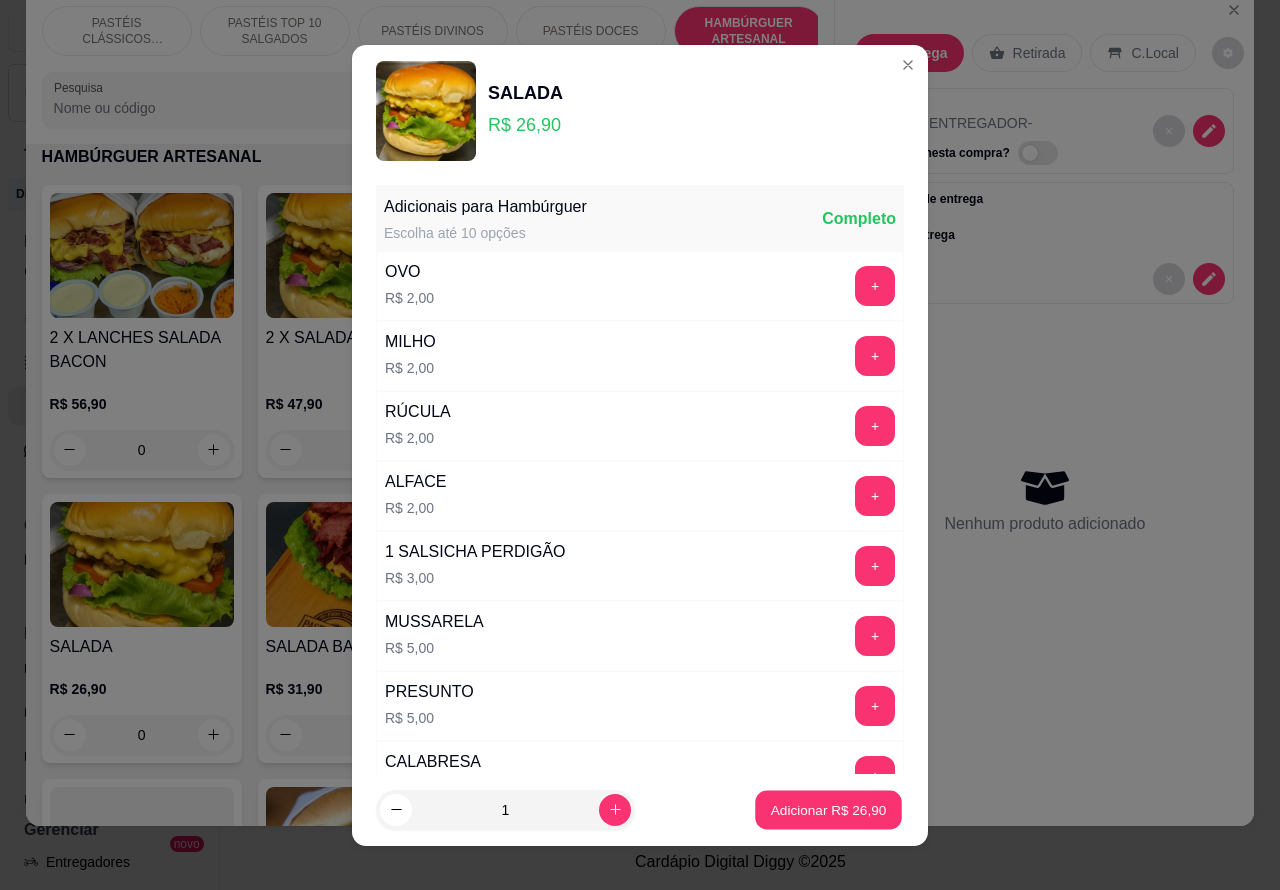 click on "Adicionar   R$ 26,90" at bounding box center [829, 809] 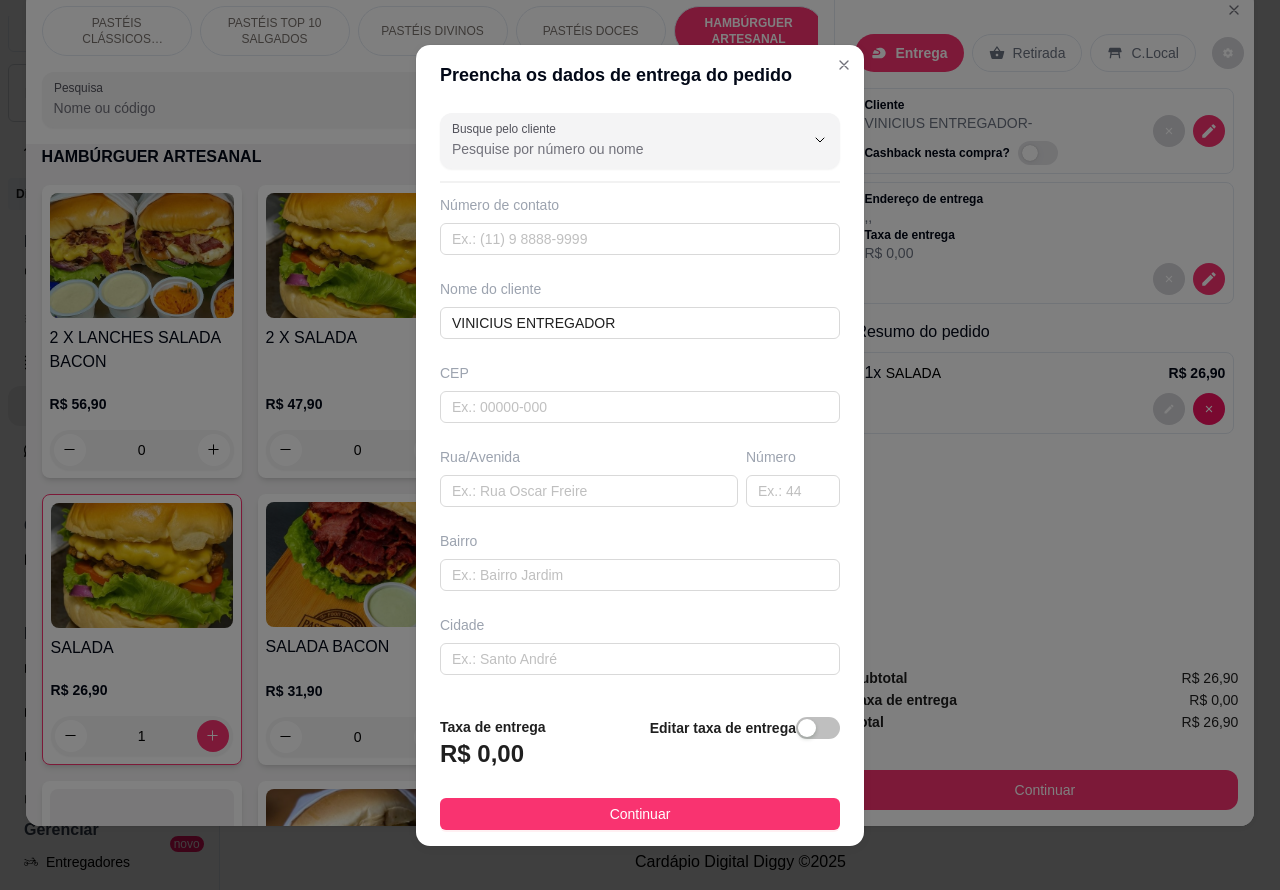 click on "Retirada" at bounding box center (1039, 53) 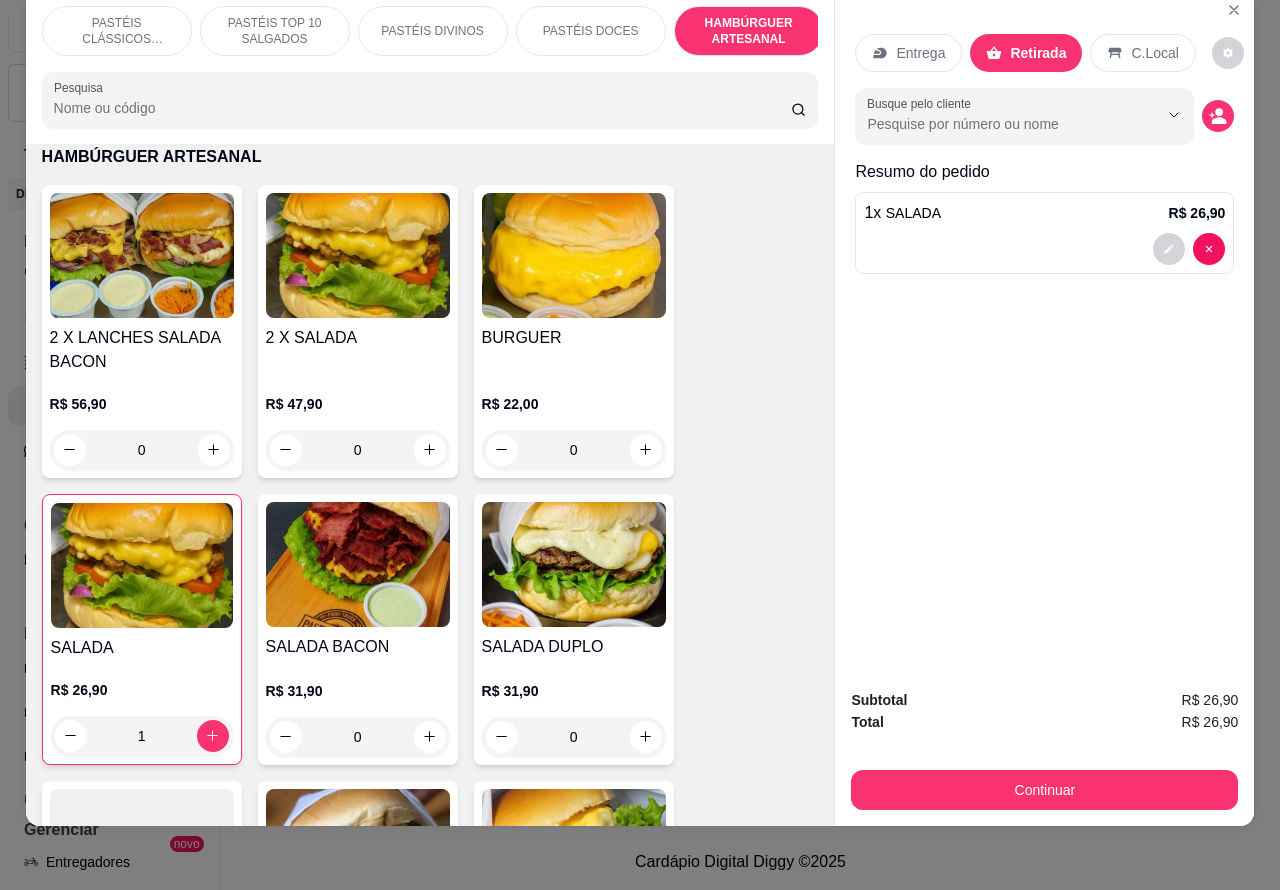 click on "Entrega" at bounding box center [920, 53] 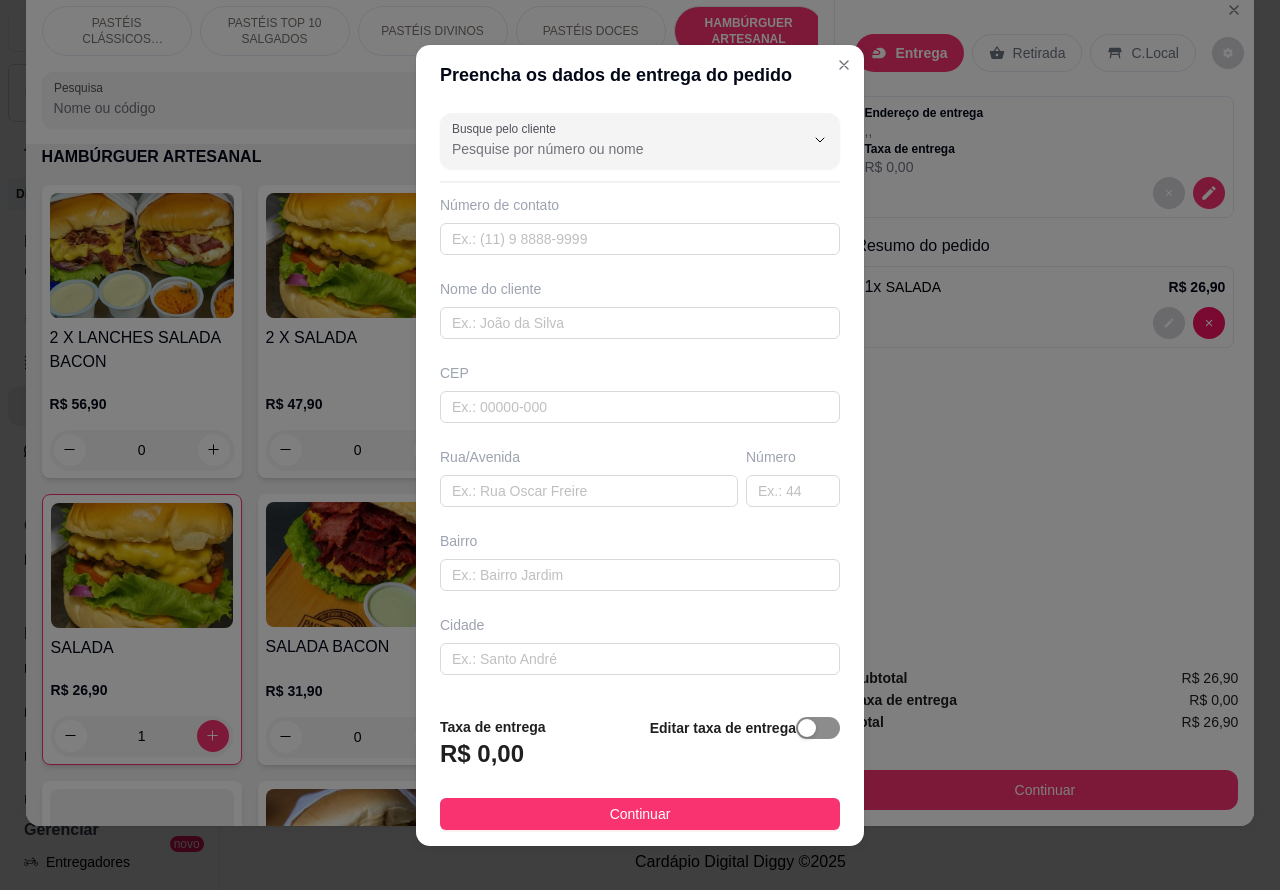 click at bounding box center (807, 728) 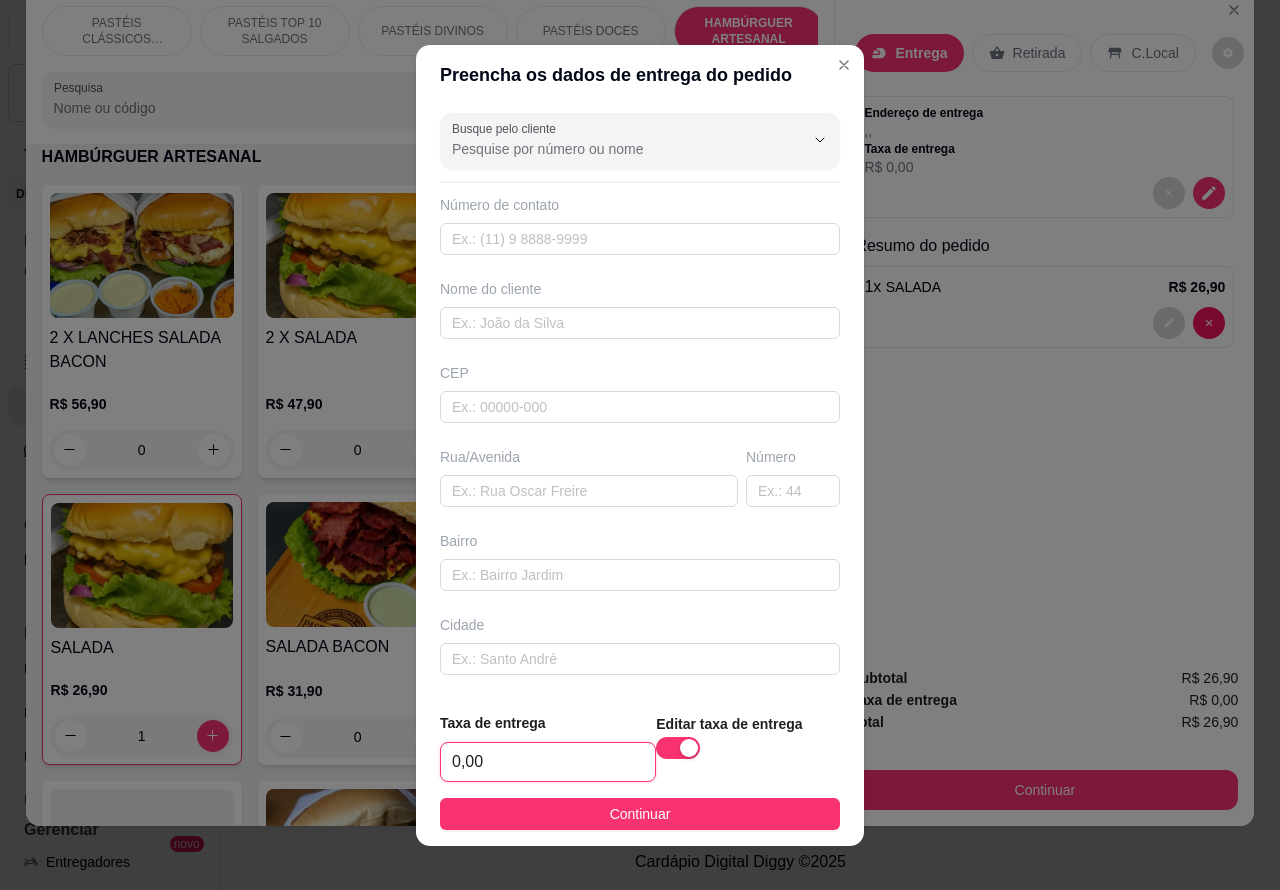 click on "0,00" at bounding box center [548, 762] 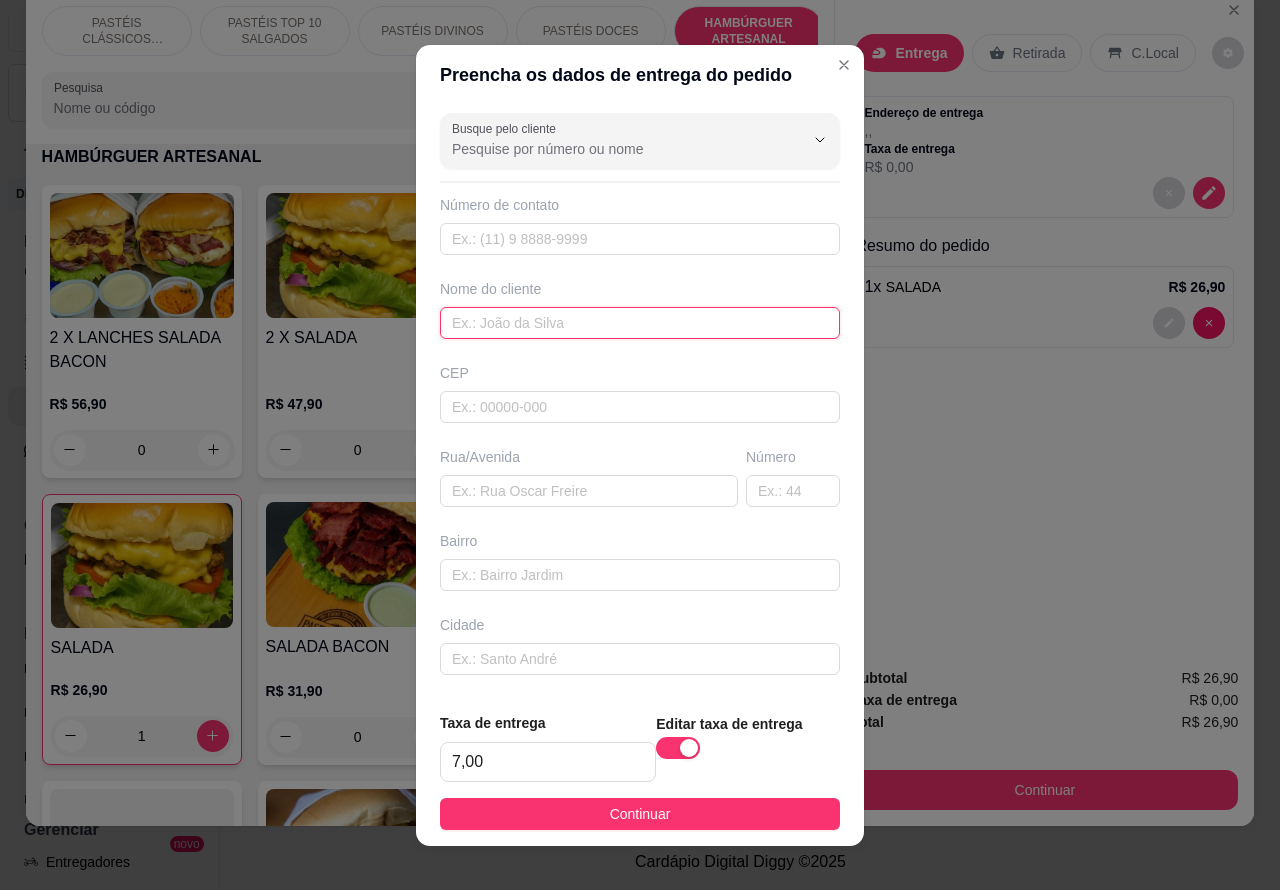click at bounding box center [640, 323] 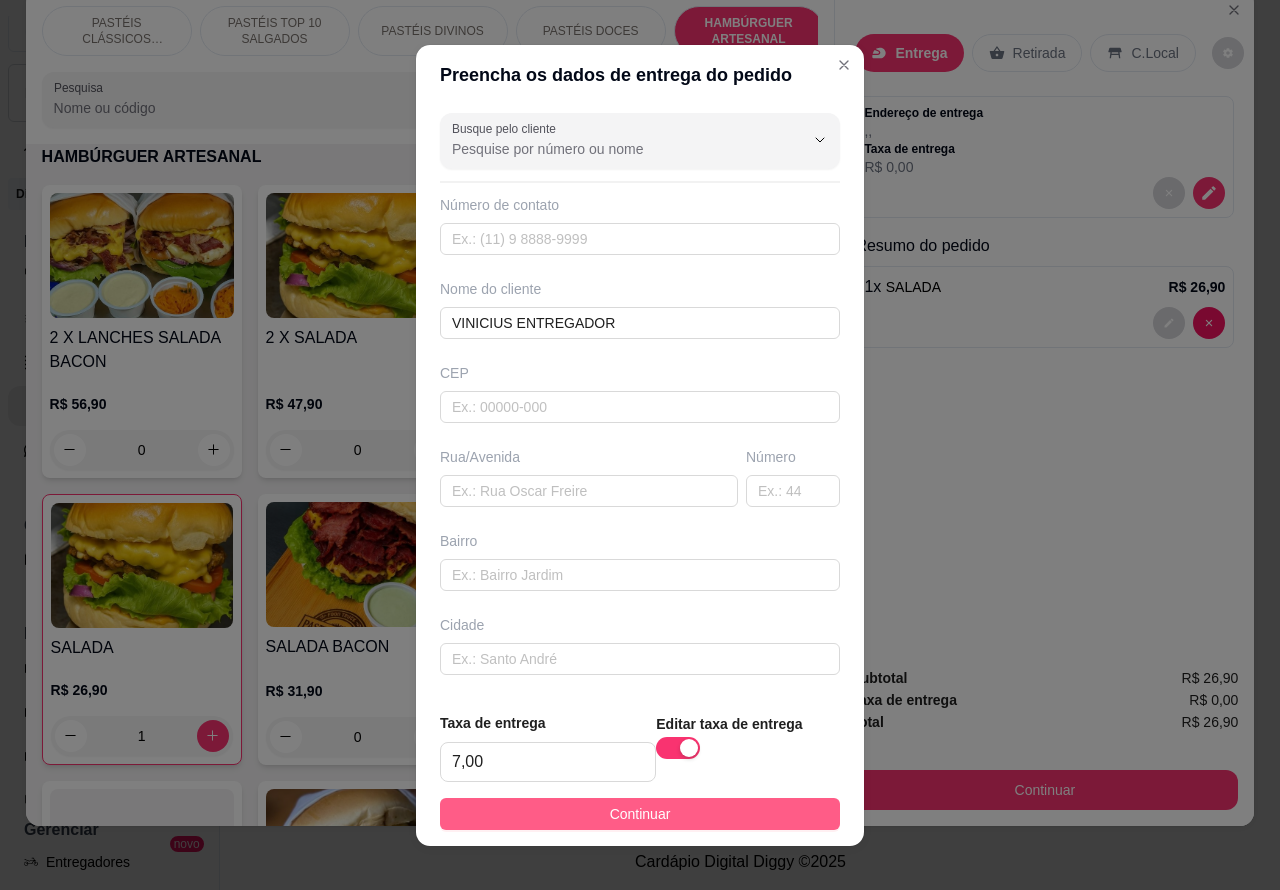 click on "Continuar" at bounding box center (640, 814) 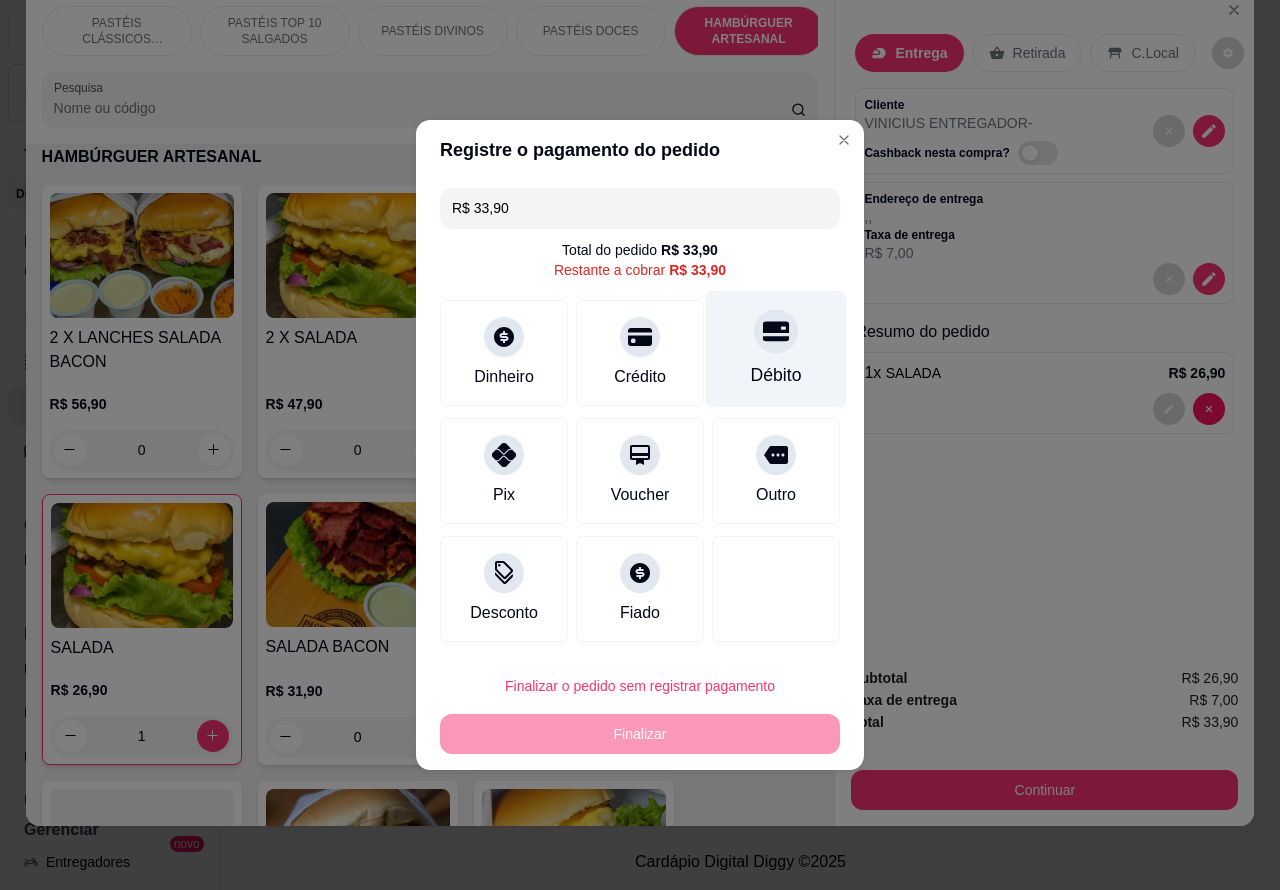 click 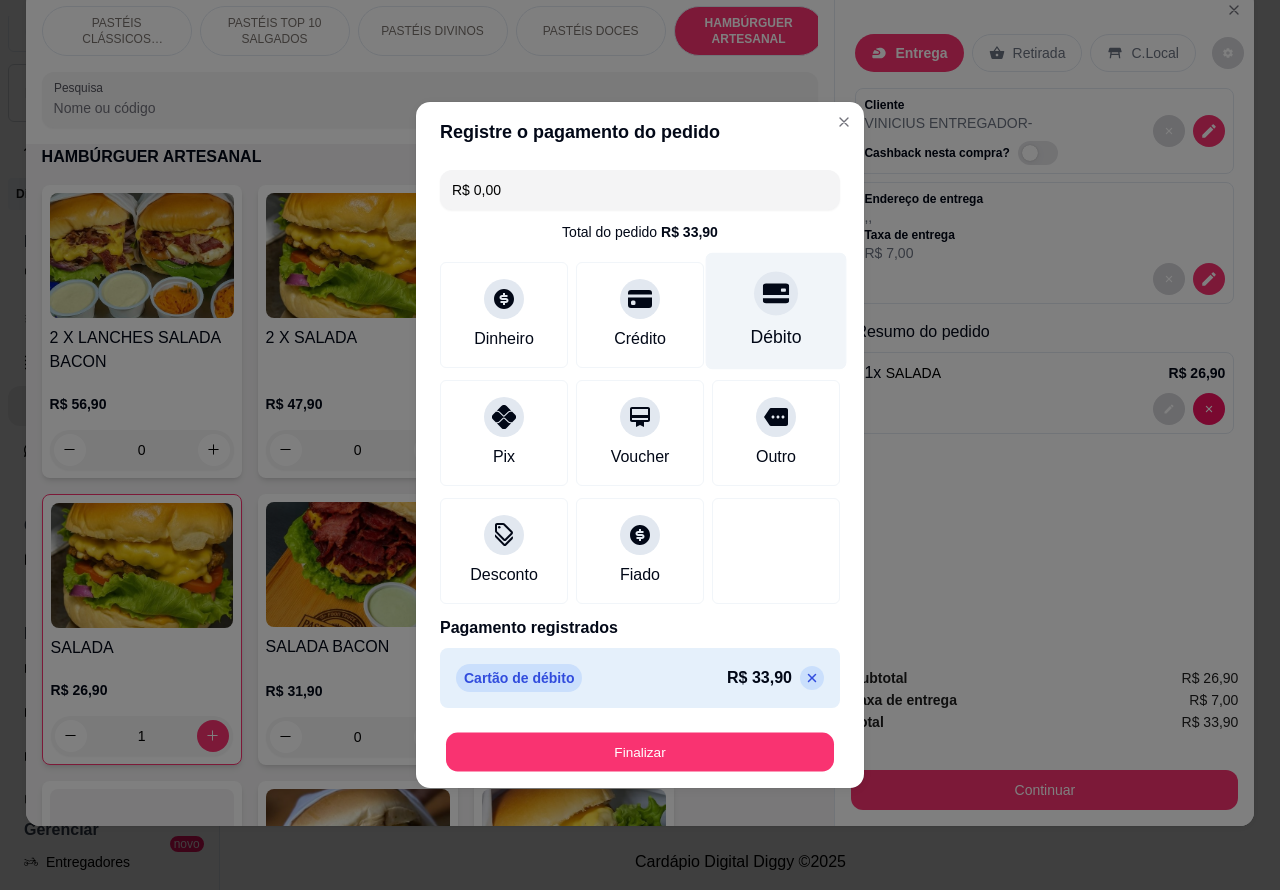 click on "Finalizar" at bounding box center (640, 752) 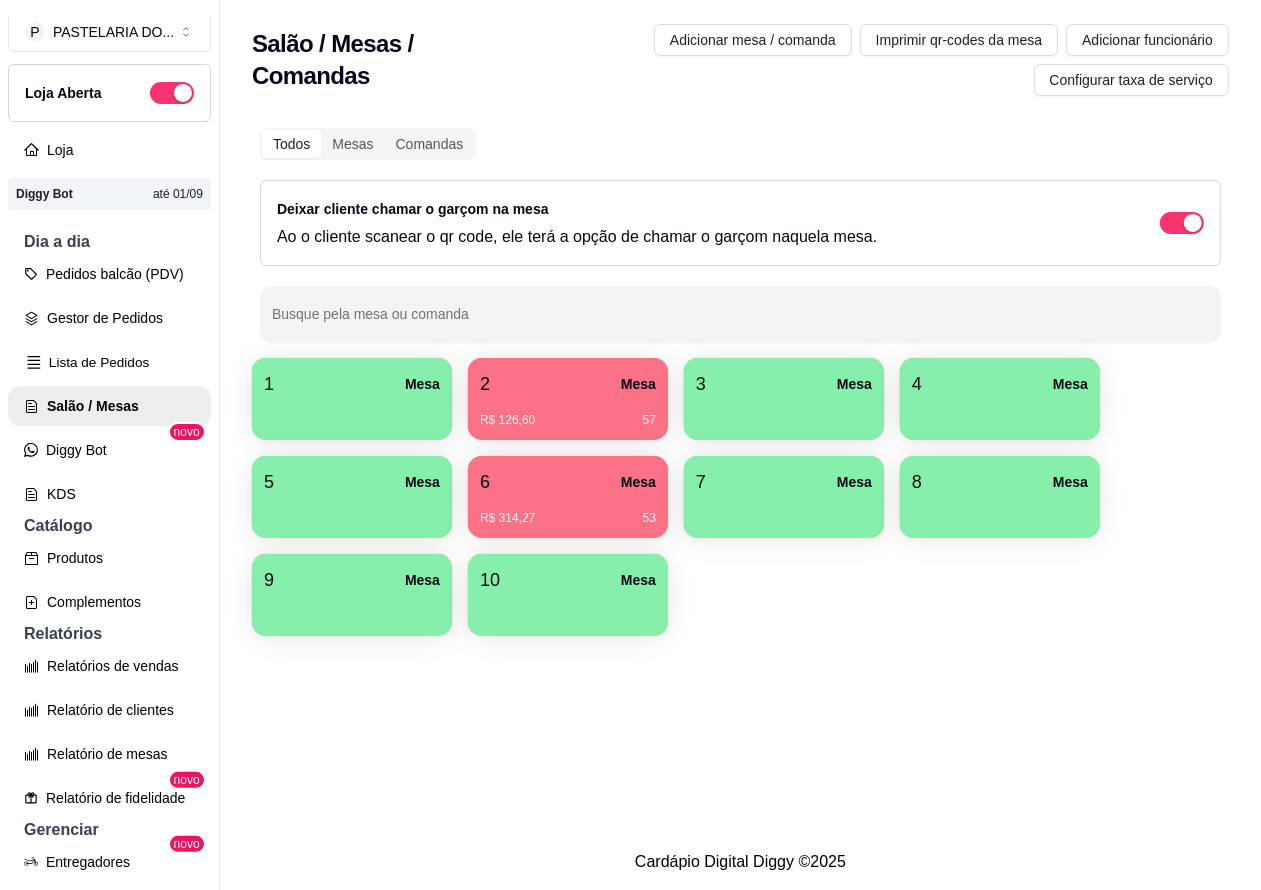 click on "Lista de Pedidos" at bounding box center (109, 362) 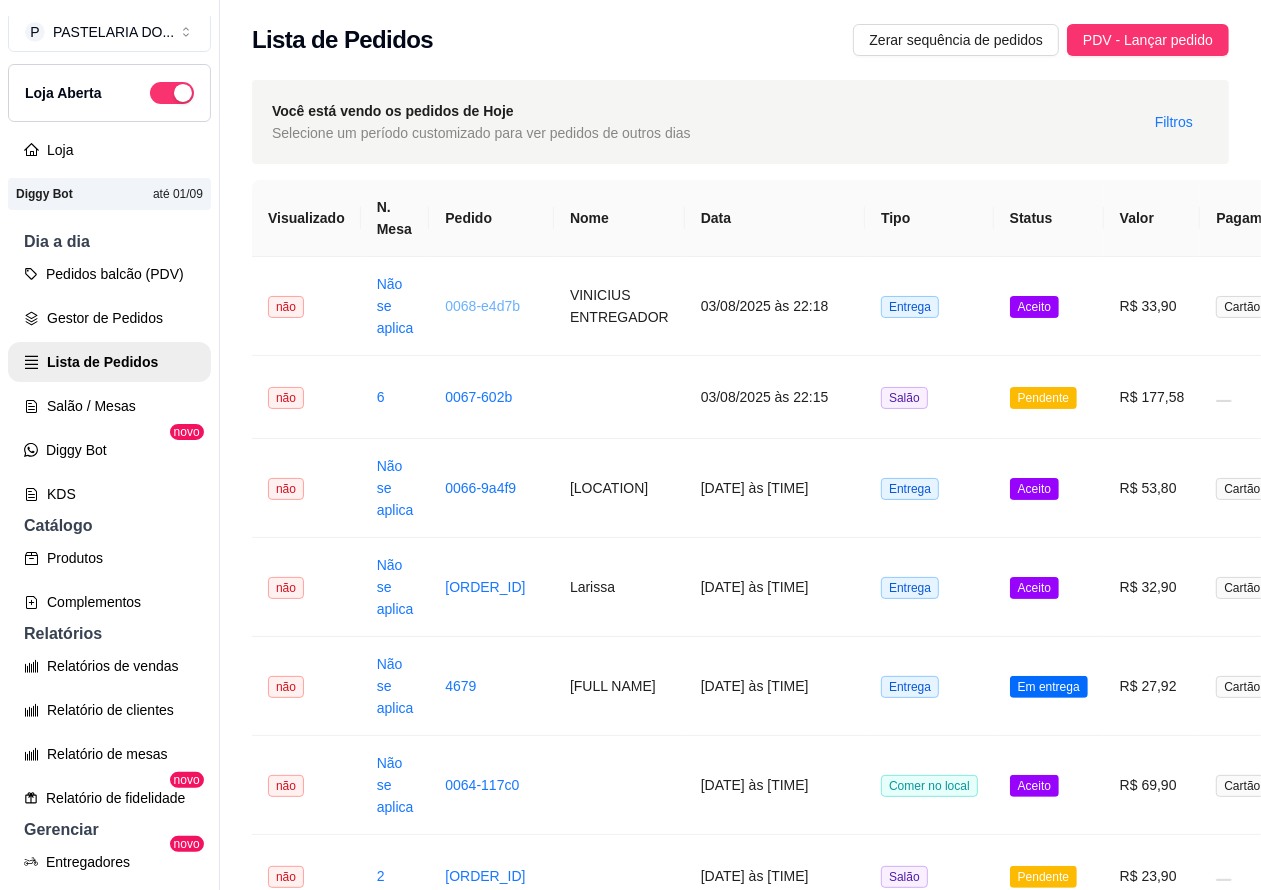 click on "0068-e4d7b" at bounding box center (482, 306) 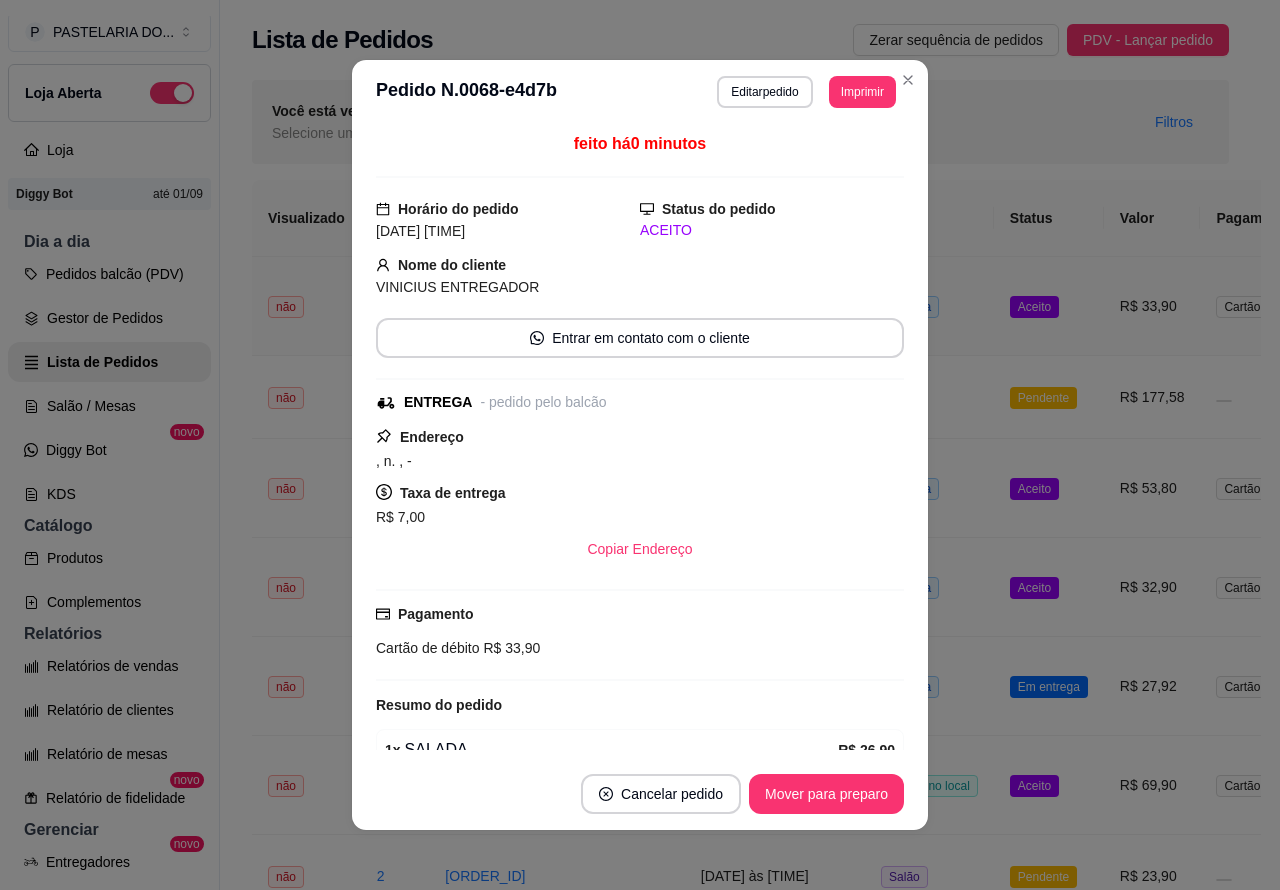 click on "Cancelar pedido" at bounding box center [661, 794] 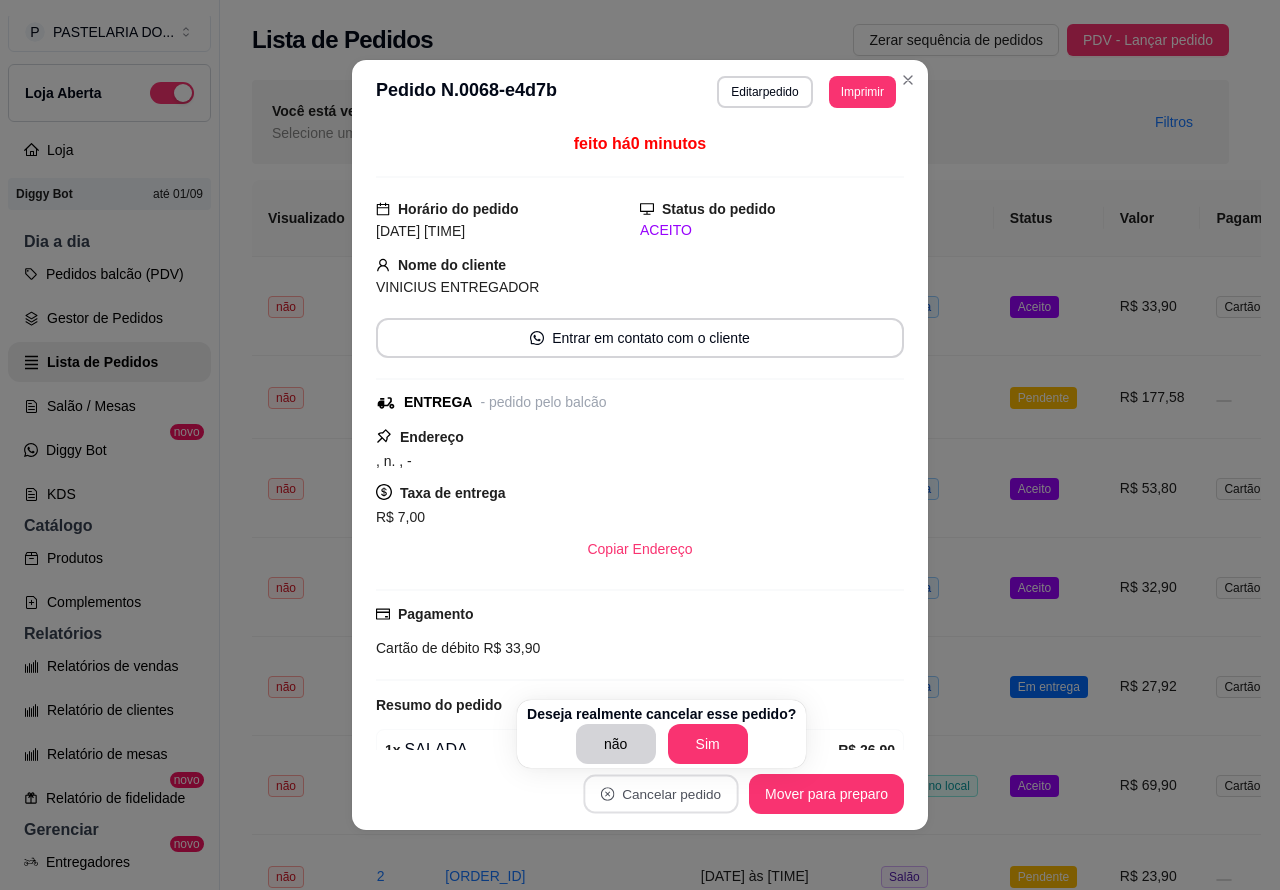 click on "Sim" at bounding box center [708, 744] 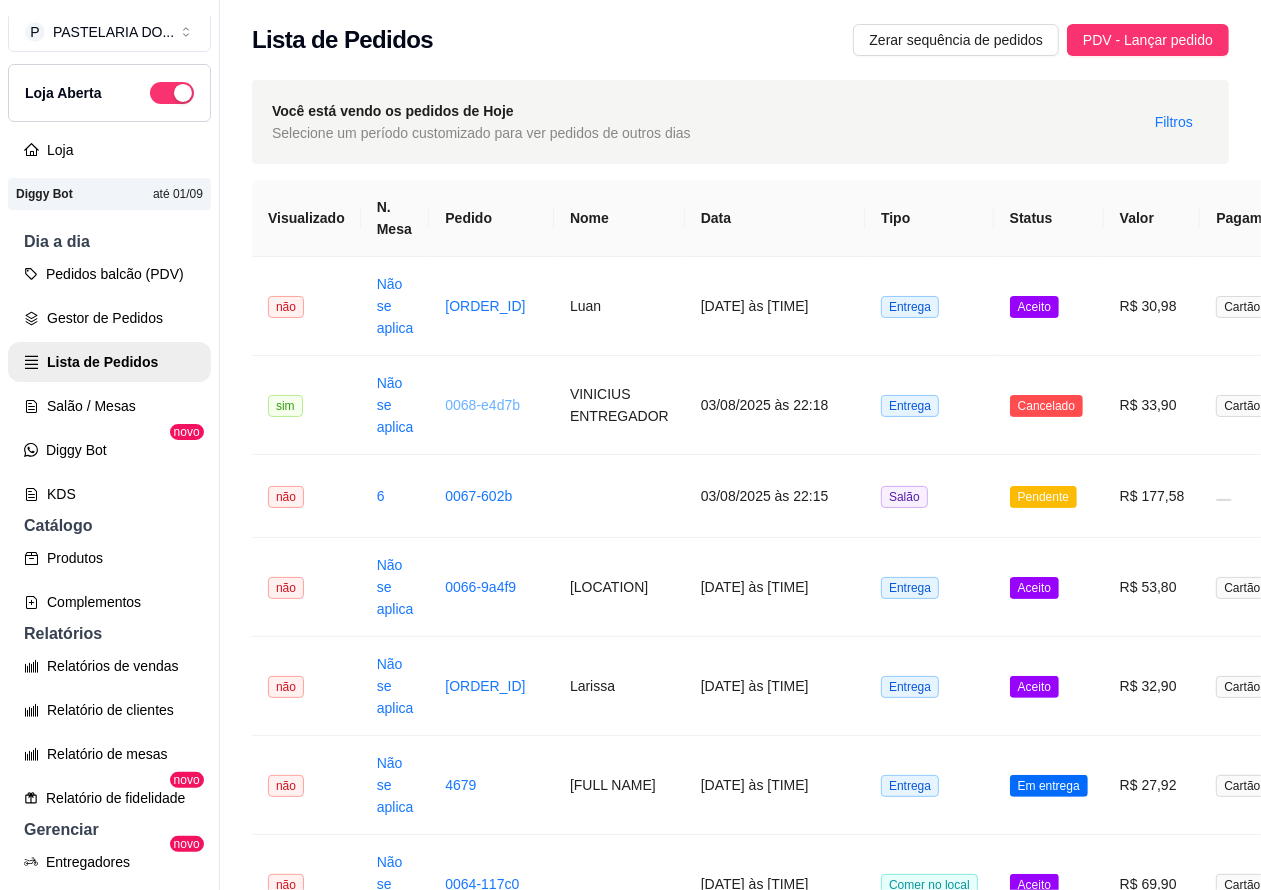 click on "Pedidos balcão (PDV)" at bounding box center (109, 274) 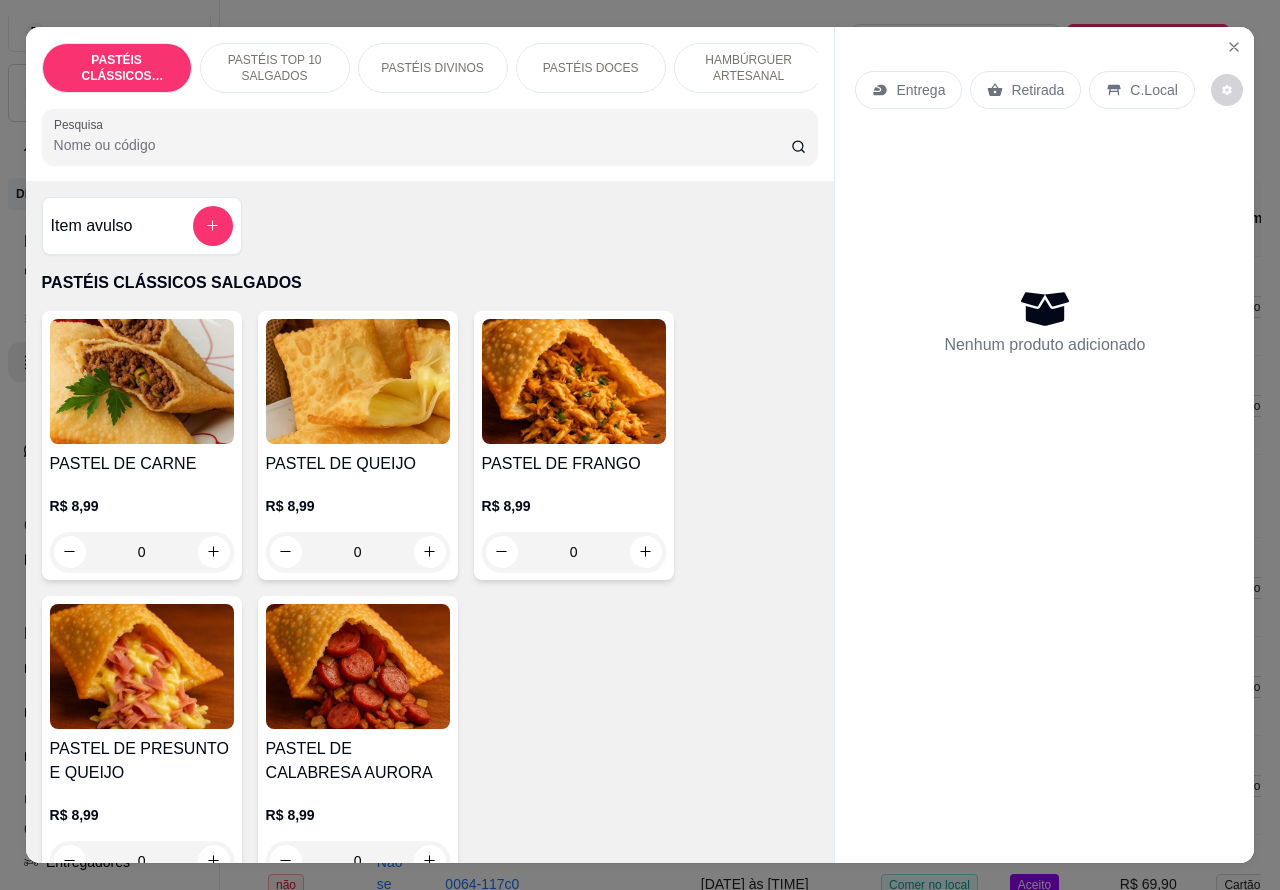 scroll, scrollTop: 186, scrollLeft: 0, axis: vertical 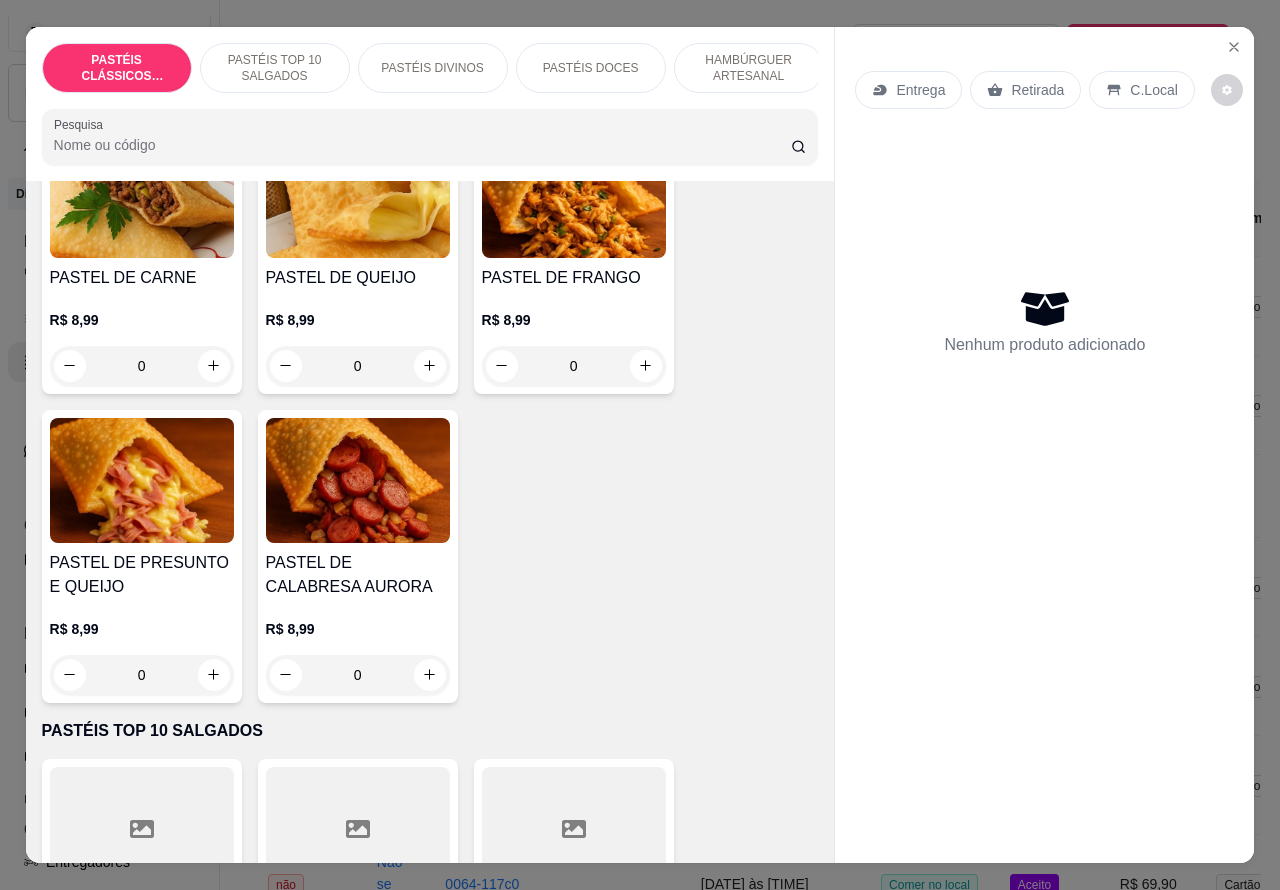 click 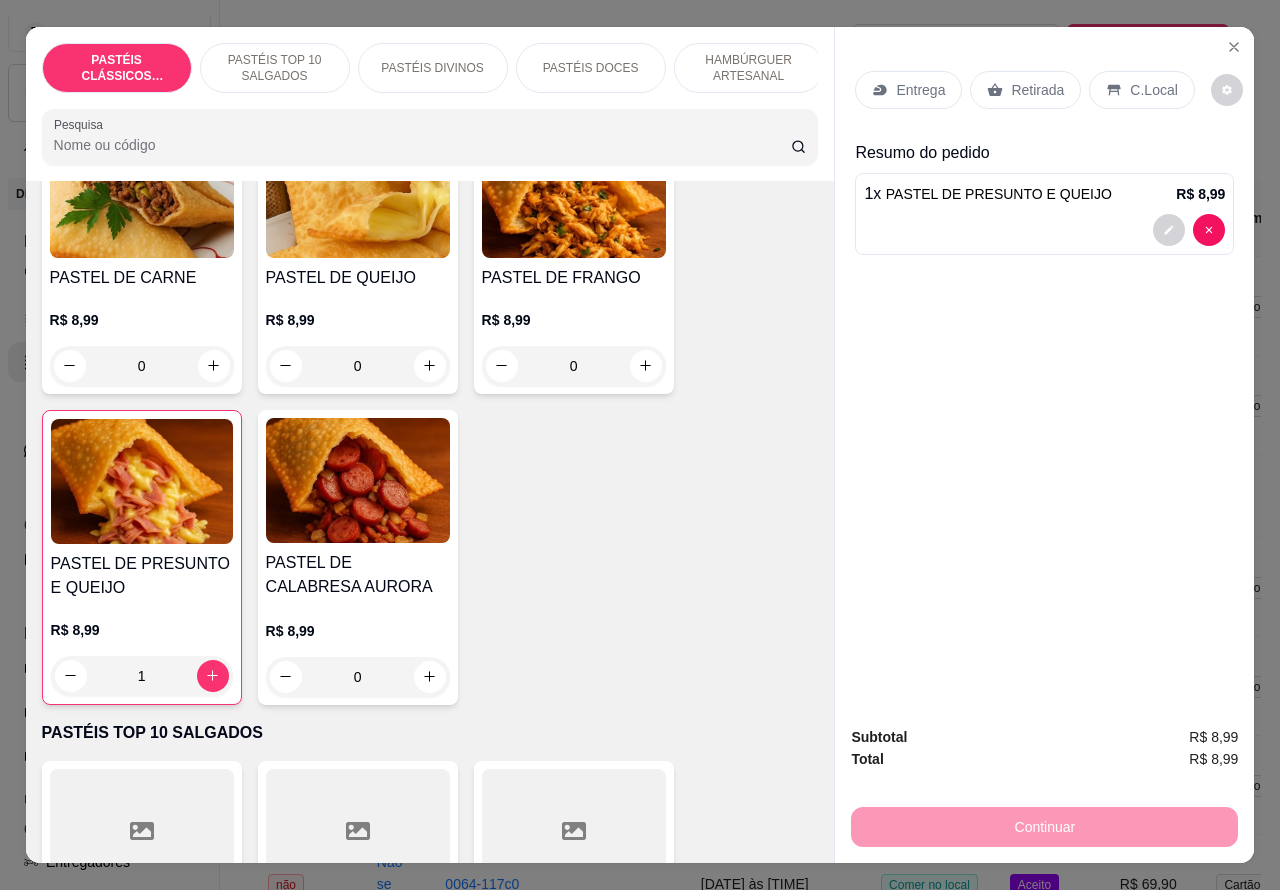 click 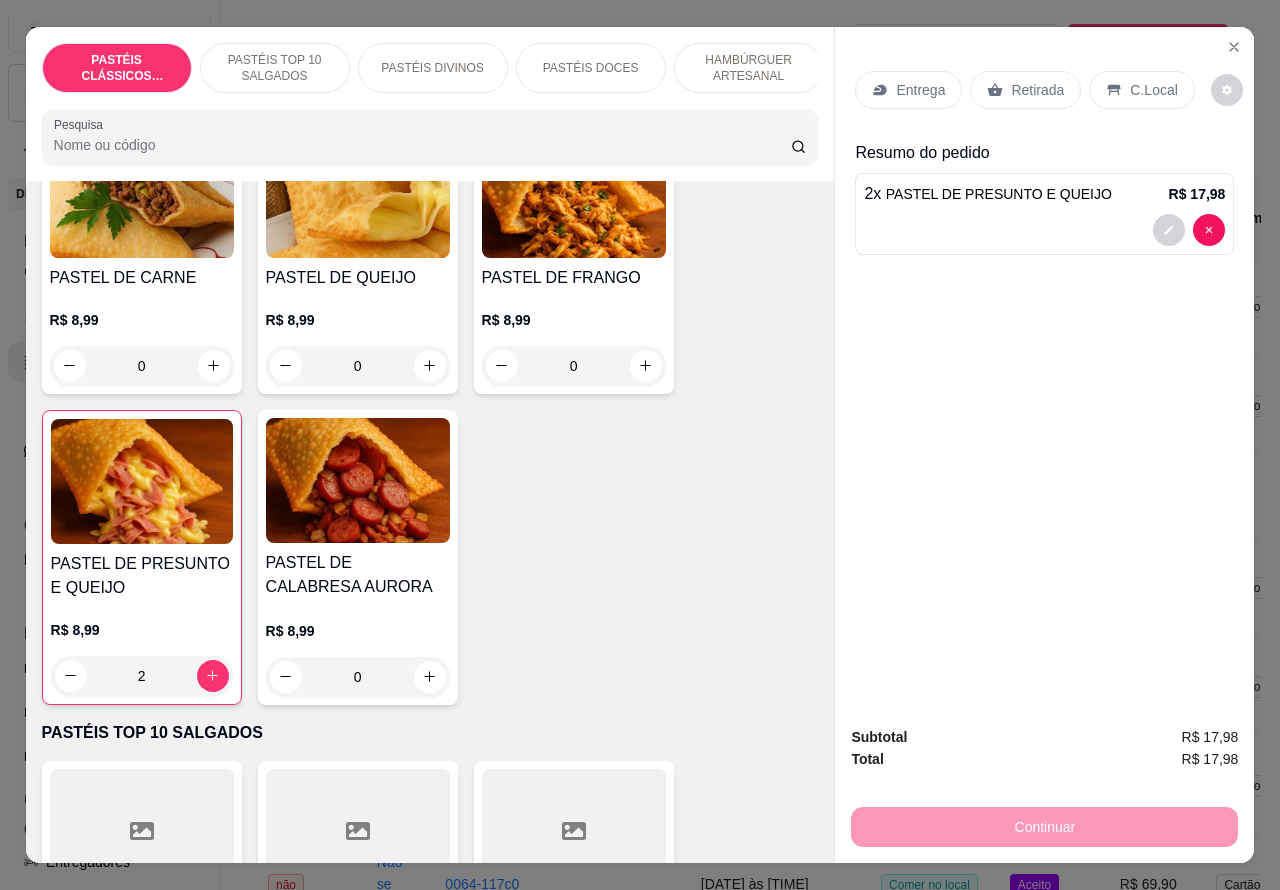 click on "PASTÉIS TOP 10 SALGADOS" at bounding box center [275, 68] 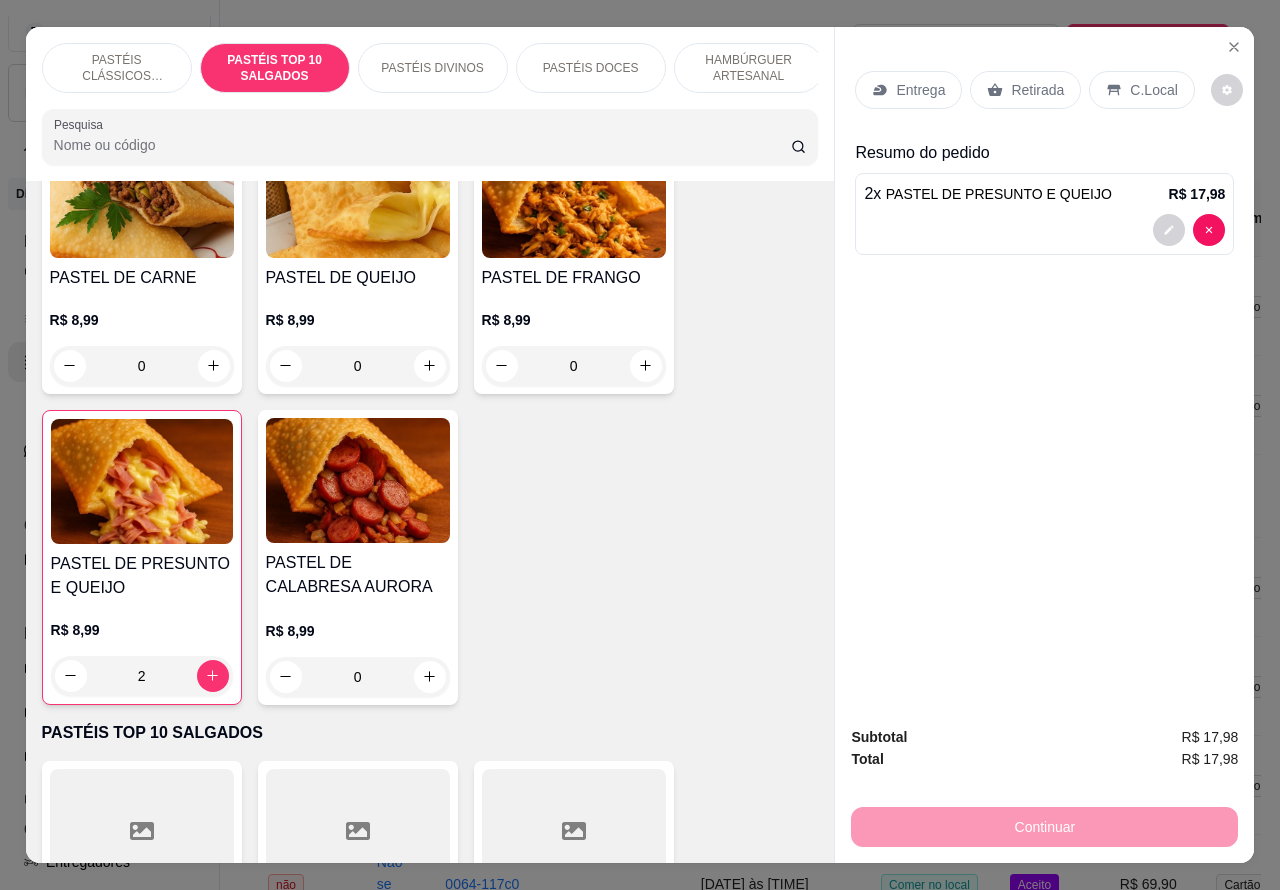 scroll, scrollTop: 726, scrollLeft: 0, axis: vertical 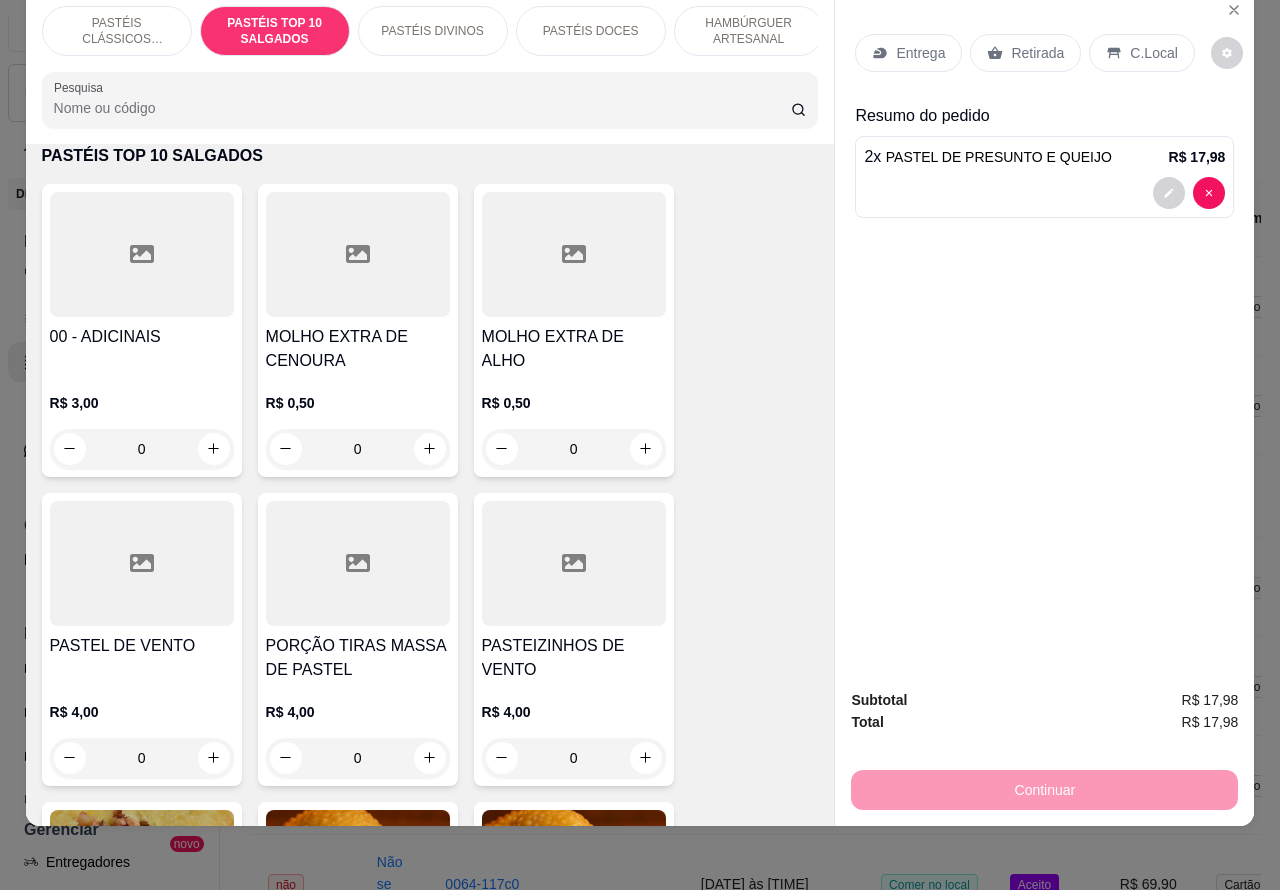 click on "PASTÉIS CLÁSSICOS SALGADOS" at bounding box center (117, 31) 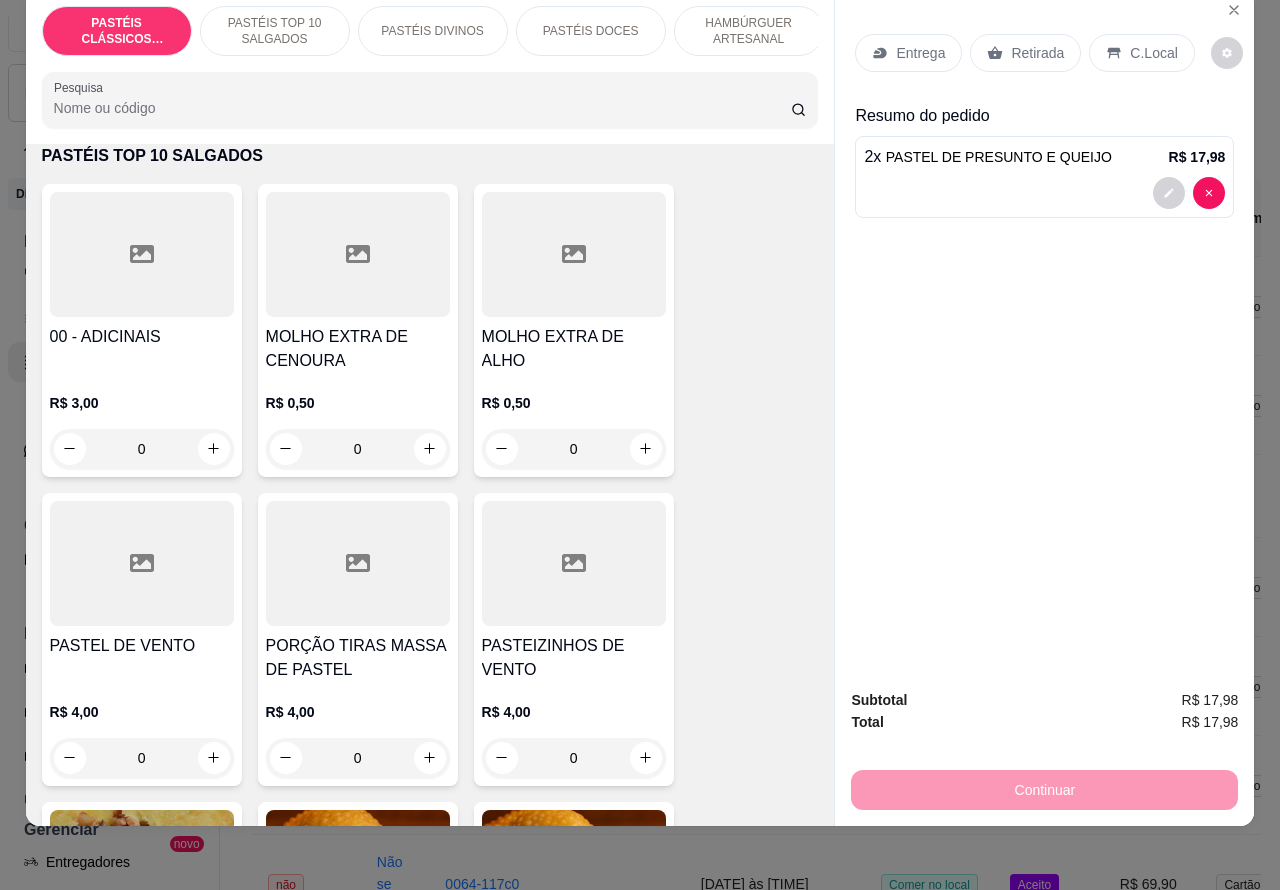 scroll, scrollTop: 90, scrollLeft: 0, axis: vertical 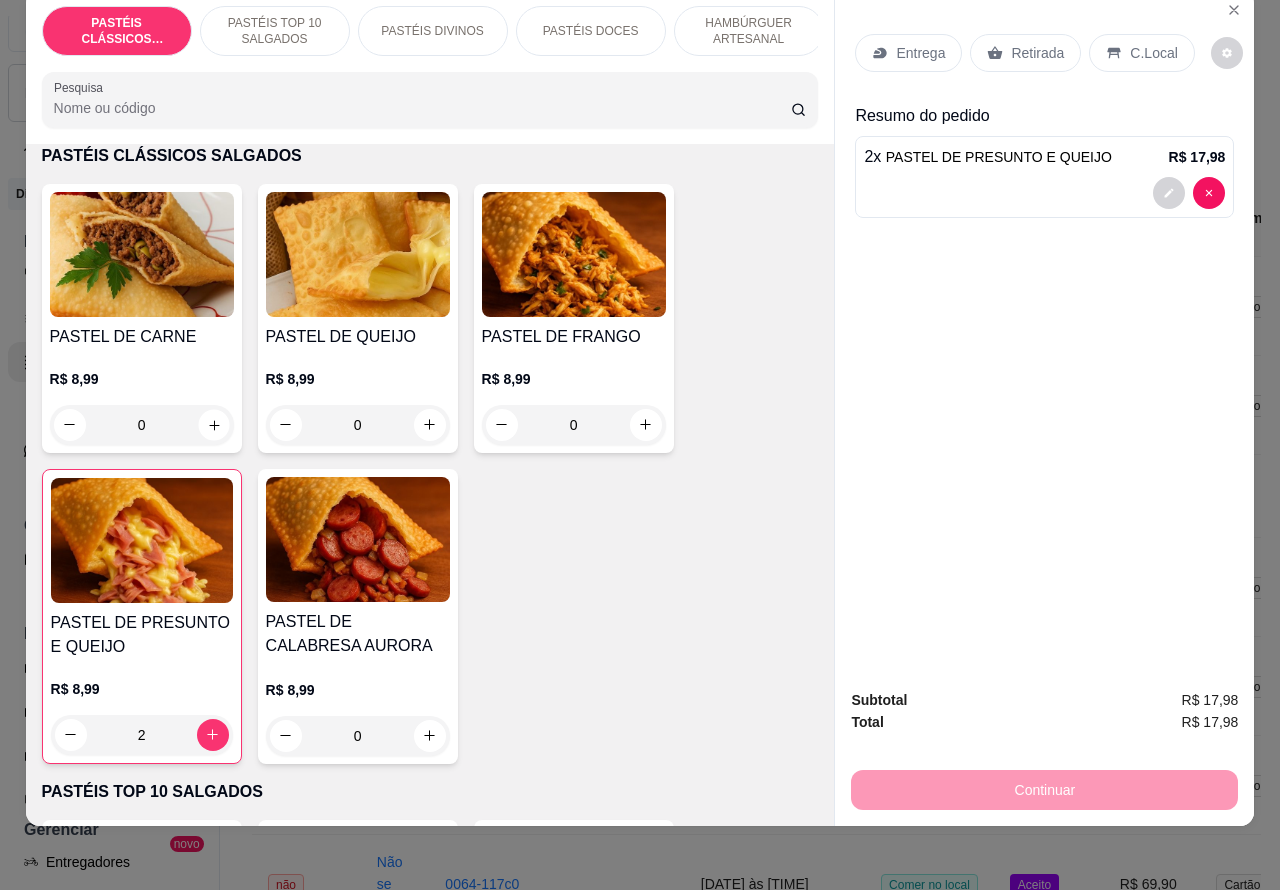 click 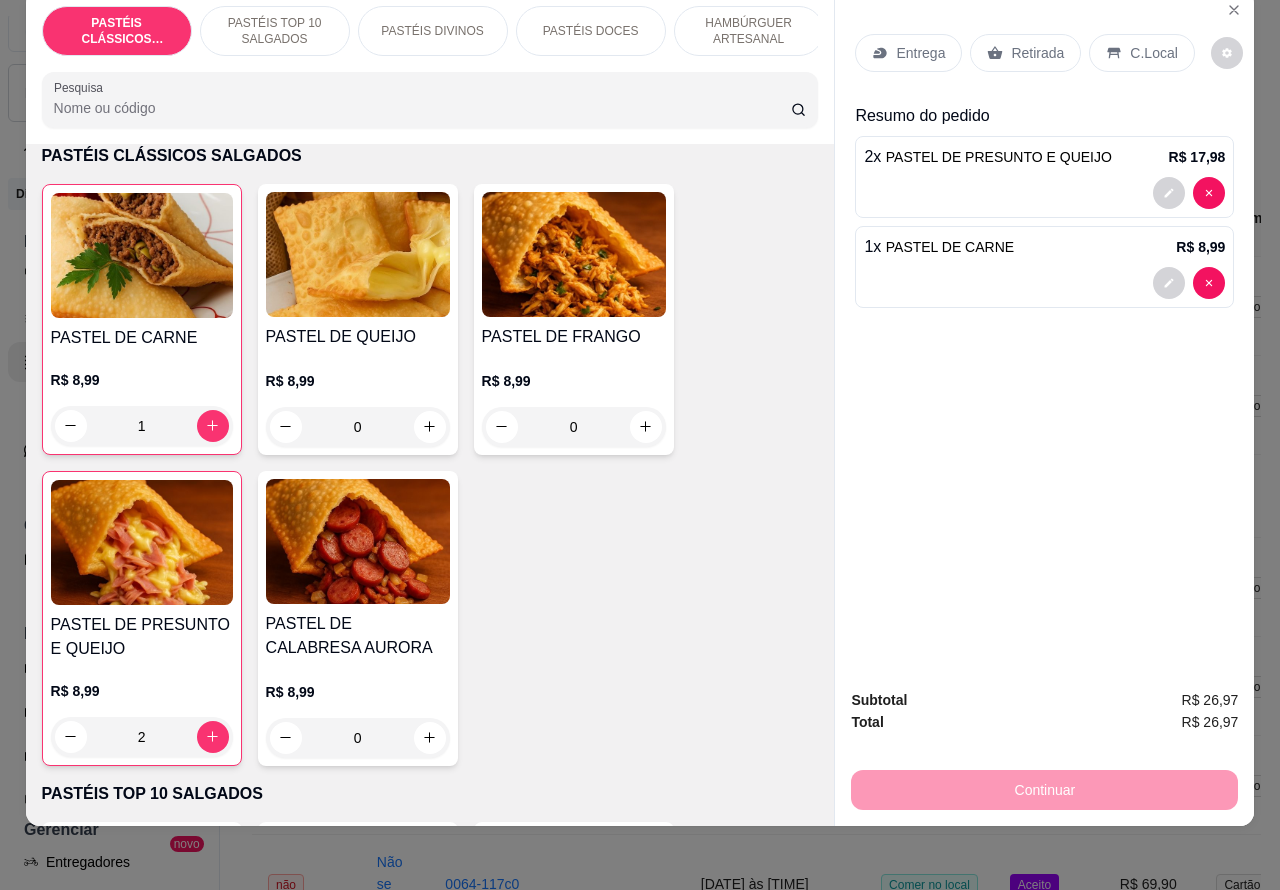 click 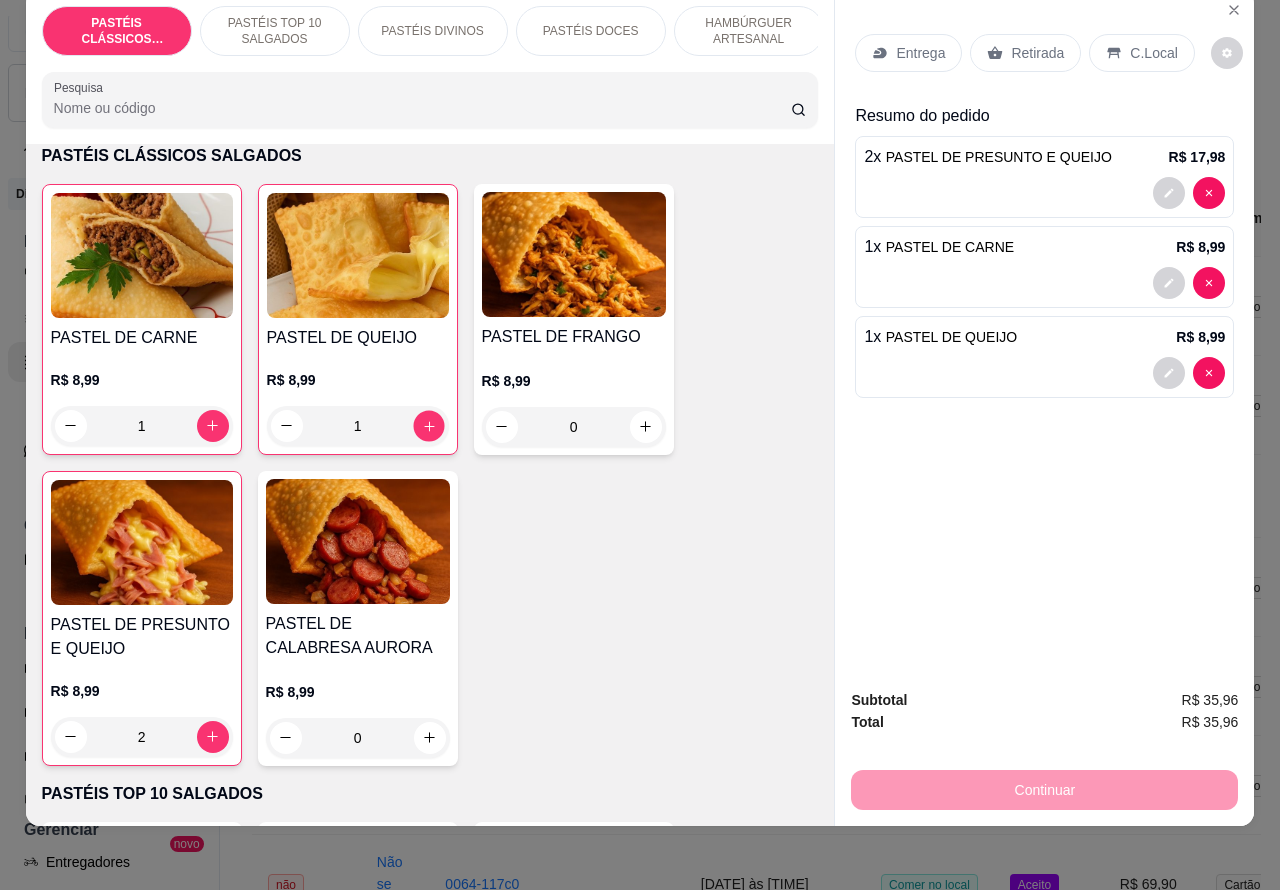 click 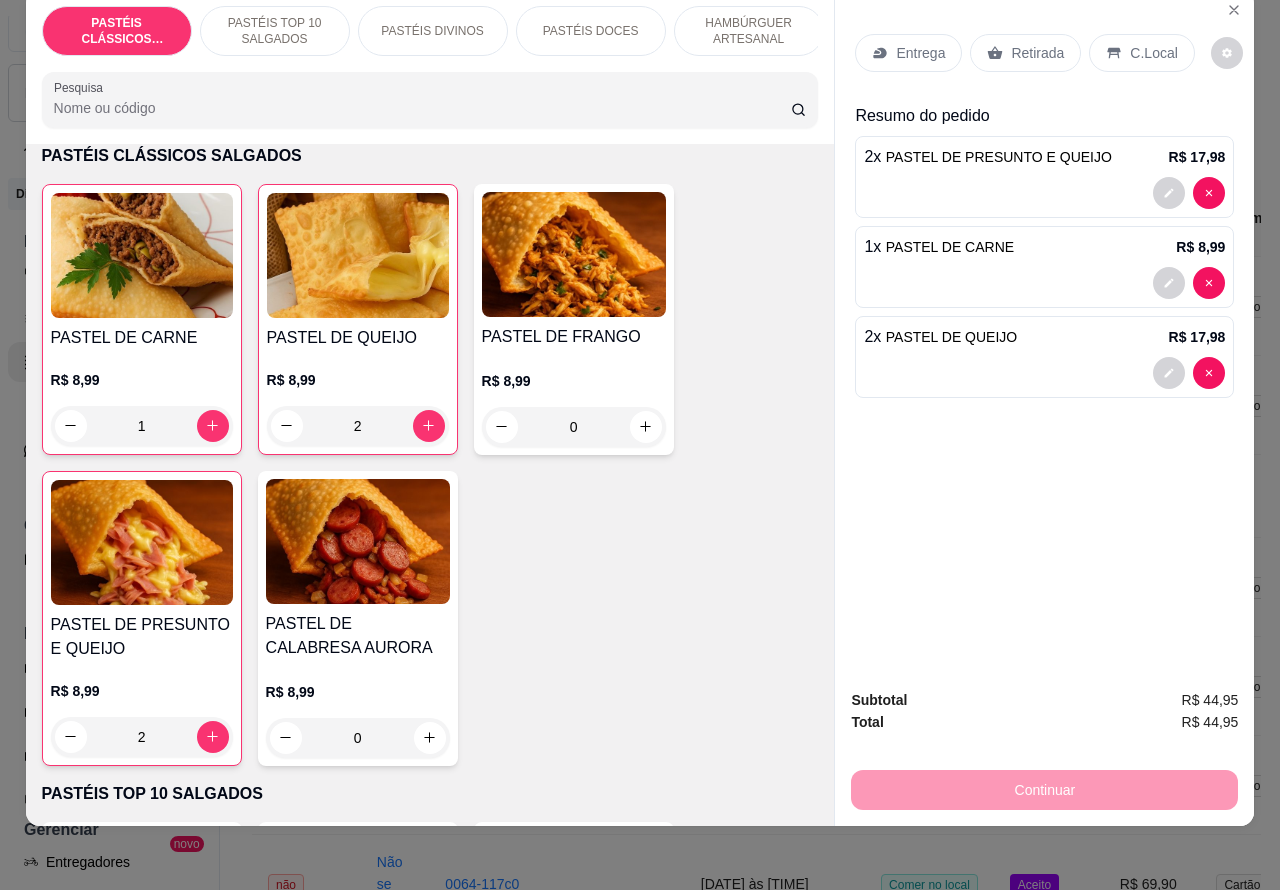 click on "Continuar" at bounding box center [1044, 787] 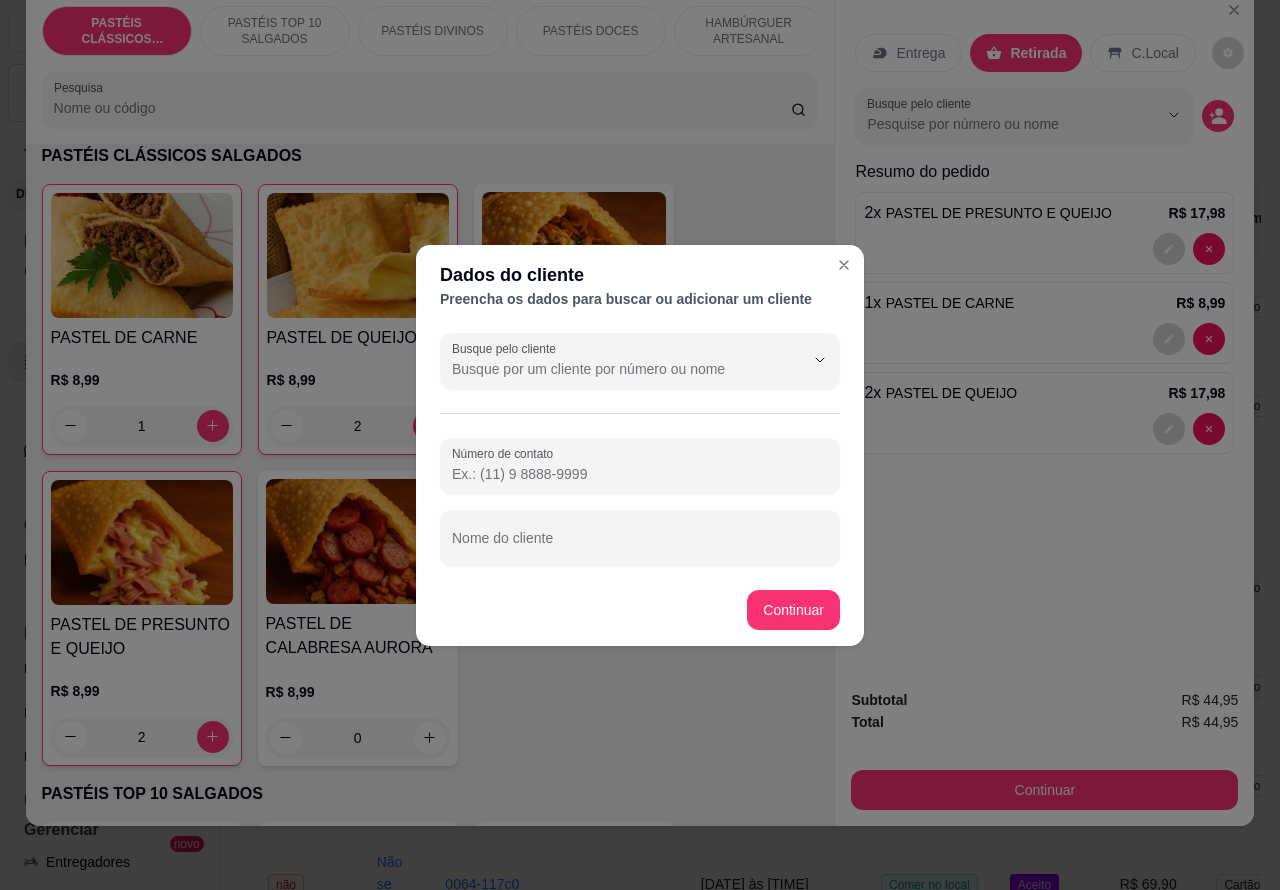 click on "Nome do cliente" at bounding box center [640, 546] 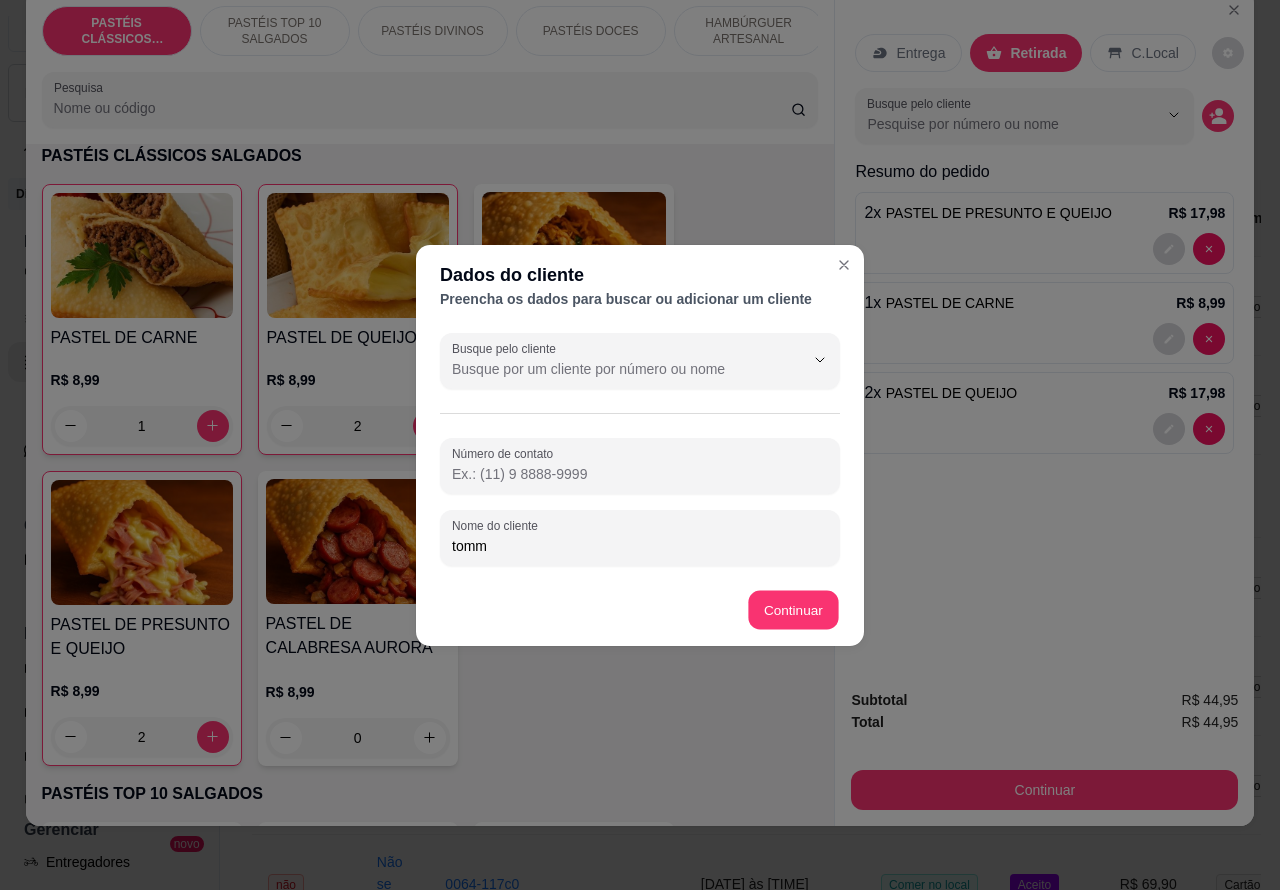 click on "Item avulso PASTÉIS CLÁSSICOS SALGADOS  PASTEL DE CARNE    R$ 8,99 1 PASTEL DE QUEIJO    R$ 8,99 2 PASTEL DE FRANGO   R$ 8,99 0 PASTEL DE PRESUNTO E QUEIJO    R$ 8,99 2 PASTEL DE CALABRESA AURORA   R$ 8,99 0 PASTÉIS TOP 10 SALGADOS 00 - ADICIONAIS    R$ 3,00 0 MOLHO EXTRA DE CENOURA    R$ 0,50 0 MOLHO EXTRA DE ALHO   R$ 0,50 0 PASTEL DE VENTO   R$ 4,00 0 PORÇÃO TIRAS MASSA DE PASTEL   R$ 4,00 0 PASTEIZINHOS DE VENTO   R$ 4,00 0 05 - PASTEL CARNE C/ BACON   R$ 12,99 0 06 - PASTEL CARNE C/ QUEIJO   R$ 12,99 0 08 - PASTEL CARNE C/ OVO   R$ 12,99 0 PASTEL CALABRESA COM QUEIJO   R$ 12,99 0 PASTEL QUEIJ0 COM BACON   R$ 12,99 0 10 - PASTEL DE FRANGO C/ BACON   R$ 12,99 0 11 - PASTEL FRANGO C/ CATUPIRY    R$ 12,99 0 12 - PASTEL FRANGO C/ CHEDDAR   R$ 12,99 0 15 - PASTEL DE PIZZA   R$ 12,99 0 QUEIJO COM MILHO   R$ 12,99 0 14 - PASTEL FRANGO CAIPIRA   R$ 14,99 0 09 - PASTEL CARNE SECA C/ CATUPIRY    R$ 14,99 0 PASTEL CARNE SECA COM QUEIJO   R$ 14,99 0 PASTÉIS DIVINOS  DIVINO CARNE CATUPIRY" at bounding box center (430, 485) 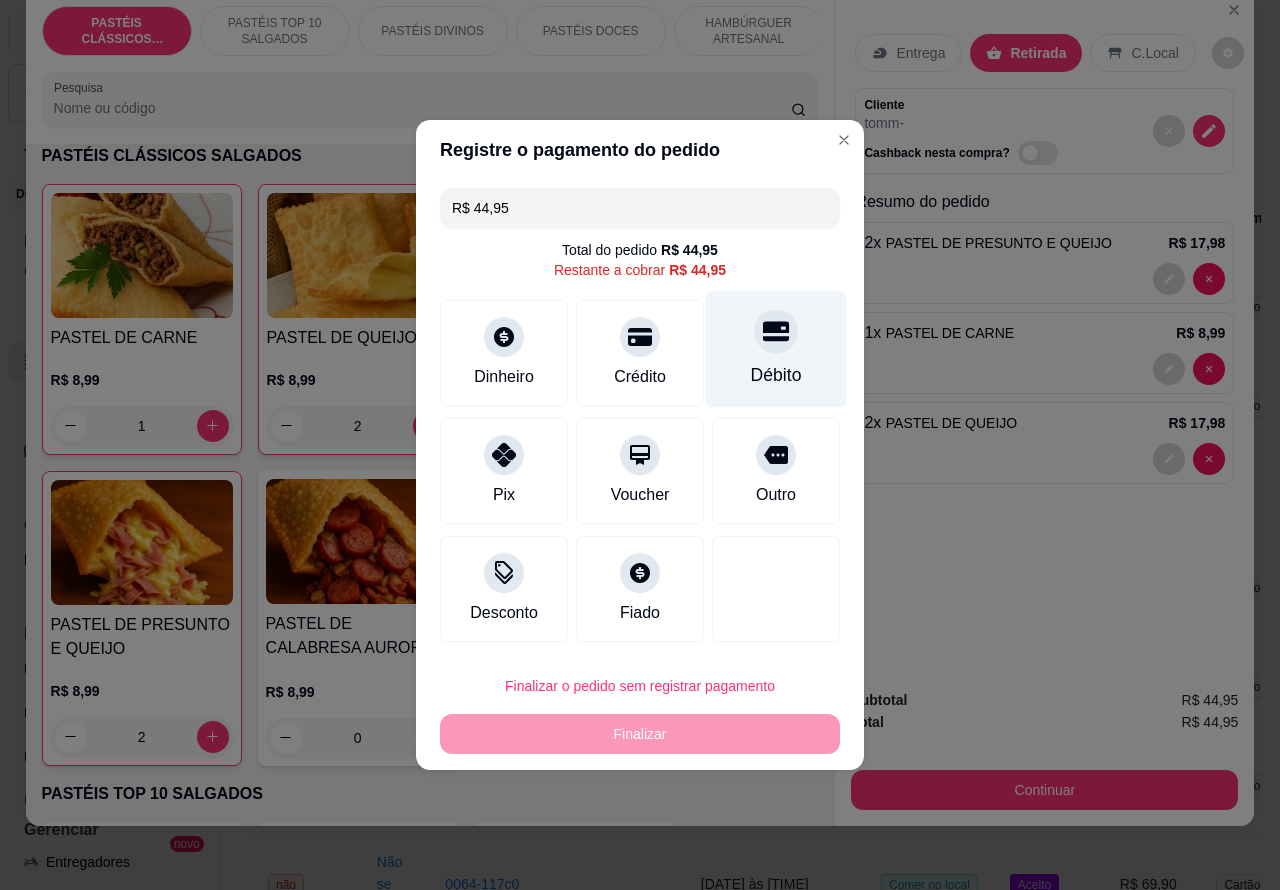 click 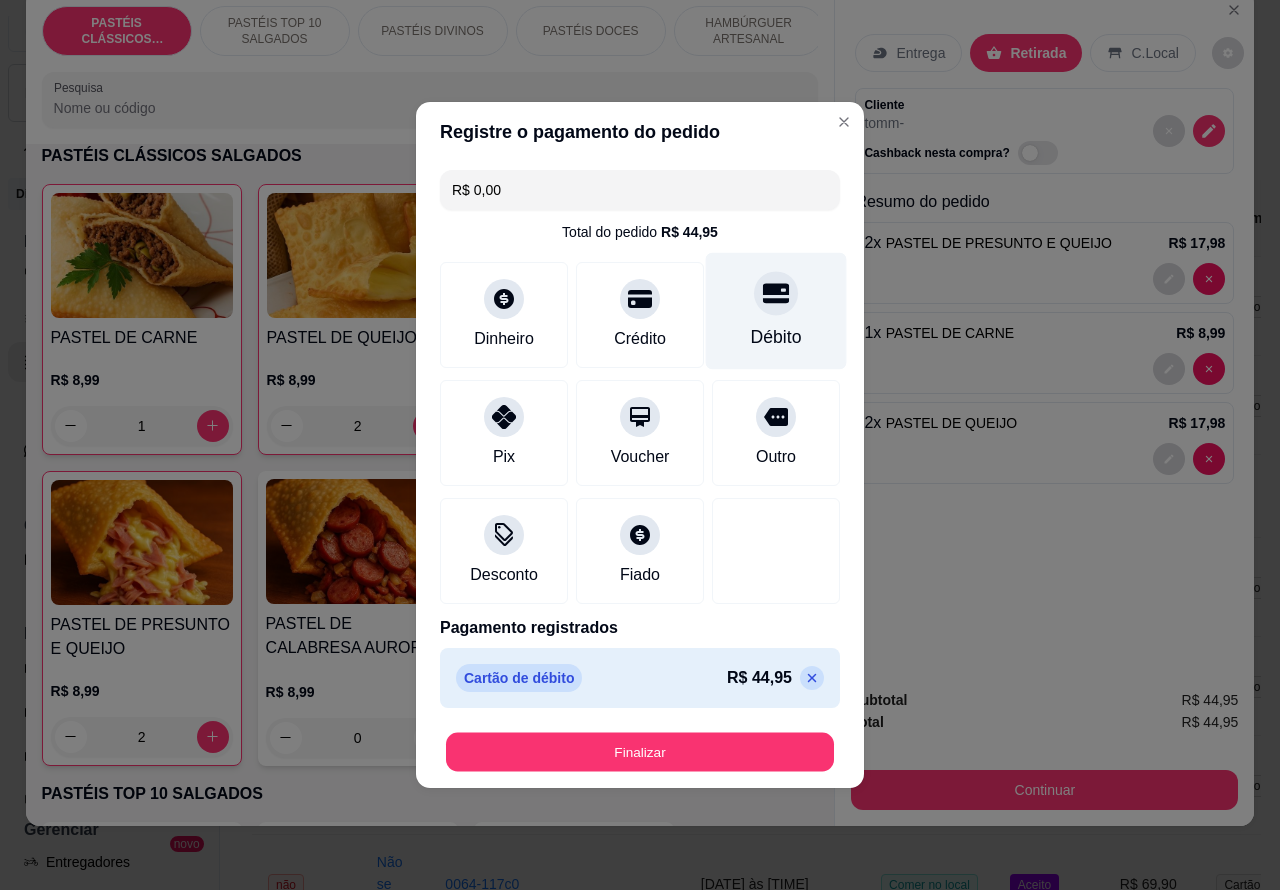 click on "Finalizar" at bounding box center (640, 752) 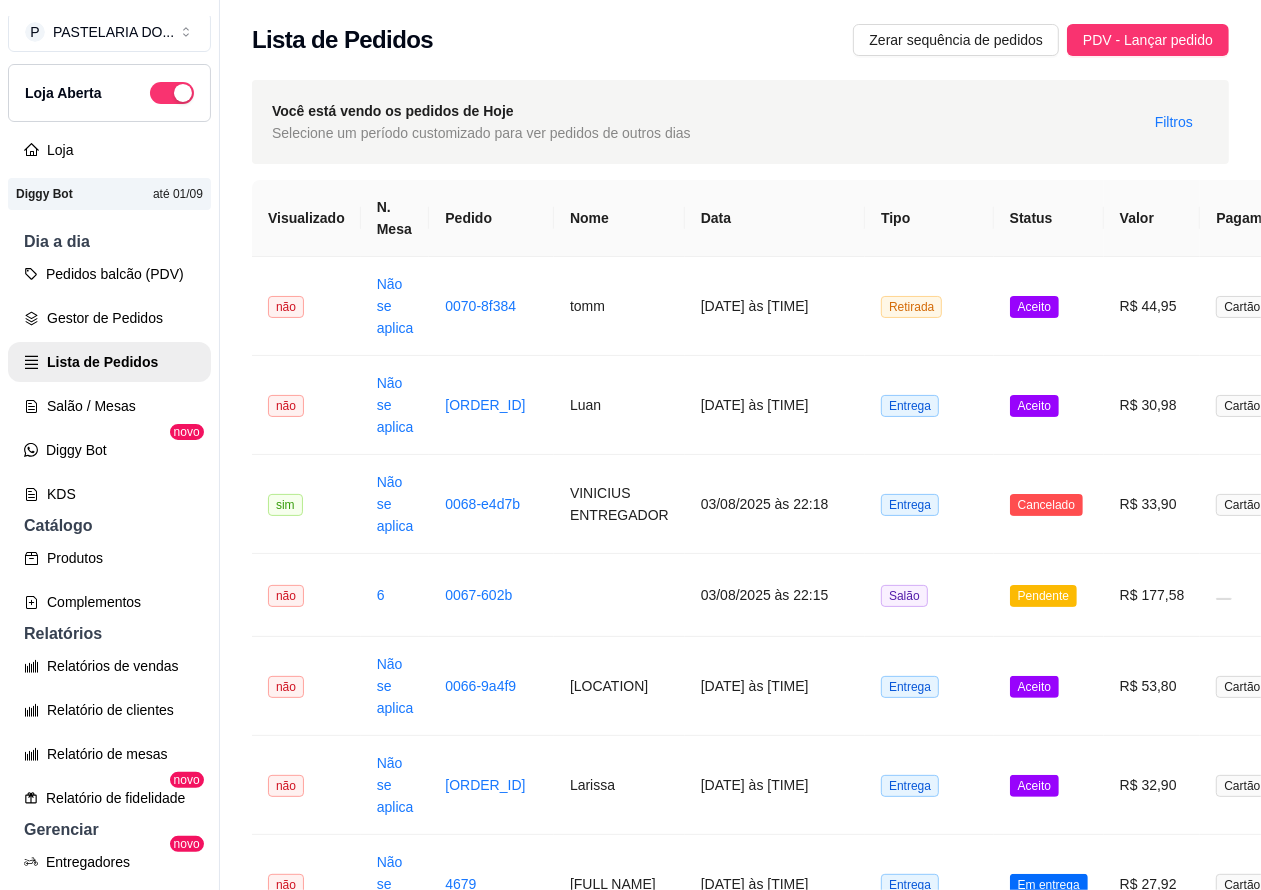 click on "Pedidos balcão (PDV)" at bounding box center [109, 274] 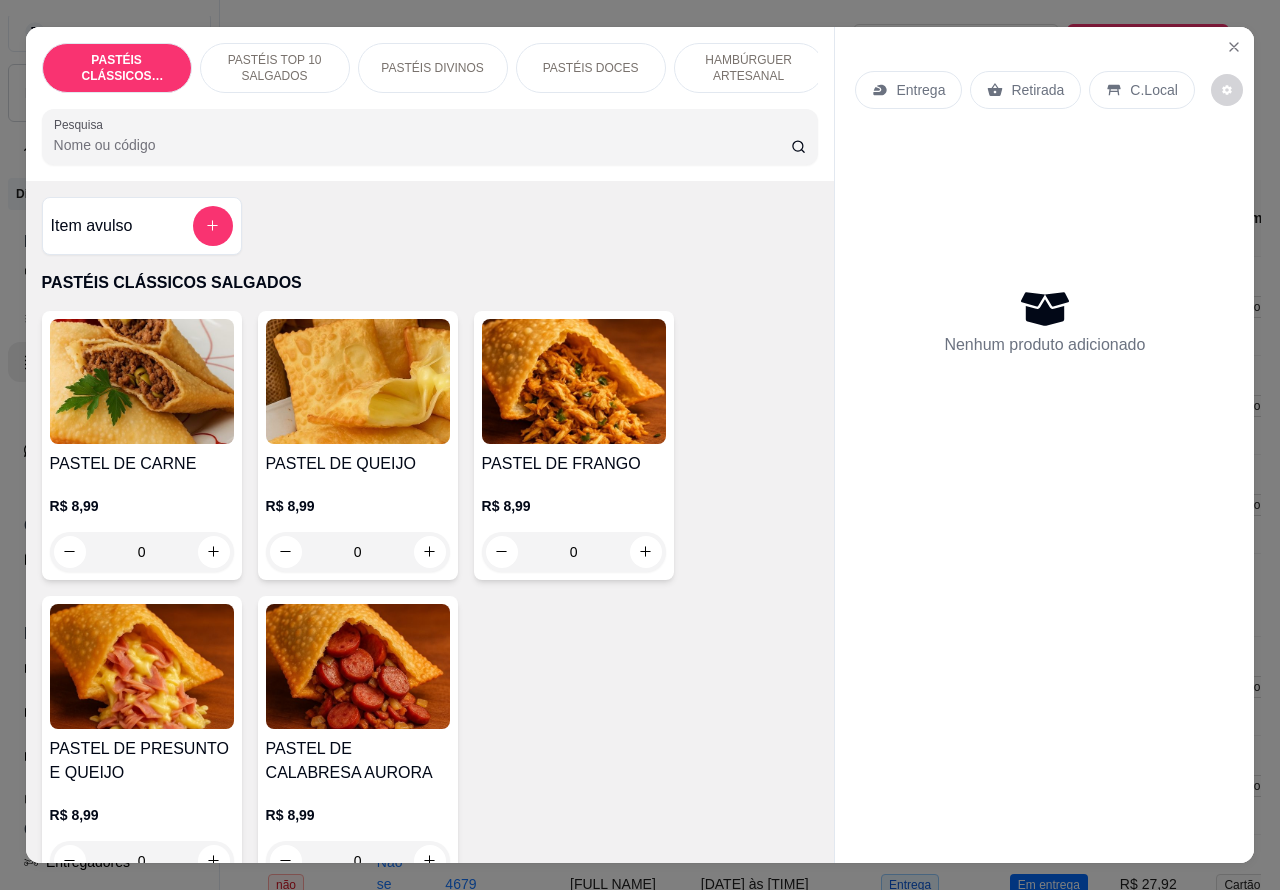 click on "Retirada" at bounding box center [1037, 90] 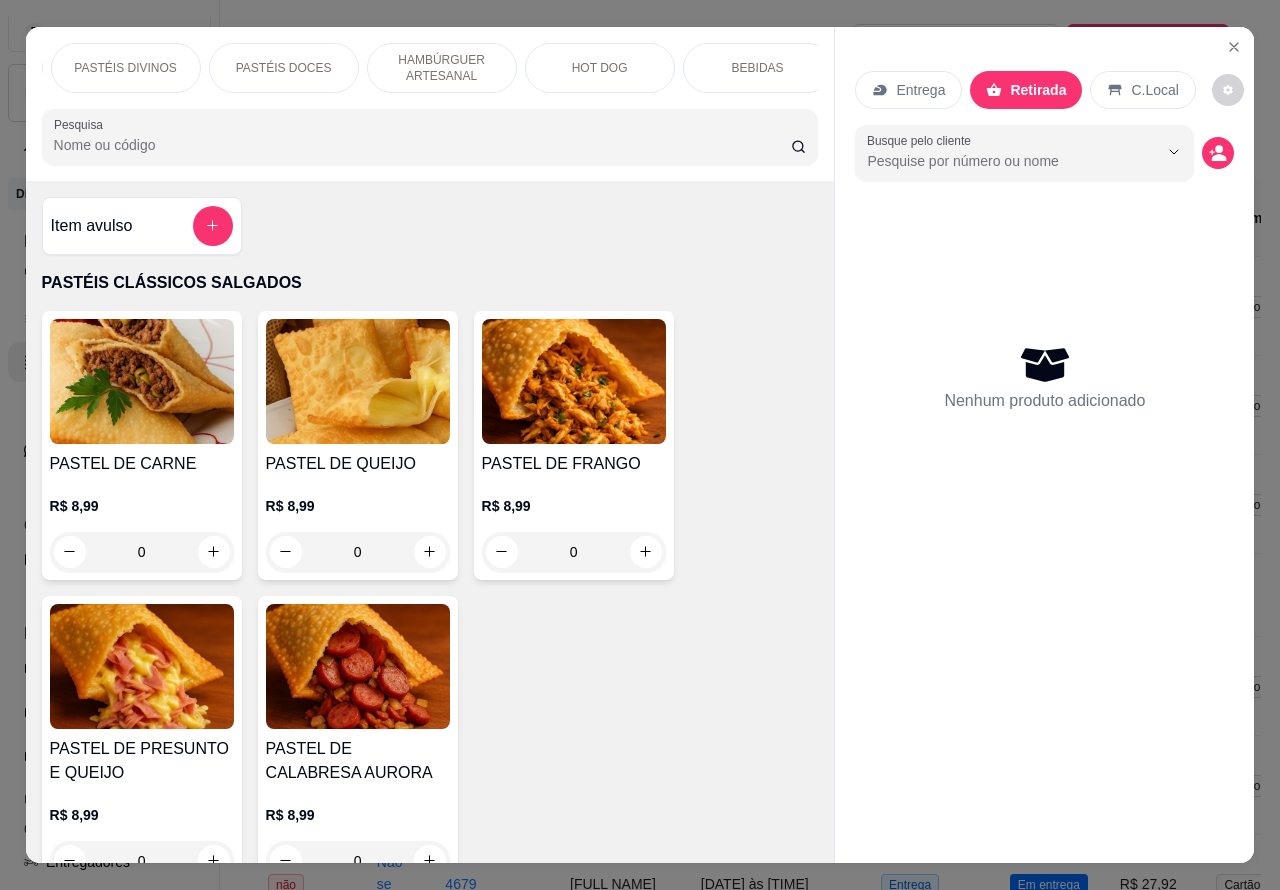 scroll, scrollTop: 0, scrollLeft: 376, axis: horizontal 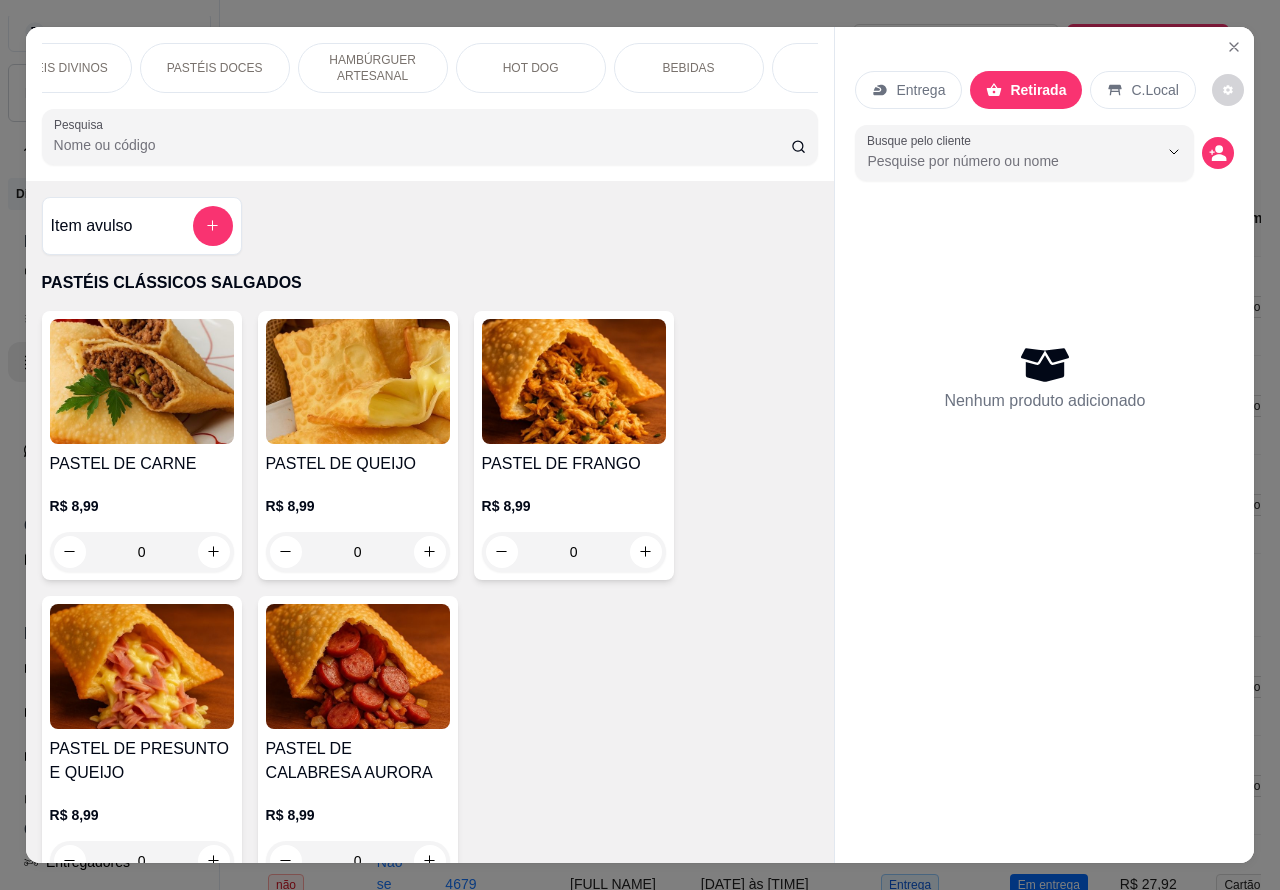 click on "HOT DOG" at bounding box center [531, 68] 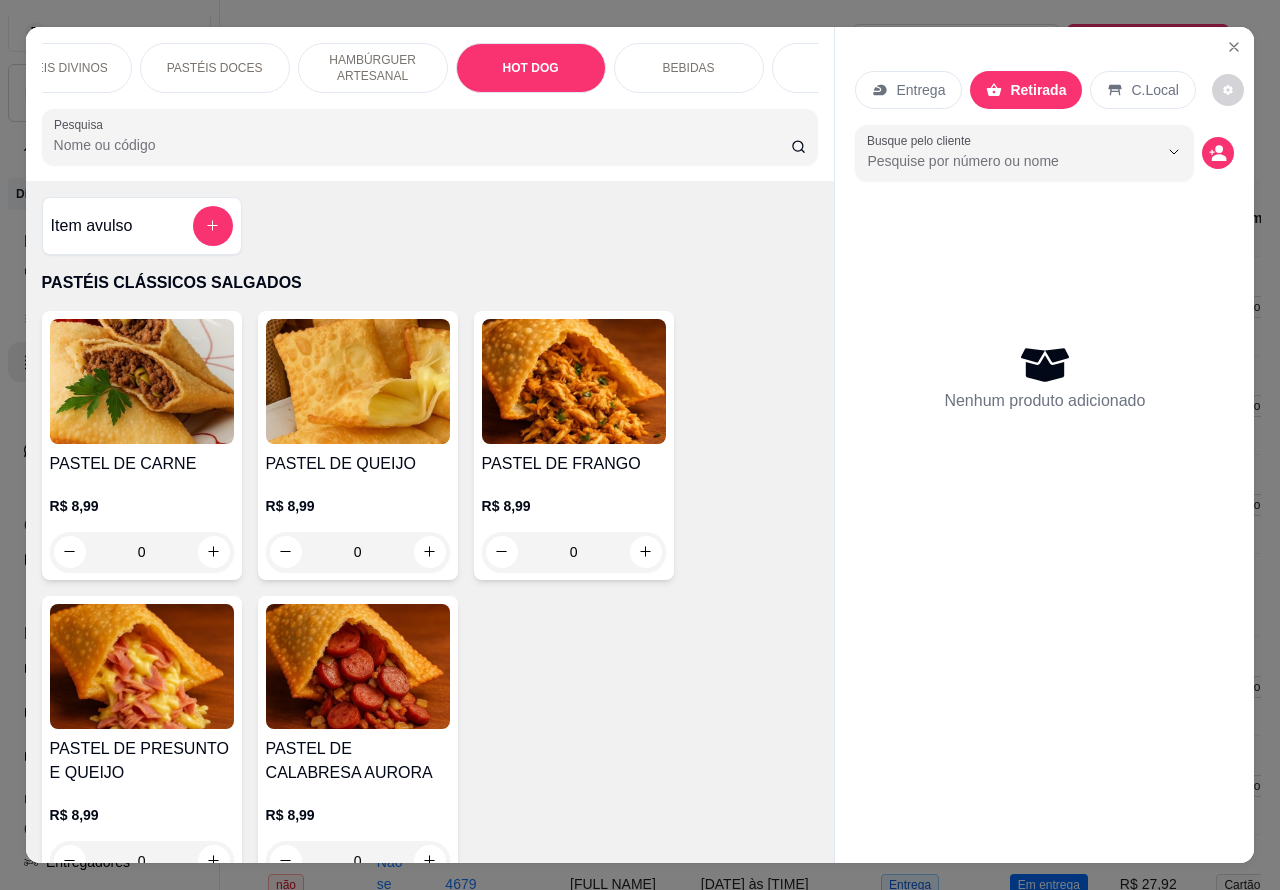 scroll, scrollTop: 6325, scrollLeft: 0, axis: vertical 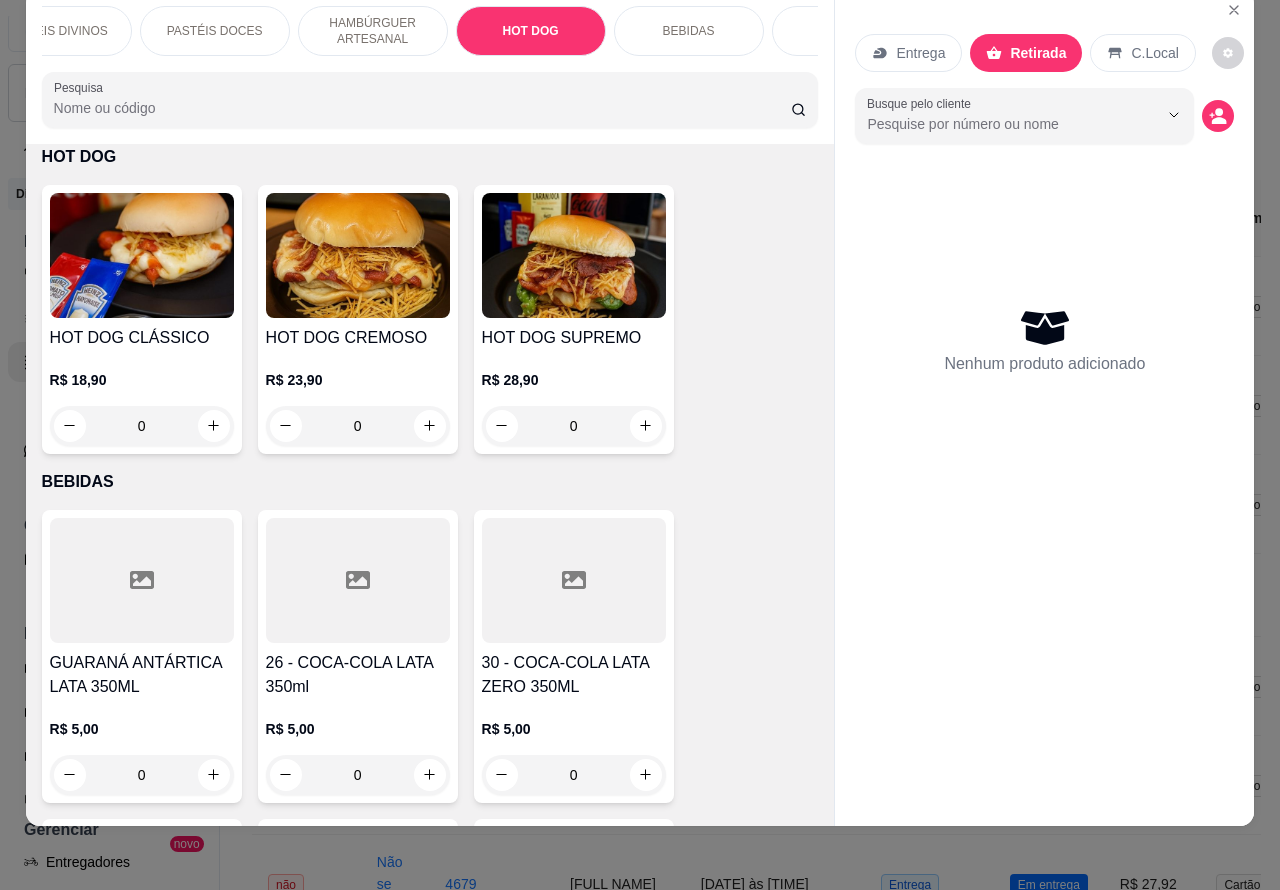 click on "0" at bounding box center (142, 426) 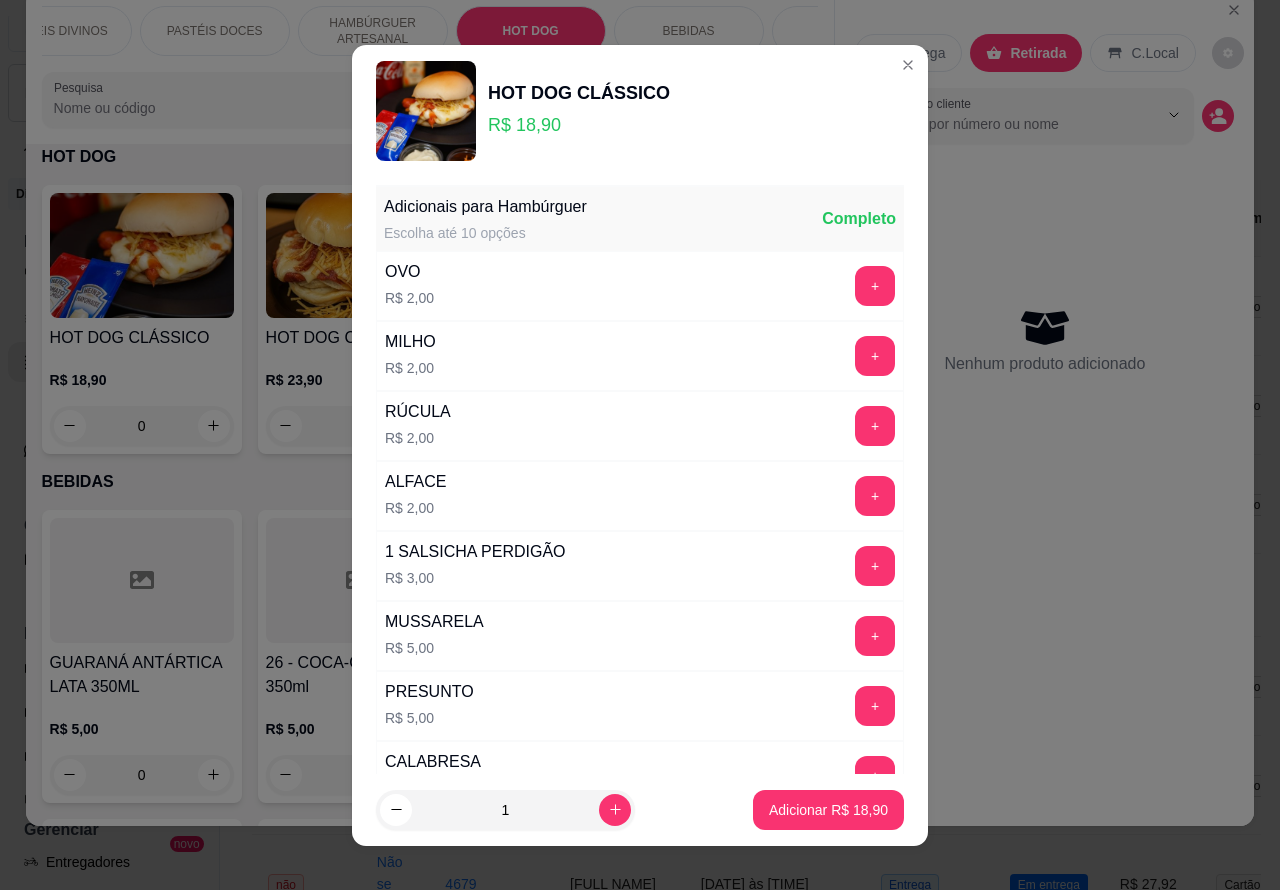 click on "Adicionar   R$ 18,90" at bounding box center [828, 810] 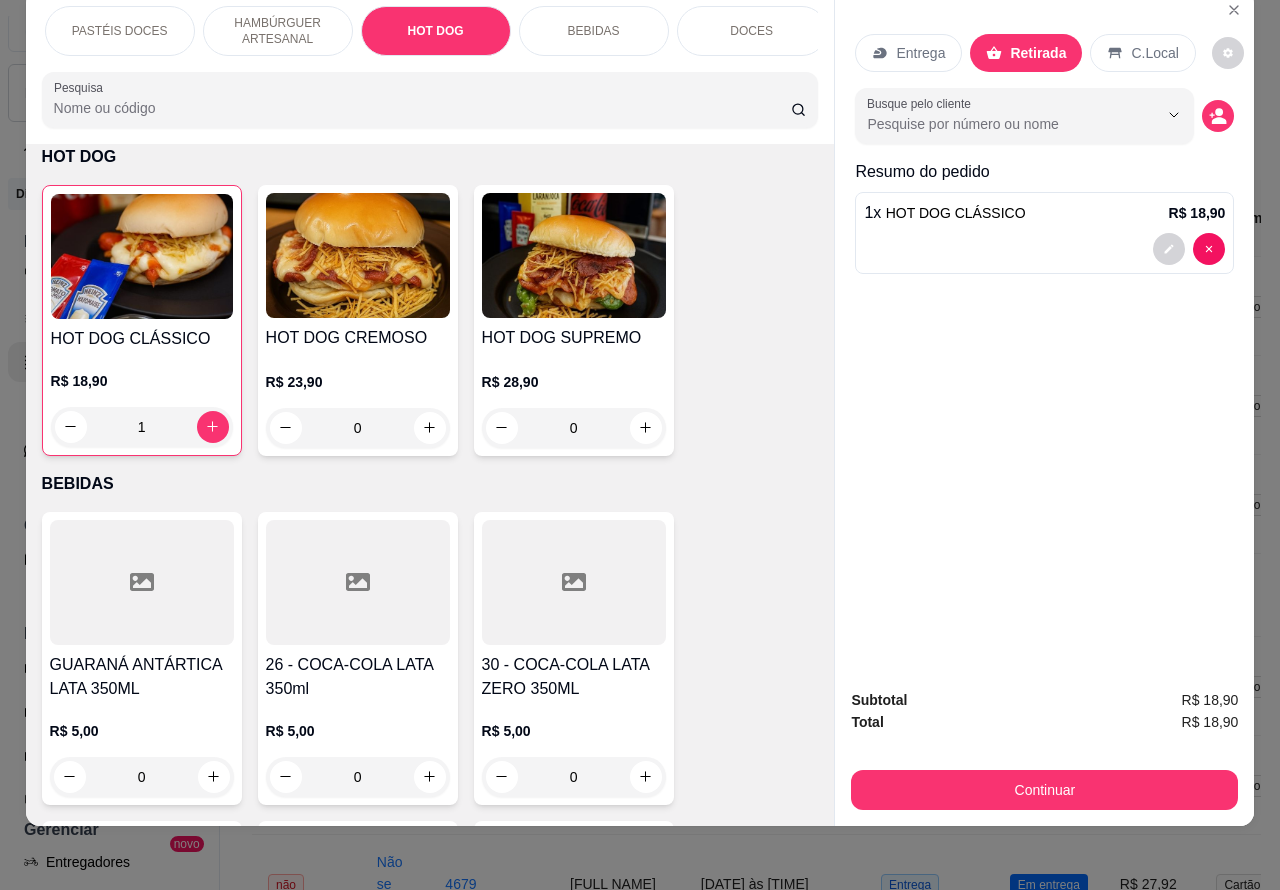 scroll, scrollTop: 0, scrollLeft: 480, axis: horizontal 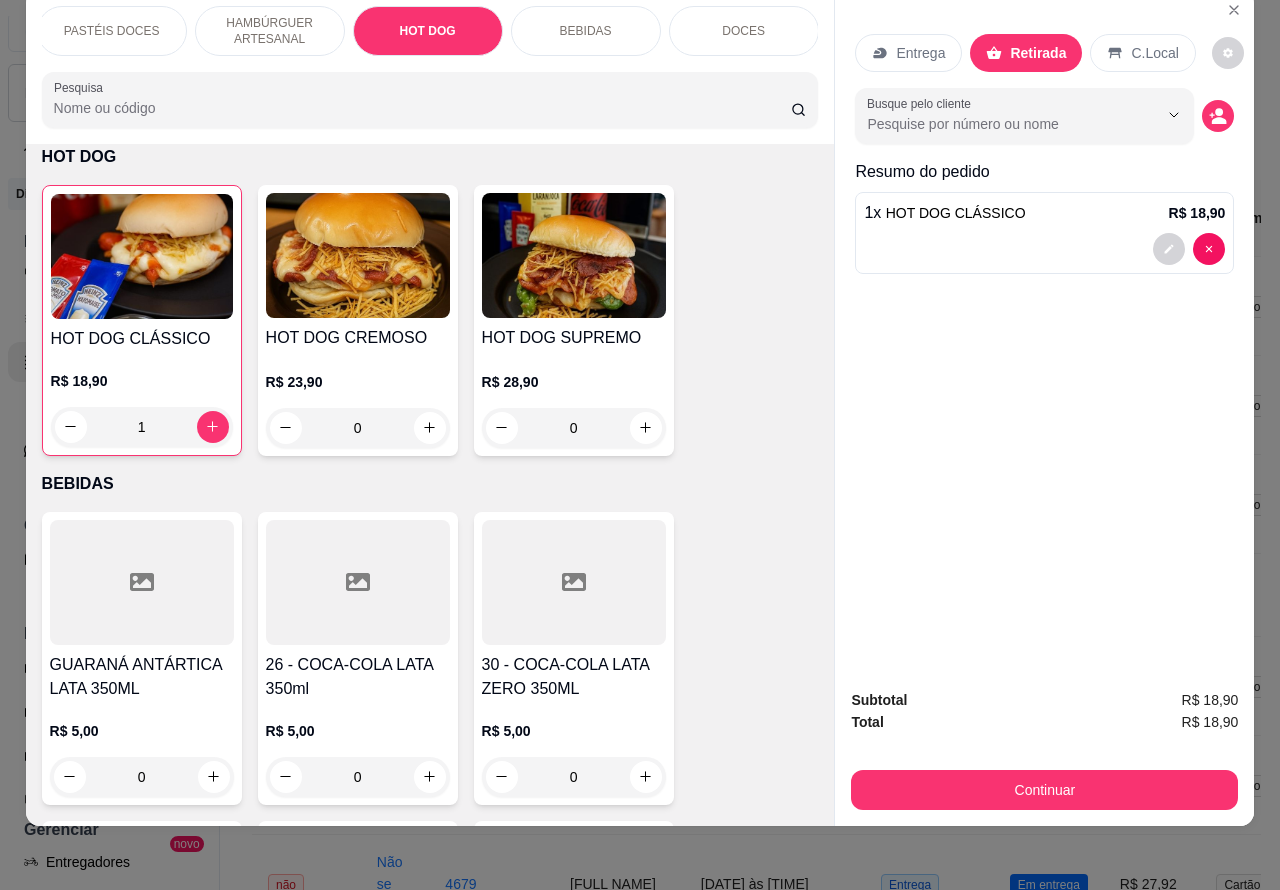 click on "BEBIDAS" at bounding box center (586, 31) 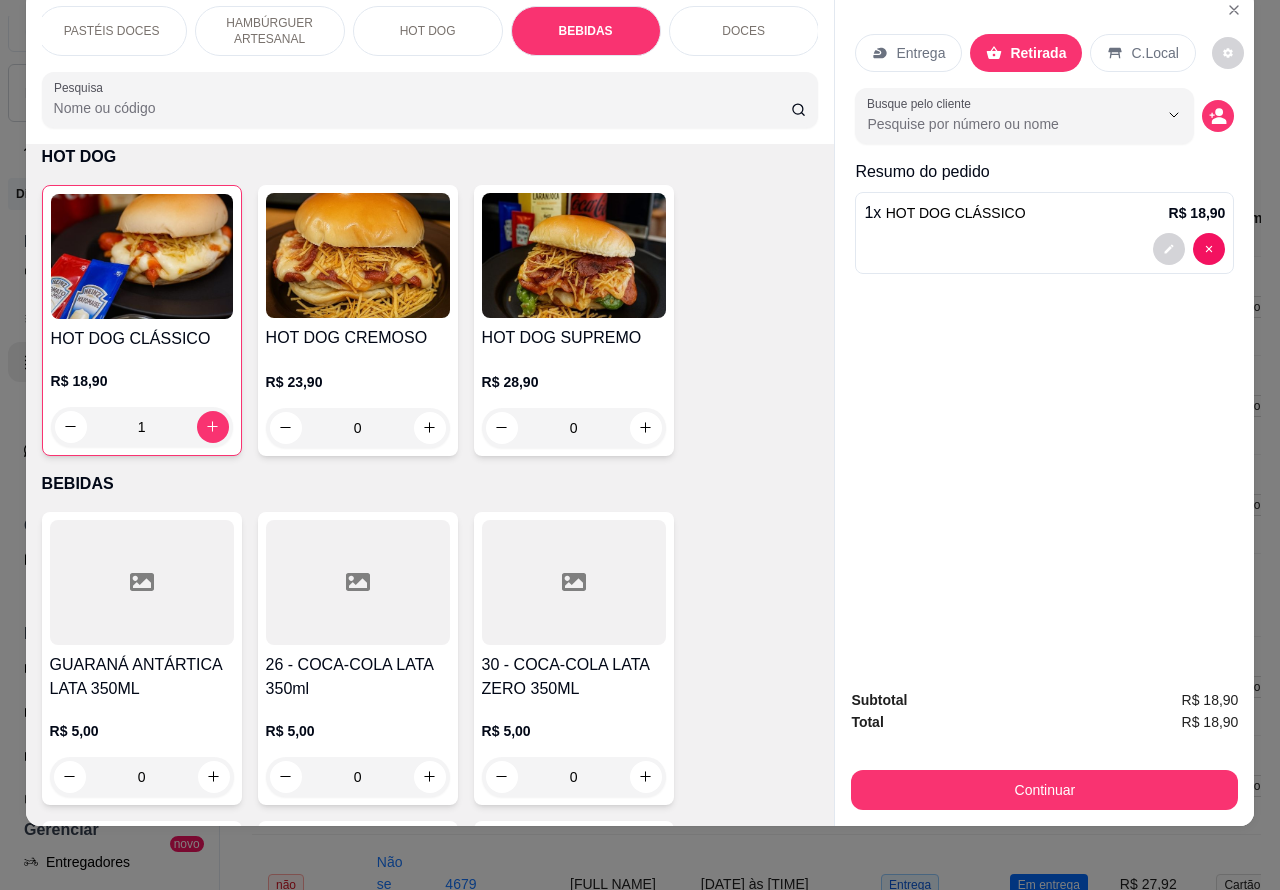scroll, scrollTop: 6652, scrollLeft: 0, axis: vertical 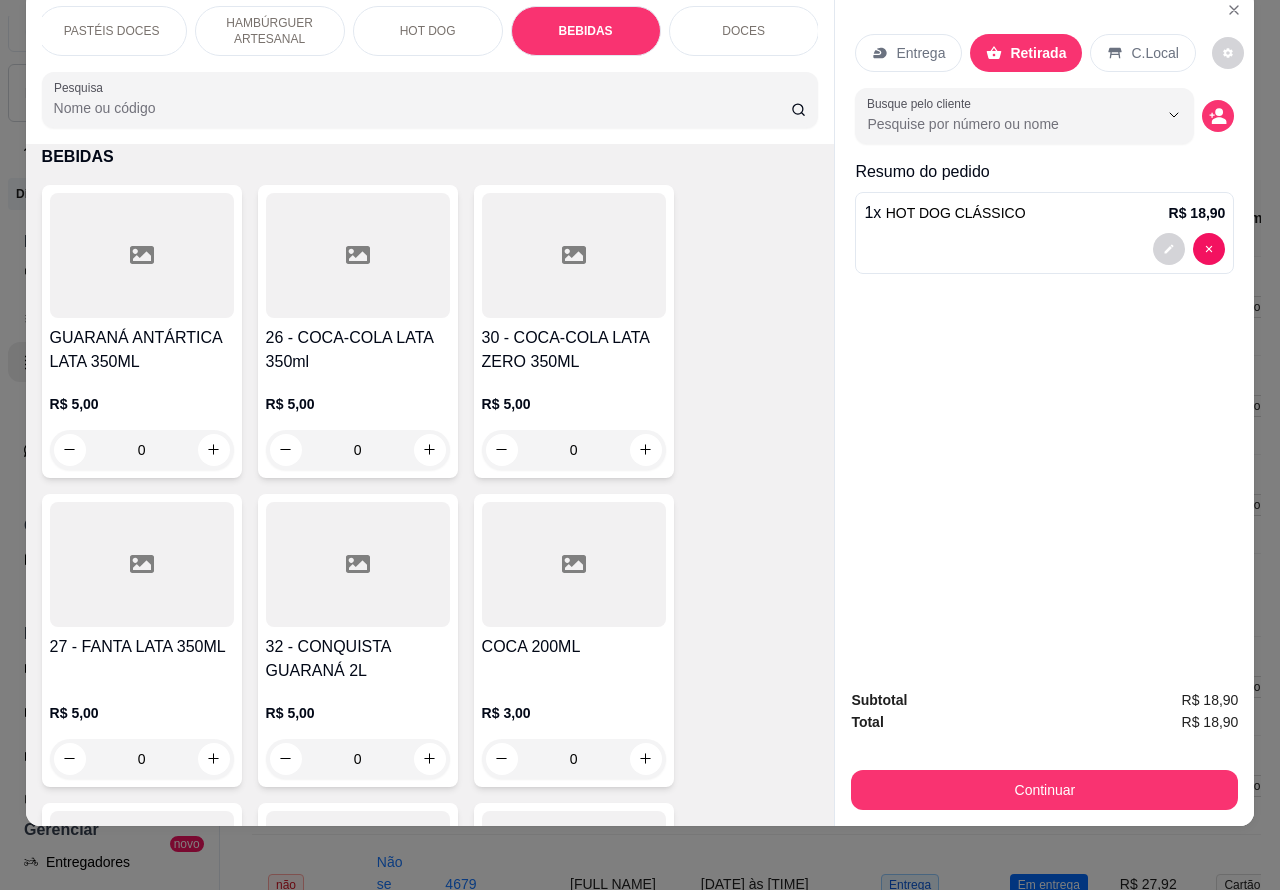 click 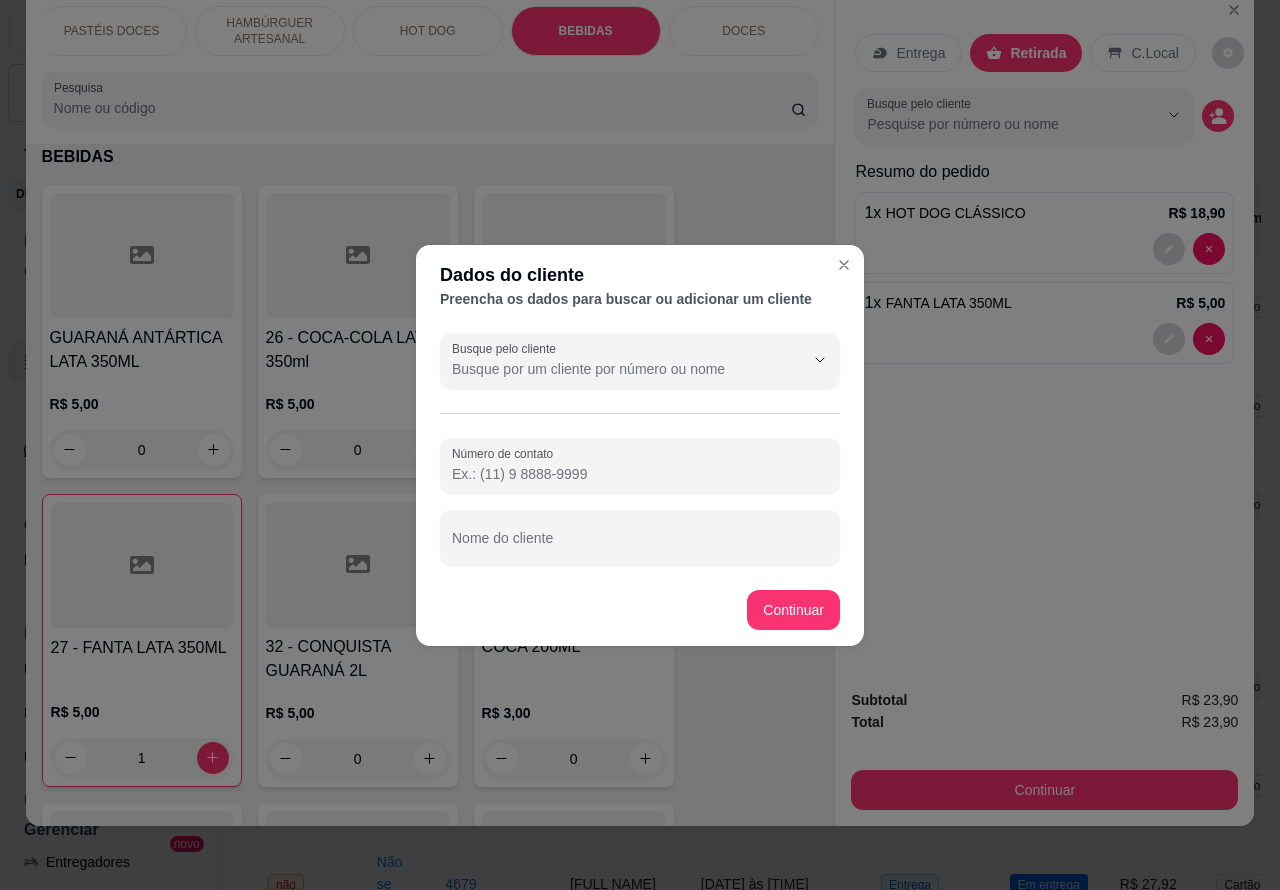click on "Nome do cliente" at bounding box center [640, 546] 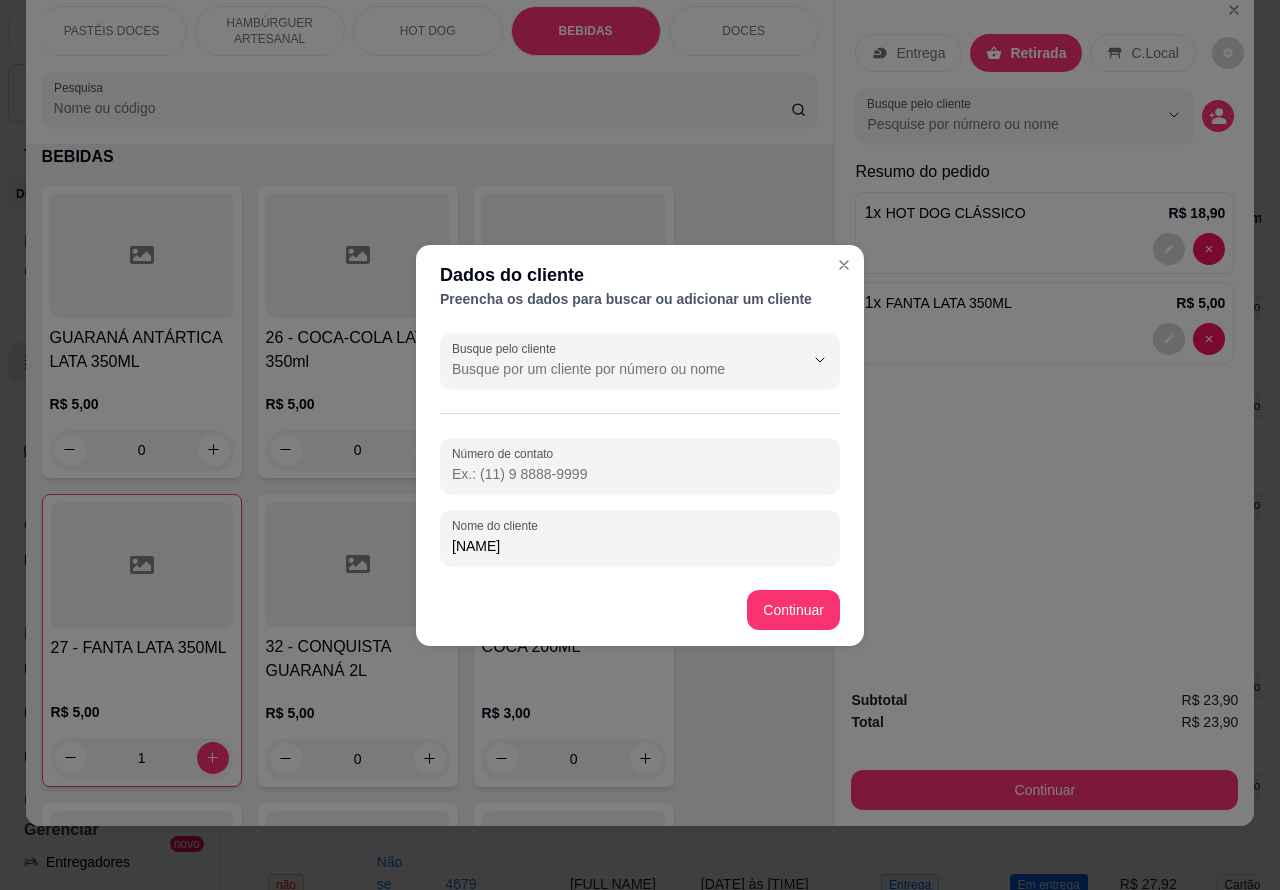 click on "Item avulso PASTÉIS CLÁSSICOS SALGADOS  PASTEL DE CARNE    R$ 8,99 0 PASTEL DE QUEIJO    R$ 8,99 0 PASTEL DE FRANGO   R$ 8,99 0 PASTEL DE PRESUNTO E QUEIJO    R$ 8,99 0 PASTEL DE CALABRESA AURORA   R$ 8,99 0 PASTÉIS TOP 10 SALGADOS 00 - ADICIONAIS    R$ 3,00 0 MOLHO EXTRA DE CENOURA    R$ 0,50 0 MOLHO EXTRA DE ALHO   R$ 0,50 0 PASTEL DE VENTO   R$ 4,00 0 PORÇÃO TIRAS MASSA DE PASTEL   R$ 4,00 0 PASTEIZINHOS DE VENTO   R$ 4,00 0 05 - PASTEL CARNE C/ BACON   R$ 12,99 0 06 - PASTEL CARNE C/ QUEIJO   R$ 12,99 0 08 - PASTEL CARNE C/ OVO   R$ 12,99 0 PASTEL CALABRESA COM QUEIJO   R$ 12,99 0 PASTEL QUEIJ0 COM BACON   R$ 12,99 0 10 - PASTEL DE FRANGO C/ BACON   R$ 12,99 0 11 - PASTEL FRANGO C/ CATUPIRY    R$ 12,99 0 12 - PASTEL FRANGO C/ CHEDDAR   R$ 12,99 0 15 - PASTEL DE PIZZA   R$ 12,99 0 QUEIJO COM MILHO   R$ 12,99 0 14 - PASTEL FRANGO CAIPIRA   R$ 14,99 0 09 - PASTEL CARNE SECA C/ CATUPIRY    R$ 14,99 0 PASTEL CARNE SECA COM QUEIJO   R$ 14,99 0 PASTÉIS DIVINOS  DIVINO CARNE CATUPIRY" at bounding box center (430, 485) 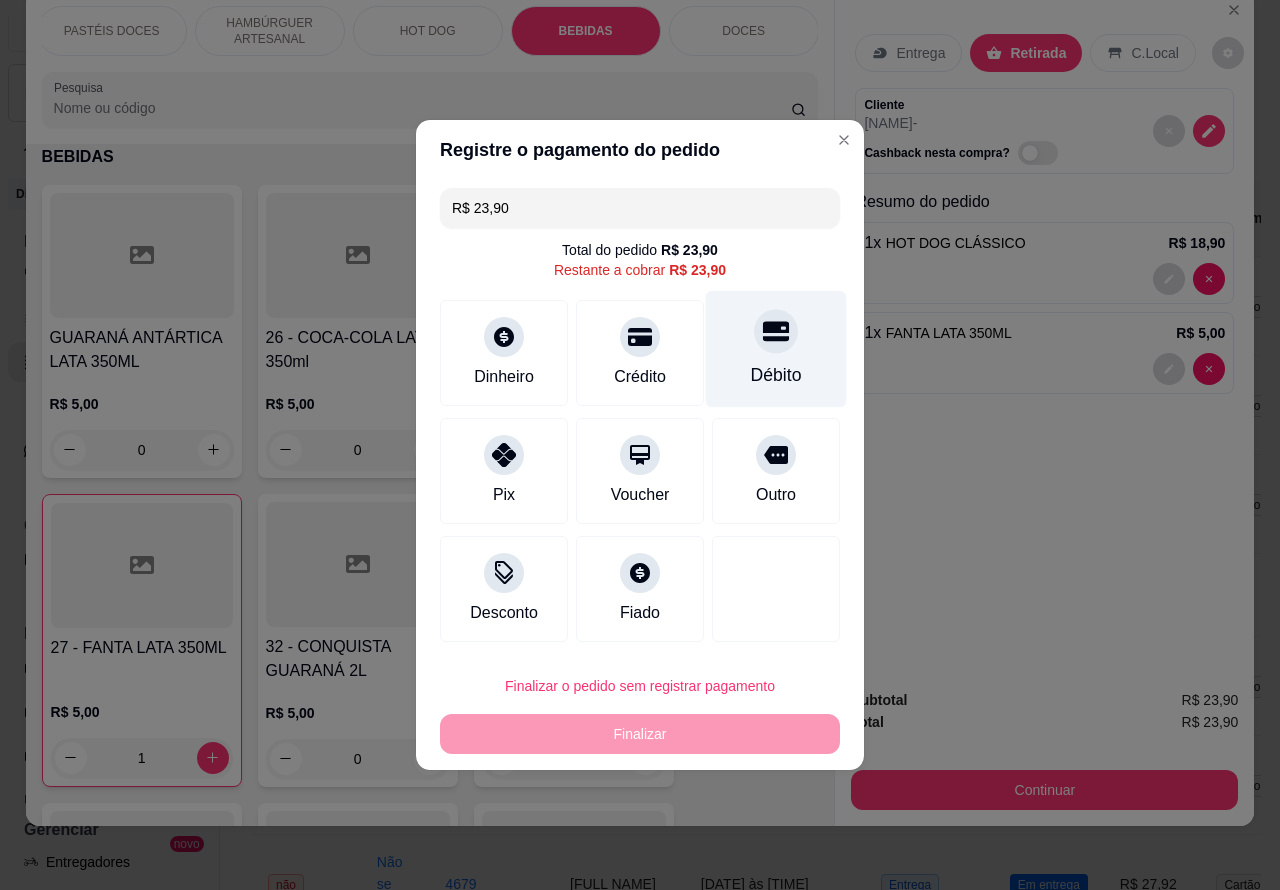 click 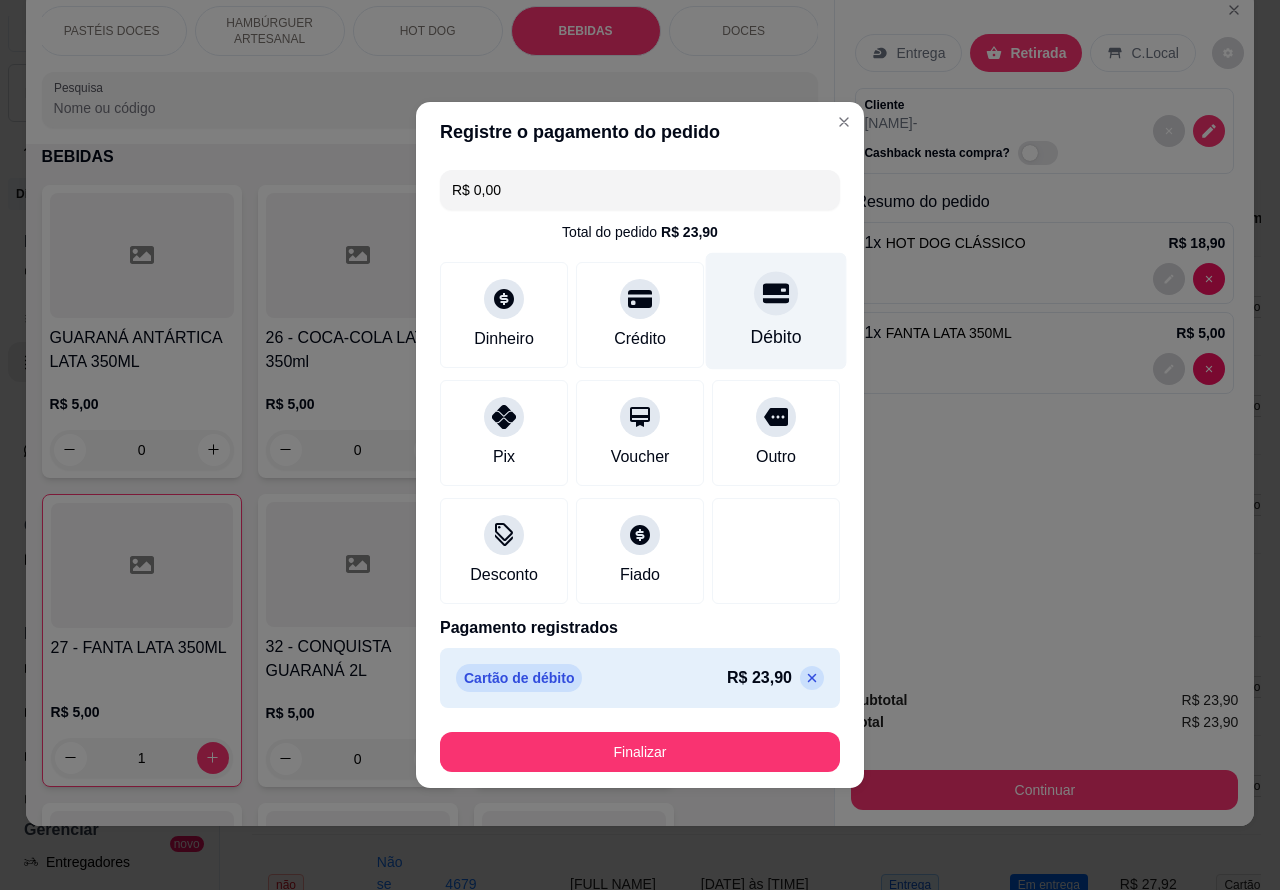 click on "Finalizar" at bounding box center (640, 752) 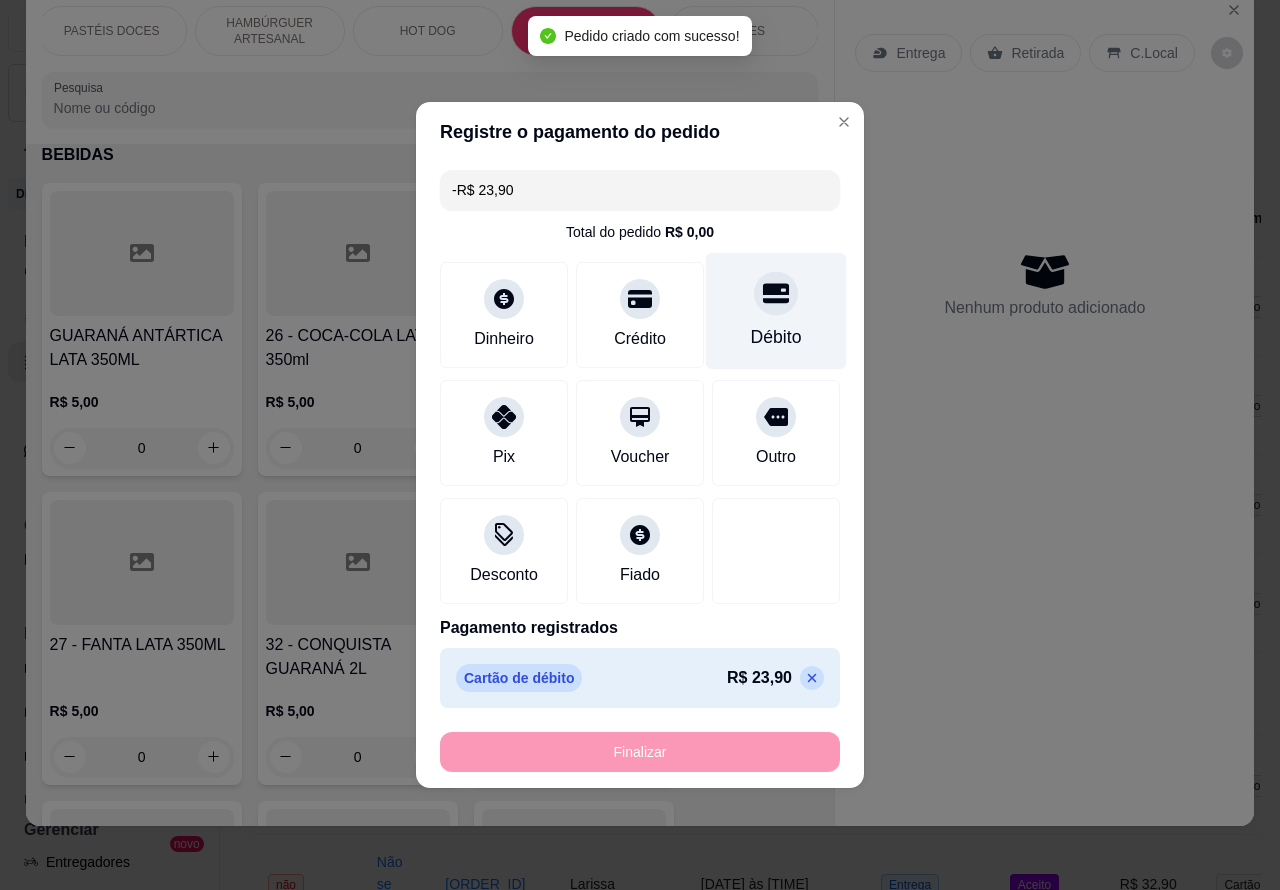 scroll, scrollTop: 6650, scrollLeft: 0, axis: vertical 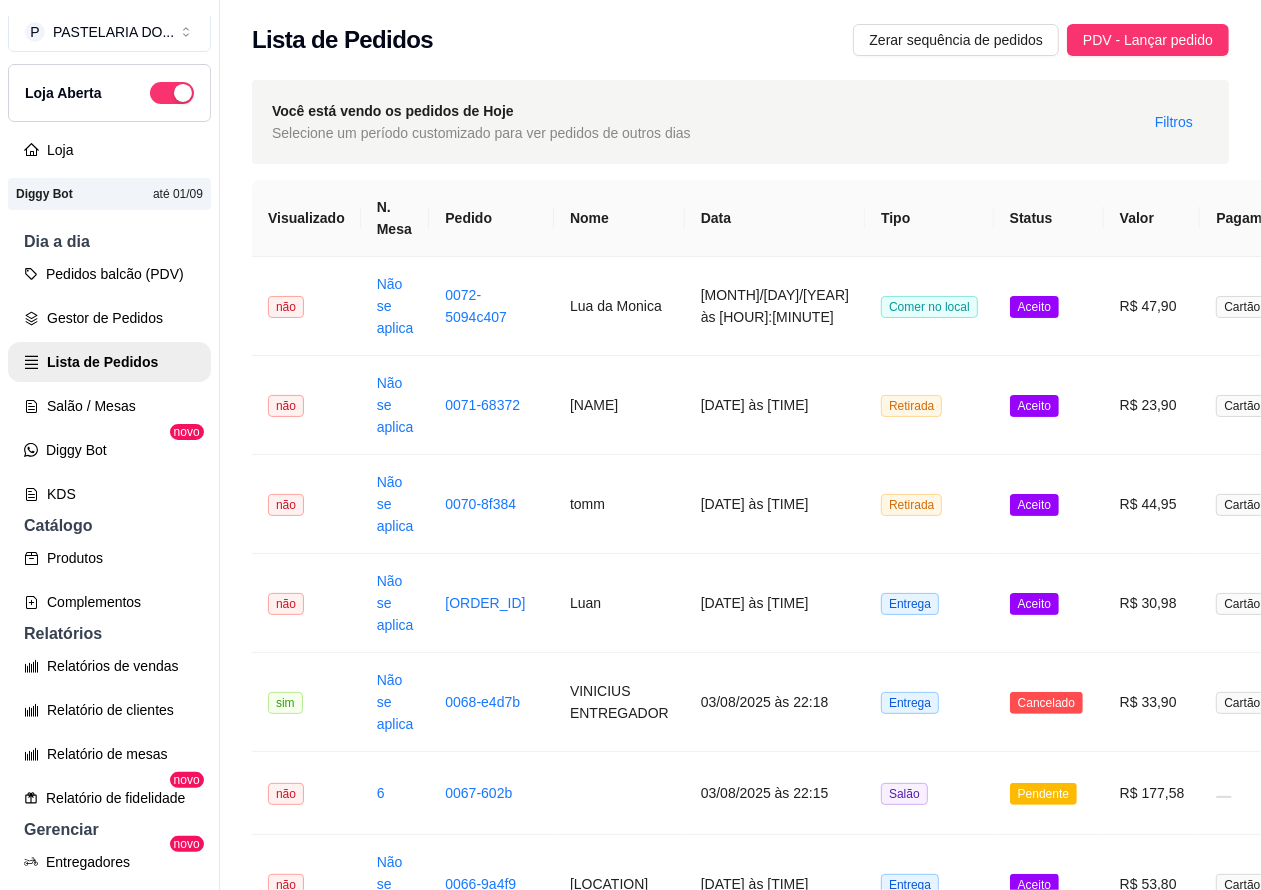click on "Salão / Mesas" at bounding box center (109, 406) 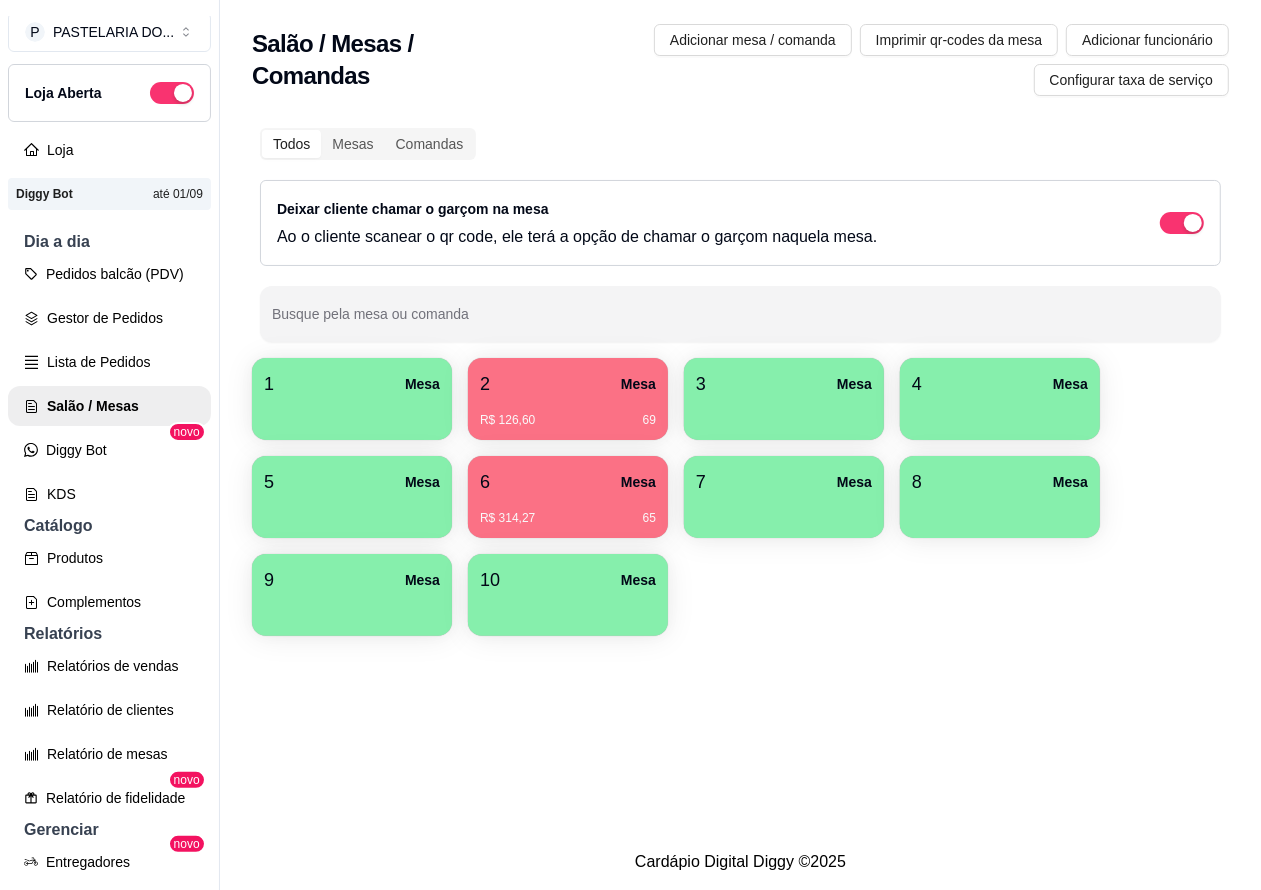 click on "6 Mesa" at bounding box center [568, 482] 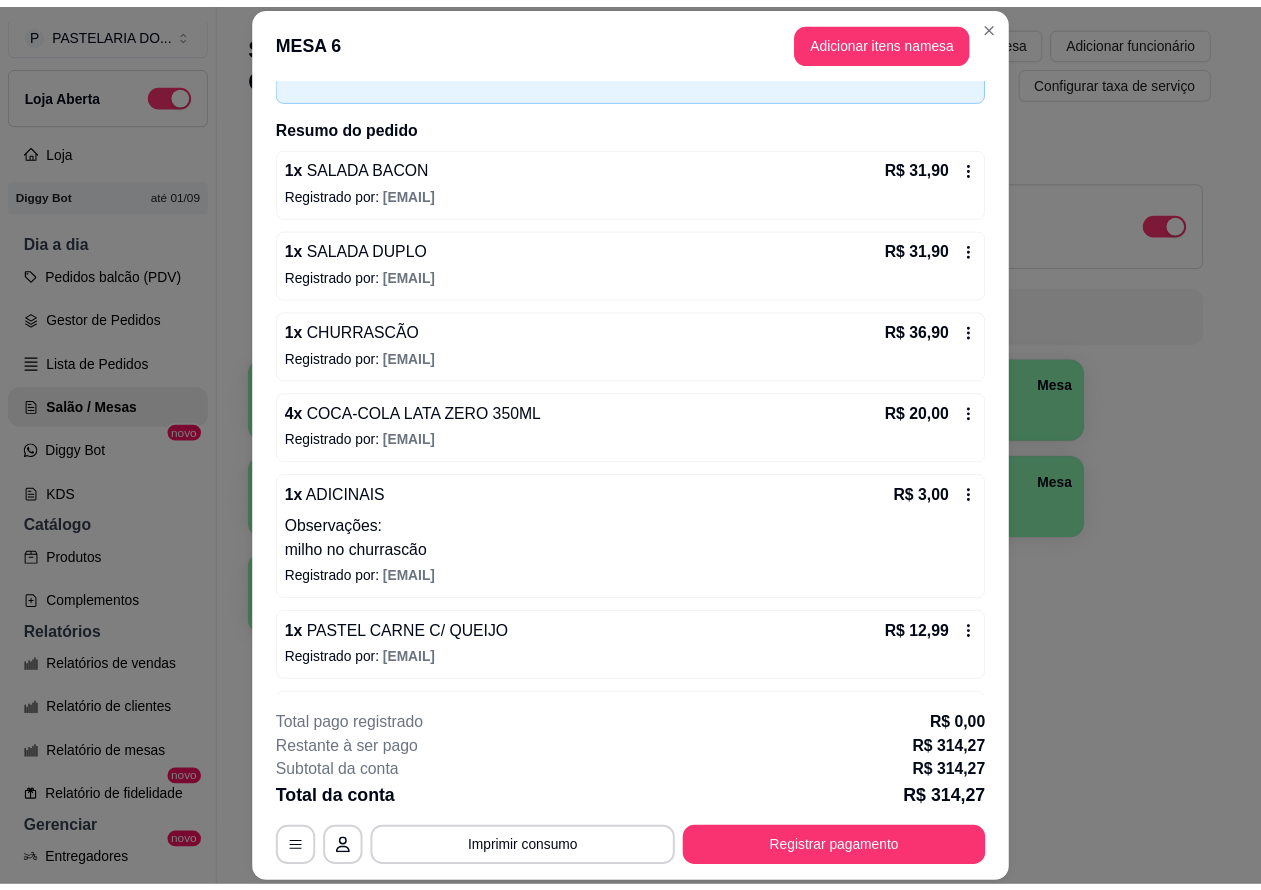 scroll, scrollTop: 118, scrollLeft: 0, axis: vertical 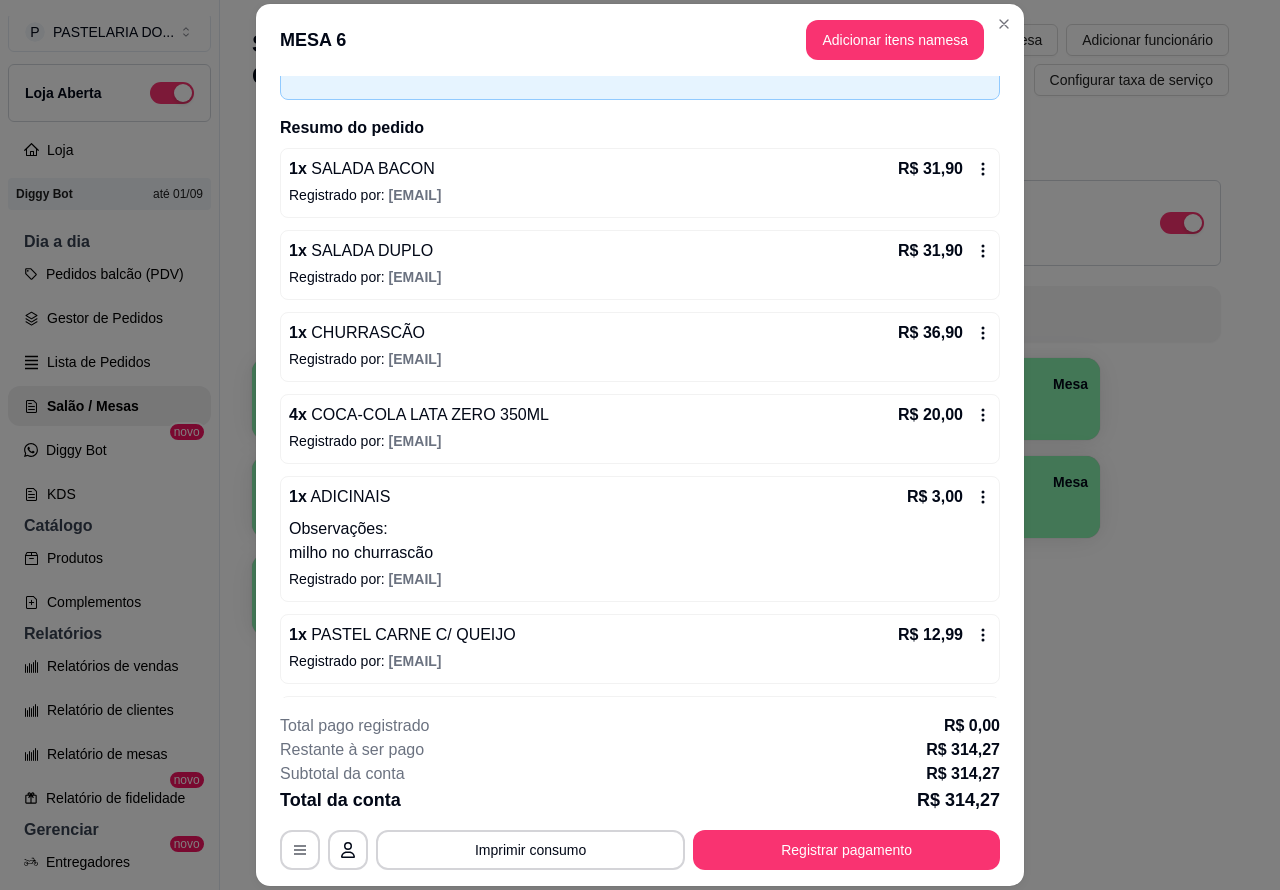 click 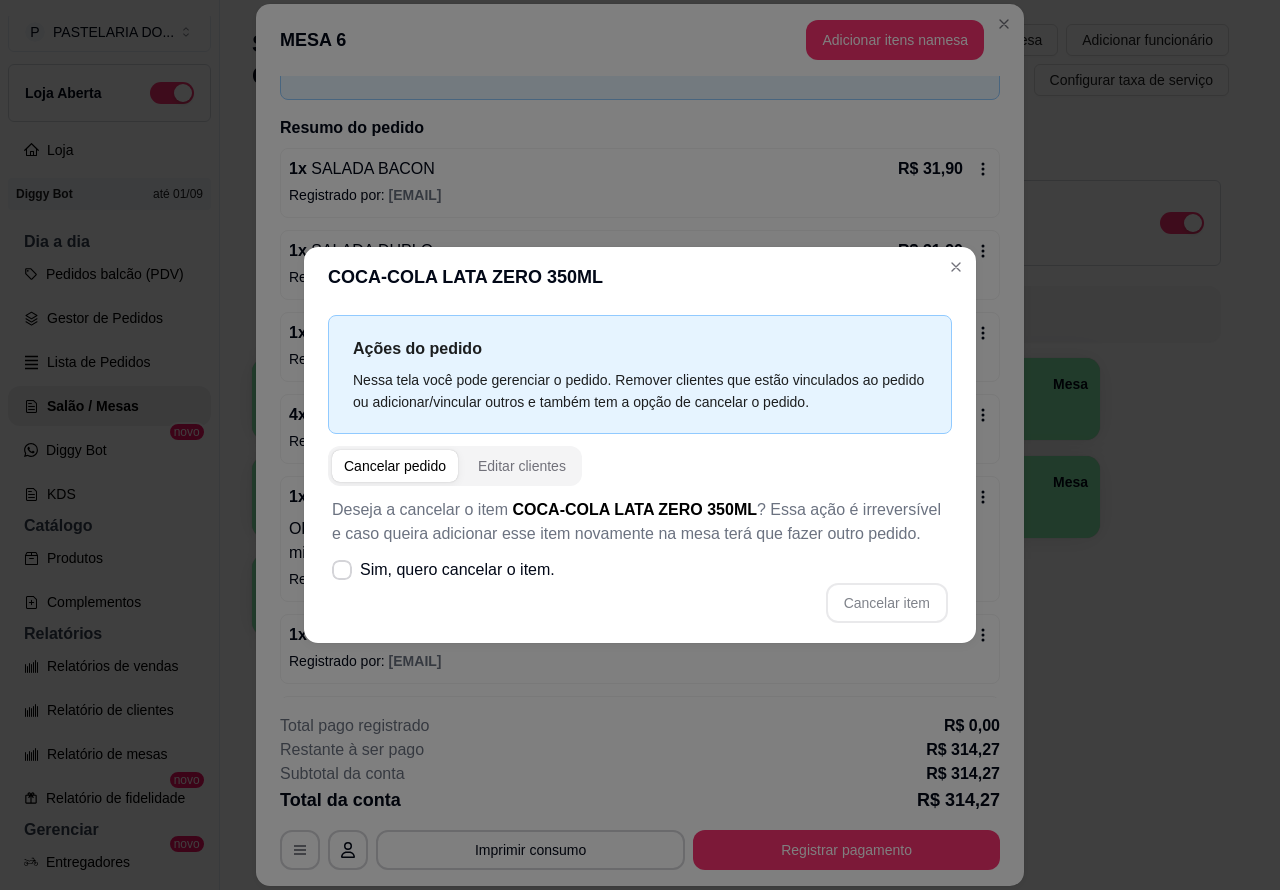click on "Registrado por: [EMAIL]" at bounding box center [640, 277] 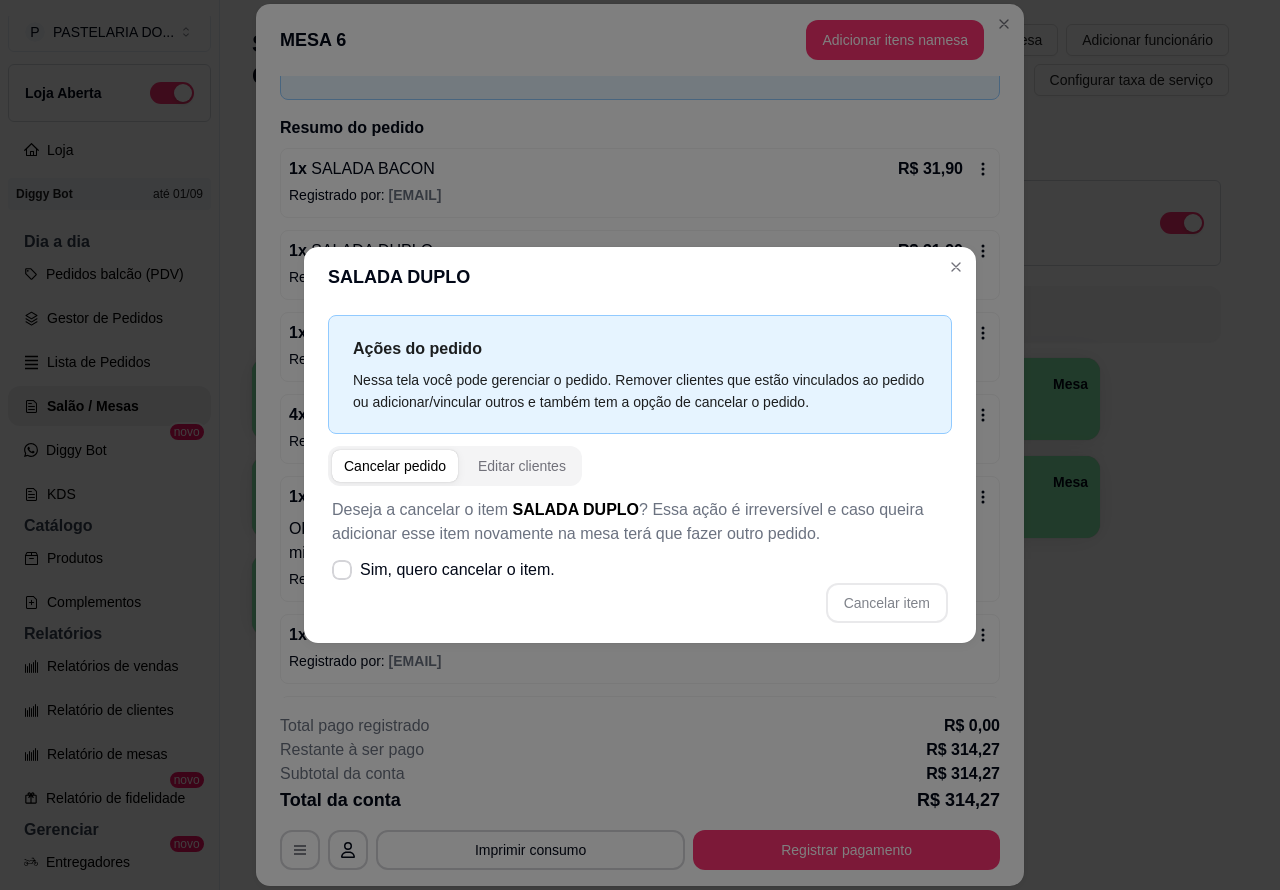 click on "Registrado por: [EMAIL]" at bounding box center [640, 277] 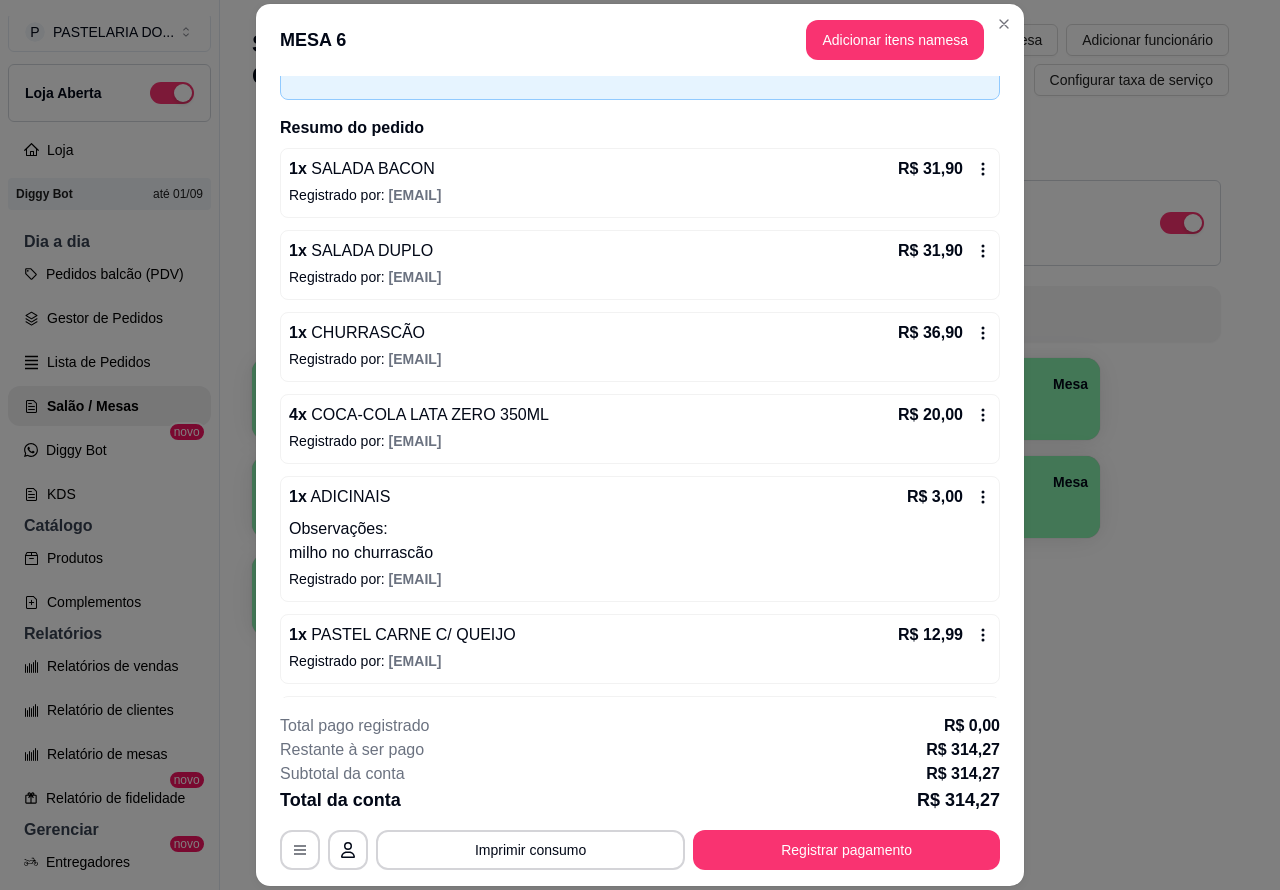 click on "P PASTELARIA DO ... Loja Aberta Loja Diggy Bot até 01/09 Dia a dia Pedidos balcão (PDV) Gestor de Pedidos Lista de Pedidos Salão / Mesas Diggy Bot novo KDS Catálogo Produtos Complementos Relatórios Relatórios de vendas Relatório de clientes Relatório de mesas Relatório de fidelidade novo Gerenciar Entregadores novo Nota Fiscal (NFC-e) Controle de caixa Controle de fiado Cupons Clientes Estoque Configurações Diggy Planos Precisa de ajuda? Sair" at bounding box center (110, 461) 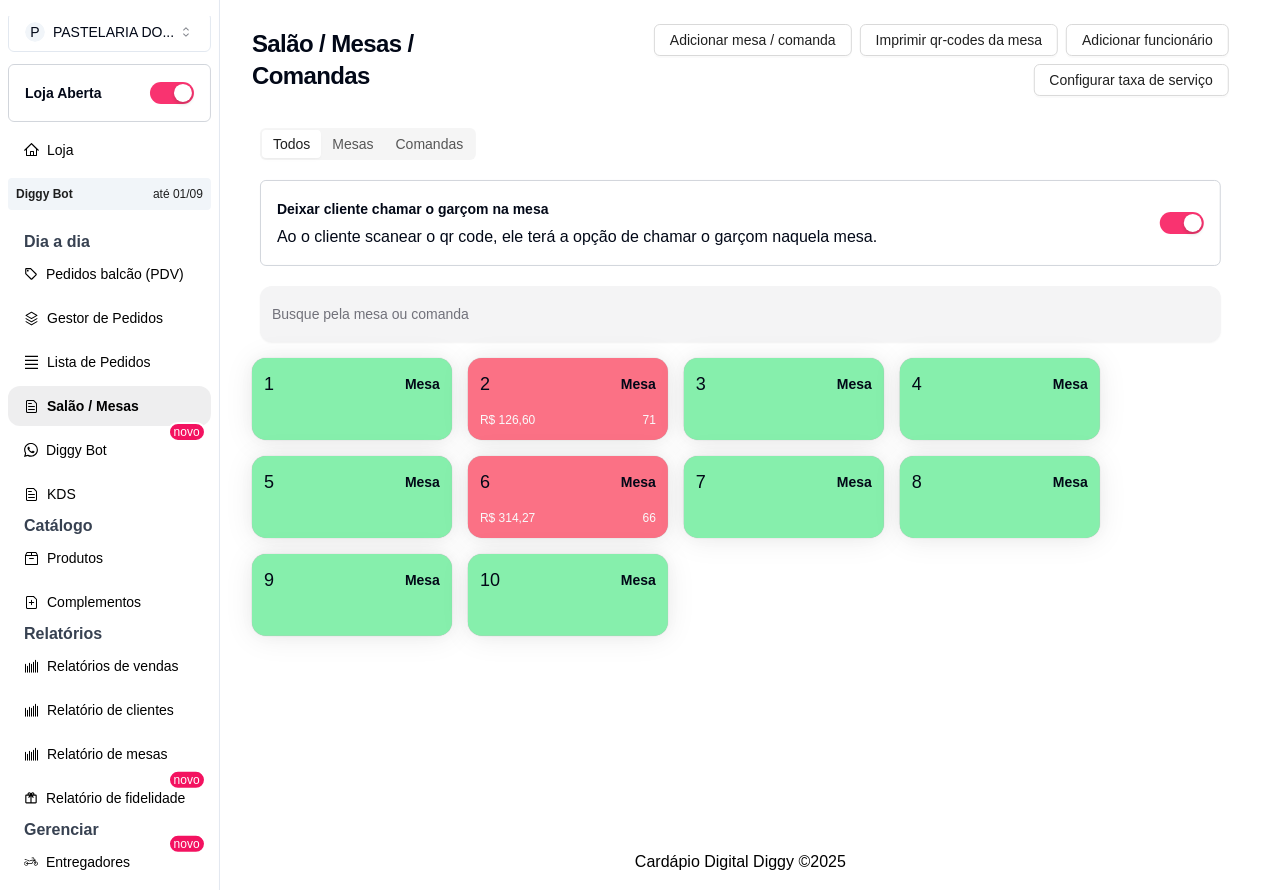 click on "Lista de Pedidos" at bounding box center (109, 362) 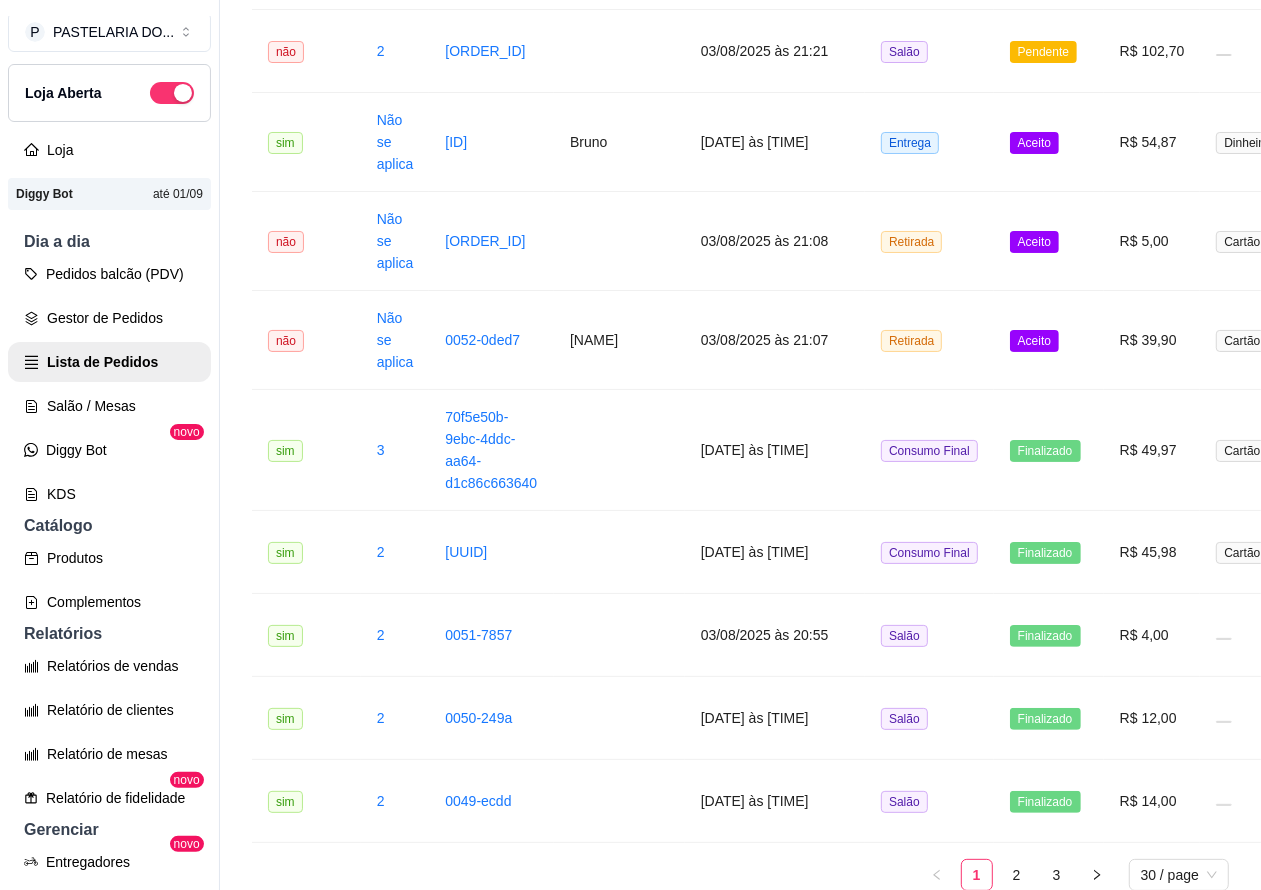 scroll, scrollTop: 2478, scrollLeft: 0, axis: vertical 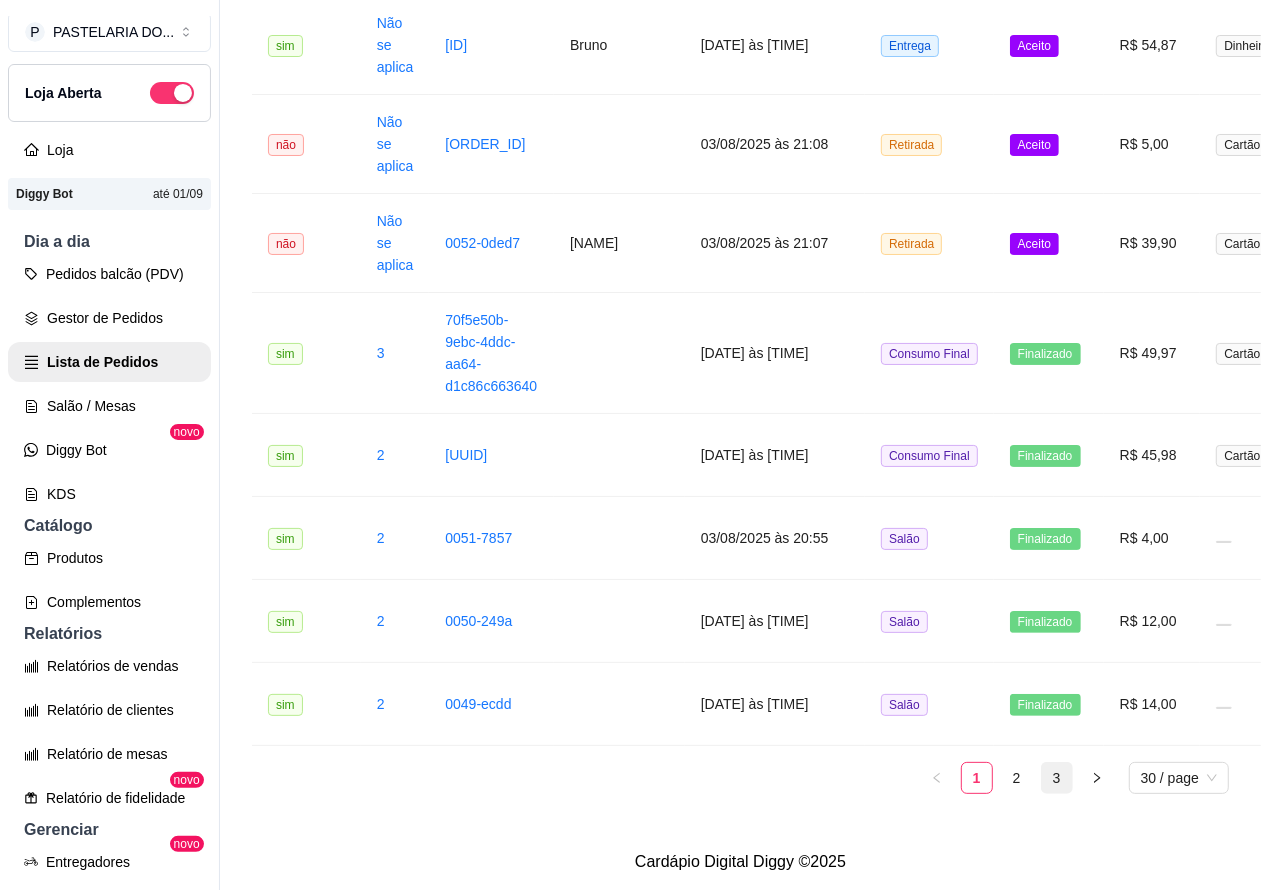 click on "3" at bounding box center [1057, 778] 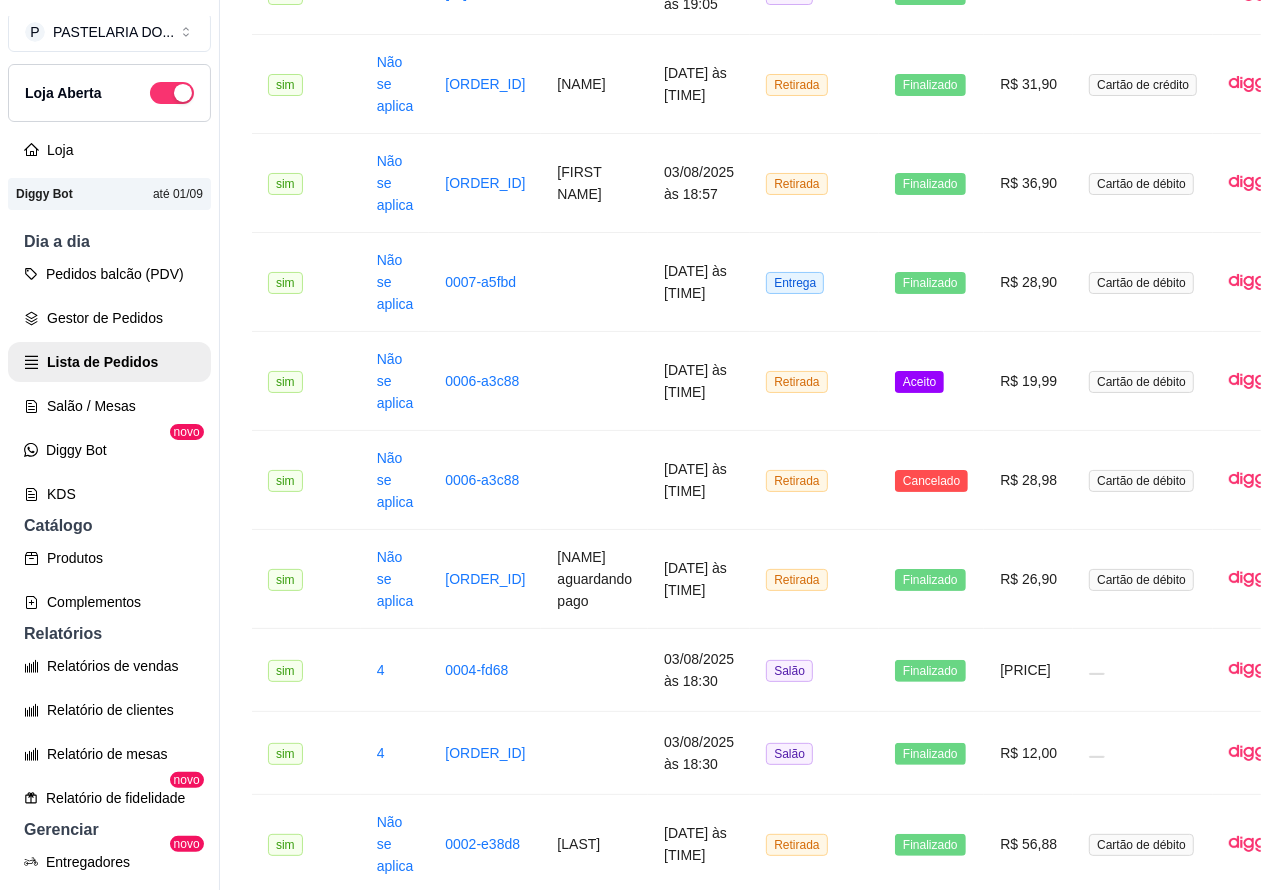 scroll, scrollTop: 1113, scrollLeft: 0, axis: vertical 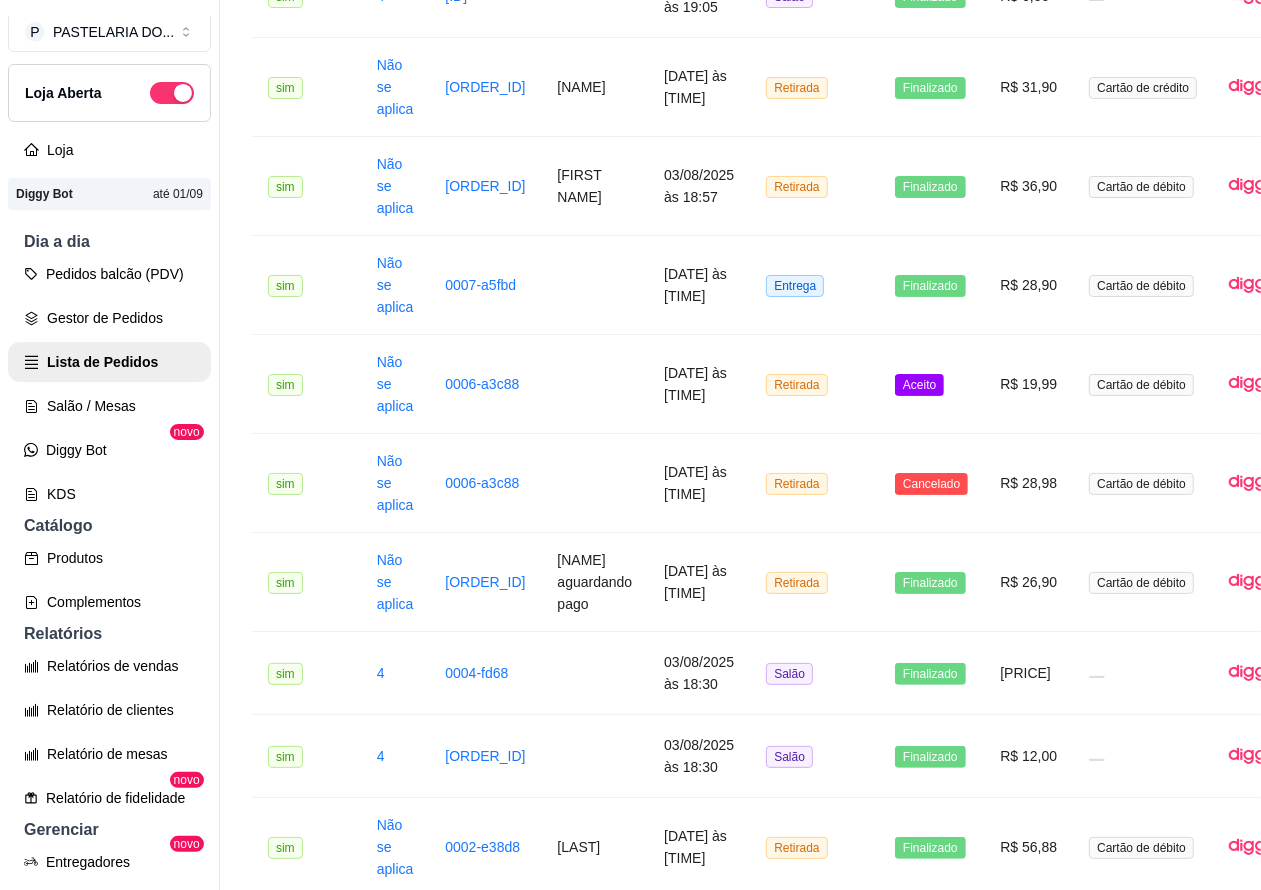 click on "Aceito" at bounding box center [919, 385] 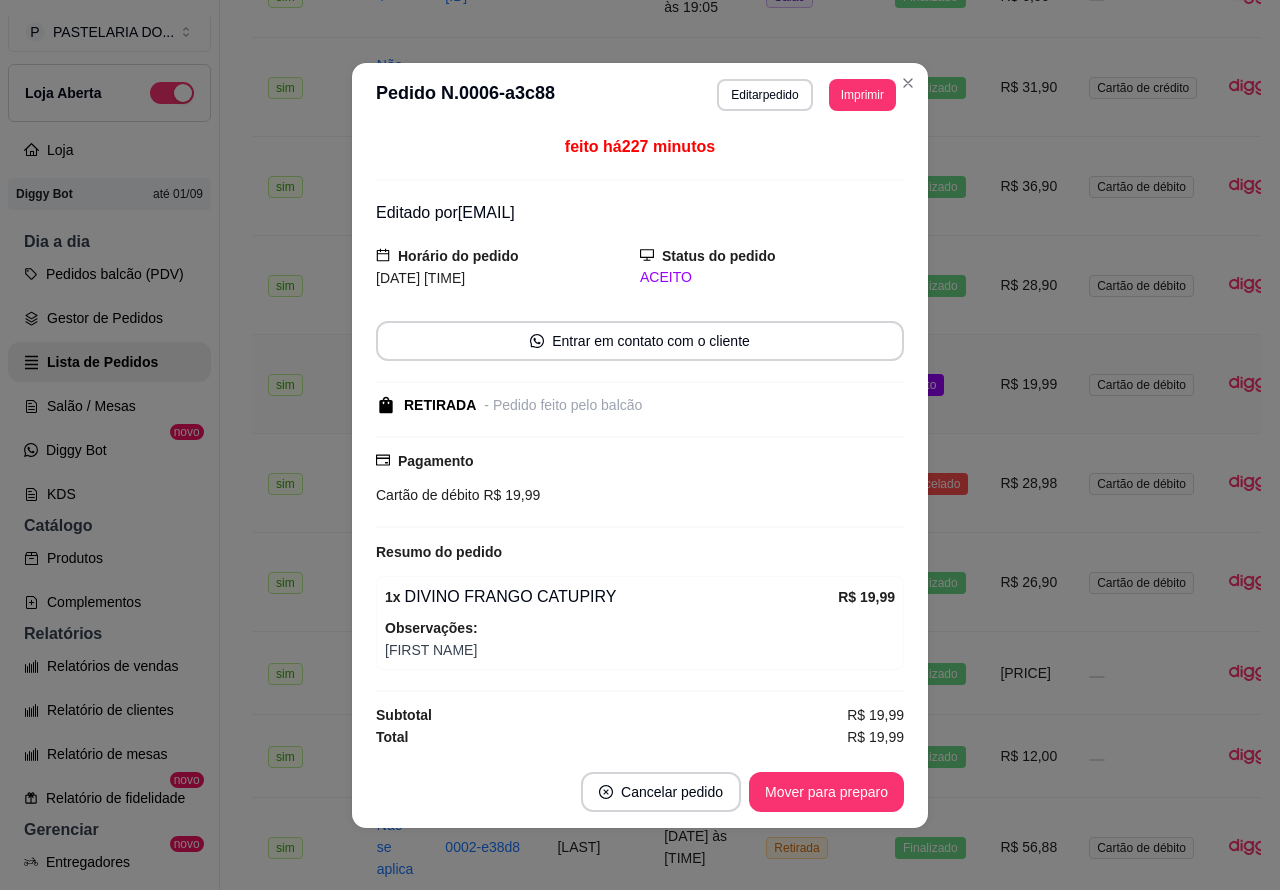 click on "Mover para preparo" at bounding box center [826, 792] 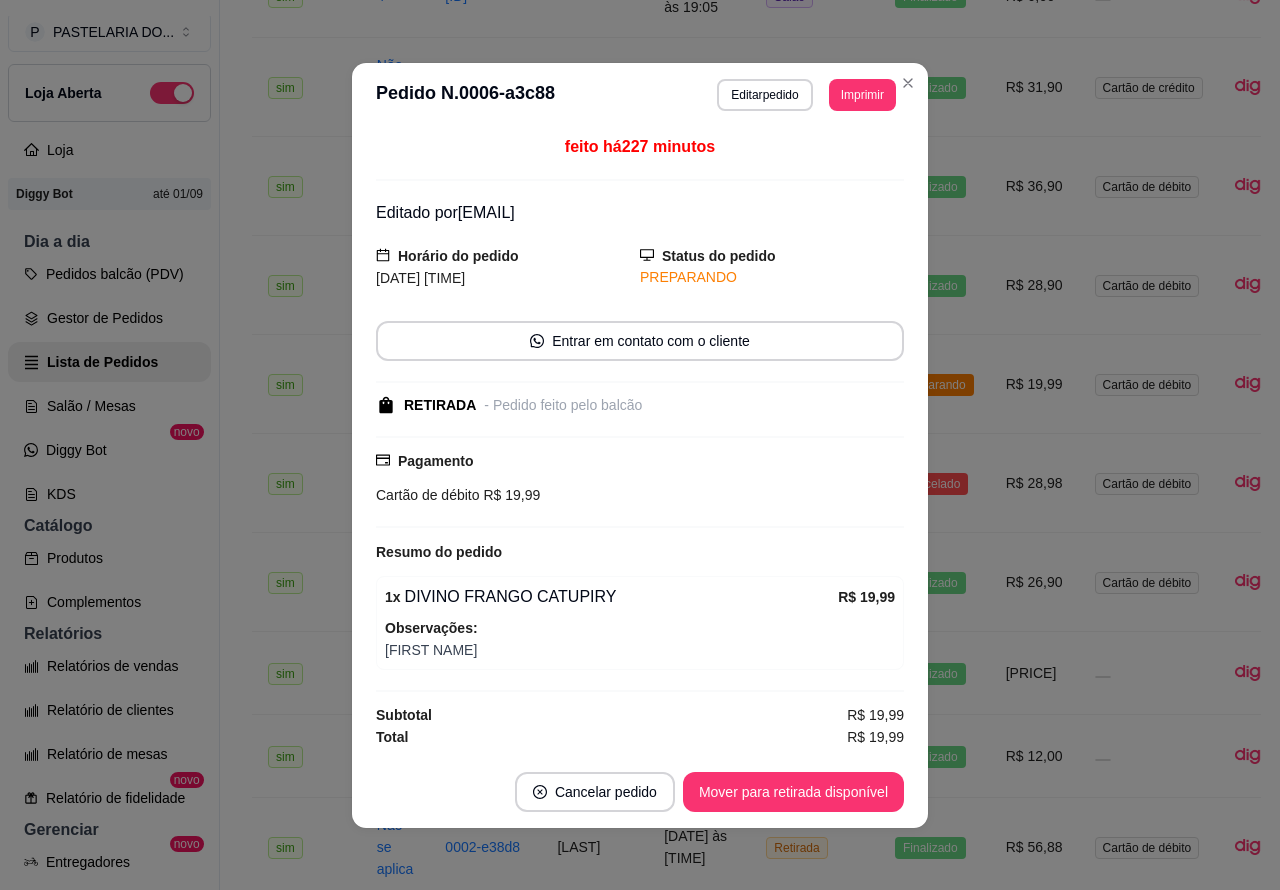 click on "Mover para retirada disponível" at bounding box center [793, 792] 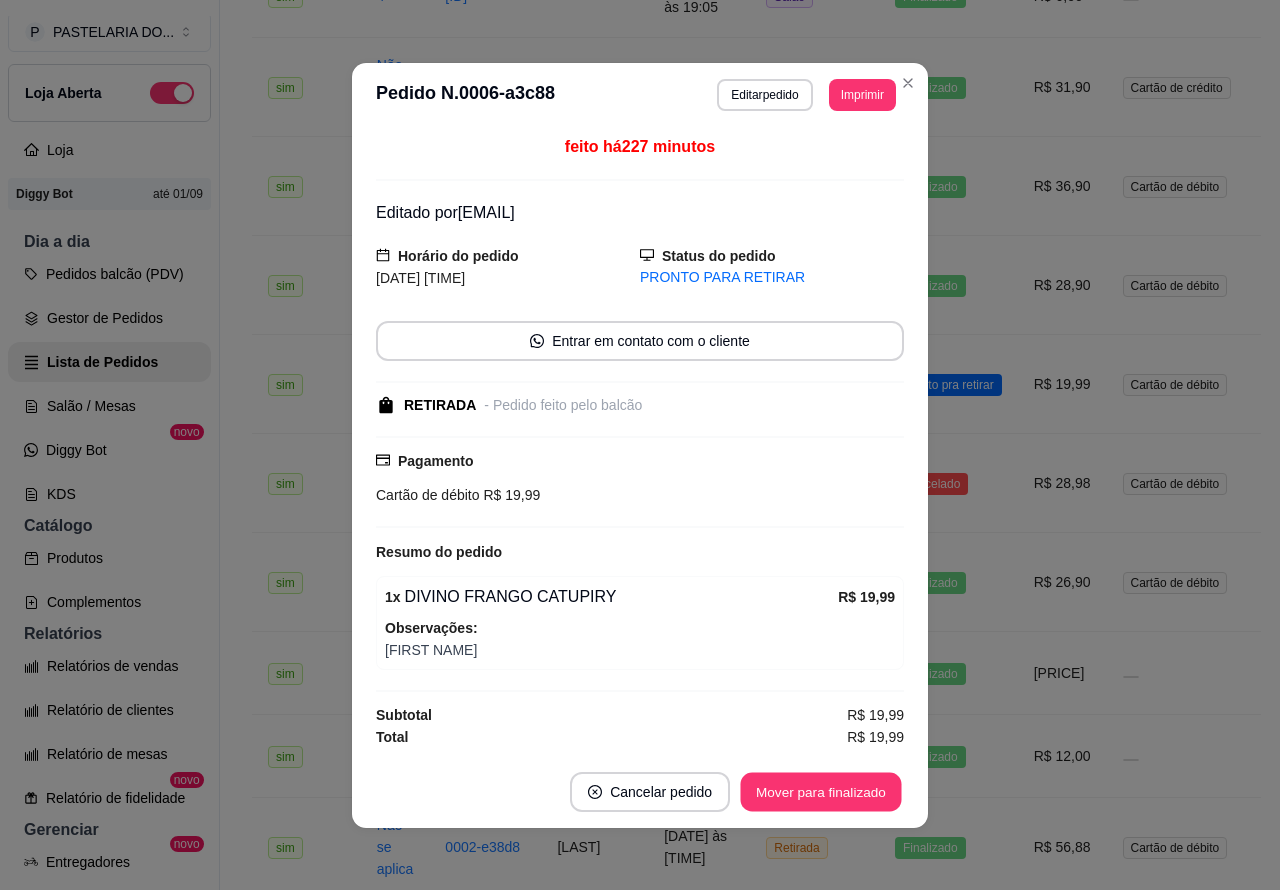 click on "Mover para finalizado" at bounding box center (821, 791) 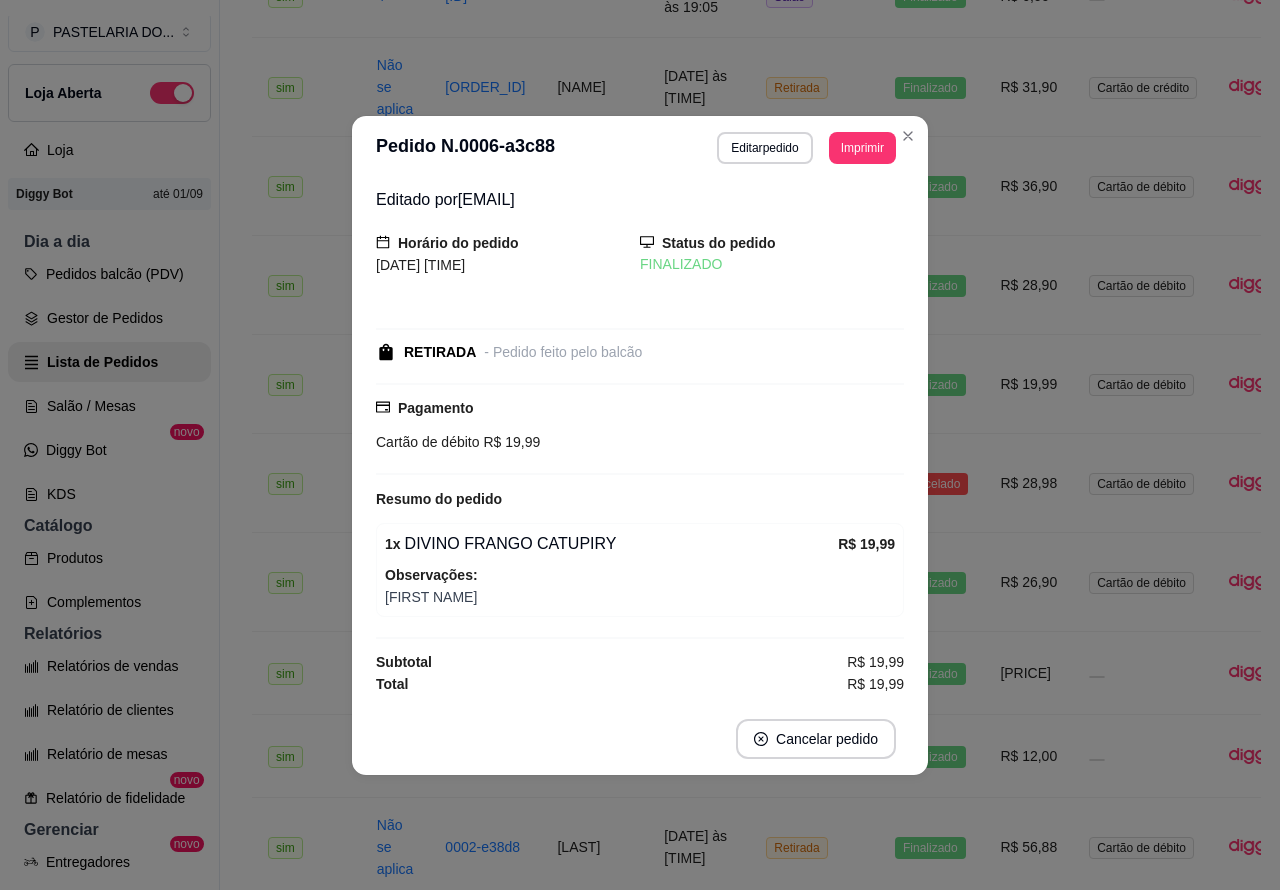 click on "P PASTELARIA DO ... Loja Aberta Loja Diggy Bot até 01/09 Dia a dia Pedidos balcão (PDV) Gestor de Pedidos Lista de Pedidos Salão / Mesas Diggy Bot novo KDS Catálogo Produtos Complementos Relatórios Relatórios de vendas Relatório de clientes Relatório de mesas Relatório de fidelidade novo Gerenciar Entregadores novo Nota Fiscal (NFC-e) Controle de caixa Controle de fiado Cupons Clientes Estoque Configurações Diggy Planos Precisa de ajuda? Sair" at bounding box center [110, 461] 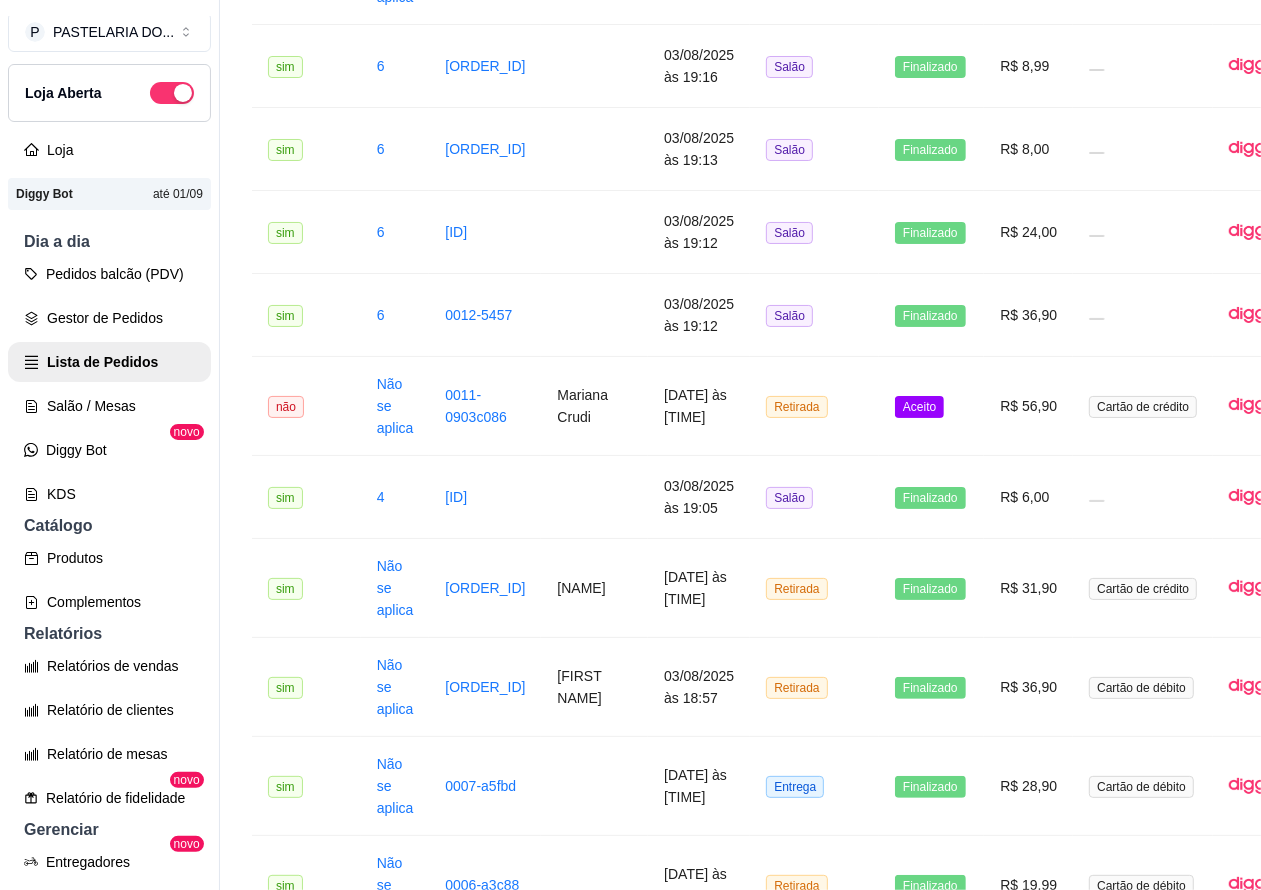 scroll, scrollTop: 607, scrollLeft: 0, axis: vertical 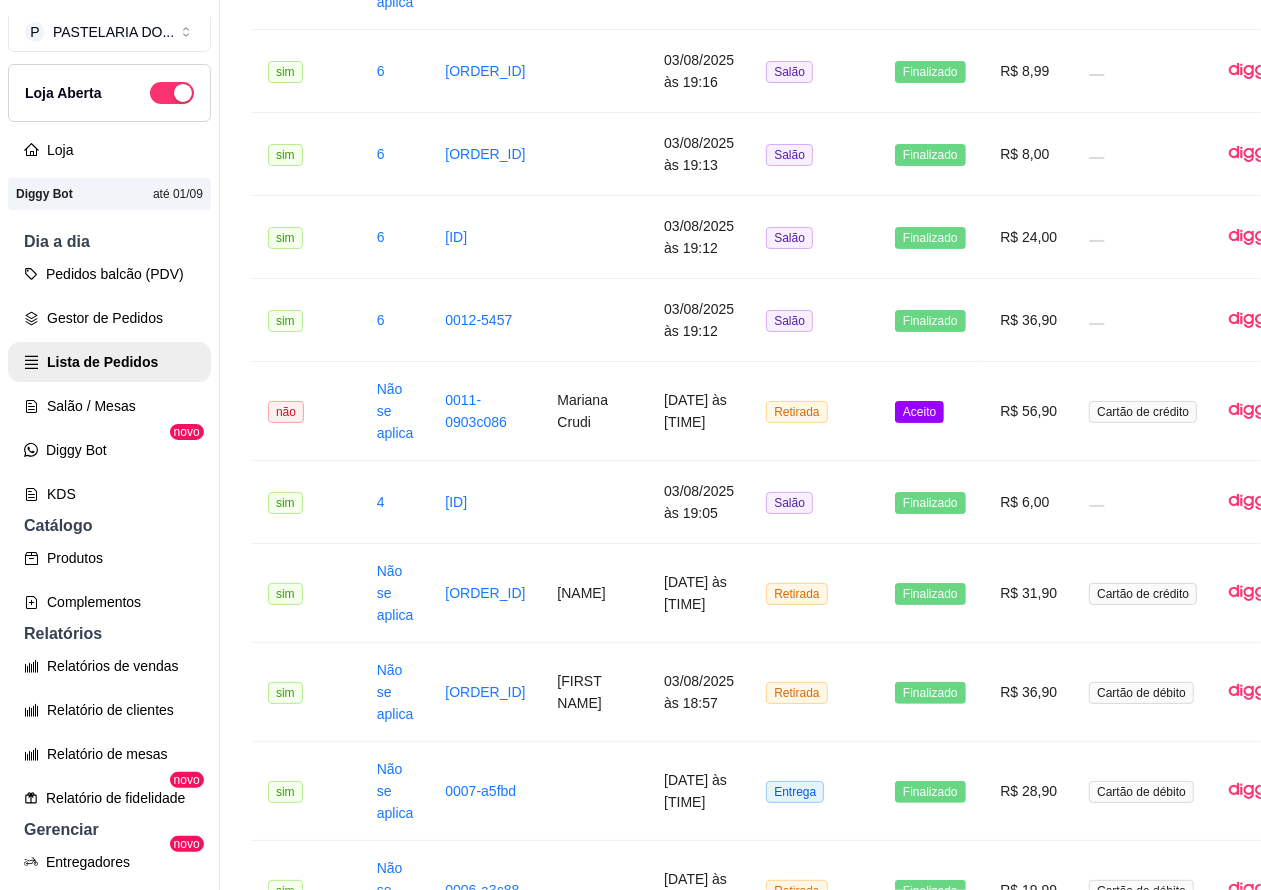 click on "Aceito" at bounding box center (919, 412) 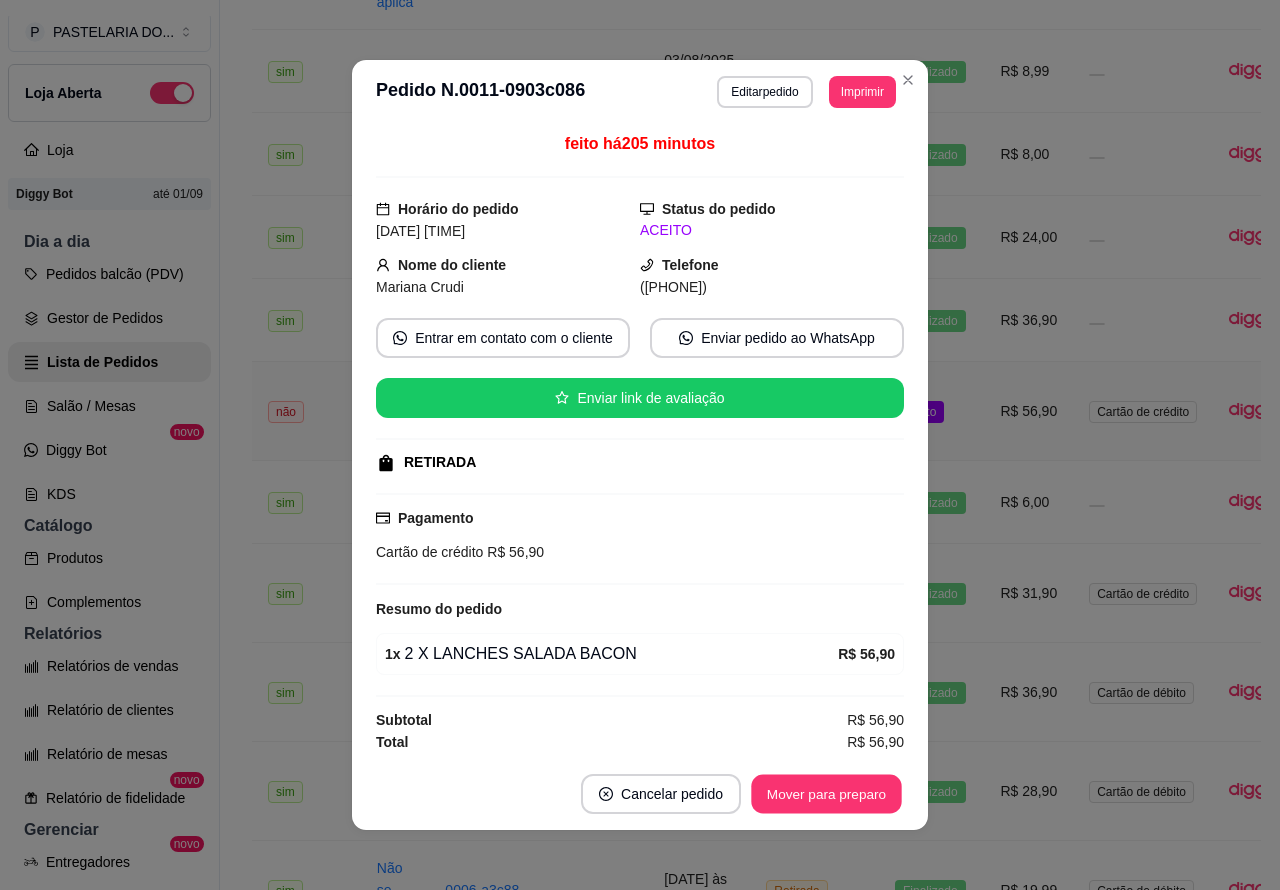 click on "Mover para preparo" at bounding box center (826, 794) 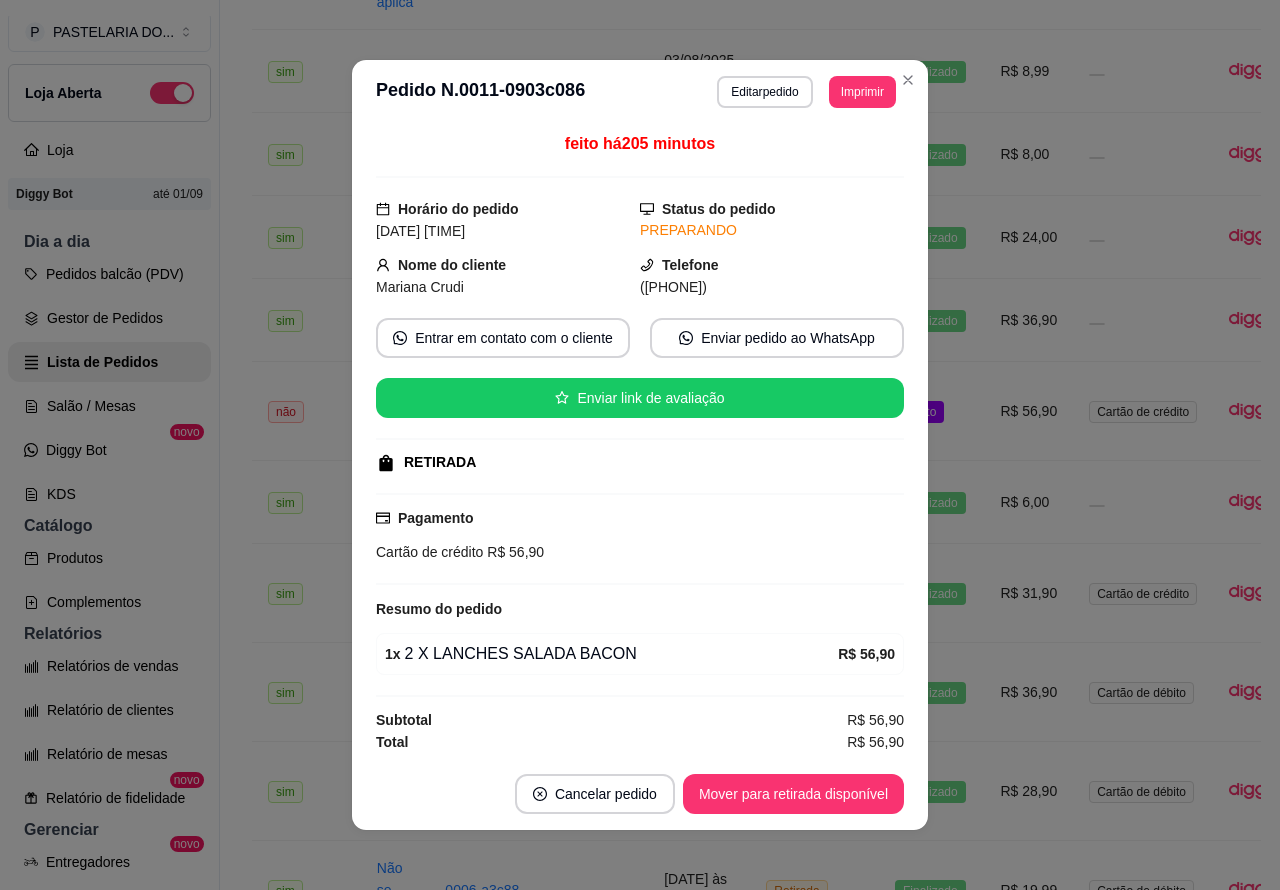 click on "Mover para retirada disponível" at bounding box center [793, 794] 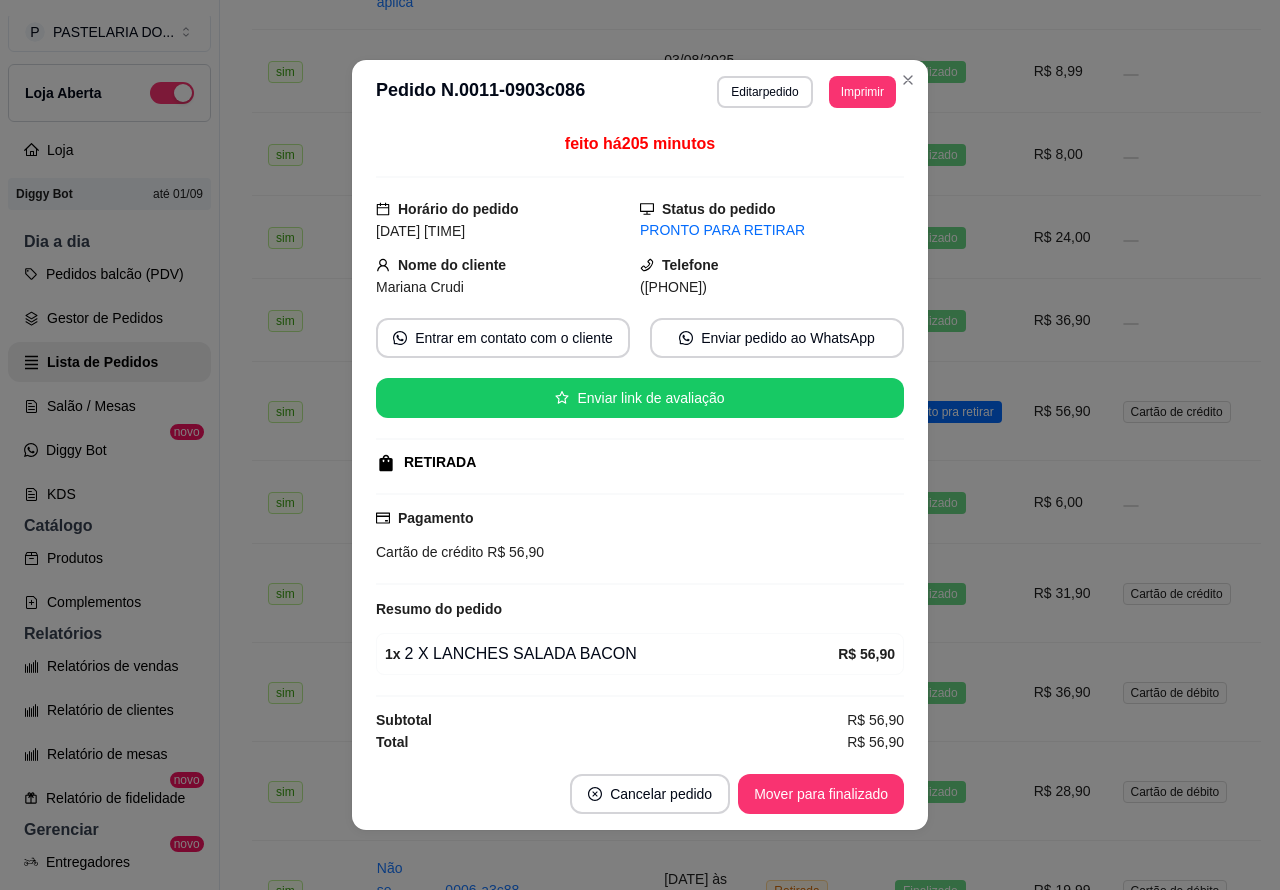 click on "Mover para finalizado" at bounding box center (821, 794) 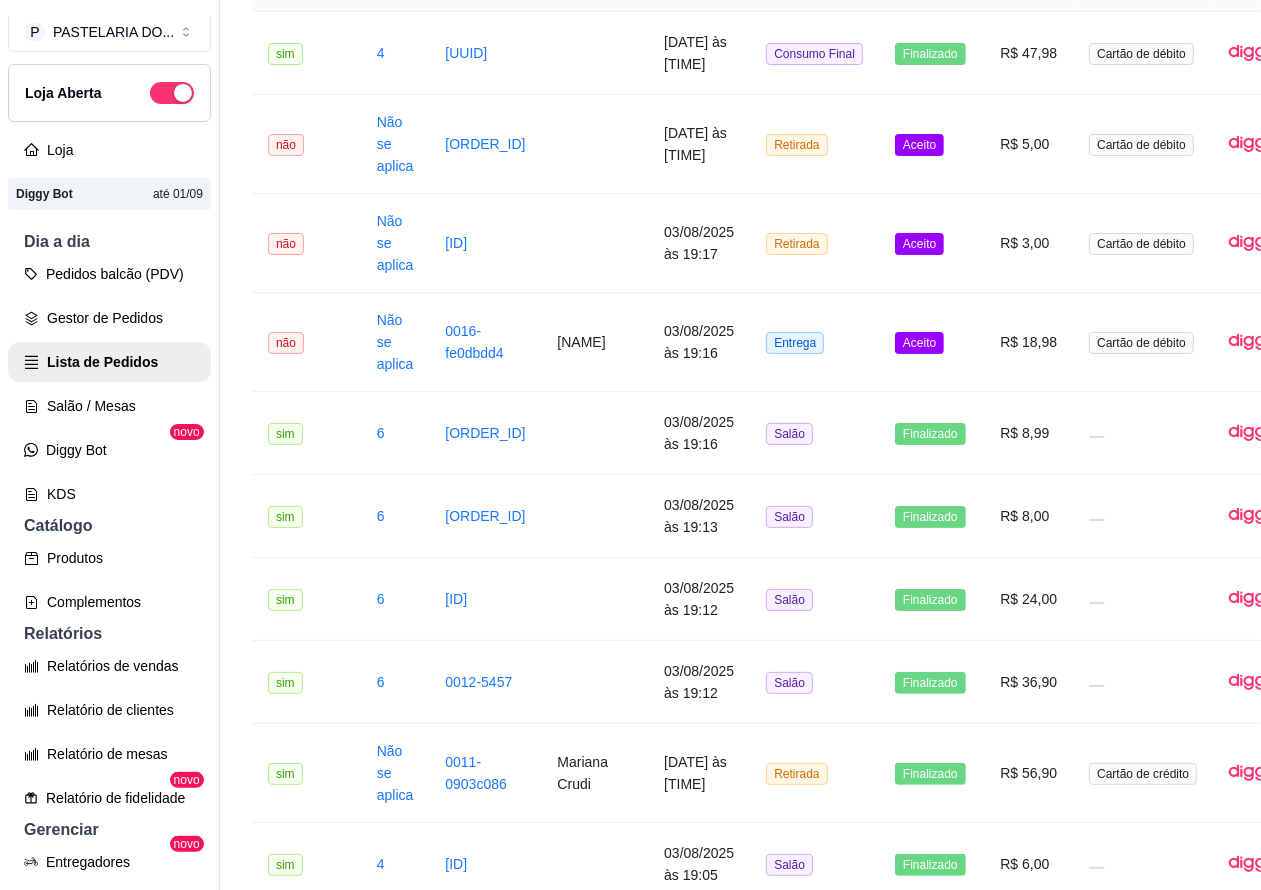 scroll, scrollTop: 201, scrollLeft: 0, axis: vertical 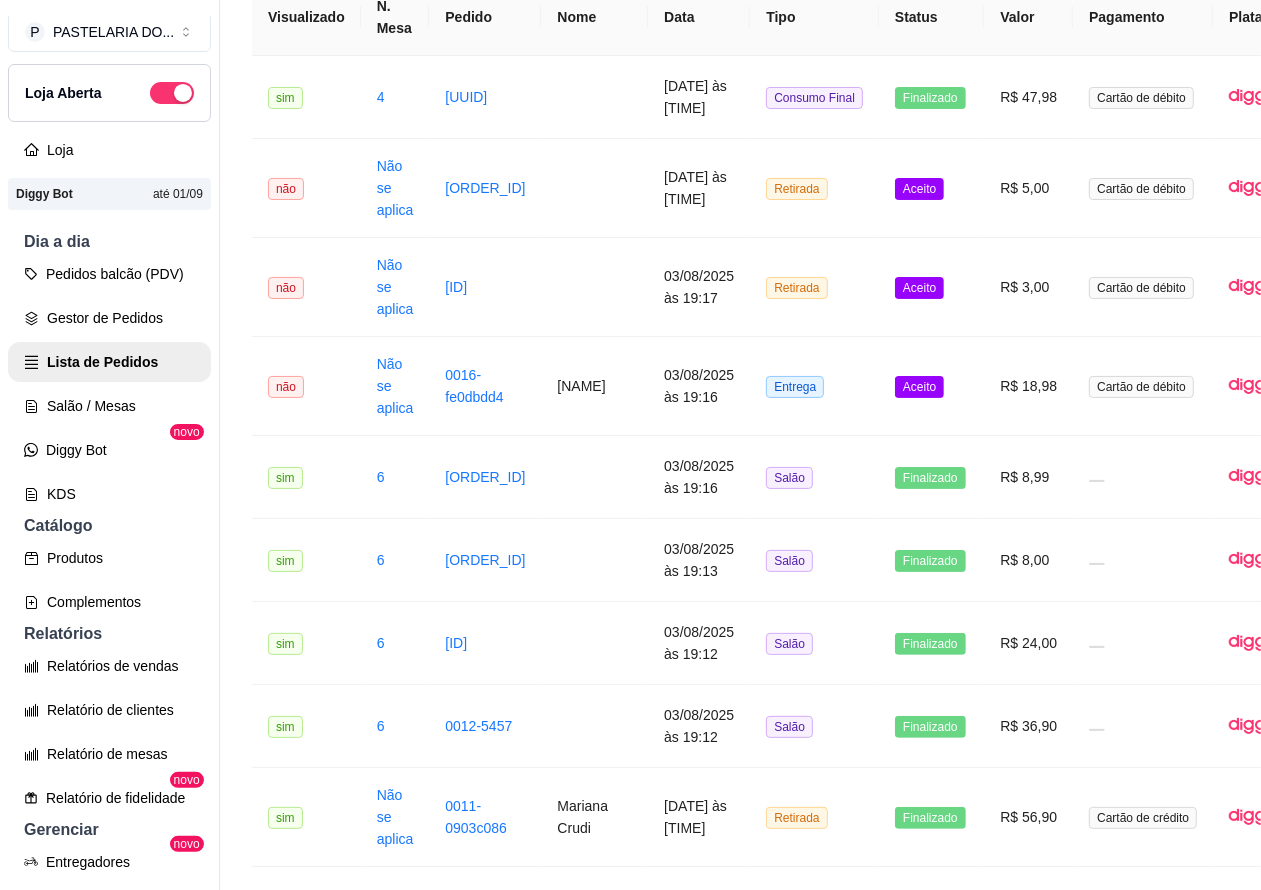 click on "Aceito" at bounding box center (931, 386) 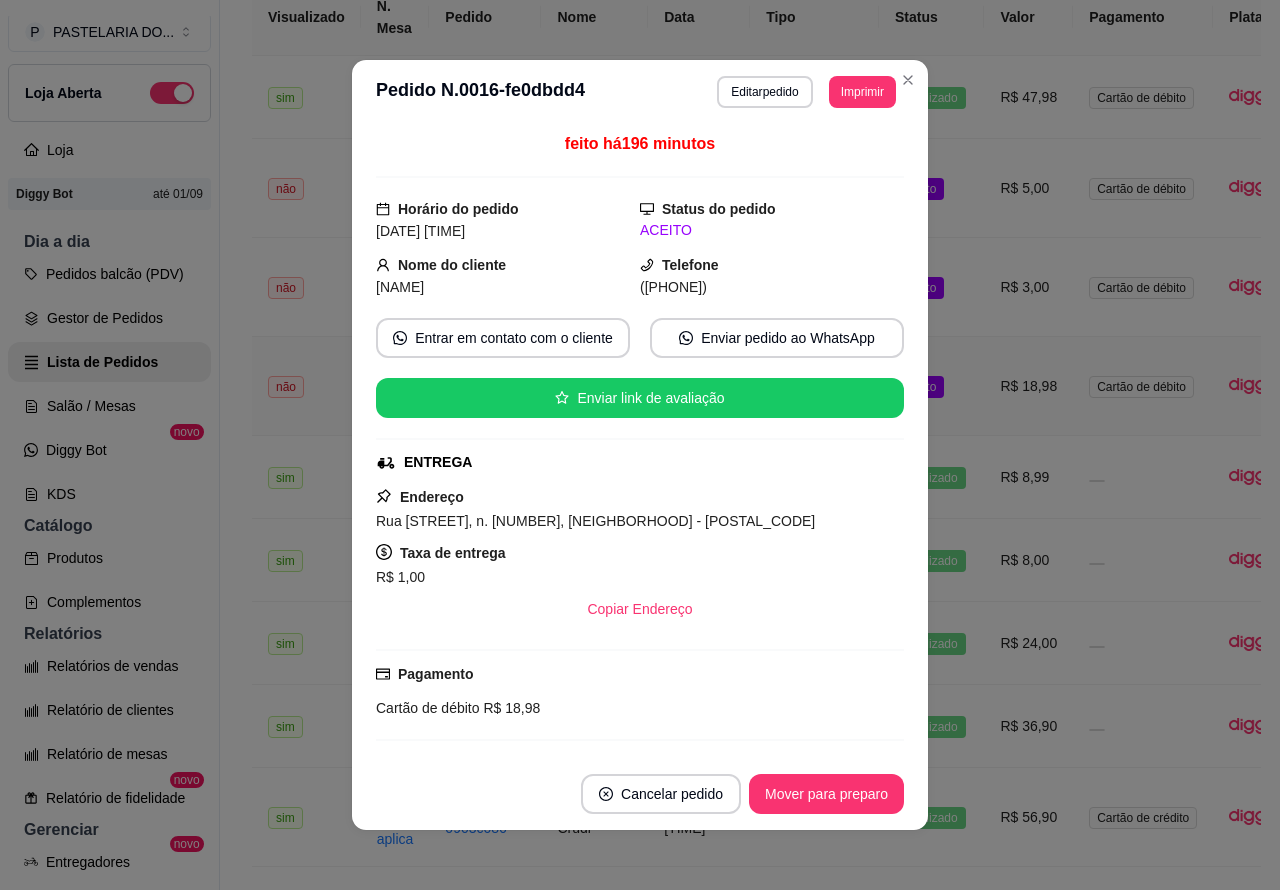 click on "Mover para preparo" at bounding box center [826, 794] 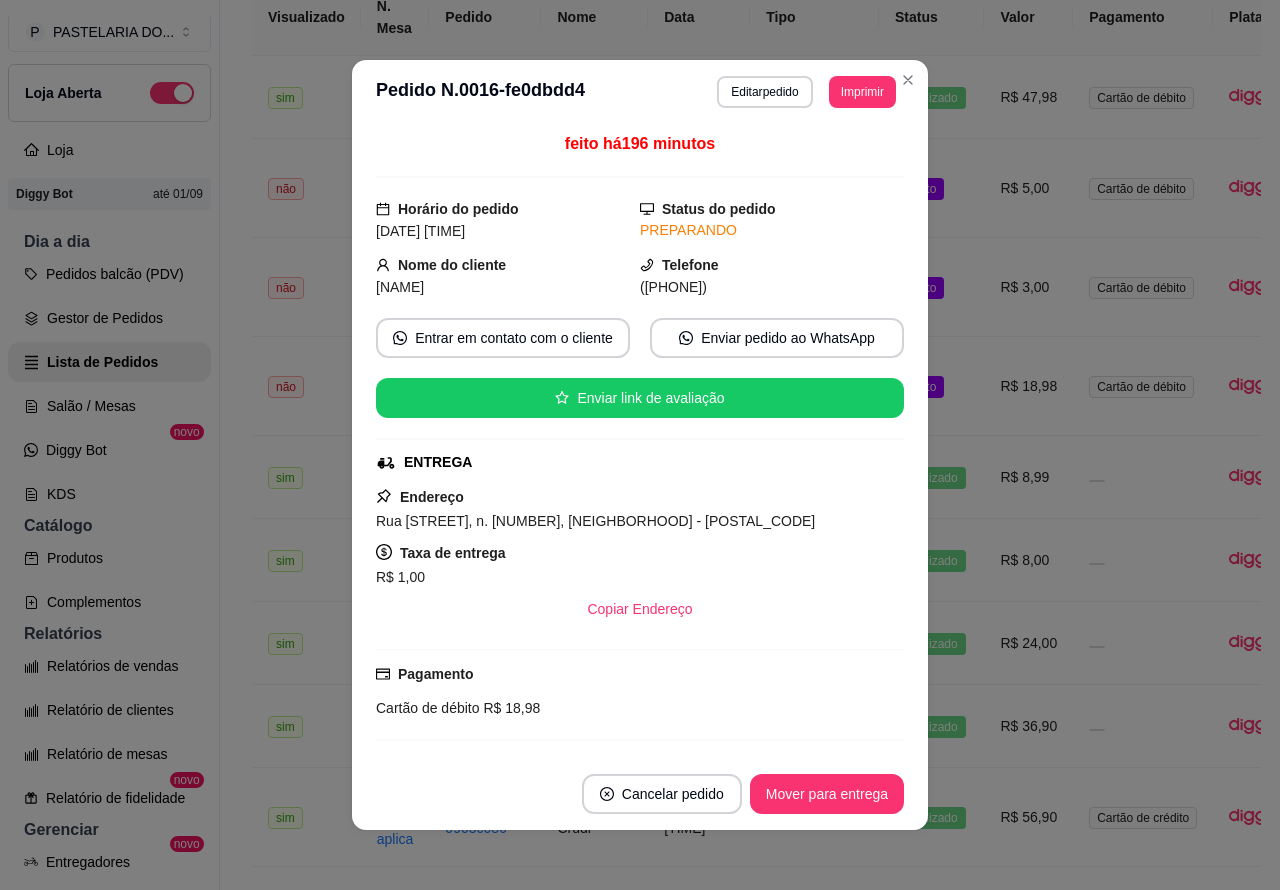 click on "Mover para entrega" at bounding box center [827, 794] 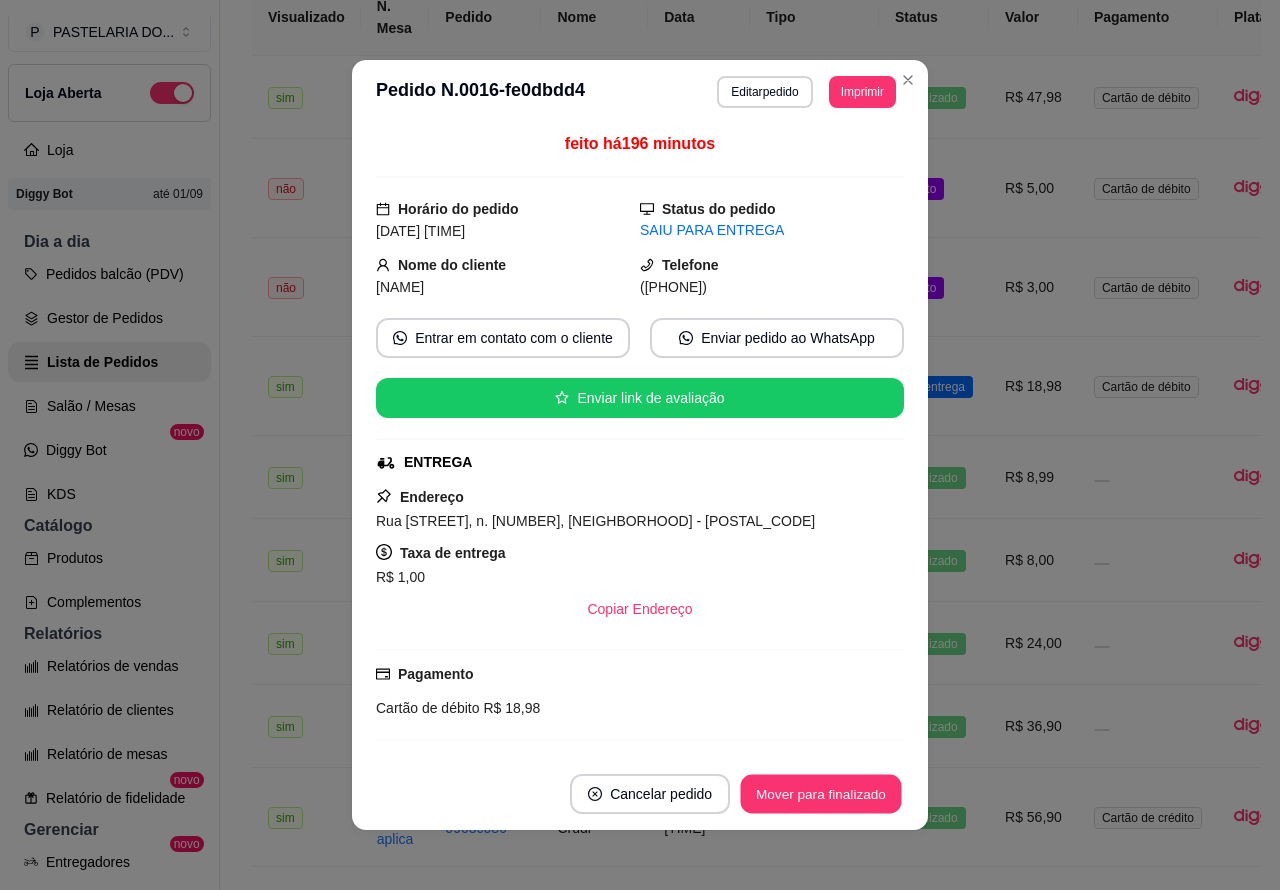 click on "Mover para finalizado" at bounding box center (821, 794) 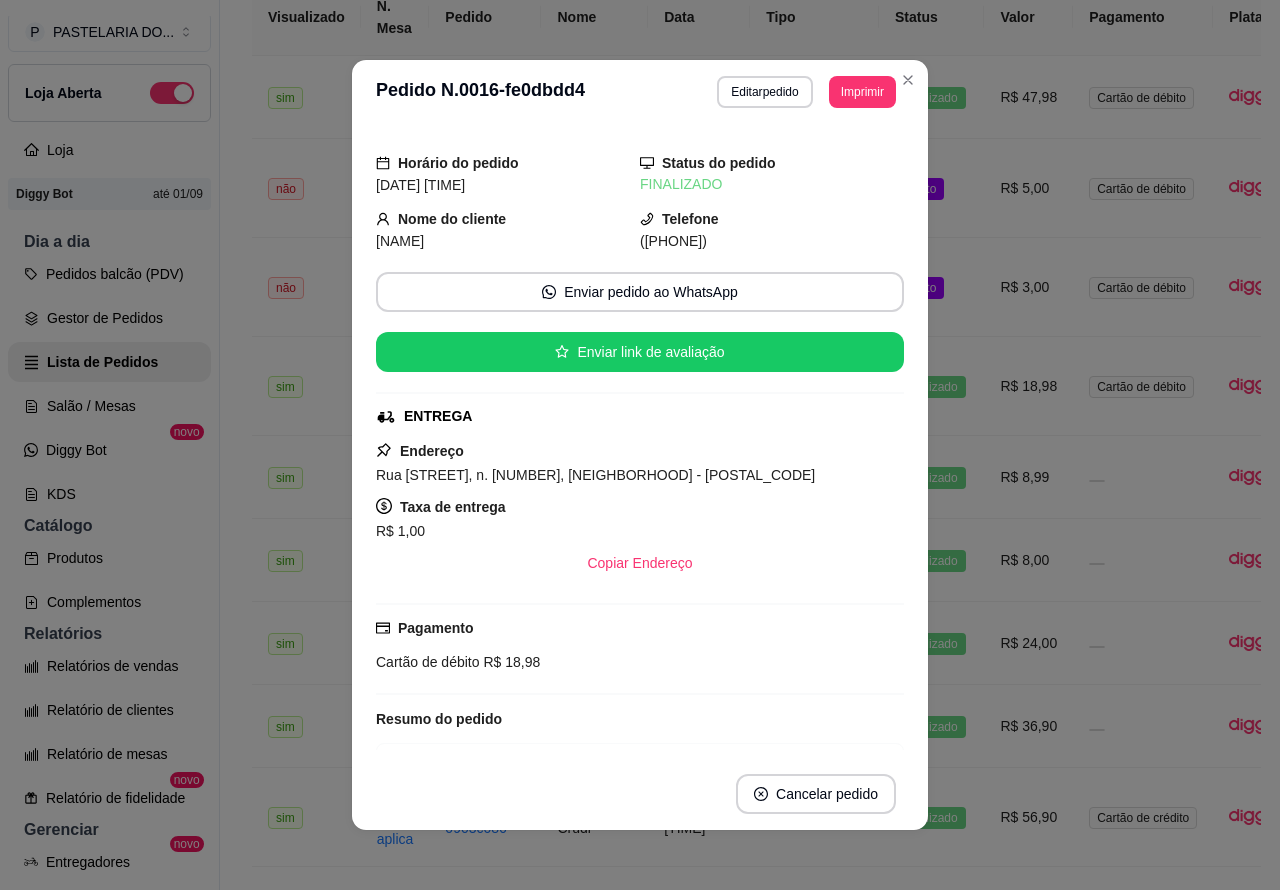 click on "Aceito" at bounding box center [931, 287] 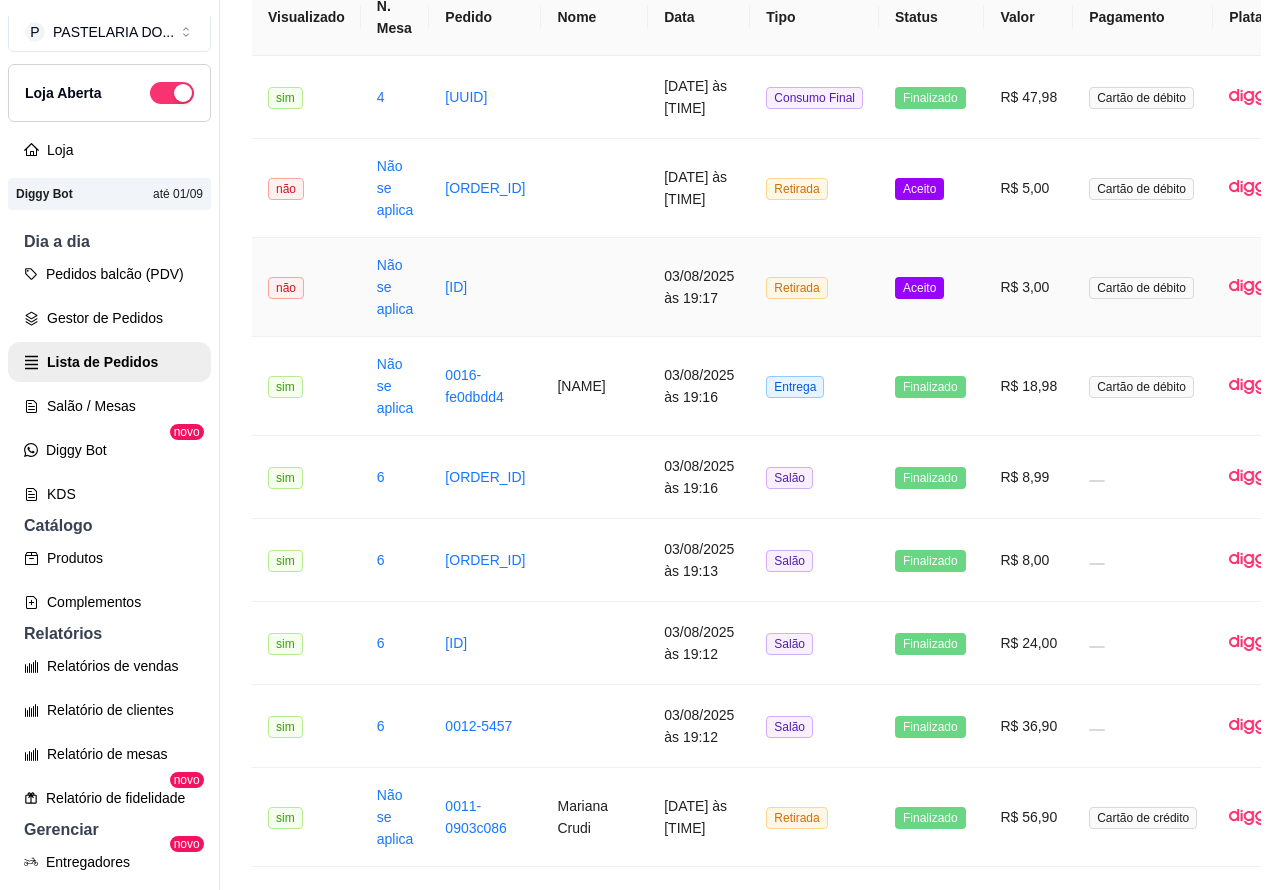click on "Mover para preparo" at bounding box center [826, 744] 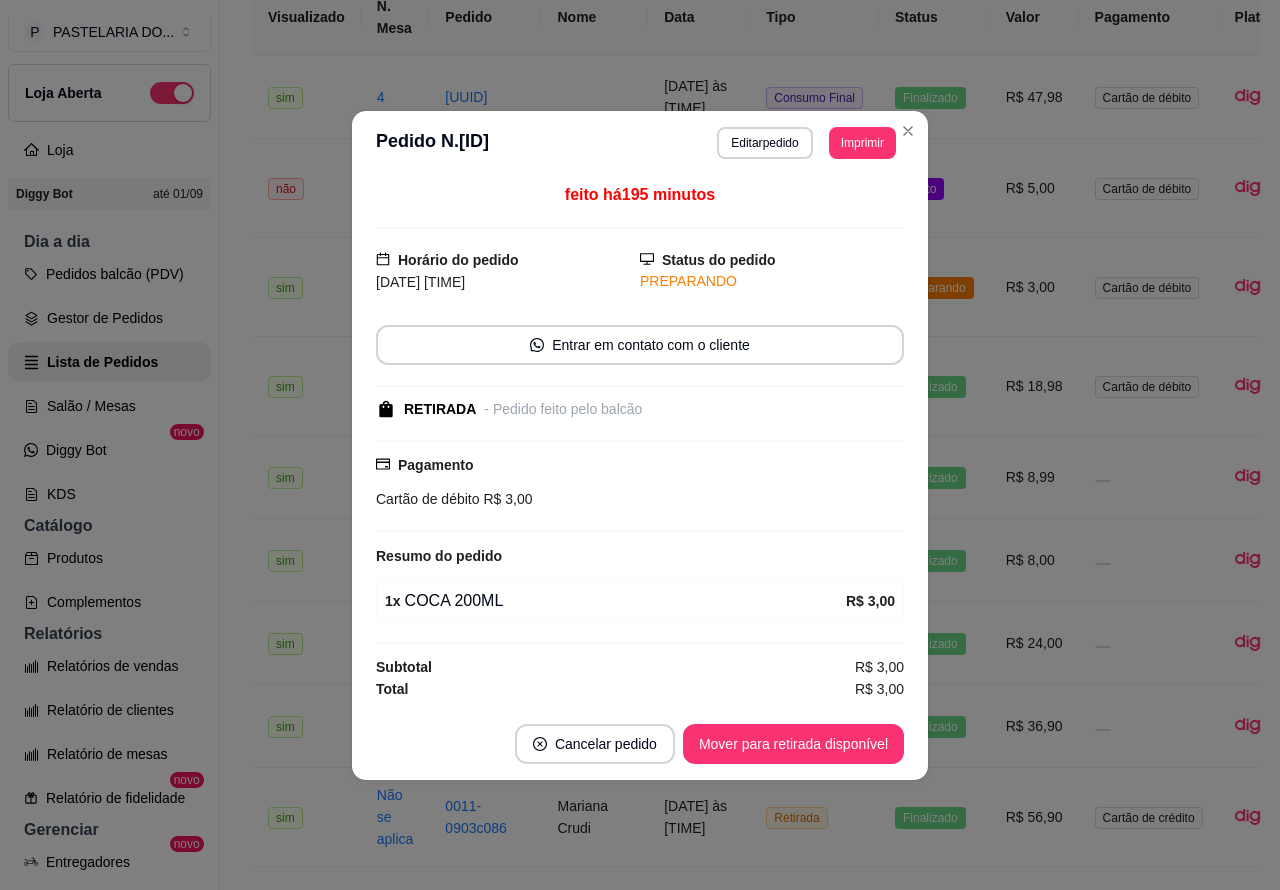 click on "Mover para retirada disponível" at bounding box center [793, 744] 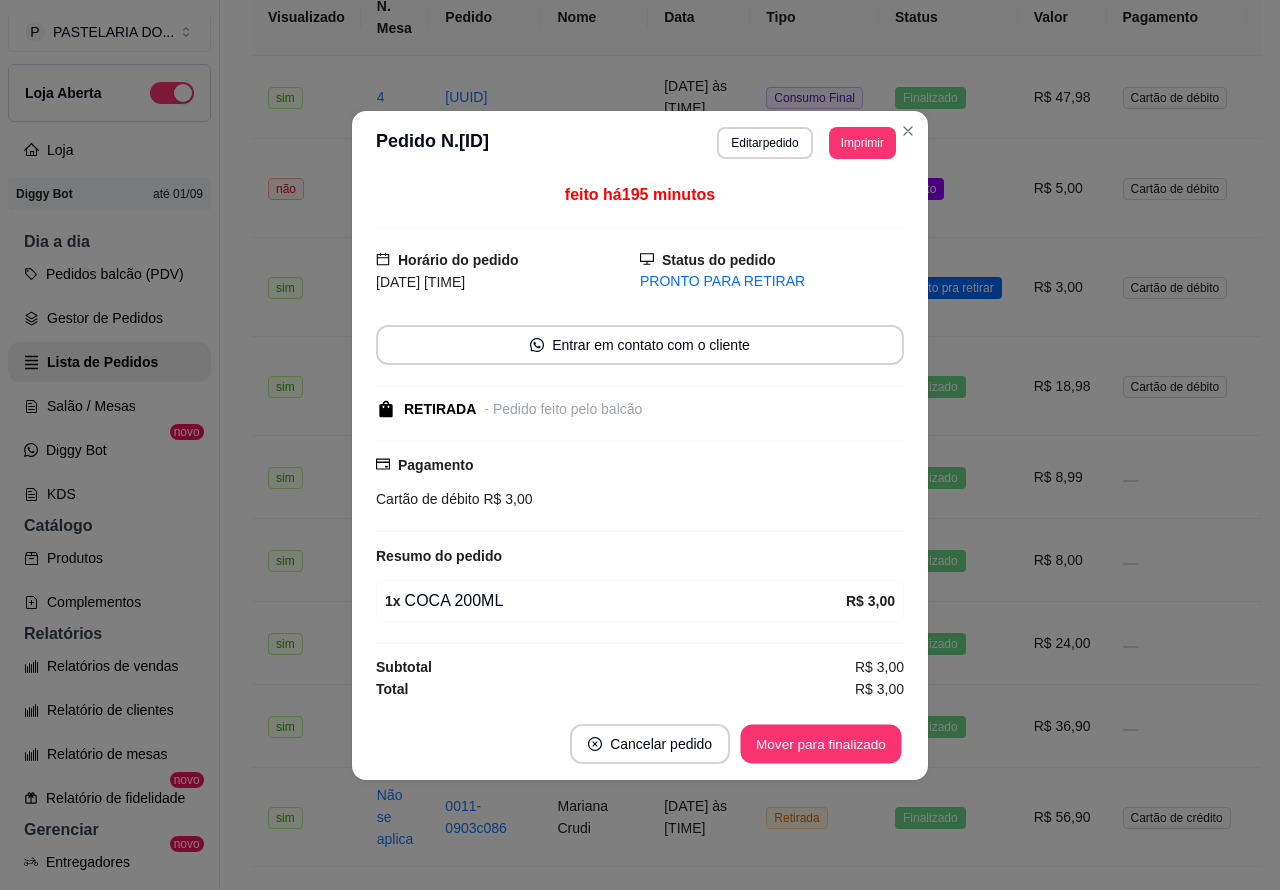 click on "Mover para finalizado" at bounding box center [821, 743] 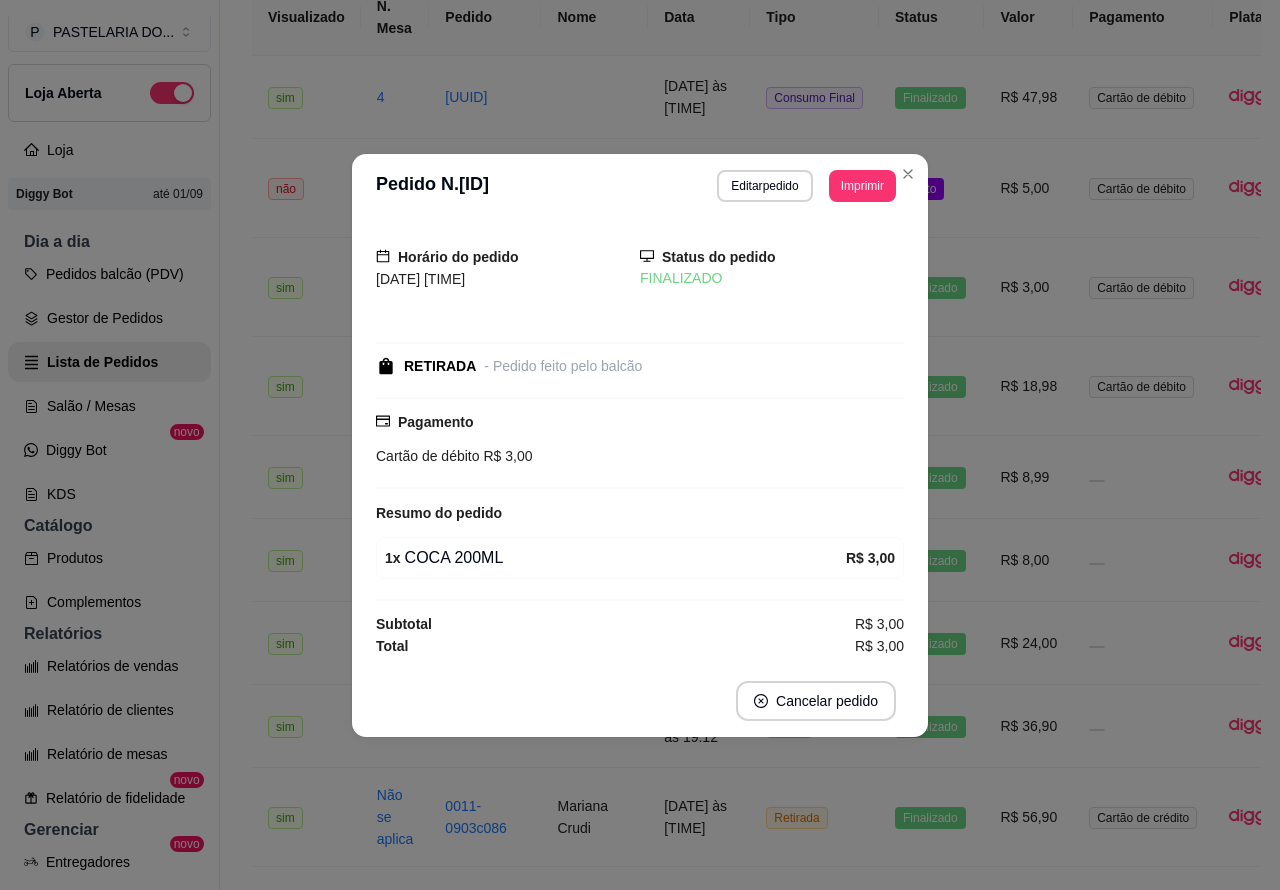 click on "Aceito" at bounding box center (931, 188) 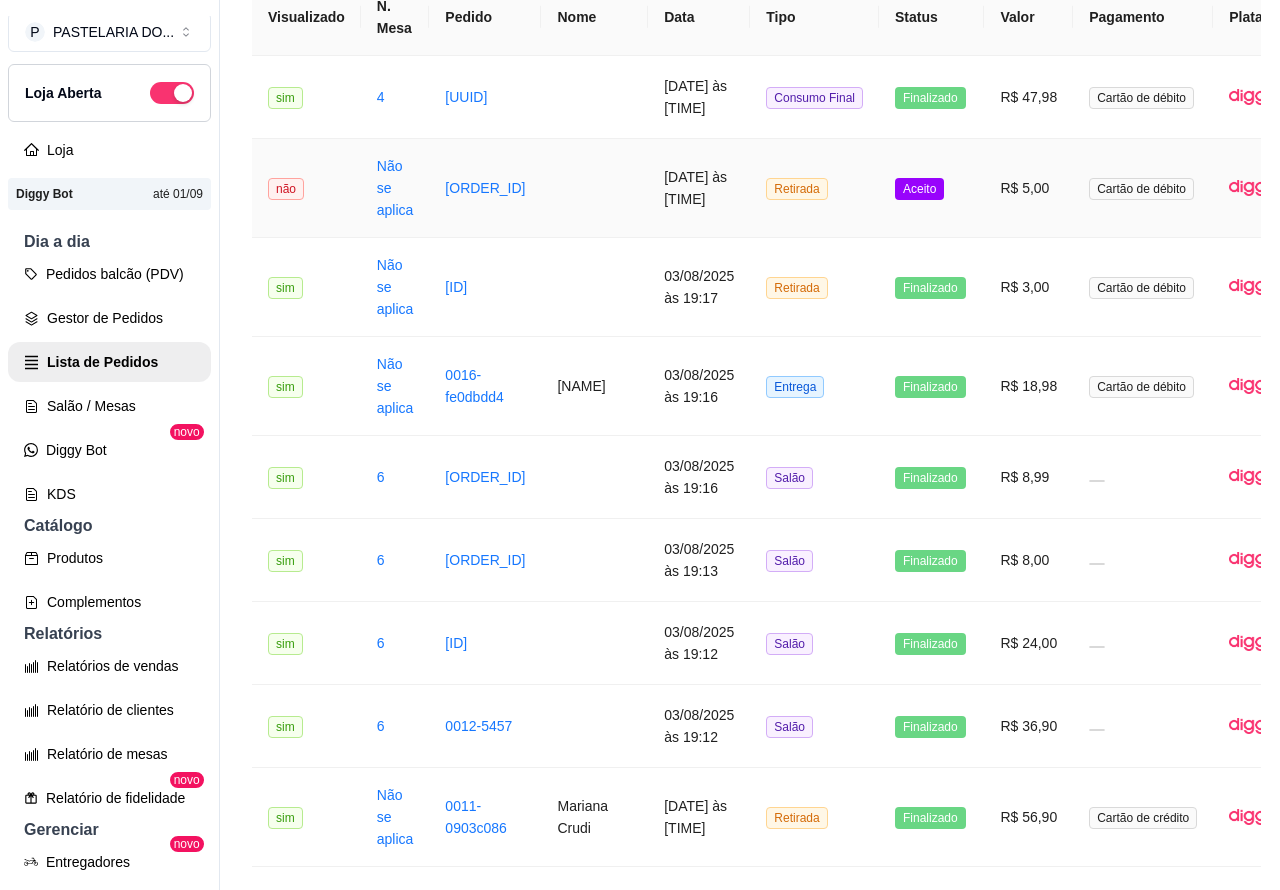 click on "Mover para preparo" at bounding box center (826, 744) 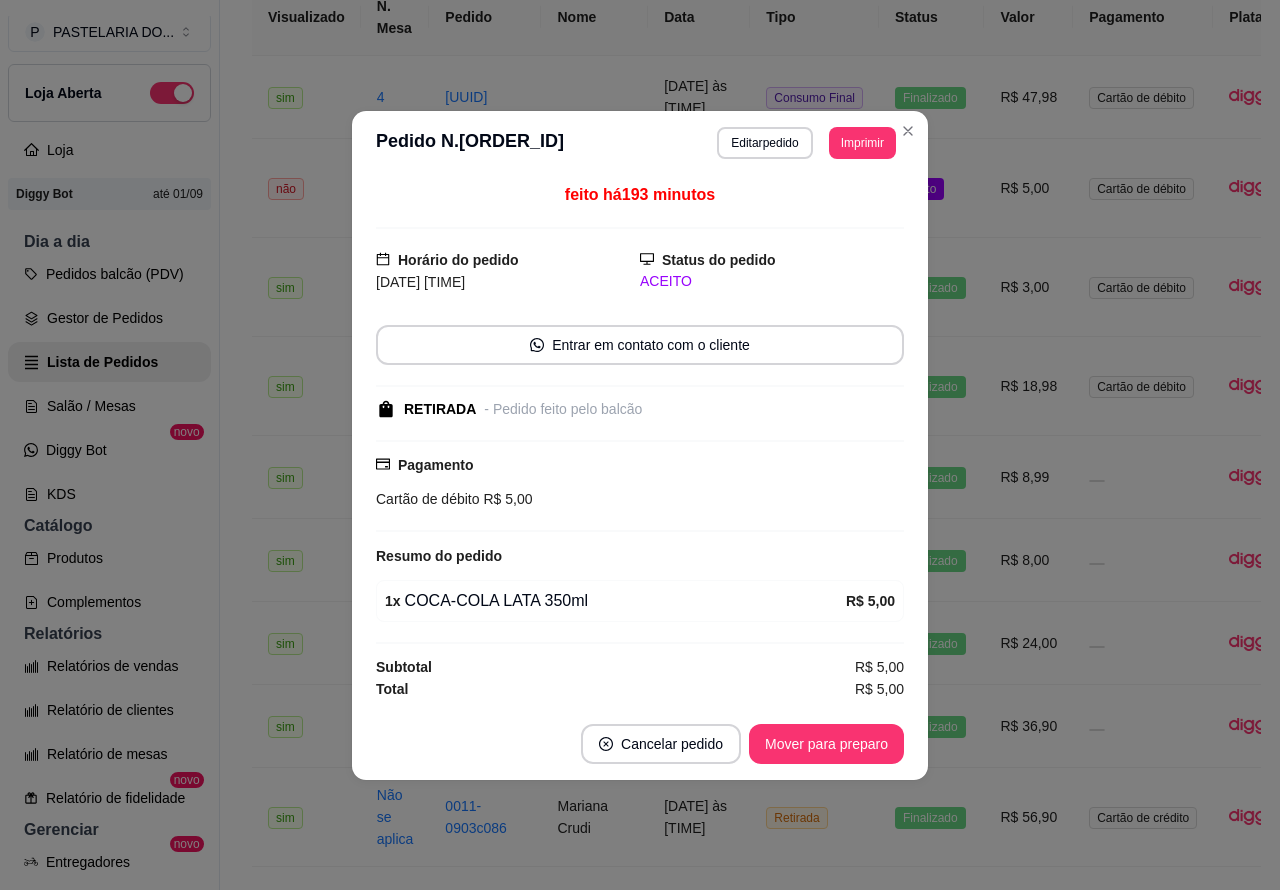 click on "Mover para preparo" at bounding box center [826, 744] 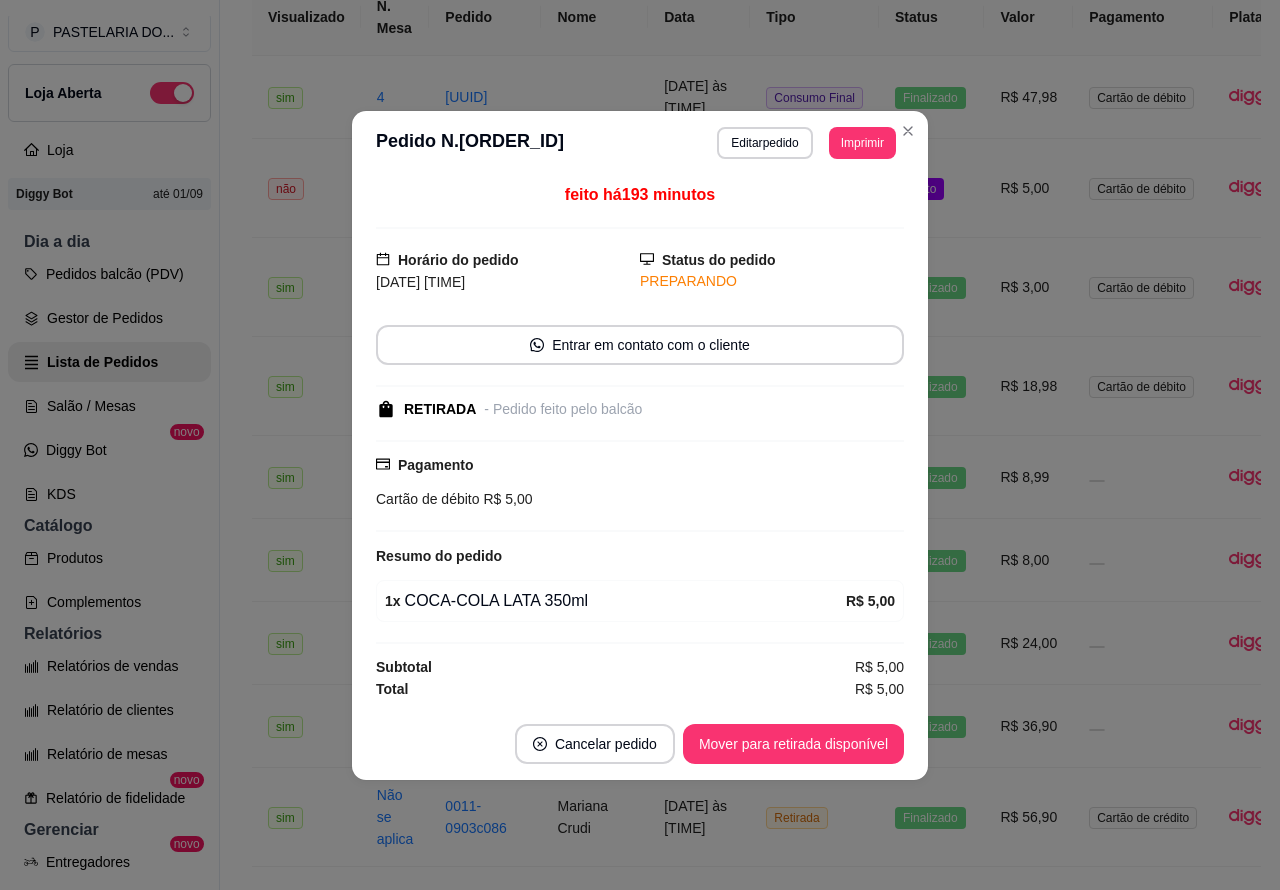 click on "Mover para retirada disponível" at bounding box center [793, 744] 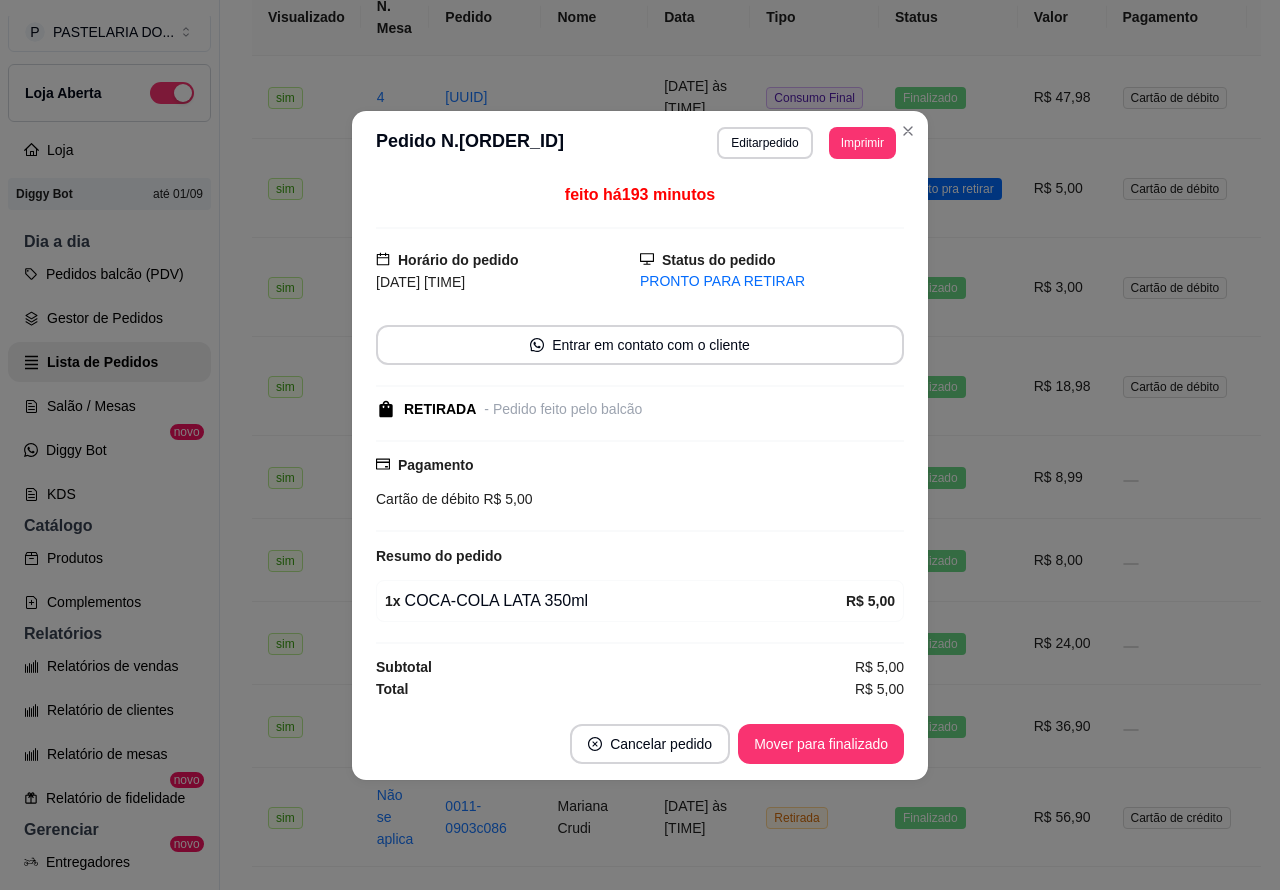 click on "Mover para finalizado" at bounding box center (821, 744) 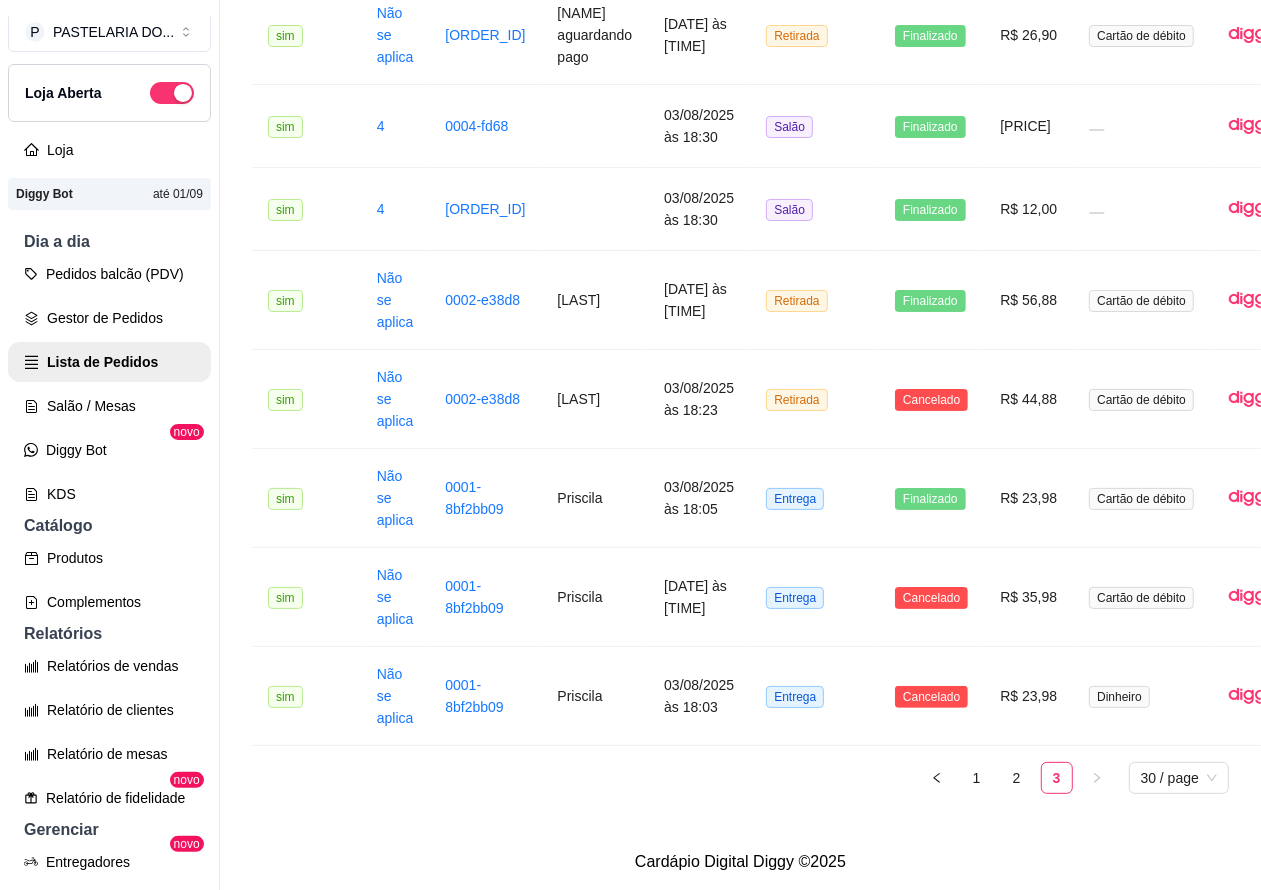 scroll, scrollTop: 1723, scrollLeft: 0, axis: vertical 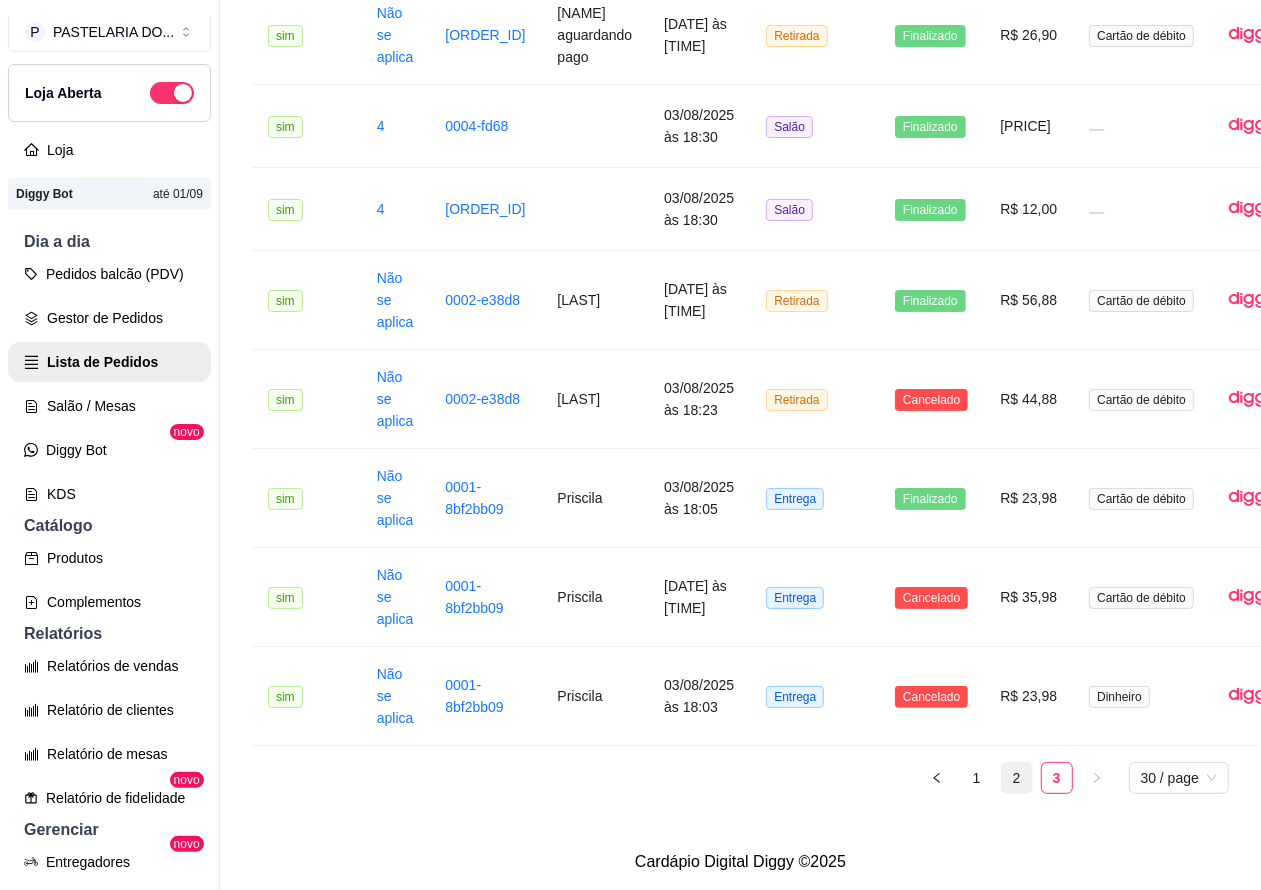 click on "2" at bounding box center (1017, 778) 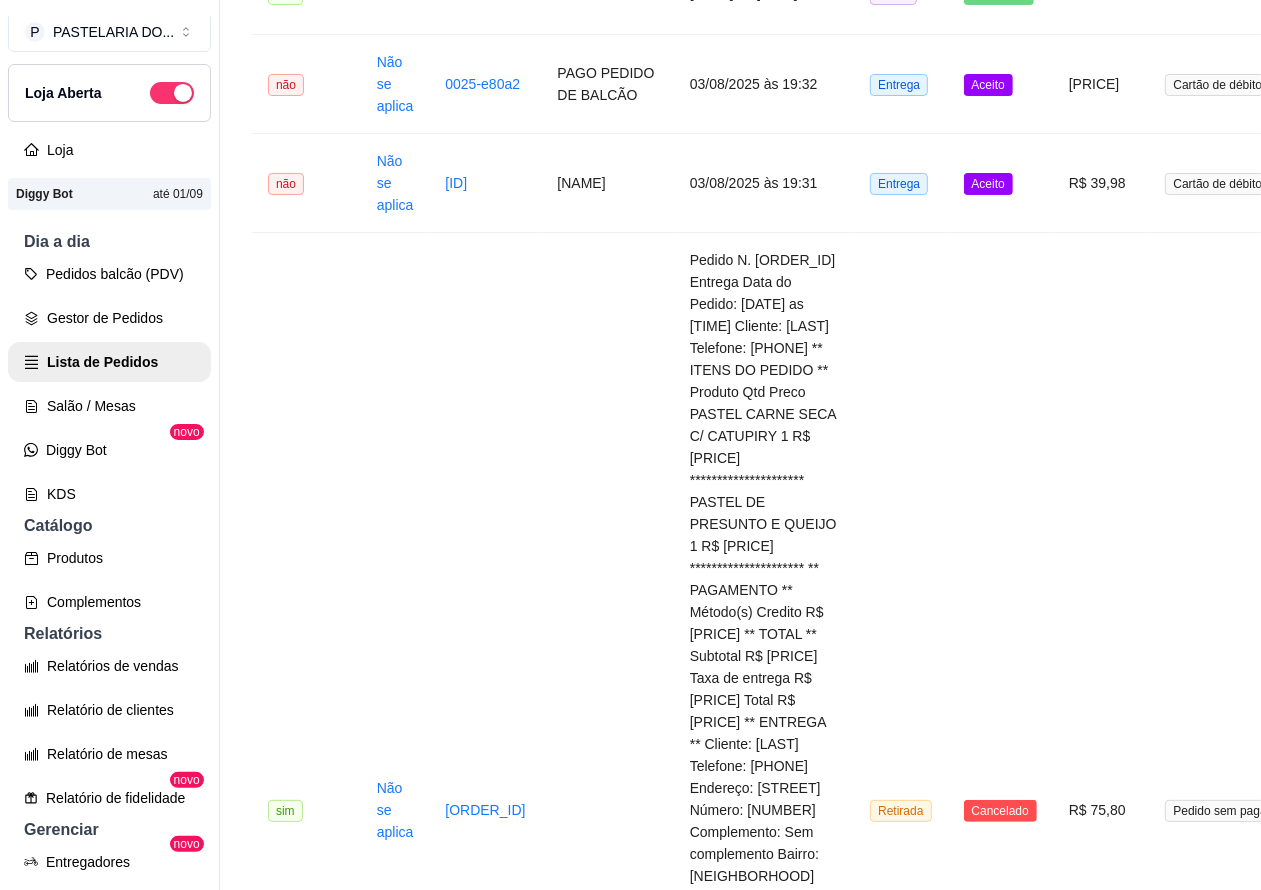 scroll, scrollTop: 2395, scrollLeft: 0, axis: vertical 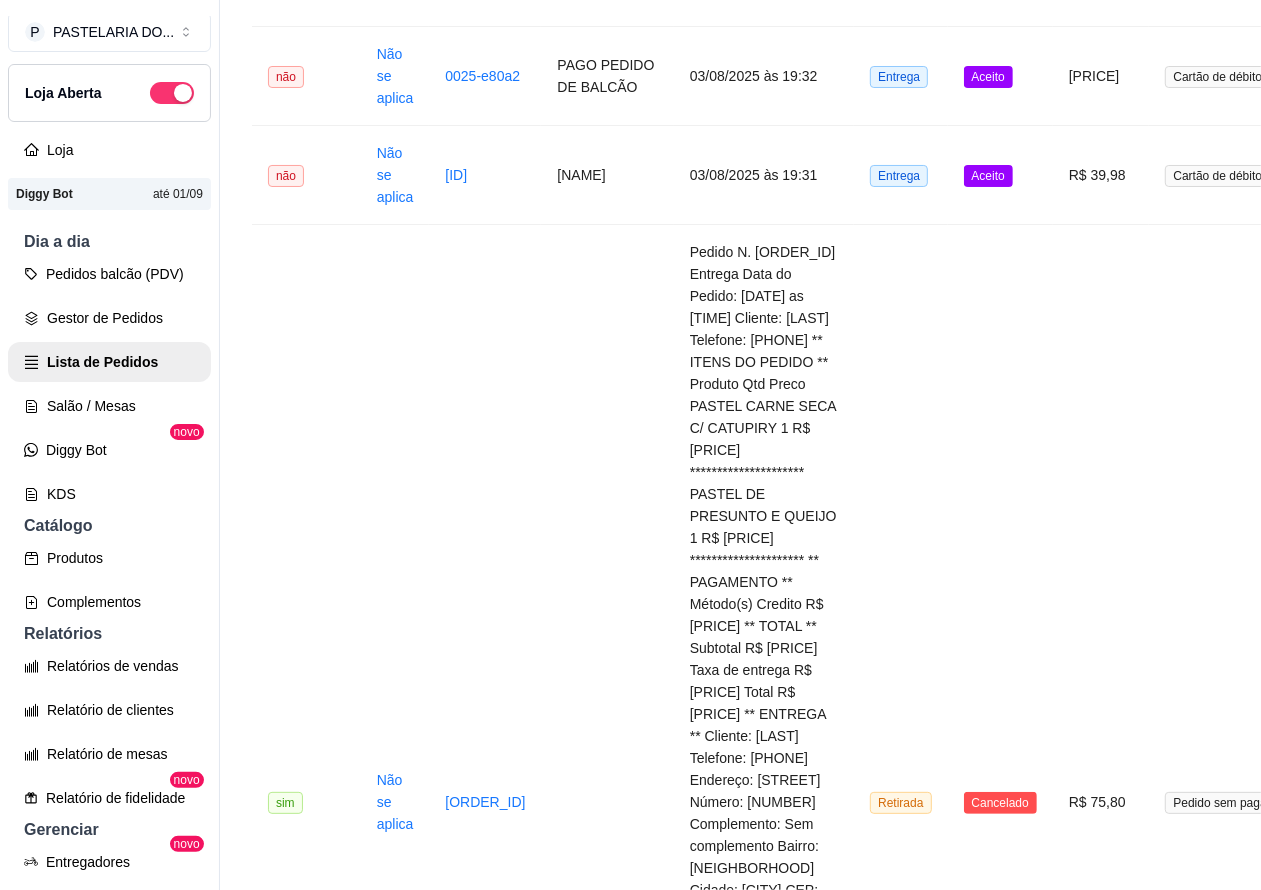 click on "Aceito" at bounding box center [988, 2783] 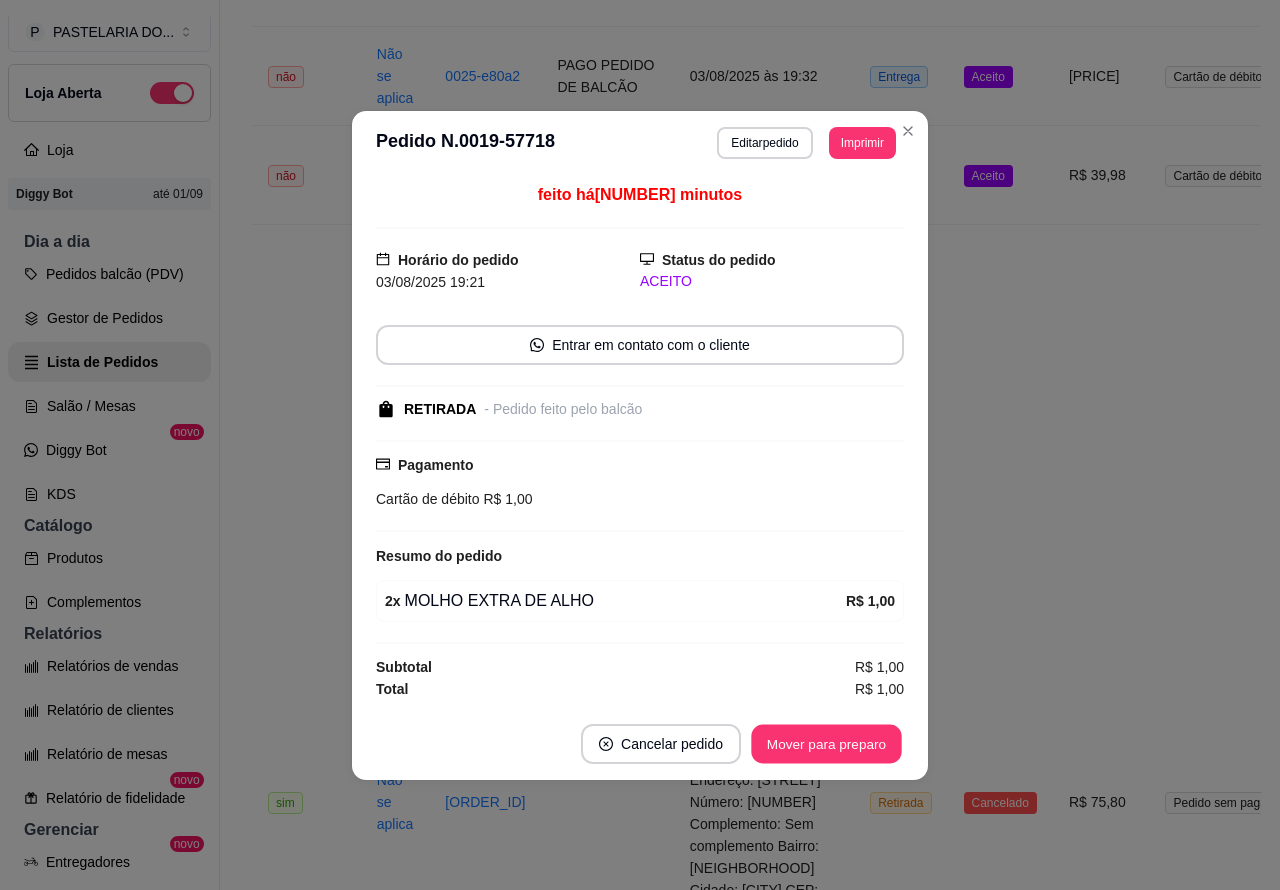 click on "Mover para preparo" at bounding box center (826, 743) 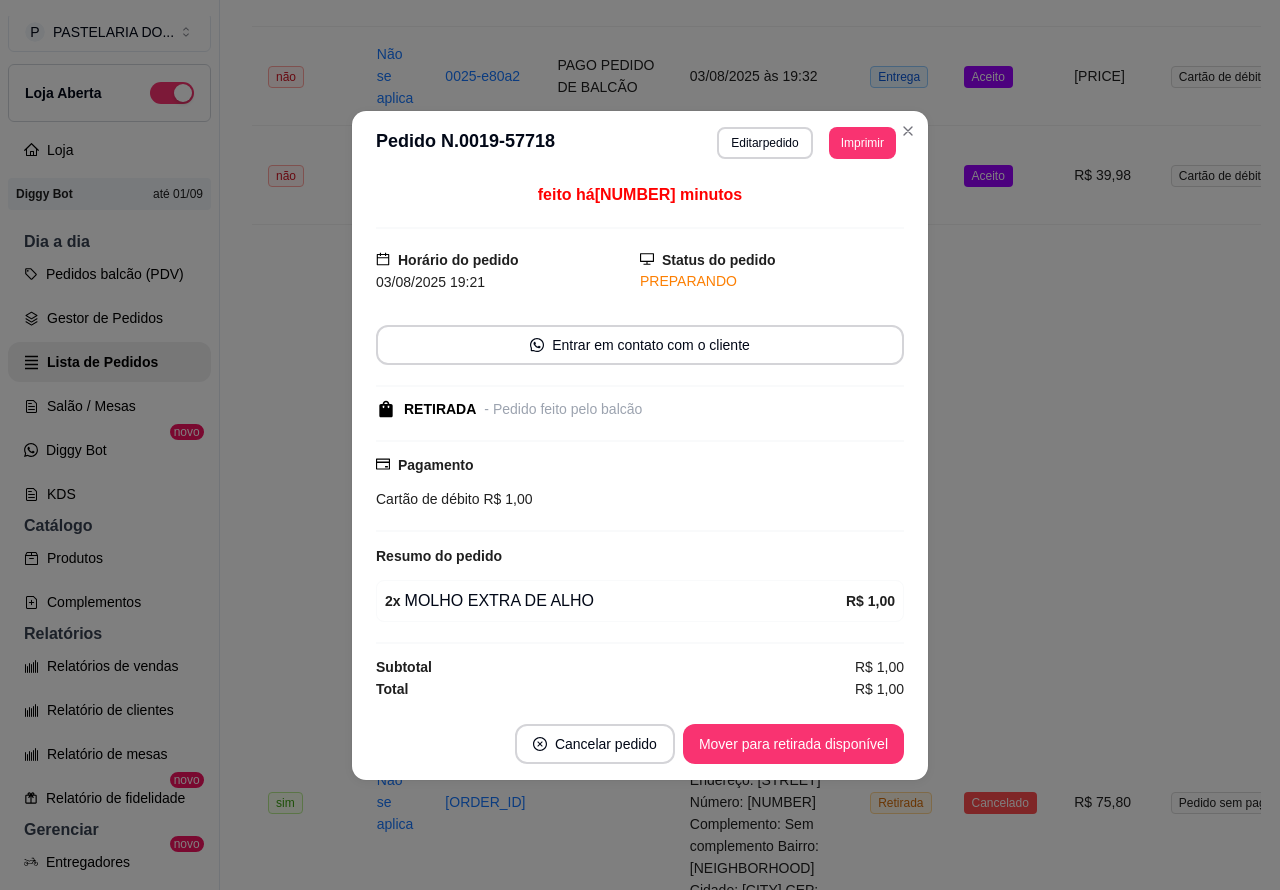click on "Mover para retirada disponível" at bounding box center (793, 744) 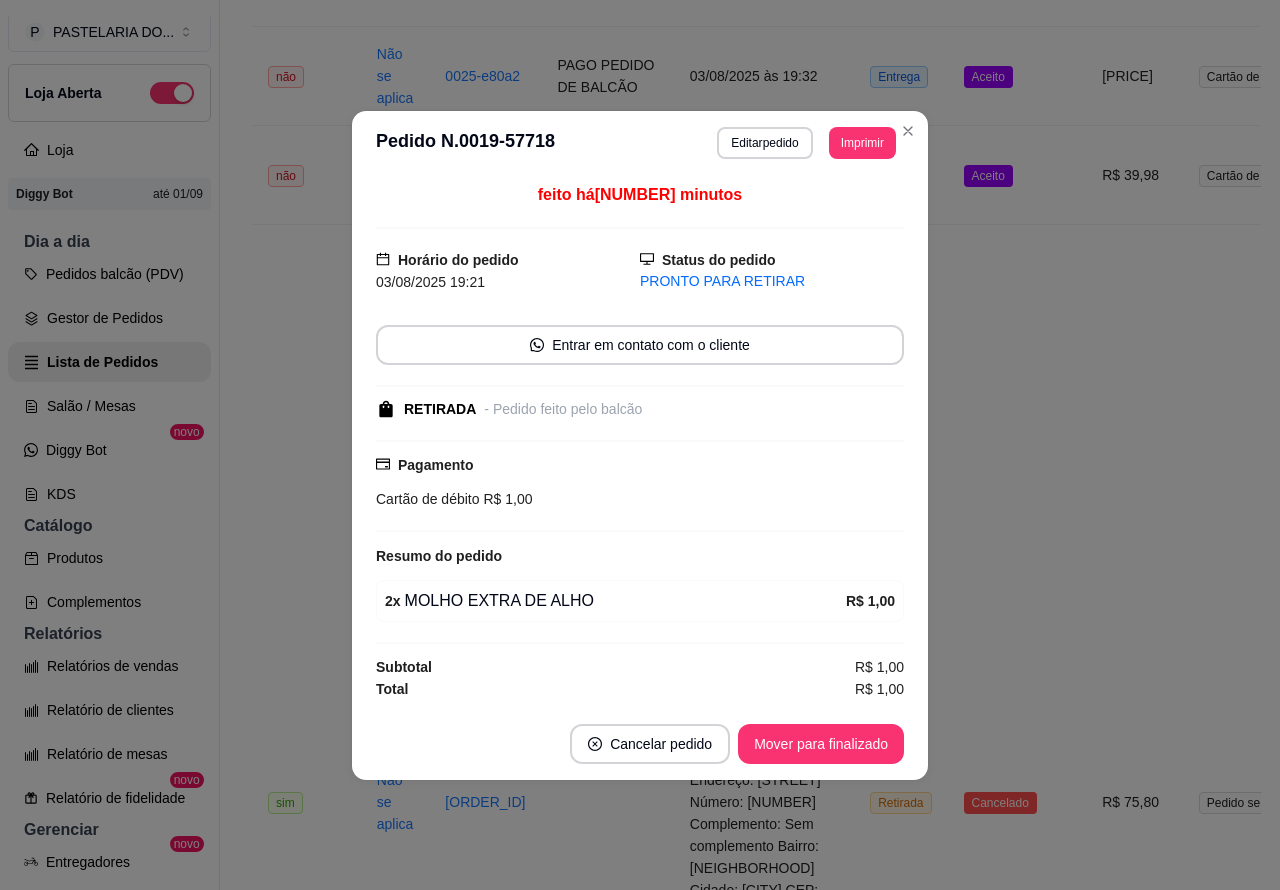 click on "Mover para finalizado" at bounding box center (821, 744) 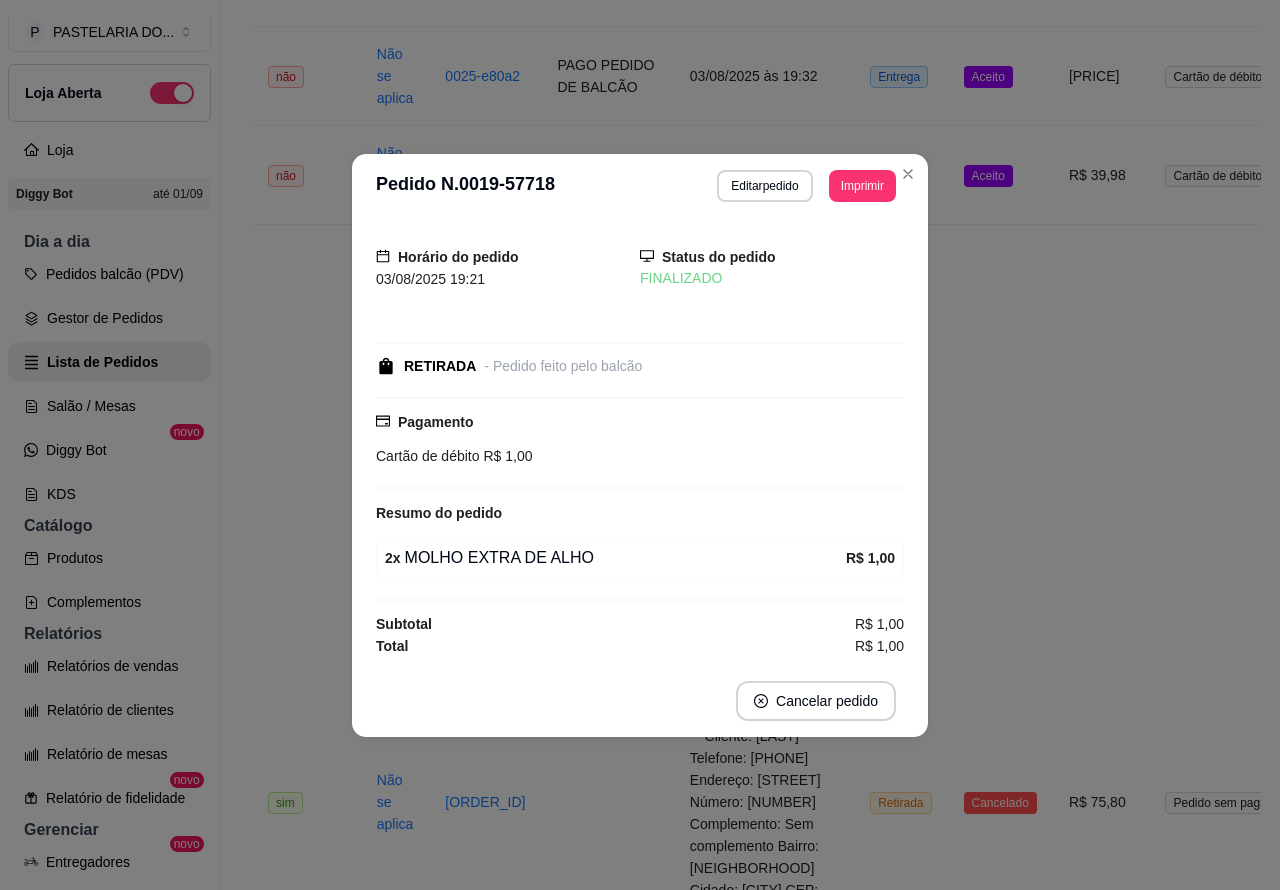 click on "R$ 25,98" at bounding box center (1101, 2683) 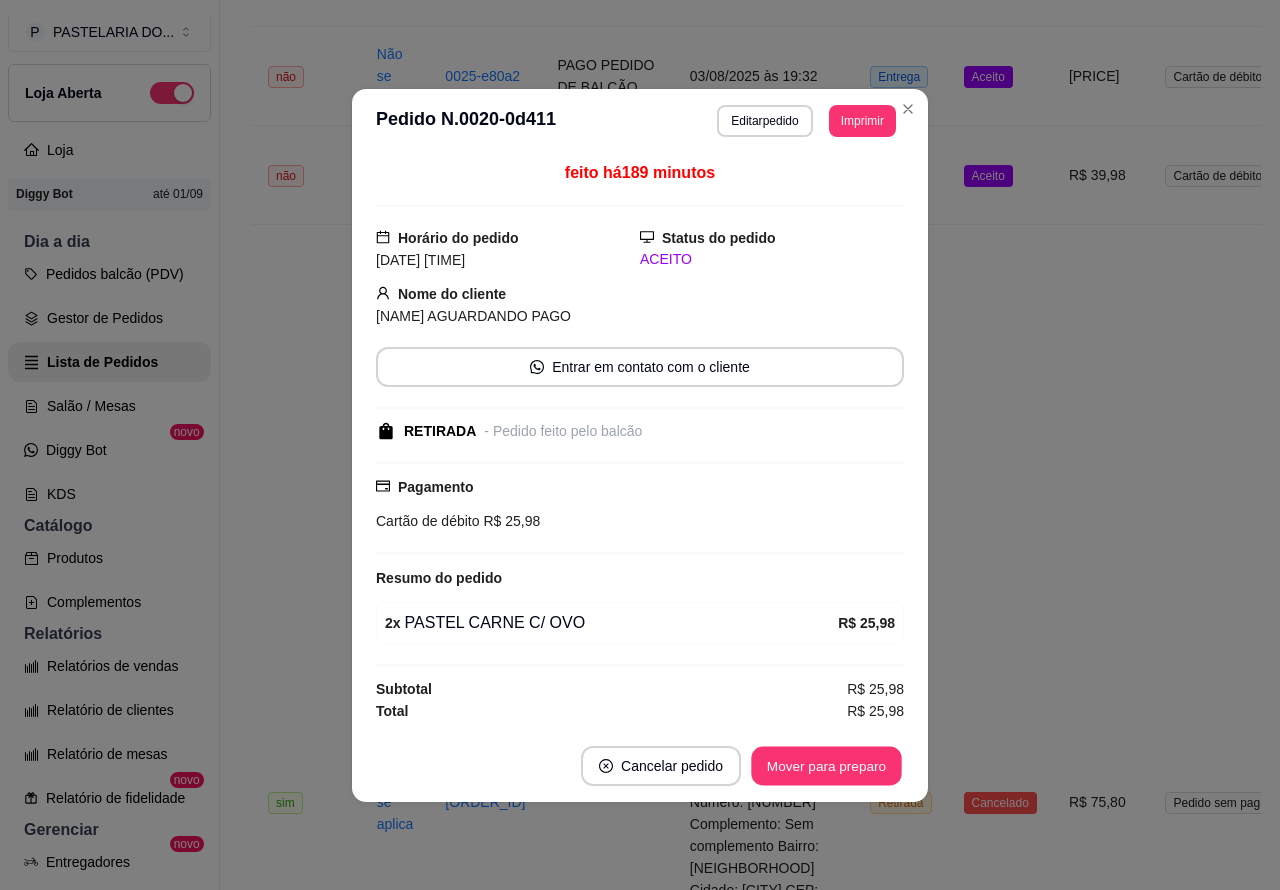 click on "Mover para preparo" at bounding box center (826, 765) 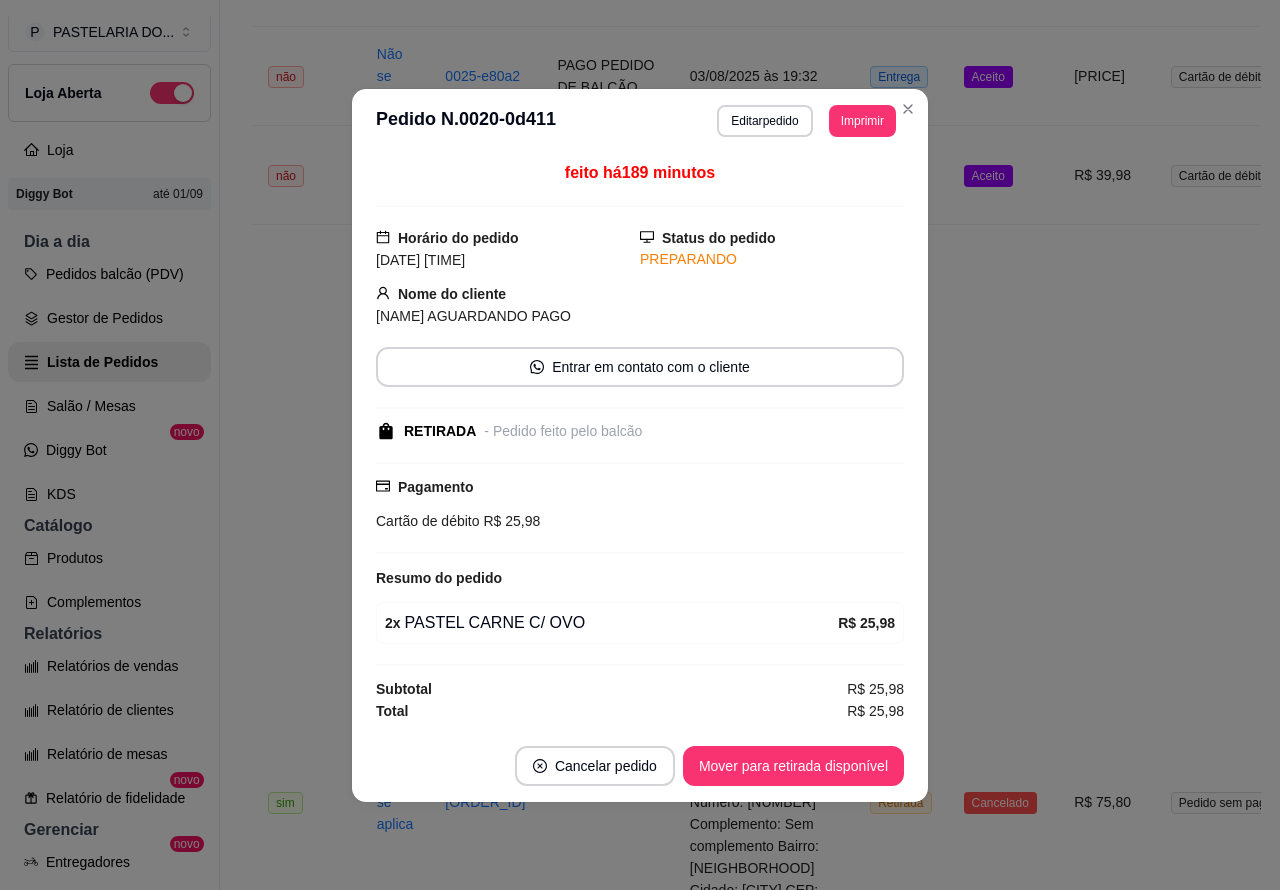 click on "Mover para retirada disponível" at bounding box center (793, 766) 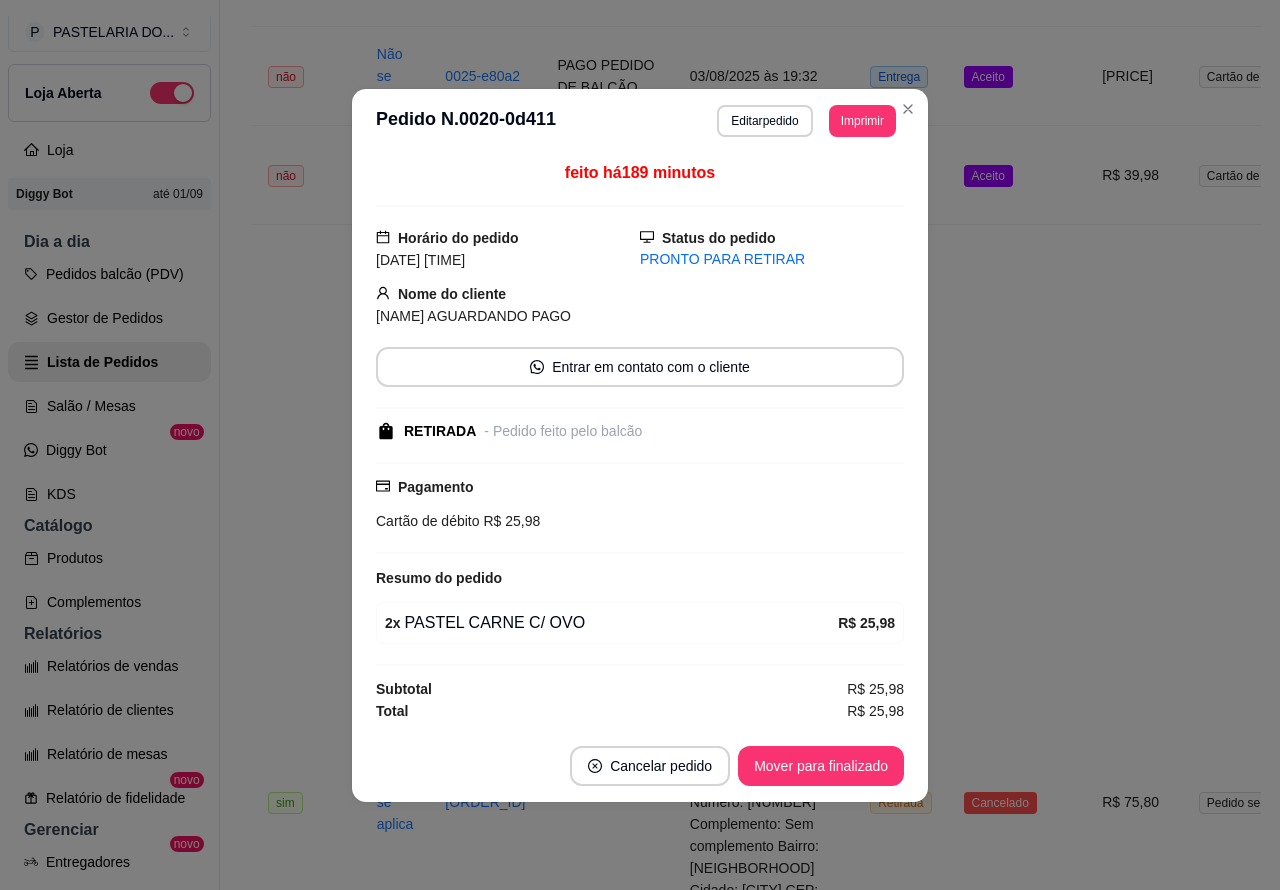 click on "Mover para finalizado" at bounding box center (821, 766) 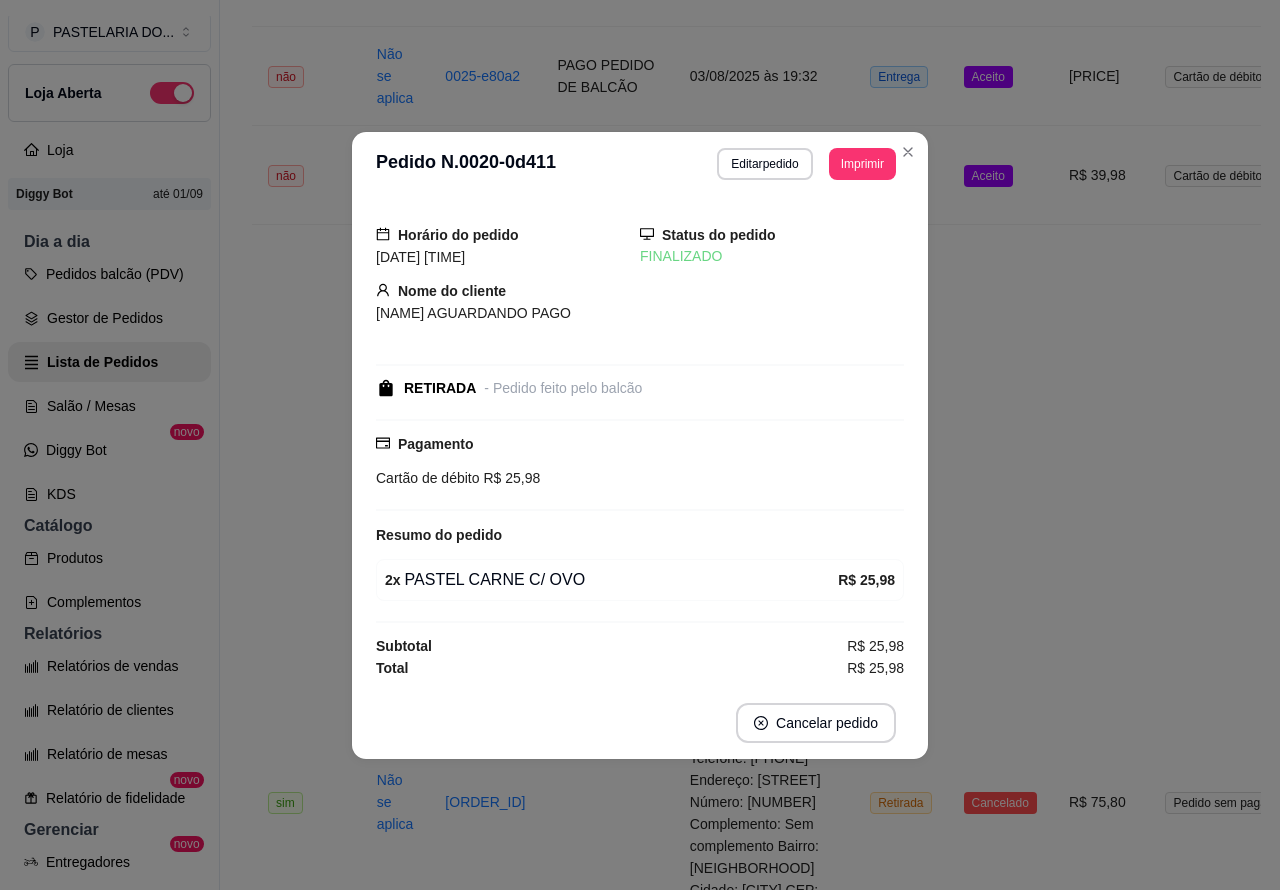 click on "R$ 5,00" at bounding box center (1101, 2584) 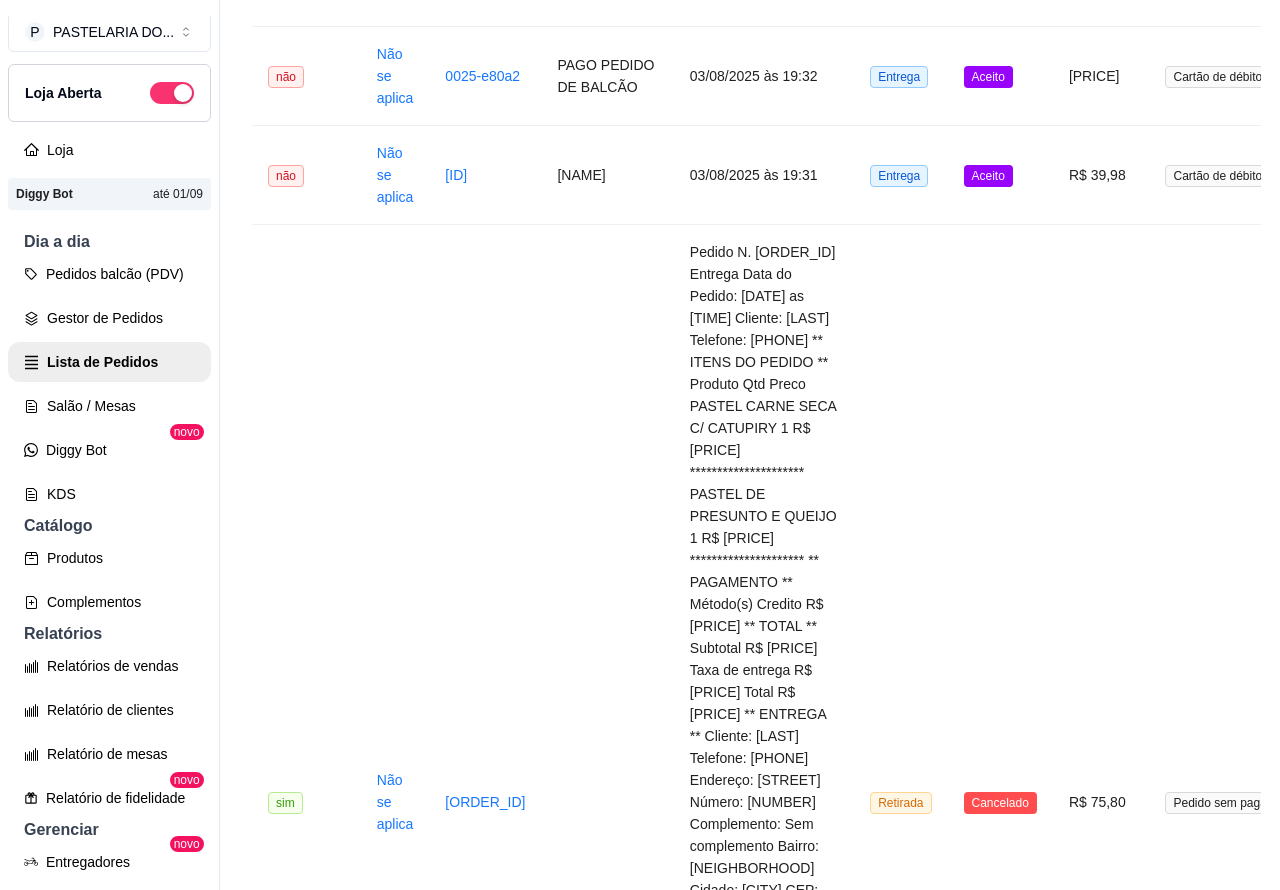 click on "Mover para preparo" at bounding box center [826, 744] 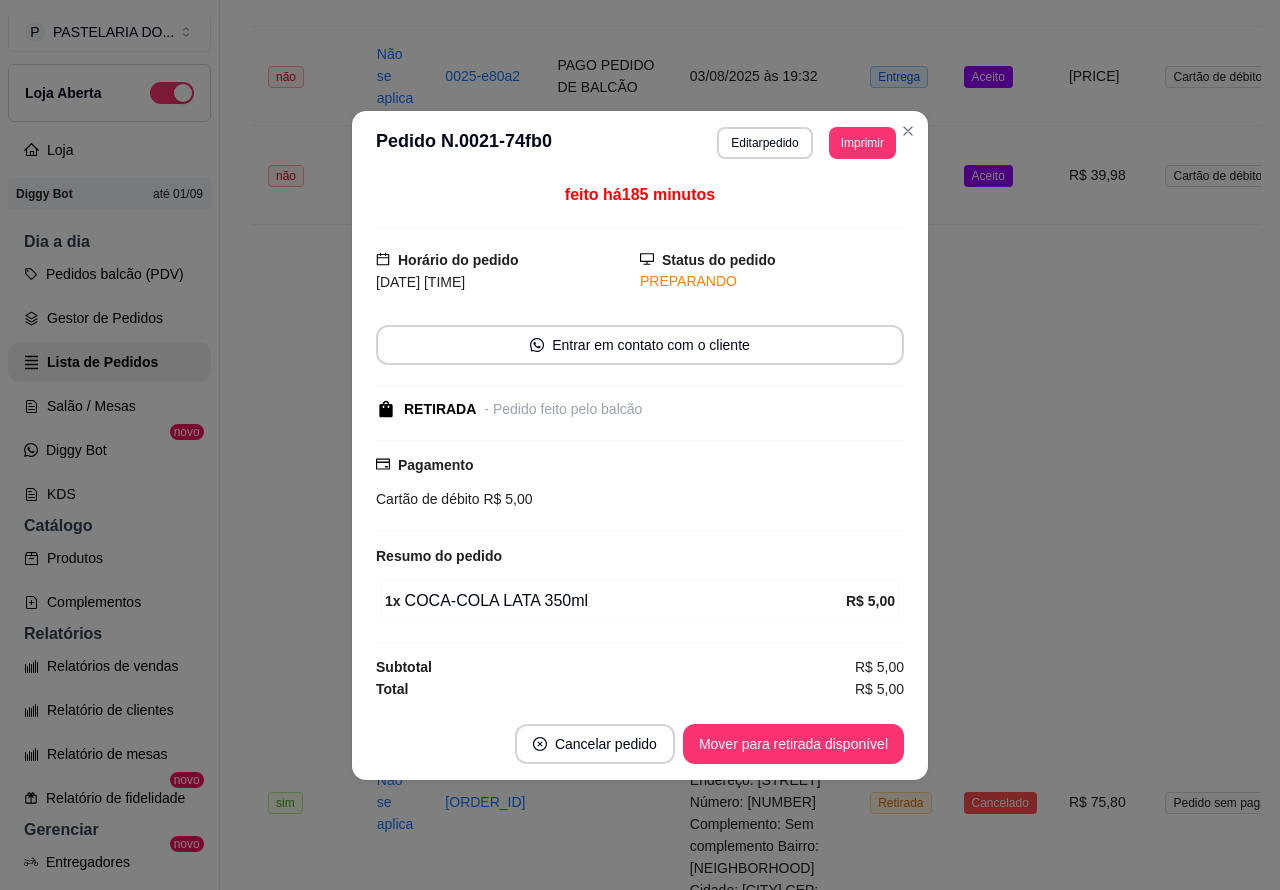 click on "Mover para retirada disponível" at bounding box center [793, 744] 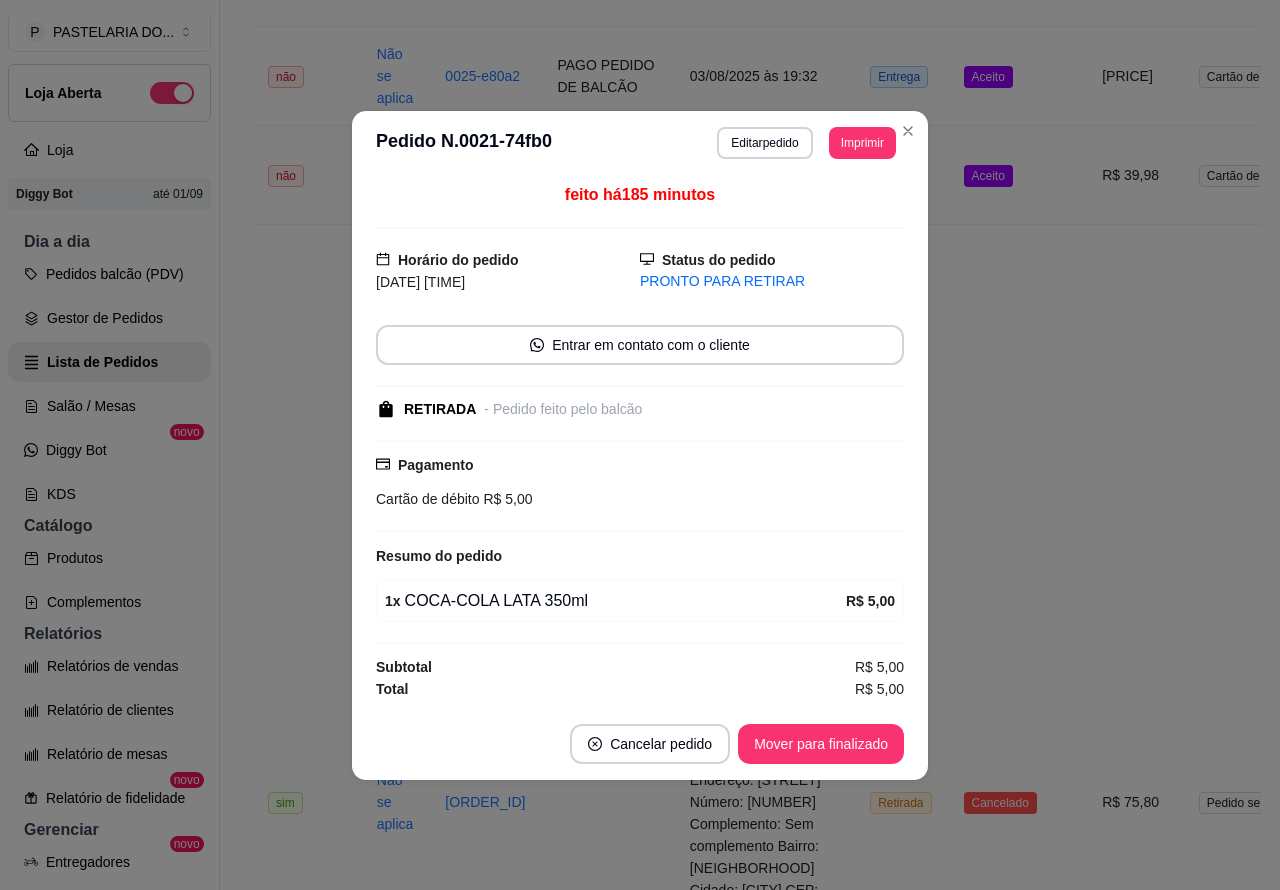 click on "Mover para finalizado" at bounding box center (821, 744) 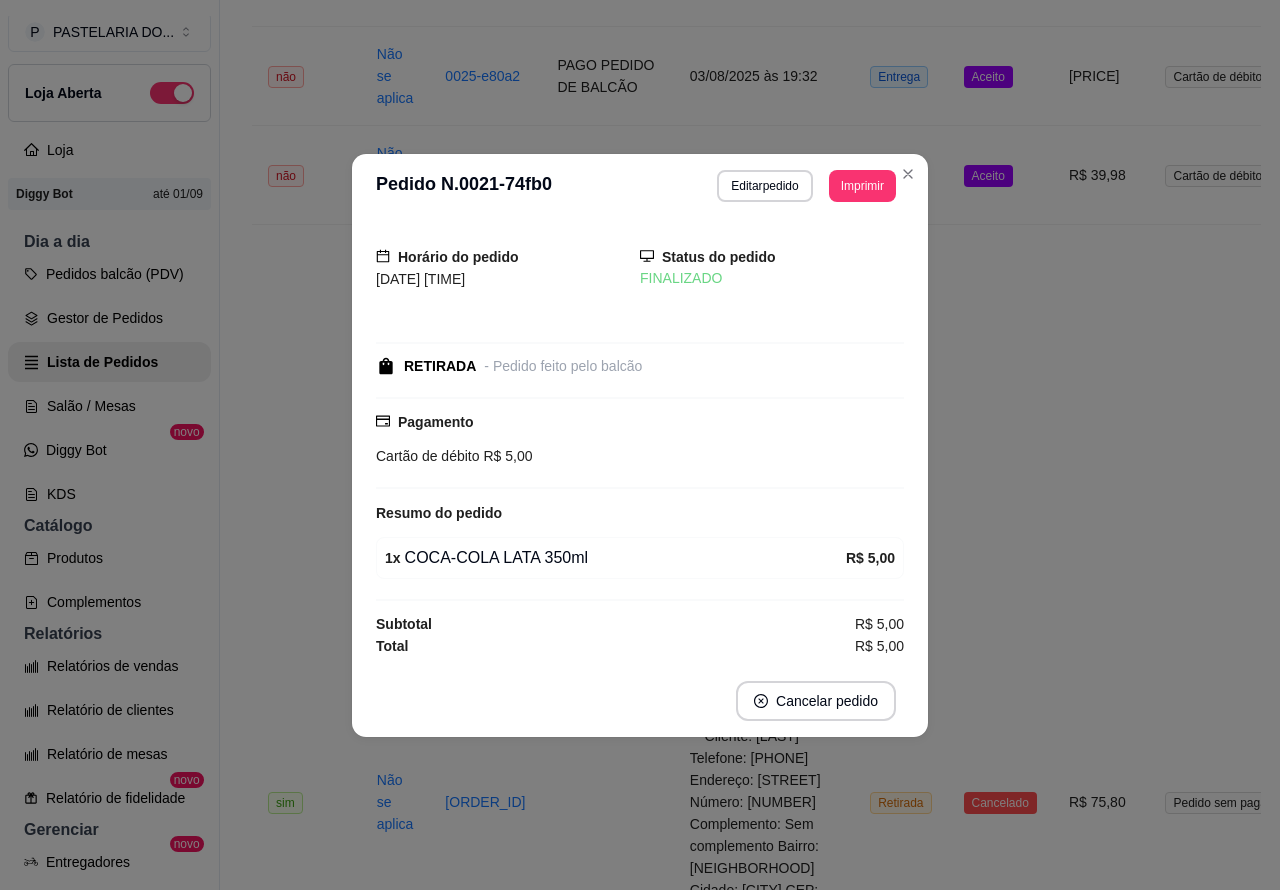 click on "R$ 54,80" at bounding box center [1101, 1957] 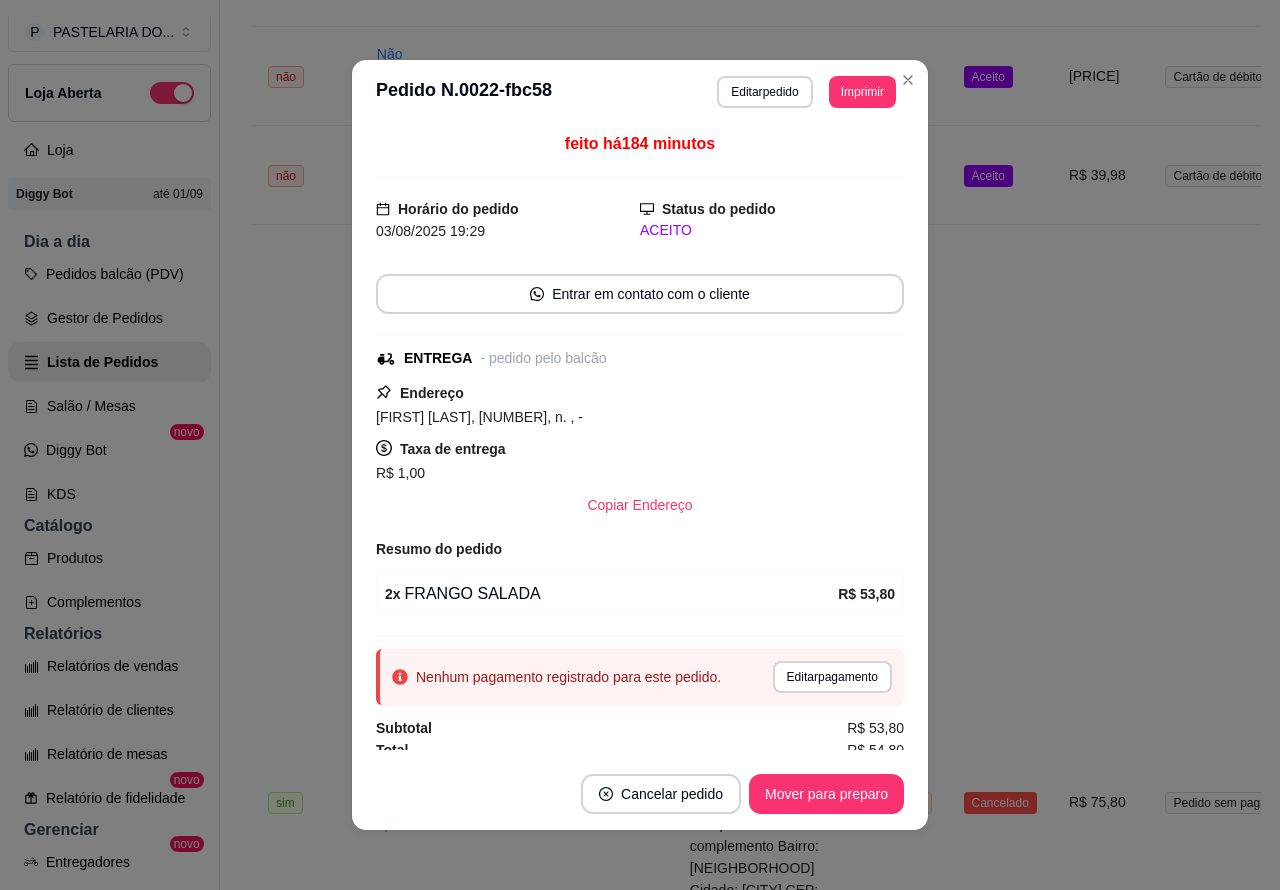 click on "Mover para preparo" at bounding box center [826, 794] 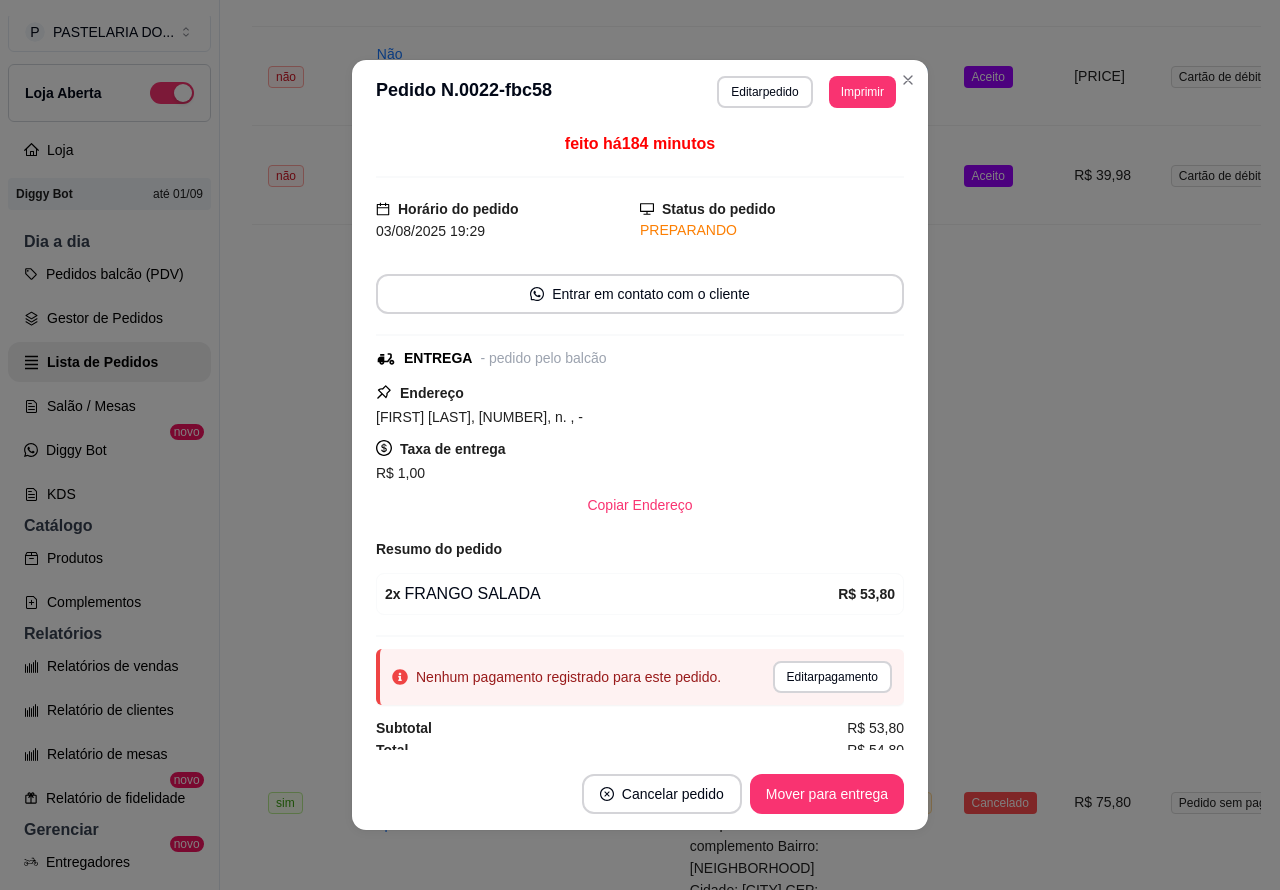 click on "Mover para entrega" at bounding box center (827, 794) 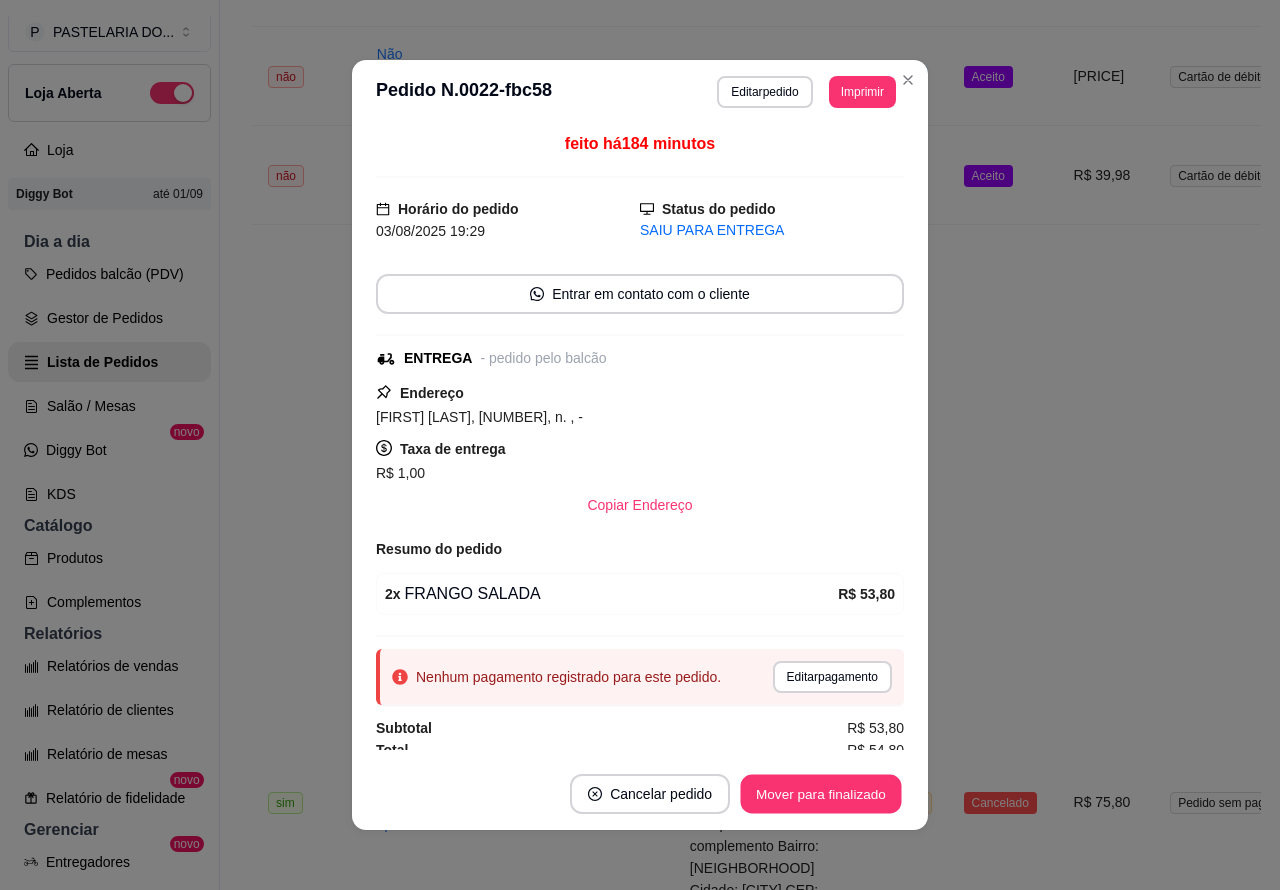 click on "Mover para finalizado" at bounding box center [821, 794] 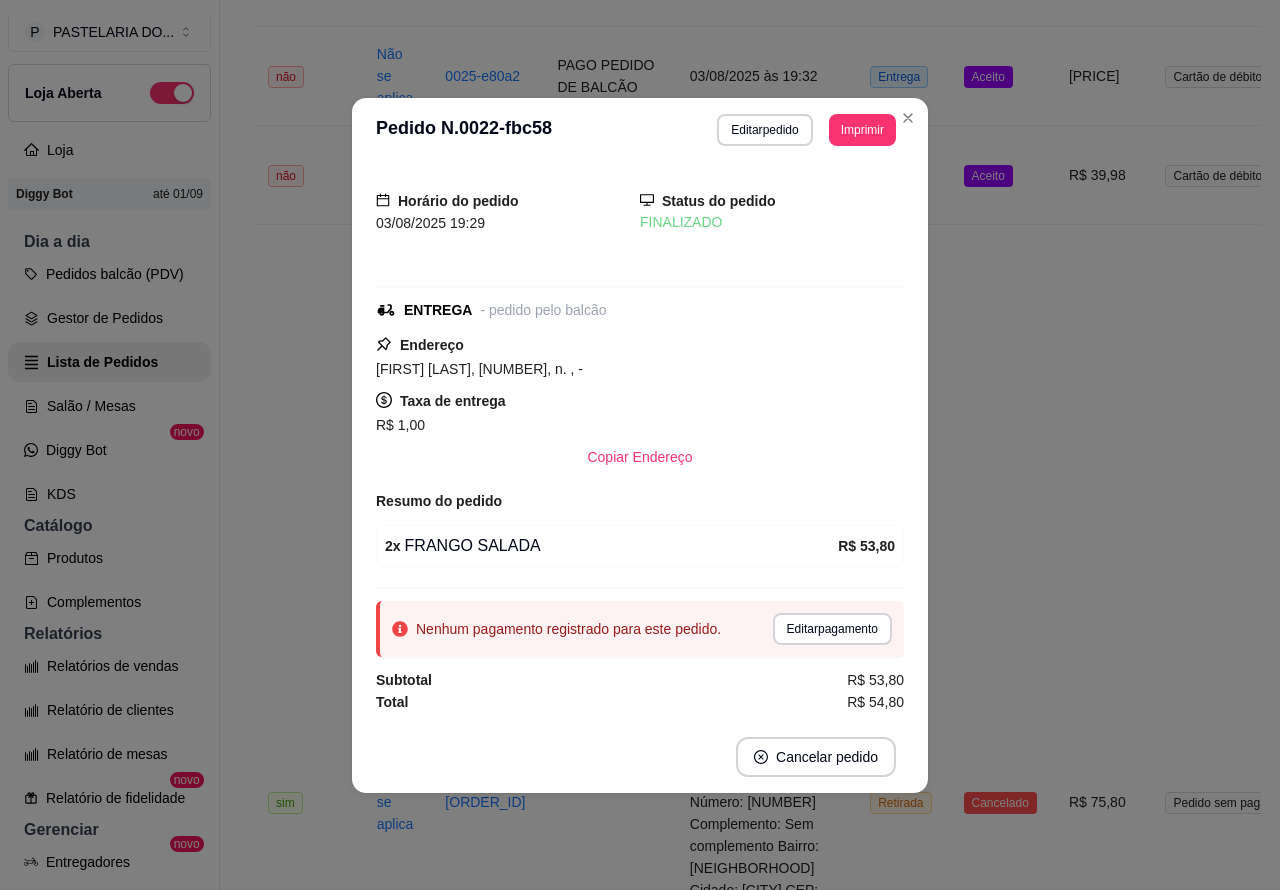 click on "R$ 54,80" at bounding box center (1101, 1957) 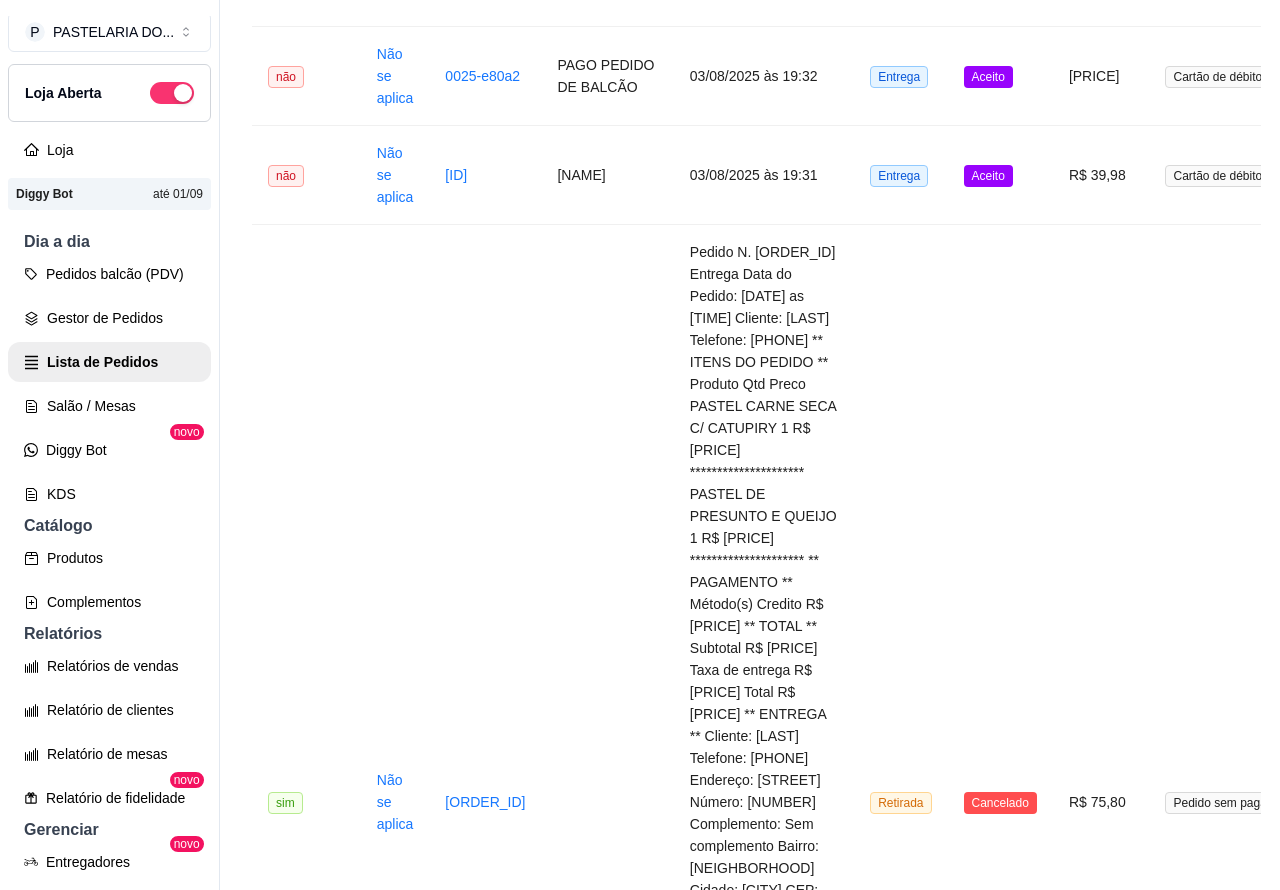 click on "Cancelar pedido" at bounding box center (816, 757) 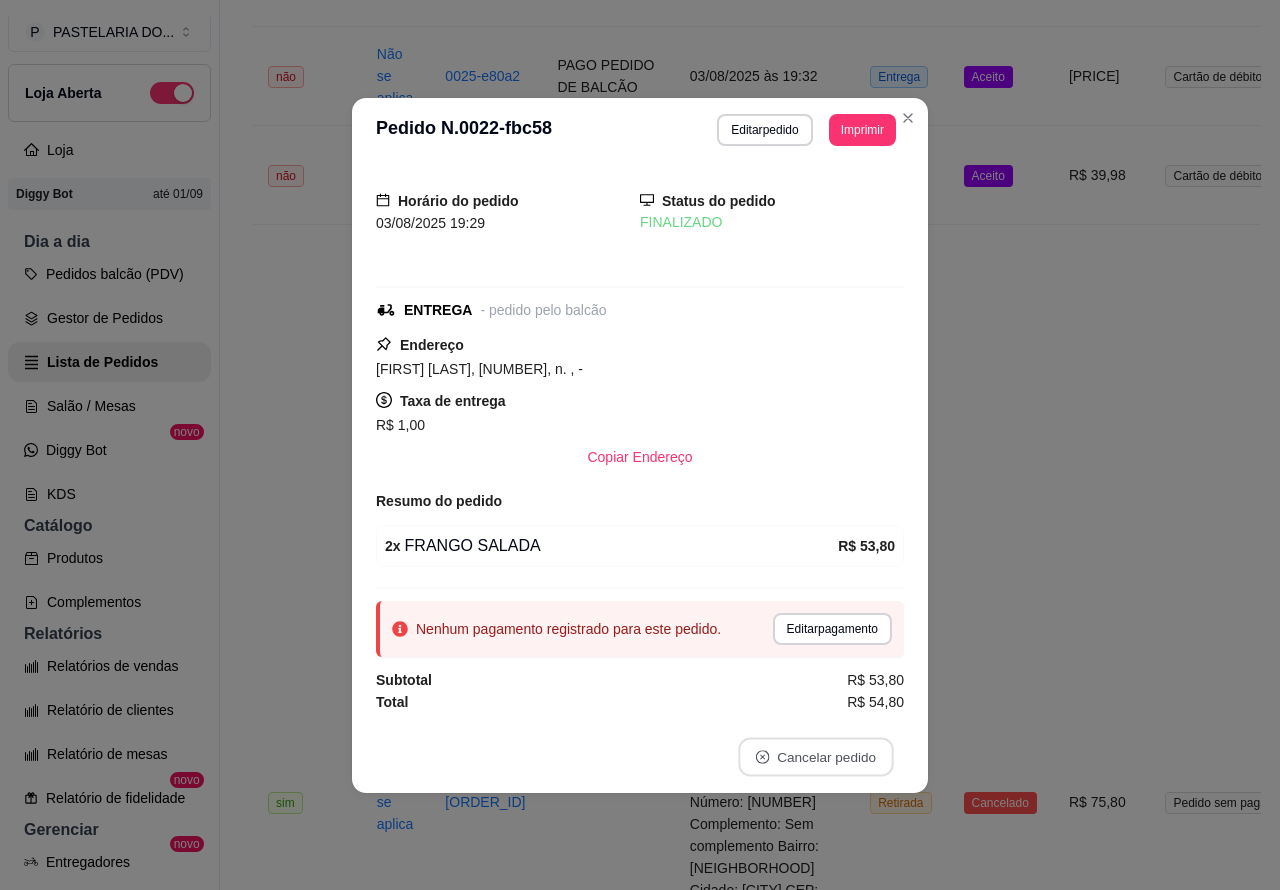 click on "**********" at bounding box center (740, 296) 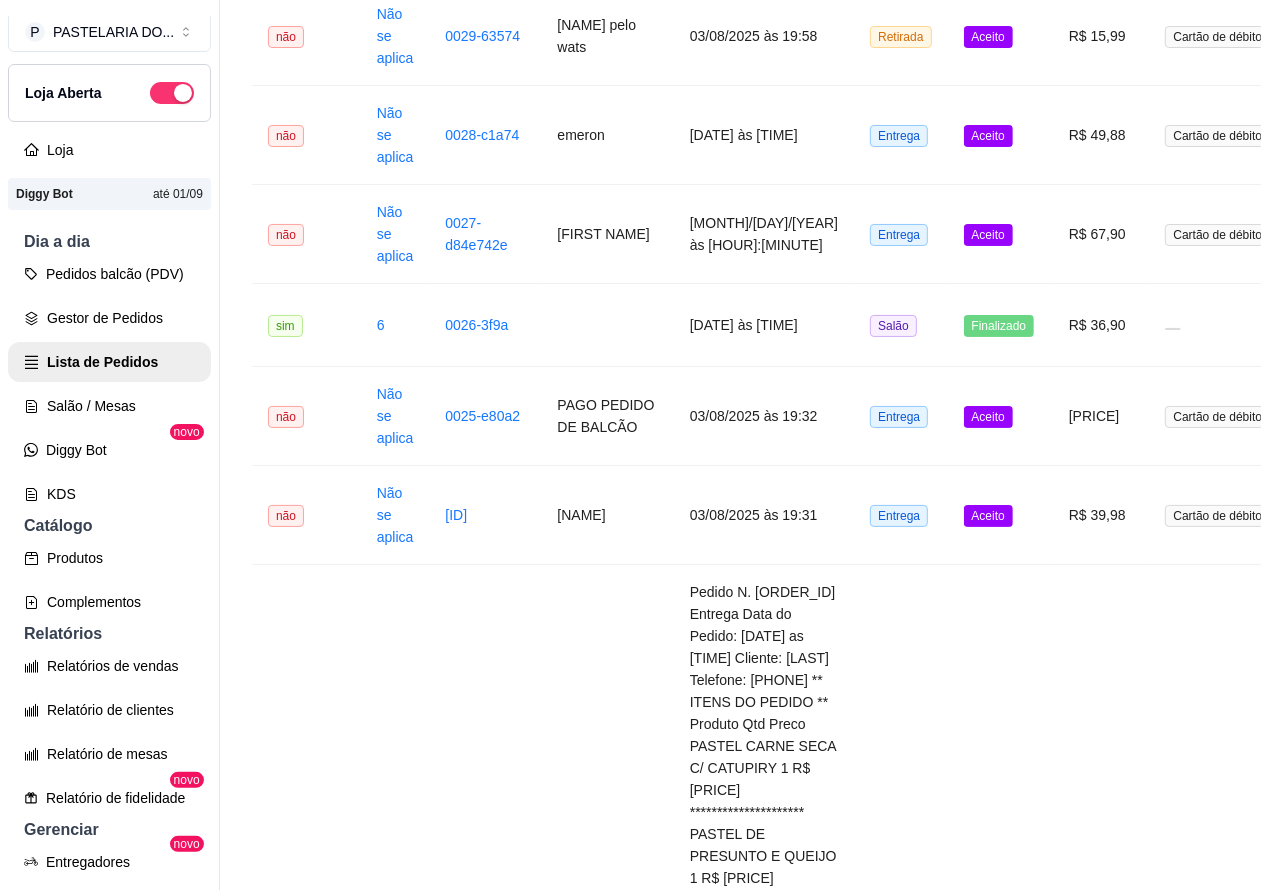 scroll, scrollTop: 1992, scrollLeft: 0, axis: vertical 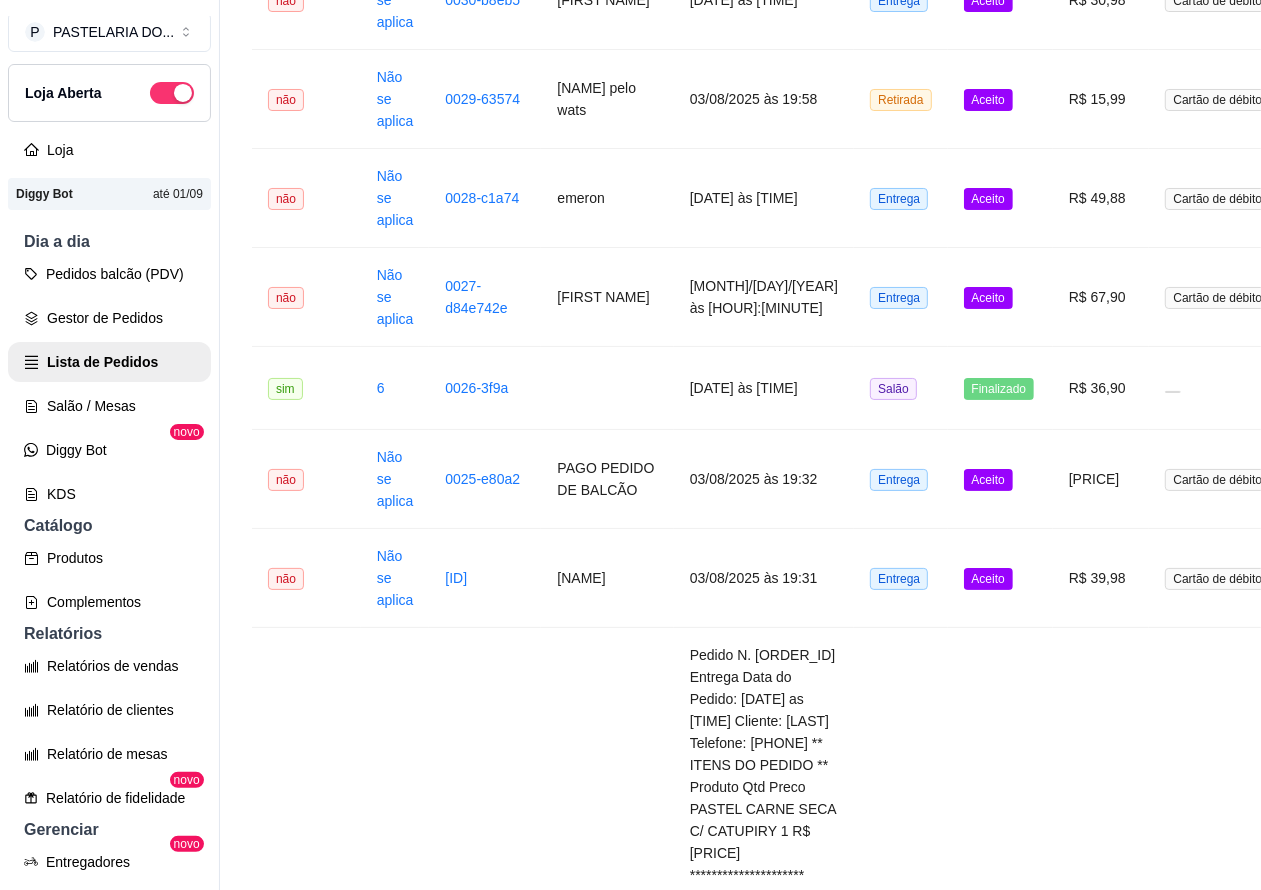 click on "Aceito" at bounding box center [988, 579] 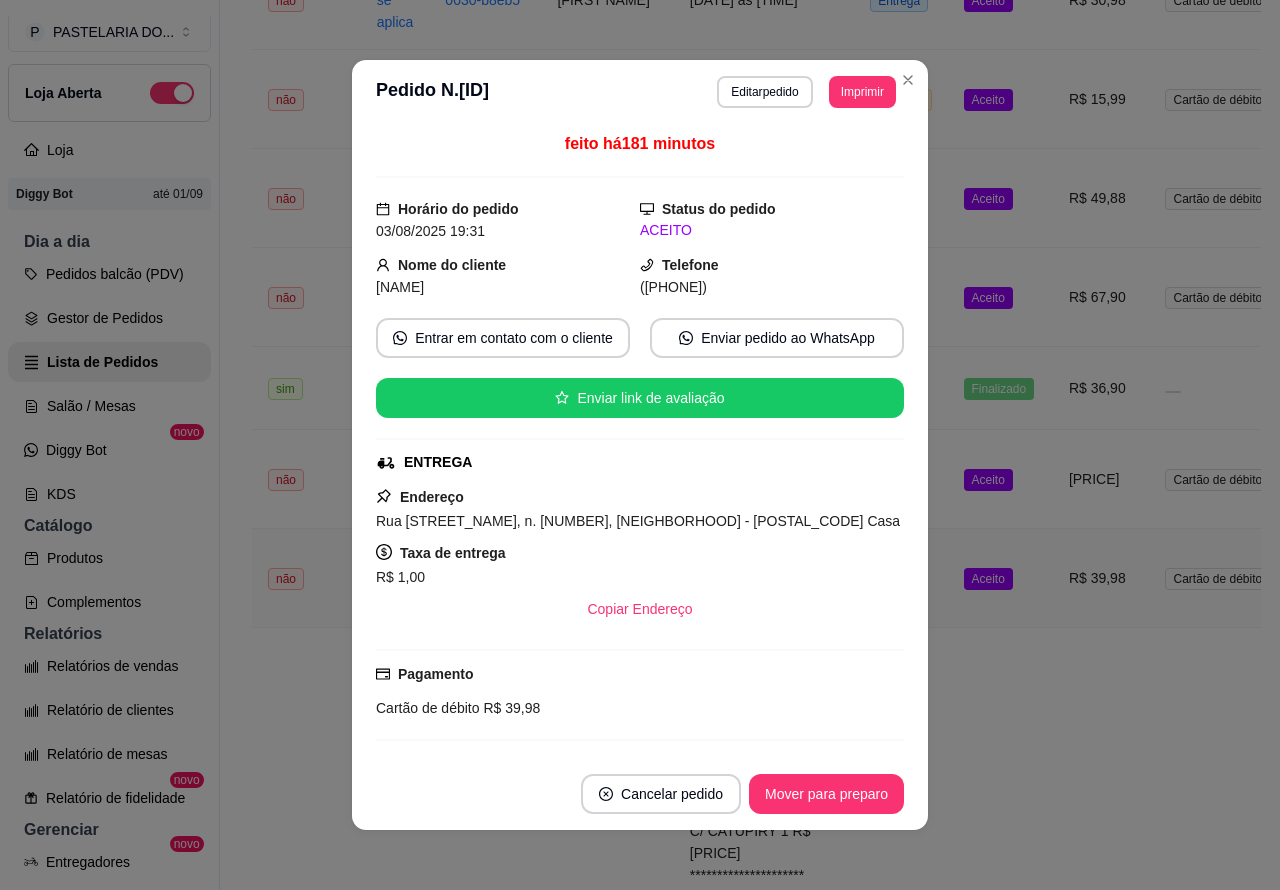click on "Mover para preparo" at bounding box center (826, 794) 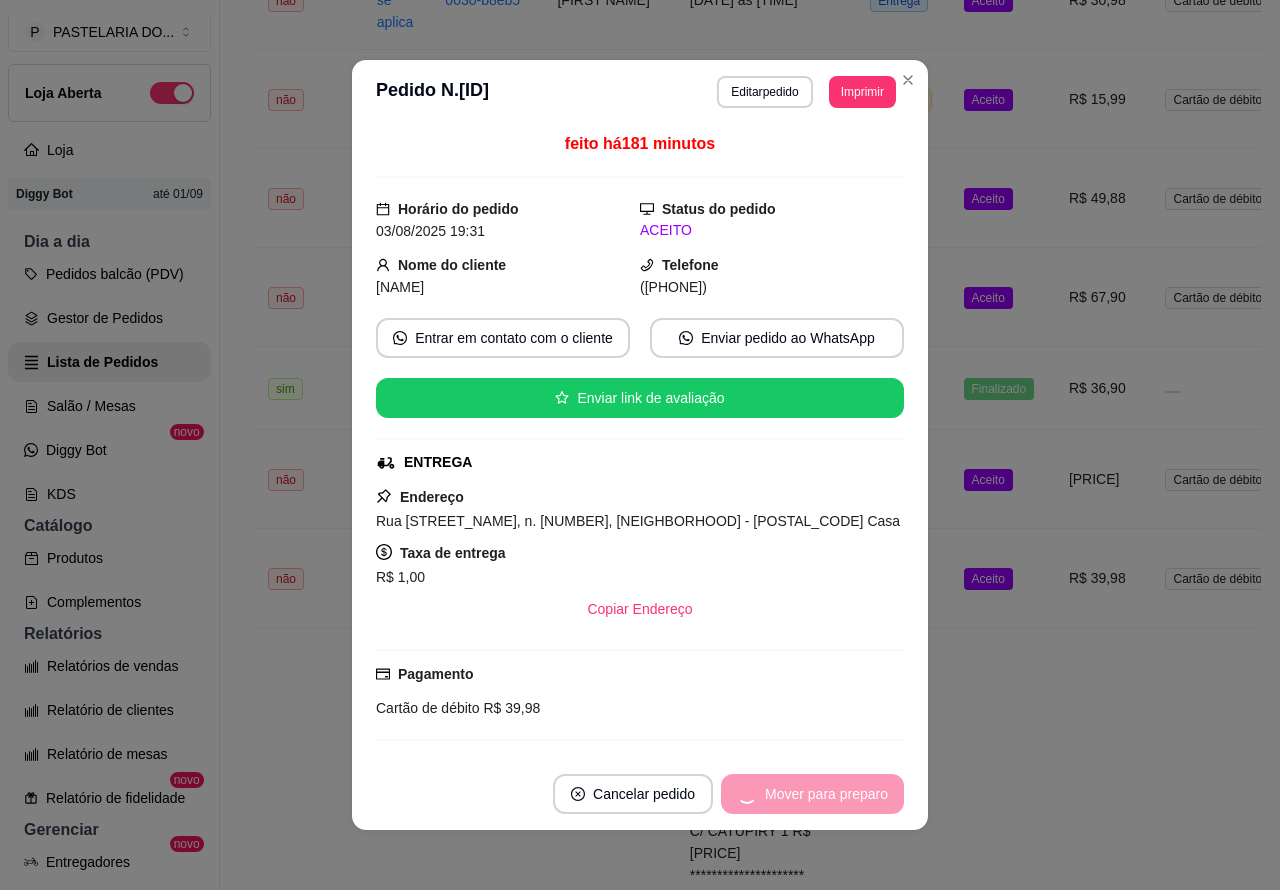 click on "Mover para preparo" at bounding box center (812, 794) 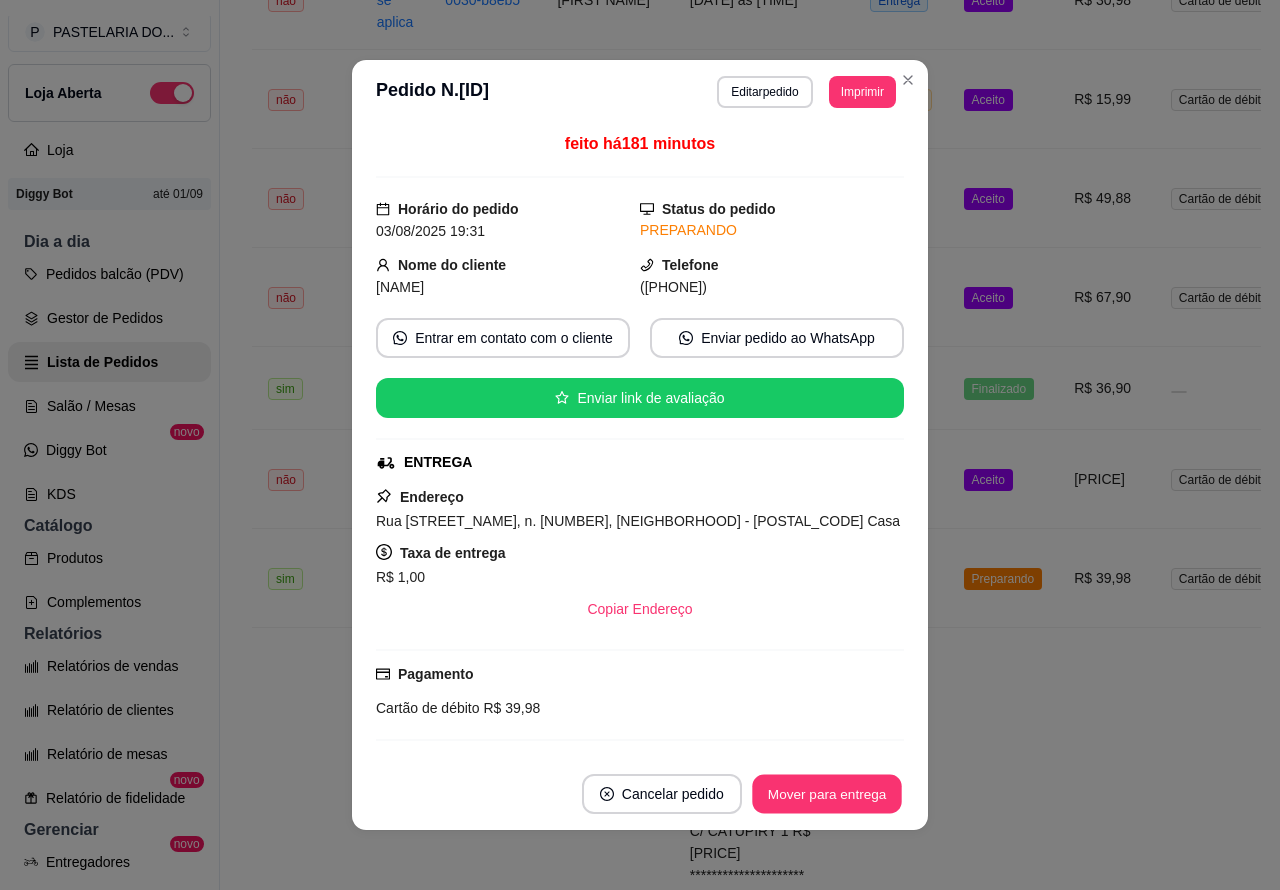 click on "Mover para entrega" at bounding box center [827, 794] 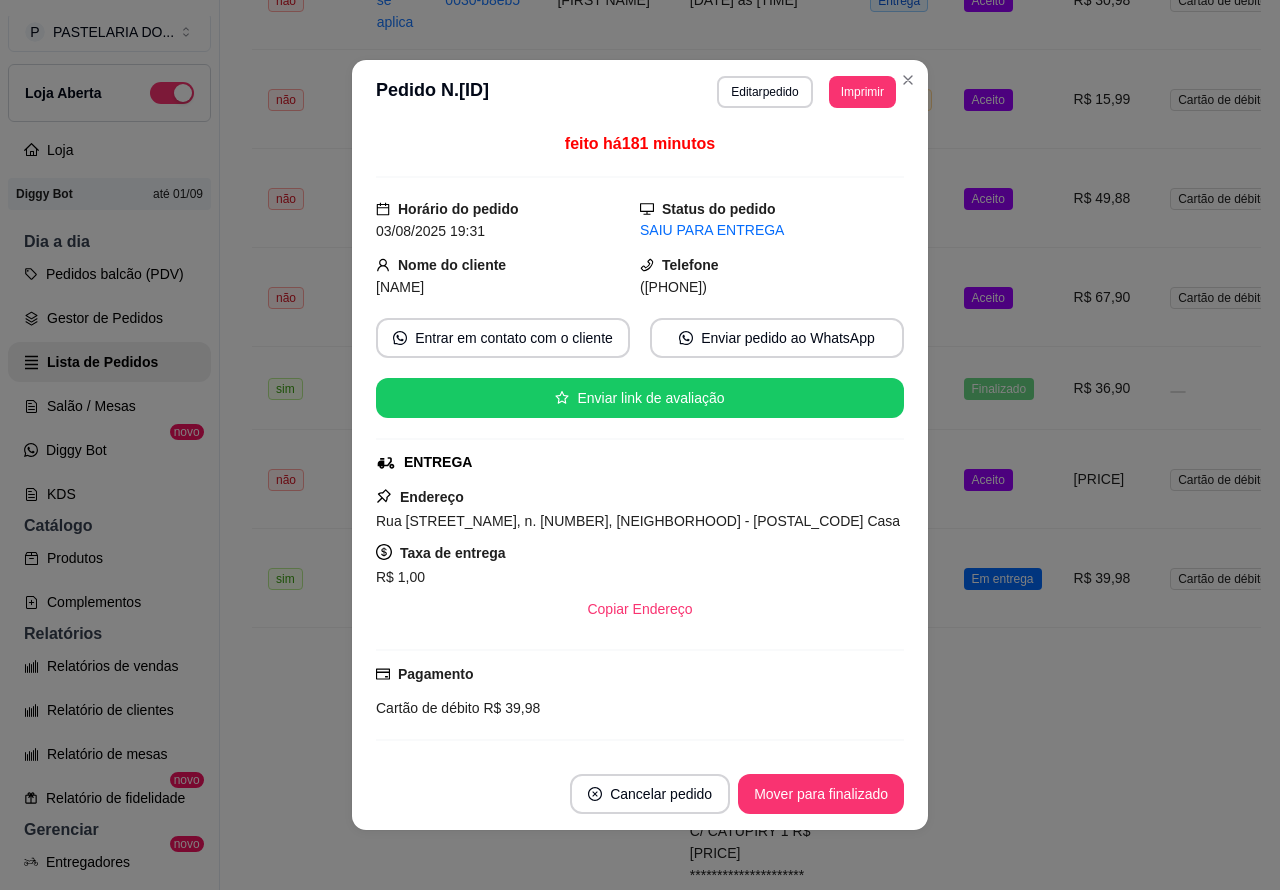 click on "Mover para finalizado" at bounding box center (821, 794) 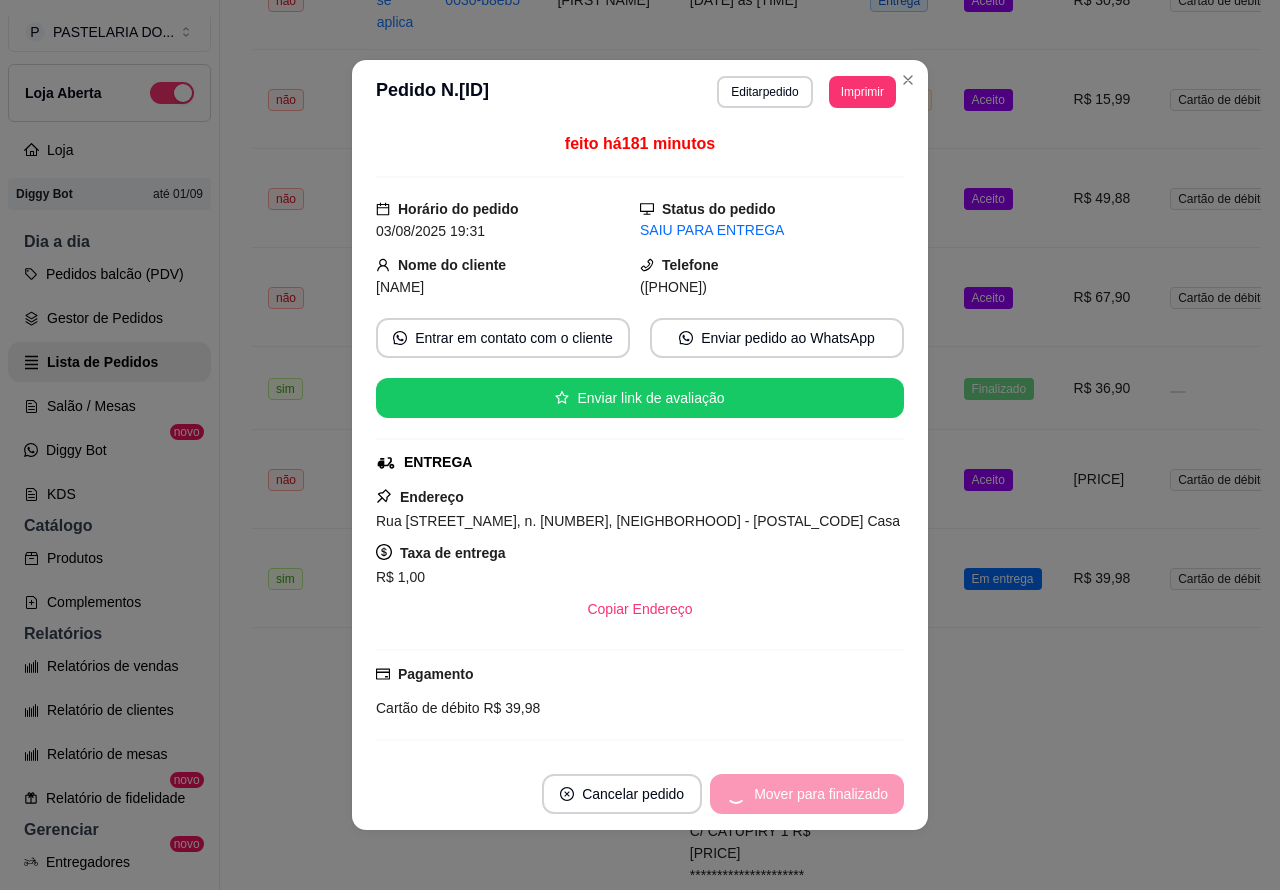 click on "P PASTELARIA DO ... Loja Aberta Loja Diggy Bot até 01/09 Dia a dia Pedidos balcão (PDV) Gestor de Pedidos Lista de Pedidos Salão / Mesas Diggy Bot novo KDS Catálogo Produtos Complementos Relatórios Relatórios de vendas Relatório de clientes Relatório de mesas Relatório de fidelidade novo Gerenciar Entregadores novo Nota Fiscal (NFC-e) Controle de caixa Controle de fiado Cupons Clientes Estoque Configurações Diggy Planos Precisa de ajuda? Sair" at bounding box center [110, 461] 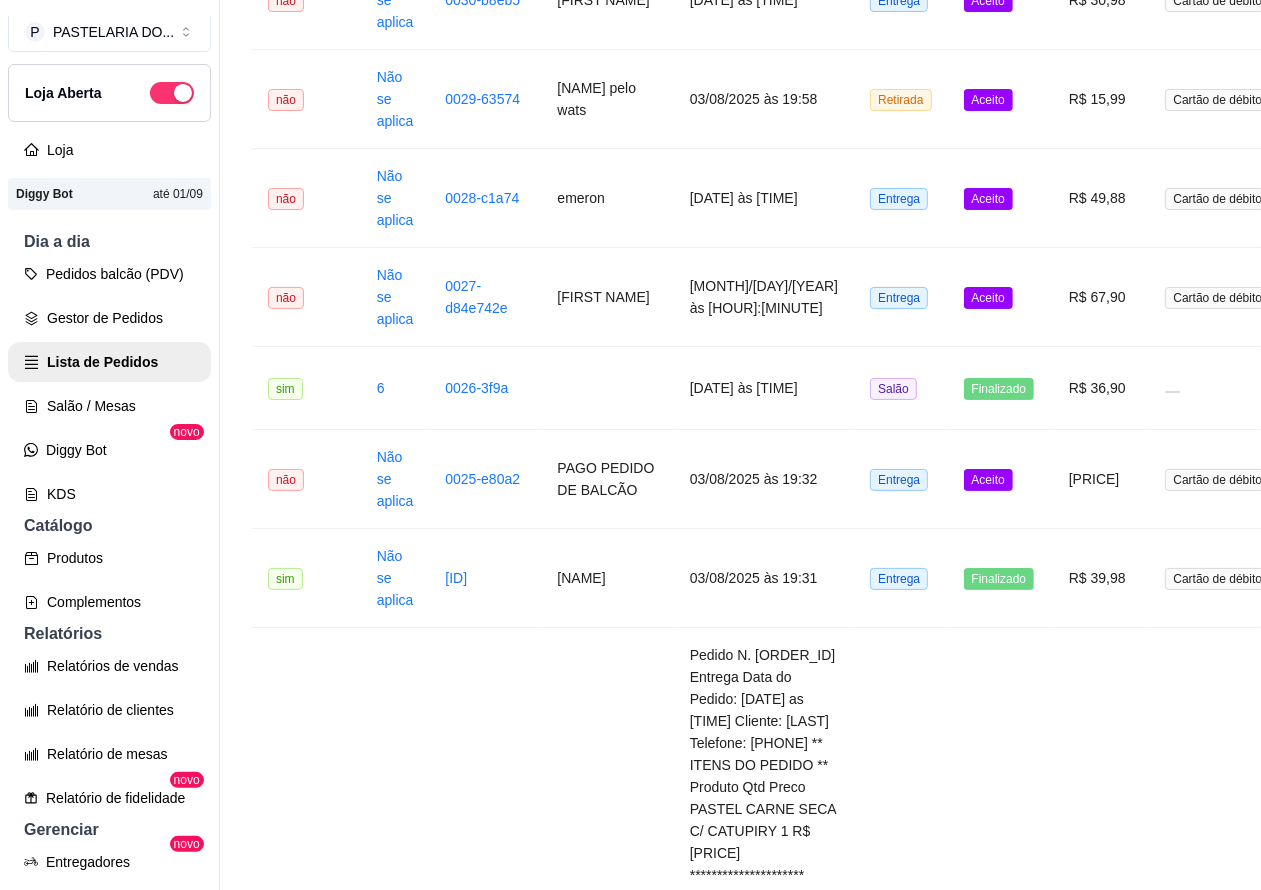 click on "Aceito" at bounding box center [1000, 479] 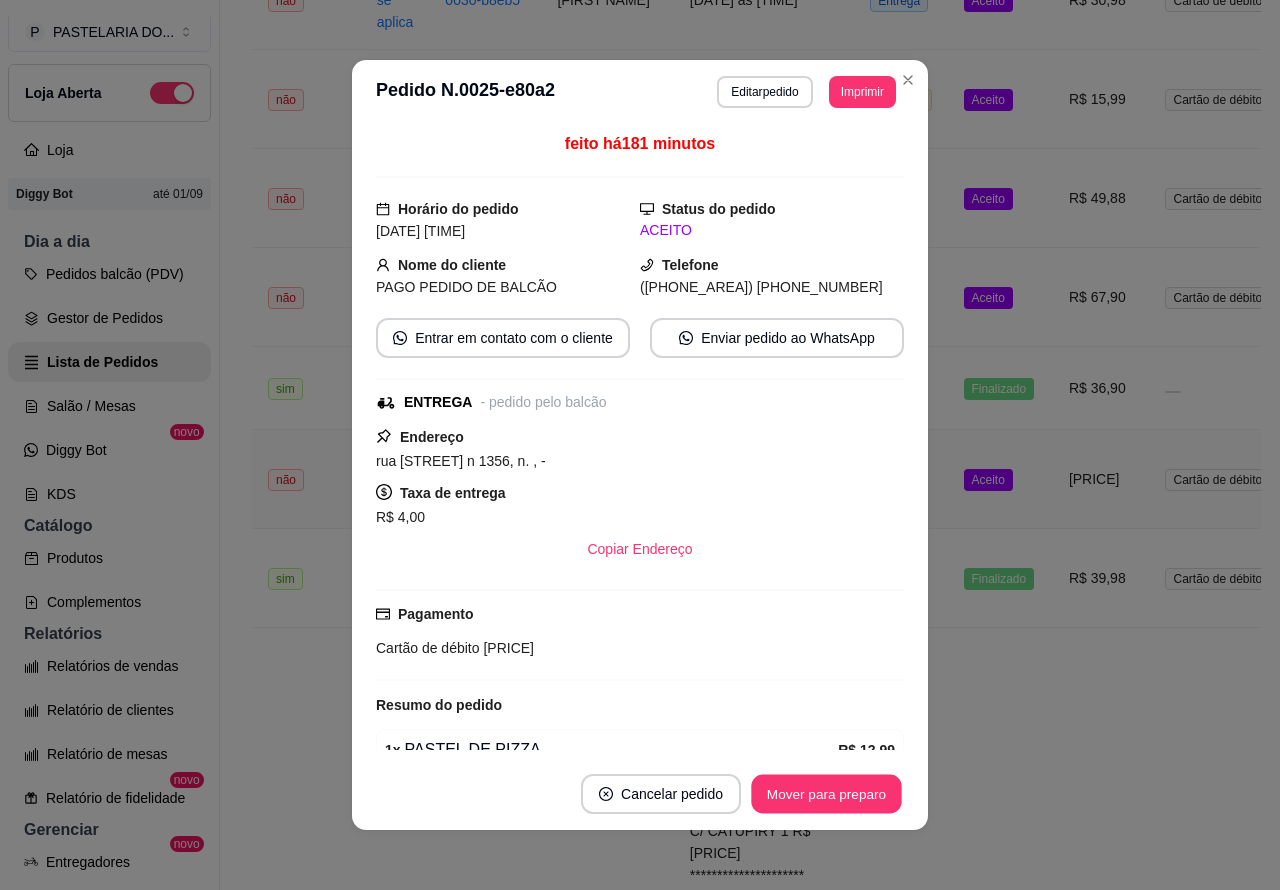 click on "Mover para preparo" at bounding box center (826, 794) 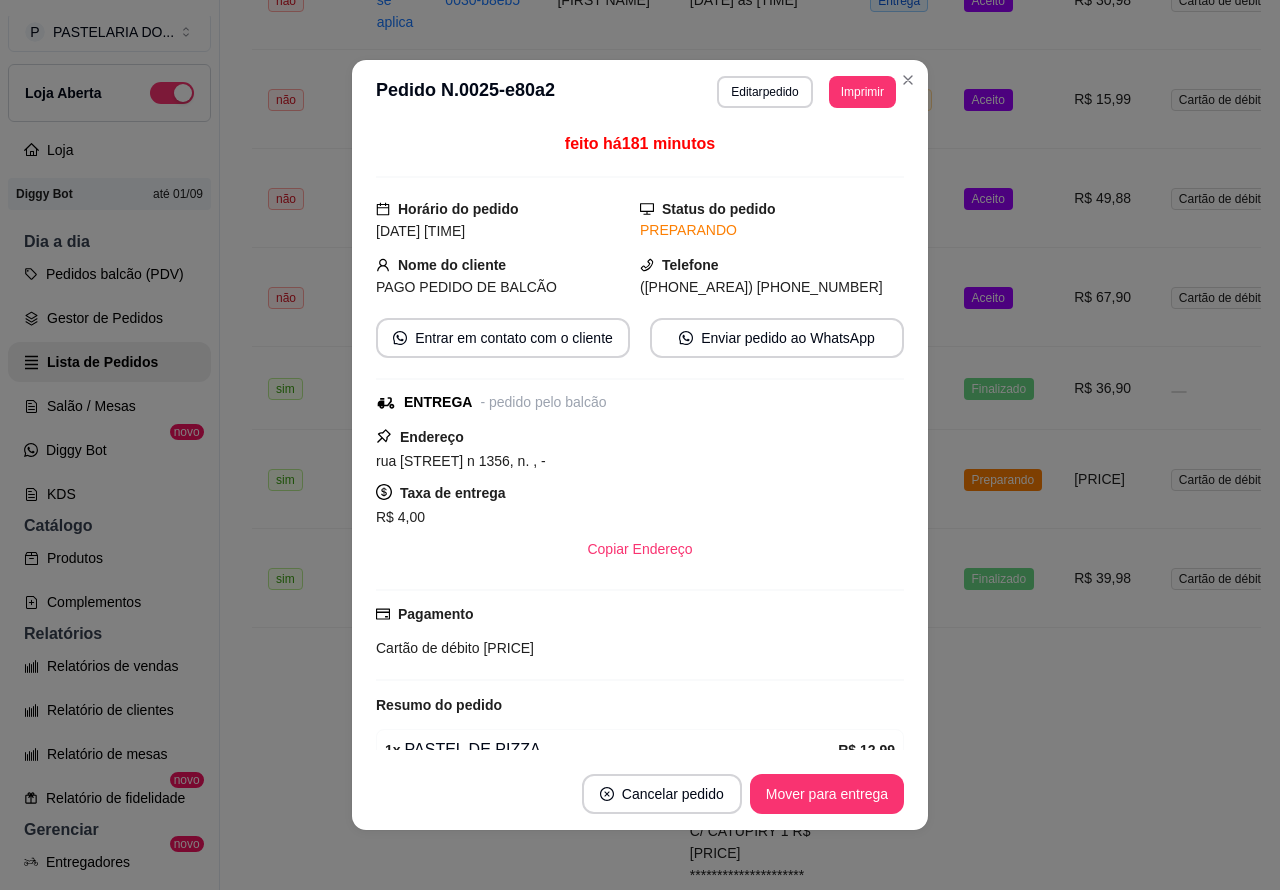 click on "Mover para entrega" at bounding box center (827, 794) 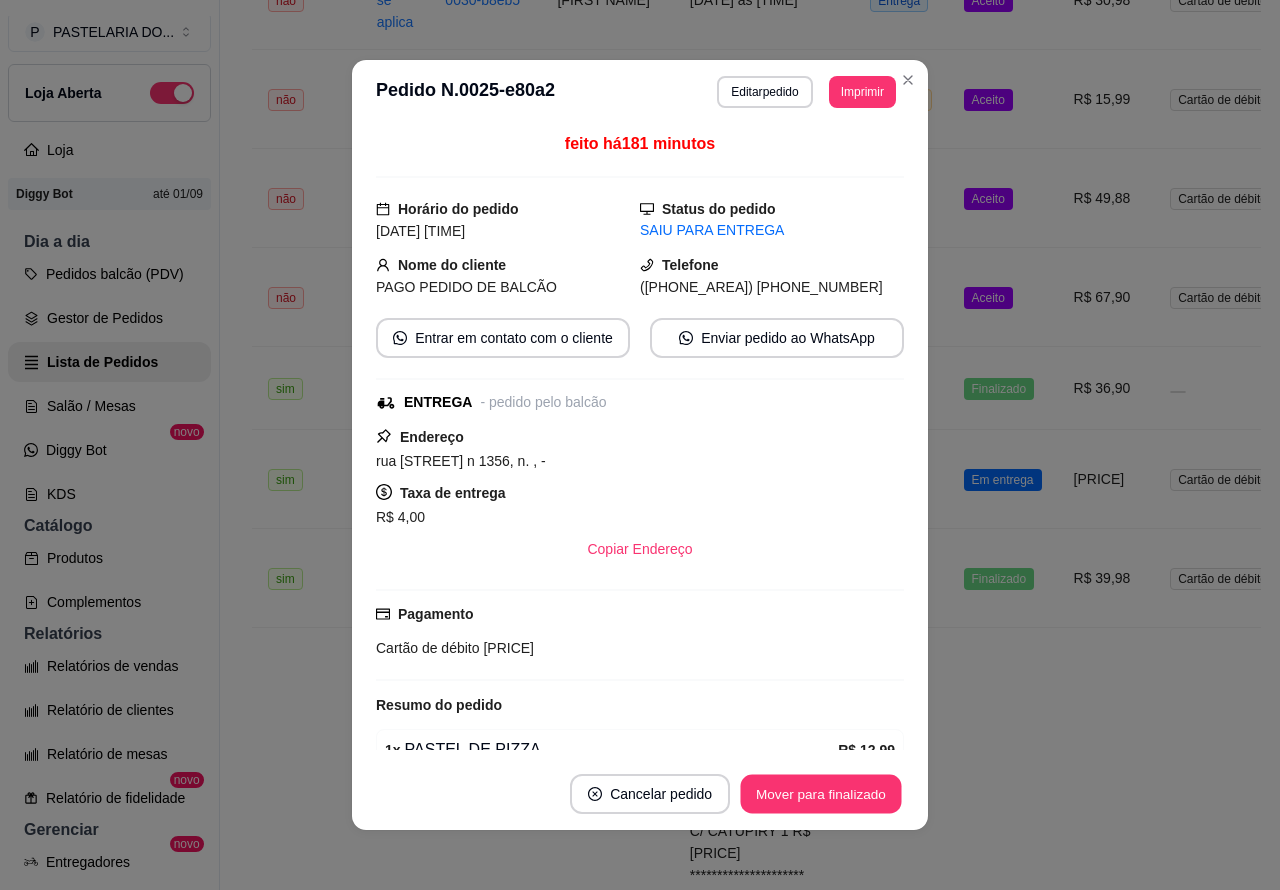 click on "Mover para finalizado" at bounding box center (821, 794) 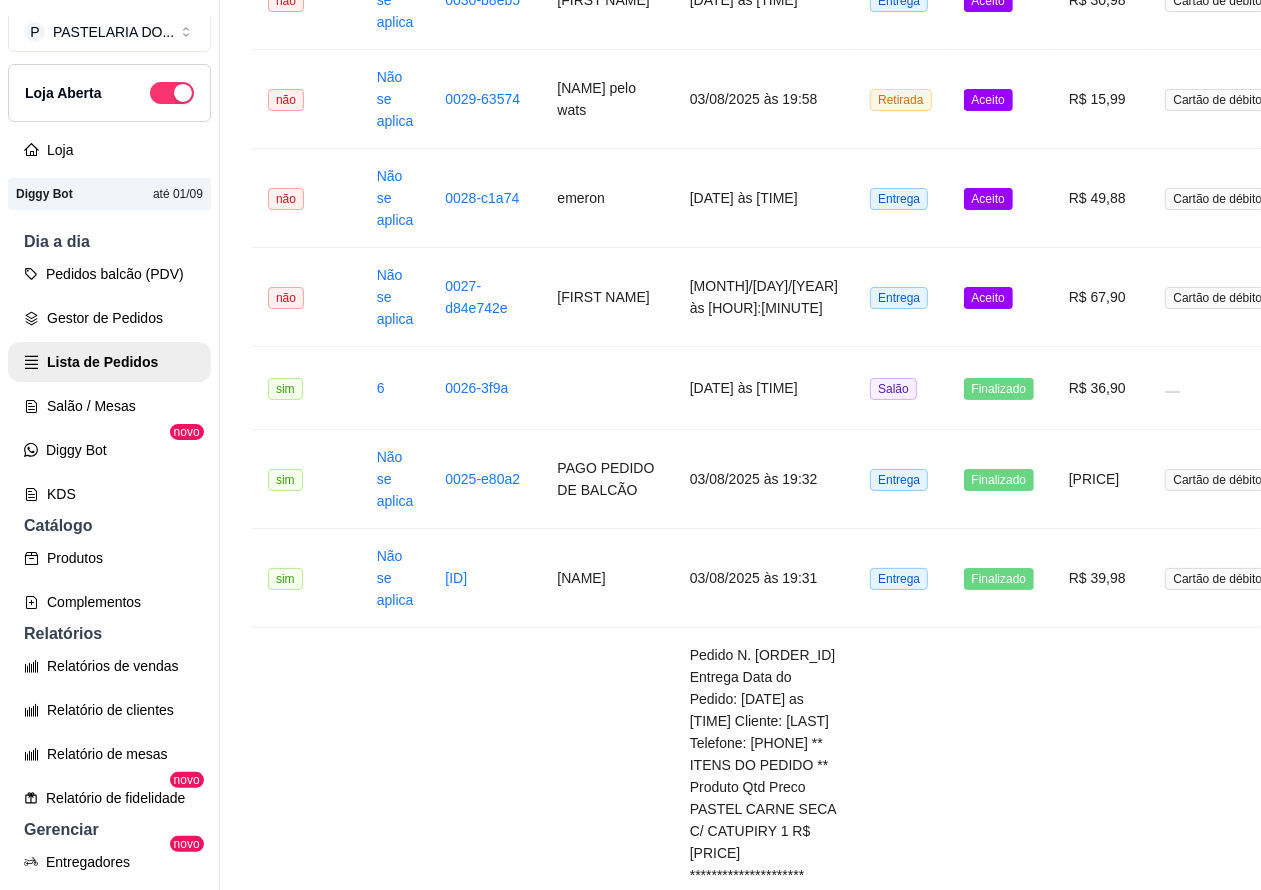 click on "Aceito" at bounding box center (988, 298) 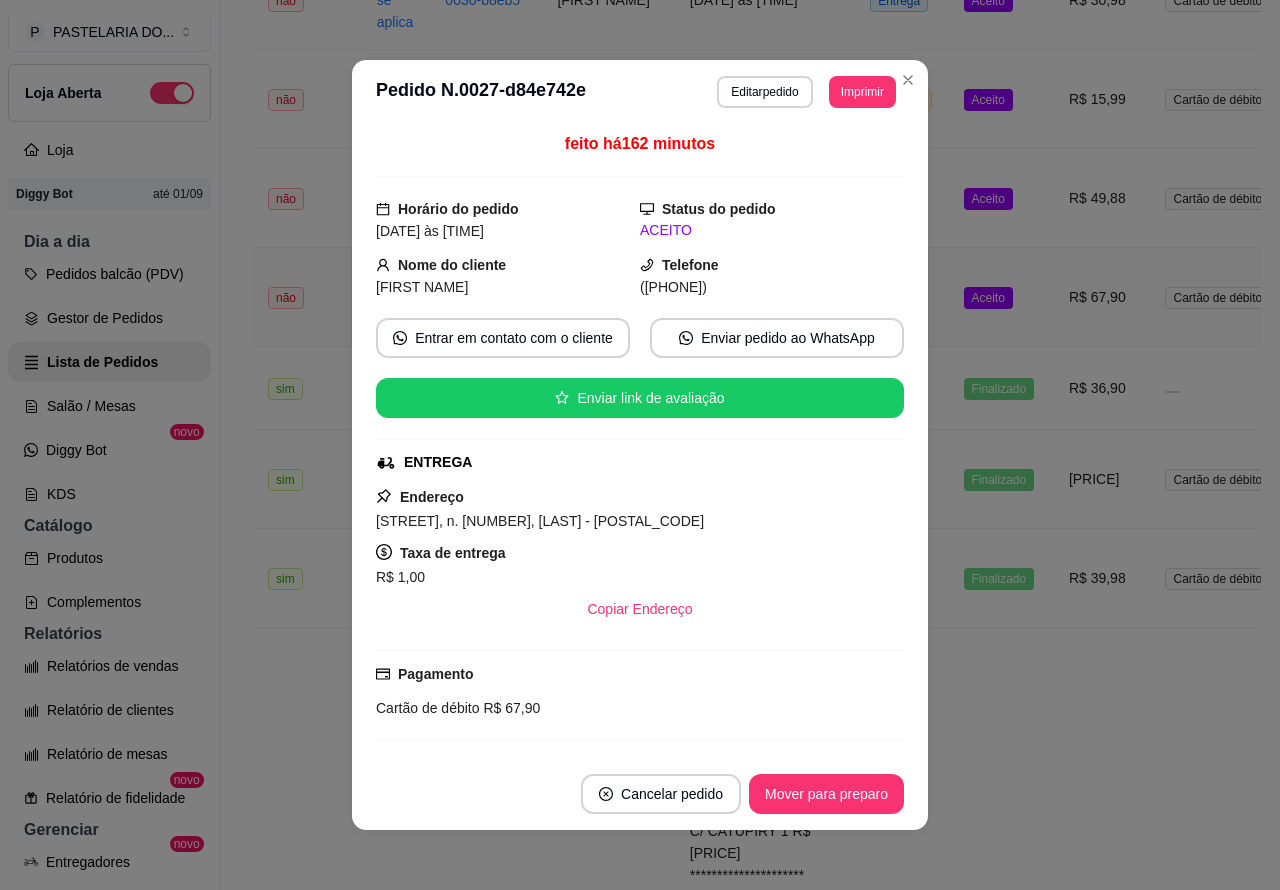 click on "Mover para preparo" at bounding box center [826, 794] 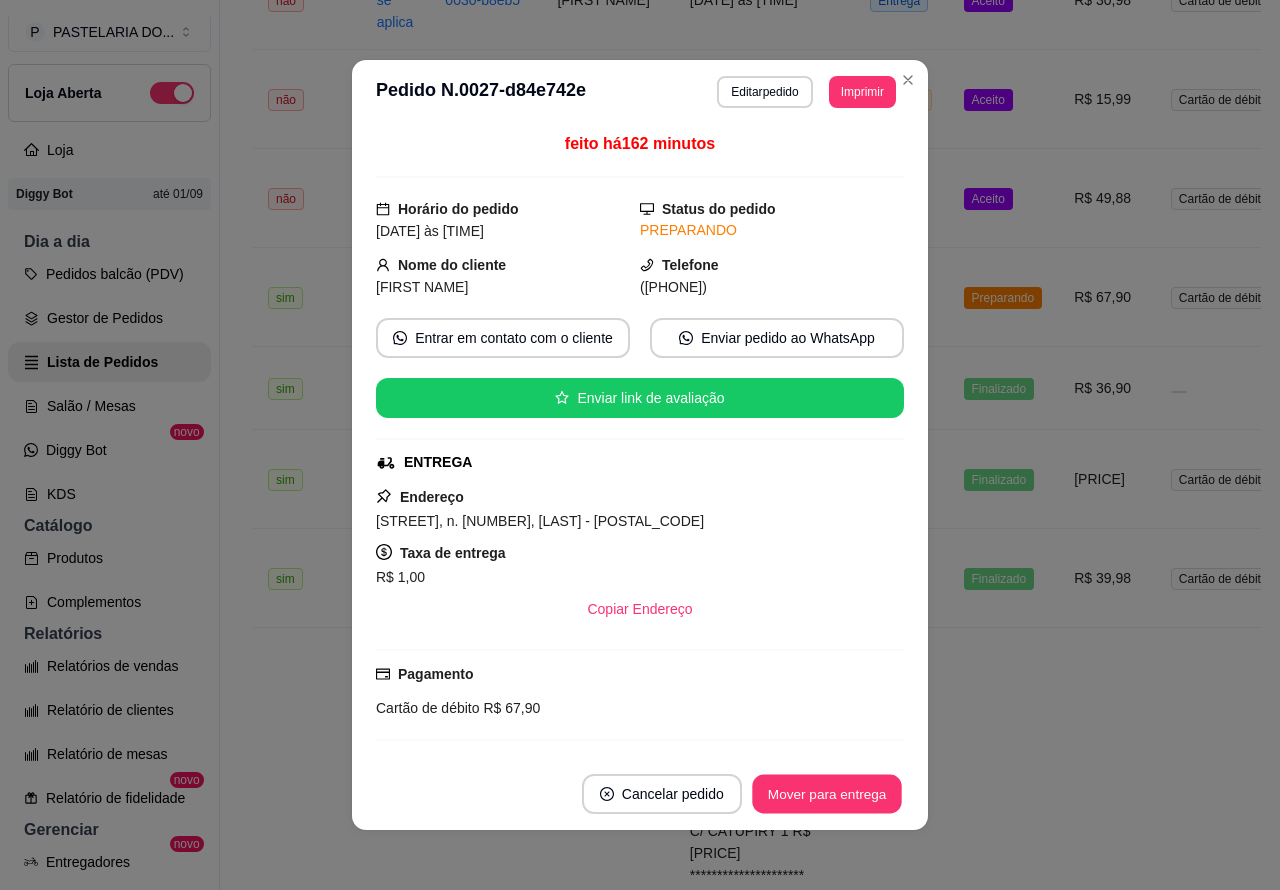 click on "Mover para entrega" at bounding box center [827, 794] 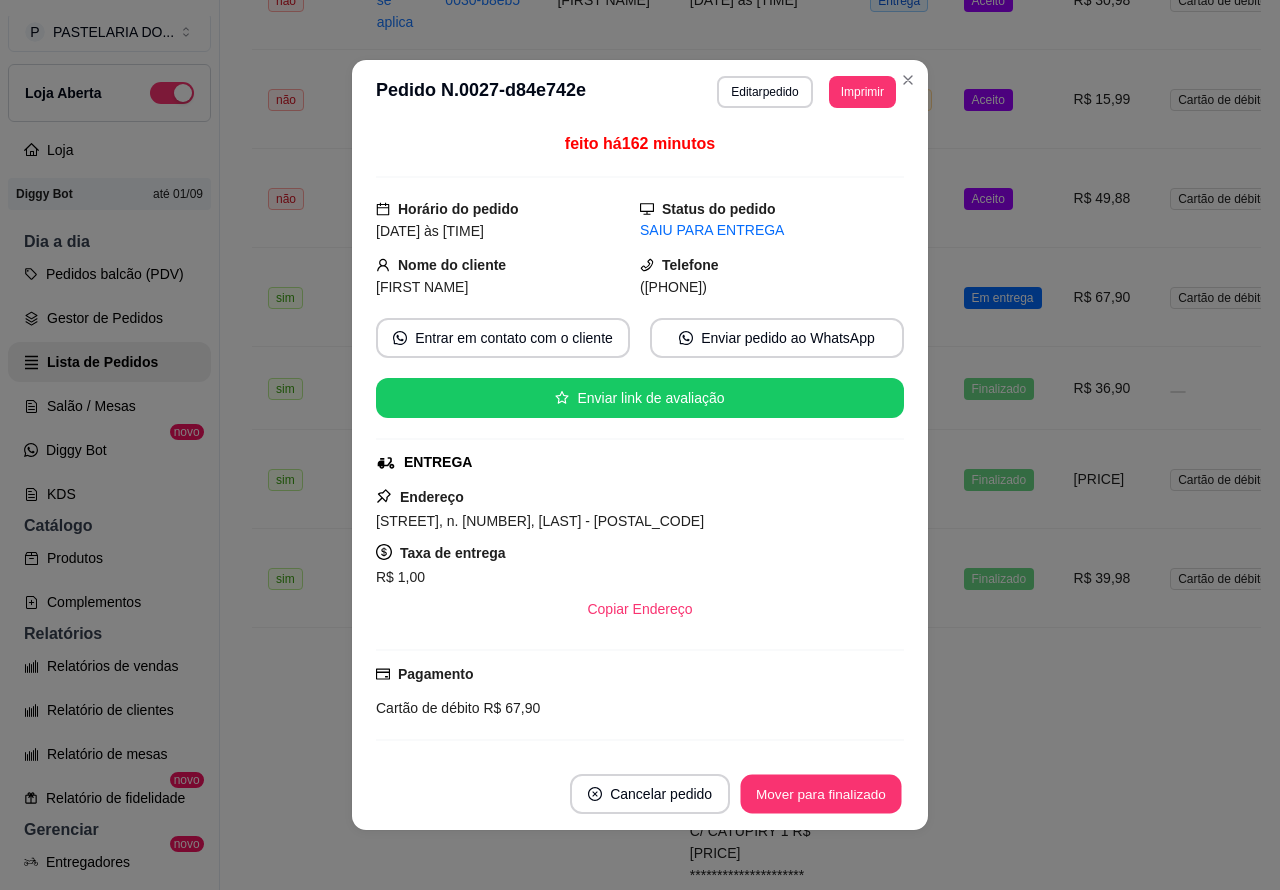 click on "Mover para finalizado" at bounding box center (821, 794) 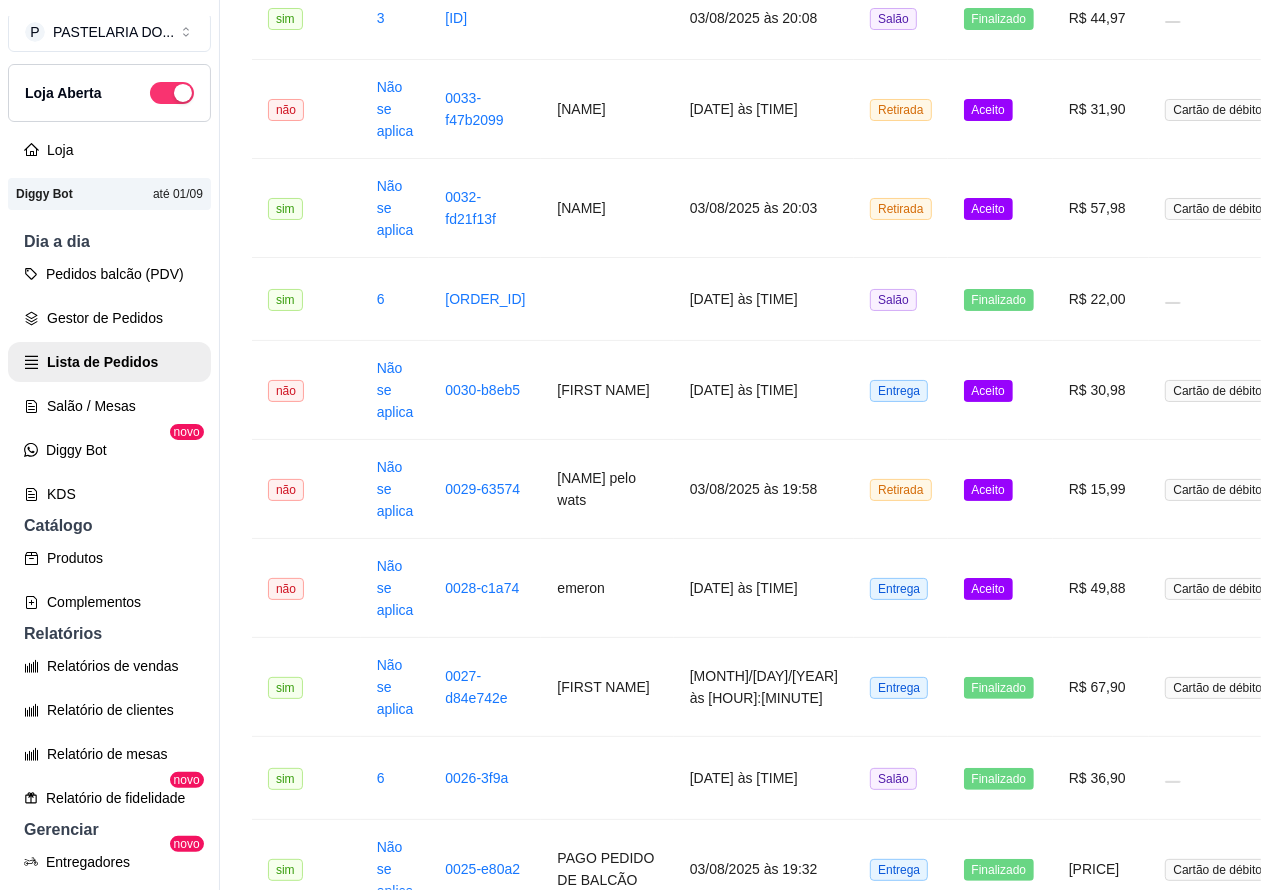 scroll, scrollTop: 1598, scrollLeft: 0, axis: vertical 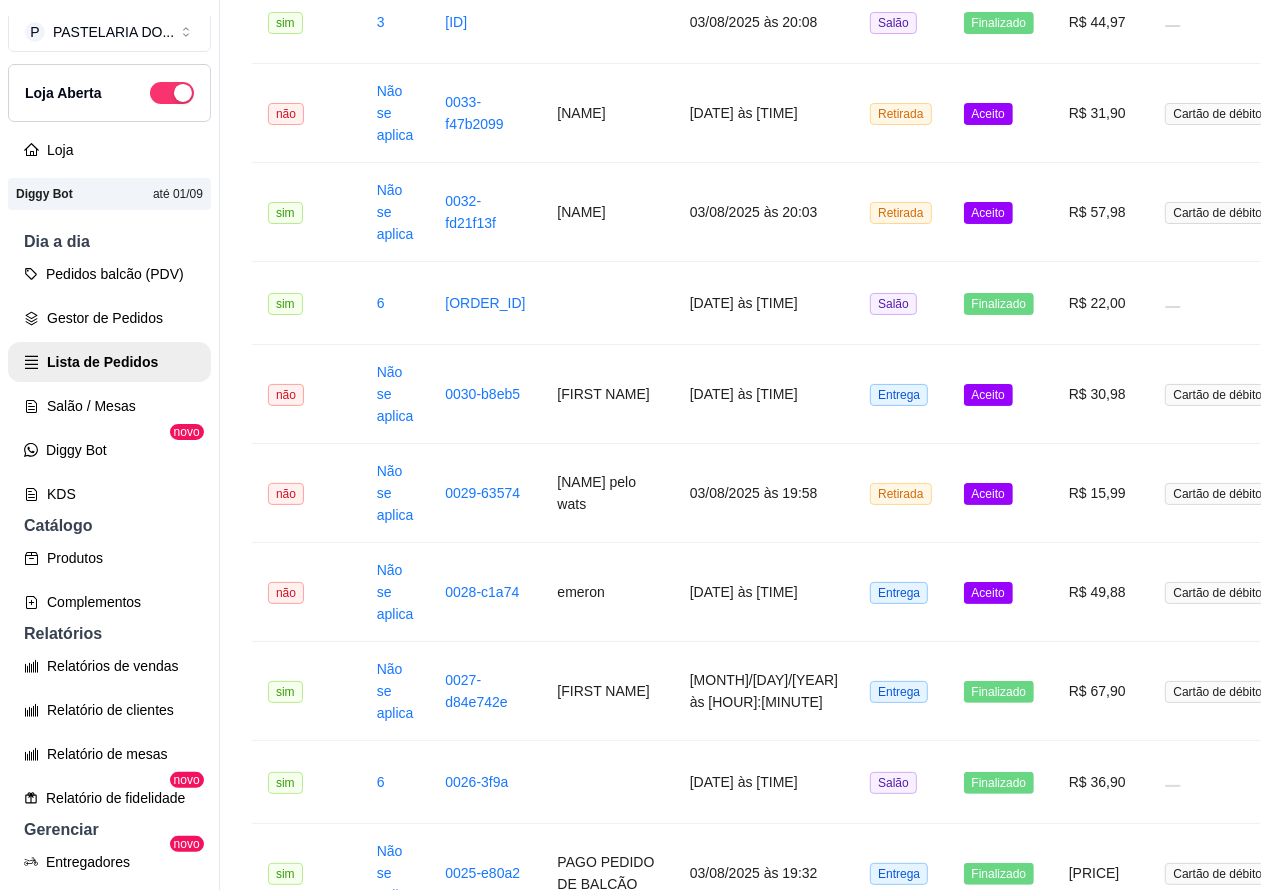 click on "Aceito" at bounding box center [988, 593] 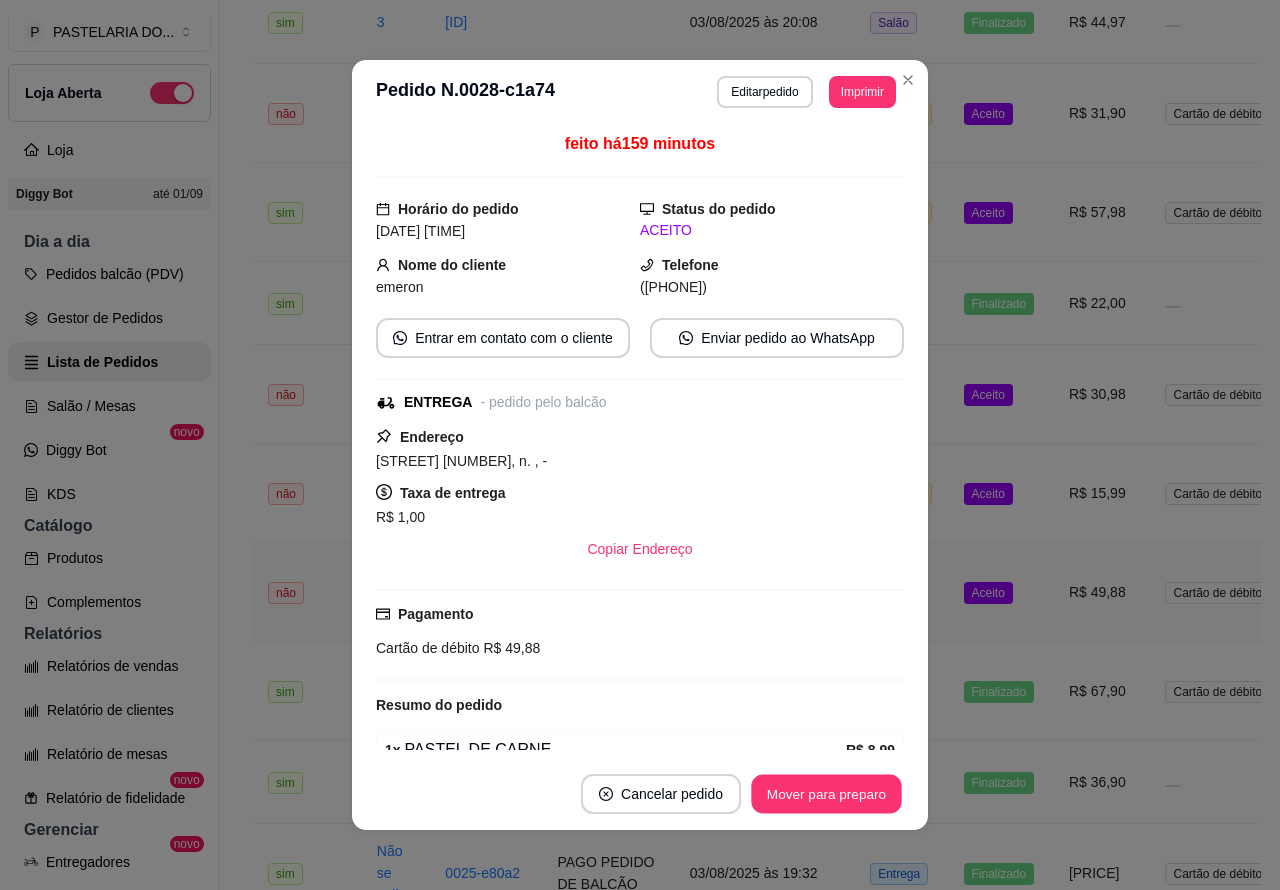 click on "Mover para preparo" at bounding box center (826, 794) 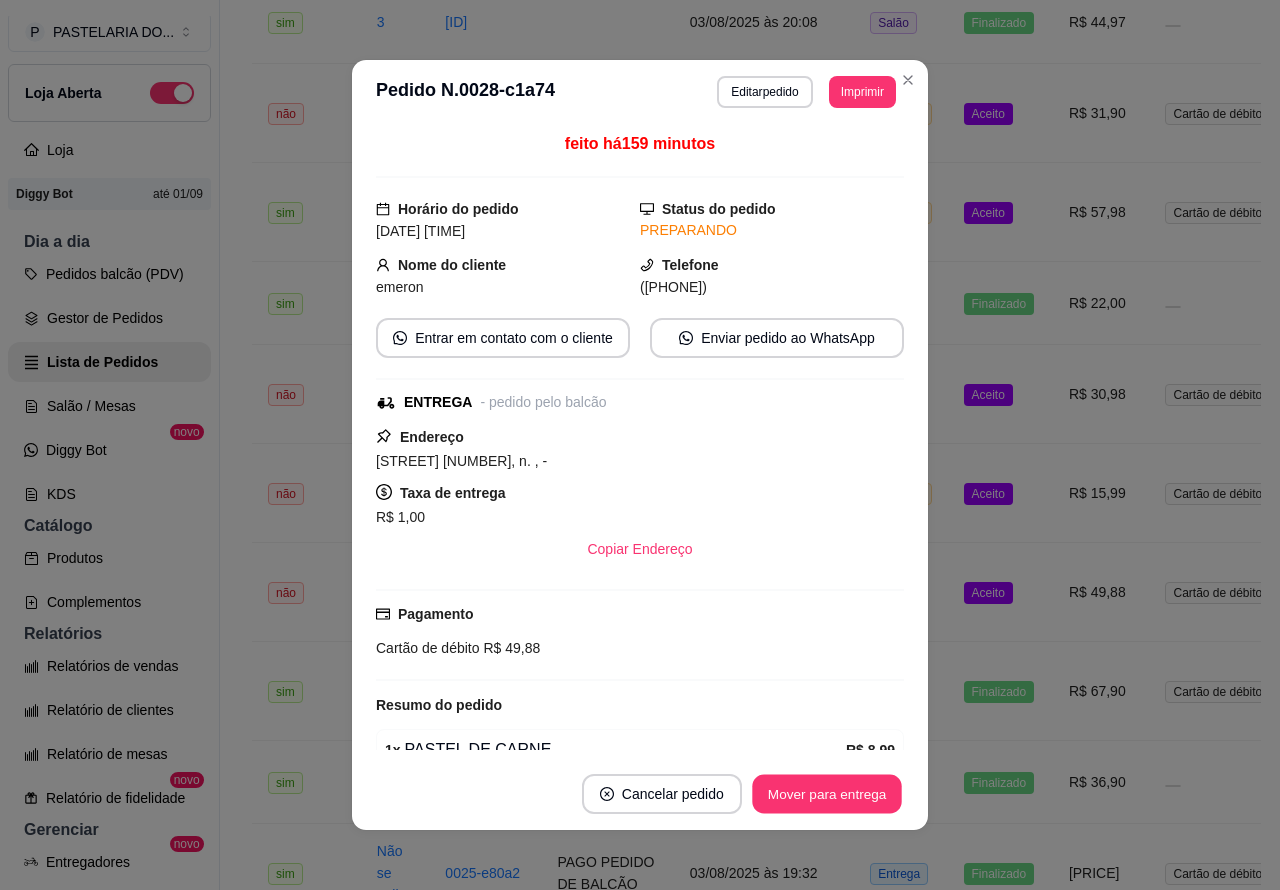 click on "Mover para entrega" at bounding box center (827, 794) 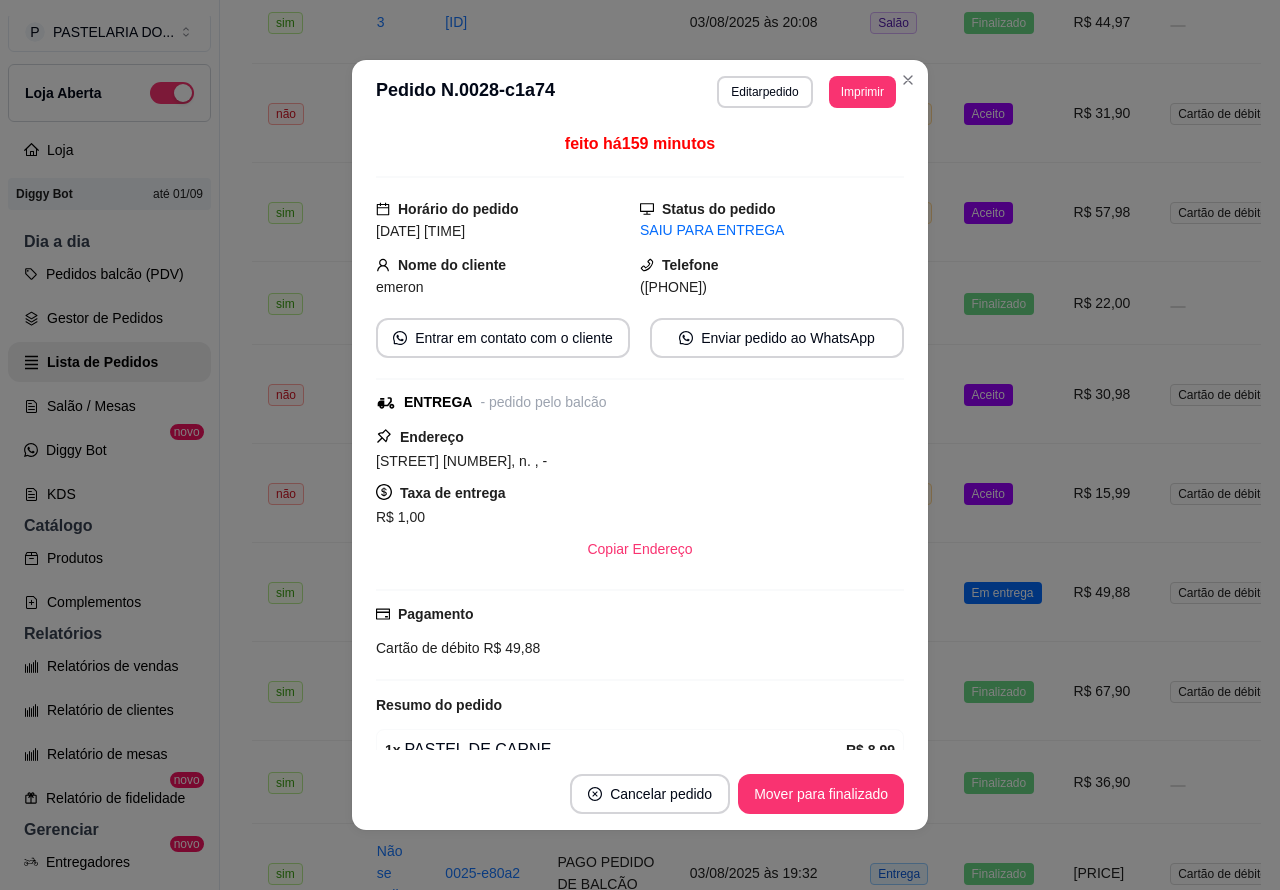 click on "Mover para finalizado" at bounding box center [821, 794] 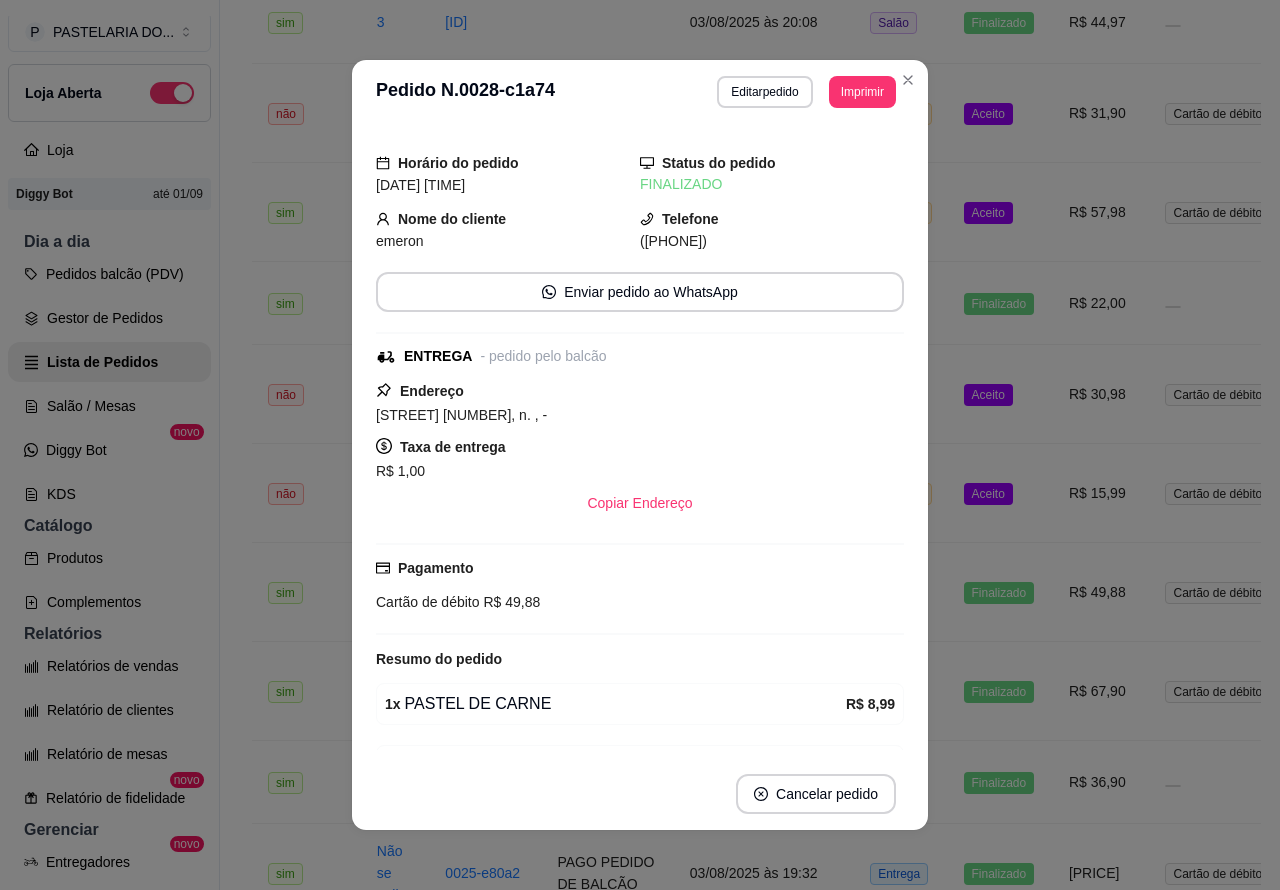 click on "P PASTELARIA DO ... Loja Aberta Loja Diggy Bot até 01/09 Dia a dia Pedidos balcão (PDV) Gestor de Pedidos Lista de Pedidos Salão / Mesas Diggy Bot novo KDS Catálogo Produtos Complementos Relatórios Relatórios de vendas Relatório de clientes Relatório de mesas Relatório de fidelidade novo Gerenciar Entregadores novo Nota Fiscal (NFC-e) Controle de caixa Controle de fiado Cupons Clientes Estoque Configurações Diggy Planos Precisa de ajuda? Sair" at bounding box center [110, 461] 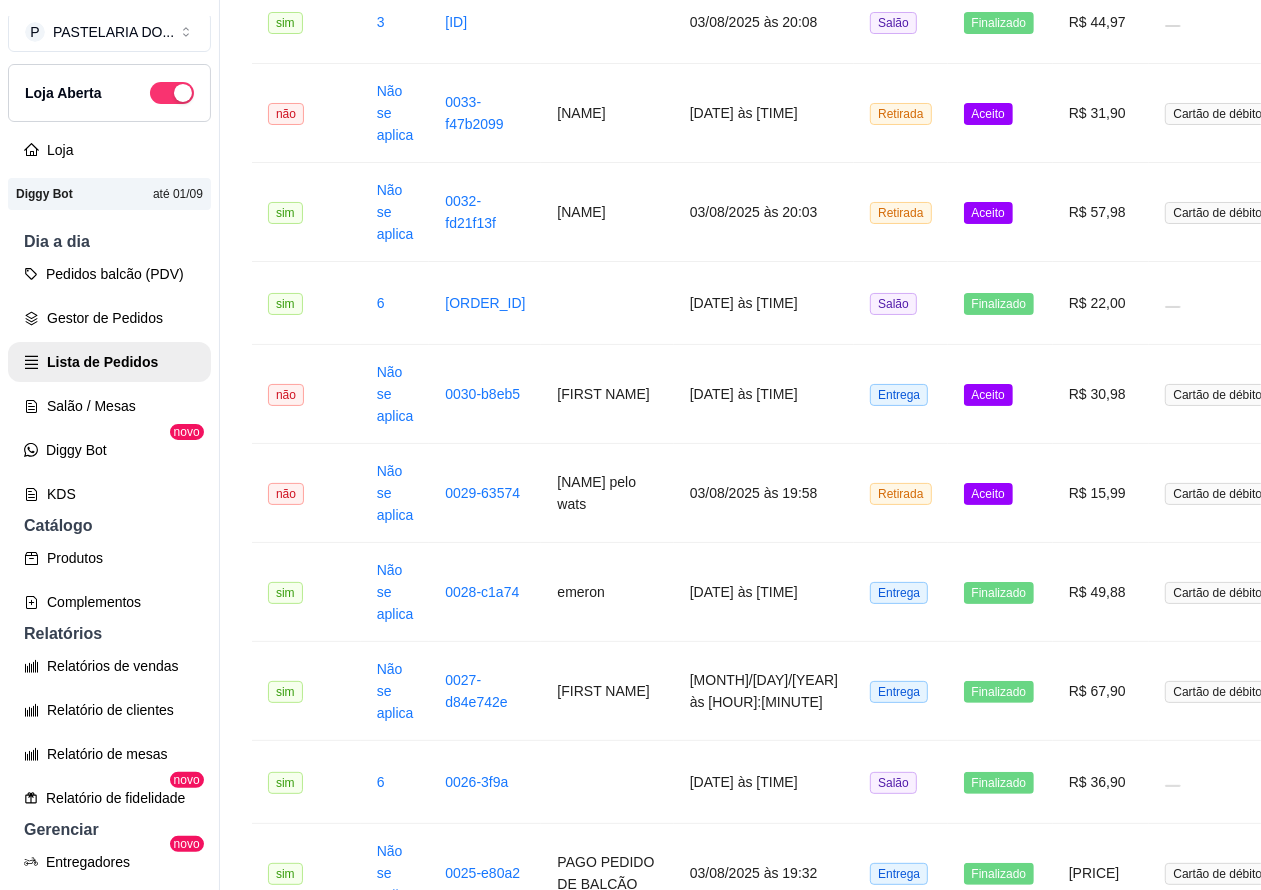 click on "Pedidos balcão (PDV)" at bounding box center [109, 274] 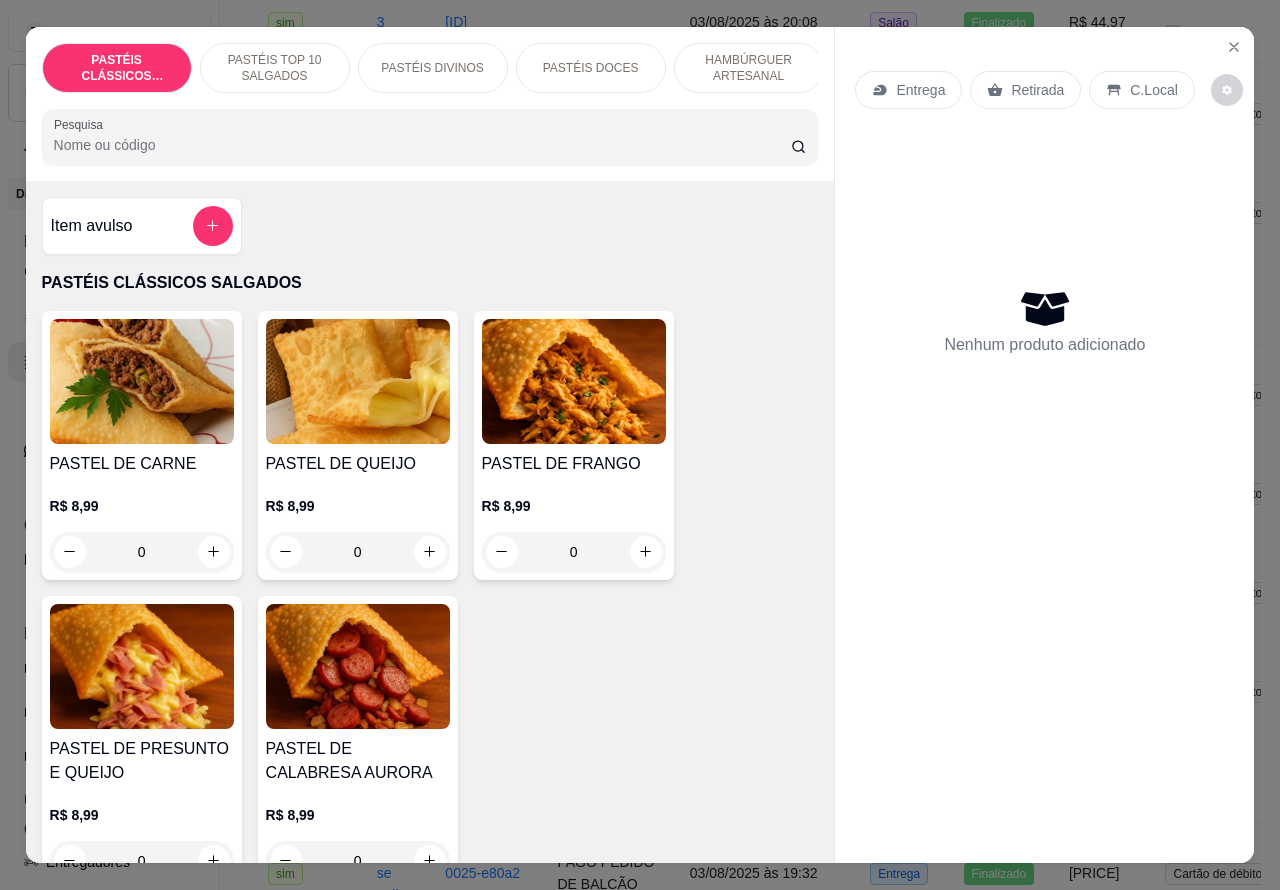 click 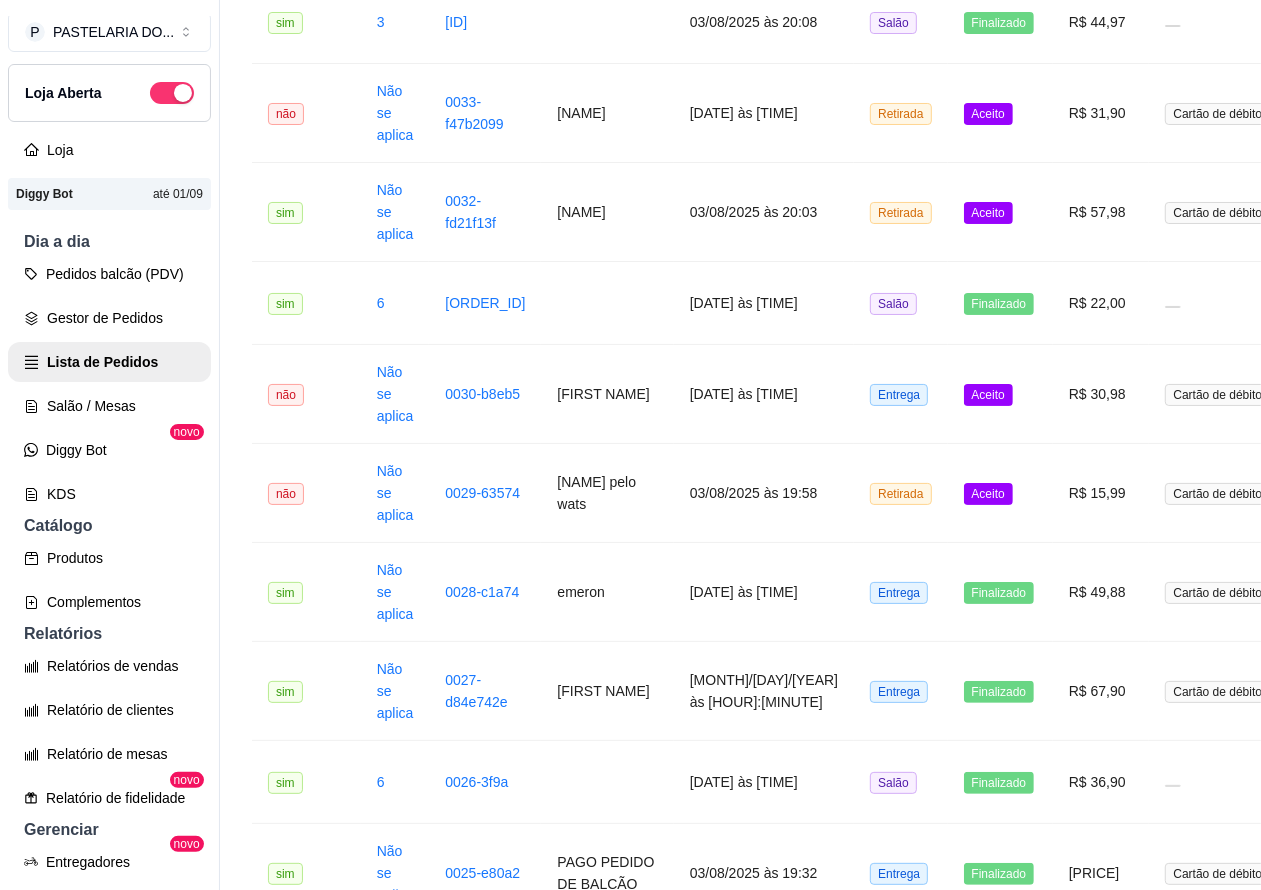 click on "Aceito" at bounding box center [1000, 493] 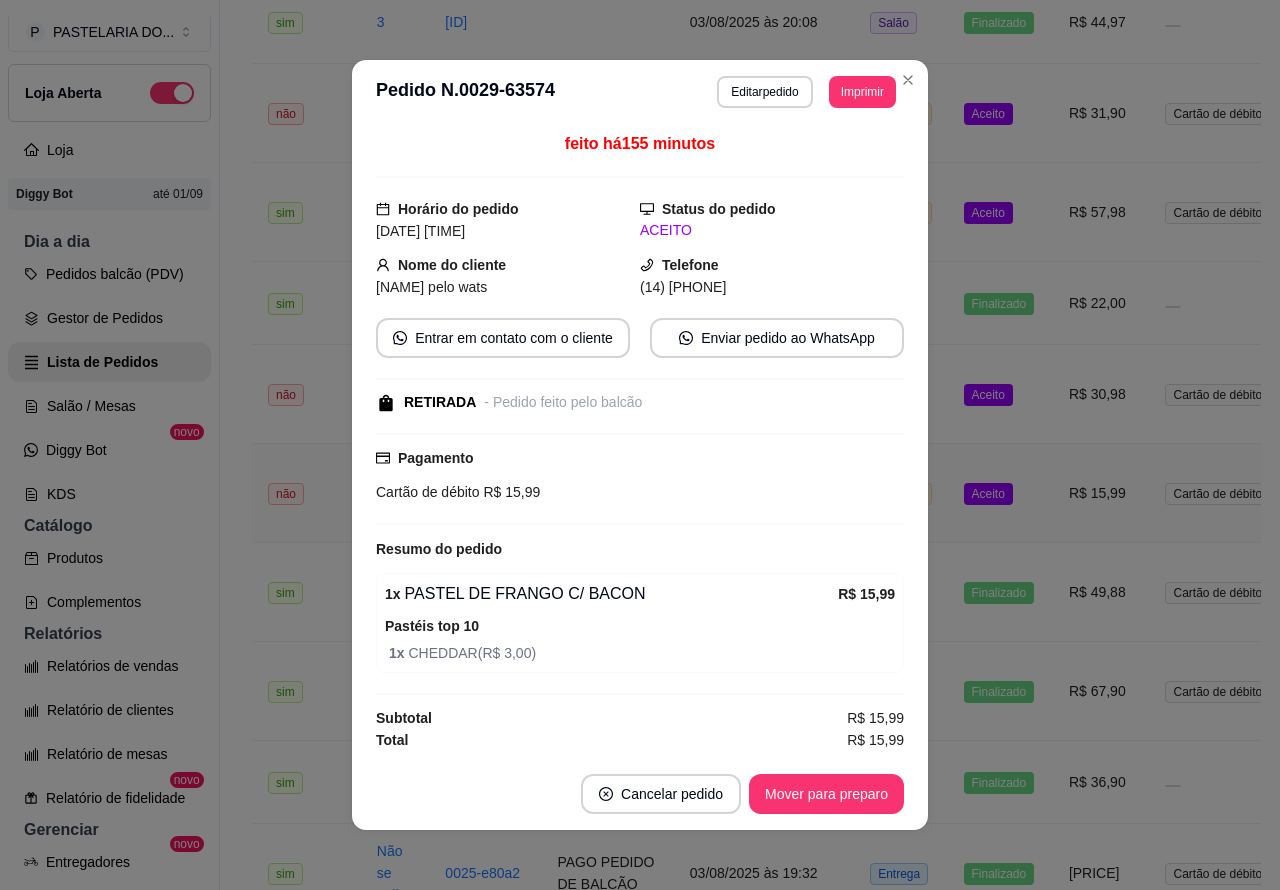 click on "Mover para preparo" at bounding box center [826, 794] 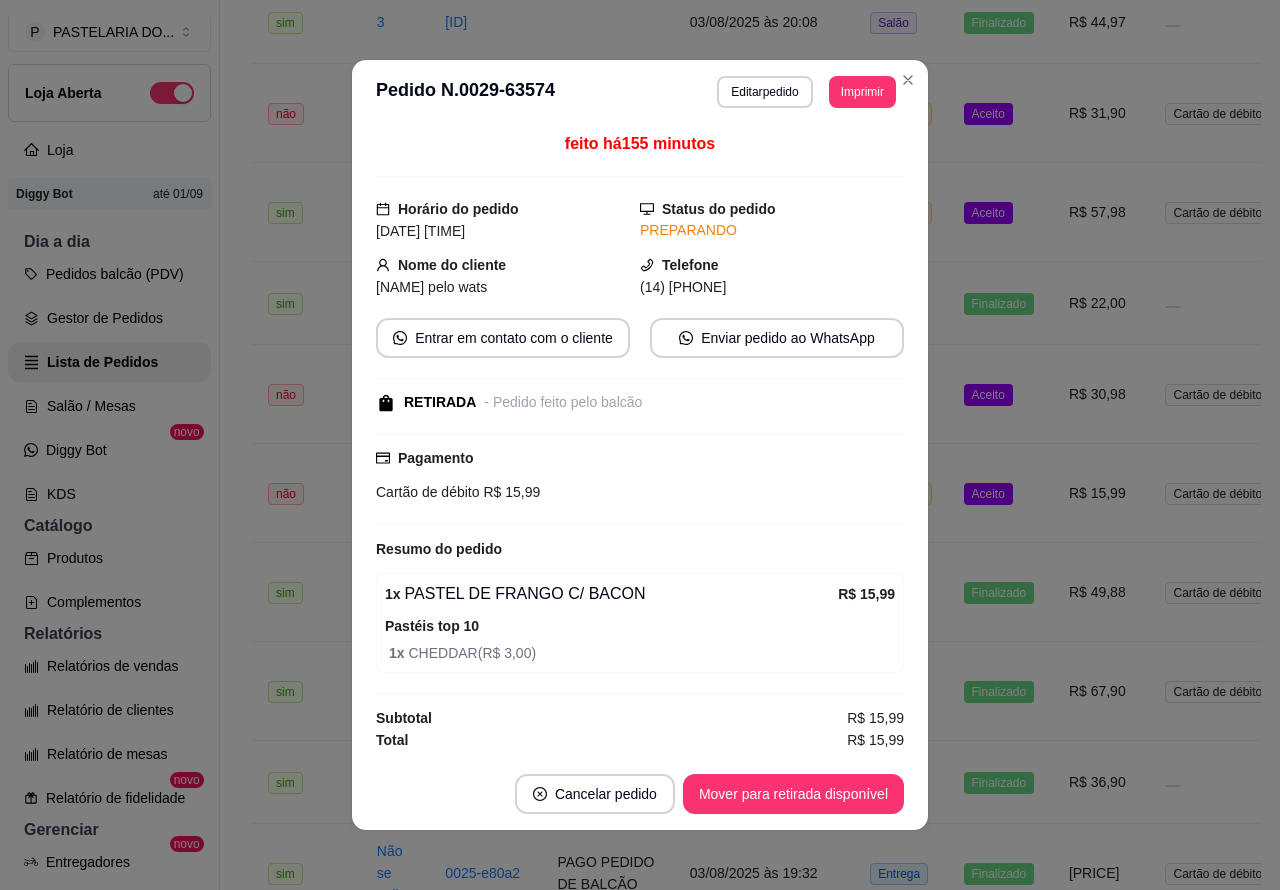 click on "Mover para retirada disponível" at bounding box center (793, 794) 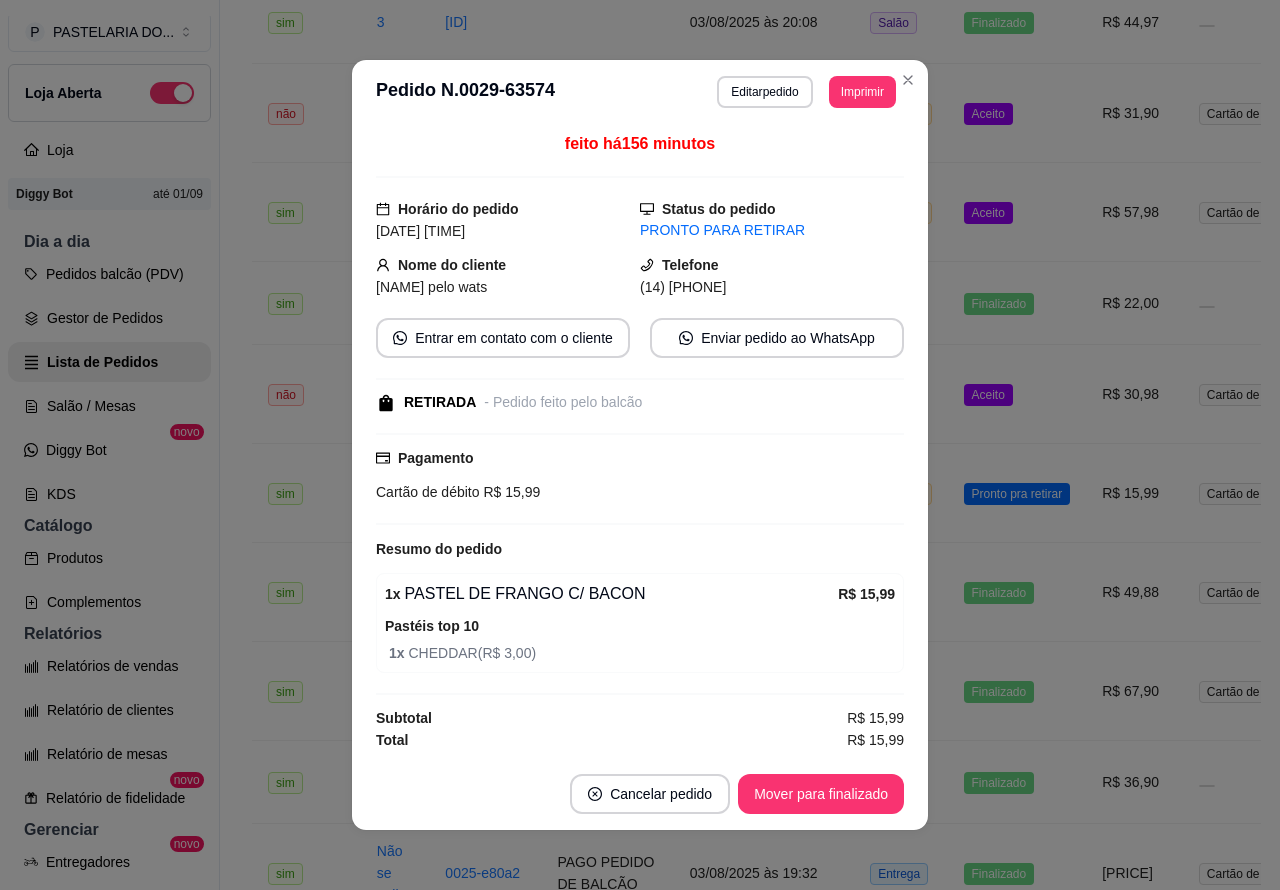 click on "Mover para finalizado" at bounding box center (821, 794) 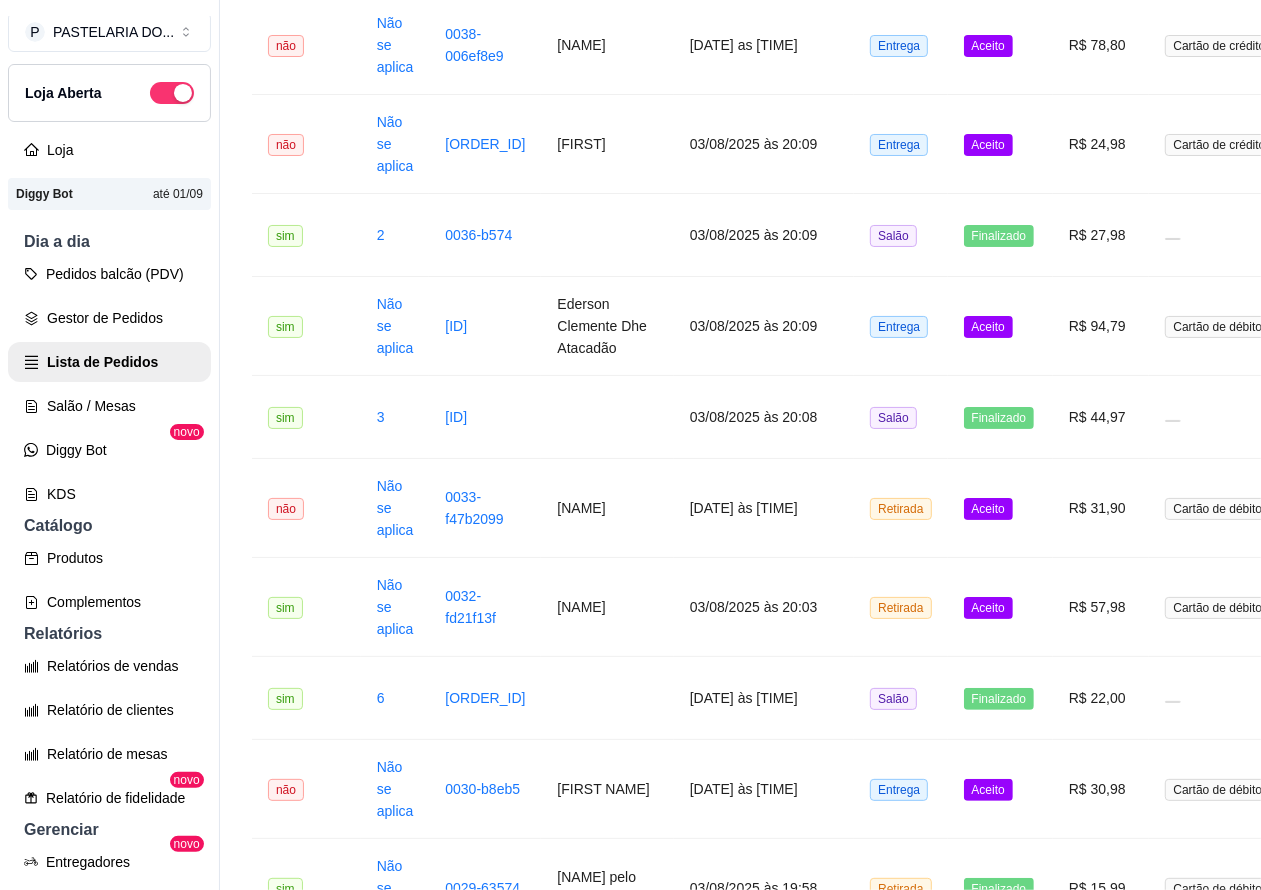 scroll, scrollTop: 1226, scrollLeft: 0, axis: vertical 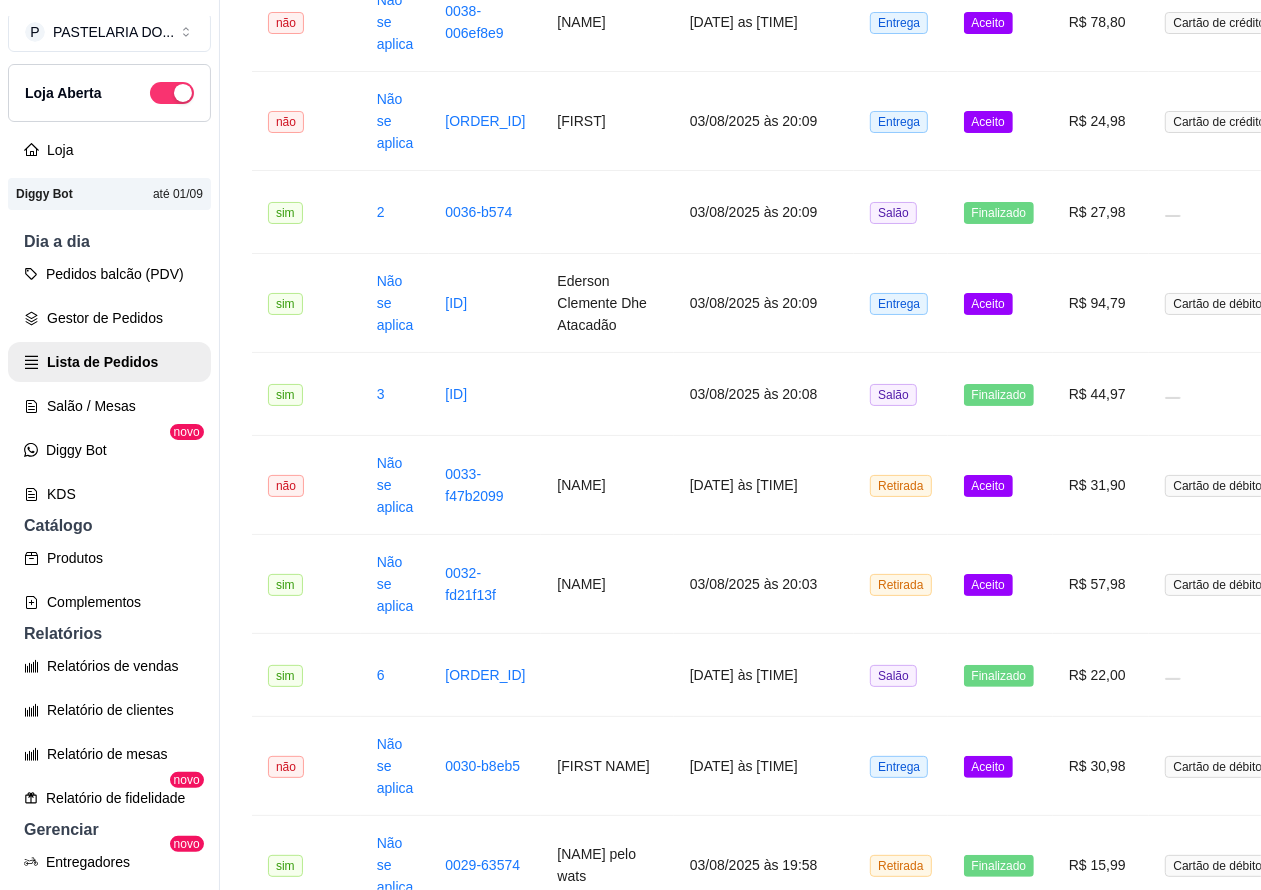 click on "Aceito" at bounding box center [1000, 766] 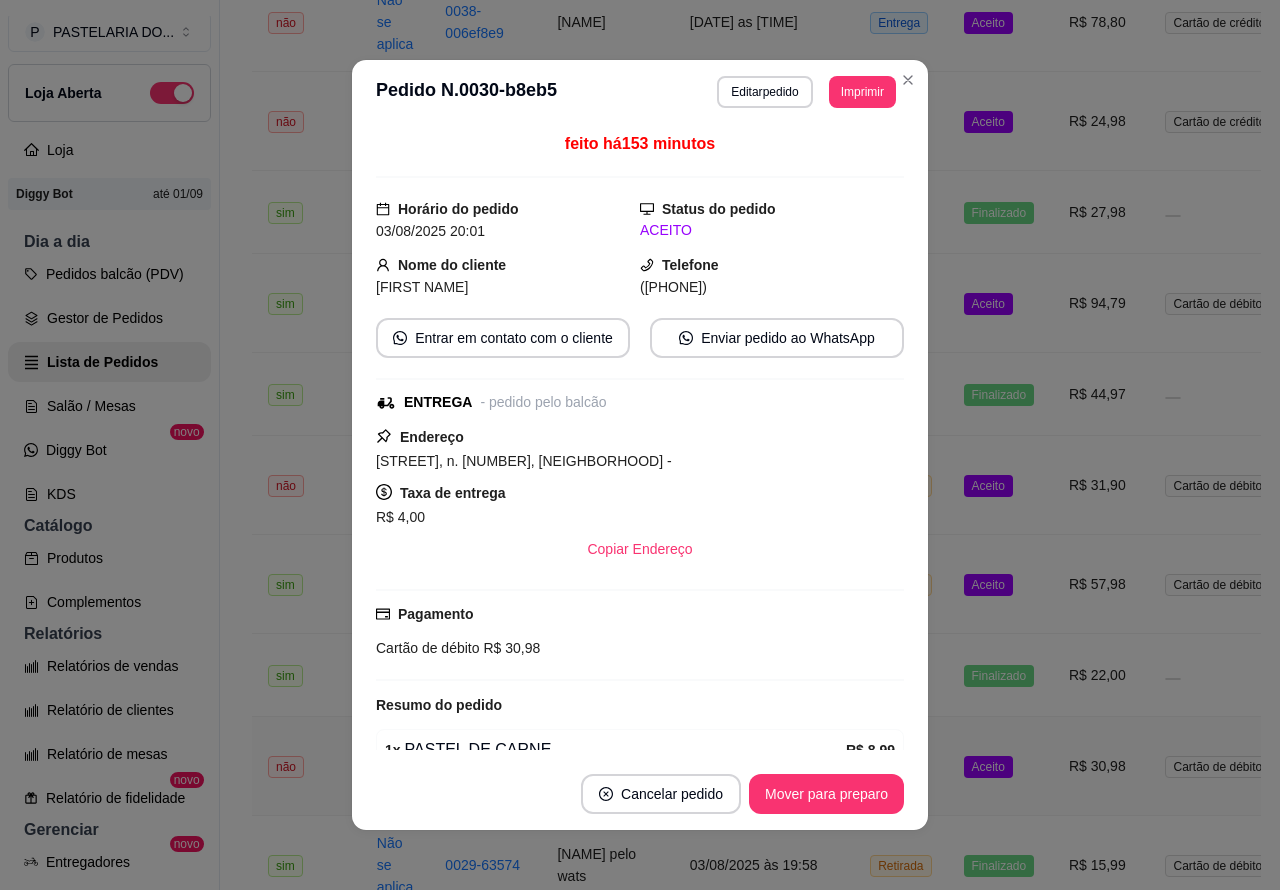 click on "Mover para preparo" at bounding box center [826, 794] 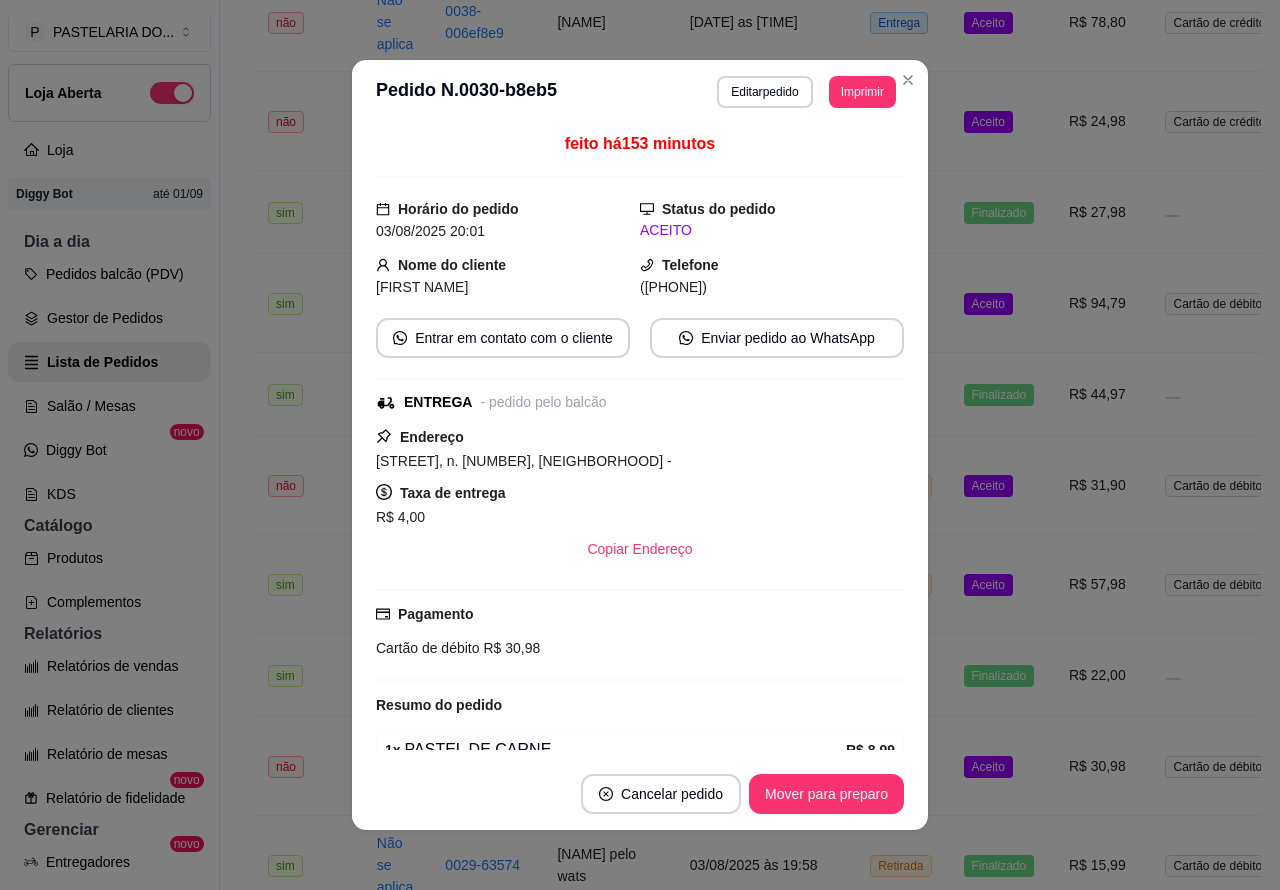 click on "Mover para preparo" at bounding box center [826, 794] 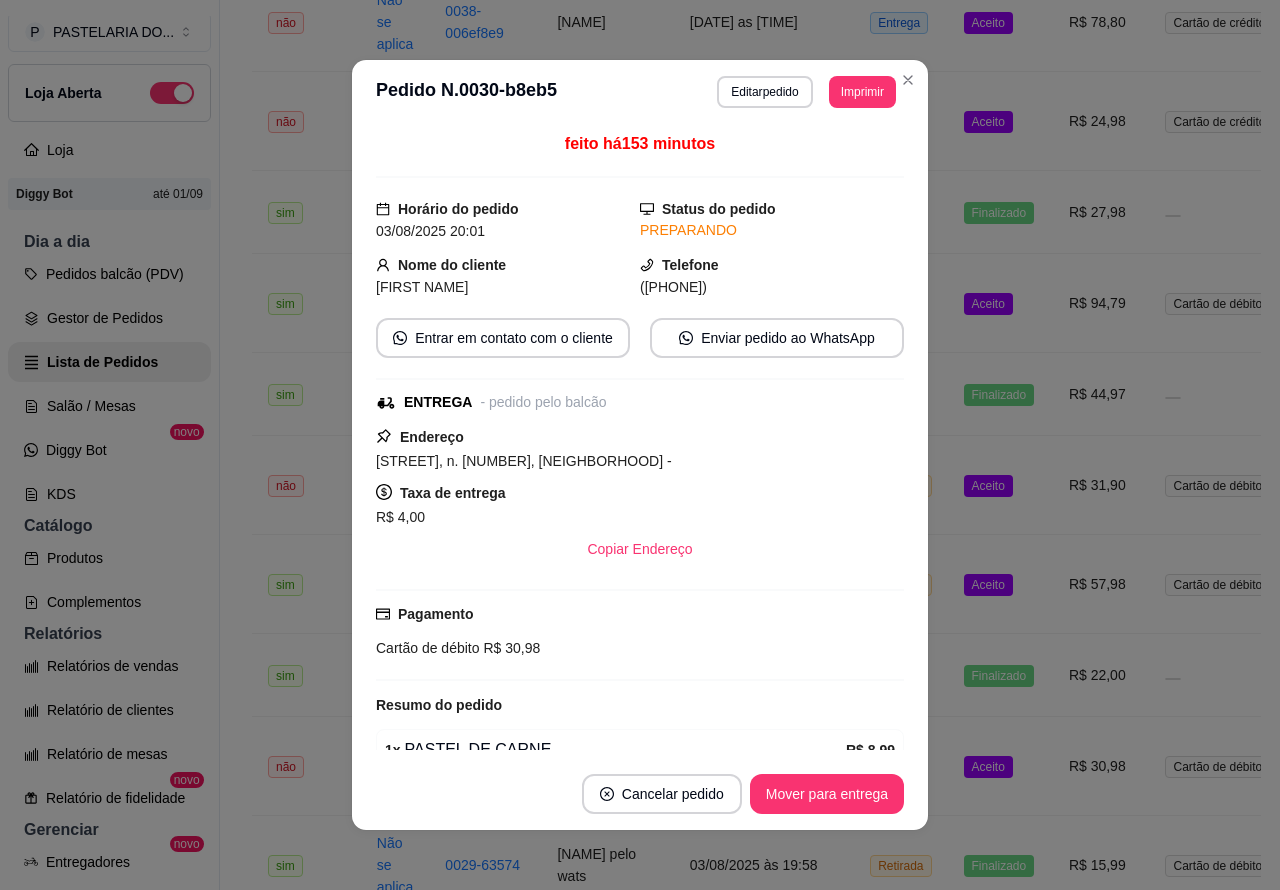click on "Mover para entrega" at bounding box center [827, 794] 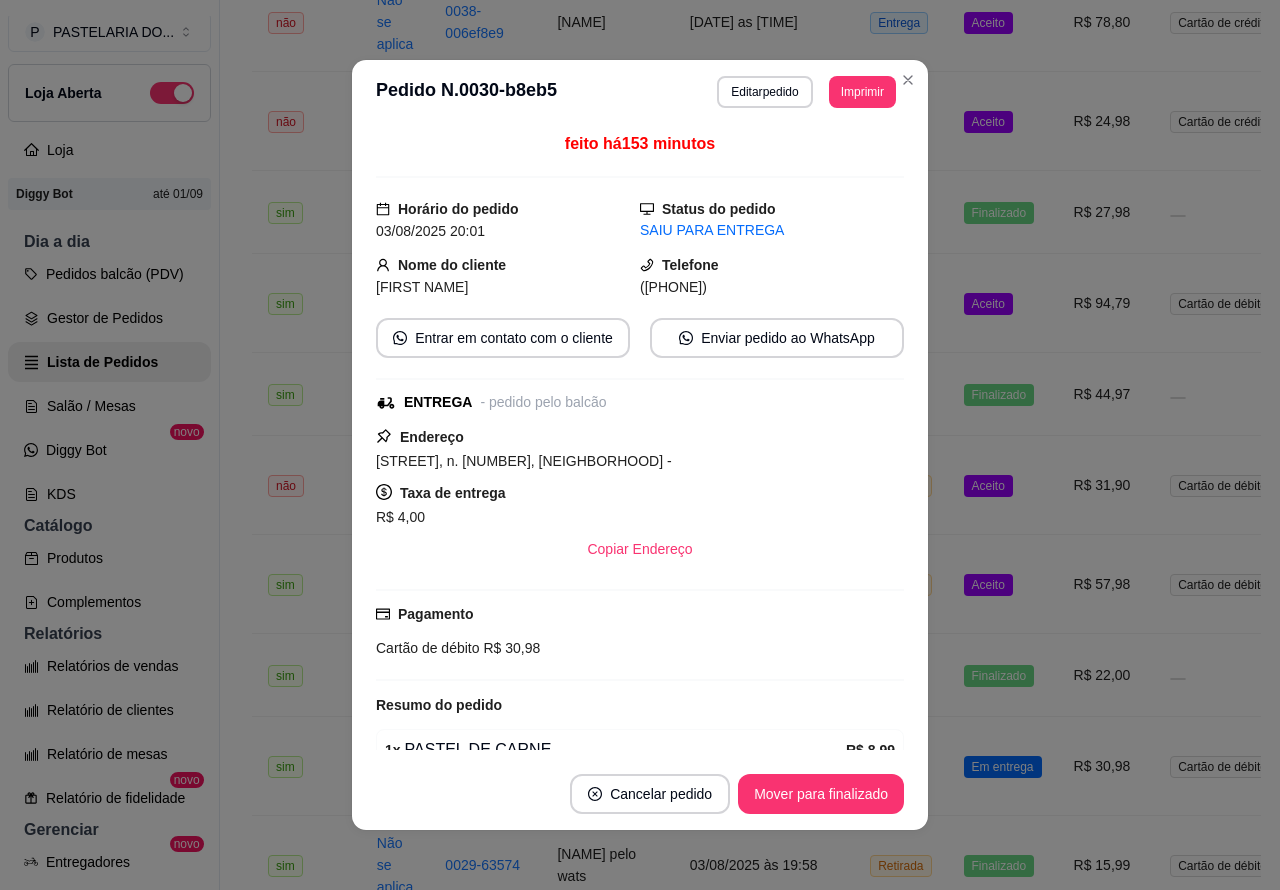 click on "Mover para finalizado" at bounding box center (821, 794) 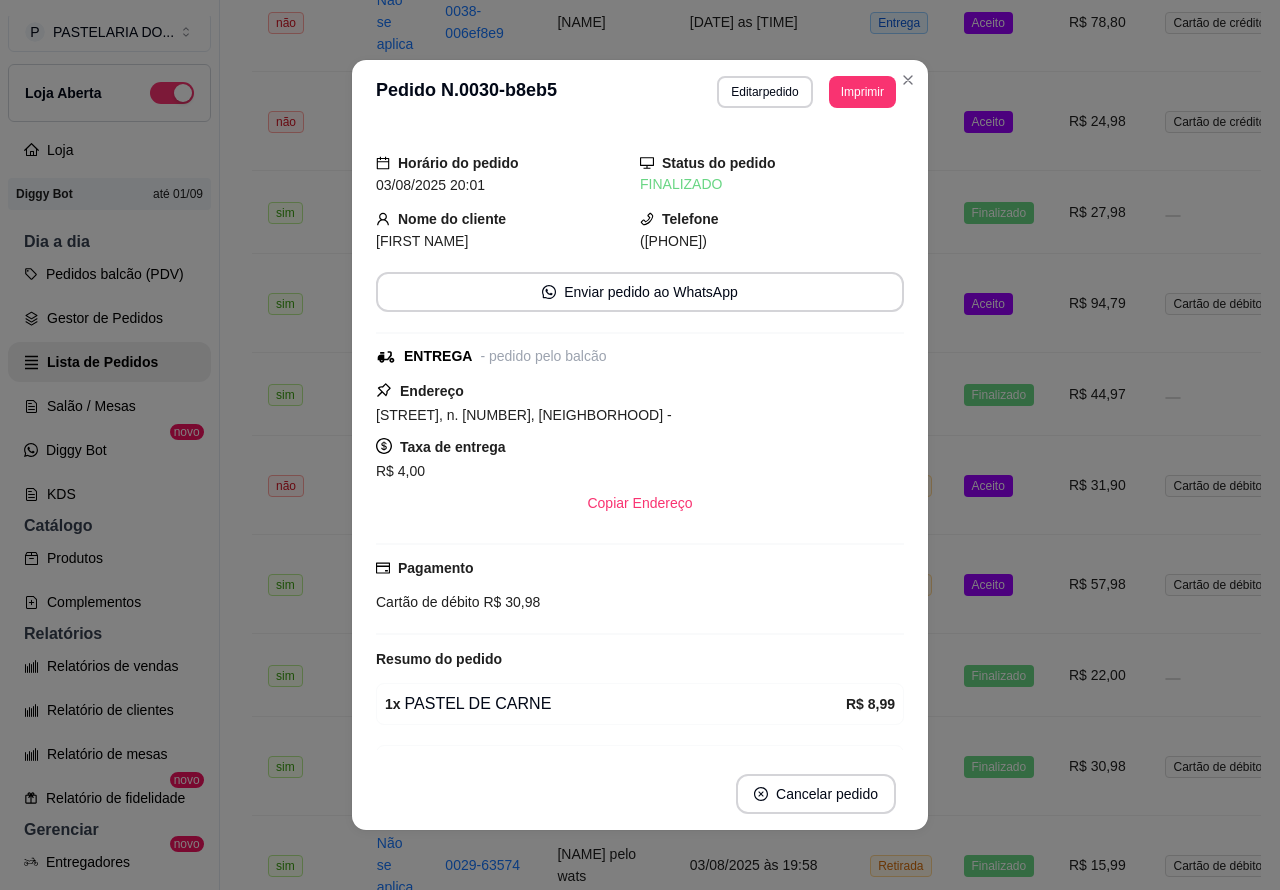 click on "P PASTELARIA DO ... Loja Aberta Loja Diggy Bot até 01/09 Dia a dia Pedidos balcão (PDV) Gestor de Pedidos Lista de Pedidos Salão / Mesas Diggy Bot novo KDS Catálogo Produtos Complementos Relatórios Relatórios de vendas Relatório de clientes Relatório de mesas Relatório de fidelidade novo Gerenciar Entregadores novo Nota Fiscal (NFC-e) Controle de caixa Controle de fiado Cupons Clientes Estoque Configurações Diggy Planos Precisa de ajuda? Sair" at bounding box center [110, 461] 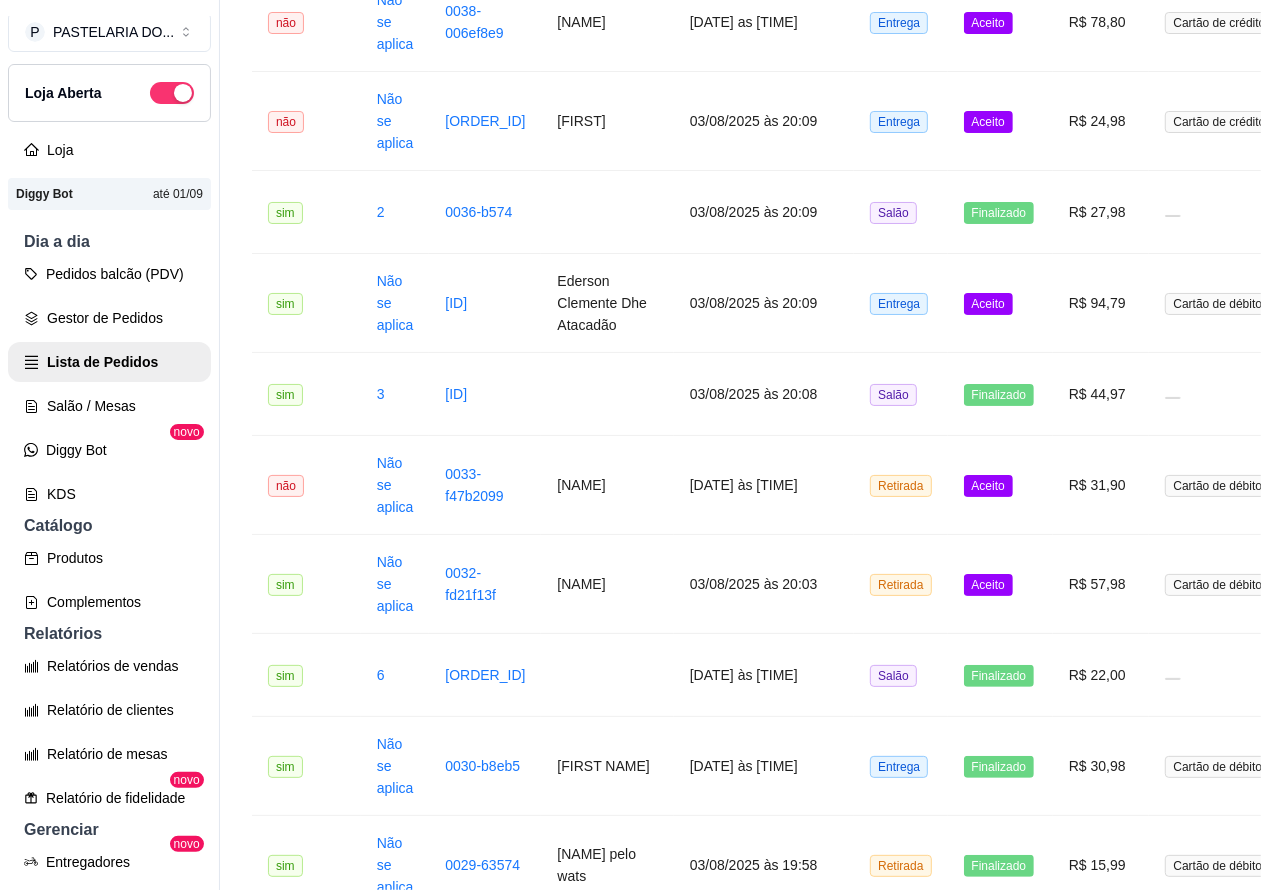 click on "Aceito" at bounding box center (1000, 584) 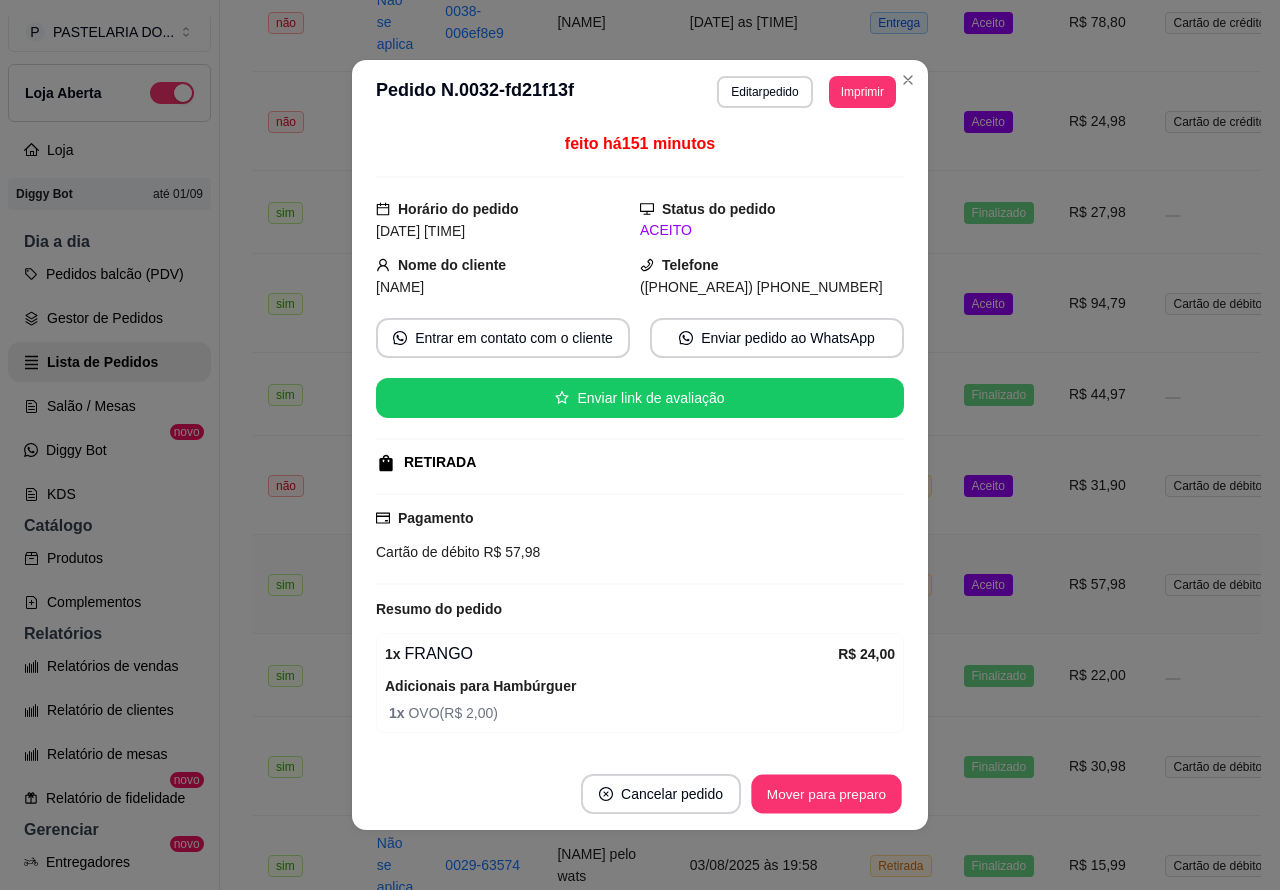 click on "Mover para preparo" at bounding box center [826, 794] 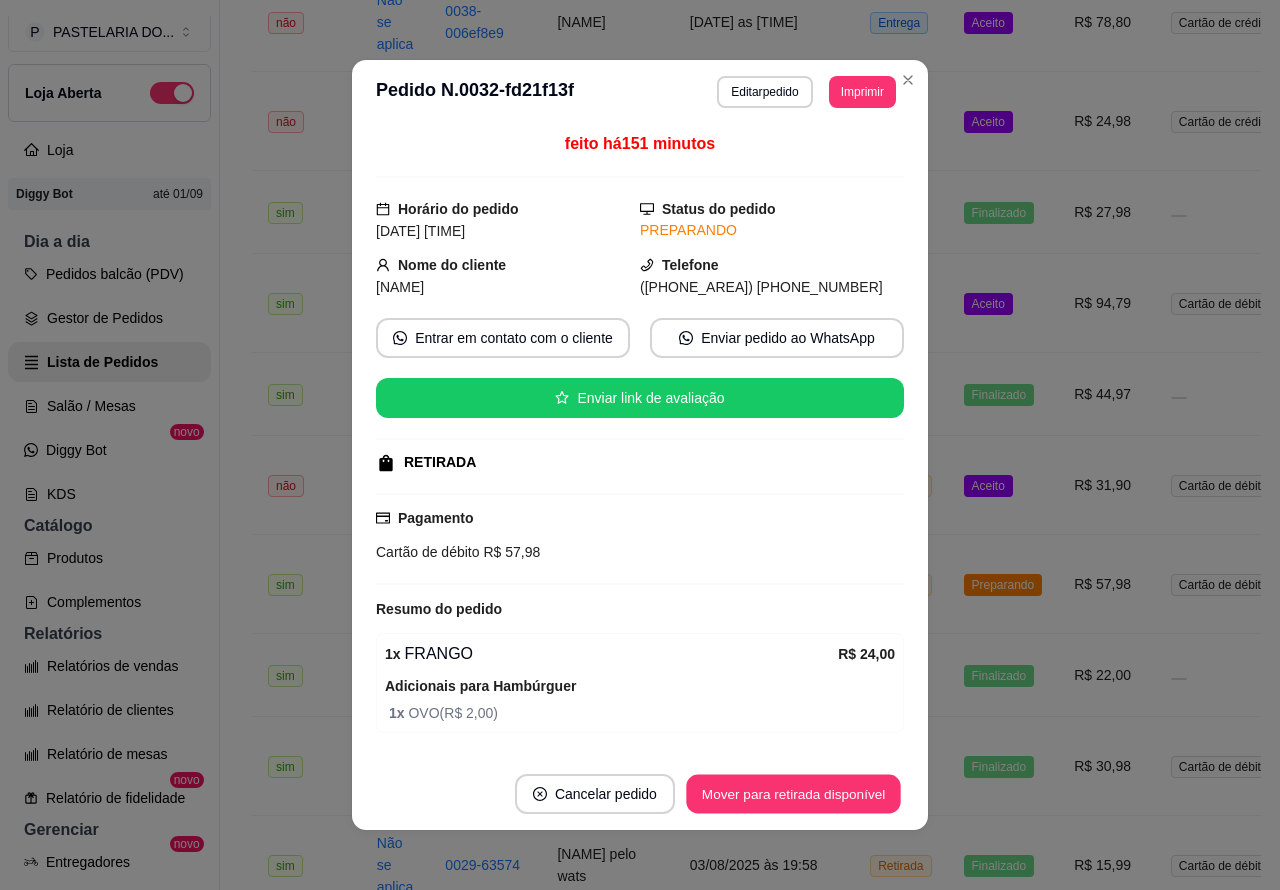click on "Mover para retirada disponível" at bounding box center (793, 794) 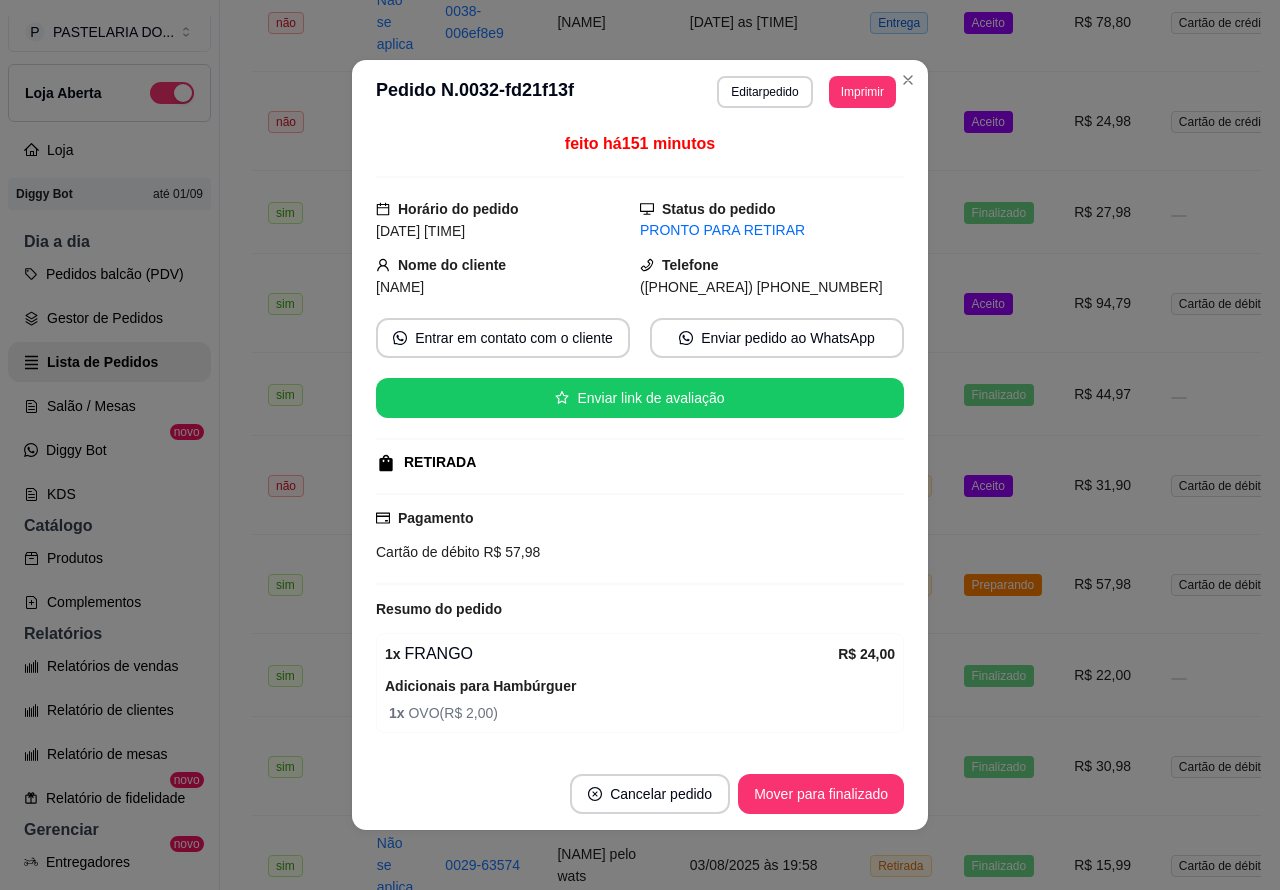 click on "Mover para finalizado" at bounding box center [821, 794] 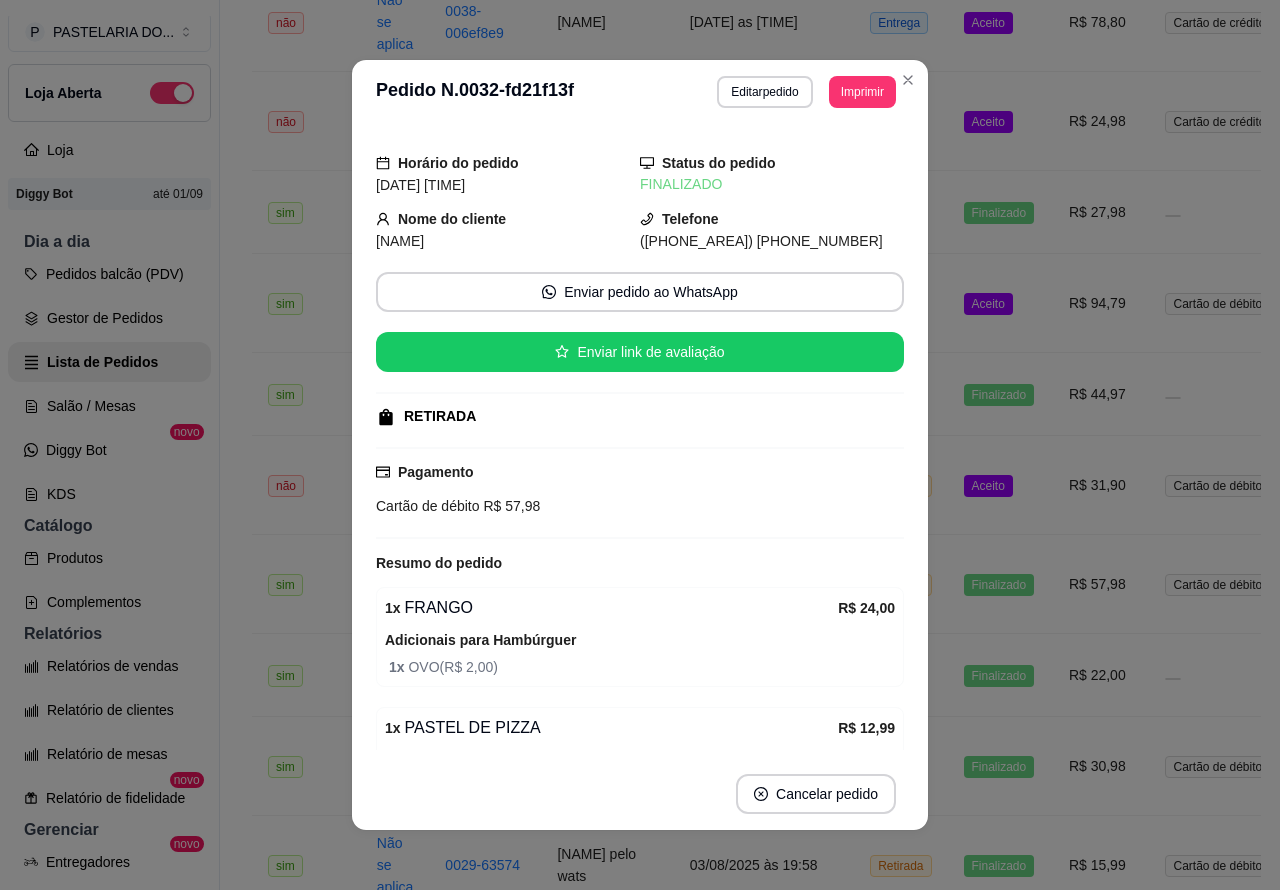 click on "R$ 31,90" at bounding box center (1101, 485) 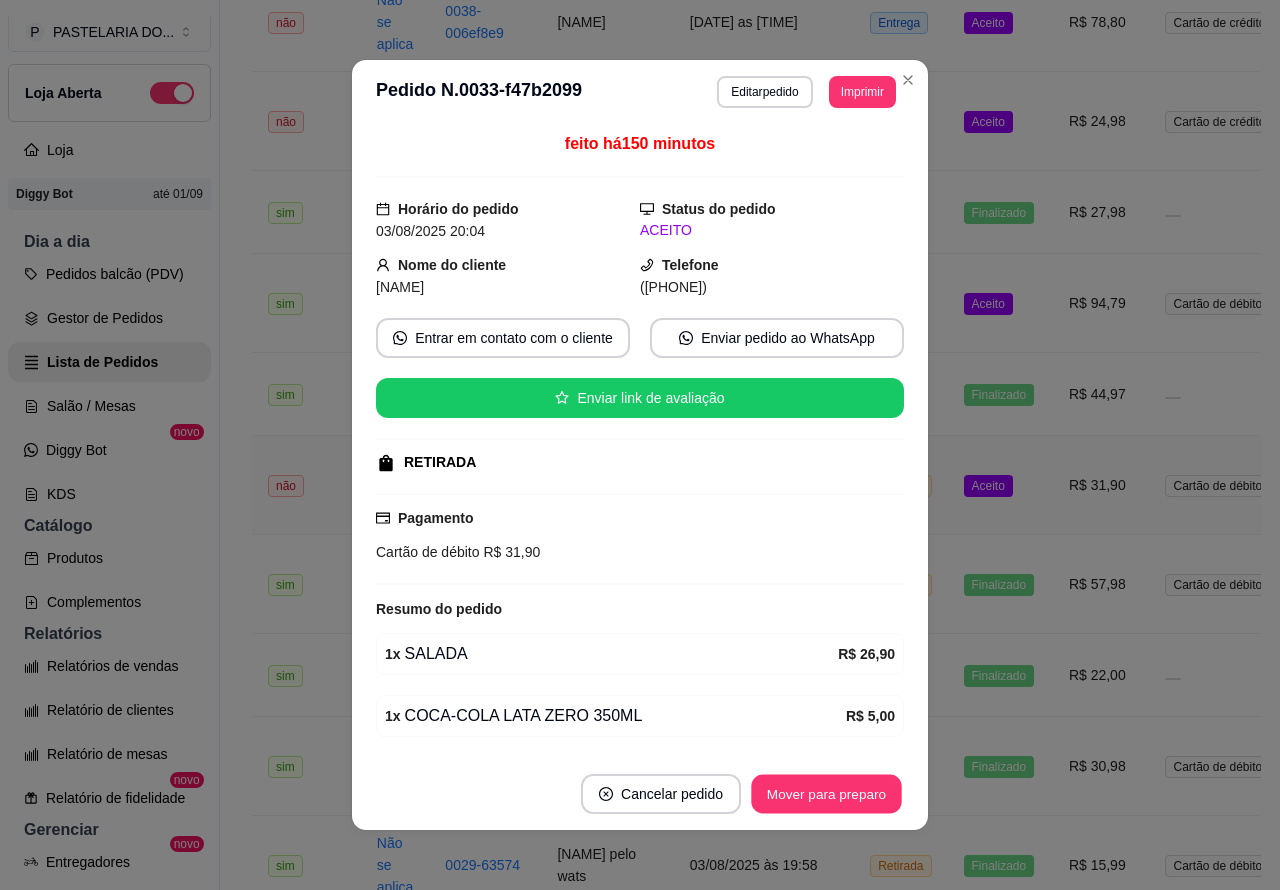 click on "Mover para preparo" at bounding box center [826, 794] 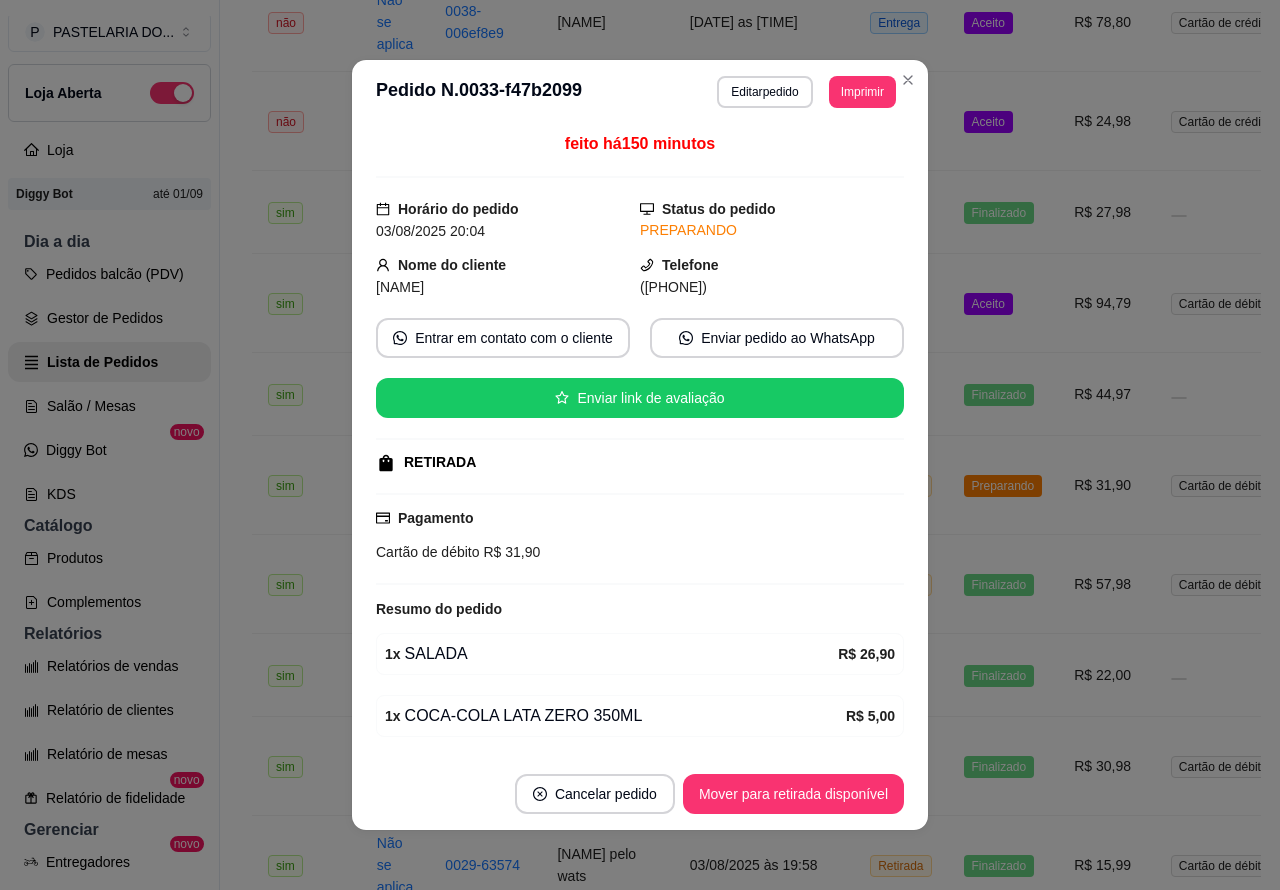 click on "Mover para retirada disponível" at bounding box center [793, 794] 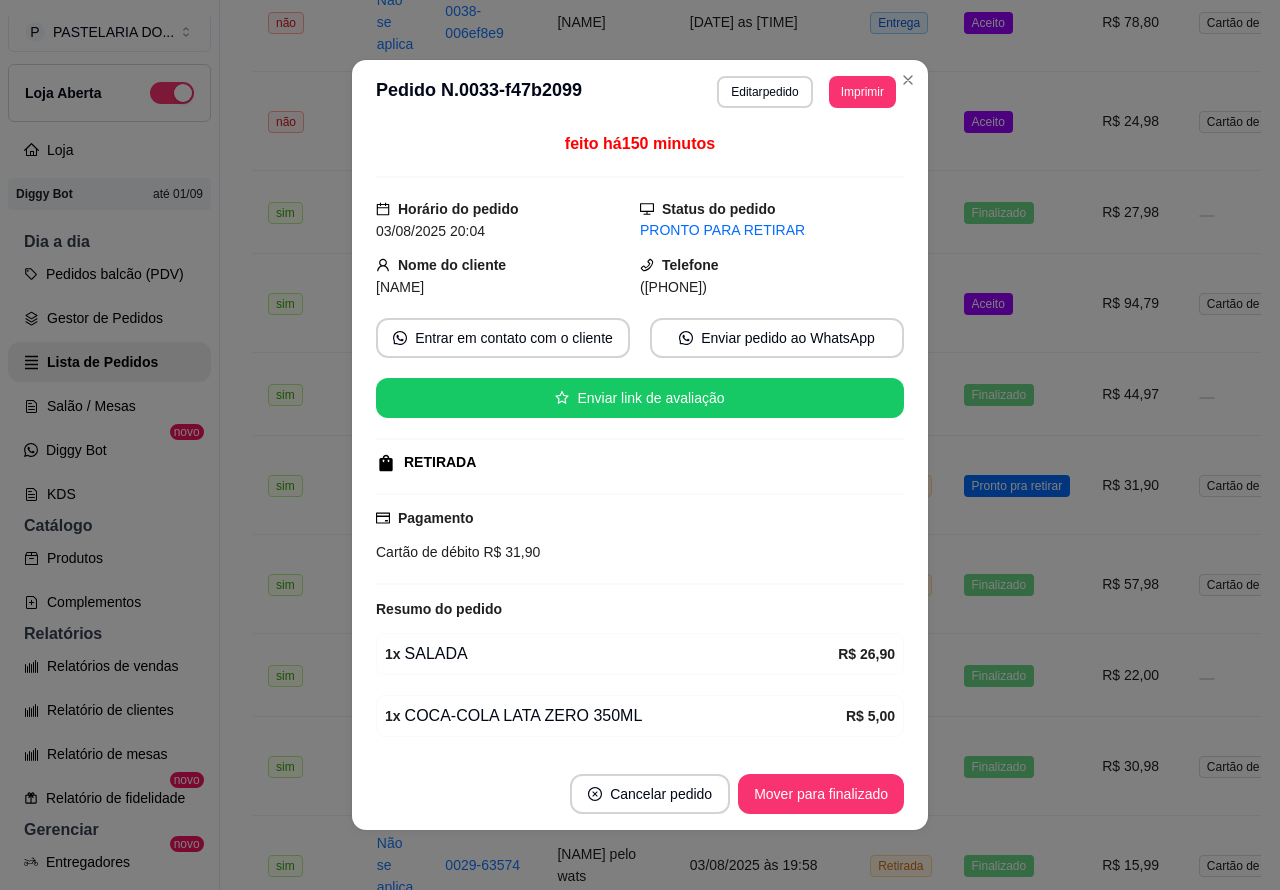 click on "Mover para finalizado" at bounding box center [821, 794] 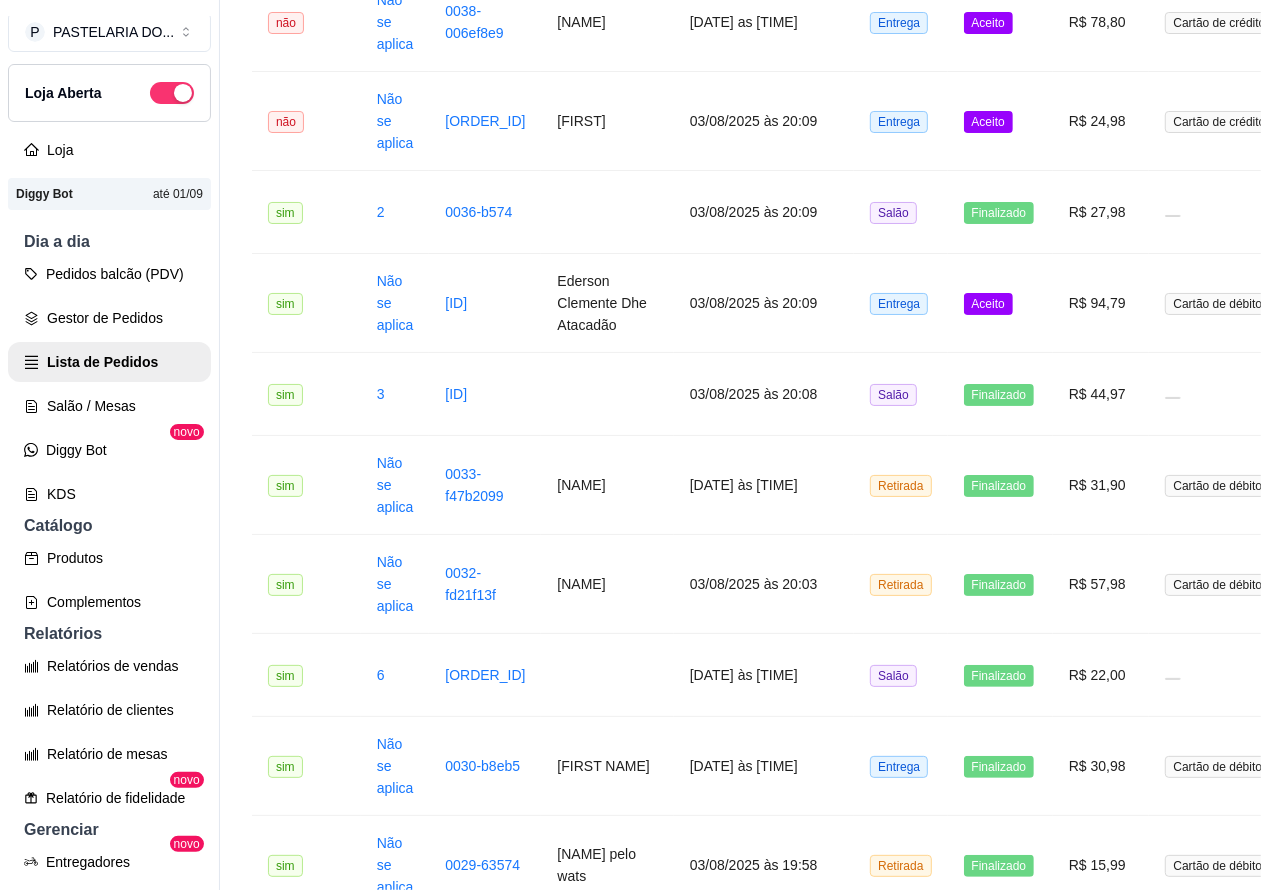 click on "Aceito" at bounding box center (988, 304) 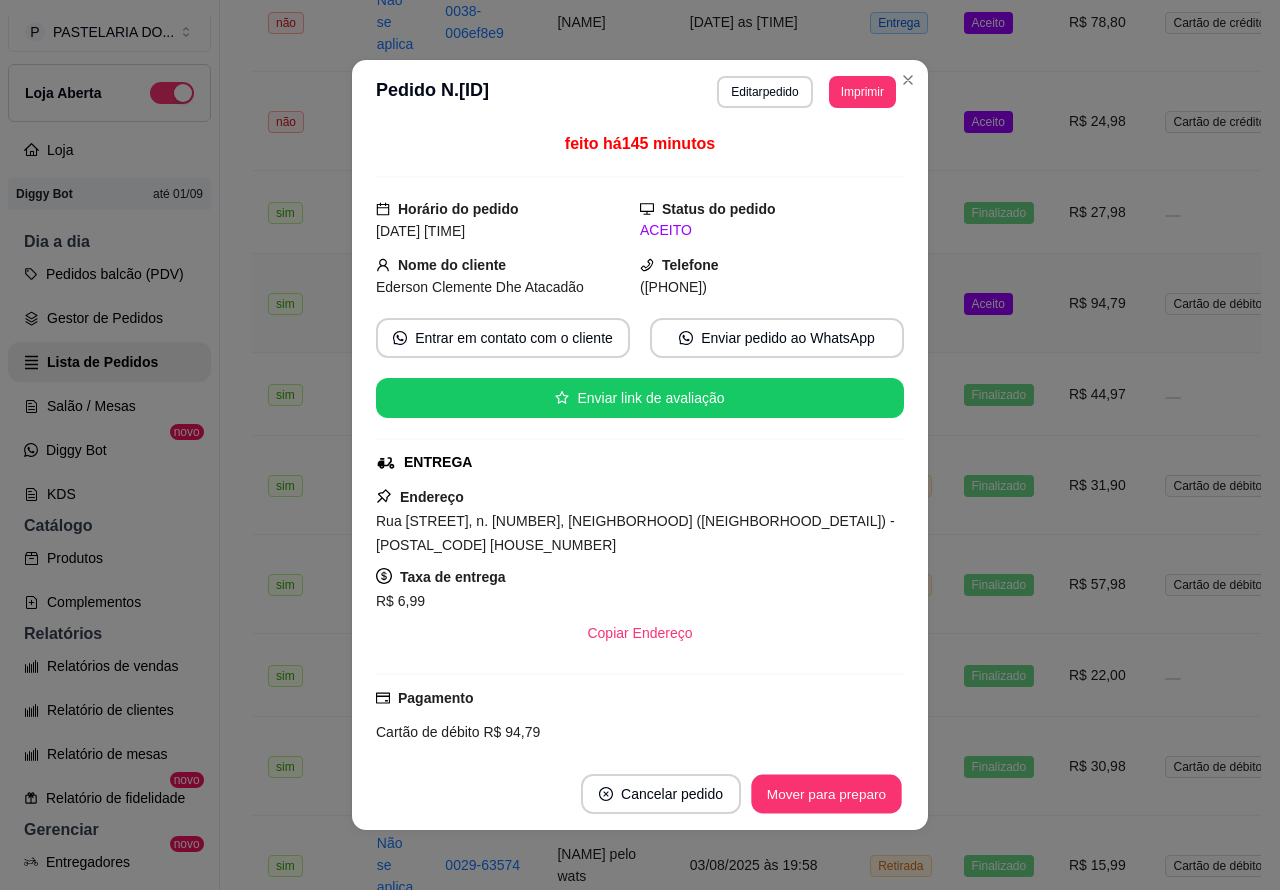 click on "Mover para preparo" at bounding box center (826, 794) 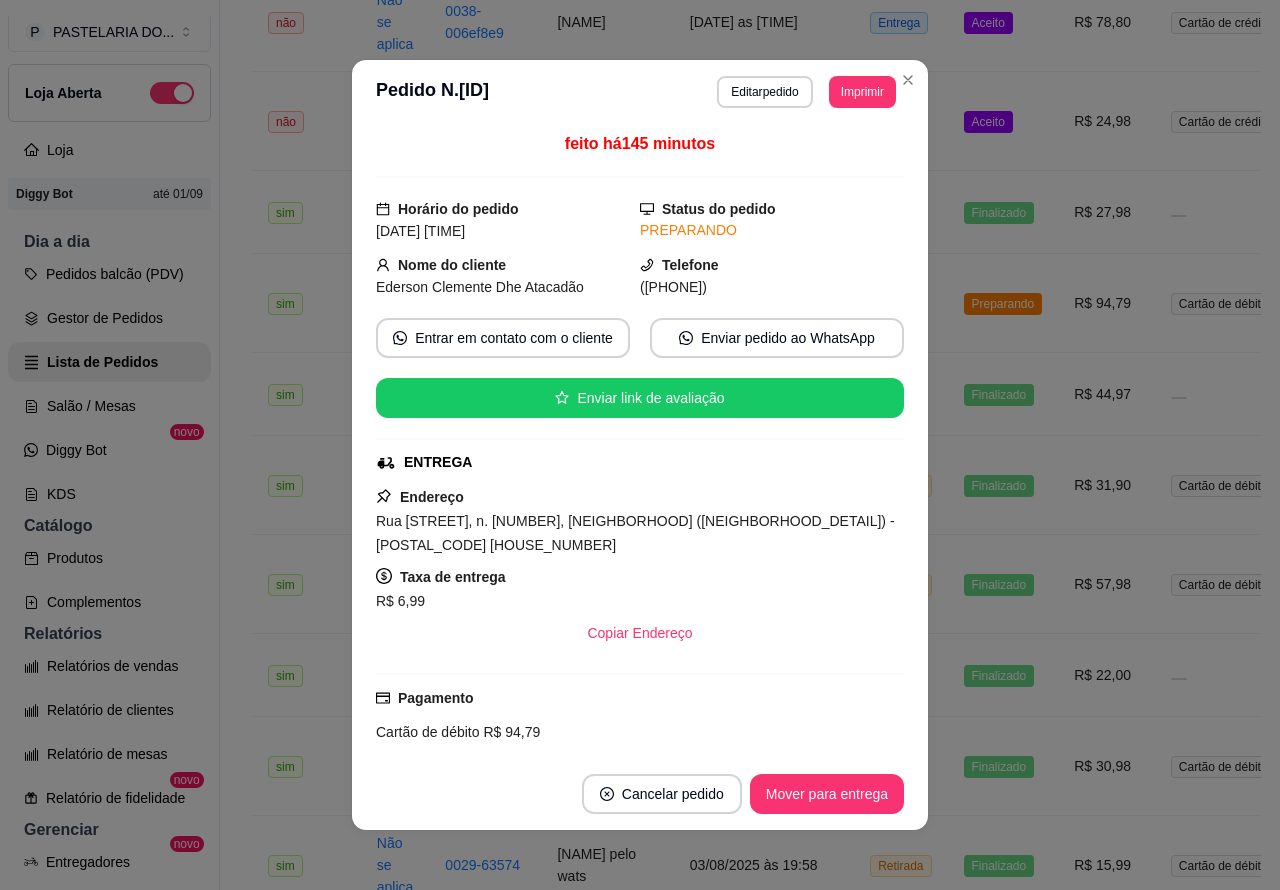 click on "Mover para entrega" at bounding box center [827, 794] 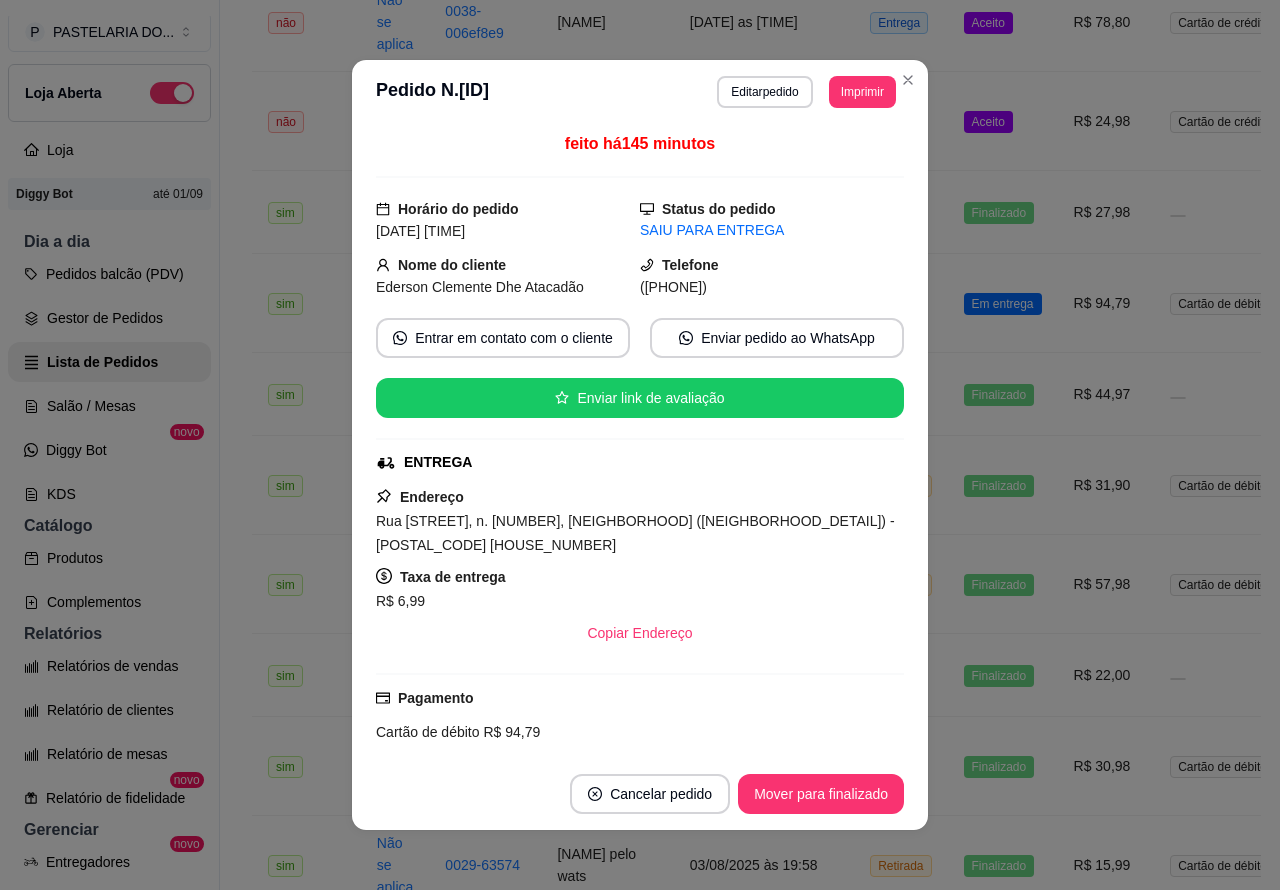 click on "Mover para finalizado" at bounding box center (821, 794) 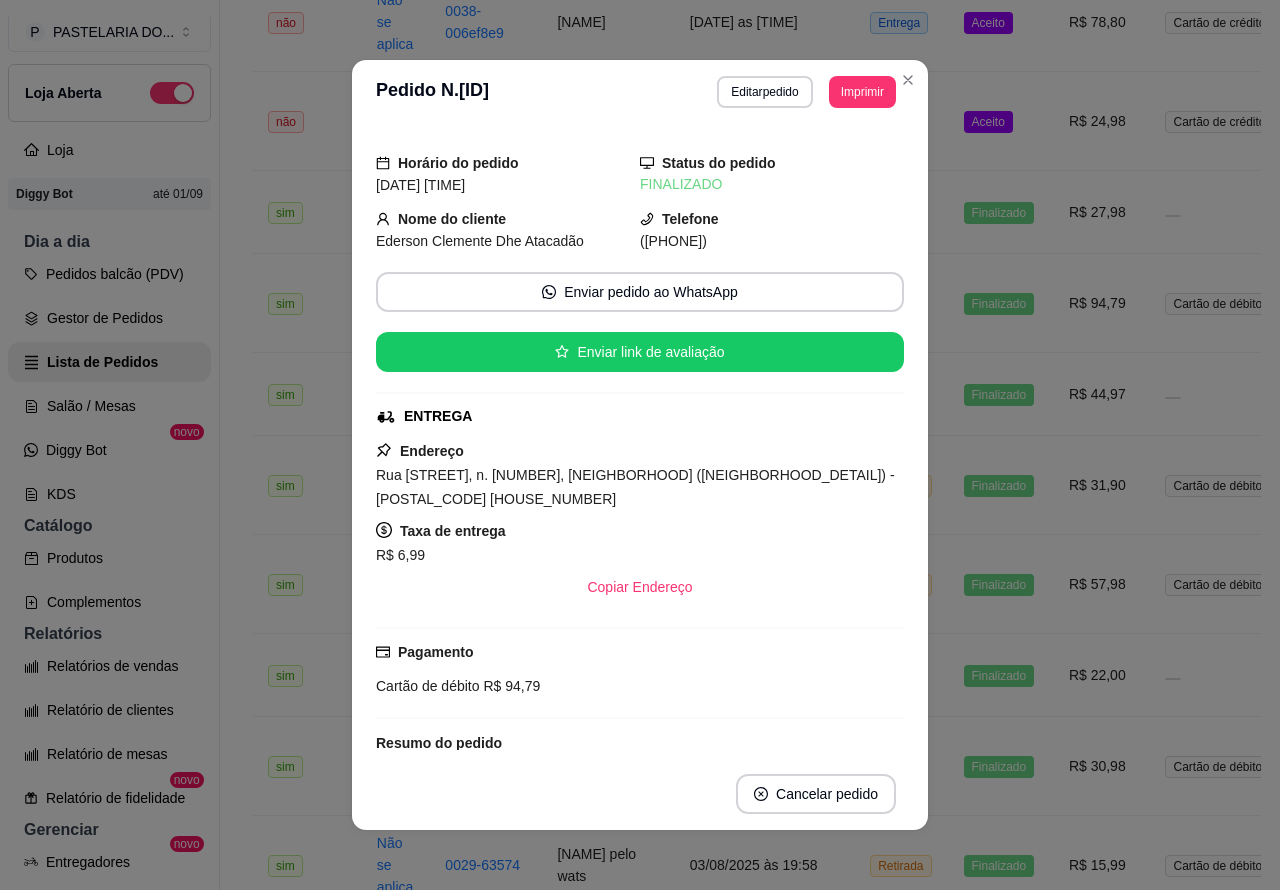 click on "Relatórios" at bounding box center [109, 634] 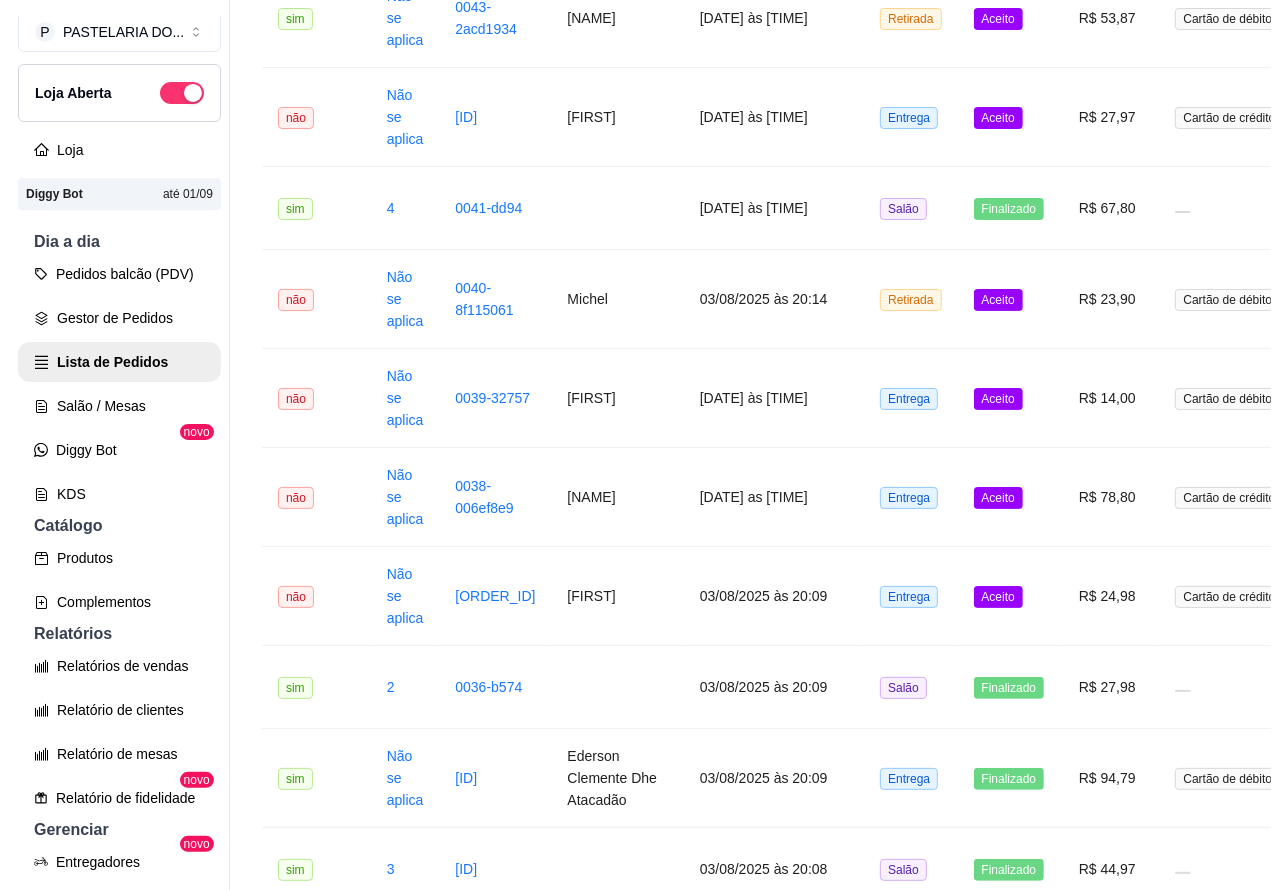 scroll, scrollTop: 672, scrollLeft: 0, axis: vertical 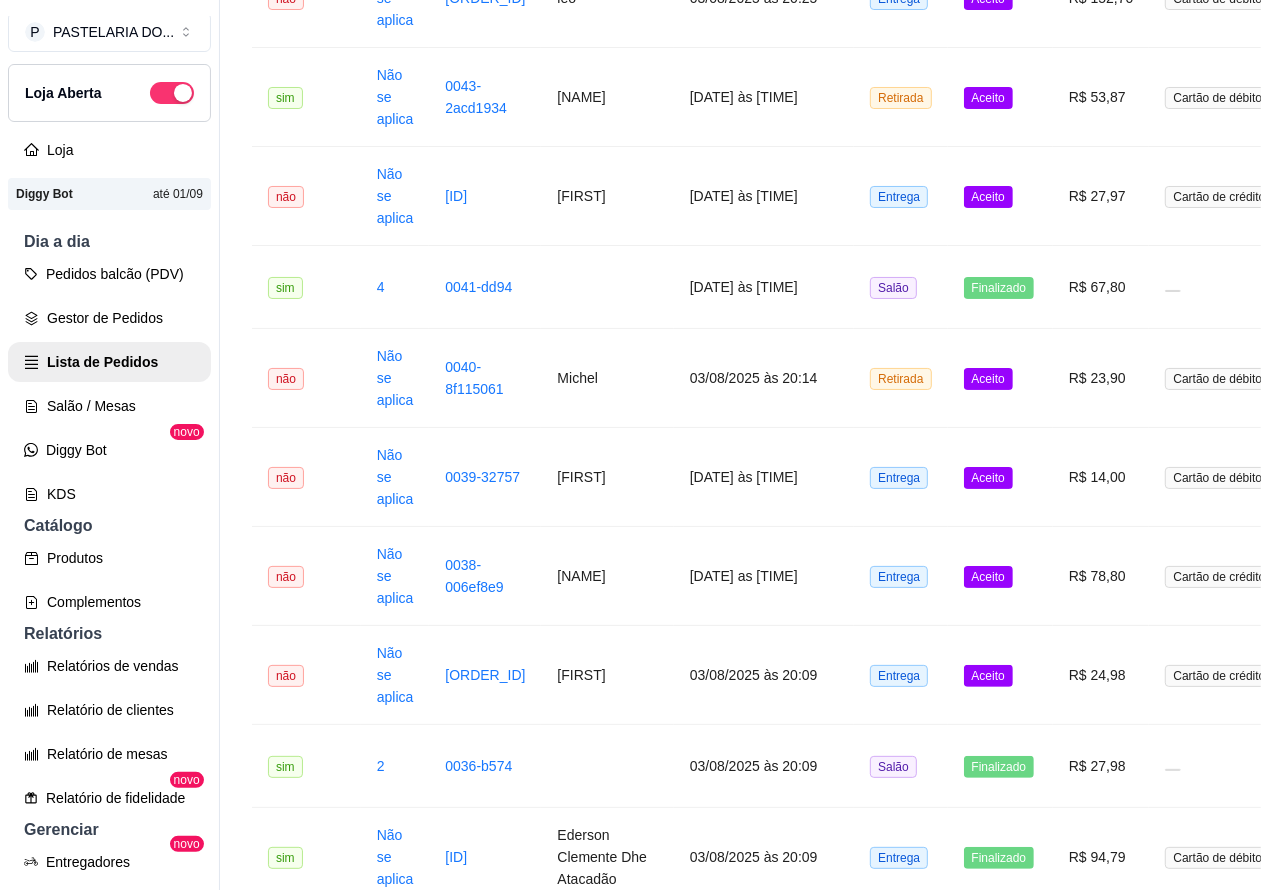 click on "Aceito" at bounding box center (988, 676) 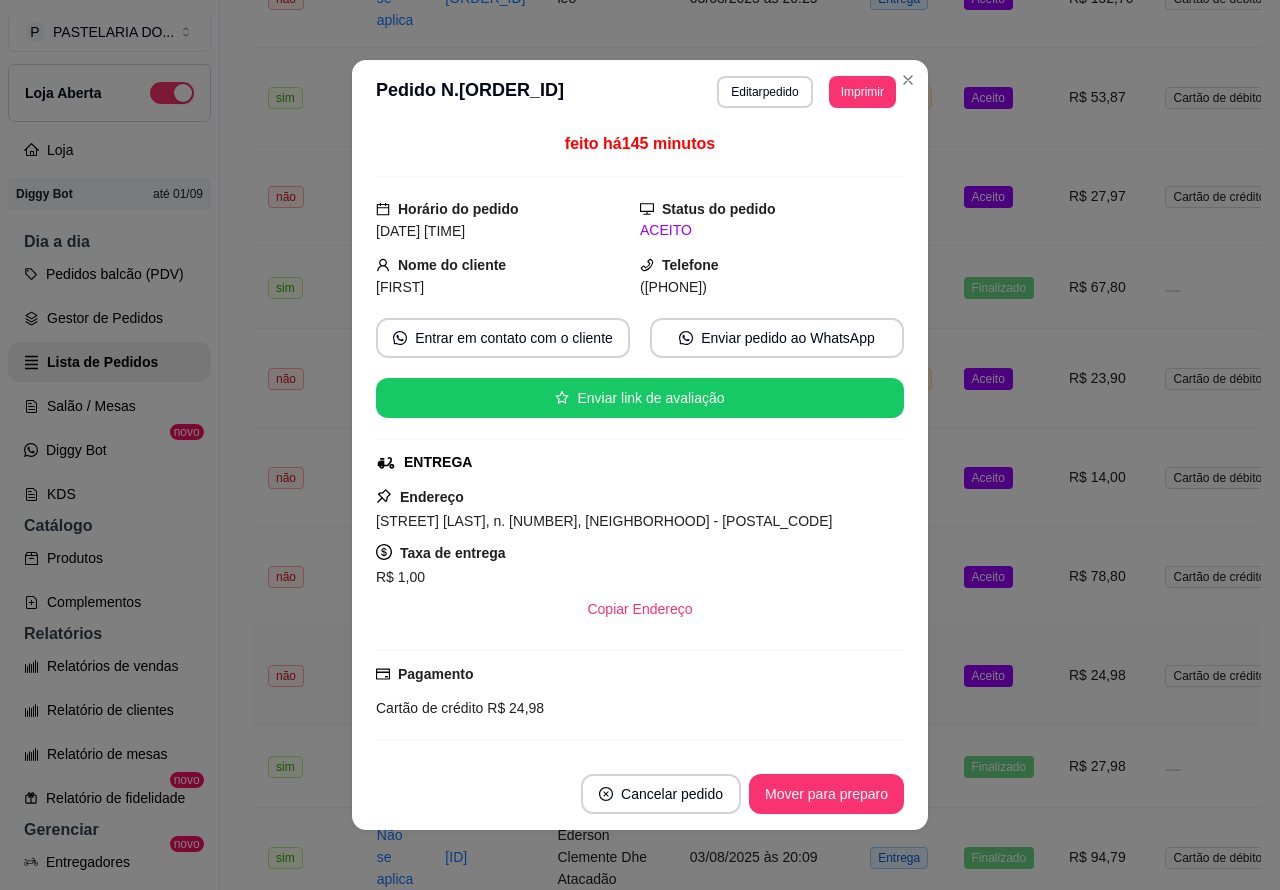 click on "Mover para preparo" at bounding box center [826, 794] 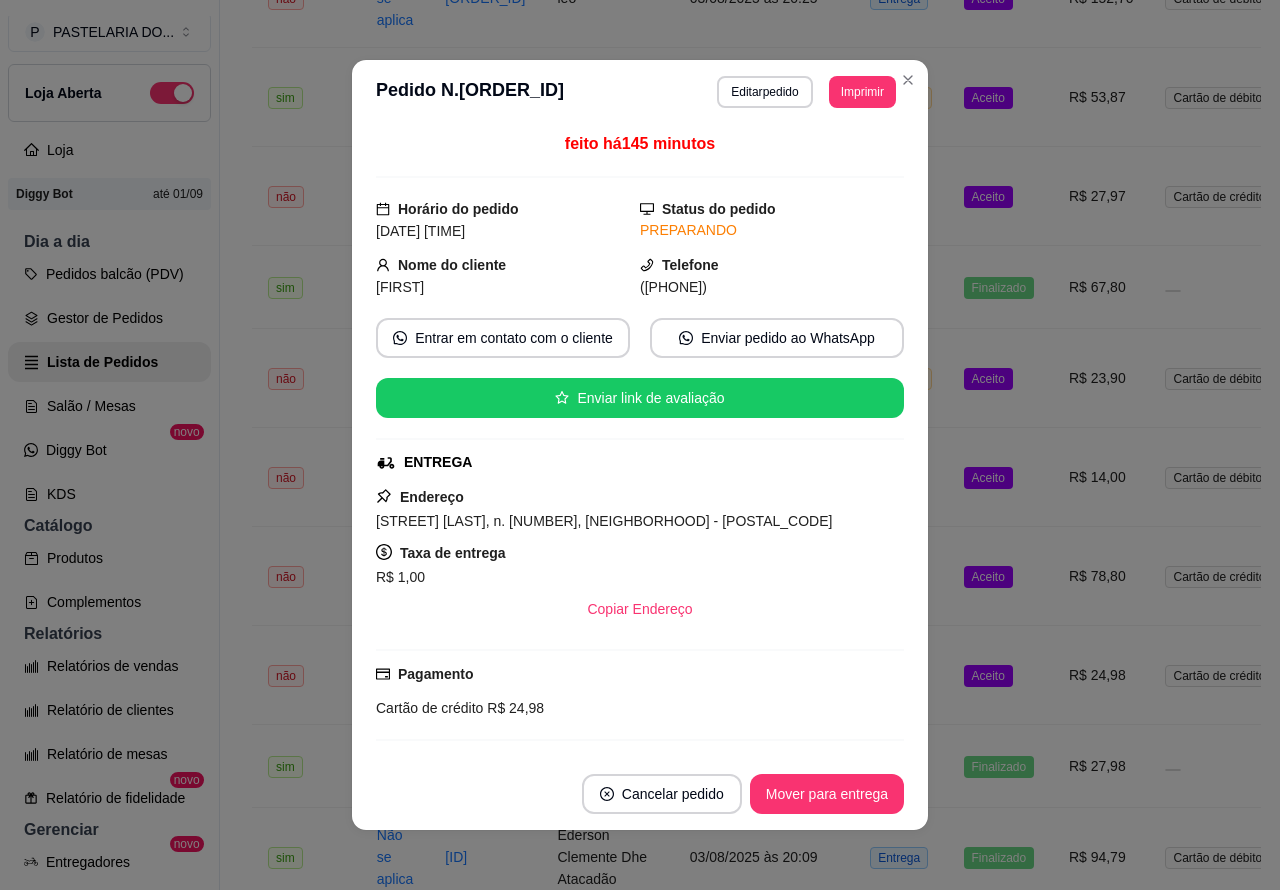 click on "Mover para entrega" at bounding box center [827, 794] 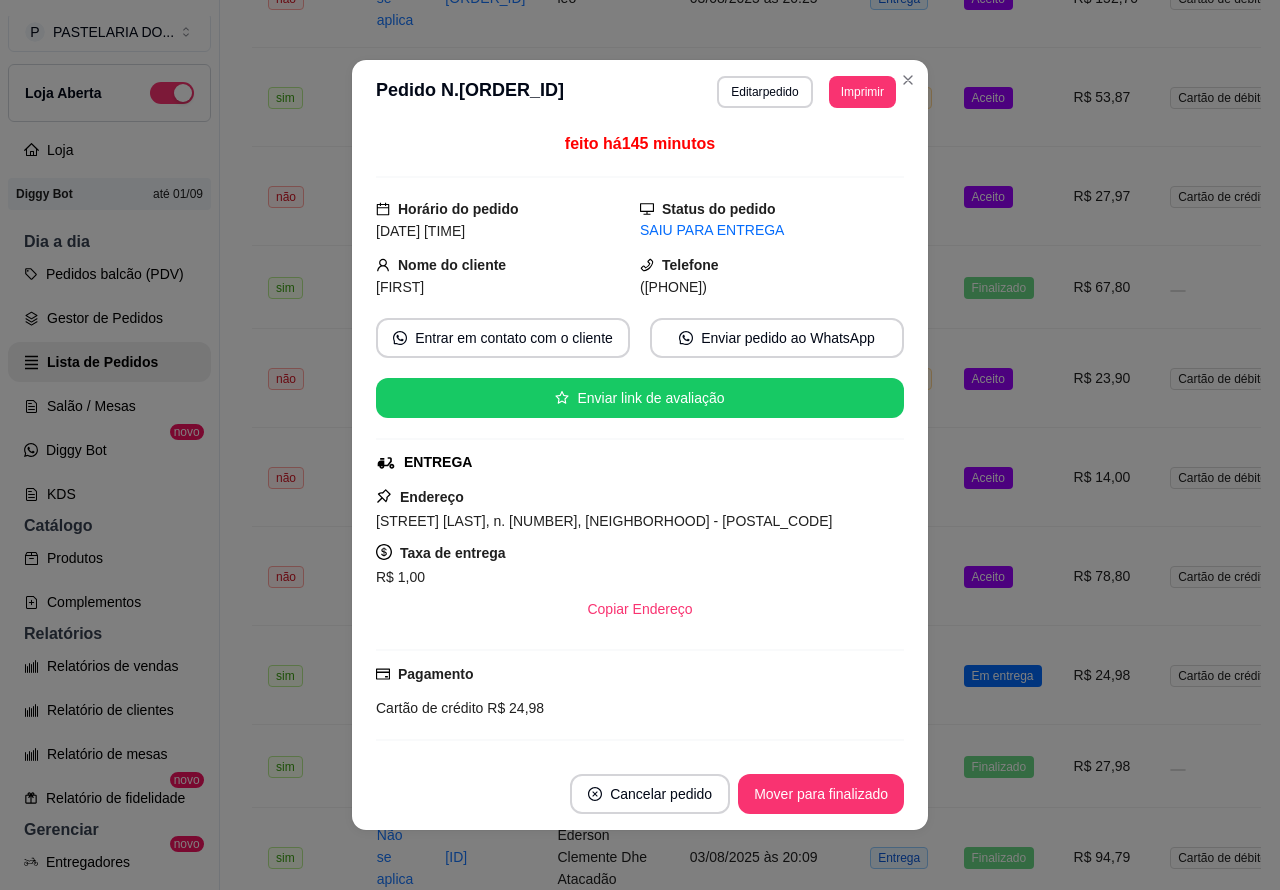 click on "Mover para finalizado" at bounding box center [821, 794] 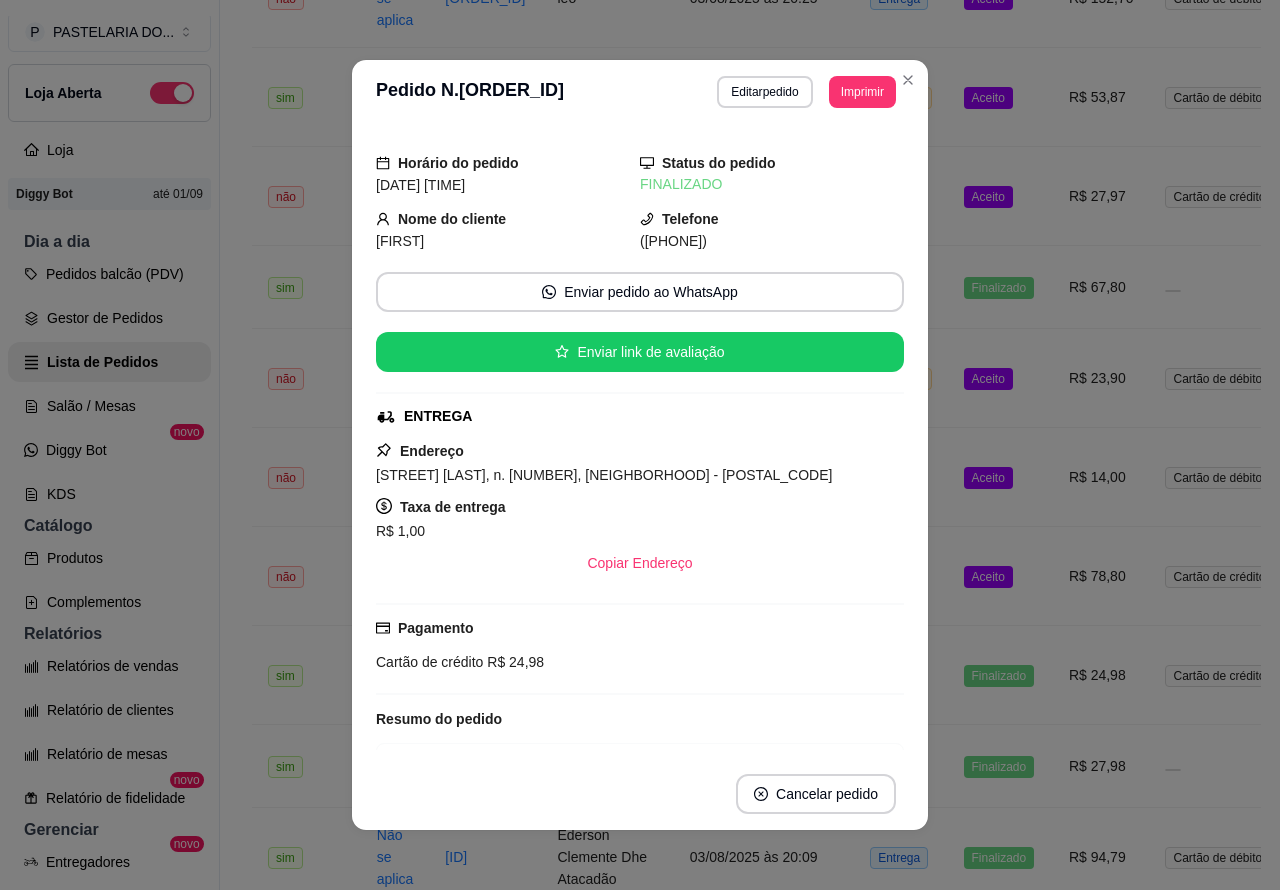 click on "Relatório de clientes" at bounding box center (109, 710) 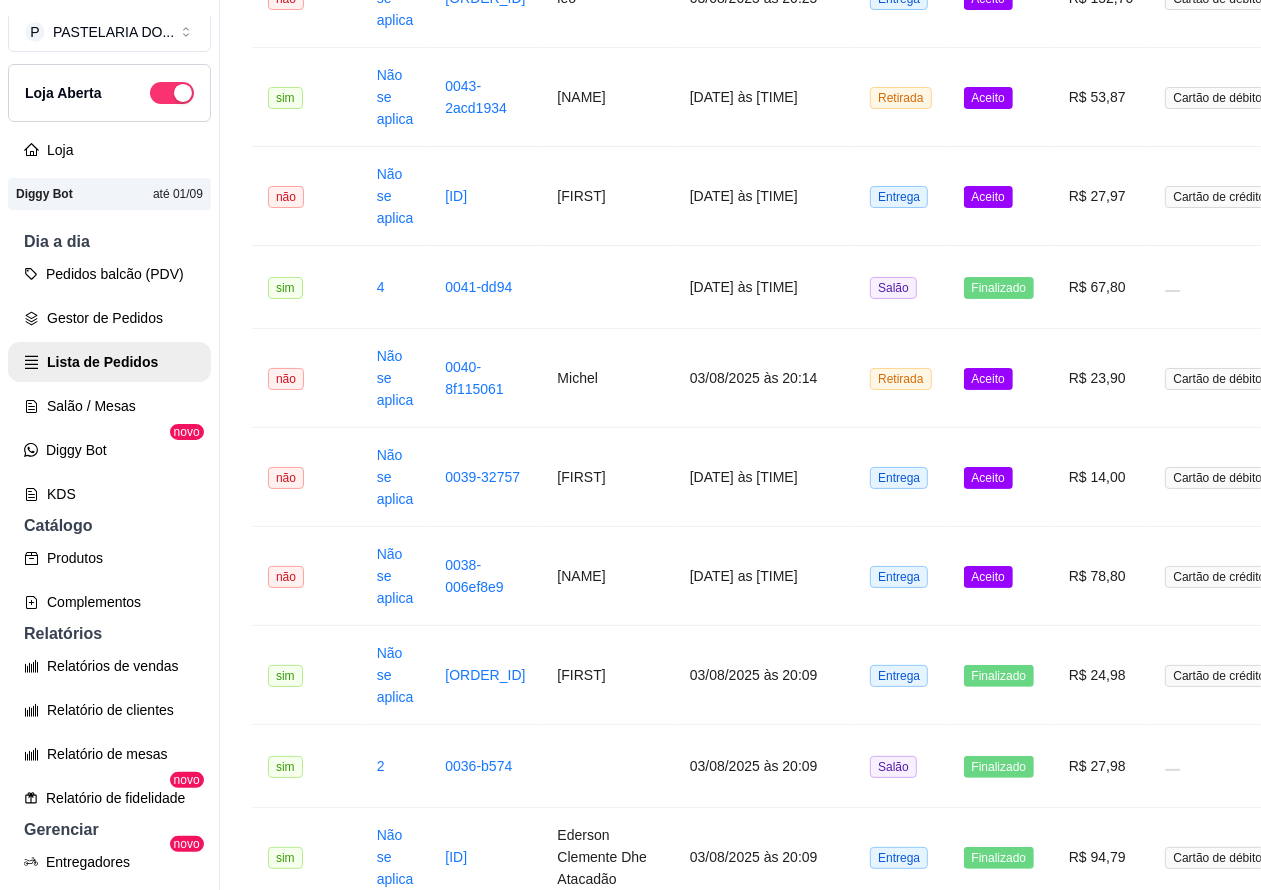 click on "Aceito" at bounding box center [1000, 576] 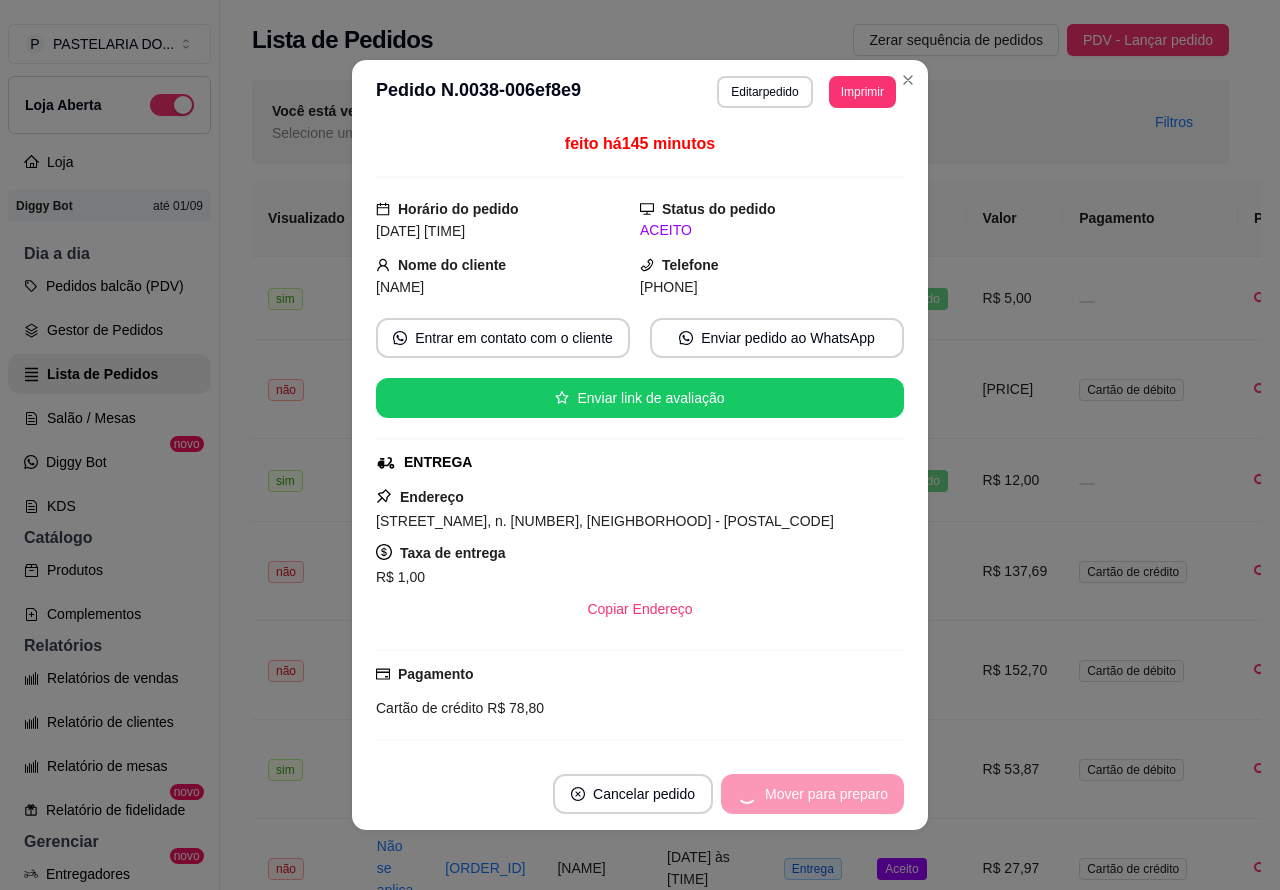 scroll, scrollTop: 0, scrollLeft: 0, axis: both 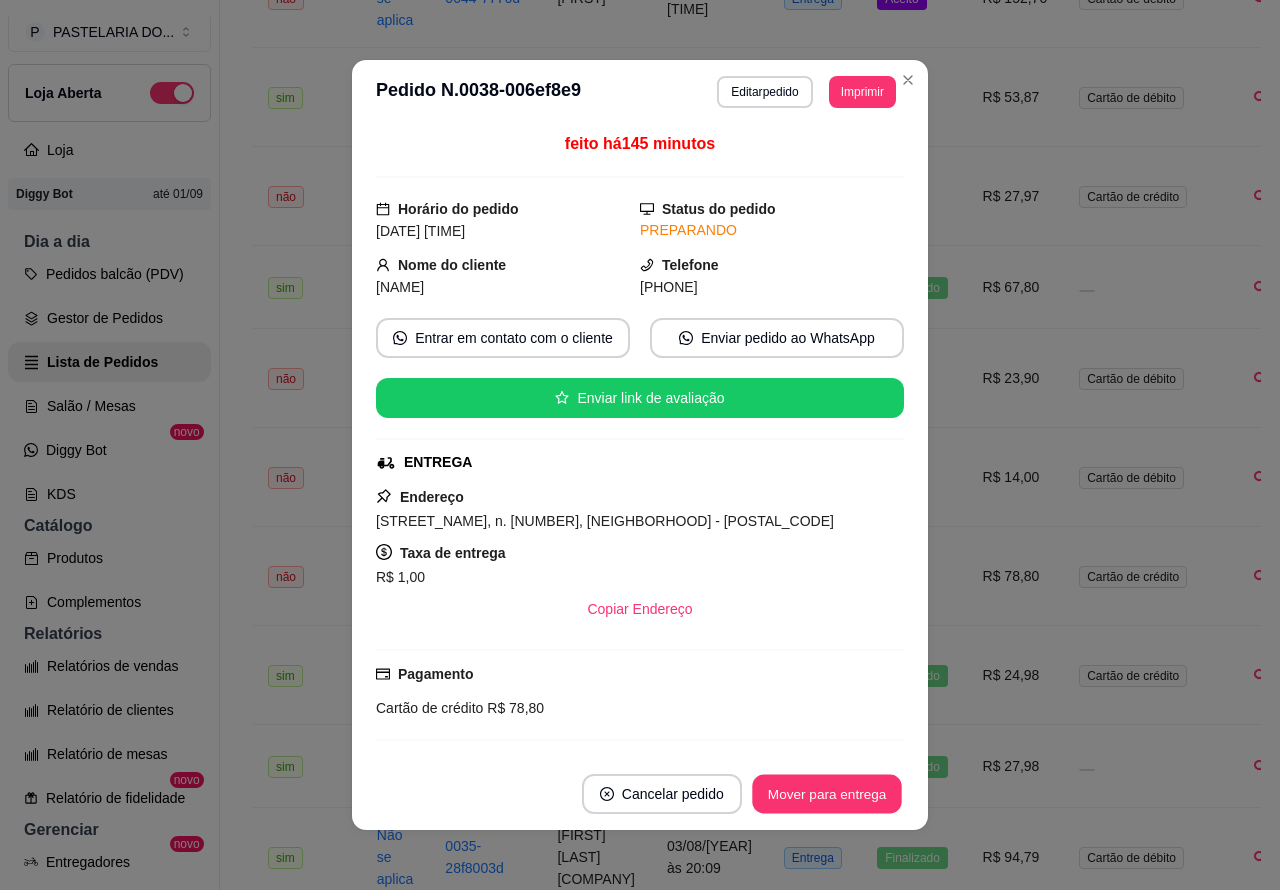 click on "Mover para entrega" at bounding box center [827, 794] 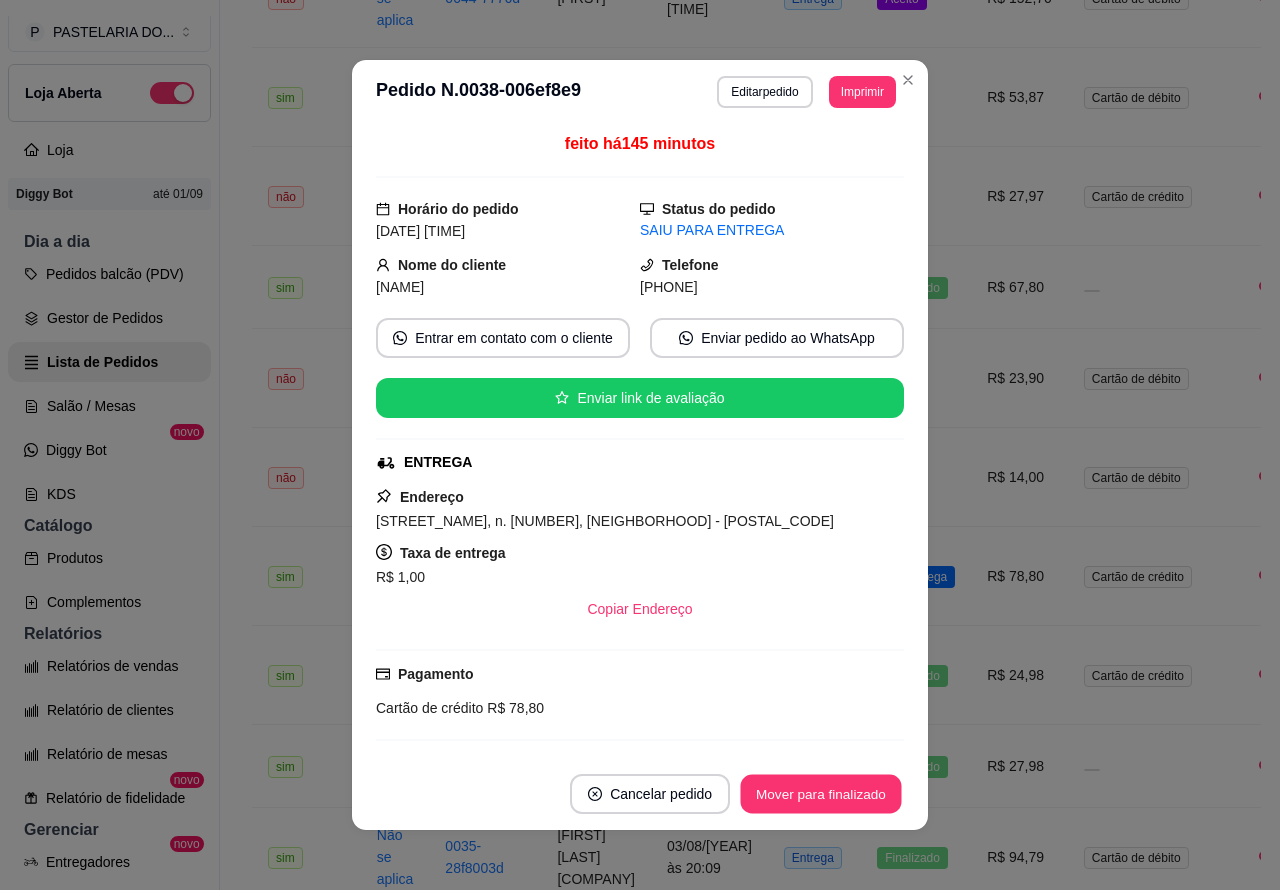 click on "Mover para finalizado" at bounding box center [821, 794] 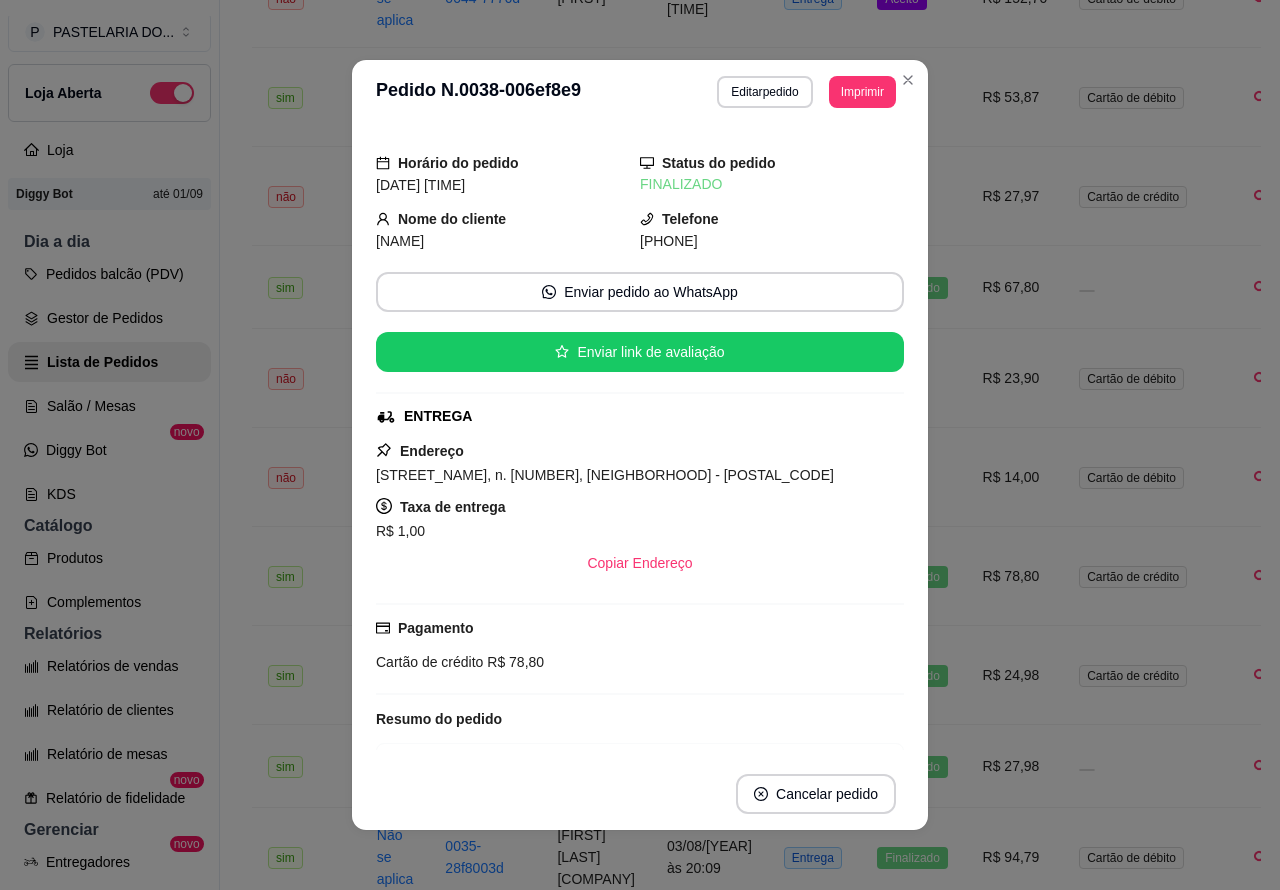 click on "Relatório de clientes" at bounding box center [109, 710] 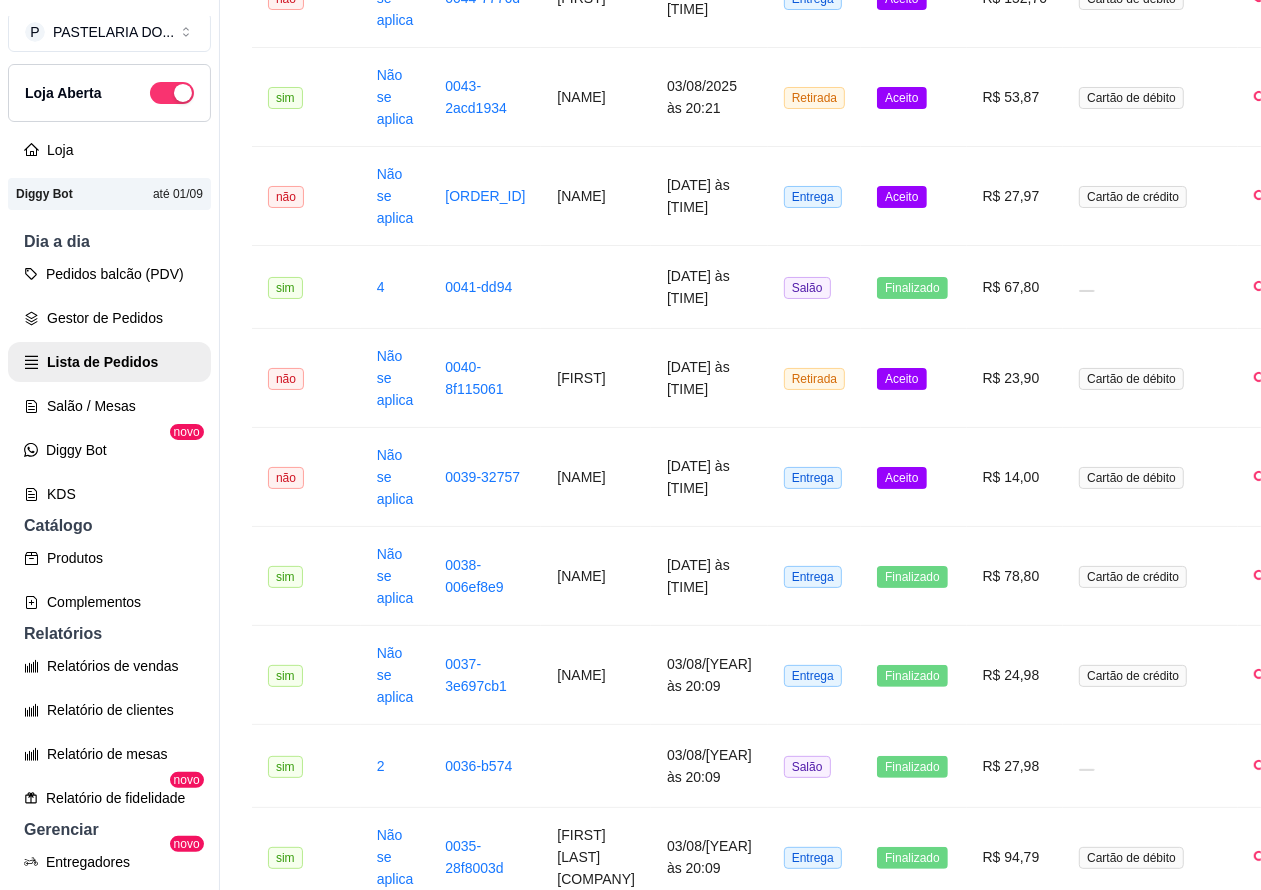 select on "30" 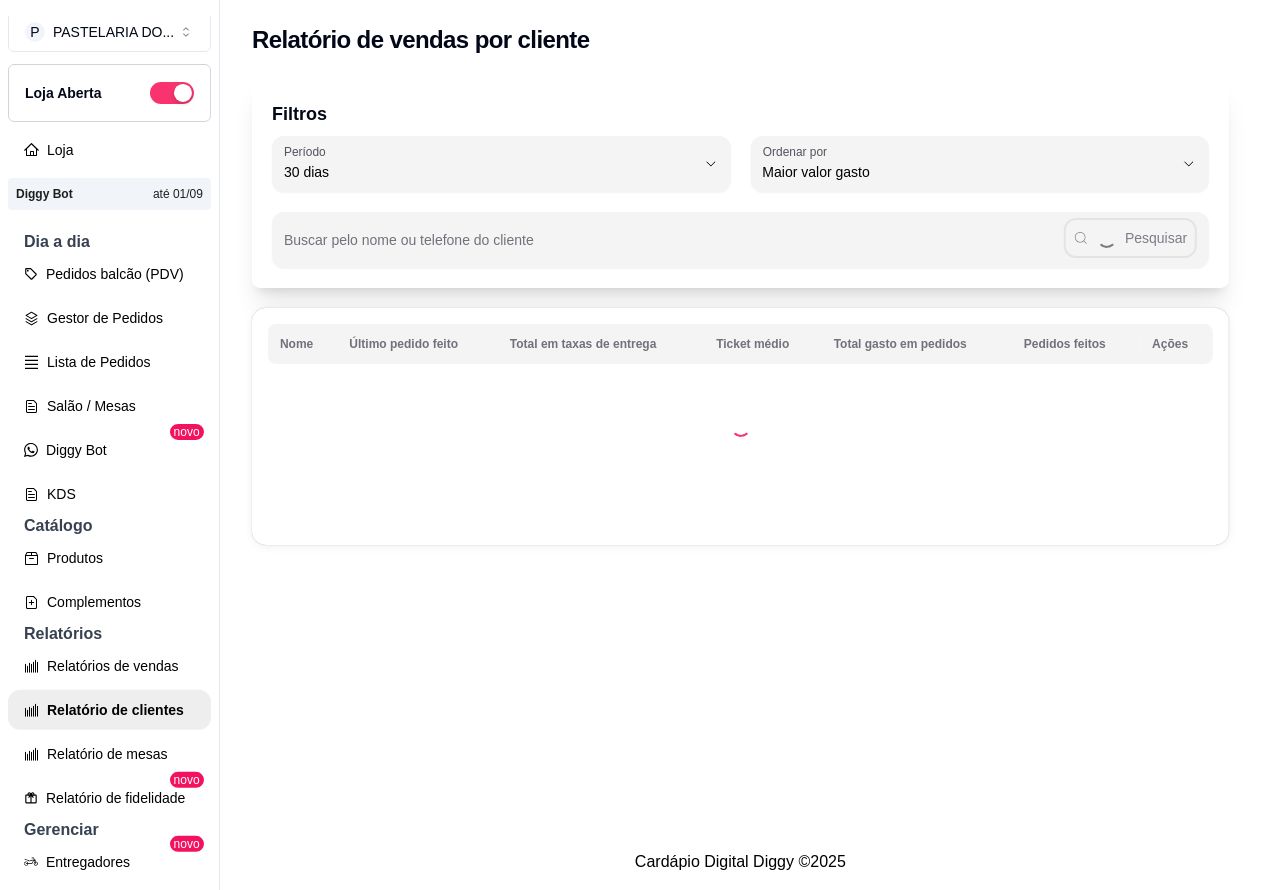 scroll, scrollTop: 0, scrollLeft: 0, axis: both 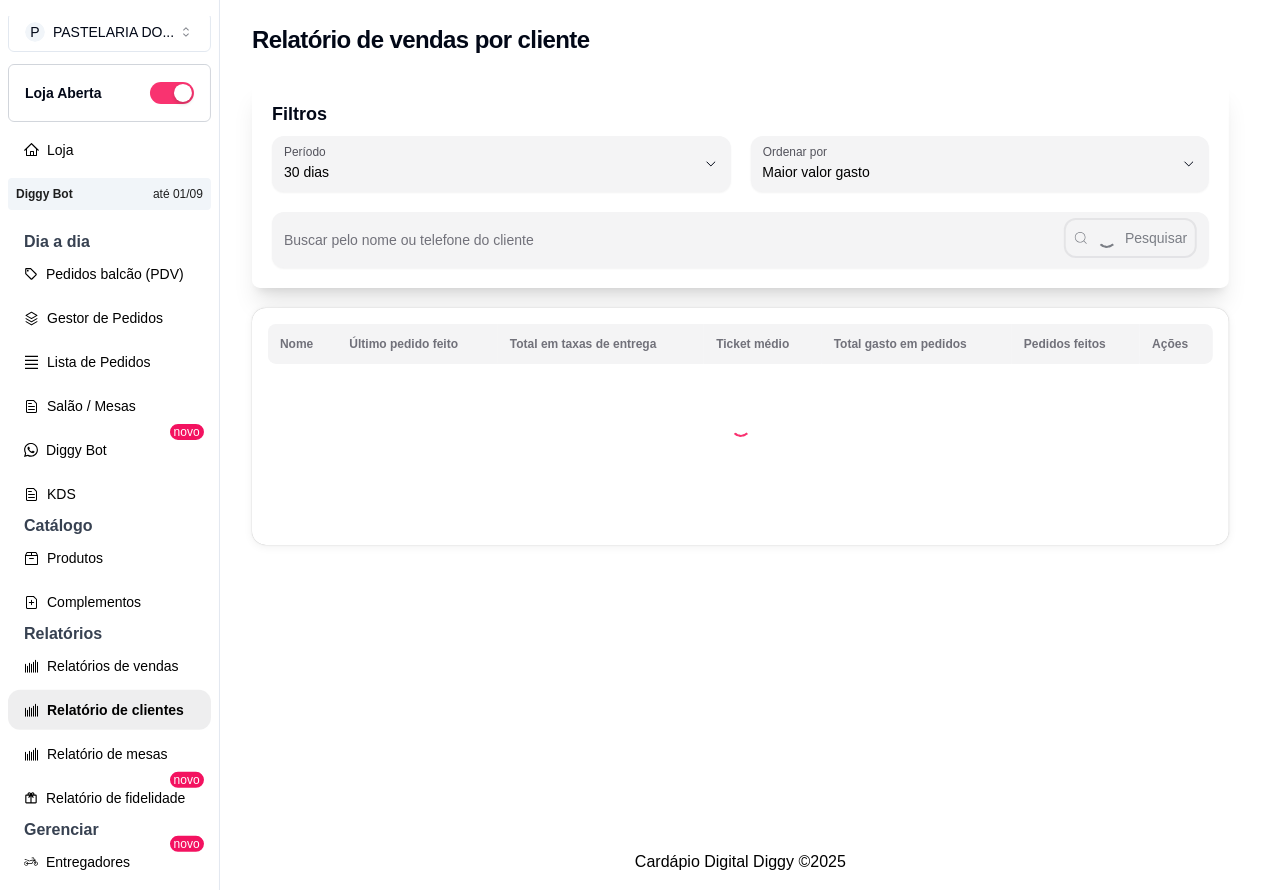 click on "Relatórios de vendas" at bounding box center (109, 666) 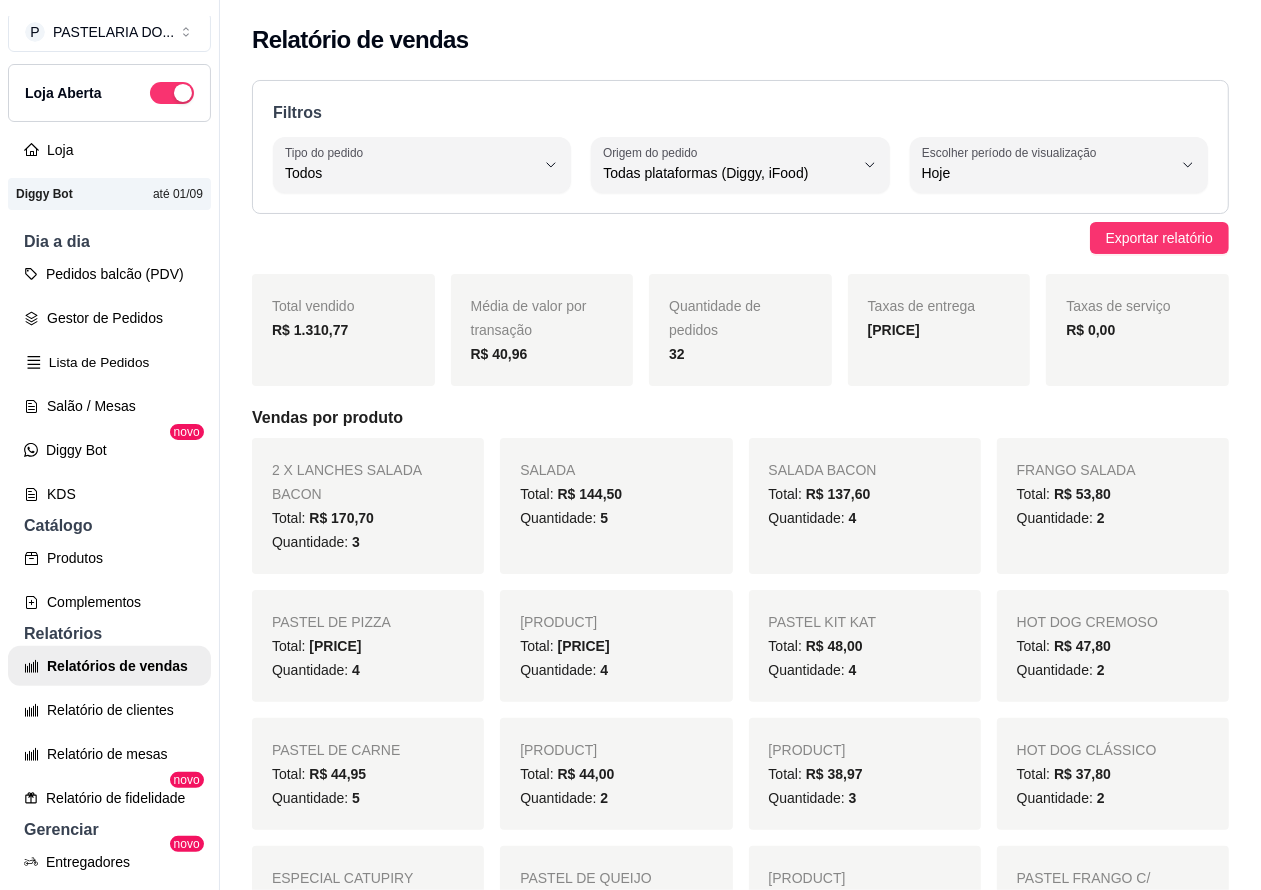 click on "Lista de Pedidos" at bounding box center (109, 362) 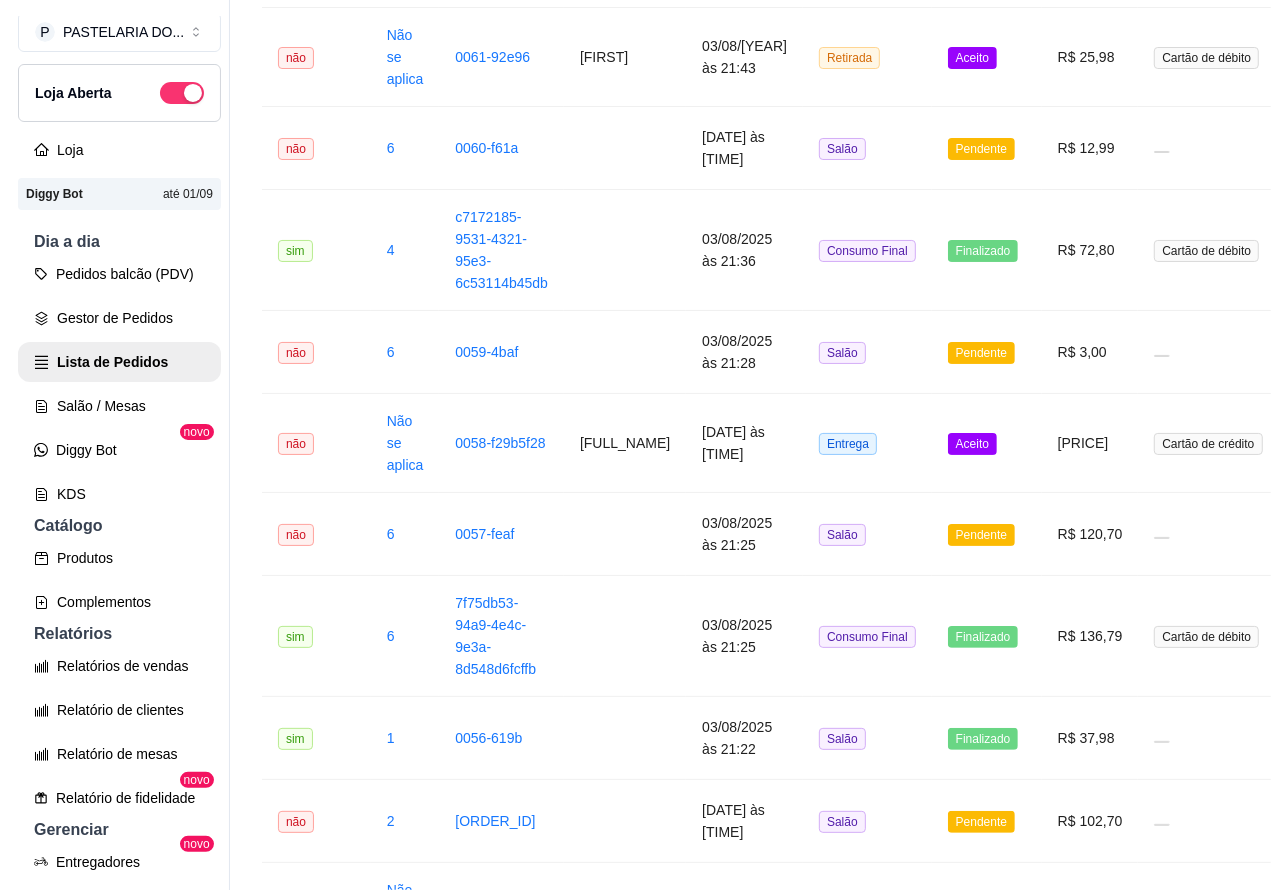 scroll, scrollTop: 1541, scrollLeft: 0, axis: vertical 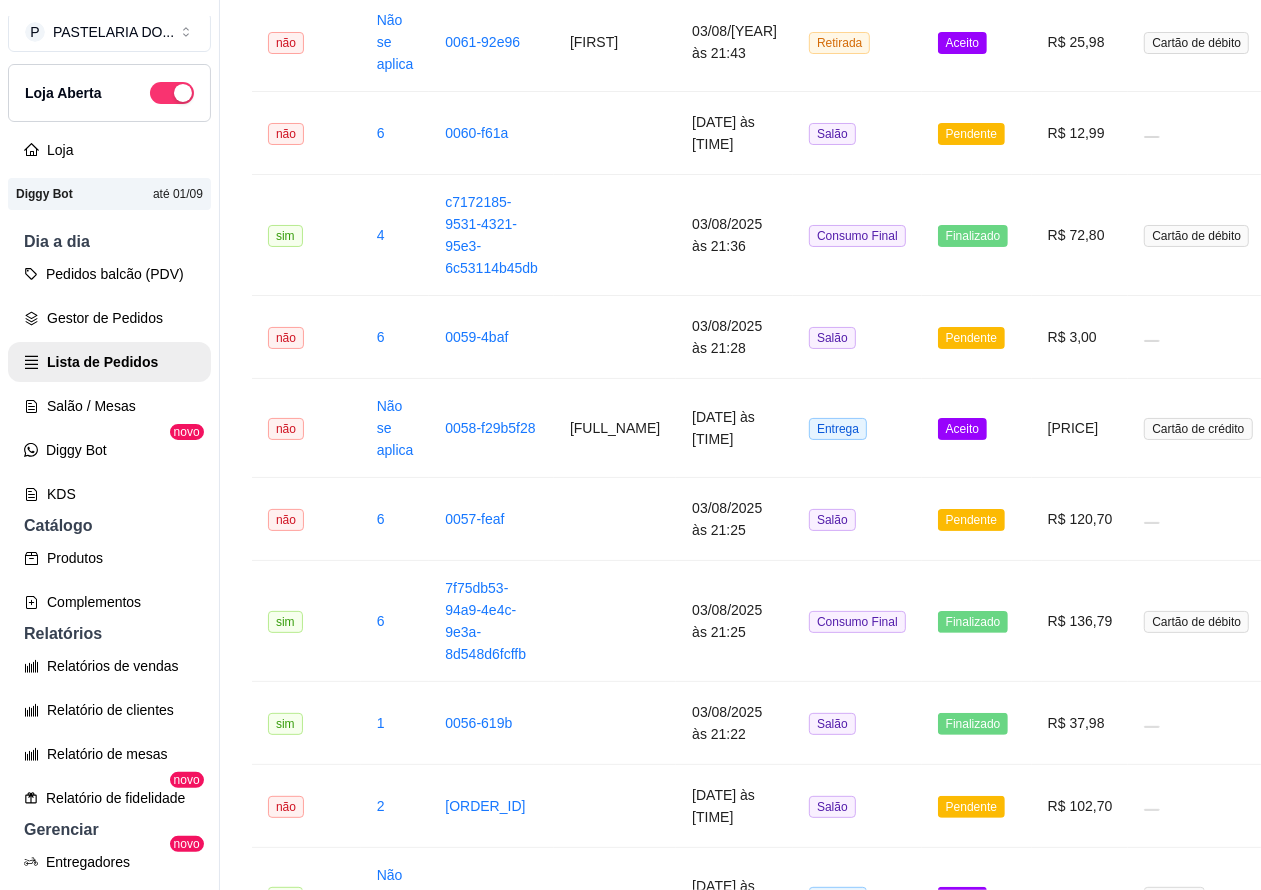 click on "Pedidos balcão (PDV)" at bounding box center [109, 274] 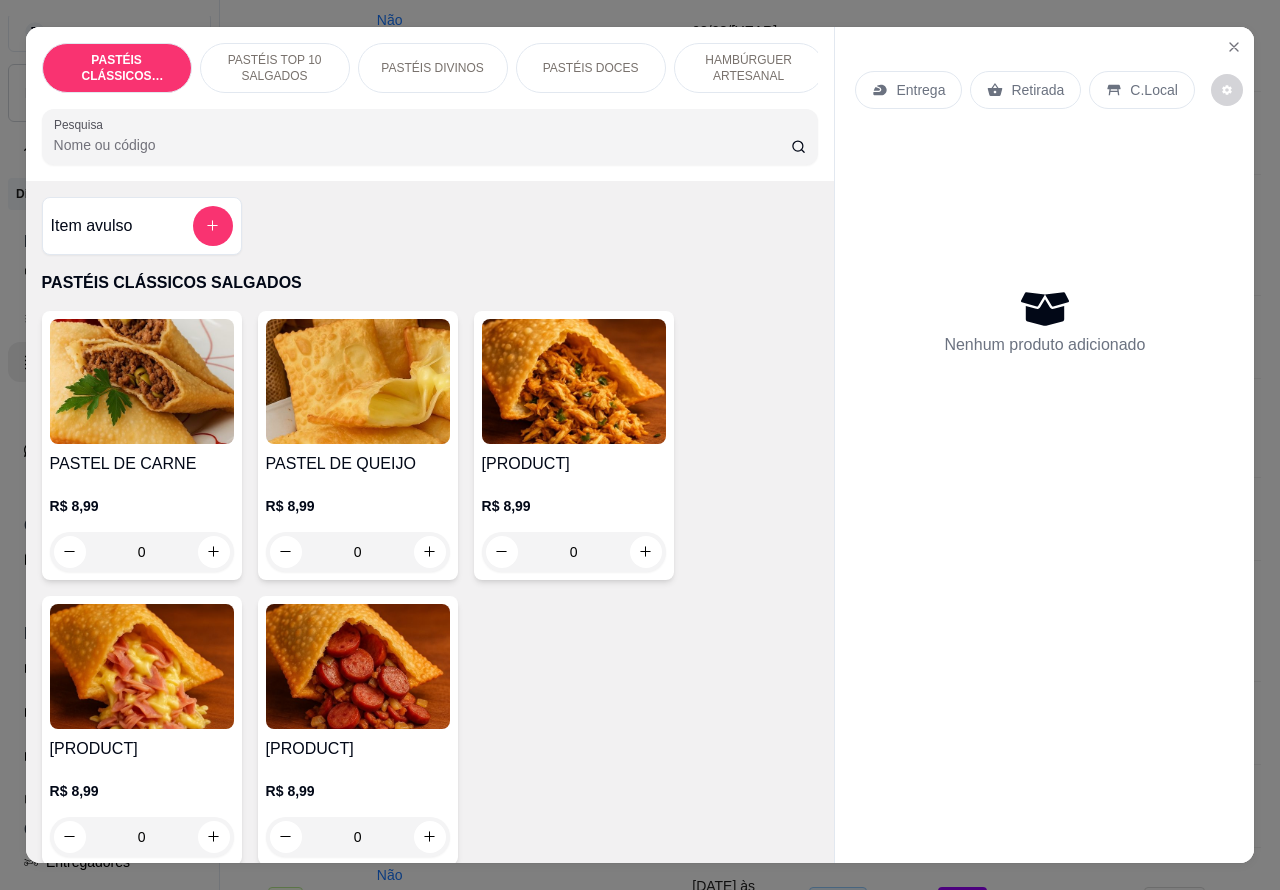 click on "PASTÉIS TOP 10 SALGADOS" at bounding box center [275, 68] 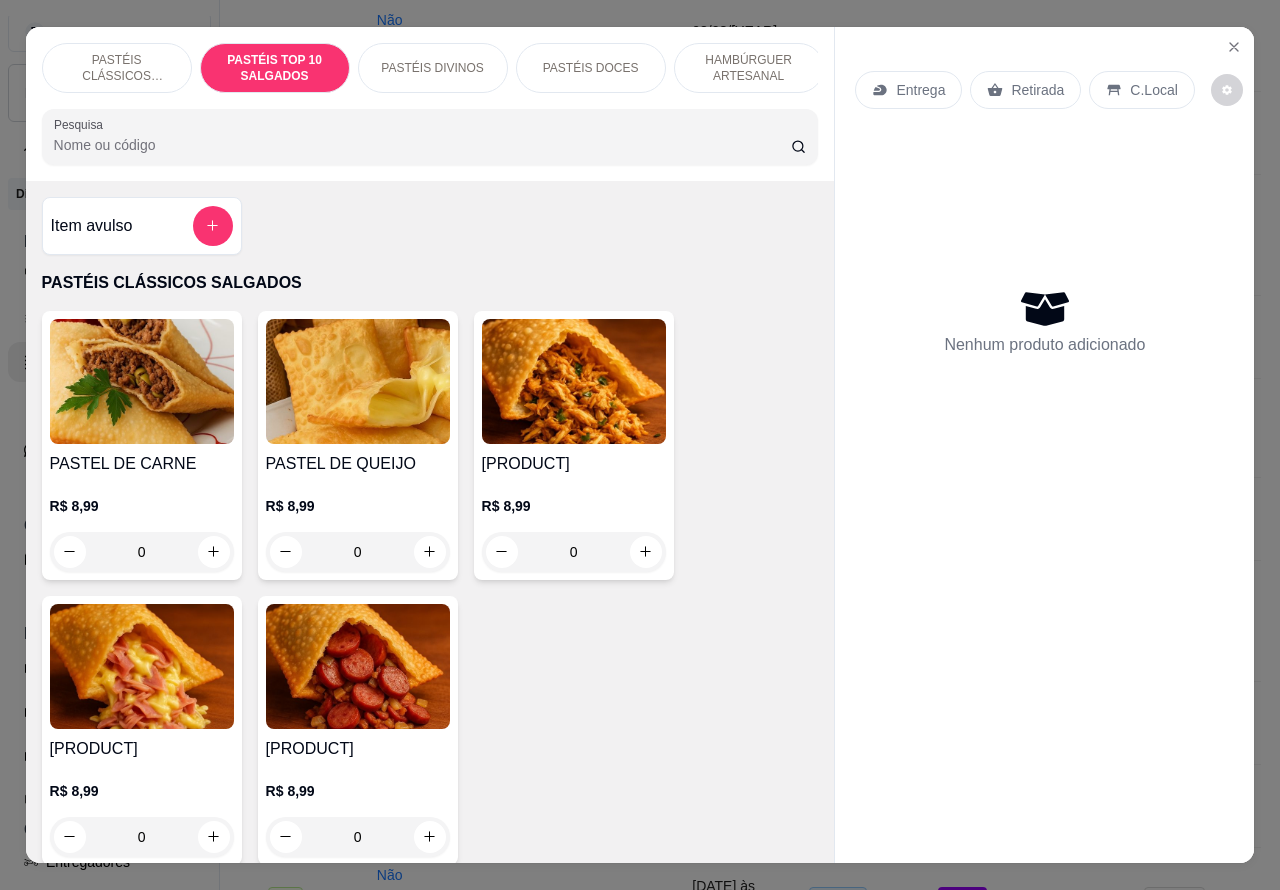 scroll, scrollTop: 723, scrollLeft: 0, axis: vertical 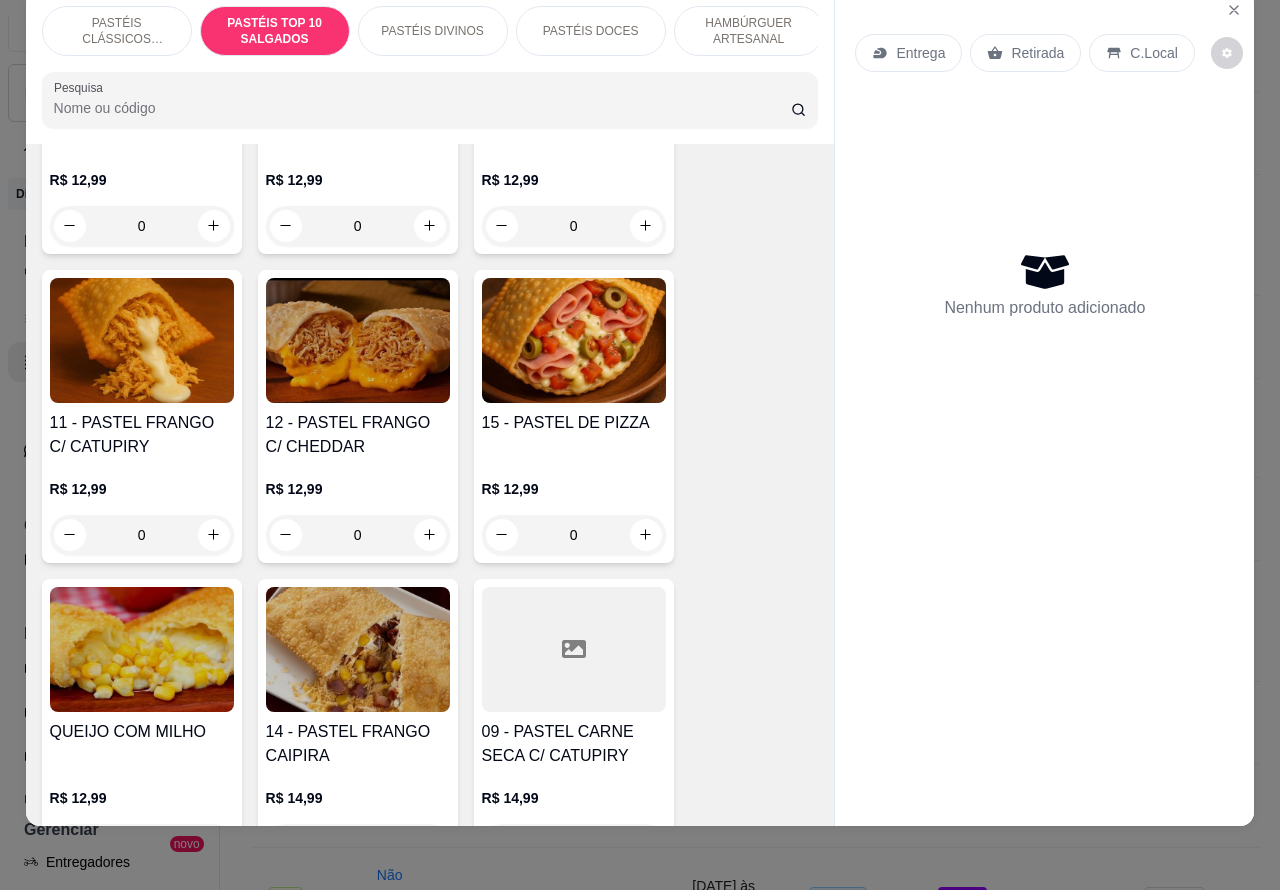 click on "0" at bounding box center [142, 535] 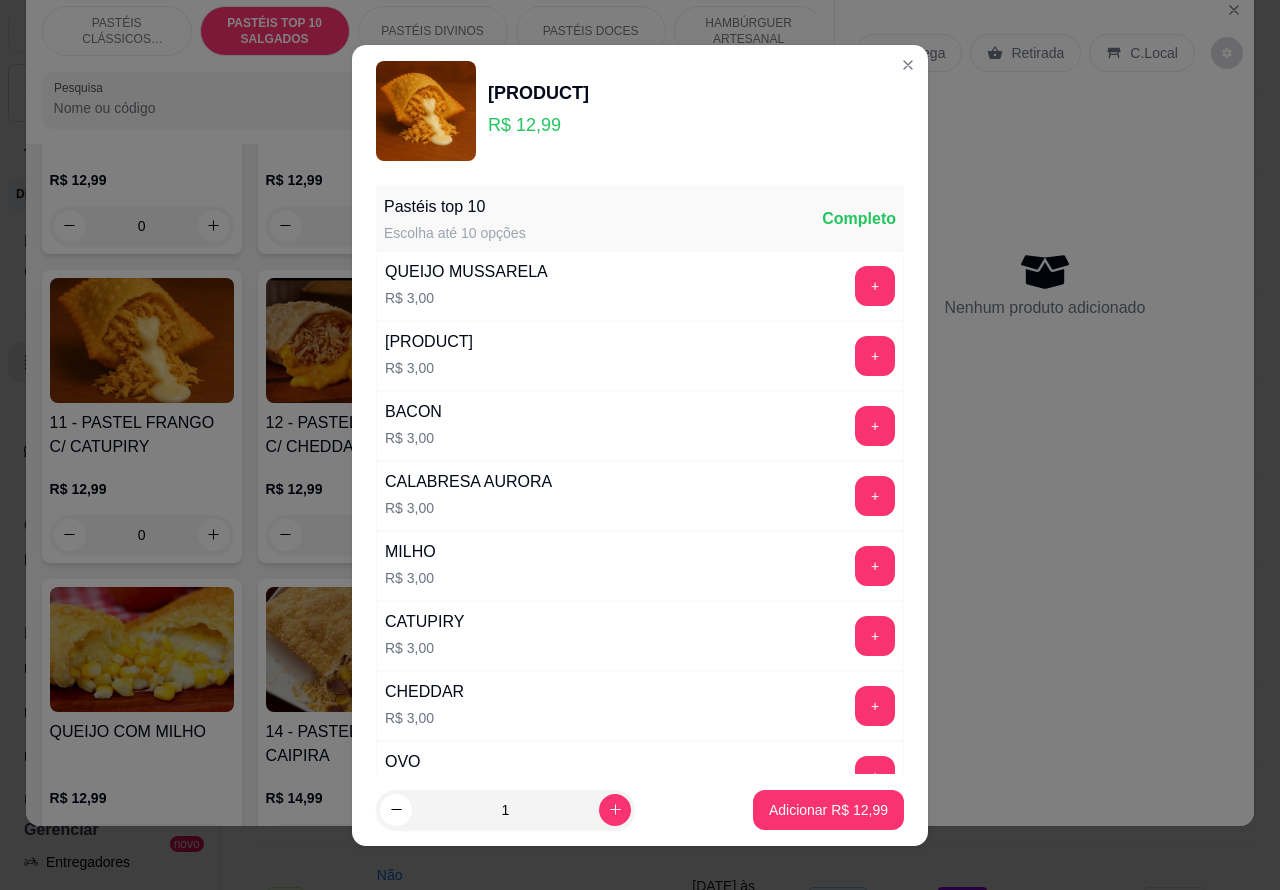 click 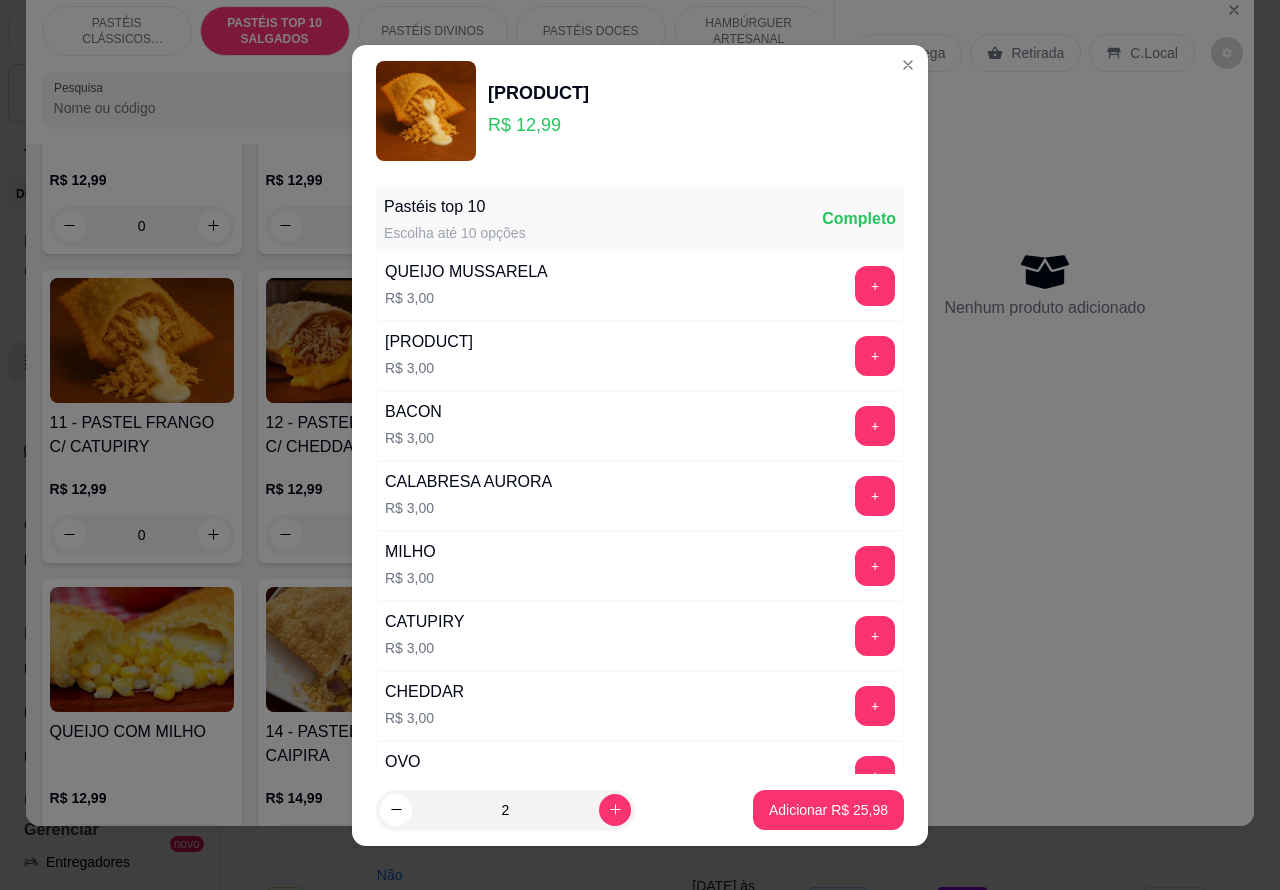 click 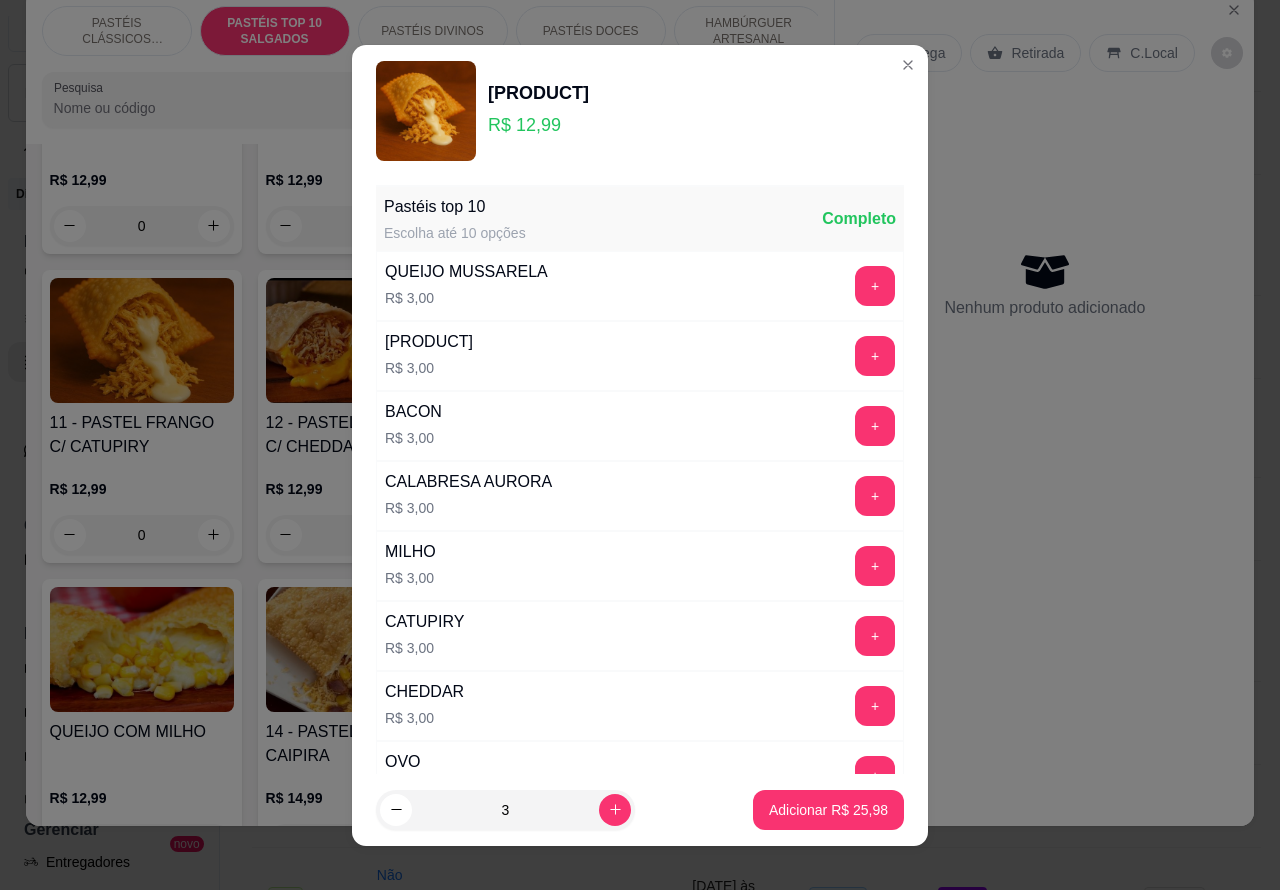 click 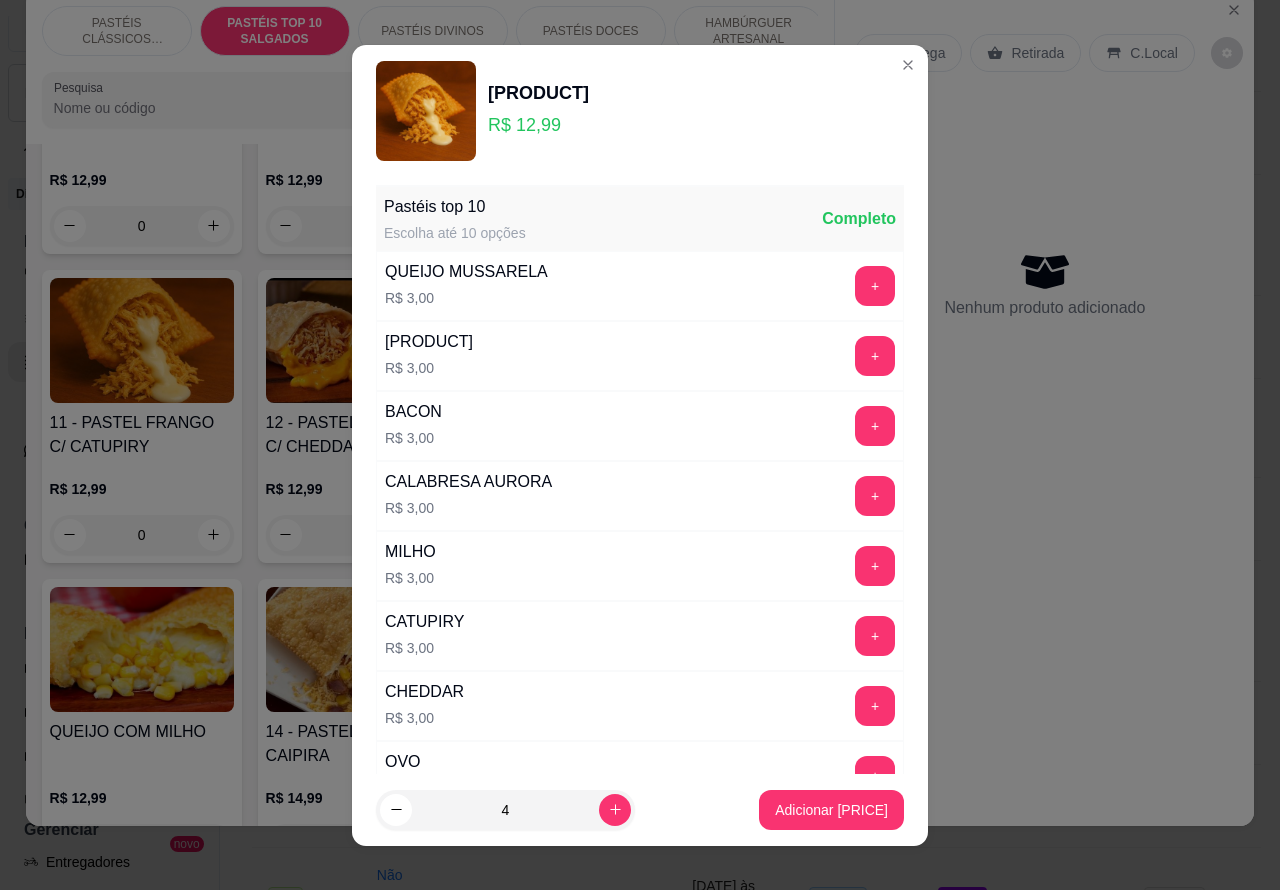 click 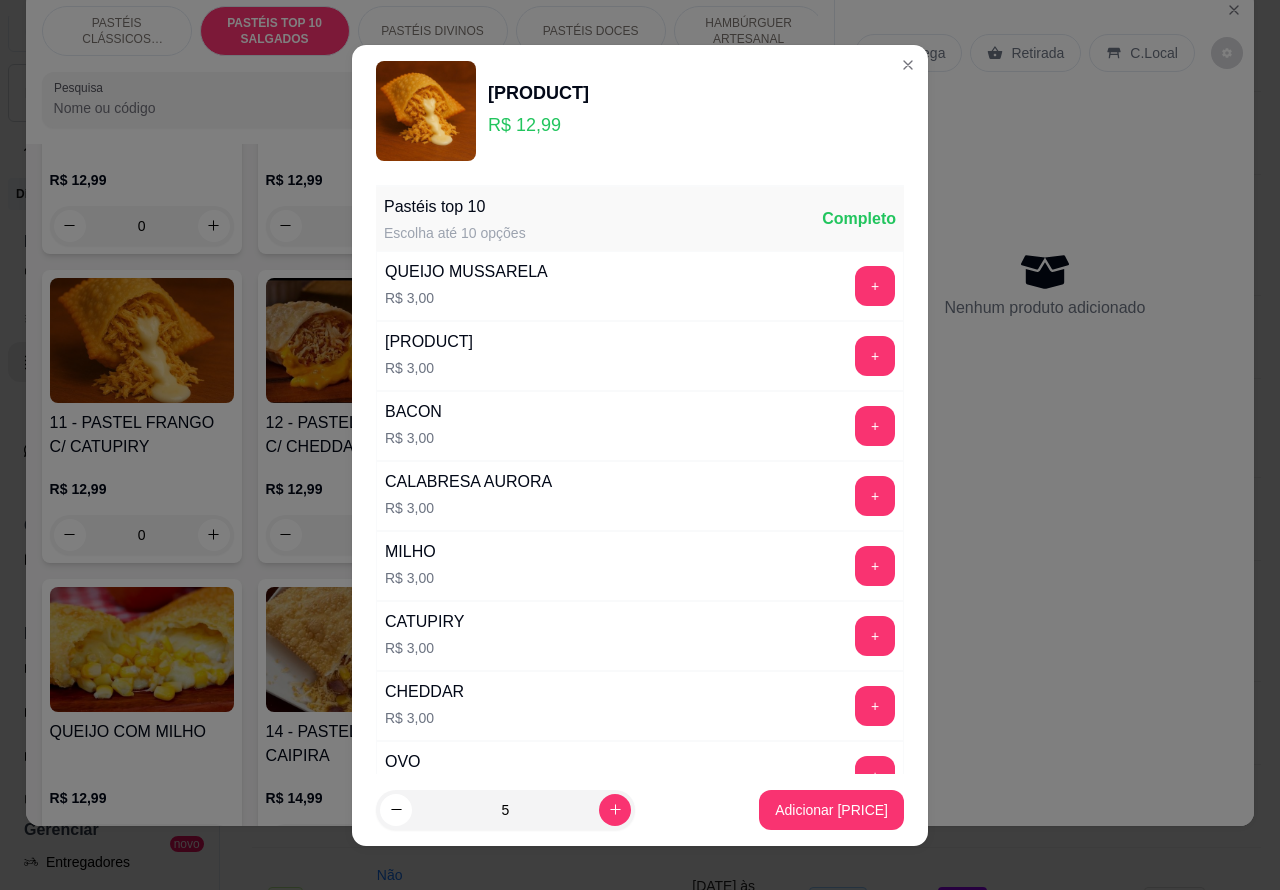 click 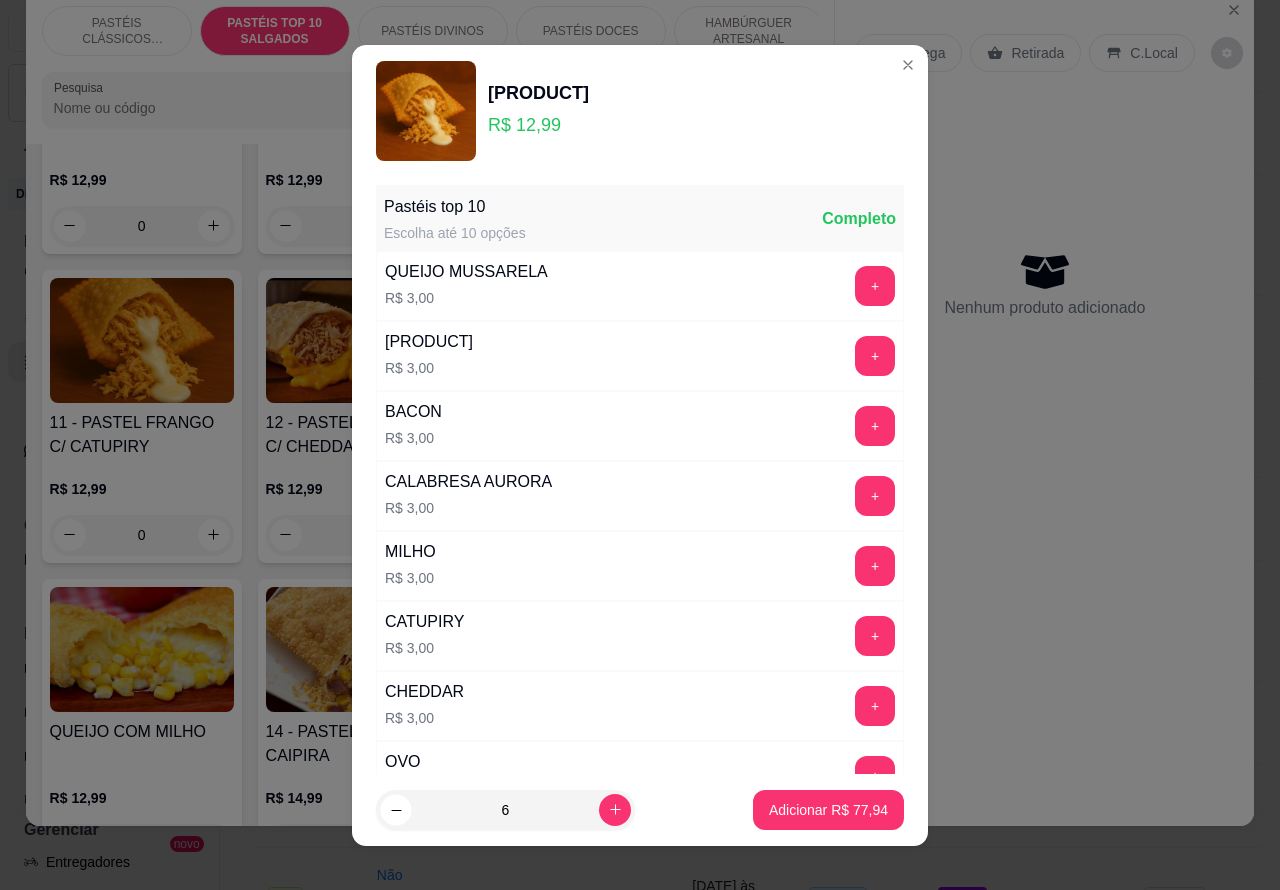 click 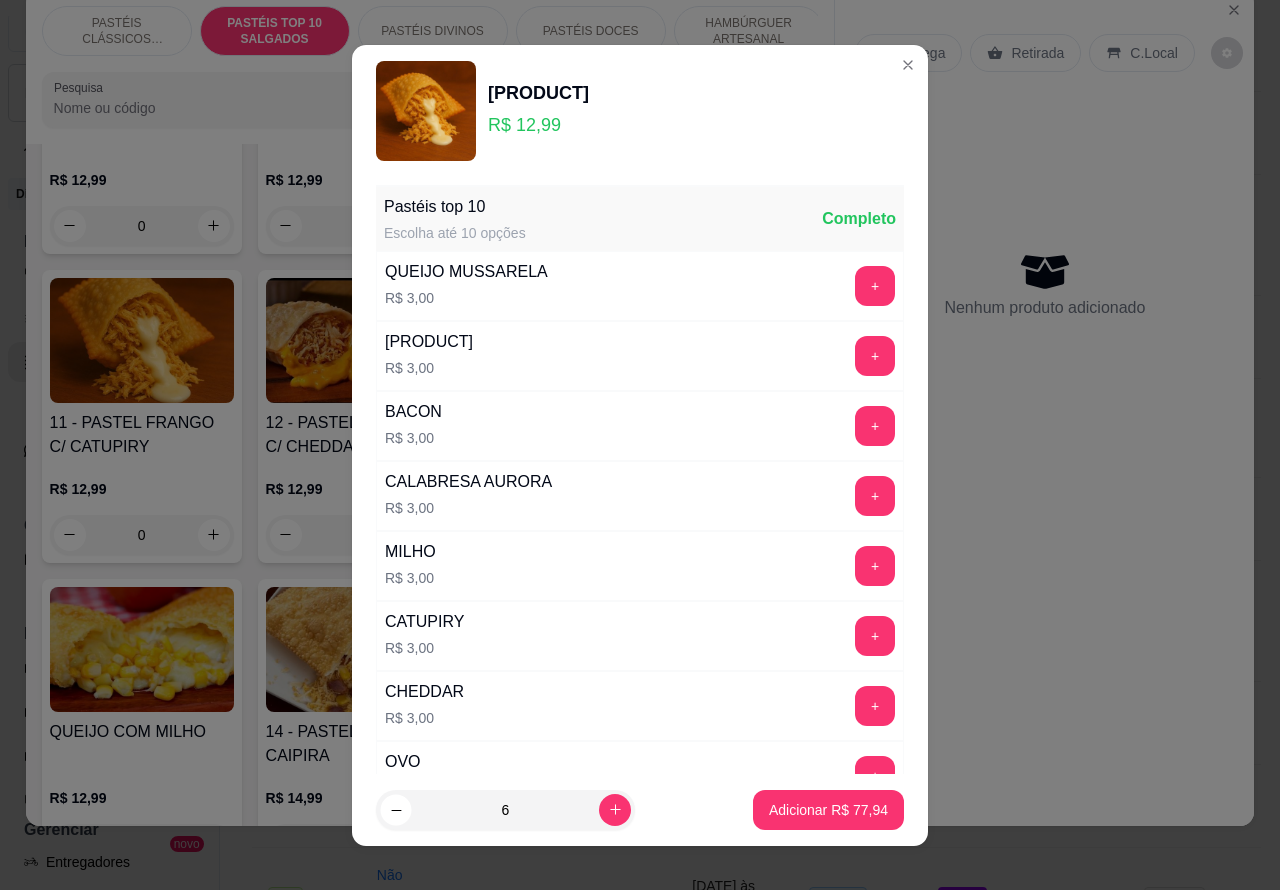 type on "5" 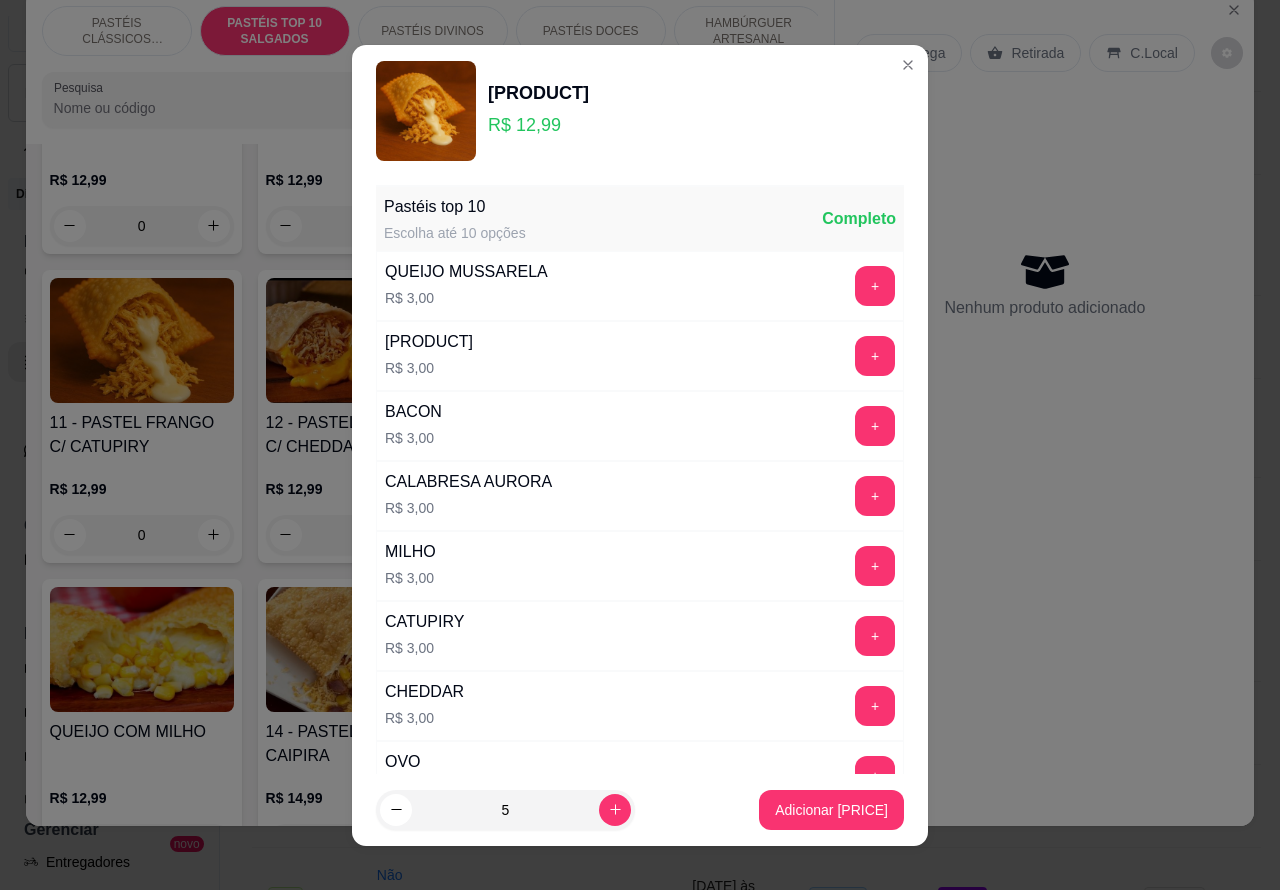 click on "Adicionar   R$ 64,95" at bounding box center (831, 810) 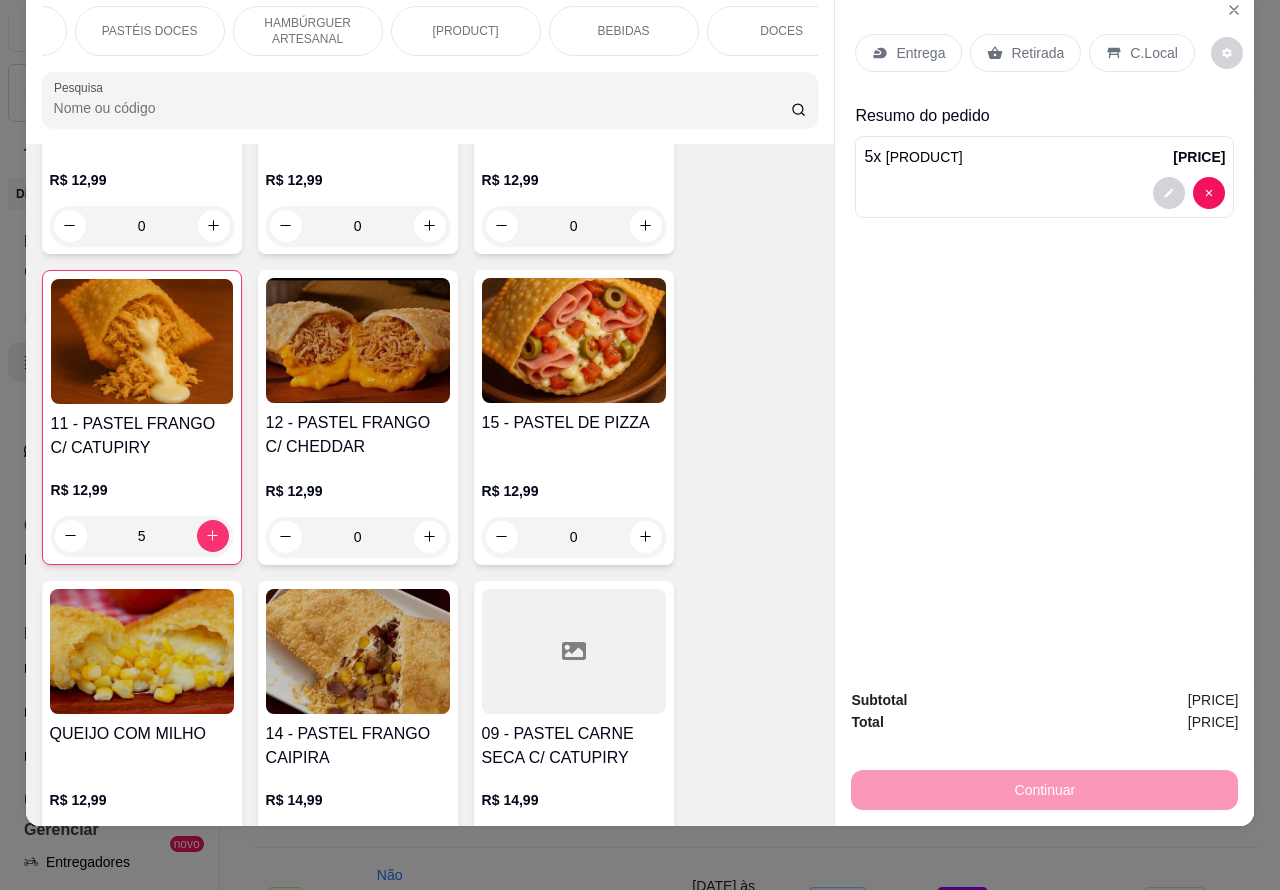 scroll, scrollTop: 0, scrollLeft: 443, axis: horizontal 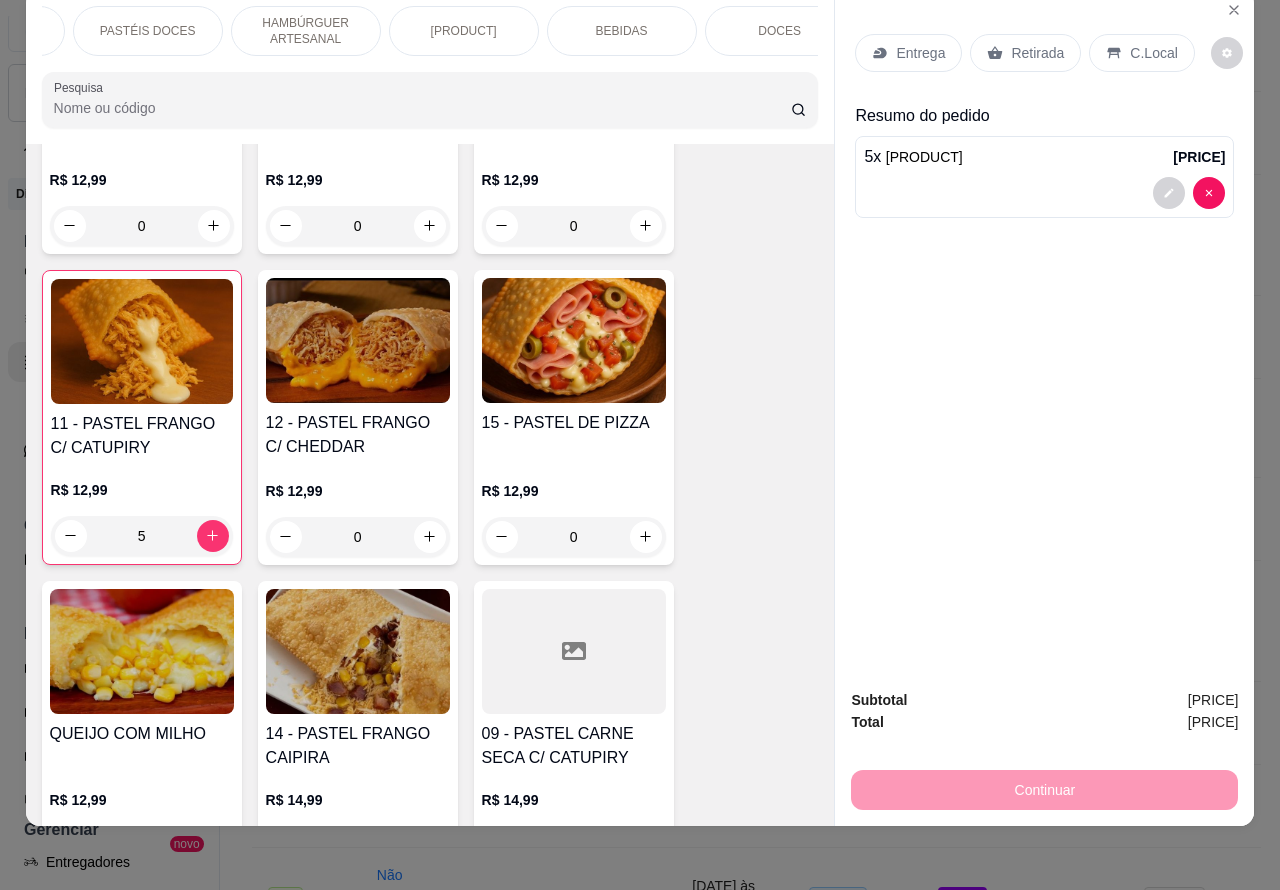 click on "BEBIDAS" at bounding box center [622, 31] 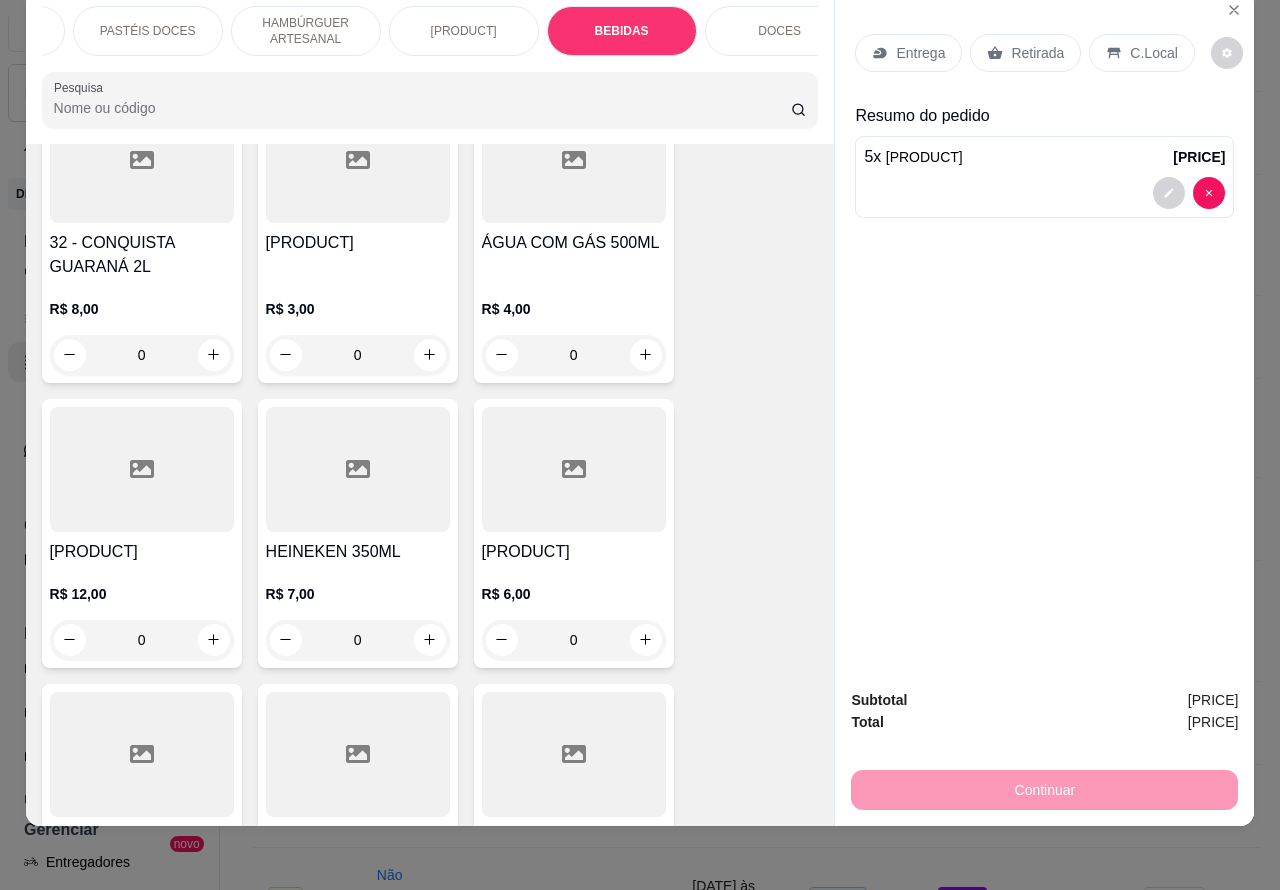 scroll, scrollTop: 7622, scrollLeft: 0, axis: vertical 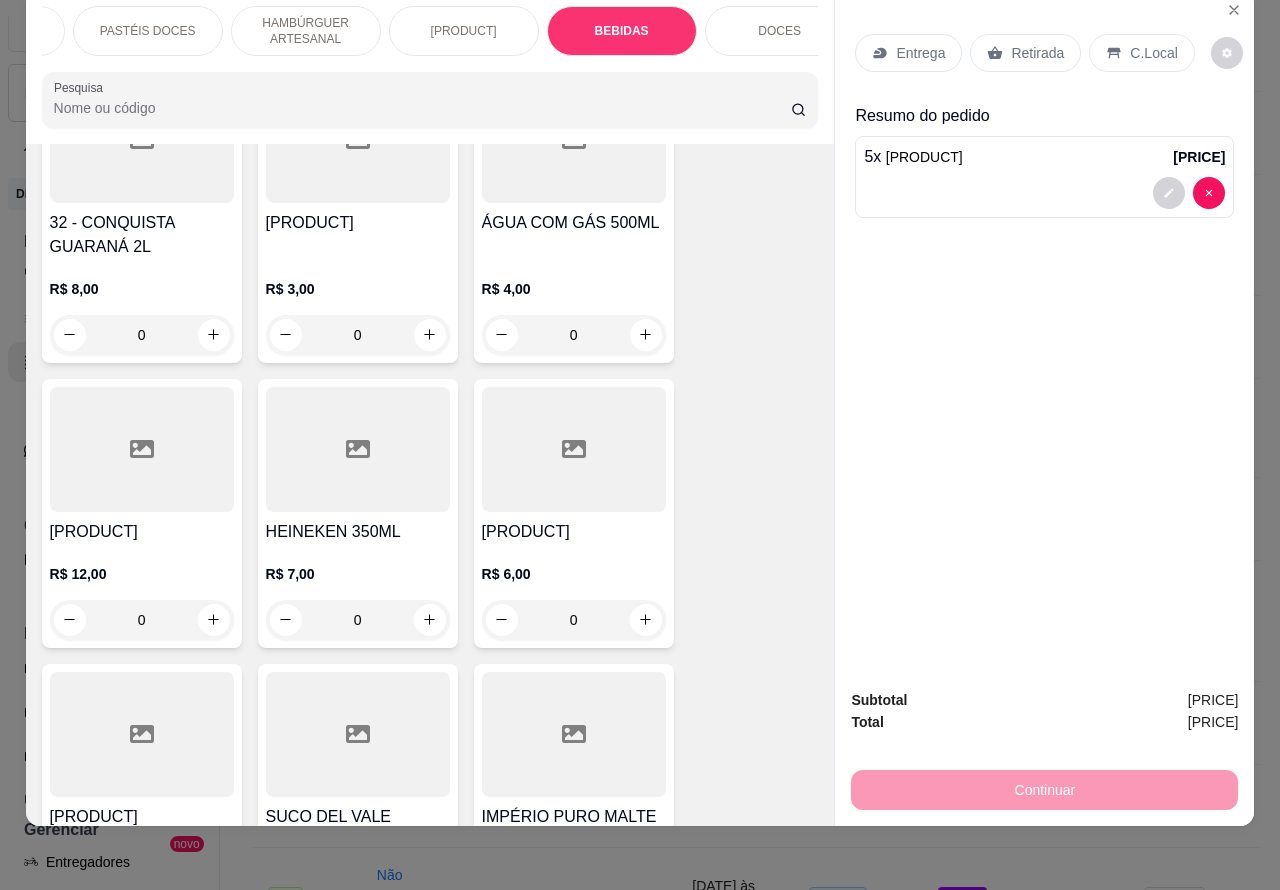 click 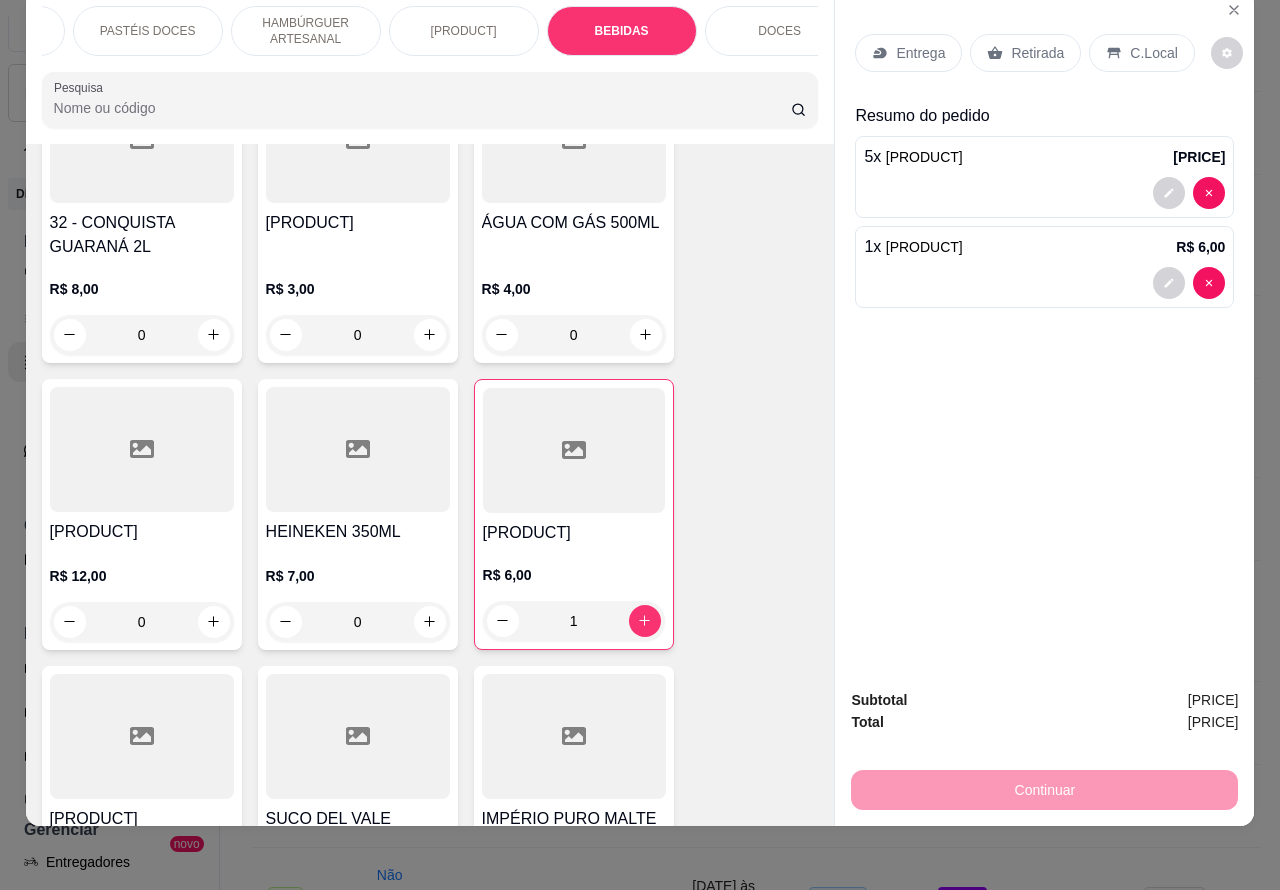 click on "Retirada" at bounding box center (1037, 53) 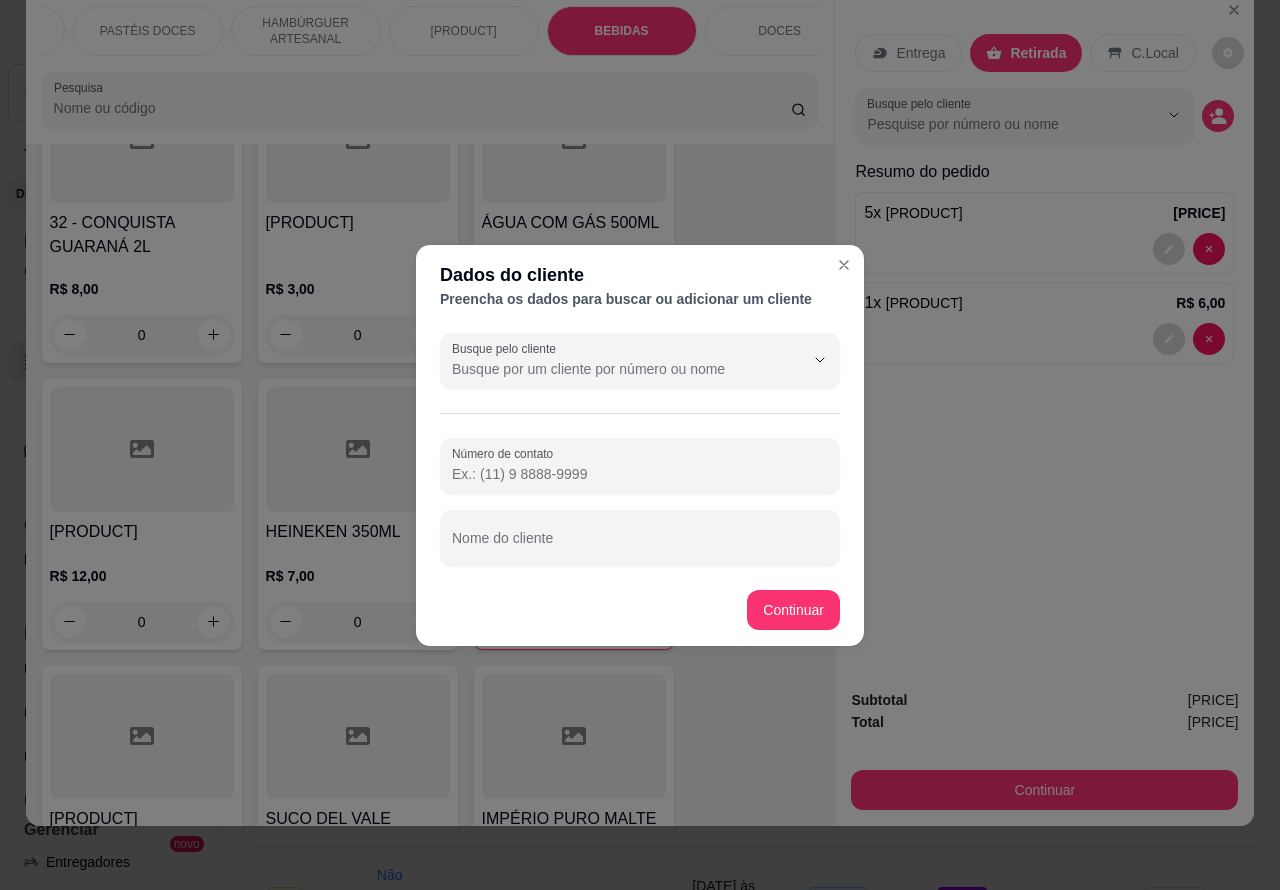 click on "Nome do cliente" at bounding box center (640, 546) 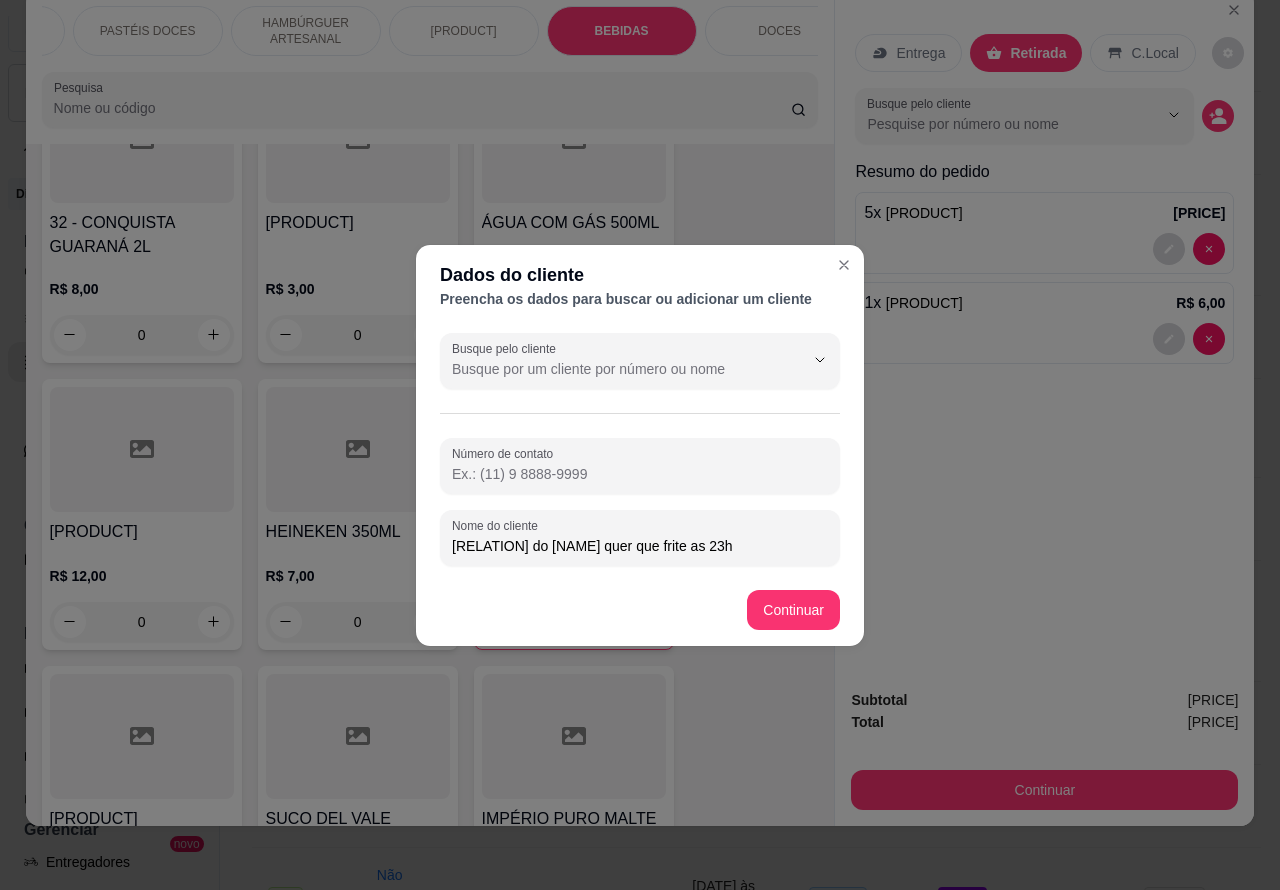 type on "mae do joao quer que frite as 23h" 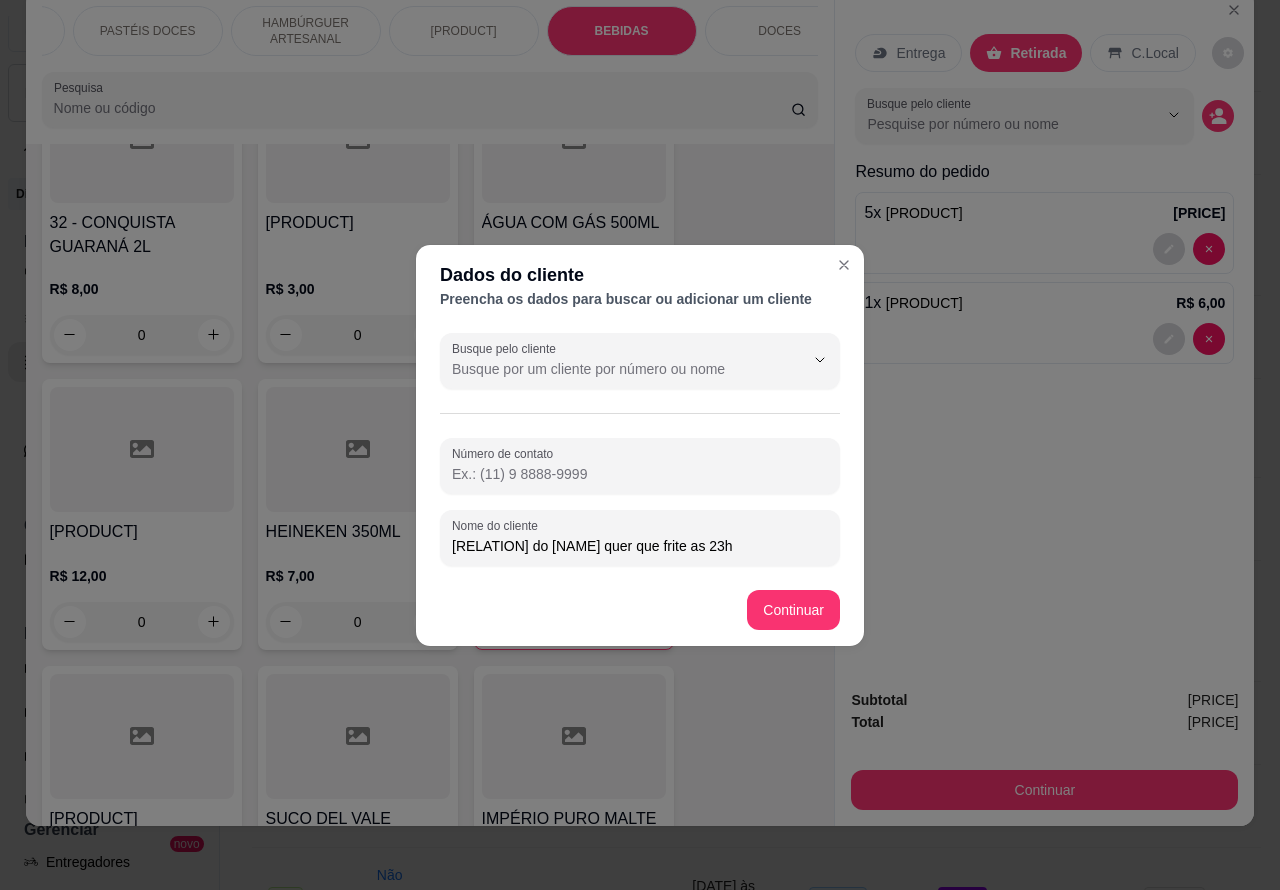 click on "Continuar" at bounding box center [793, 610] 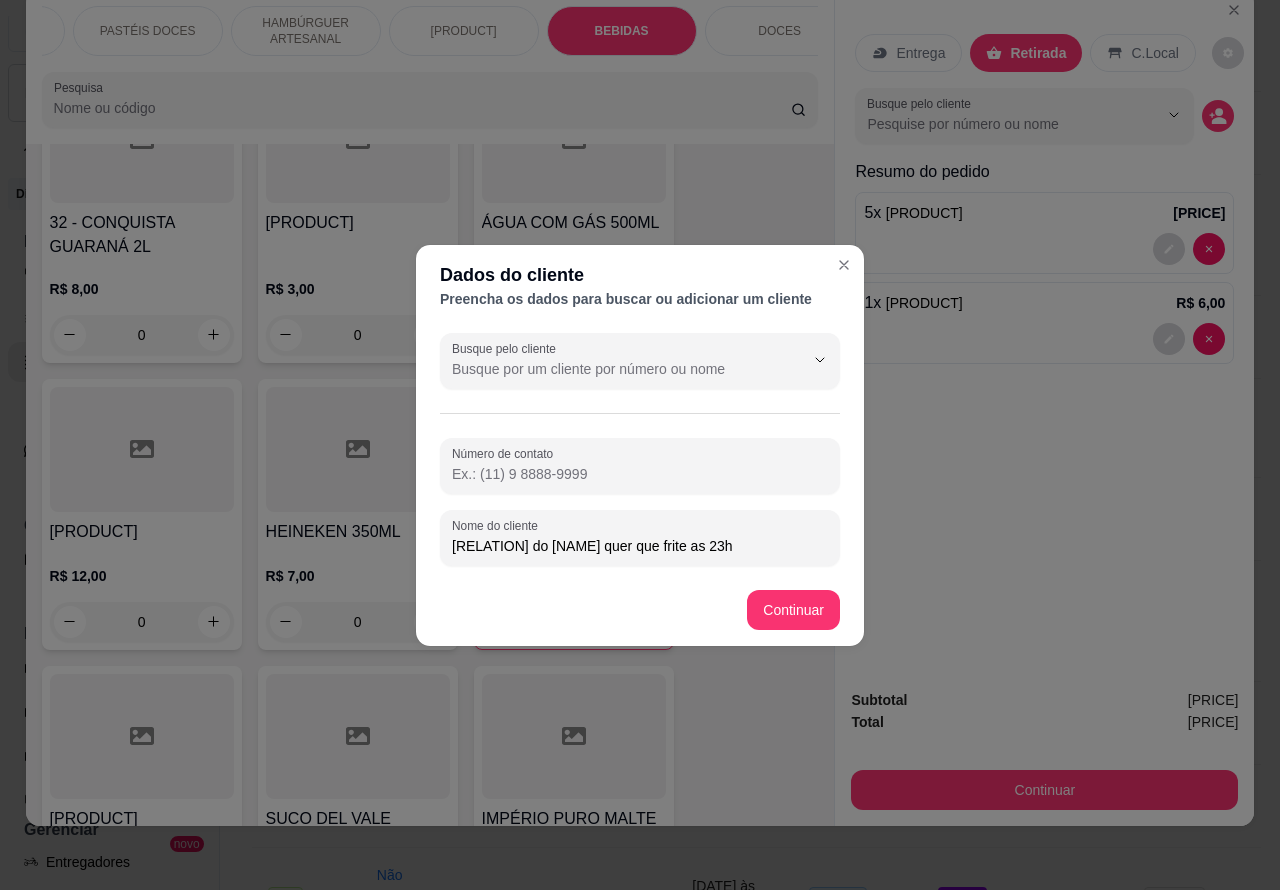 click on "Item avulso PASTÉIS CLÁSSICOS SALGADOS  PASTEL DE CARNE    R$ 8,99 0 PASTEL DE QUEIJO    R$ 8,99 0 PASTEL DE FRANGO   R$ 8,99 0 PASTEL DE PRESUNTO E QUEIJO    R$ 8,99 0 PASTEL DE CALABRESA AURORA   R$ 8,99 0 PASTÉIS TOP 10 SALGADOS 00 - ADICINAIS    R$ 3,00 0 MOLHO EXTRA DE CENOURA    R$ 0,50 0 MOLHO EXTRA DE ALHO   R$ 0,50 0 PASTEL DE VENTO   R$ 4,00 0 PORÇÃO TIRAS MASSA DE PASTEL   R$ 4,00 0 PASTEIZINHOS DE VENTO   R$ 4,00 0 05 - PASTEL CARNE C/ BACON   R$ 12,99 0 06 - PASTEL CARNE C/ QUEIJO   R$ 12,99 0 08 - PASTEL CARNE C/ OVO   R$ 12,99 0 PASTEL CALABRESA COM QUEIJO   R$ 12,99 0 PASTEL QUEIJ0 COM BACON   R$ 12,99 0 10 - PASTEL DE FRANGO C/ BACON   R$ 12,99 0 11 - PASTEL FRANGO C/ CATUPIRY    R$ 12,99 5 12 - PASTEL FRANGO C/ CHEDDAR   R$ 12,99 0 15 - PASTEL DE PIZZA   R$ 12,99 0 QUEIJO COM MILHO   R$ 12,99 0 14 - PASTEL FRANGO CAIPIRA   R$ 14,99 0 09 - PASTEL CARNE SECA C/ CATUPIRY    R$ 14,99 0 PASTEL CARNE SECA COM QUEIJO   R$ 14,99 0 PASTÉIS DIVINOS  DIVINO CARNE CATUPIRY" at bounding box center [430, 485] 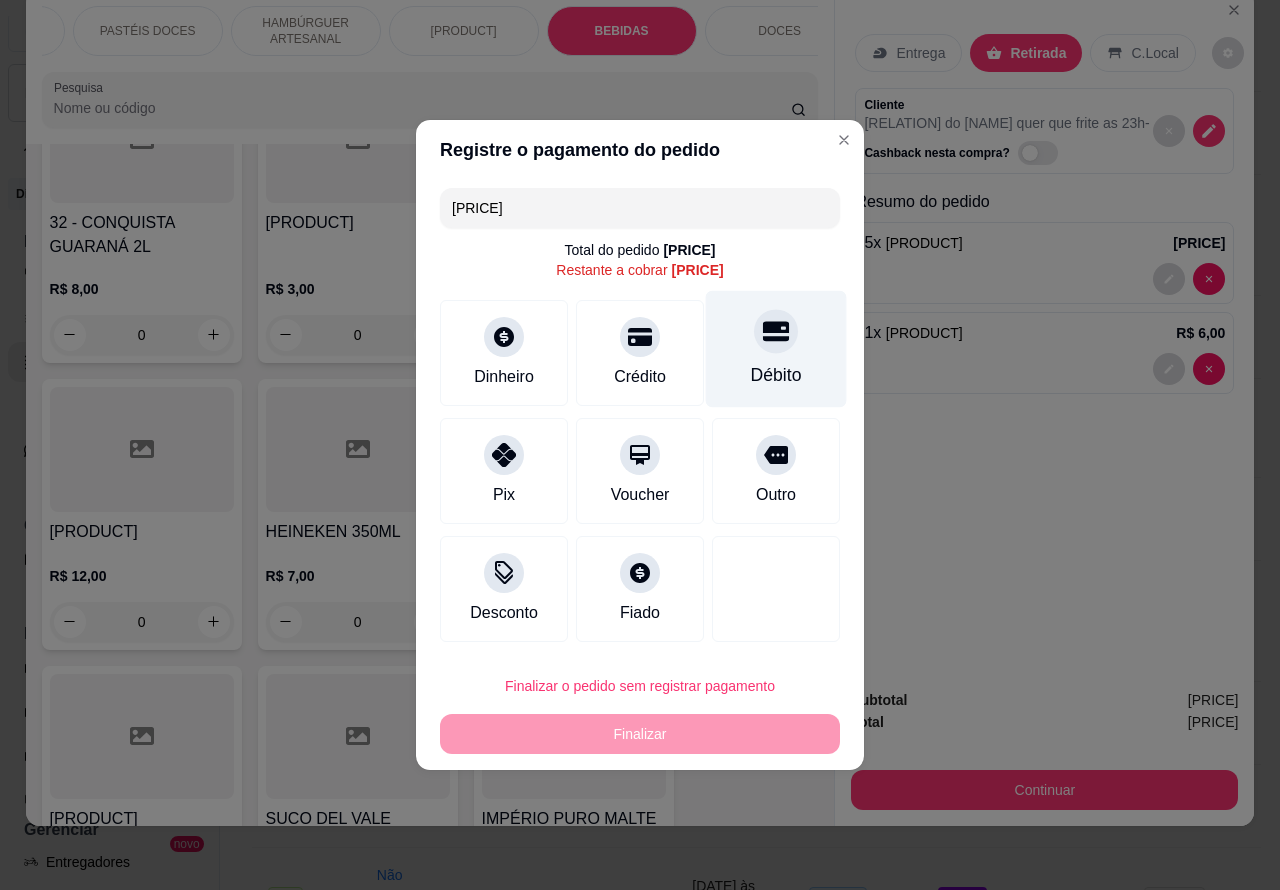 click 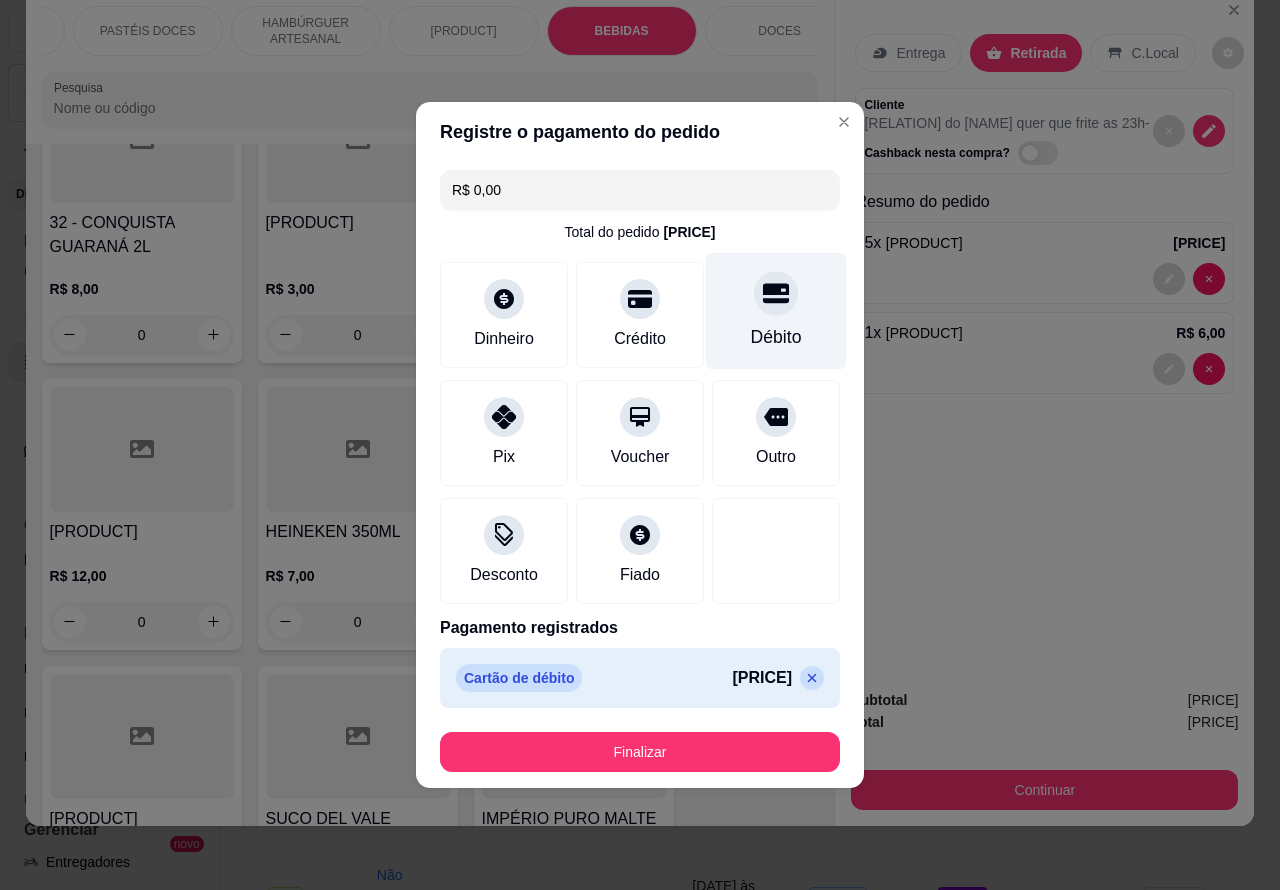 type on "R$ 0,00" 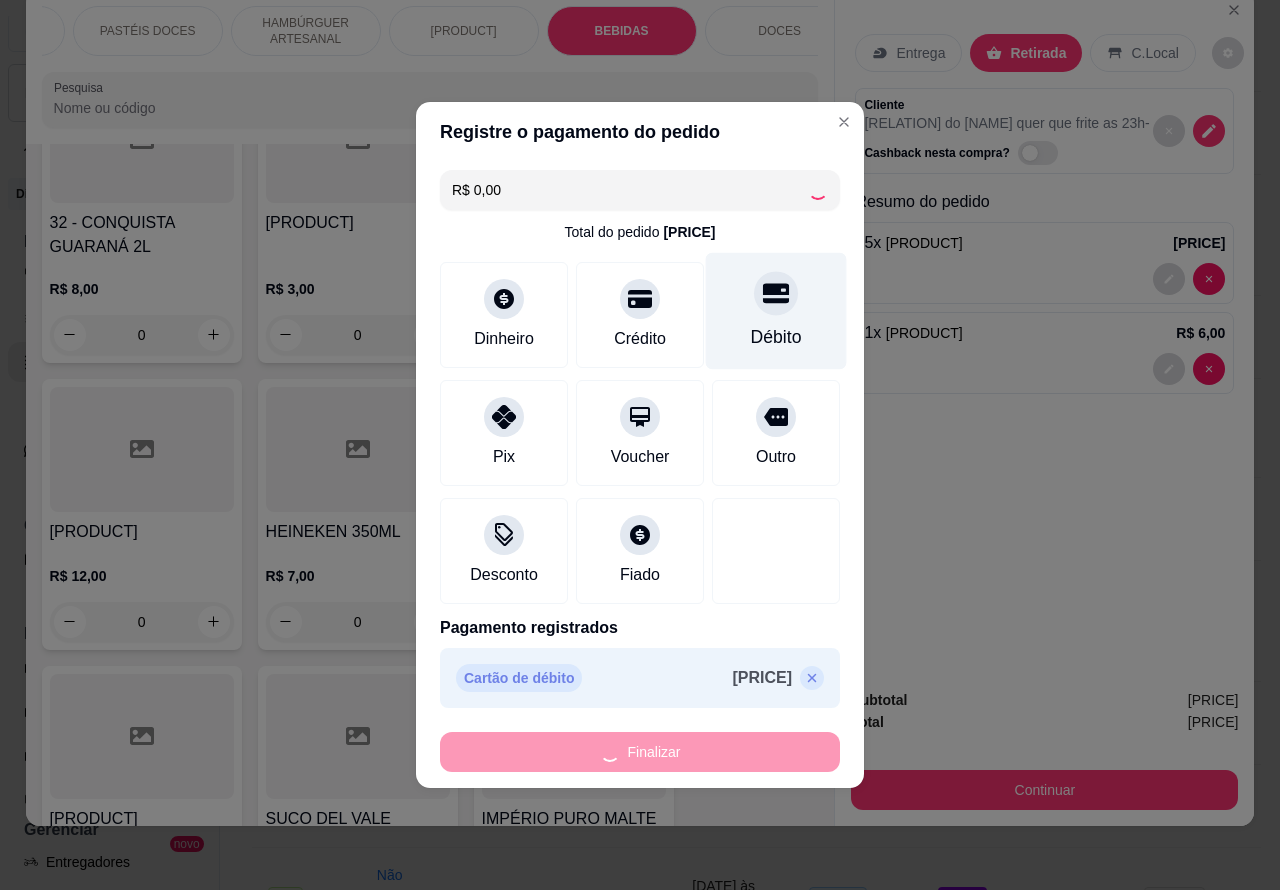 type on "0" 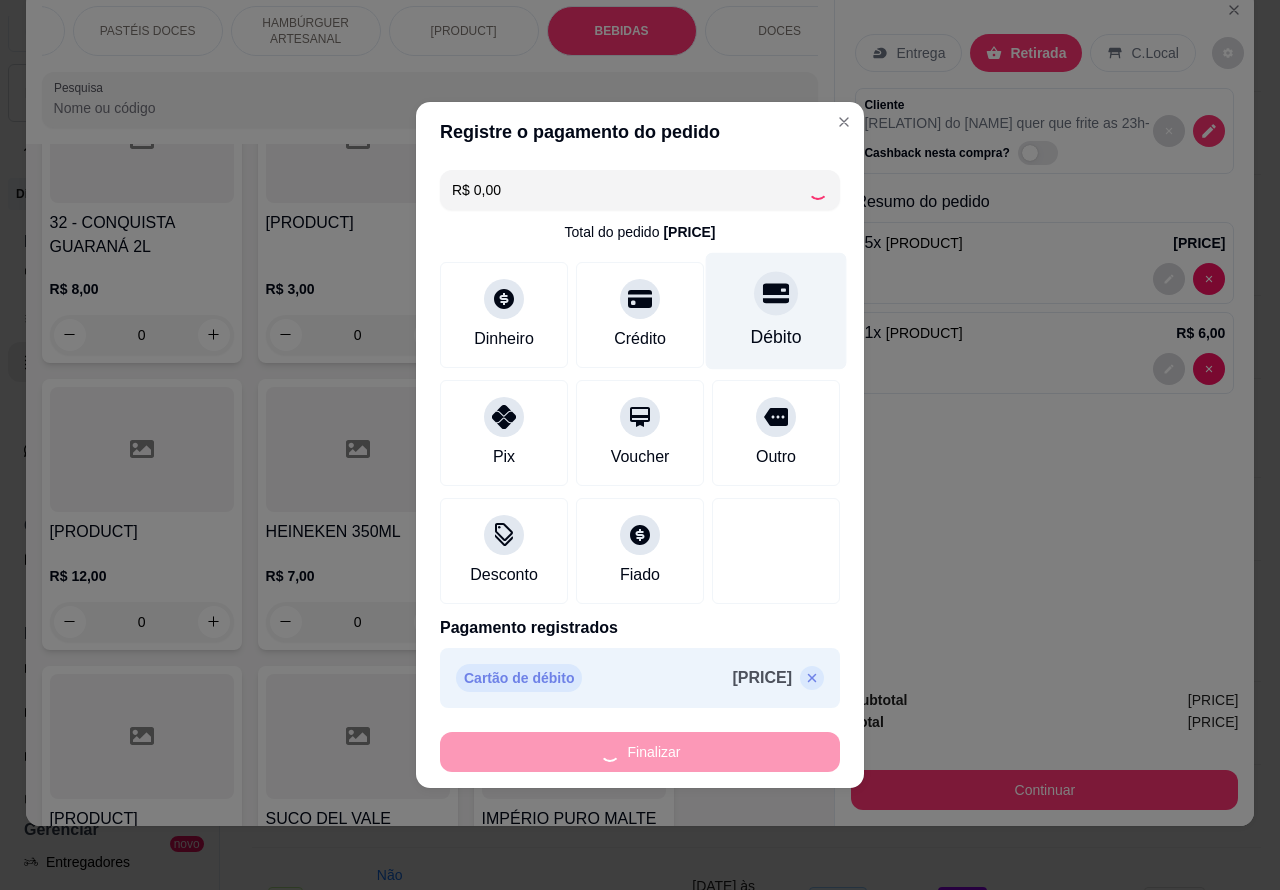 type on "0" 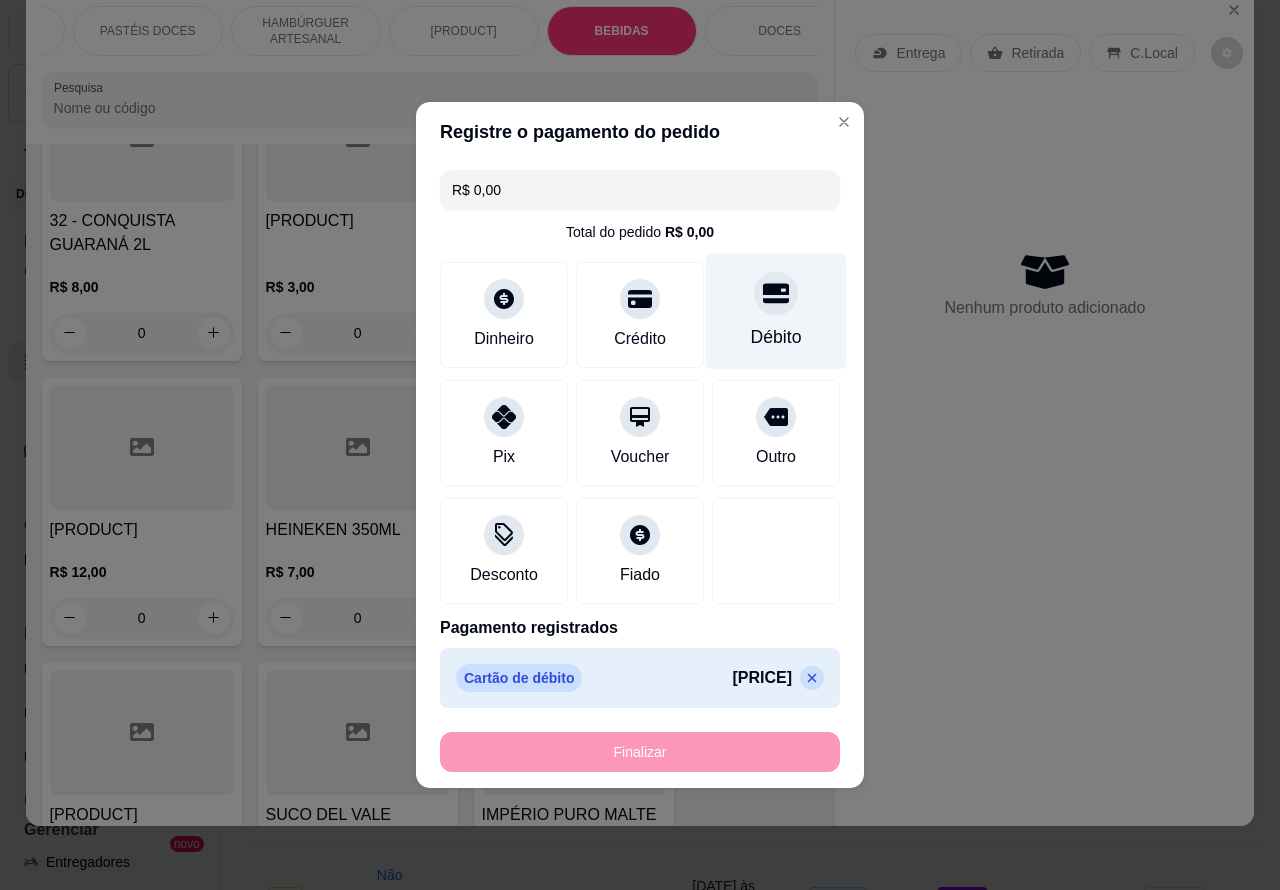 type on "-R$ 70,95" 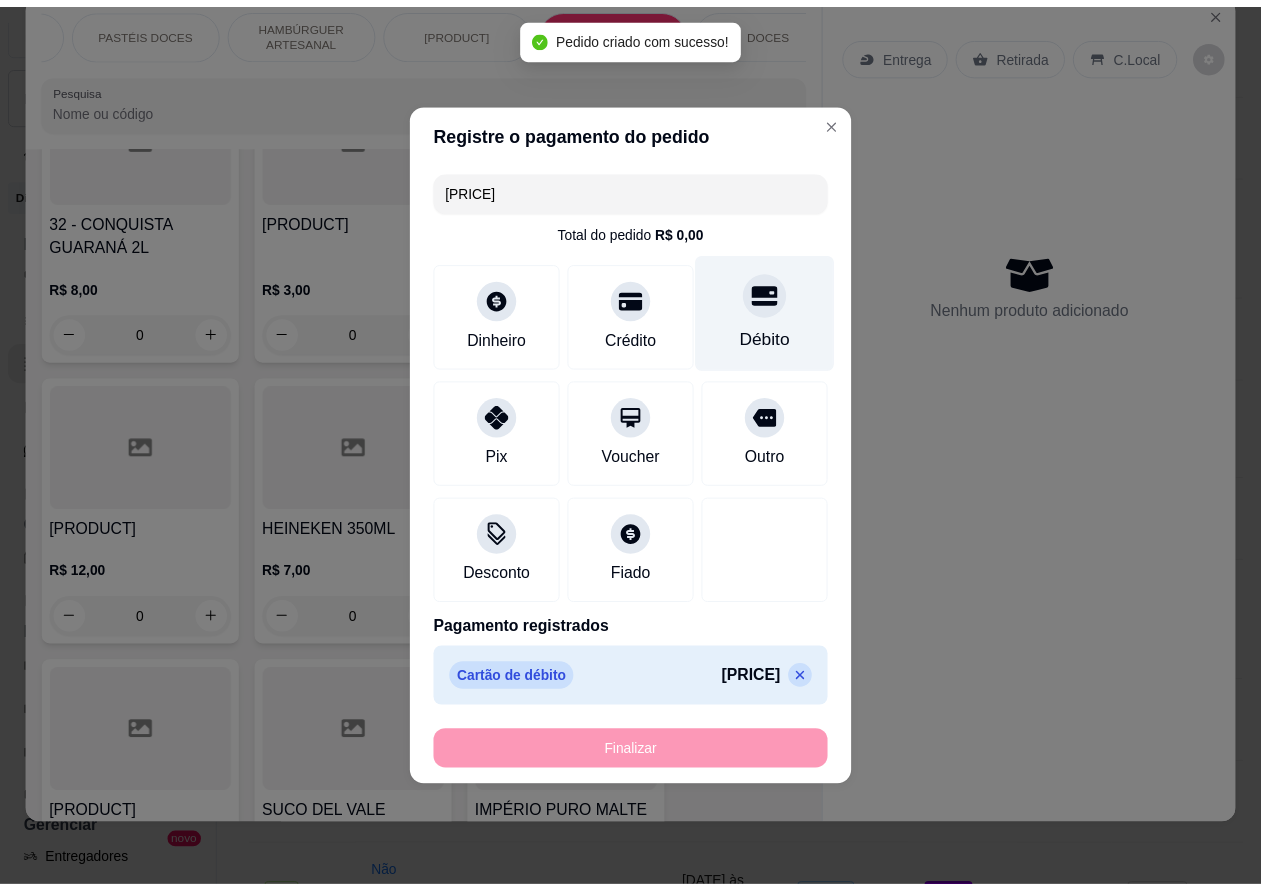 scroll, scrollTop: 7620, scrollLeft: 0, axis: vertical 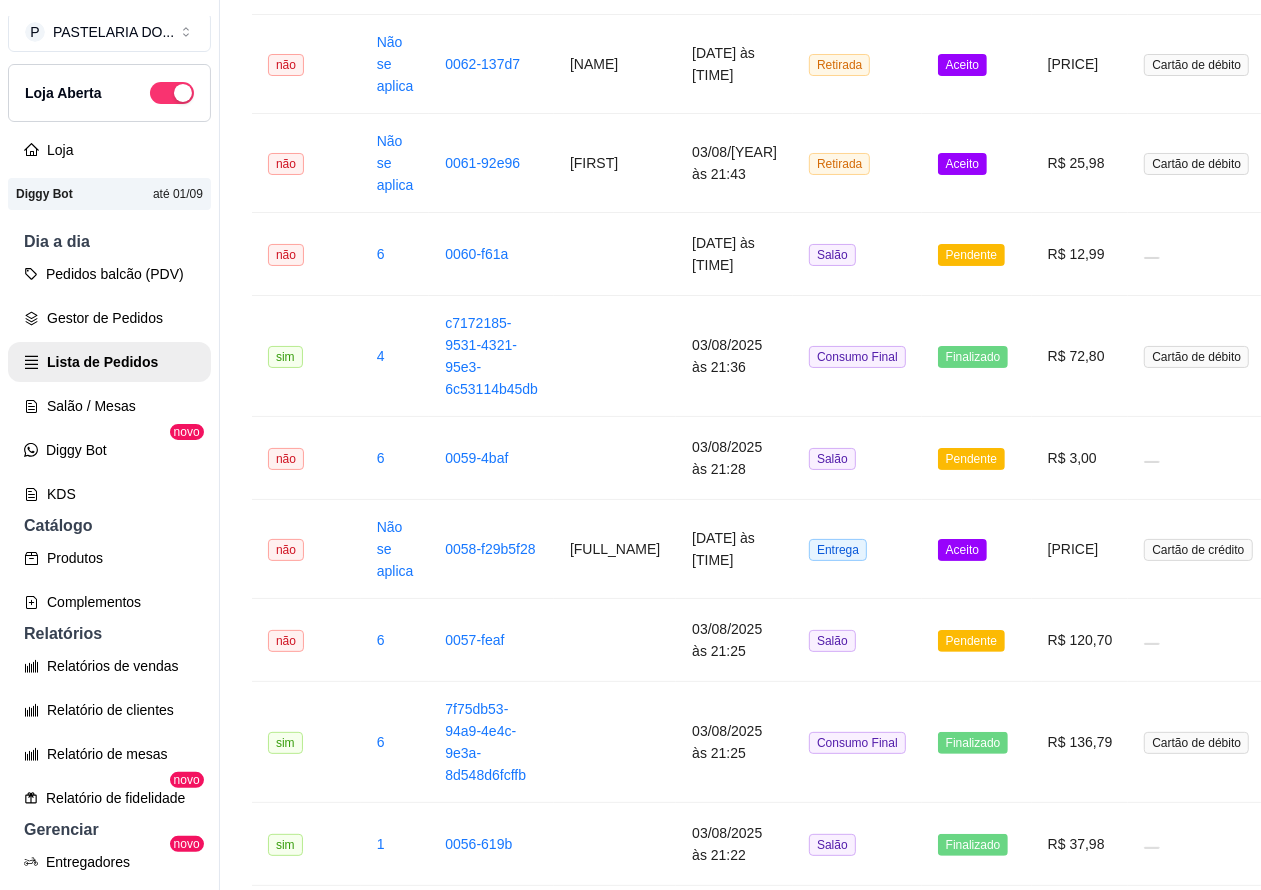 click on "Pendente" at bounding box center [971, 641] 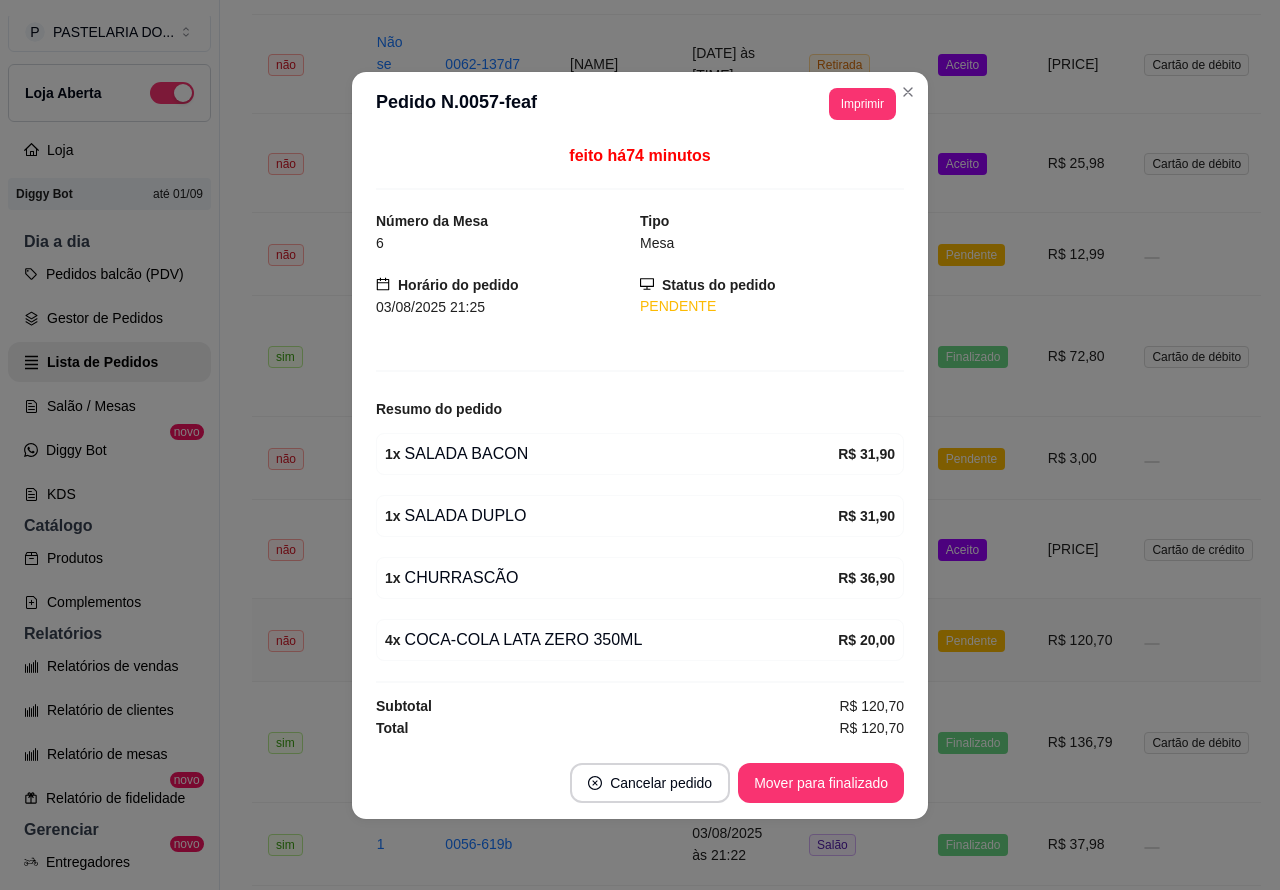 click on "Mover para finalizado" at bounding box center [821, 783] 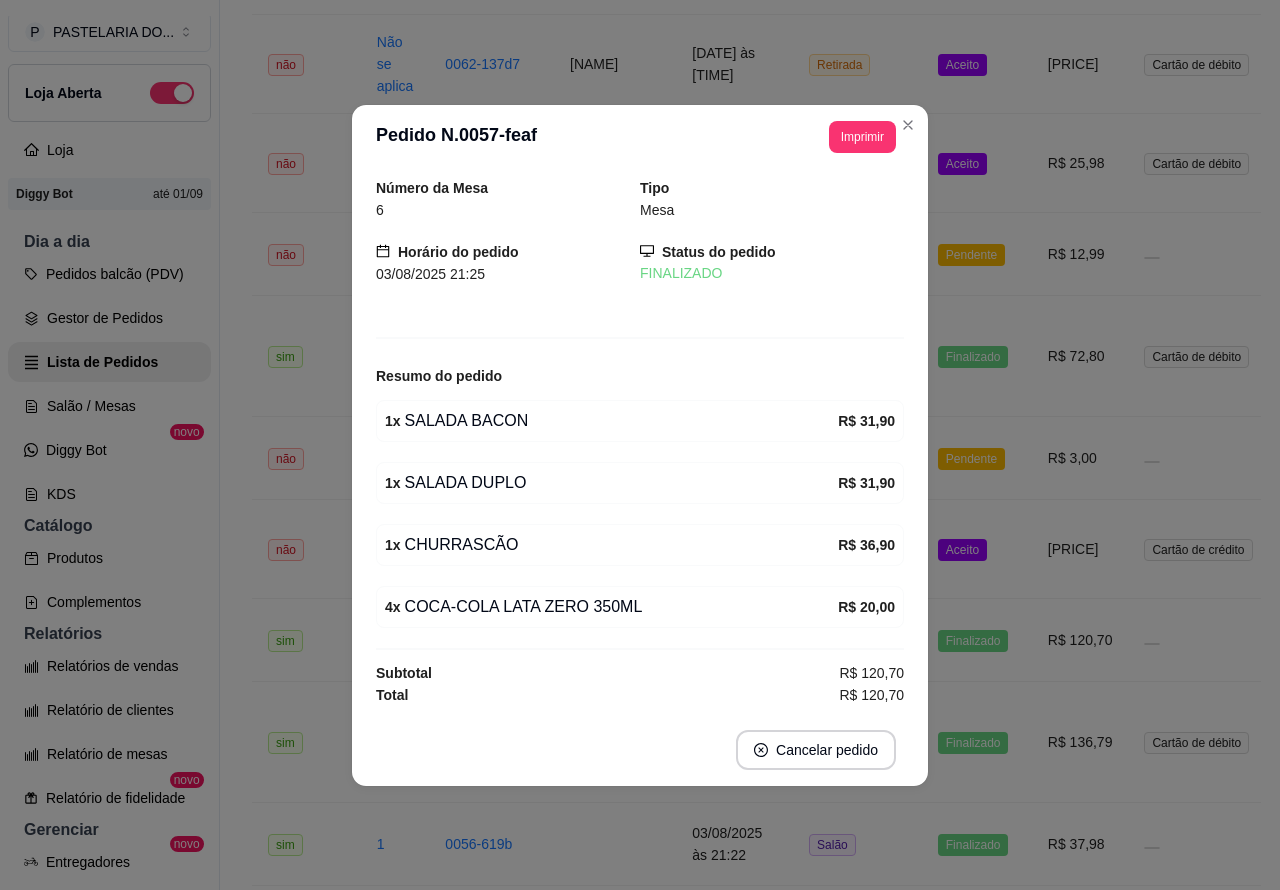 click on "Aceito" at bounding box center (977, 549) 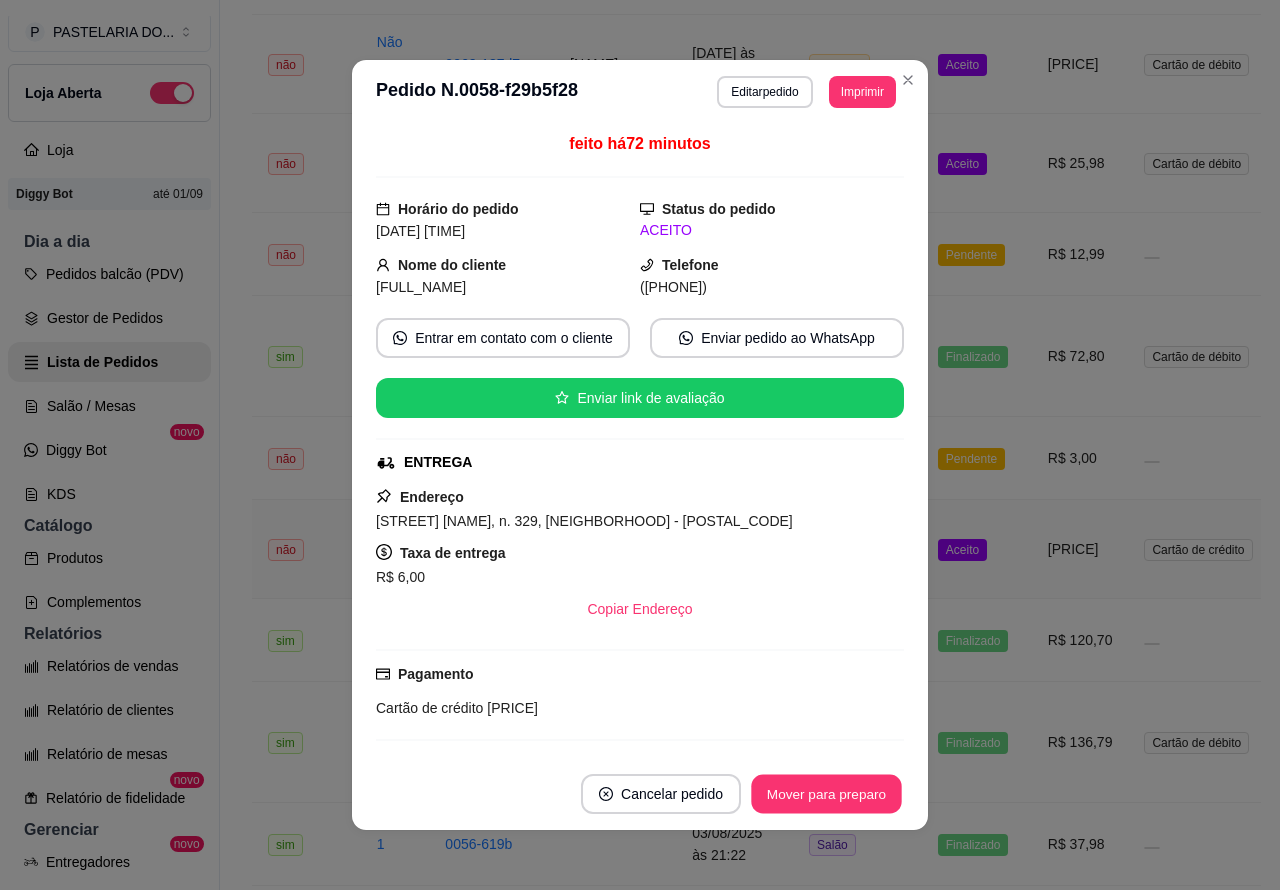 click on "Mover para preparo" at bounding box center (826, 794) 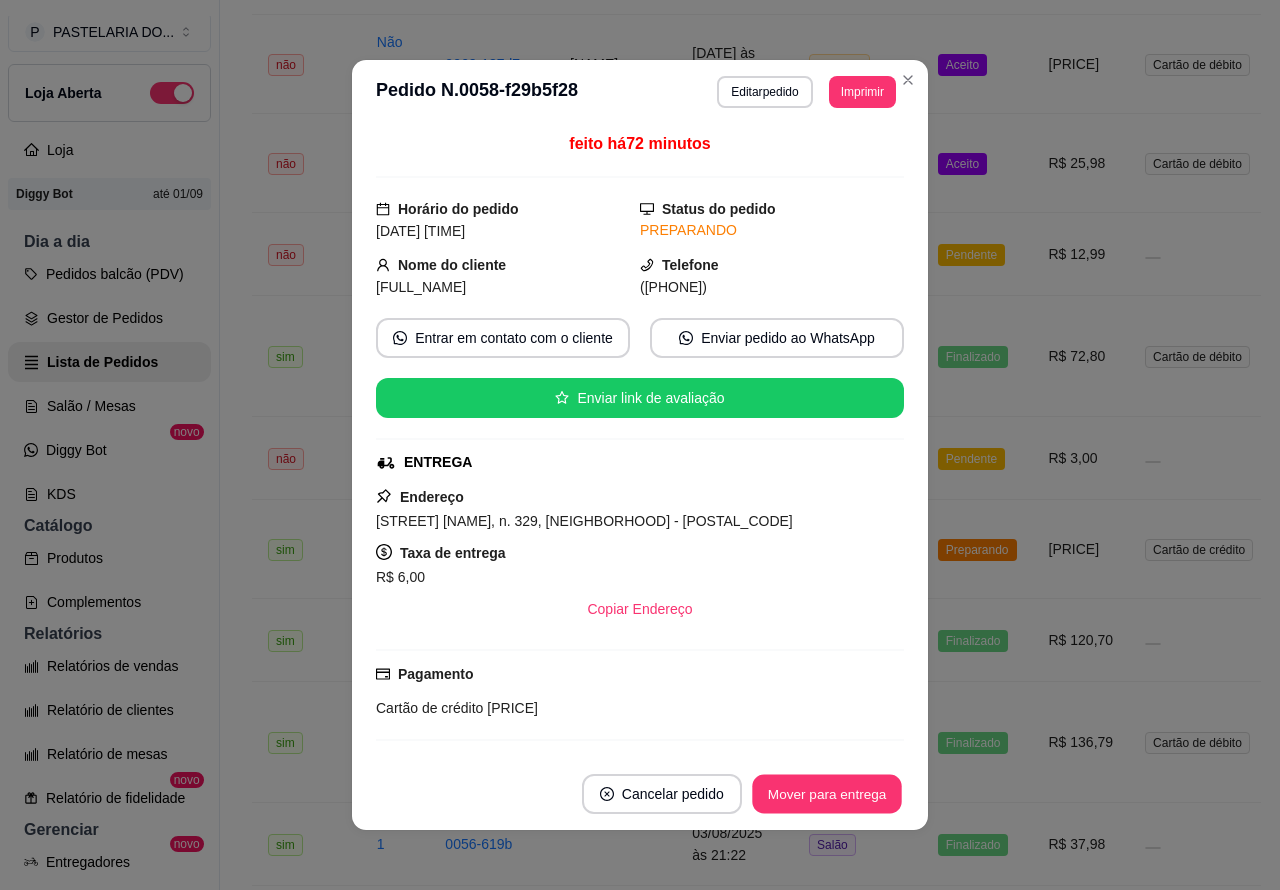 click on "Mover para entrega" at bounding box center [827, 794] 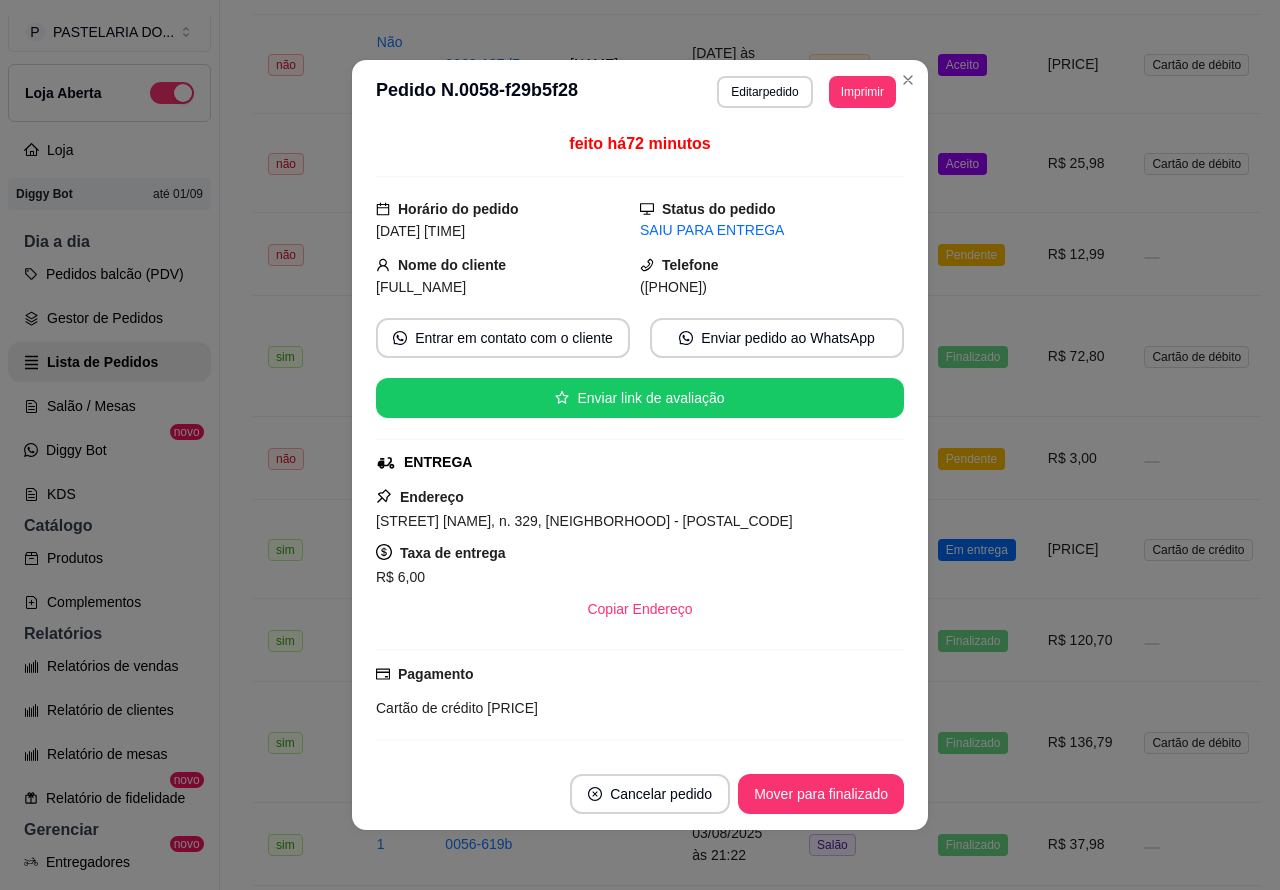 click on "Mover para finalizado" at bounding box center [821, 794] 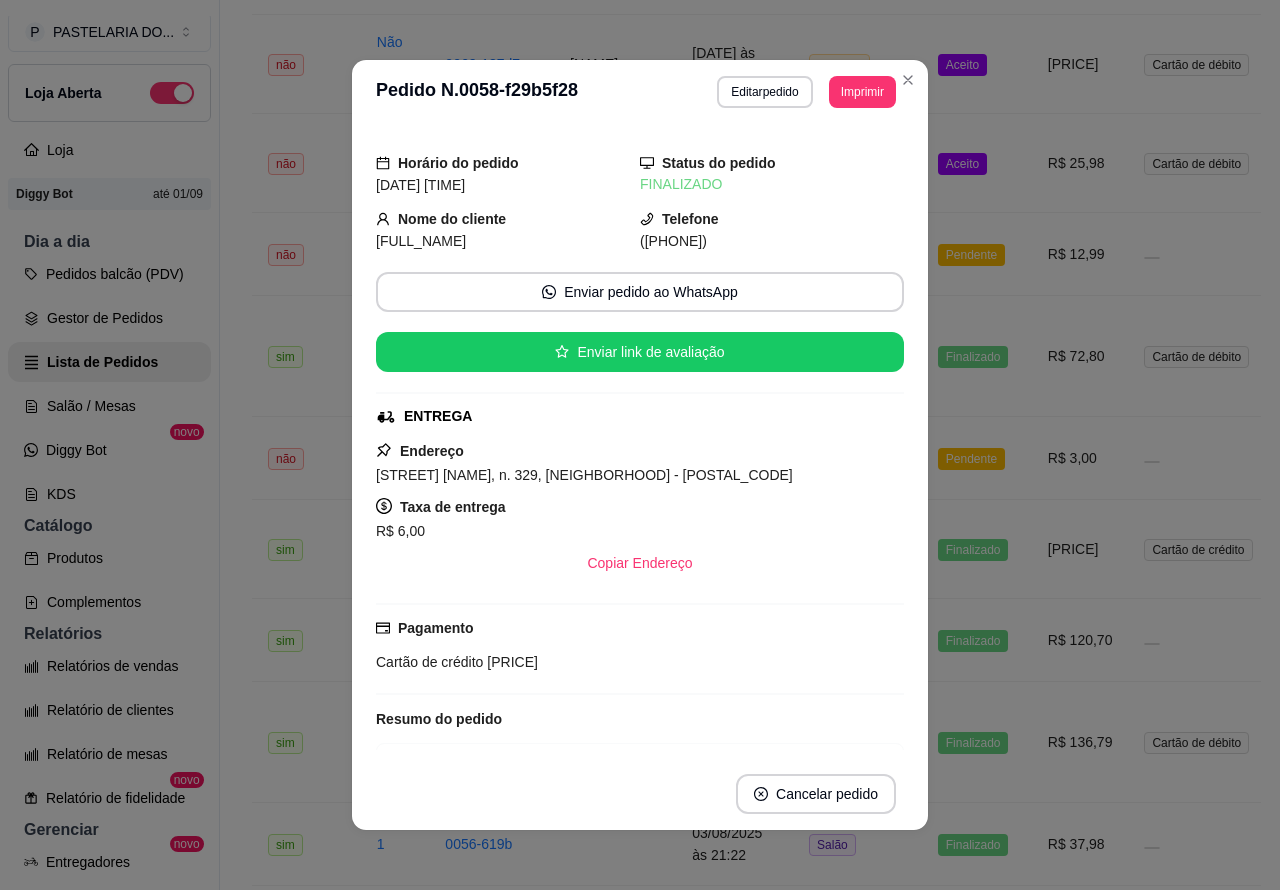 click on "Pendente" at bounding box center (971, 459) 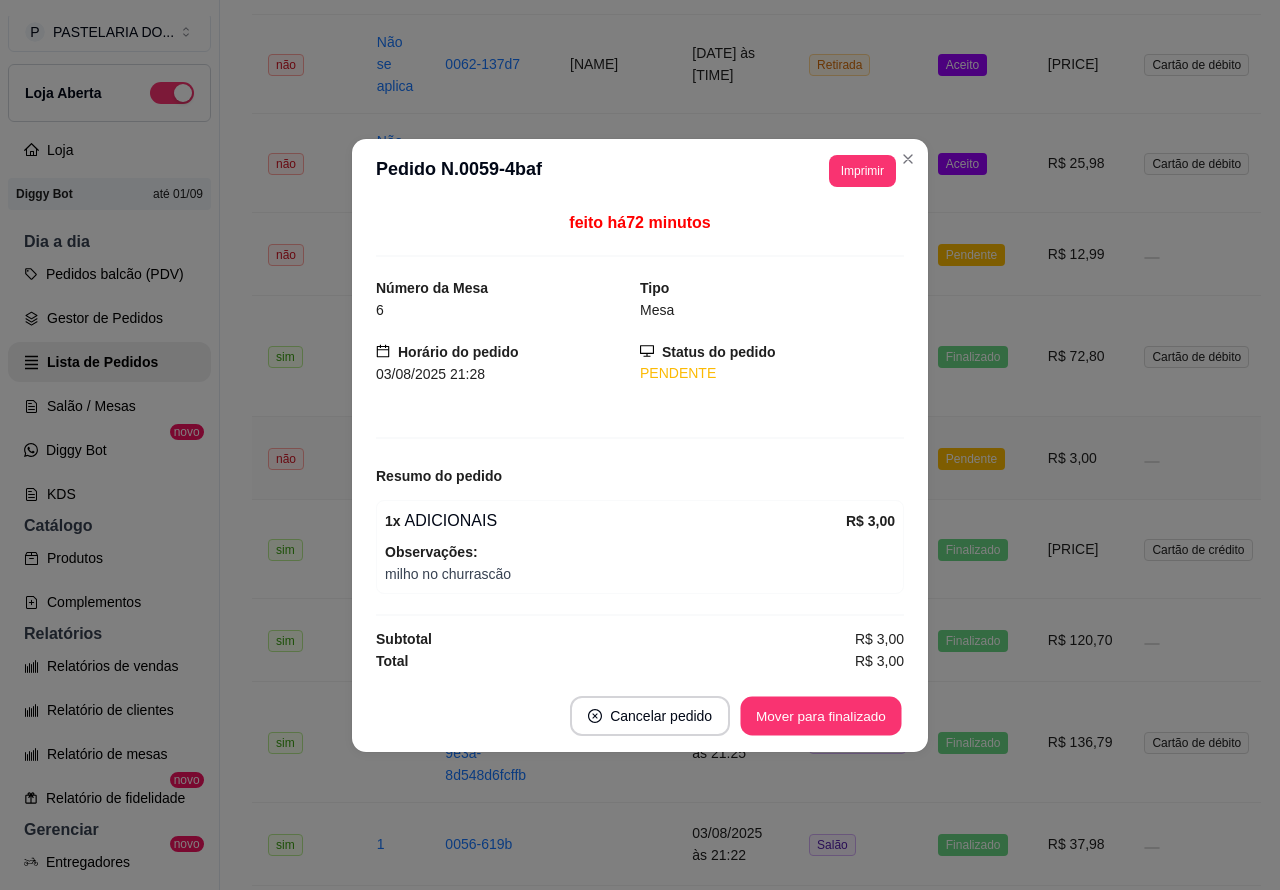 click on "Mover para finalizado" at bounding box center (821, 715) 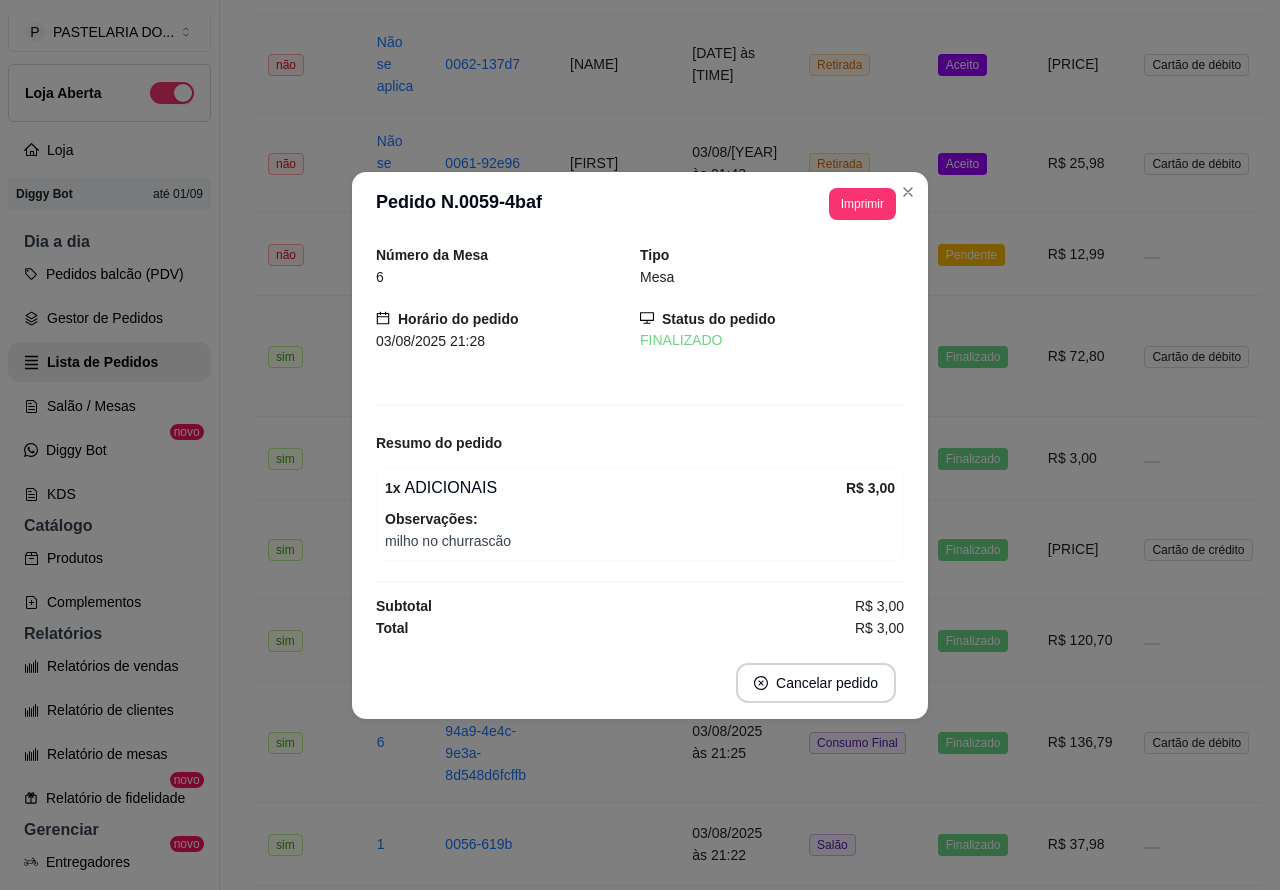 click on "Pendente" at bounding box center (977, 254) 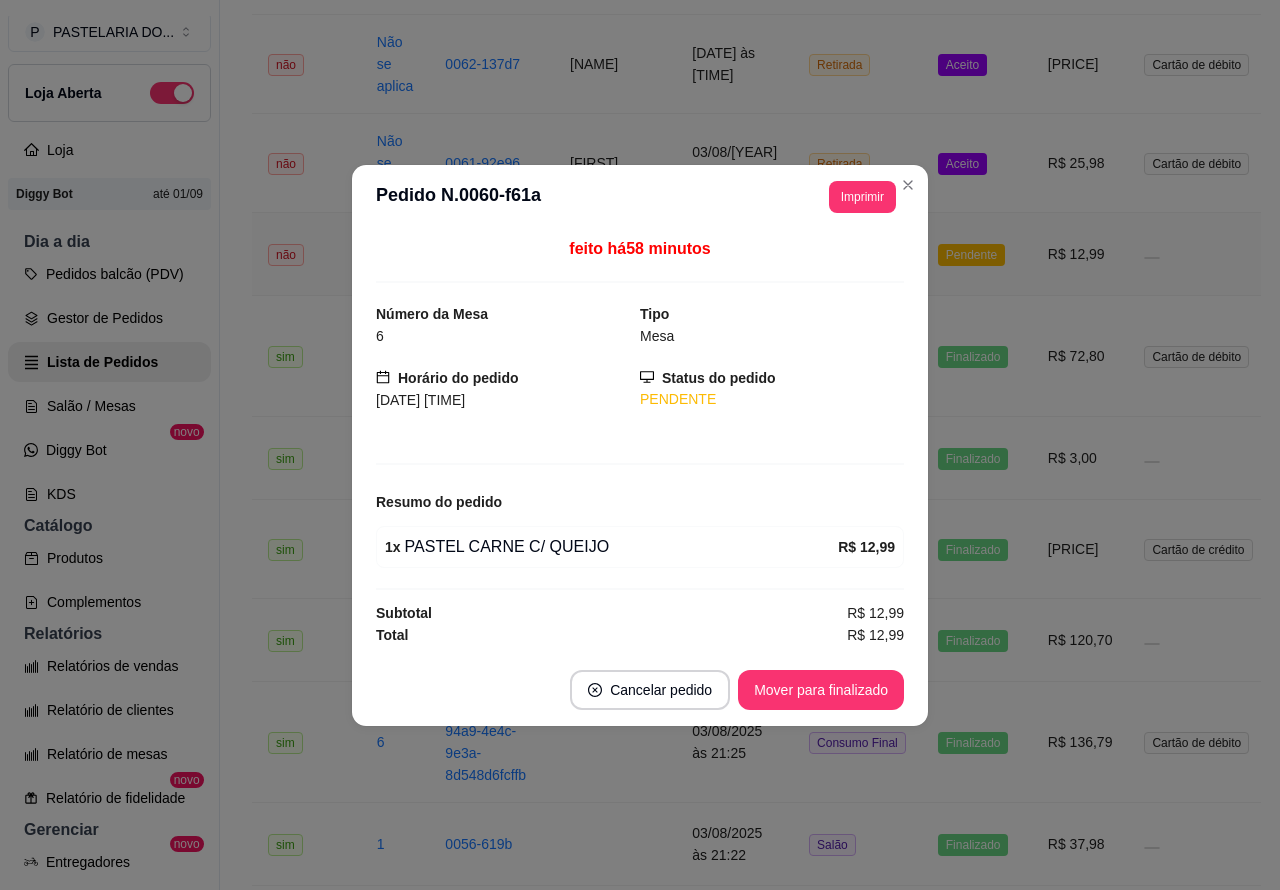 click on "Mover para finalizado" at bounding box center [821, 690] 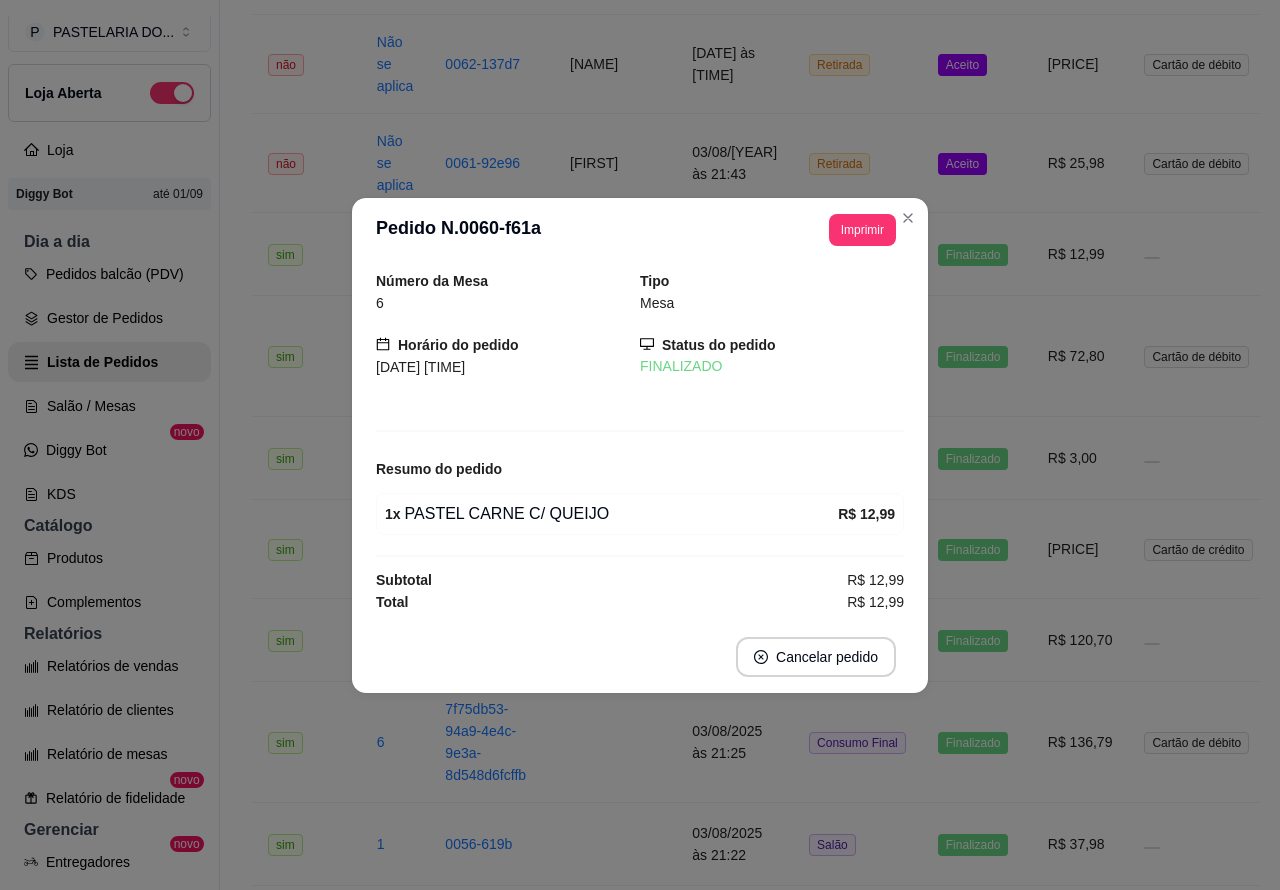 click on "Aceito" at bounding box center [977, 163] 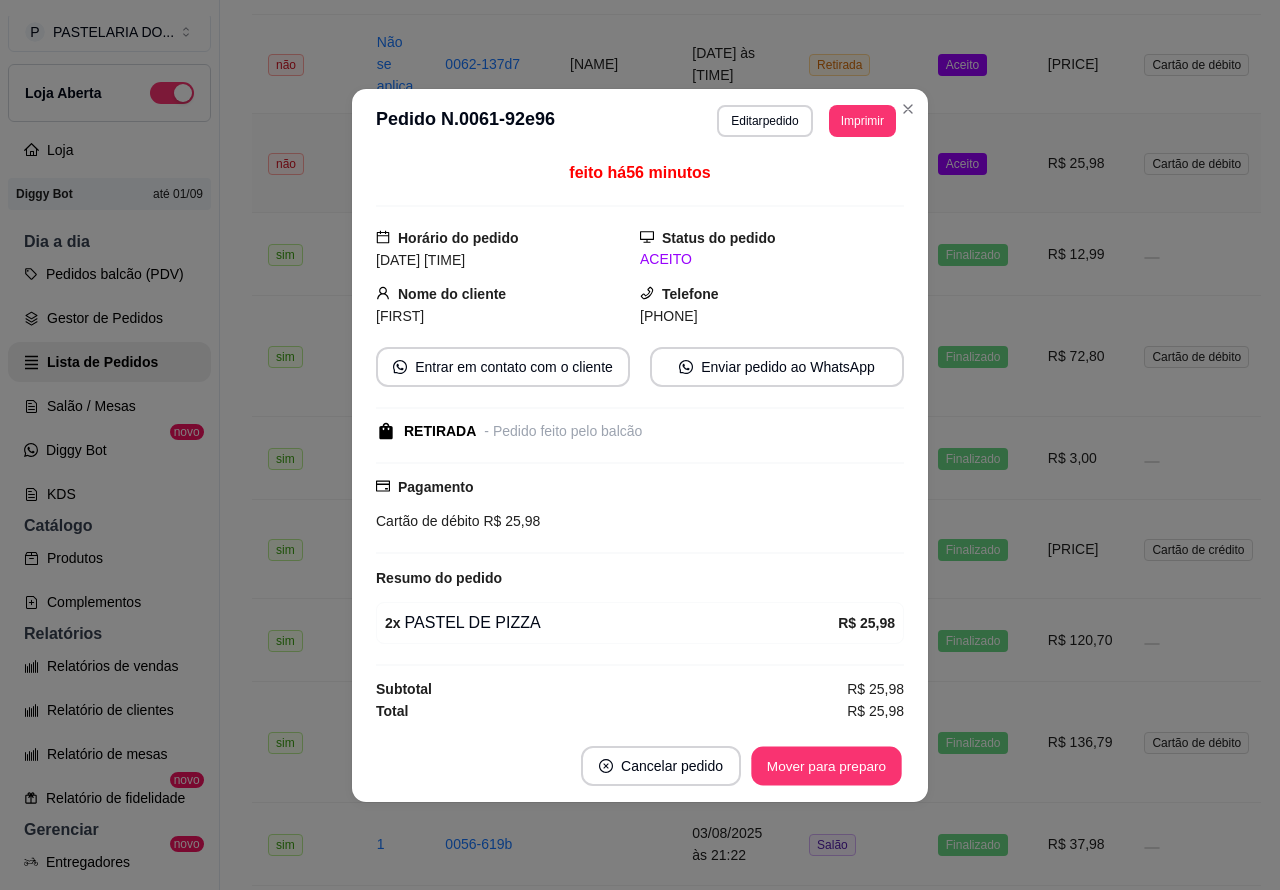 click on "Mover para preparo" at bounding box center [826, 765] 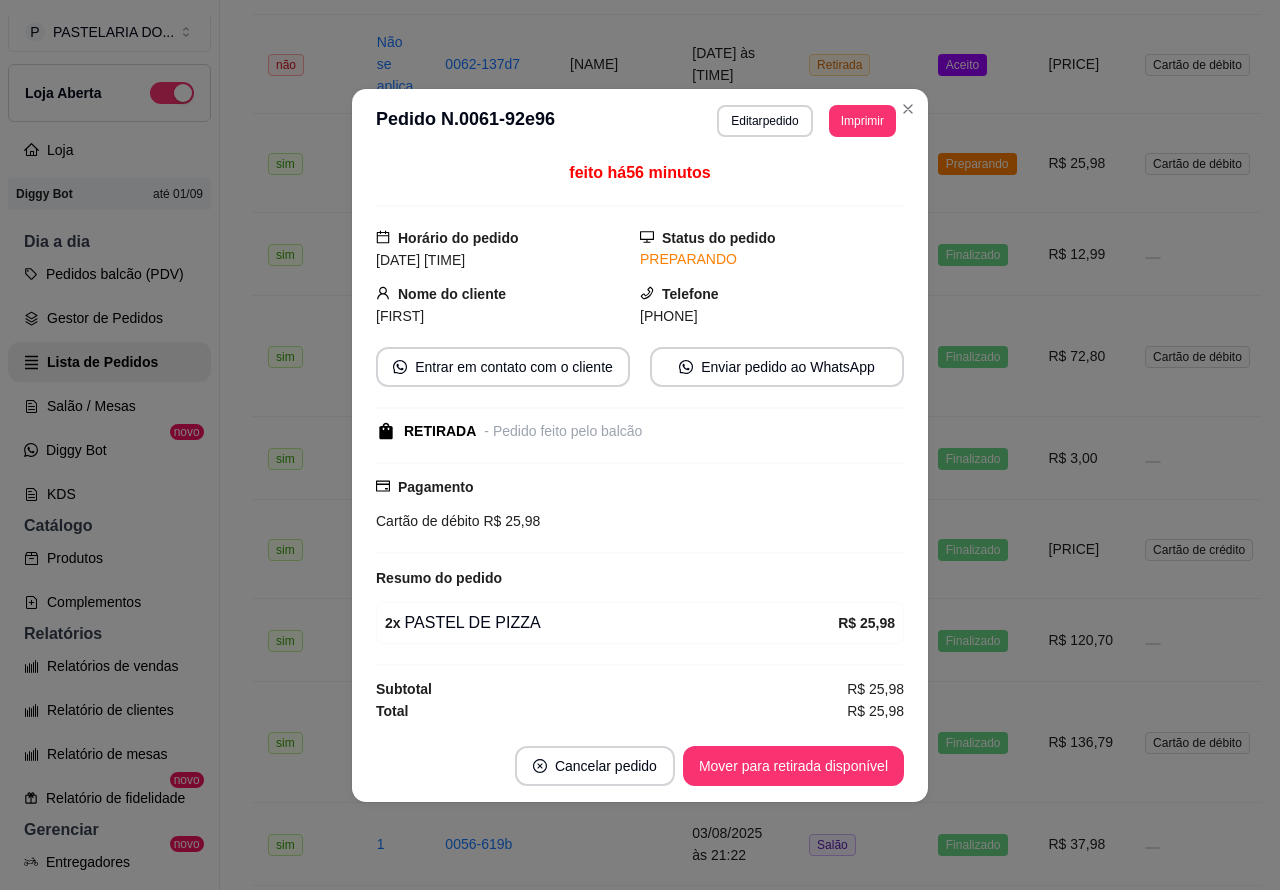 click on "Mover para retirada disponível" at bounding box center [793, 766] 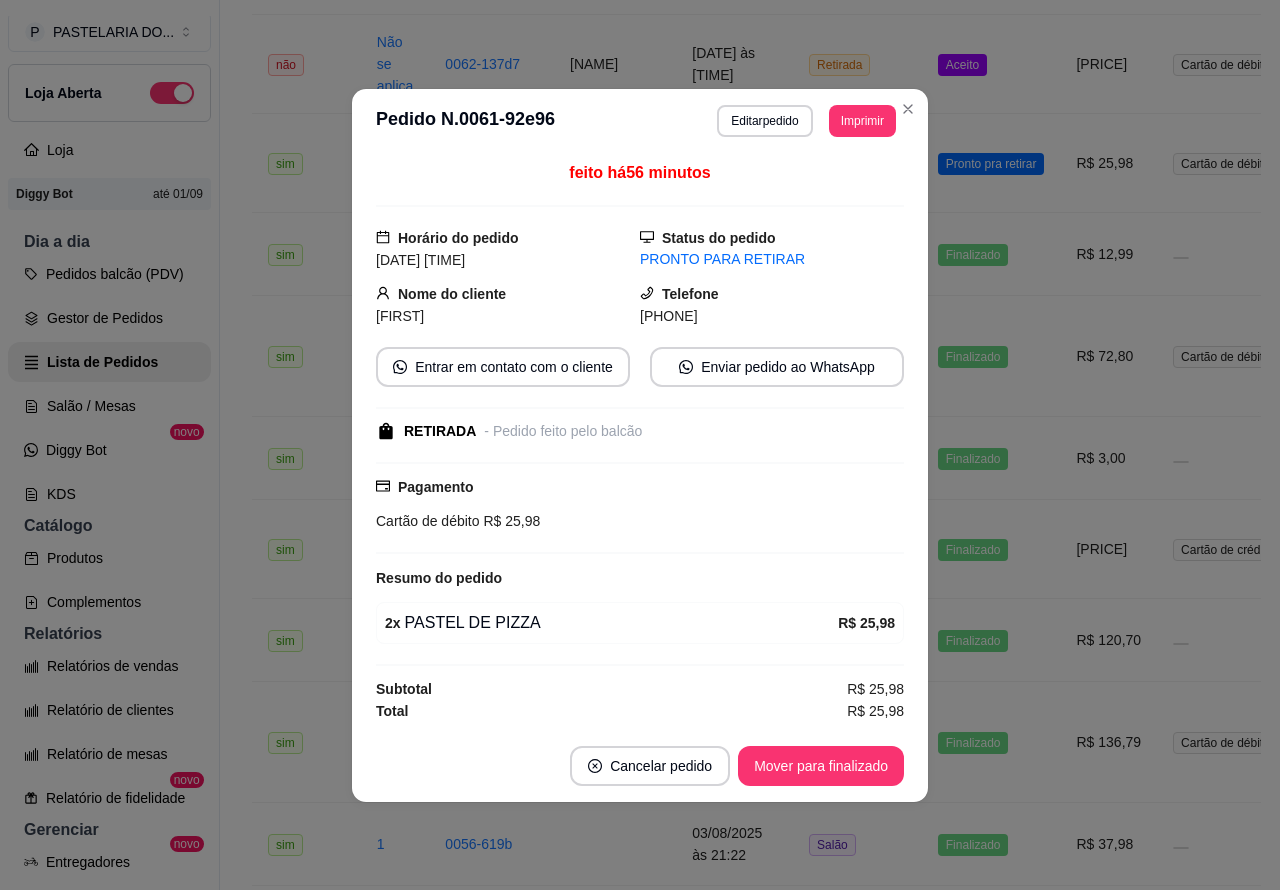 click on "Mover para finalizado" at bounding box center [821, 766] 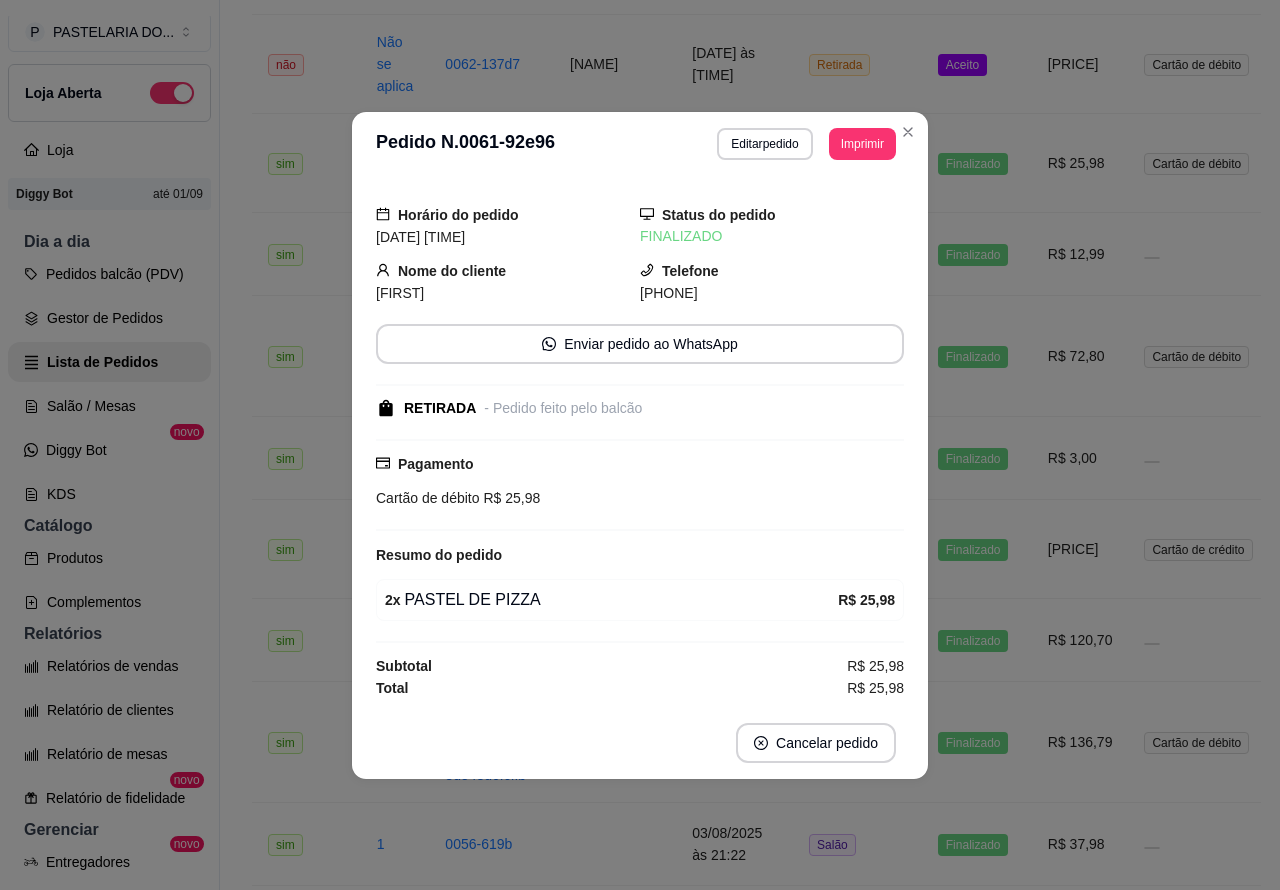 click on "Aceito" at bounding box center (977, 64) 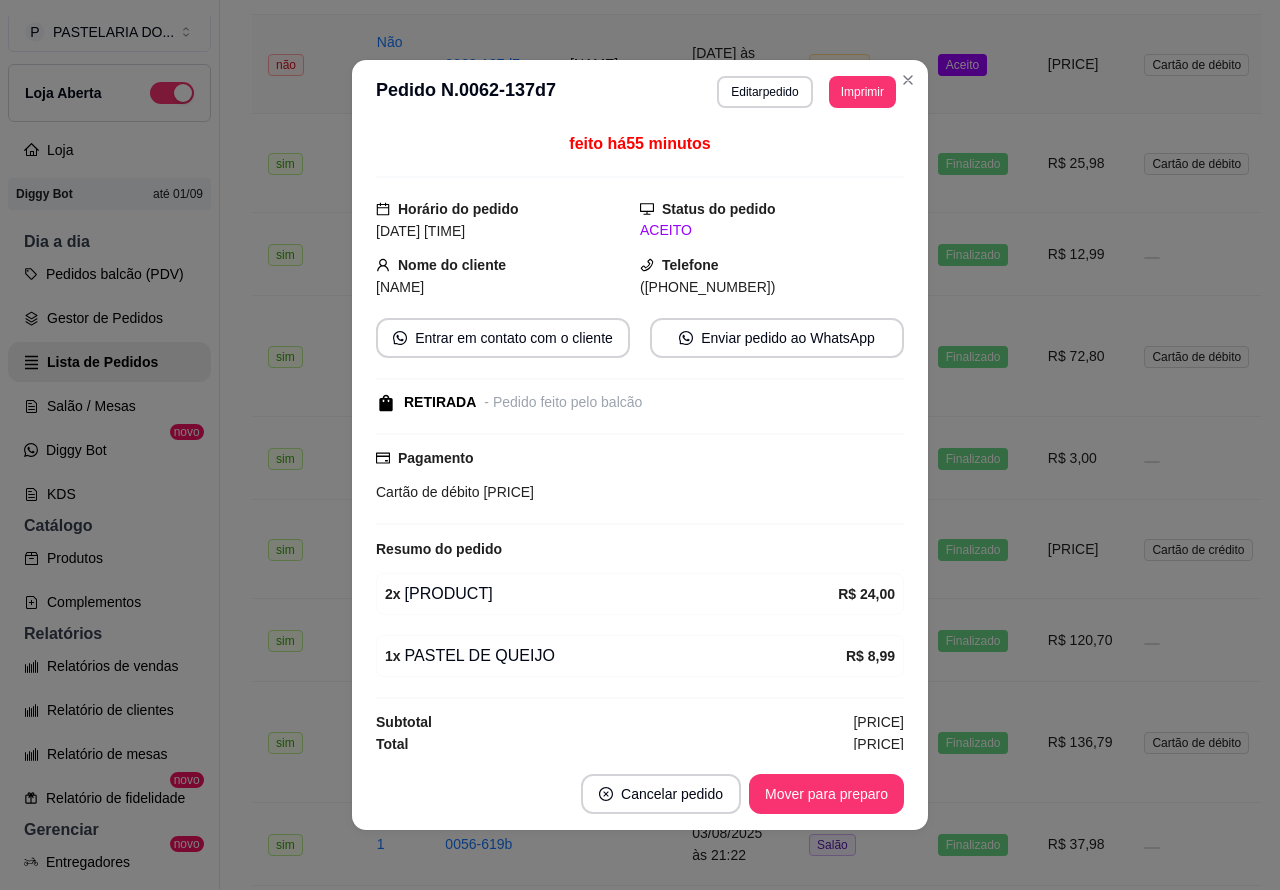 click on "Mover para preparo" at bounding box center [826, 794] 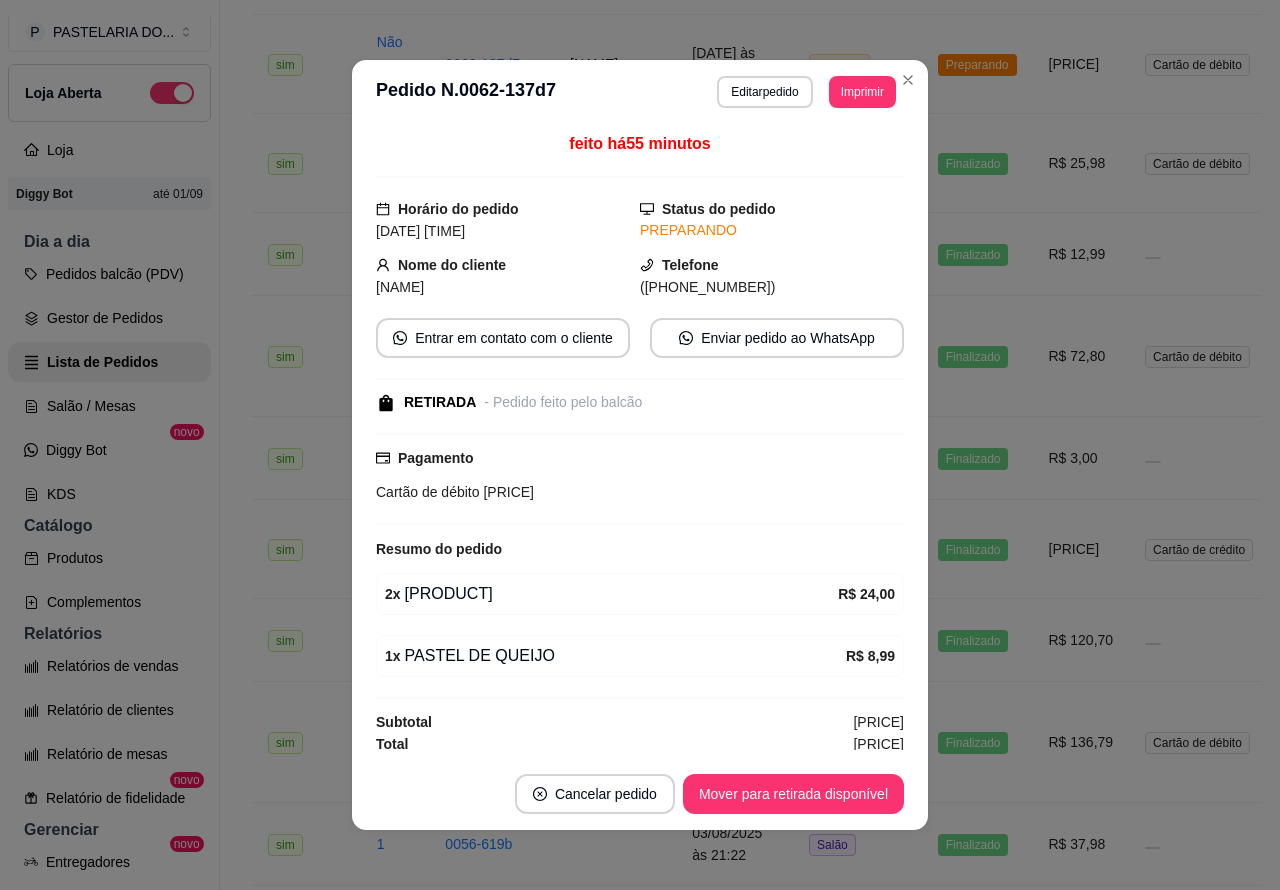 click on "Mover para retirada disponível" at bounding box center (793, 794) 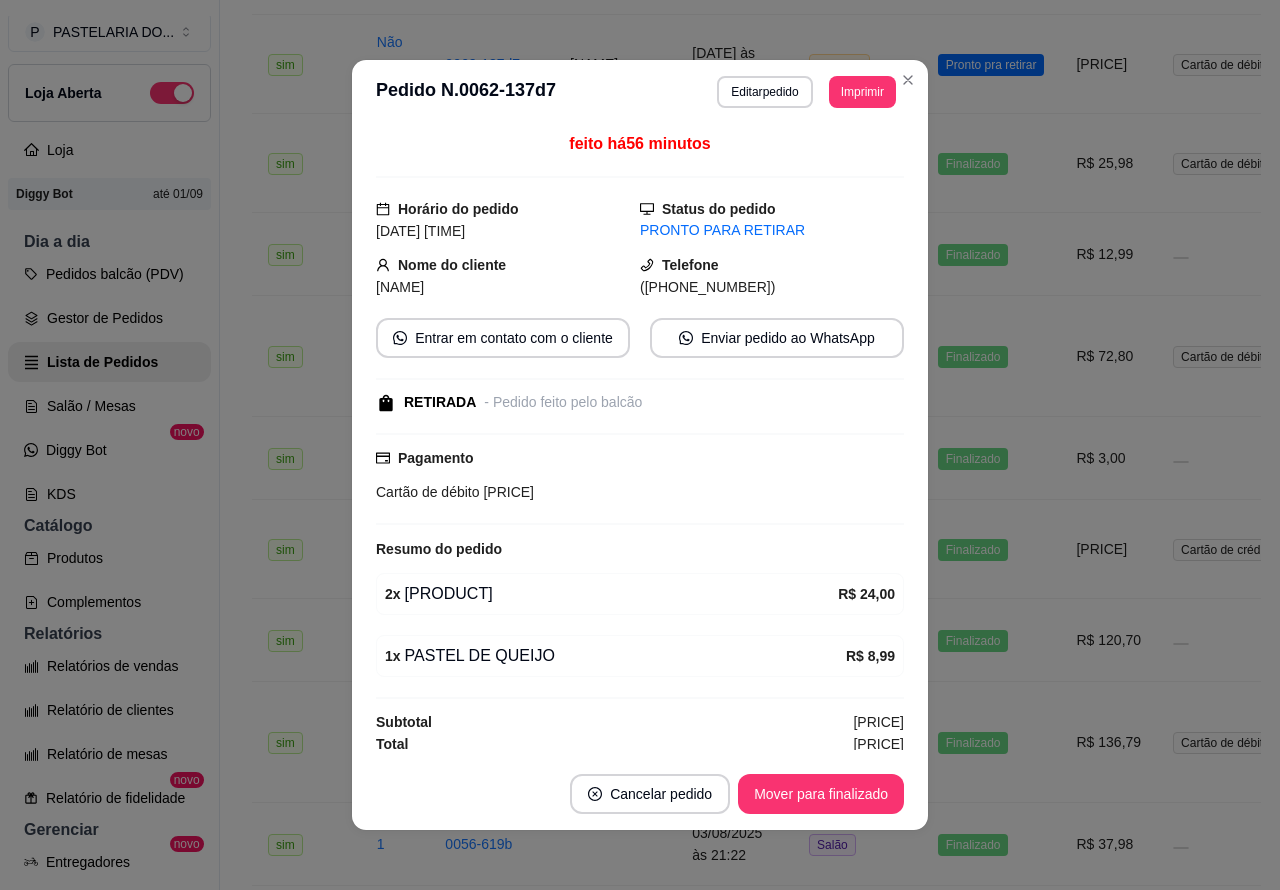 click on "Mover para finalizado" at bounding box center (821, 794) 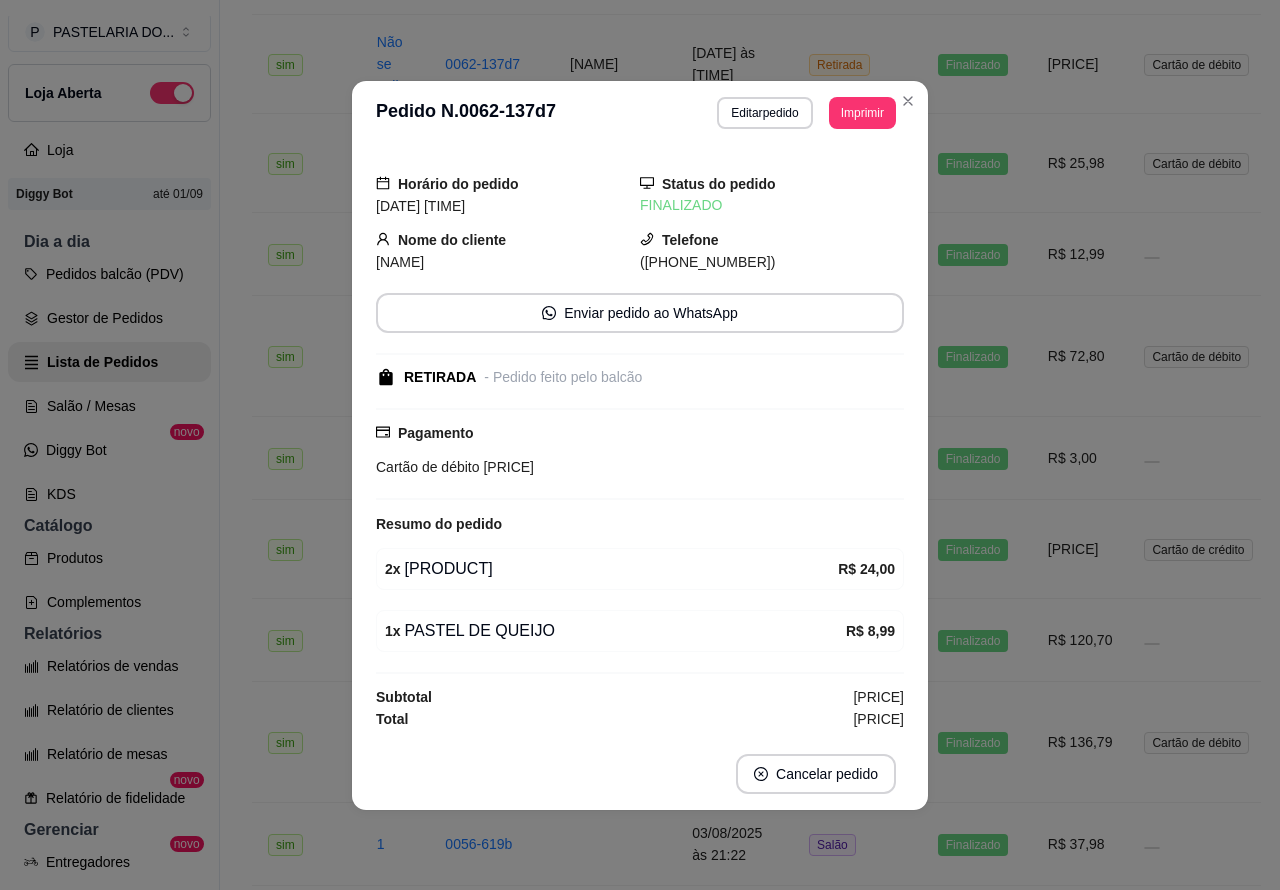 click on "**********" at bounding box center [740, 144] 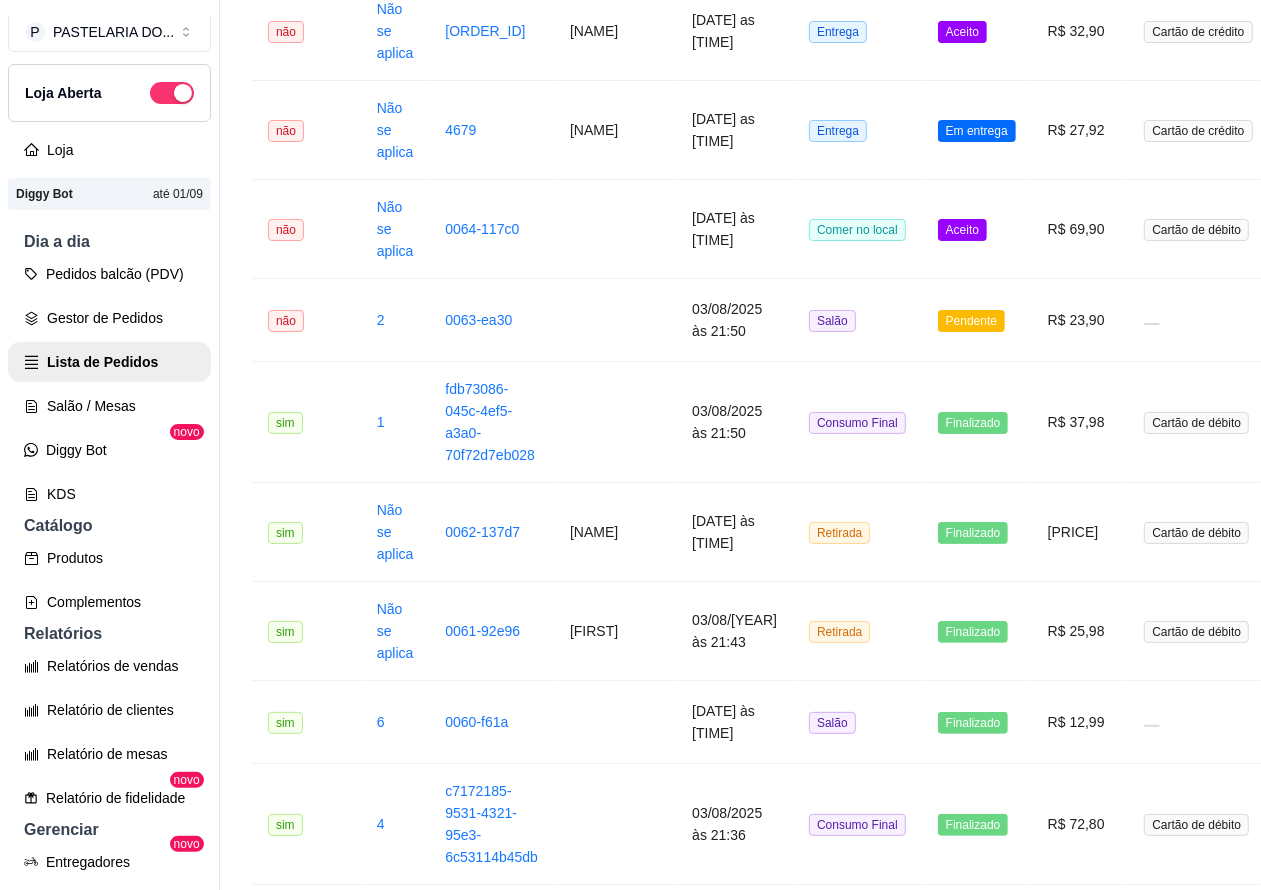 scroll, scrollTop: 1067, scrollLeft: 0, axis: vertical 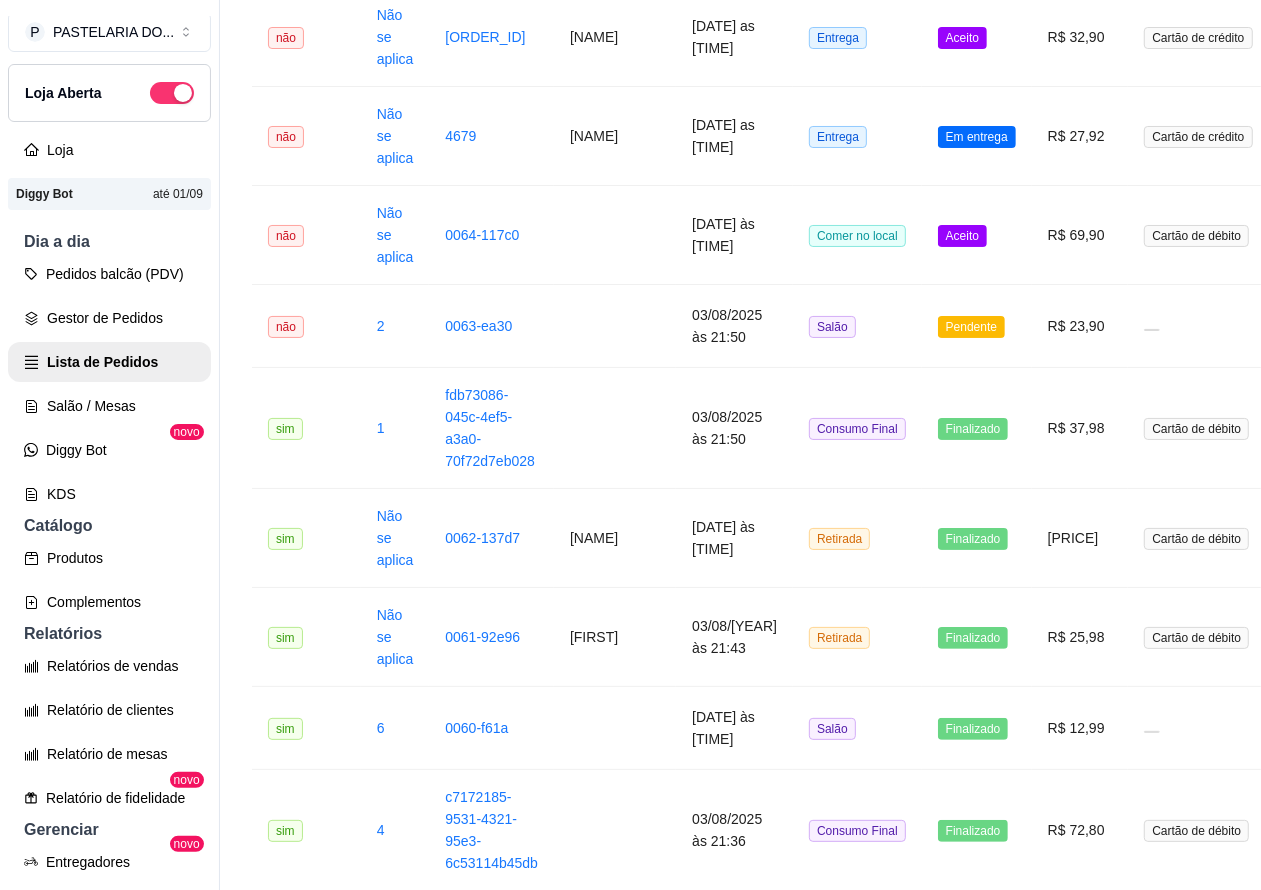 click on "Pendente" at bounding box center [971, 327] 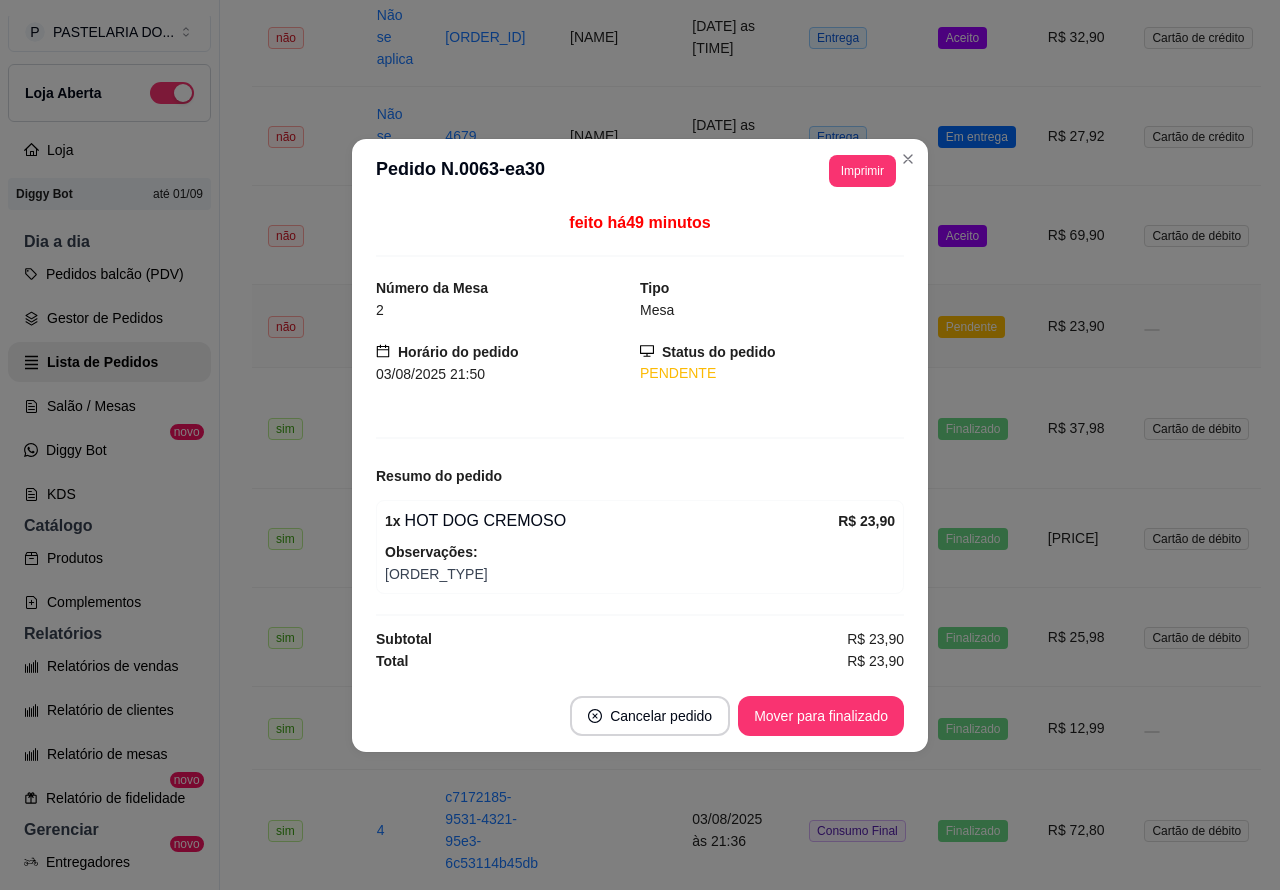 click on "Mover para finalizado" at bounding box center (821, 716) 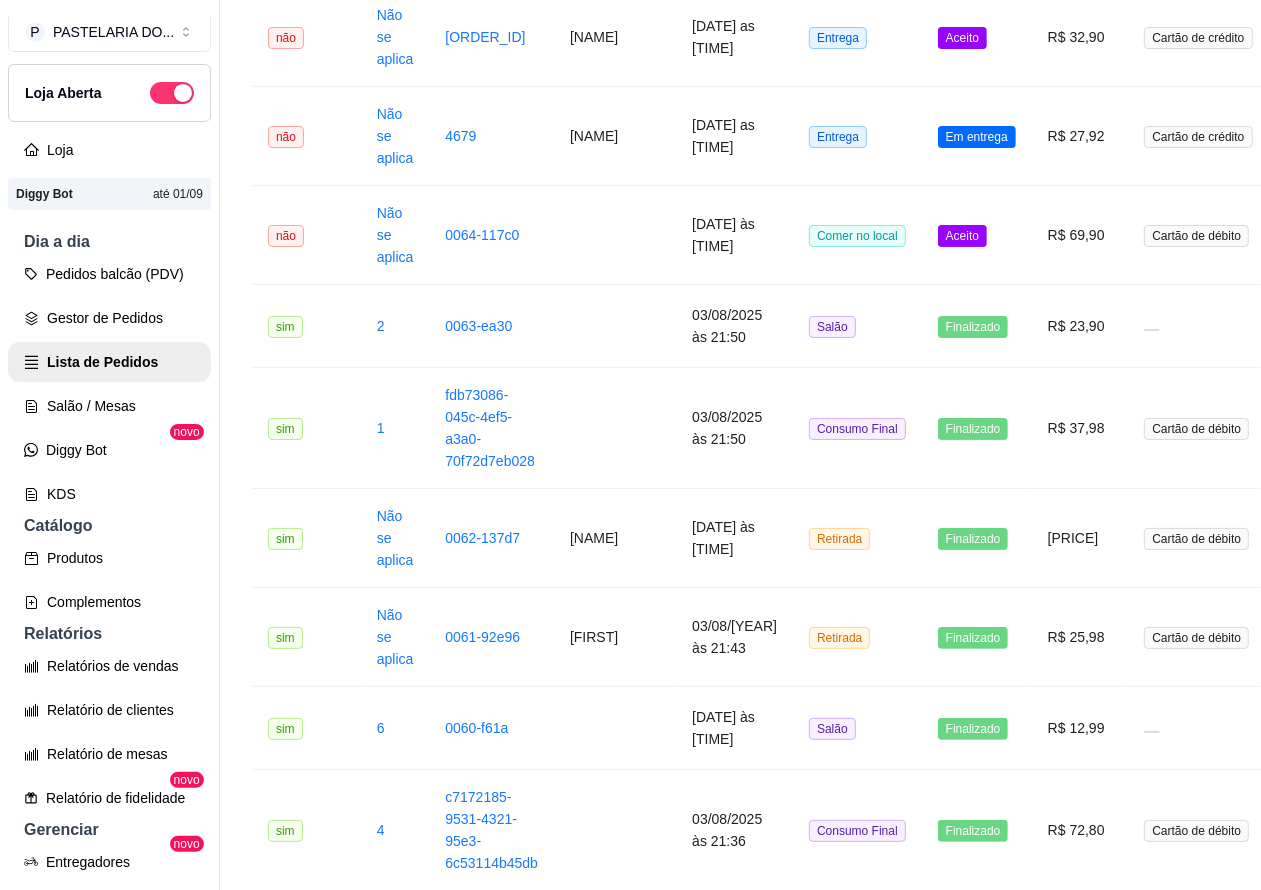 click on "Aceito" at bounding box center (977, 235) 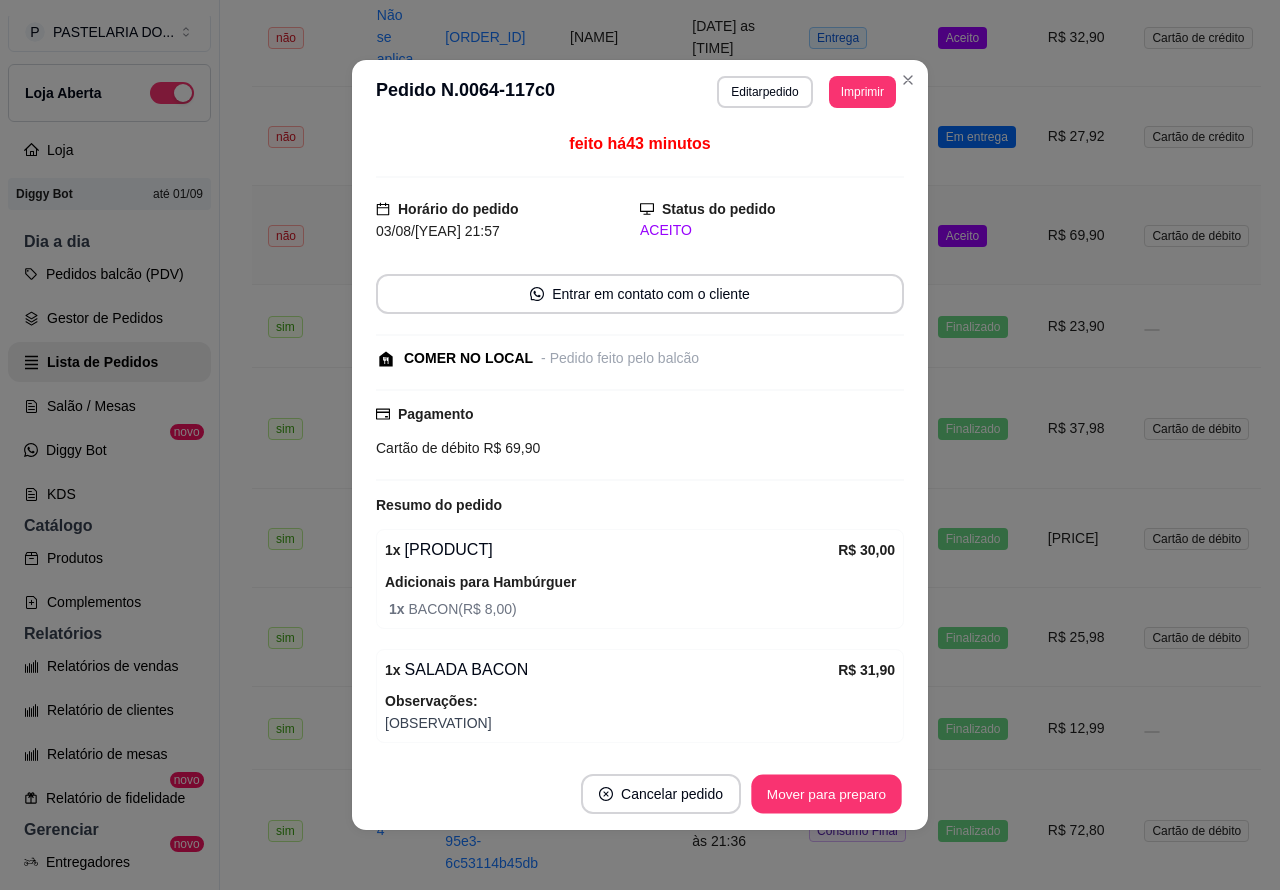 click on "Mover para preparo" at bounding box center [826, 794] 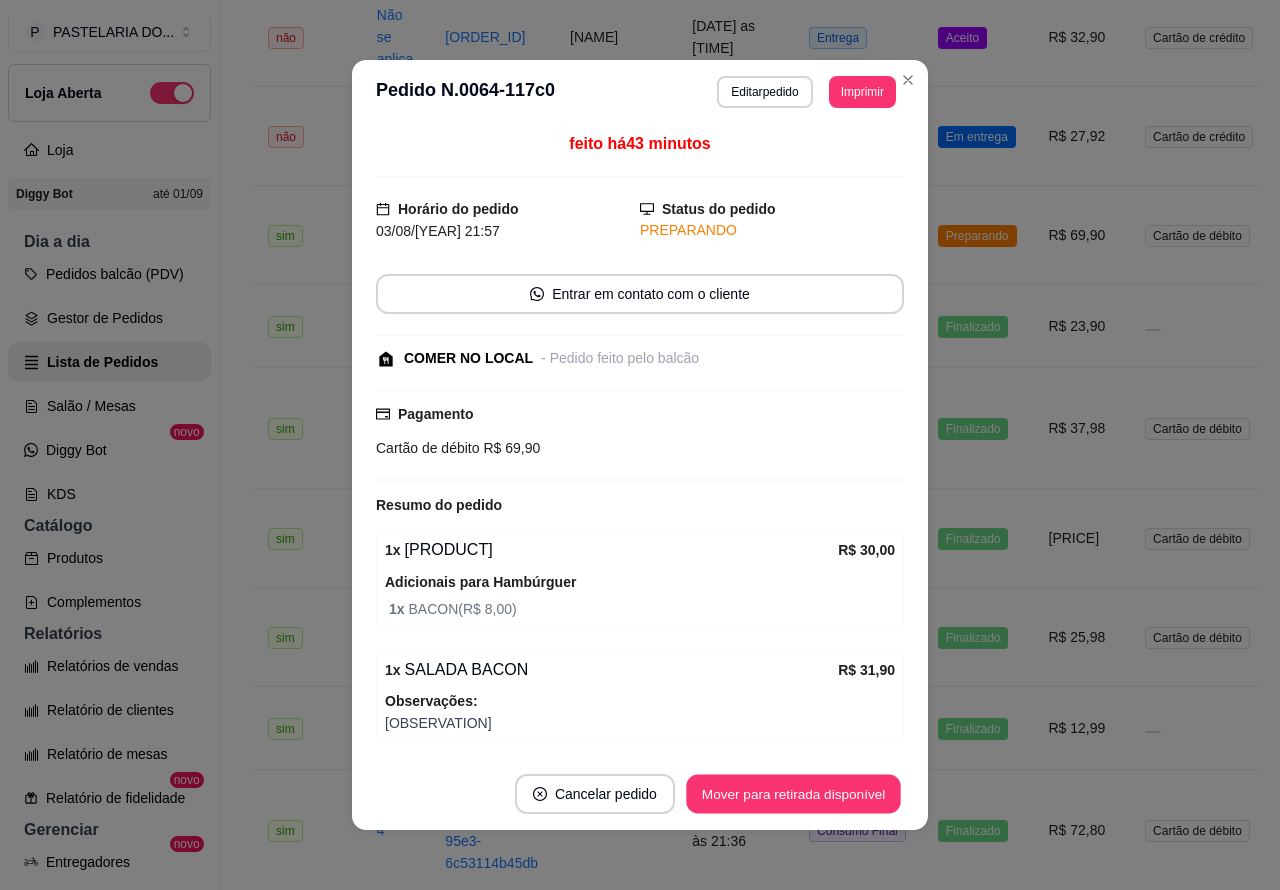 click on "Mover para retirada disponível" at bounding box center [793, 794] 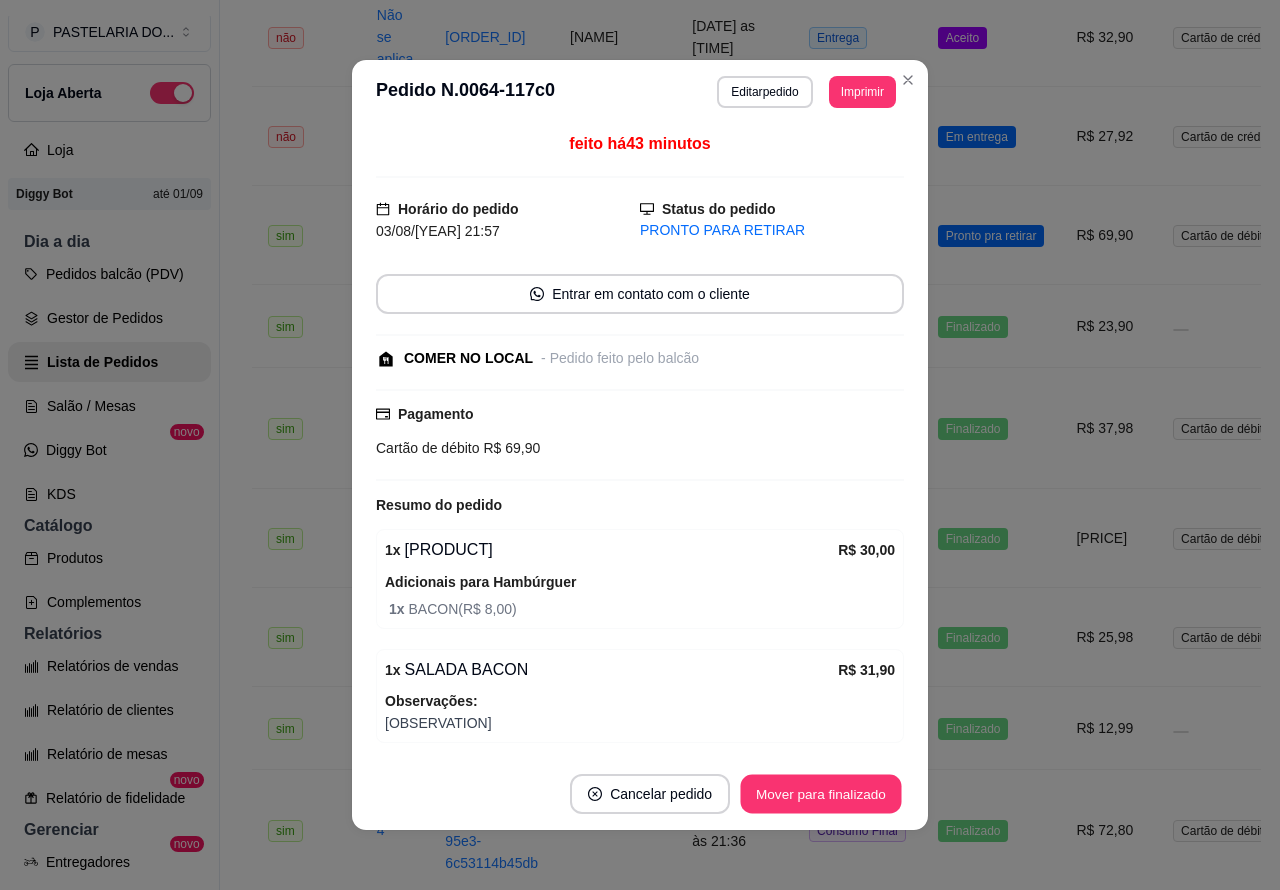 click on "Mover para finalizado" at bounding box center (821, 794) 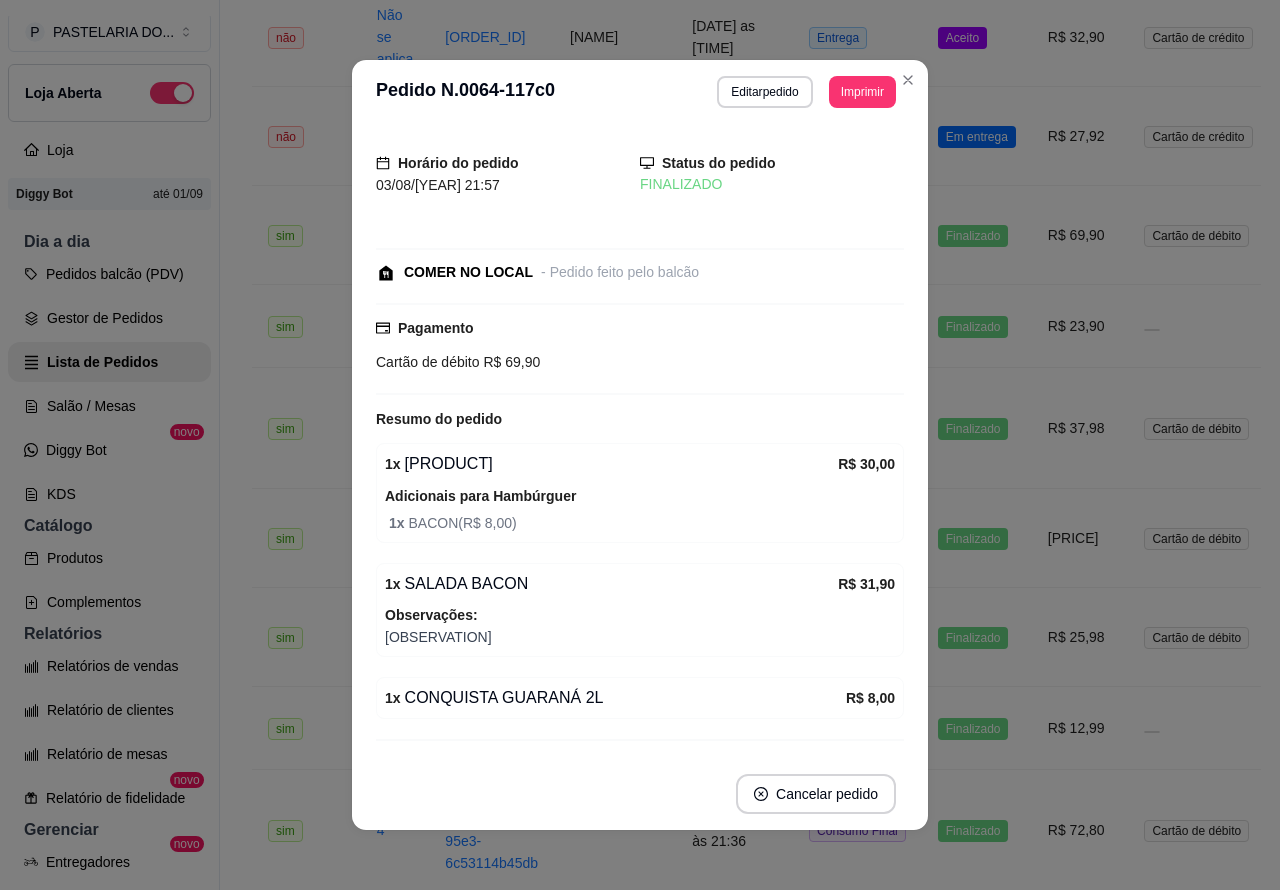 click on "Em entrega" at bounding box center [977, 137] 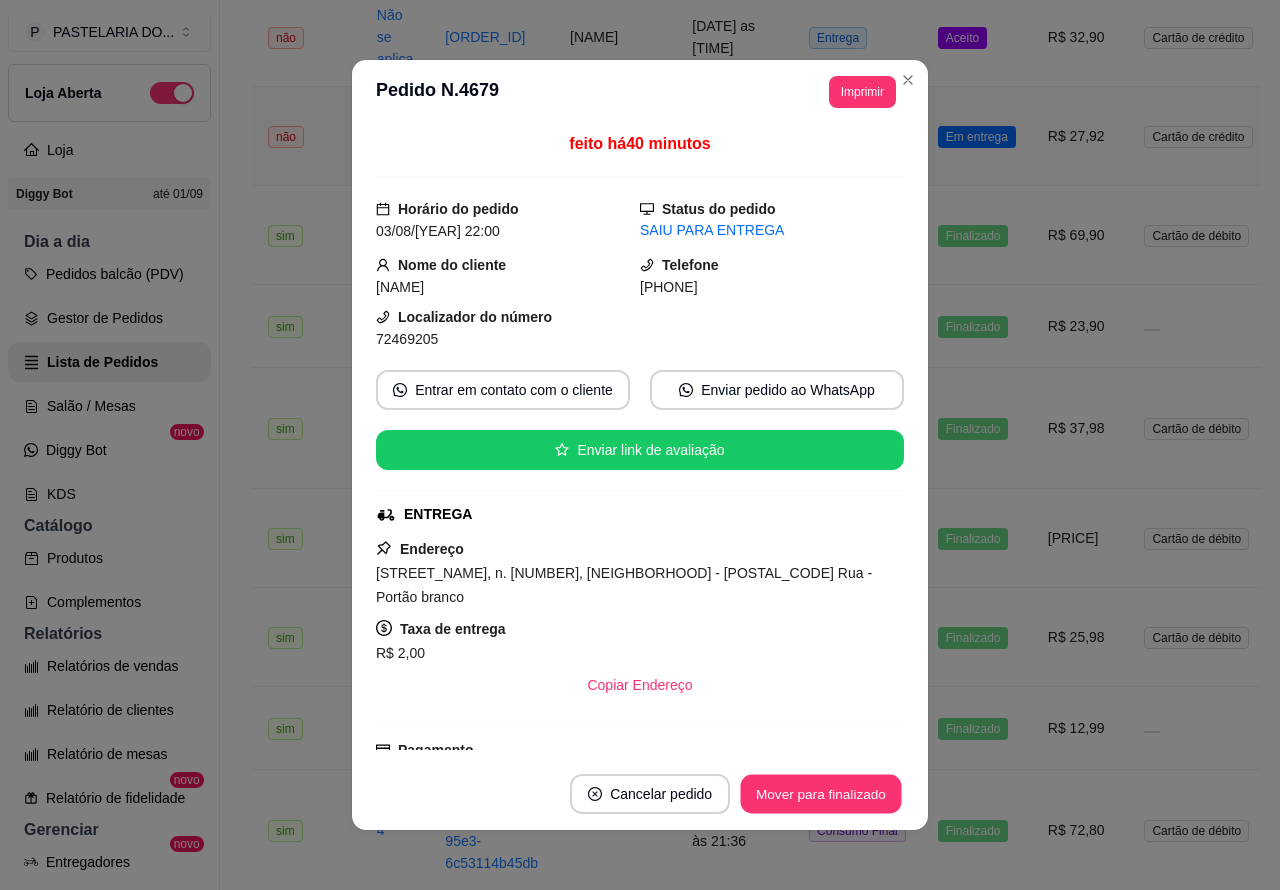 click on "Mover para finalizado" at bounding box center [821, 794] 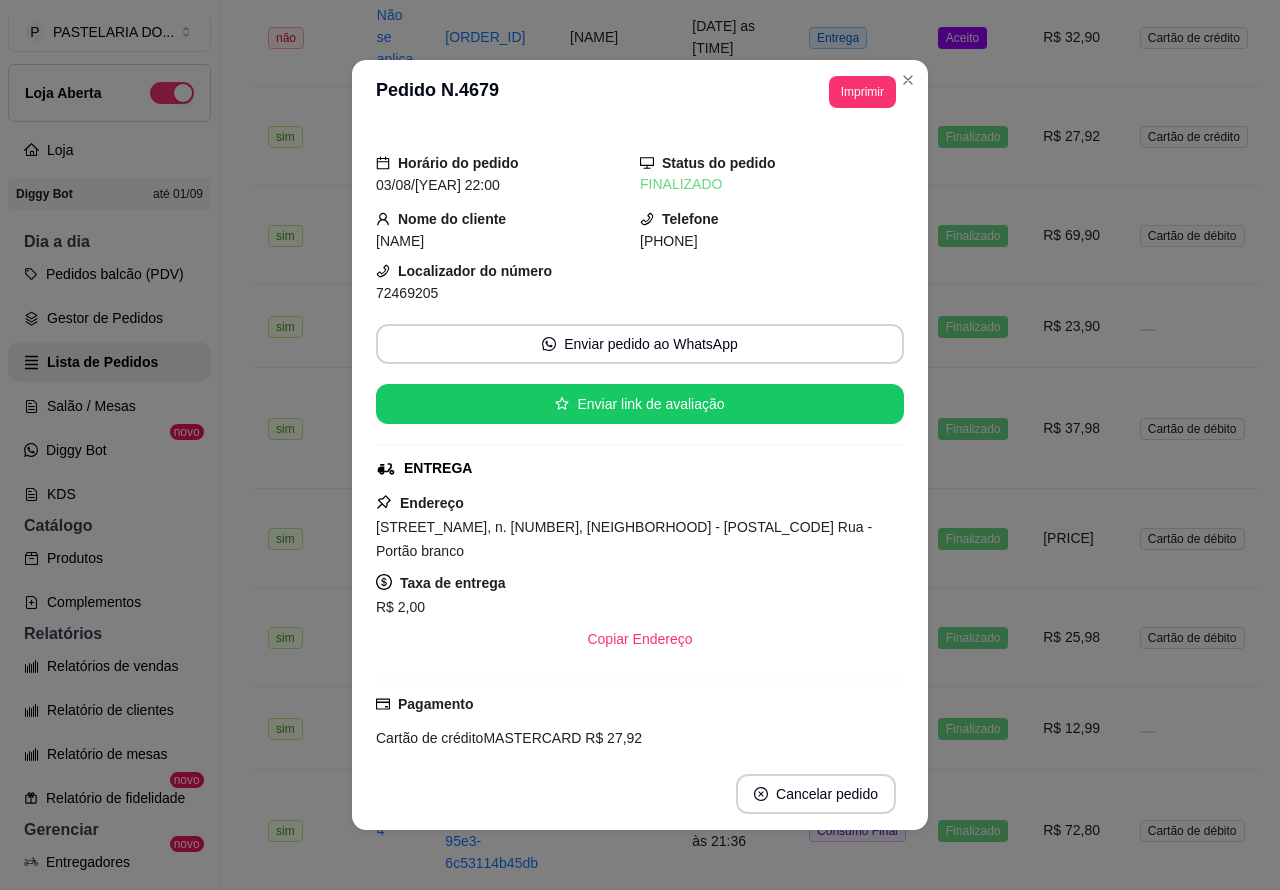 click on "Aceito" at bounding box center (962, 38) 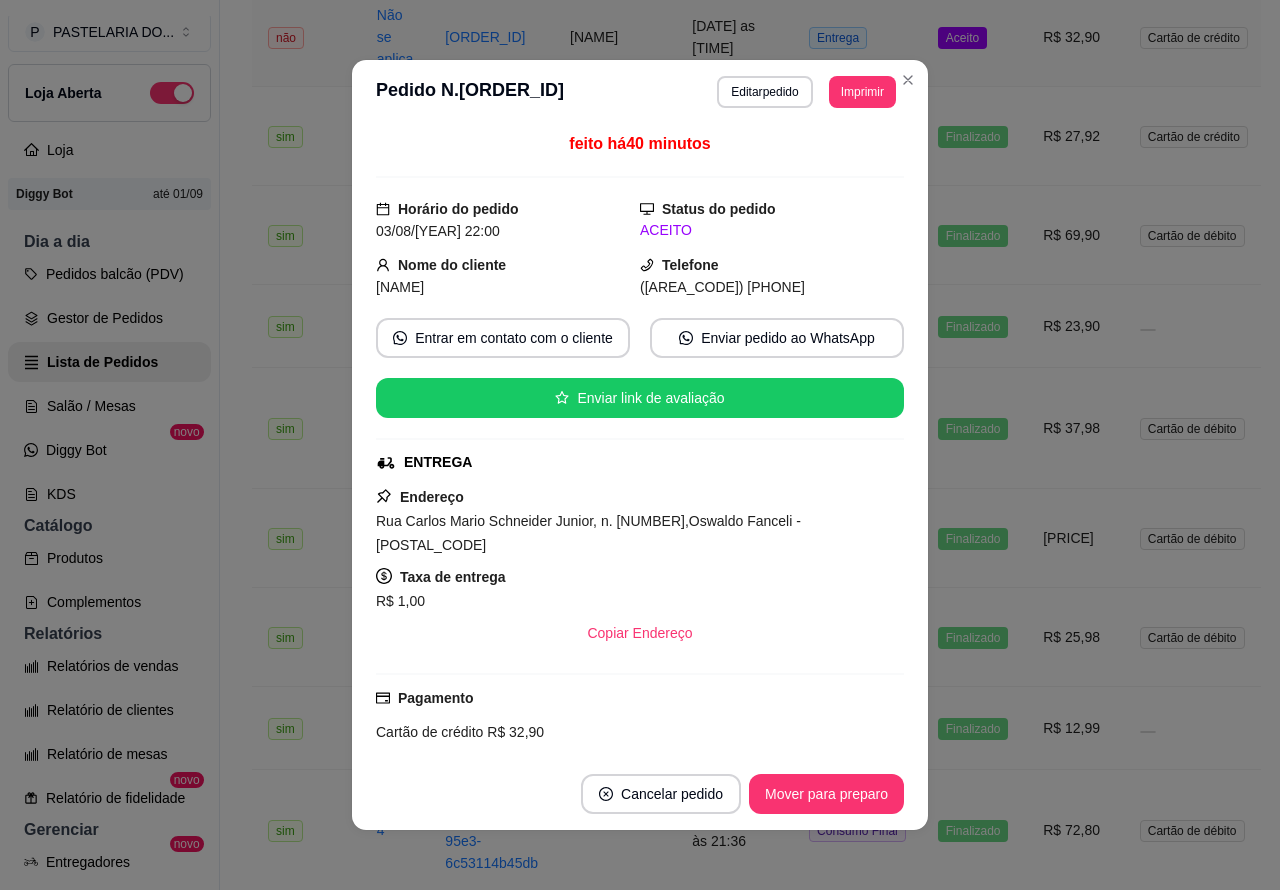 click on "Mover para preparo" at bounding box center (826, 794) 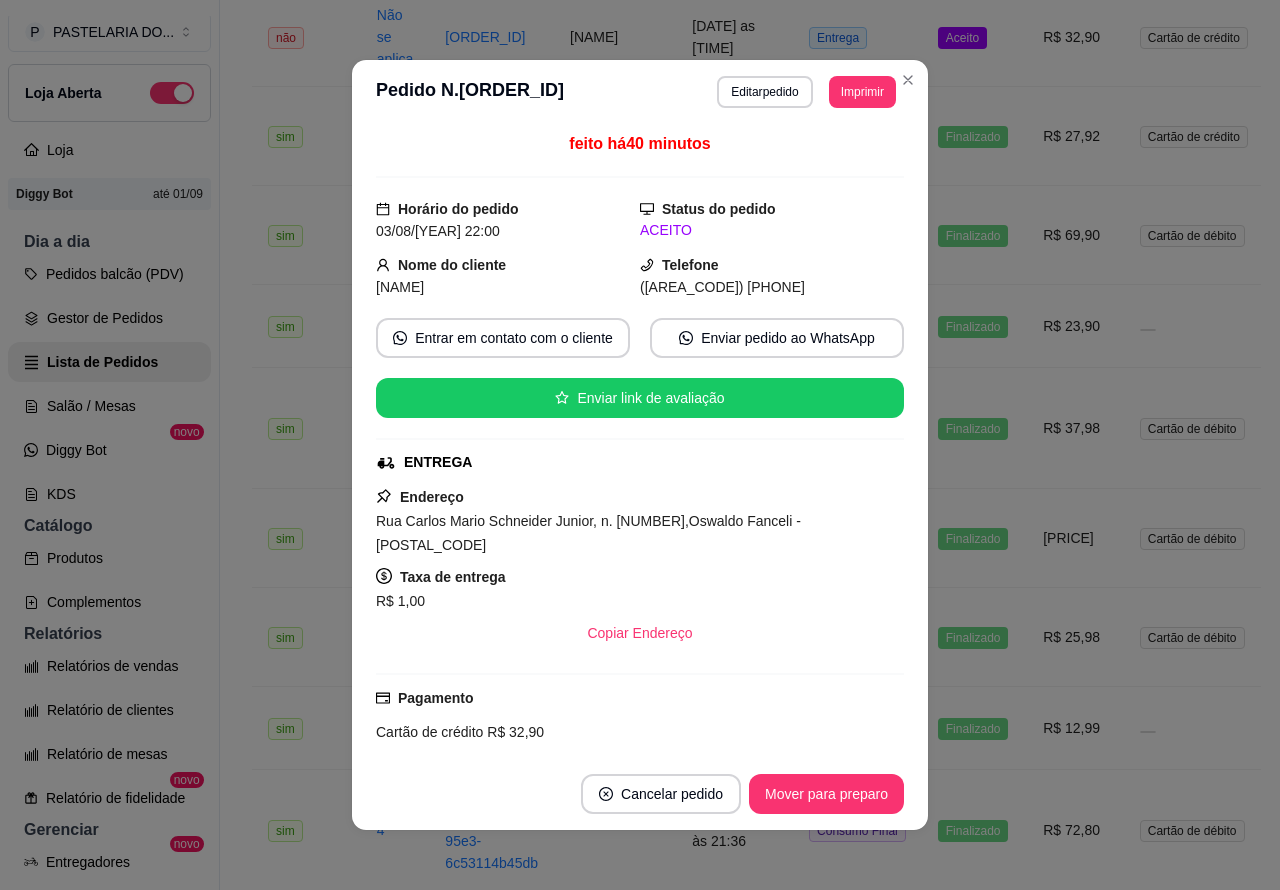 click on "Mover para preparo" at bounding box center [826, 794] 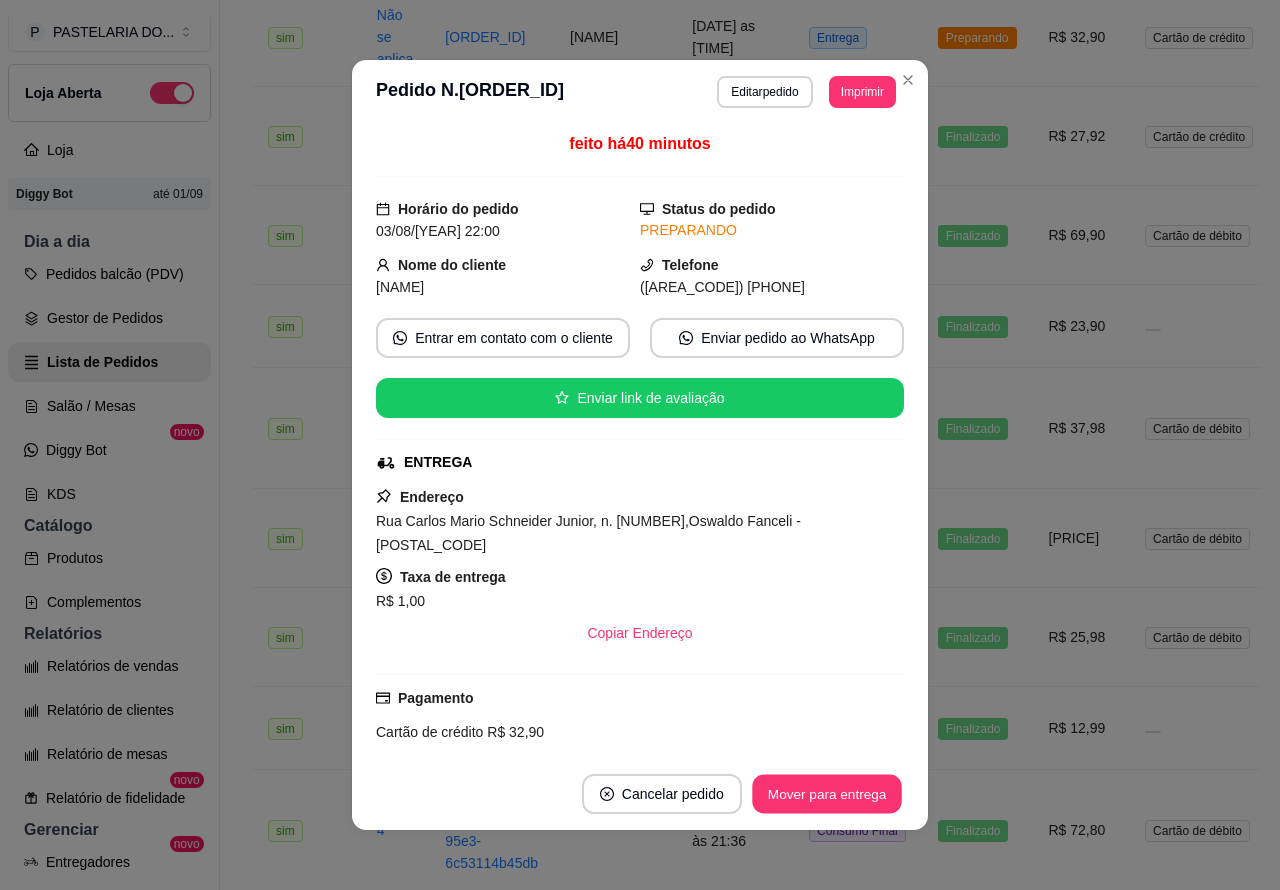 click on "Mover para entrega" at bounding box center (827, 794) 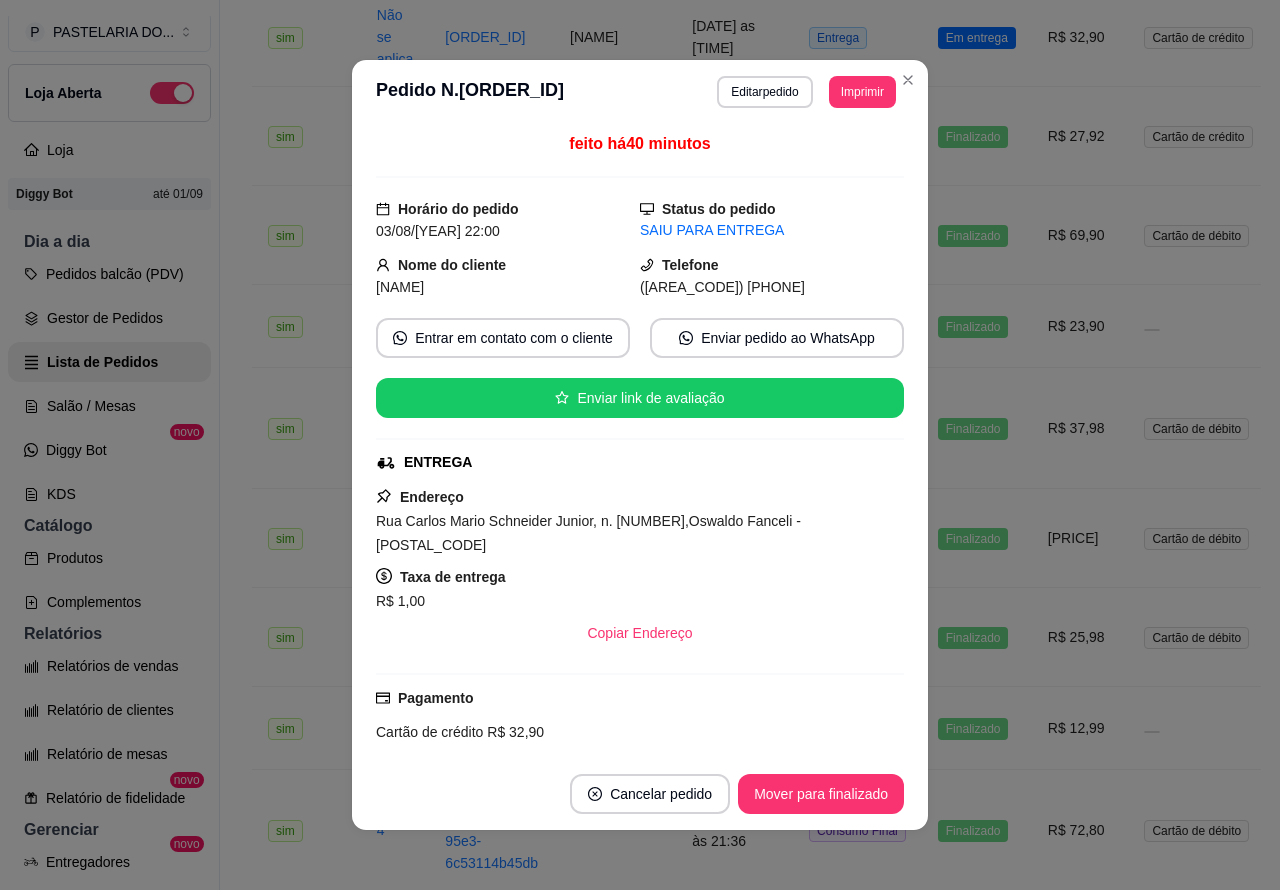 click on "Mover para finalizado" at bounding box center (821, 794) 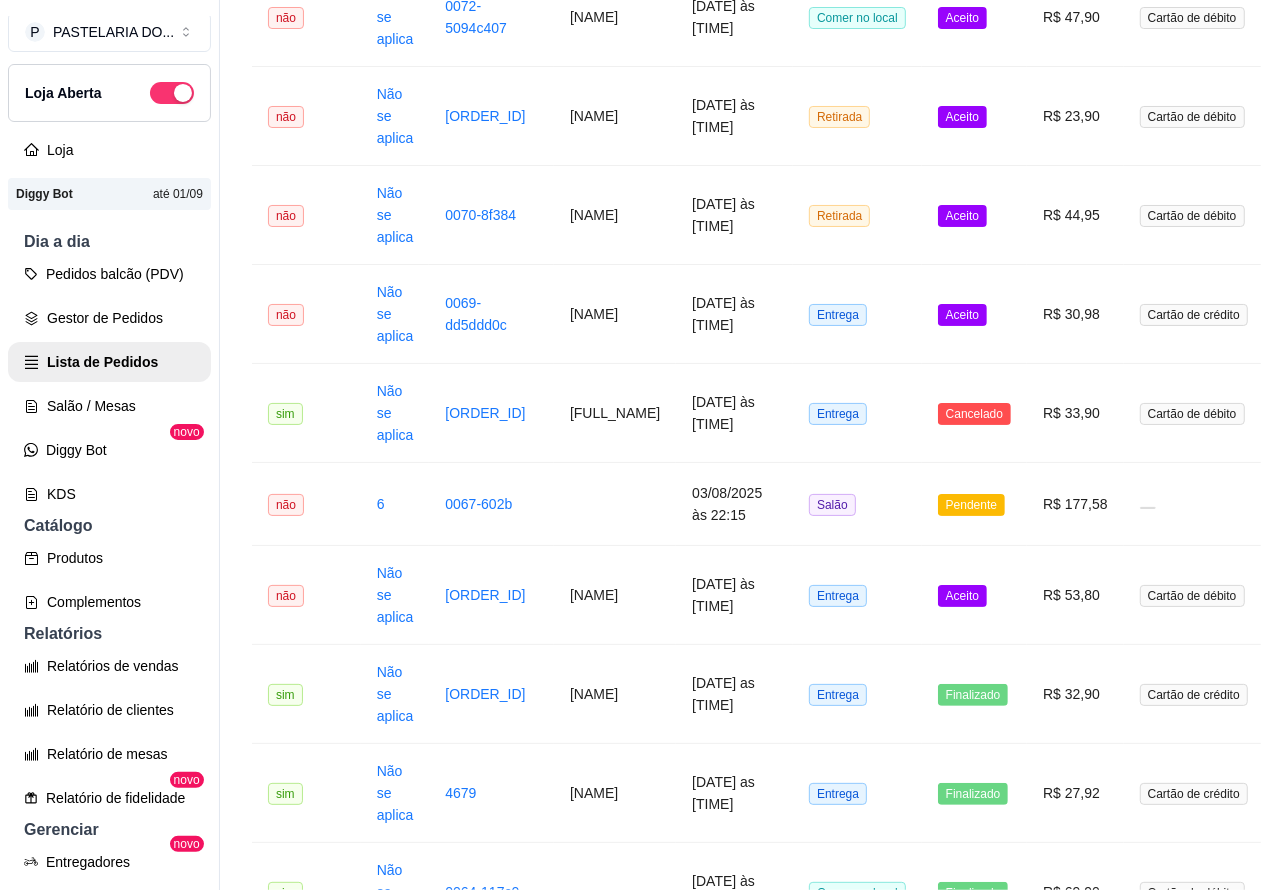 scroll, scrollTop: 407, scrollLeft: 0, axis: vertical 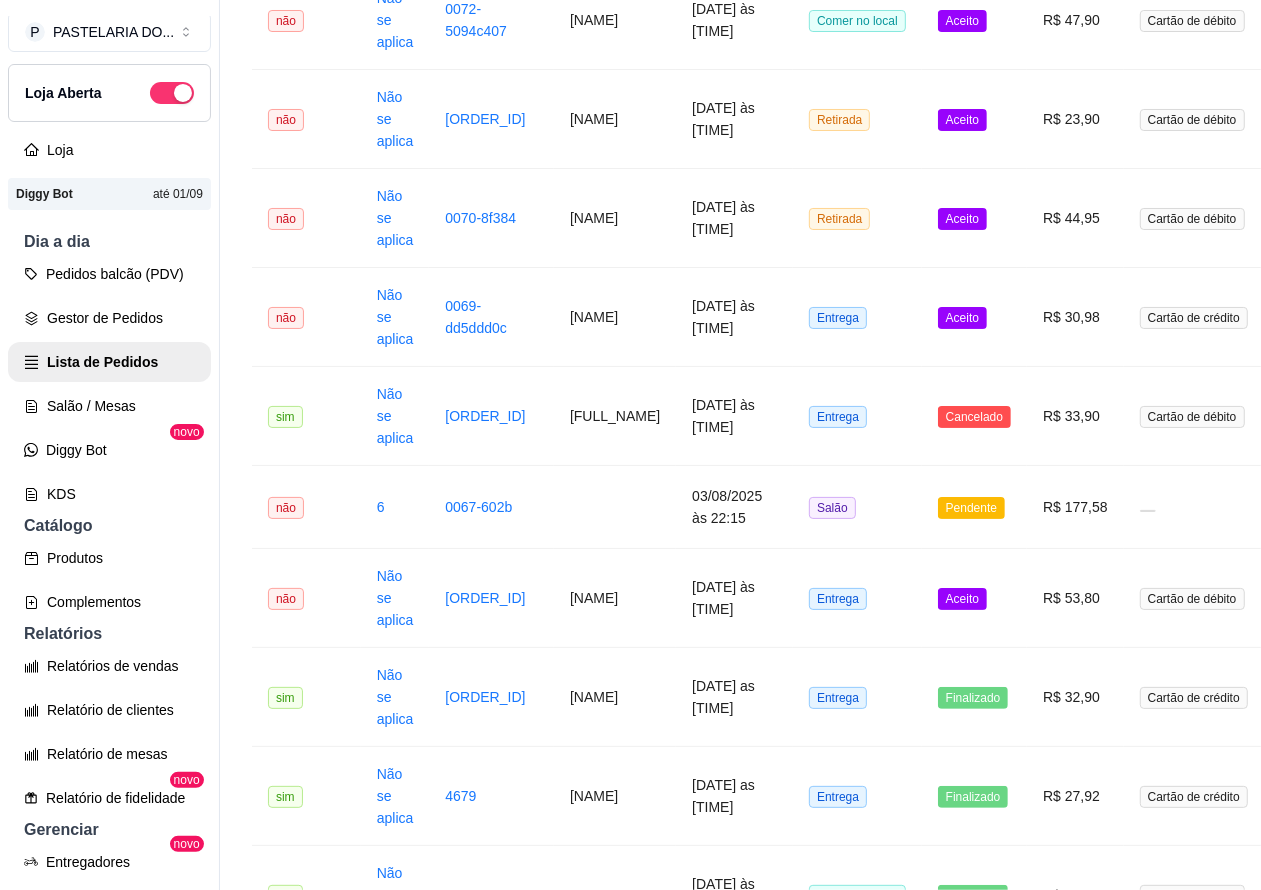 click on "Aceito" at bounding box center [962, 599] 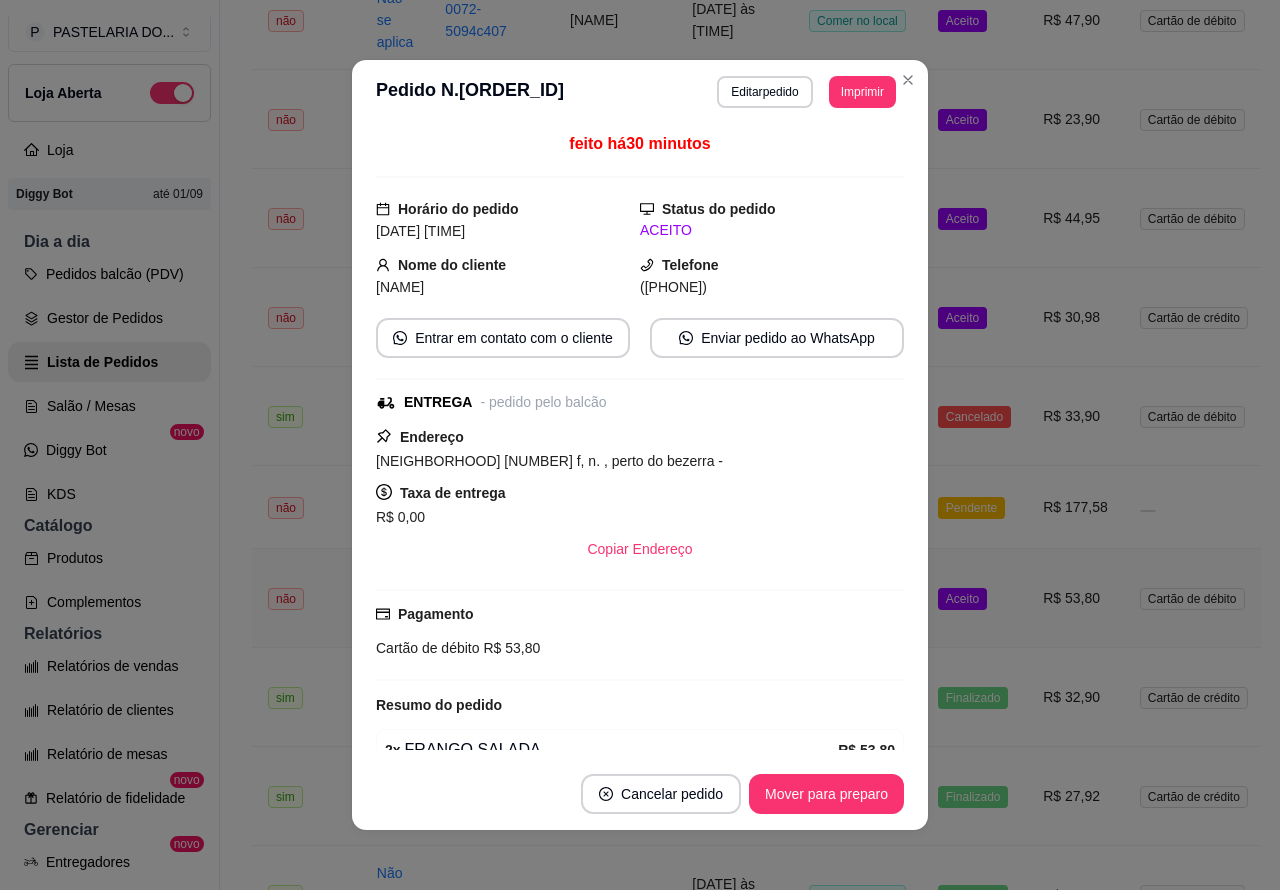 click on "Mover para preparo" at bounding box center (826, 794) 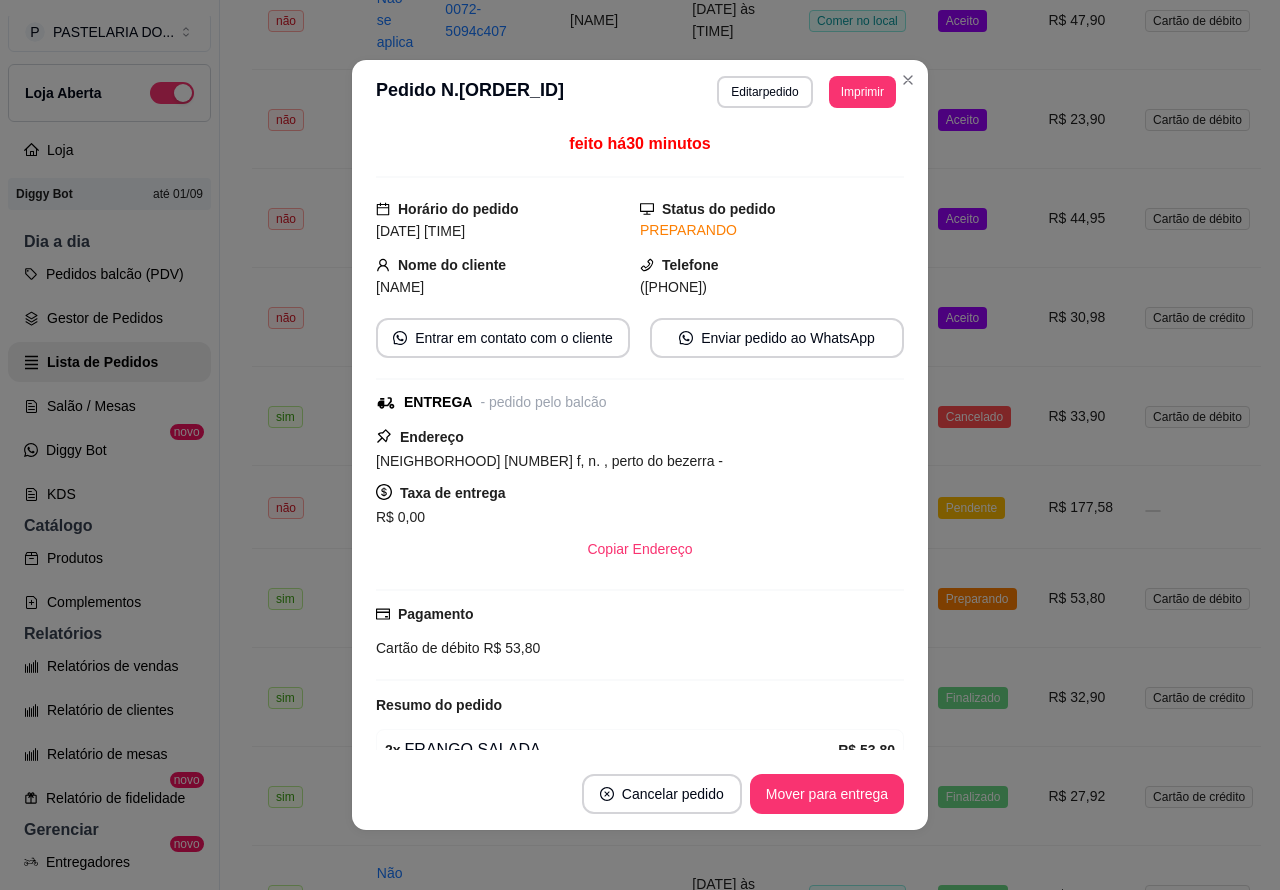 click on "Mover para entrega" at bounding box center [827, 794] 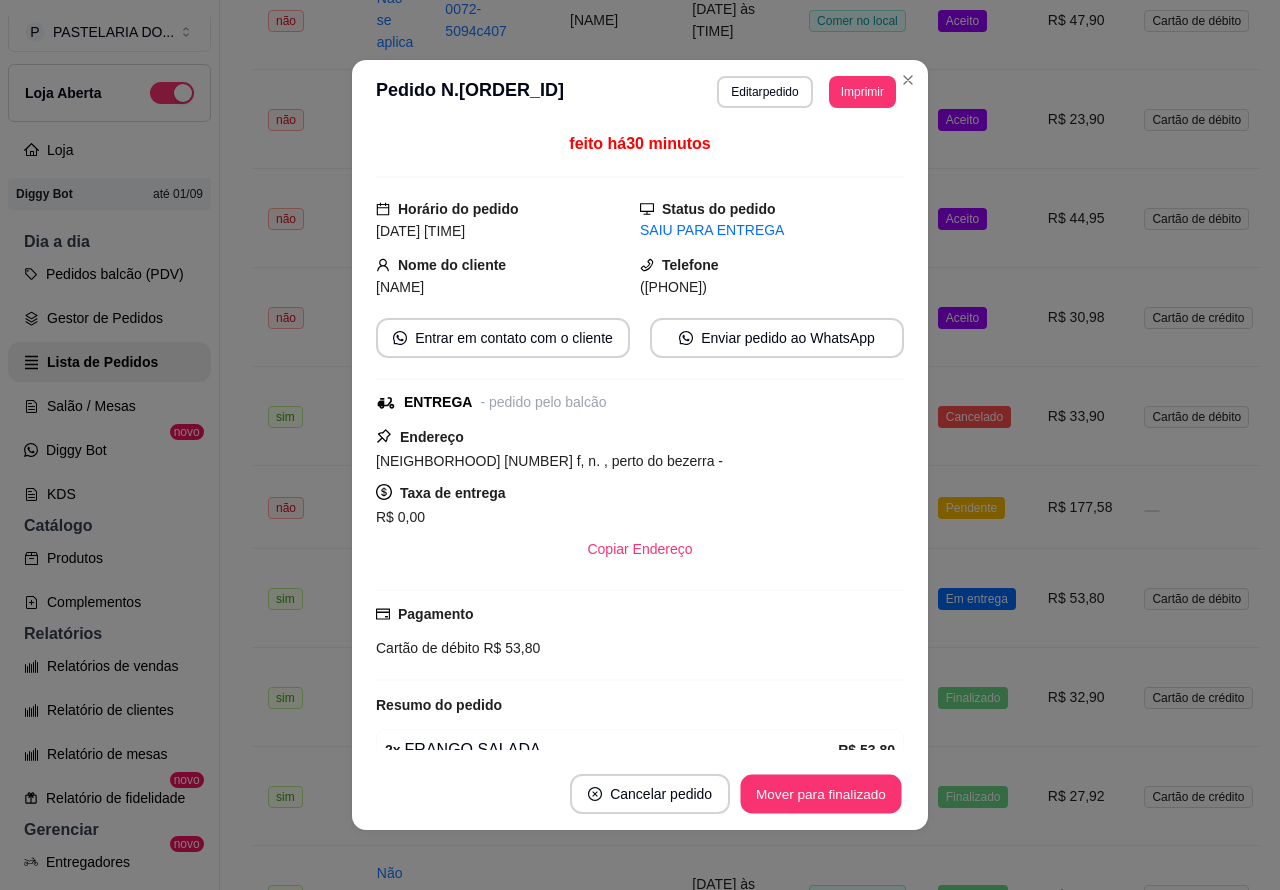 click on "Mover para finalizado" at bounding box center (821, 794) 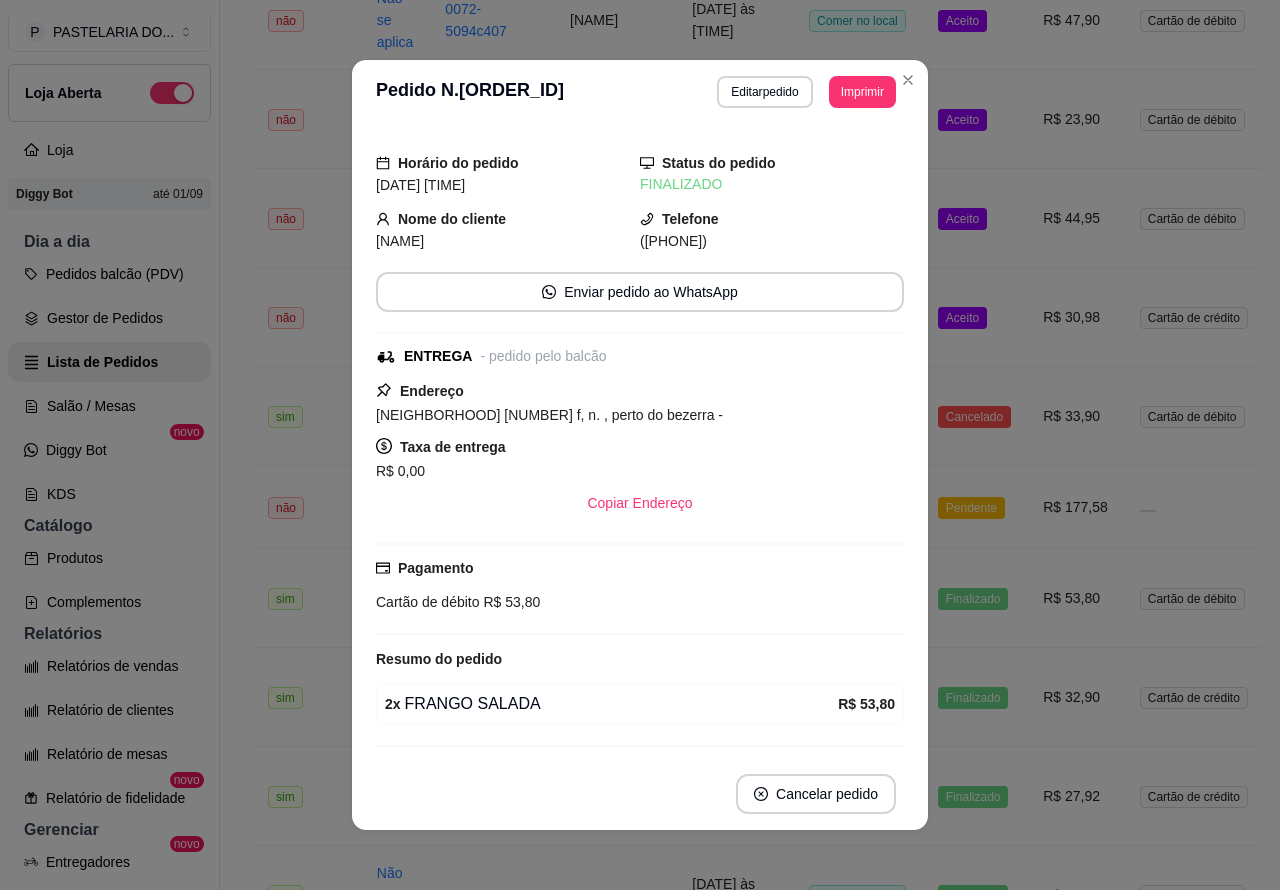 click on "Pendente" at bounding box center [971, 508] 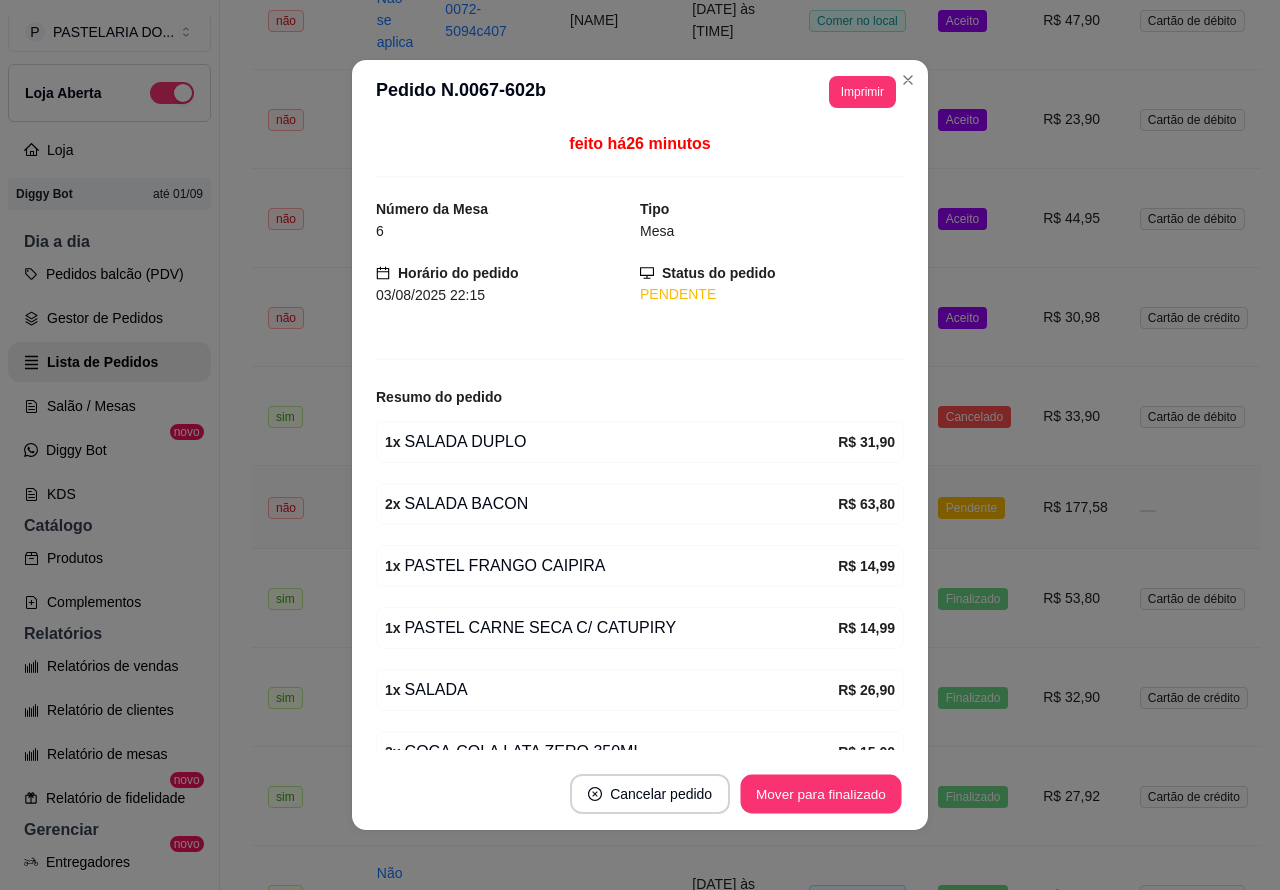 click on "Mover para finalizado" at bounding box center (821, 794) 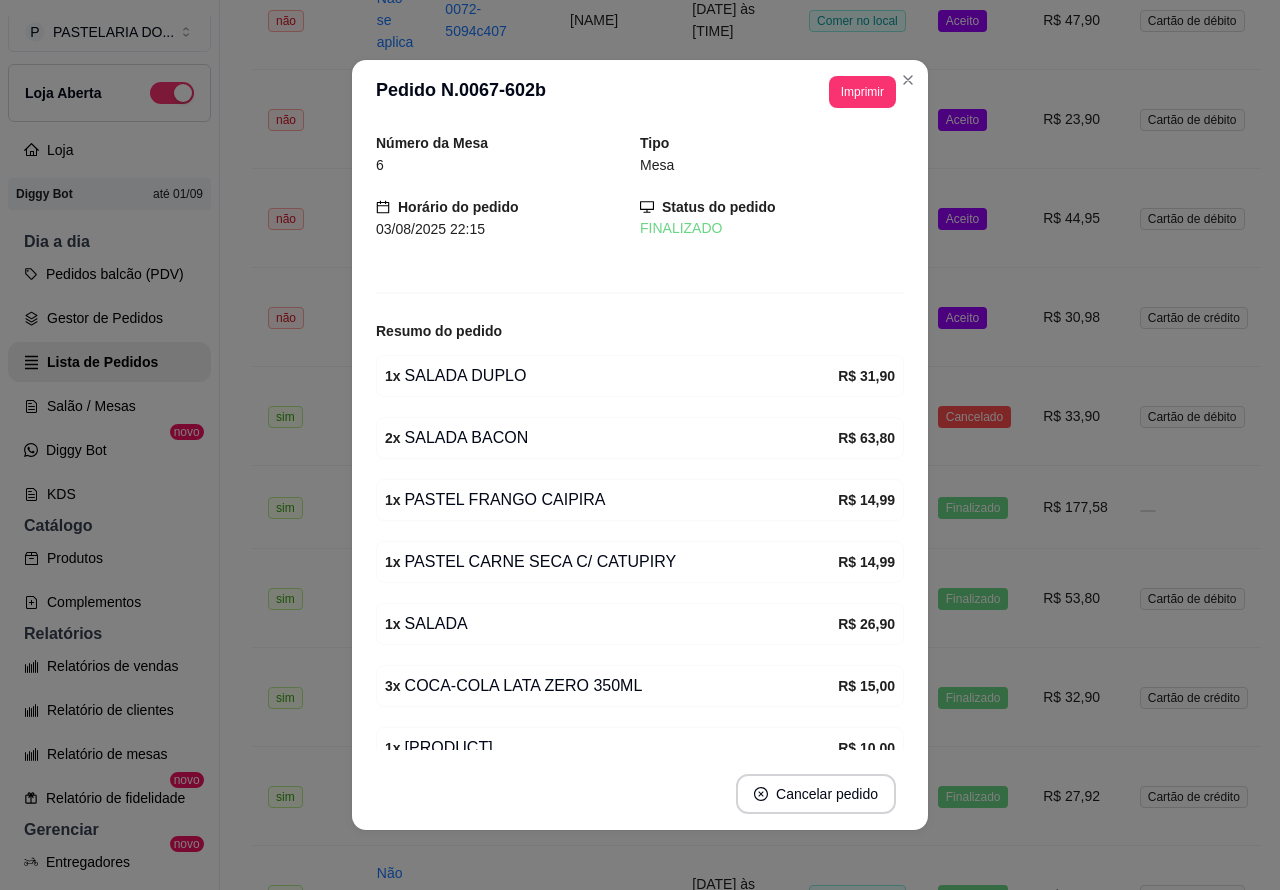 click on "Cancelado" at bounding box center (974, 416) 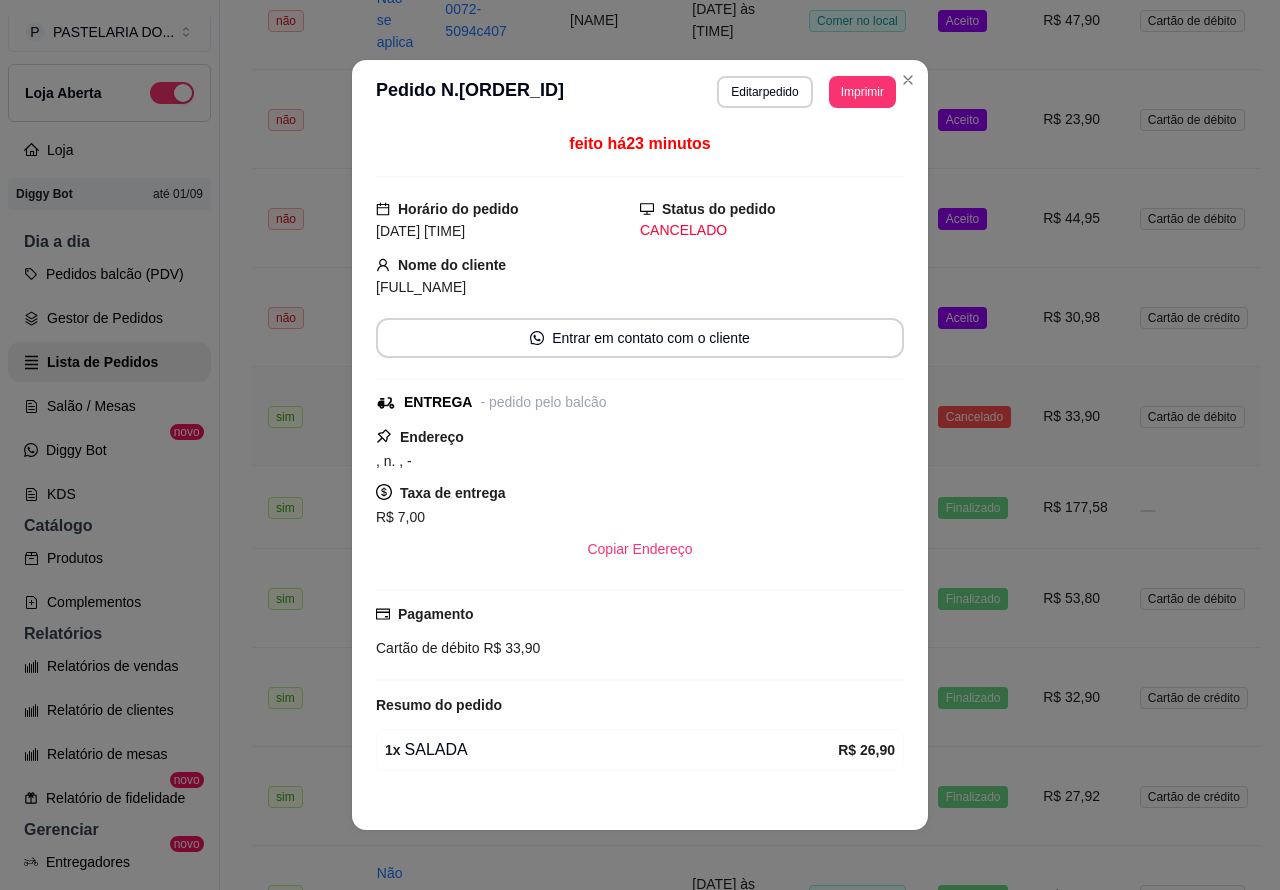 click on "Aceito" at bounding box center [962, 318] 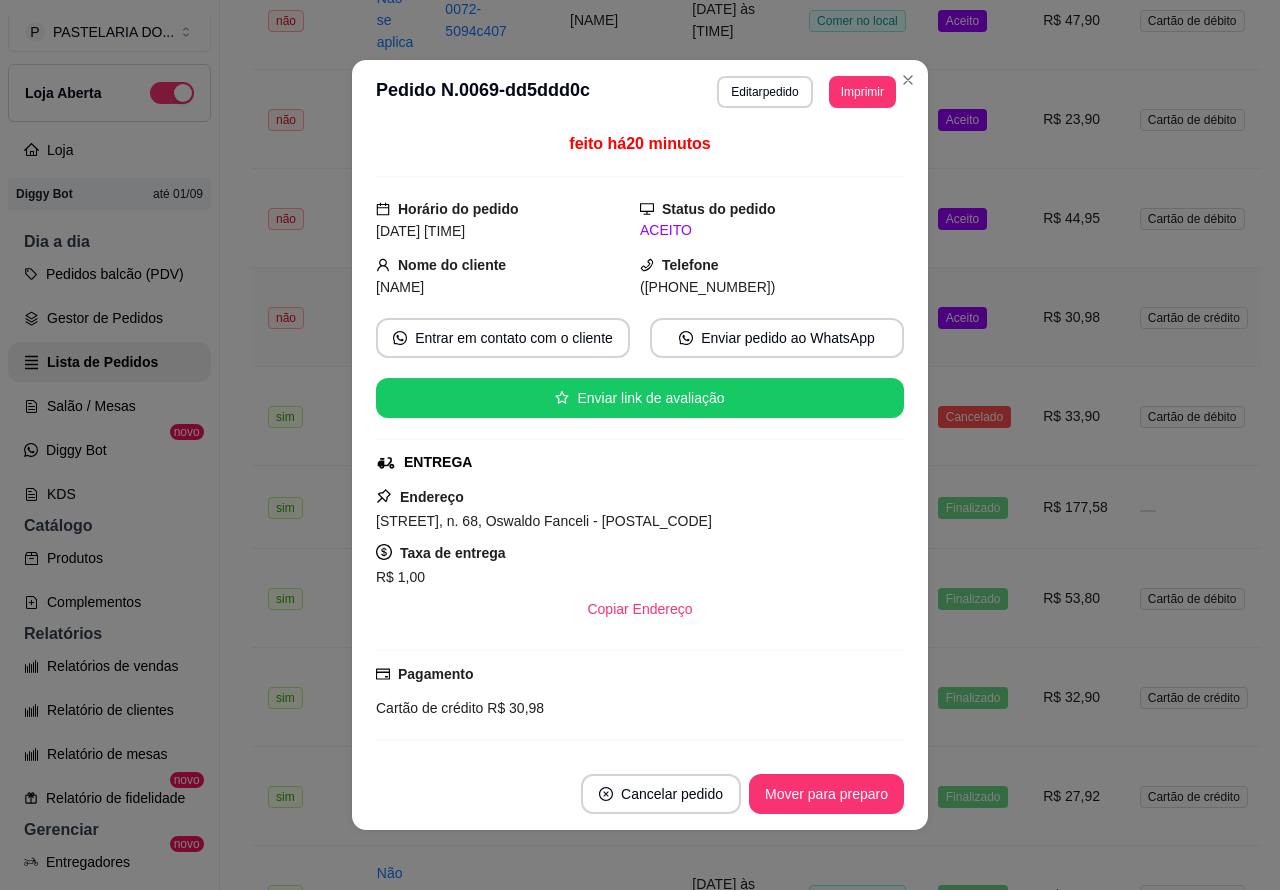 click on "Mover para preparo" at bounding box center [826, 794] 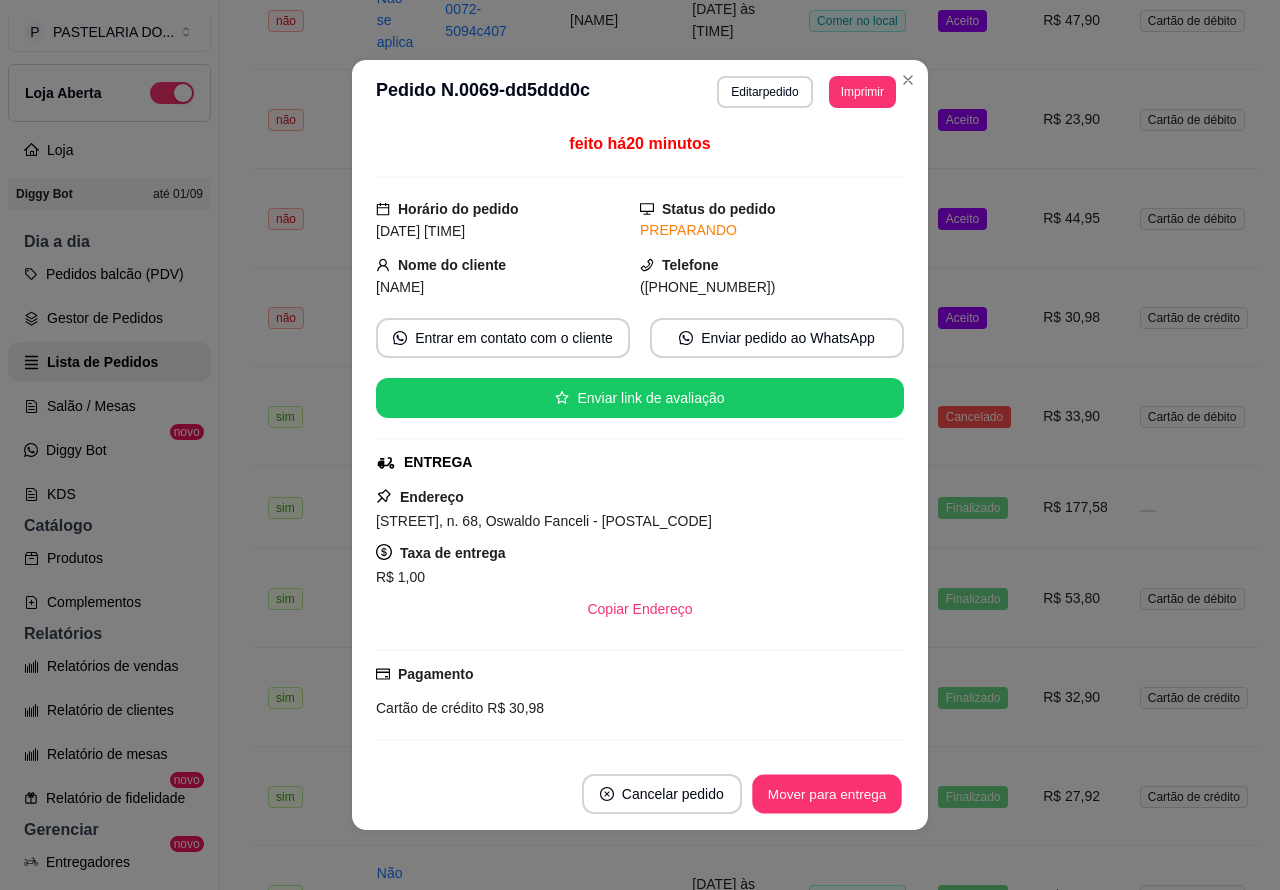 click on "Mover para entrega" at bounding box center [827, 794] 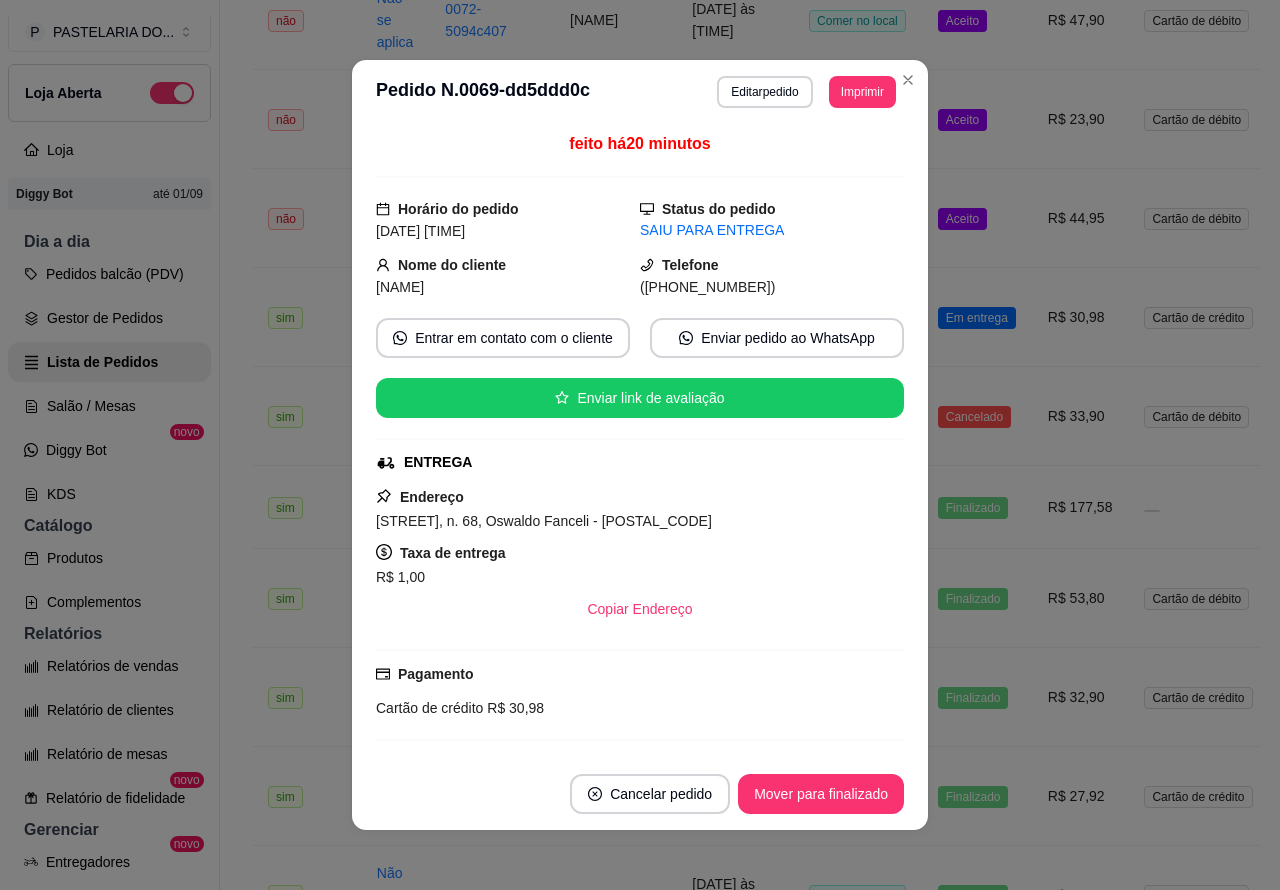 click on "Mover para finalizado" at bounding box center [821, 794] 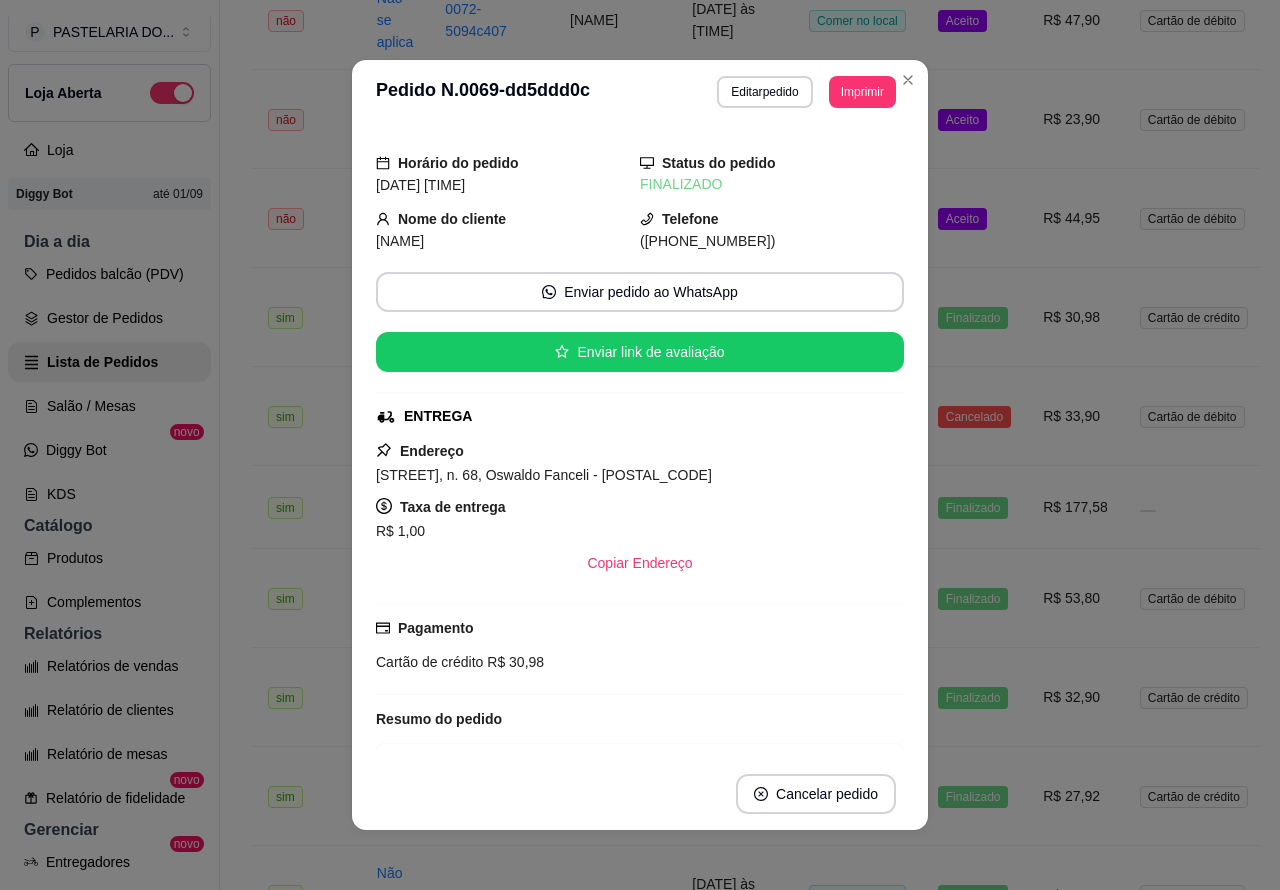 click on "P PASTELARIA DO ... Loja Aberta Loja Diggy Bot até 01/09 Dia a dia Pedidos balcão (PDV) Gestor de Pedidos Lista de Pedidos Salão / Mesas Diggy Bot novo KDS Catálogo Produtos Complementos Relatórios Relatórios de vendas Relatório de clientes Relatório de mesas Relatório de fidelidade novo Gerenciar Entregadores novo Nota Fiscal (NFC-e) Controle de caixa Controle de fiado Cupons Clientes Estoque Configurações Diggy Planos Precisa de ajuda? Sair" at bounding box center [110, 461] 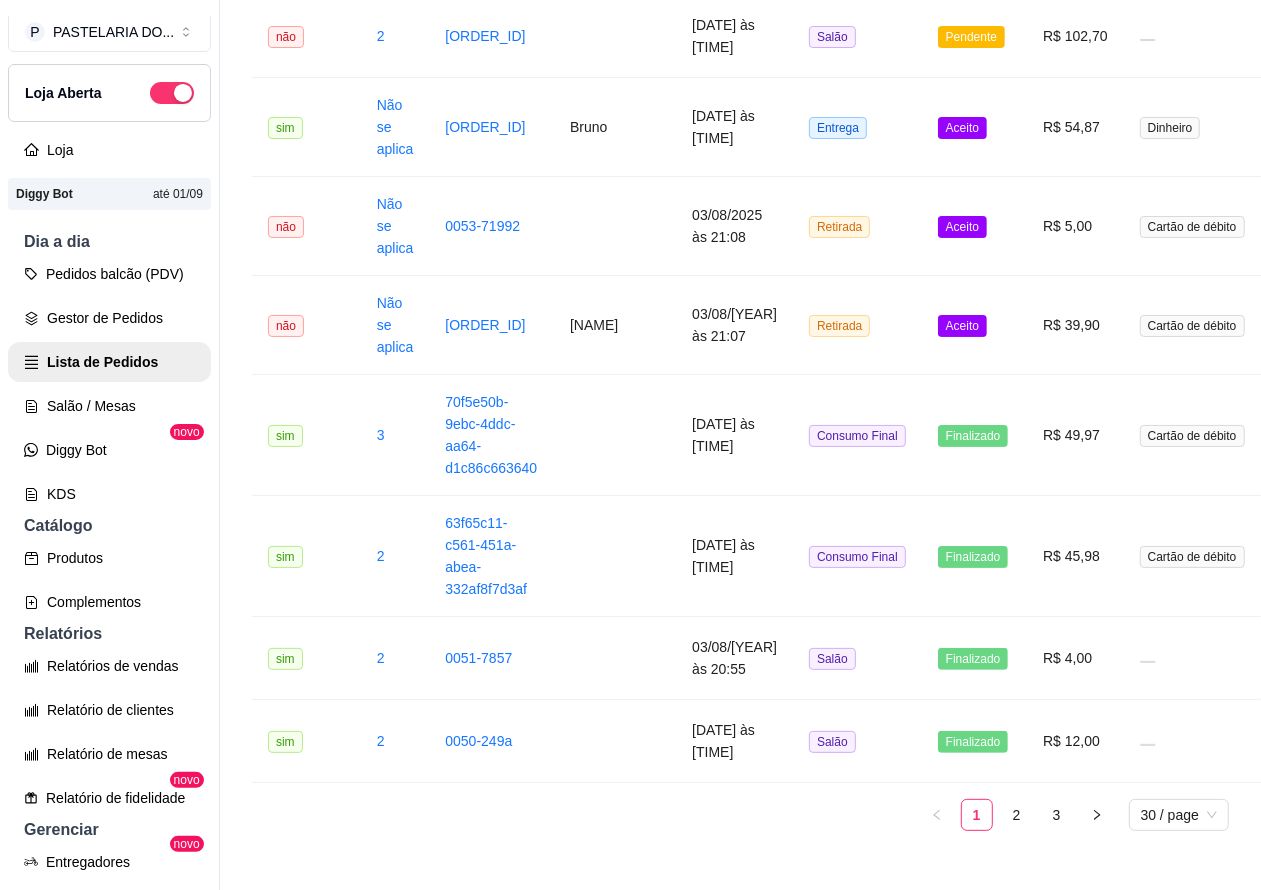 scroll, scrollTop: 2443, scrollLeft: 0, axis: vertical 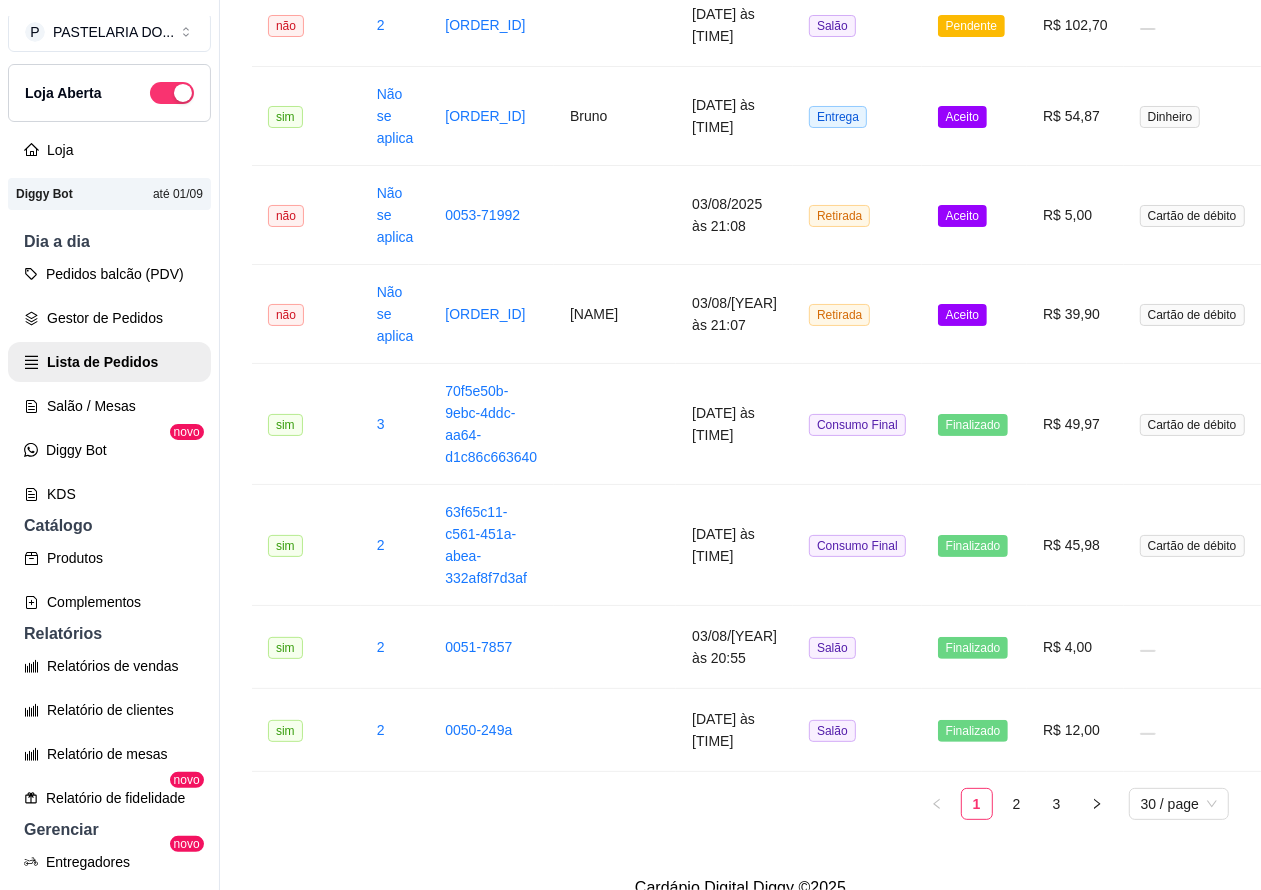 click on "Aceito" at bounding box center [962, 315] 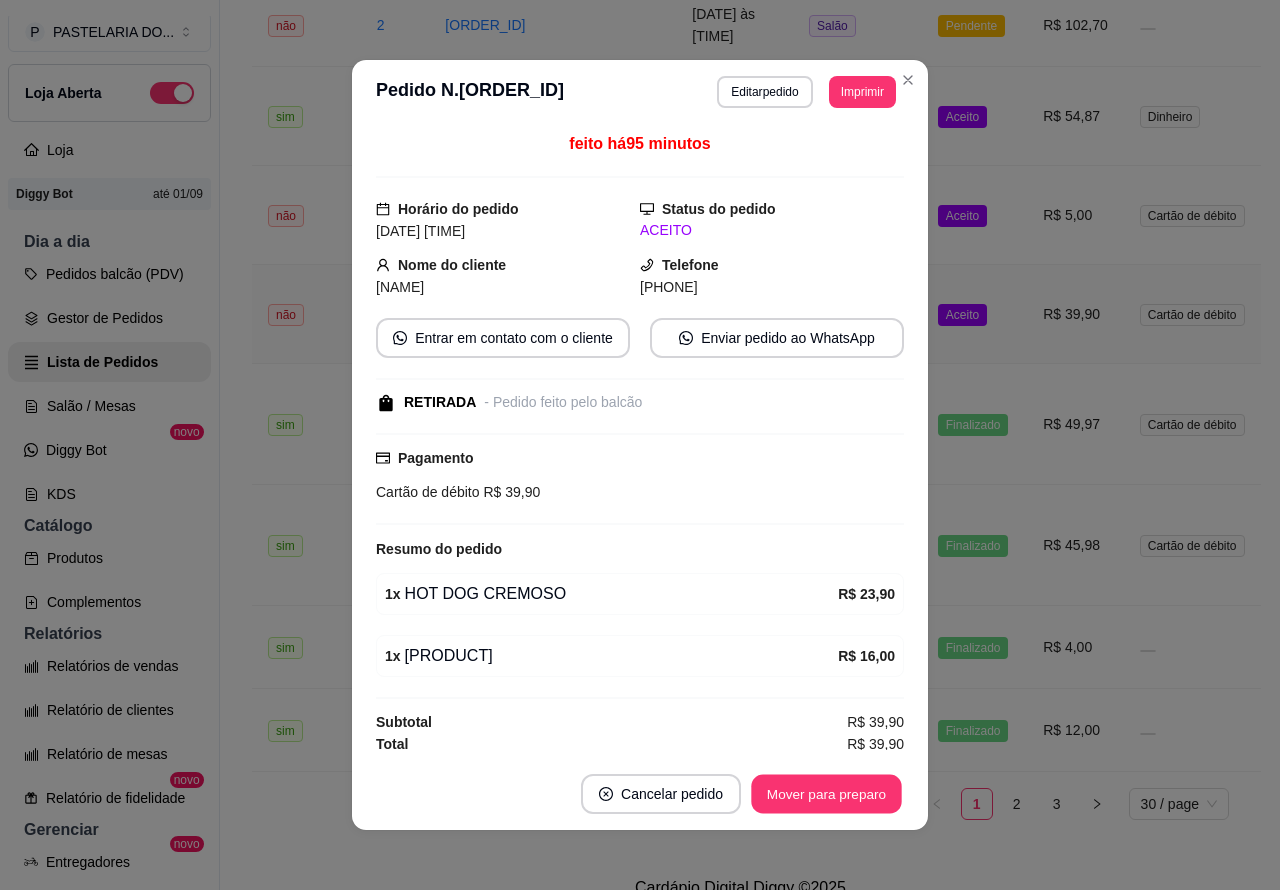 click on "Mover para preparo" at bounding box center [826, 794] 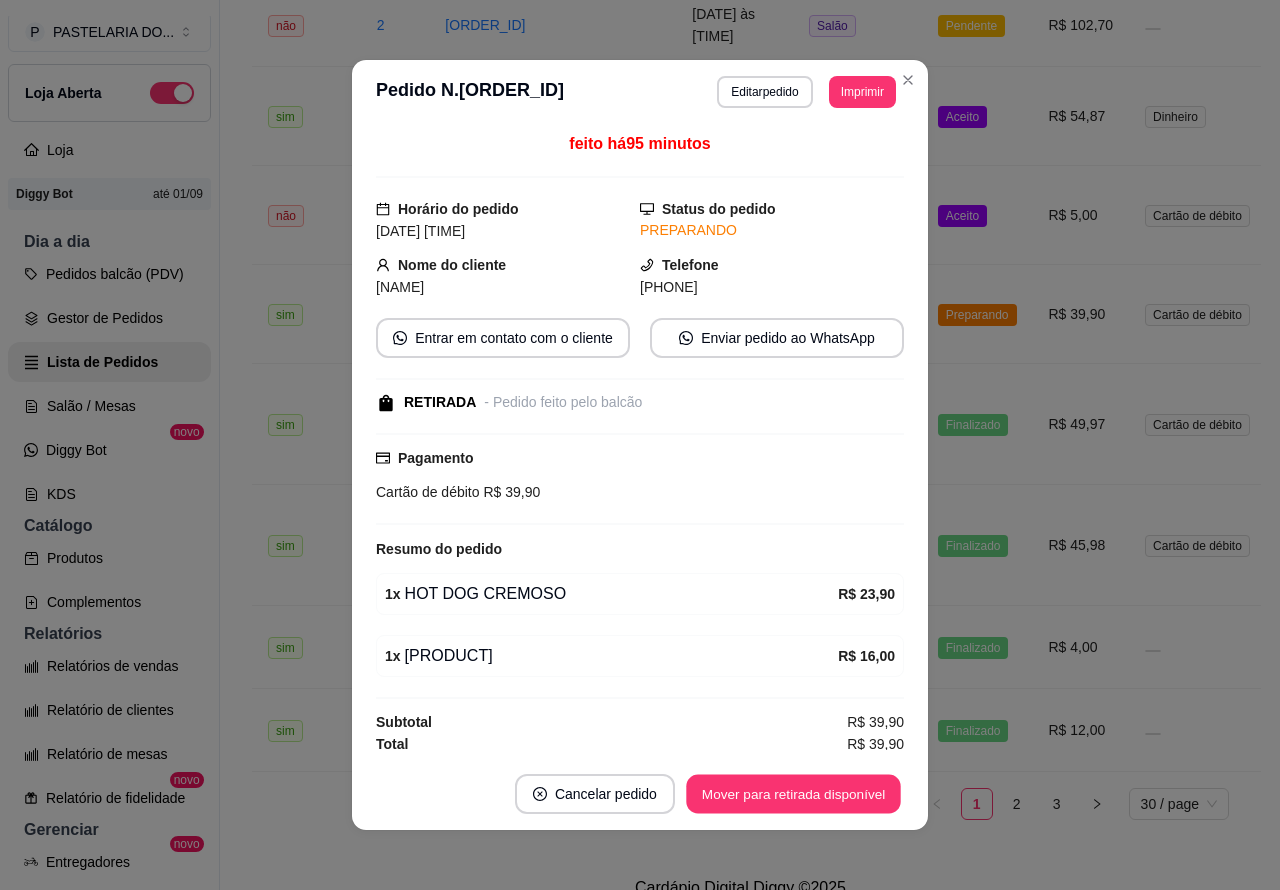 click on "Mover para retirada disponível" at bounding box center (793, 794) 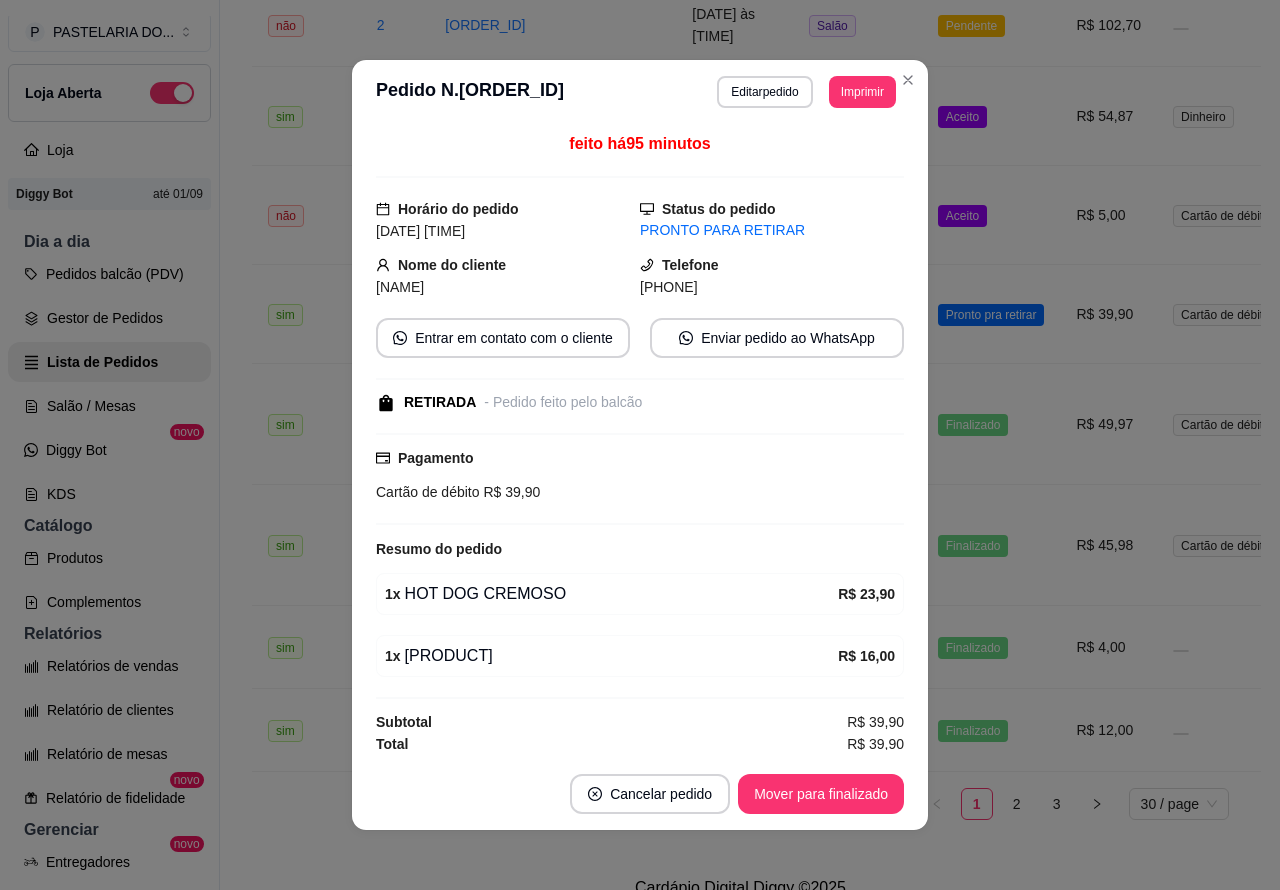 click on "Mover para finalizado" at bounding box center [821, 794] 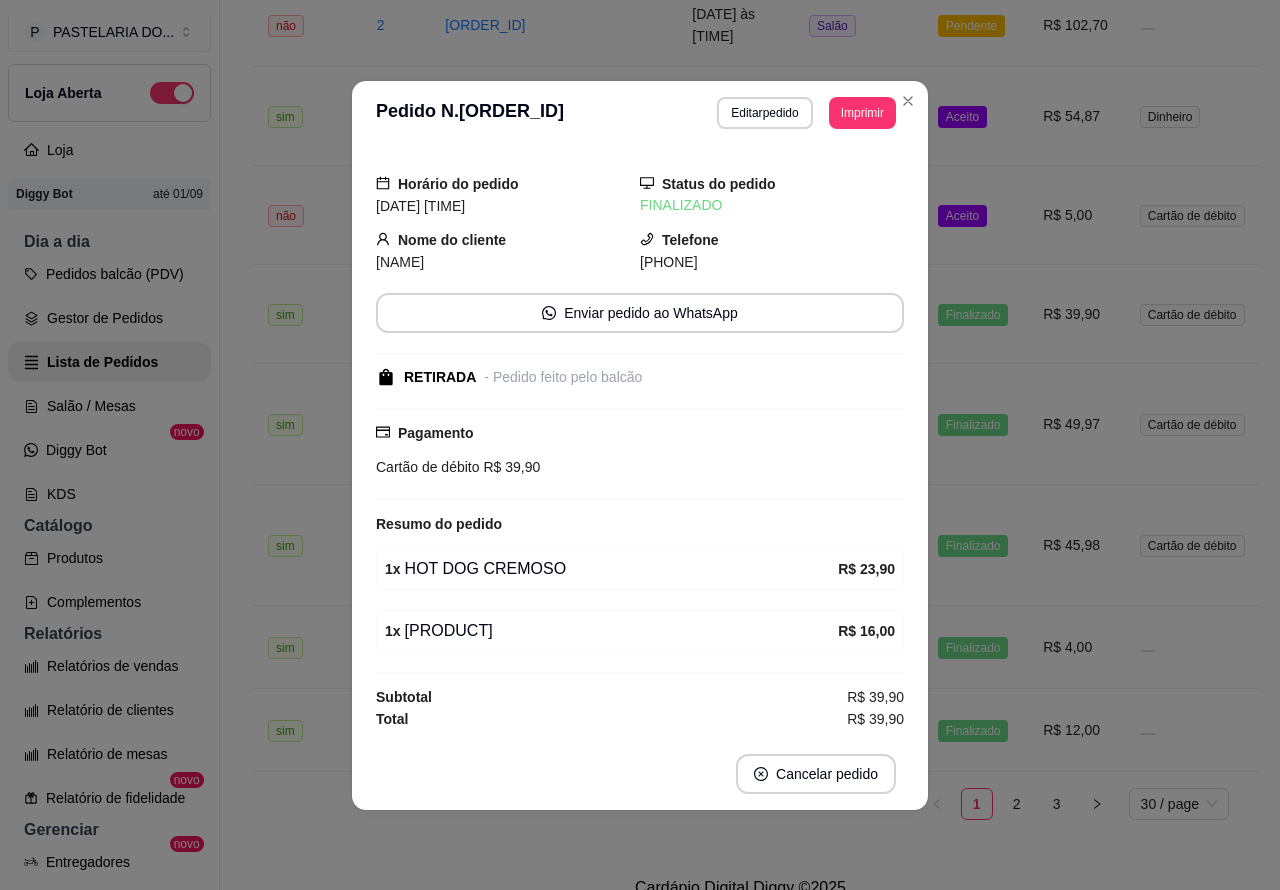 click on "Aceito" at bounding box center (974, 215) 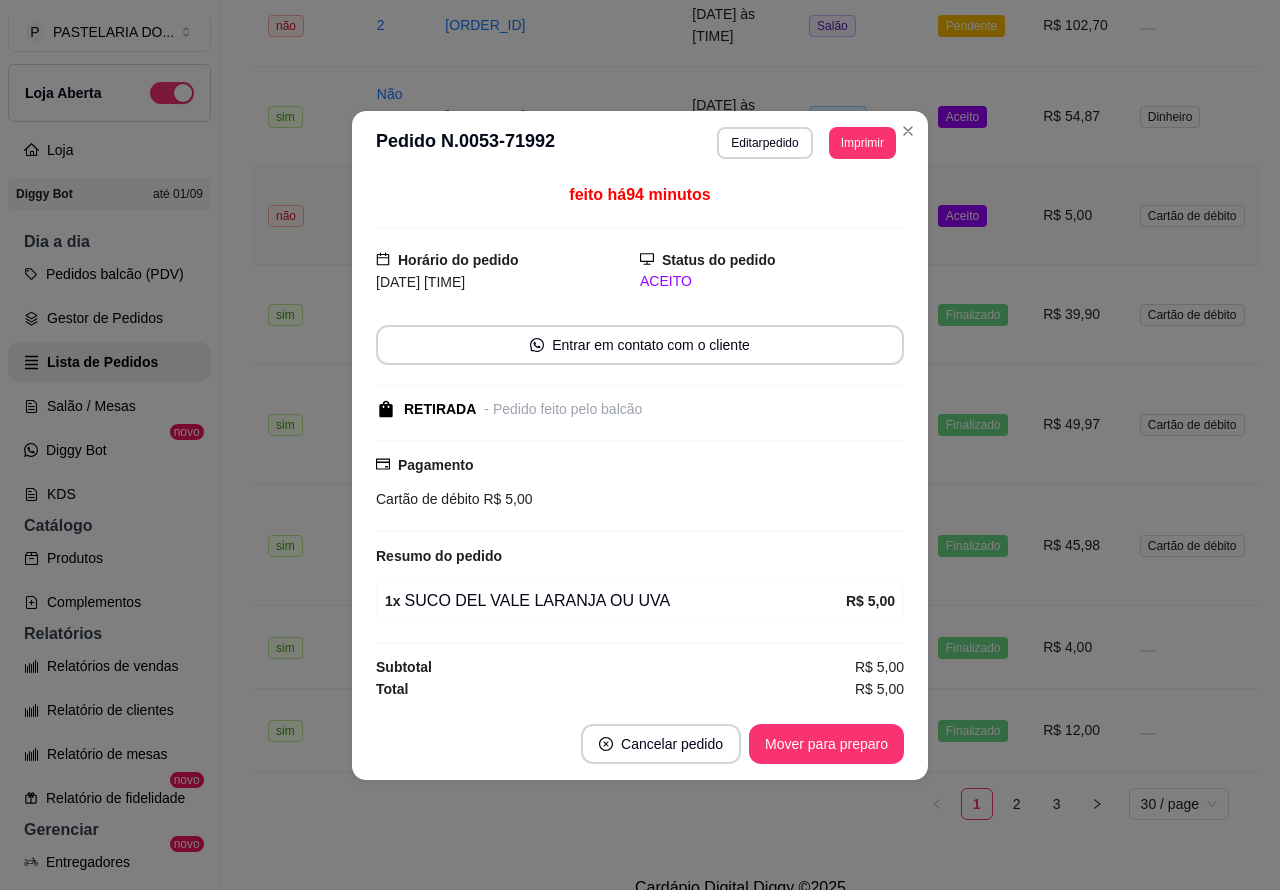 click on "Mover para preparo" at bounding box center (826, 744) 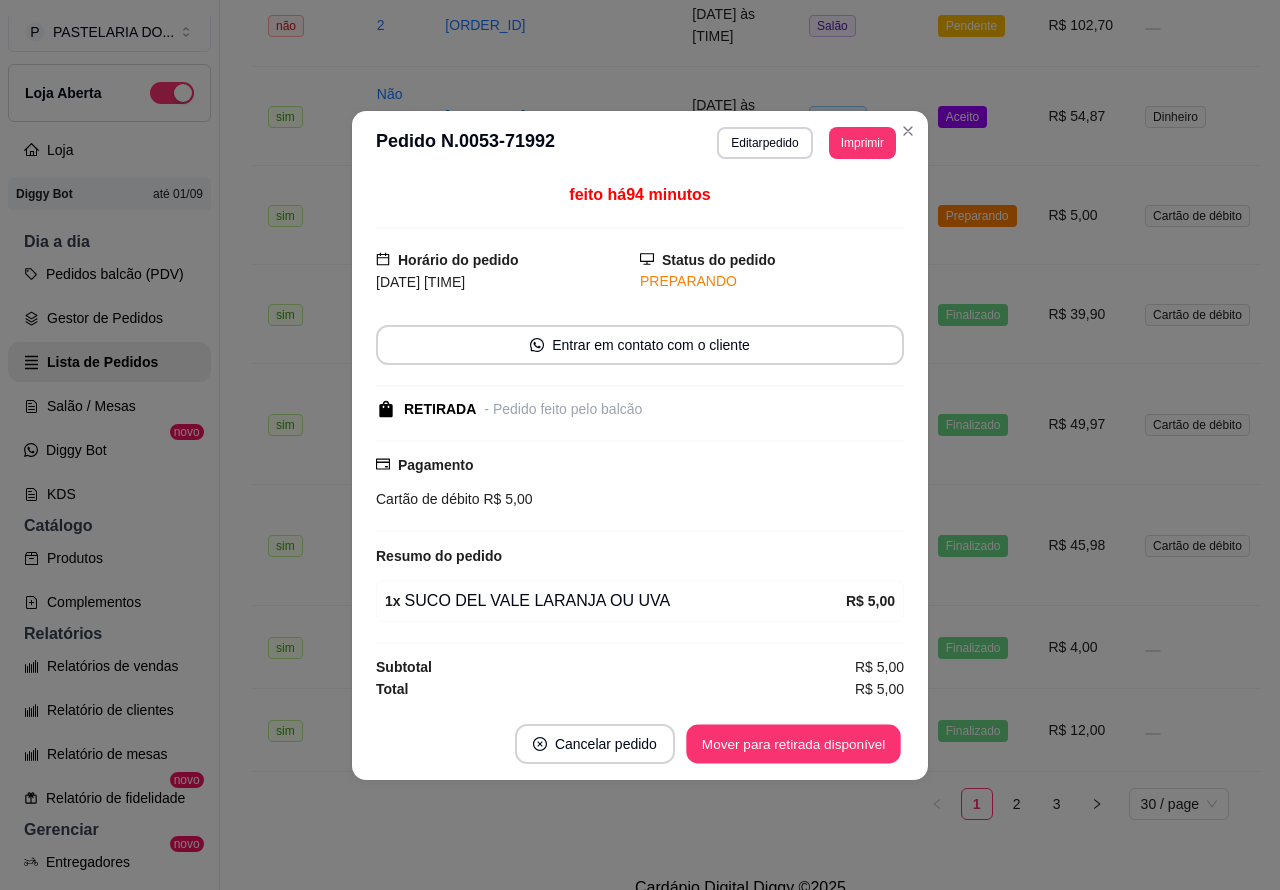 click on "Mover para retirada disponível" at bounding box center [793, 743] 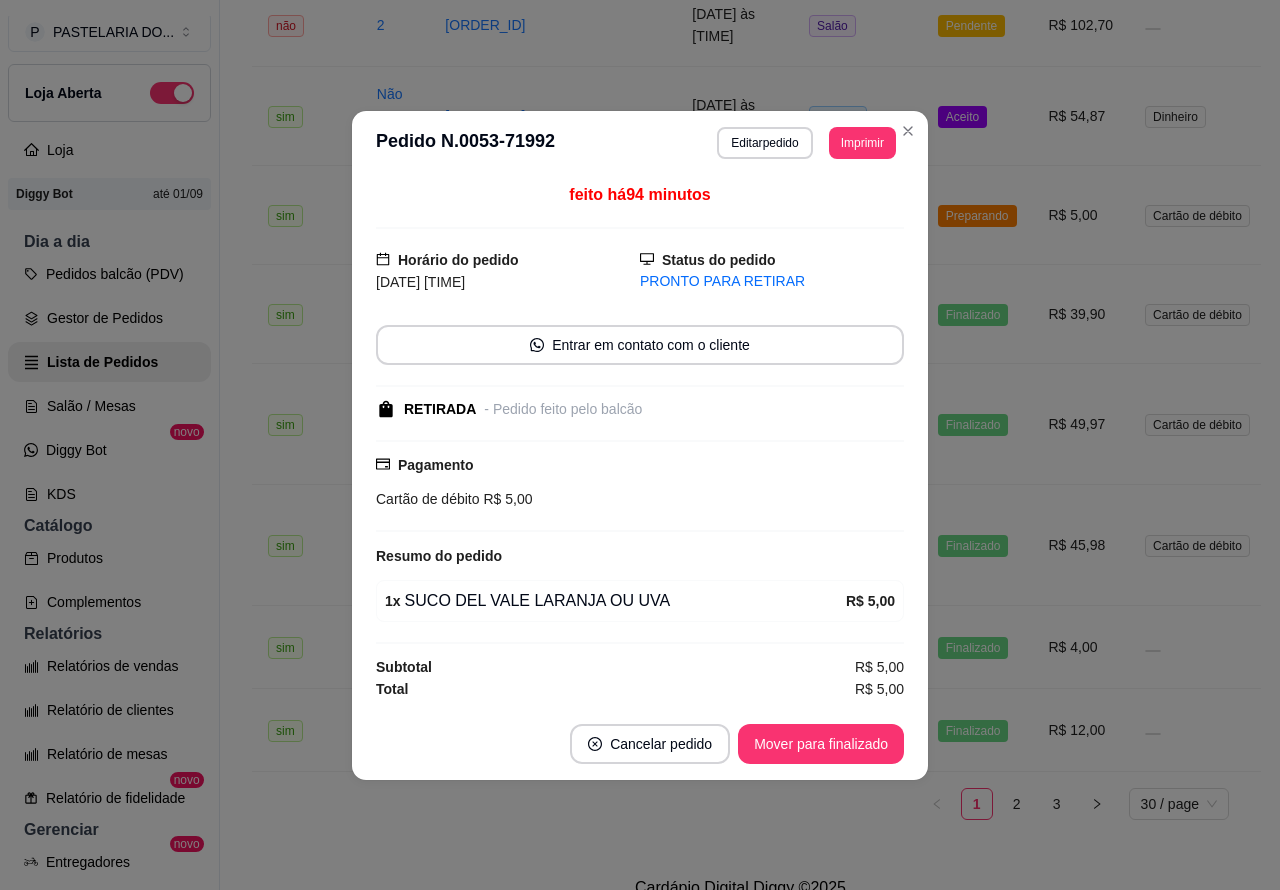 click on "Mover para finalizado" at bounding box center (821, 744) 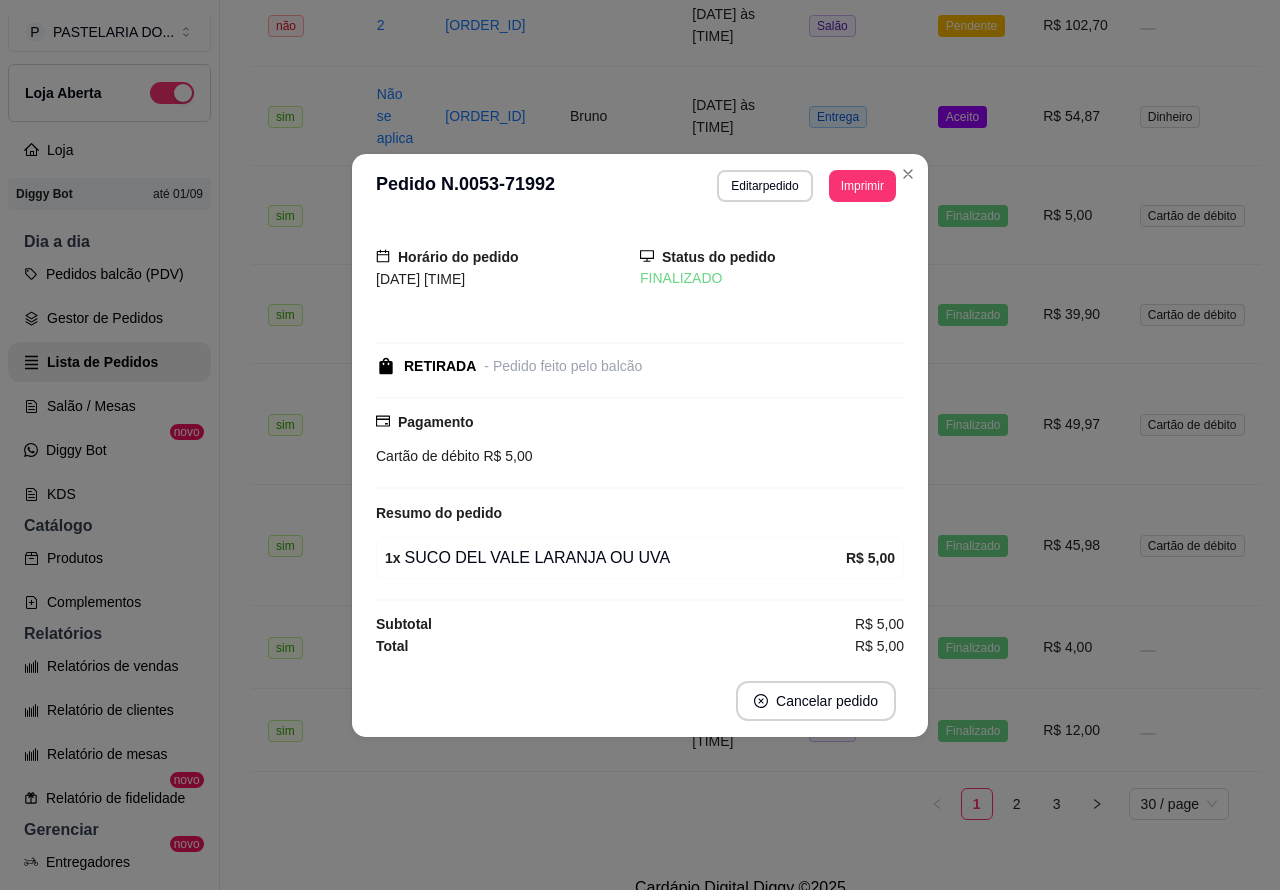 click on "Aceito" at bounding box center [962, 117] 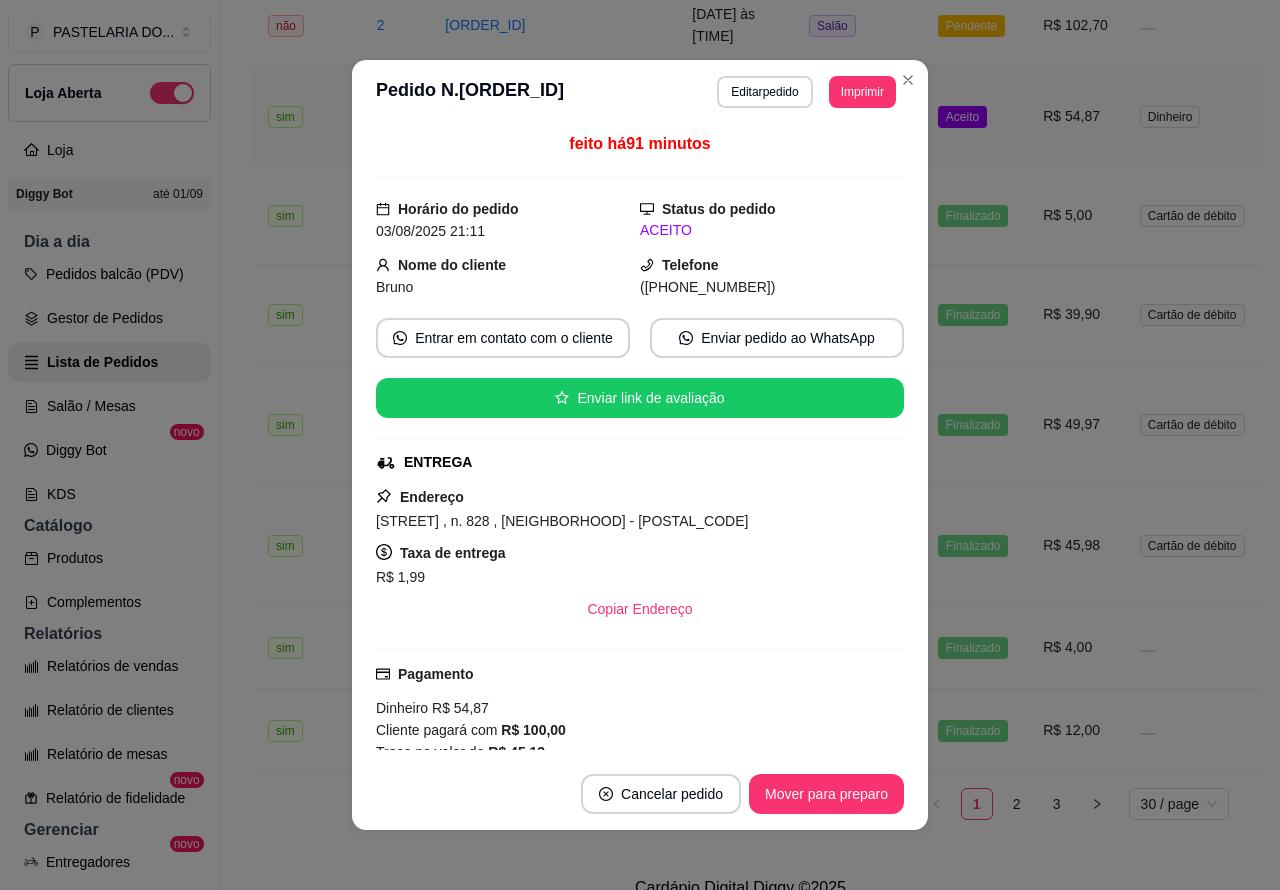 click on "Mover para preparo" at bounding box center (826, 794) 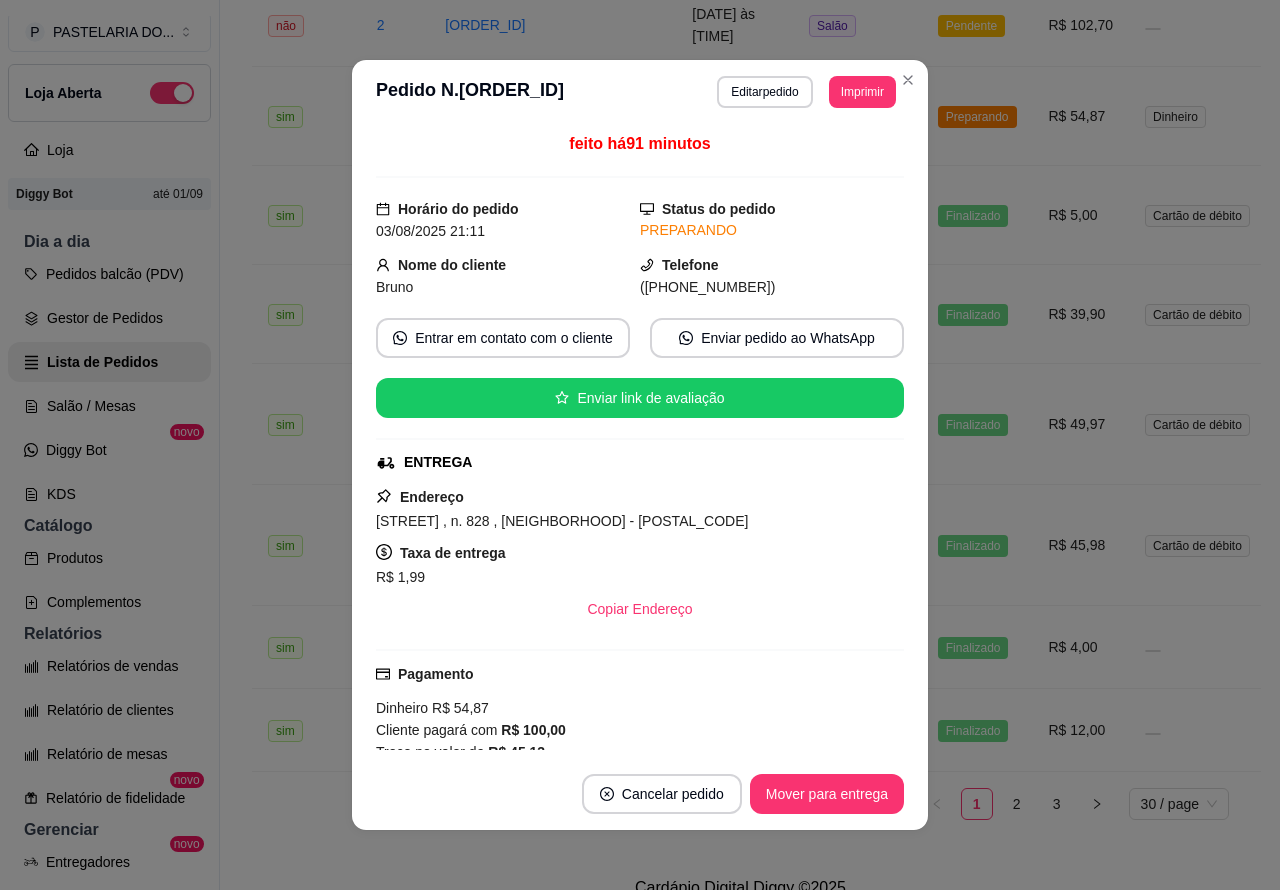 click on "Mover para entrega" at bounding box center [827, 794] 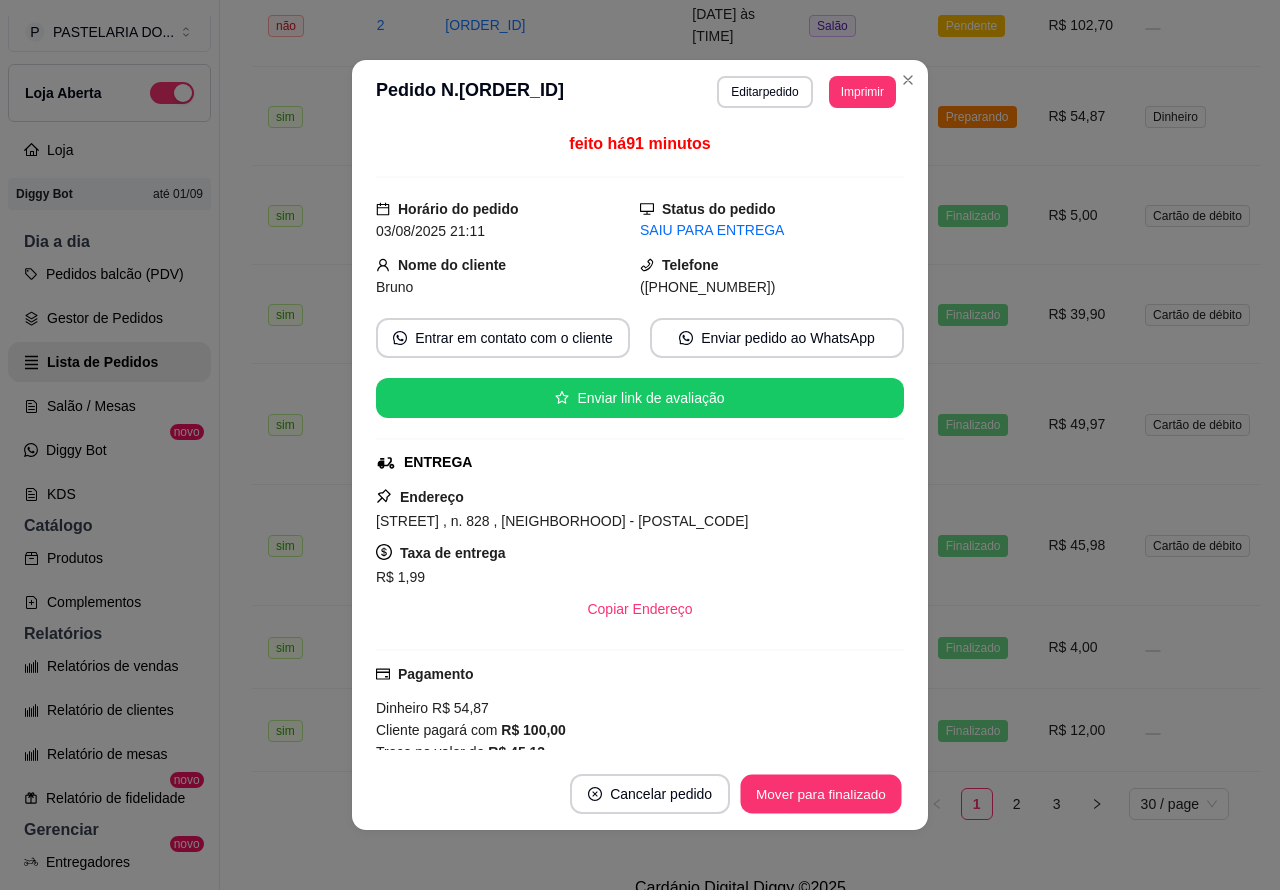 click on "Mover para finalizado" at bounding box center [821, 794] 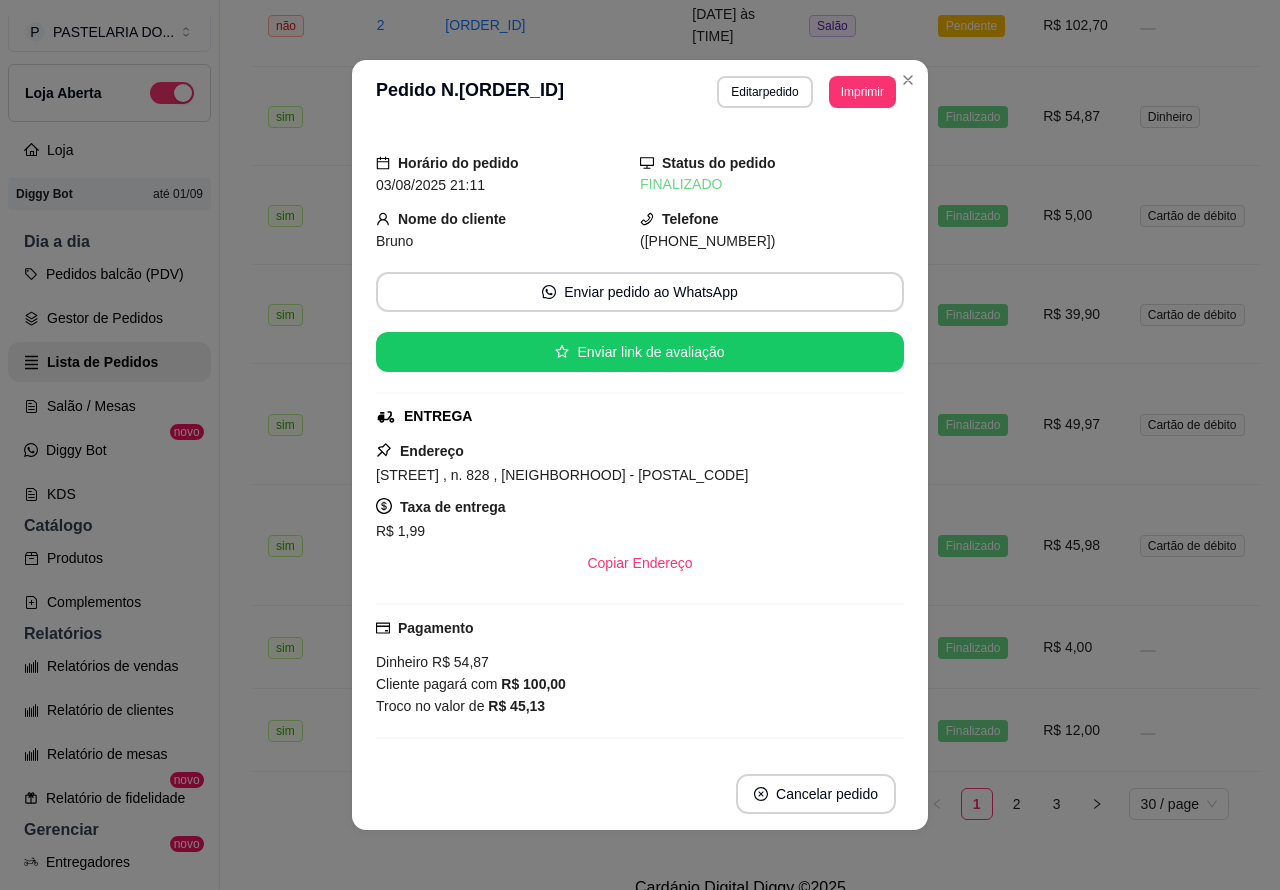 click on "Pendente" at bounding box center [971, 26] 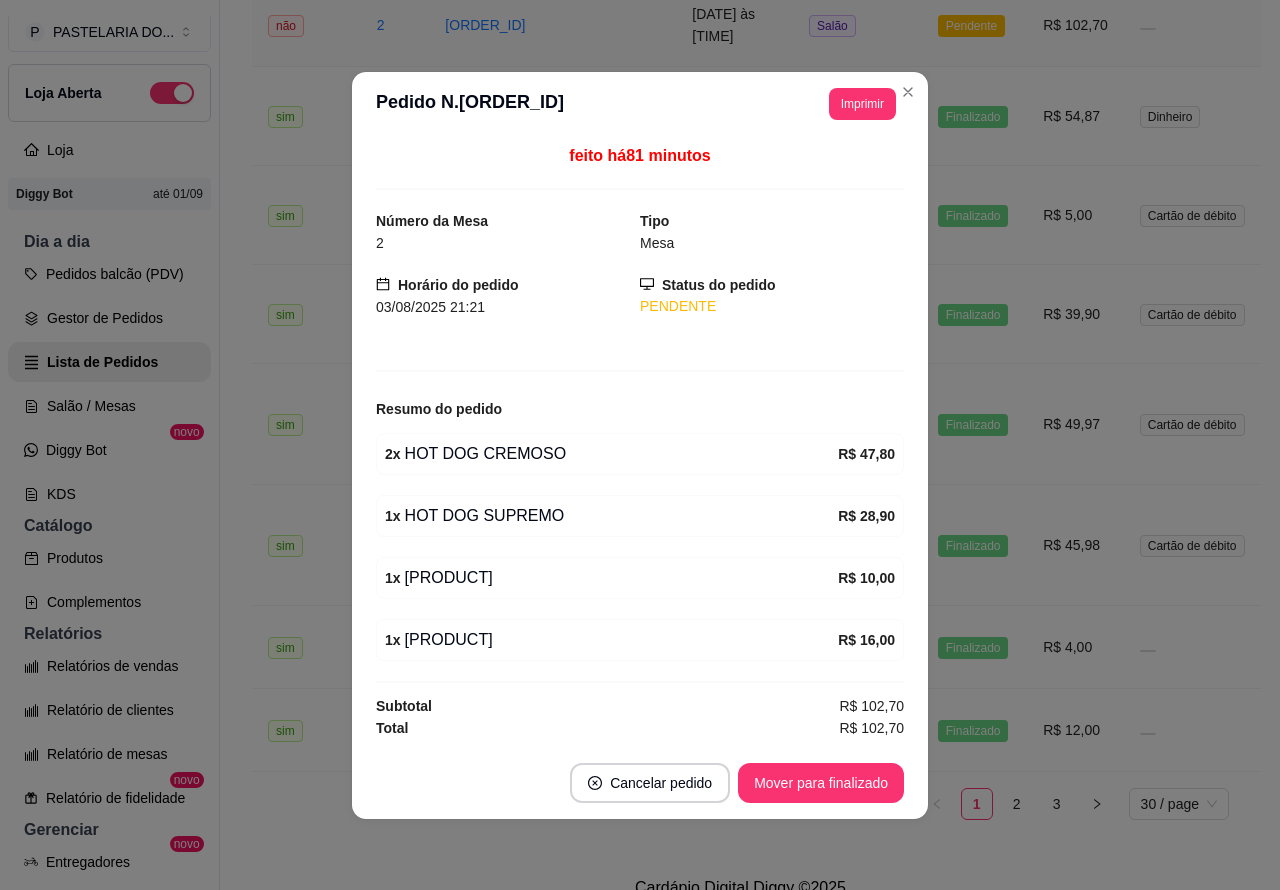 click on "Mover para finalizado" at bounding box center (821, 783) 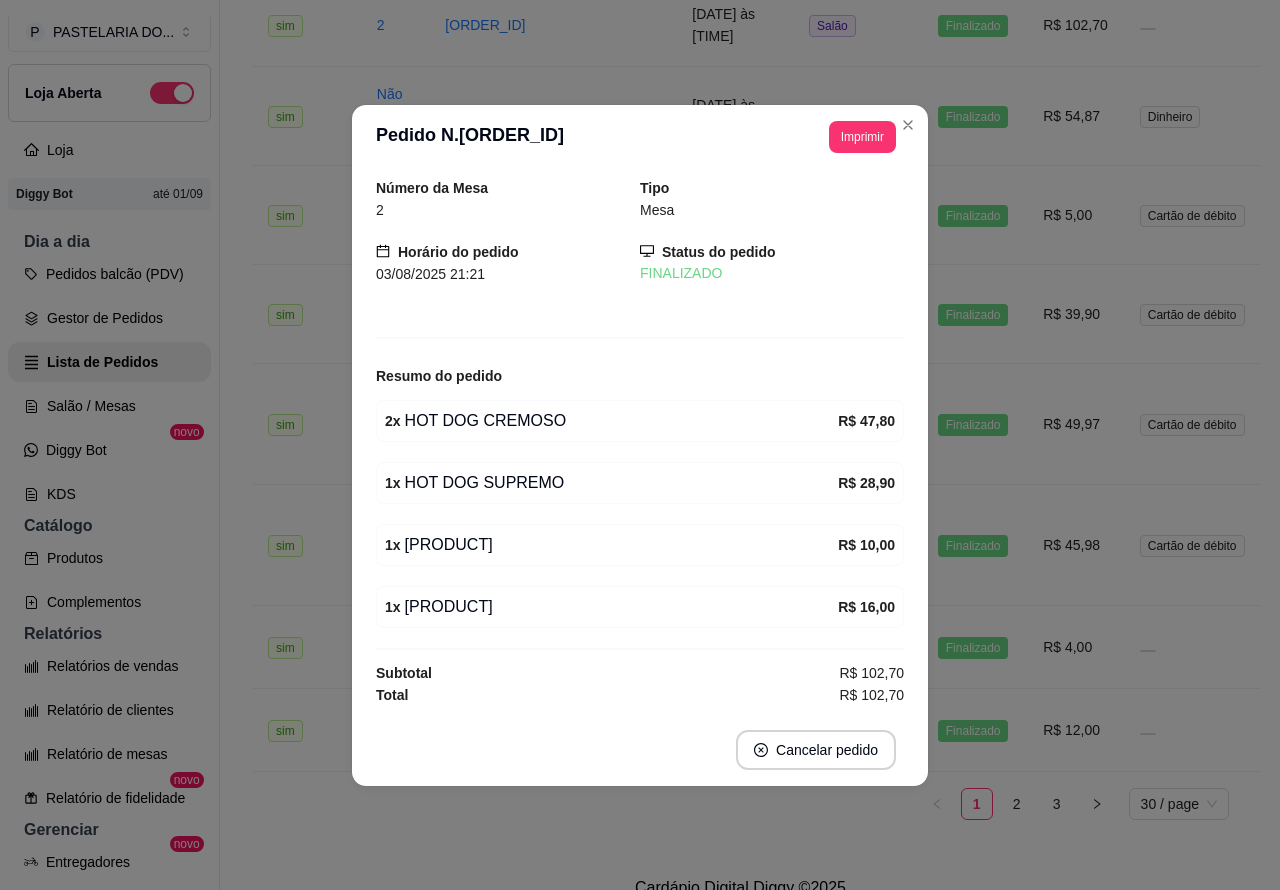 click on "**********" at bounding box center [740, -758] 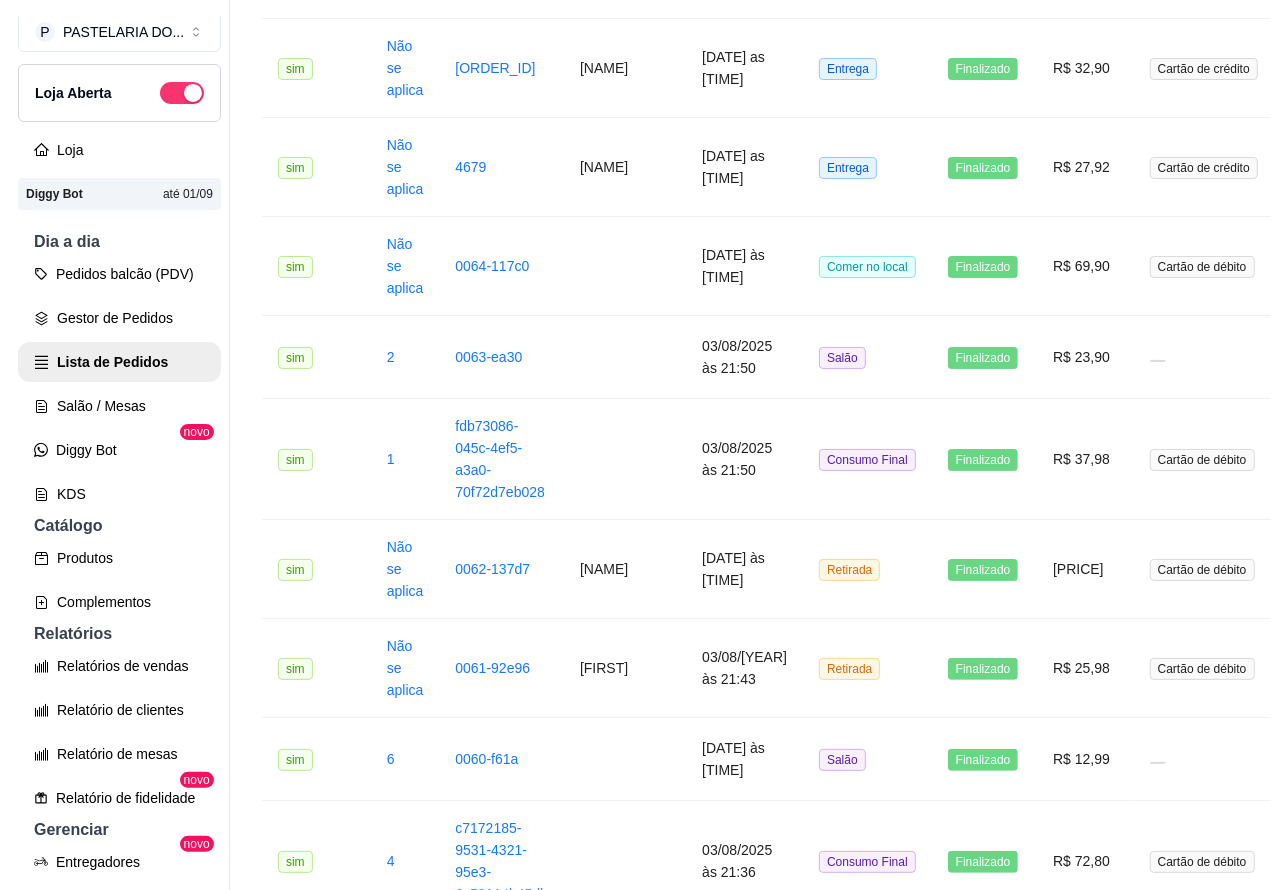 scroll, scrollTop: 1028, scrollLeft: 0, axis: vertical 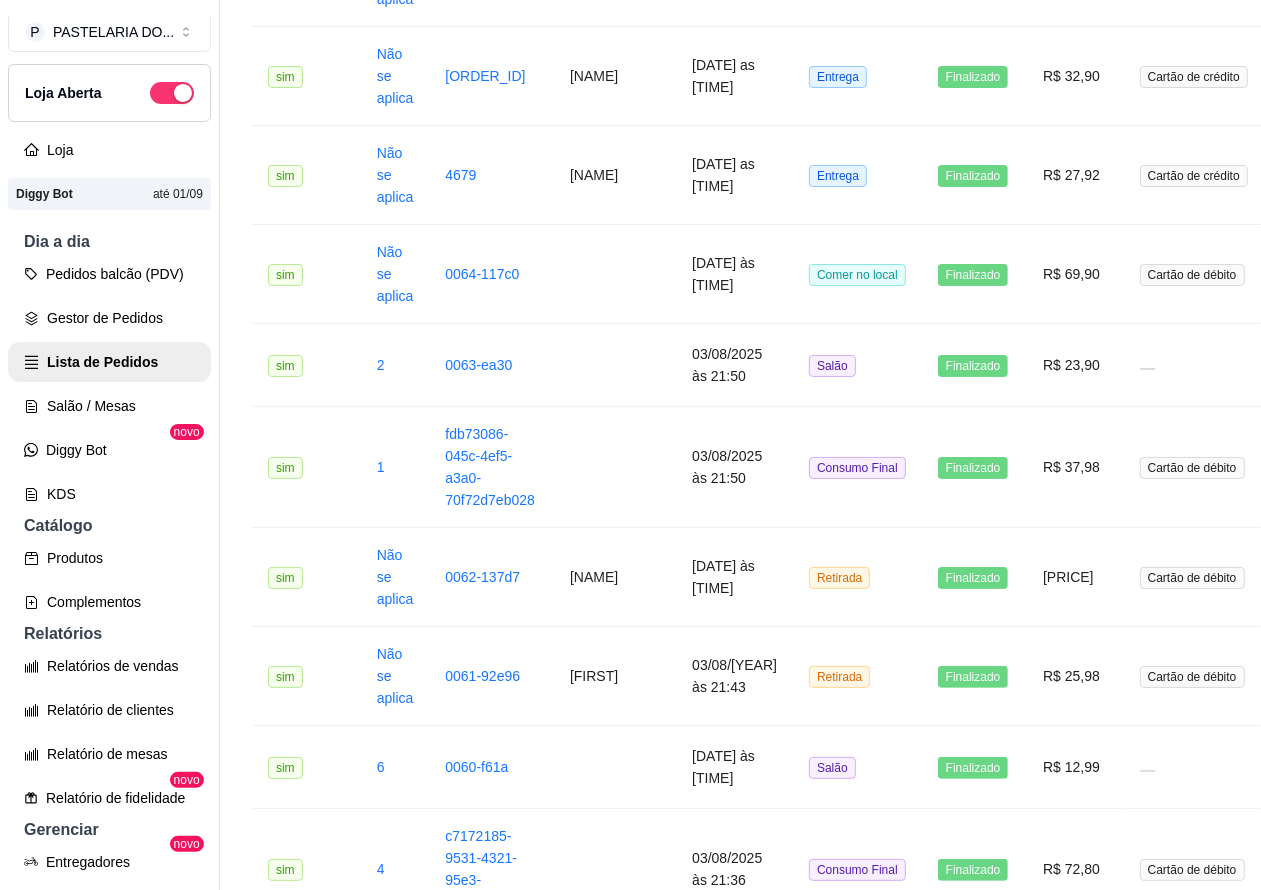 click on "Pedidos balcão (PDV)" at bounding box center (109, 274) 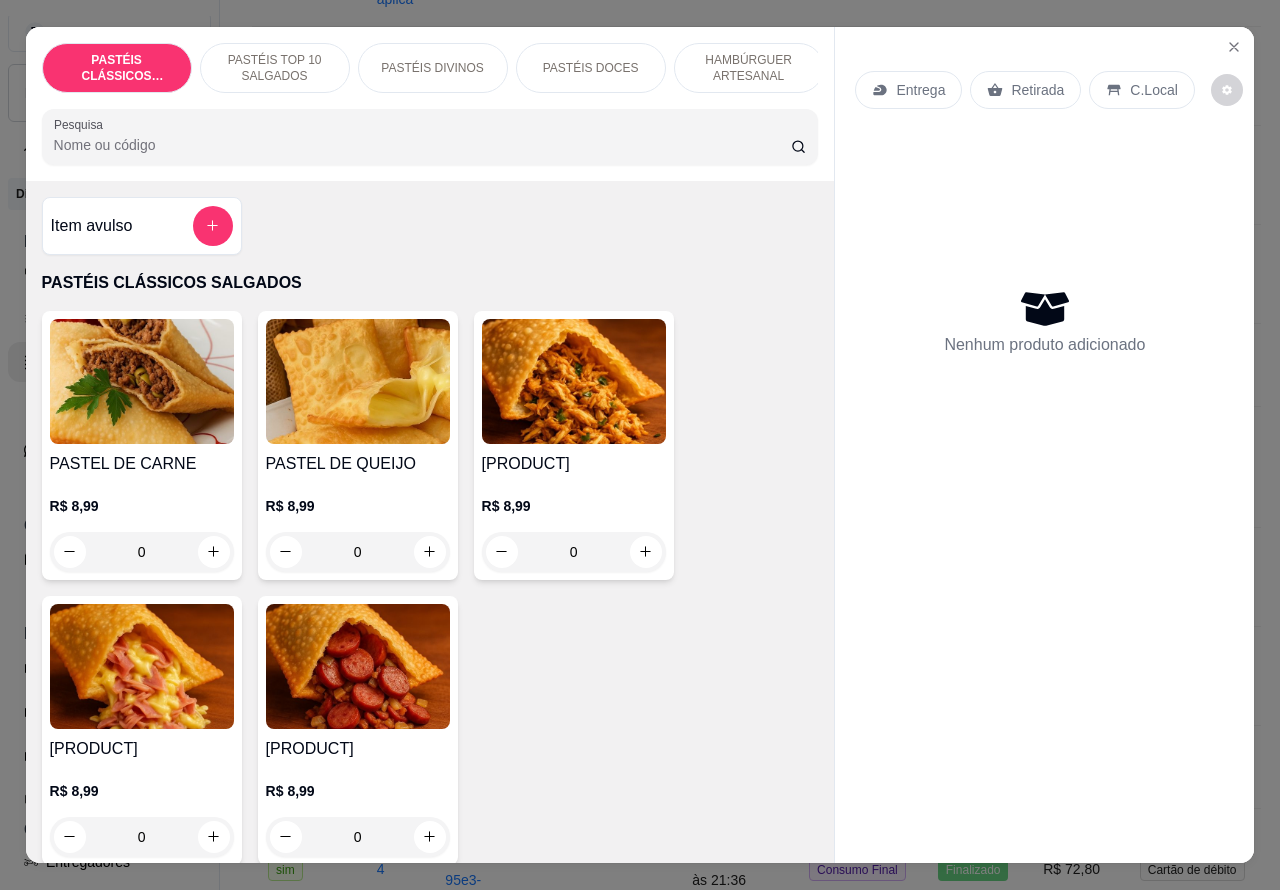 click on "Retirada" at bounding box center (1037, 90) 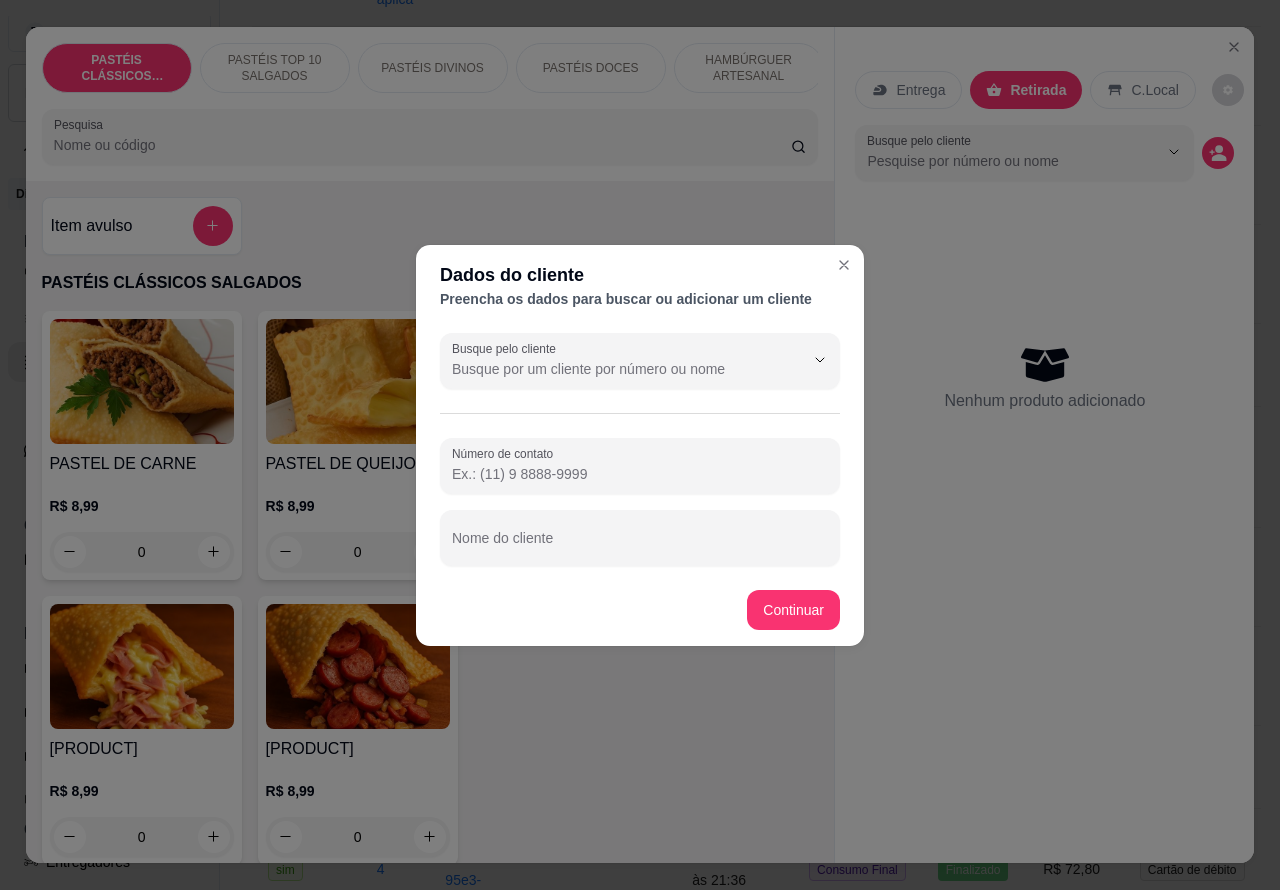 click on "Nome do cliente" at bounding box center [640, 546] 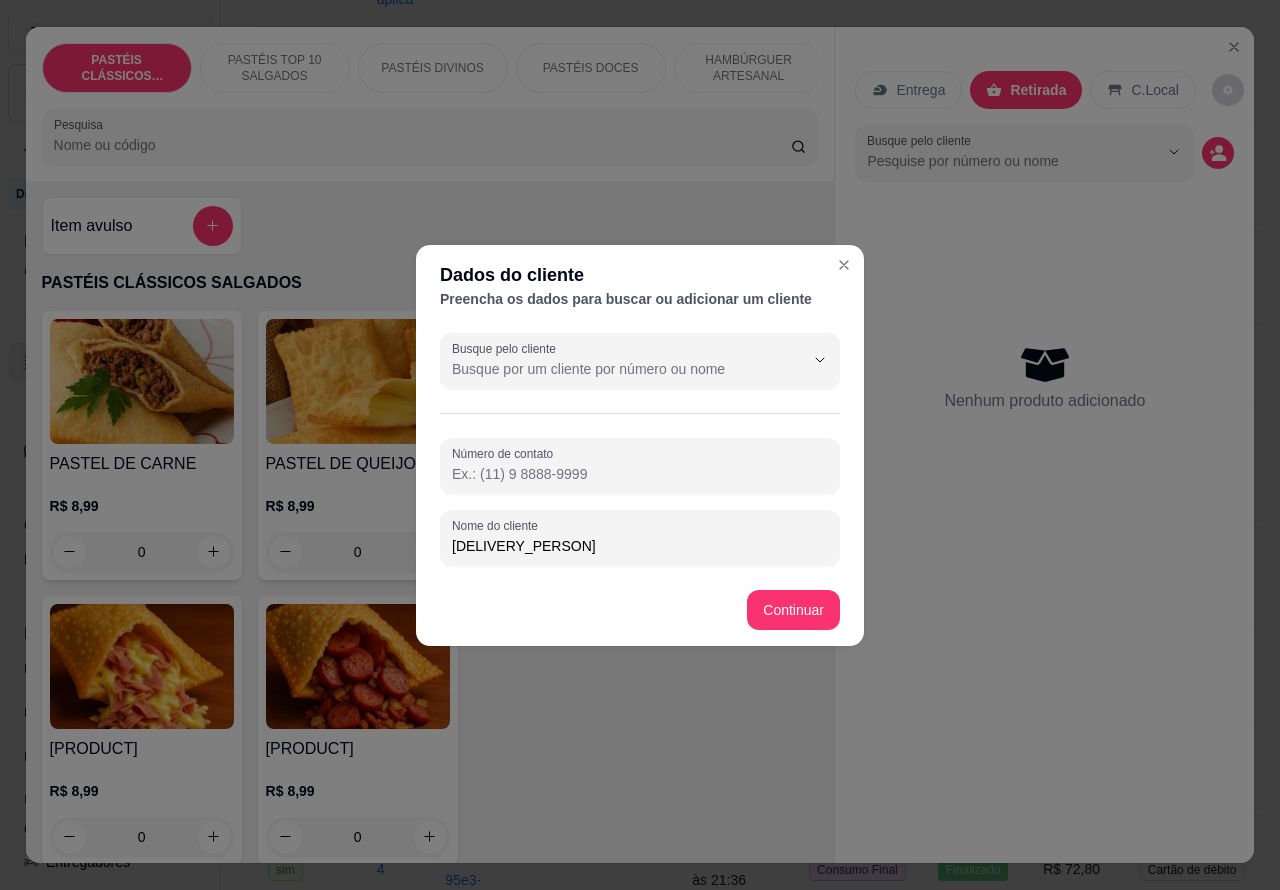 type on "ruan entregador" 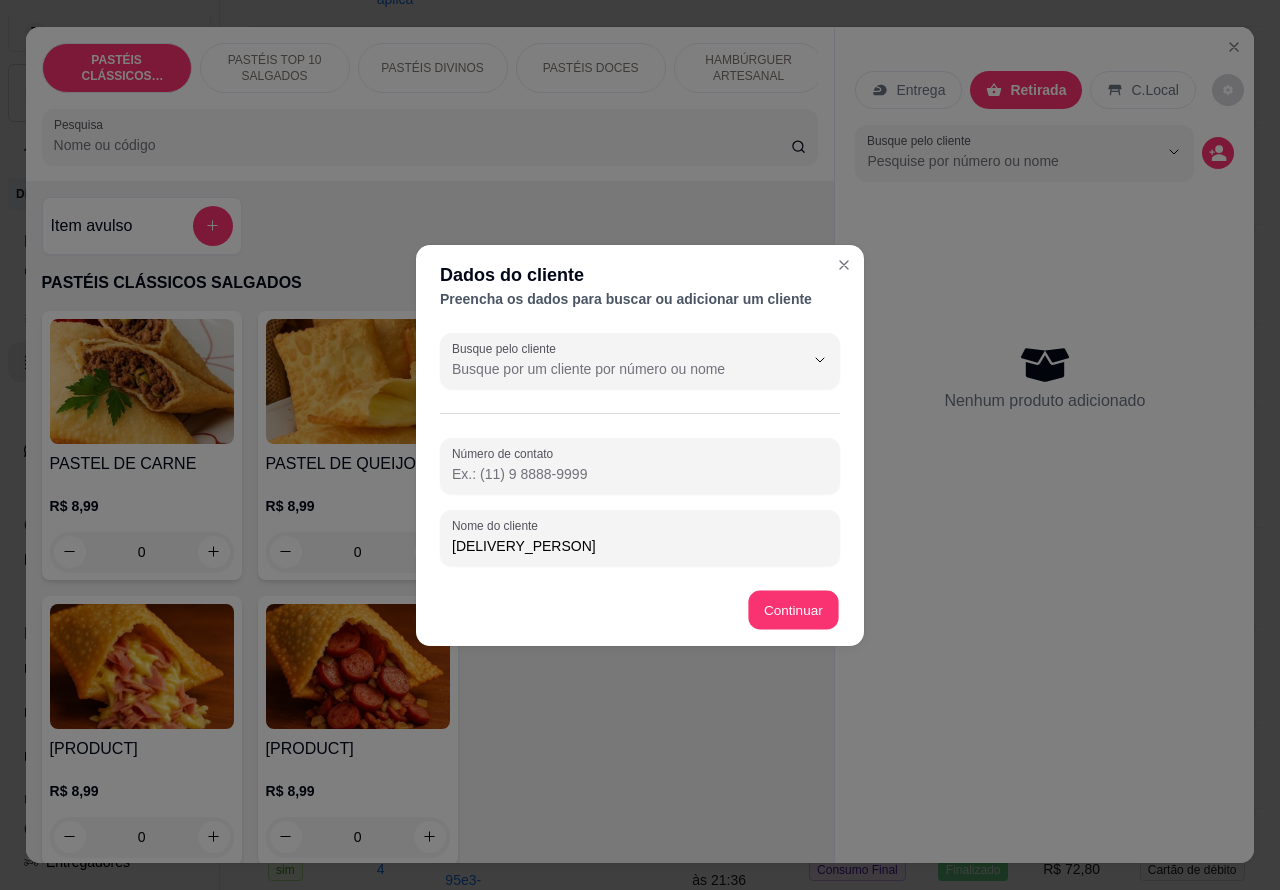 click on "PASTEL DE CARNE    R$ 8,99 0 PASTEL DE QUEIJO    R$ 8,99 0 PASTEL DE FRANGO   R$ 8,99 0 PASTEL DE PRESUNTO E QUEIJO    R$ 8,99 0 PASTEL DE CALABRESA AURORA   R$ 8,99 0" at bounding box center (430, 588) 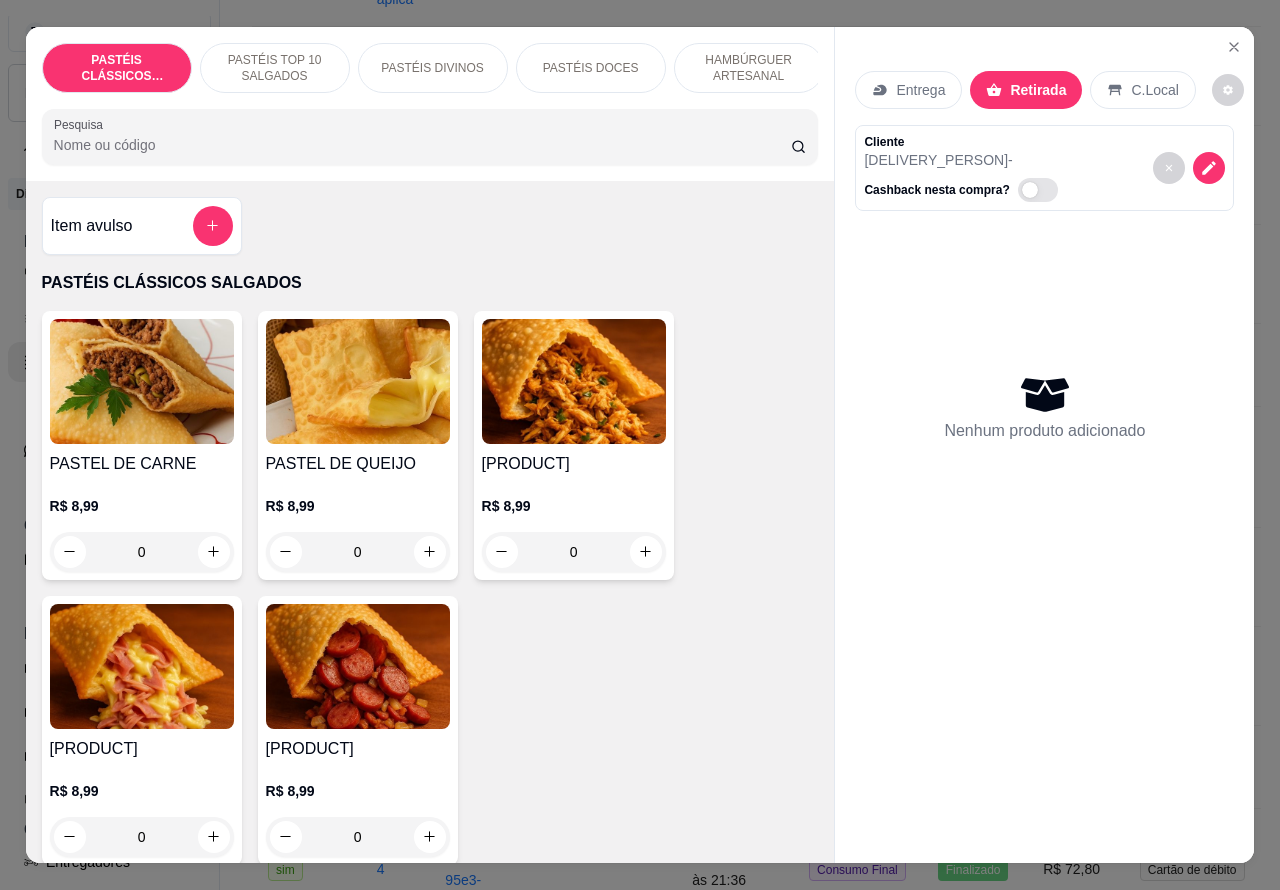 click on "PASTÉIS TOP 10 SALGADOS" at bounding box center (275, 68) 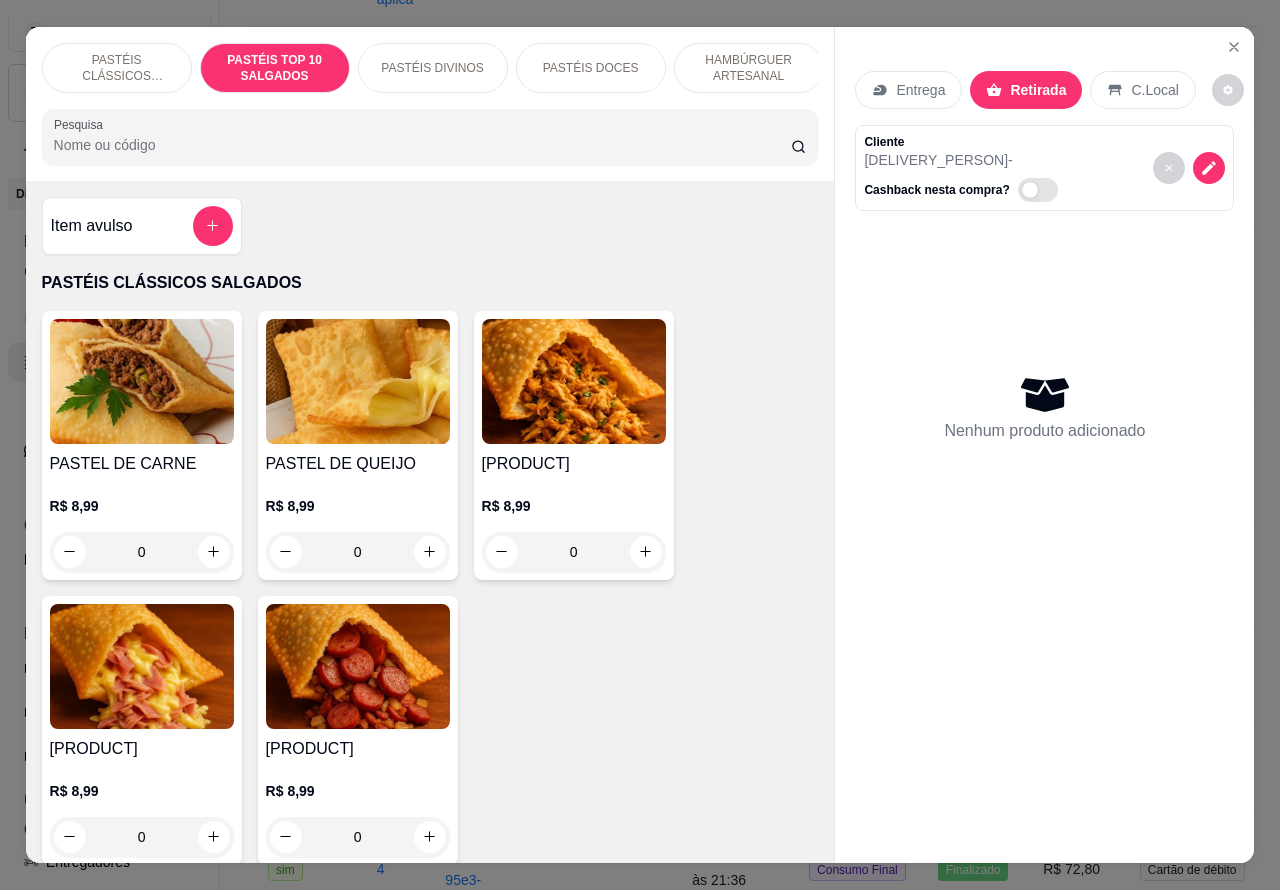 scroll, scrollTop: 723, scrollLeft: 0, axis: vertical 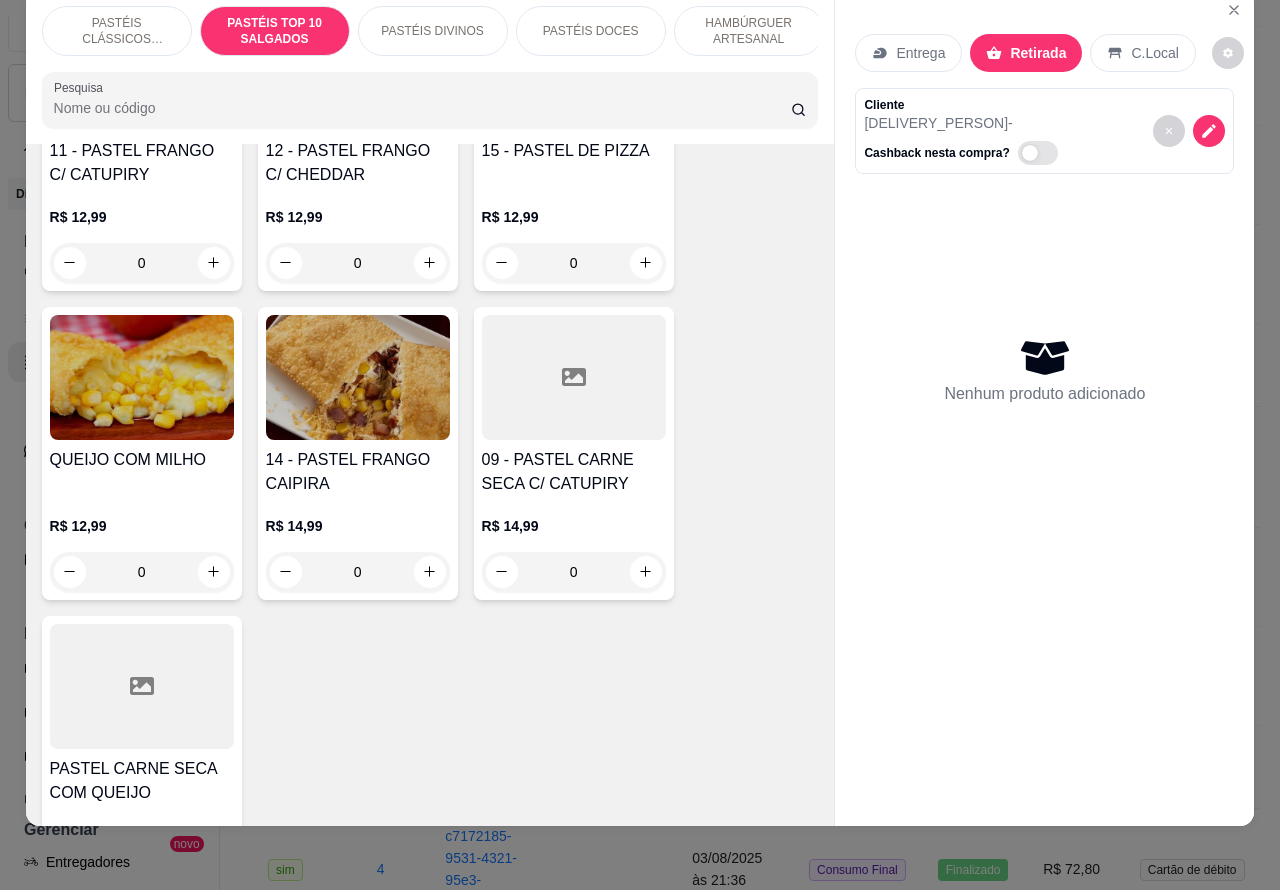 click on "PASTÉIS DIVINOS" at bounding box center [432, 31] 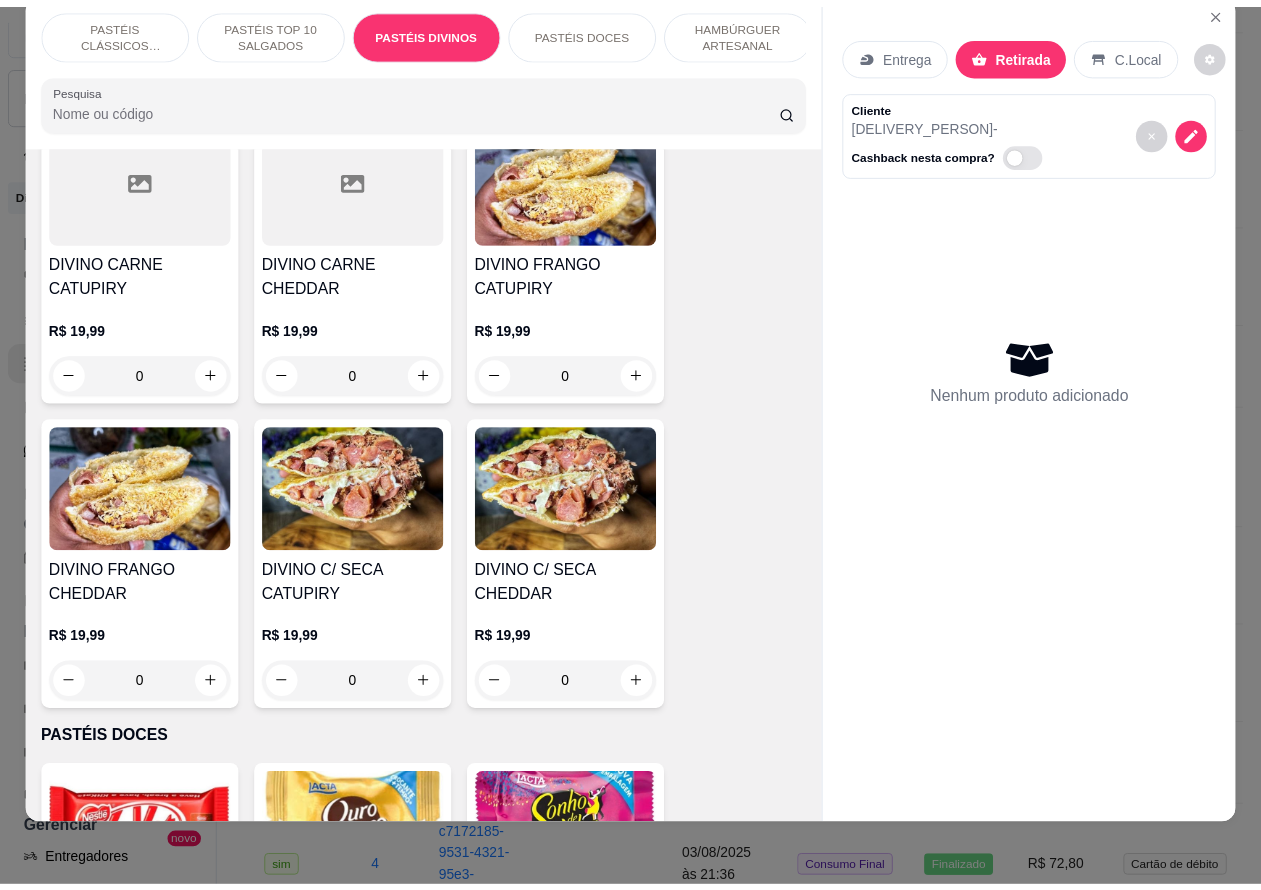 scroll, scrollTop: 2956, scrollLeft: 0, axis: vertical 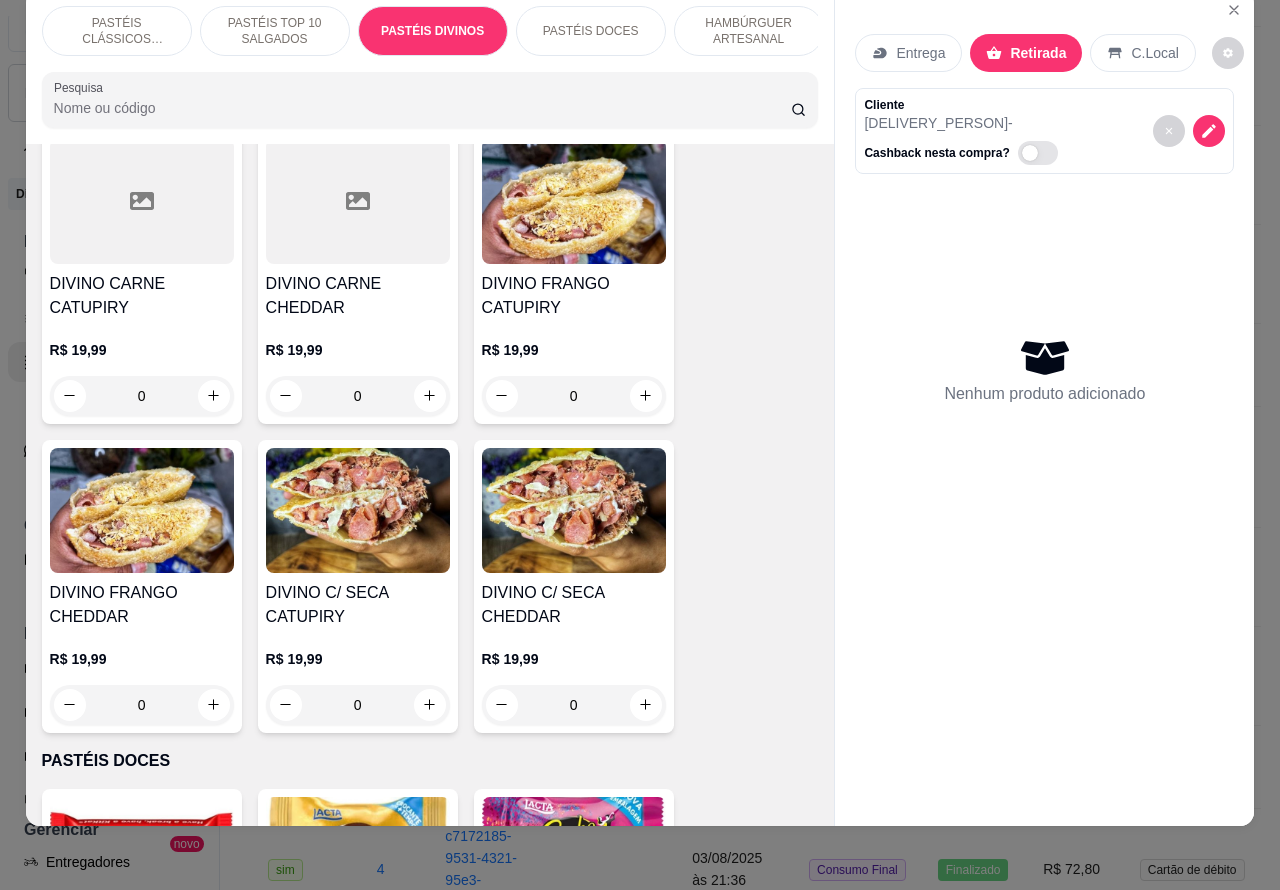 click on "0" at bounding box center (574, 396) 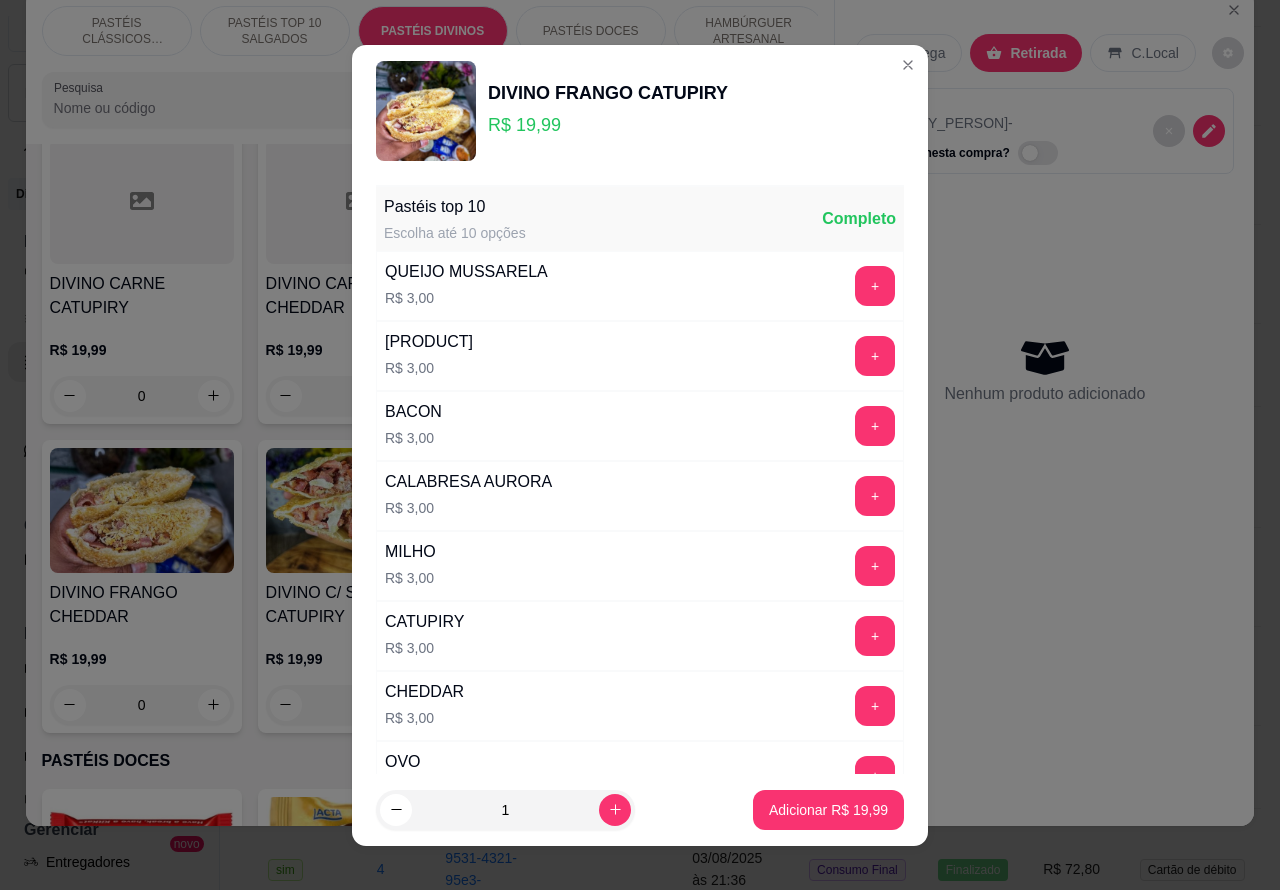 click on "Adicionar   R$ 19,99" at bounding box center [828, 810] 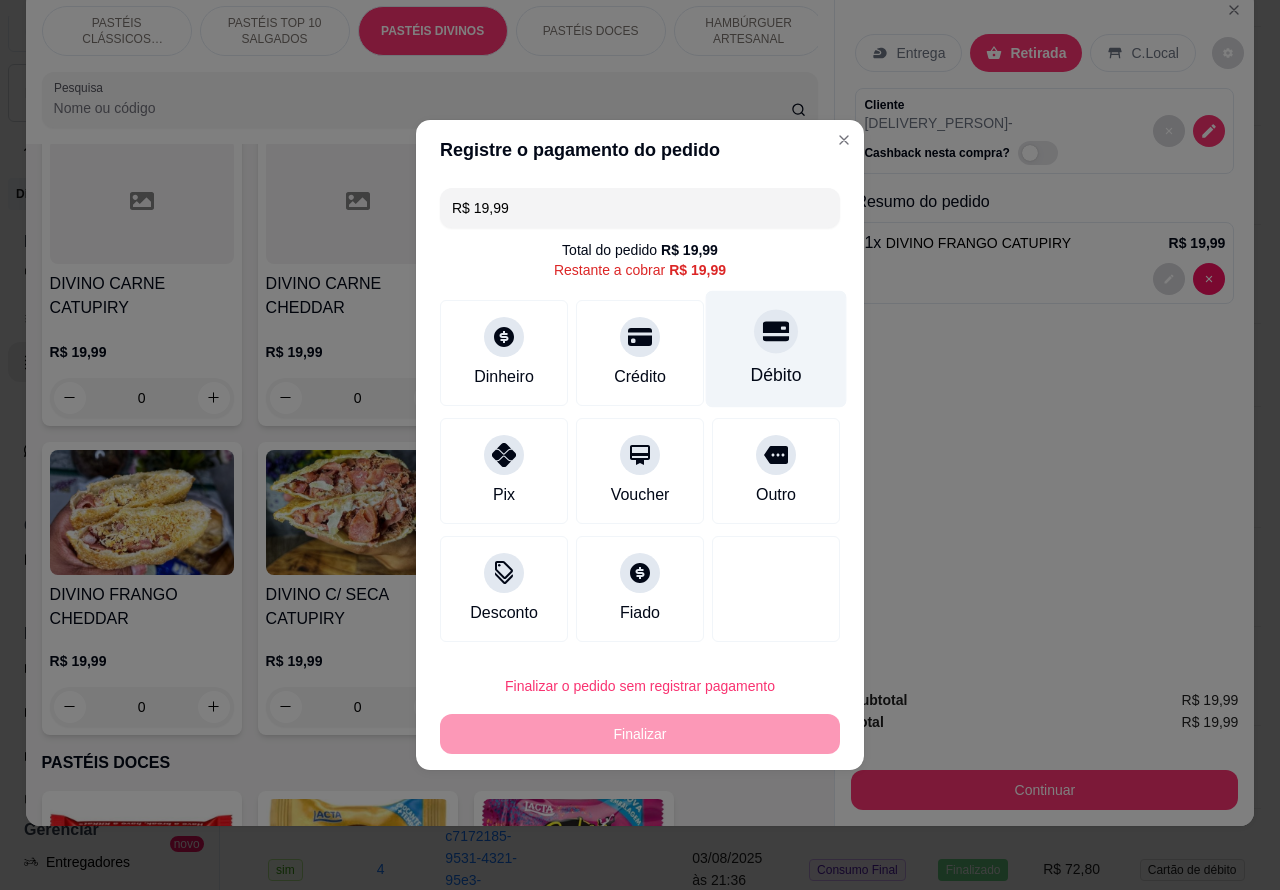 click at bounding box center [776, 331] 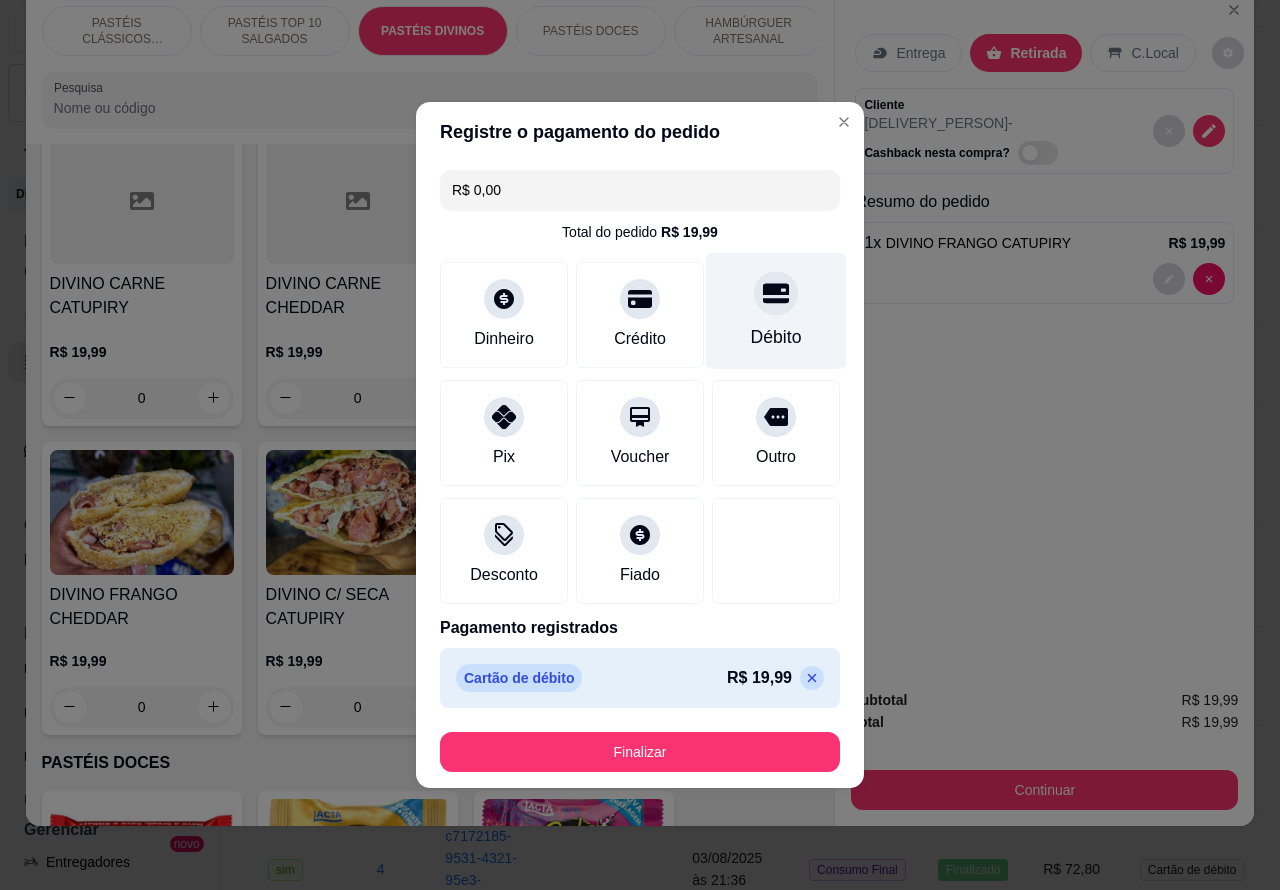 click on "Finalizar" at bounding box center [640, 752] 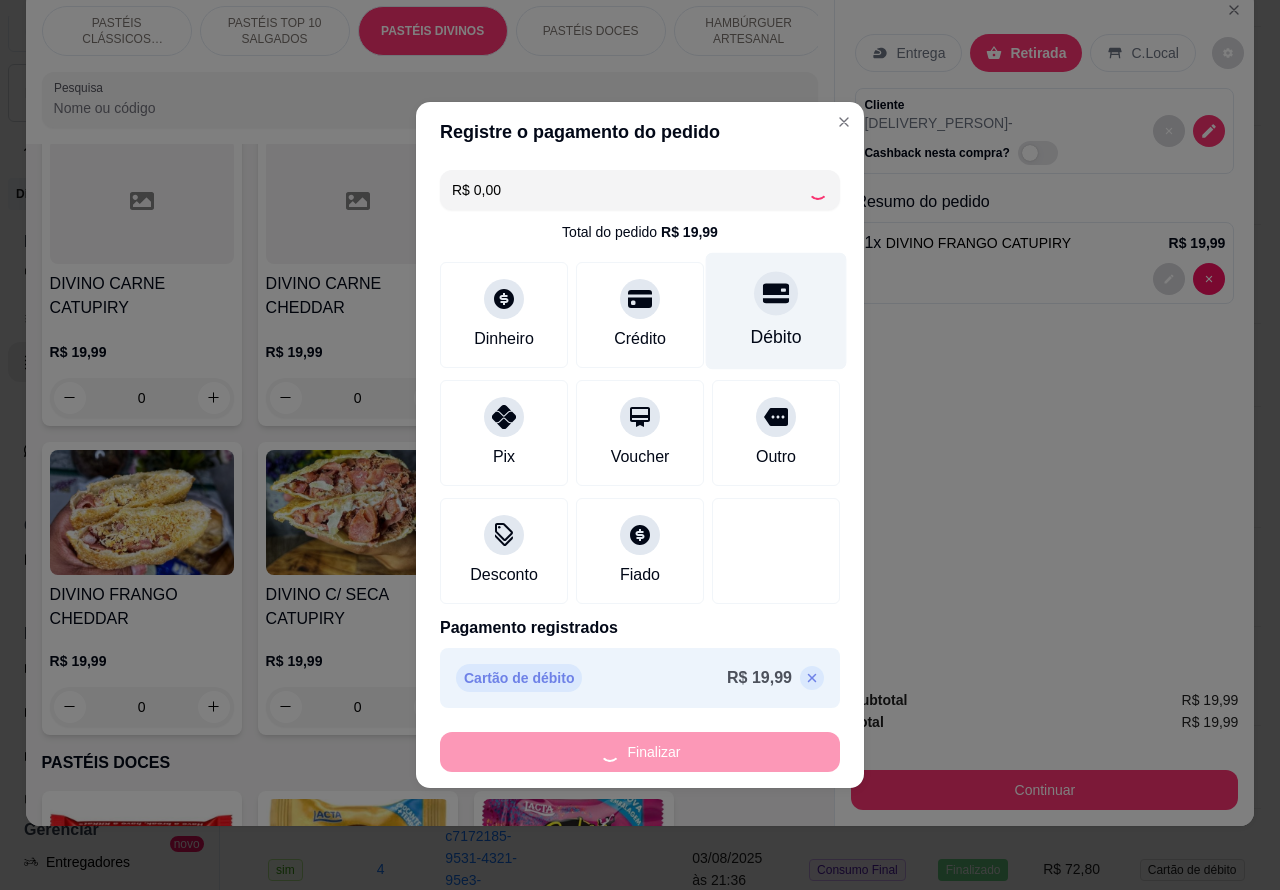 type on "0" 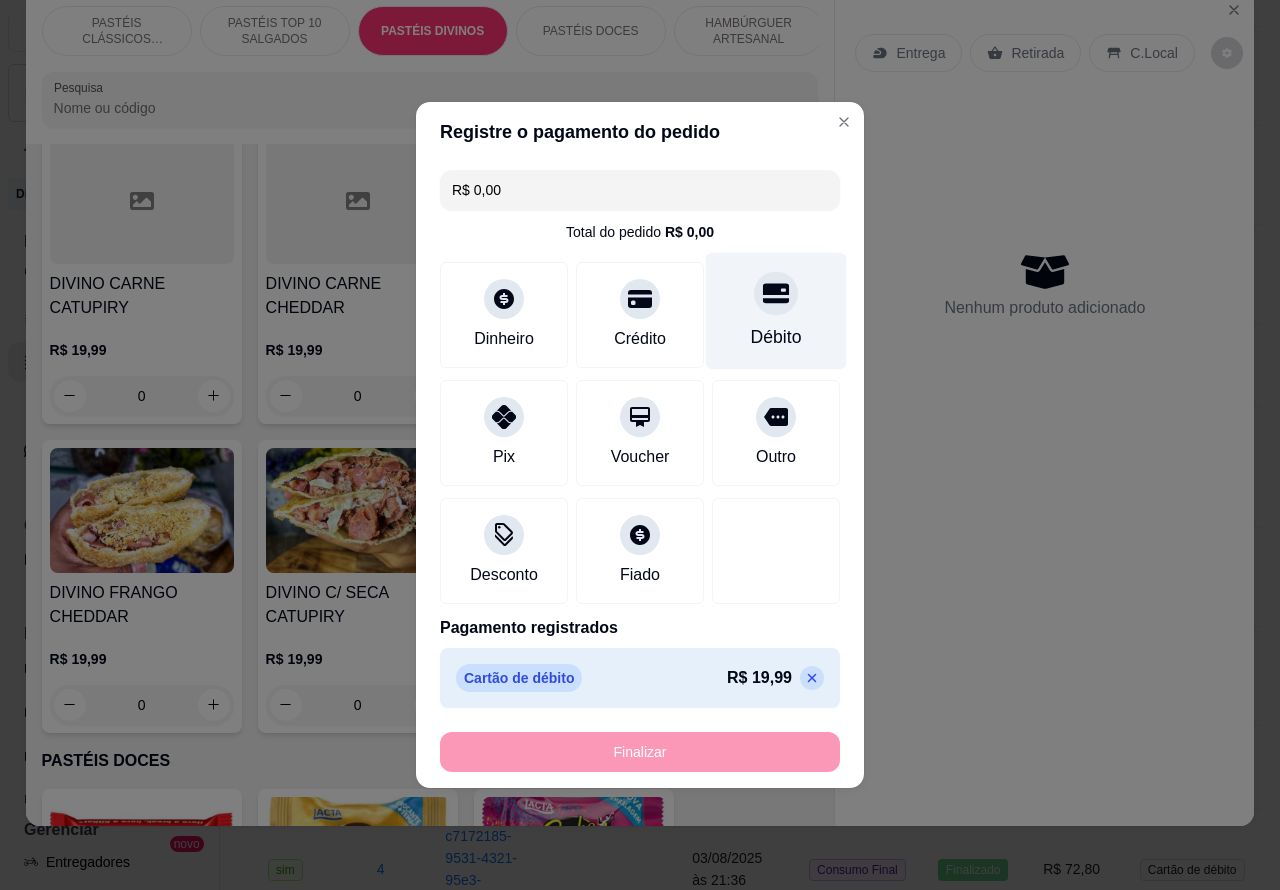 type on "-R$ 19,99" 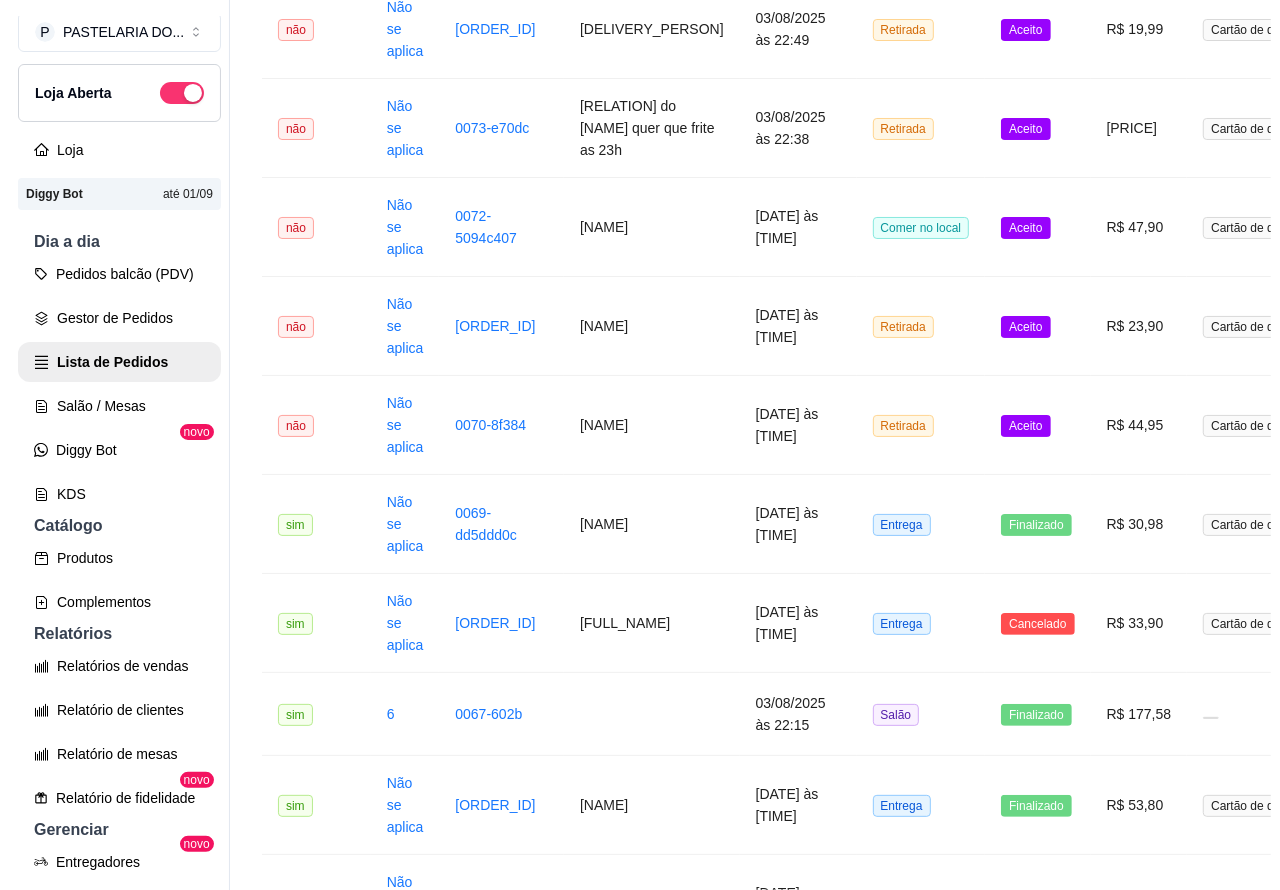 scroll, scrollTop: 0, scrollLeft: 0, axis: both 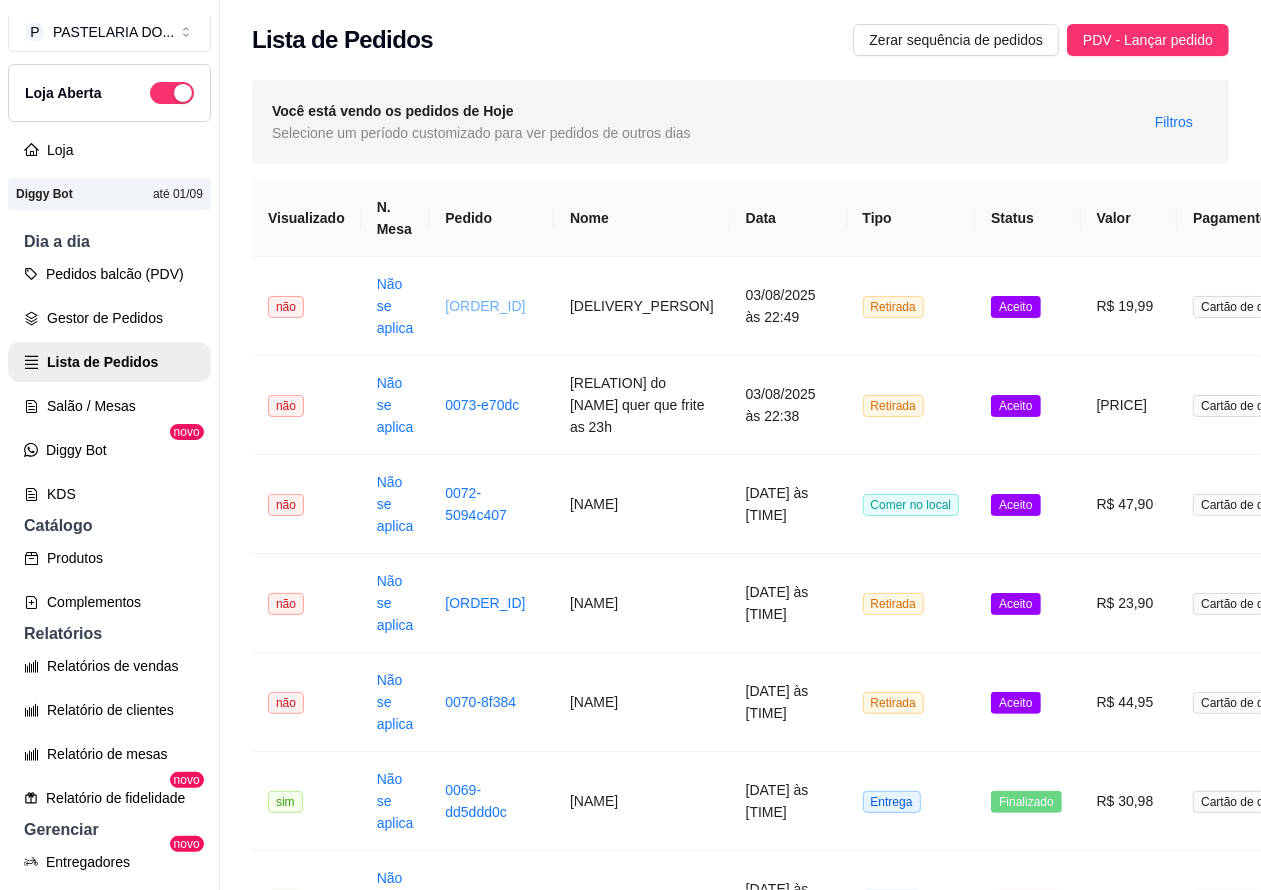 click on "0074-39a8a" at bounding box center [485, 306] 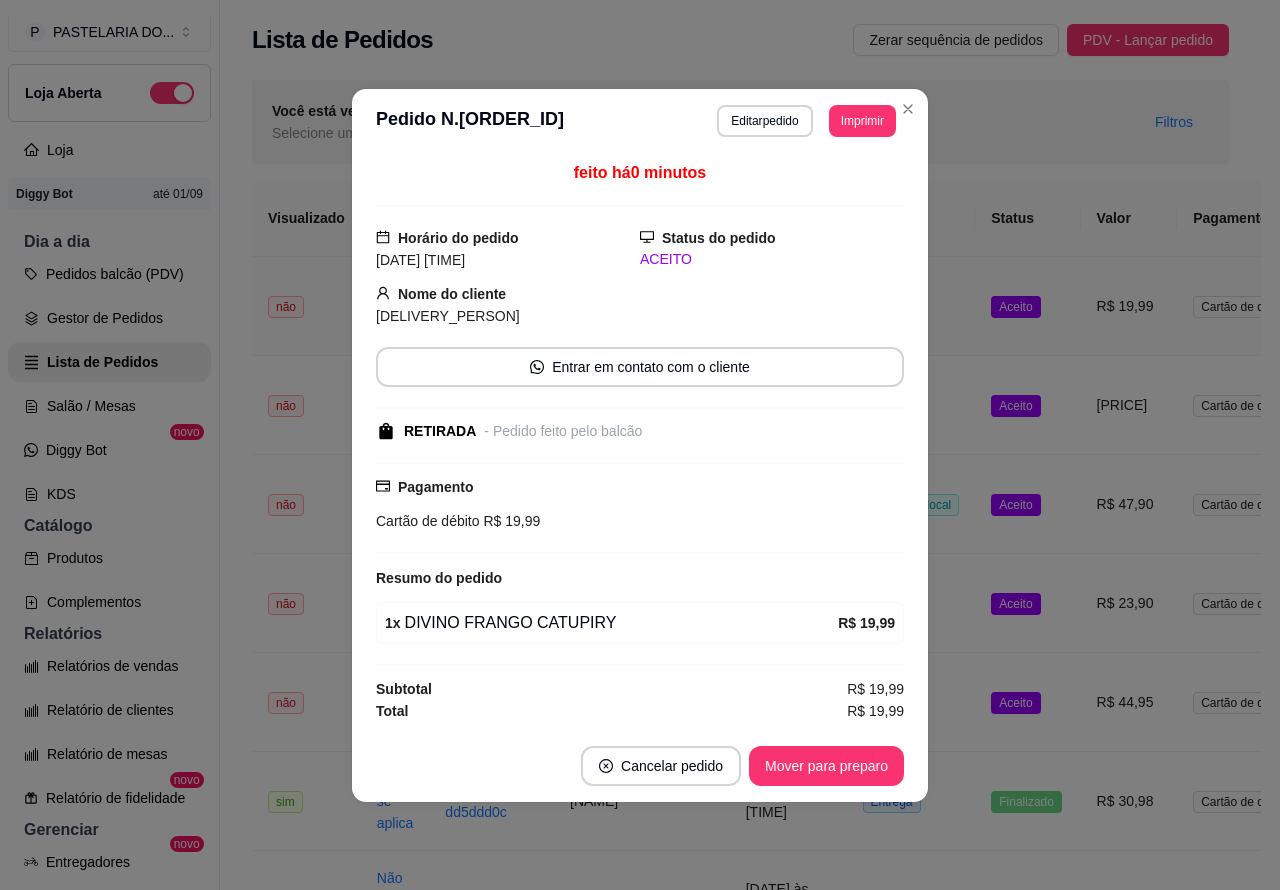 click on "Cancelar pedido" at bounding box center (661, 766) 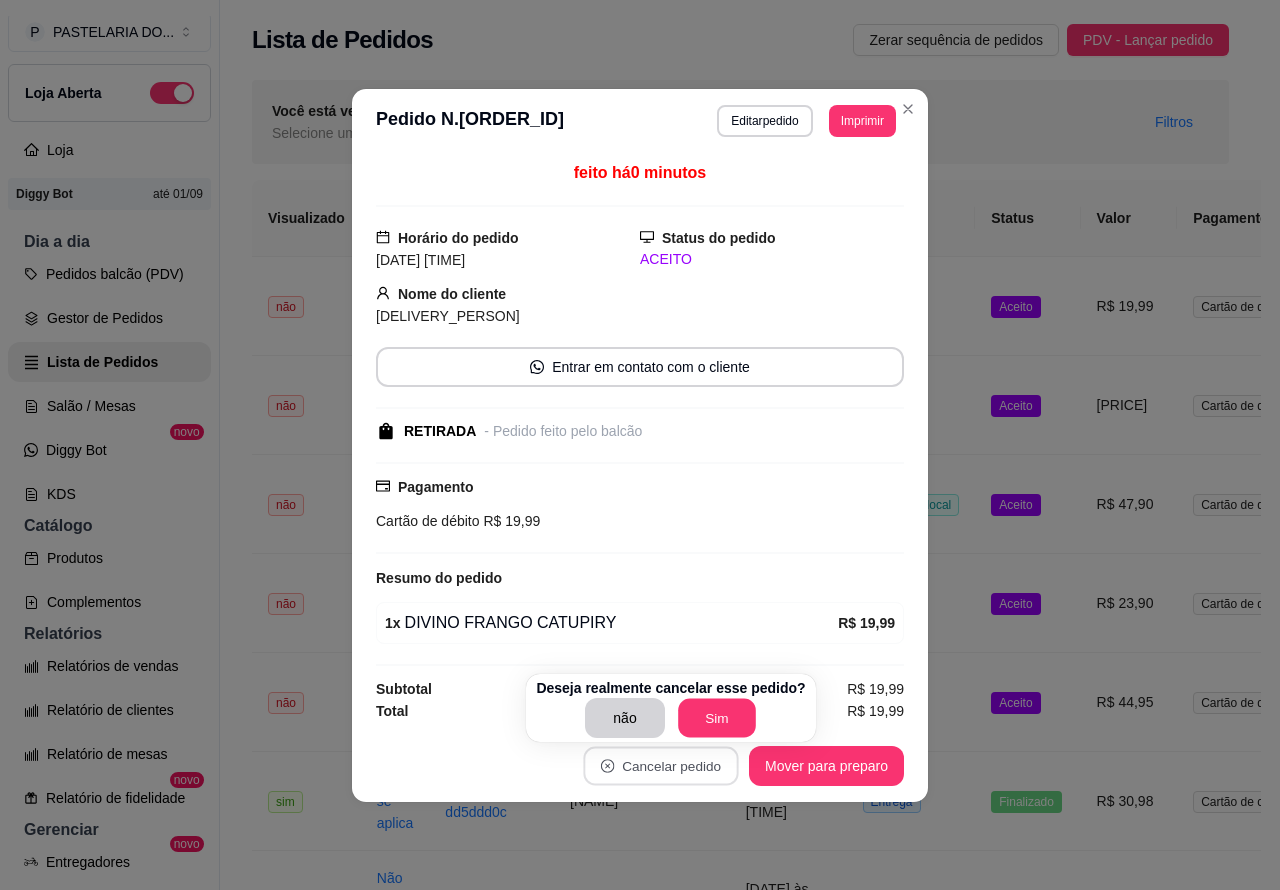 click on "Sim" at bounding box center (717, 718) 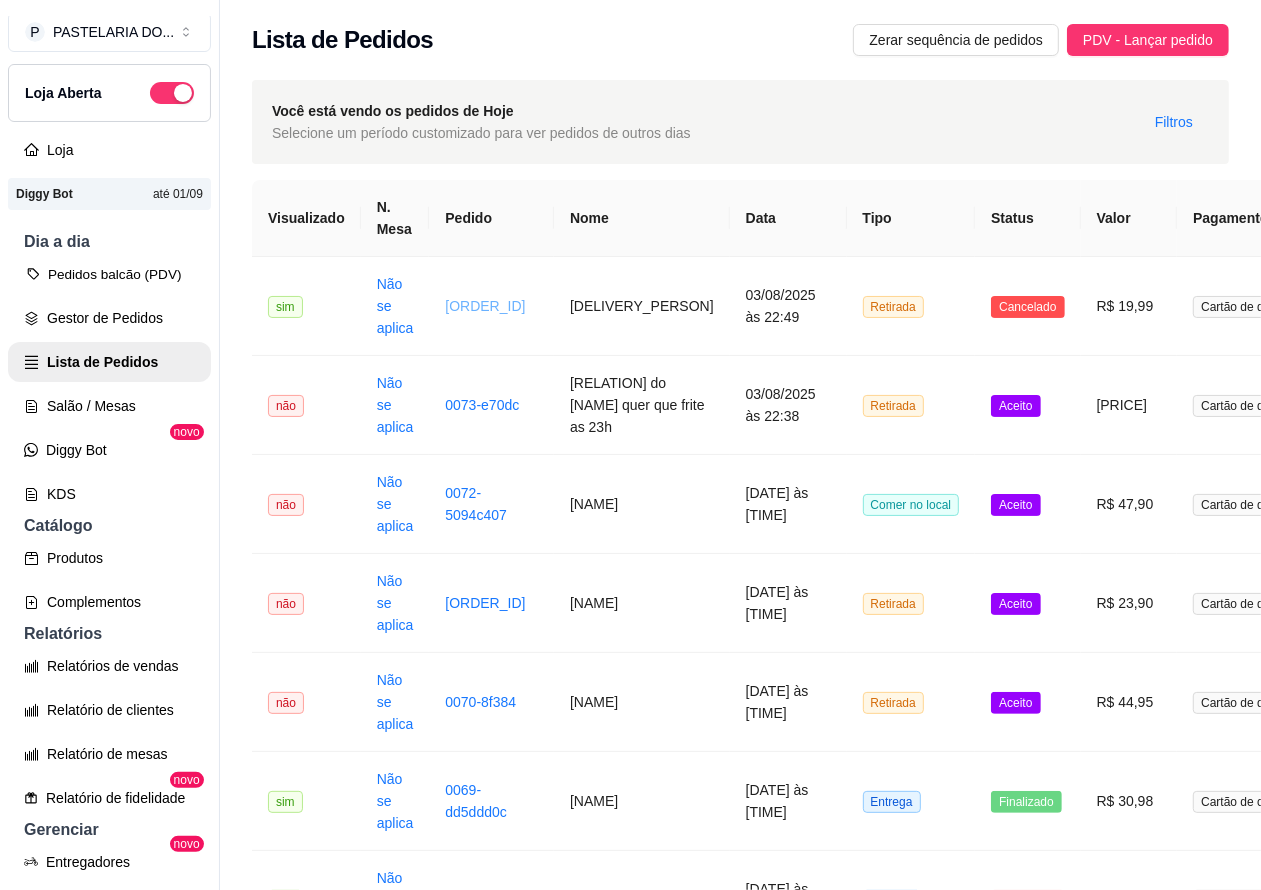 click on "Pedidos balcão (PDV)" at bounding box center [109, 274] 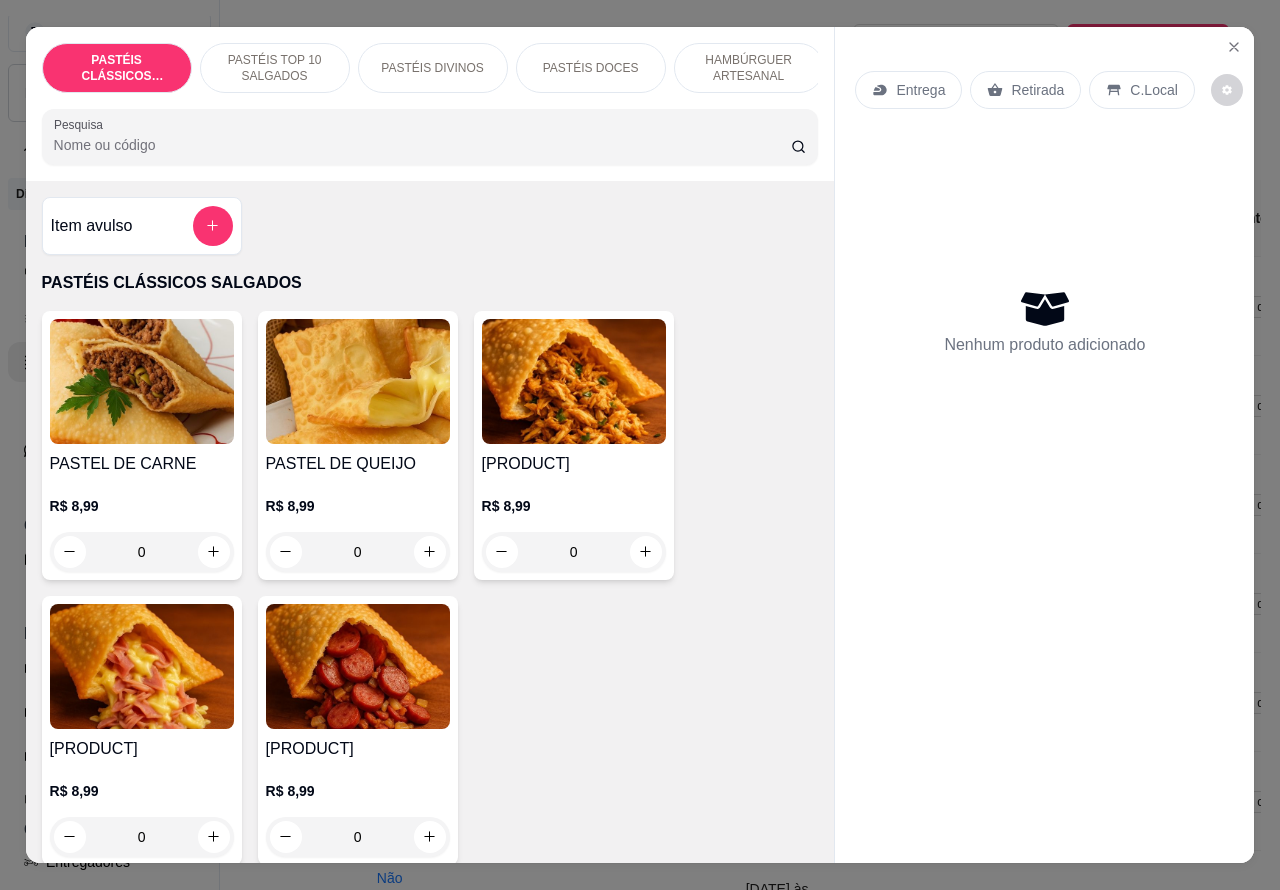 click on "Retirada" at bounding box center (1037, 90) 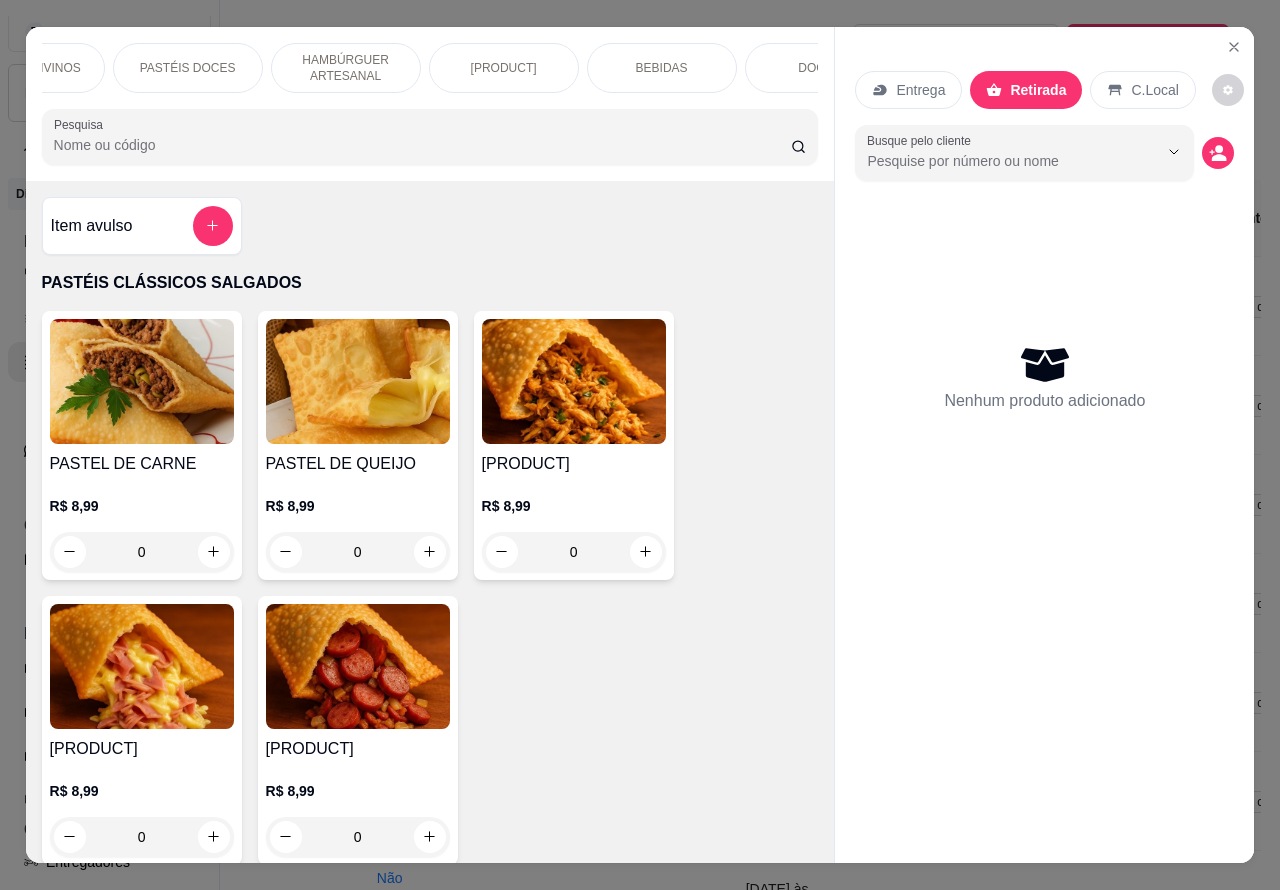 scroll, scrollTop: 0, scrollLeft: 443, axis: horizontal 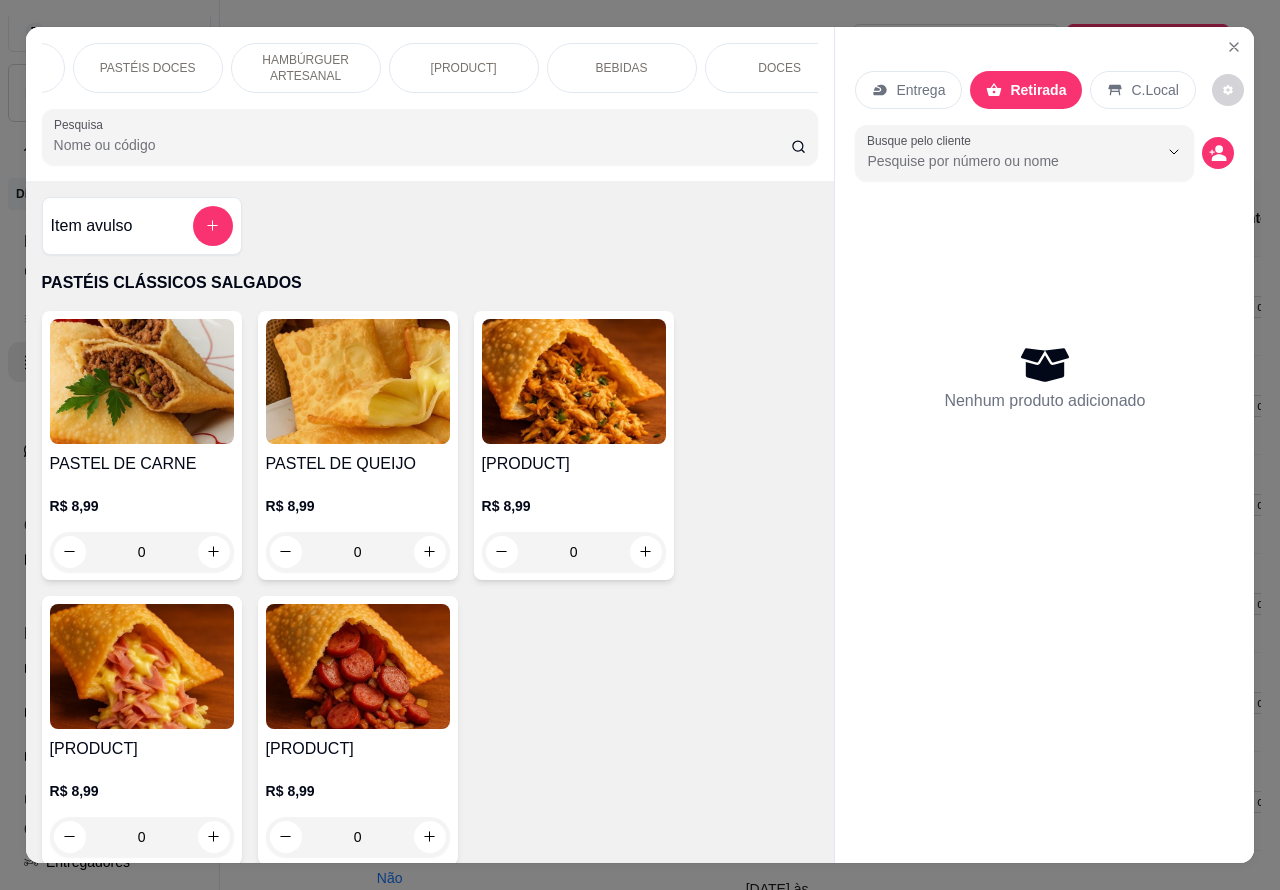 click on "BEBIDAS" at bounding box center (622, 68) 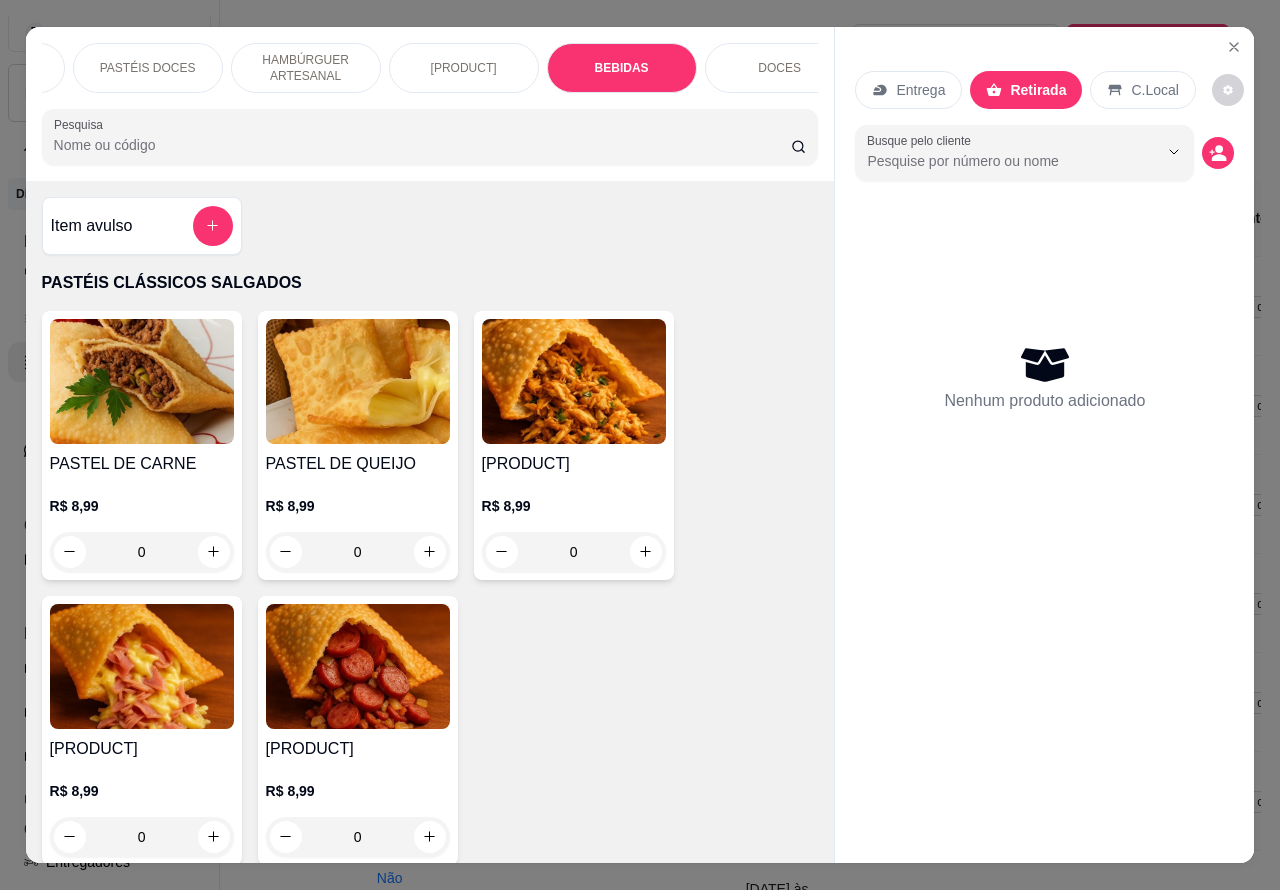 scroll, scrollTop: 6650, scrollLeft: 0, axis: vertical 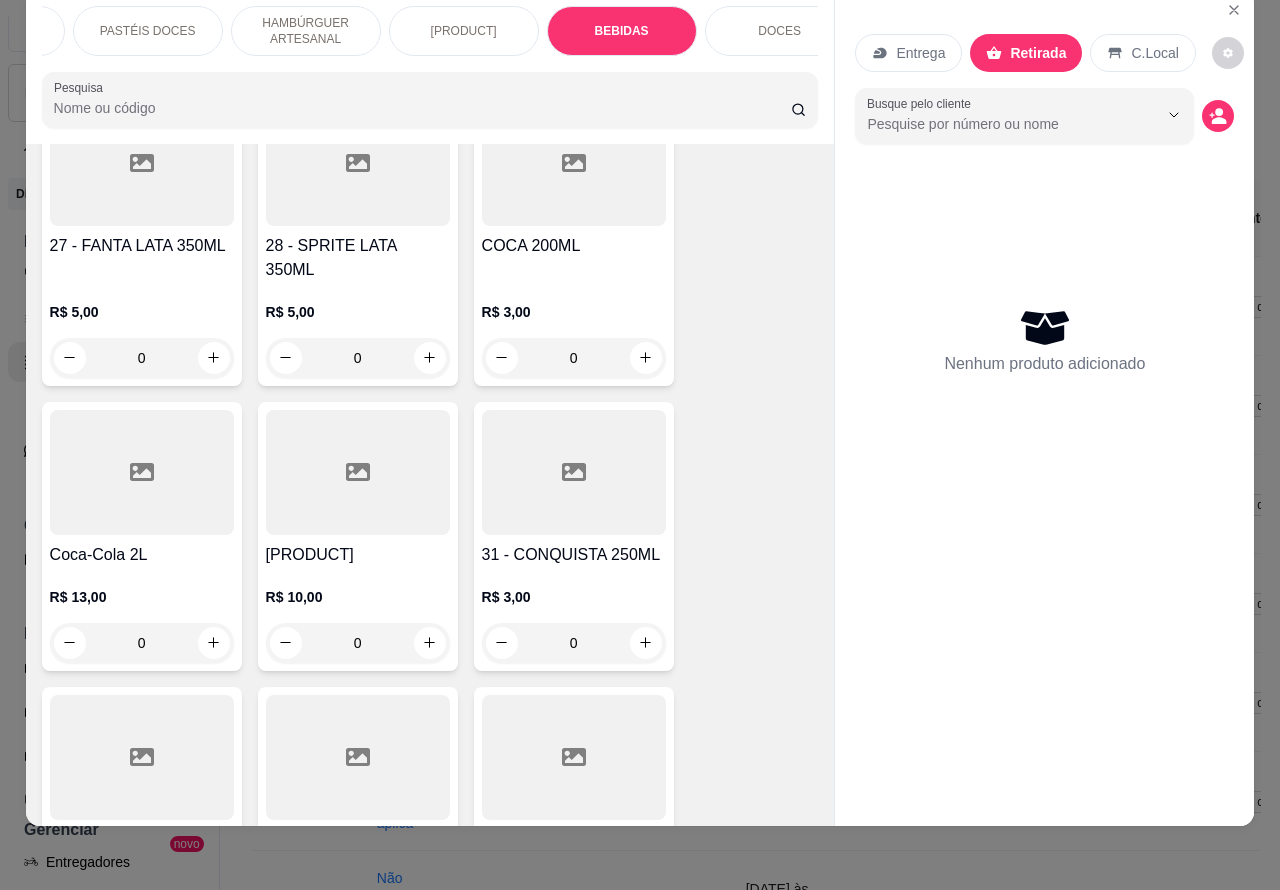 click 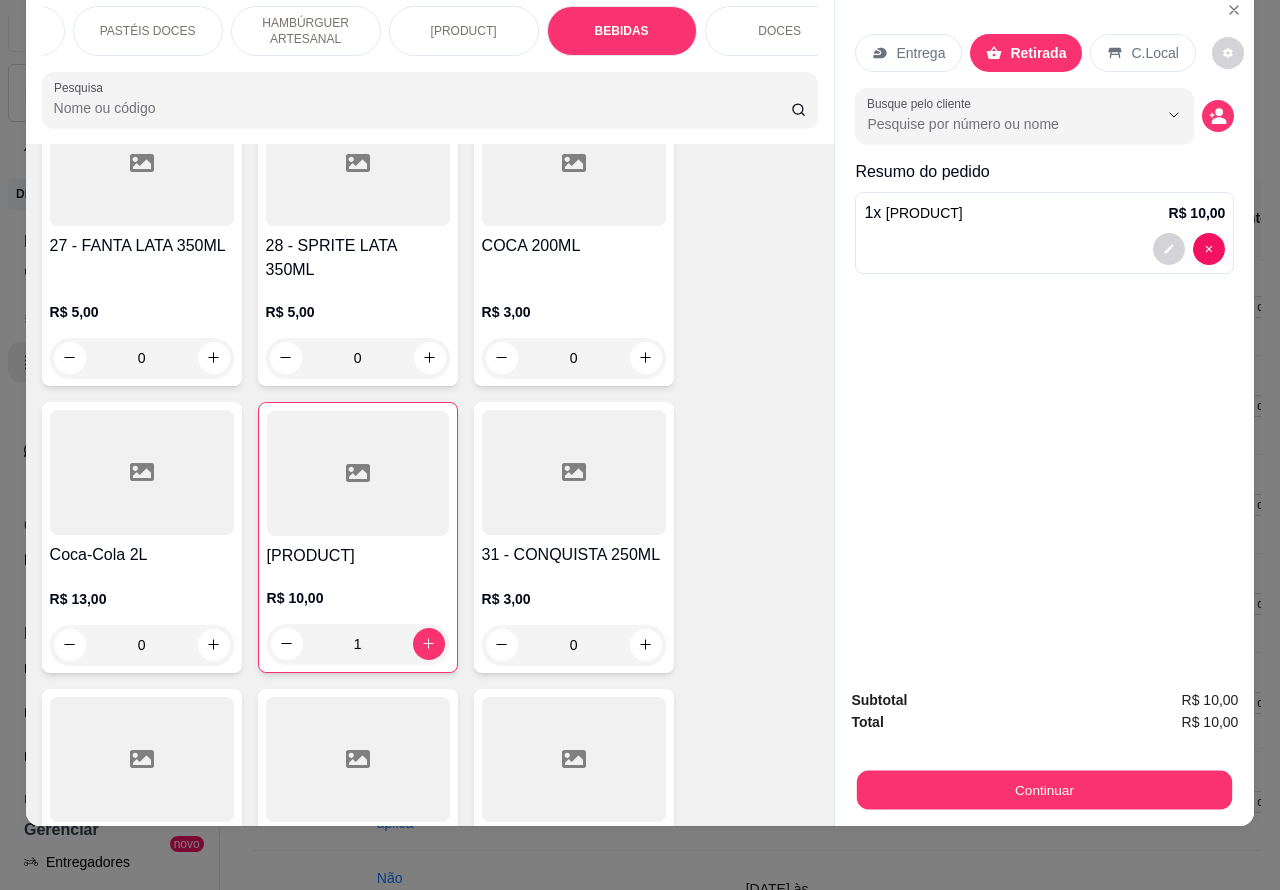 click on "Continuar" at bounding box center (1044, 790) 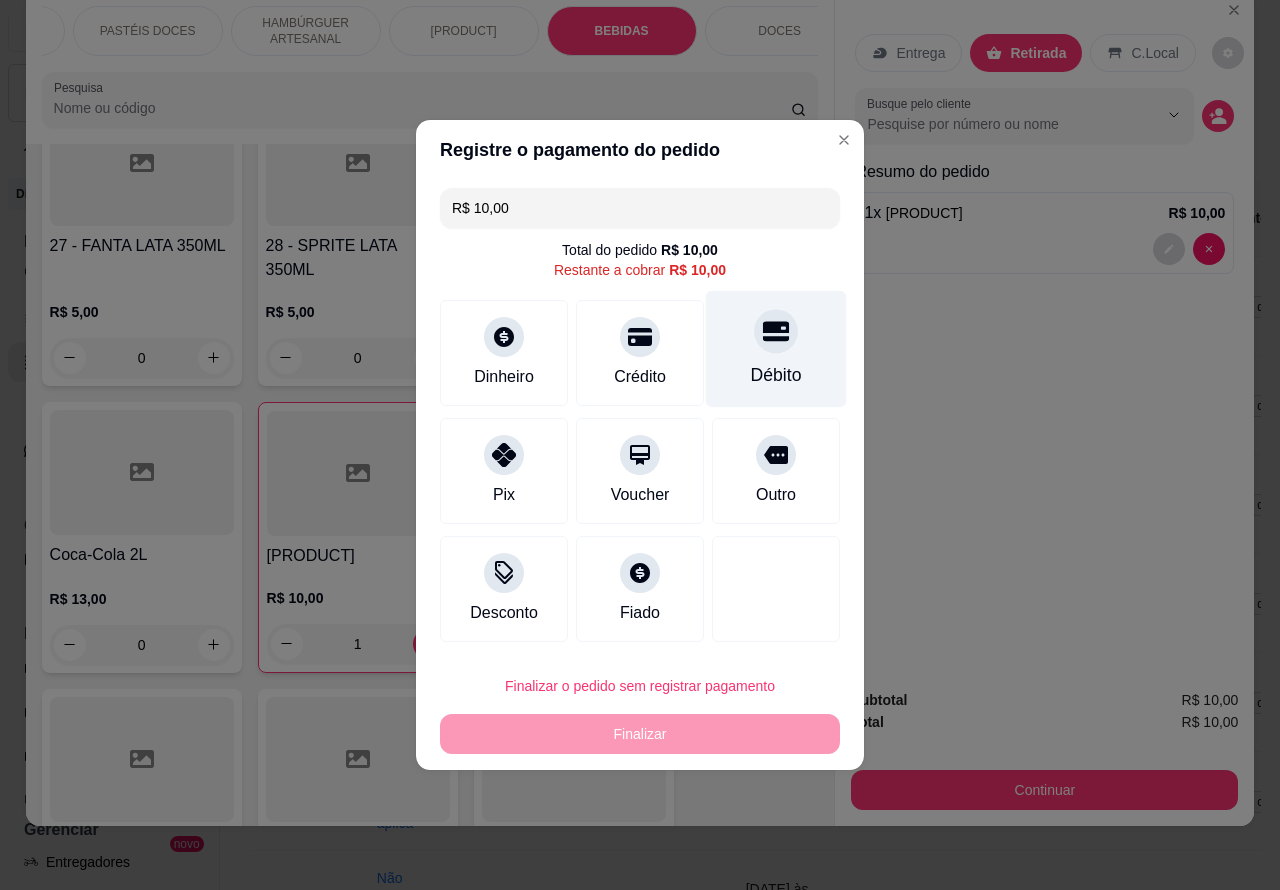 click at bounding box center (776, 331) 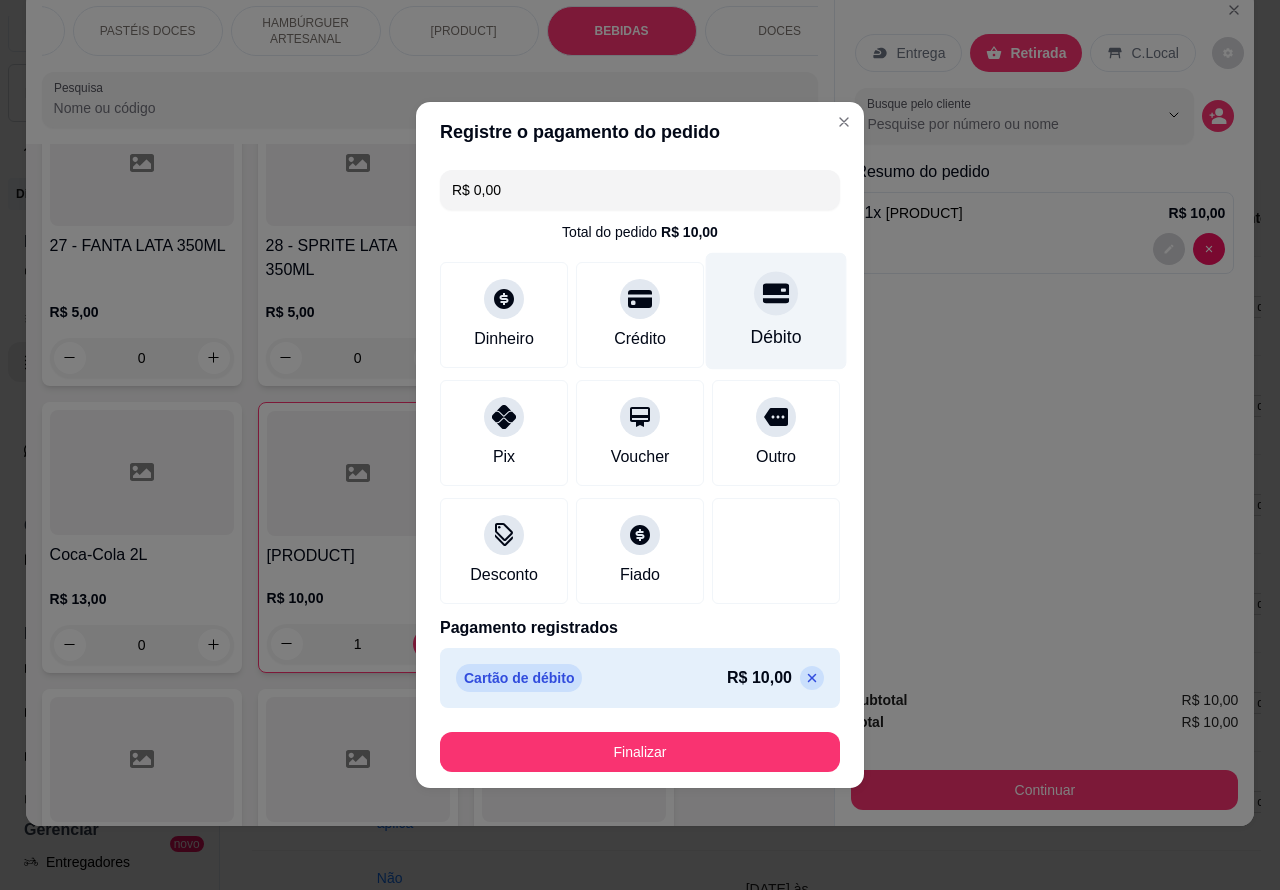 click on "Finalizar" at bounding box center (640, 752) 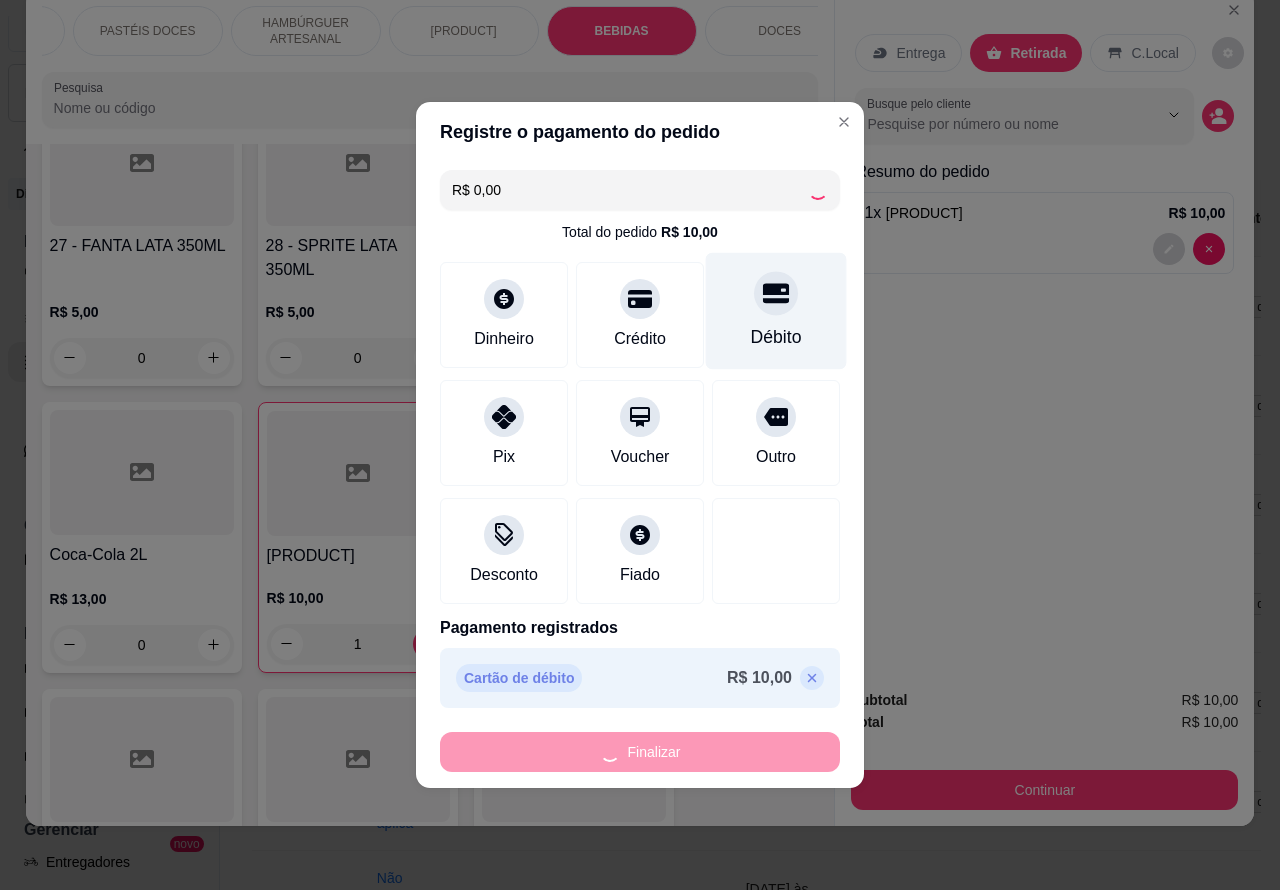 type on "0" 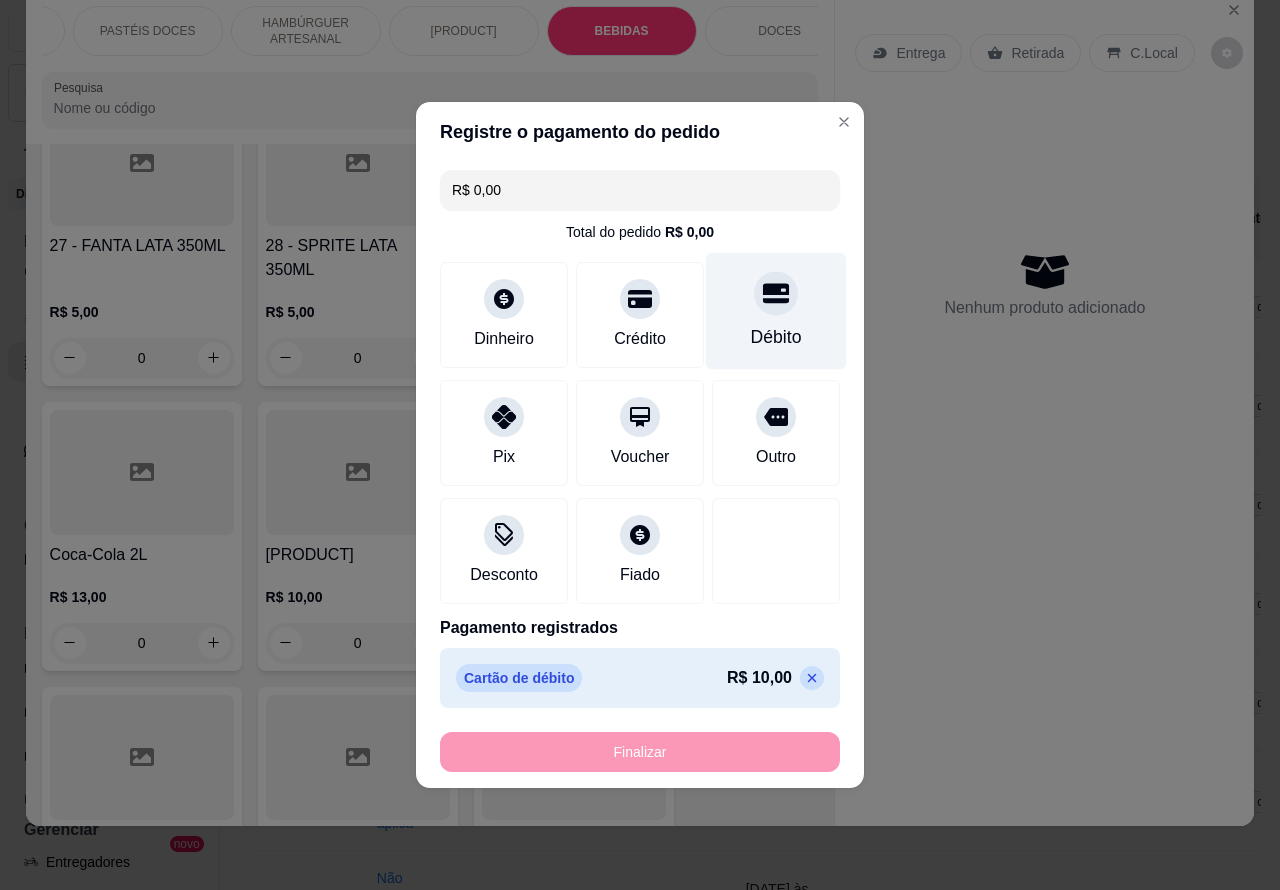 type on "-R$ 10,00" 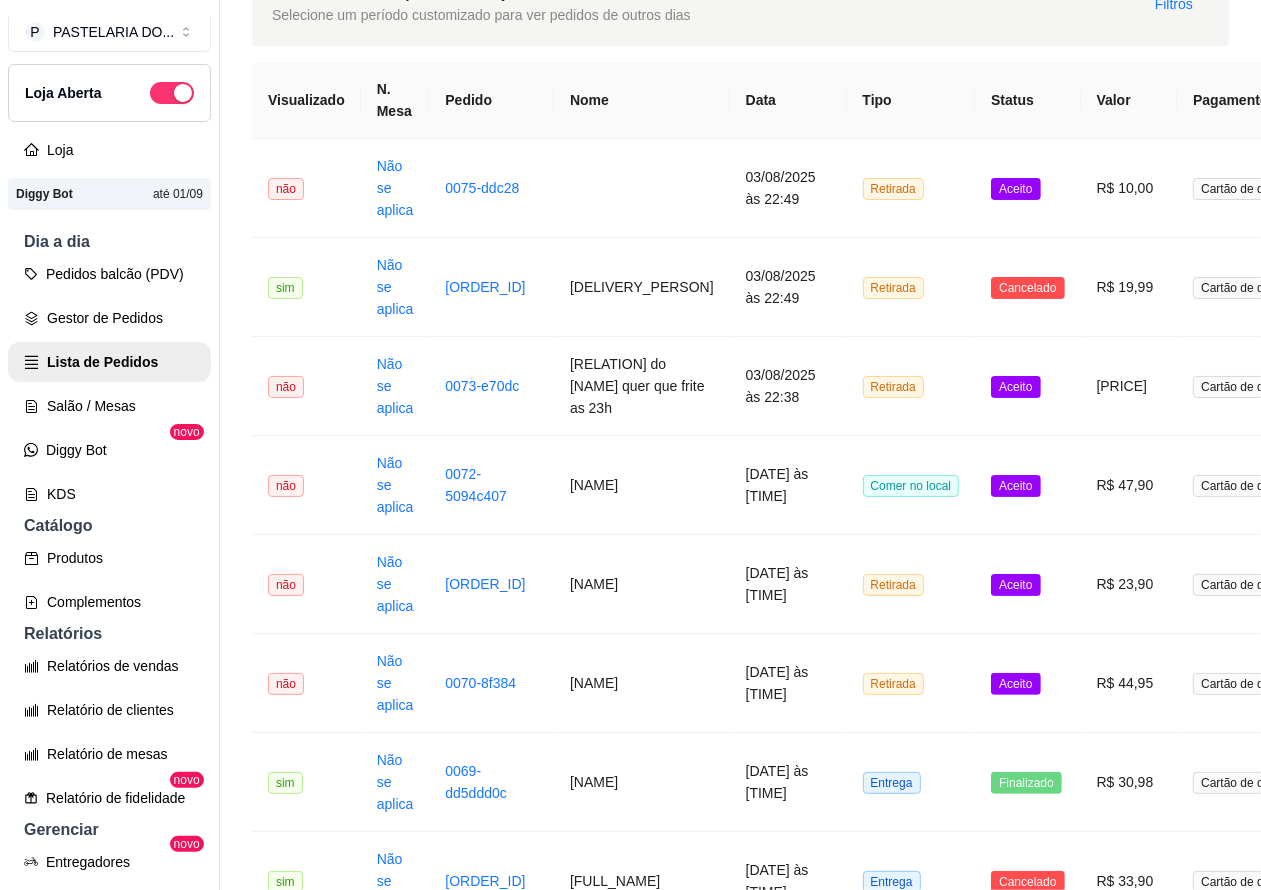 scroll, scrollTop: 255, scrollLeft: 0, axis: vertical 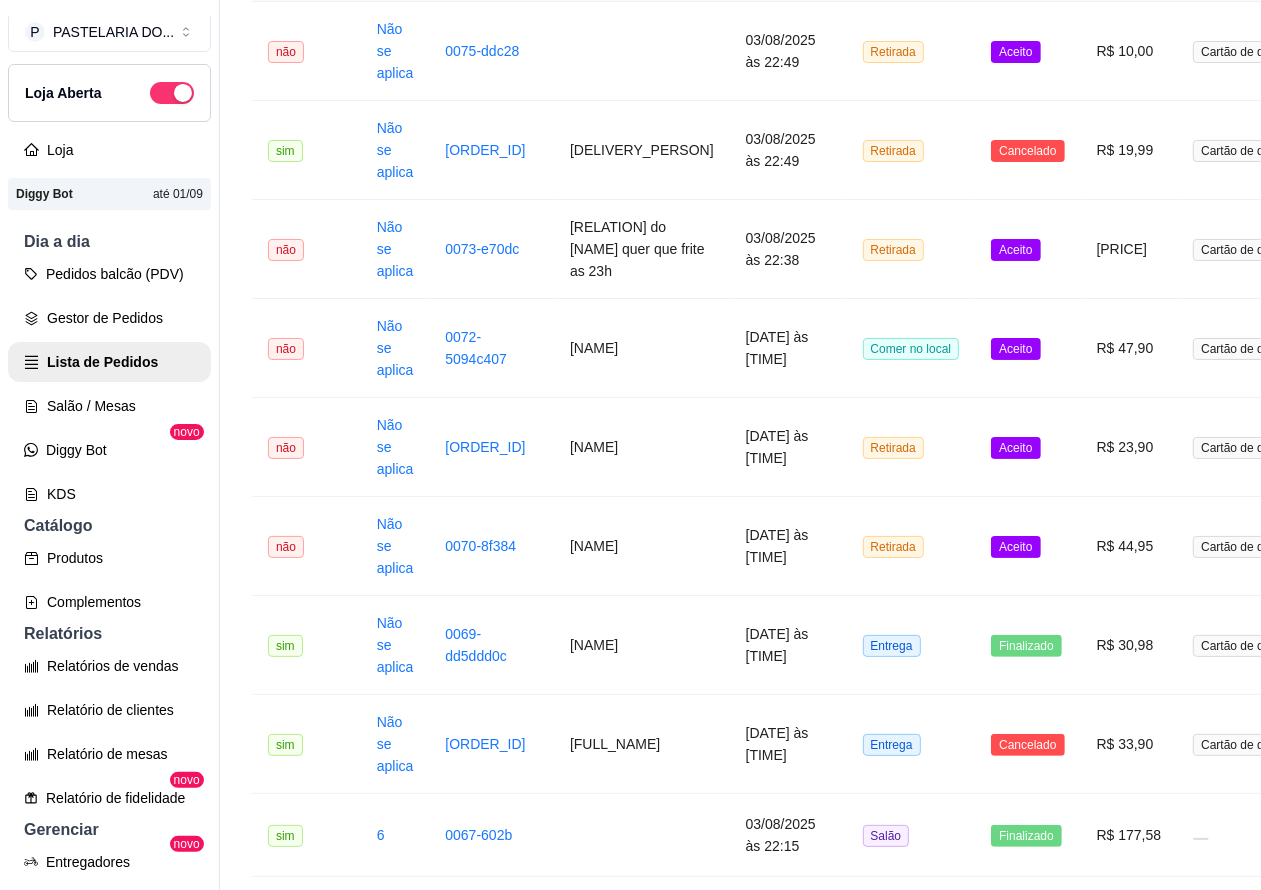 click on "Aceito" at bounding box center (1015, 547) 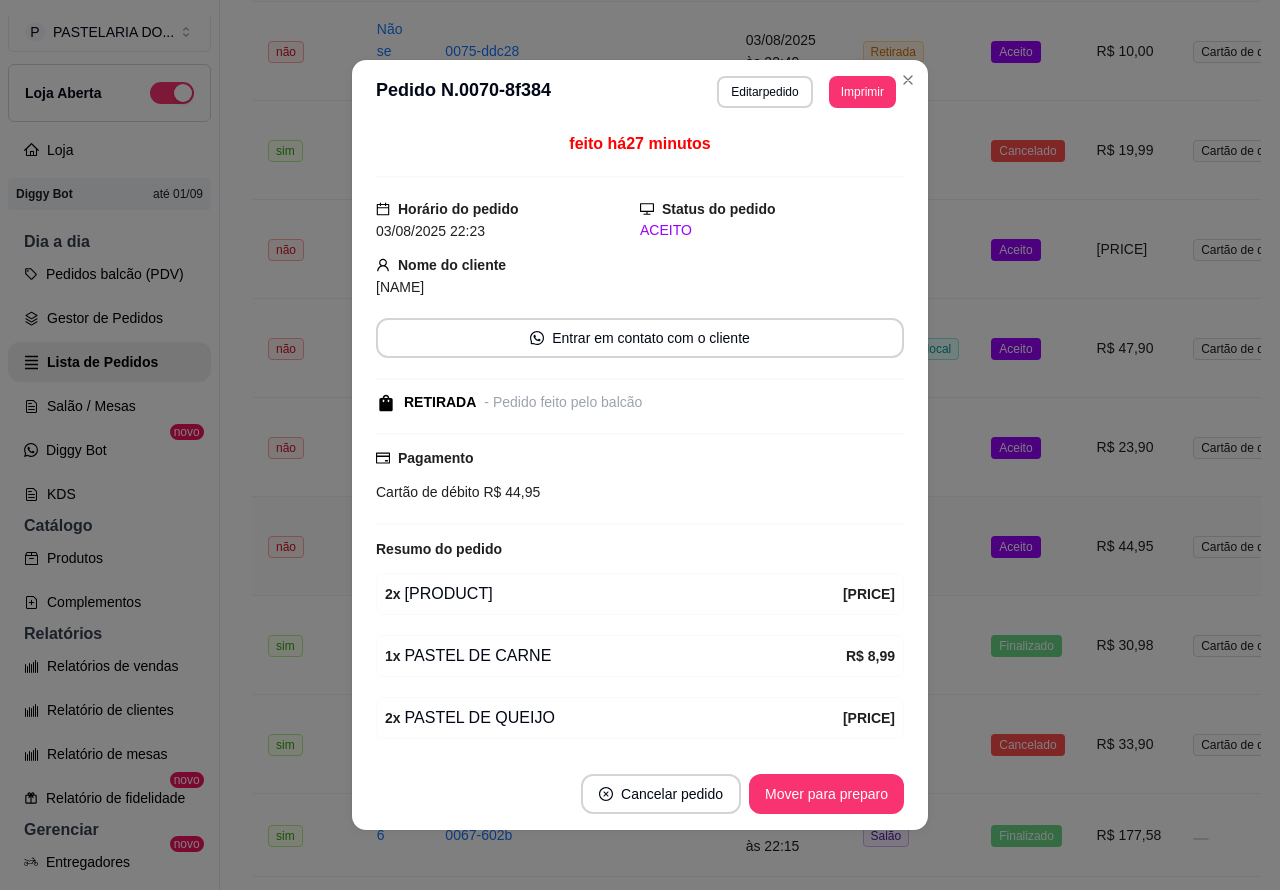 click on "Mover para preparo" at bounding box center [826, 794] 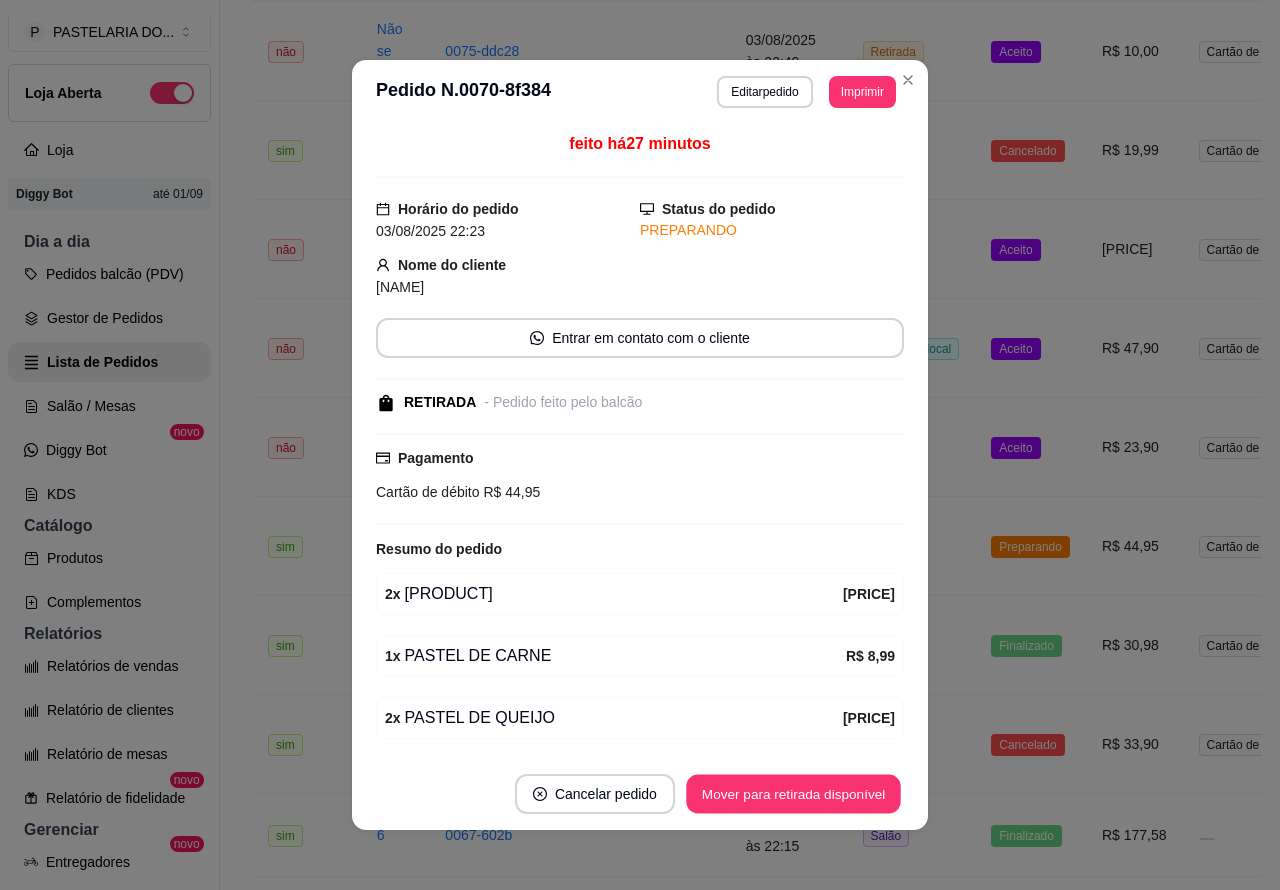 click on "Mover para retirada disponível" at bounding box center (793, 794) 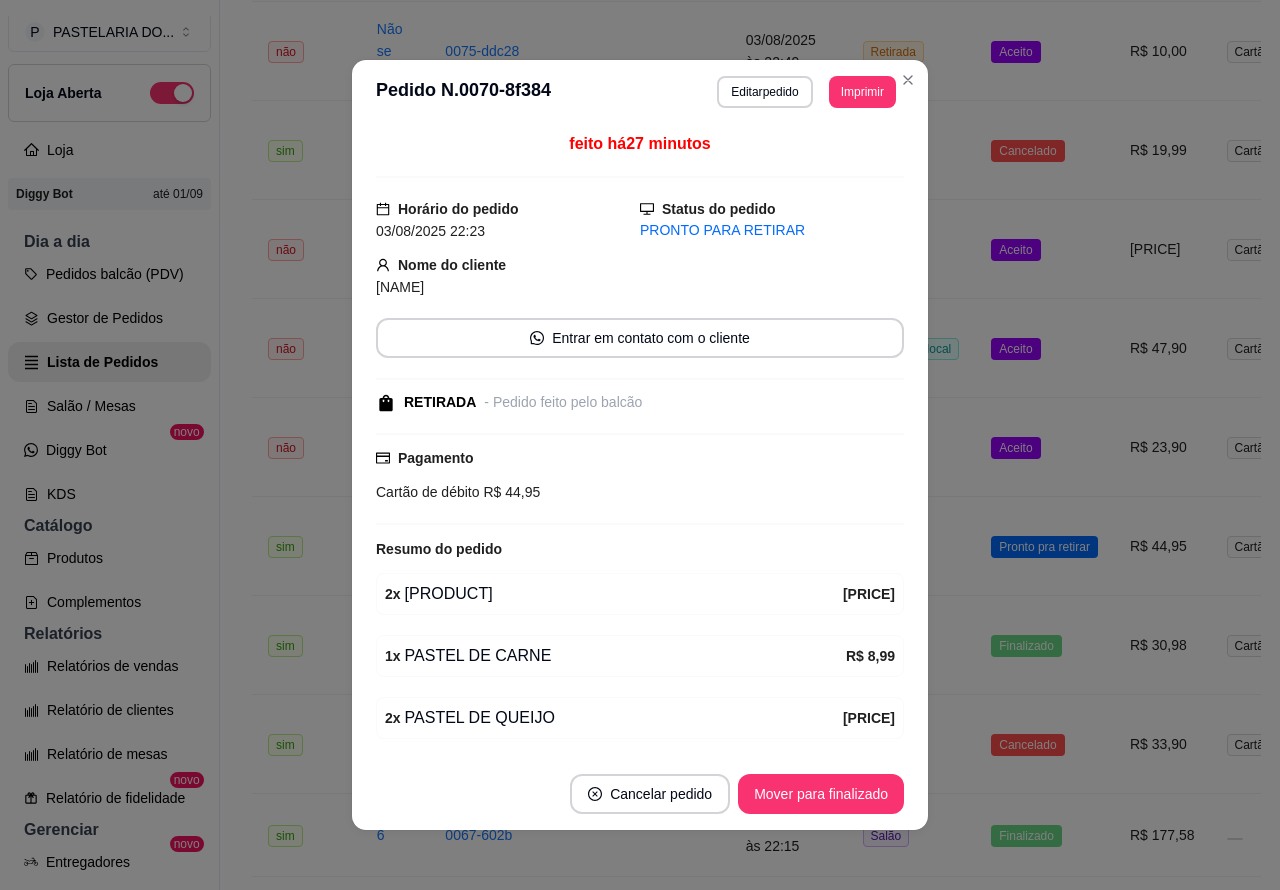 click on "Mover para finalizado" at bounding box center [821, 794] 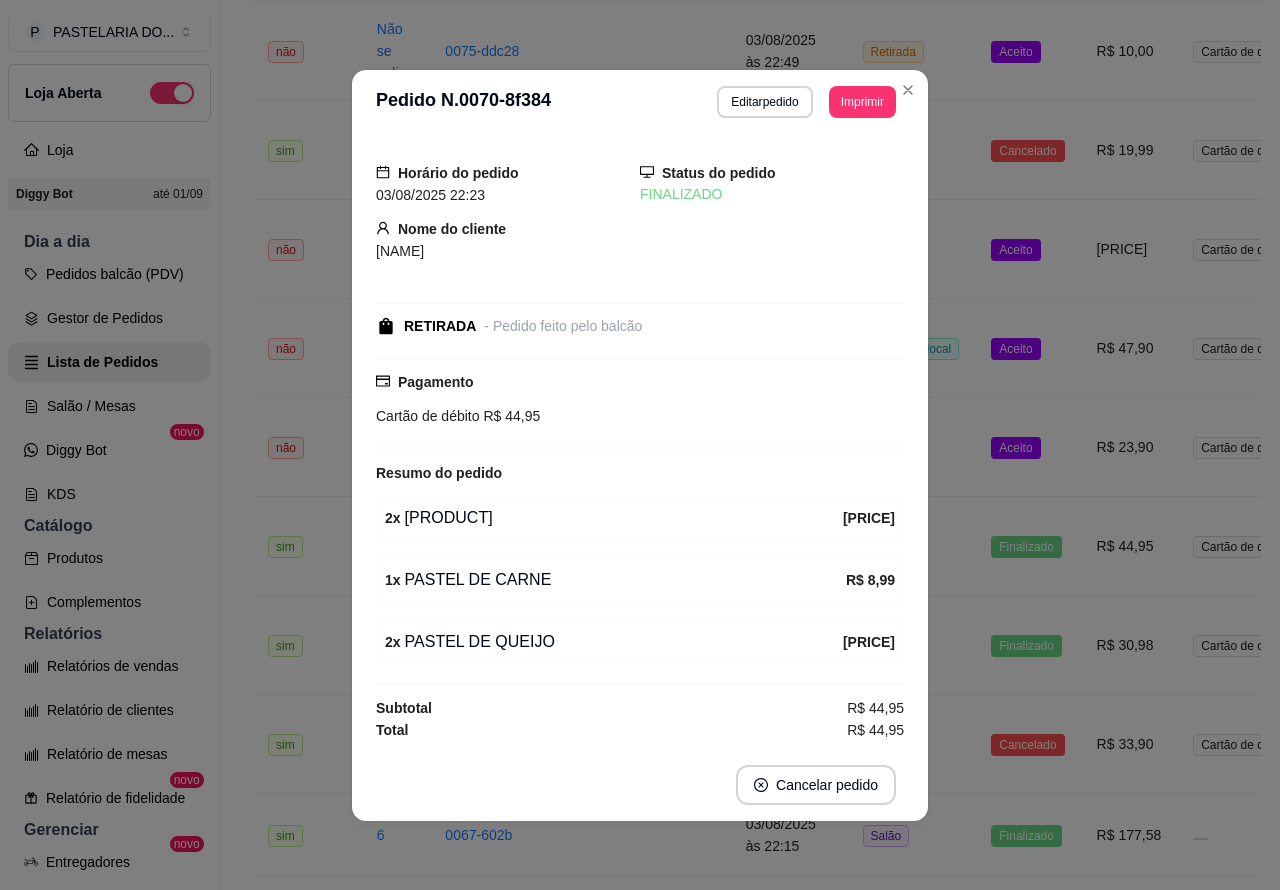 click on "Aceito" at bounding box center (1015, 448) 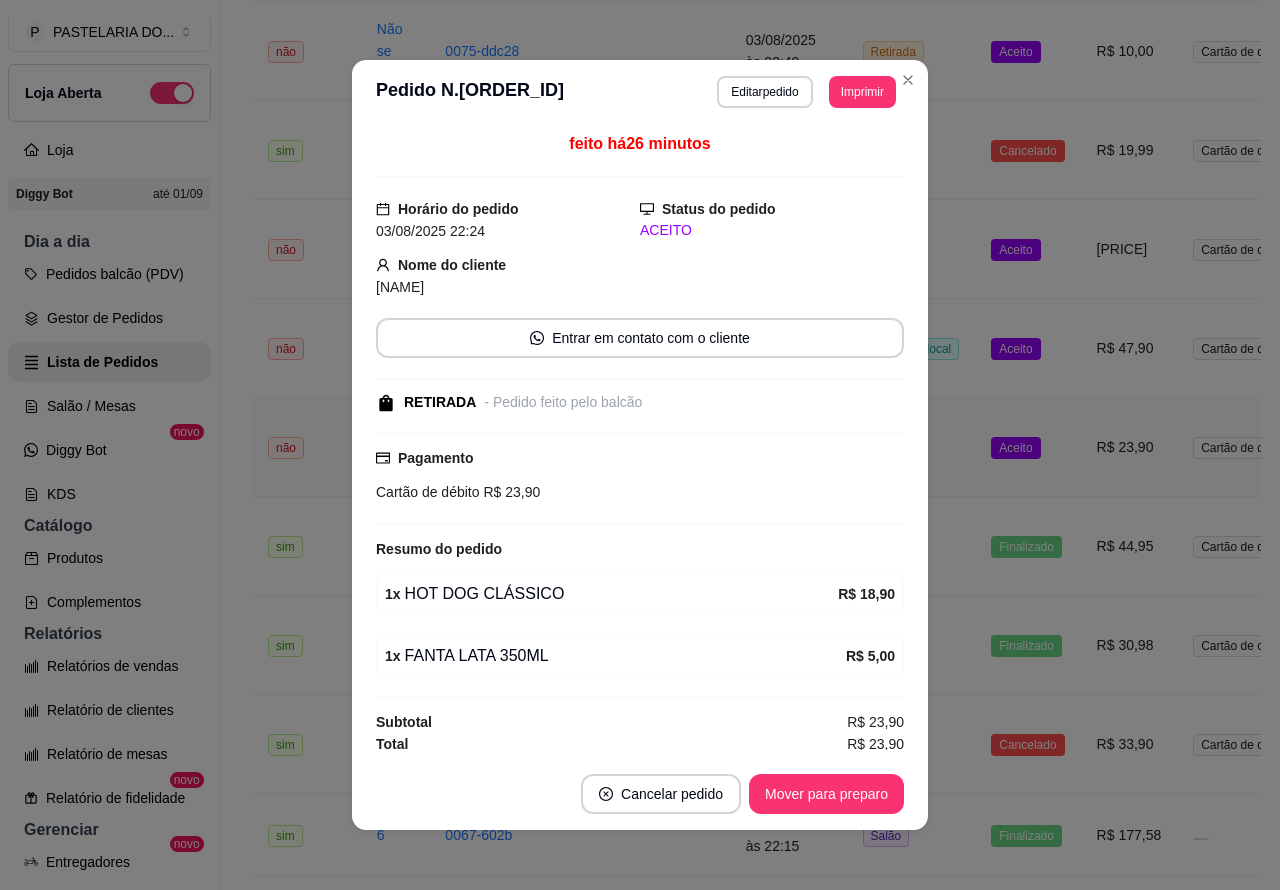 click on "Mover para preparo" at bounding box center [826, 794] 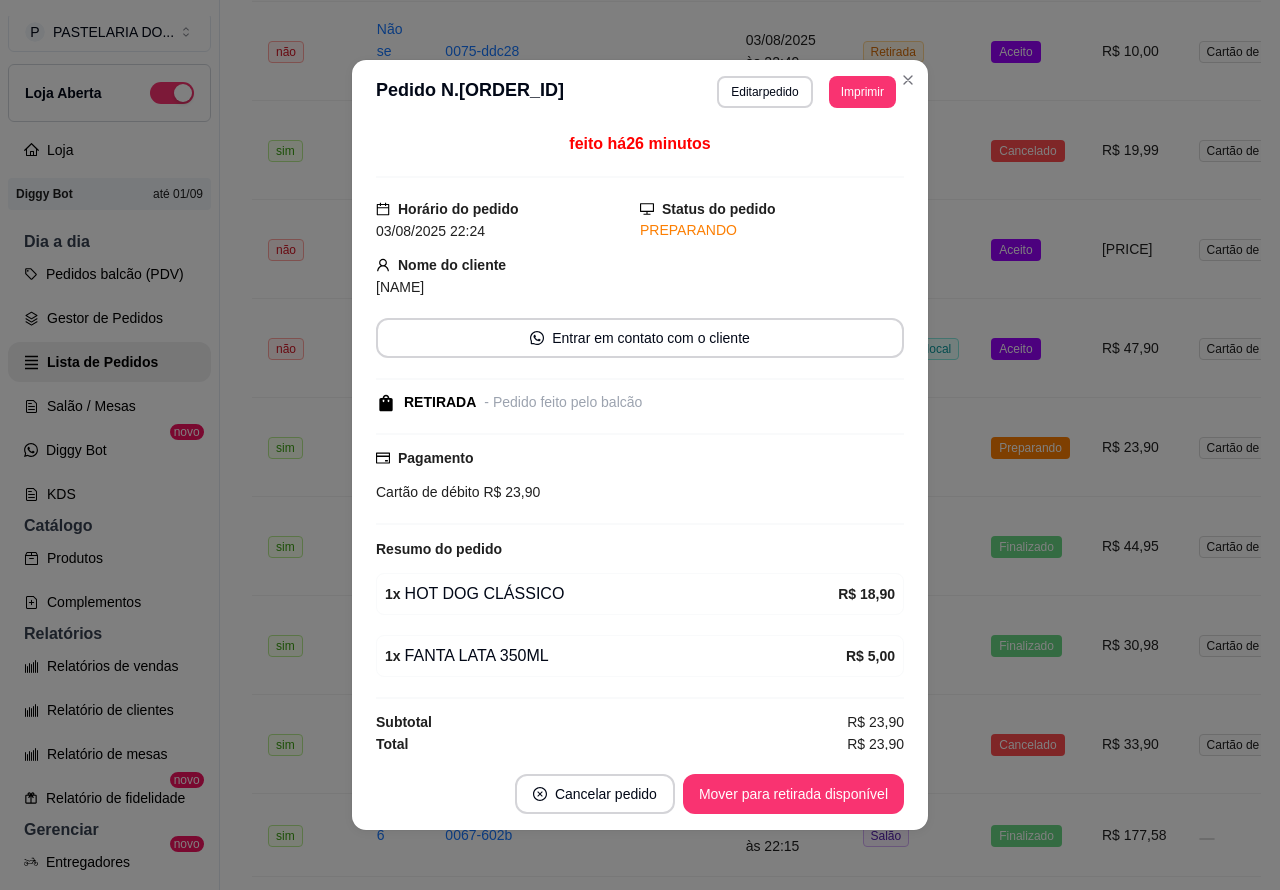 click on "Mover para retirada disponível" at bounding box center [793, 794] 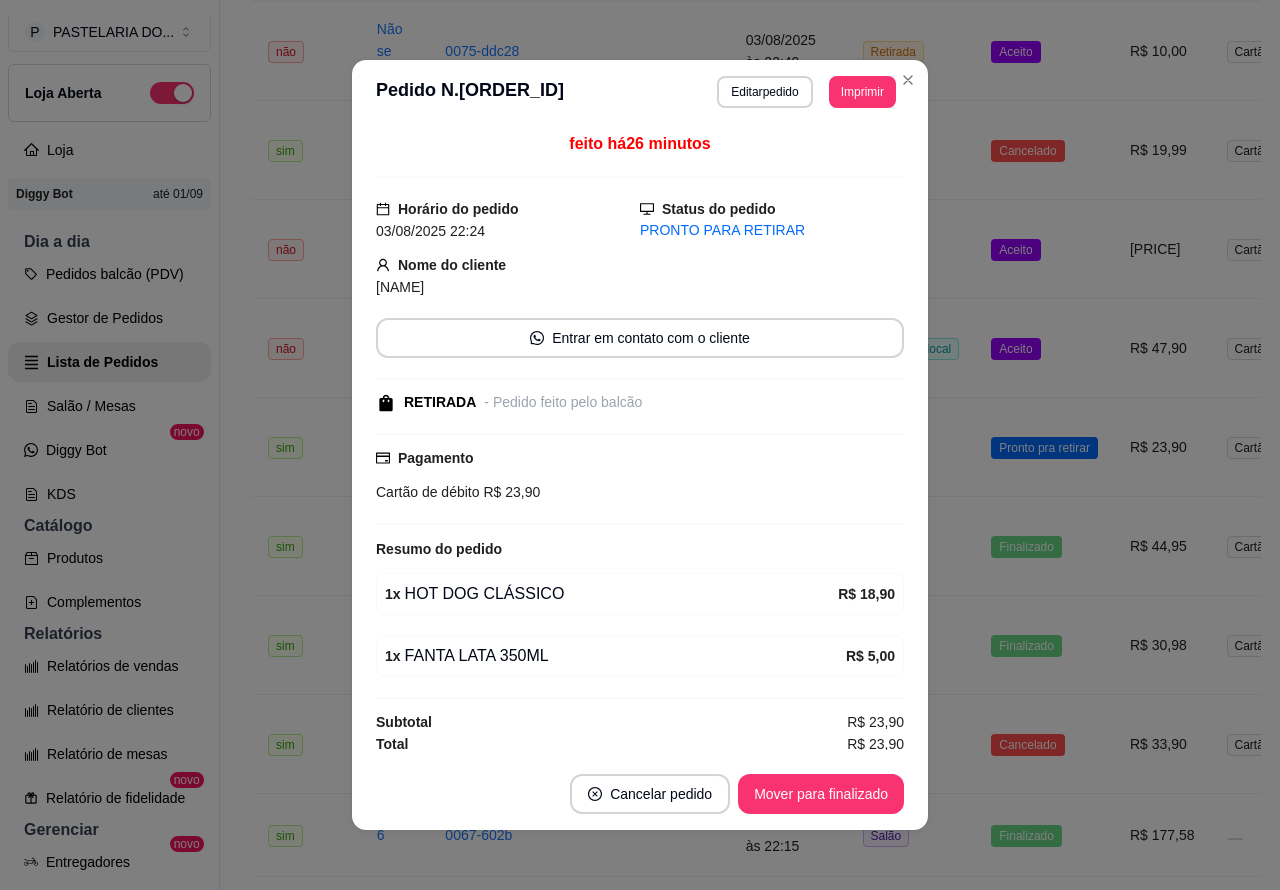 click on "Mover para finalizado" at bounding box center [821, 794] 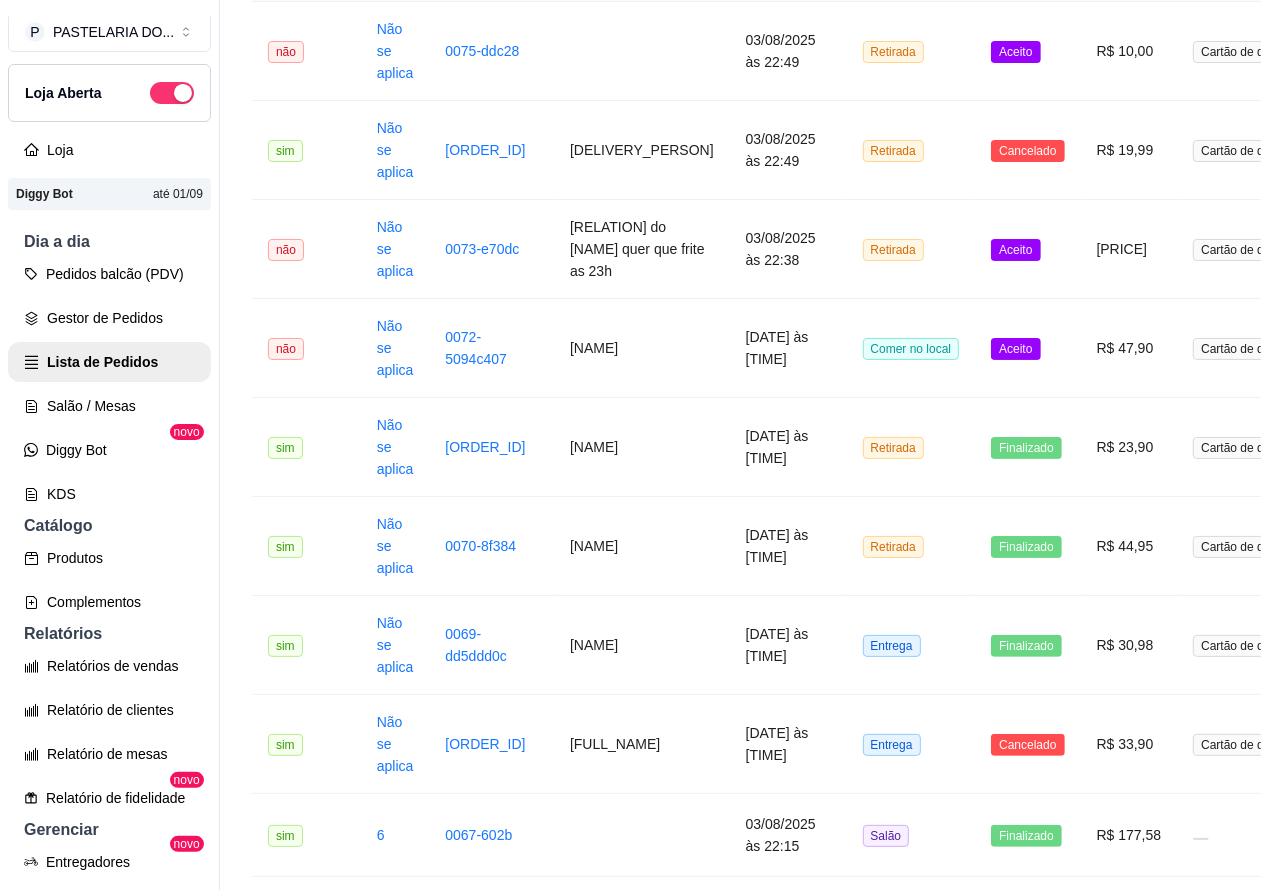 click on "Aceito" at bounding box center (1015, 349) 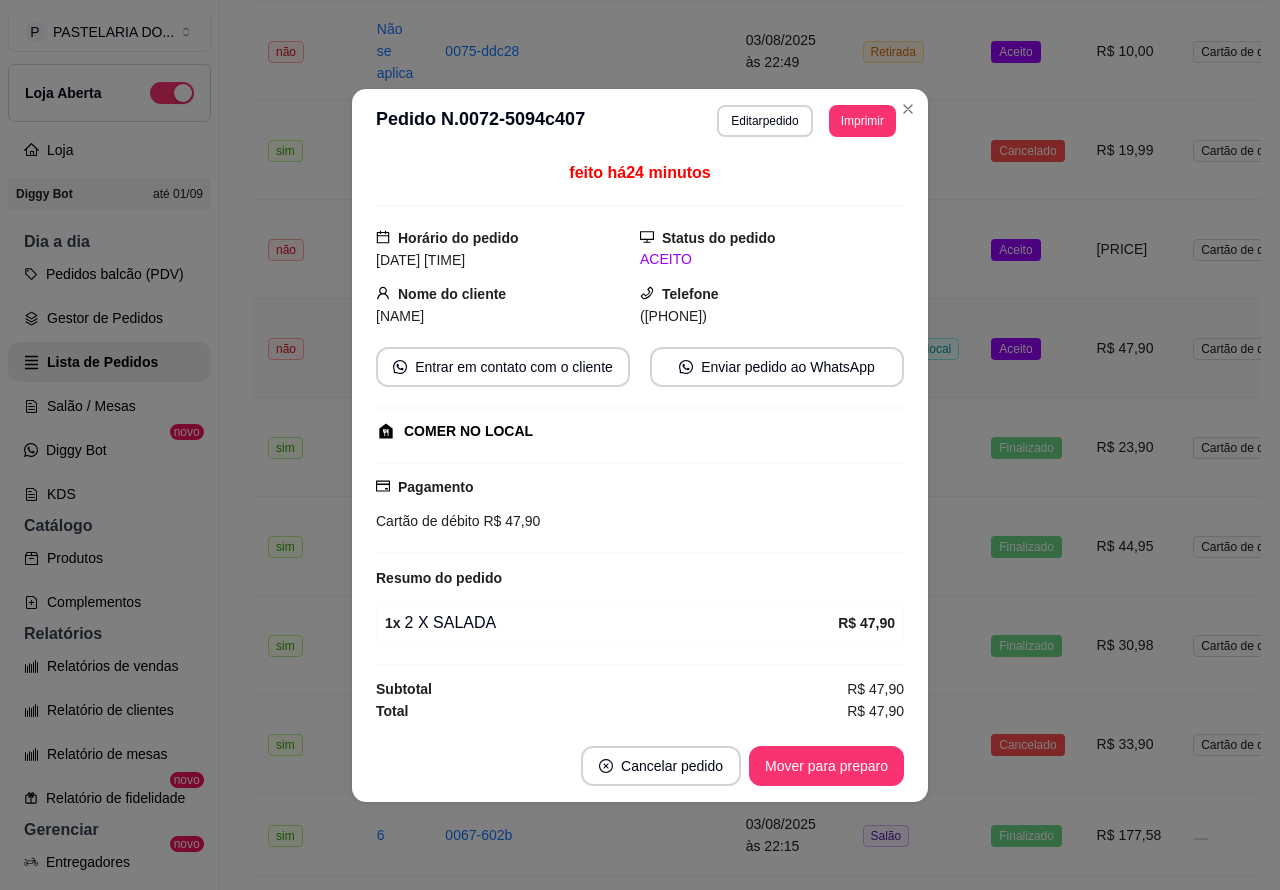 click on "Mover para preparo" at bounding box center [826, 766] 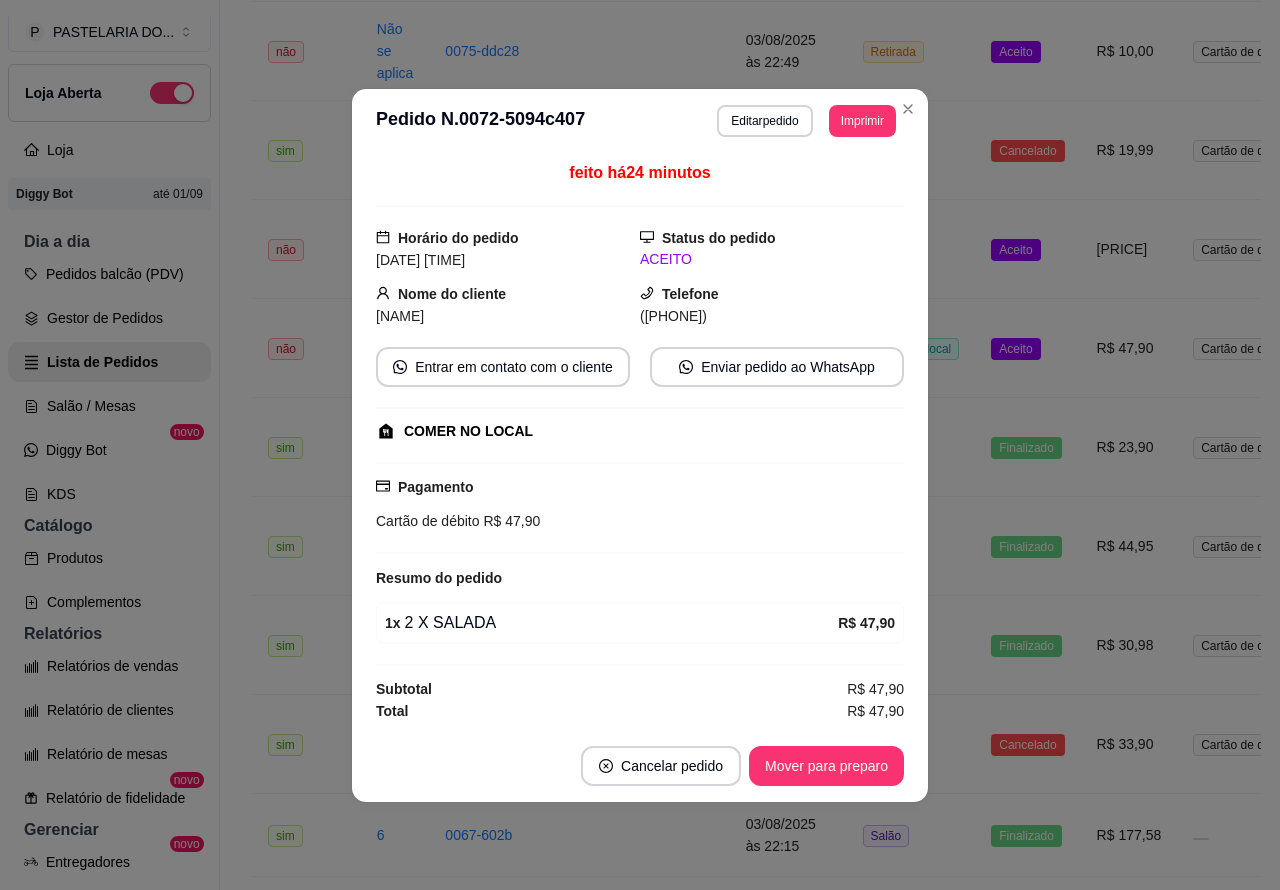 click on "Mover para preparo" at bounding box center (826, 766) 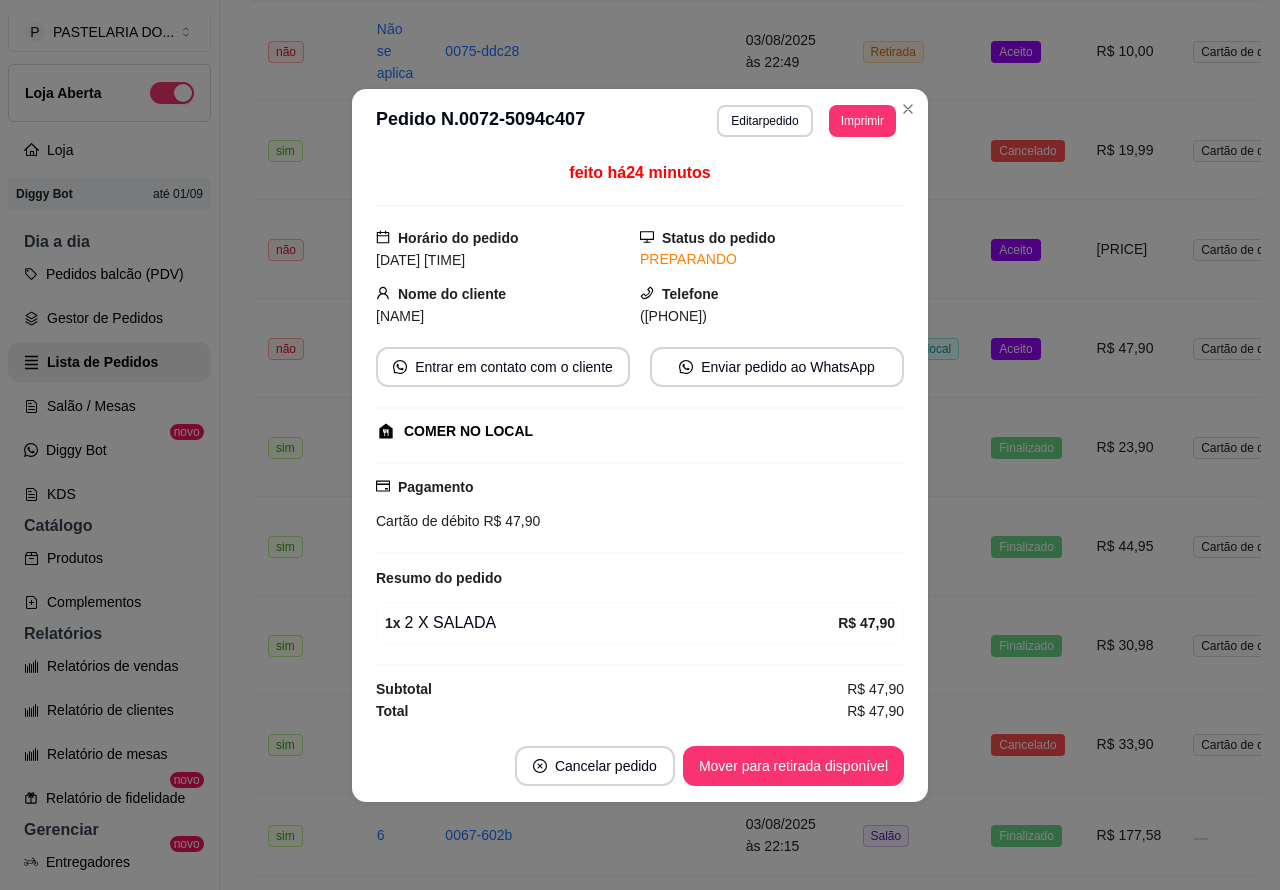 click on "Mover para retirada disponível" at bounding box center (793, 766) 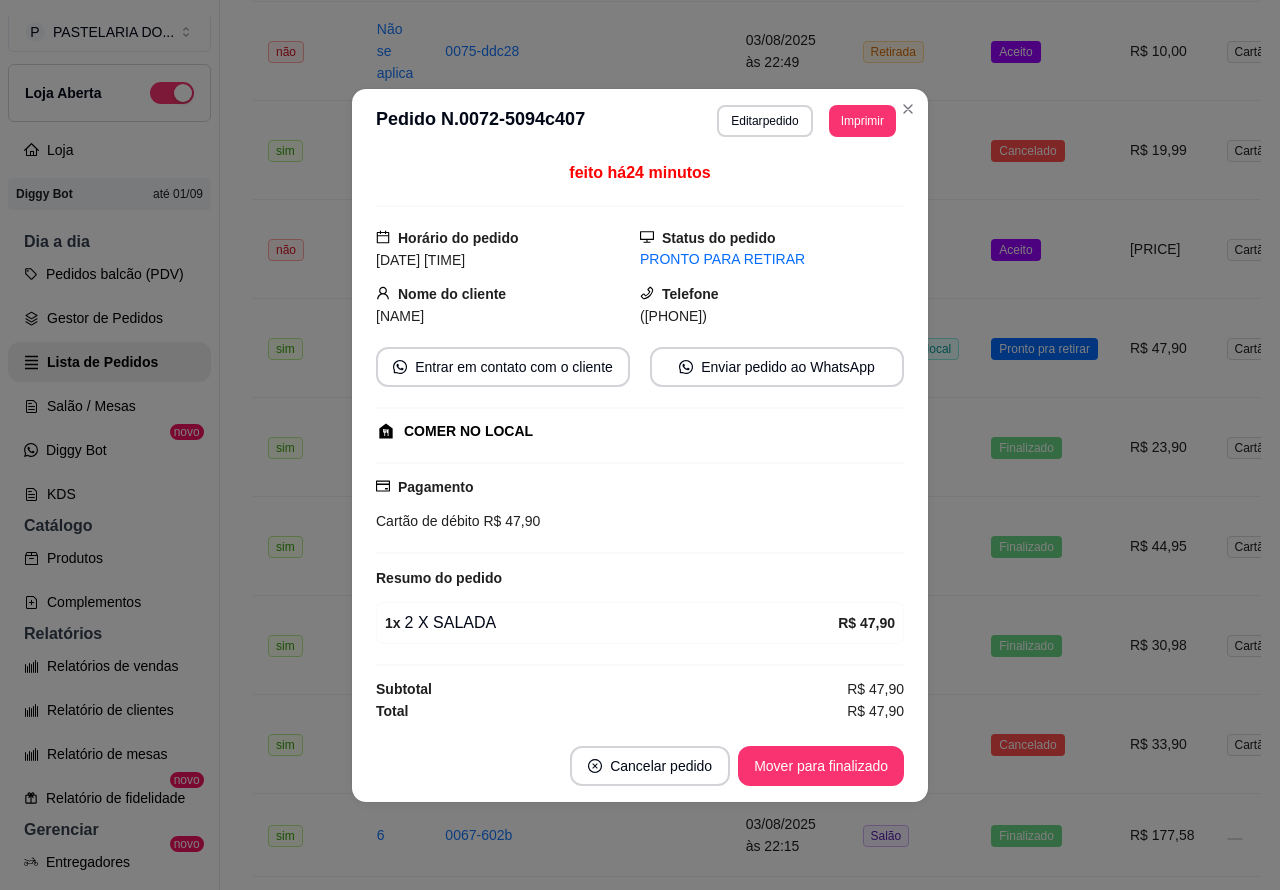 click on "Mover para finalizado" at bounding box center [821, 766] 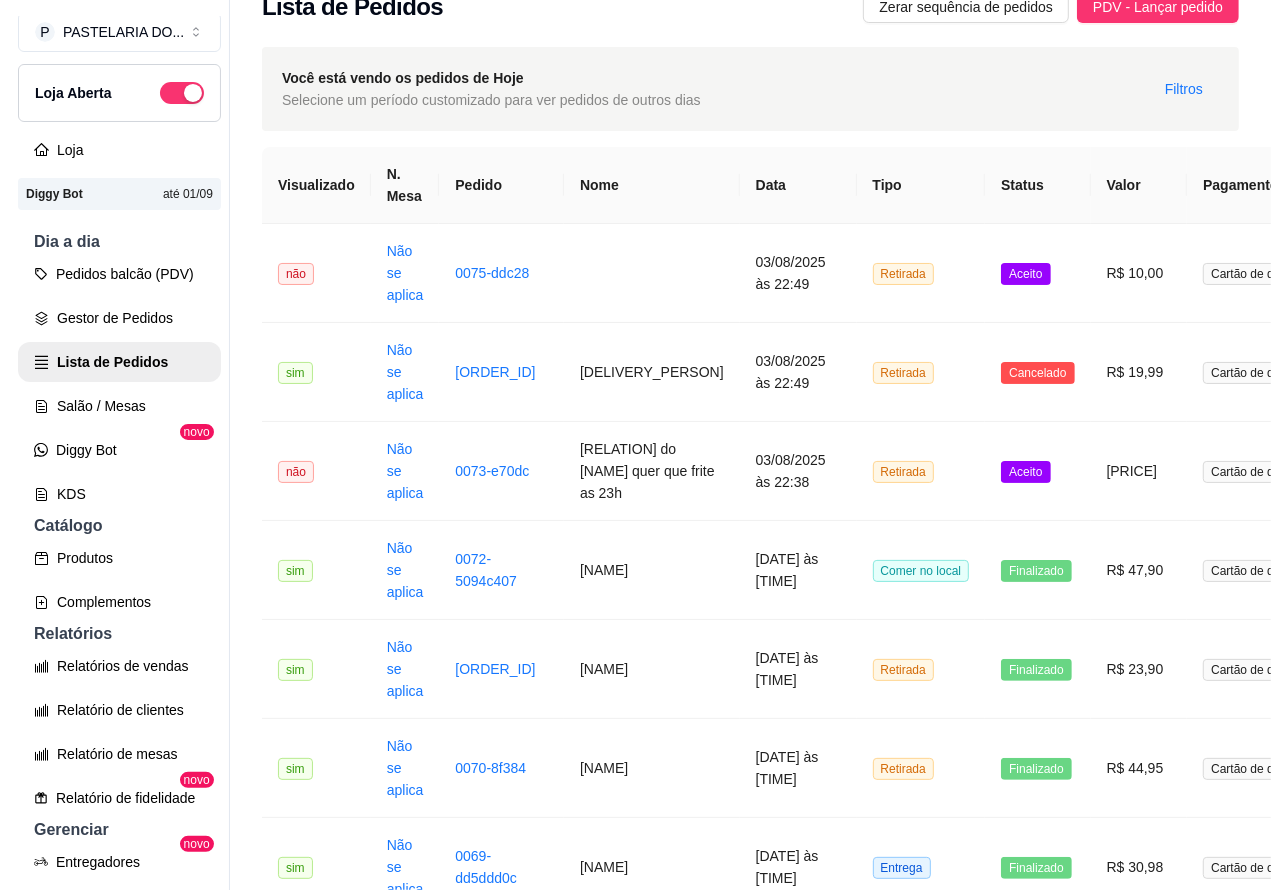 scroll, scrollTop: 0, scrollLeft: 0, axis: both 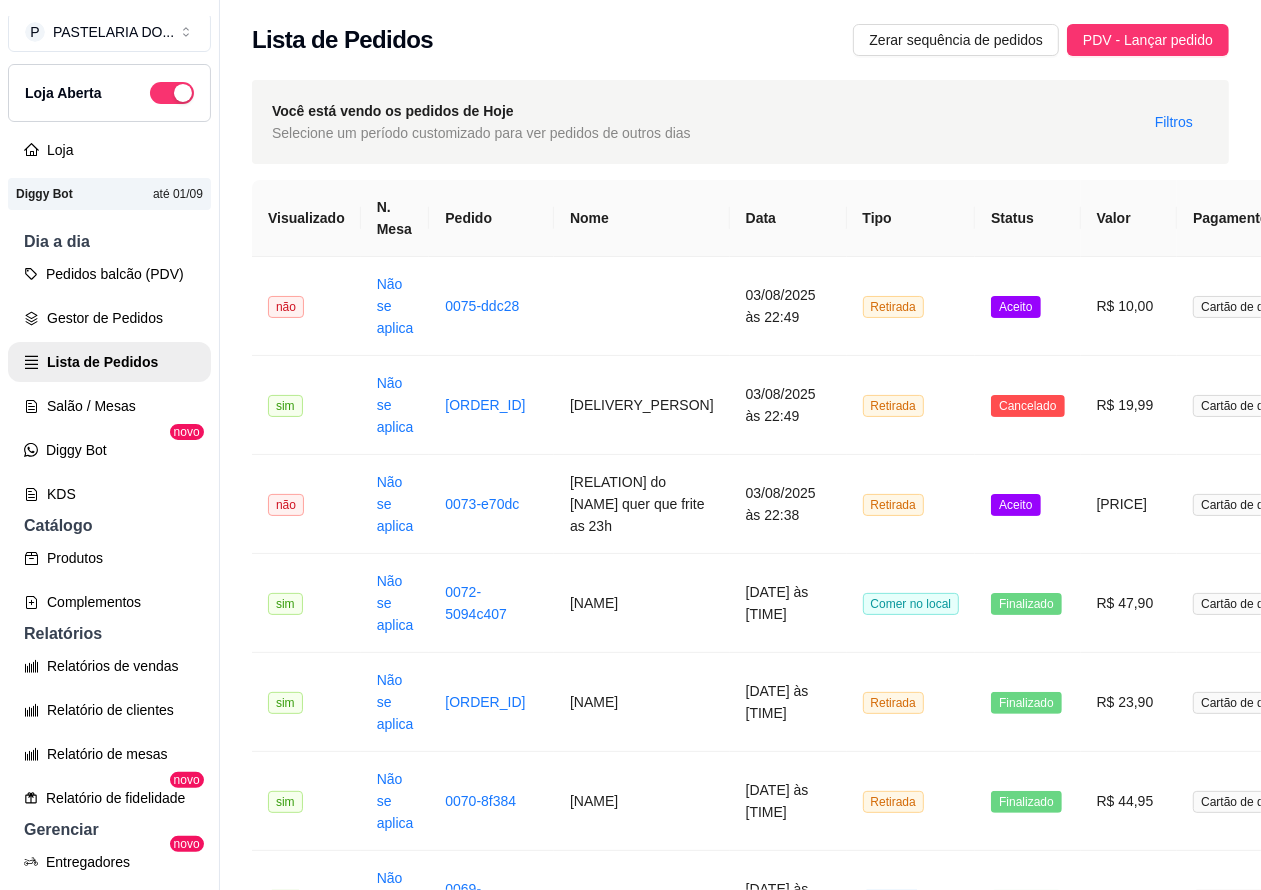 click on "Aceito" at bounding box center [1015, 505] 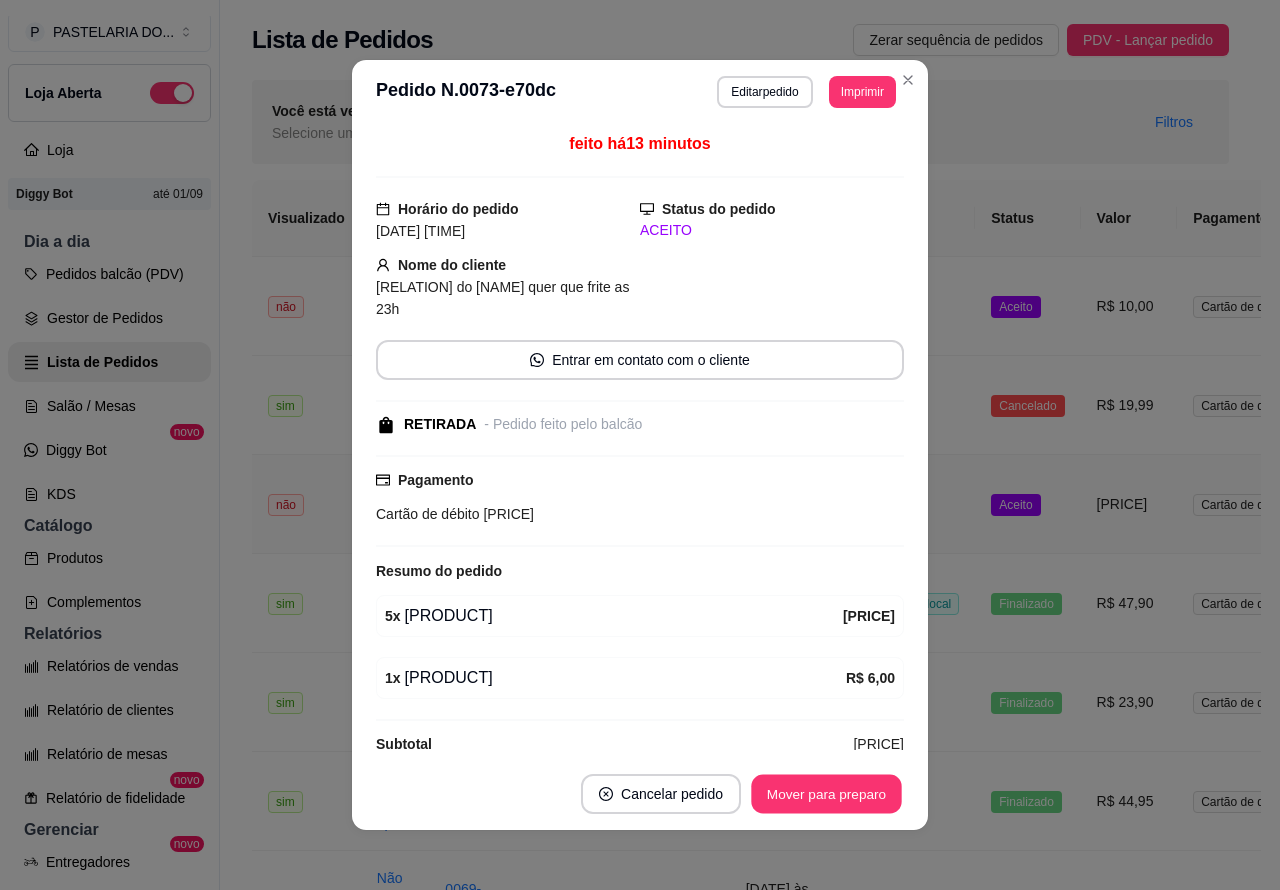 click on "Mover para preparo" at bounding box center [826, 794] 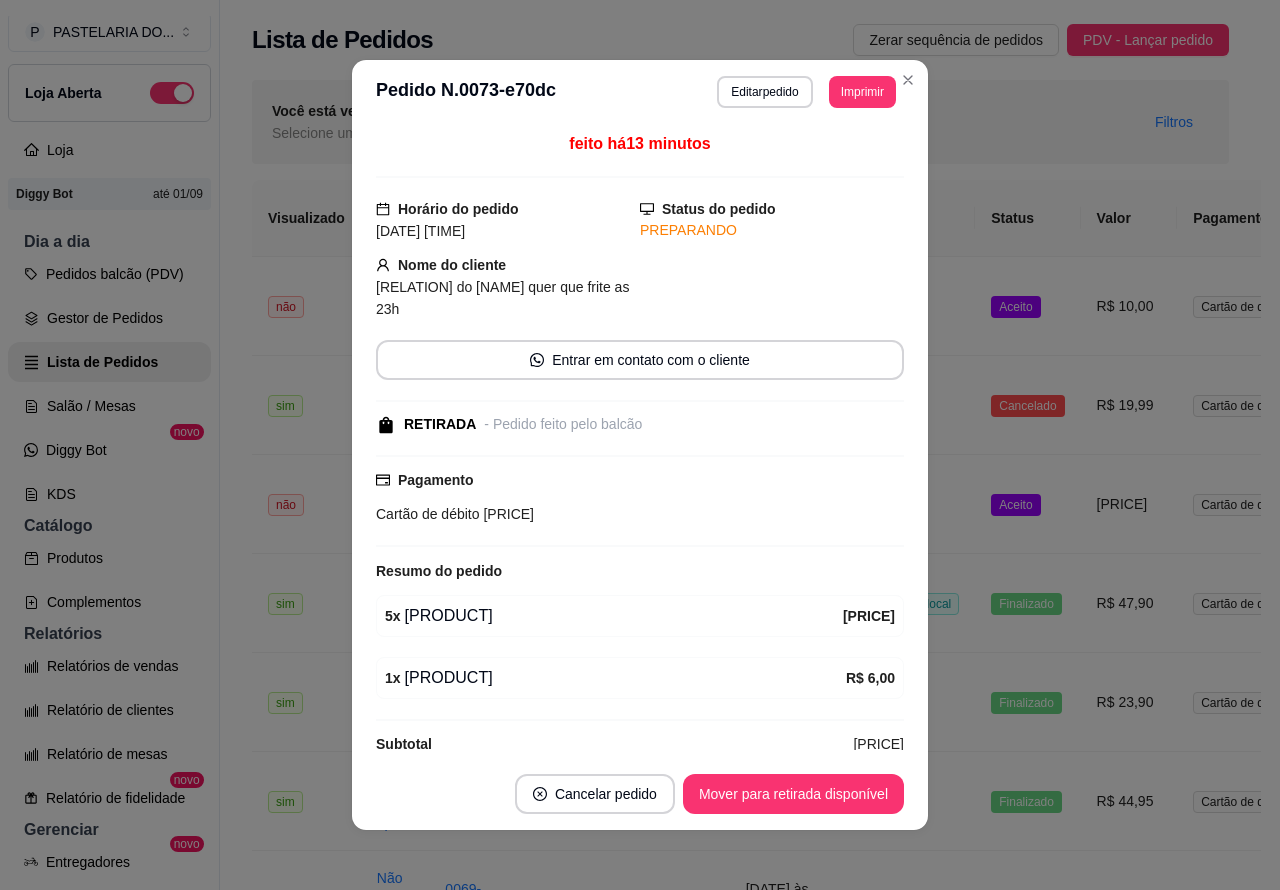 click on "Mover para retirada disponível" at bounding box center (793, 794) 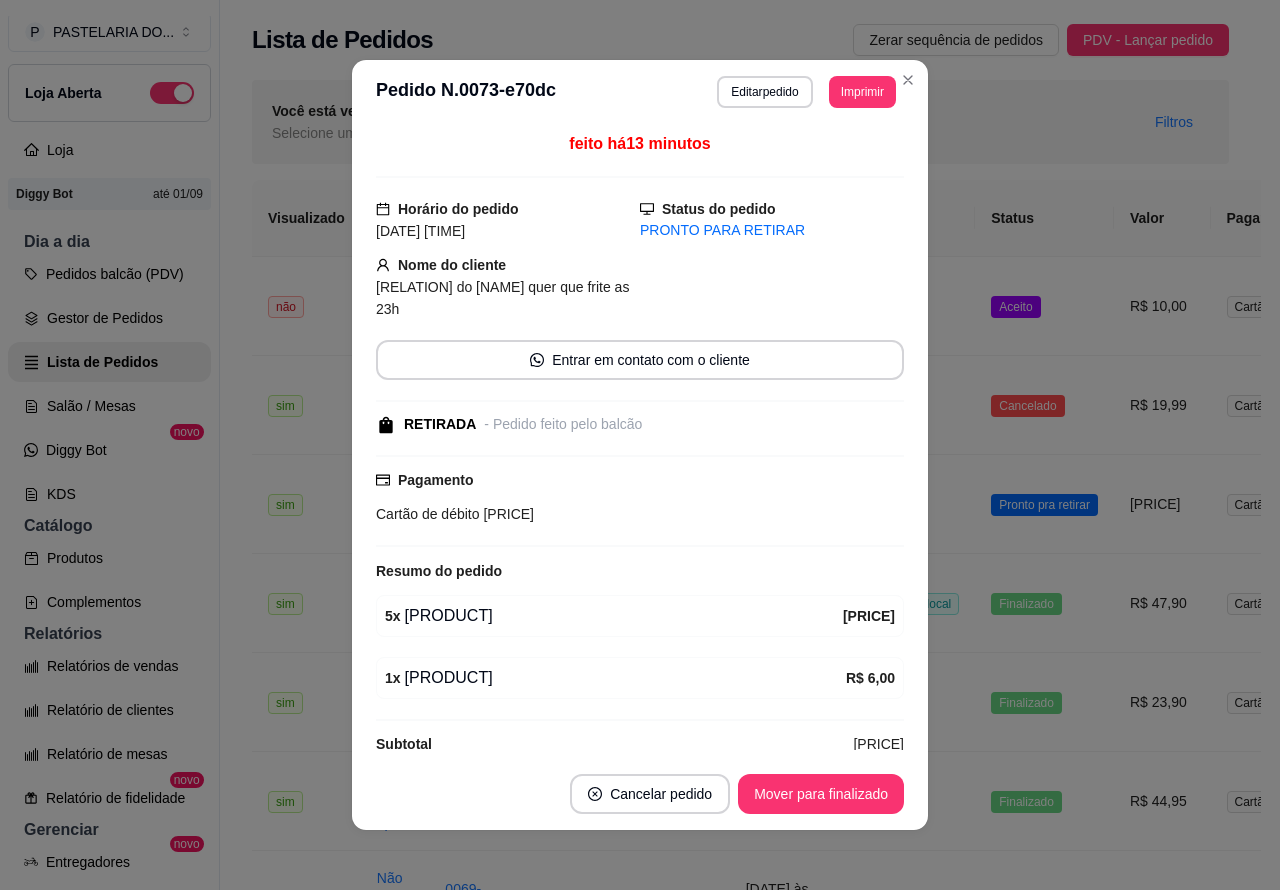 click on "Mover para finalizado" at bounding box center (821, 794) 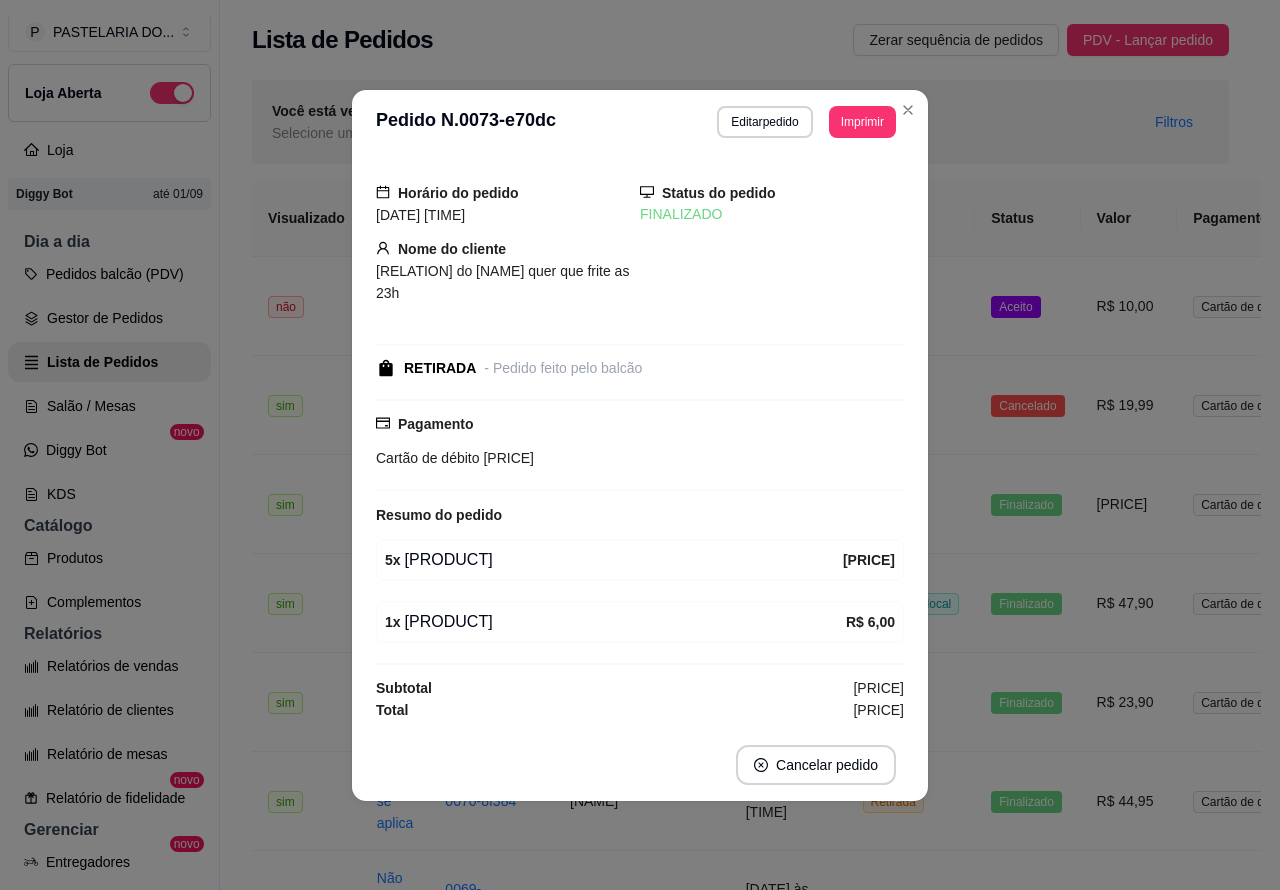 click on "**********" at bounding box center [740, 1690] 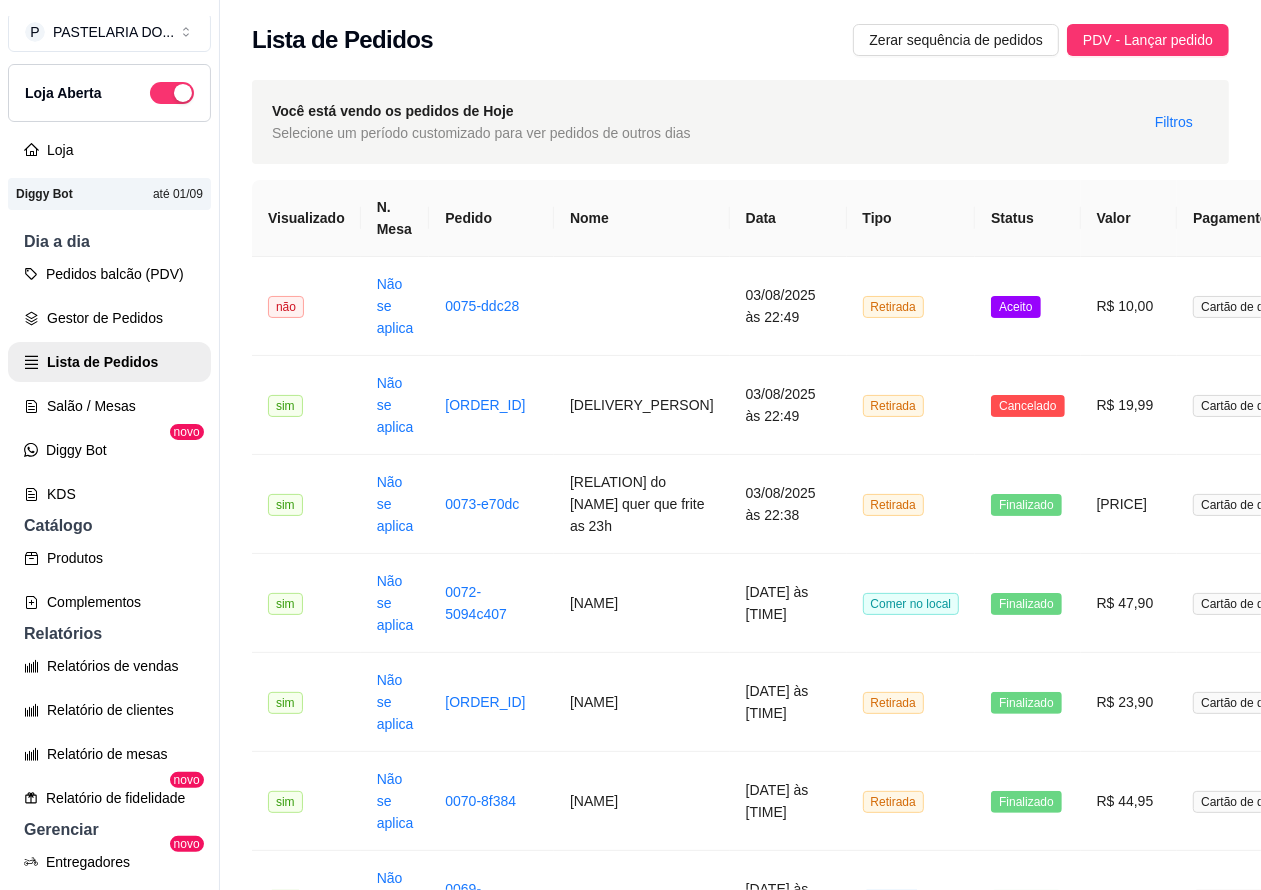 click on "Aceito" at bounding box center [1027, 306] 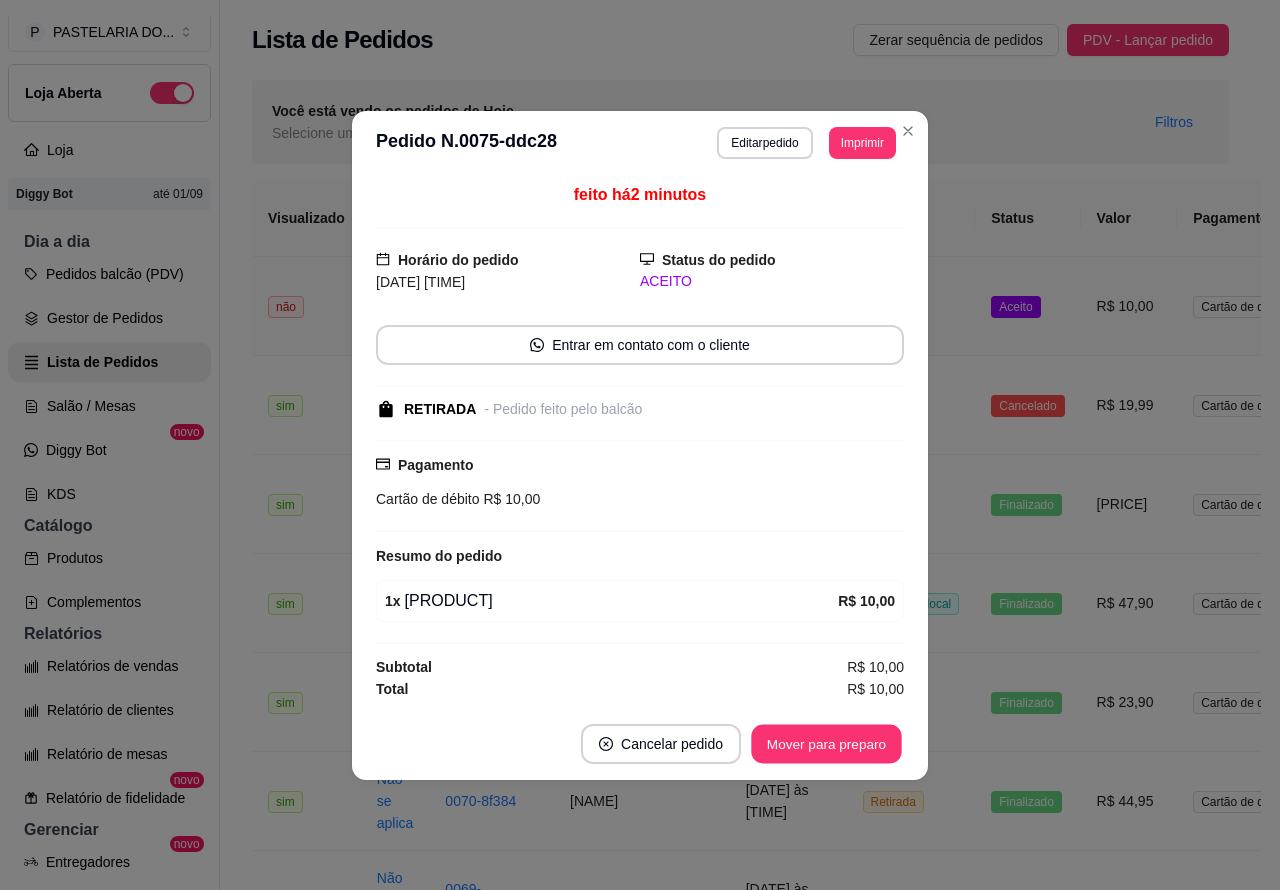 click on "Mover para preparo" at bounding box center (826, 743) 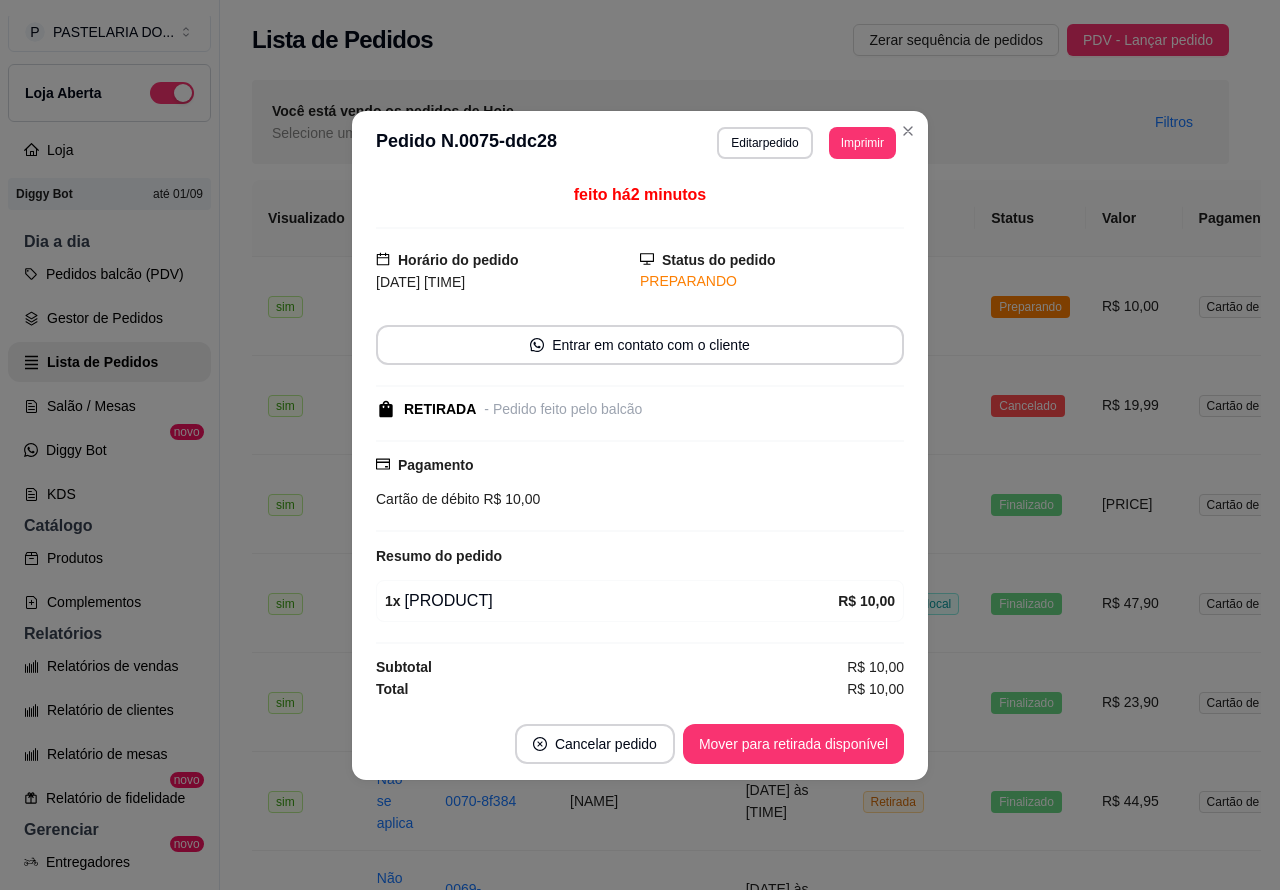 click on "**********" at bounding box center (740, 1690) 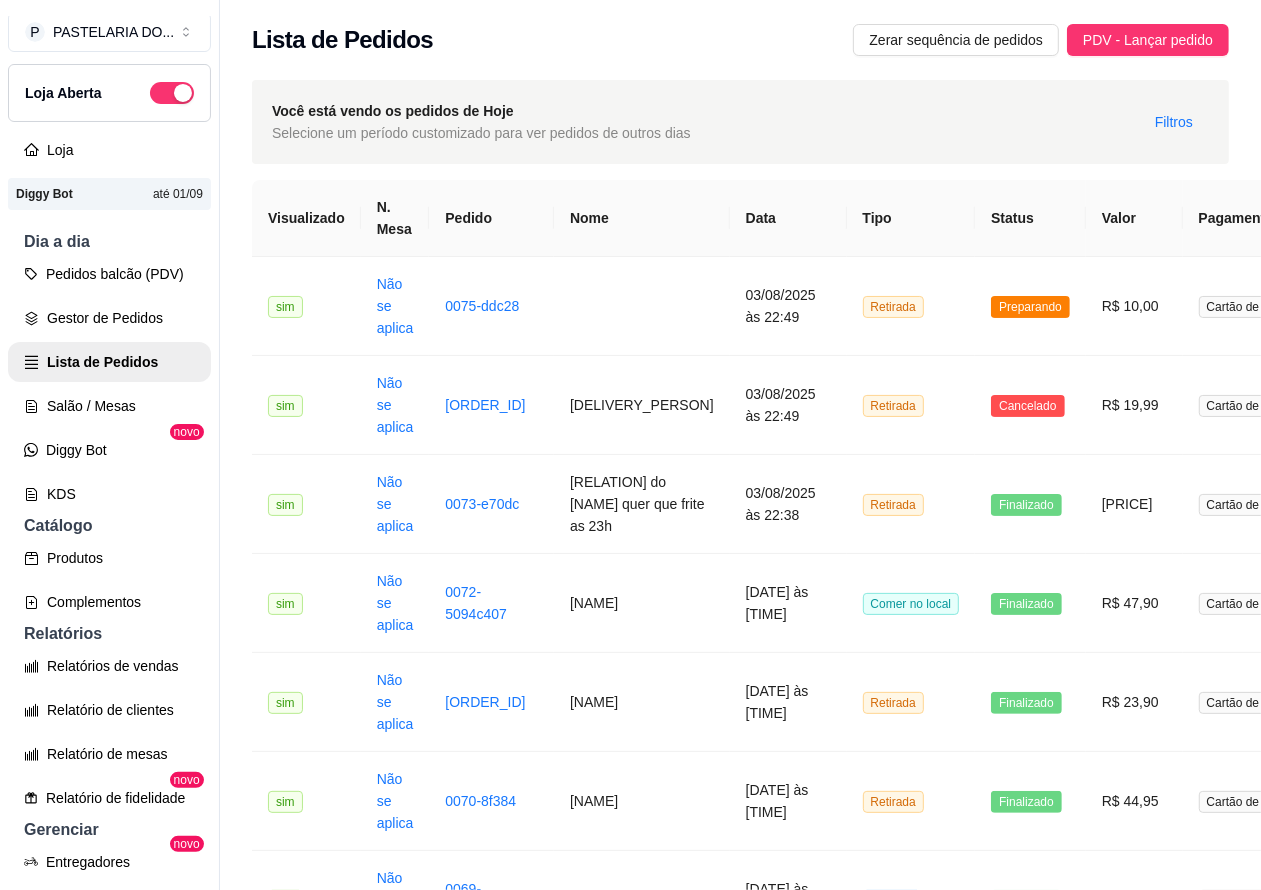 click on "Pedidos balcão (PDV)" at bounding box center [109, 274] 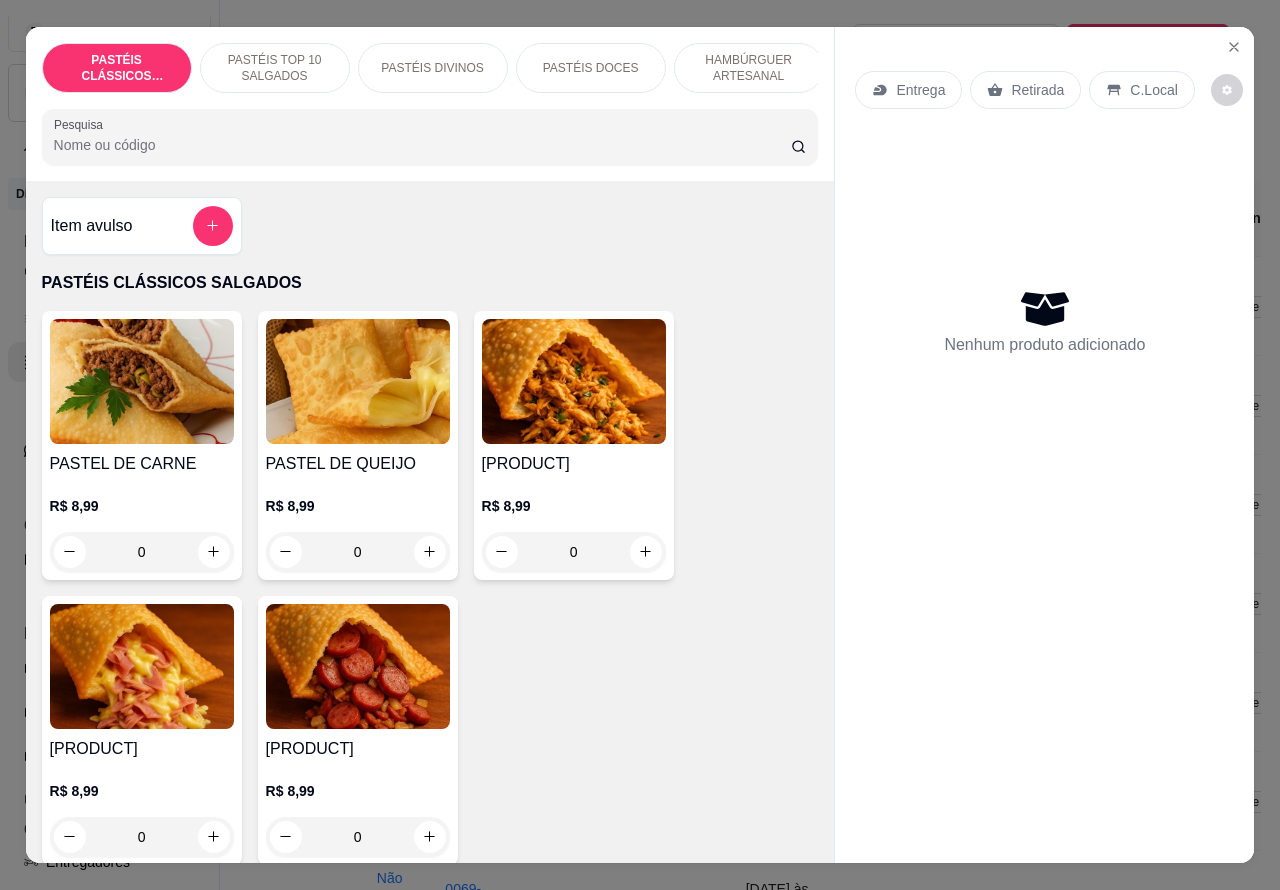 click on "Retirada" at bounding box center [1037, 90] 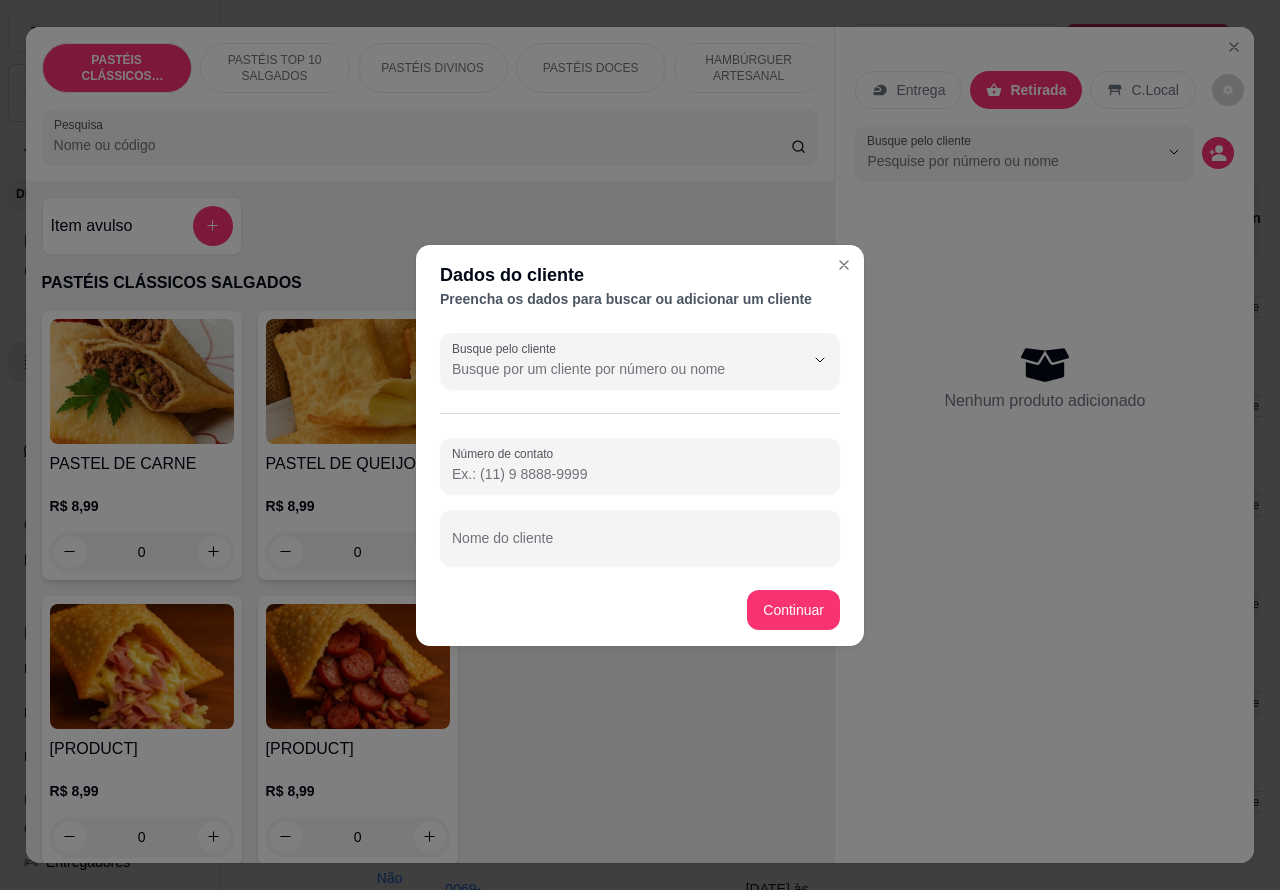 click on "Nome do cliente" at bounding box center [640, 546] 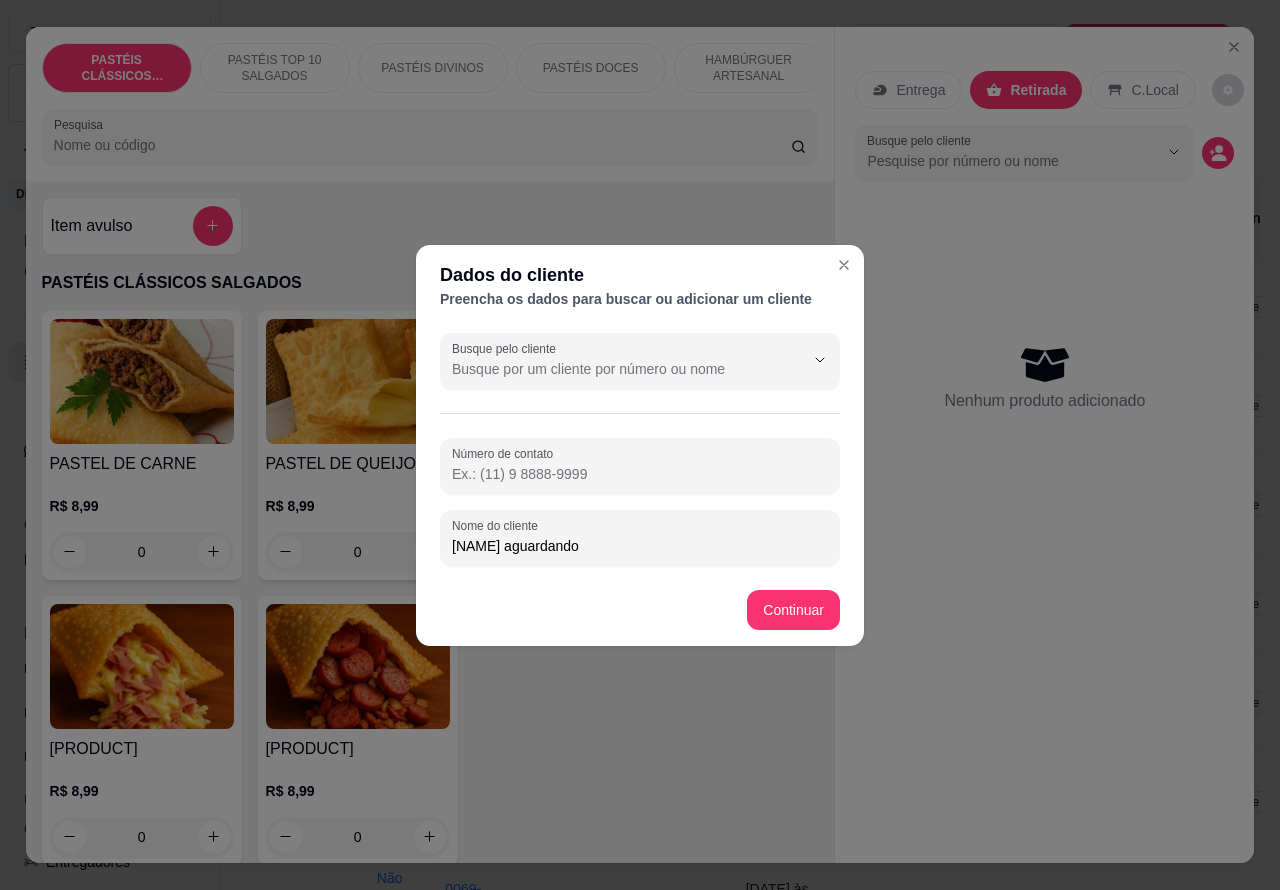 type on "paulo aguardando" 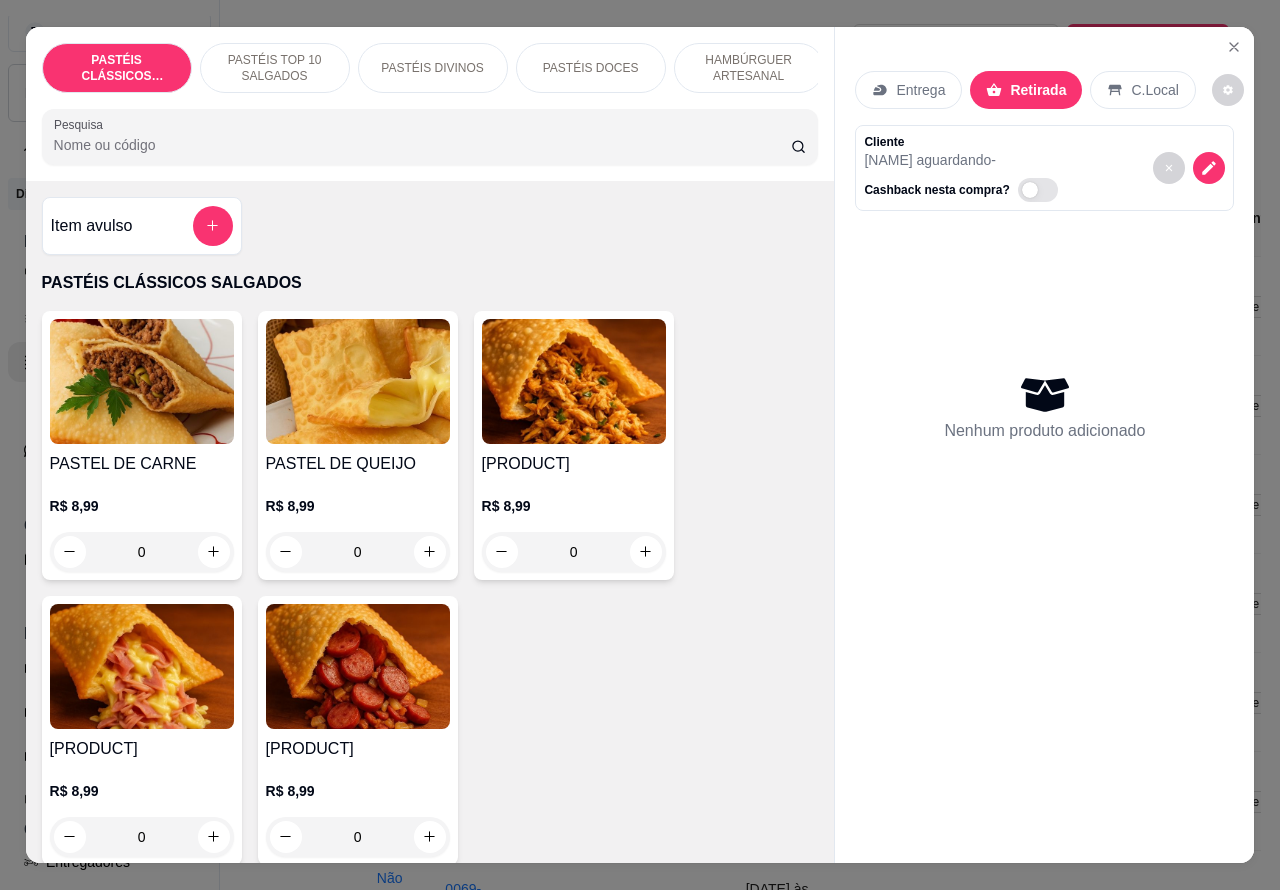 click on "PASTÉIS TOP 10 SALGADOS" at bounding box center (275, 68) 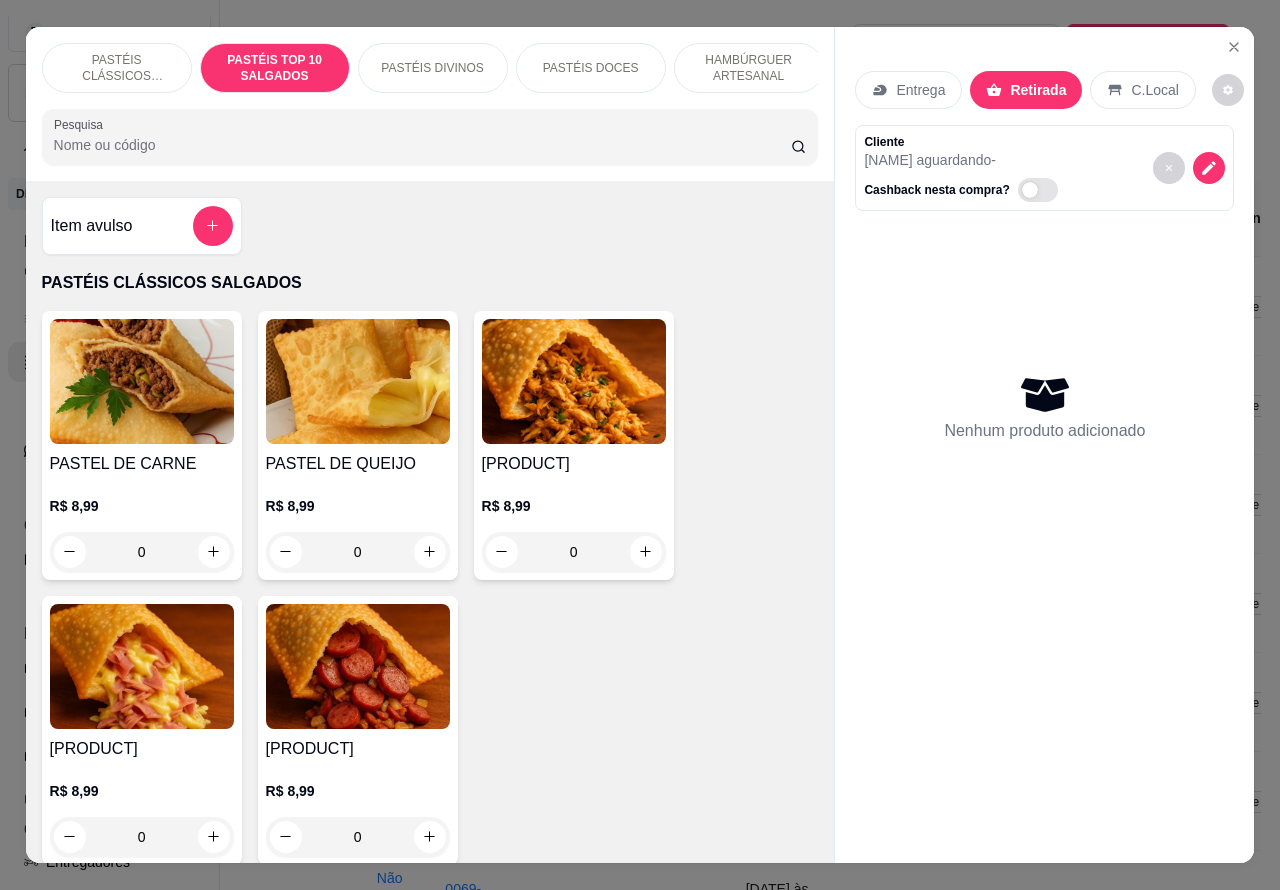 scroll, scrollTop: 723, scrollLeft: 0, axis: vertical 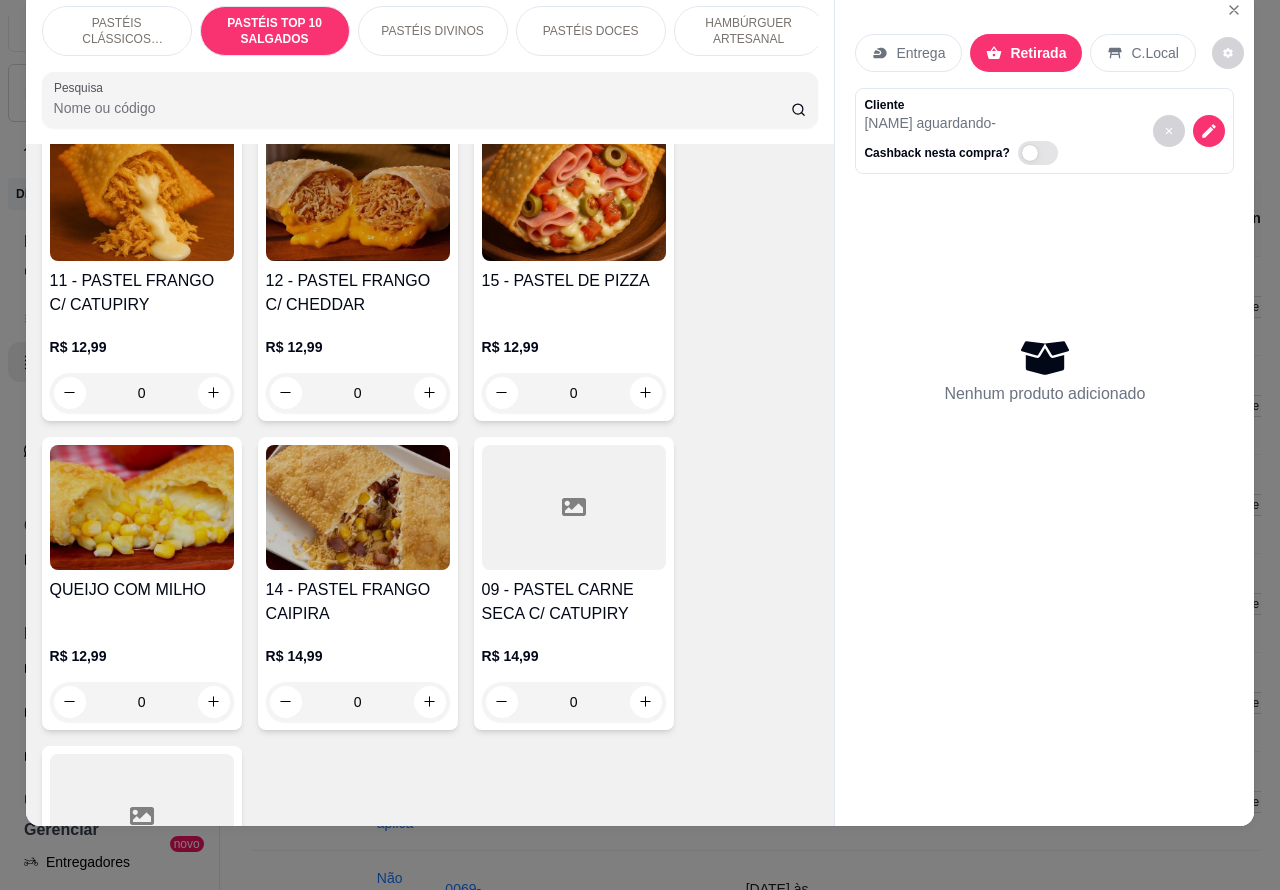 click on "0" at bounding box center [142, 393] 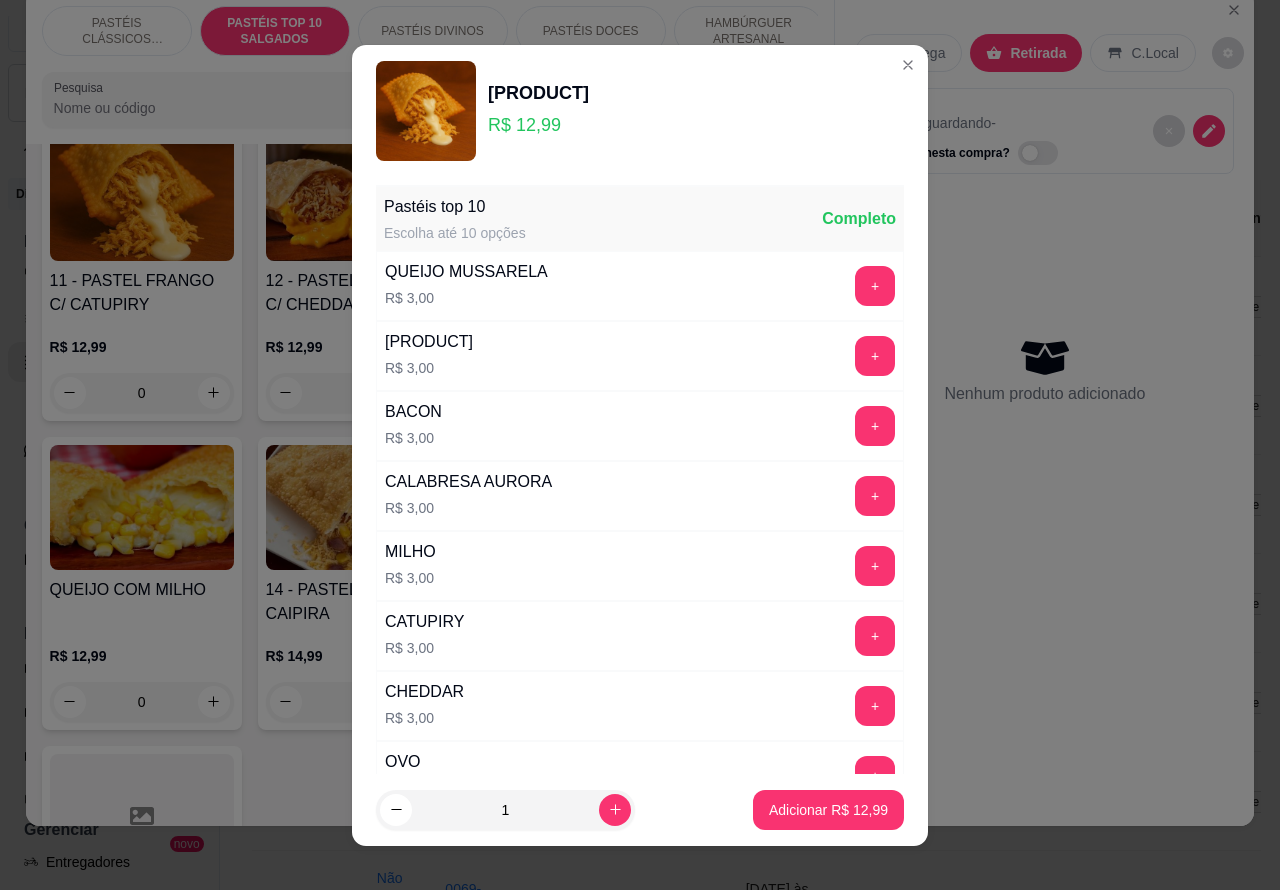 click on "Adicionar   R$ 12,99" at bounding box center [828, 810] 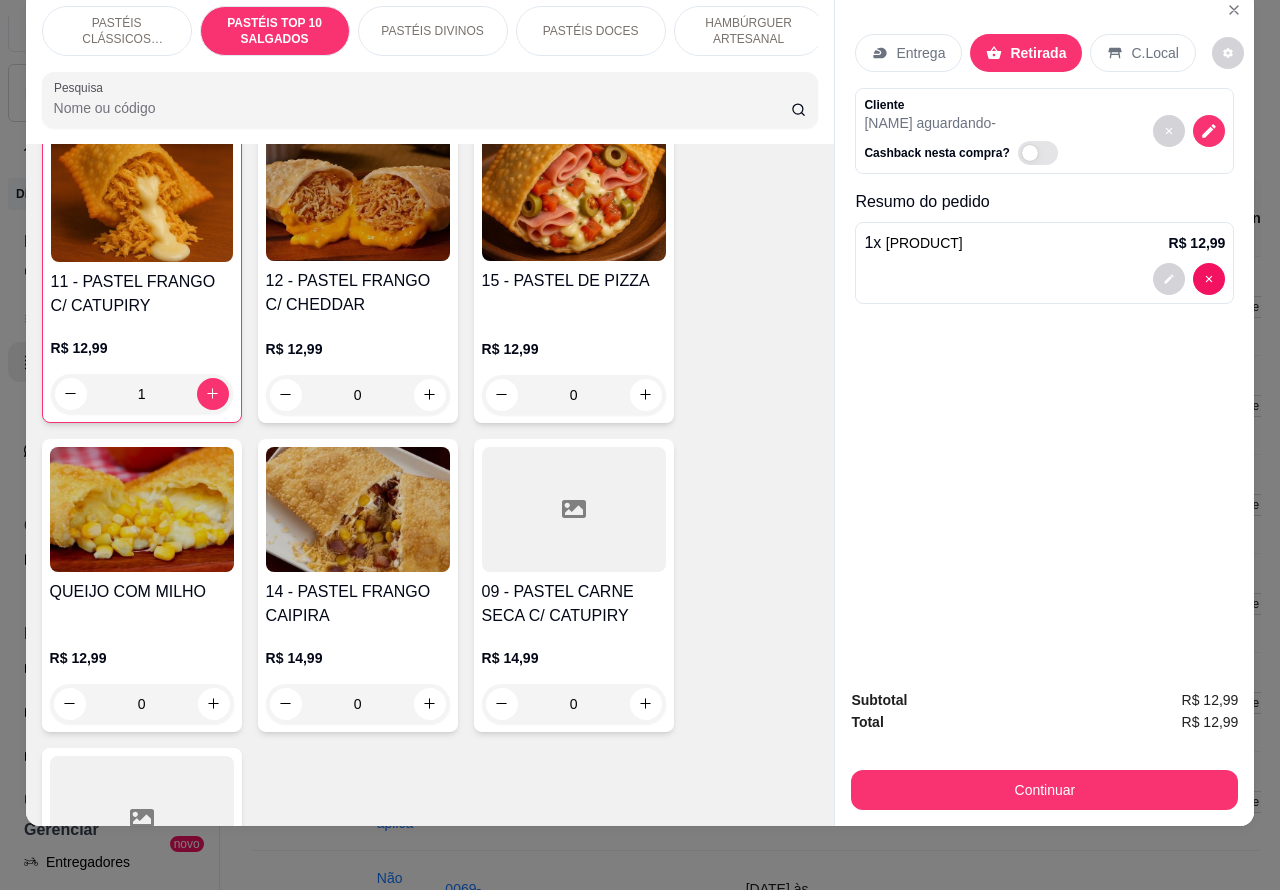 click on "PASTÉIS DIVINOS" at bounding box center [432, 31] 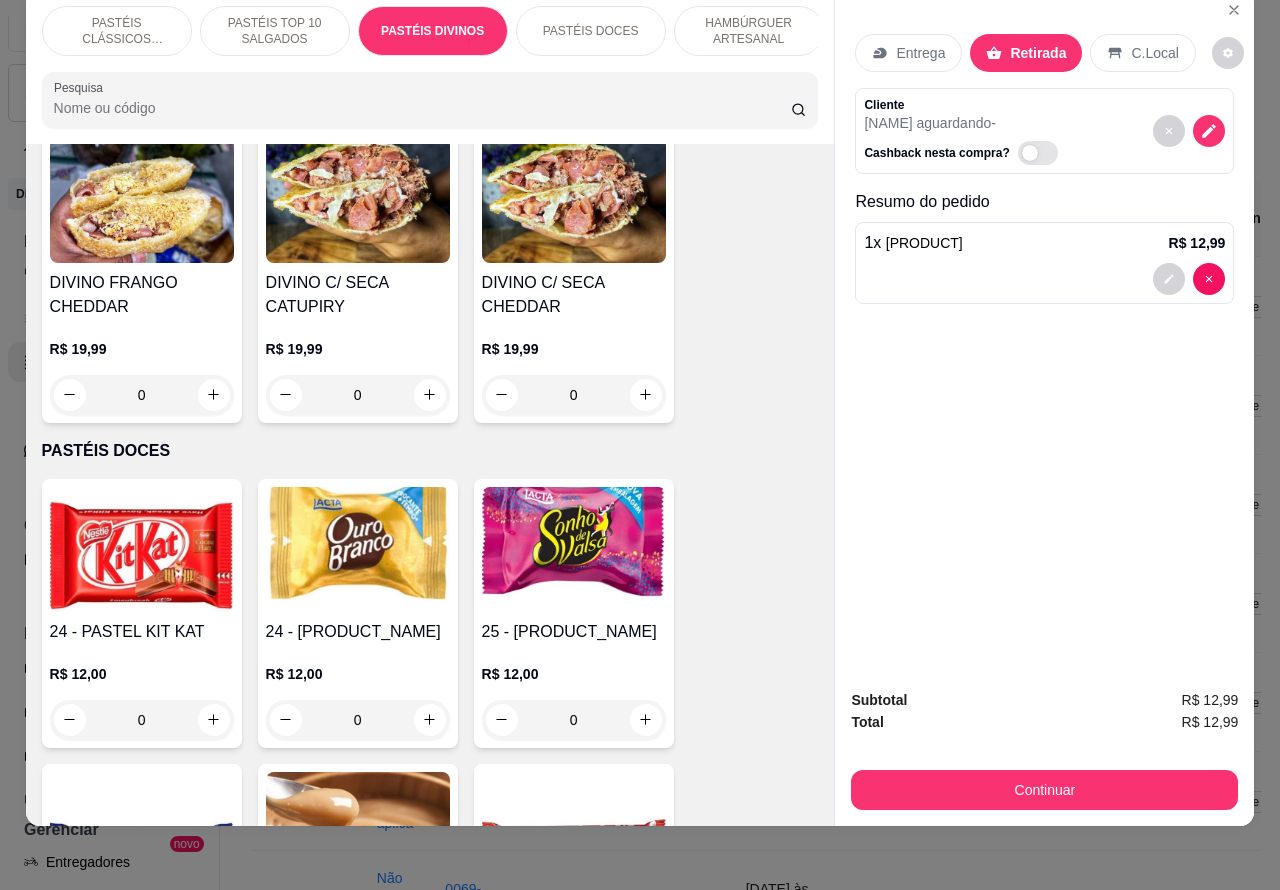 scroll, scrollTop: 3270, scrollLeft: 0, axis: vertical 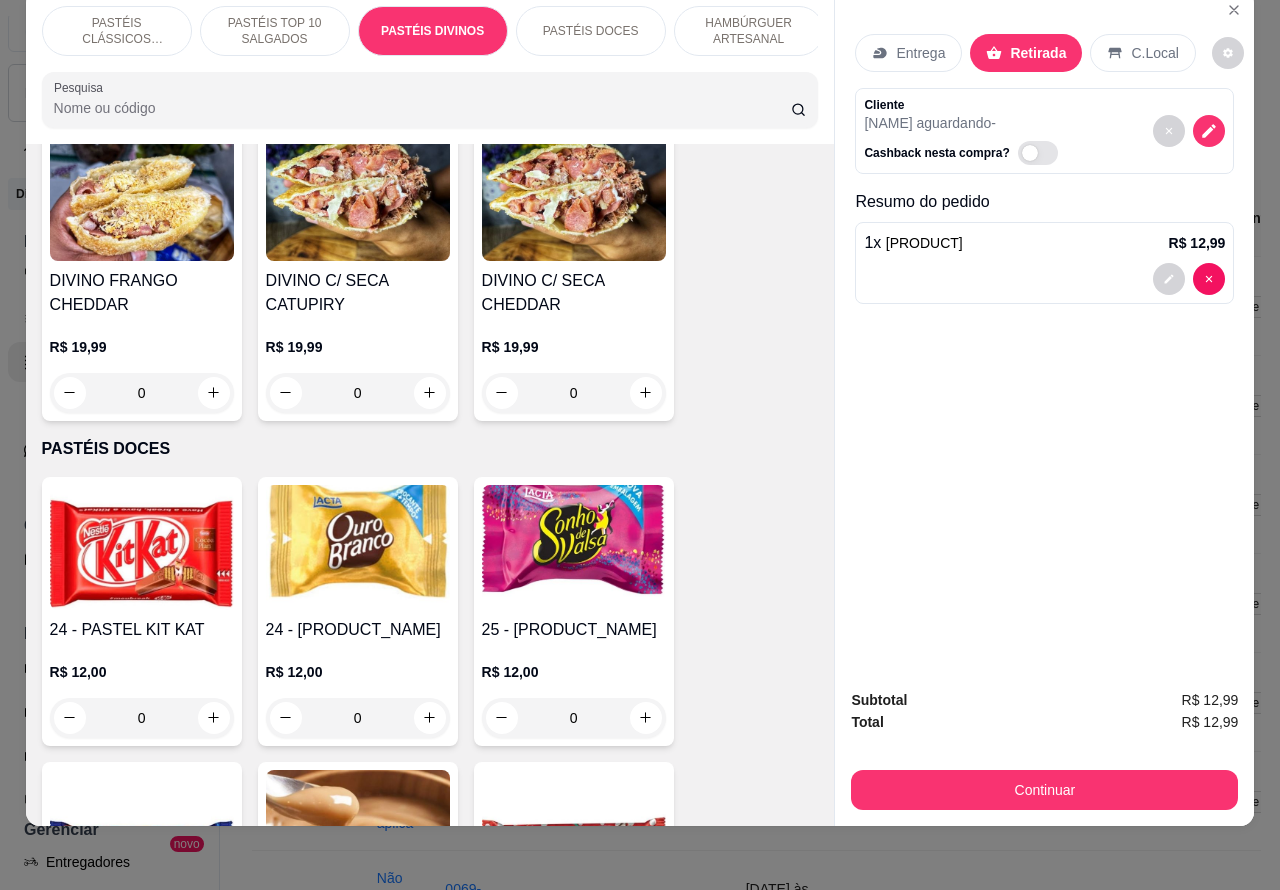 click on "0" at bounding box center [358, 393] 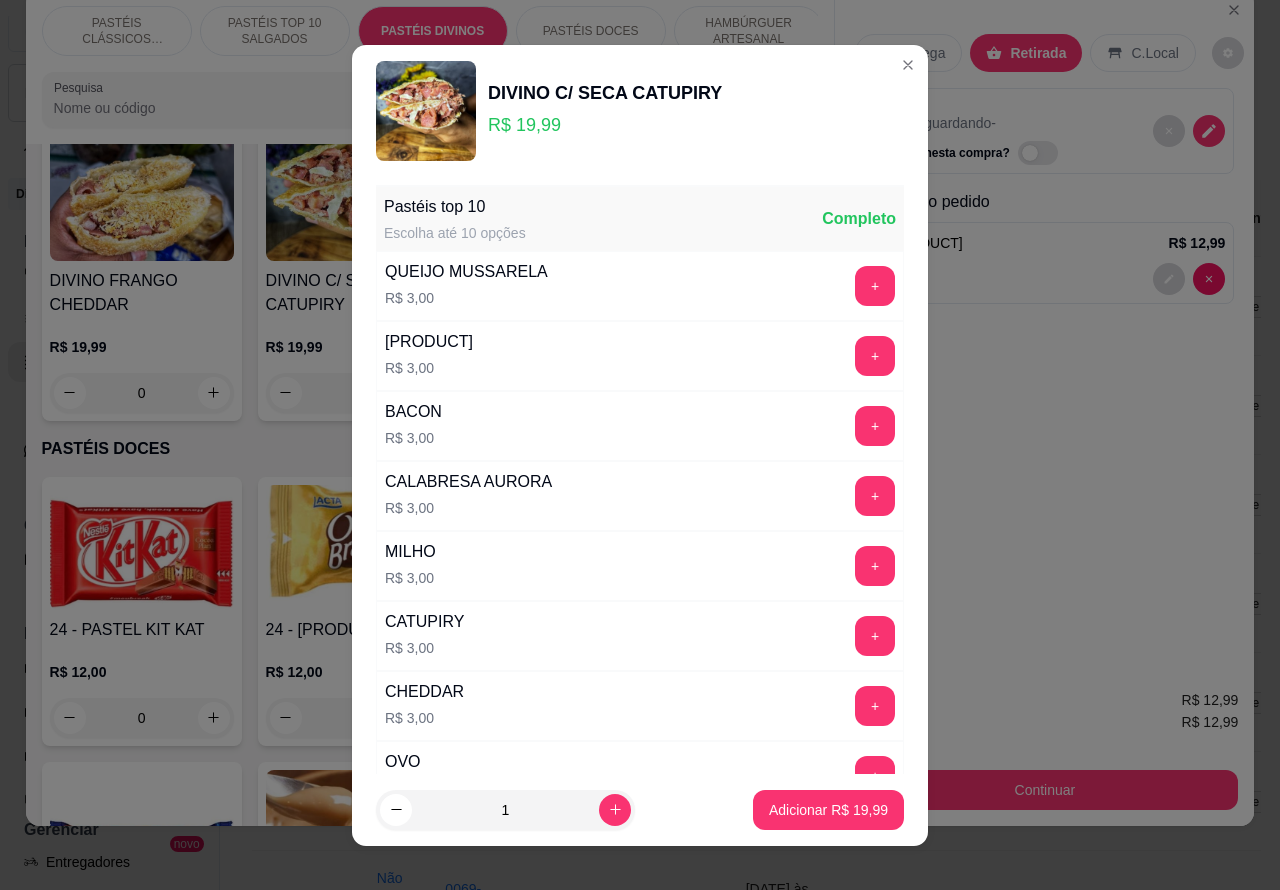 click on "Adicionar   R$ 19,99" at bounding box center [828, 810] 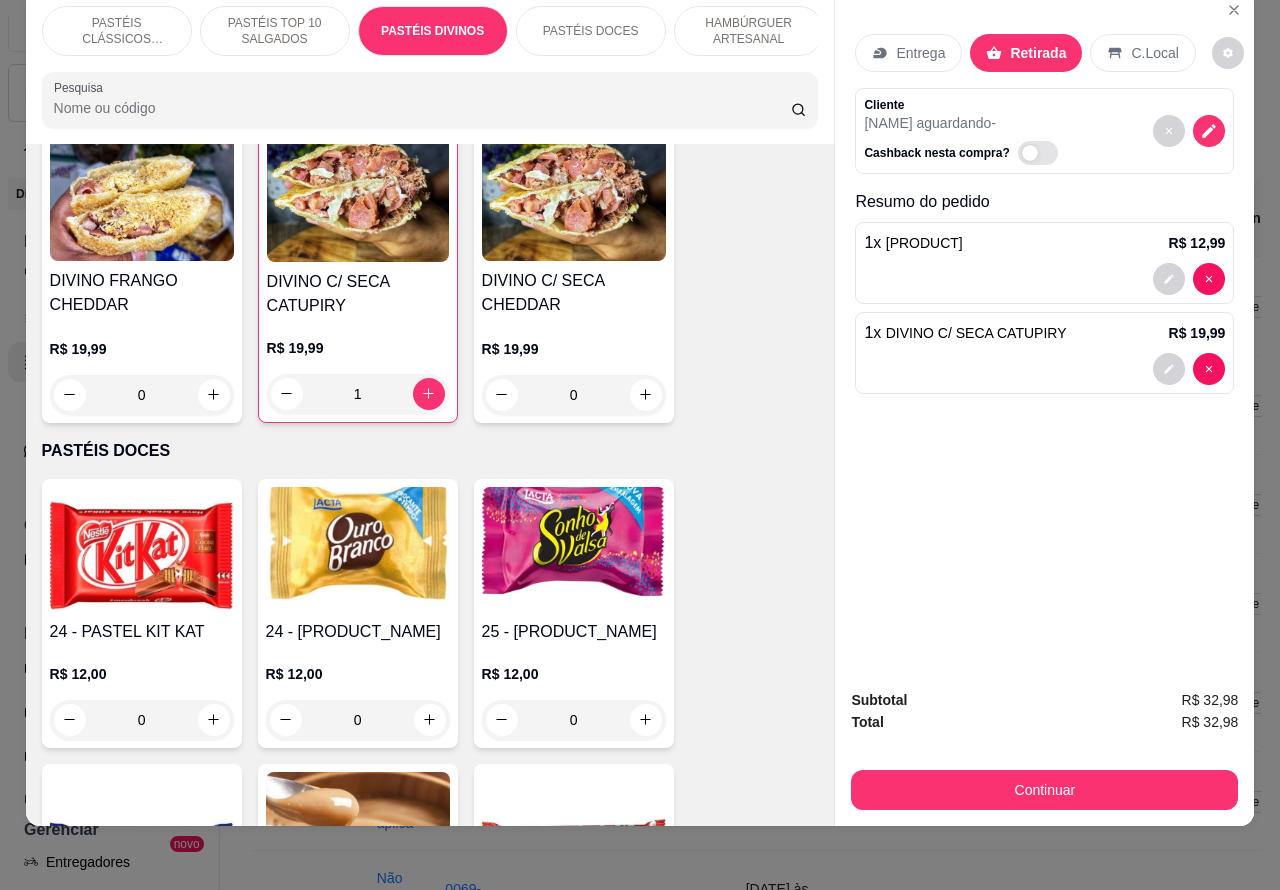 click 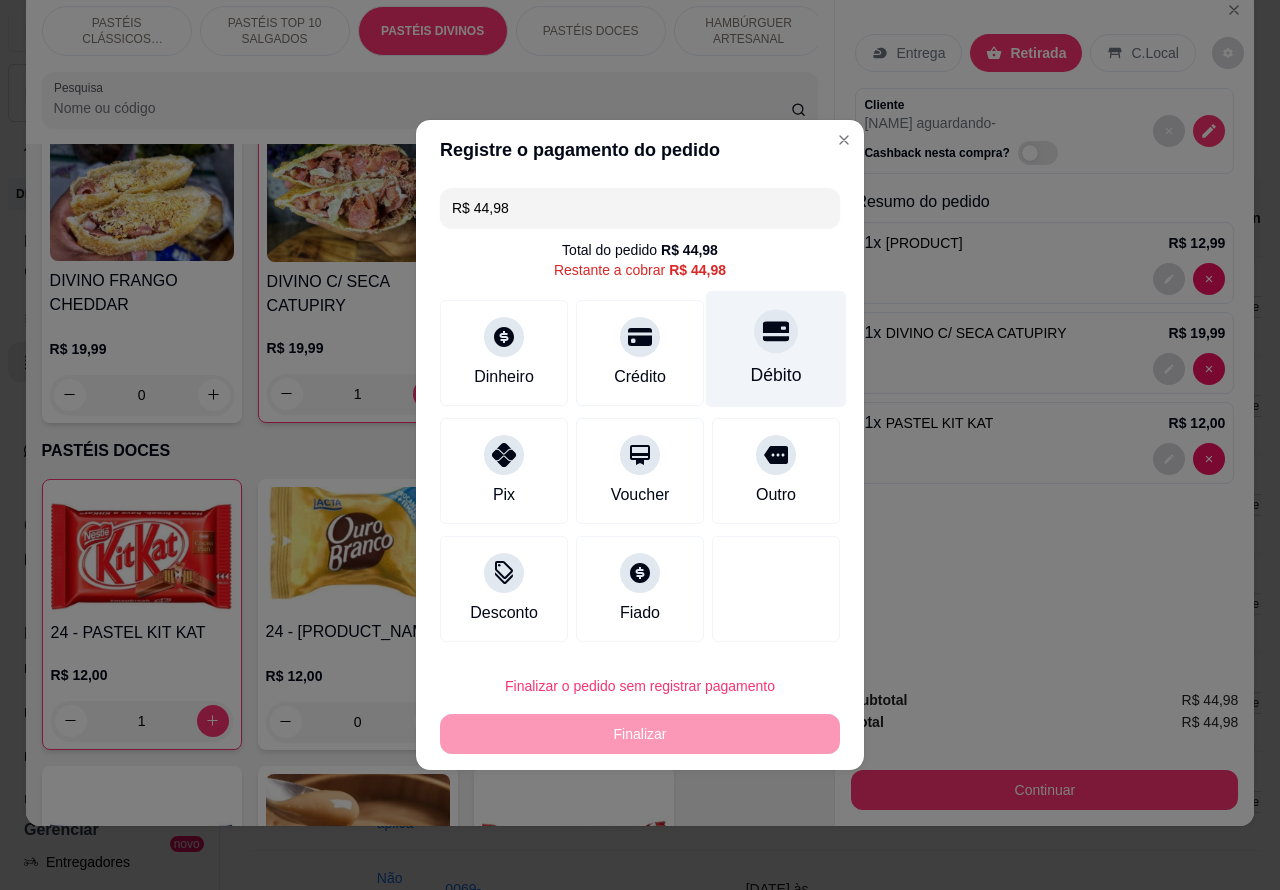 click at bounding box center (776, 331) 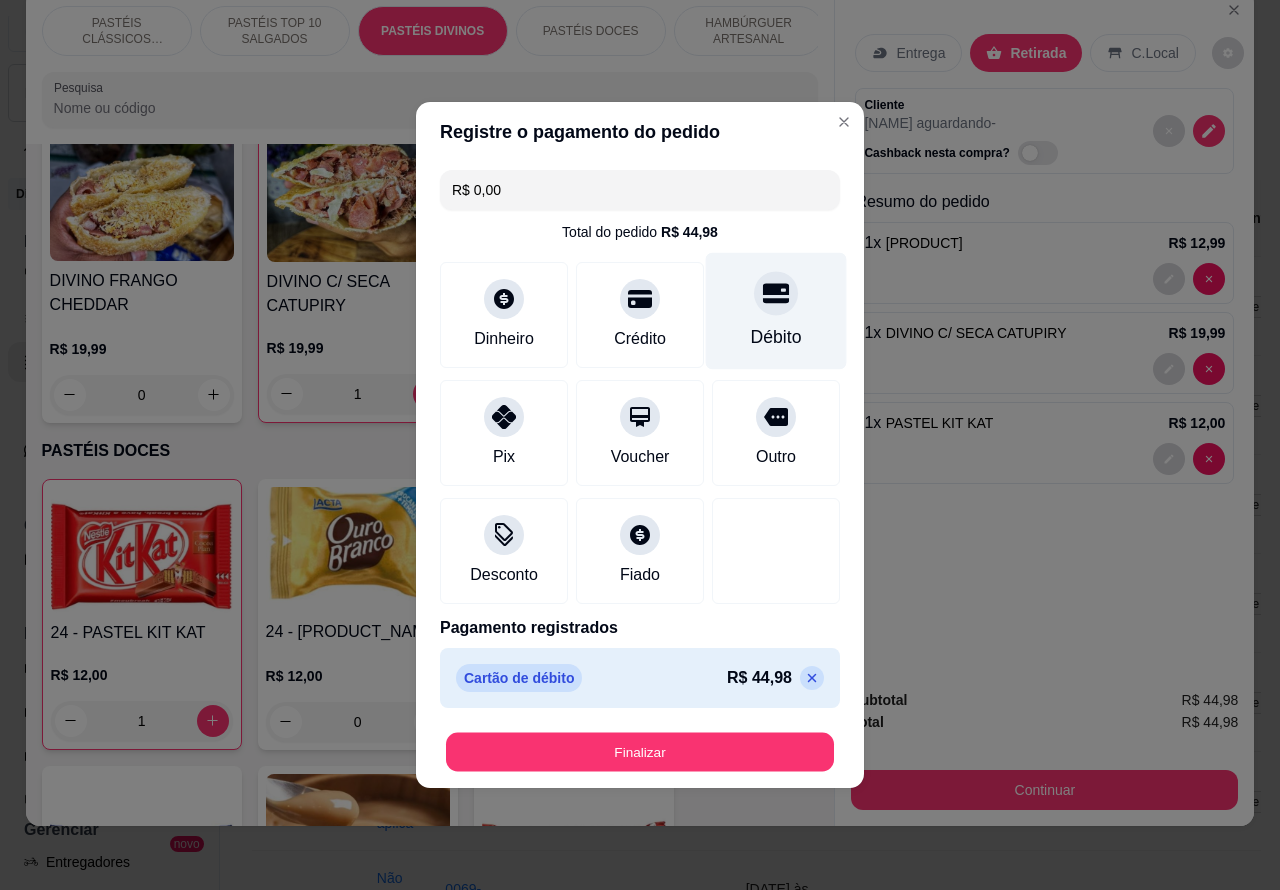 click on "Finalizar" at bounding box center (640, 752) 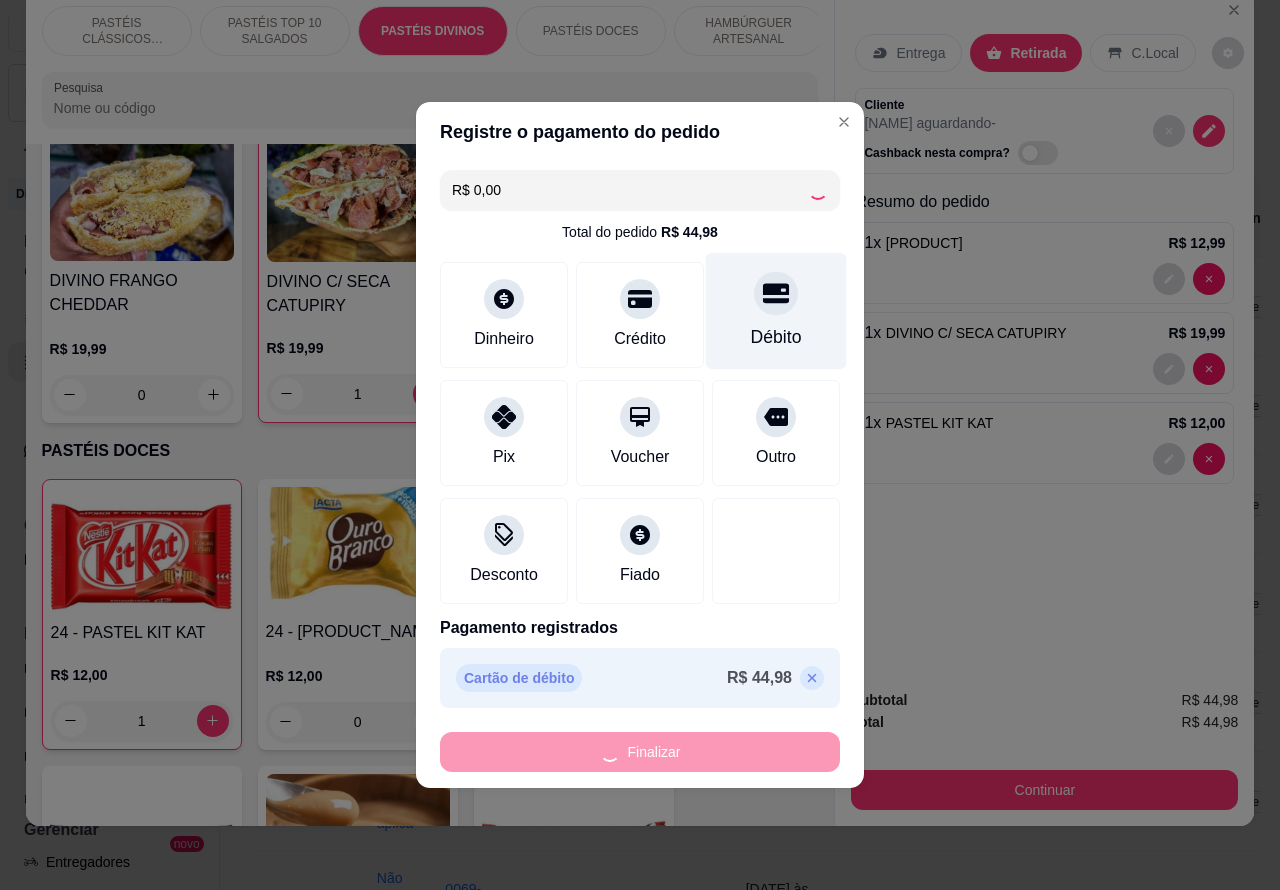 type on "0" 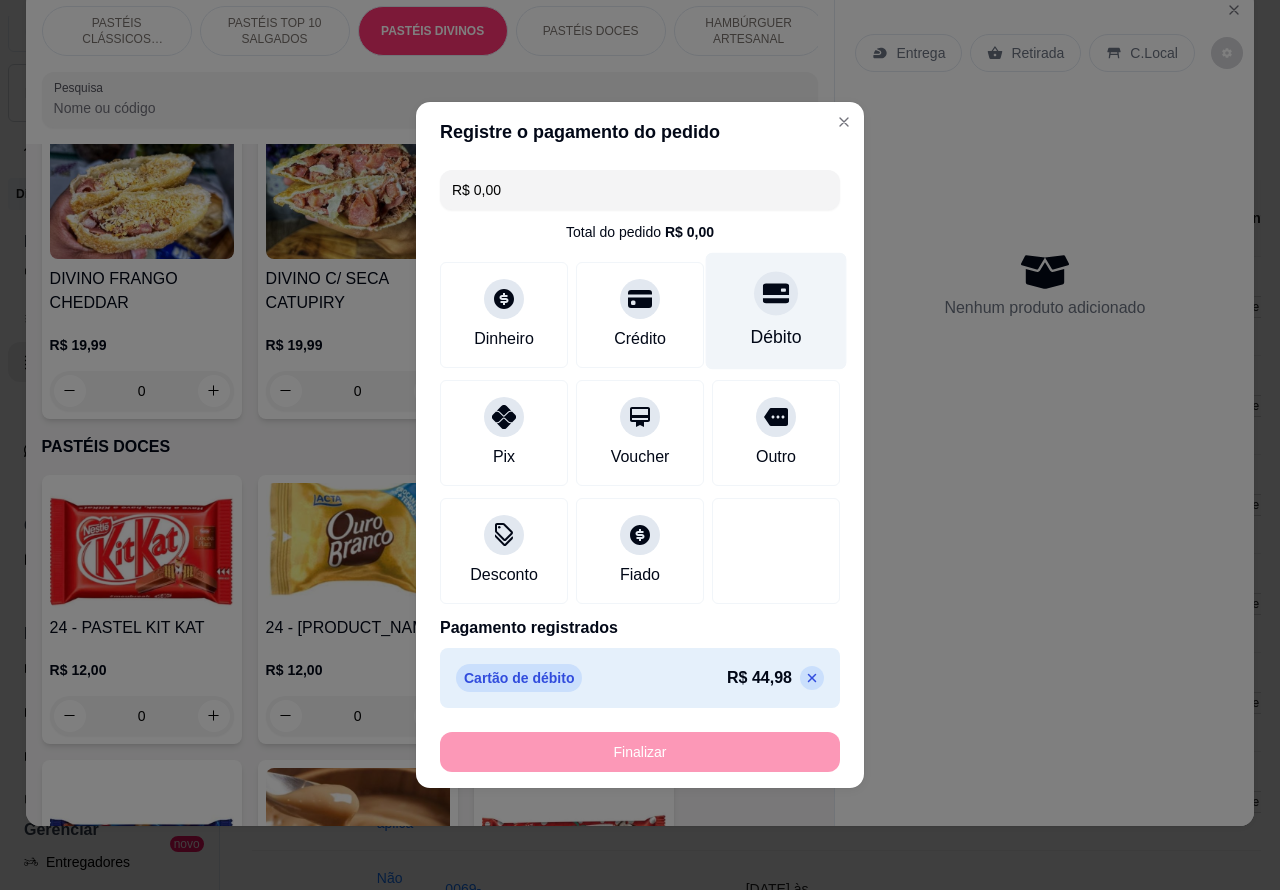 type on "-R$ 44,98" 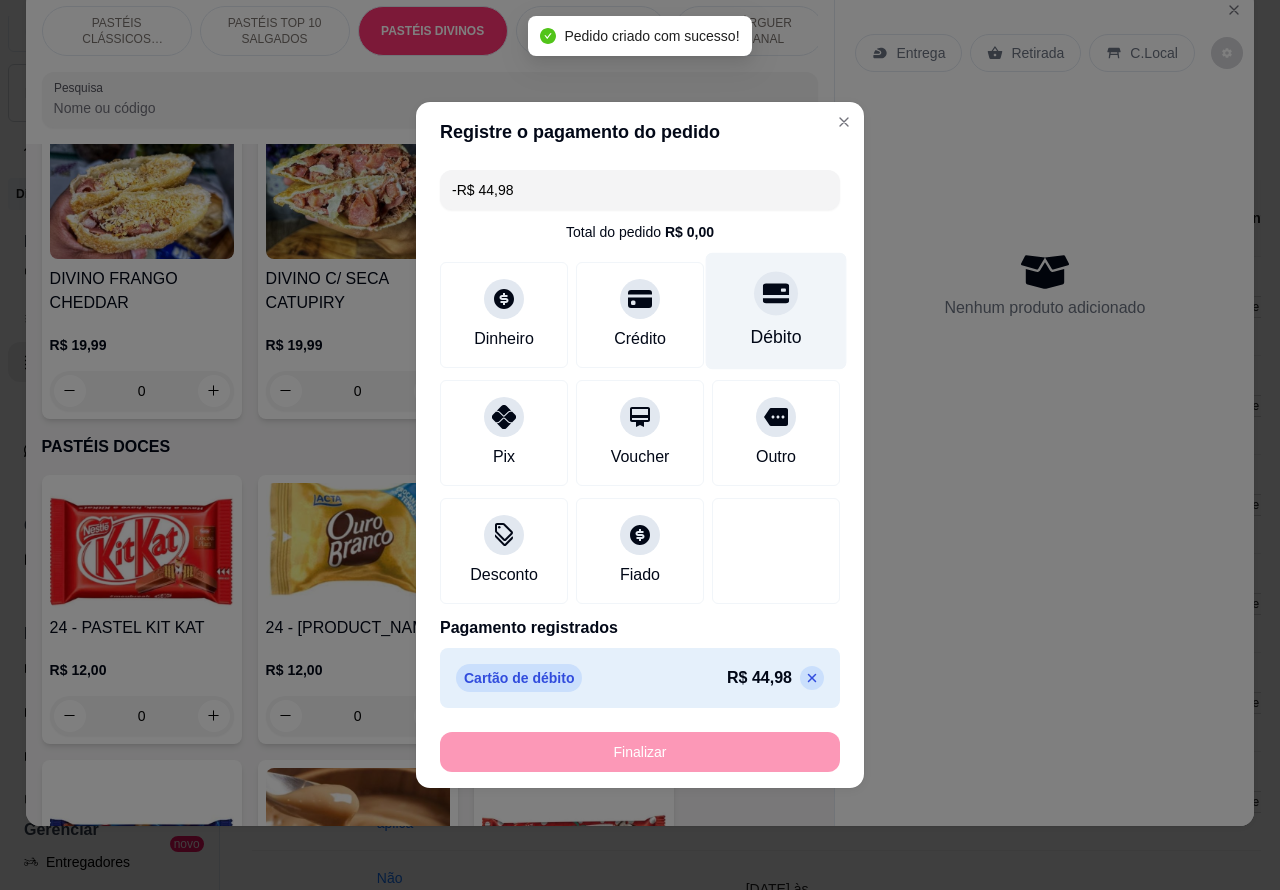 scroll, scrollTop: 3267, scrollLeft: 0, axis: vertical 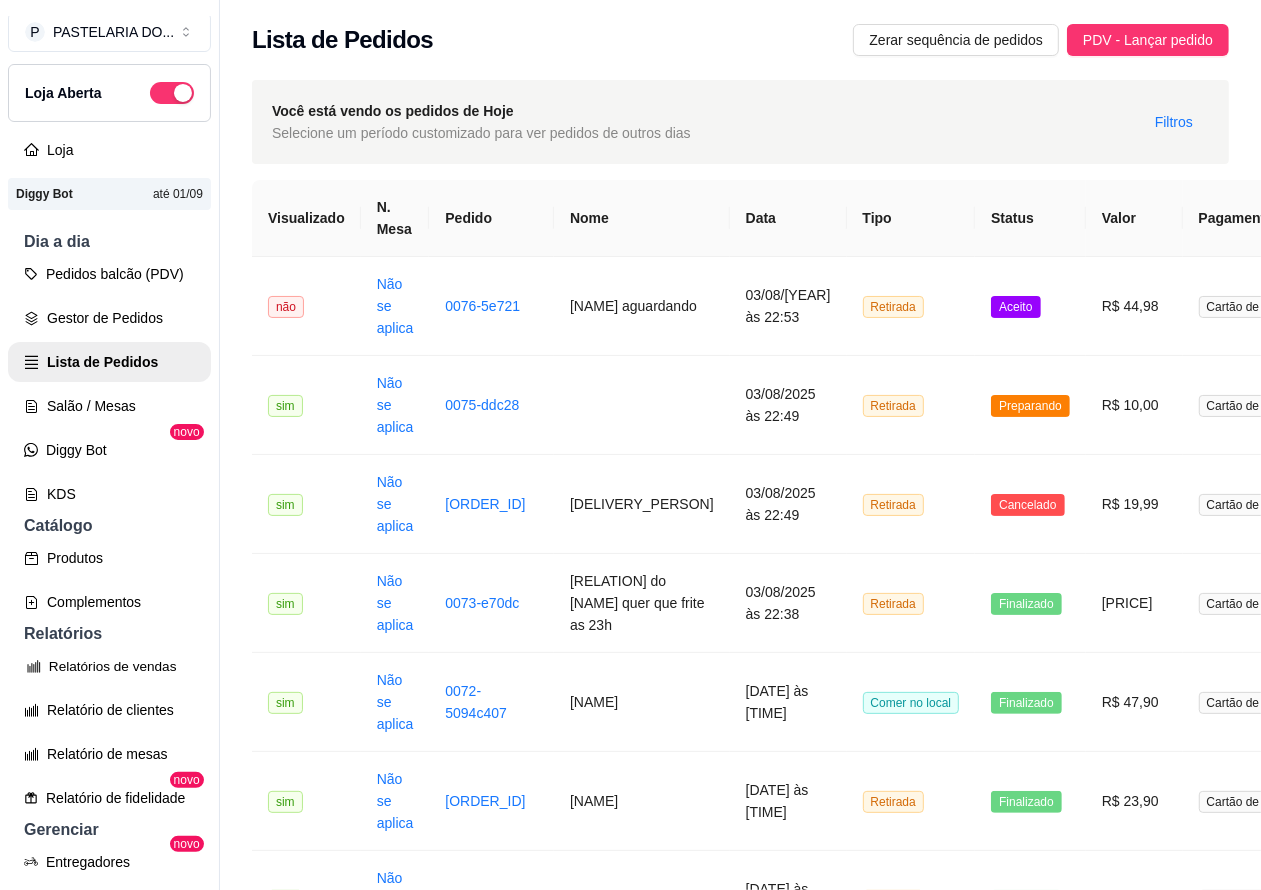 click on "Relatórios de vendas" at bounding box center [109, 666] 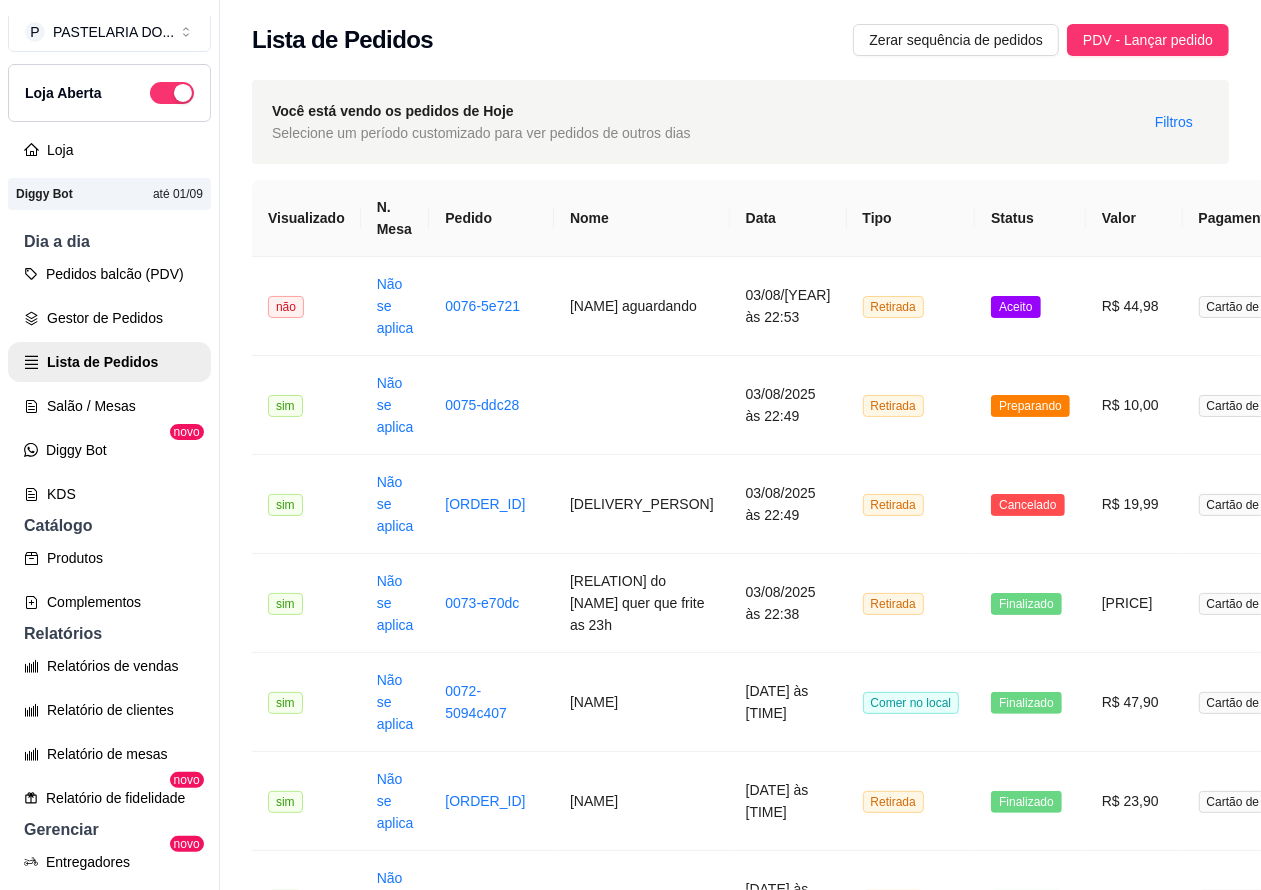 select on "ALL" 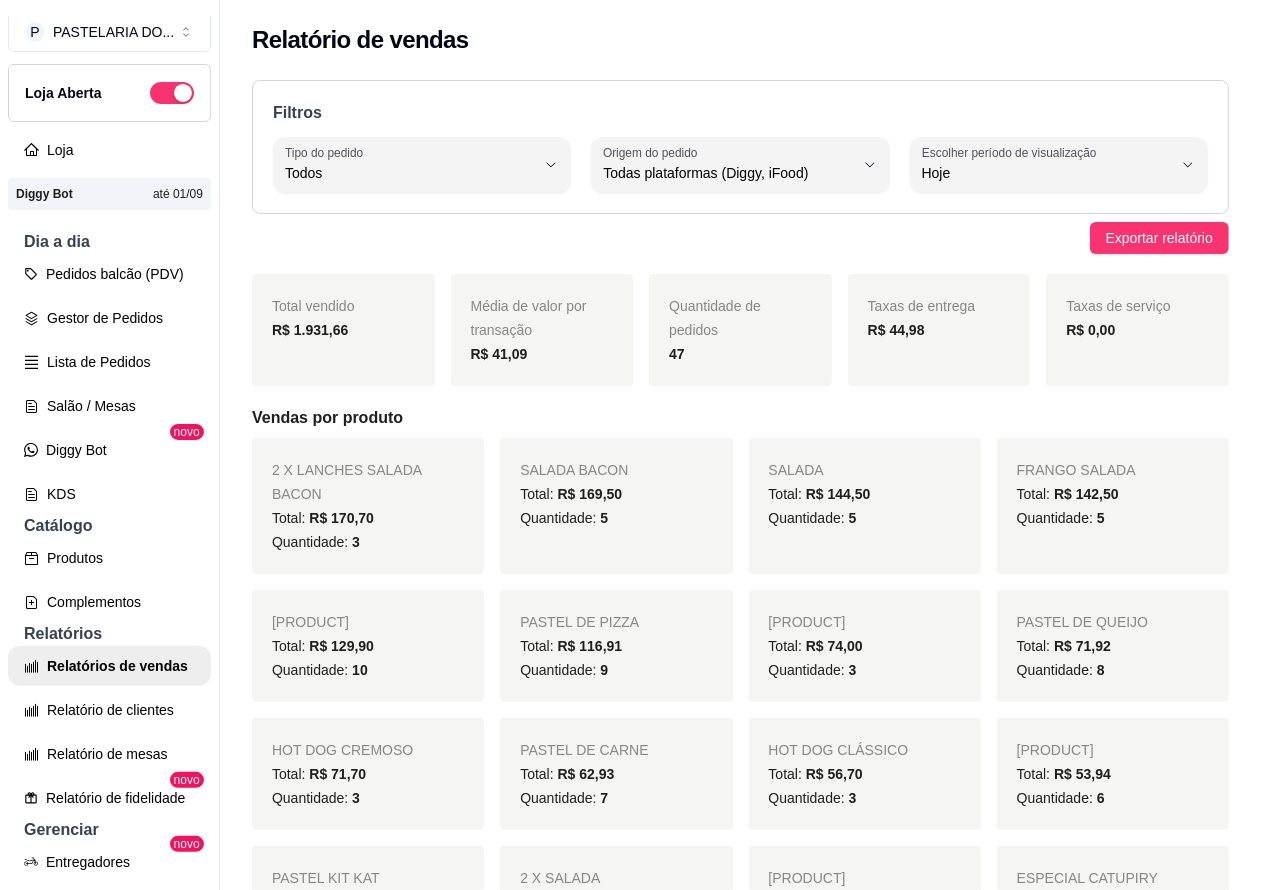 click on "Pedidos balcão (PDV)" at bounding box center (109, 274) 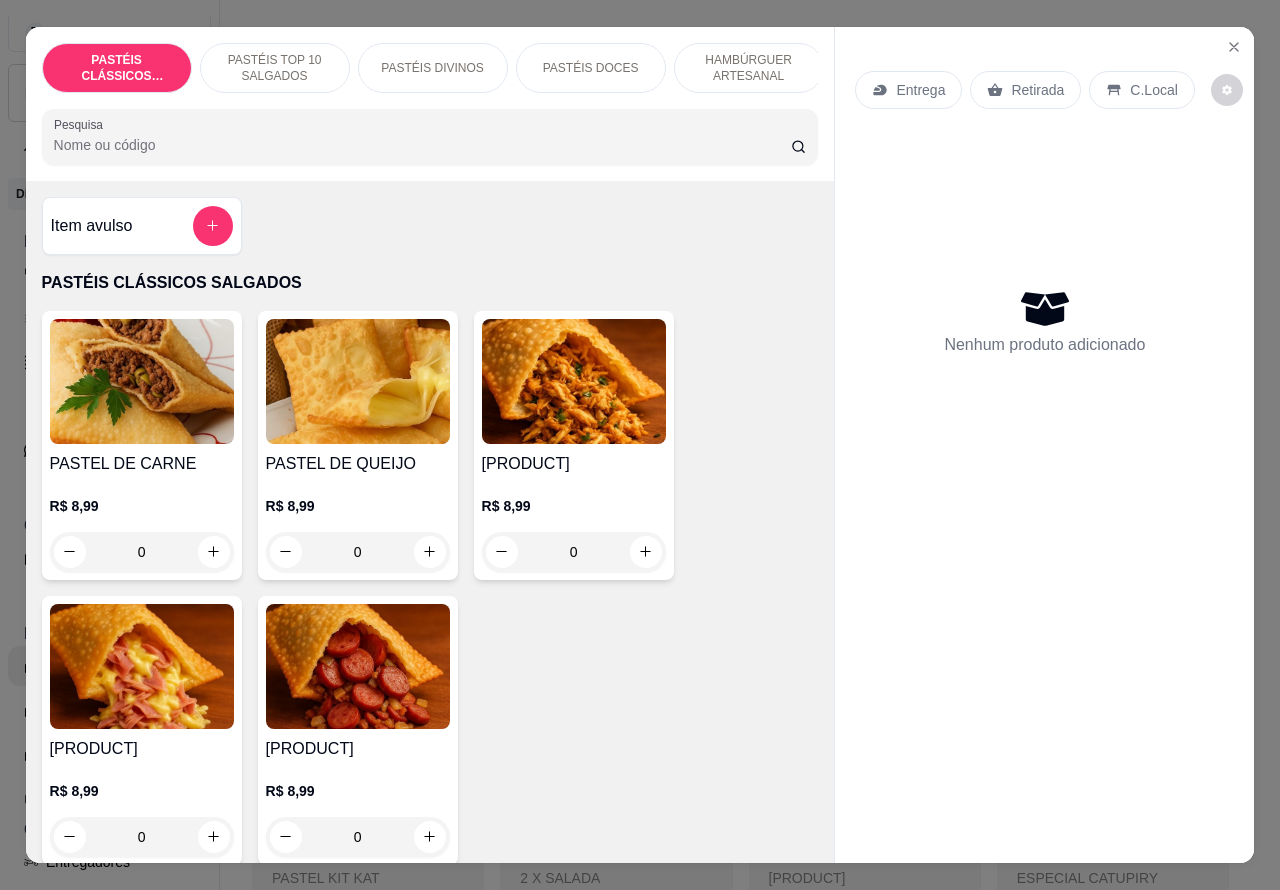 click 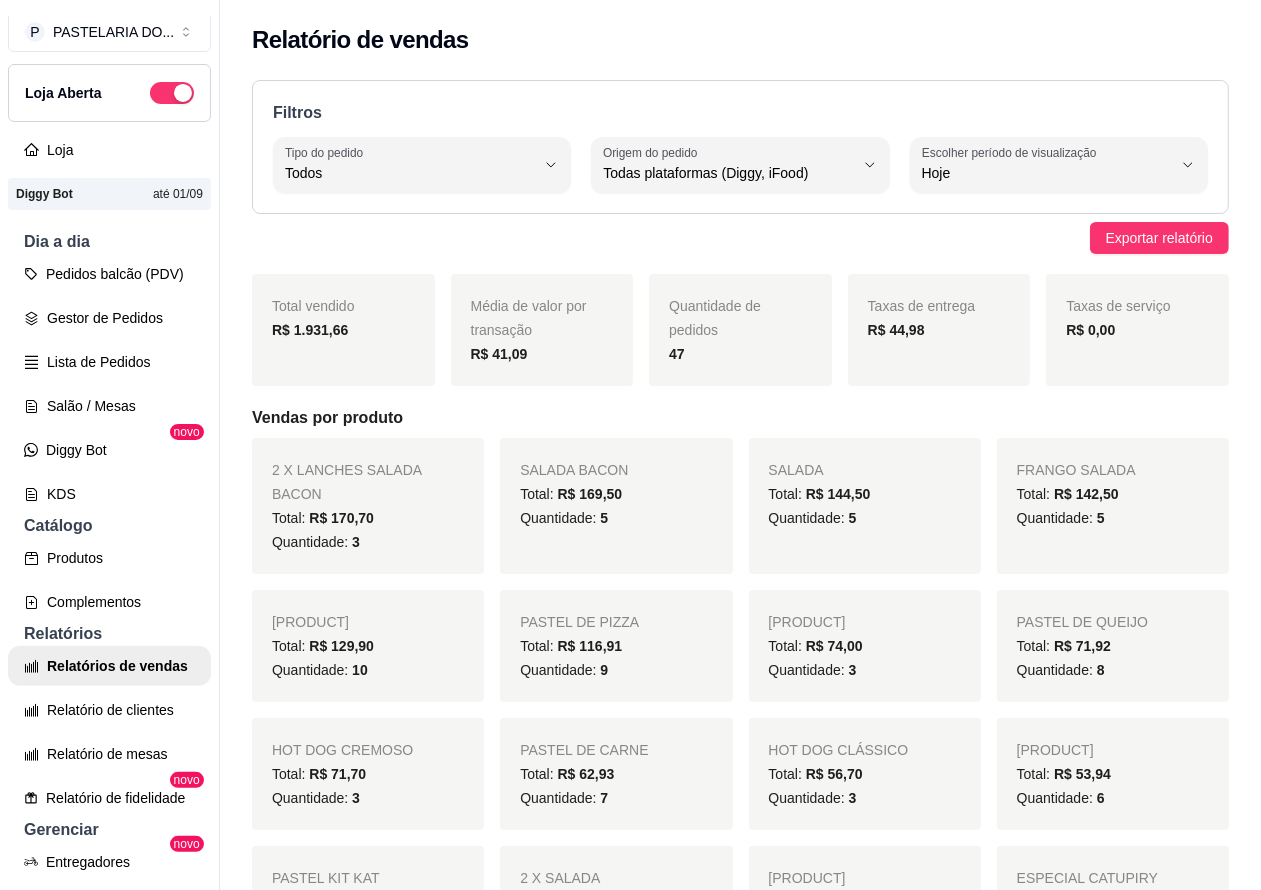 click on "Pedidos balcão (PDV)" at bounding box center (109, 274) 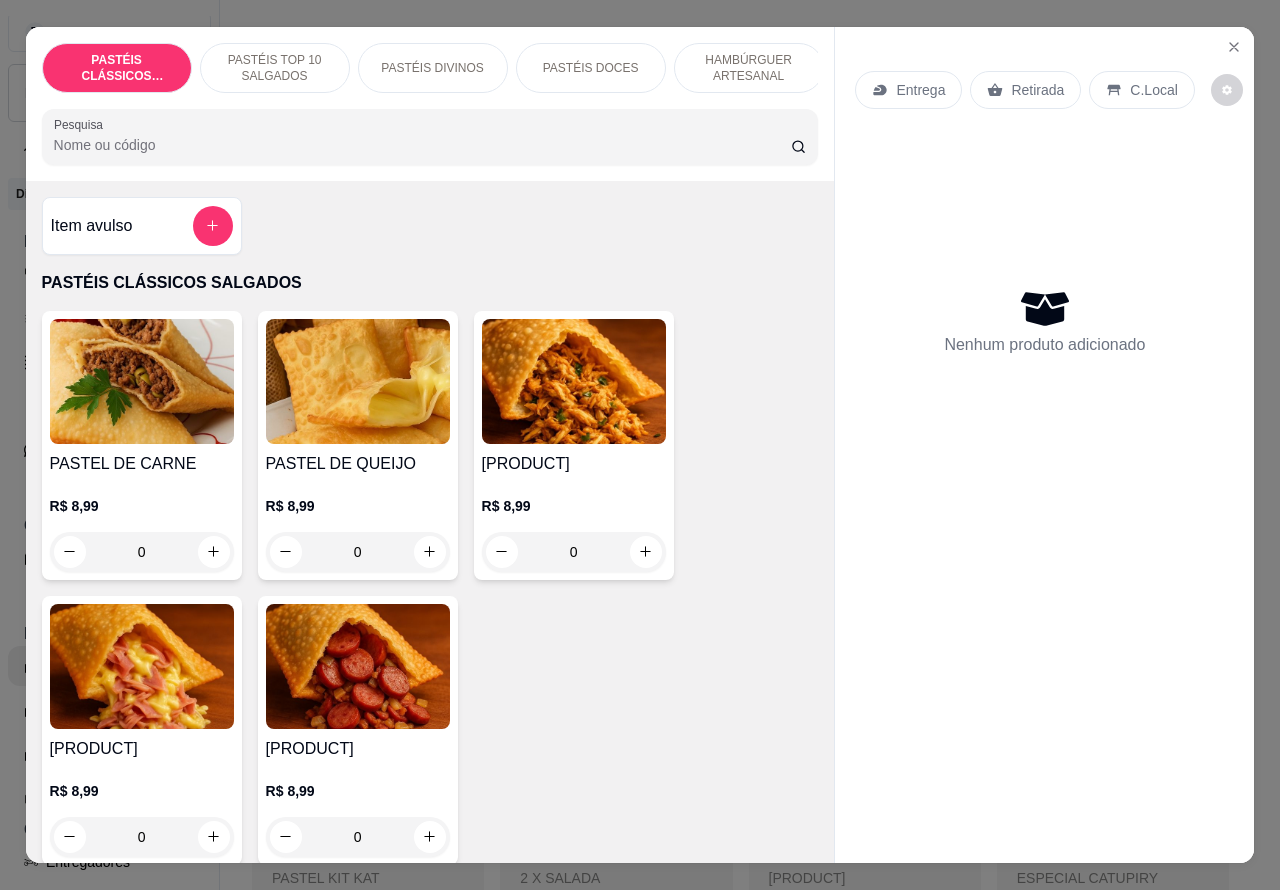 click 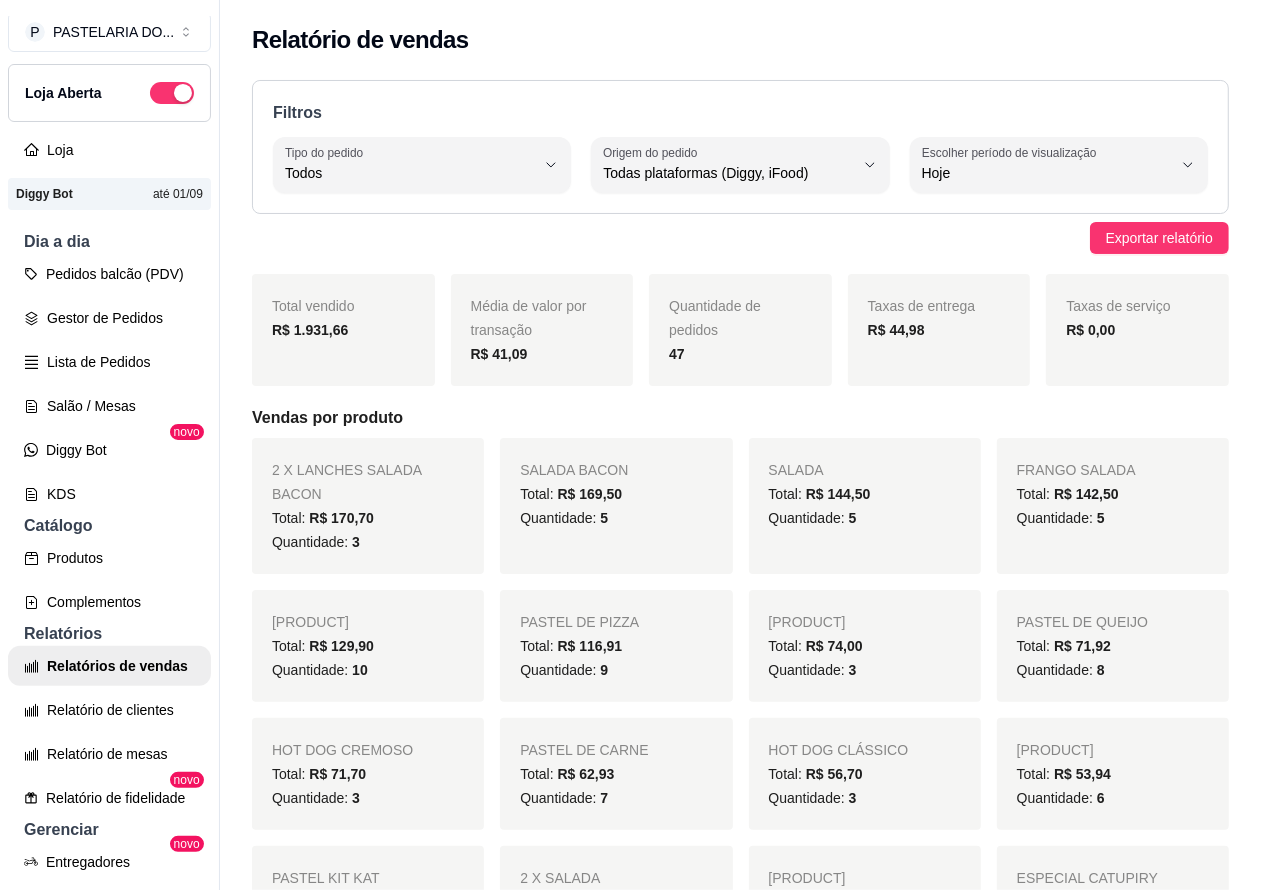 click on "Salão / Mesas" at bounding box center [109, 406] 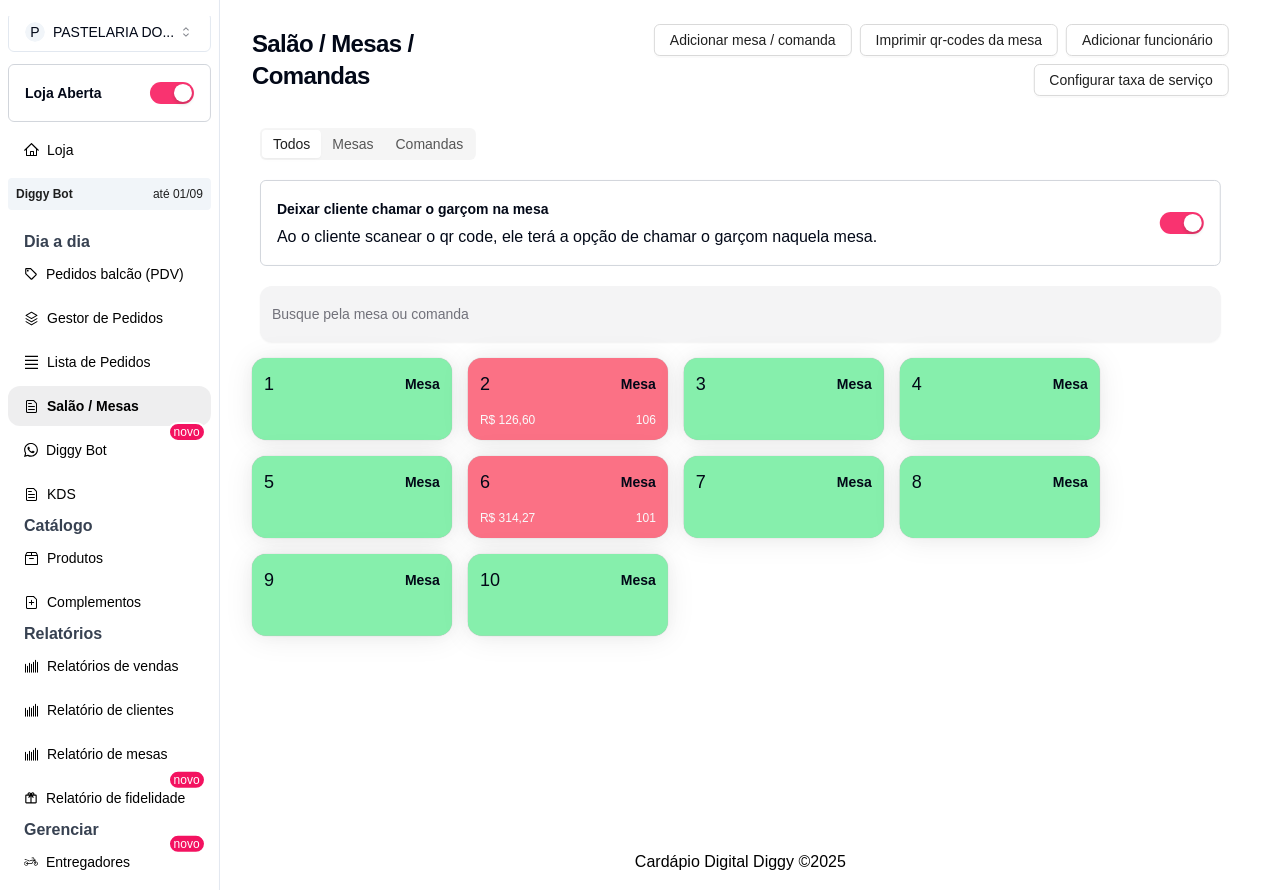 click on "6 Mesa" at bounding box center (568, 482) 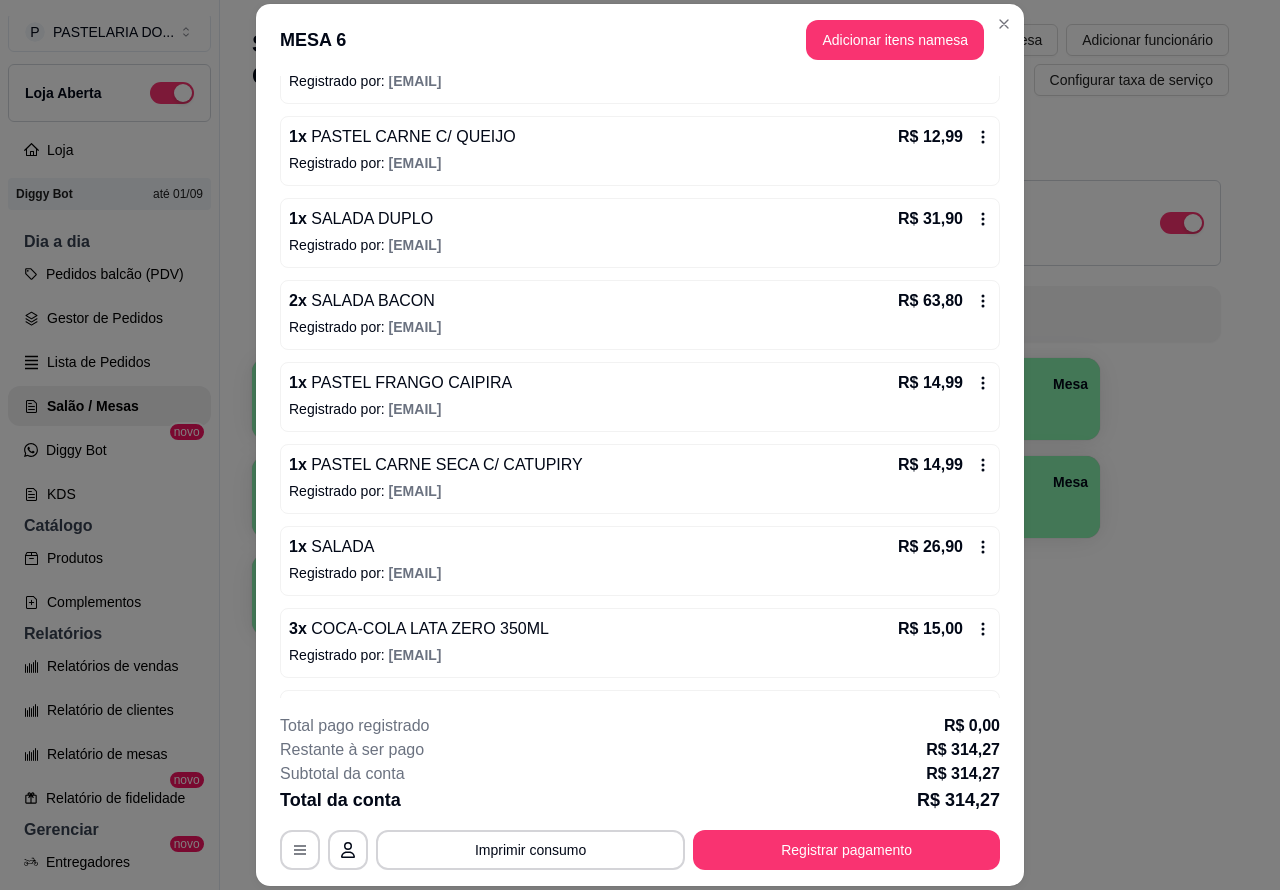 scroll, scrollTop: 691, scrollLeft: 0, axis: vertical 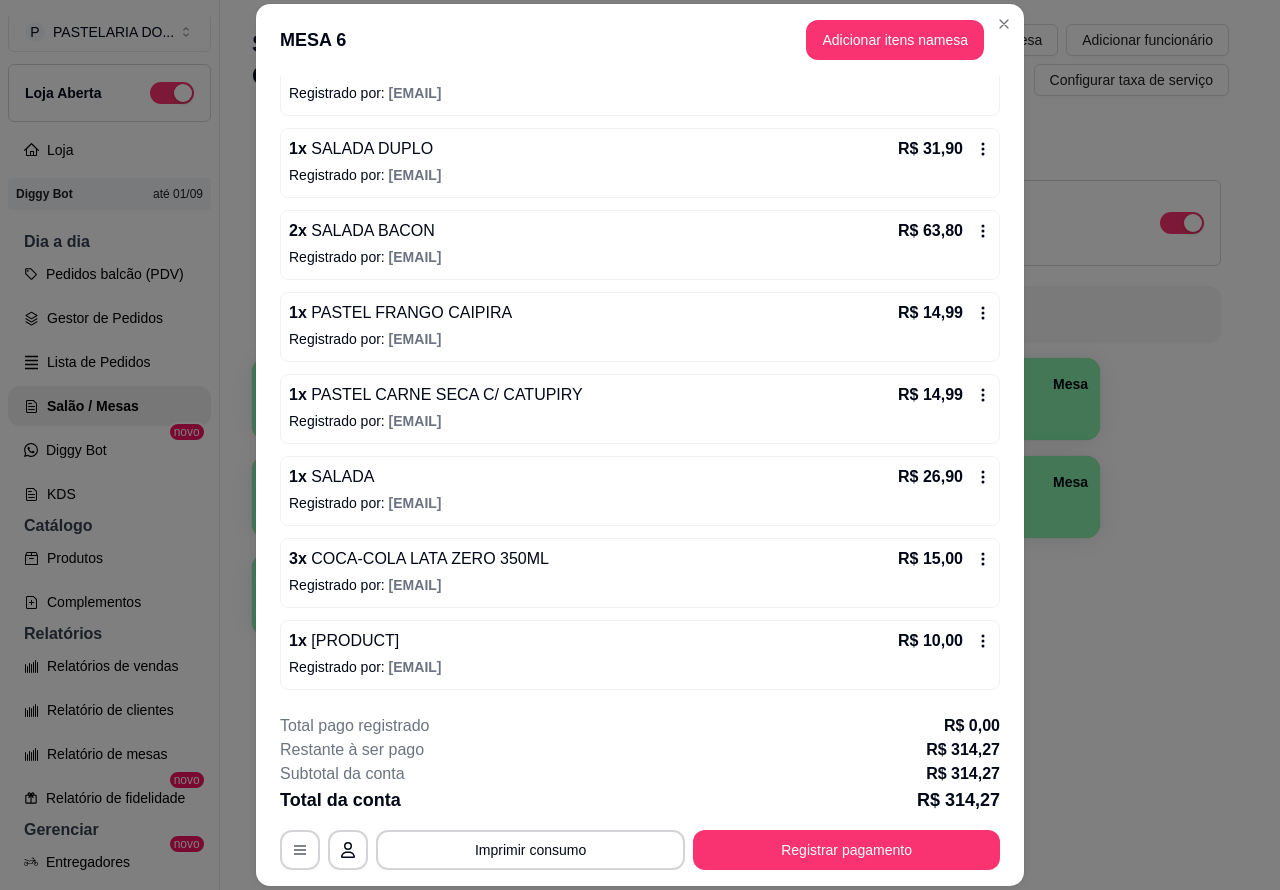 click on "Imprimir qr-codes da mesa" at bounding box center (959, 40) 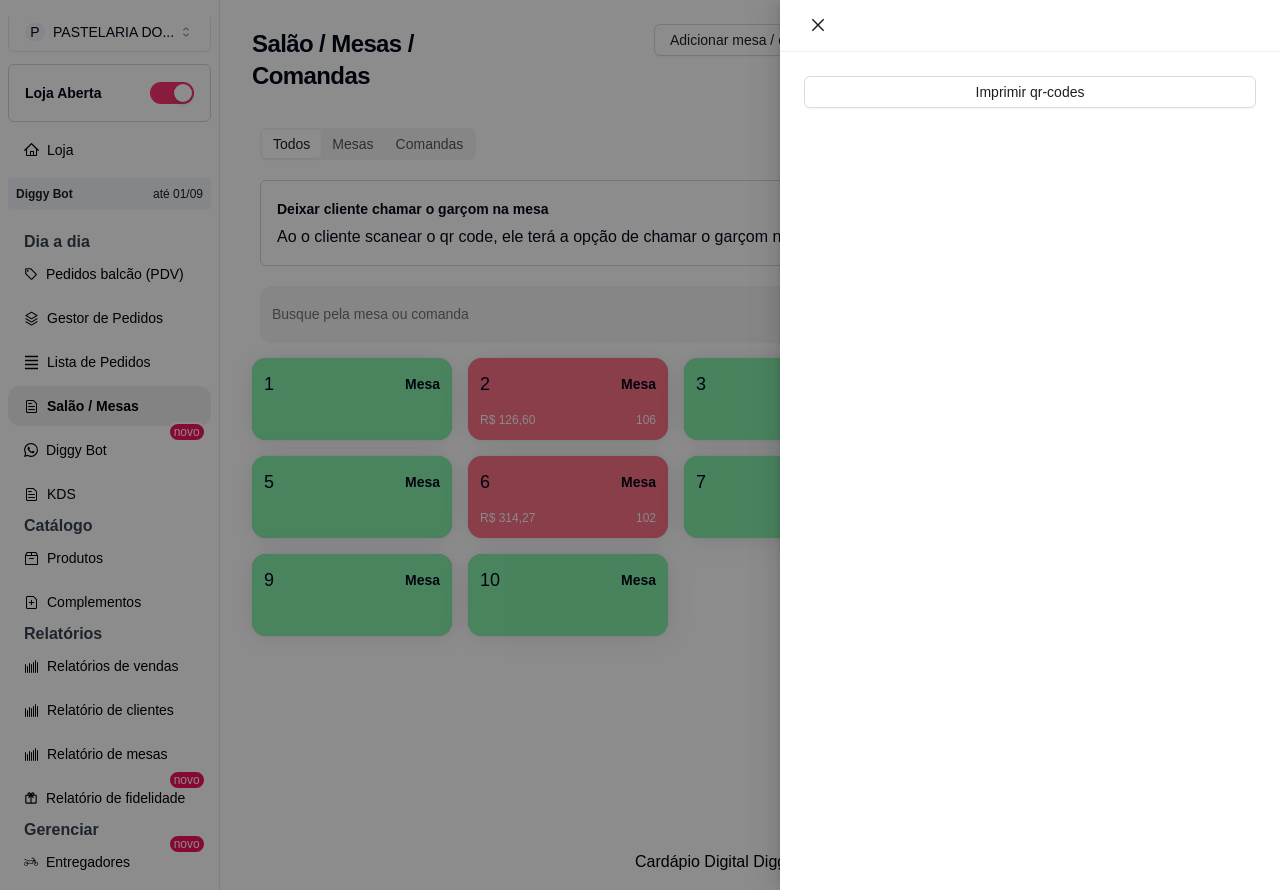 click 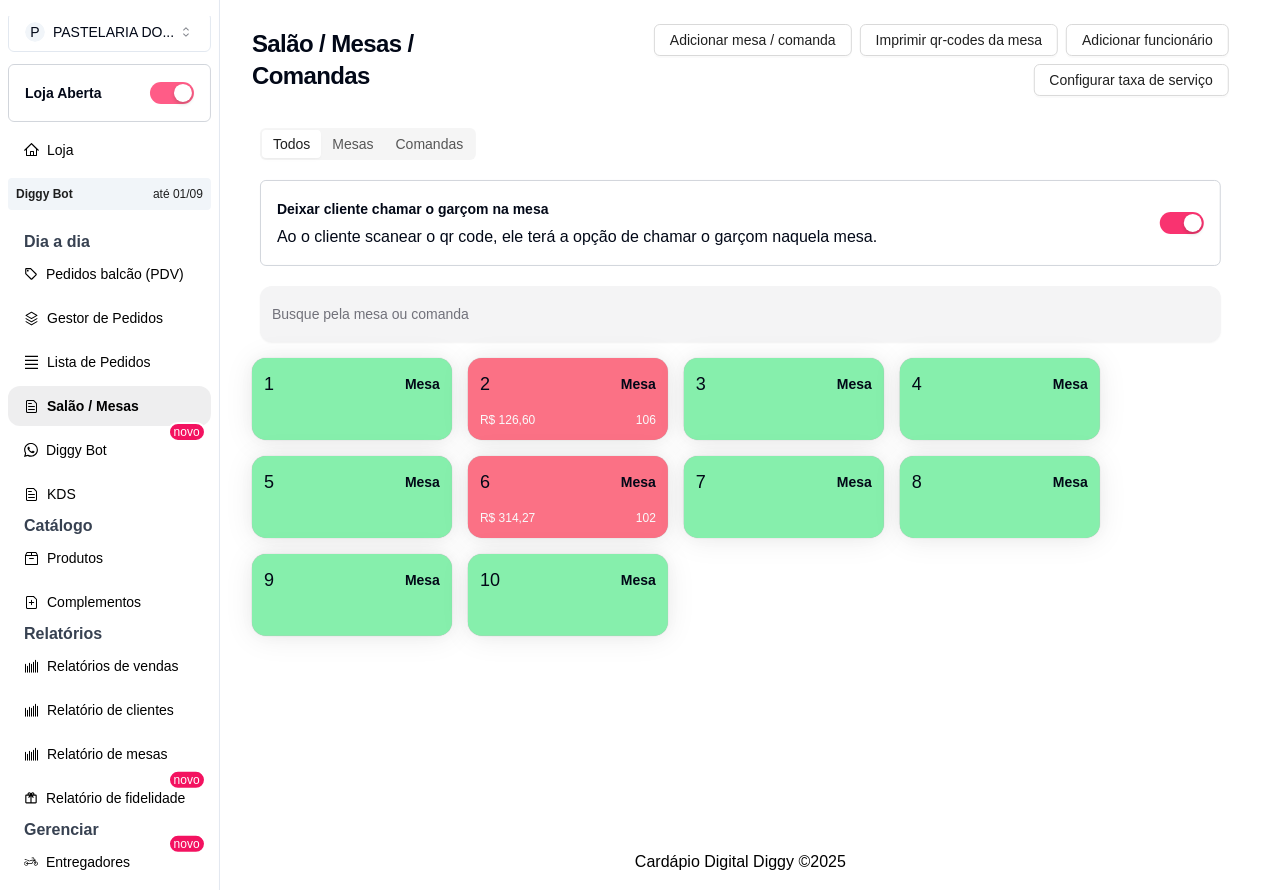 click at bounding box center (172, 93) 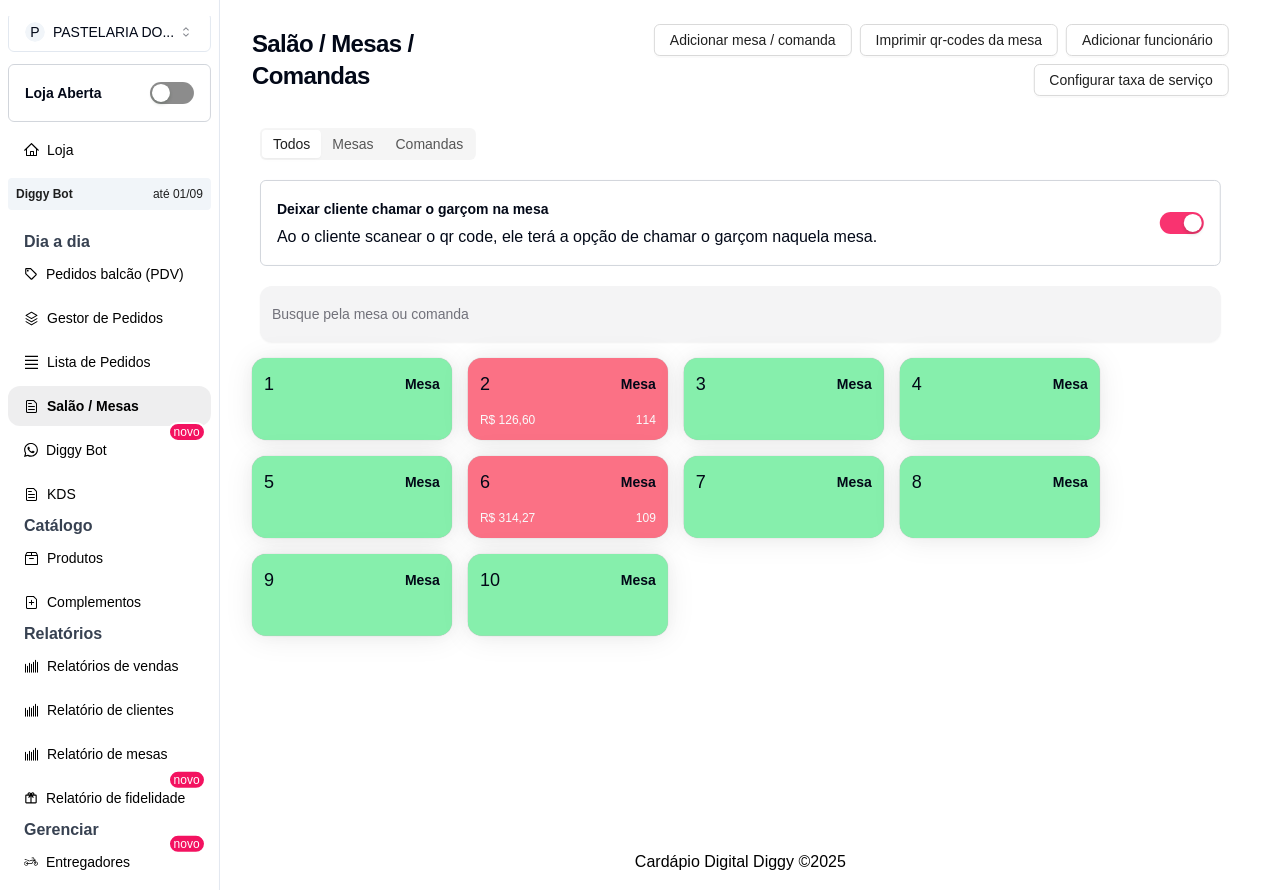 click on "6 Mesa" at bounding box center (568, 482) 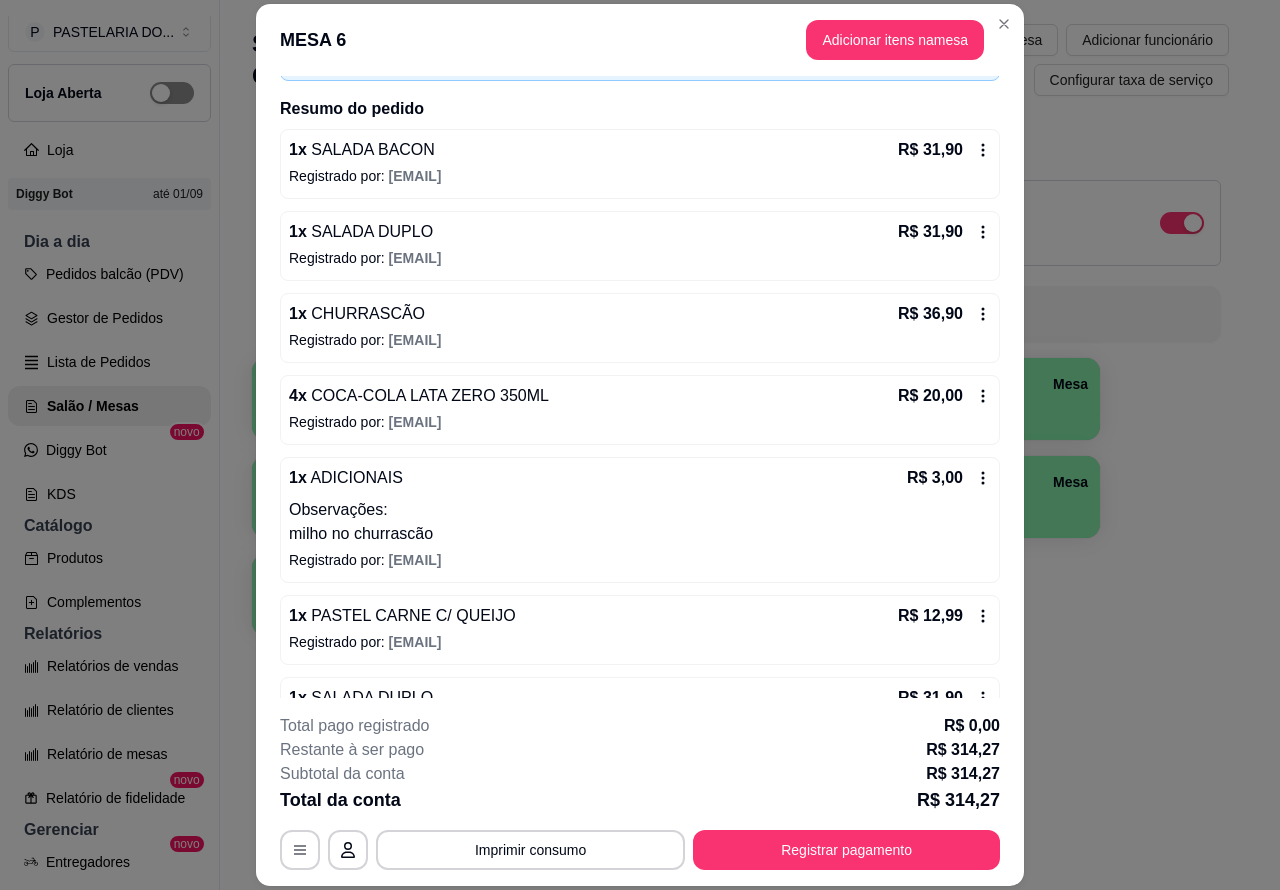 scroll, scrollTop: 131, scrollLeft: 0, axis: vertical 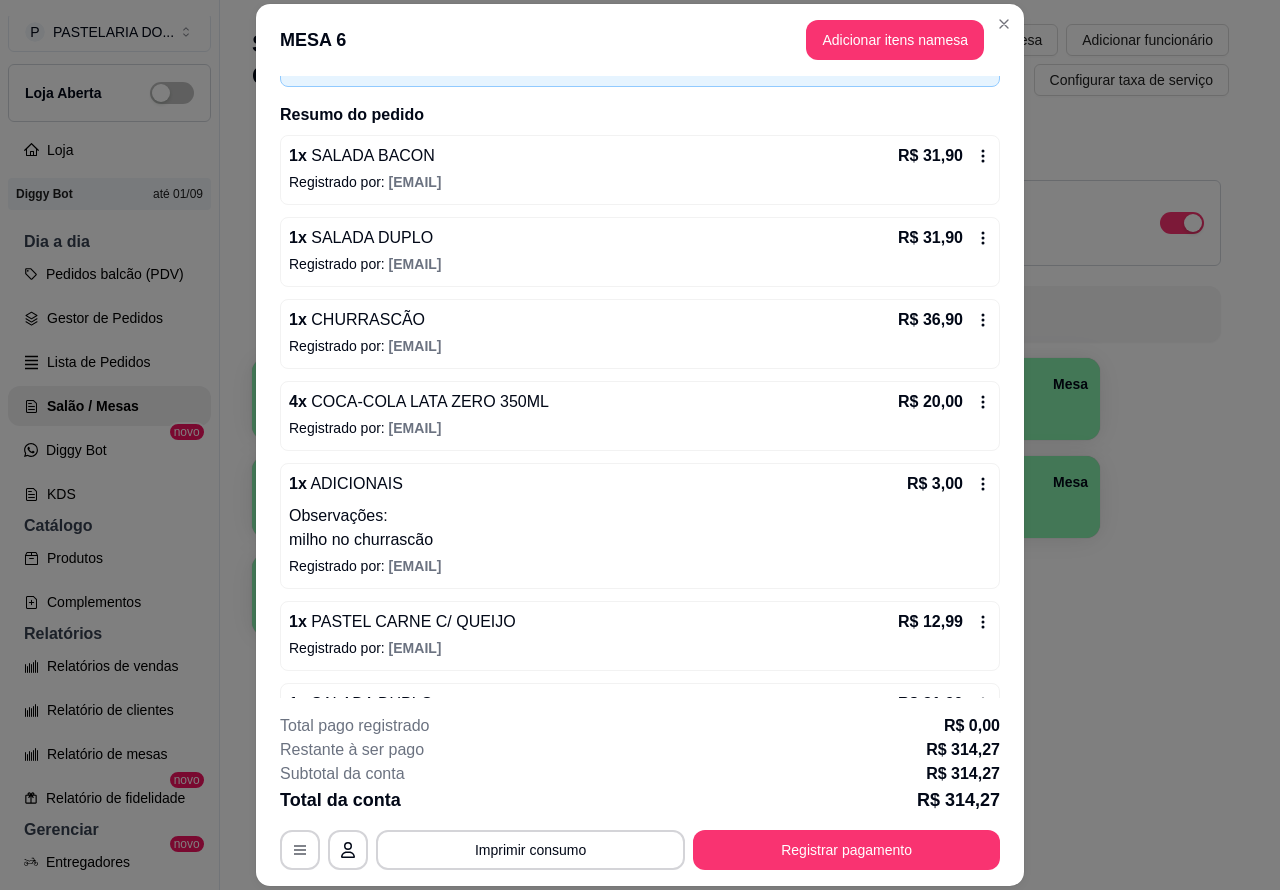 click 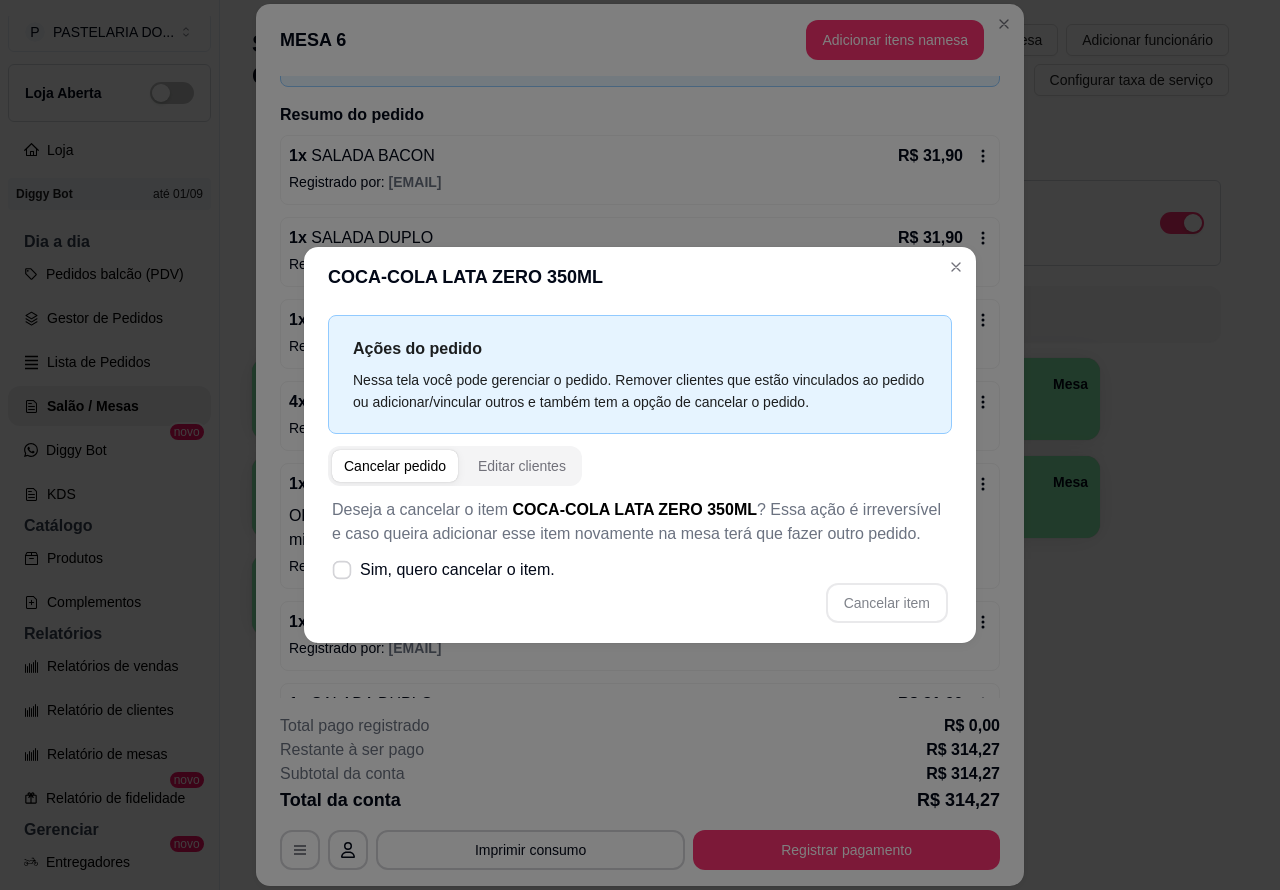 click 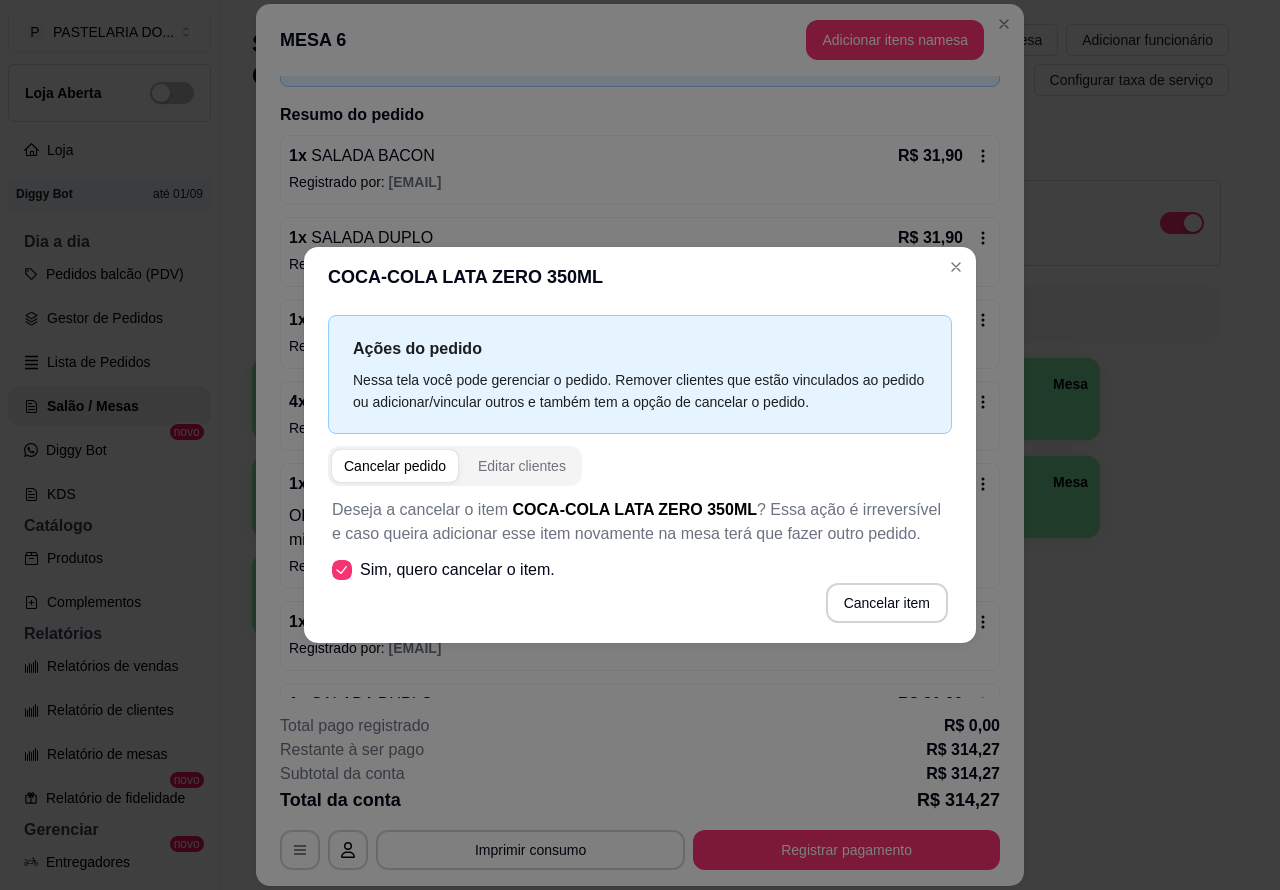 click on "Cancelar item" at bounding box center (887, 603) 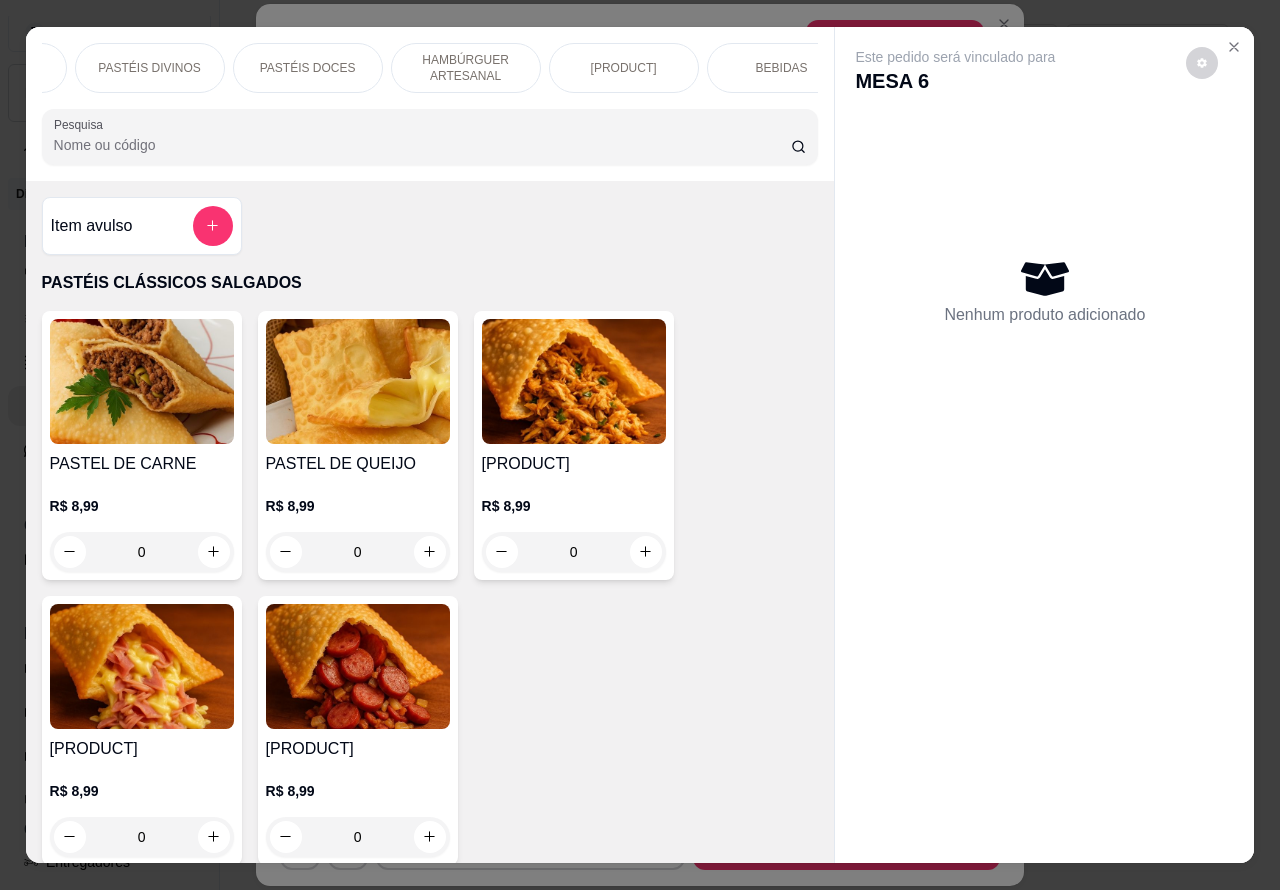 scroll, scrollTop: 0, scrollLeft: 480, axis: horizontal 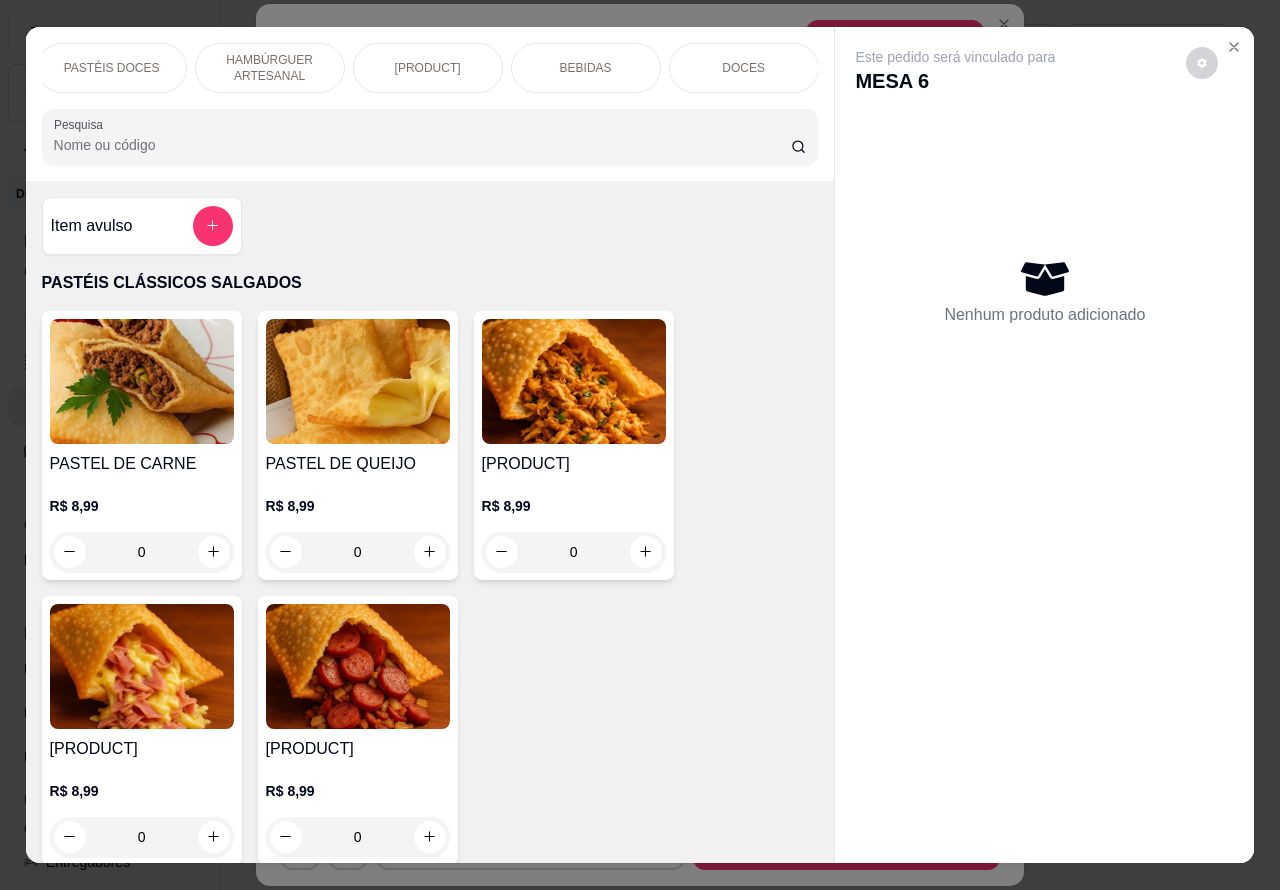 click on "DOCES" at bounding box center (743, 68) 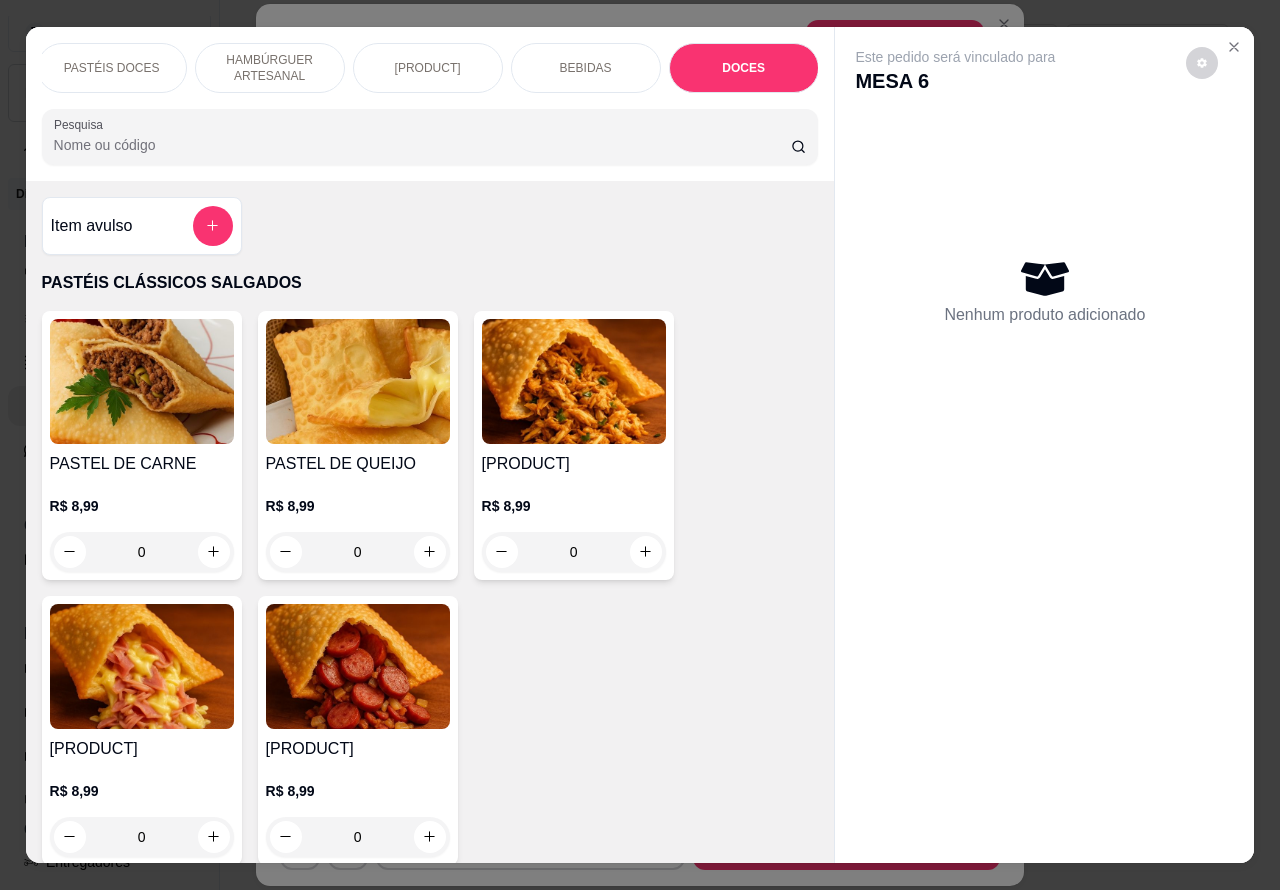 scroll, scrollTop: 8756, scrollLeft: 0, axis: vertical 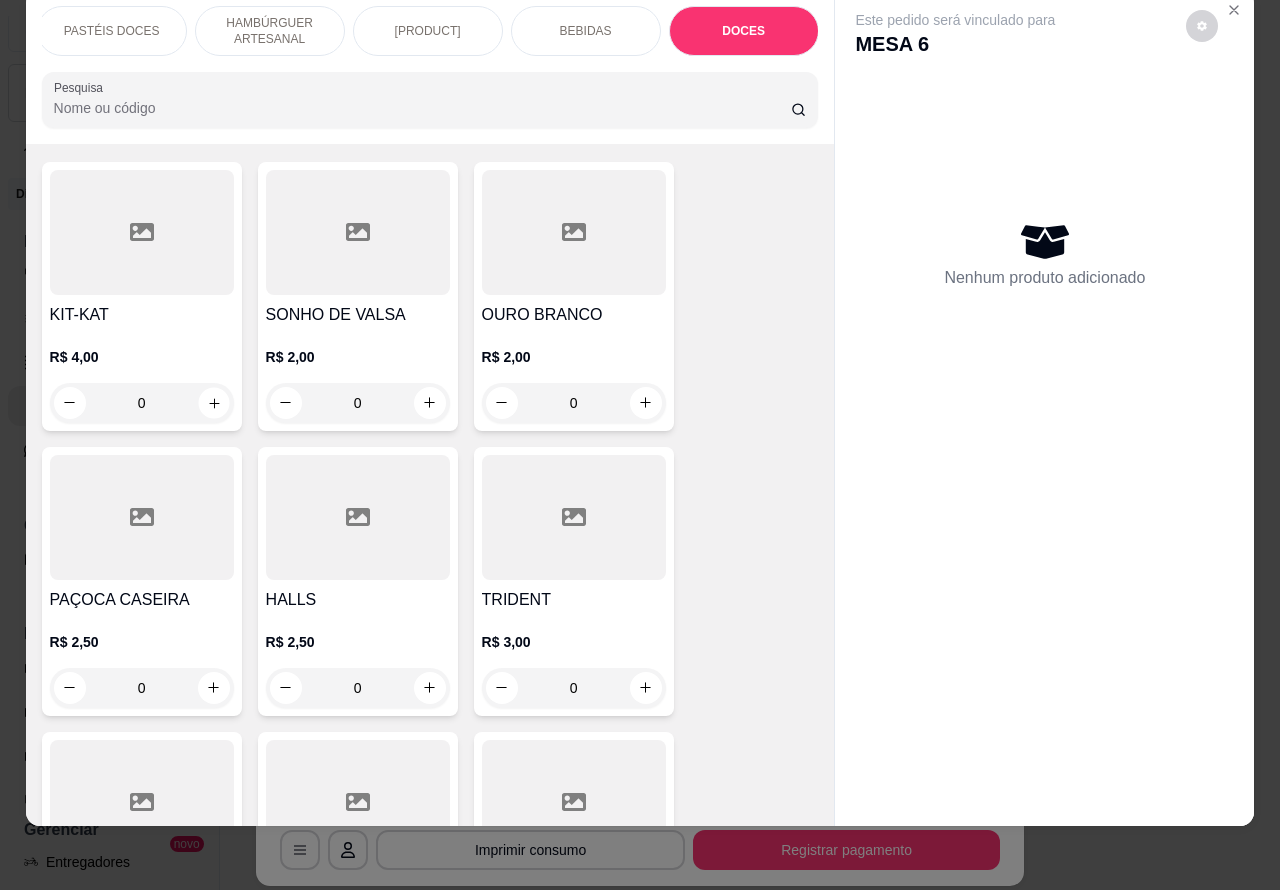 click 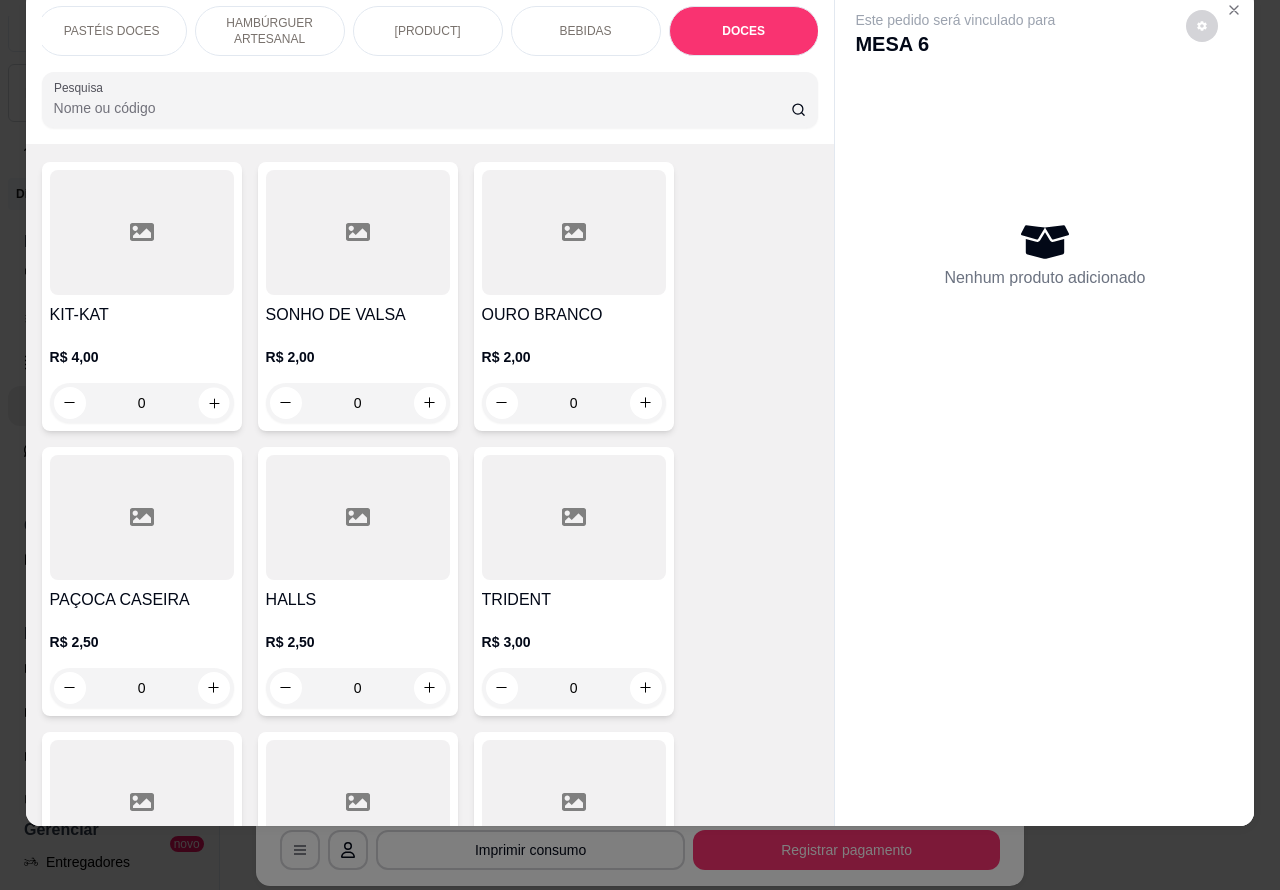 type on "1" 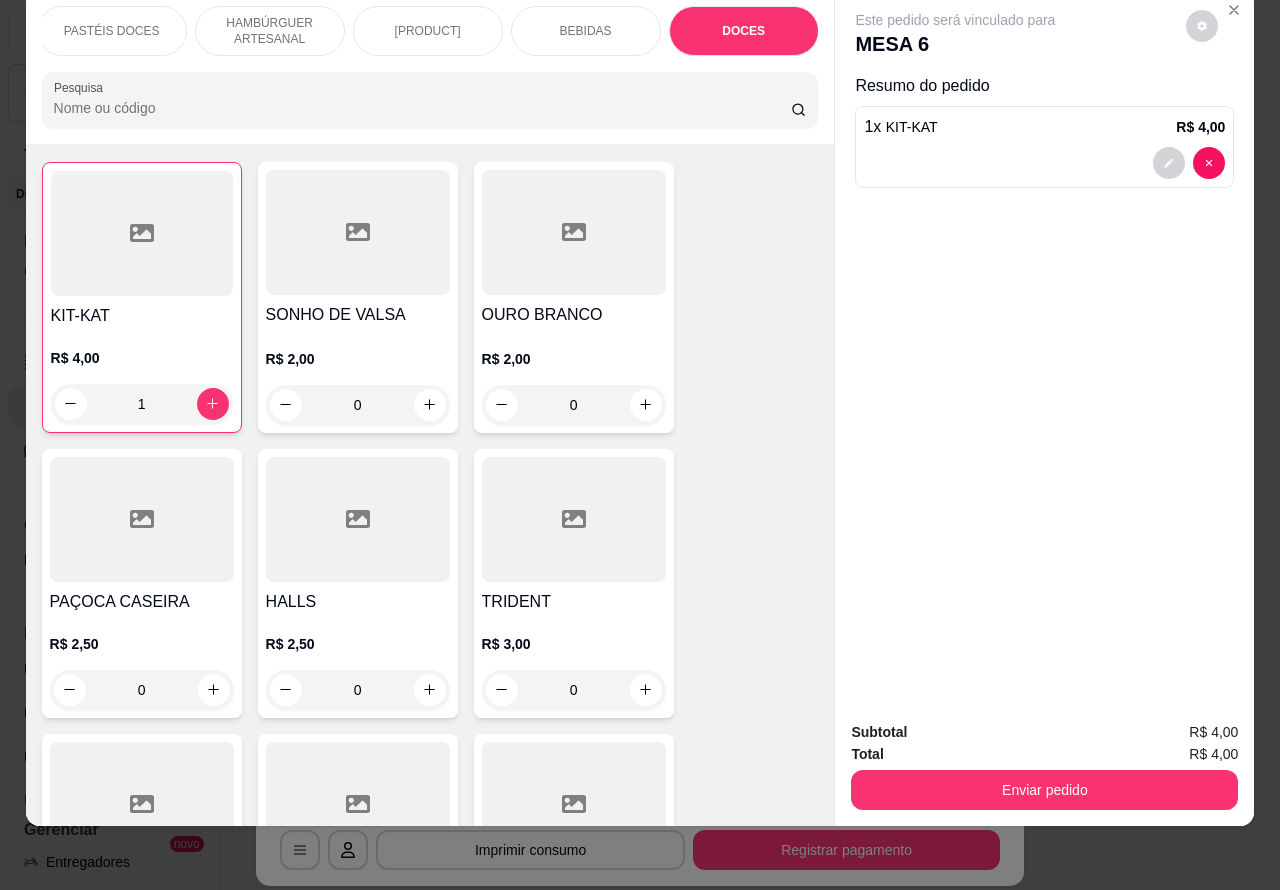 click on "Enviar pedido" at bounding box center (1044, 790) 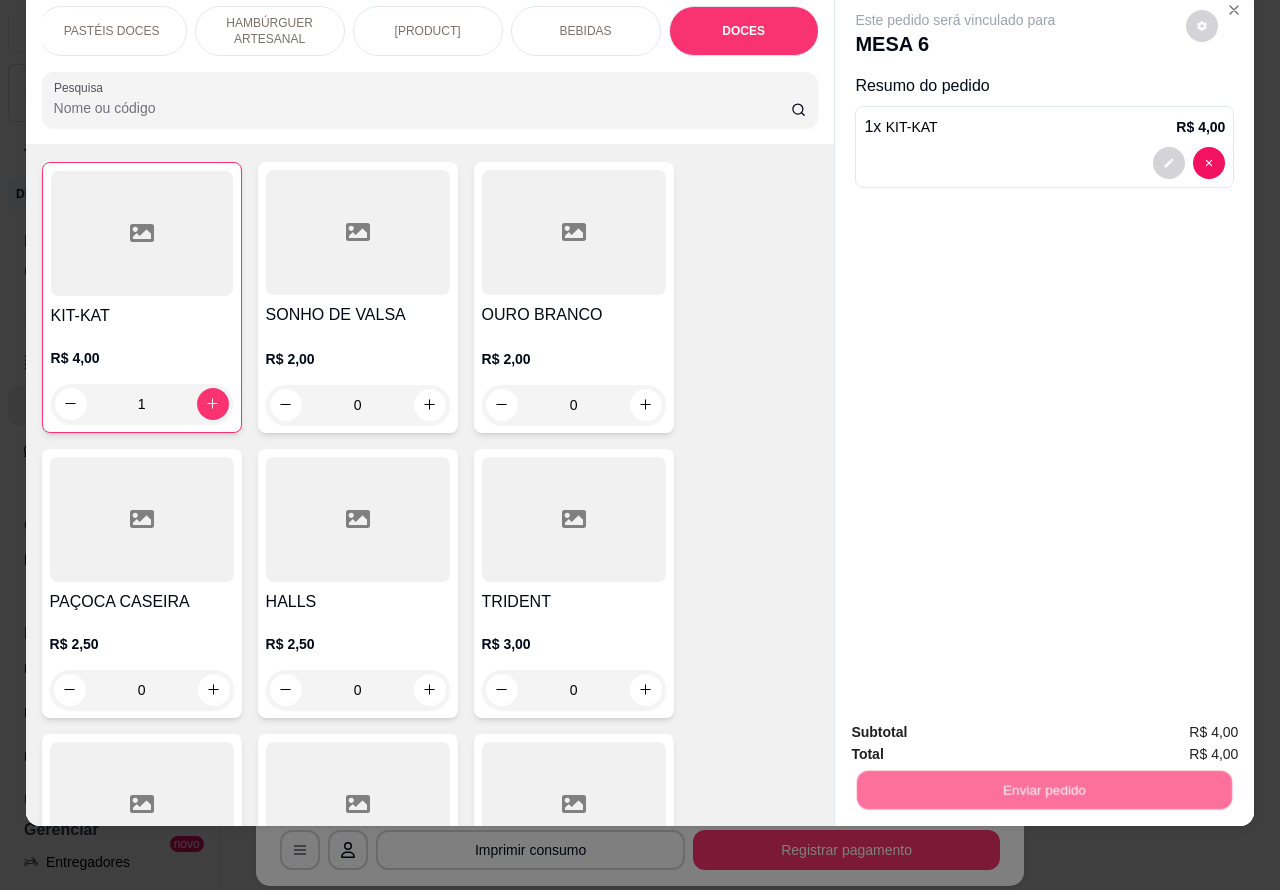 click on "Não registrar e enviar pedido" at bounding box center [977, 723] 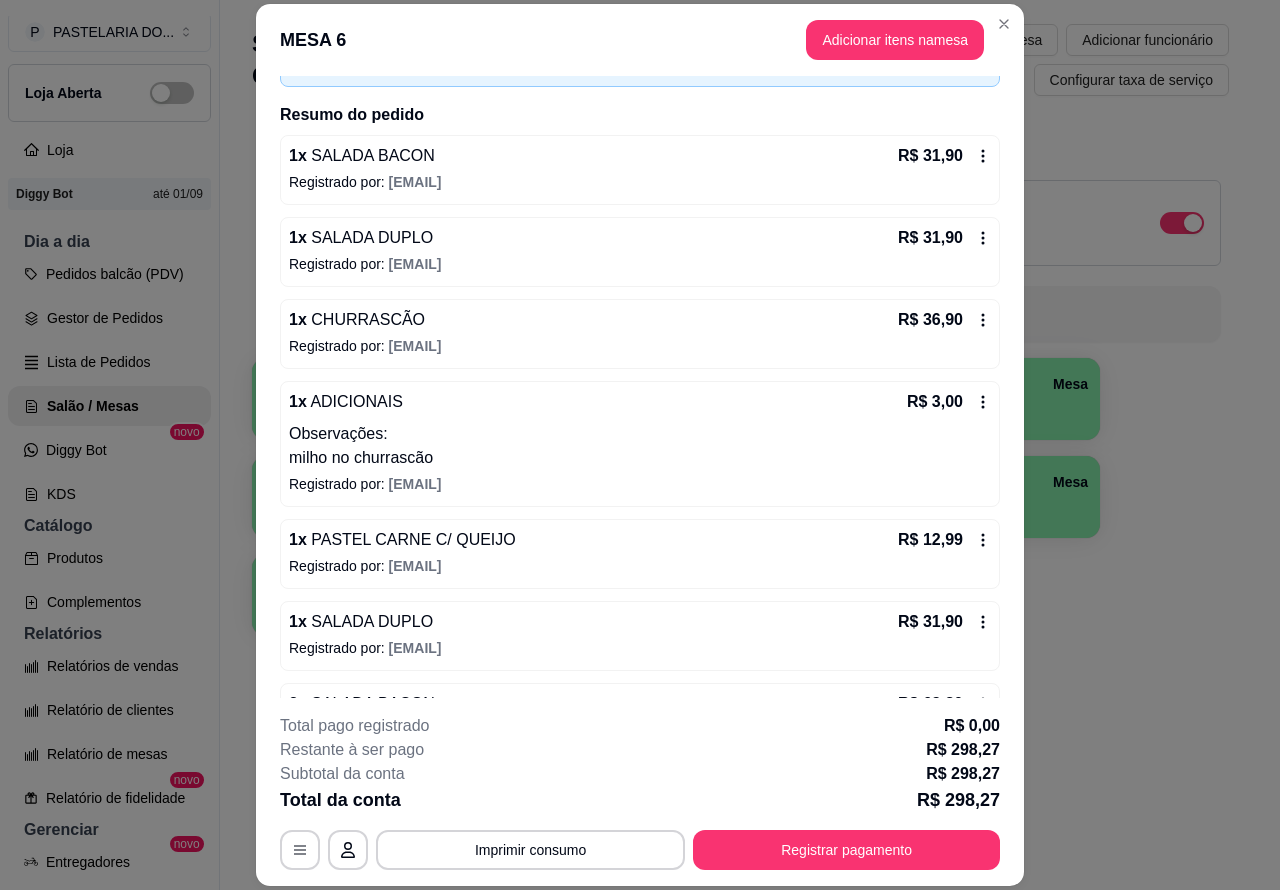 click on "Salão / Mesas / Comandas Adicionar mesa / comanda Imprimir qr-codes da mesa Adicionar funcionário Configurar taxa de serviço Todos Mesas Comandas Deixar cliente chamar o garçom na mesa Ao o cliente scanear o qr code, ele terá a opção de chamar o garçom naquela mesa. Busque pela mesa ou comanda
1 Mesa 2 Mesa R$ 126,60 114 3 Mesa 4 Mesa 5 Mesa 6 Mesa R$ 314,27 110 7 Mesa 8 Mesa 9 Mesa 10 Mesa" at bounding box center [740, 417] 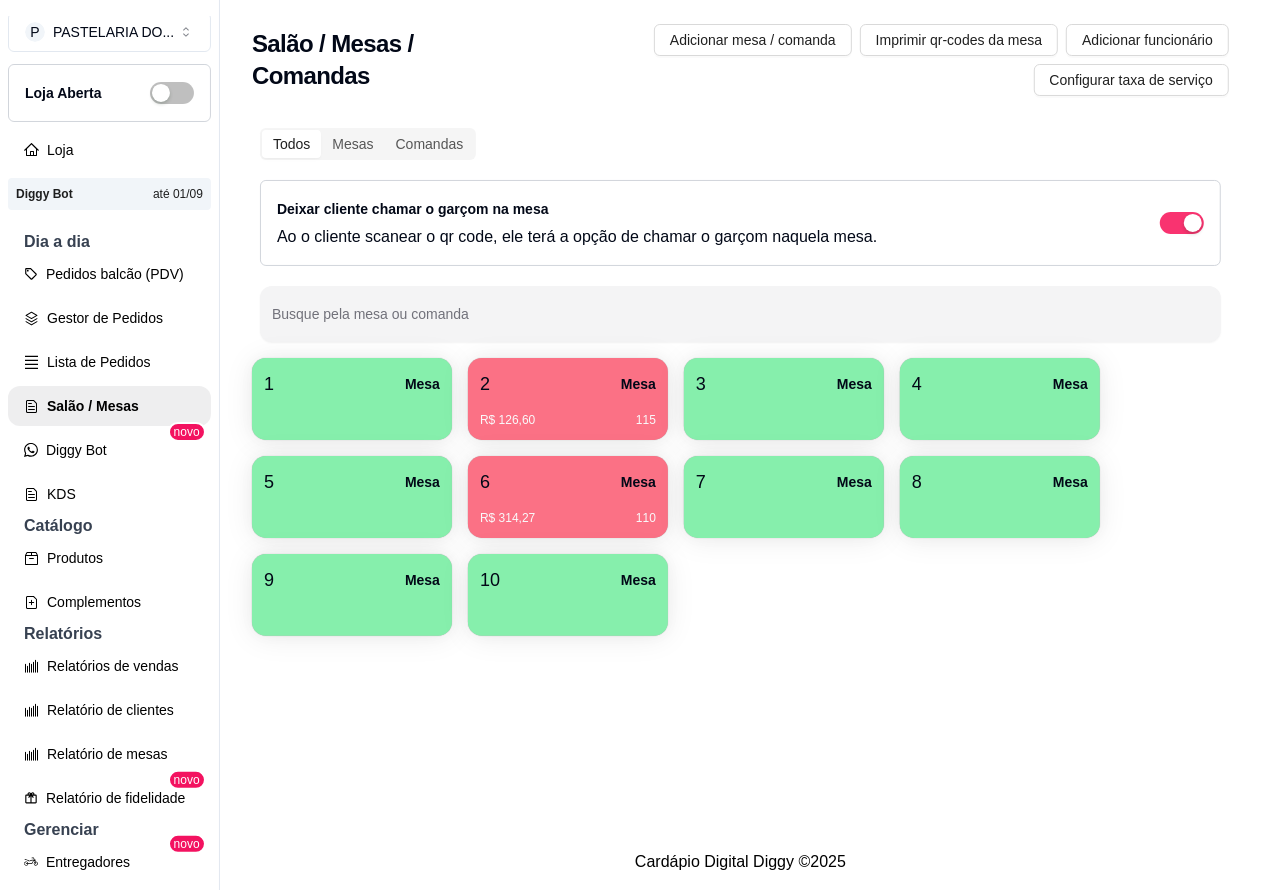click on "Lista de Pedidos" at bounding box center (109, 362) 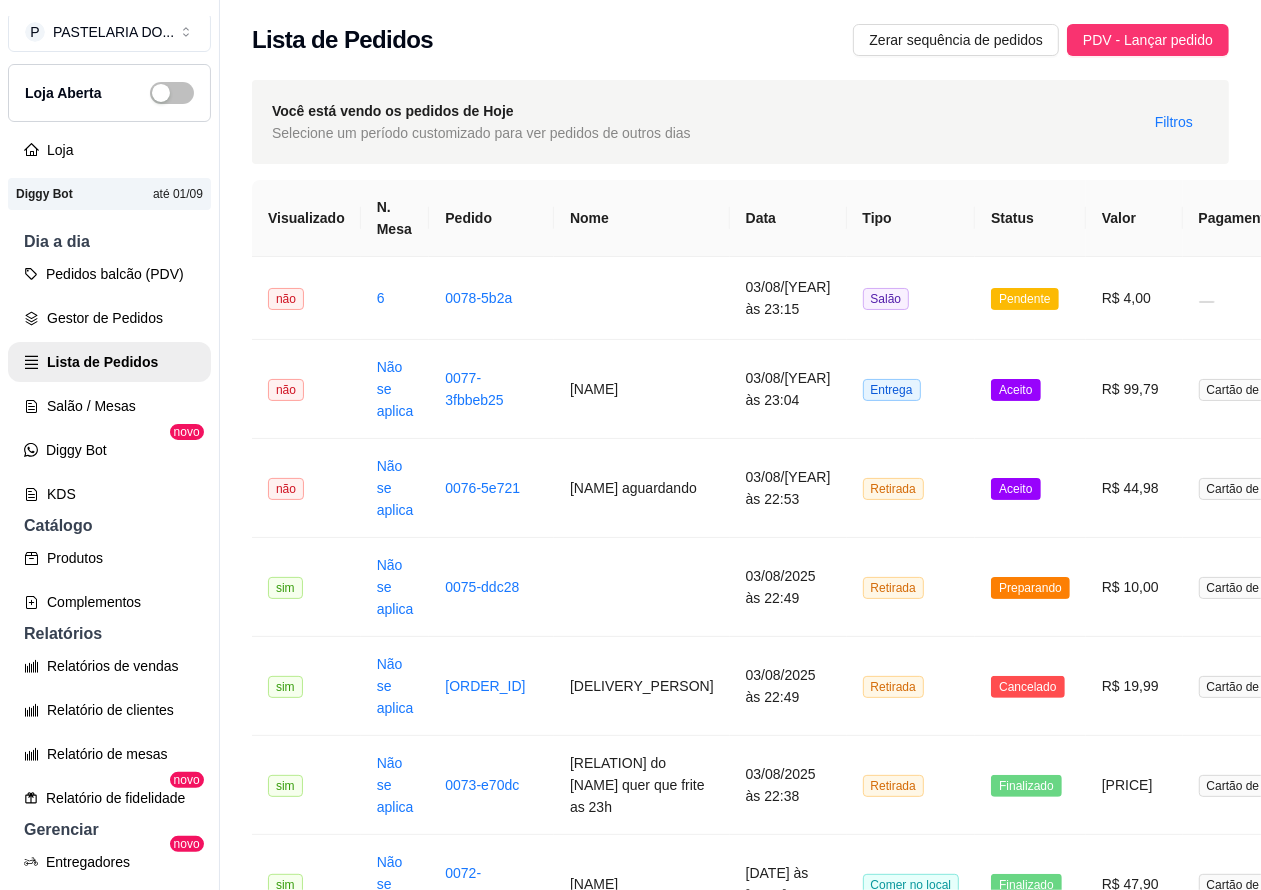 click on "Salão / Mesas" at bounding box center (109, 406) 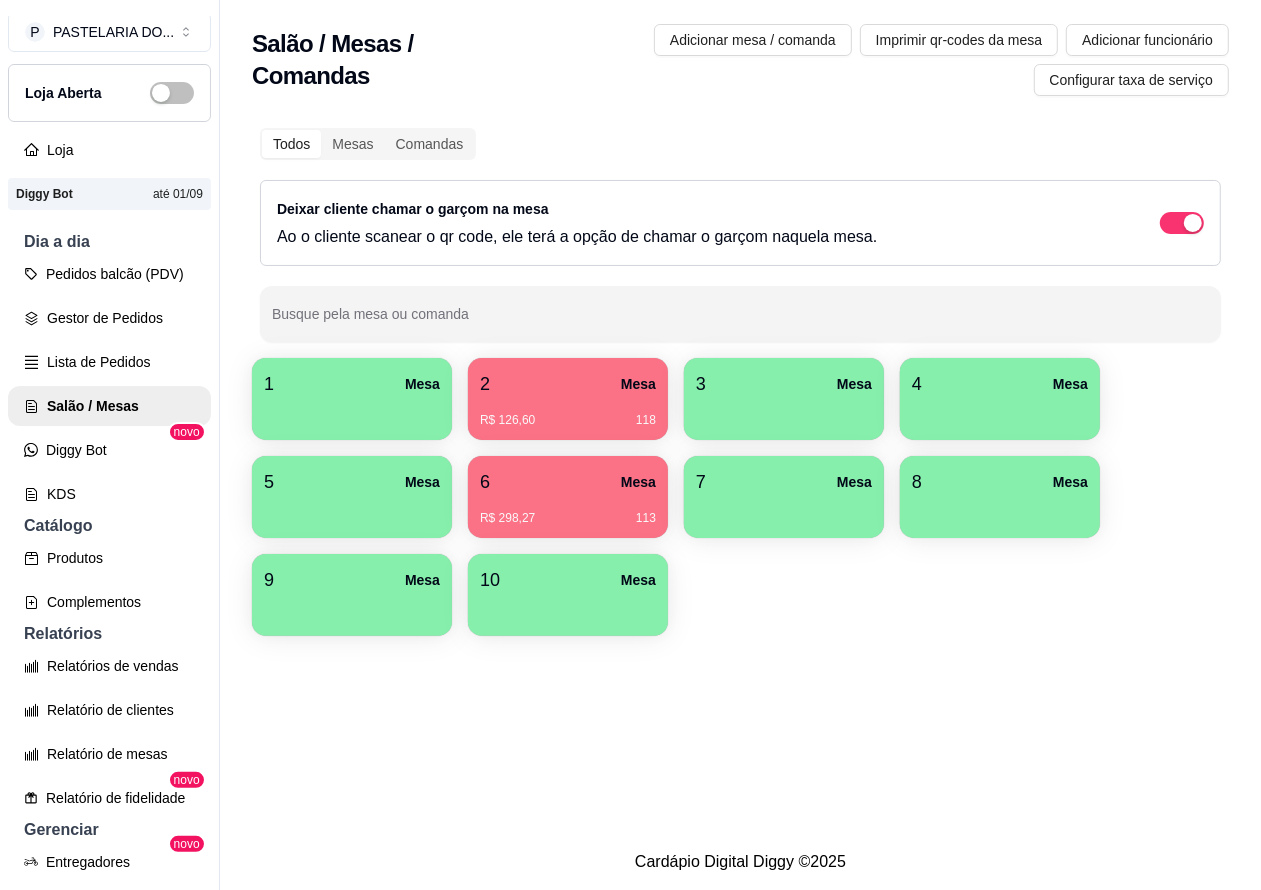 click on "R$ 298,27 113" at bounding box center (568, 511) 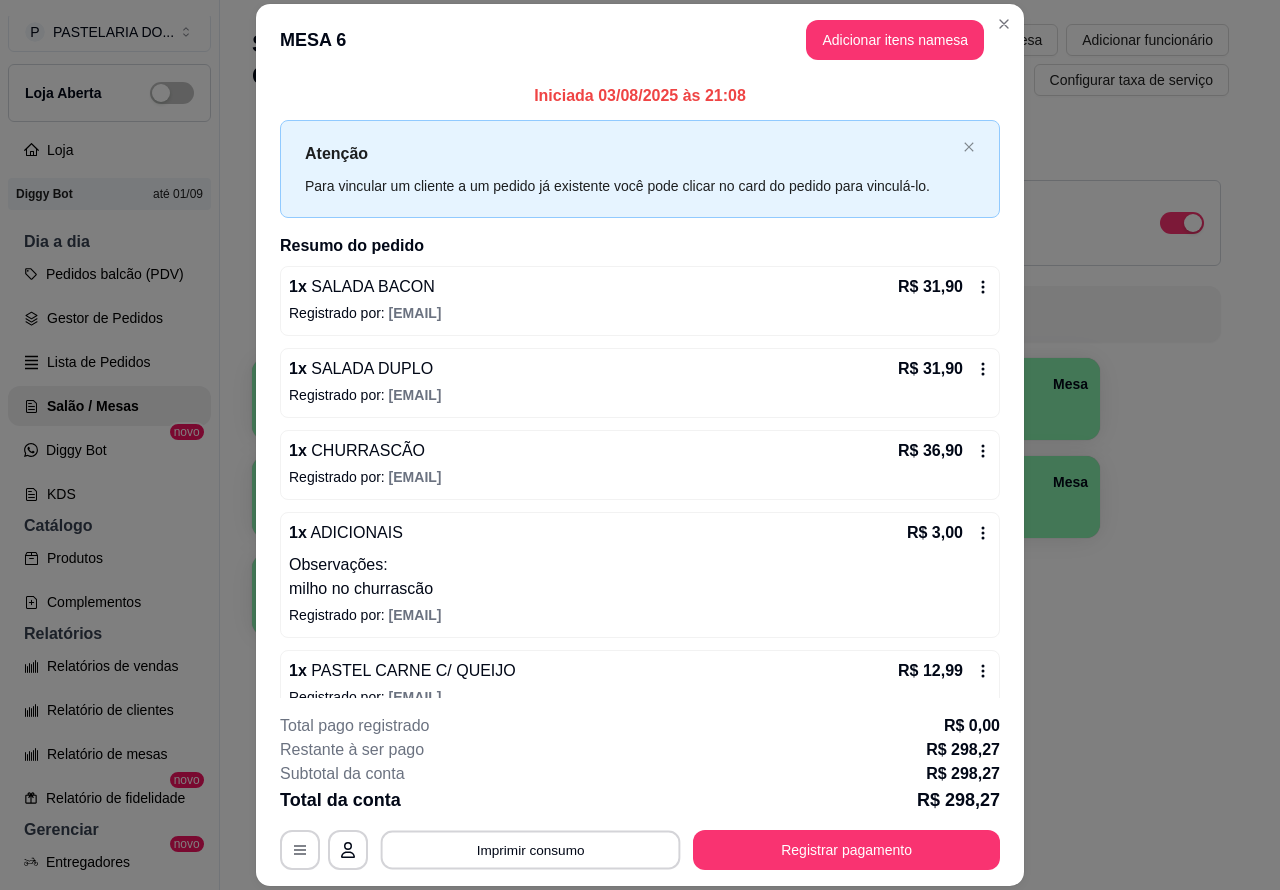 click on "Imprimir consumo" at bounding box center (531, 849) 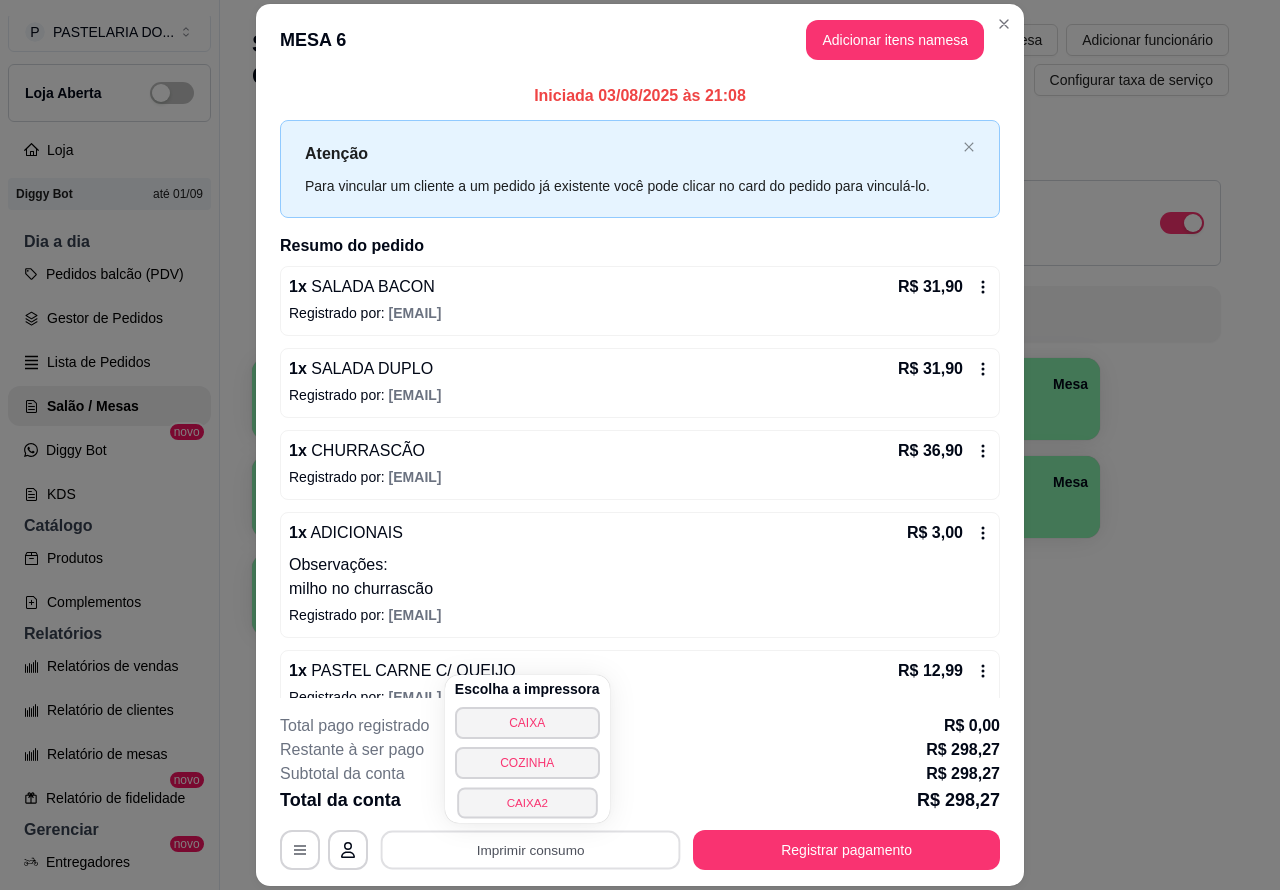 click on "CAIXA2" at bounding box center [527, 802] 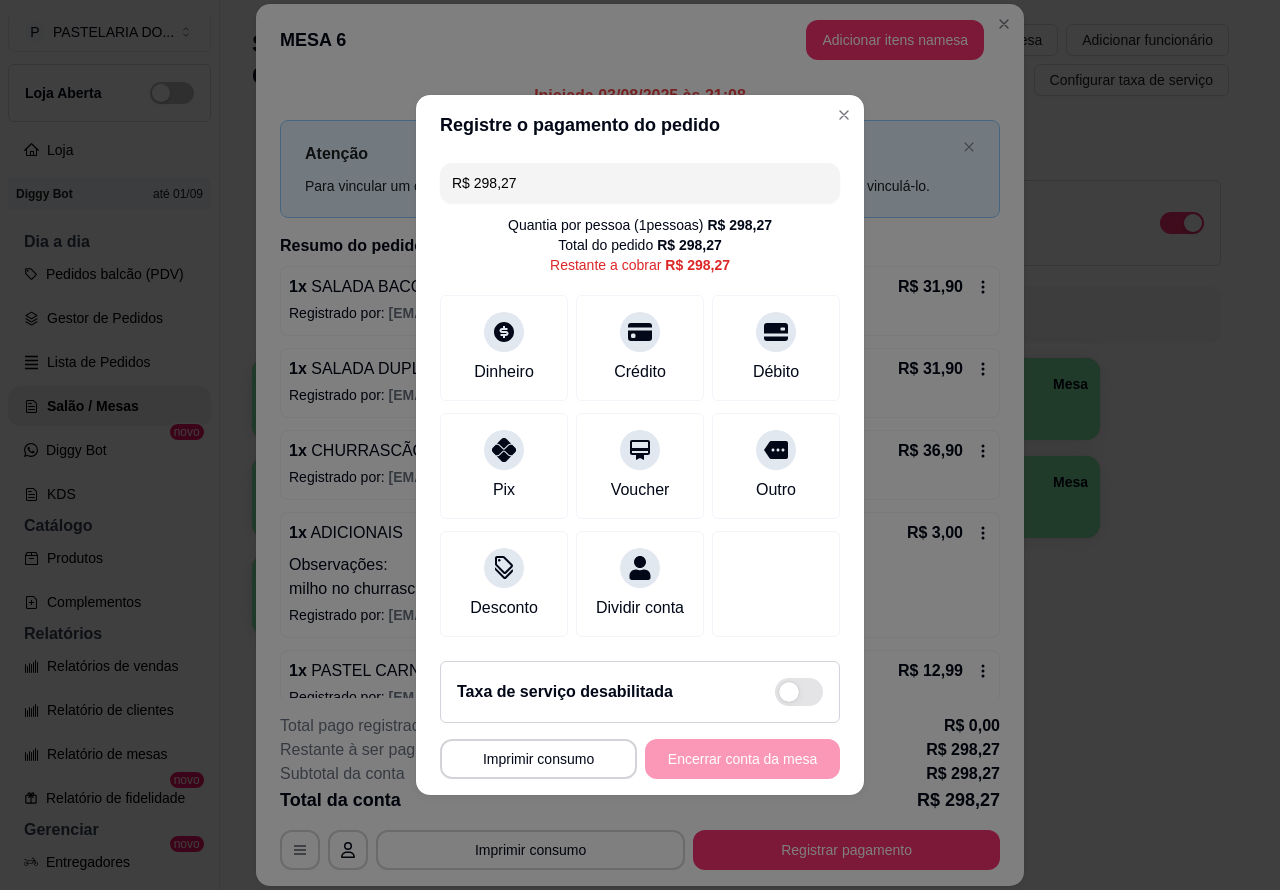 click on "Iniciada   03/08/2025 às 21:08" at bounding box center [640, 96] 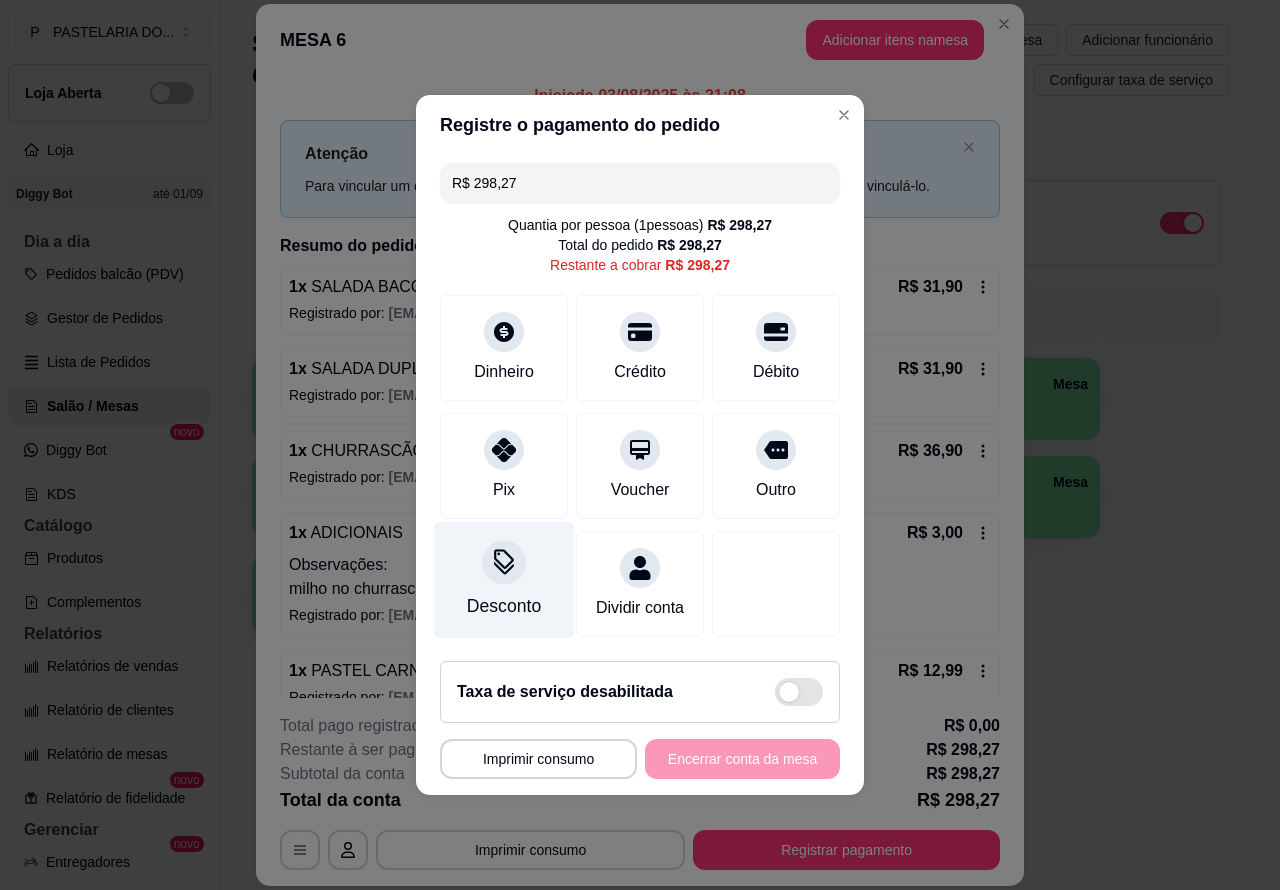 click 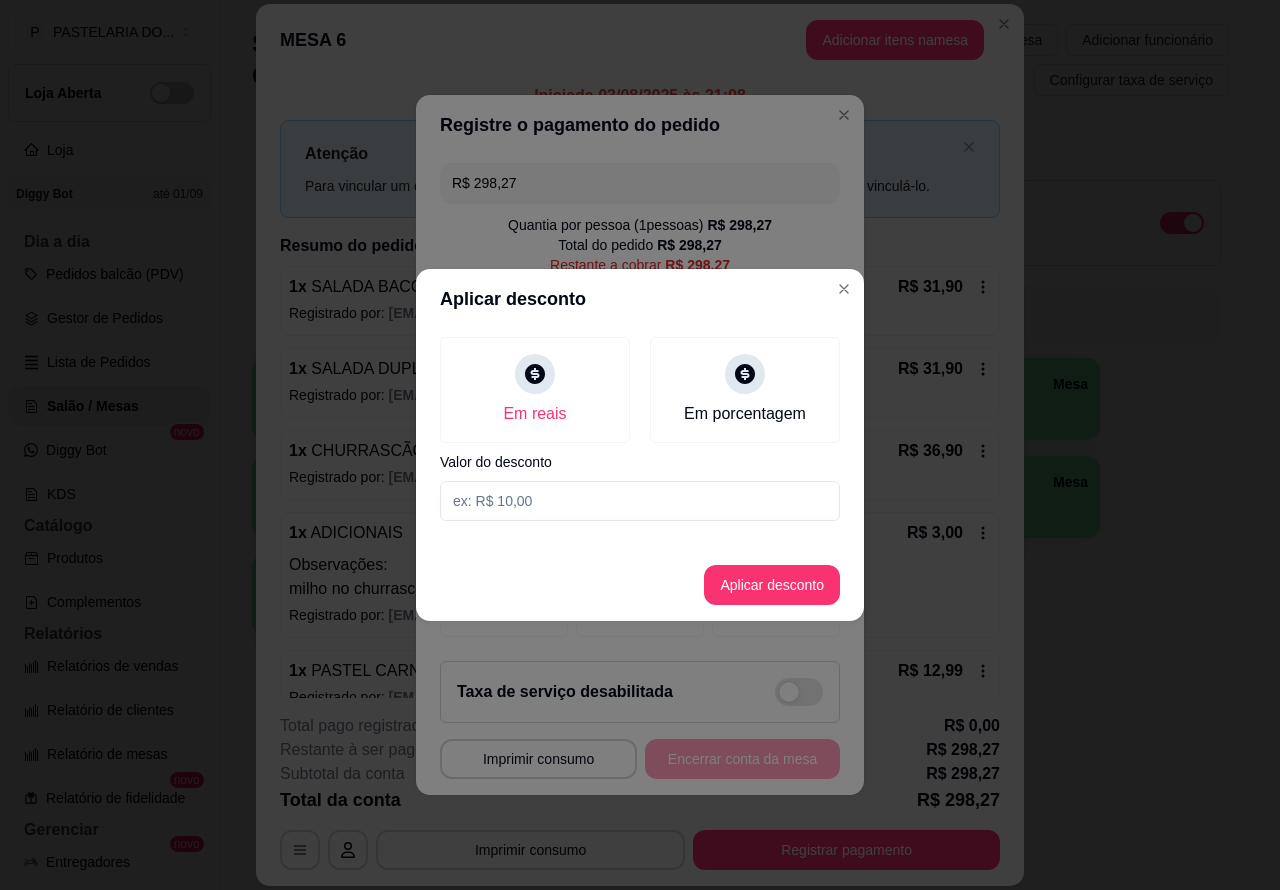 click at bounding box center (640, 501) 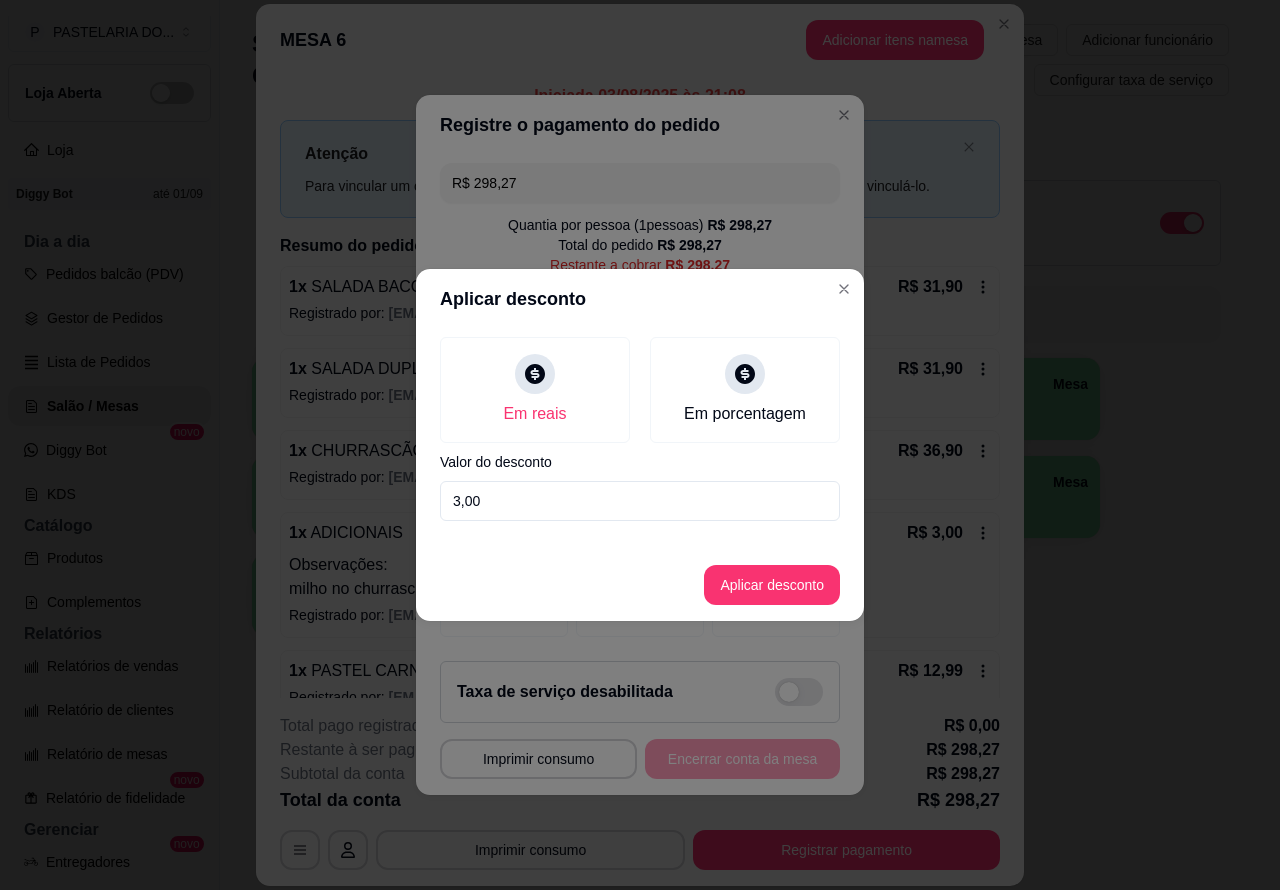 type on "3,00" 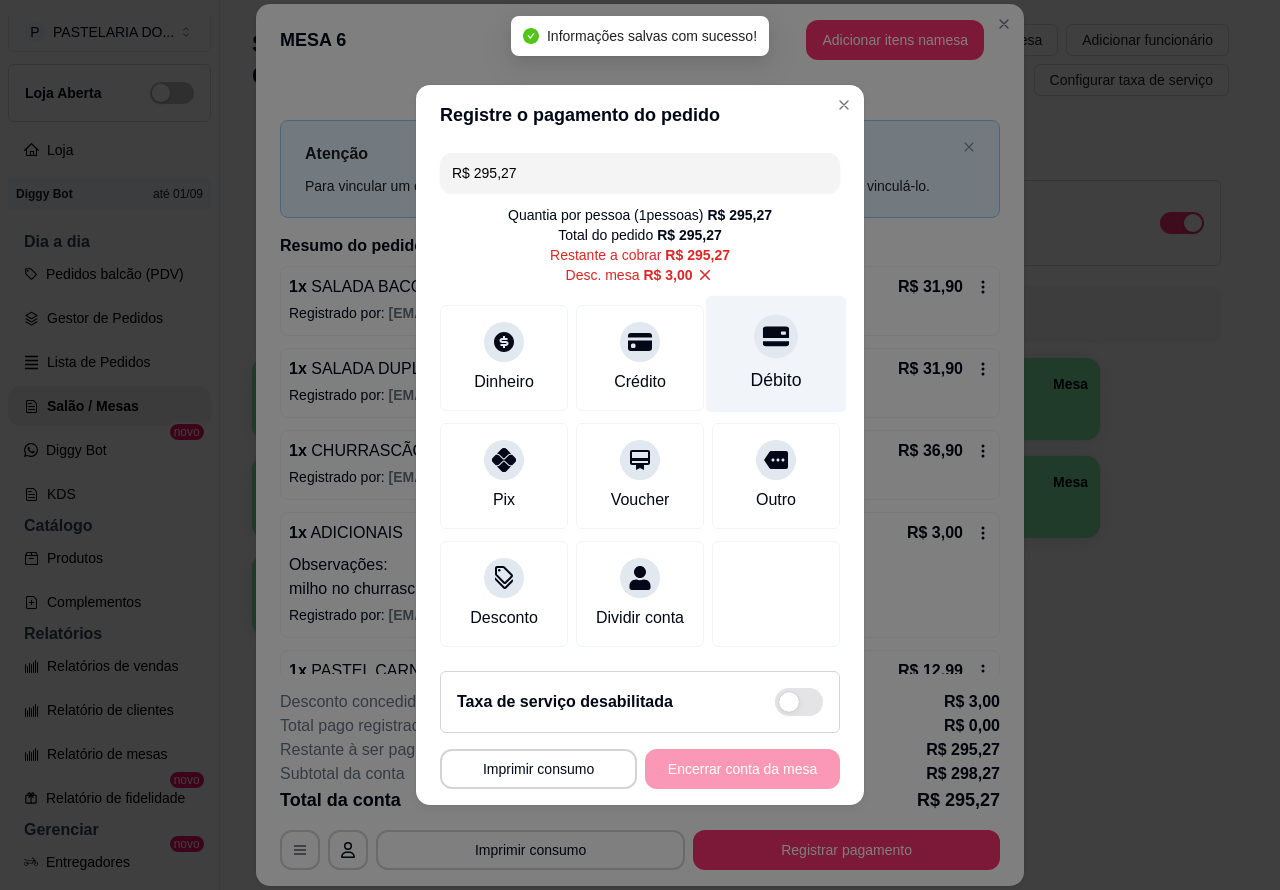 click 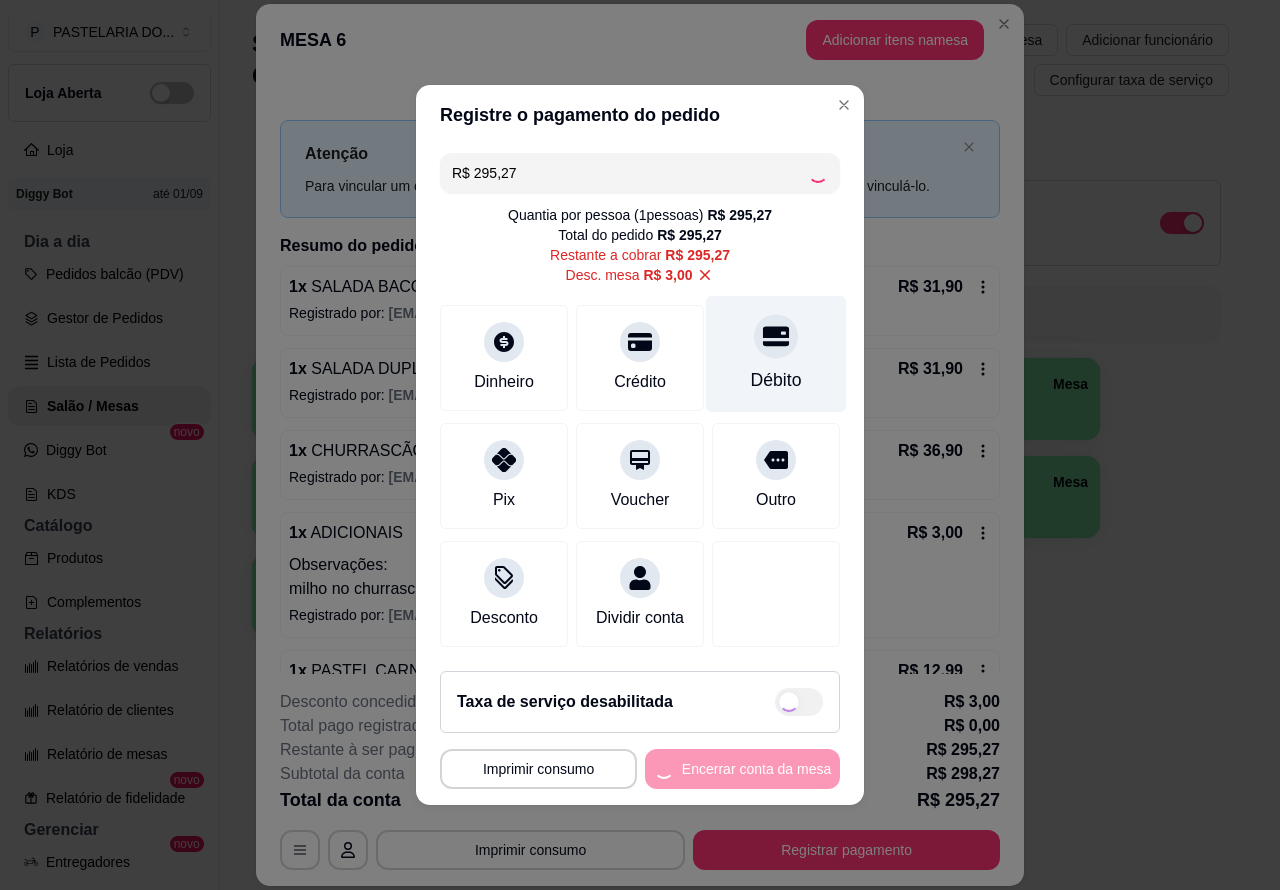 type on "R$ 0,00" 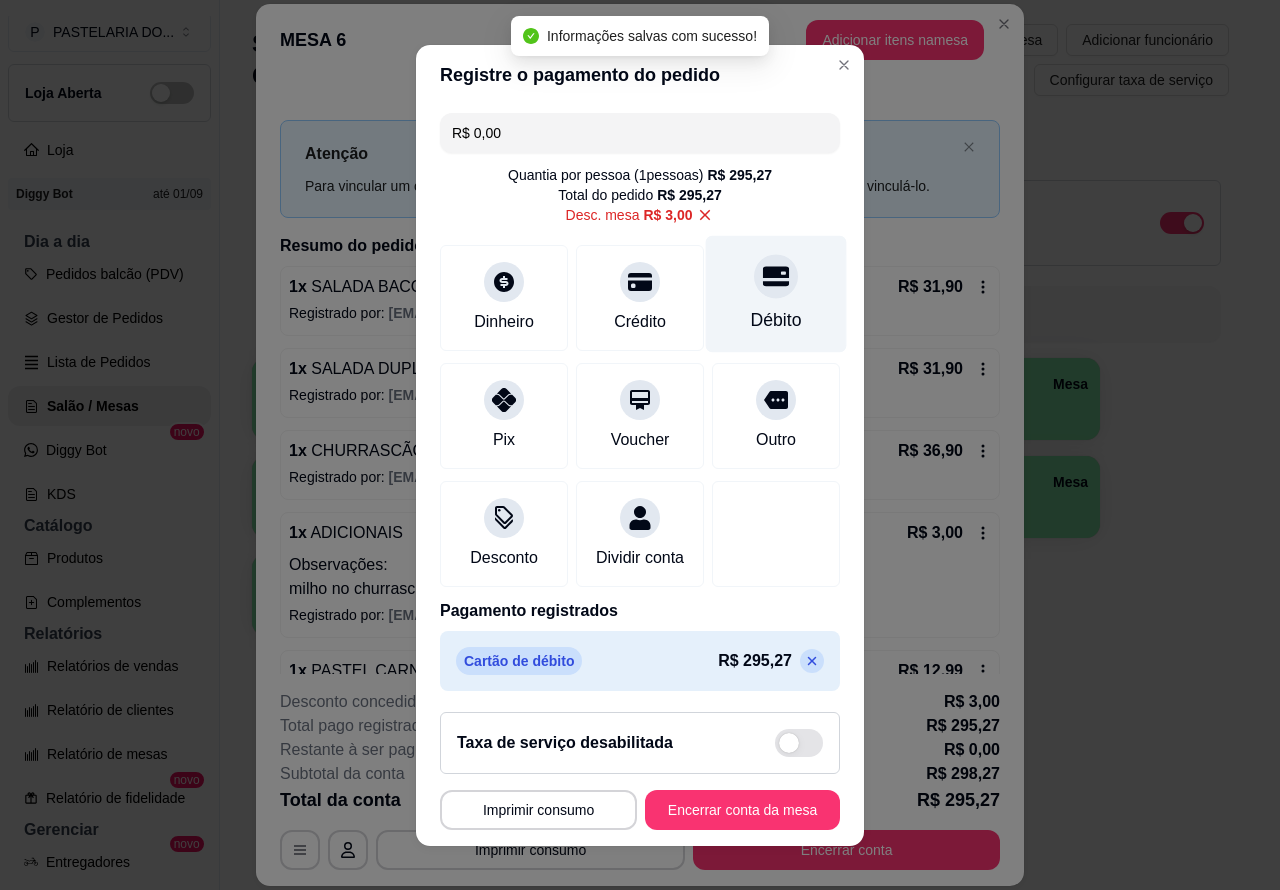 click on "Encerrar conta da mesa" at bounding box center (742, 810) 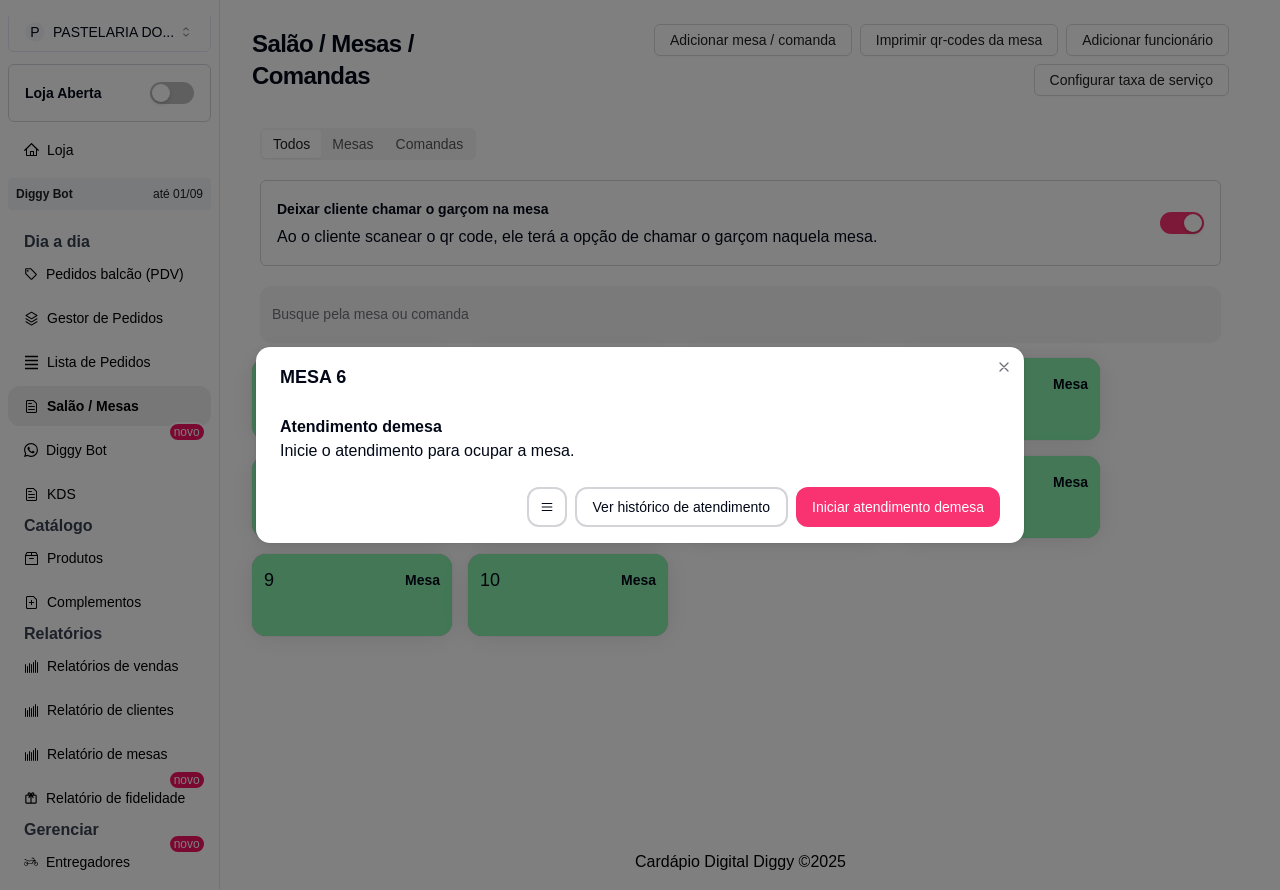 click on "4 Mesa" at bounding box center [1000, 399] 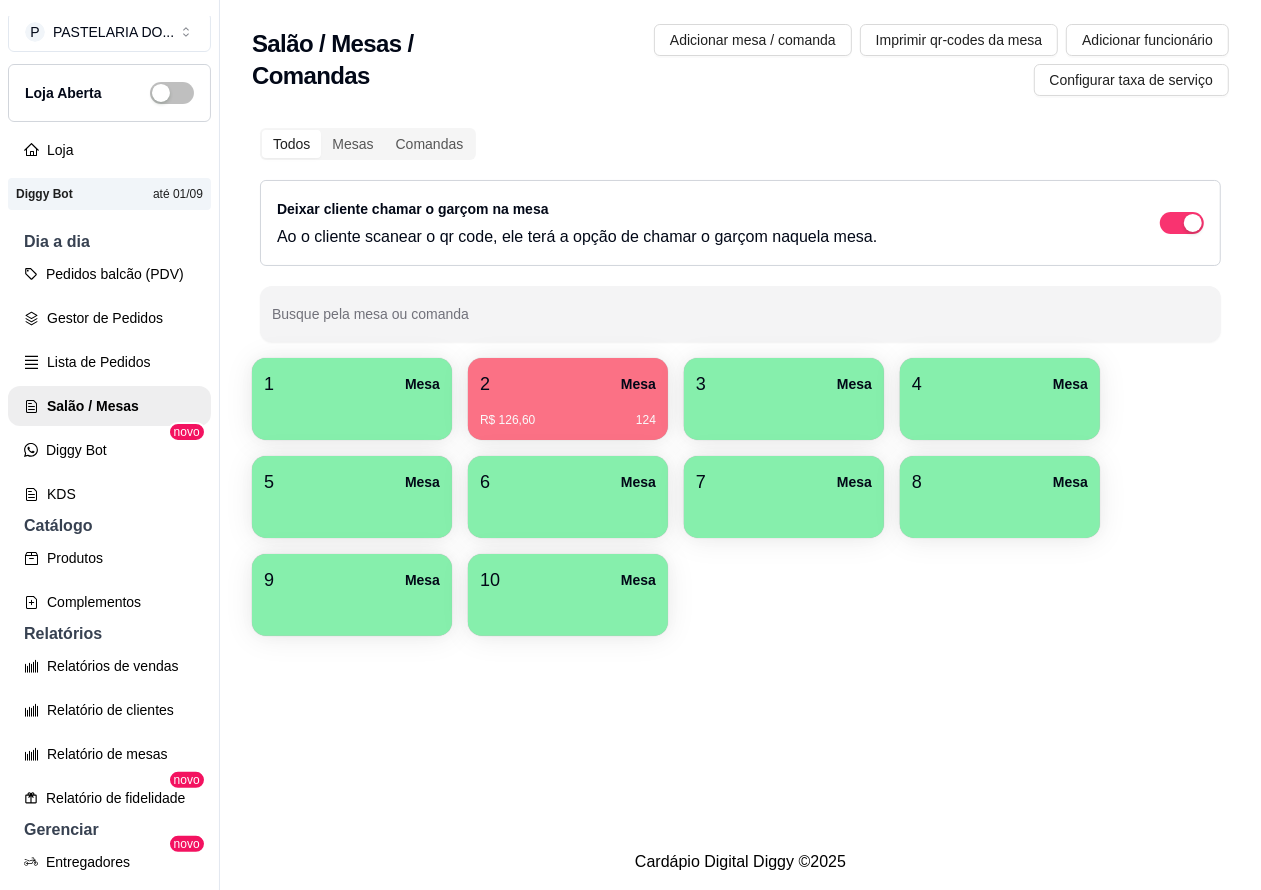 click on "2 Mesa" at bounding box center [568, 384] 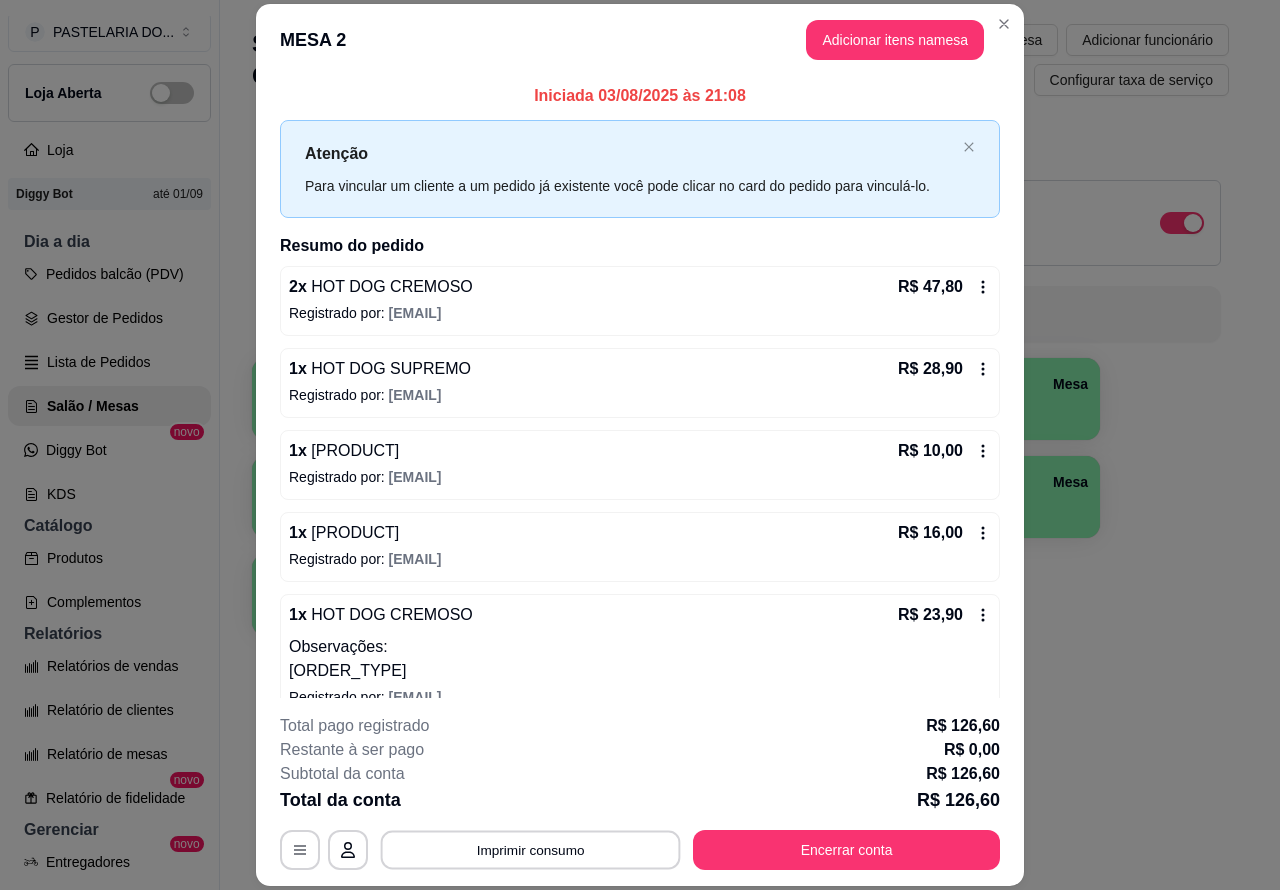 click on "Imprimir consumo" at bounding box center (531, 849) 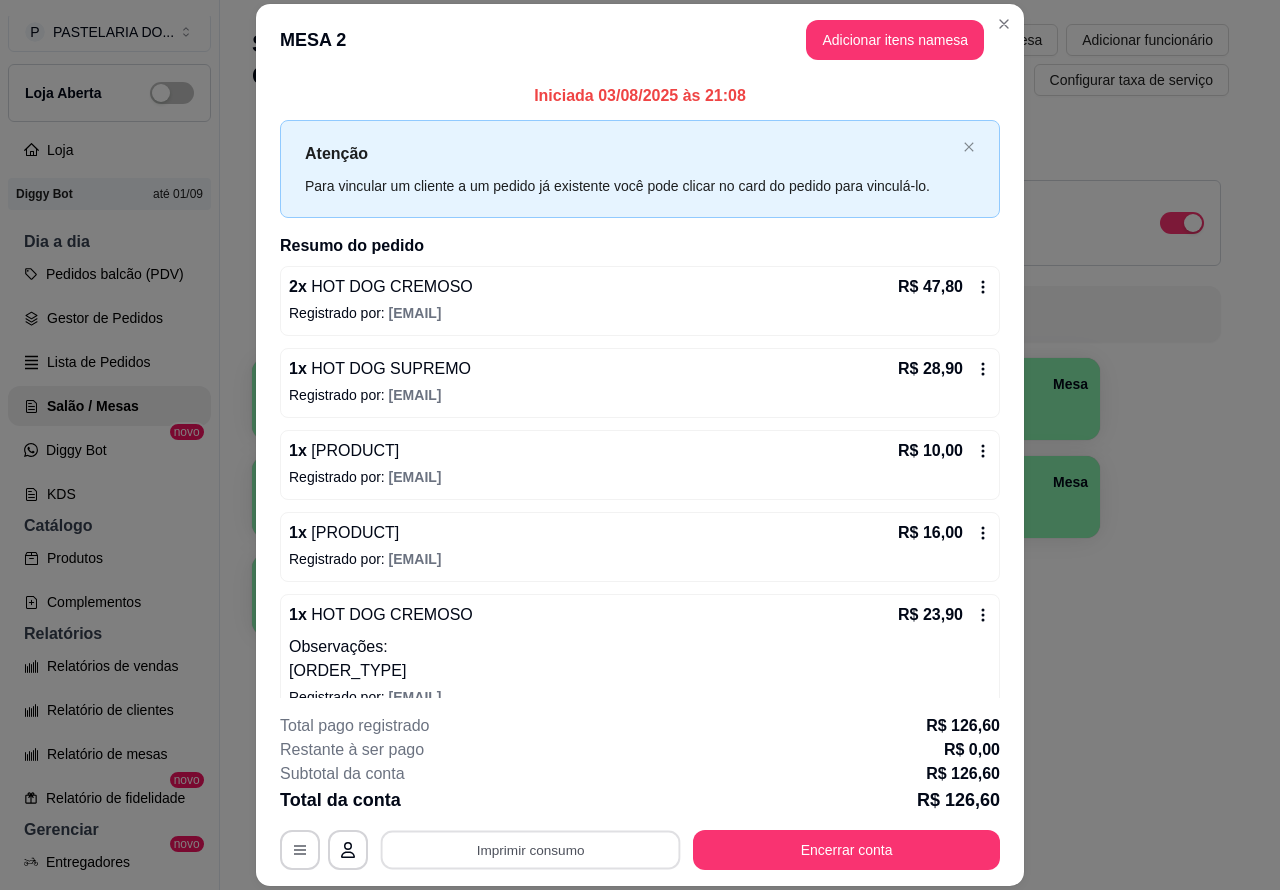 click on "**********" at bounding box center (640, 445) 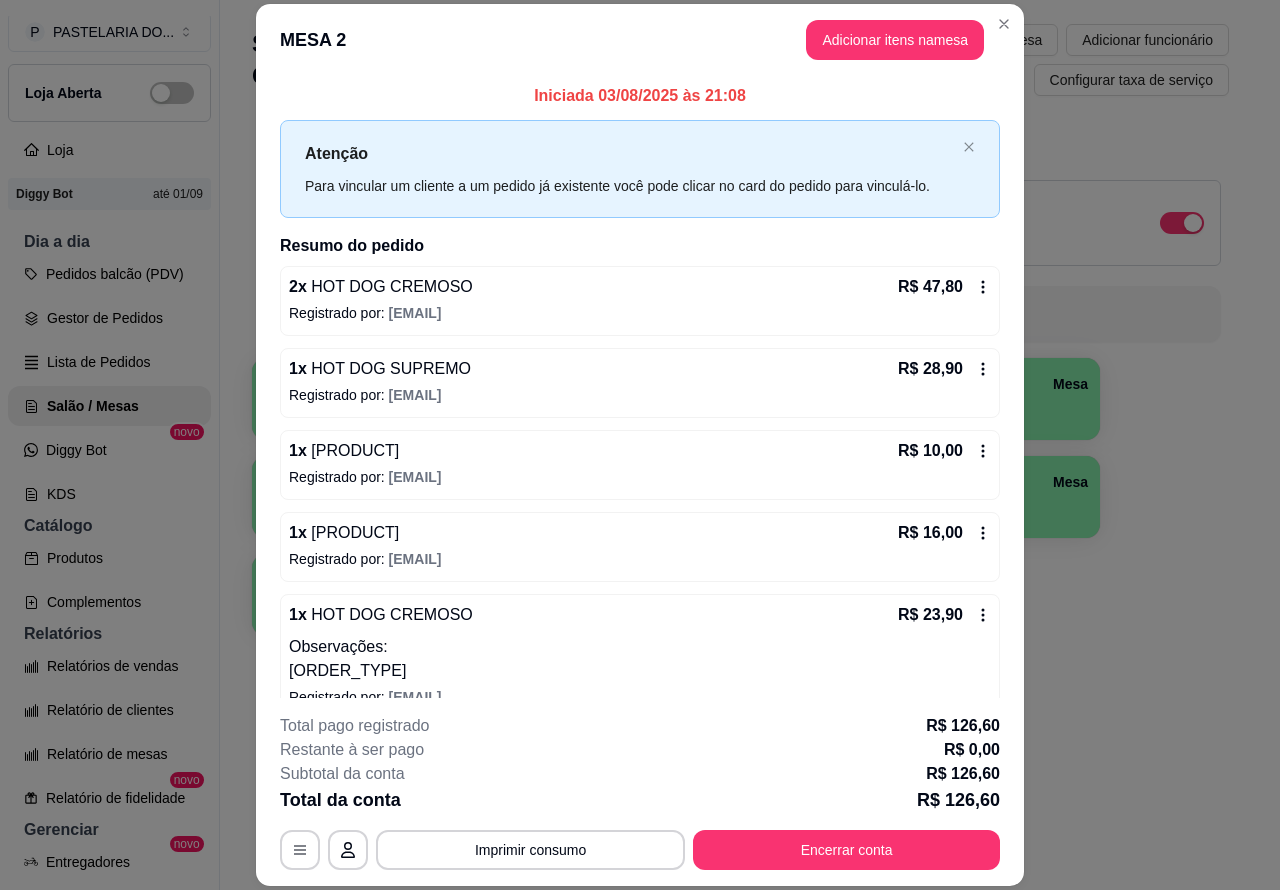 click on "Salão / Mesas / Comandas Adicionar mesa / comanda Imprimir qr-codes da mesa Adicionar funcionário Configurar taxa de serviço" at bounding box center [740, 54] 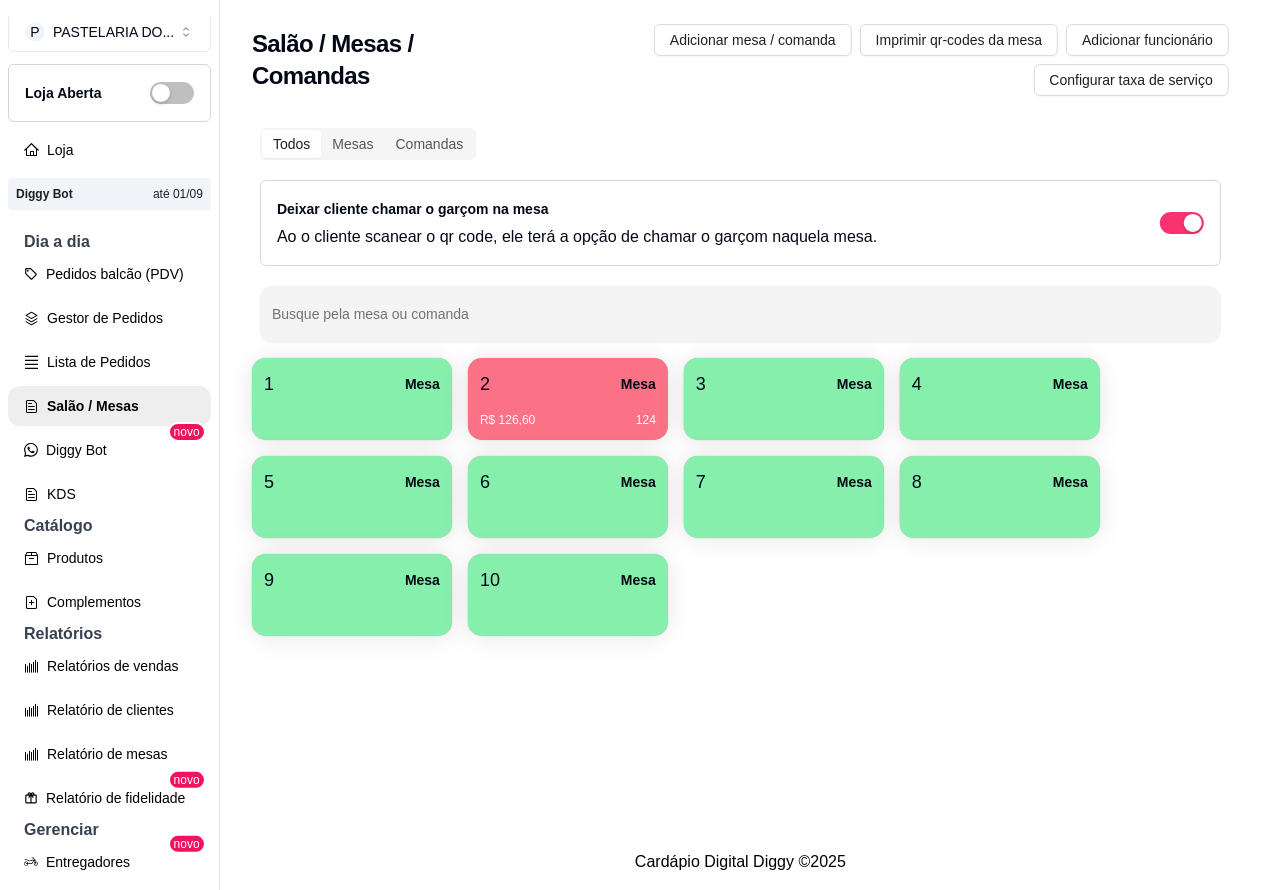 click on "Lista de Pedidos" at bounding box center (109, 362) 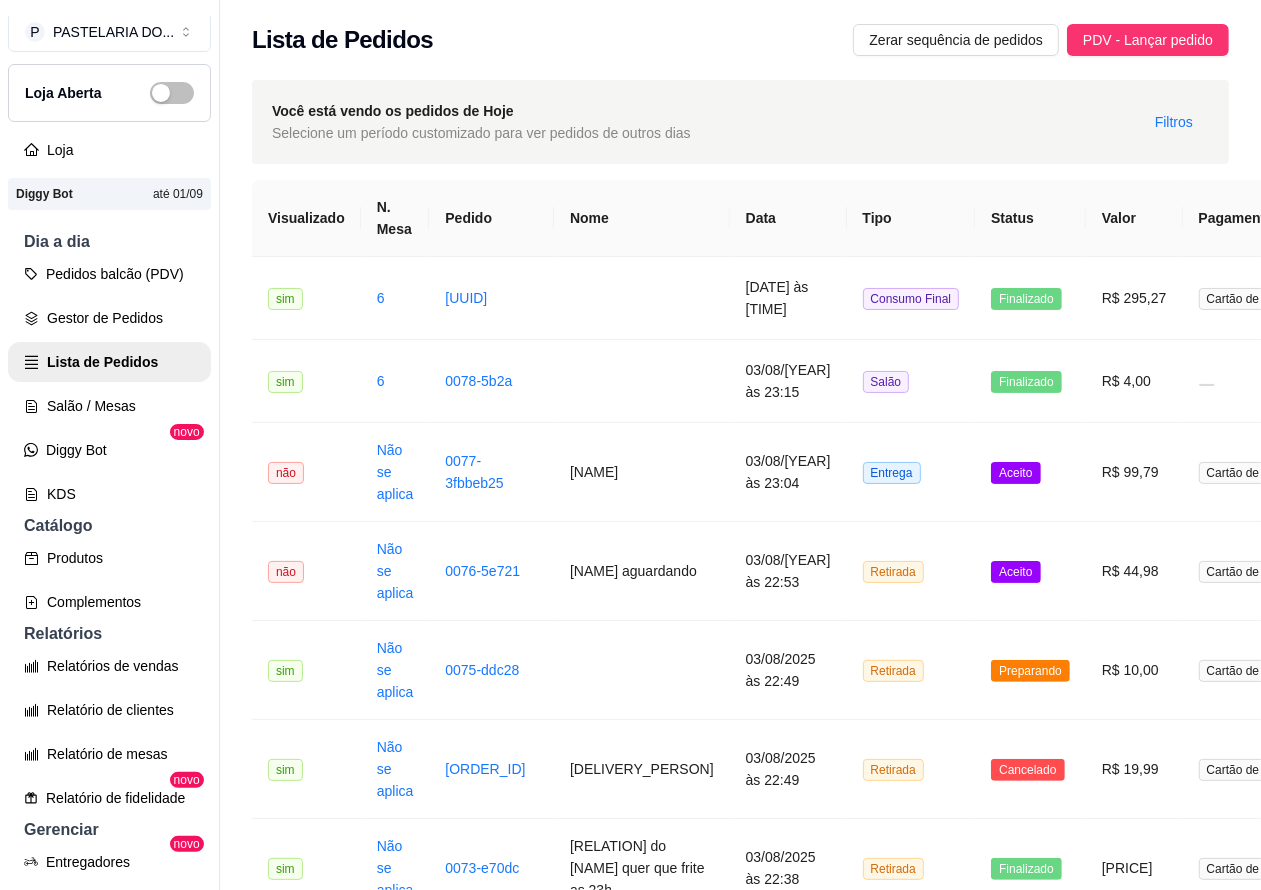 click on "Aceito" at bounding box center (1015, 473) 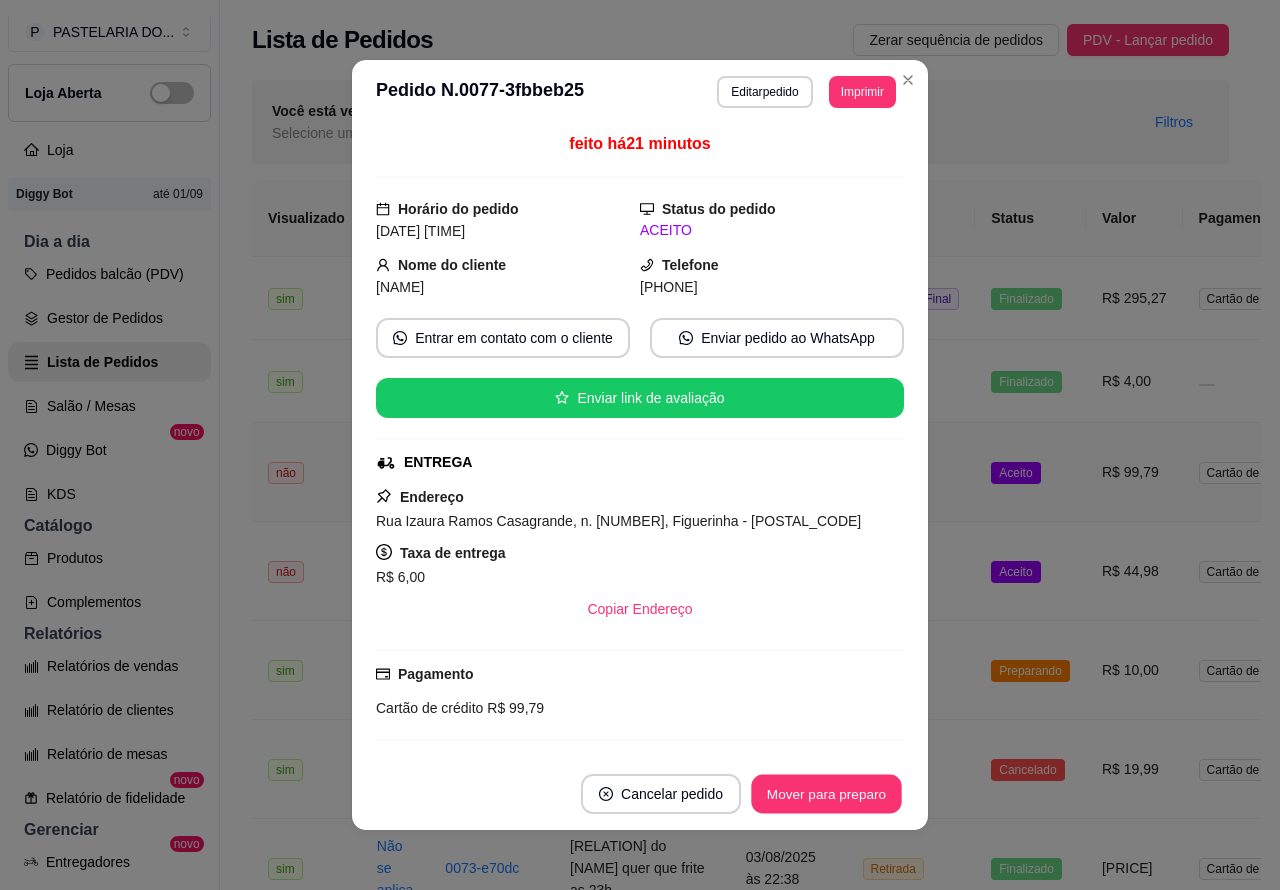 click on "Mover para preparo" at bounding box center [826, 794] 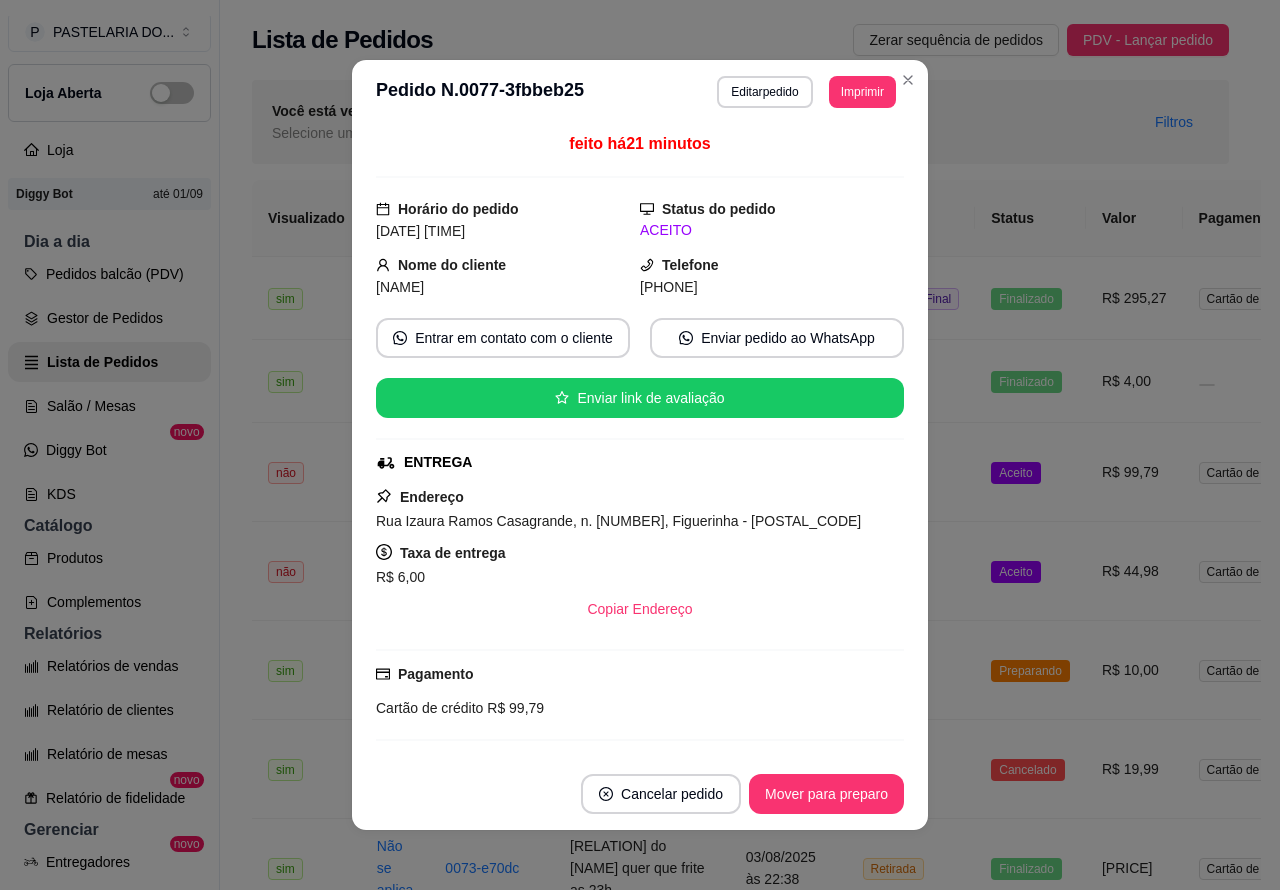 click on "Mover para preparo" at bounding box center [826, 794] 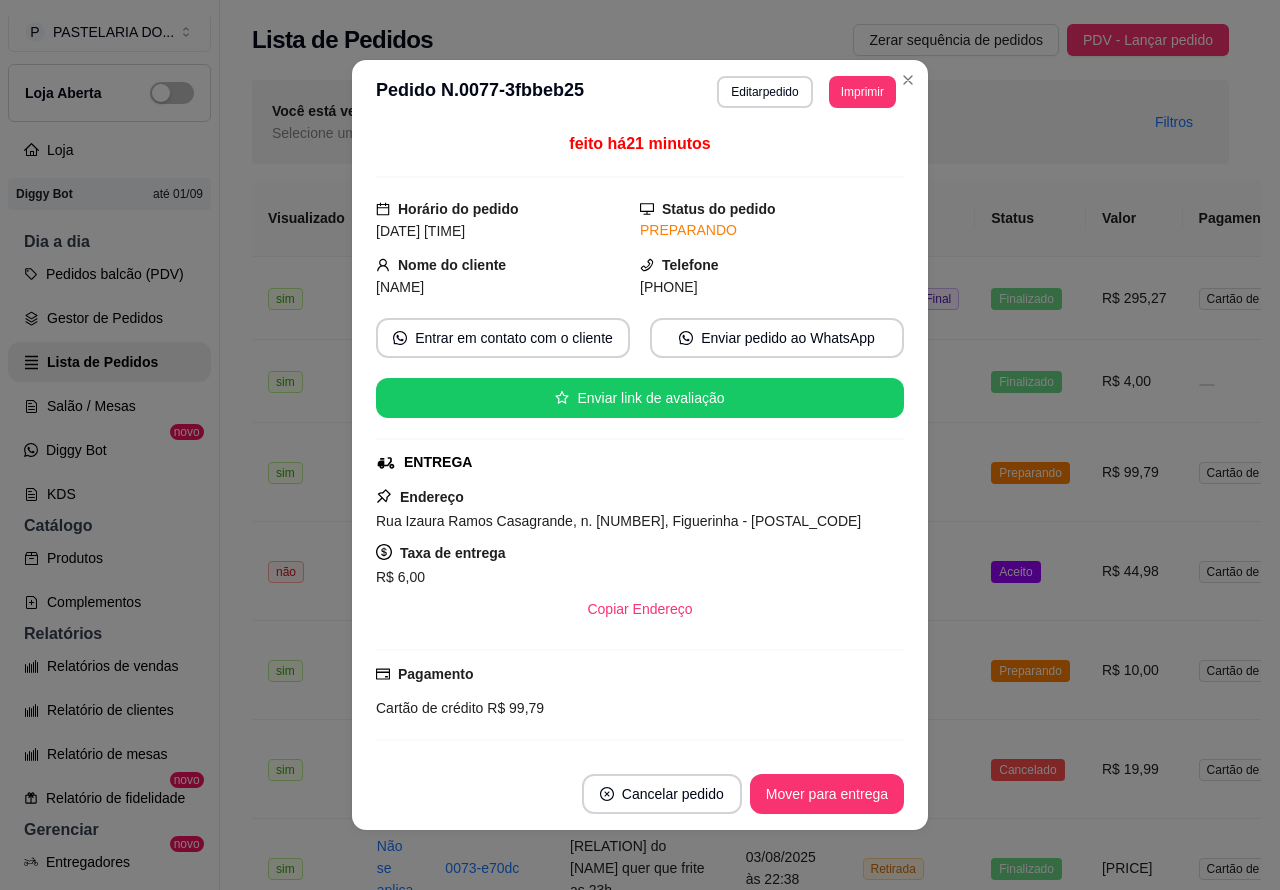 click on "Mover para entrega" at bounding box center [827, 794] 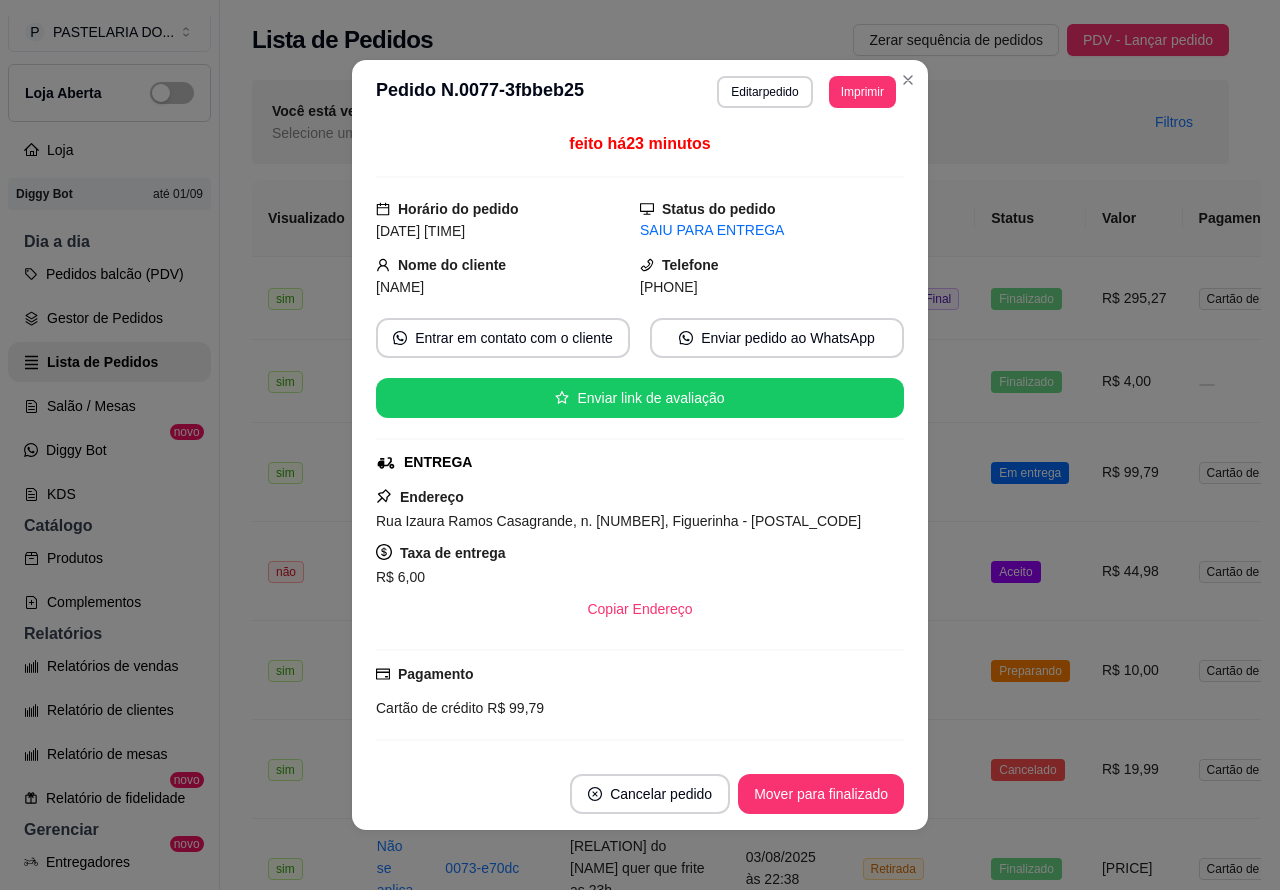click on "Mover para finalizado" at bounding box center [821, 794] 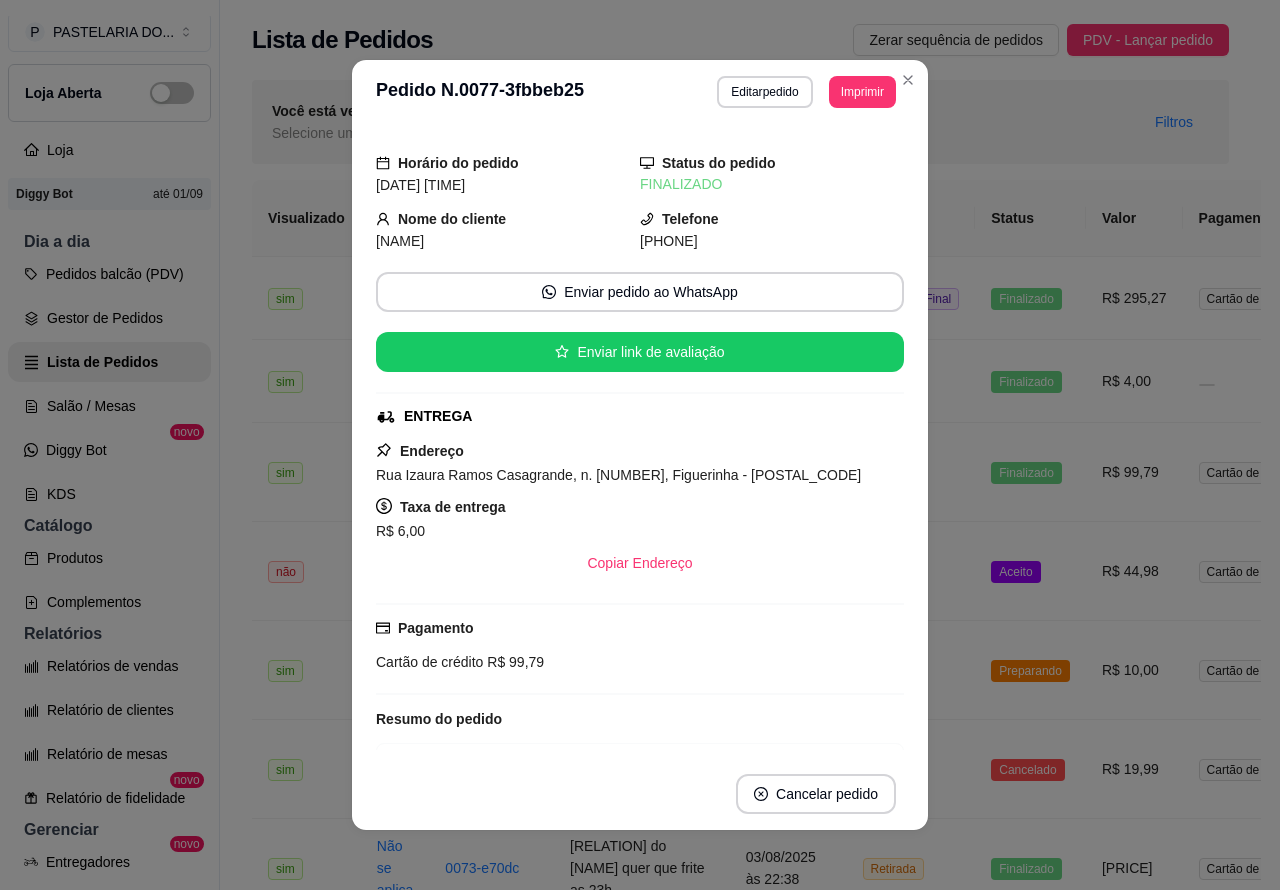 click on "Pedidos balcão (PDV)" at bounding box center [109, 274] 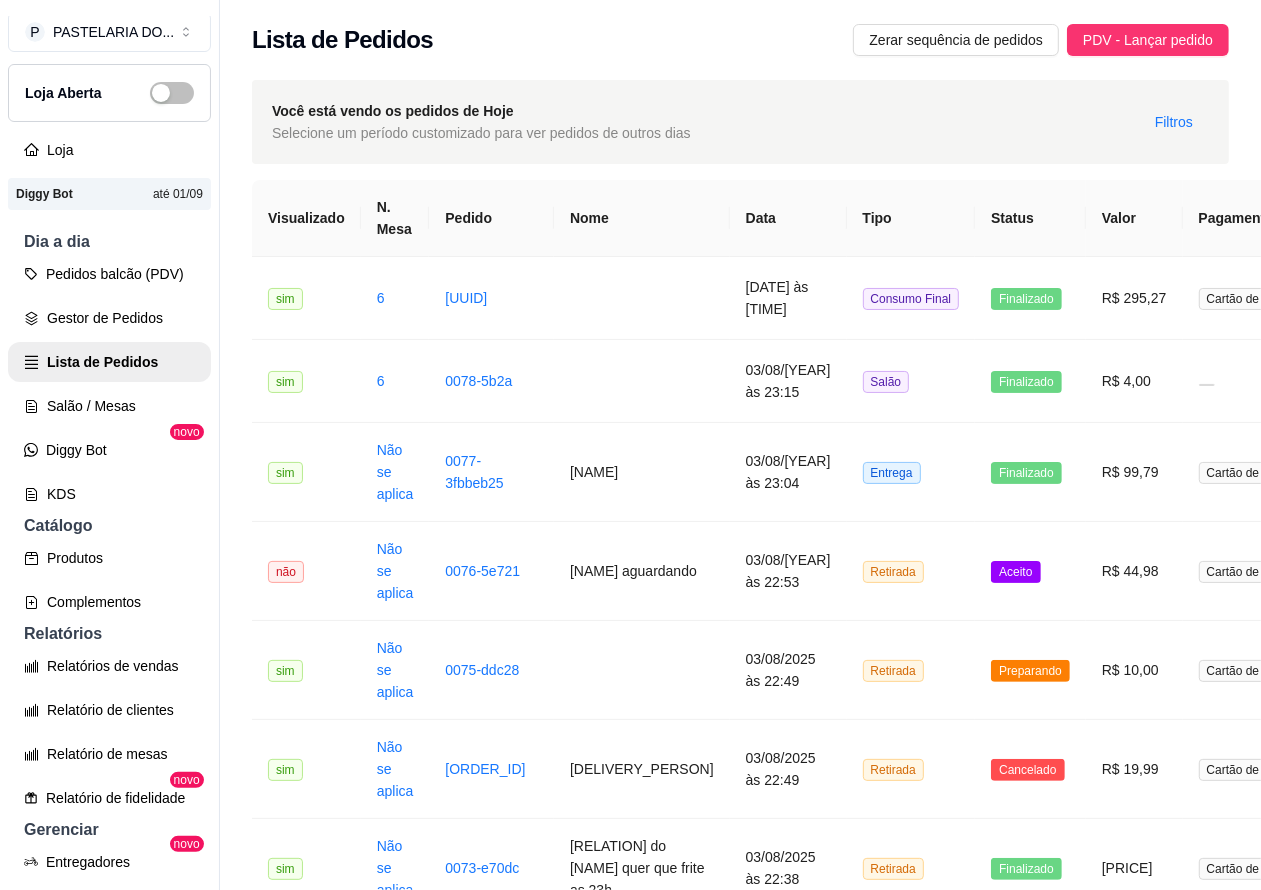 click on "Aceito" at bounding box center [1015, 572] 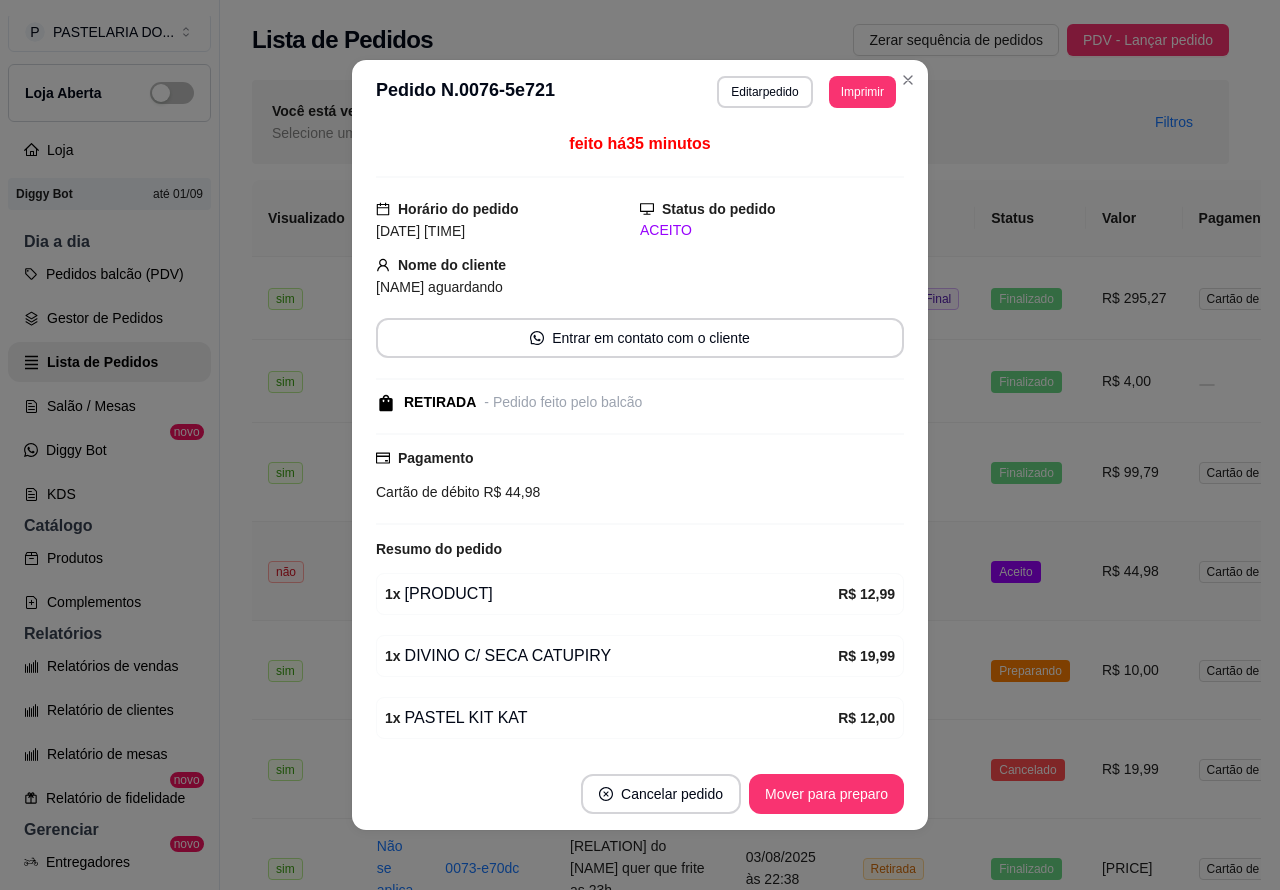 click on "Mover para preparo" at bounding box center (826, 794) 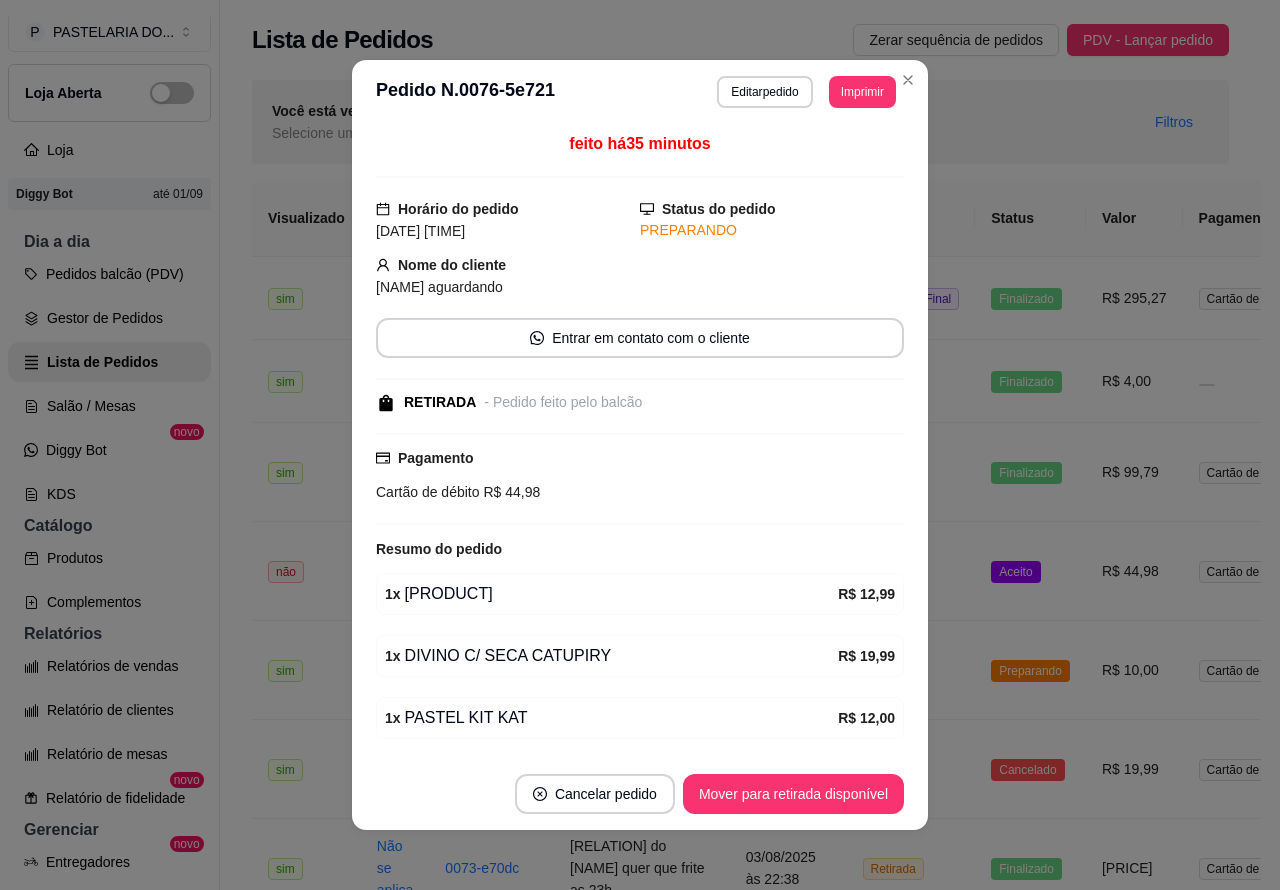 click on "Mover para retirada disponível" at bounding box center (793, 794) 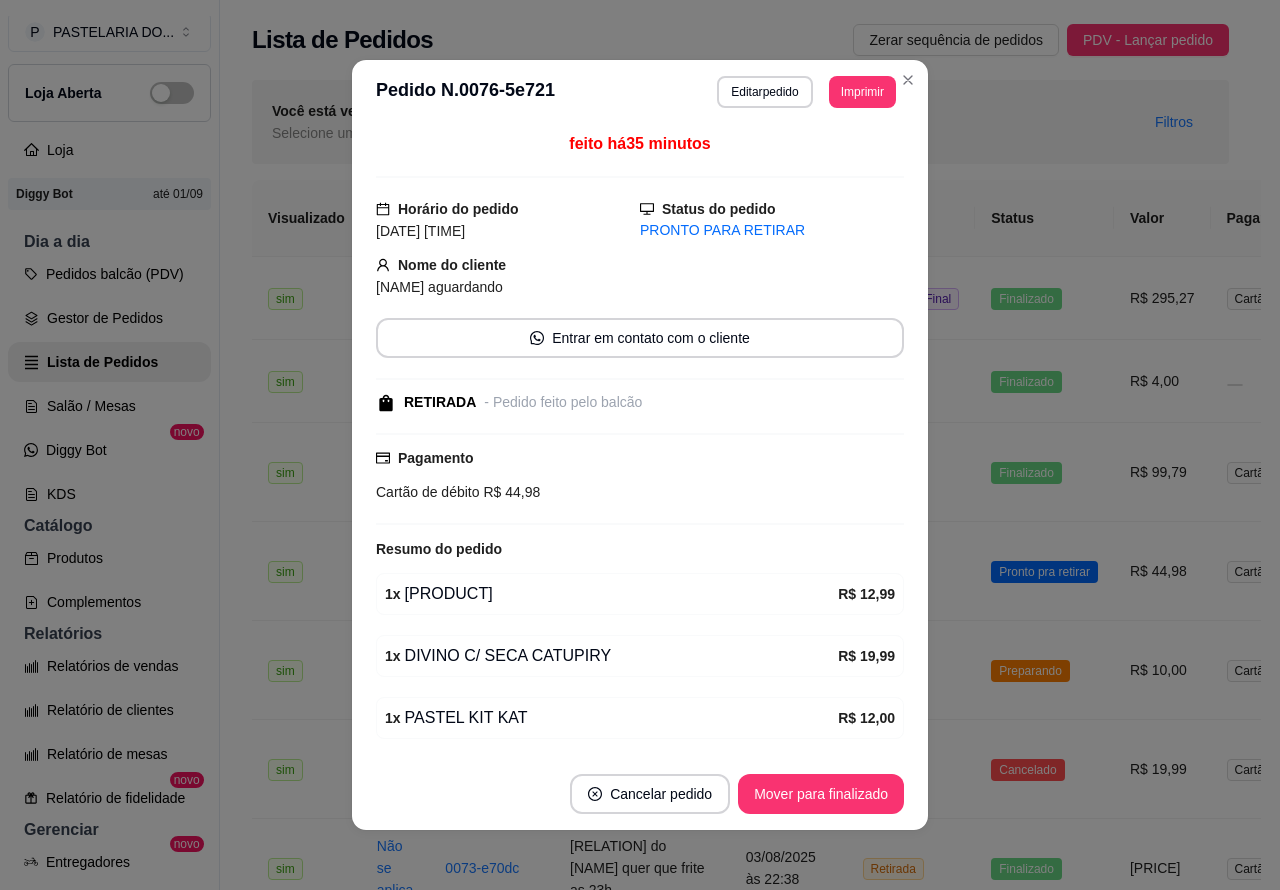 click on "Mover para finalizado" at bounding box center (821, 794) 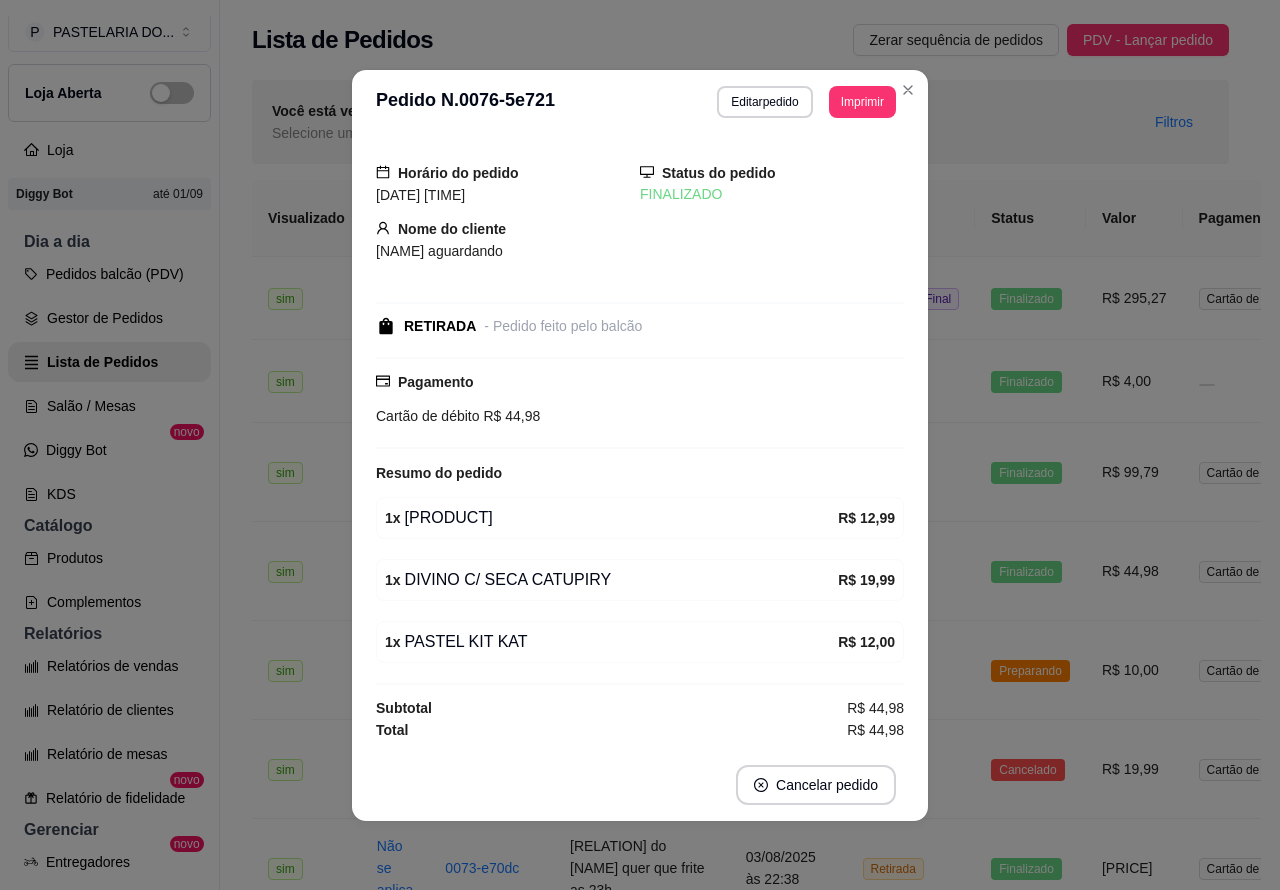 click on "Você está vendo os pedidos de   Hoje Selecione um período customizado para ver pedidos de outros dias Filtros" at bounding box center (740, 122) 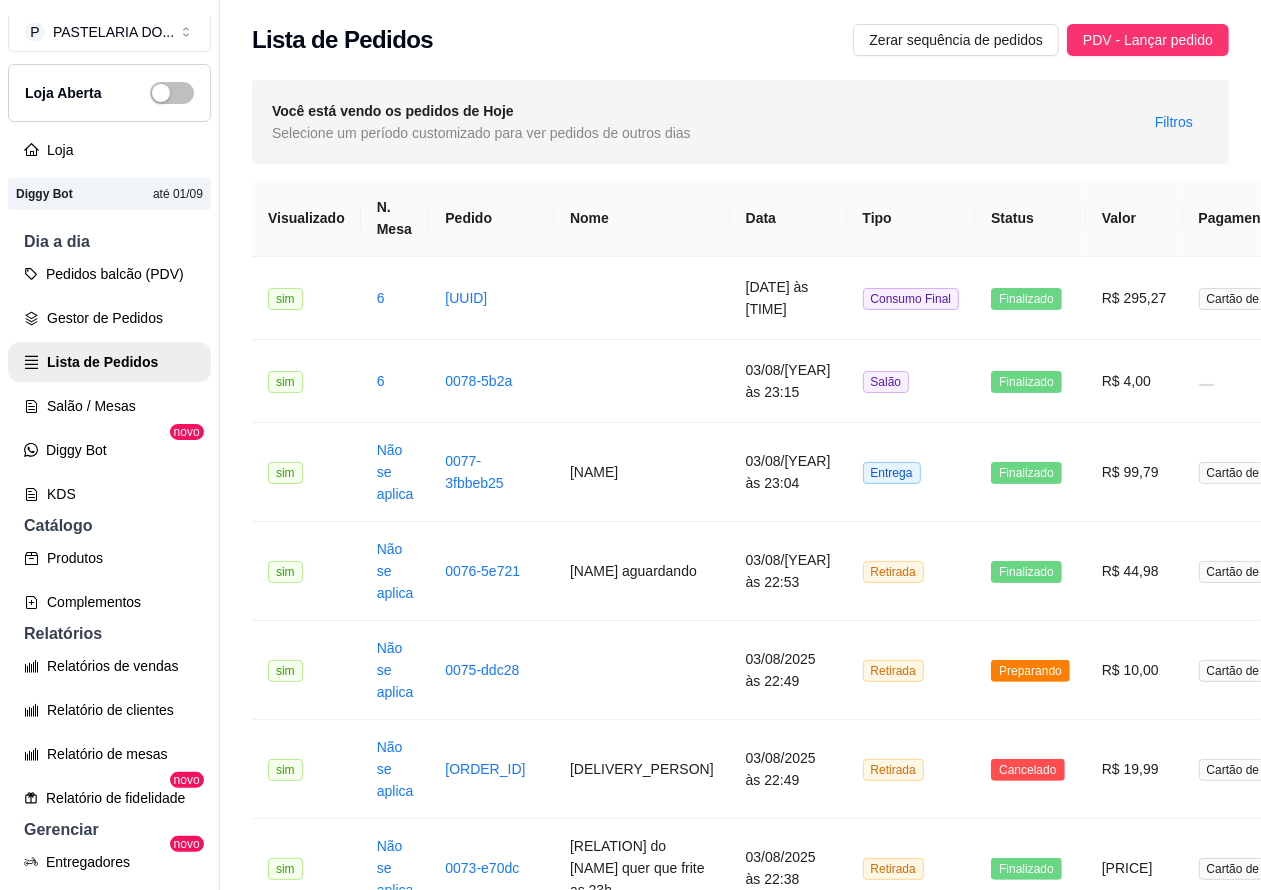 click on "Salão / Mesas" at bounding box center [109, 406] 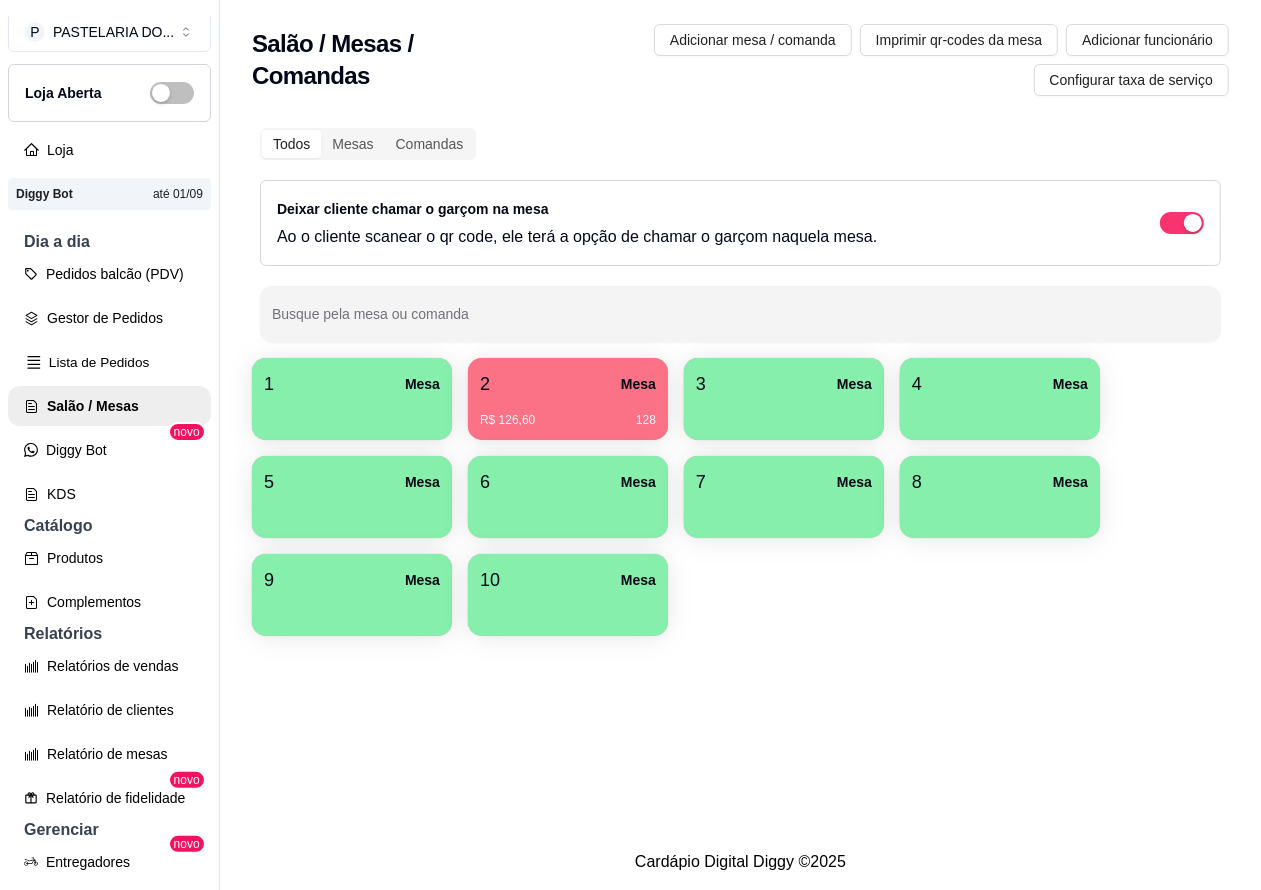 click on "Lista de Pedidos" at bounding box center [109, 362] 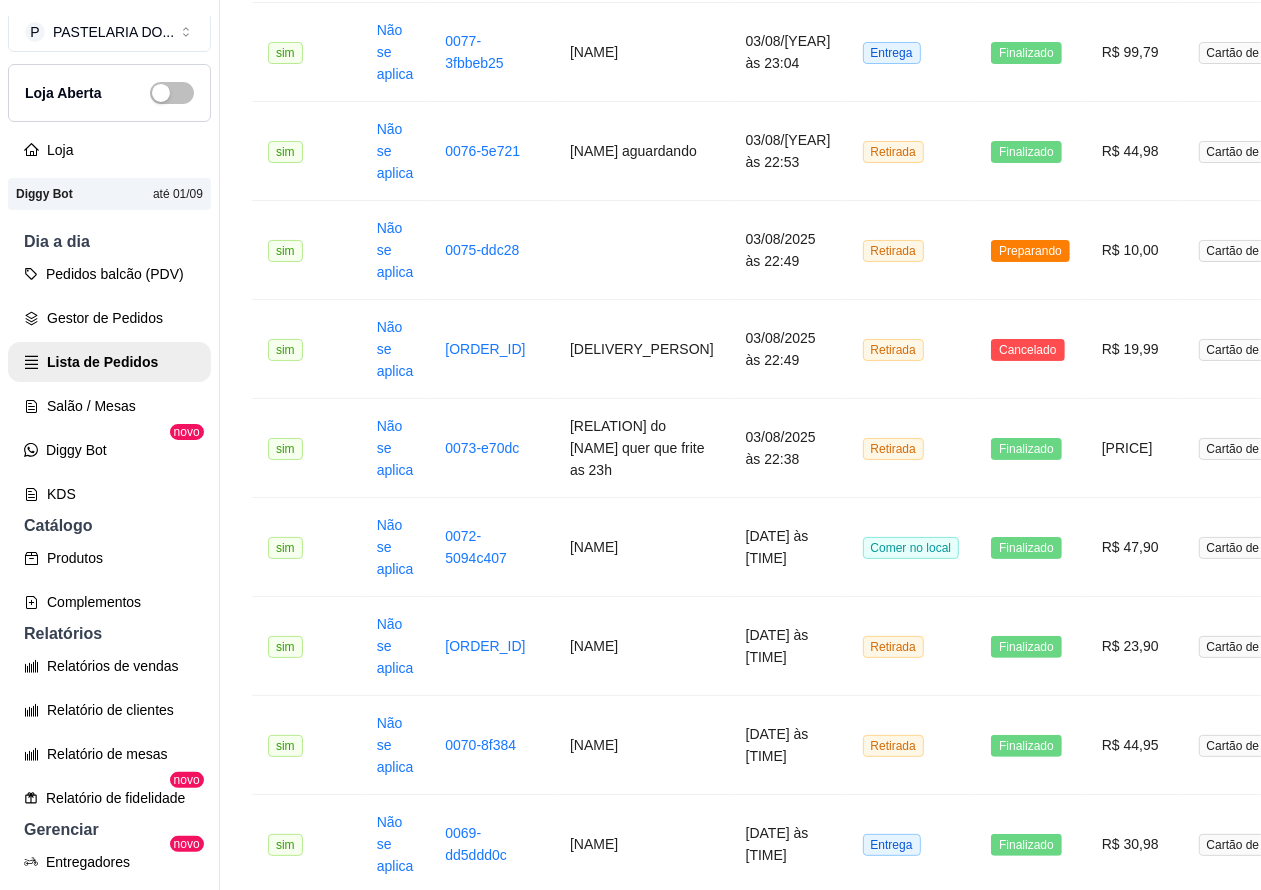 scroll, scrollTop: 421, scrollLeft: 0, axis: vertical 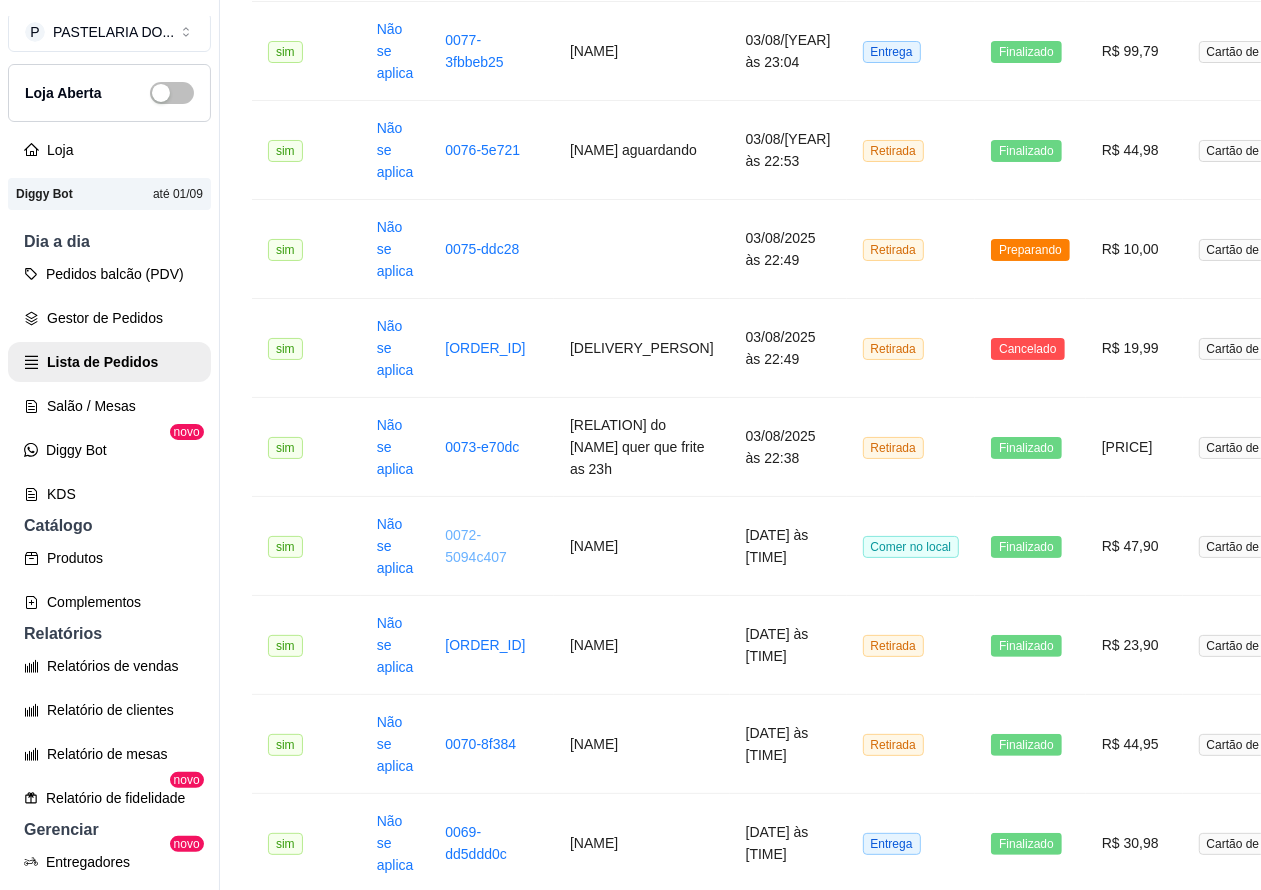 click on "0072-5094c407" at bounding box center [476, 546] 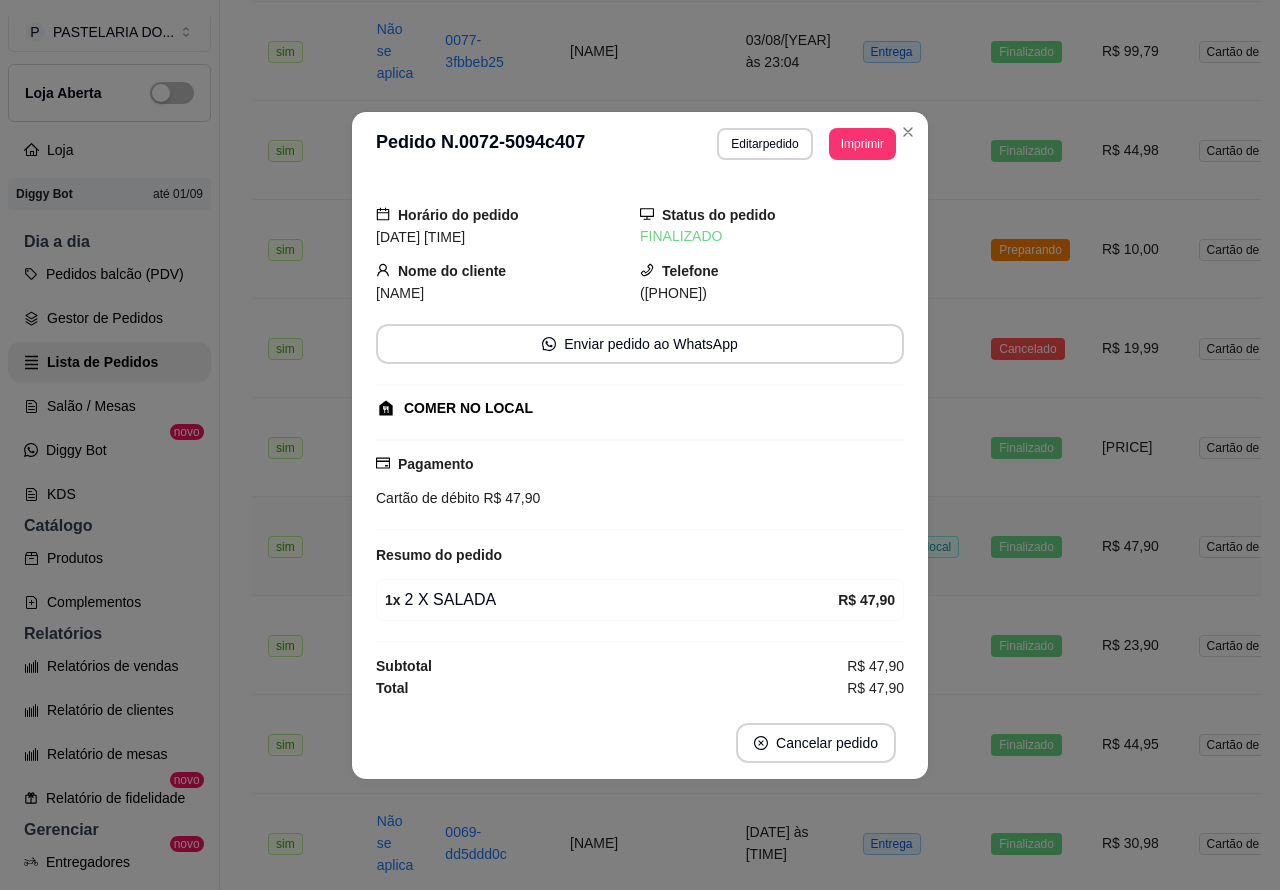 click on "Cancelar pedido" at bounding box center [816, 743] 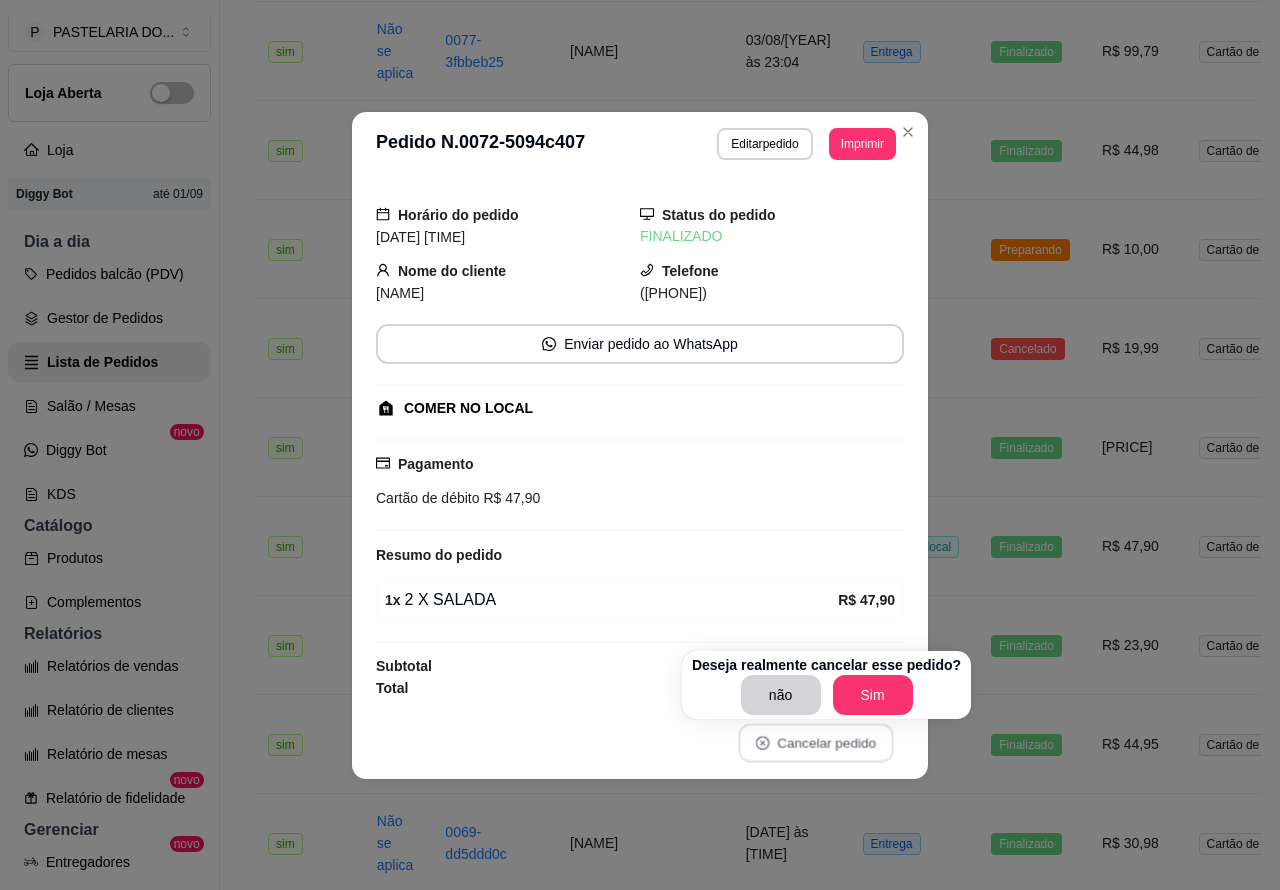 click on "Sim" at bounding box center (873, 695) 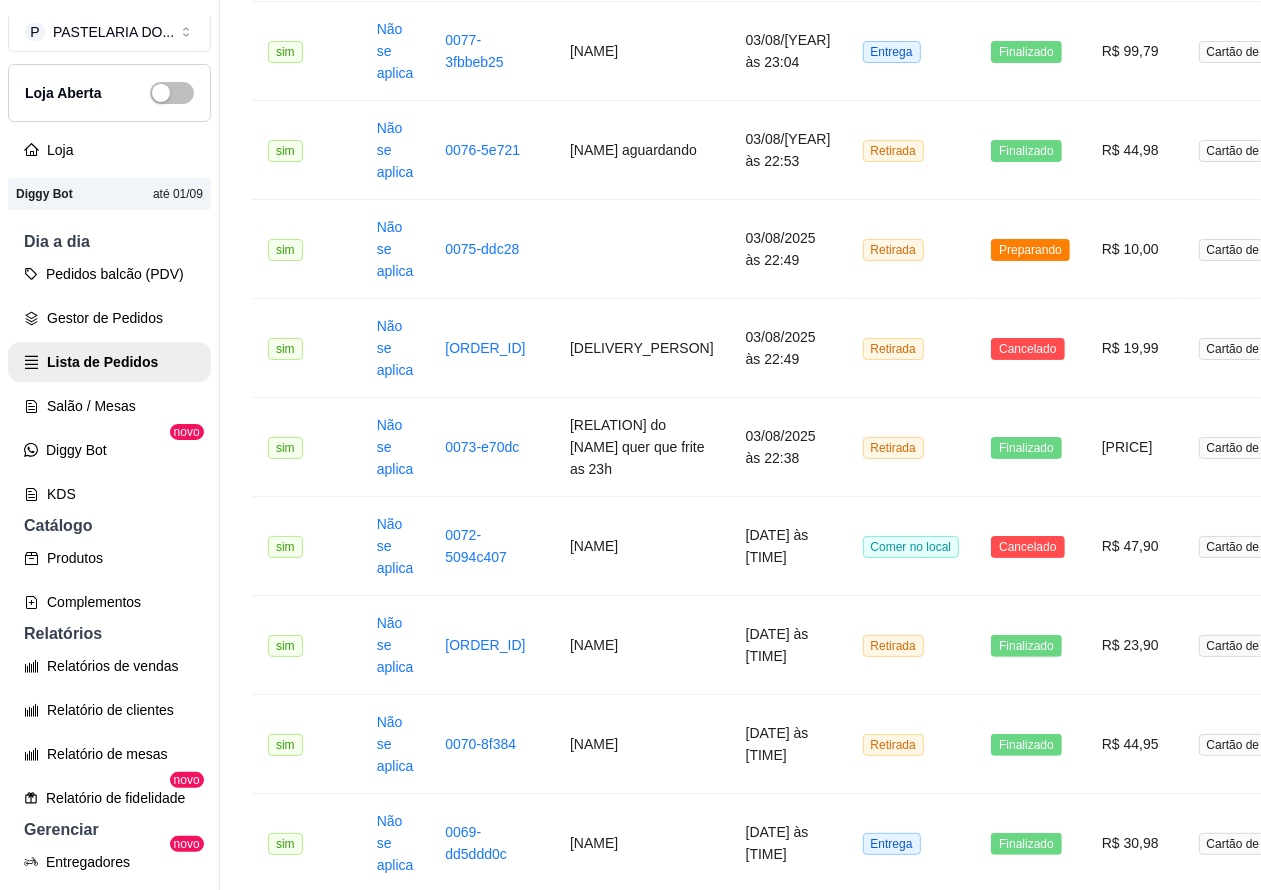 click on "Preparando" at bounding box center (1030, 250) 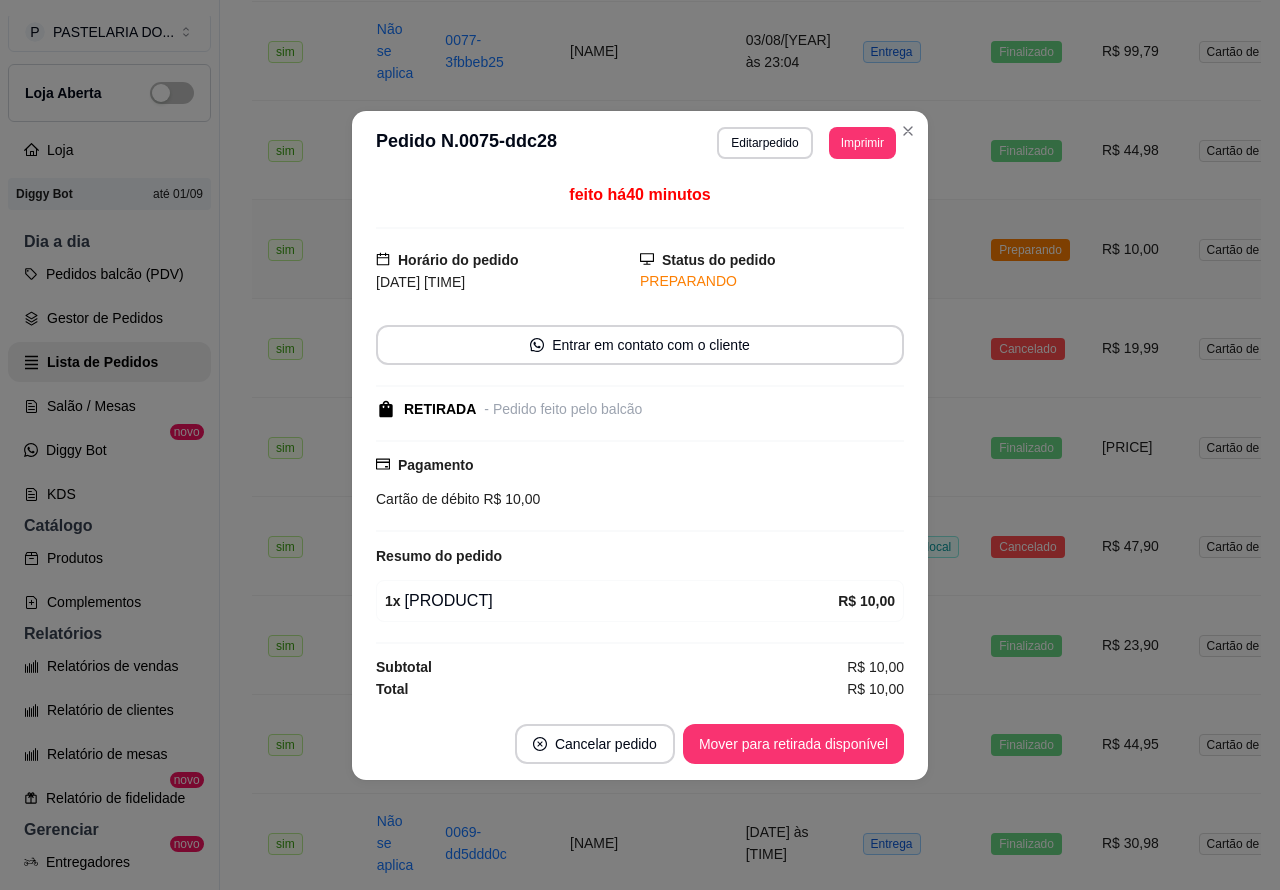 click on "Mover para retirada disponível" at bounding box center [793, 744] 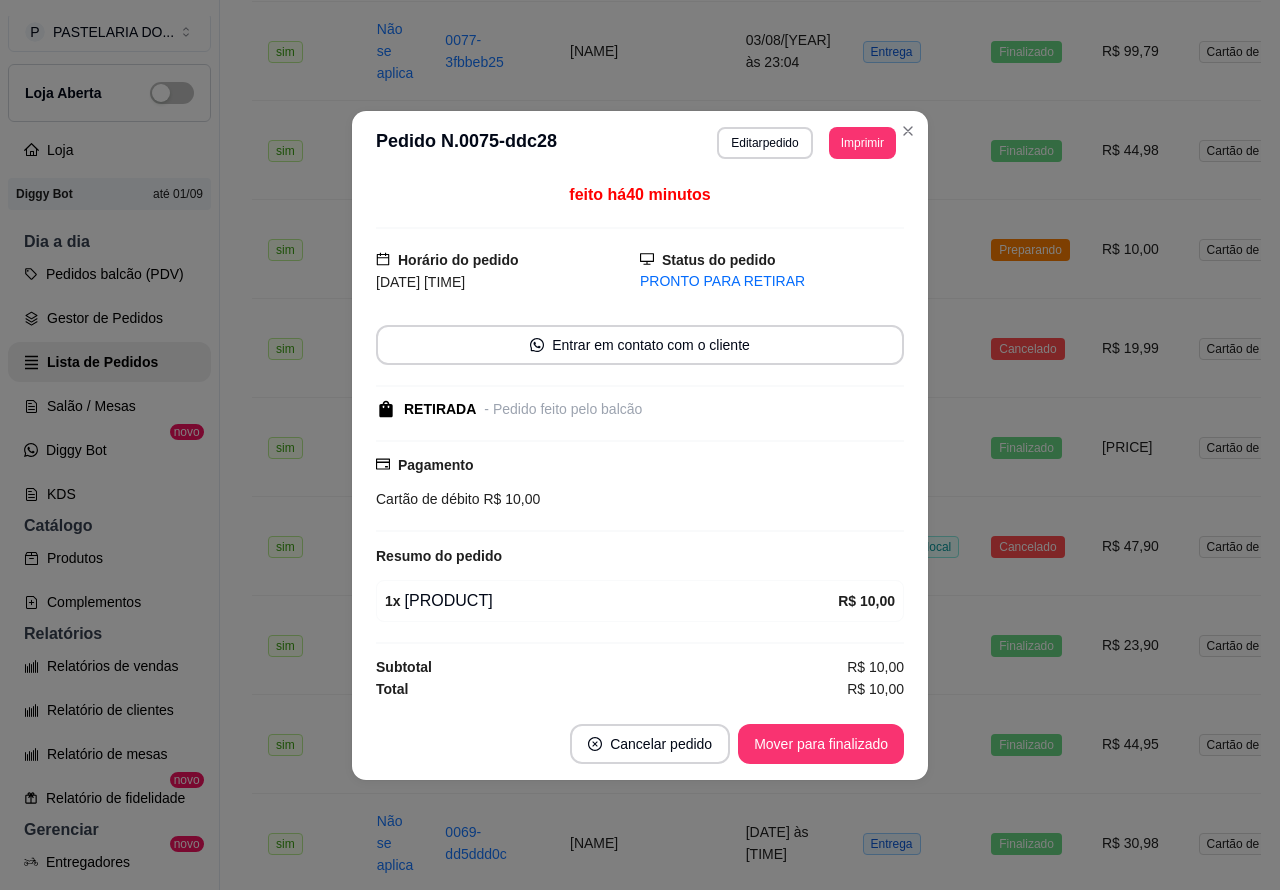 click on "Mover para finalizado" at bounding box center (821, 744) 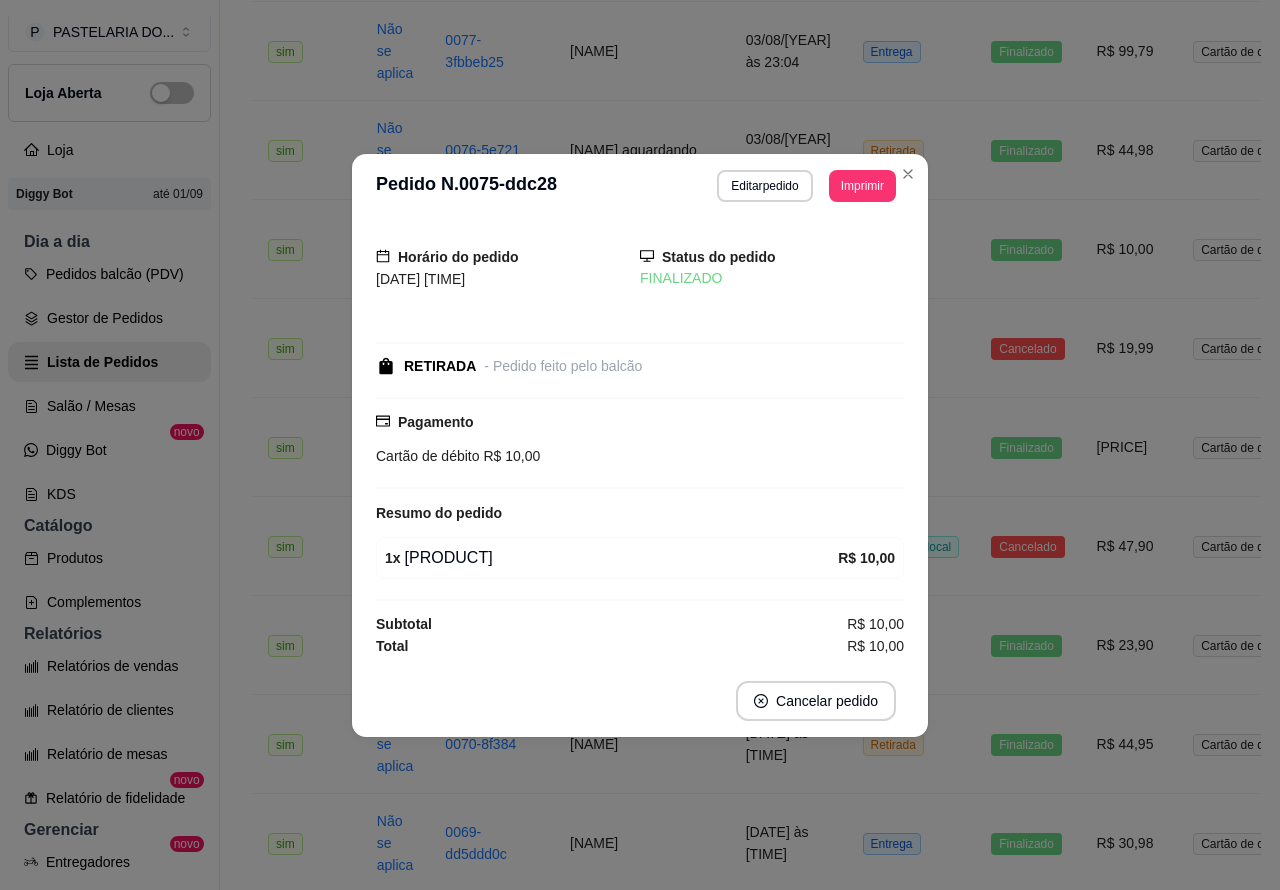 click on "P PASTELARIA DO ... Loja Aberta Loja Diggy Bot até 01/09 Dia a dia Pedidos balcão (PDV) Gestor de Pedidos Lista de Pedidos Salão / Mesas Diggy Bot novo KDS Catálogo Produtos Complementos Relatórios Relatórios de vendas Relatório de clientes Relatório de mesas Relatório de fidelidade novo Gerenciar Entregadores novo Nota Fiscal (NFC-e) Controle de caixa Controle de fiado Cupons Clientes Estoque Configurações Diggy Planos Precisa de ajuda? Sair" at bounding box center (110, 461) 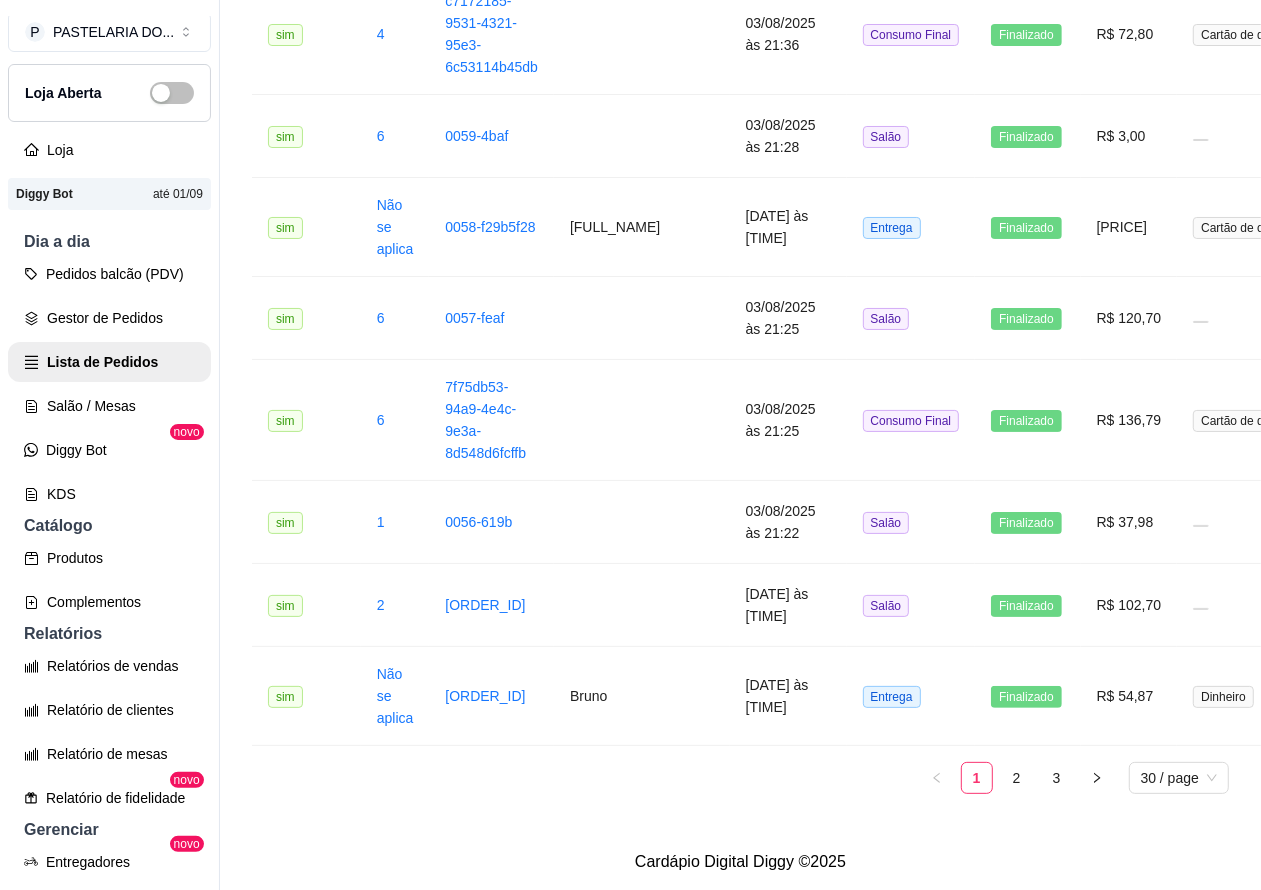 scroll, scrollTop: 2485, scrollLeft: 0, axis: vertical 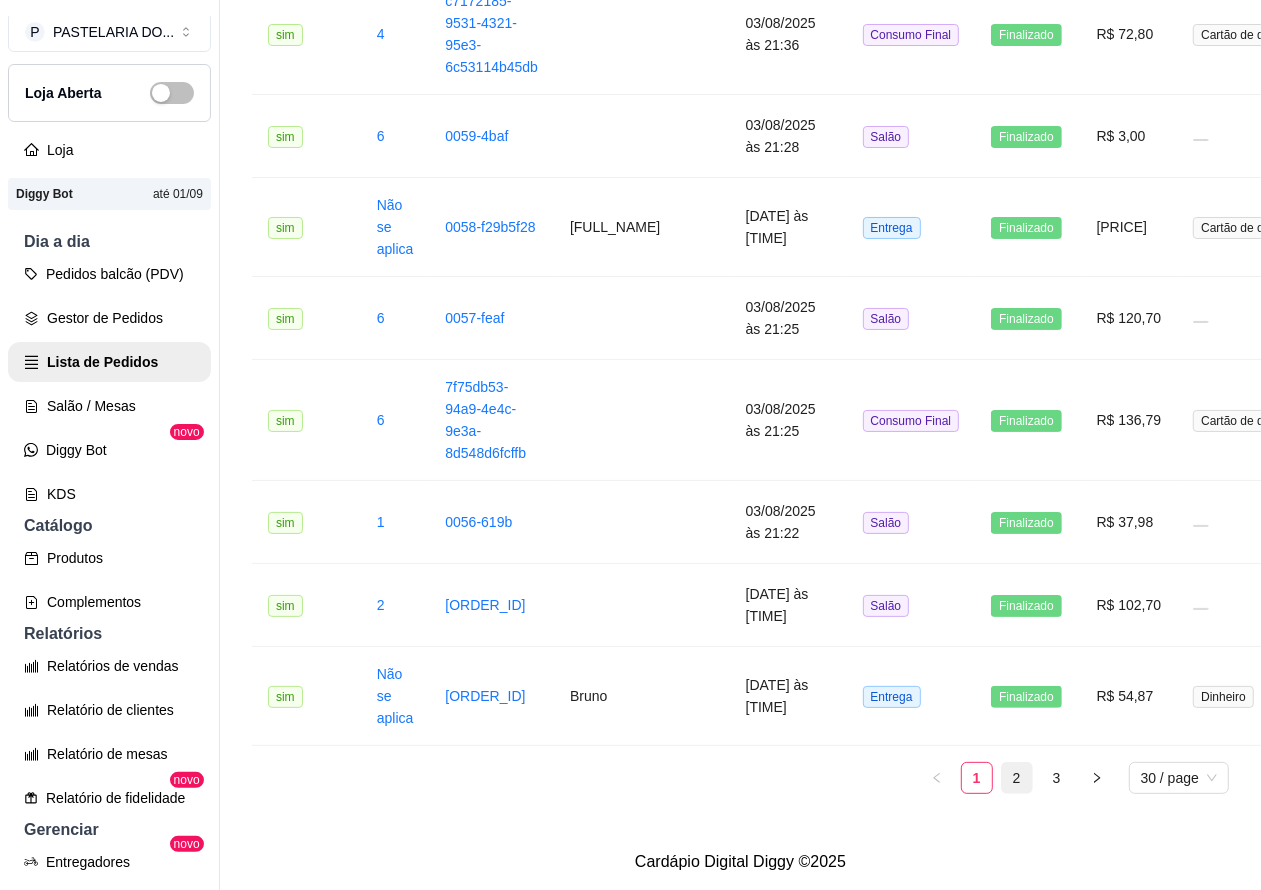 click on "2" at bounding box center (1017, 778) 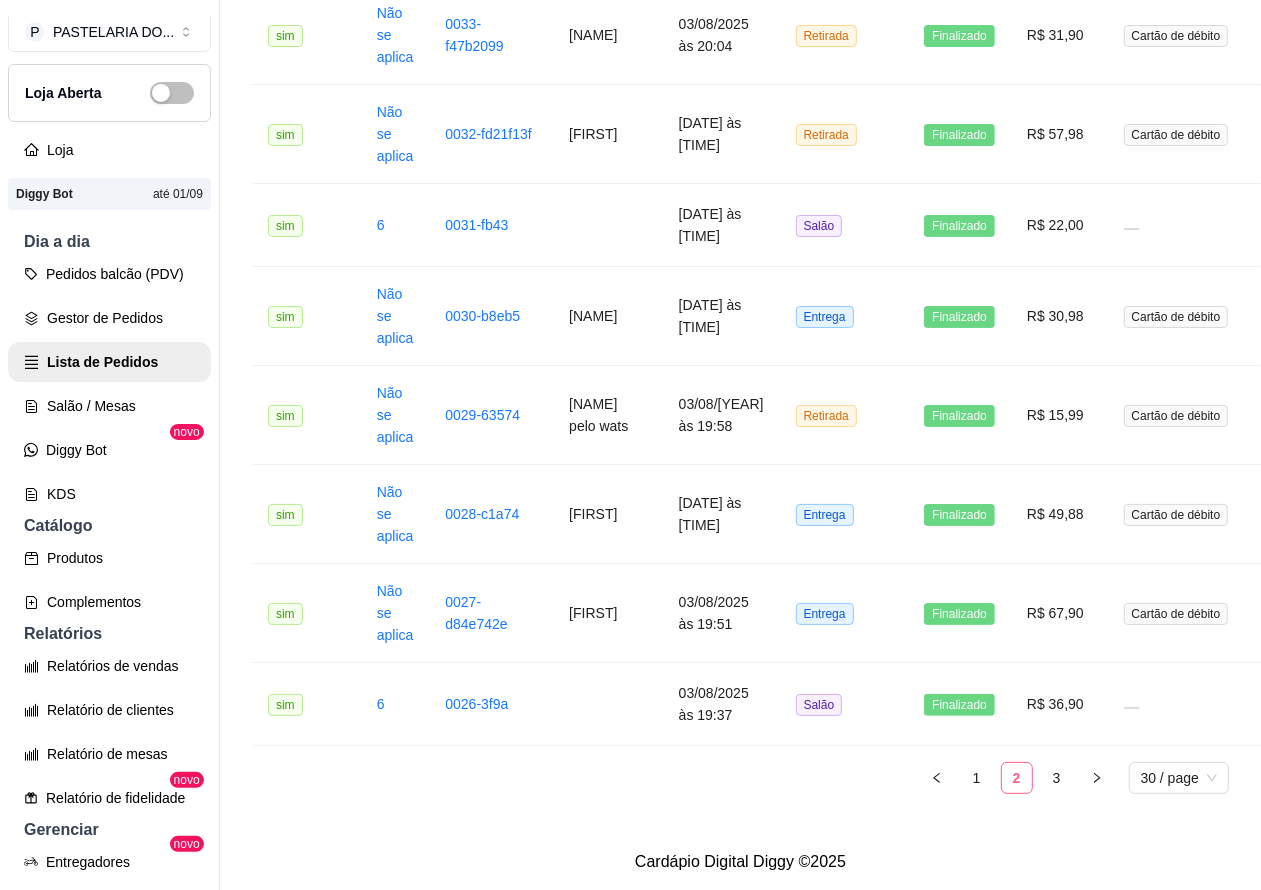 scroll, scrollTop: 2412, scrollLeft: 0, axis: vertical 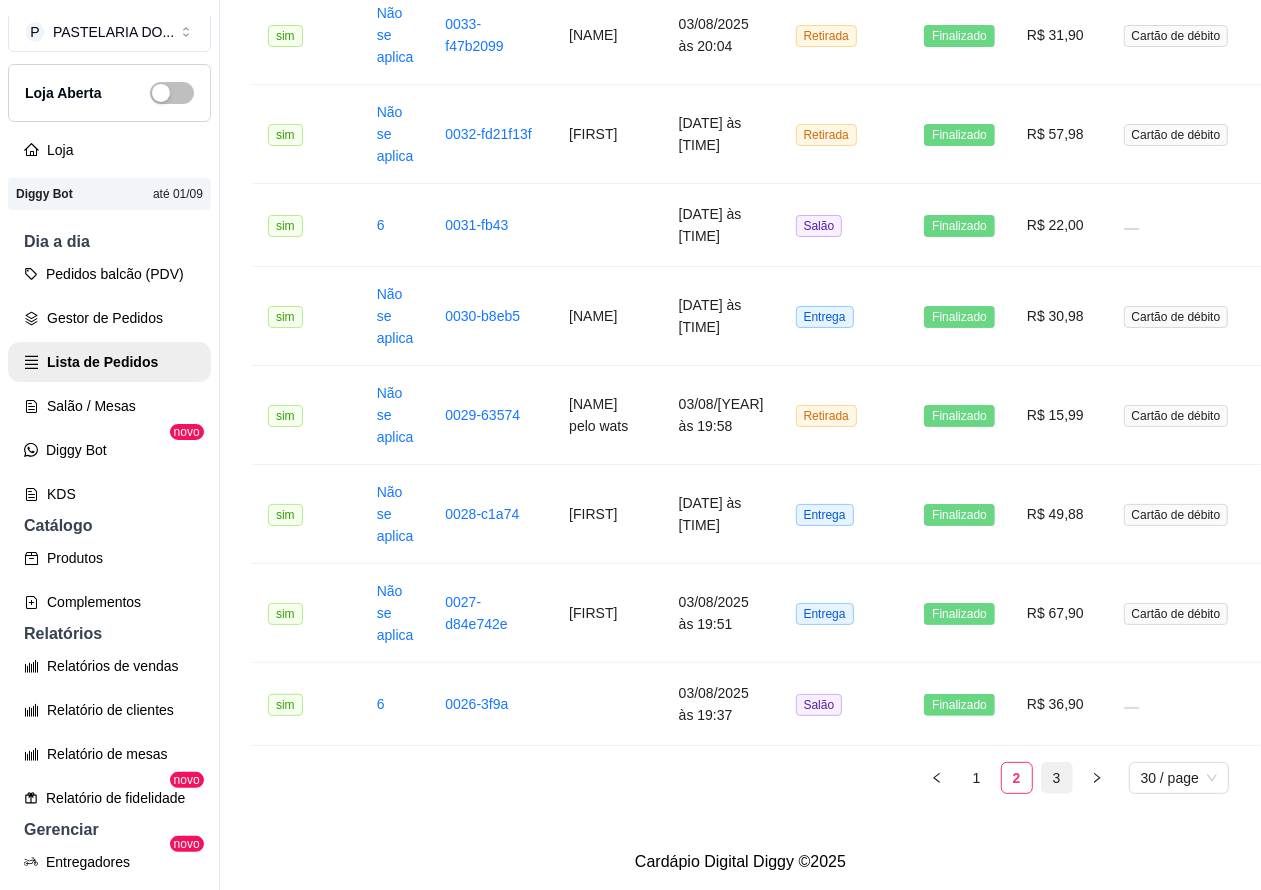 click on "3" at bounding box center (1057, 778) 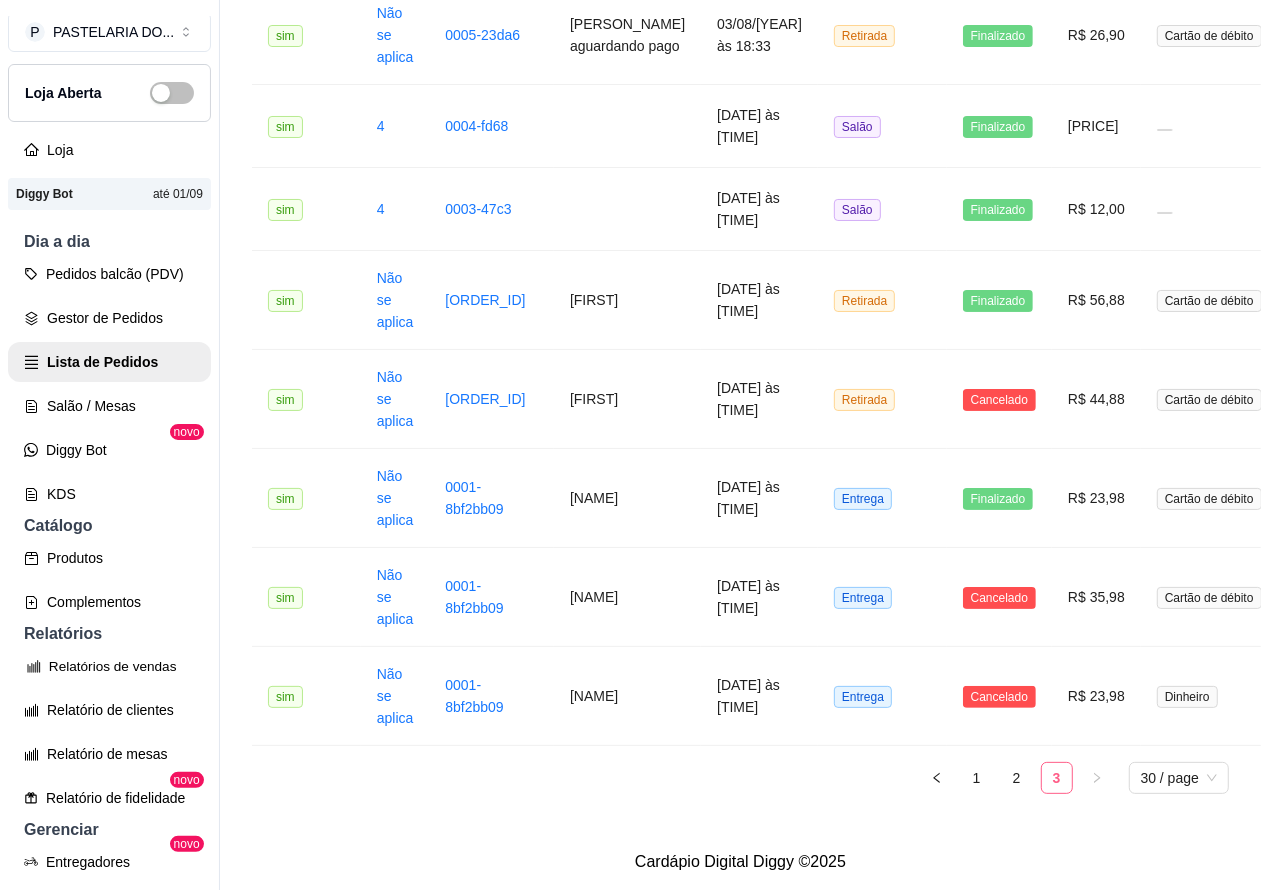 click on "Relatórios de vendas" at bounding box center [109, 666] 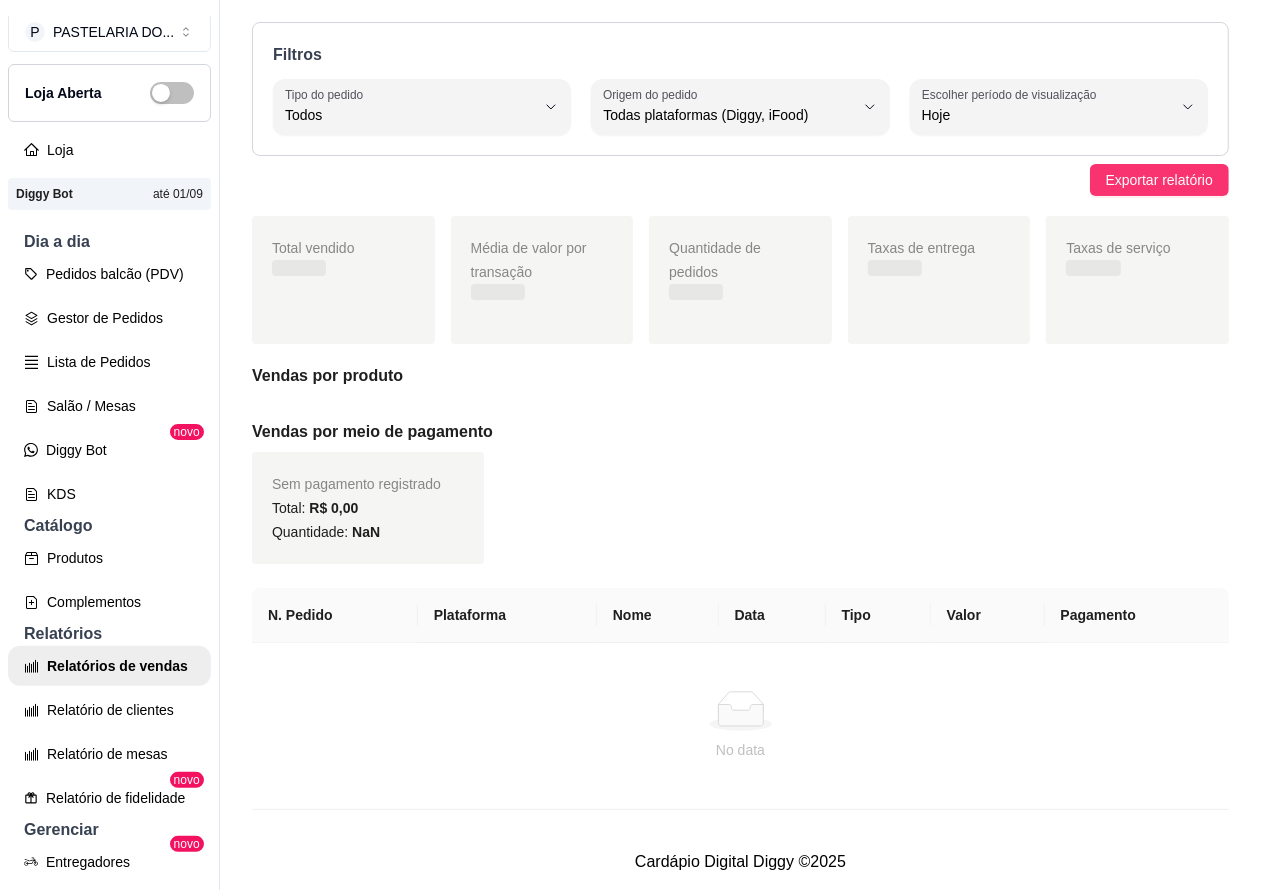 scroll, scrollTop: 0, scrollLeft: 0, axis: both 